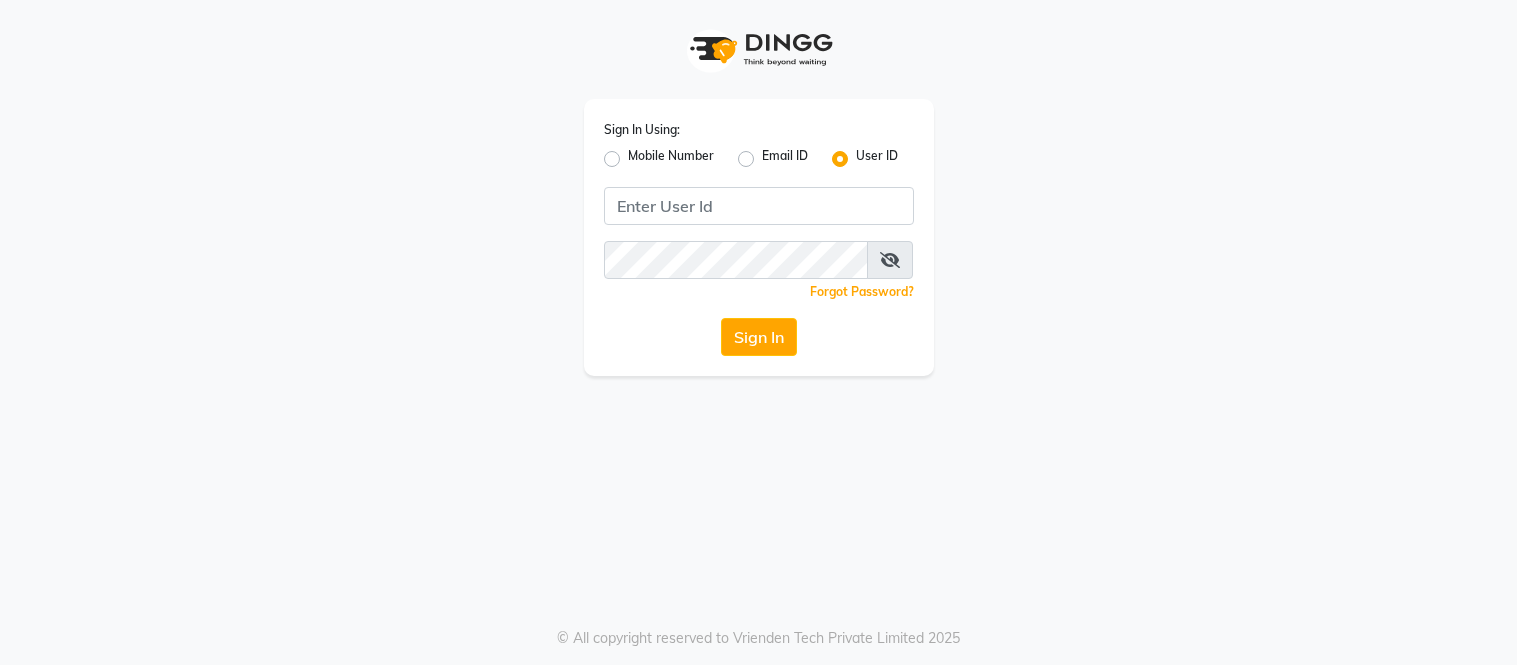 scroll, scrollTop: 0, scrollLeft: 0, axis: both 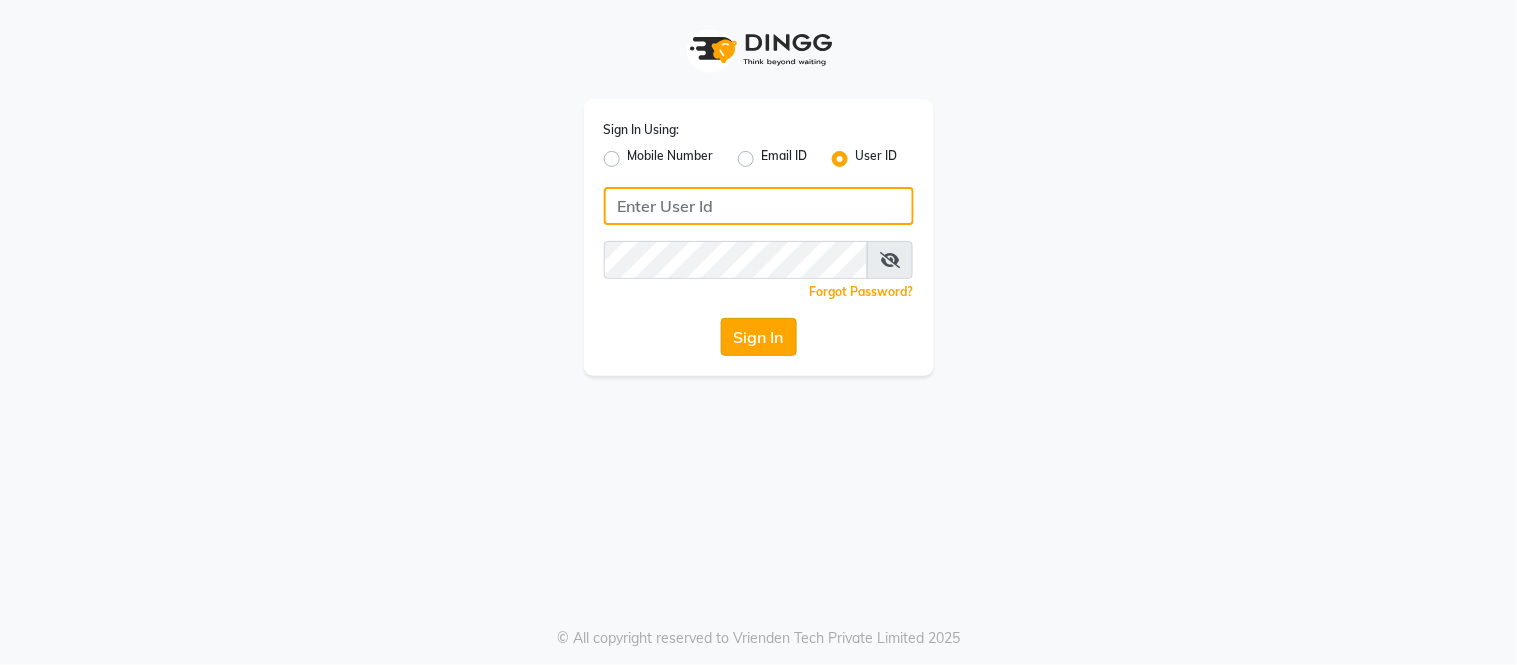 type on "[PERSON_NAME]@123" 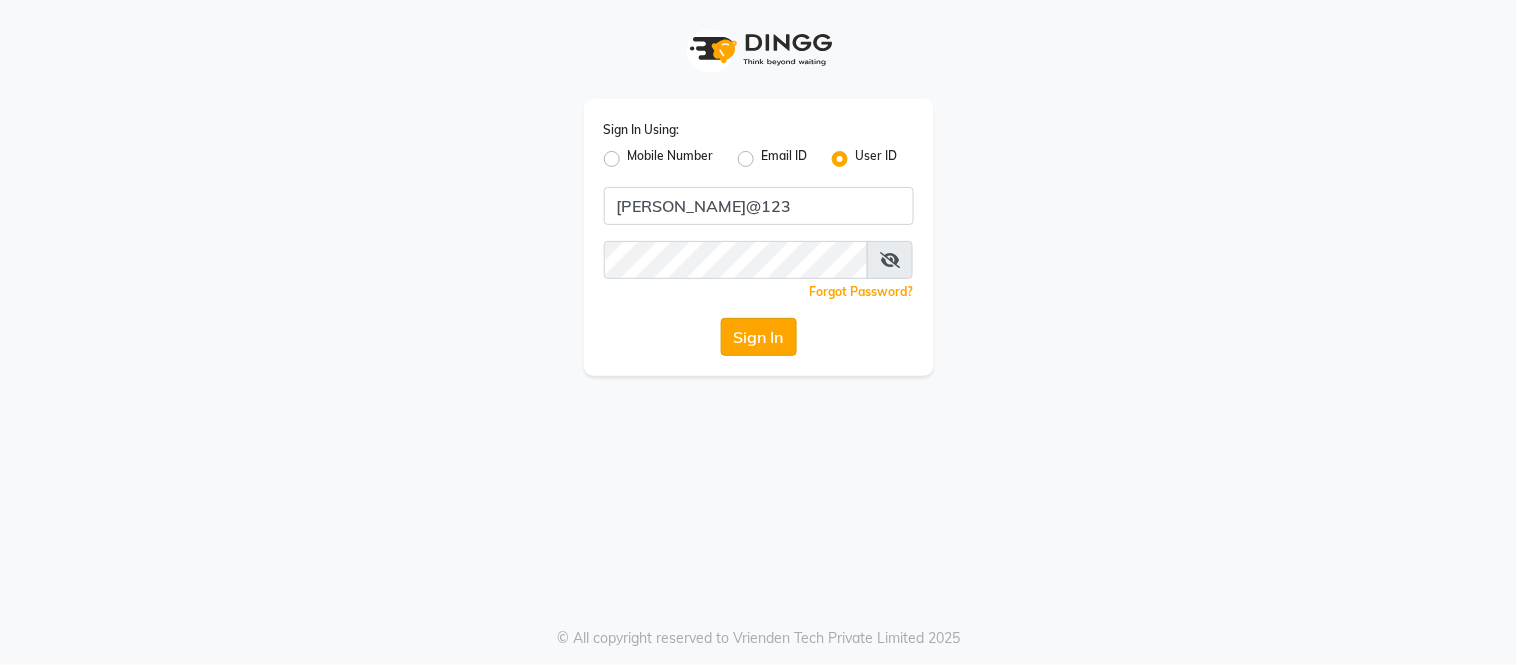 click on "Sign In" 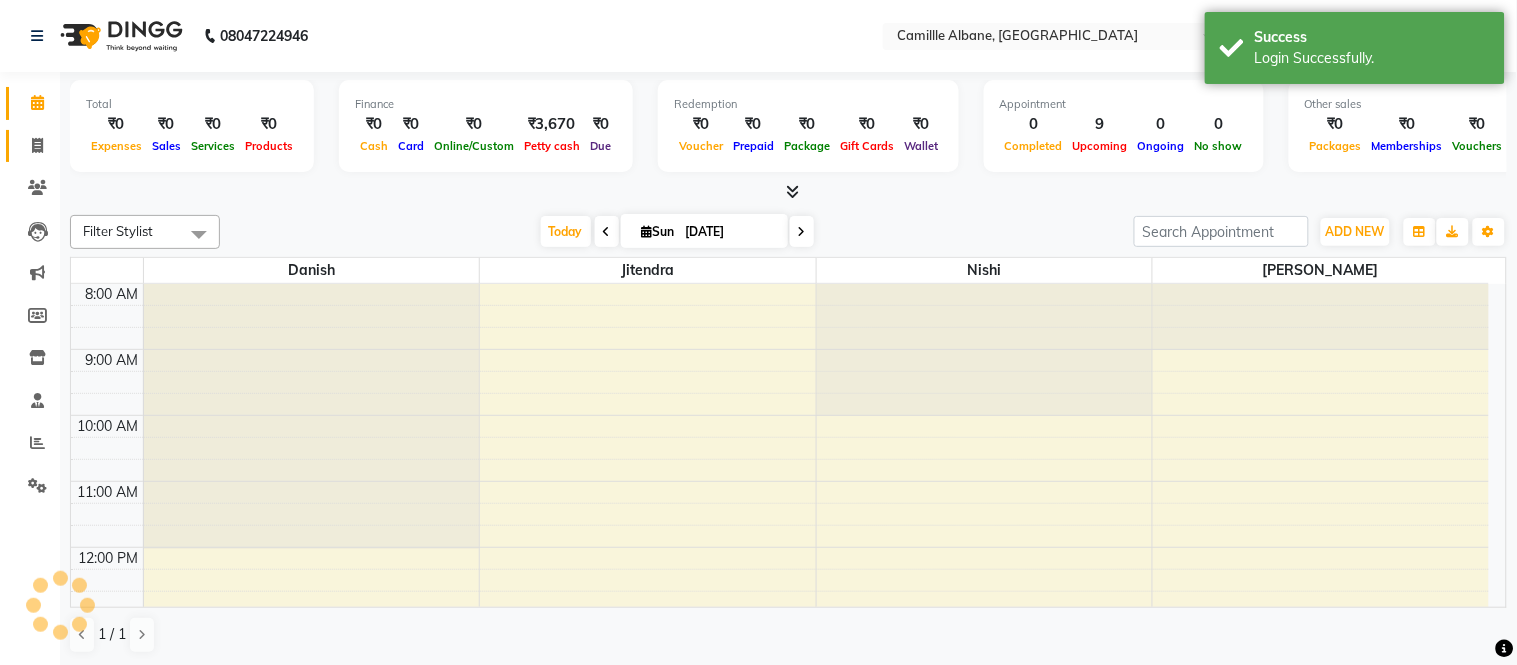 click 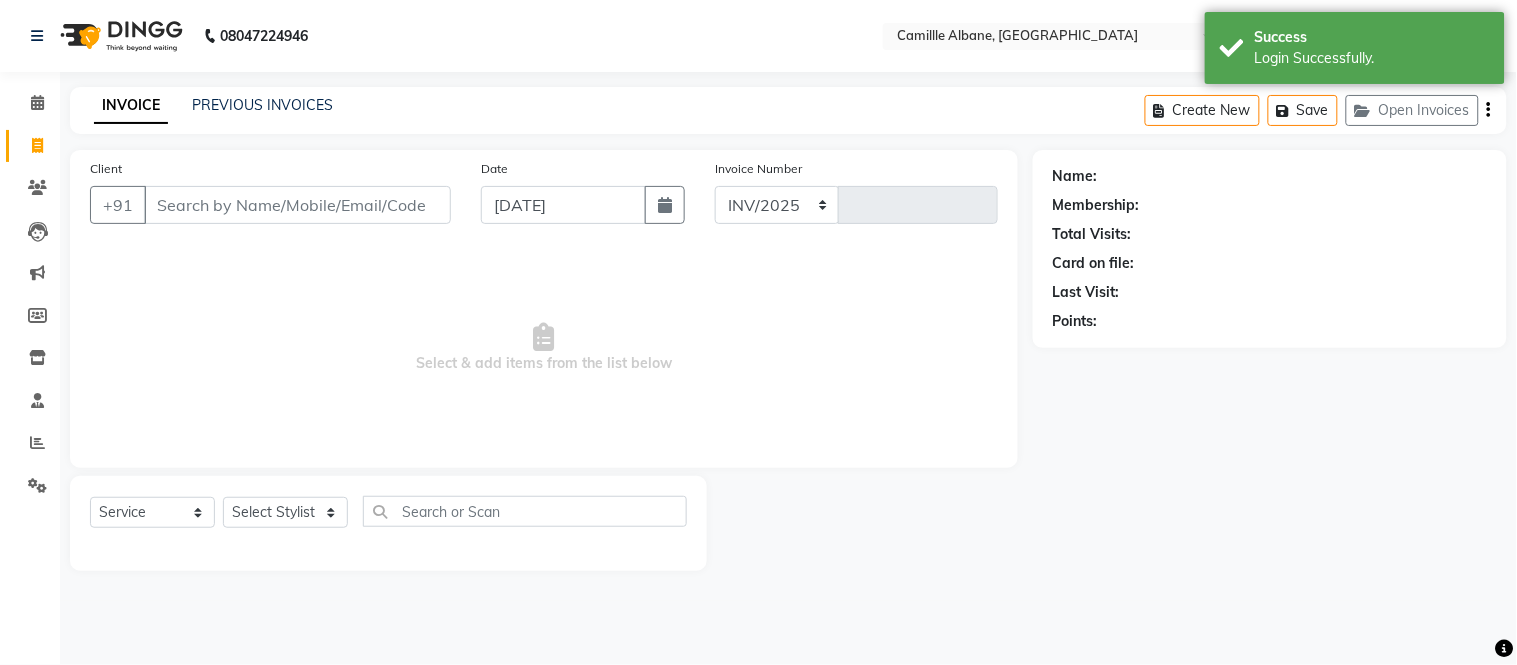 select on "7025" 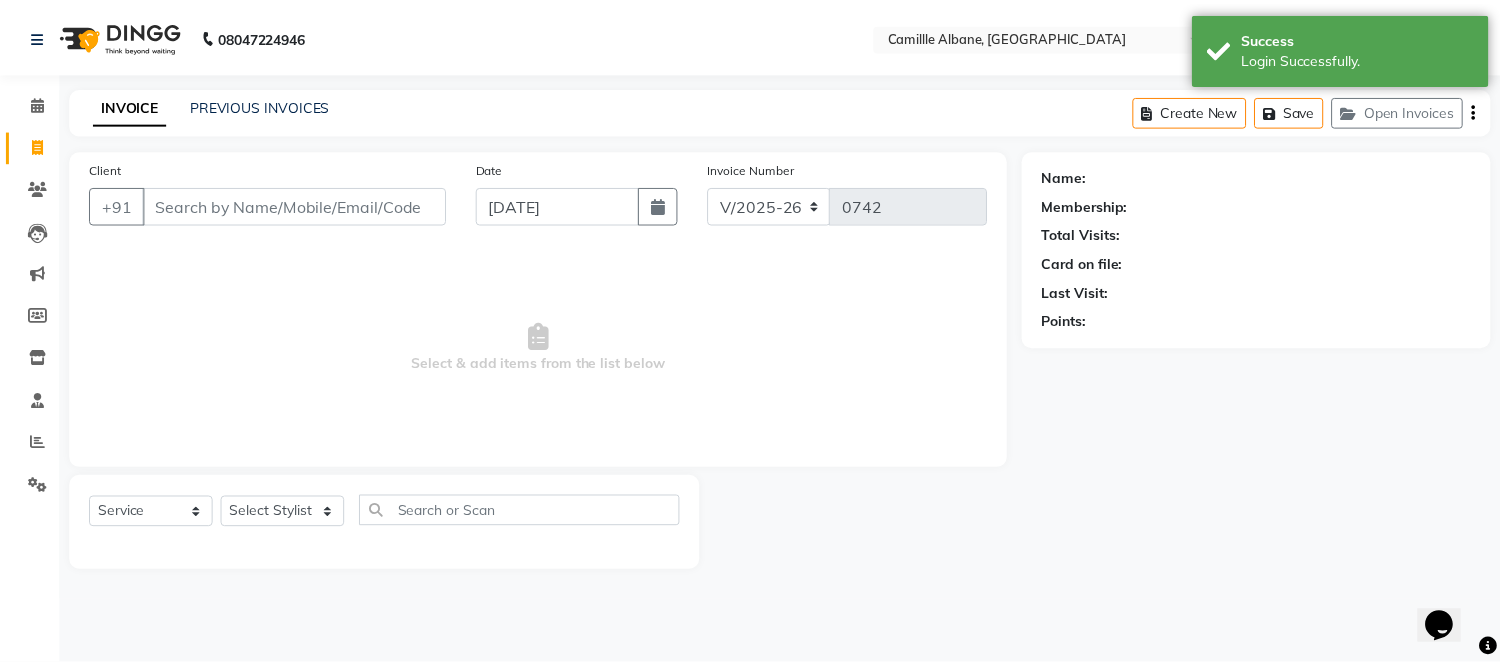 scroll, scrollTop: 0, scrollLeft: 0, axis: both 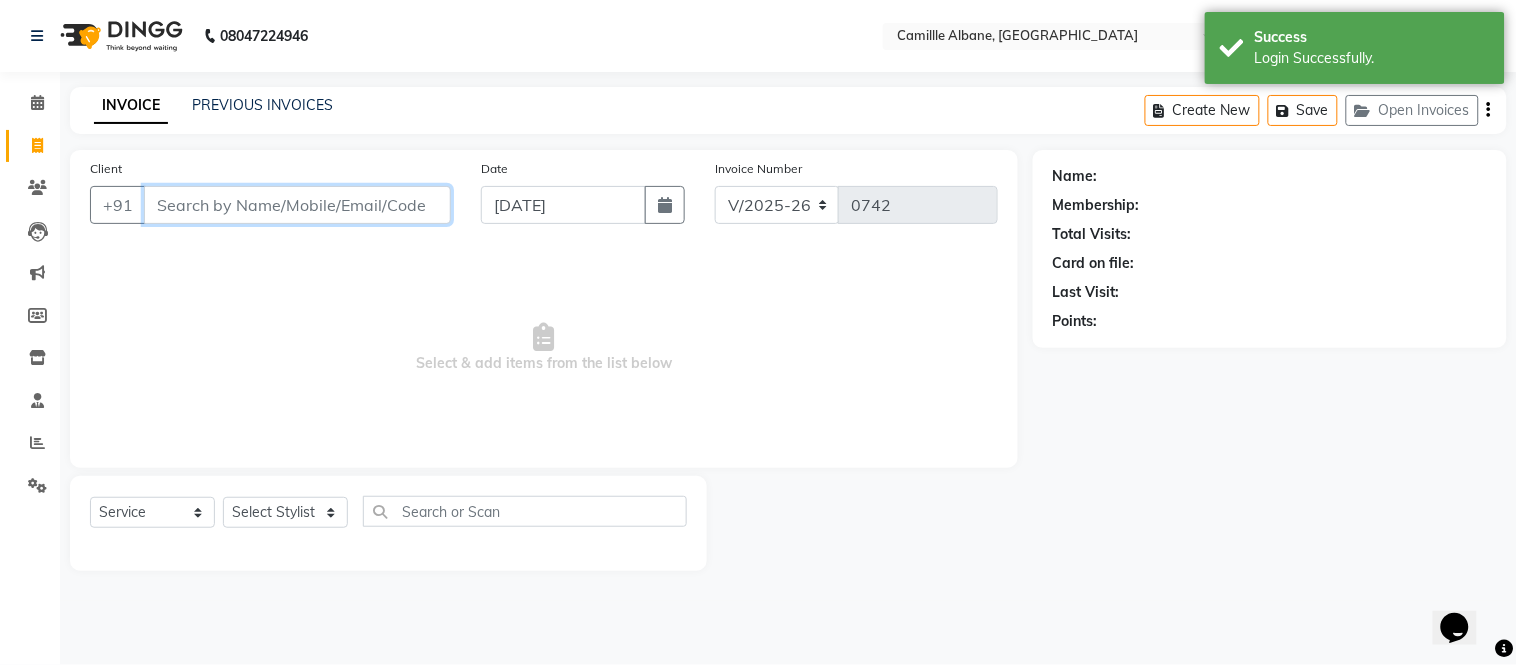click on "Client" at bounding box center [297, 205] 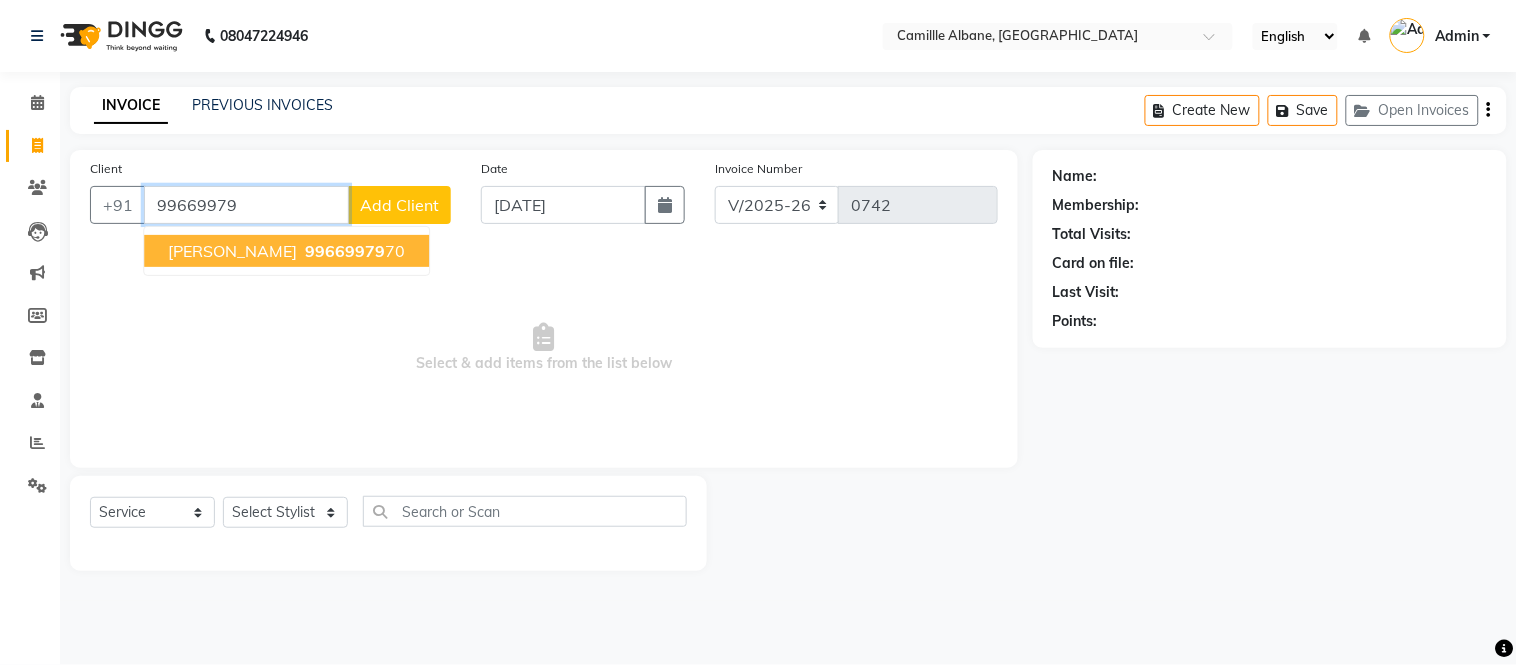 click on "[PERSON_NAME]" at bounding box center [232, 251] 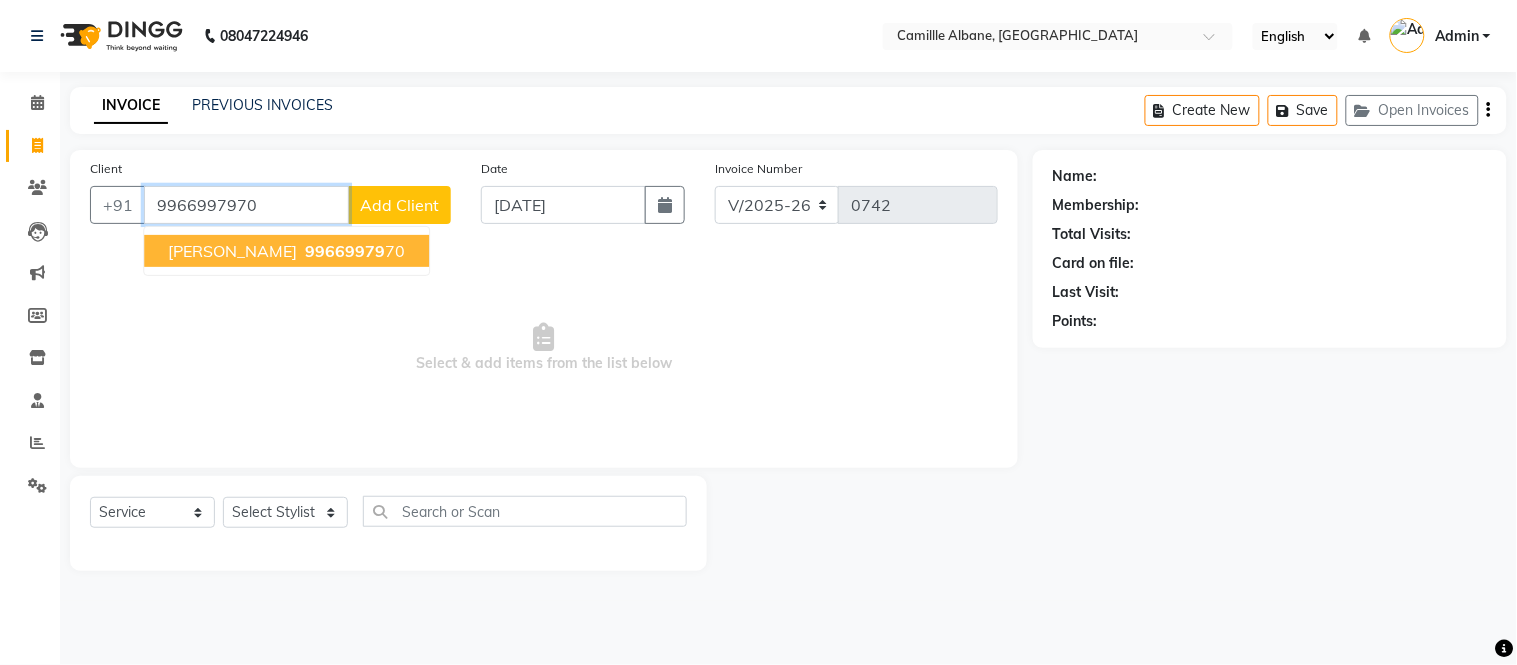 type on "9966997970" 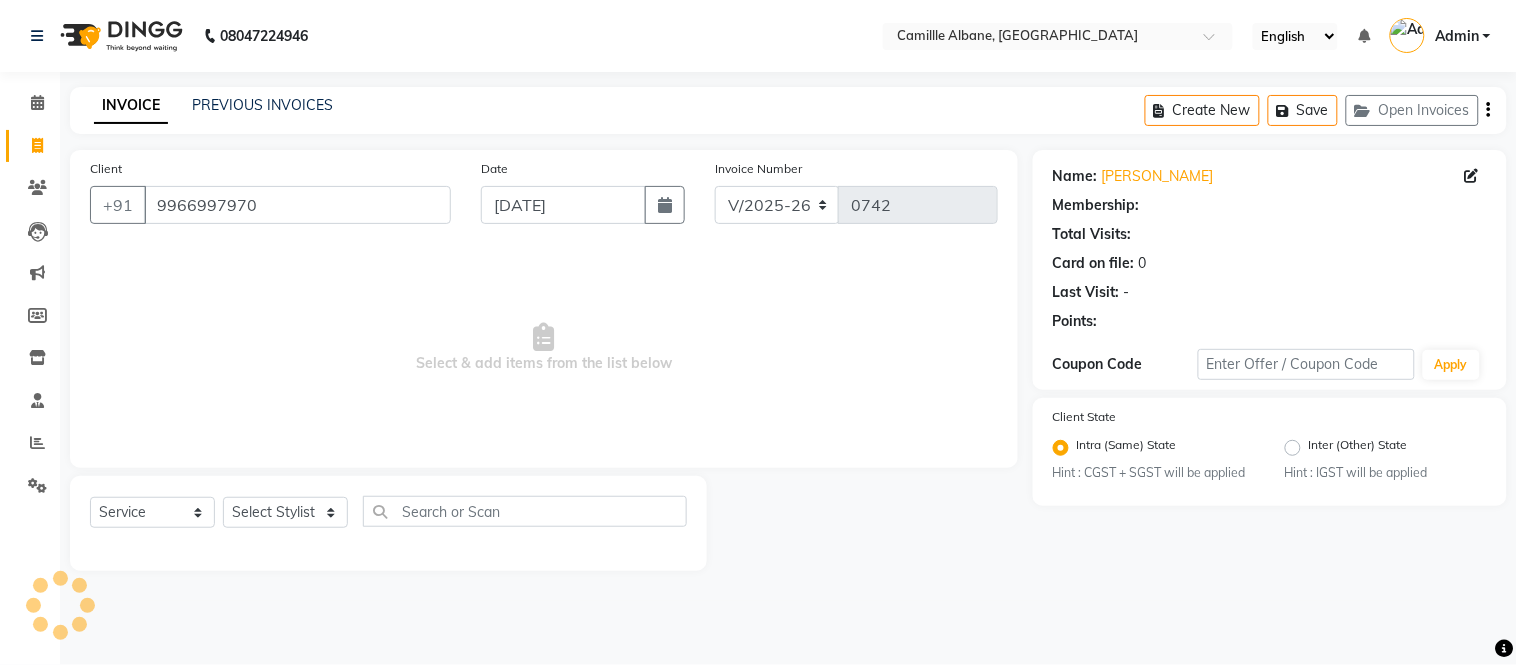 select on "1: Object" 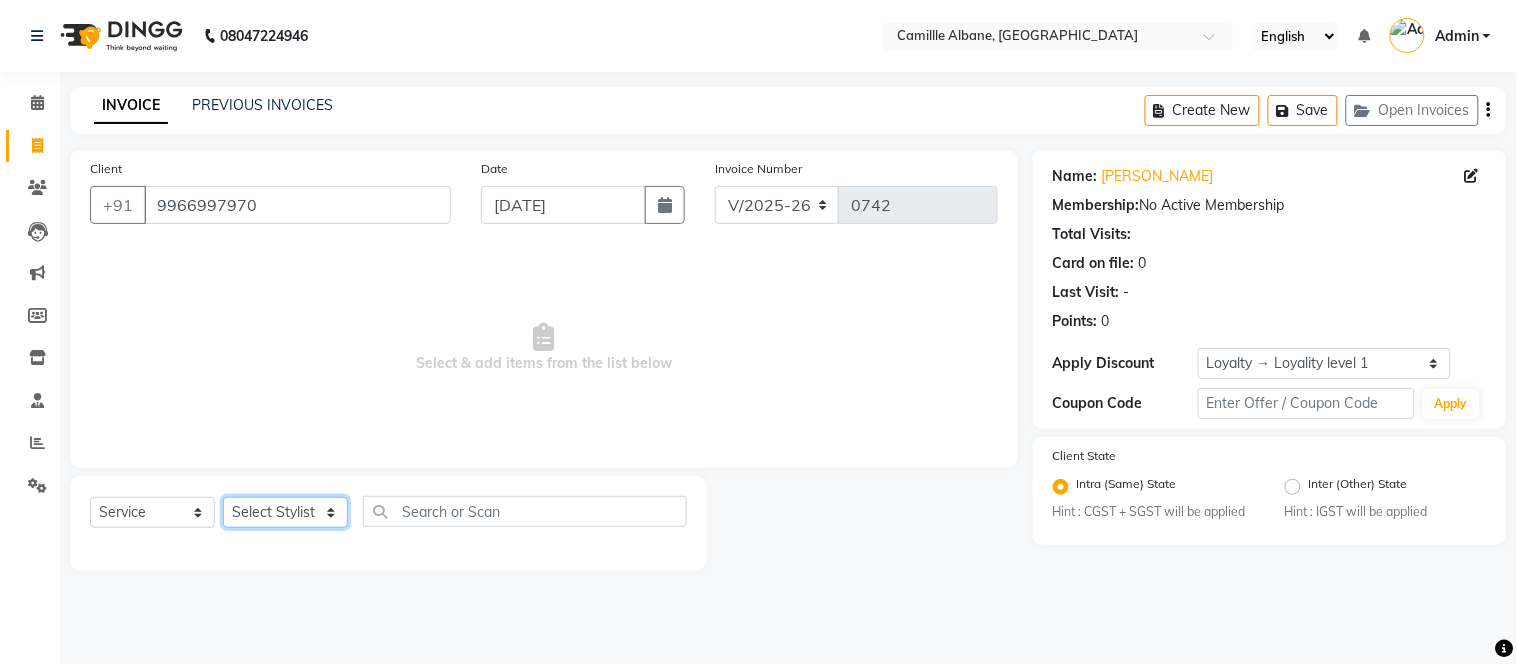 click on "Select Stylist Admin Amit Danish Dr, Rajani Jitendra K T Ramarao Lalitha Lokesh Madhu Nishi Satish Srinivas" 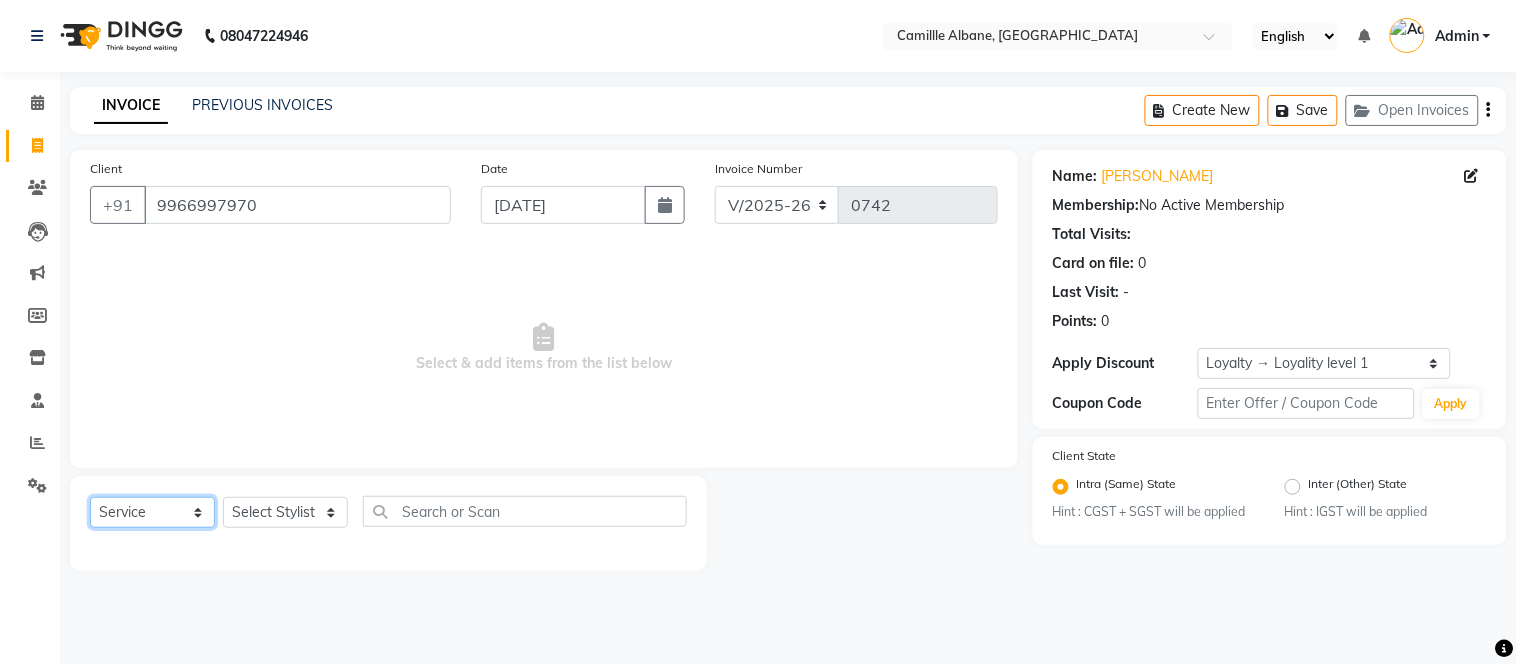 click on "Select  Service  Product  Membership  Package Voucher Prepaid Gift Card" 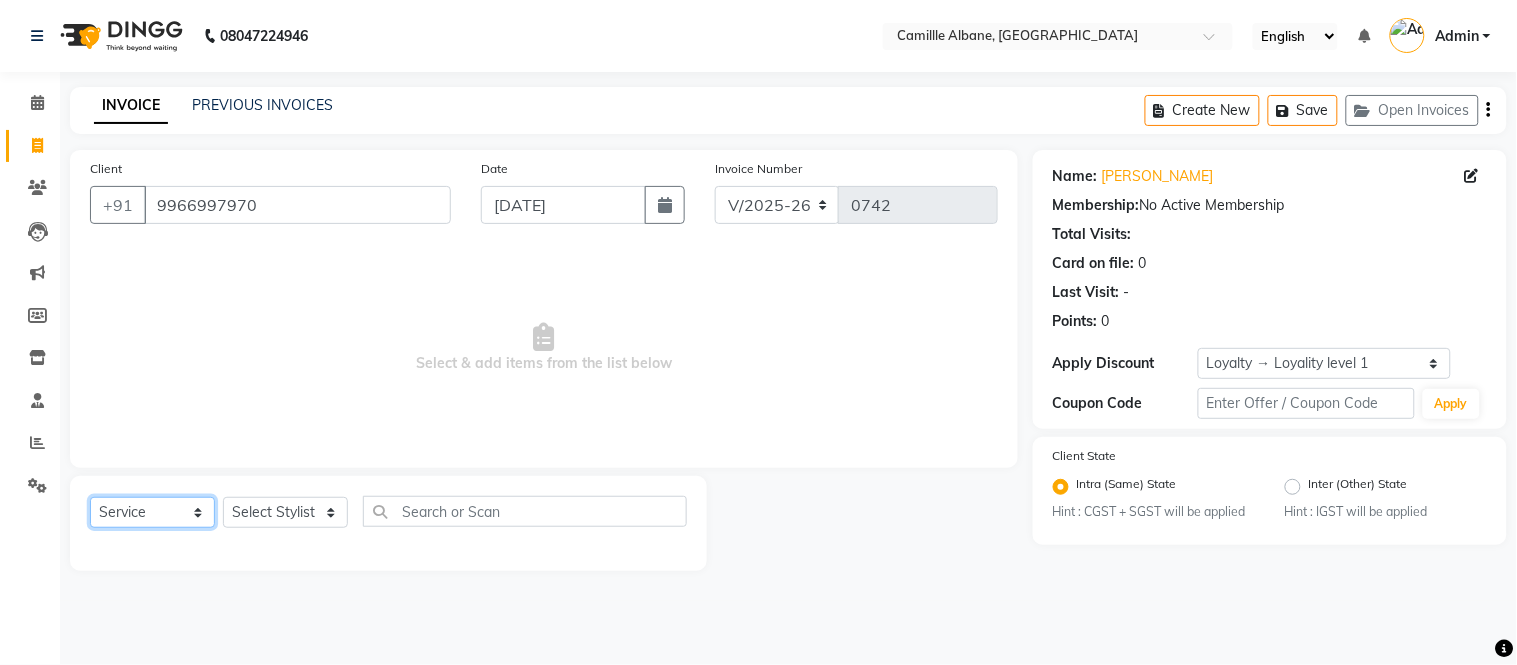 select on "package" 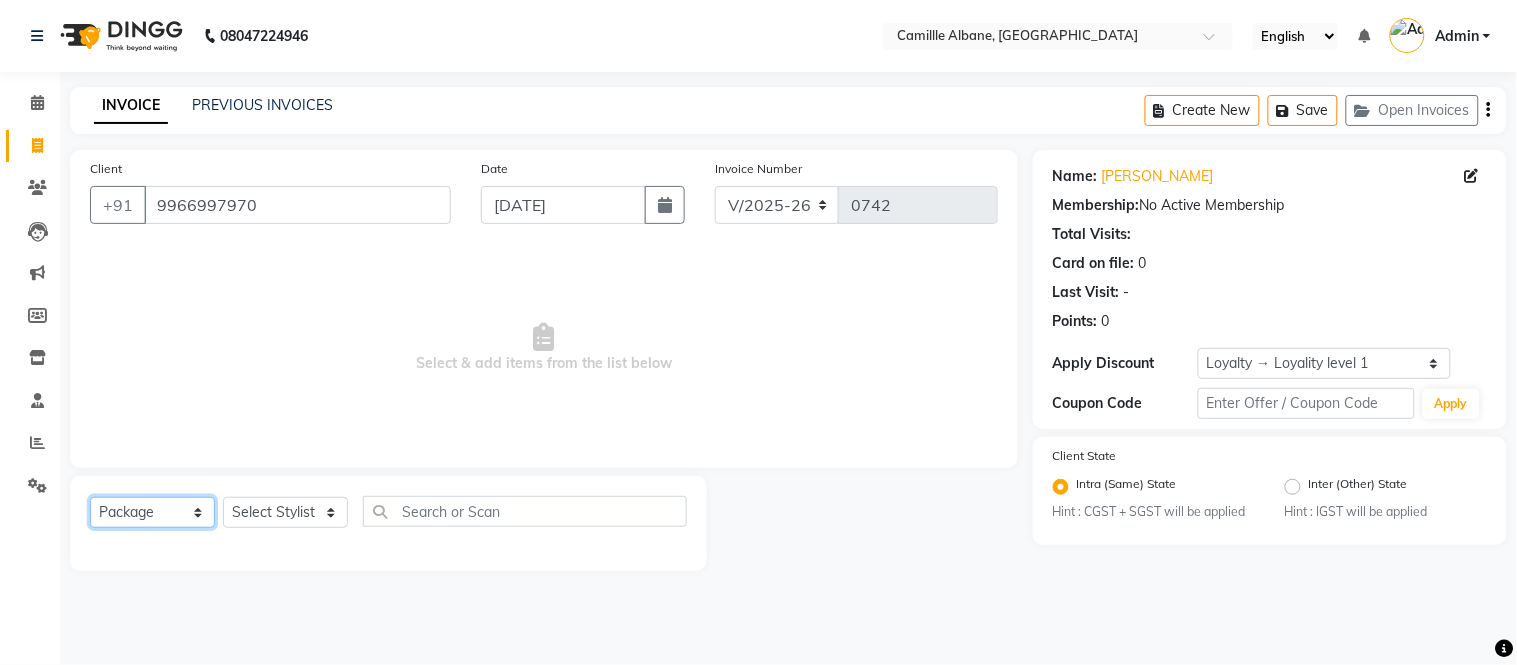 click on "Select  Service  Product  Membership  Package Voucher Prepaid Gift Card" 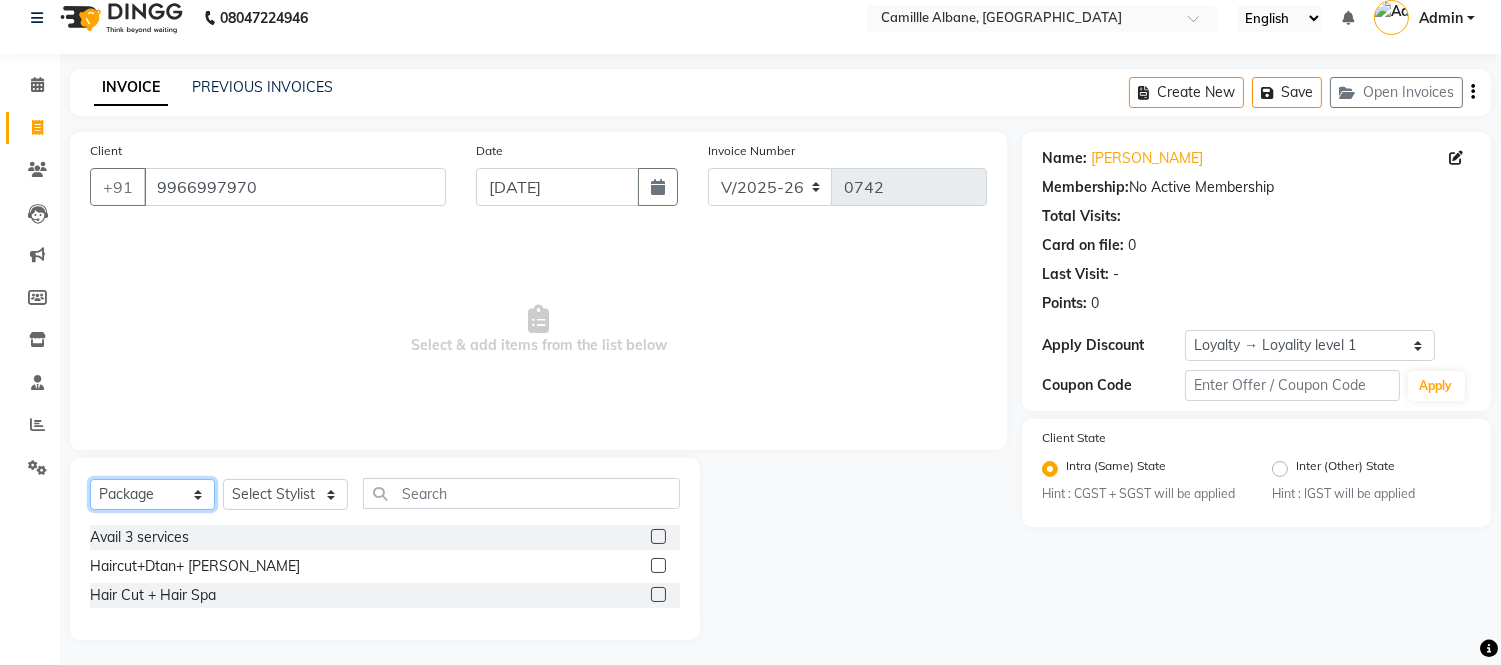 scroll, scrollTop: 22, scrollLeft: 0, axis: vertical 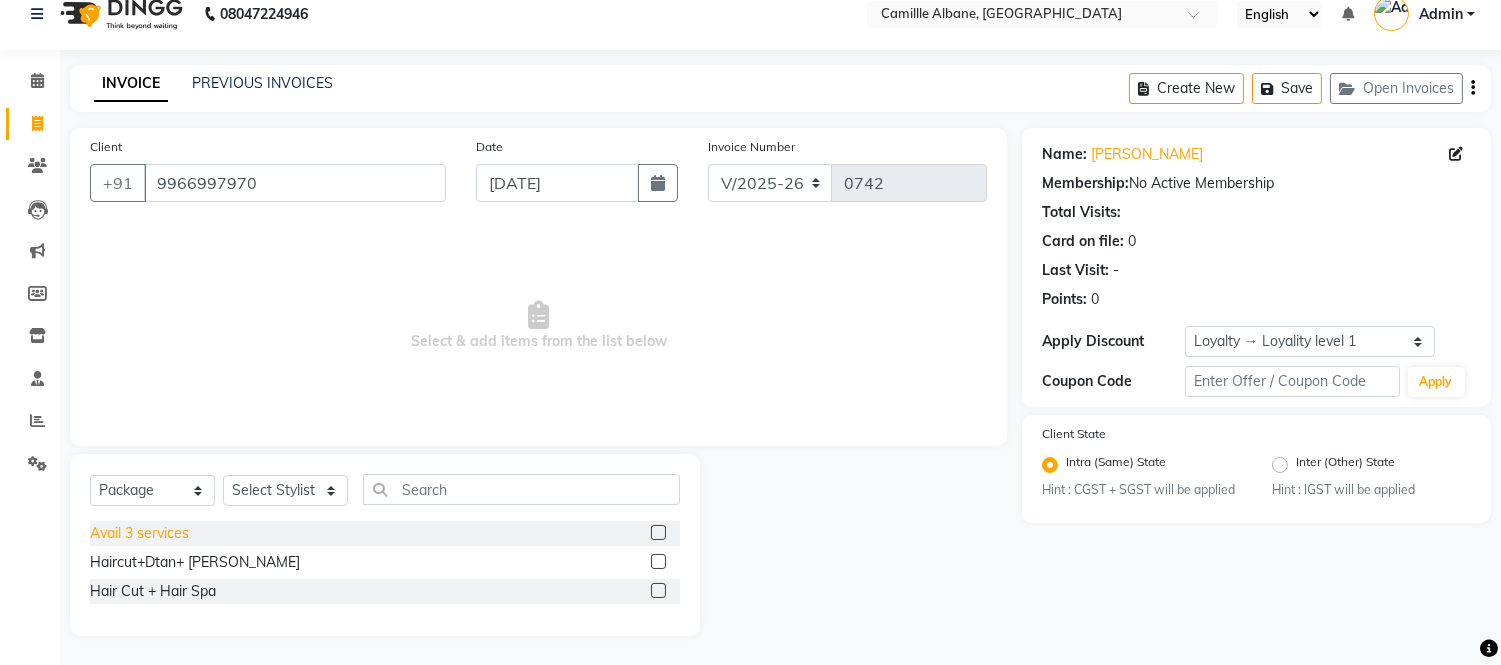click on "Avail 3 services" 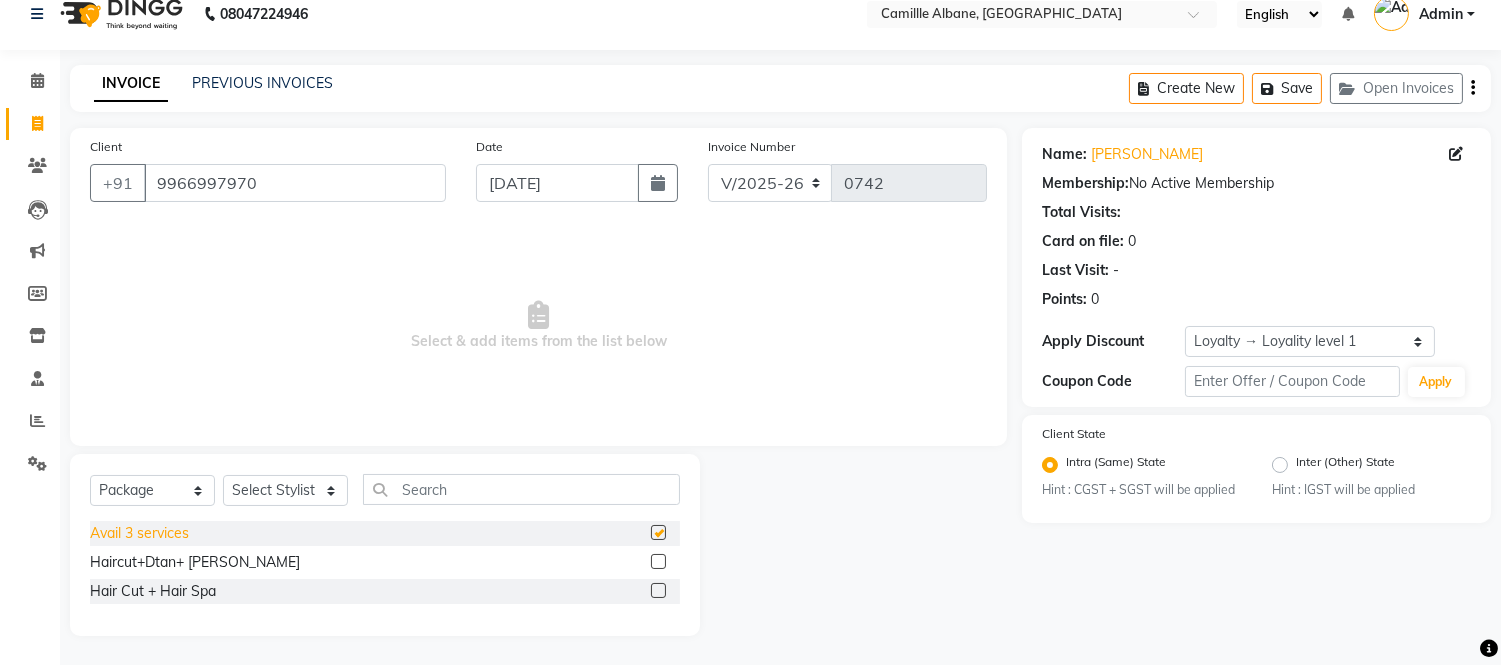 checkbox on "false" 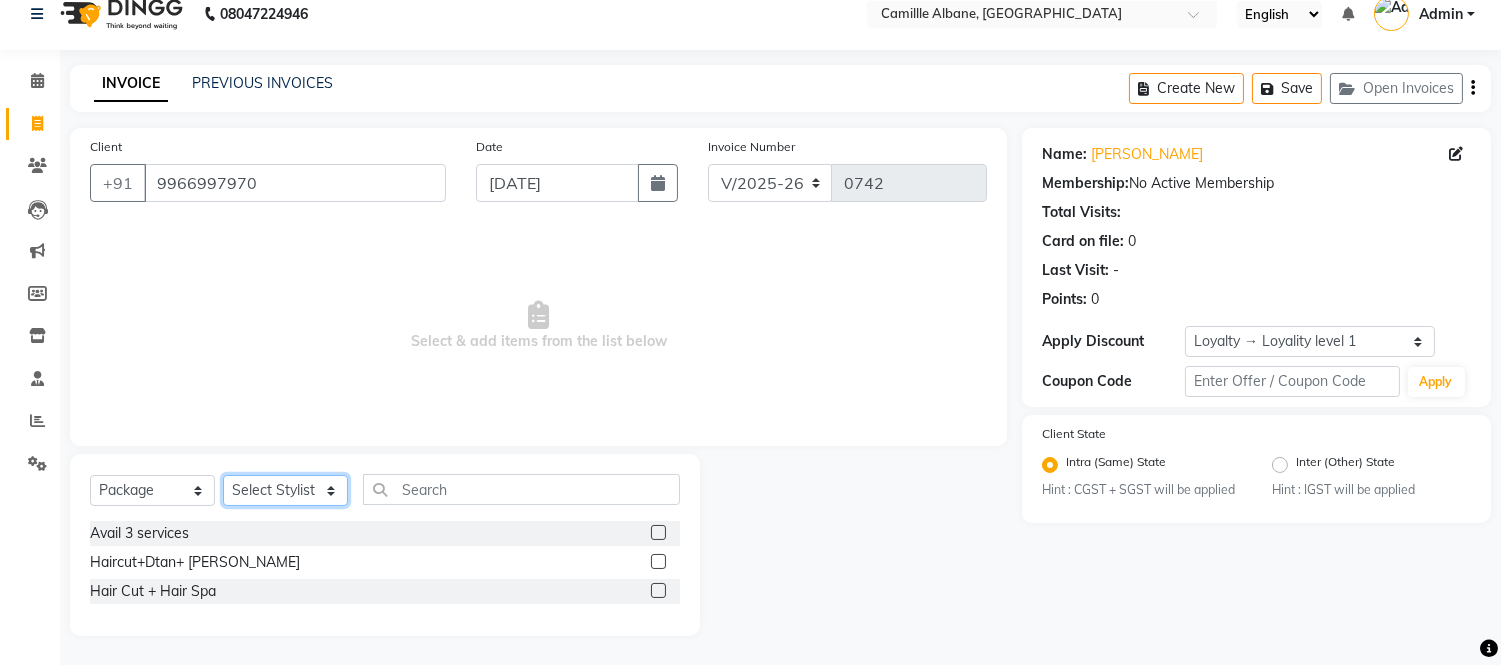 click on "Select Stylist Admin Amit Danish Dr, Rajani Jitendra K T Ramarao Lalitha Lokesh Madhu Nishi Satish Srinivas" 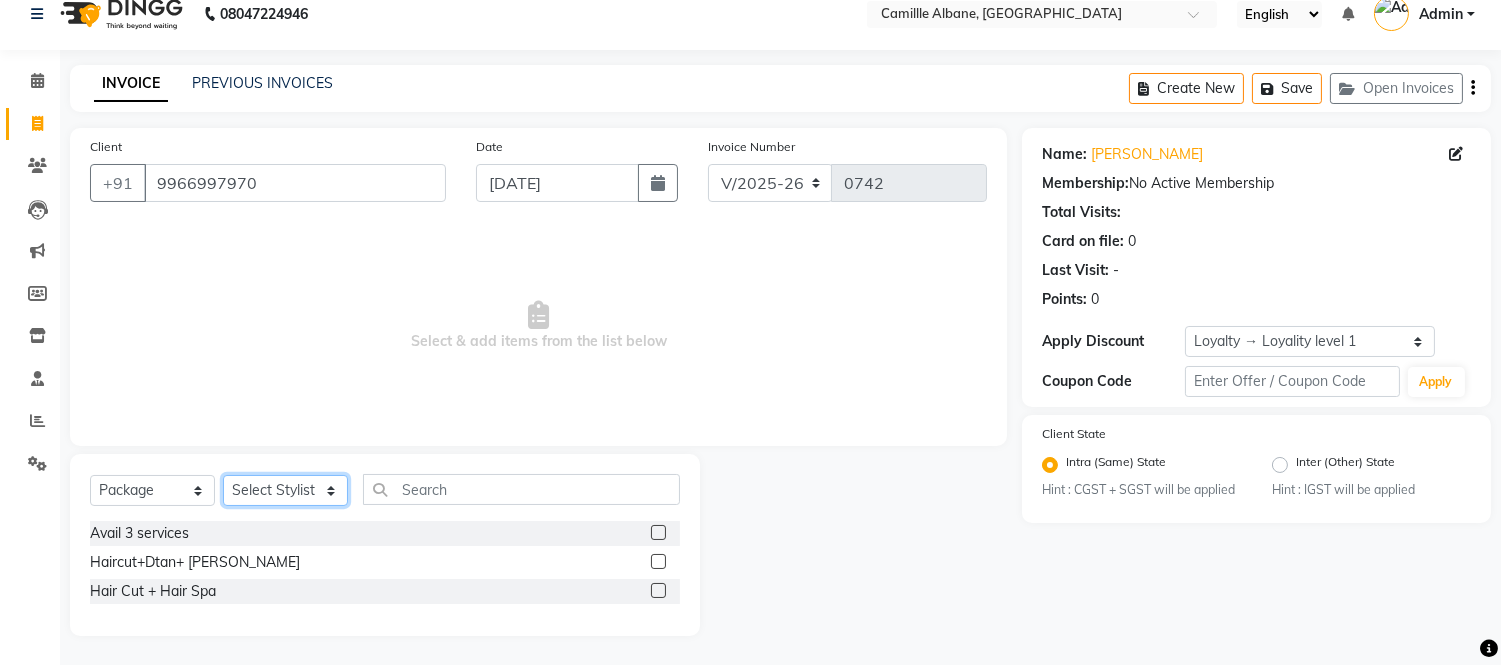 select on "59305" 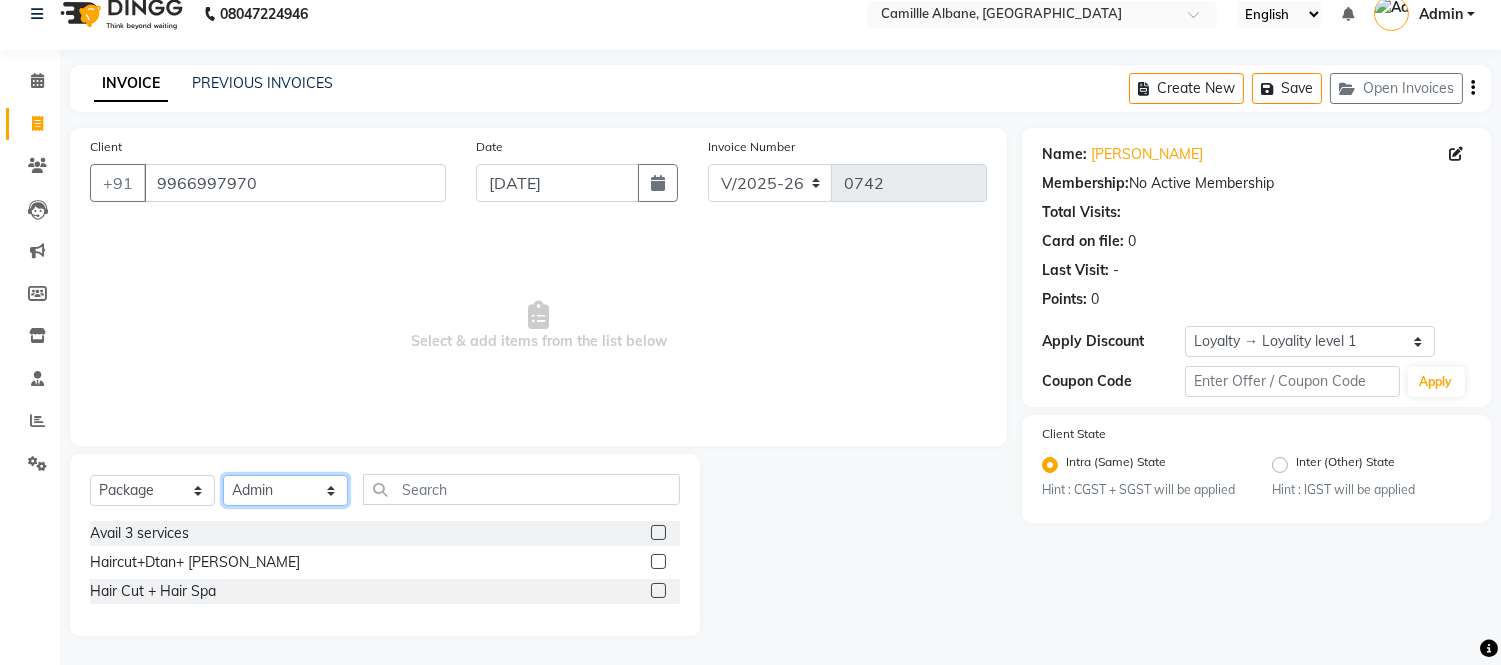 click on "Select Stylist Admin Amit Danish Dr, Rajani Jitendra K T Ramarao Lalitha Lokesh Madhu Nishi Satish Srinivas" 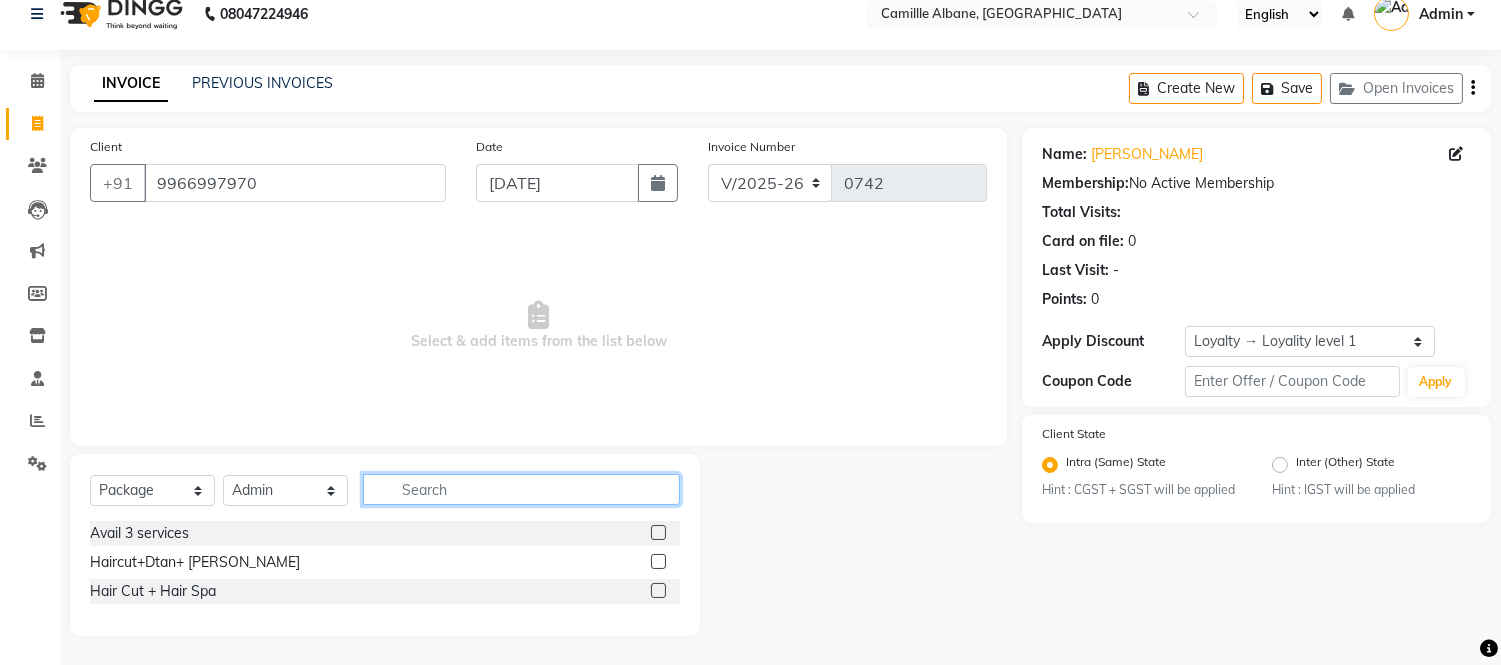 click 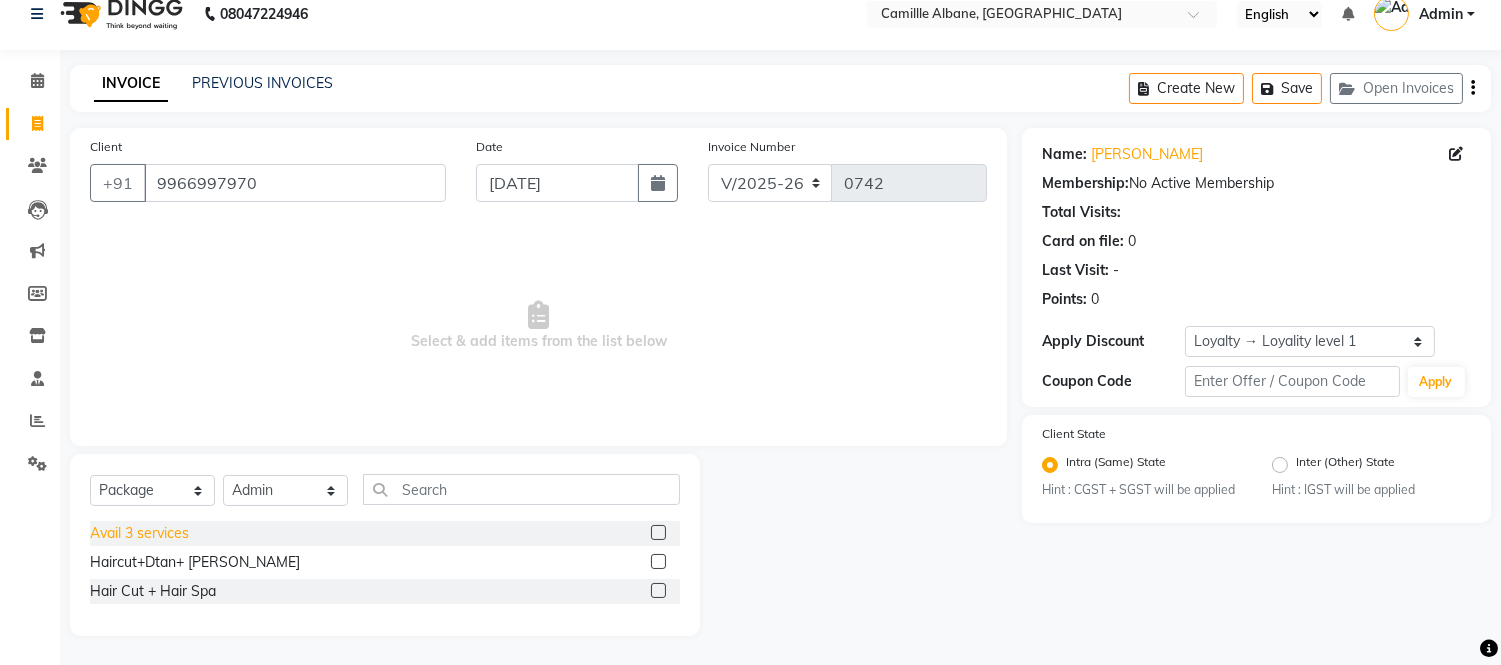 click on "Avail 3 services" 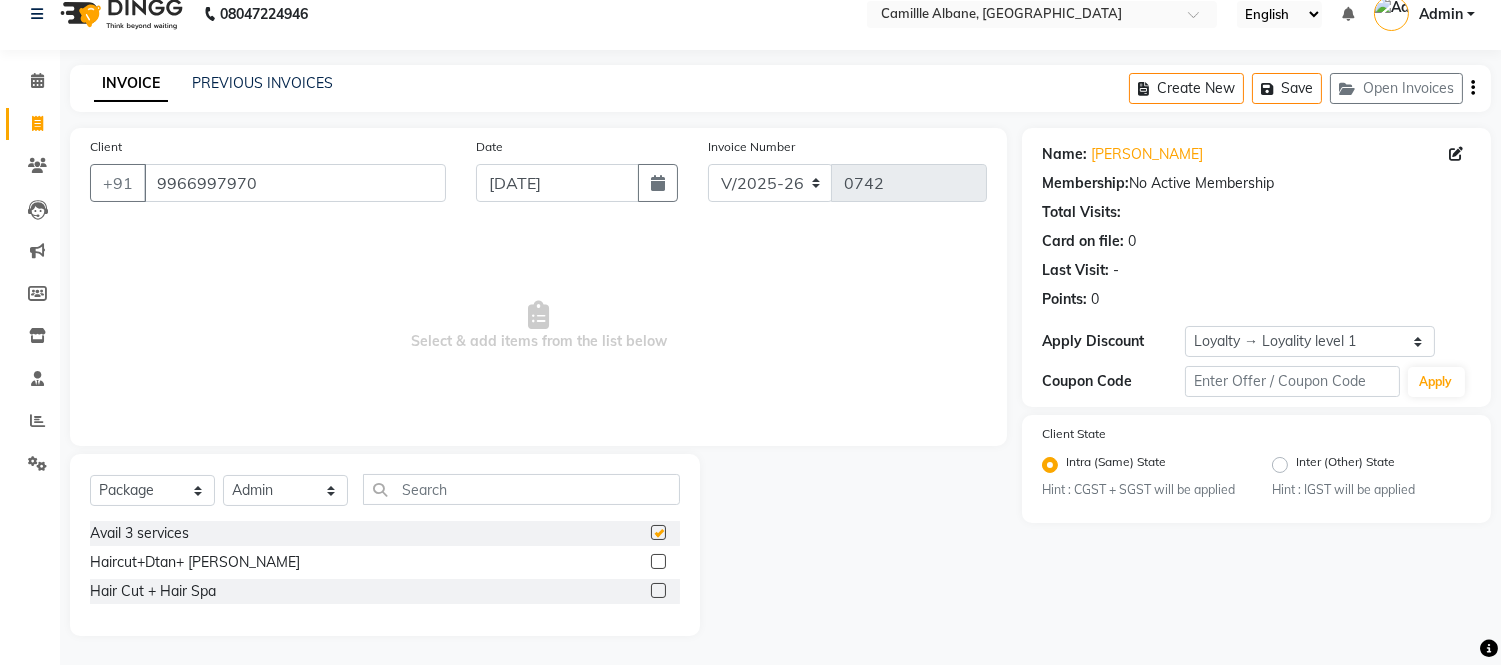 checkbox on "false" 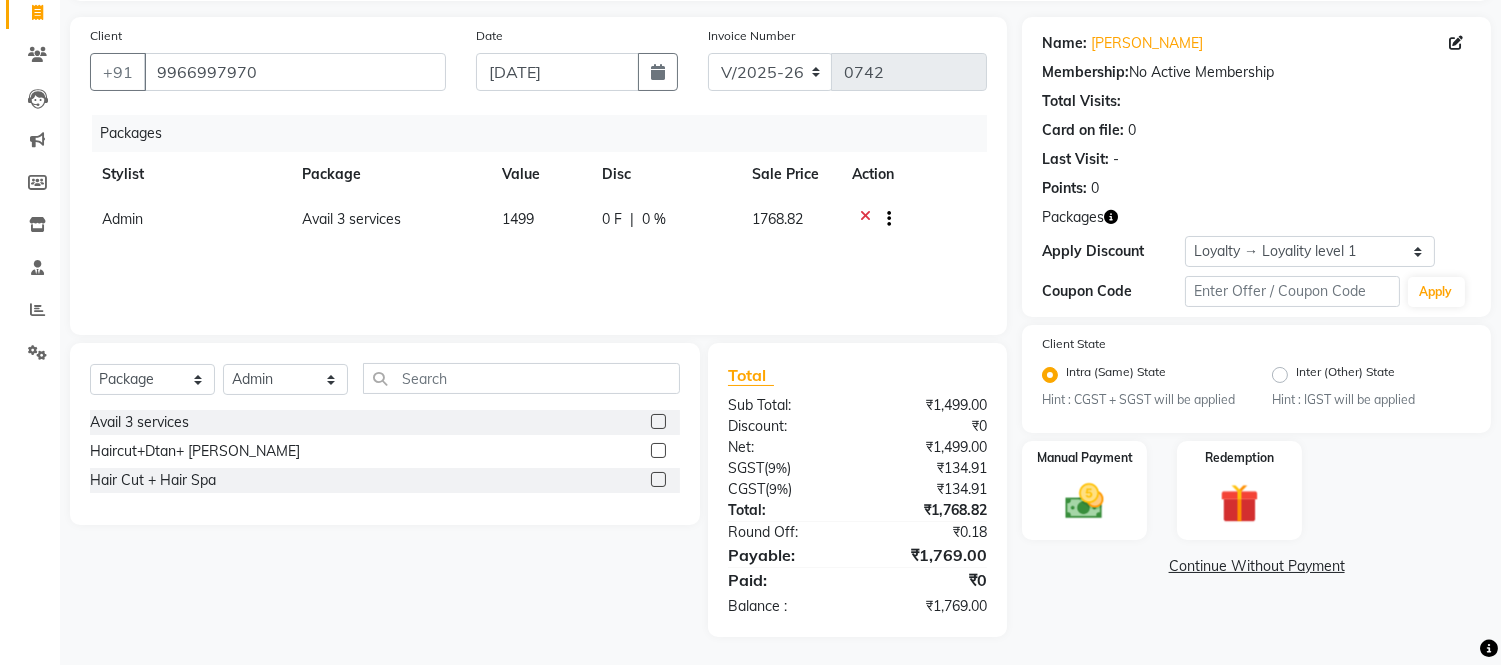 scroll, scrollTop: 134, scrollLeft: 0, axis: vertical 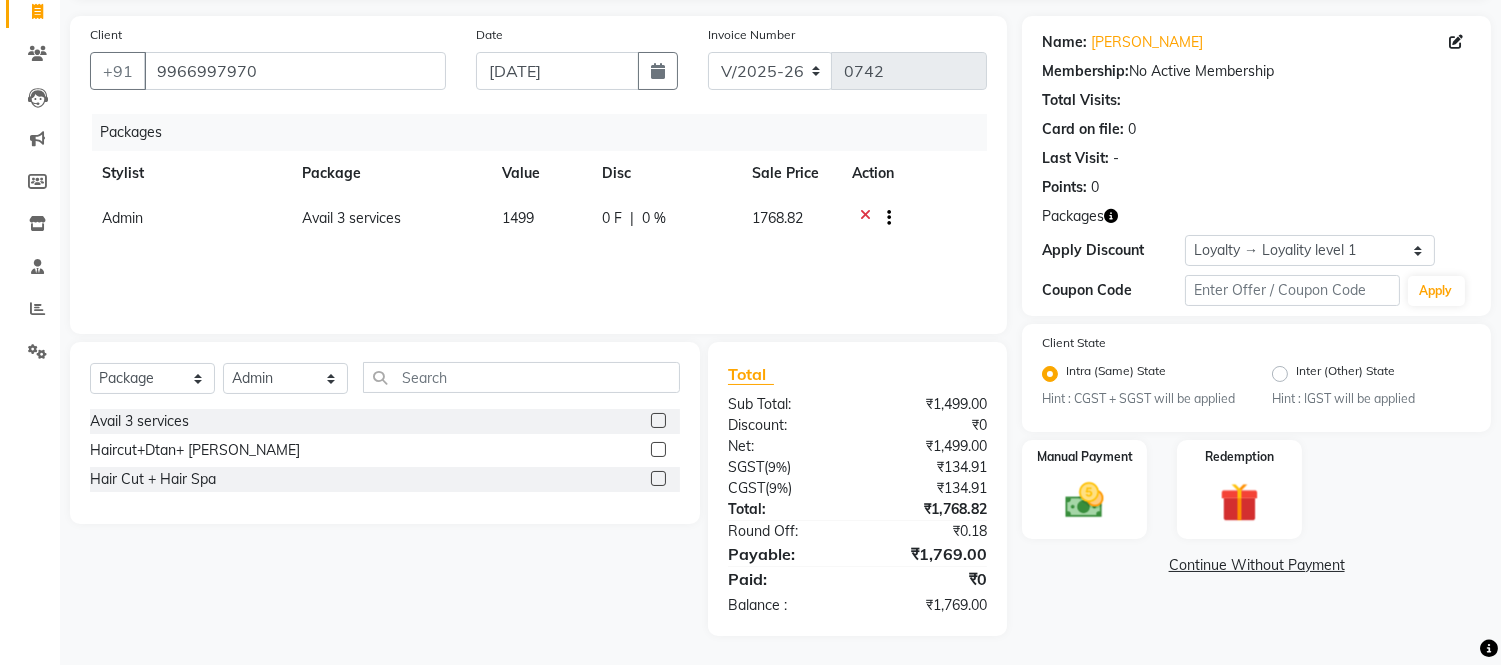 click 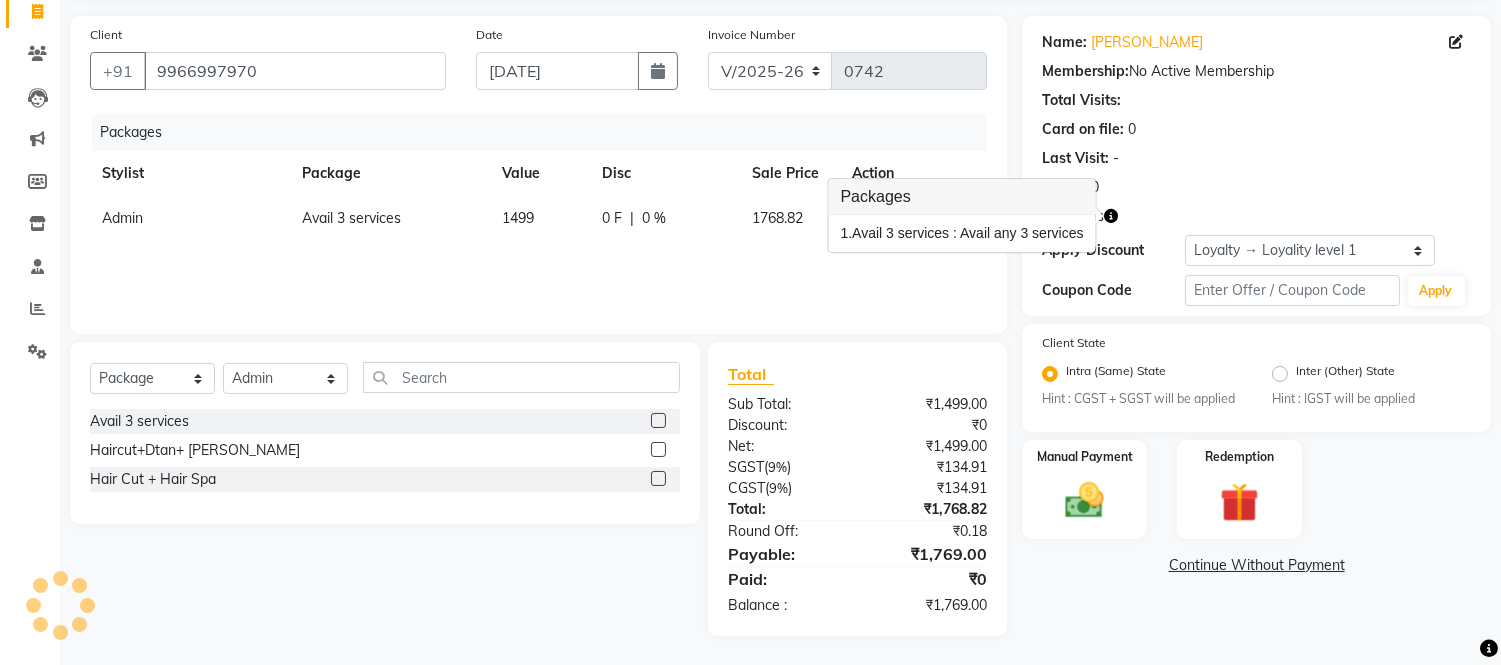 click 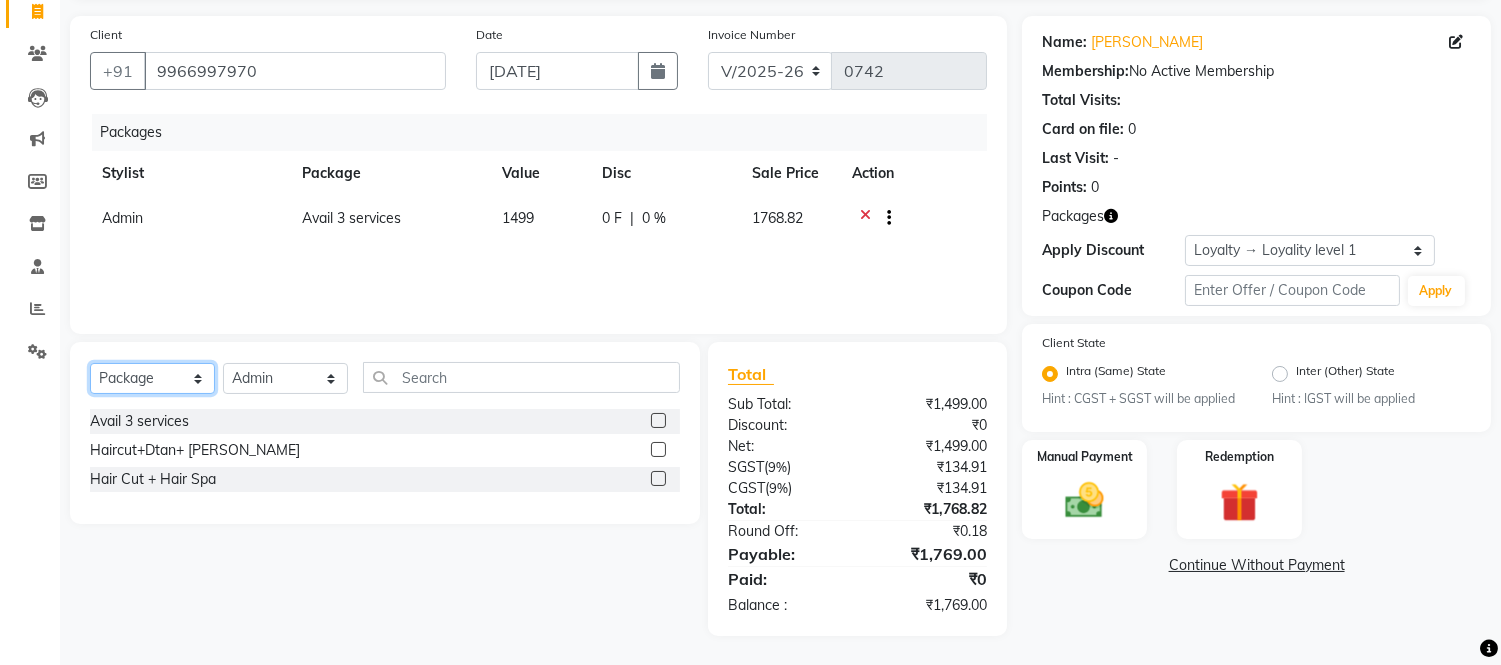 click on "Select  Service  Product  Membership  Package Voucher Prepaid Gift Card" 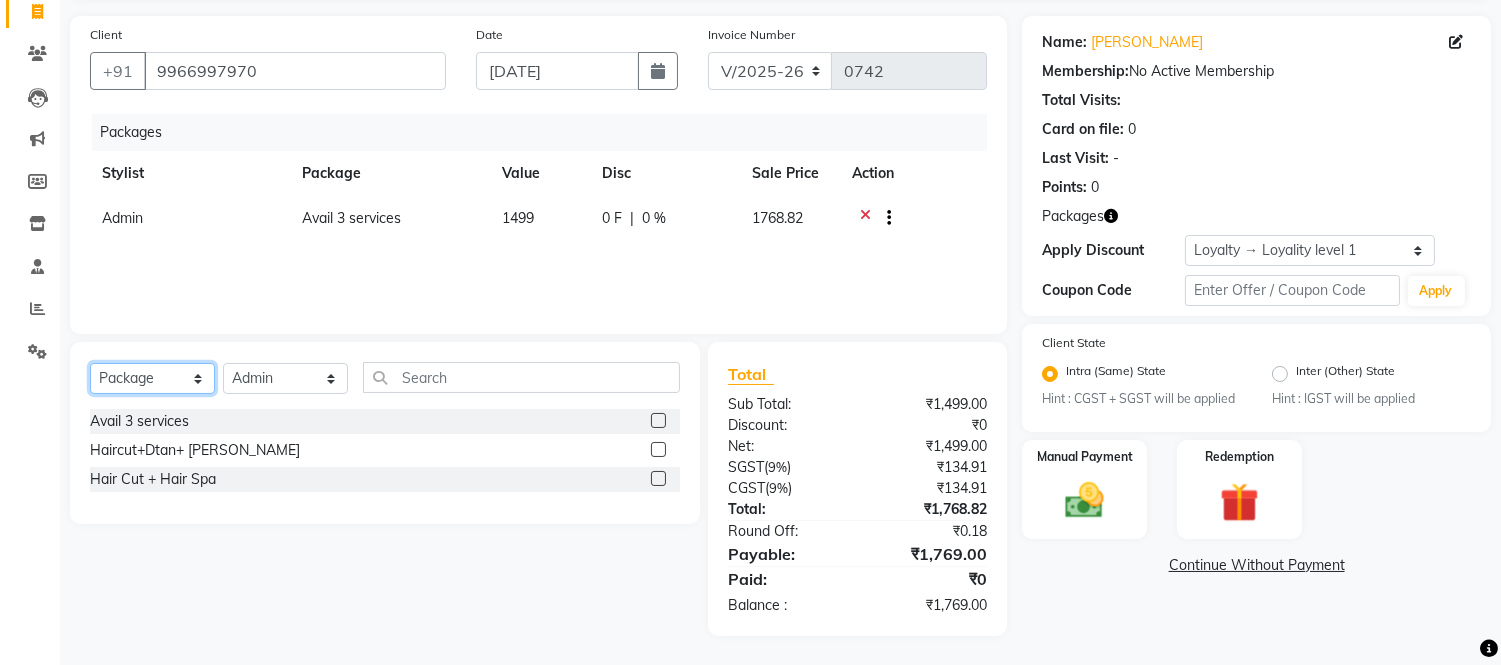 select on "service" 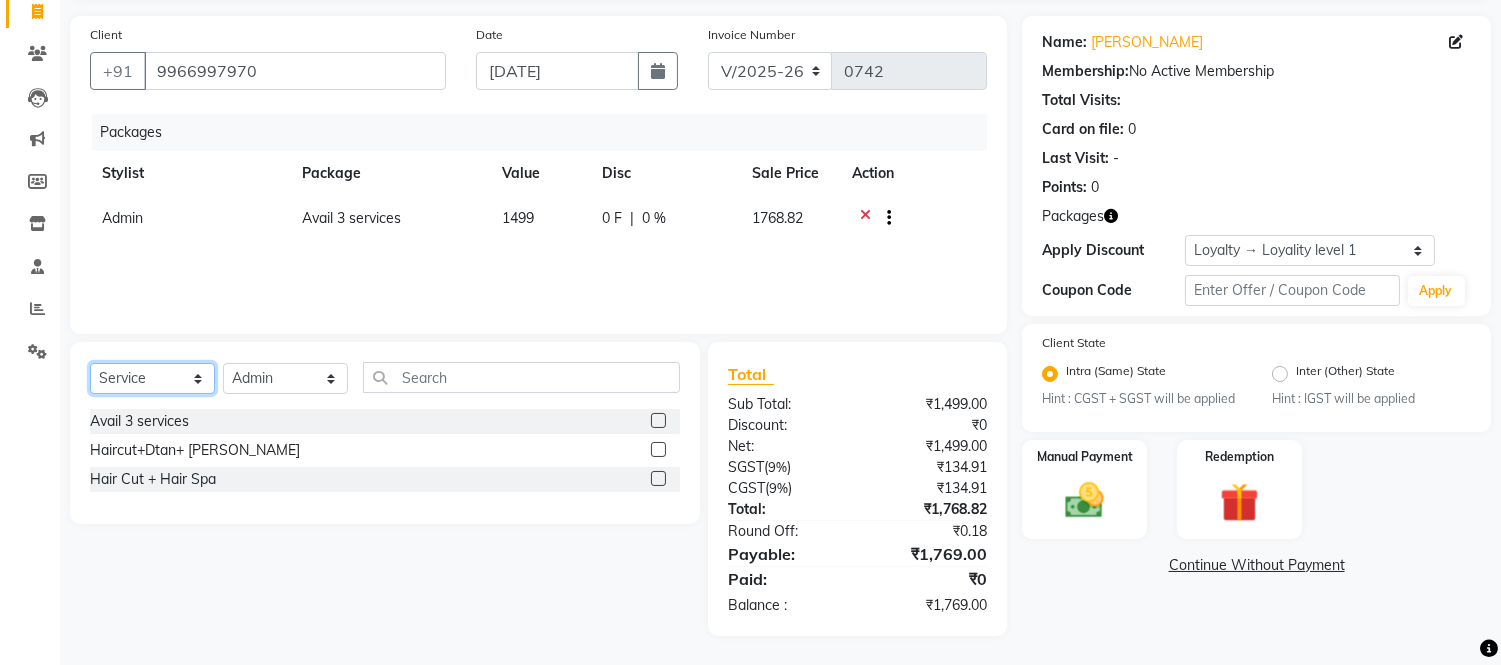 click on "Select  Service  Product  Membership  Package Voucher Prepaid Gift Card" 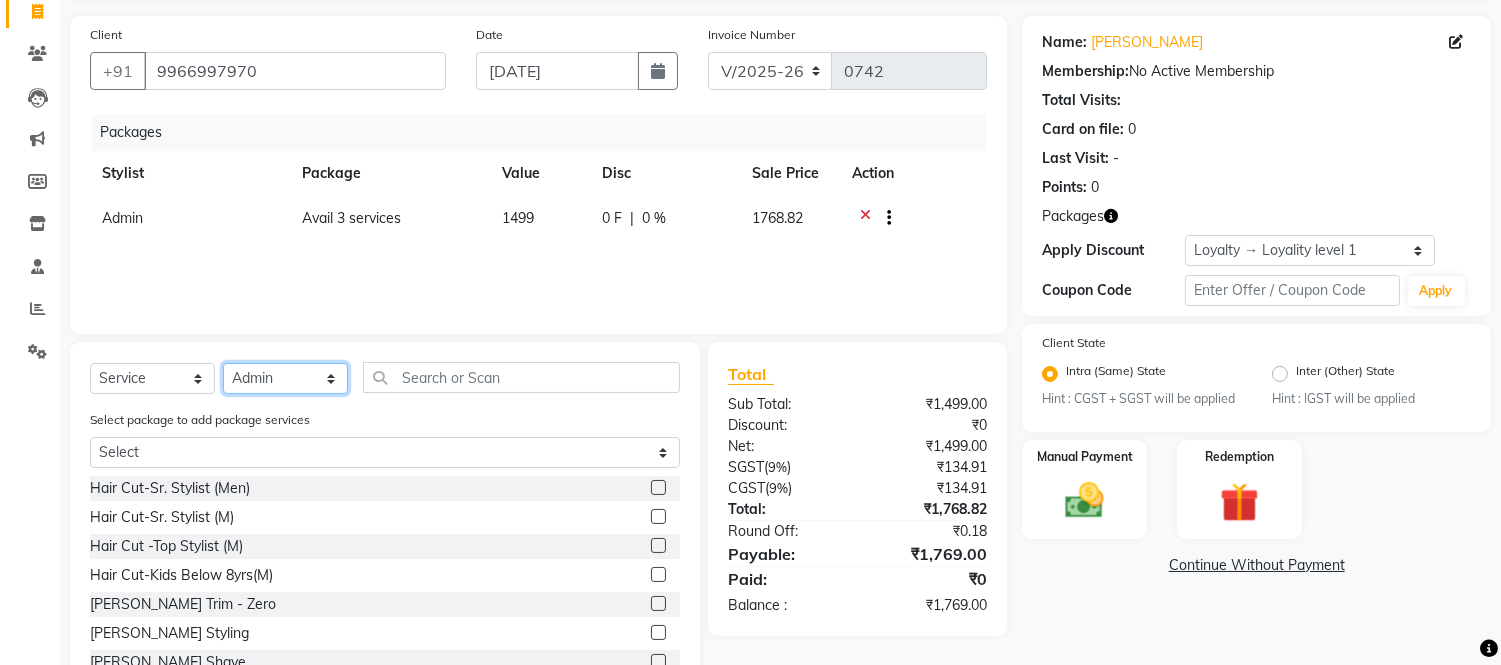 click on "Select Stylist Admin Amit Danish Dr, Rajani Jitendra K T Ramarao Lalitha Lokesh Madhu Nishi Satish Srinivas" 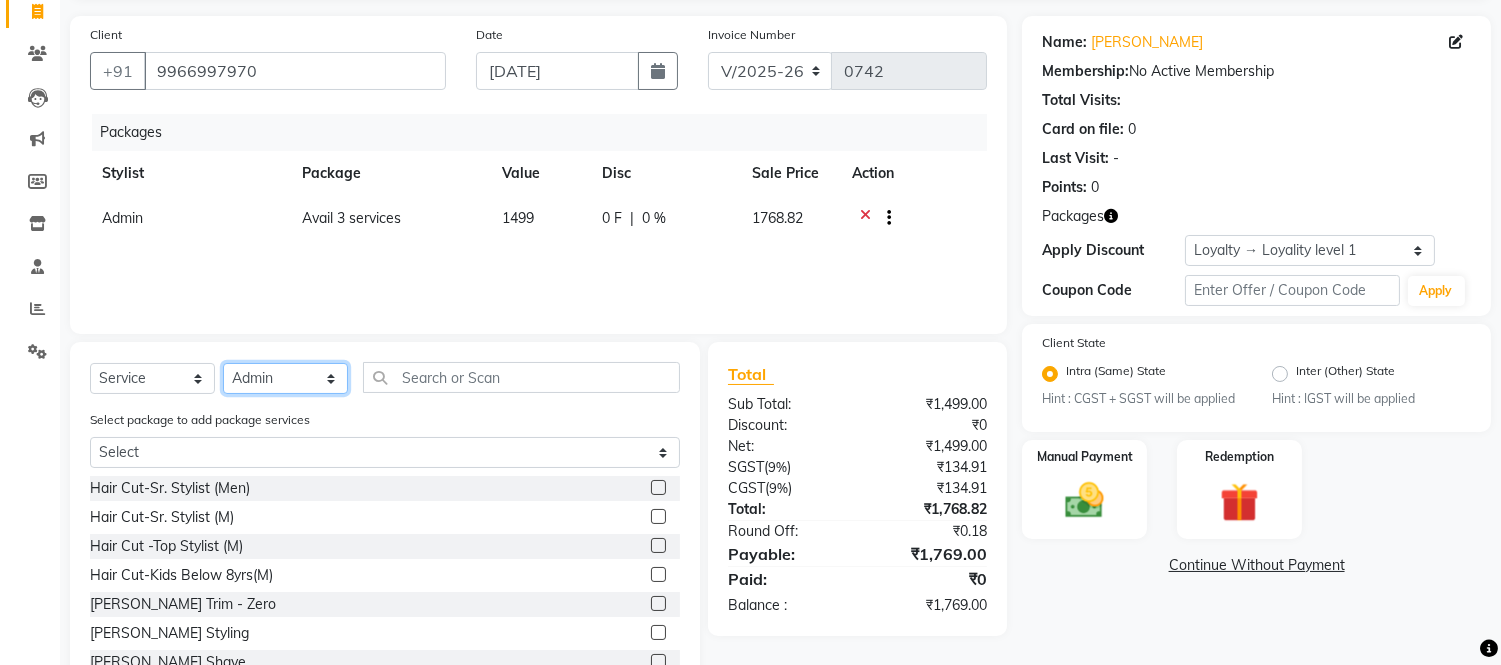 select on "57811" 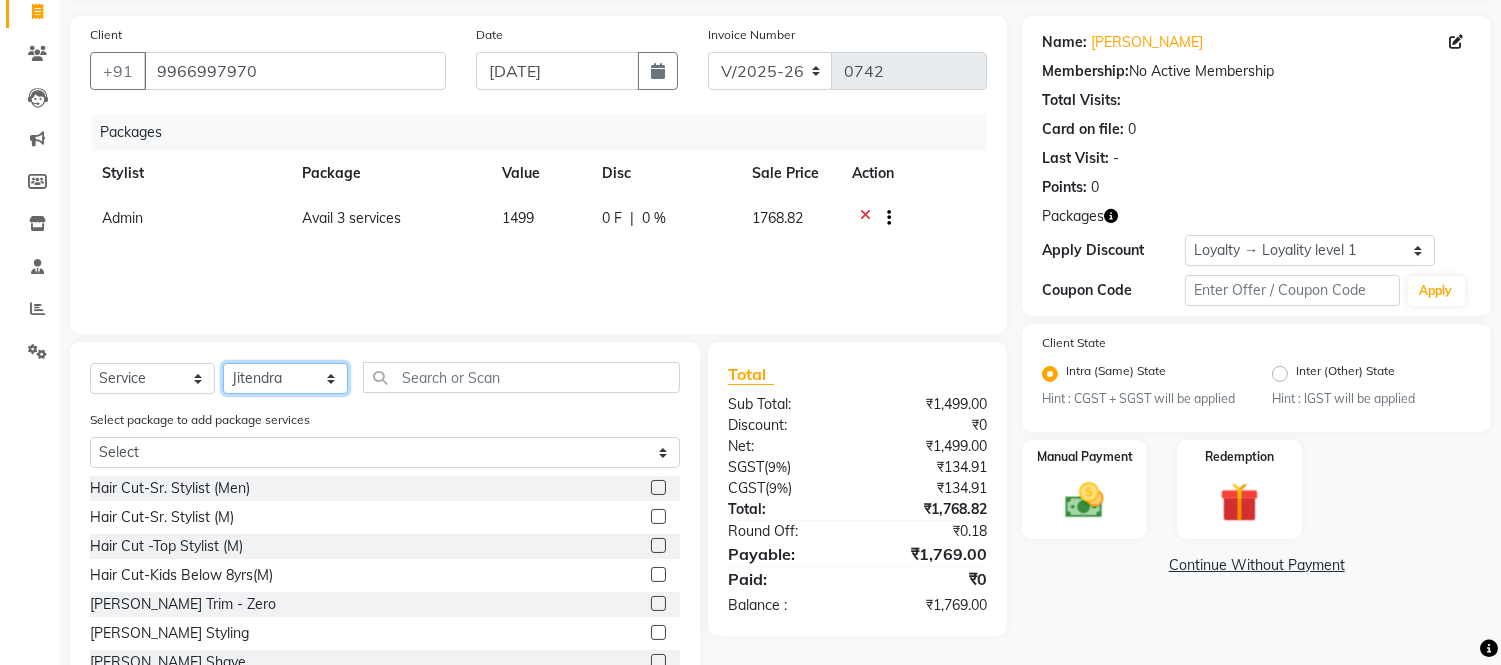 click on "Select Stylist Admin Amit Danish Dr, Rajani Jitendra K T Ramarao Lalitha Lokesh Madhu Nishi Satish Srinivas" 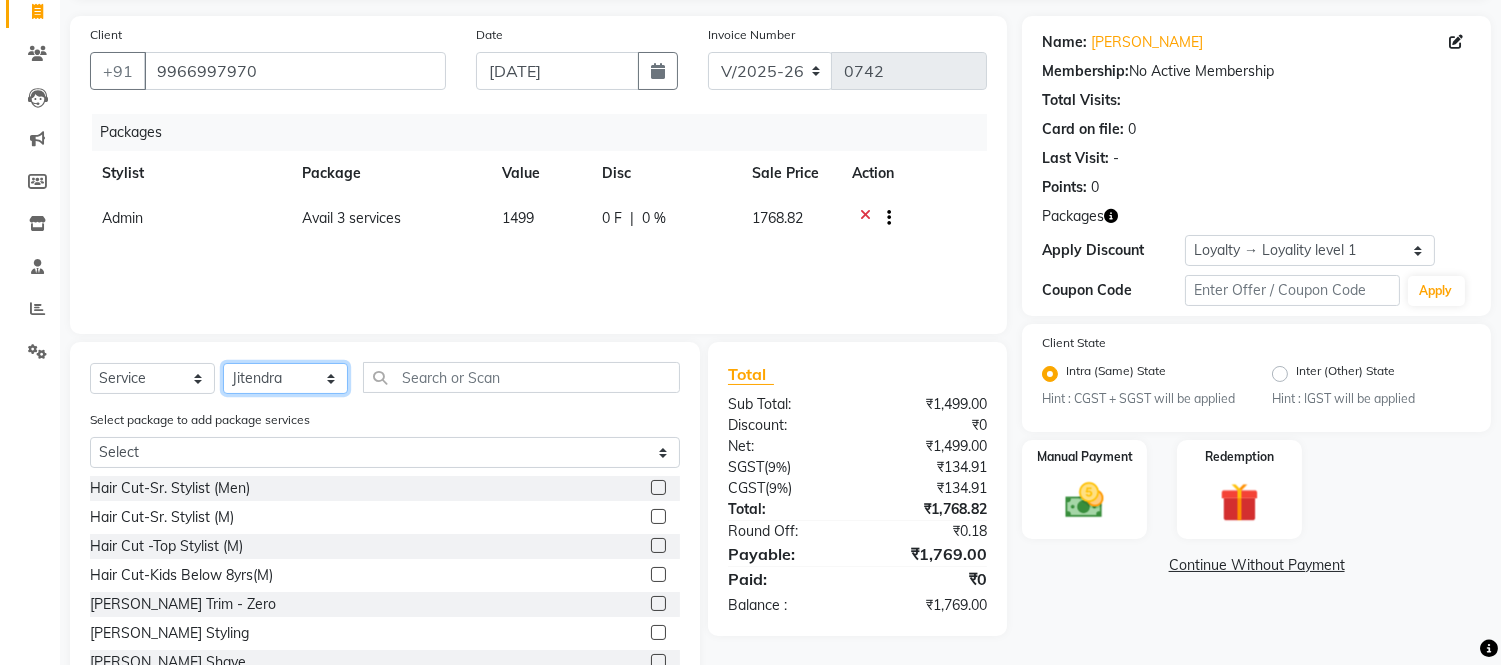 scroll, scrollTop: 203, scrollLeft: 0, axis: vertical 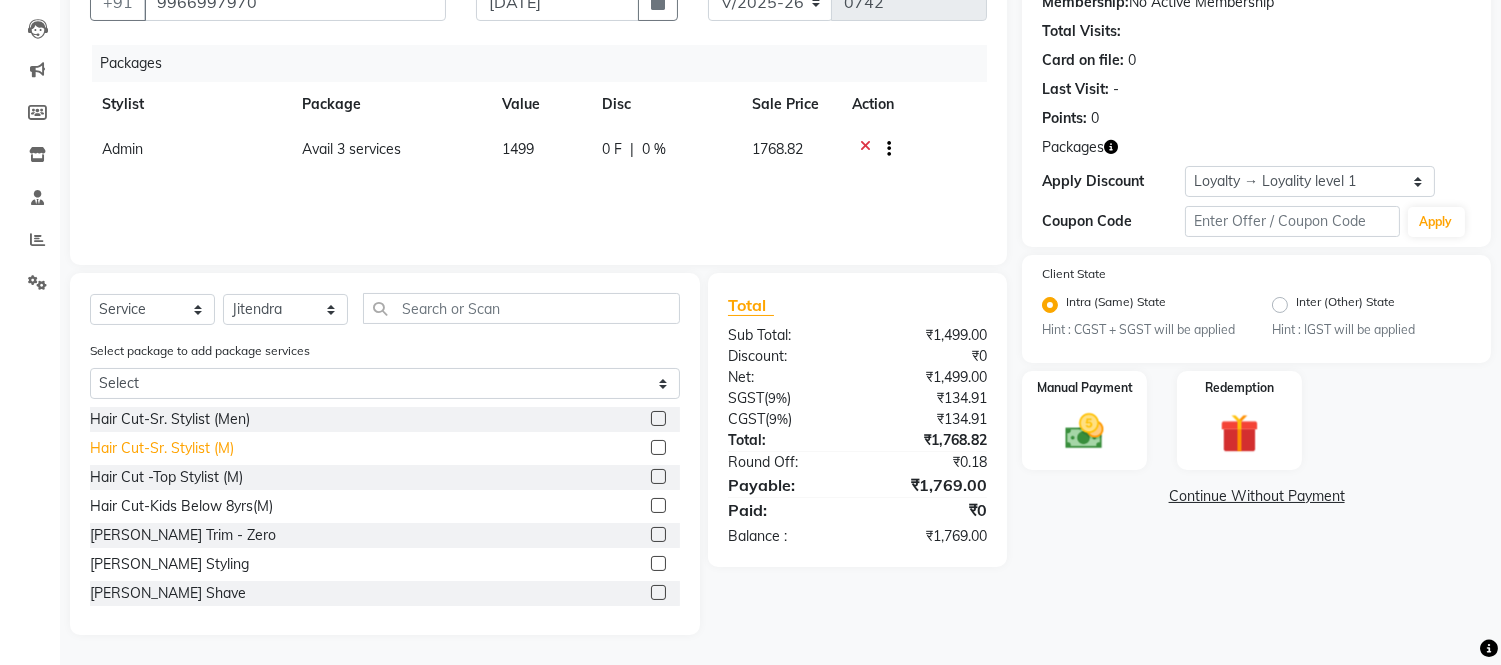 click on "Hair Cut-Sr. Stylist (M)" 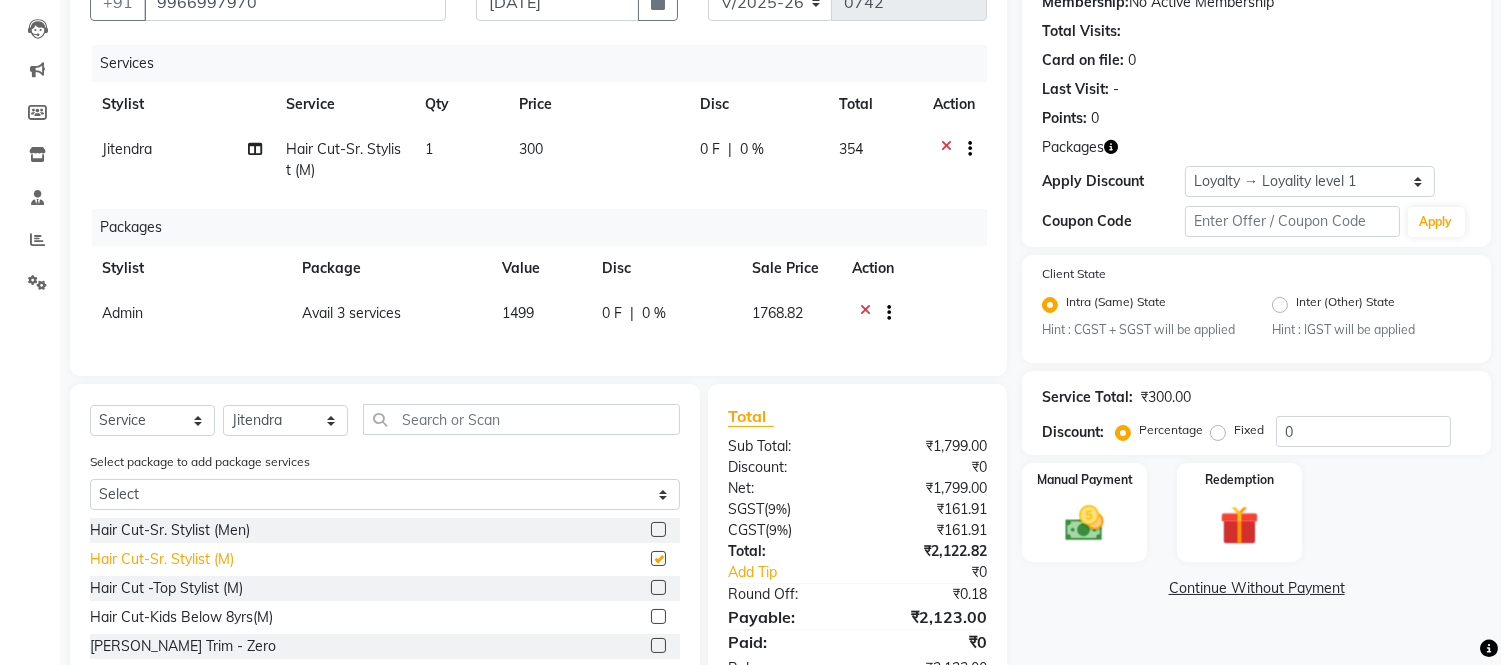 checkbox on "false" 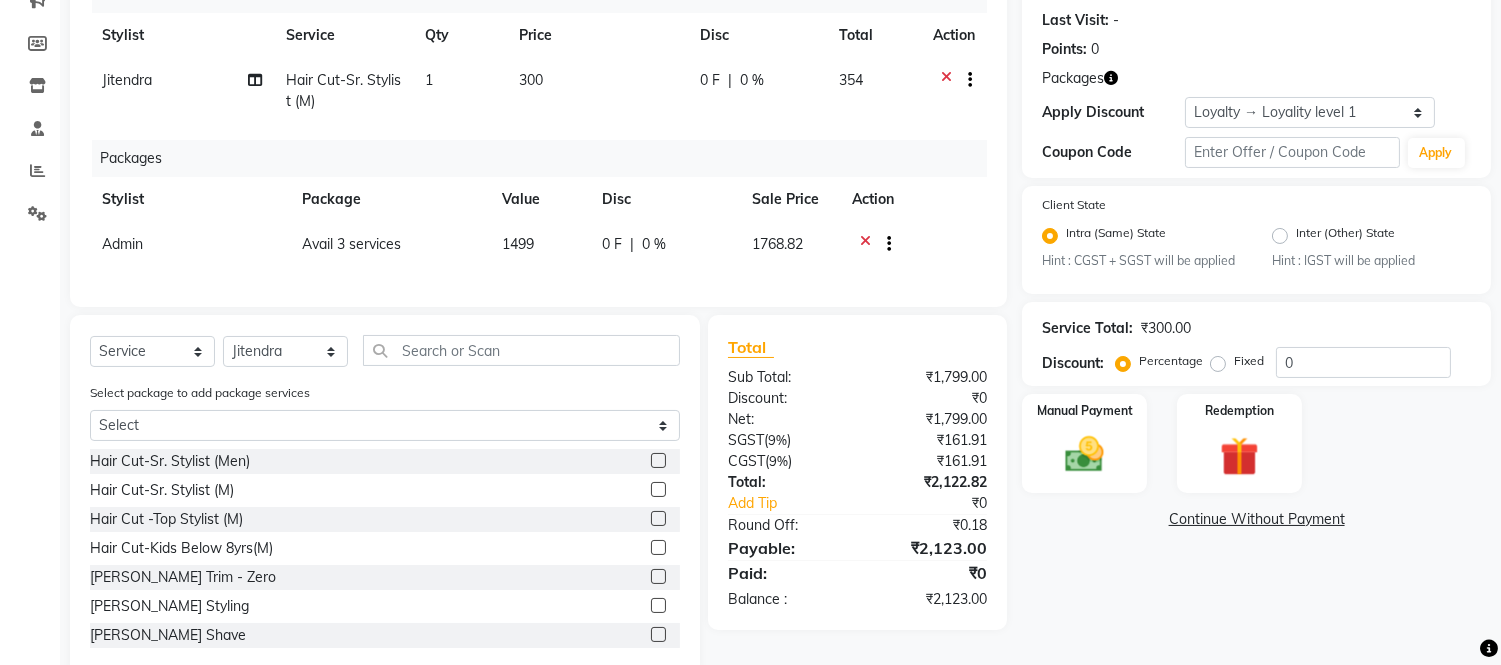 scroll, scrollTop: 330, scrollLeft: 0, axis: vertical 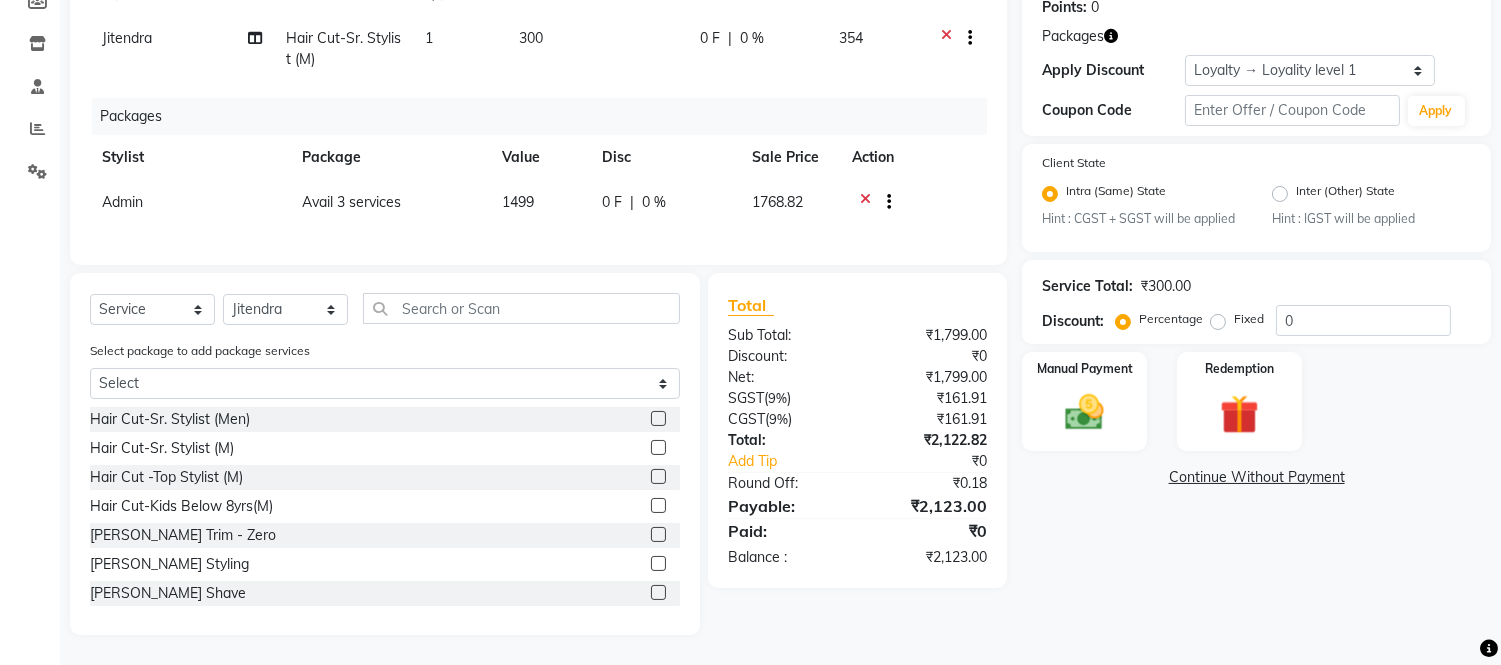 click on "Select package to add package services Select Avail 3 services" 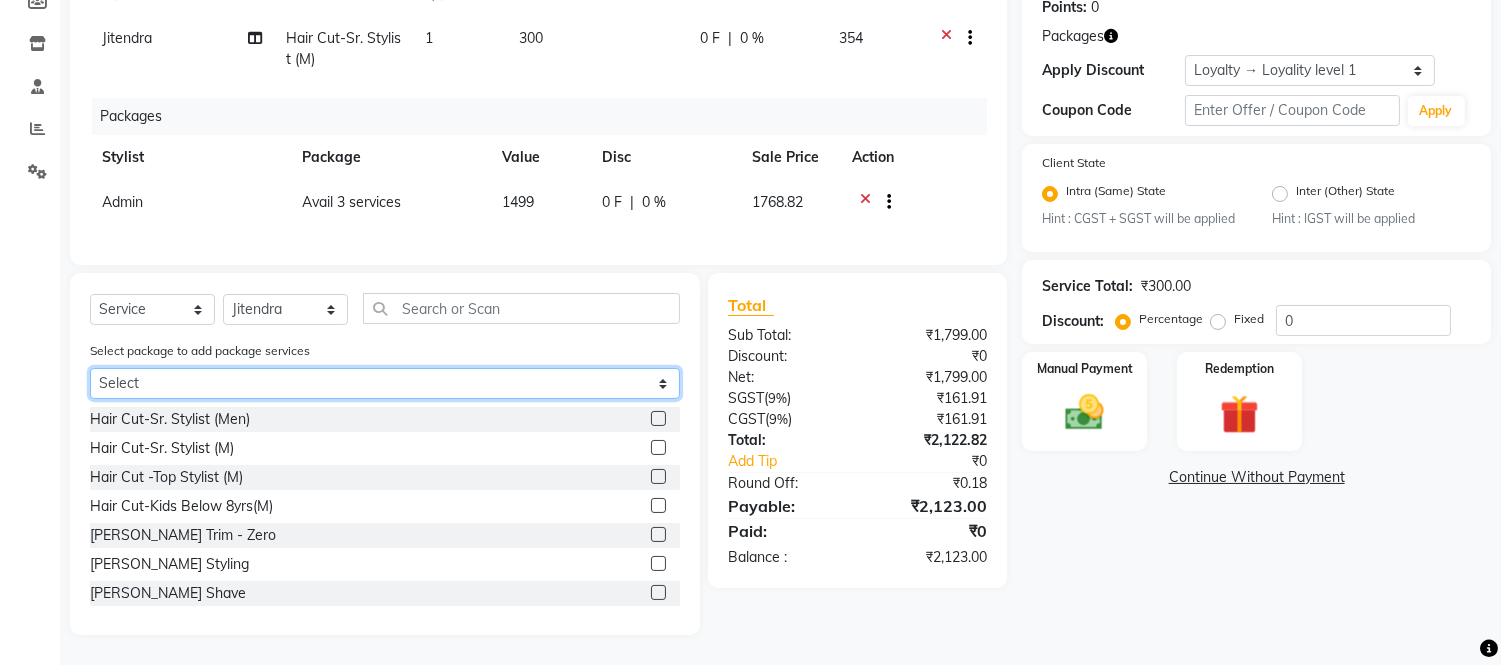 click on "Select Avail 3 services" 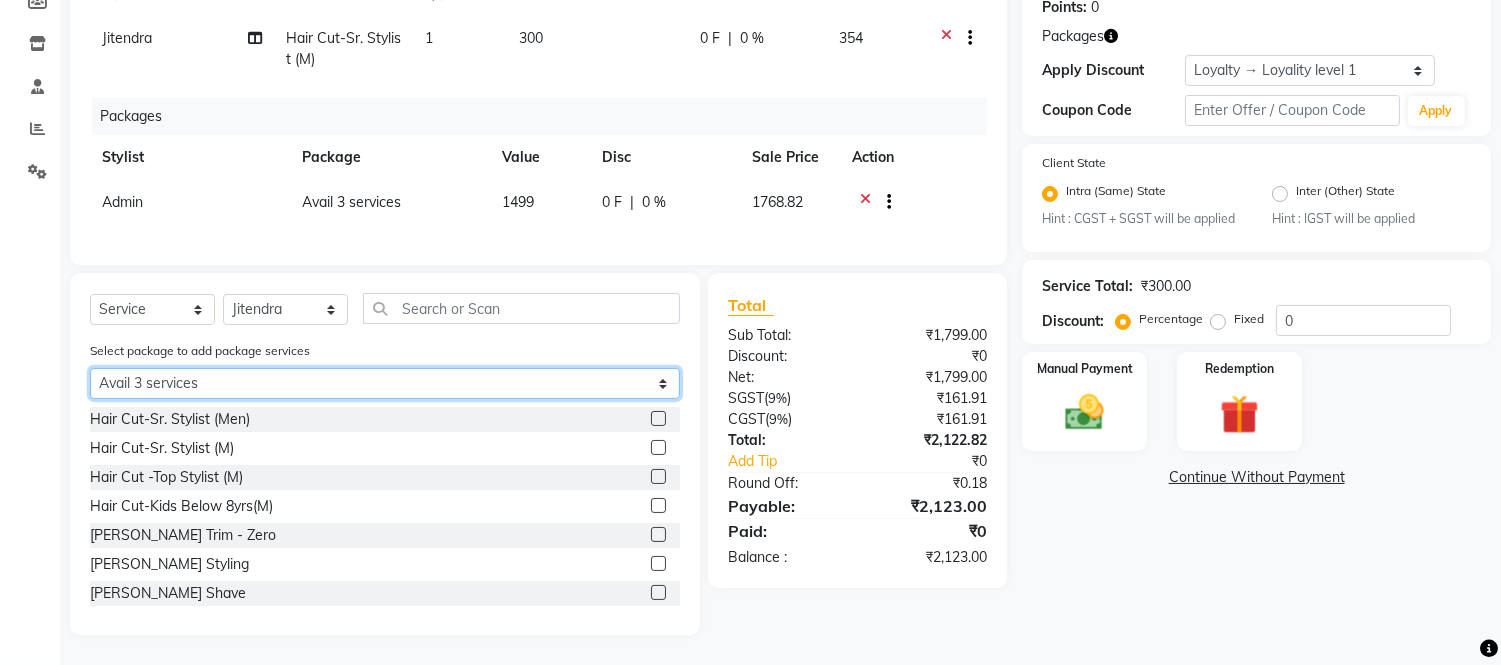 click on "Select Avail 3 services" 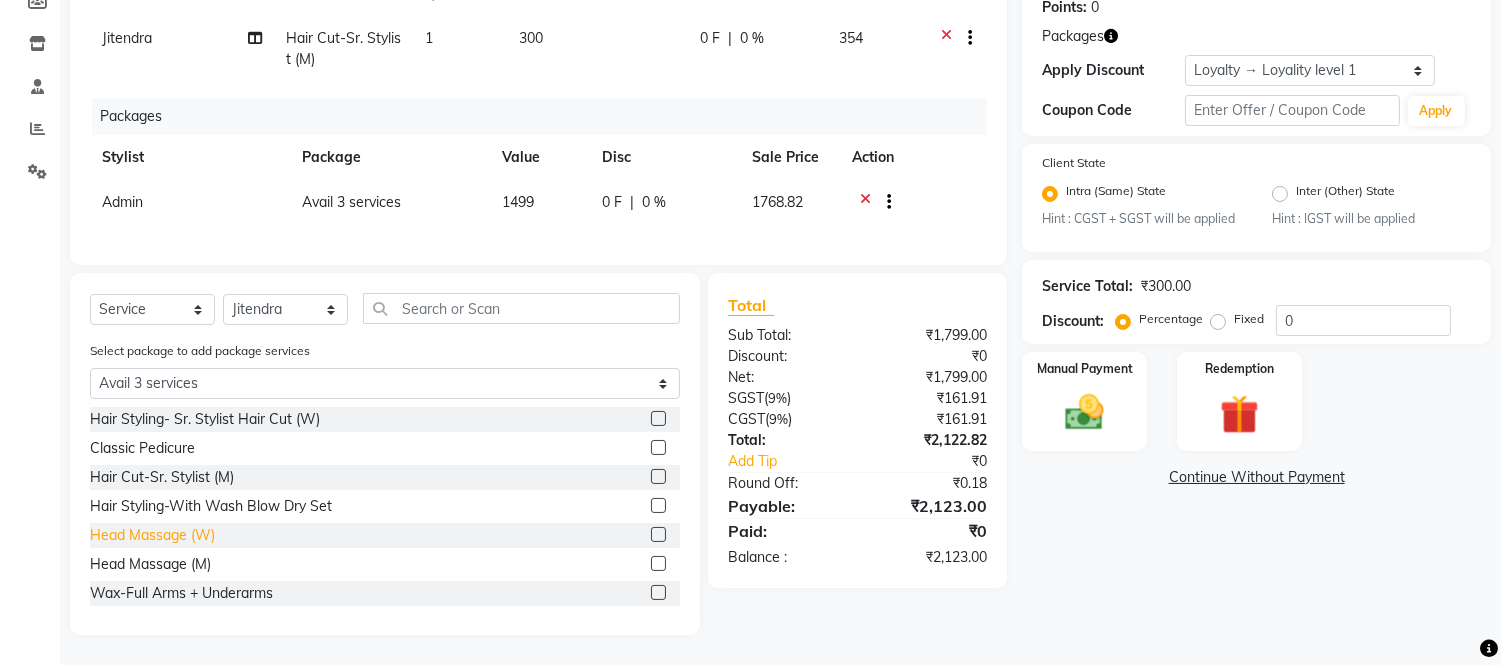 click on "Head Massage (W)" 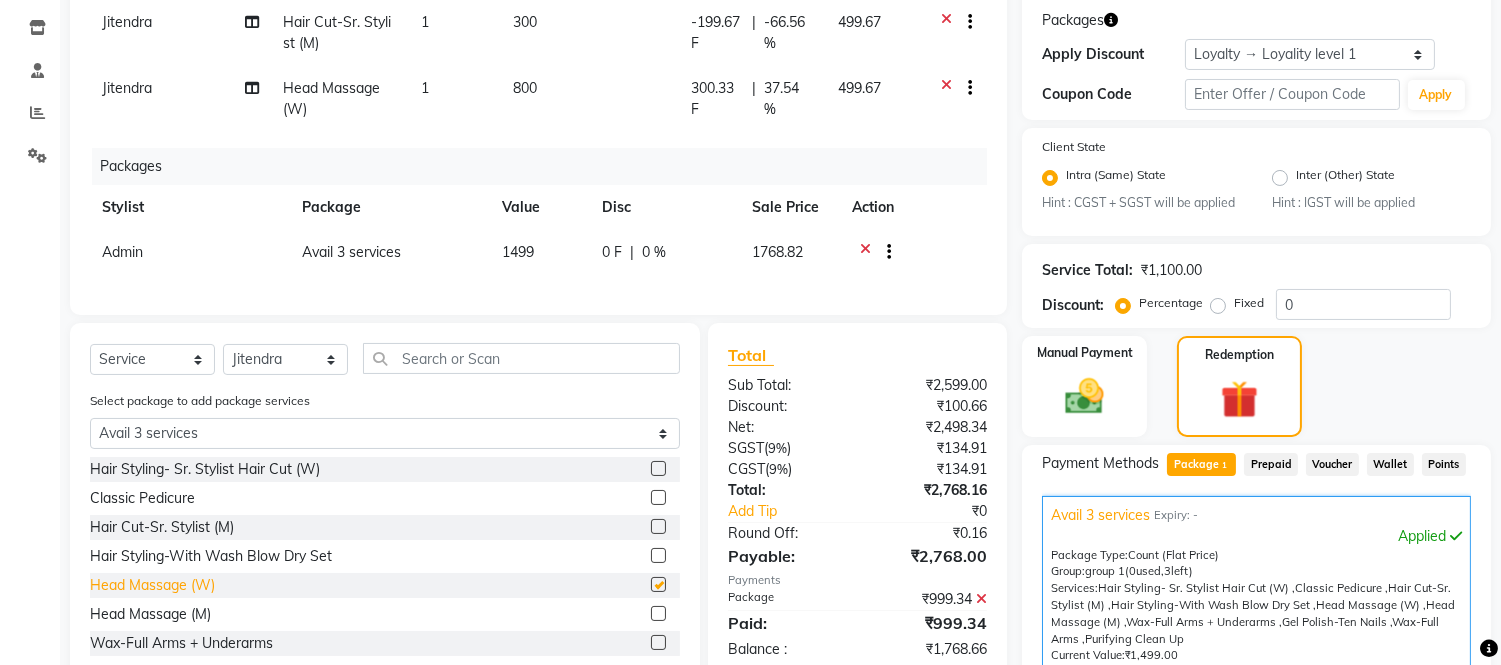 checkbox on "false" 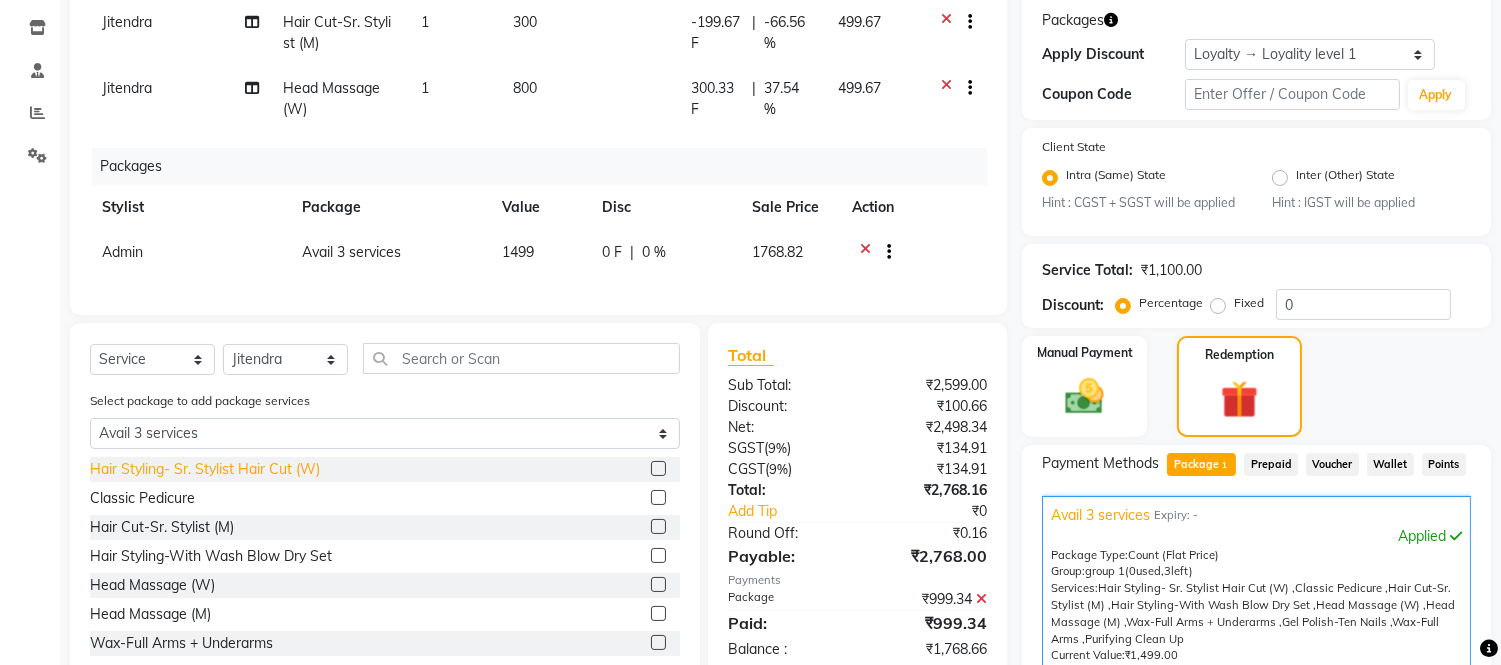 click on "Hair Styling- Sr. Stylist Hair Cut (W)" 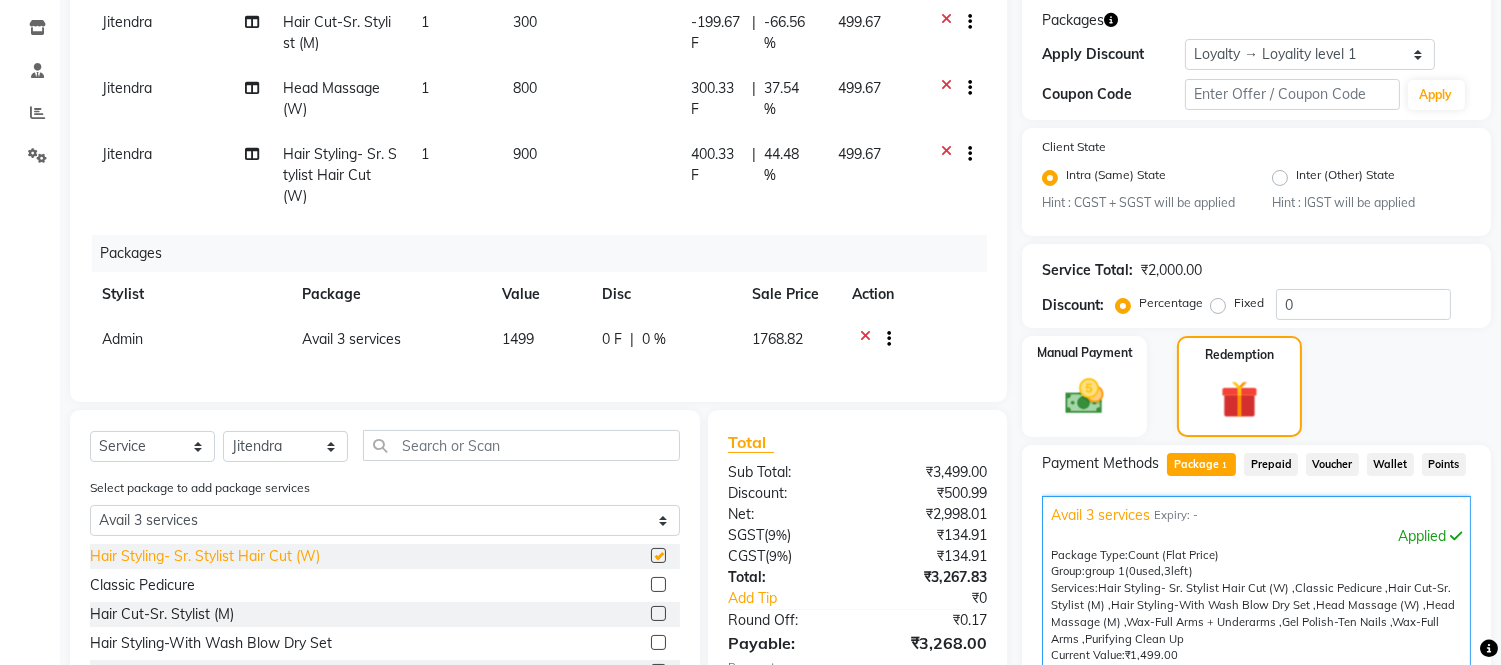 checkbox on "false" 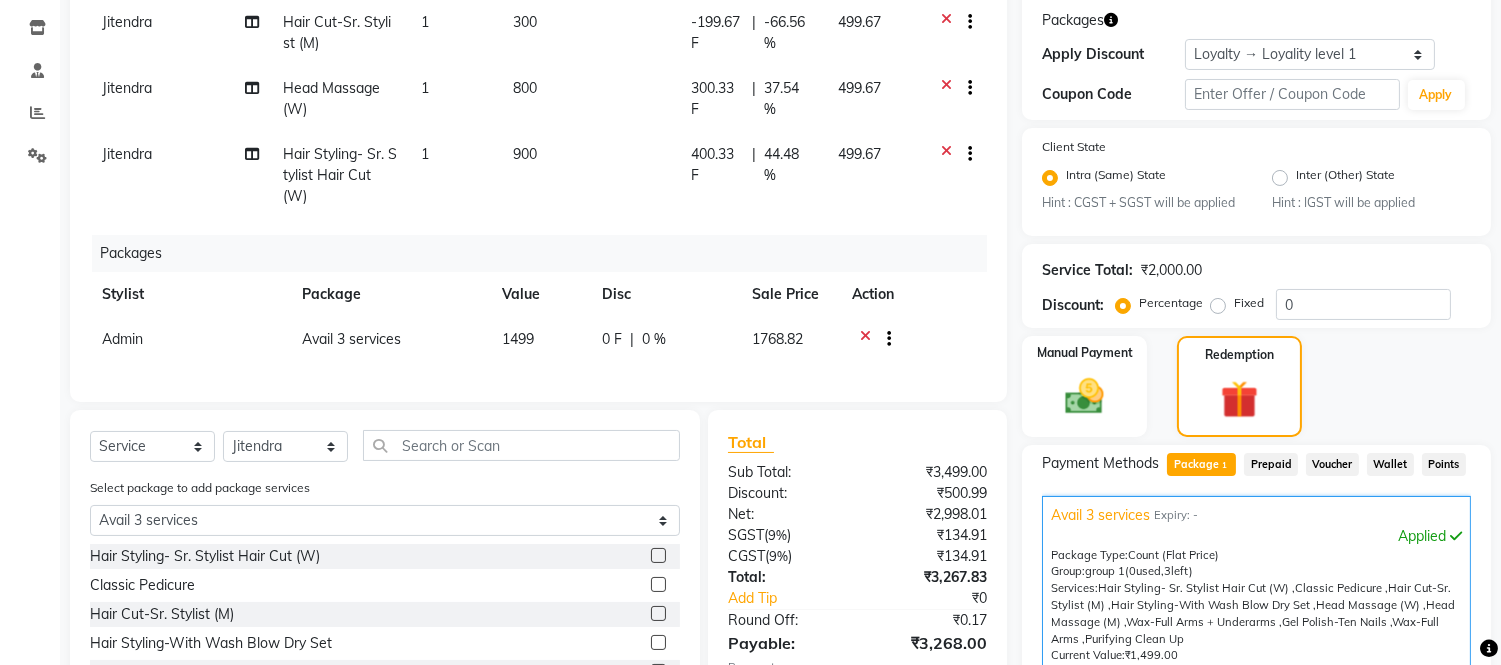 scroll, scrollTop: 576, scrollLeft: 0, axis: vertical 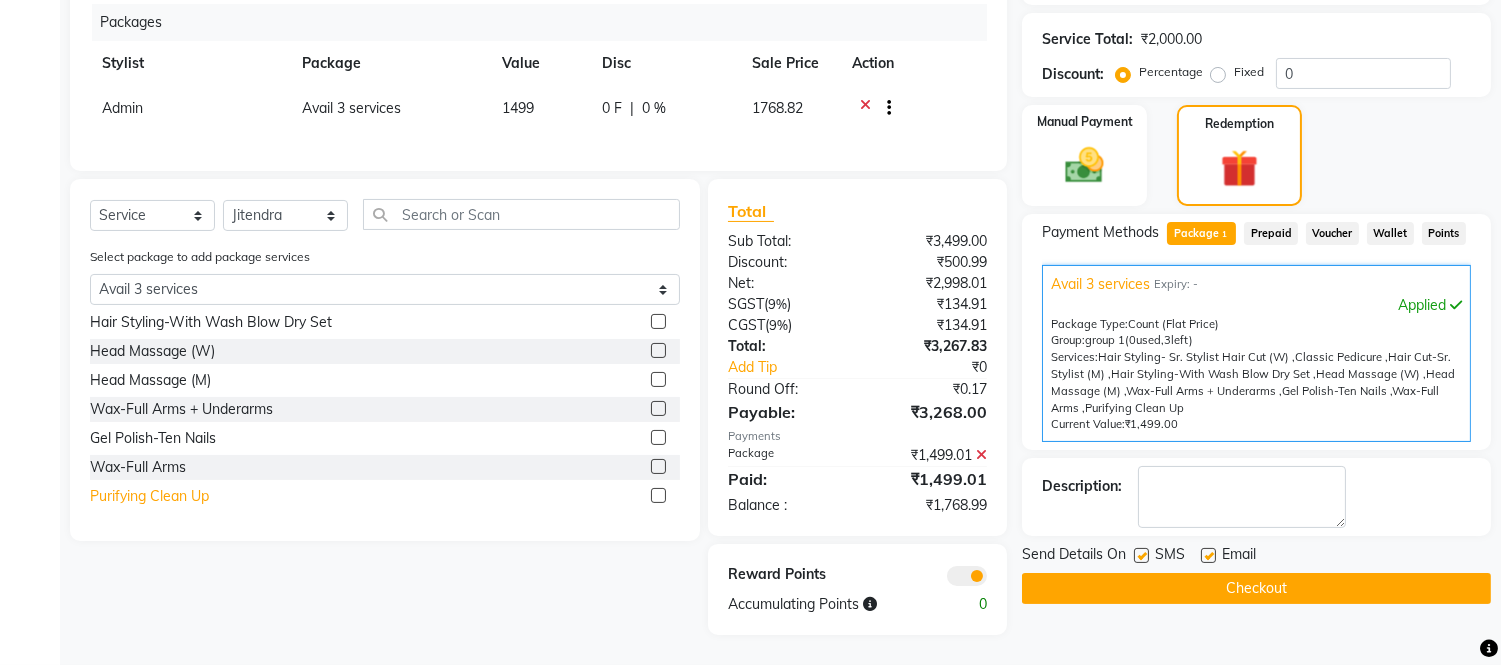 click on "Purifying Clean Up" 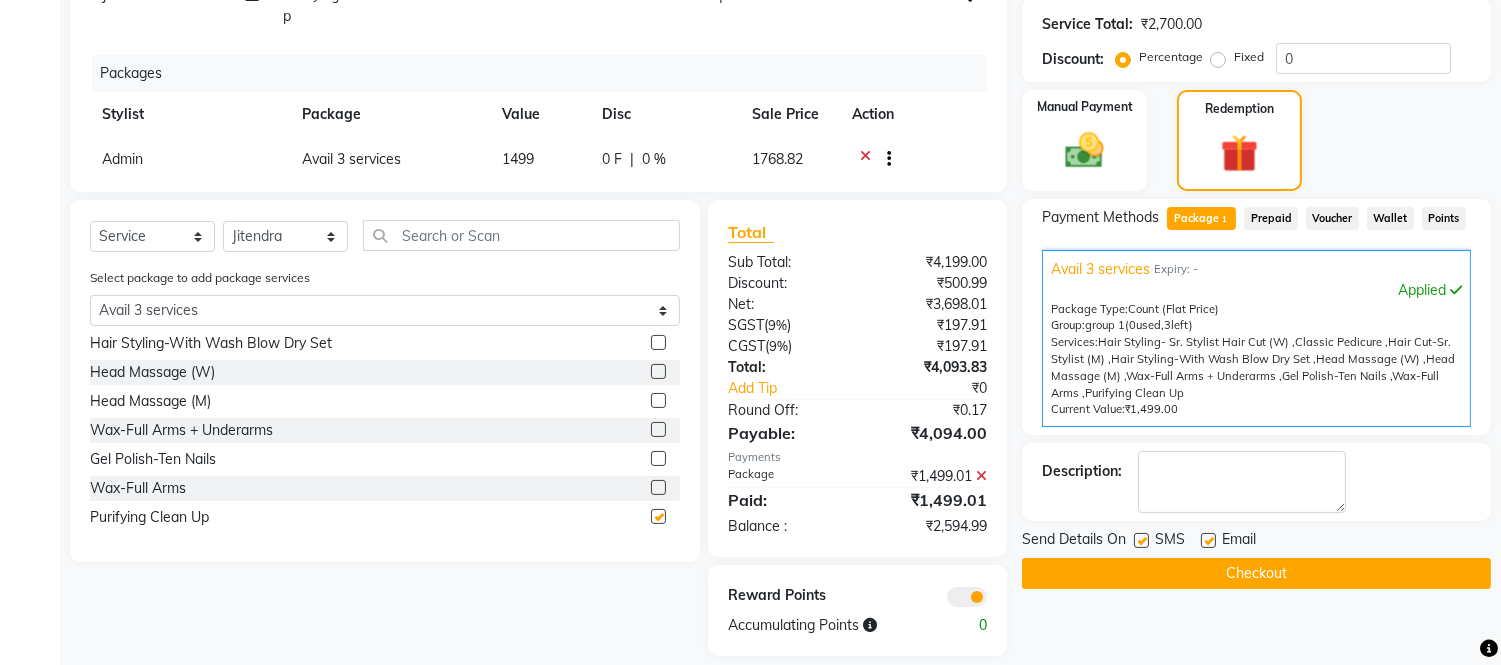 checkbox on "false" 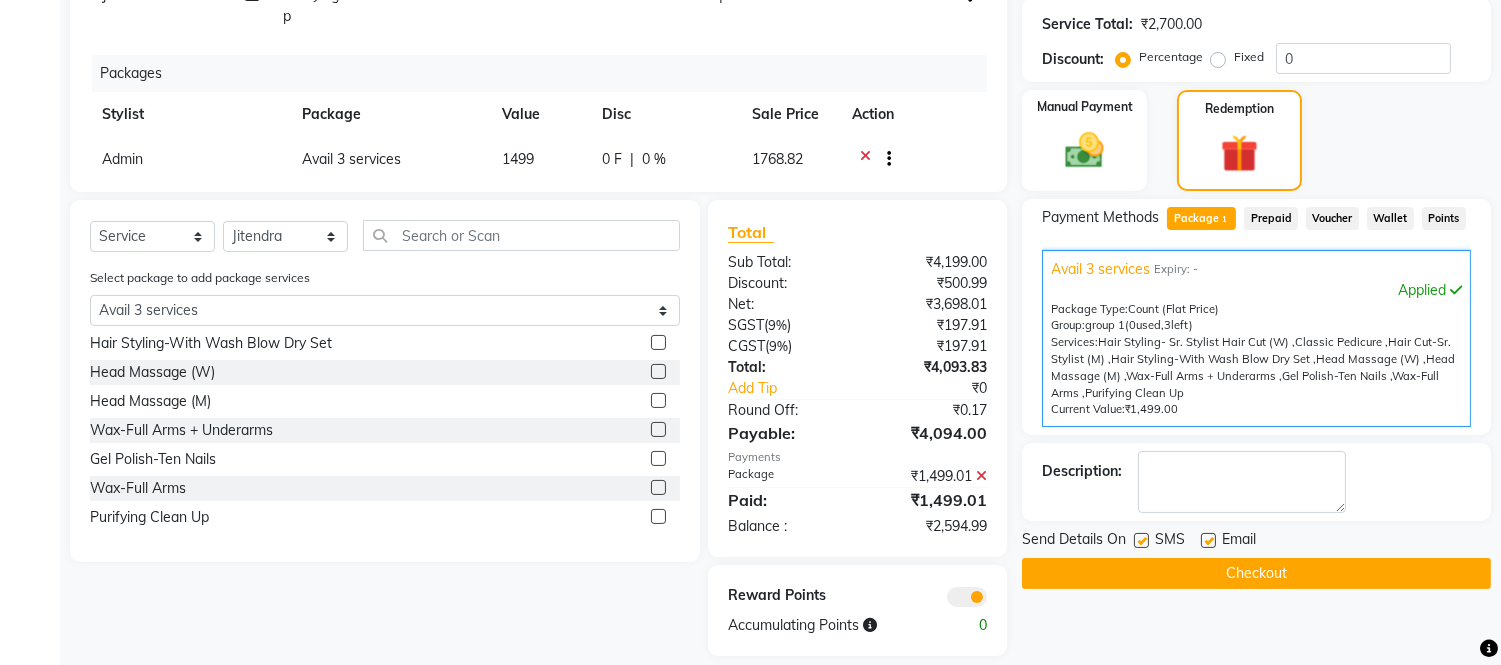 scroll, scrollTop: 0, scrollLeft: 0, axis: both 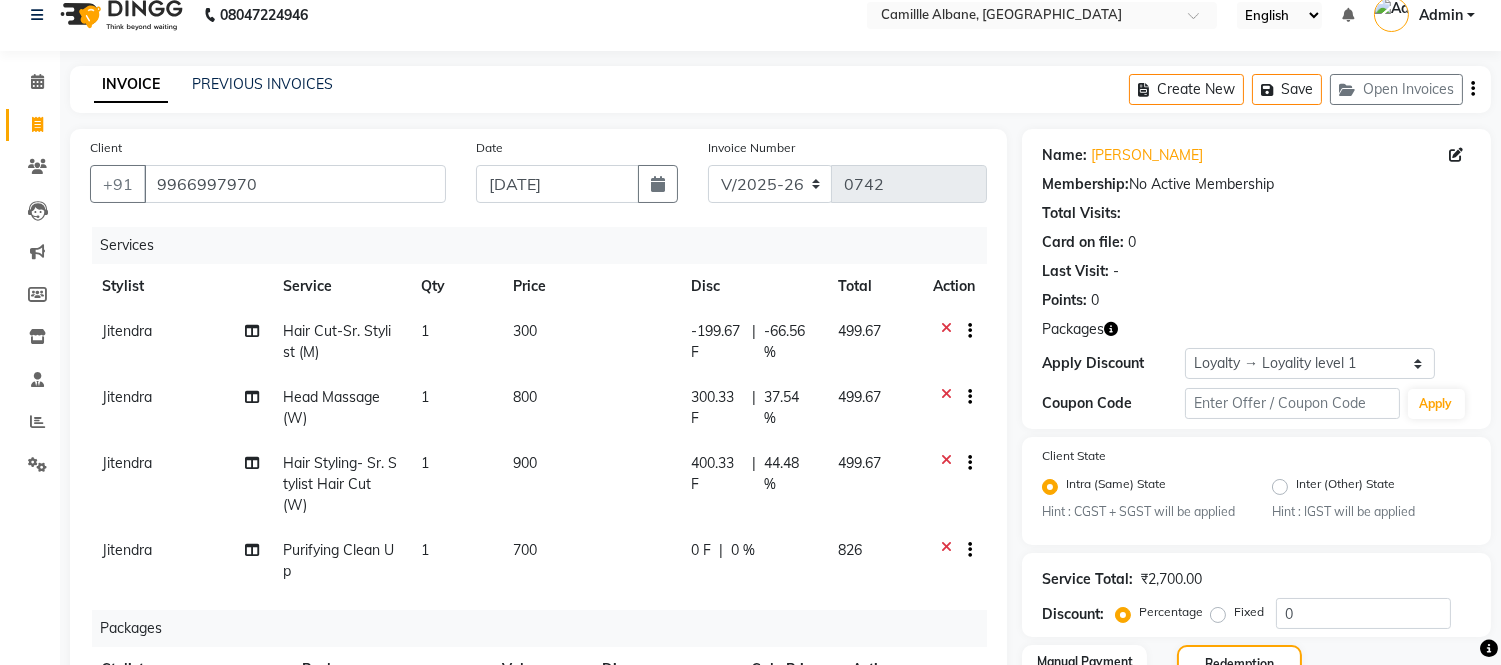 click 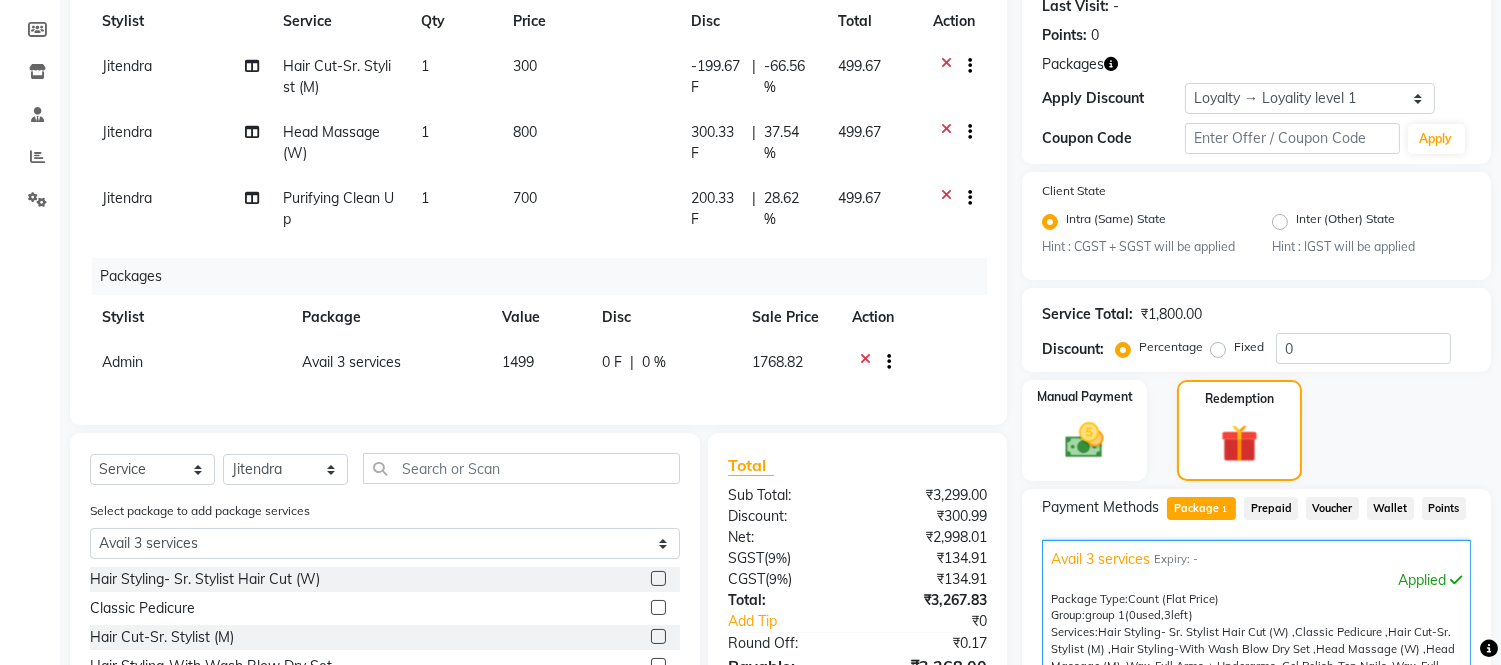 scroll, scrollTop: 206, scrollLeft: 0, axis: vertical 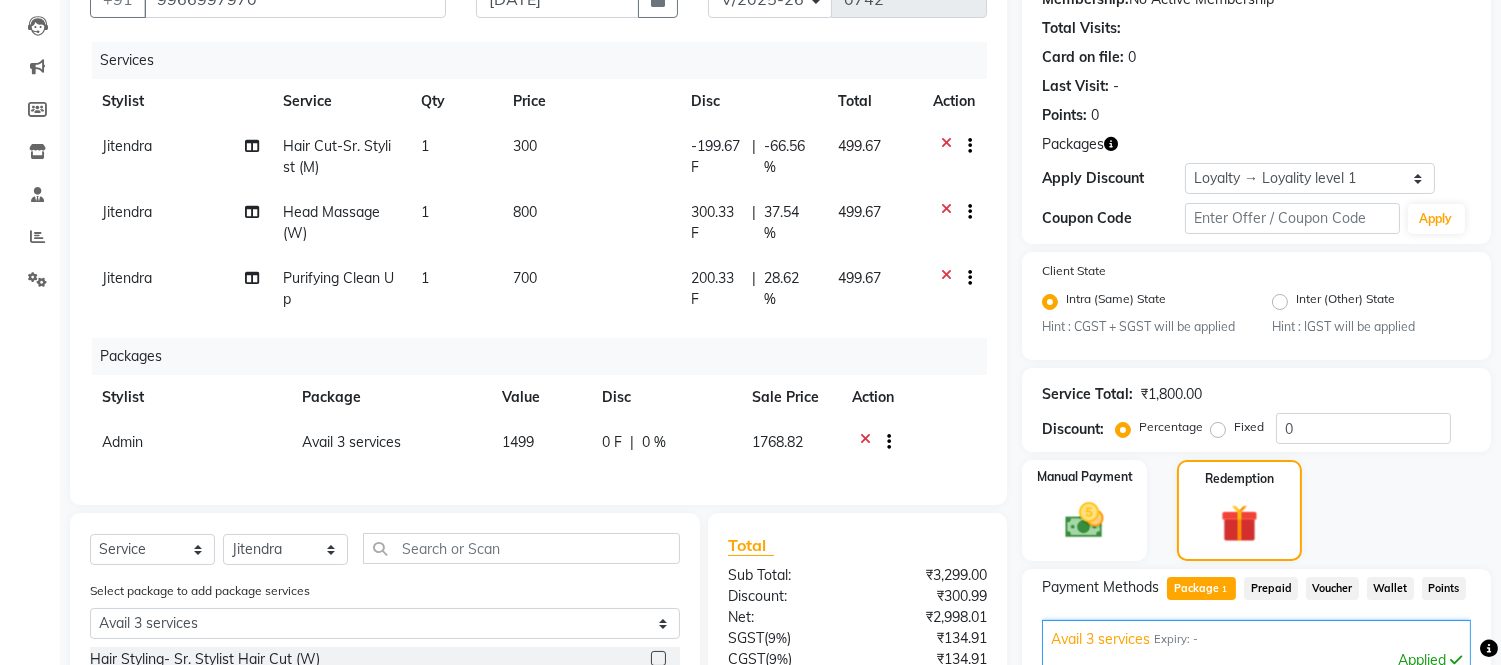 click 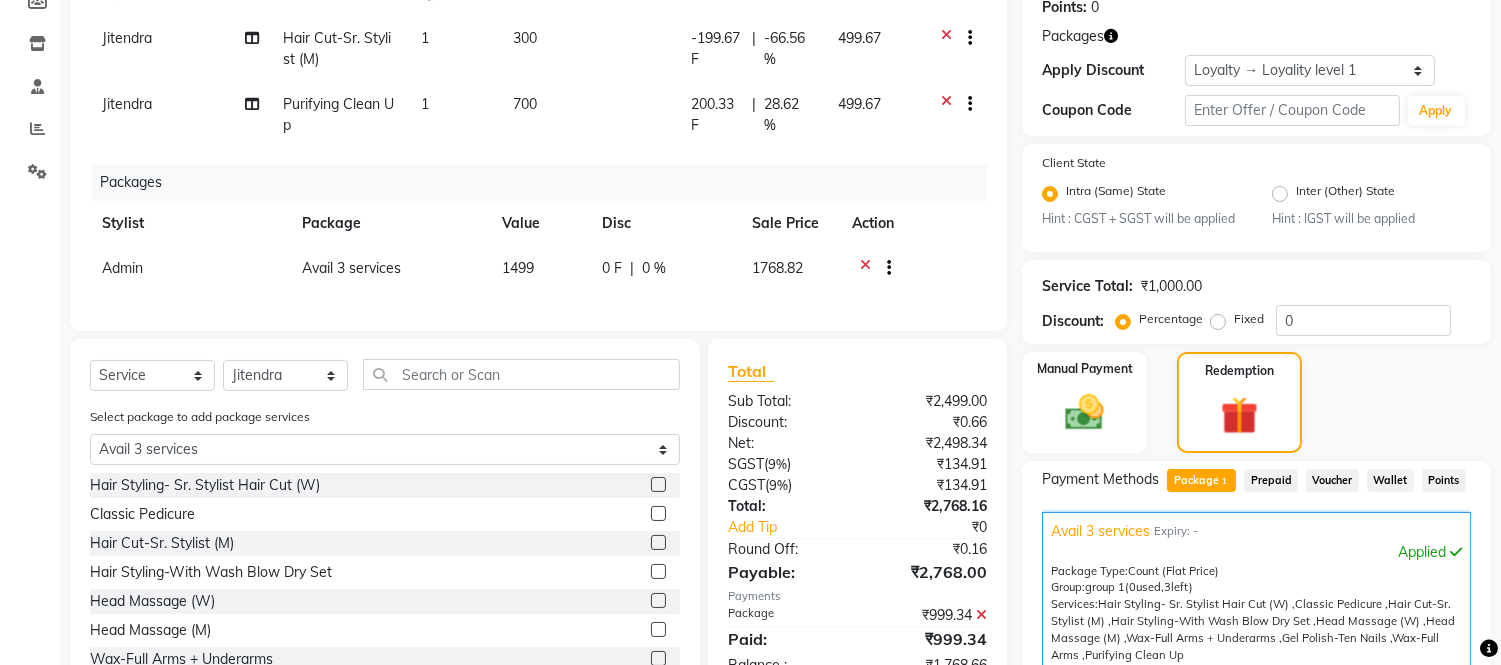 scroll, scrollTop: 391, scrollLeft: 0, axis: vertical 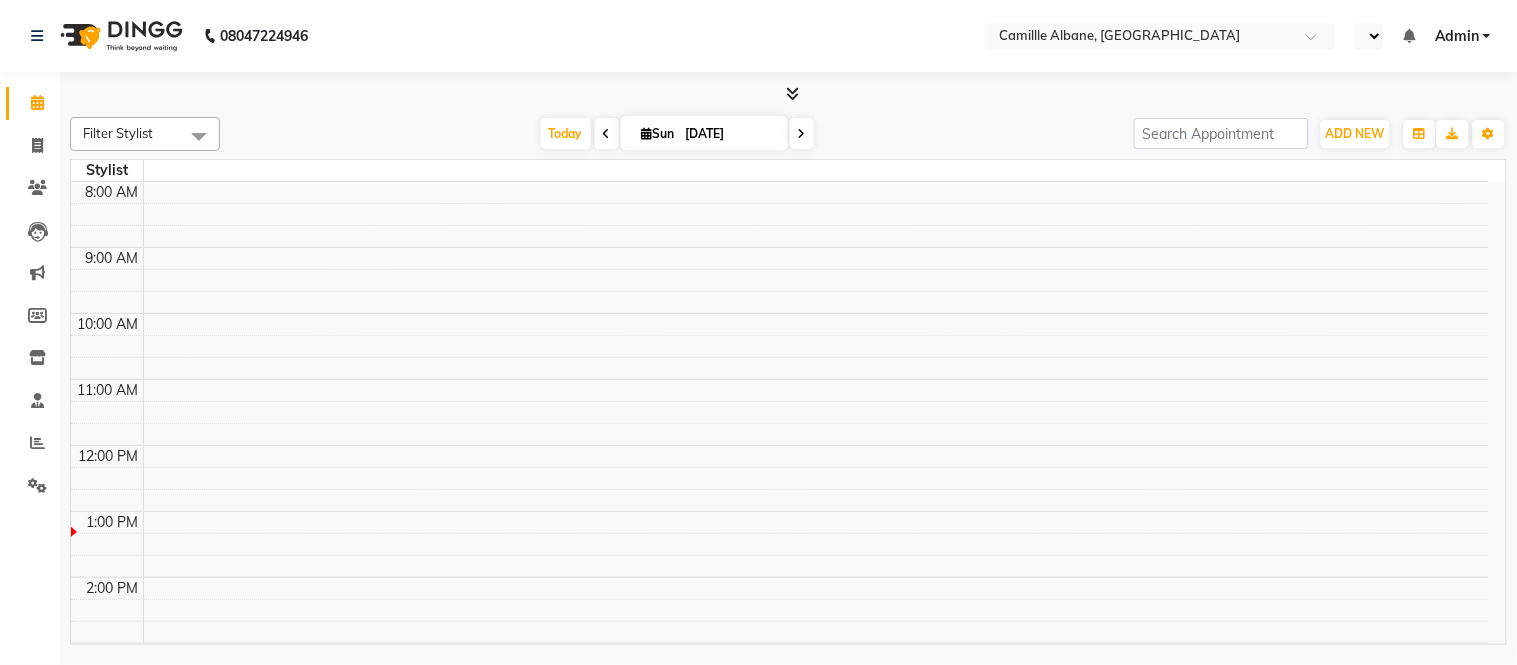 select on "en" 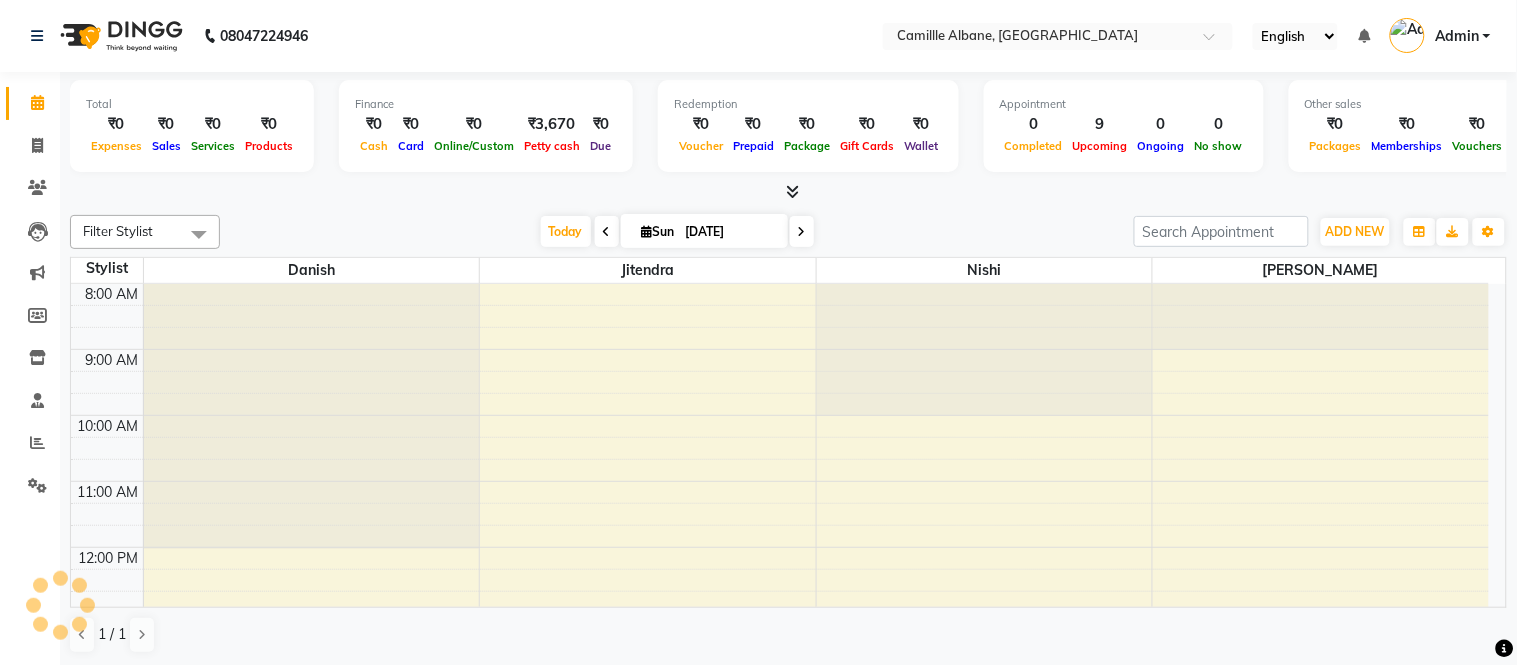 scroll, scrollTop: 0, scrollLeft: 0, axis: both 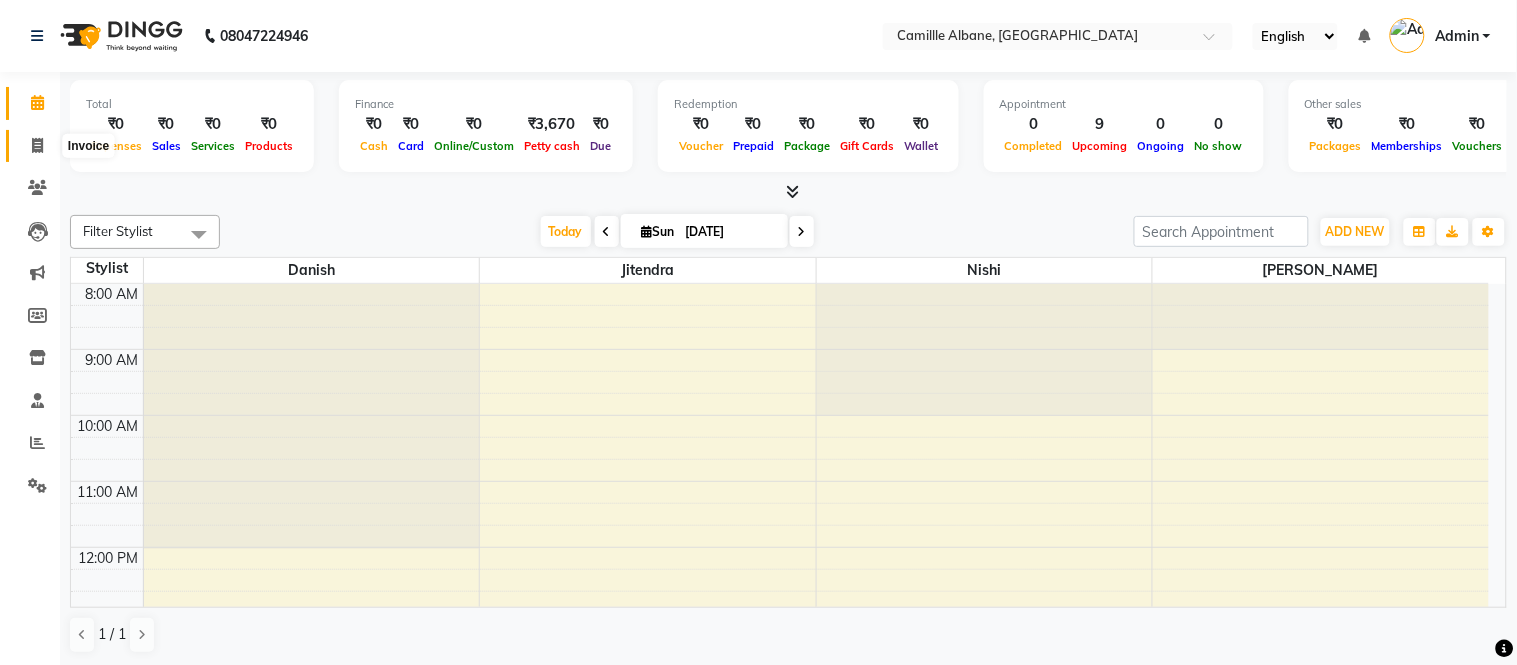 click 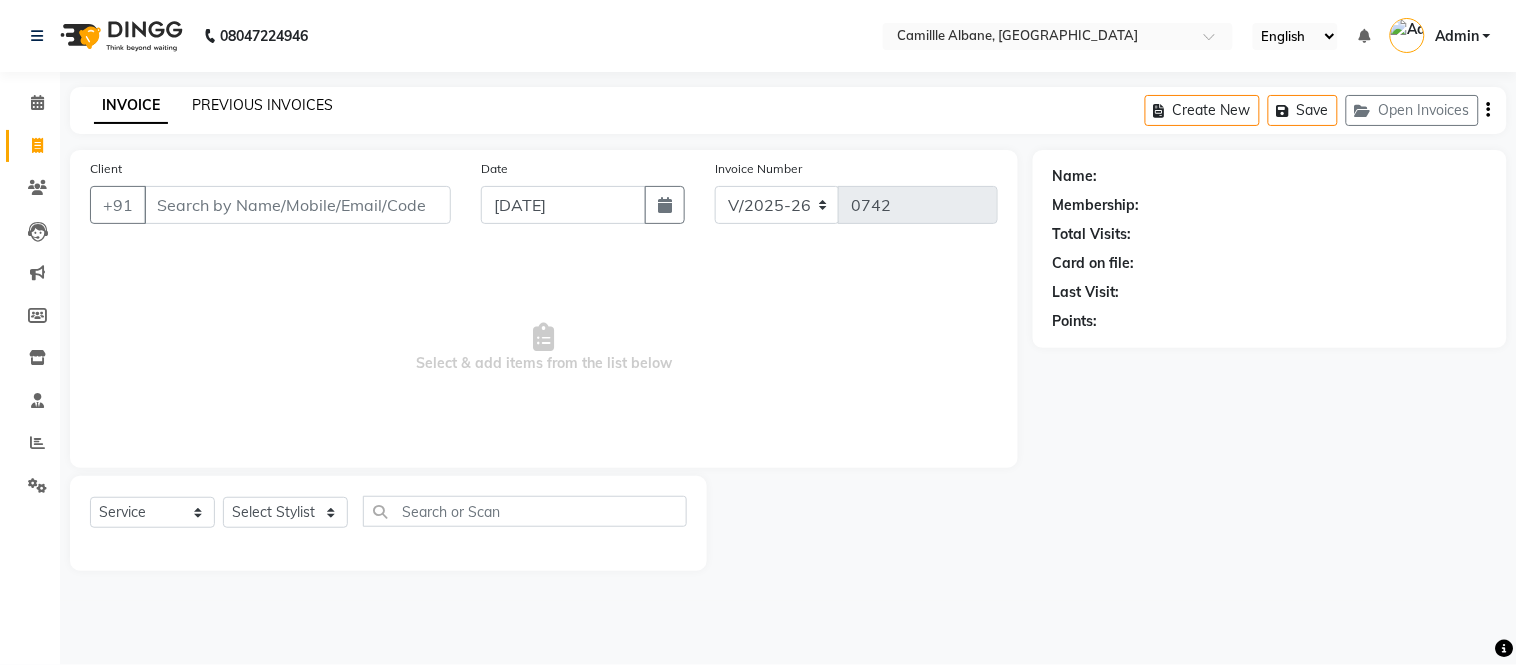 click on "PREVIOUS INVOICES" 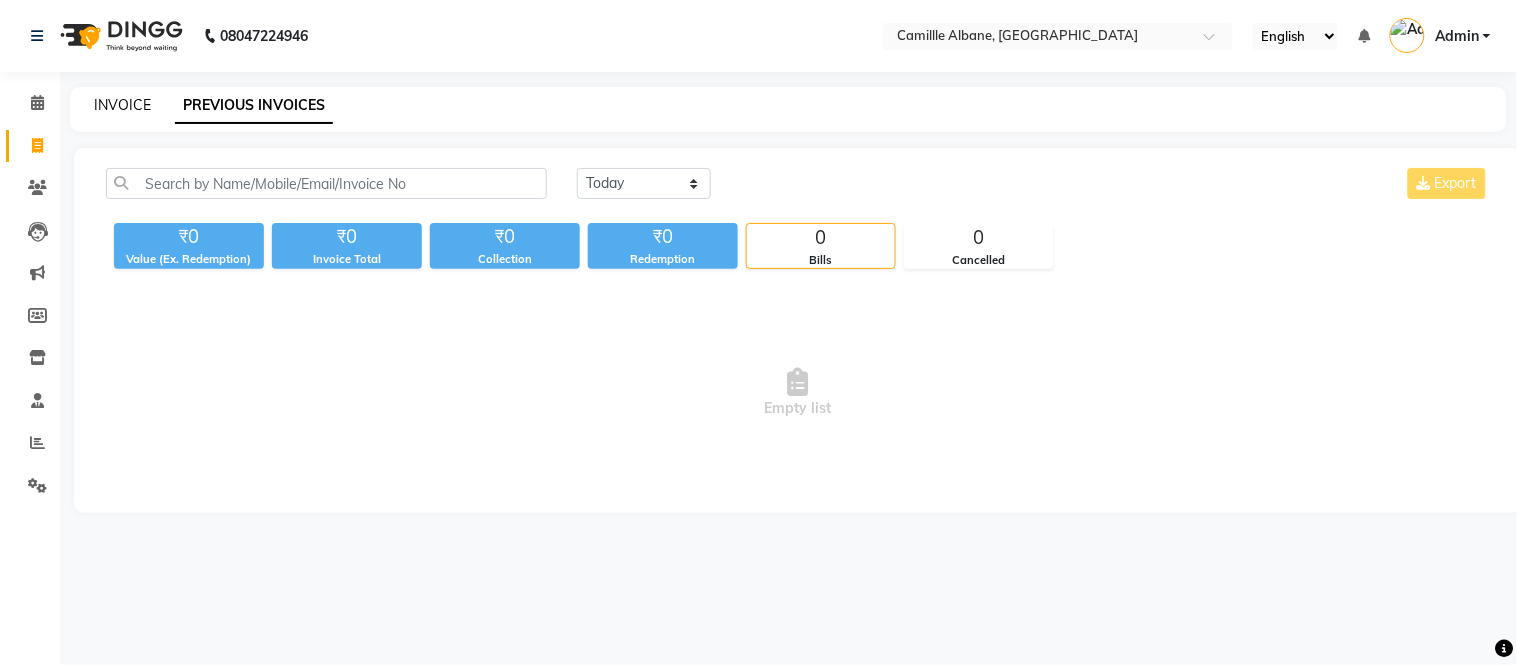 click on "INVOICE" 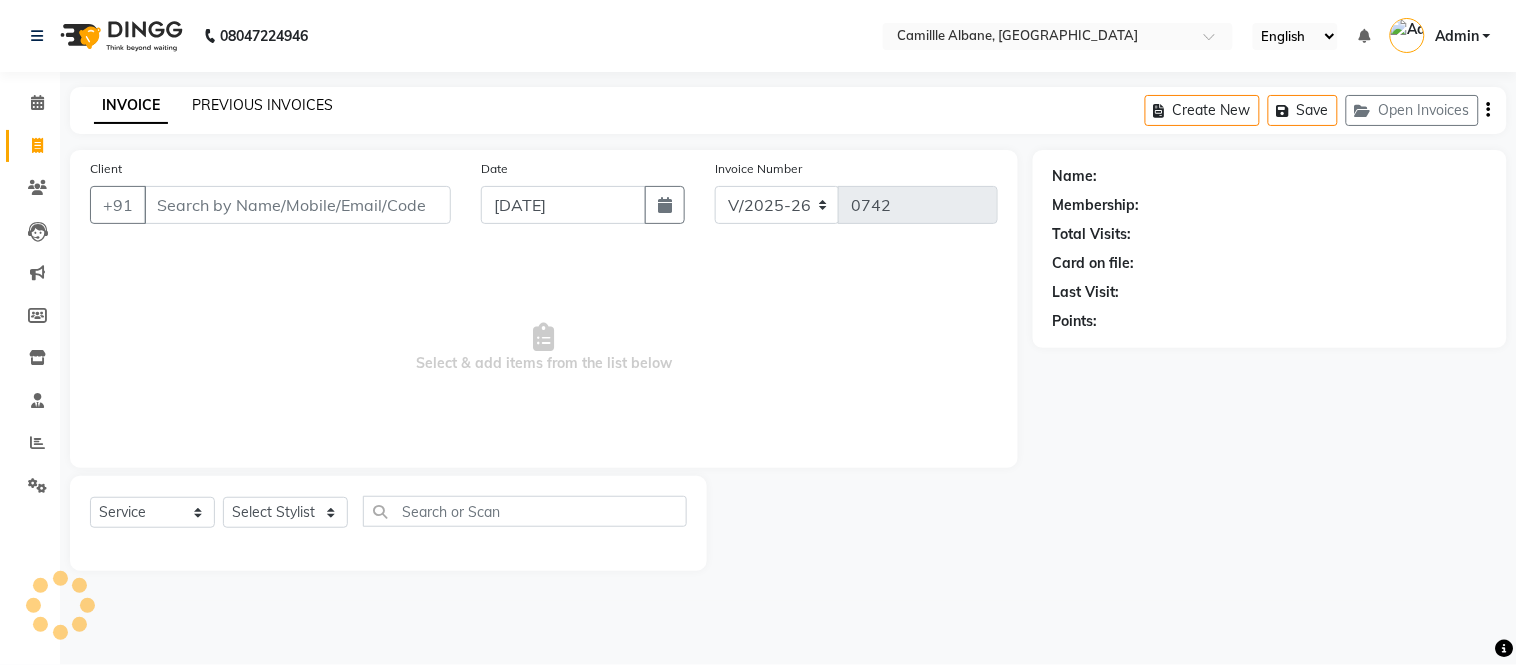 click on "PREVIOUS INVOICES" 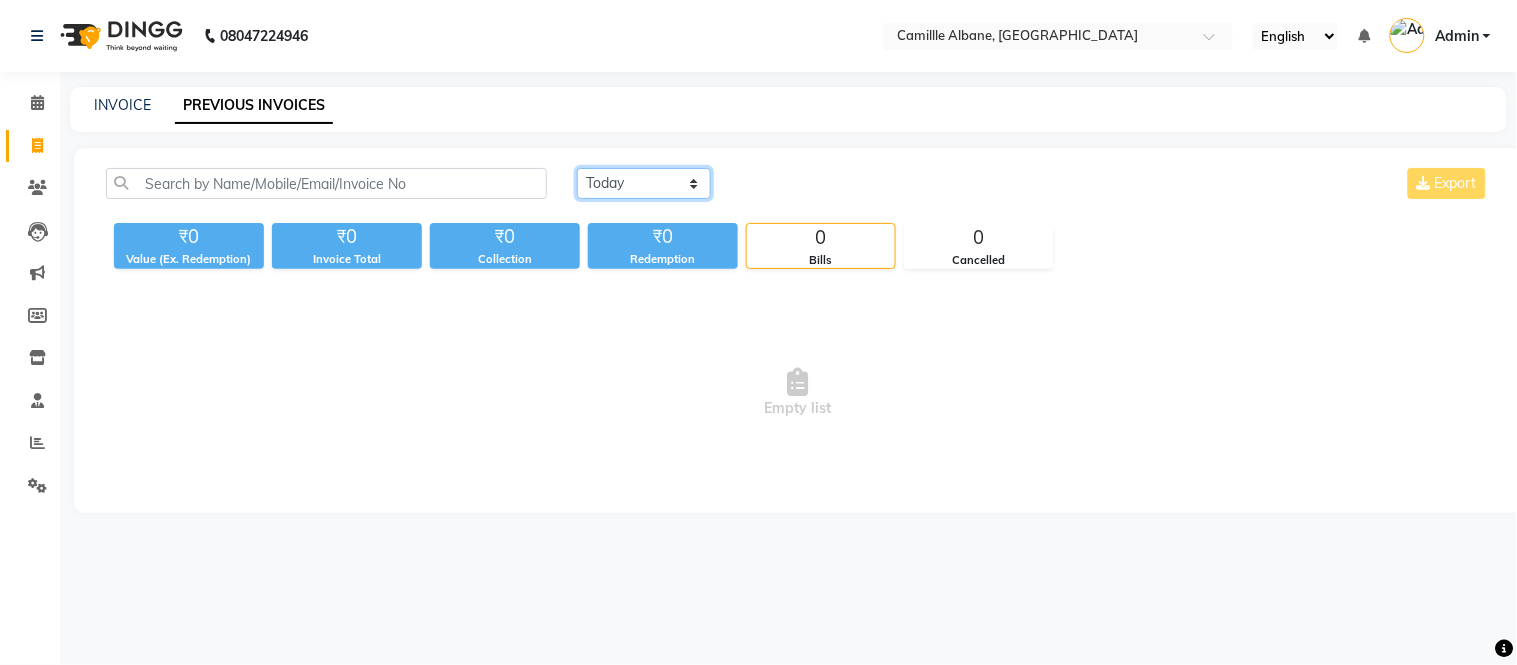 click on "Today Yesterday Custom Range" 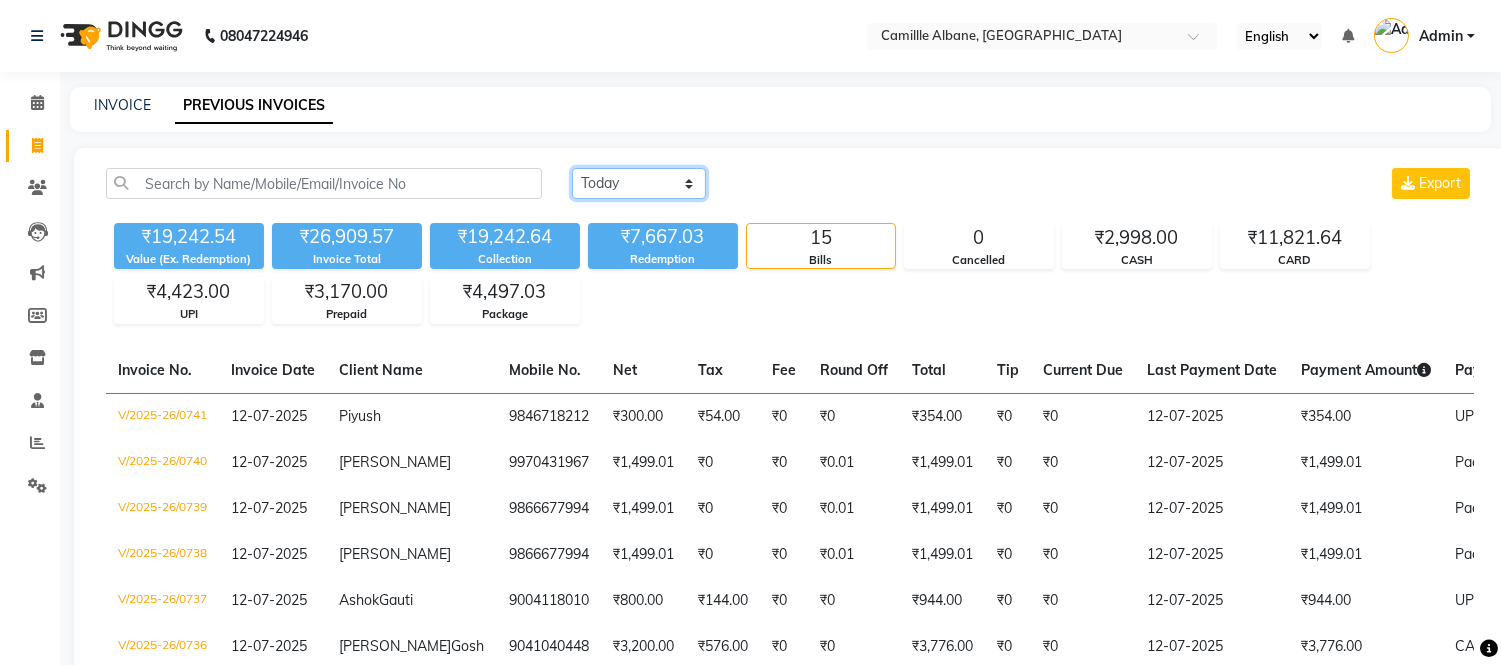click on "Today Yesterday Custom Range" 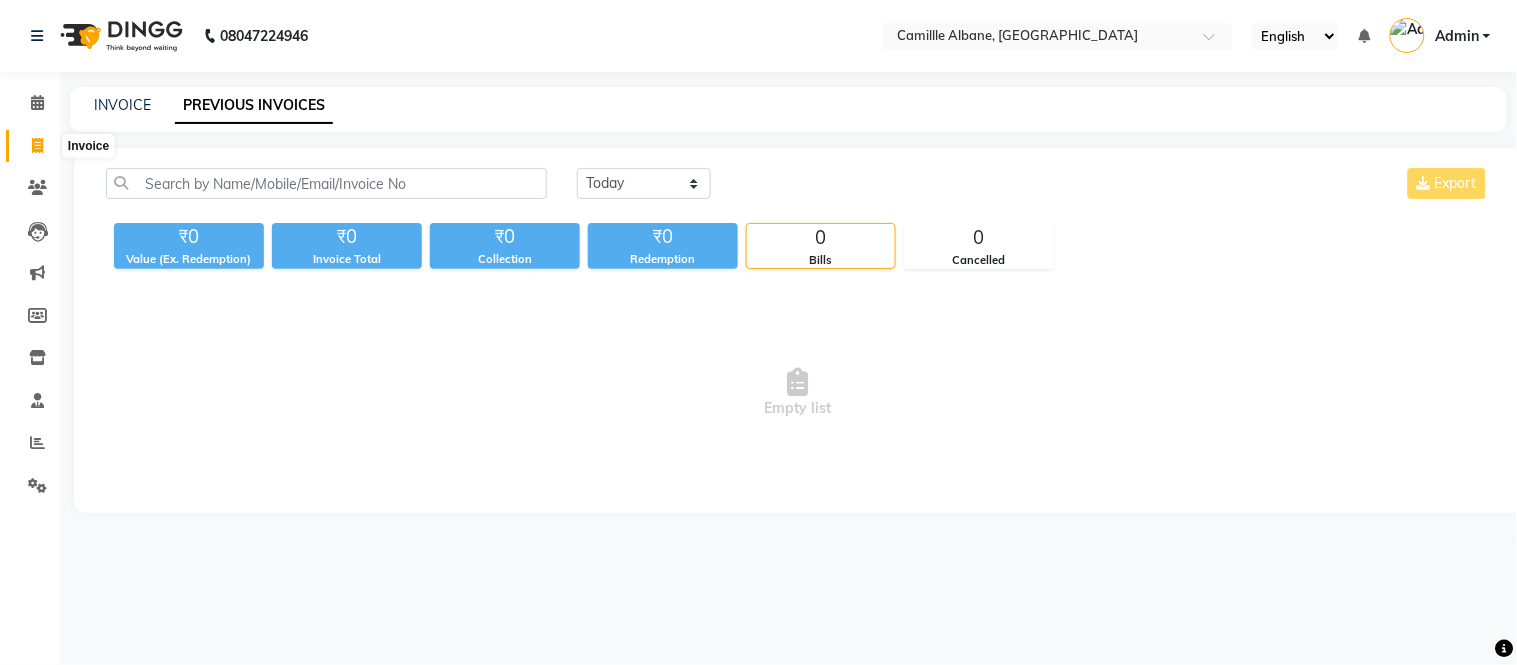 click 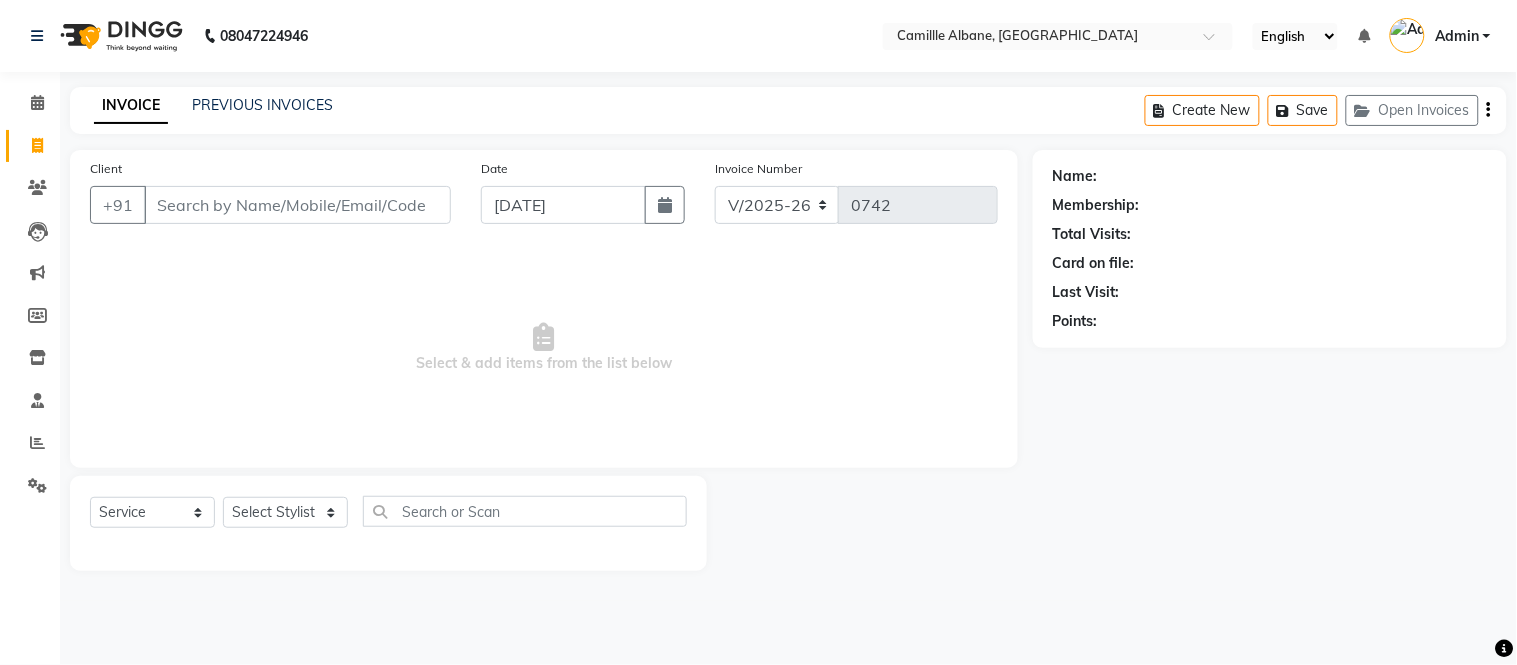 click on "INVOICE PREVIOUS INVOICES Create New   Save   Open Invoices" 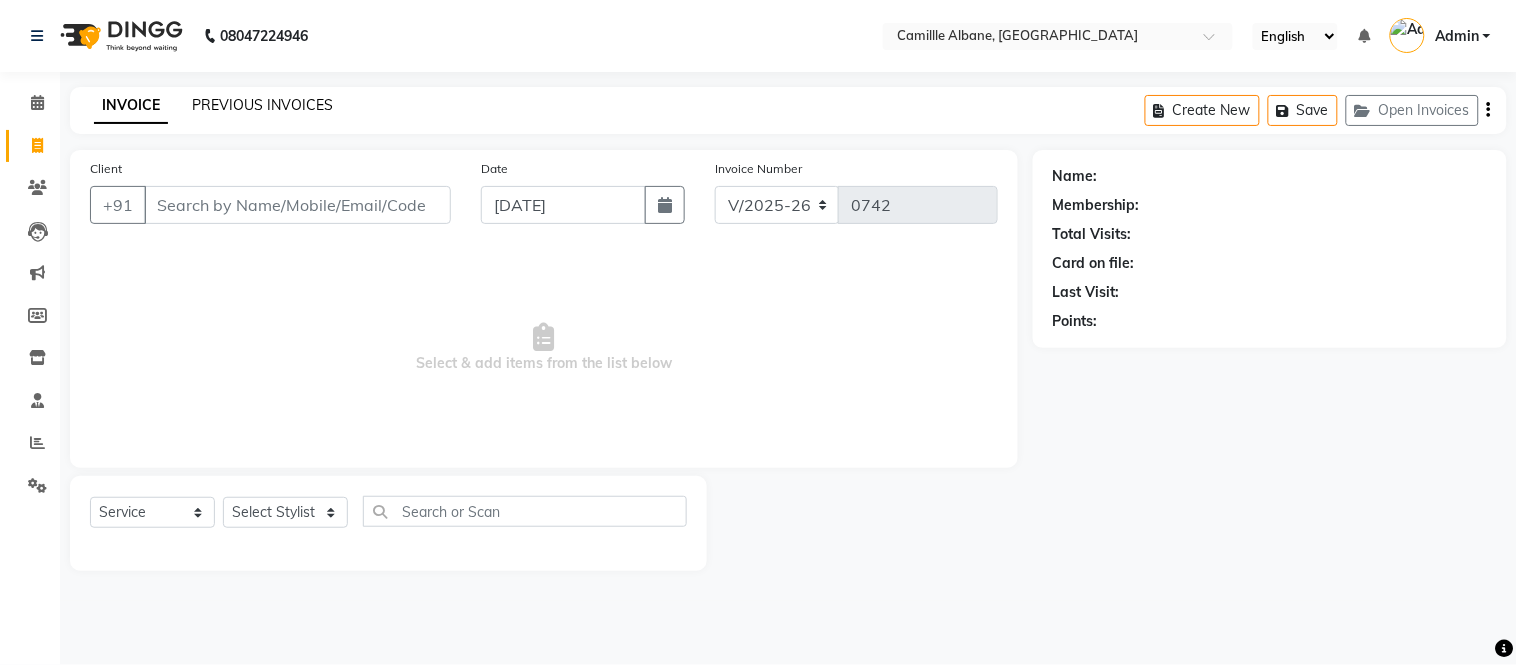 click on "PREVIOUS INVOICES" 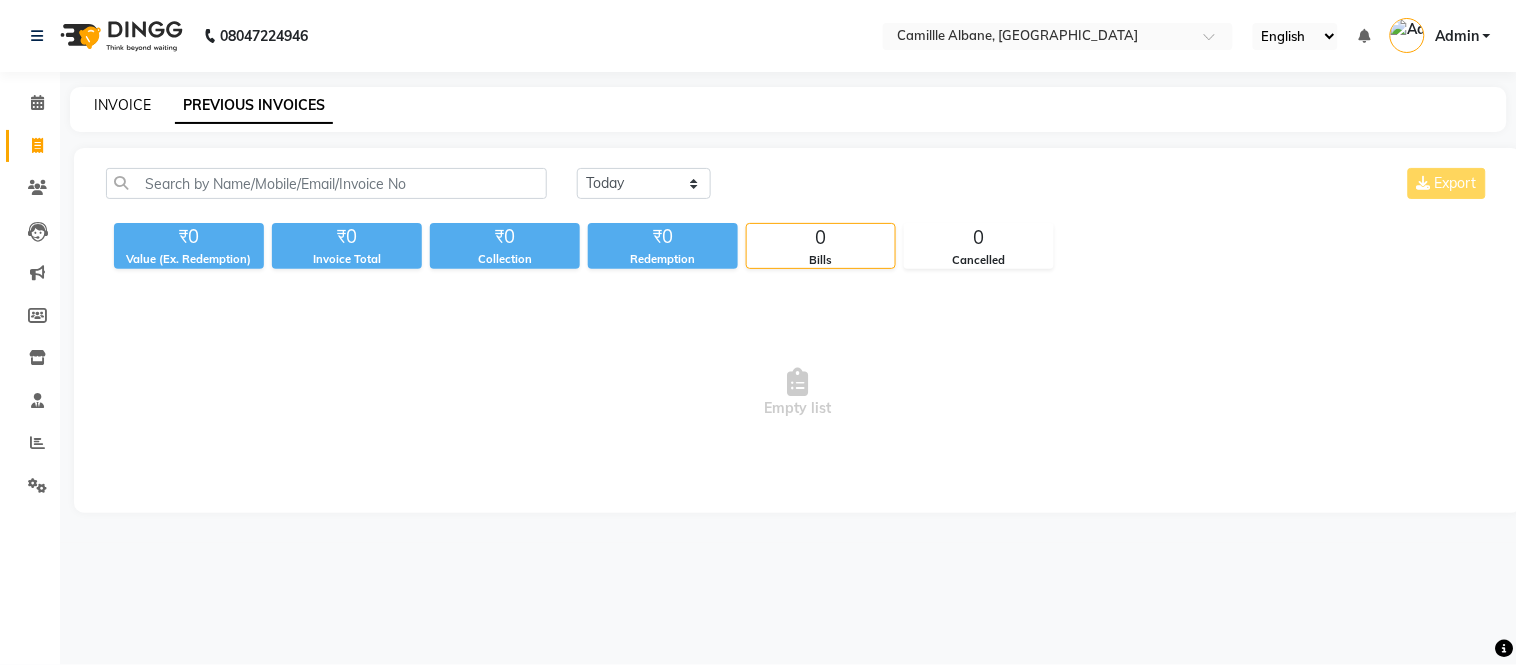 click on "INVOICE" 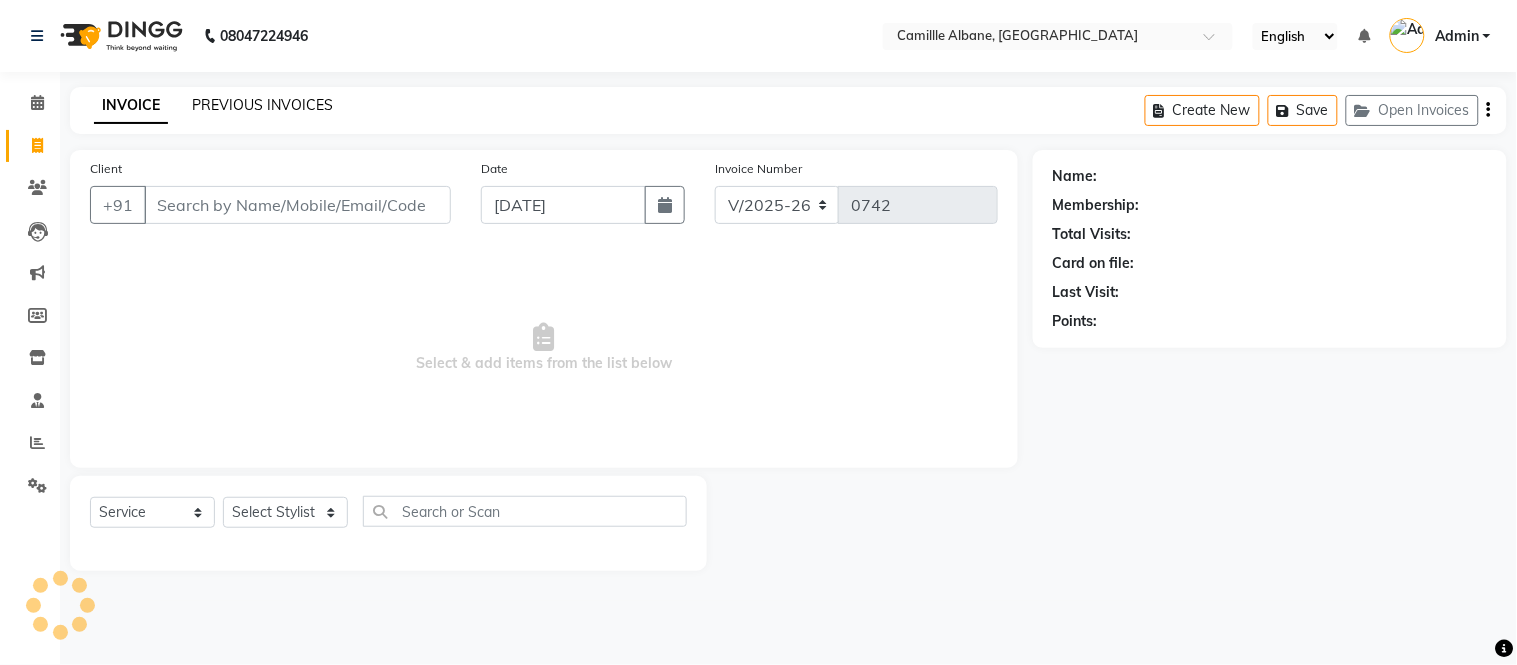 click on "PREVIOUS INVOICES" 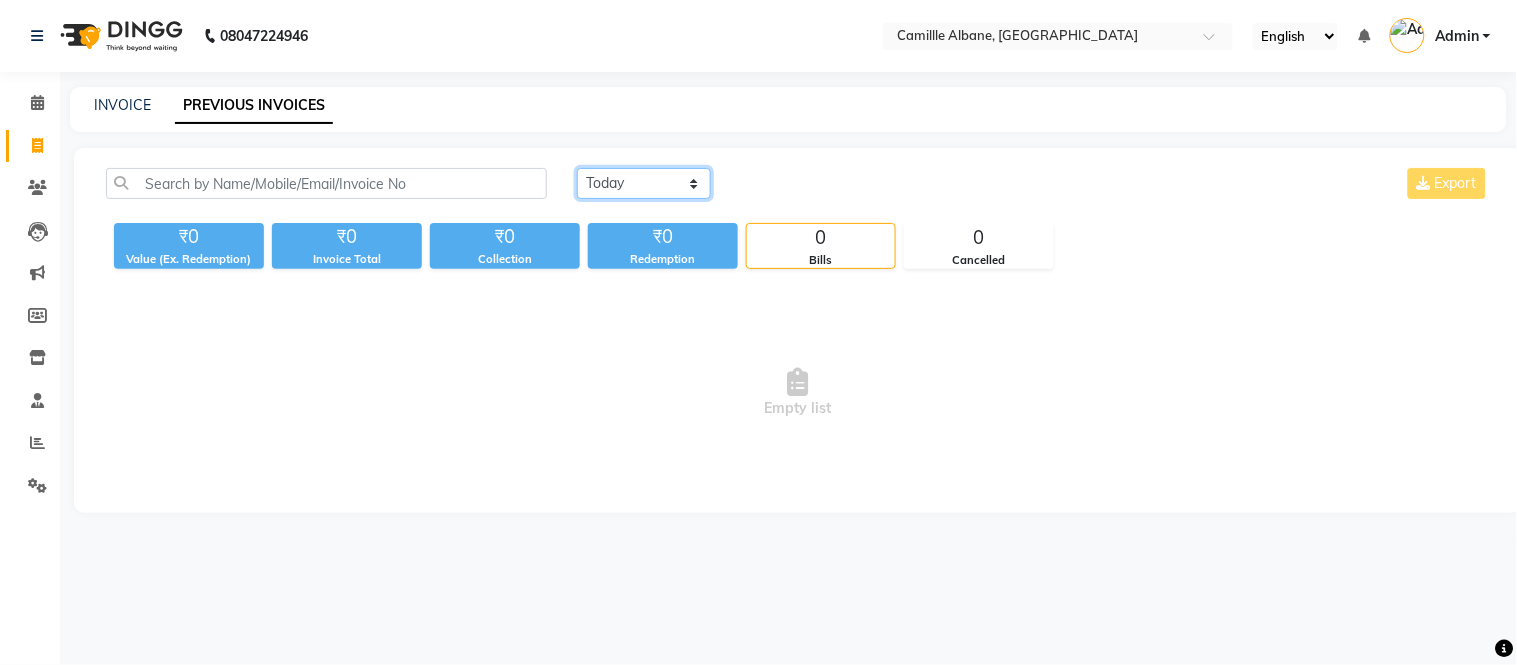 click on "Today Yesterday Custom Range" 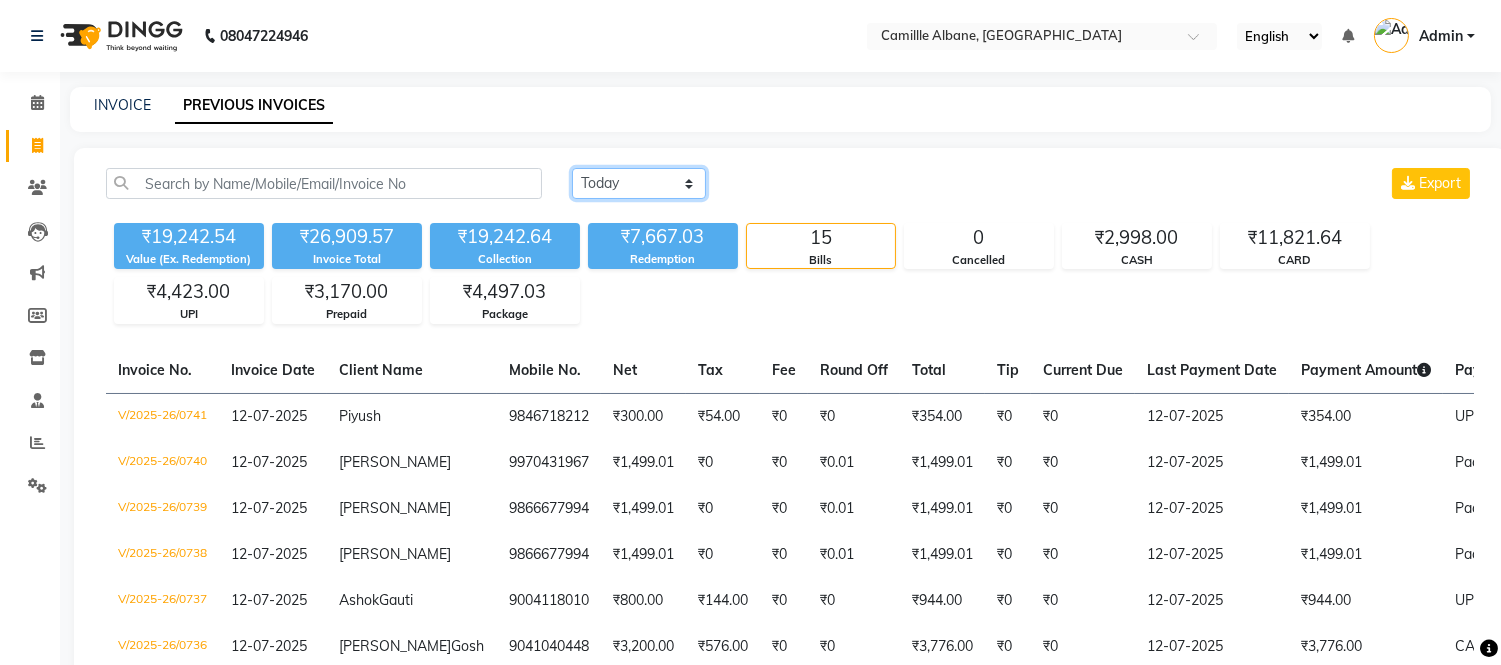 click on "Today Yesterday Custom Range" 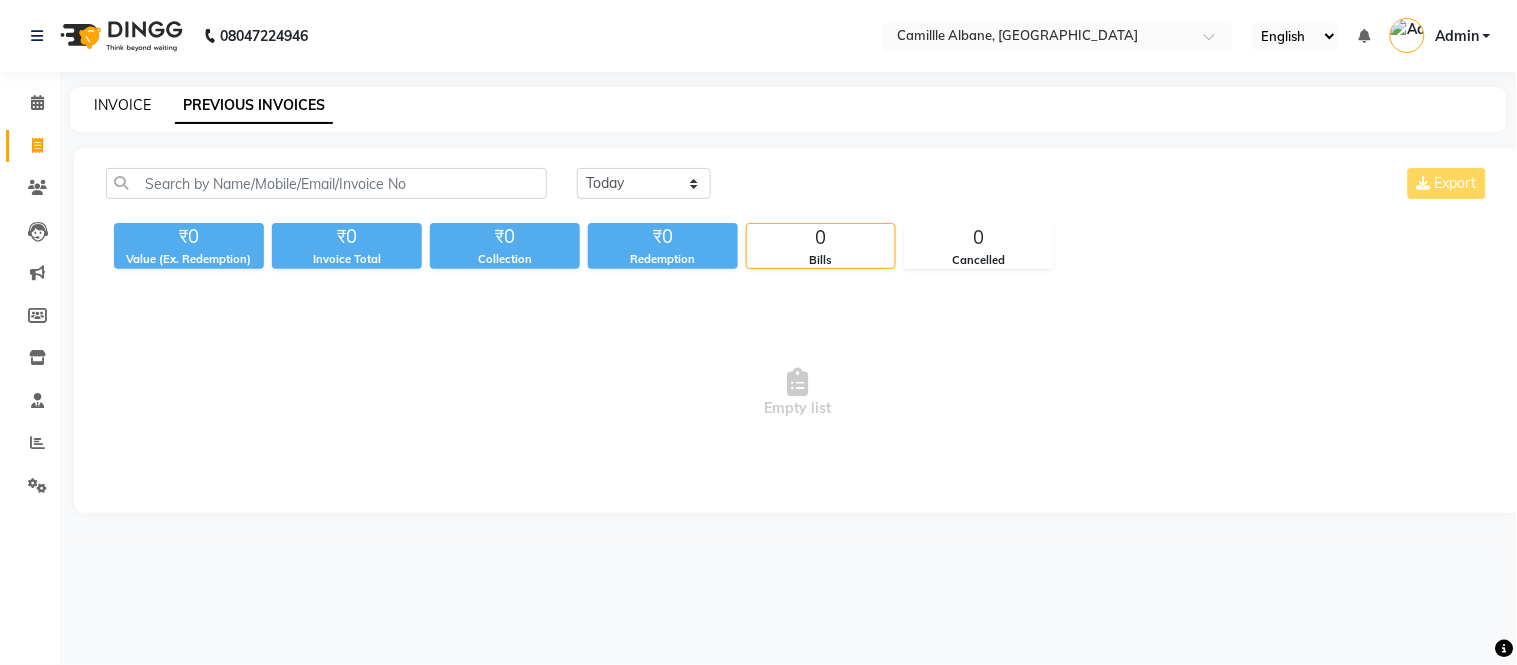 click on "INVOICE" 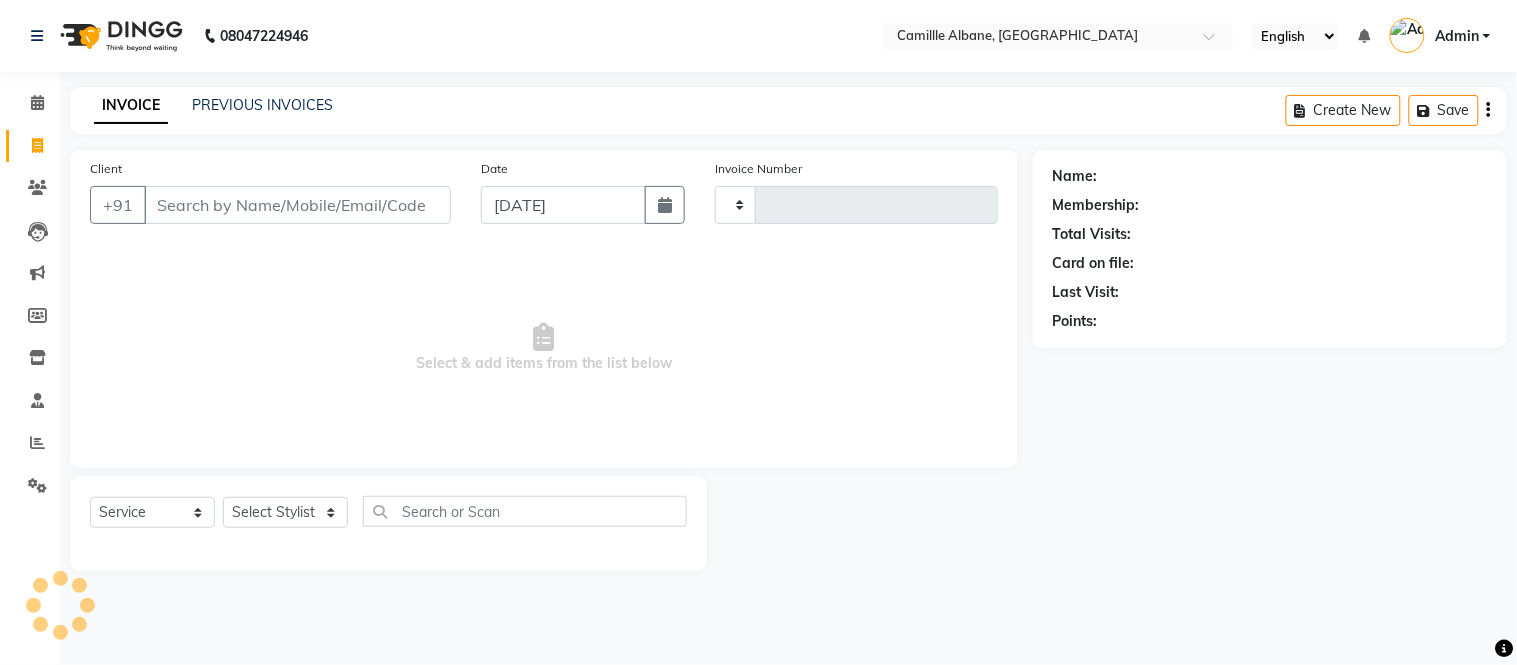 type on "0742" 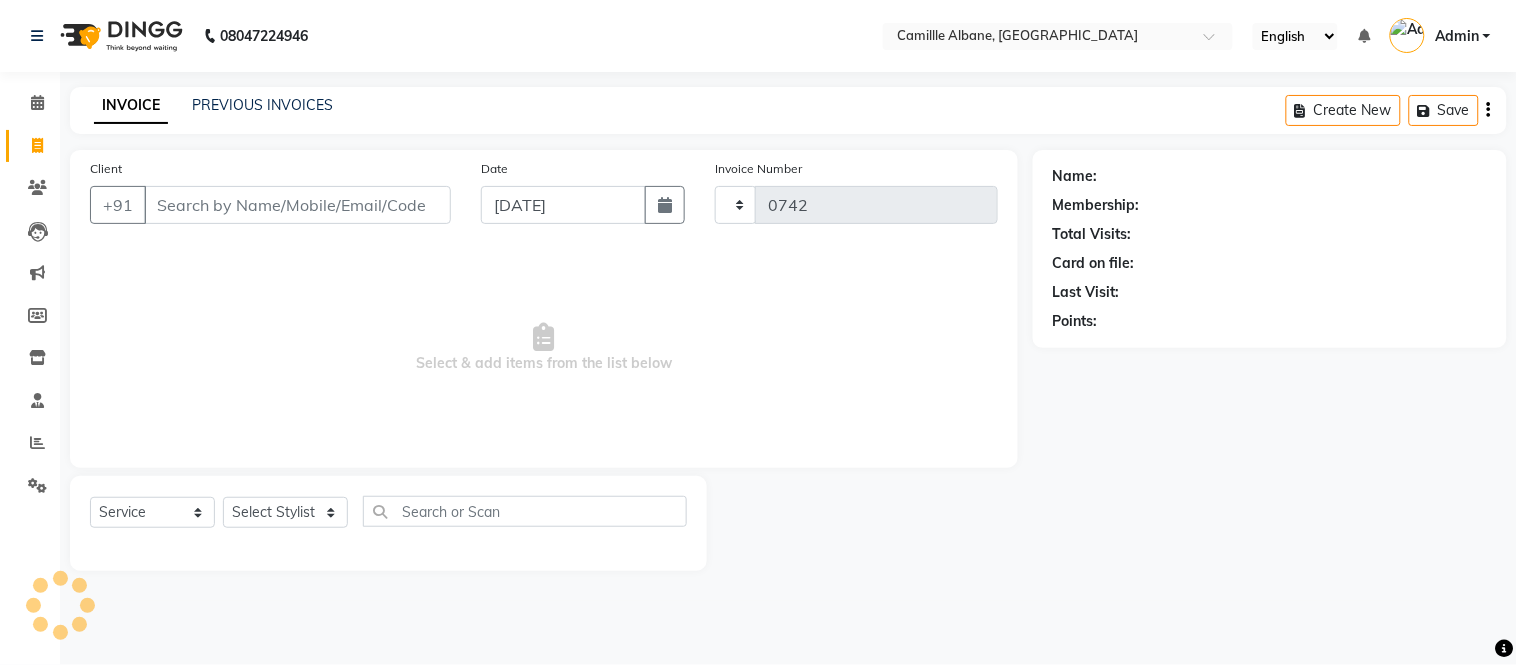 select on "7025" 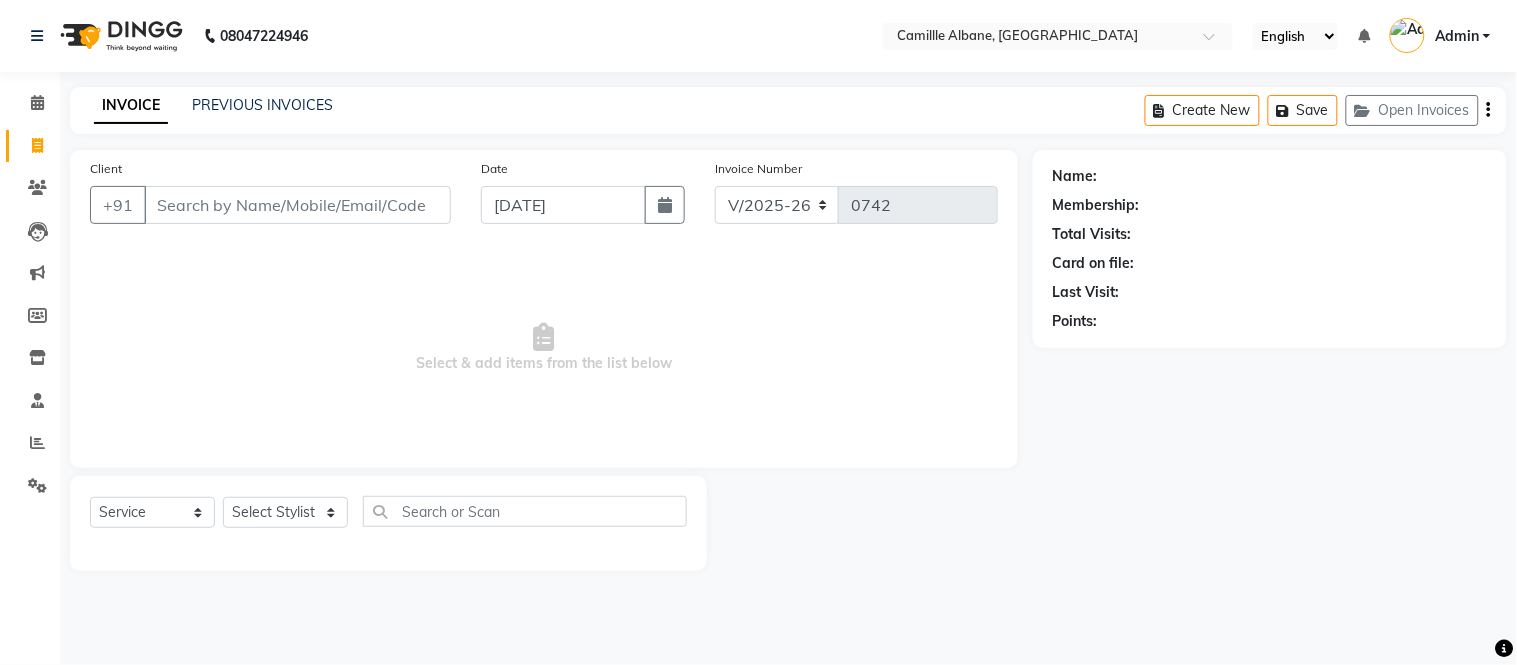 click on "Client" at bounding box center [297, 205] 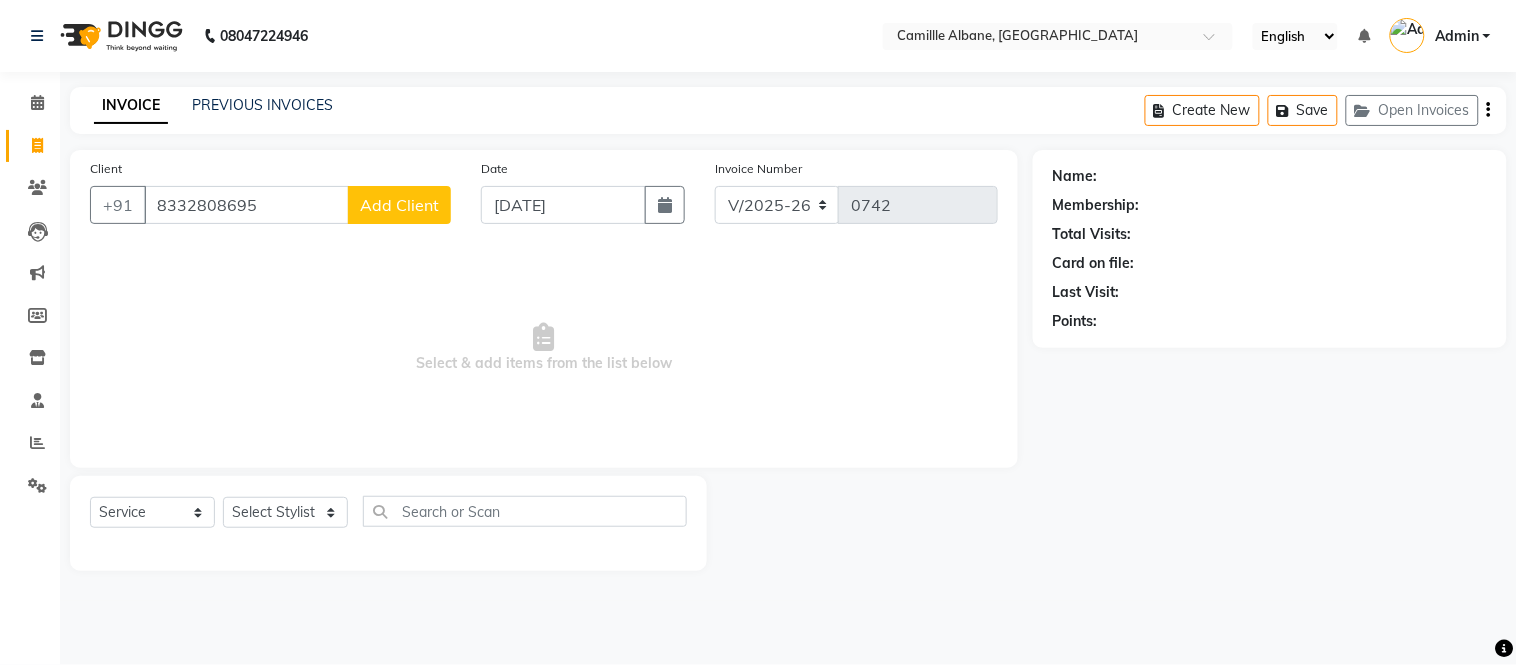 type on "8332808695" 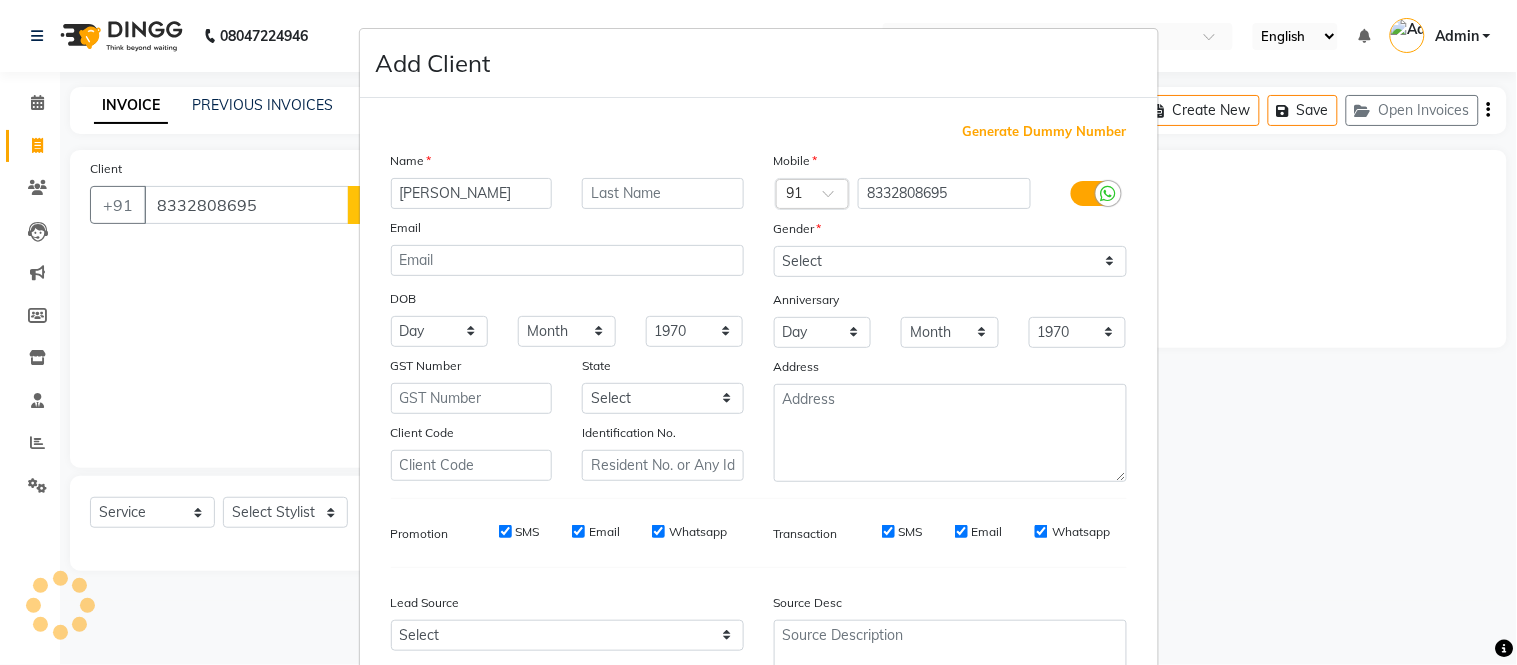 type on "[PERSON_NAME]" 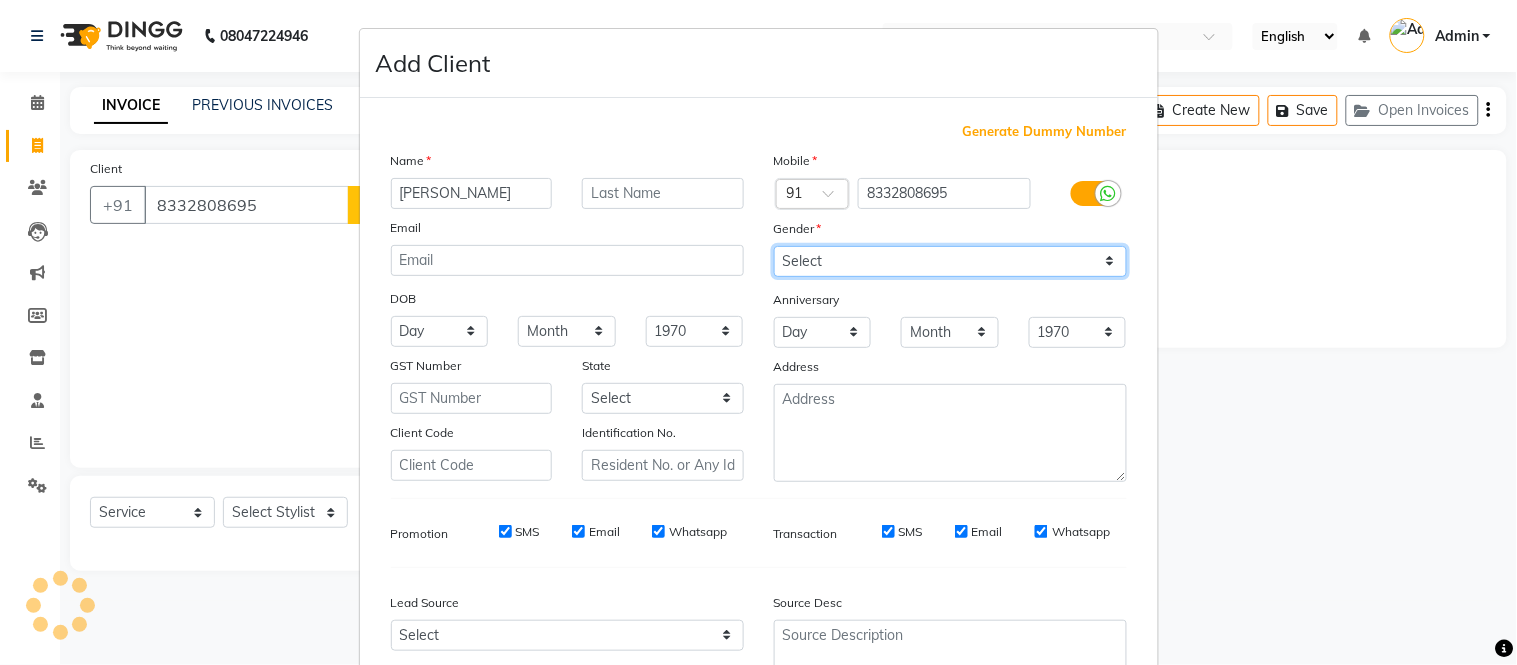 click on "Select Male Female Other Prefer Not To Say" at bounding box center [950, 261] 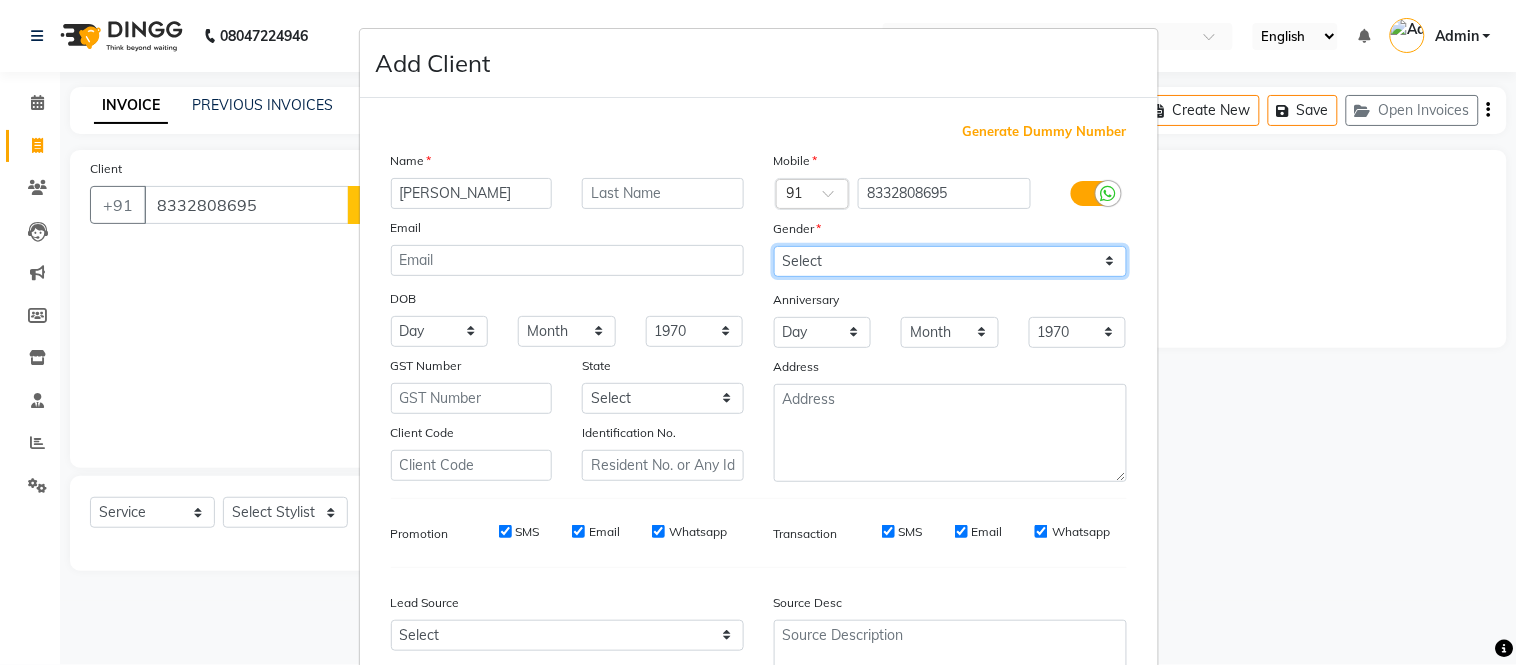 select on "male" 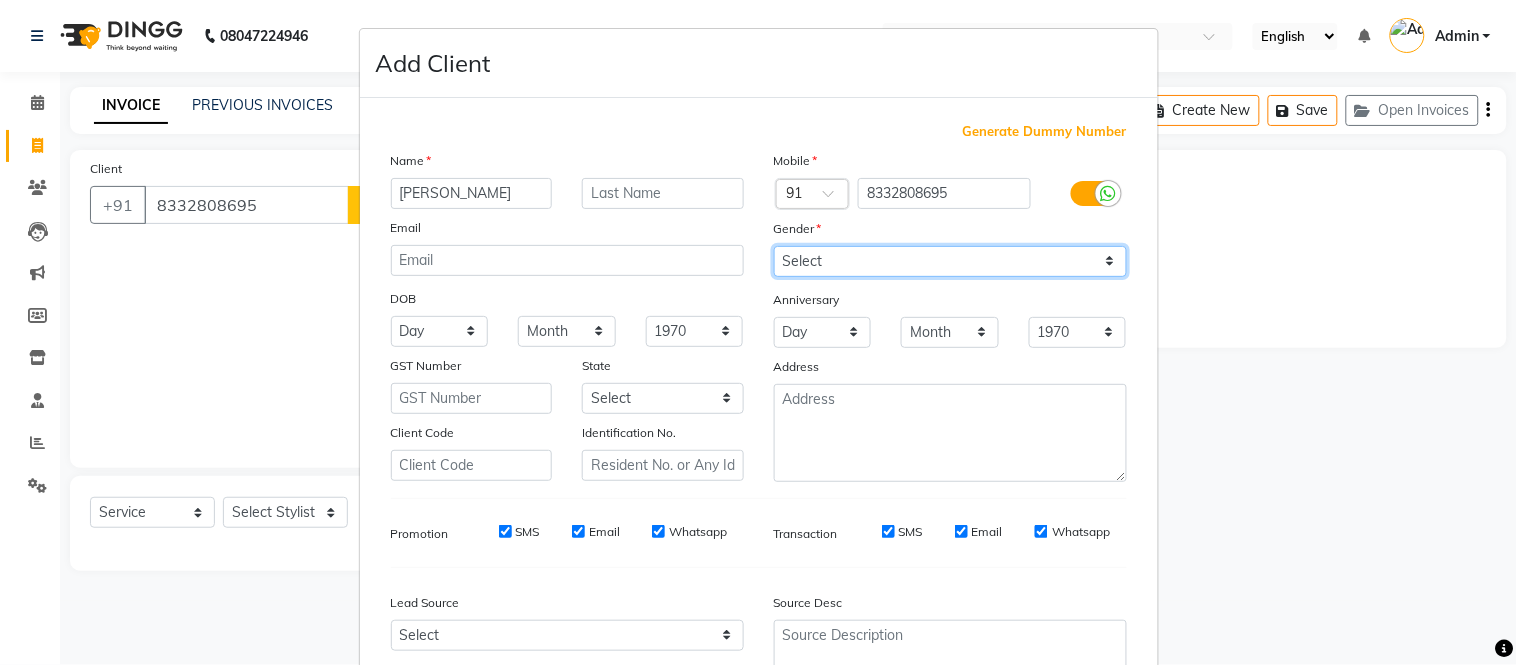 click on "Select Male Female Other Prefer Not To Say" at bounding box center (950, 261) 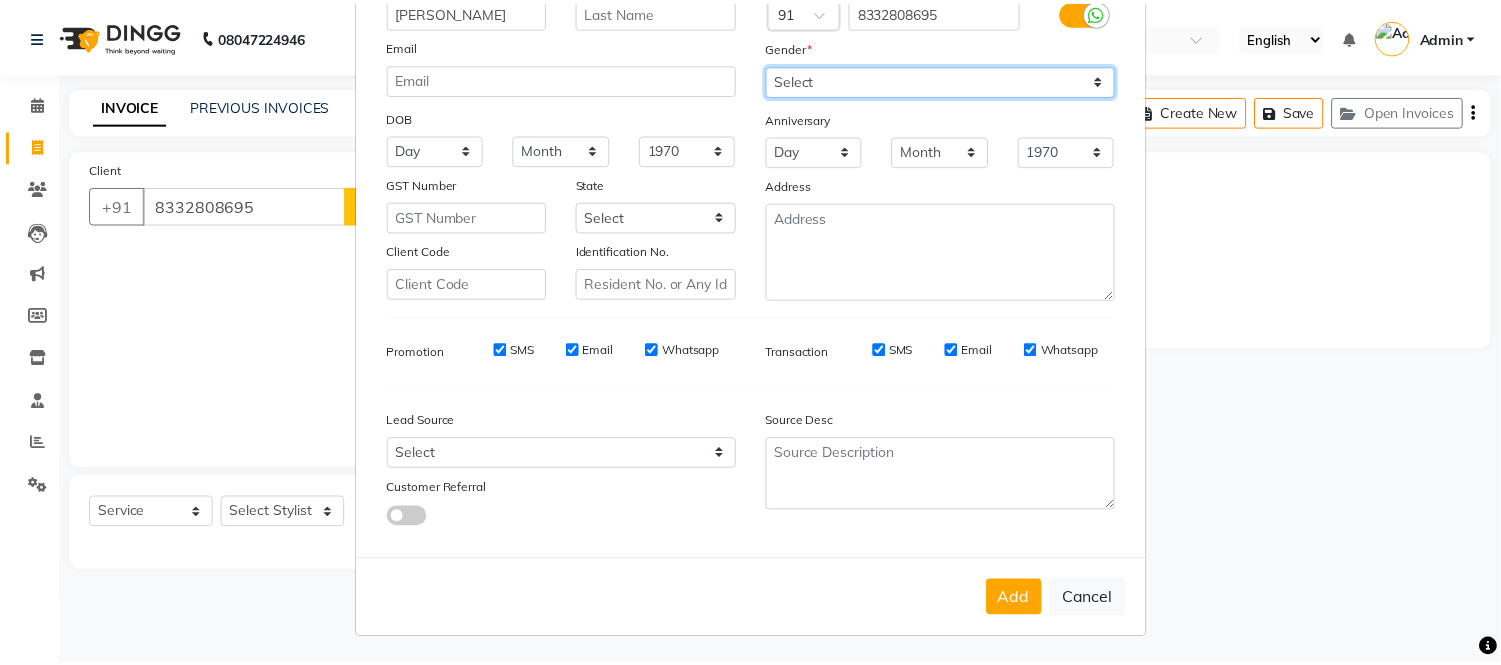 scroll, scrollTop: 185, scrollLeft: 0, axis: vertical 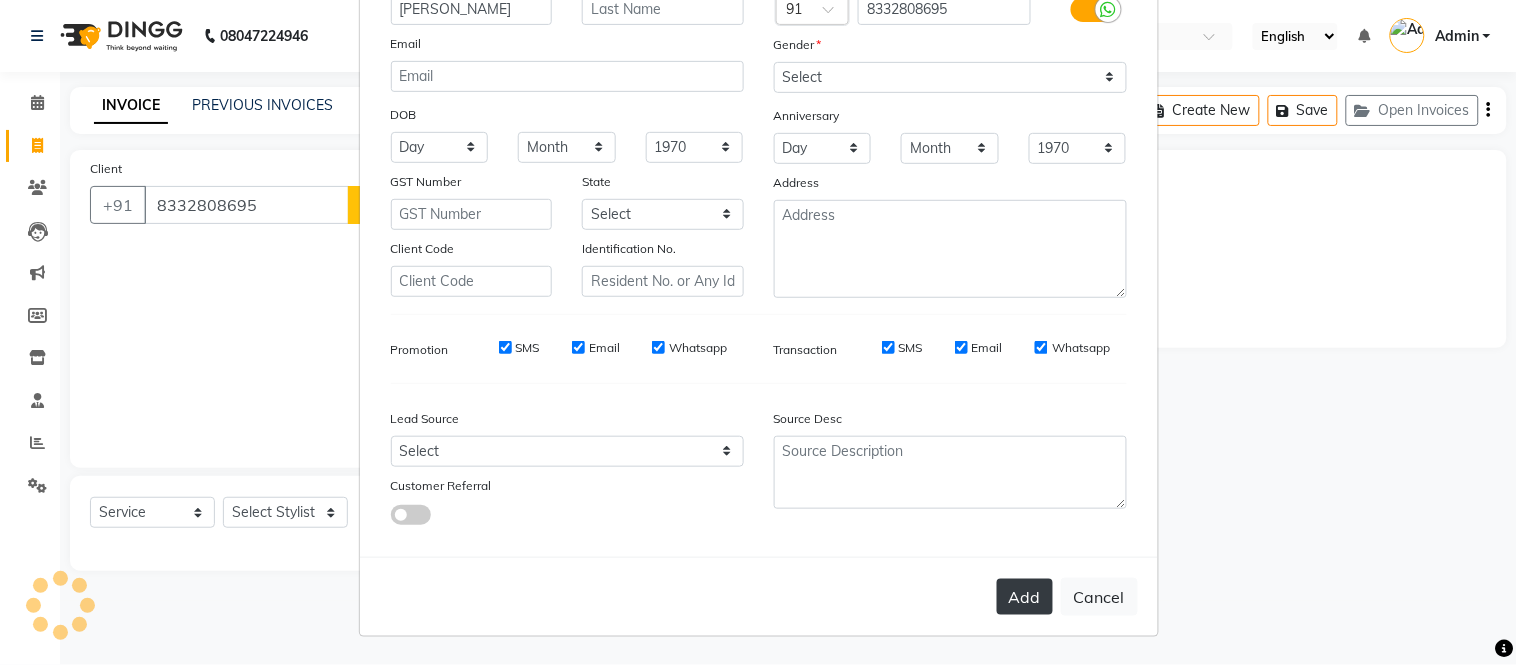 click on "Add" at bounding box center [1025, 597] 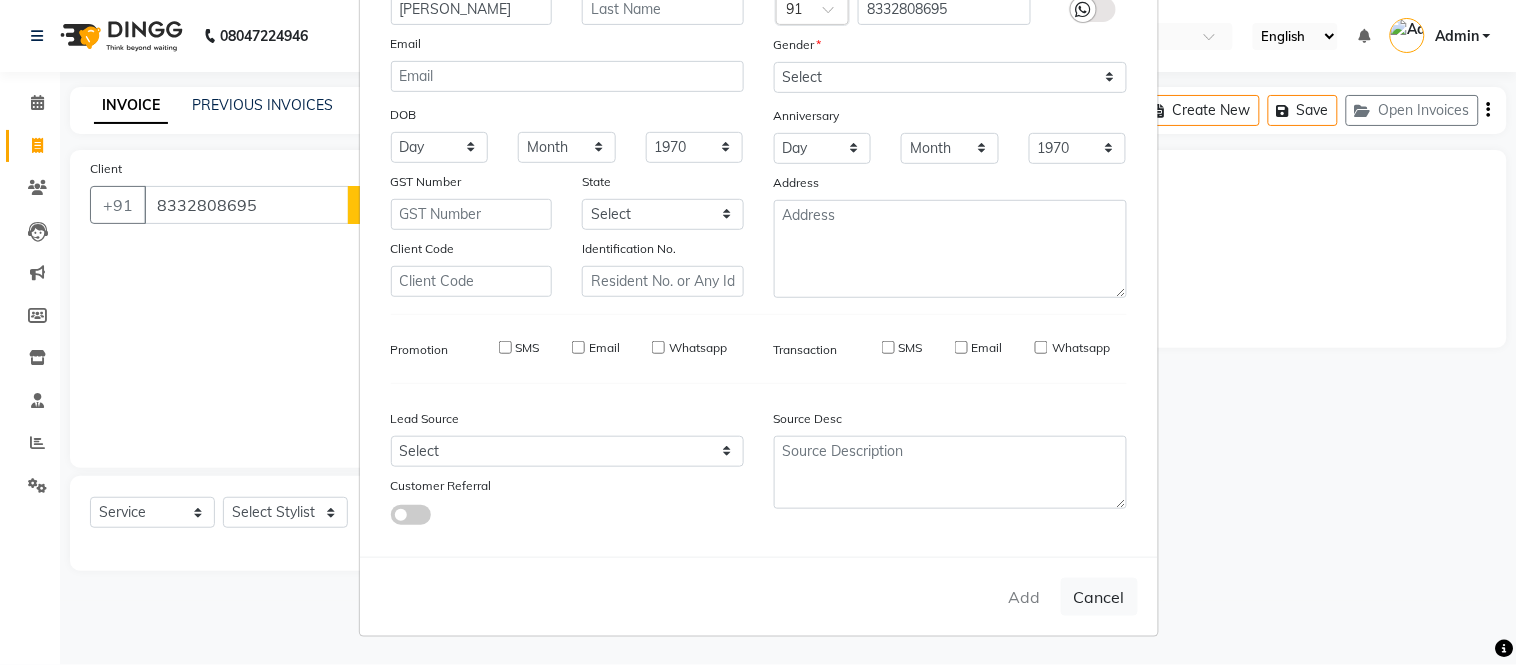 type 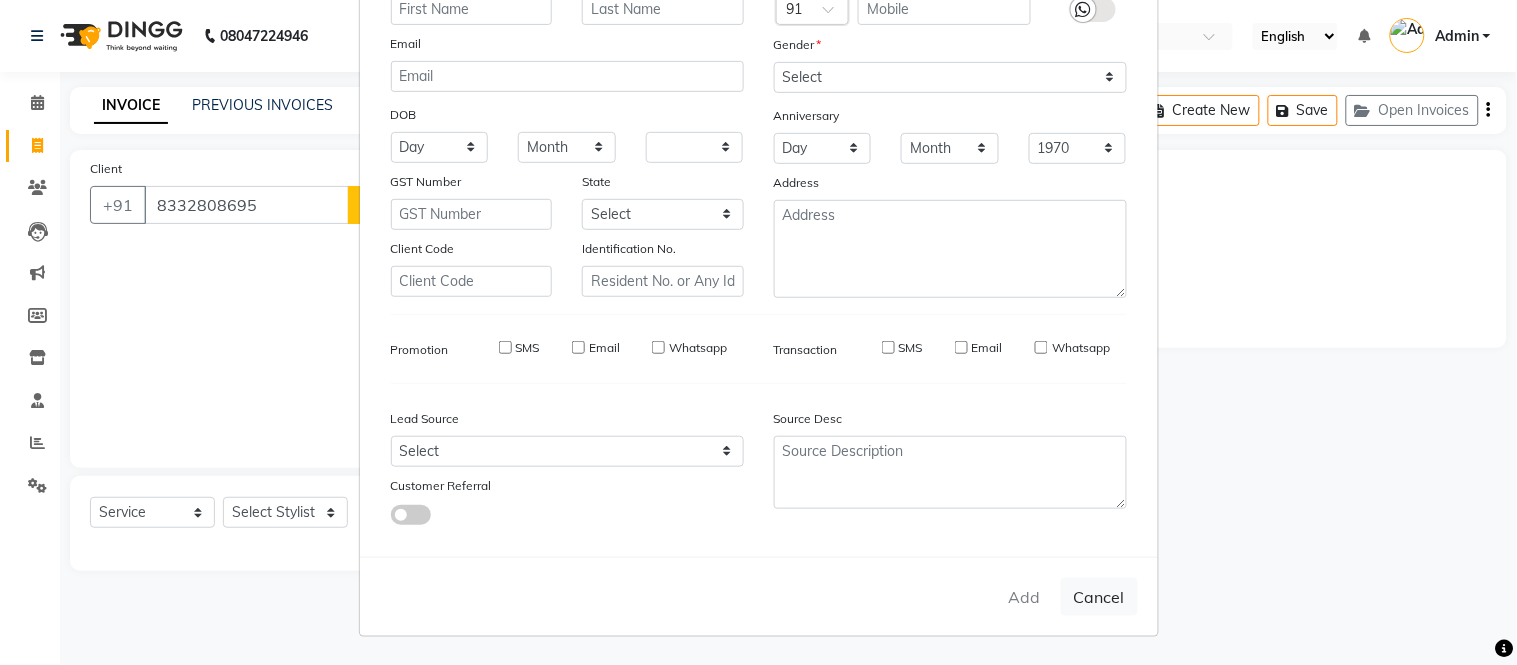 select 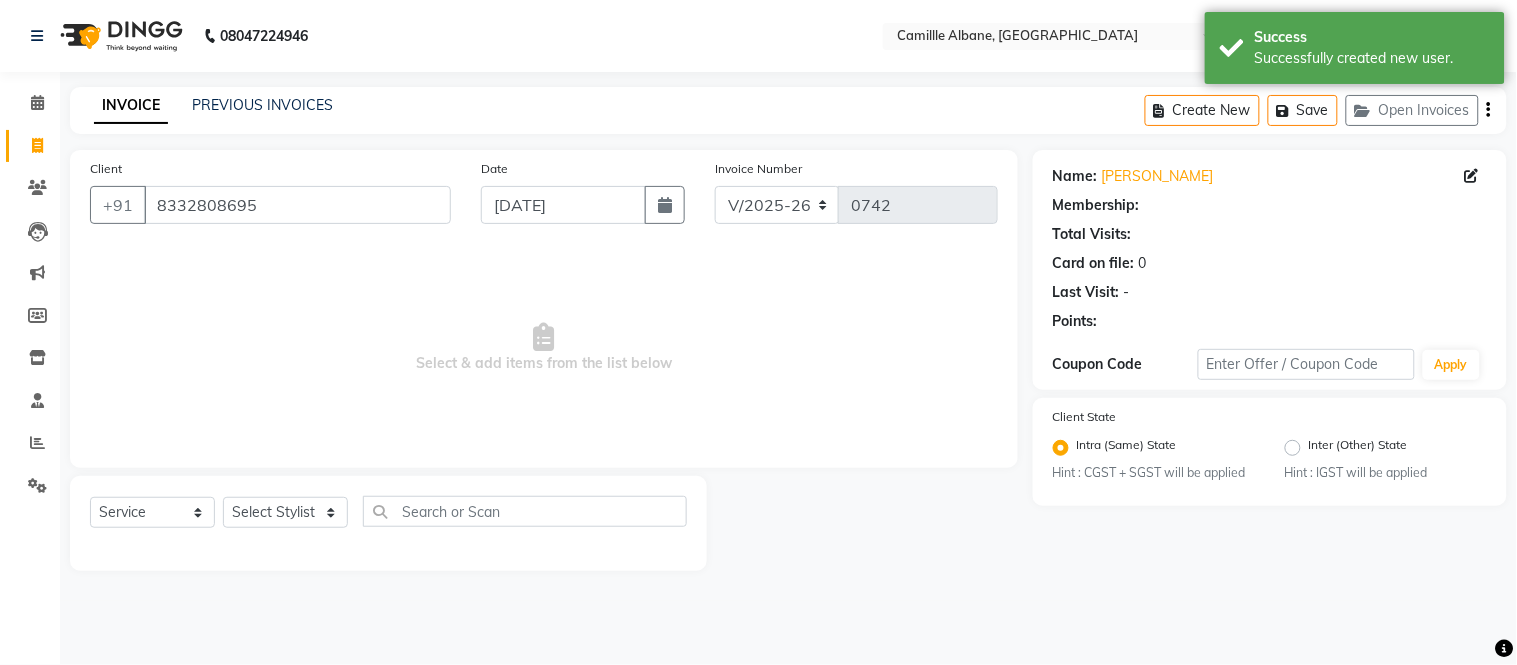 select on "1: Object" 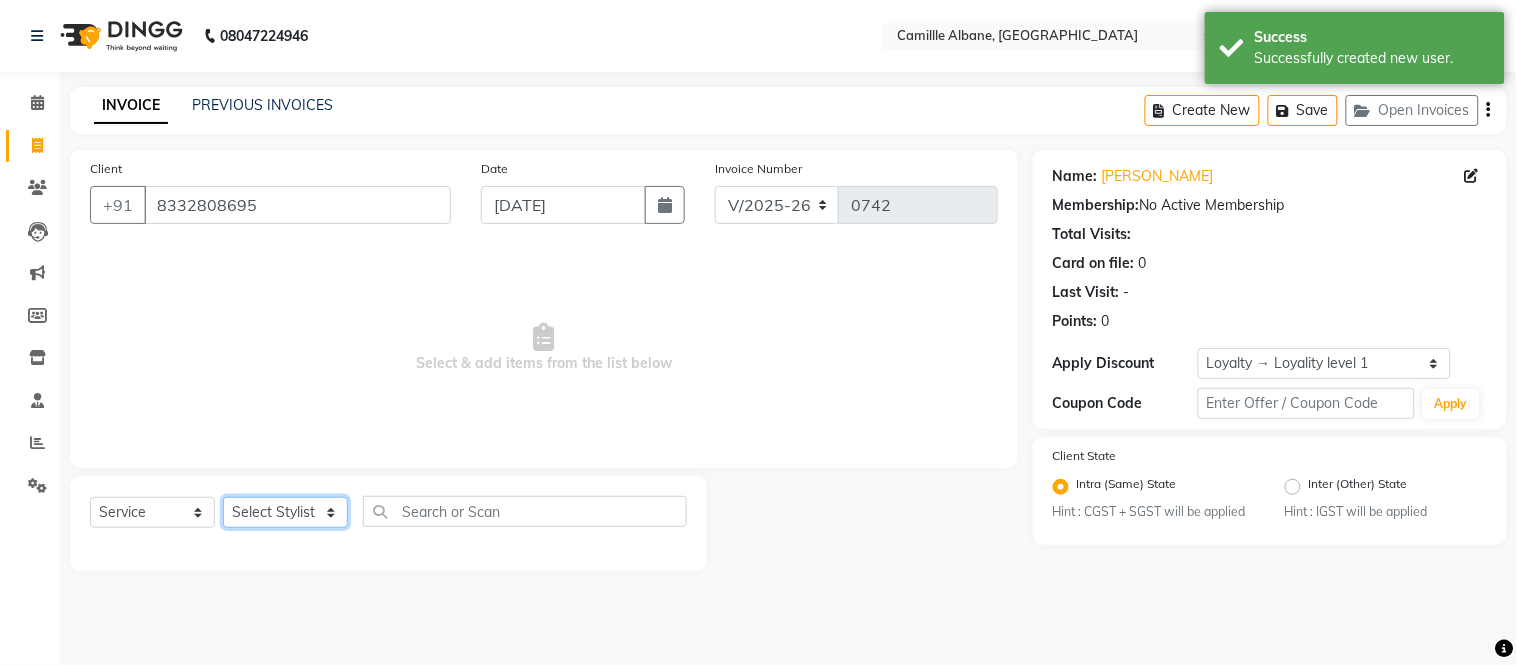 click on "Select Stylist Admin Amit Danish Dr, Rajani Jitendra K T Ramarao Lalitha Lokesh Madhu Nishi Satish Srinivas" 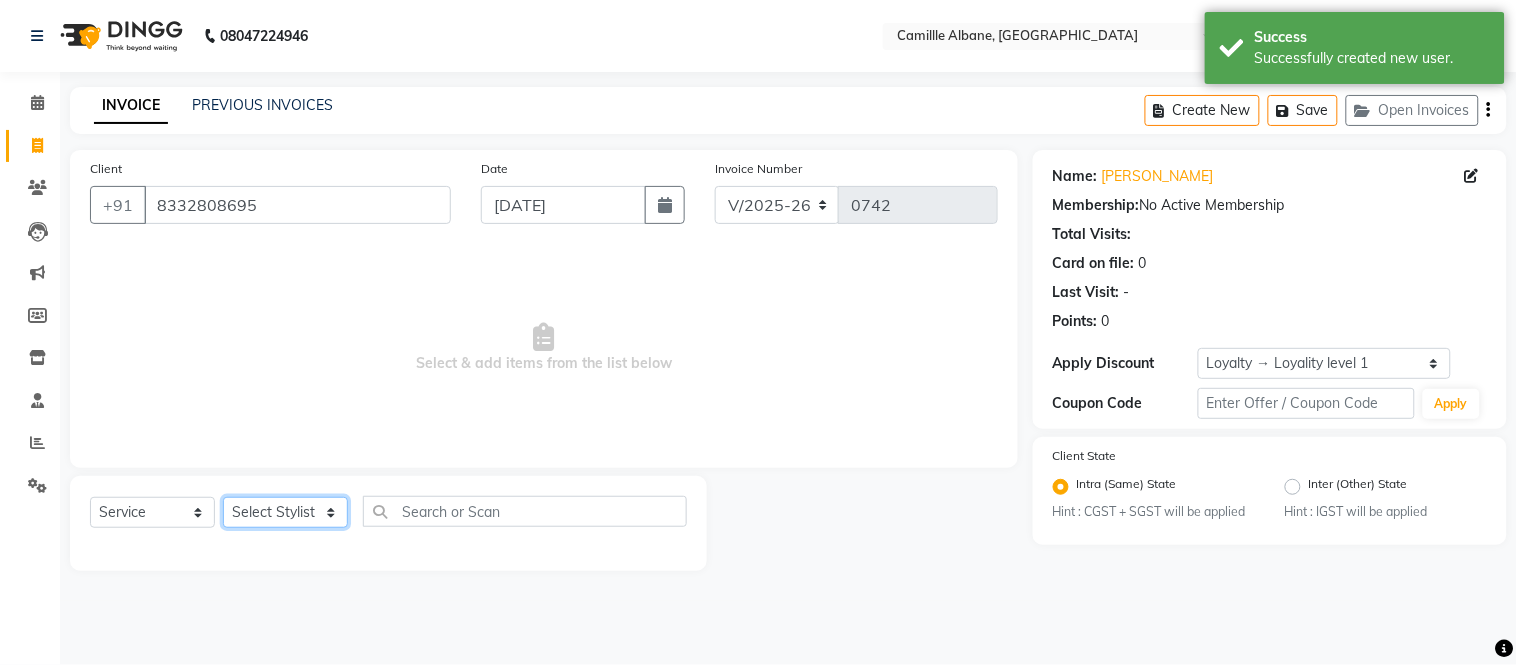 select on "57811" 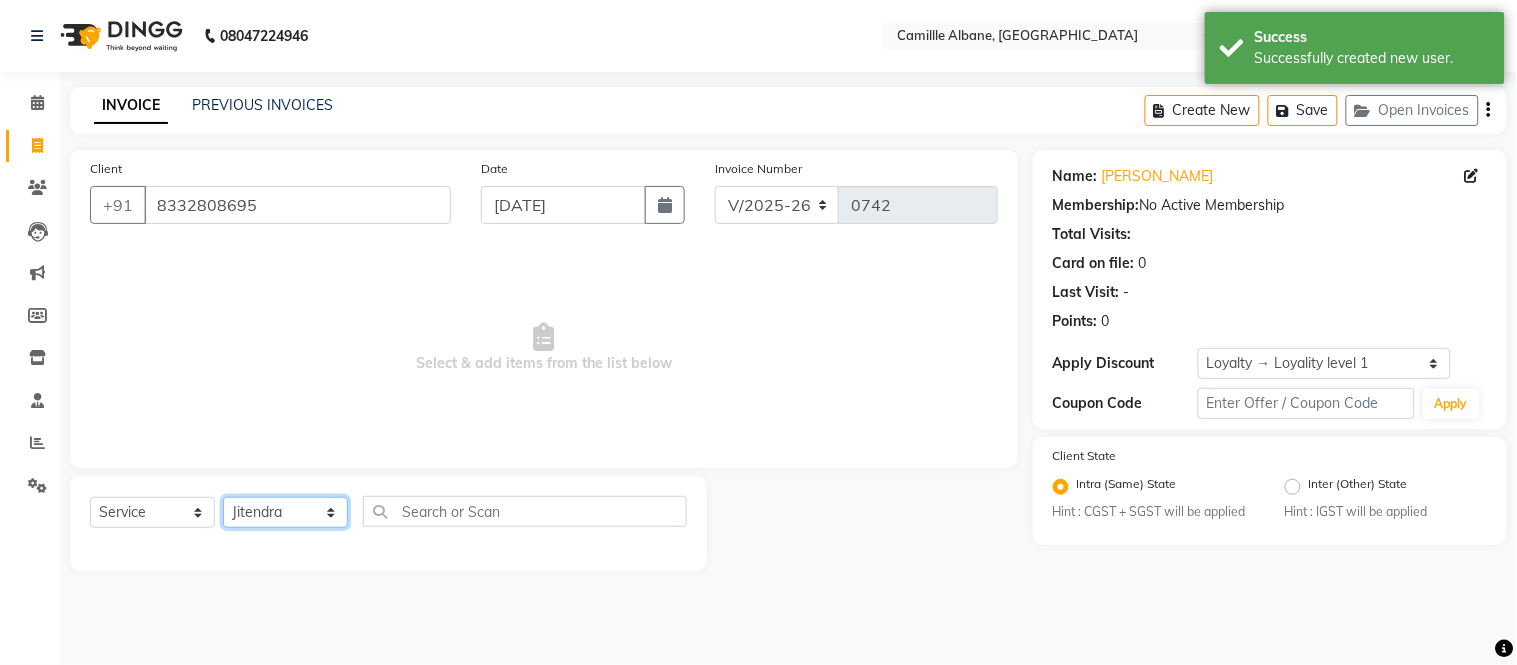 click on "Select Stylist Admin Amit Danish Dr, Rajani Jitendra K T Ramarao Lalitha Lokesh Madhu Nishi Satish Srinivas" 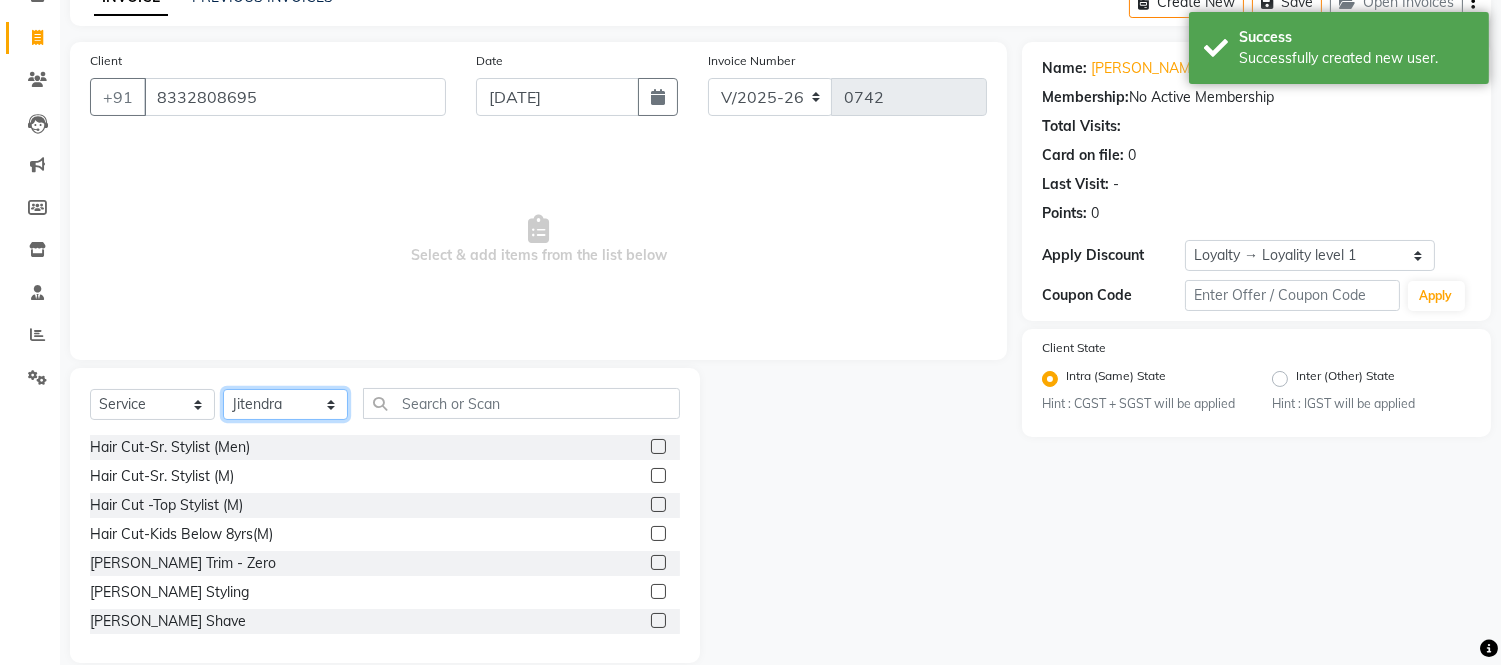 scroll, scrollTop: 135, scrollLeft: 0, axis: vertical 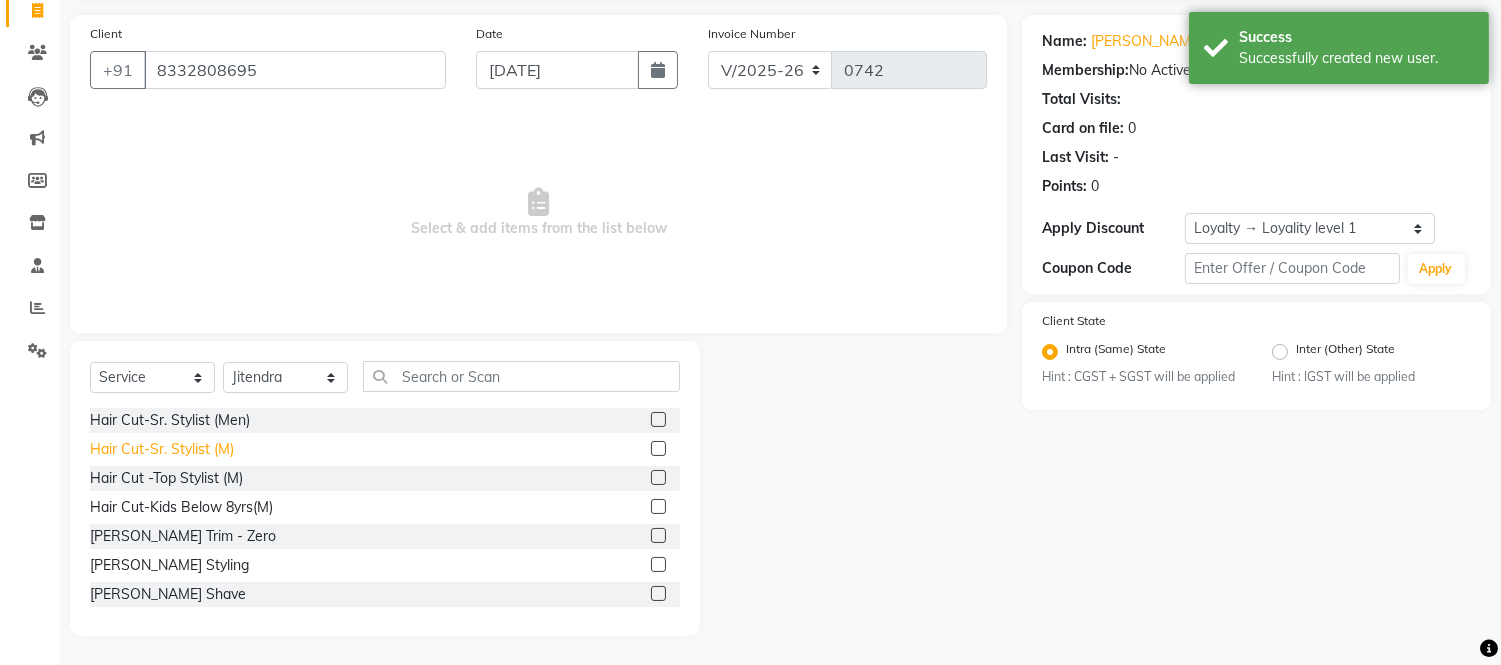 click on "Hair Cut-Sr. Stylist (M)" 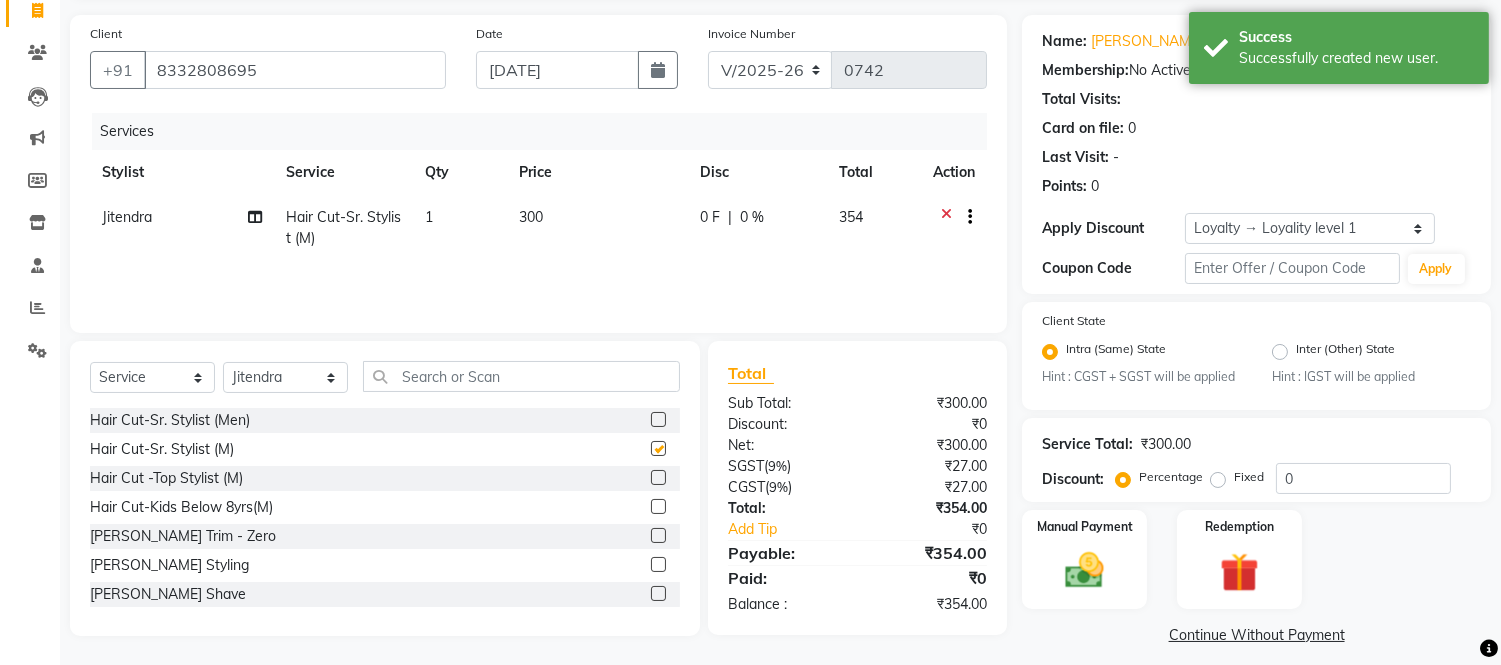 checkbox on "false" 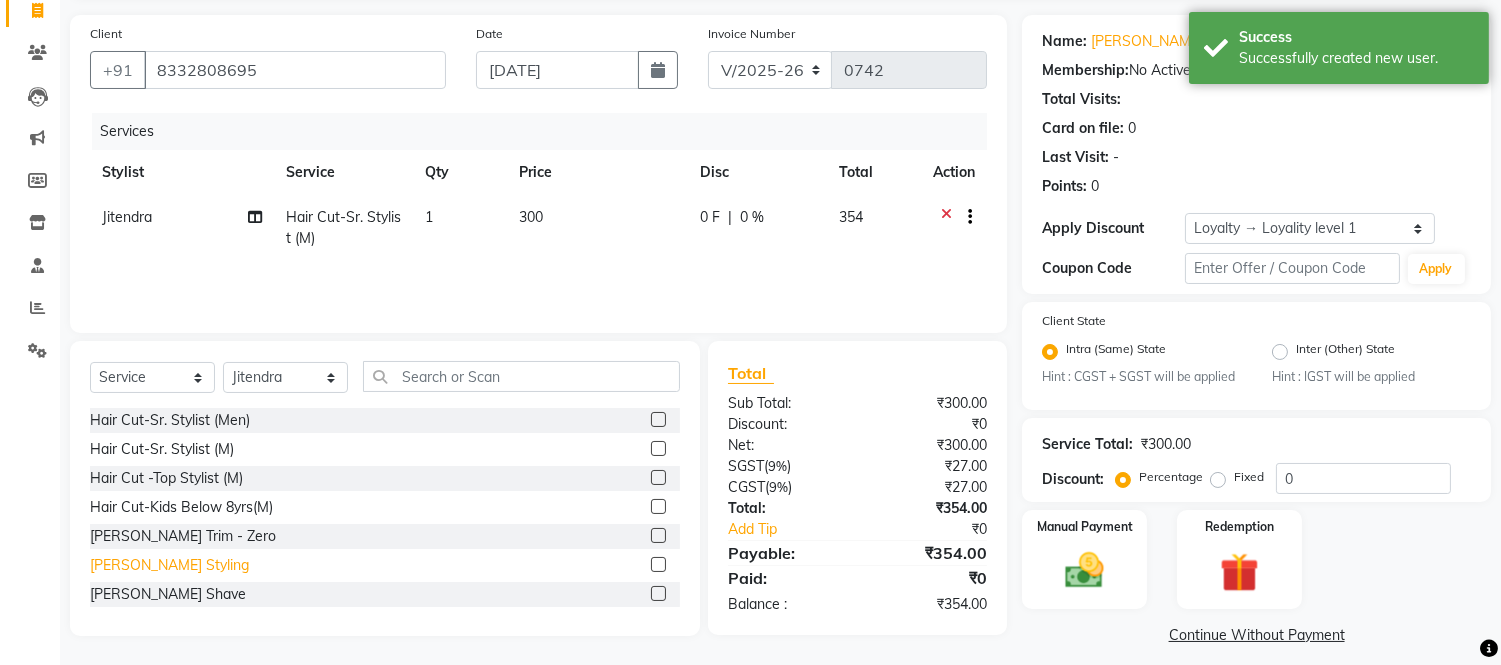 click on "[PERSON_NAME] Styling" 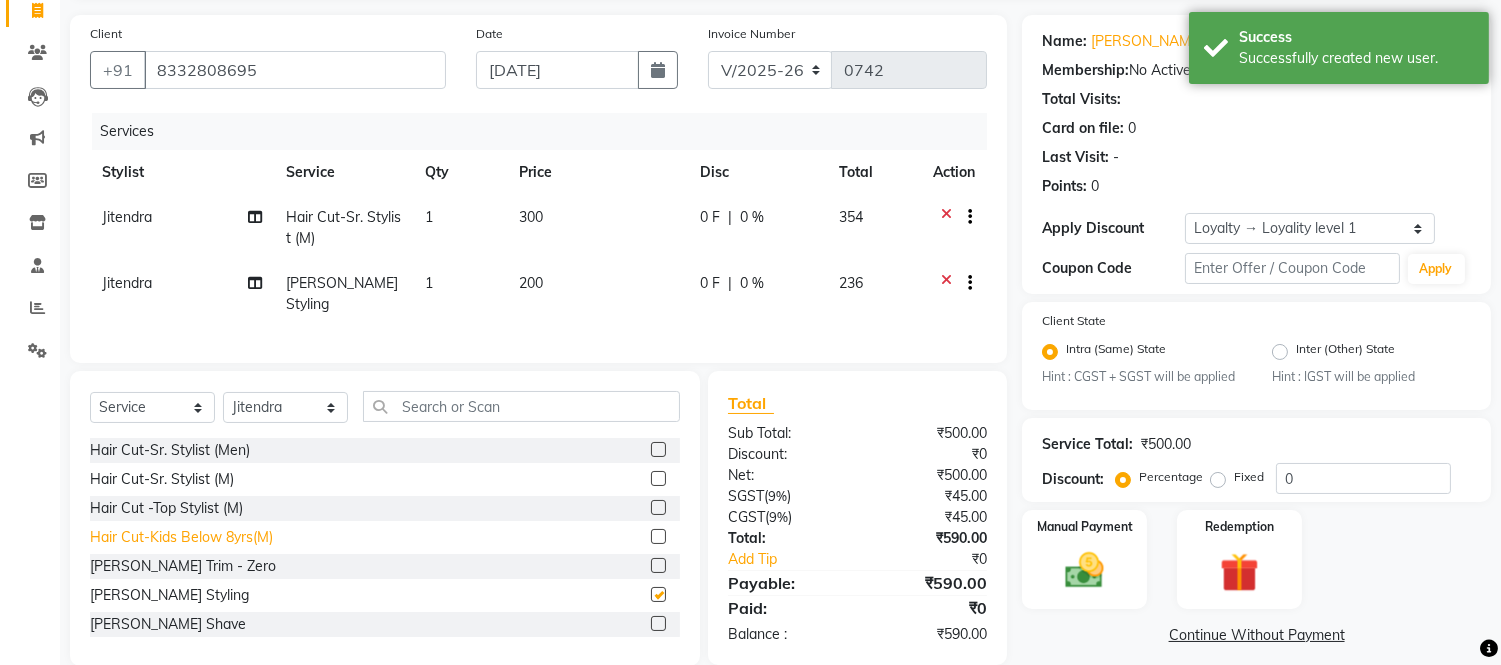 checkbox on "false" 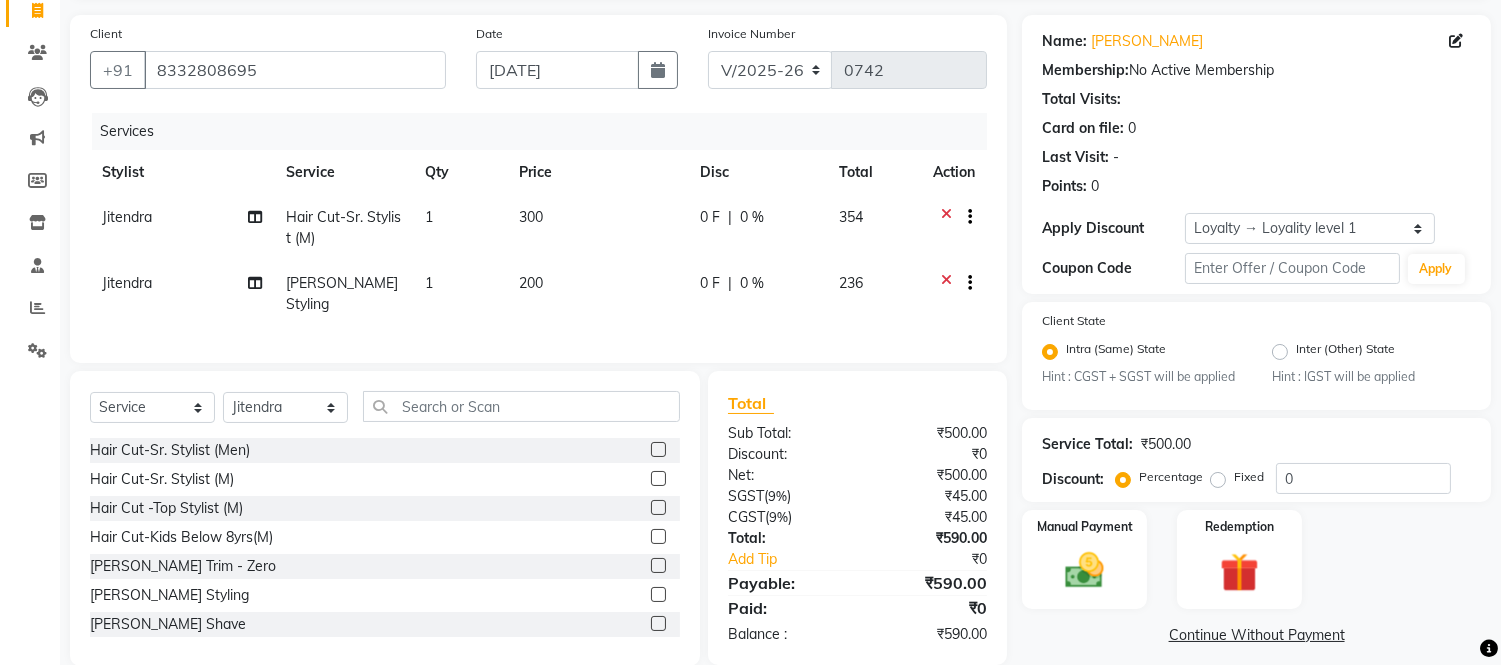 scroll, scrollTop: 182, scrollLeft: 0, axis: vertical 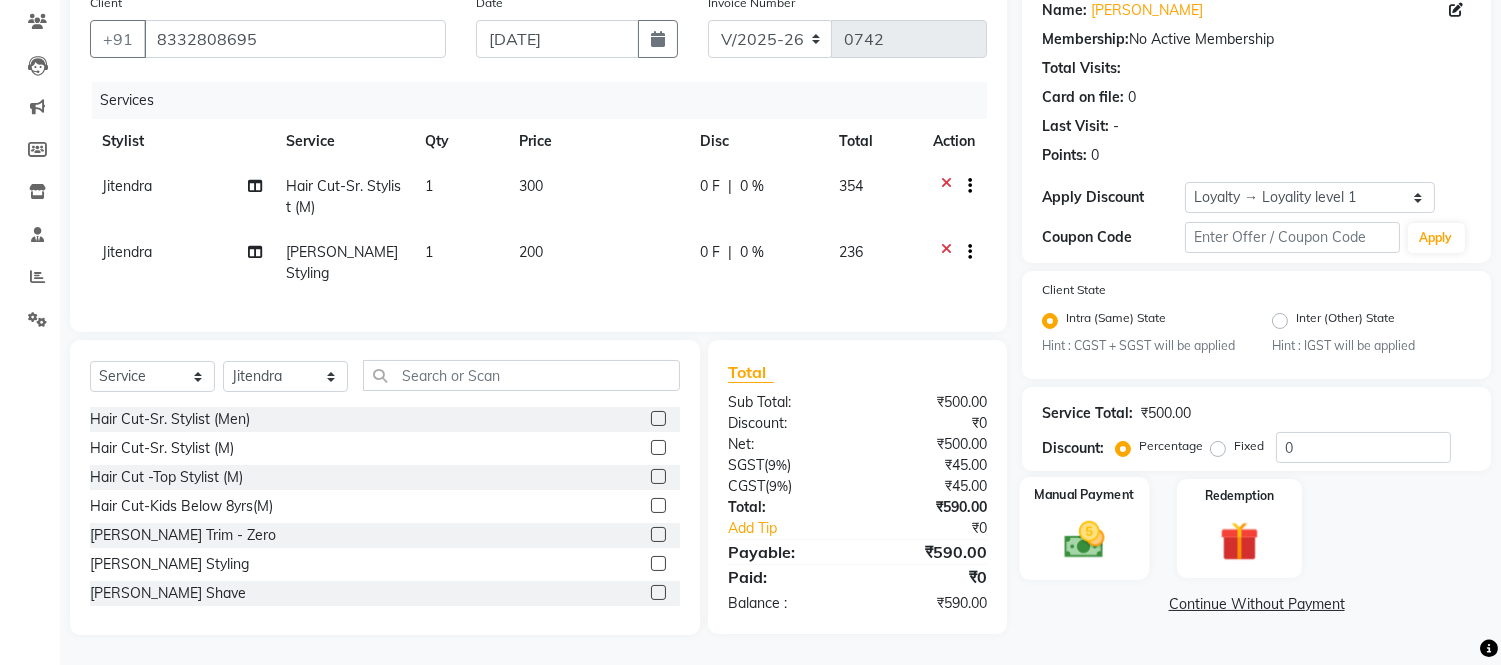 click 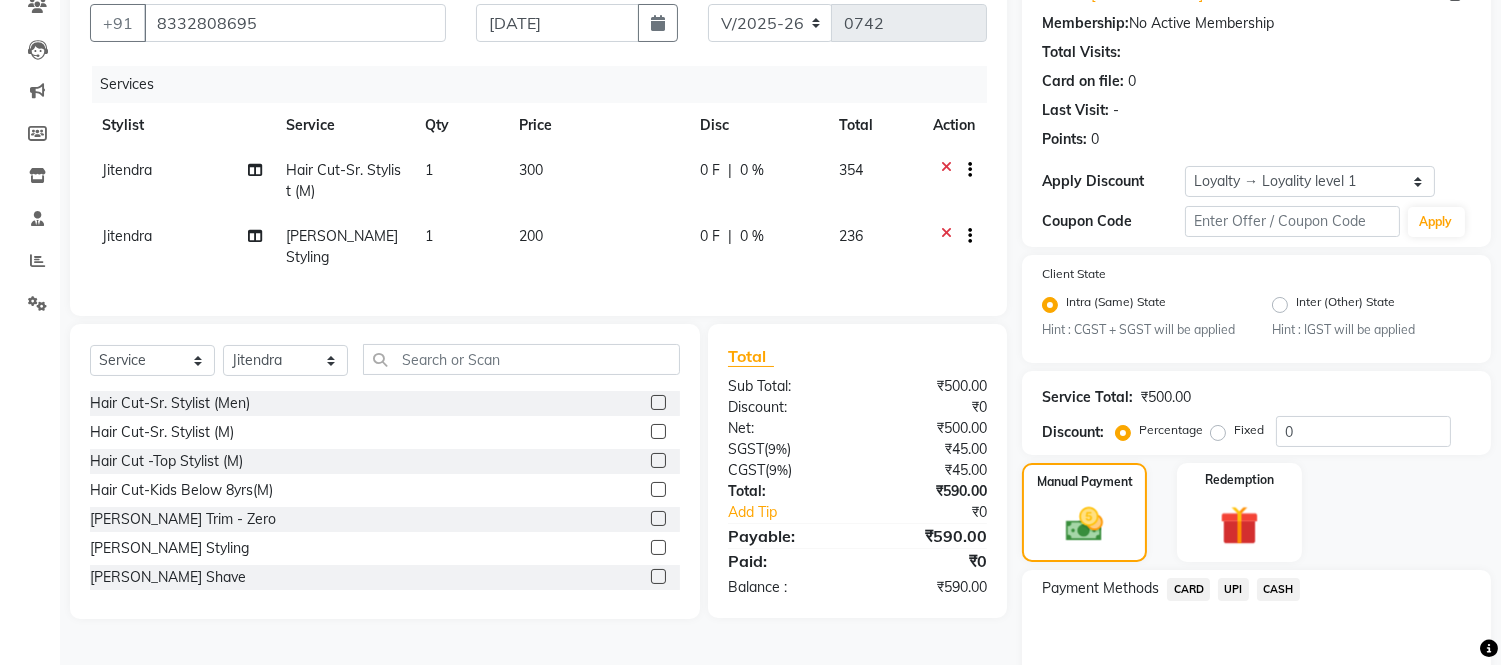 click on "UPI" 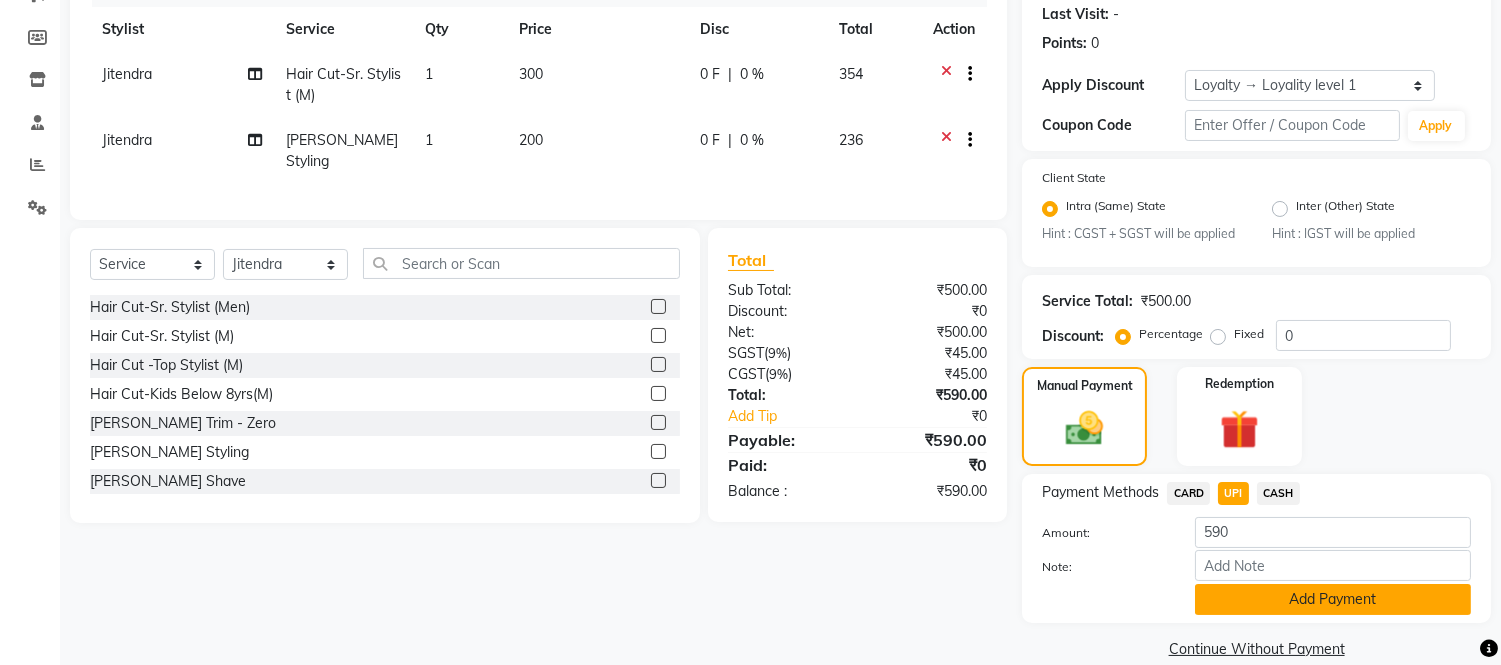 scroll, scrollTop: 306, scrollLeft: 0, axis: vertical 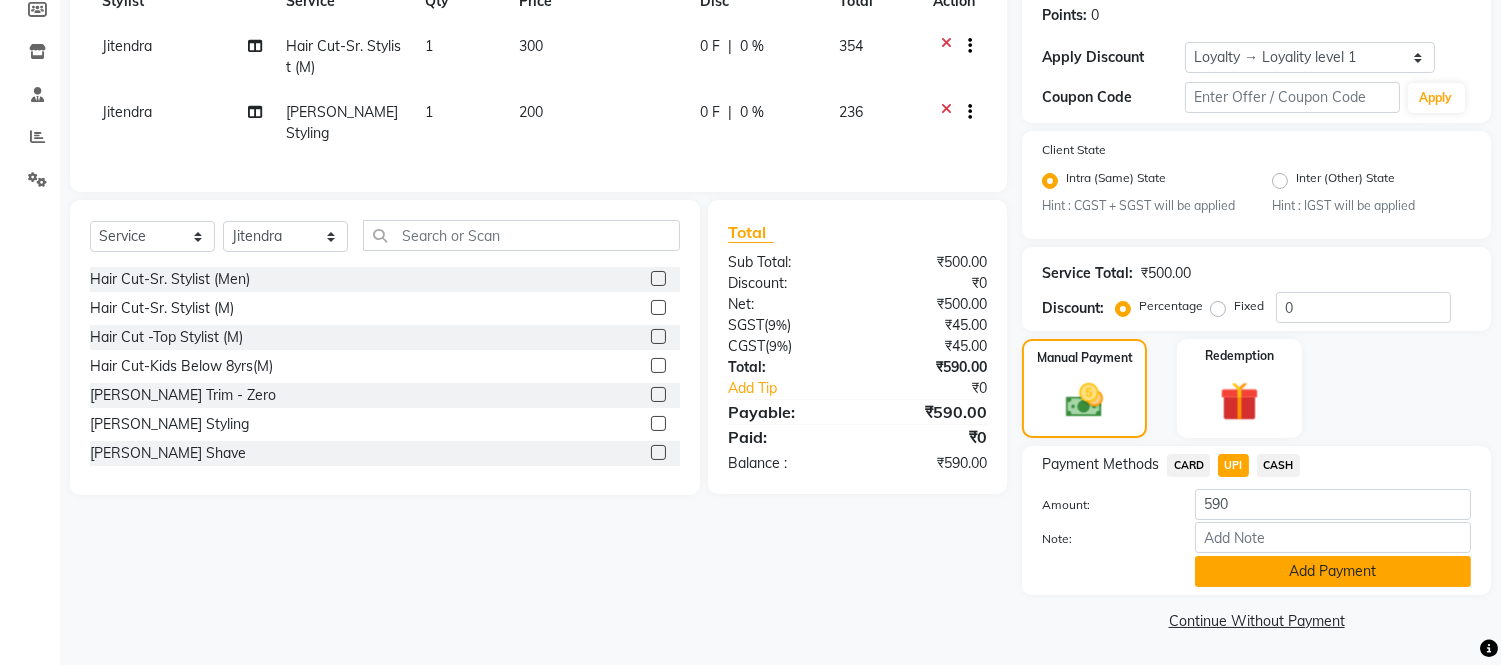 click on "Add Payment" 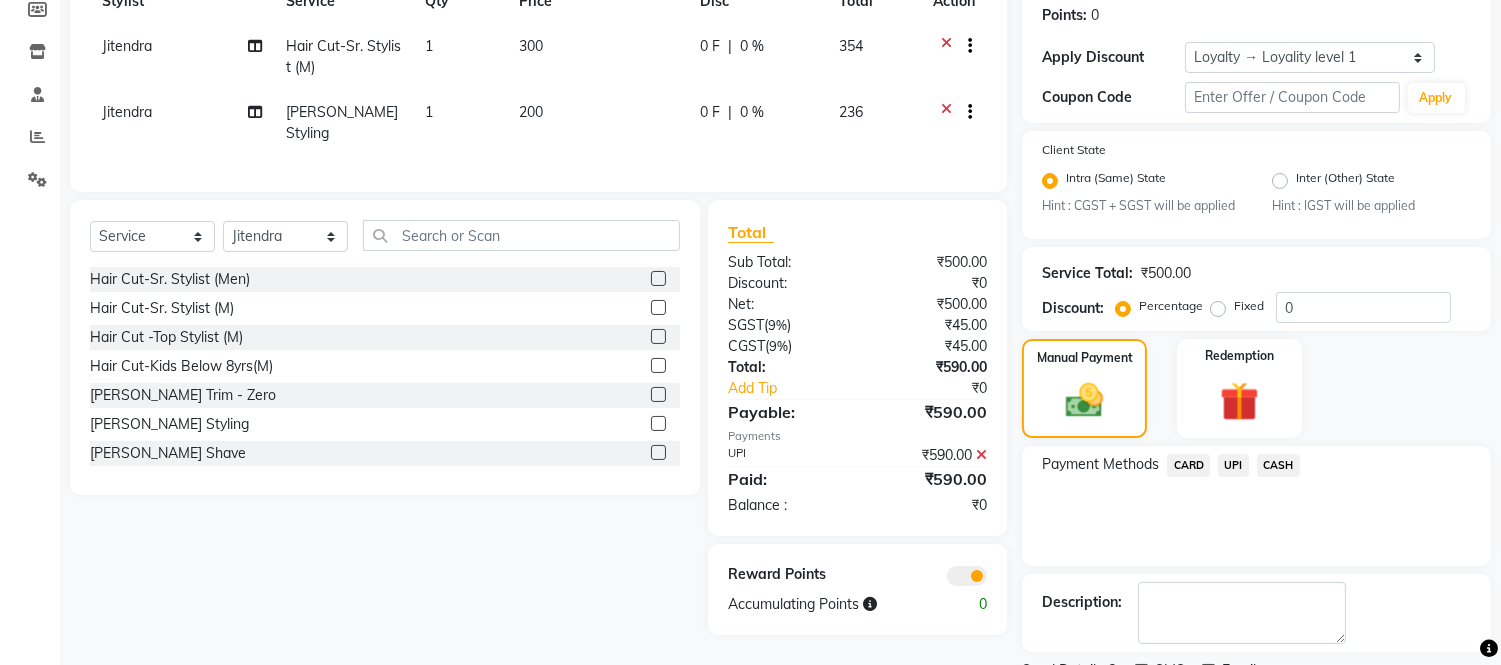 scroll, scrollTop: 391, scrollLeft: 0, axis: vertical 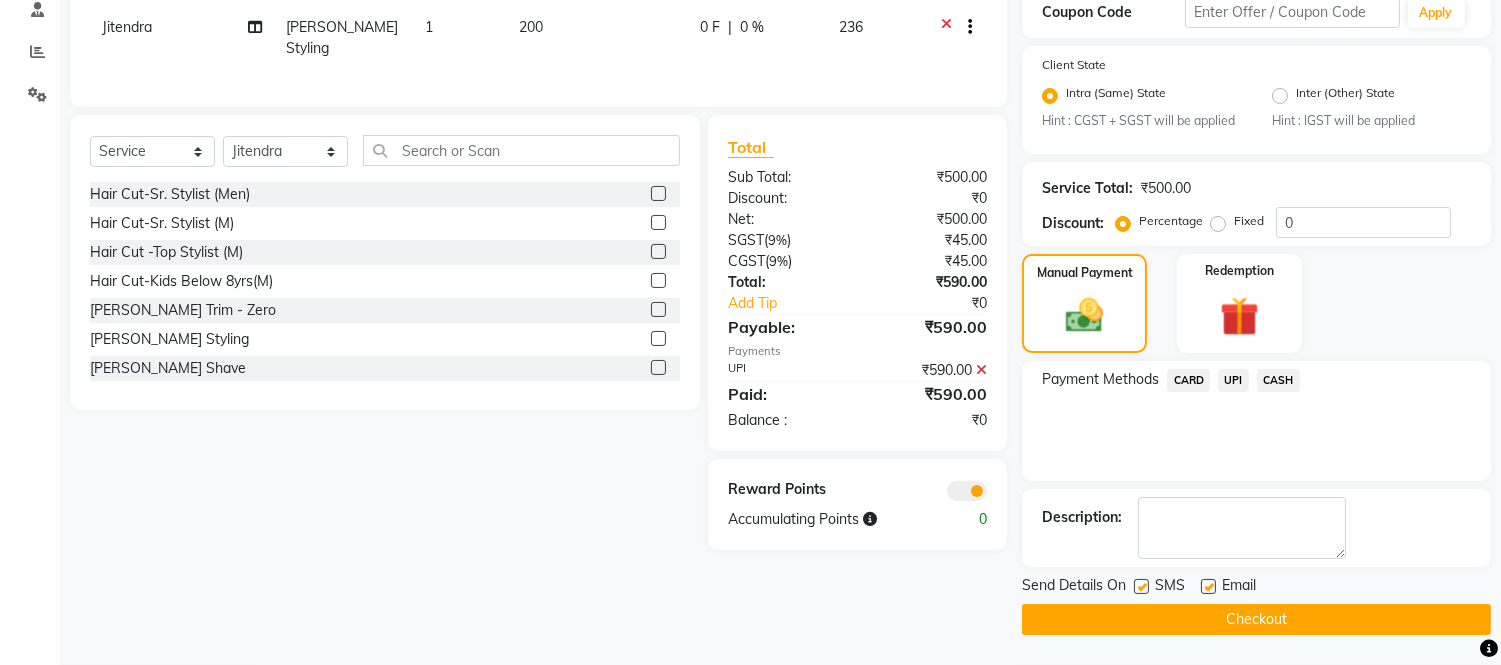 click on "Checkout" 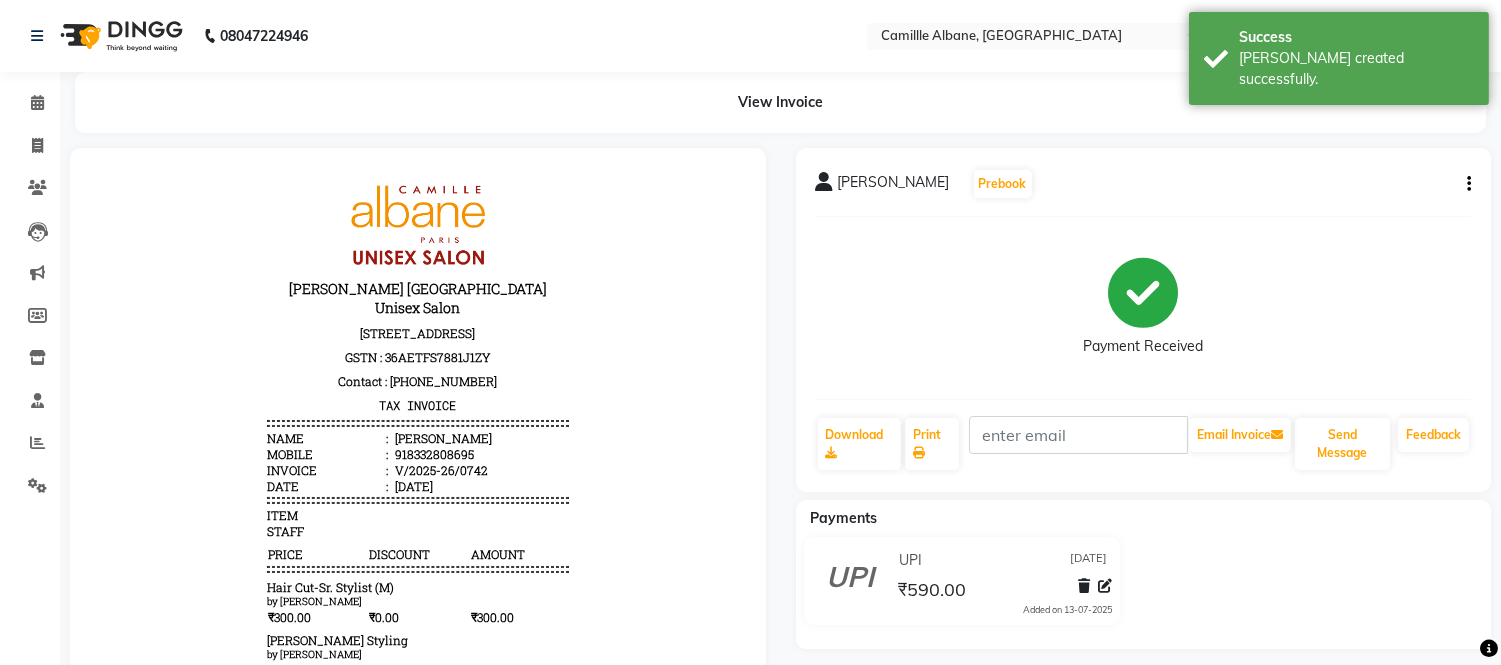 scroll, scrollTop: 0, scrollLeft: 0, axis: both 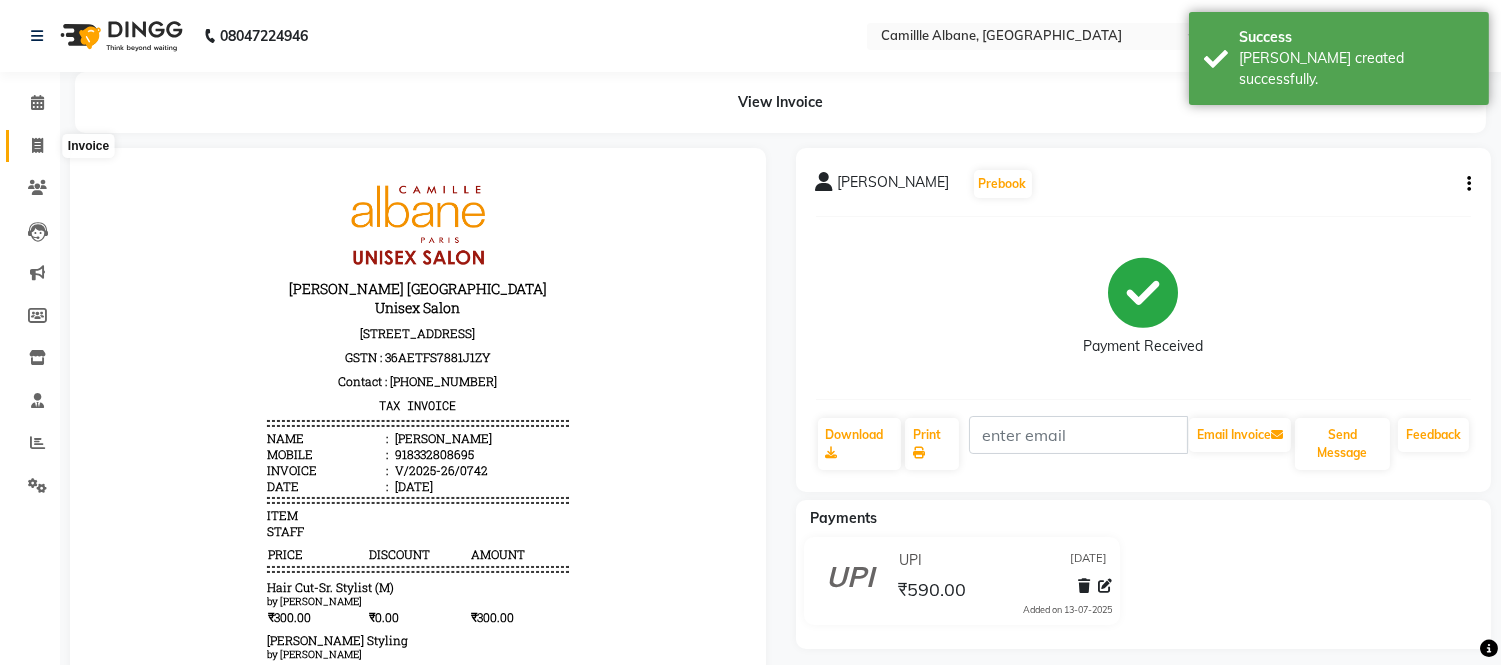 click 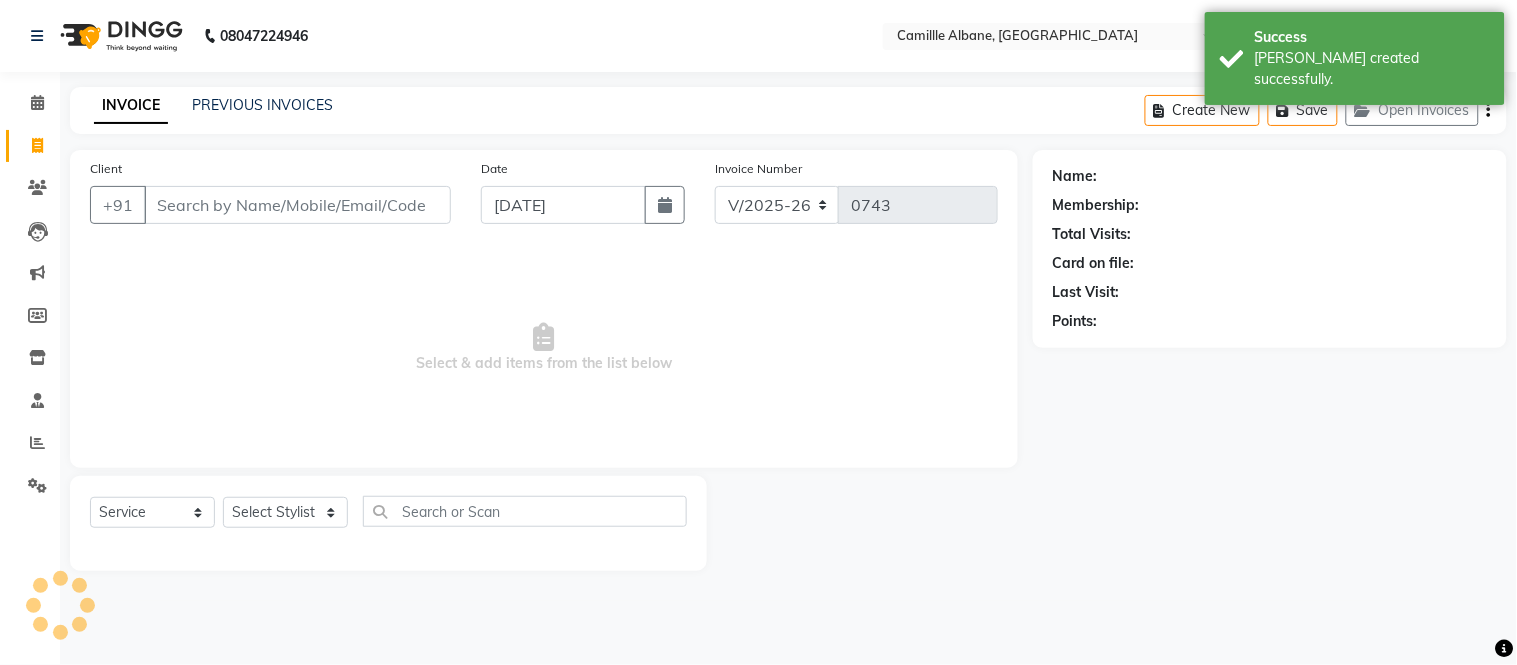click on "Client" at bounding box center (297, 205) 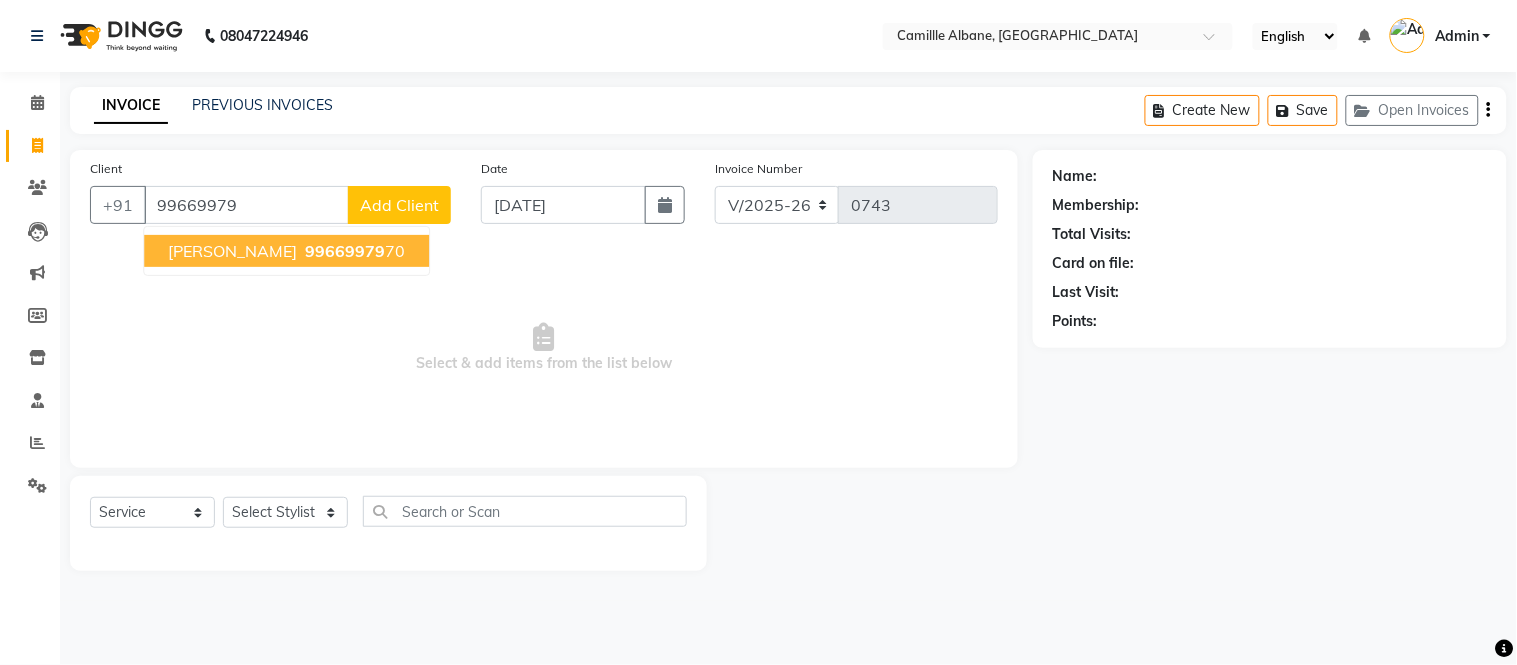 click on "Harikrishna   99669979 70" at bounding box center (286, 251) 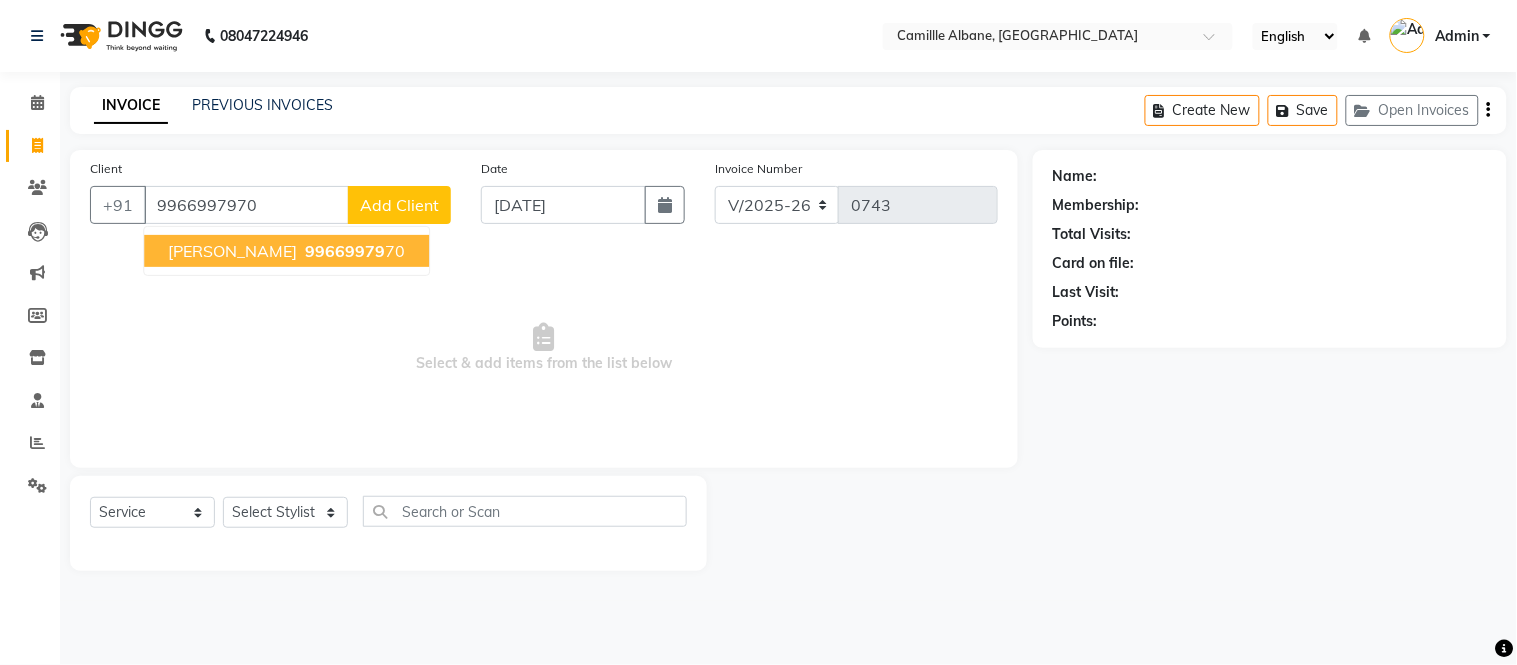 type on "9966997970" 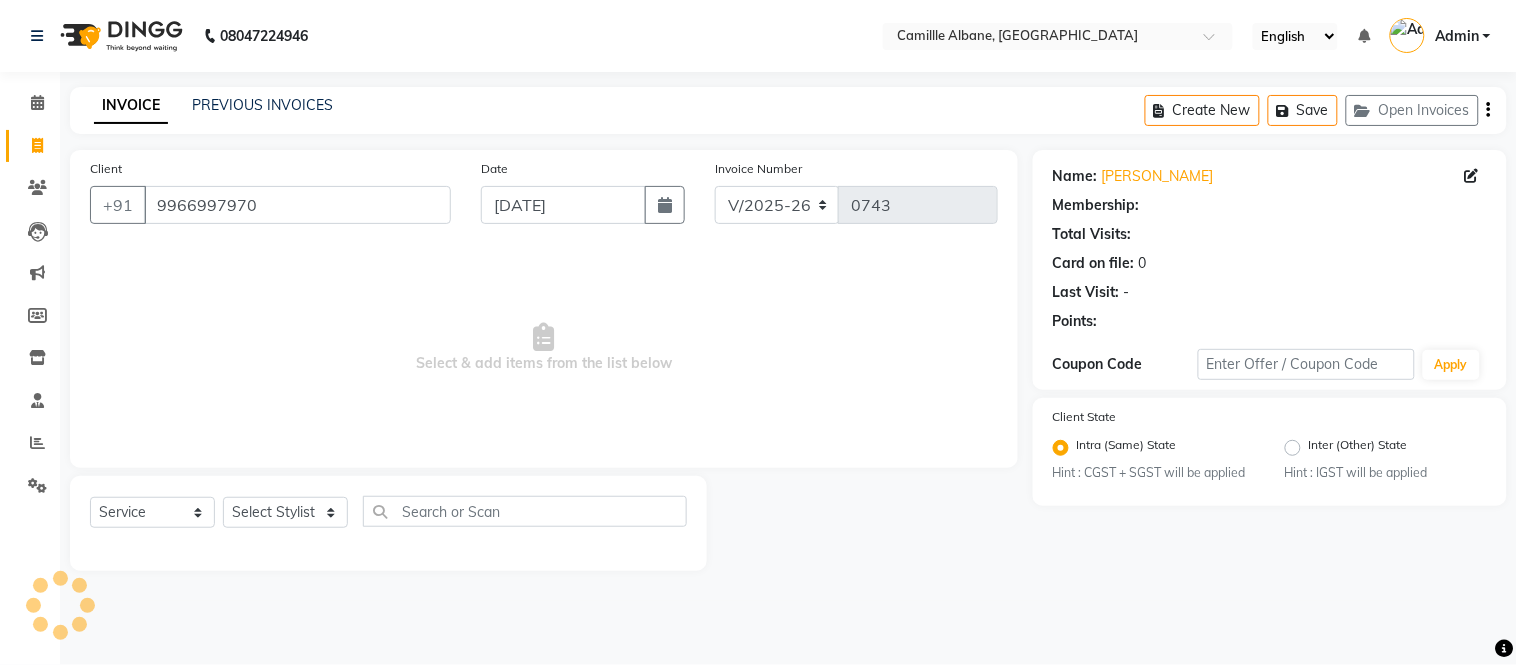 select on "1: Object" 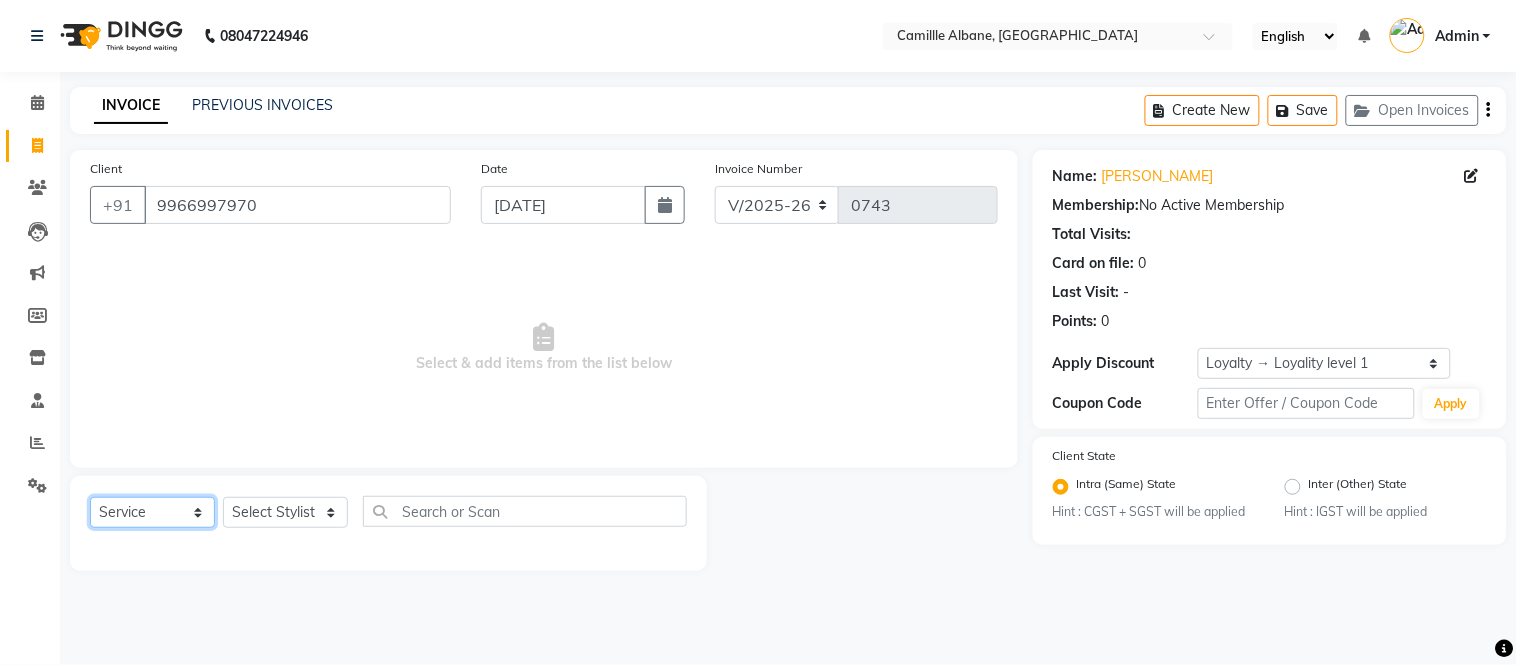 click on "Select  Service  Product  Membership  Package Voucher Prepaid Gift Card" 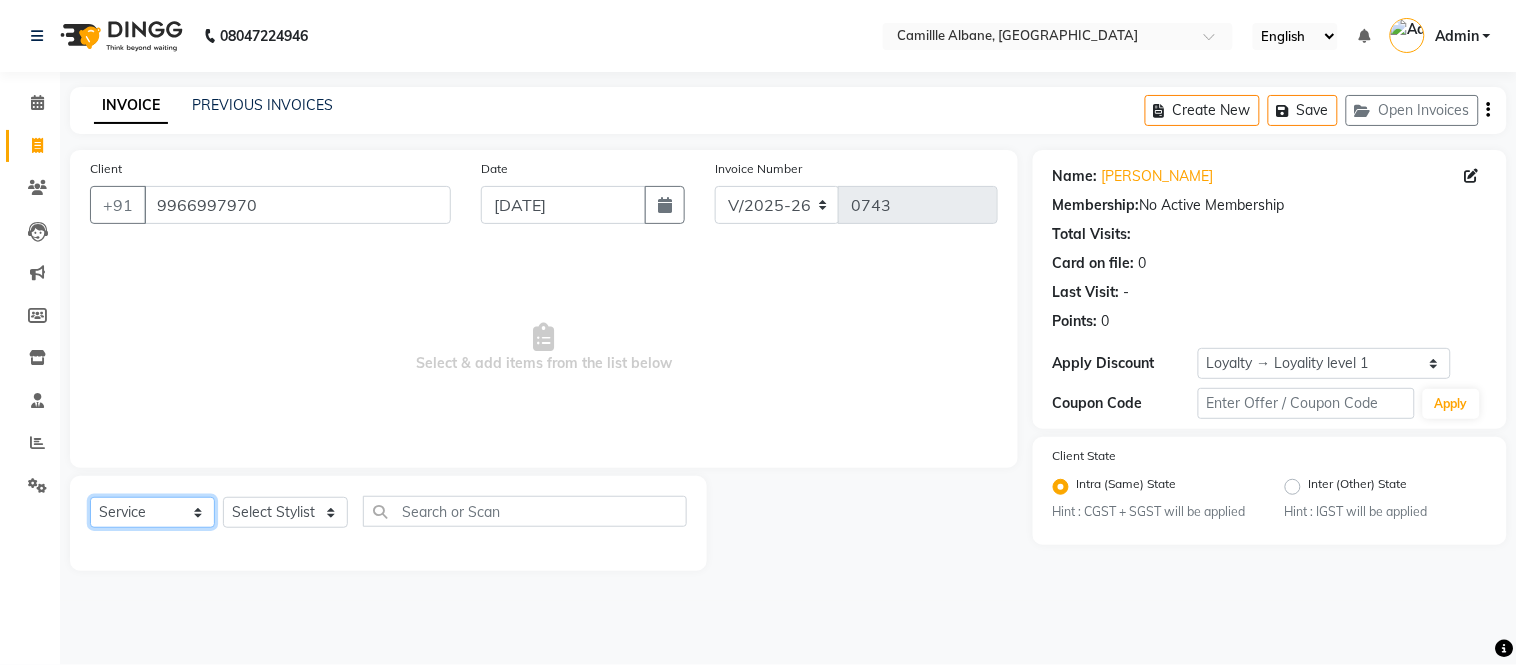 select on "package" 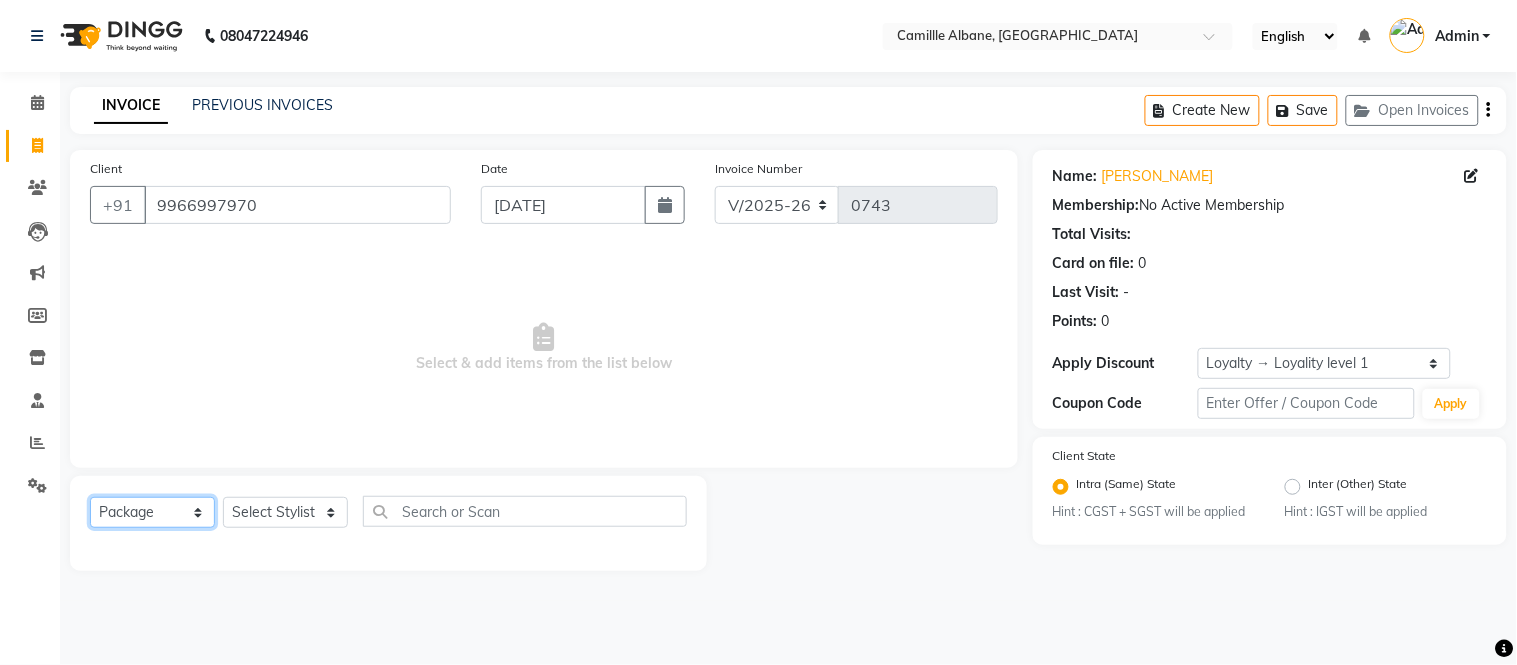 click on "Select  Service  Product  Membership  Package Voucher Prepaid Gift Card" 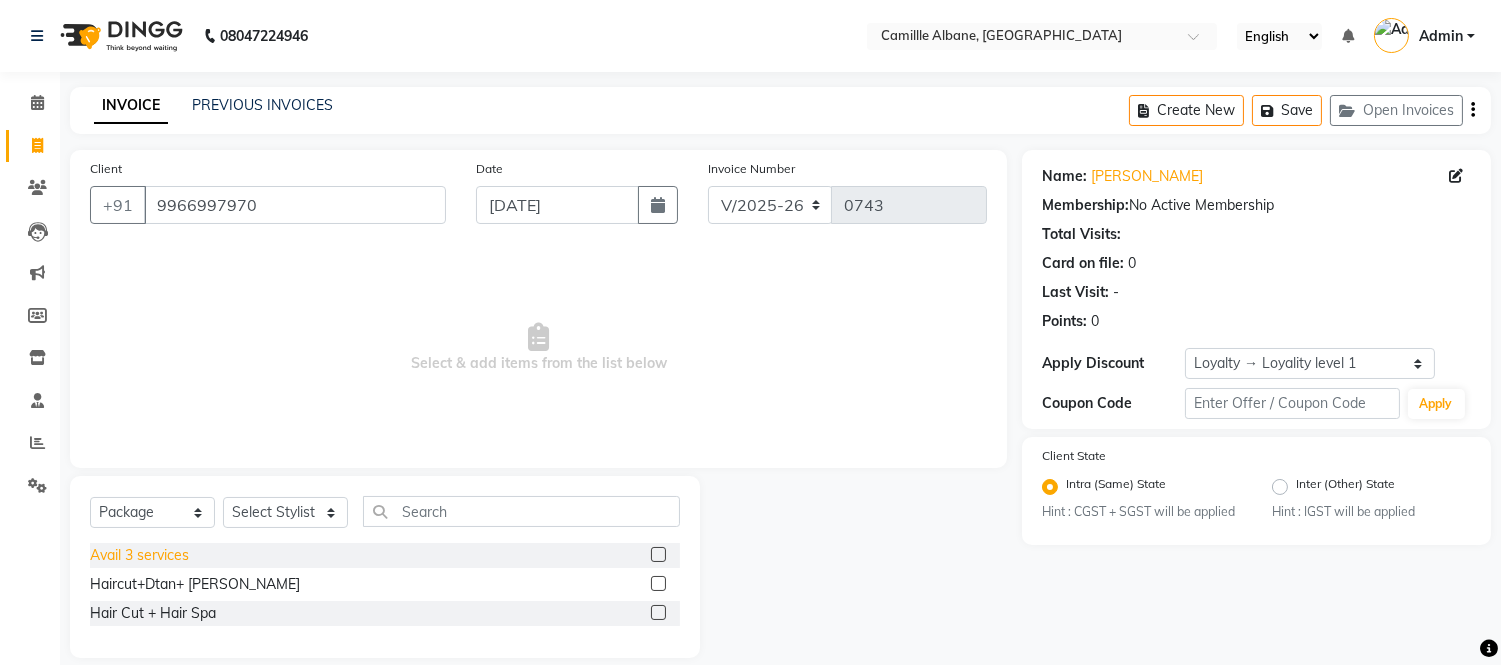 click on "Avail 3 services" 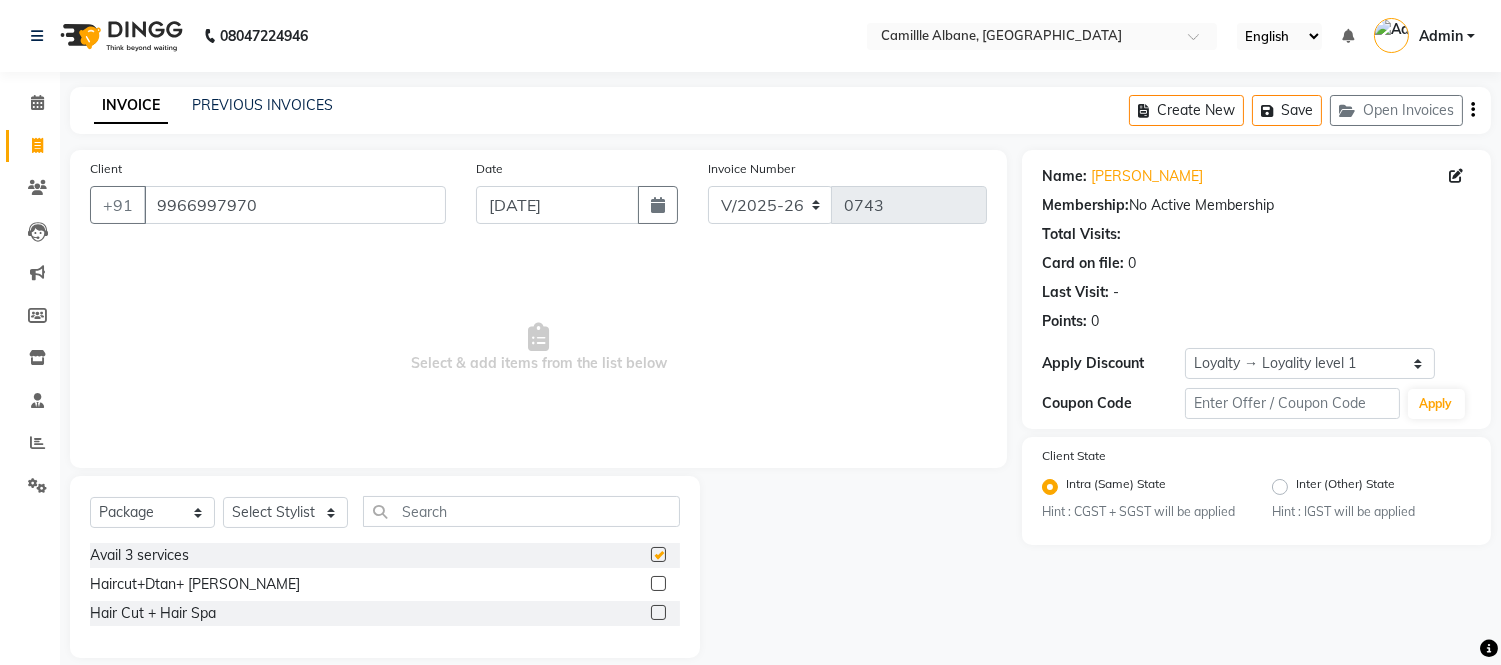 checkbox on "false" 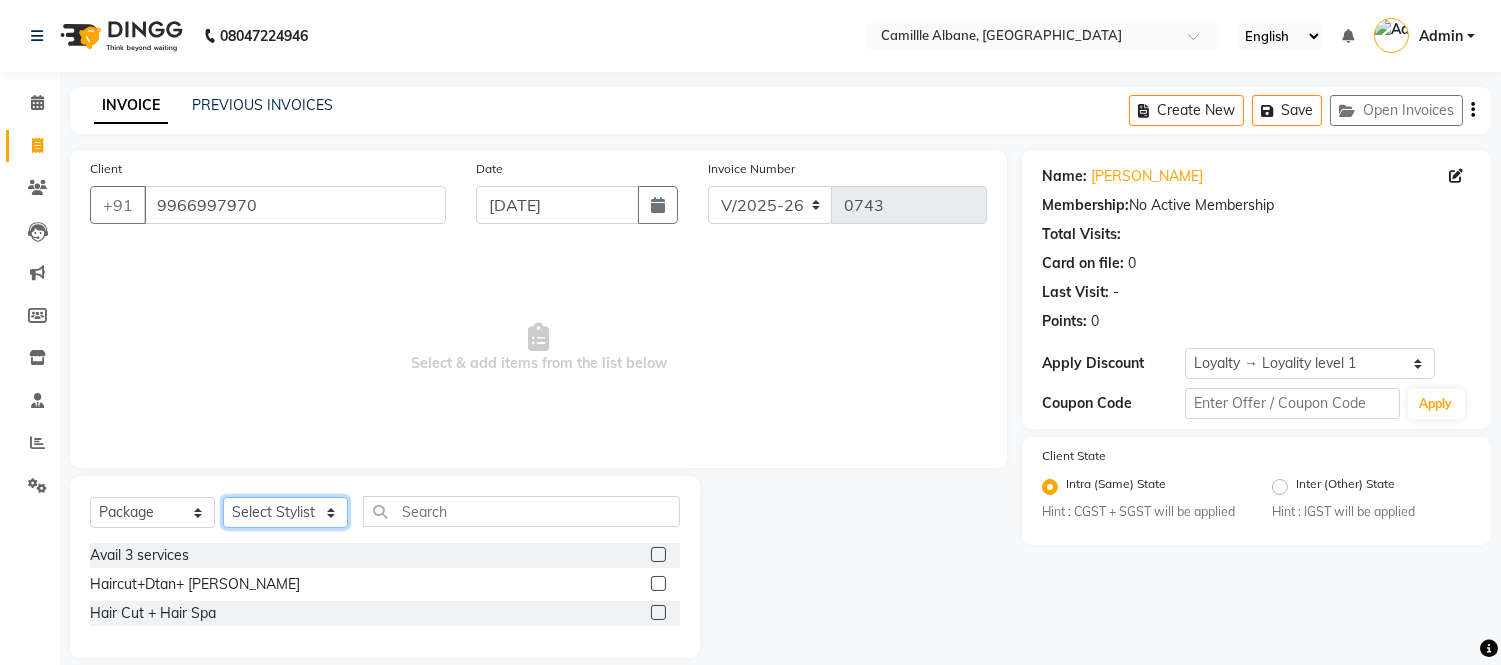 click on "Select Stylist Admin Amit Danish Dr, Rajani Jitendra K T Ramarao Lalitha Lokesh Madhu Nishi Satish Srinivas" 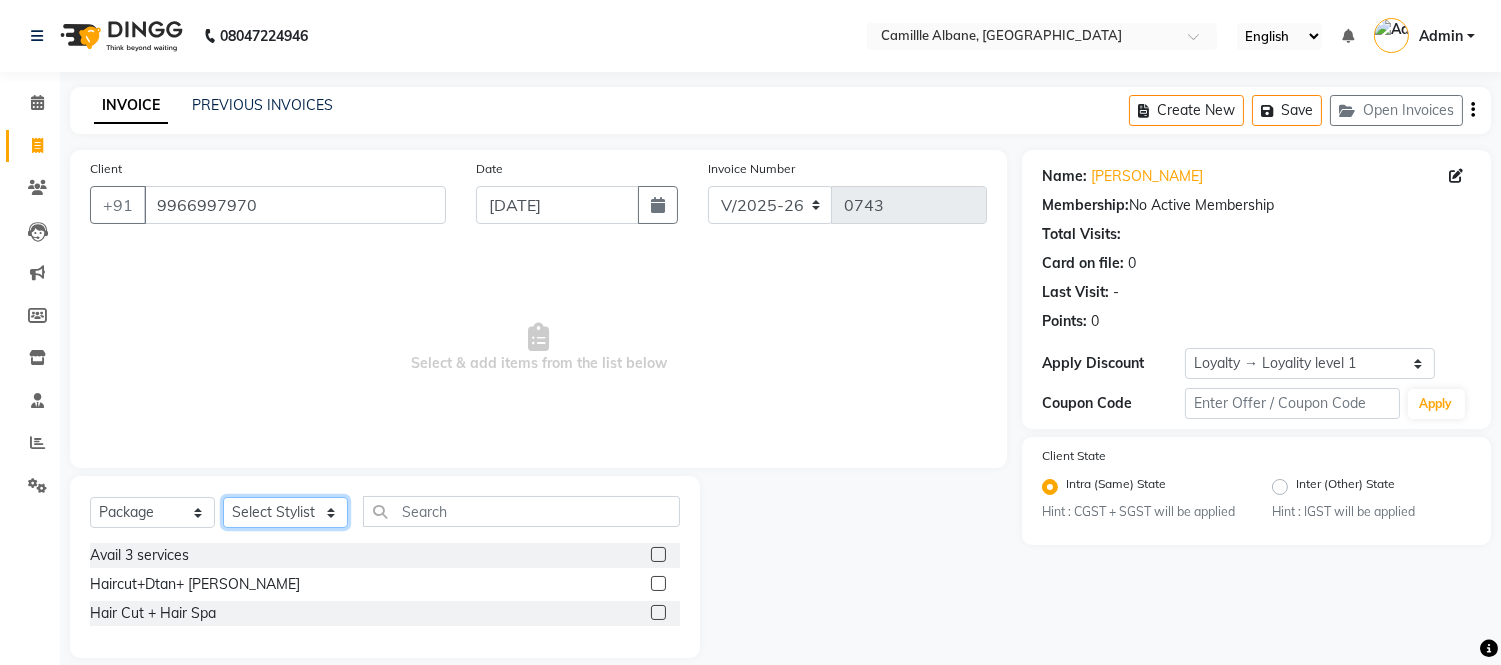 select on "59305" 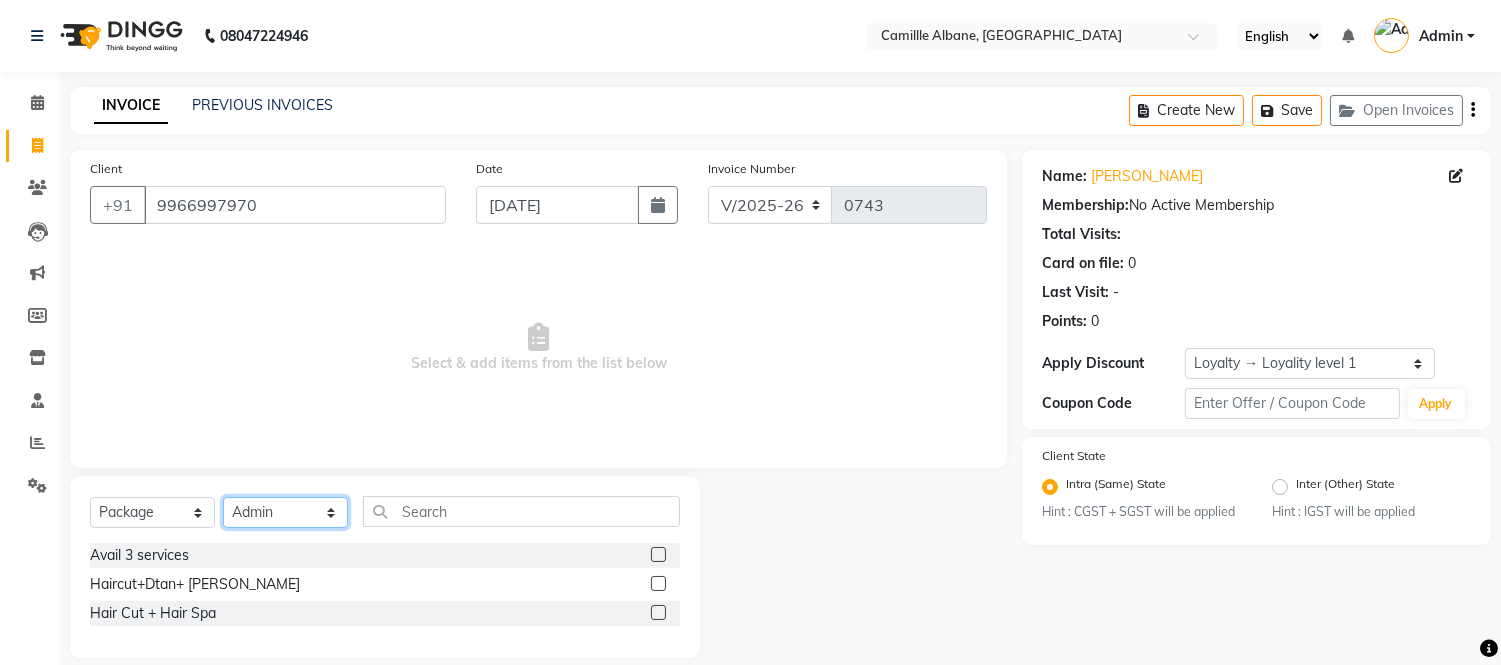 click on "Select Stylist Admin Amit Danish Dr, Rajani Jitendra K T Ramarao Lalitha Lokesh Madhu Nishi Satish Srinivas" 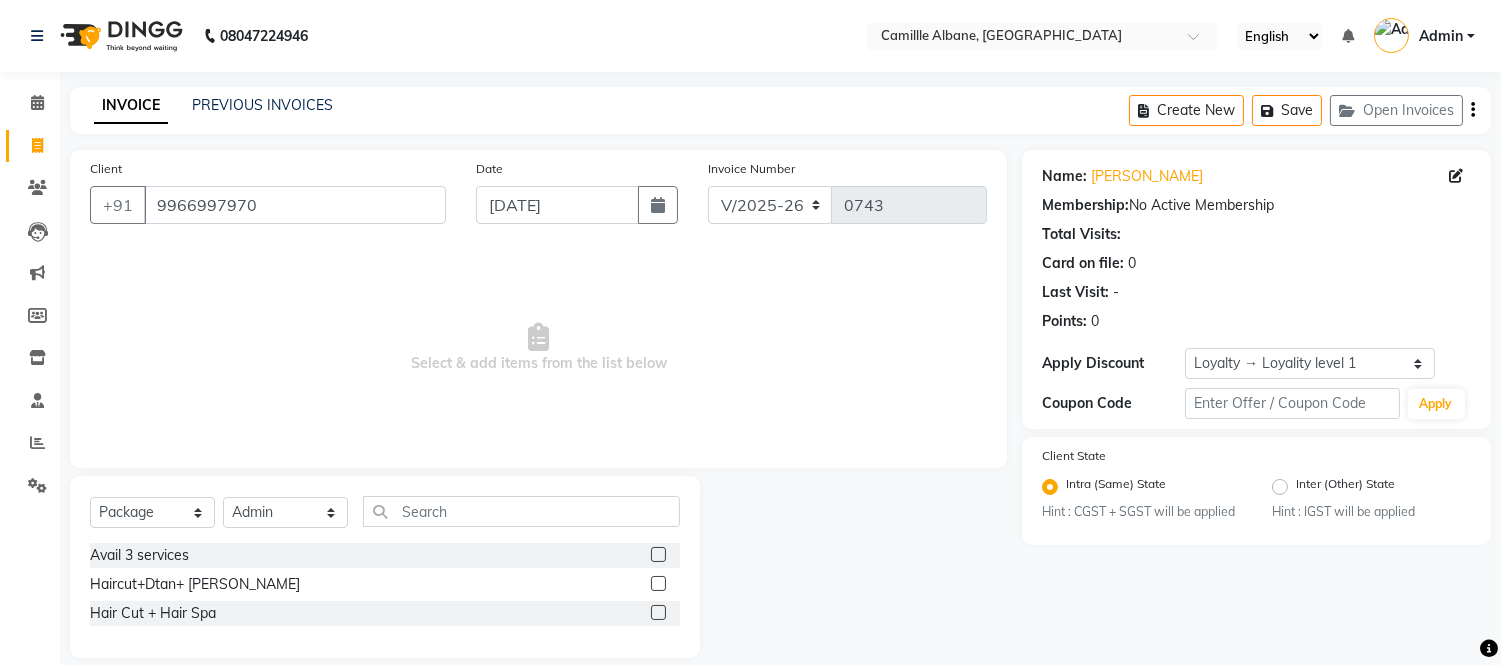 click on "Haircut+Dtan+ Beard" 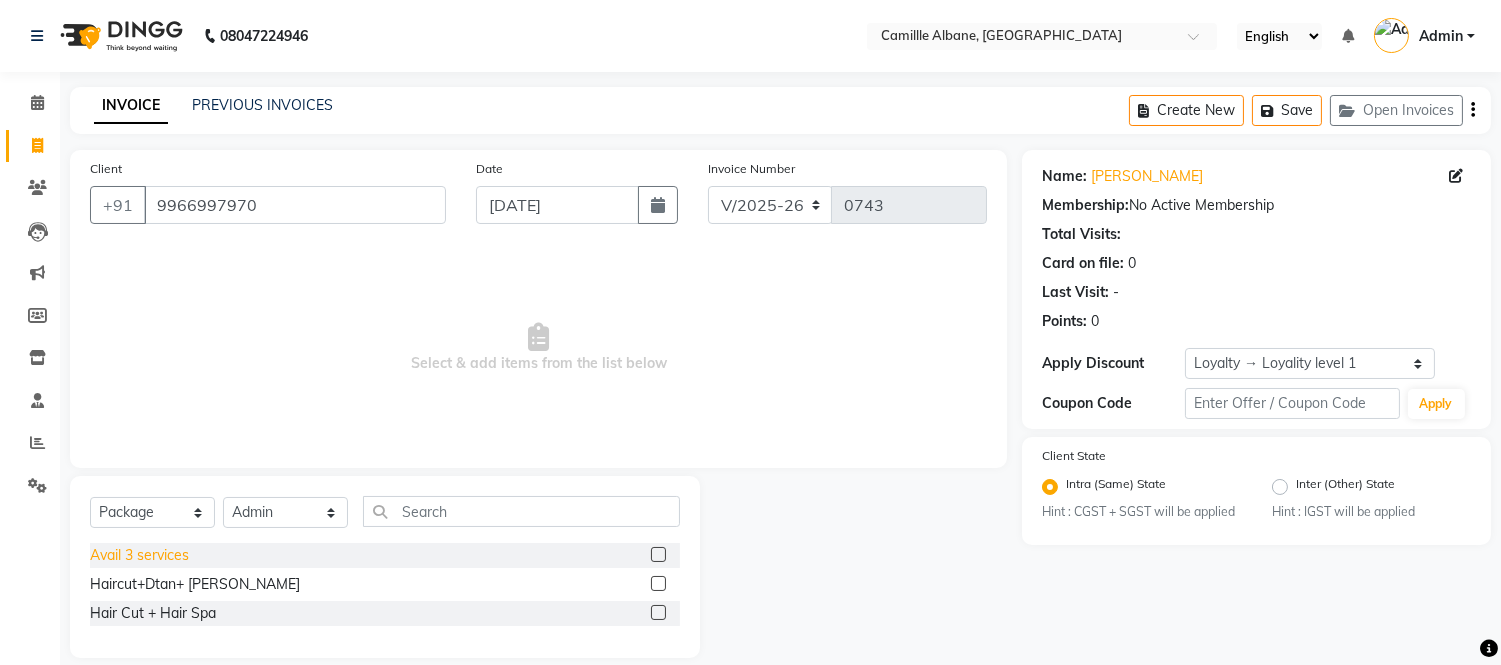 click on "Avail 3 services" 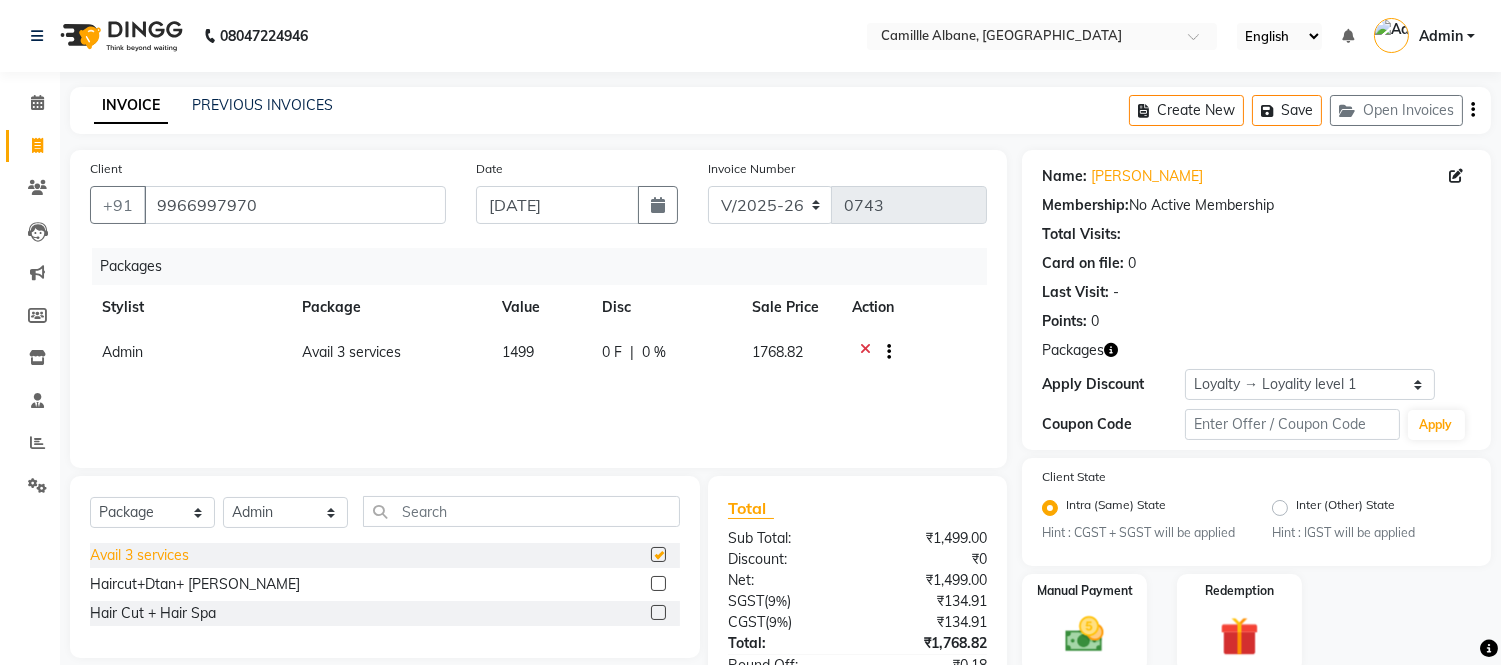 checkbox on "false" 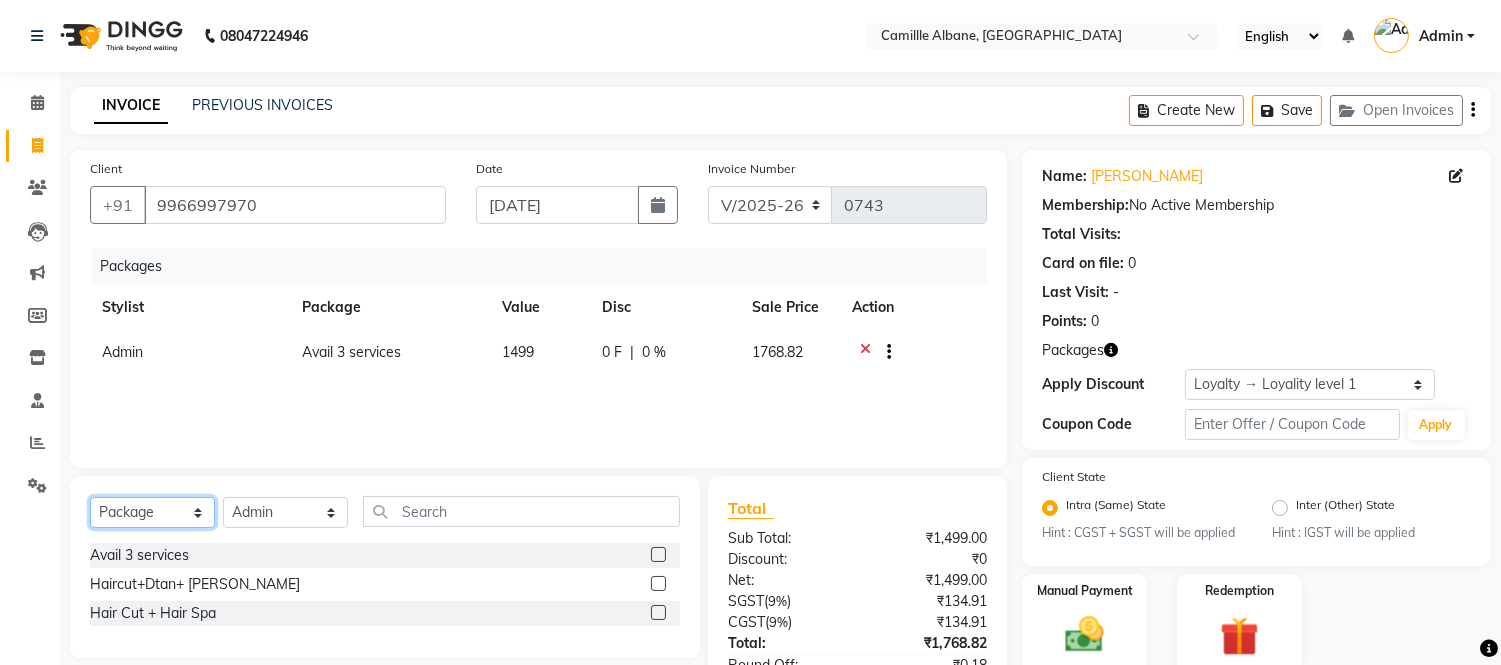 click on "Select  Service  Product  Membership  Package Voucher Prepaid Gift Card" 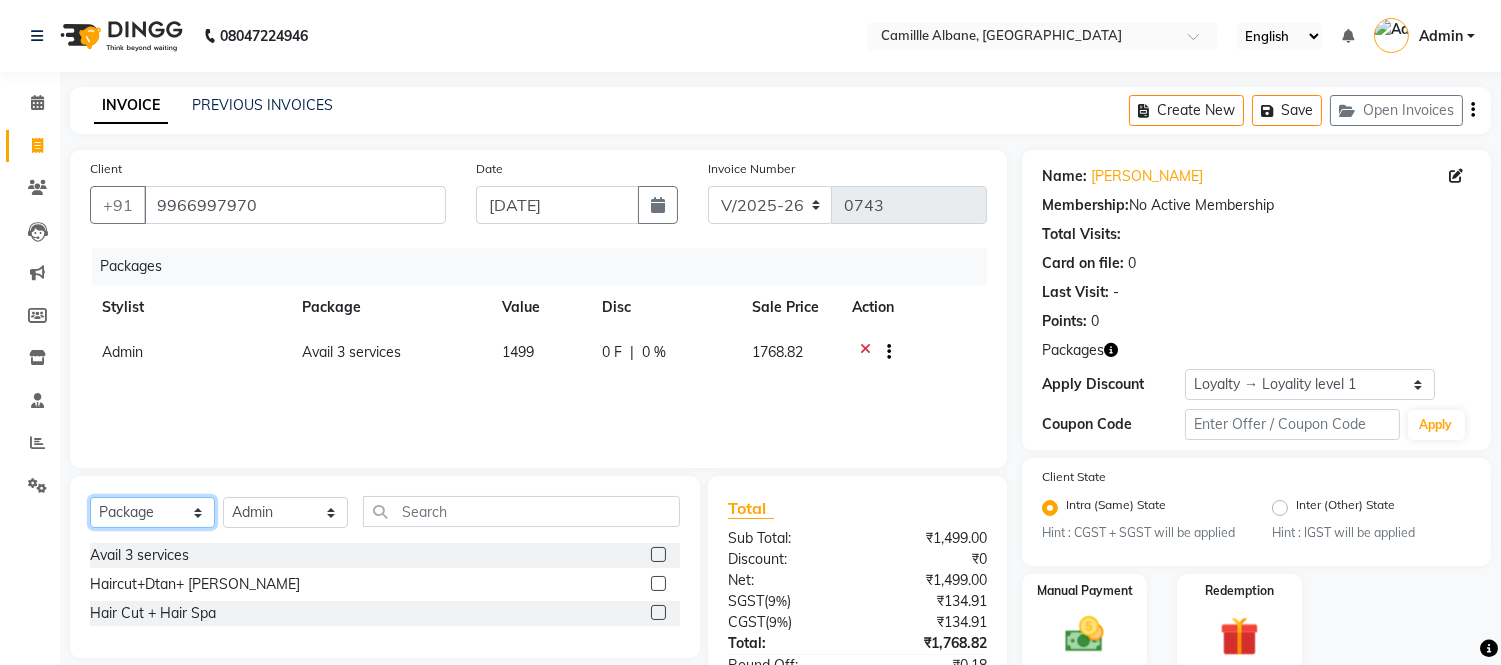 select on "service" 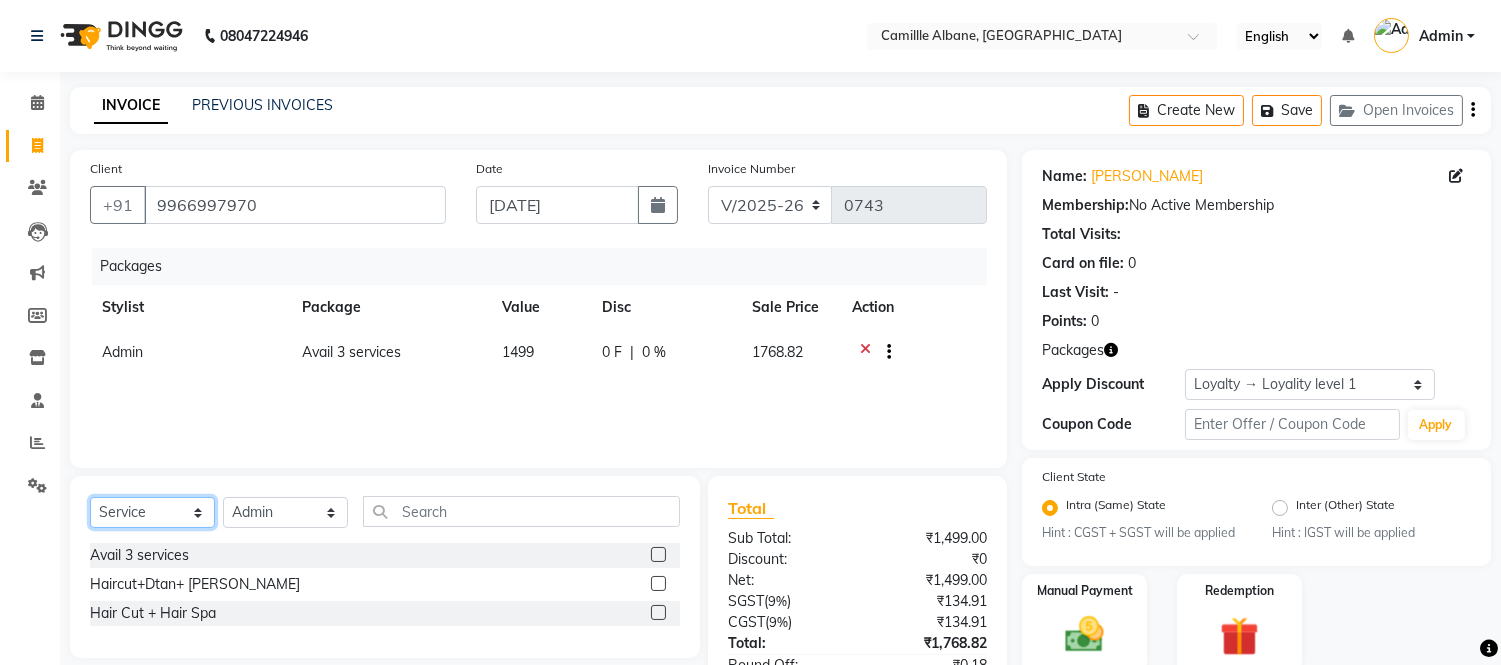 click on "Select  Service  Product  Membership  Package Voucher Prepaid Gift Card" 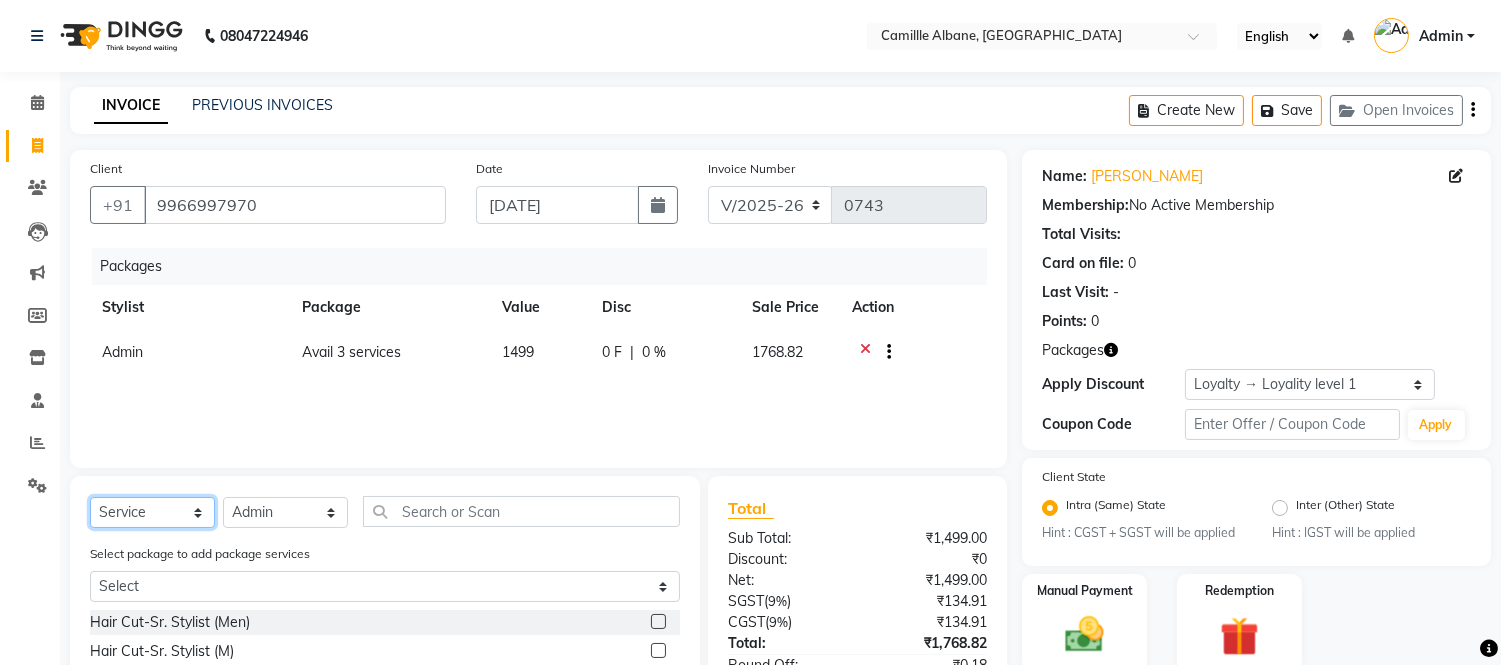 scroll, scrollTop: 203, scrollLeft: 0, axis: vertical 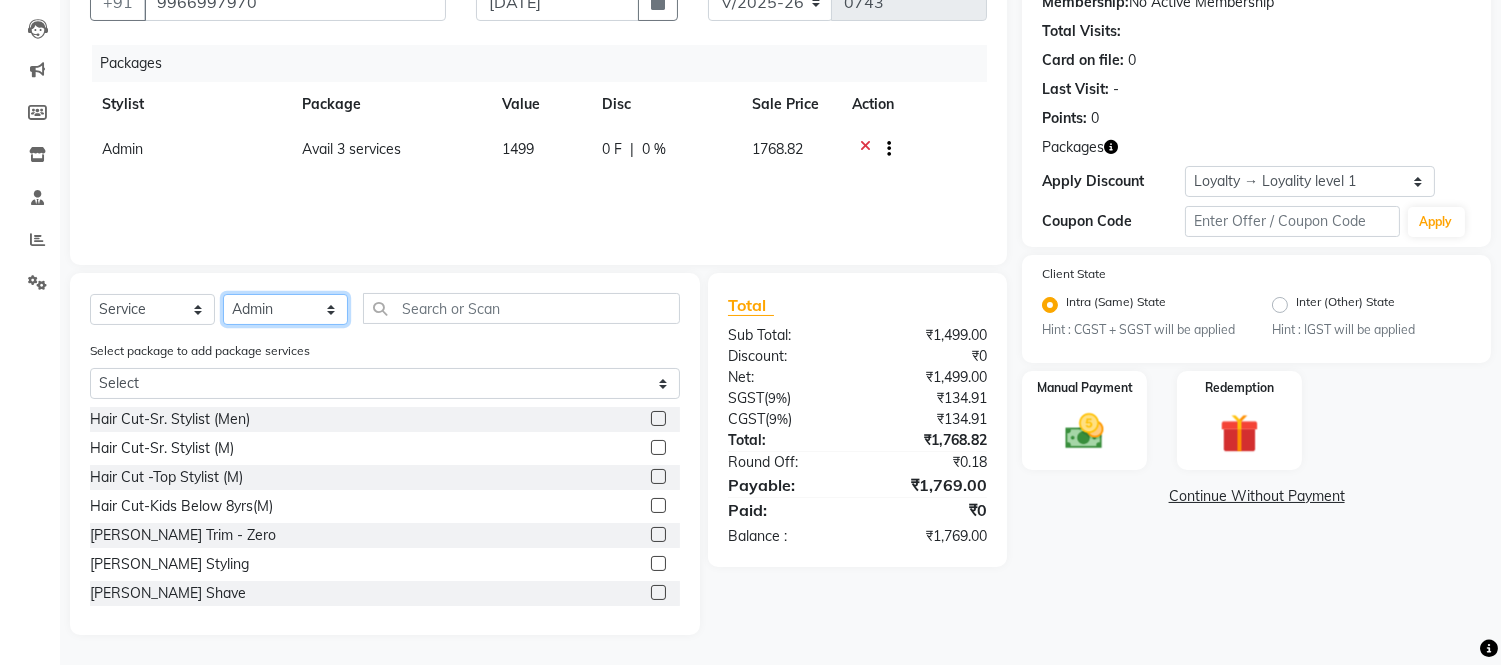 click on "Select Stylist Admin Amit Danish Dr, Rajani Jitendra K T Ramarao Lalitha Lokesh Madhu Nishi Satish Srinivas" 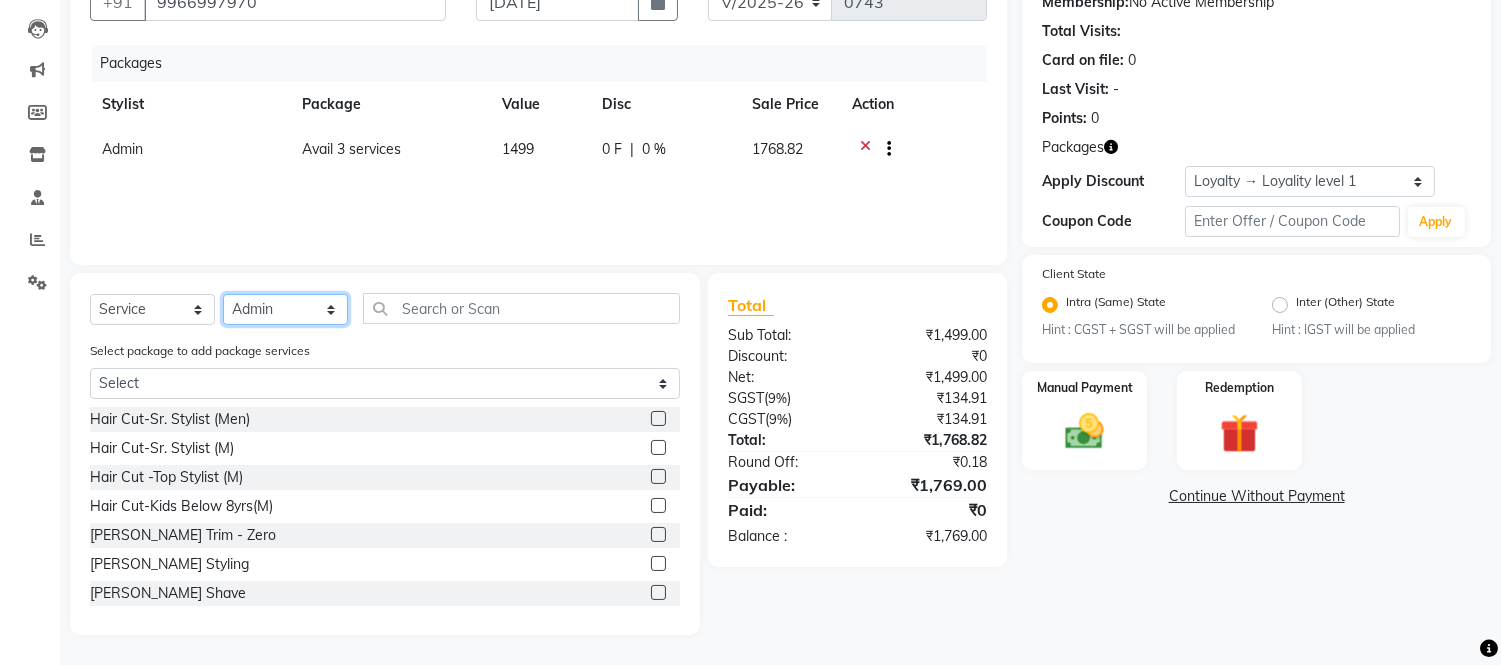 select on "57811" 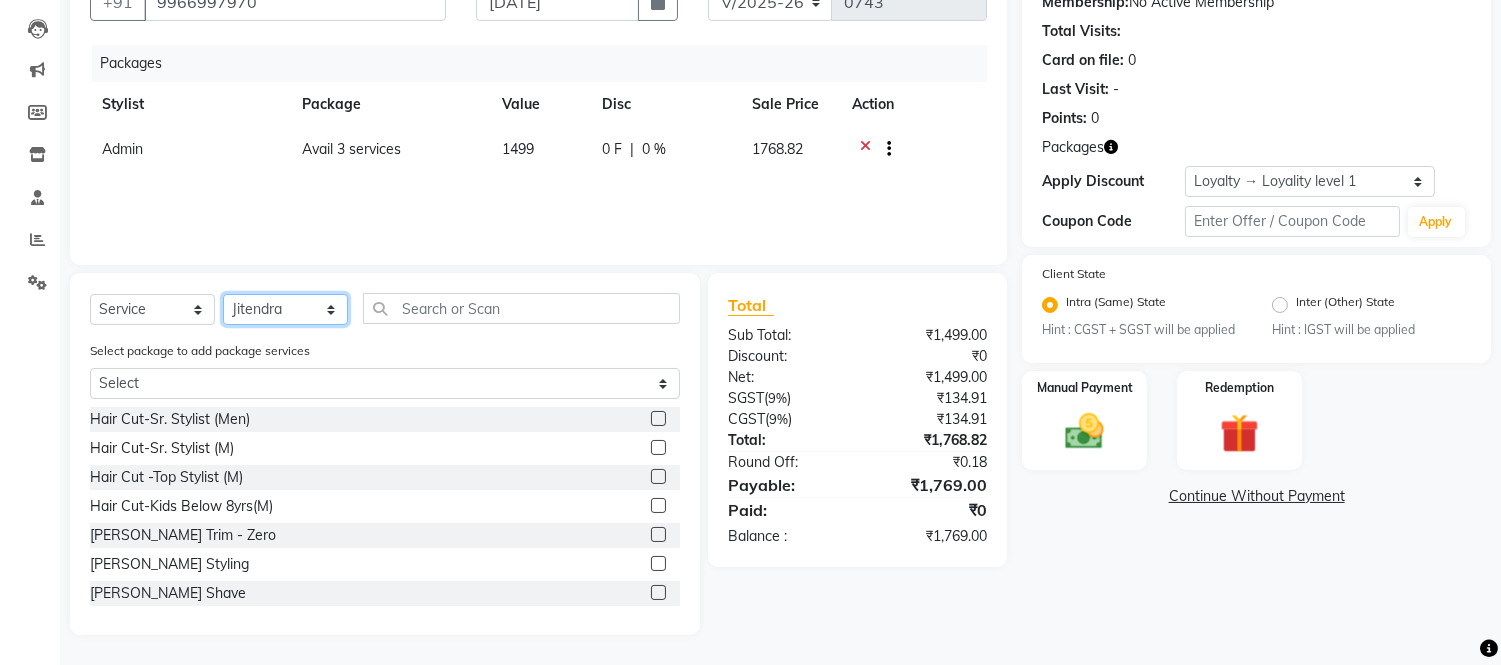 click on "Select Stylist Admin Amit Danish Dr, Rajani Jitendra K T Ramarao Lalitha Lokesh Madhu Nishi Satish Srinivas" 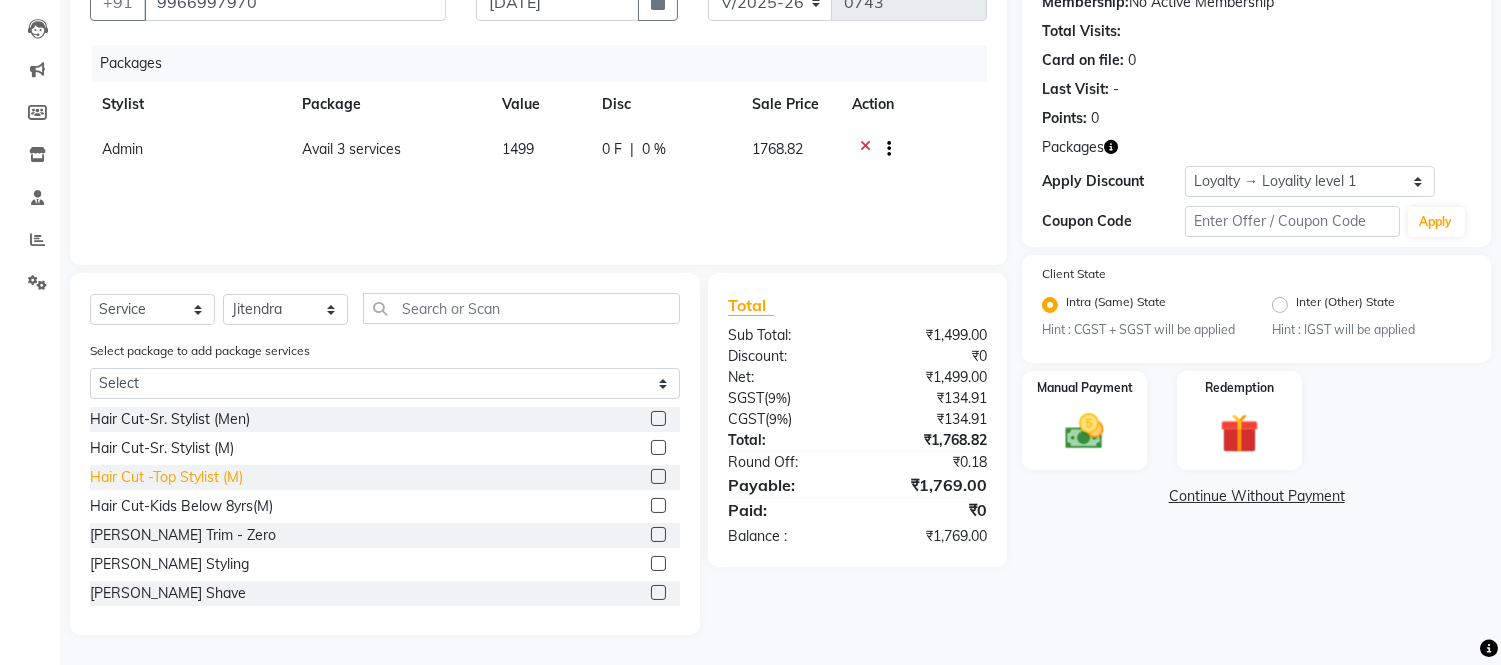 click on "Hair Cut -Top Stylist (M)" 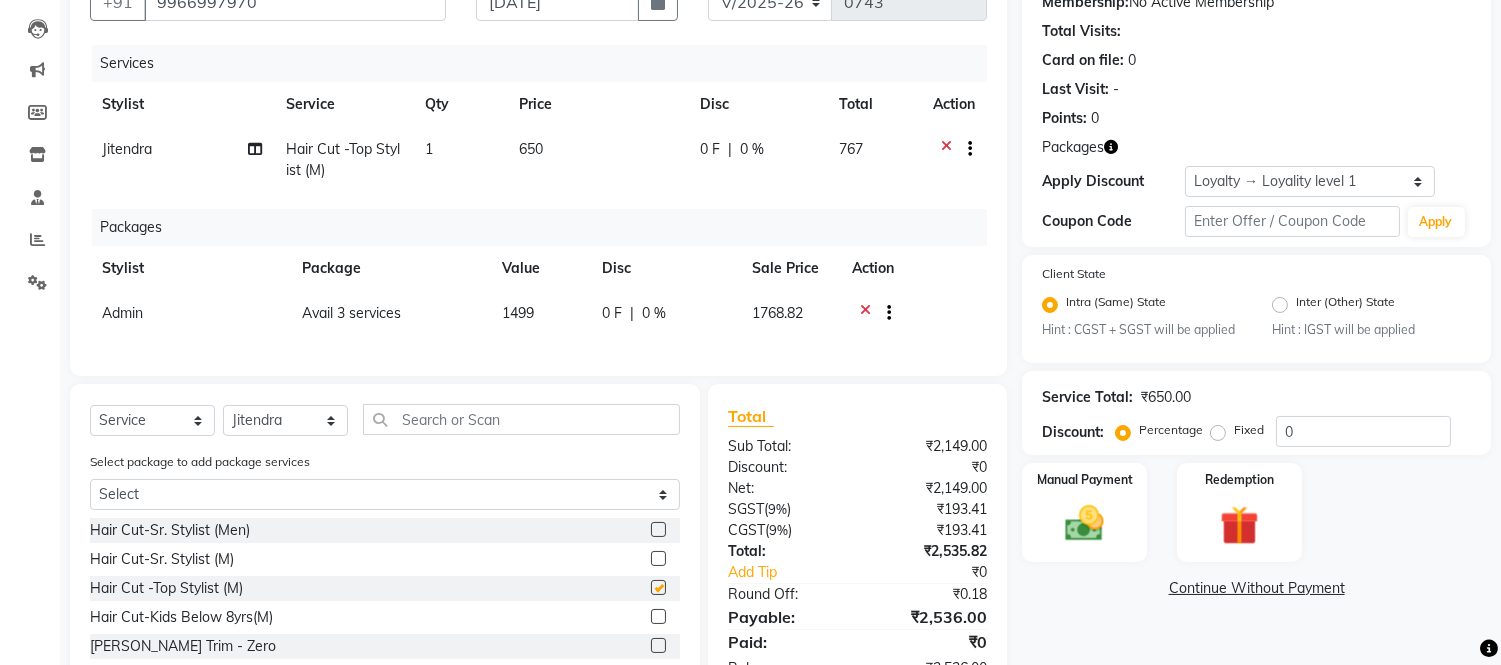 checkbox on "false" 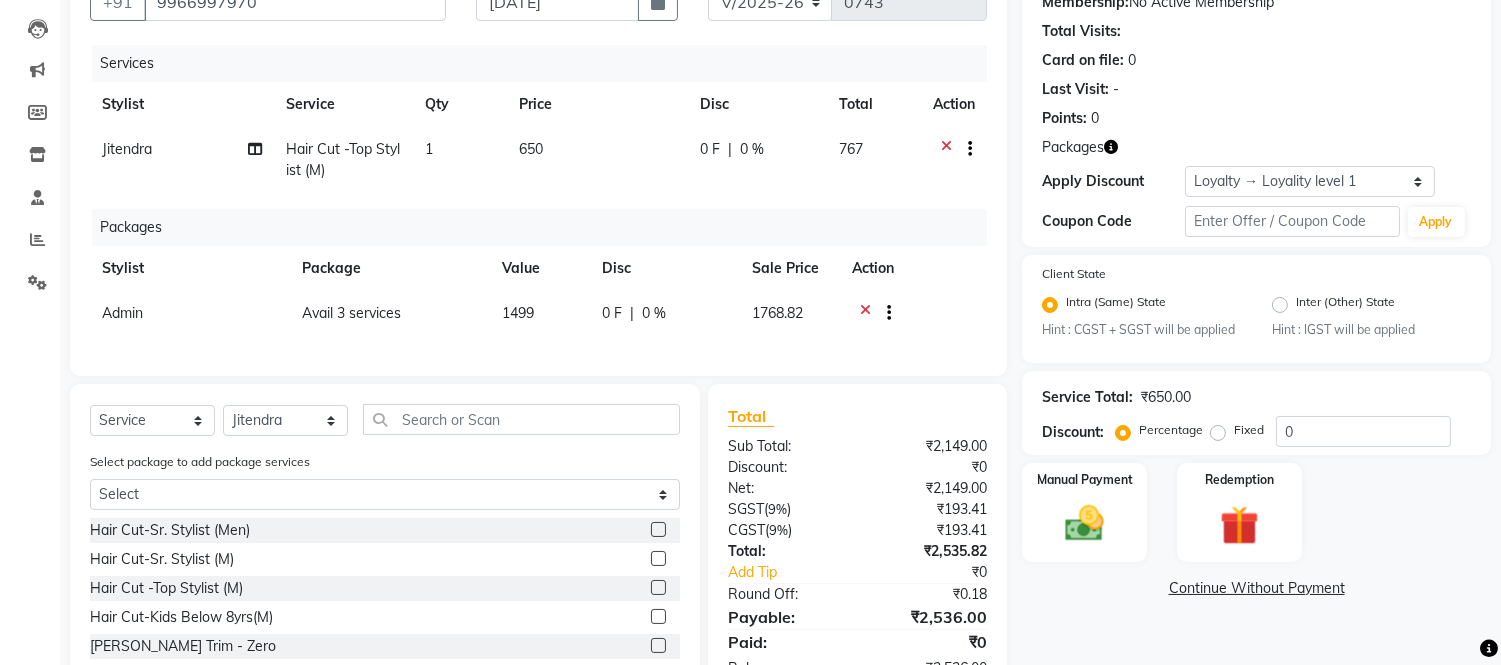 scroll, scrollTop: 330, scrollLeft: 0, axis: vertical 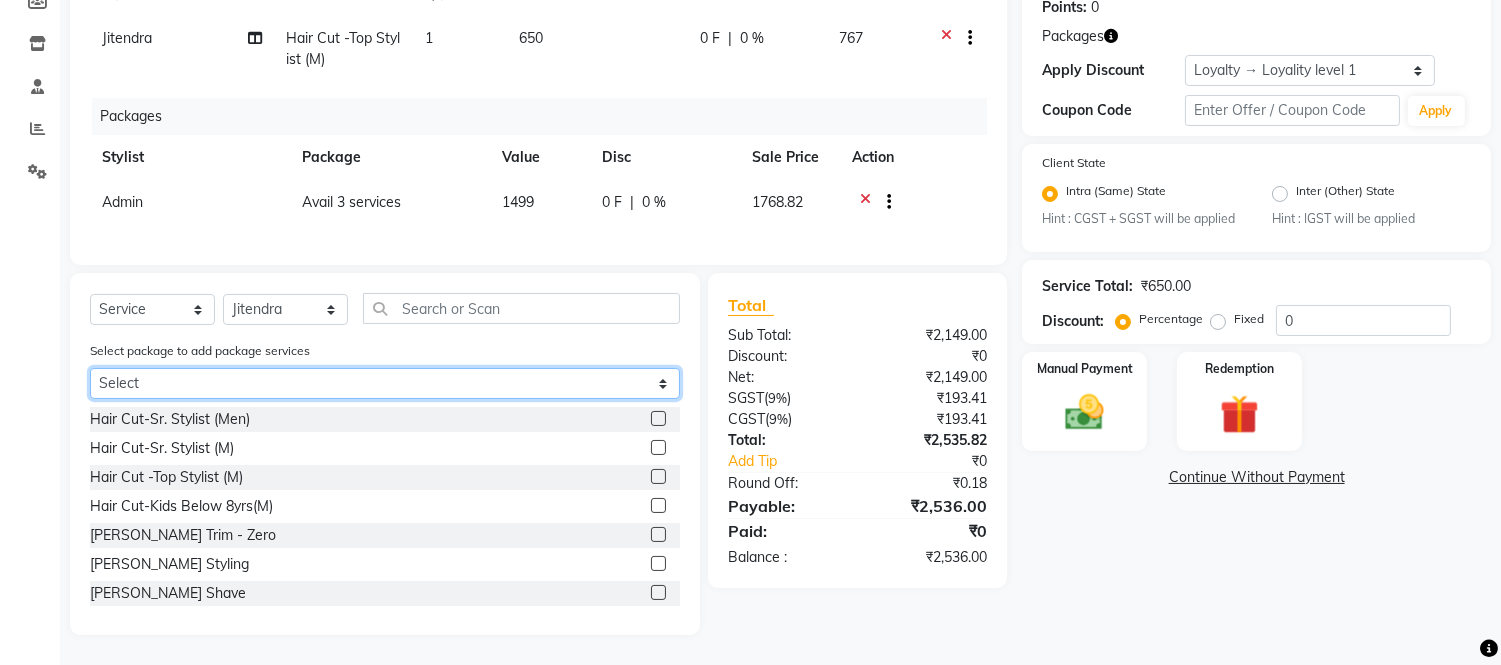 click on "Select Avail 3 services" 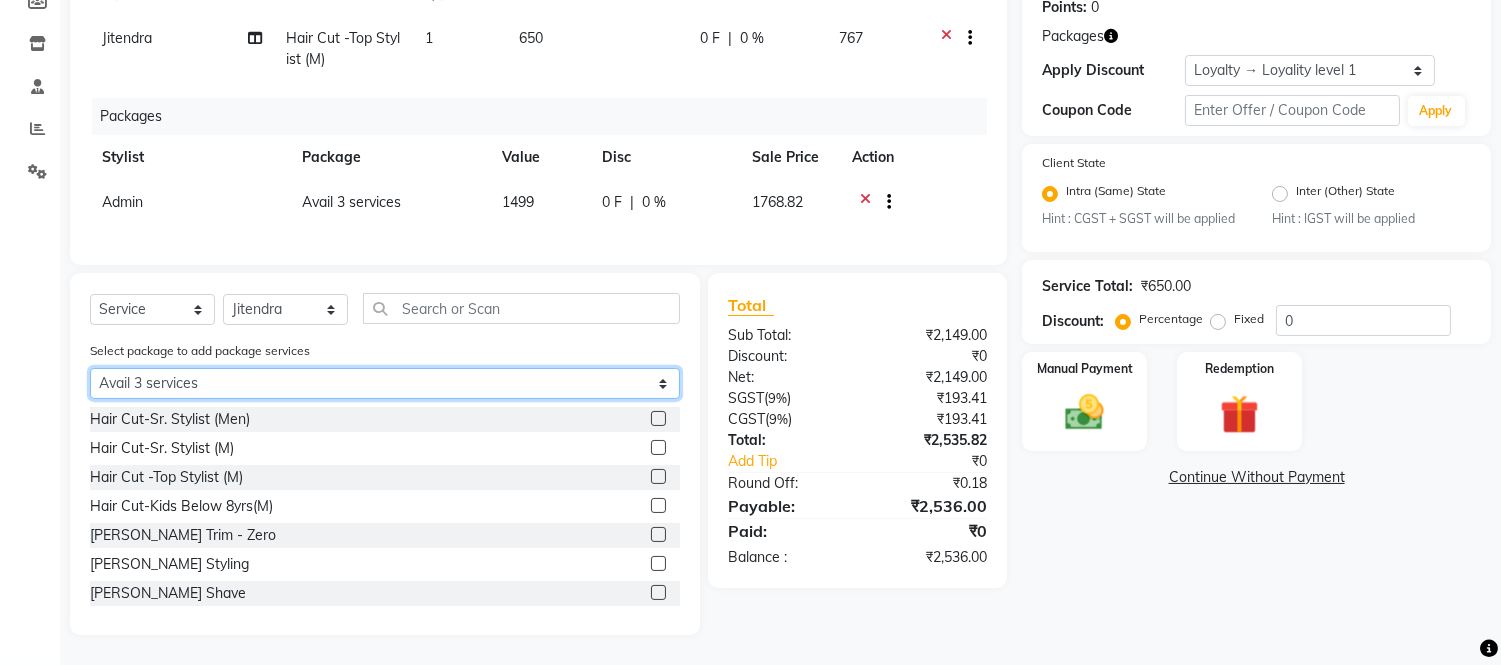 click on "Select Avail 3 services" 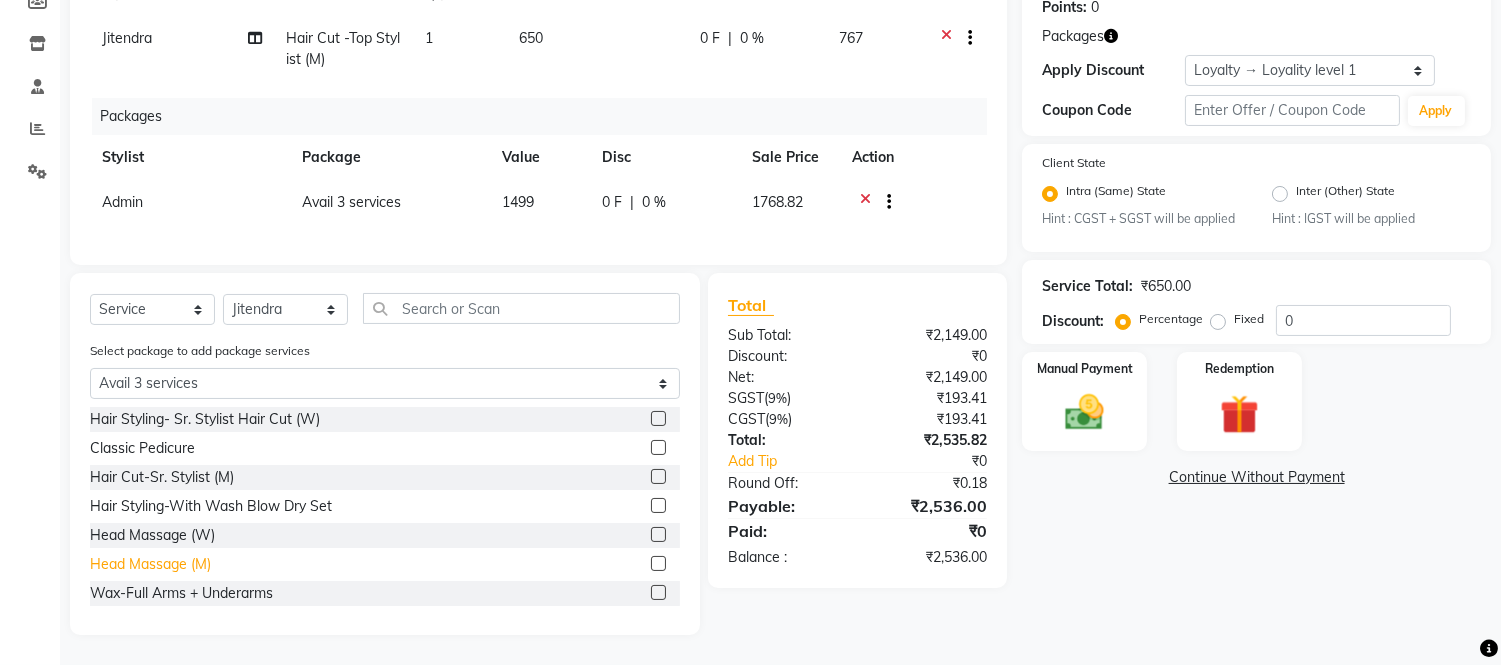 click on "Head Massage (M)" 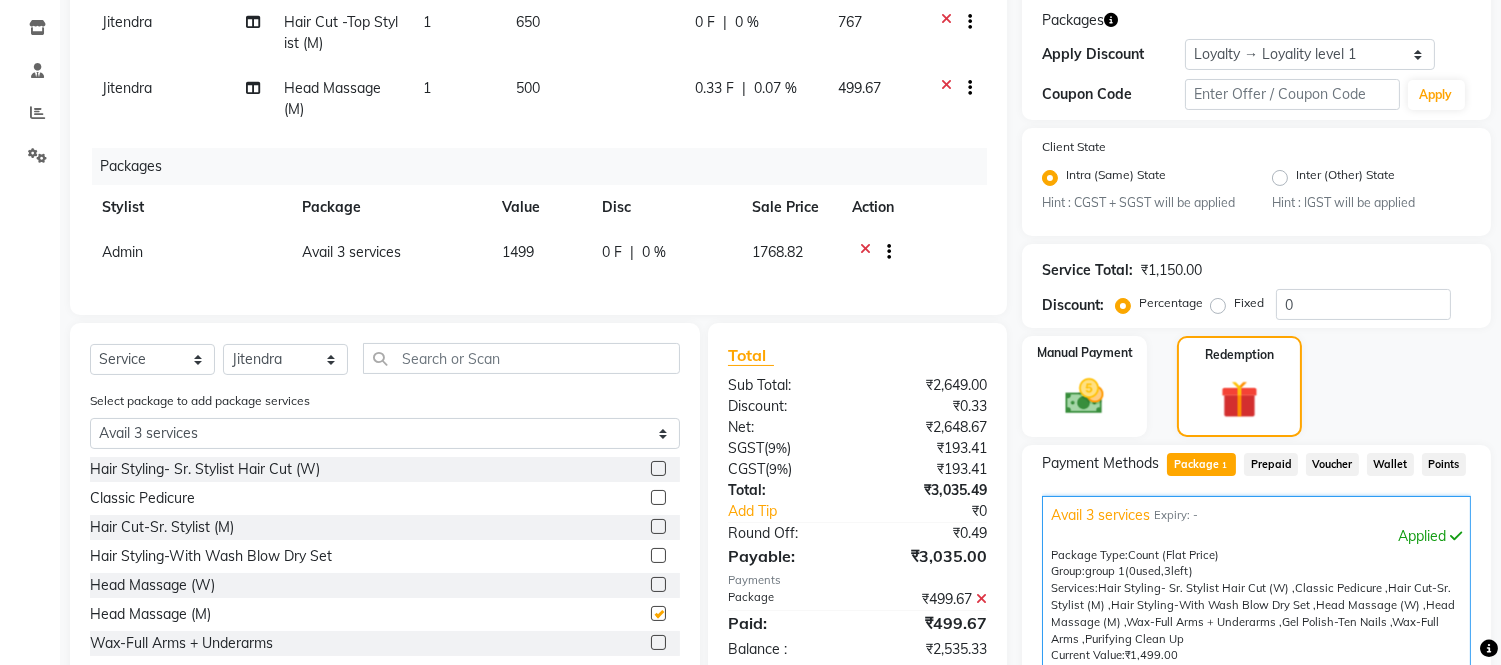checkbox on "false" 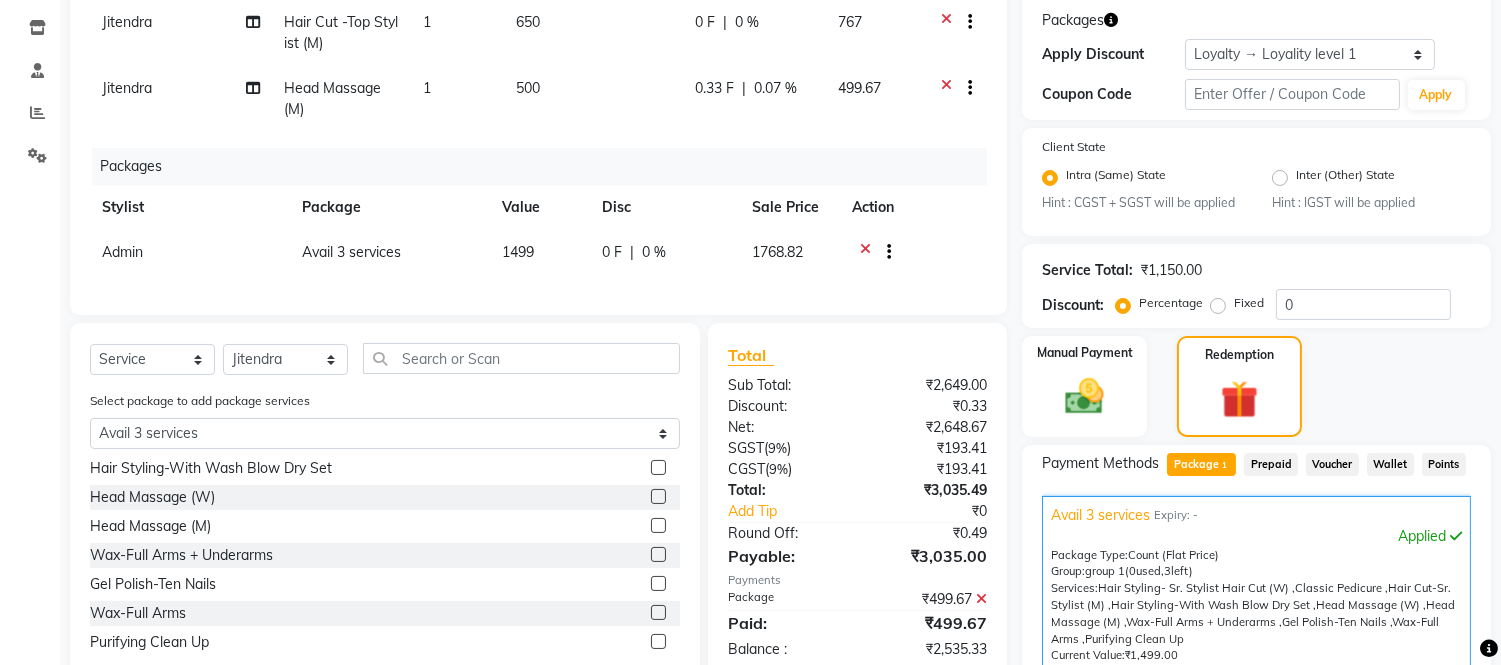 scroll, scrollTop: 90, scrollLeft: 0, axis: vertical 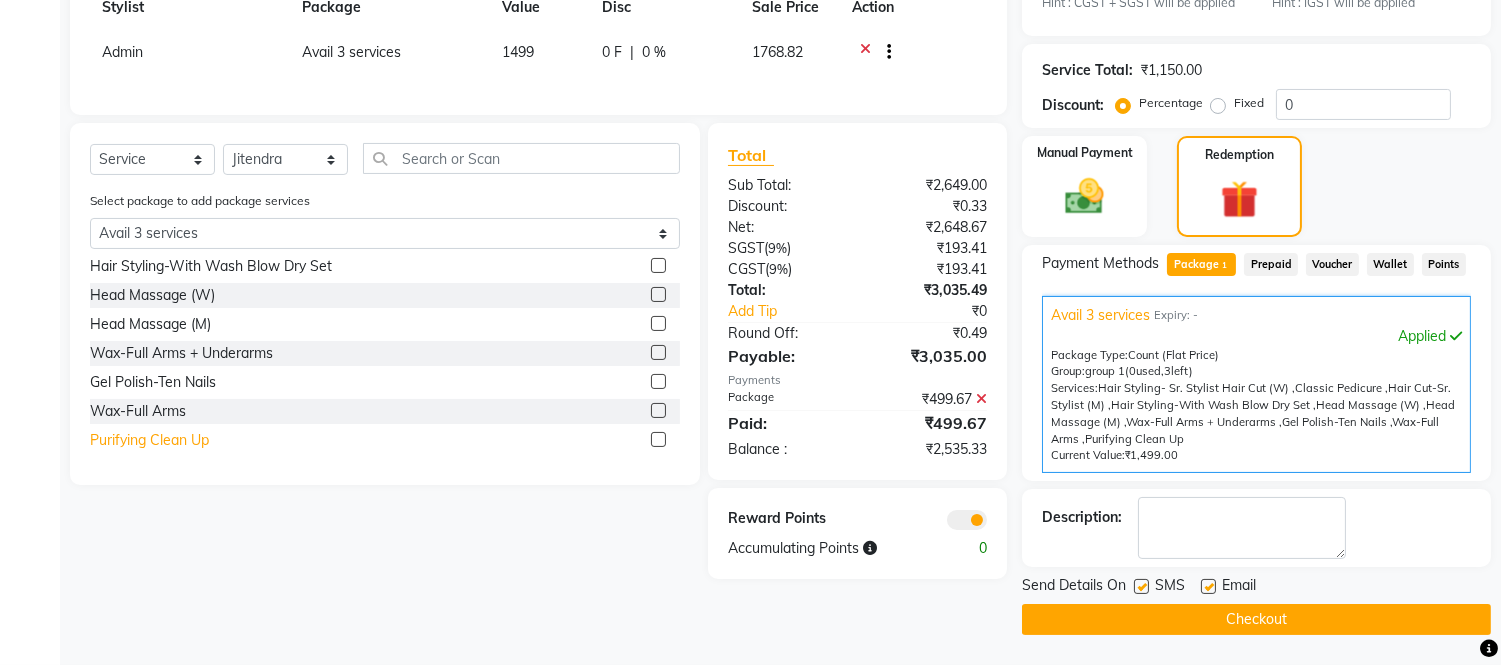 click on "Purifying Clean Up" 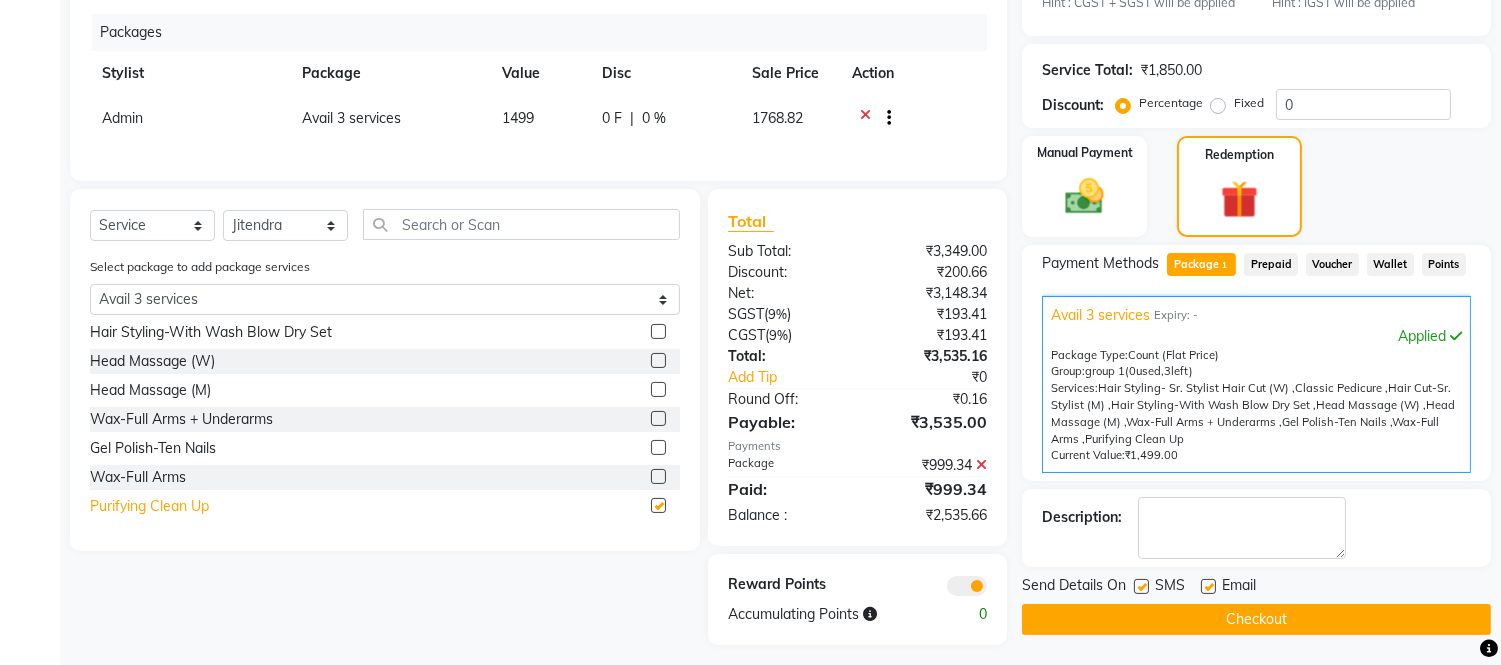 checkbox on "false" 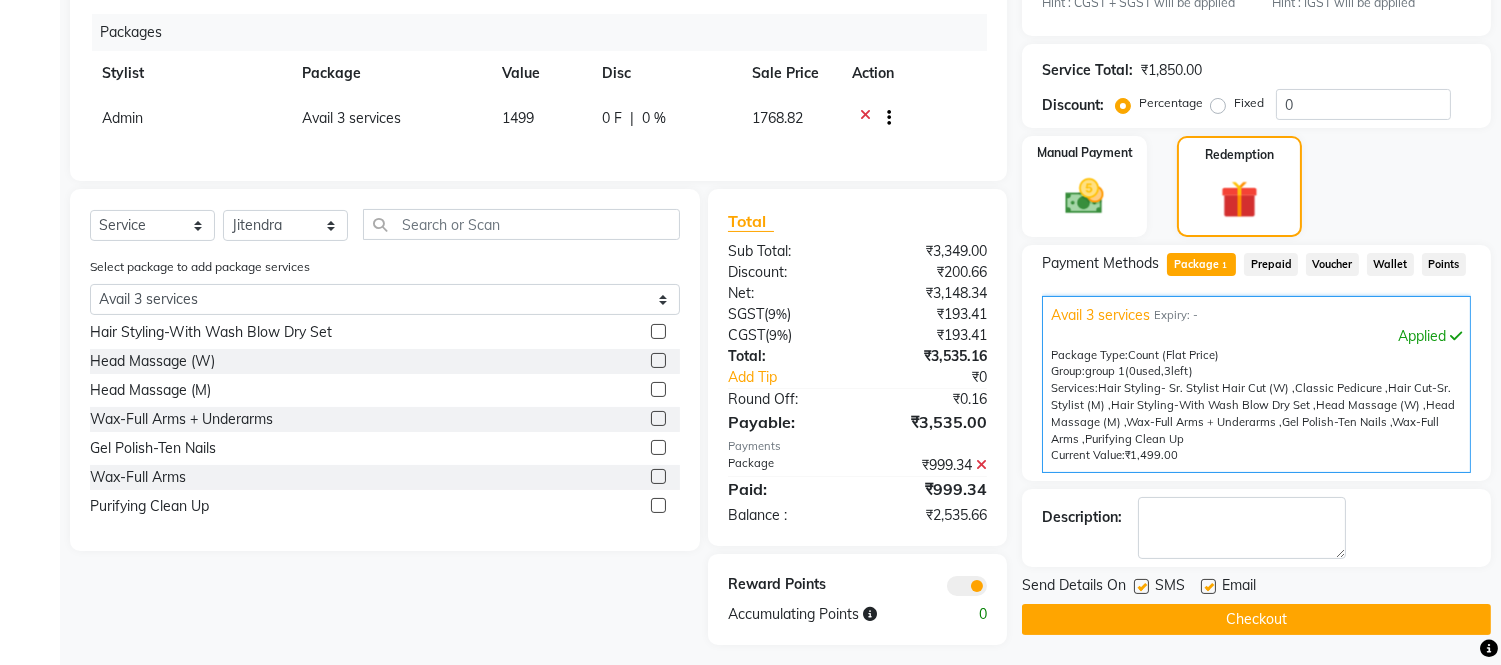 scroll, scrollTop: 344, scrollLeft: 0, axis: vertical 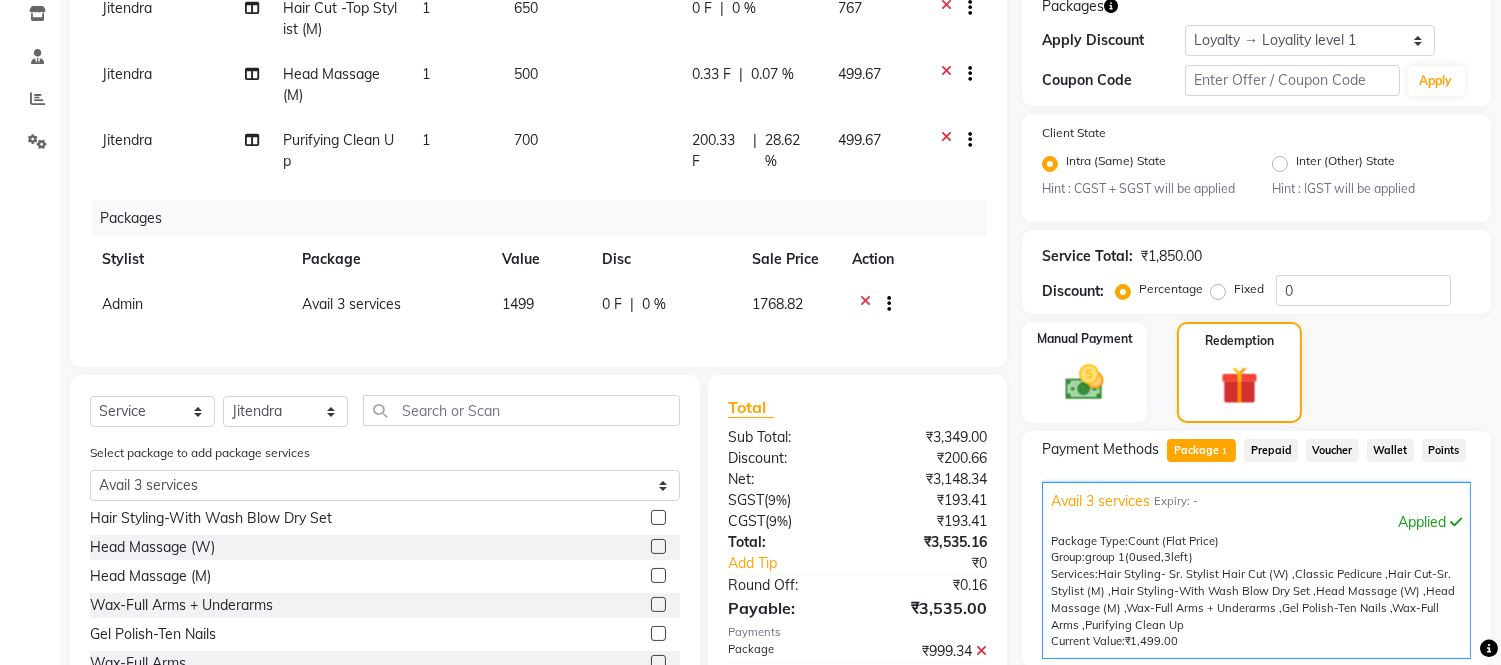 click on "Jitendra" 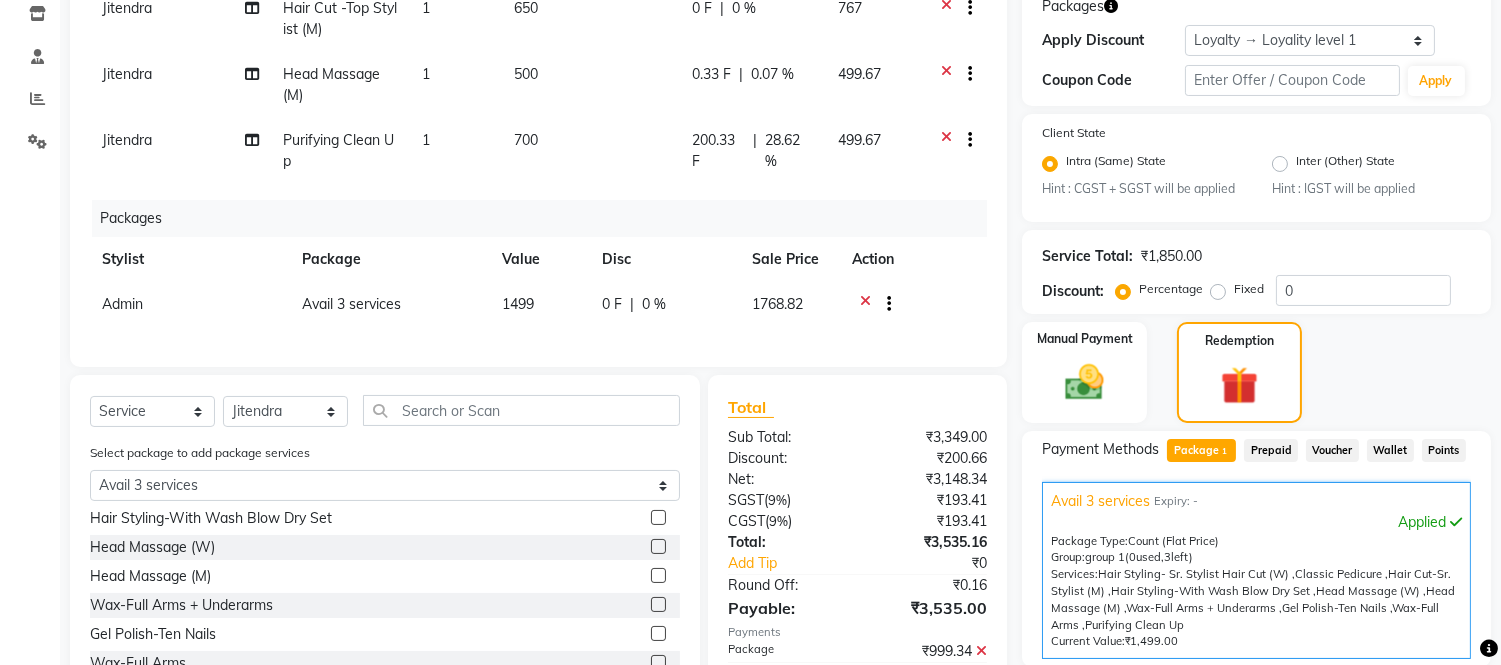 select on "57811" 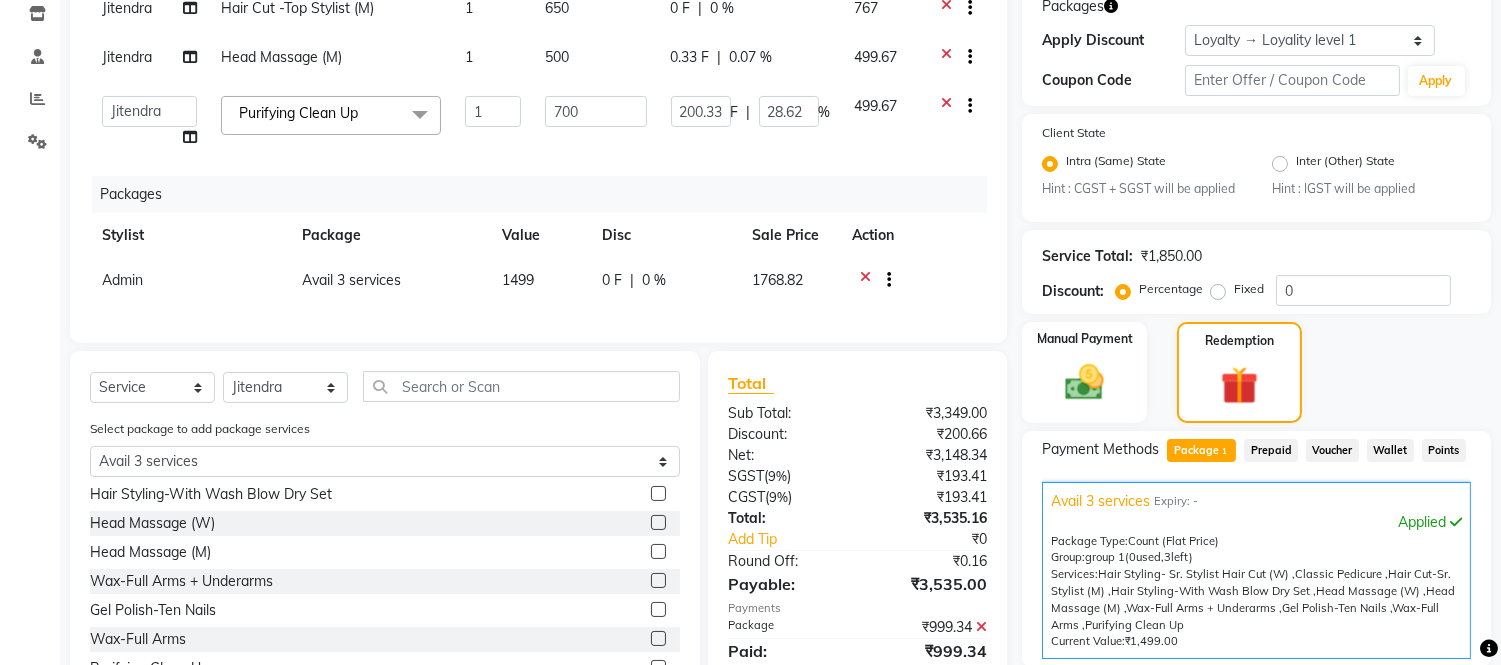 click on "Admin   Amit   Danish   Dr, [PERSON_NAME]   [PERSON_NAME]   [PERSON_NAME]   [PERSON_NAME]   [PERSON_NAME]" 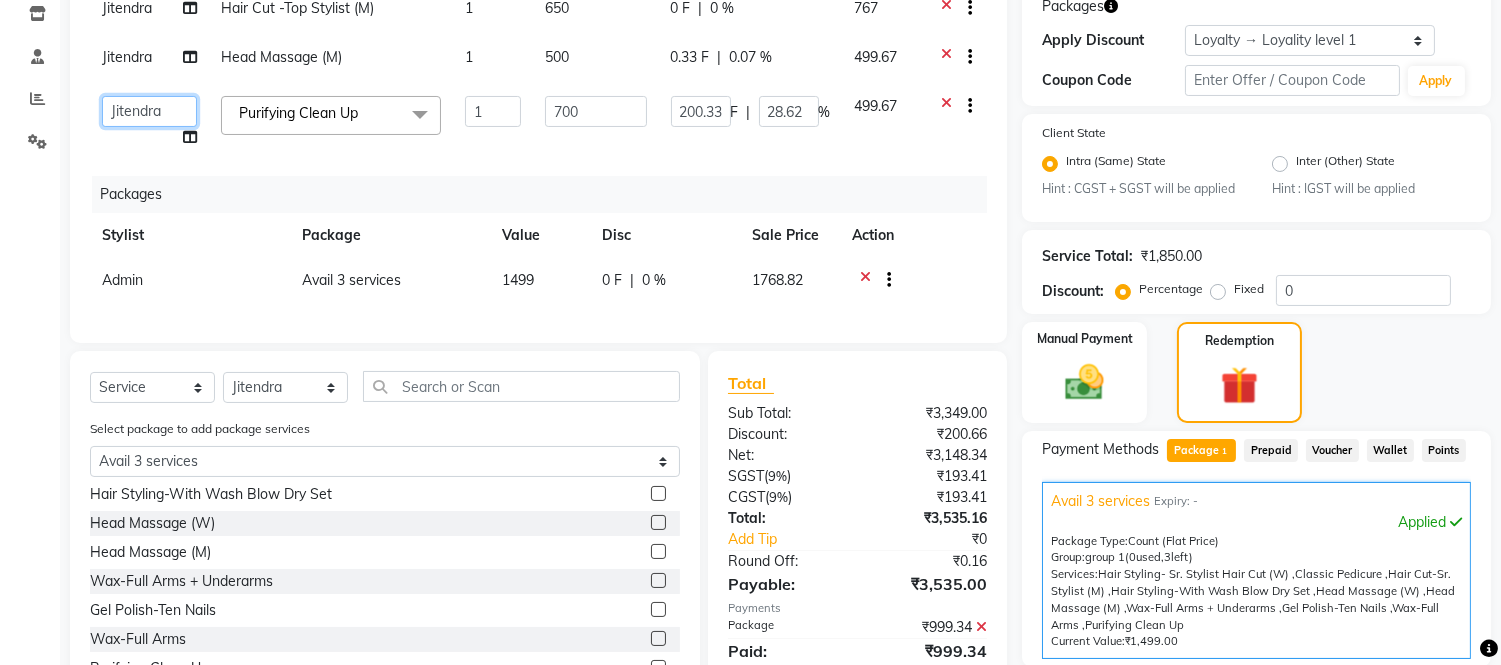 click on "Admin   Amit   Danish   Dr, [PERSON_NAME]   [PERSON_NAME]   [PERSON_NAME]   [PERSON_NAME]   [PERSON_NAME]" 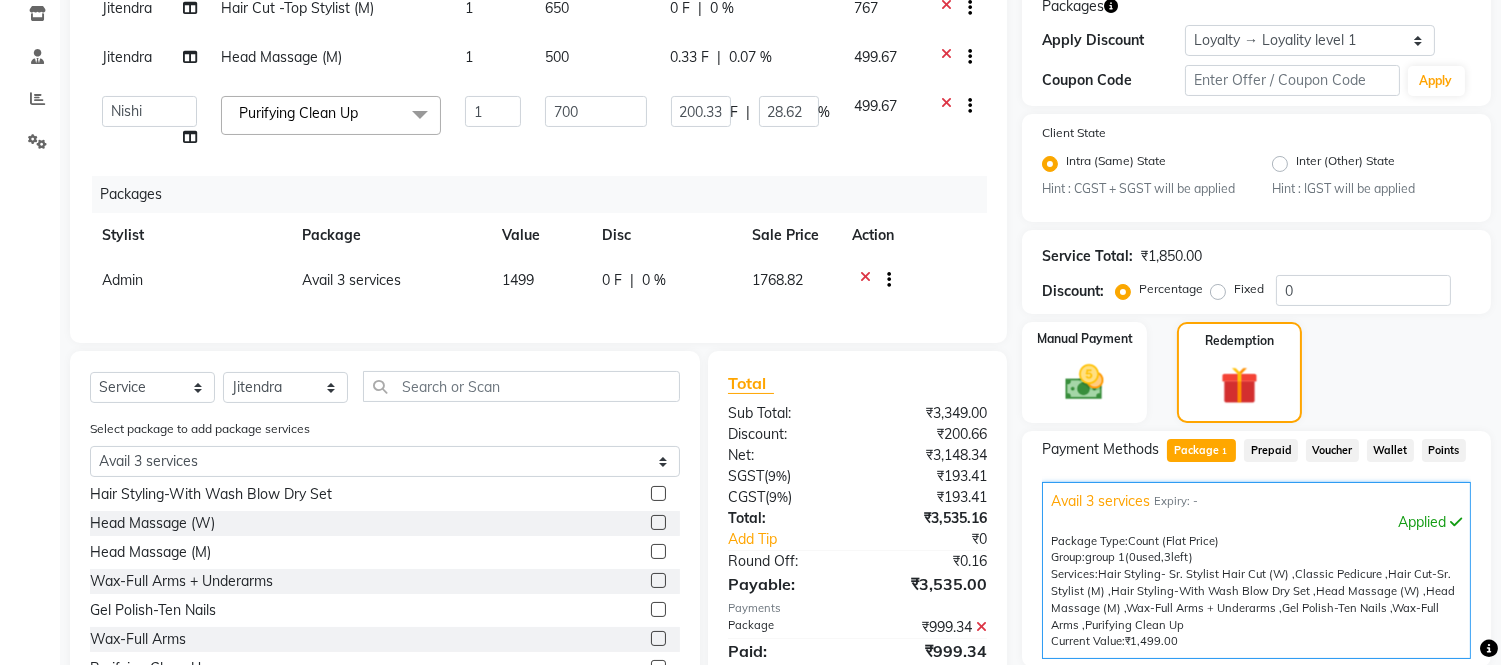 select on "57813" 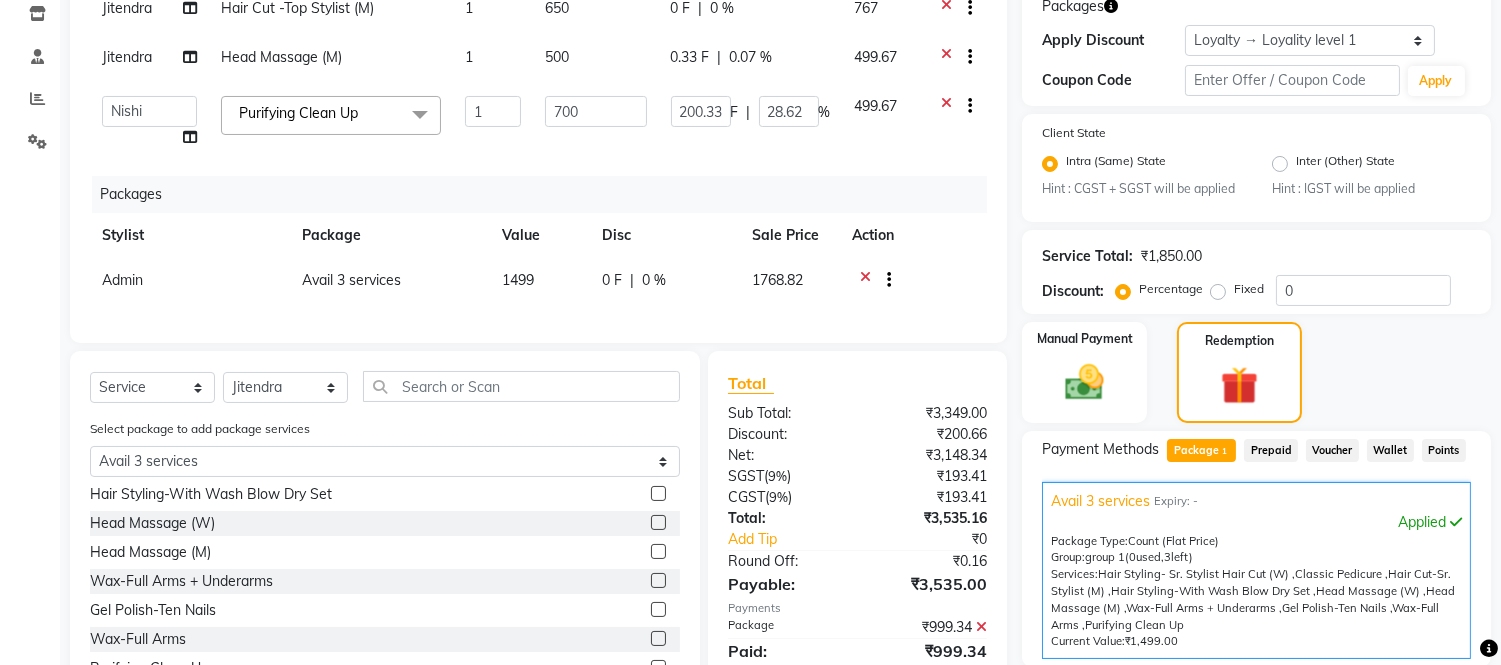 click on "Calendar  Invoice  Clients  Leads   Marketing  Members  Inventory  Staff  Reports  Settings Completed InProgress Upcoming Dropped Tentative Check-In Confirm Bookings Generate Report Segments Page Builder" 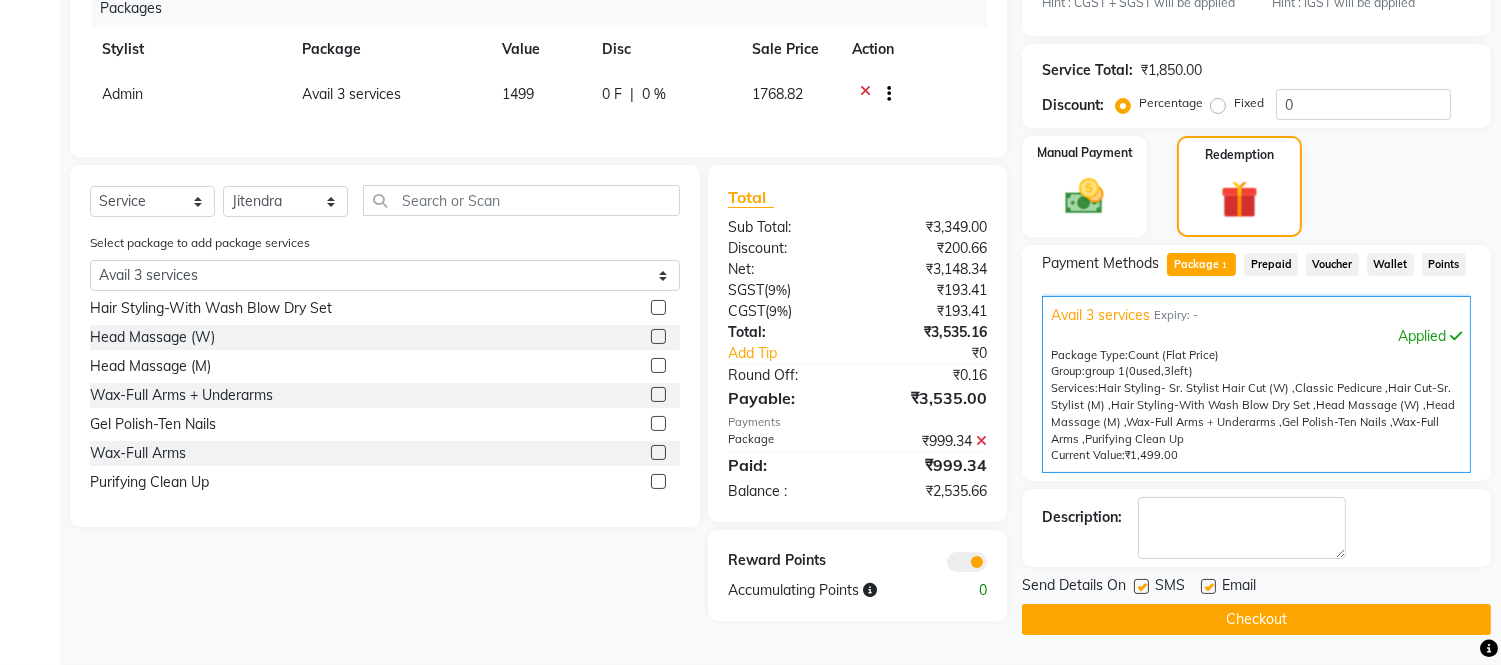 scroll, scrollTop: 0, scrollLeft: 0, axis: both 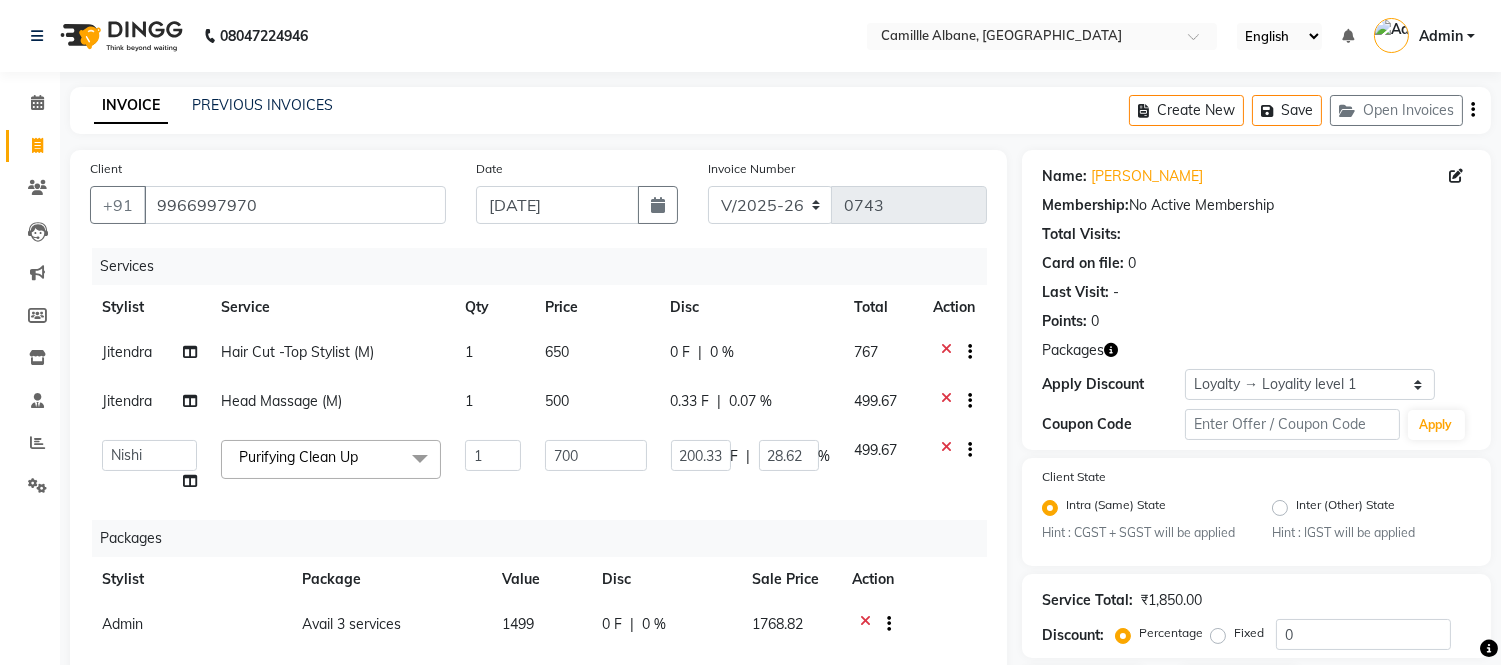 click 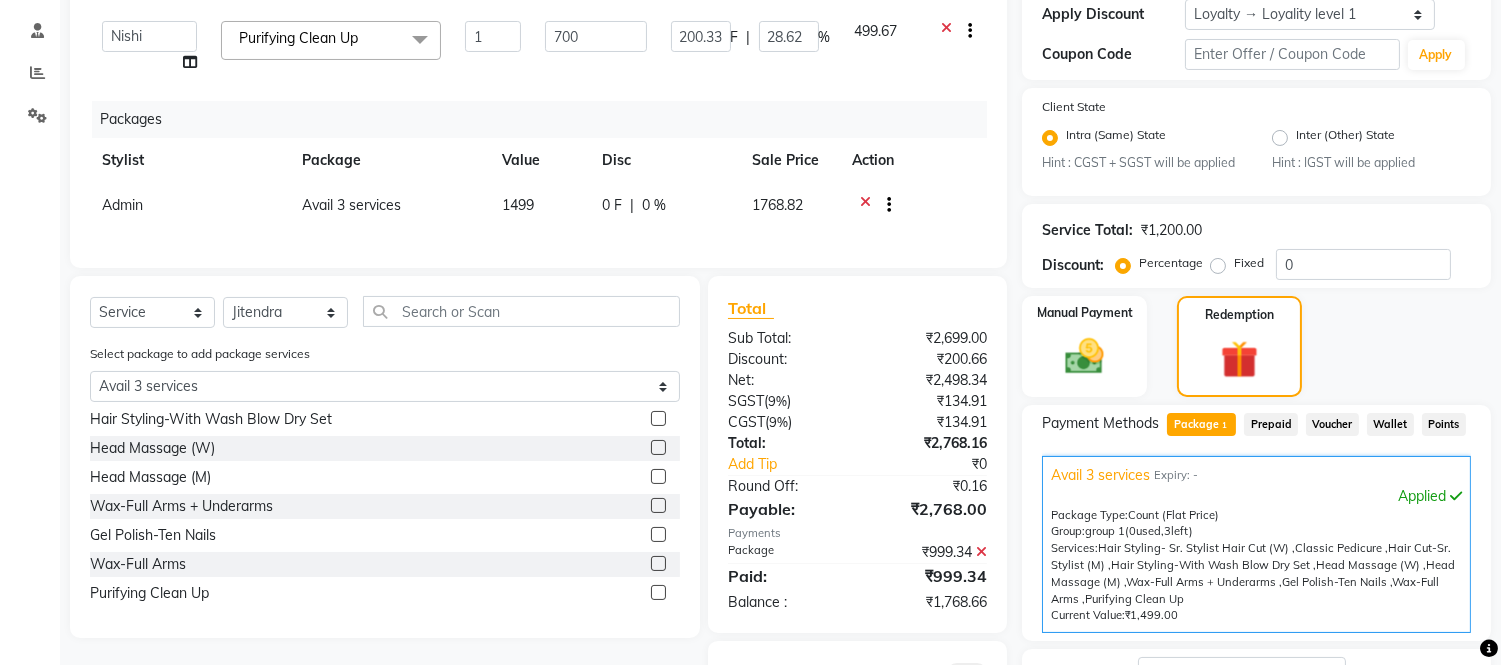 scroll, scrollTop: 530, scrollLeft: 0, axis: vertical 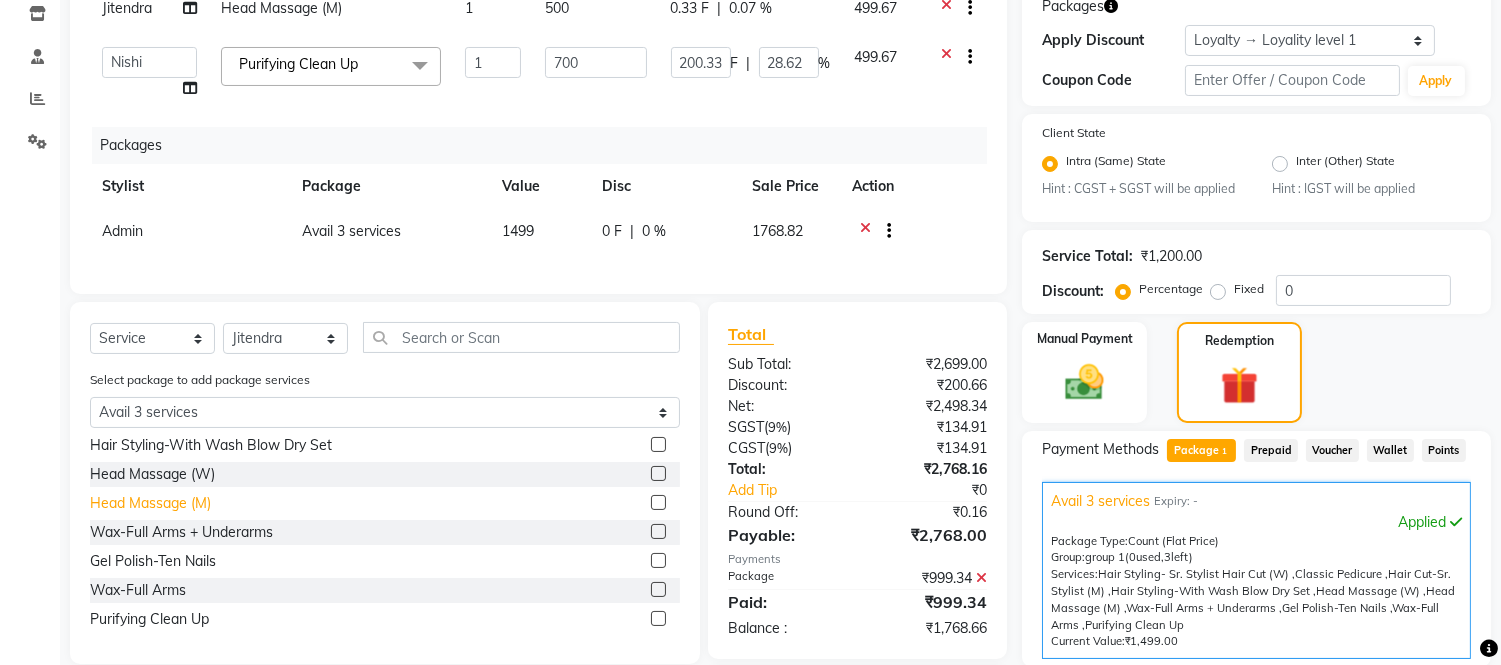 click on "Head Massage (M)" 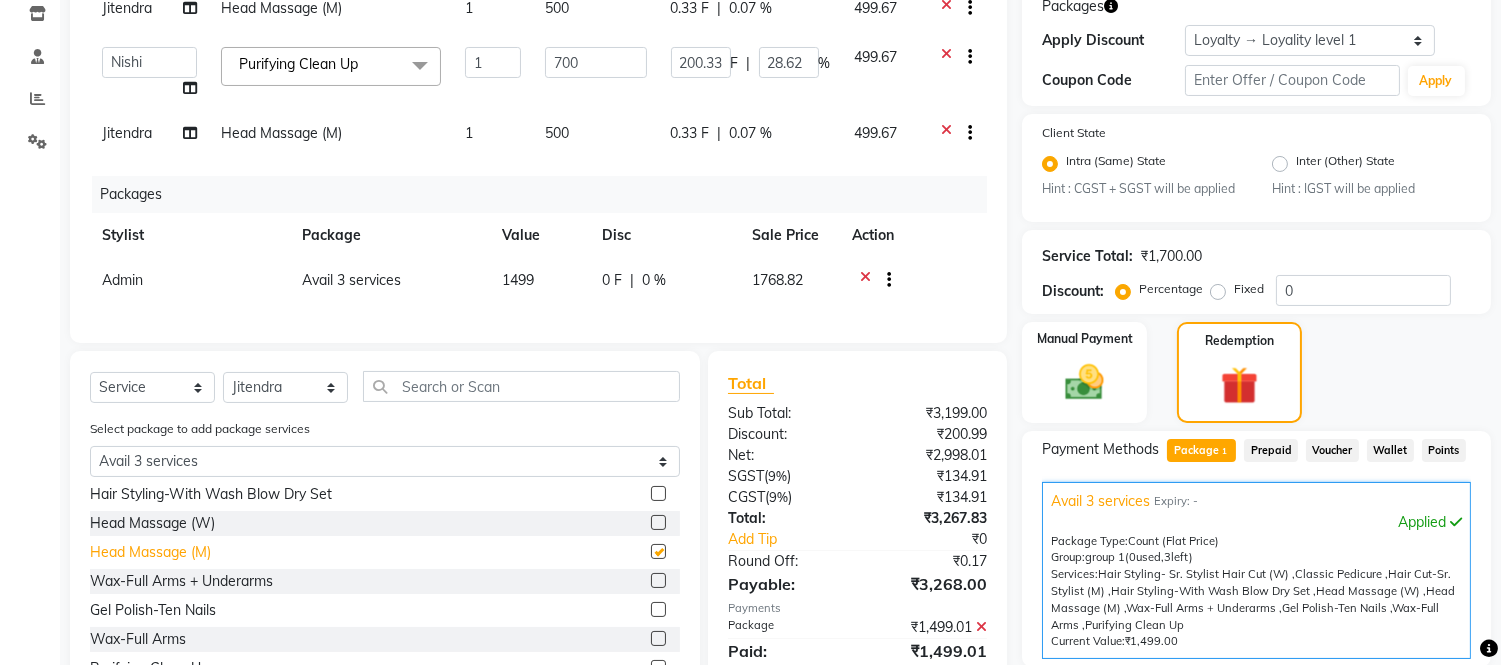 checkbox on "false" 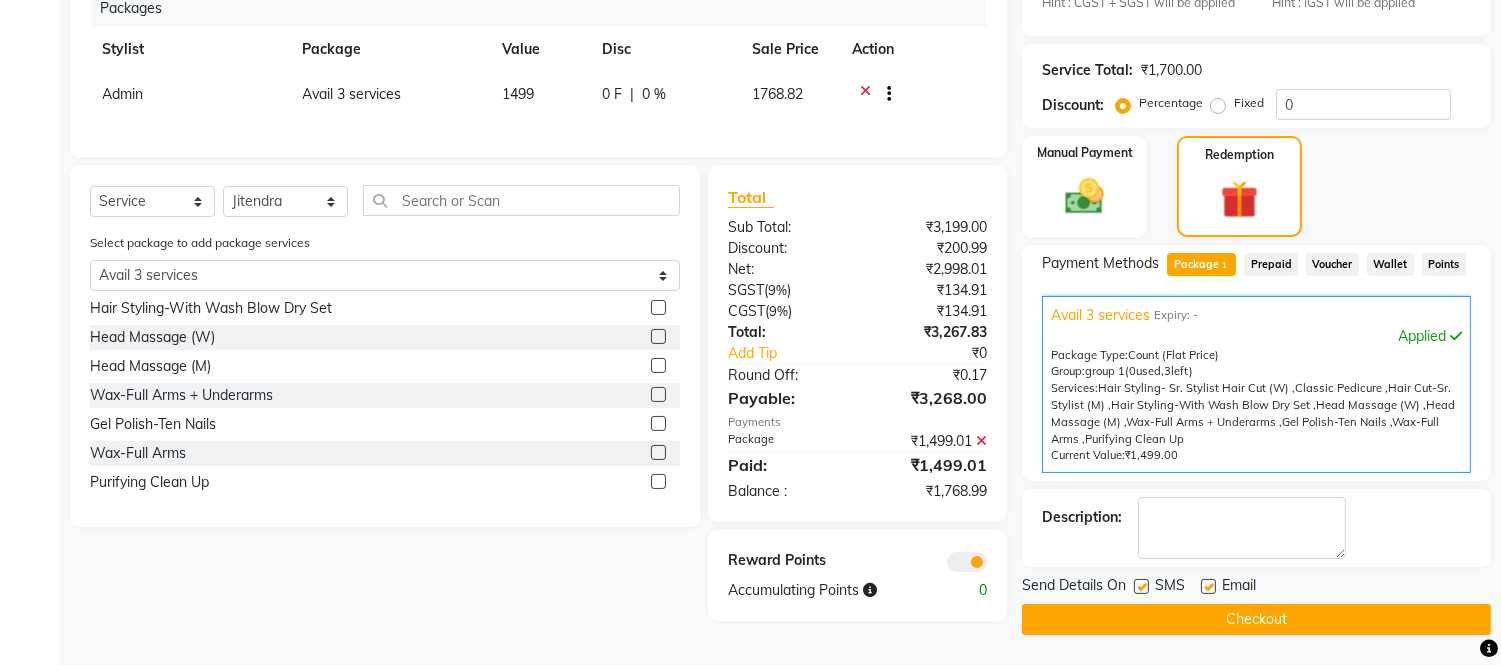 scroll, scrollTop: 346, scrollLeft: 0, axis: vertical 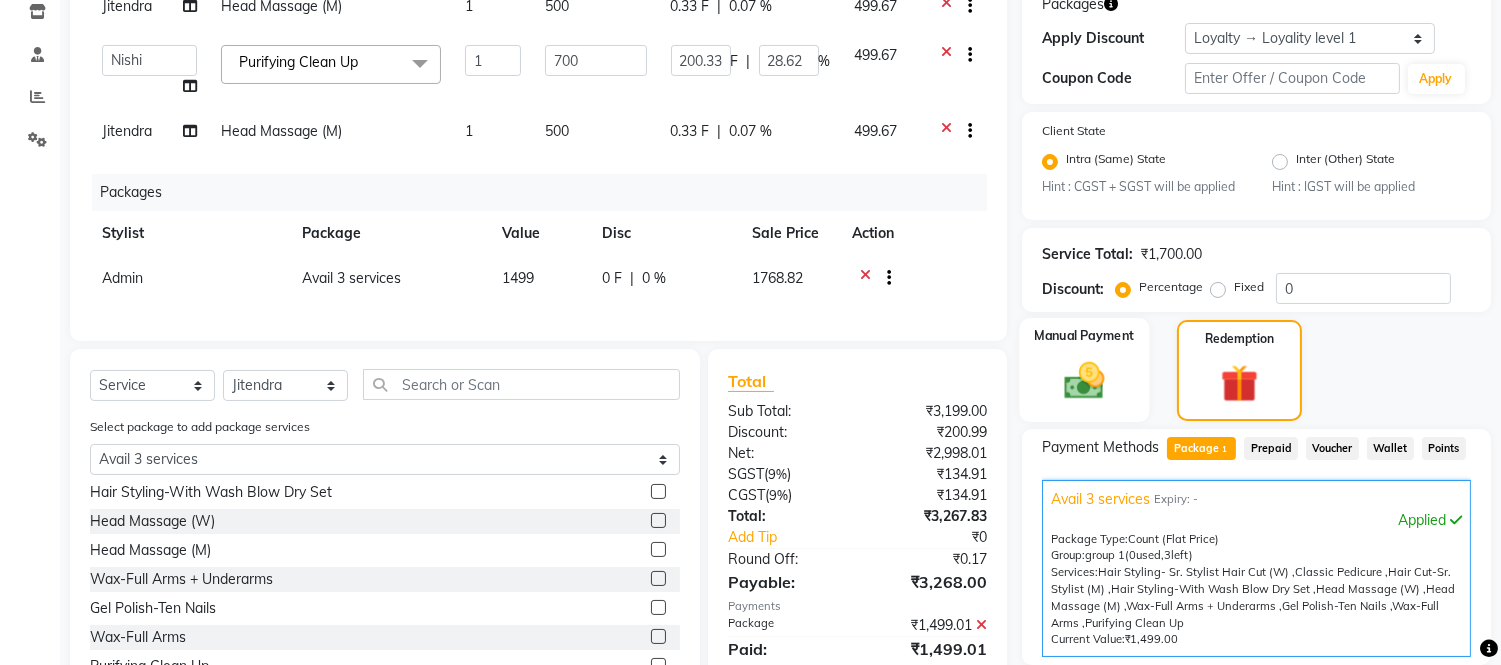 click on "Manual Payment" 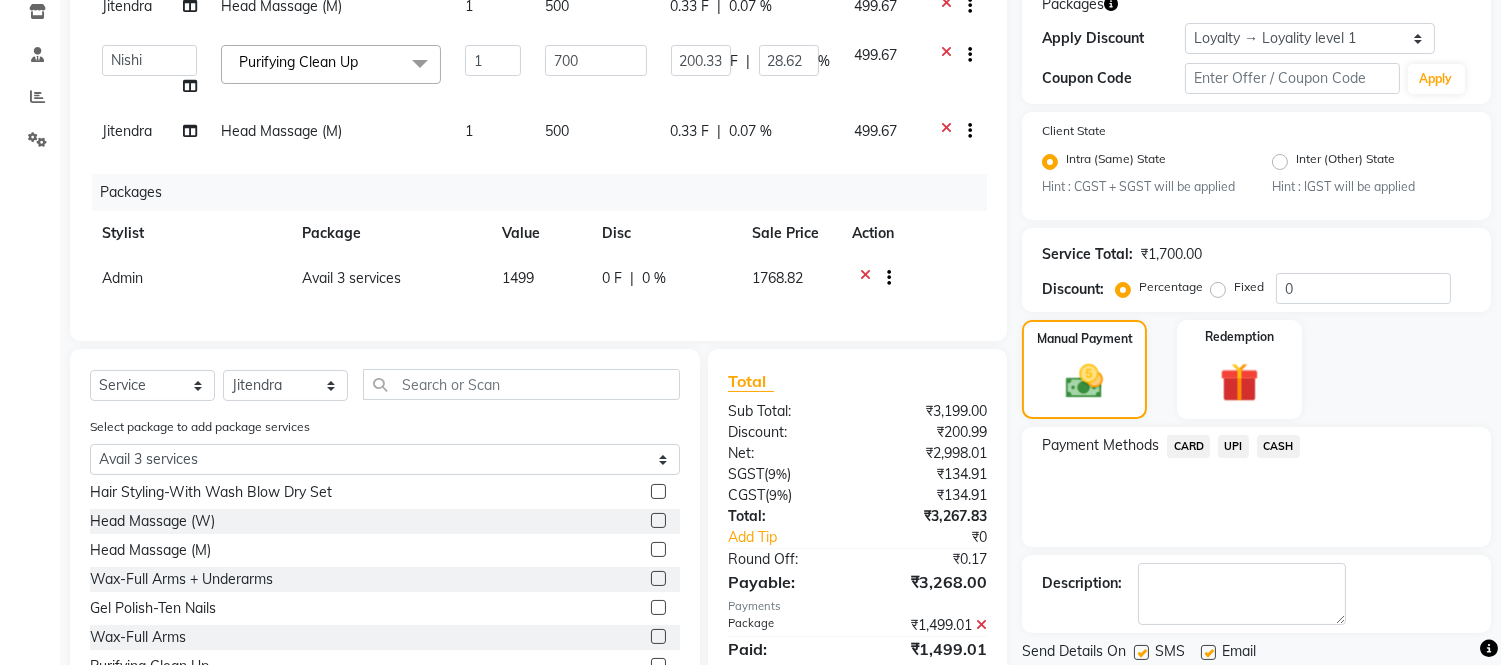 click on "UPI" 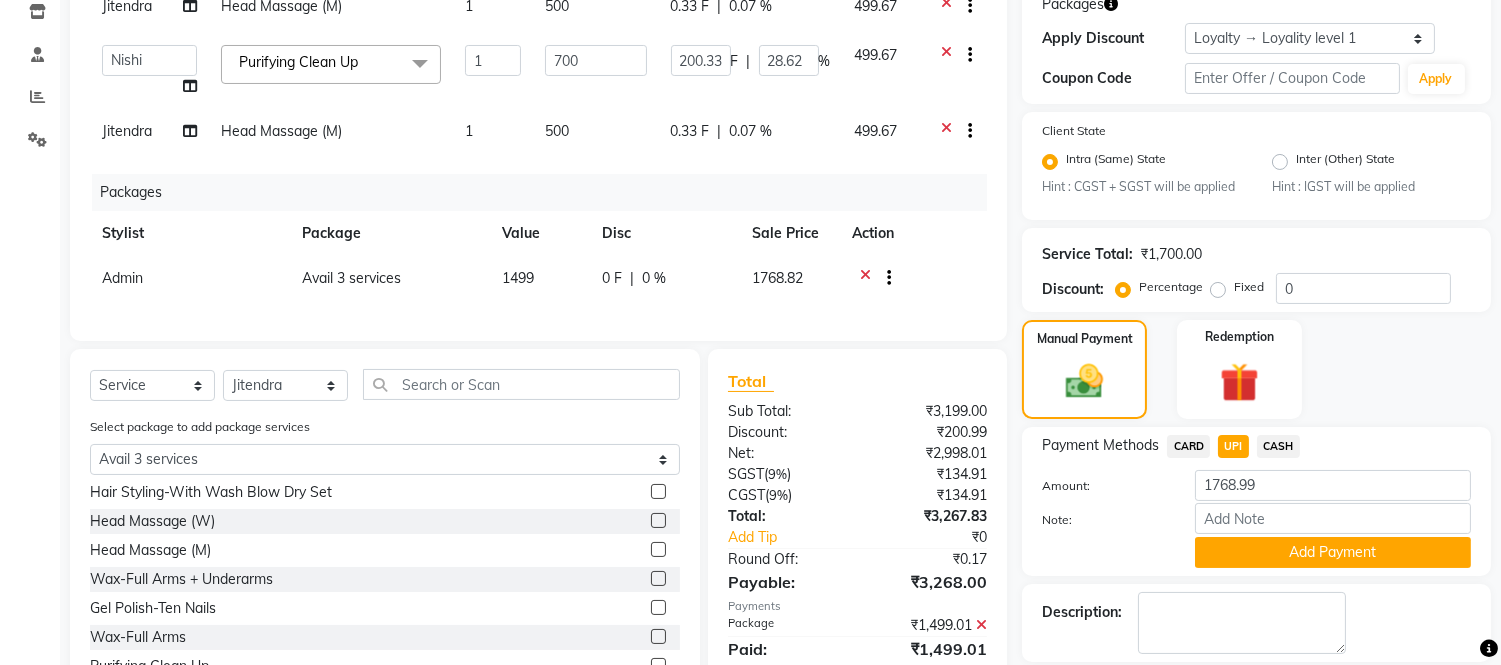 scroll, scrollTop: 532, scrollLeft: 0, axis: vertical 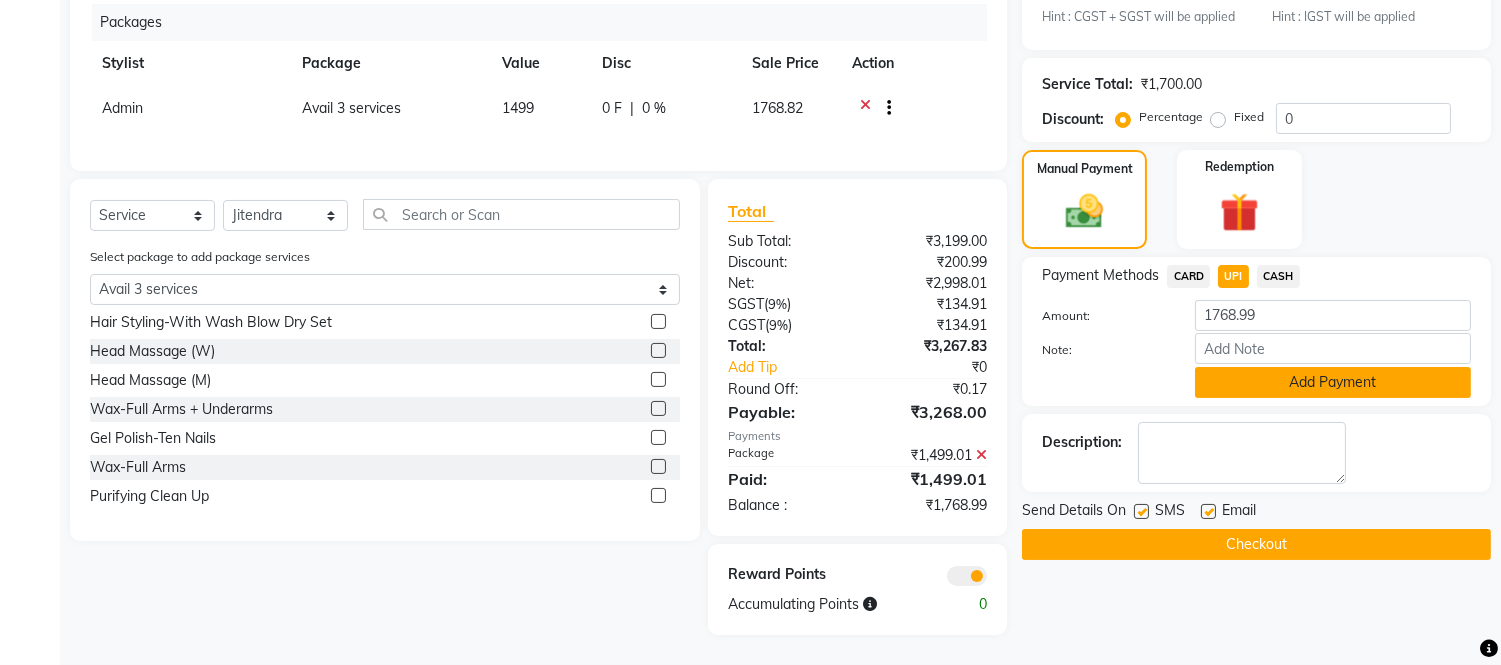 click on "Add Payment" 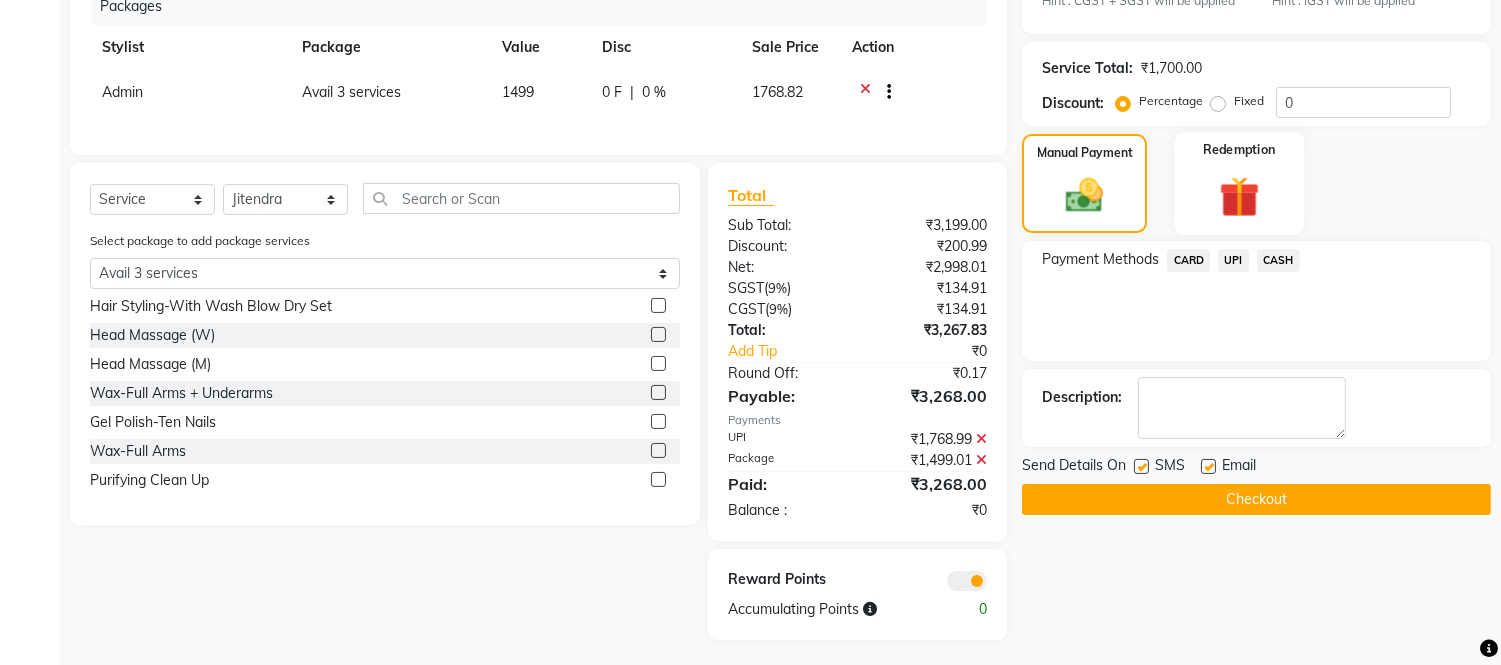 click 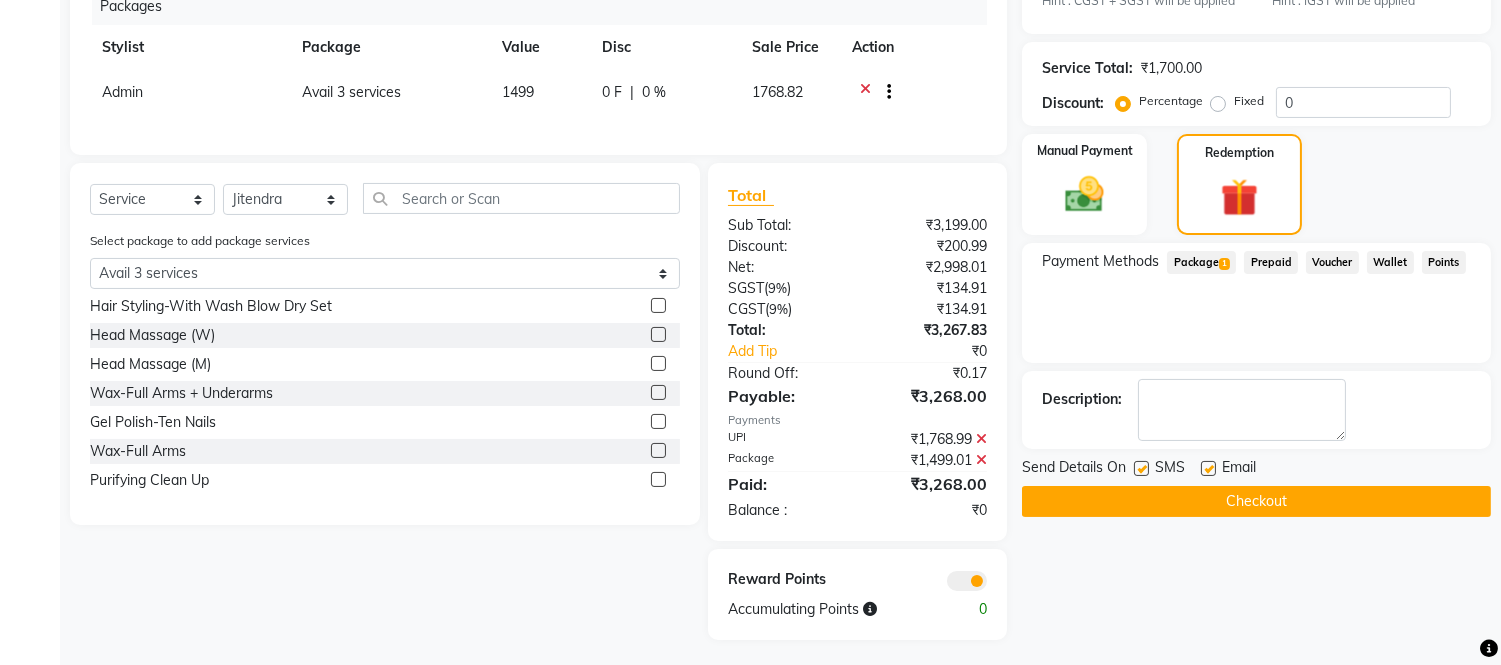 click on "Package  1" 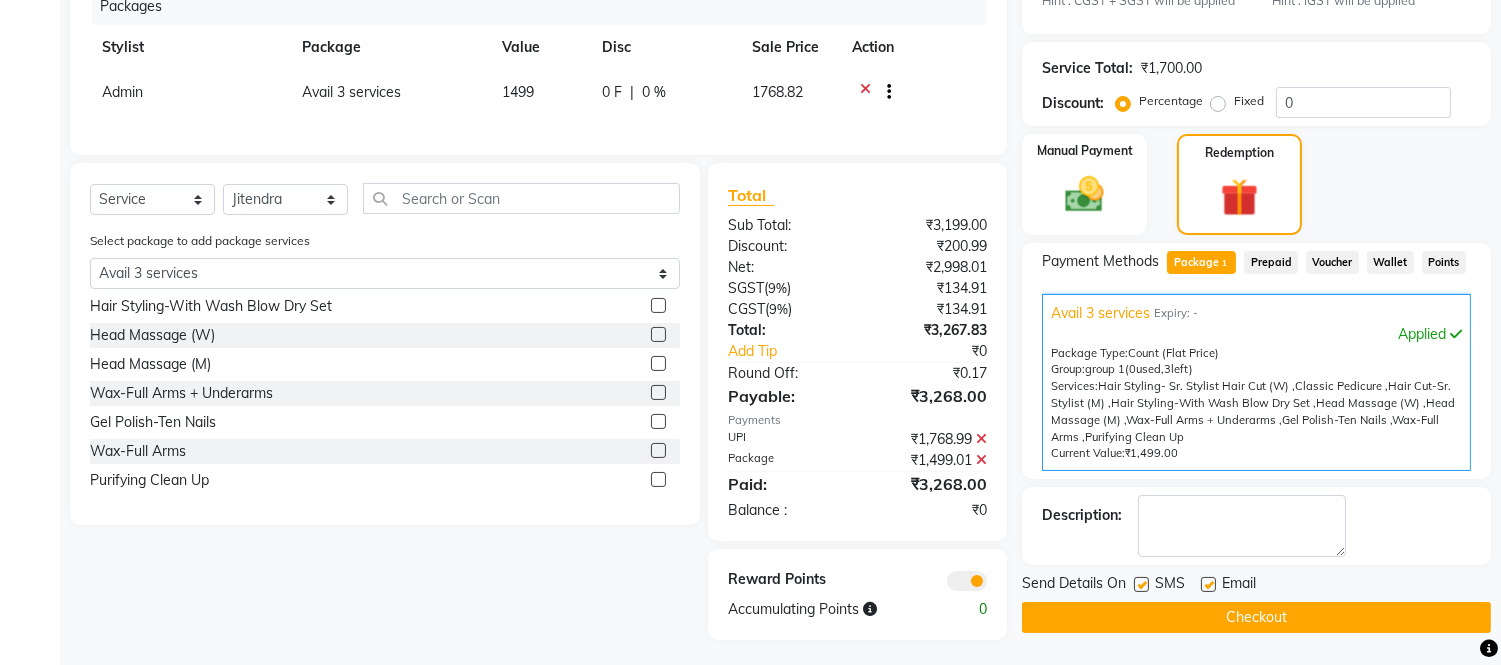 scroll, scrollTop: 553, scrollLeft: 0, axis: vertical 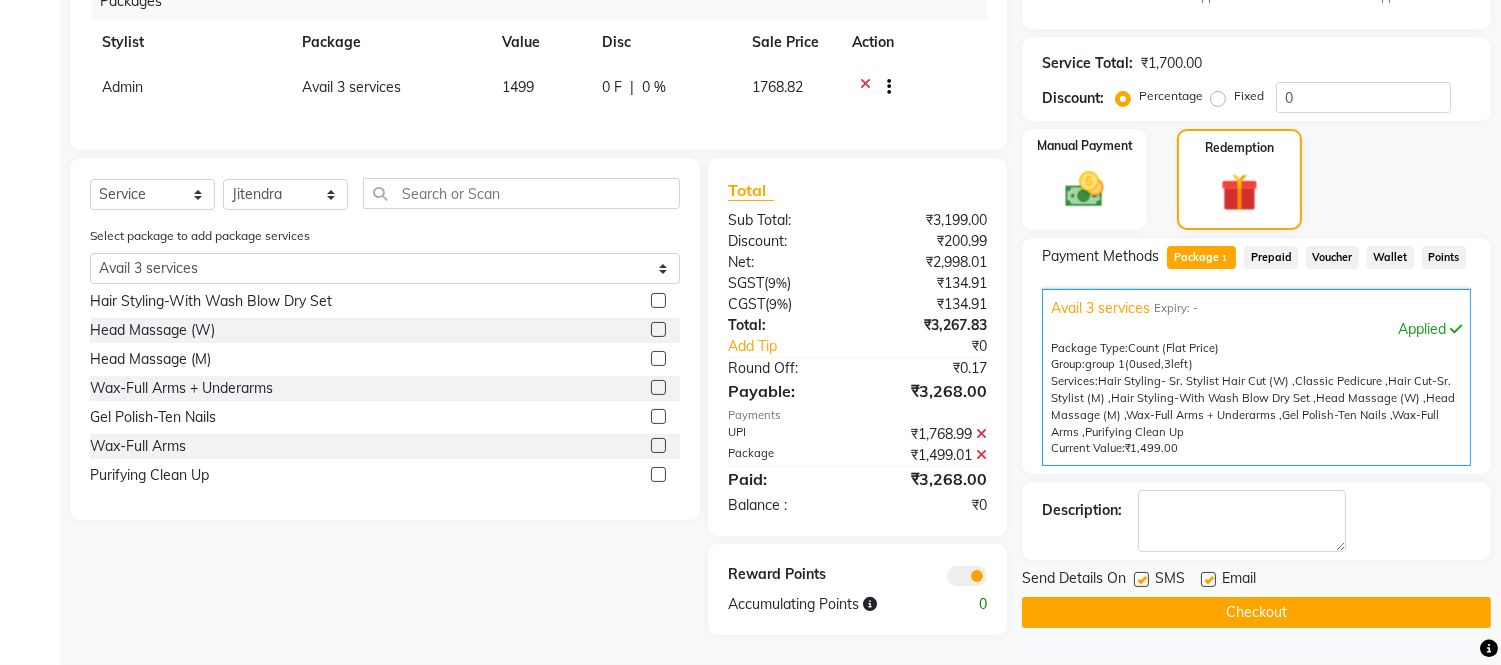 click on "Checkout" 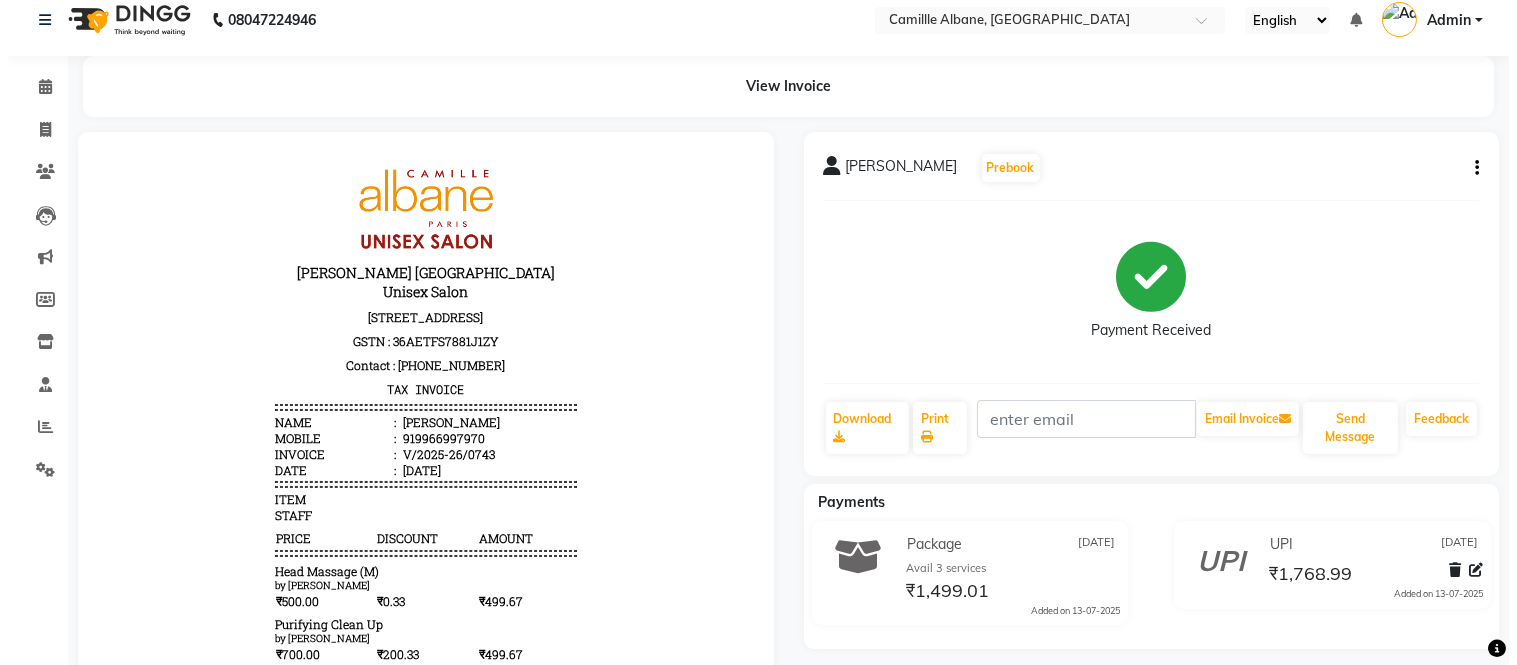 scroll, scrollTop: 0, scrollLeft: 0, axis: both 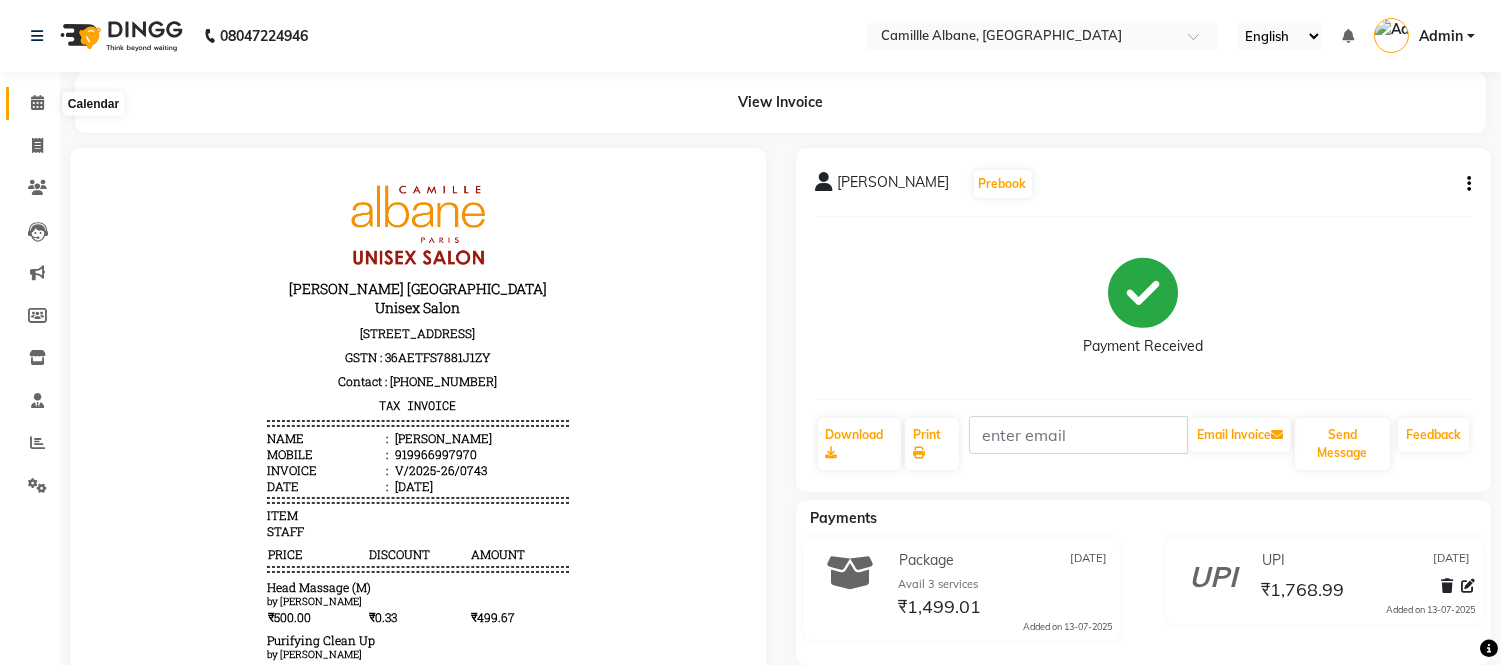 click 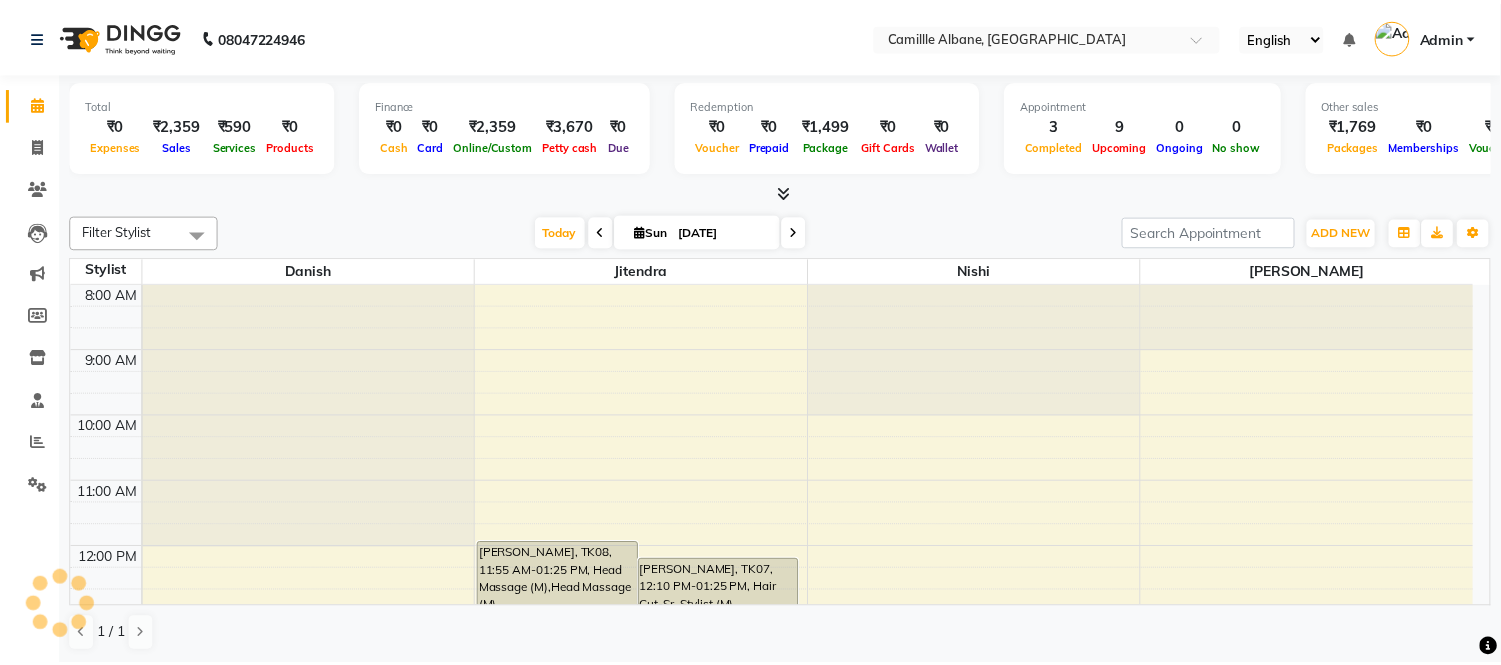scroll, scrollTop: 0, scrollLeft: 0, axis: both 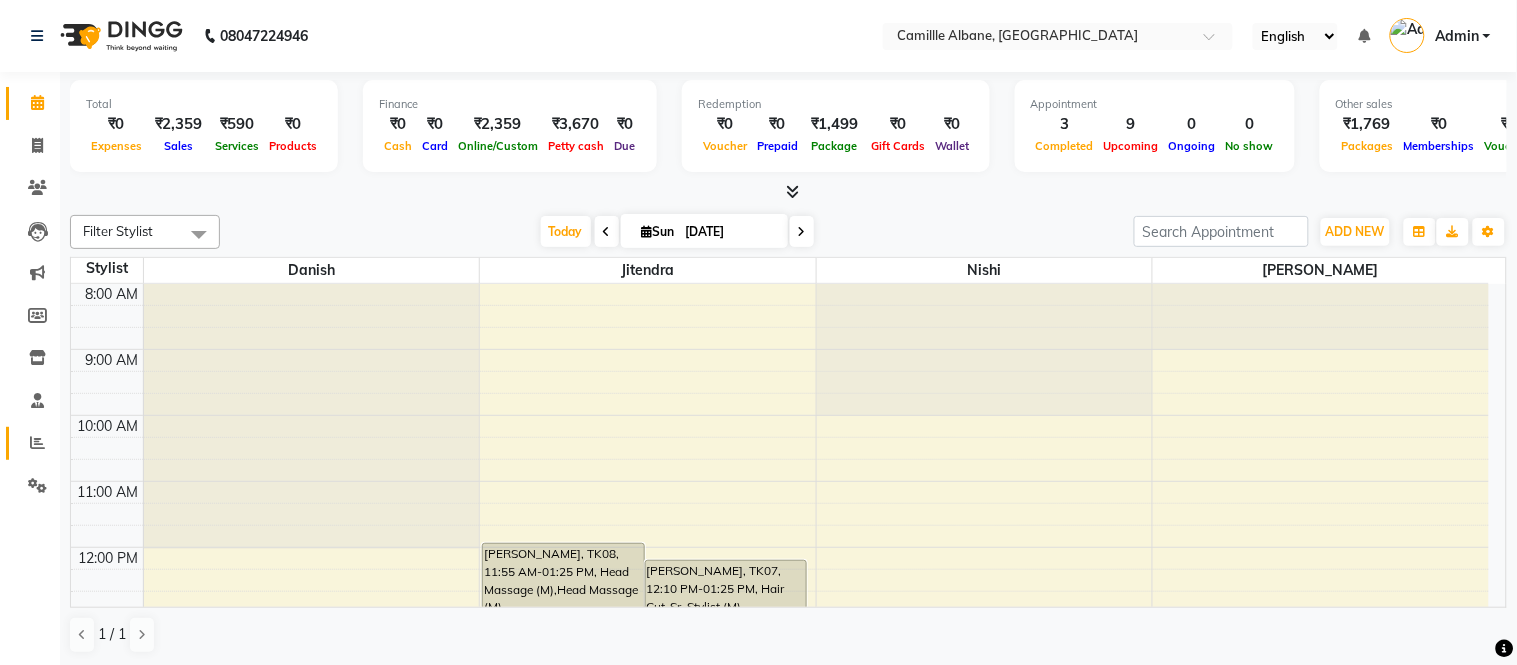 click 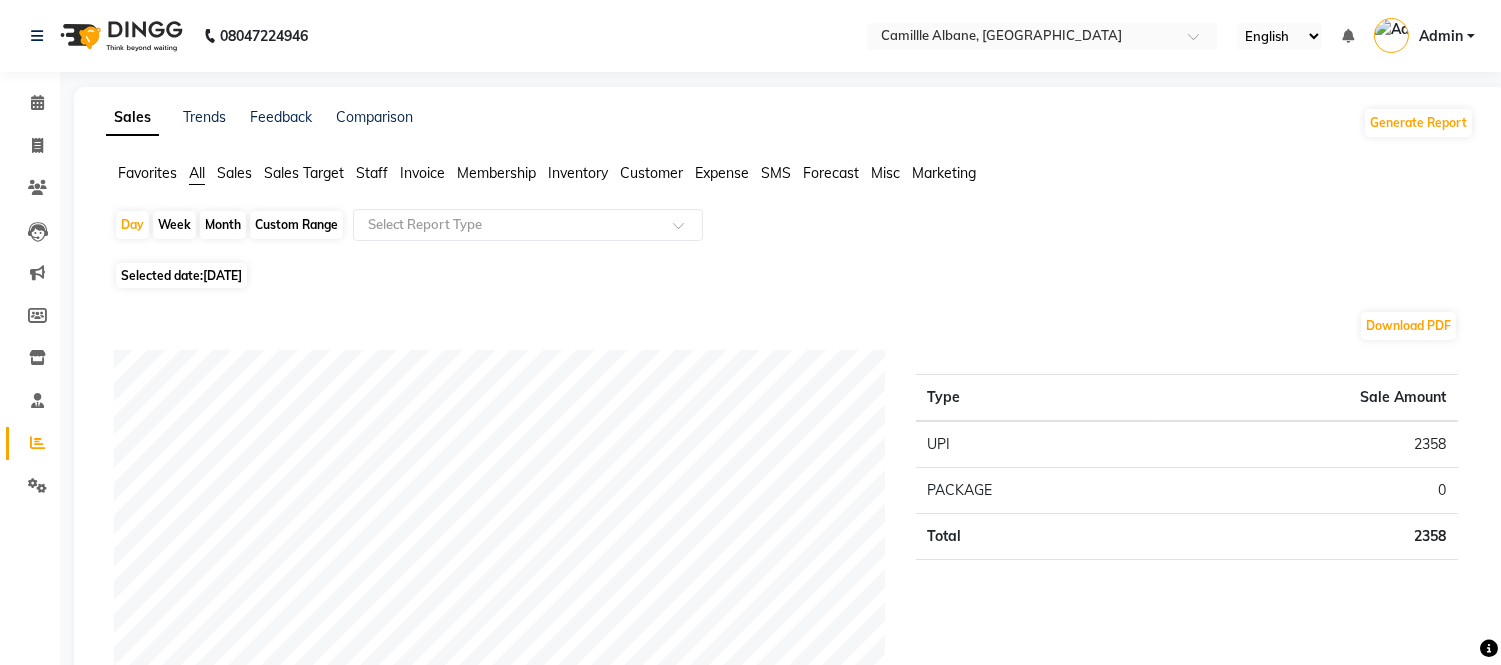 click on "Month" 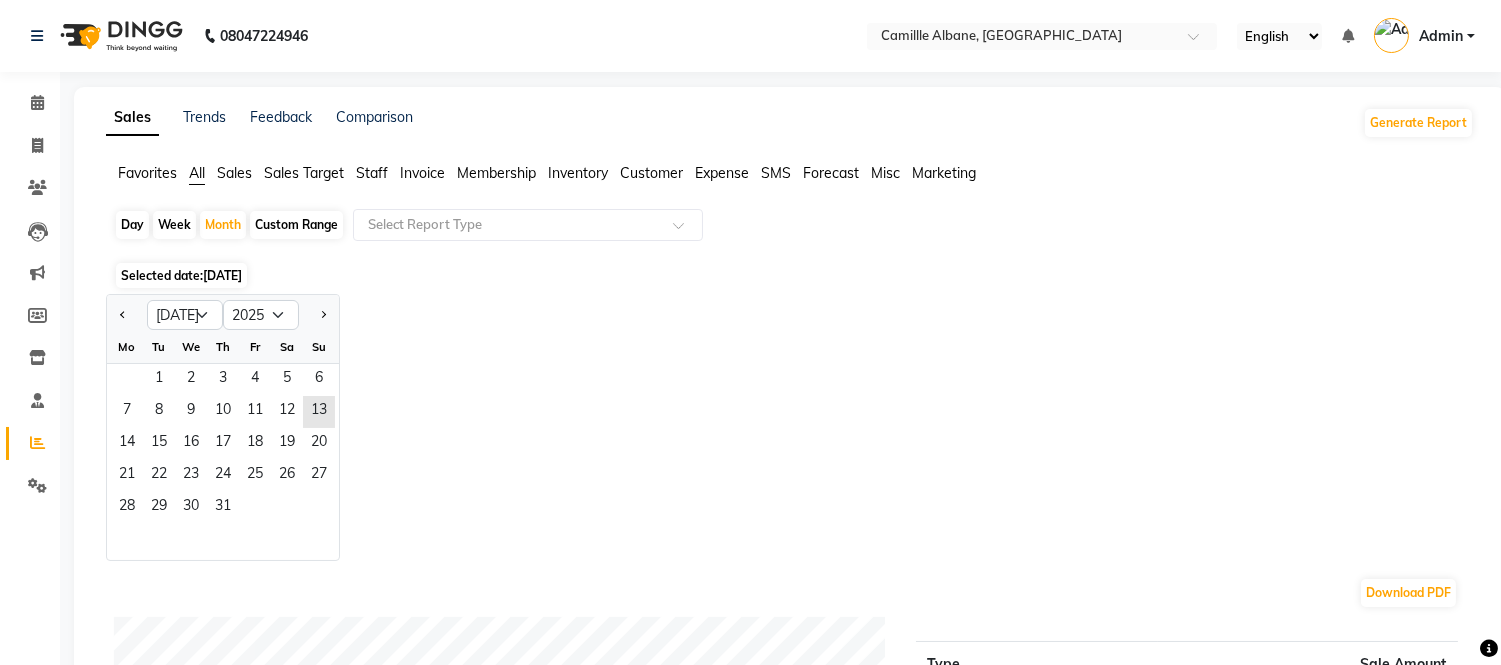click on "Staff" 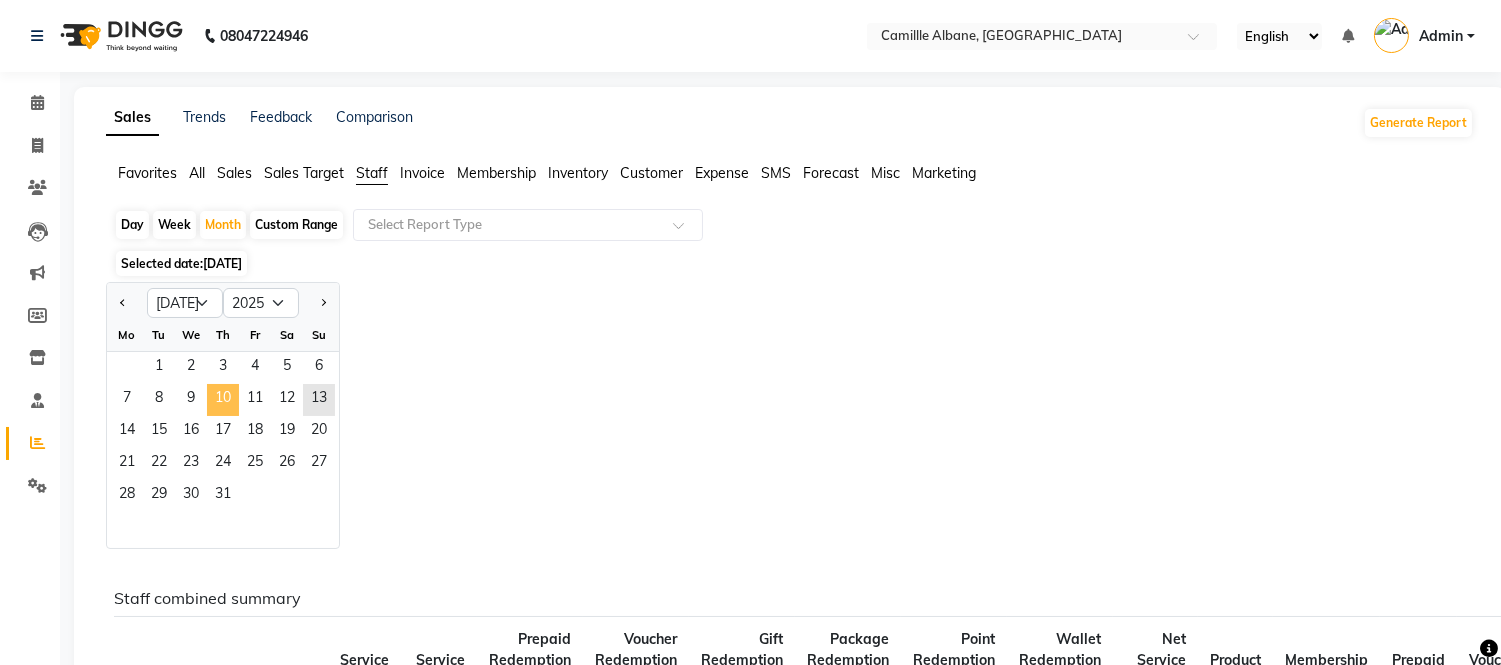 click on "10" 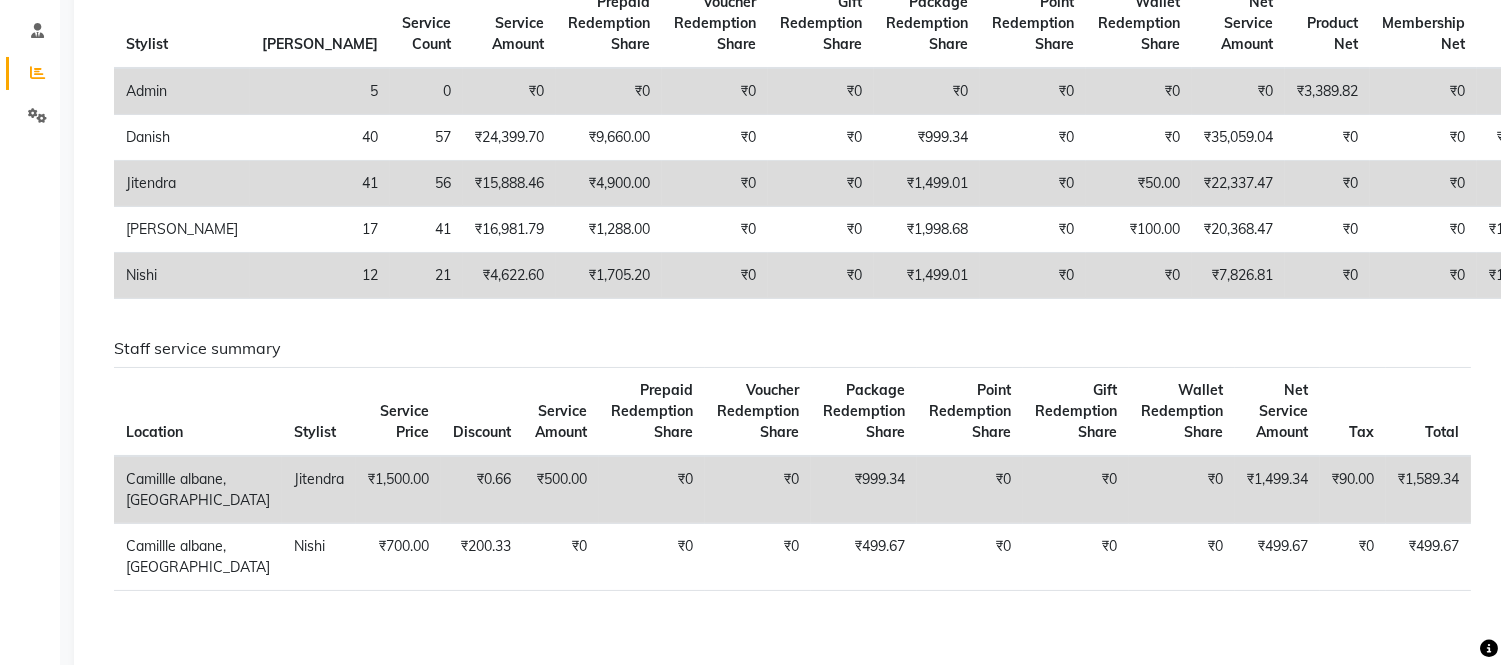 scroll, scrollTop: 0, scrollLeft: 0, axis: both 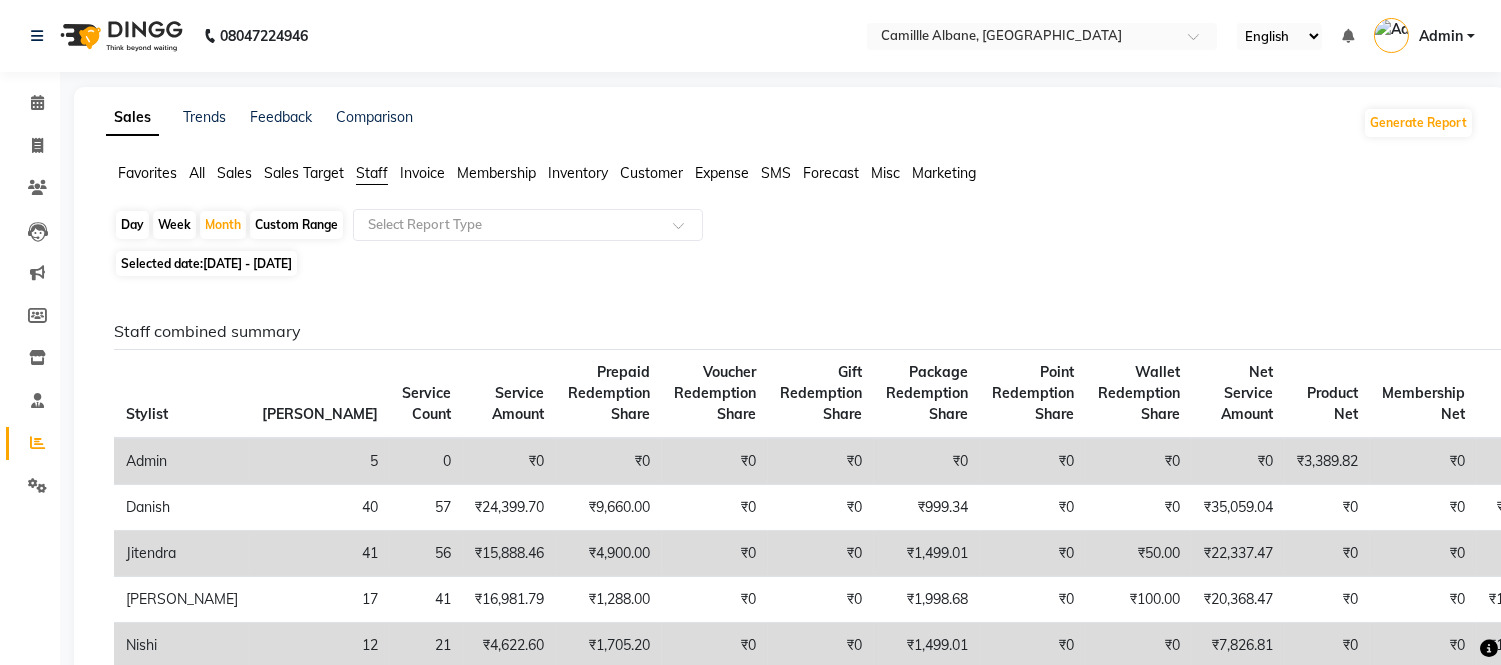 click on "Day" 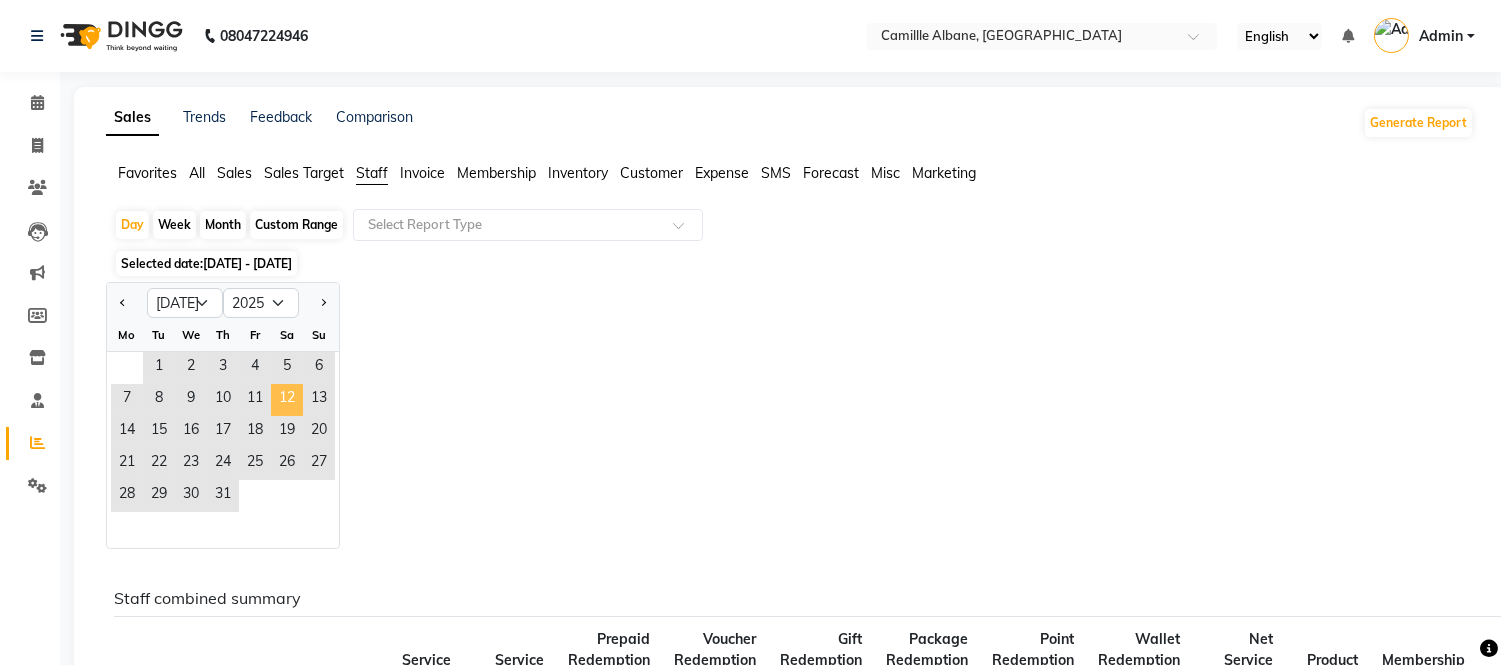 click on "12" 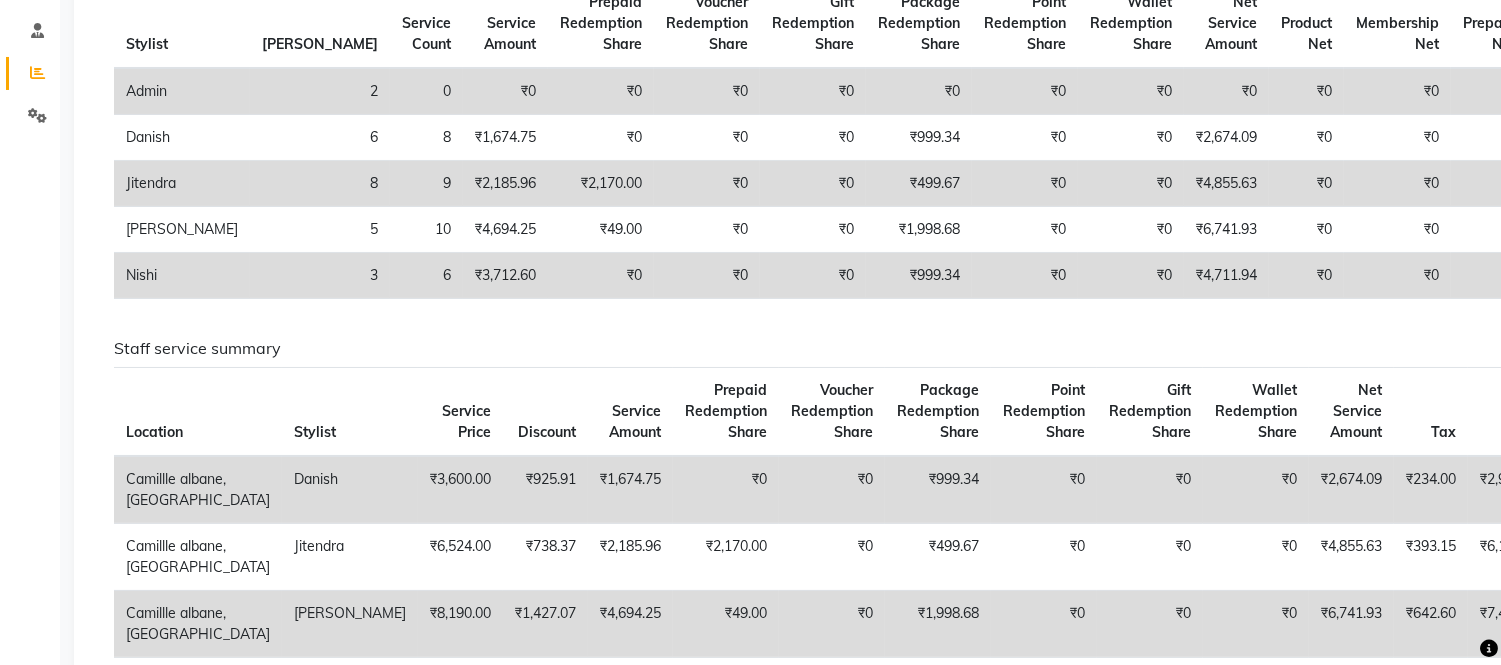scroll, scrollTop: 185, scrollLeft: 0, axis: vertical 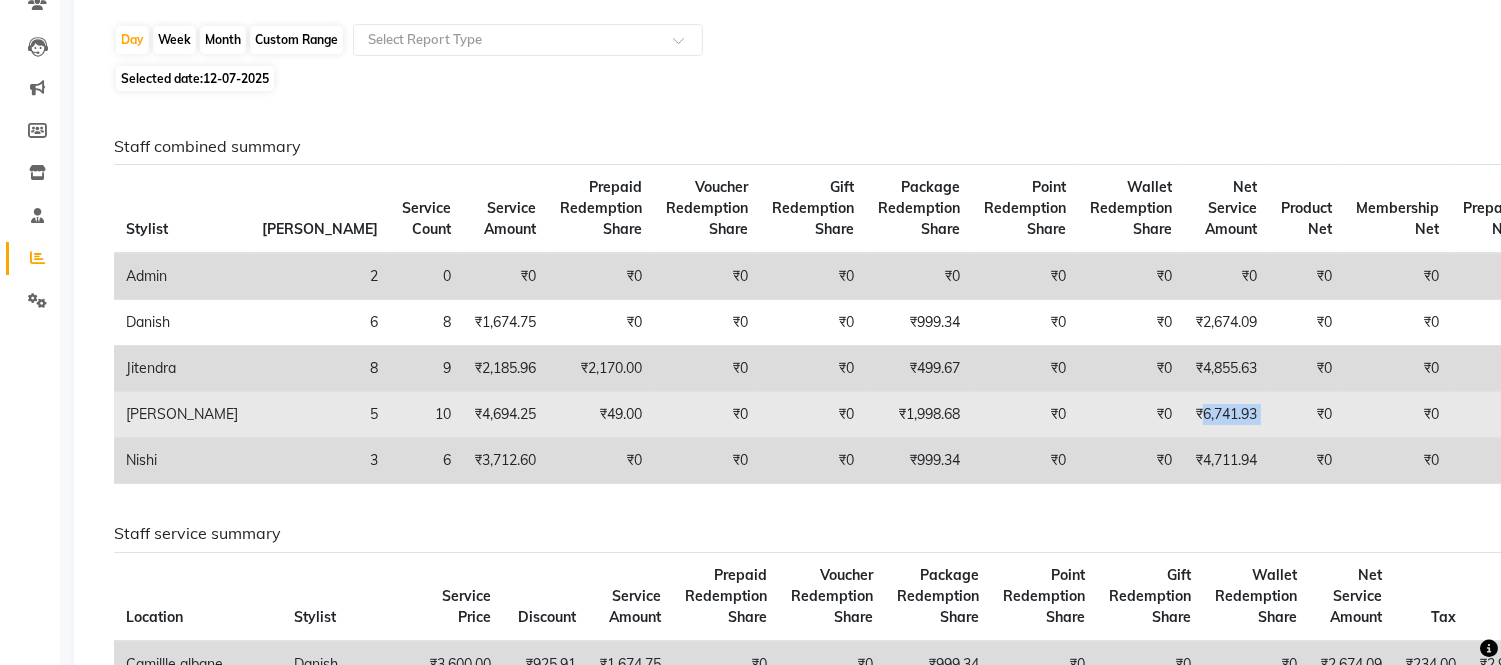 drag, startPoint x: 1064, startPoint y: 411, endPoint x: 1142, endPoint y: 413, distance: 78.025635 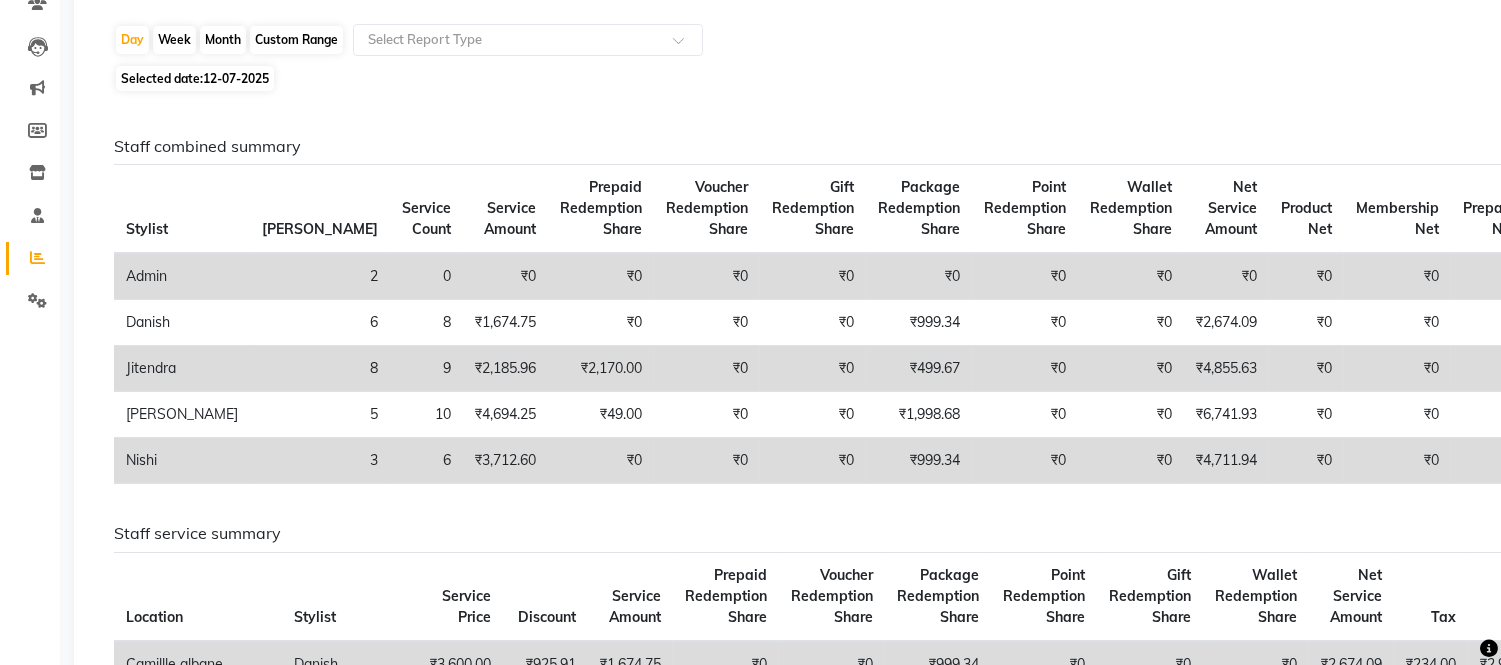 click on "Staff combined summary Stylist Bill Count Service Count Service Amount Prepaid Redemption Share Voucher Redemption Share Gift Redemption Share Package Redemption Share Point Redemption Share Wallet Redemption Share Net Service Amount Product Net Membership Net Prepaid Net Voucher Net Gift Net Package Net  Admin 2 0 ₹0 ₹0 ₹0 ₹0 ₹0 ₹0 ₹0 ₹0 ₹0 ₹0 ₹0 ₹0 ₹0 ₹4,497.00  Danish 6 8 ₹1,674.75 ₹0 ₹0 ₹0 ₹999.34 ₹0 ₹0 ₹2,674.09 ₹0 ₹0 ₹0 ₹0 ₹0 ₹0  Jitendra 8 9 ₹2,185.96 ₹2,170.00 ₹0 ₹0 ₹499.67 ₹0 ₹0 ₹4,855.63 ₹0 ₹0 ₹0 ₹0 ₹0 ₹0  Lalitha 5 10 ₹4,694.25 ₹49.00 ₹0 ₹0 ₹1,998.68 ₹0 ₹0 ₹6,741.93 ₹0 ₹0 ₹0 ₹0 ₹0 ₹0  Nishi 3 6 ₹3,712.60 ₹0 ₹0 ₹0 ₹999.34 ₹0 ₹0 ₹4,711.94 ₹0 ₹0 ₹0 ₹0 ₹0 ₹0" 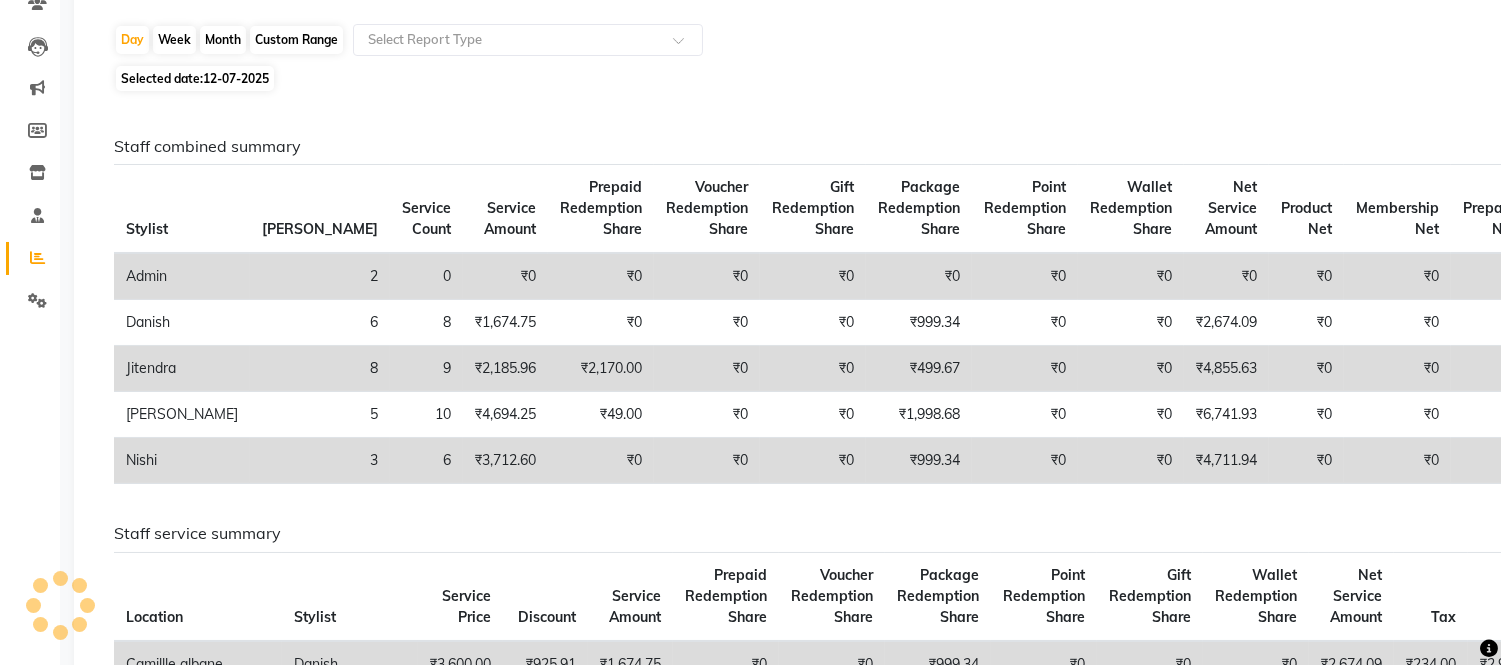click on "Staff service summary" 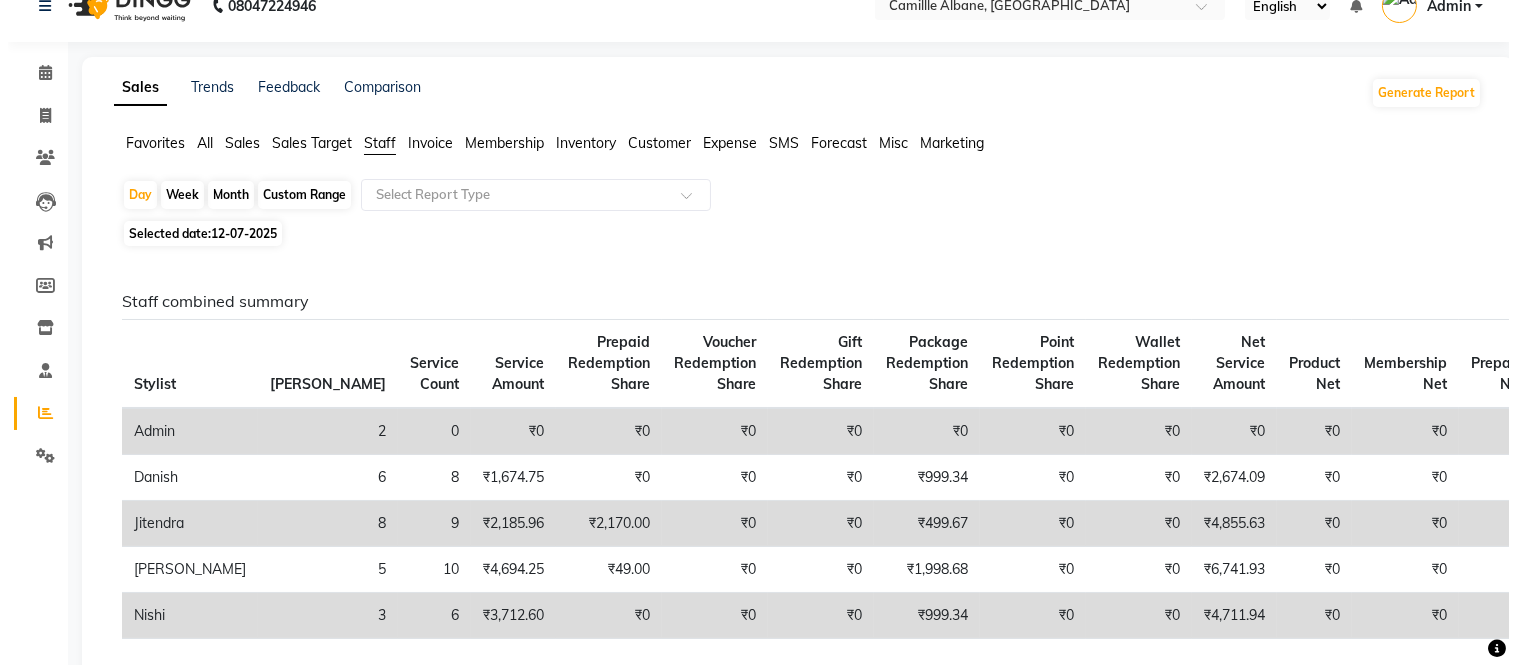 scroll, scrollTop: 0, scrollLeft: 0, axis: both 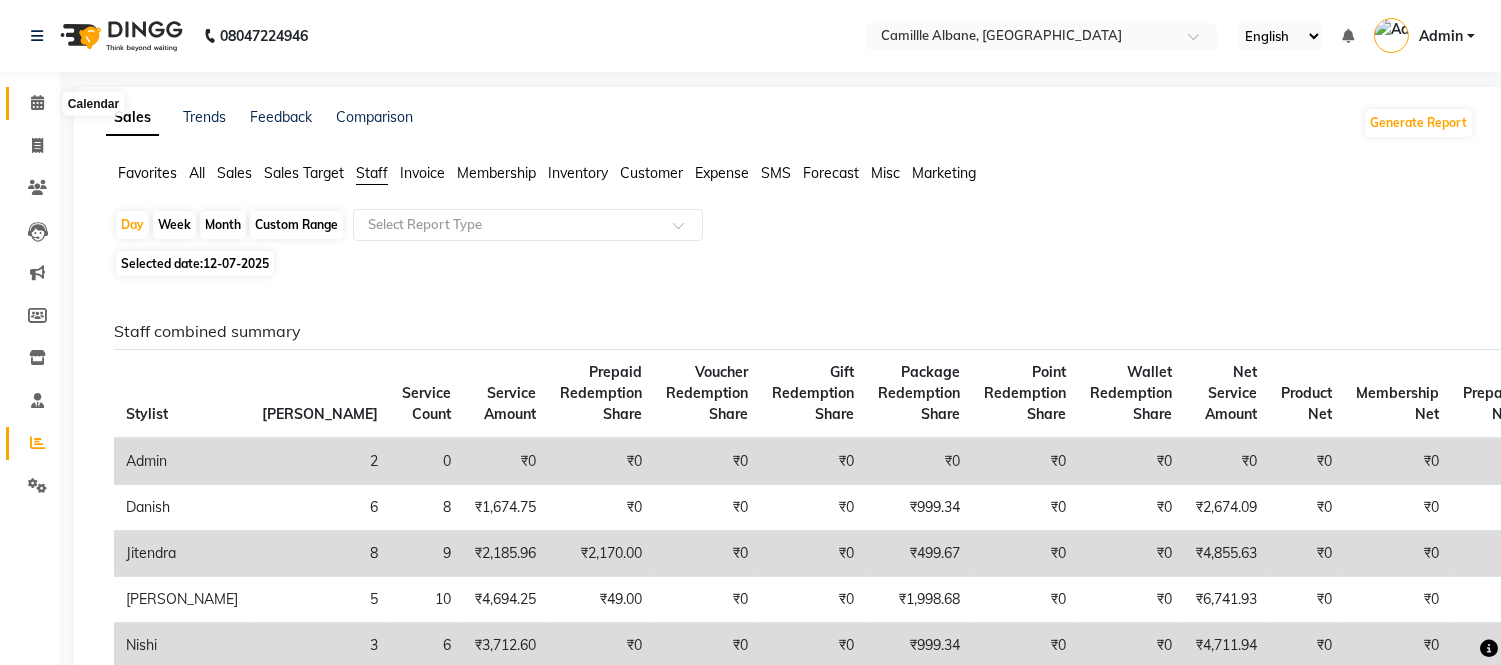 click 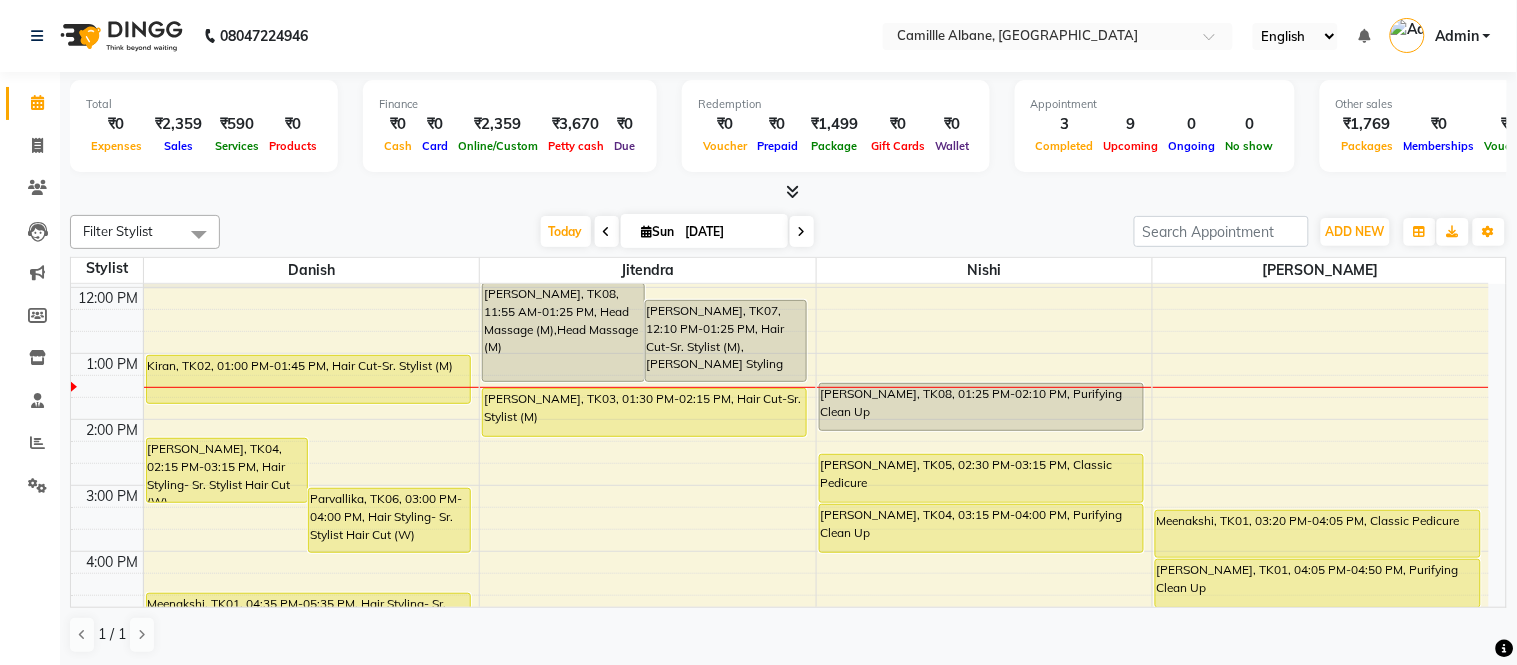scroll, scrollTop: 185, scrollLeft: 0, axis: vertical 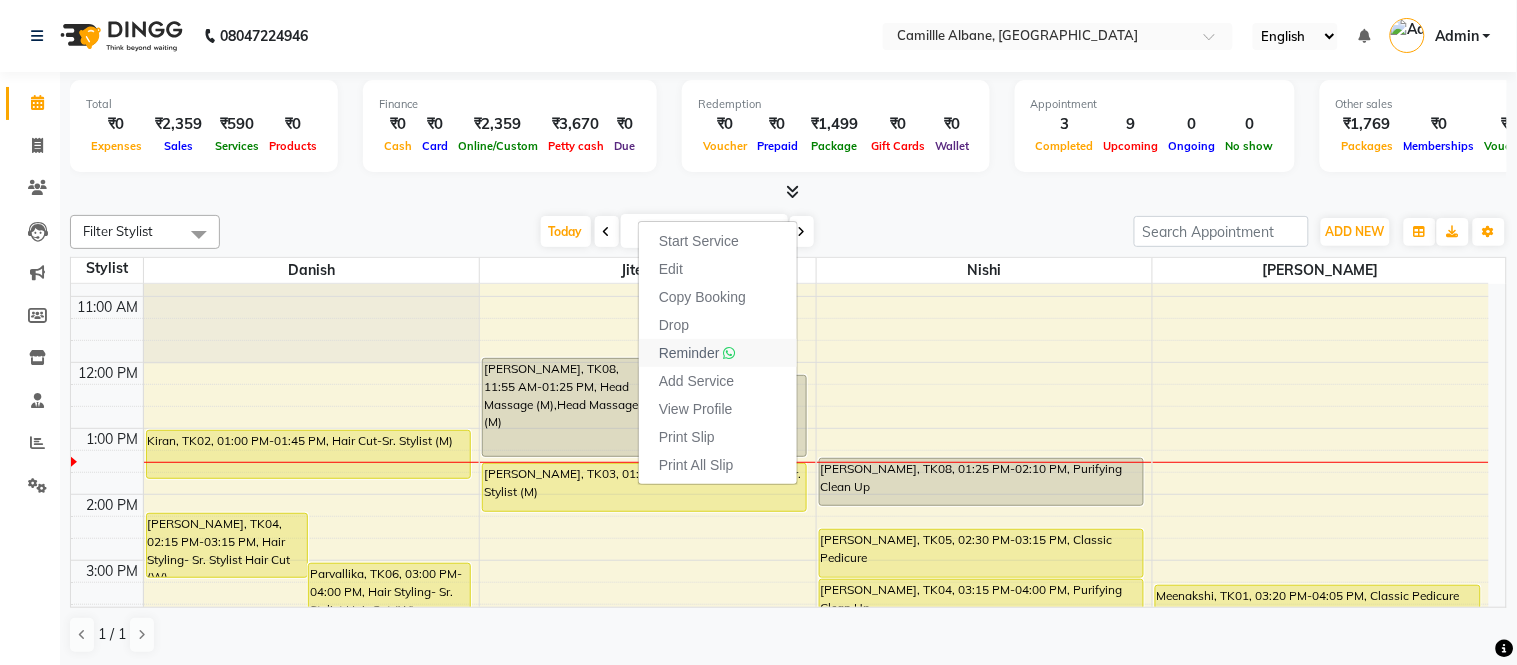 click on "Reminder" at bounding box center [689, 353] 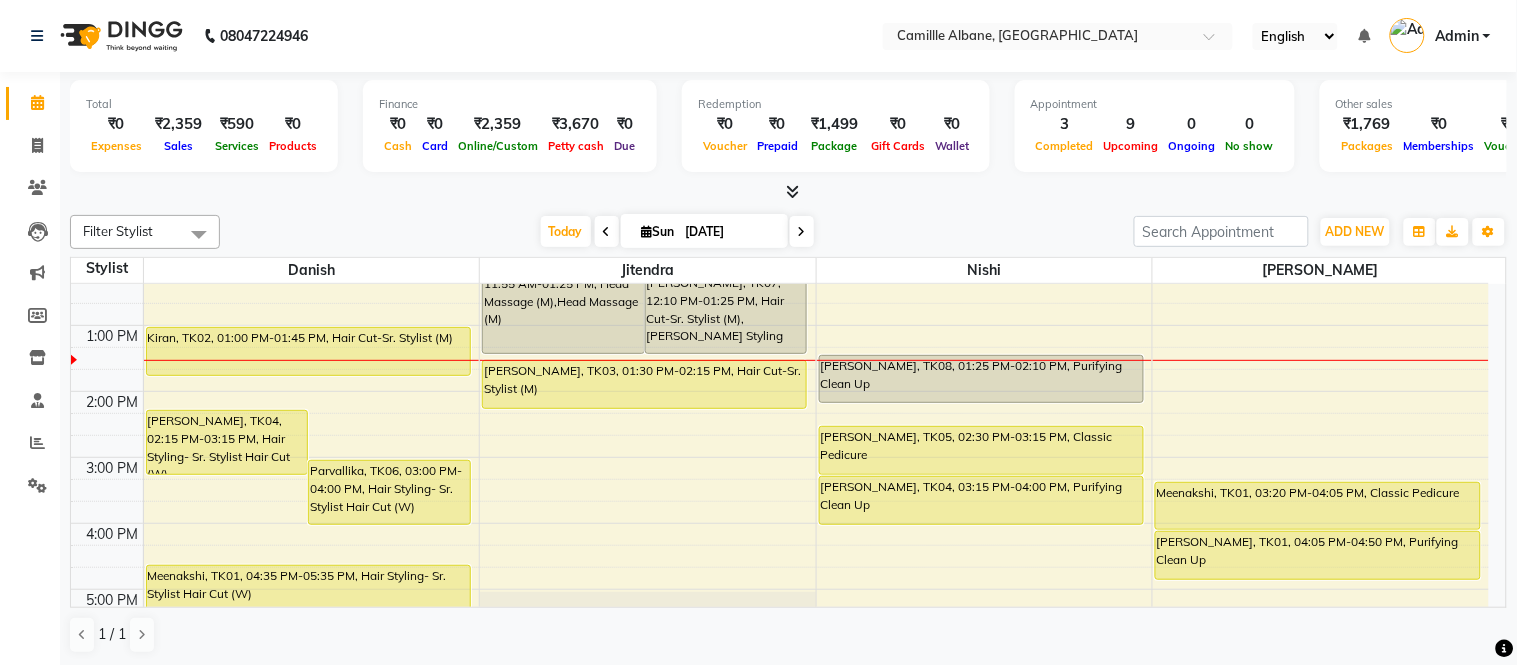 scroll, scrollTop: 370, scrollLeft: 0, axis: vertical 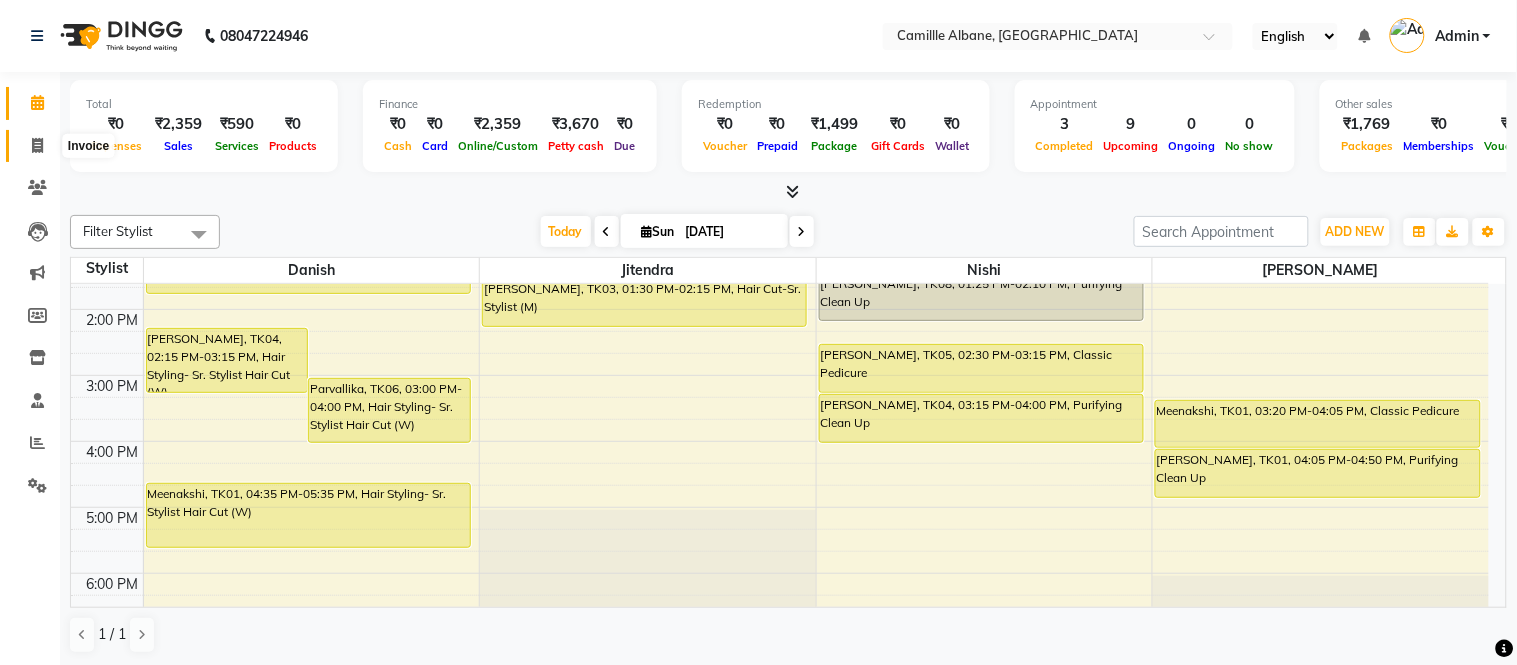 click 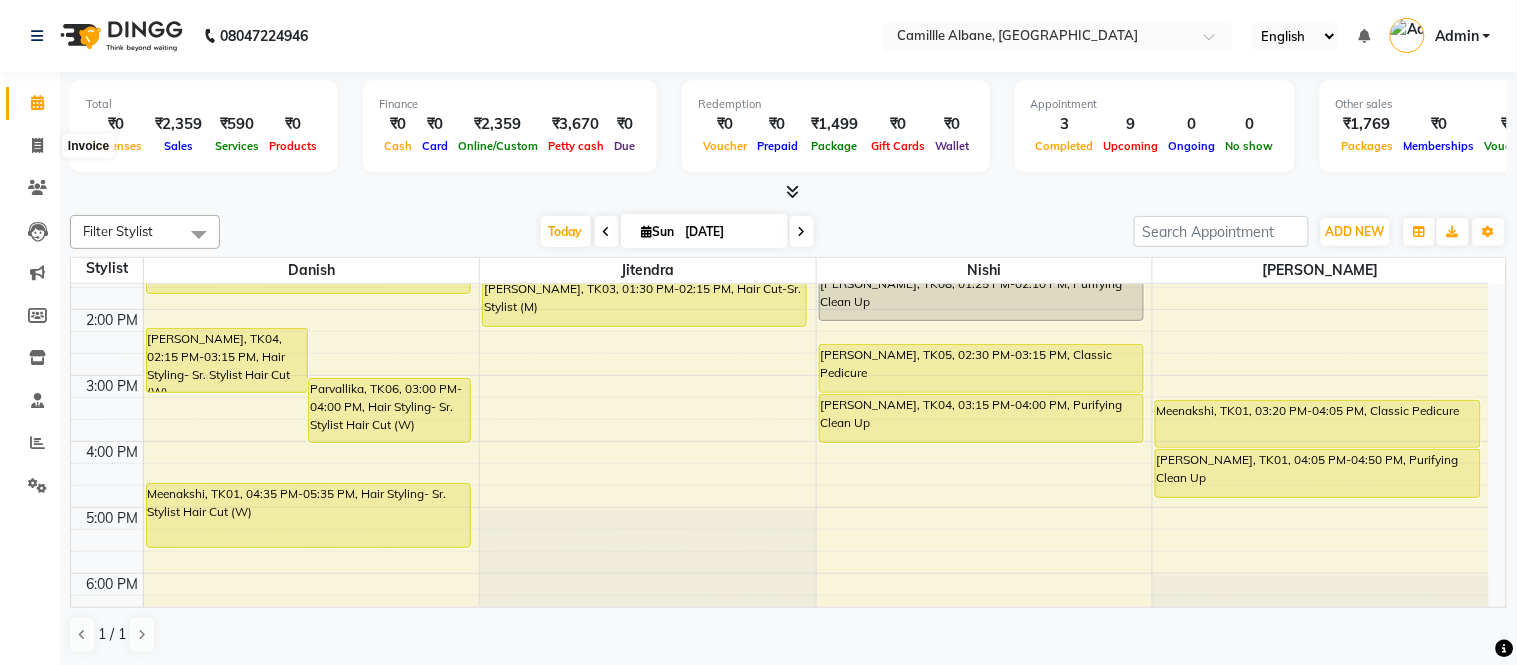 select on "service" 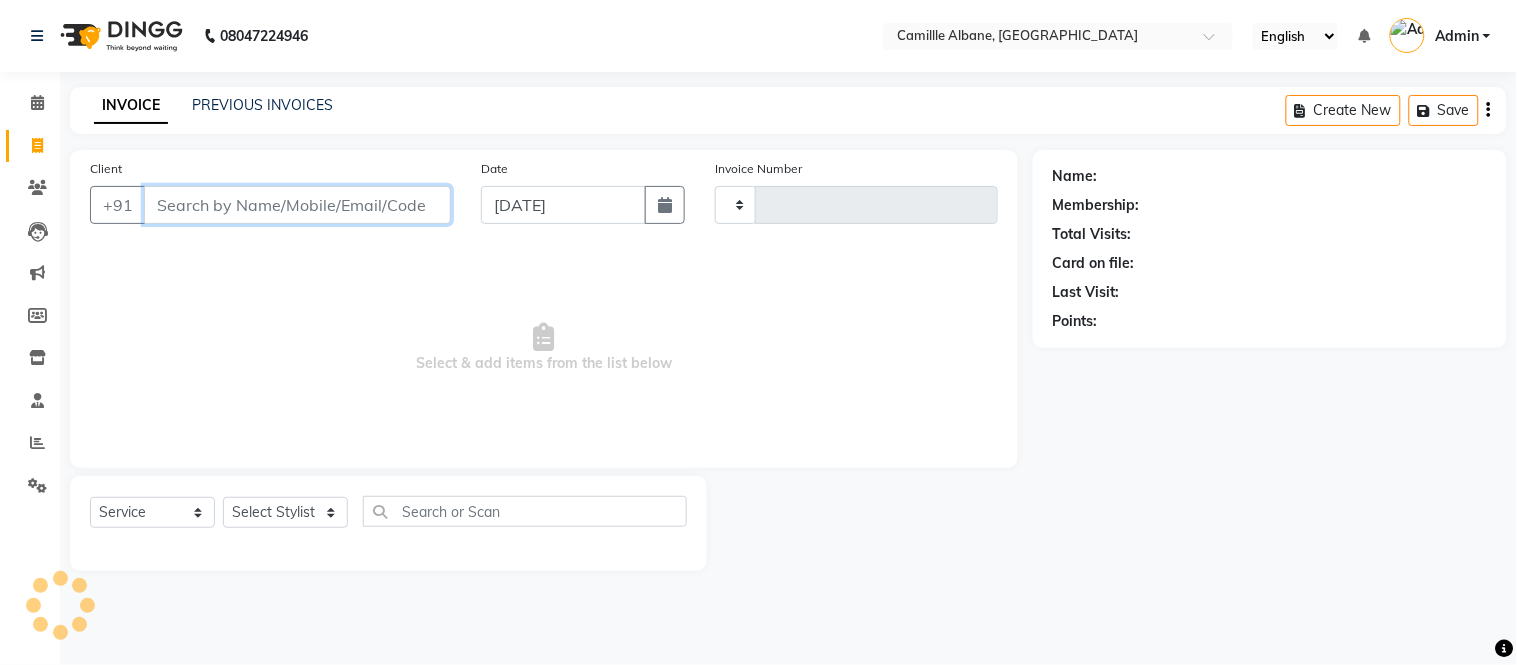 click on "Client" at bounding box center [297, 205] 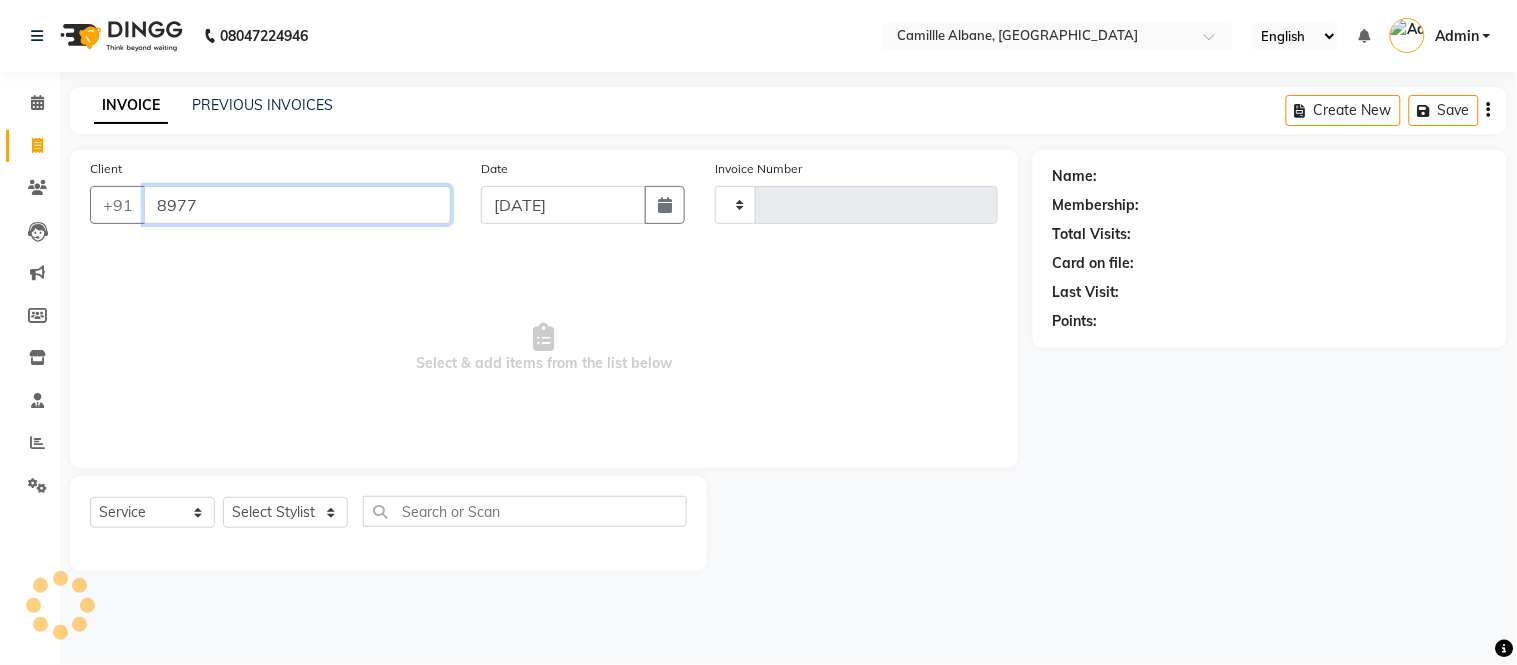 type on "89771" 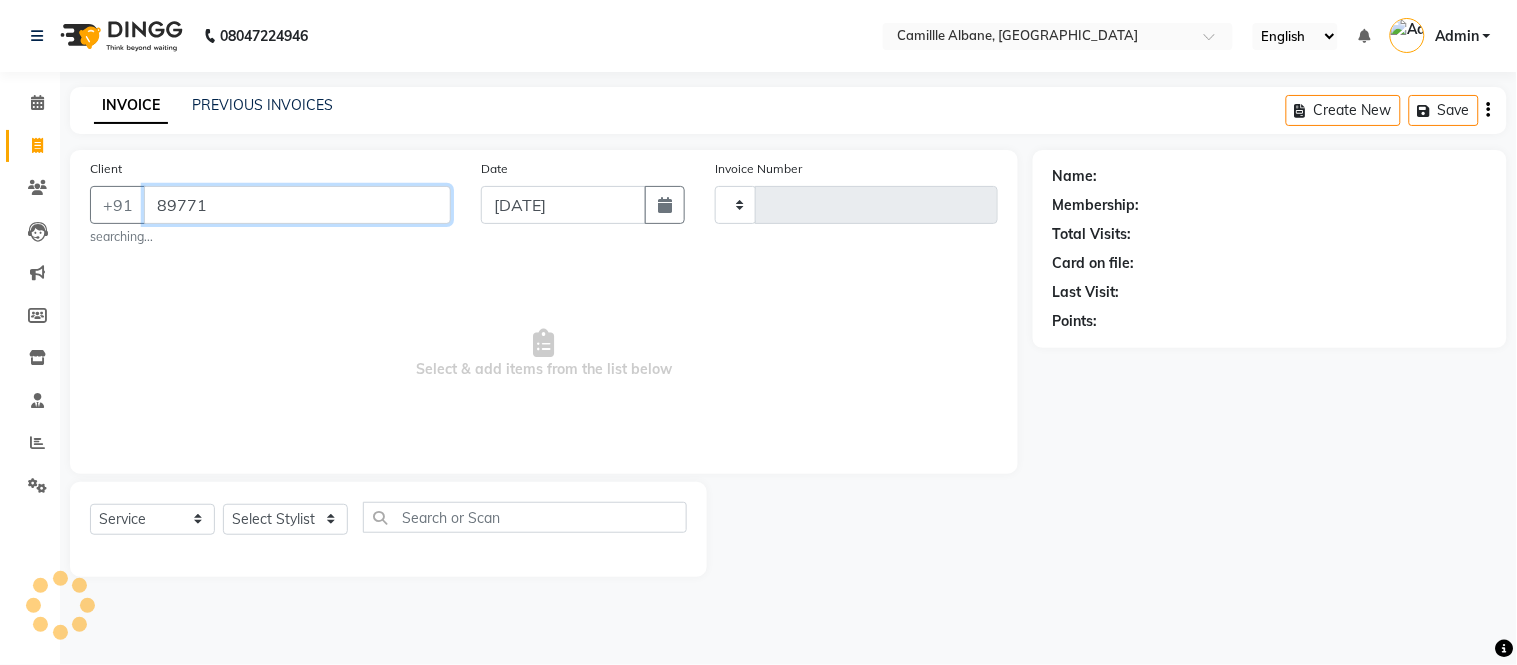 type on "0744" 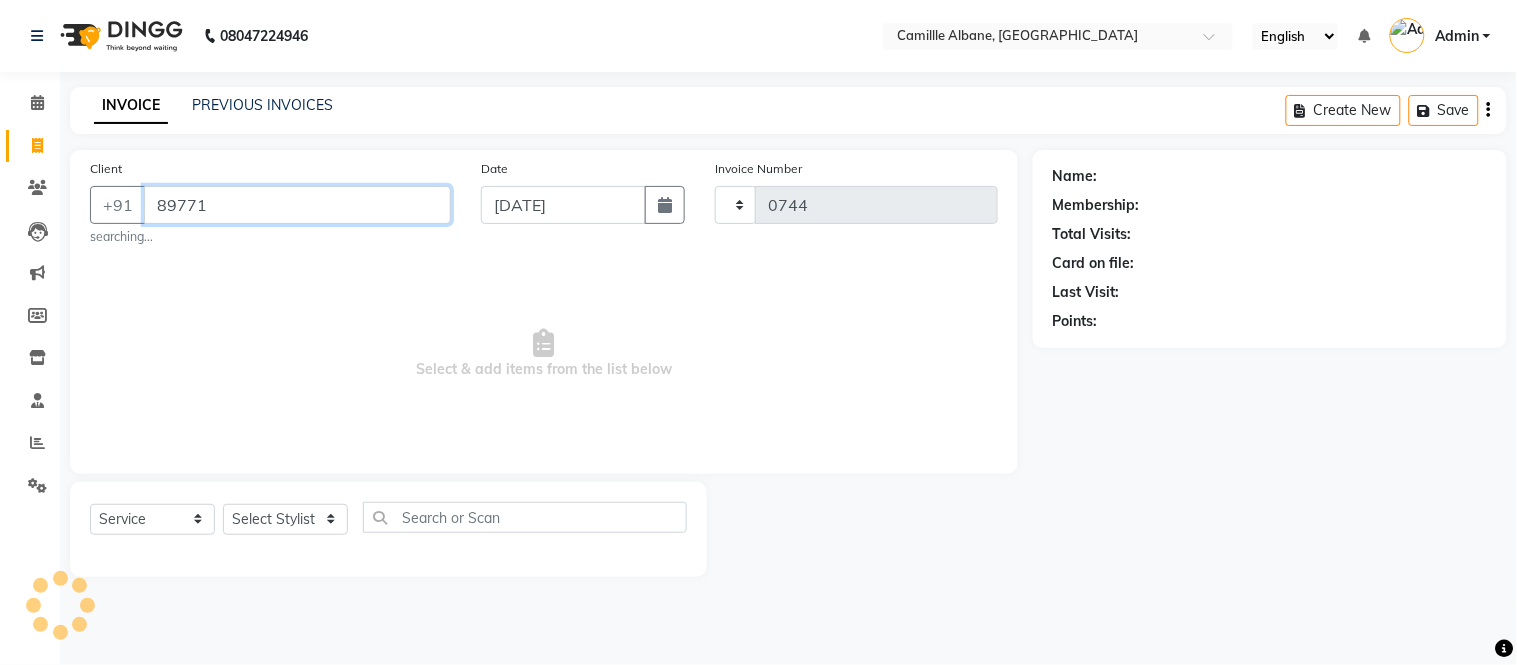 select on "7025" 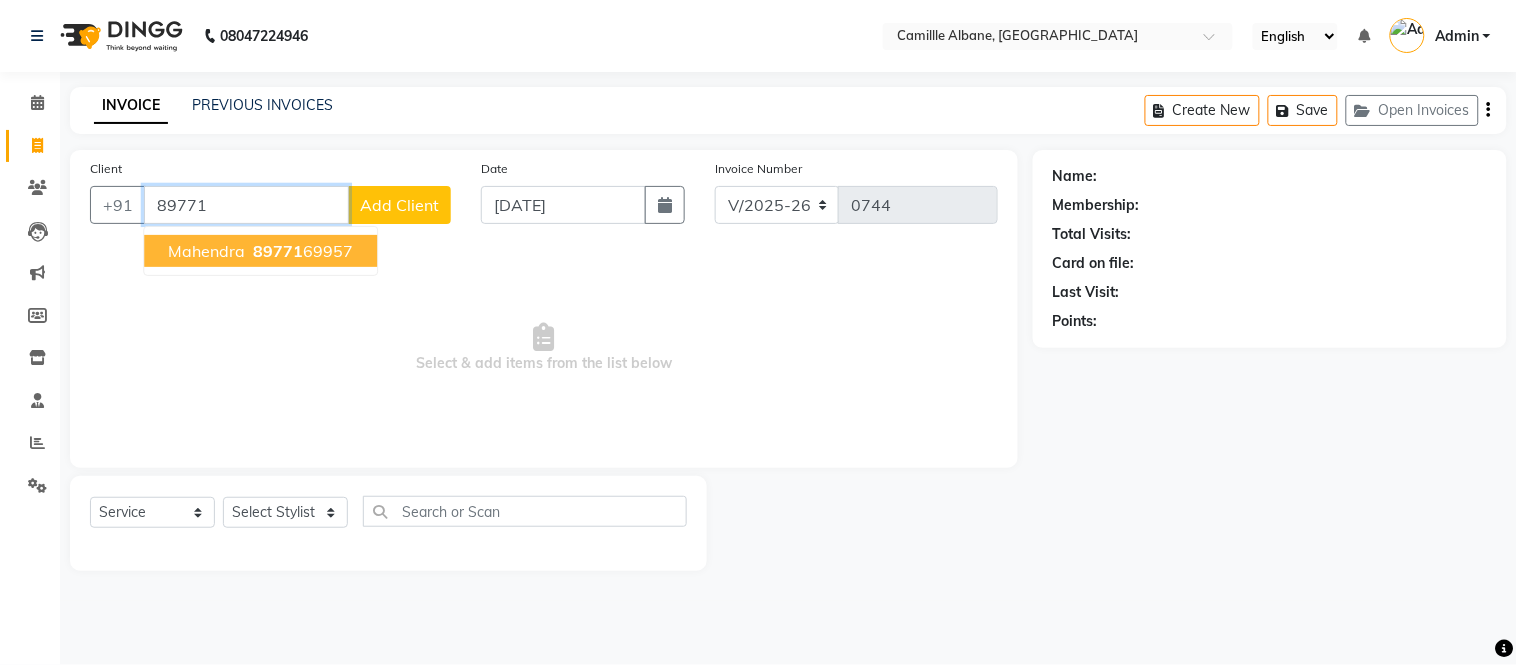 click on "89771 69957" at bounding box center (301, 251) 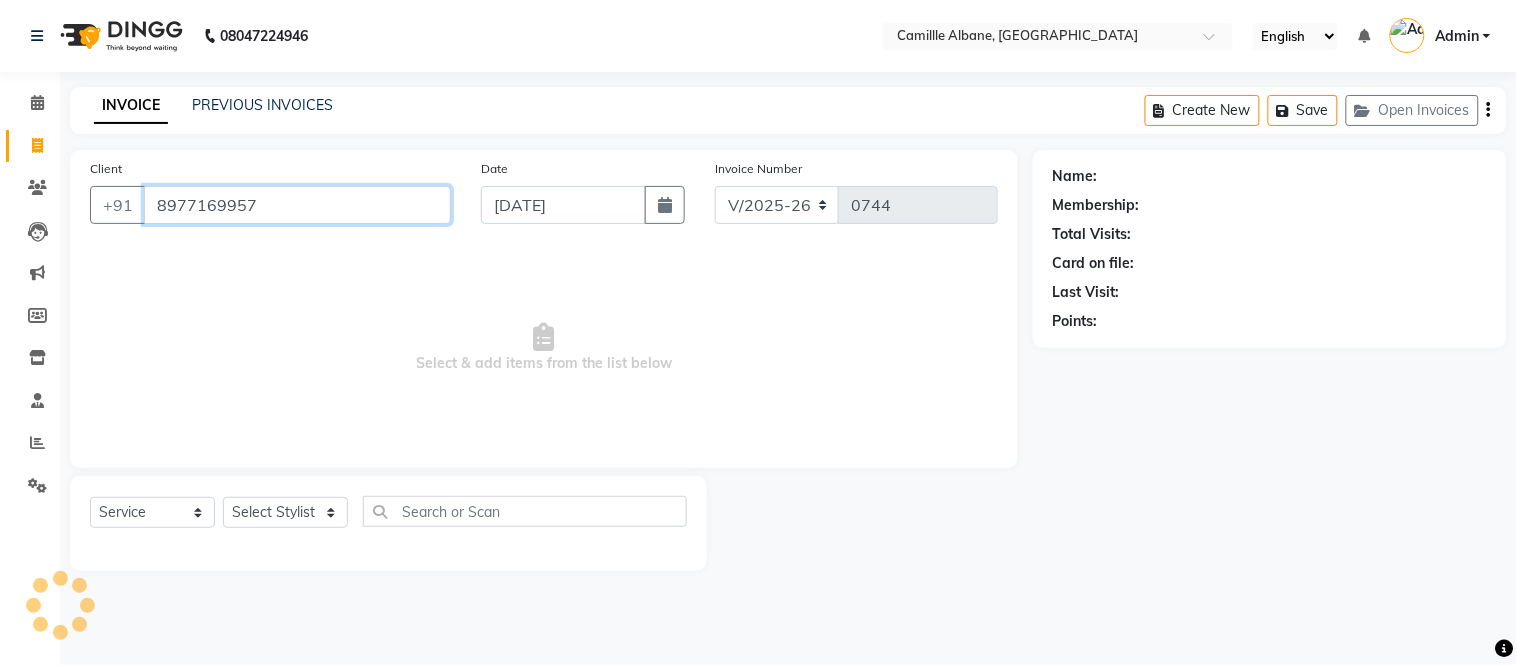 type on "8977169957" 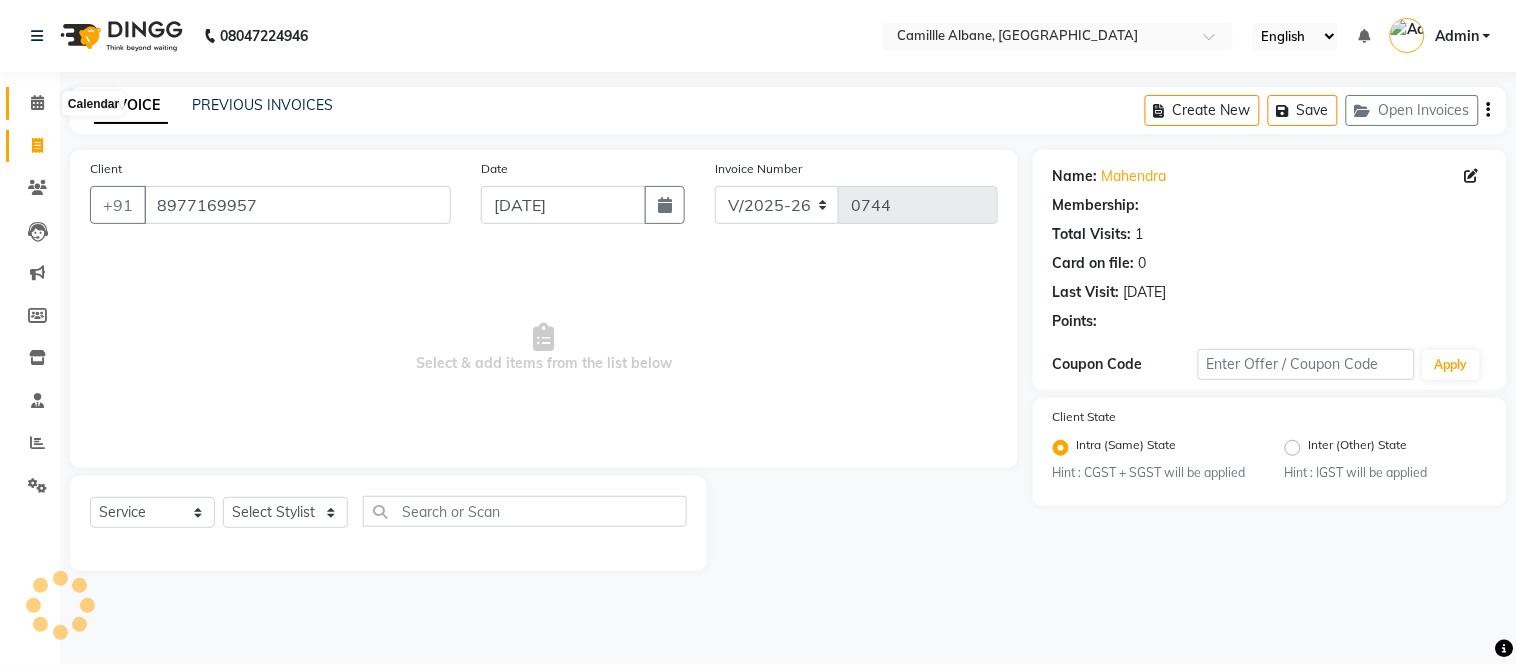 click 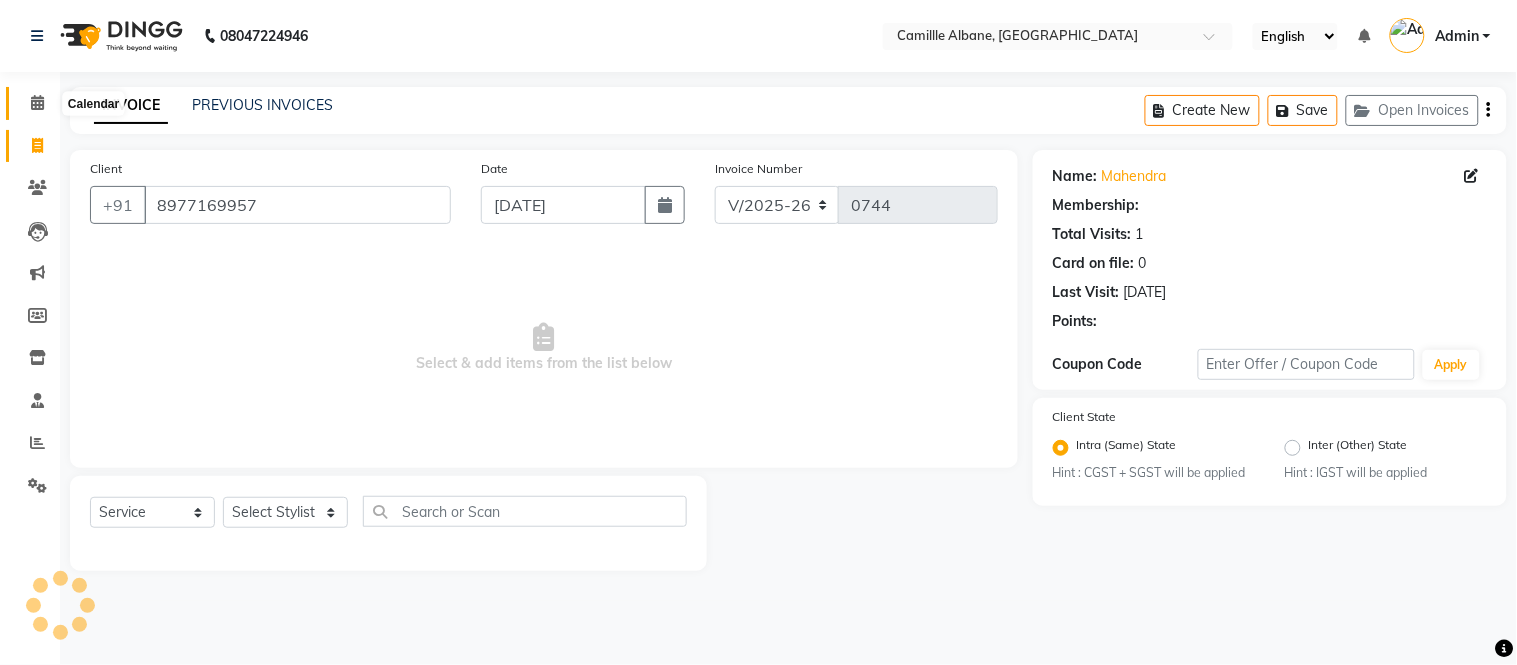 select on "1: Object" 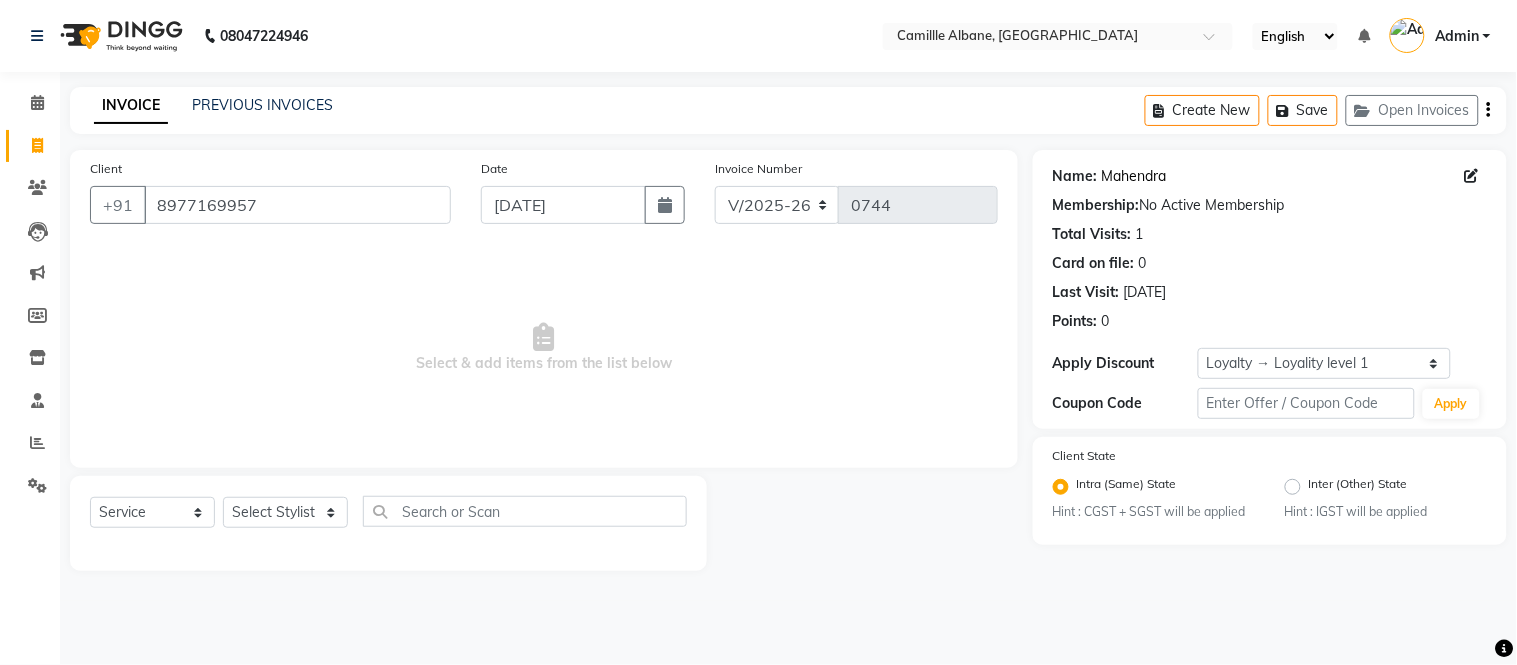 click on "Mahendra" 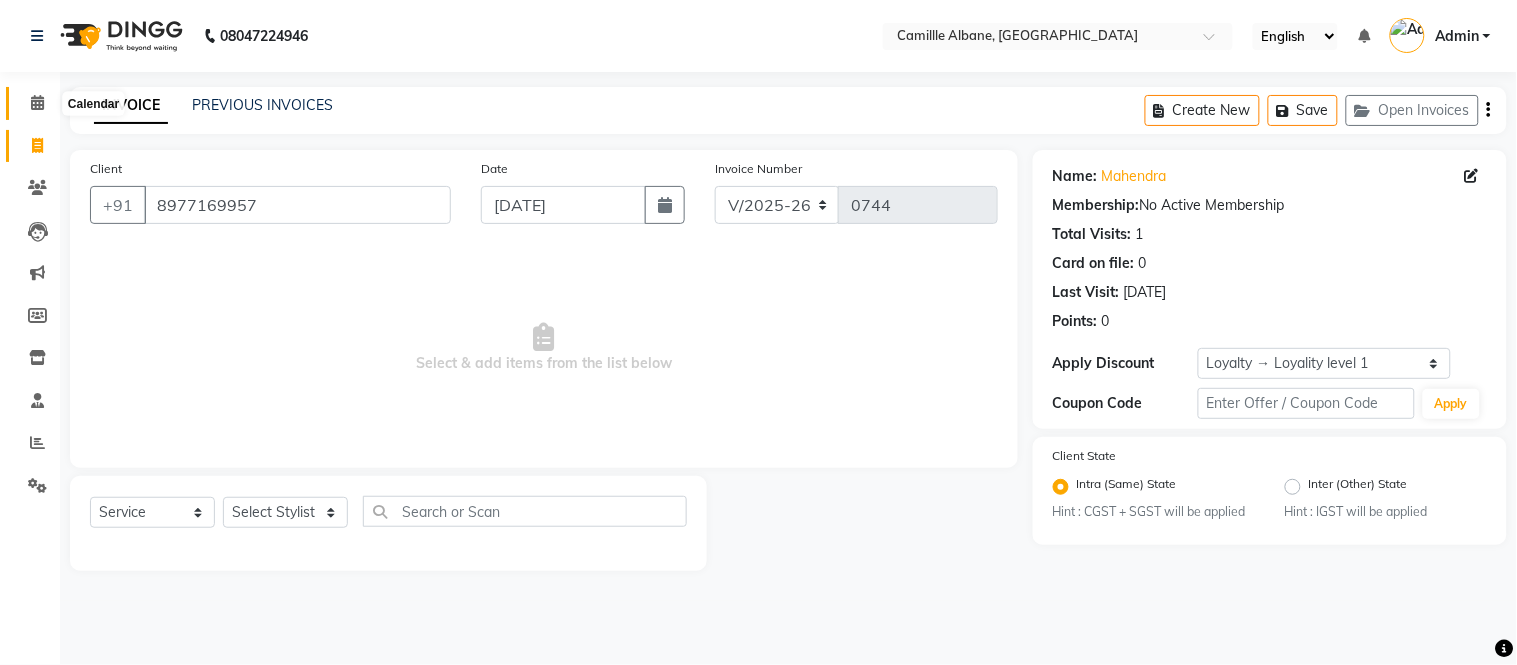 click 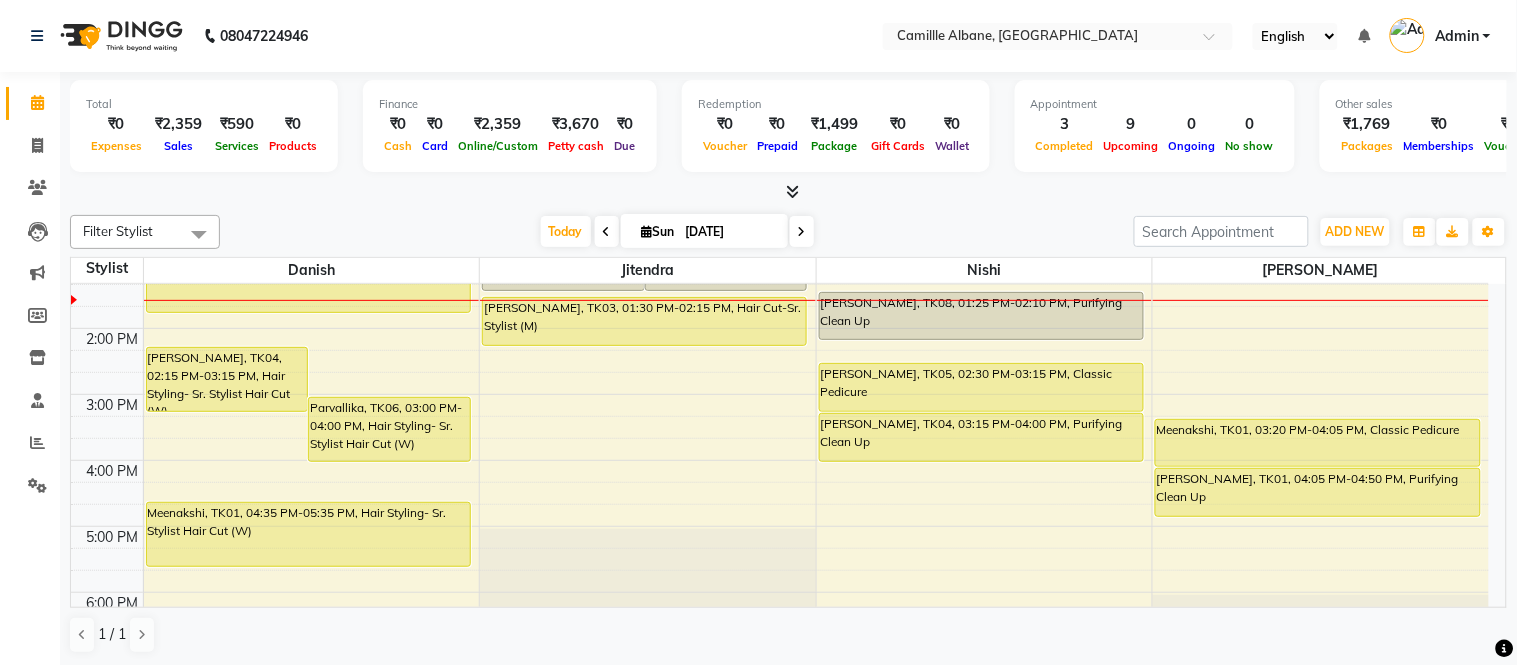 scroll, scrollTop: 370, scrollLeft: 0, axis: vertical 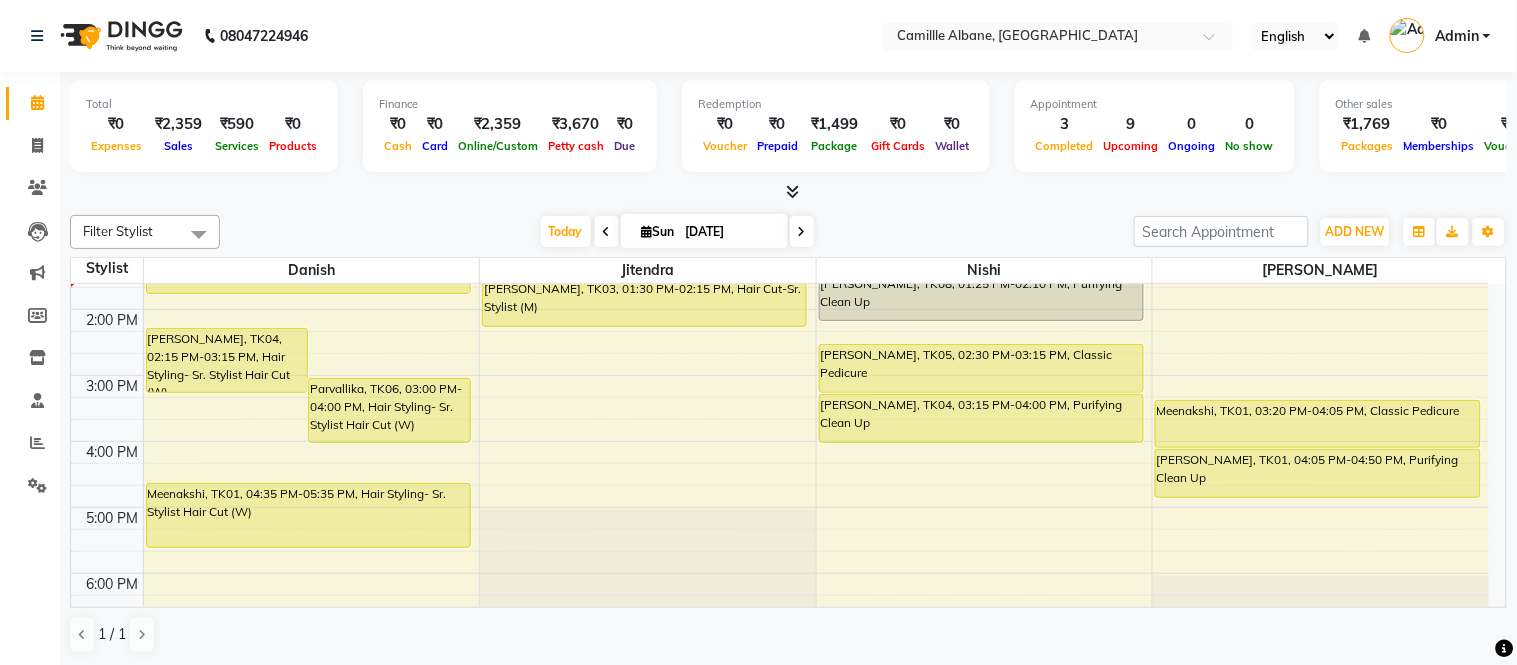 click on "8:00 AM 9:00 AM 10:00 AM 11:00 AM 12:00 PM 1:00 PM 2:00 PM 3:00 PM 4:00 PM 5:00 PM 6:00 PM 7:00 PM 8:00 PM 9:00 PM    Harshal, TK04, 02:15 PM-03:15 PM, Hair Styling- Sr. Stylist Hair Cut (W)    Parvallika, TK06, 03:00 PM-04:00 PM, Hair Styling- Sr. Stylist Hair Cut (W)    Kiran, TK02, 01:00 PM-01:45 PM, Hair Cut-Sr. Stylist (M)    Meenakshi, TK01, 04:35 PM-05:35 PM, Hair Styling- Sr. Stylist Hair Cut (W)    Harikrishna, TK08, 11:55 AM-01:25 PM, Head Massage (M),Head Massage (M)    Ravi, TK07, 12:10 PM-01:25 PM, Hair Cut-Sr. Stylist (M),Beard-Beard Styling    ROHINI KUMAR, TK03, 01:30 PM-02:15 PM, Hair Cut-Sr. Stylist (M)    Harikrishna, TK08, 01:25 PM-02:10 PM, Purifying Clean Up    Harshal, TK05, 02:30 PM-03:15 PM, Classic Pedicure    Harshal, TK04, 03:15 PM-04:00 PM, Purifying Clean Up    Meenakshi, TK01, 03:20 PM-04:05 PM, Classic Pedicure    Meenakshi, TK01, 04:05 PM-04:50 PM, Purifying Clean Up" at bounding box center [780, 375] 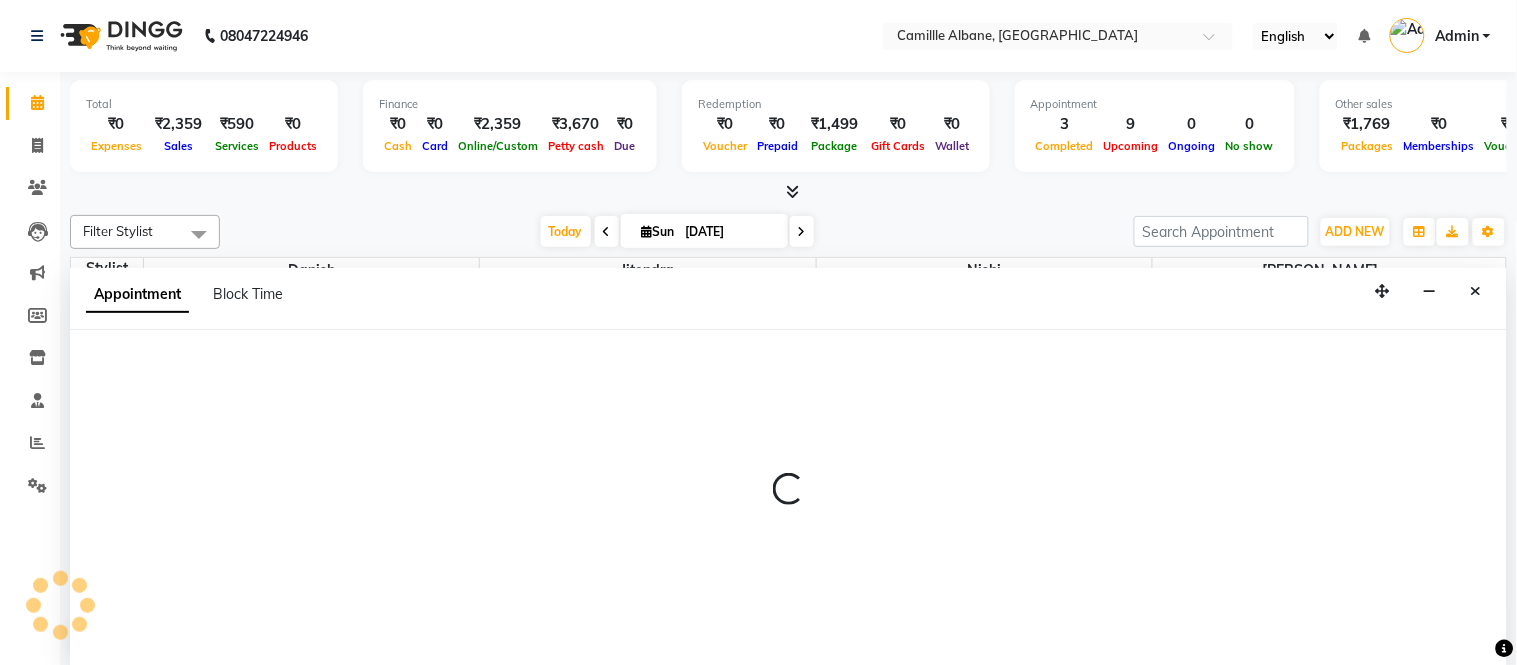 select on "57811" 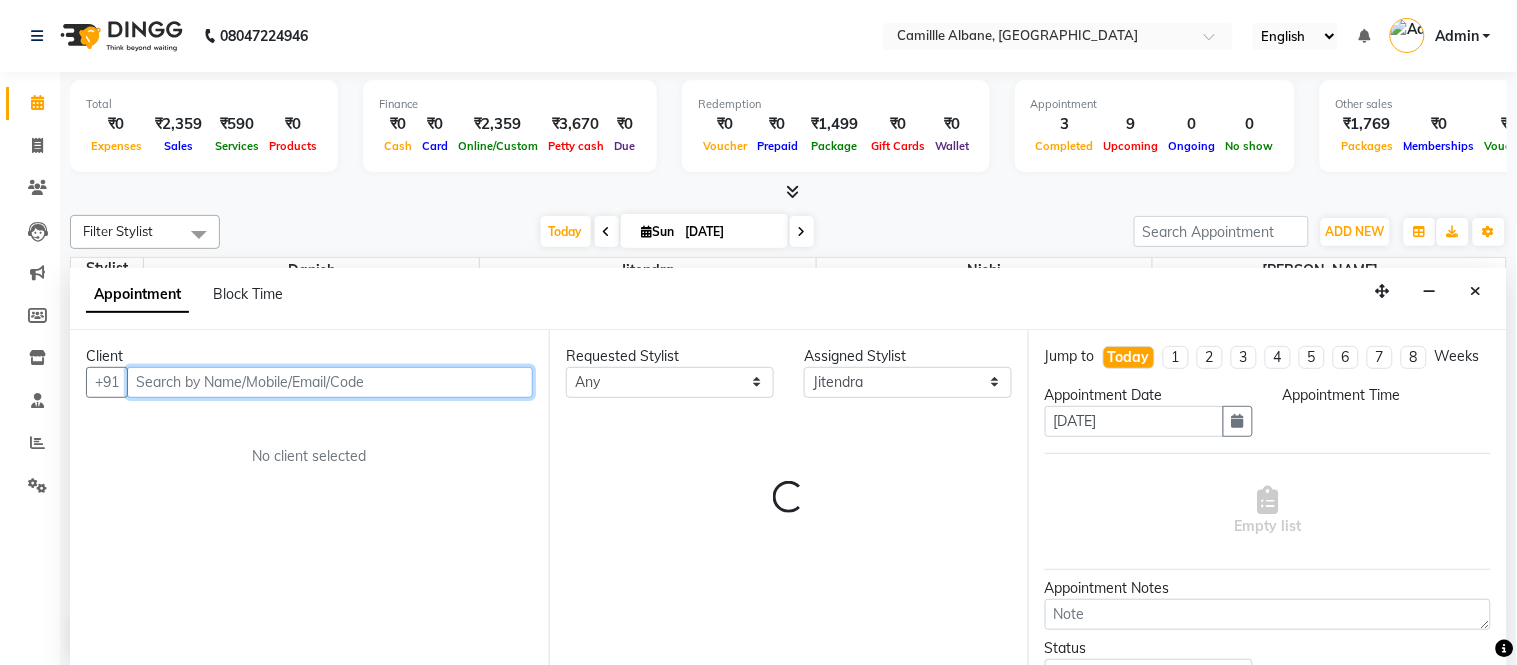 select on "915" 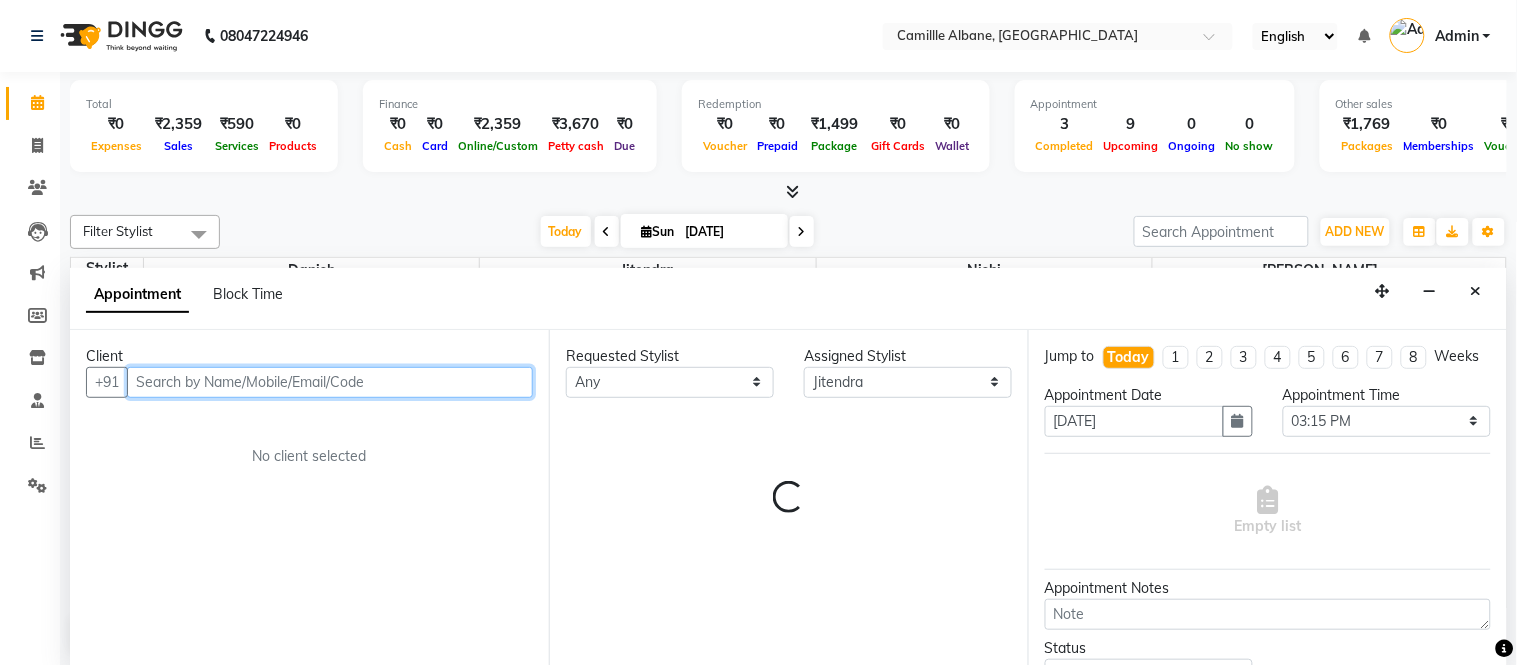click at bounding box center [330, 382] 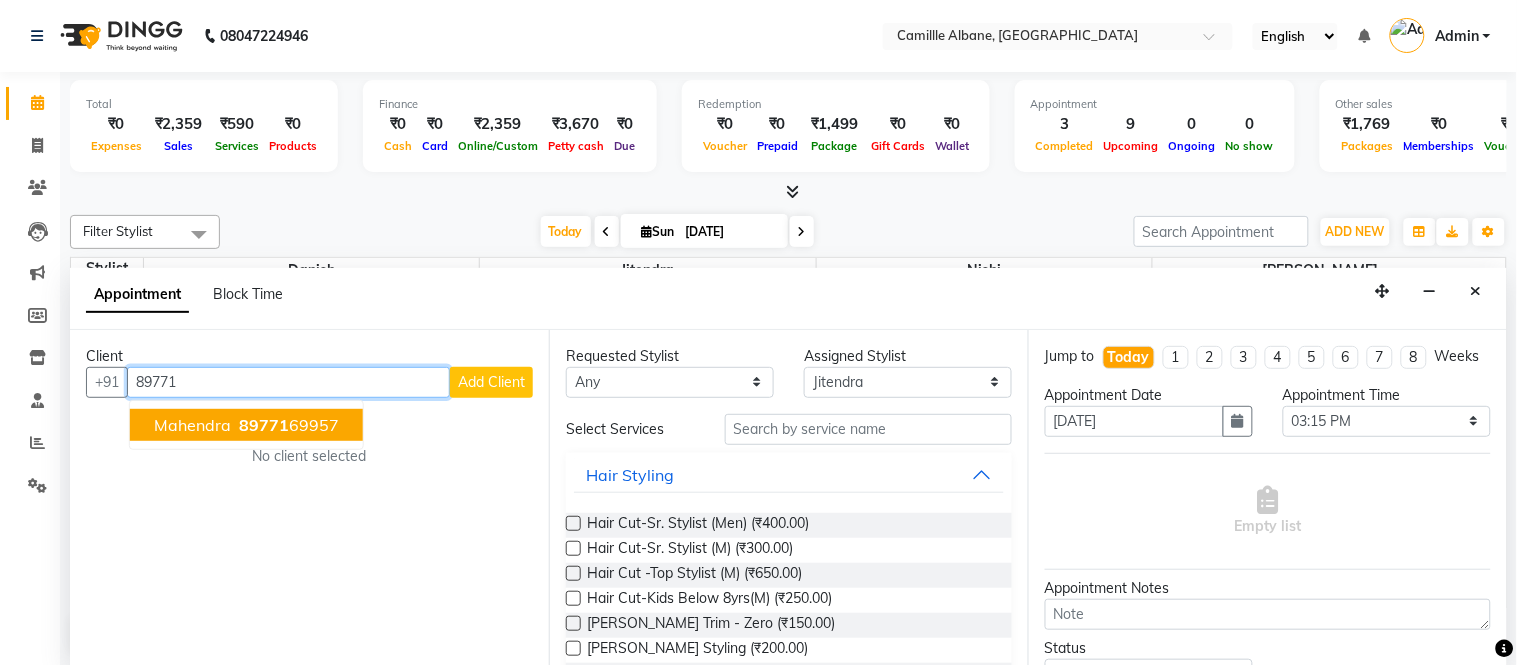 click on "89771" at bounding box center [264, 425] 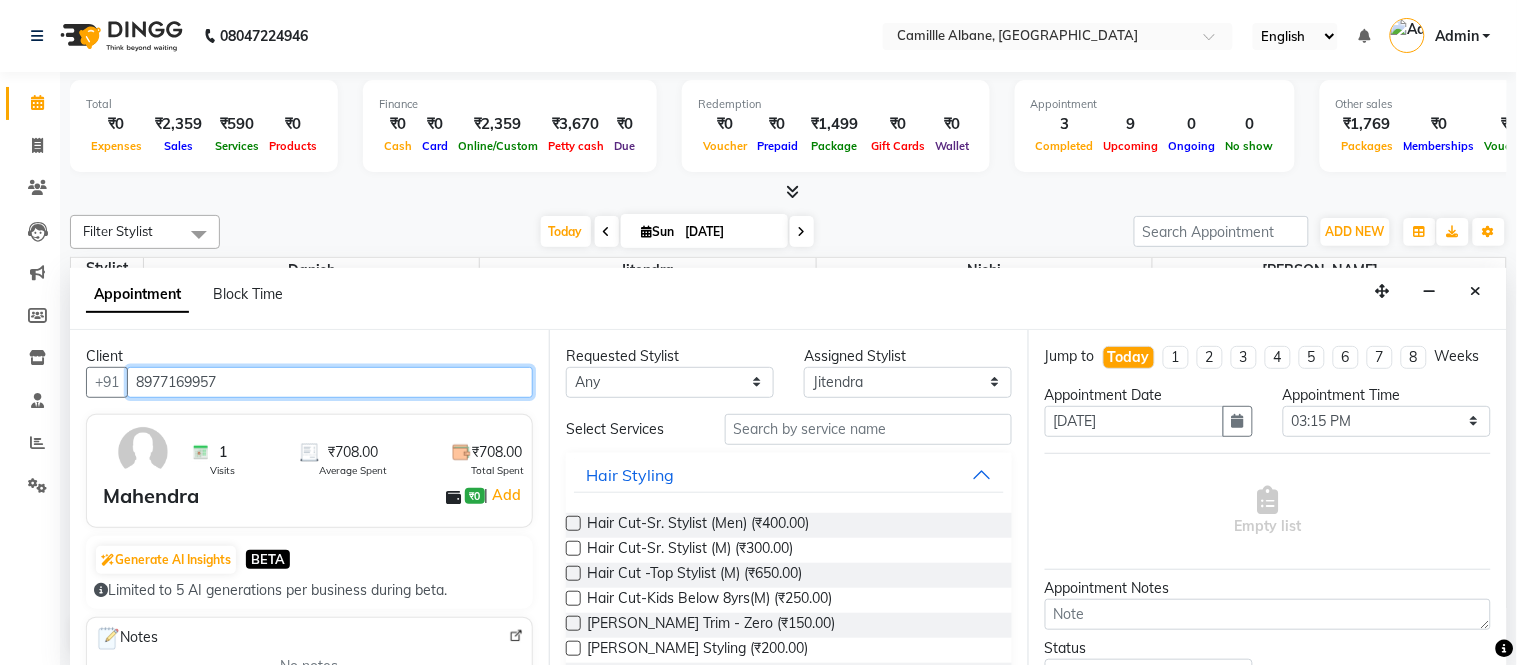 scroll, scrollTop: 185, scrollLeft: 0, axis: vertical 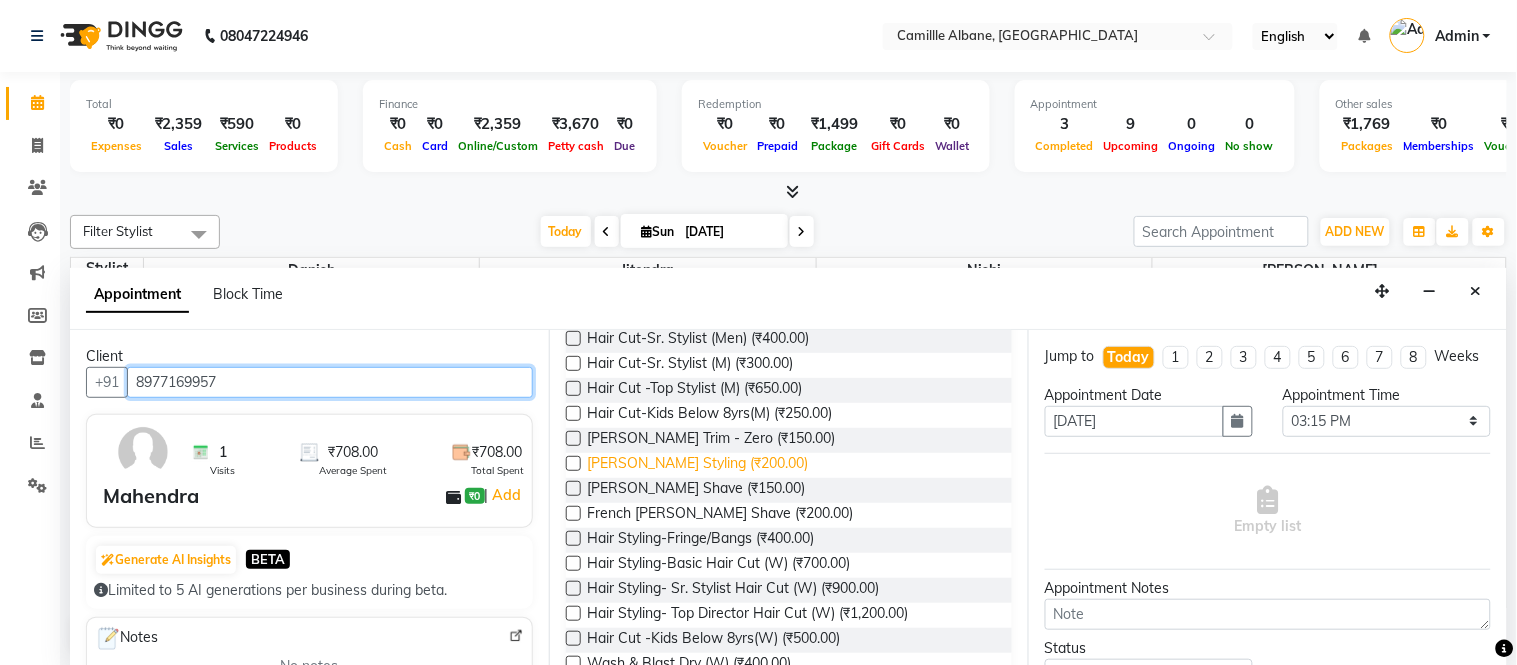type on "8977169957" 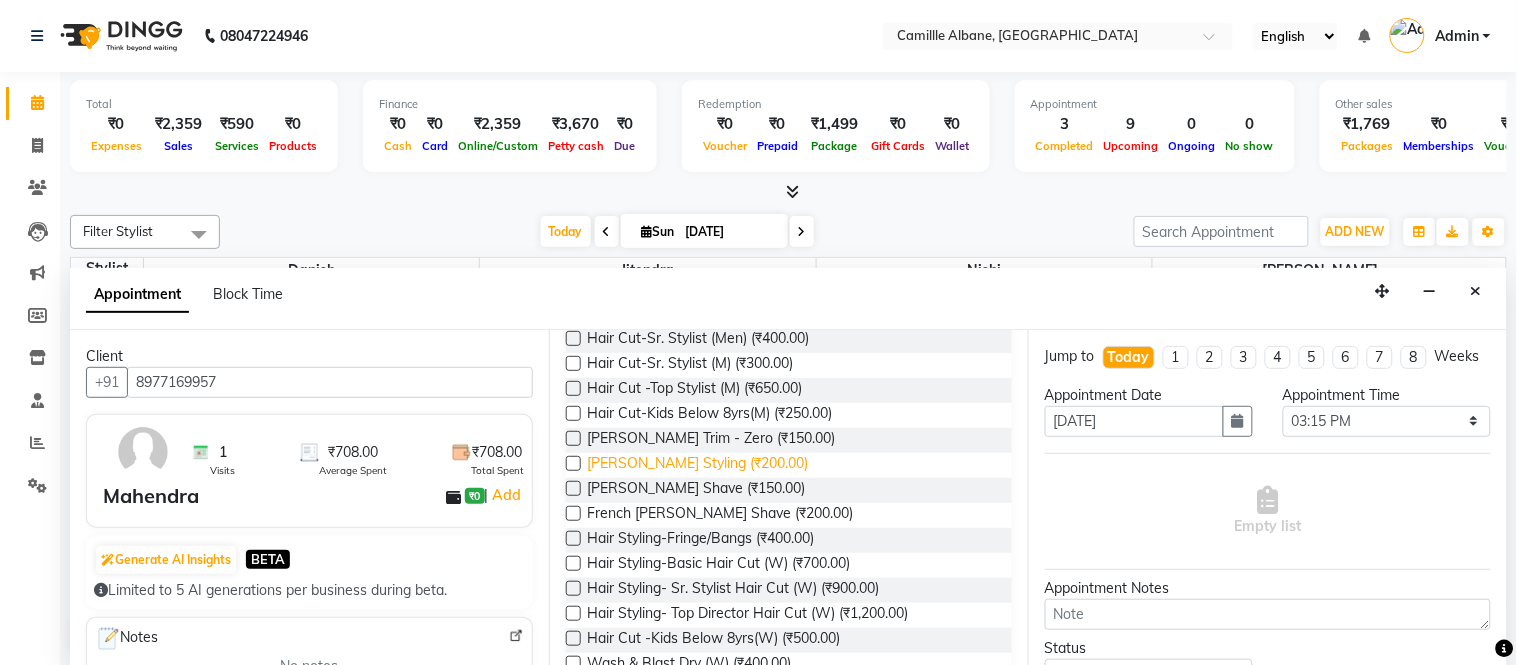 click on "Beard-Beard Styling (₹200.00)" at bounding box center (697, 465) 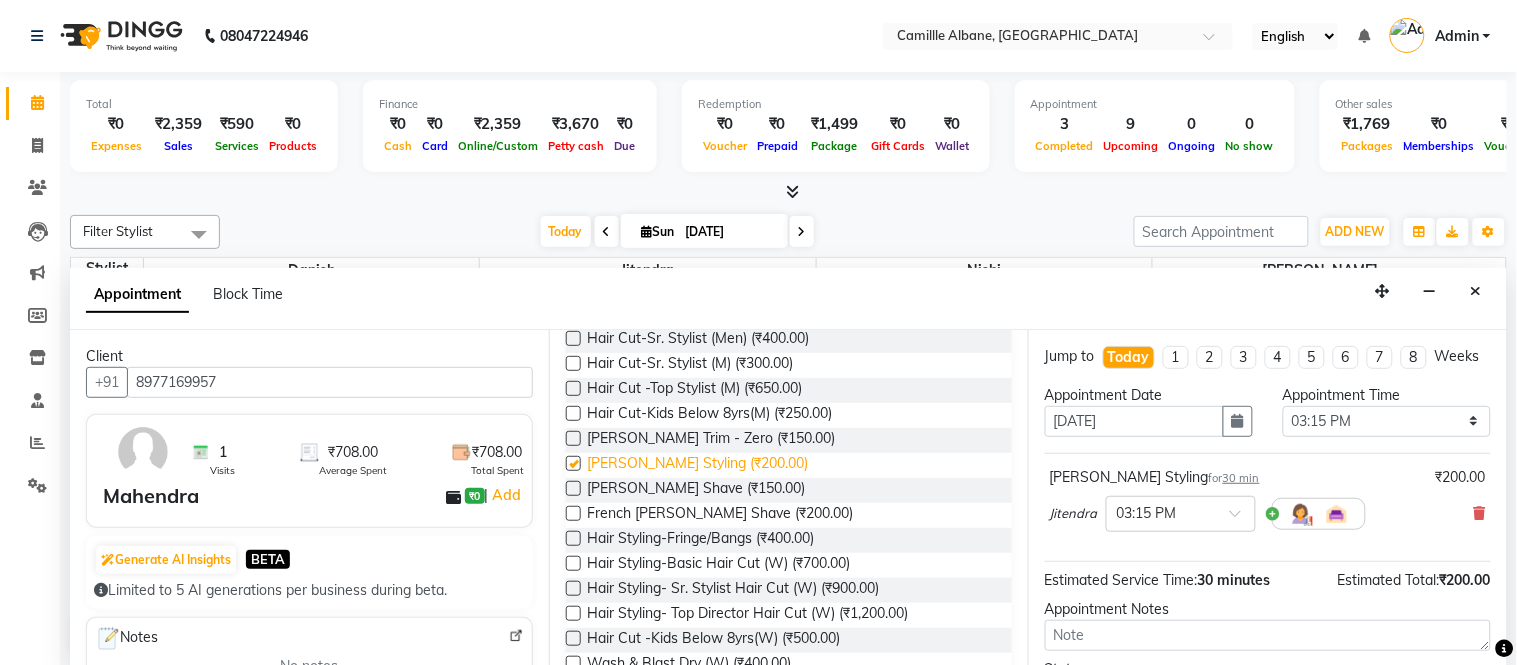 checkbox on "false" 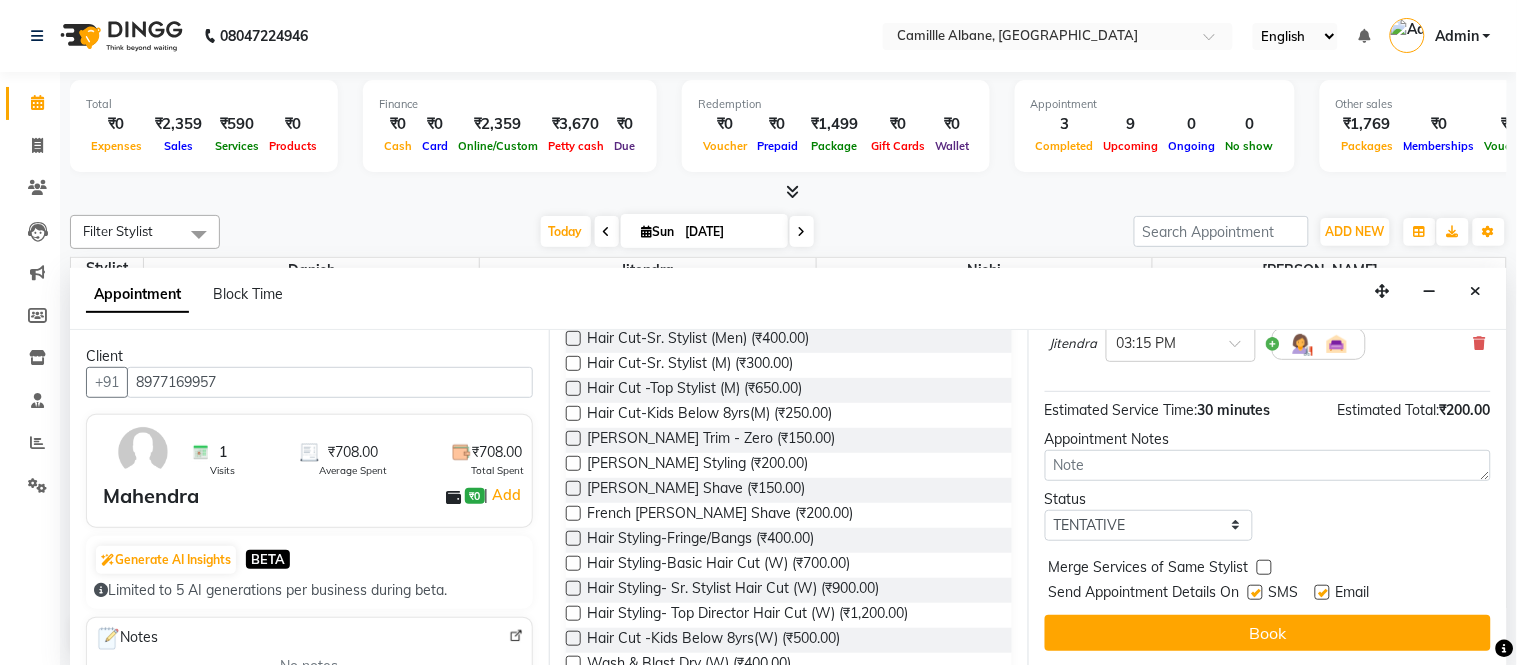 scroll, scrollTop: 3, scrollLeft: 0, axis: vertical 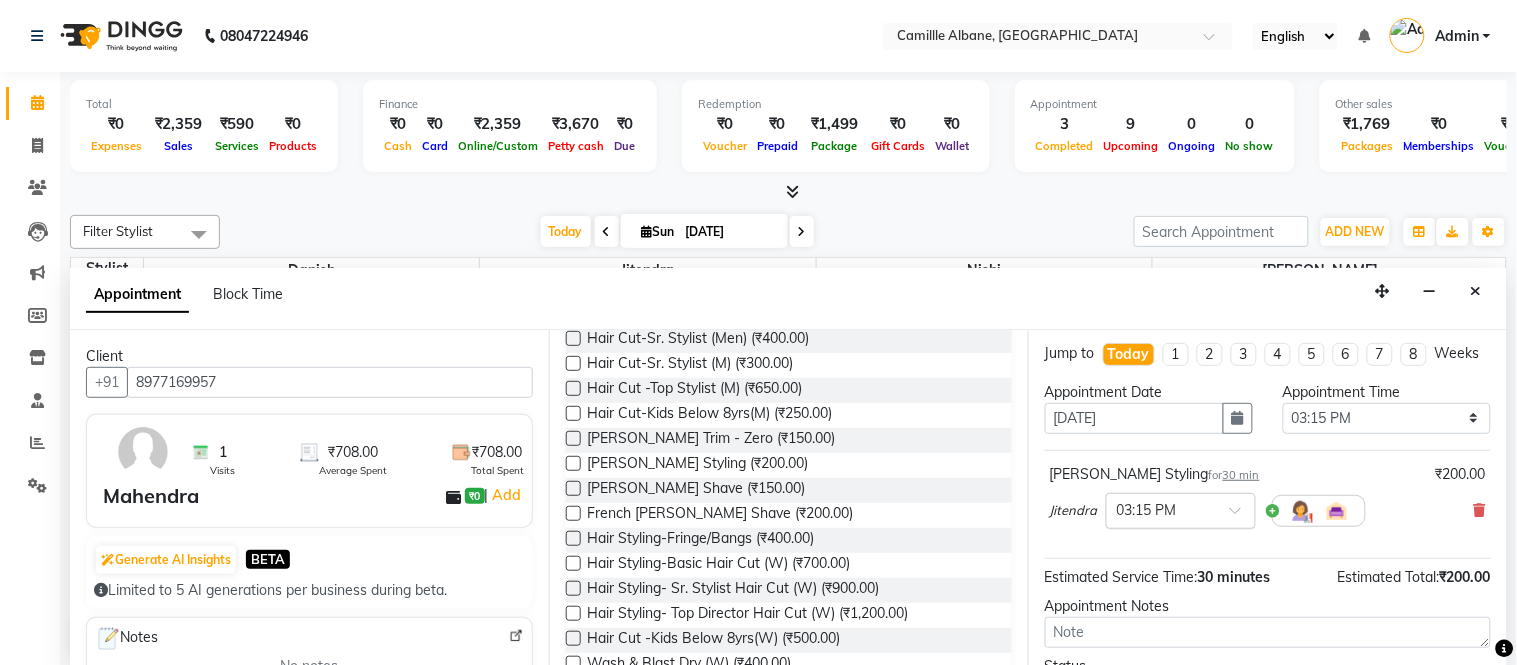 click at bounding box center (1161, 509) 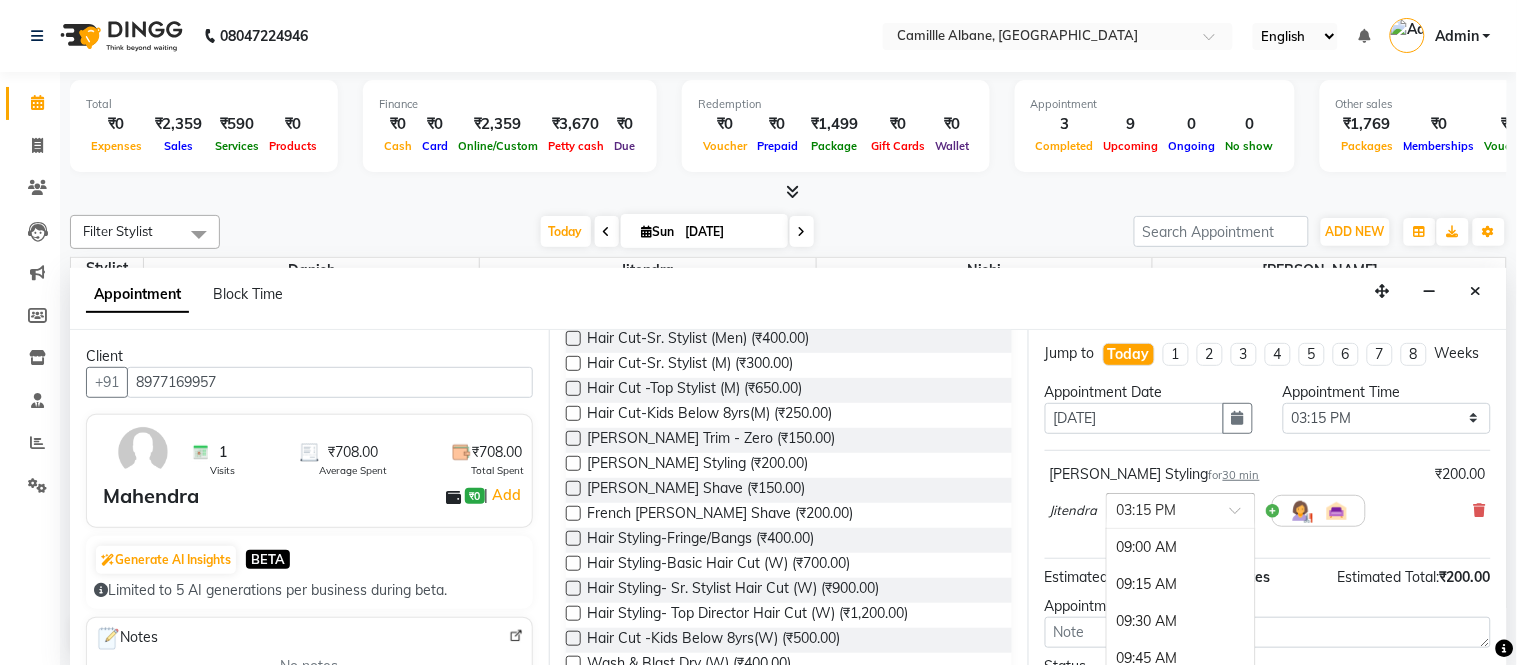 scroll, scrollTop: 945, scrollLeft: 0, axis: vertical 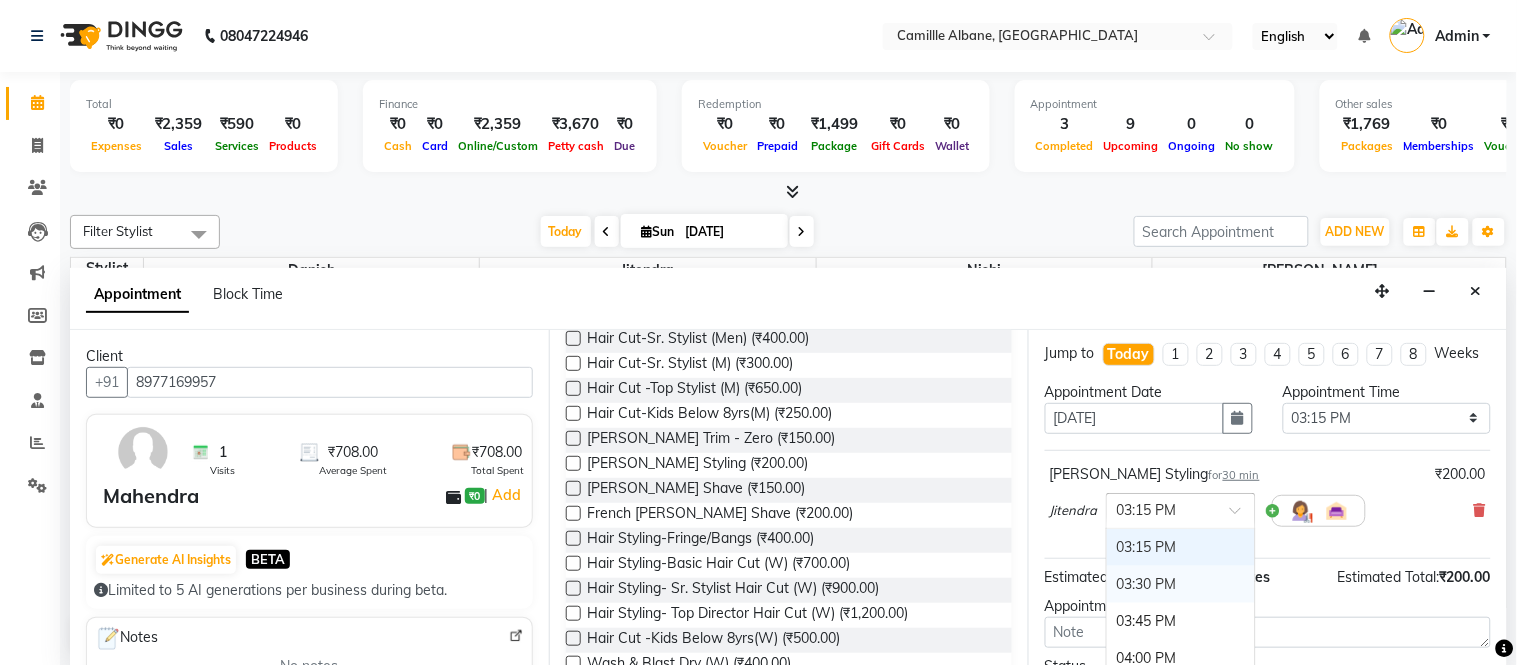 click on "03:30 PM" at bounding box center (1181, 584) 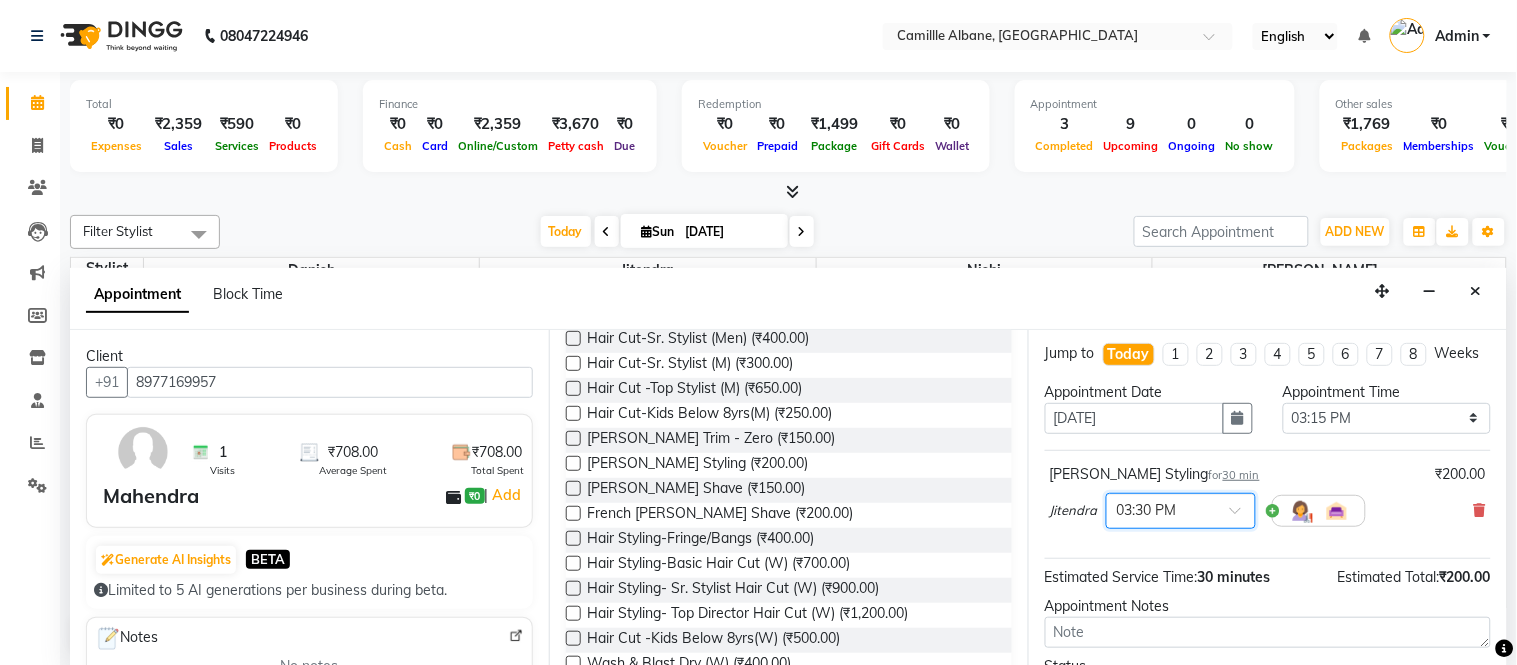 scroll, scrollTop: 188, scrollLeft: 0, axis: vertical 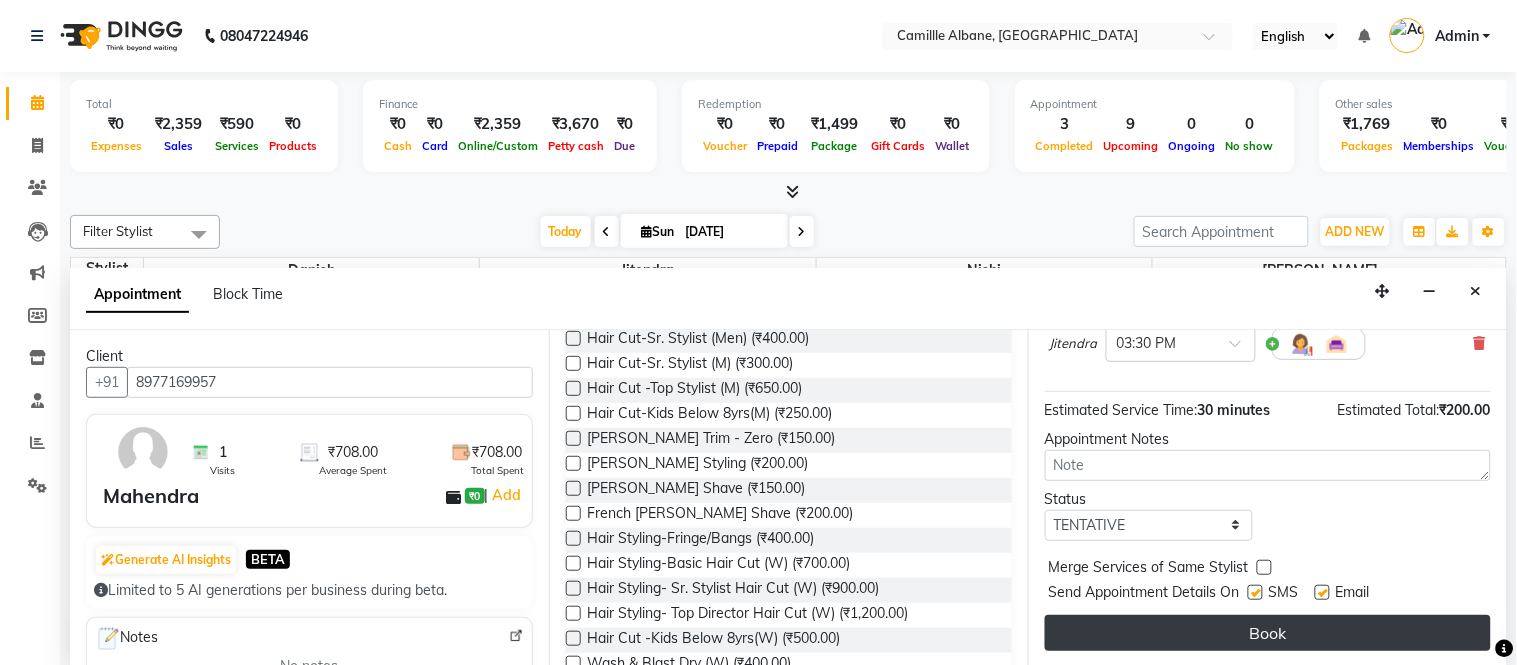 click on "Book" at bounding box center [1268, 633] 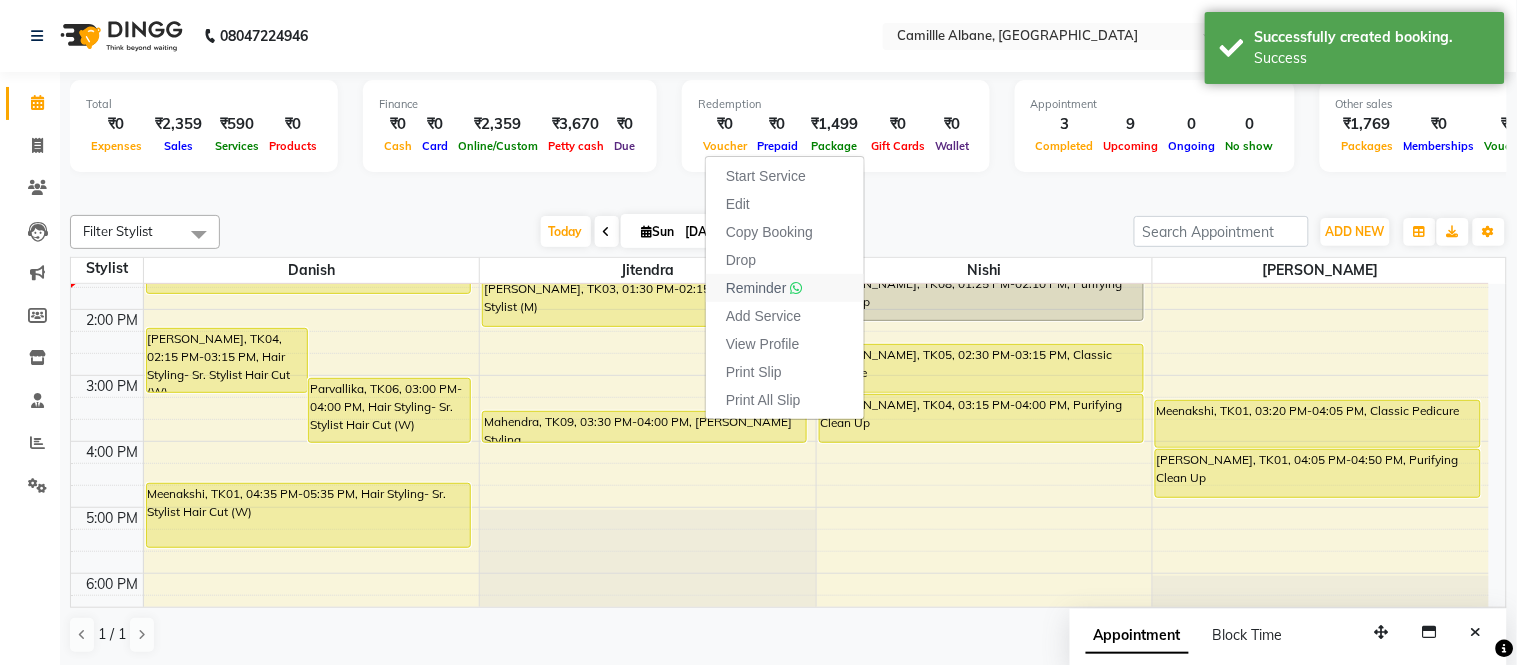 click on "Reminder" at bounding box center (756, 288) 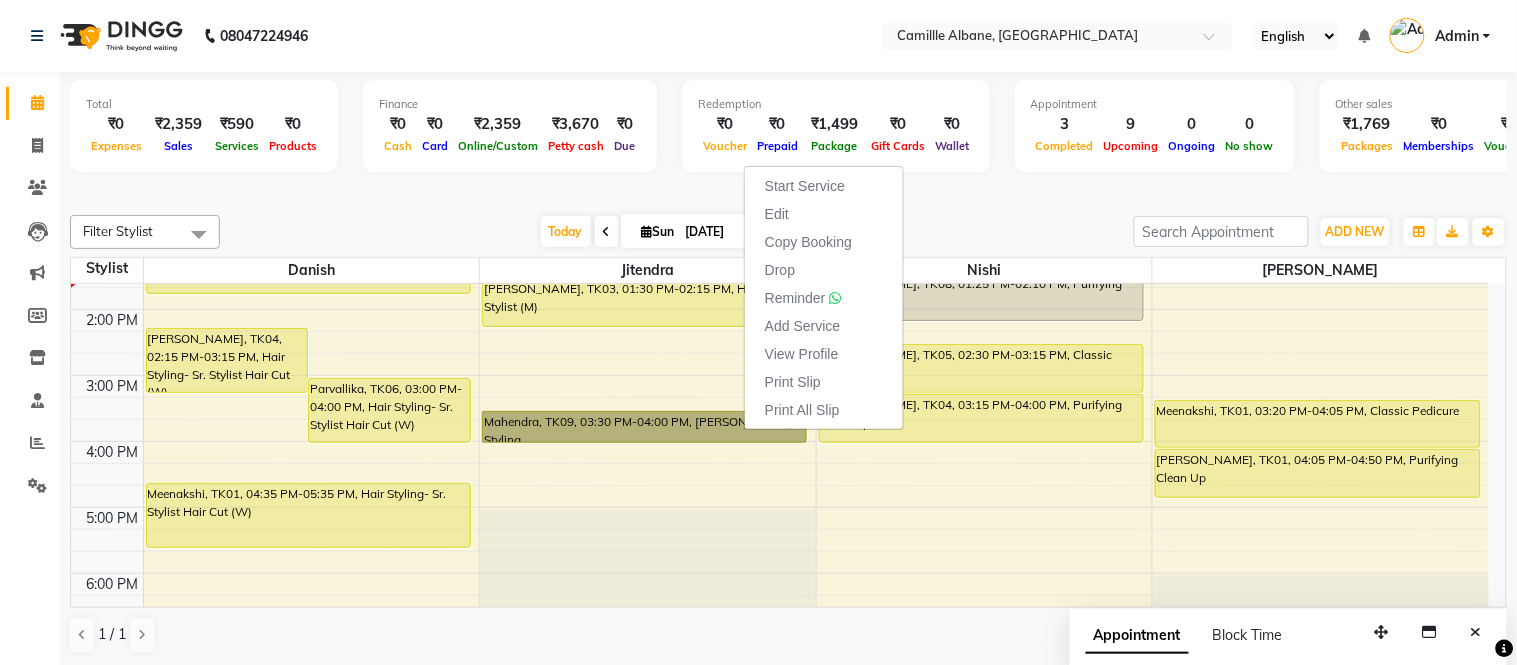 click on "8:00 AM 9:00 AM 10:00 AM 11:00 AM 12:00 PM 1:00 PM 2:00 PM 3:00 PM 4:00 PM 5:00 PM 6:00 PM 7:00 PM 8:00 PM 9:00 PM    Harshal, TK04, 02:15 PM-03:15 PM, Hair Styling- Sr. Stylist Hair Cut (W)    Parvallika, TK06, 03:00 PM-04:00 PM, Hair Styling- Sr. Stylist Hair Cut (W)    Kiran, TK02, 01:00 PM-01:45 PM, Hair Cut-Sr. Stylist (M)    Meenakshi, TK01, 04:35 PM-05:35 PM, Hair Styling- Sr. Stylist Hair Cut (W)    Harikrishna, TK08, 11:55 AM-01:25 PM, Head Massage (M),Head Massage (M)    Ravi, TK07, 12:10 PM-01:25 PM, Hair Cut-Sr. Stylist (M),Beard-Beard Styling    ROHINI KUMAR, TK03, 01:30 PM-02:15 PM, Hair Cut-Sr. Stylist (M)    Mahendra, TK09, 03:30 PM-04:00 PM, Beard-Beard Styling    Harikrishna, TK08, 01:25 PM-02:10 PM, Purifying Clean Up    Harshal, TK05, 02:30 PM-03:15 PM, Classic Pedicure    Harshal, TK04, 03:15 PM-04:00 PM, Purifying Clean Up    Meenakshi, TK01, 03:20 PM-04:05 PM, Classic Pedicure    Meenakshi, TK01, 04:05 PM-04:50 PM, Purifying Clean Up" at bounding box center (780, 375) 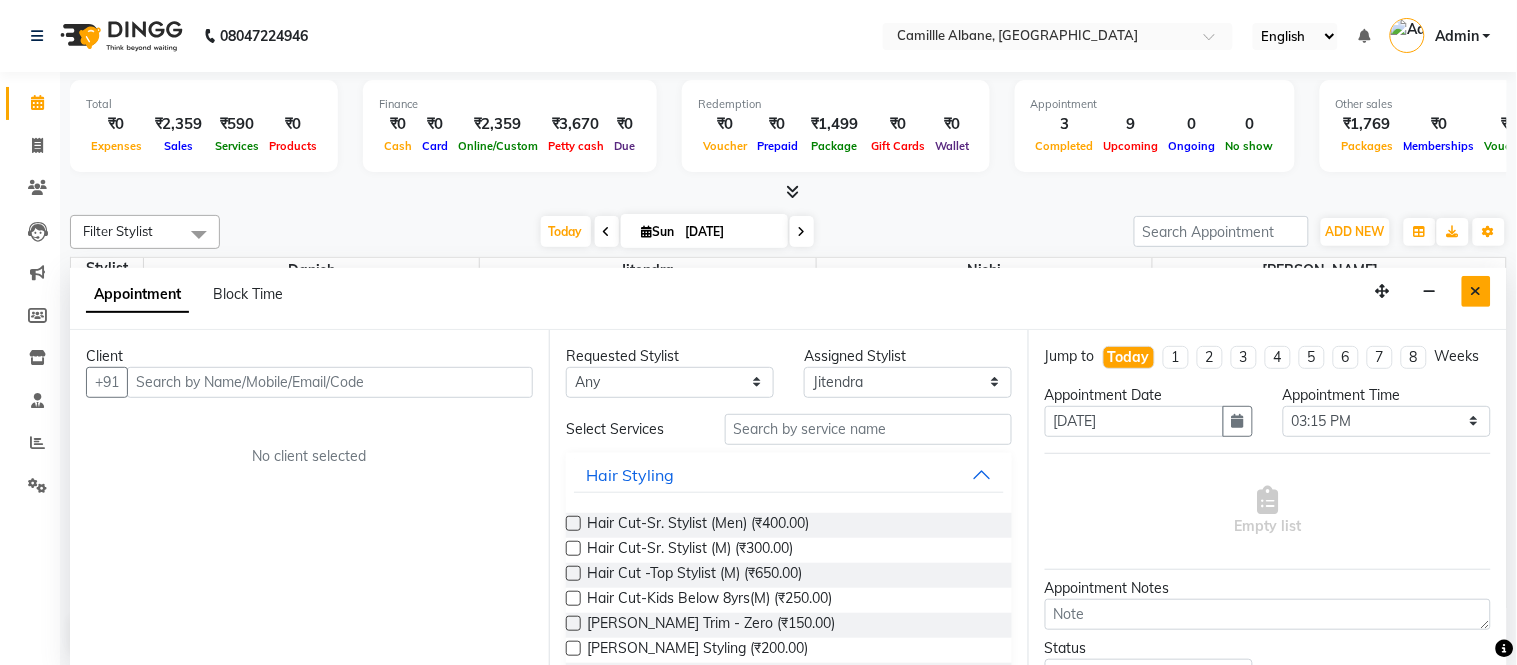 click at bounding box center (1476, 291) 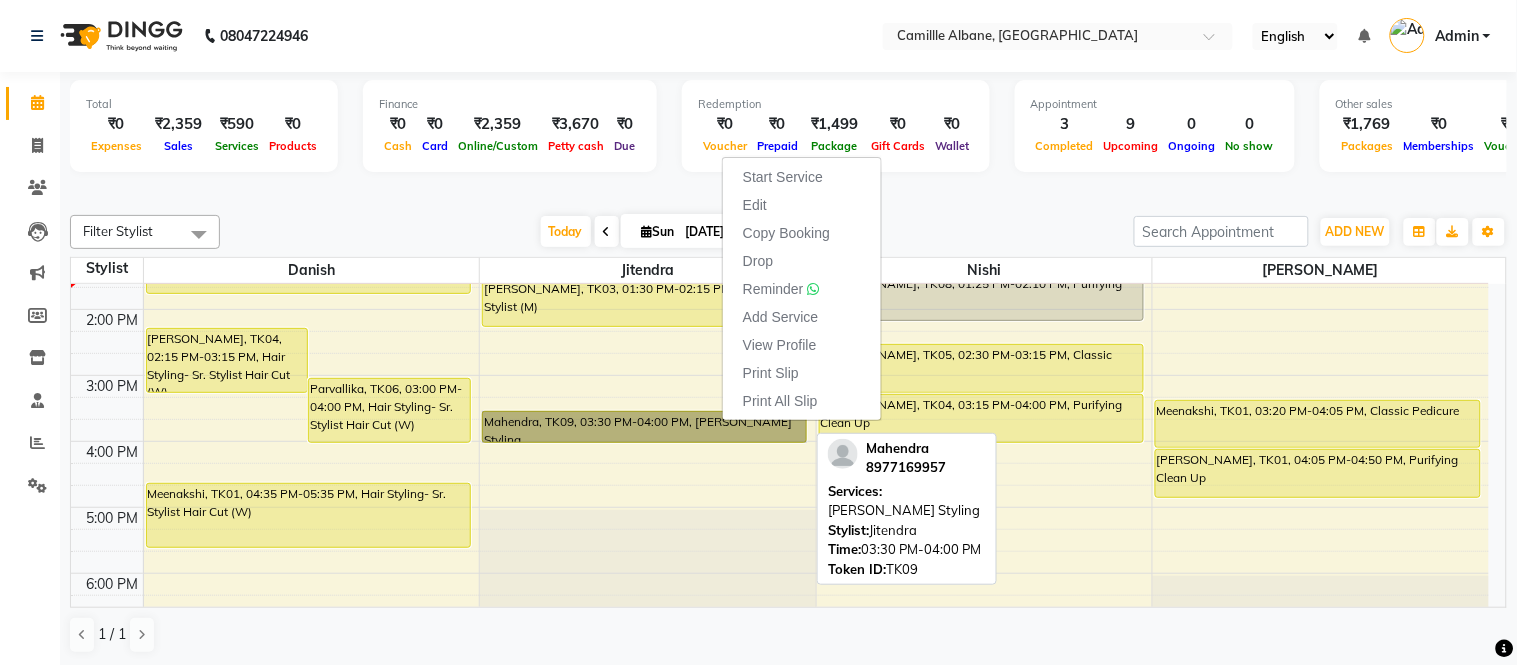 click on "Mahendra, TK09, 03:30 PM-04:00 PM, Beard-Beard Styling" at bounding box center (644, 427) 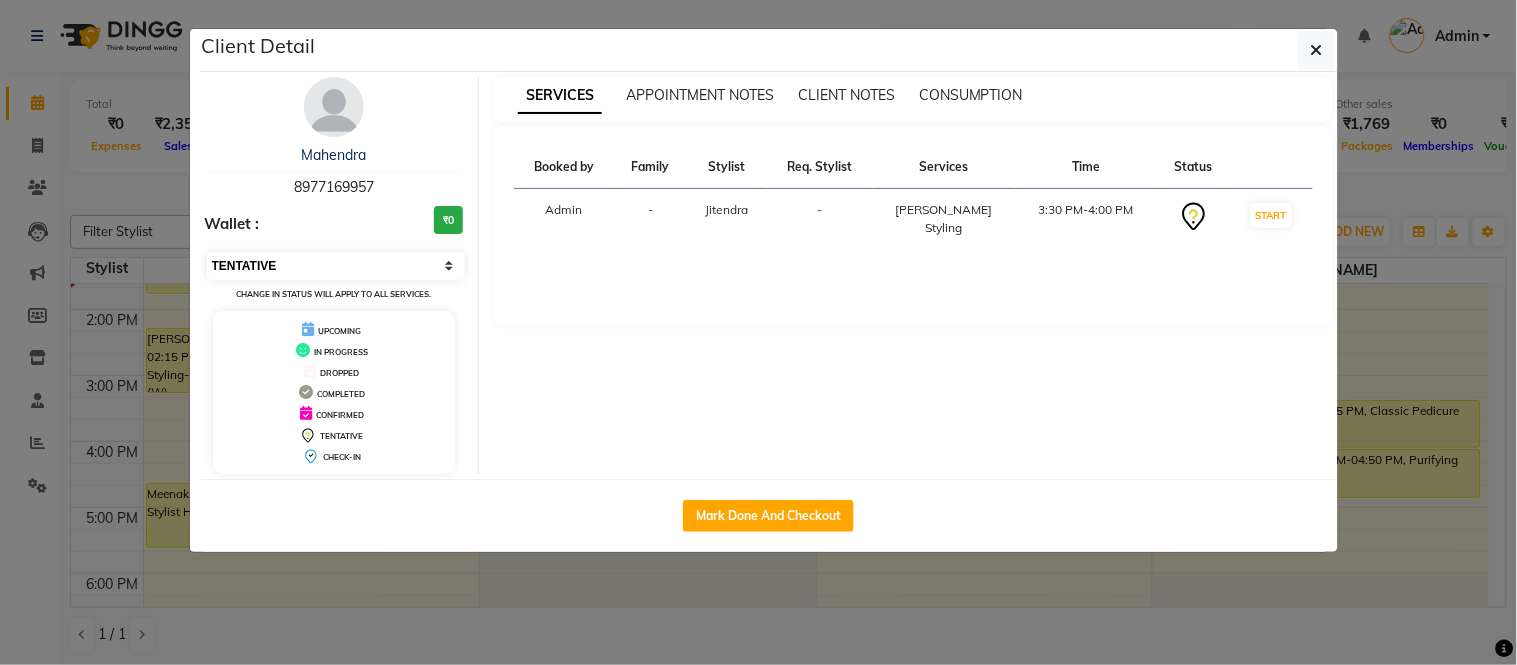 click on "Select IN SERVICE CONFIRMED TENTATIVE CHECK IN MARK DONE DROPPED UPCOMING" at bounding box center (336, 266) 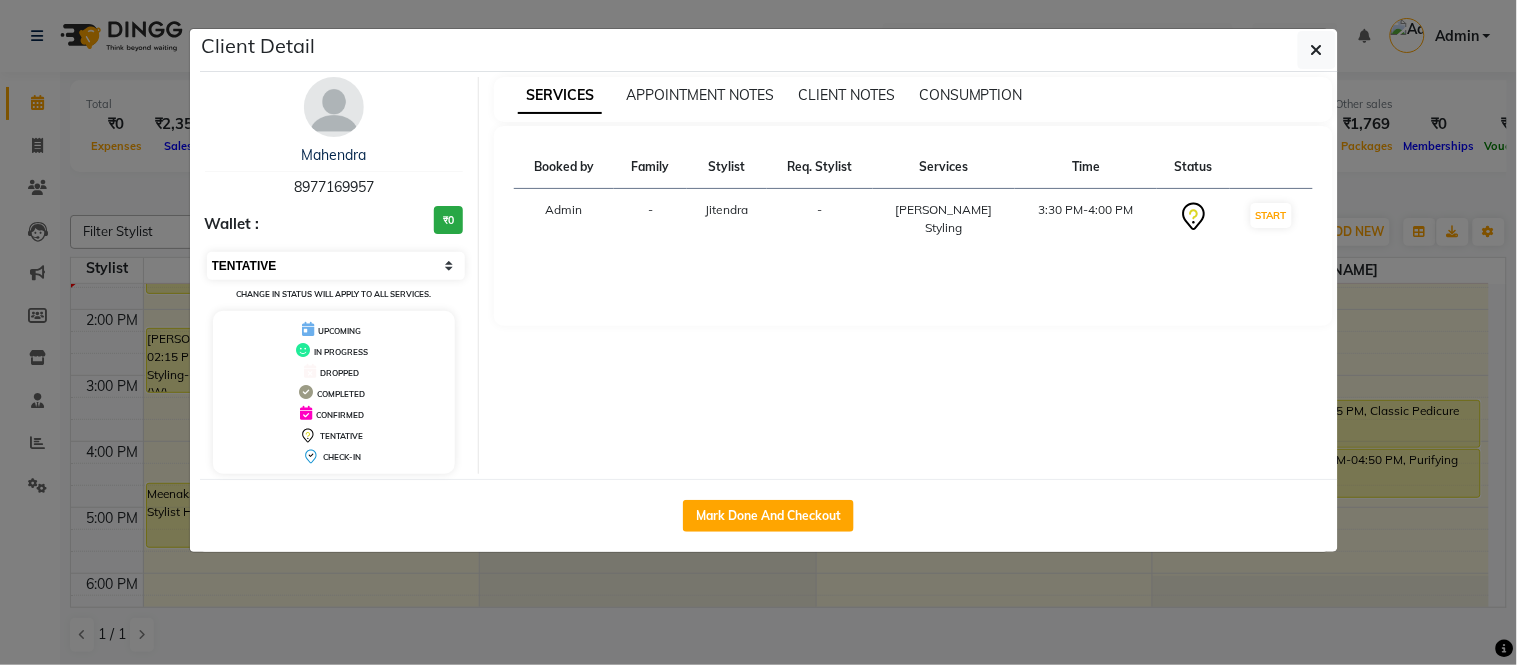 select on "6" 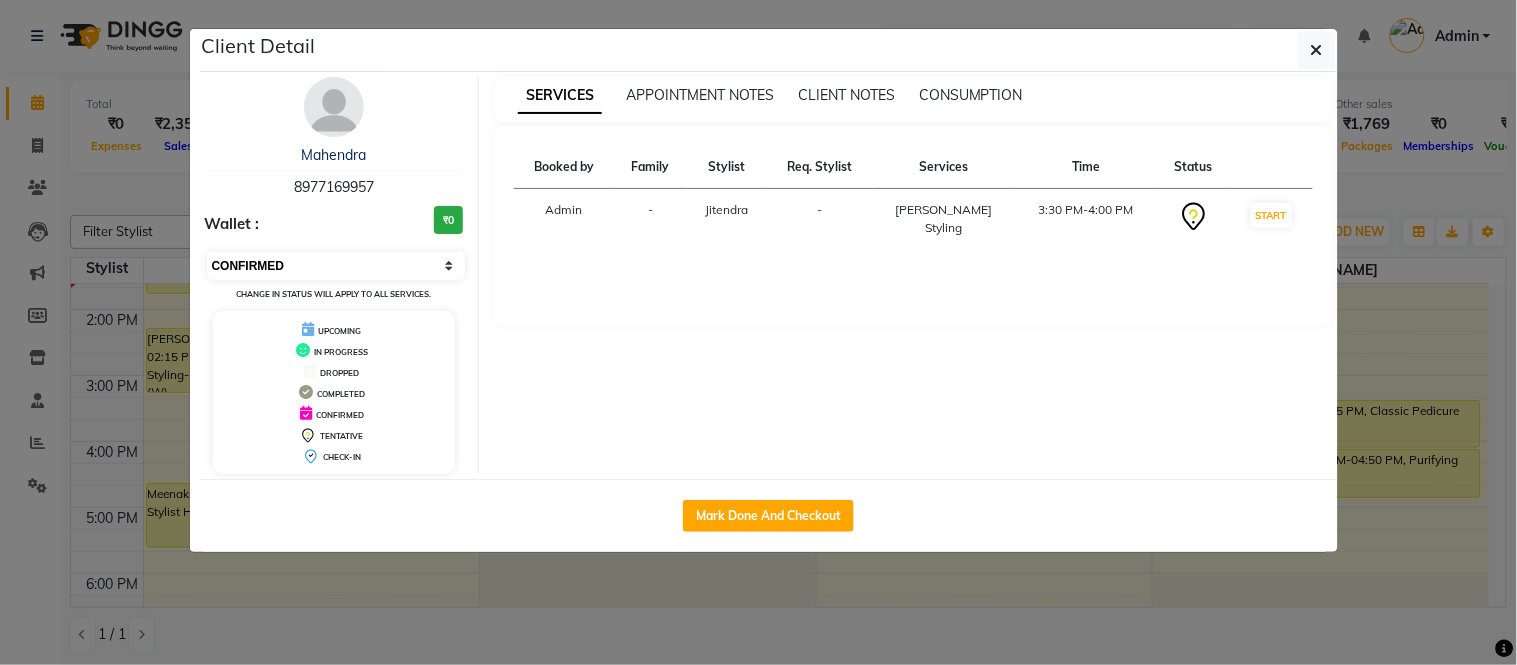 click on "Select IN SERVICE CONFIRMED TENTATIVE CHECK IN MARK DONE DROPPED UPCOMING" at bounding box center [336, 266] 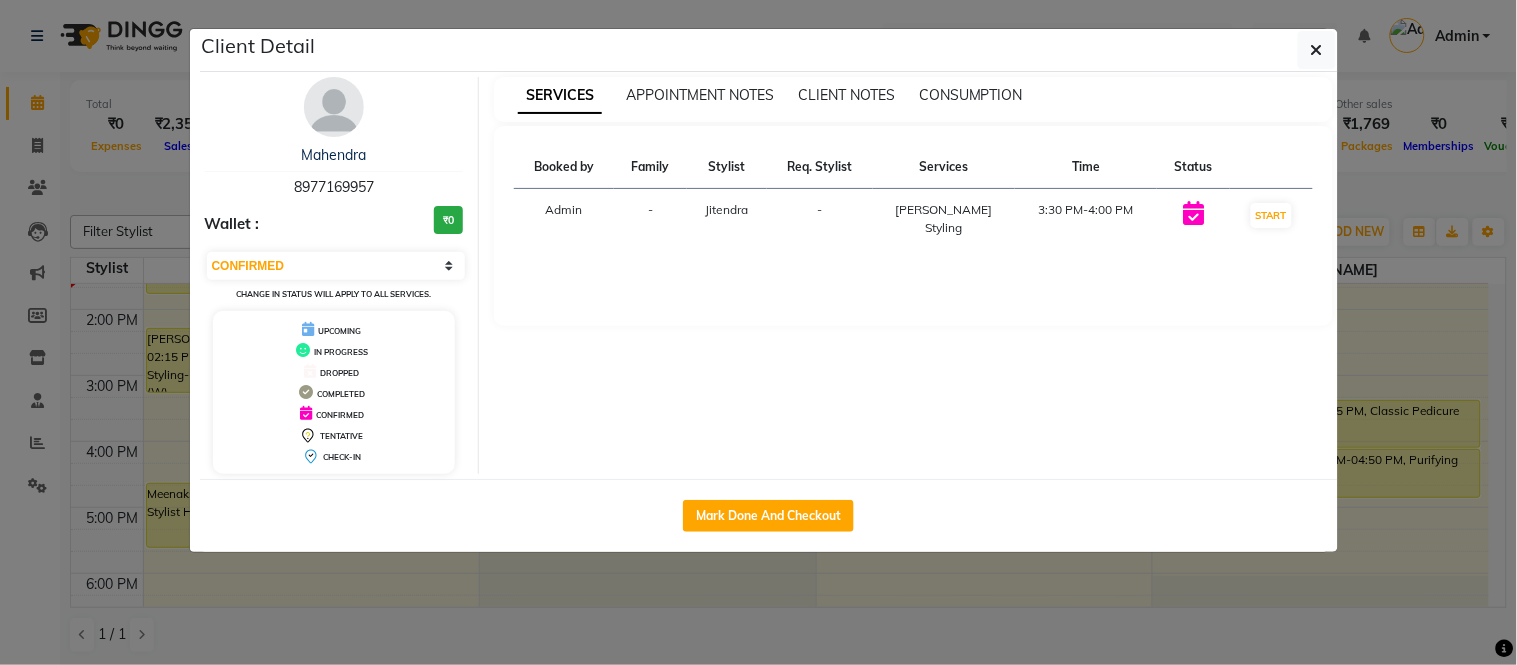 click on "SERVICES APPOINTMENT NOTES CLIENT NOTES CONSUMPTION Booked by Family Stylist Req. Stylist Services Time Status  Admin  - Jitendra -  Beard-Beard Styling   3:30 PM-4:00 PM   START" at bounding box center [913, 275] 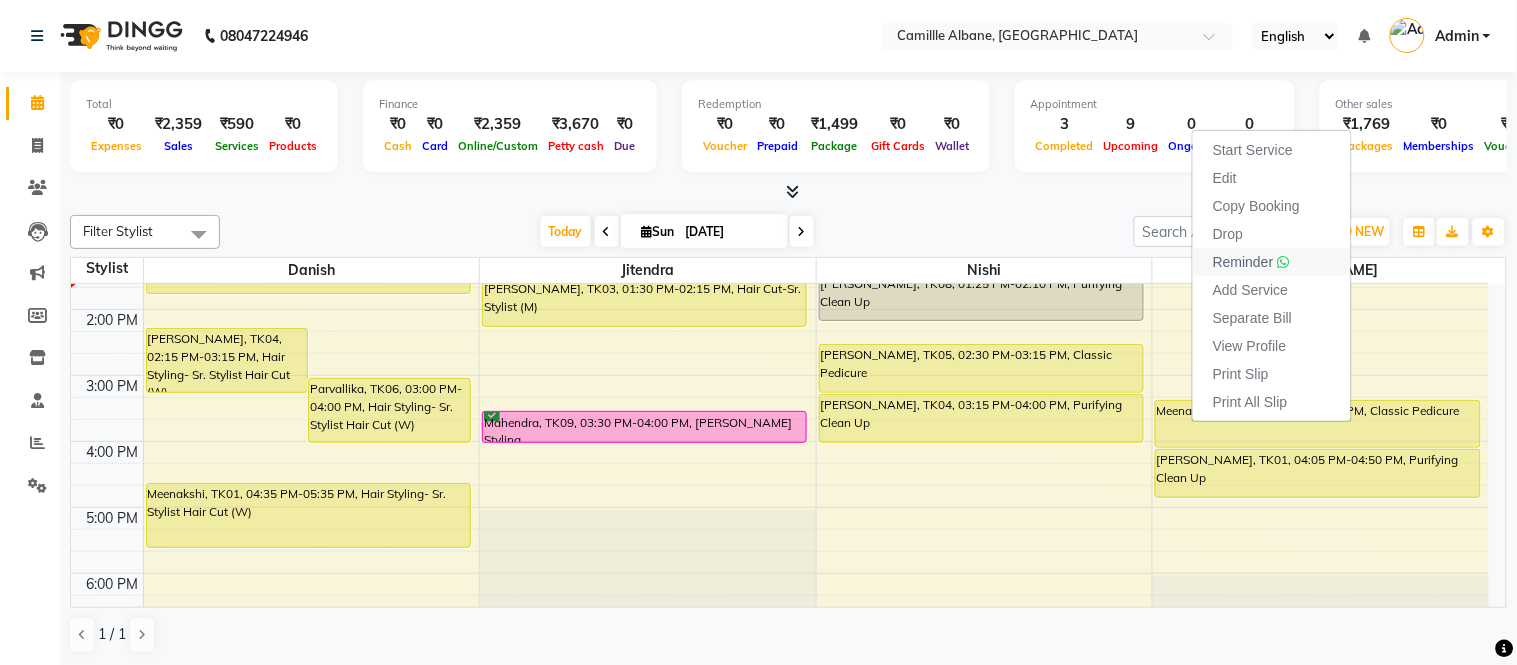 click on "Reminder" at bounding box center (1243, 262) 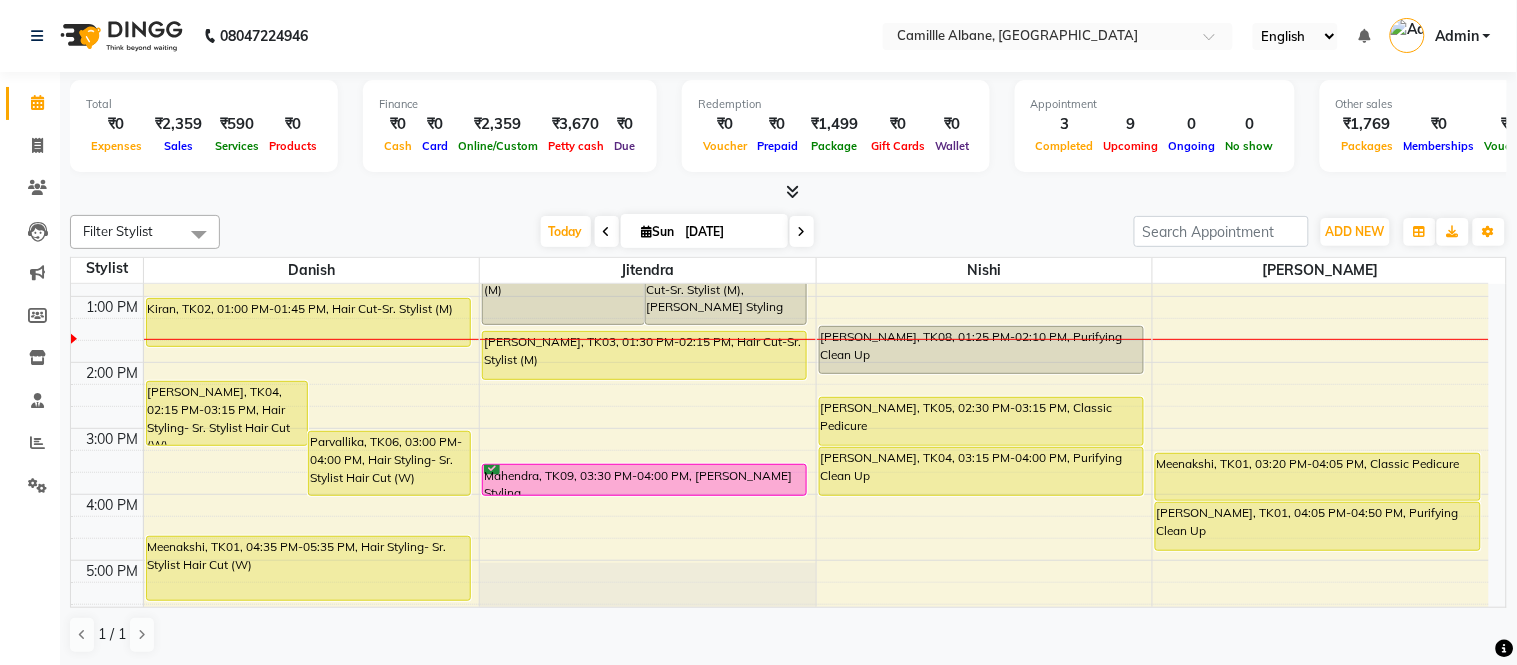 scroll, scrollTop: 370, scrollLeft: 0, axis: vertical 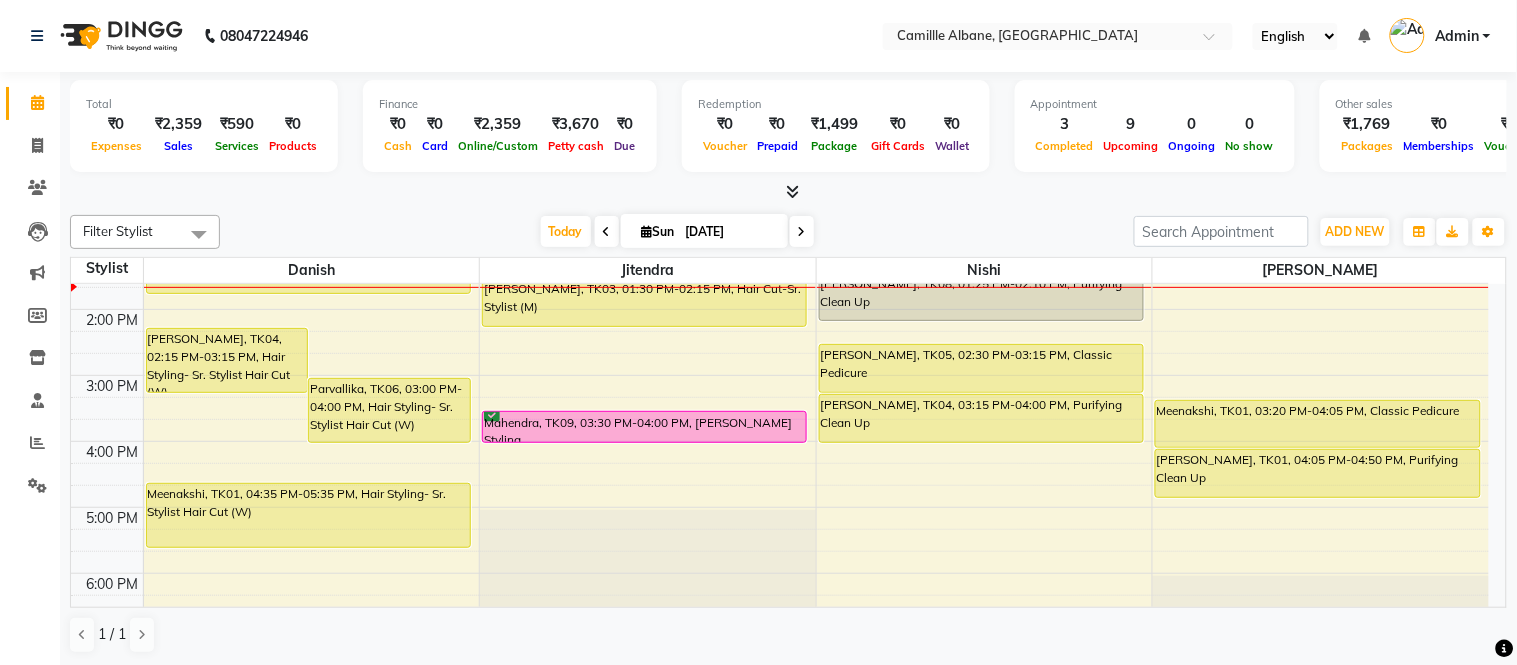 click on "8:00 AM 9:00 AM 10:00 AM 11:00 AM 12:00 PM 1:00 PM 2:00 PM 3:00 PM 4:00 PM 5:00 PM 6:00 PM 7:00 PM 8:00 PM 9:00 PM    Harshal, TK04, 02:15 PM-03:15 PM, Hair Styling- Sr. Stylist Hair Cut (W)    Parvallika, TK06, 03:00 PM-04:00 PM, Hair Styling- Sr. Stylist Hair Cut (W)    Kiran, TK02, 01:00 PM-01:45 PM, Hair Cut-Sr. Stylist (M)    Meenakshi, TK01, 04:35 PM-05:35 PM, Hair Styling- Sr. Stylist Hair Cut (W)    Harikrishna, TK08, 11:55 AM-01:25 PM, Head Massage (M),Head Massage (M)    Ravi, TK07, 12:10 PM-01:25 PM, Hair Cut-Sr. Stylist (M),Beard-Beard Styling    ROHINI KUMAR, TK03, 01:30 PM-02:15 PM, Hair Cut-Sr. Stylist (M)     Mahendra, TK09, 03:30 PM-04:00 PM, Beard-Beard Styling    Harikrishna, TK08, 01:25 PM-02:10 PM, Purifying Clean Up    Harshal, TK05, 02:30 PM-03:15 PM, Classic Pedicure    Harshal, TK04, 03:15 PM-04:00 PM, Purifying Clean Up    Meenakshi, TK01, 03:20 PM-04:05 PM, Classic Pedicure    Meenakshi, TK01, 04:05 PM-04:50 PM, Purifying Clean Up" at bounding box center [780, 375] 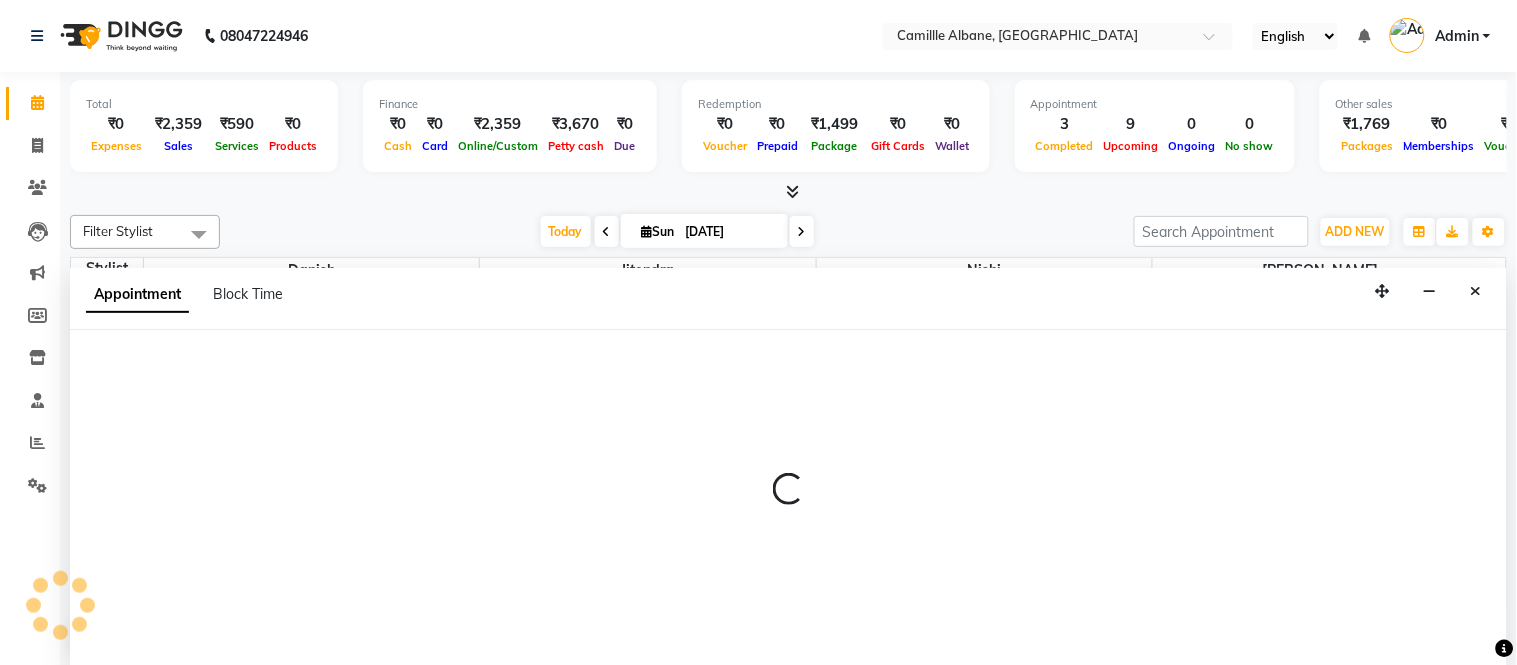 select on "57814" 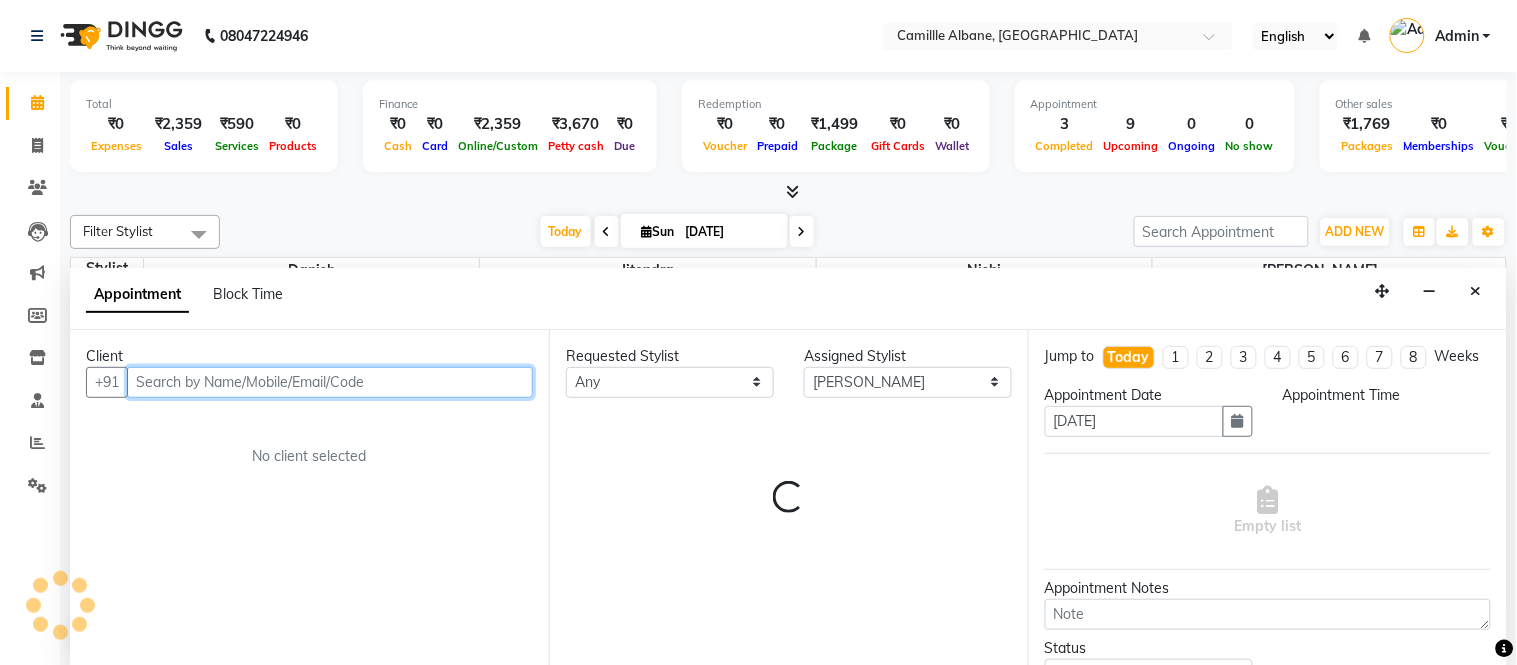 select on "855" 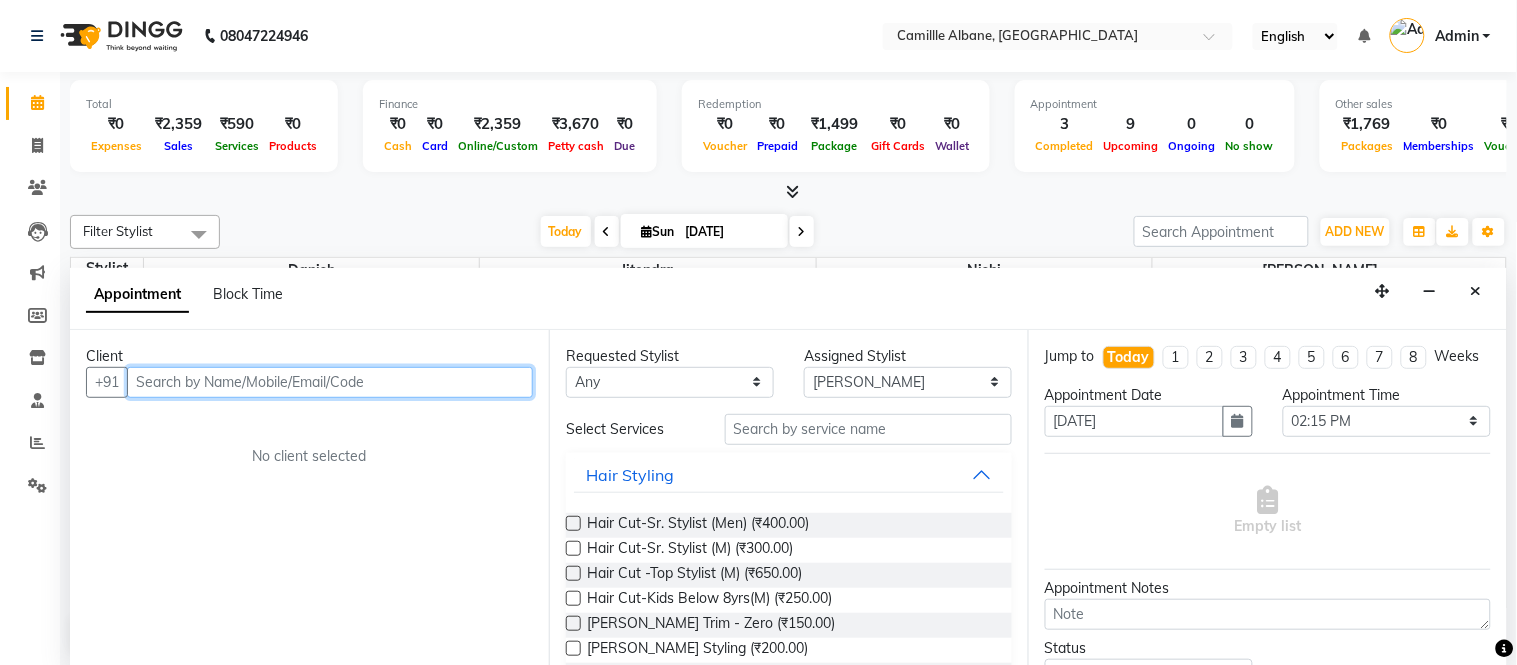 click at bounding box center (330, 382) 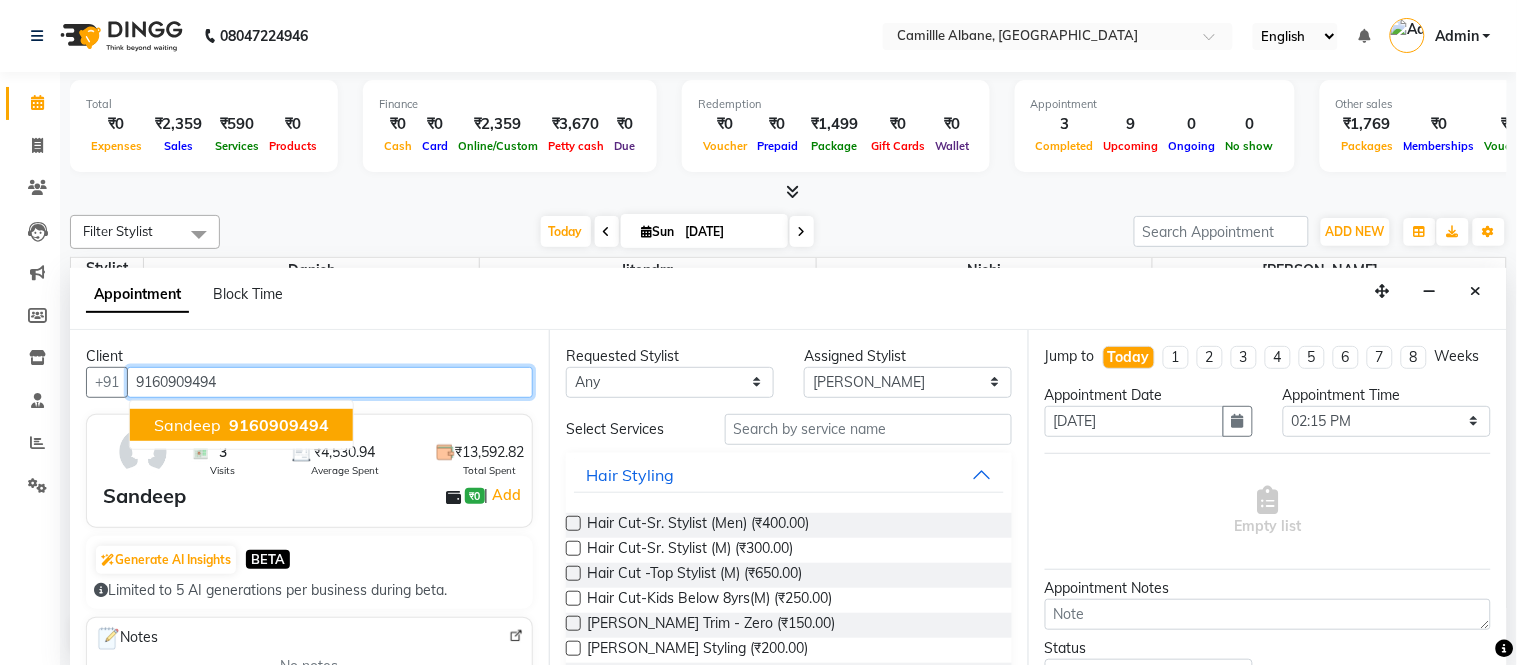 click on "9160909494" at bounding box center (279, 425) 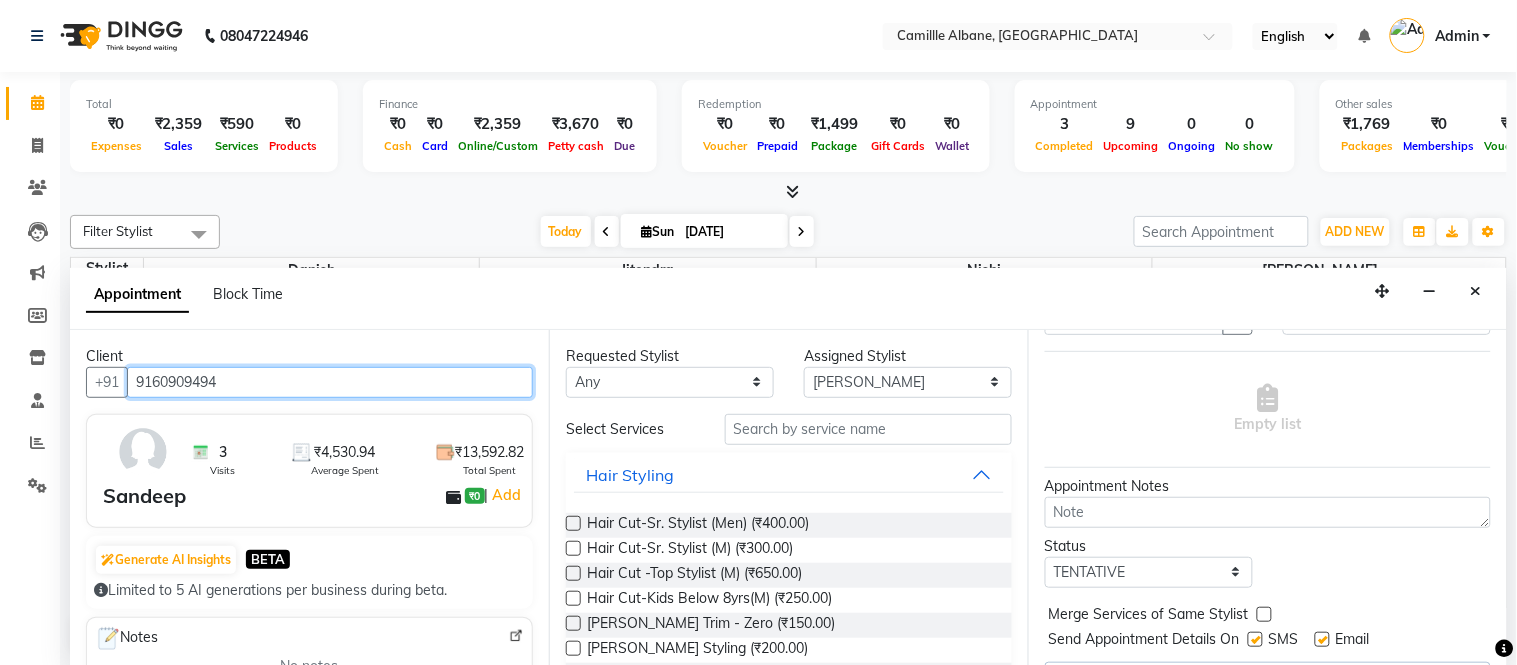 scroll, scrollTop: 170, scrollLeft: 0, axis: vertical 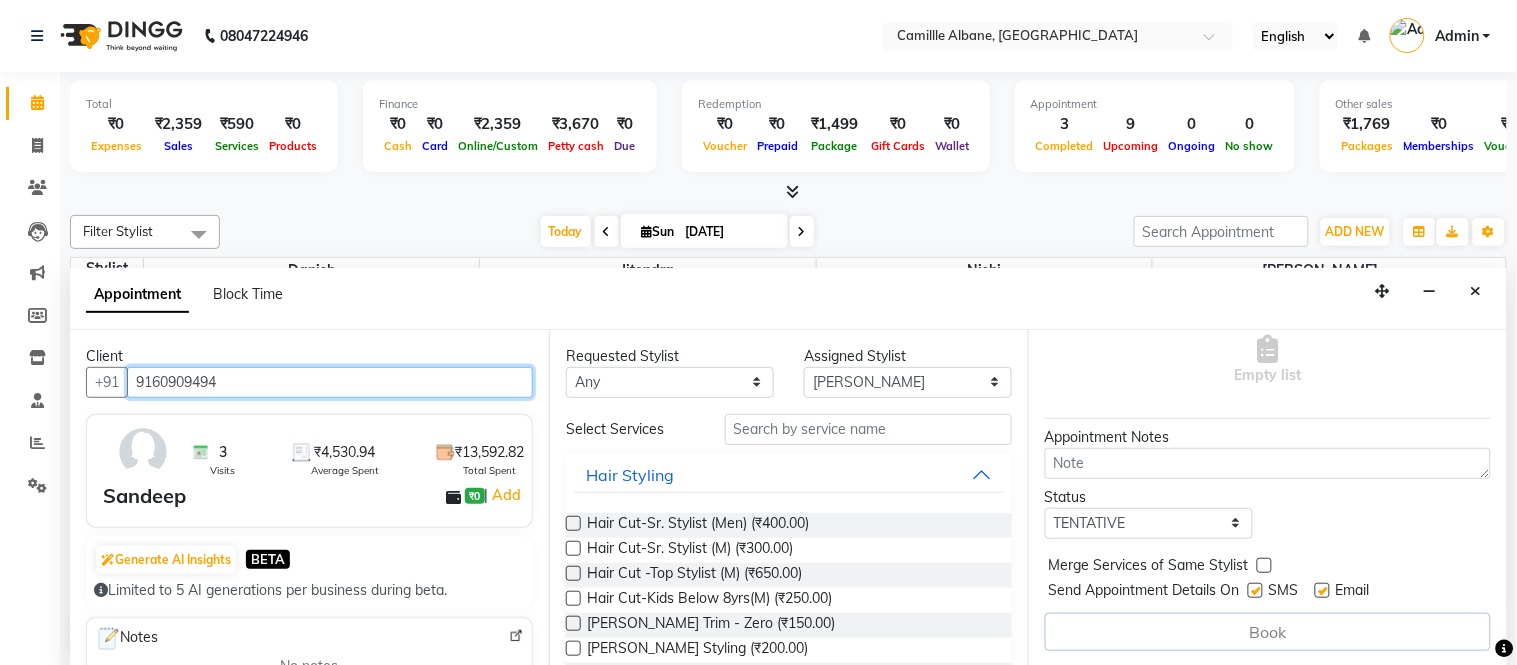 type on "9160909494" 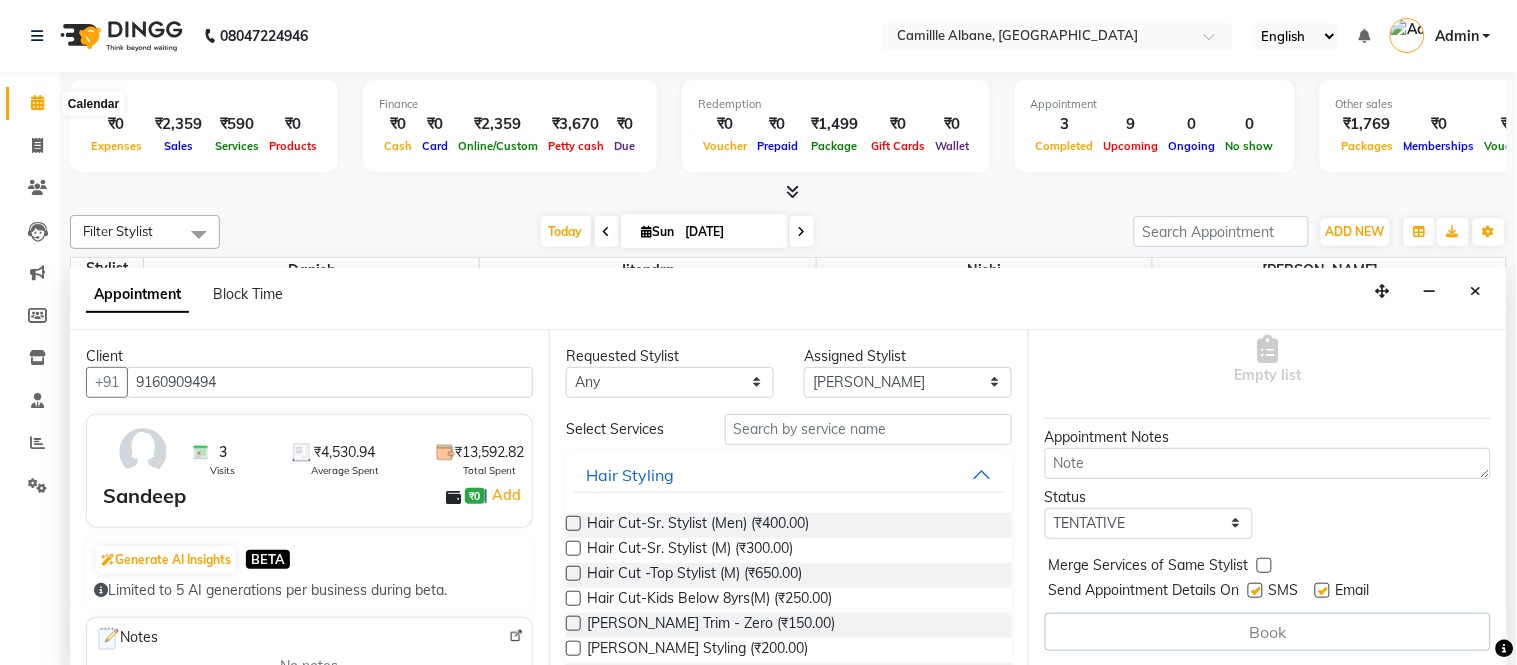 click 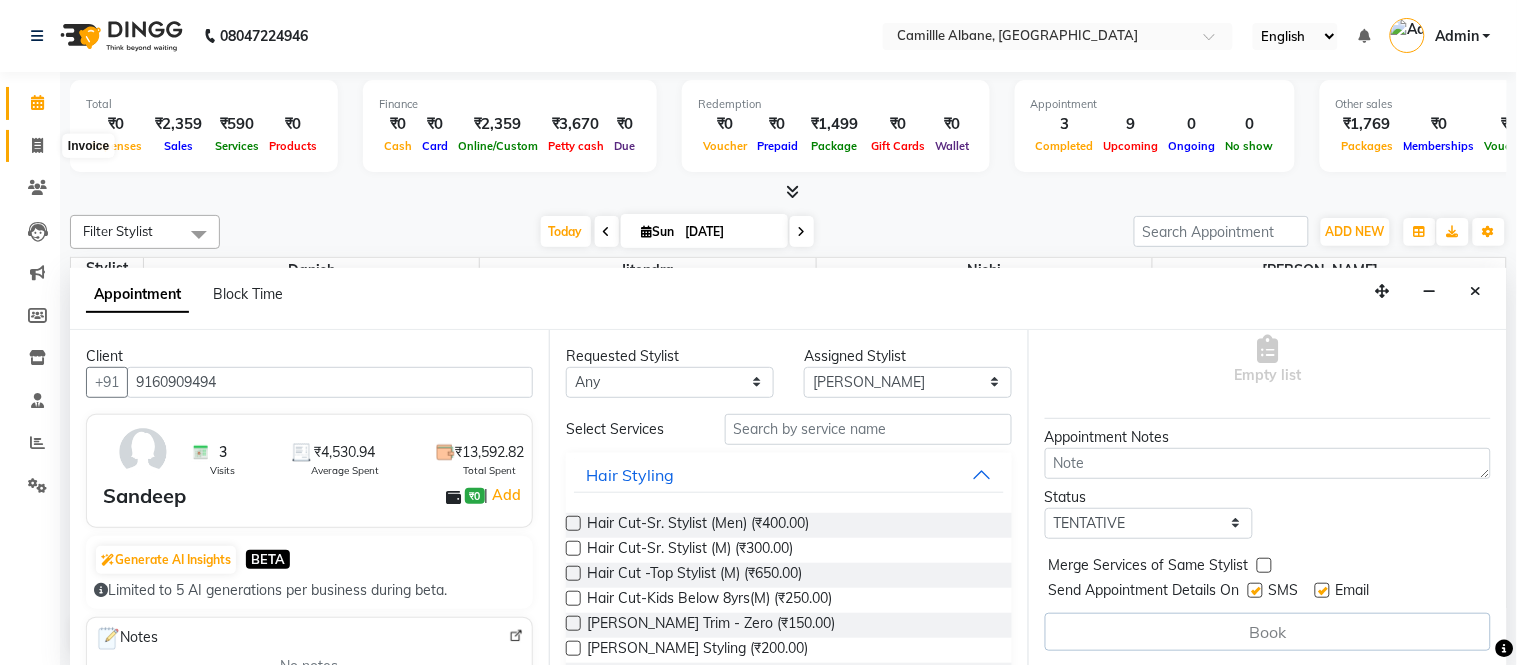 click 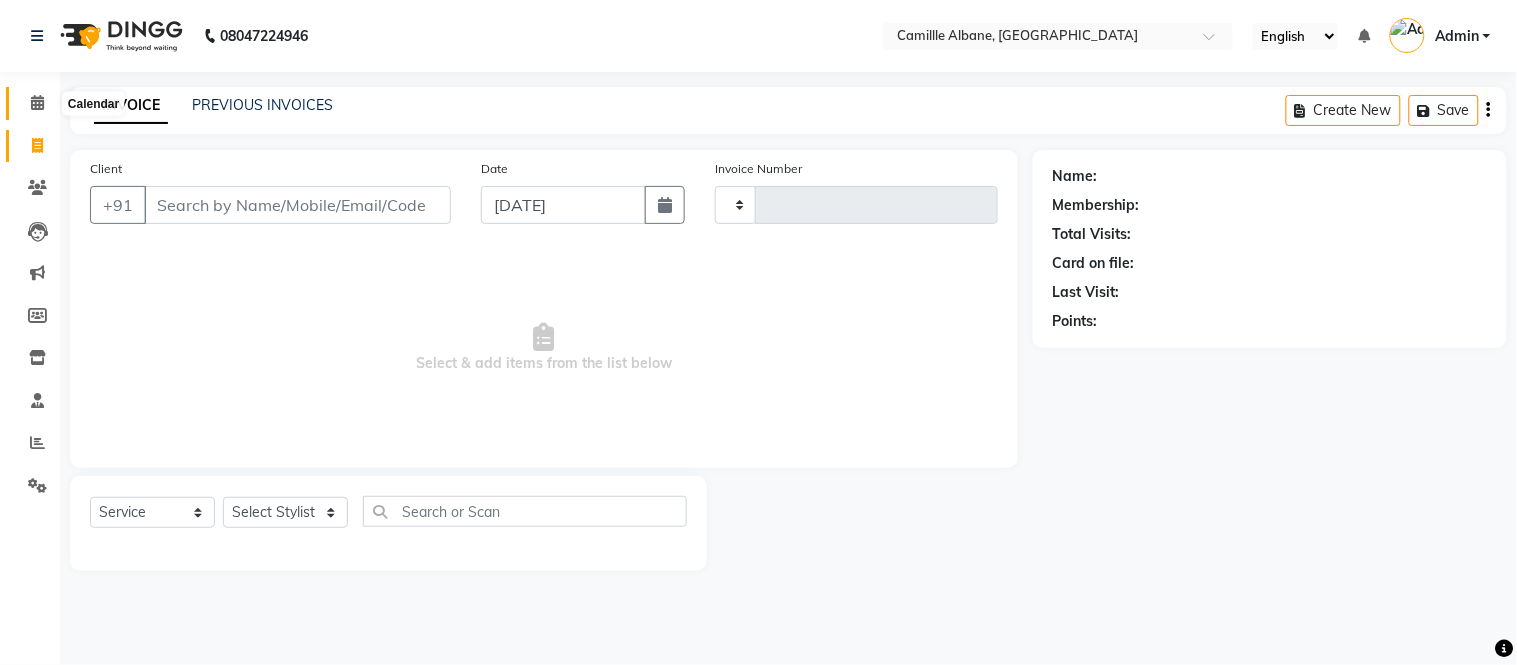 click 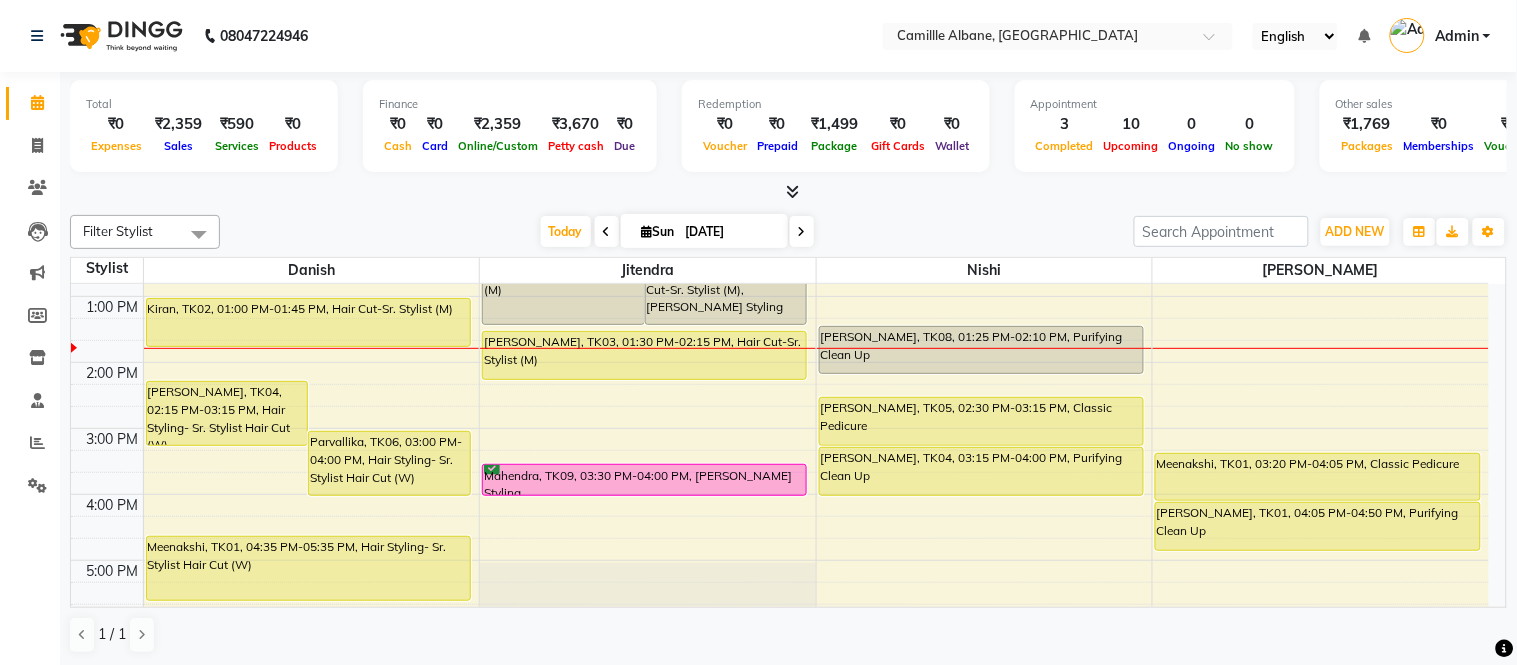 scroll, scrollTop: 370, scrollLeft: 0, axis: vertical 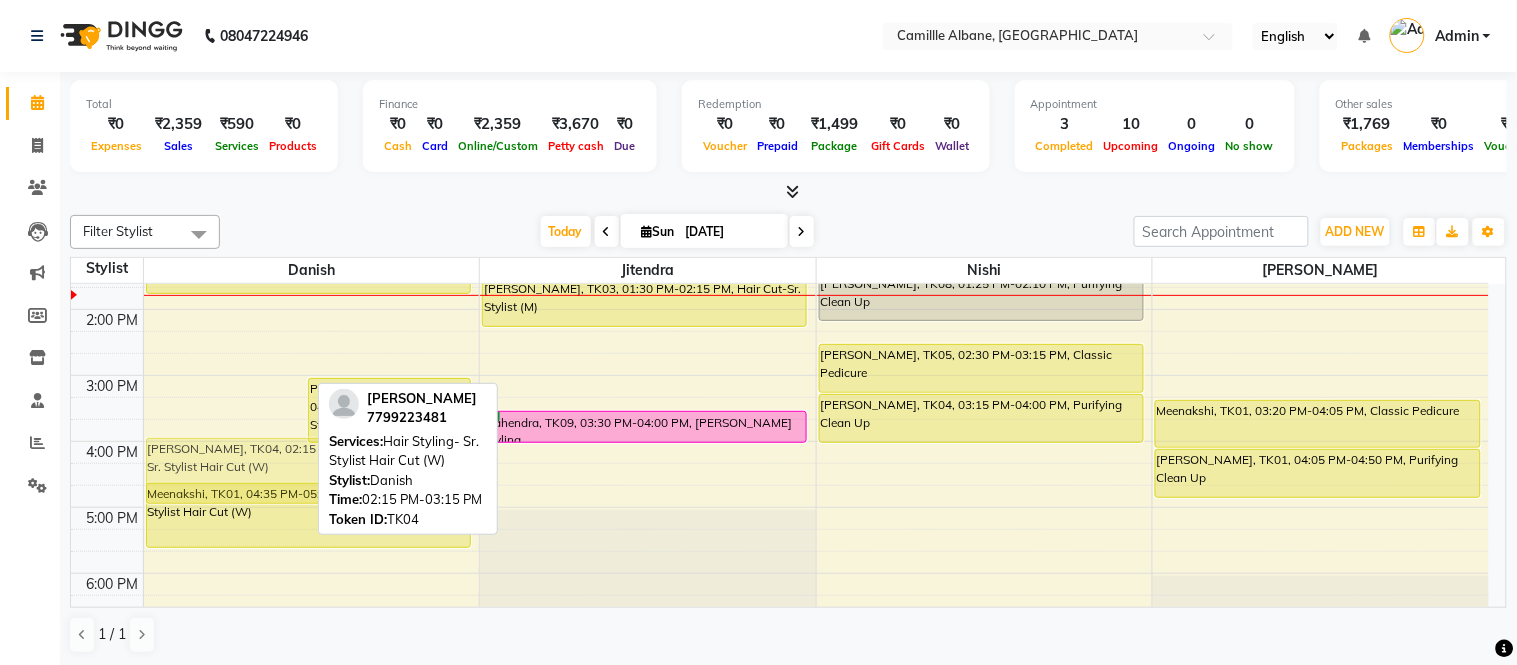 drag, startPoint x: 253, startPoint y: 362, endPoint x: 237, endPoint y: 478, distance: 117.09825 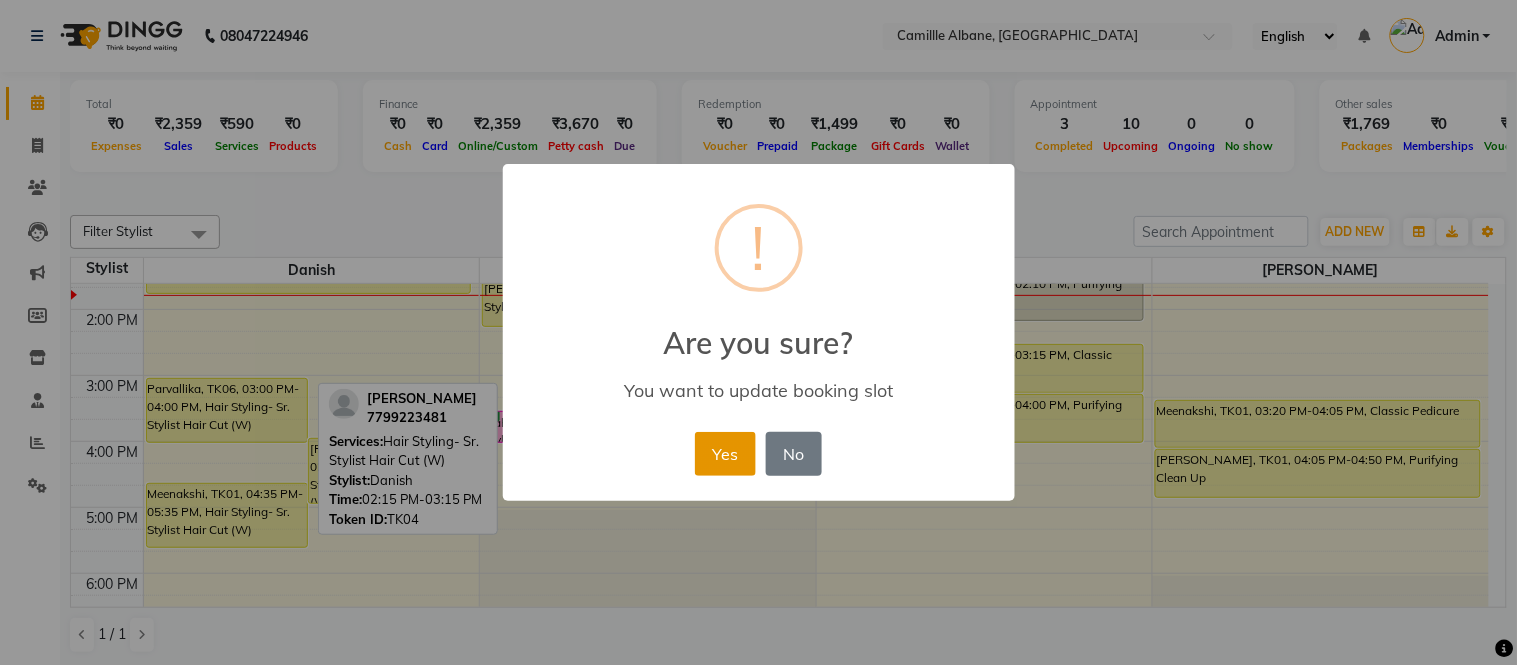 click on "Yes" at bounding box center [725, 454] 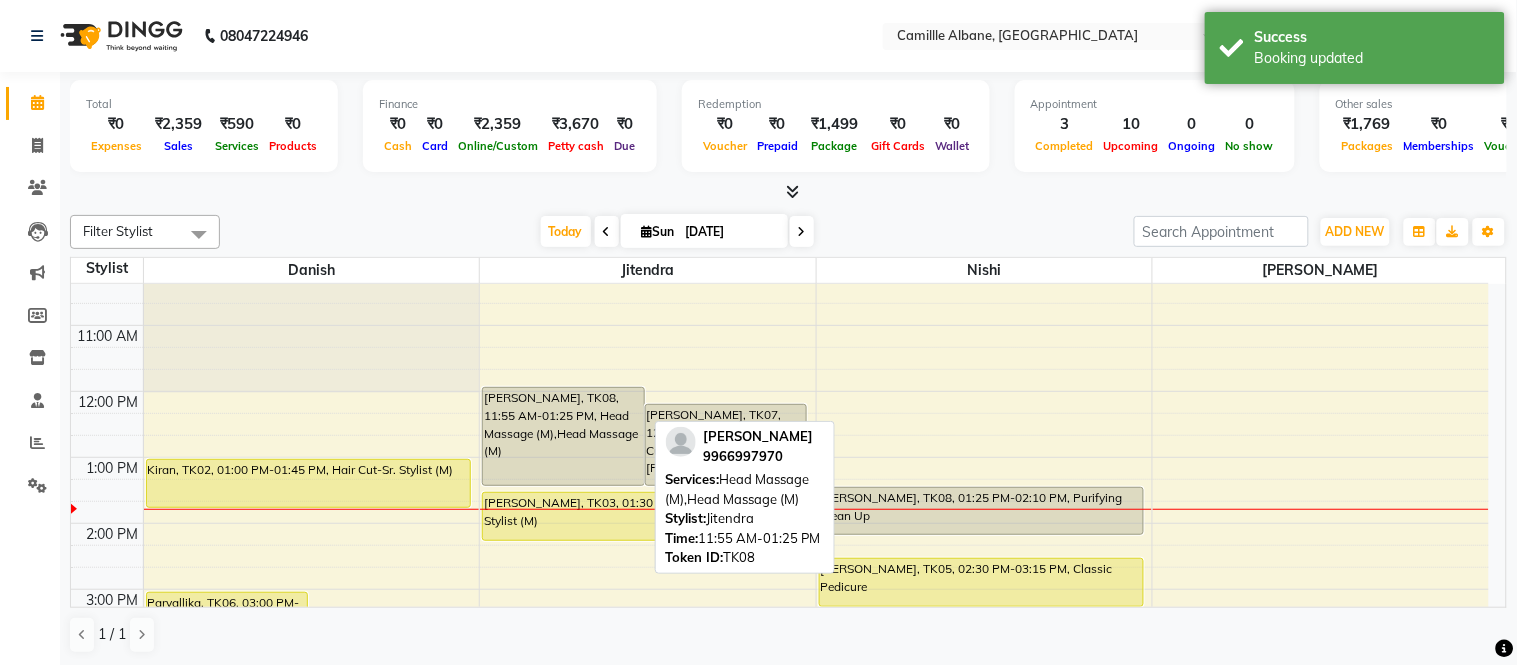 scroll, scrollTop: 370, scrollLeft: 0, axis: vertical 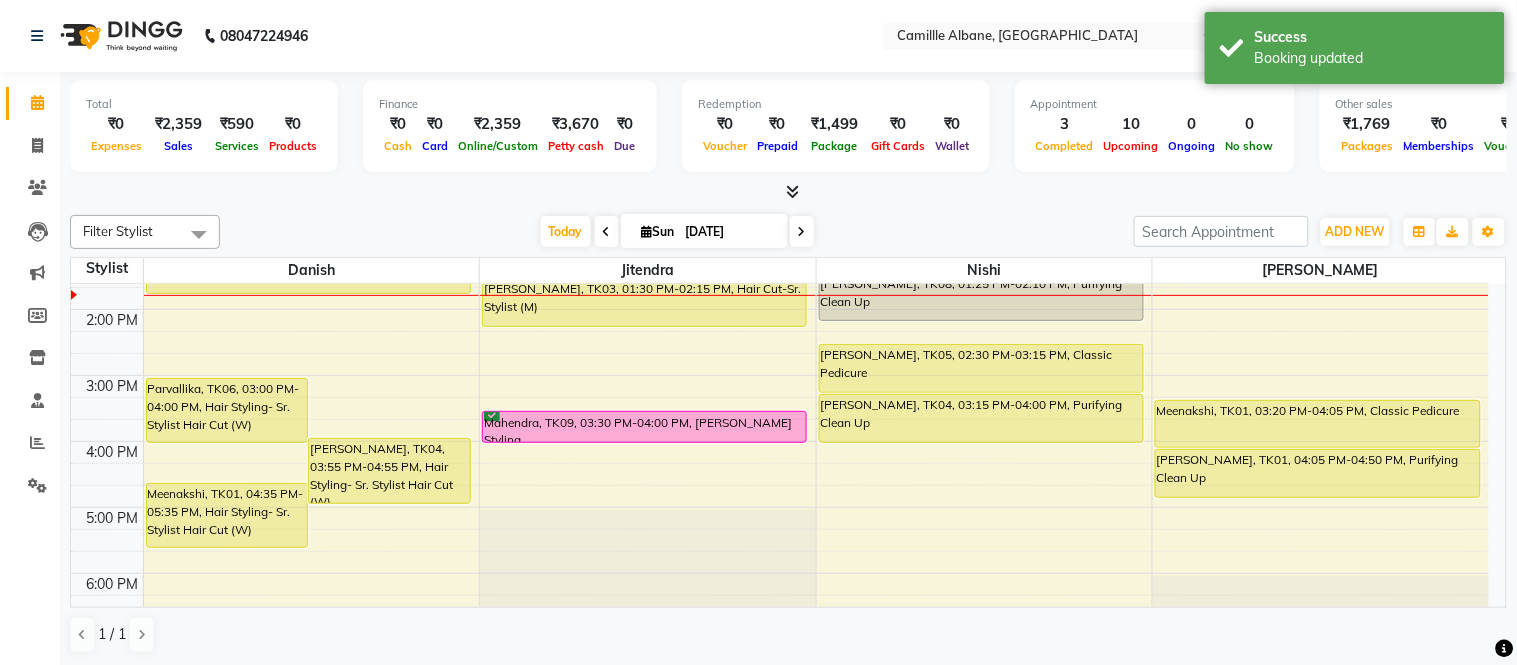 click on "8:00 AM 9:00 AM 10:00 AM 11:00 AM 12:00 PM 1:00 PM 2:00 PM 3:00 PM 4:00 PM 5:00 PM 6:00 PM 7:00 PM 8:00 PM 9:00 PM    Parvallika, TK06, 03:00 PM-04:00 PM, Hair Styling- Sr. Stylist Hair Cut (W)    Harshal, TK04, 03:55 PM-04:55 PM, Hair Styling- Sr. Stylist Hair Cut (W)    Meenakshi, TK01, 04:35 PM-05:35 PM, Hair Styling- Sr. Stylist Hair Cut (W)    Kiran, TK02, 01:00 PM-01:45 PM, Hair Cut-Sr. Stylist (M)    Harikrishna, TK08, 11:55 AM-01:25 PM, Head Massage (M),Head Massage (M)    Ravi, TK07, 12:10 PM-01:25 PM, Hair Cut-Sr. Stylist (M),Beard-Beard Styling    ROHINI KUMAR, TK03, 01:30 PM-02:15 PM, Hair Cut-Sr. Stylist (M)     Mahendra, TK09, 03:30 PM-04:00 PM, Beard-Beard Styling    Harikrishna, TK08, 01:25 PM-02:10 PM, Purifying Clean Up    Harshal, TK05, 02:30 PM-03:15 PM, Classic Pedicure    Harshal, TK04, 03:15 PM-04:00 PM, Purifying Clean Up    Meenakshi, TK01, 03:20 PM-04:05 PM, Classic Pedicure    Meenakshi, TK01, 04:05 PM-04:50 PM, Purifying Clean Up" at bounding box center (780, 375) 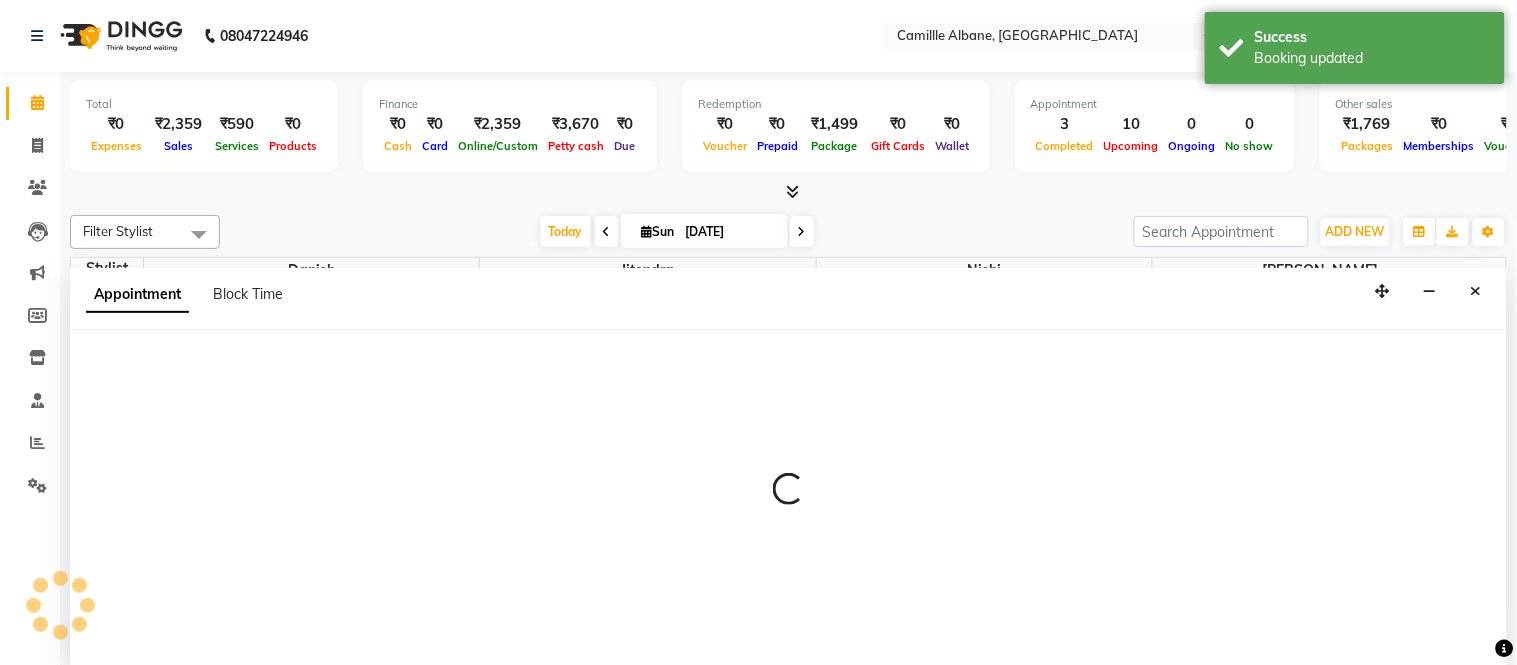 select on "57806" 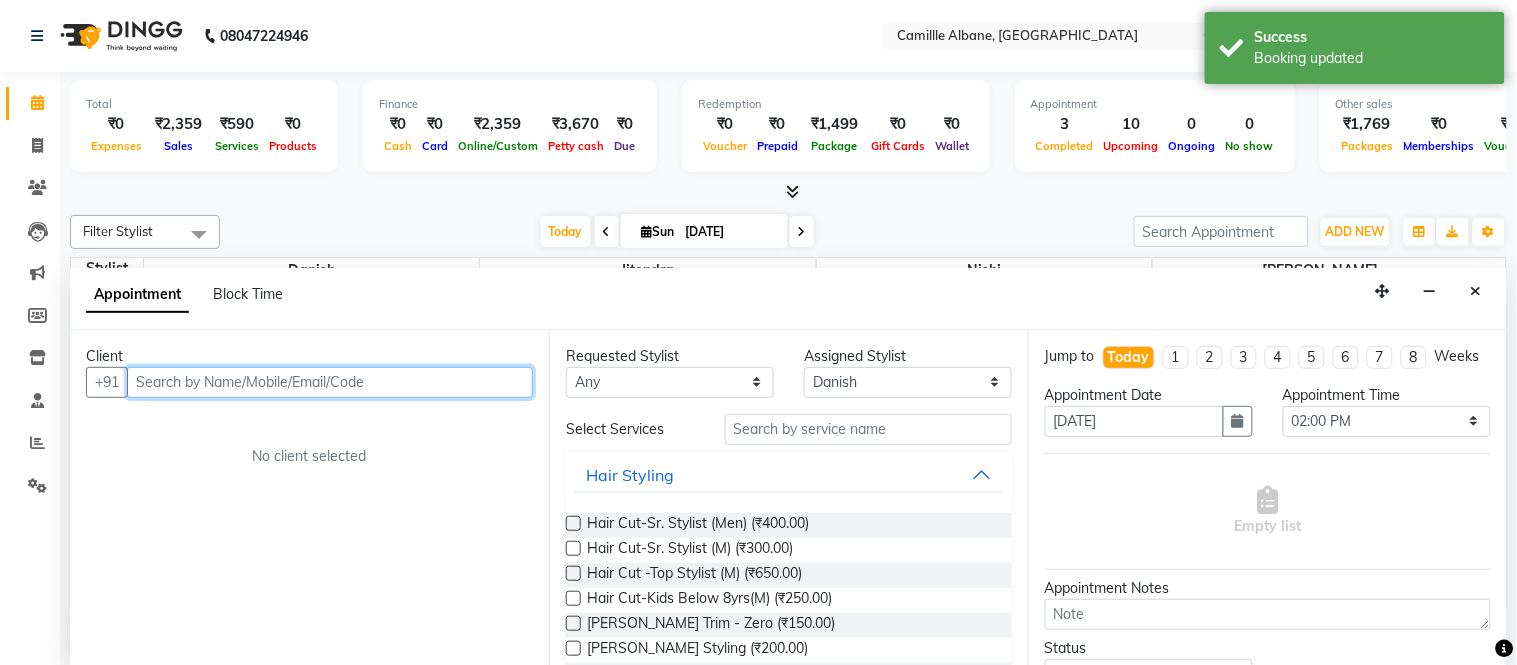 click at bounding box center [330, 382] 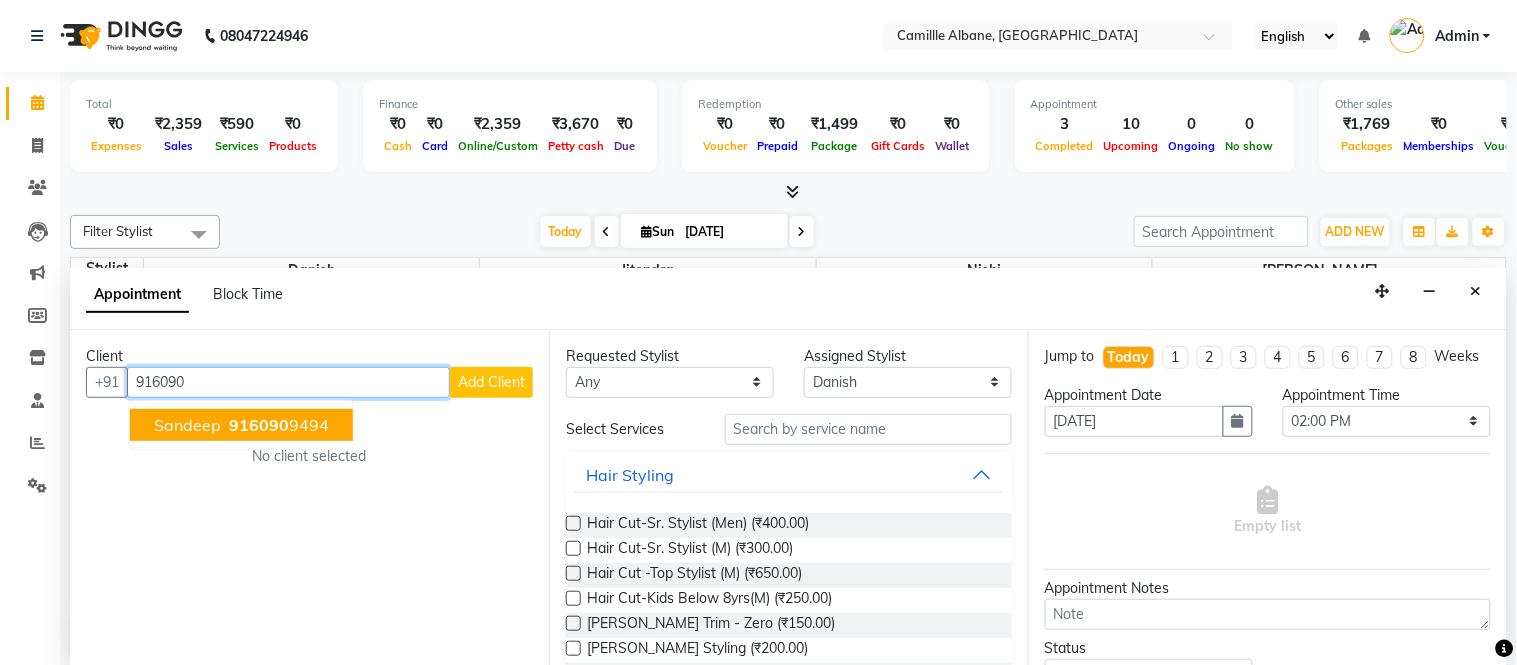 click on "Sandeep" at bounding box center [187, 425] 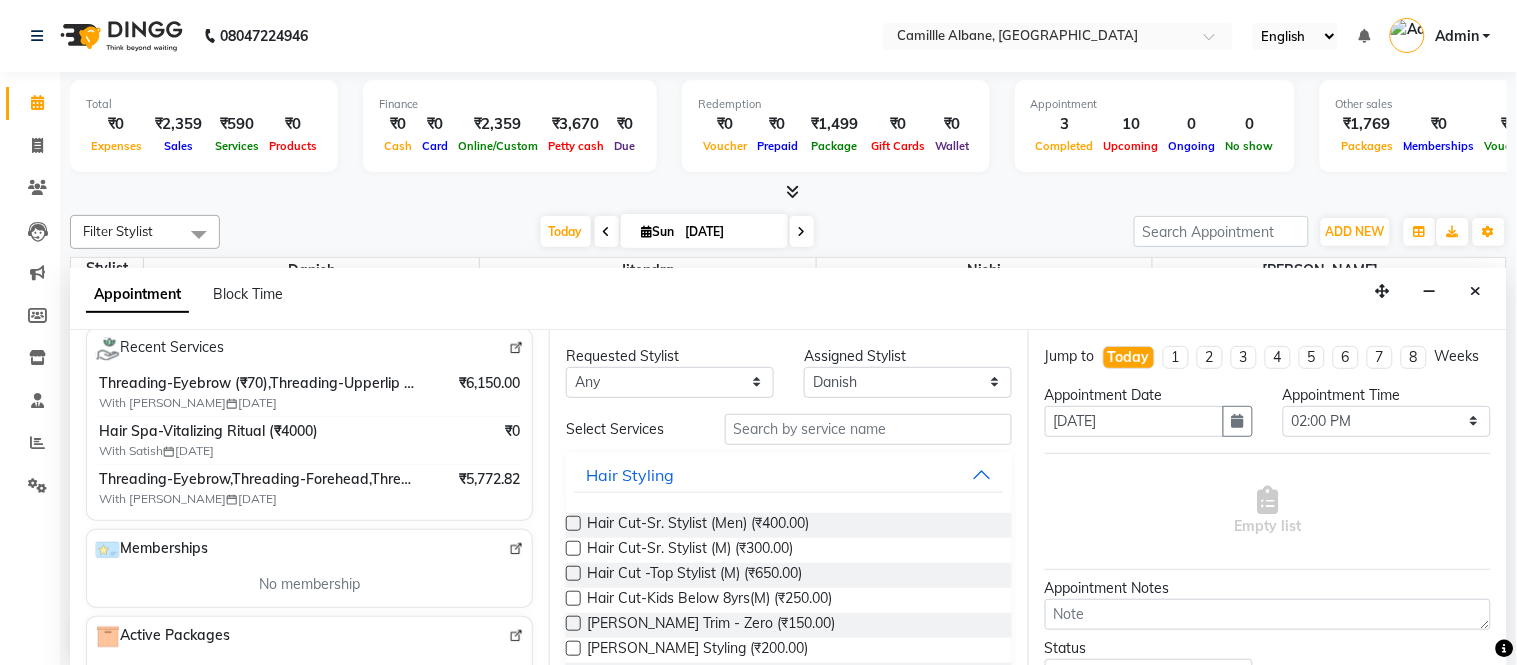 scroll, scrollTop: 0, scrollLeft: 0, axis: both 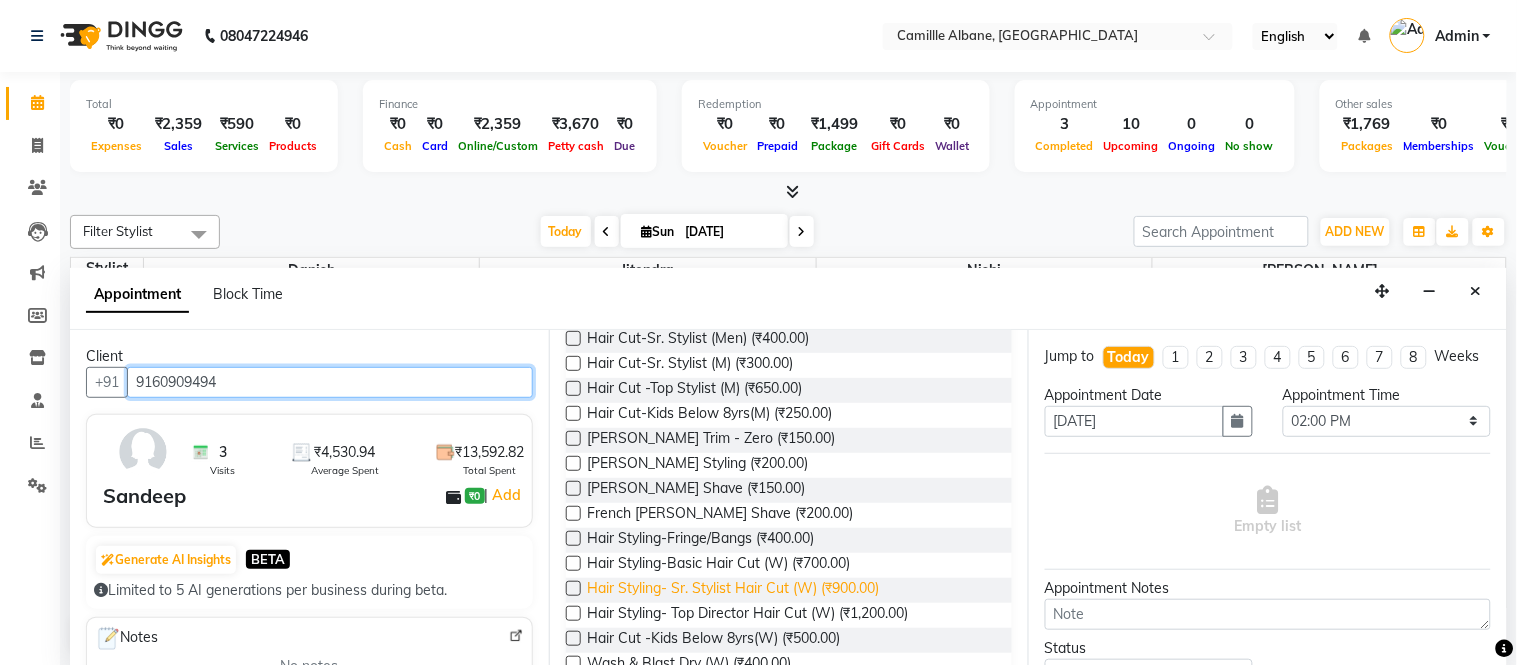 type on "9160909494" 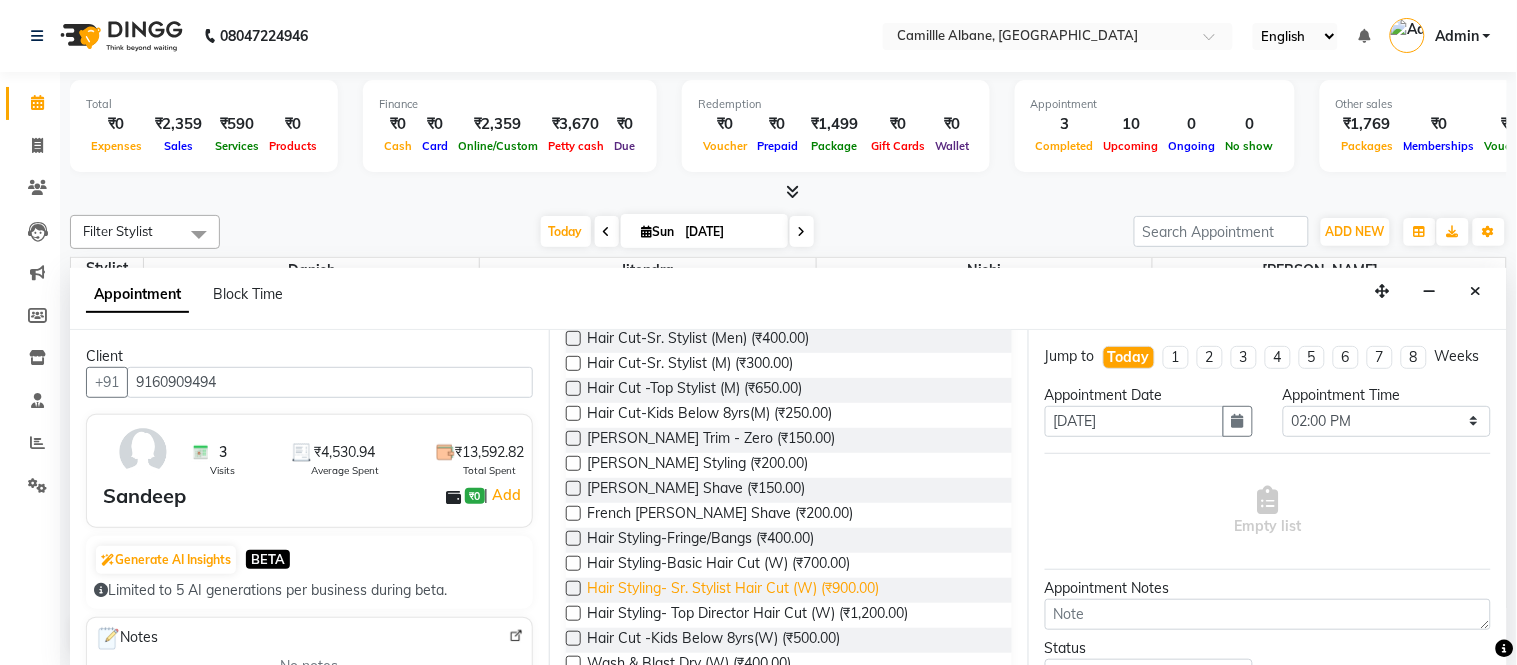 click on "Hair Styling- Sr. Stylist Hair Cut (W) (₹900.00)" at bounding box center [733, 590] 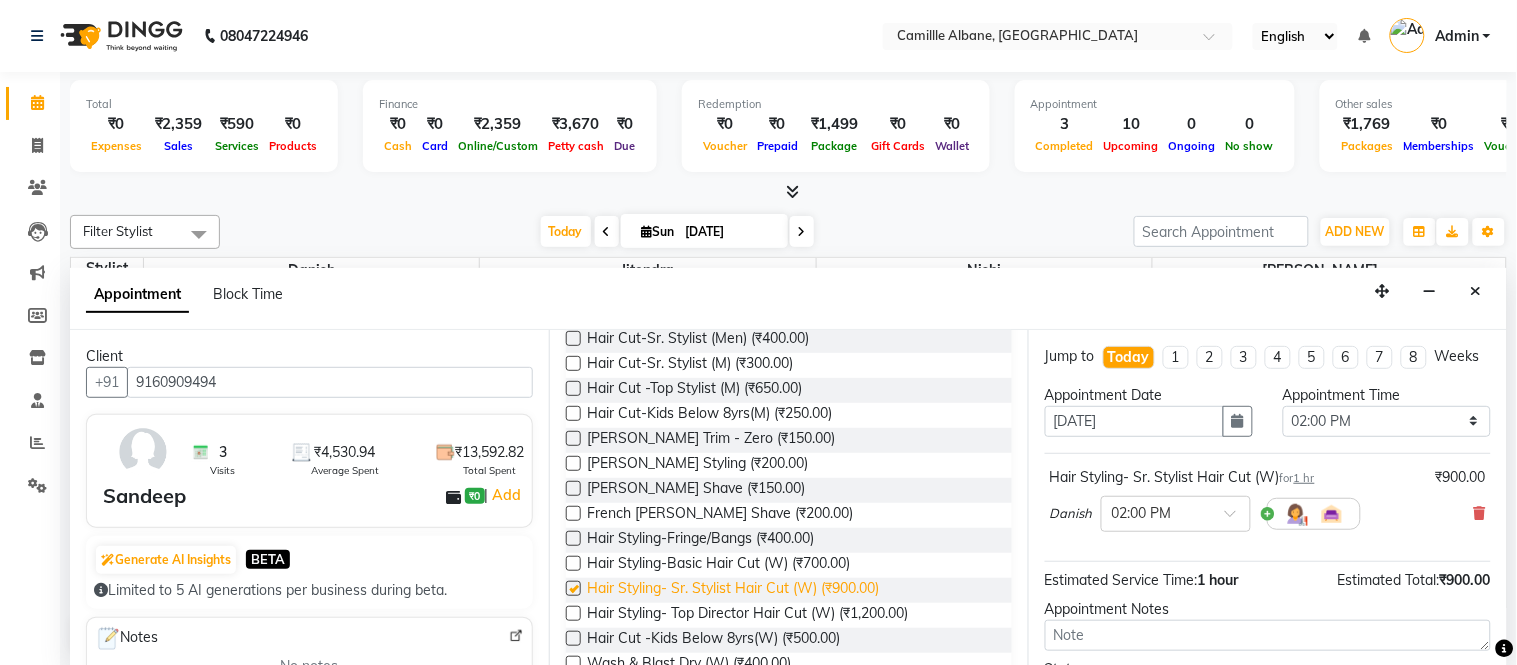 checkbox on "false" 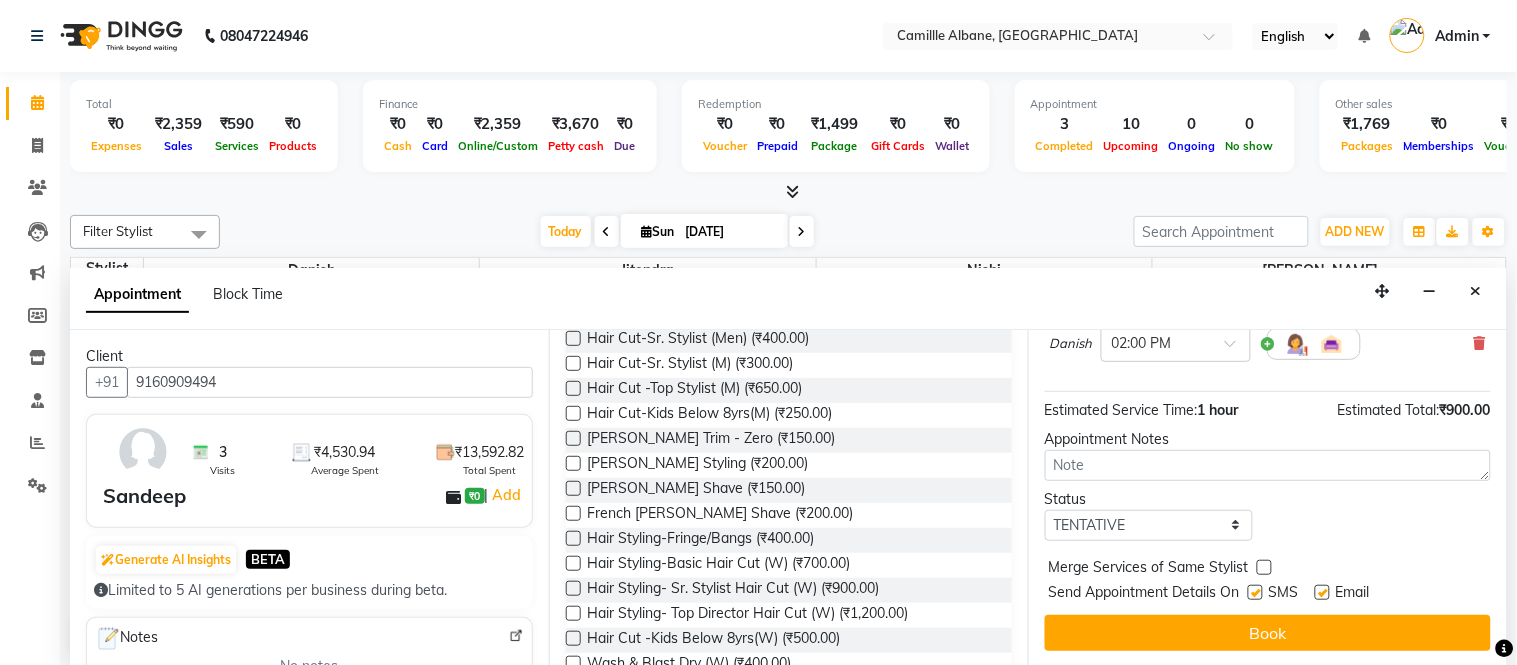 scroll, scrollTop: 188, scrollLeft: 0, axis: vertical 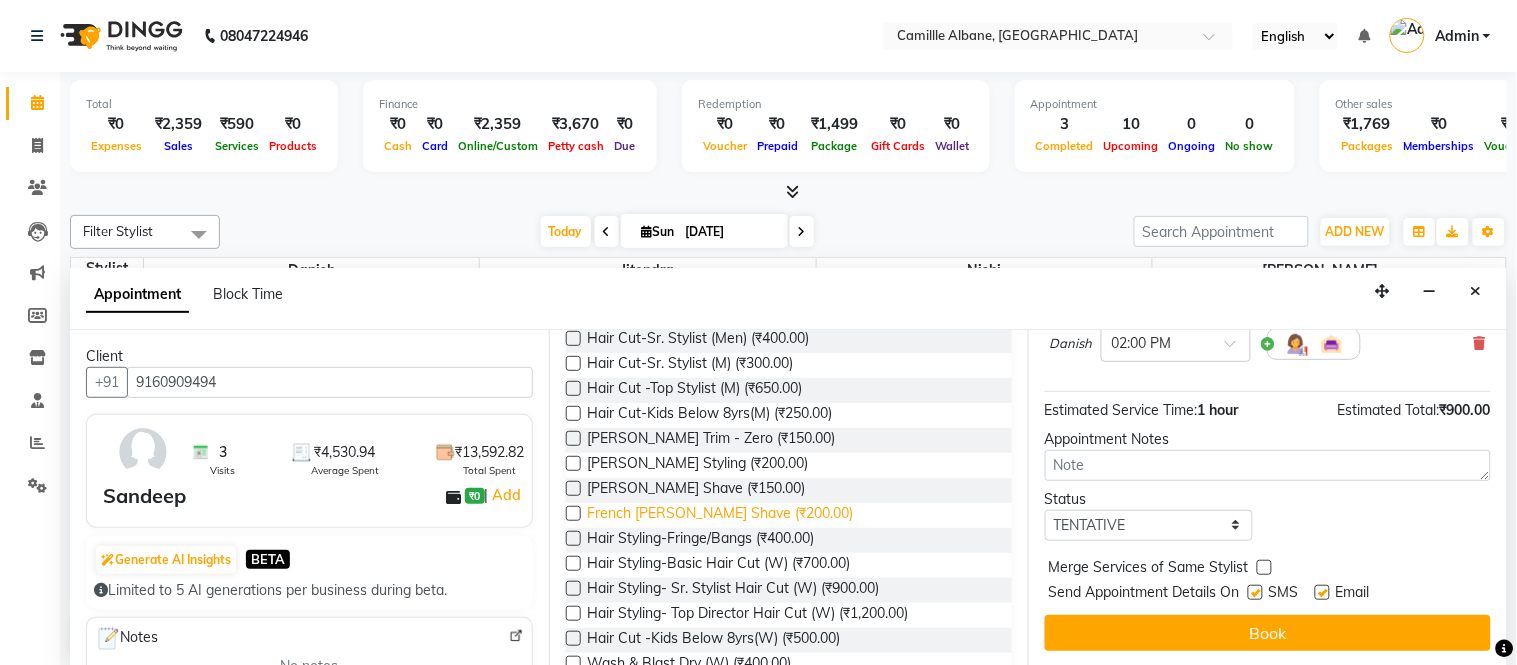 click on "French Beard Shave (₹200.00)" at bounding box center [720, 515] 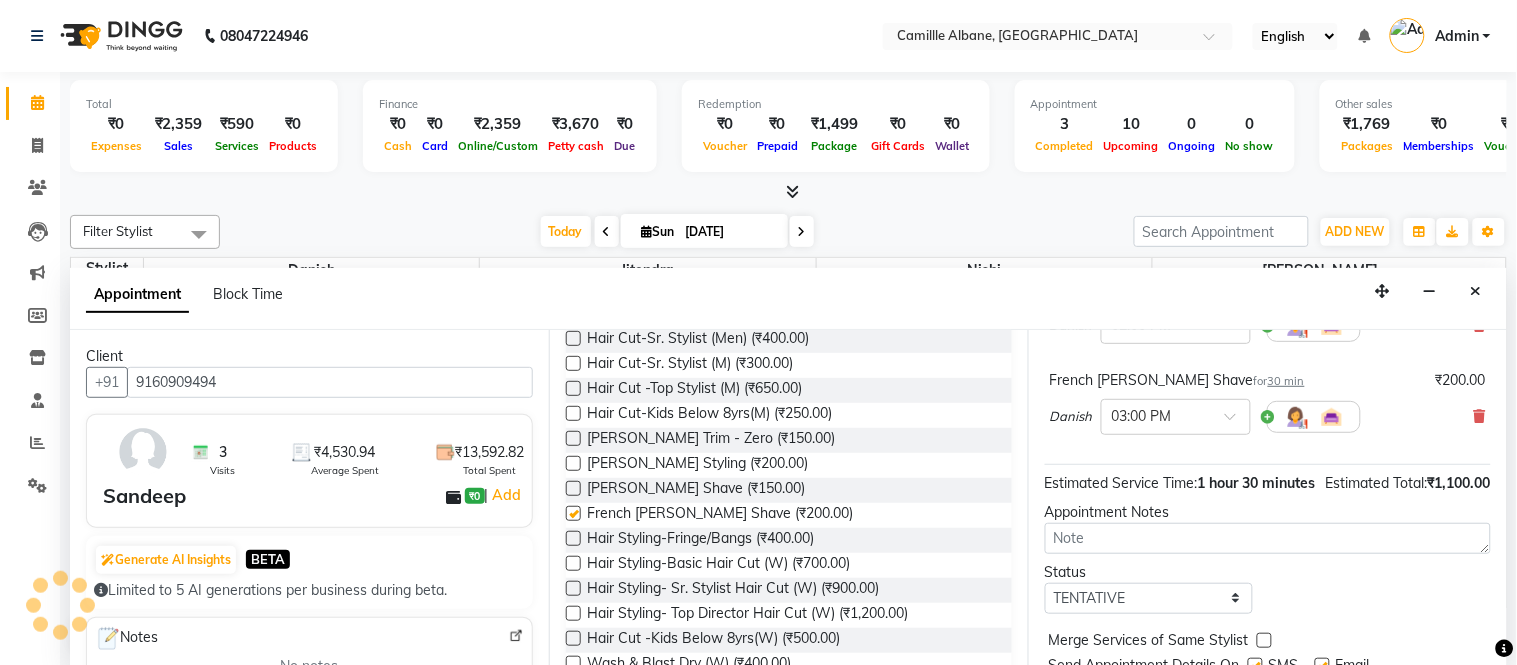 checkbox on "false" 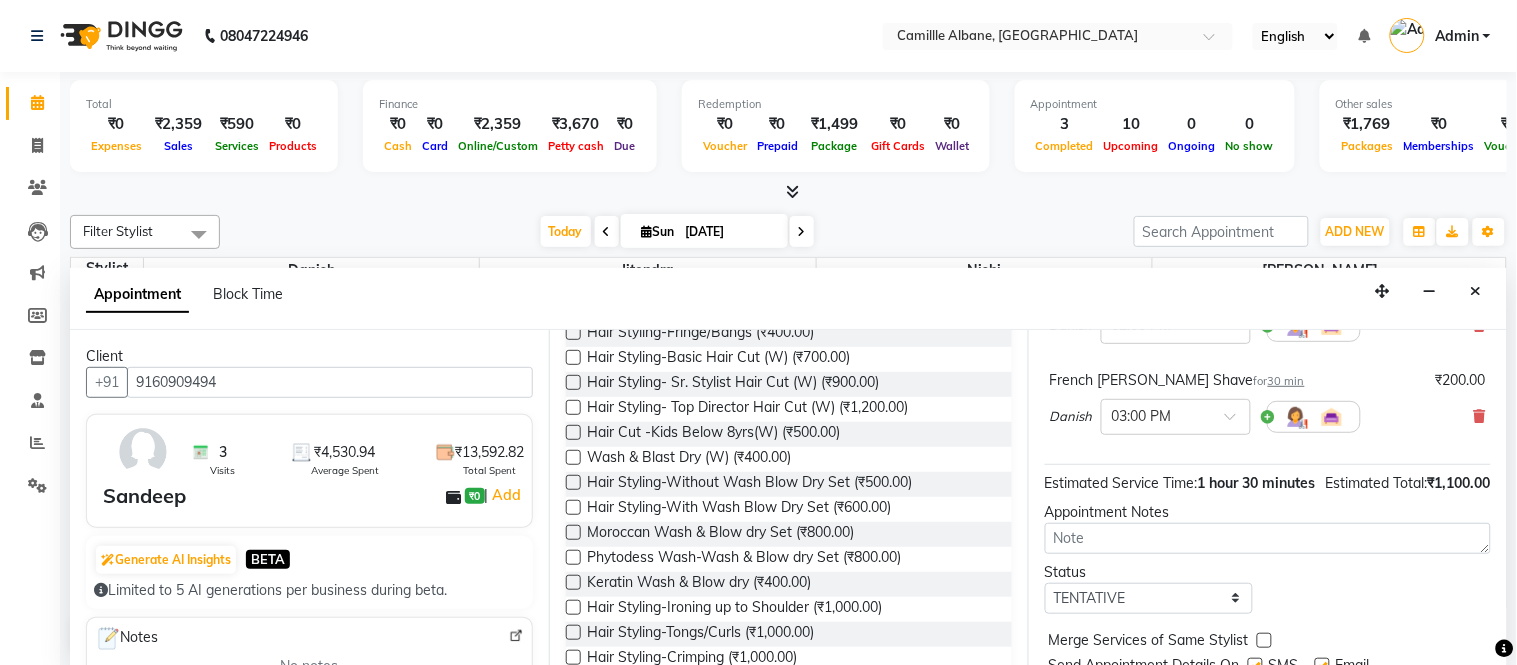 scroll, scrollTop: 555, scrollLeft: 0, axis: vertical 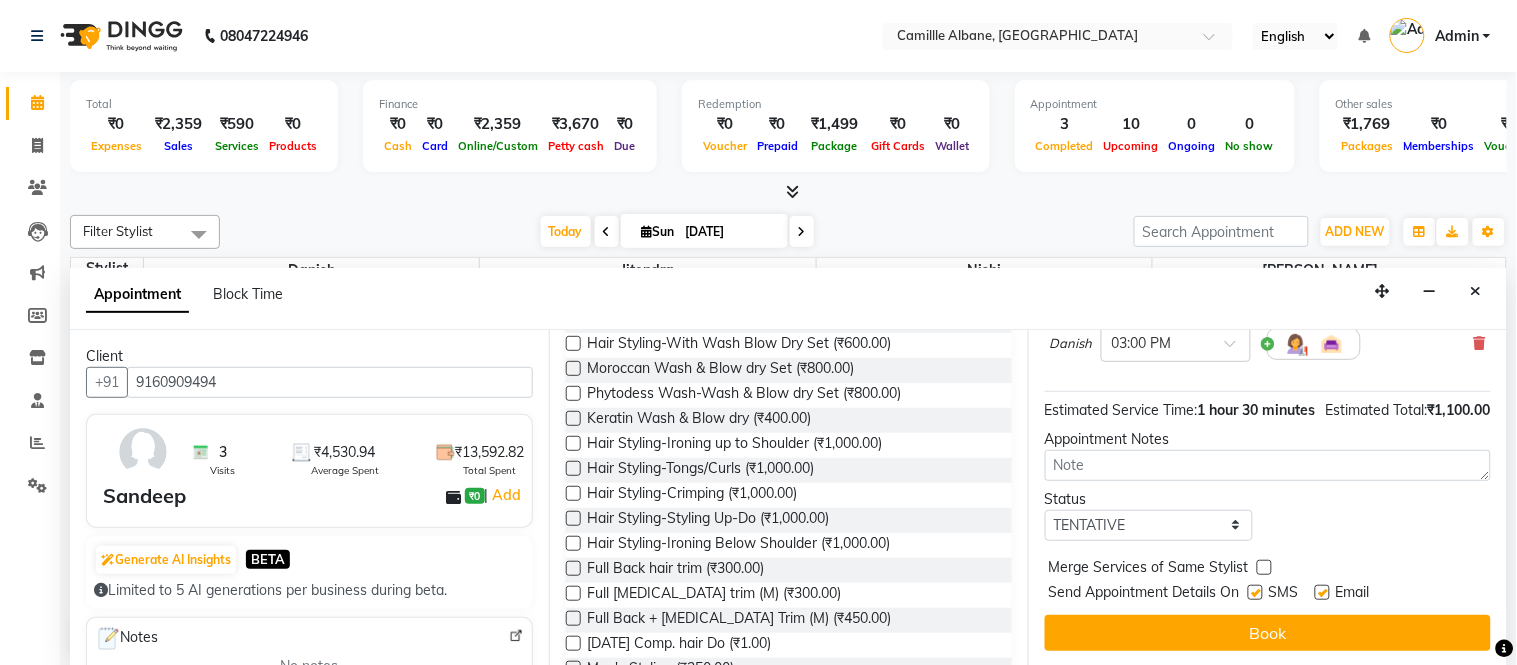 click on "Jump to Today 1 2 3 4 5 6 7 8 Weeks Appointment Date 13-07-2025 Appointment Time Select 09:00 AM 09:15 AM 09:30 AM 09:45 AM 10:00 AM 10:15 AM 10:30 AM 10:45 AM 11:00 AM 11:15 AM 11:30 AM 11:45 AM 12:00 PM 12:15 PM 12:30 PM 12:45 PM 01:00 PM 01:15 PM 01:30 PM 01:45 PM 02:00 PM 02:15 PM 02:30 PM 02:45 PM 03:00 PM 03:15 PM 03:30 PM 03:45 PM 04:00 PM 04:15 PM 04:30 PM 04:45 PM 05:00 PM 05:15 PM 05:30 PM 05:45 PM 06:00 PM 06:15 PM 06:30 PM 06:45 PM 07:00 PM 07:15 PM 07:30 PM 07:45 PM 08:00 PM 08:15 PM 08:30 PM 08:45 PM 09:00 PM 09:15 PM 09:30 PM Hair Styling- Sr. Stylist Hair Cut (W)   for  1 hr ₹900.00 Danish × 02:00 PM French Beard Shave   for  30 min ₹200.00 Danish × 03:00 PM Estimated Service Time:  1 hour 30 minutes Estimated Total:  ₹1,100.00 Appointment Notes Status Select TENTATIVE CONFIRM CHECK-IN UPCOMING Merge Services of Same Stylist Send Appointment Details On SMS Email  Book" at bounding box center [1267, 498] 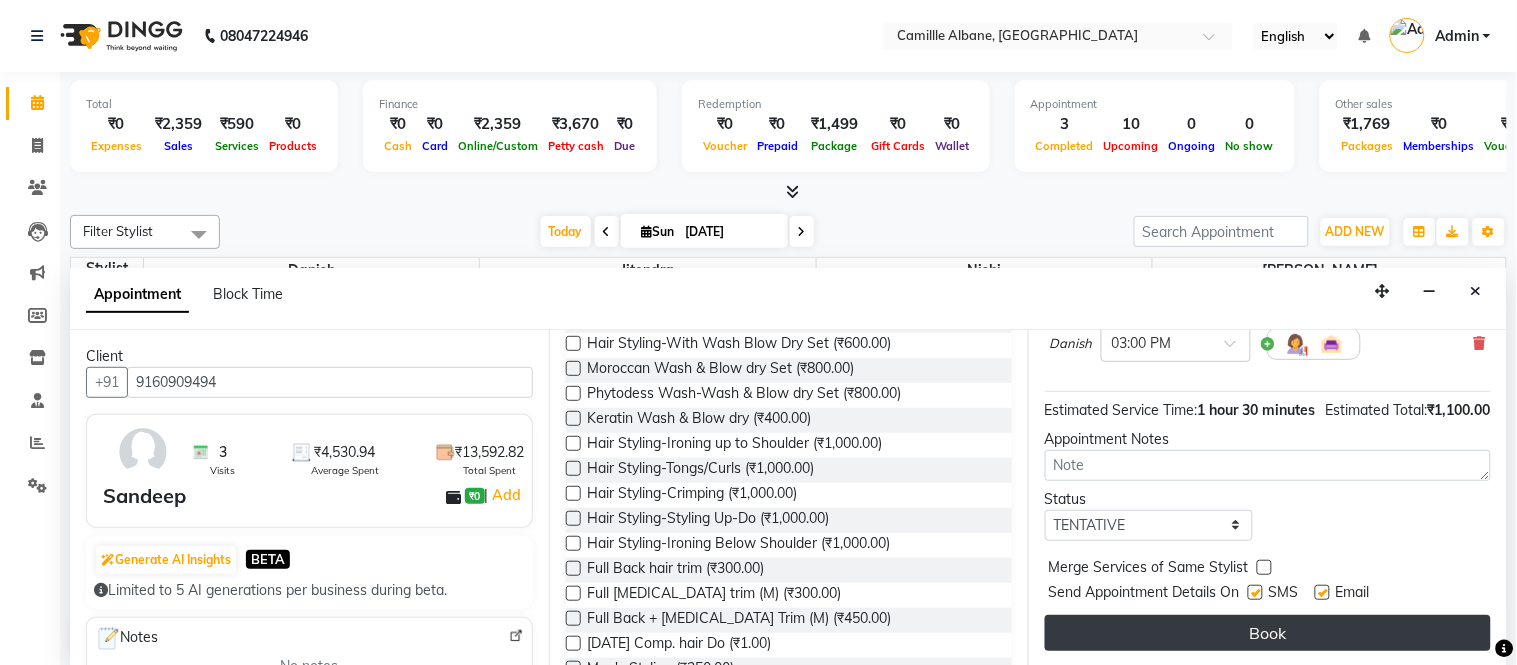 click on "Book" at bounding box center [1268, 633] 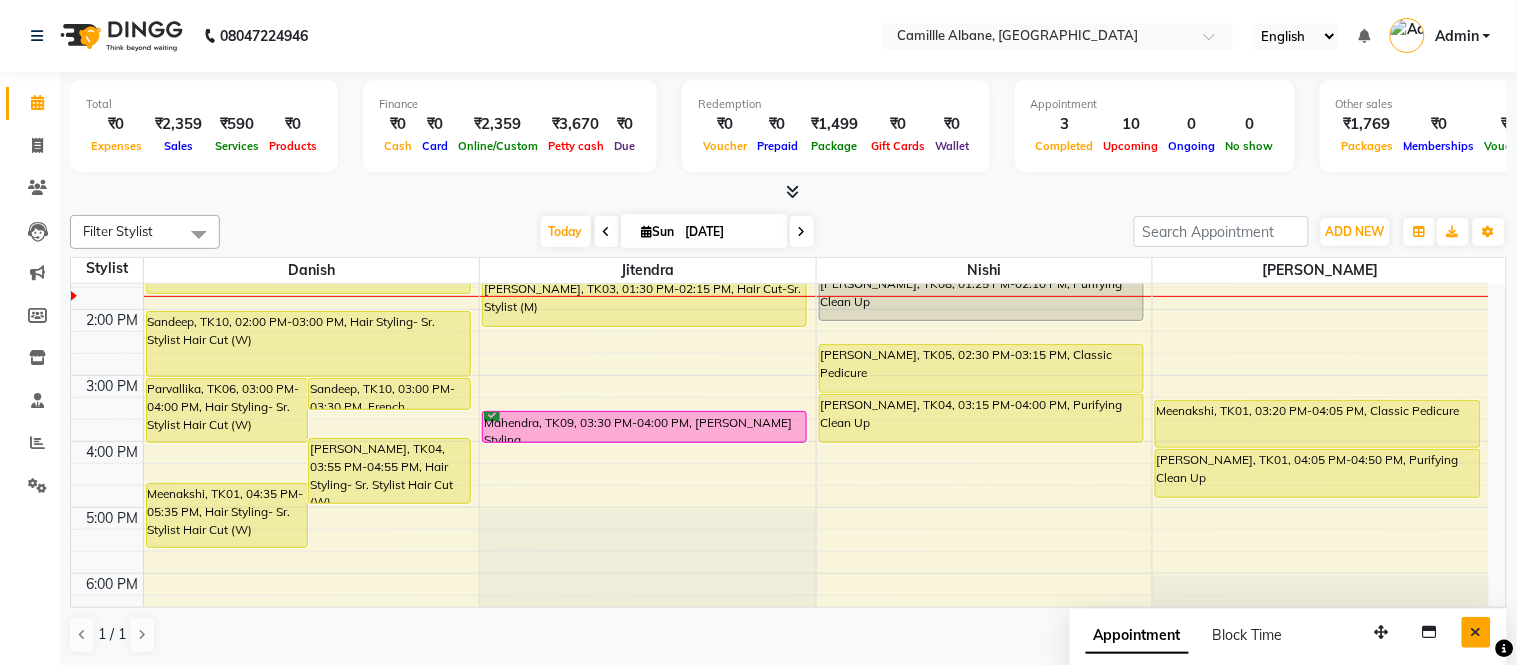 click at bounding box center (1476, 632) 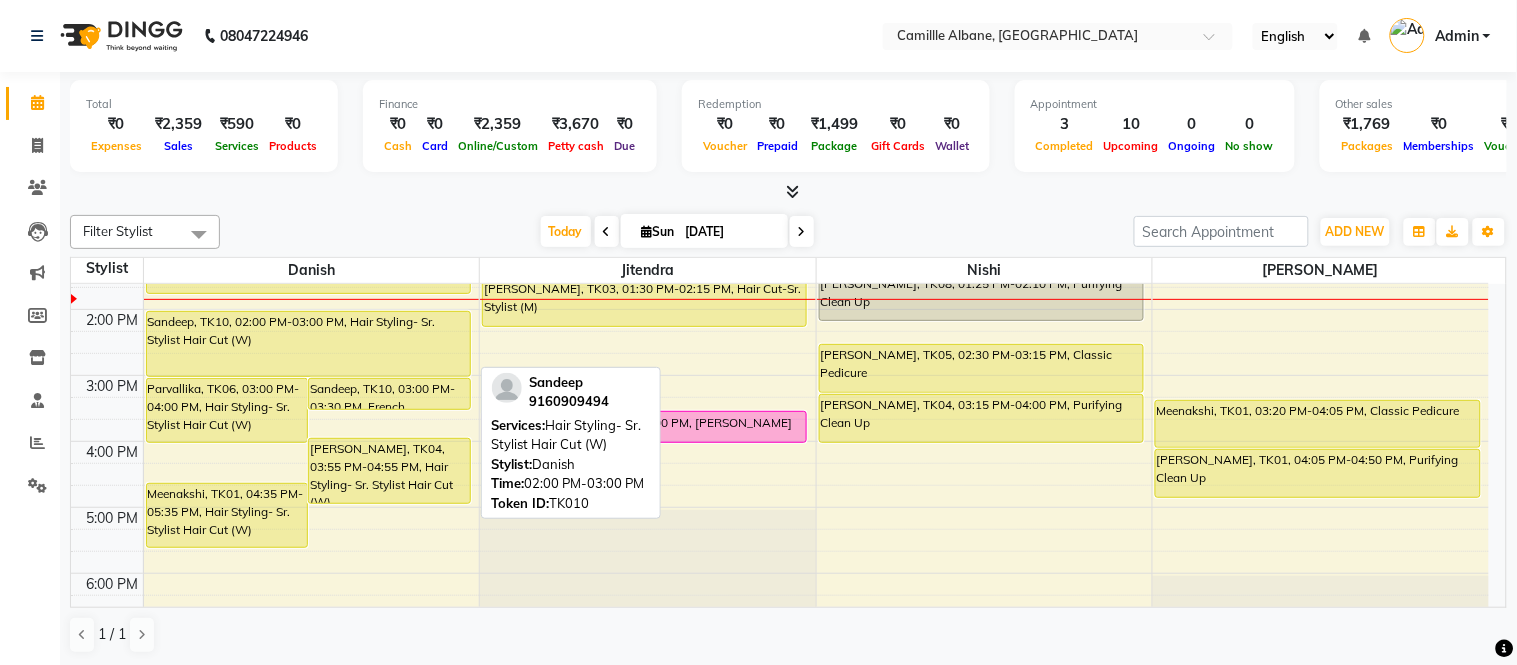 scroll, scrollTop: 185, scrollLeft: 0, axis: vertical 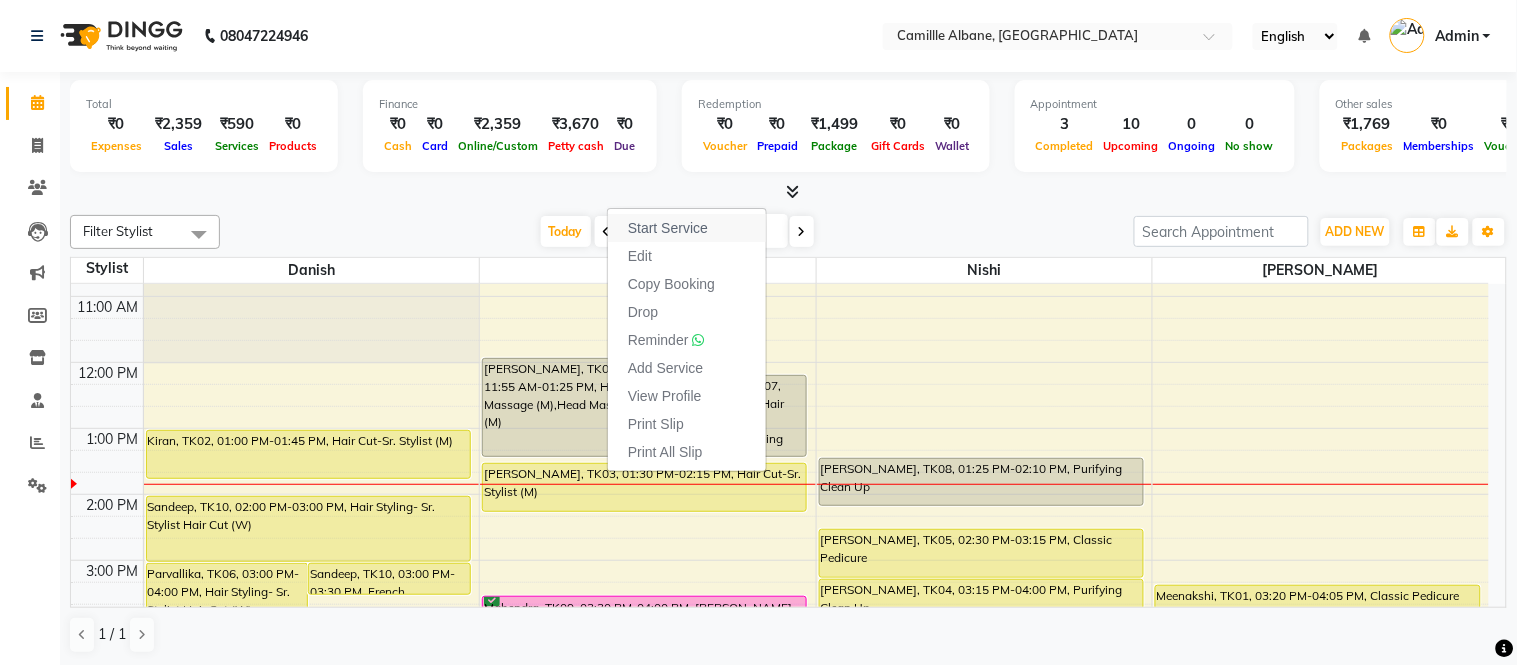 click on "Start Service" at bounding box center [668, 228] 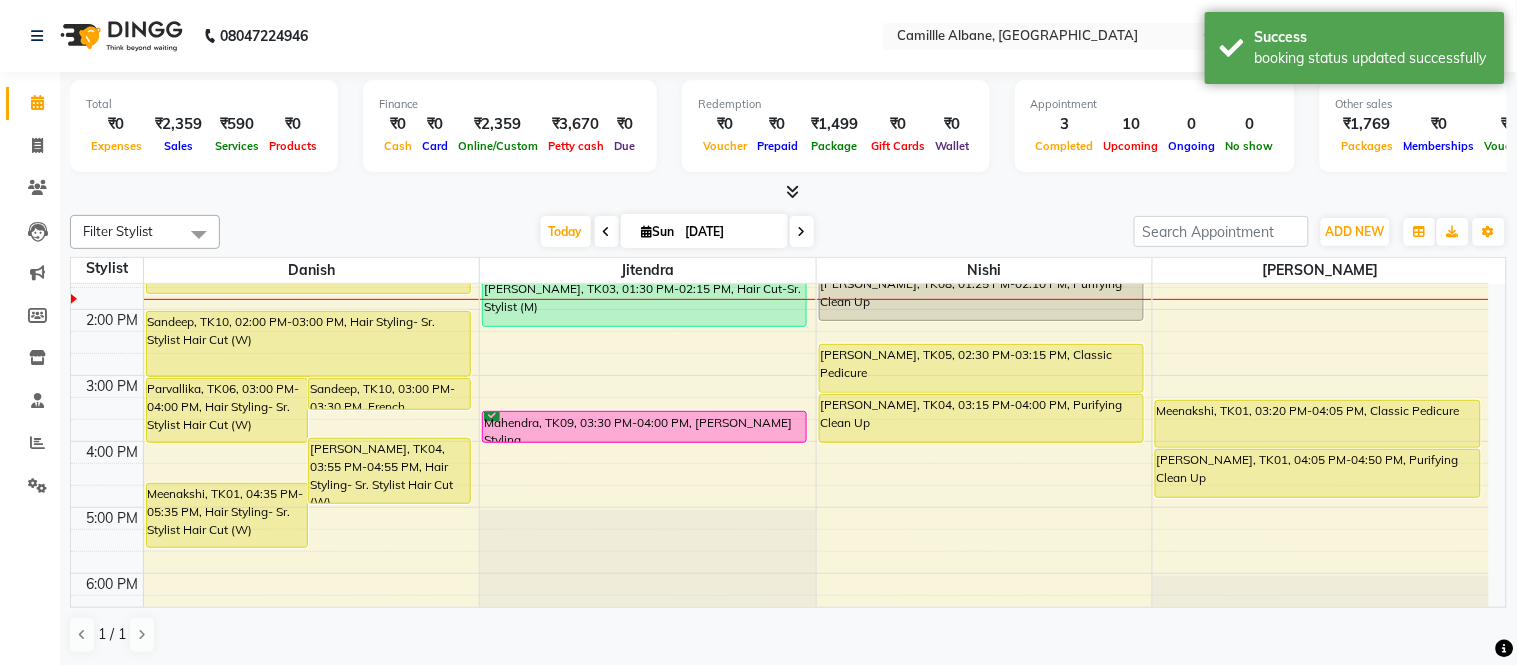 scroll, scrollTop: 185, scrollLeft: 0, axis: vertical 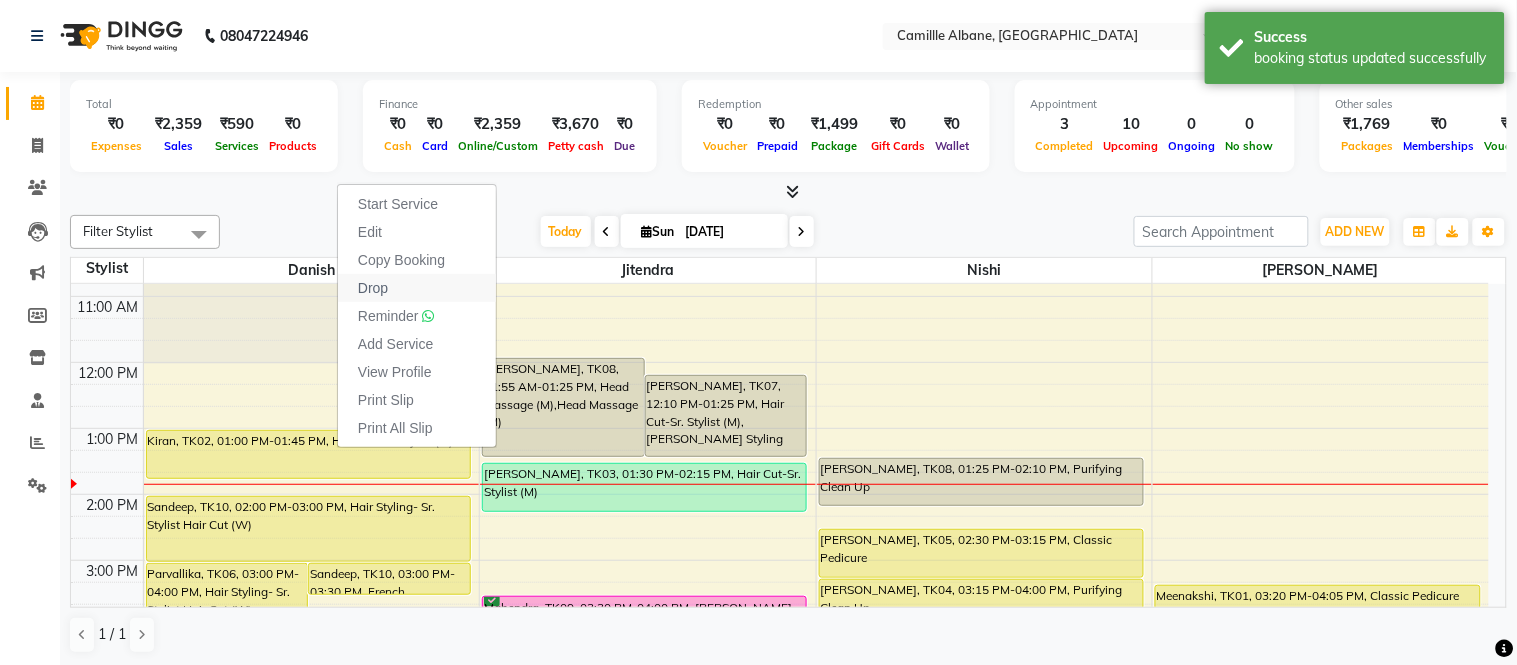 click on "Drop" at bounding box center [373, 288] 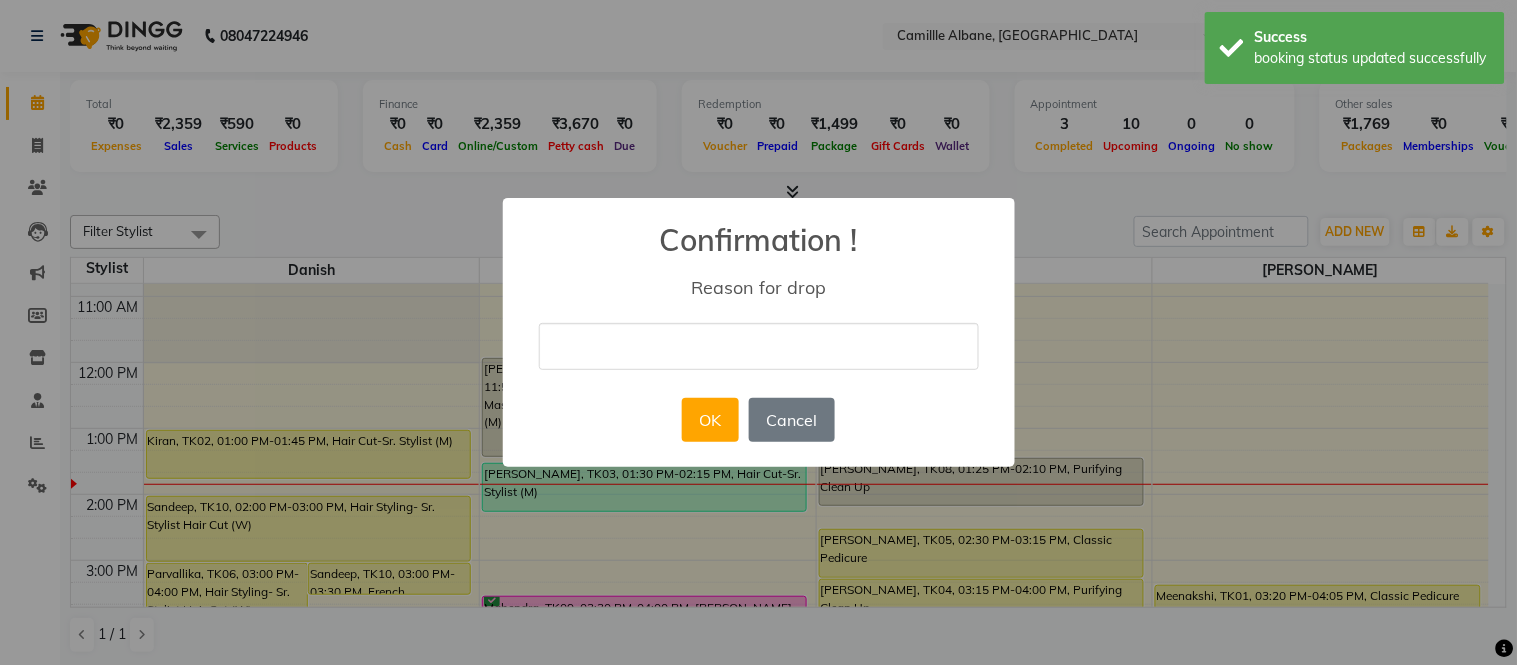 click on "× Confirmation ! Reason for drop OK No Cancel" at bounding box center (759, 332) 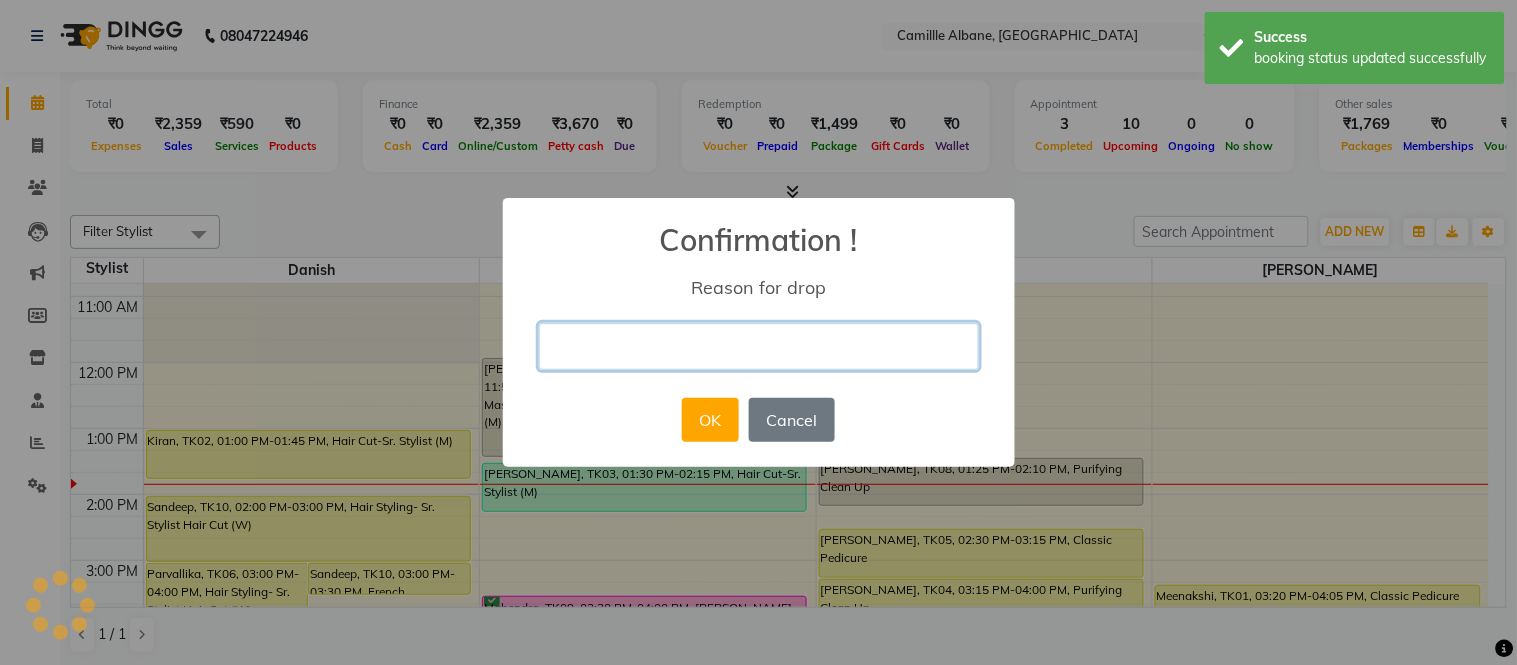 click at bounding box center [759, 346] 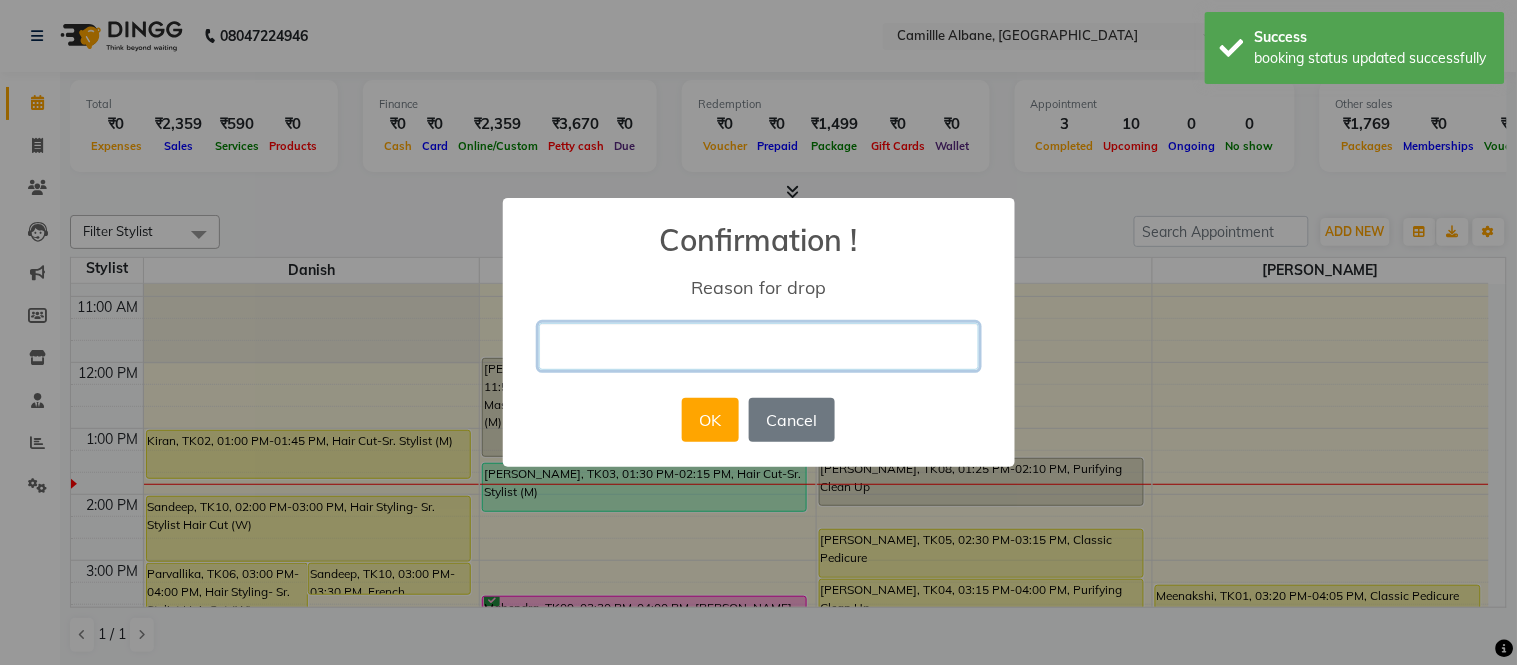 type on "cancelled" 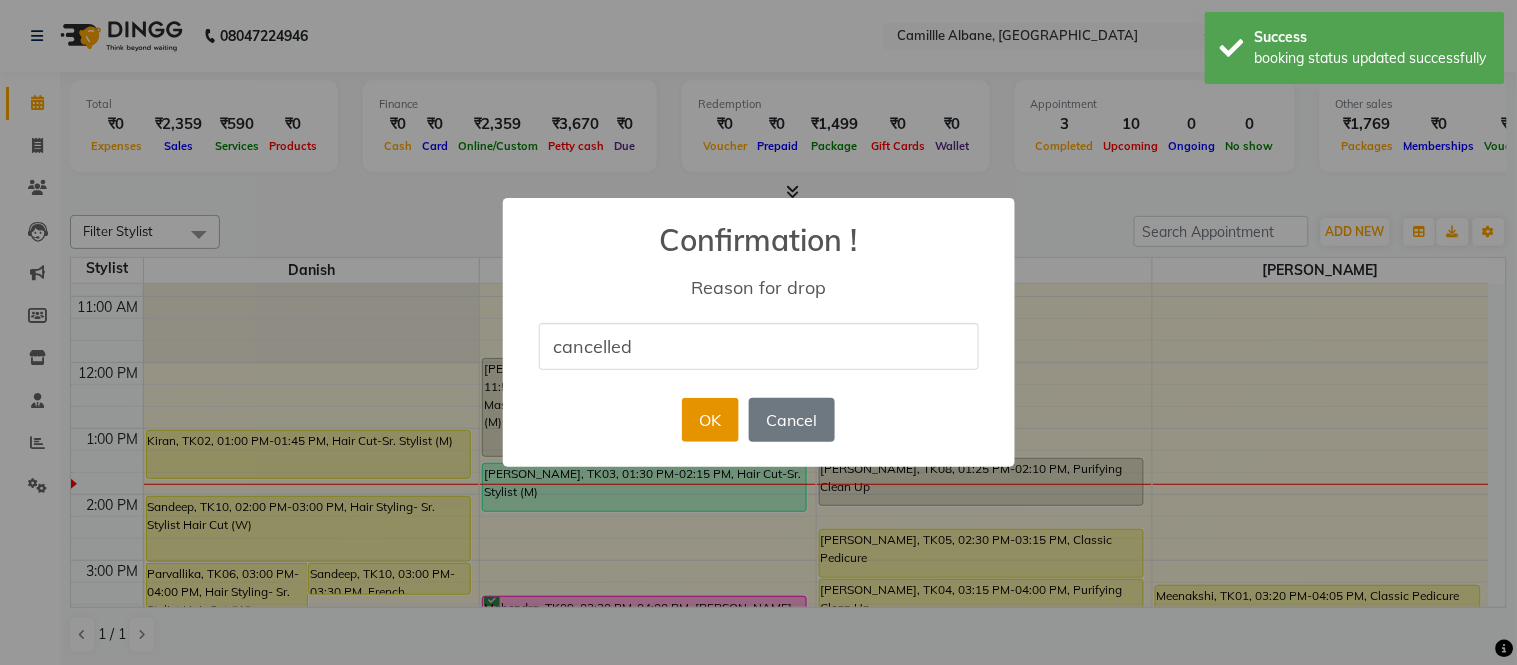 click on "OK" at bounding box center [710, 420] 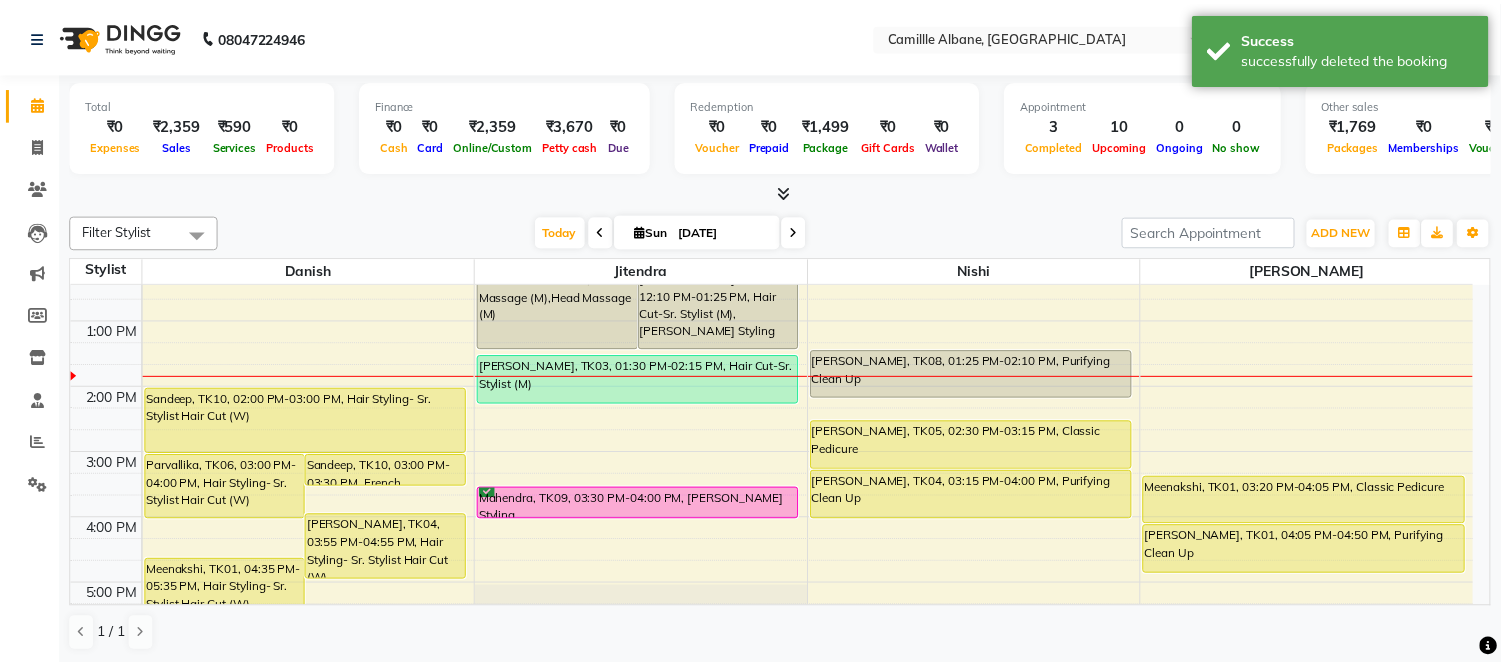 scroll, scrollTop: 370, scrollLeft: 0, axis: vertical 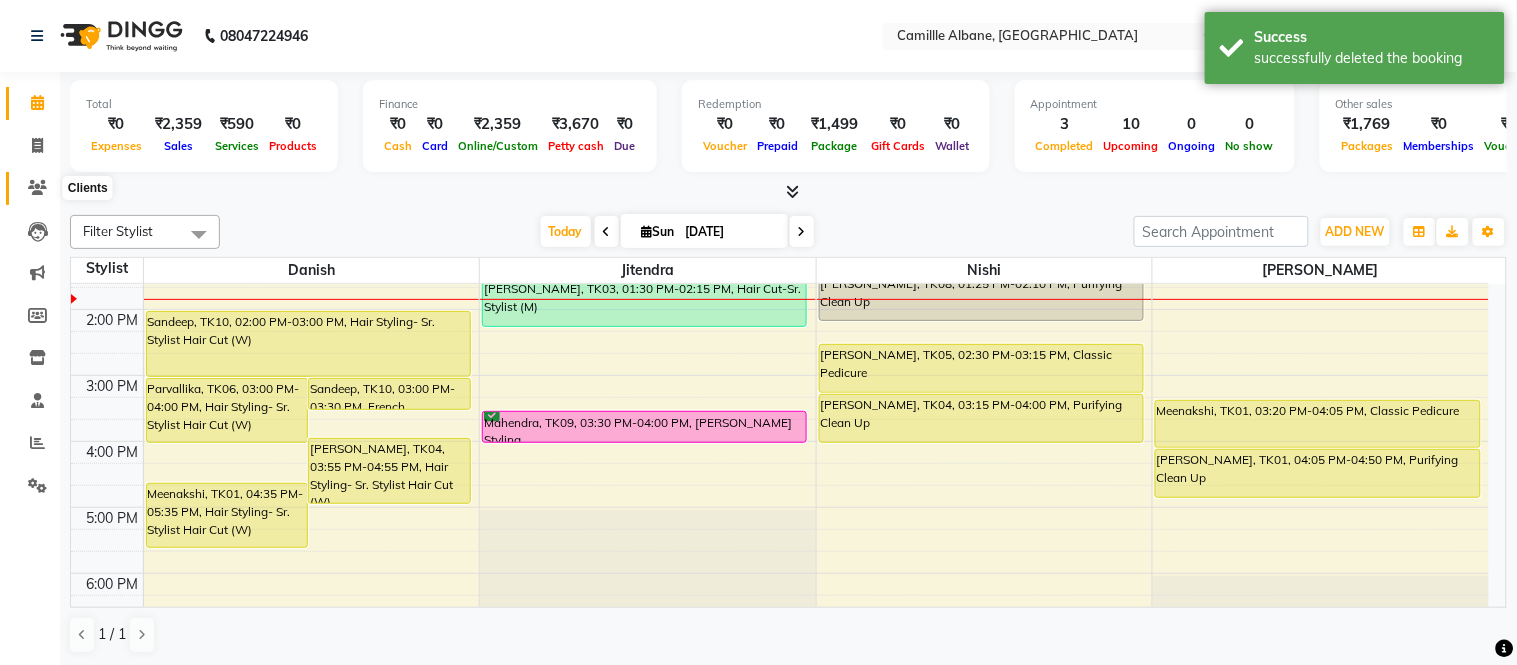 click 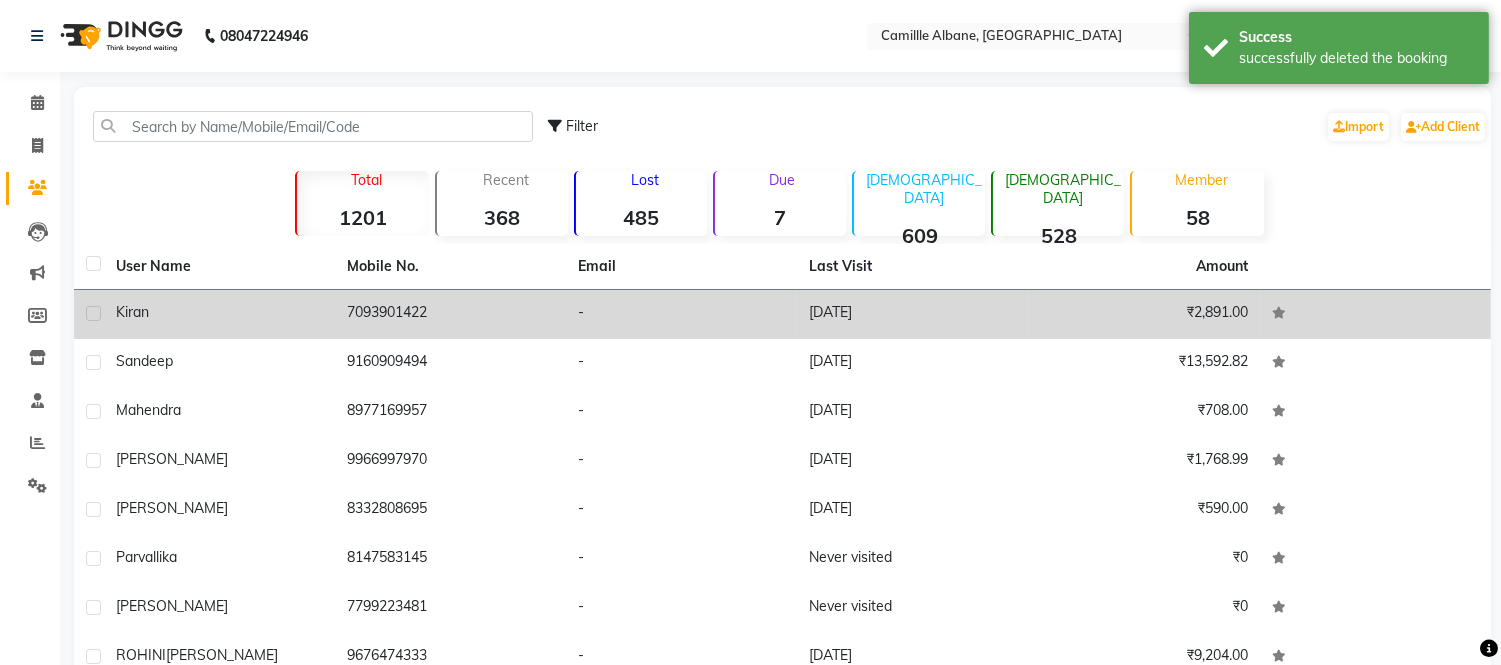 click on "Kiran" 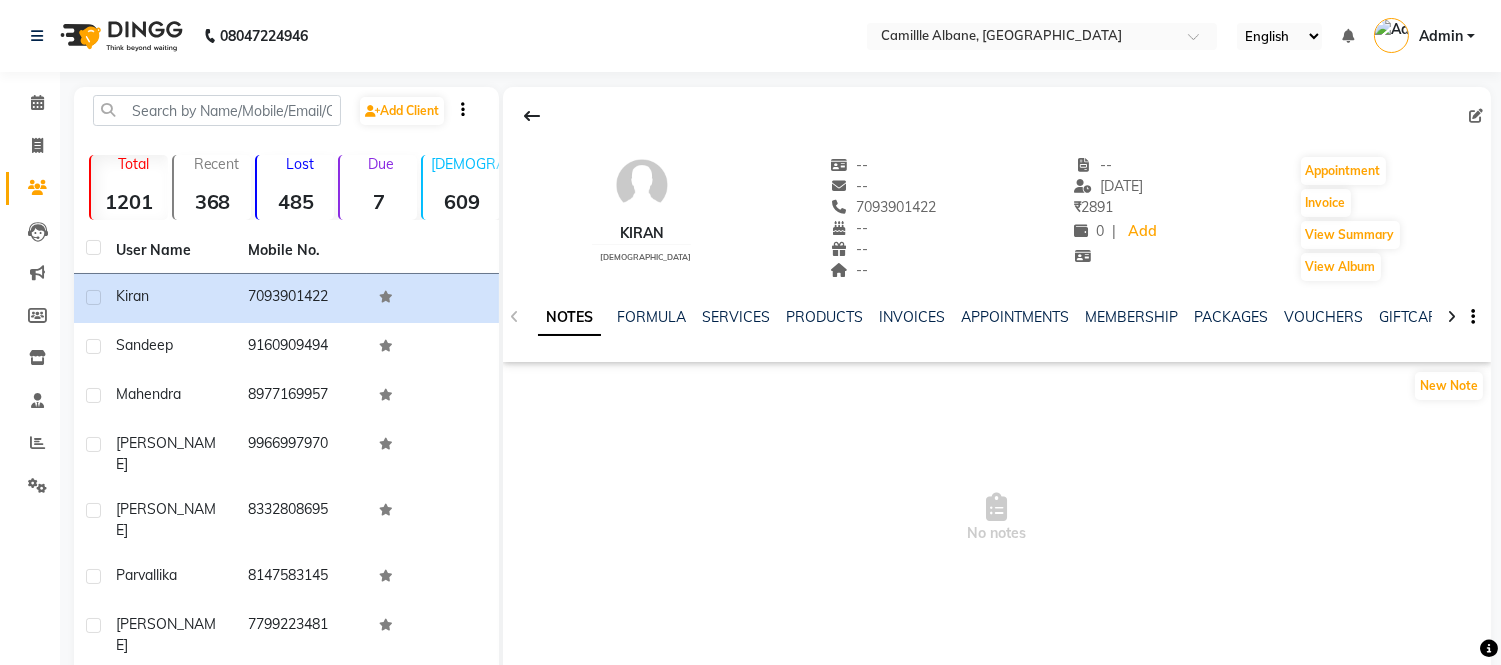 click on "SERVICES" 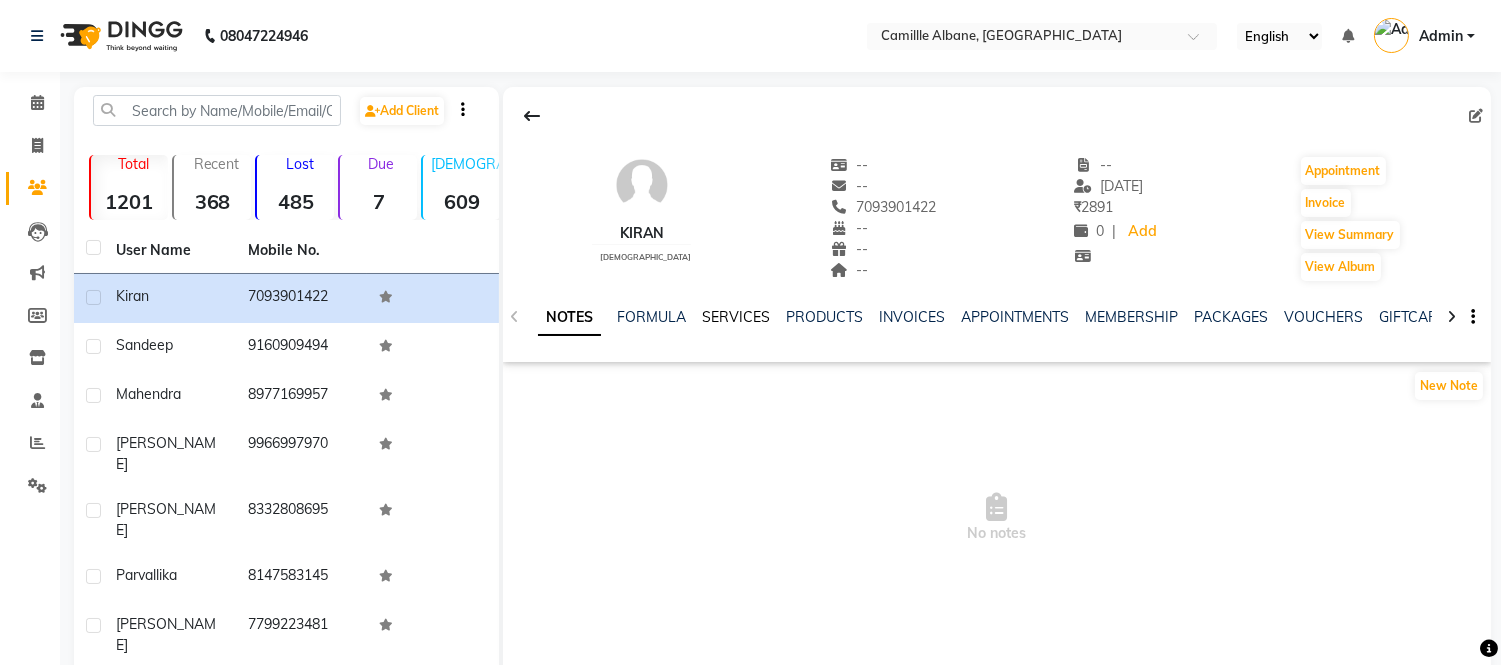 click on "SERVICES" 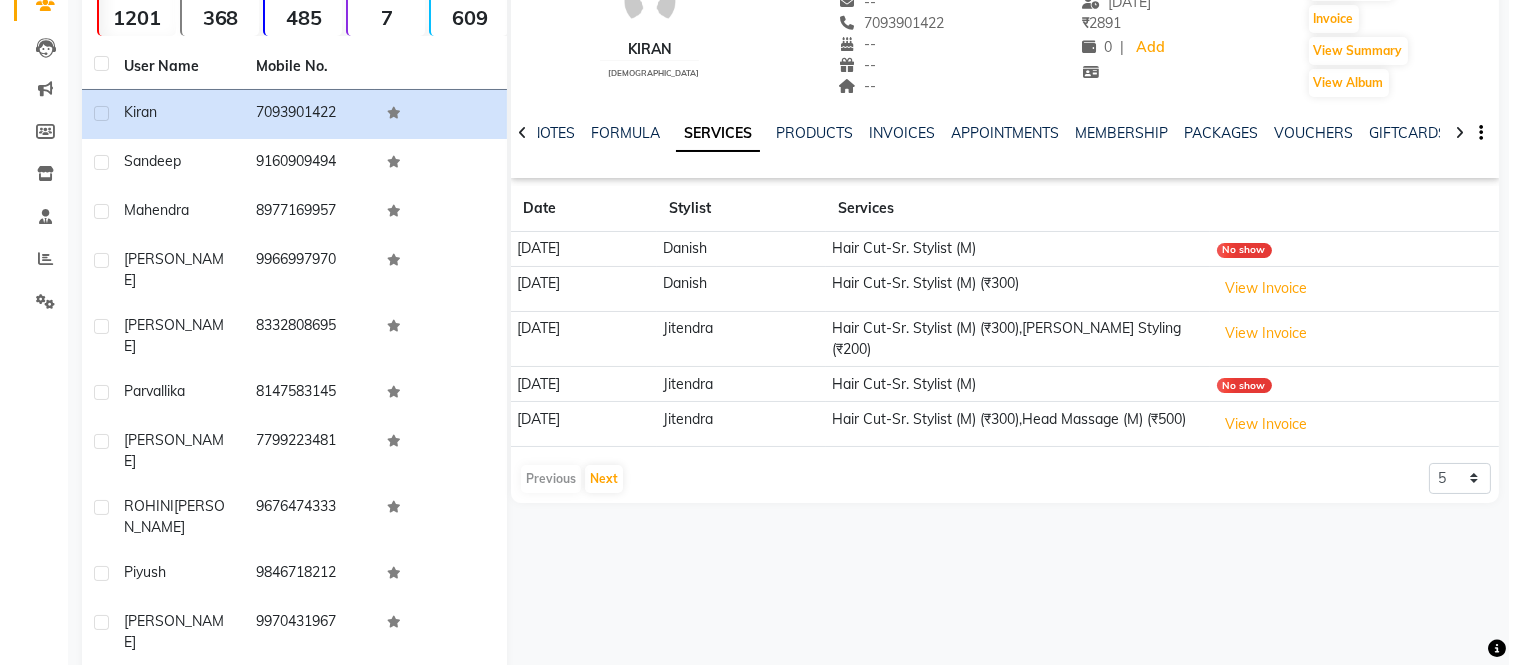 scroll, scrollTop: 0, scrollLeft: 0, axis: both 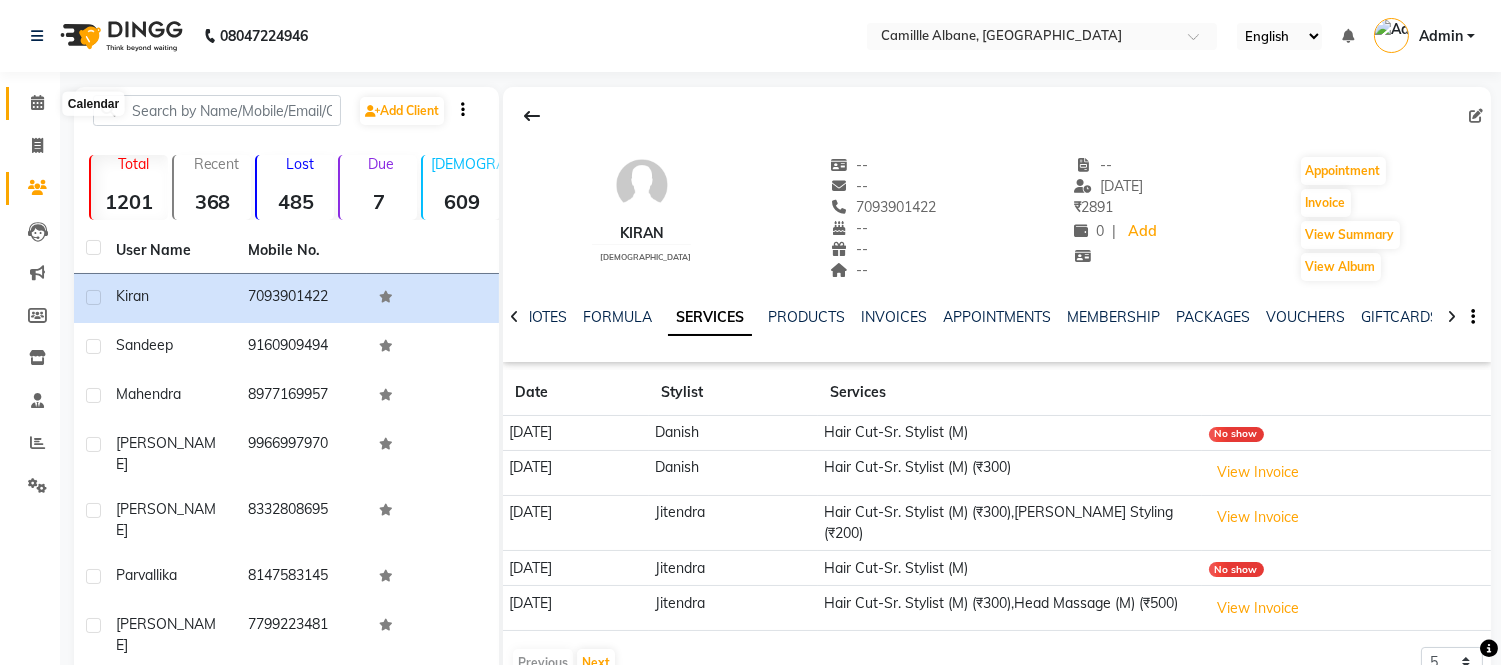 click 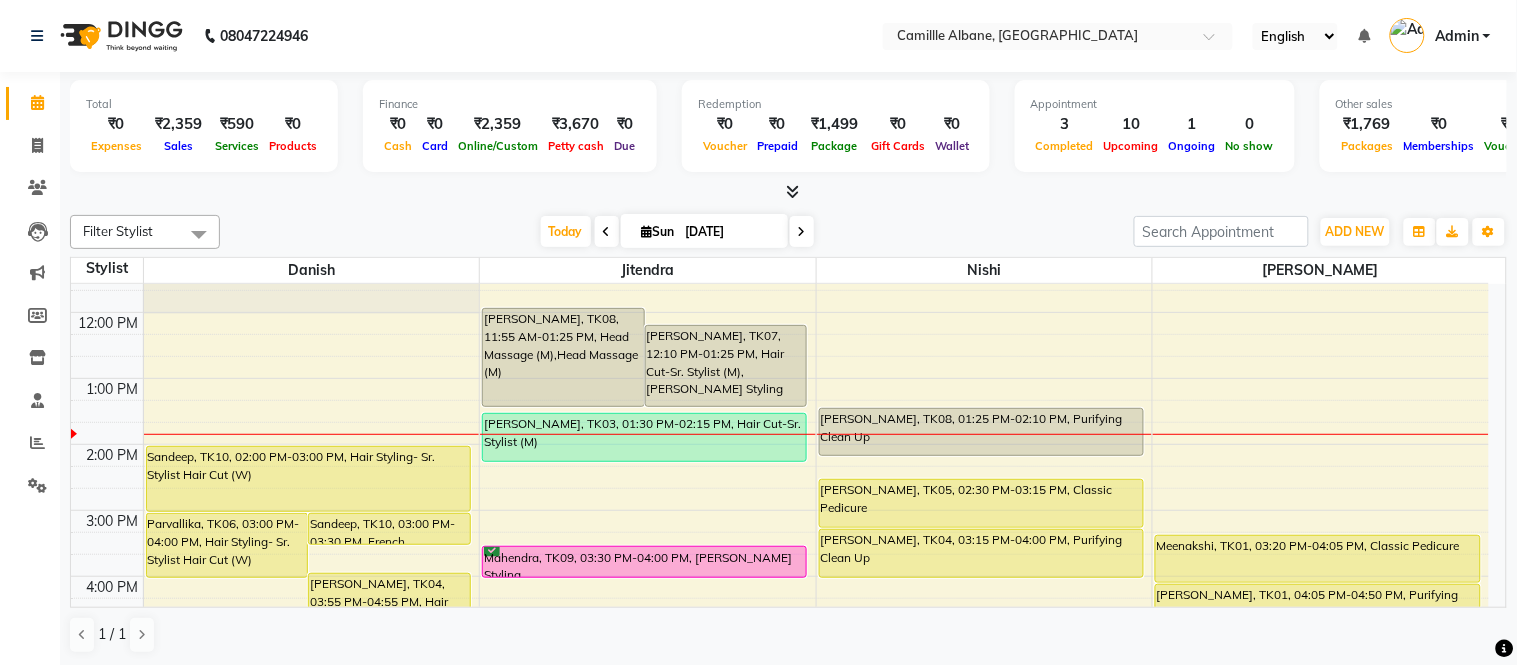 scroll, scrollTop: 370, scrollLeft: 0, axis: vertical 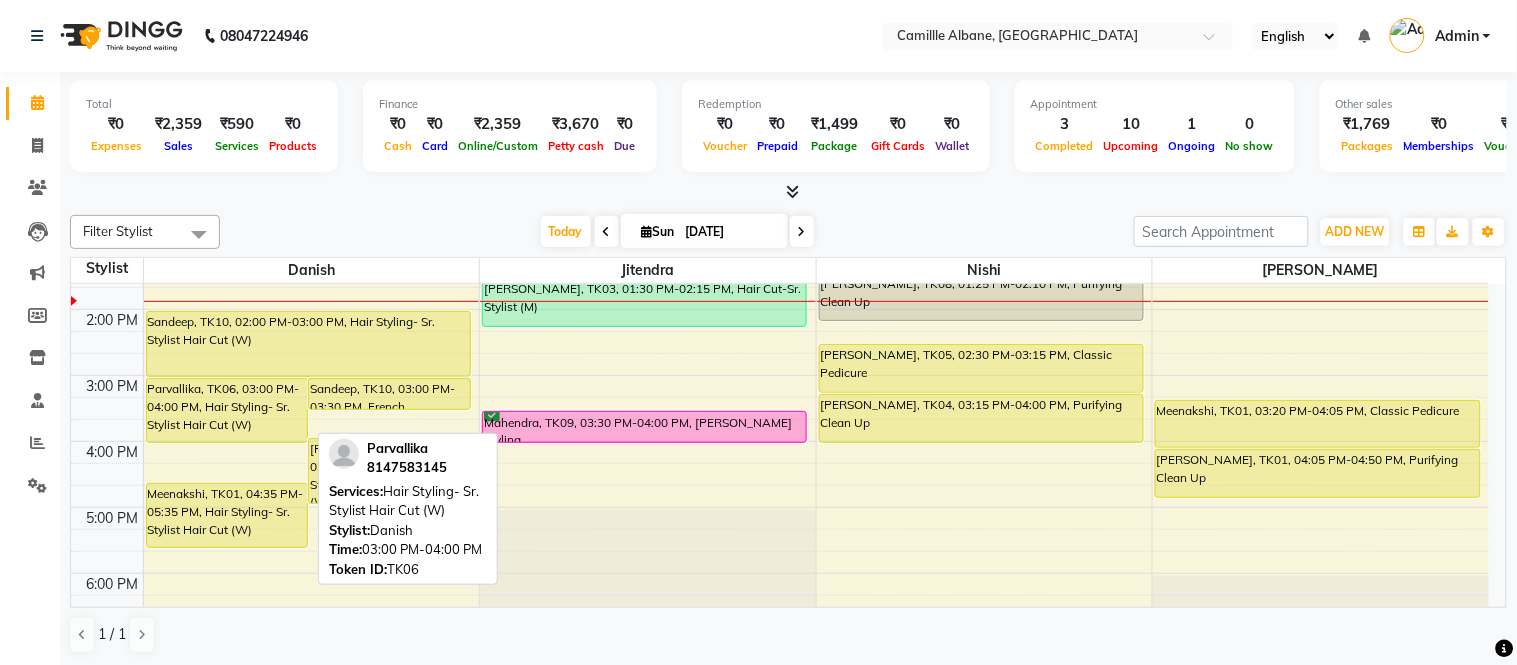 click on "Parvallika, TK06, 03:00 PM-04:00 PM, Hair Styling- Sr. Stylist Hair Cut (W)" at bounding box center [227, 410] 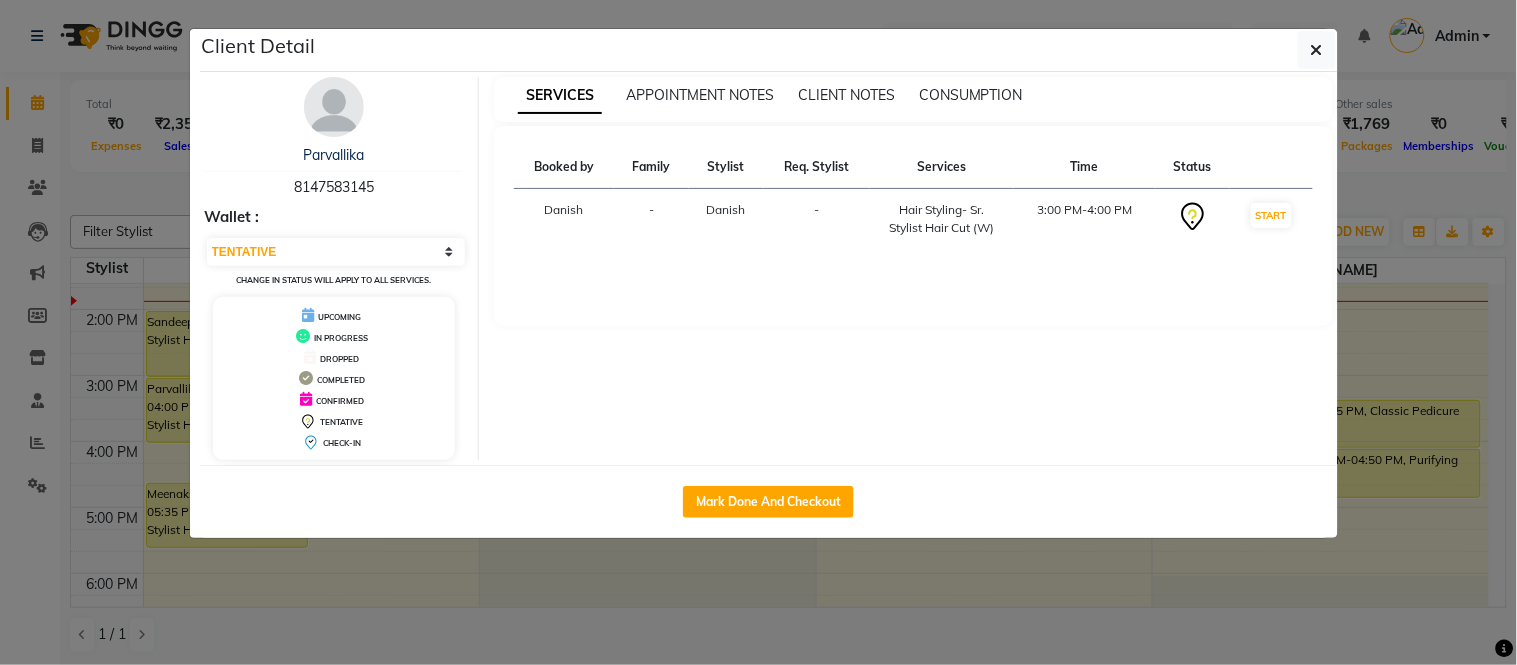 click at bounding box center [334, 107] 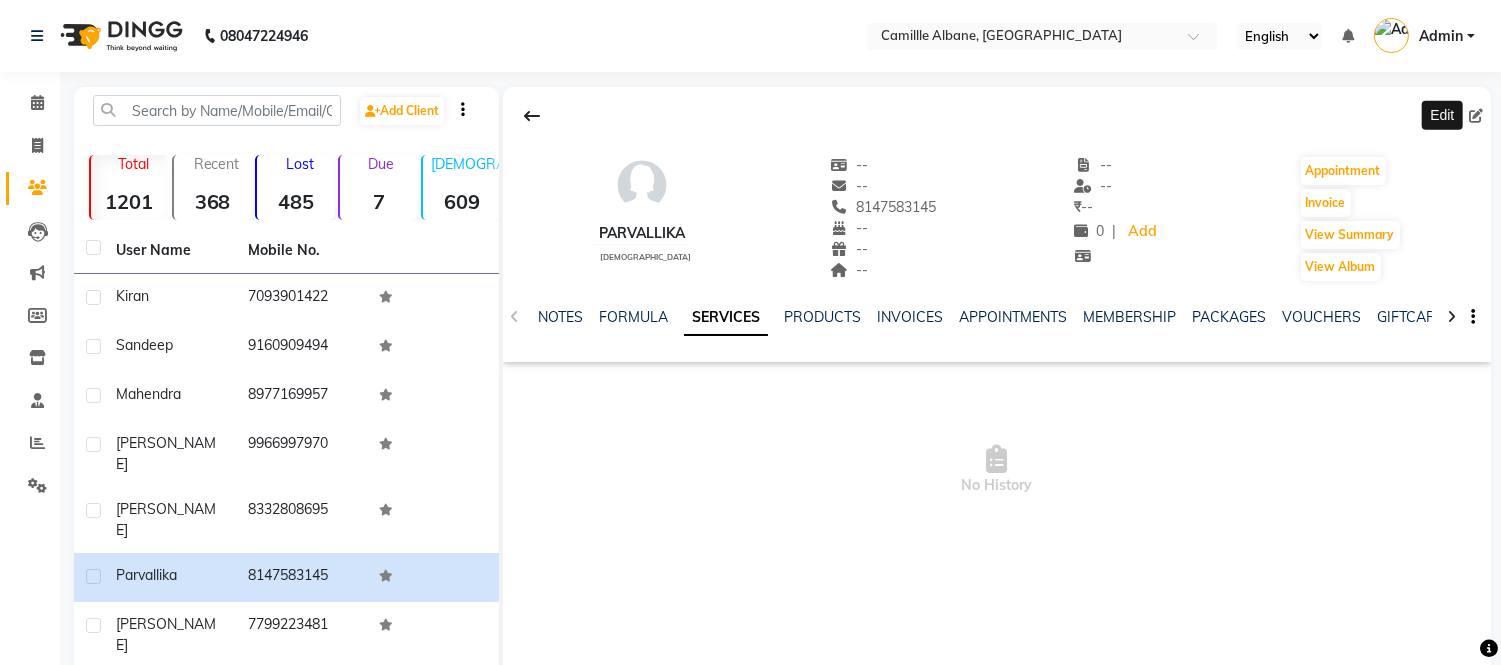 click 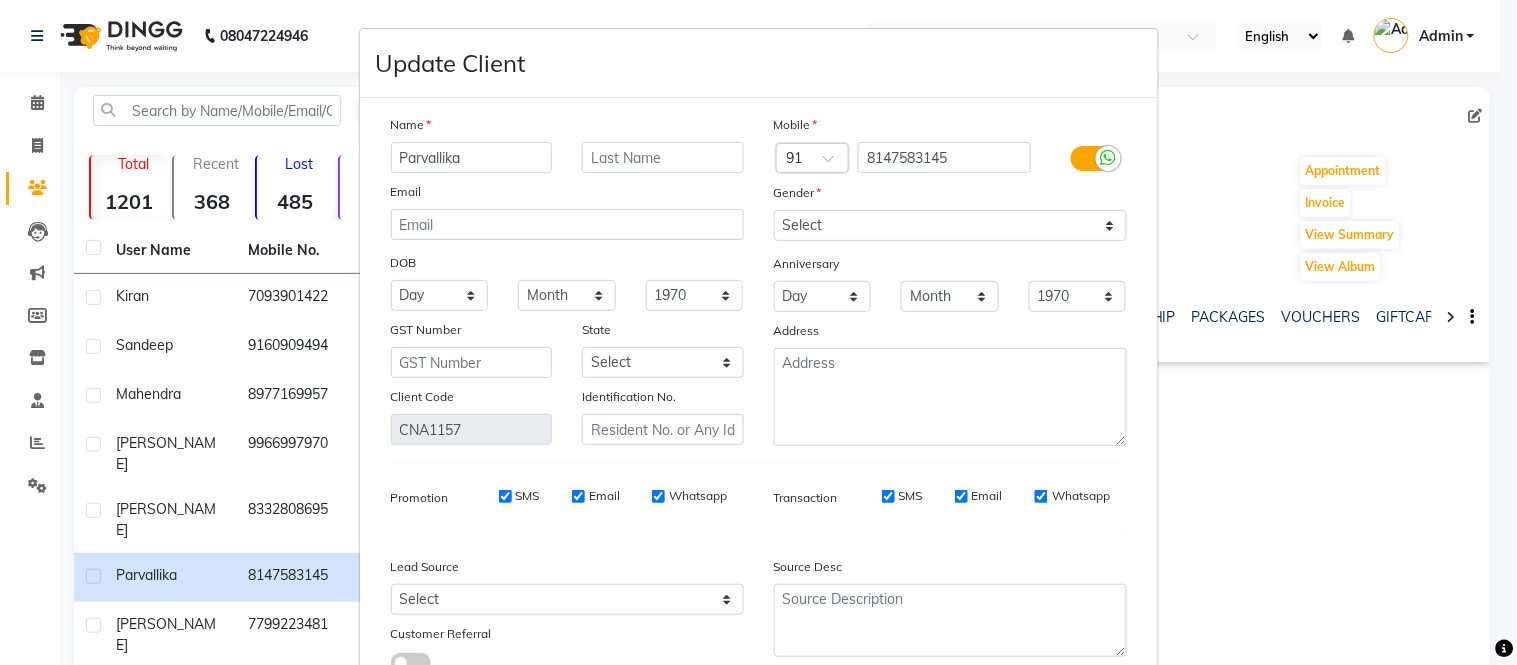 click on "Parvallika" at bounding box center [472, 157] 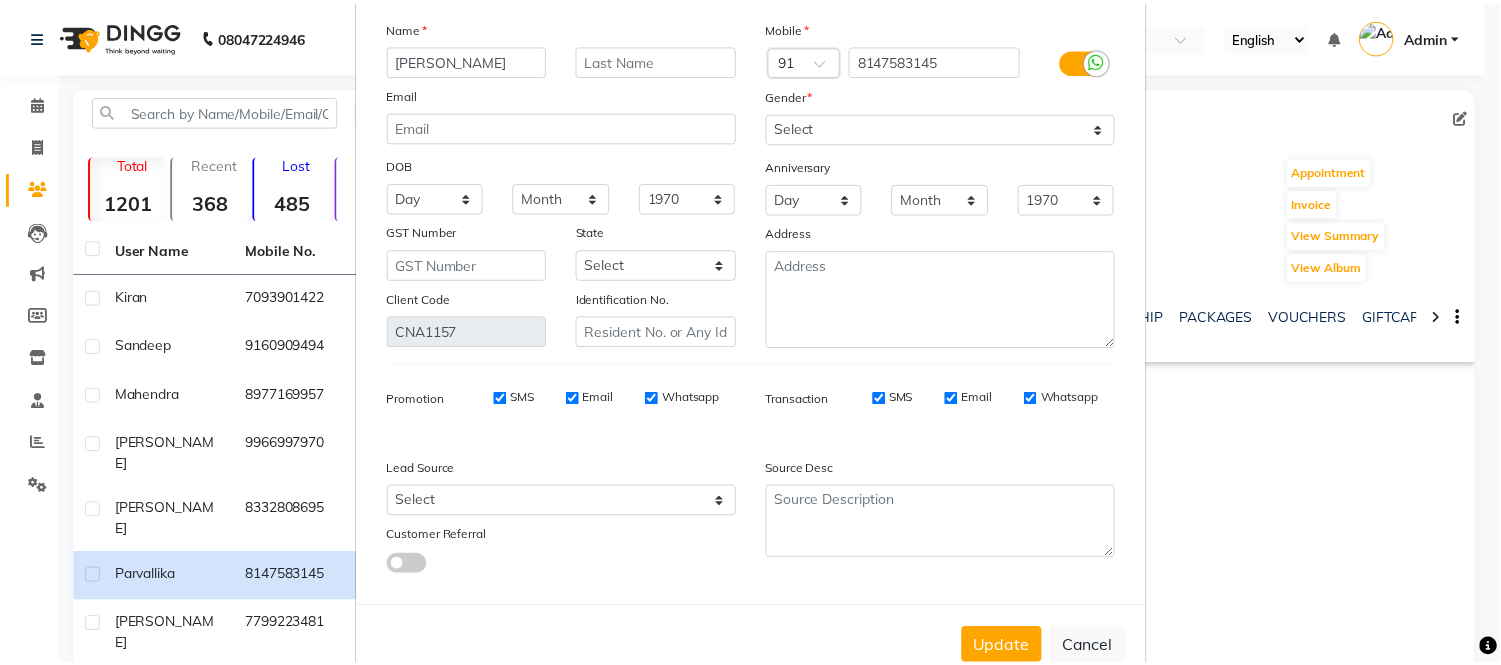 scroll, scrollTop: 150, scrollLeft: 0, axis: vertical 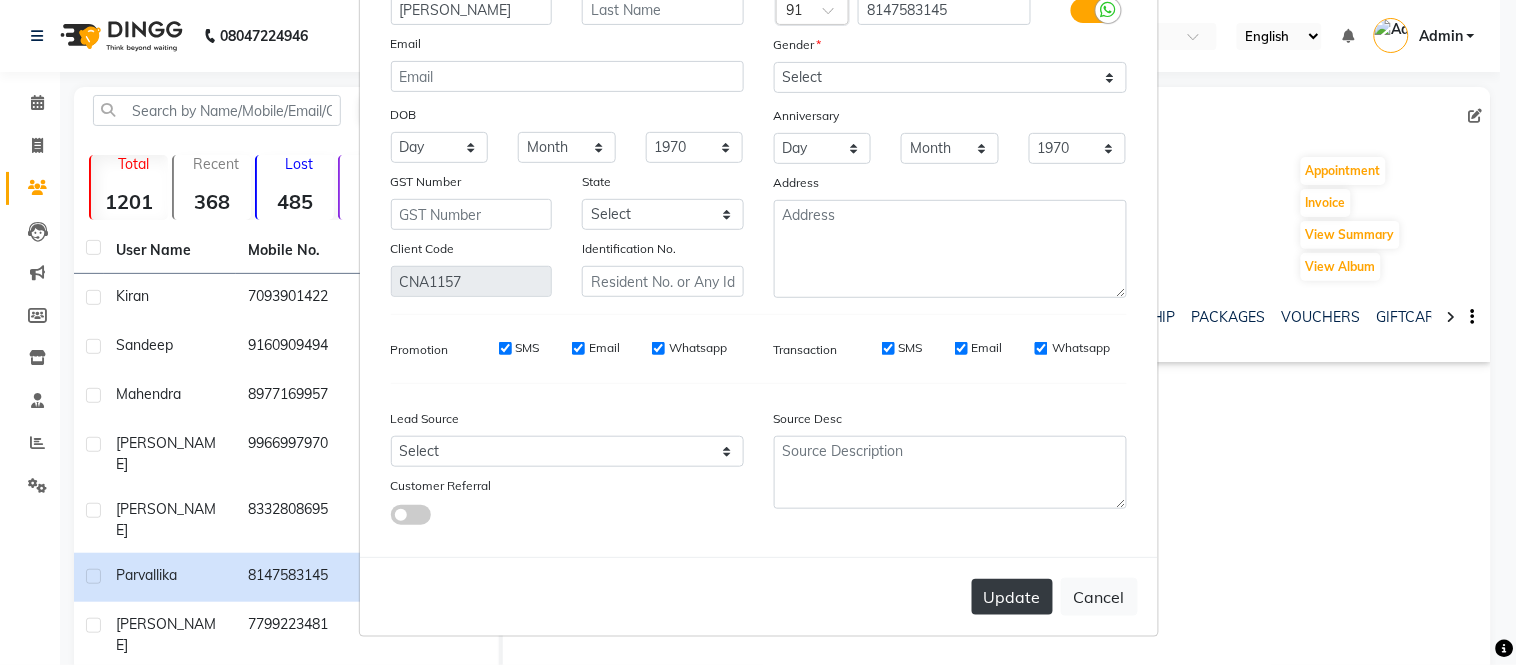 type on "[PERSON_NAME]" 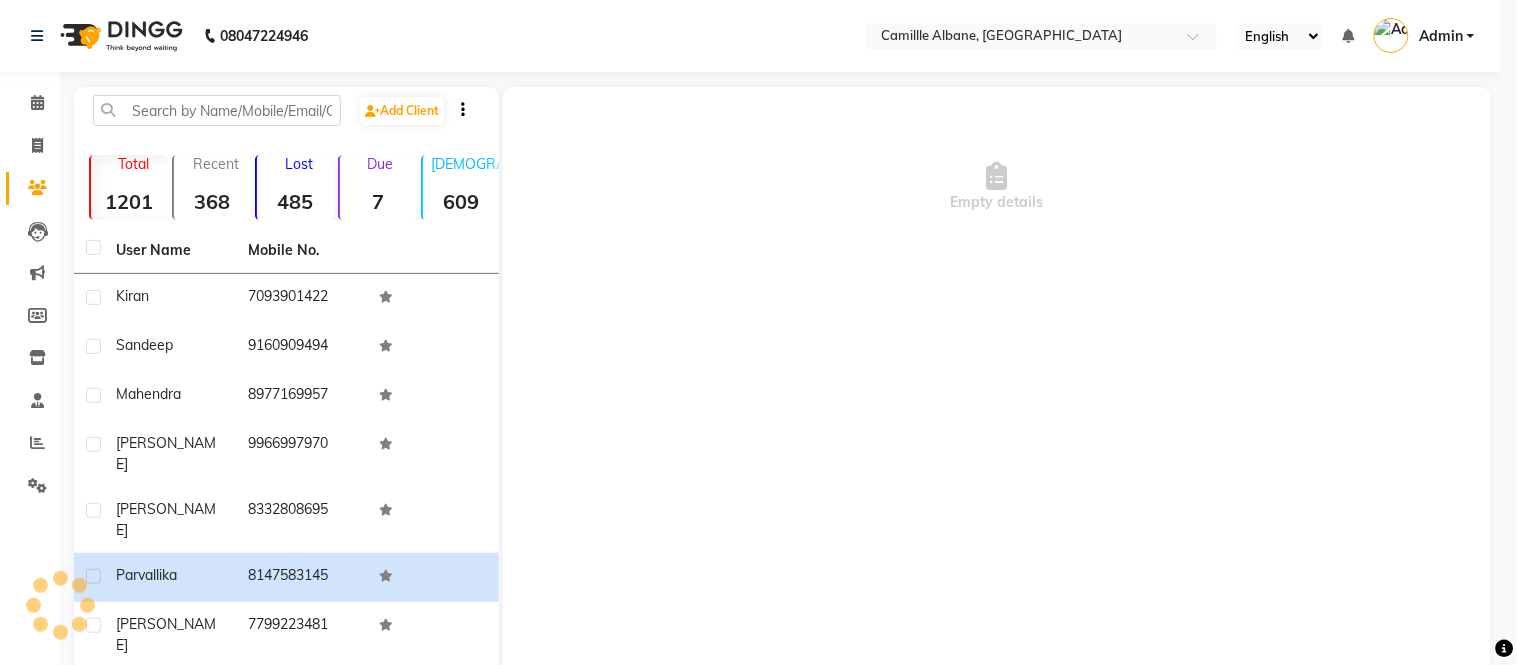 type 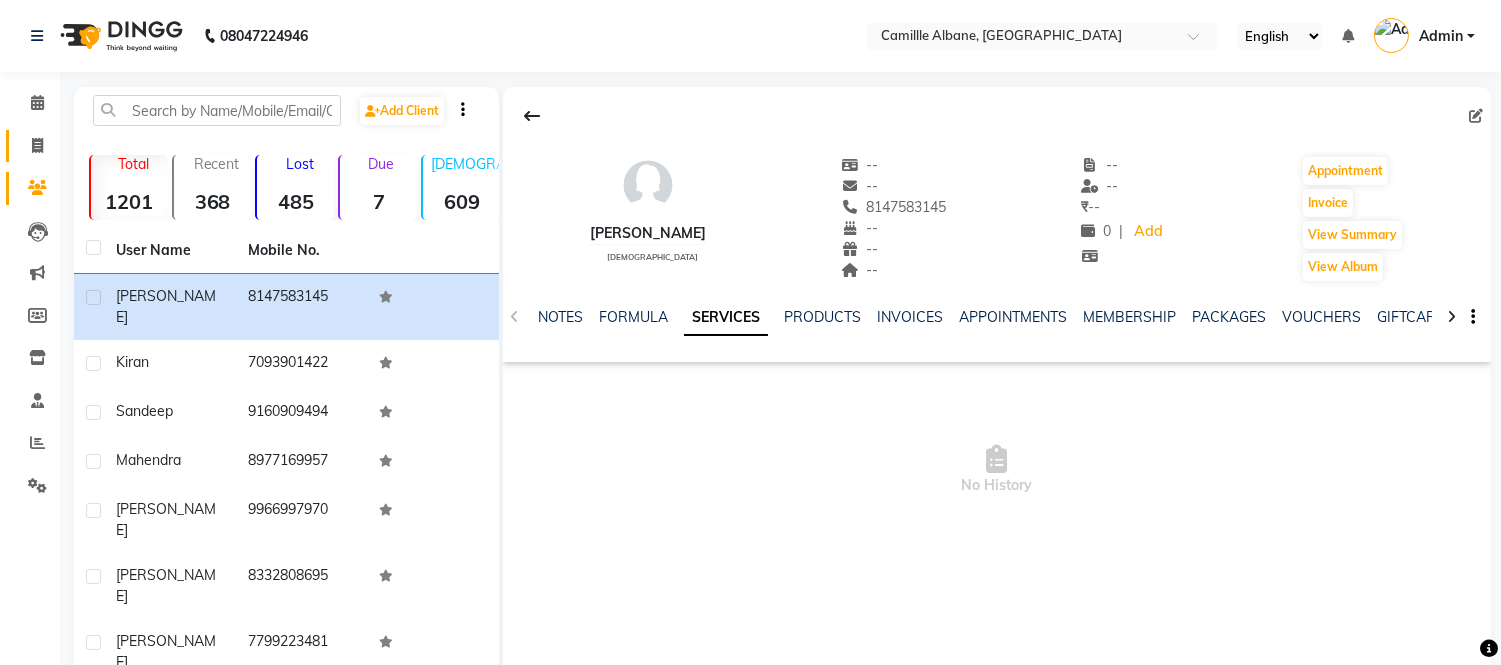 click on "Invoice" 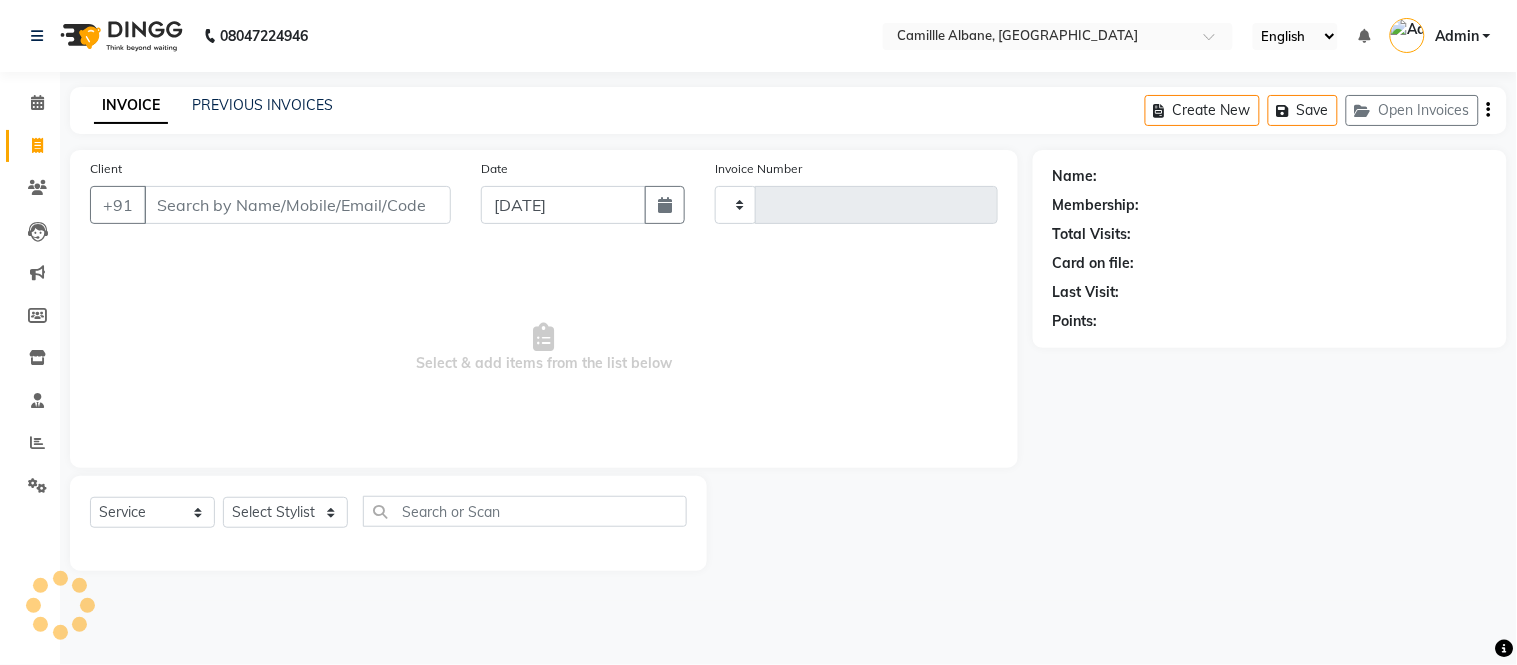 type on "0744" 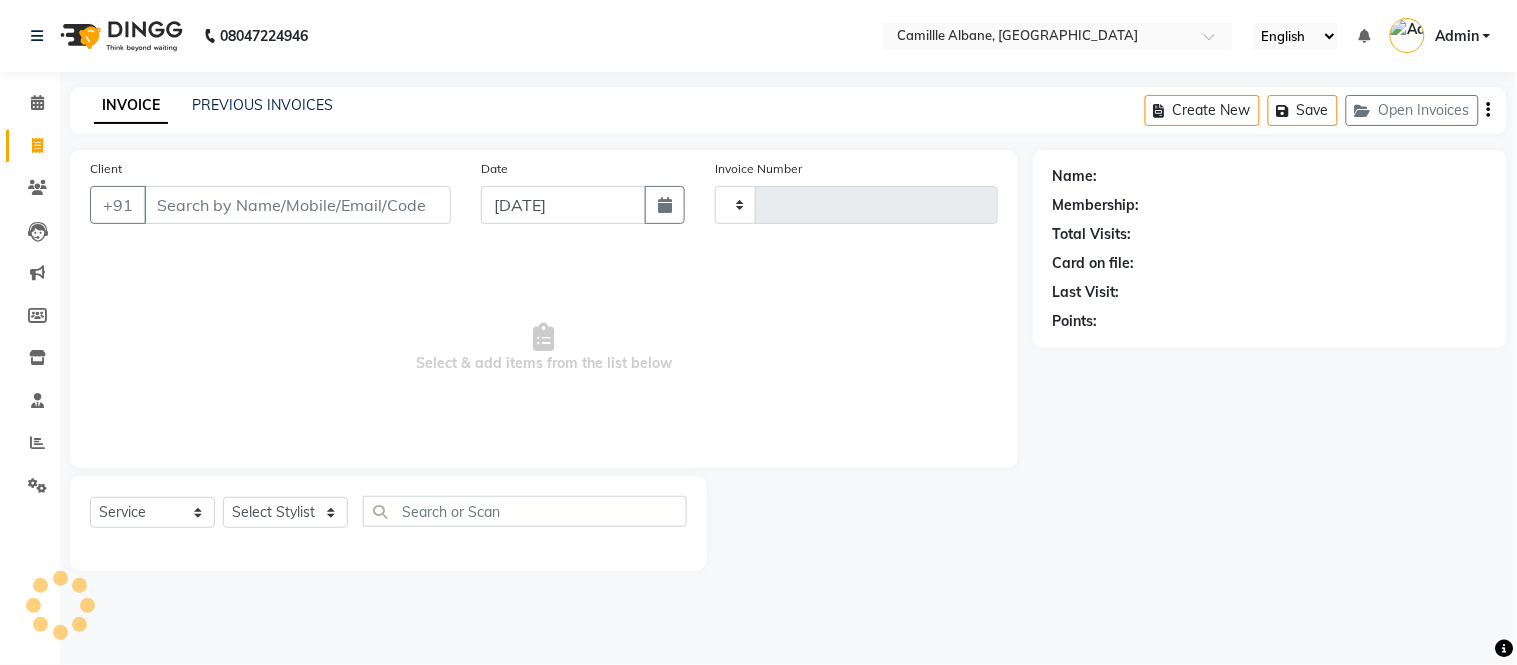 select on "7025" 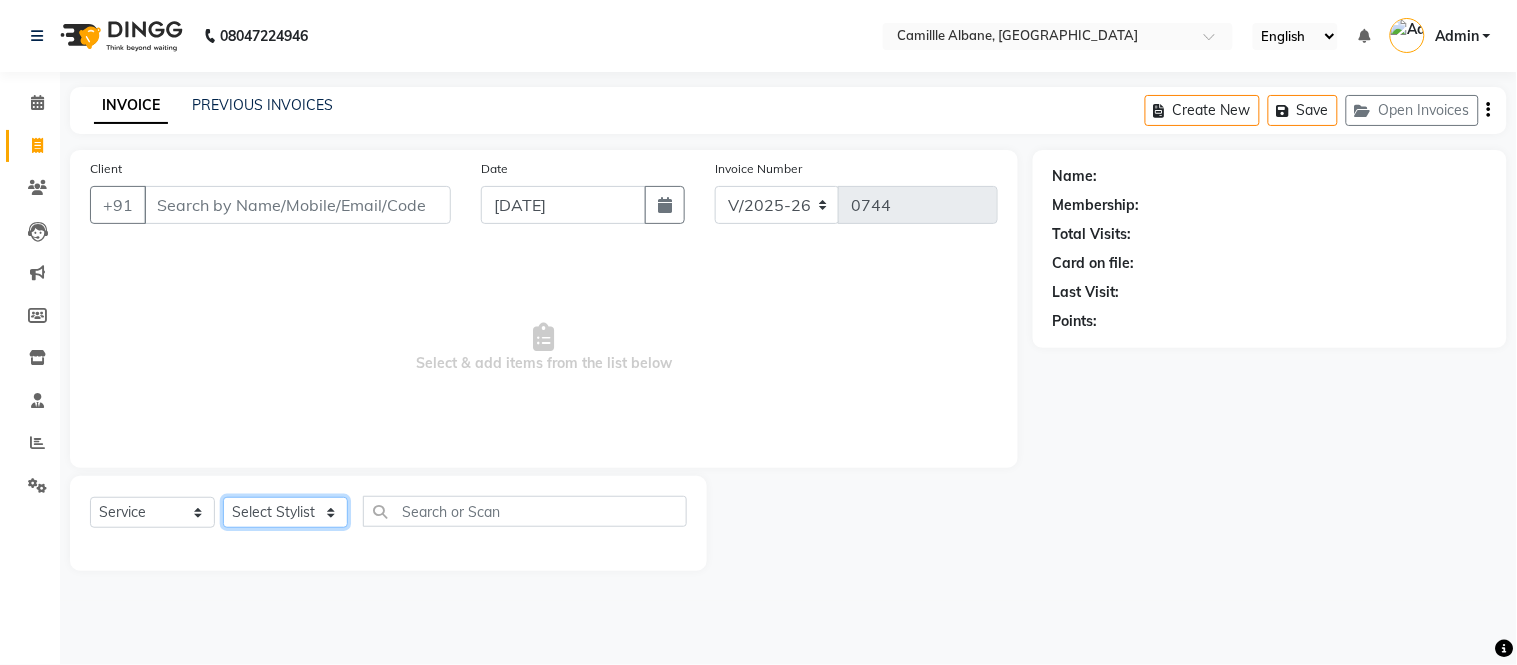 click on "Select Stylist Admin Amit Danish Dr, [PERSON_NAME] [PERSON_NAME] [PERSON_NAME] [PERSON_NAME] [PERSON_NAME]" 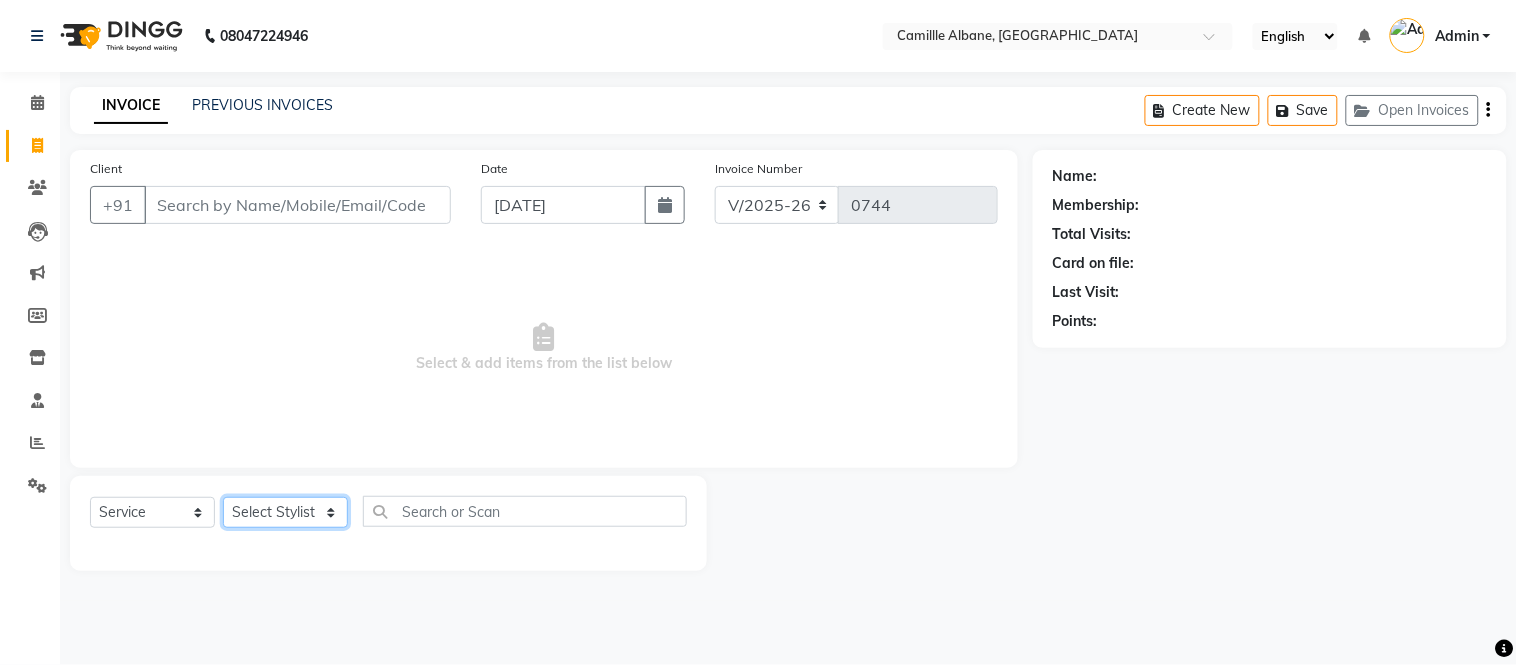 select on "57806" 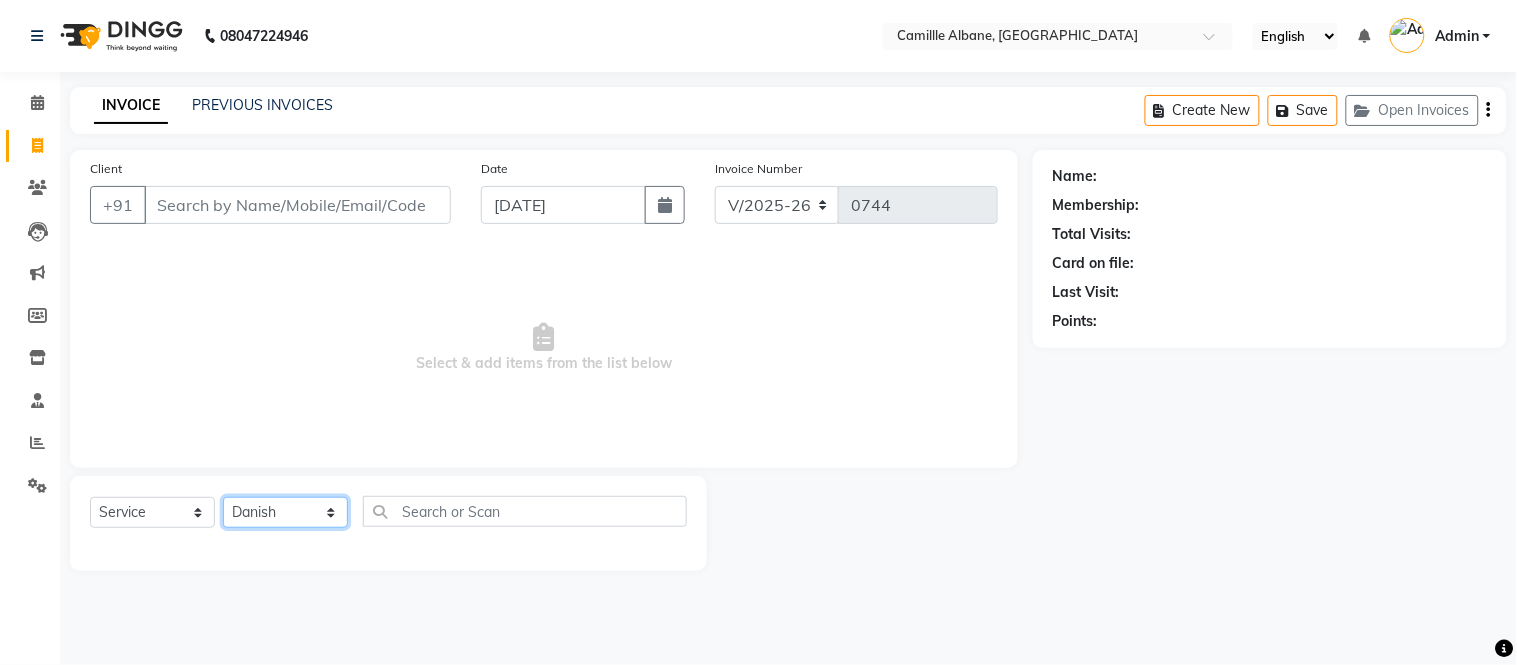 click on "Select Stylist Admin Amit Danish Dr, [PERSON_NAME] [PERSON_NAME] [PERSON_NAME] [PERSON_NAME] [PERSON_NAME]" 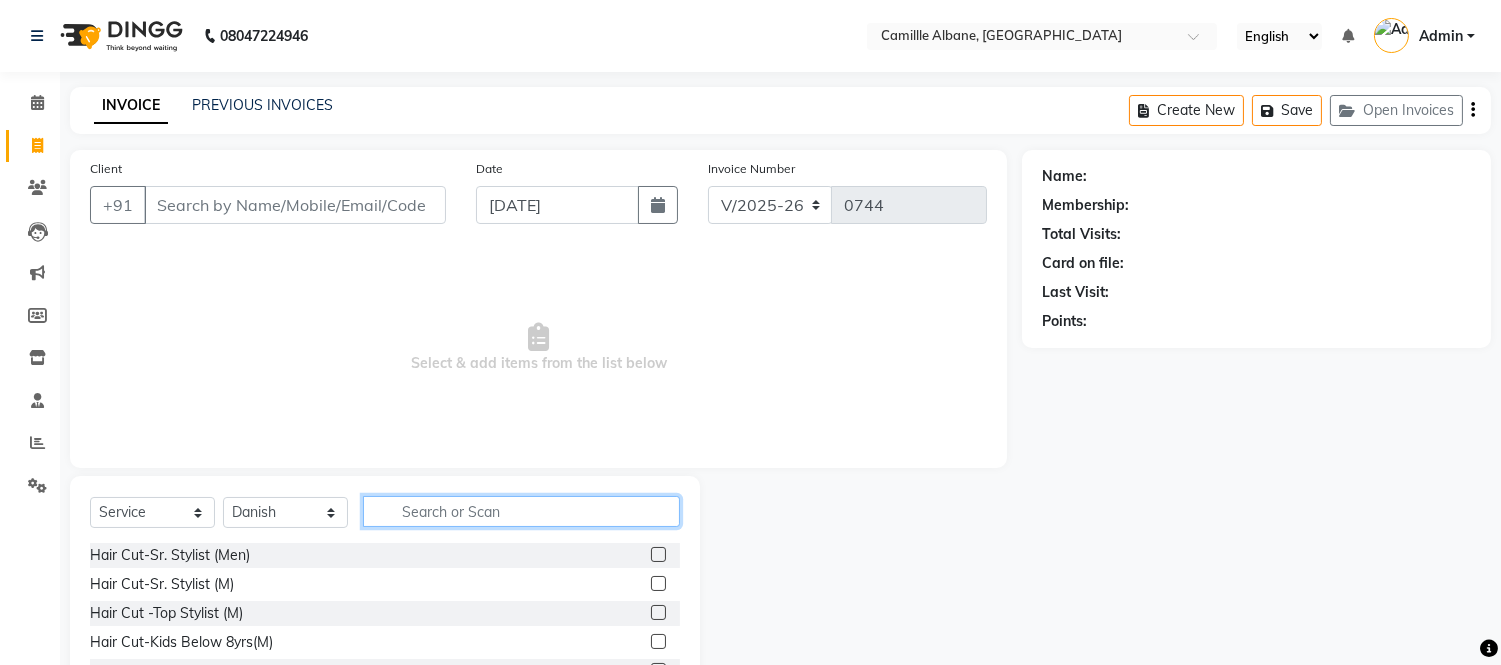 click 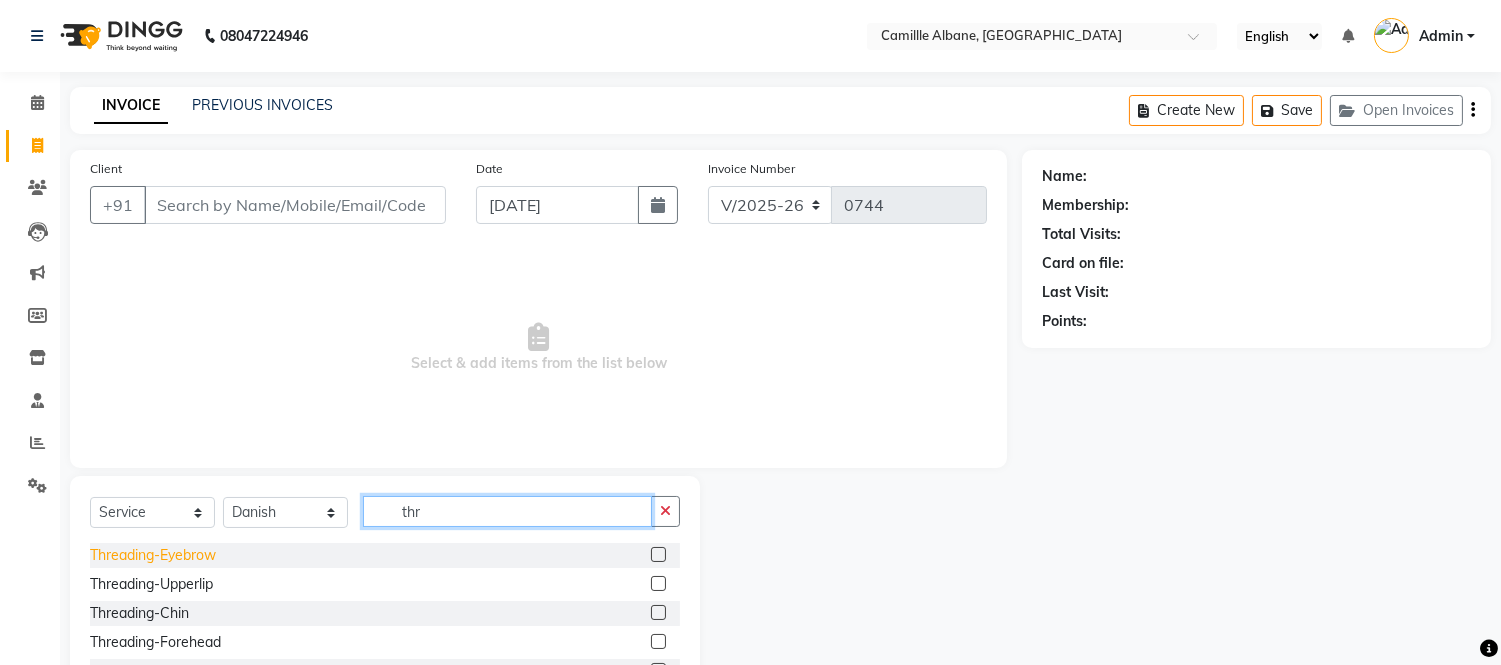 type on "thr" 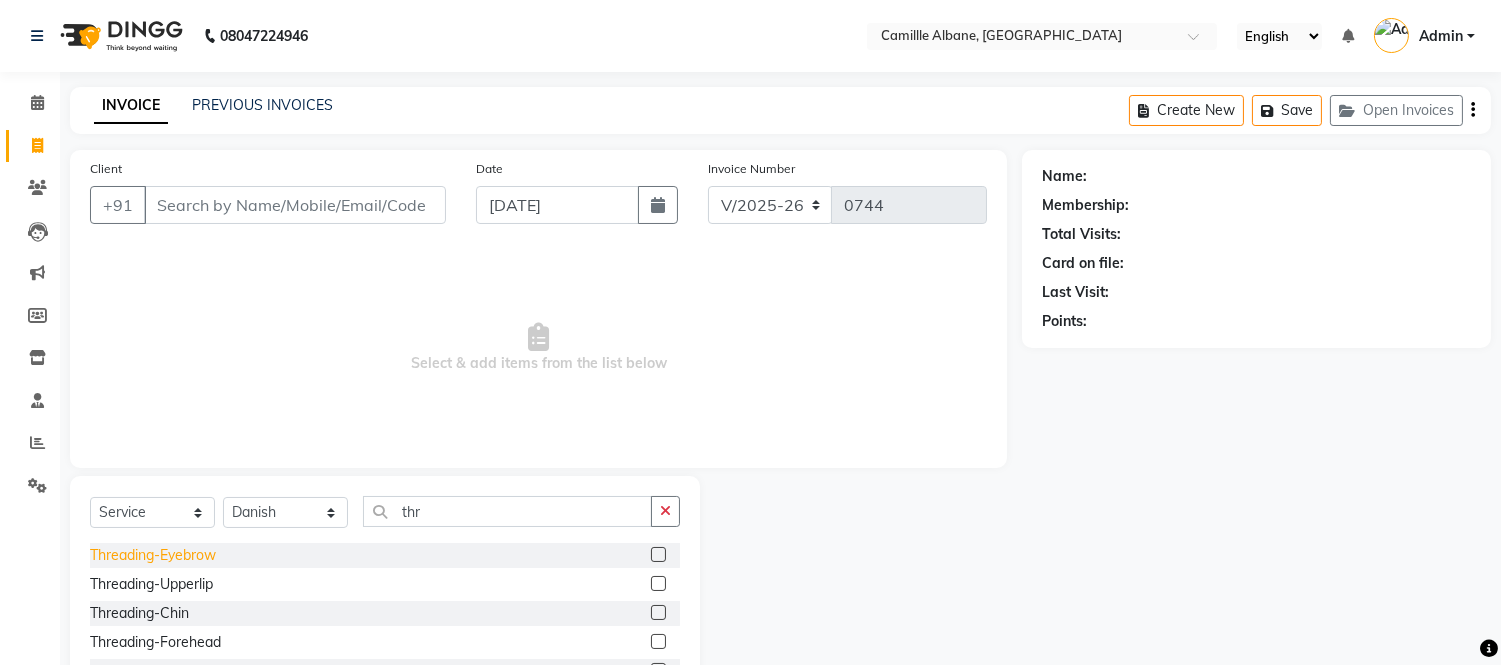 click on "Threading-Eyebrow" 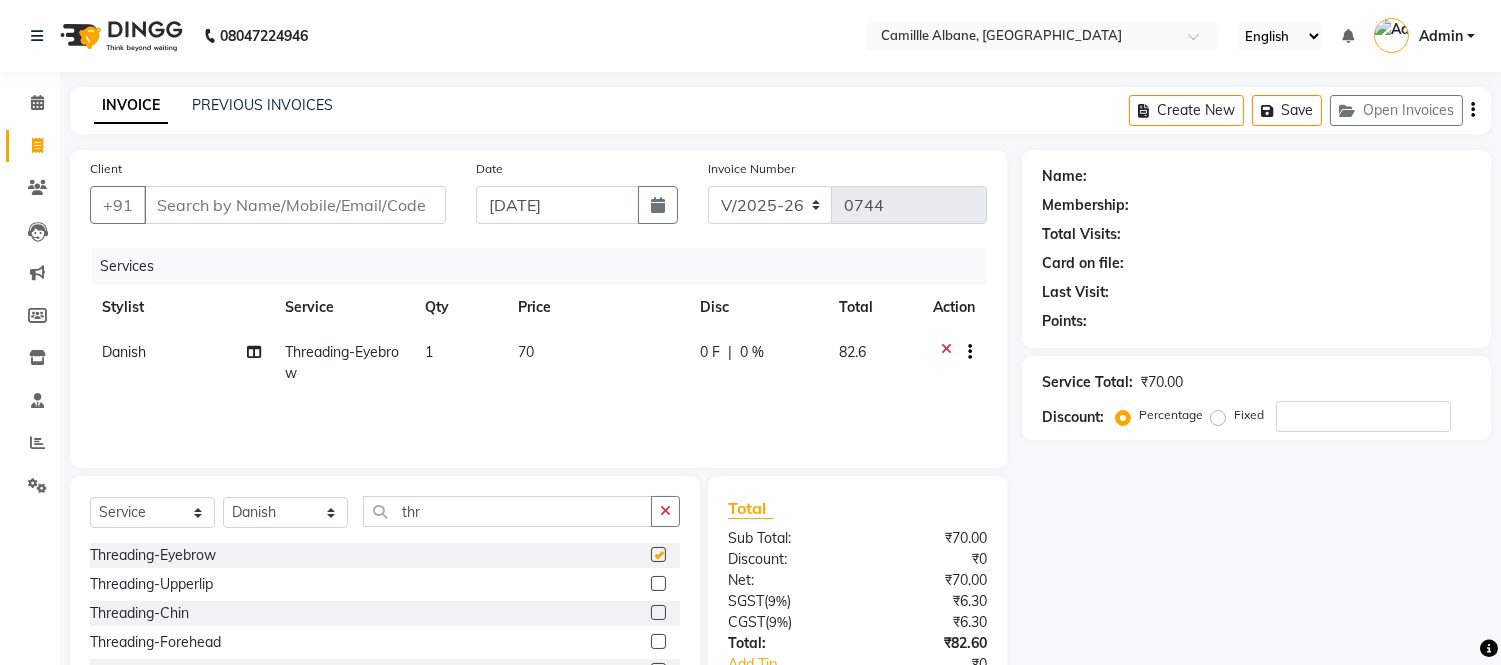 checkbox on "false" 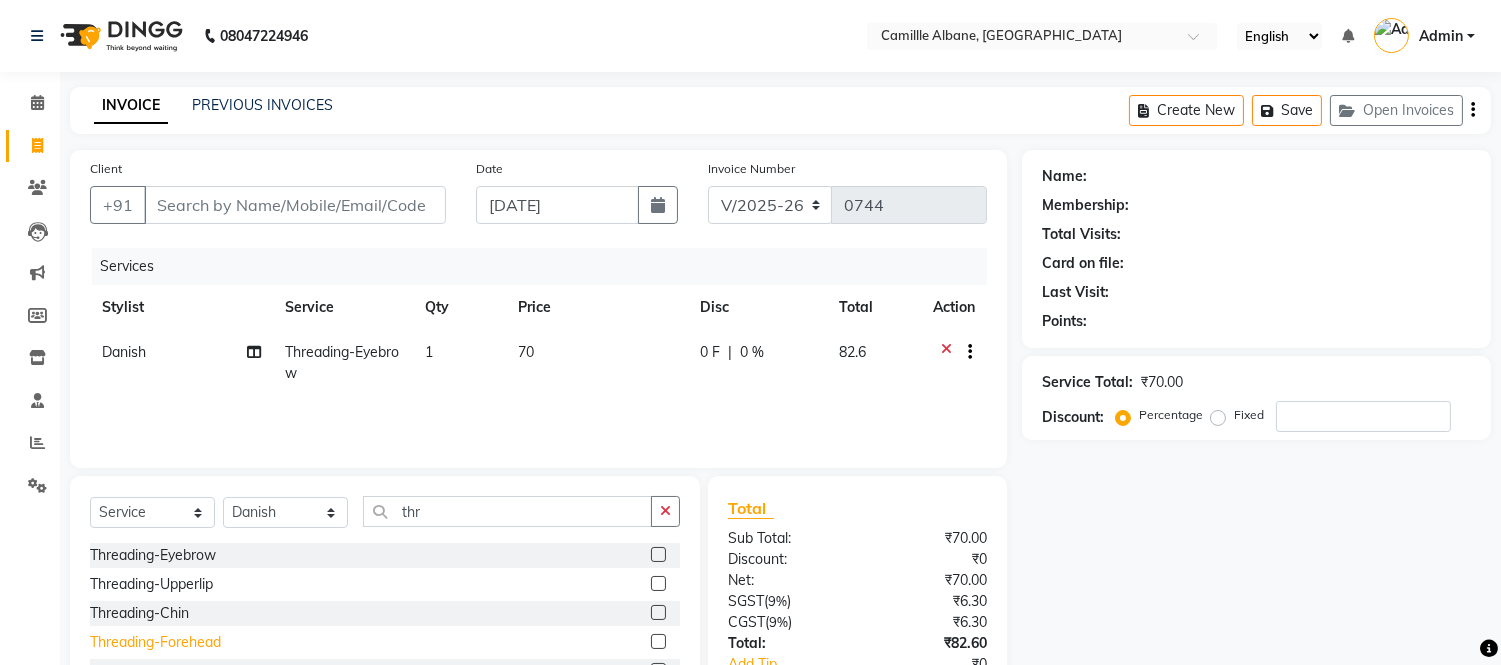 click on "Threading-Forehead" 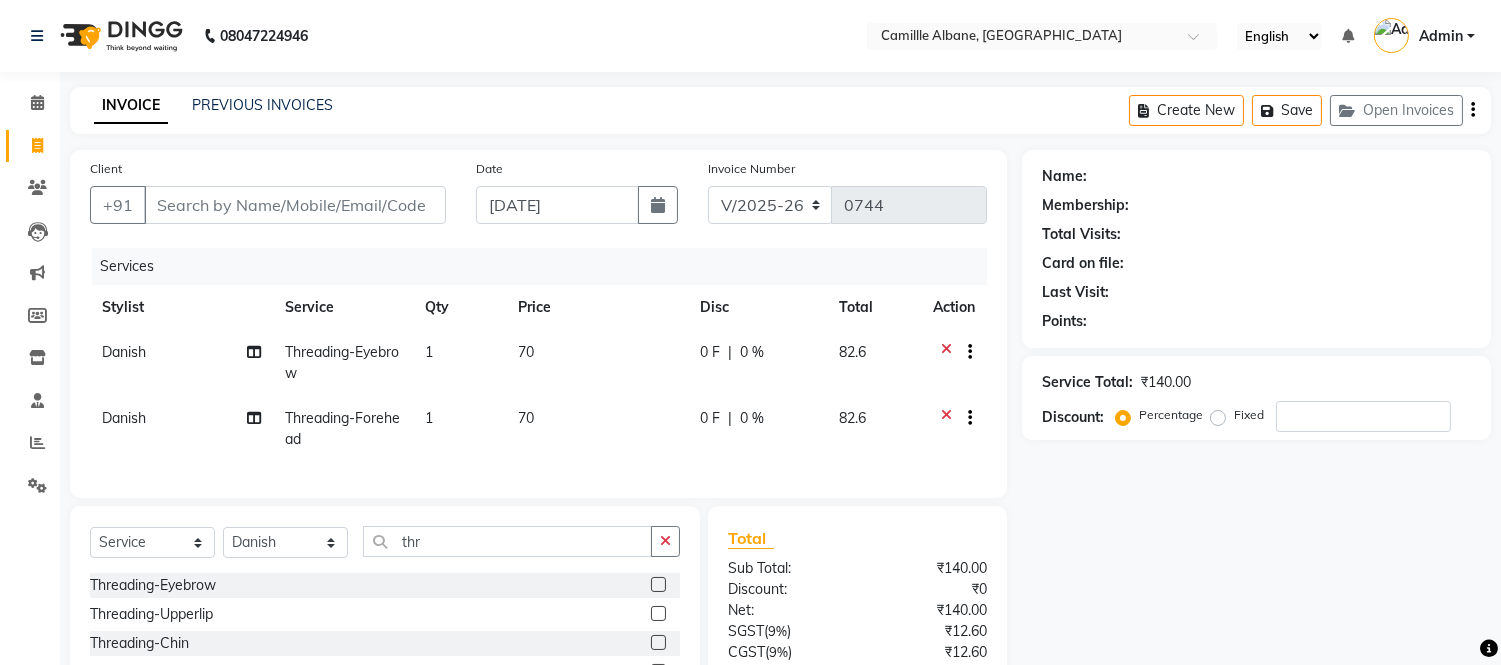 checkbox on "false" 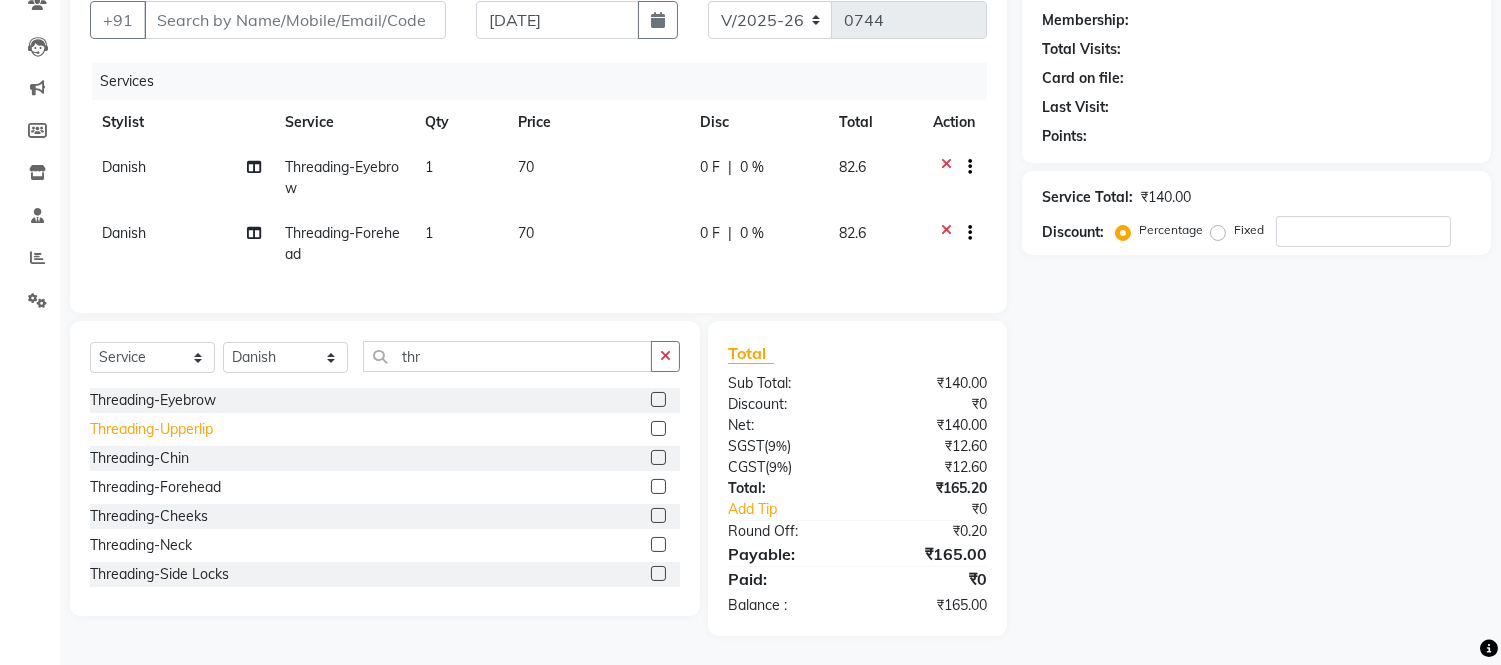 click on "Threading-Upperlip" 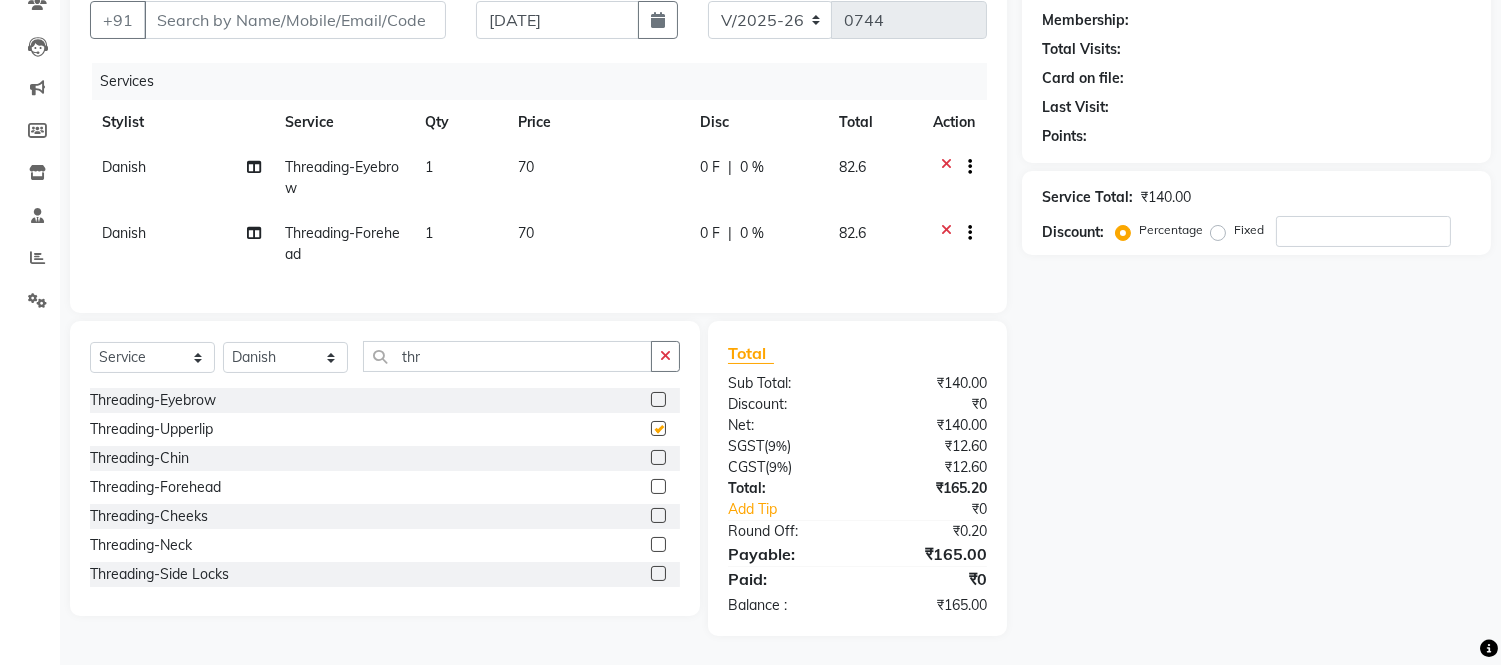 checkbox on "false" 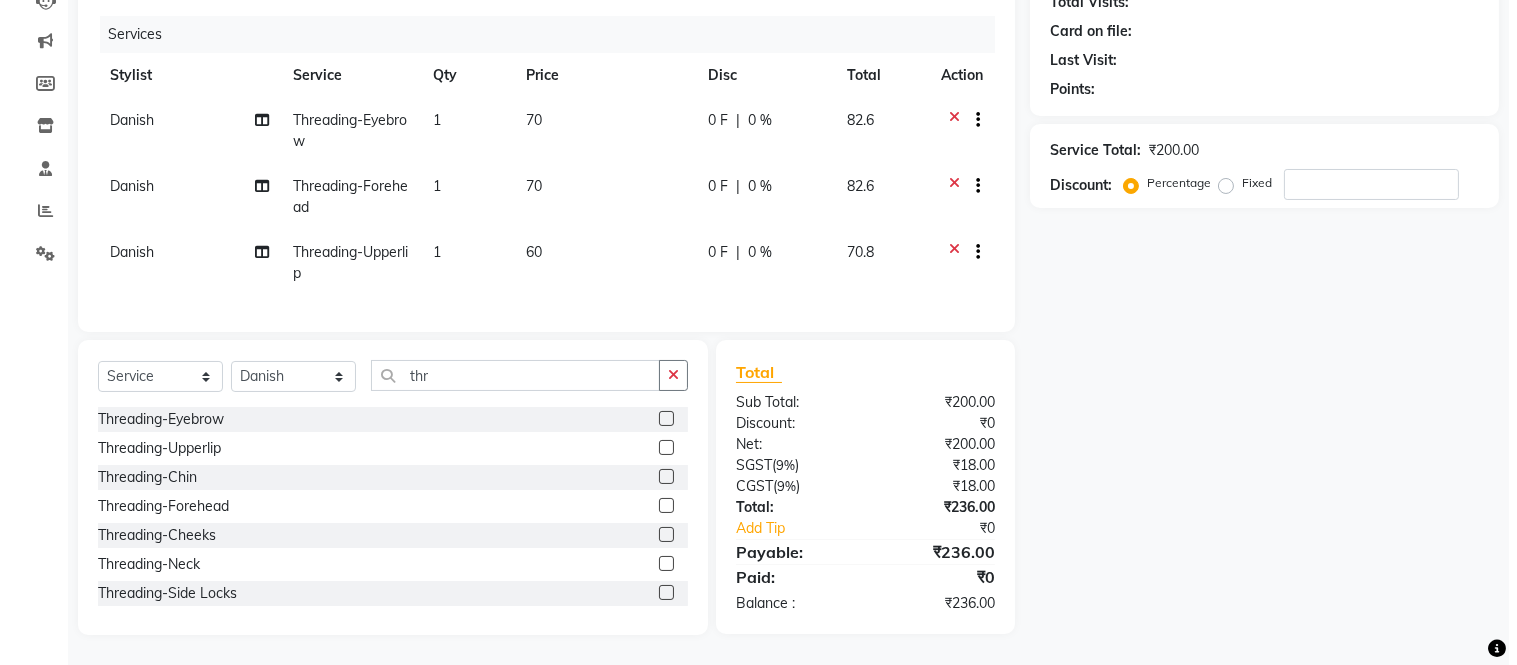 scroll, scrollTop: 0, scrollLeft: 0, axis: both 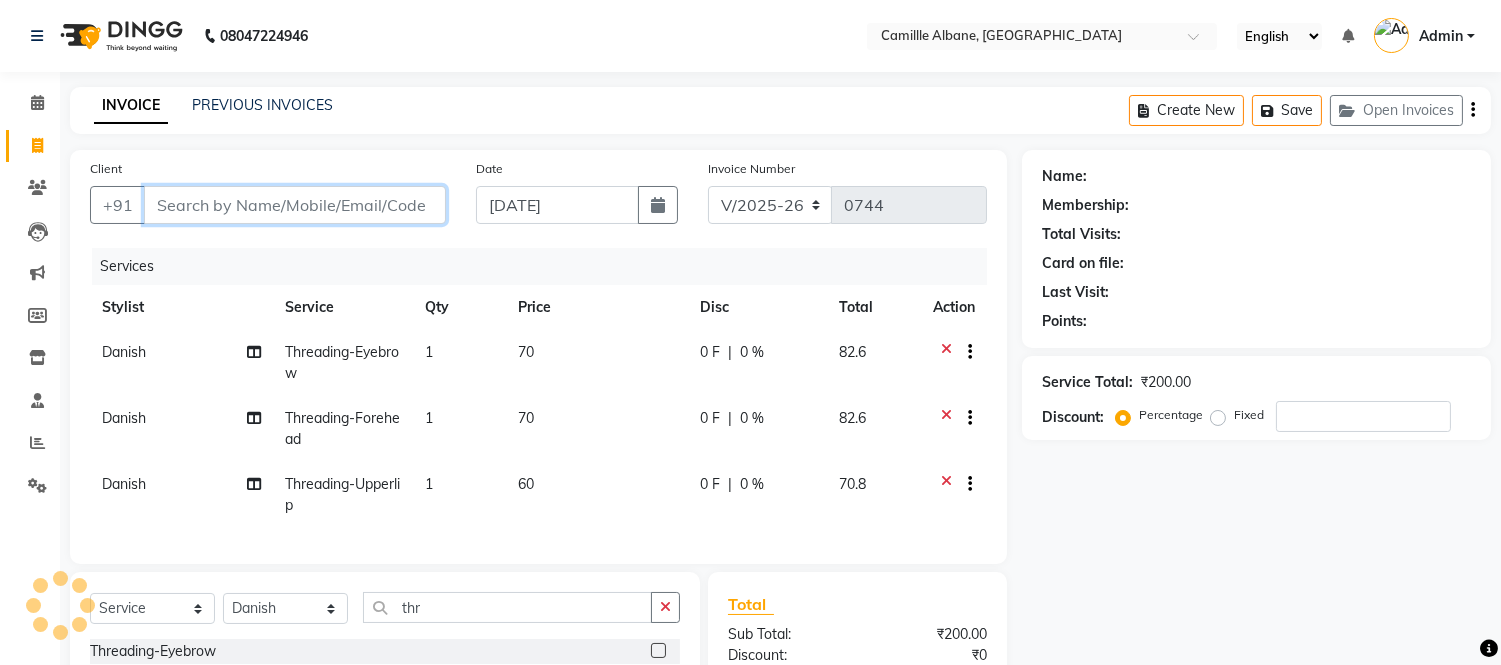 click on "Client" at bounding box center (295, 205) 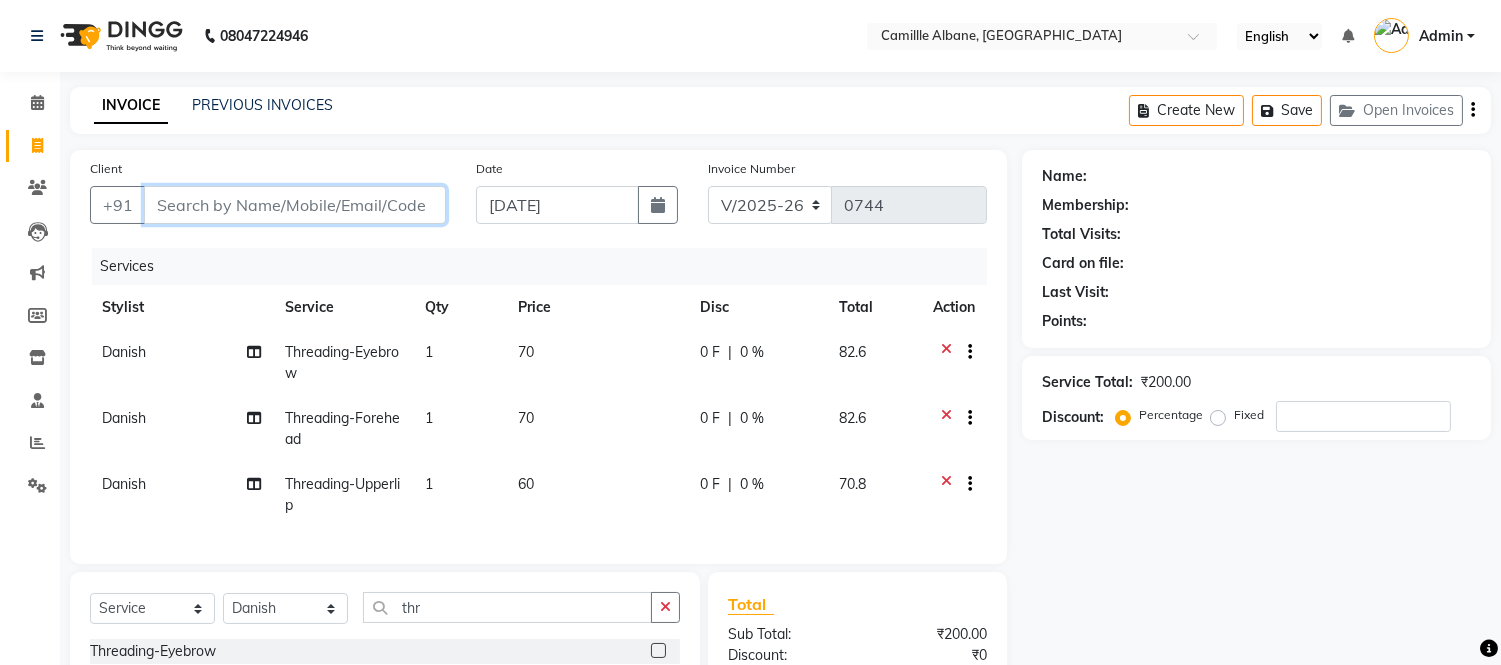 type on "7" 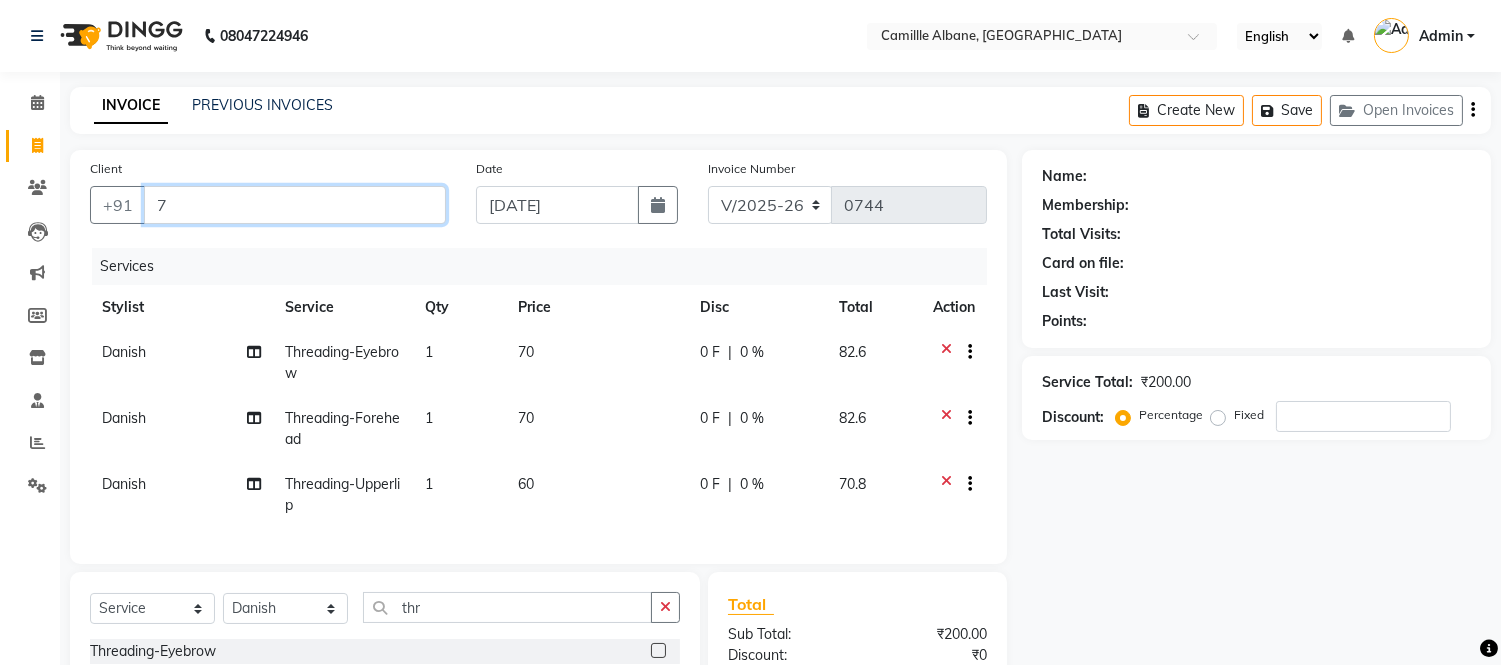 type on "0" 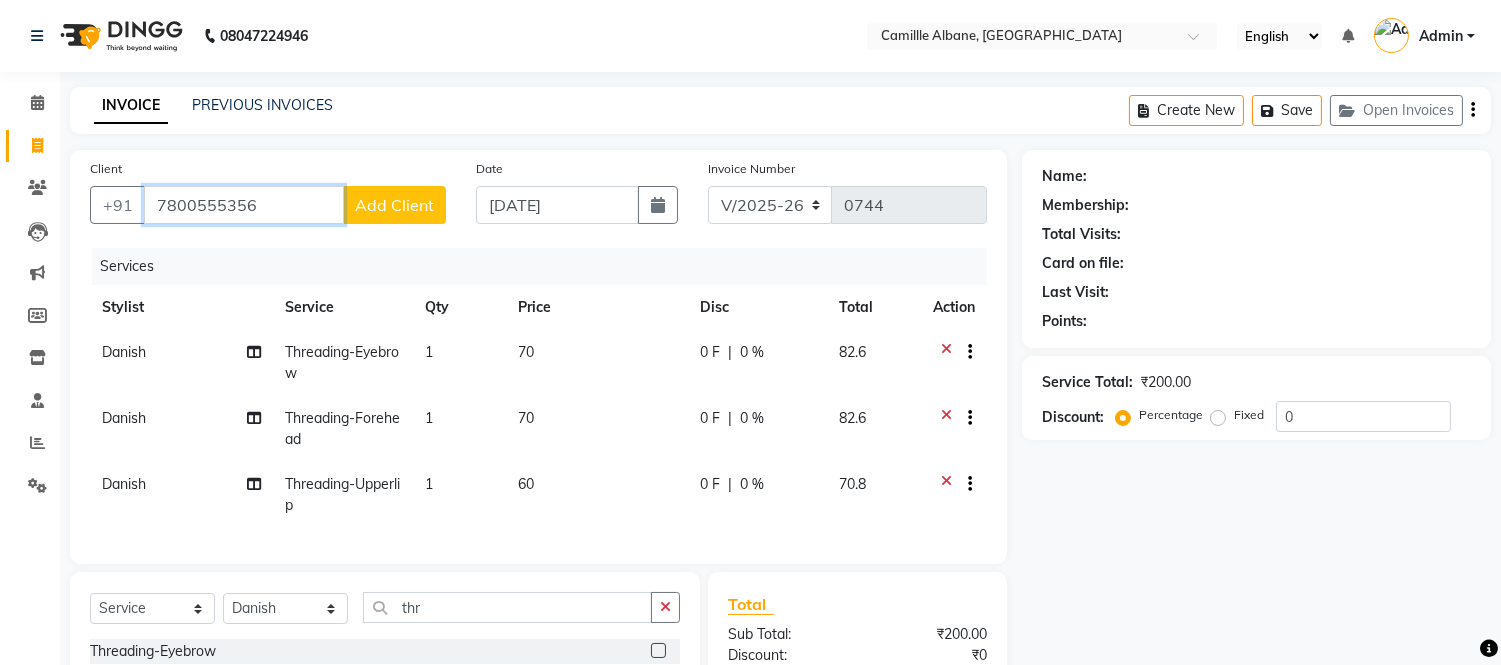 type on "7800555356" 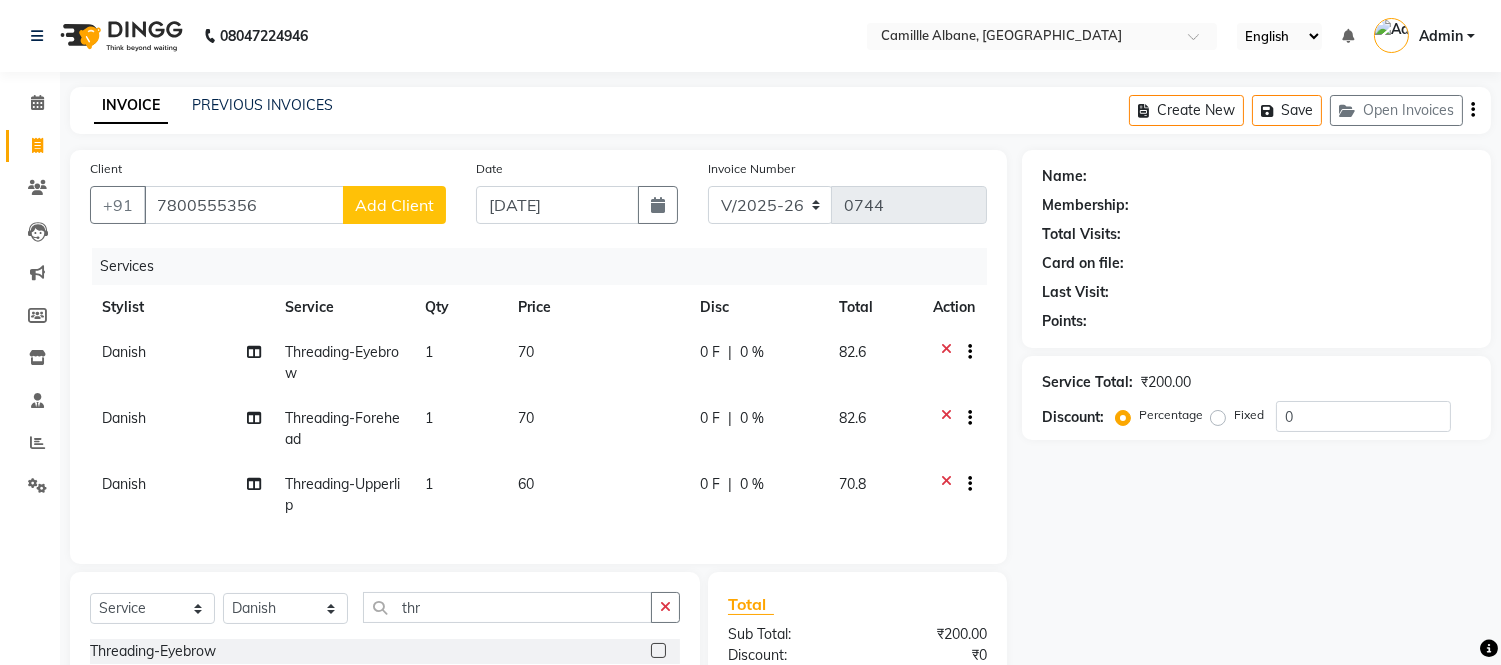 click on "Add Client" 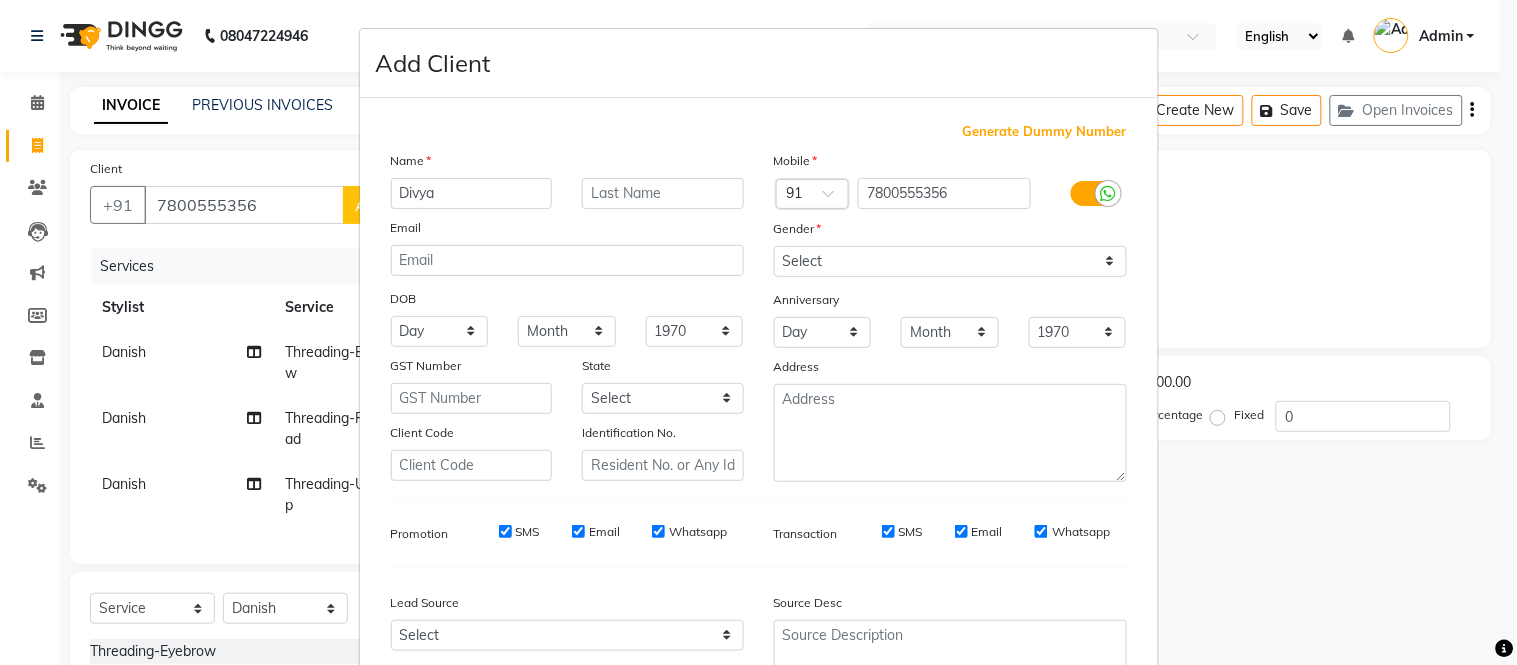 scroll, scrollTop: 185, scrollLeft: 0, axis: vertical 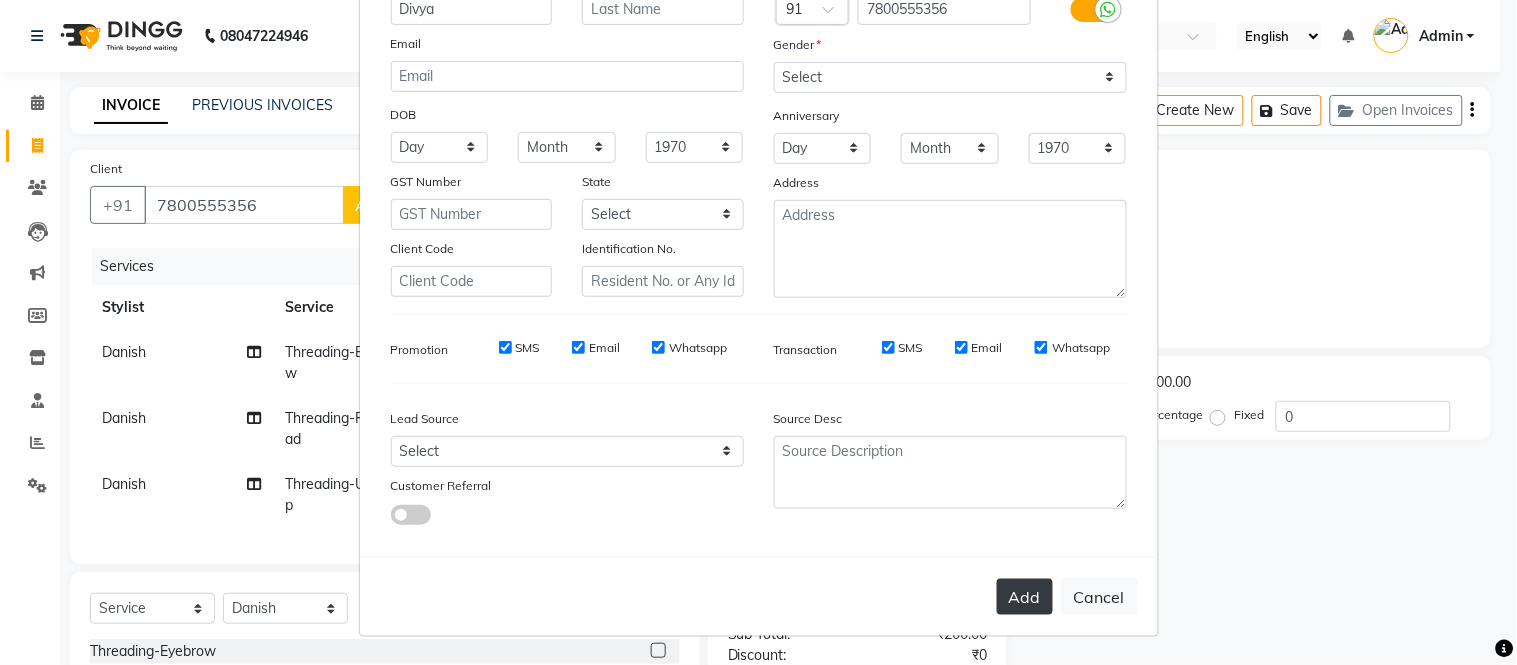 type on "Divya" 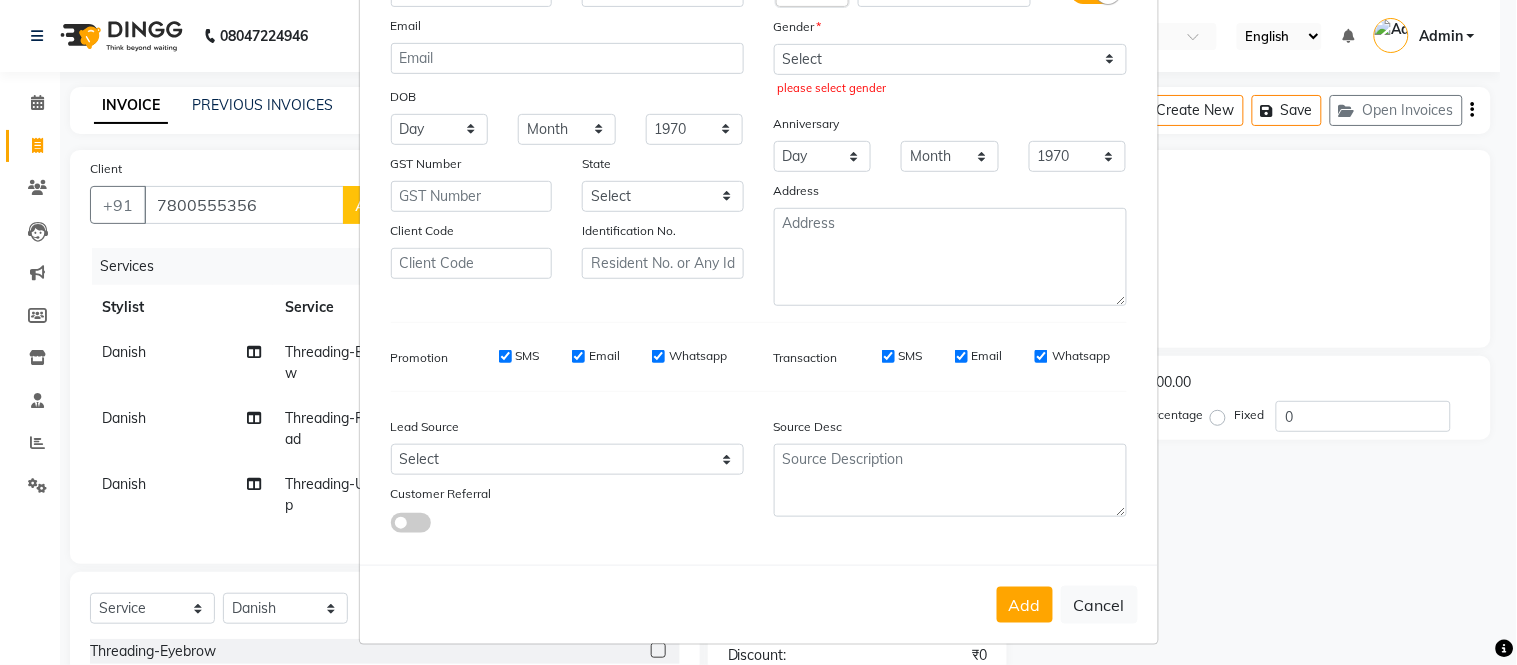 scroll, scrollTop: 212, scrollLeft: 0, axis: vertical 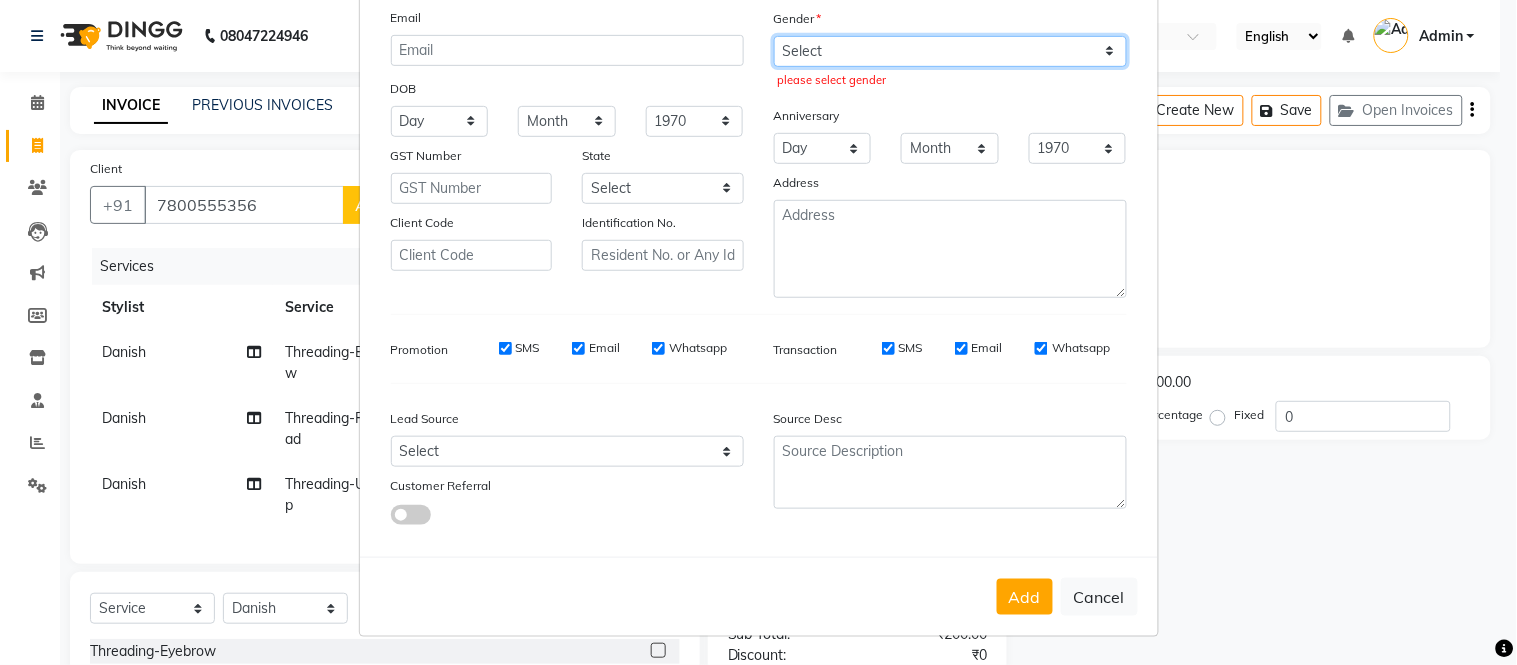 click on "Select Male Female Other Prefer Not To Say" at bounding box center [950, 51] 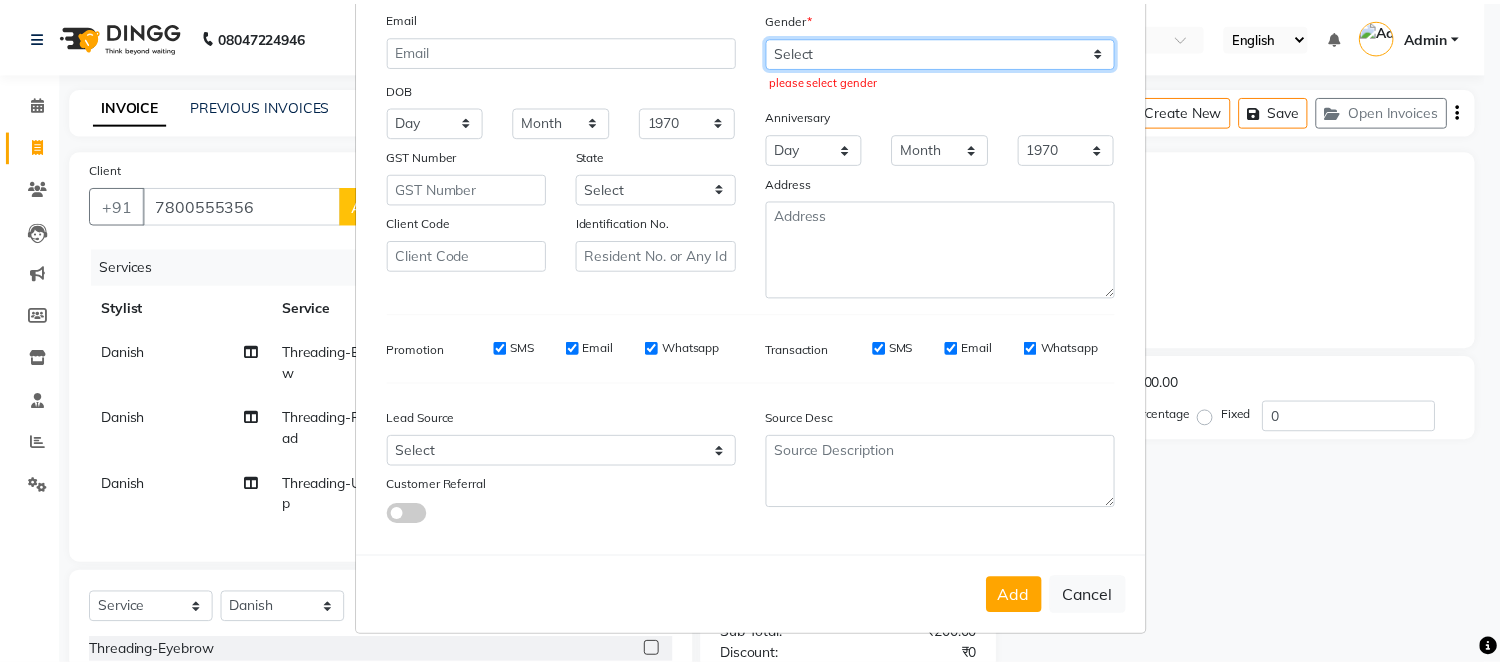 scroll, scrollTop: 185, scrollLeft: 0, axis: vertical 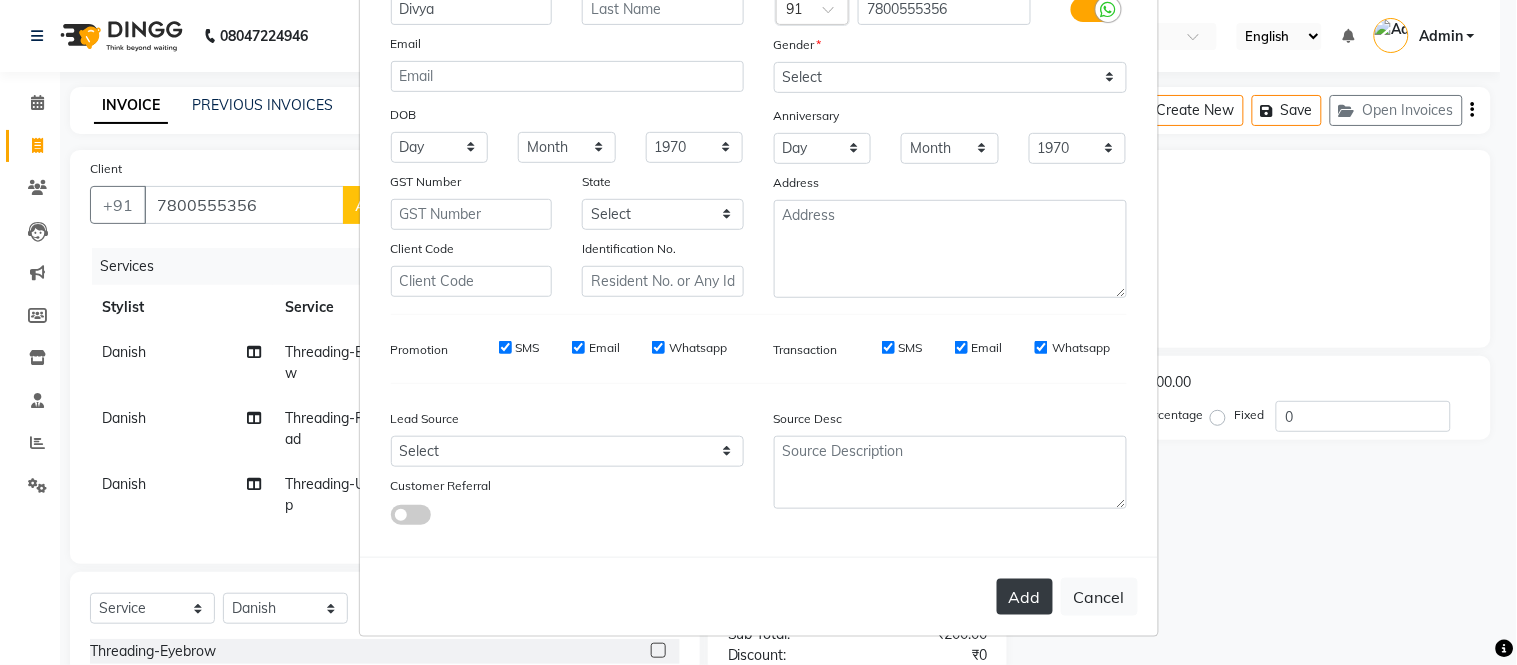 click on "Add" at bounding box center [1025, 597] 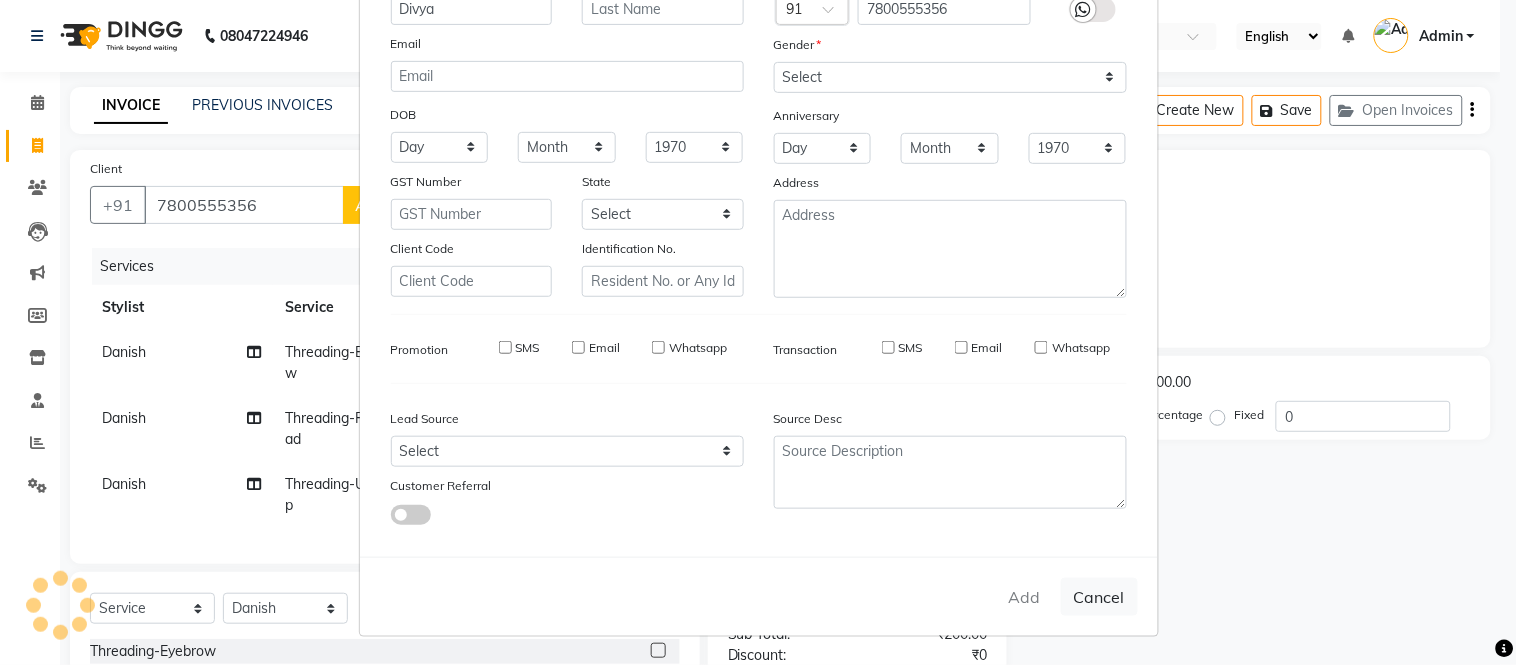 type 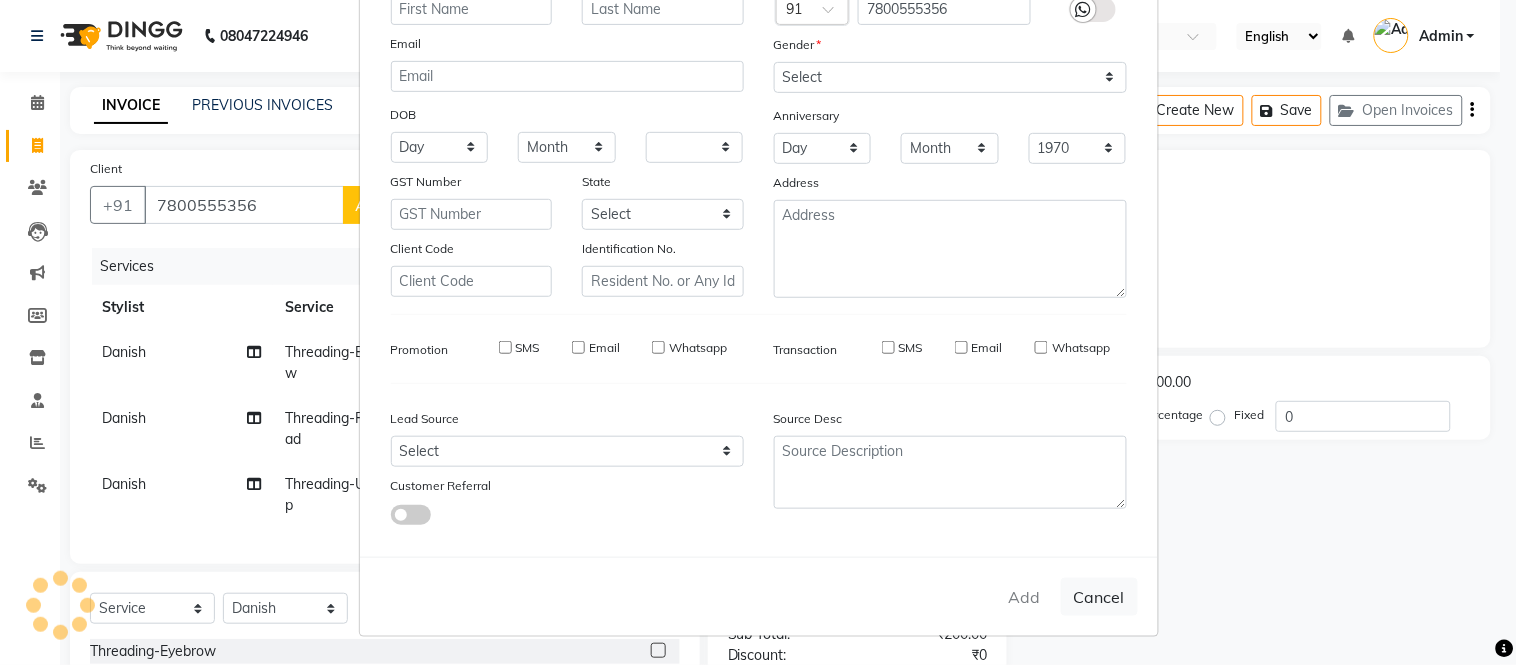 type 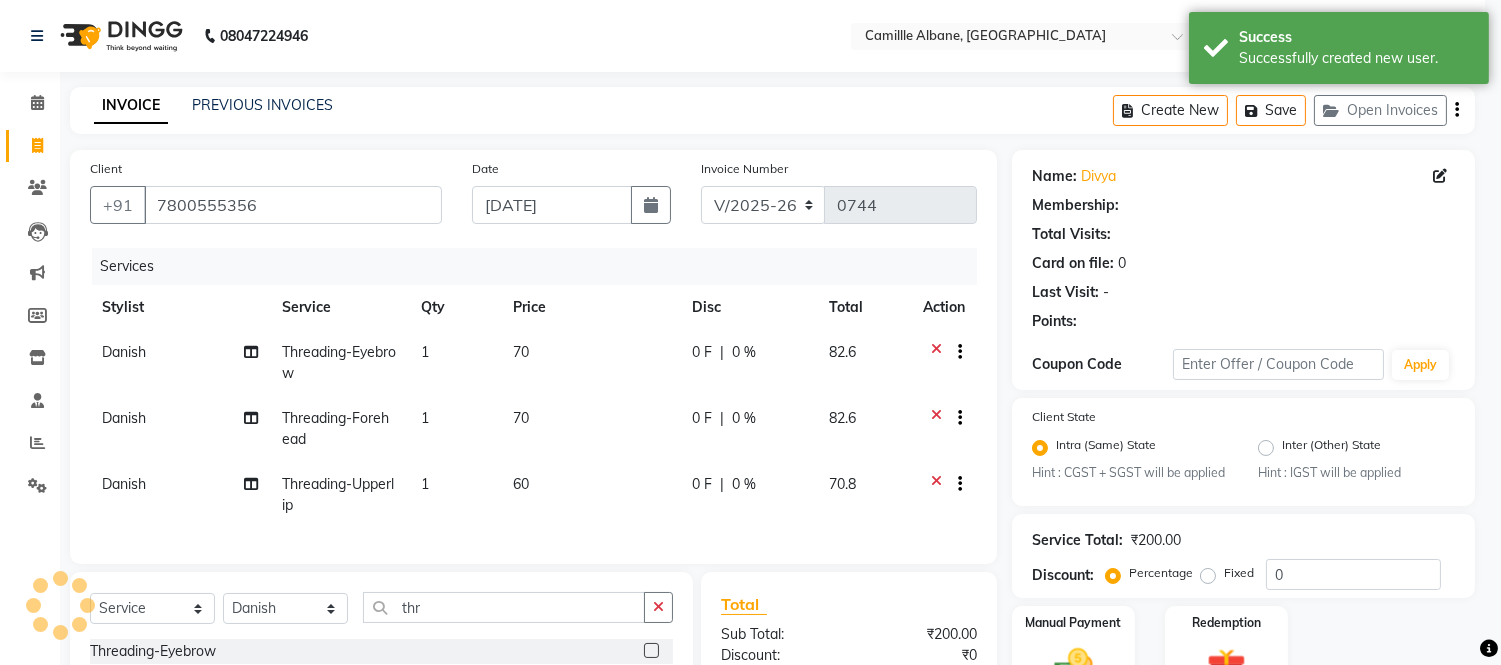 select on "1: Object" 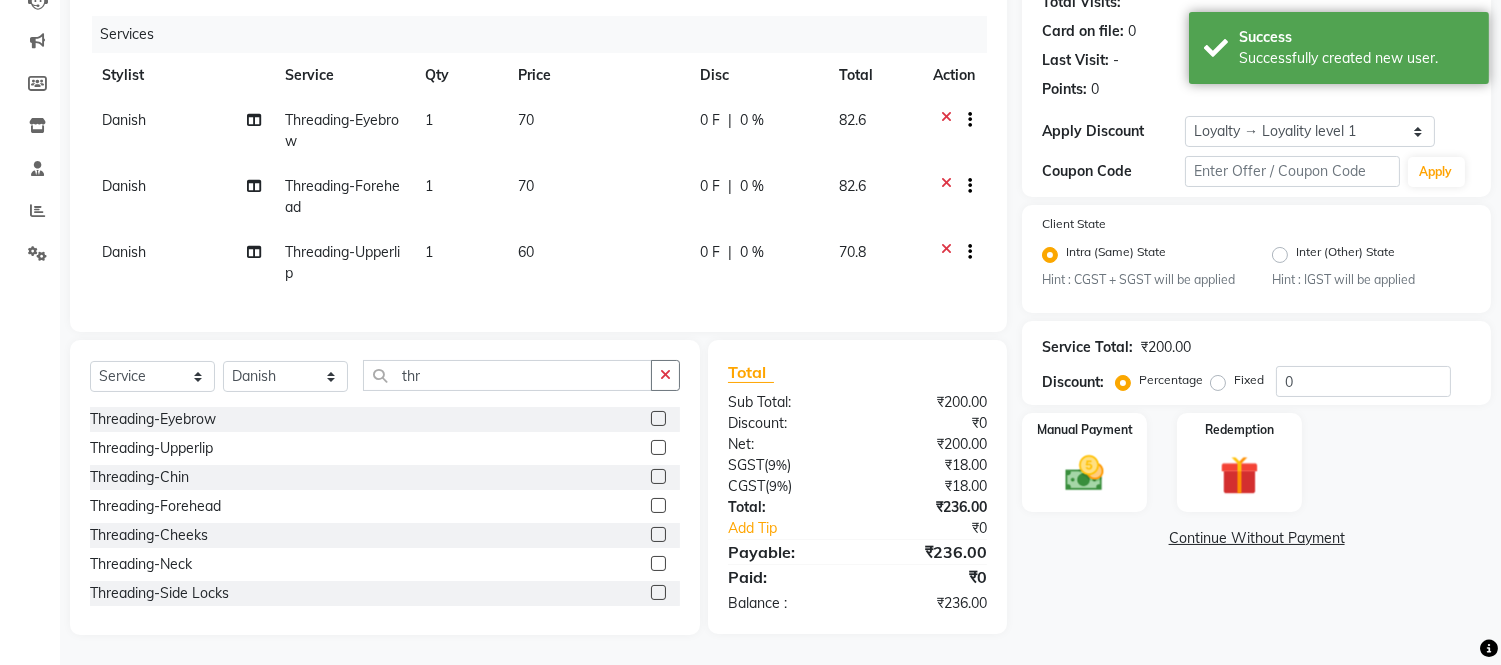 scroll, scrollTop: 0, scrollLeft: 0, axis: both 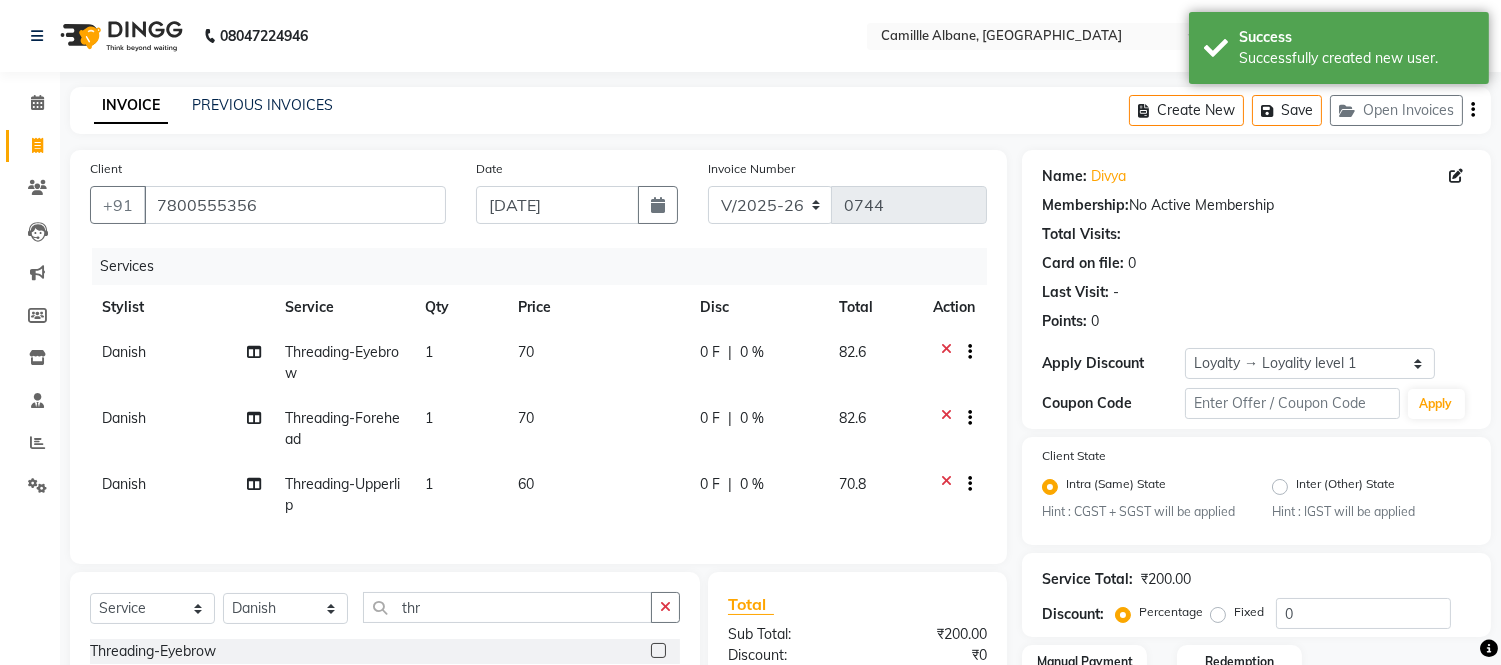 click 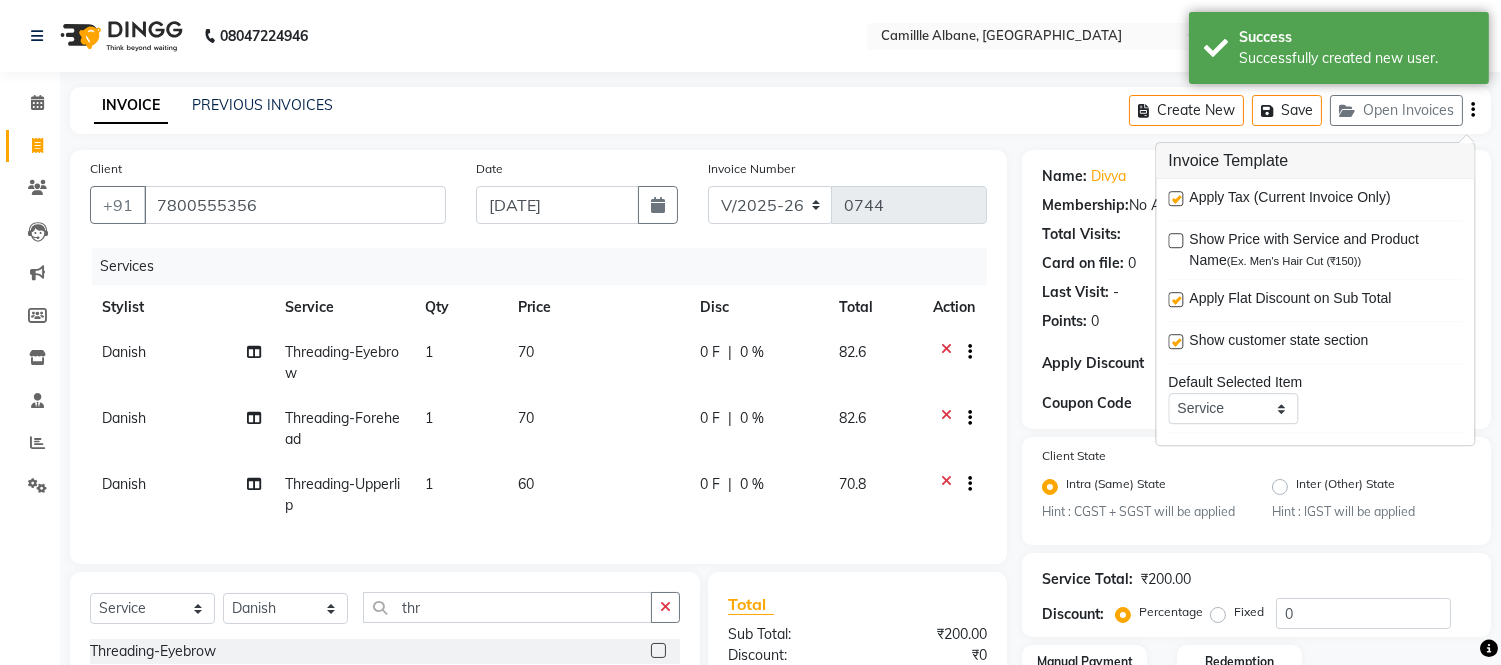 click at bounding box center [1175, 198] 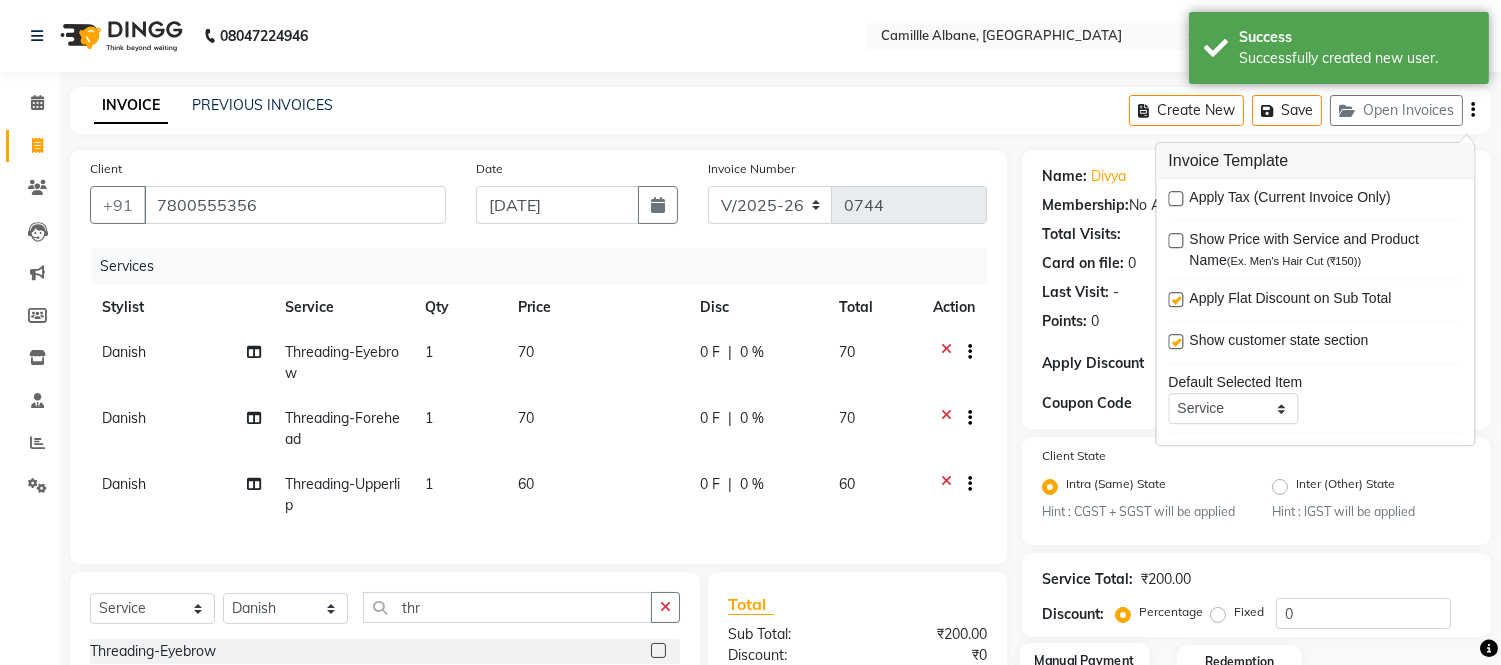 scroll, scrollTop: 248, scrollLeft: 0, axis: vertical 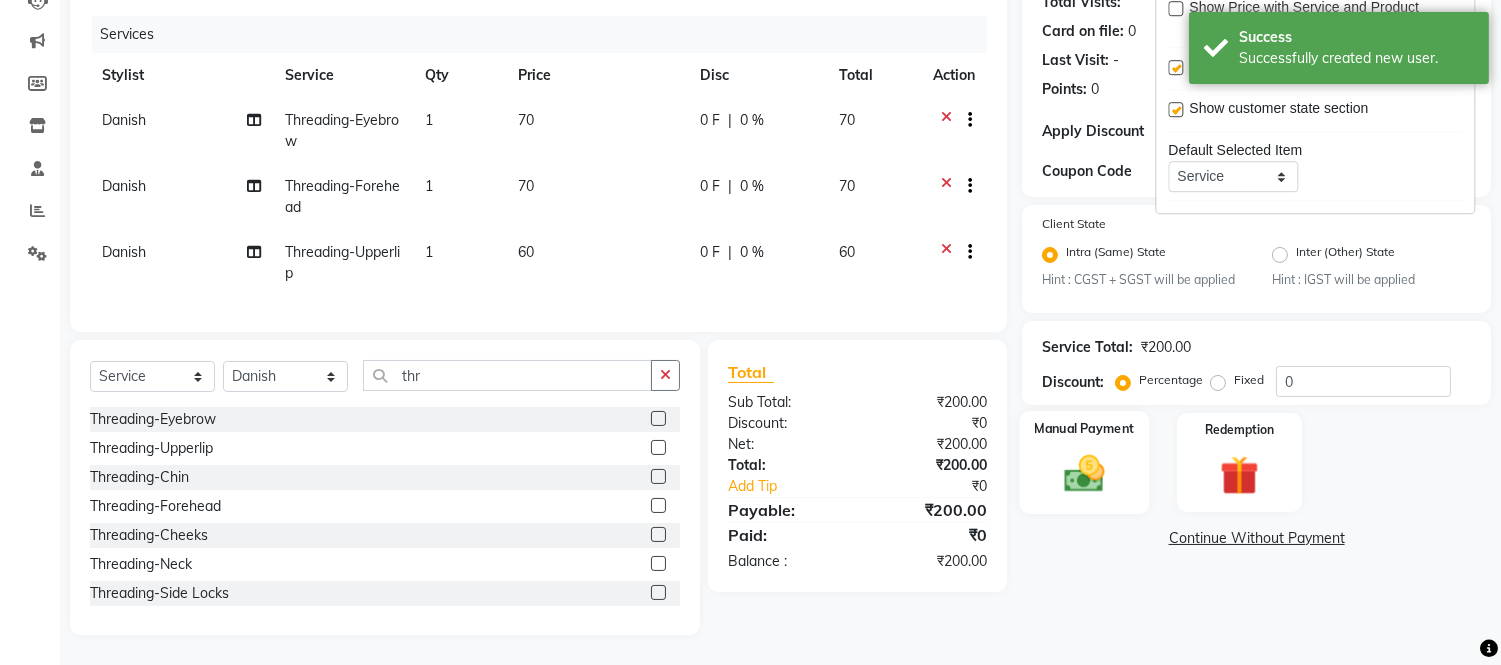 click 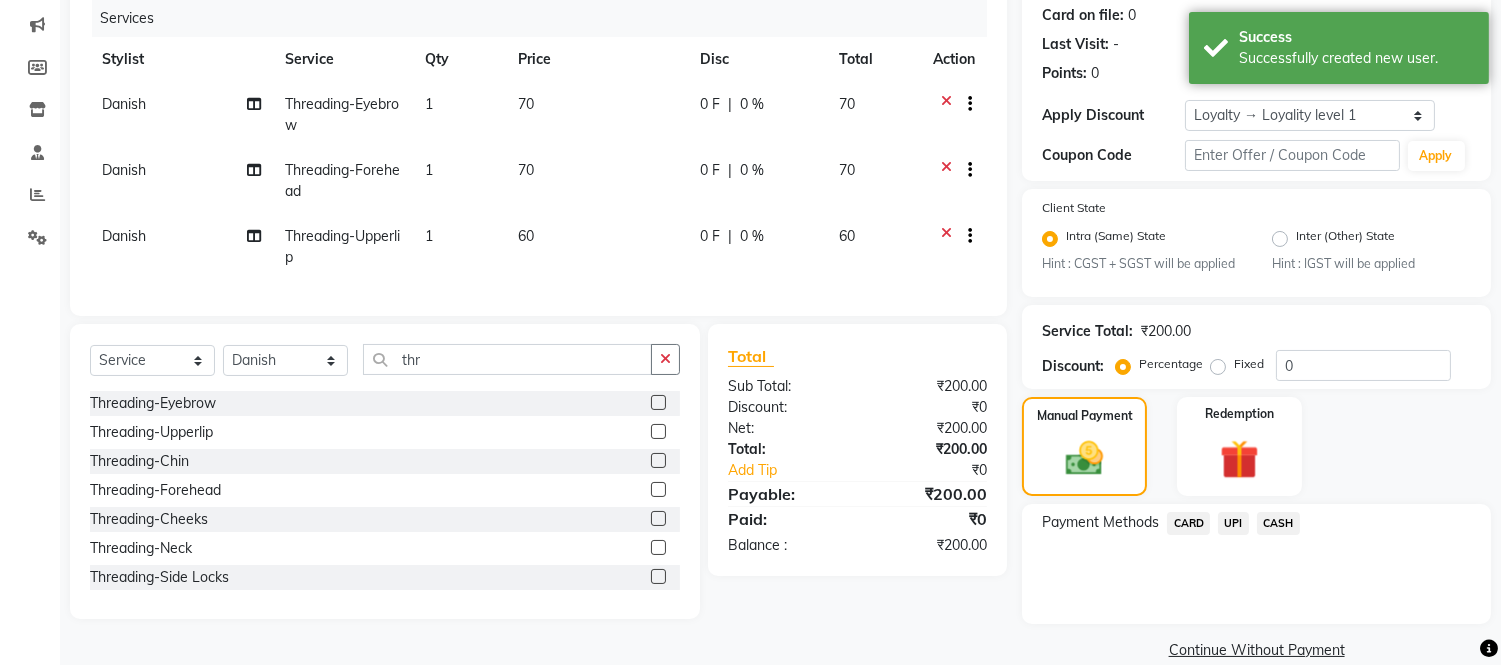 click on "CASH" 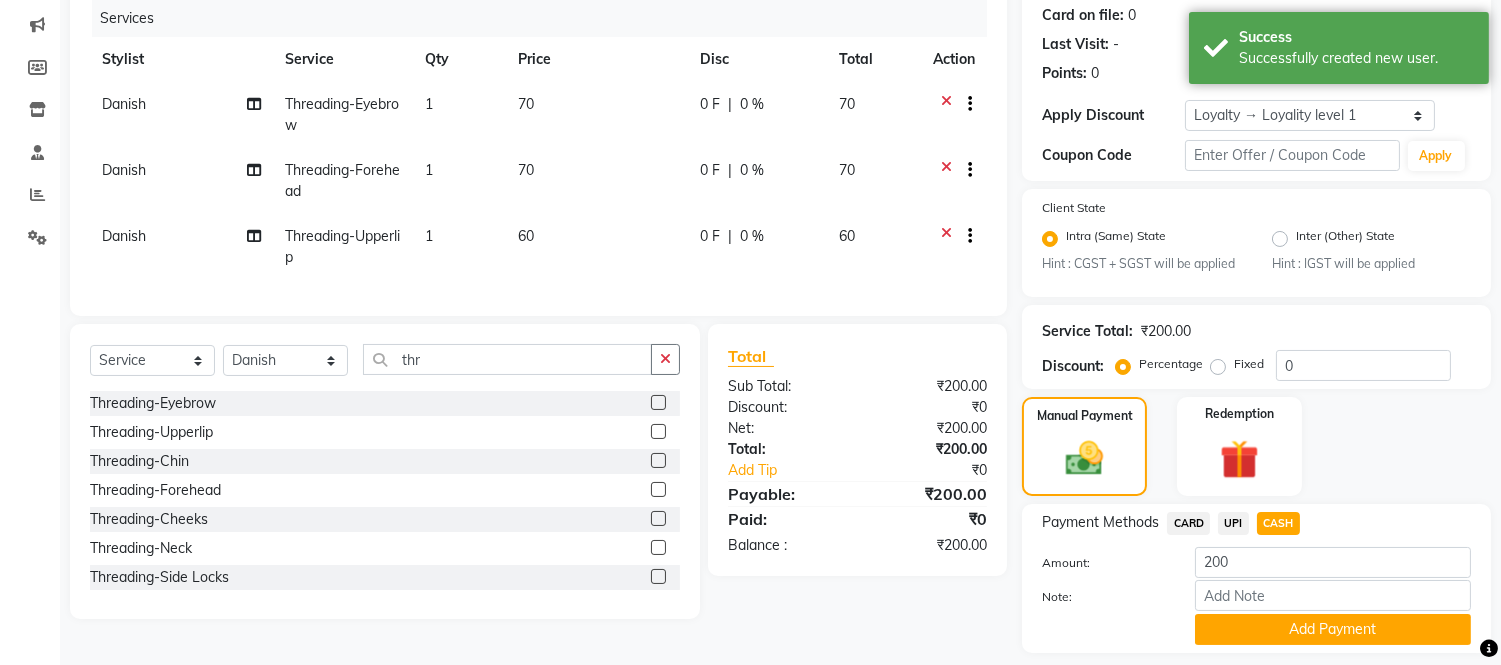scroll, scrollTop: 306, scrollLeft: 0, axis: vertical 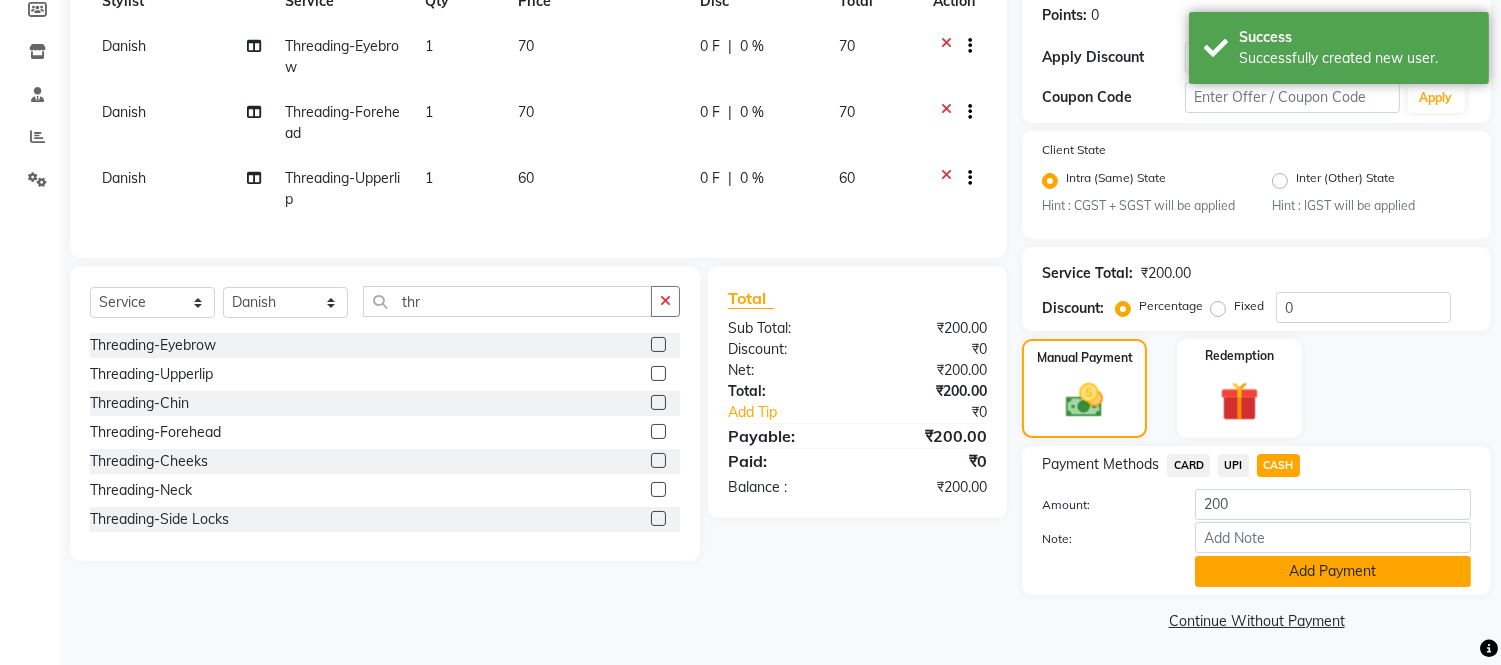 click on "Add Payment" 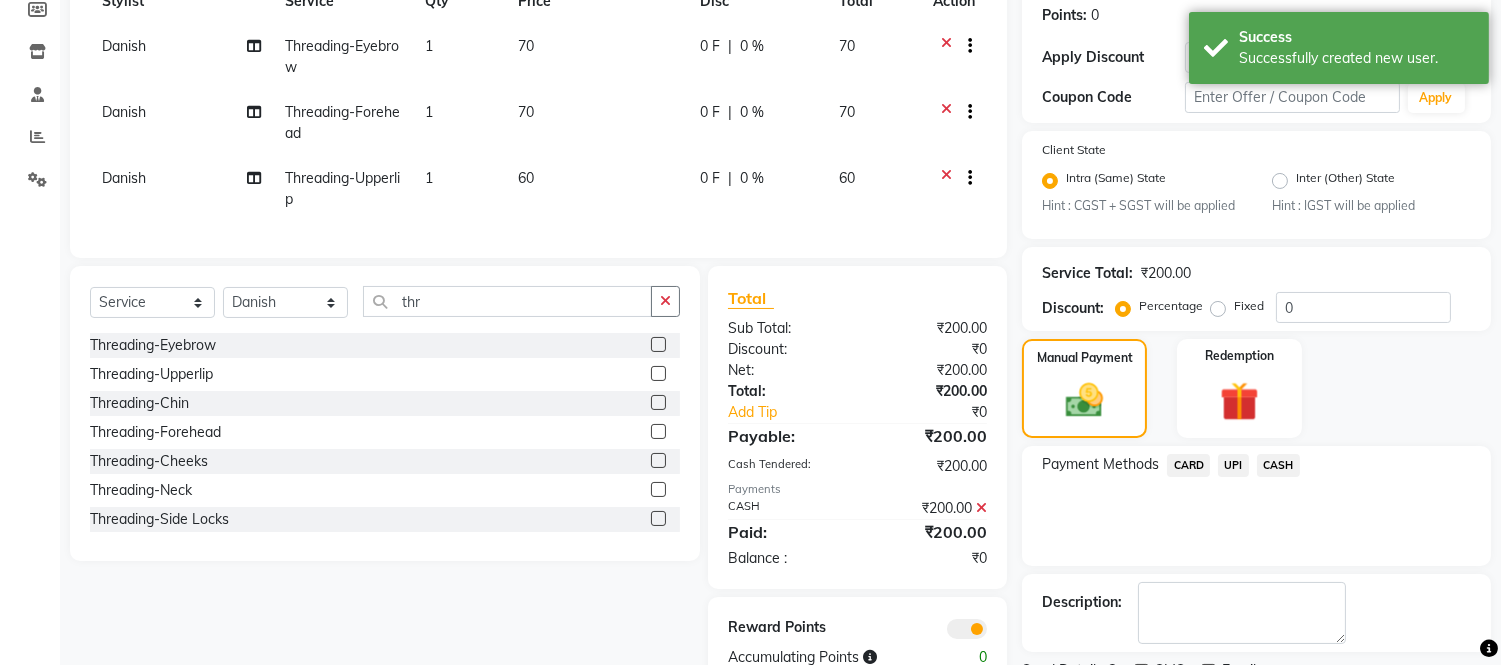 scroll, scrollTop: 391, scrollLeft: 0, axis: vertical 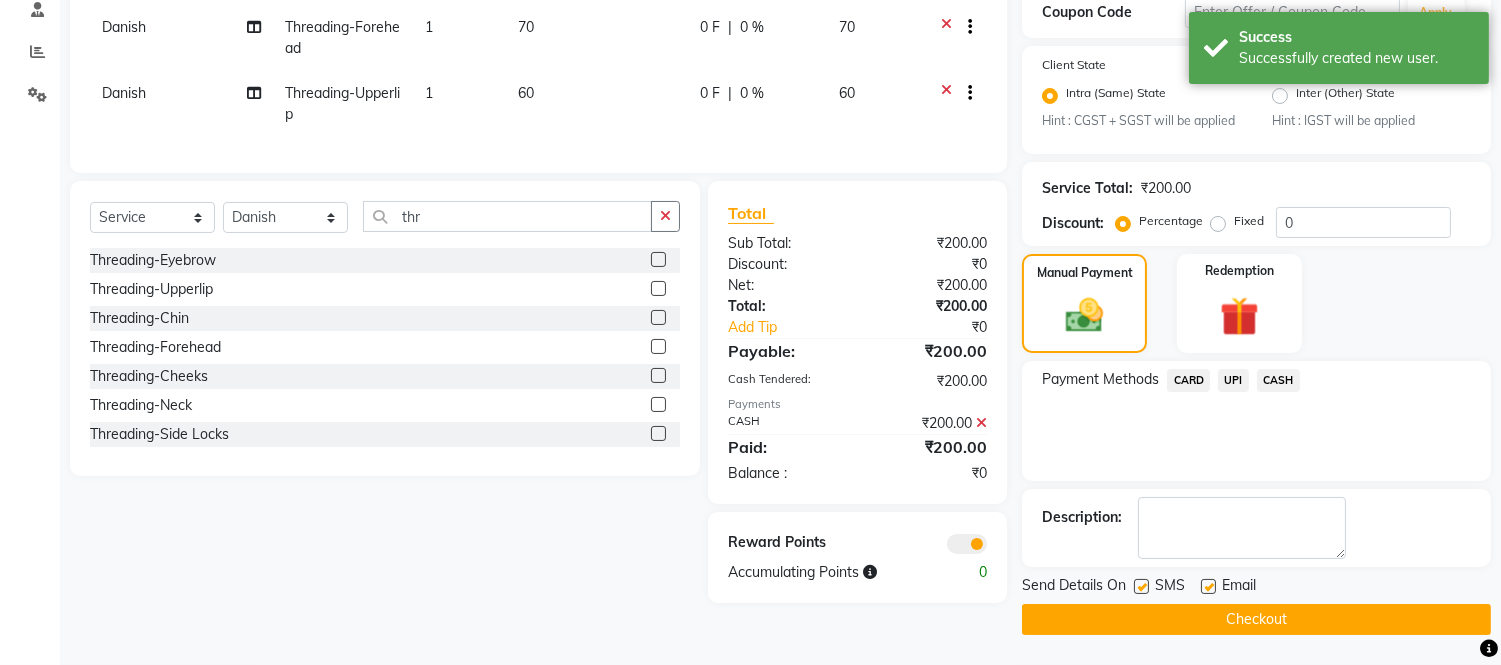 click on "Checkout" 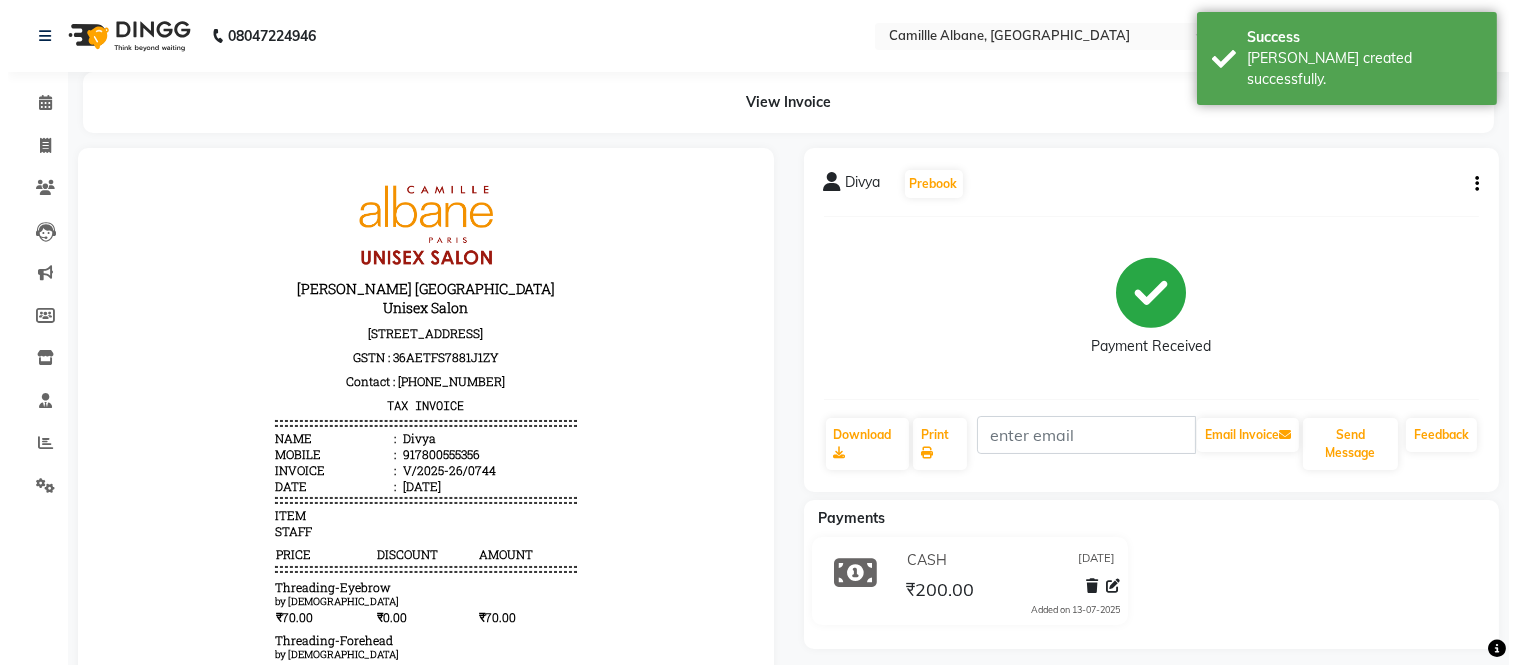 scroll, scrollTop: 0, scrollLeft: 0, axis: both 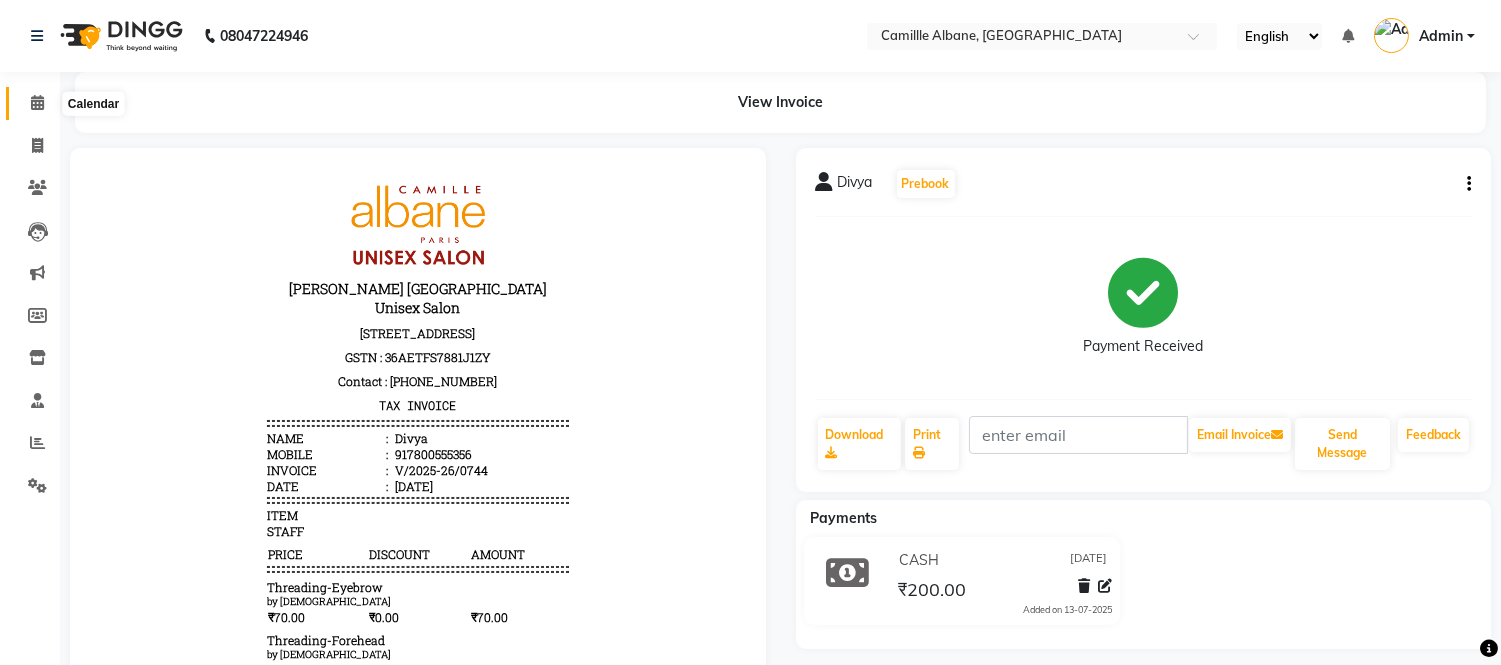 click 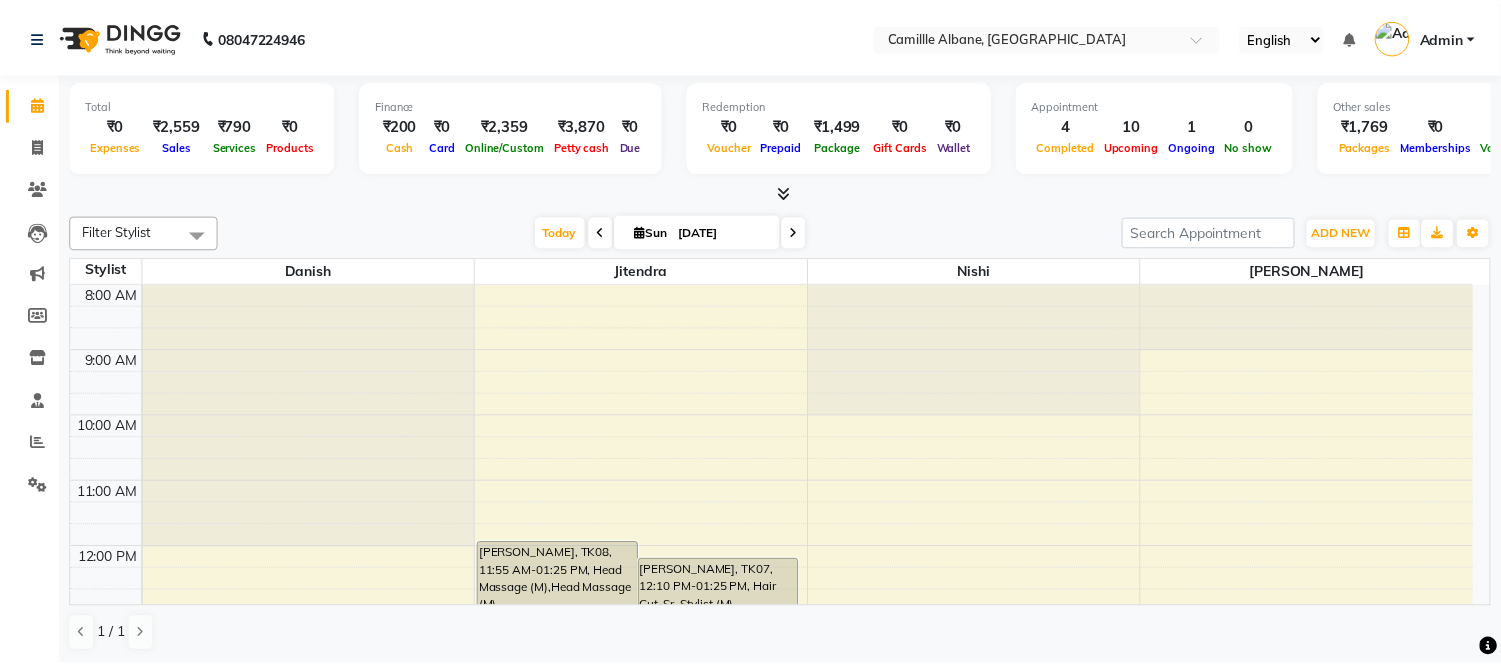 scroll, scrollTop: 185, scrollLeft: 0, axis: vertical 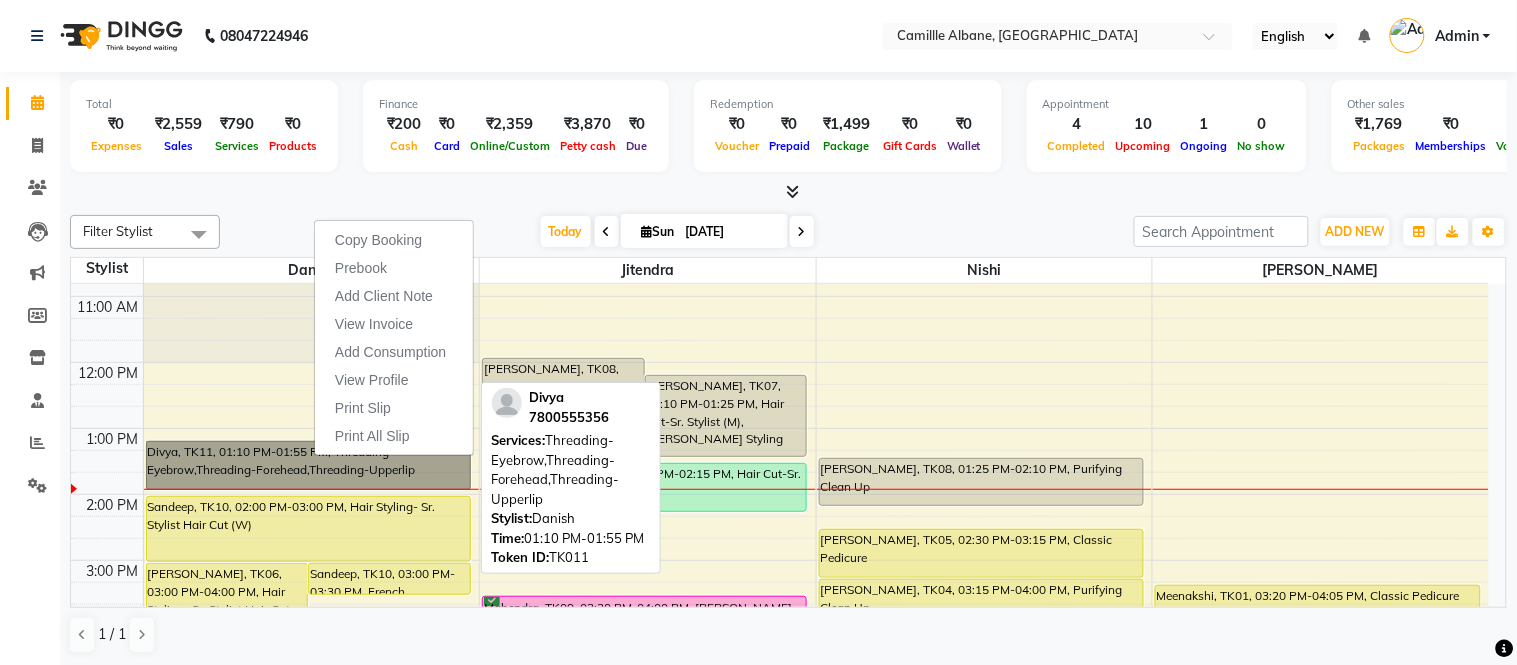click on "Divya, TK11, 01:10 PM-01:55 PM, Threading-Eyebrow,Threading-Forehead,Threading-Upperlip" at bounding box center [308, 465] 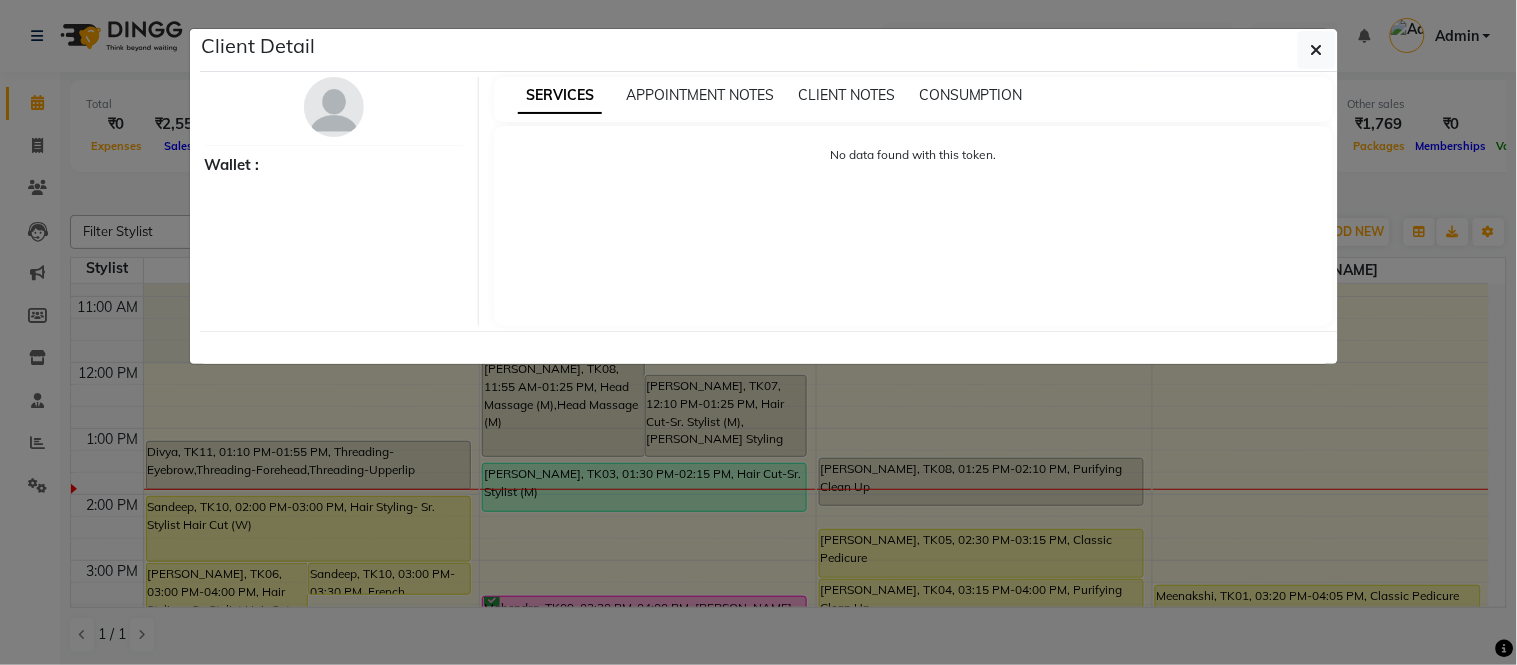 select on "3" 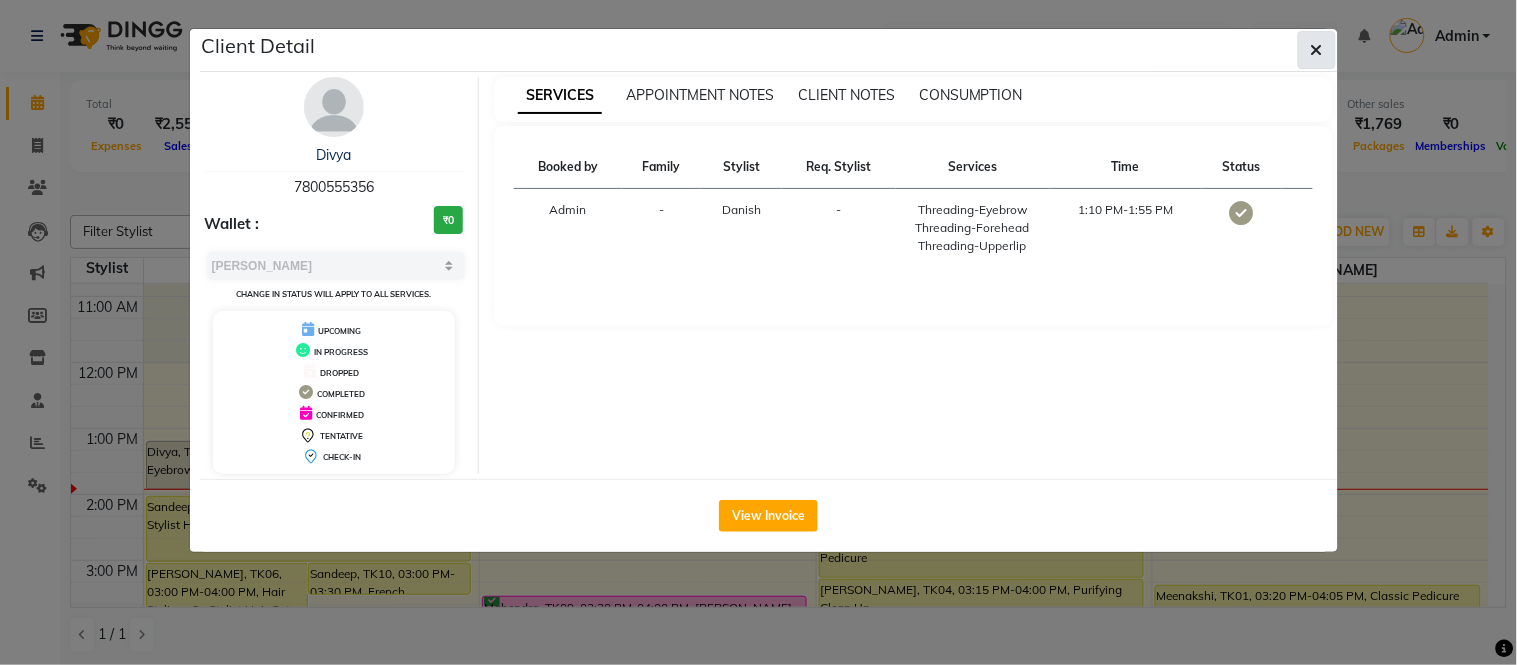 click 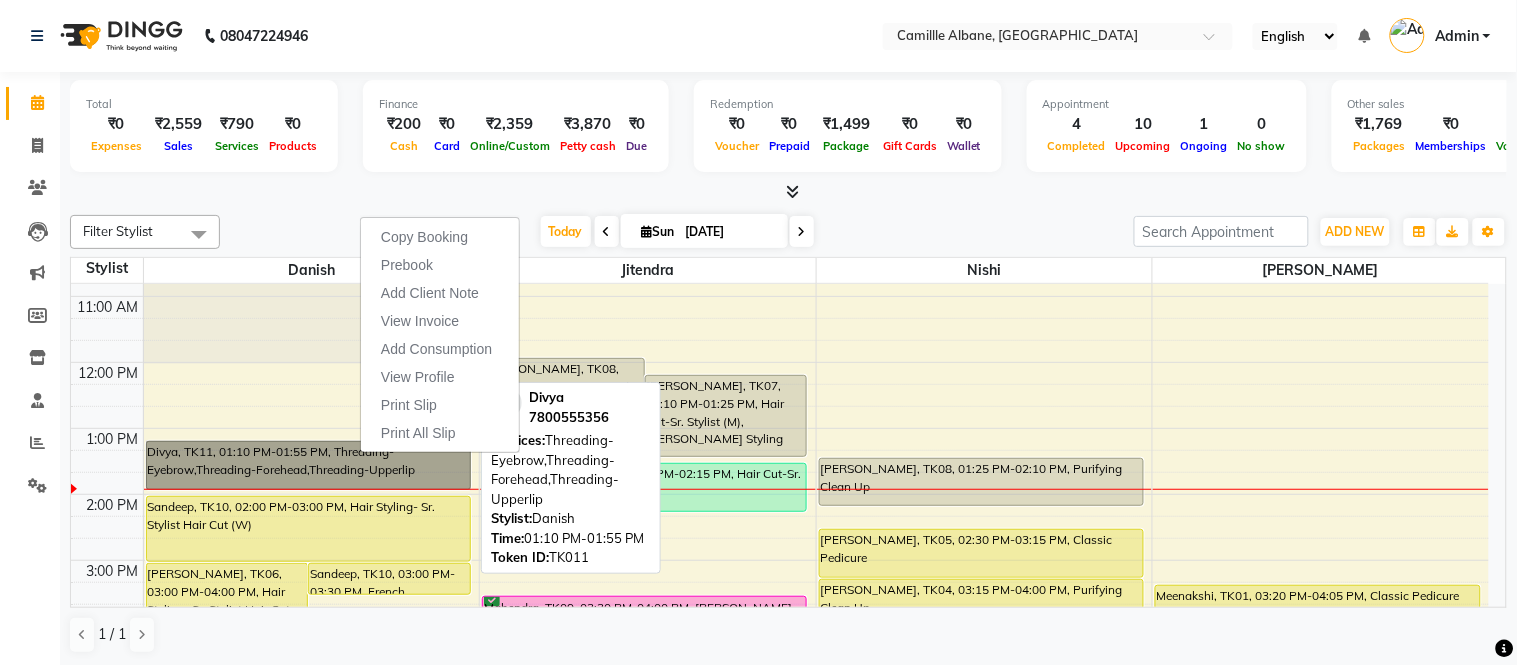 click on "Divya, TK11, 01:10 PM-01:55 PM, Threading-Eyebrow,Threading-Forehead,Threading-Upperlip" at bounding box center (308, 465) 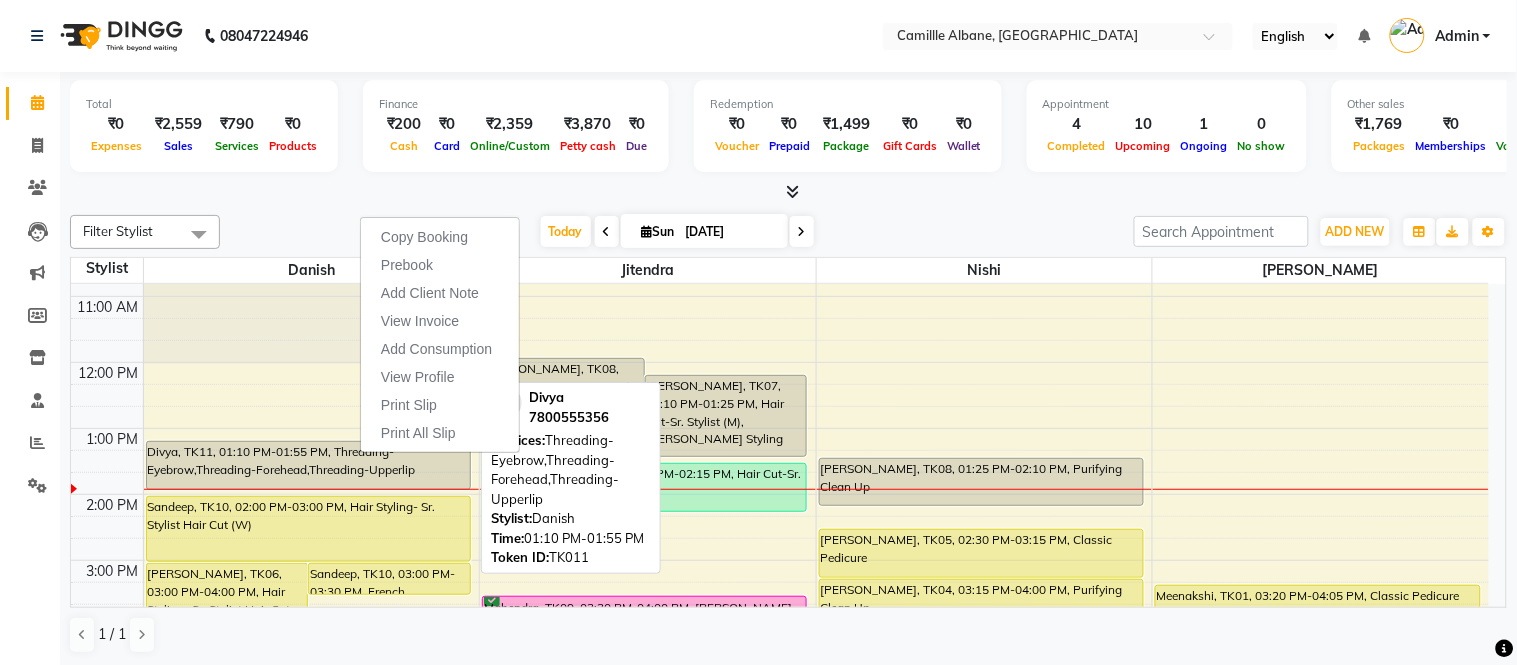 select on "3" 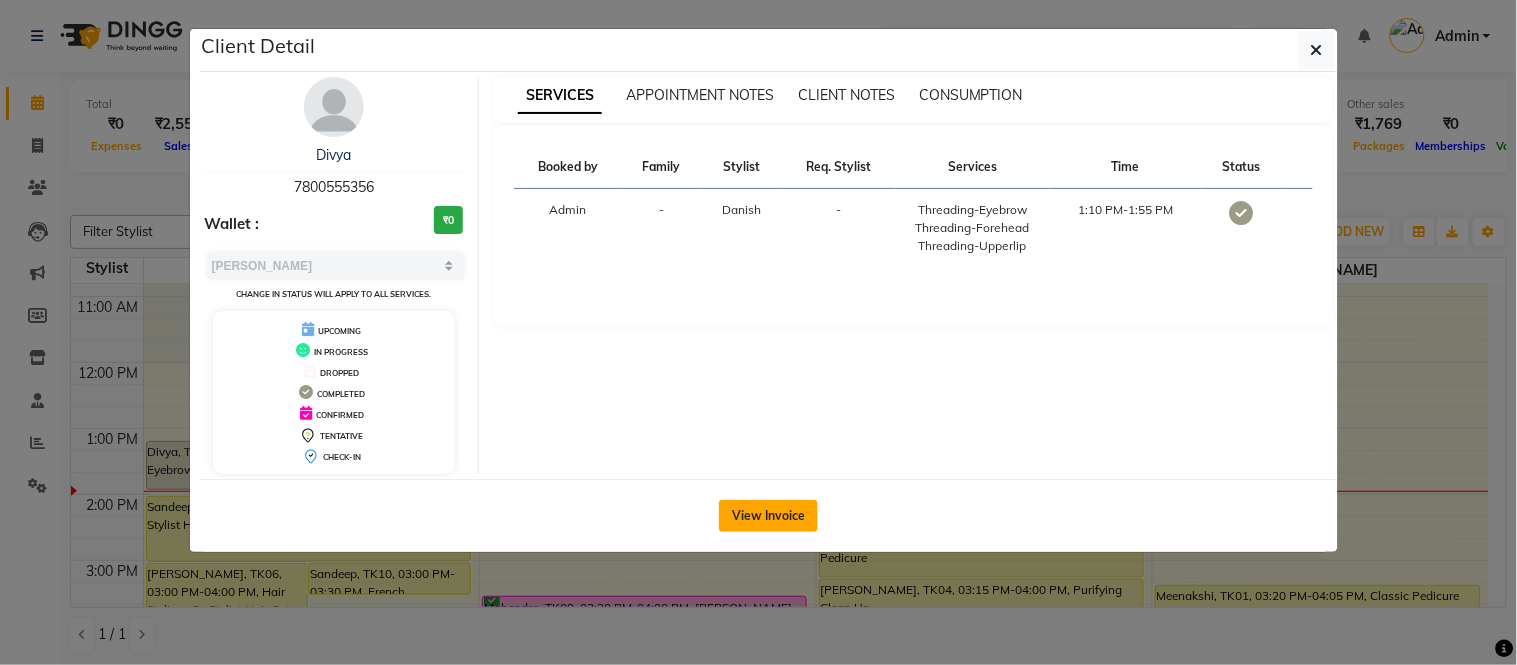 click on "View Invoice" 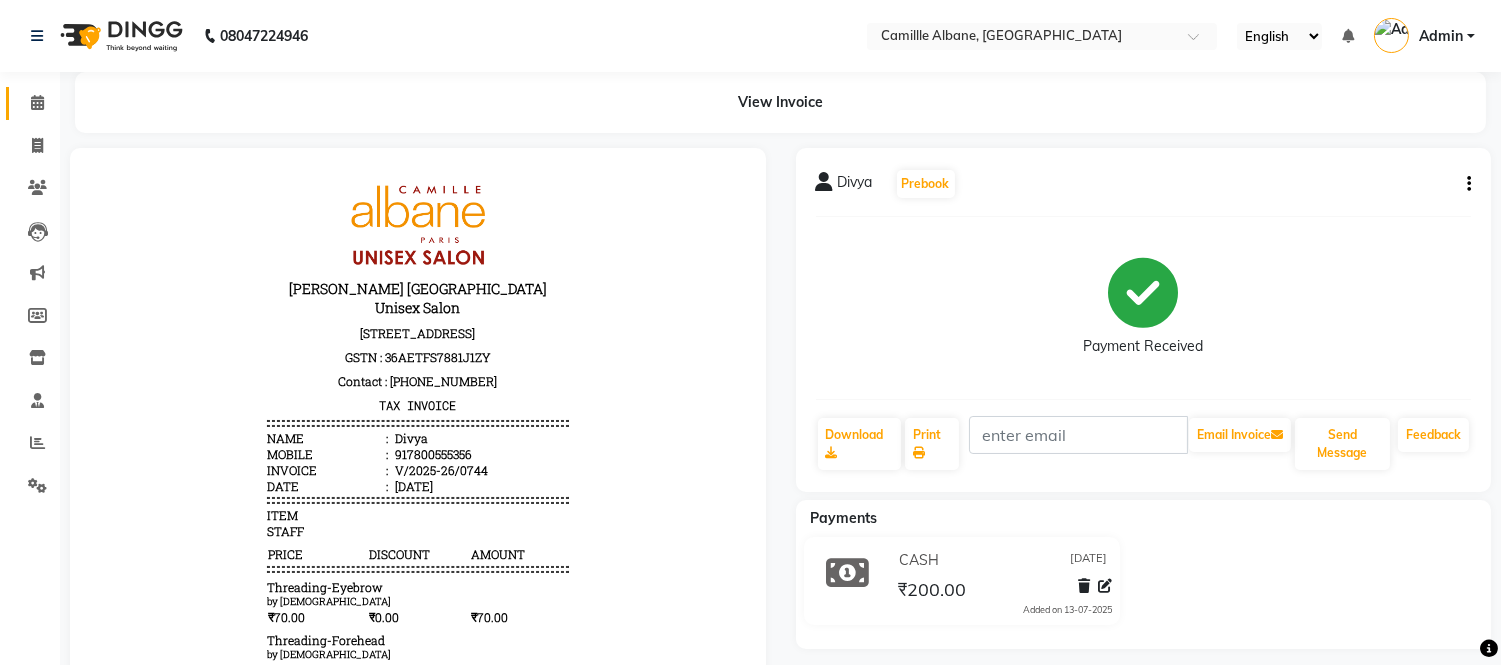 scroll, scrollTop: 0, scrollLeft: 0, axis: both 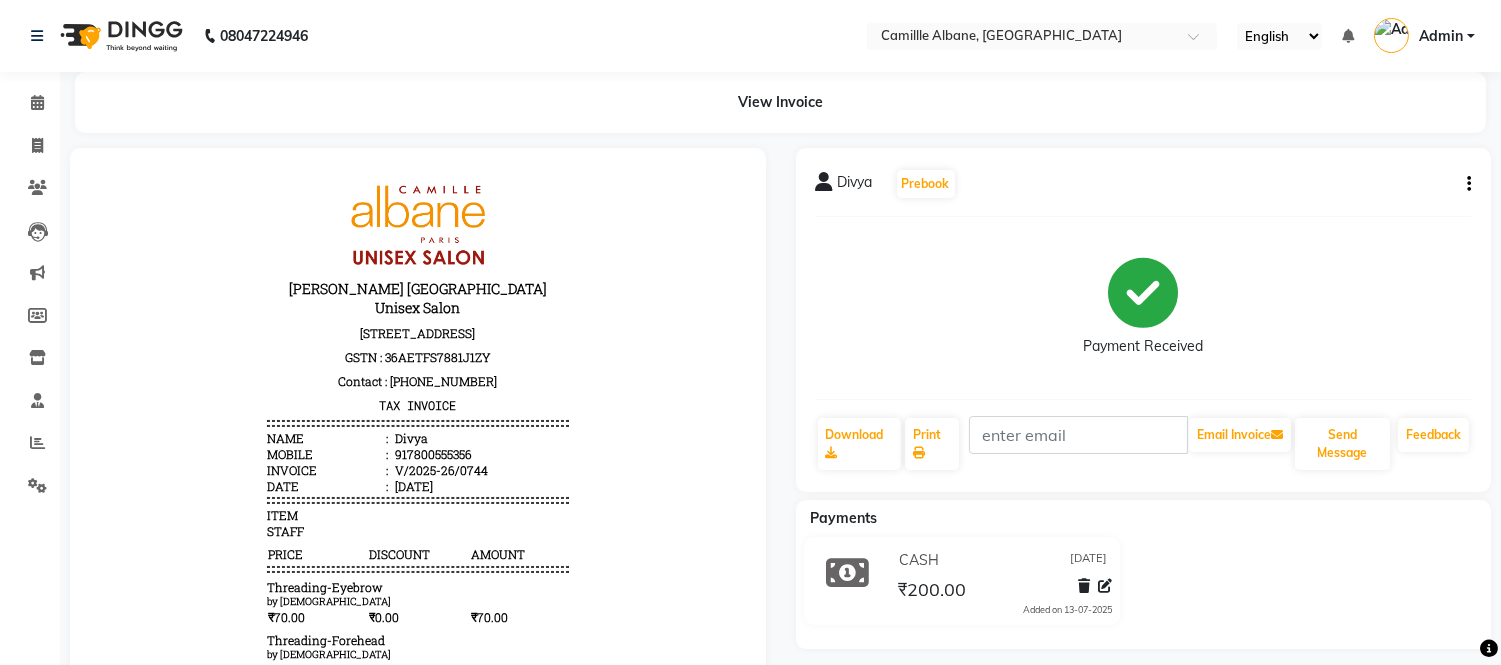 click 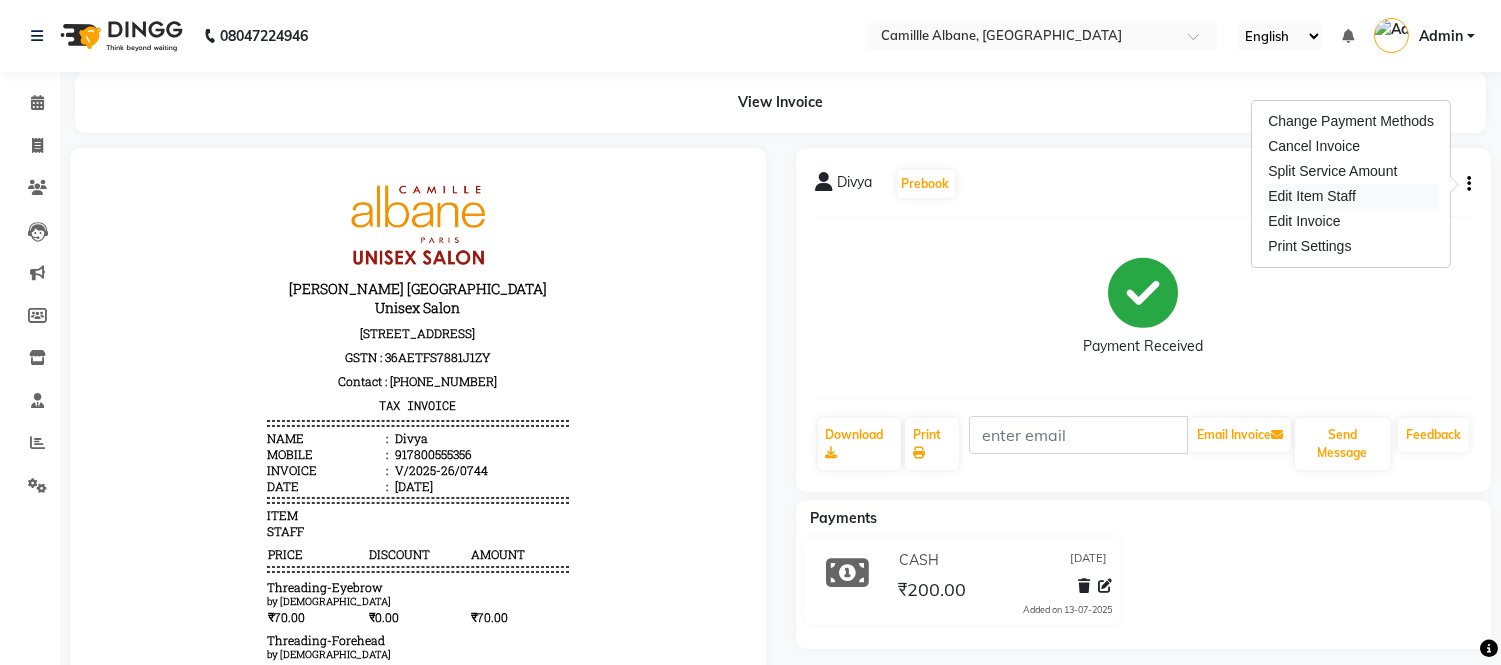 click on "Edit Item Staff" at bounding box center (1351, 196) 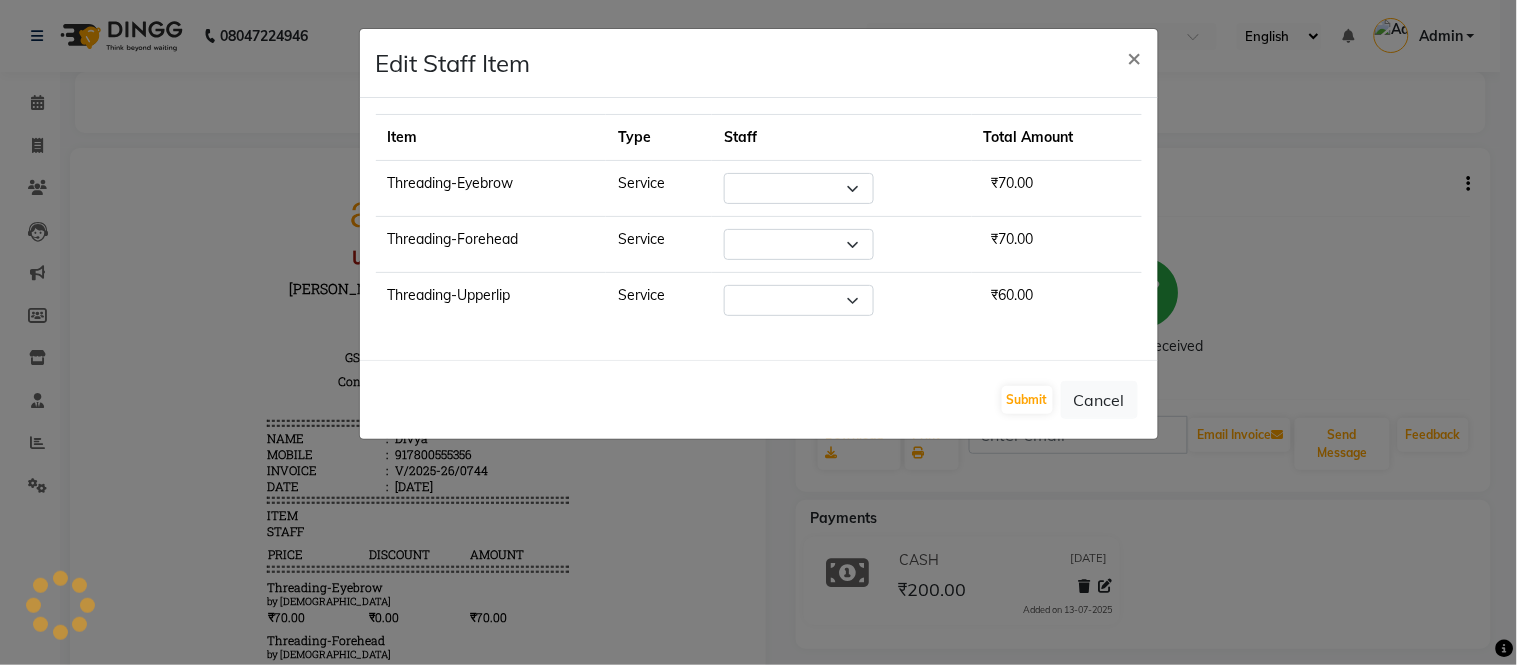 select on "57806" 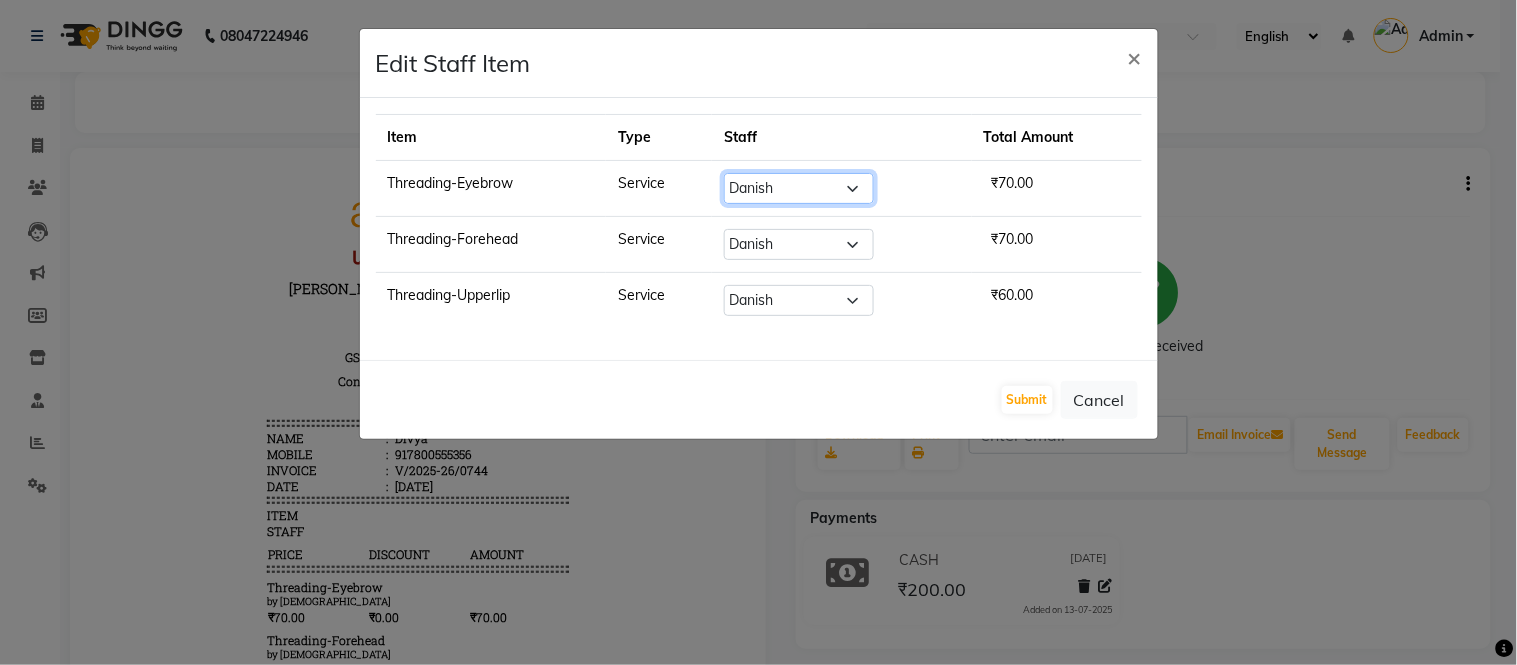 click on "Select  Admin   Amit   Danish   Dr, Rajani   Jitendra   K T Ramarao   Lalitha   Lokesh   Madhu   Nishi   Satish   Srinivas" 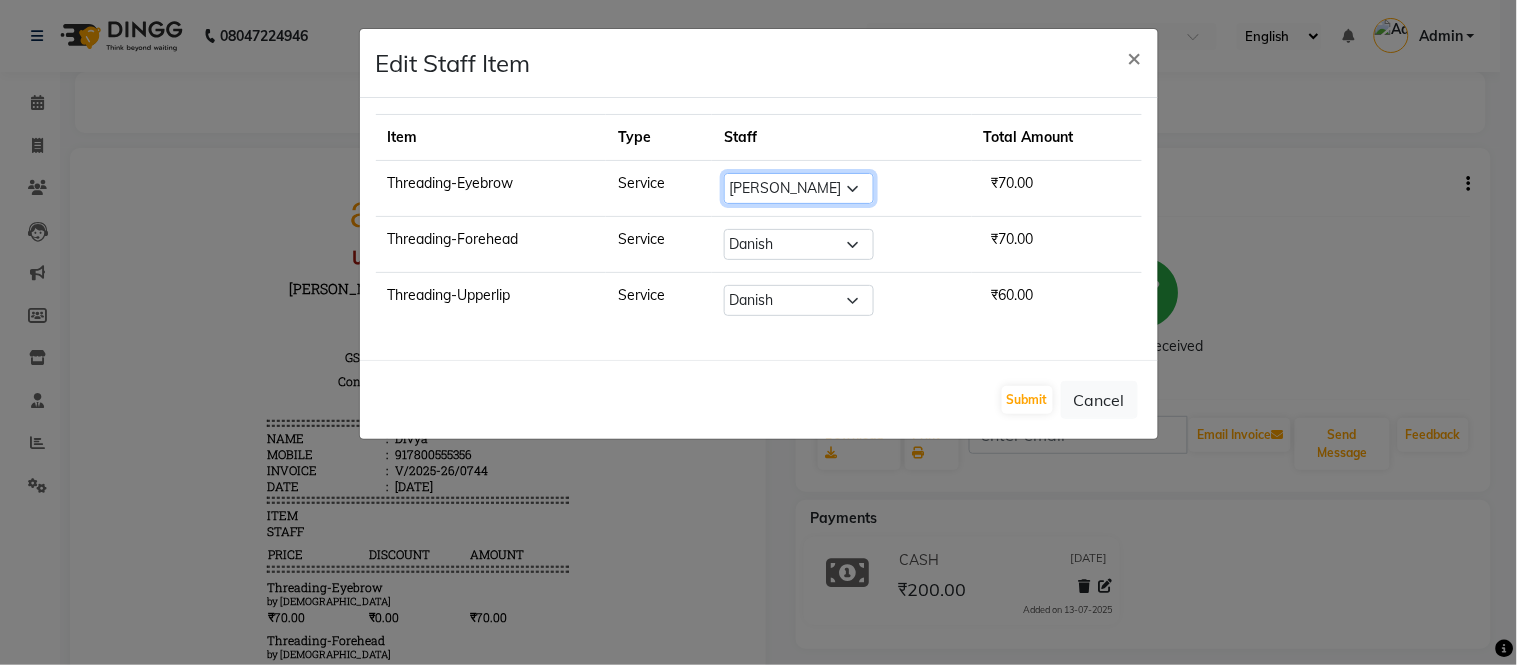click on "Select  Admin   Amit   Danish   Dr, Rajani   Jitendra   K T Ramarao   Lalitha   Lokesh   Madhu   Nishi   Satish   Srinivas" 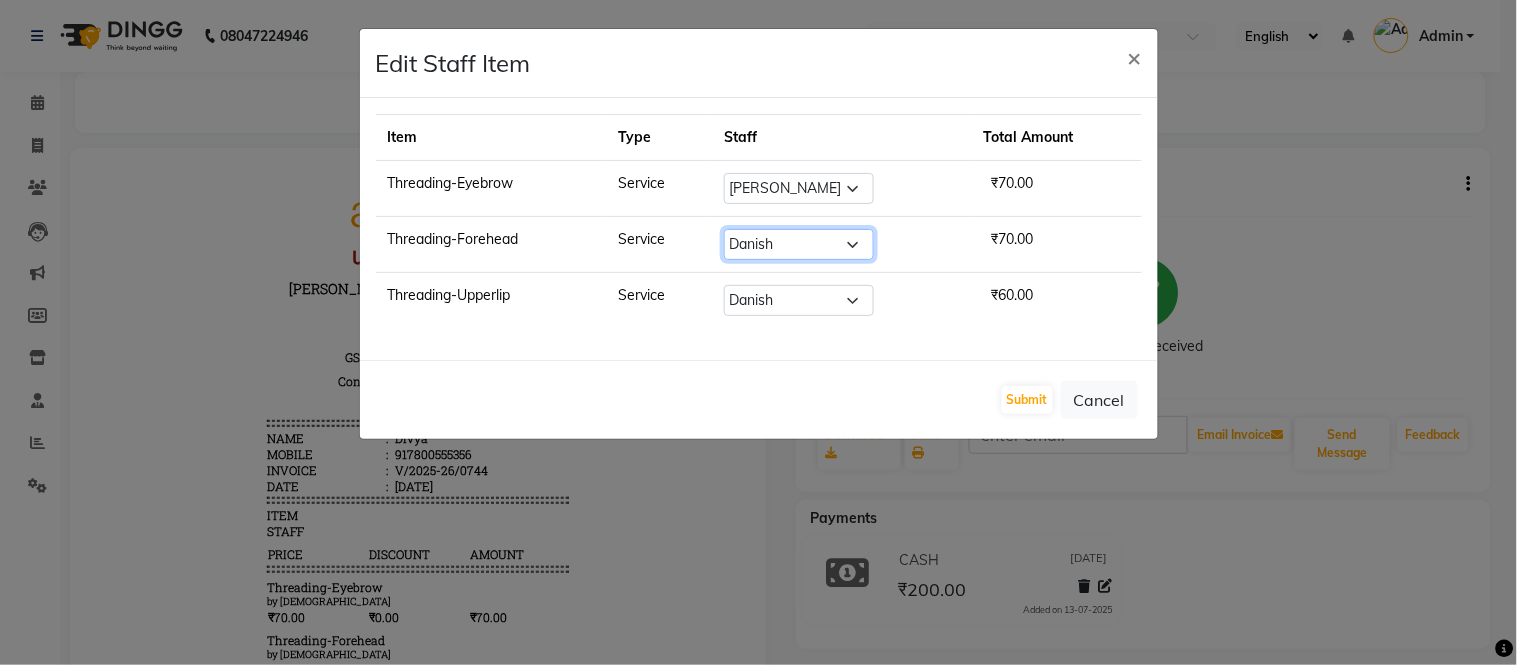 click on "Select  Admin   Amit   Danish   Dr, Rajani   Jitendra   K T Ramarao   Lalitha   Lokesh   Madhu   Nishi   Satish   Srinivas" 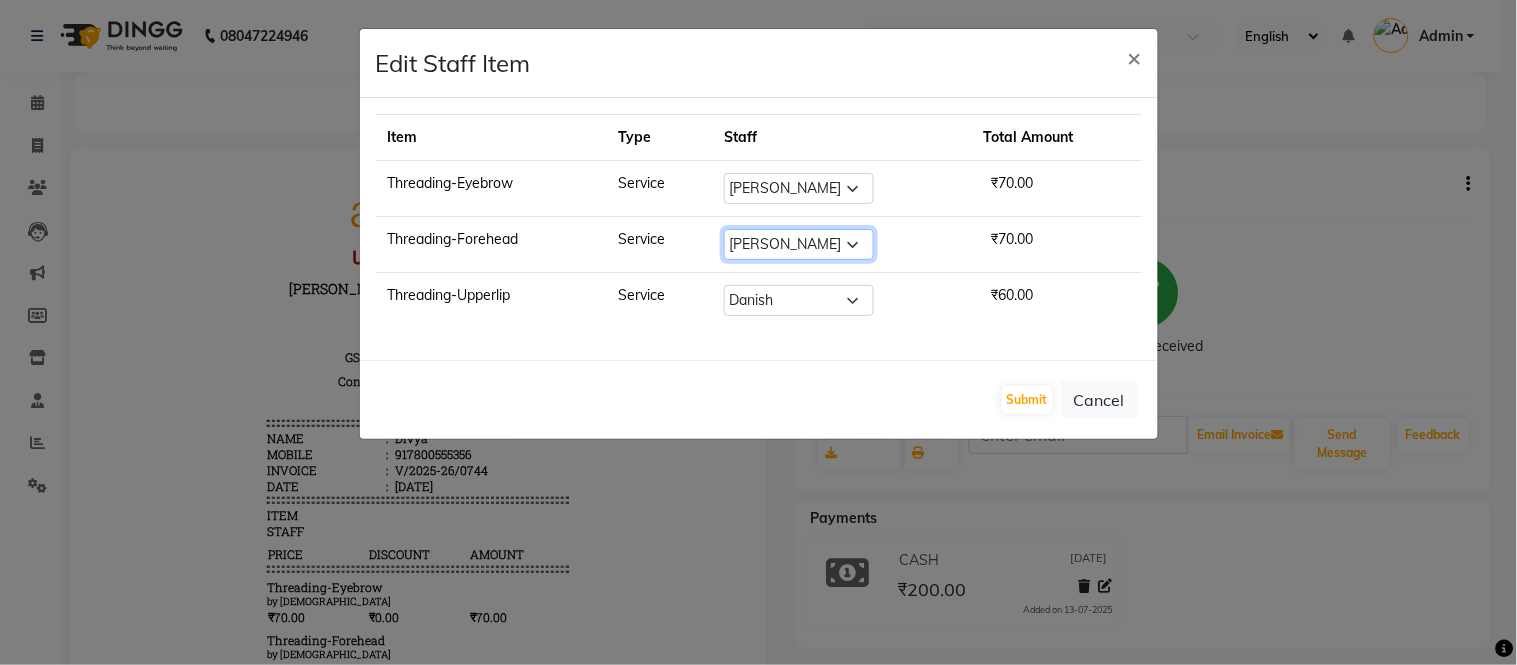 click on "Select  Admin   Amit   Danish   Dr, Rajani   Jitendra   K T Ramarao   Lalitha   Lokesh   Madhu   Nishi   Satish   Srinivas" 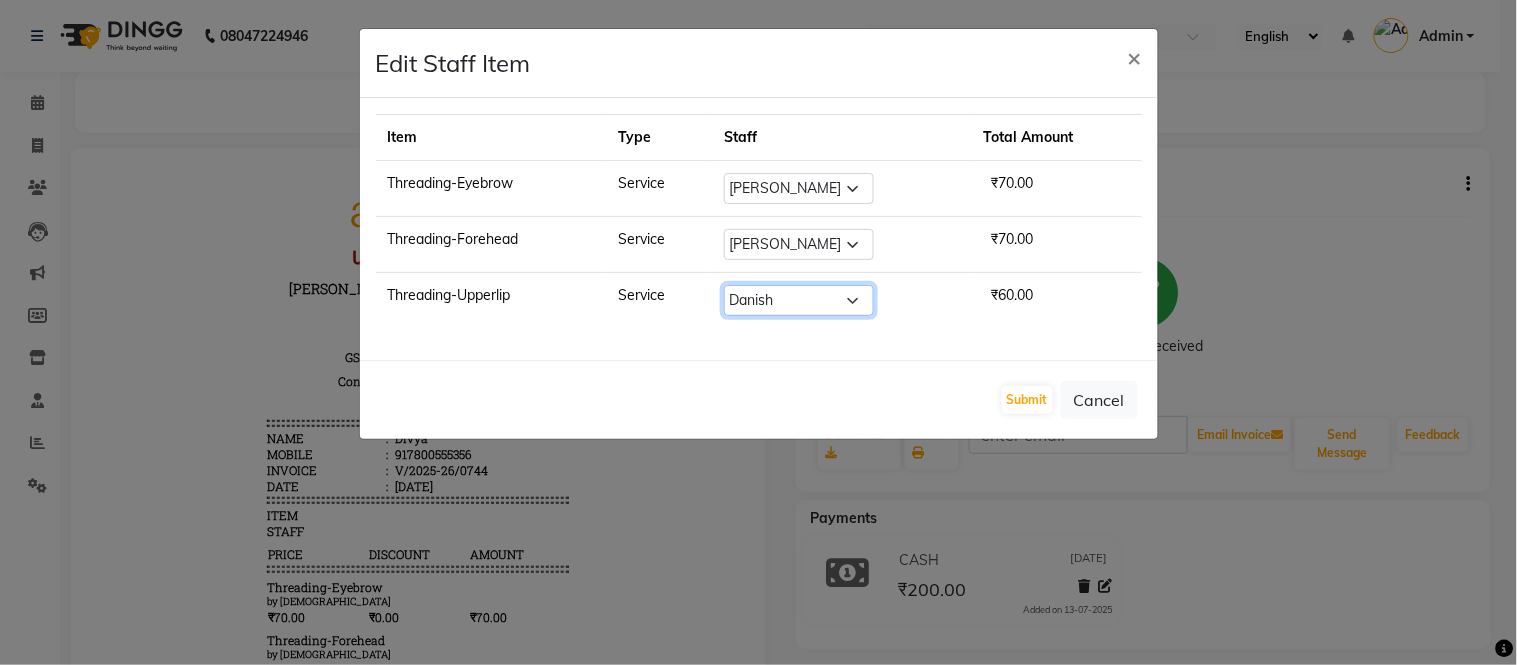 click on "Select  Admin   Amit   Danish   Dr, Rajani   Jitendra   K T Ramarao   Lalitha   Lokesh   Madhu   Nishi   Satish   Srinivas" 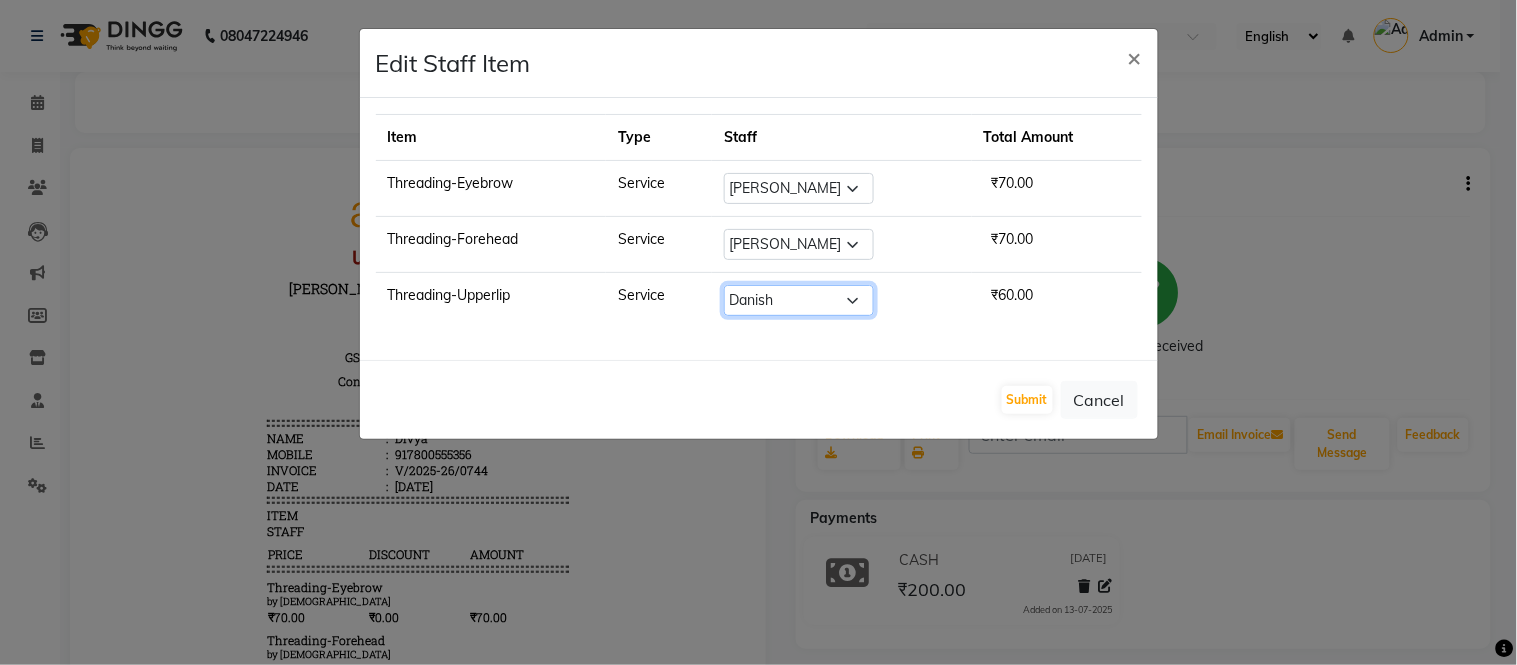 select on "57814" 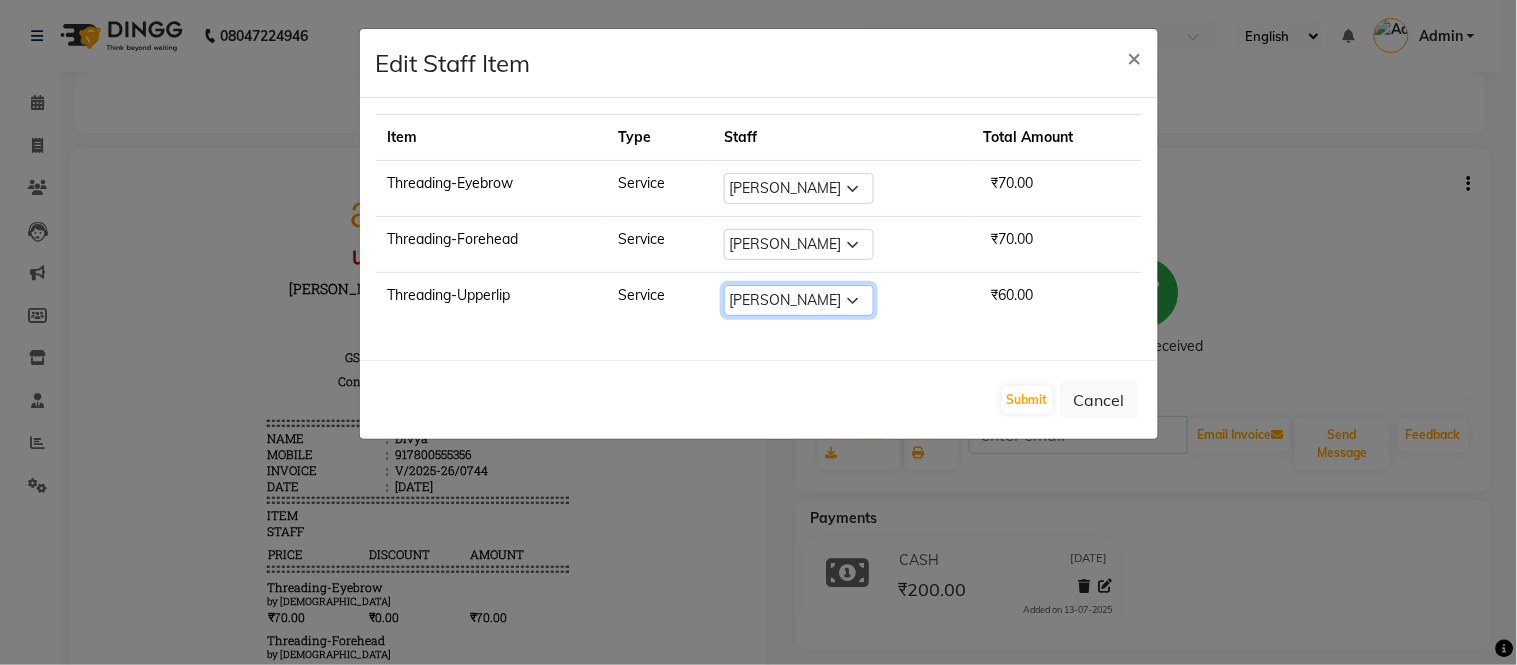 click on "Select  Admin   Amit   Danish   Dr, Rajani   Jitendra   K T Ramarao   Lalitha   Lokesh   Madhu   Nishi   Satish   Srinivas" 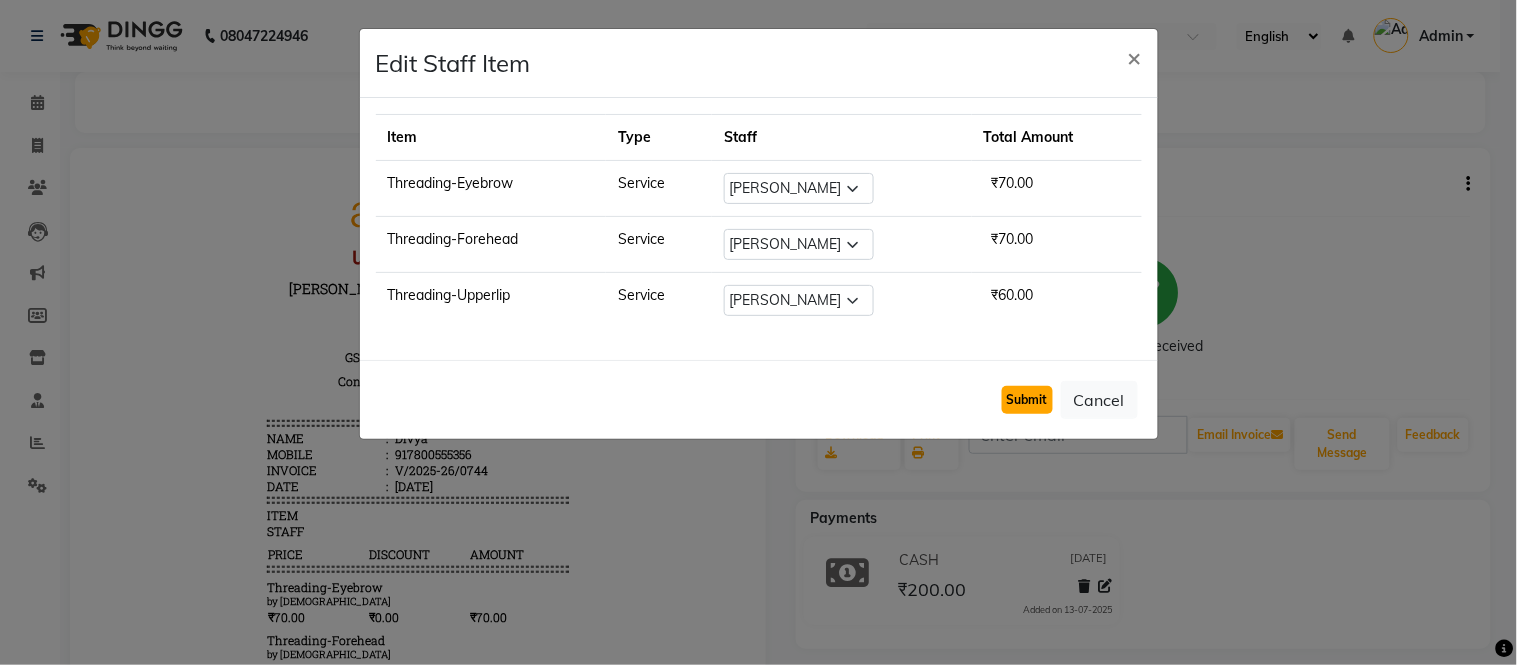 click on "Submit" 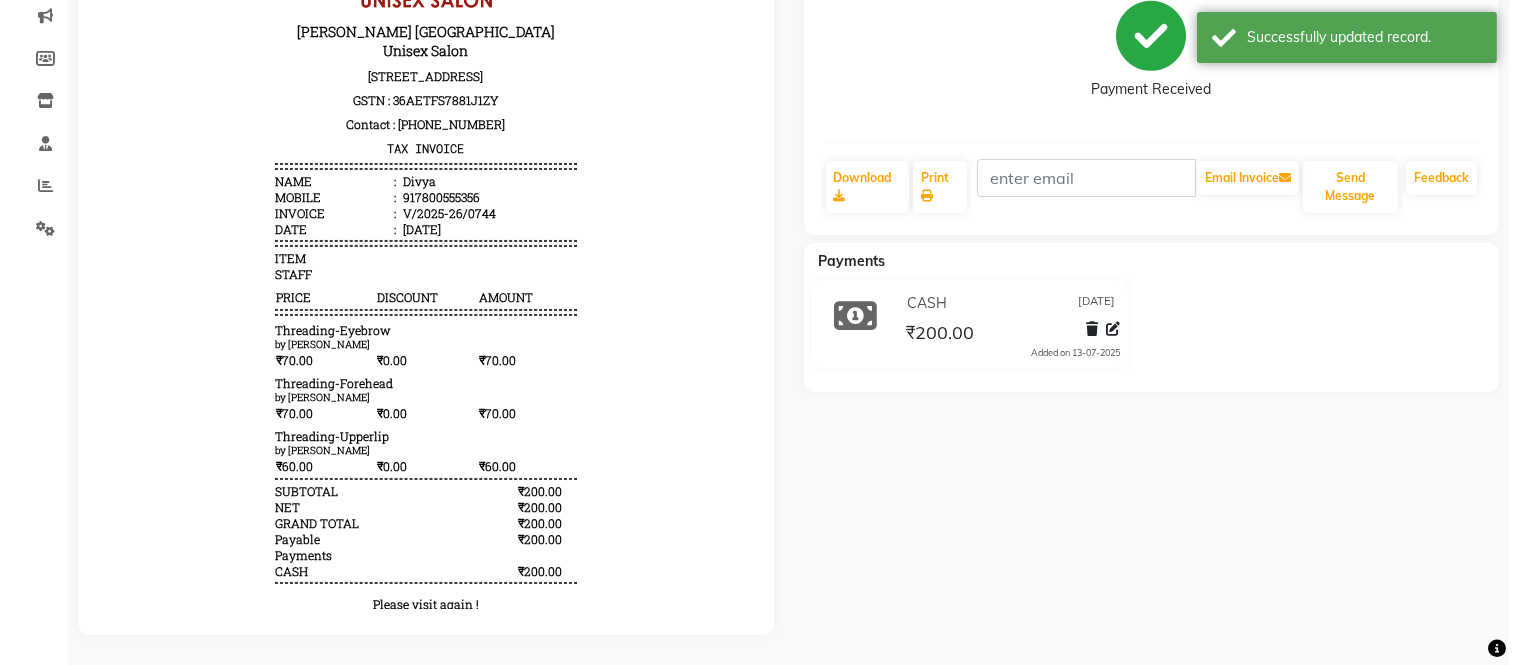 scroll, scrollTop: 0, scrollLeft: 0, axis: both 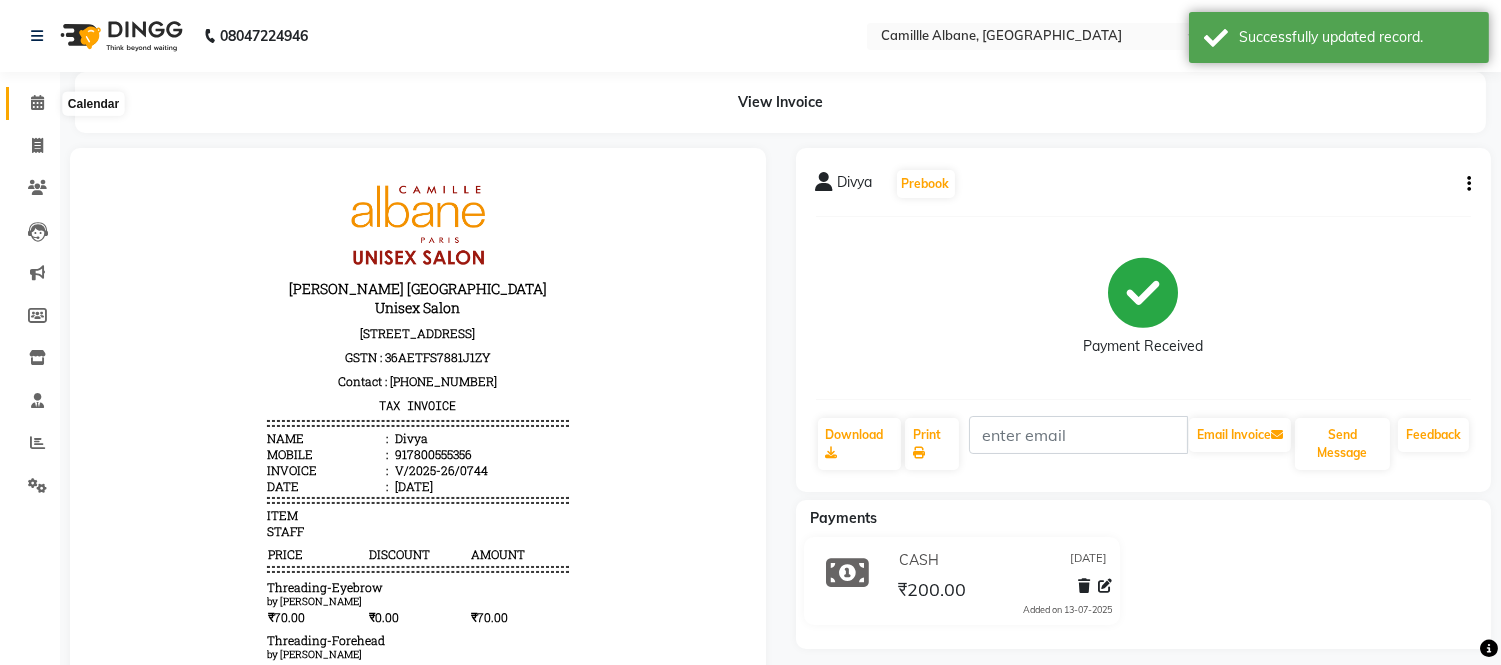 click 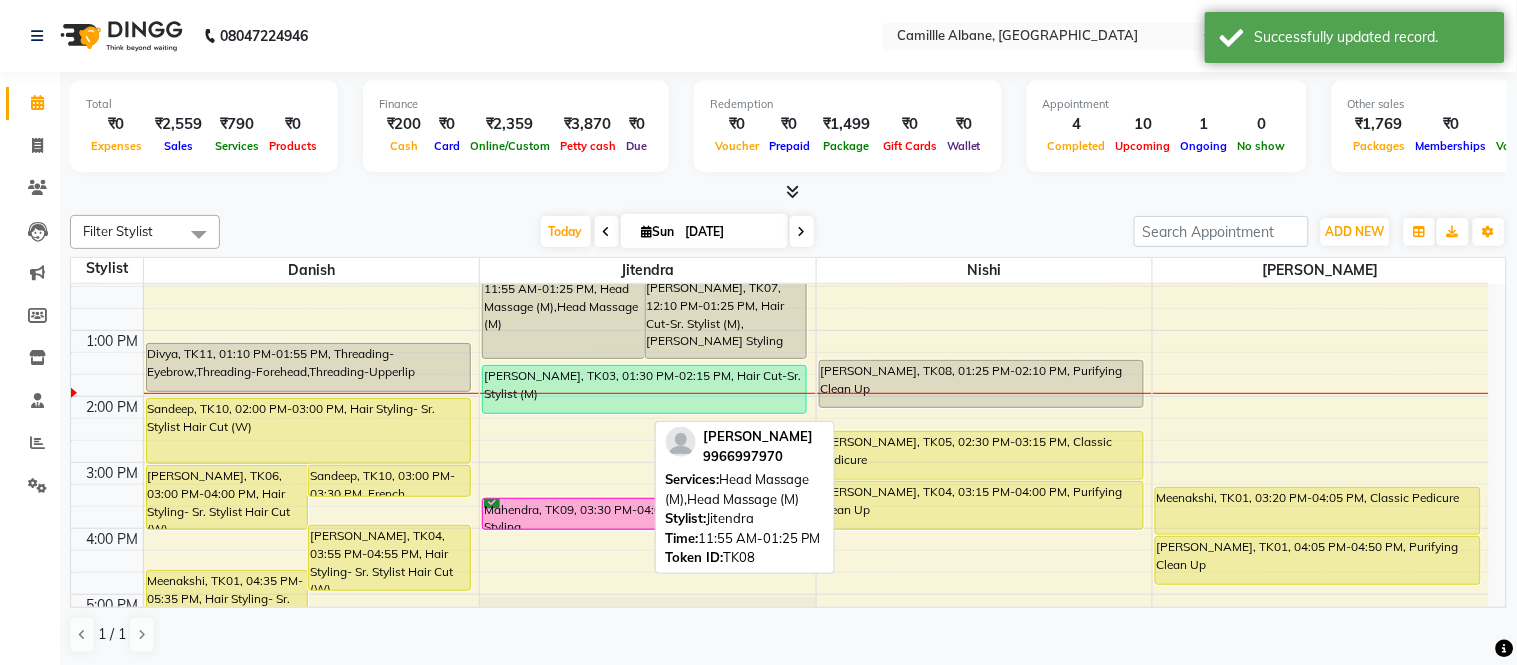 scroll, scrollTop: 332, scrollLeft: 0, axis: vertical 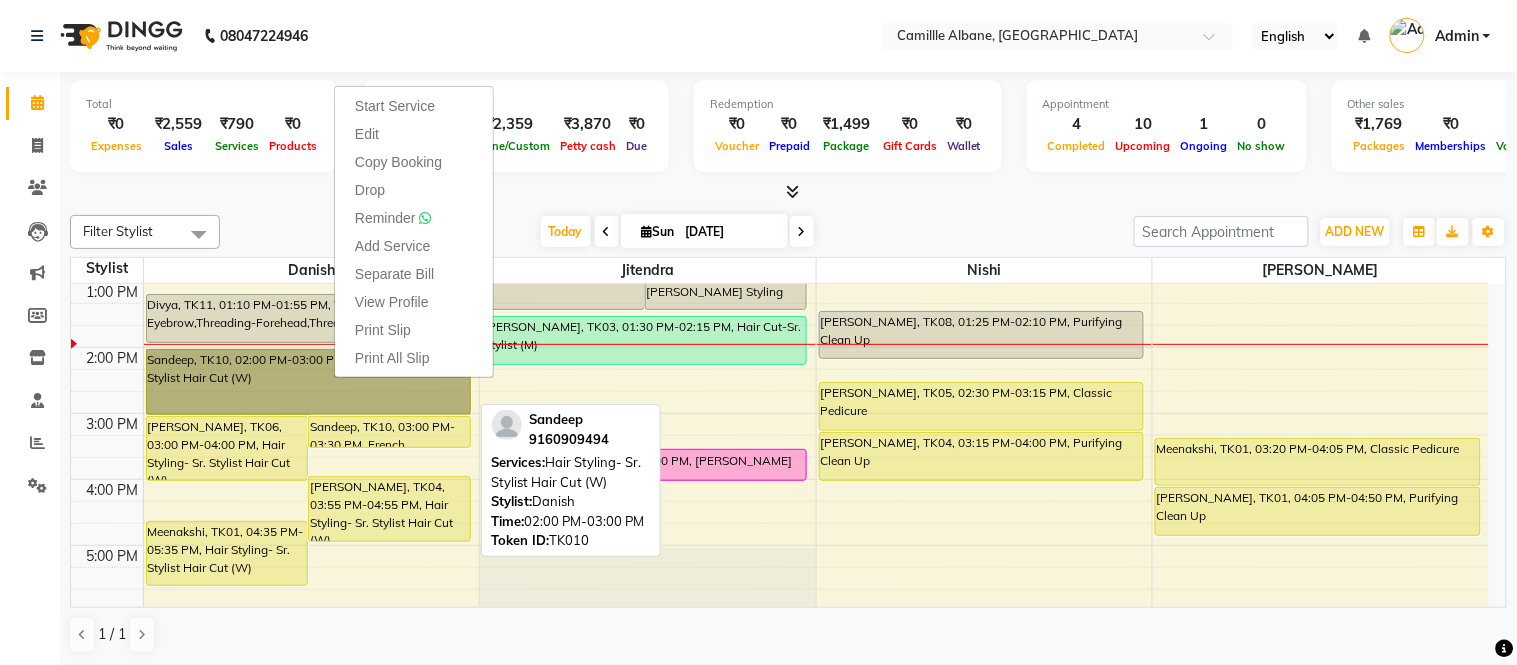 click on "Sandeep, TK10, 02:00 PM-03:00 PM, Hair Styling- Sr. Stylist Hair Cut (W)" at bounding box center [308, 382] 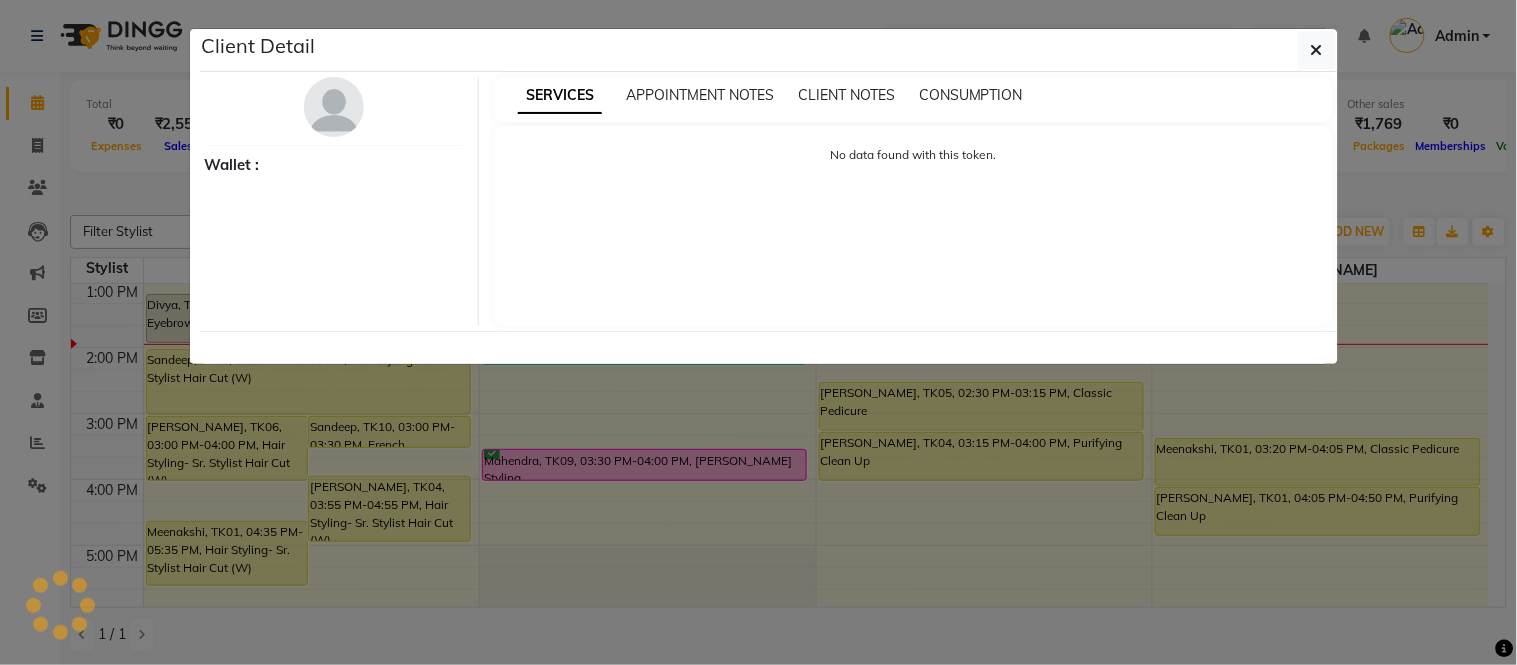 select on "7" 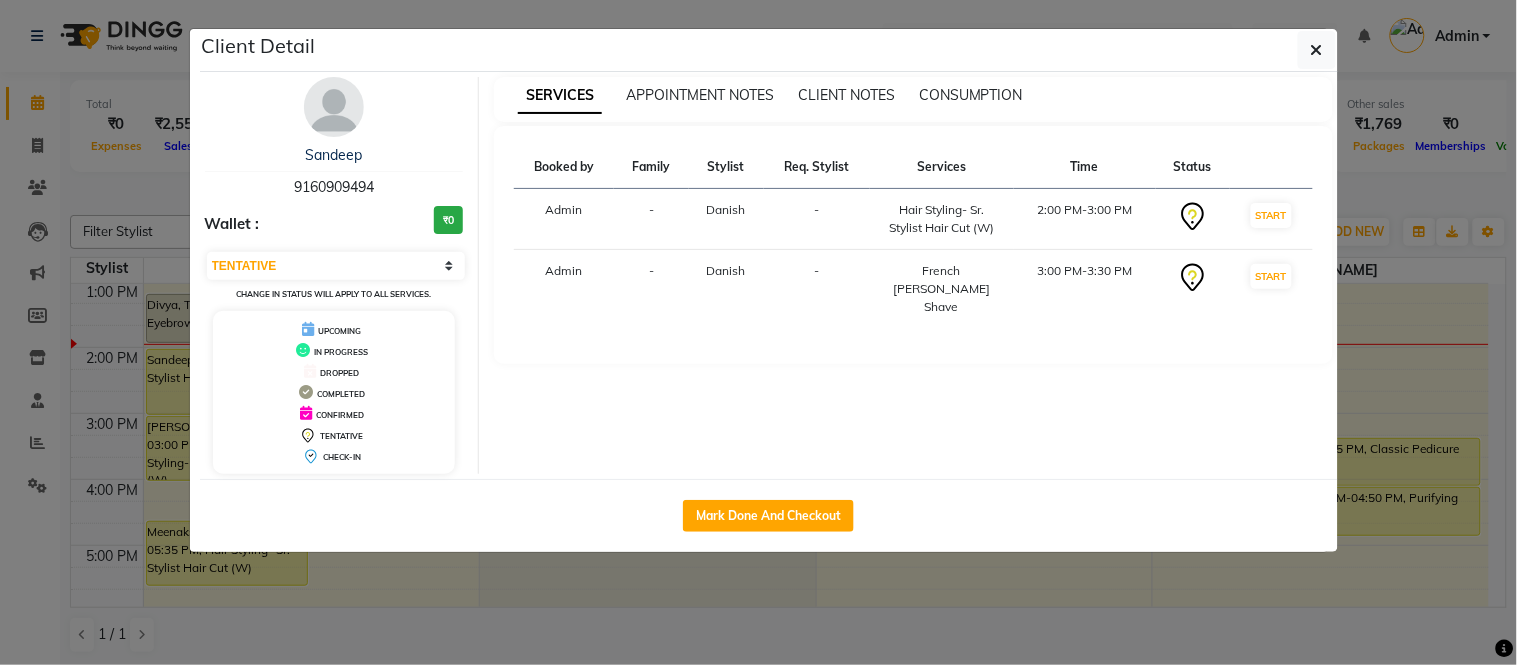 click on "Client Detail  Sandeep    9160909494 Wallet : ₹0 Select IN SERVICE CONFIRMED TENTATIVE CHECK IN MARK DONE DROPPED UPCOMING Change in status will apply to all services. UPCOMING IN PROGRESS DROPPED COMPLETED CONFIRMED TENTATIVE CHECK-IN SERVICES APPOINTMENT NOTES CLIENT NOTES CONSUMPTION Booked by Family Stylist Req. Stylist Services Time Status  Admin  - Danish -  Hair Styling- Sr. Stylist Hair Cut (W)   2:00 PM-3:00 PM   START   Admin  - Danish -  French Beard Shave   3:00 PM-3:30 PM   START   Mark Done And Checkout" 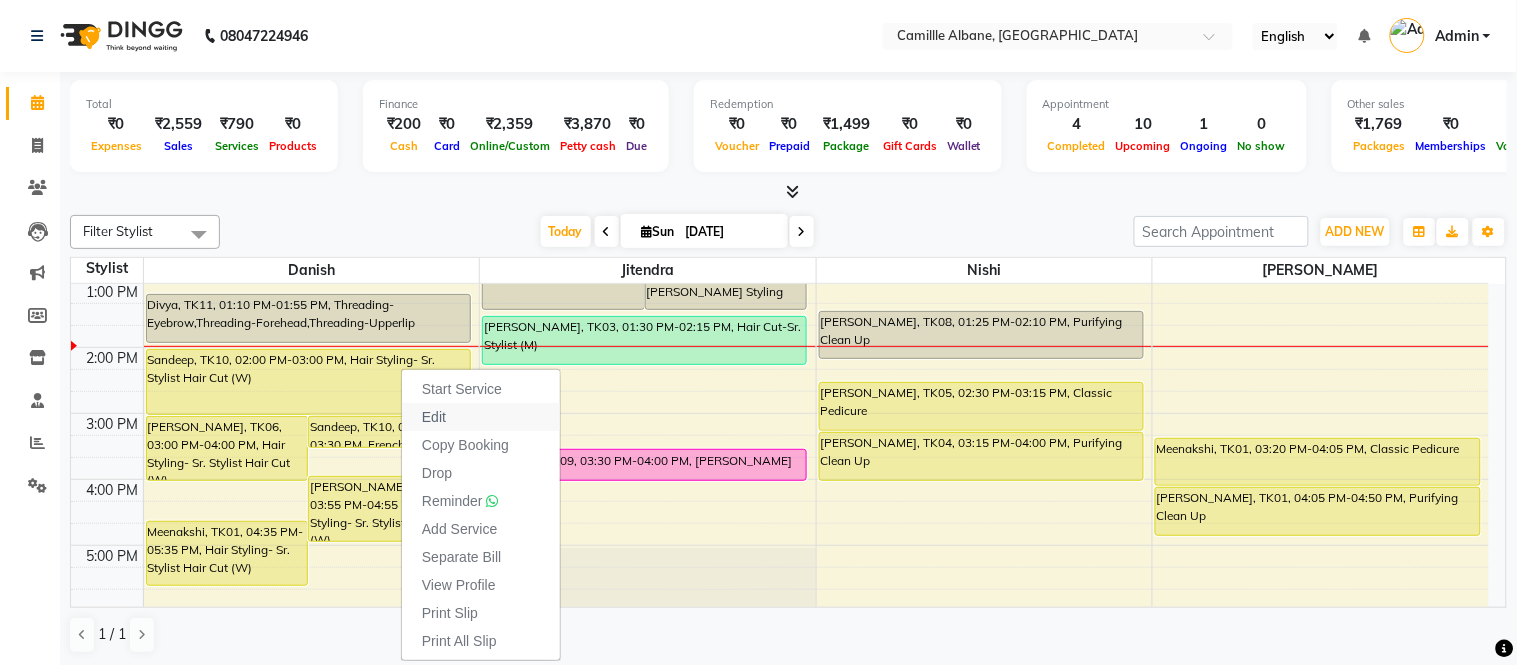 click on "Edit" at bounding box center [434, 417] 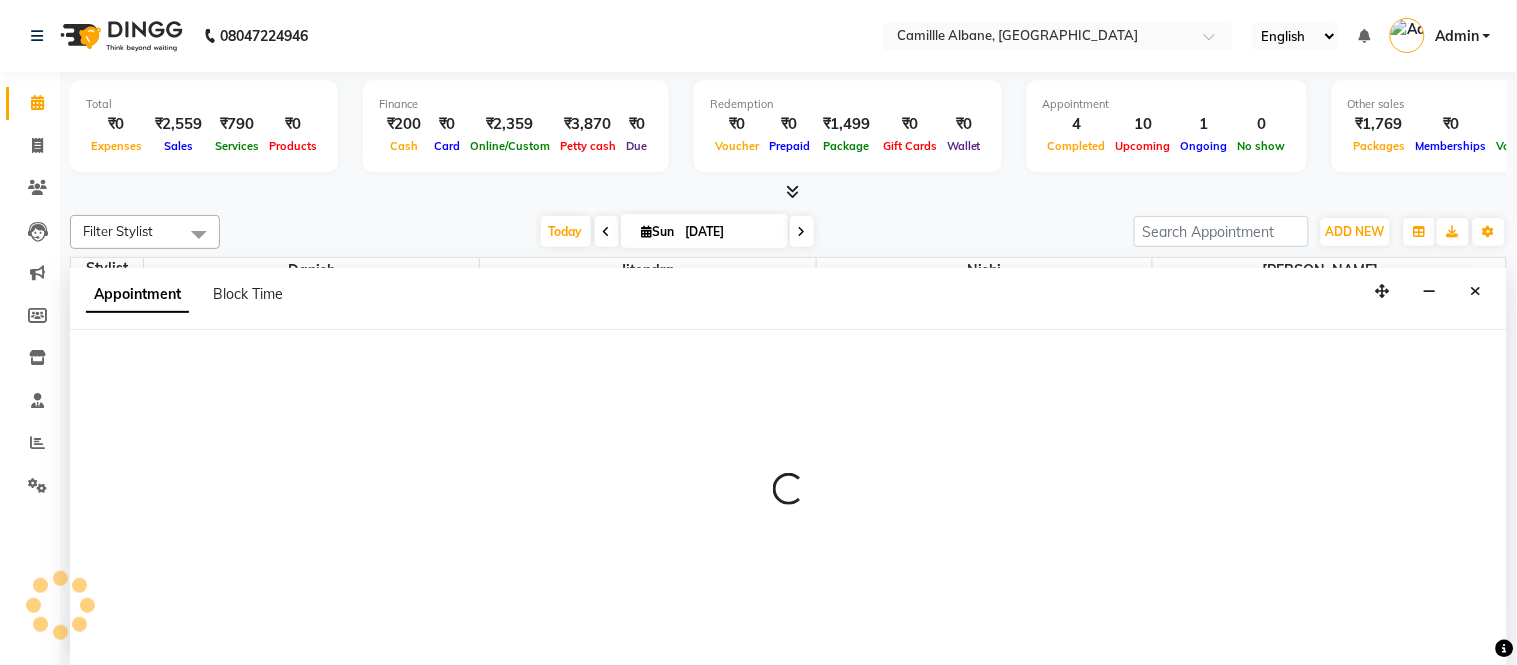 select on "tentative" 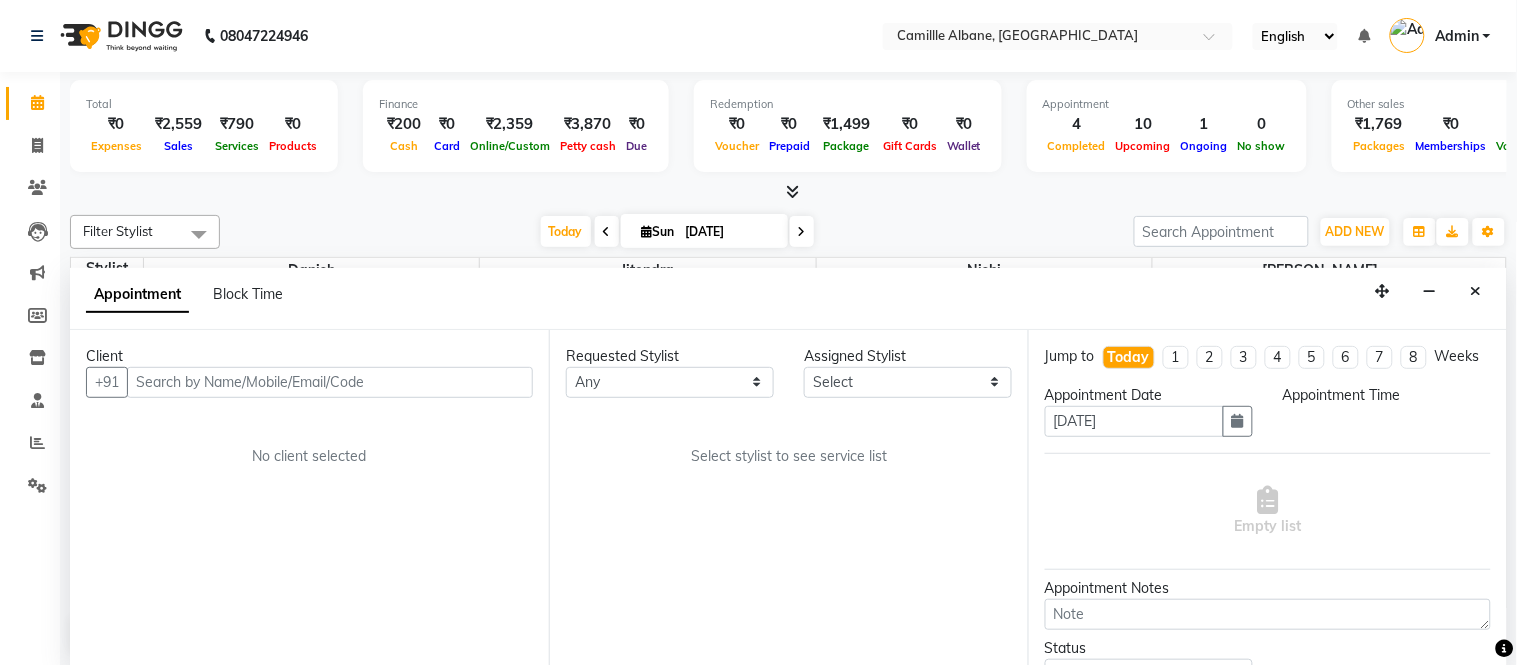 select on "57806" 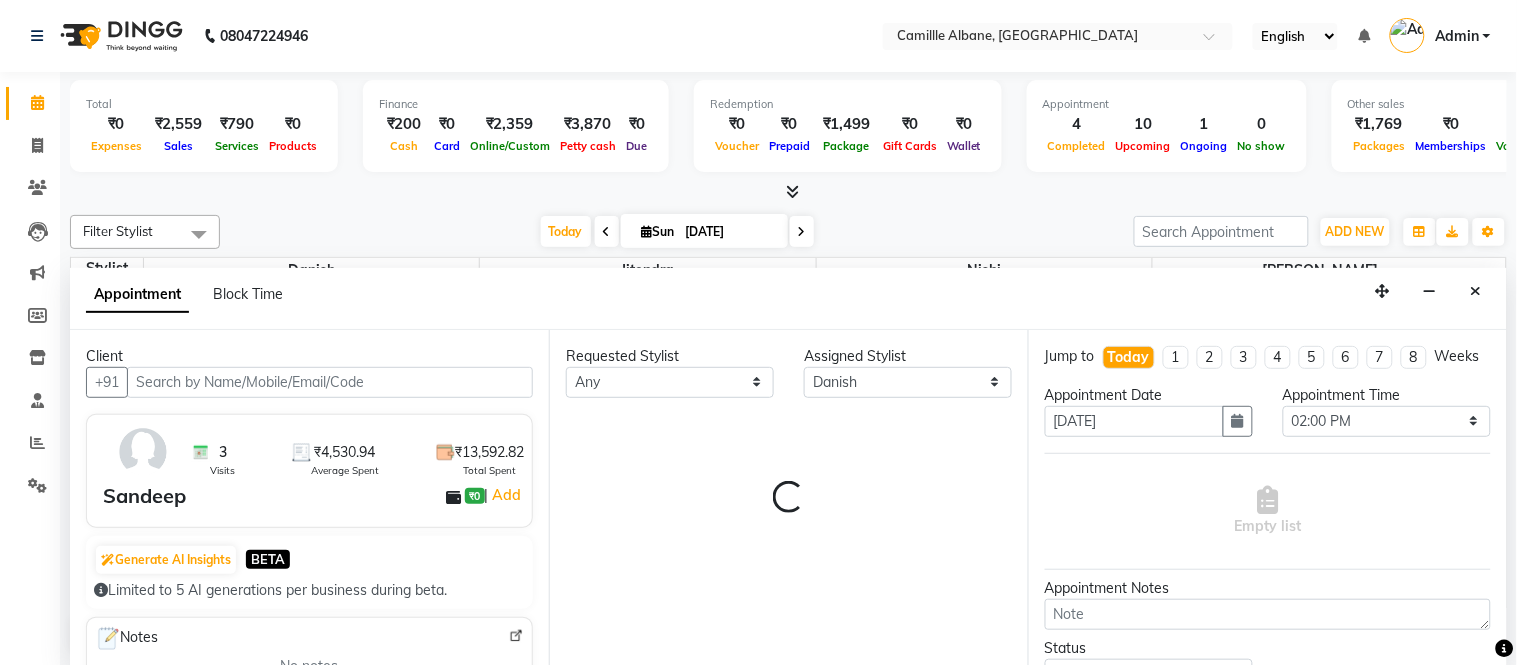 scroll, scrollTop: 332, scrollLeft: 0, axis: vertical 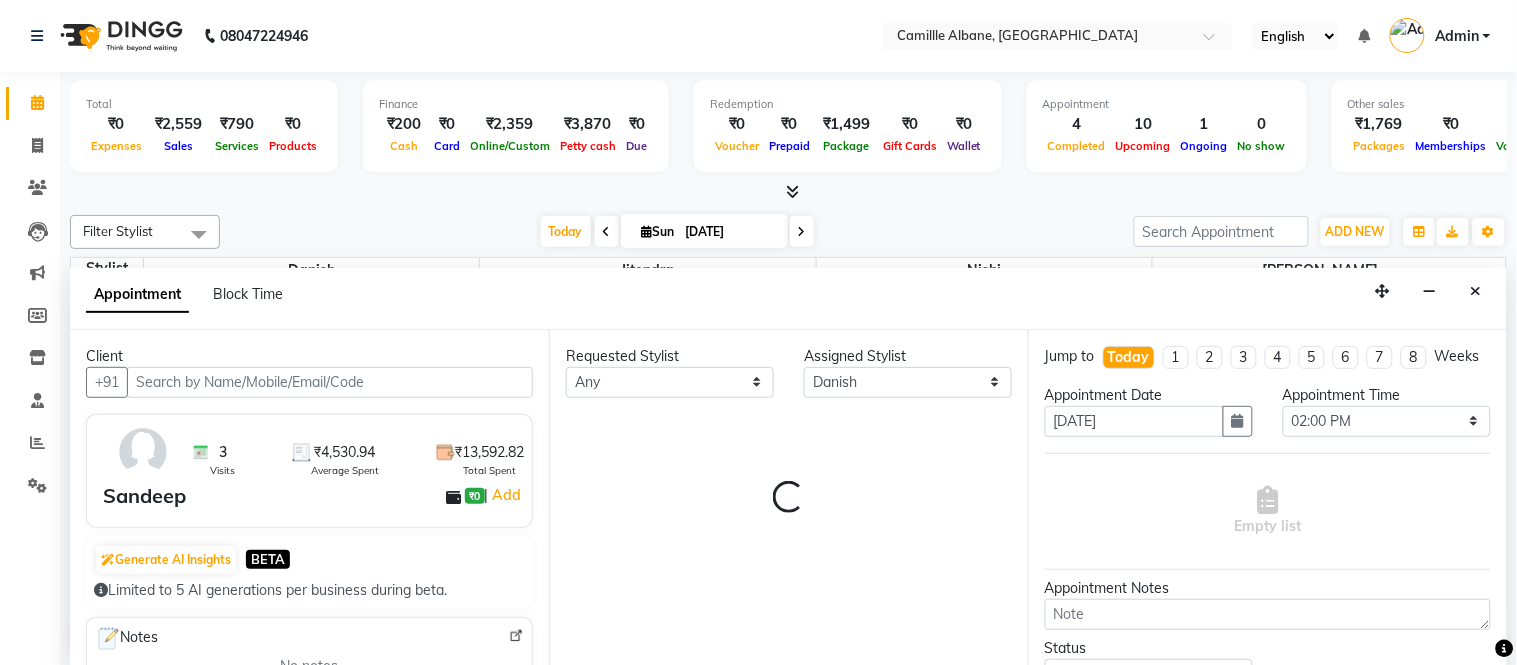 select on "3512" 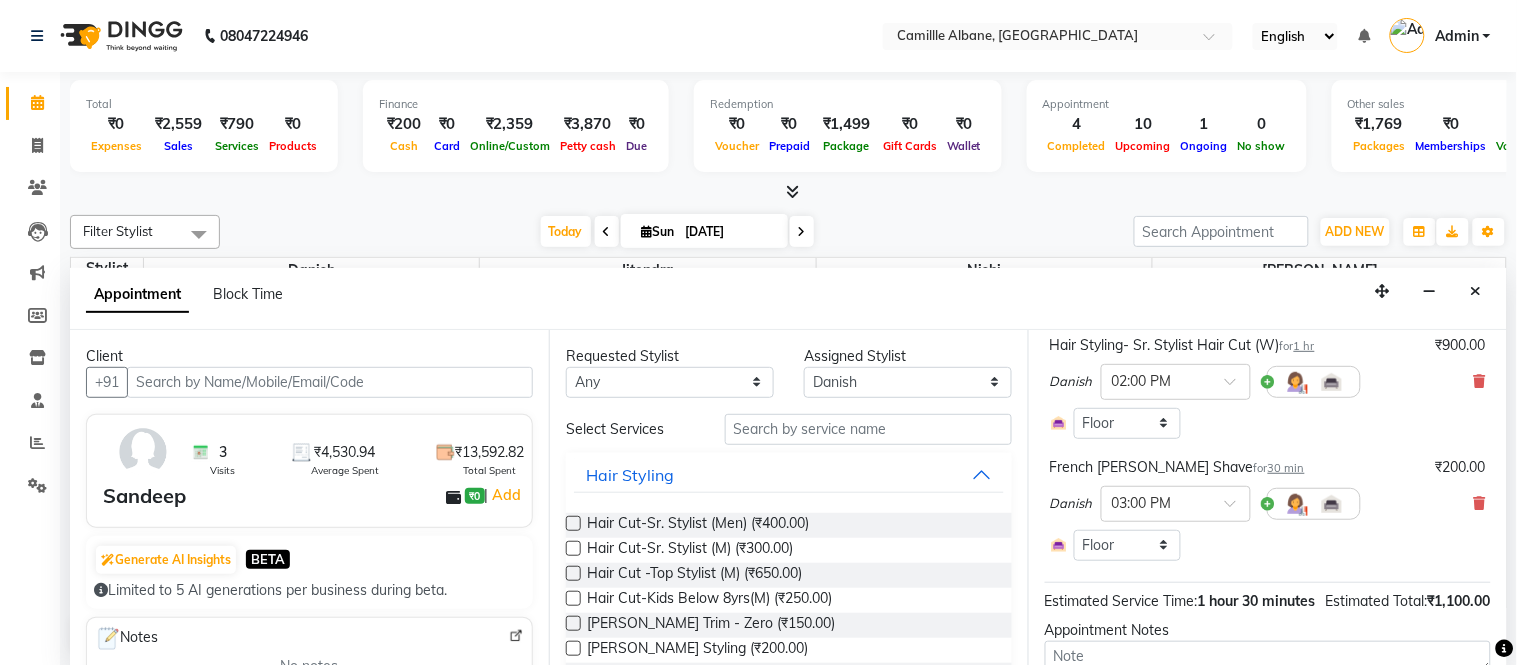 scroll, scrollTop: 185, scrollLeft: 0, axis: vertical 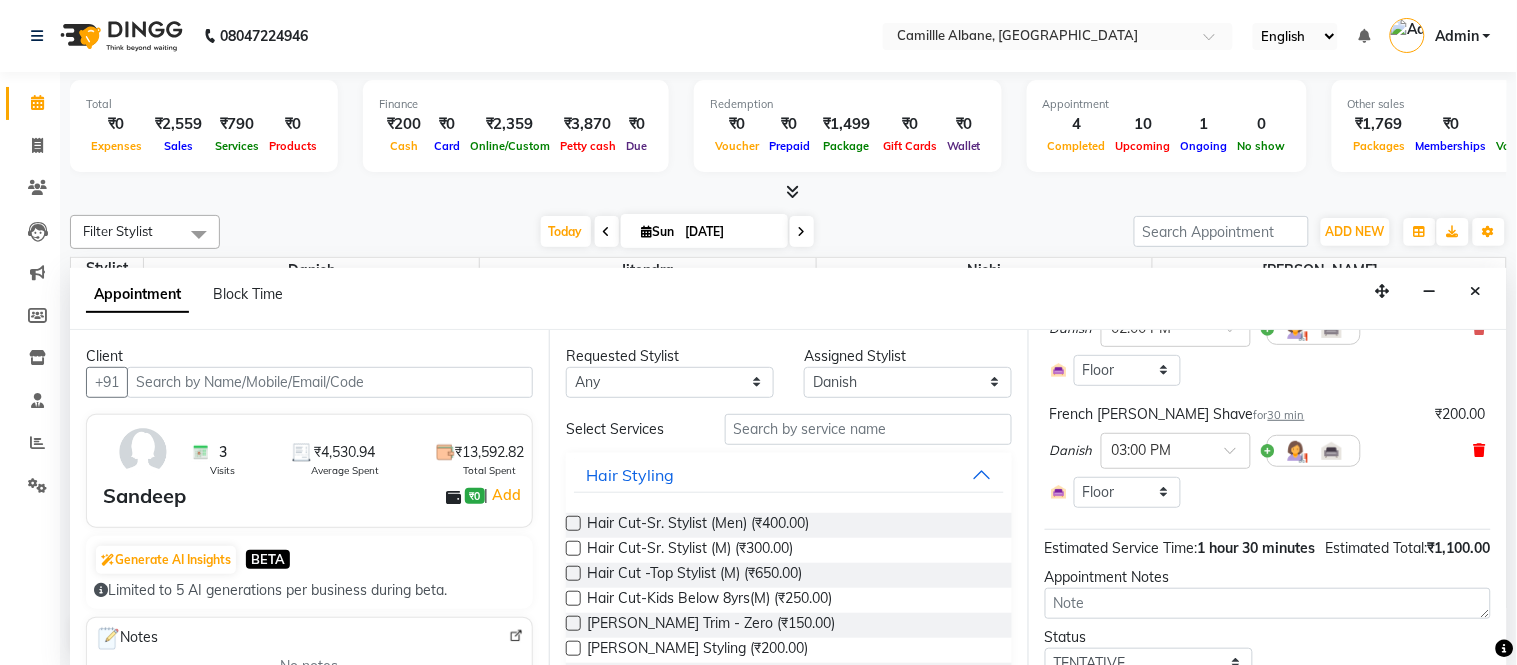 click at bounding box center [1480, 450] 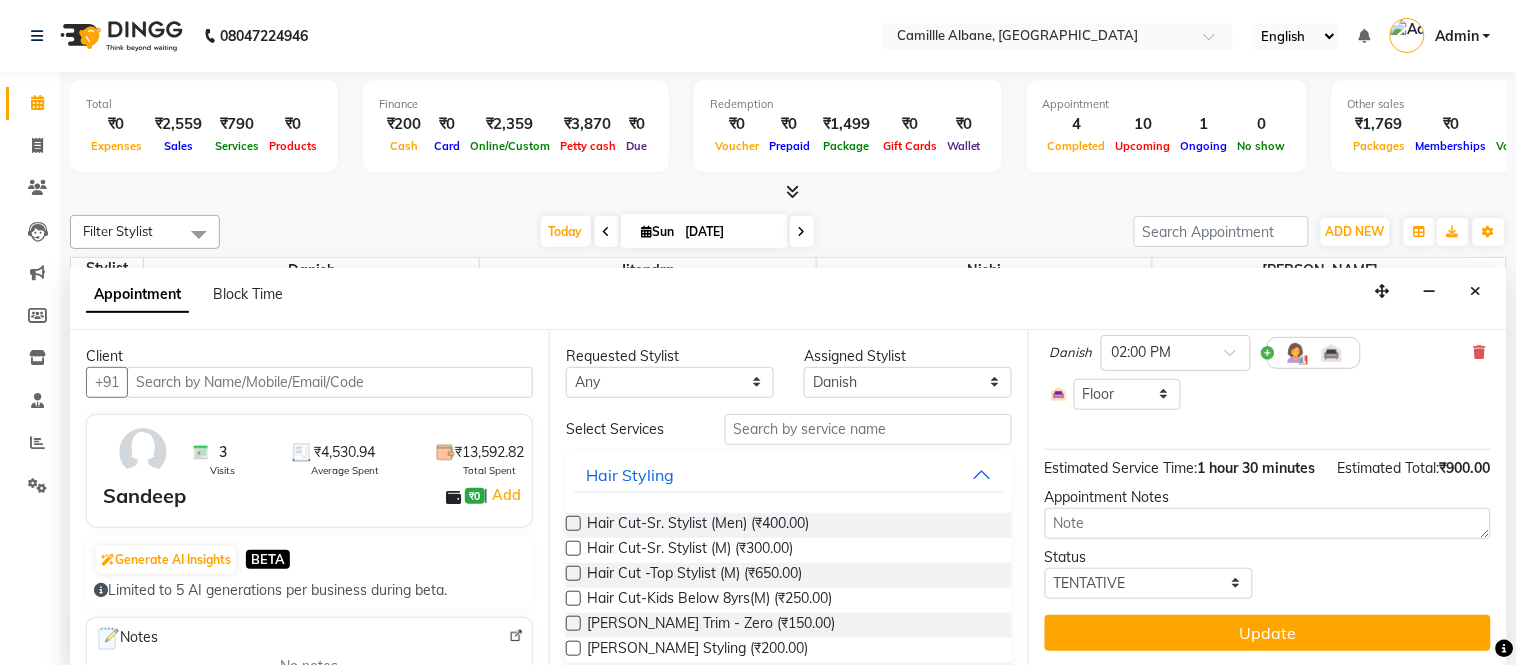 click on "Update" at bounding box center [1268, 633] 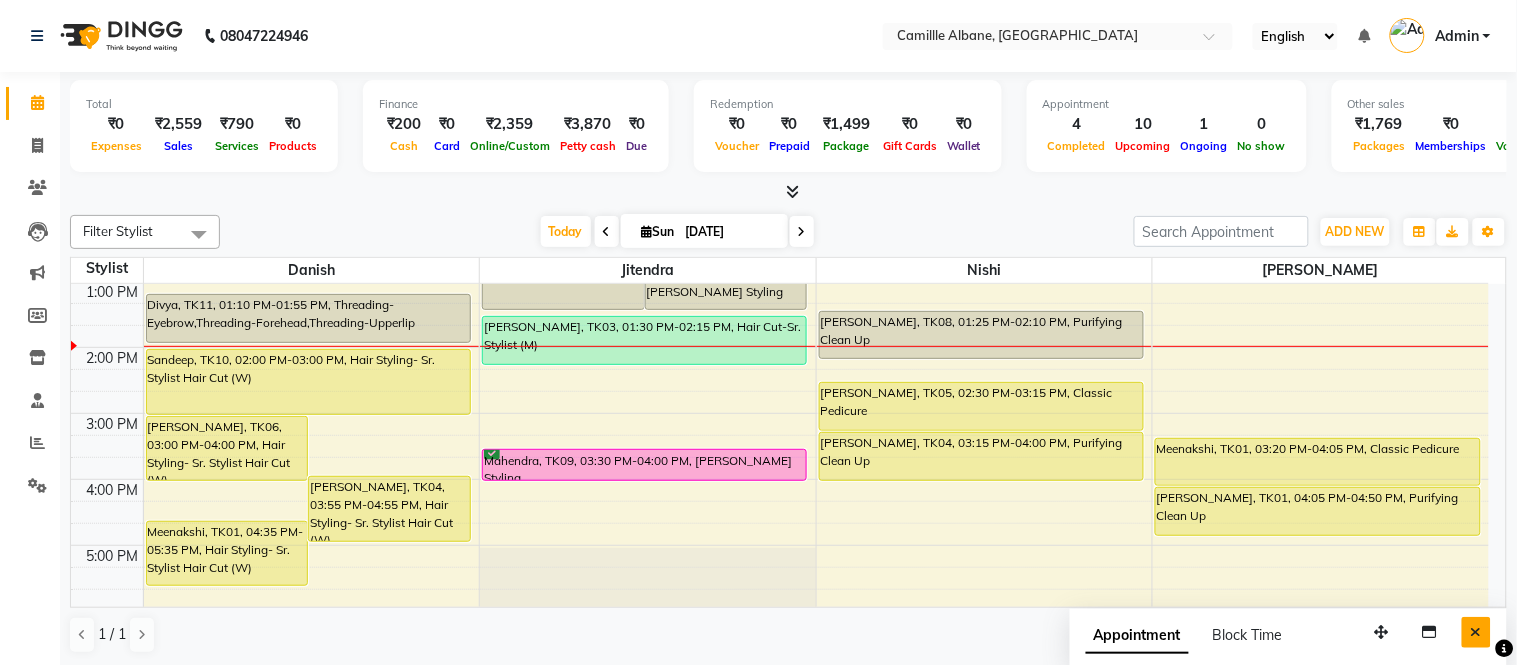 click at bounding box center [1476, 632] 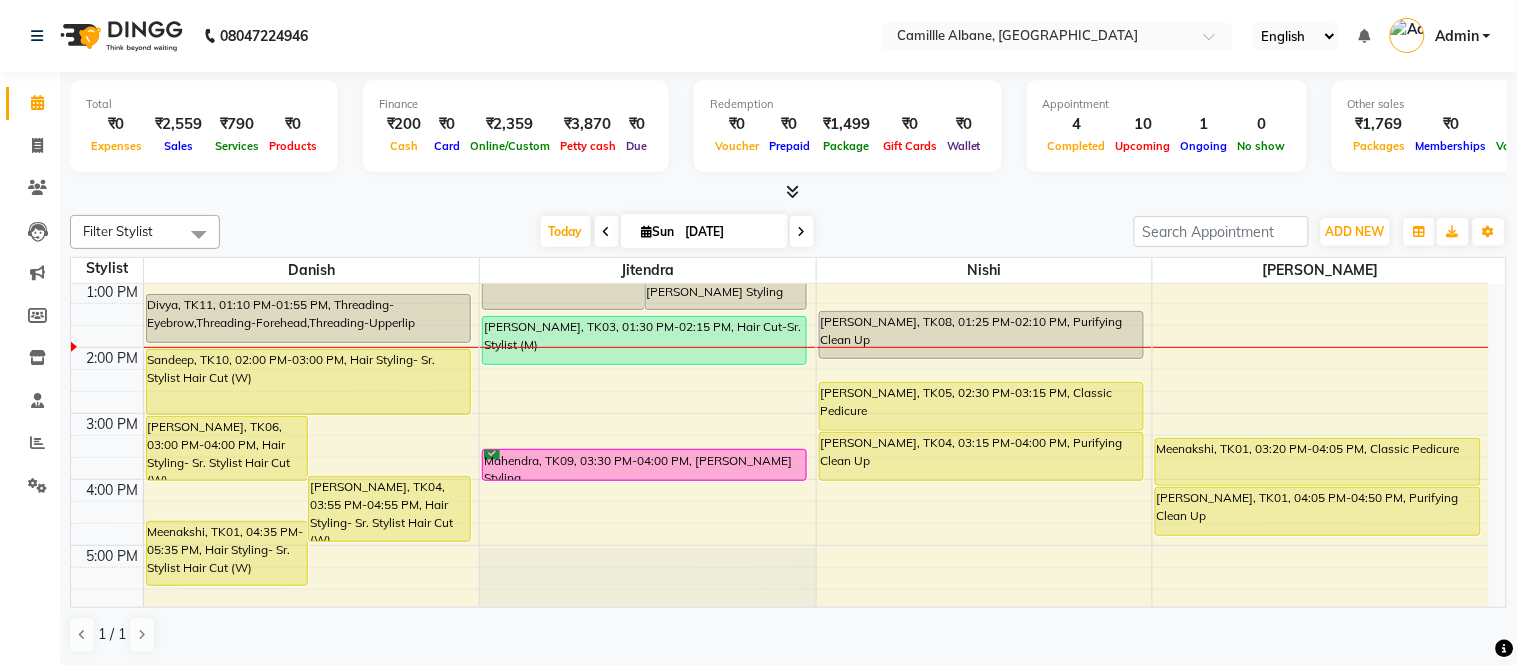 click at bounding box center (816, 534) 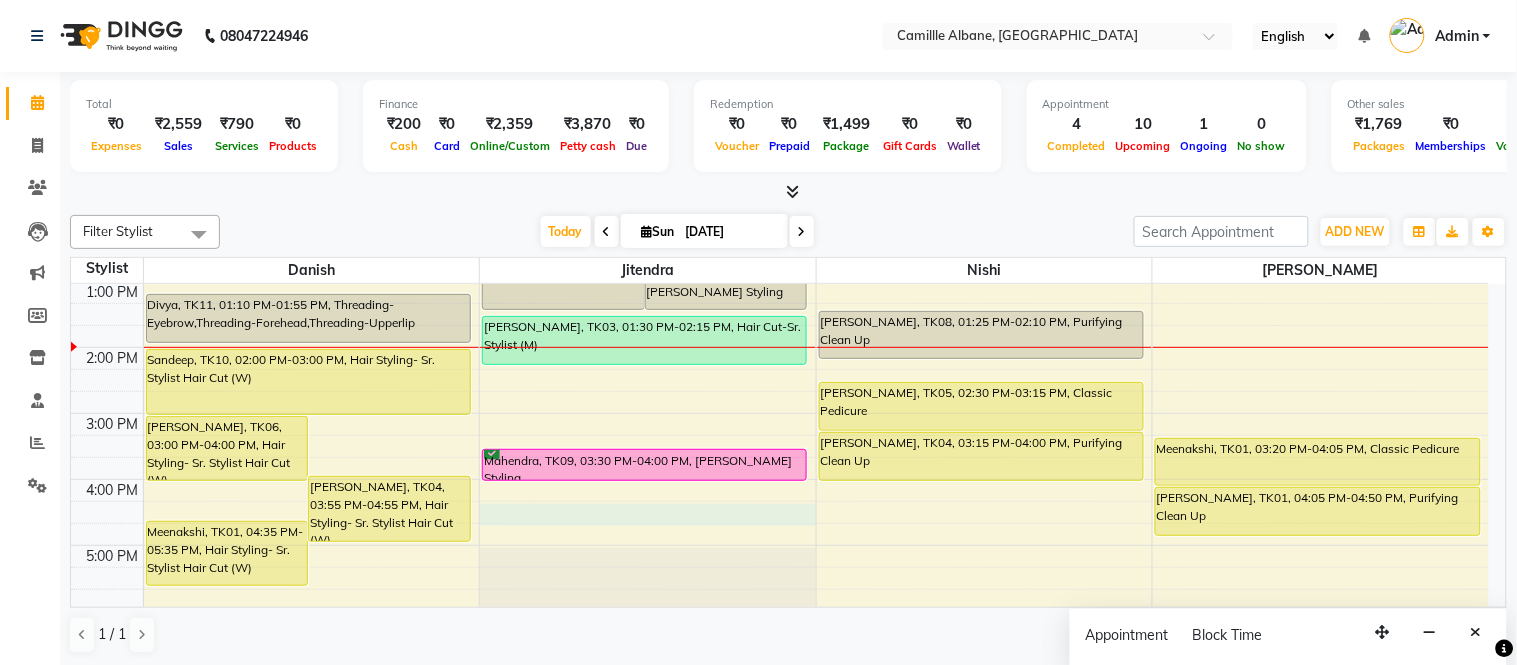 select on "57811" 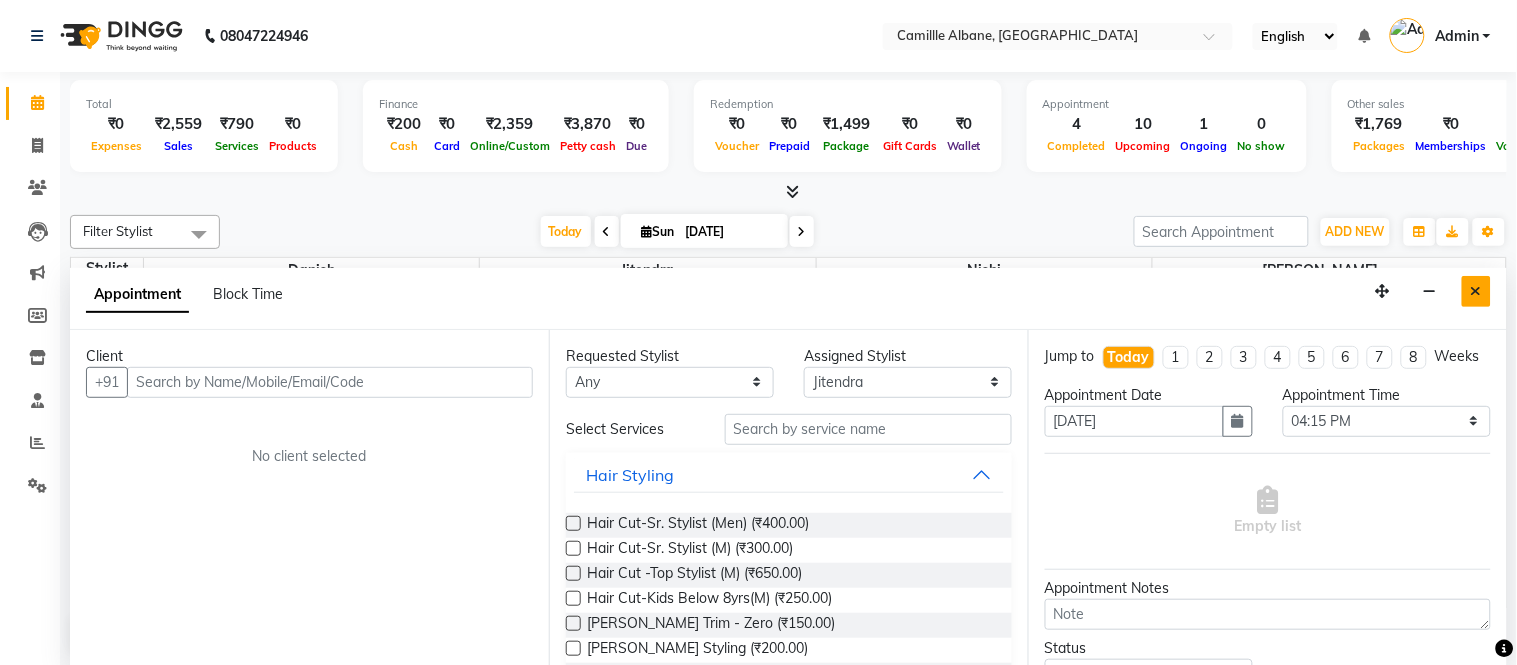 click at bounding box center (1476, 291) 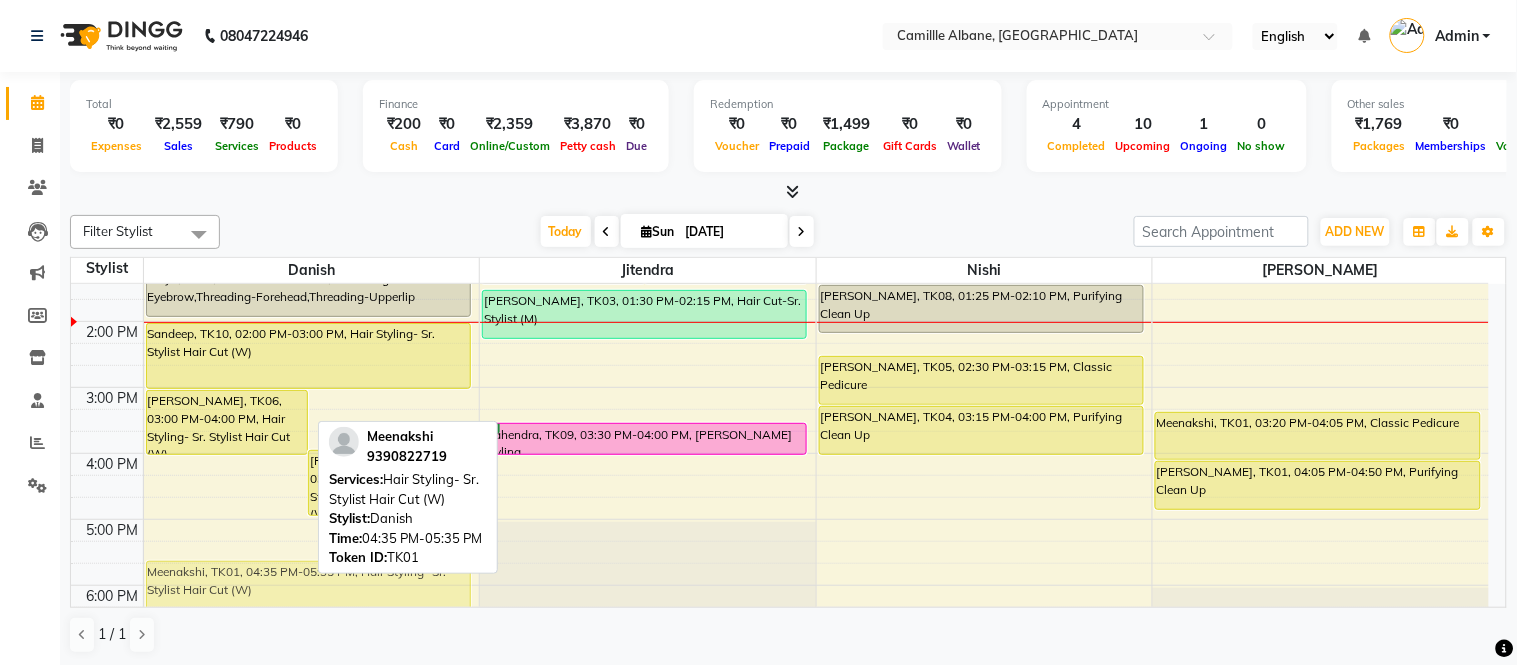 click on "Pravallika, TK06, 03:00 PM-04:00 PM, Hair Styling- Sr. Stylist Hair Cut (W)    Harshal, TK04, 03:55 PM-04:55 PM, Hair Styling- Sr. Stylist Hair Cut (W)    Meenakshi, TK01, 04:35 PM-05:35 PM, Hair Styling- Sr. Stylist Hair Cut (W)    Divya, TK11, 01:10 PM-01:55 PM, Threading-Eyebrow,Threading-Forehead,Threading-Upperlip    Sandeep, TK10, 02:00 PM-03:00 PM, Hair Styling- Sr. Stylist Hair Cut (W)    Meenakshi, TK01, 04:35 PM-05:35 PM, Hair Styling- Sr. Stylist Hair Cut (W)" at bounding box center (312, 387) 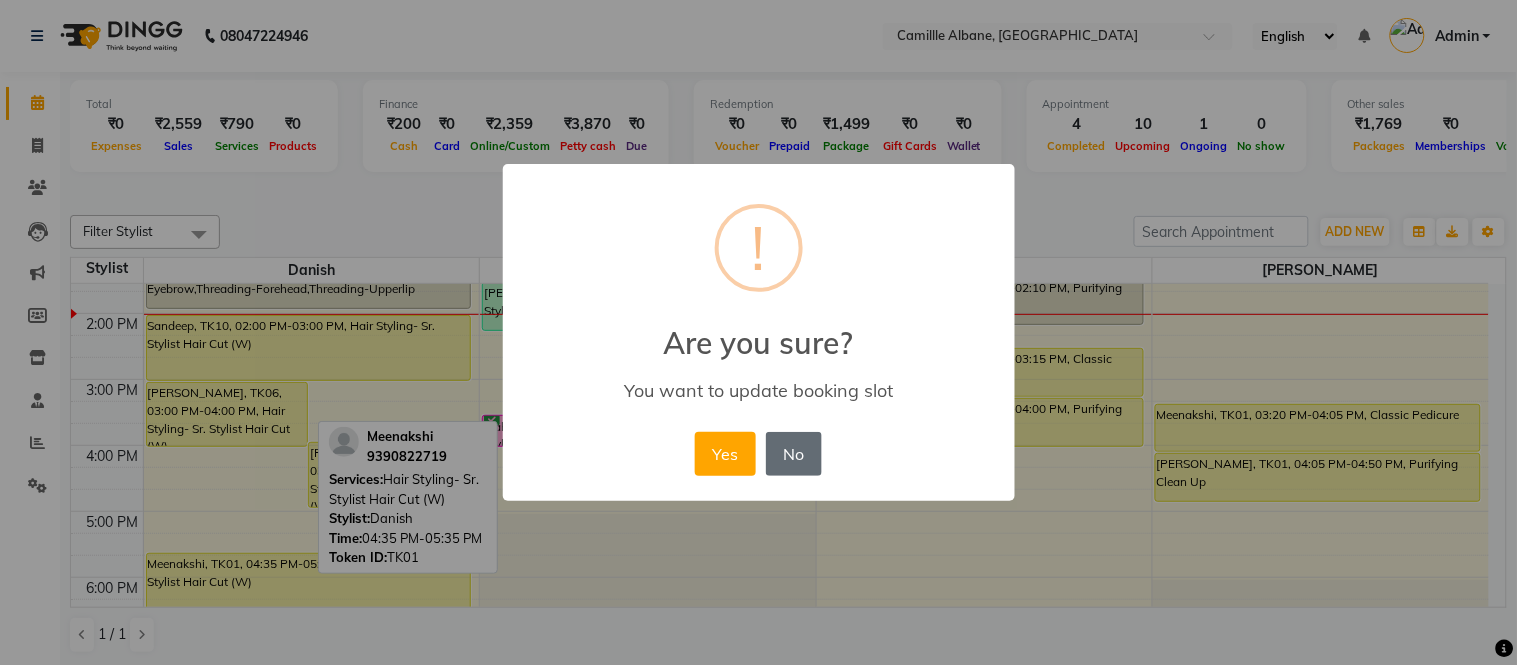 click on "No" at bounding box center [794, 454] 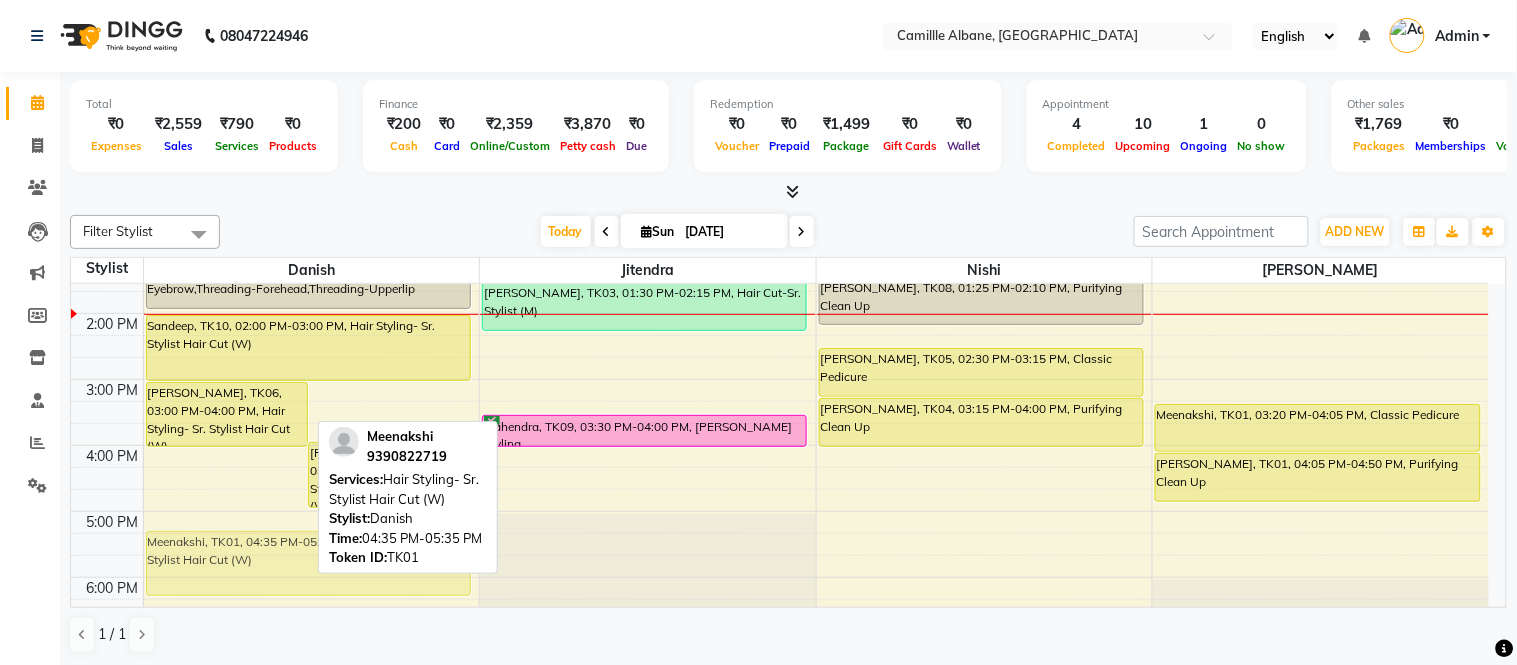 drag, startPoint x: 213, startPoint y: 502, endPoint x: 214, endPoint y: 547, distance: 45.01111 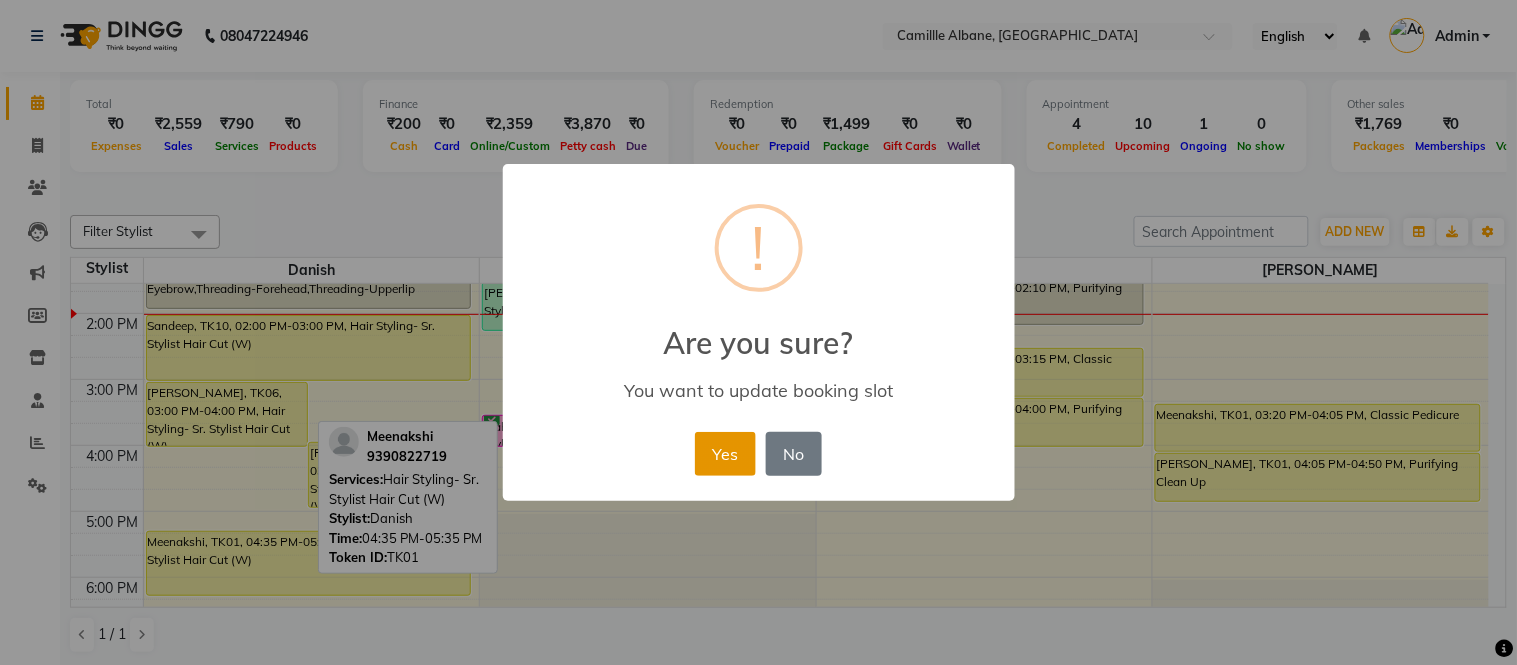 click on "Yes" at bounding box center (725, 454) 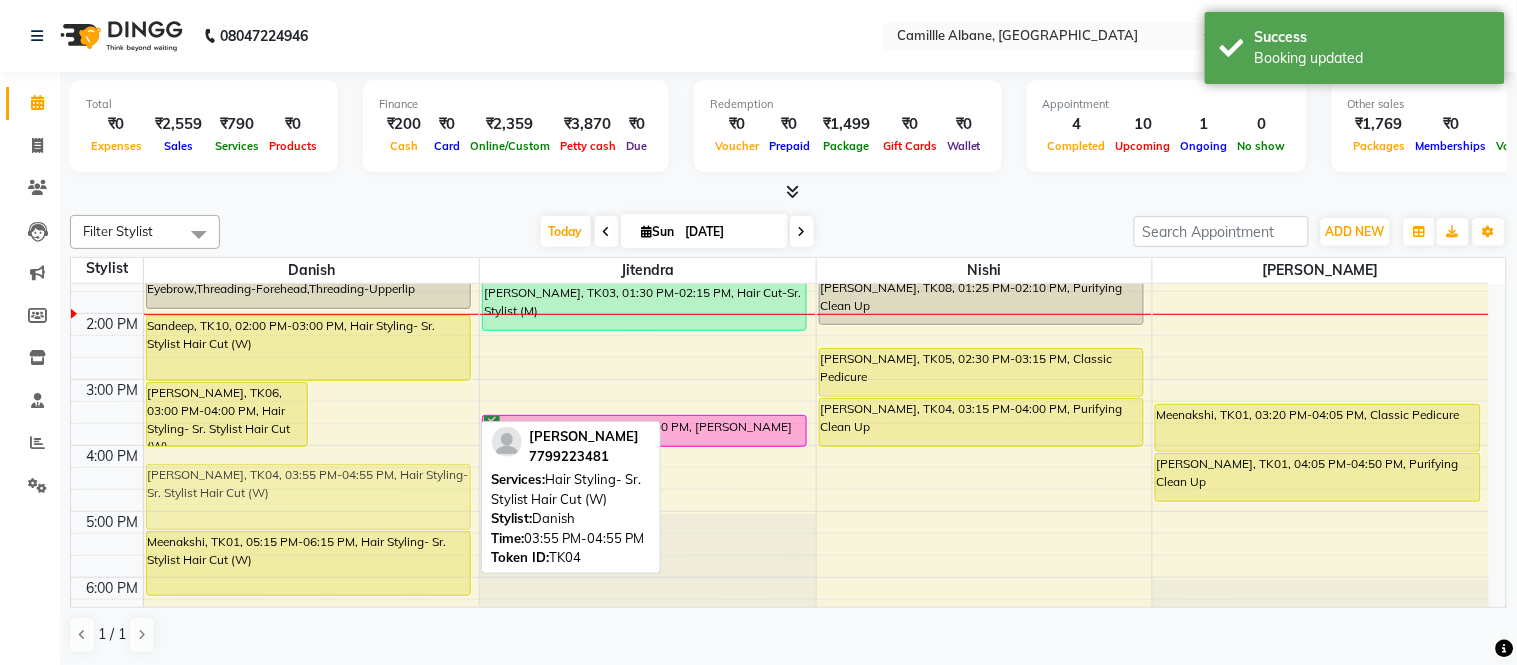drag, startPoint x: 378, startPoint y: 463, endPoint x: 374, endPoint y: 478, distance: 15.524175 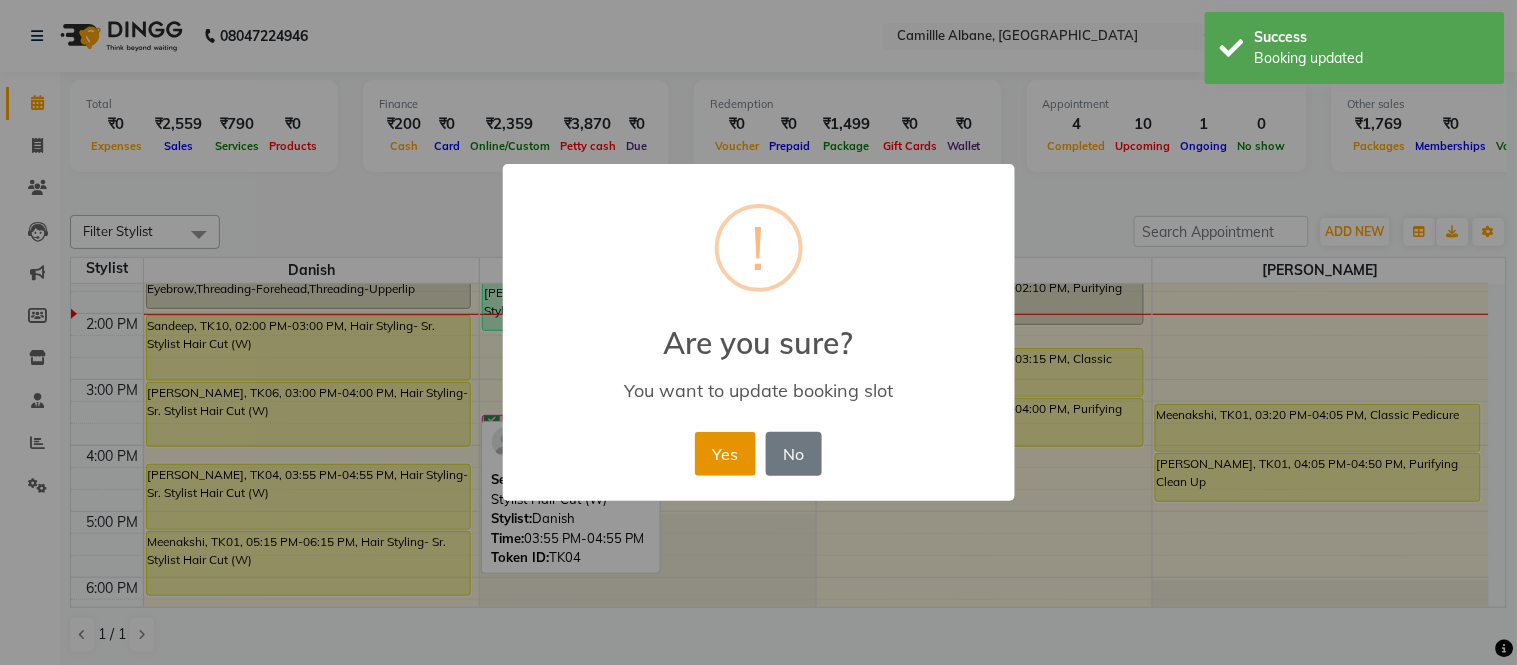 click on "Yes" at bounding box center [725, 454] 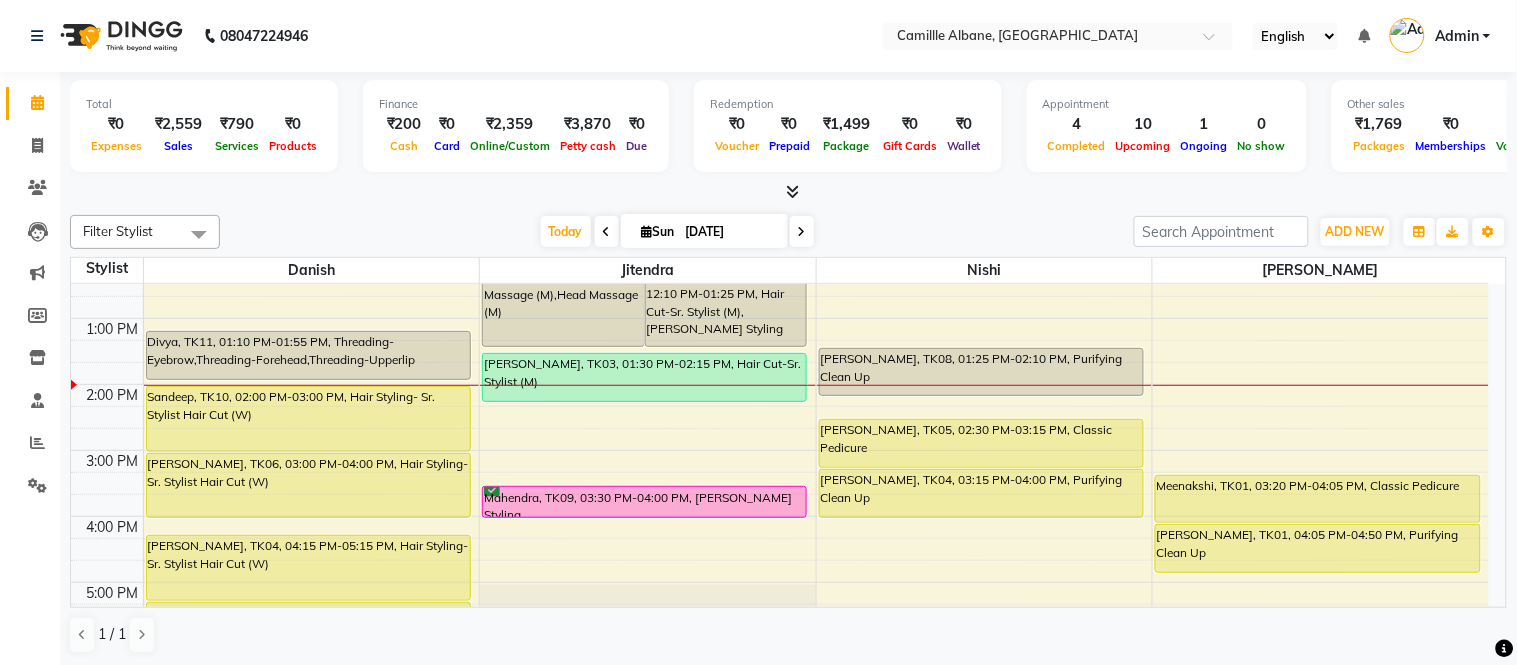 scroll, scrollTop: 370, scrollLeft: 0, axis: vertical 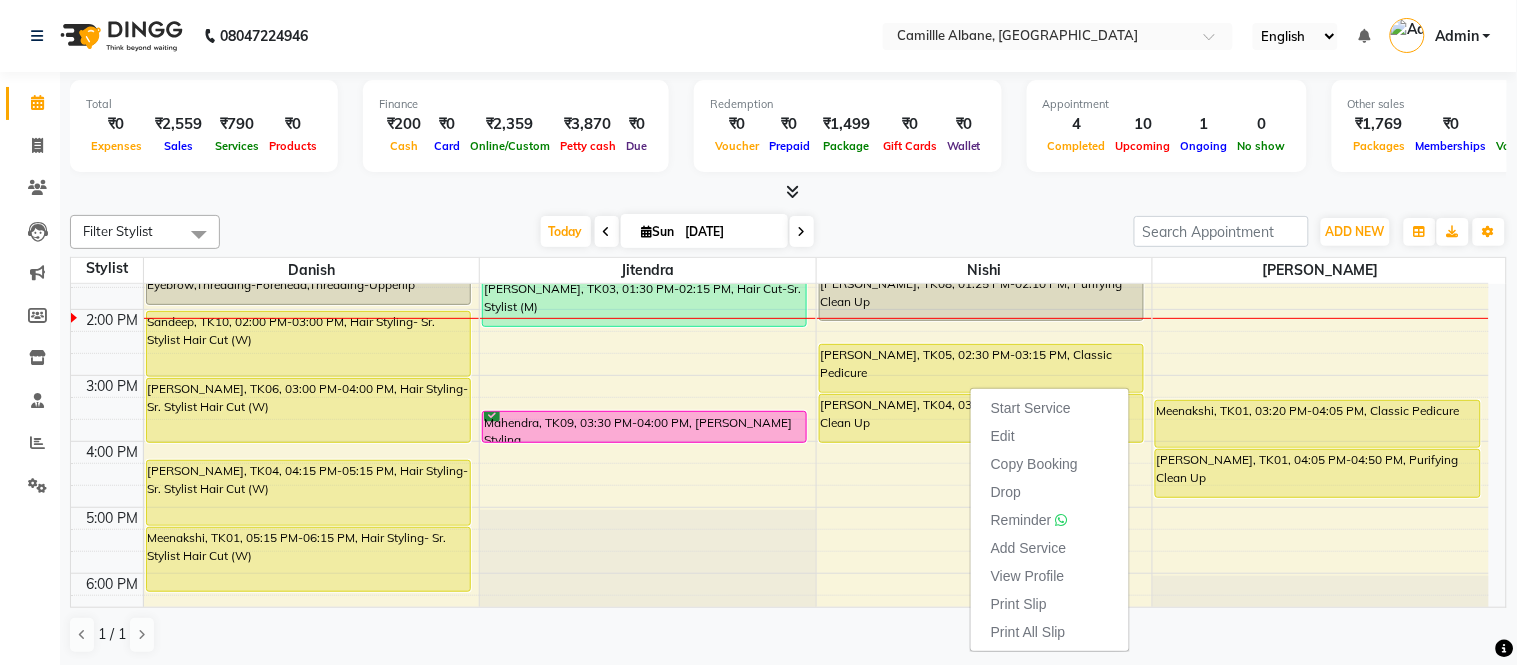 click on "1 / 1" at bounding box center (788, 635) 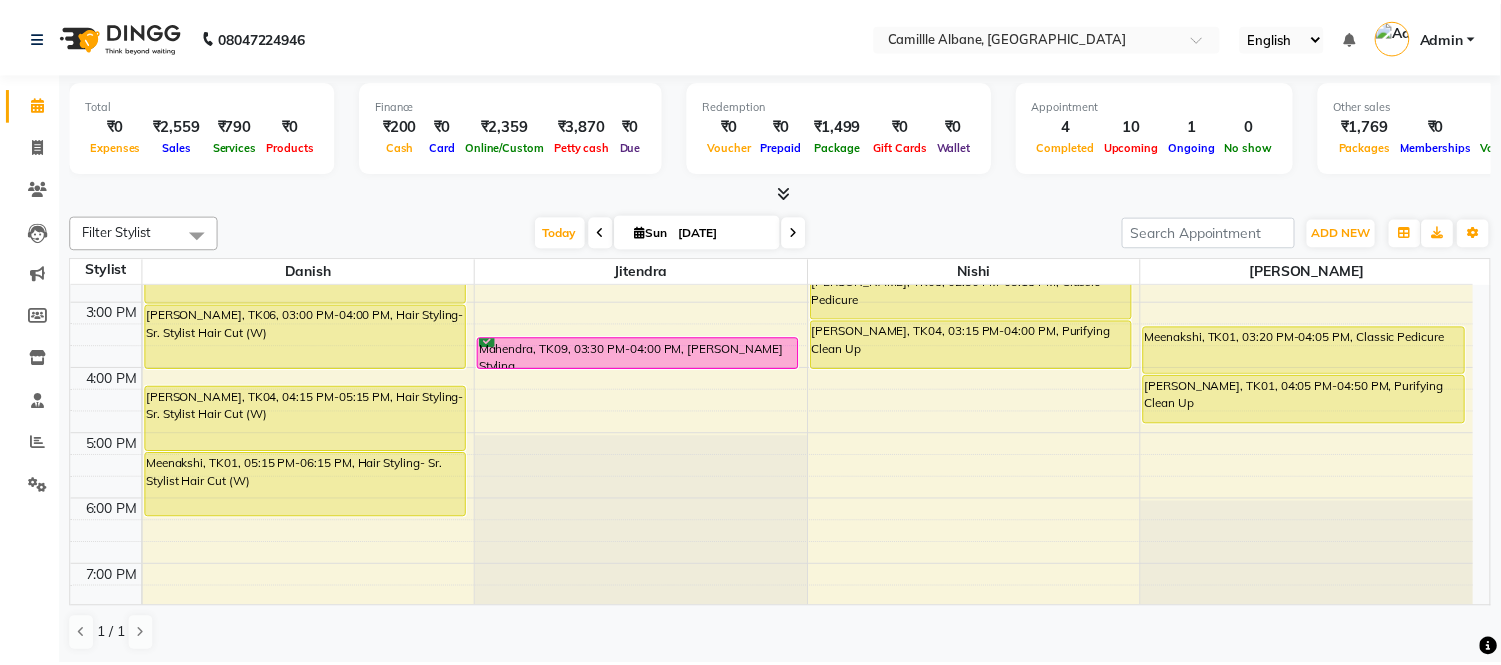 scroll, scrollTop: 370, scrollLeft: 0, axis: vertical 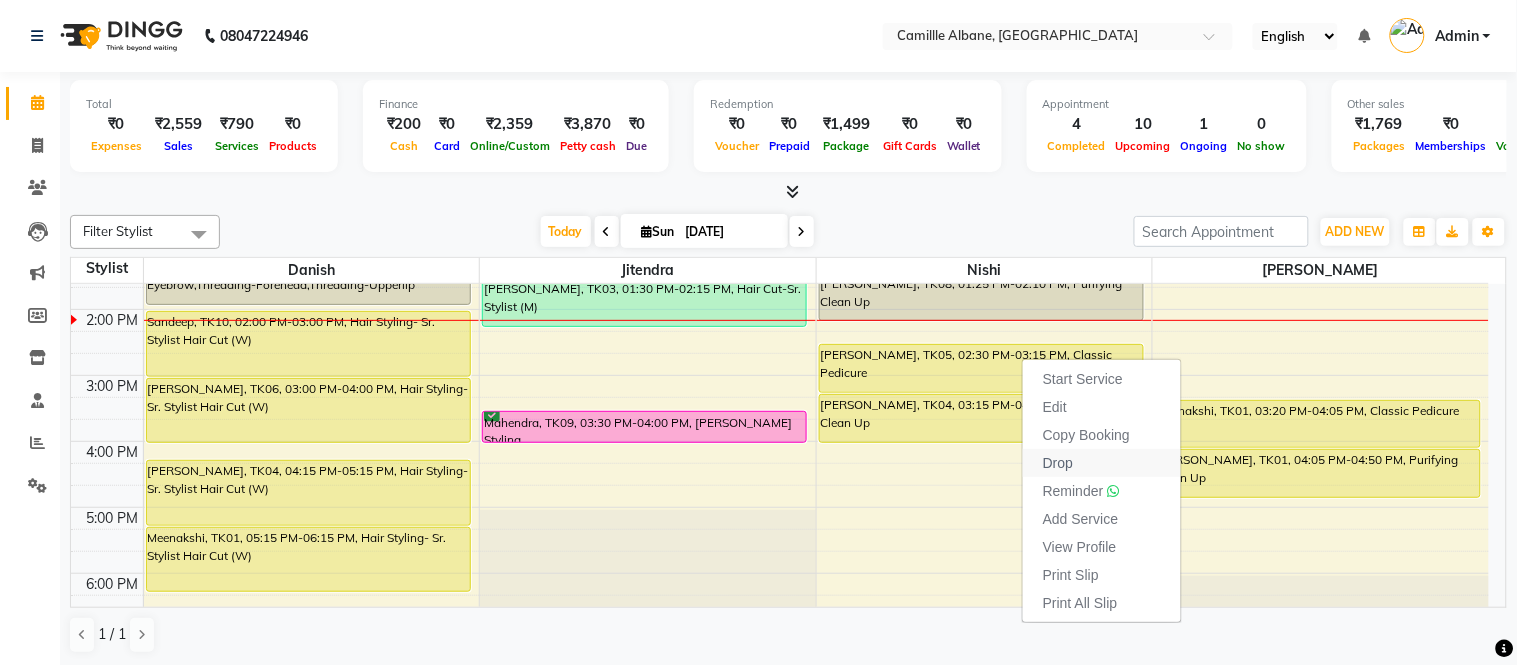 click on "Drop" at bounding box center [1058, 463] 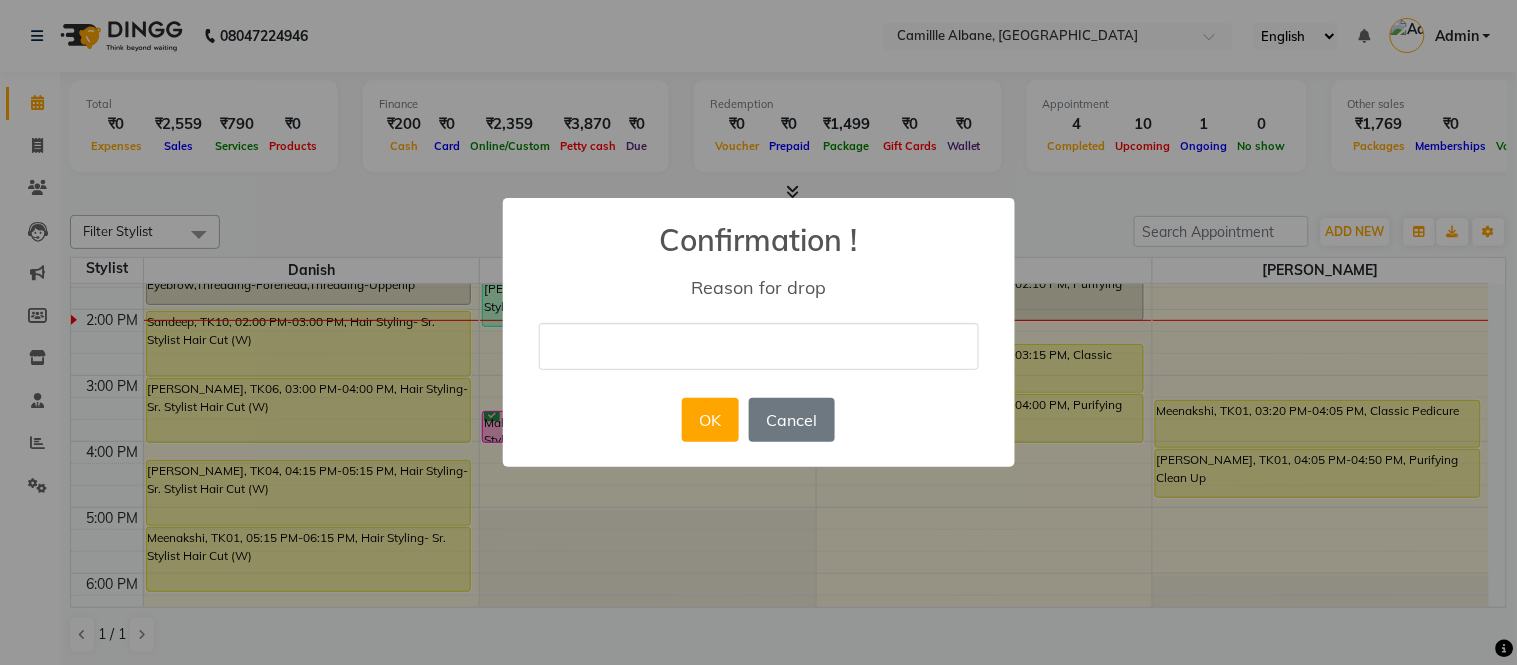 click at bounding box center [759, 346] 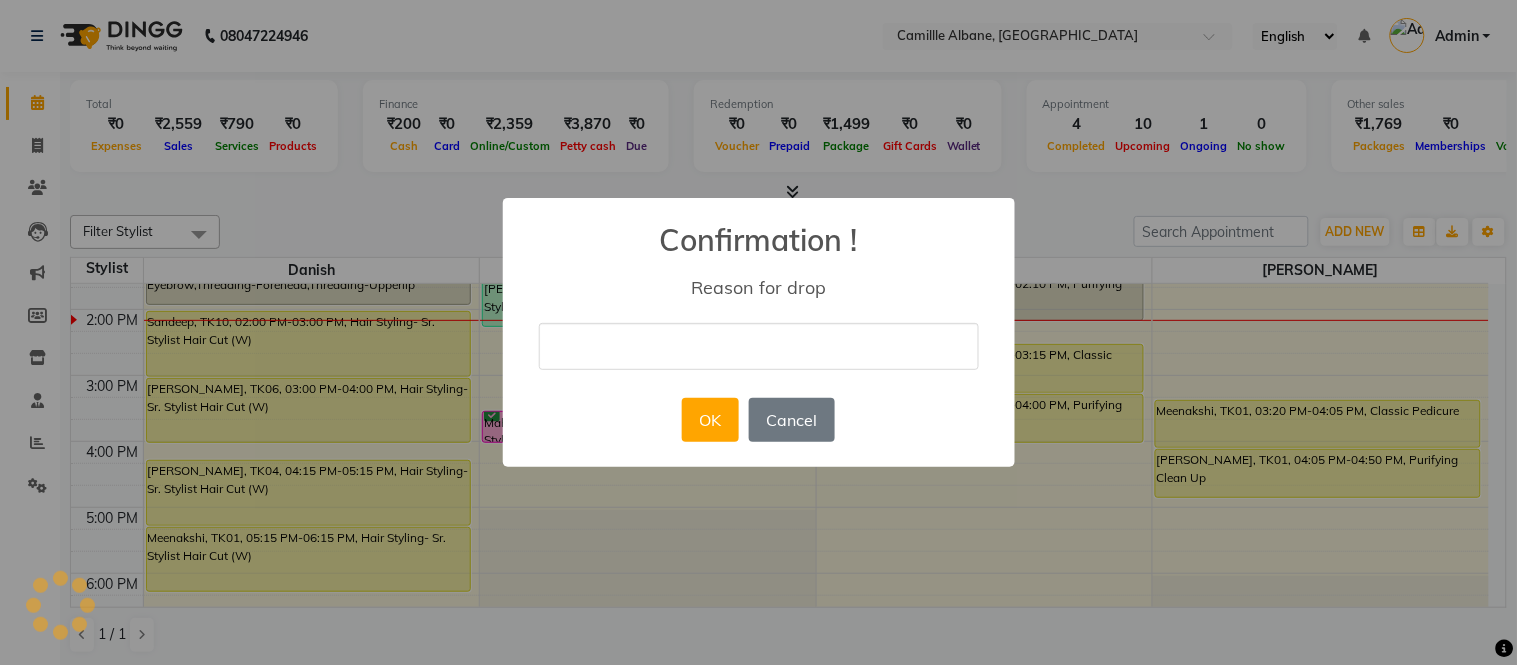 type on "cancelled" 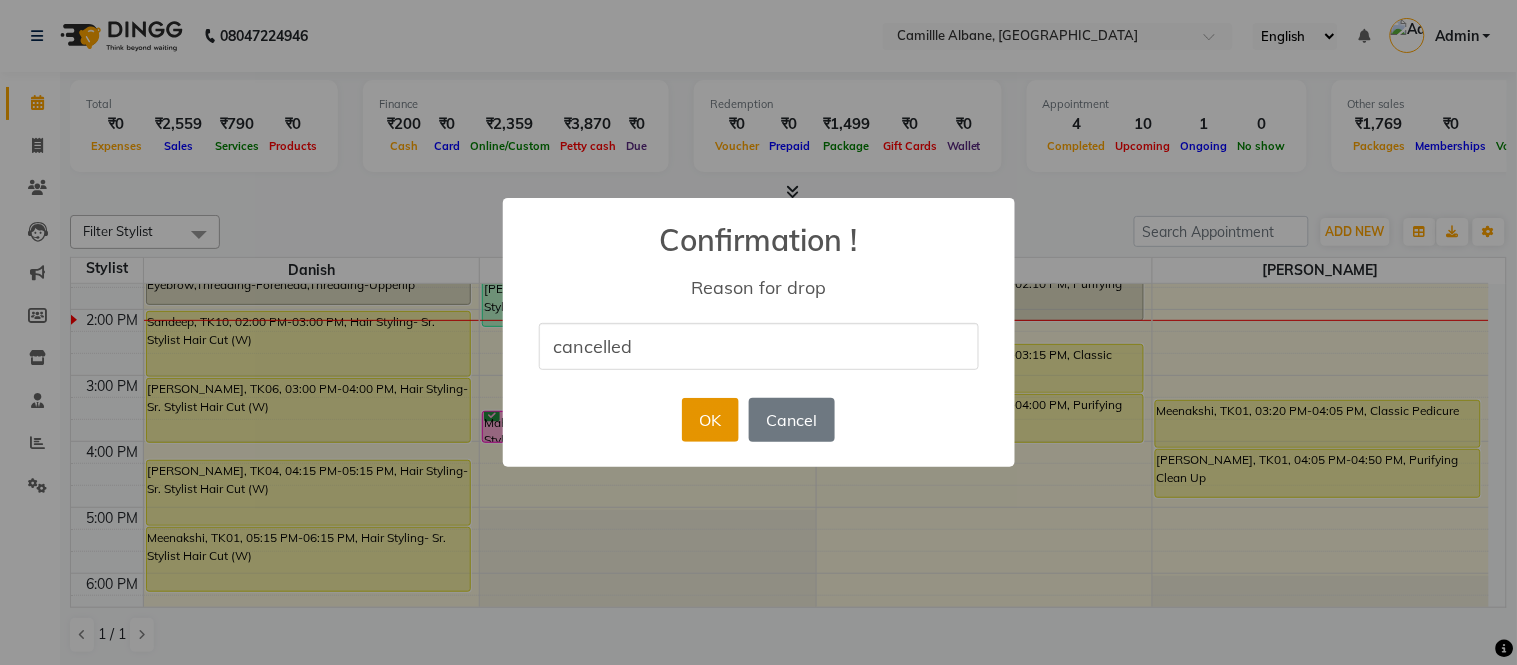 click on "OK" at bounding box center [710, 420] 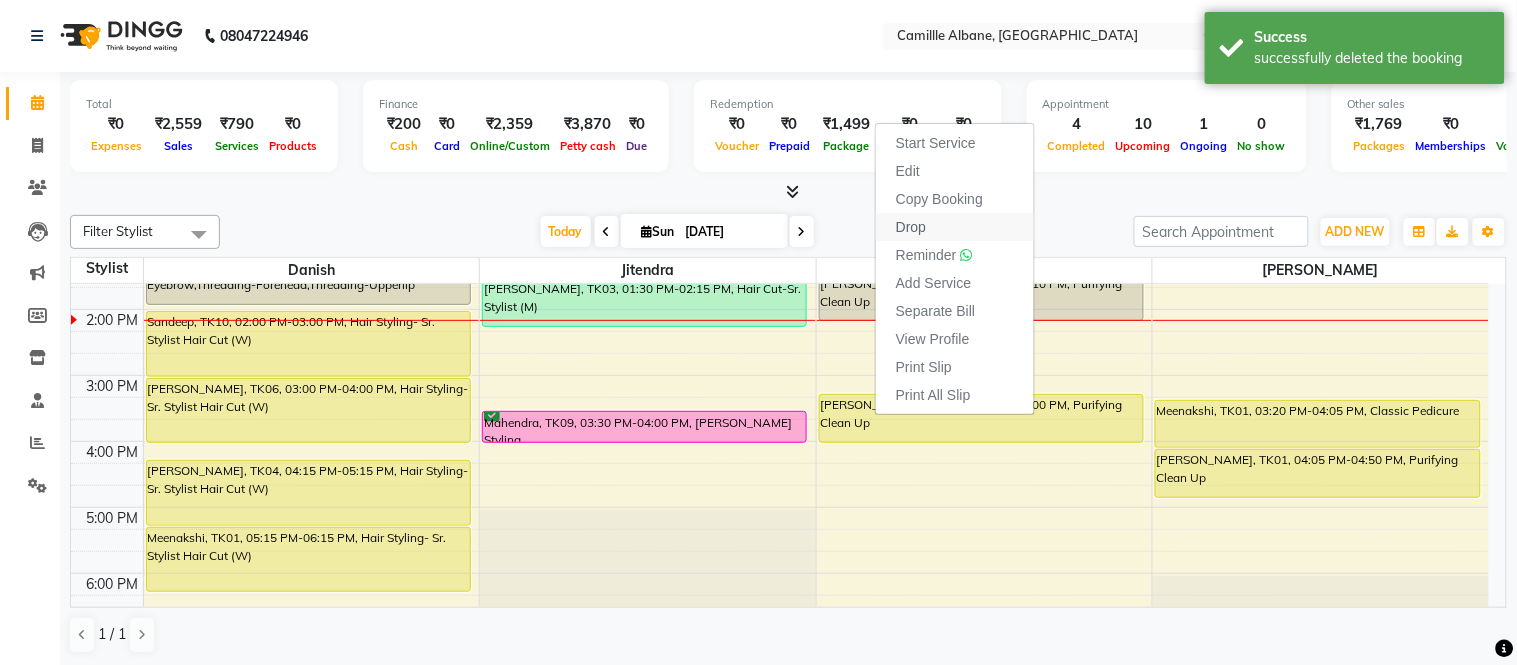 click on "Drop" at bounding box center (911, 227) 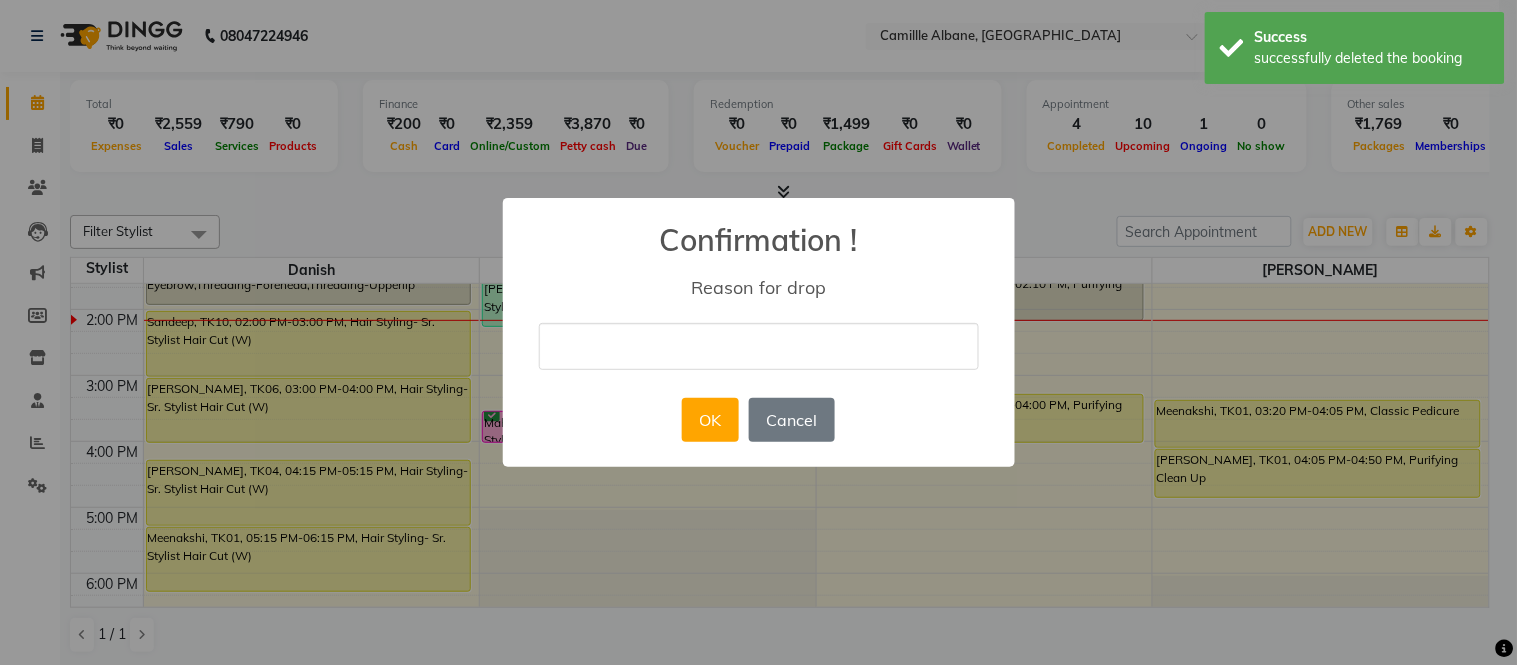 click at bounding box center [759, 346] 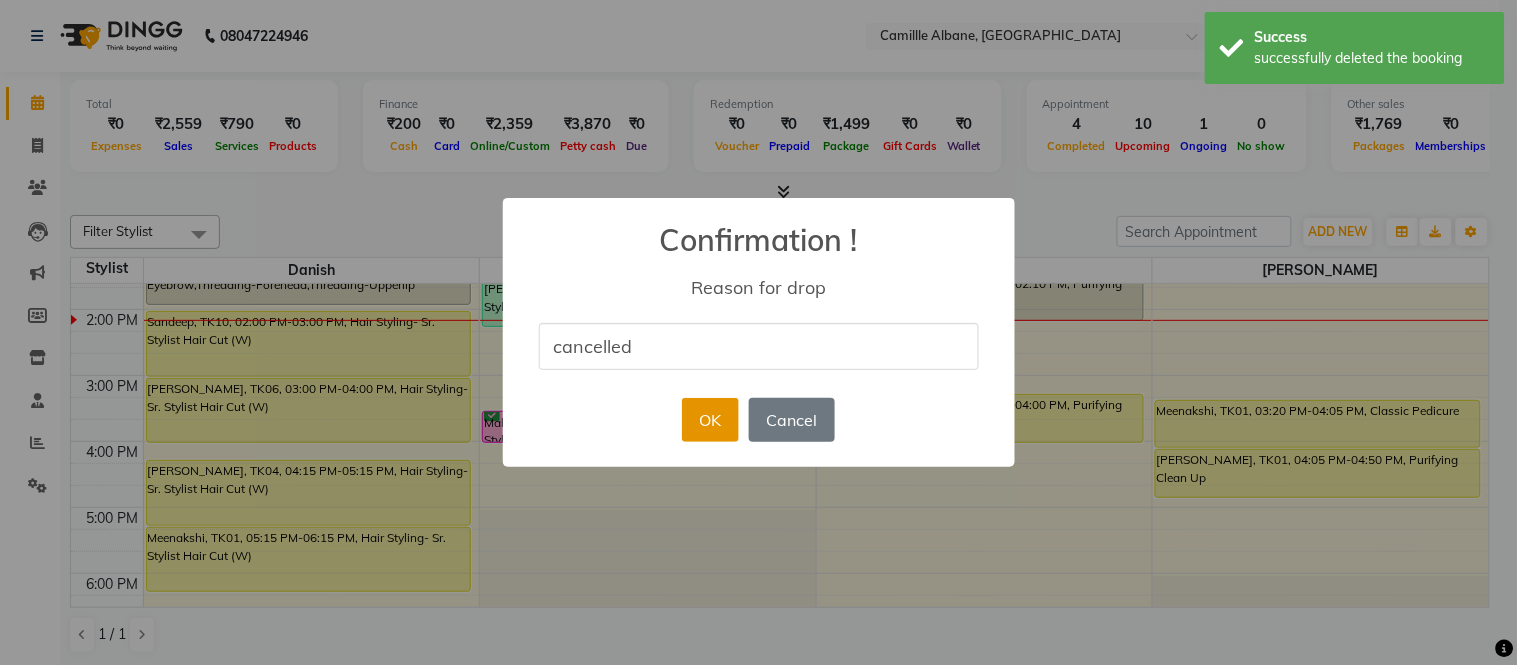click on "OK" at bounding box center [710, 420] 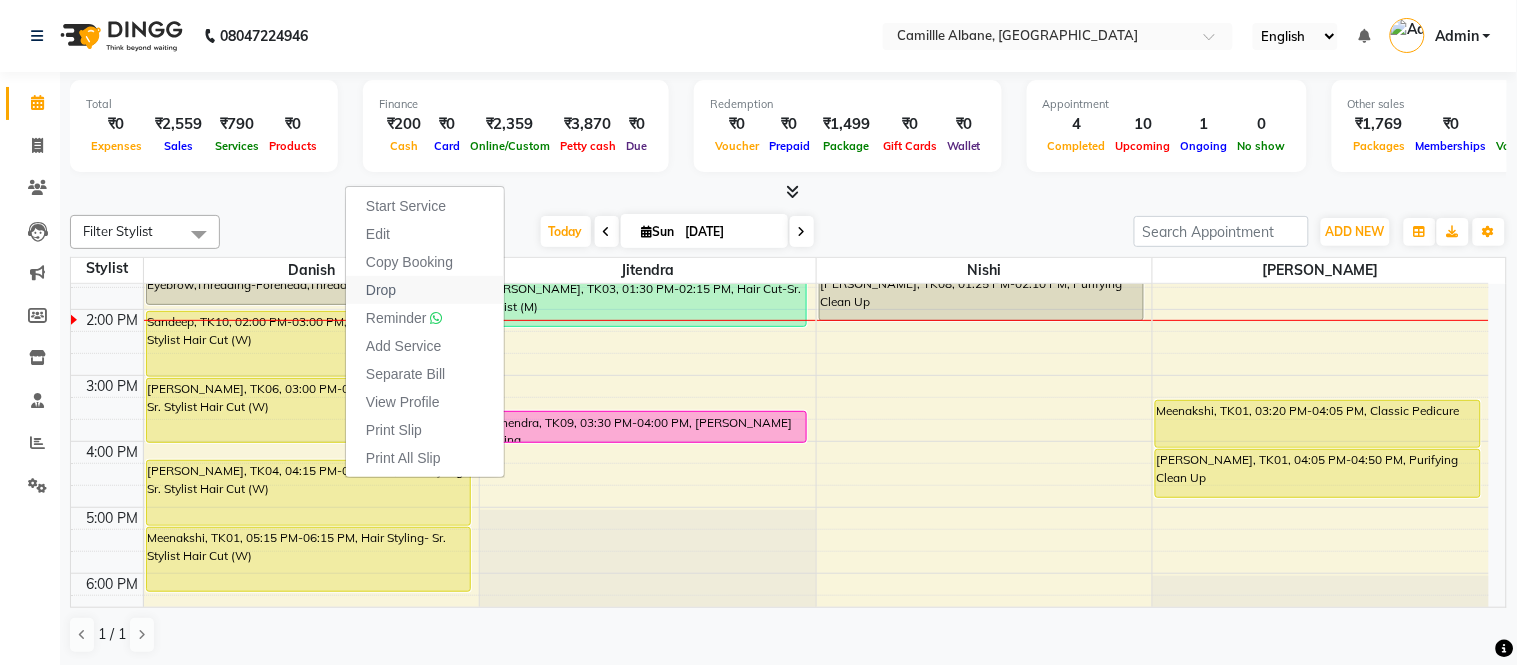 click on "Drop" at bounding box center [425, 290] 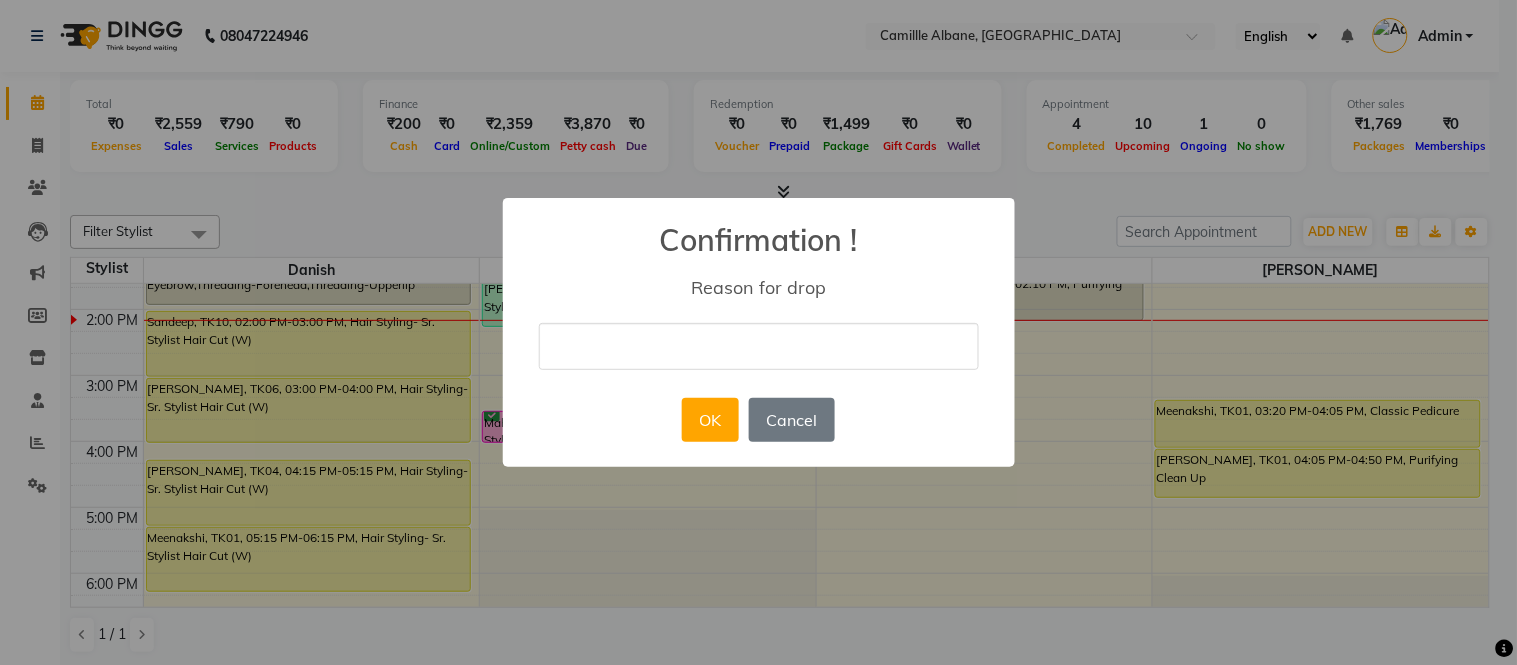 click at bounding box center (759, 346) 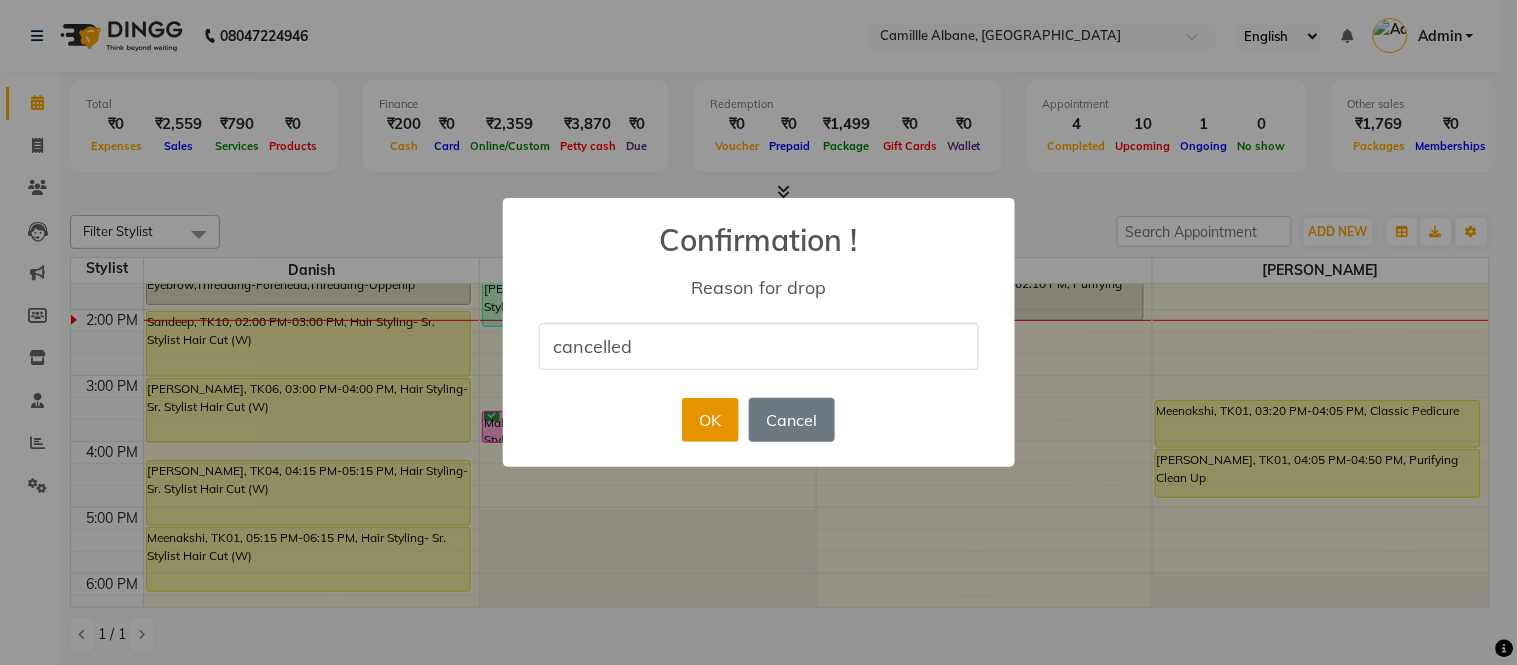 click on "OK" at bounding box center [710, 420] 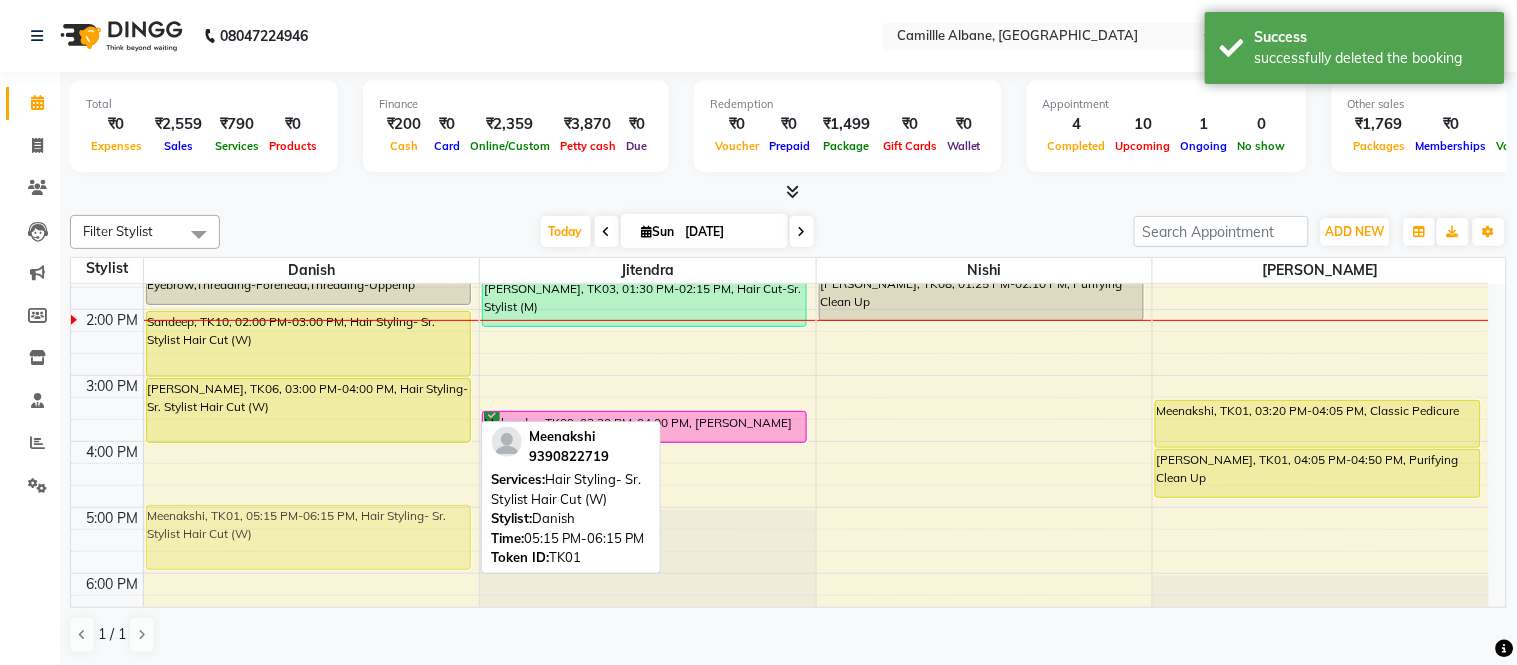 drag, startPoint x: 351, startPoint y: 553, endPoint x: 357, endPoint y: 543, distance: 11.661903 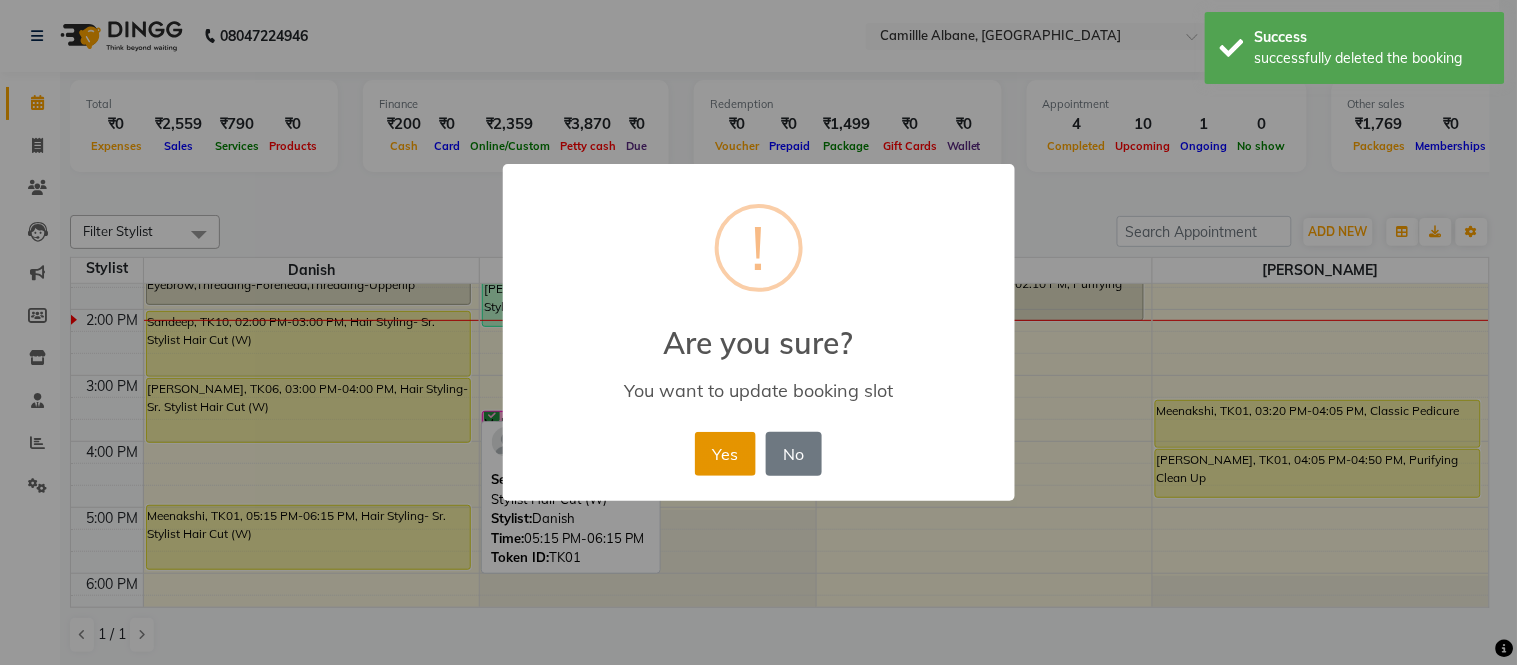 click on "Yes" at bounding box center [725, 454] 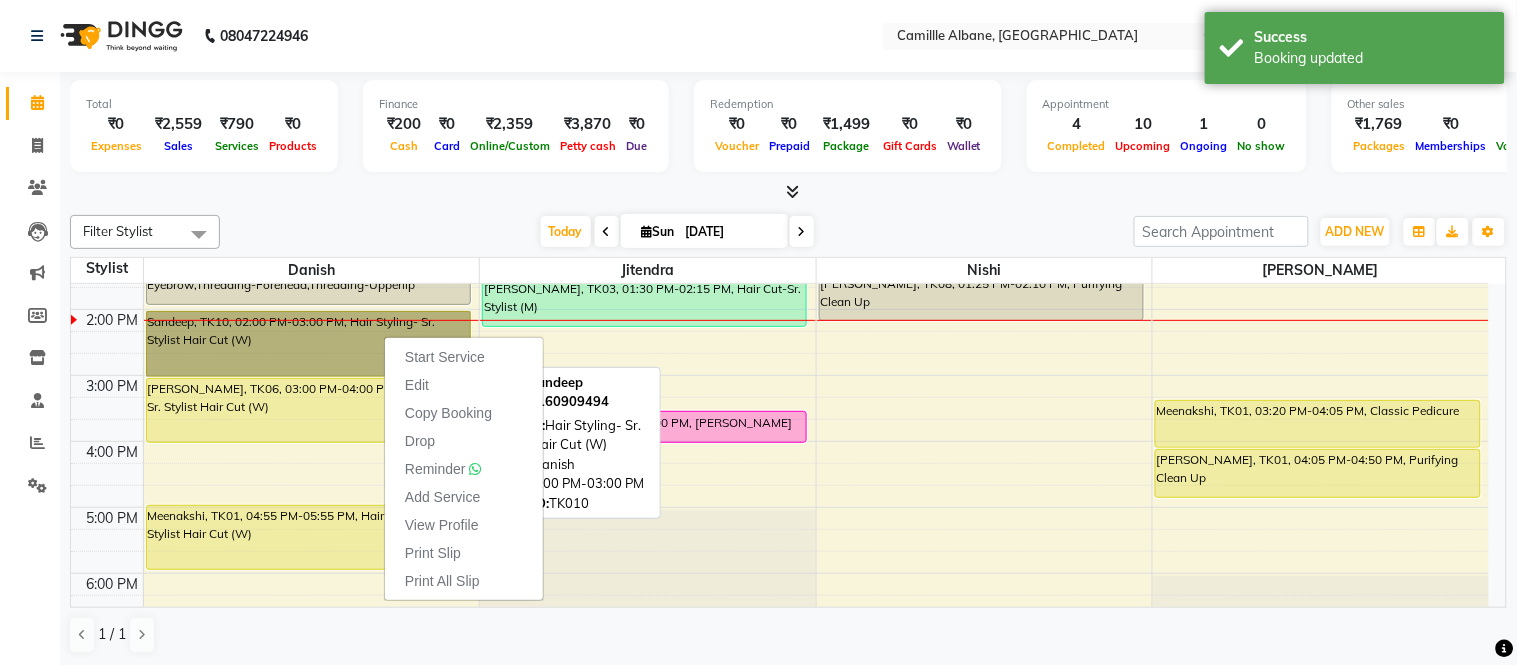 click on "Sandeep, TK10, 02:00 PM-03:00 PM, Hair Styling- Sr. Stylist Hair Cut (W)" at bounding box center [308, 344] 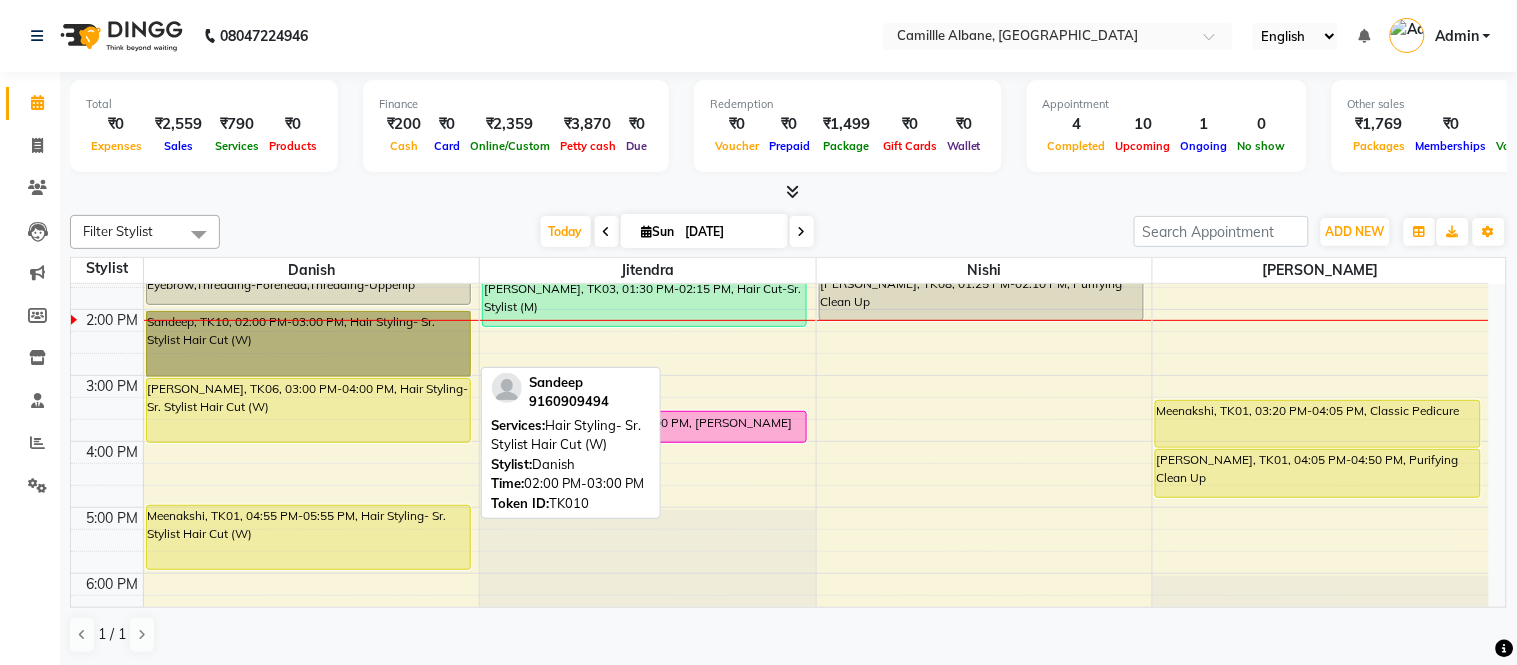 click on "Sandeep, TK10, 02:00 PM-03:00 PM, Hair Styling- Sr. Stylist Hair Cut (W)" at bounding box center (308, 344) 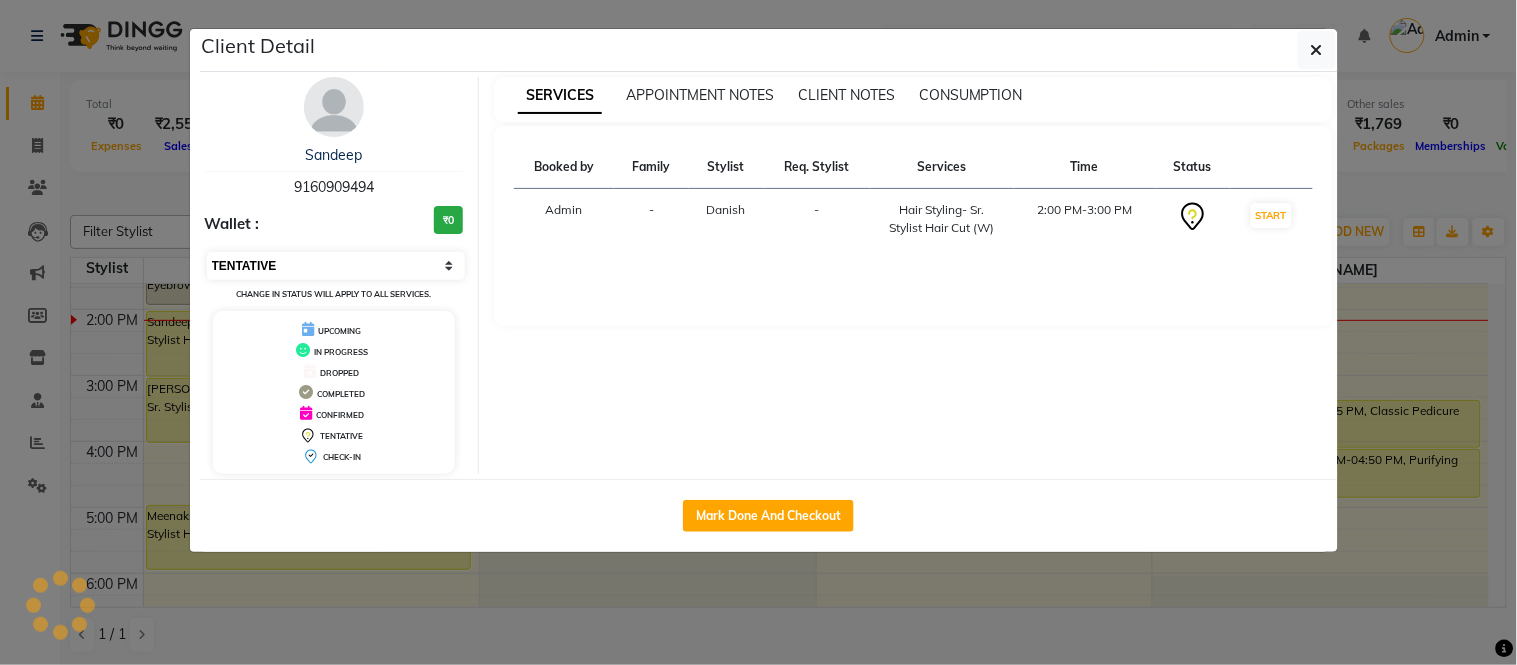 click on "Select IN SERVICE CONFIRMED TENTATIVE CHECK IN MARK DONE DROPPED UPCOMING" at bounding box center [336, 266] 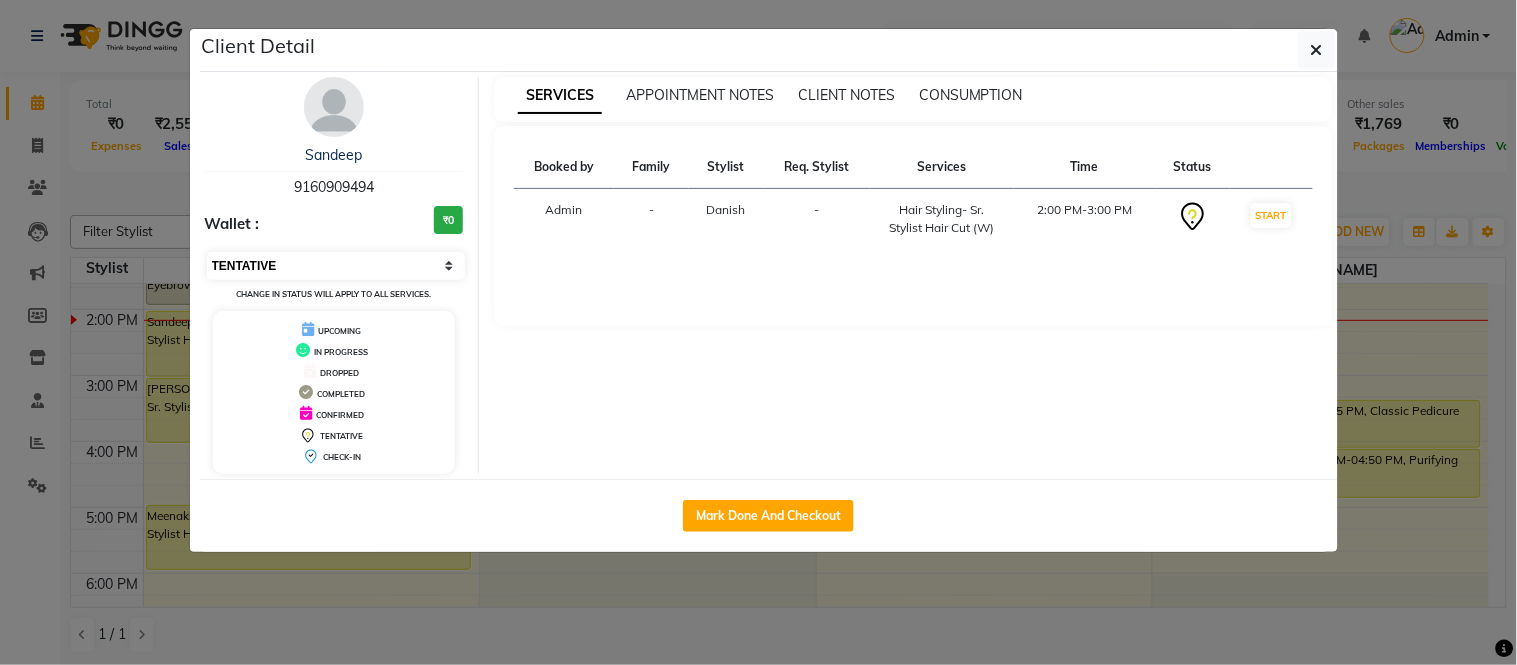 select on "6" 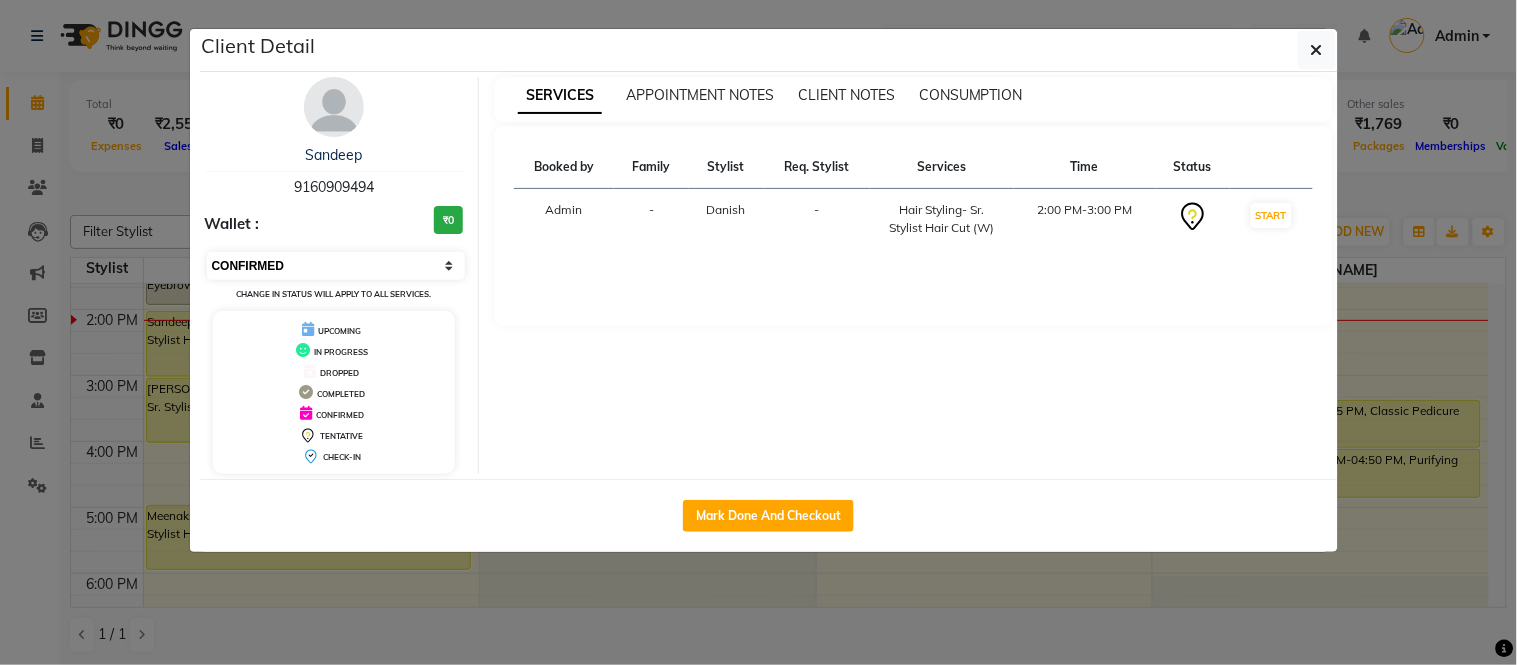 click on "Select IN SERVICE CONFIRMED TENTATIVE CHECK IN MARK DONE DROPPED UPCOMING" at bounding box center [336, 266] 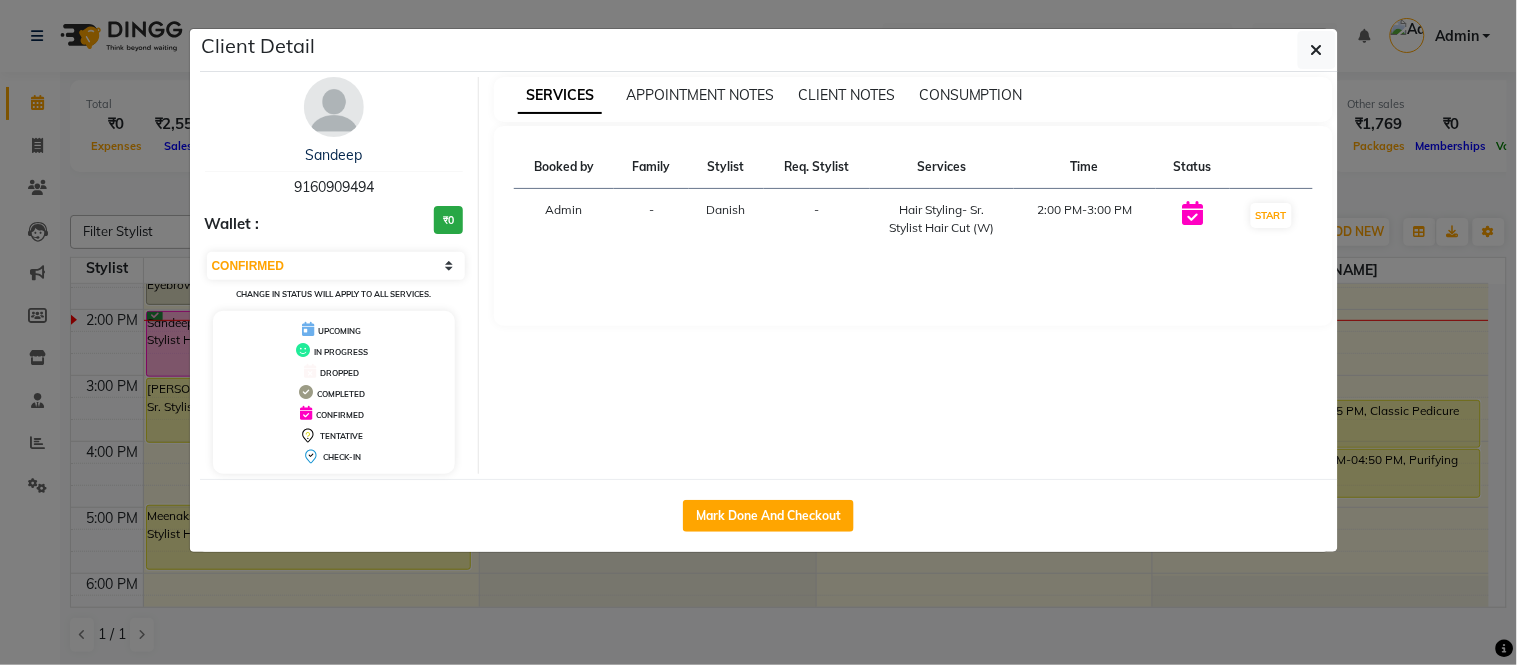 click on "Client Detail  Sandeep    9160909494 Wallet : ₹0 Select IN SERVICE CONFIRMED TENTATIVE CHECK IN MARK DONE DROPPED UPCOMING Change in status will apply to all services. UPCOMING IN PROGRESS DROPPED COMPLETED CONFIRMED TENTATIVE CHECK-IN SERVICES APPOINTMENT NOTES CLIENT NOTES CONSUMPTION Booked by Family Stylist Req. Stylist Services Time Status  Admin  - Danish -  Hair Styling- Sr. Stylist Hair Cut (W)   2:00 PM-3:00 PM   START   Mark Done And Checkout" 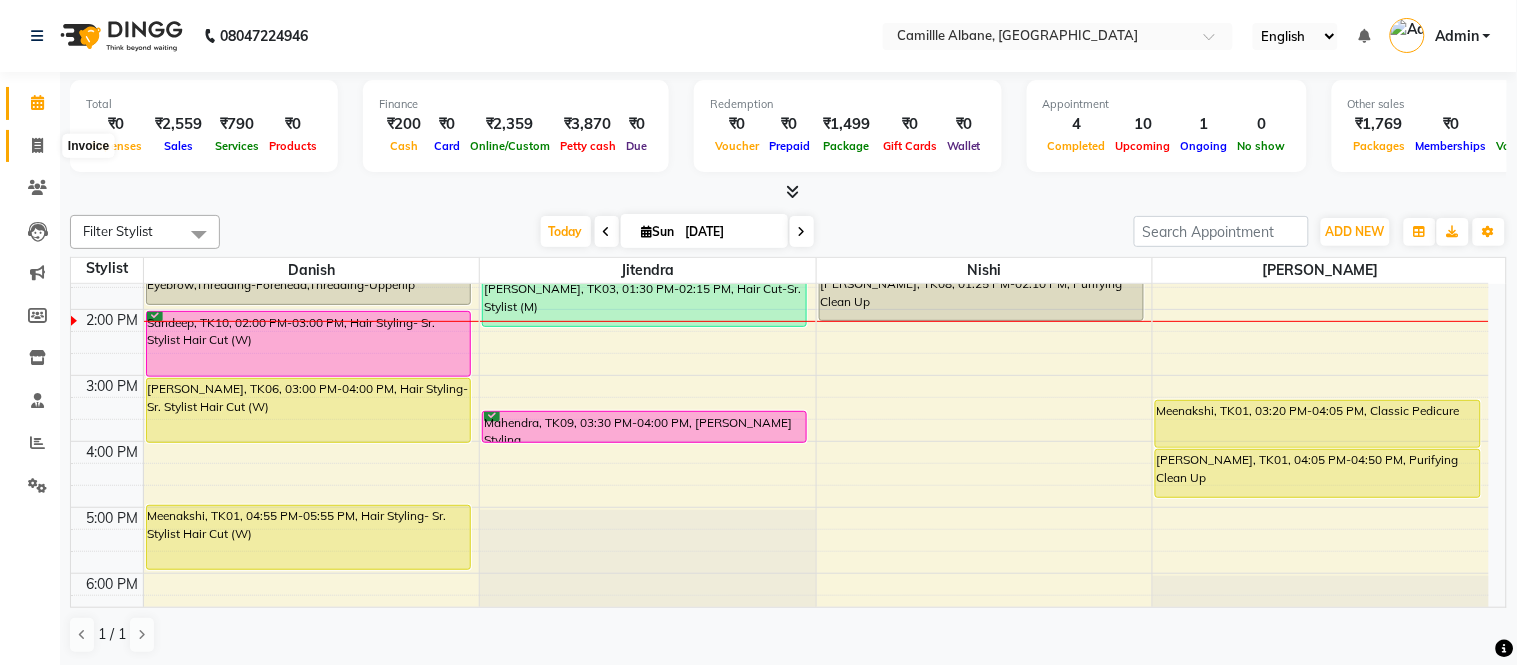 click 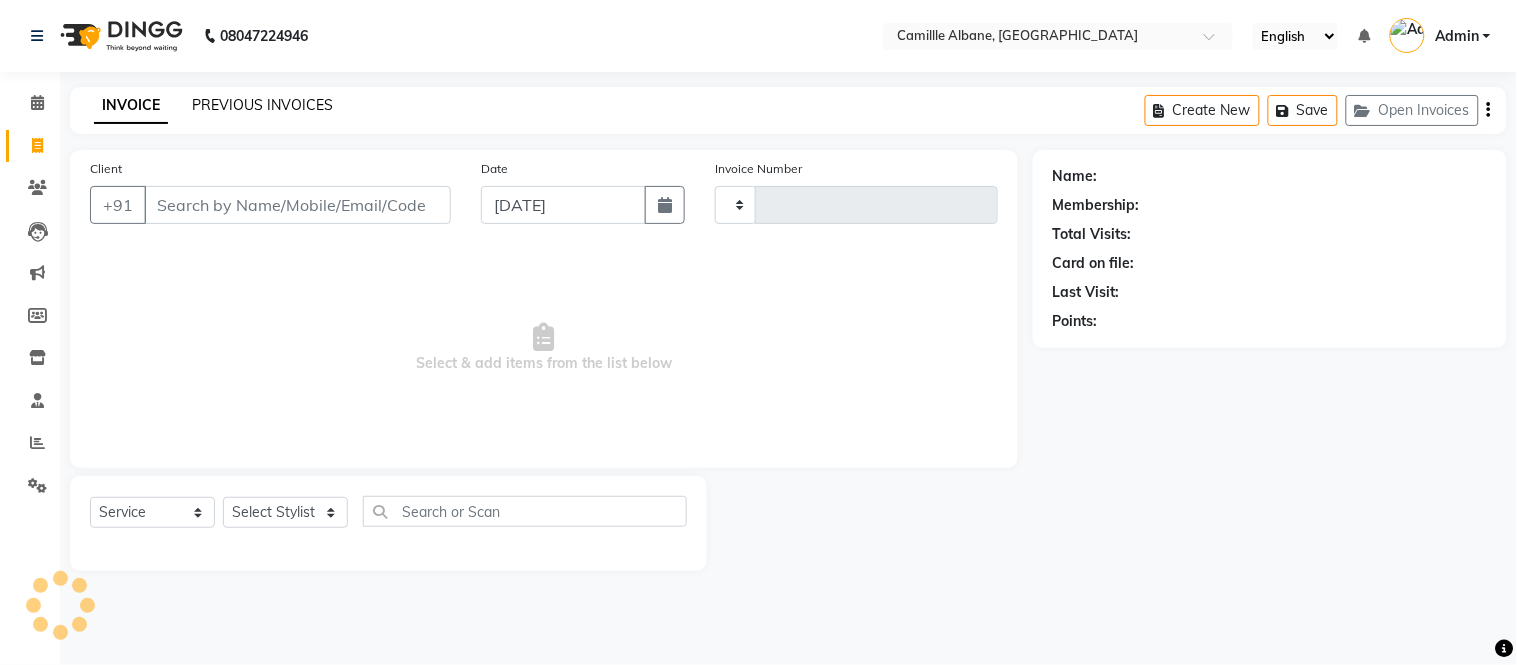 click on "PREVIOUS INVOICES" 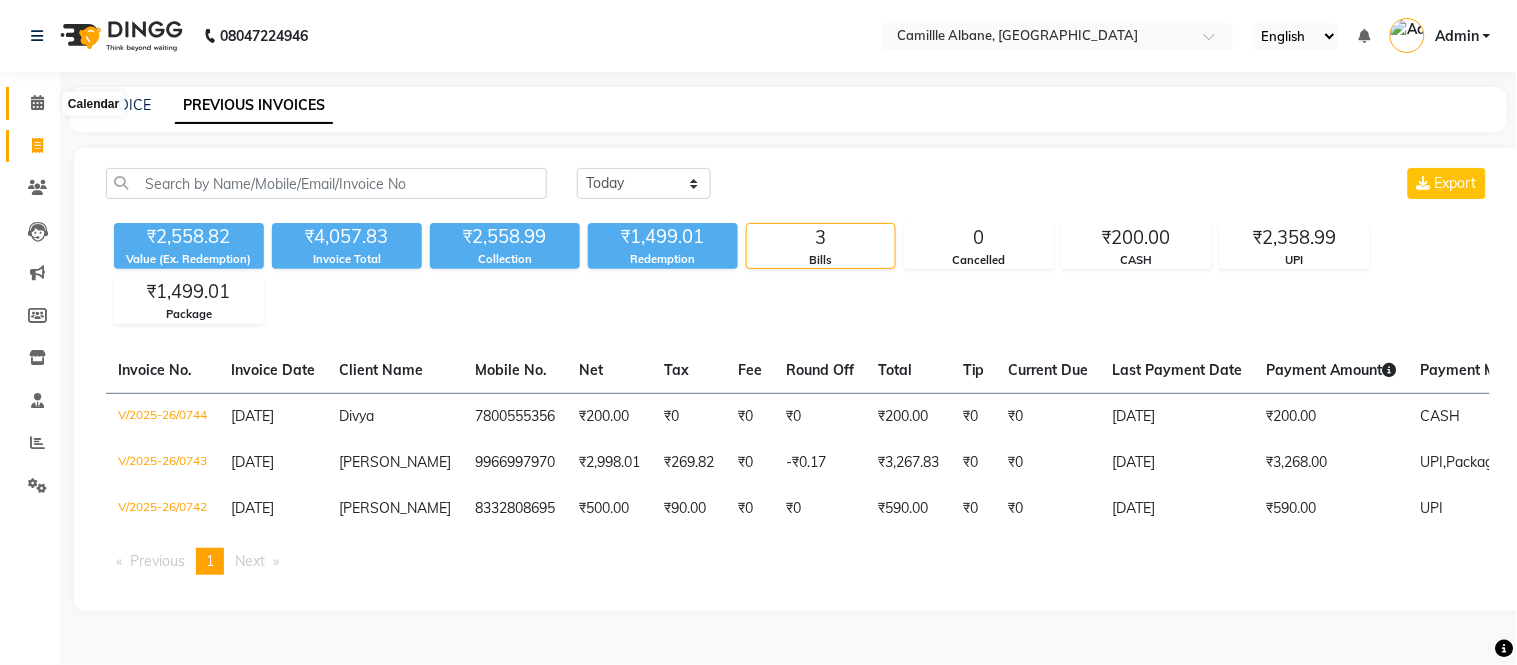 click 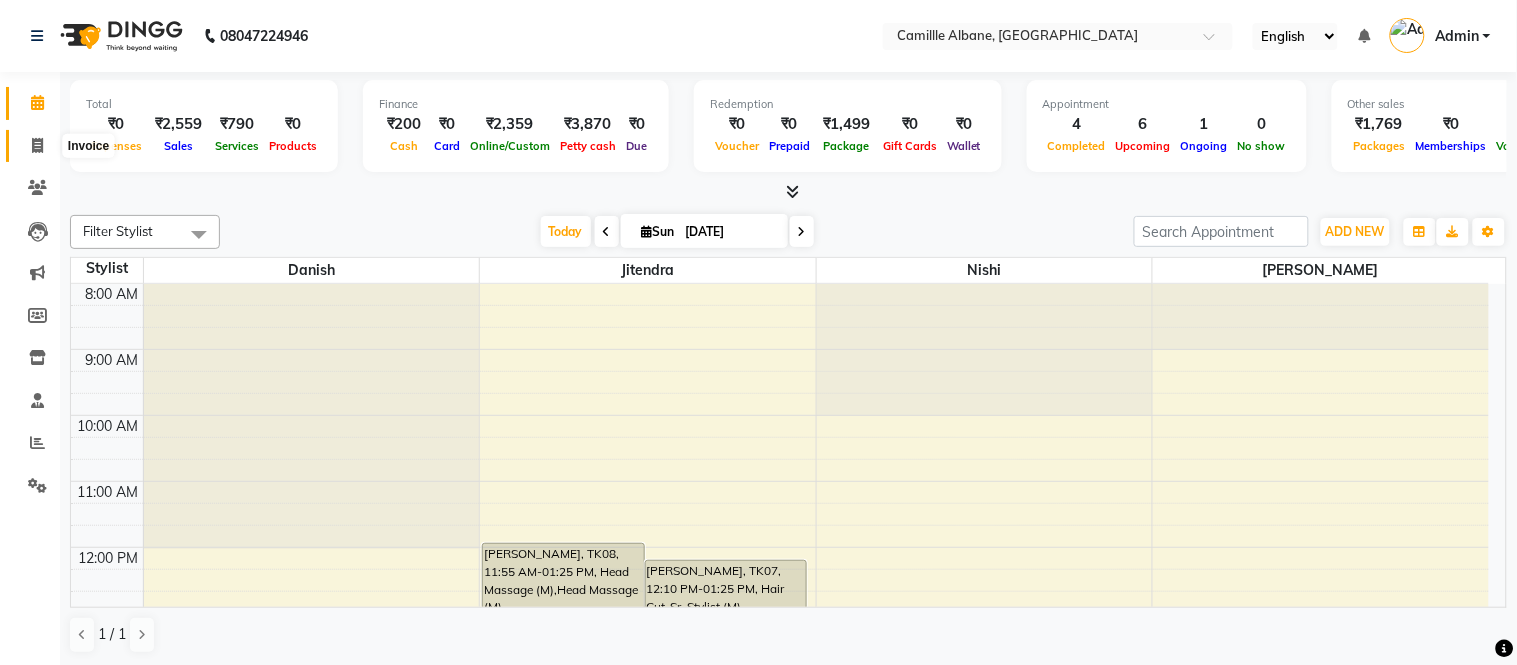 click 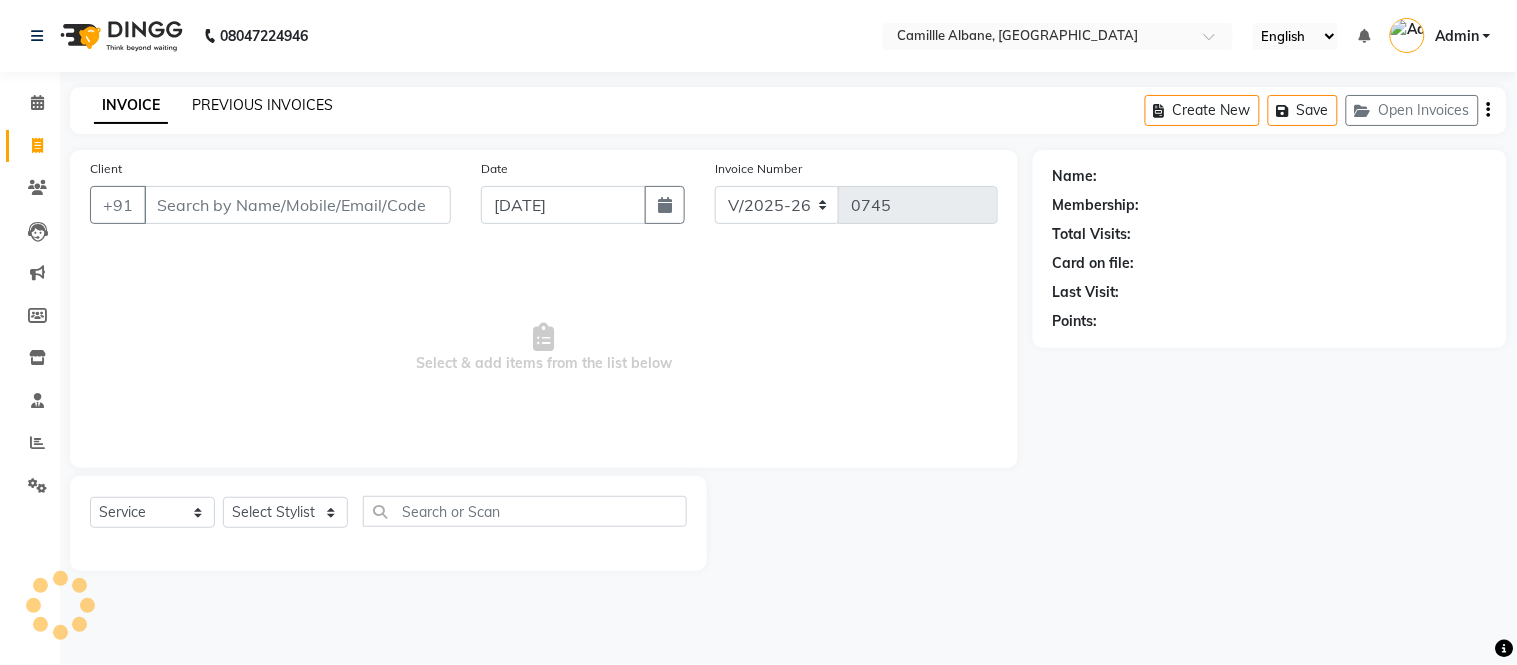 click on "PREVIOUS INVOICES" 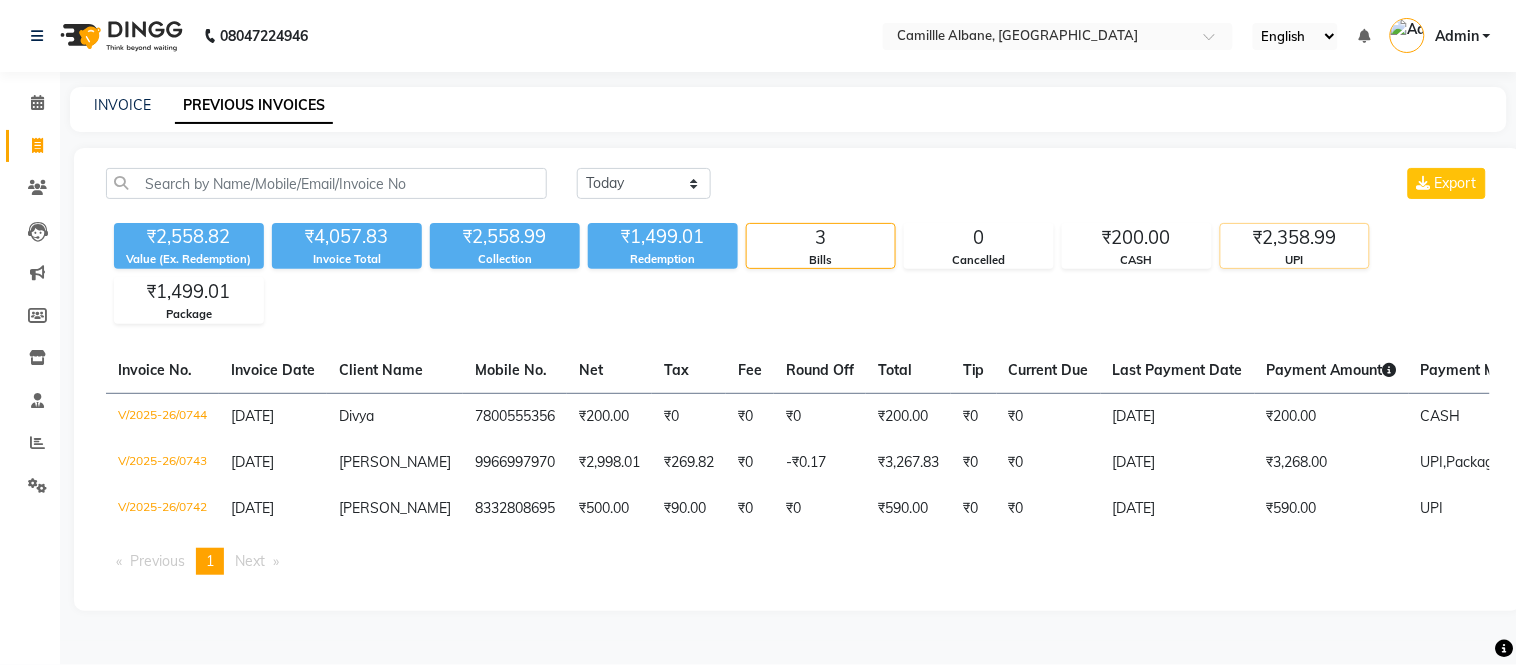 click on "₹2,358.99" 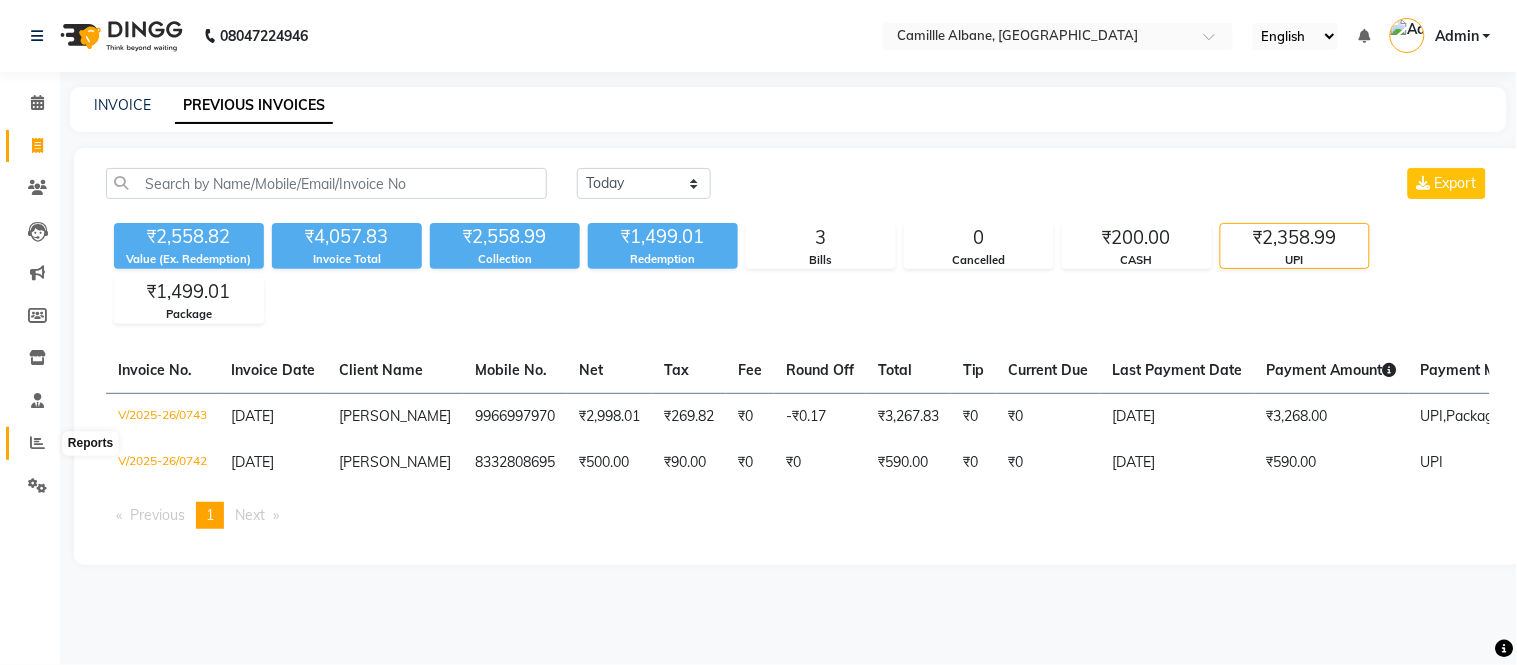 click 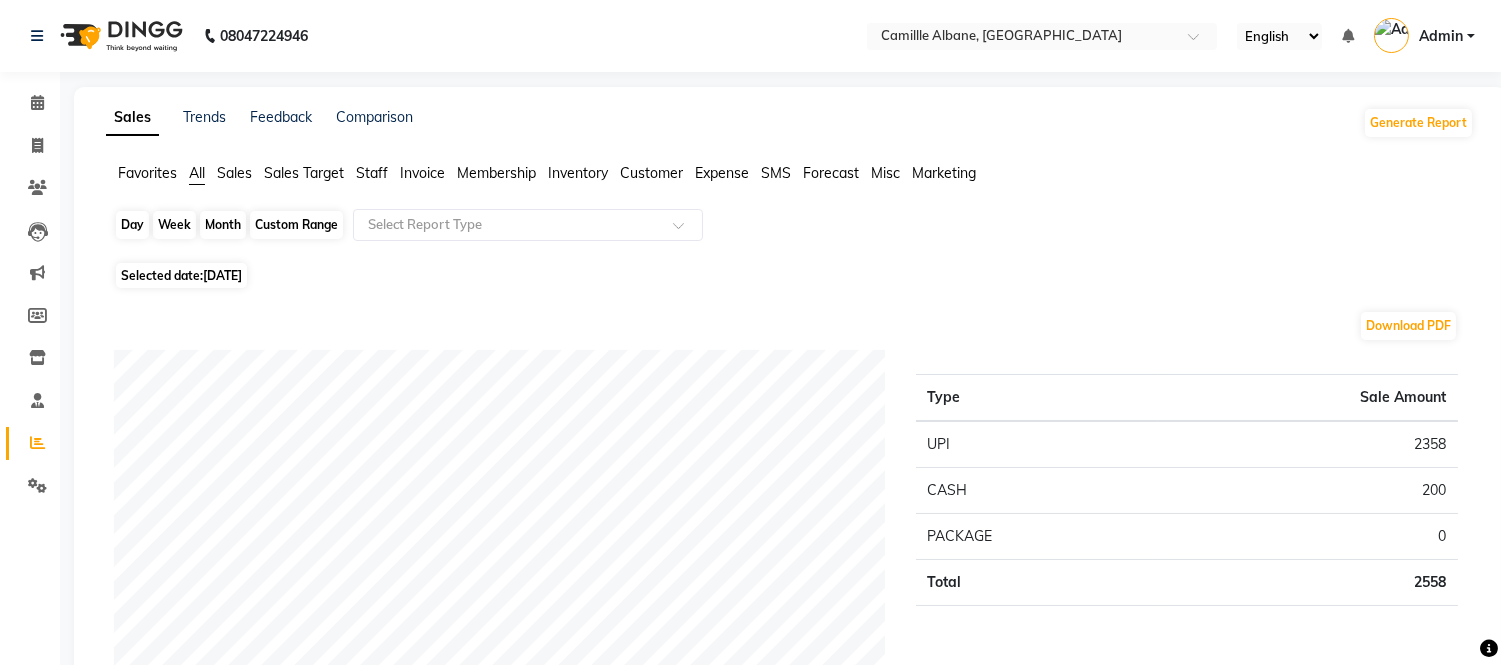 click on "Day" 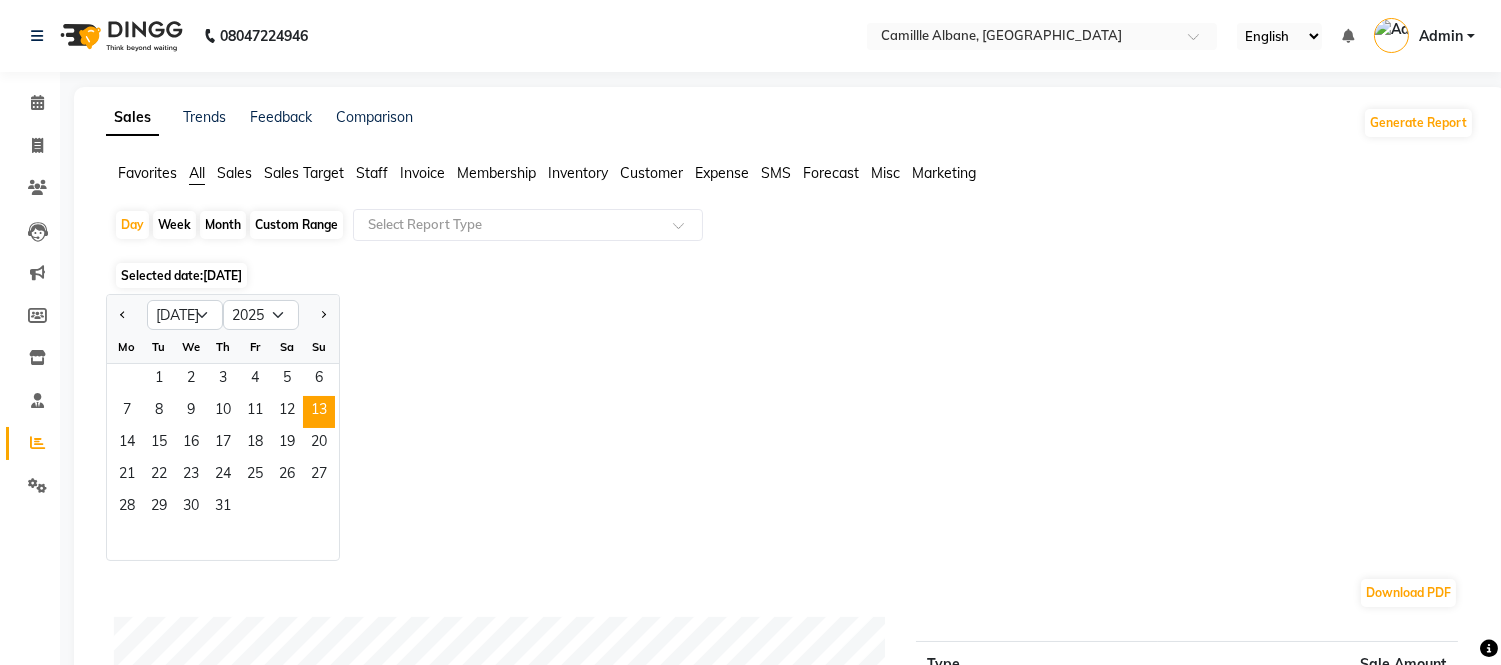 click on "Staff" 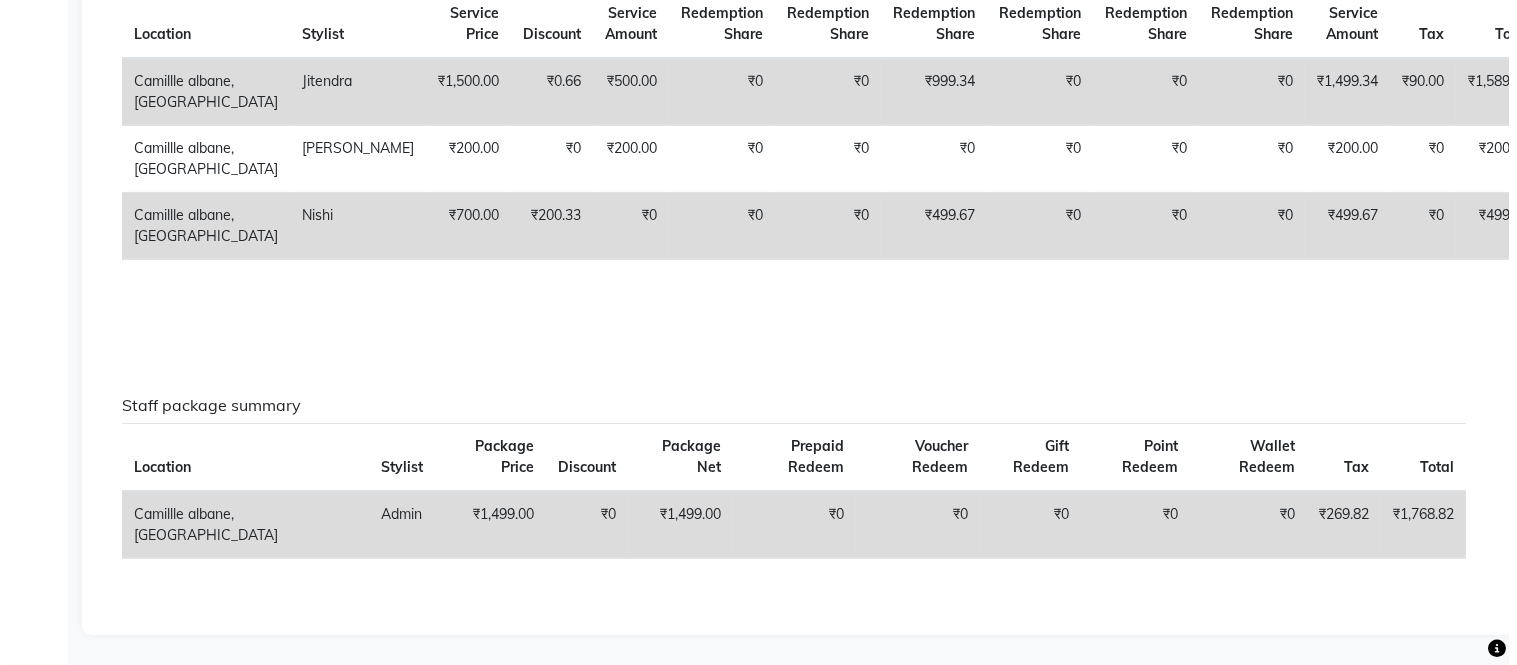 scroll, scrollTop: 0, scrollLeft: 0, axis: both 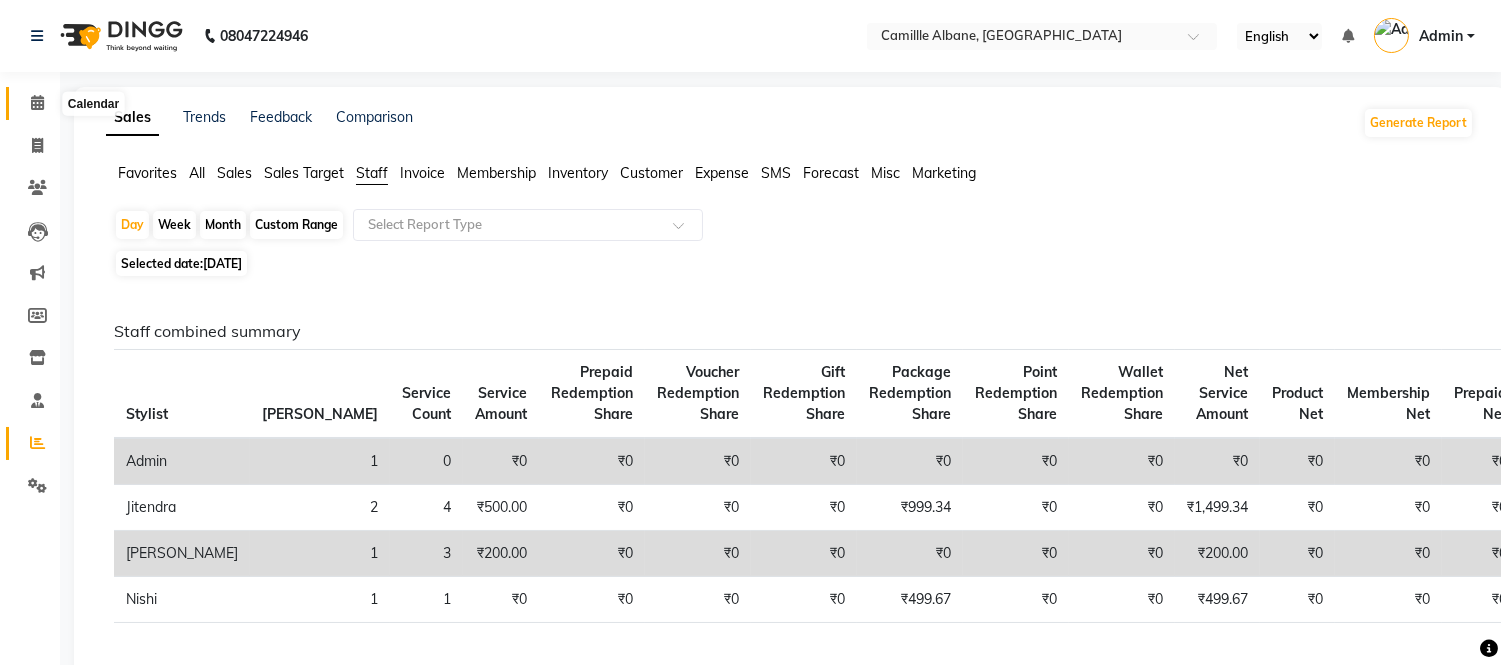 click 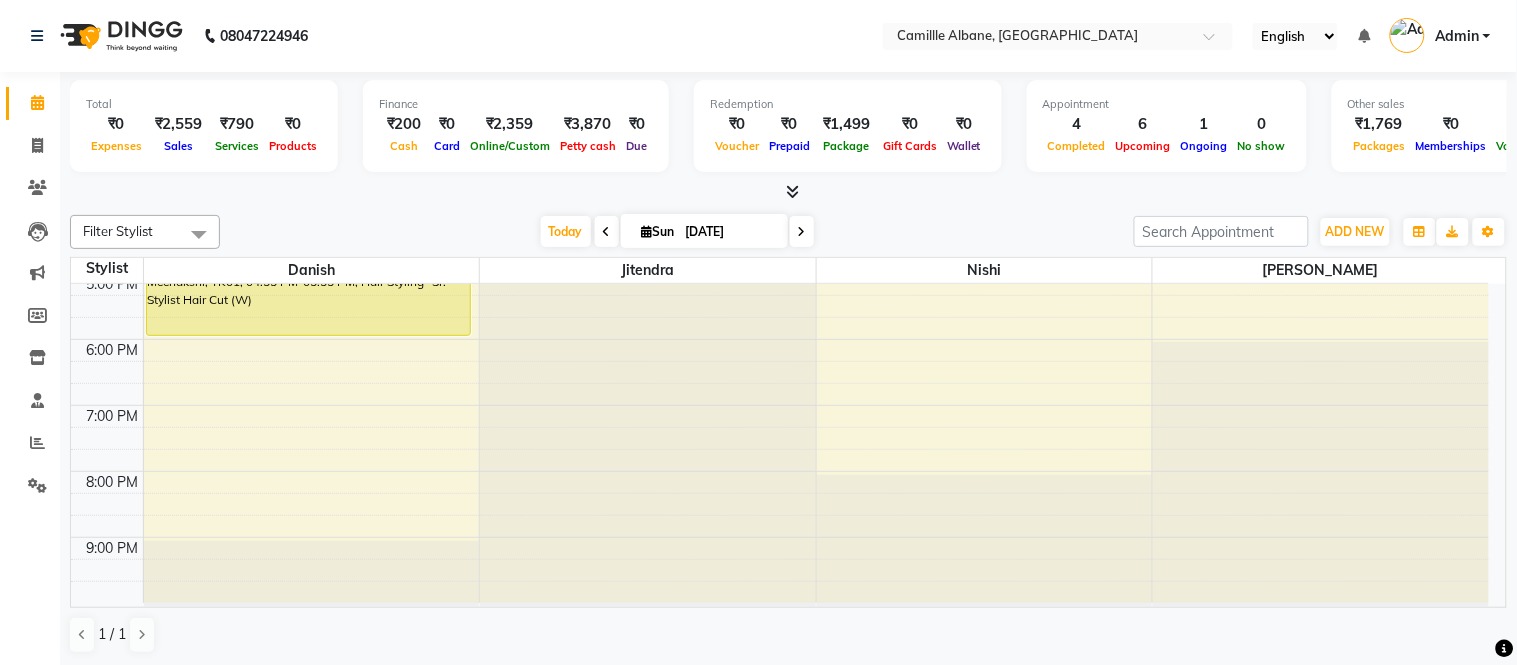 scroll, scrollTop: 0, scrollLeft: 0, axis: both 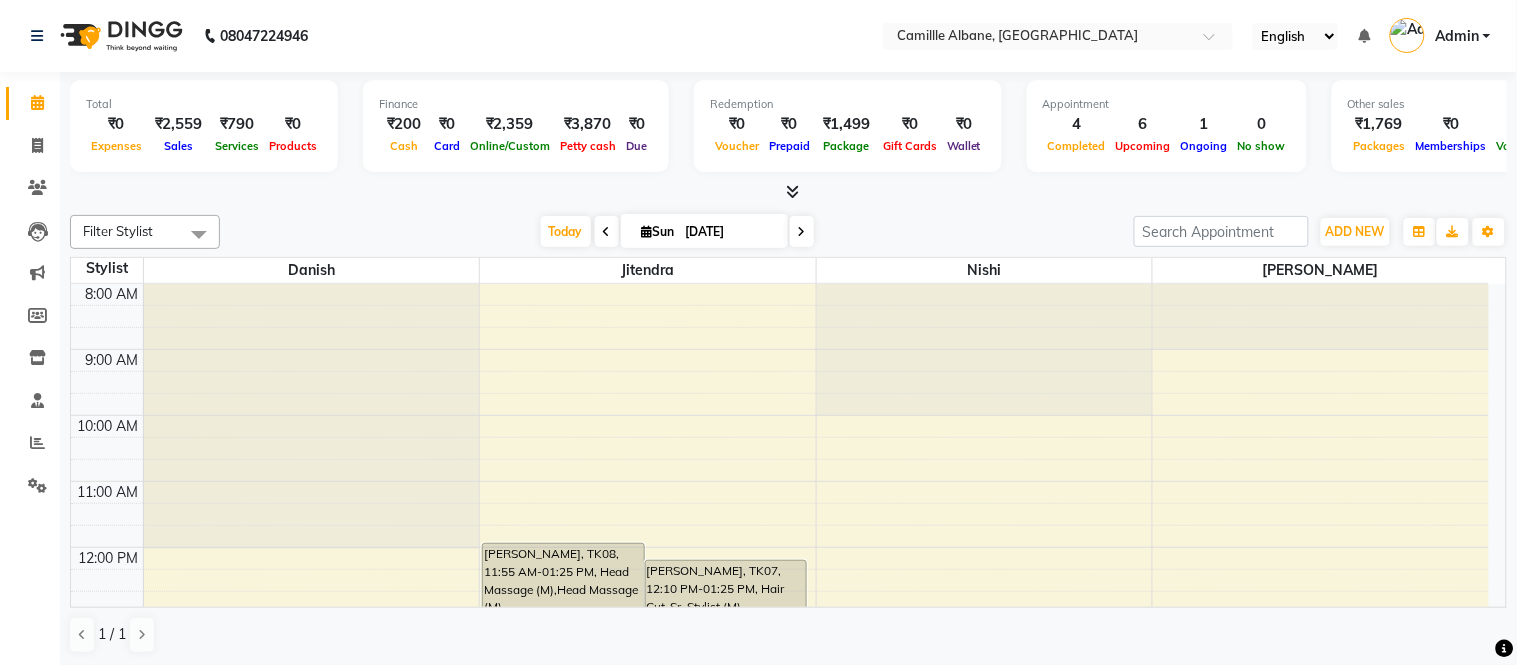 click at bounding box center [792, 191] 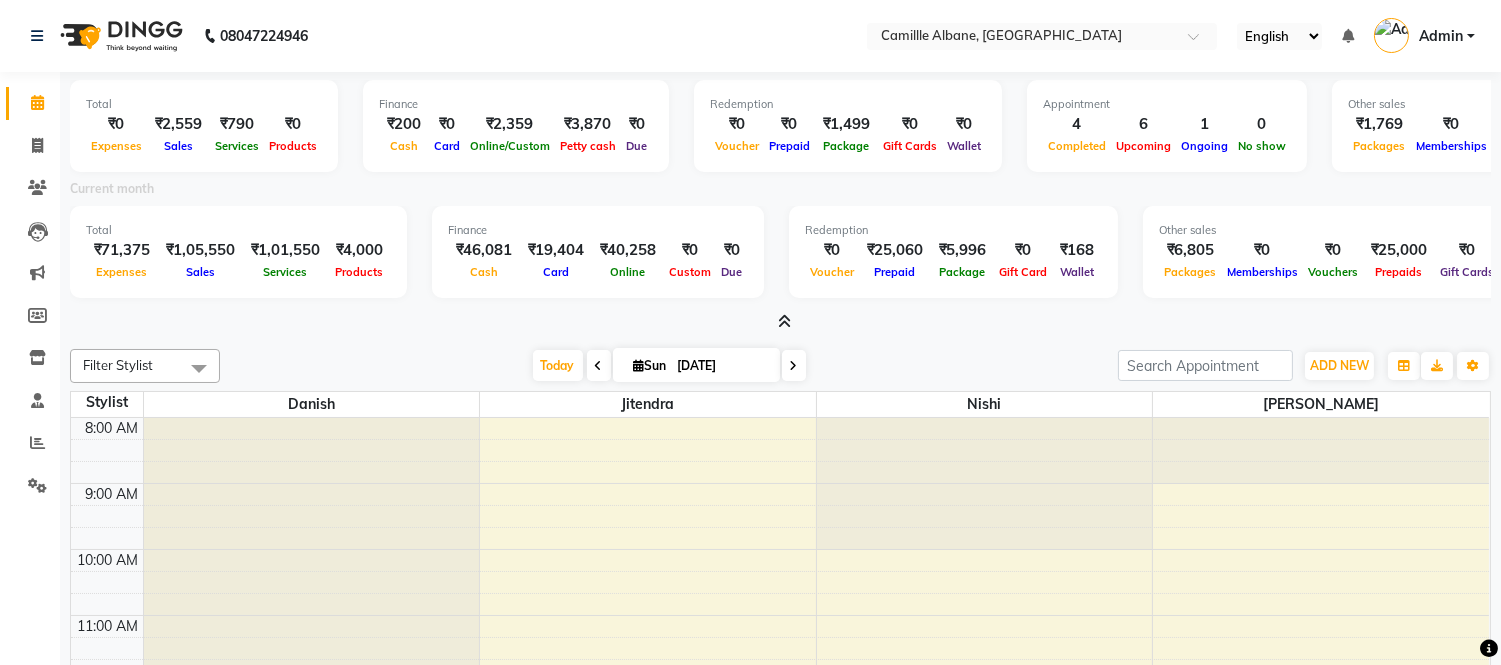click at bounding box center [784, 321] 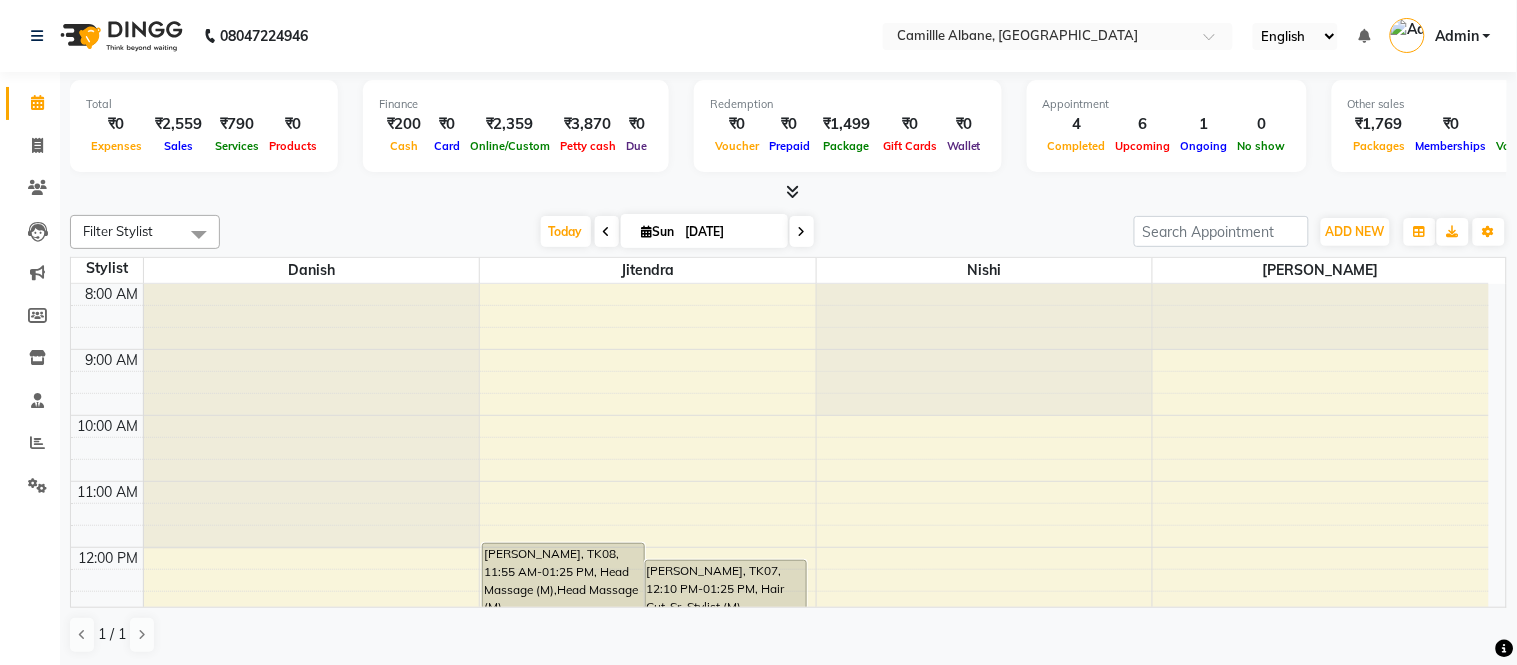 click at bounding box center [792, 191] 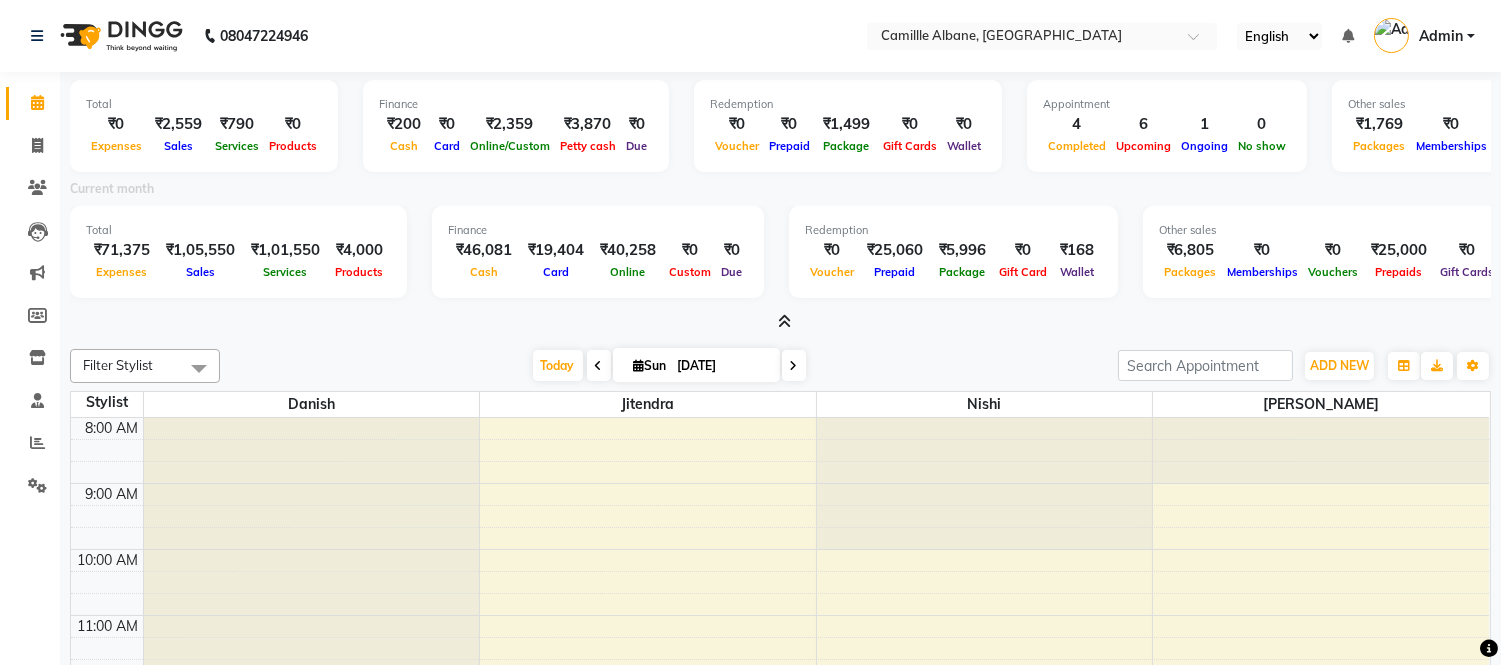click at bounding box center (784, 321) 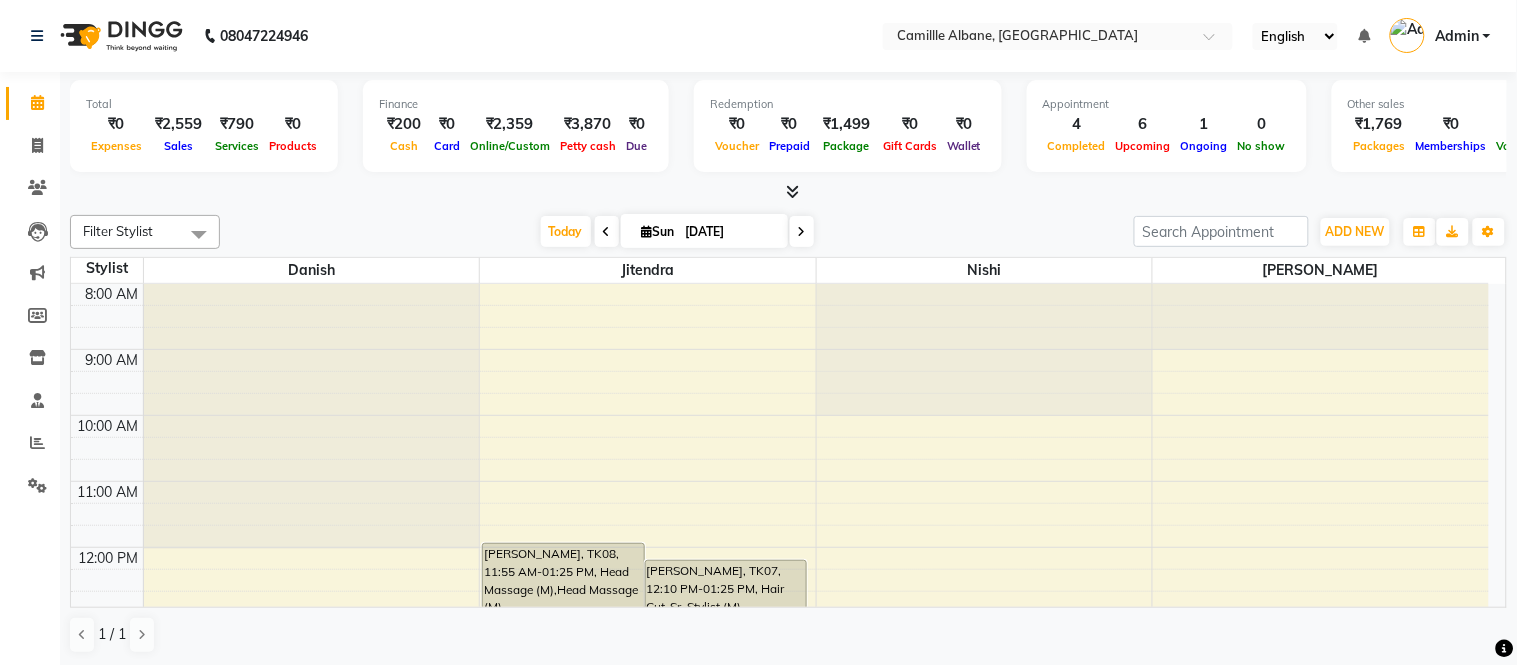 click on "Total  ₹0  Expenses ₹2,559  Sales ₹790  Services ₹0  Products Finance  ₹200  Cash ₹0  Card ₹2,359  Online/Custom ₹3,870 Petty cash ₹0 Due  Redemption  ₹0 Voucher ₹0 Prepaid ₹1,499 Package ₹0  Gift Cards ₹0  Wallet  Appointment  4 Completed 6 Upcoming 1 Ongoing 0 No show  Other sales  ₹1,769  Packages ₹0  Memberships ₹0  Vouchers ₹0  Prepaids ₹0  Gift Cards" at bounding box center (788, 137) 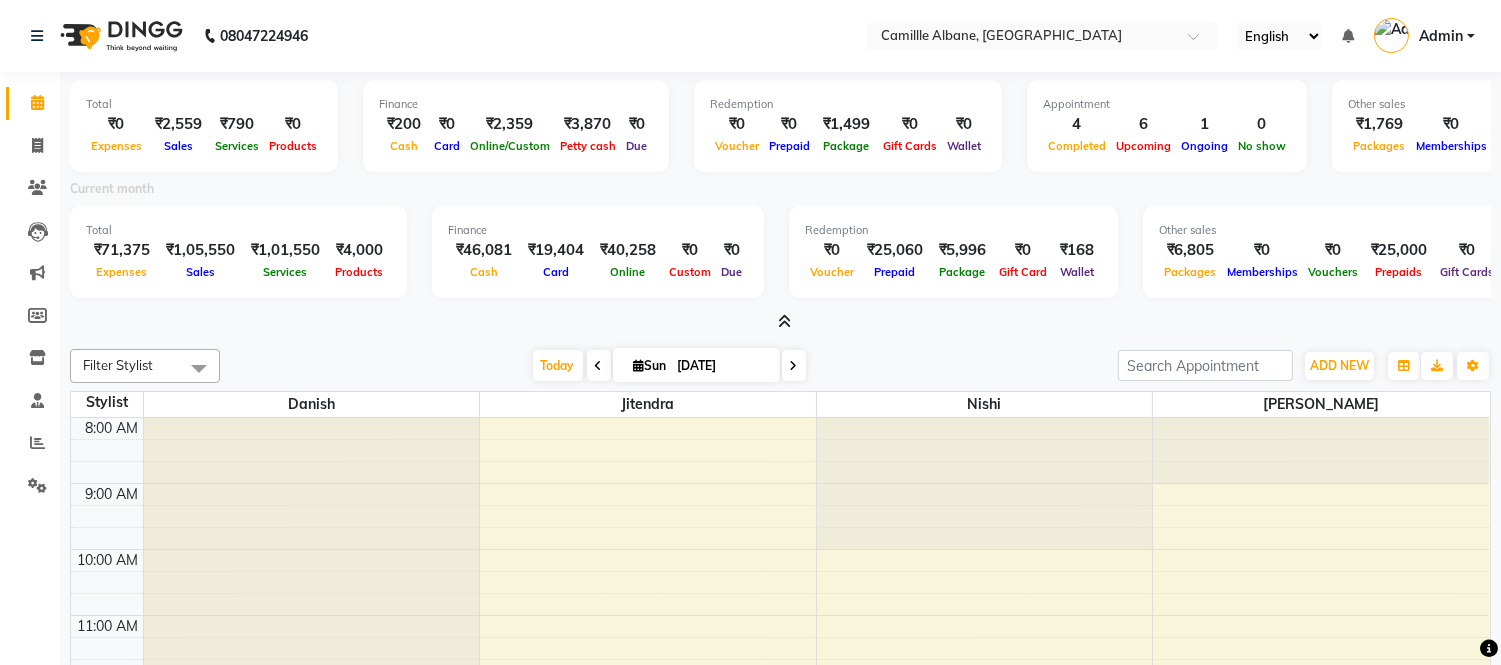 click at bounding box center (784, 321) 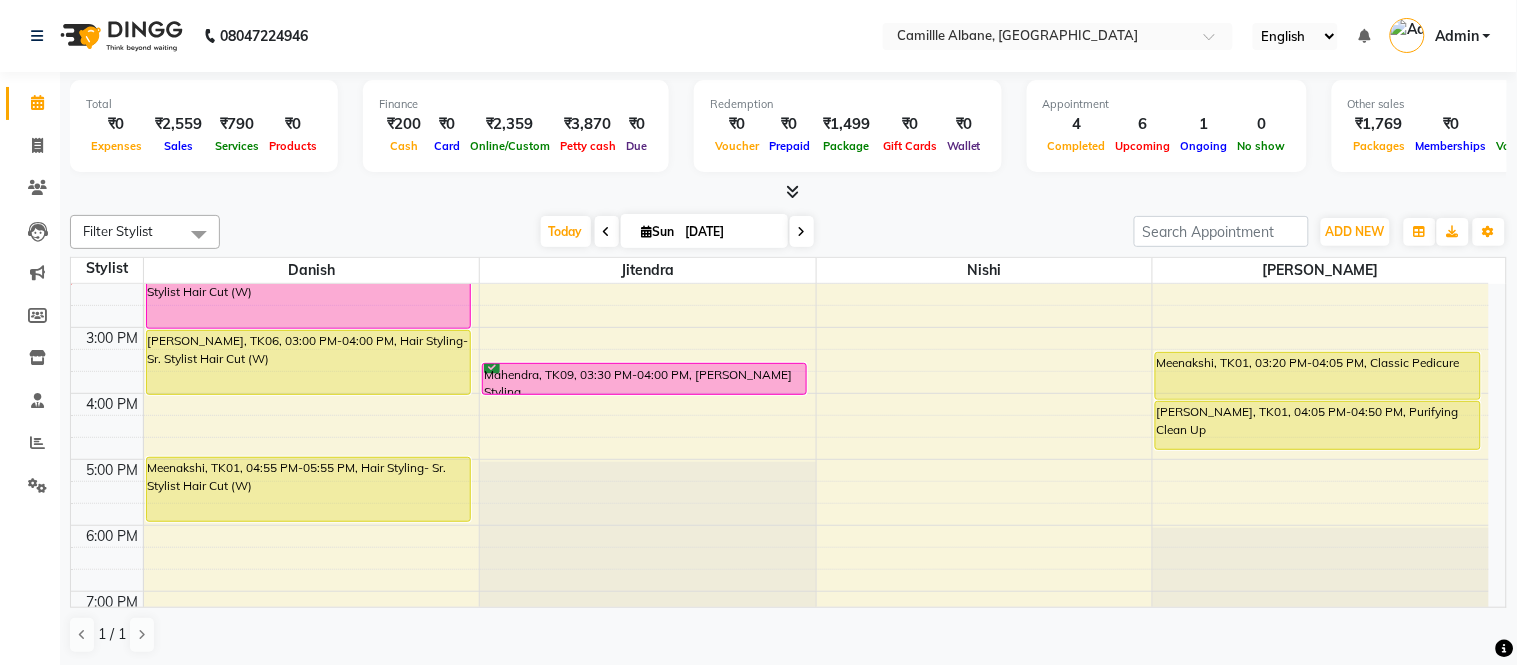 scroll, scrollTop: 604, scrollLeft: 0, axis: vertical 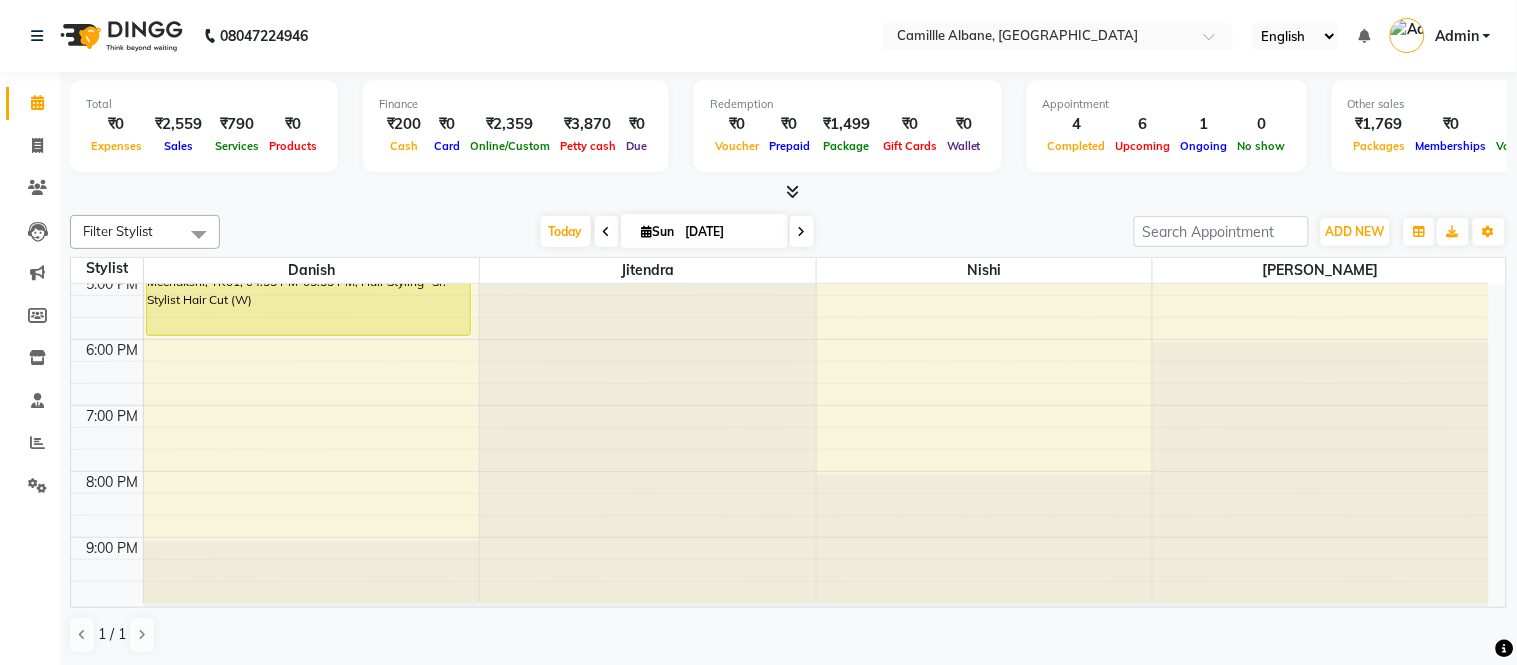 click at bounding box center (648, -320) 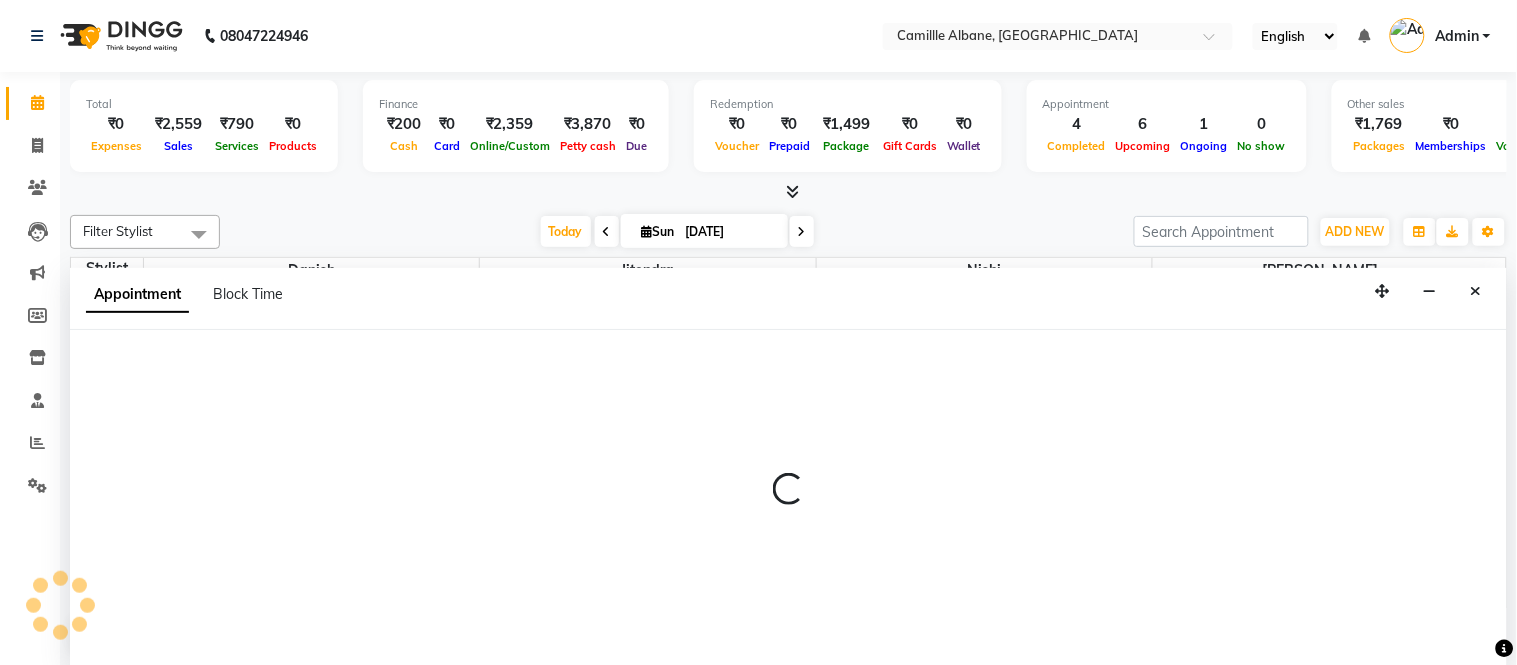 select on "57811" 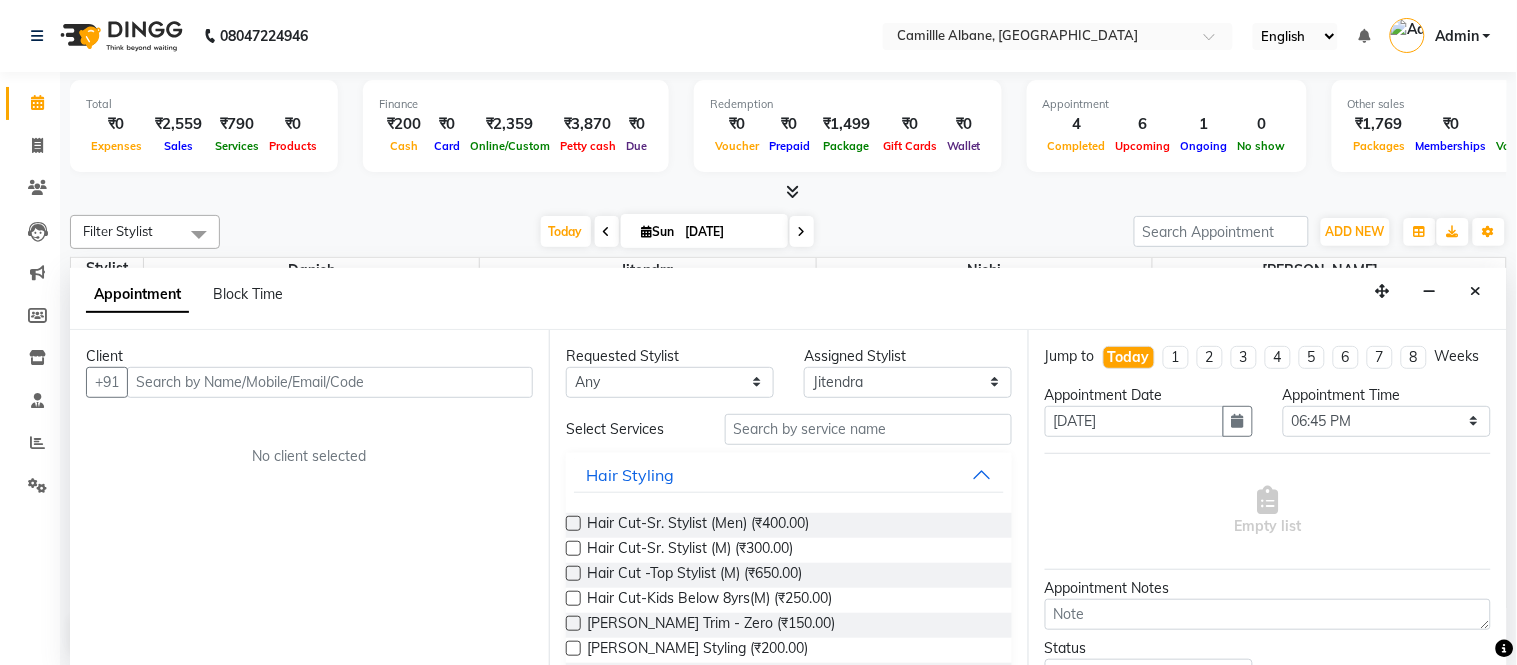 click at bounding box center (330, 382) 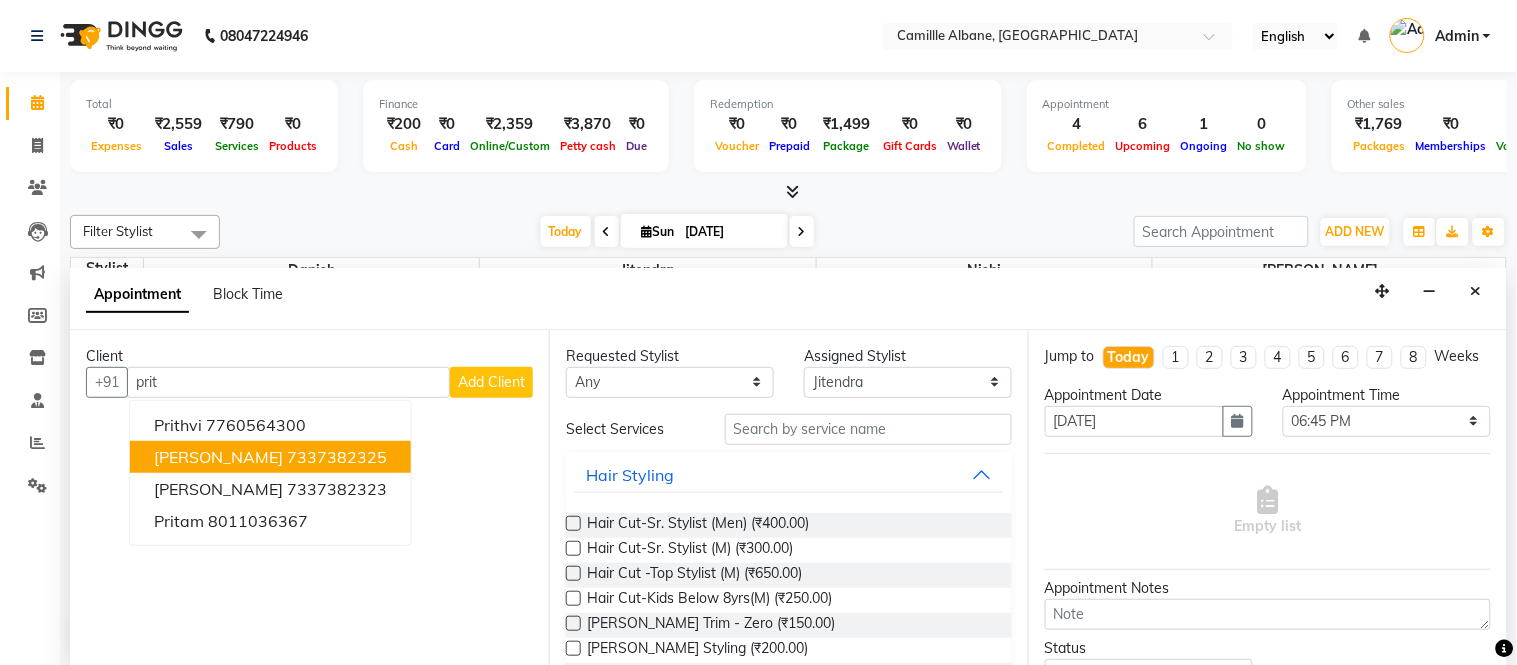 click on "PRITESH  7337382325" at bounding box center [270, 457] 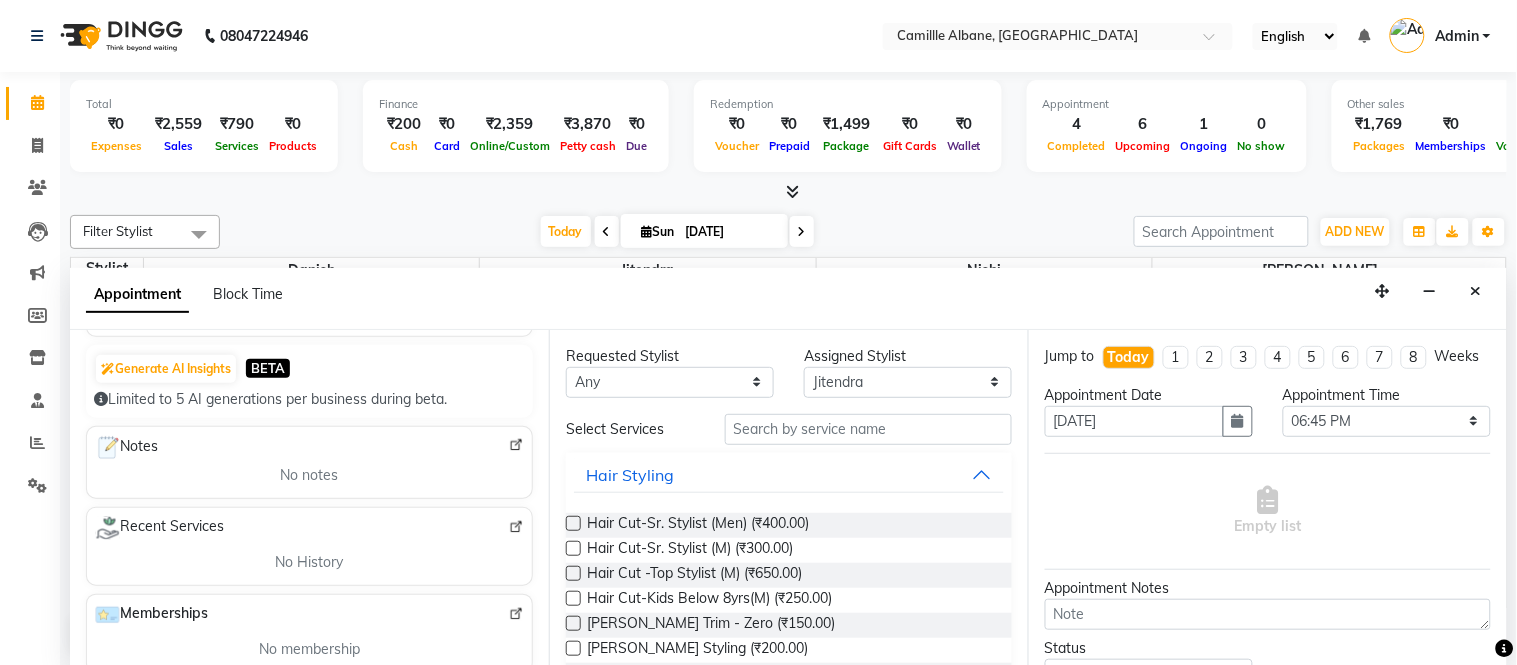 scroll, scrollTop: 0, scrollLeft: 0, axis: both 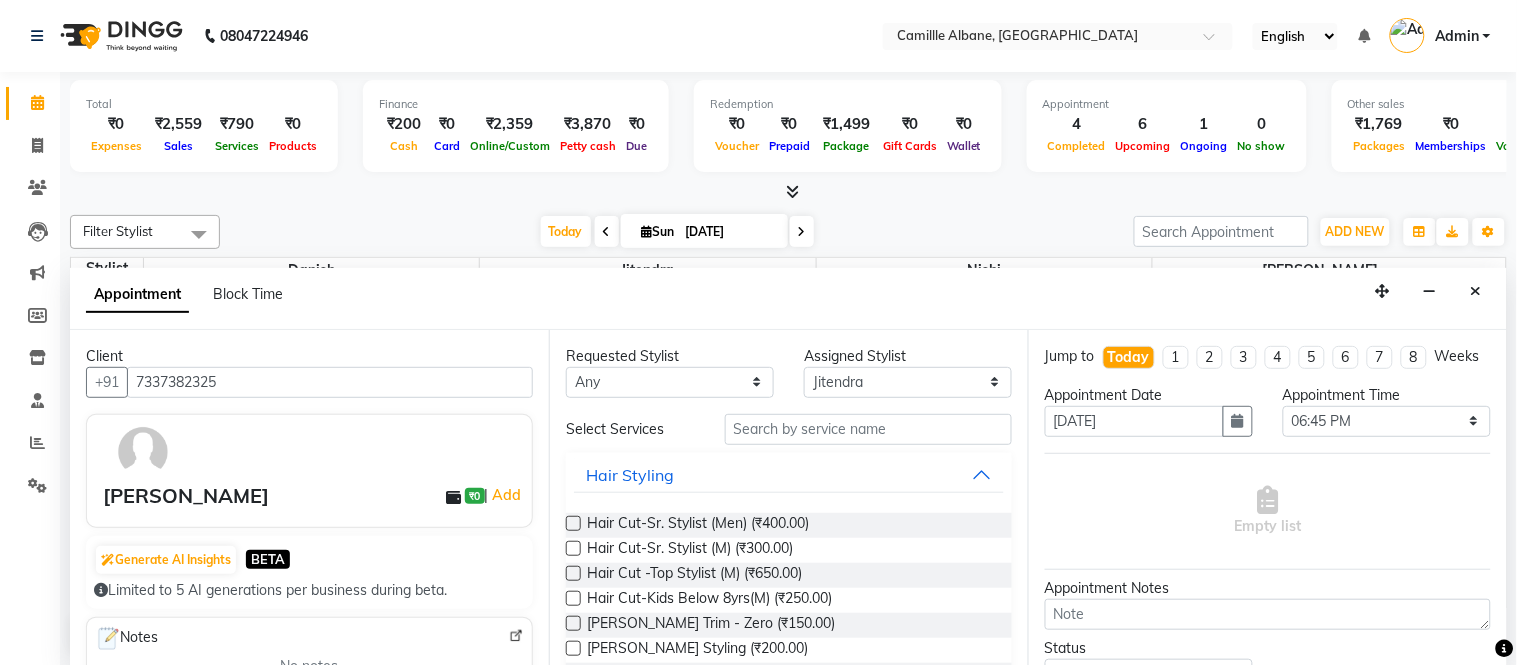 click on "7337382325" at bounding box center [330, 382] 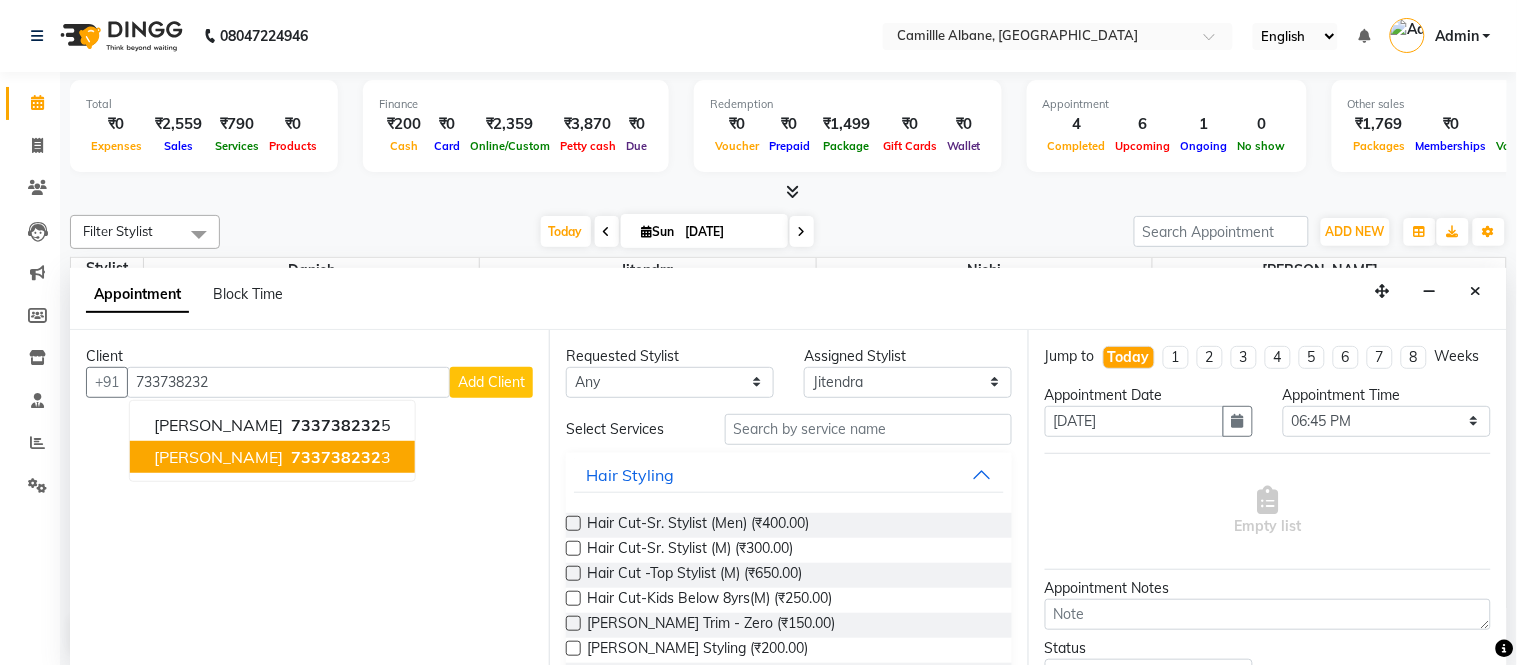 click on "733738232" at bounding box center [336, 457] 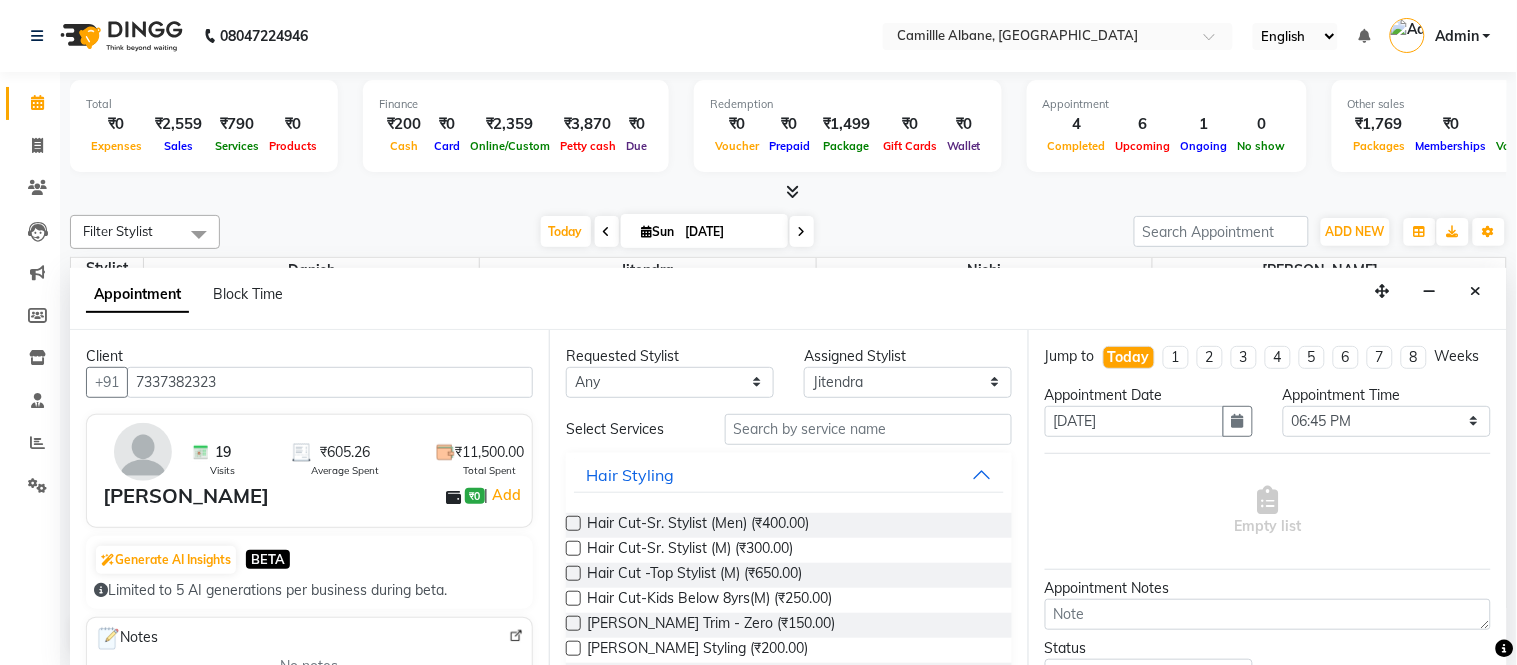 scroll, scrollTop: 185, scrollLeft: 0, axis: vertical 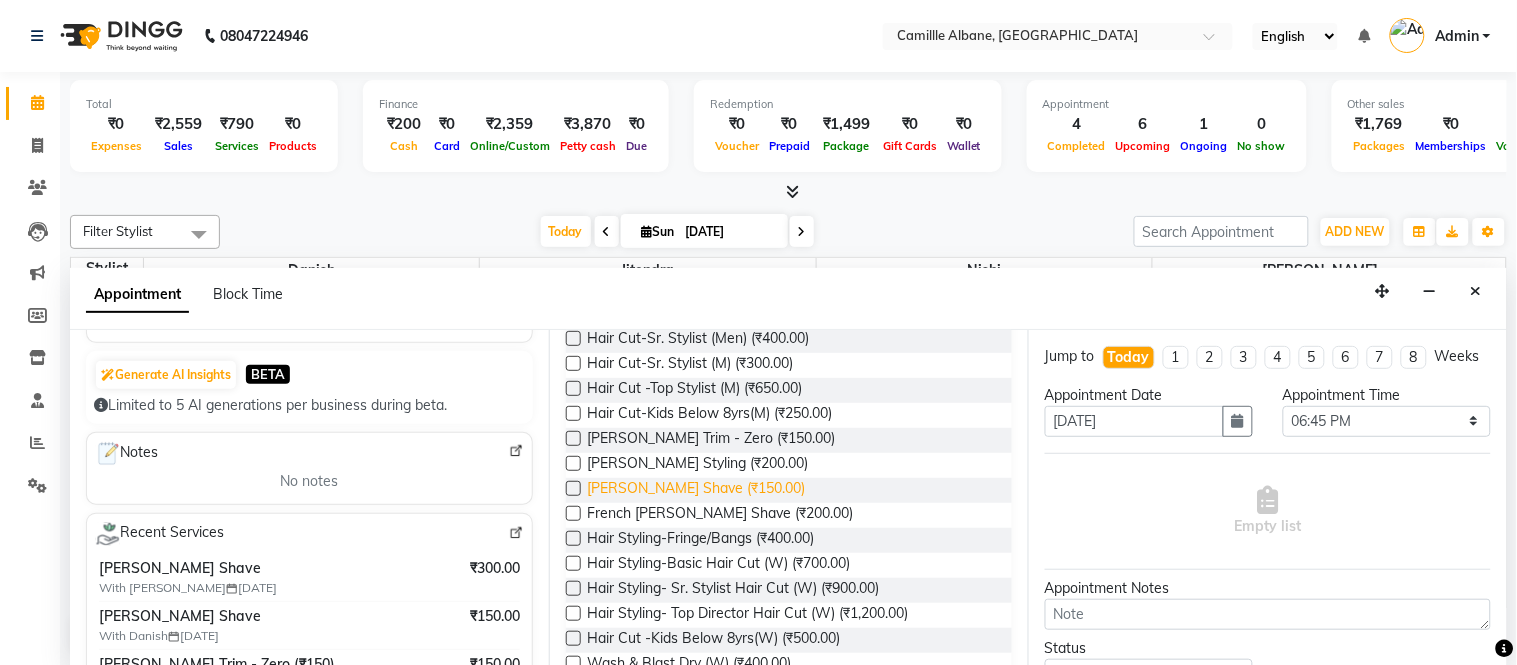 type on "7337382323" 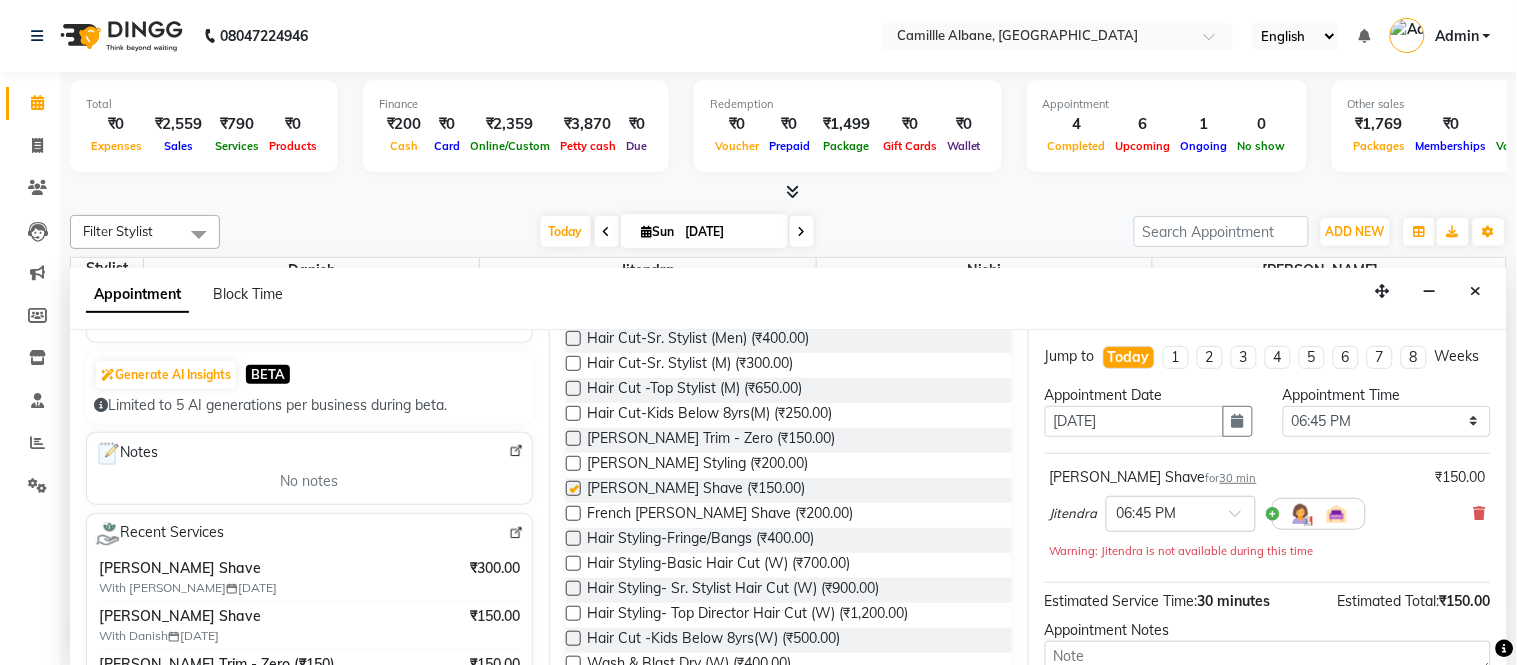 checkbox on "false" 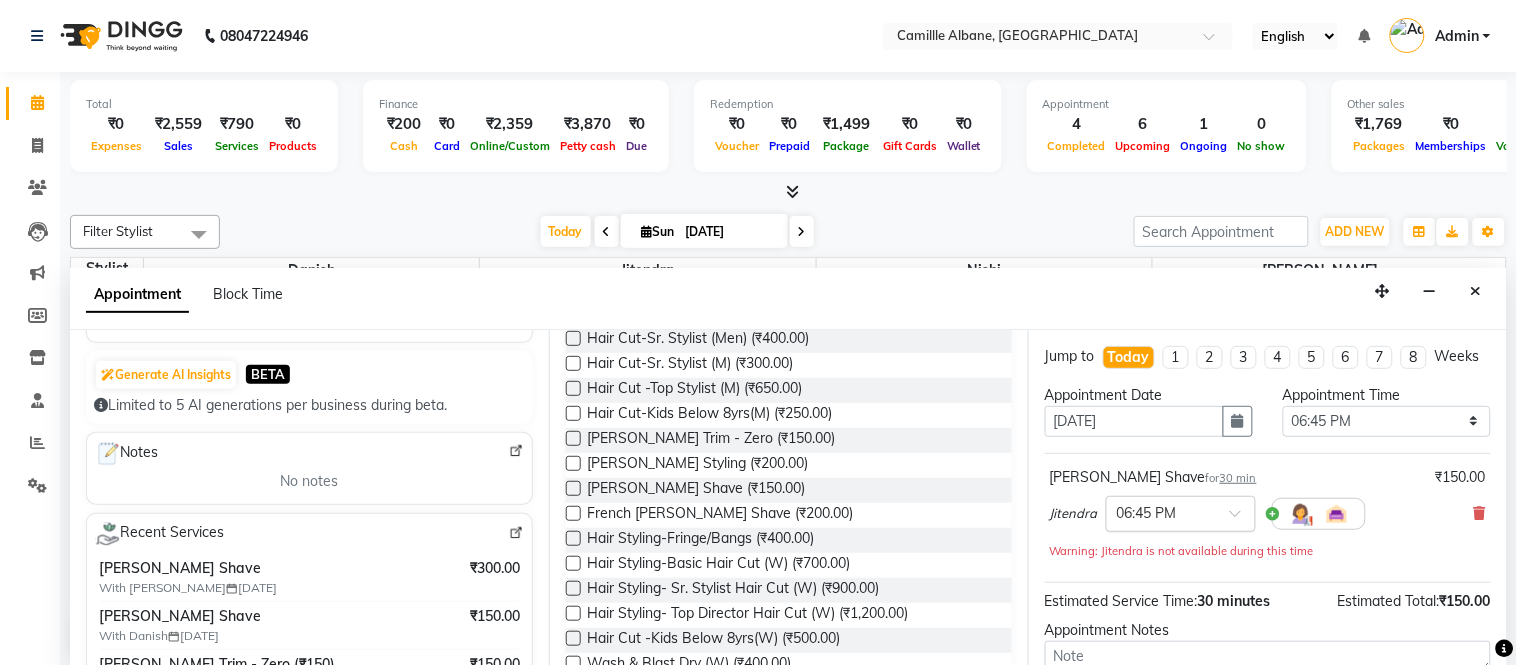 click at bounding box center (1181, 512) 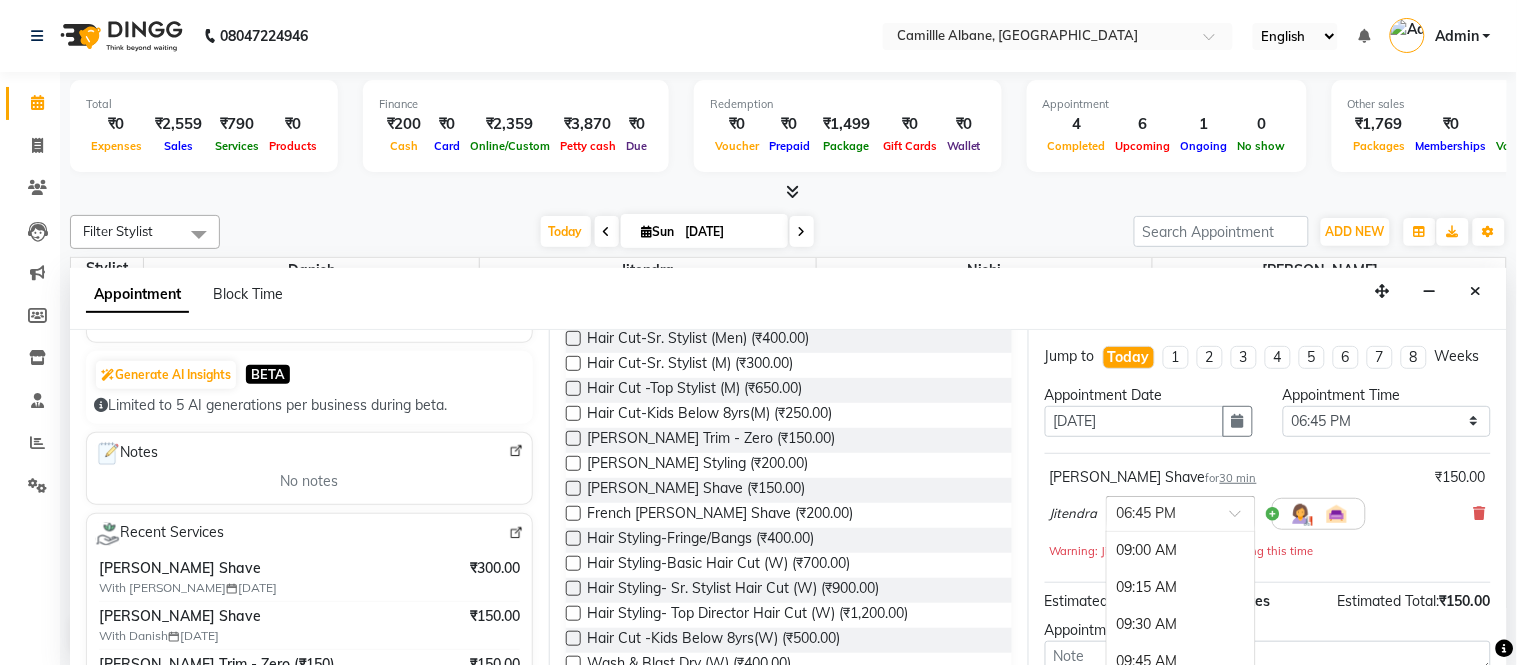 scroll, scrollTop: 1484, scrollLeft: 0, axis: vertical 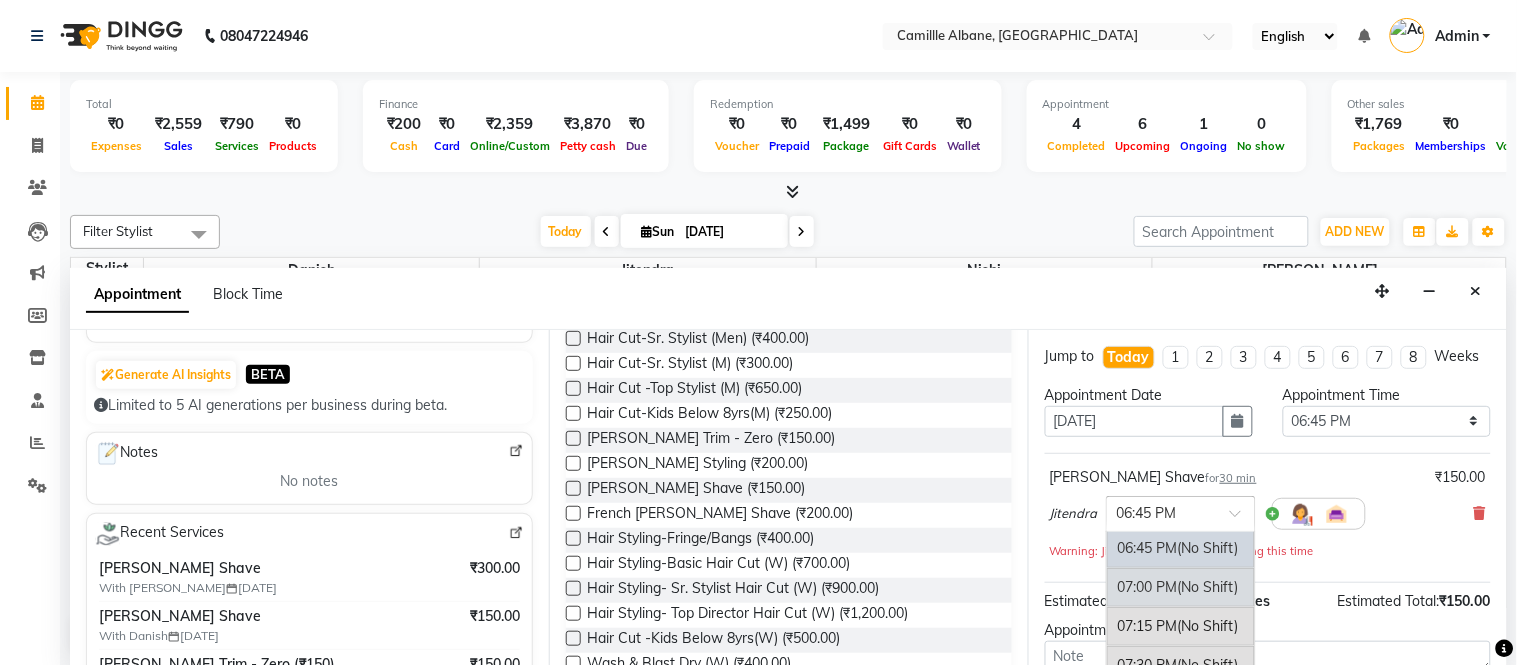 click on "07:00 PM   (No Shift)" at bounding box center (1181, 587) 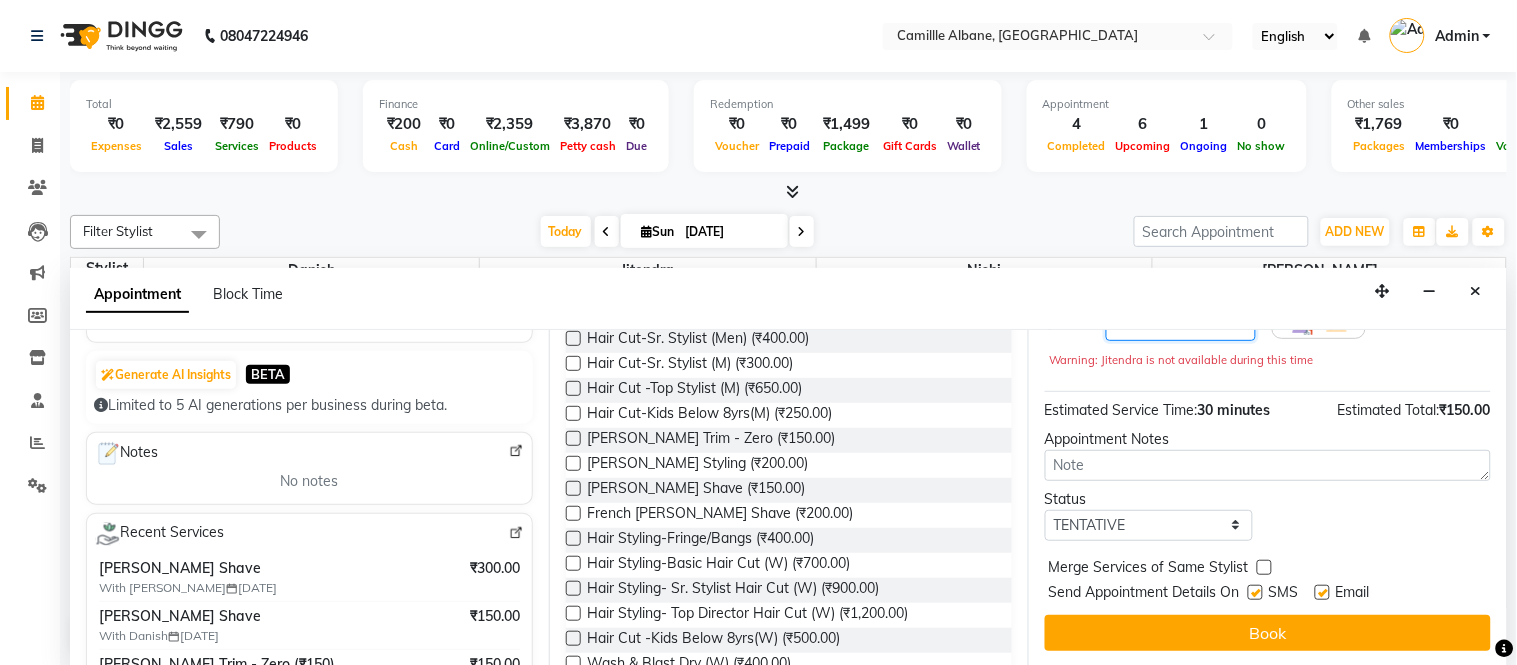 scroll, scrollTop: 210, scrollLeft: 0, axis: vertical 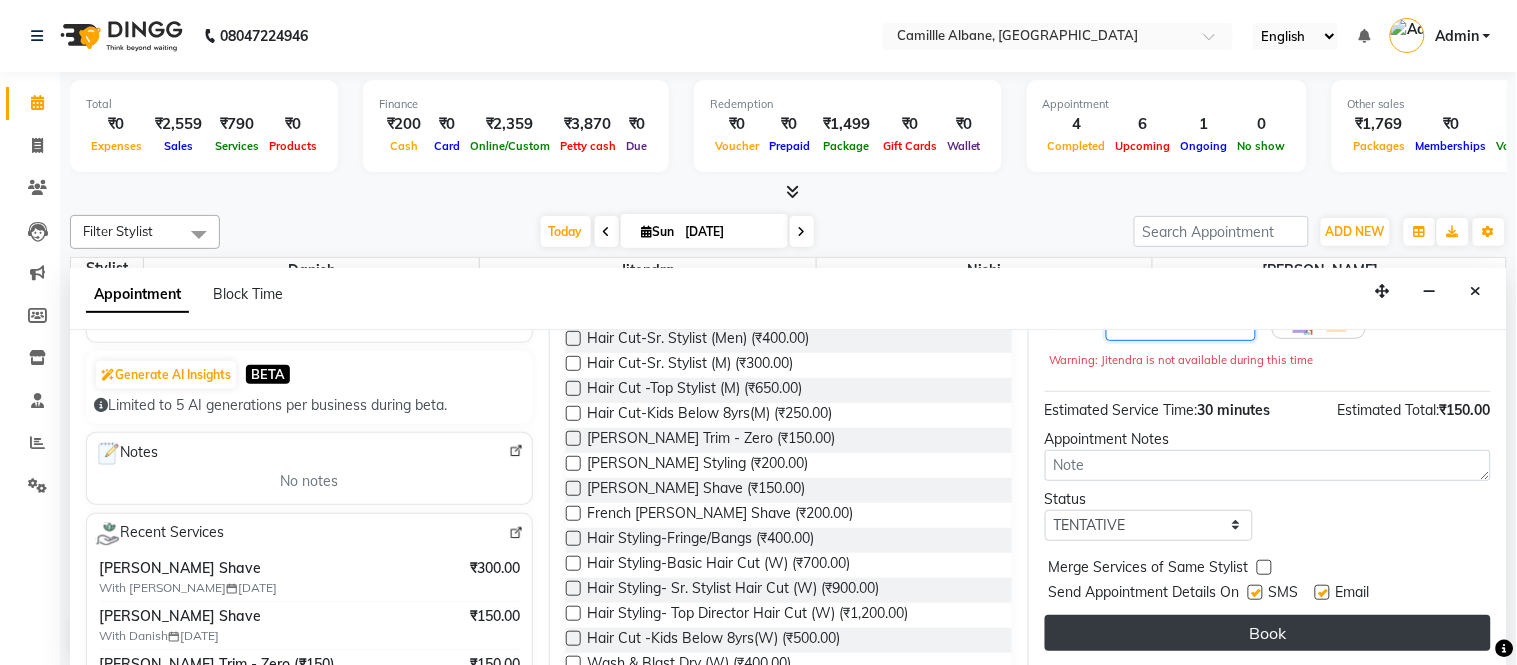 click on "Book" at bounding box center [1268, 633] 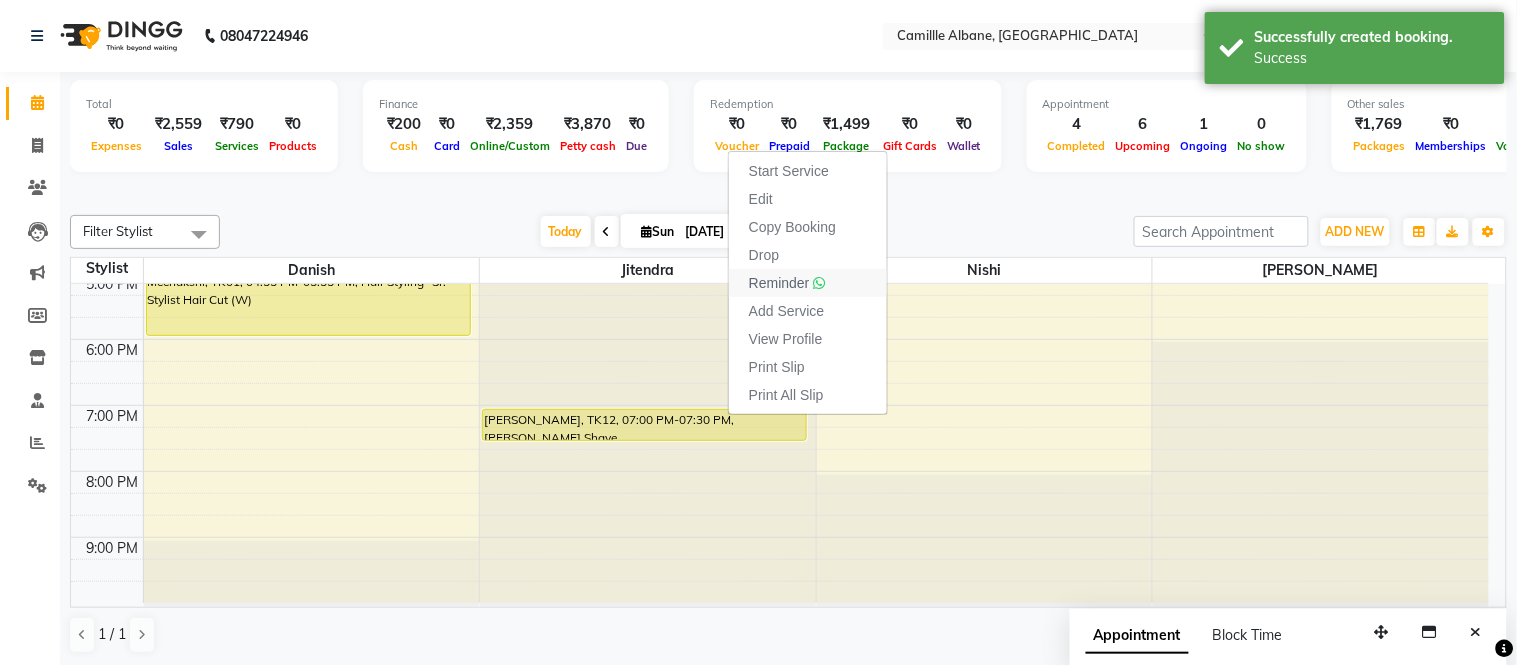 click on "Reminder" at bounding box center [779, 283] 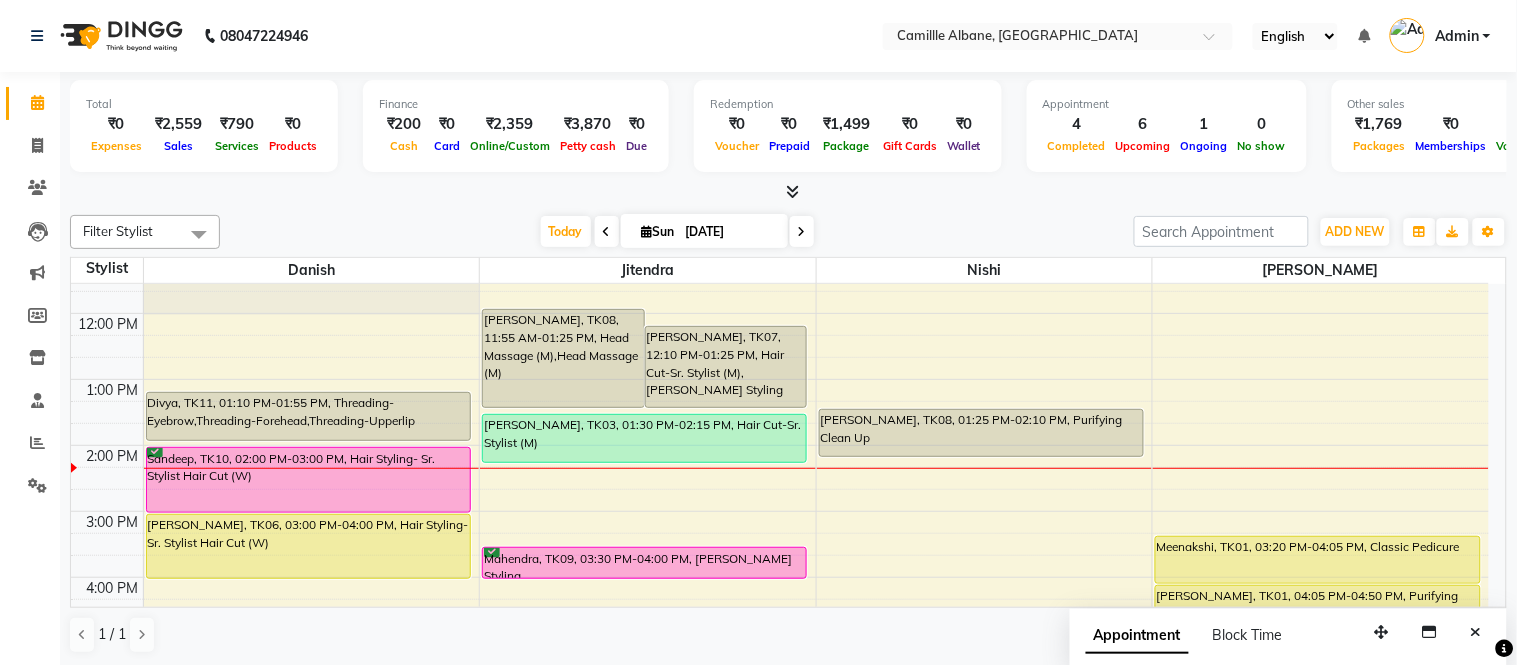 scroll, scrollTop: 418, scrollLeft: 0, axis: vertical 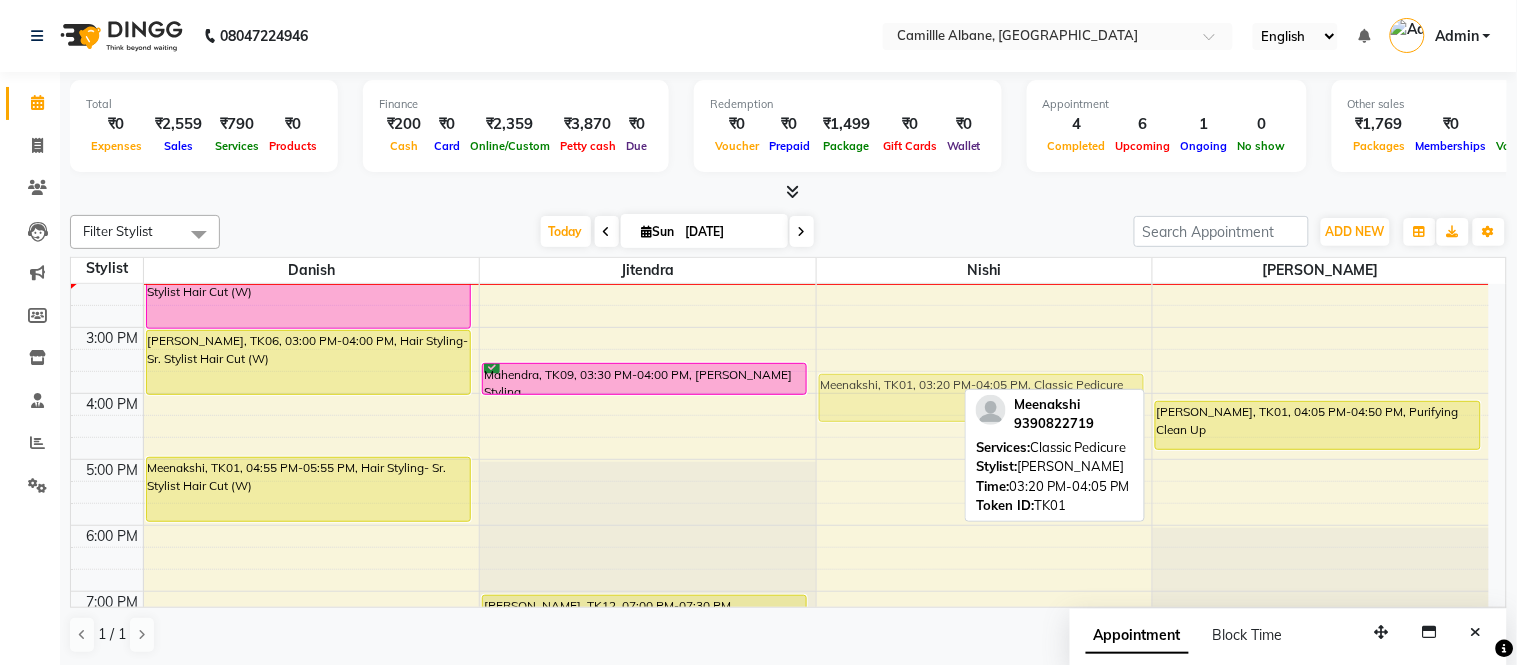 drag, startPoint x: 1201, startPoint y: 363, endPoint x: 960, endPoint y: 386, distance: 242.09502 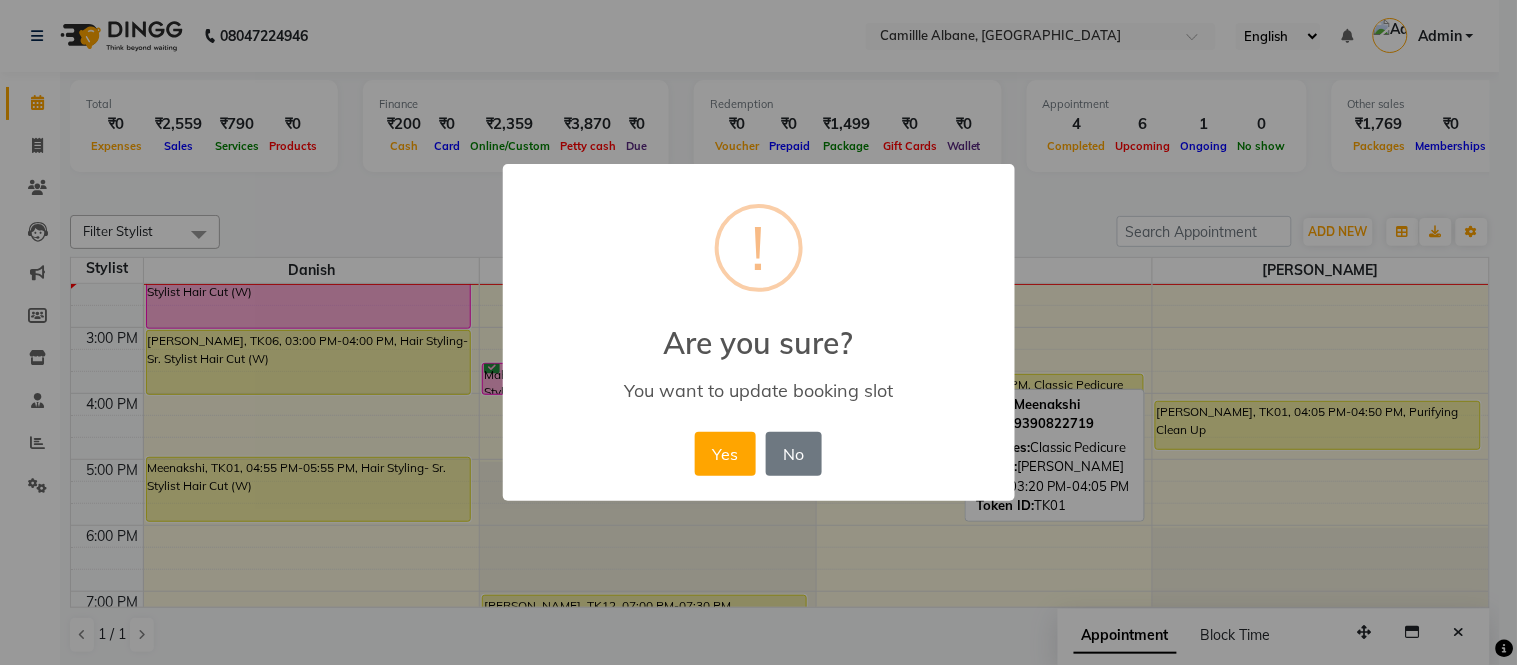 drag, startPoint x: 960, startPoint y: 386, endPoint x: 958, endPoint y: 372, distance: 14.142136 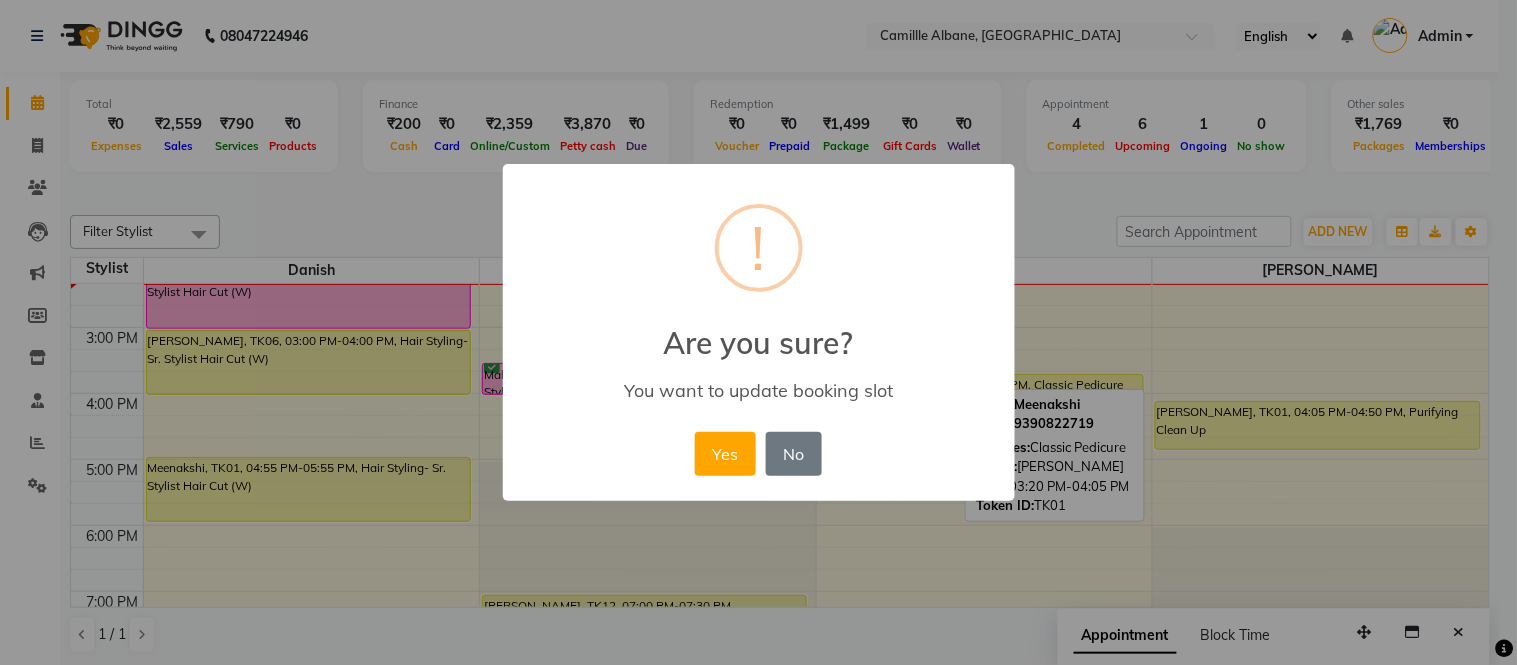 click on "Yes" at bounding box center [725, 454] 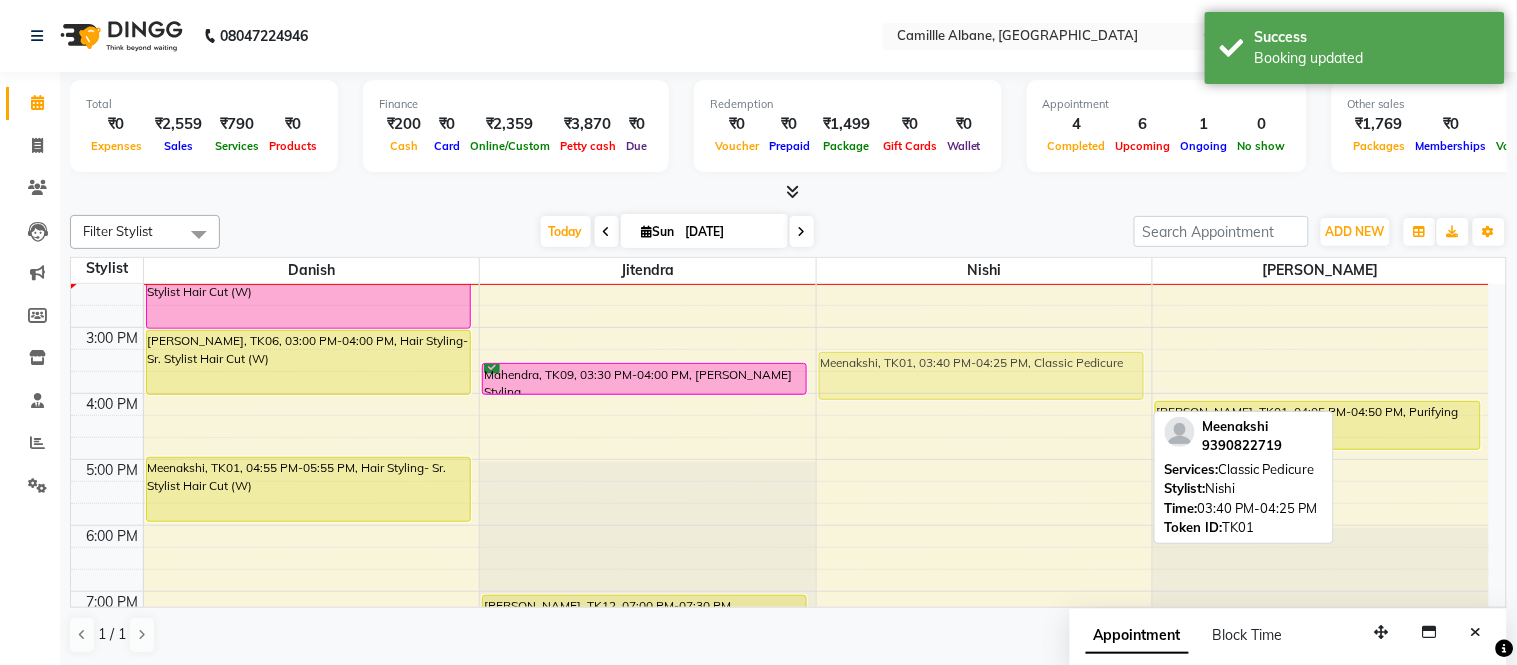 drag, startPoint x: 885, startPoint y: 397, endPoint x: 891, endPoint y: 378, distance: 19.924858 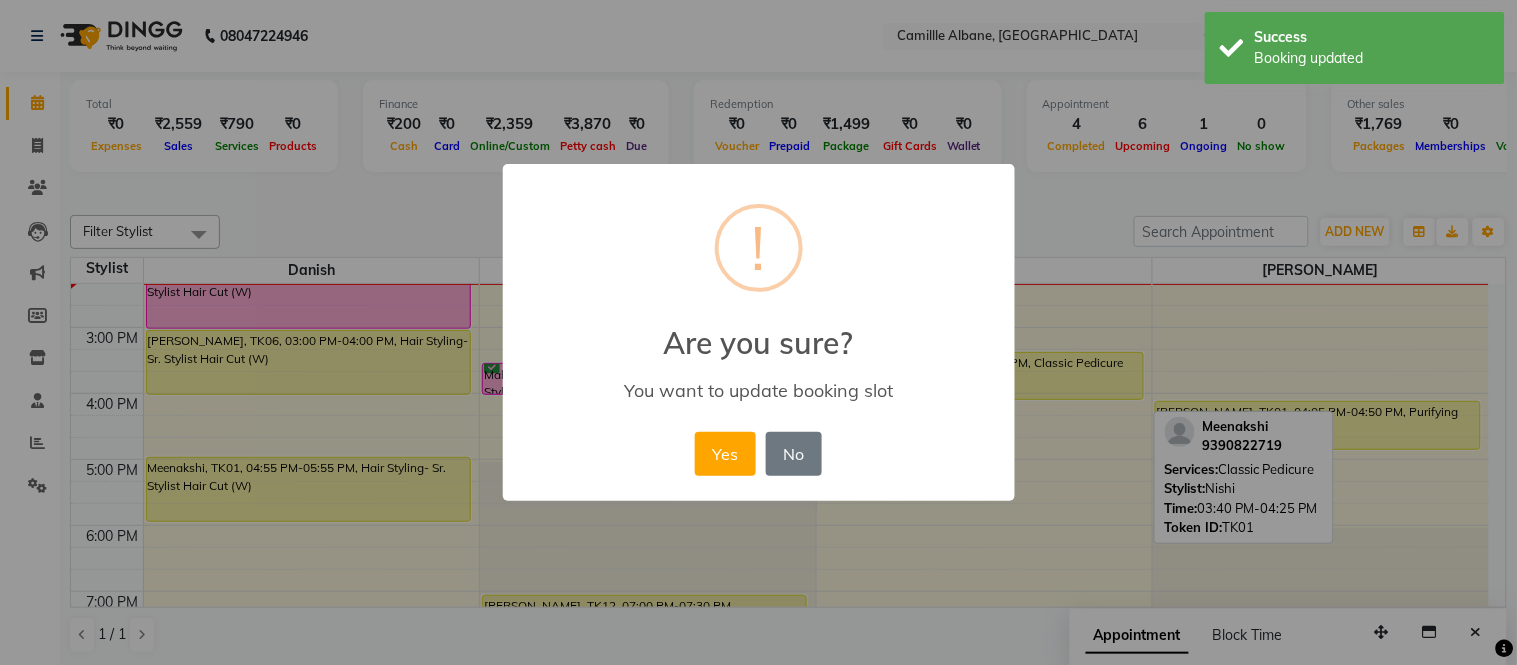 click on "Yes" at bounding box center [725, 454] 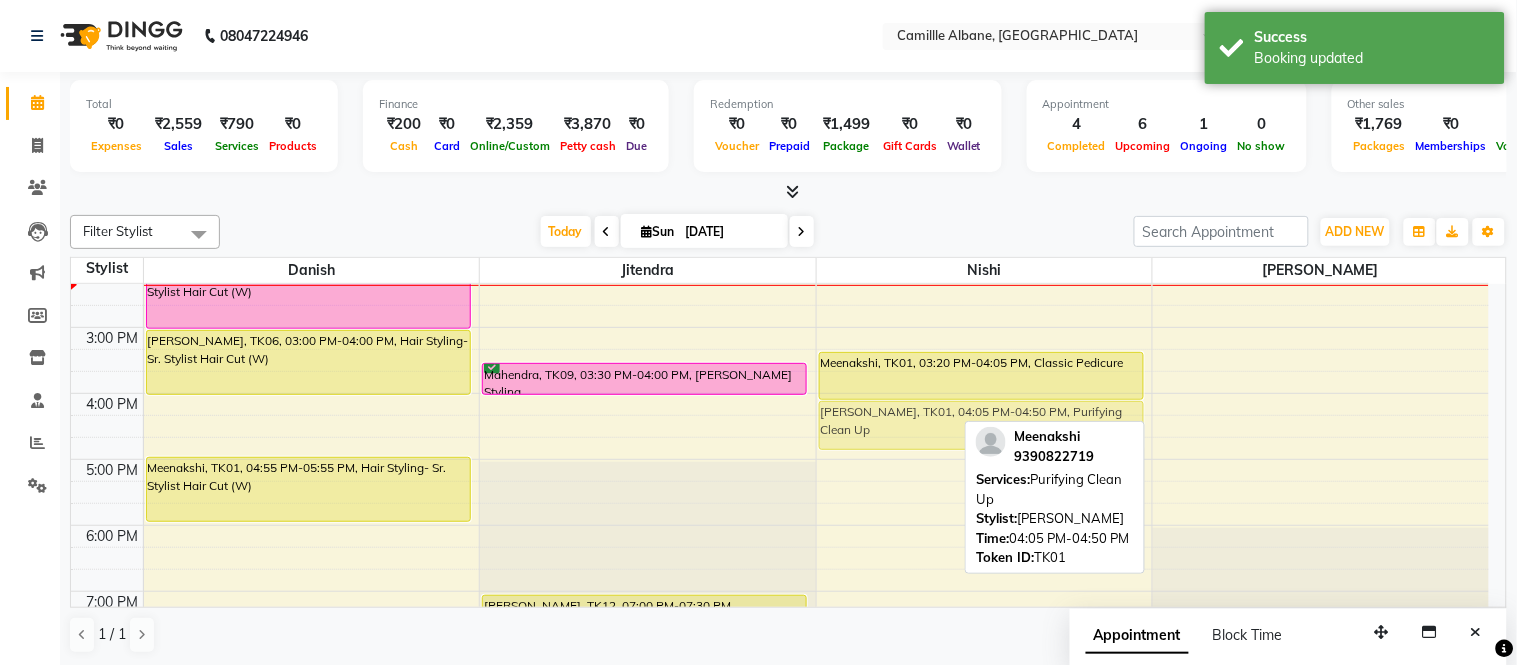 drag, startPoint x: 1376, startPoint y: 430, endPoint x: 1053, endPoint y: 436, distance: 323.05573 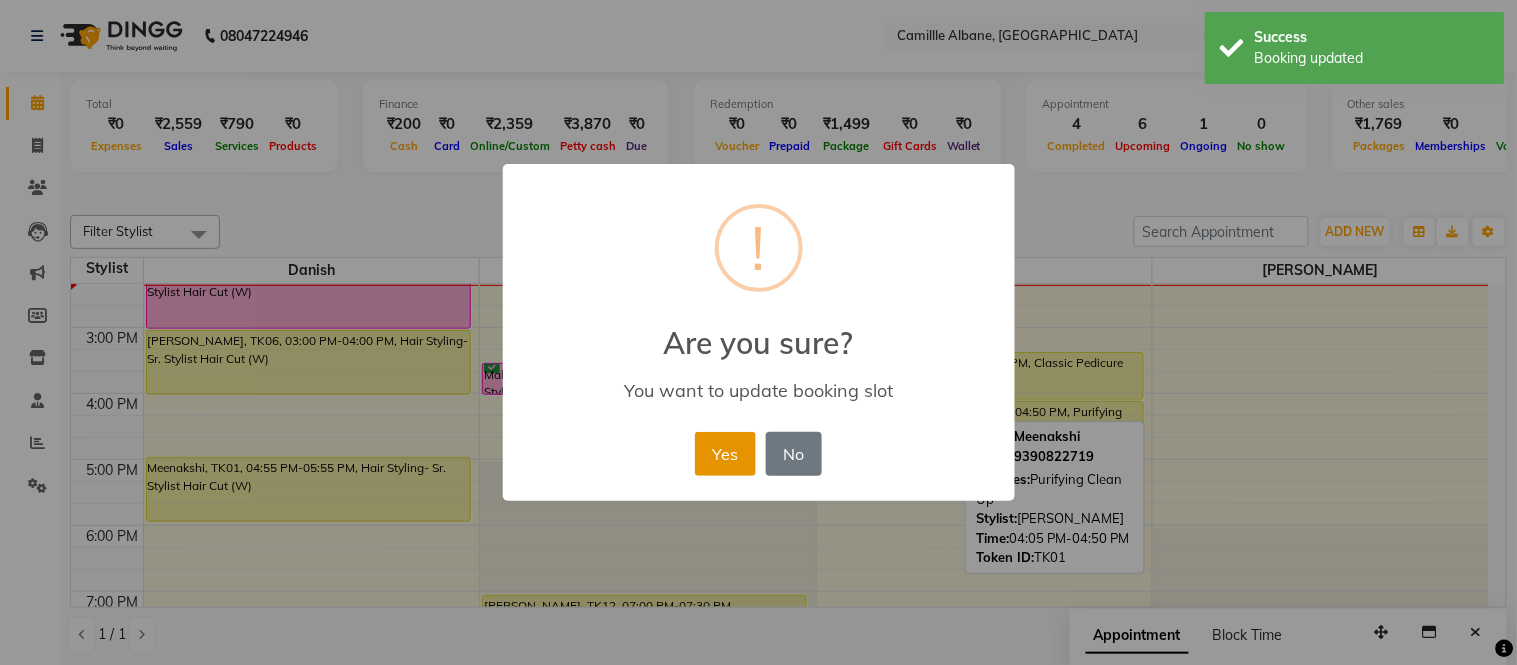 click on "Yes" at bounding box center (725, 454) 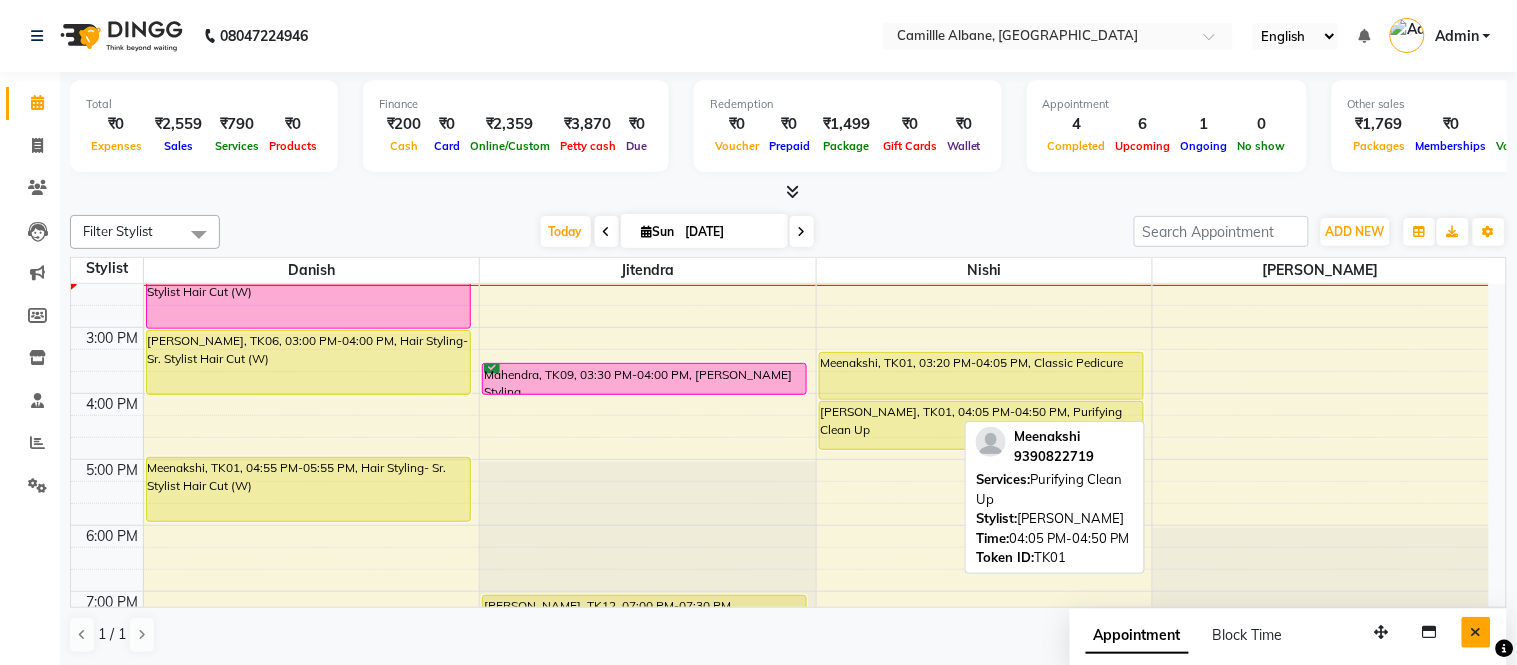 click at bounding box center (1476, 632) 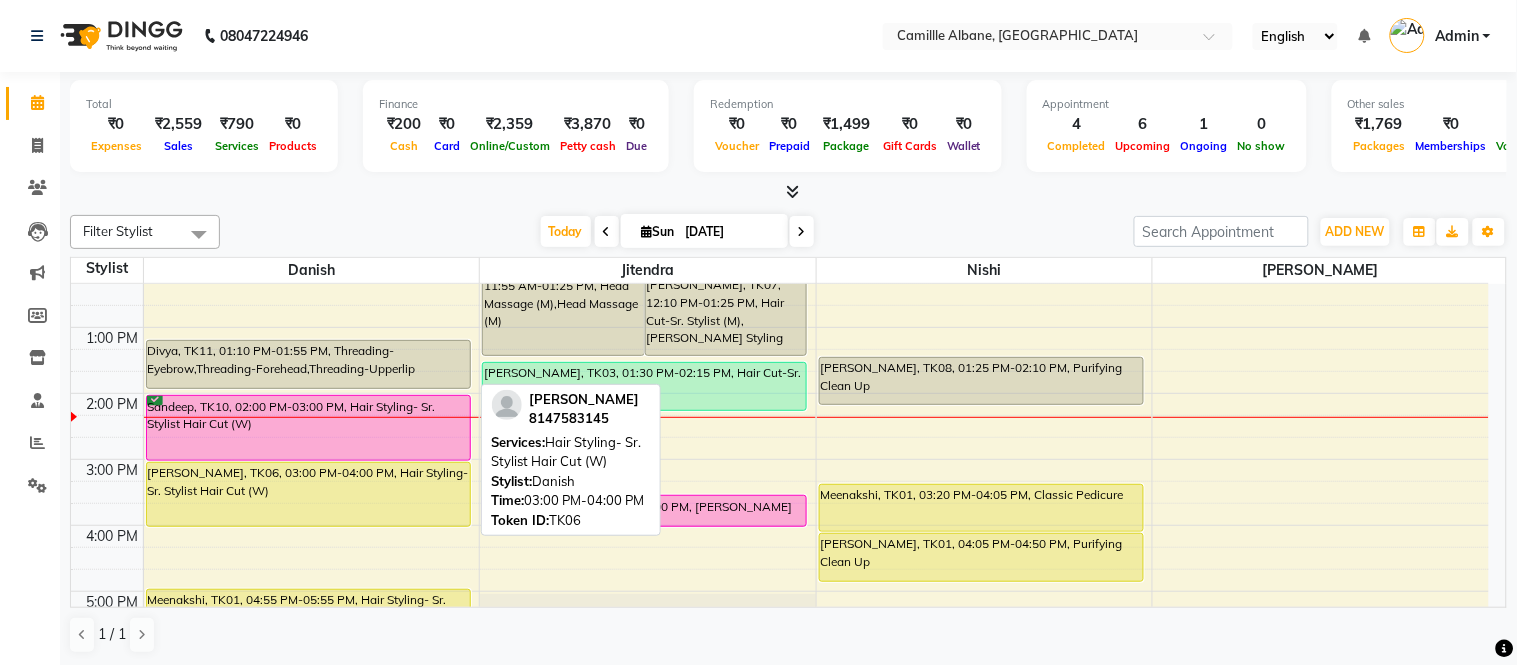 scroll, scrollTop: 234, scrollLeft: 0, axis: vertical 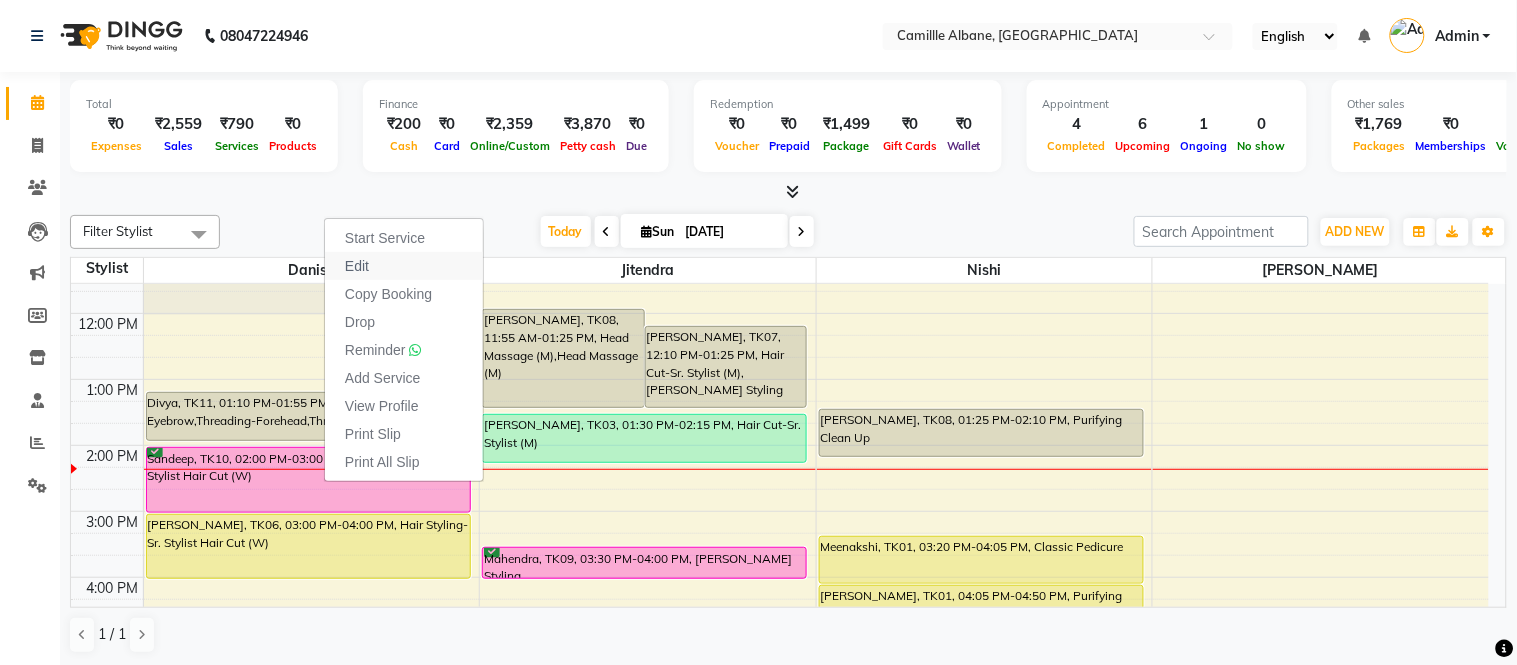 click on "Edit" at bounding box center (357, 266) 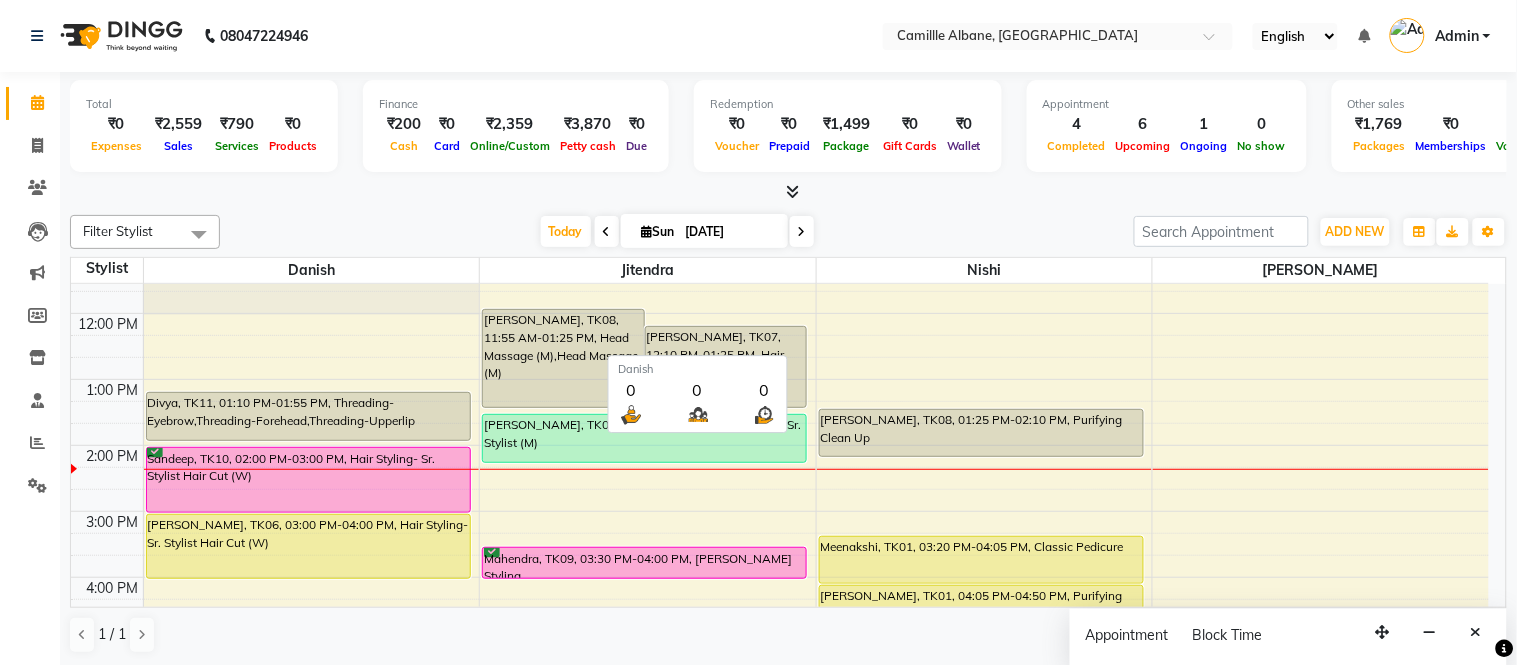 select on "tentative" 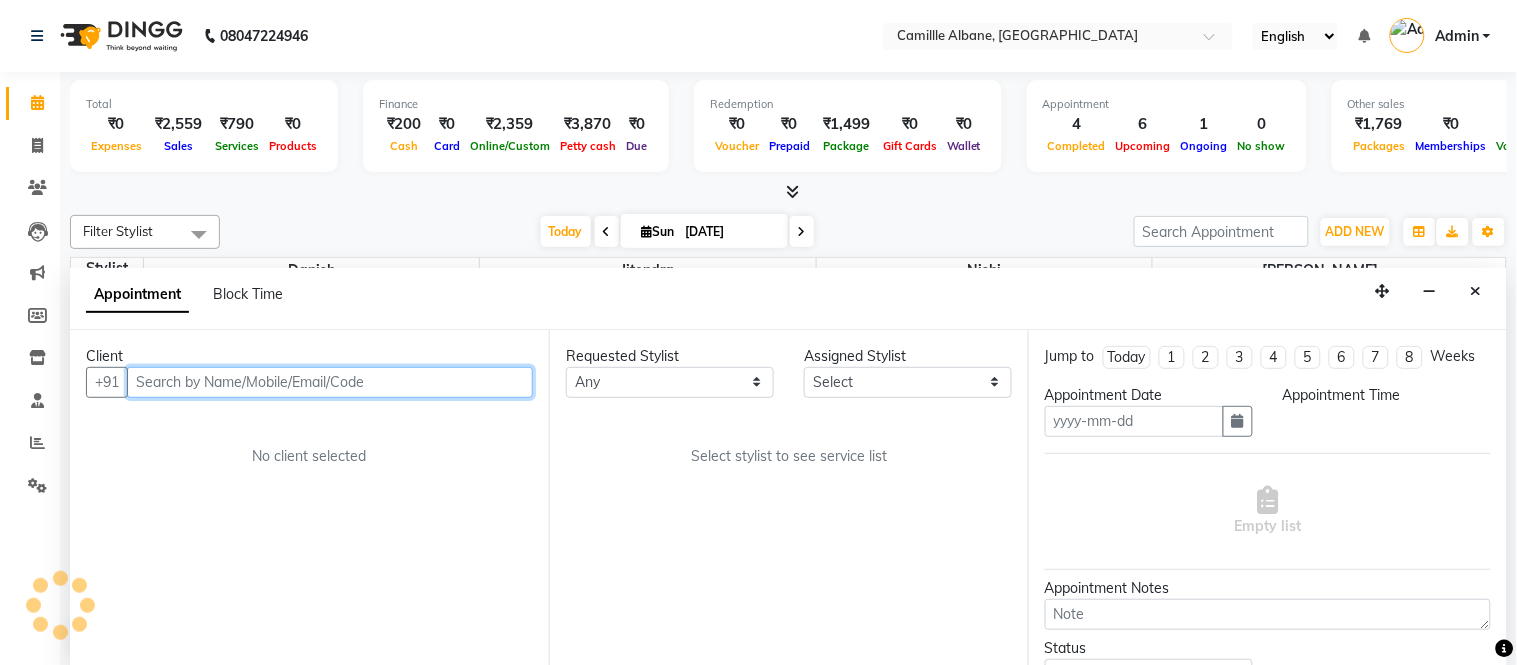 type on "[DATE]" 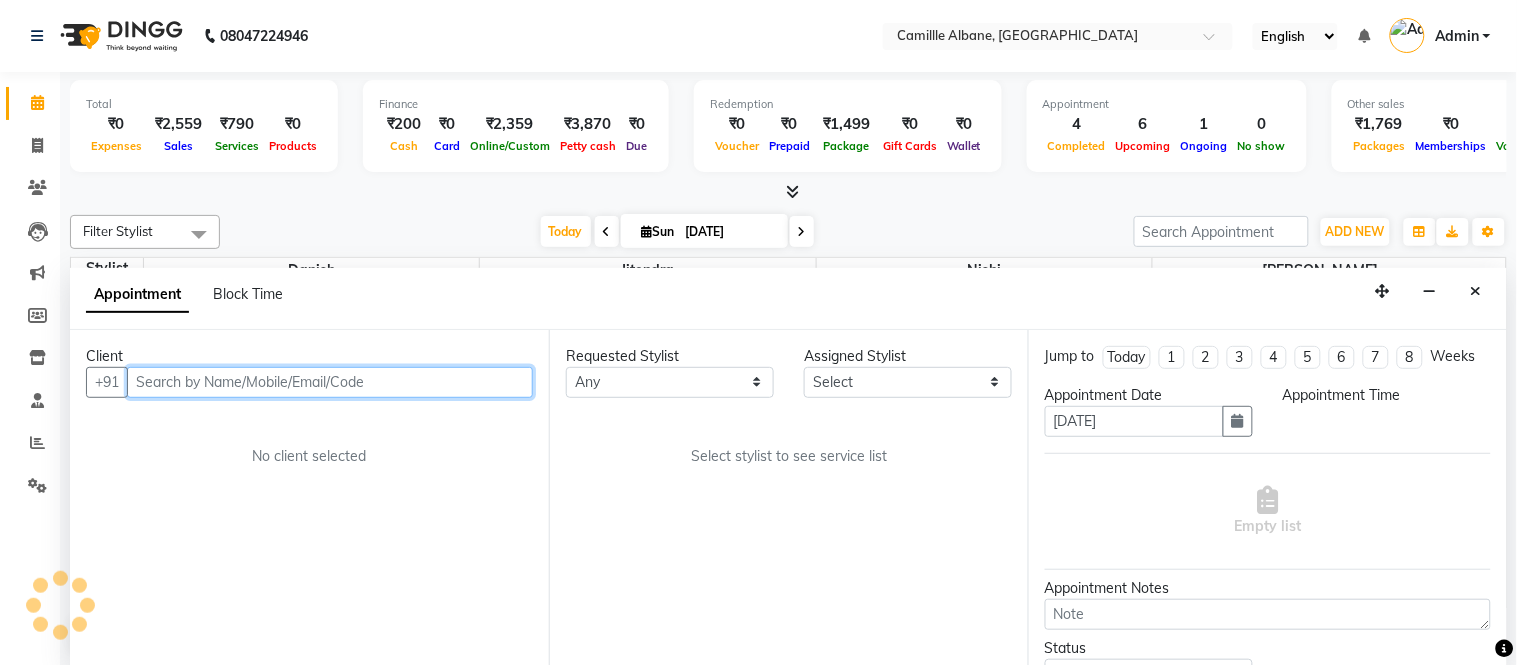 scroll, scrollTop: 0, scrollLeft: 0, axis: both 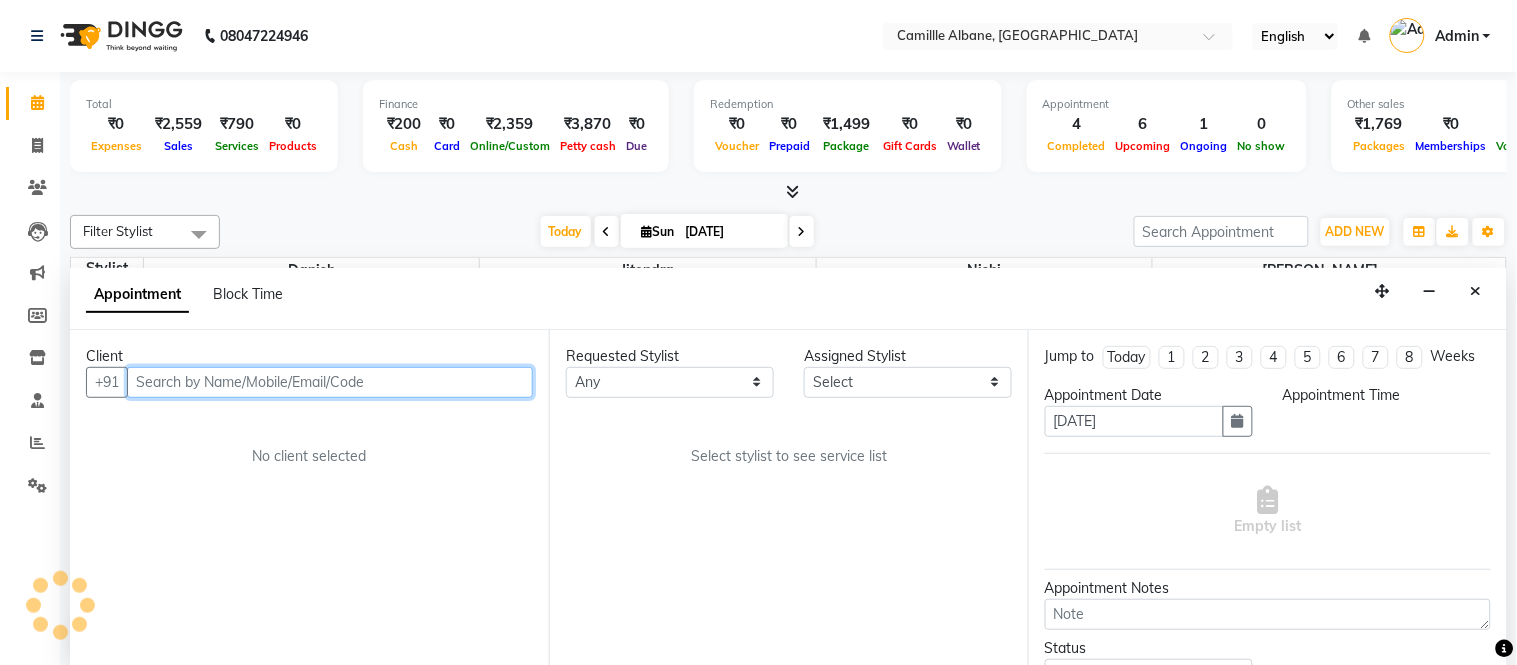 select on "confirm booking" 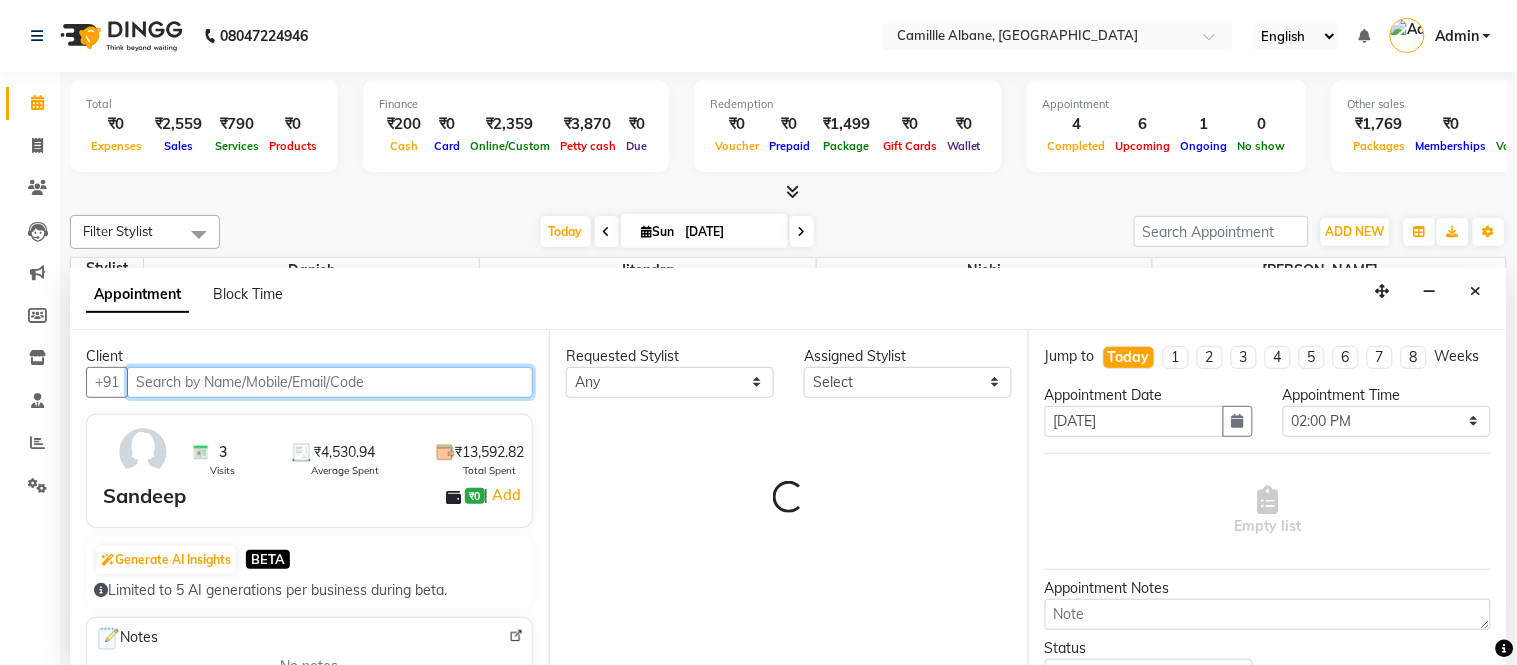 select on "57806" 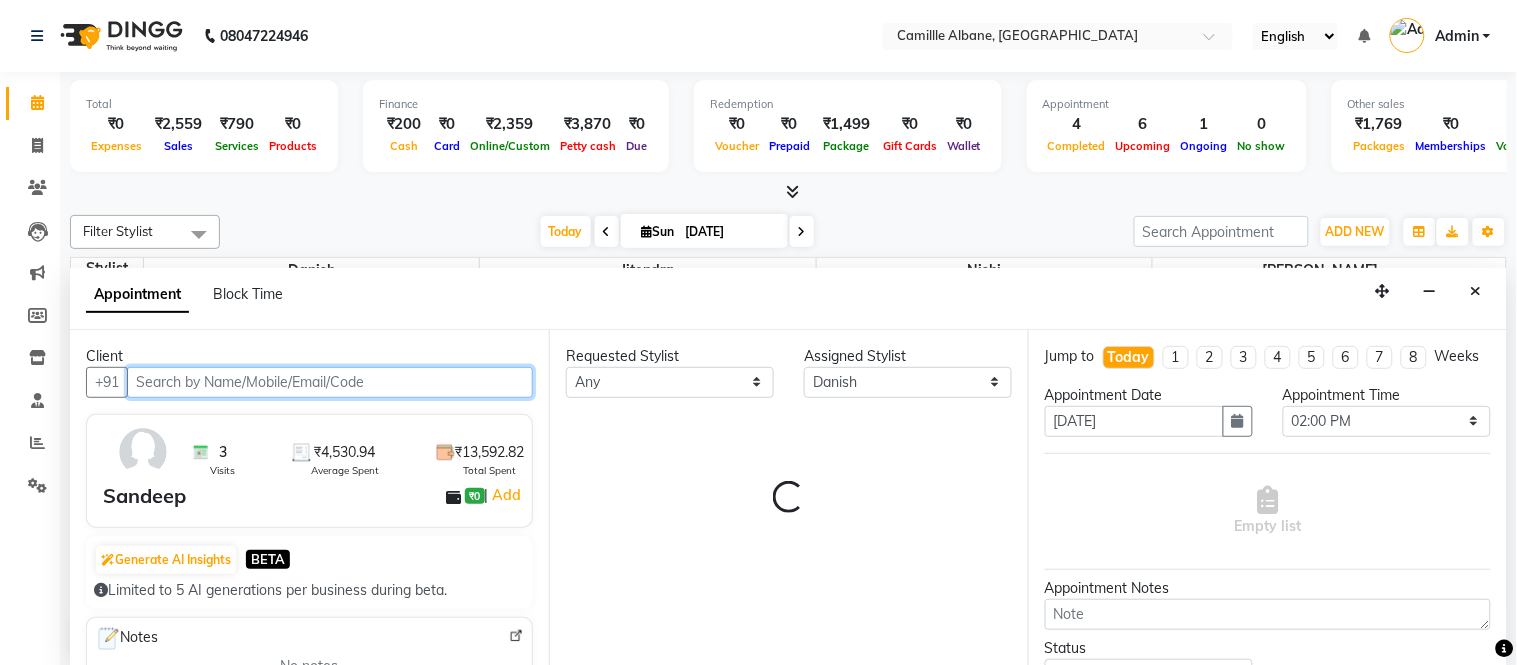 select on "3512" 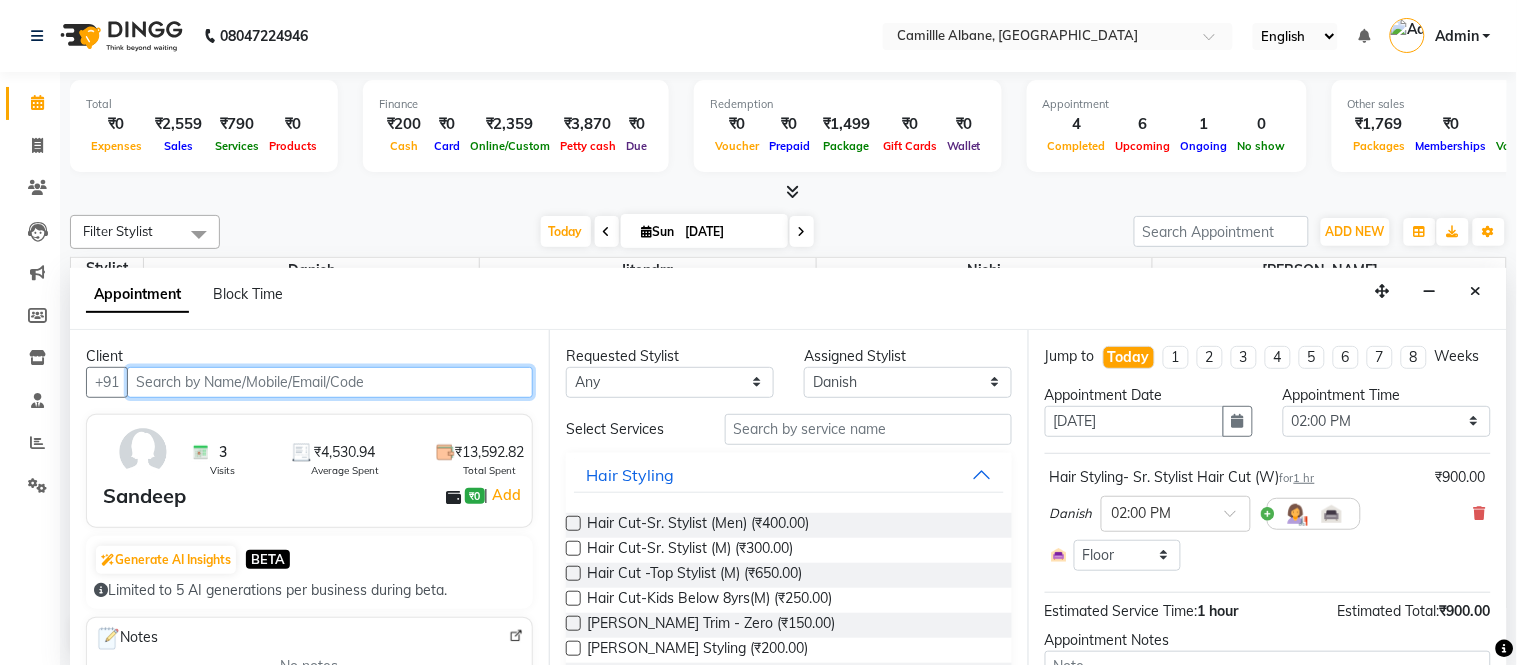 scroll, scrollTop: 398, scrollLeft: 0, axis: vertical 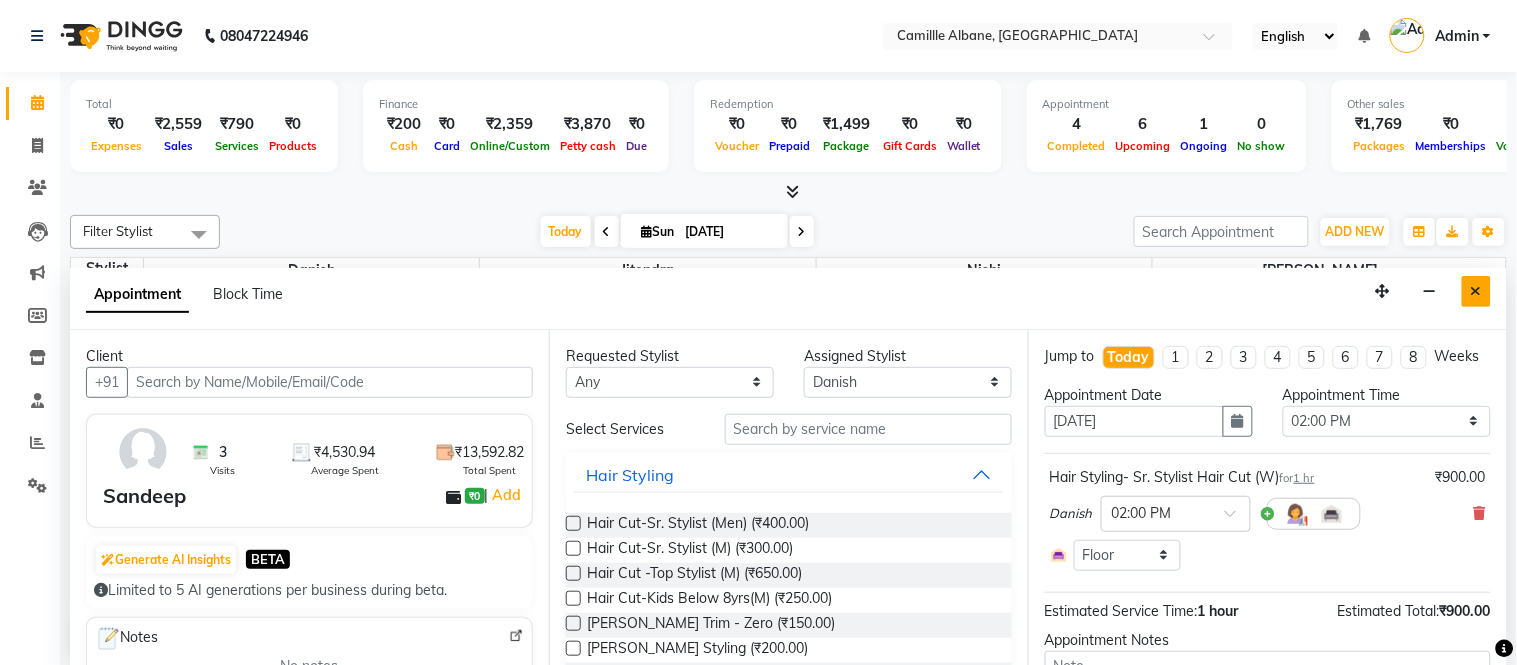 click at bounding box center [1476, 291] 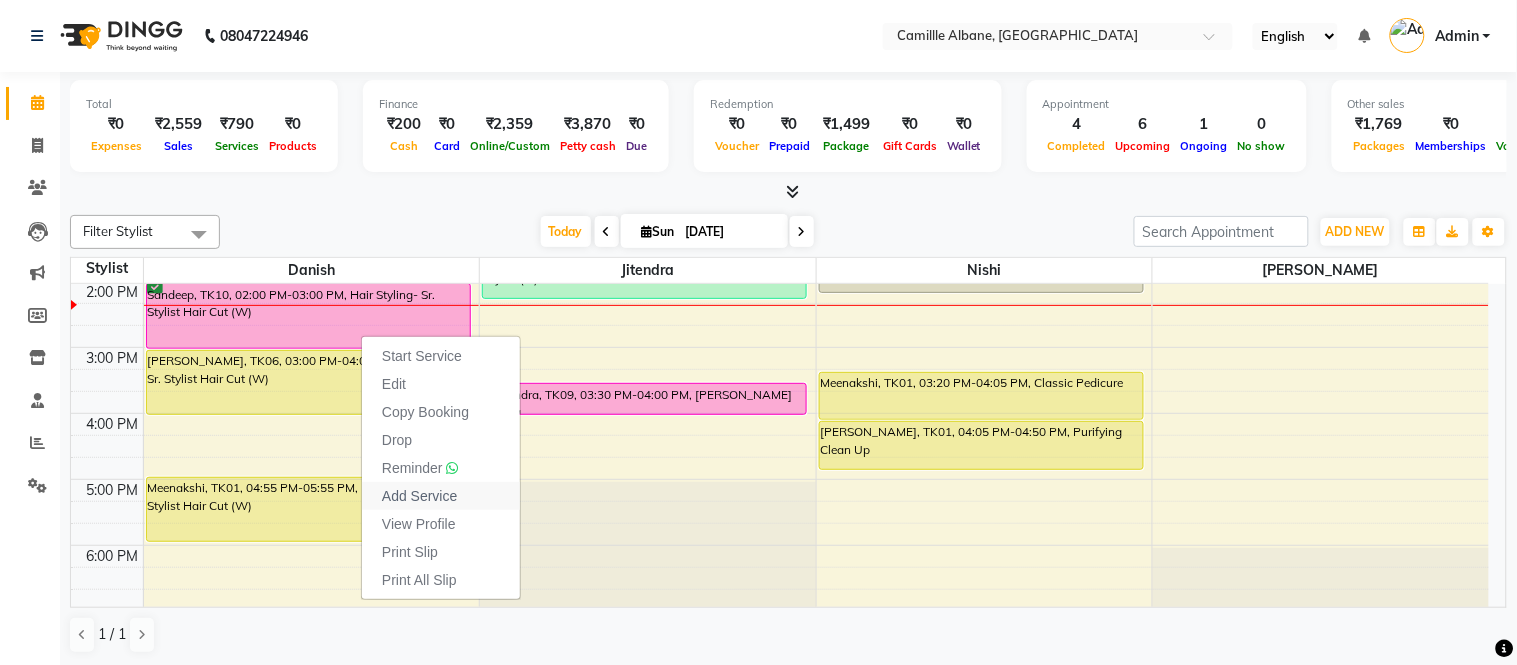 click on "Add Service" at bounding box center (419, 496) 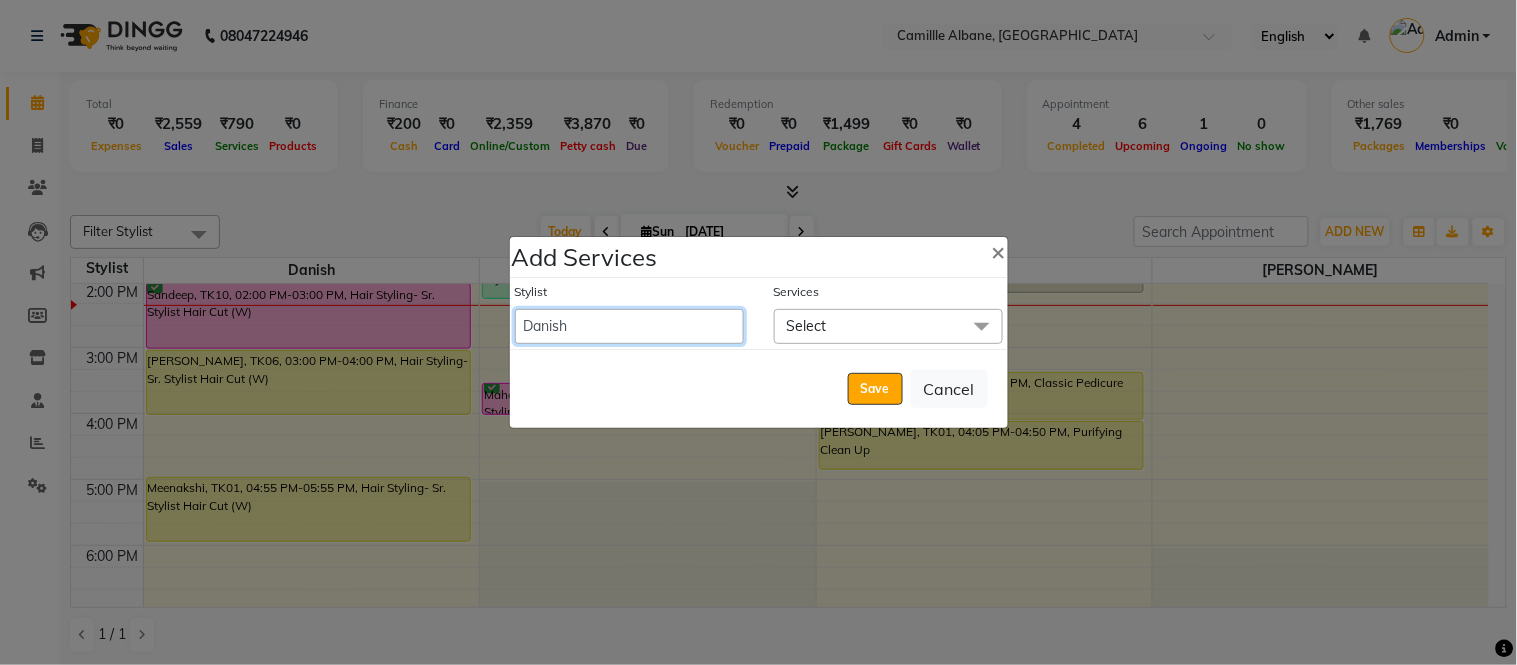 click on "Admin   Amit   Danish   Dr, Rajani   Jitendra   K T Ramarao   Lalitha   Lokesh   Madhu   Nishi   Satish   Srinivas" at bounding box center (629, 326) 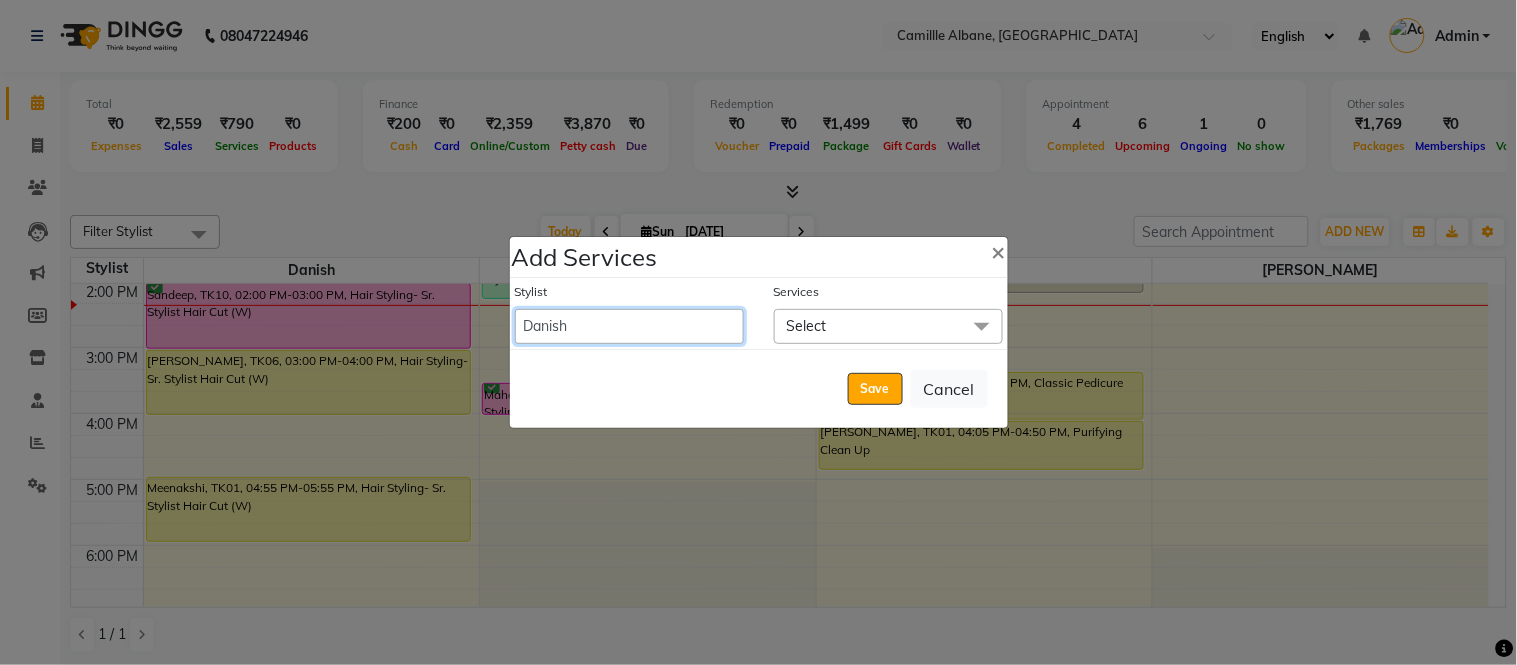 select on "57814" 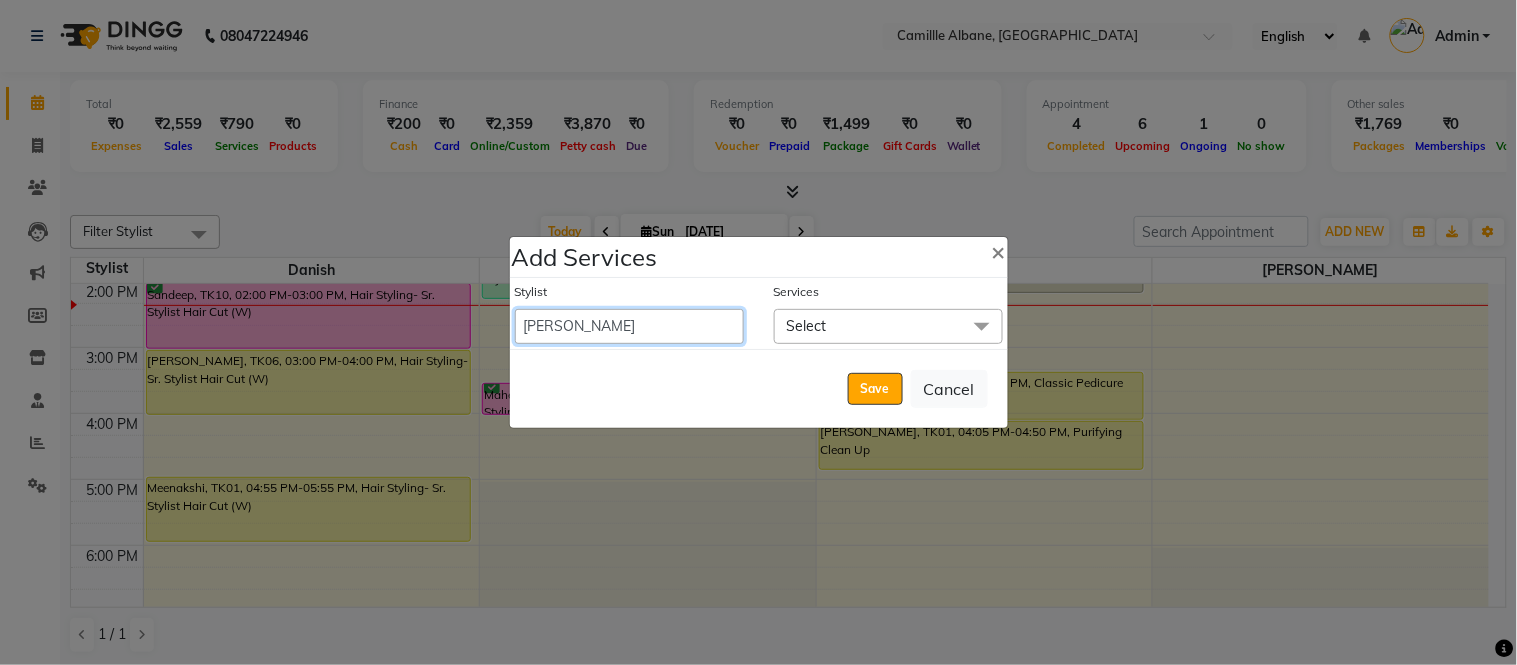click on "Admin   Amit   Danish   Dr, Rajani   Jitendra   K T Ramarao   Lalitha   Lokesh   Madhu   Nishi   Satish   Srinivas" at bounding box center [629, 326] 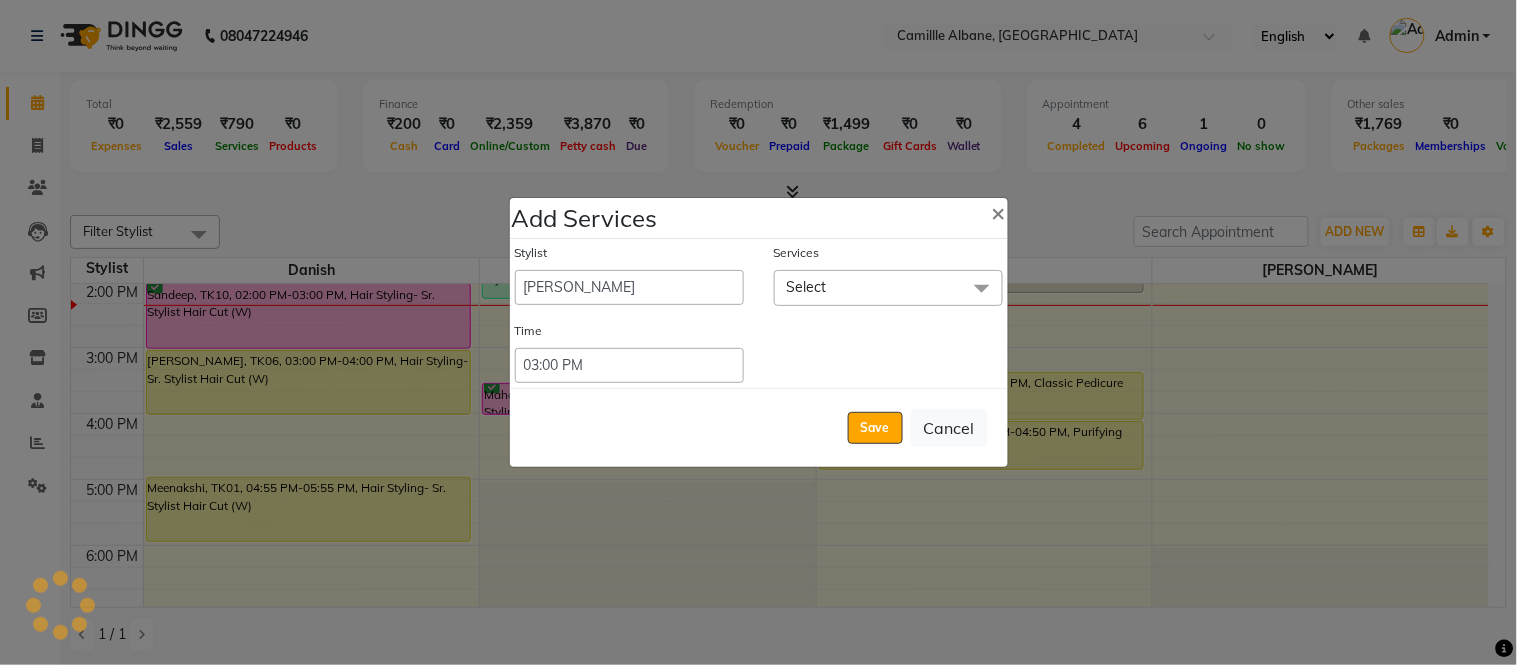 click on "Select" 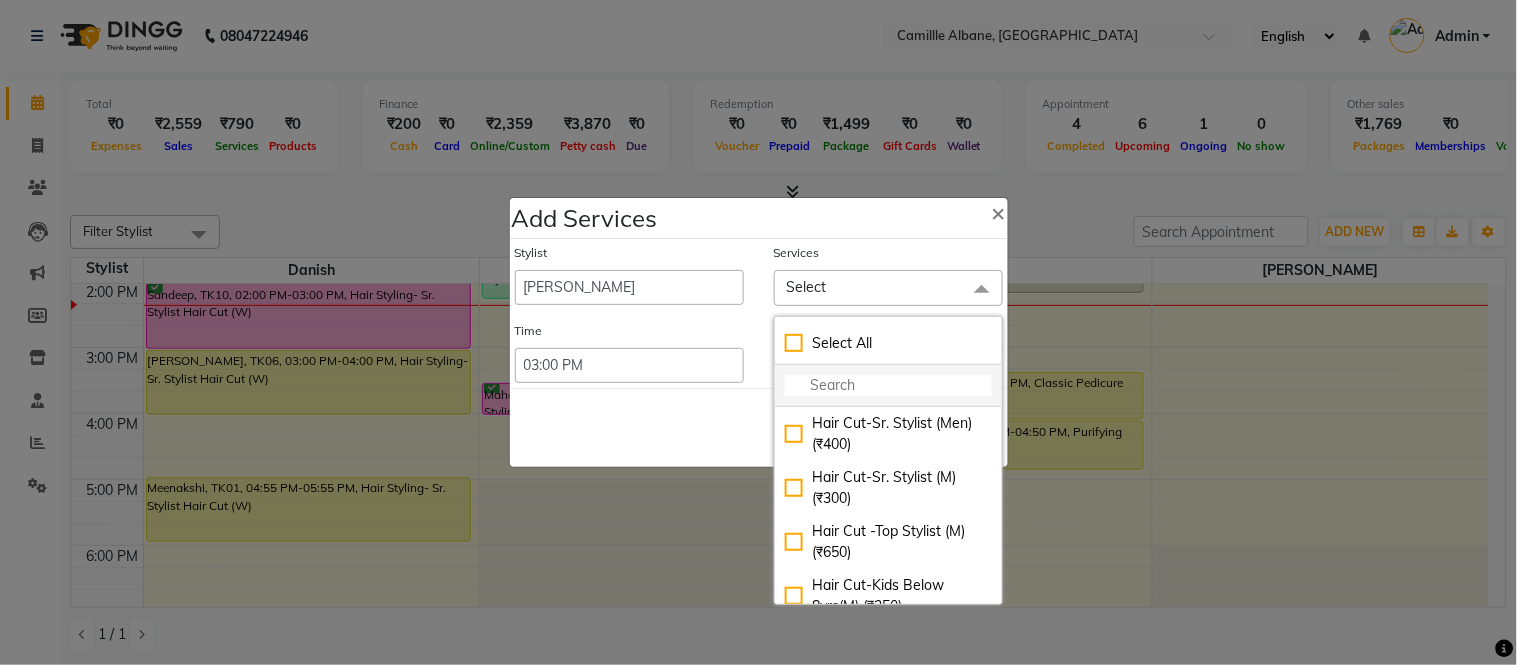 click 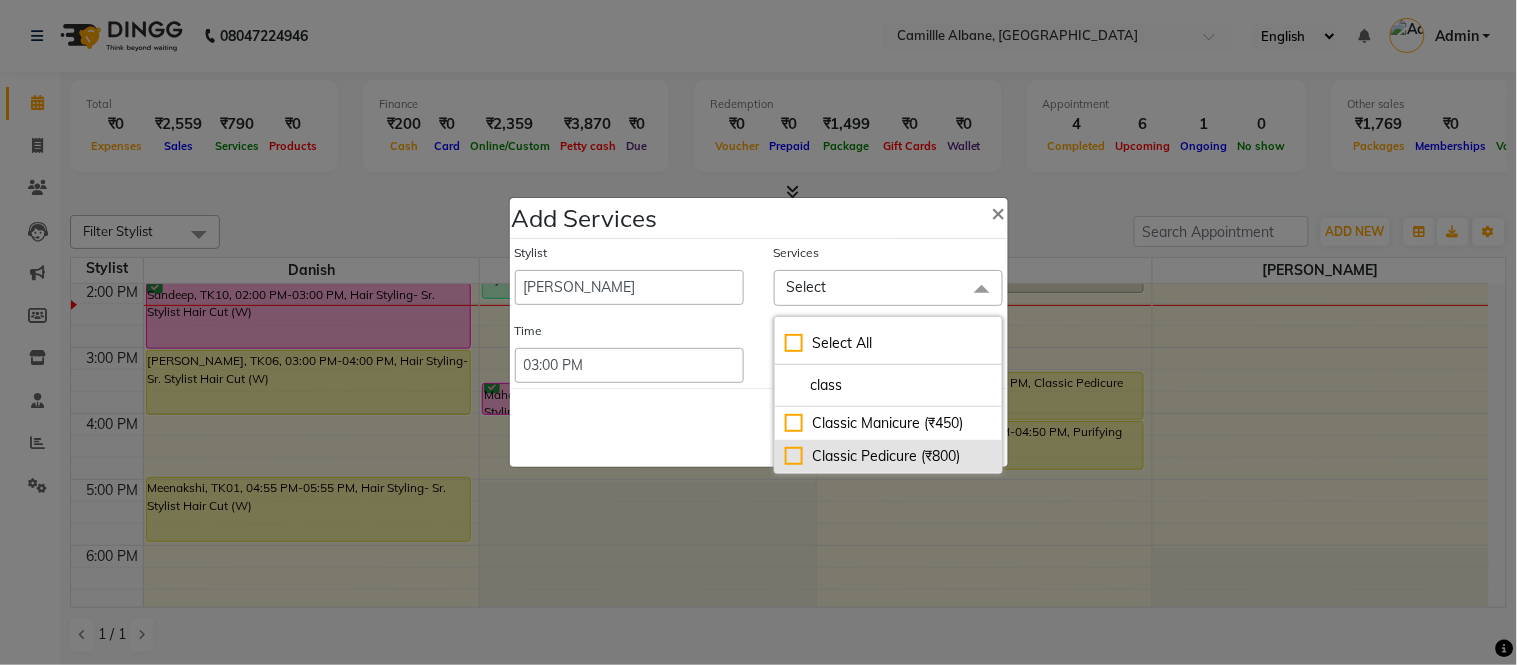 type on "class" 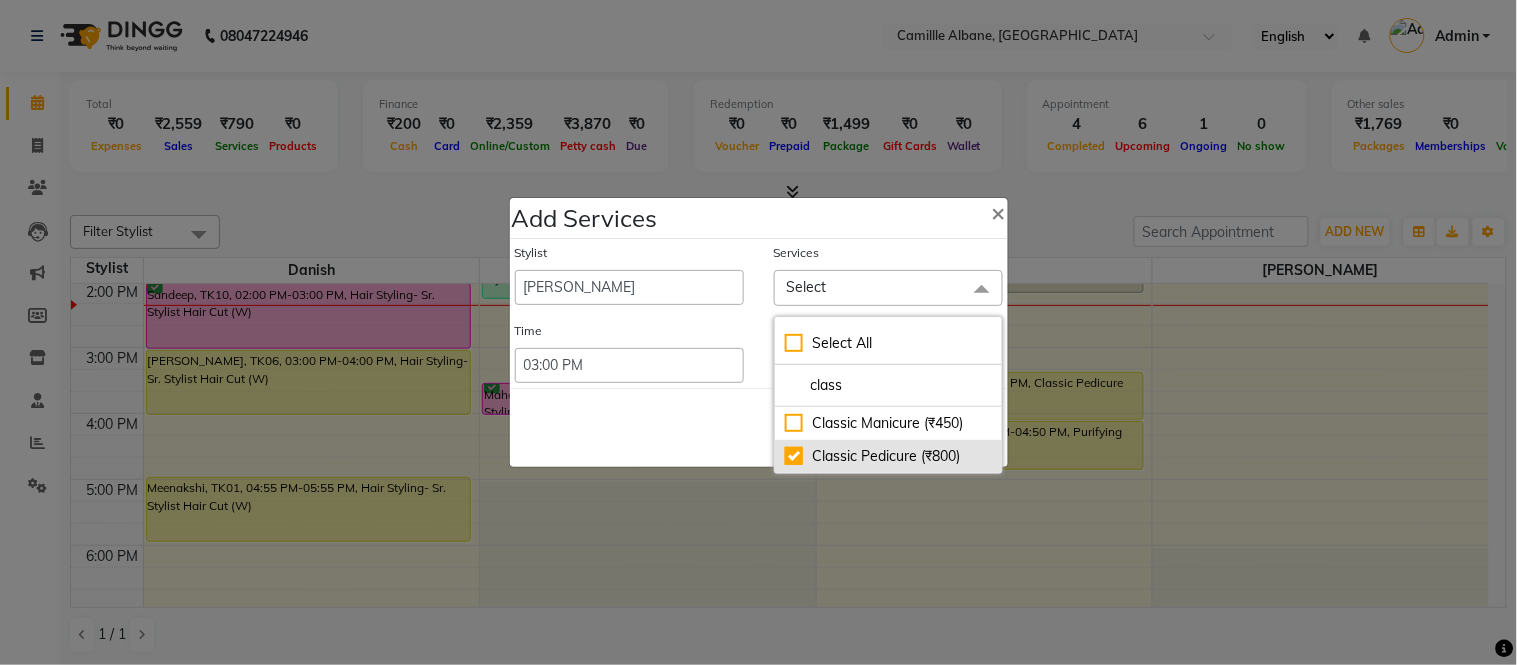 checkbox on "true" 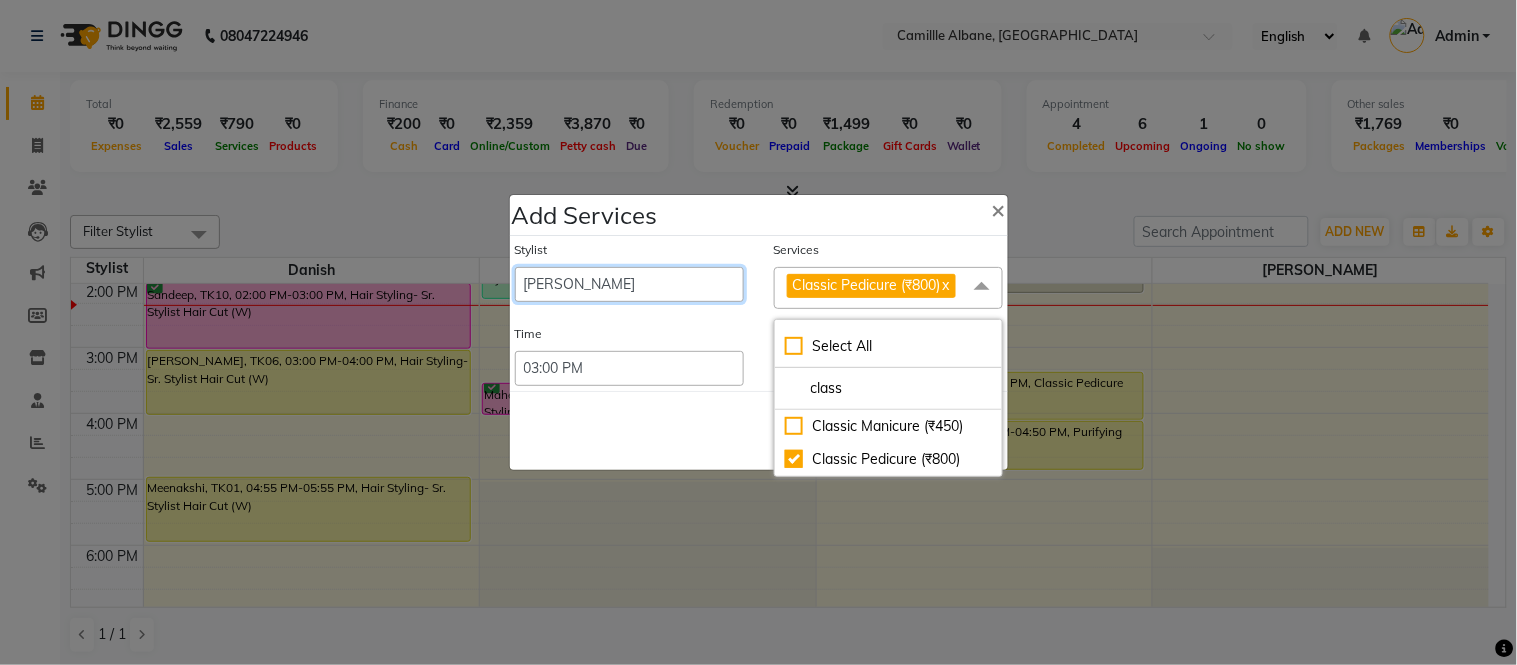 click on "Admin   Amit   Danish   Dr, Rajani   Jitendra   K T Ramarao   Lalitha   Lokesh   Madhu   Nishi   Satish   Srinivas" at bounding box center (629, 284) 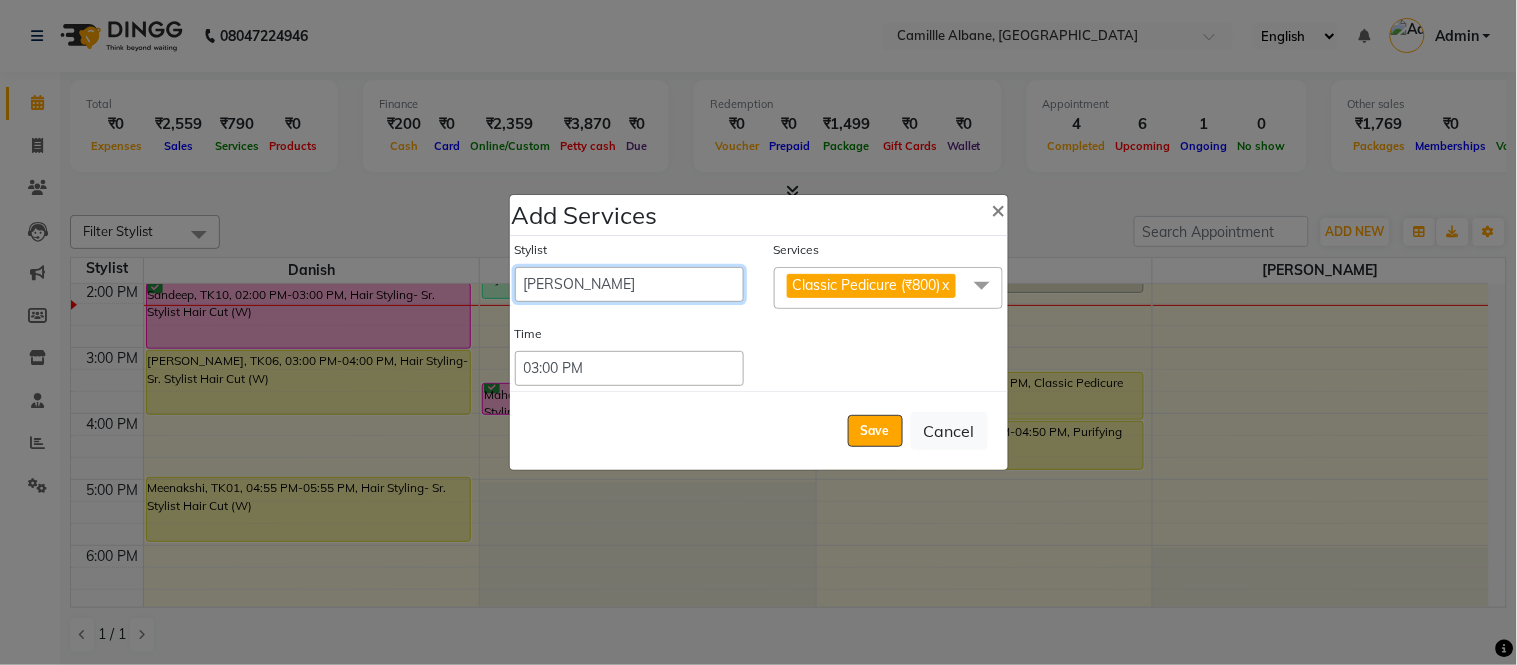 click on "Admin   Amit   Danish   Dr, Rajani   Jitendra   K T Ramarao   Lalitha   Lokesh   Madhu   Nishi   Satish   Srinivas" at bounding box center (629, 284) 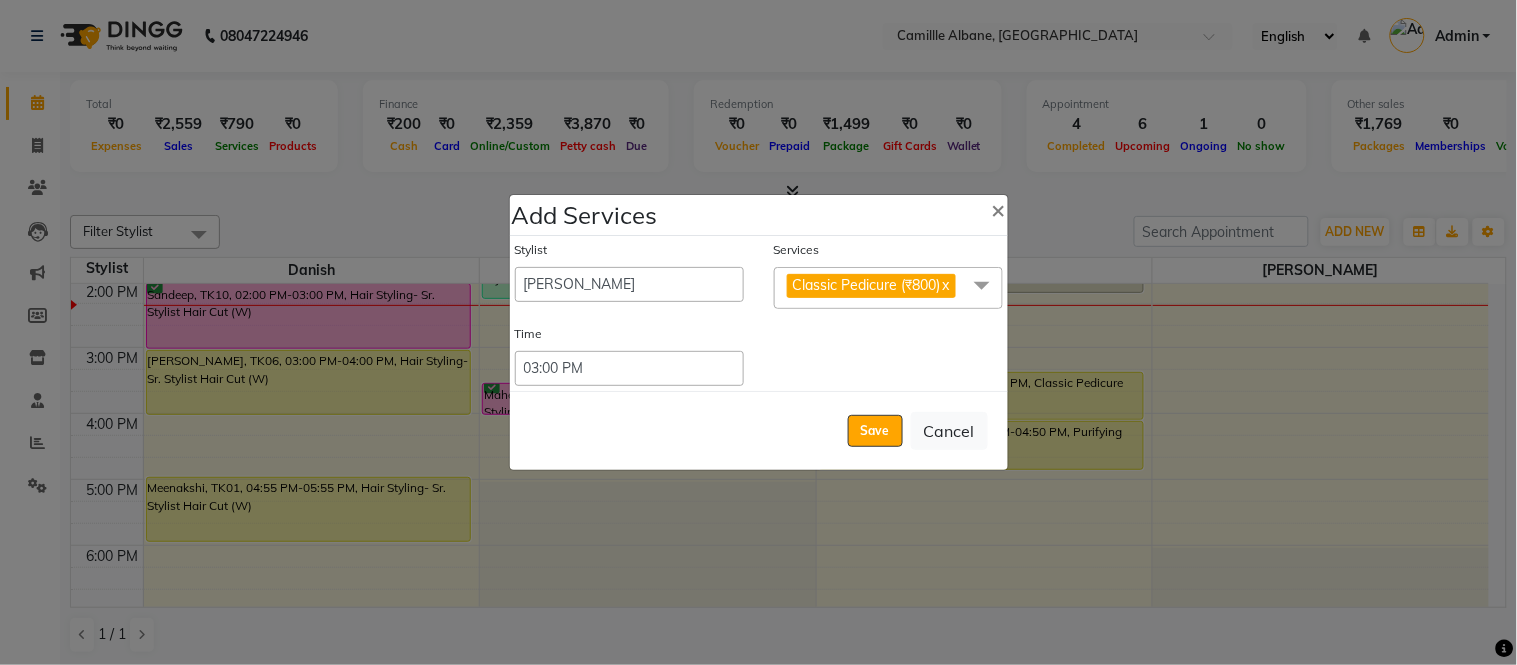 click on "Time Select 09:00 AM  09:15 AM  09:30 AM  09:45 AM  10:00 AM  10:15 AM  10:30 AM  10:45 AM  11:00 AM  11:15 AM  11:30 AM  11:45 AM  12:00 PM  12:15 PM  12:30 PM  12:45 PM  01:00 PM  01:15 PM  01:30 PM  01:45 PM  02:00 PM  02:15 PM  02:30 PM  02:45 PM  03:00 PM  03:15 PM  03:30 PM  03:45 PM  04:00 PM  04:15 PM  04:30 PM  04:45 PM  05:00 PM  05:15 PM  05:30 PM  05:45 PM  06:00 PM  06:15 PM  06:30 PM  06:45 PM  07:00 PM  07:15 PM  07:30 PM  07:45 PM  08:00 PM  08:15 PM  08:30 PM  08:45 PM  09:00 PM  09:15 PM  09:30 PM  09:45 PM  10:00 PM  10:15 PM  10:30 PM  10:45 PM  11:00 PM  11:15 PM  11:30 PM  11:45 PM  12:00 PM  12:15 PM  12:30 PM  12:45 PM" 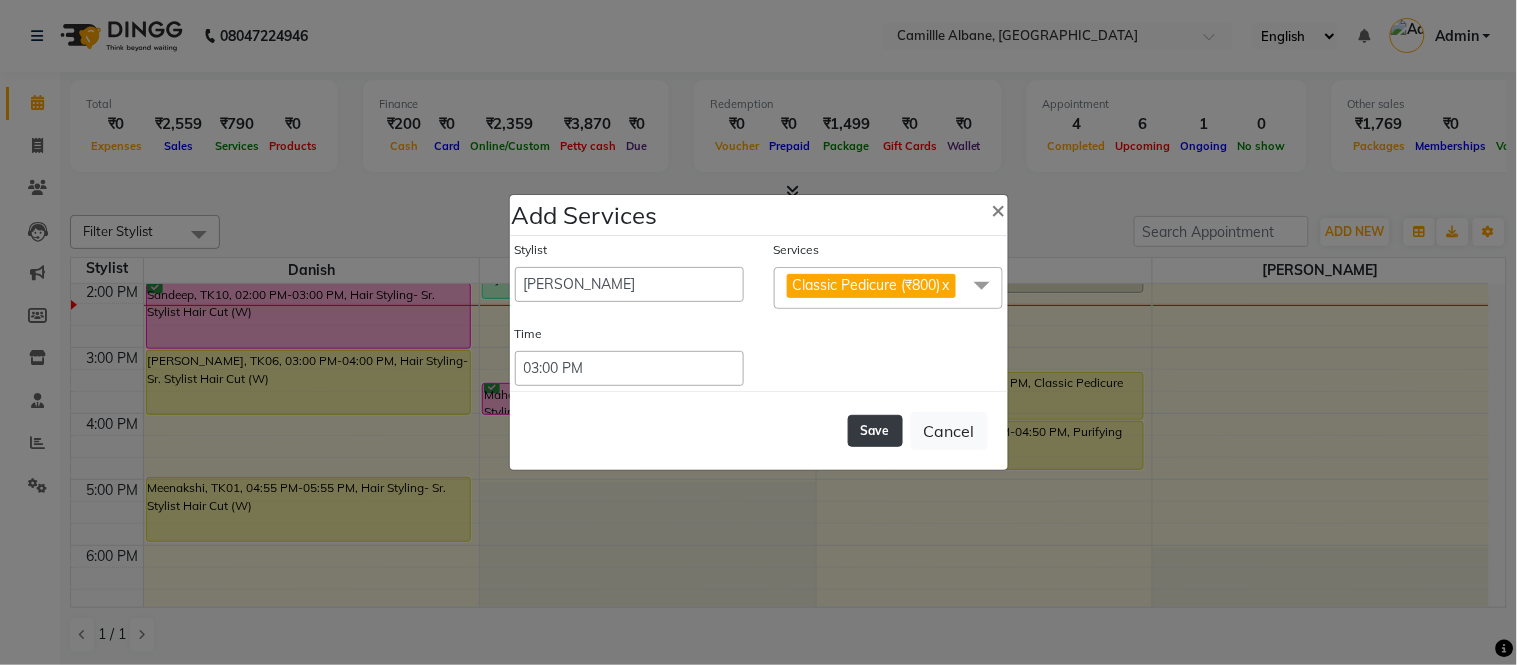 click on "Save" 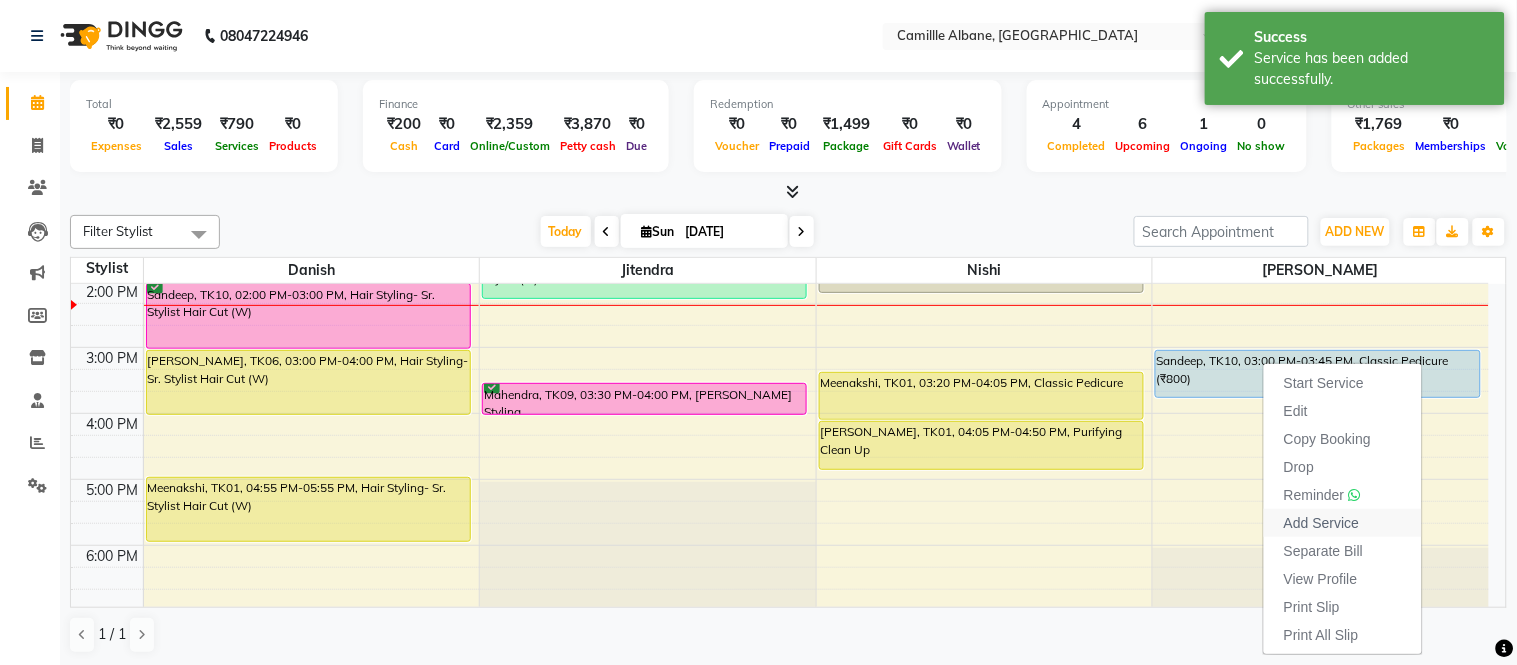 click on "Add Service" at bounding box center [1321, 523] 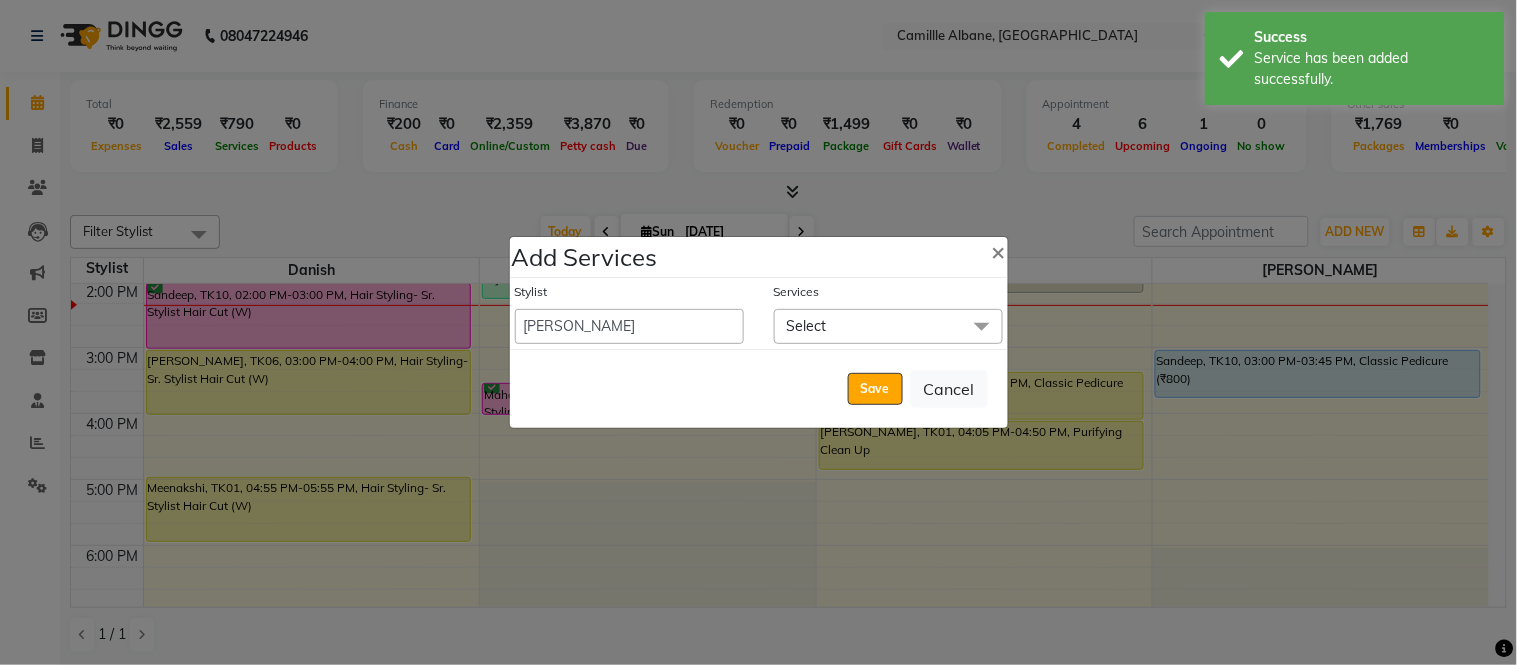 click on "Select" 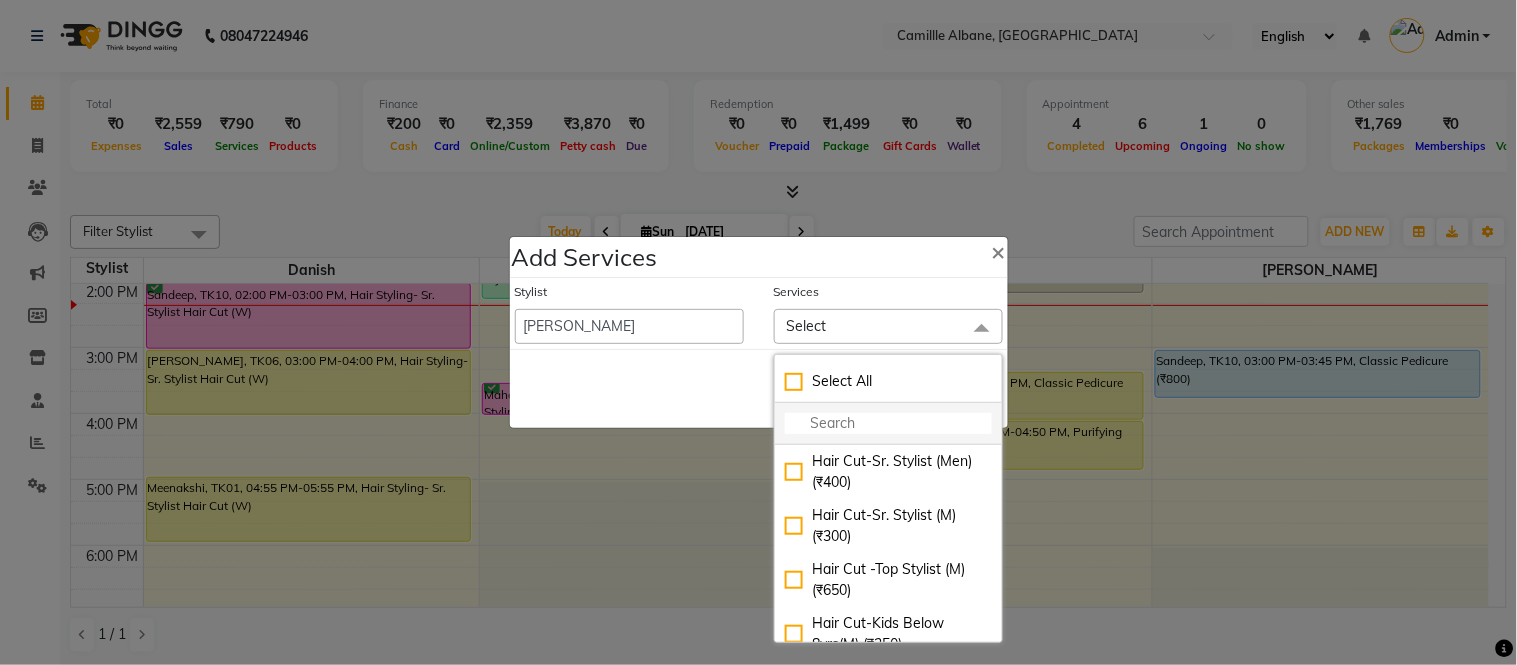 click 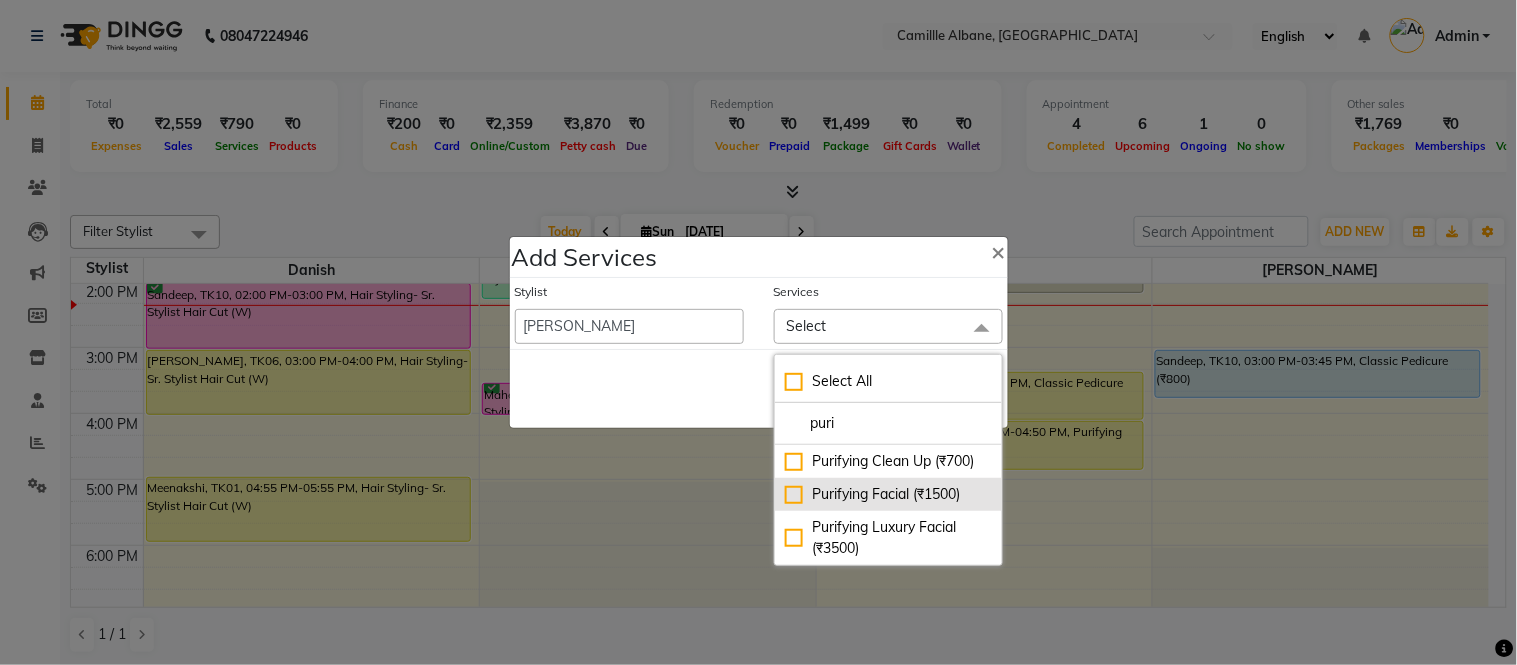 type on "puri" 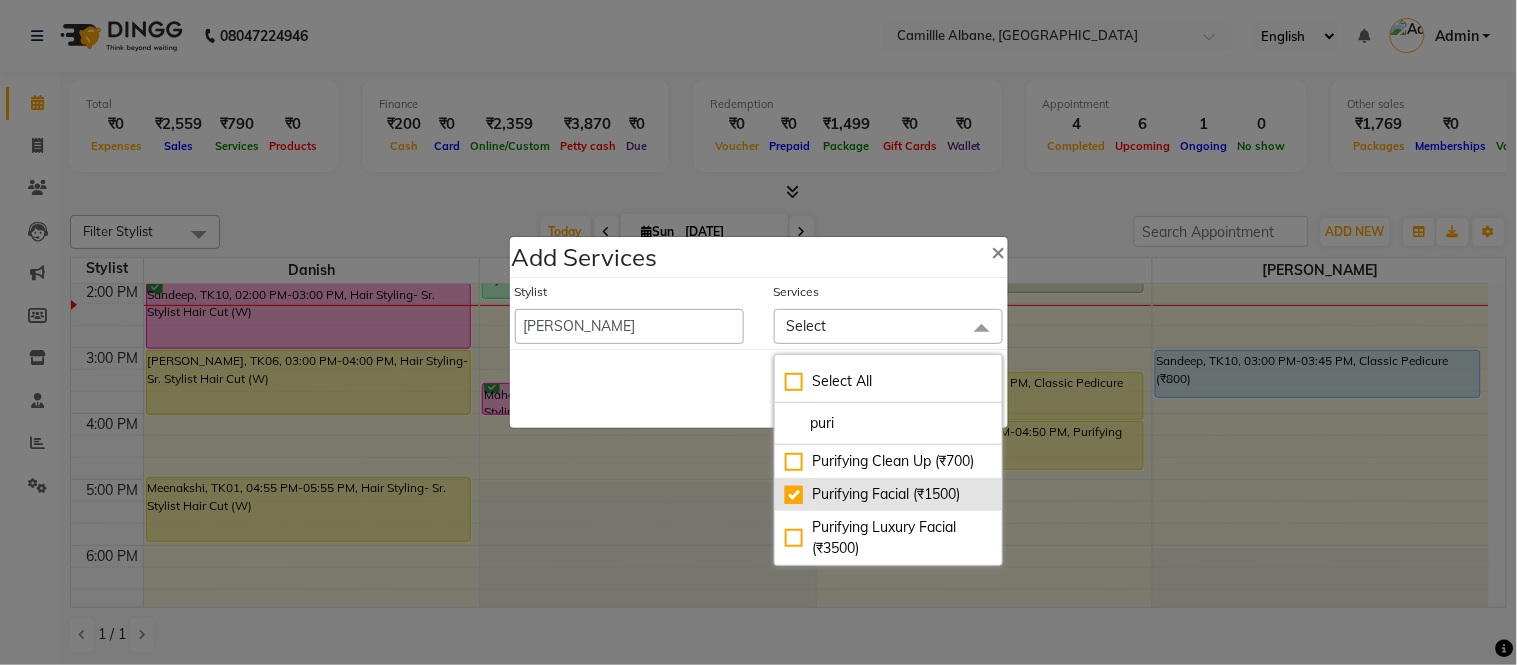 checkbox on "true" 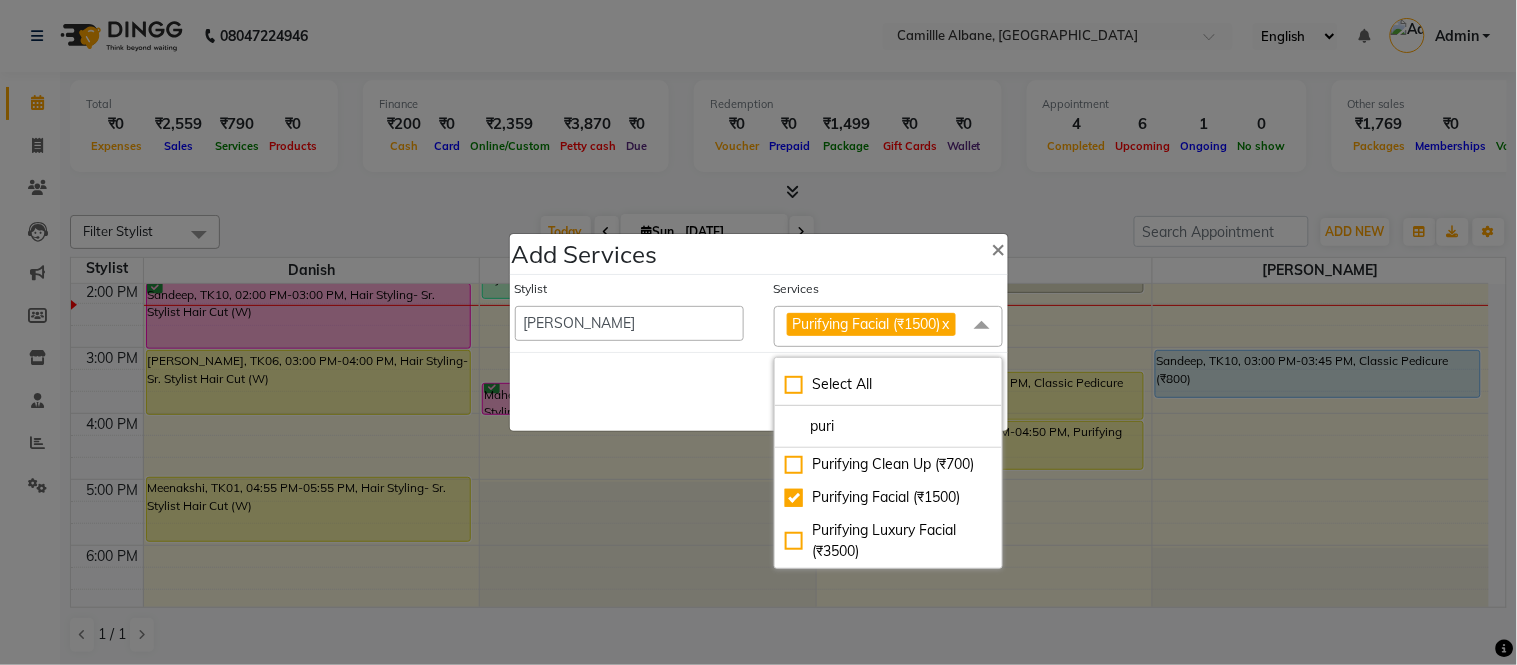 click on "Save   Cancel" 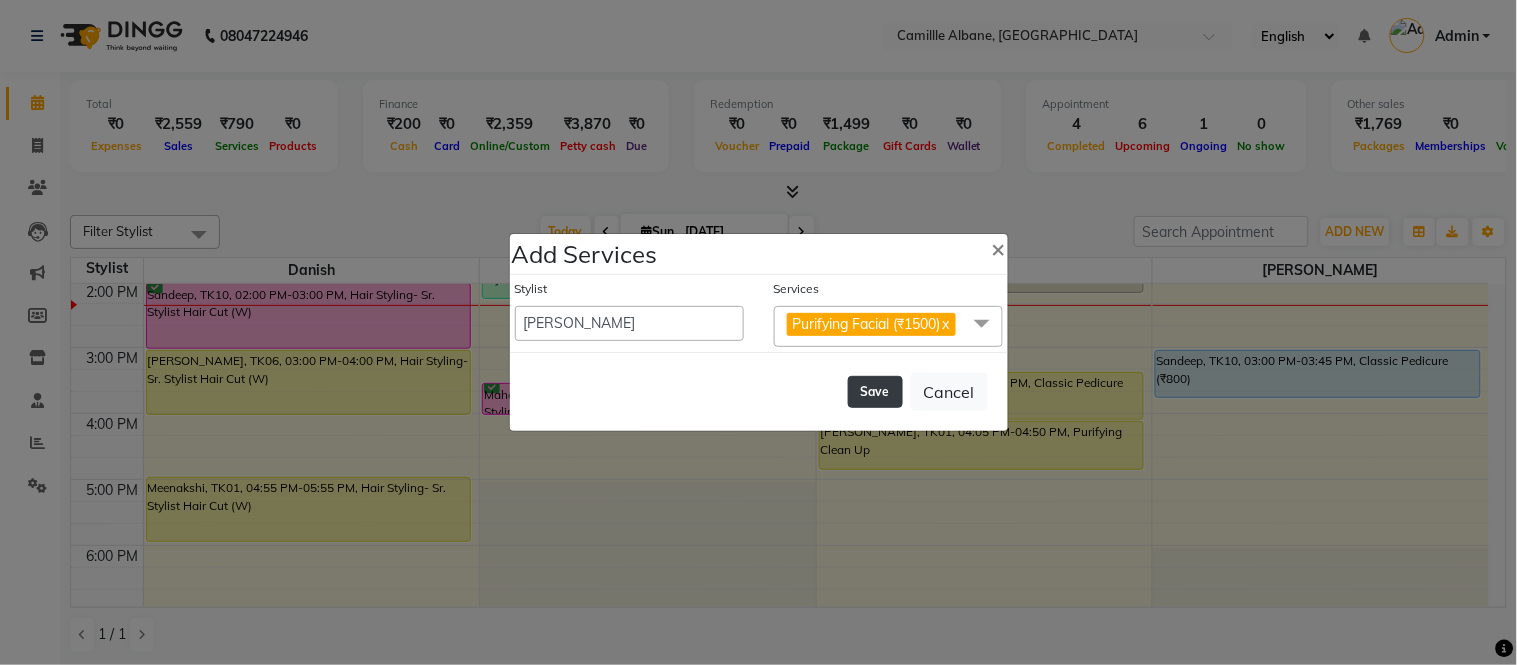 click on "Save" 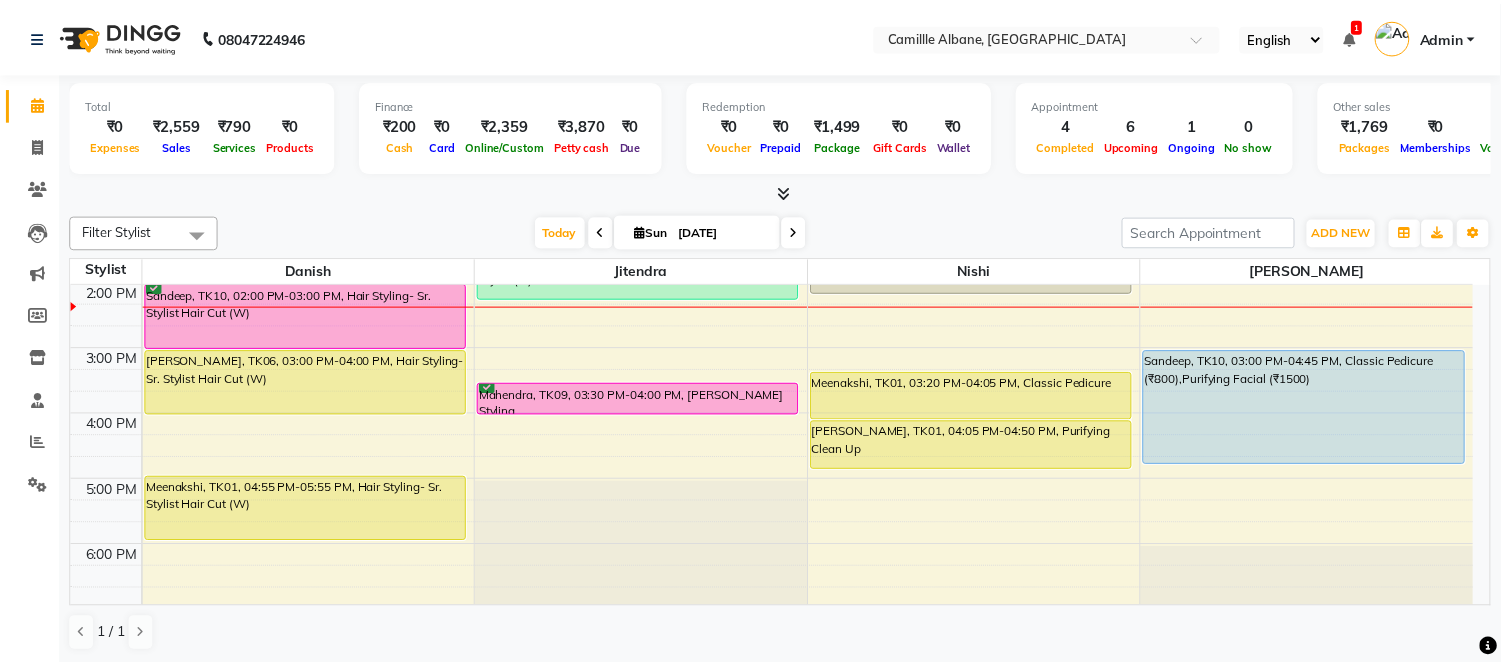 scroll, scrollTop: 213, scrollLeft: 0, axis: vertical 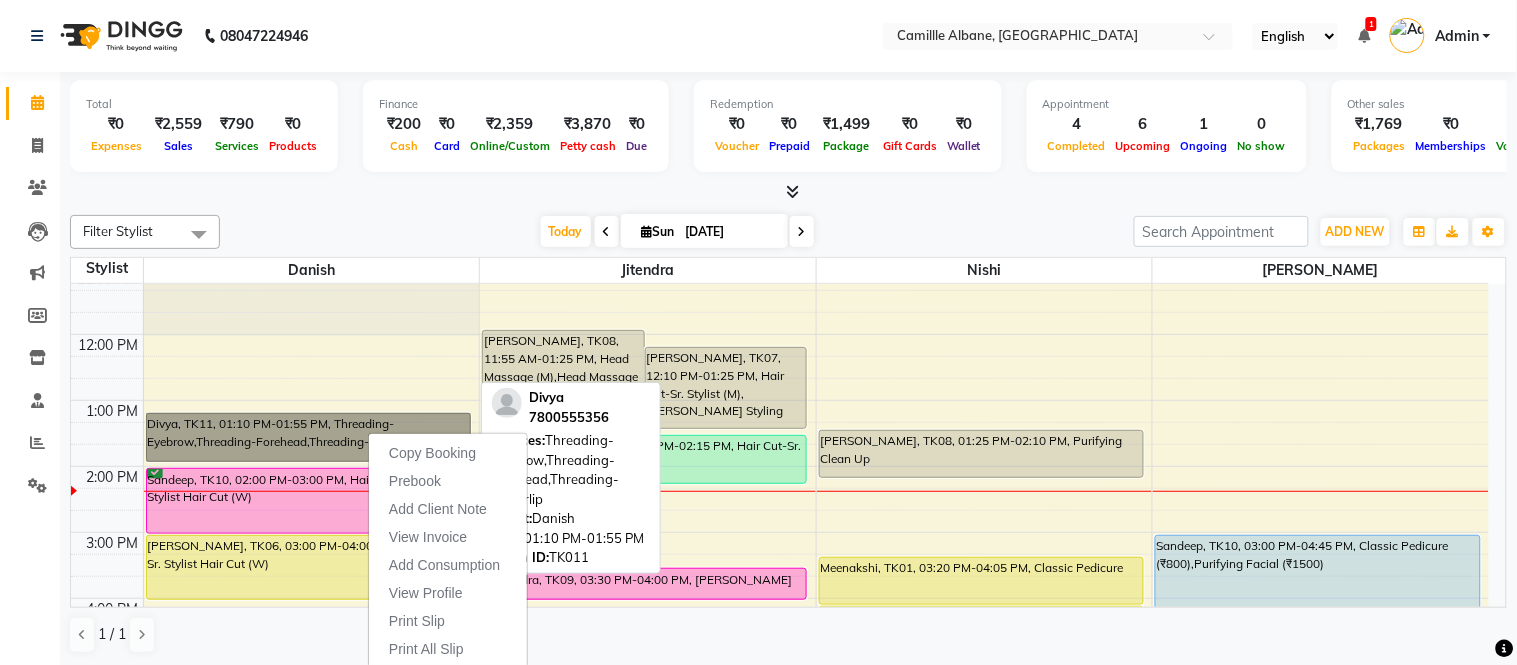 click on "Divya, TK11, 01:10 PM-01:55 PM, Threading-Eyebrow,Threading-Forehead,Threading-Upperlip" at bounding box center [308, 437] 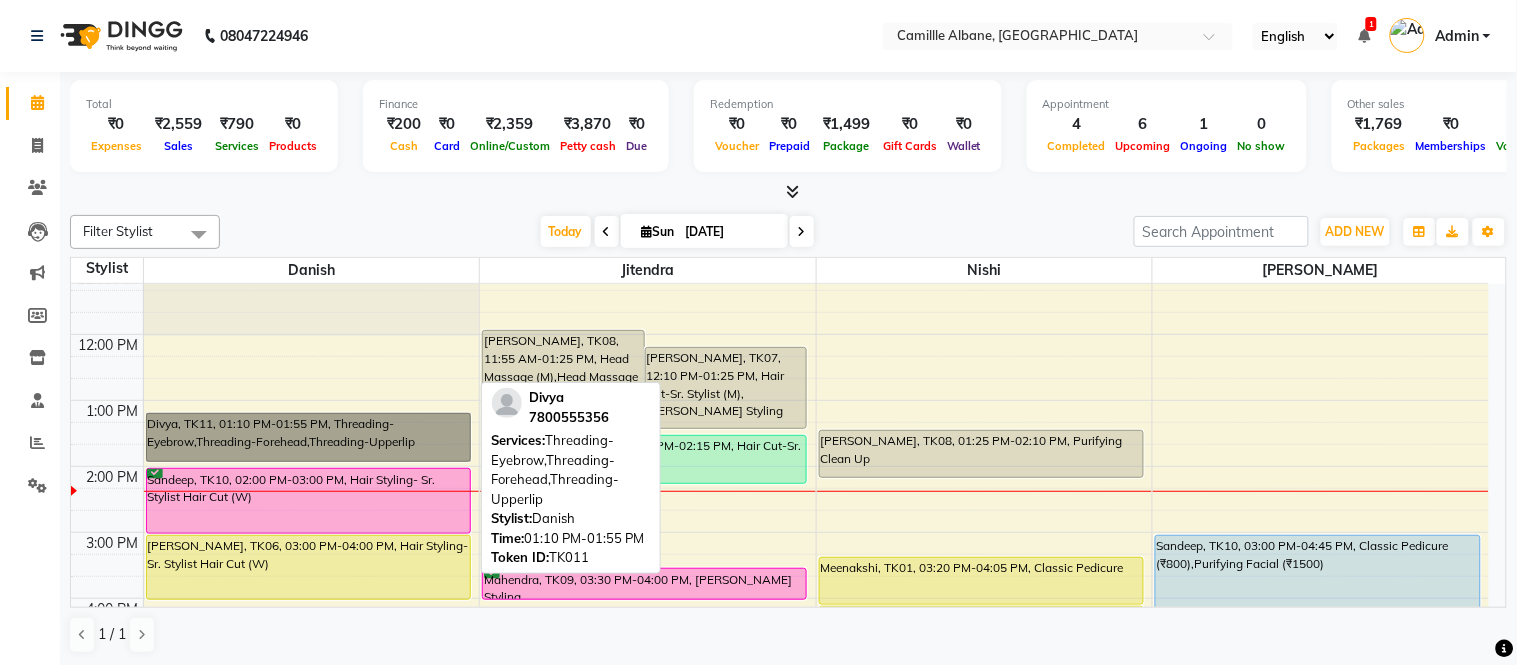 click on "Divya, TK11, 01:10 PM-01:55 PM, Threading-Eyebrow,Threading-Forehead,Threading-Upperlip" at bounding box center [308, 437] 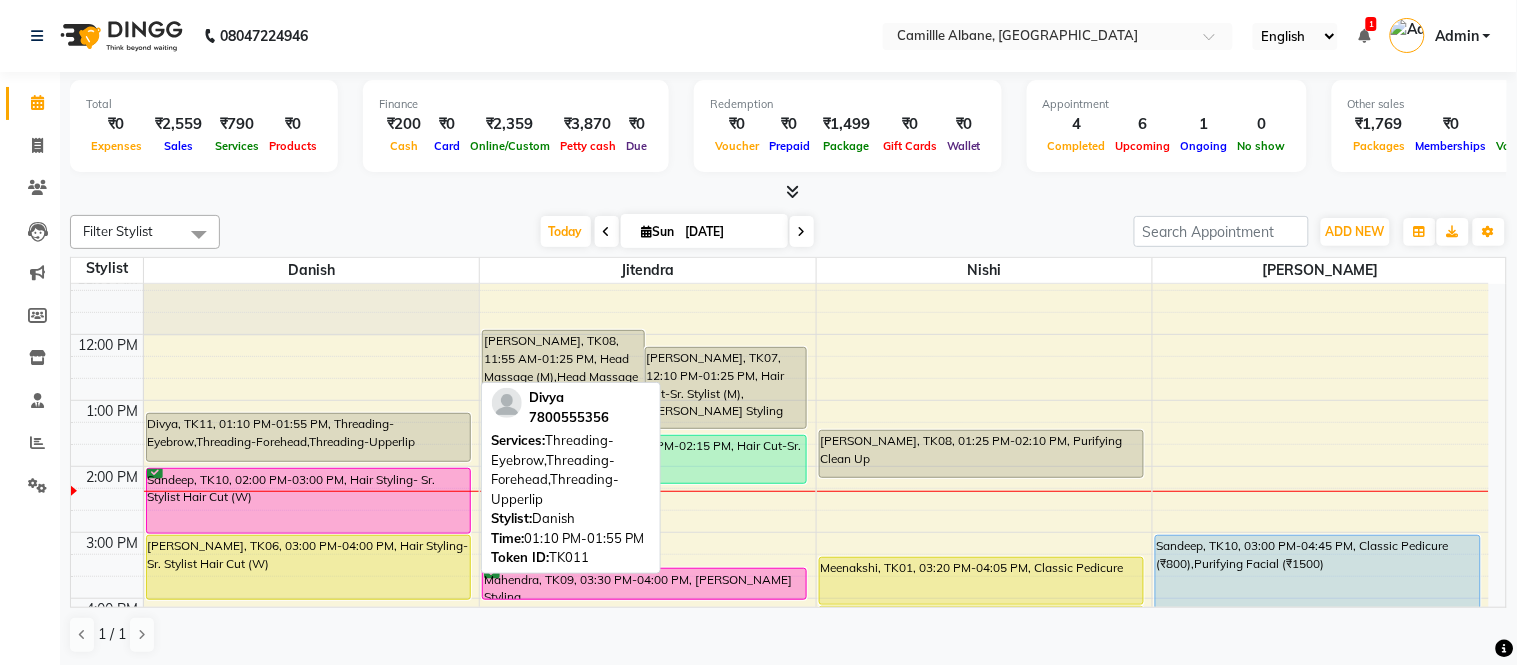 select on "3" 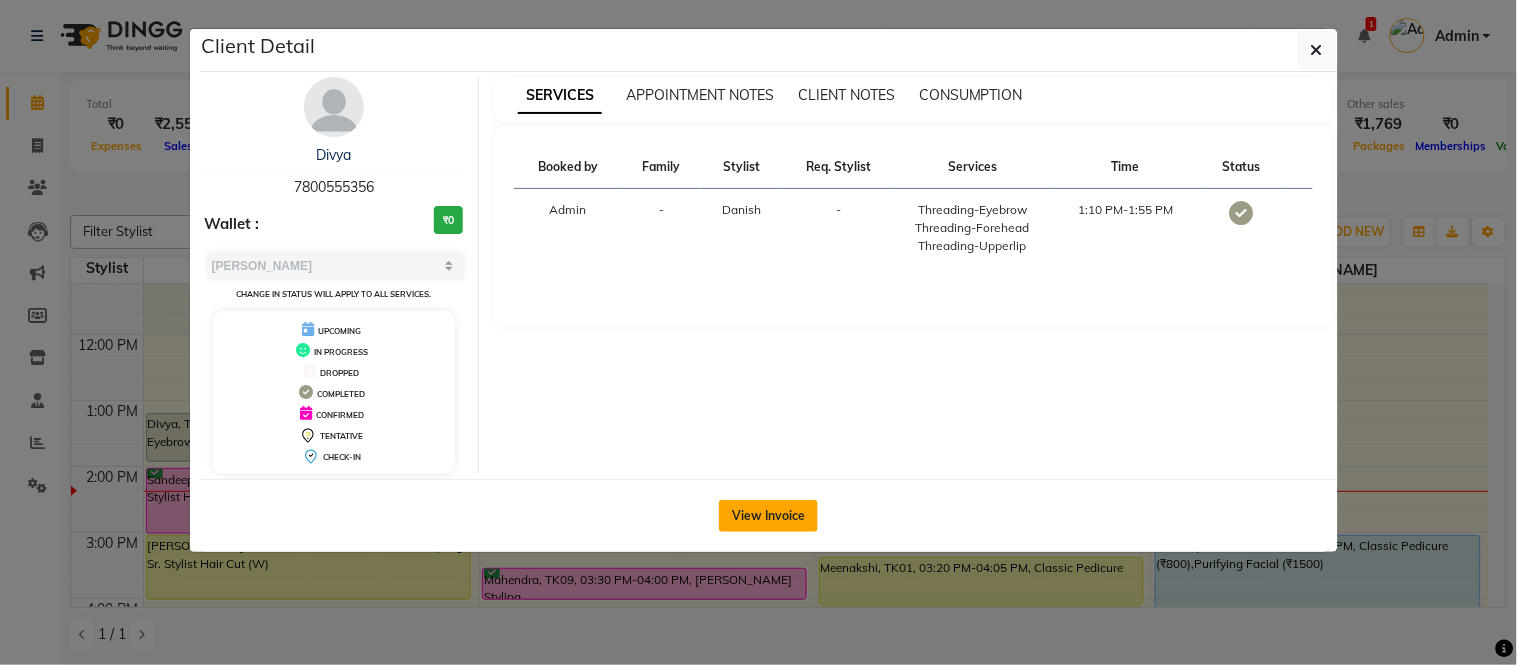 click on "View Invoice" 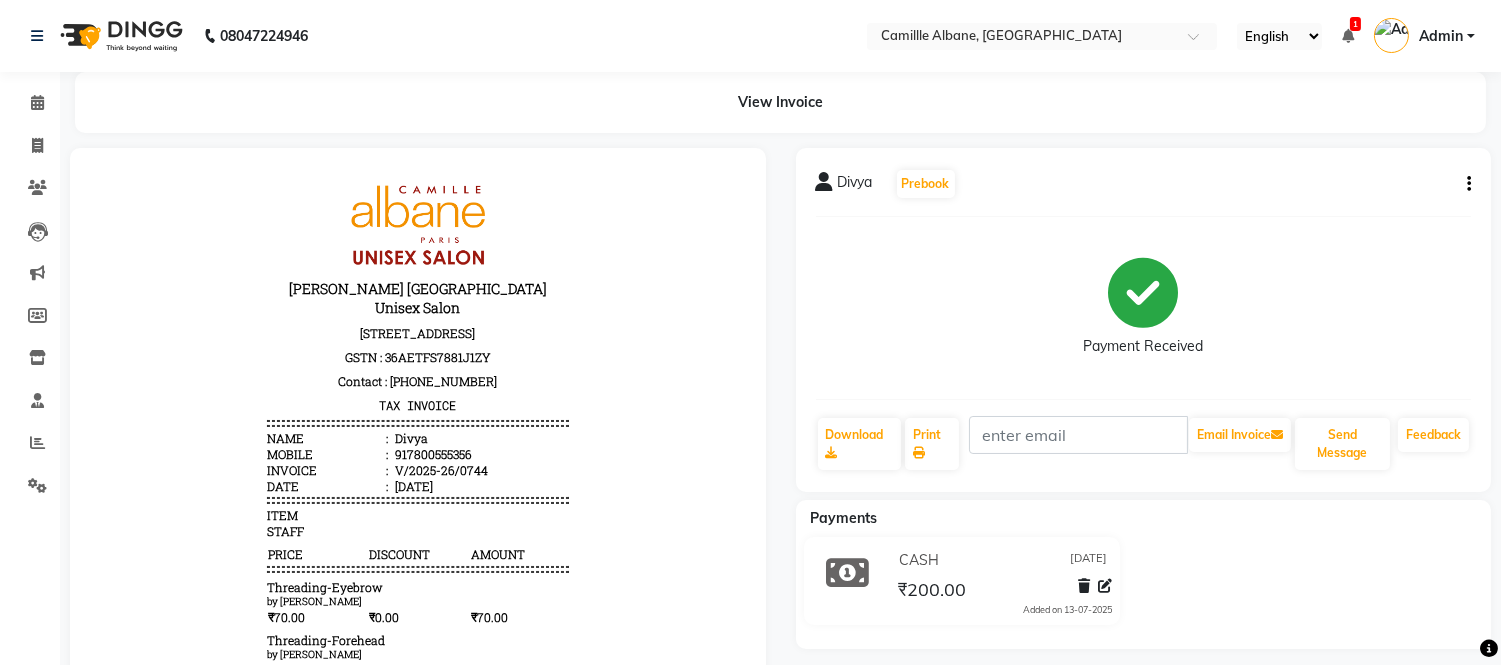 scroll, scrollTop: 0, scrollLeft: 0, axis: both 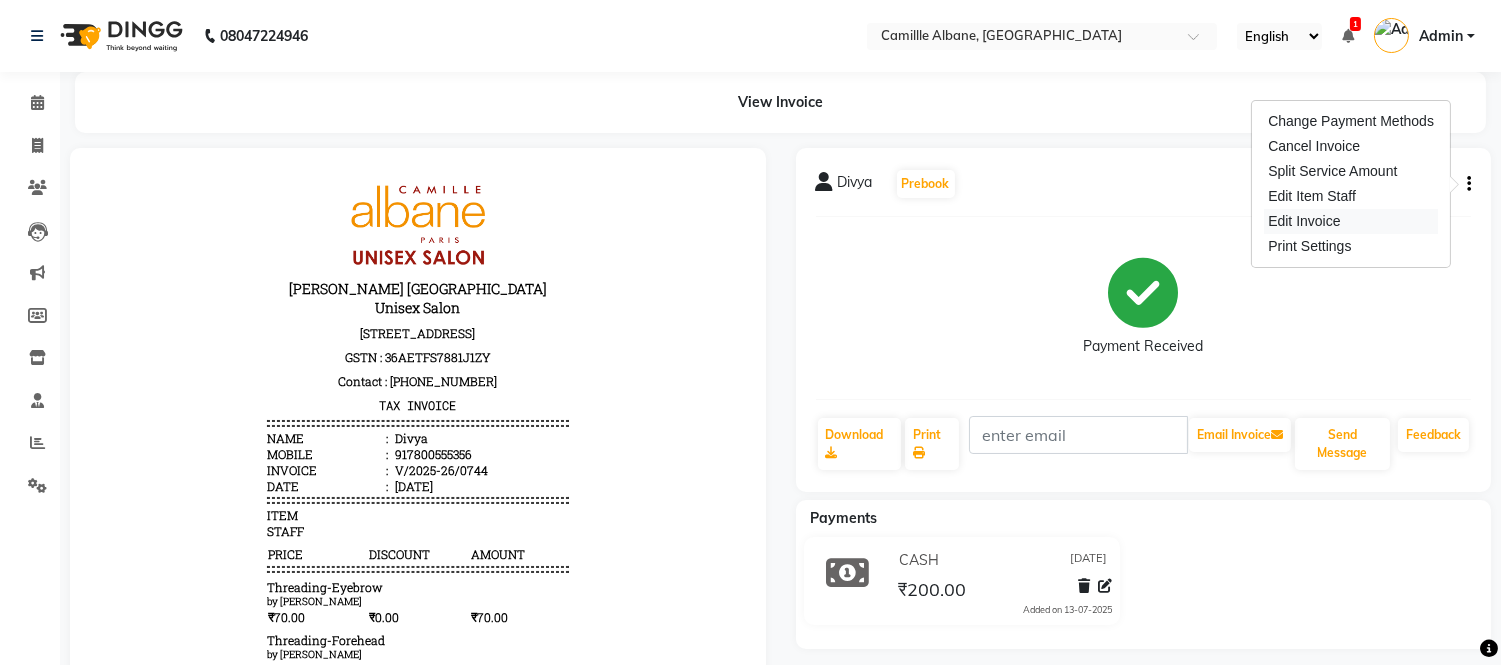 click on "Edit Invoice" at bounding box center (1351, 221) 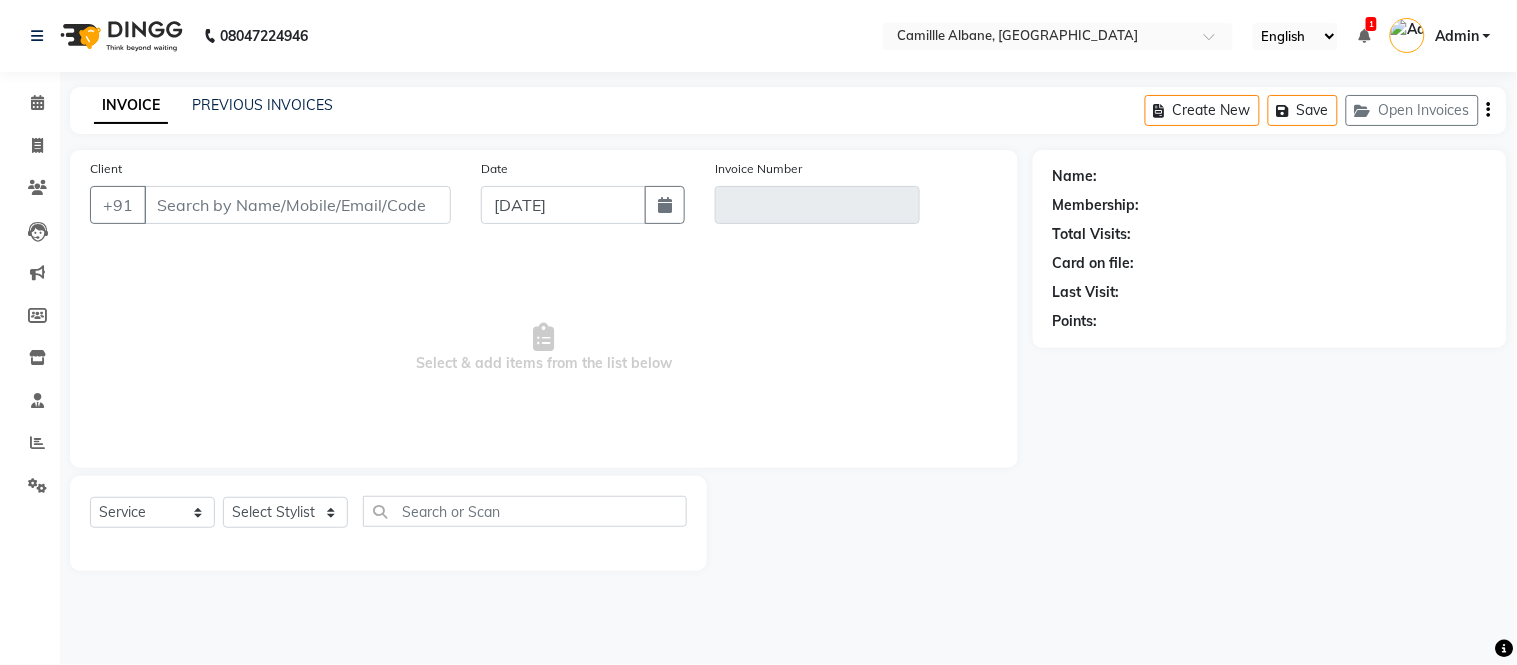 type on "7800555356" 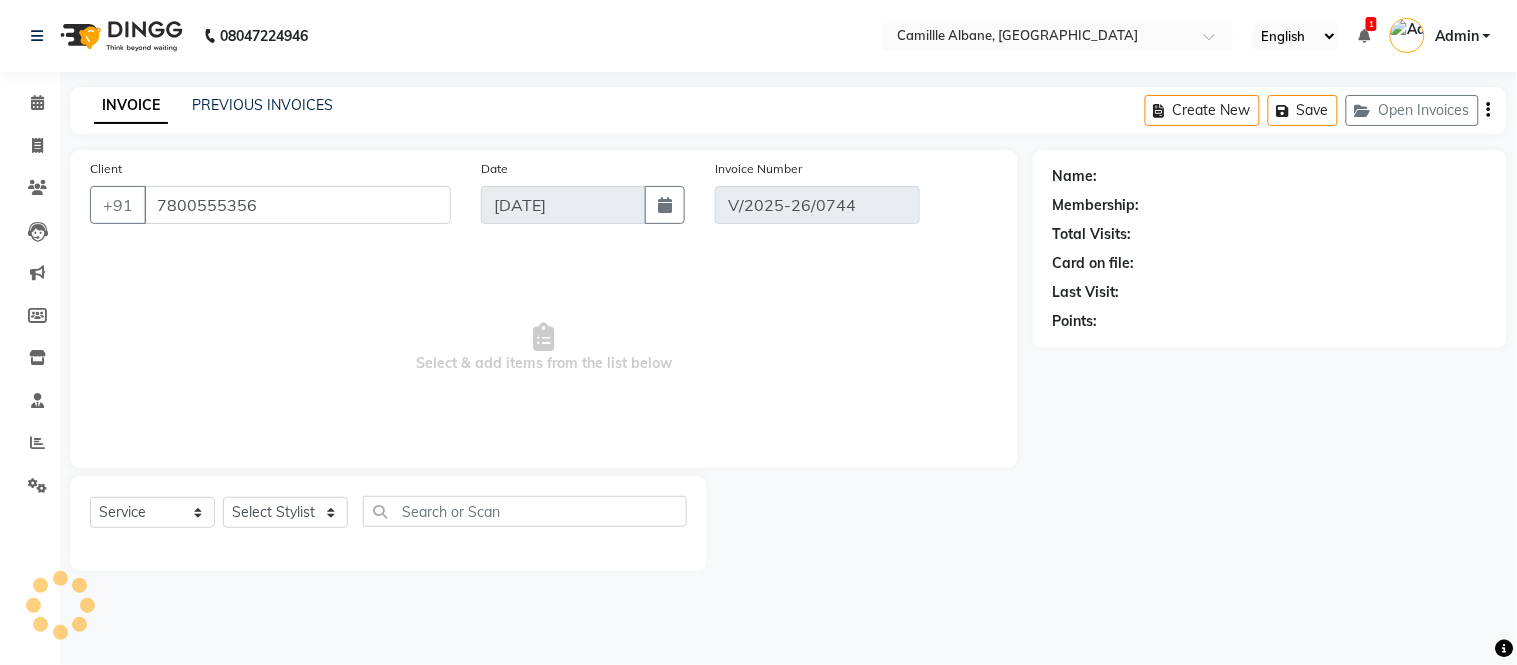 select on "1: Object" 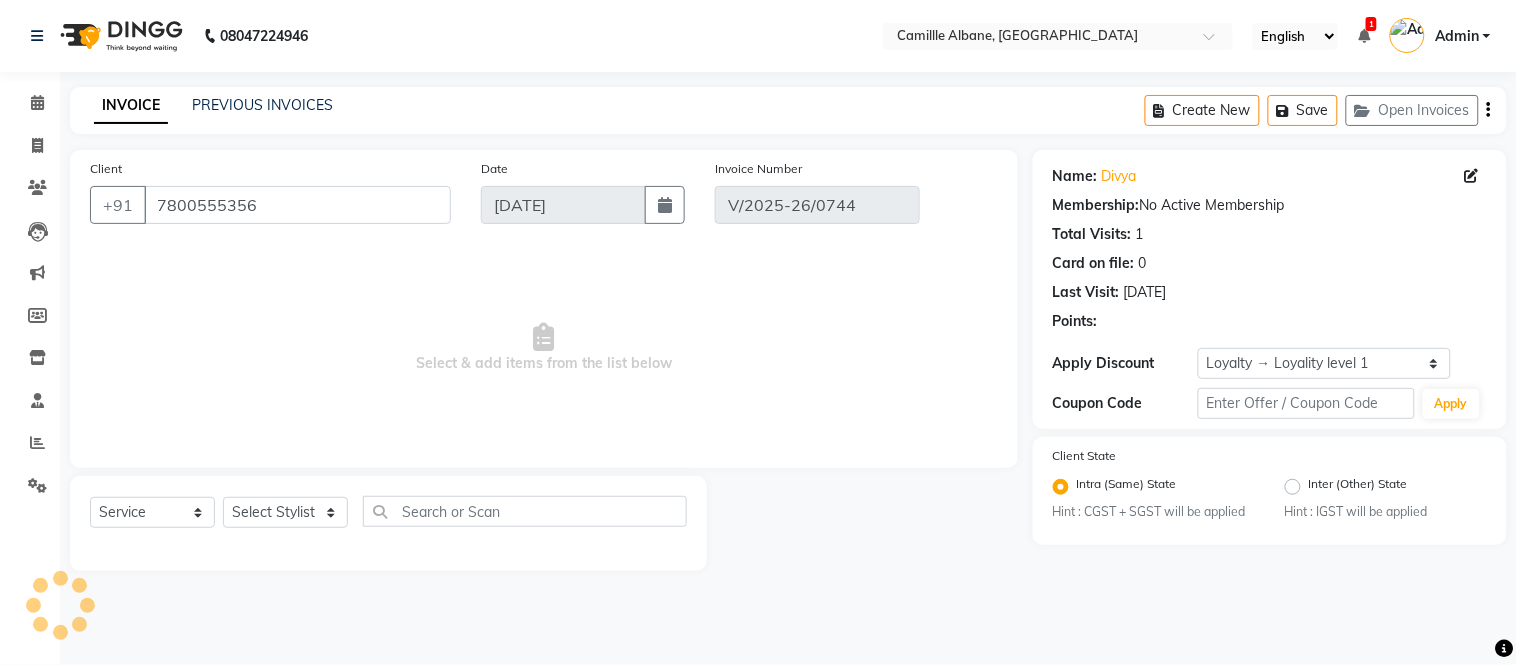 select on "select" 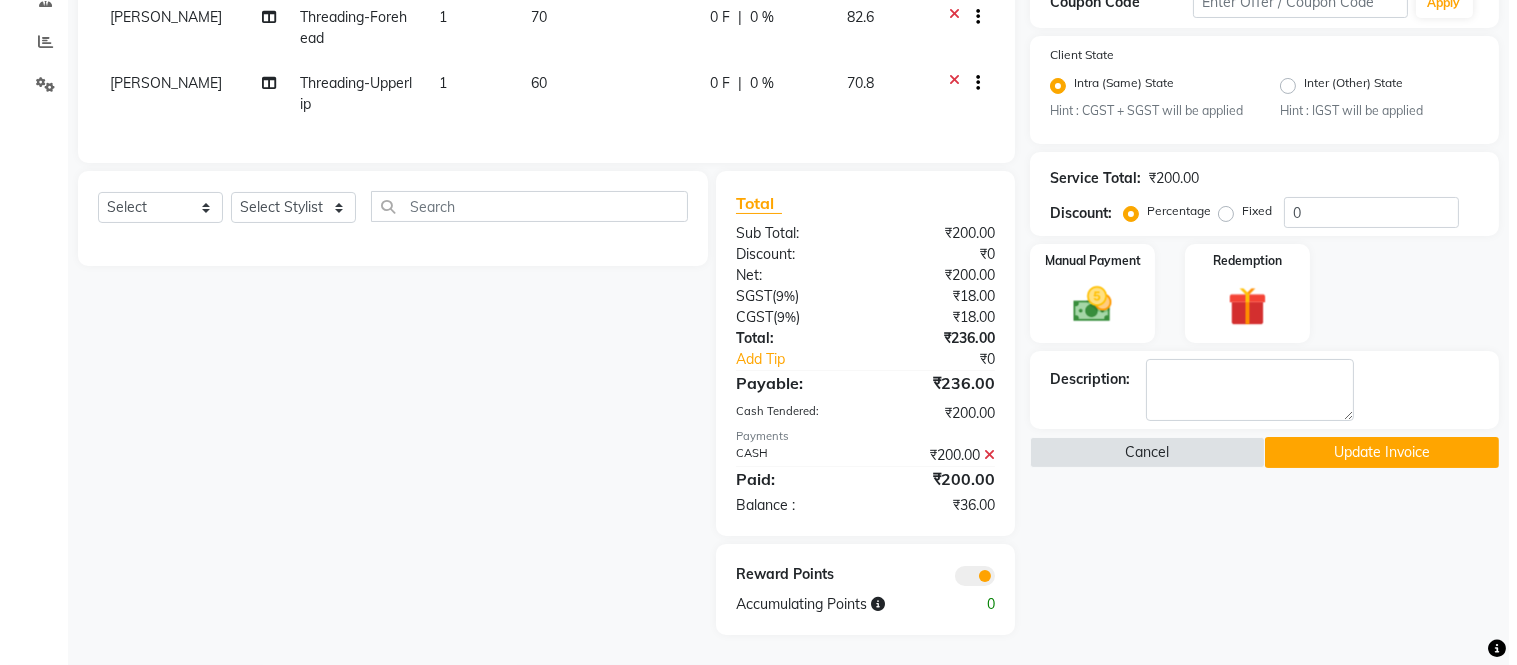 scroll, scrollTop: 0, scrollLeft: 0, axis: both 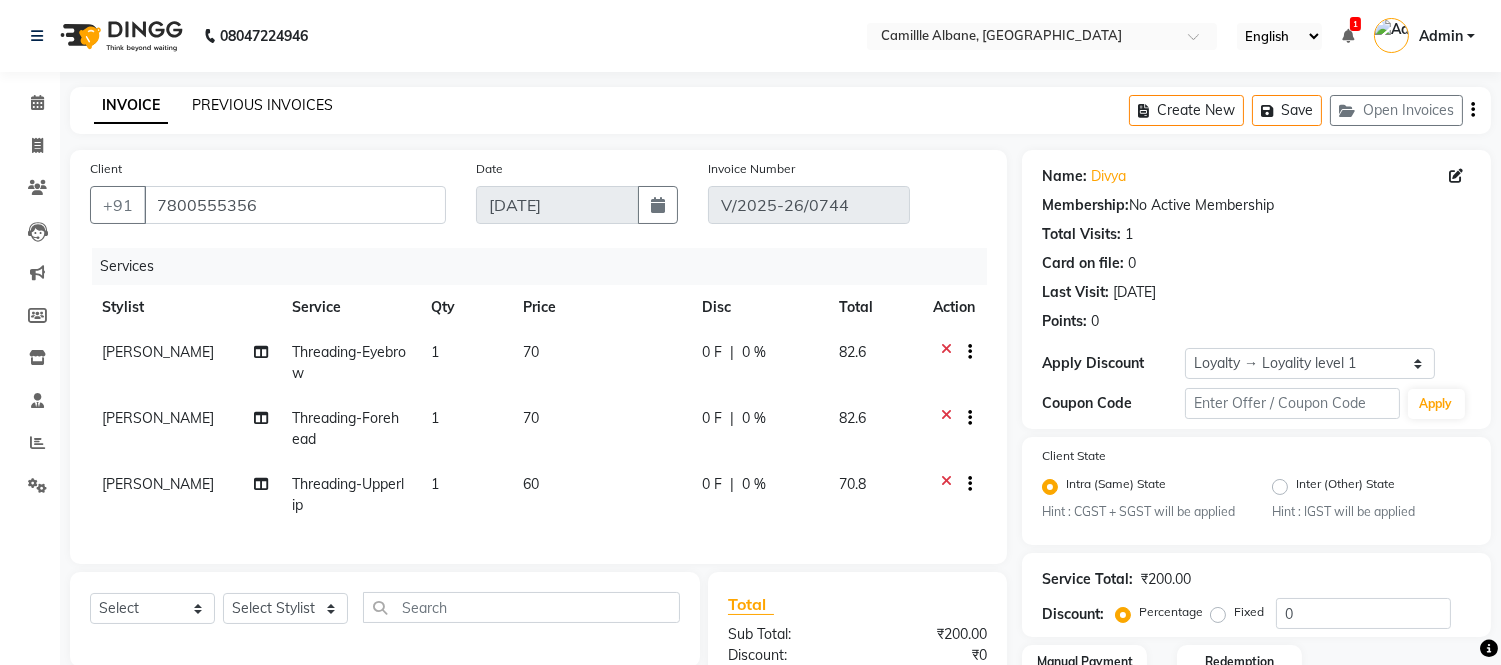 click on "PREVIOUS INVOICES" 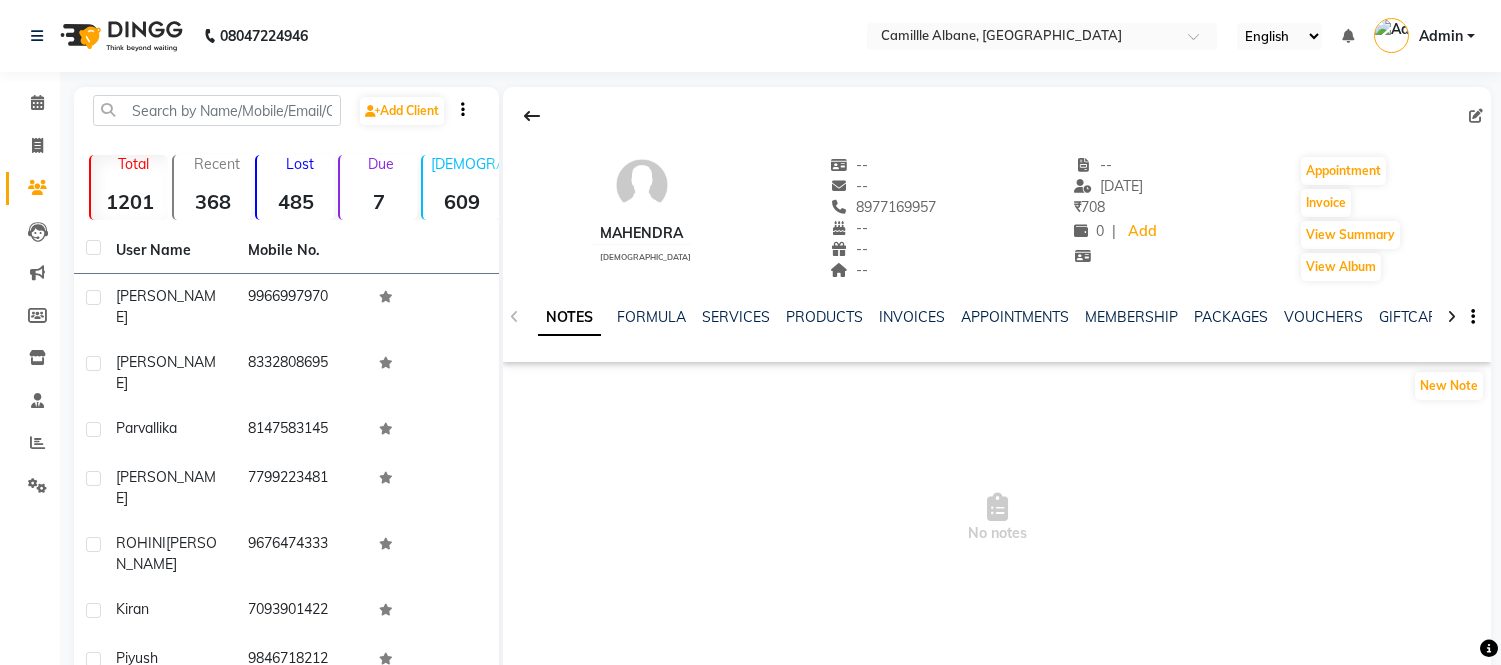 scroll, scrollTop: 0, scrollLeft: 0, axis: both 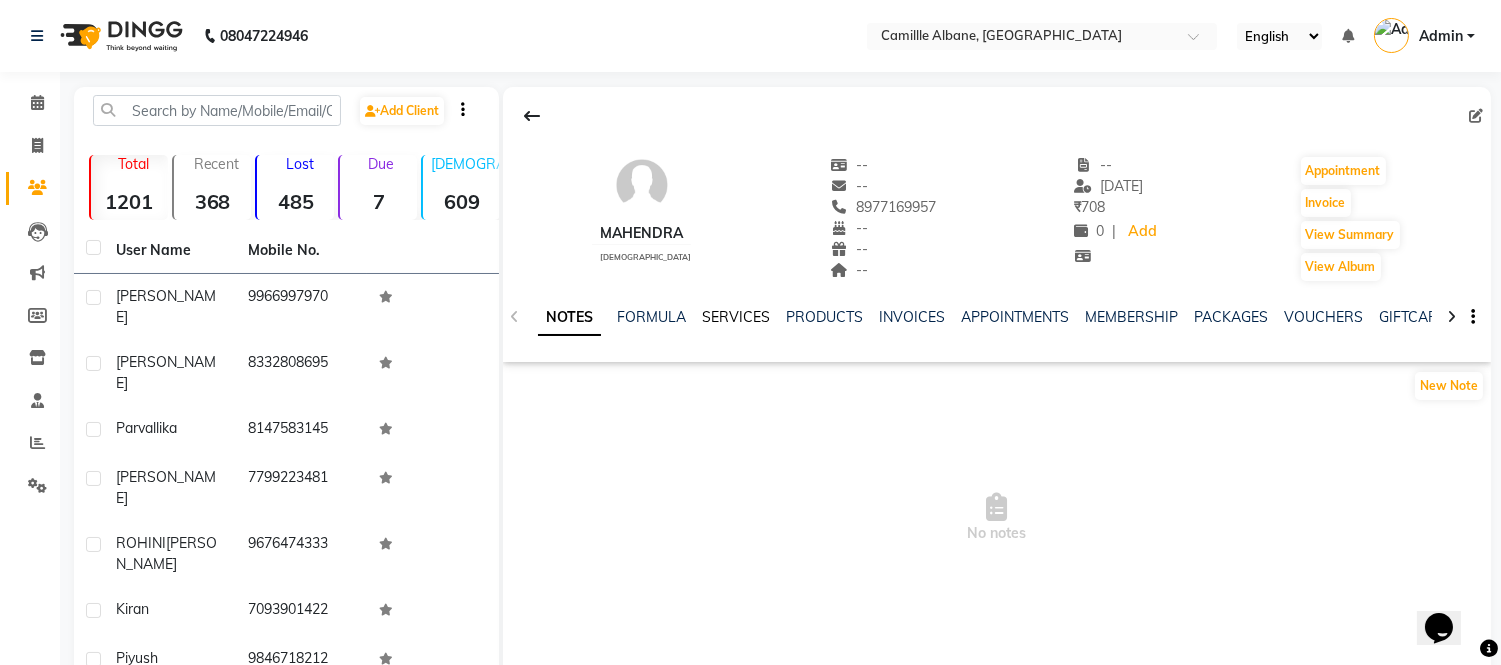 click on "SERVICES" 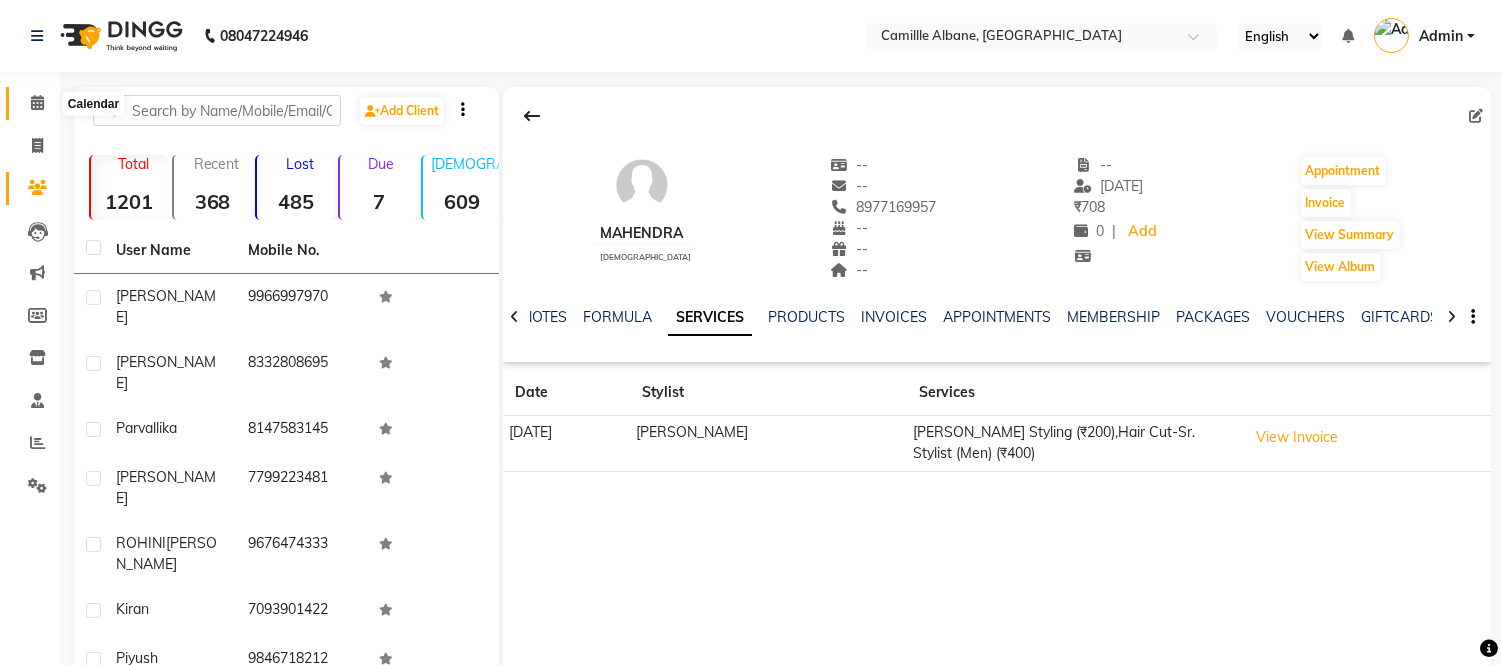 click 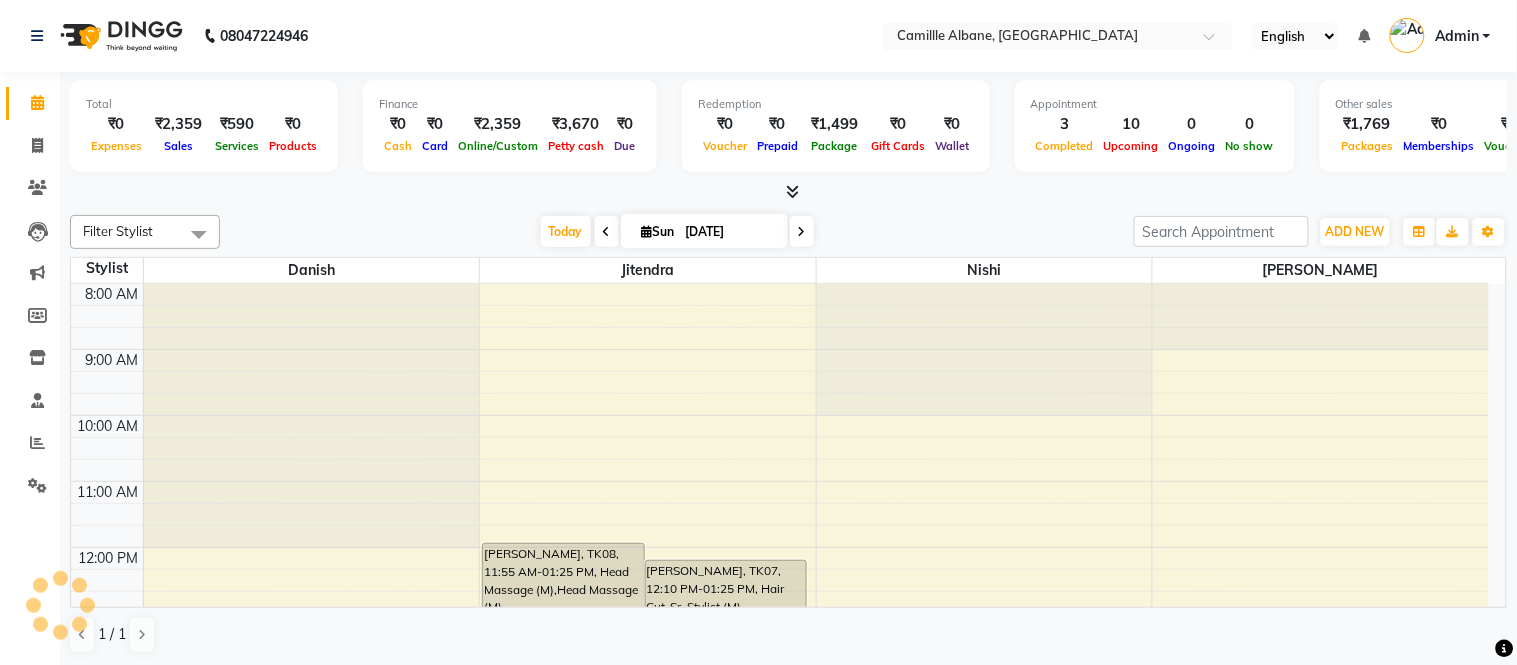 scroll, scrollTop: 332, scrollLeft: 0, axis: vertical 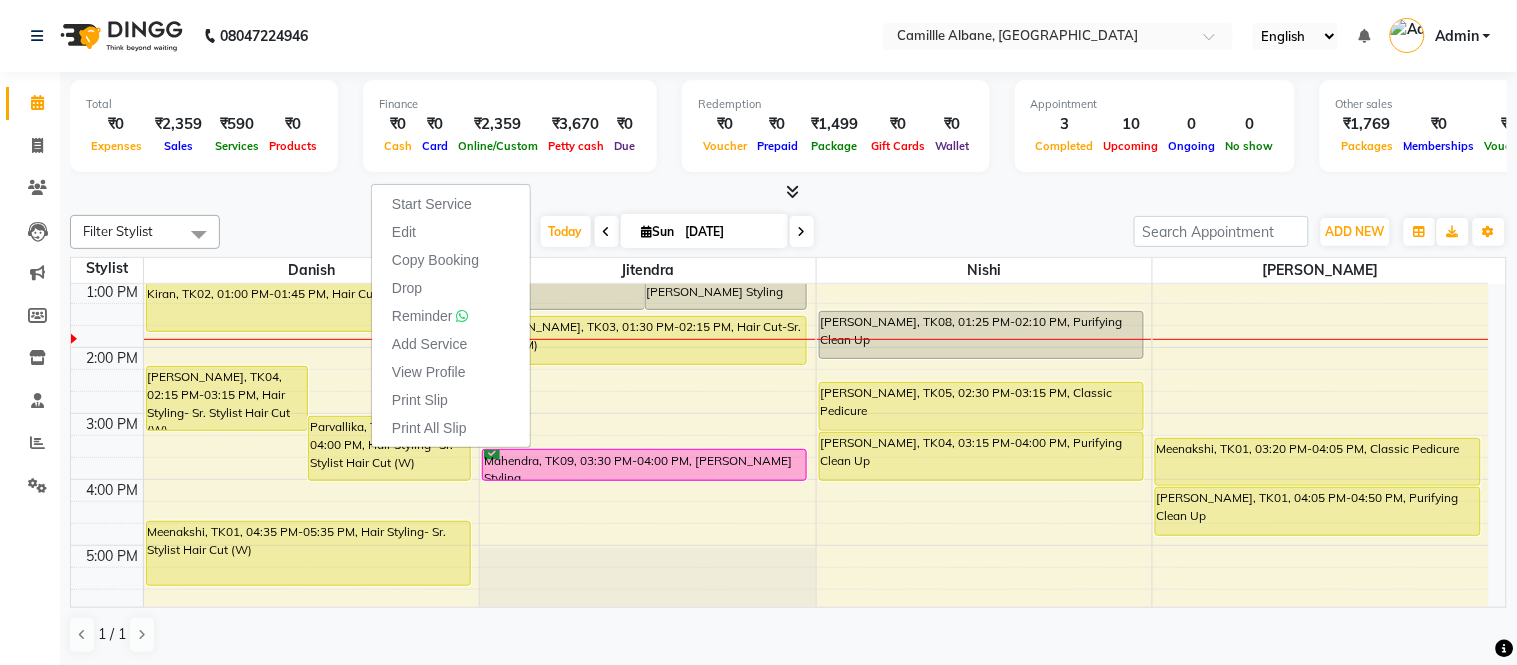 click on "Reminder" at bounding box center (422, 316) 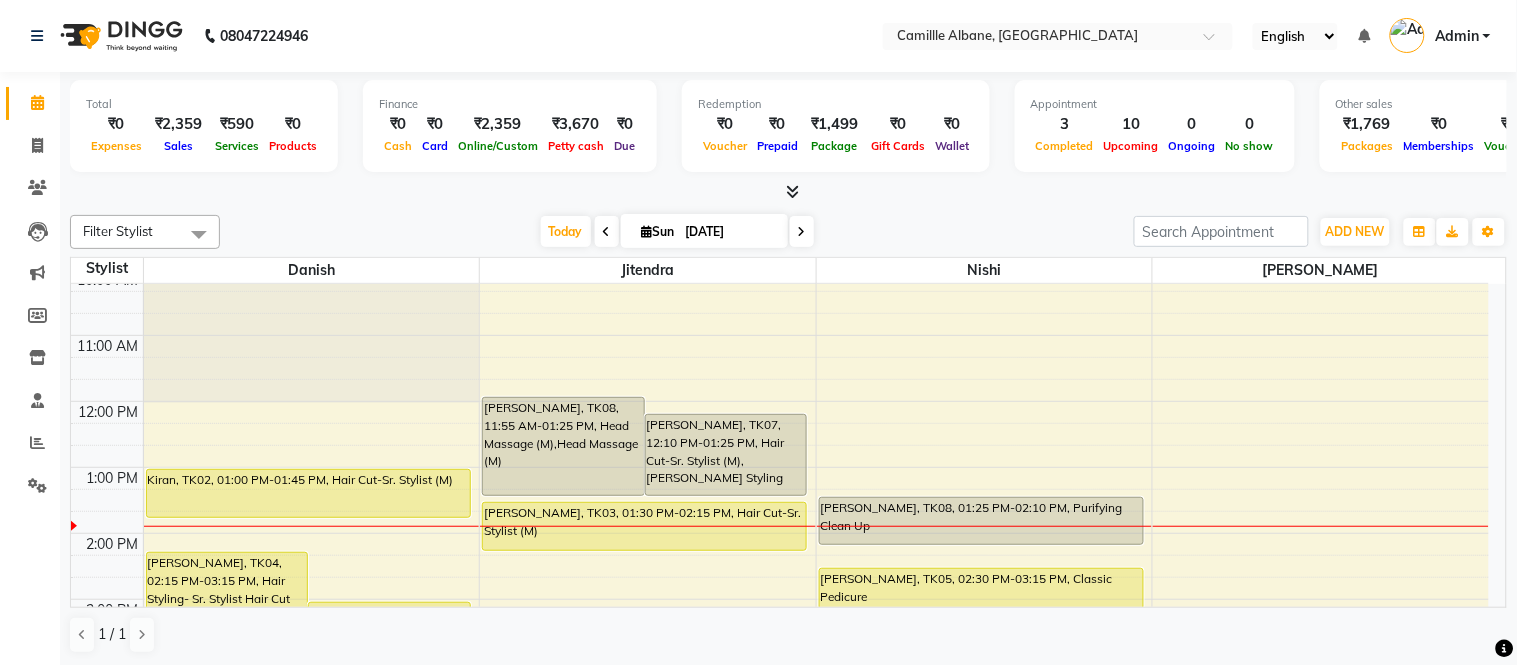 scroll, scrollTop: 332, scrollLeft: 0, axis: vertical 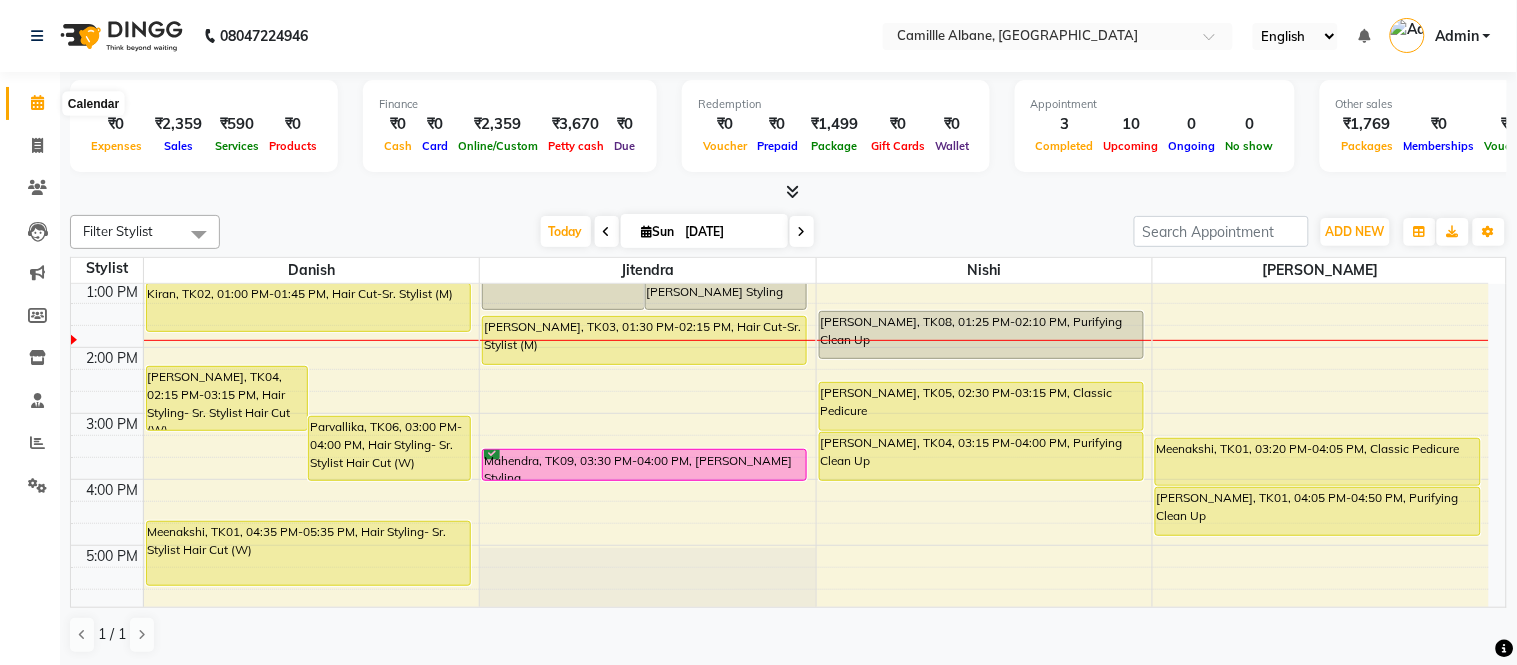 click 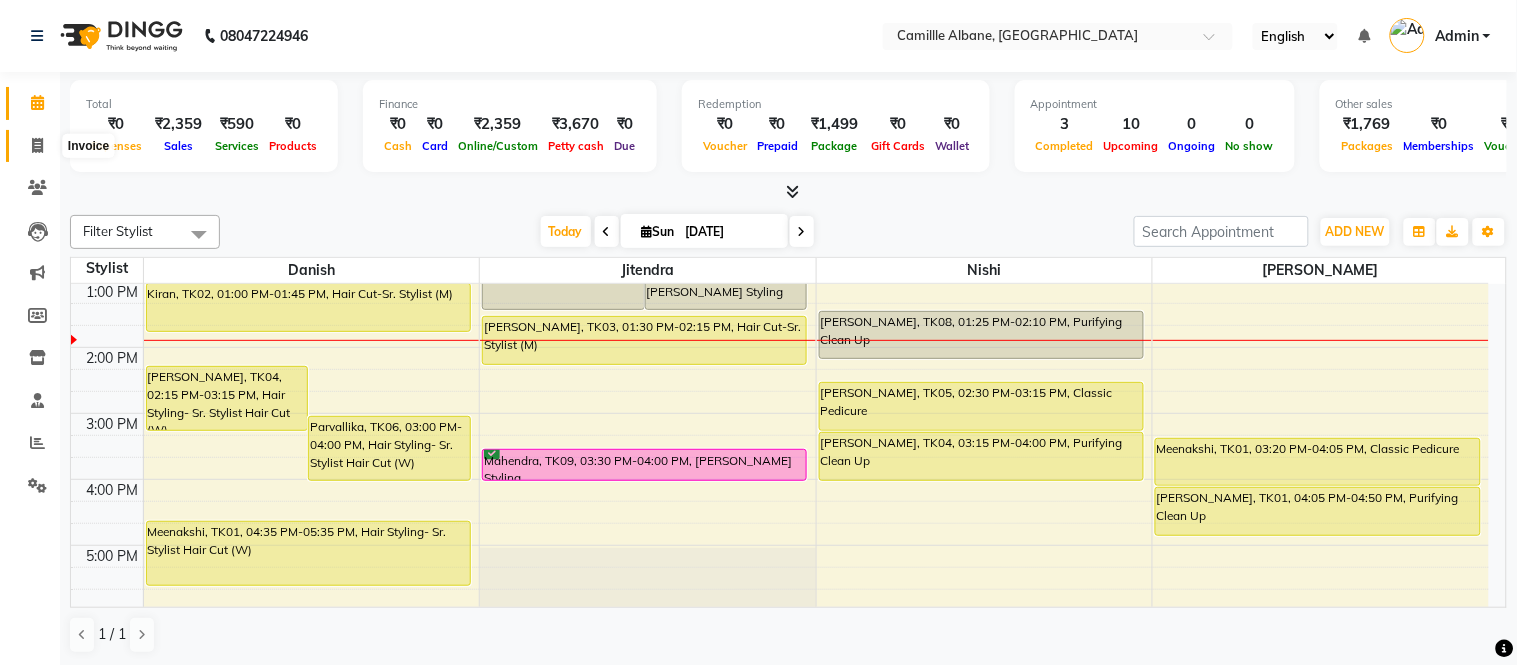 click 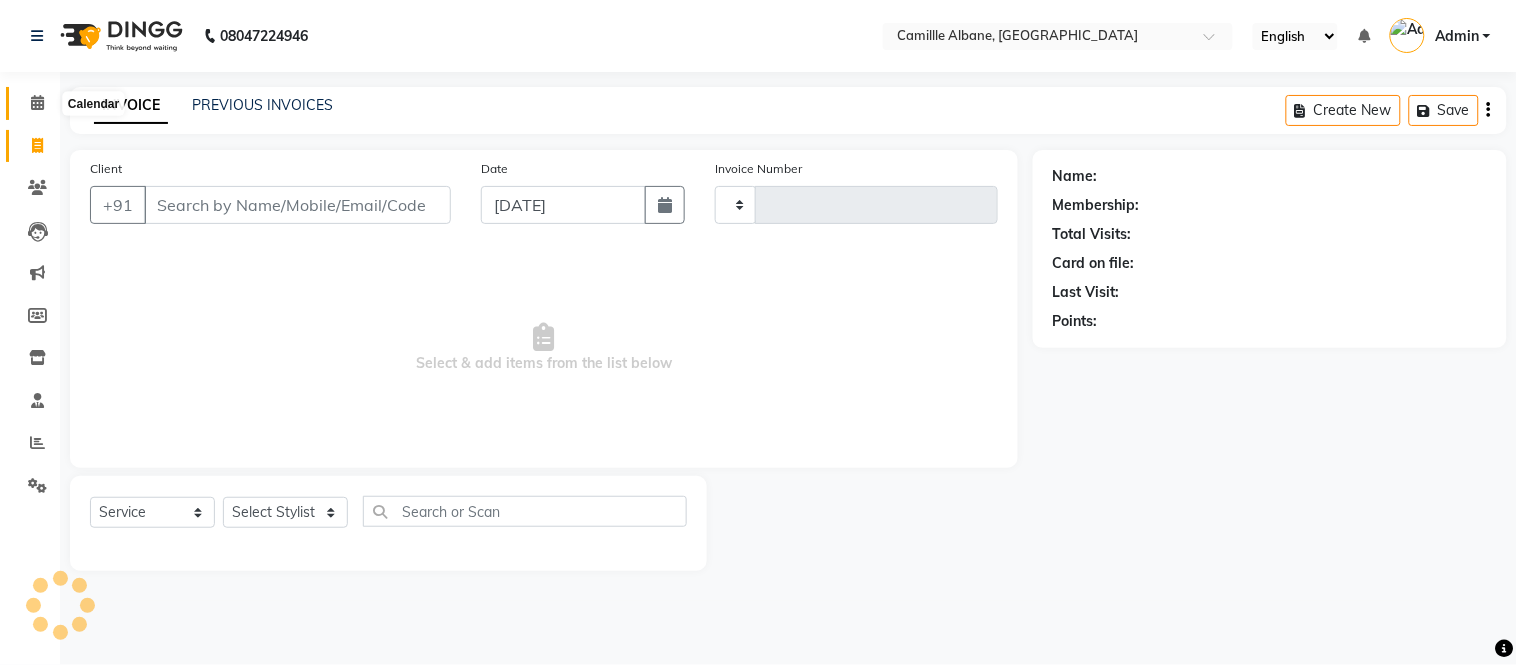 click 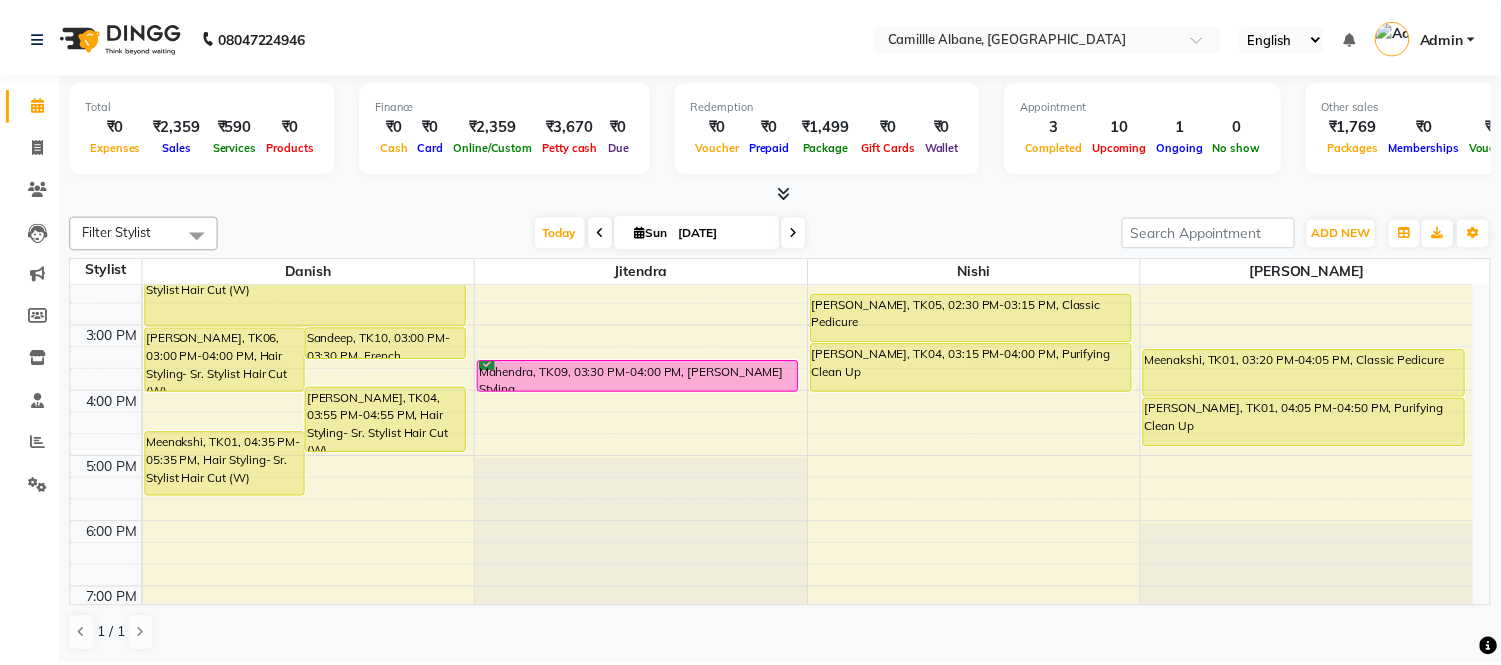 scroll, scrollTop: 370, scrollLeft: 0, axis: vertical 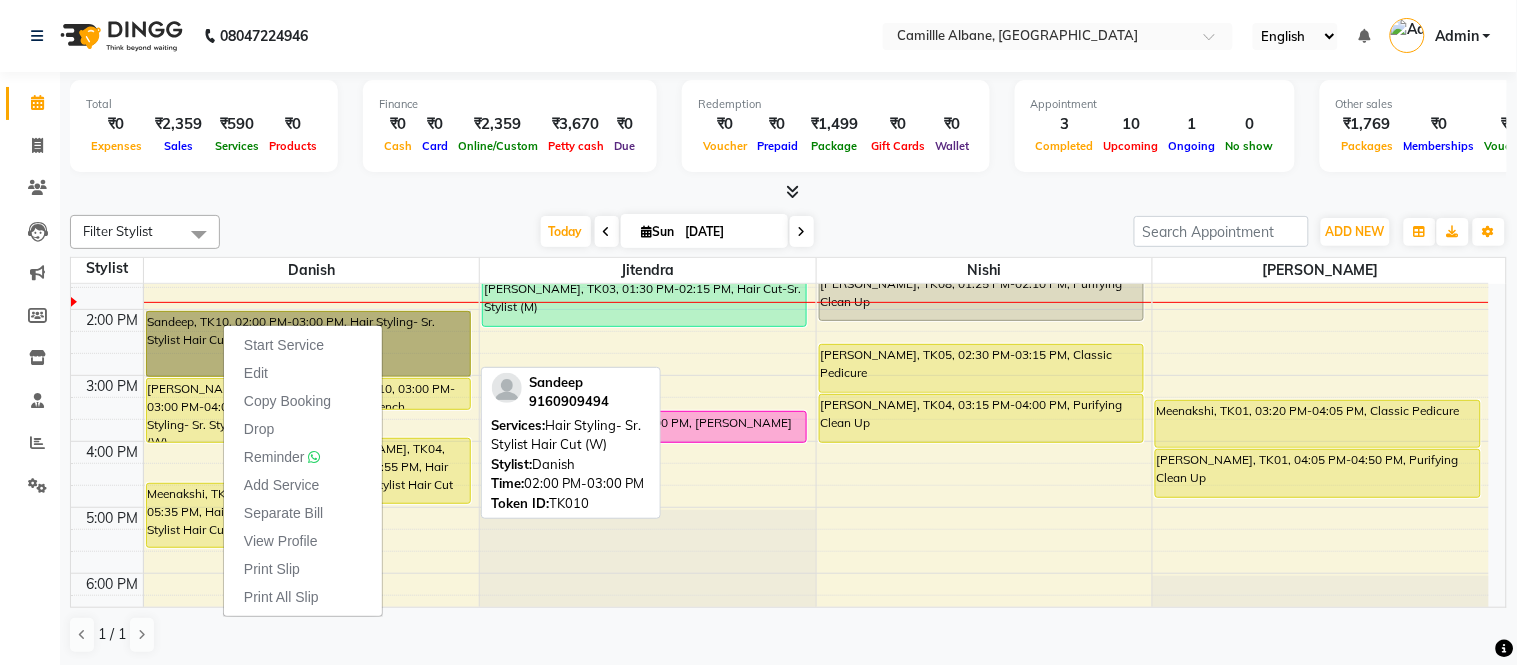 click on "Sandeep, TK10, 02:00 PM-03:00 PM, Hair Styling- Sr. Stylist Hair Cut (W)" at bounding box center [308, 344] 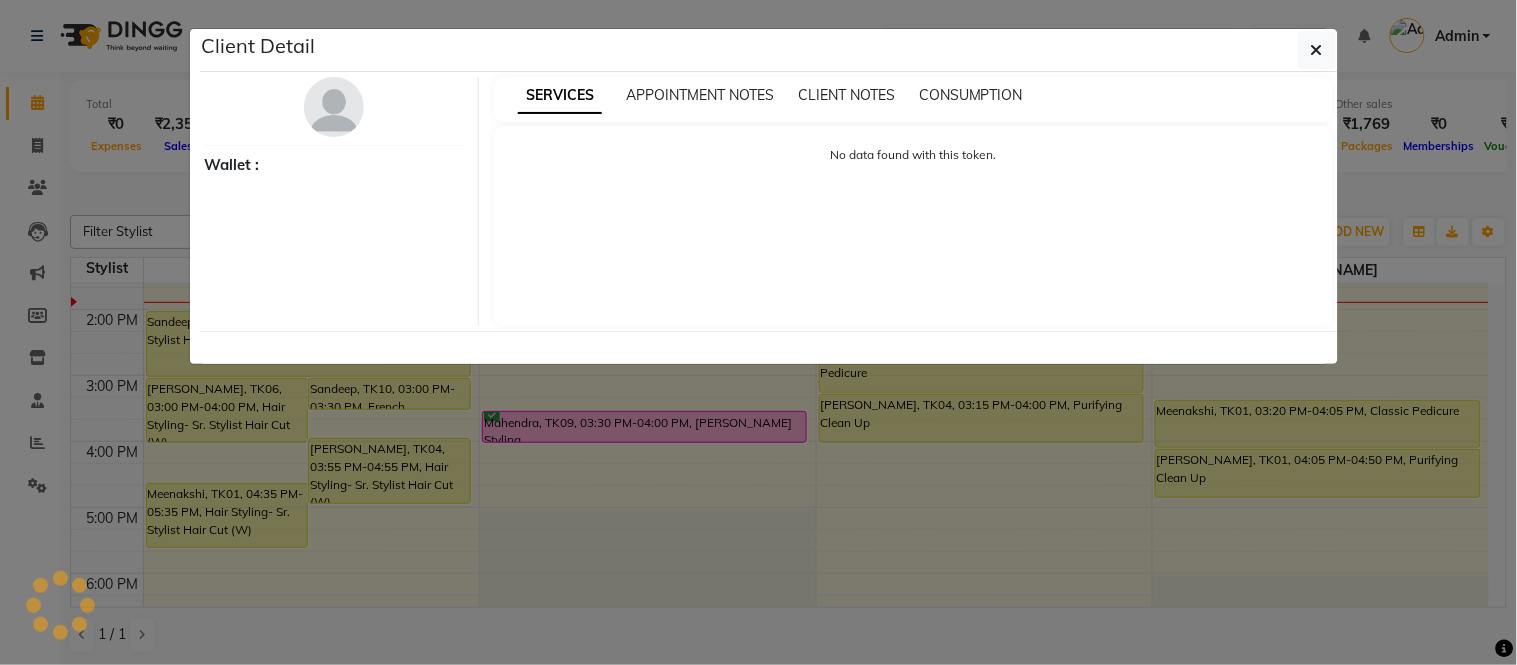 select on "7" 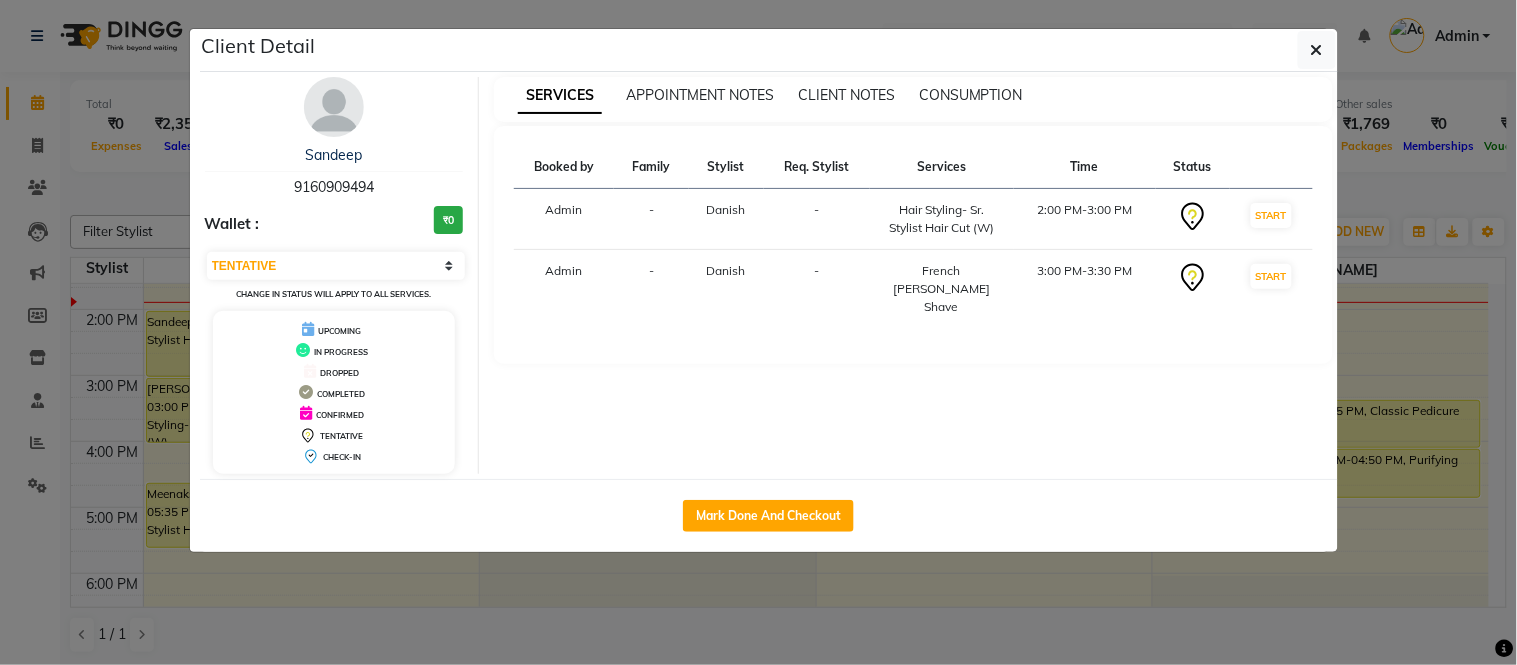 click at bounding box center (334, 107) 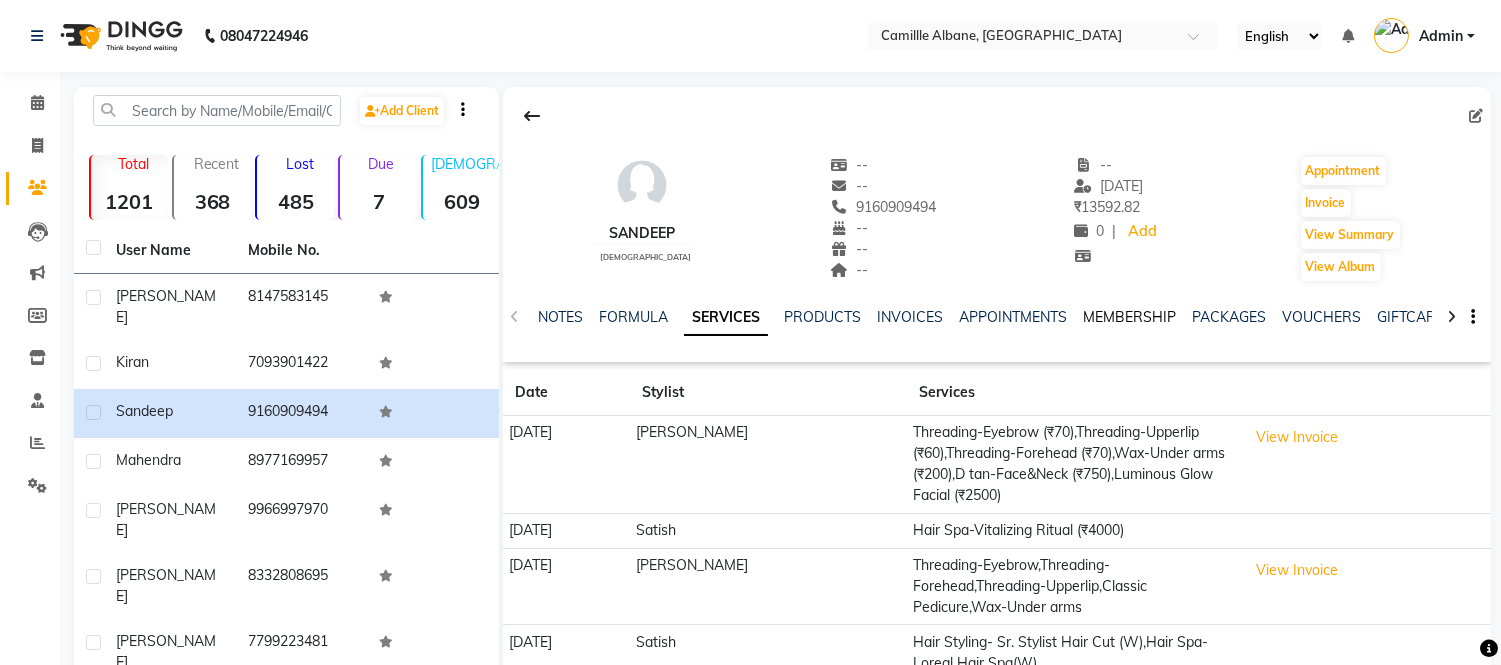 click on "MEMBERSHIP" 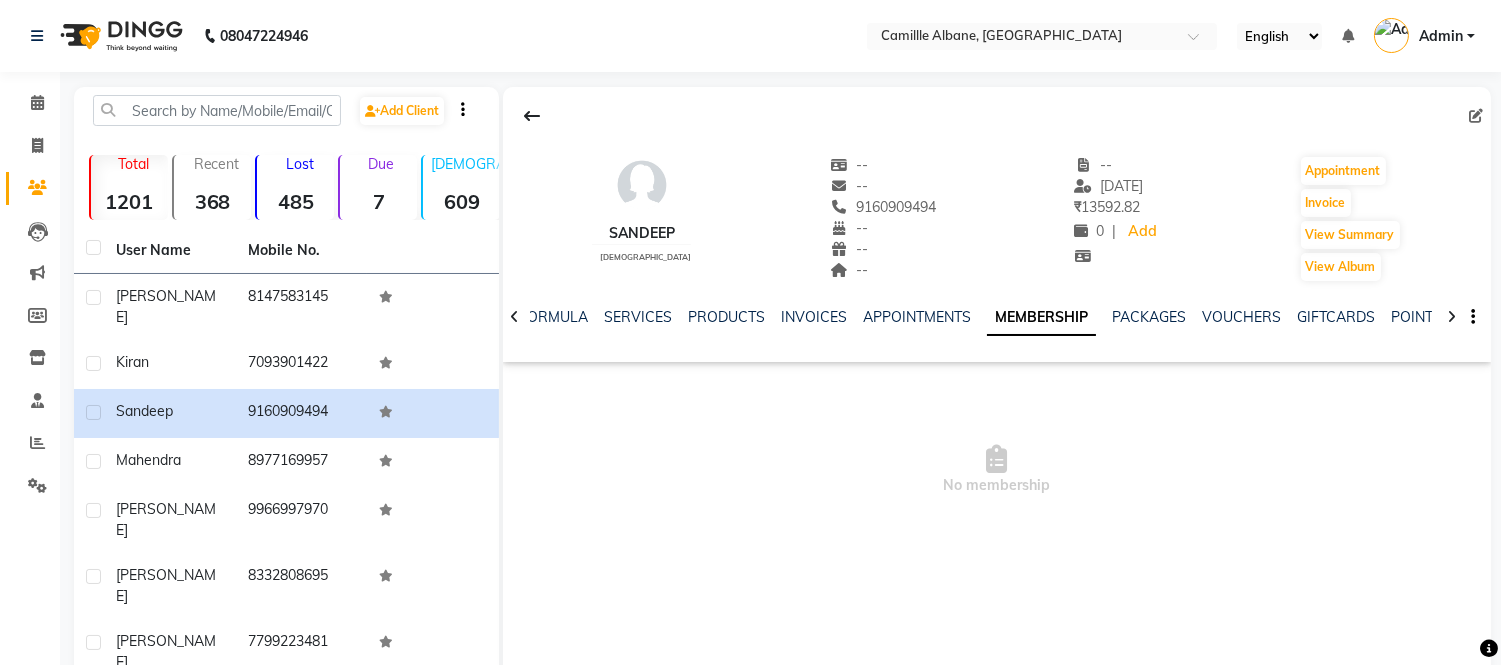 click 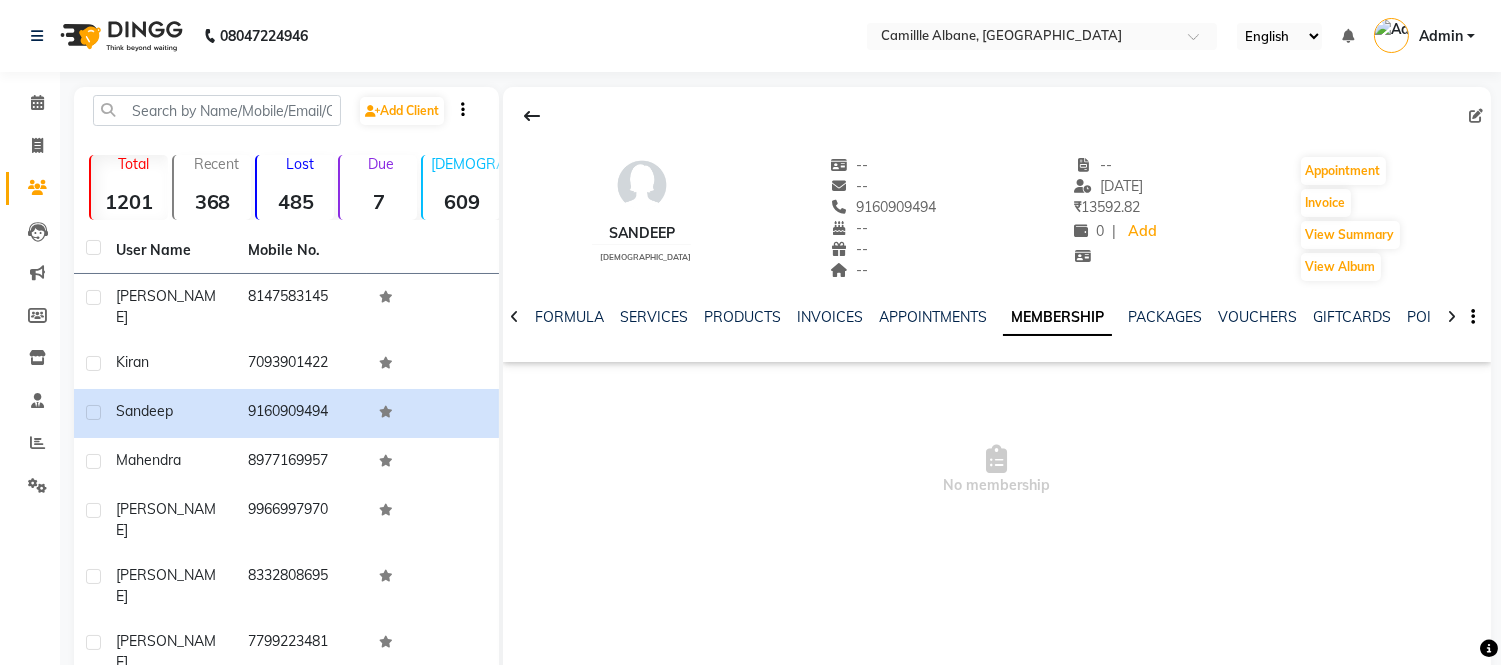 click 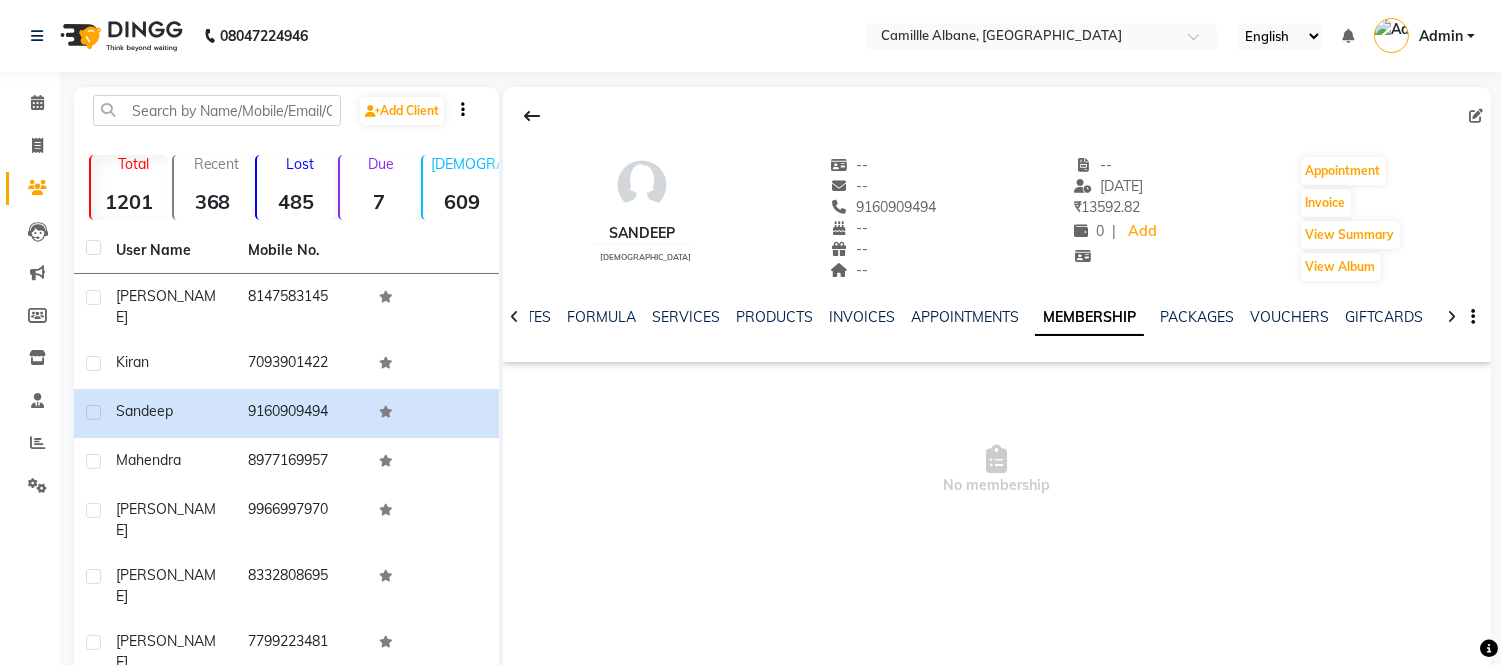 click 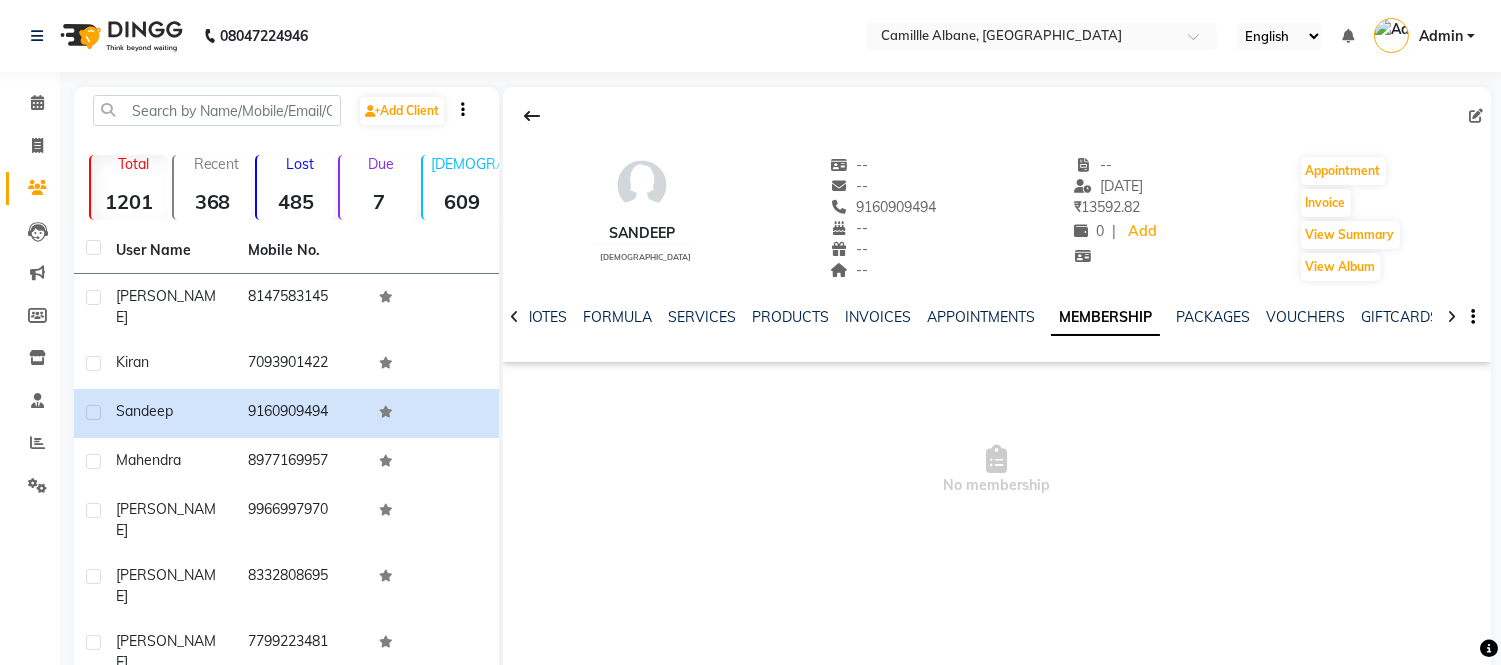 click 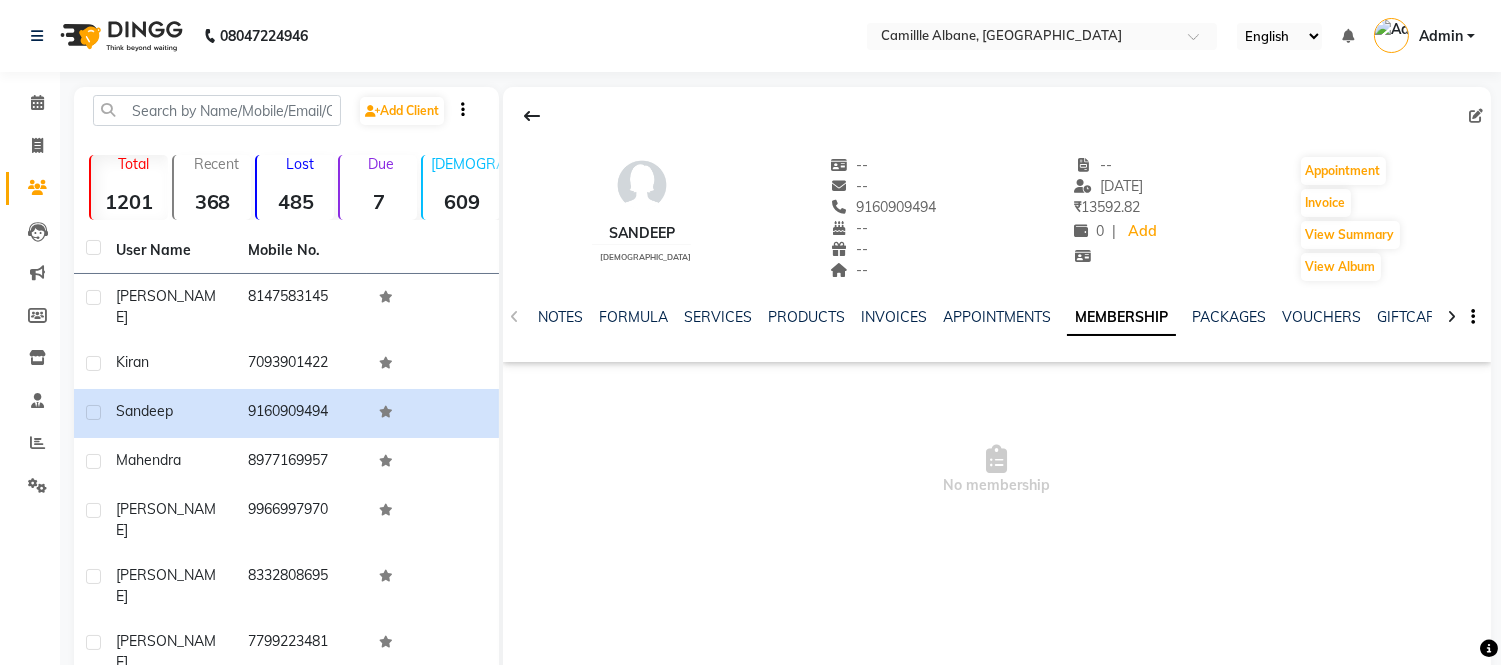click on "NOTES FORMULA SERVICES PRODUCTS INVOICES APPOINTMENTS MEMBERSHIP PACKAGES VOUCHERS GIFTCARDS POINTS FORMS FAMILY CARDS WALLET" 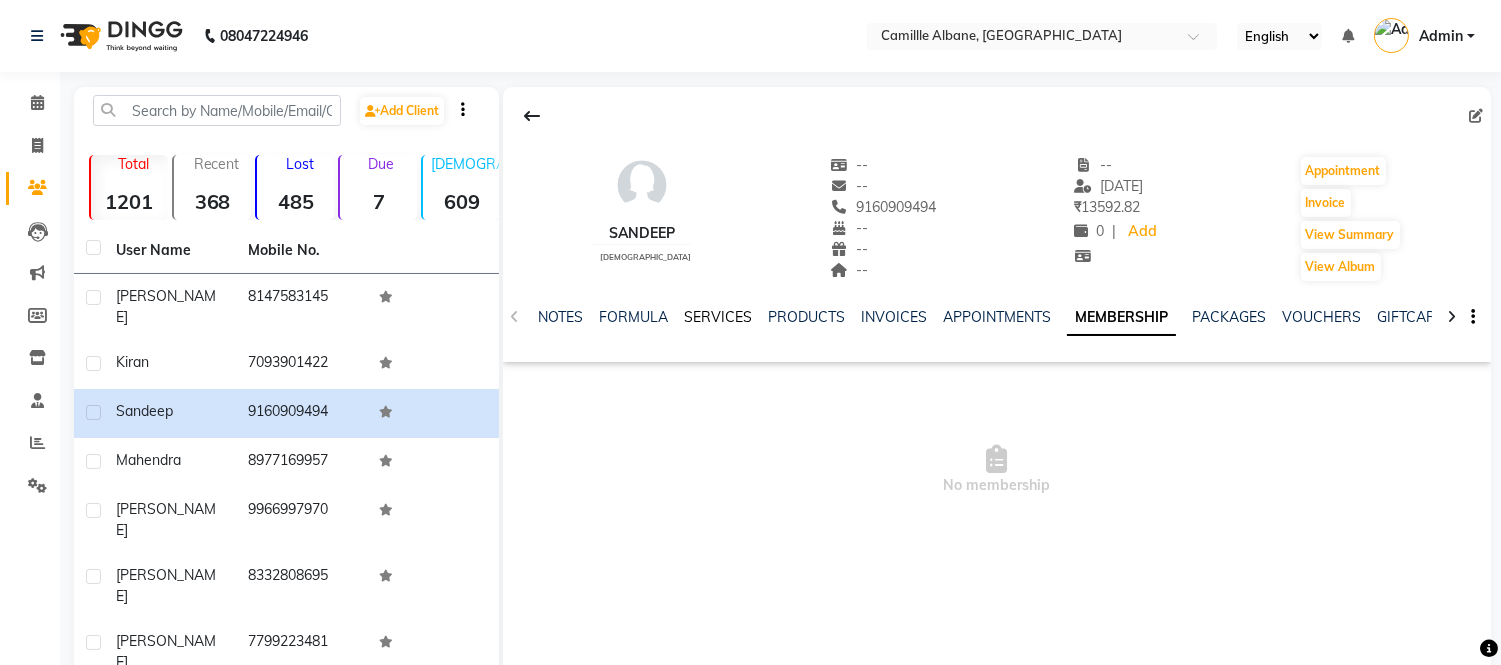 click on "SERVICES" 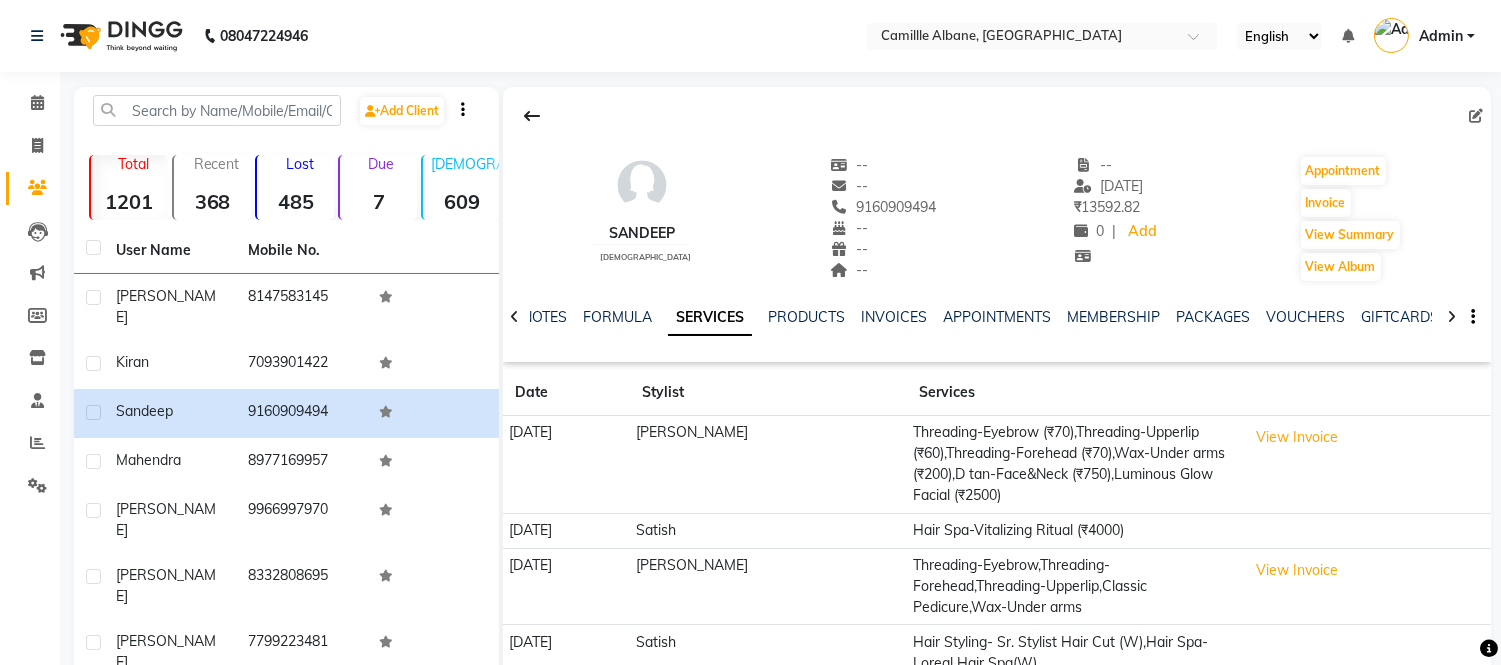 scroll, scrollTop: 184, scrollLeft: 0, axis: vertical 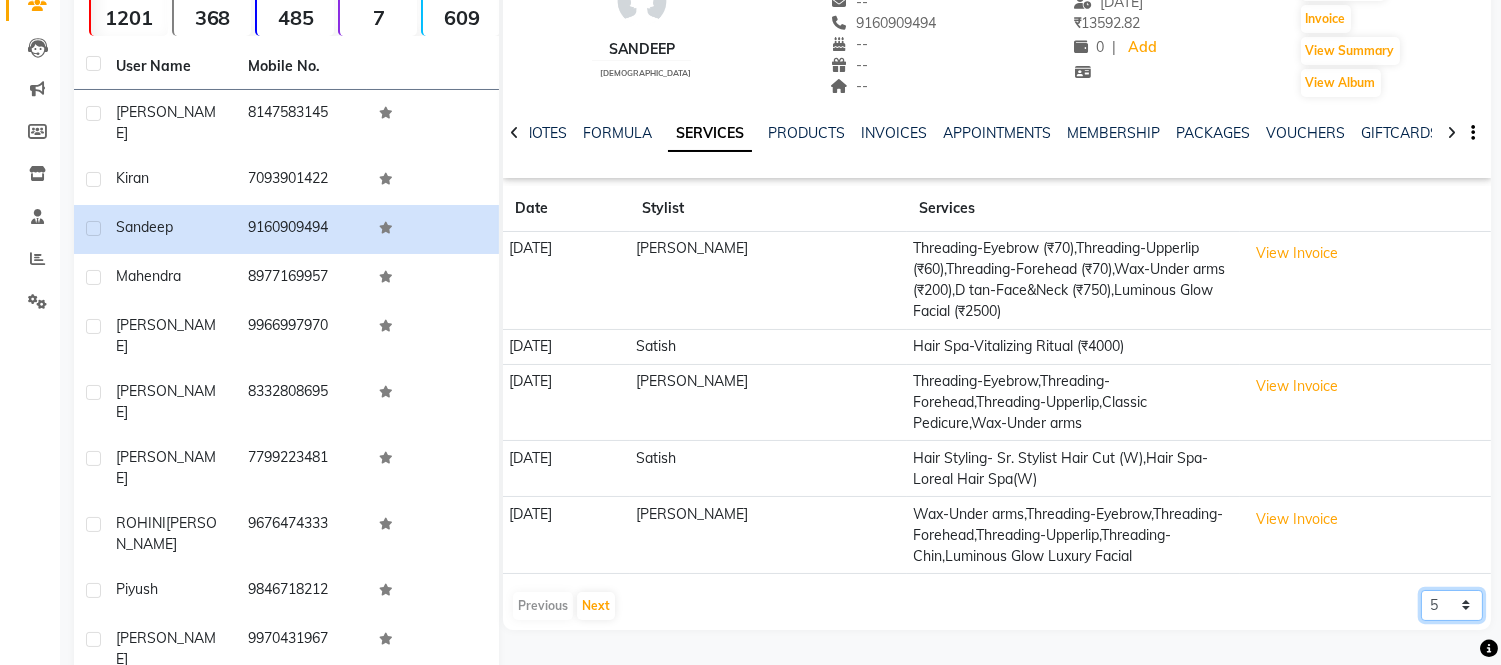click on "5 10 50 100 500" 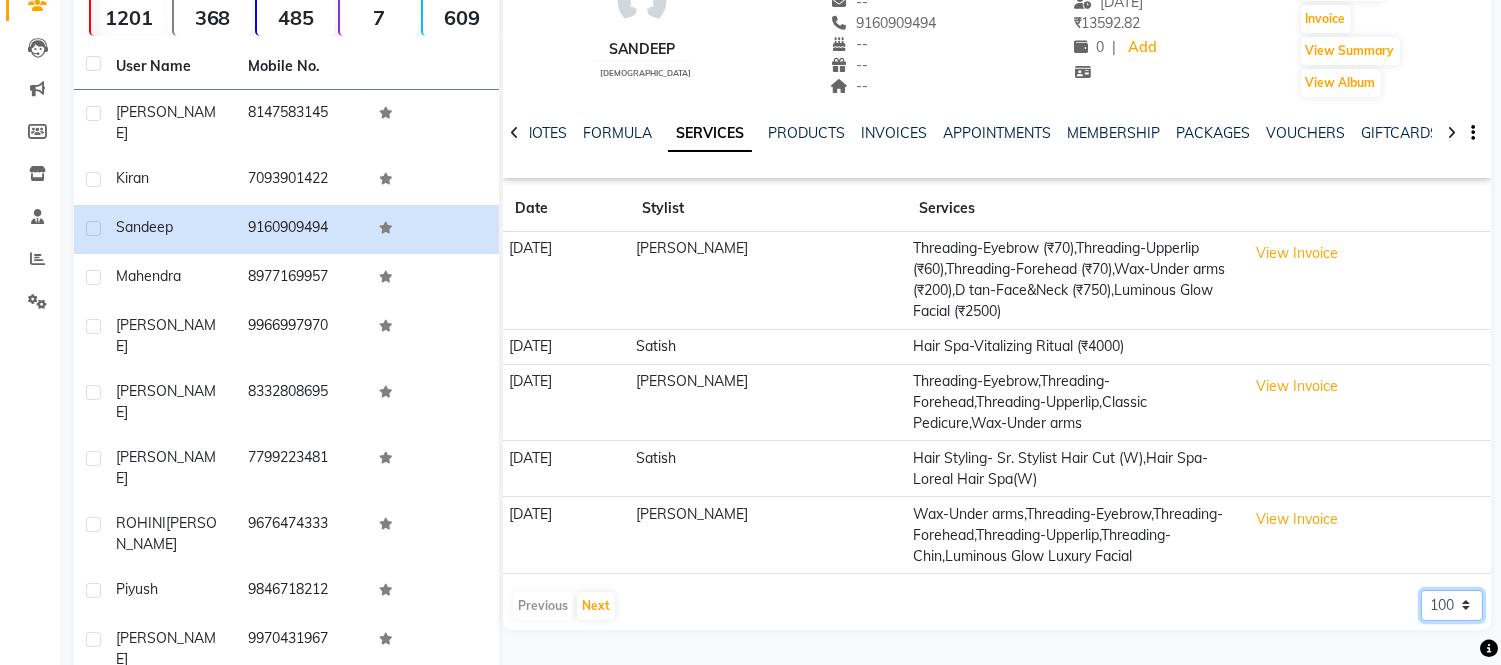 click on "5 10 50 100 500" 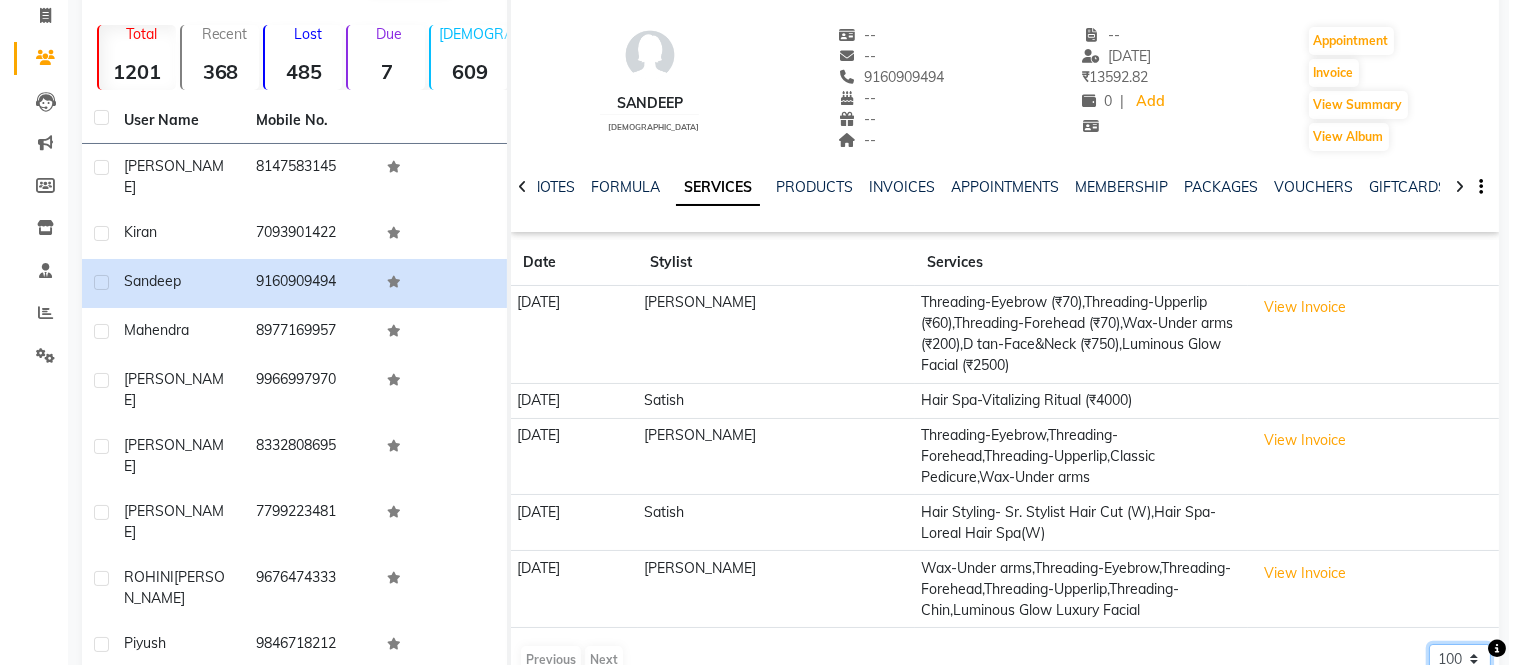 scroll, scrollTop: 184, scrollLeft: 0, axis: vertical 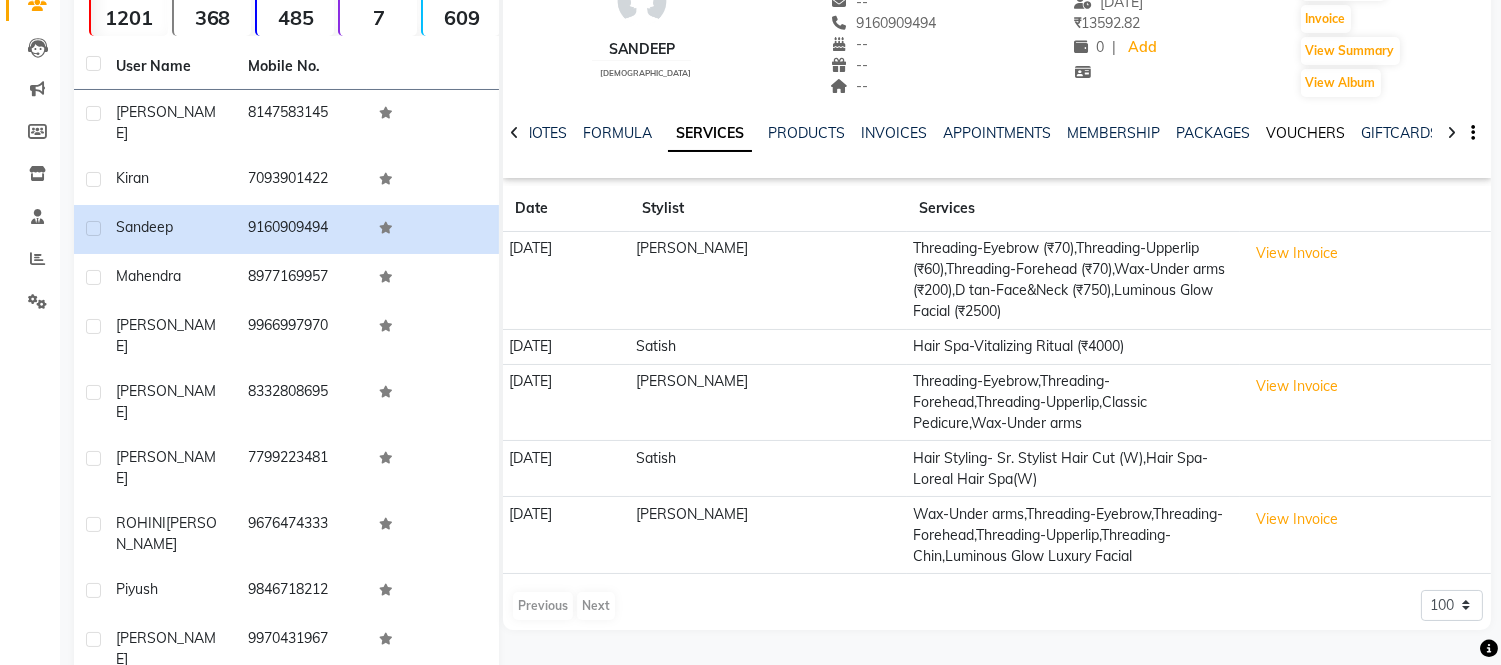 click on "VOUCHERS" 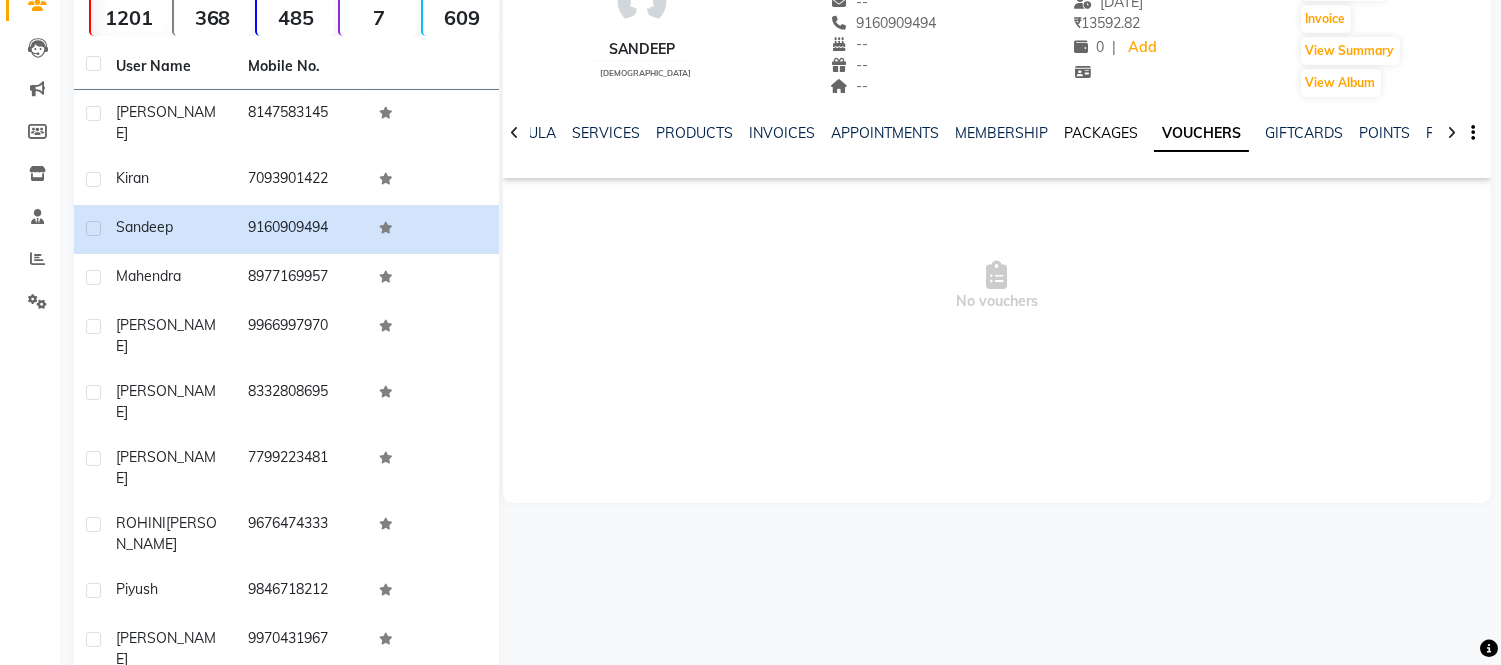 click on "PACKAGES" 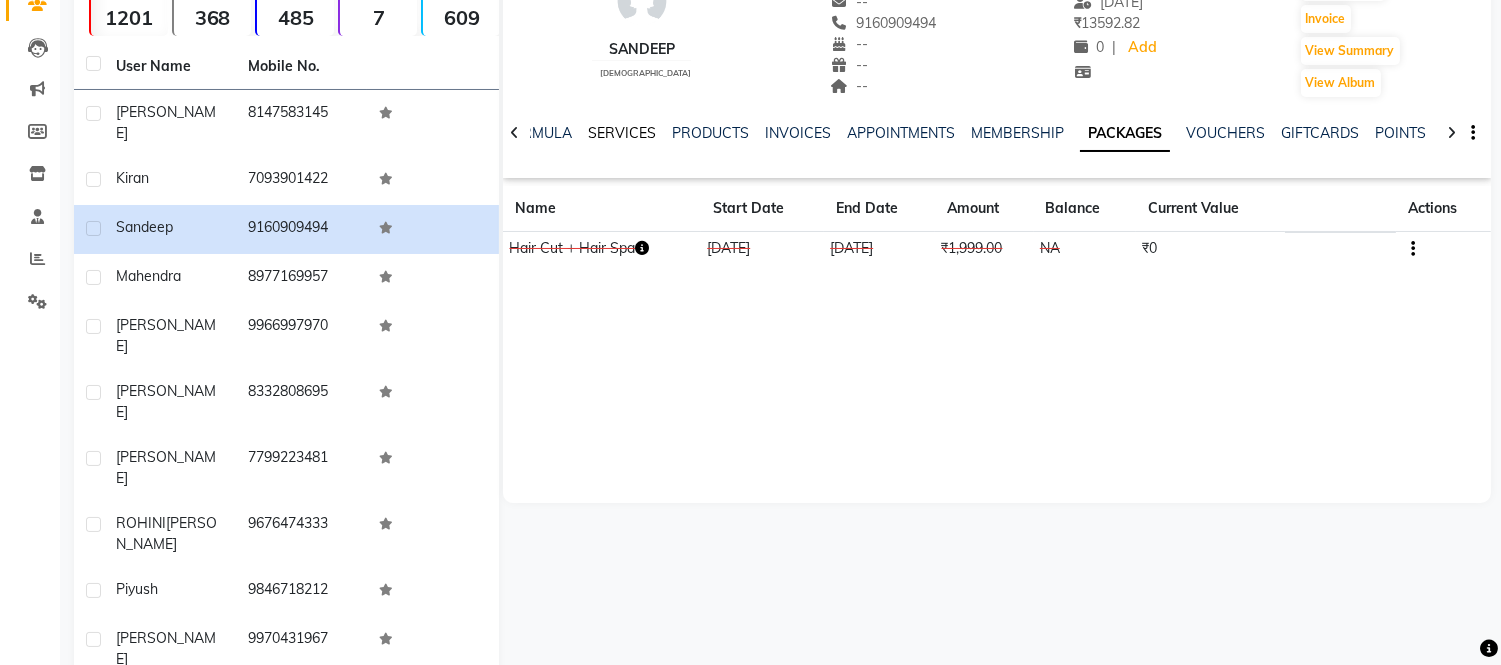 click on "SERVICES" 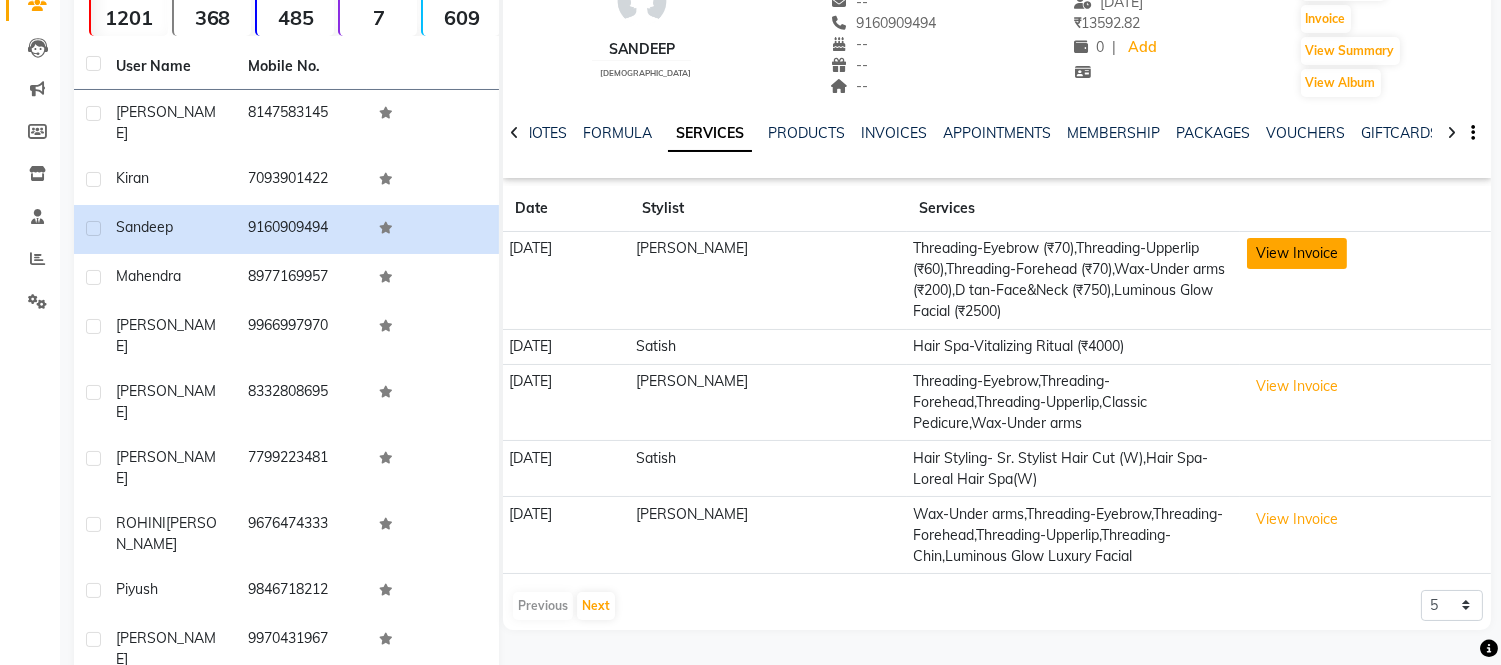 click on "View Invoice" 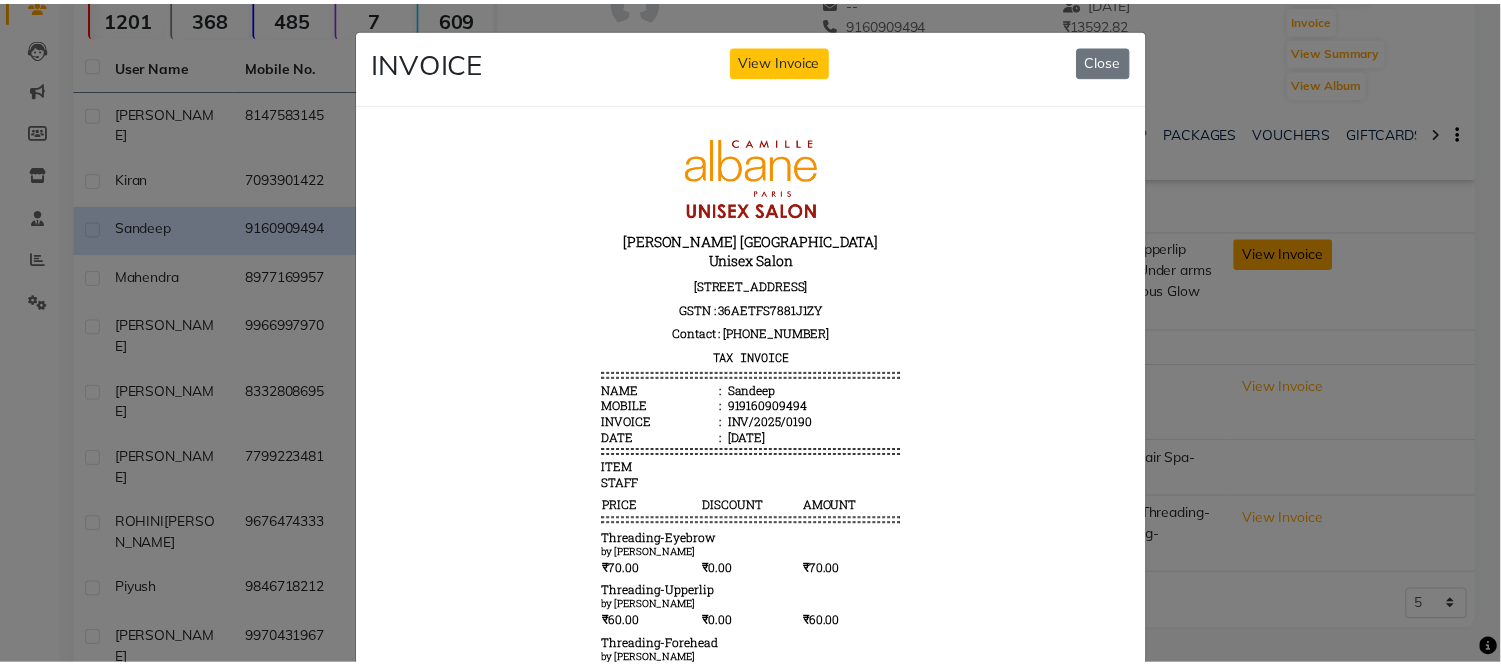 scroll, scrollTop: 0, scrollLeft: 0, axis: both 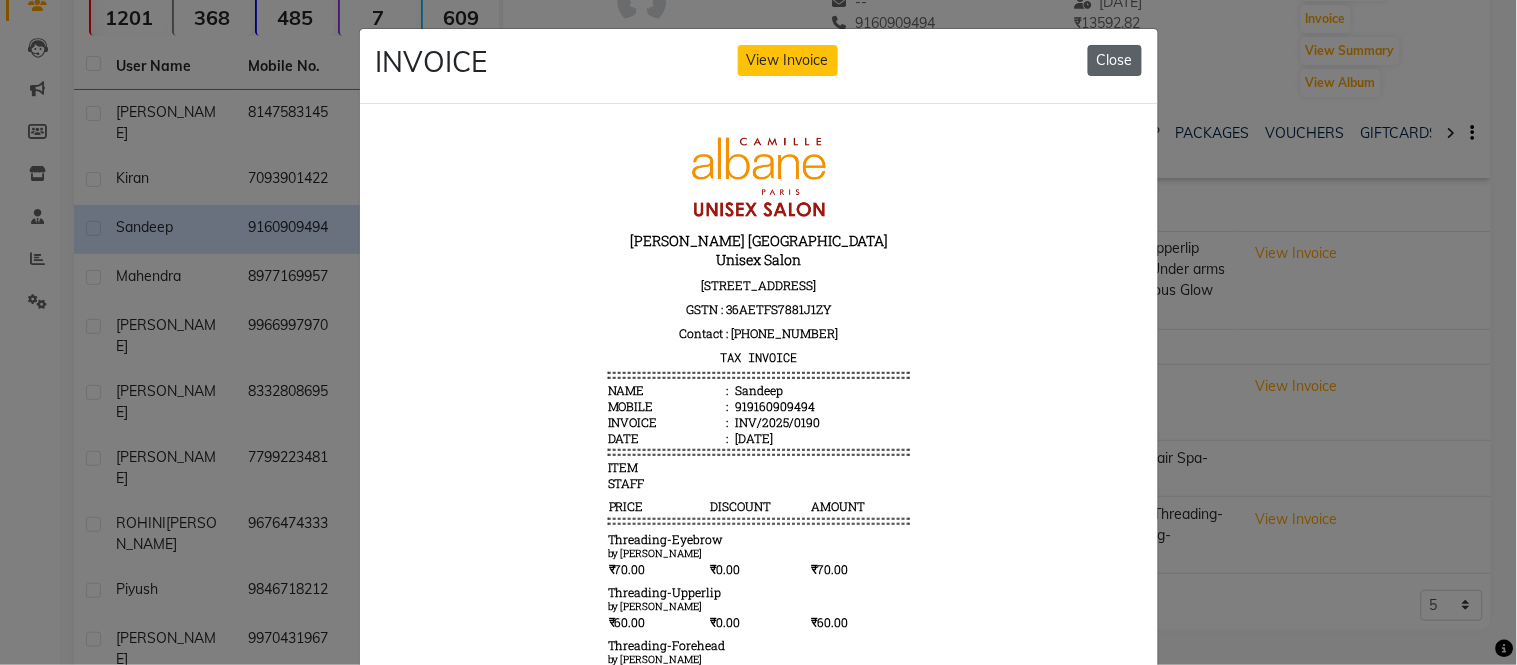 click on "Close" 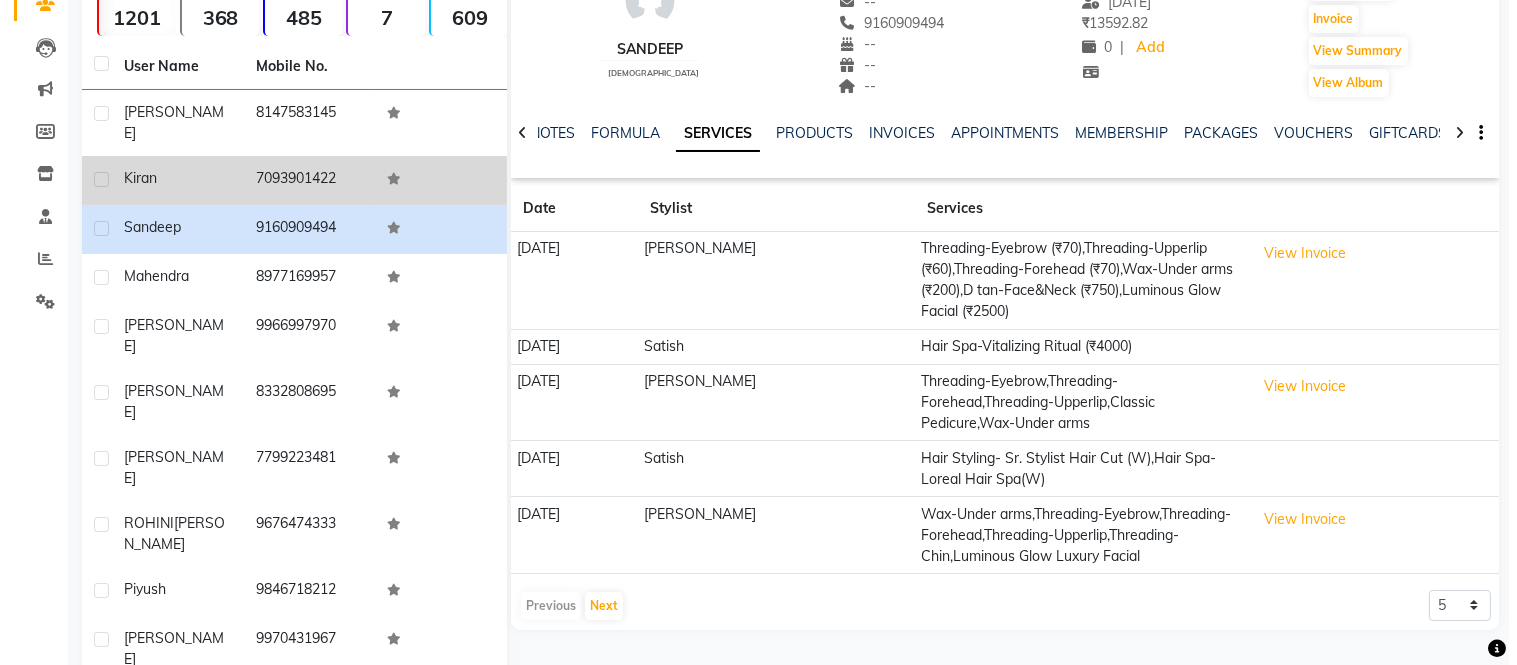 scroll, scrollTop: 0, scrollLeft: 0, axis: both 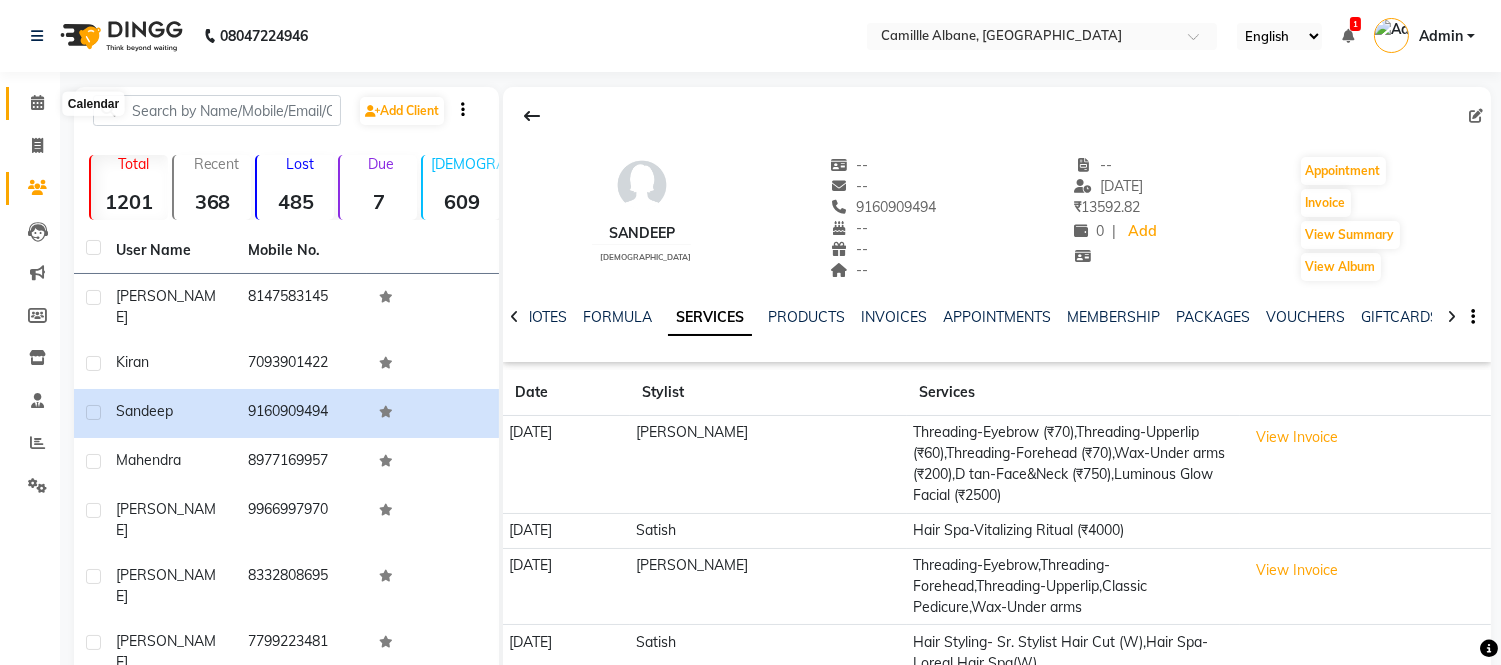 click 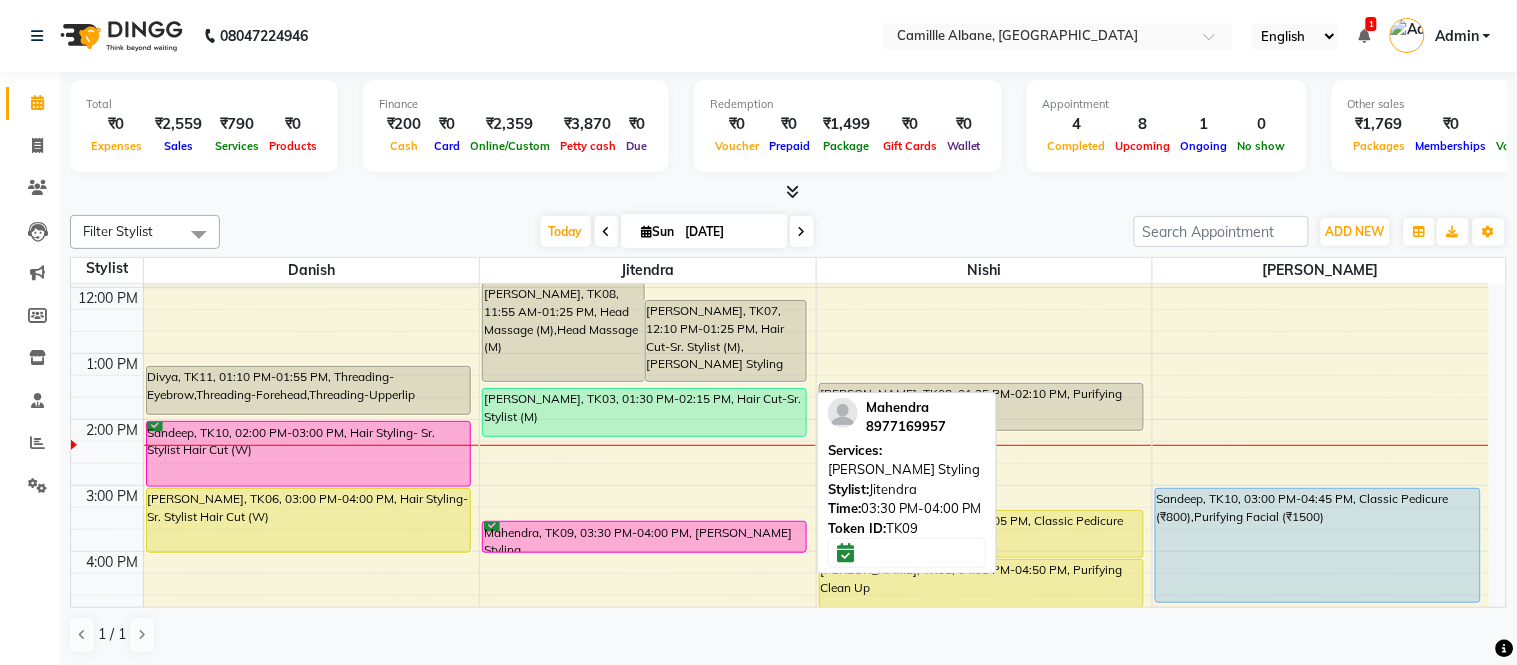 scroll, scrollTop: 185, scrollLeft: 0, axis: vertical 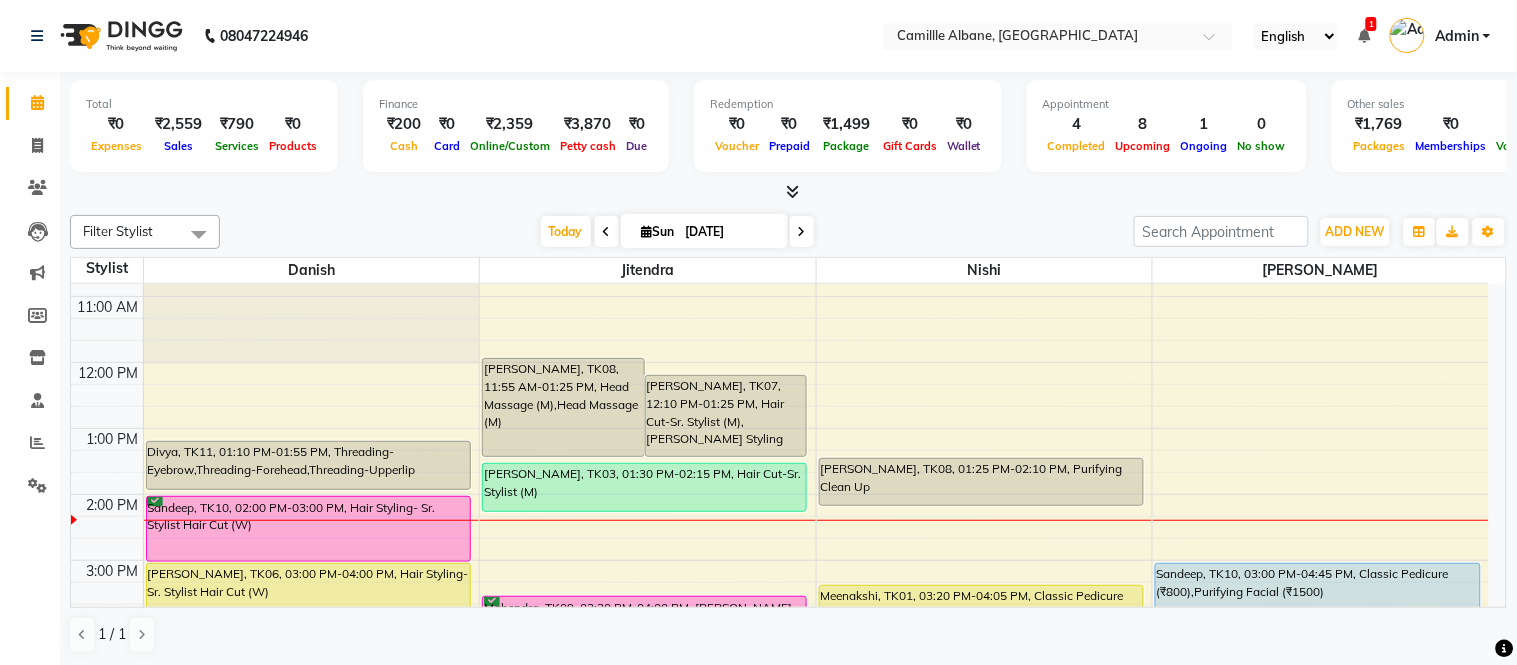 drag, startPoint x: 353, startPoint y: 461, endPoint x: 582, endPoint y: 456, distance: 229.05458 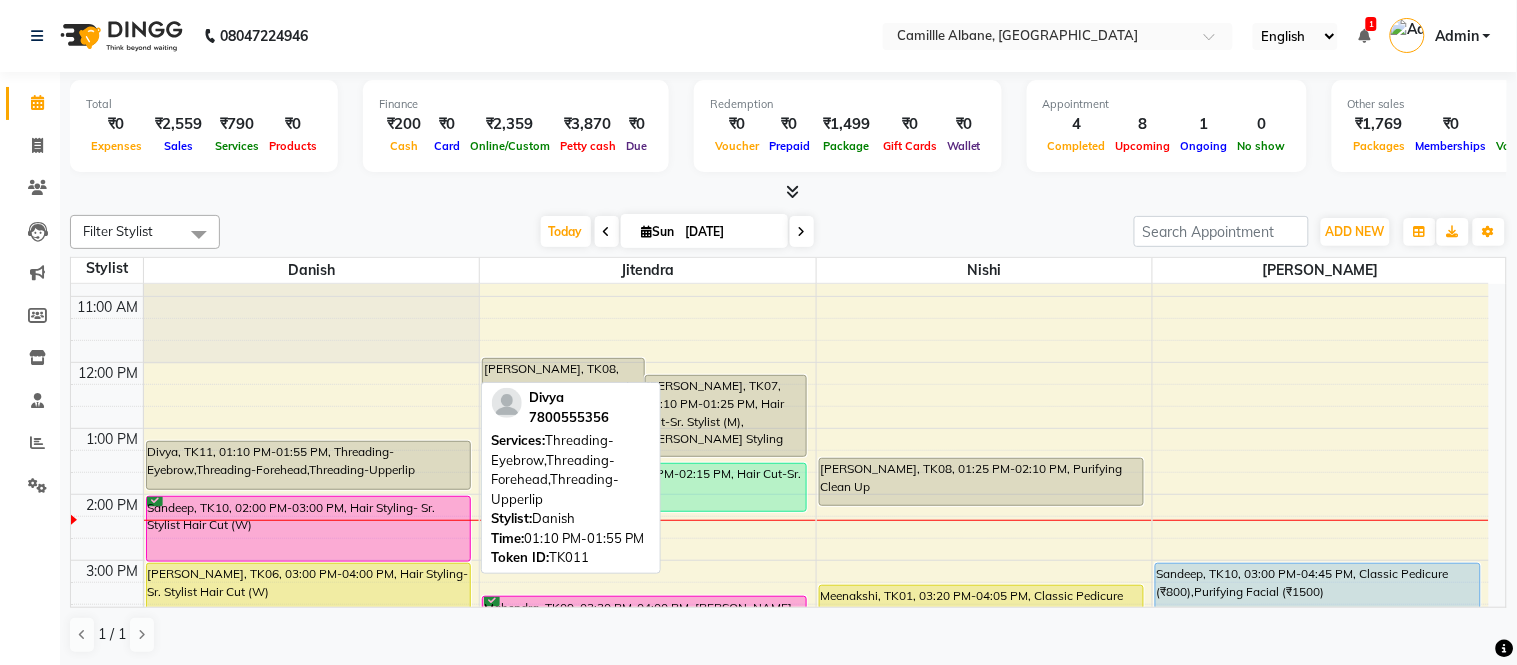 click on "Divya, TK11, 01:10 PM-01:55 PM, Threading-Eyebrow,Threading-Forehead,Threading-Upperlip" at bounding box center (308, 465) 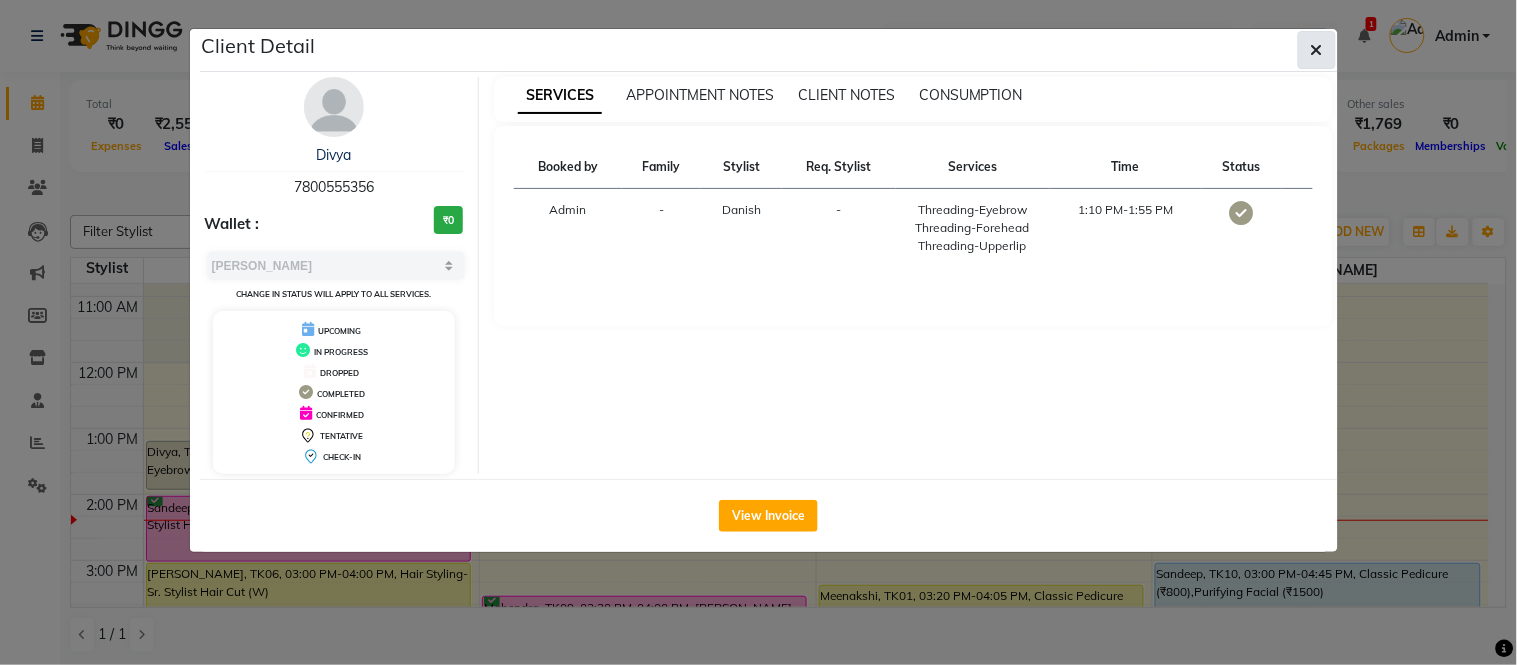 click 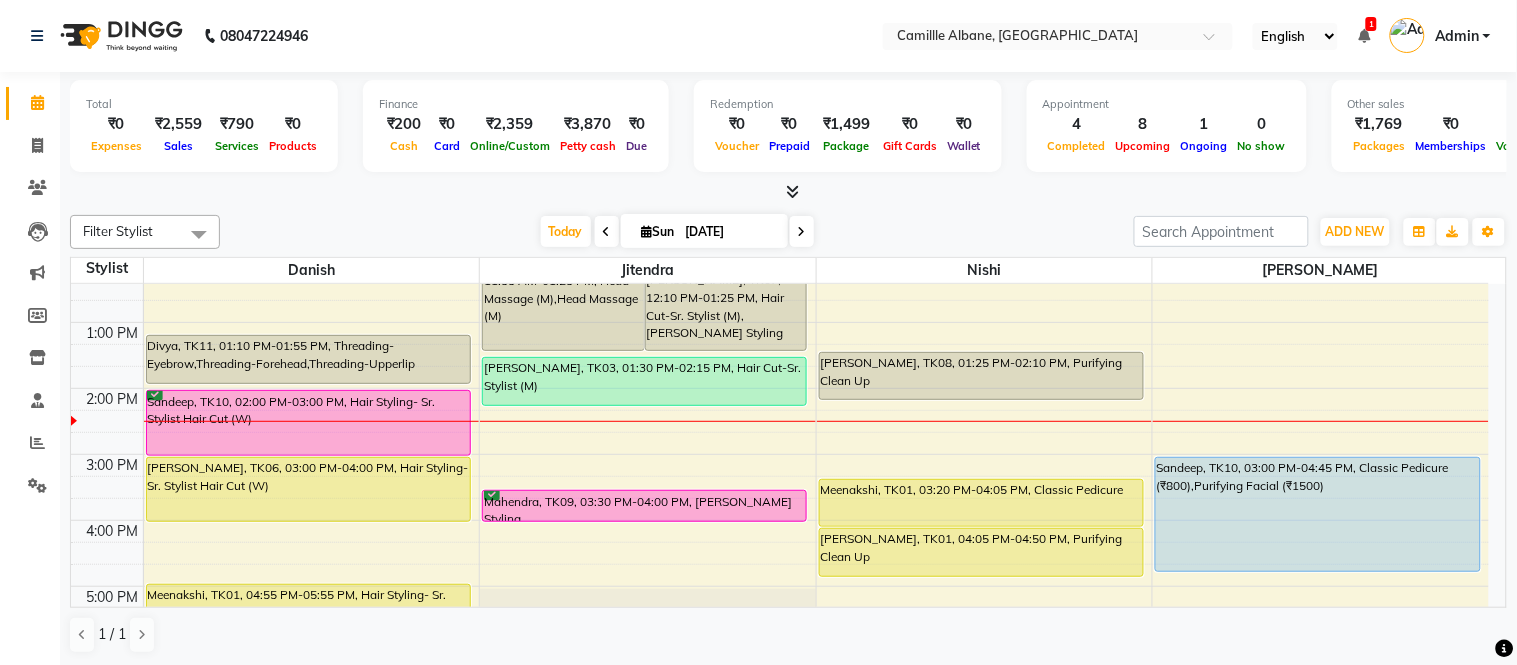 scroll, scrollTop: 370, scrollLeft: 0, axis: vertical 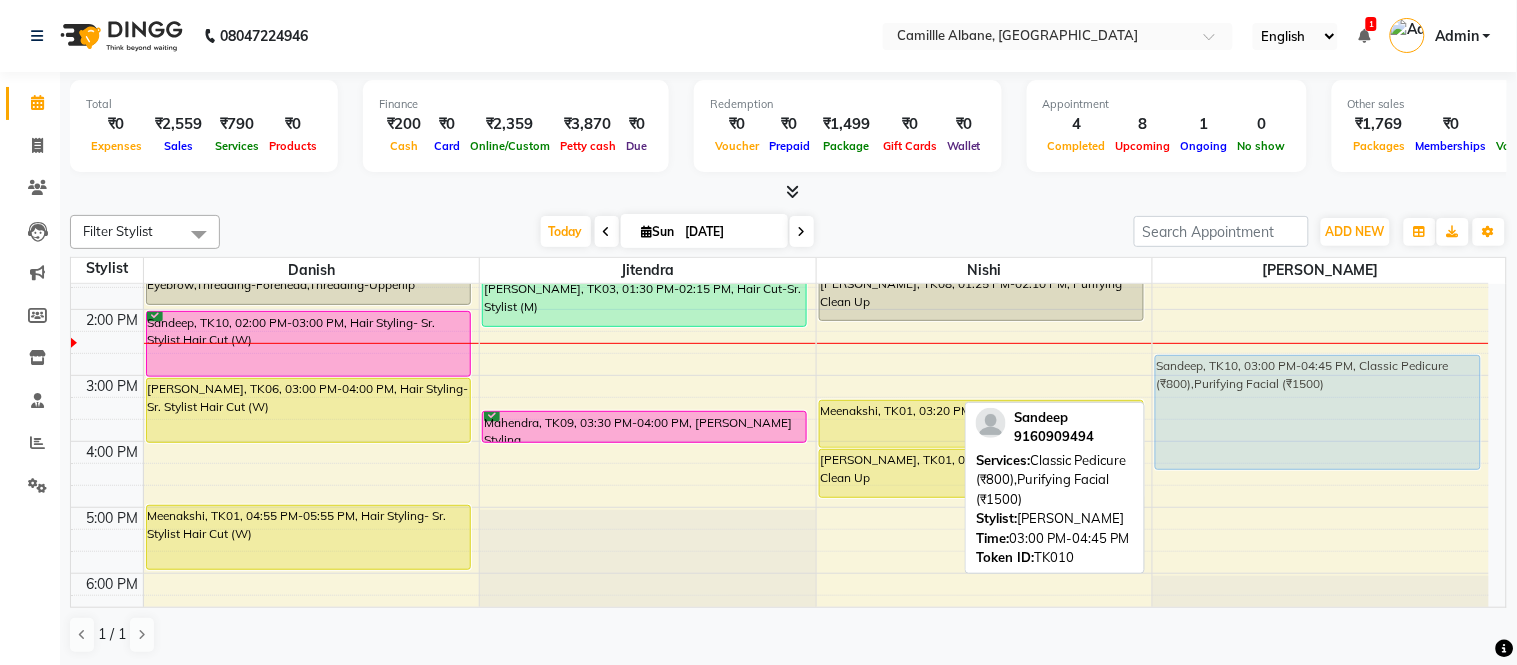 drag, startPoint x: 1304, startPoint y: 406, endPoint x: 1302, endPoint y: 386, distance: 20.09975 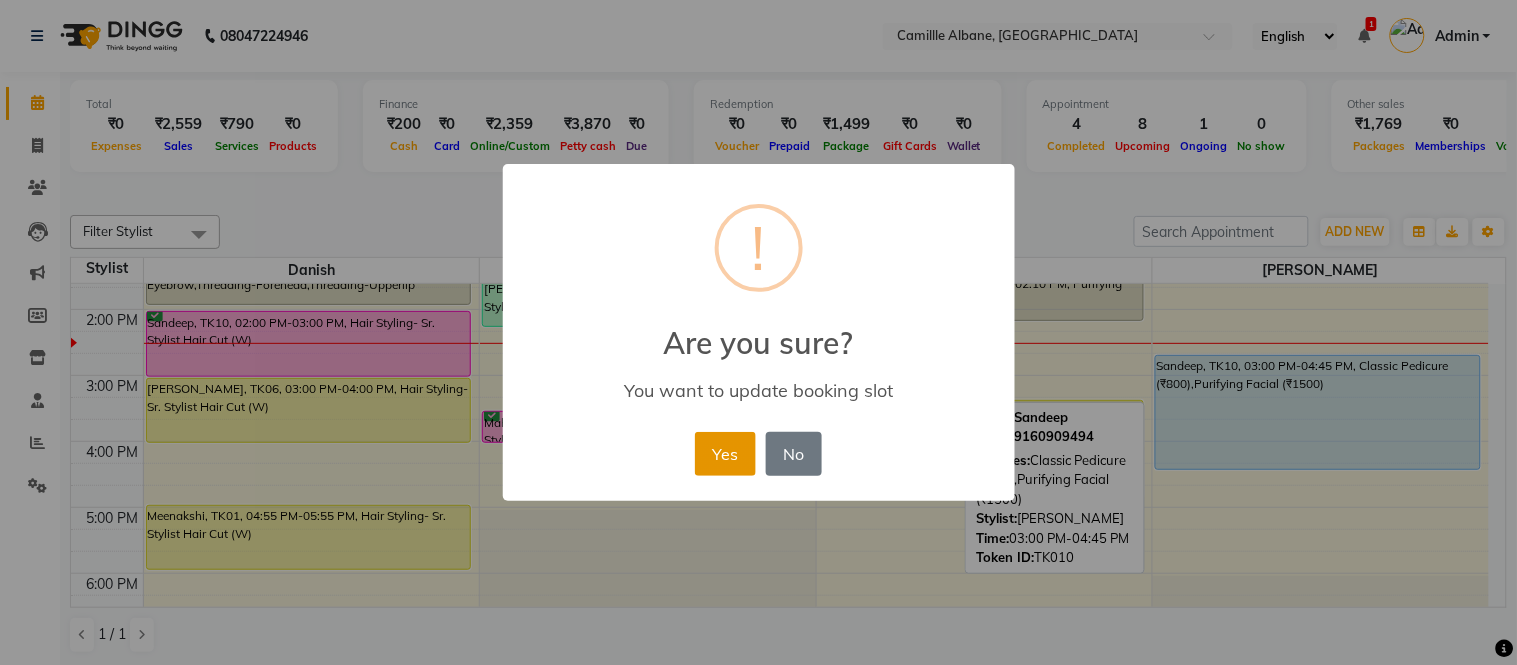 click on "Yes" at bounding box center (725, 454) 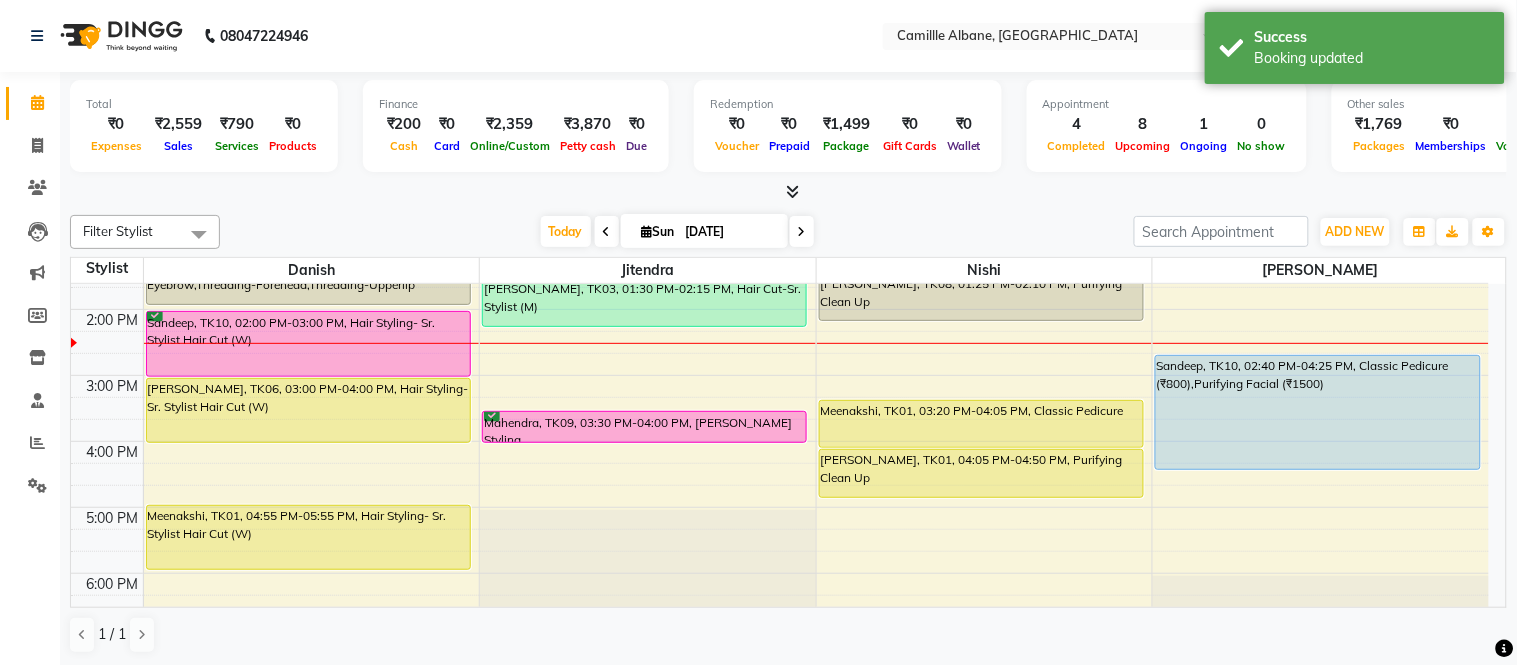 drag, startPoint x: 1306, startPoint y: 466, endPoint x: 1306, endPoint y: 487, distance: 21 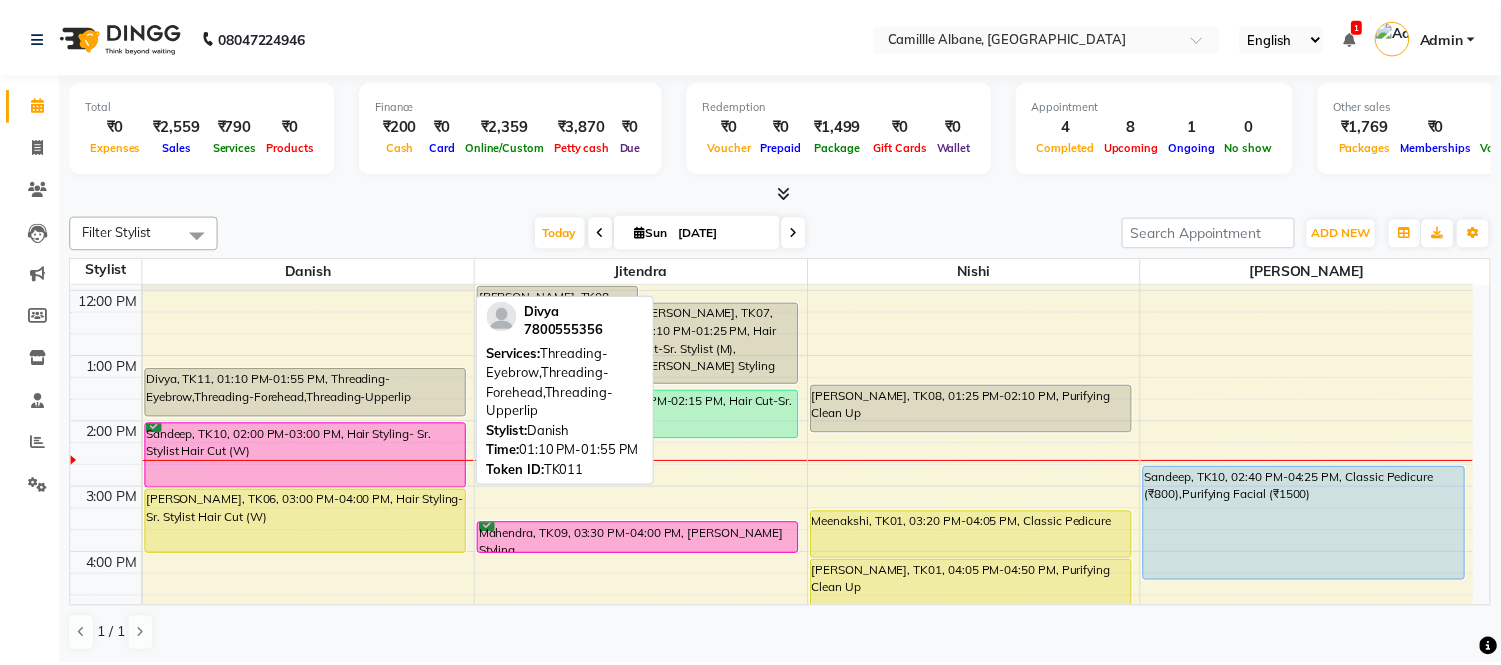scroll, scrollTop: 185, scrollLeft: 0, axis: vertical 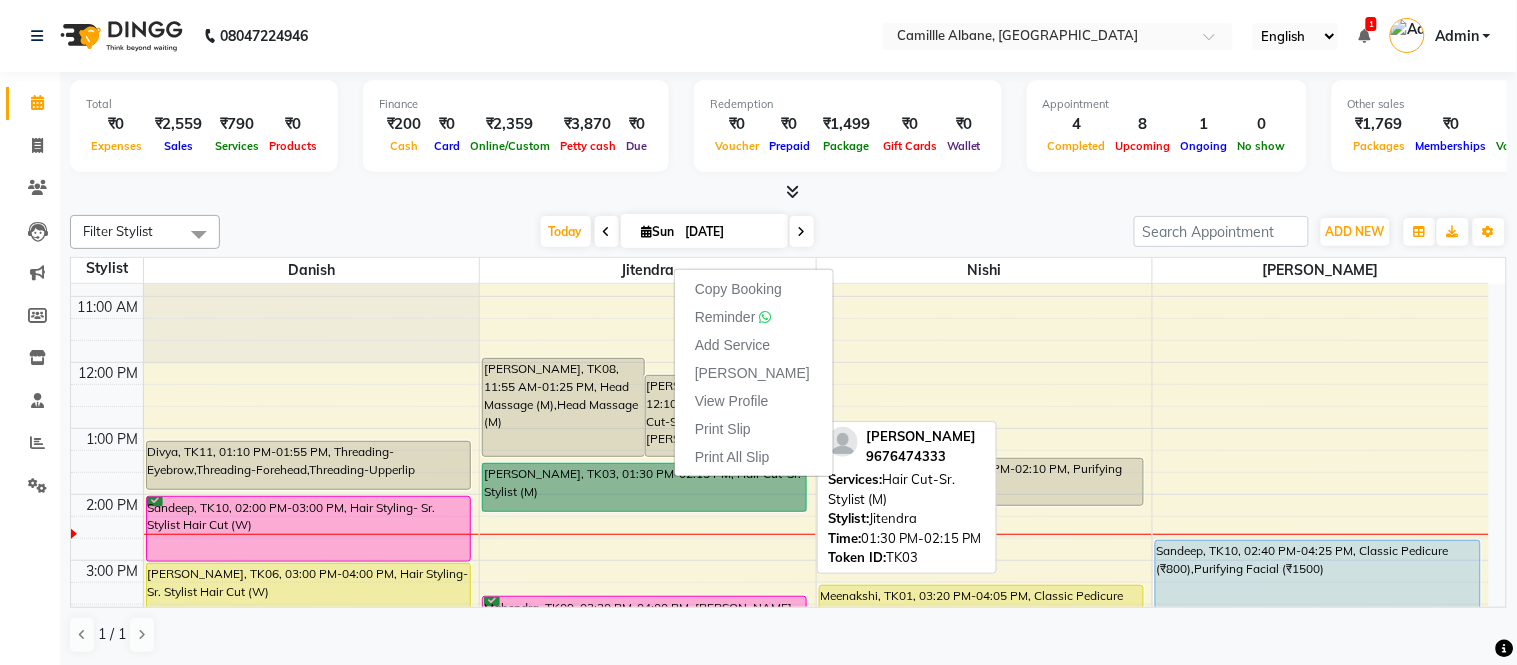 click on "ROHINI KUMAR, TK03, 01:30 PM-02:15 PM, Hair Cut-Sr. Stylist (M)" at bounding box center [644, 487] 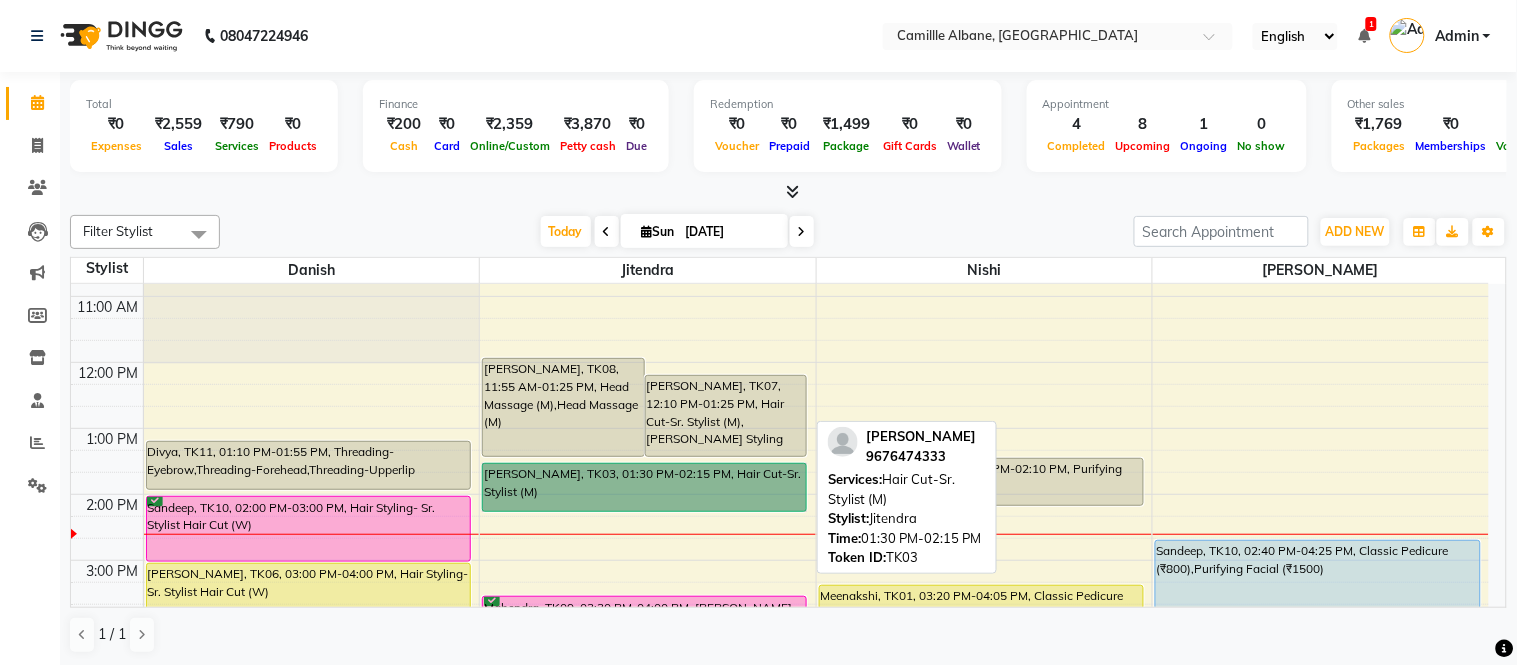 click on "ROHINI KUMAR, TK03, 01:30 PM-02:15 PM, Hair Cut-Sr. Stylist (M)" at bounding box center [644, 487] 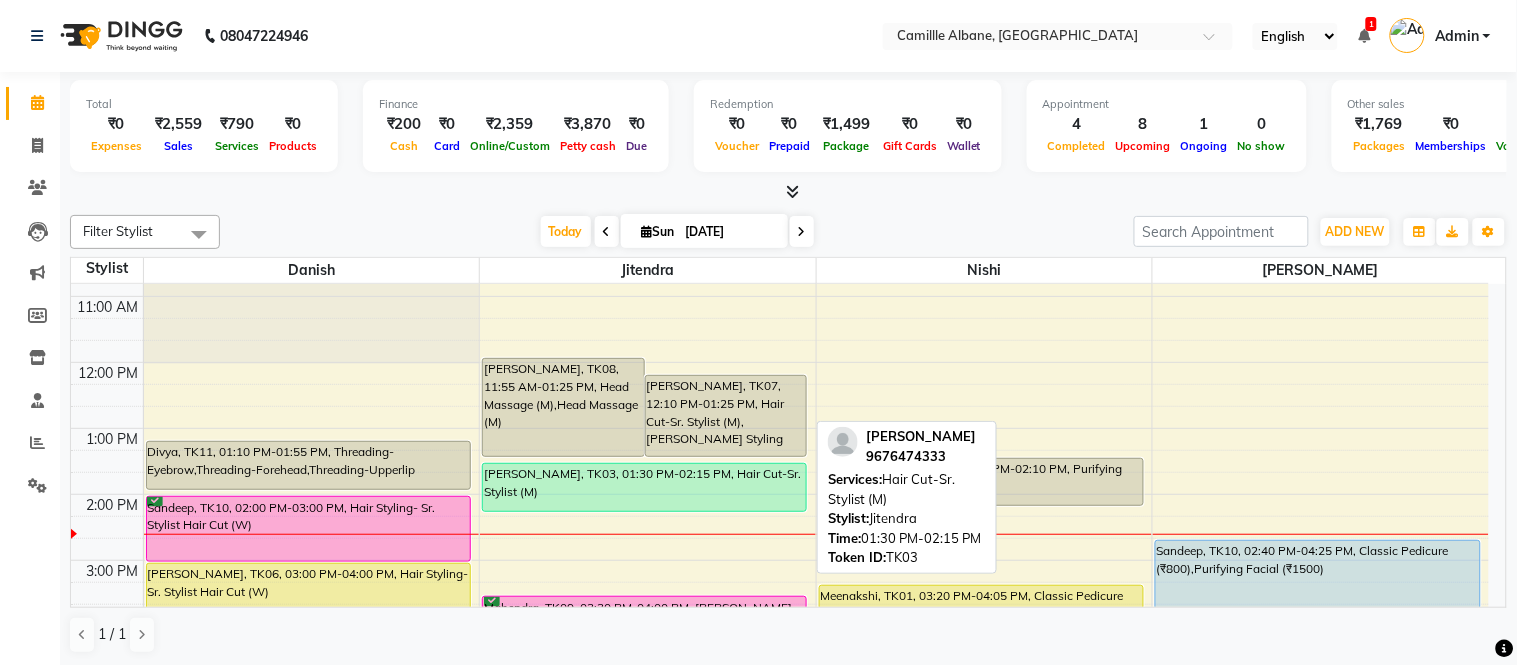 select on "1" 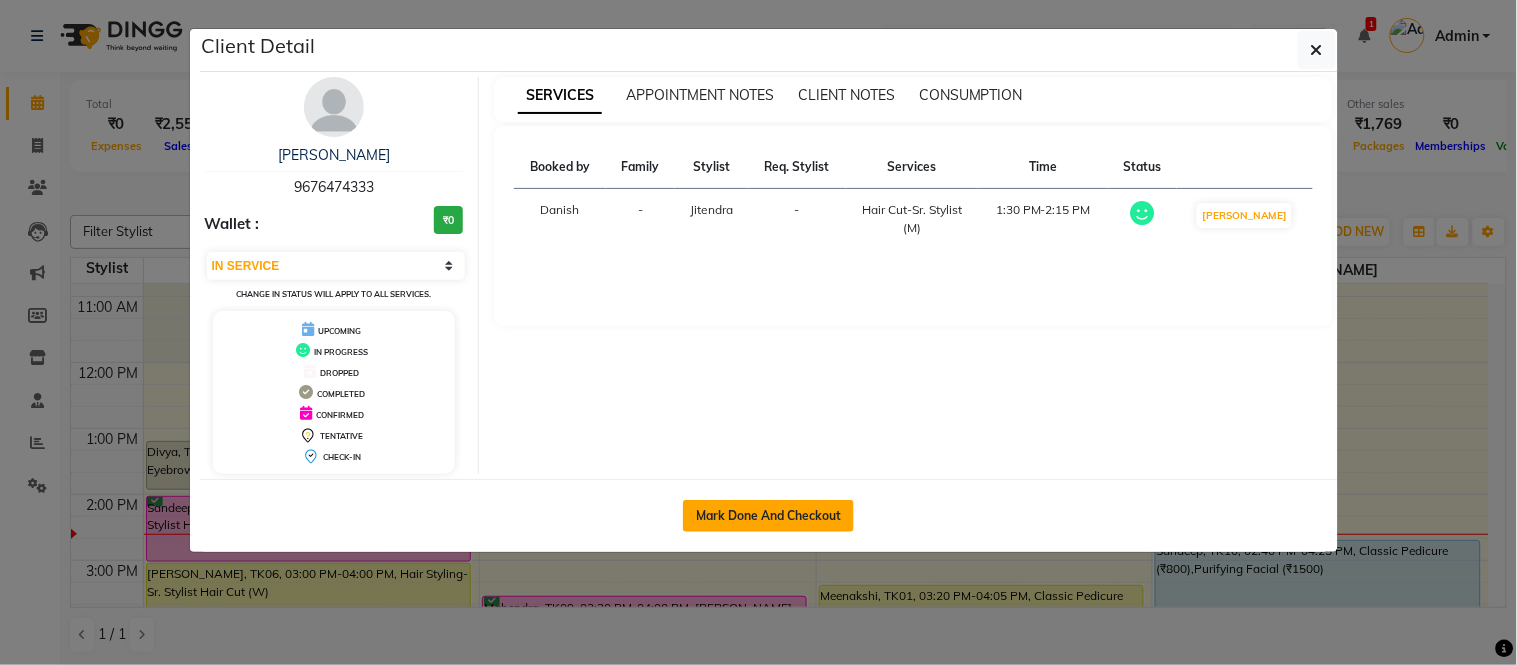 click on "Mark Done And Checkout" 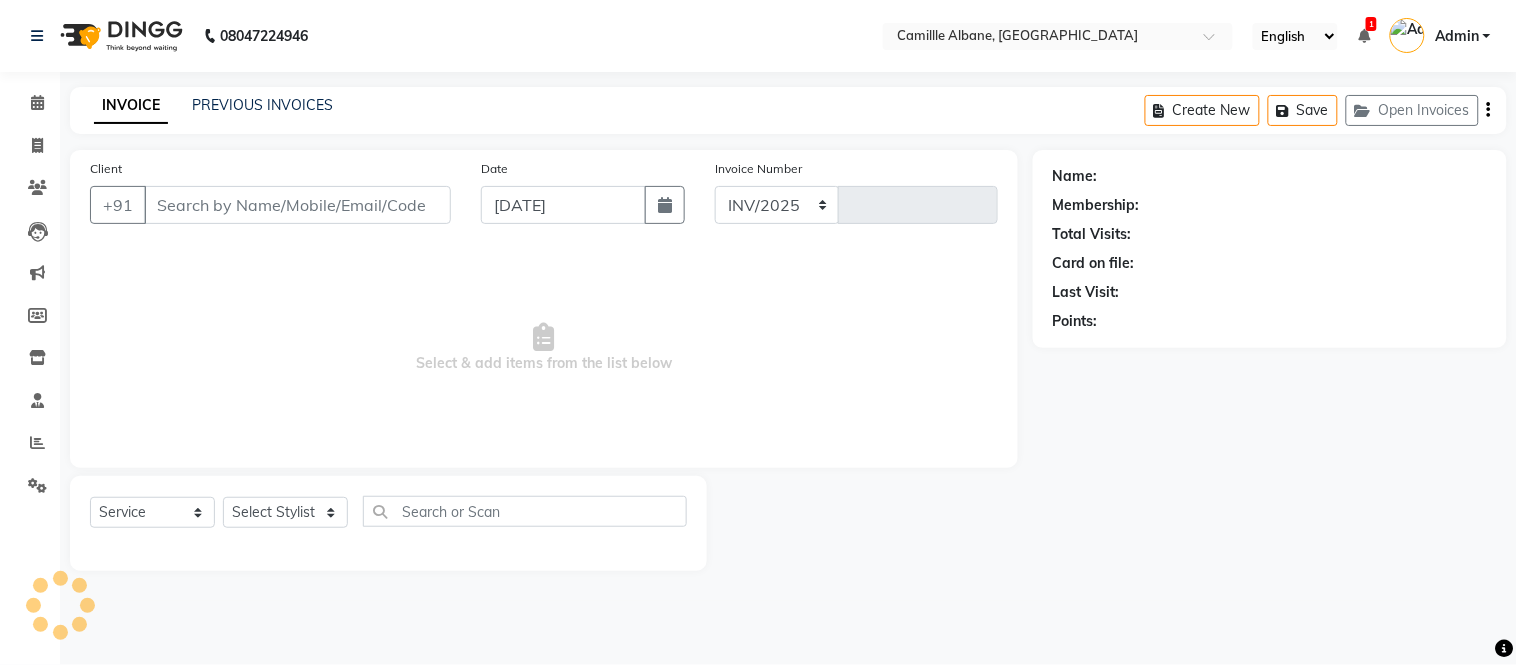 select on "7025" 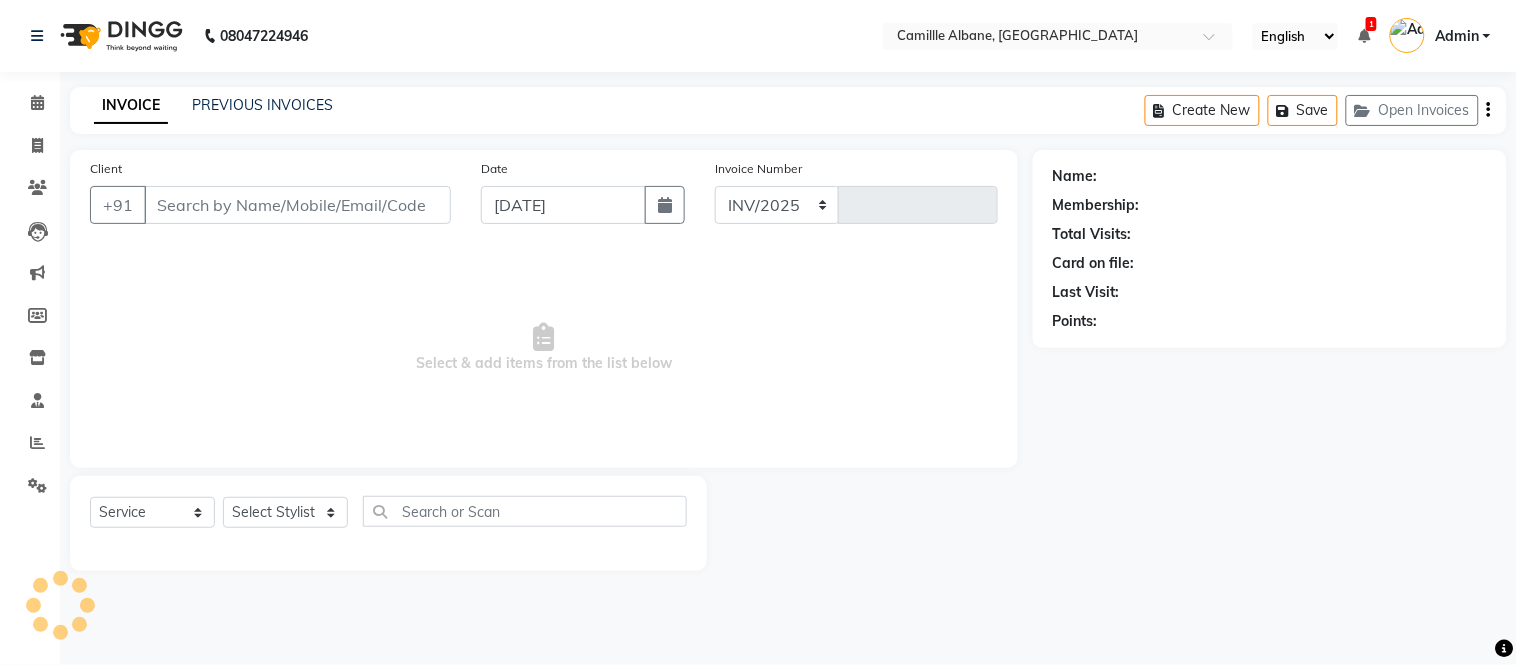 type on "0745" 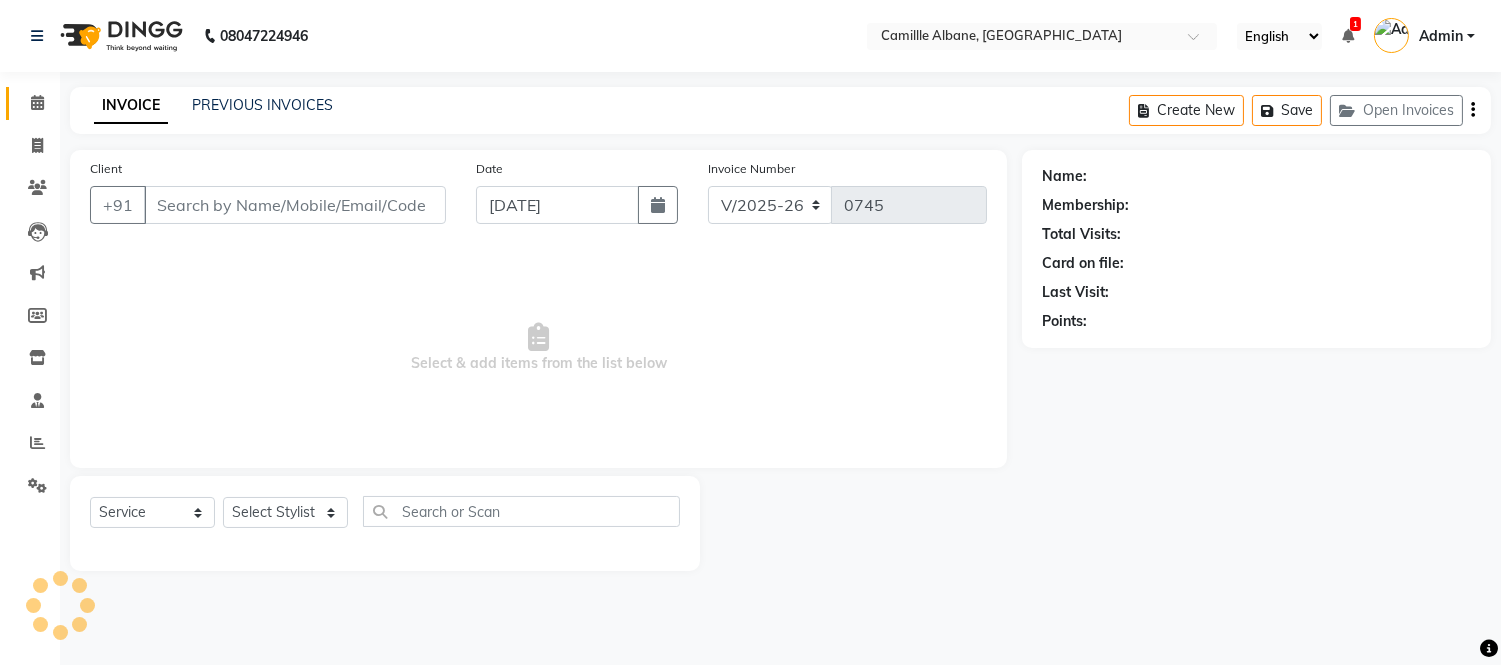 type on "9676474333" 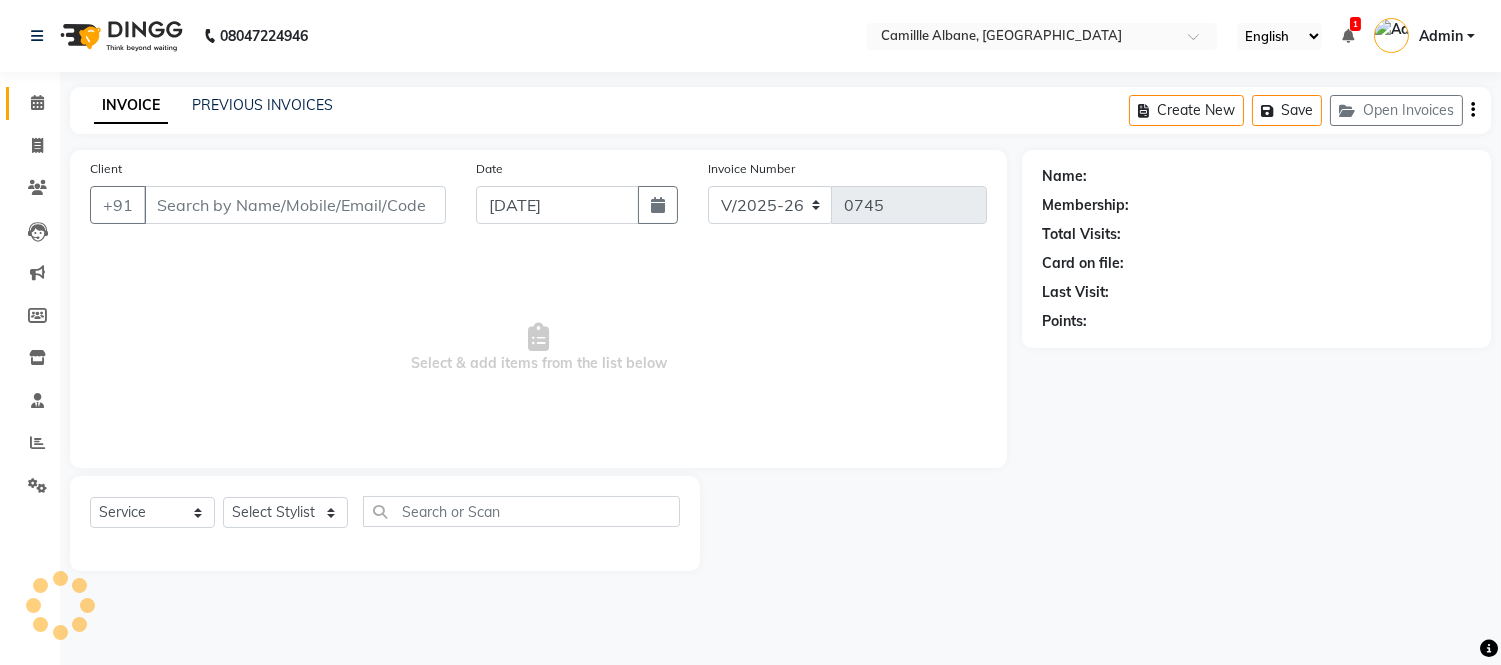 select on "57811" 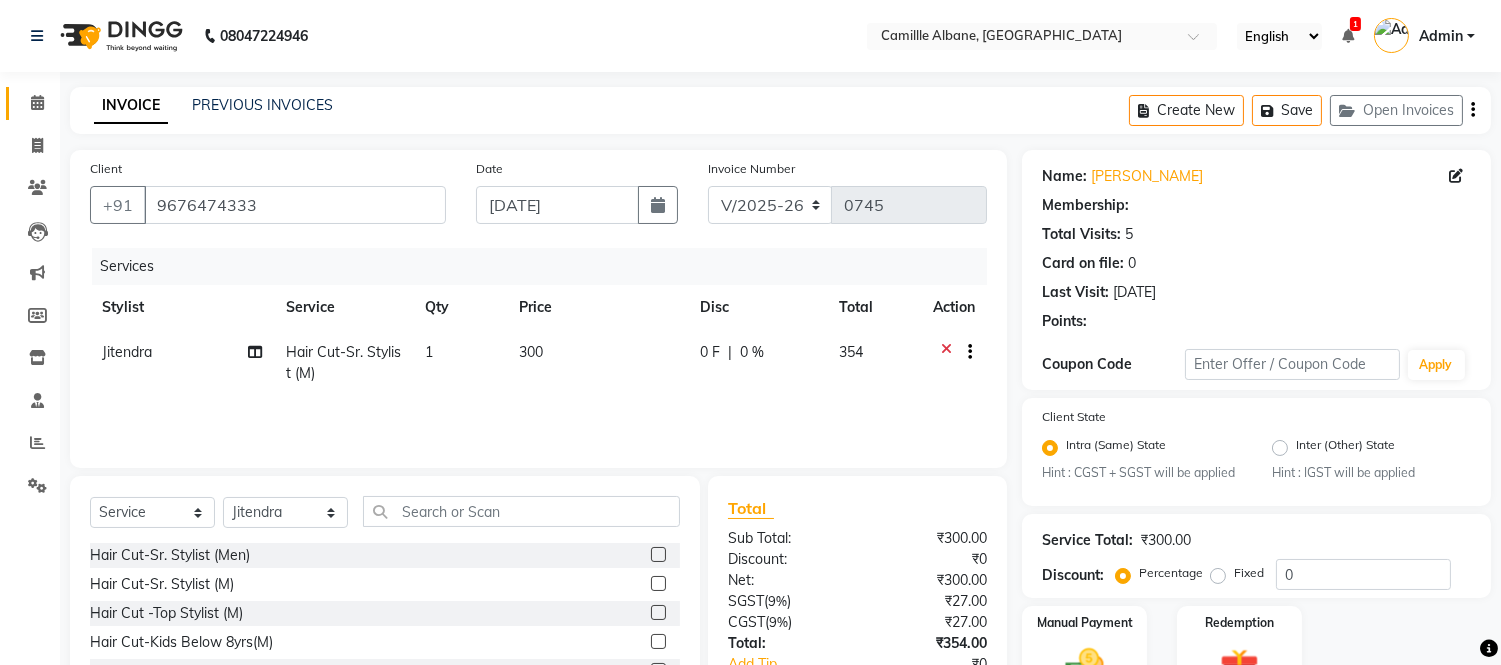 select on "1: Object" 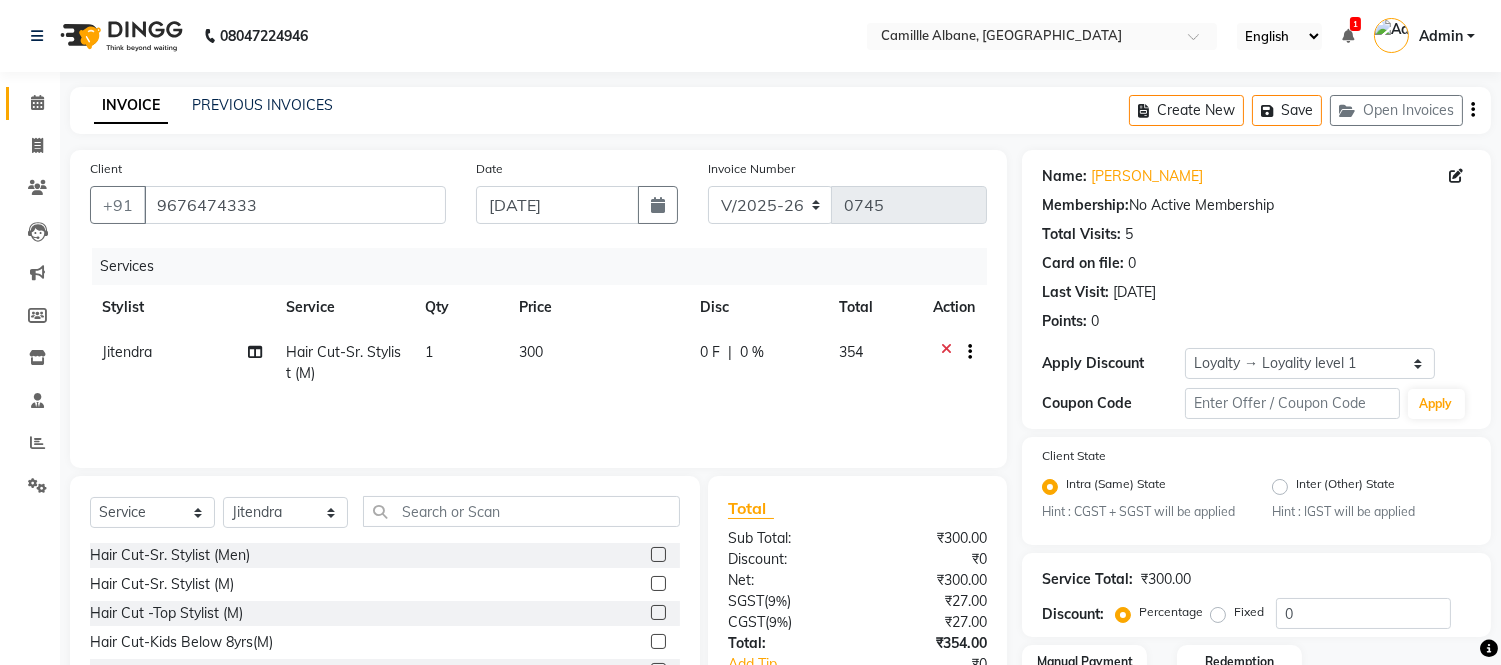 scroll, scrollTop: 148, scrollLeft: 0, axis: vertical 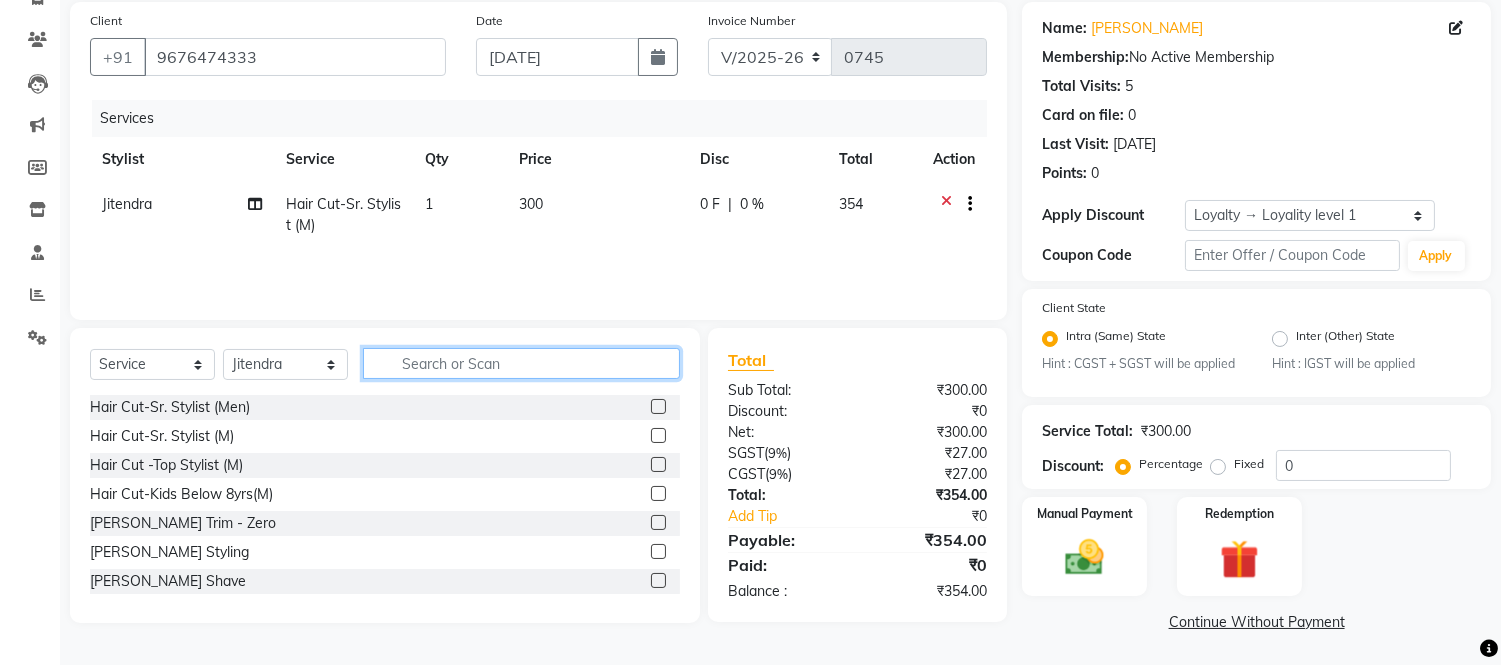 click 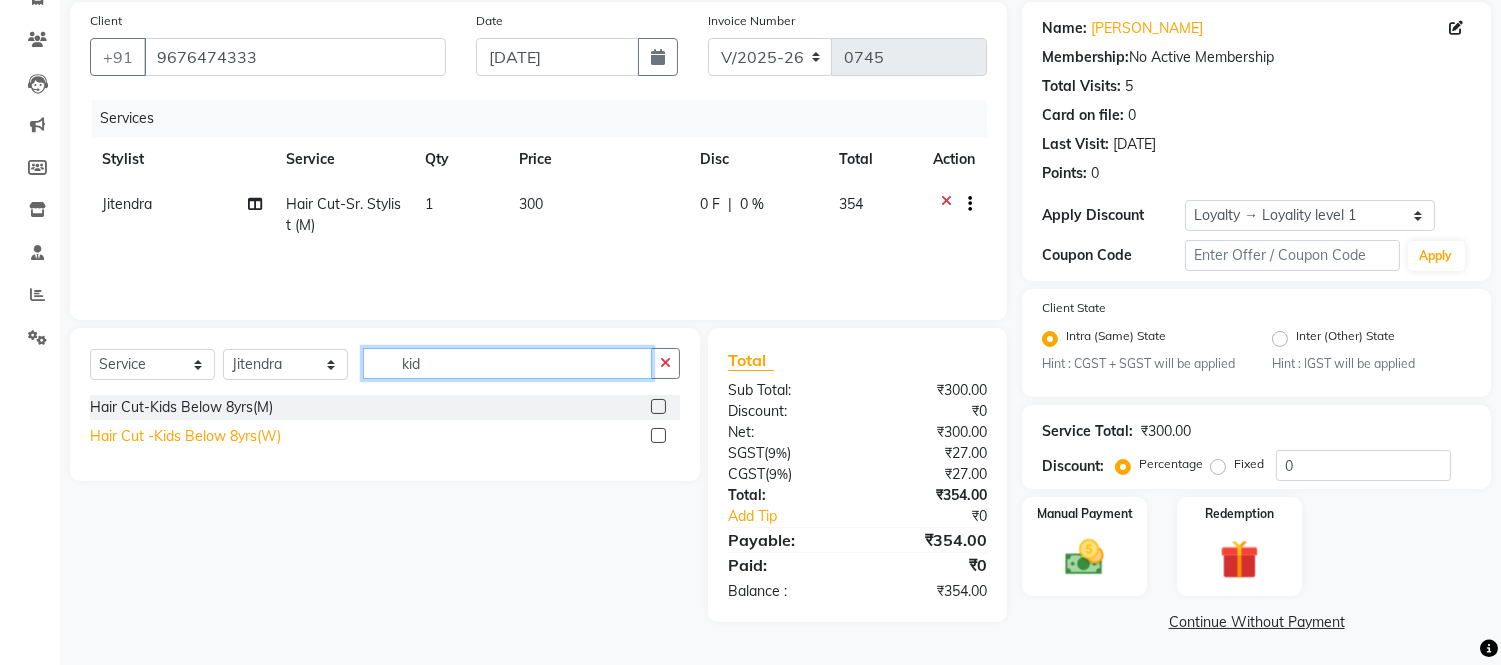 type on "kid" 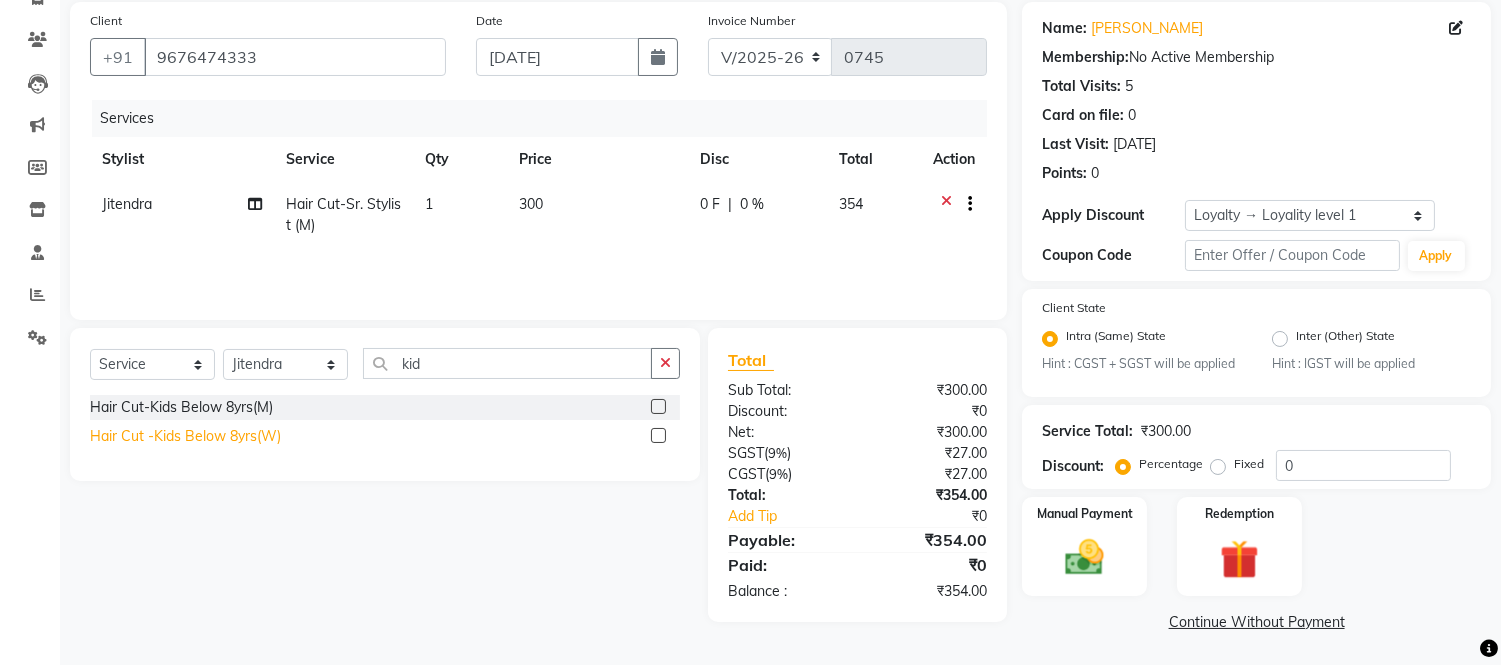 click on "Hair Cut -Kids Below 8yrs(W)" 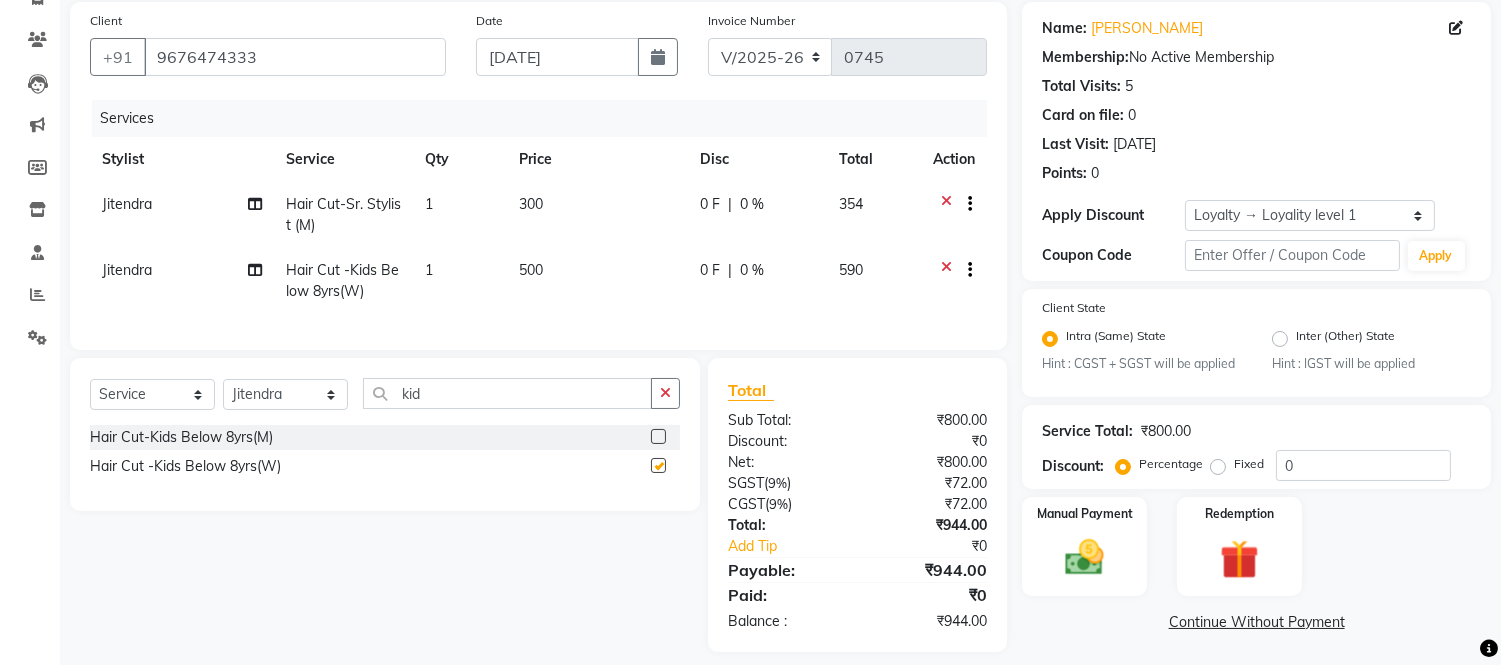 checkbox on "false" 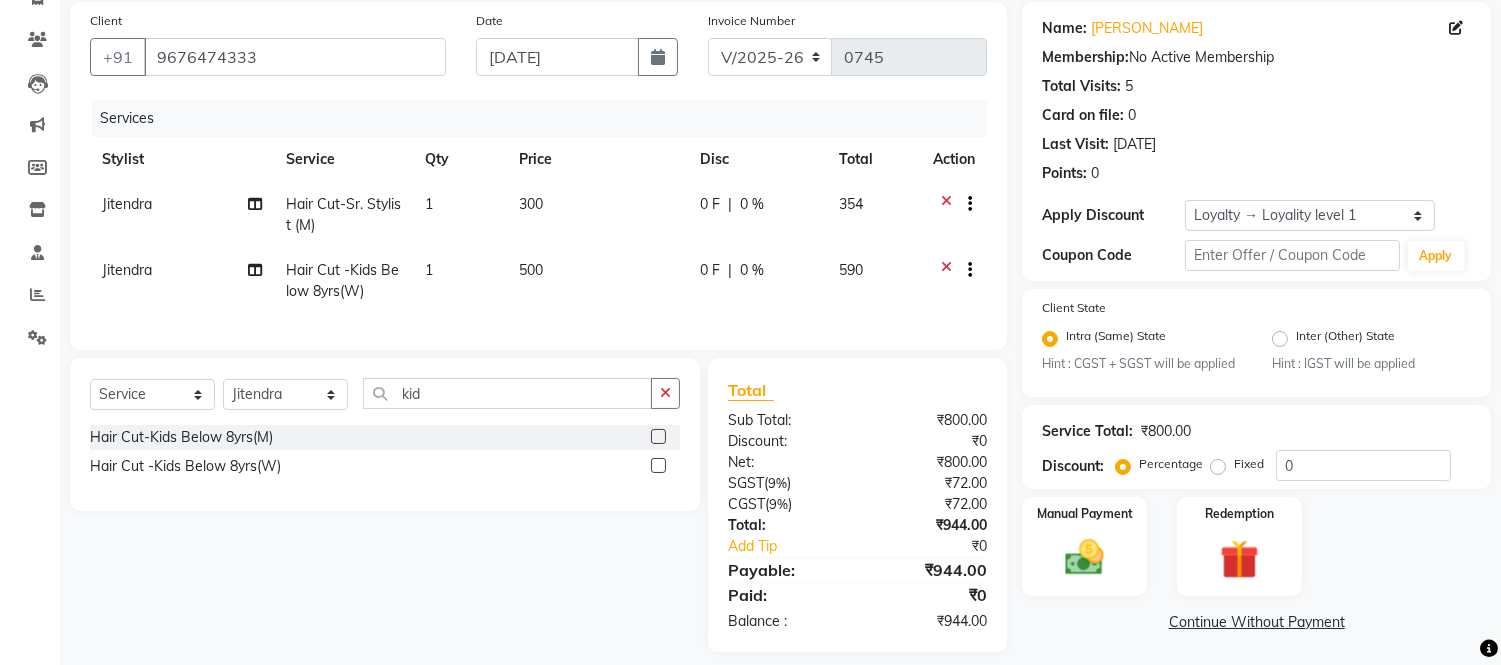 scroll, scrollTop: 181, scrollLeft: 0, axis: vertical 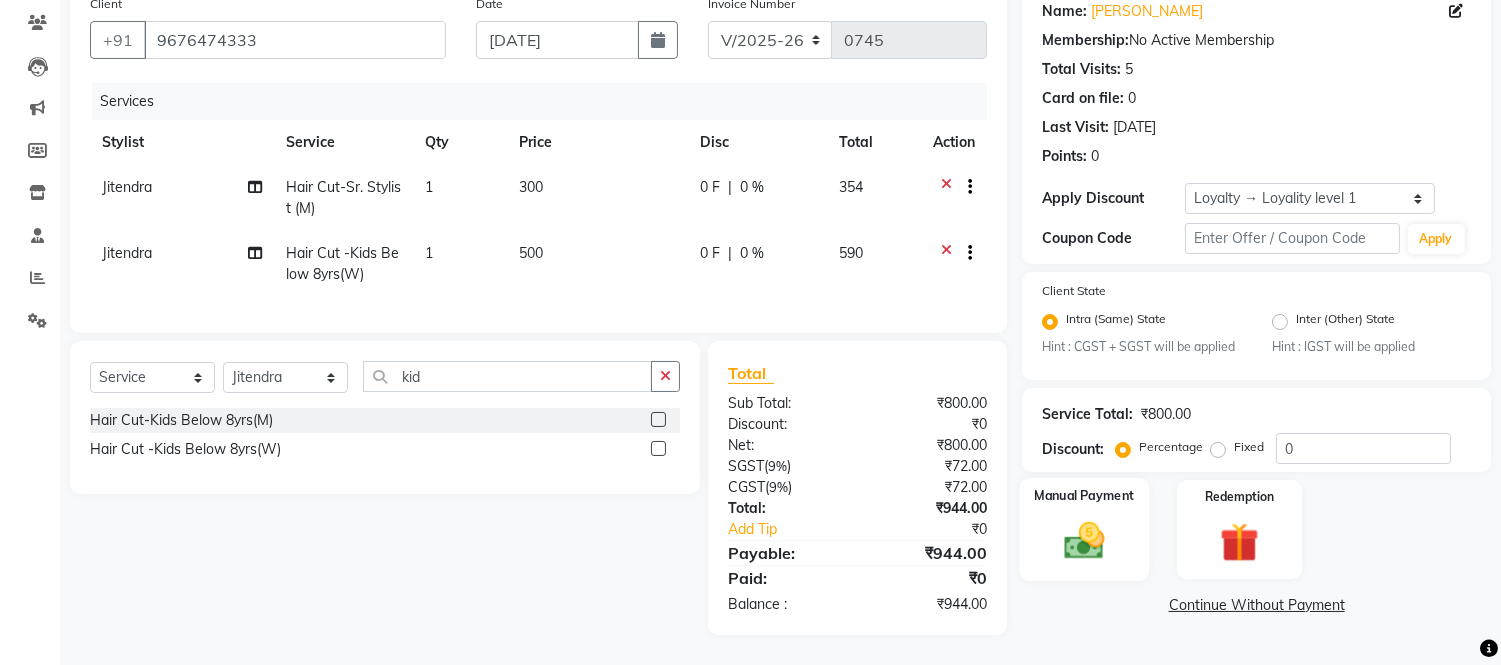 click 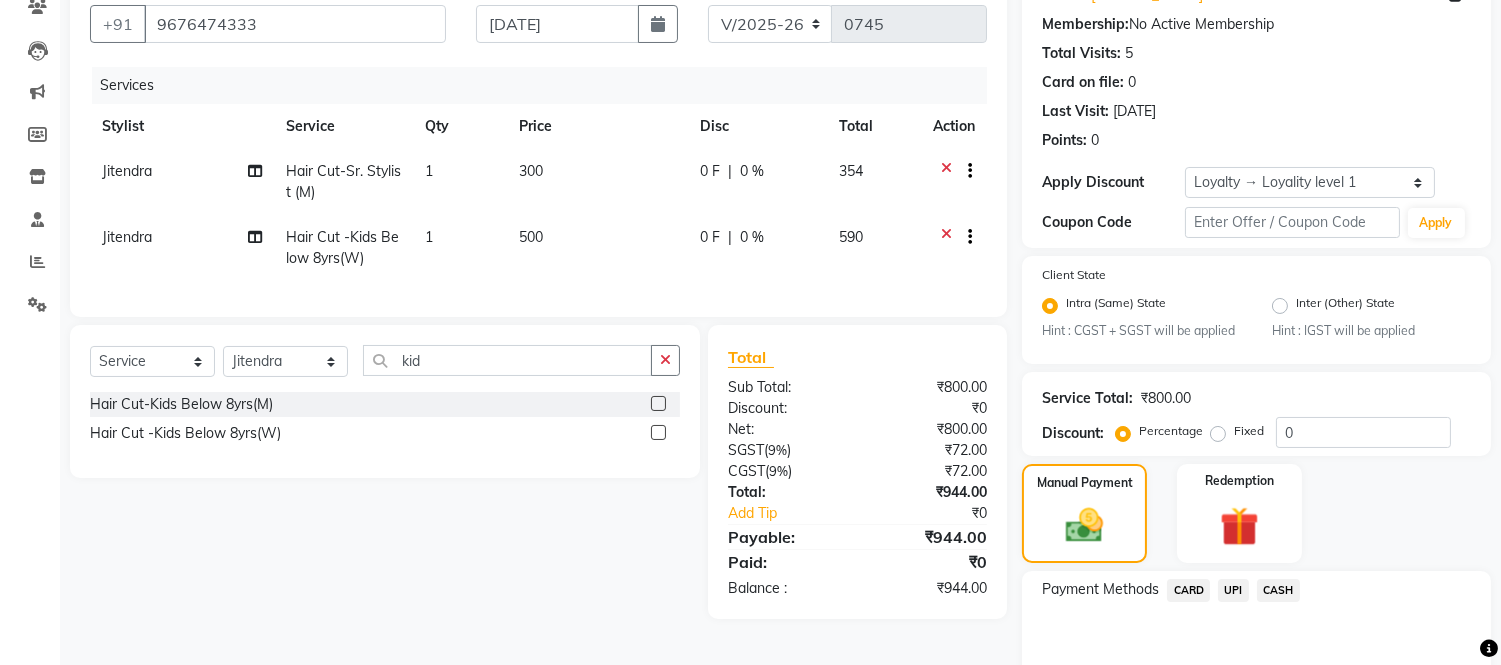 click on "UPI" 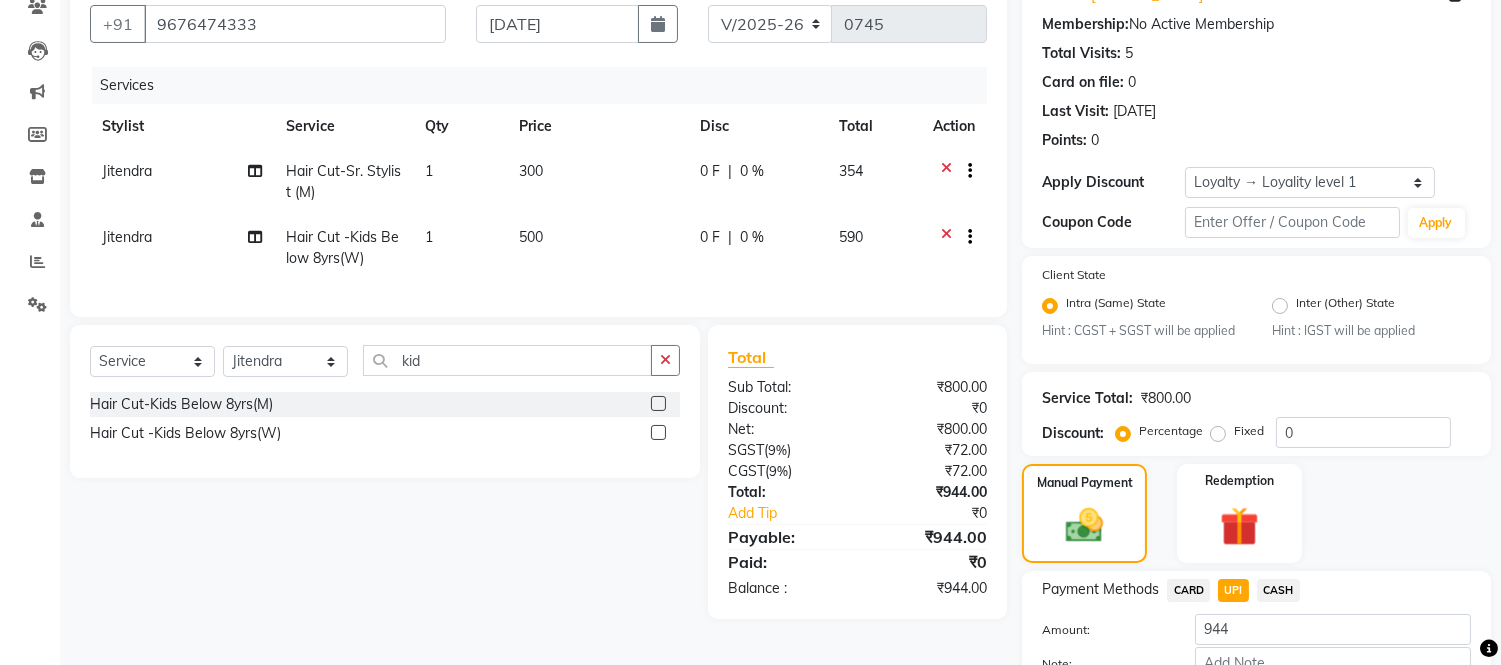 scroll, scrollTop: 306, scrollLeft: 0, axis: vertical 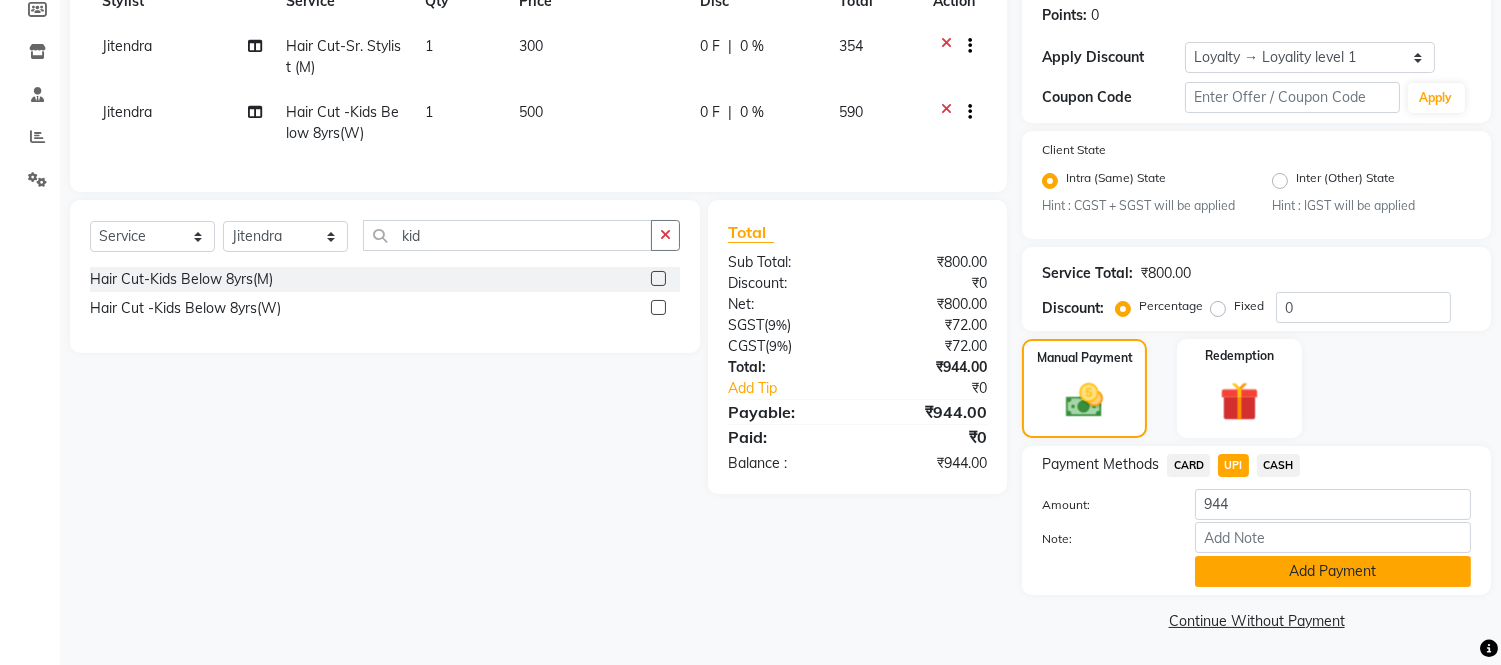 click on "Add Payment" 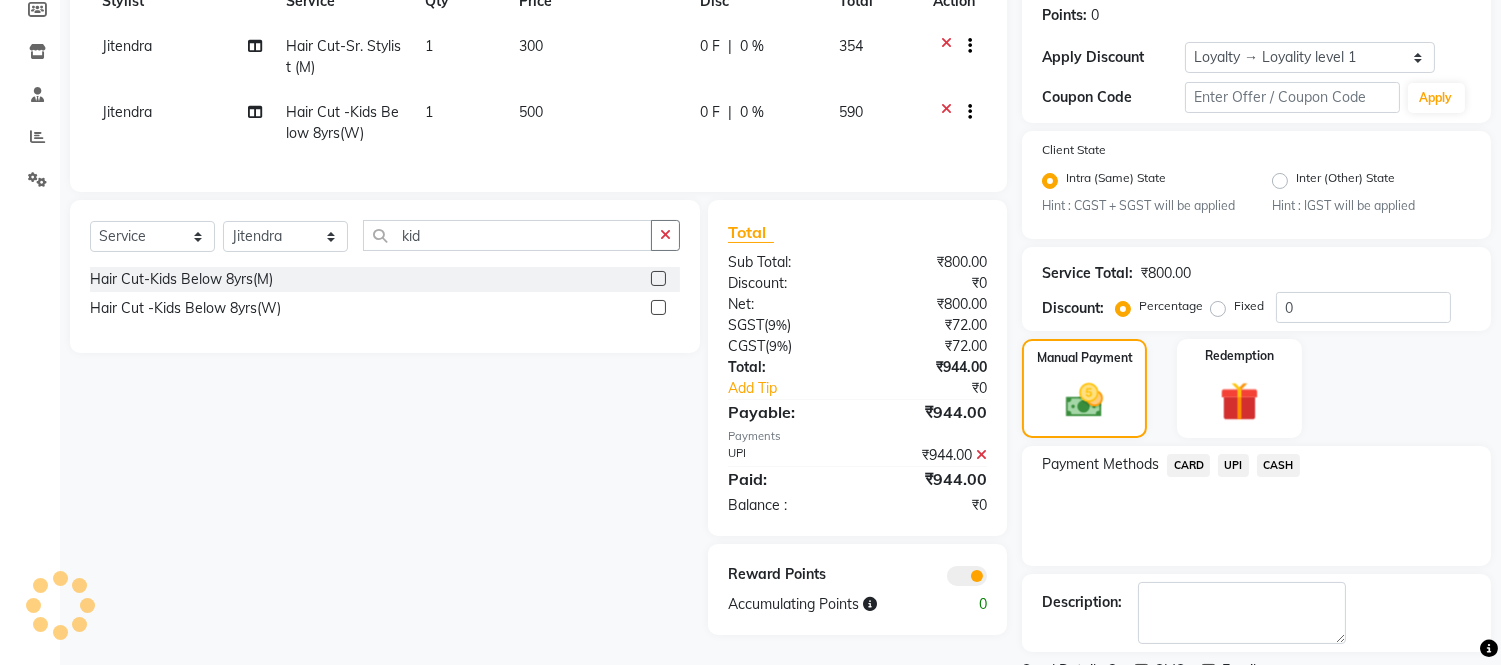 scroll, scrollTop: 391, scrollLeft: 0, axis: vertical 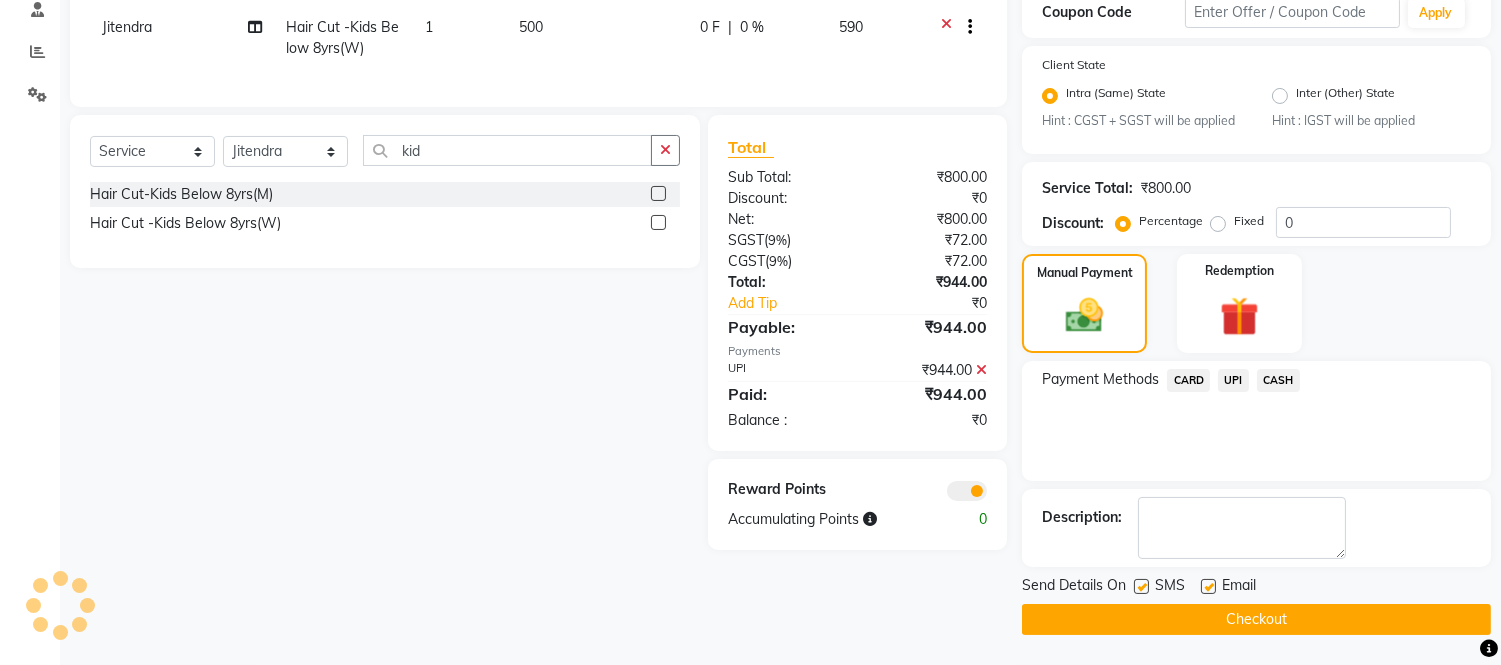 click on "Checkout" 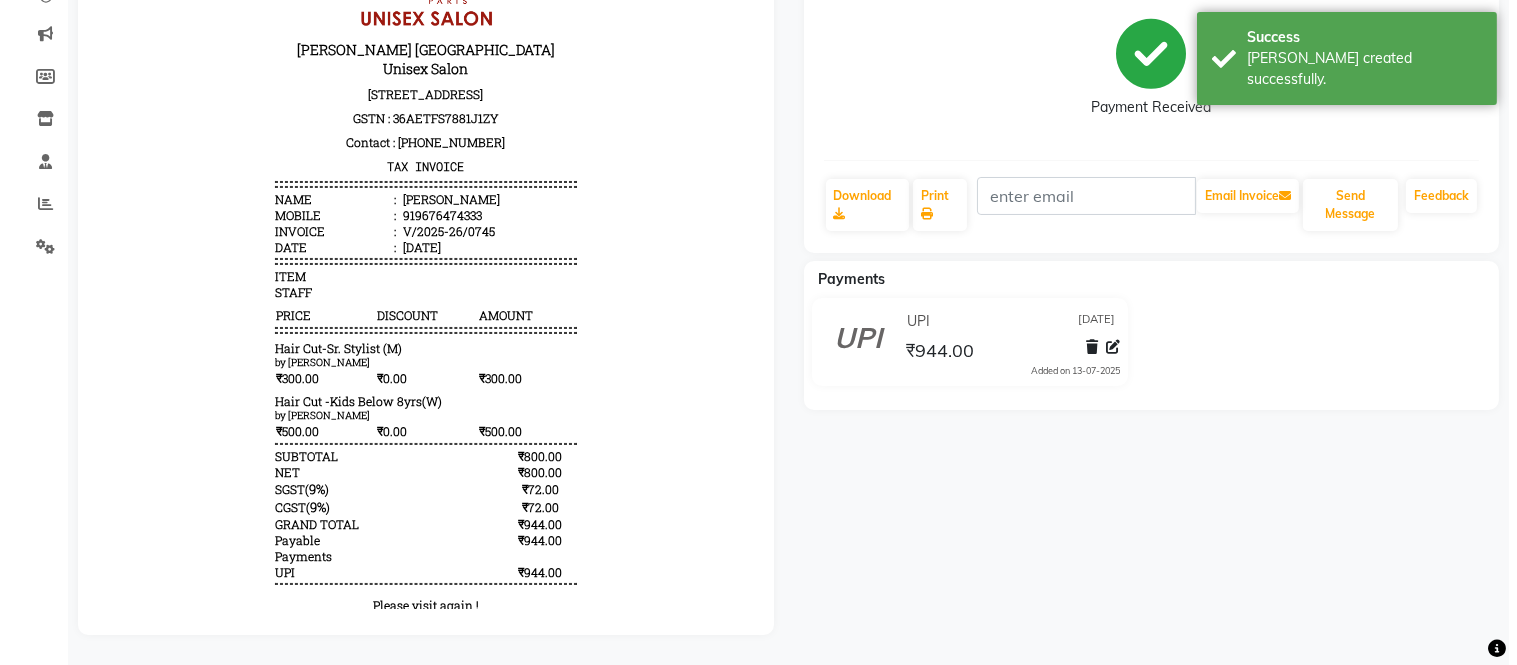 scroll, scrollTop: 0, scrollLeft: 0, axis: both 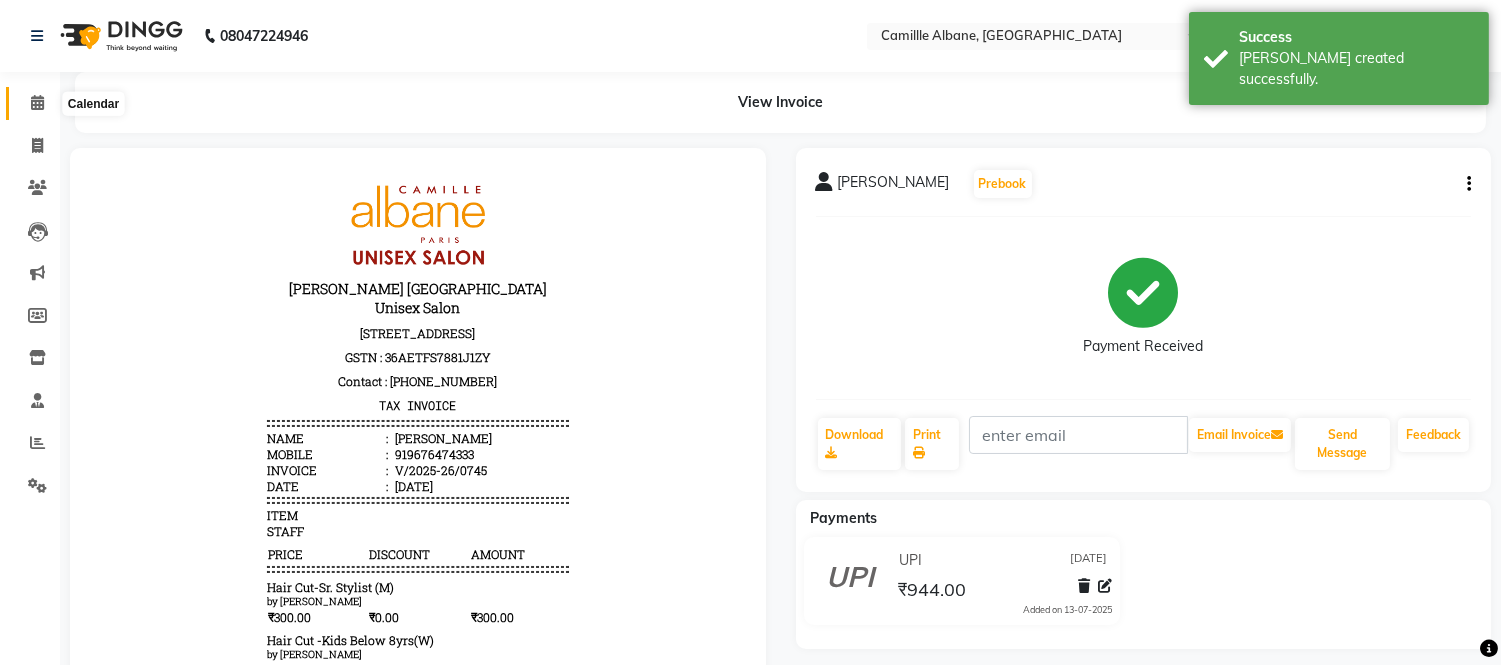 click 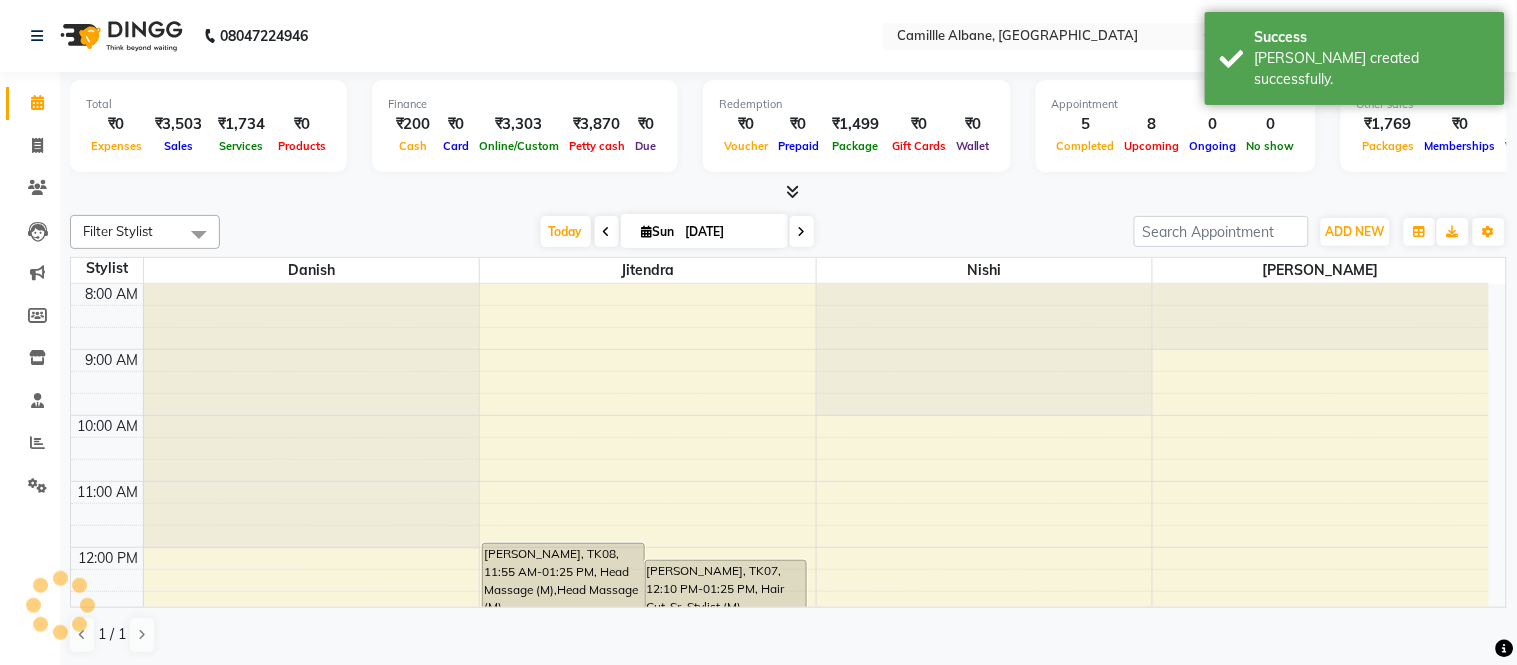 scroll, scrollTop: 398, scrollLeft: 0, axis: vertical 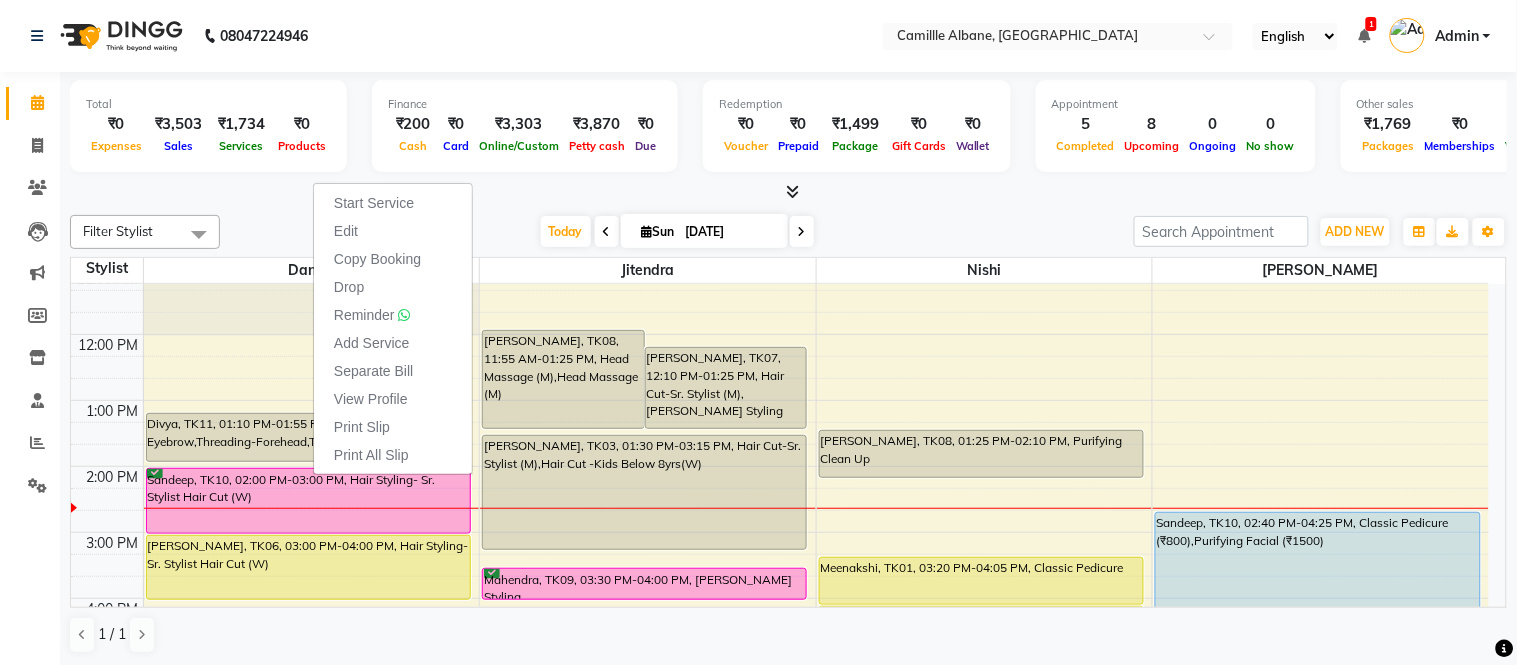 click on "Start Service" at bounding box center (374, 203) 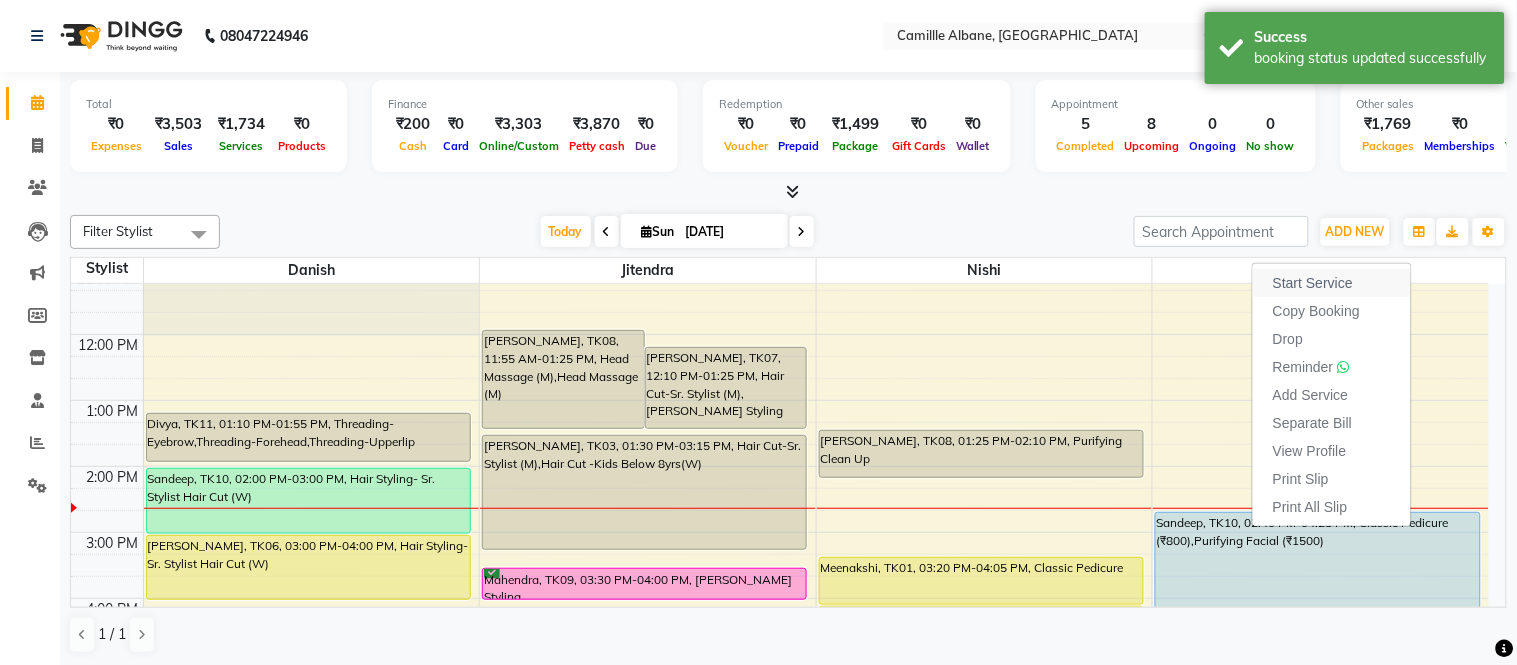 click on "Start Service" at bounding box center (1313, 283) 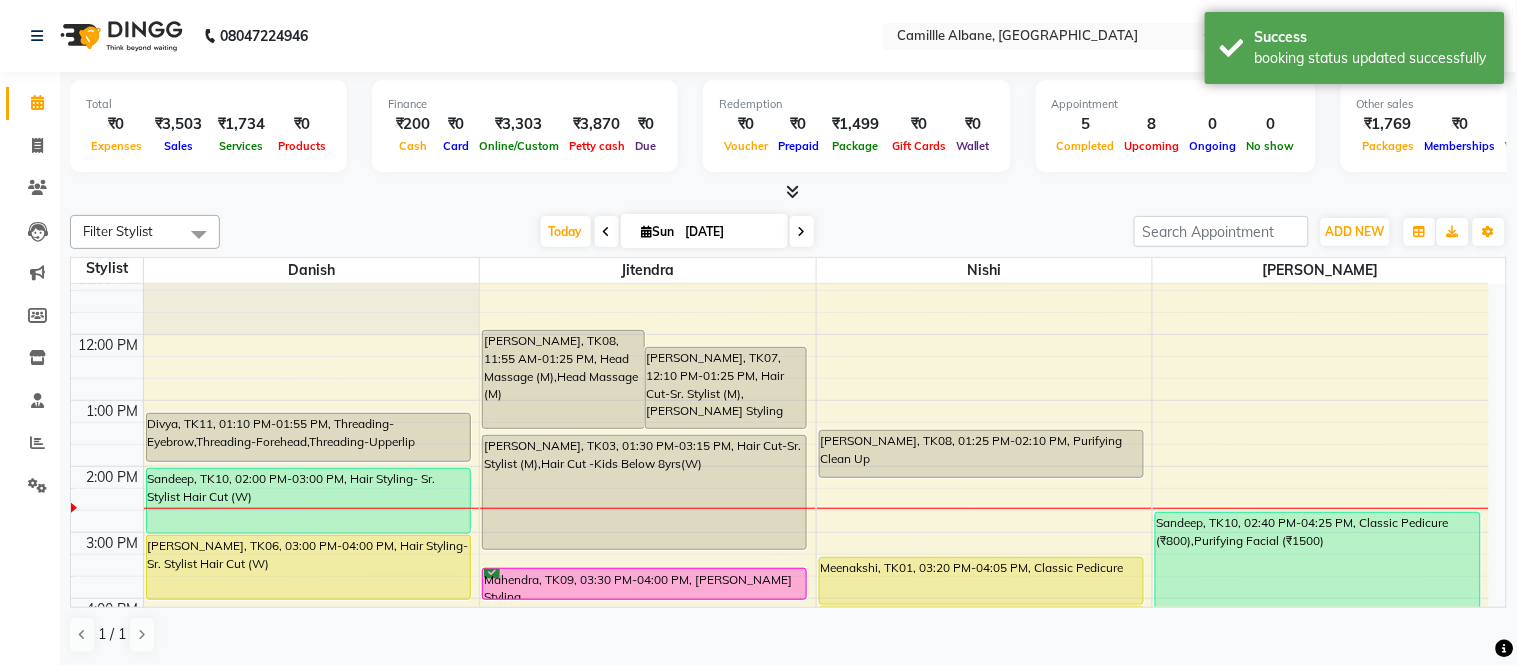 scroll, scrollTop: 398, scrollLeft: 0, axis: vertical 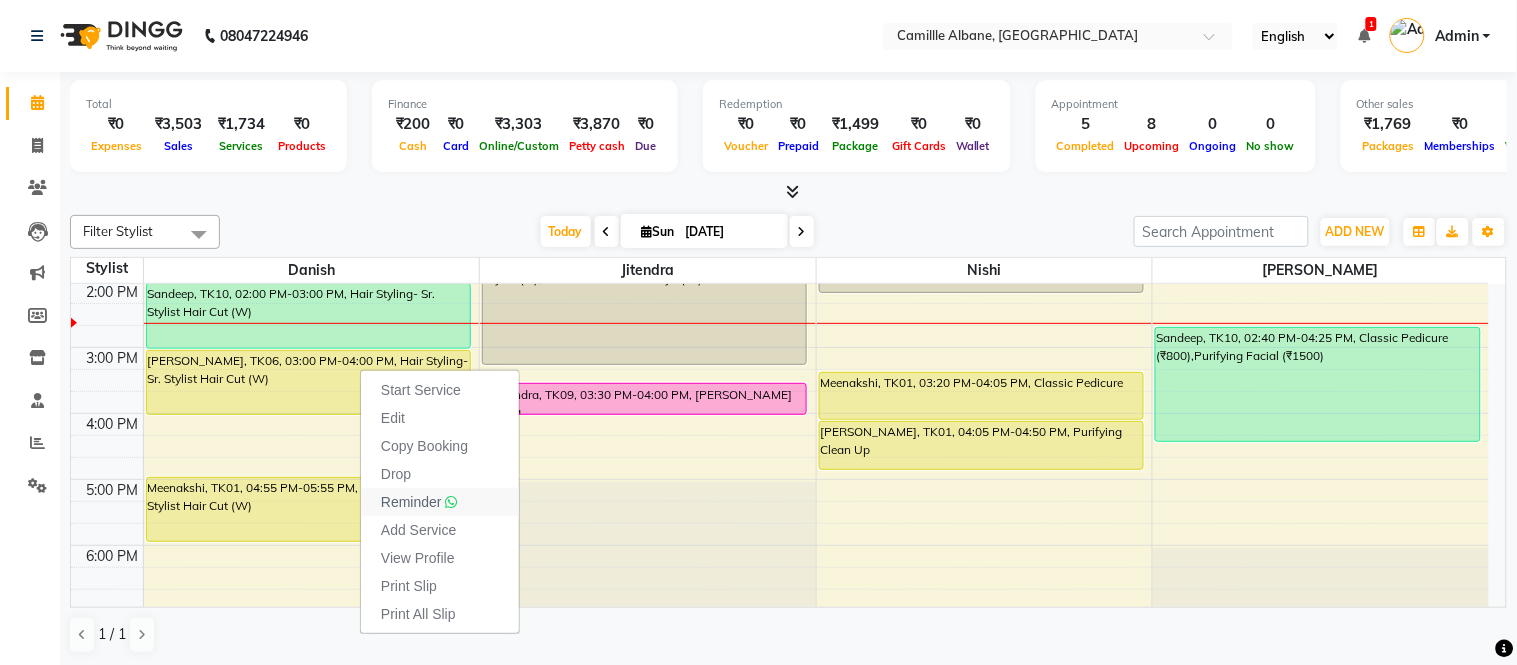 click on "Reminder" at bounding box center (411, 502) 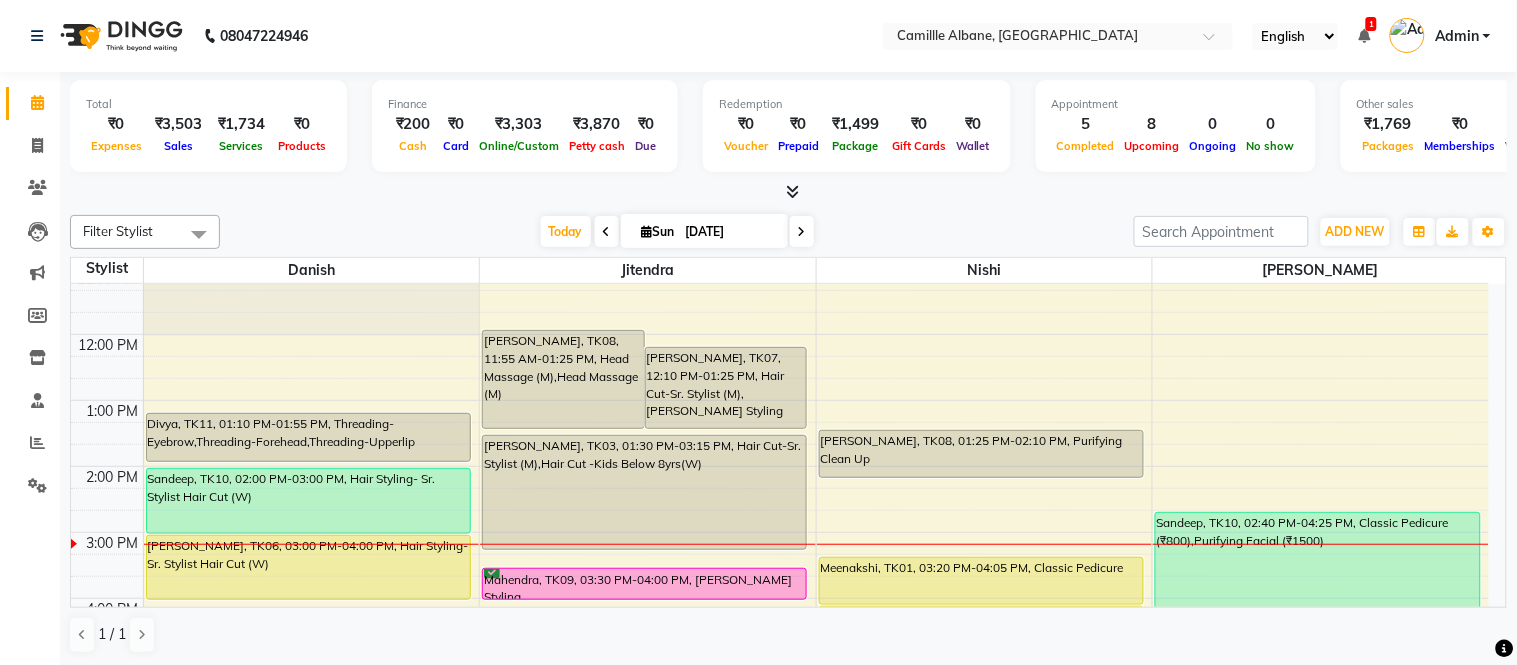 scroll, scrollTop: 398, scrollLeft: 0, axis: vertical 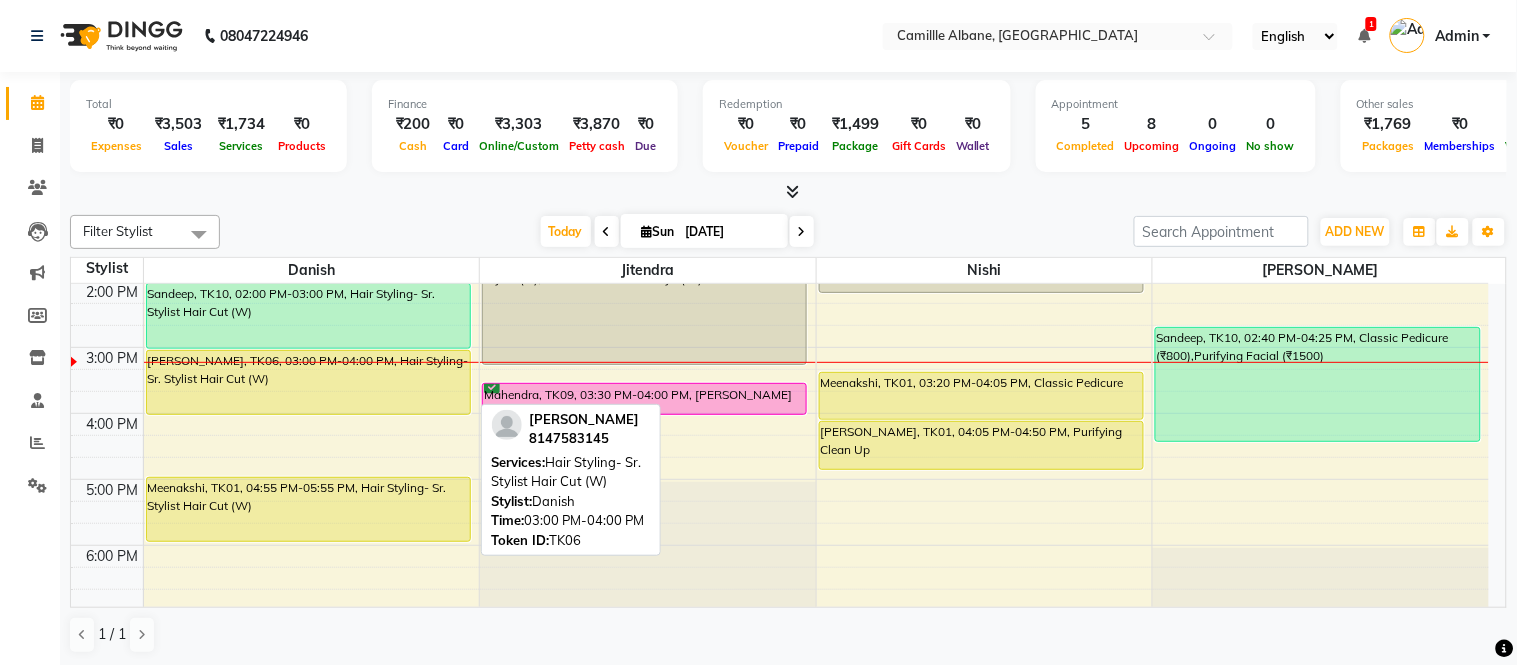 click on "[PERSON_NAME], TK06, 03:00 PM-04:00 PM, Hair Styling- Sr. Stylist Hair Cut (W)" at bounding box center [308, 382] 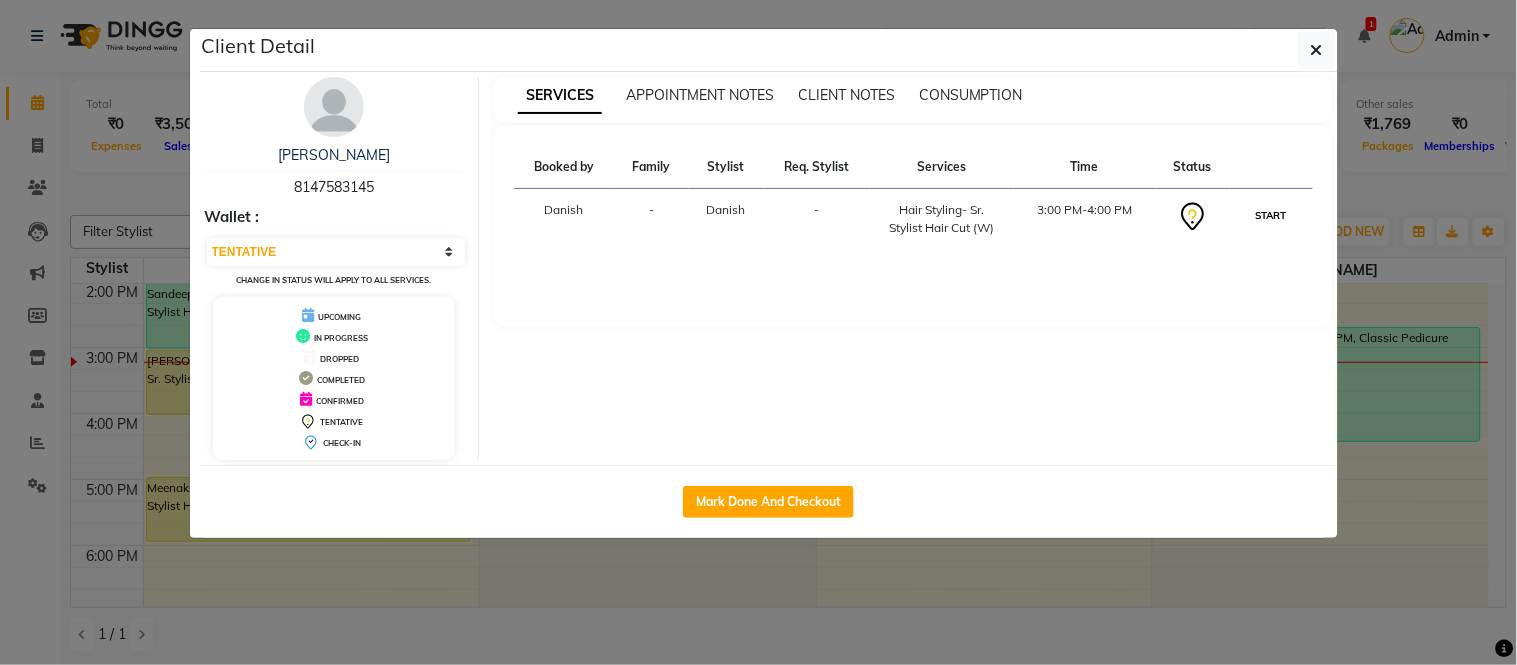 click on "START" at bounding box center (1271, 215) 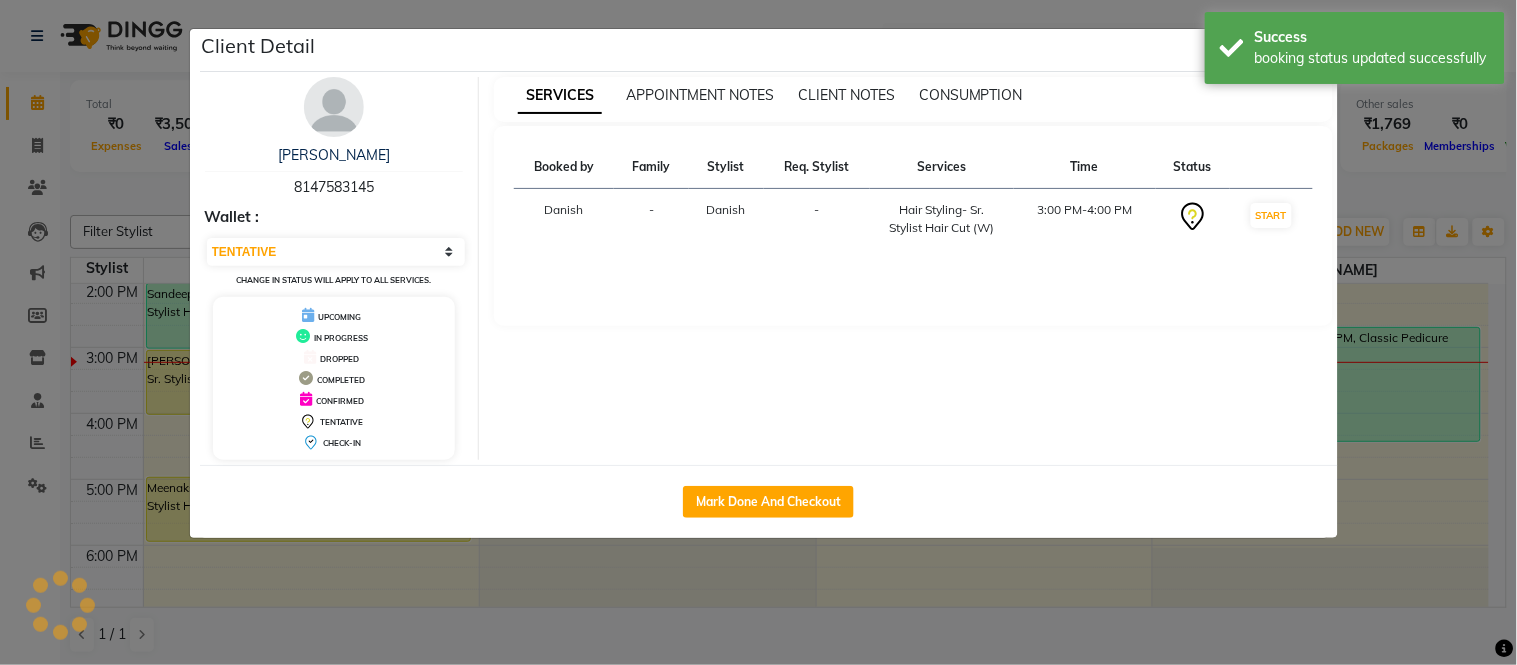 select on "1" 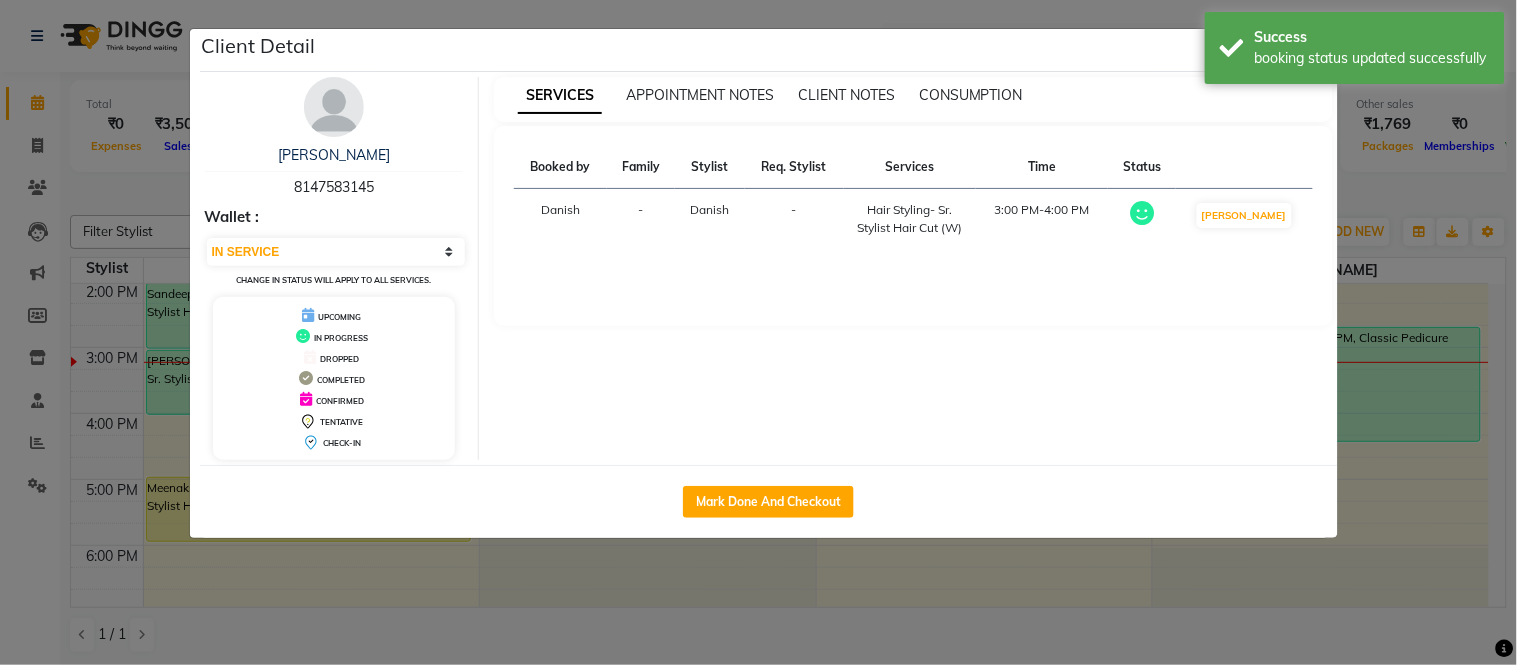 click on "Client Detail  Pravallika    8147583145 Wallet : Select IN SERVICE CONFIRMED TENTATIVE CHECK IN MARK DONE DROPPED UPCOMING Change in status will apply to all services. UPCOMING IN PROGRESS DROPPED COMPLETED CONFIRMED TENTATIVE CHECK-IN SERVICES APPOINTMENT NOTES CLIENT NOTES CONSUMPTION Booked by Family Stylist Req. Stylist Services Time Status  Danish  - Danish -  Hair Styling- Sr. Stylist Hair Cut (W)   3:00 PM-4:00 PM   MARK DONE   Mark Done And Checkout" 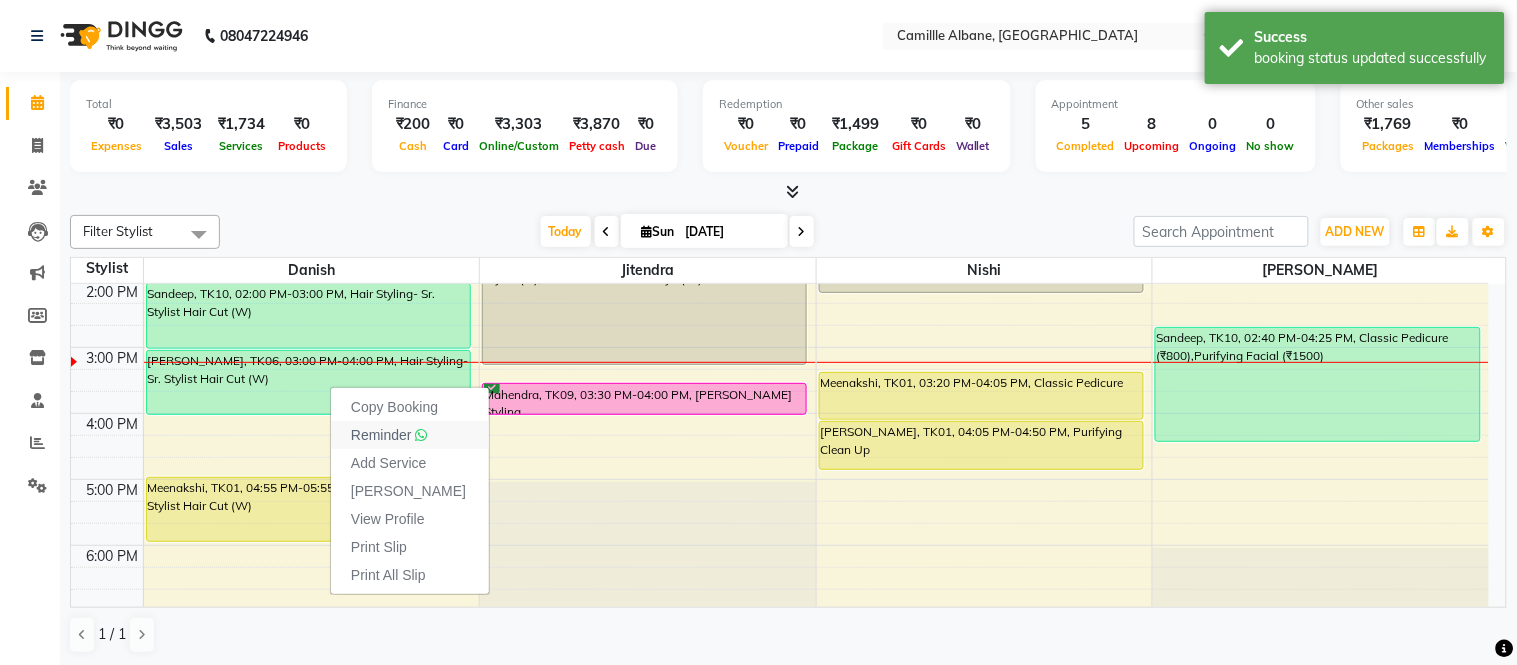 click on "Reminder" at bounding box center (389, 435) 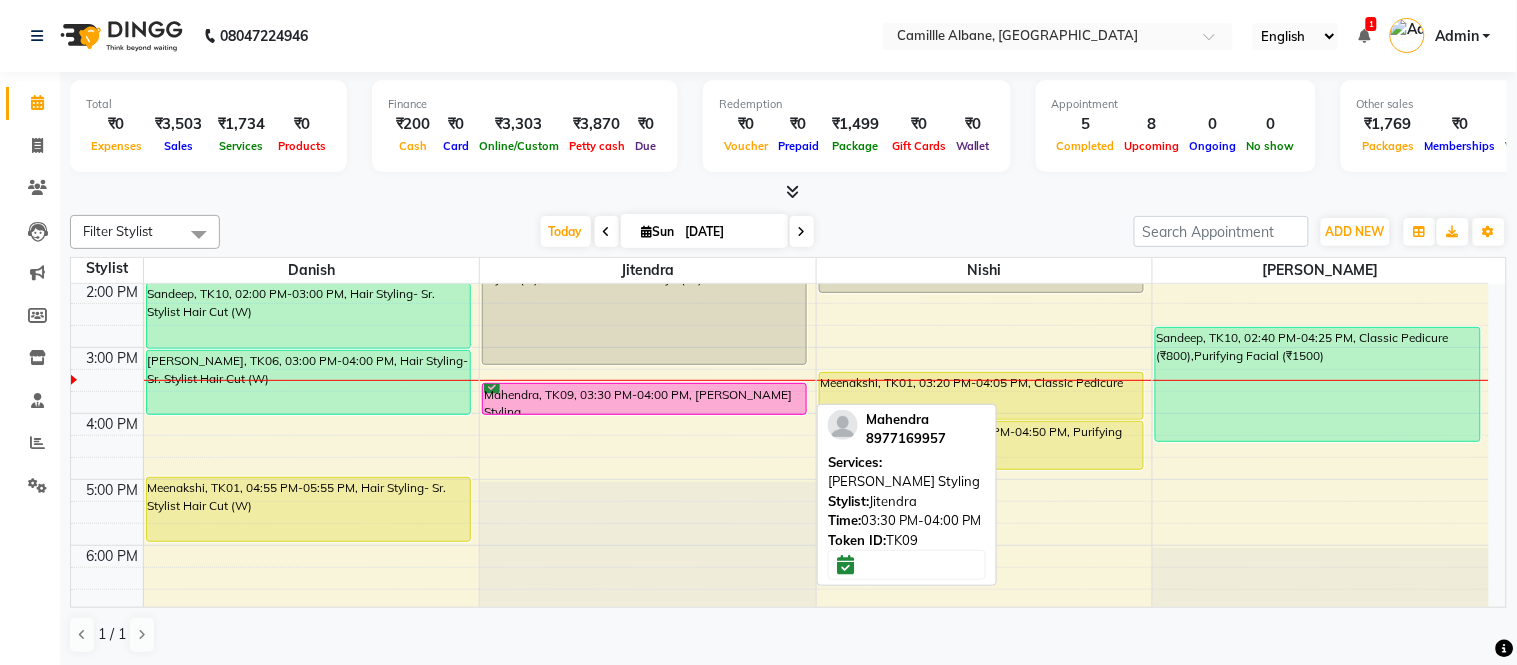 click on "Mahendra, TK09, 03:30 PM-04:00 PM, Beard-Beard Styling" at bounding box center (644, 399) 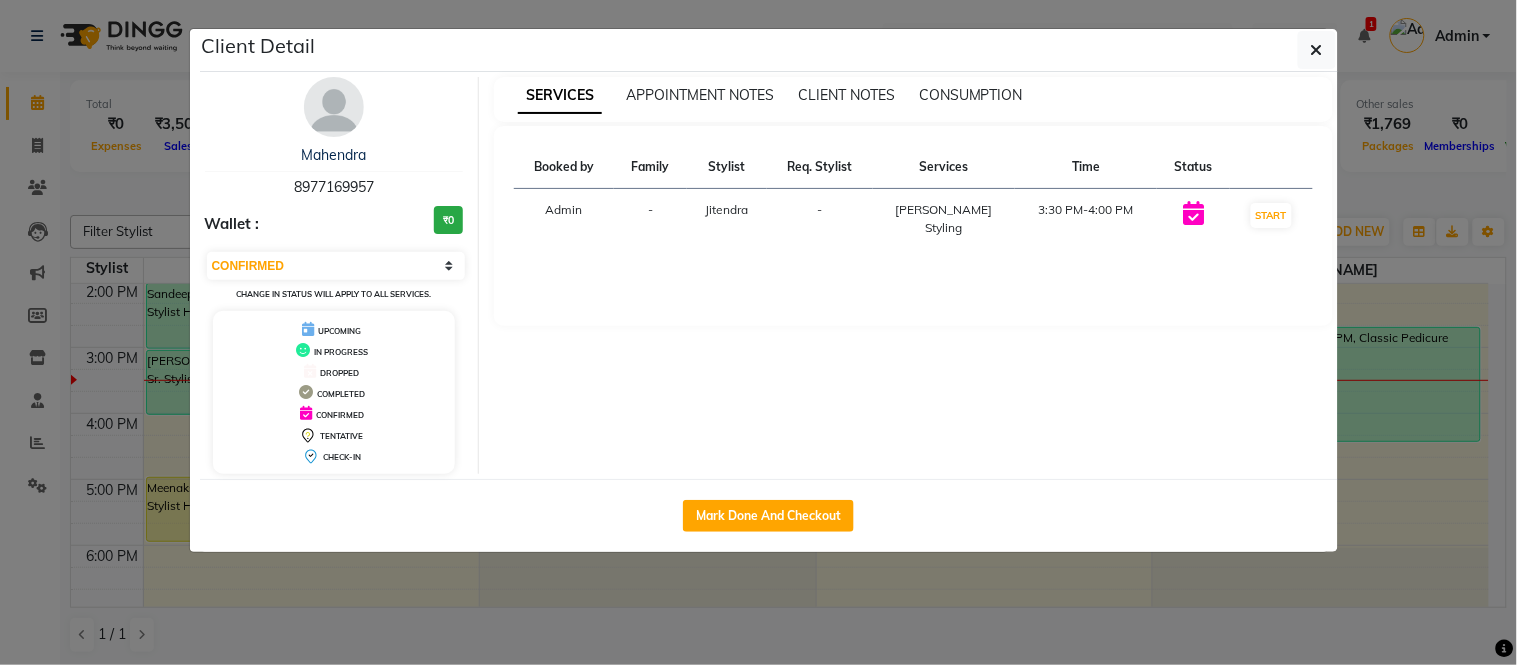 click on "Client Detail  Mahendra    8977169957 Wallet : ₹0 Select IN SERVICE CONFIRMED TENTATIVE CHECK IN MARK DONE DROPPED UPCOMING Change in status will apply to all services. UPCOMING IN PROGRESS DROPPED COMPLETED CONFIRMED TENTATIVE CHECK-IN SERVICES APPOINTMENT NOTES CLIENT NOTES CONSUMPTION Booked by Family Stylist Req. Stylist Services Time Status  Admin  - Jitendra -  Beard-Beard Styling   3:30 PM-4:00 PM   START   Mark Done And Checkout" 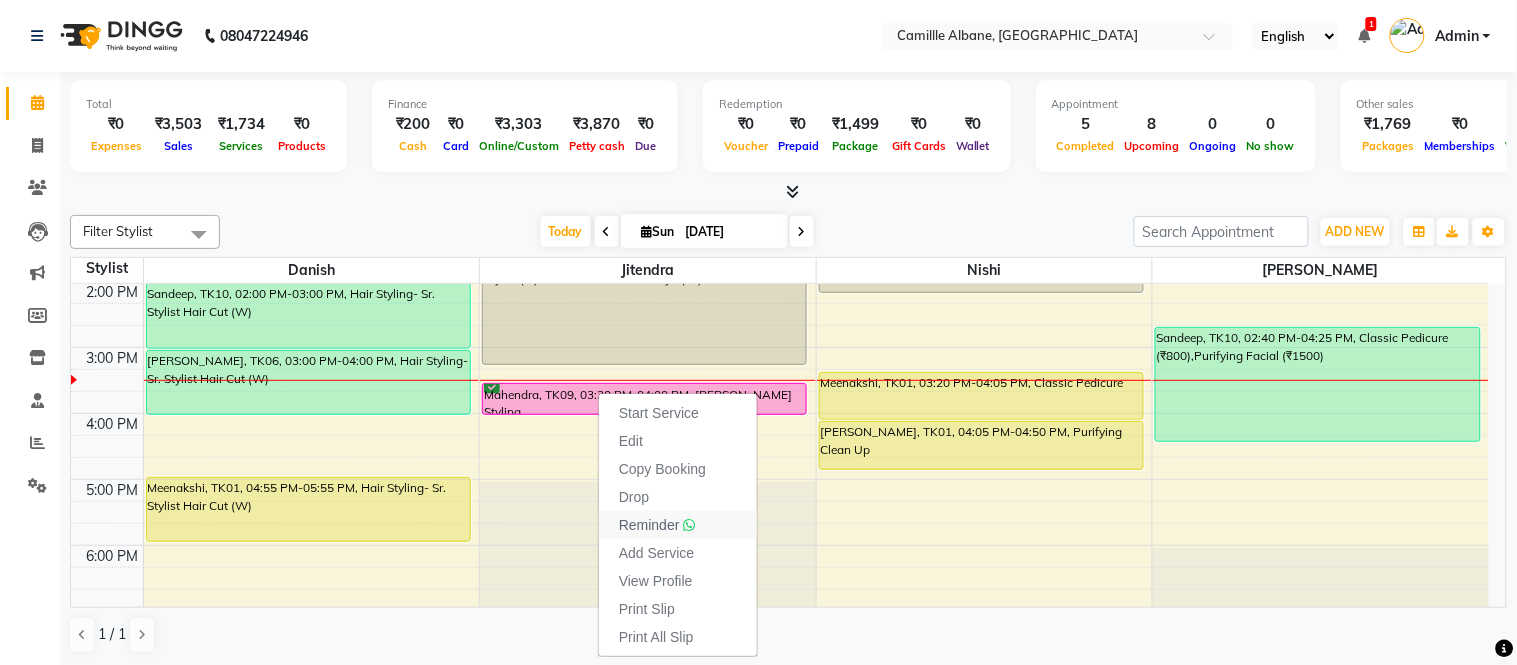 click at bounding box center (690, 525) 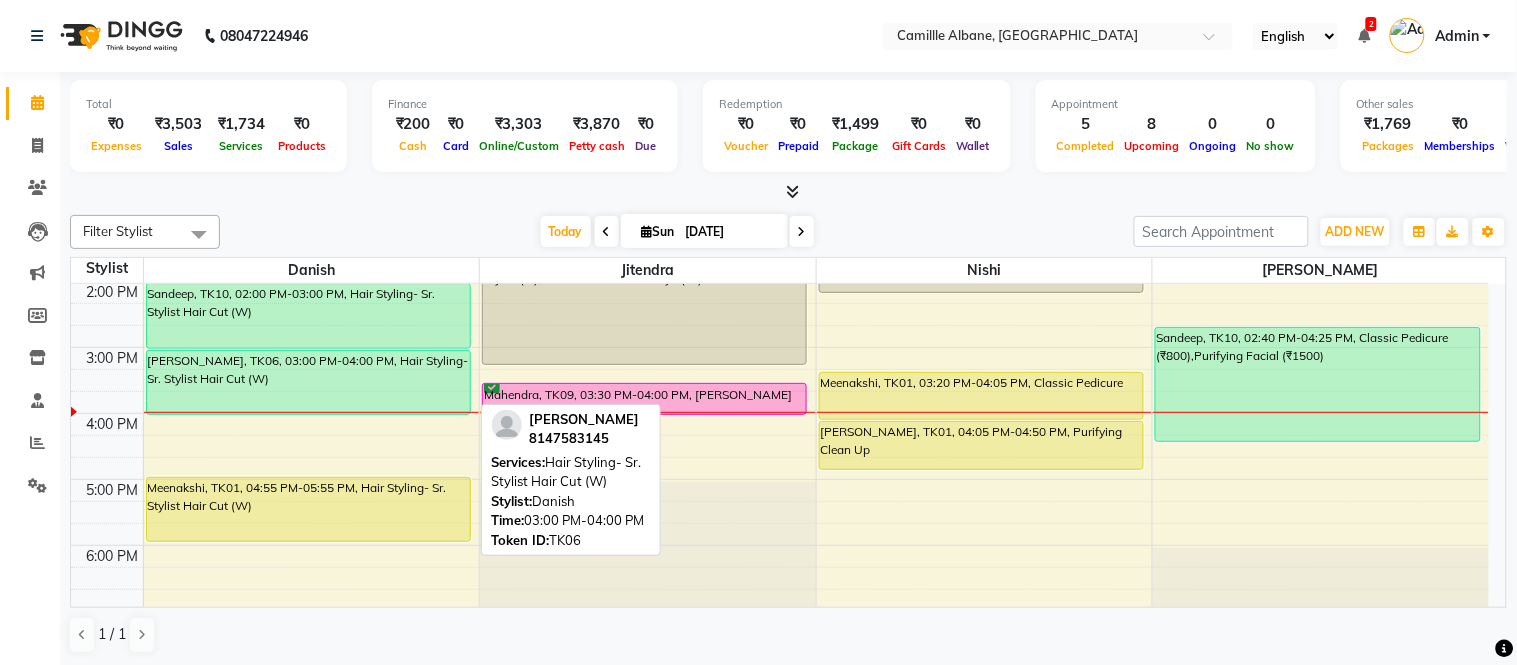 click on "Pravallika, TK06, 03:00 PM-04:00 PM, Hair Styling- Sr. Stylist Hair Cut (W)" at bounding box center [308, 382] 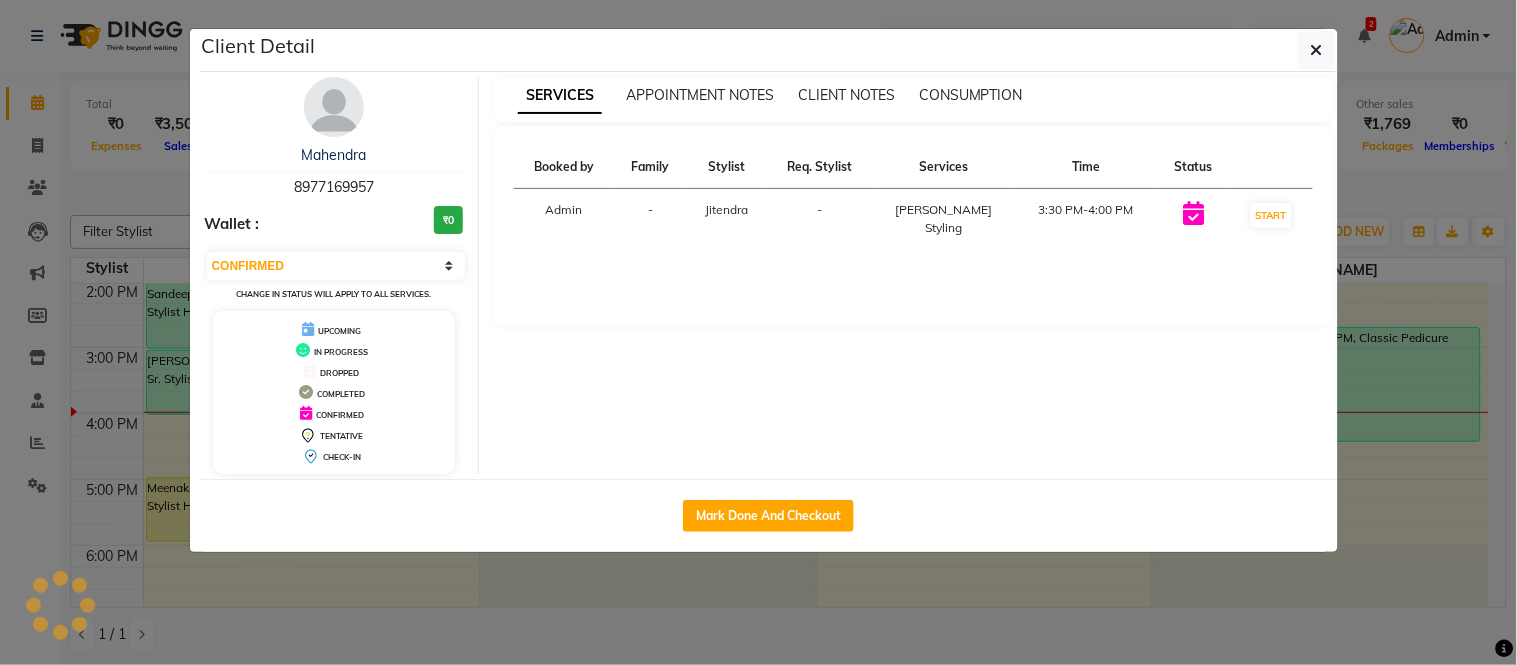 select on "select" 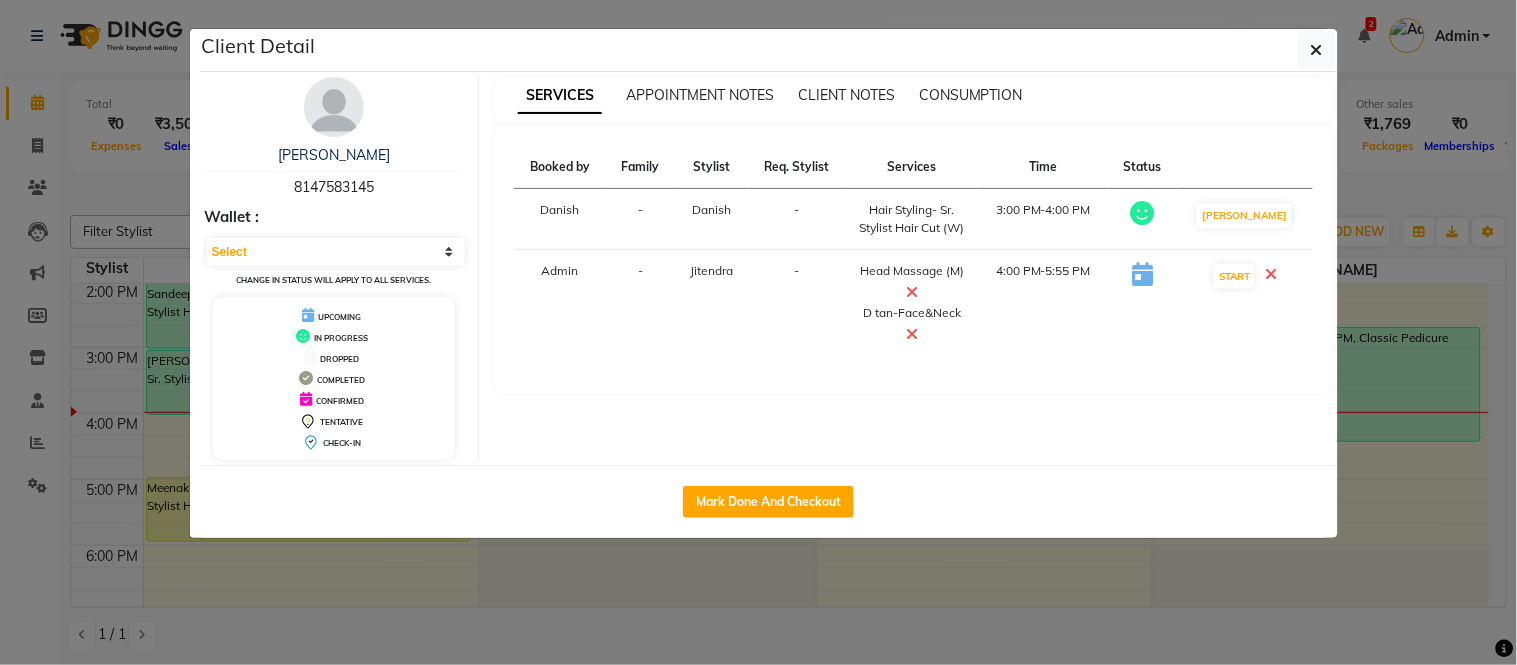 click on "Client Detail  Pravallika    8147583145 Wallet : Select IN SERVICE CONFIRMED TENTATIVE CHECK IN MARK DONE DROPPED UPCOMING Change in status will apply to all services. UPCOMING IN PROGRESS DROPPED COMPLETED CONFIRMED TENTATIVE CHECK-IN SERVICES APPOINTMENT NOTES CLIENT NOTES CONSUMPTION Booked by Family Stylist Req. Stylist Services Time Status  Danish  - Danish -  Hair Styling- Sr. Stylist Hair Cut (W)   3:00 PM-4:00 PM   MARK DONE   Admin  - Jitendra -  Head Massage (M)   D tan-Face&Neck    4:00 PM-5:55 PM   START   Mark Done And Checkout" 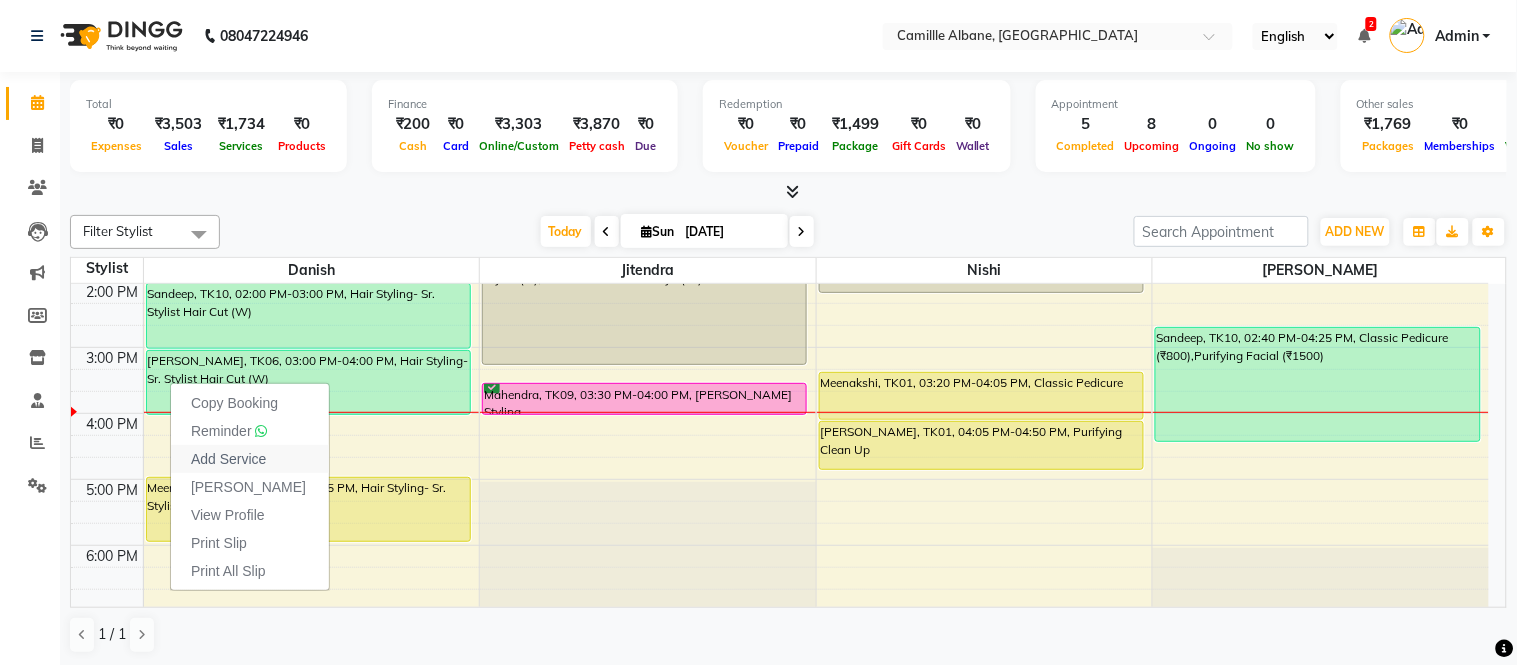 click on "Add Service" at bounding box center [228, 459] 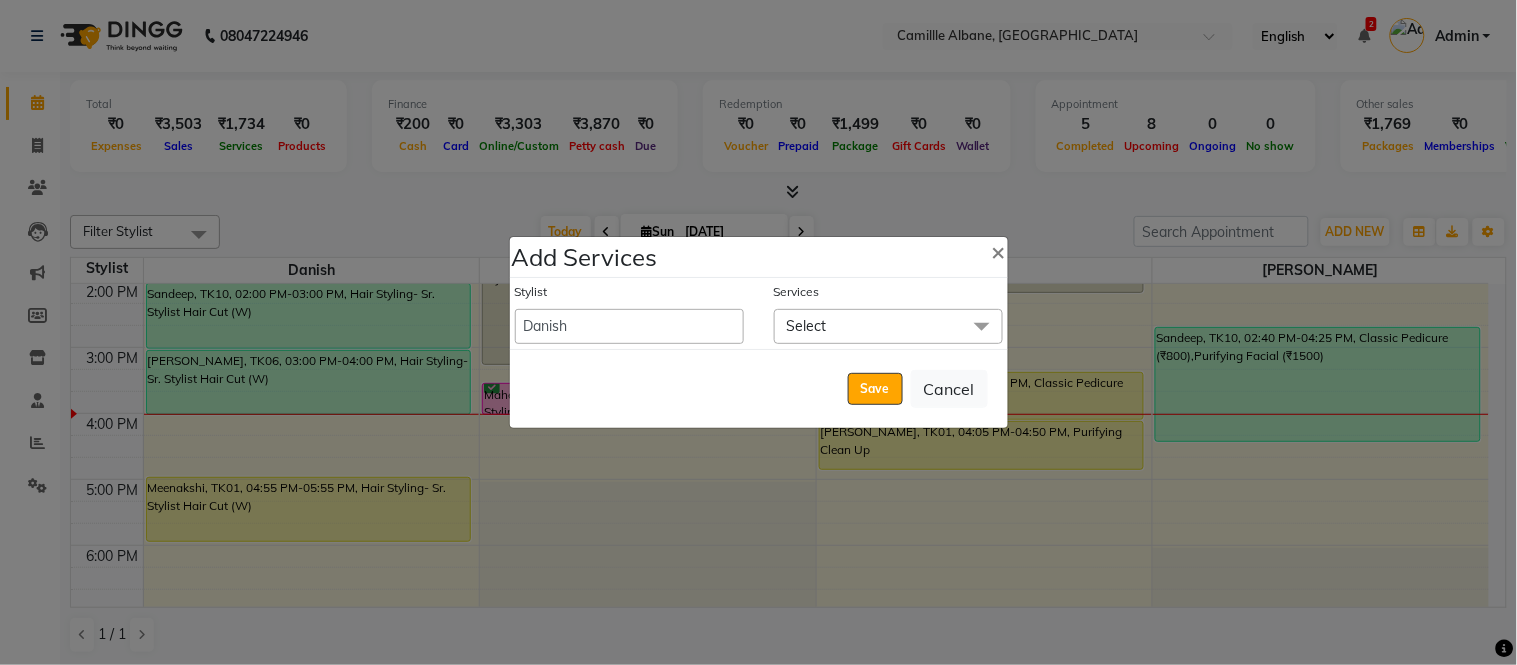 click on "Select" 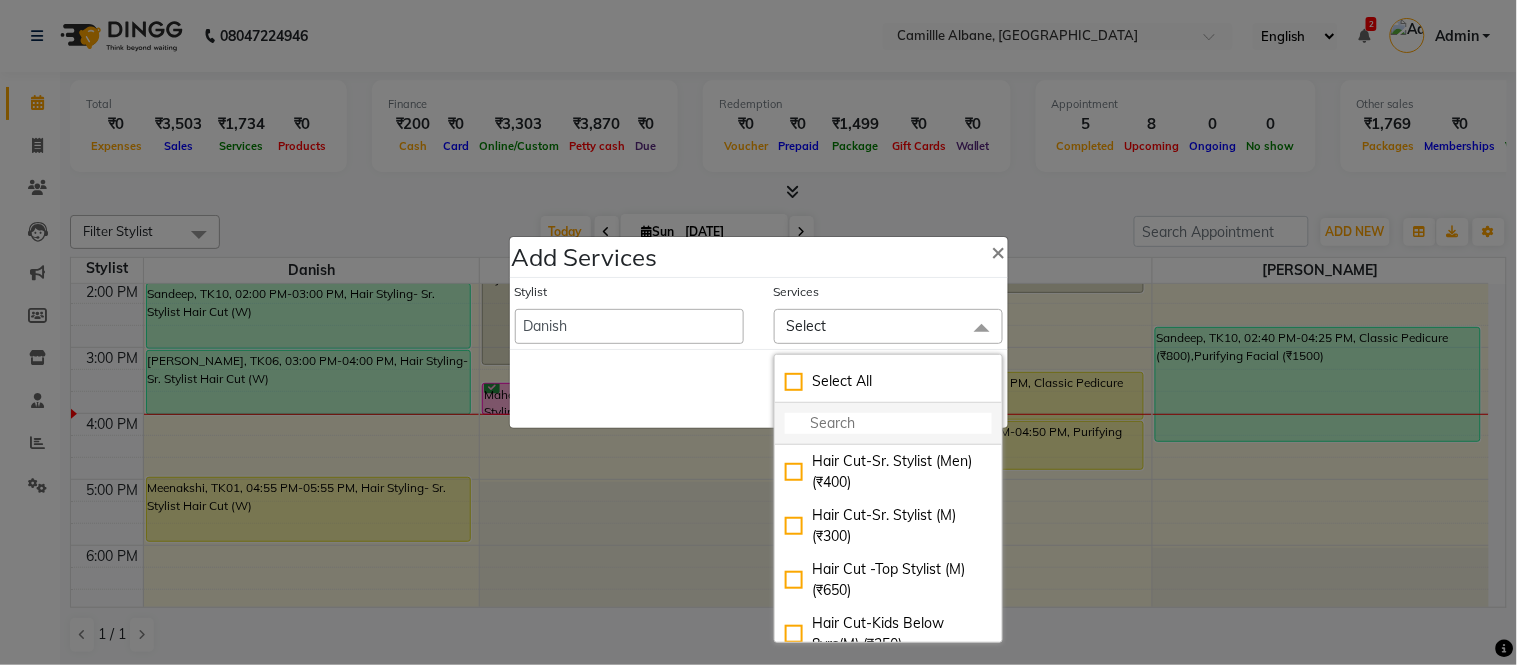 click 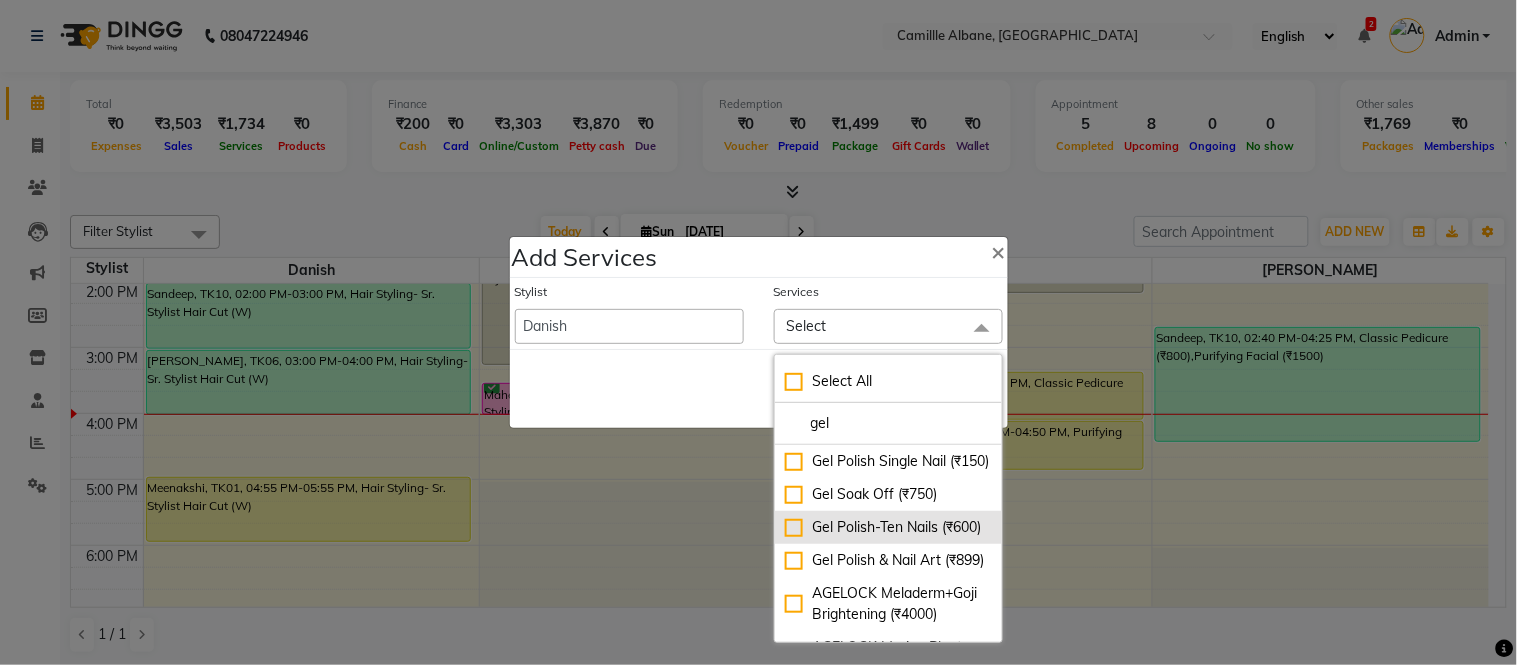 type on "gel" 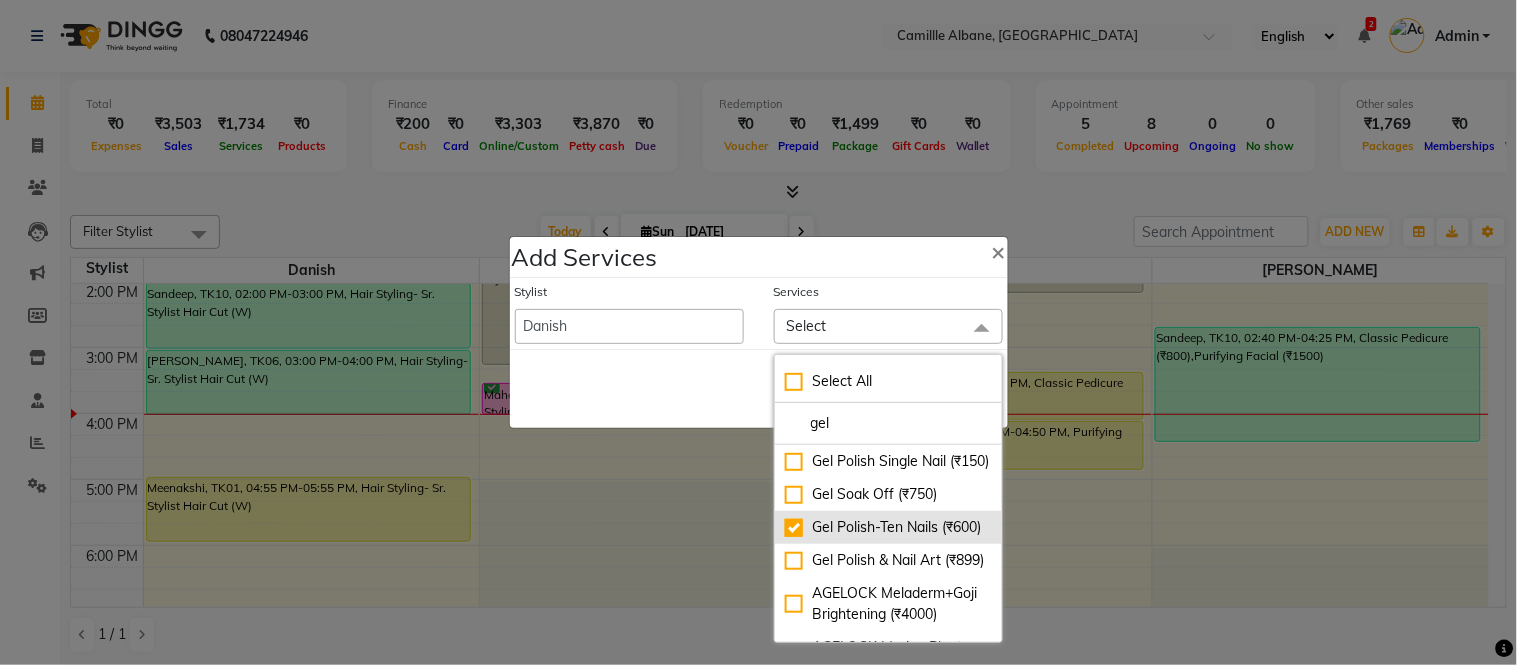 checkbox on "true" 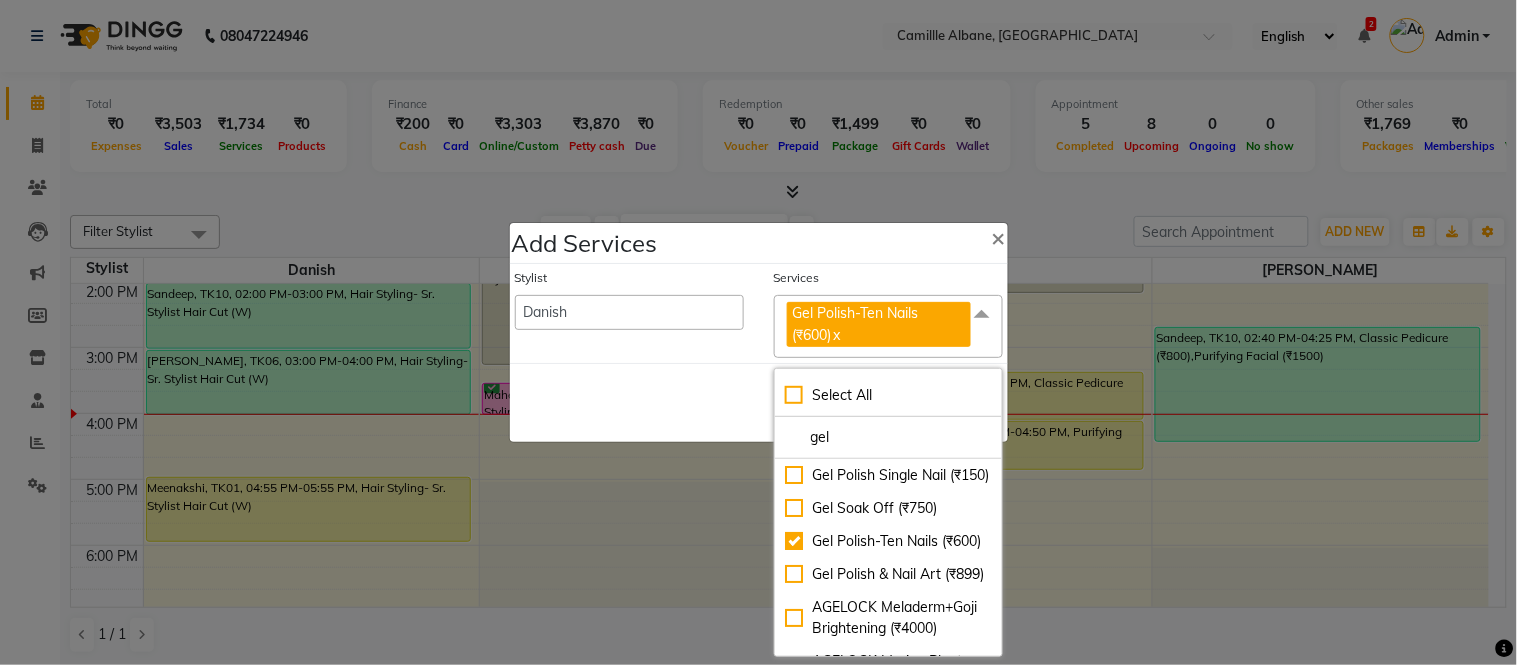 click on "Save   Cancel" 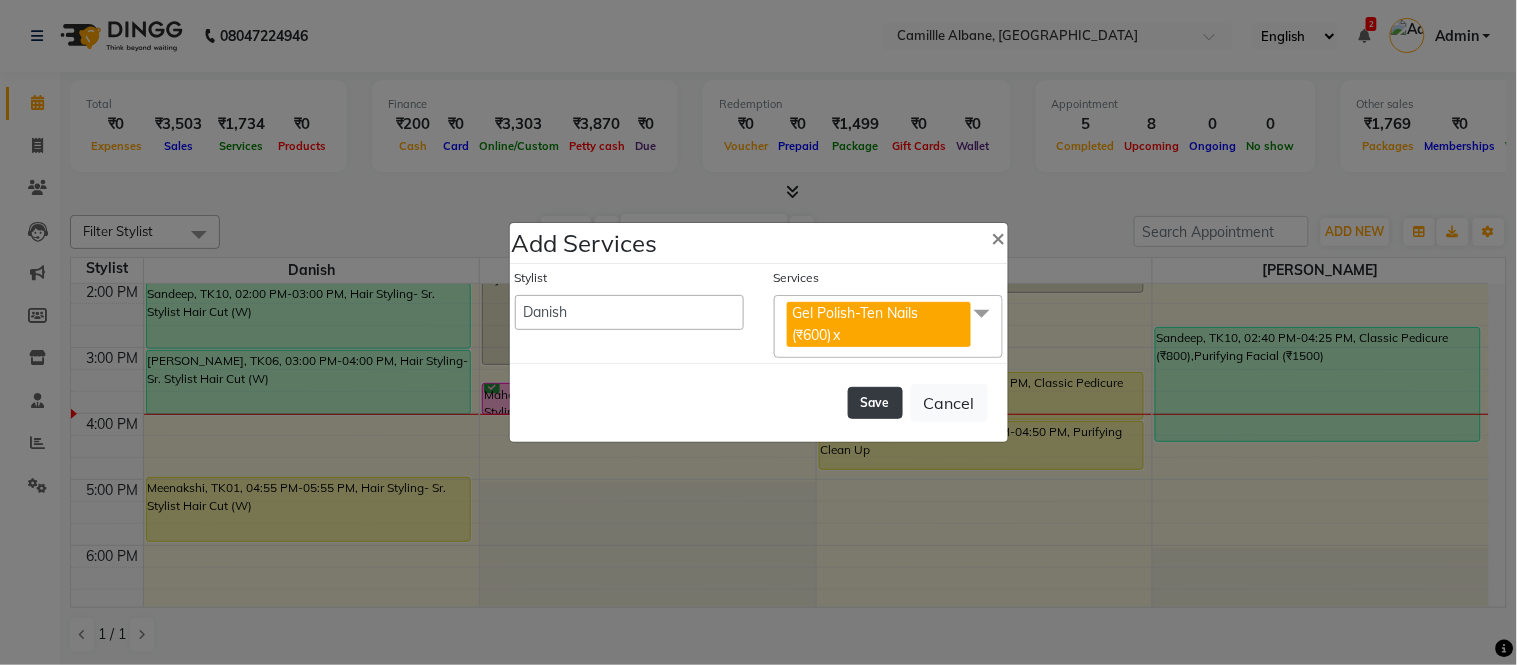 click on "Save" 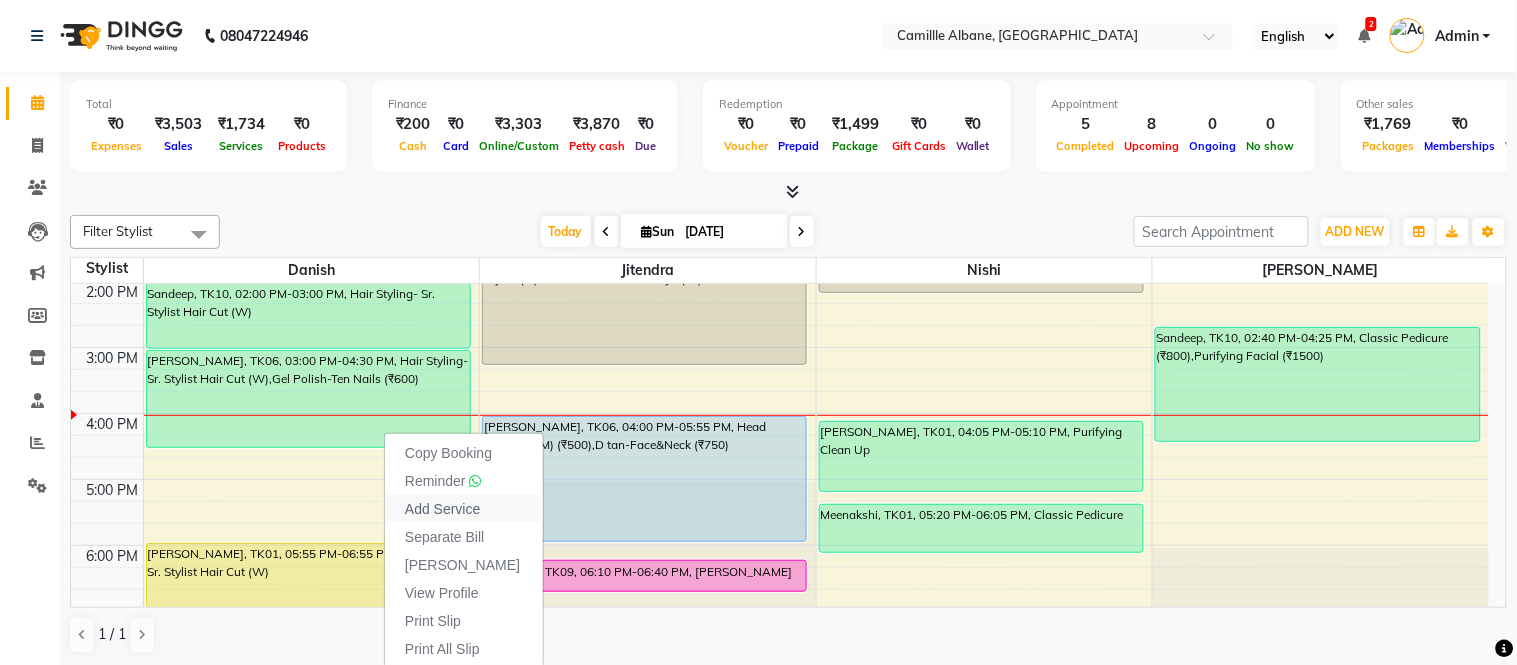 click on "Add Service" at bounding box center (442, 509) 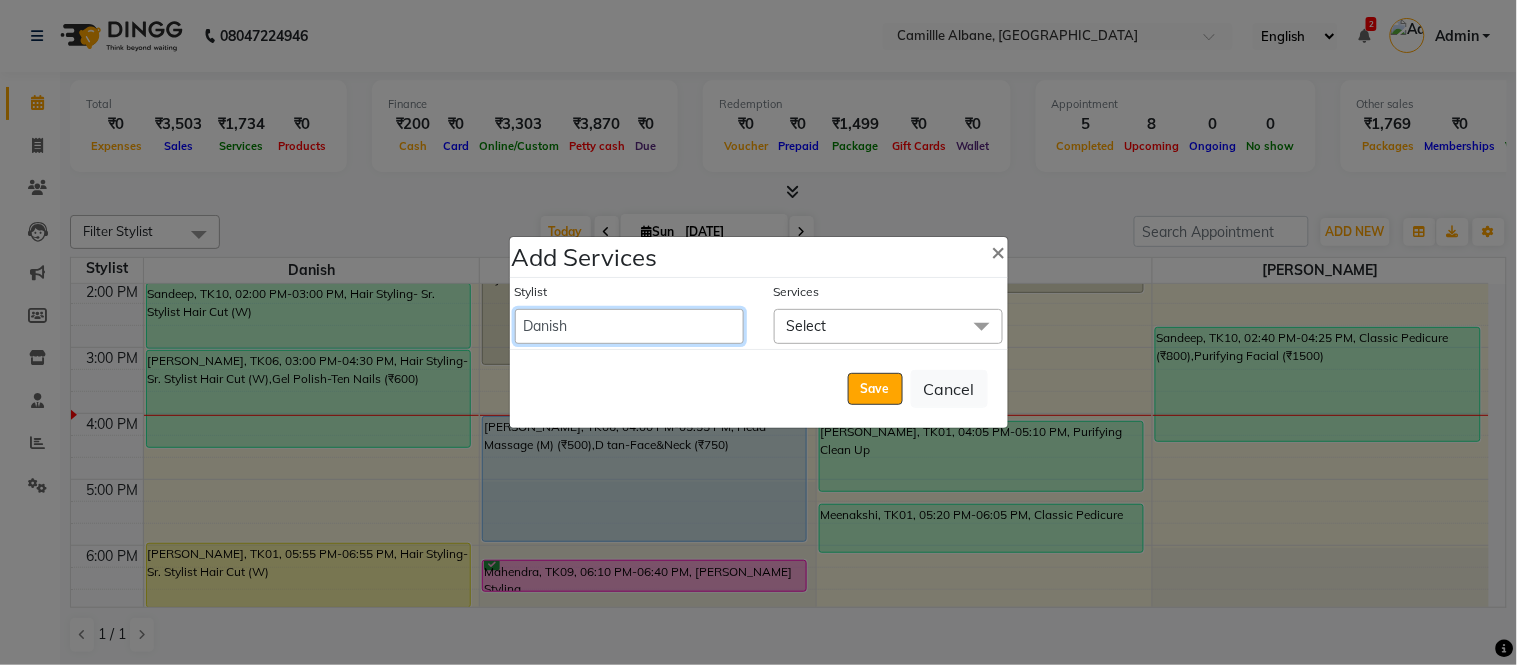 click on "Admin   Amit   Danish   Dr, Rajani   Jitendra   K T Ramarao   Lalitha   Lokesh   Madhu   Nishi   Satish   Srinivas" at bounding box center (629, 326) 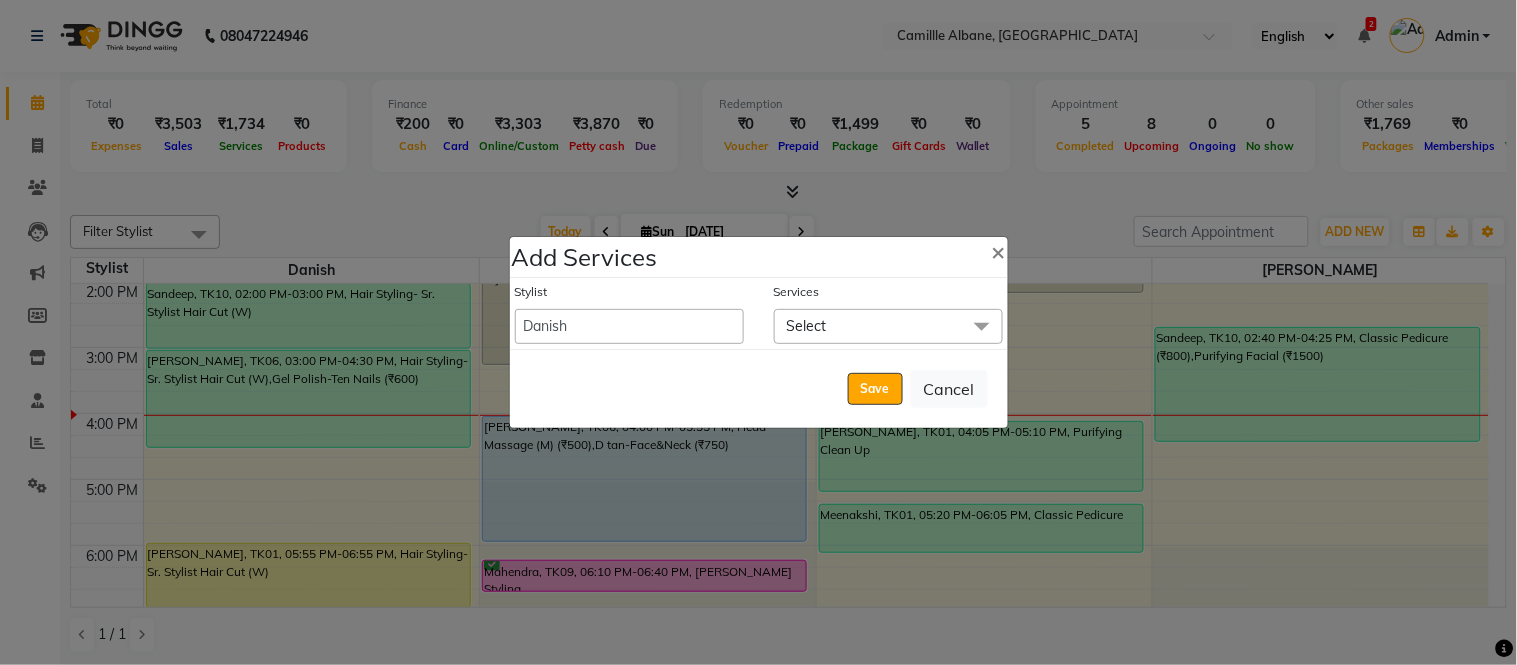 click on "Select" 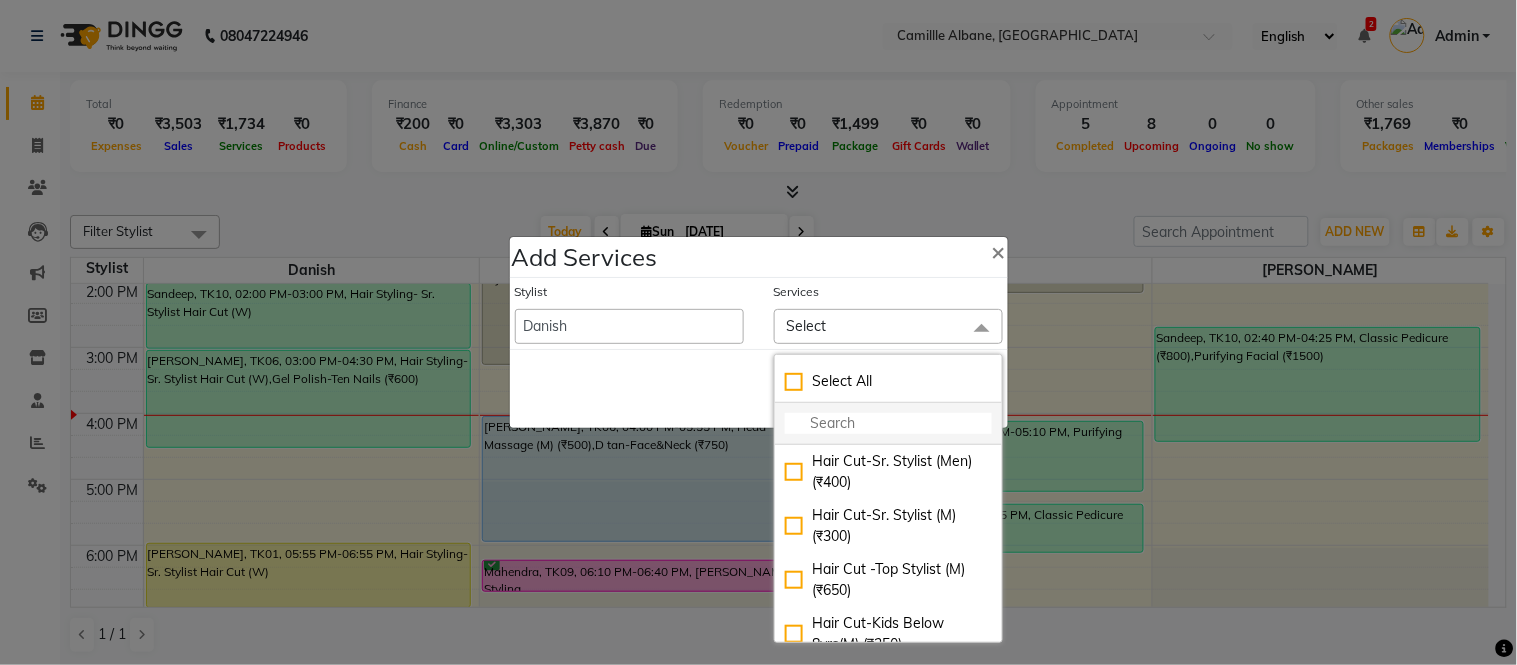 click 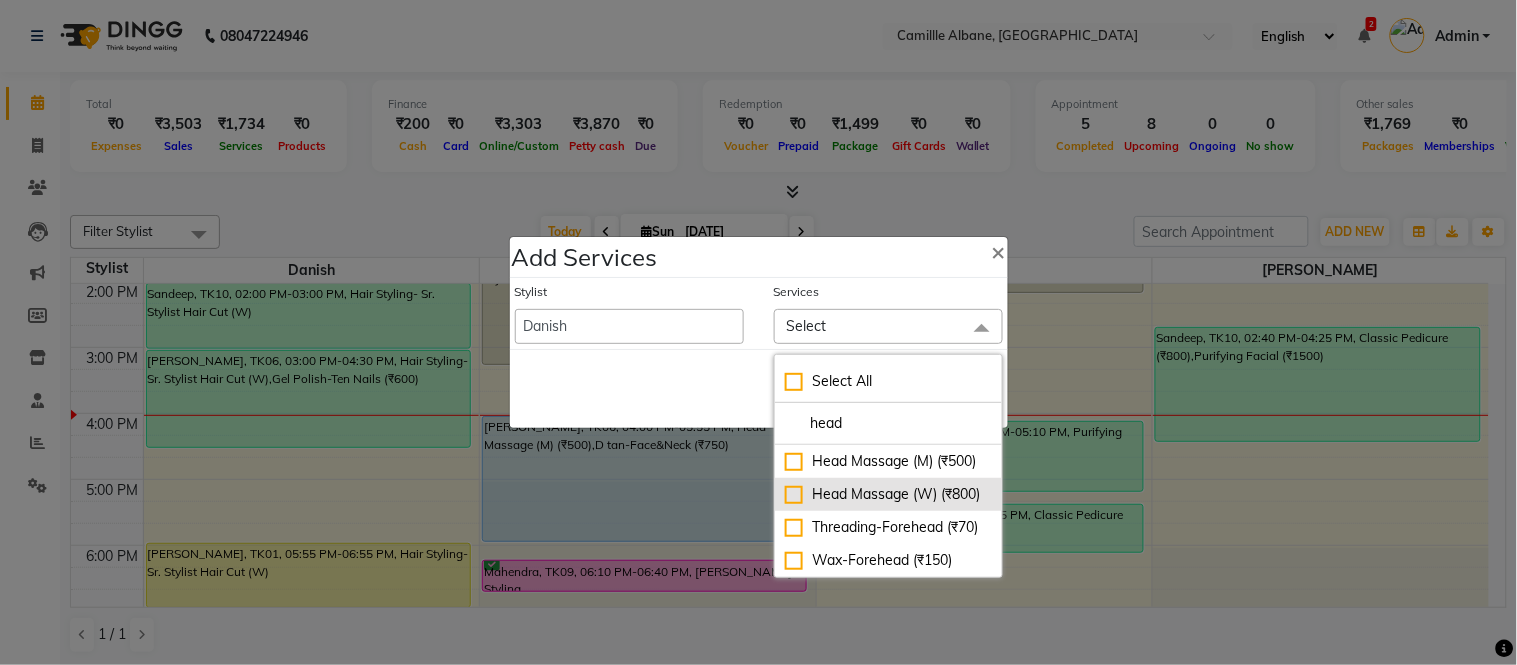 type on "head" 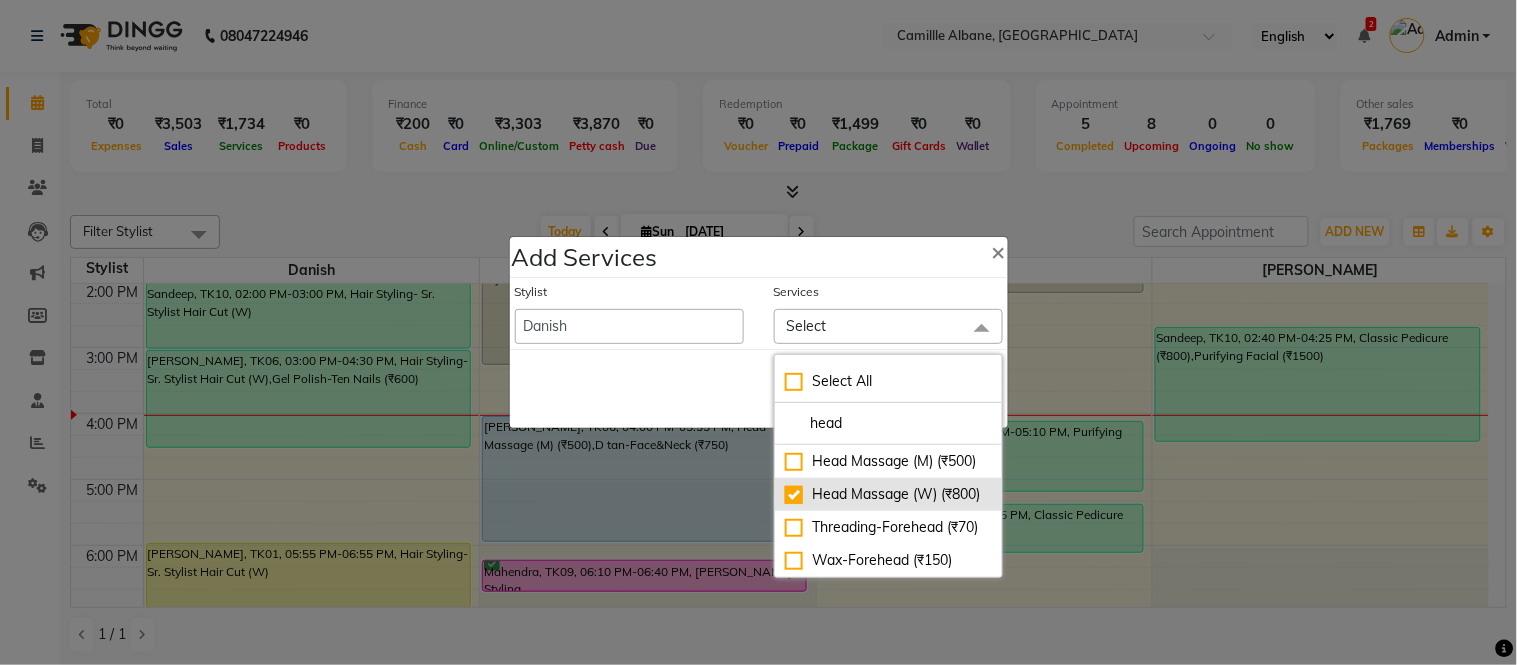 checkbox on "true" 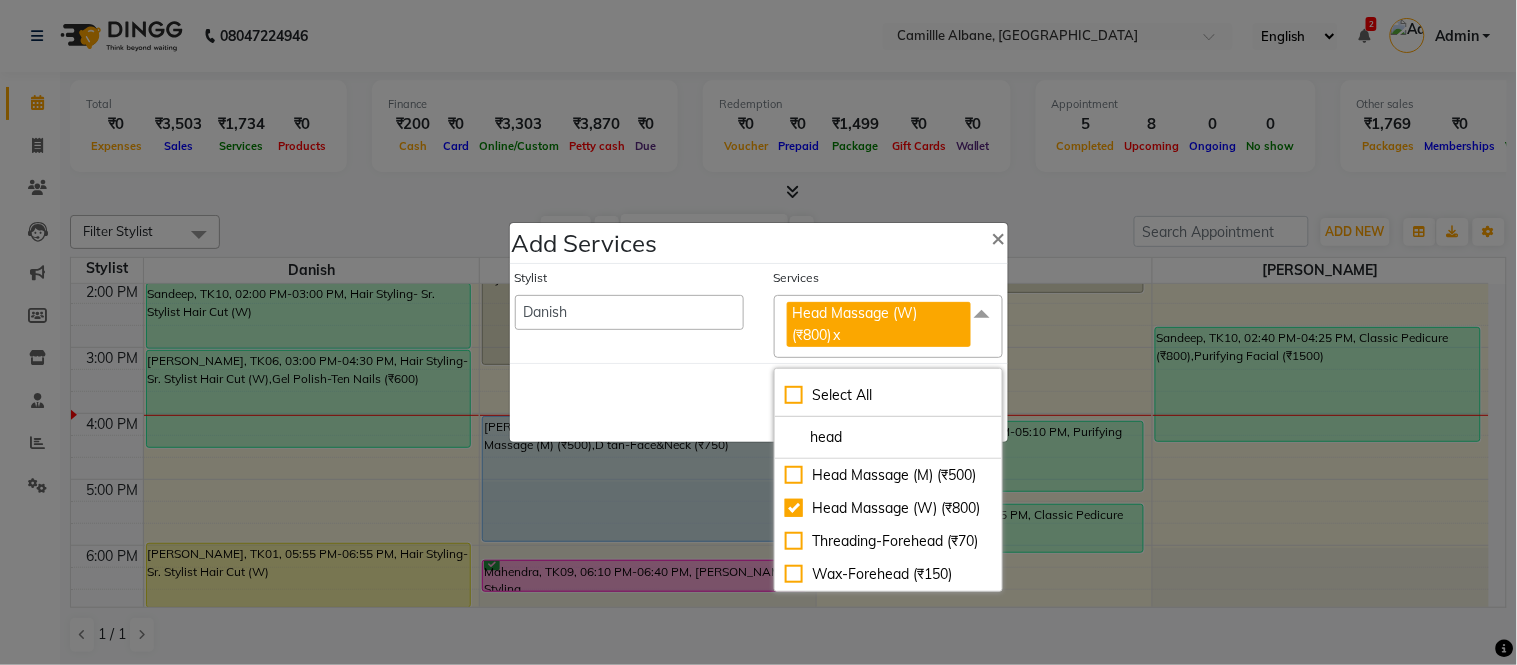 click on "Add Services × Stylist  Admin   Amit   Danish   Dr, Rajani   Jitendra   K T Ramarao   Lalitha   Lokesh   Madhu   Nishi   Satish   Srinivas  Services Head Massage (W) (₹800)  x Select All head Head Massage (M) (₹500) Head Massage (W) (₹800) Threading-Forehead (₹70) Wax-Forehead (₹150)  Save   Cancel" 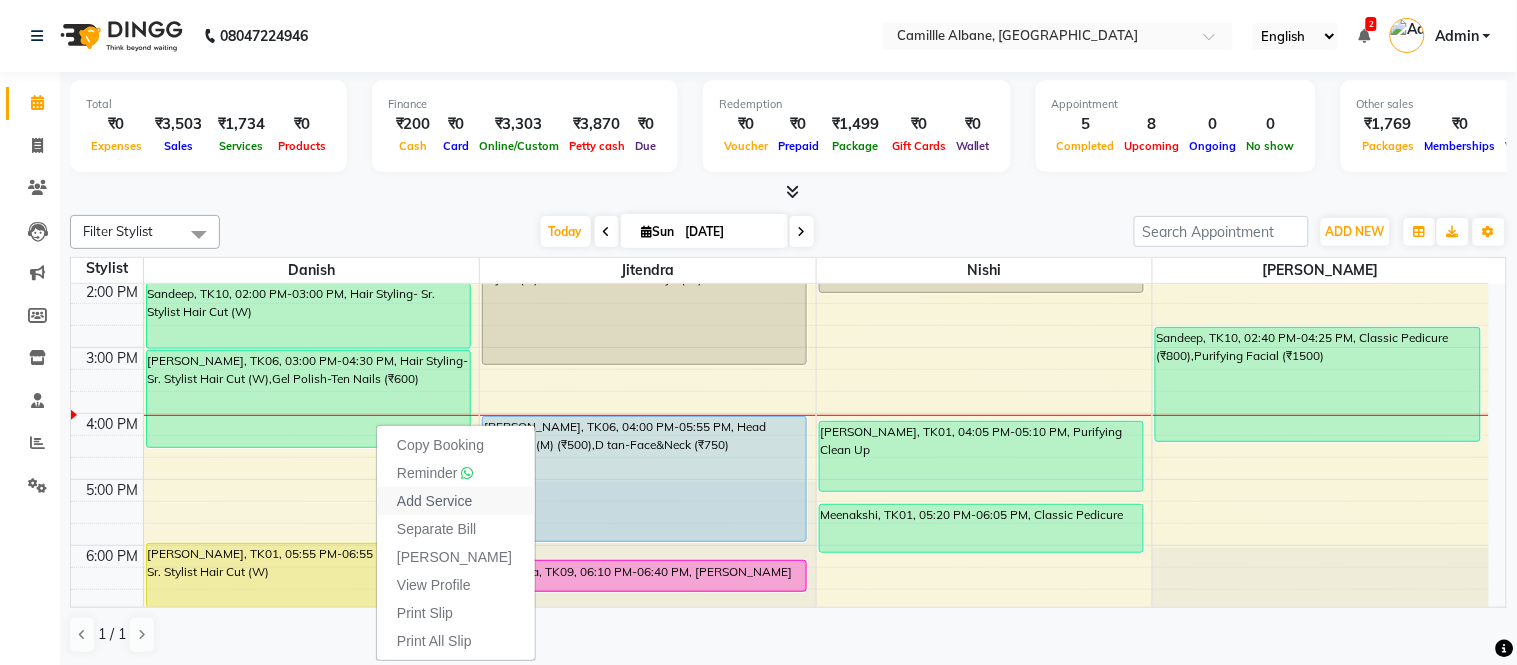 click on "Add Service" at bounding box center [434, 501] 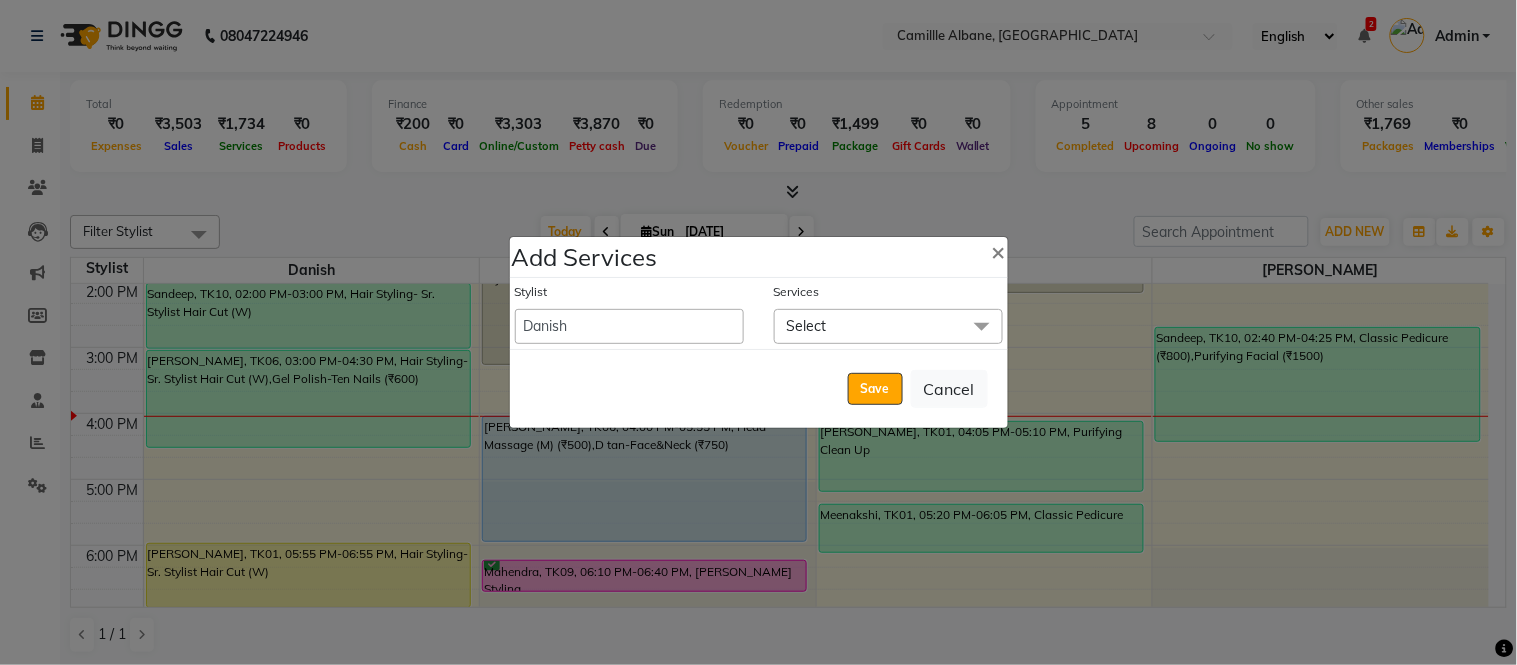 click on "Select" 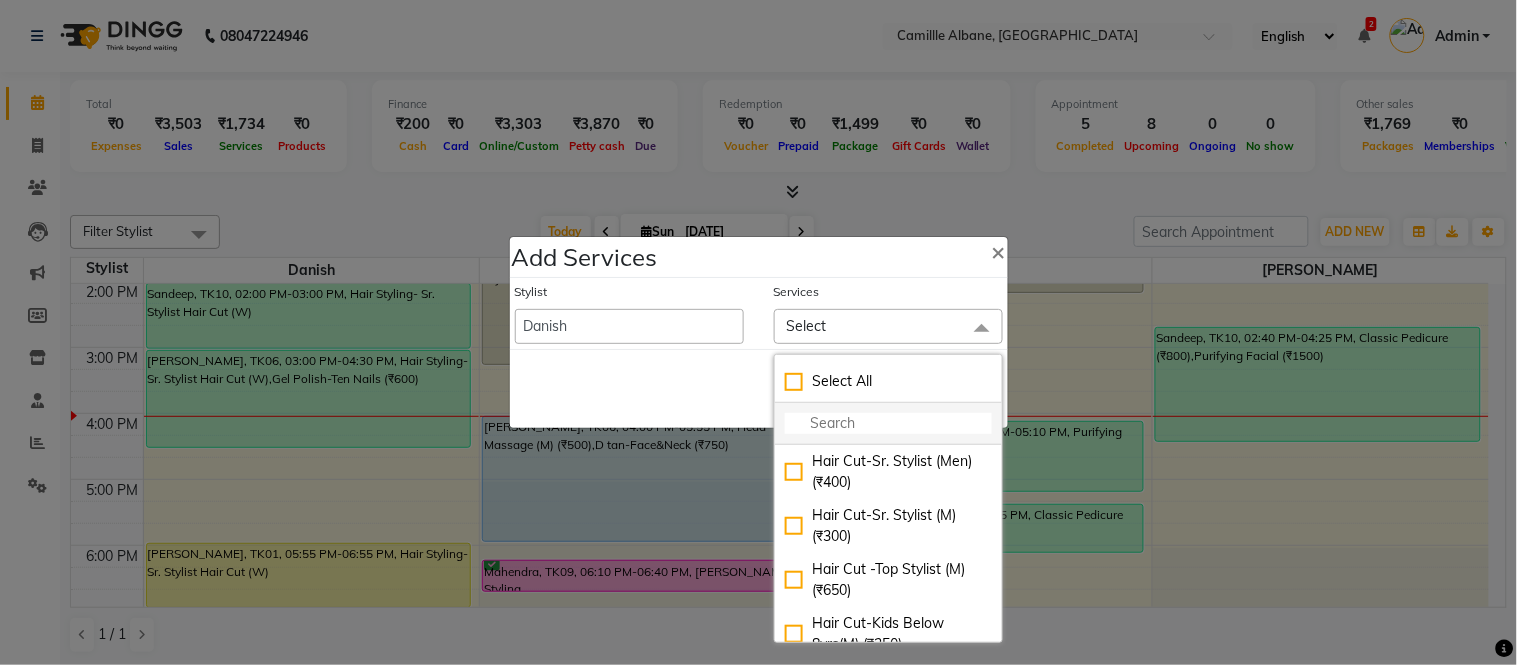 click 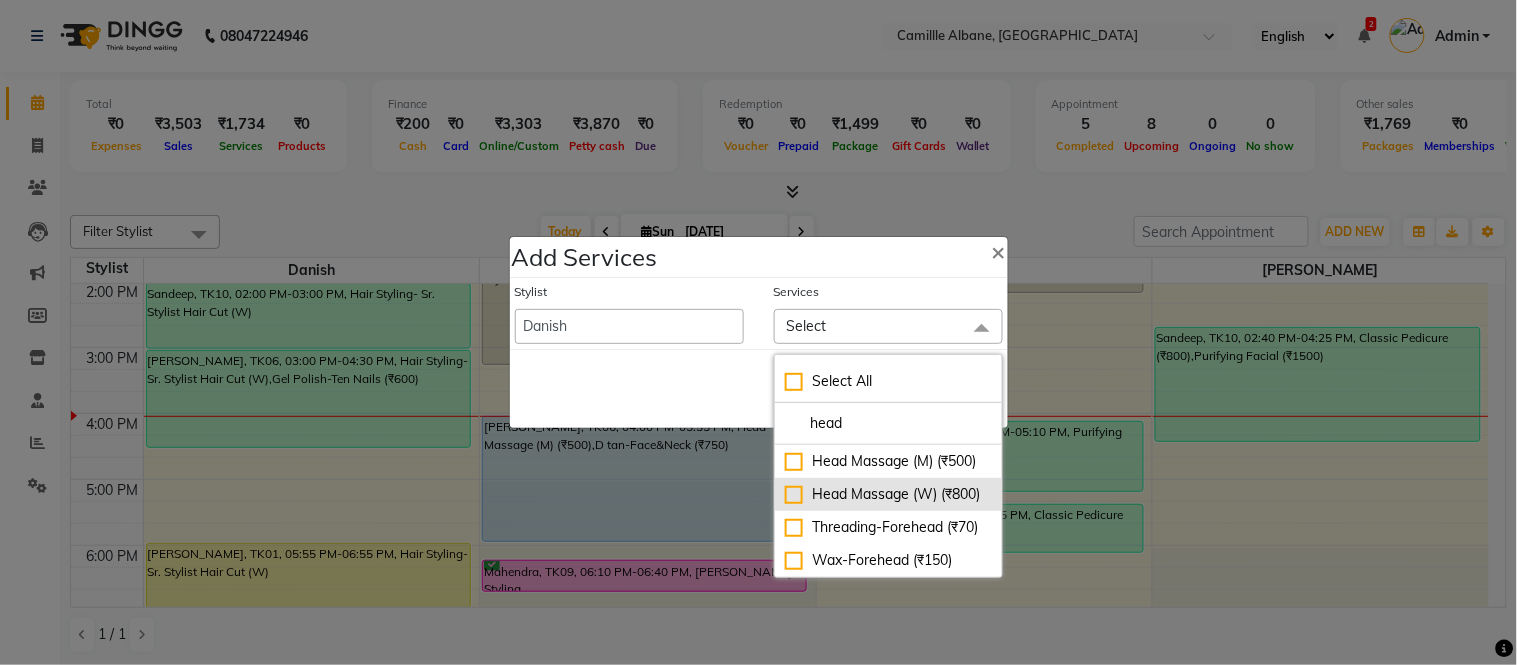 type on "head" 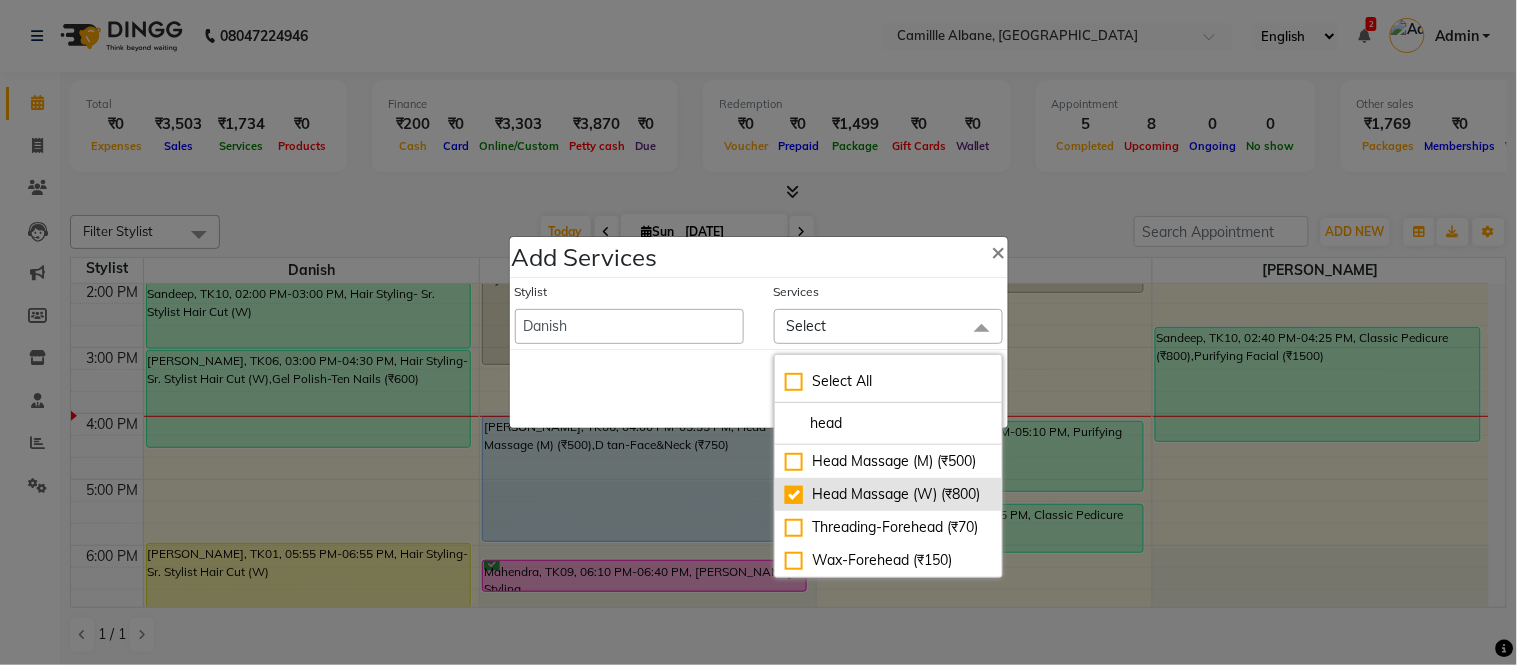 checkbox on "true" 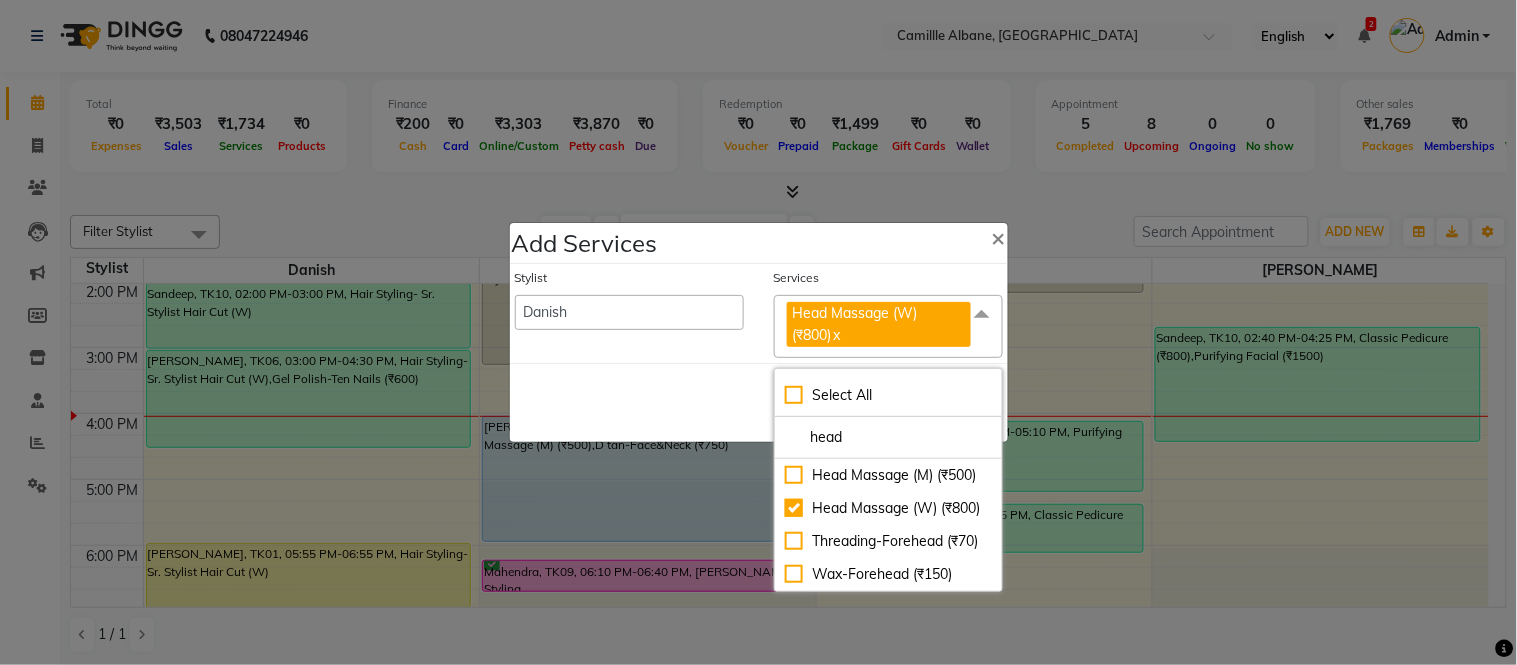 click on "Save   Cancel" 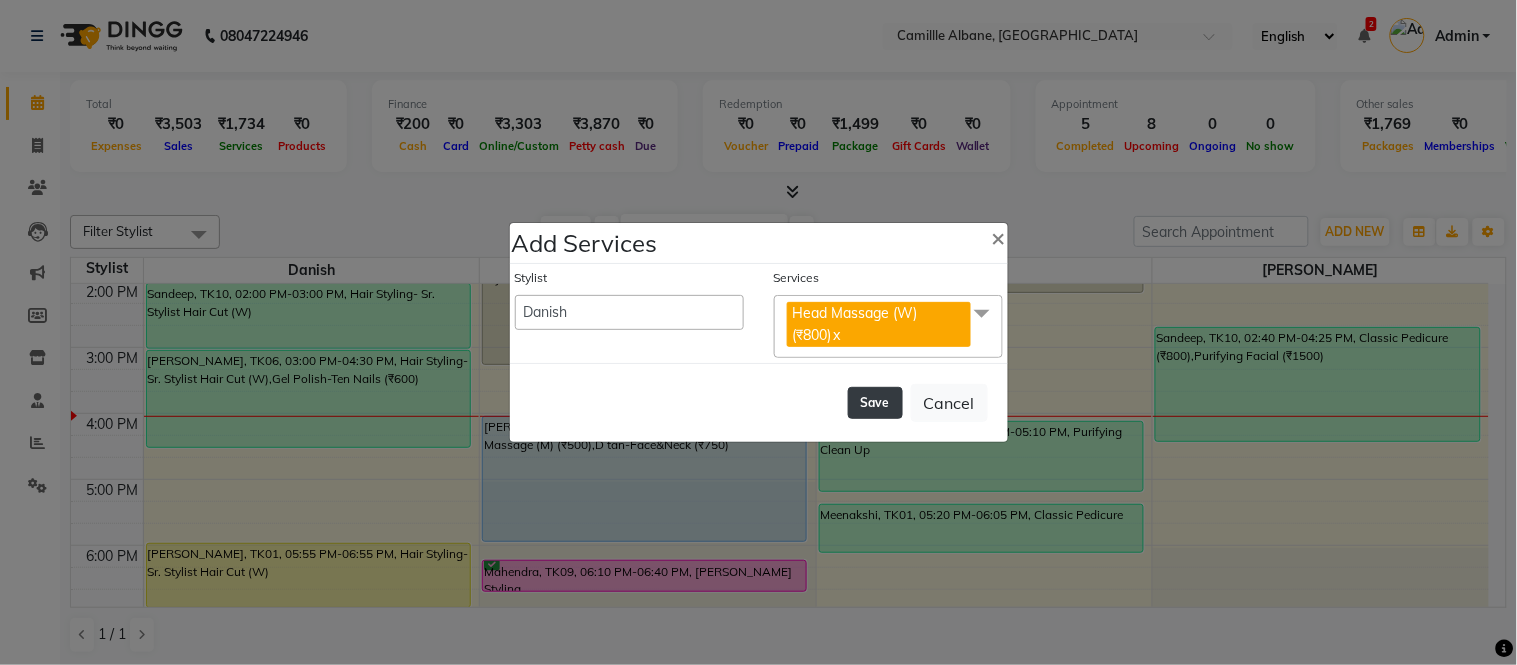 click on "Save" 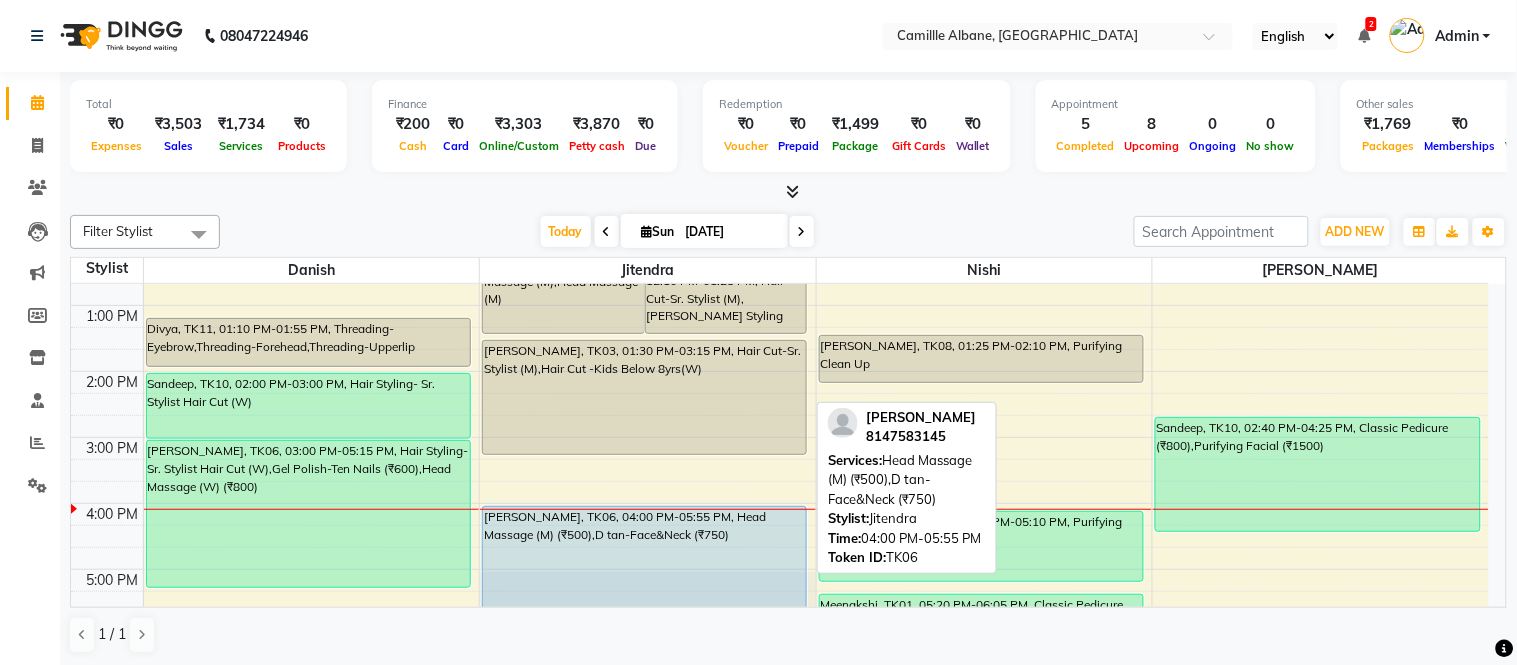 scroll, scrollTop: 493, scrollLeft: 0, axis: vertical 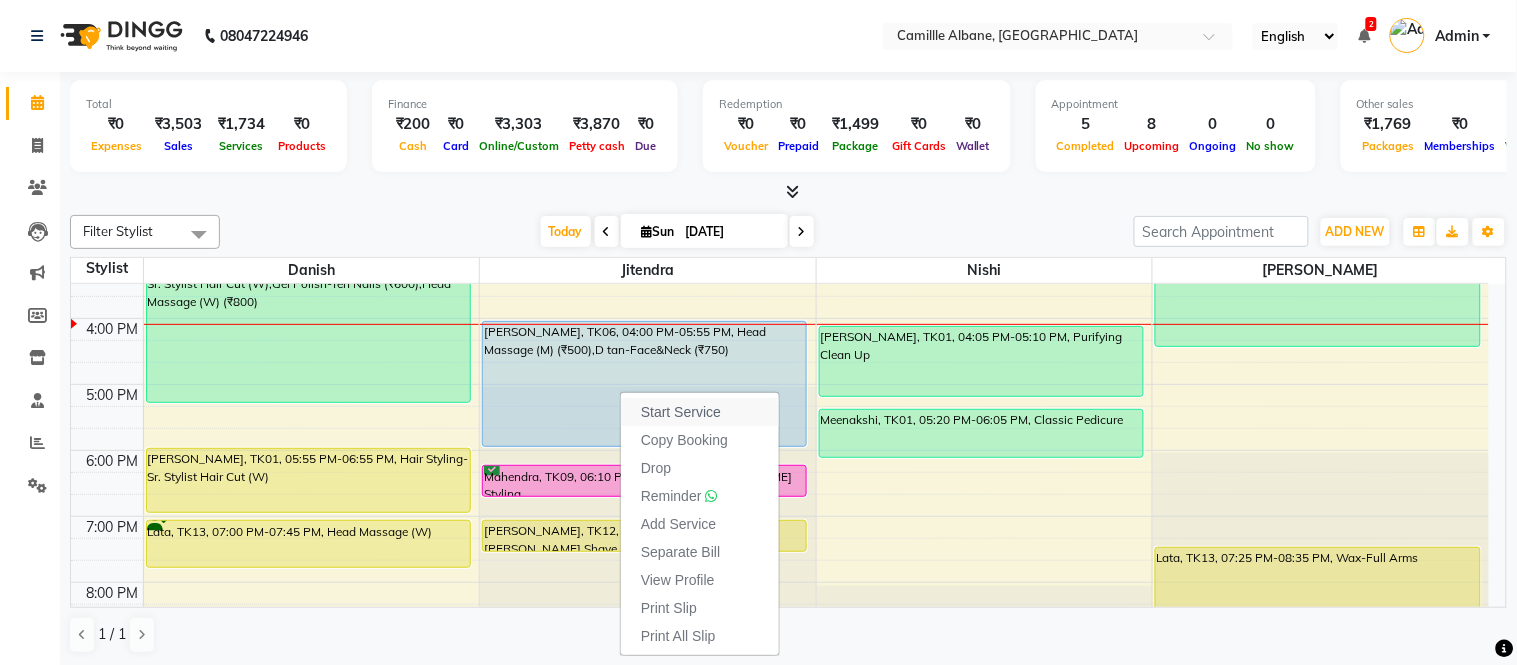 click on "Start Service" at bounding box center (681, 412) 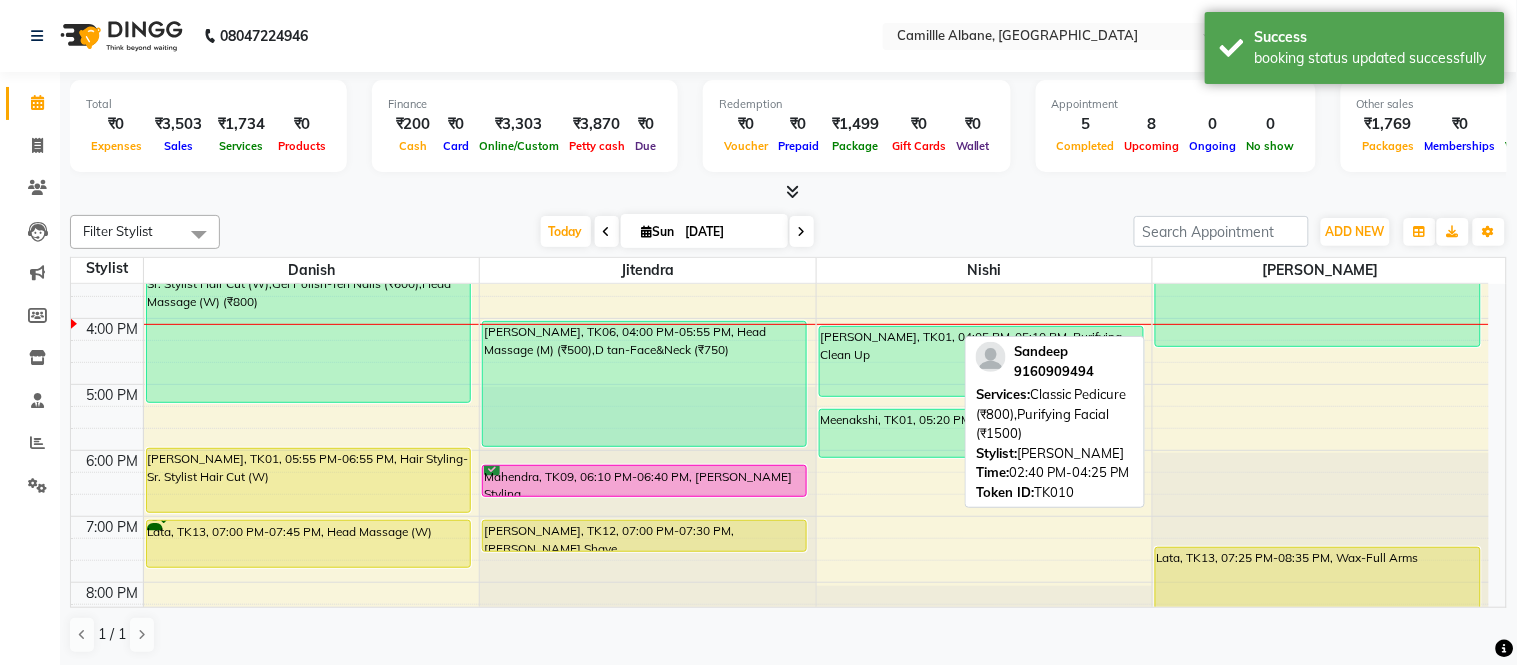 scroll, scrollTop: 308, scrollLeft: 0, axis: vertical 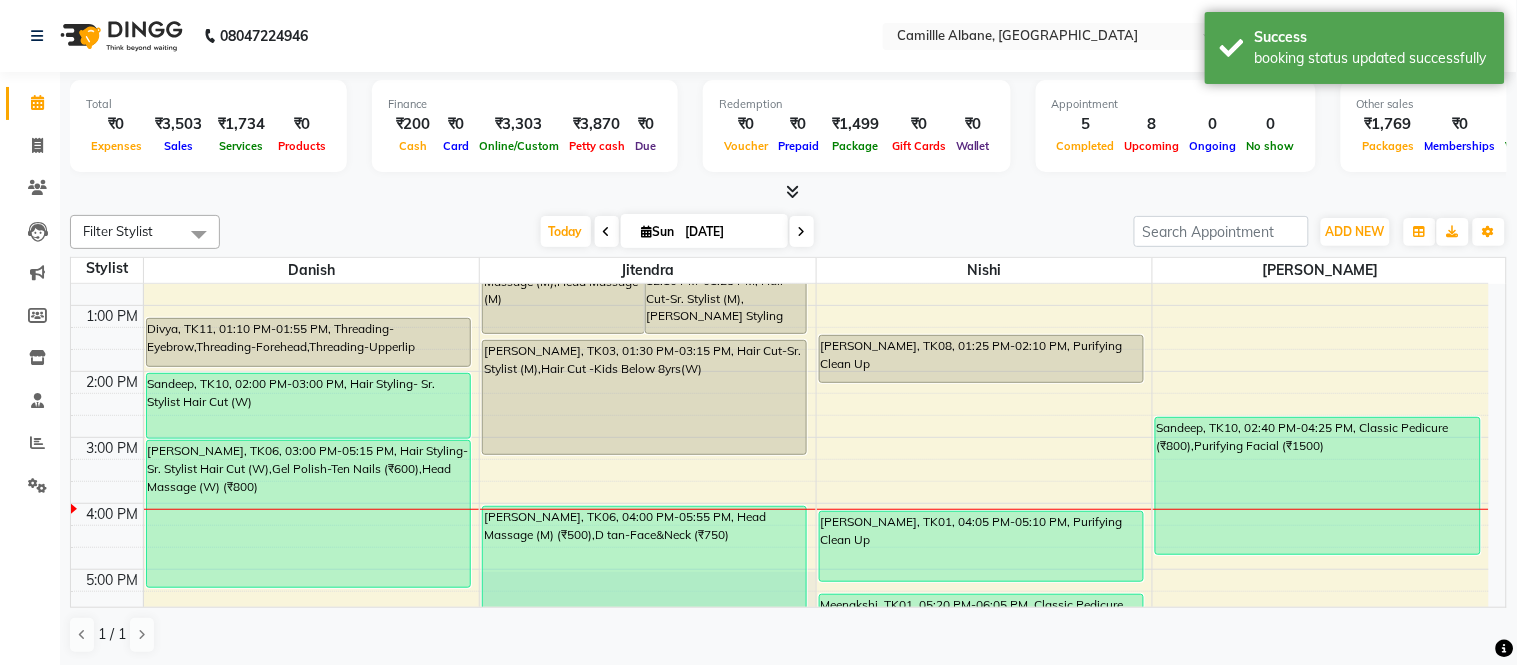 drag, startPoint x: 1284, startPoint y: 527, endPoint x: 1288, endPoint y: 552, distance: 25.317978 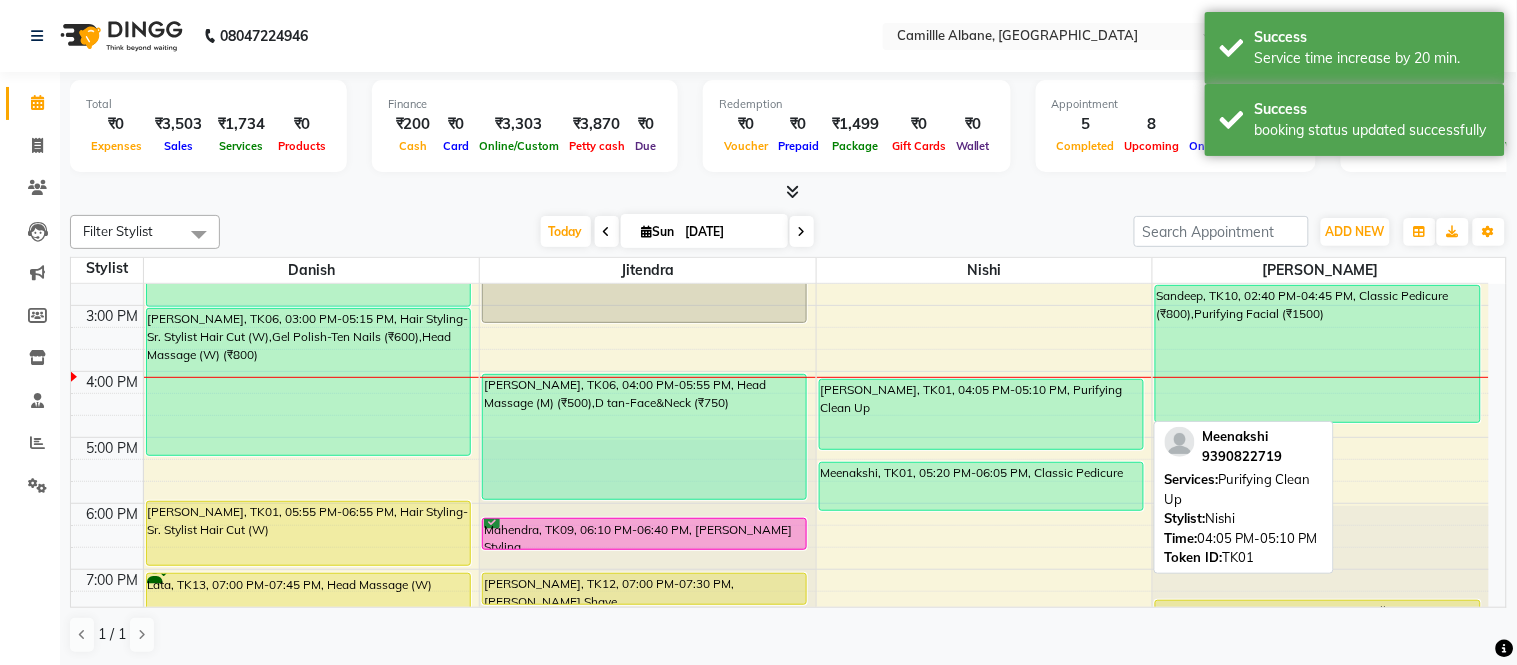 scroll, scrollTop: 493, scrollLeft: 0, axis: vertical 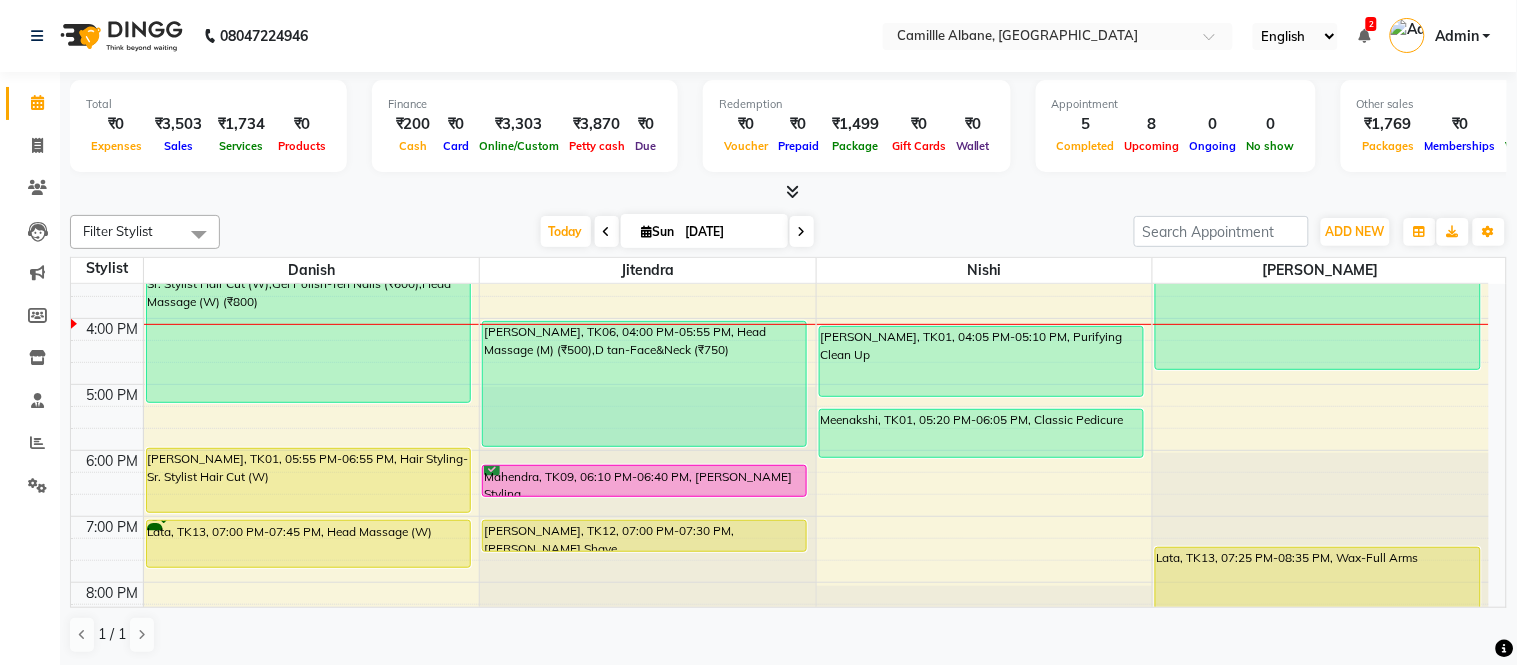 click on "1 / 1" at bounding box center [788, 635] 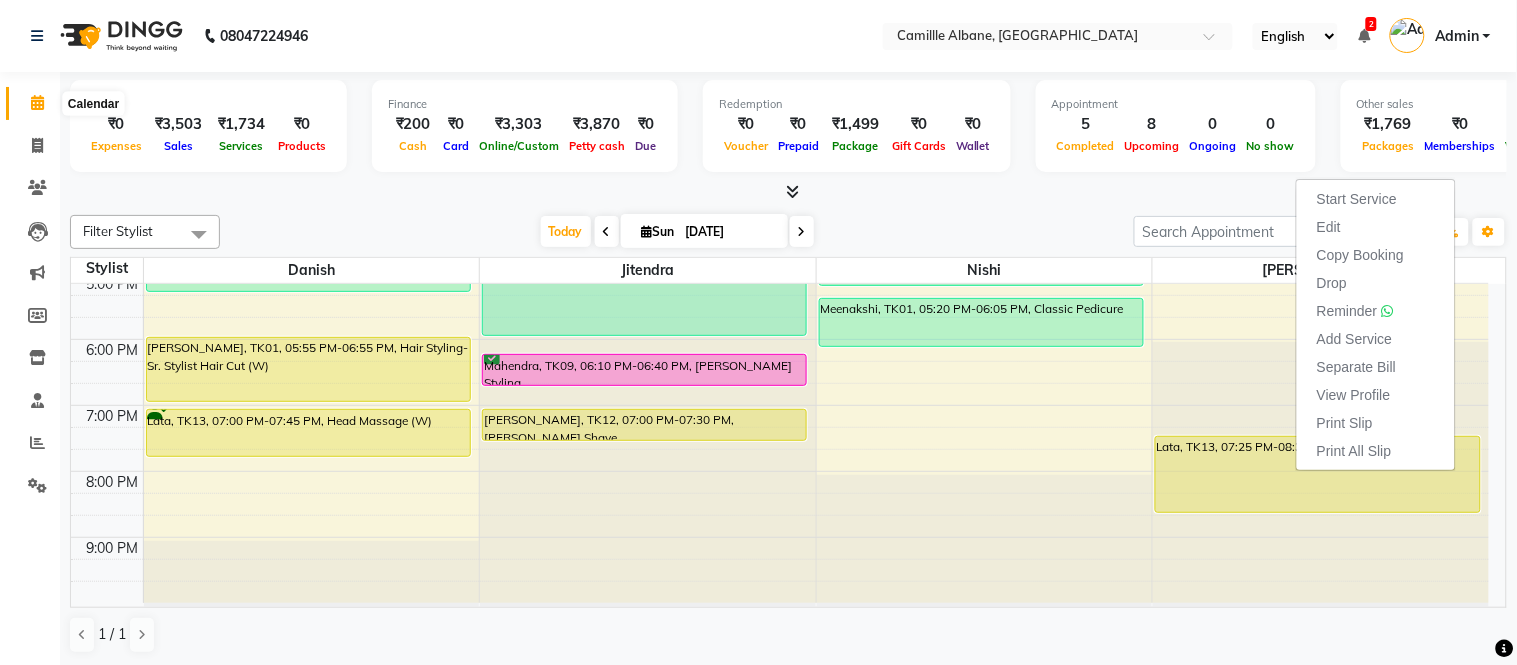 click 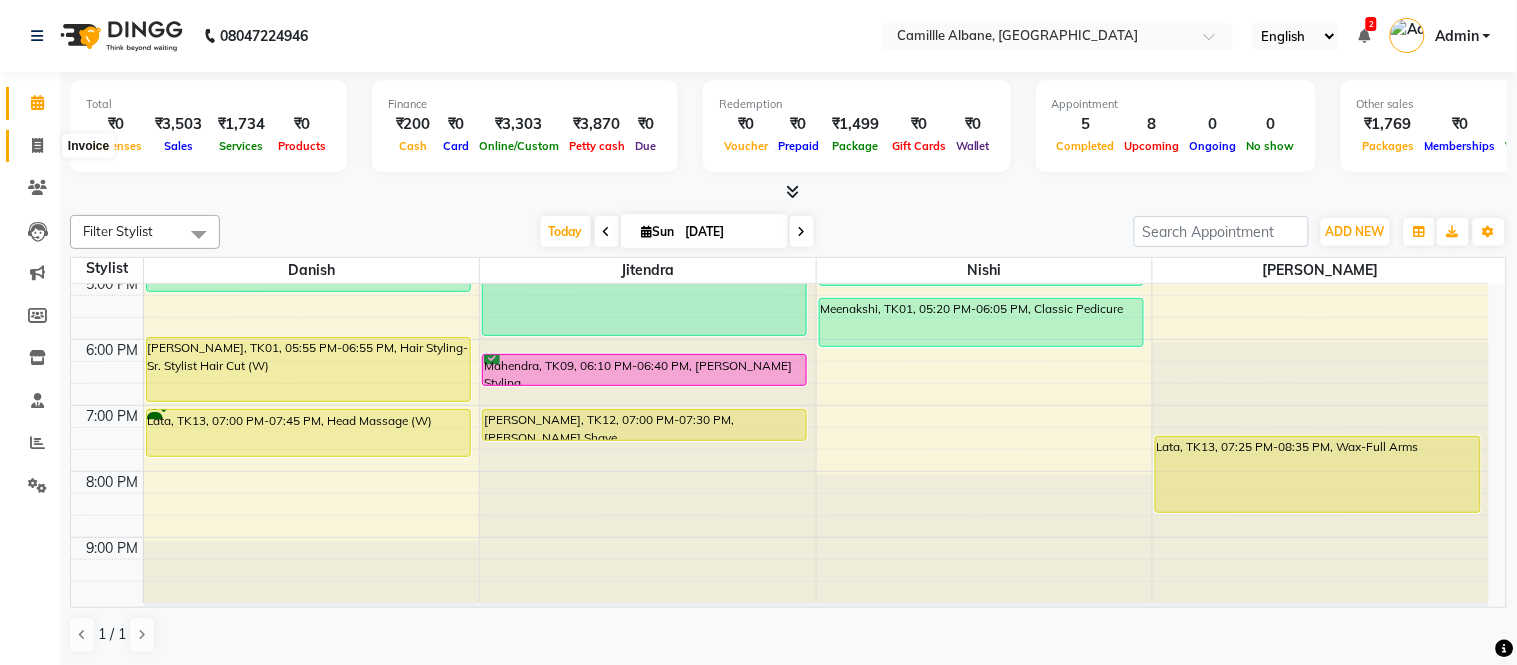 click 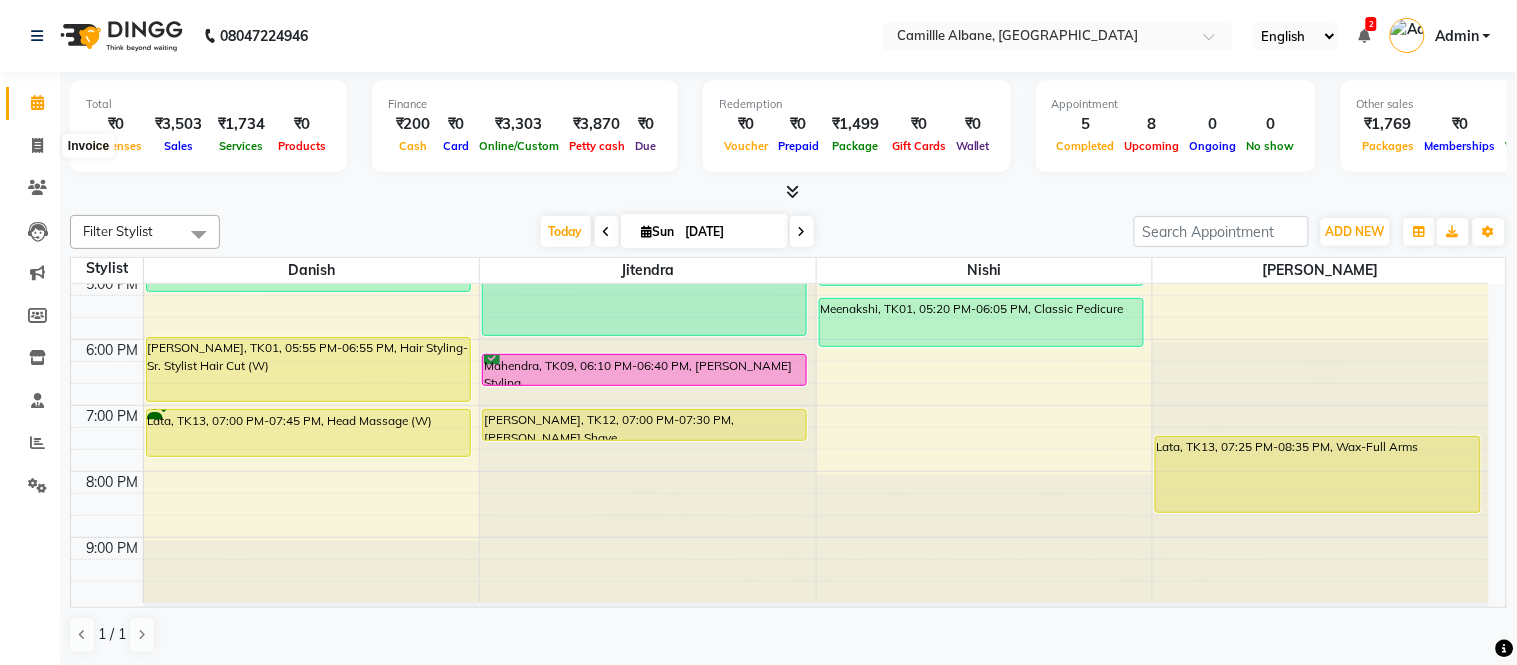select on "7025" 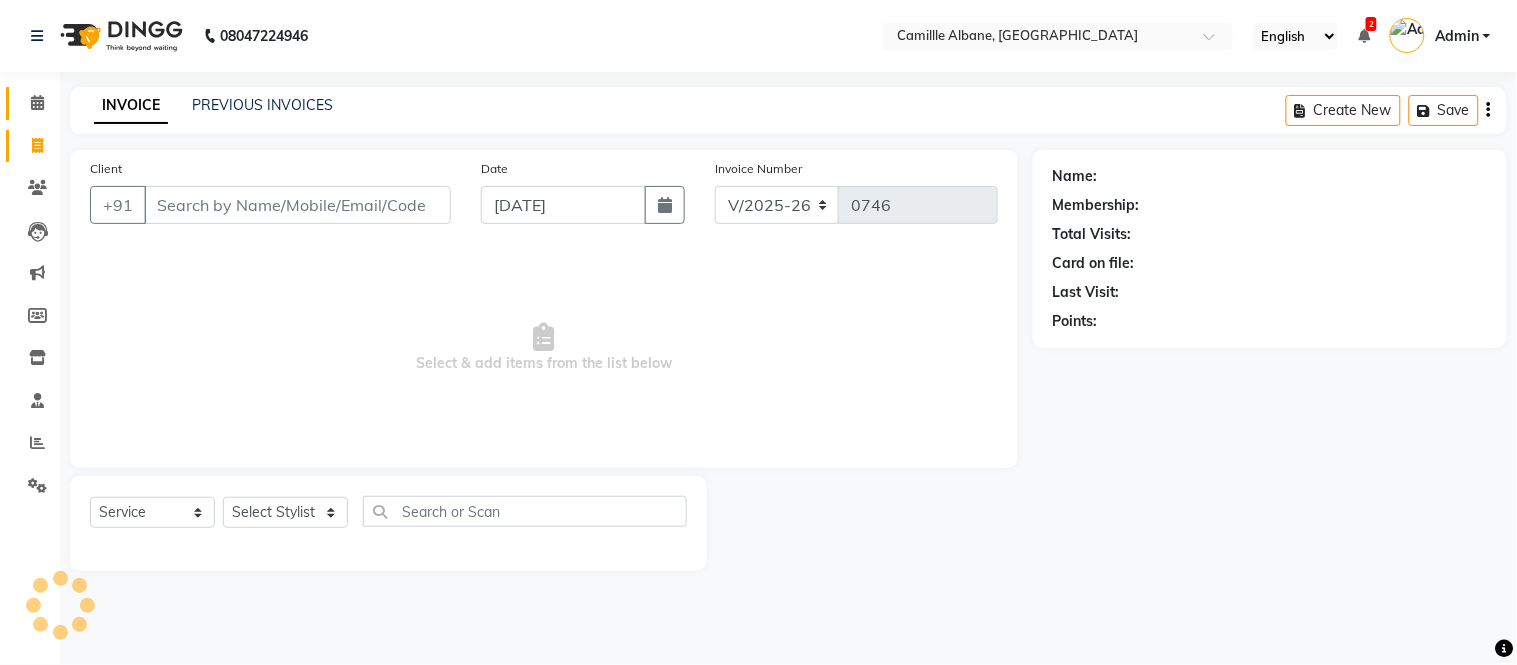 click 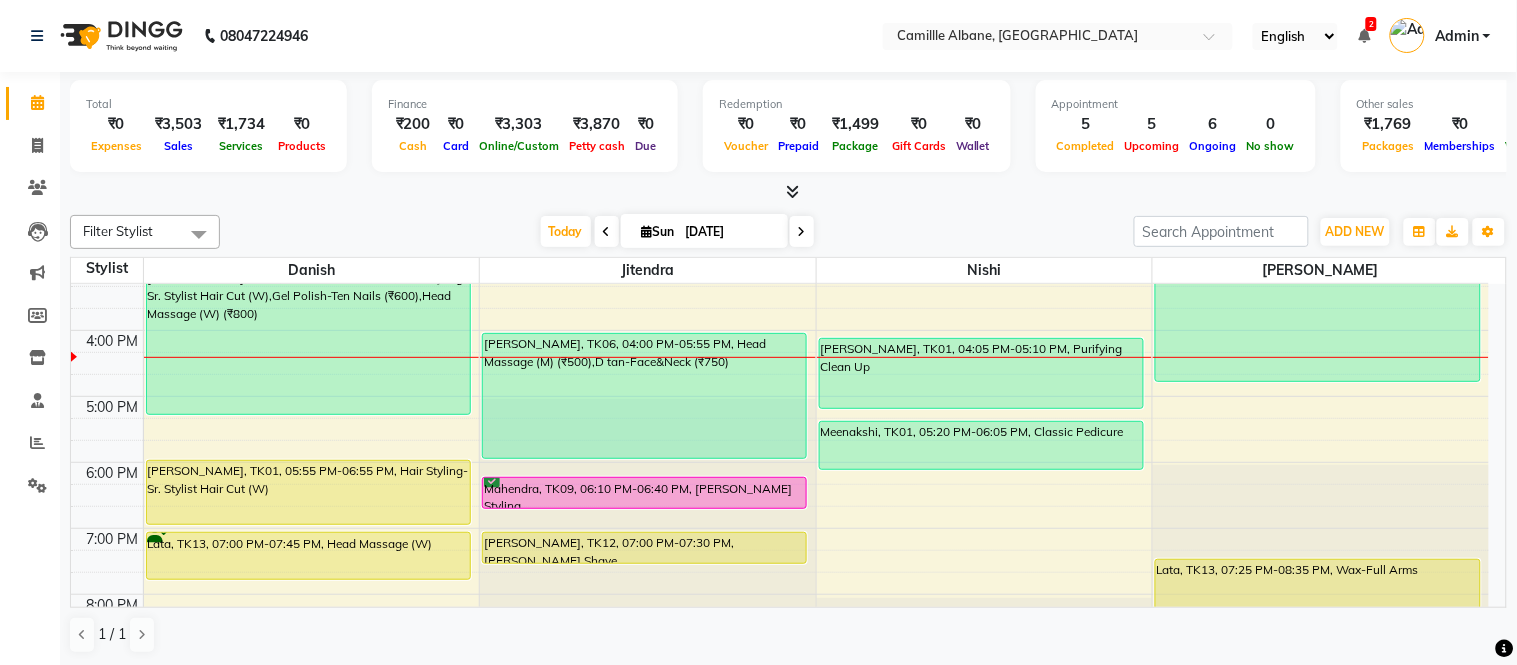 scroll, scrollTop: 555, scrollLeft: 0, axis: vertical 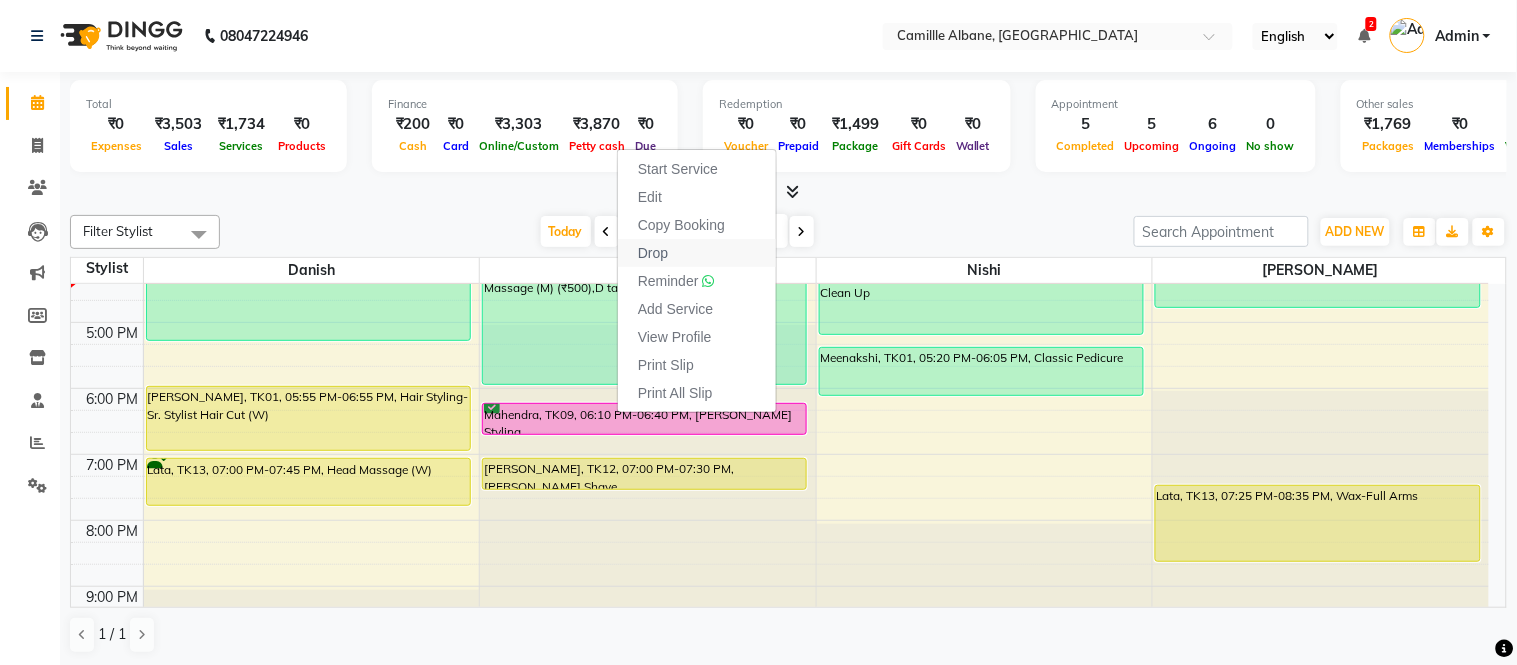 click on "Drop" at bounding box center (653, 253) 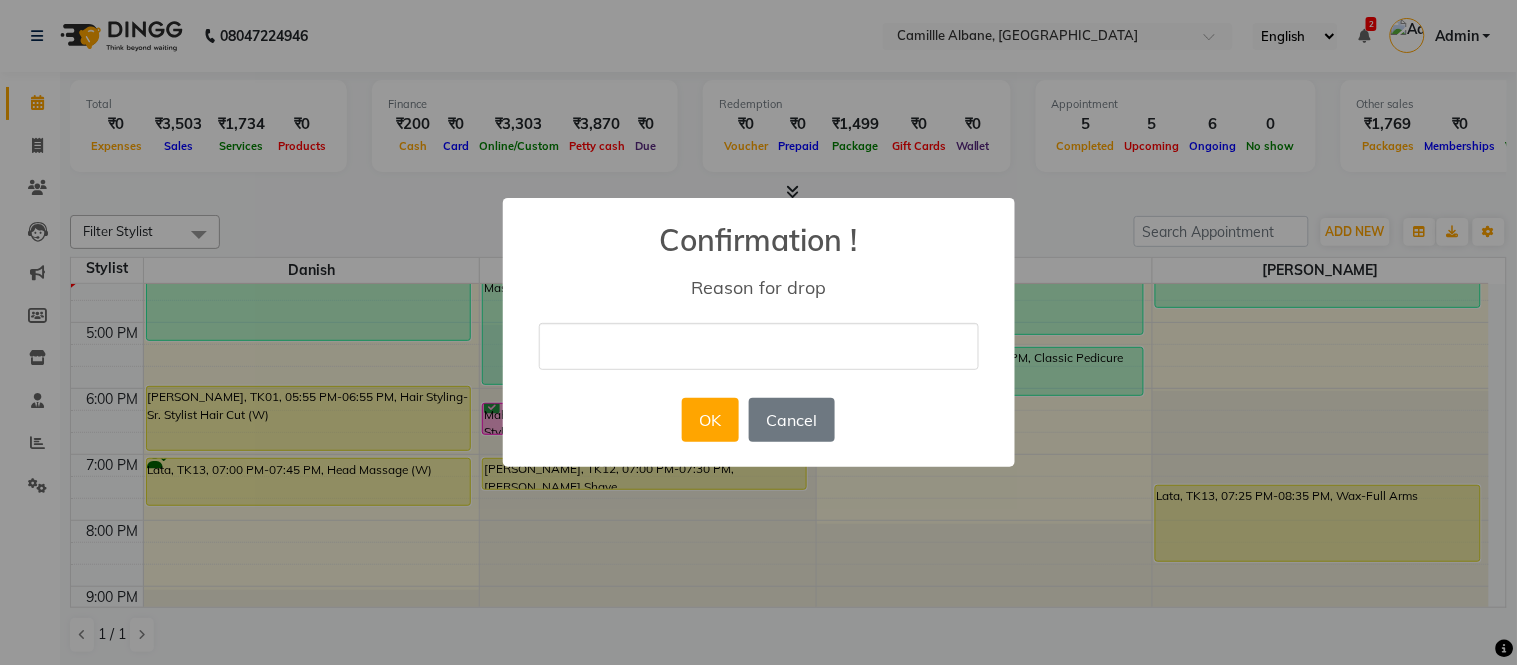 click at bounding box center [759, 346] 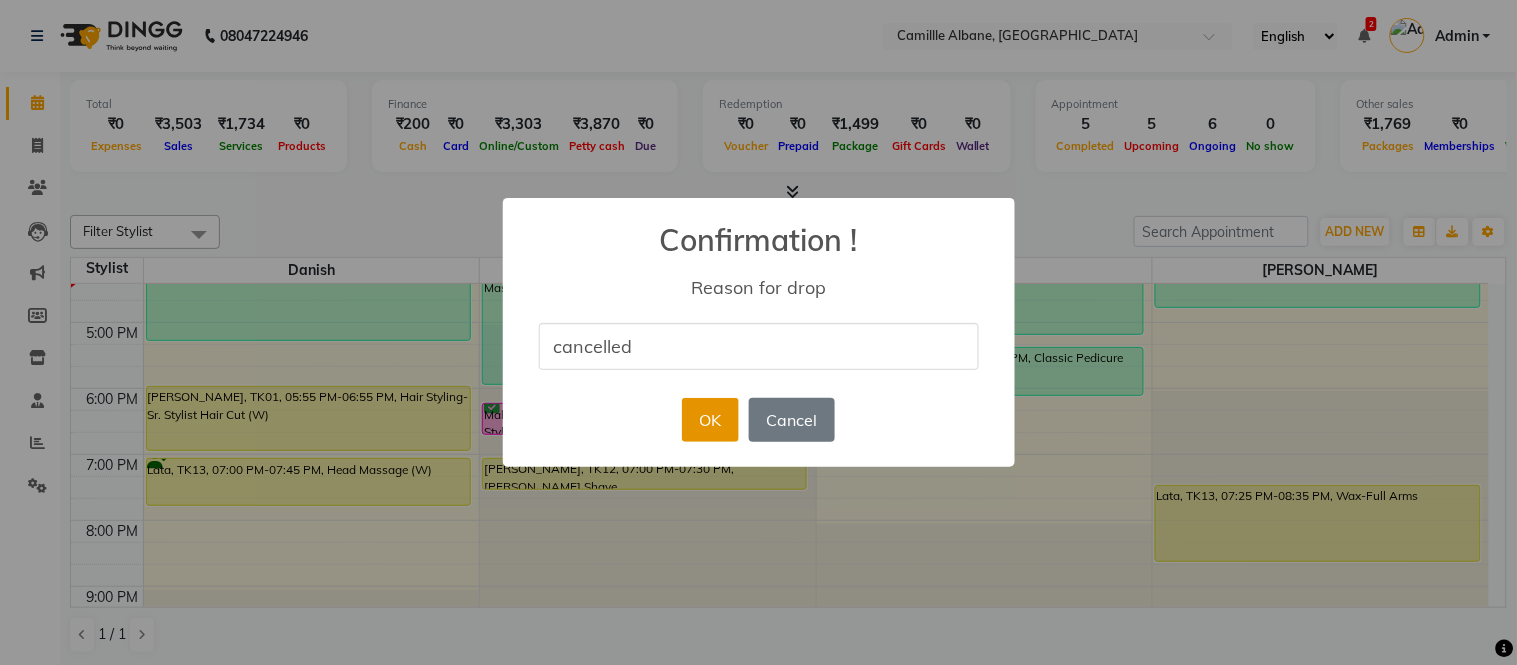 click on "OK" at bounding box center (710, 420) 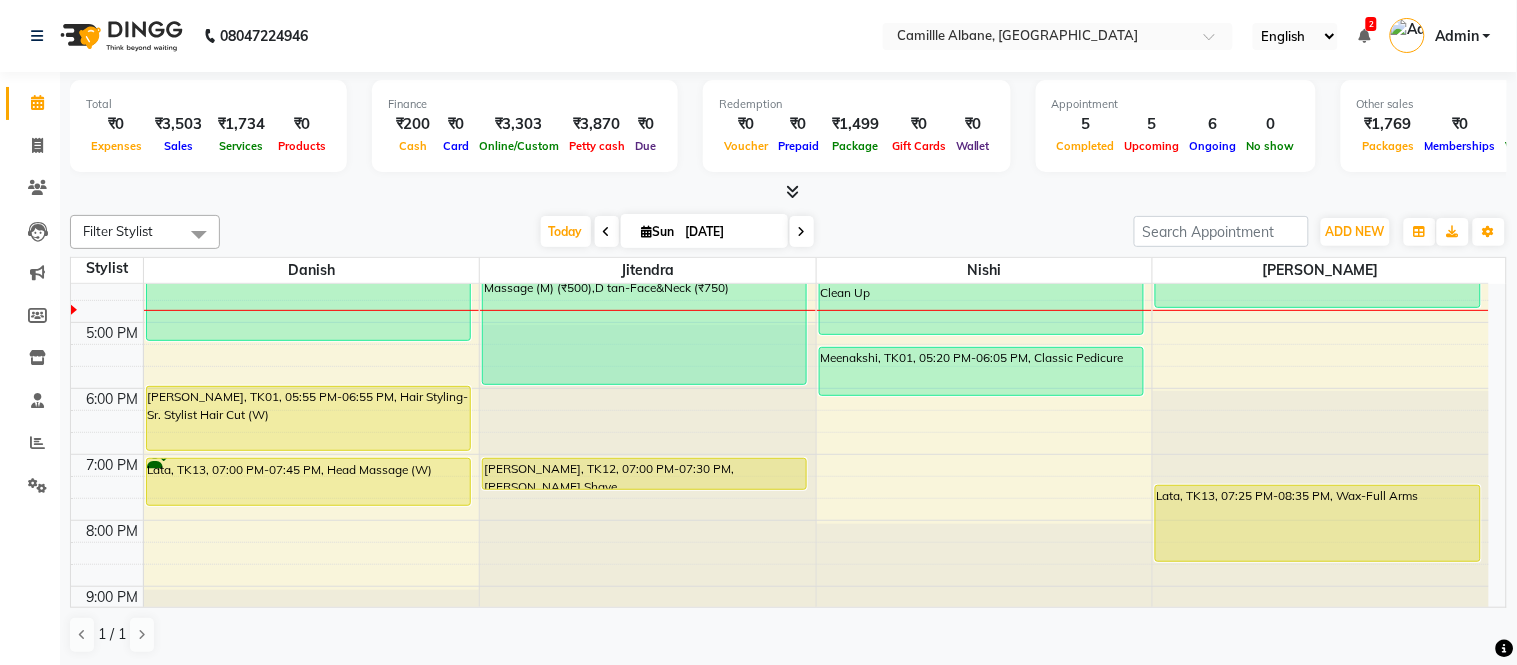 scroll, scrollTop: 370, scrollLeft: 0, axis: vertical 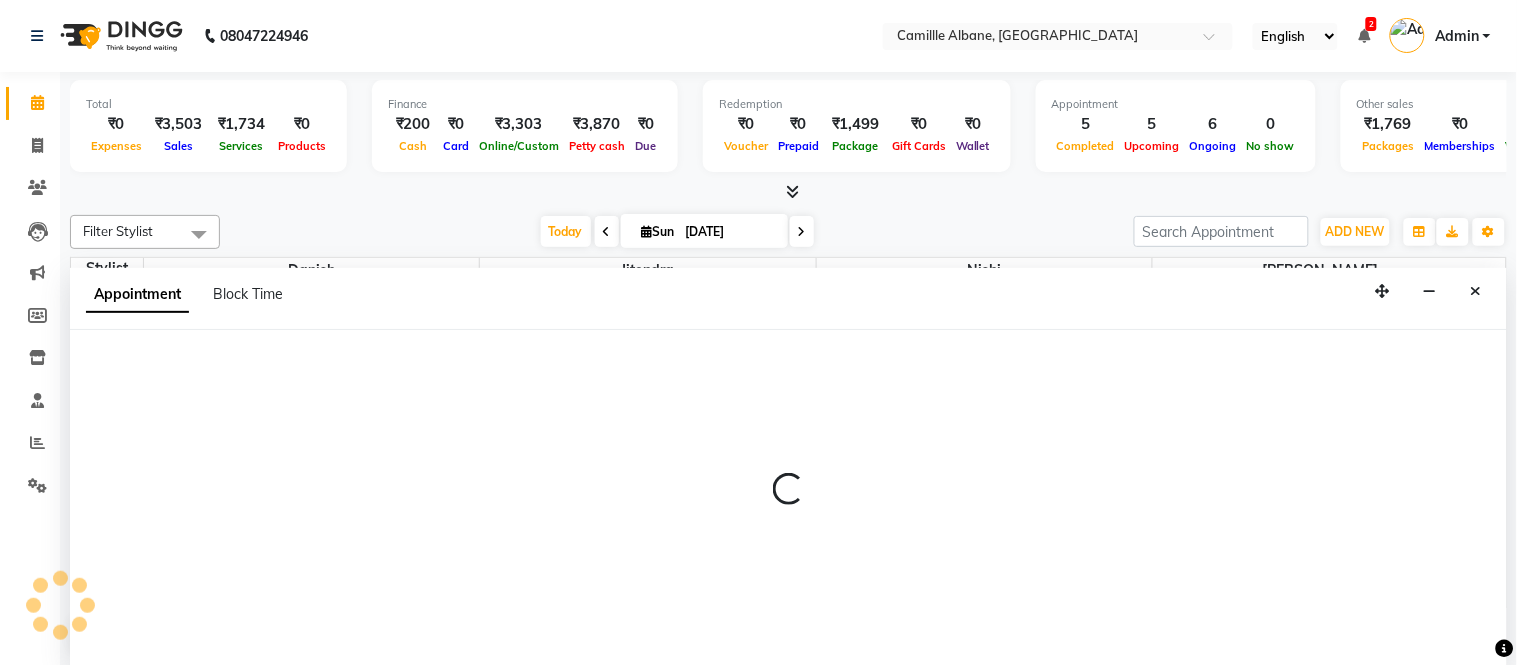 select on "57813" 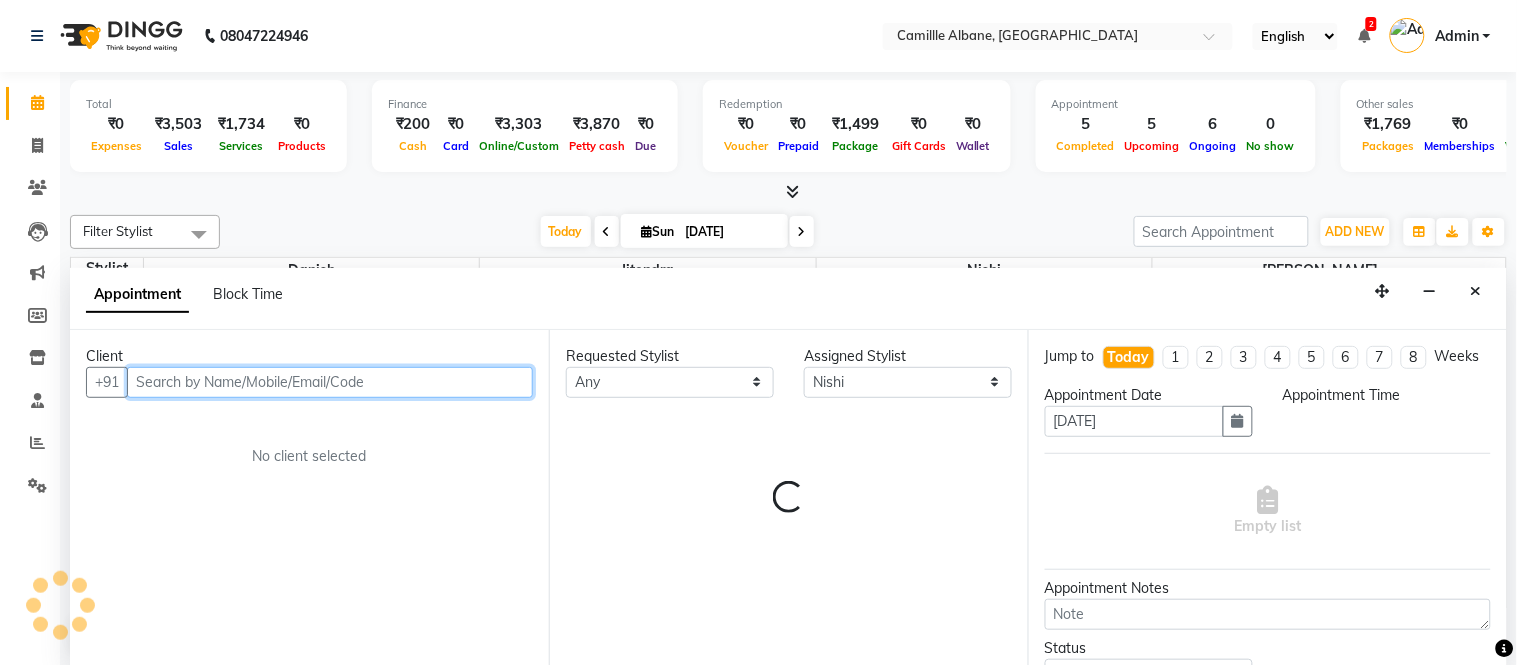 select on "1215" 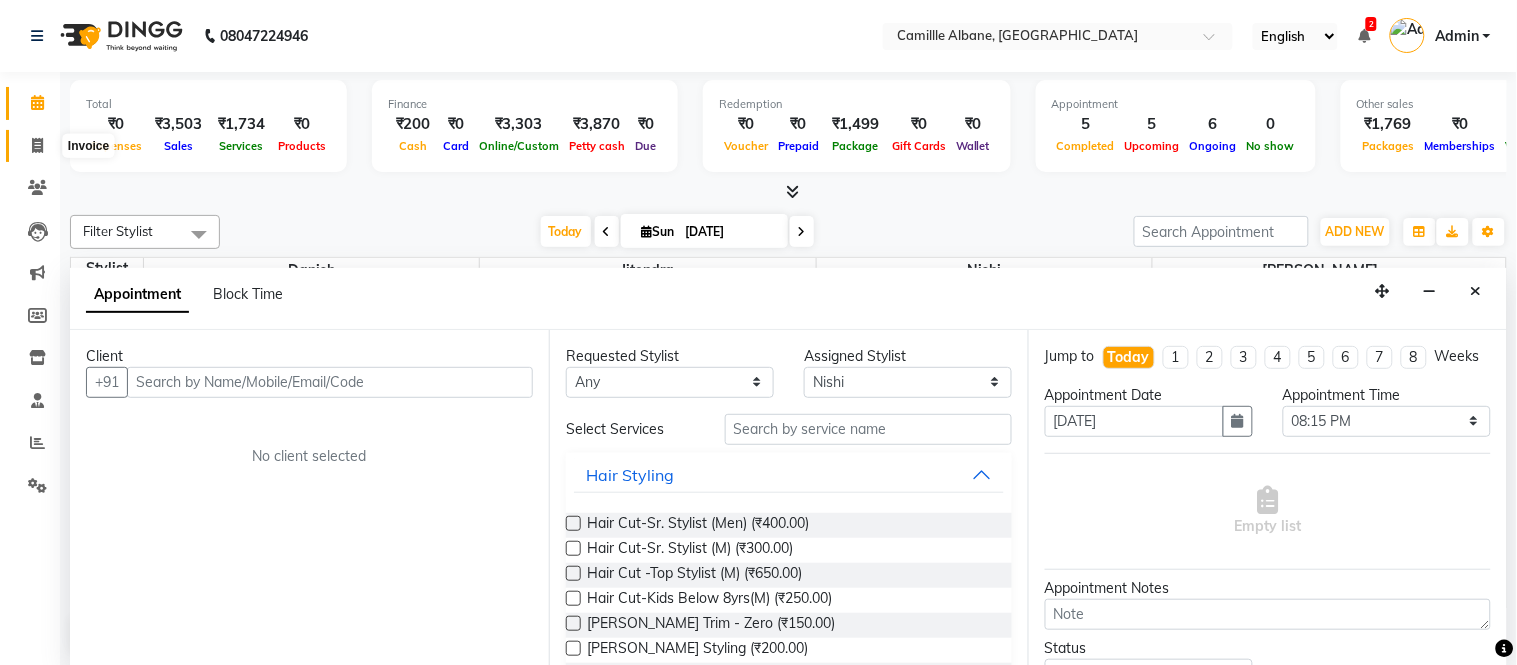 click 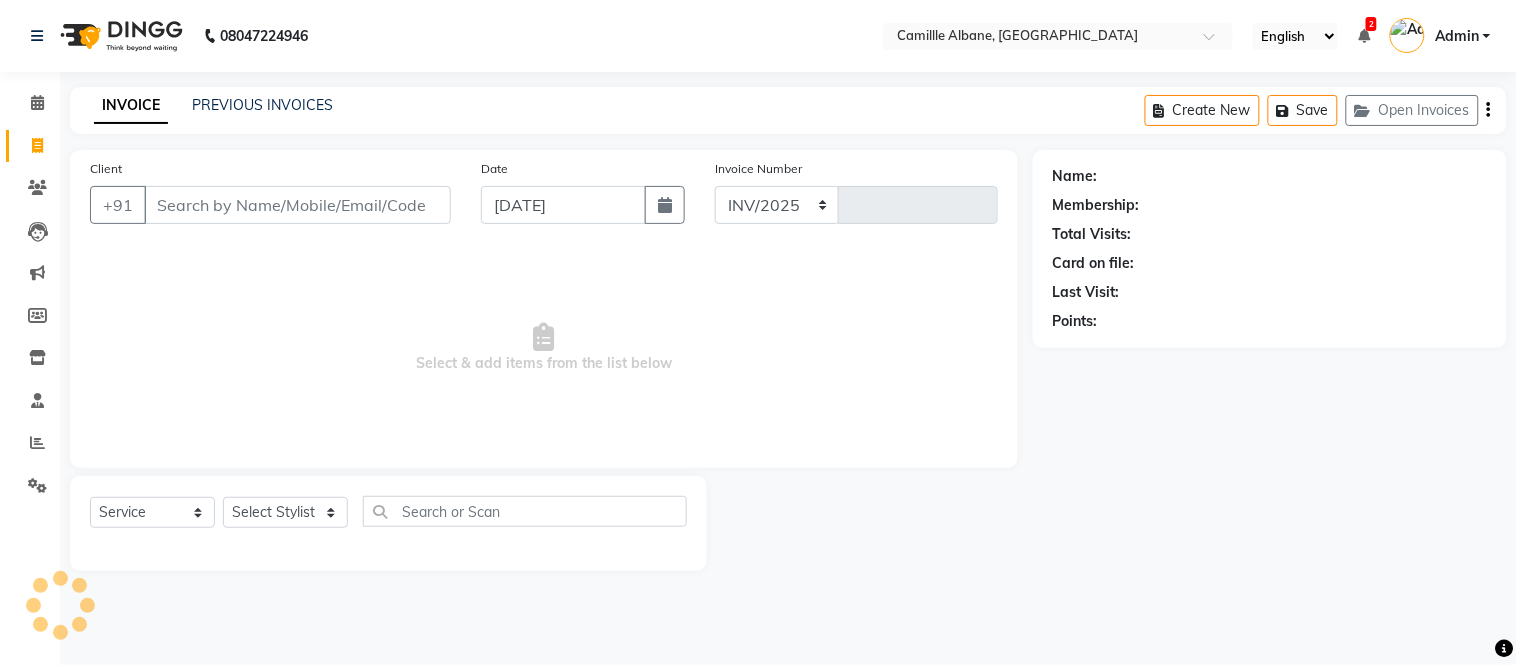 select on "7025" 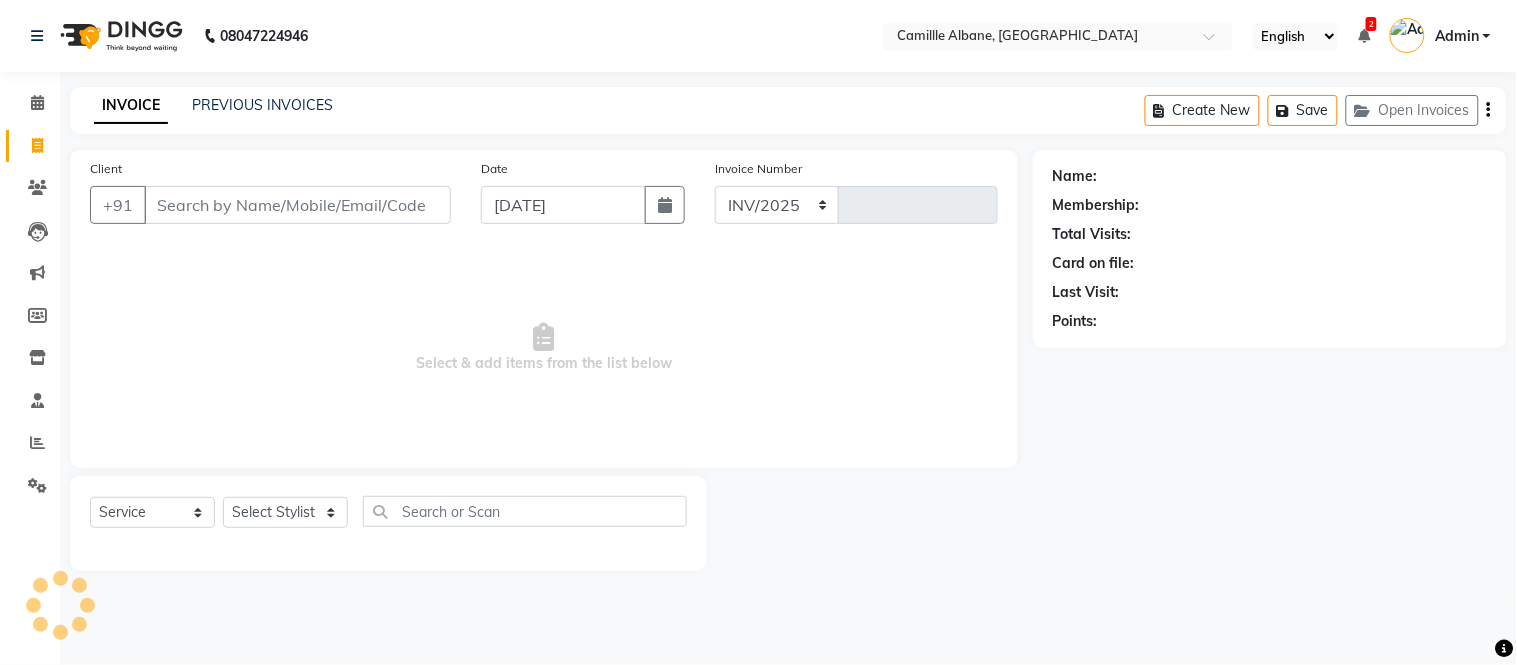type on "0748" 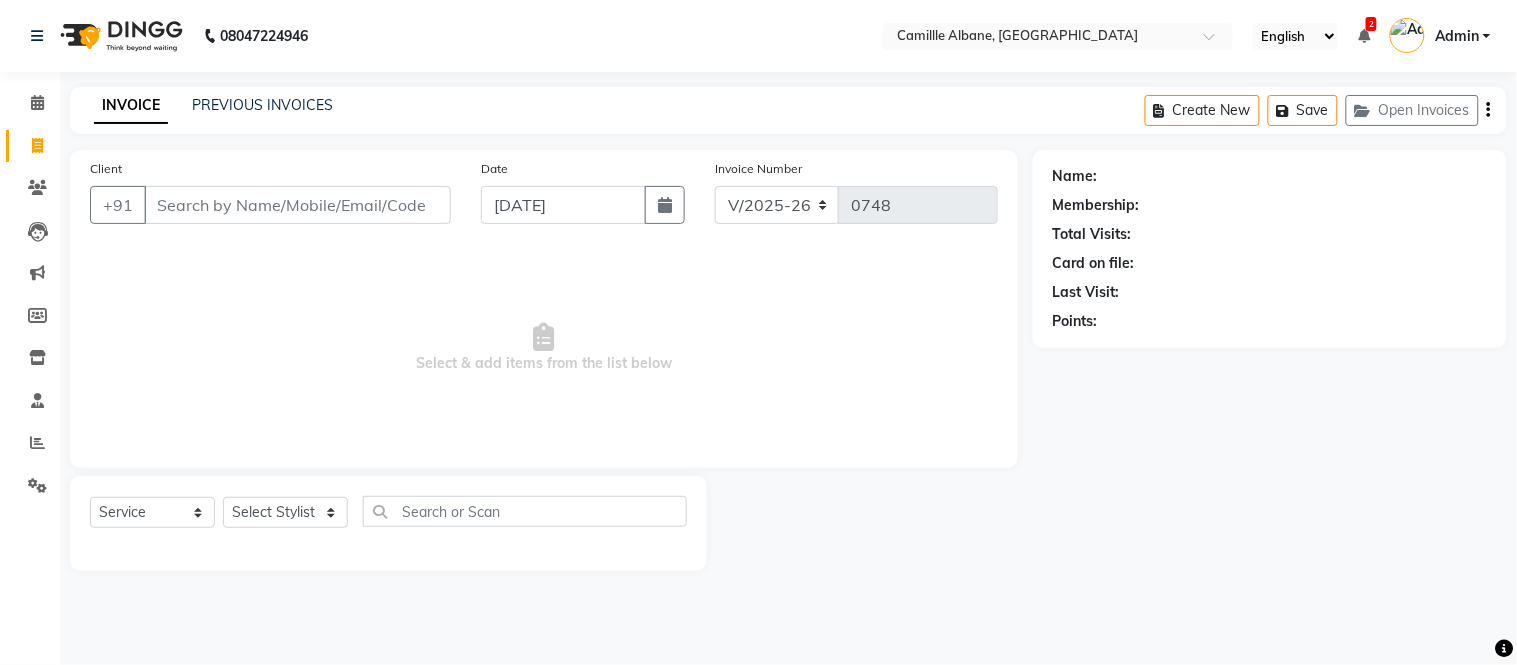 click on "INVOICE PREVIOUS INVOICES Create New   Save   Open Invoices" 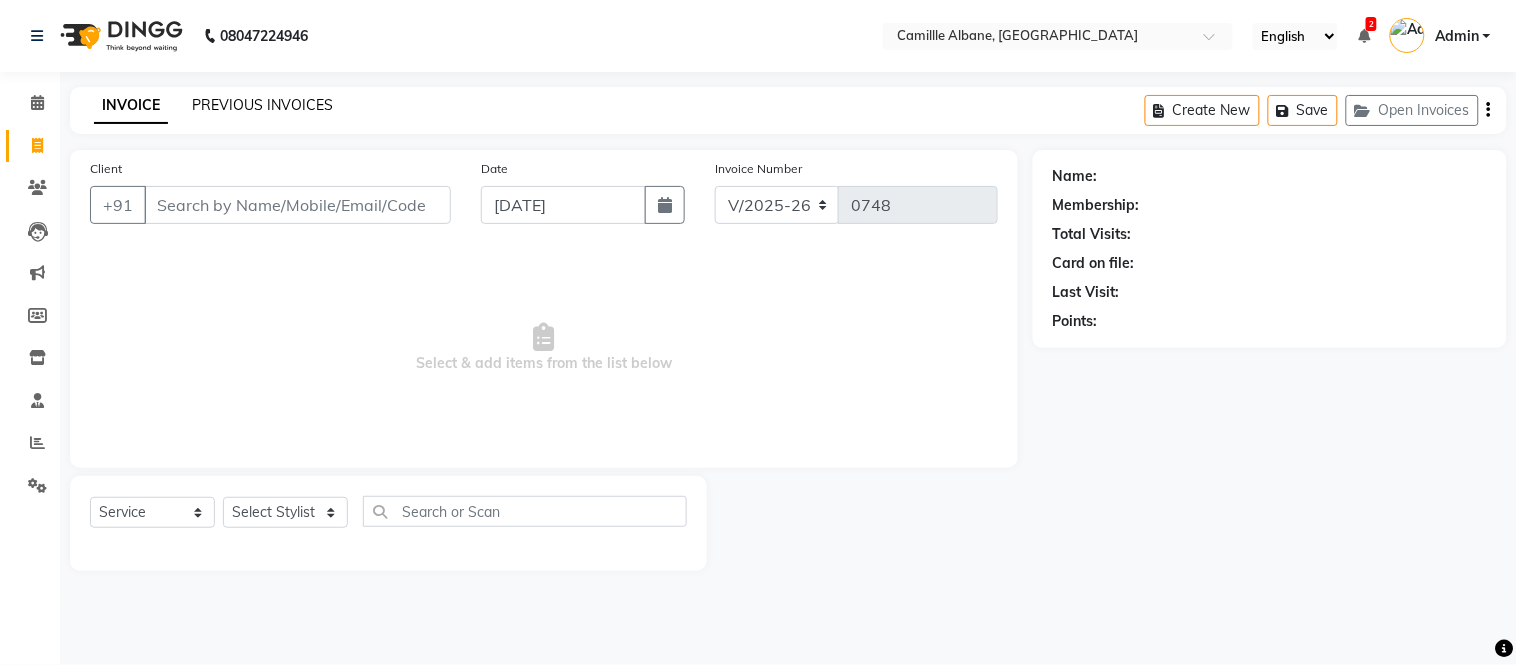 click on "PREVIOUS INVOICES" 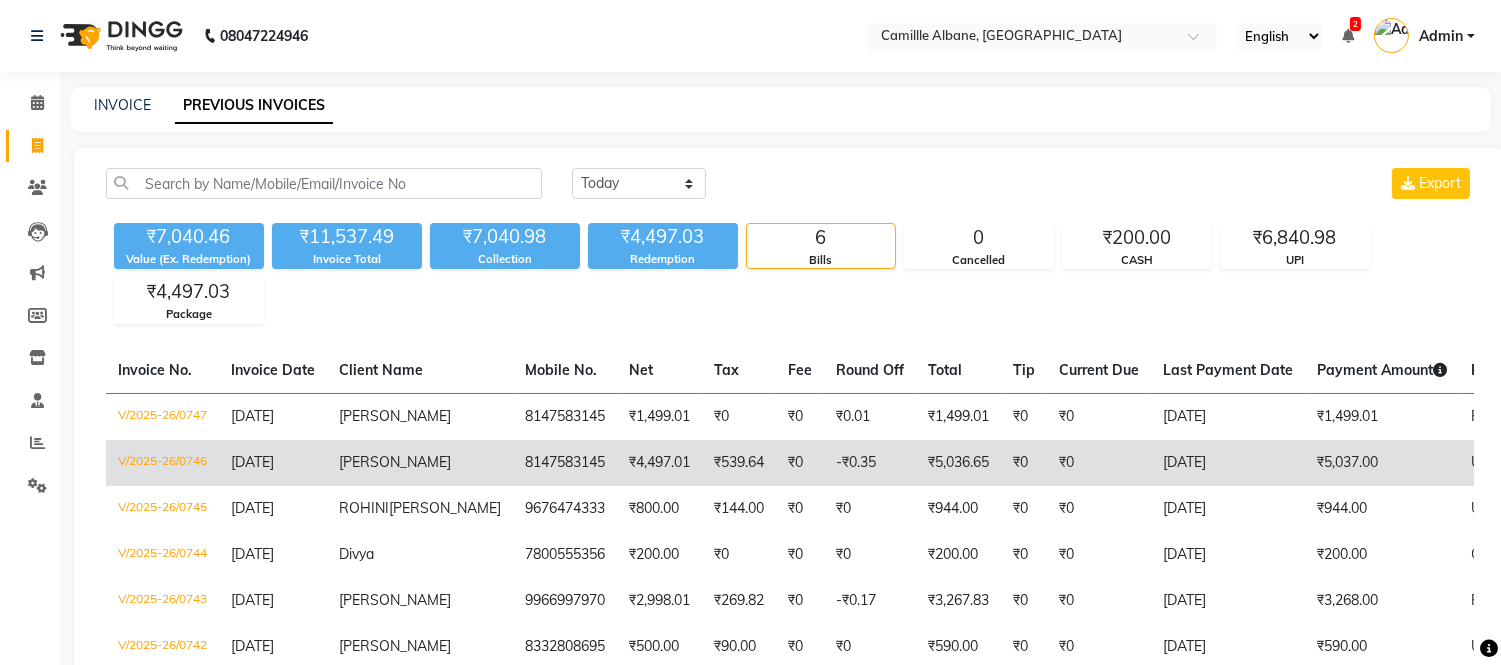 click on "₹0" 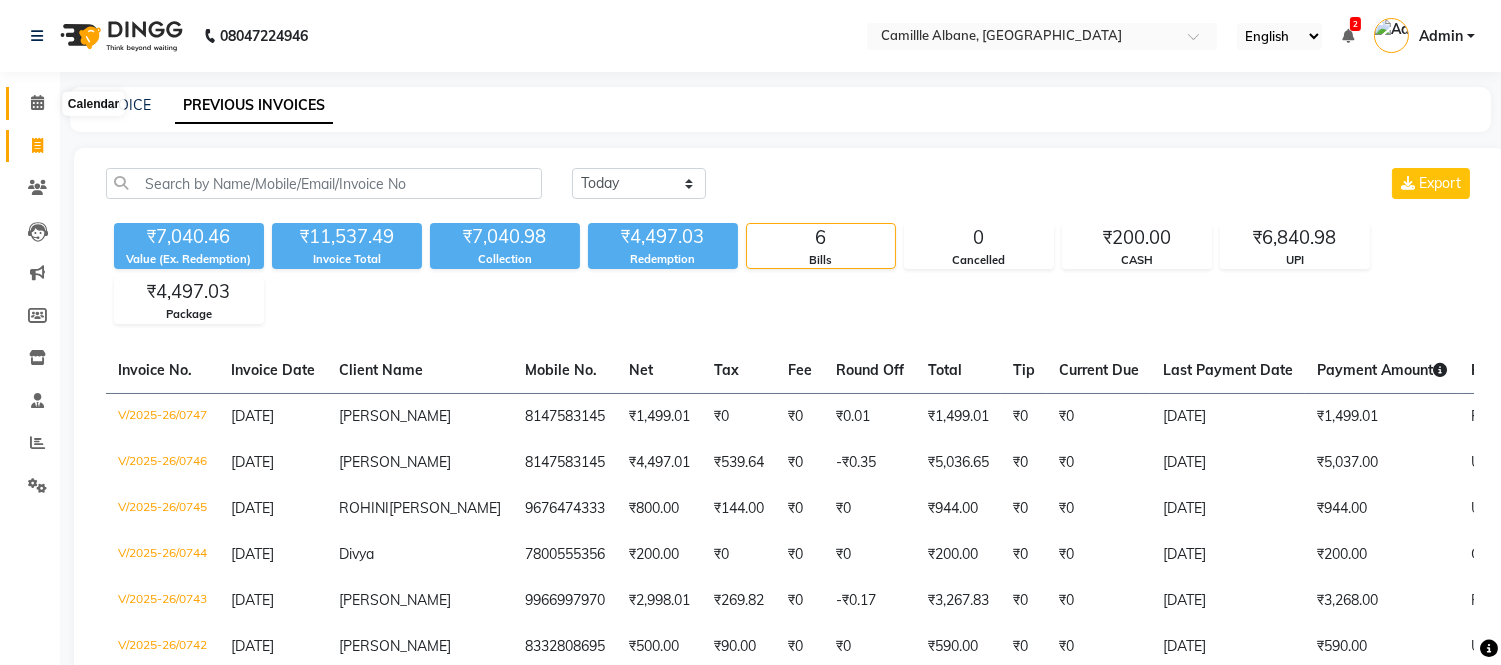 click 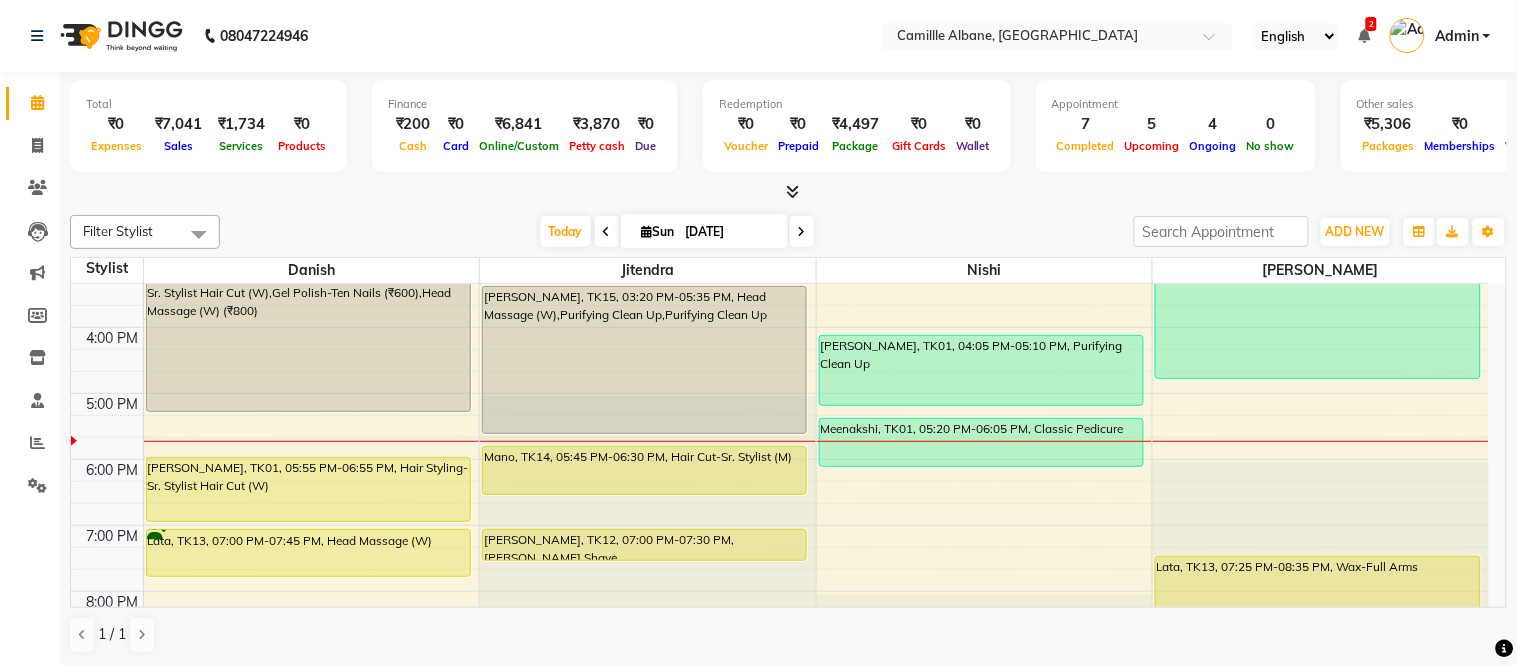 scroll, scrollTop: 555, scrollLeft: 0, axis: vertical 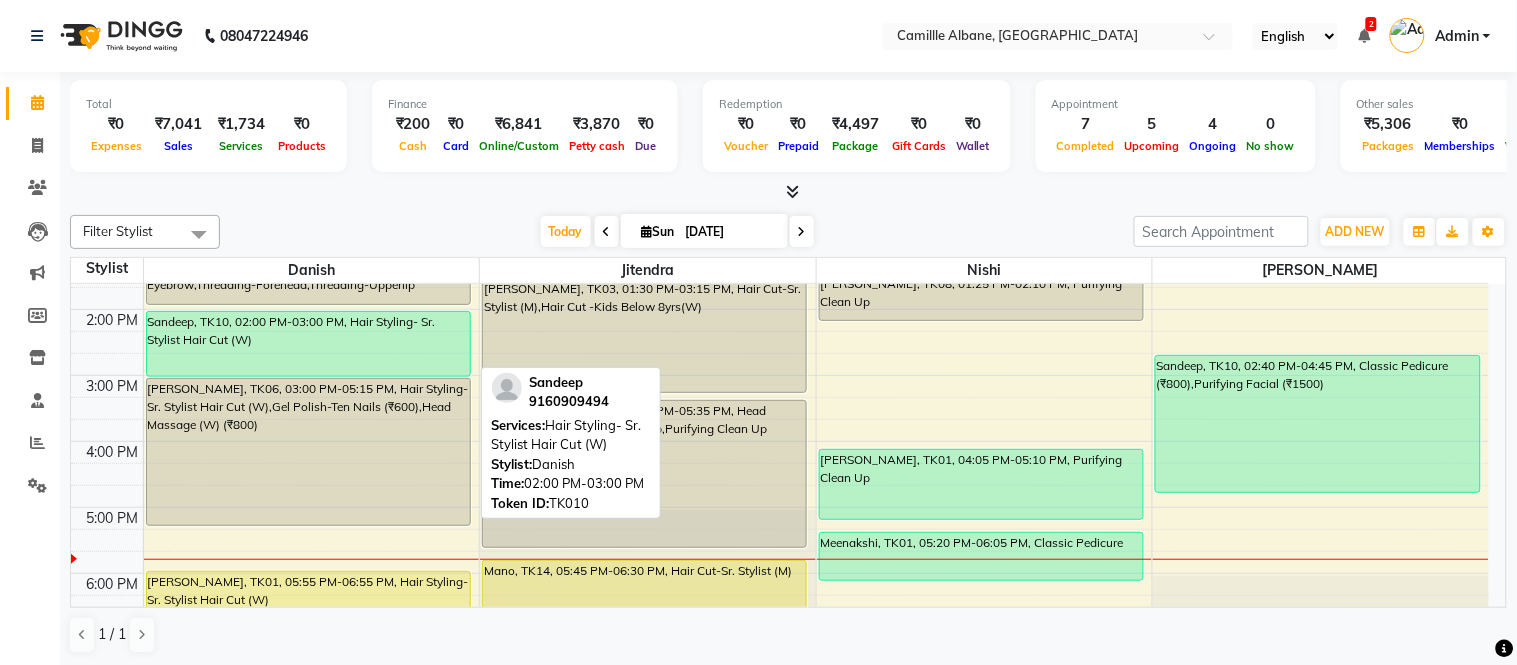 click on "Sandeep, TK10, 02:00 PM-03:00 PM, Hair Styling- Sr. Stylist Hair Cut (W)" at bounding box center [308, 344] 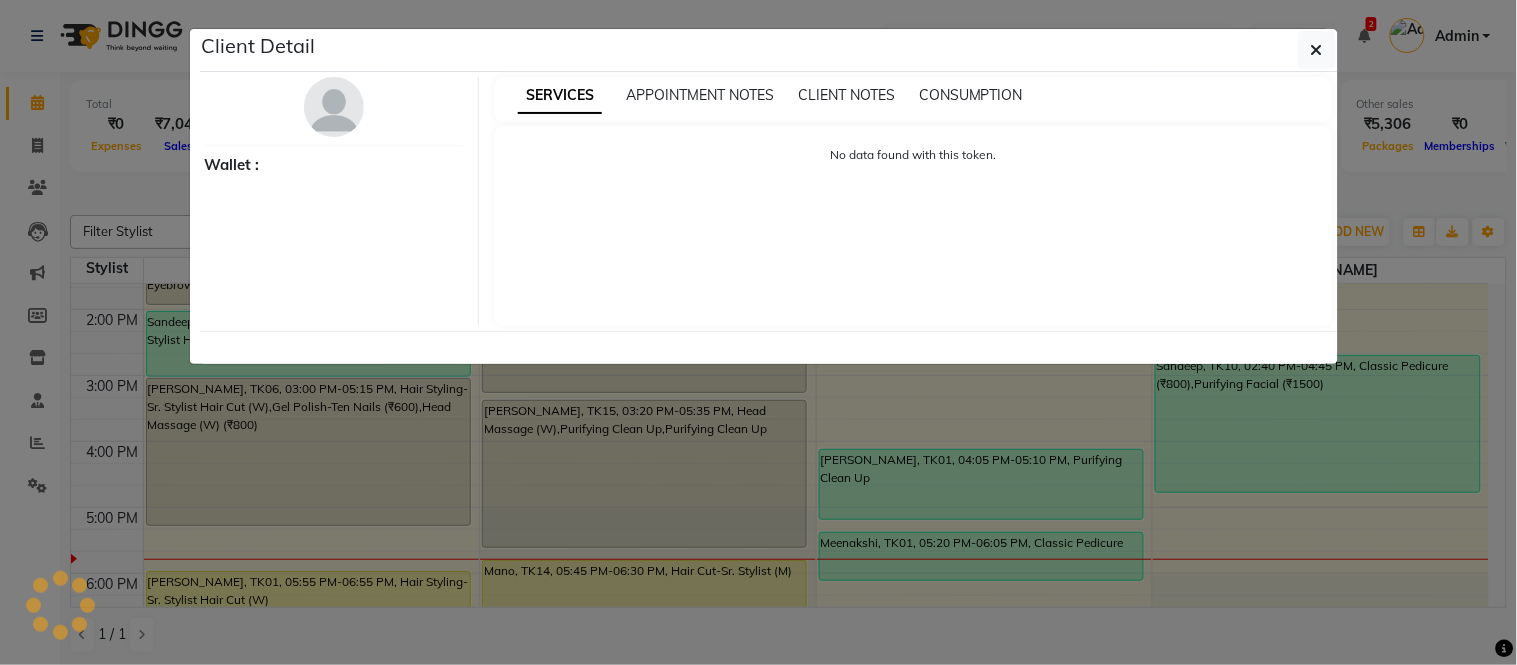 select on "1" 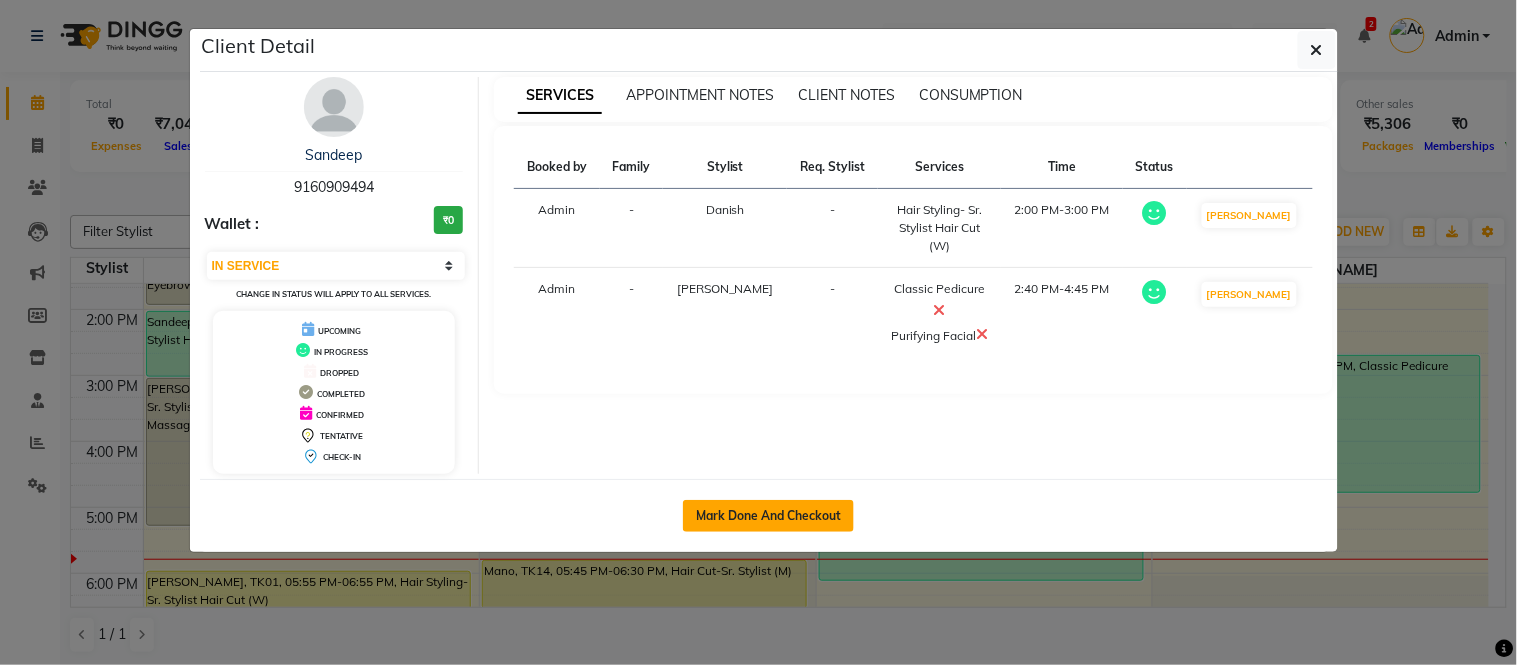 click on "Mark Done And Checkout" 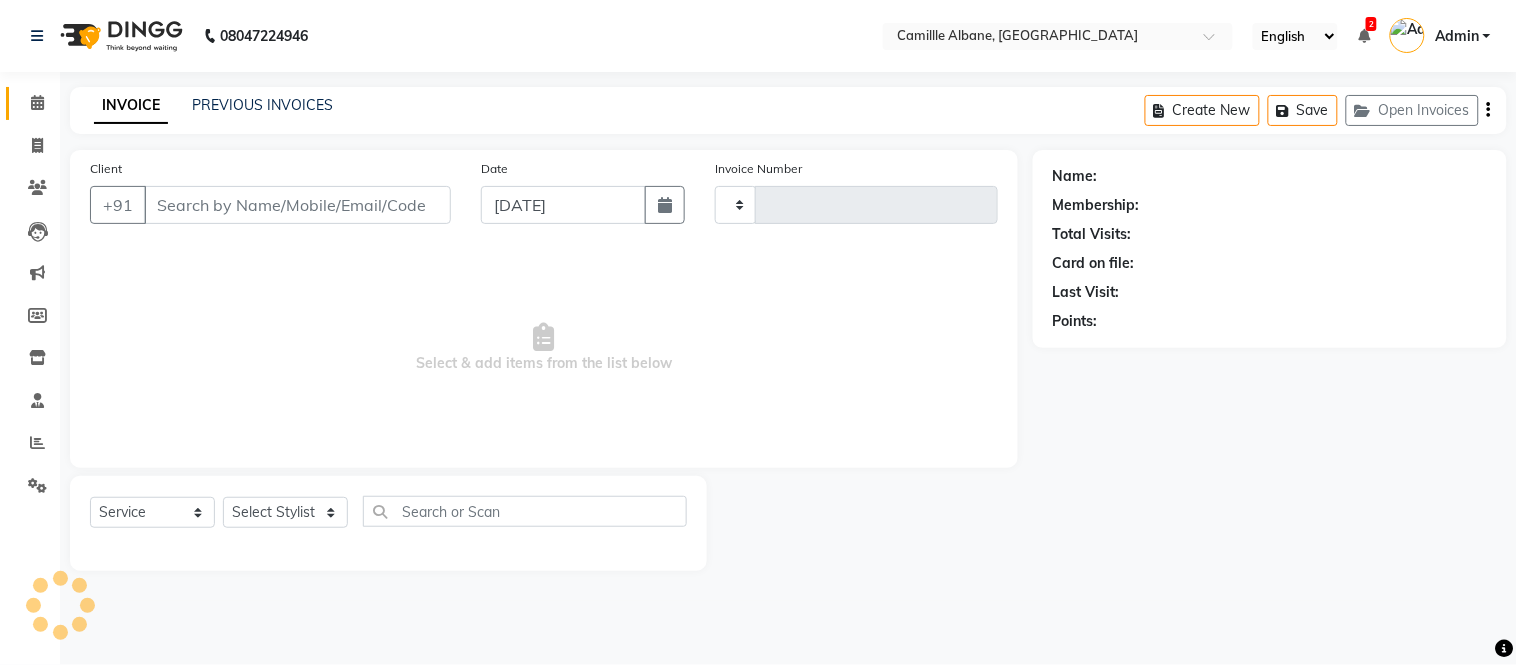 type on "0748" 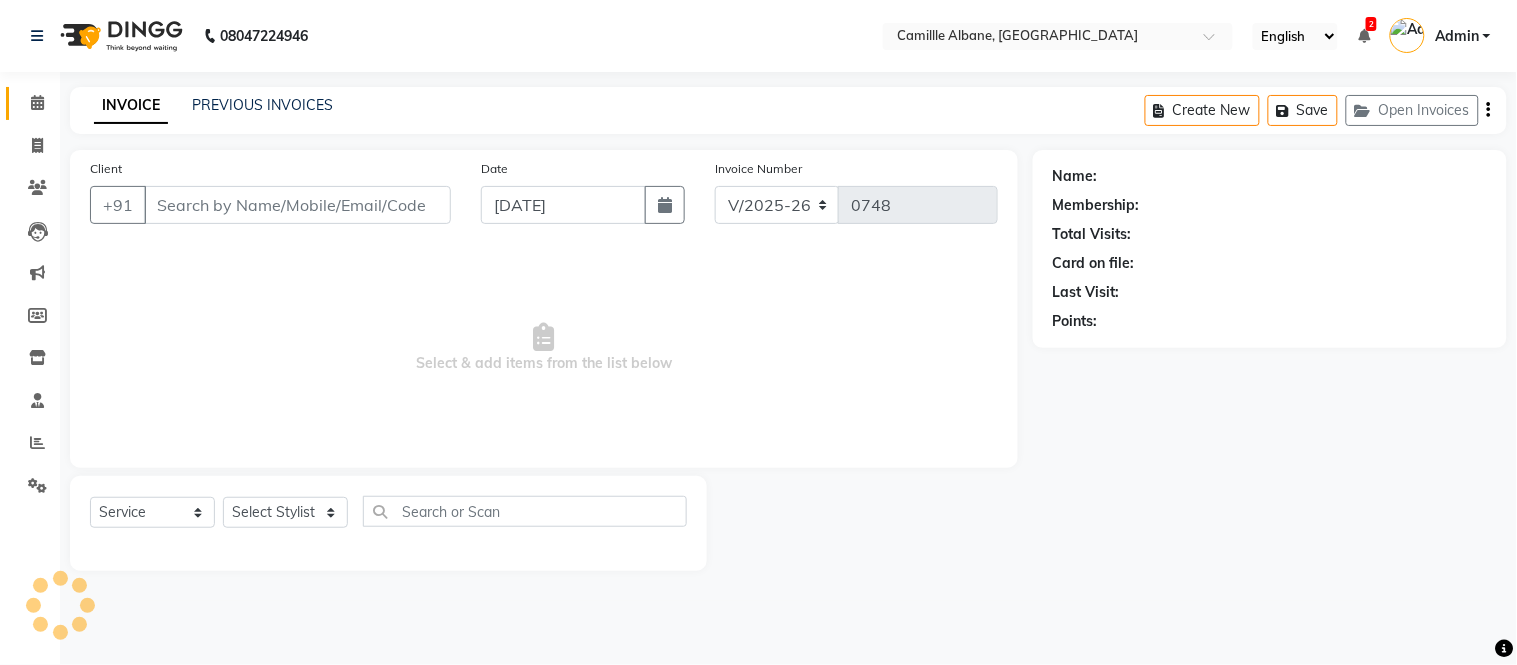 type on "9160909494" 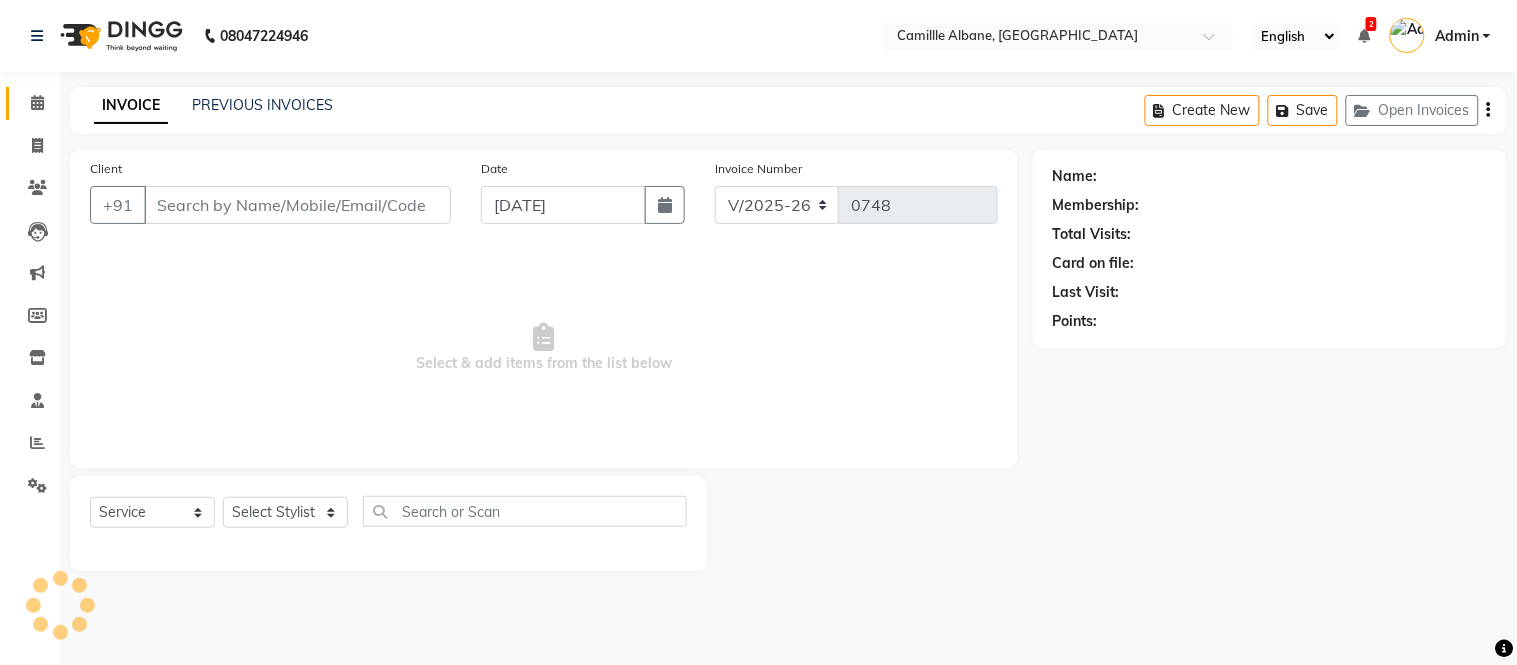 select on "57814" 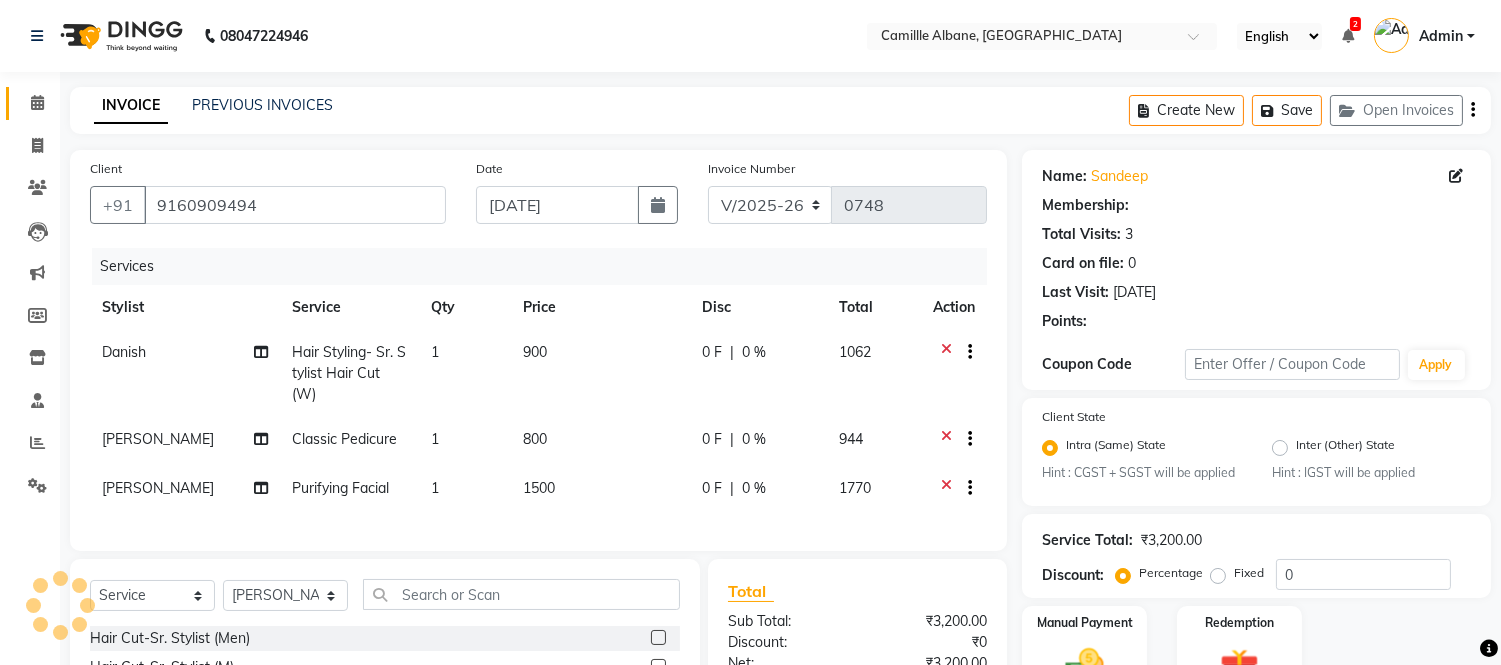 select on "1: Object" 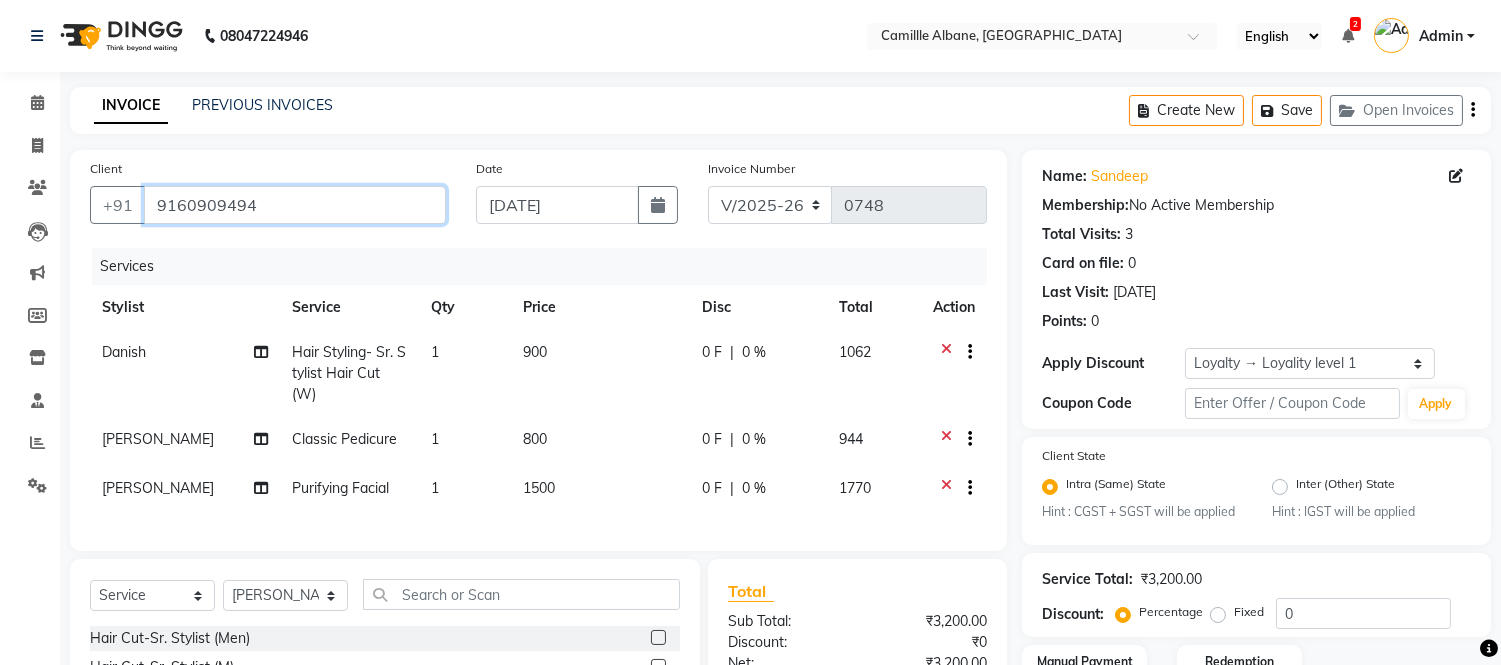 click on "9160909494" at bounding box center [295, 205] 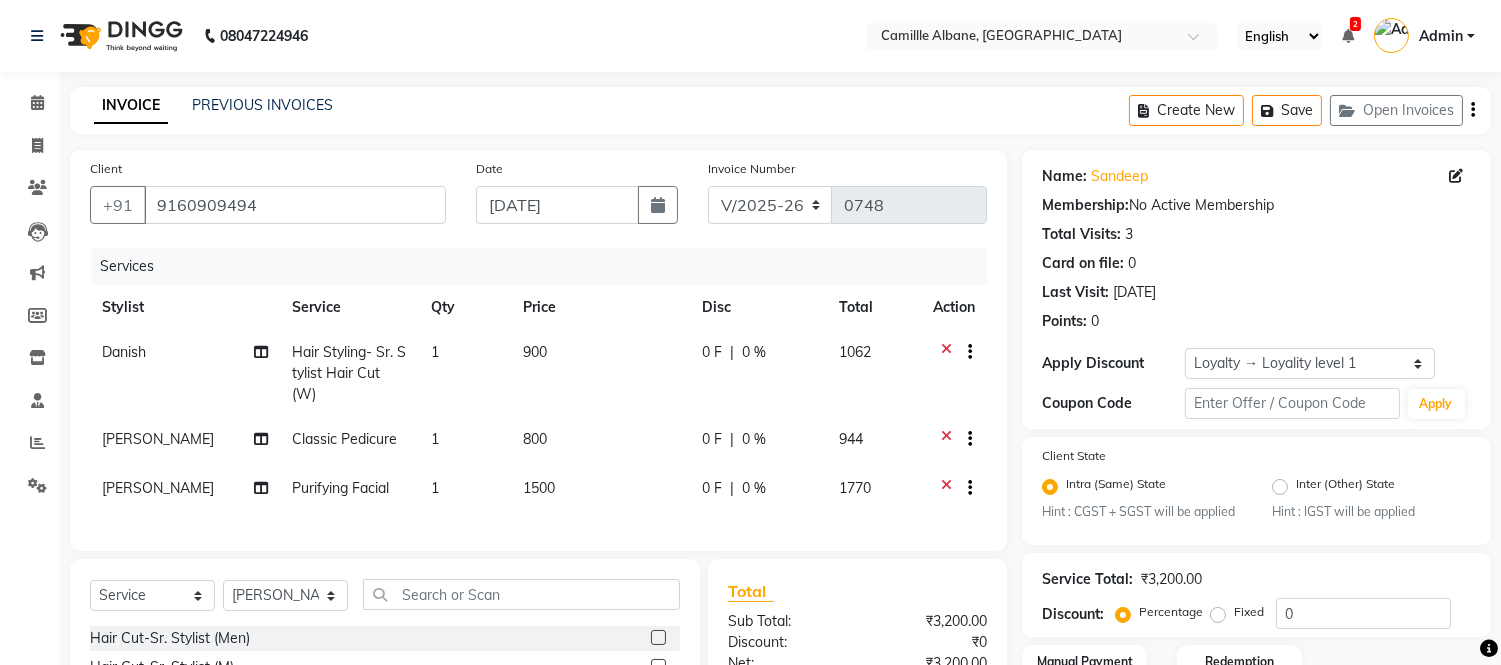 click on "Services" 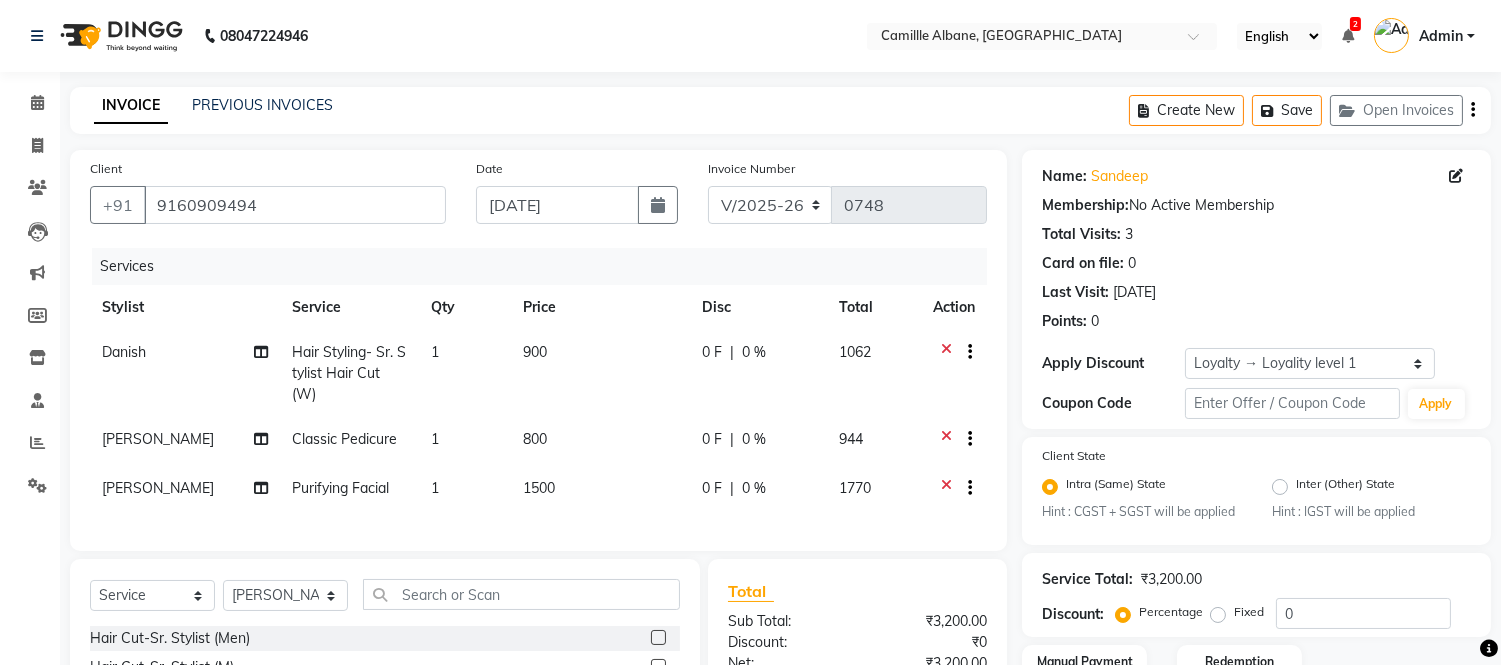 click 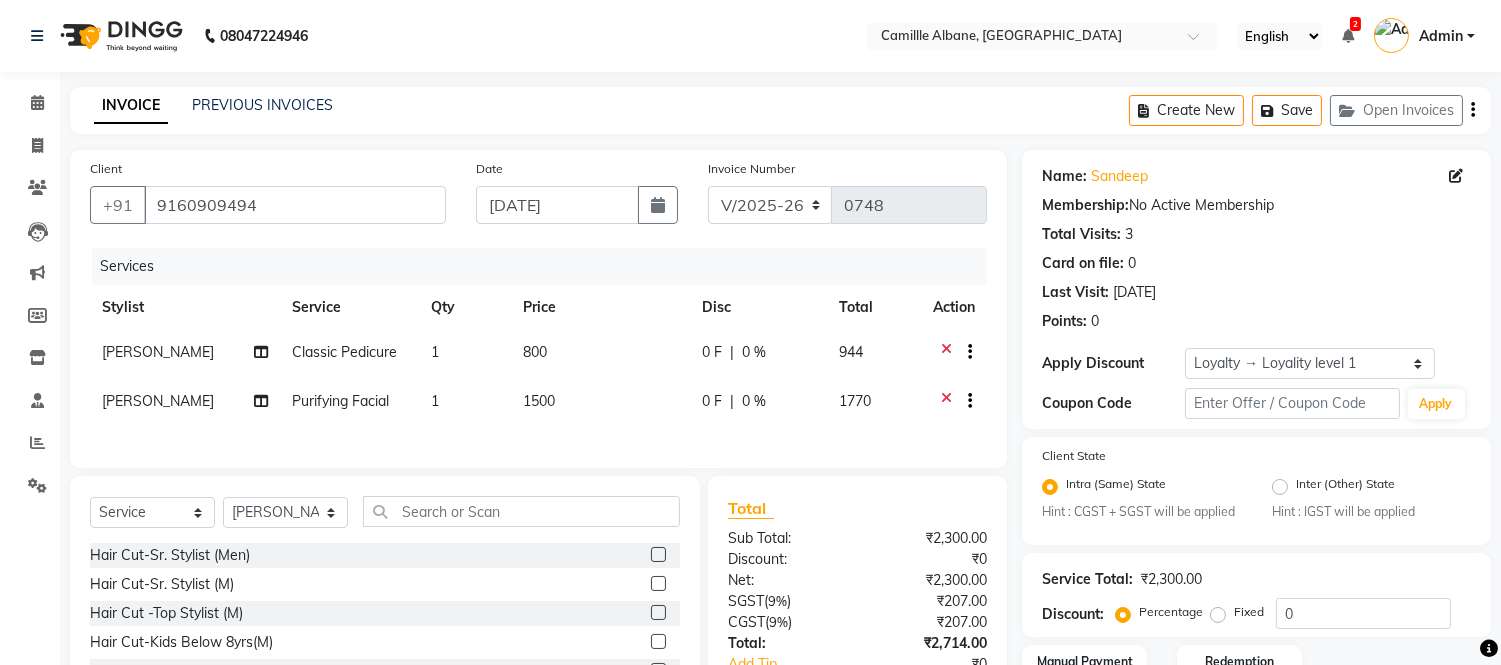 click 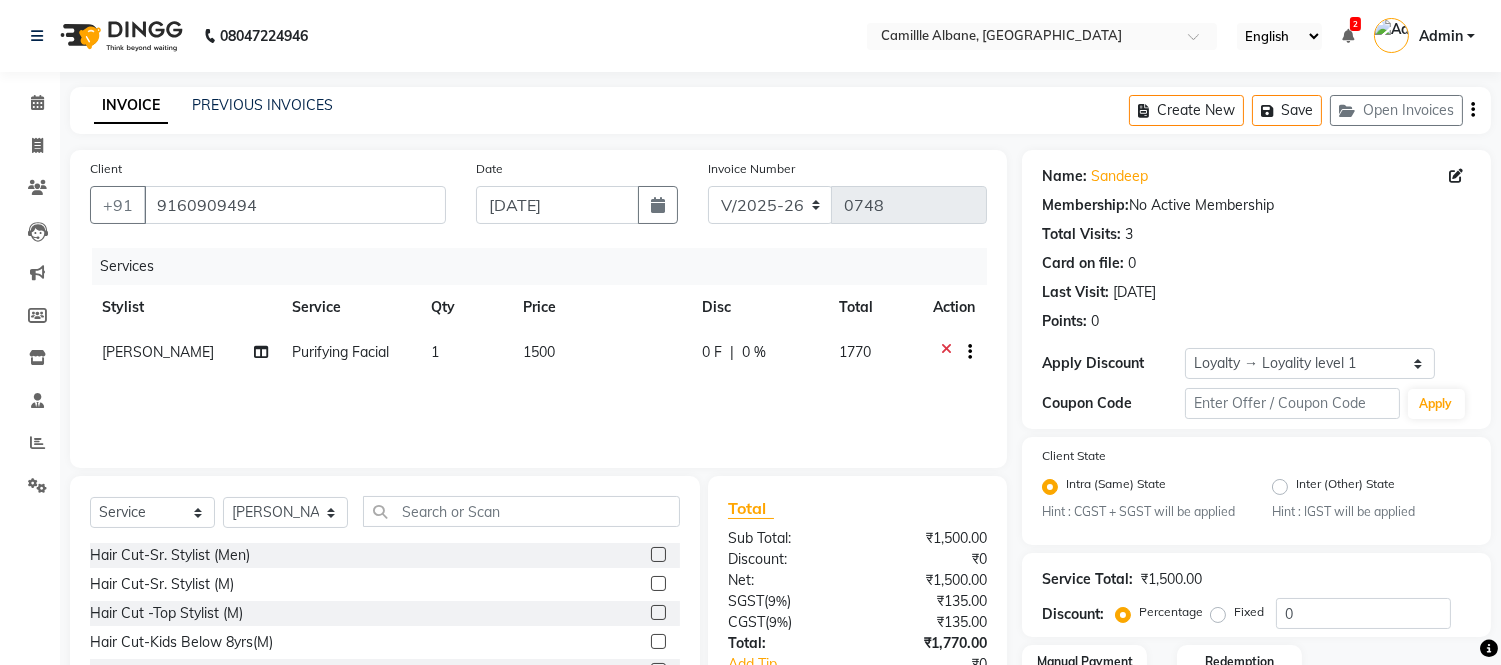 click 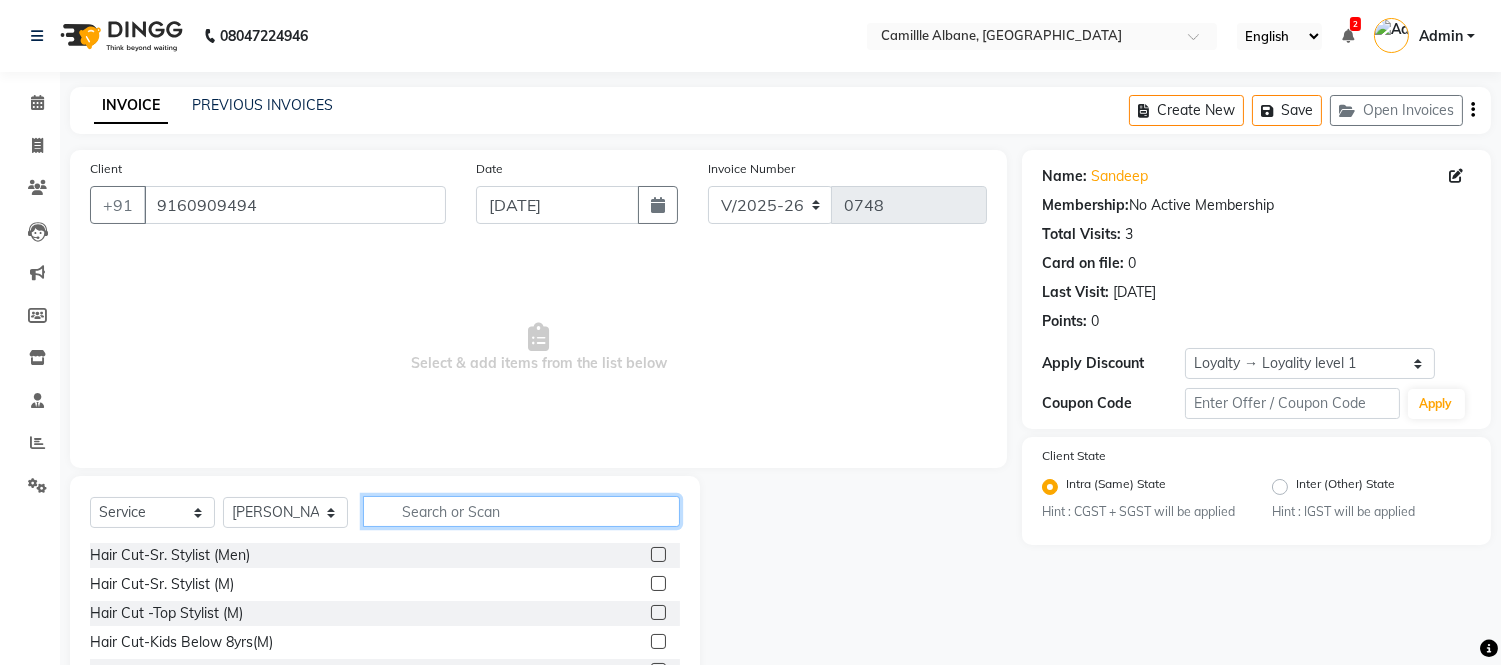 click 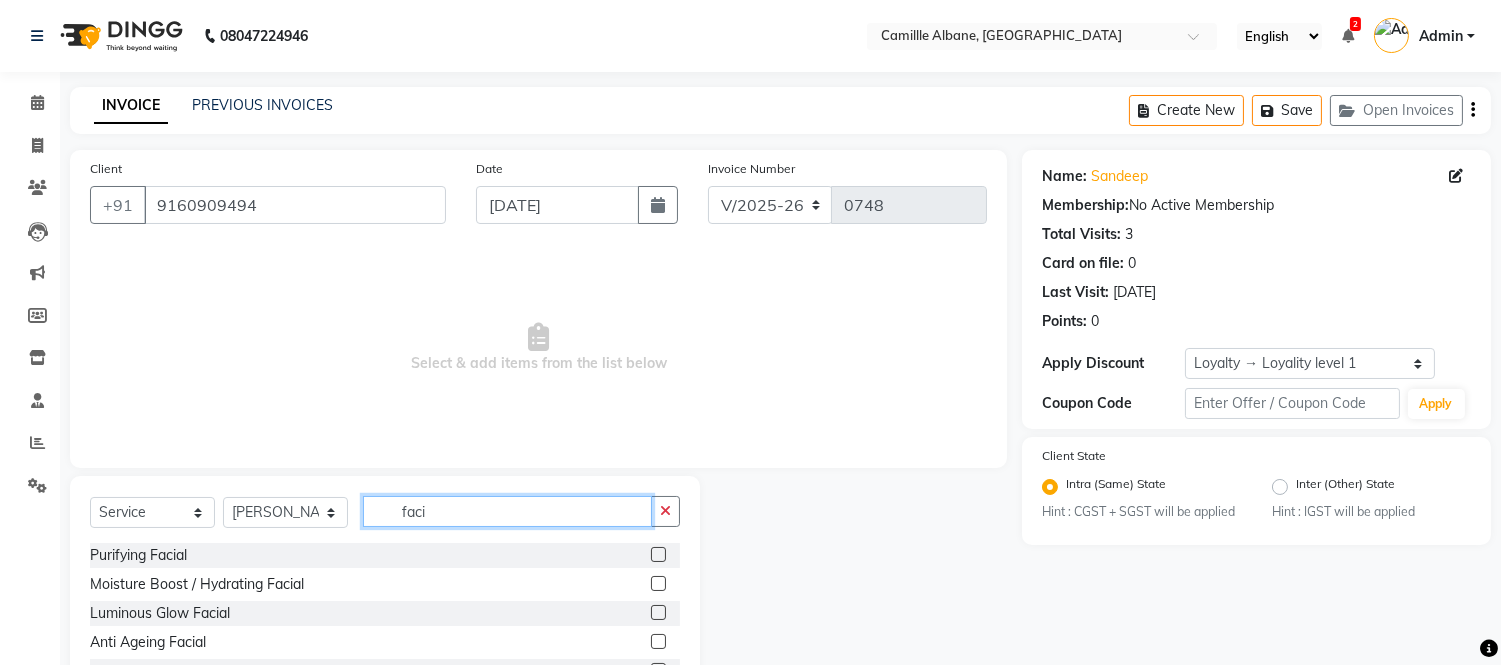 scroll, scrollTop: 135, scrollLeft: 0, axis: vertical 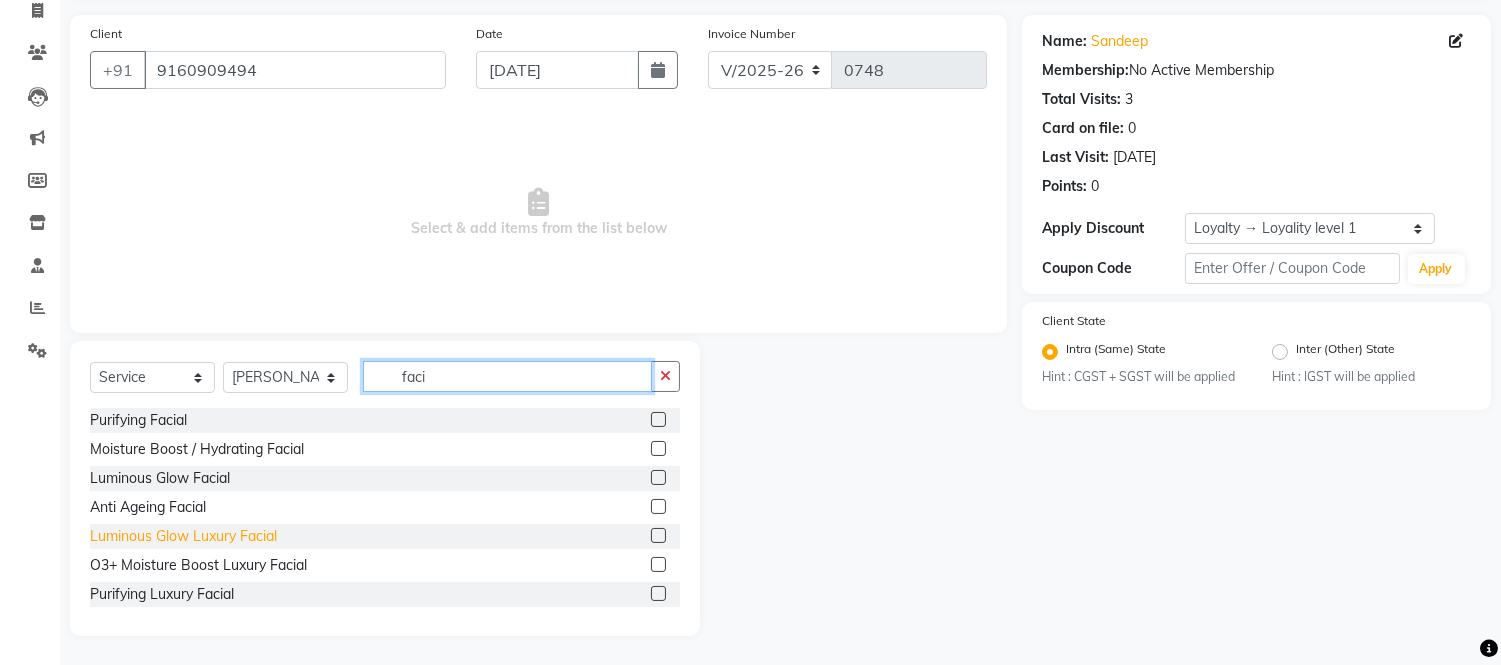type on "faci" 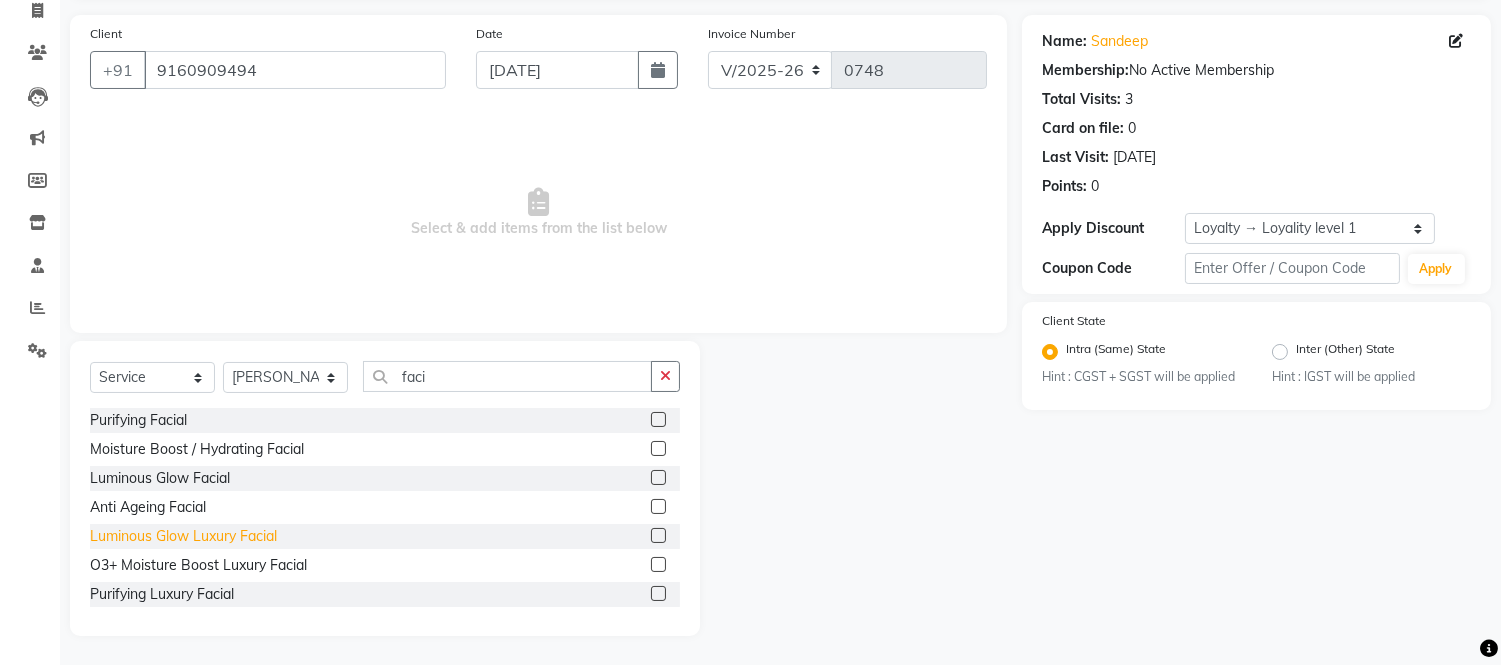 click on "Luminous Glow Luxury Facial" 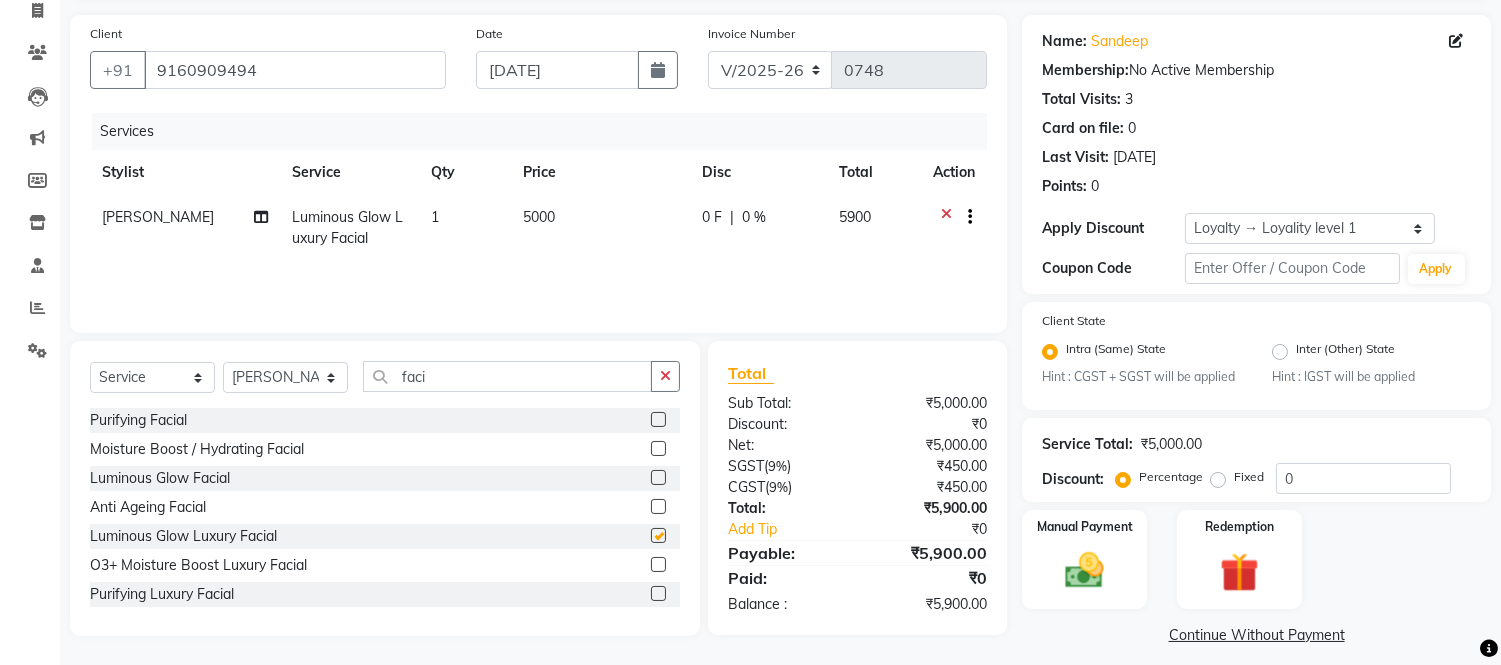checkbox on "false" 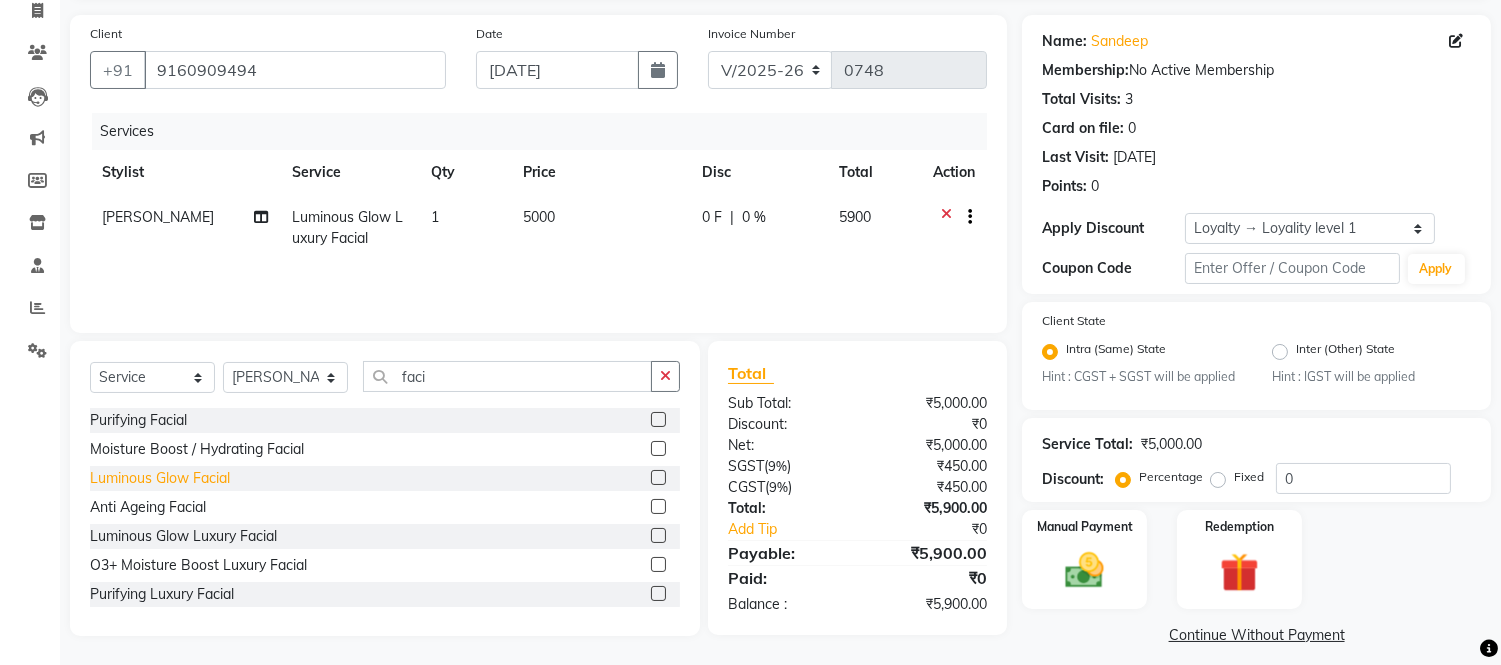 click on "Luminous Glow Facial" 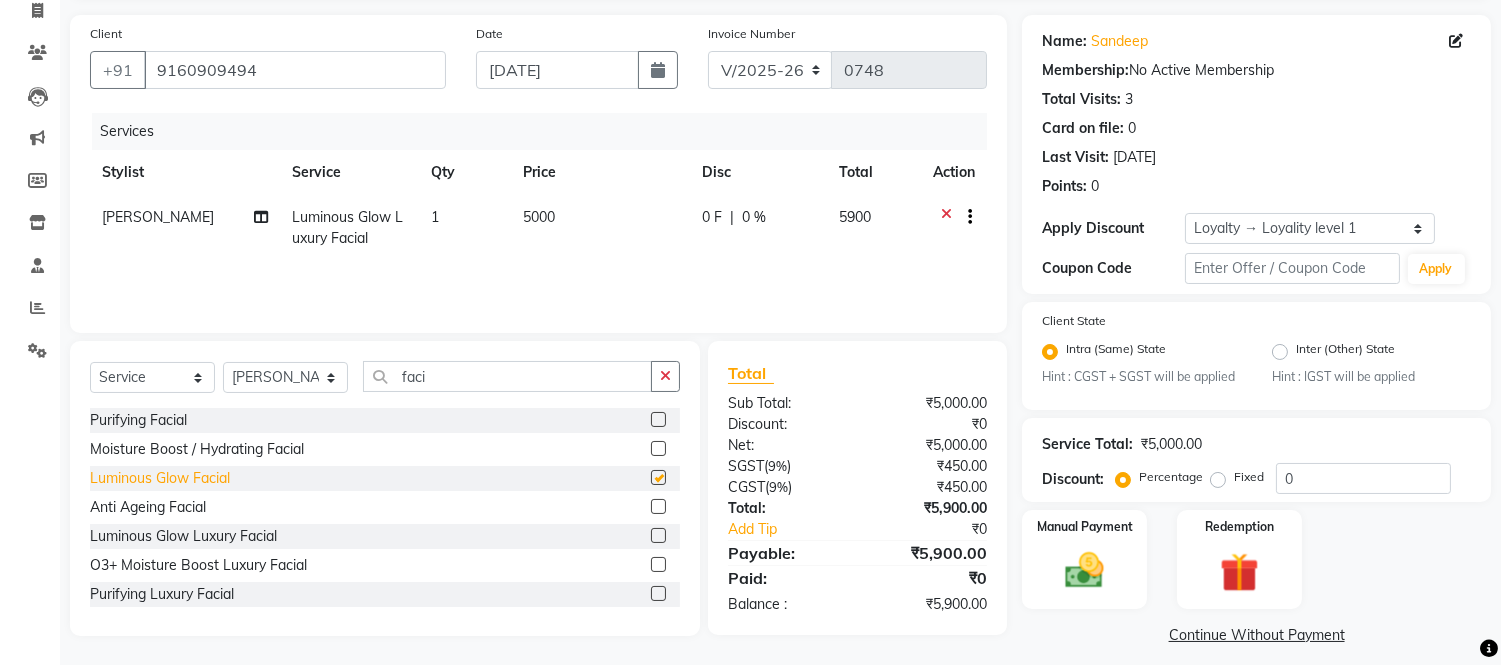 checkbox on "false" 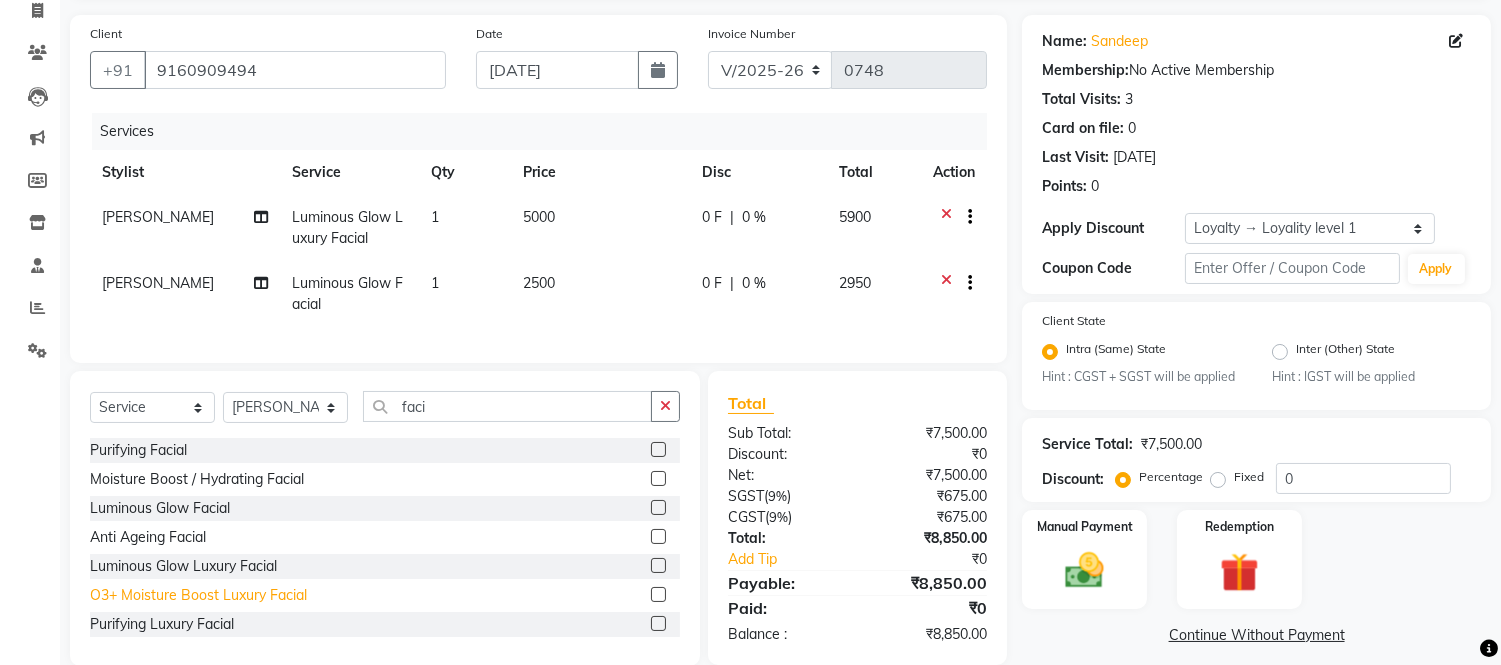 click on "O3+ Moisture Boost Luxury Facial" 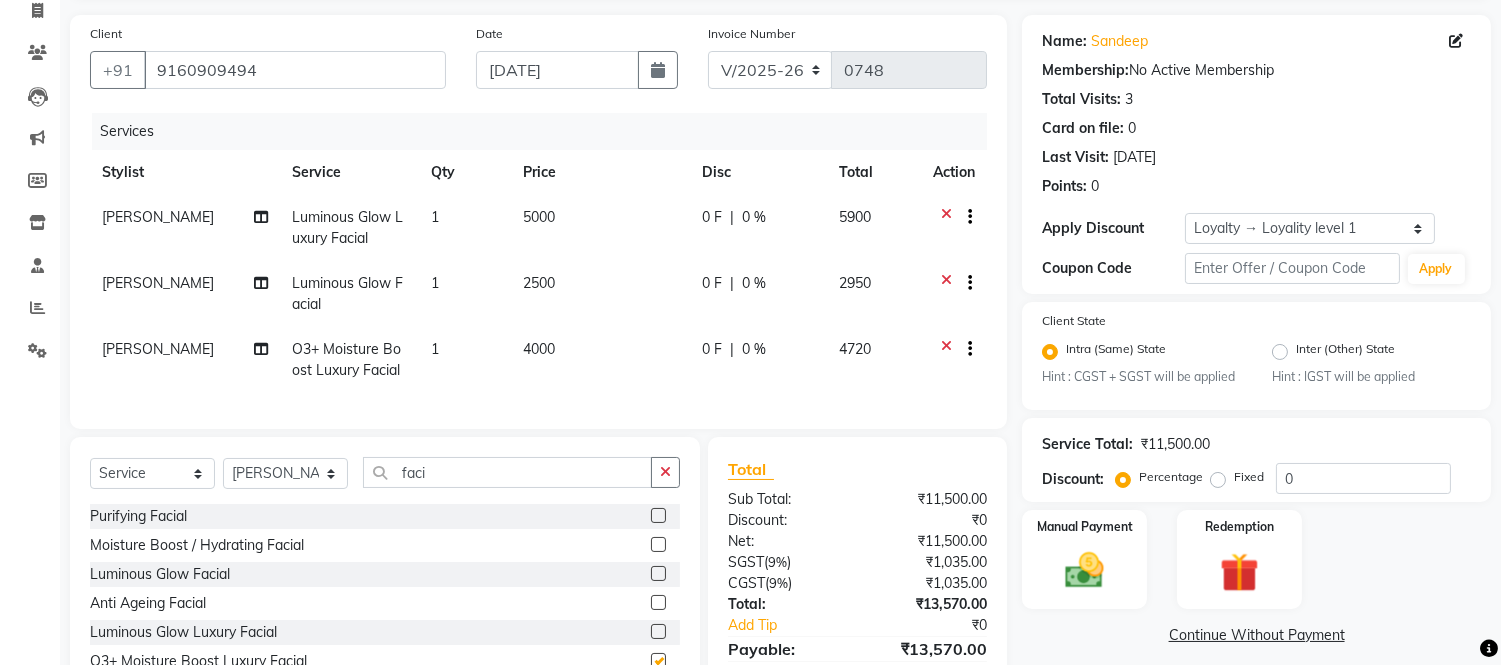 checkbox on "false" 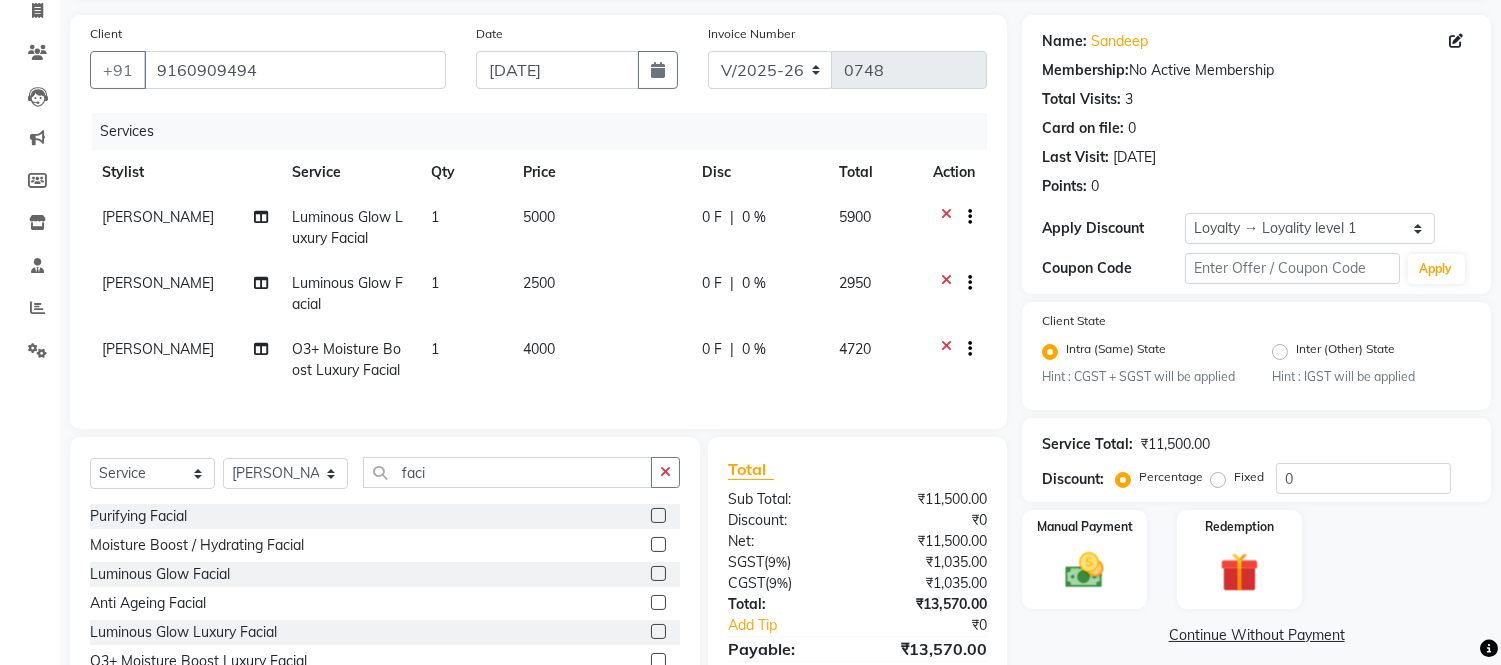 click 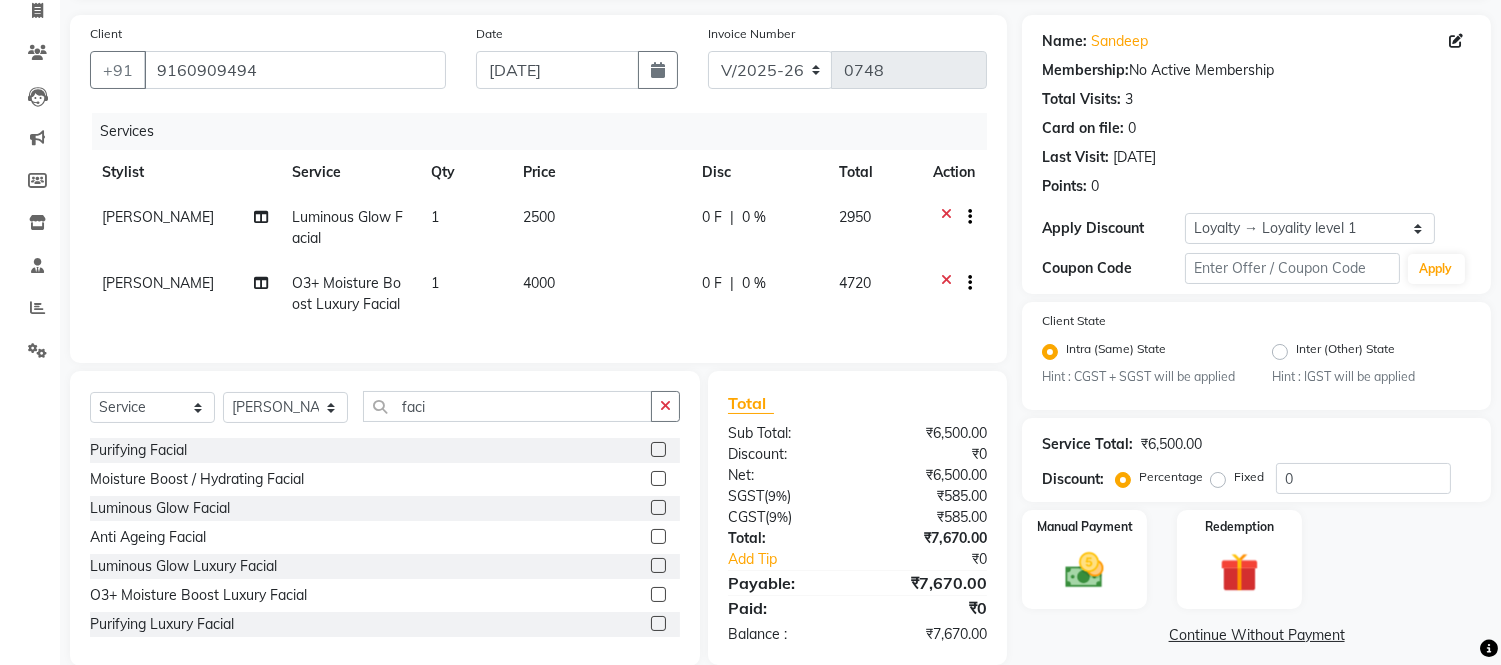 click 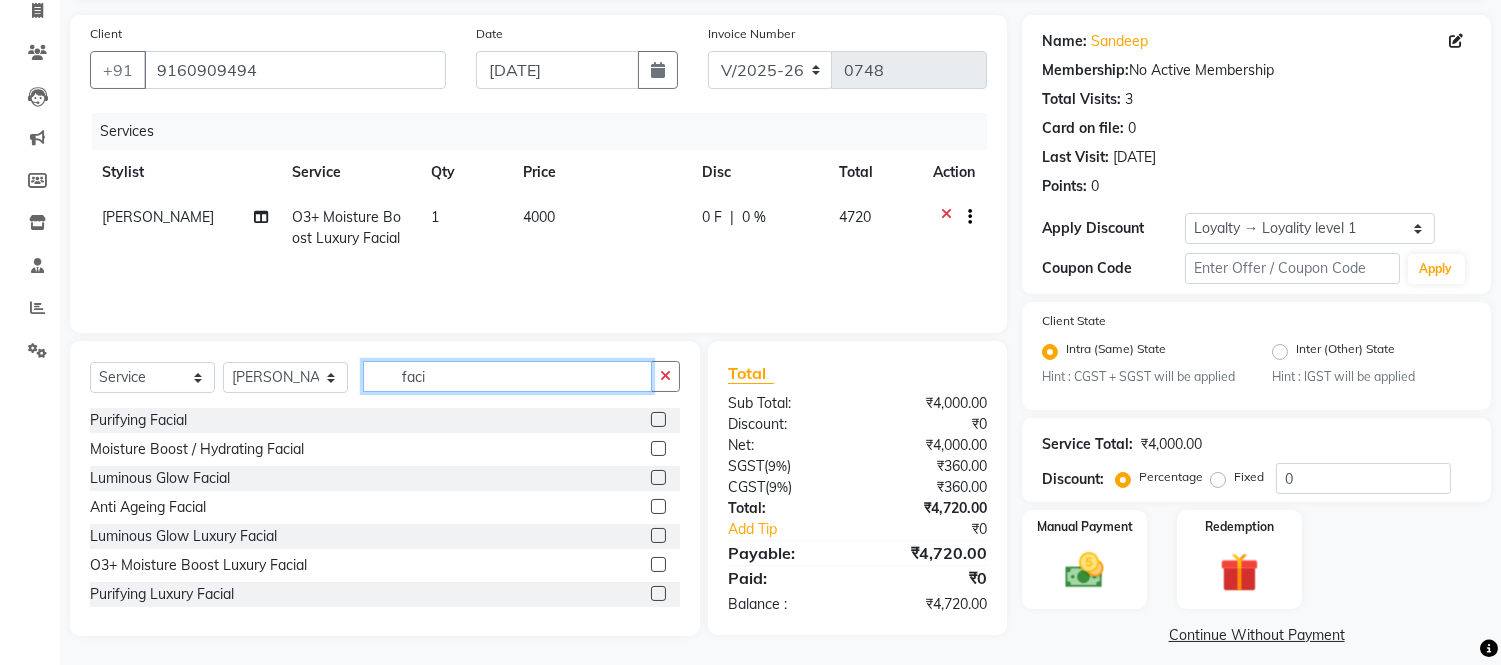click on "faci" 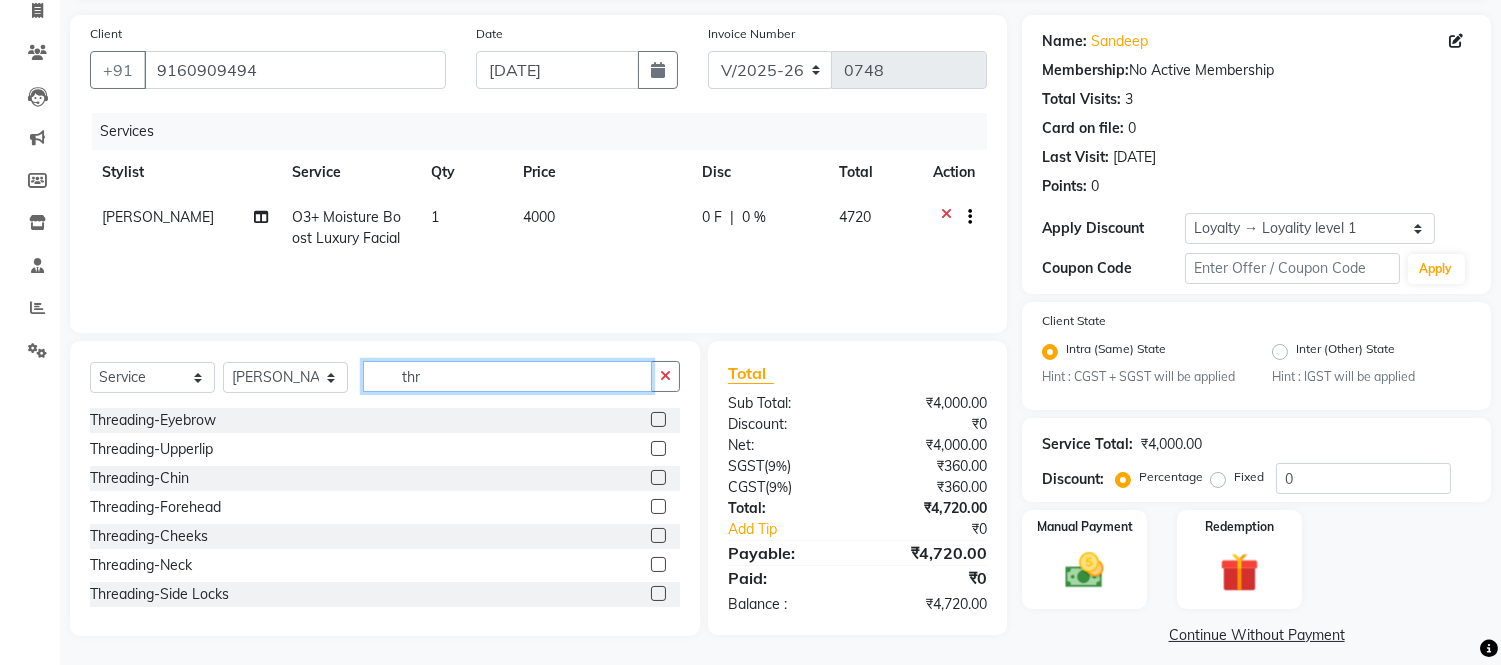 click on "thr" 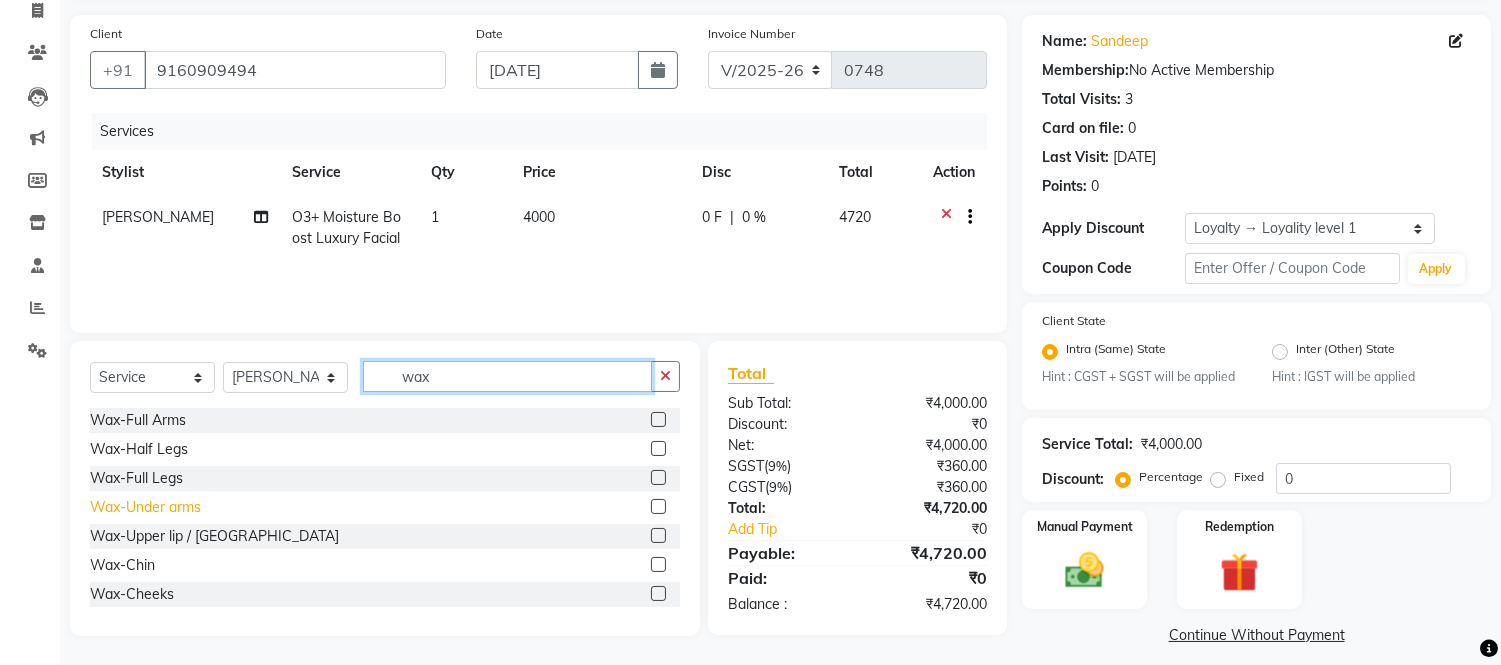 type on "wax" 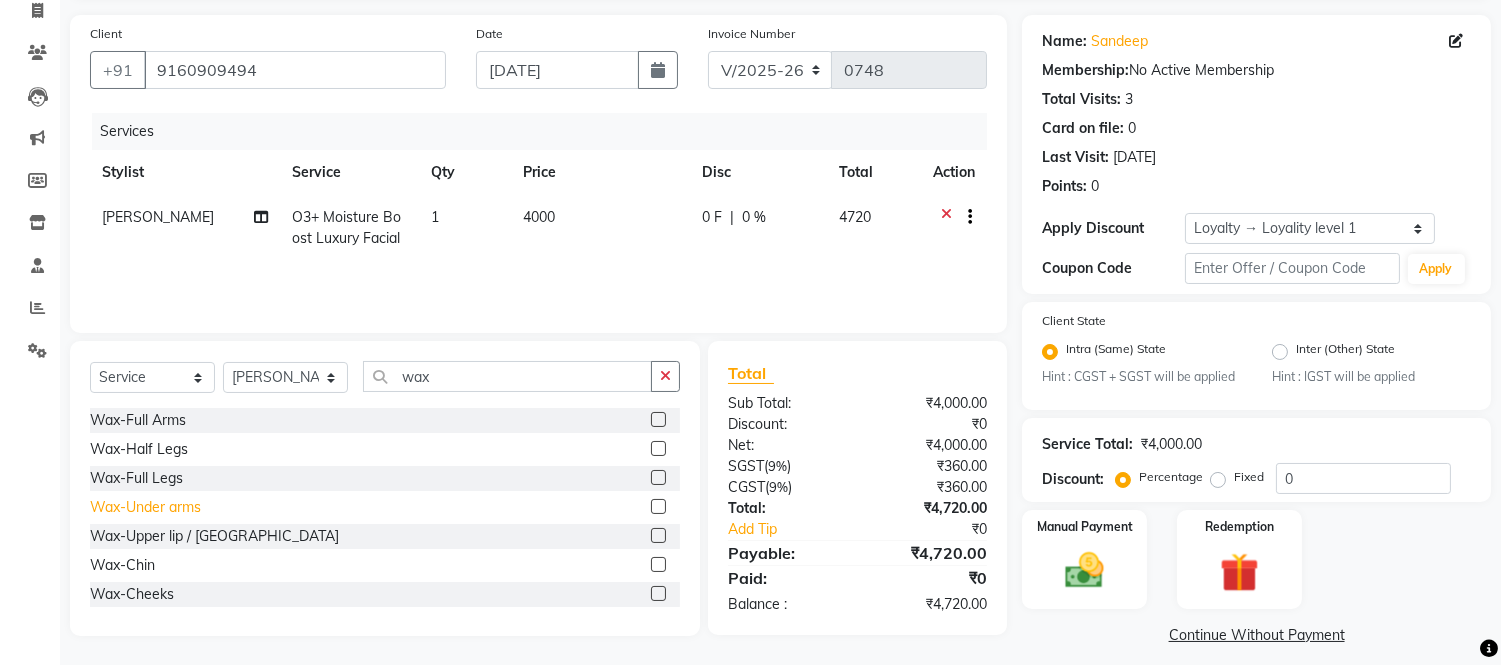 click on "Wax-Under arms" 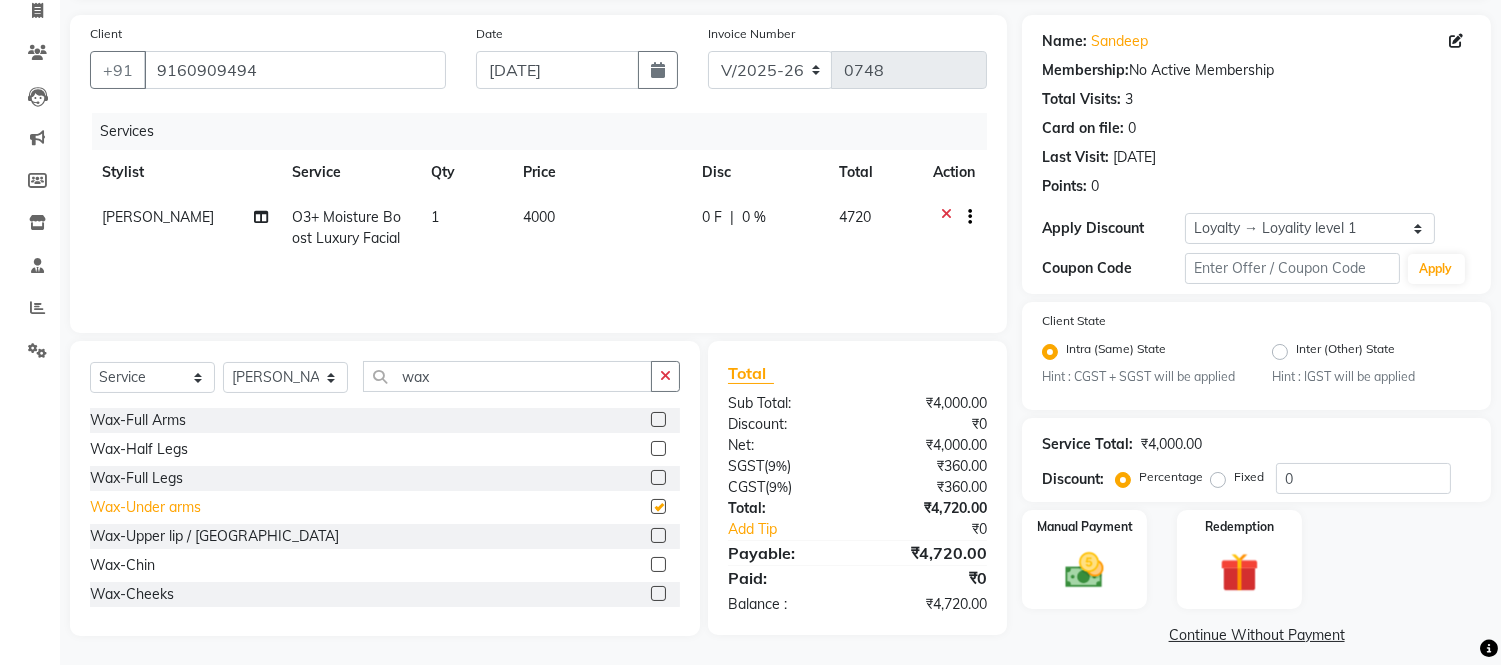 checkbox on "false" 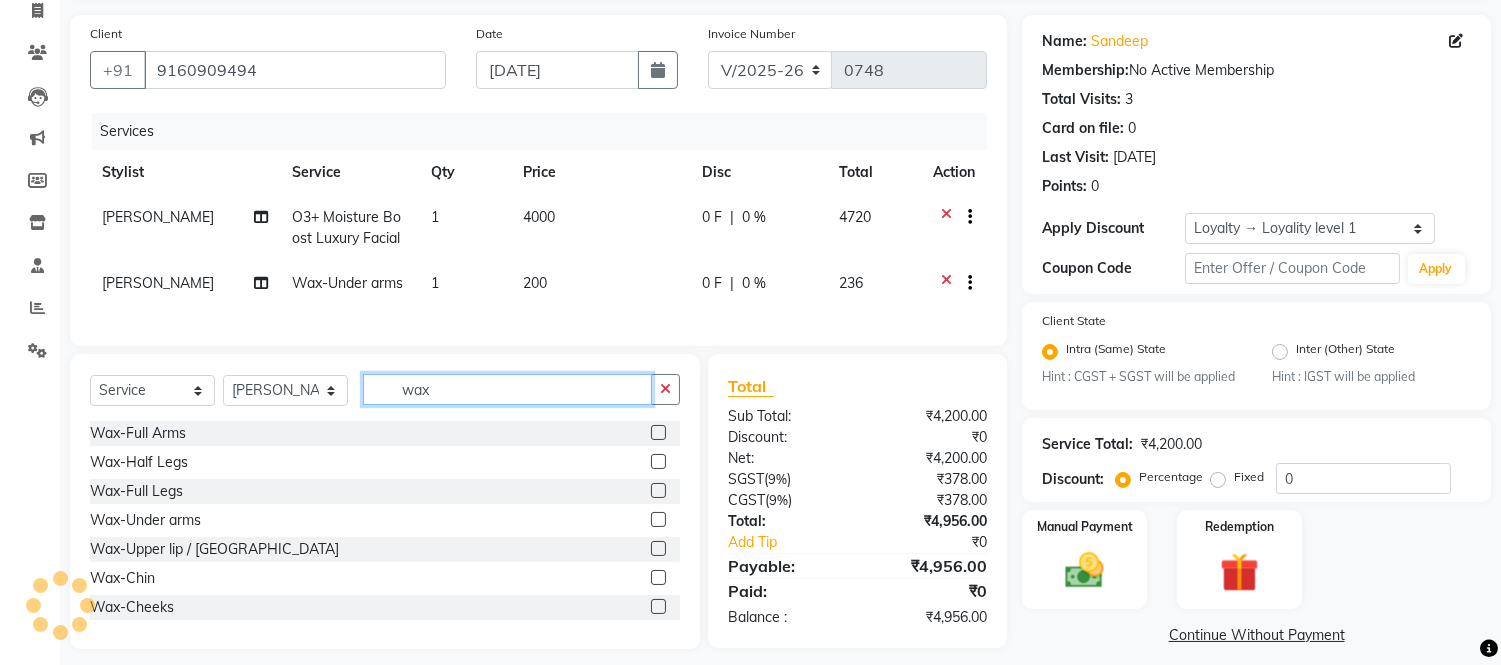 click on "wax" 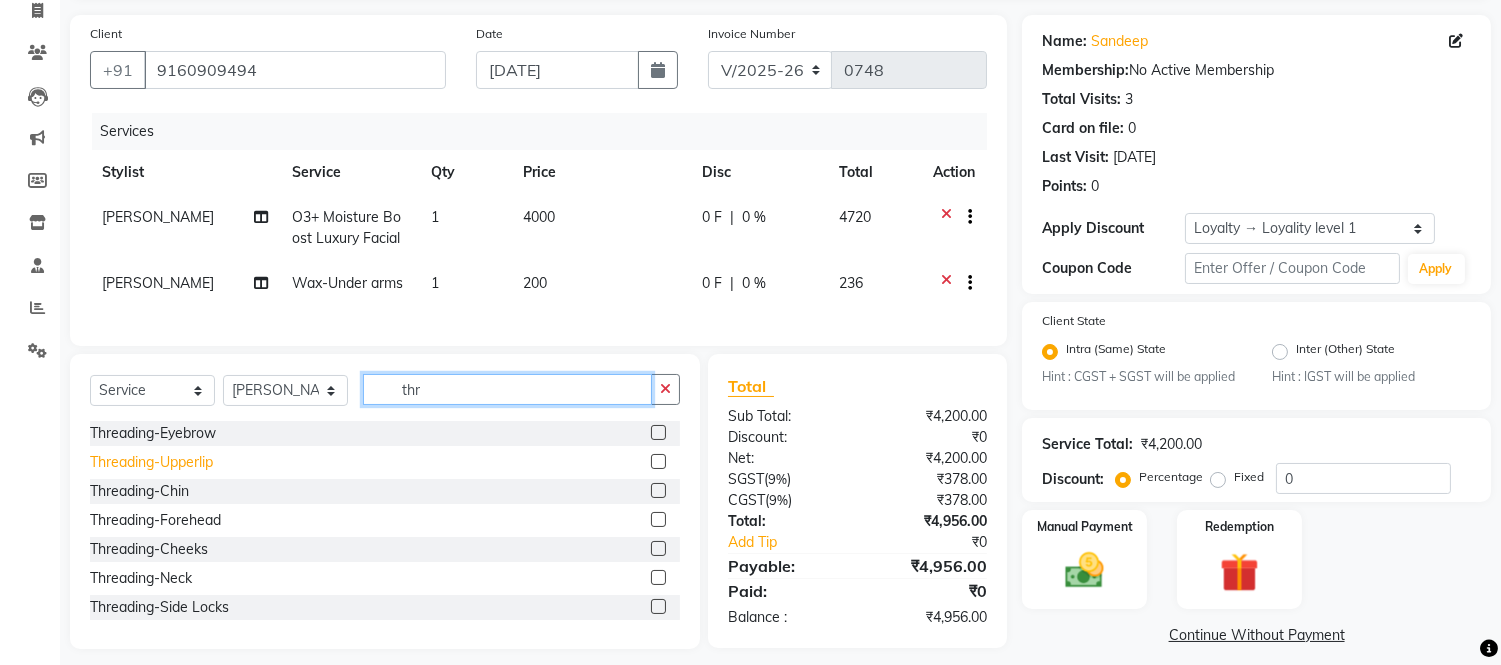 type on "thr" 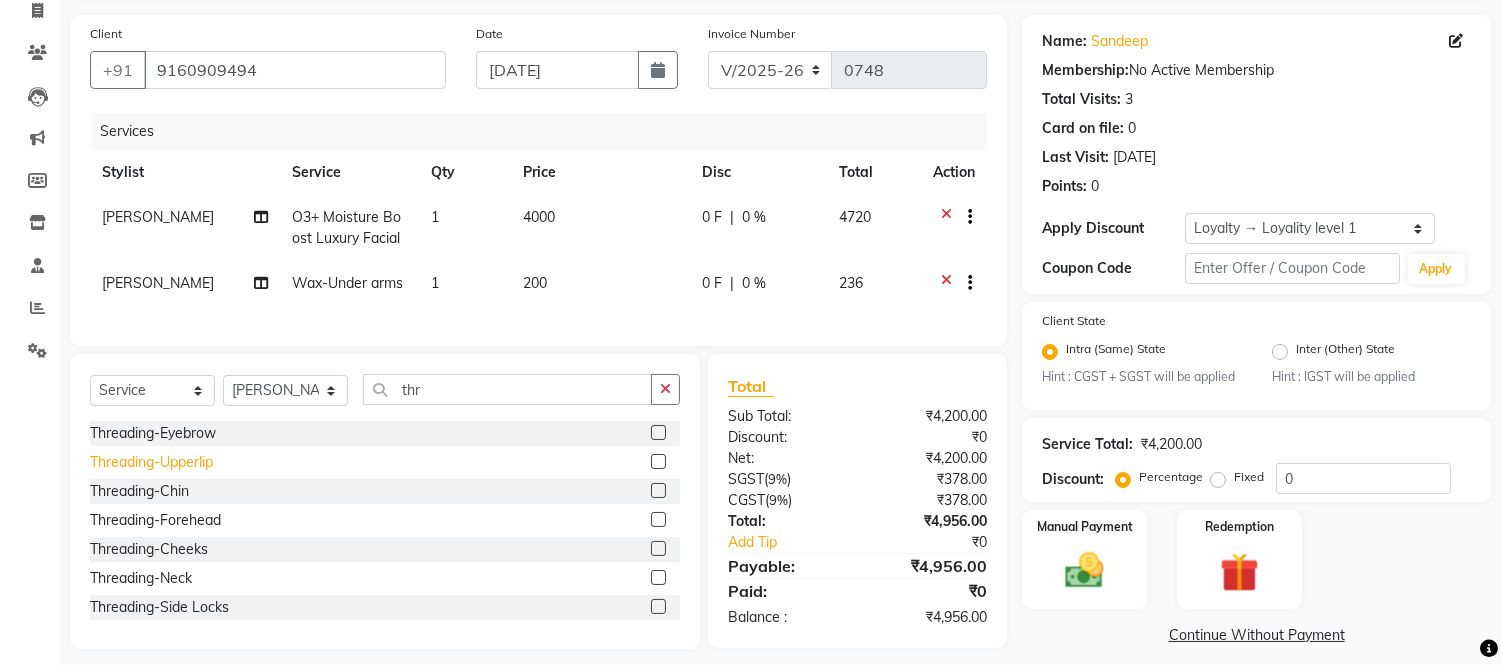 click on "Threading-Upperlip" 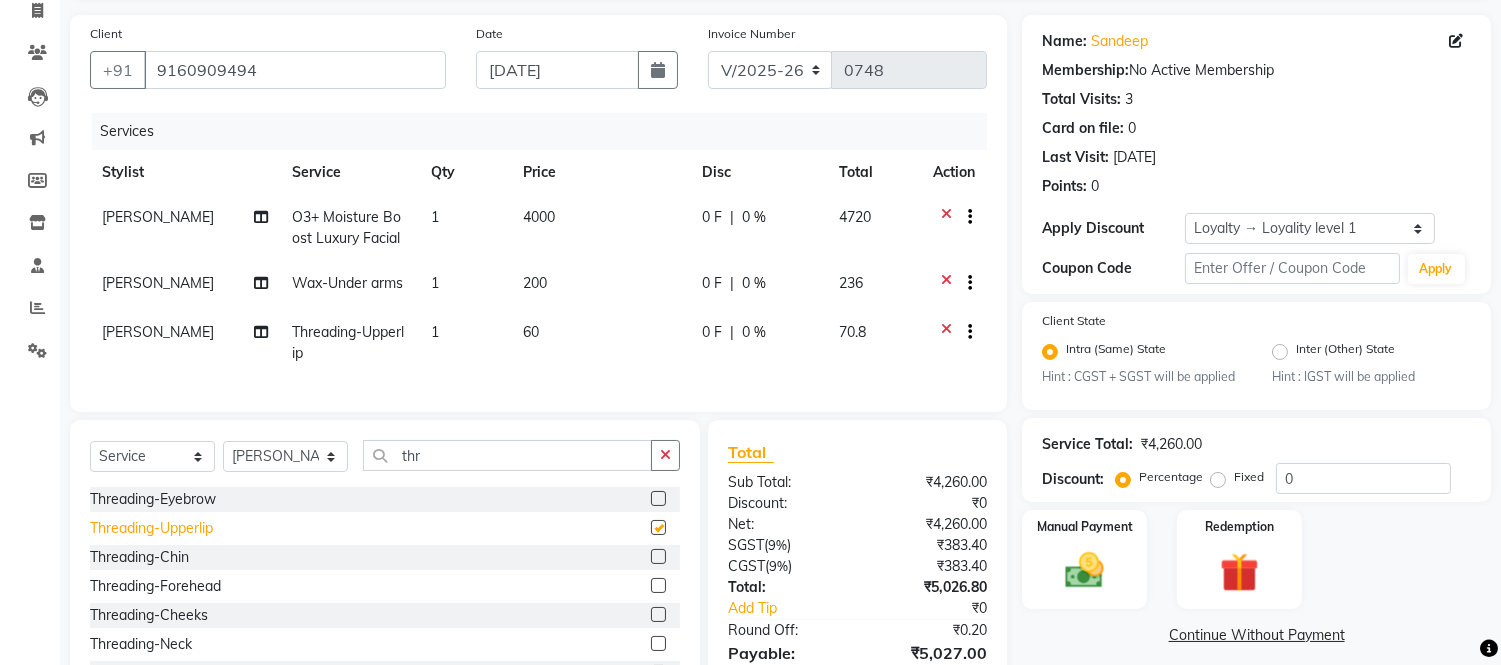 checkbox on "false" 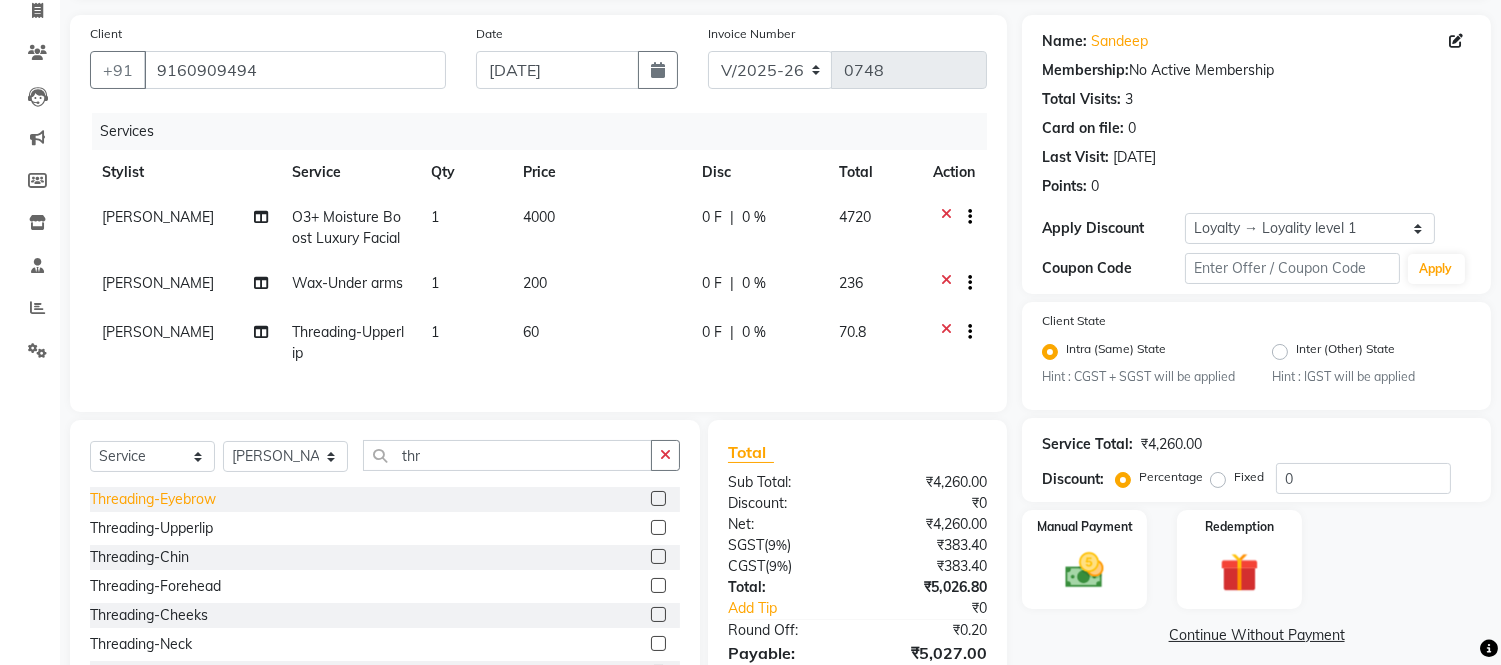 click on "Threading-Eyebrow" 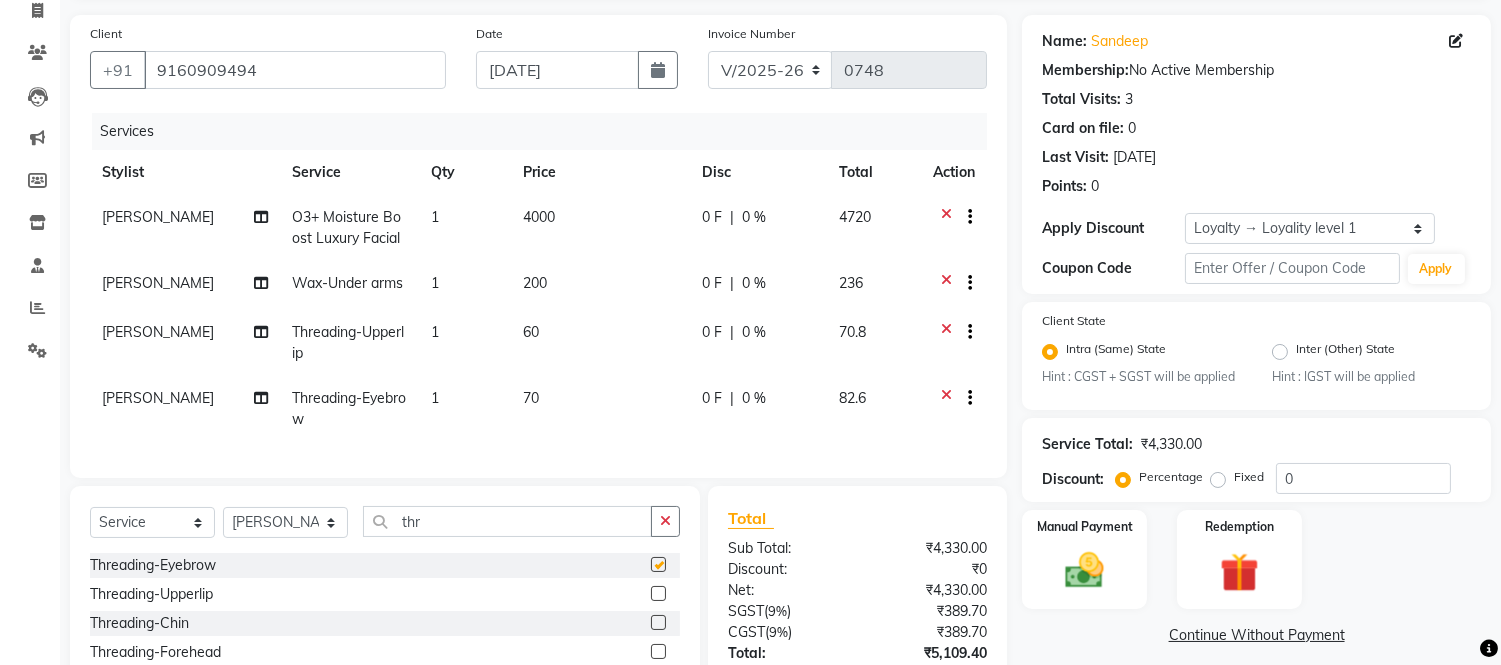checkbox on "false" 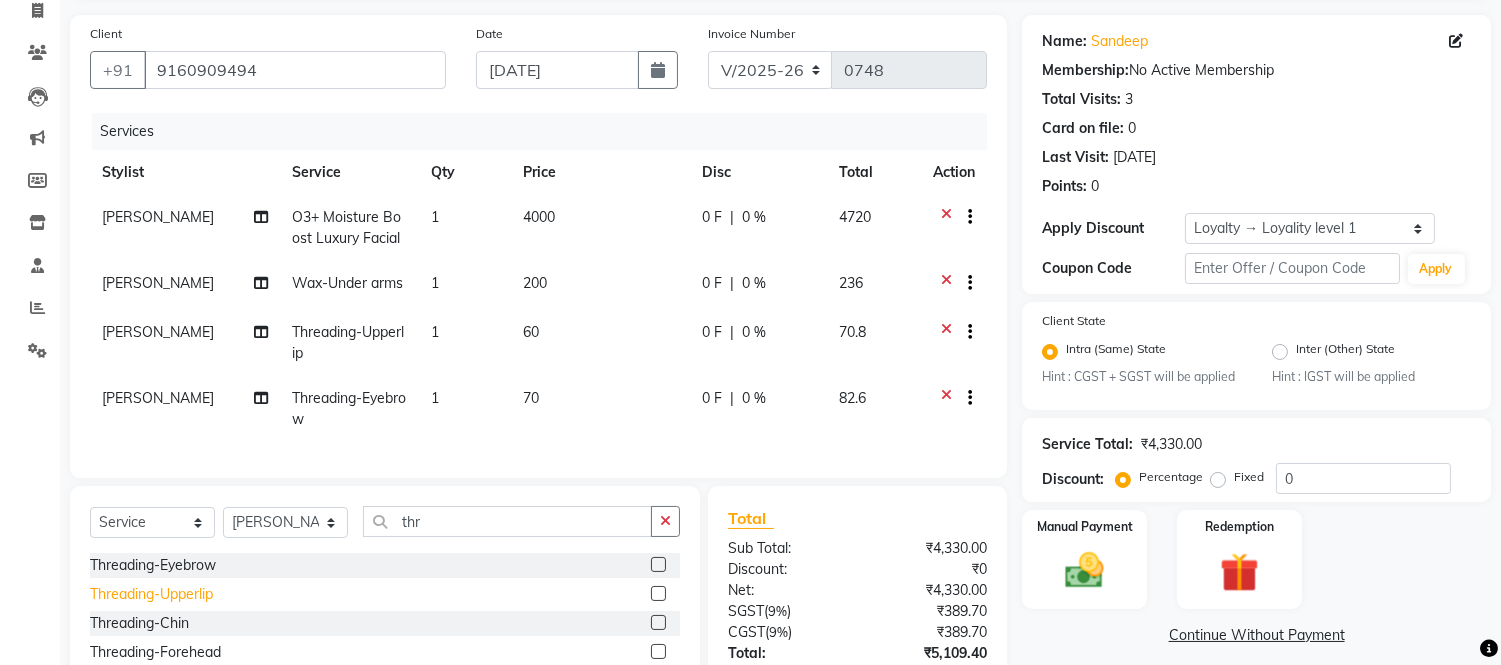 click on "Threading-Upperlip" 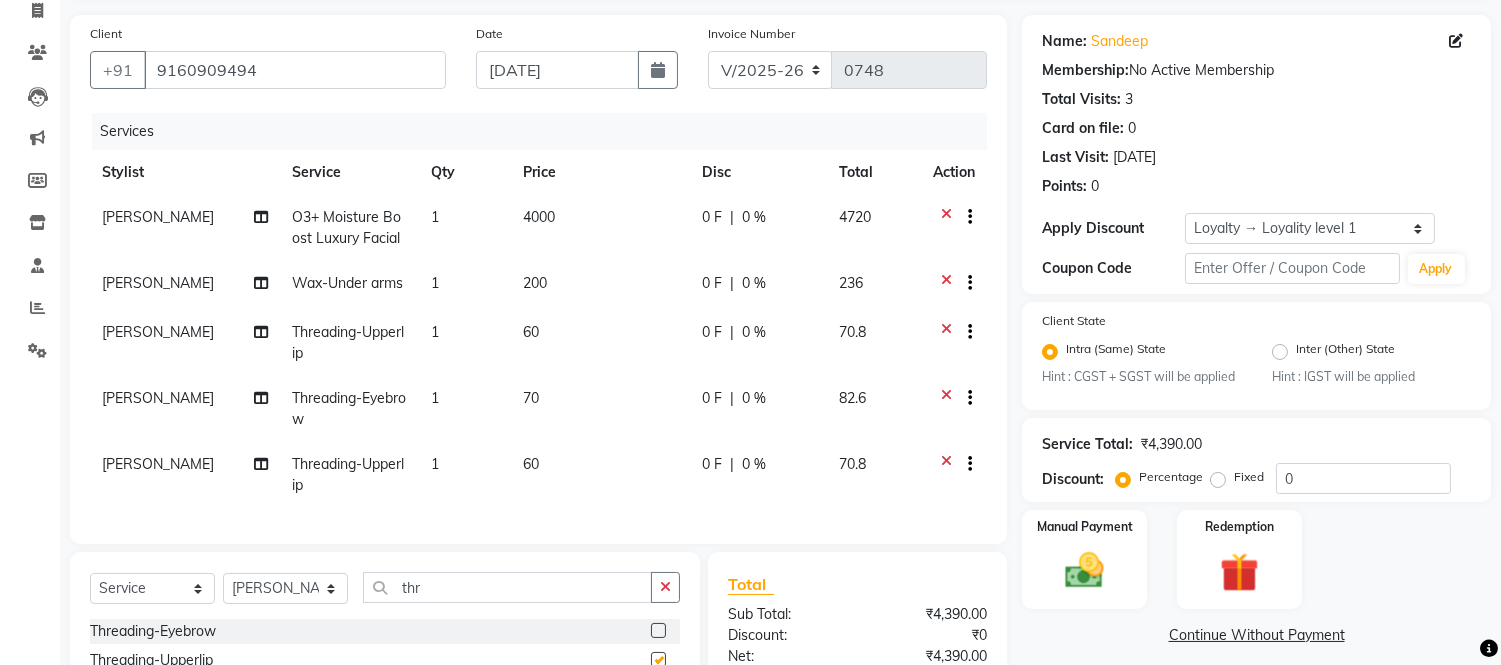 checkbox on "false" 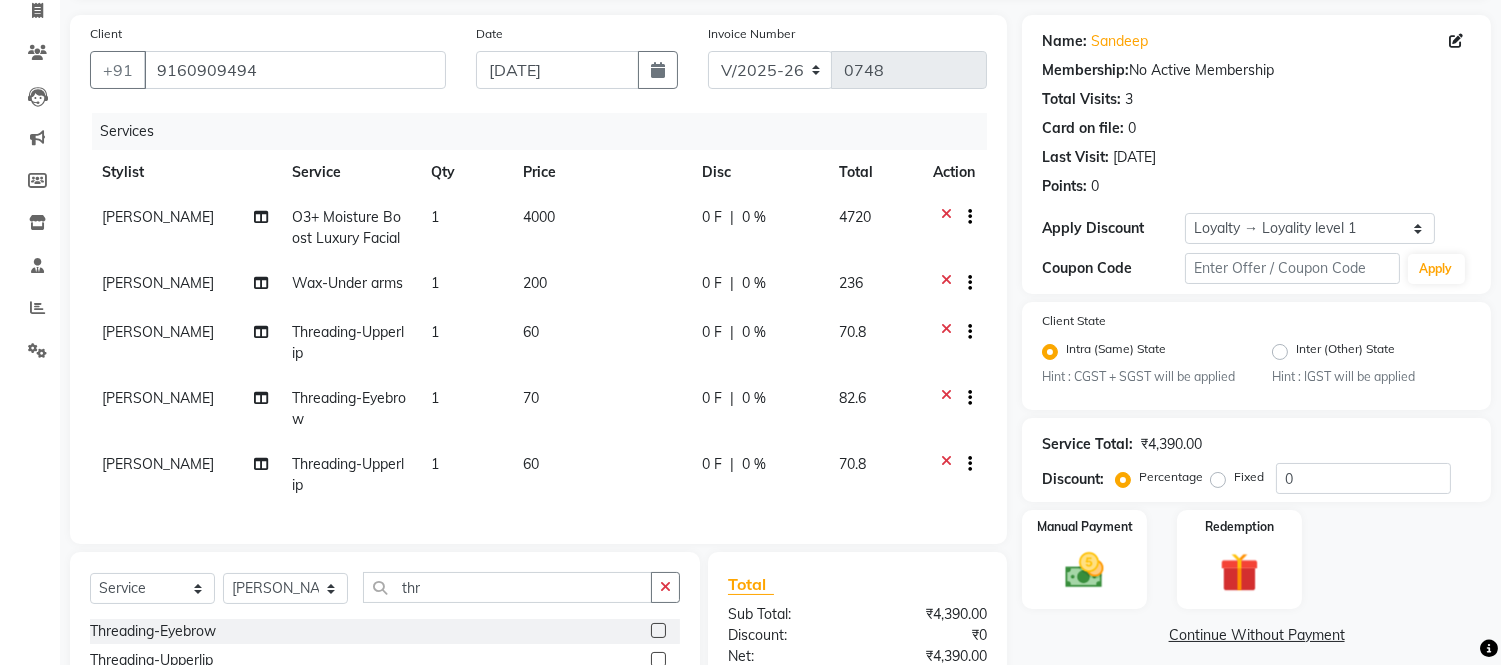 scroll, scrollTop: 321, scrollLeft: 0, axis: vertical 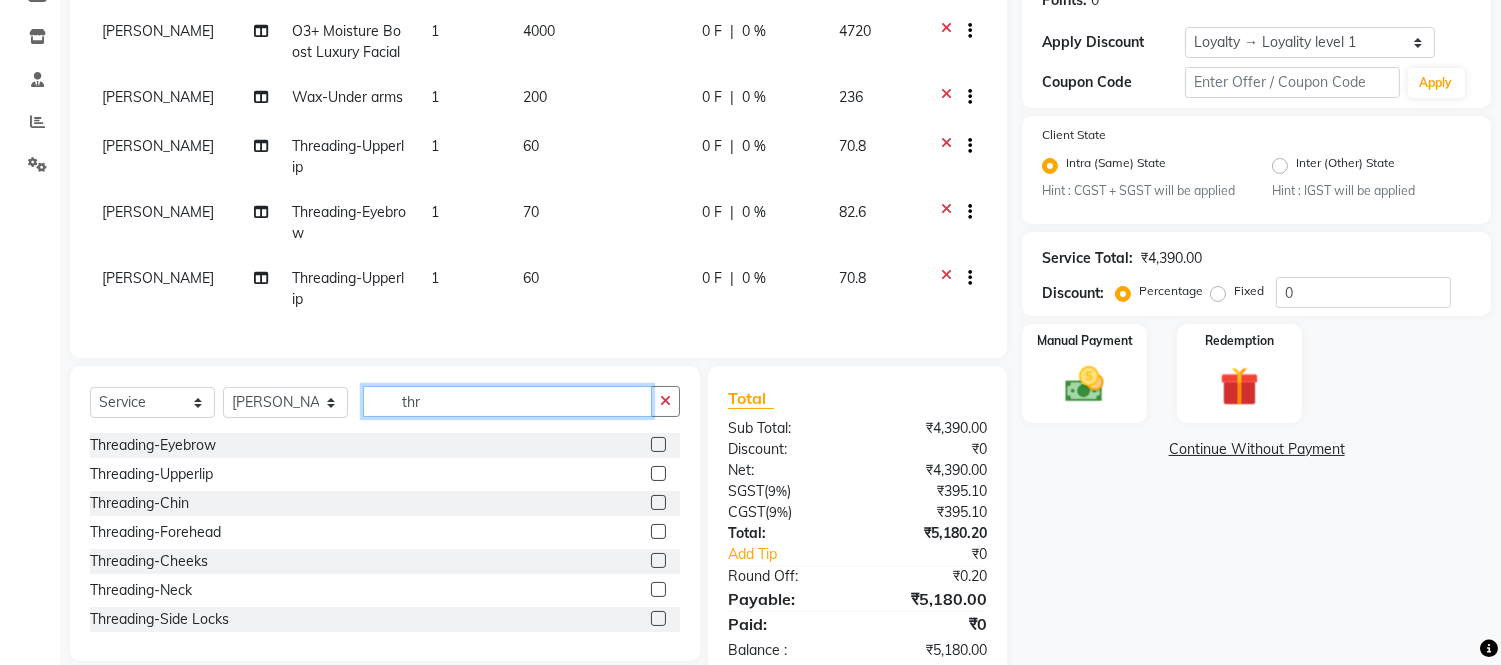 click on "thr" 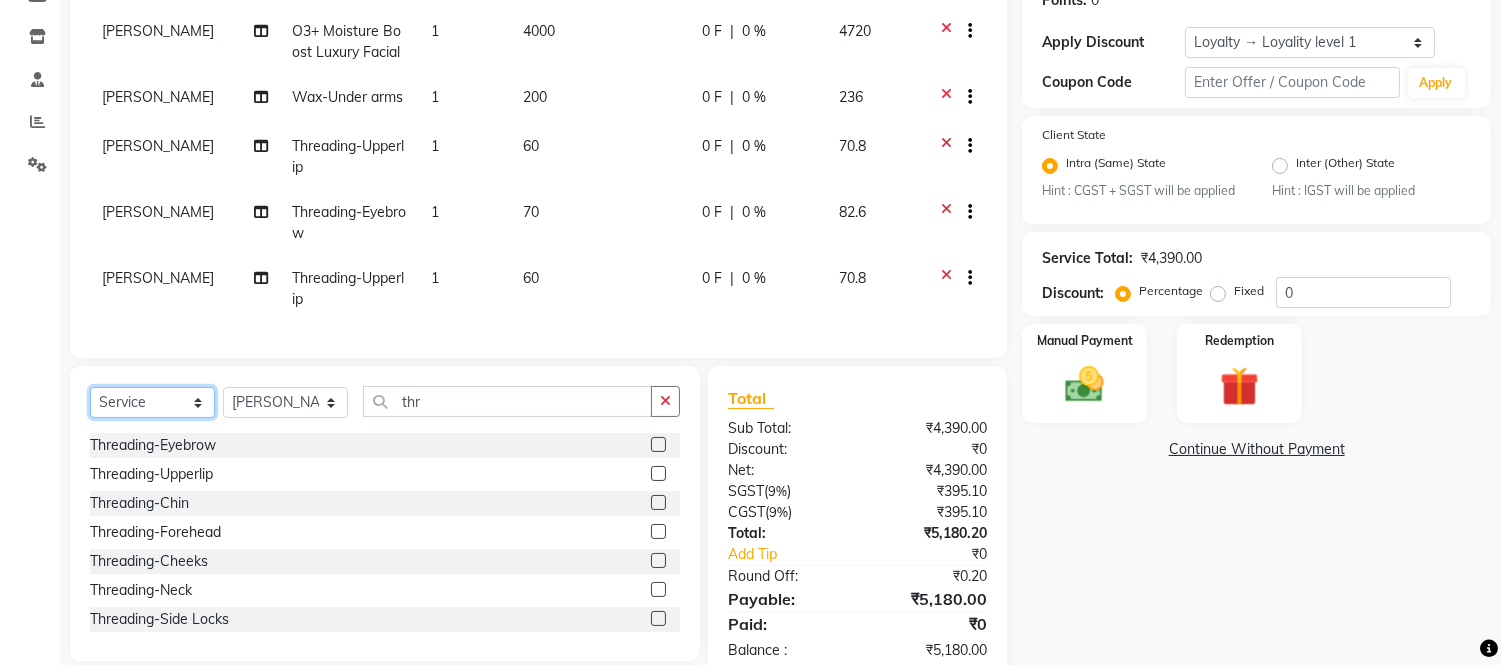 click on "Select  Service  Product  Membership  Package Voucher Prepaid Gift Card" 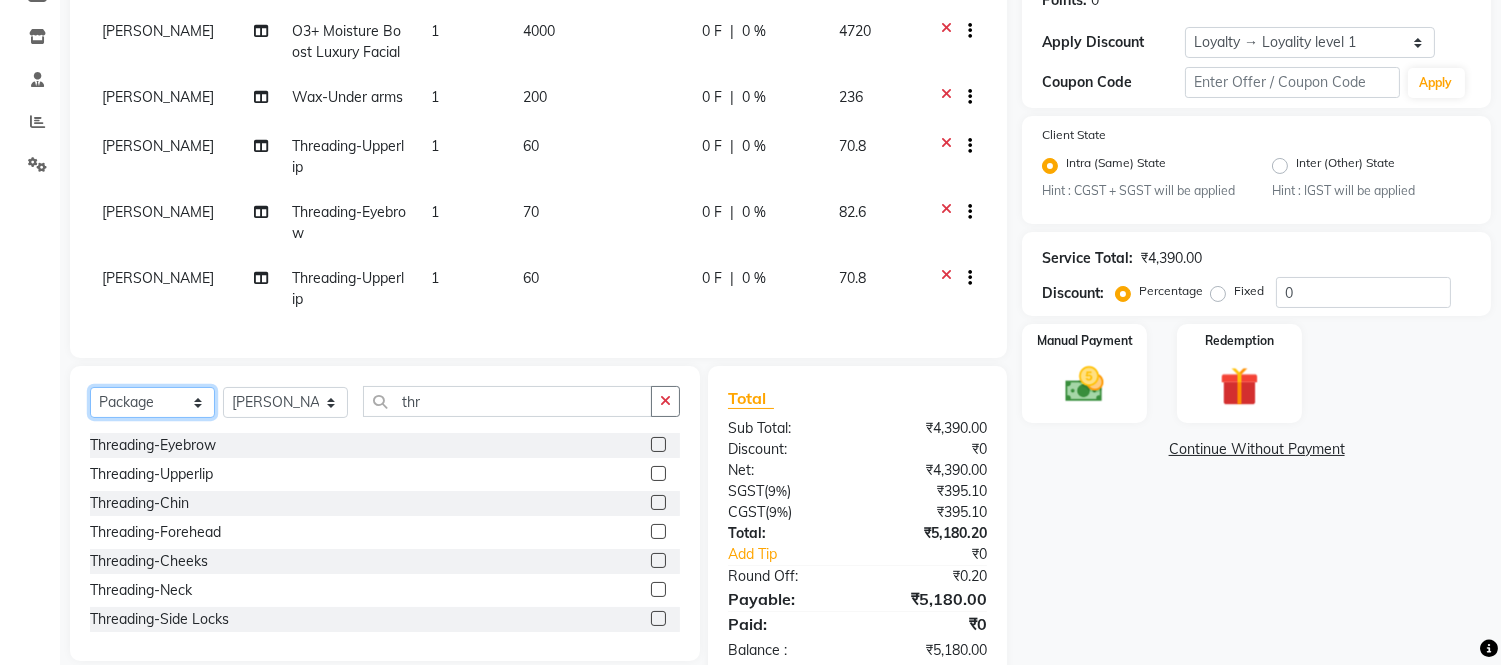 click on "Select  Service  Product  Membership  Package Voucher Prepaid Gift Card" 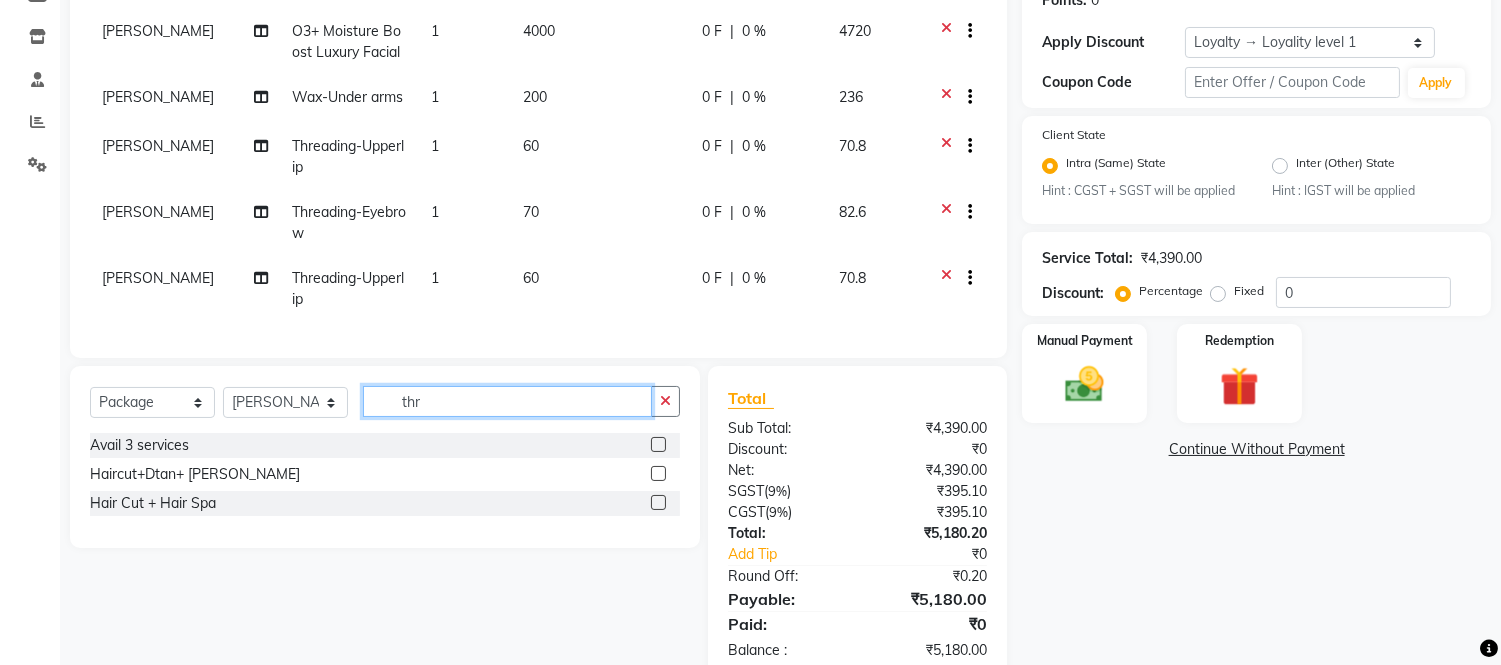click on "thr" 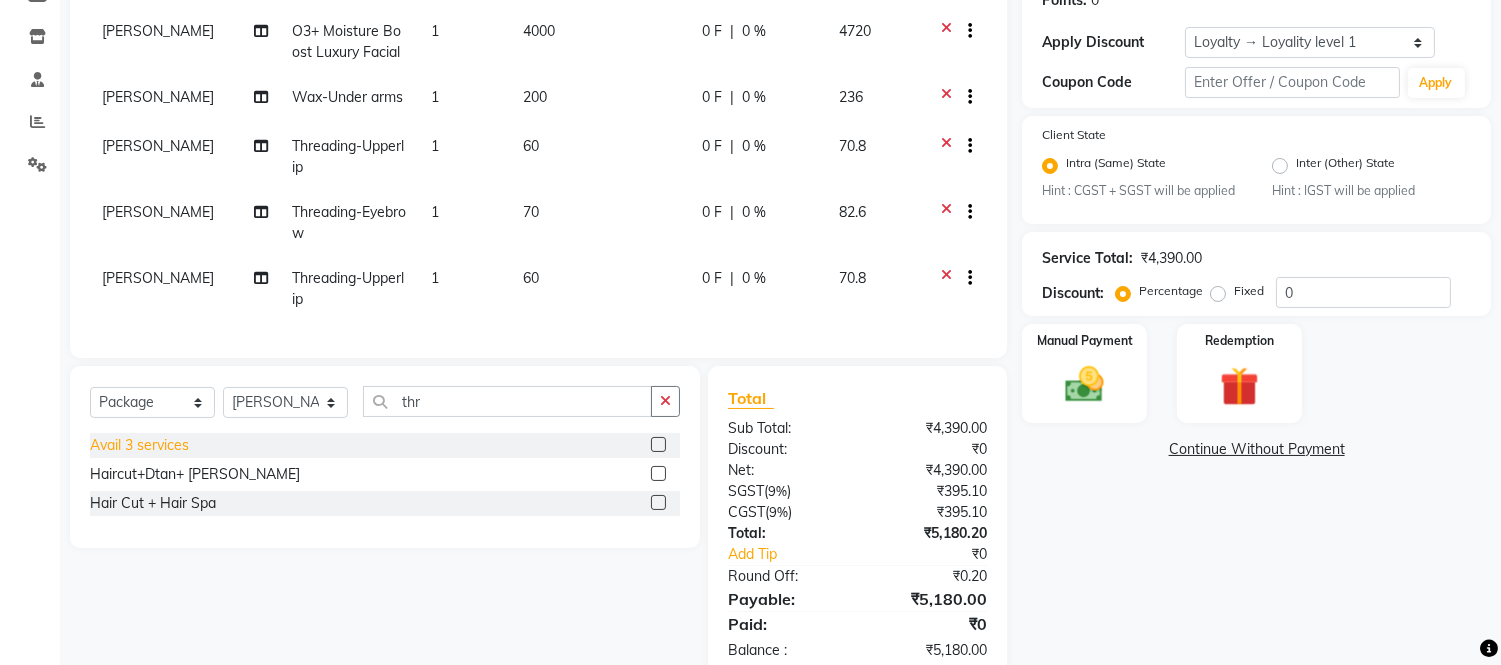 click on "Avail 3 services" 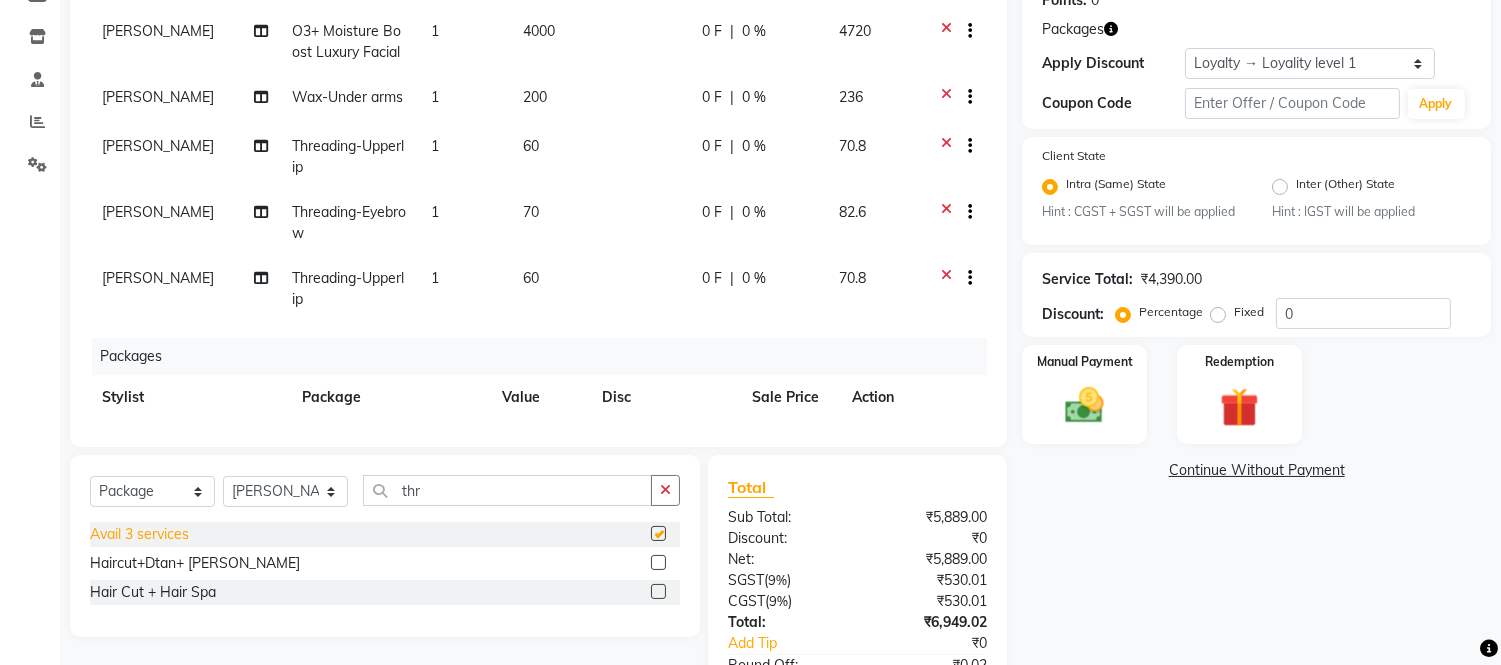 checkbox on "false" 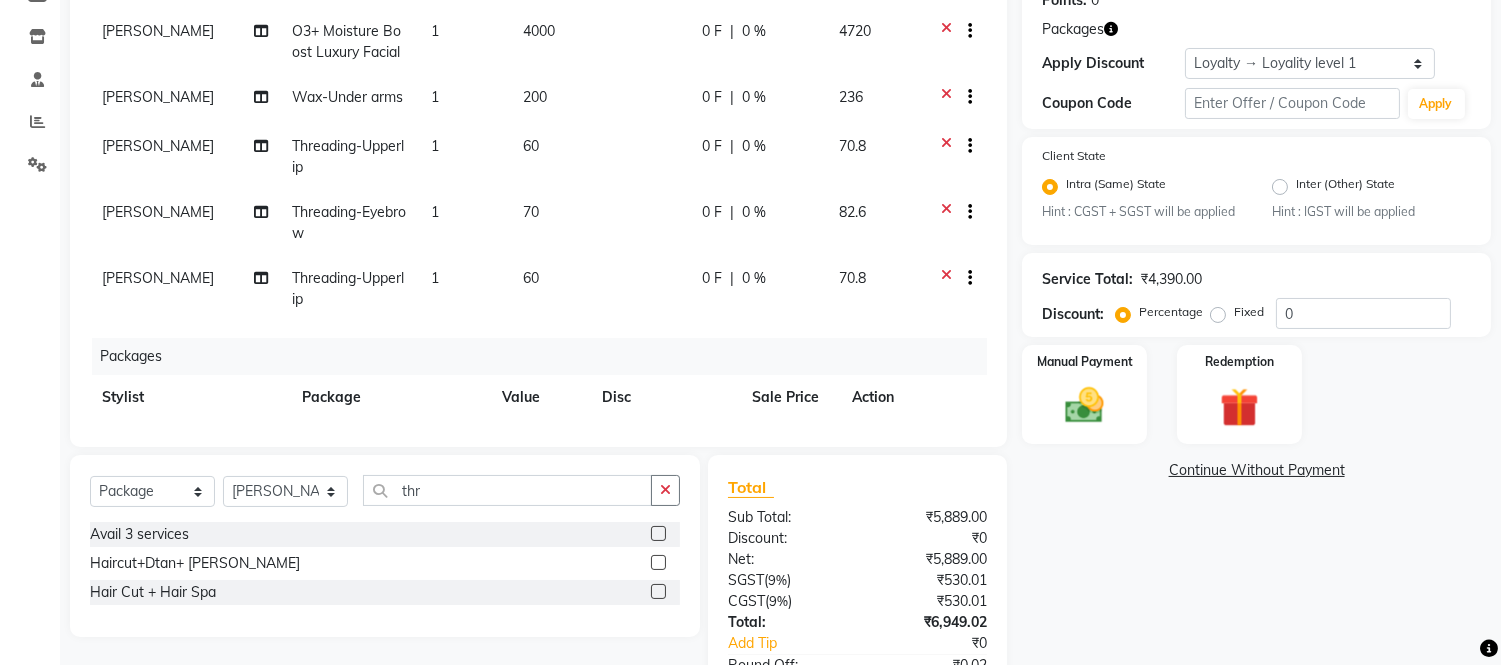 scroll, scrollTop: 74, scrollLeft: 0, axis: vertical 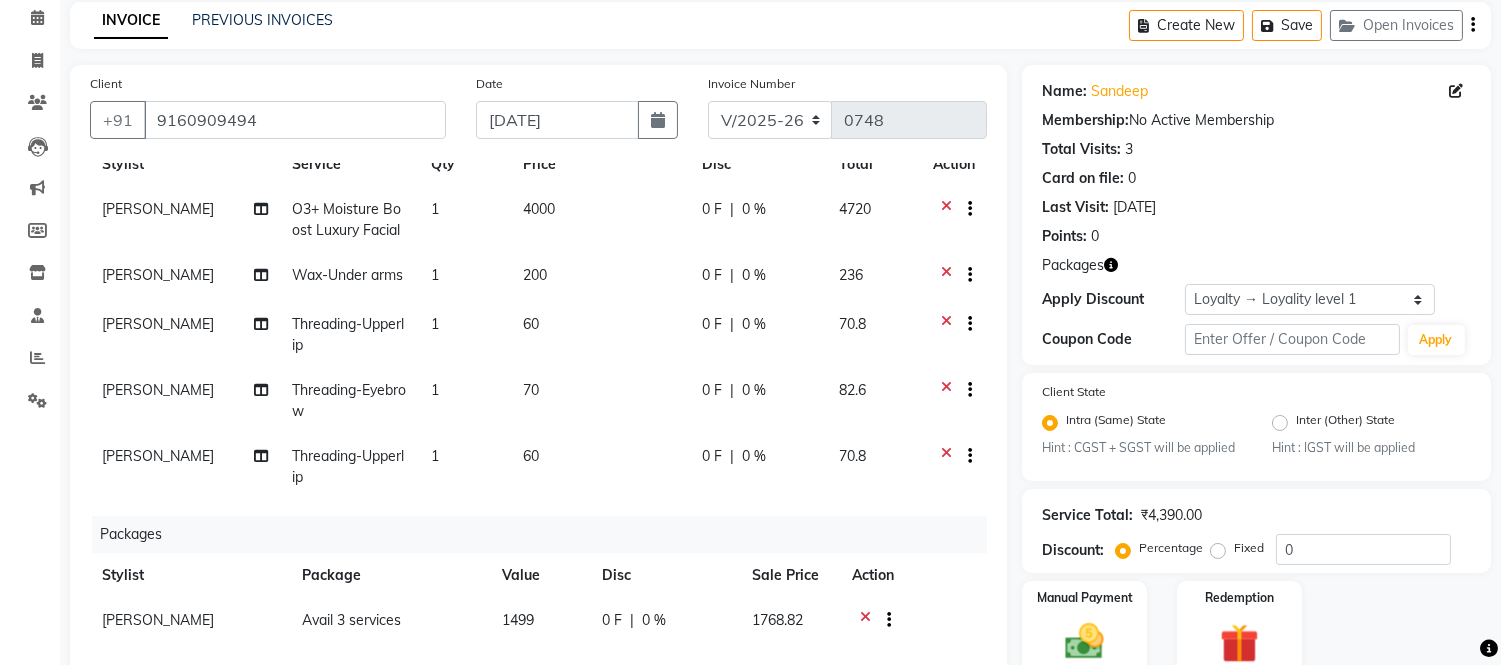 click 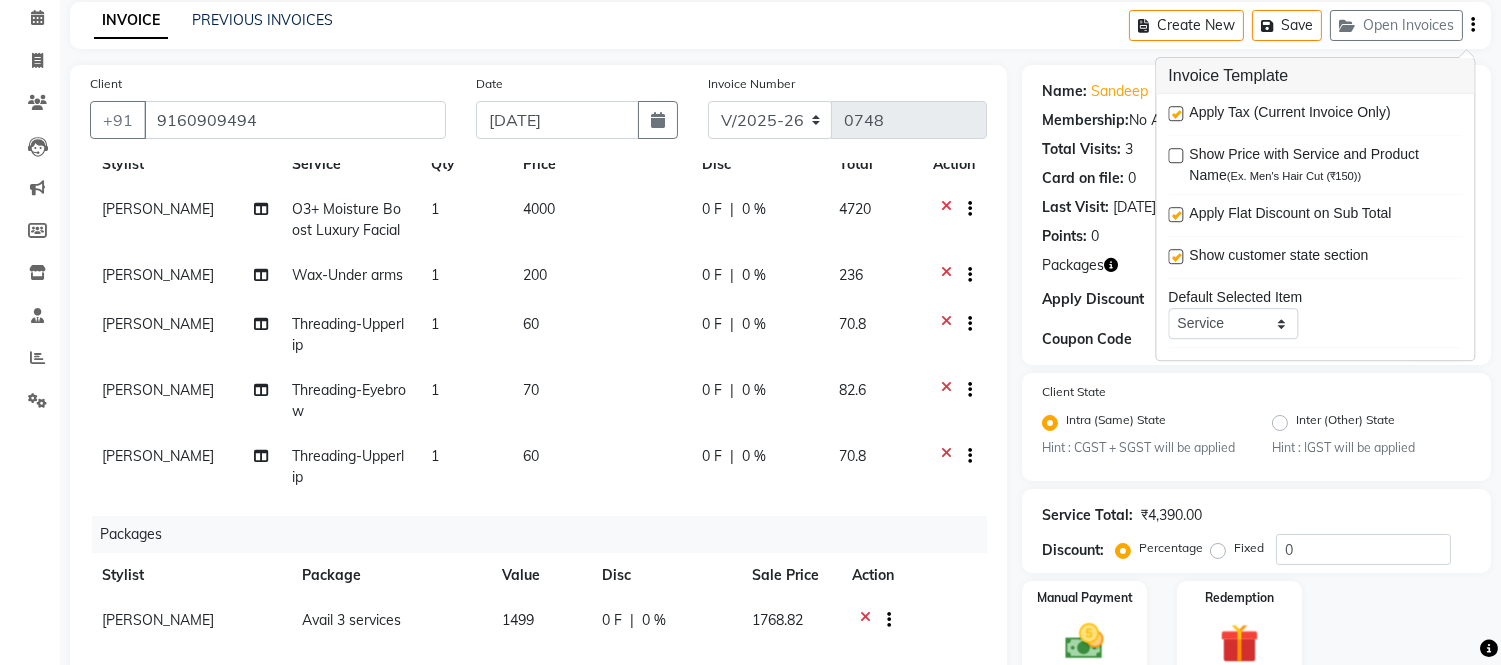click at bounding box center [1175, 113] 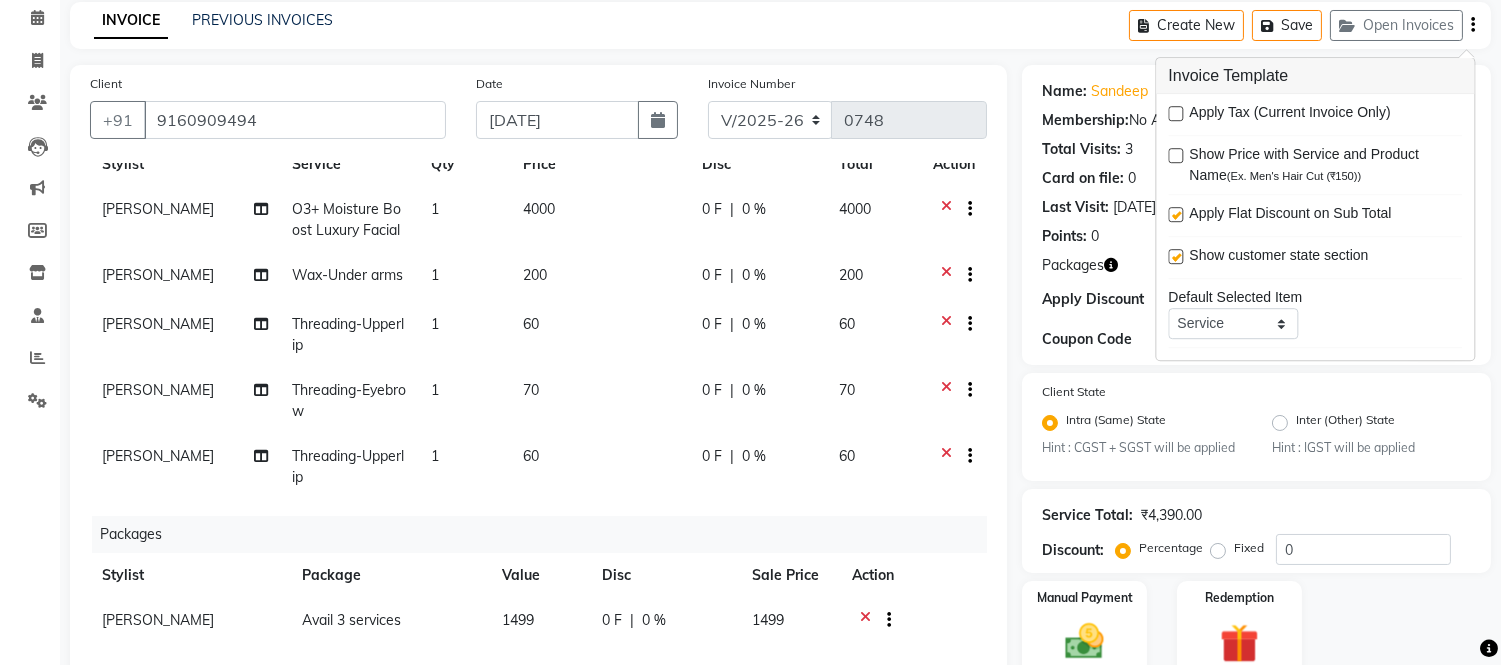 click on "INVOICE PREVIOUS INVOICES Create New   Save   Open Invoices" 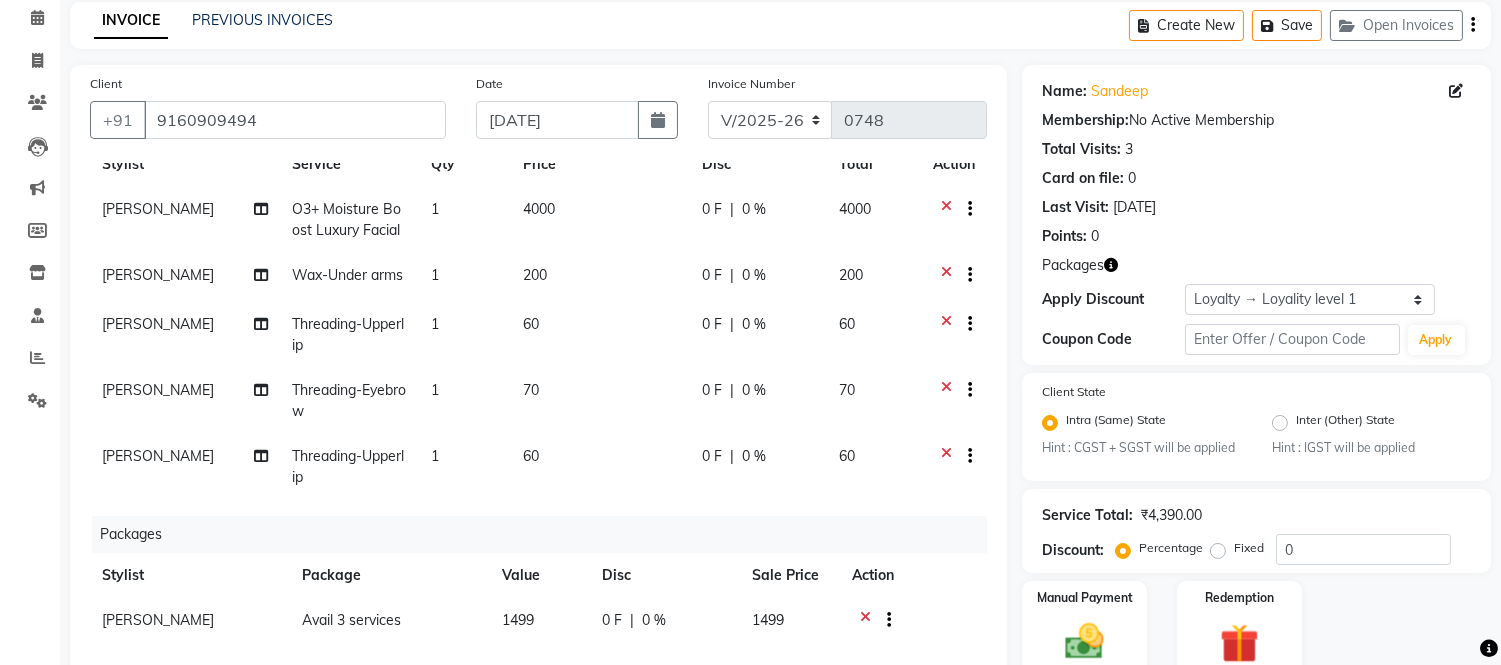 scroll, scrollTop: 393, scrollLeft: 0, axis: vertical 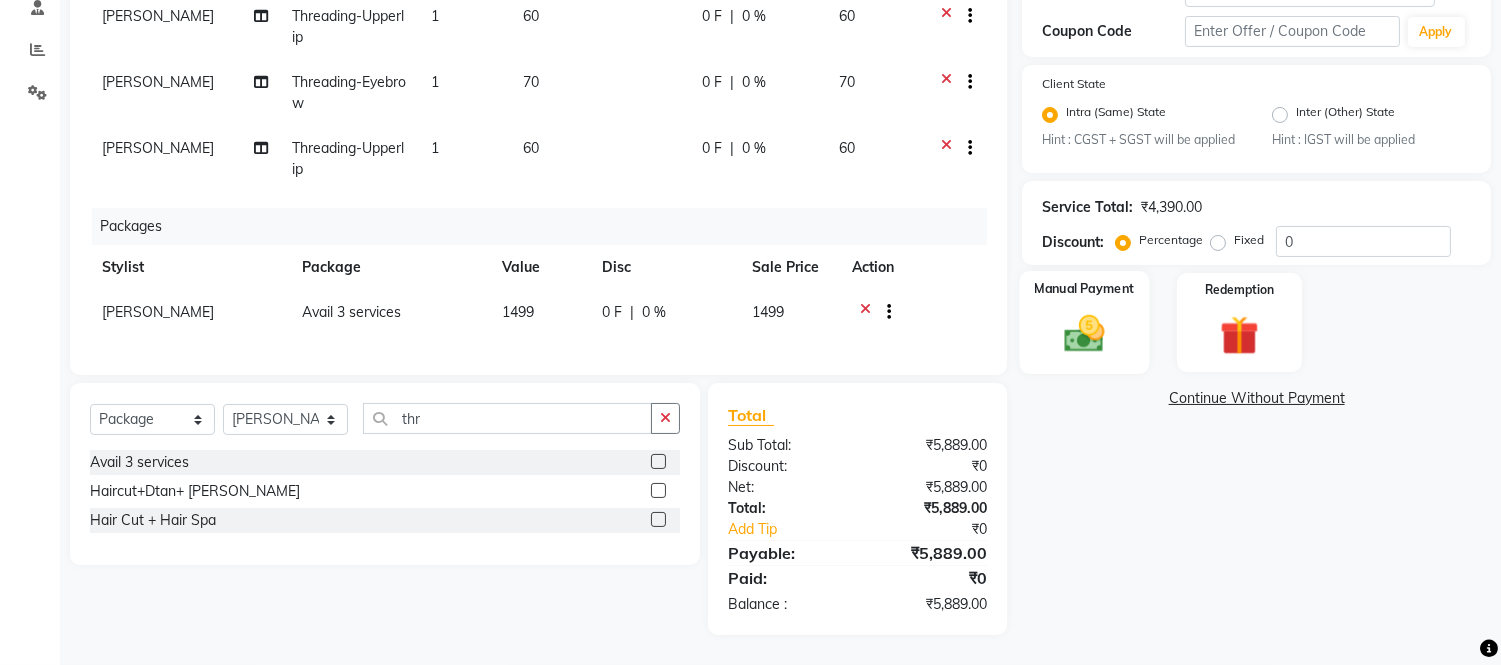 click 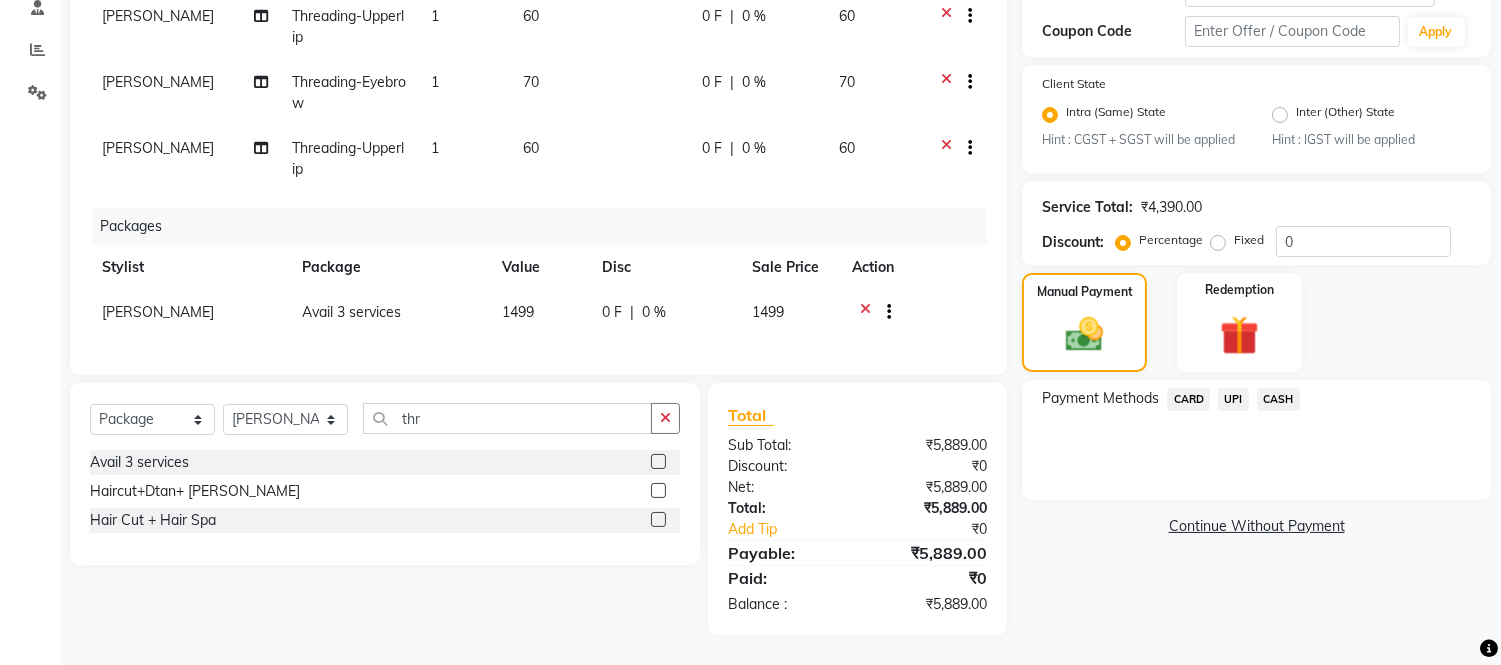 scroll, scrollTop: 0, scrollLeft: 0, axis: both 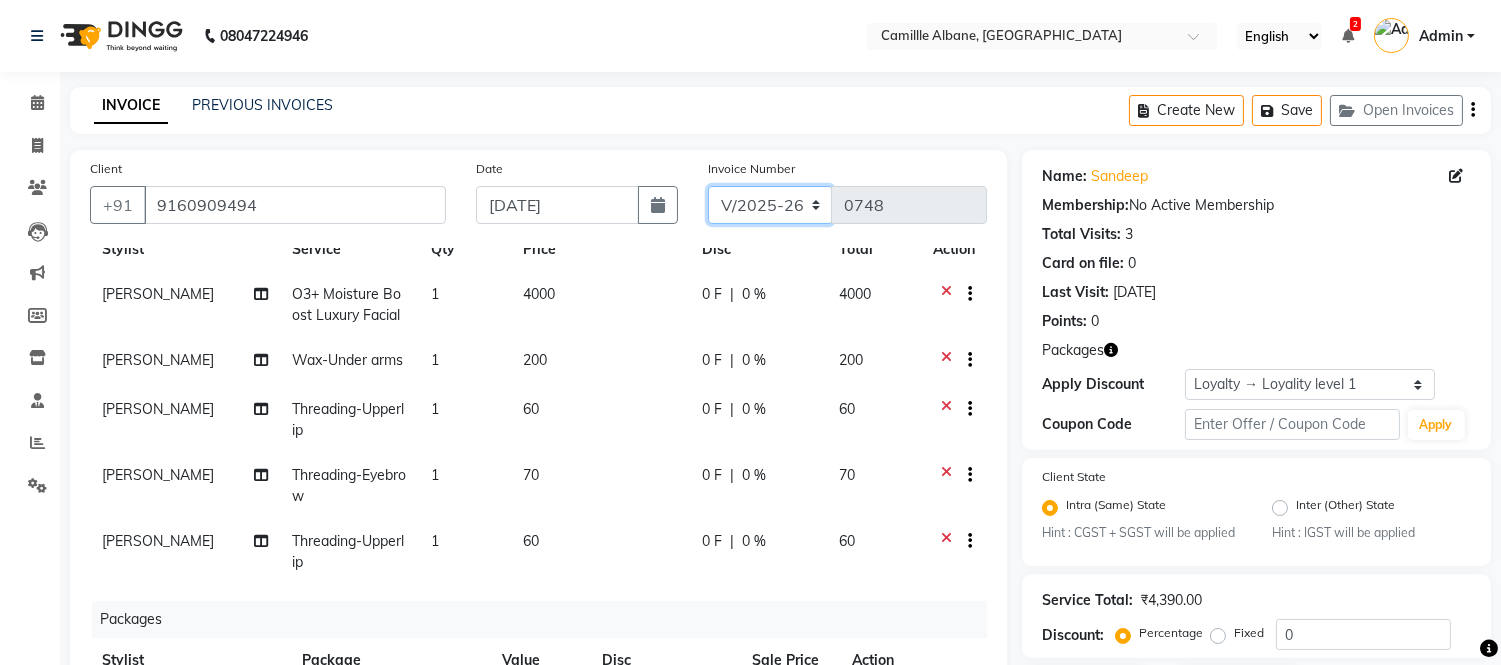 click on "INV/2025 V/2025-26" 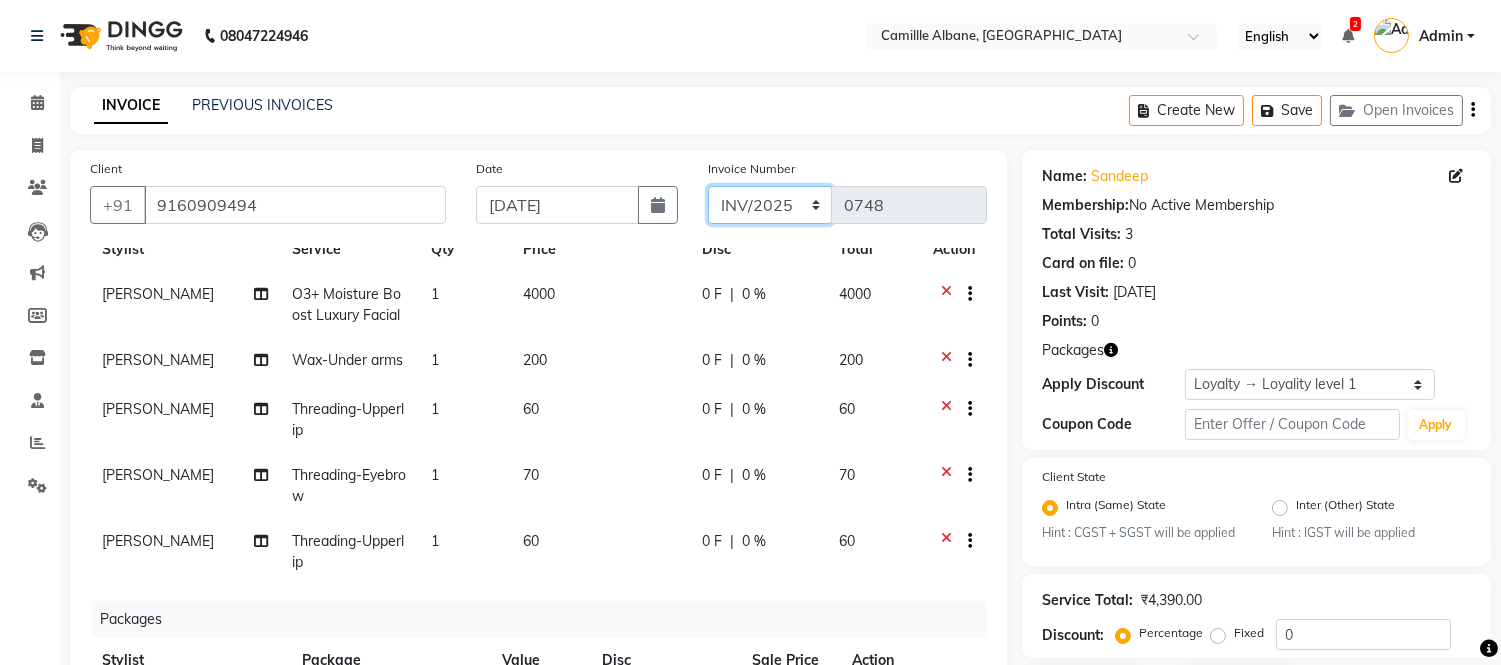 click on "INV/2025 V/2025-26" 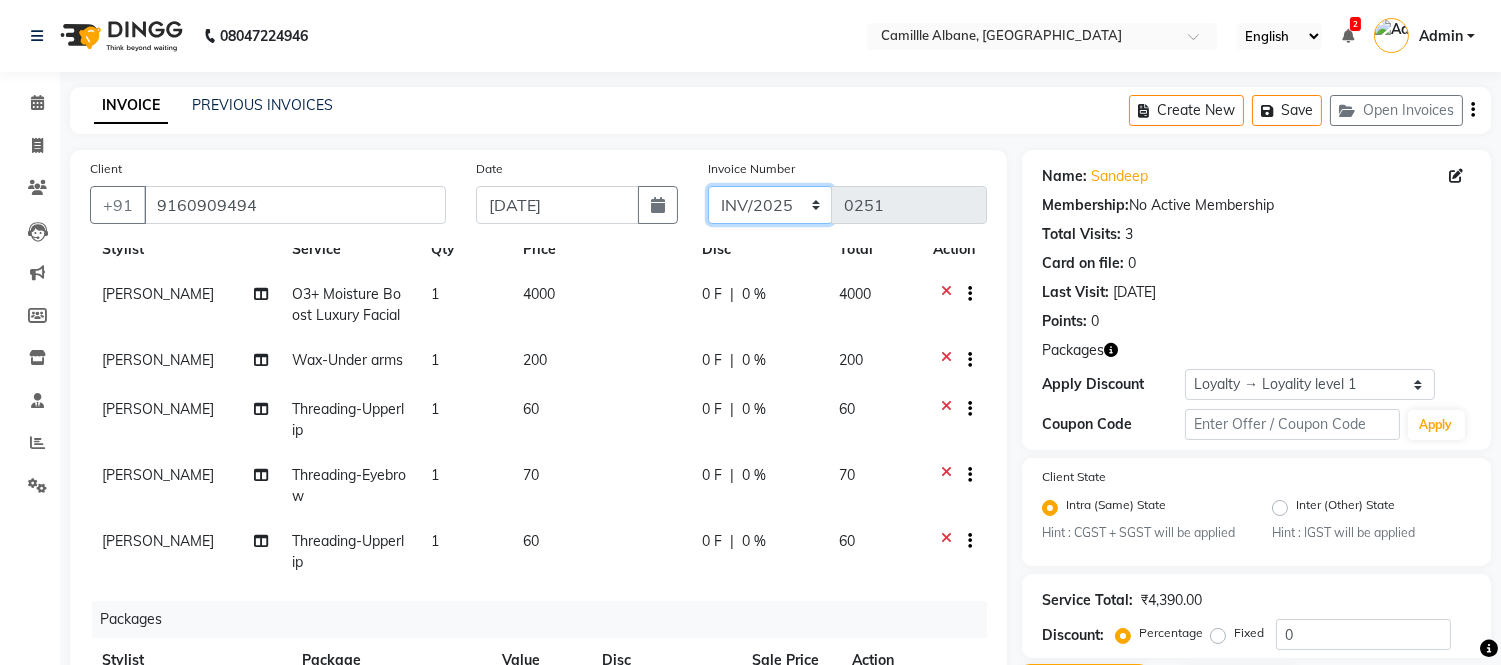 scroll, scrollTop: 393, scrollLeft: 0, axis: vertical 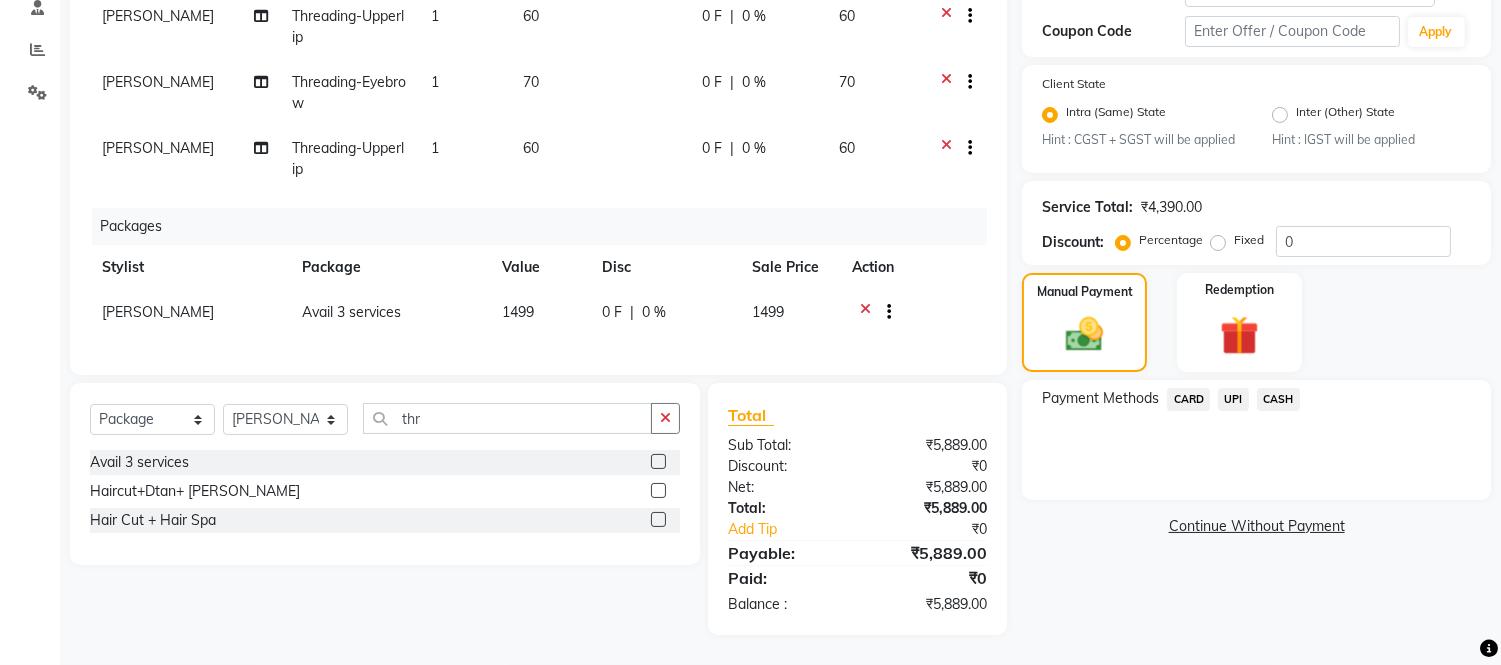 click on "CASH" 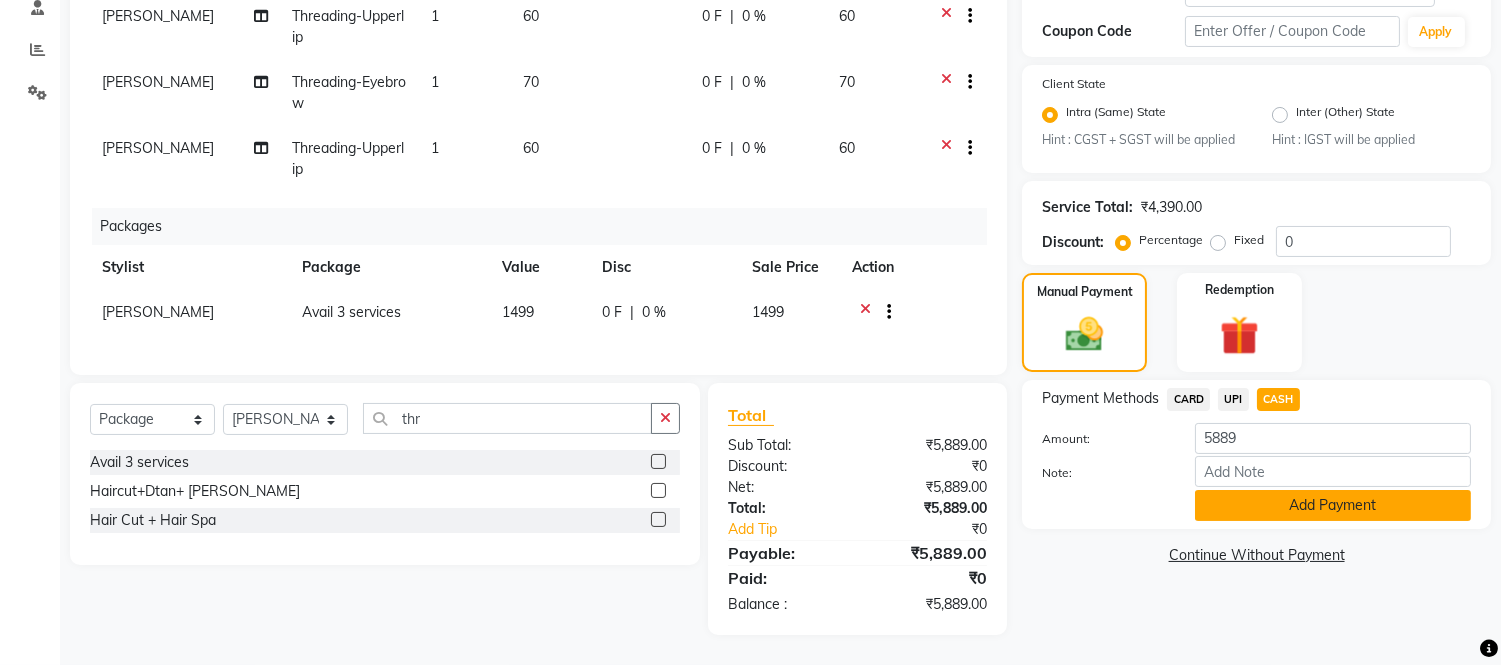click on "Add Payment" 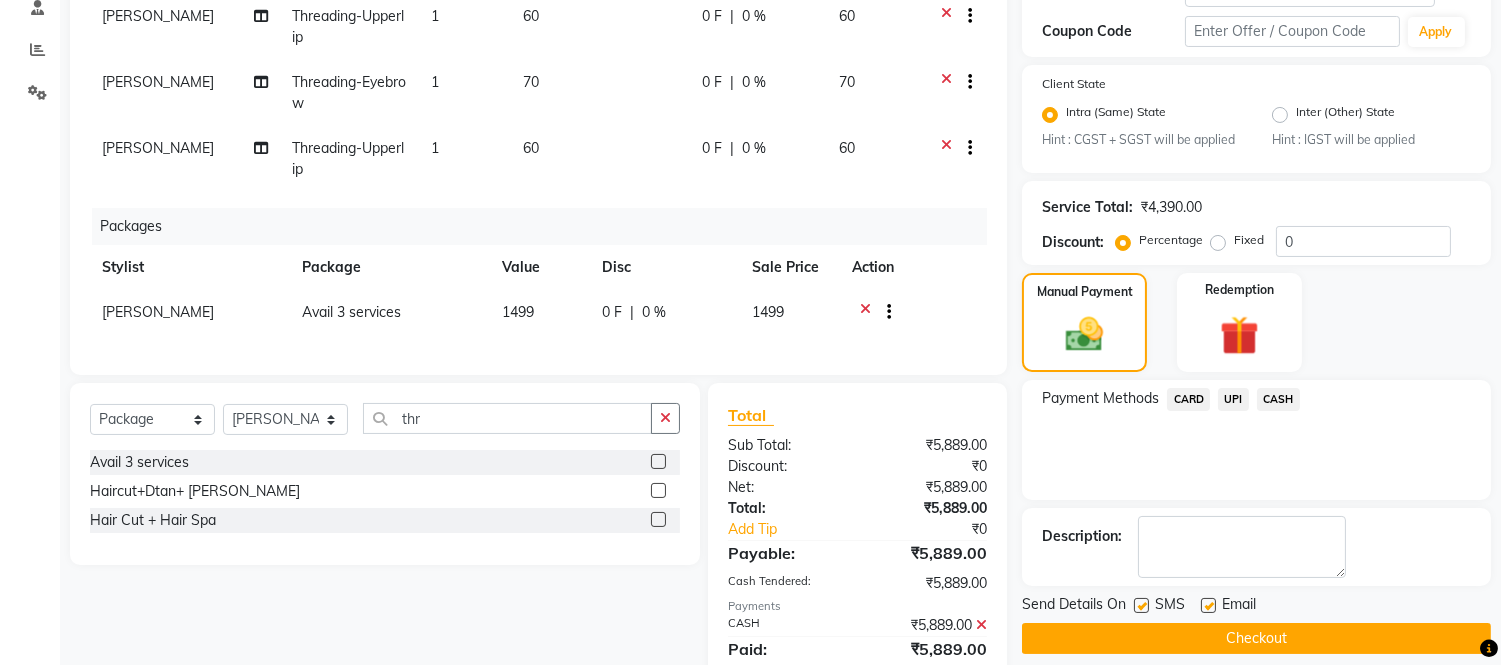 scroll, scrollTop: 563, scrollLeft: 0, axis: vertical 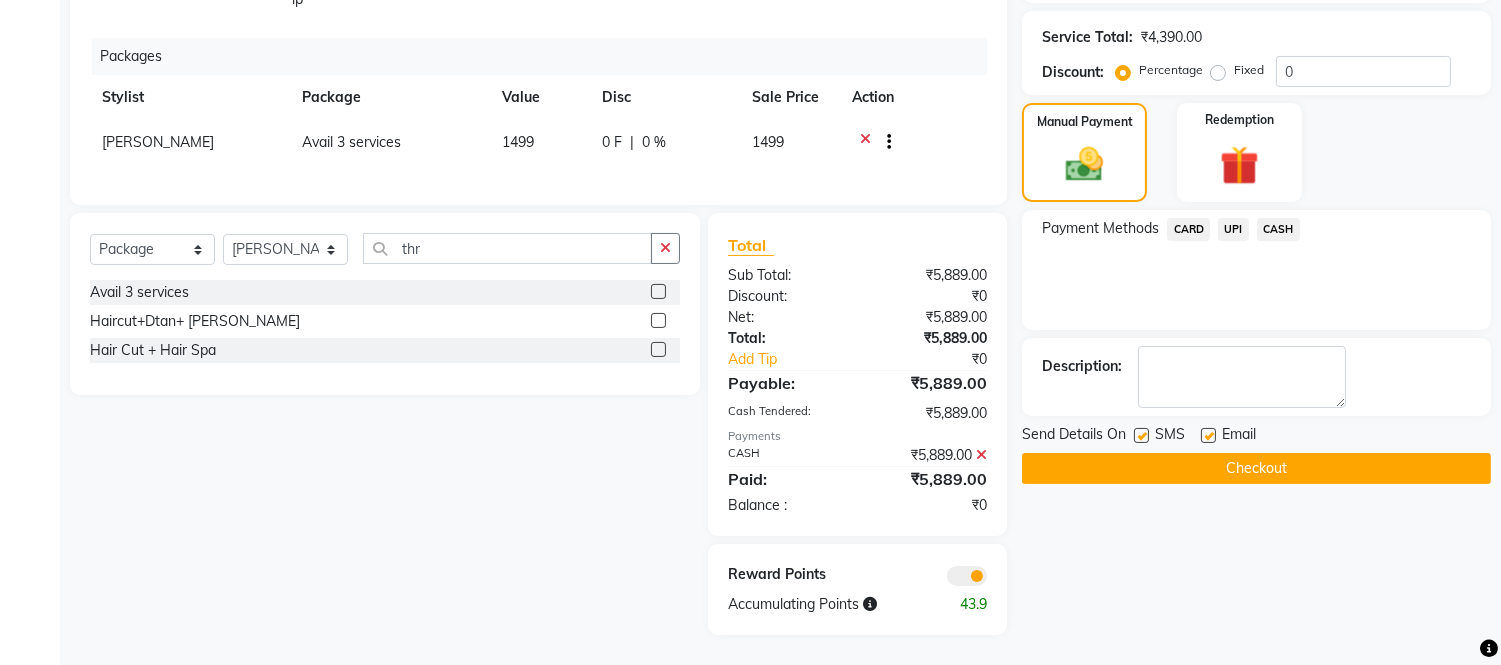 click on "Checkout" 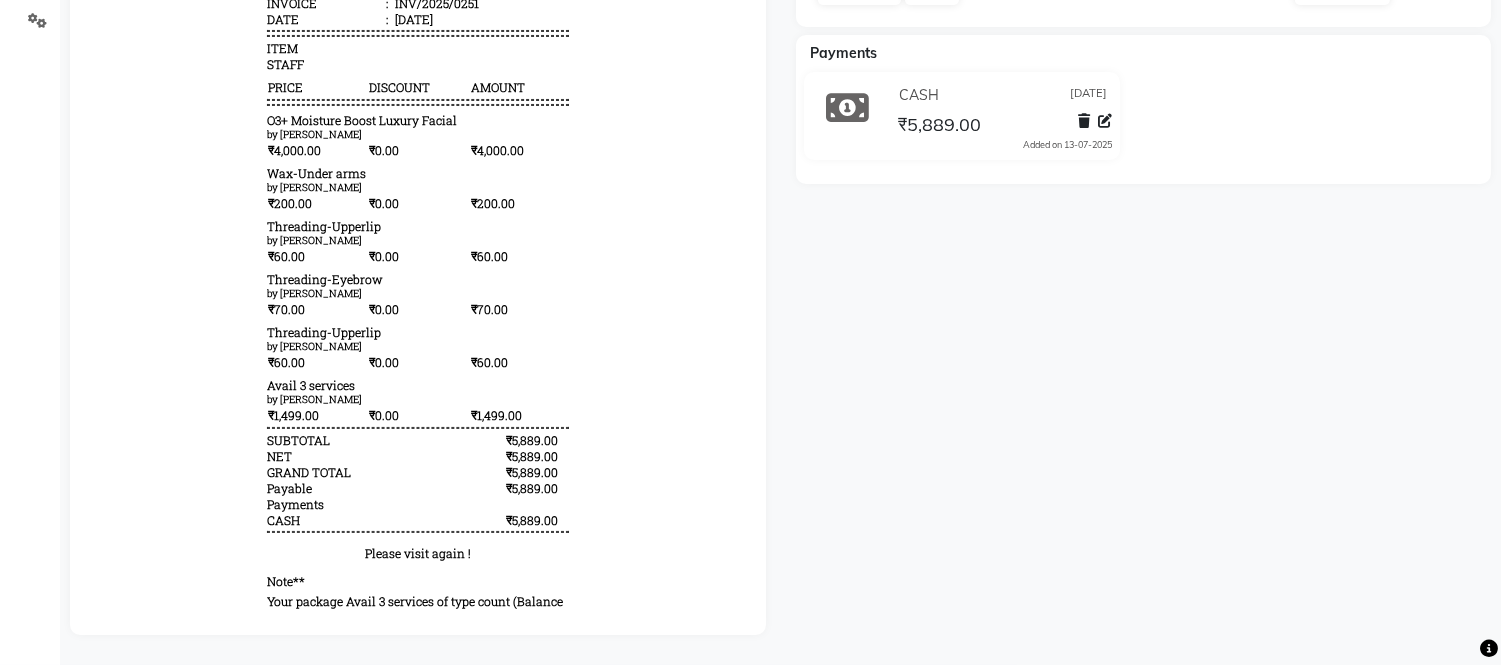 scroll, scrollTop: 0, scrollLeft: 0, axis: both 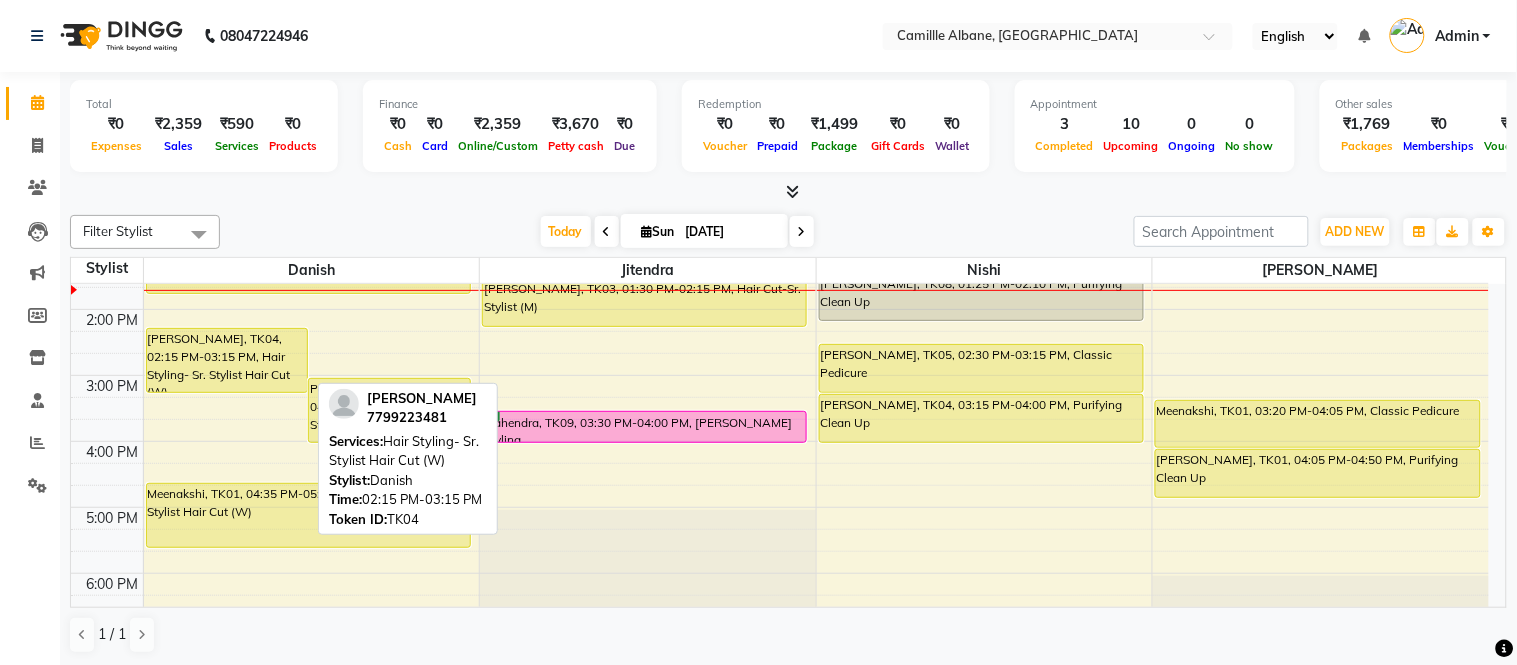 click on "[PERSON_NAME], TK04, 02:15 PM-03:15 PM, Hair Styling- Sr. Stylist Hair Cut (W)" at bounding box center [227, 360] 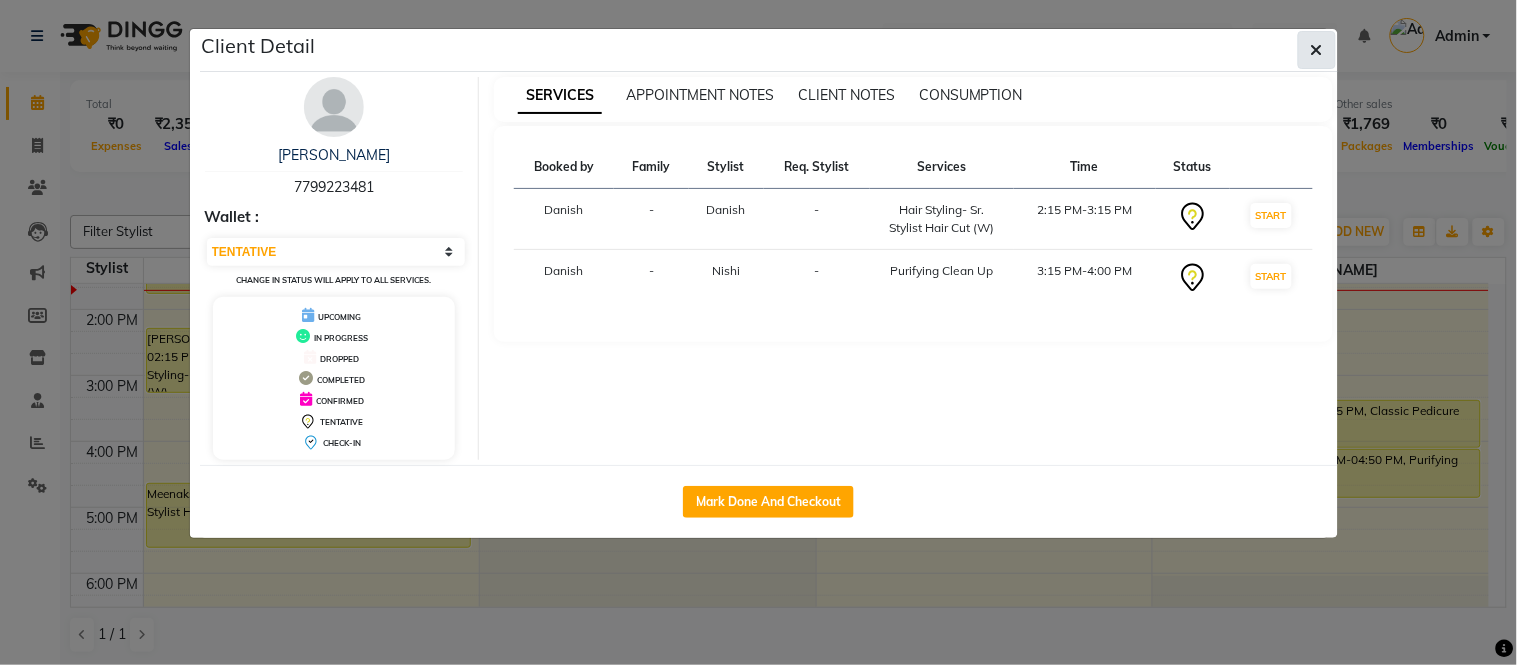 click 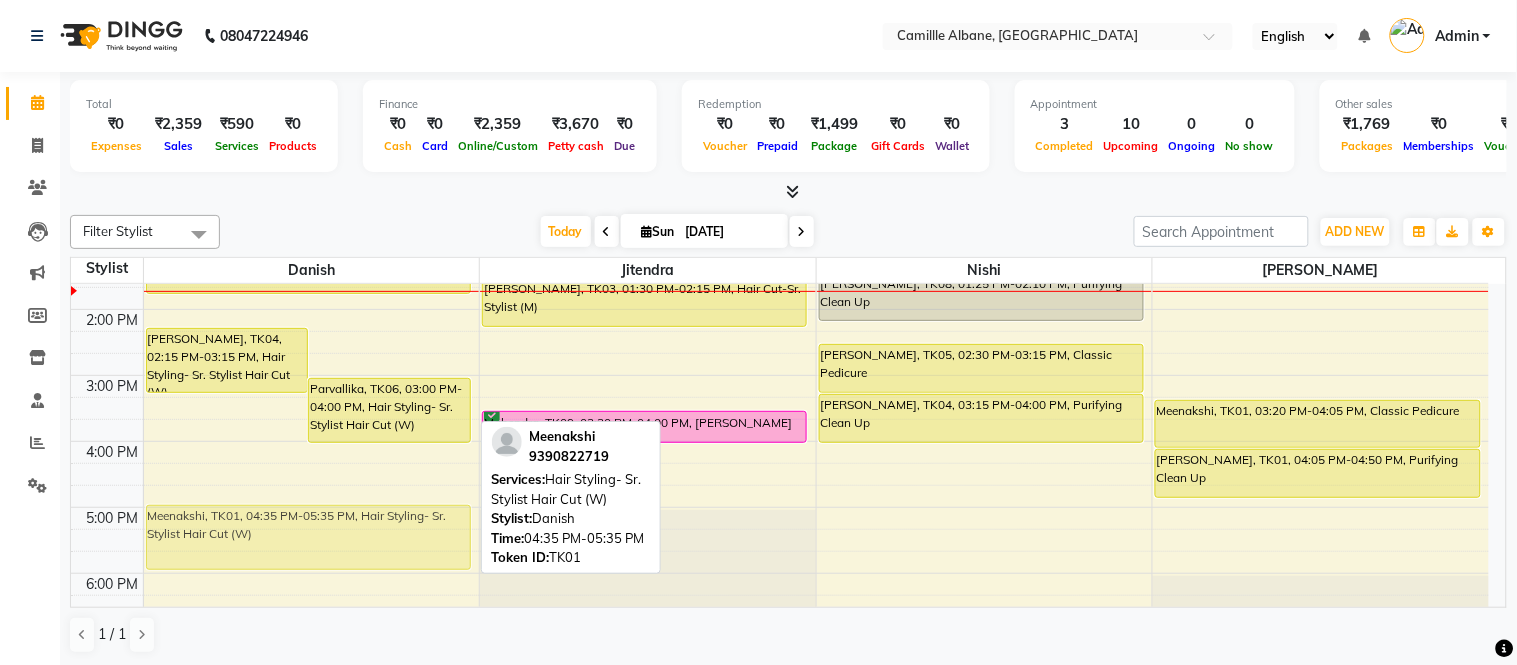 drag, startPoint x: 184, startPoint y: 516, endPoint x: 185, endPoint y: 533, distance: 17.029387 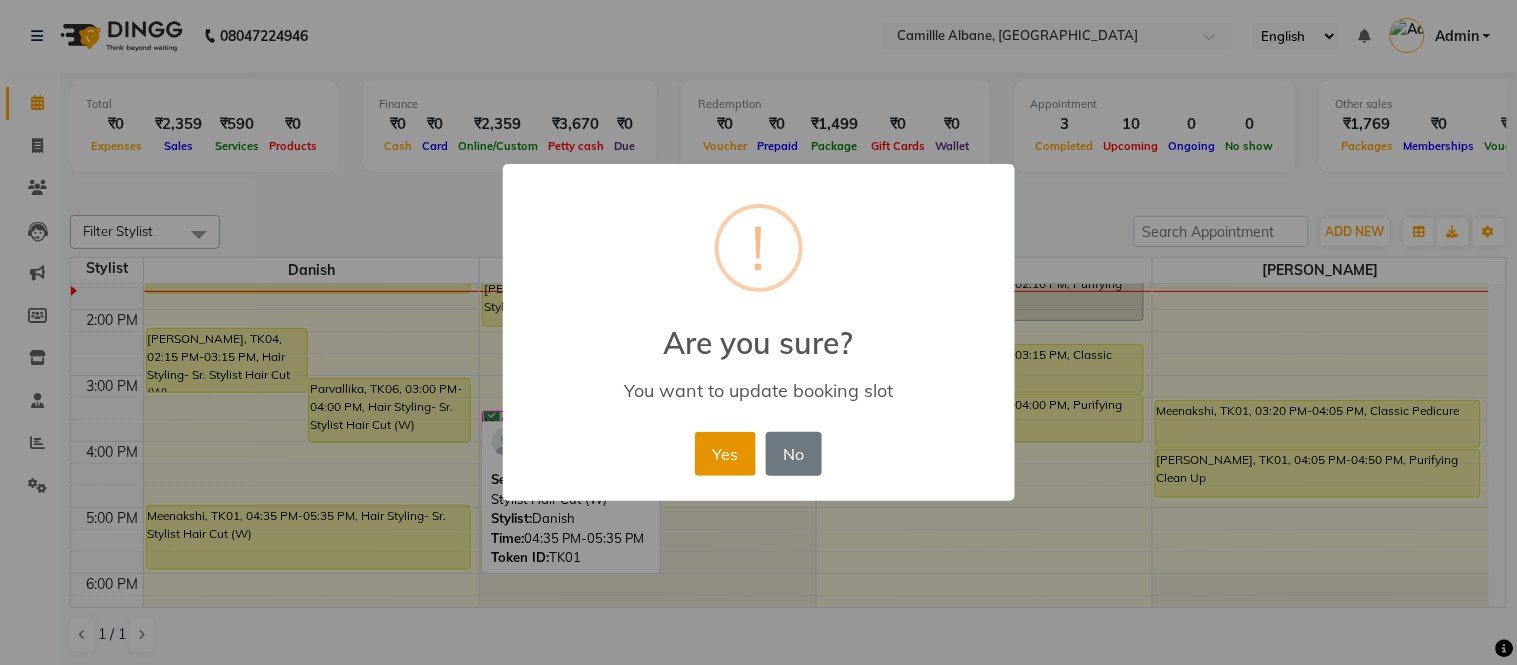 click on "Yes" at bounding box center (725, 454) 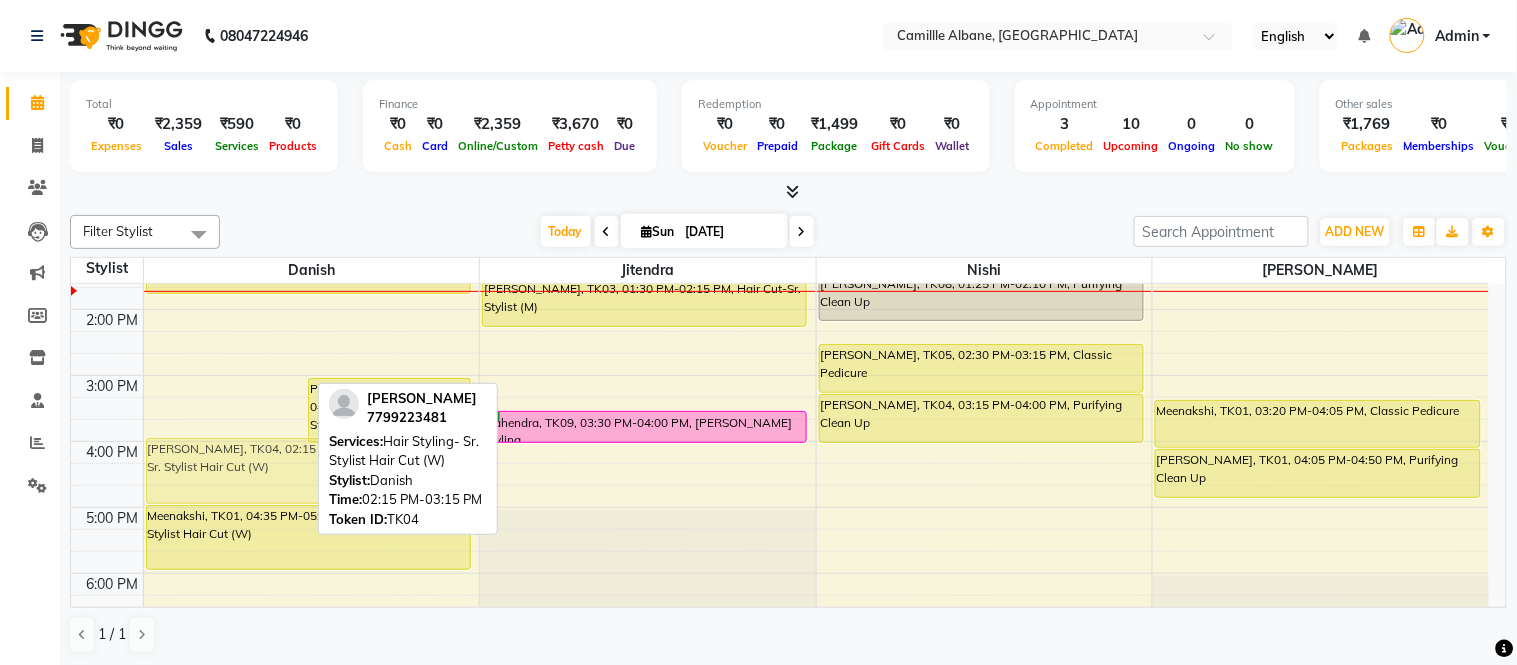 drag, startPoint x: 236, startPoint y: 353, endPoint x: 236, endPoint y: 458, distance: 105 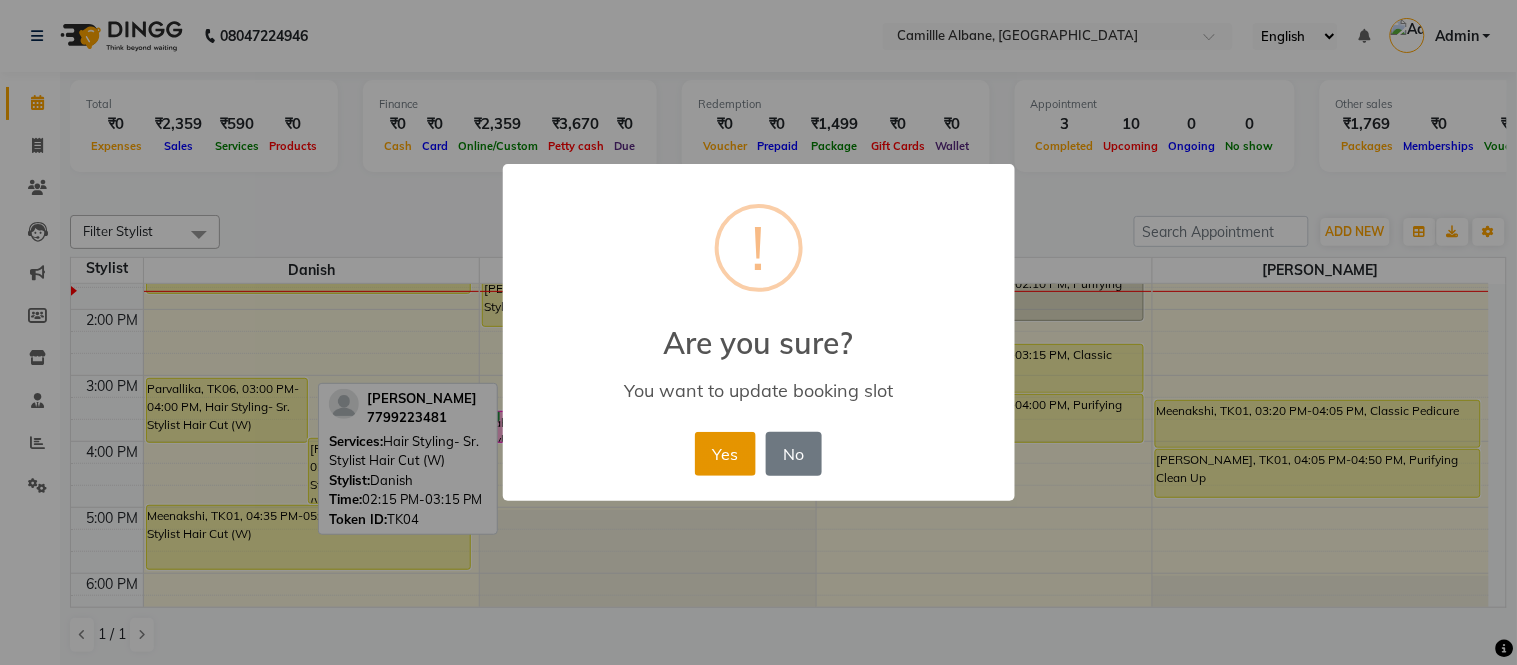 click on "Yes" at bounding box center (725, 454) 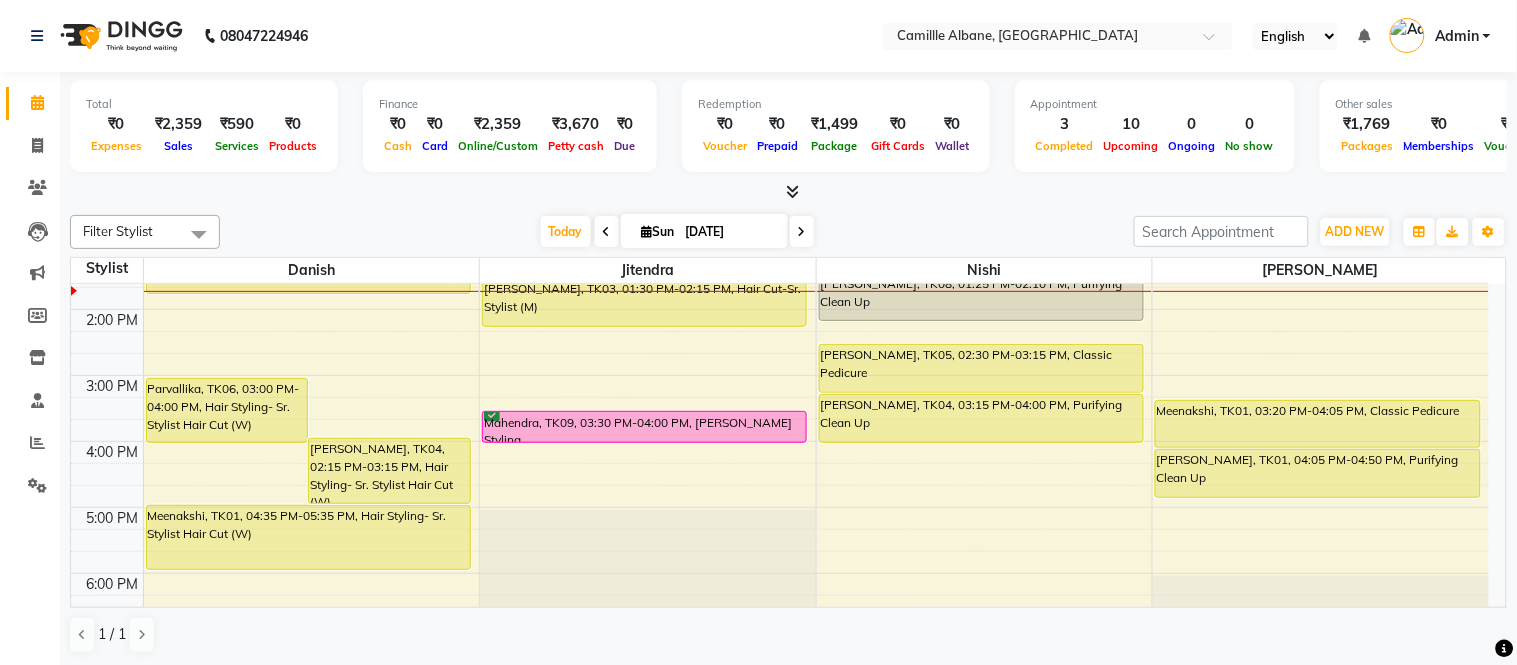 click on "8:00 AM 9:00 AM 10:00 AM 11:00 AM 12:00 PM 1:00 PM 2:00 PM 3:00 PM 4:00 PM 5:00 PM 6:00 PM 7:00 PM 8:00 PM 9:00 PM    [GEOGRAPHIC_DATA], TK06, 03:00 PM-04:00 PM, Hair Styling- Sr. Stylist Hair Cut (W)    [PERSON_NAME], TK04, 02:15 PM-03:15 PM, Hair Styling- Sr. Stylist Hair Cut (W)    Kiran, TK02, 01:00 PM-01:45 PM, Hair Cut-Sr. Stylist (M)    [PERSON_NAME], TK01, 04:35 PM-05:35 PM, Hair Styling- Sr. Stylist Hair Cut (W)    [PERSON_NAME], TK08, 11:55 AM-01:25 PM, Head Massage (M),Head Massage (M)    Ravi, TK07, 12:10 PM-01:25 PM, Hair Cut-Sr. Stylist (M),[PERSON_NAME] Styling    [PERSON_NAME], TK03, 01:30 PM-02:15 PM, Hair Cut-Sr. Stylist (M)     Mahendra, TK09, 03:30 PM-04:00 PM, [PERSON_NAME] Styling    [PERSON_NAME], TK08, 01:25 PM-02:10 PM, Purifying Clean Up    [PERSON_NAME], TK05, 02:30 PM-03:15 PM, Classic Pedicure    [PERSON_NAME], TK04, 03:15 PM-04:00 PM, Purifying Clean Up    Meenakshi, TK01, 03:20 PM-04:05 PM, Classic Pedicure    Meenakshi, TK01, 04:05 PM-04:50 PM, Purifying Clean Up" at bounding box center [780, 375] 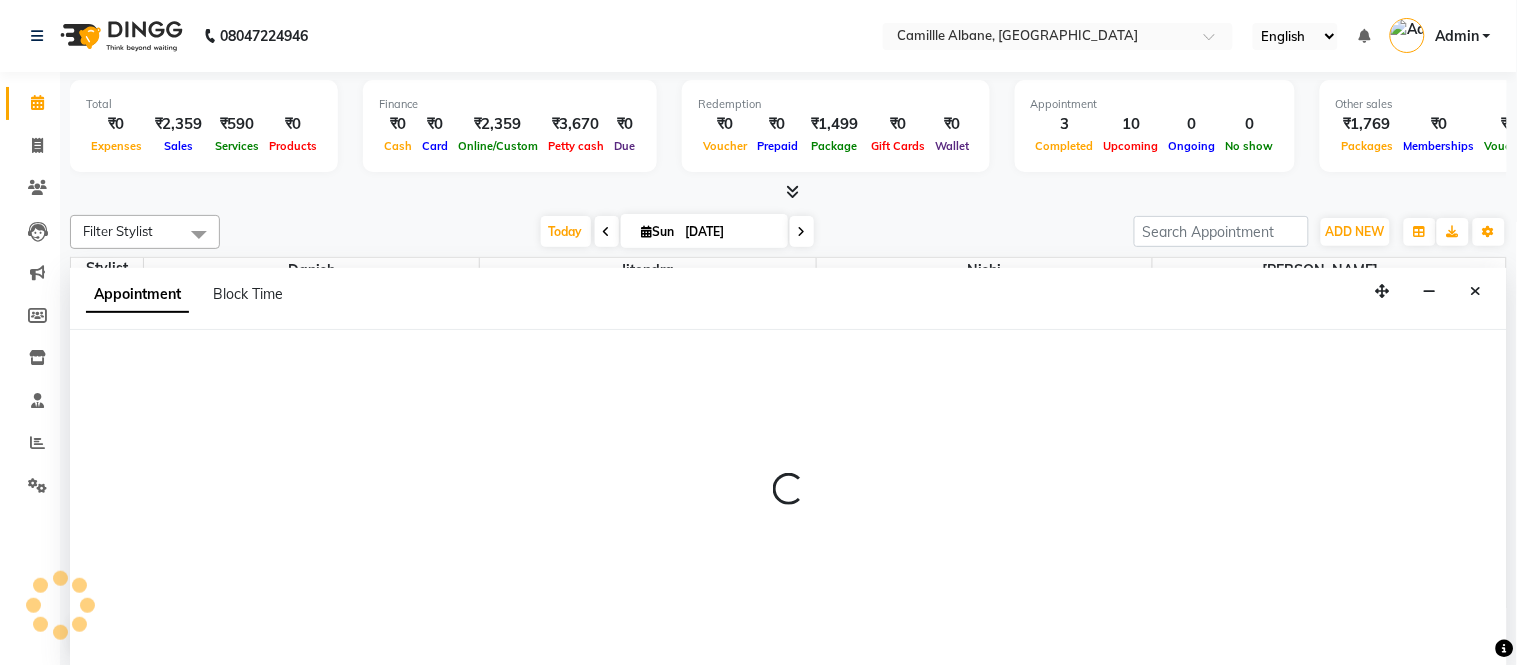 select on "840" 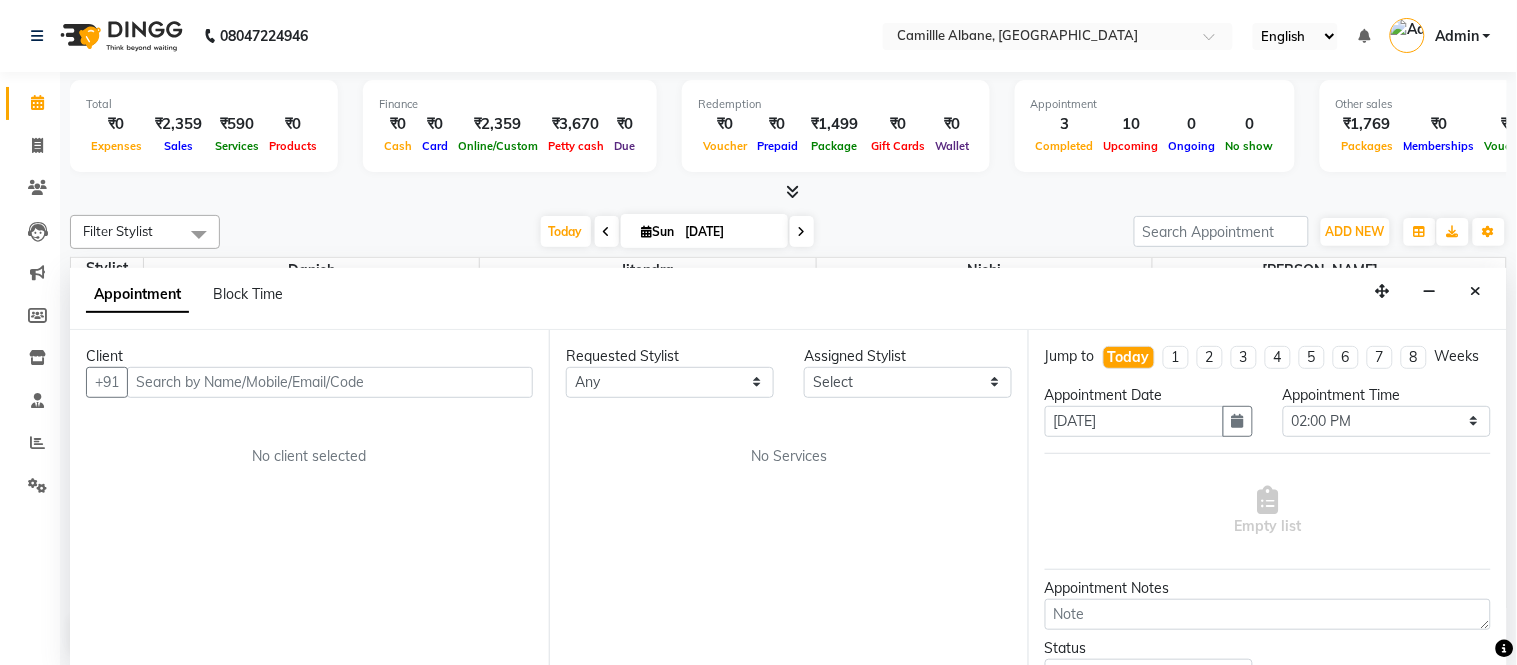 click at bounding box center [330, 382] 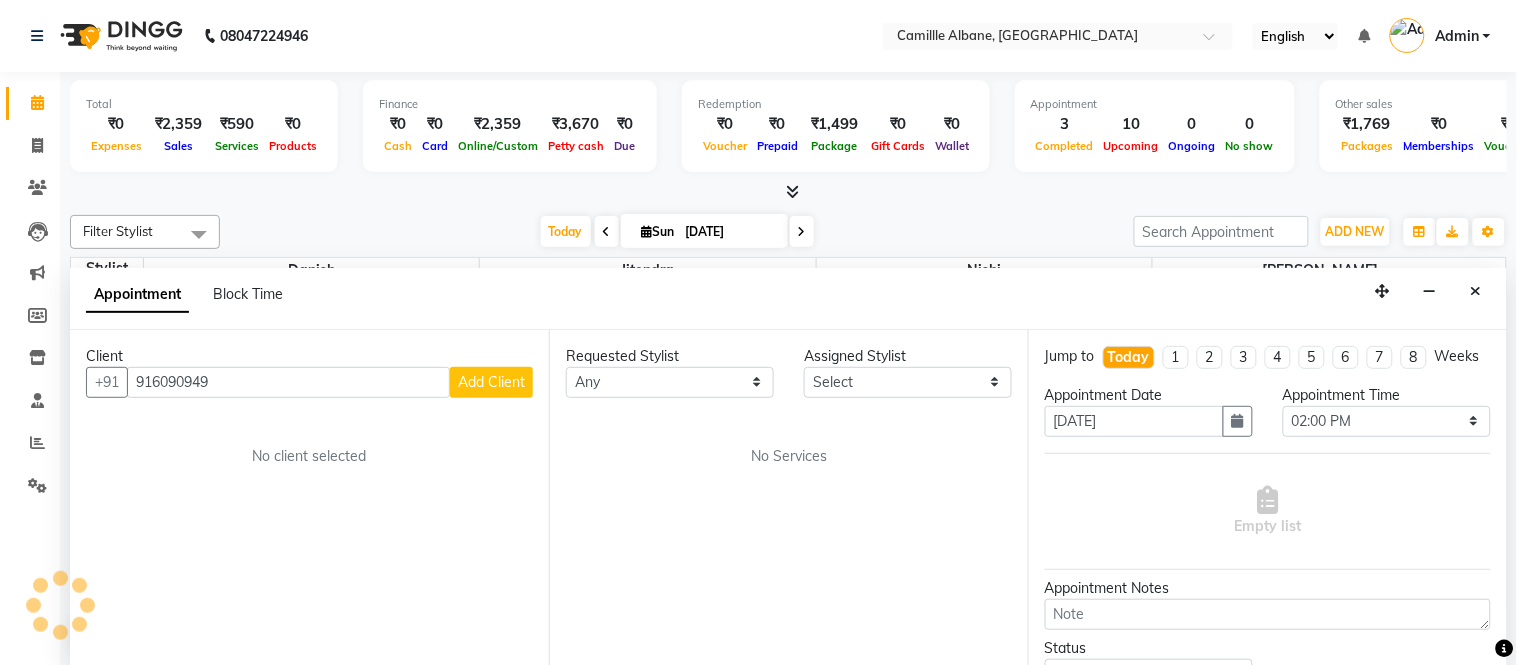 type on "9160909494" 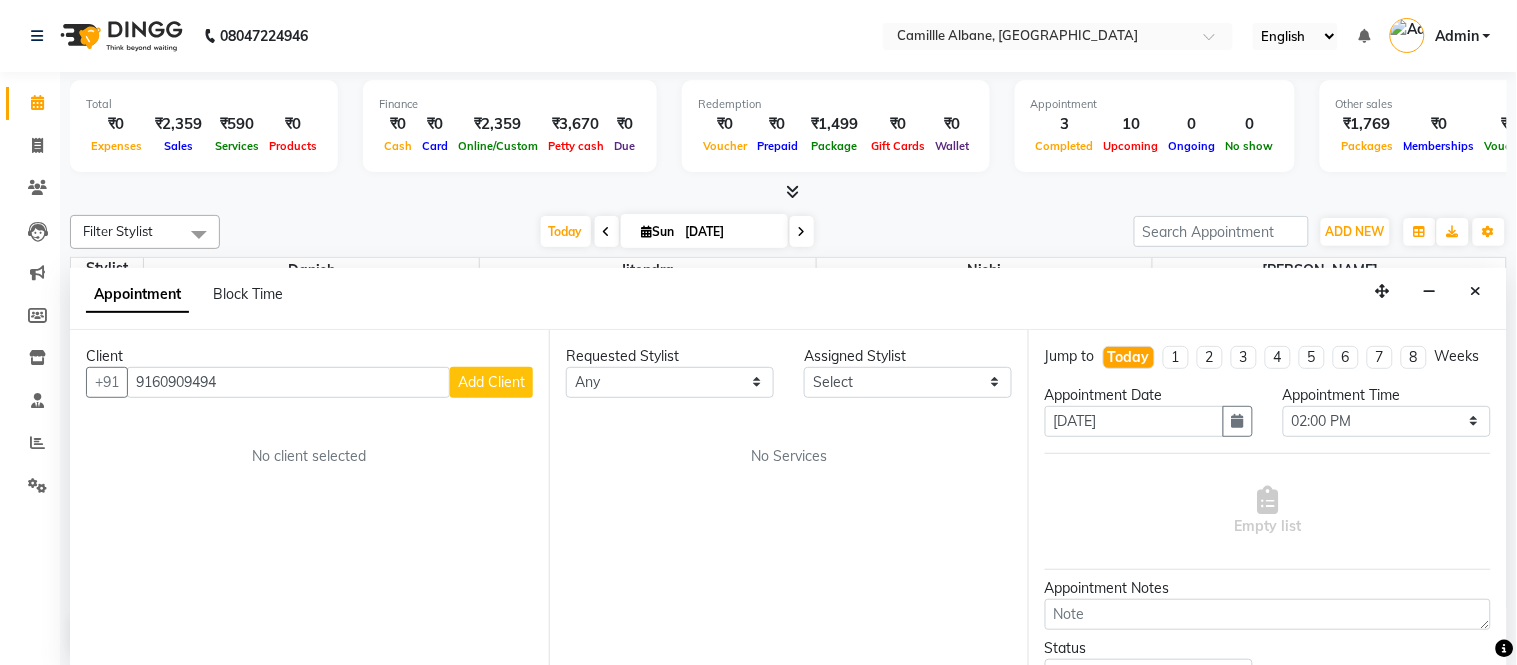 click on "9160909494" at bounding box center (288, 382) 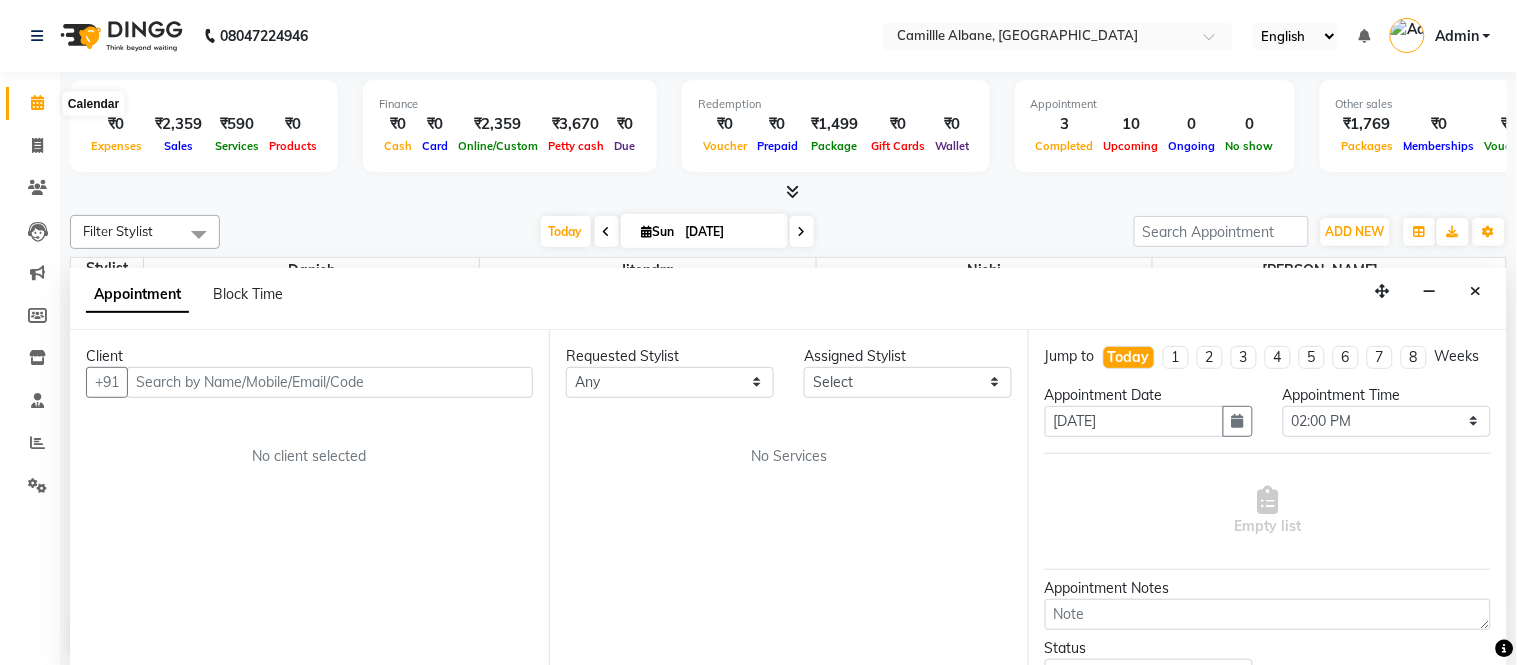 click 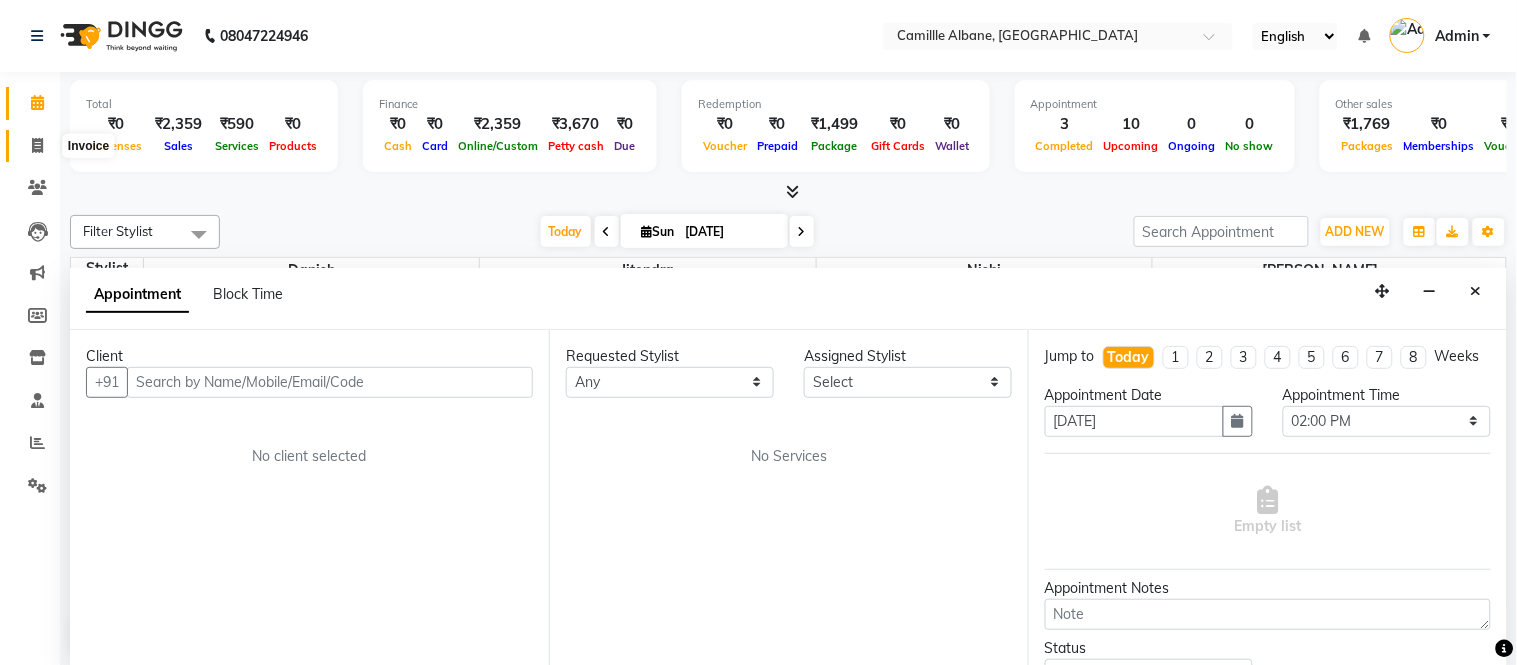 click 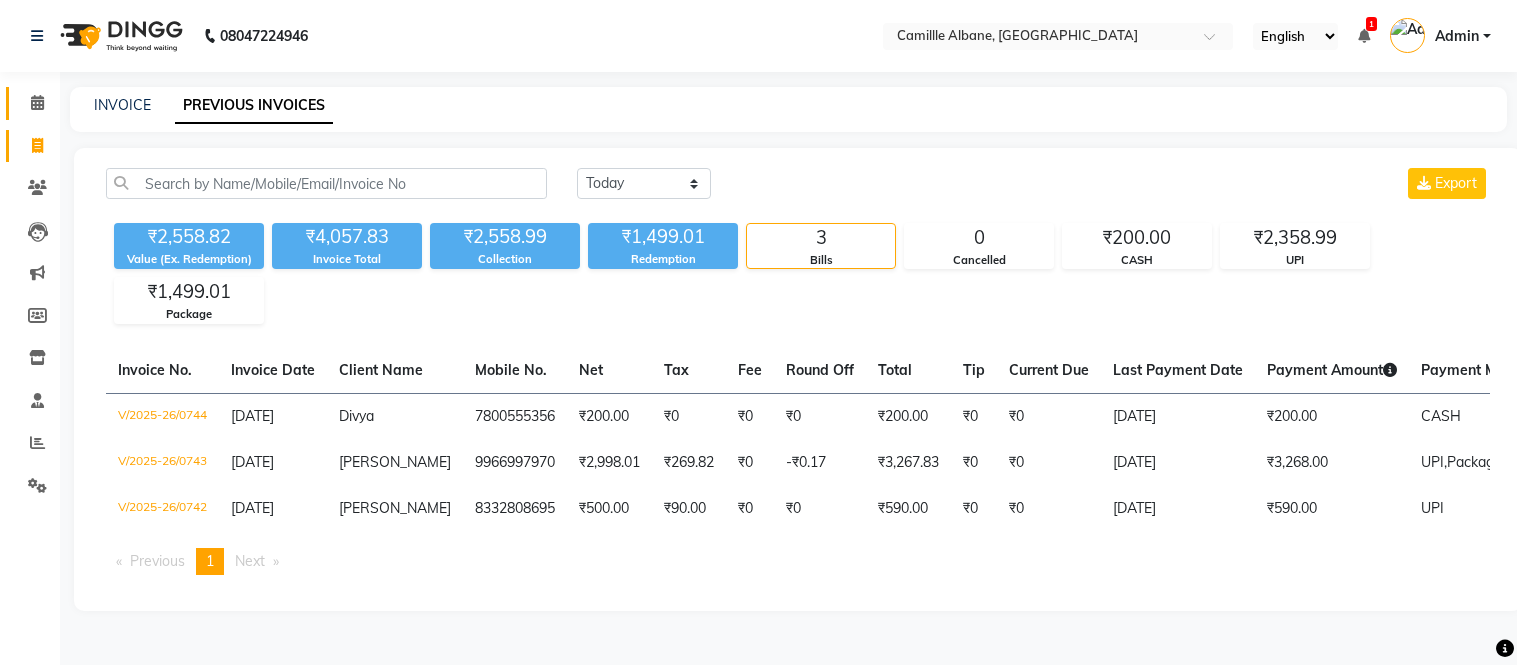 scroll, scrollTop: 0, scrollLeft: 0, axis: both 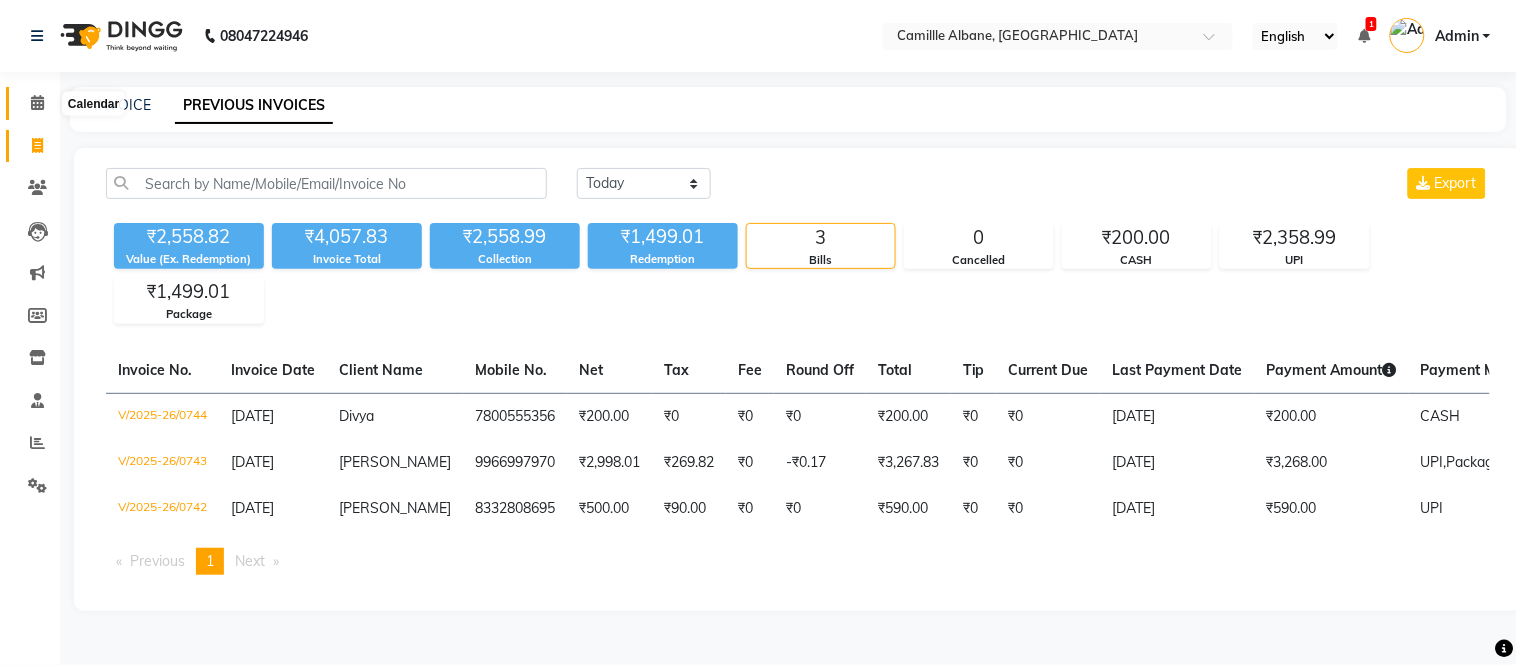 click 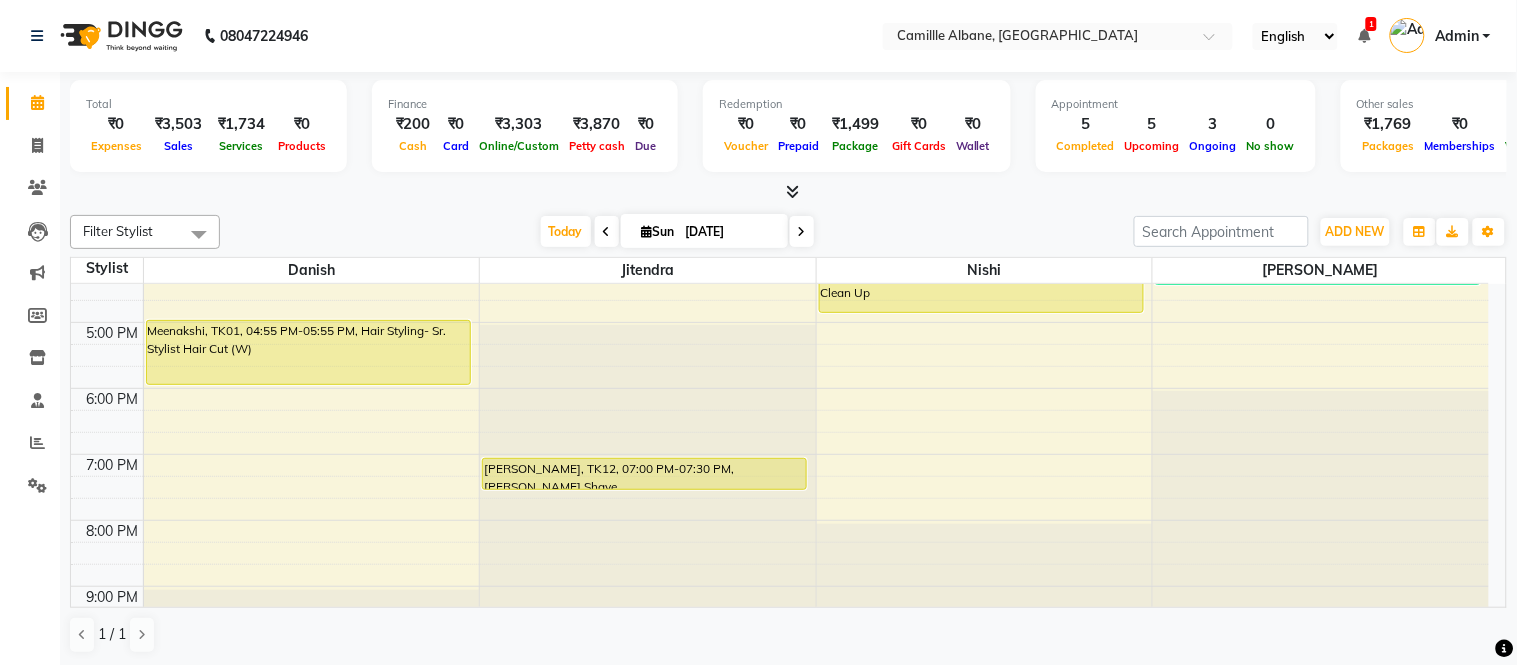 scroll, scrollTop: 370, scrollLeft: 0, axis: vertical 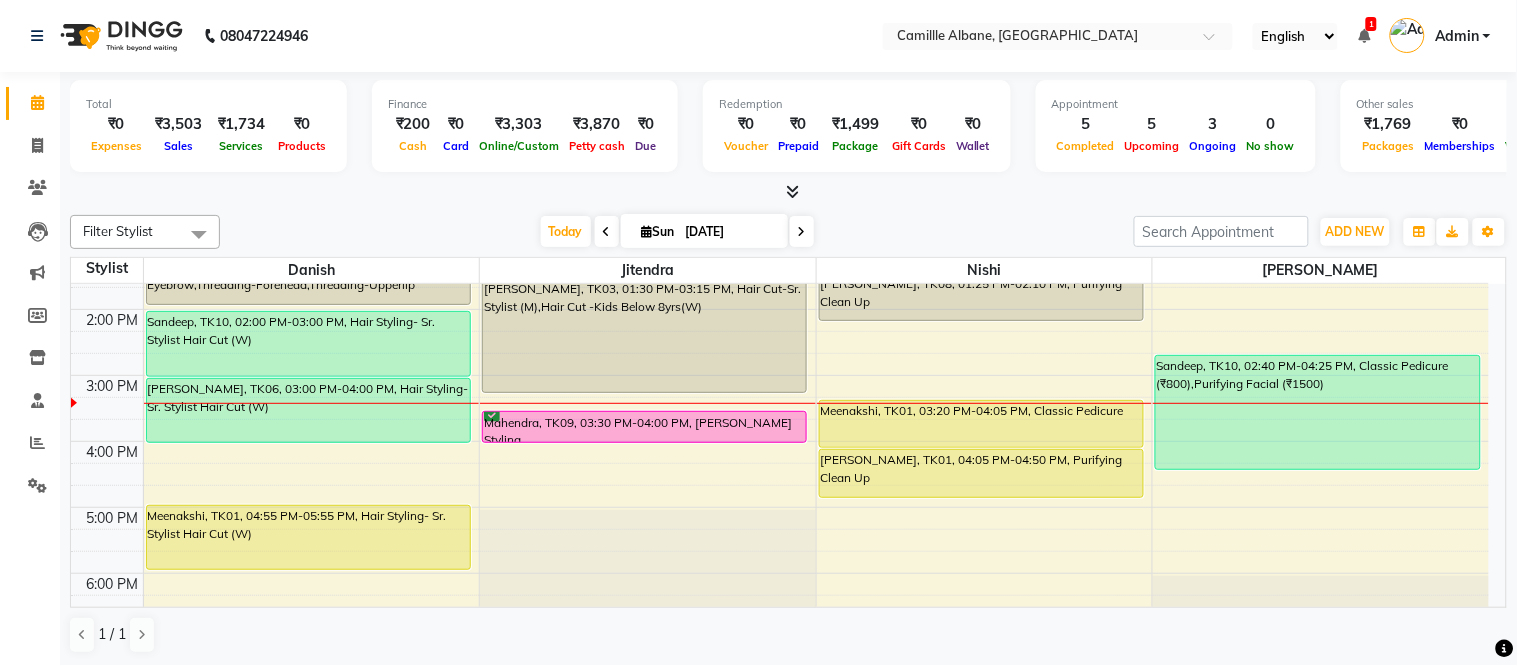 drag, startPoint x: 801, startPoint y: 223, endPoint x: 1317, endPoint y: 183, distance: 517.5481 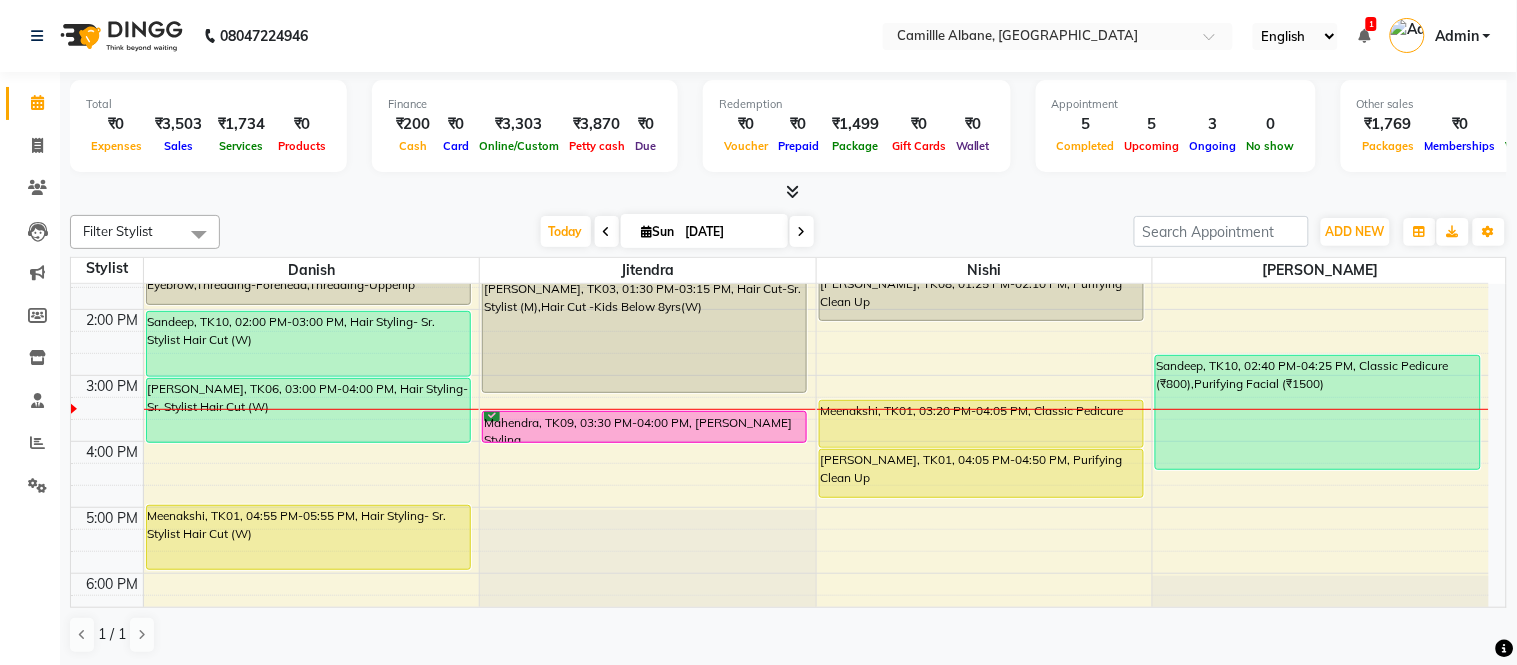 drag, startPoint x: 590, startPoint y: 440, endPoint x: 605, endPoint y: 443, distance: 15.297058 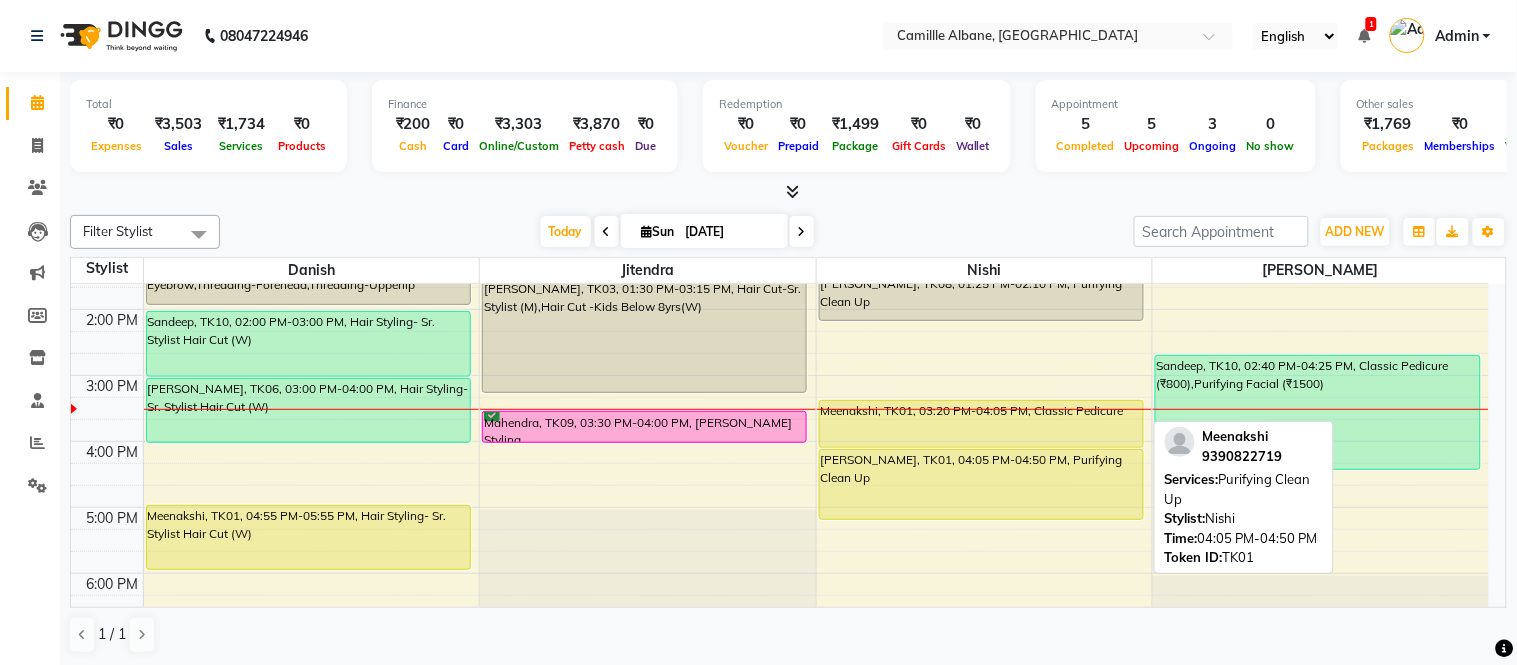 drag, startPoint x: 933, startPoint y: 492, endPoint x: 931, endPoint y: 525, distance: 33.06055 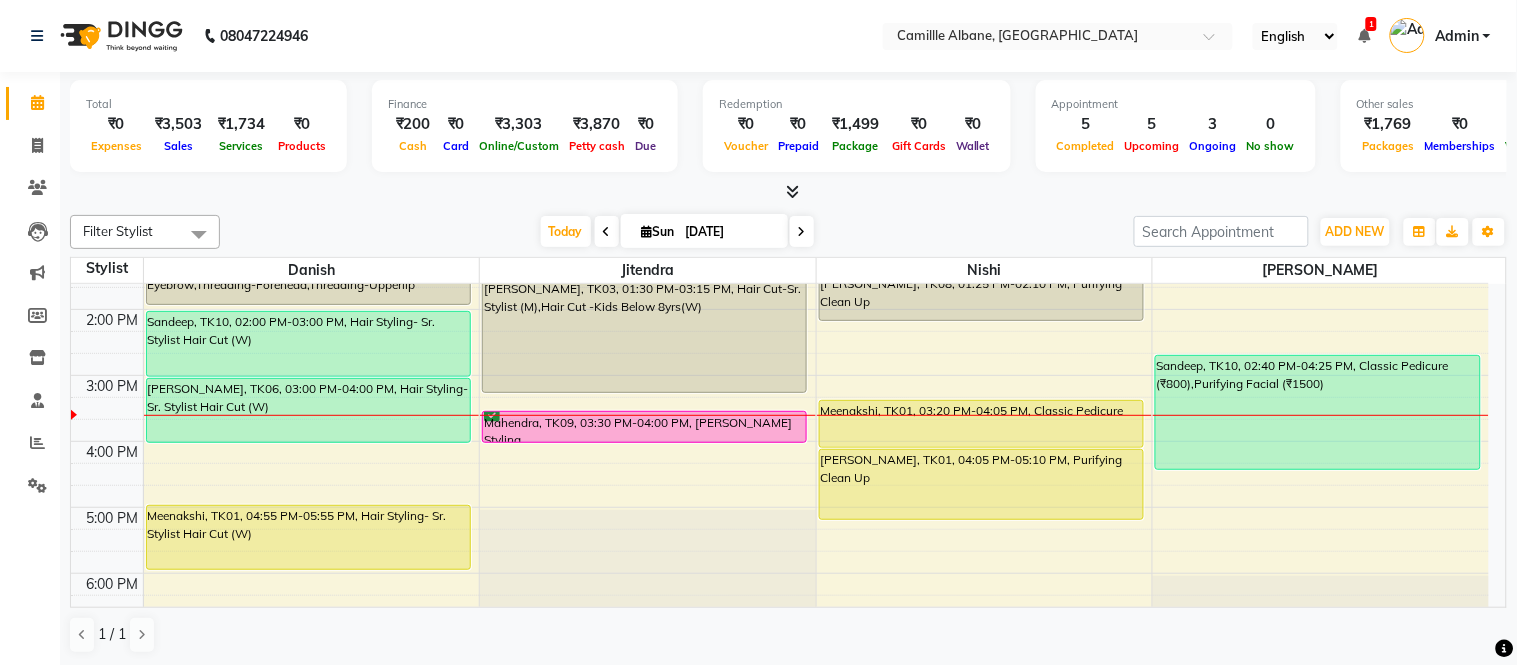 click at bounding box center [607, 231] 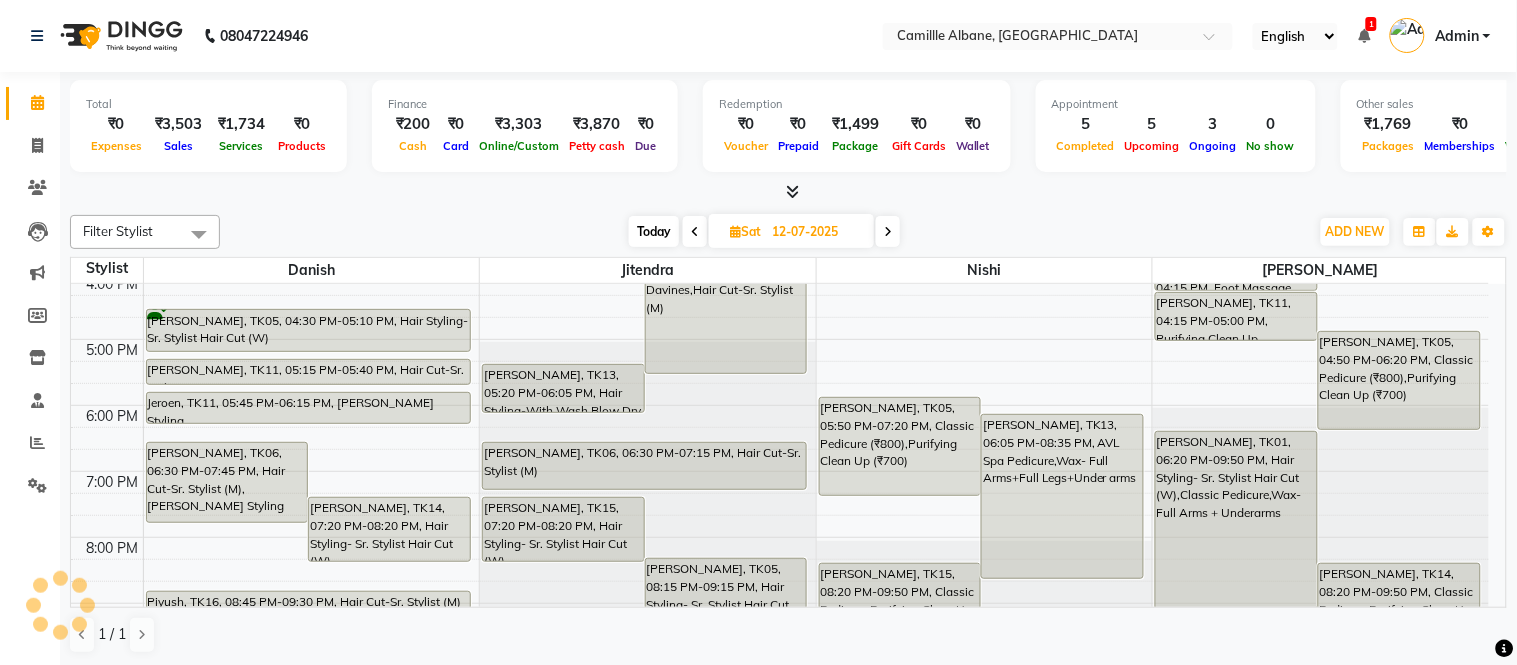 scroll, scrollTop: 604, scrollLeft: 0, axis: vertical 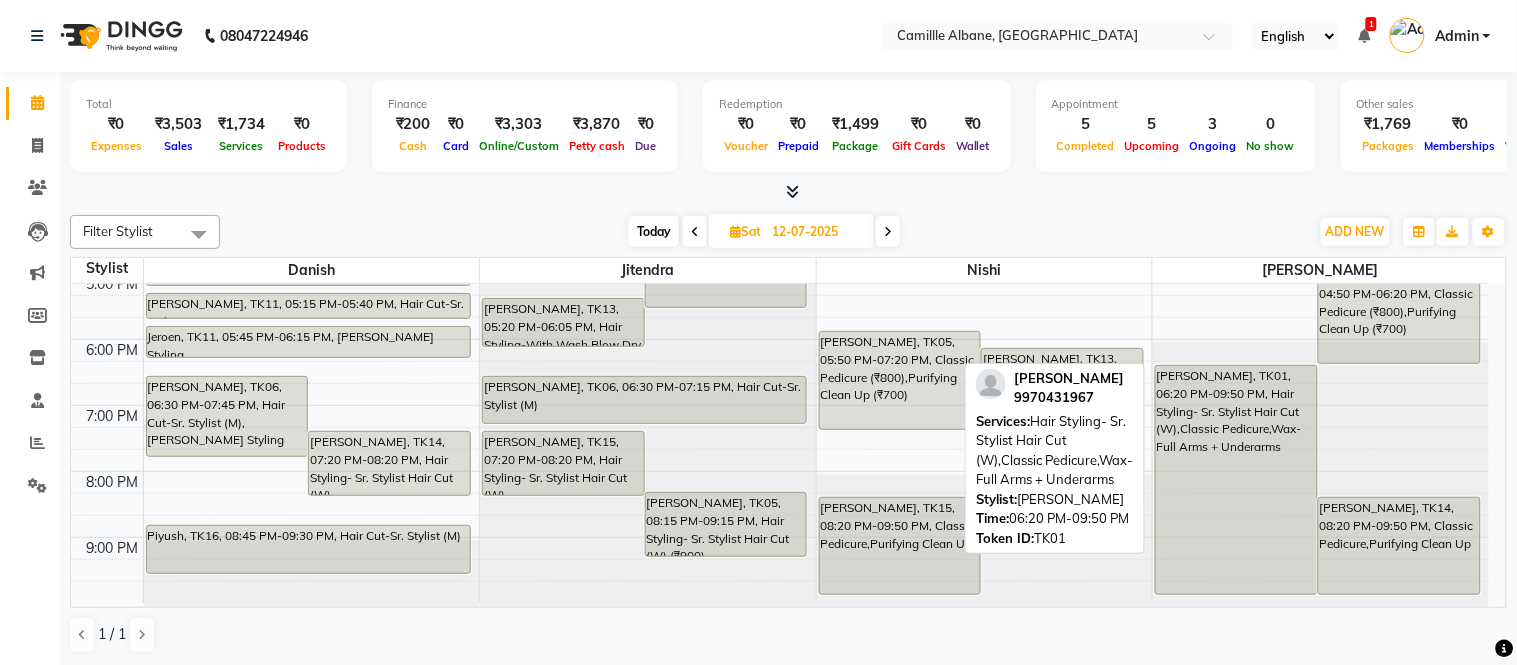 click on "[PERSON_NAME], TK01, 06:20 PM-09:50 PM, Hair Styling- Sr. Stylist Hair Cut (W),Classic Pedicure,Wax-Full Arms + Underarms" at bounding box center (1236, 480) 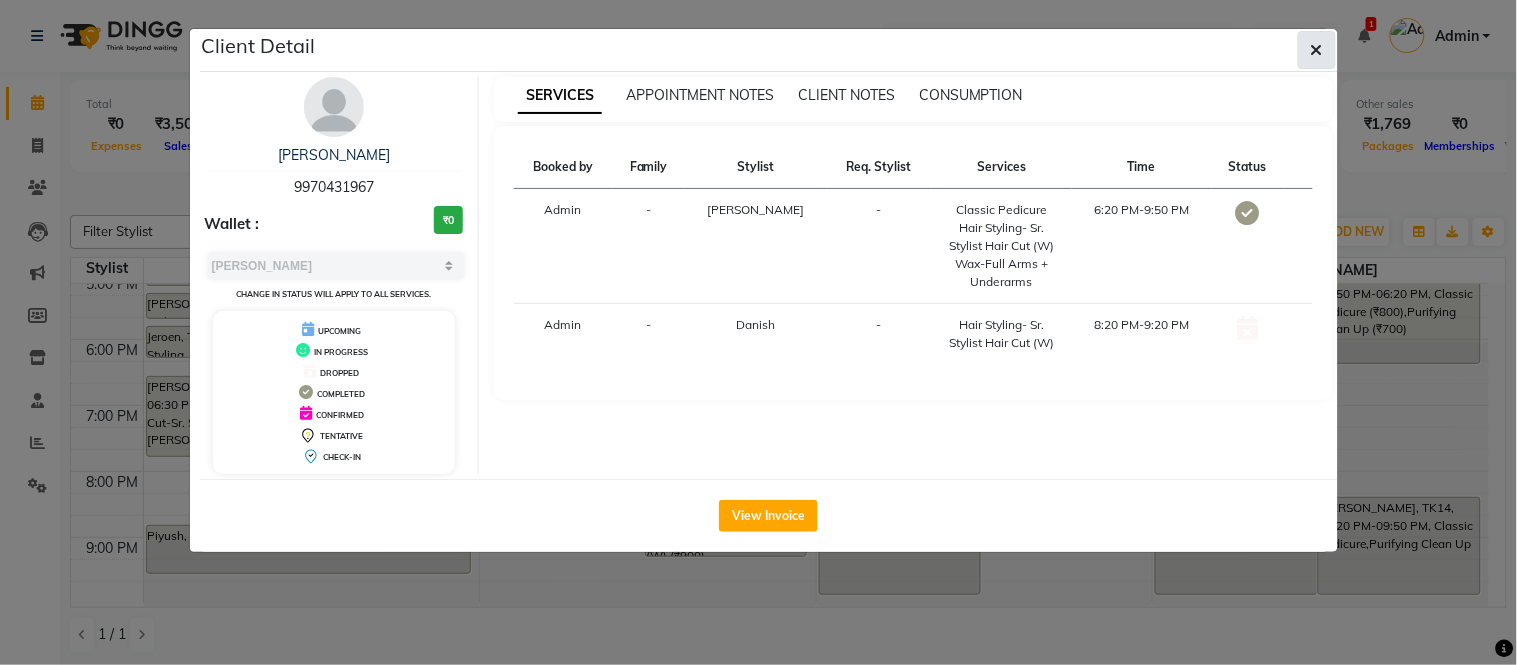 click 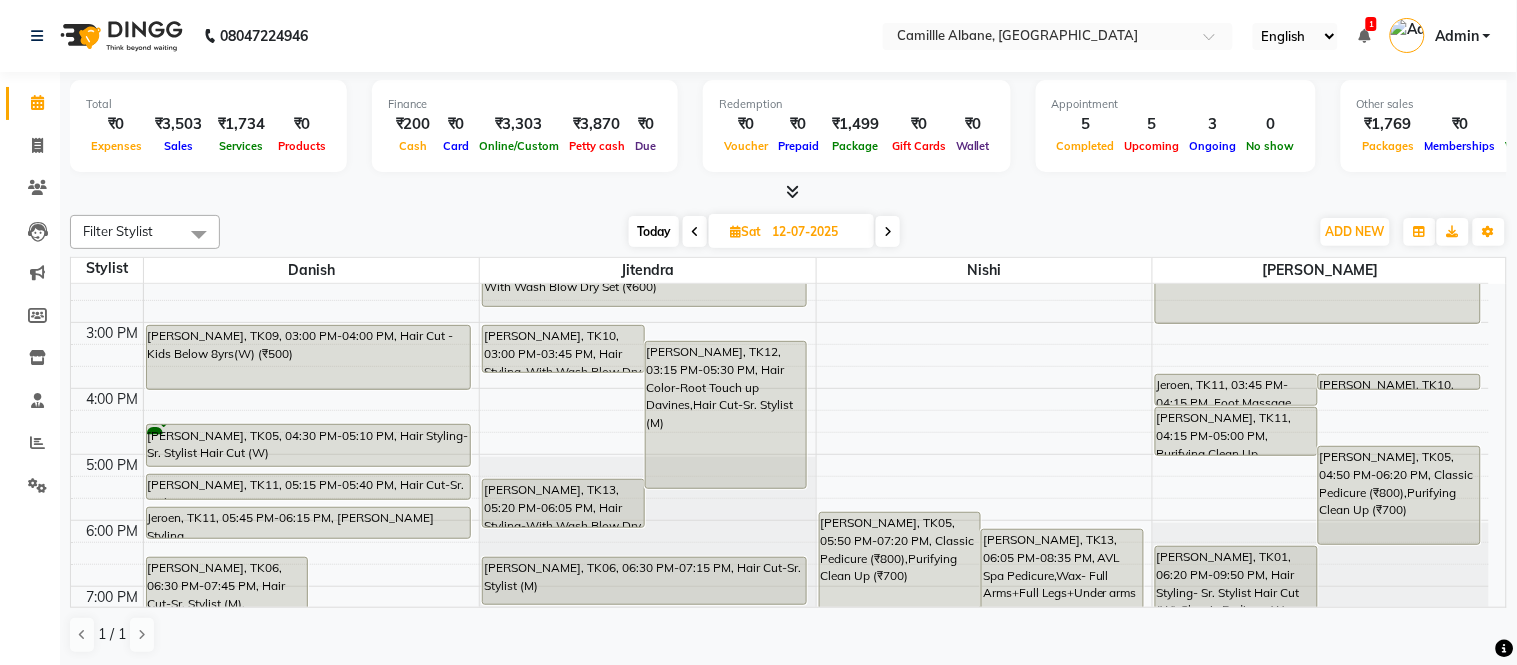 scroll, scrollTop: 604, scrollLeft: 0, axis: vertical 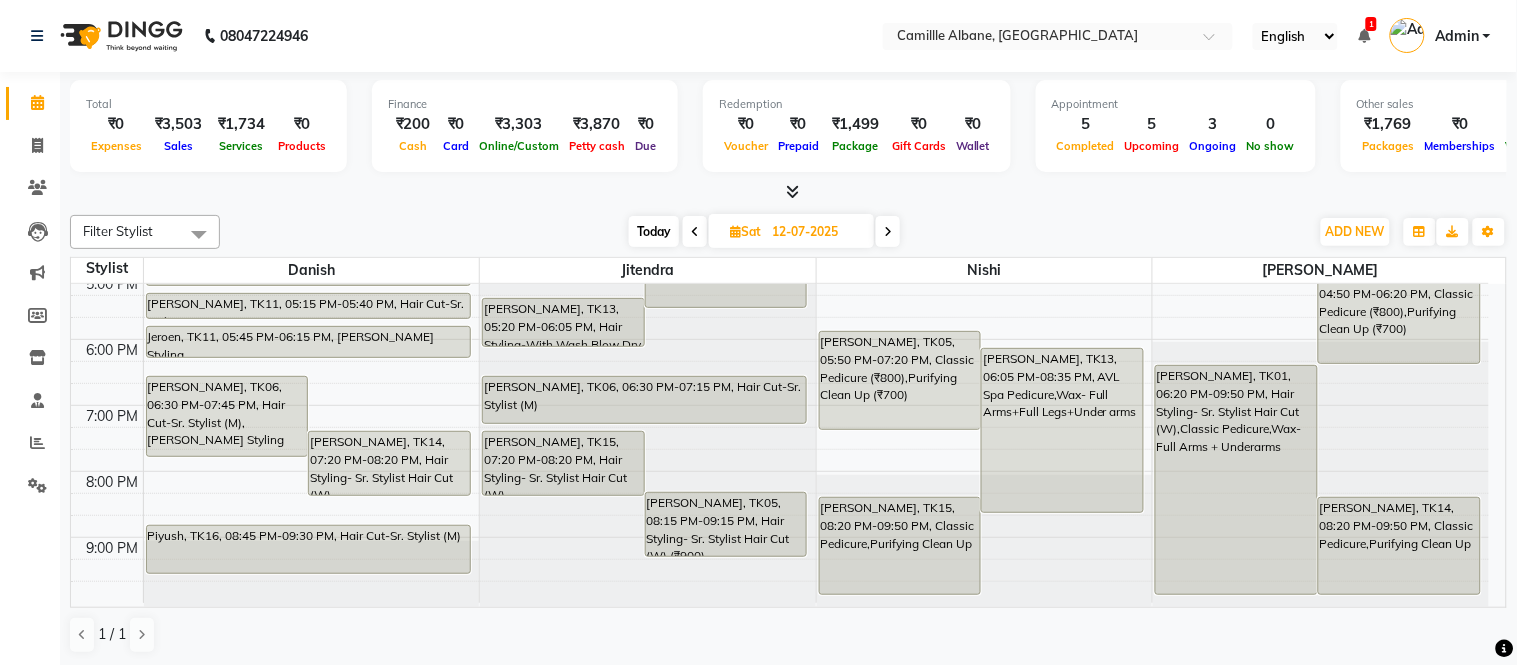 click at bounding box center (888, 232) 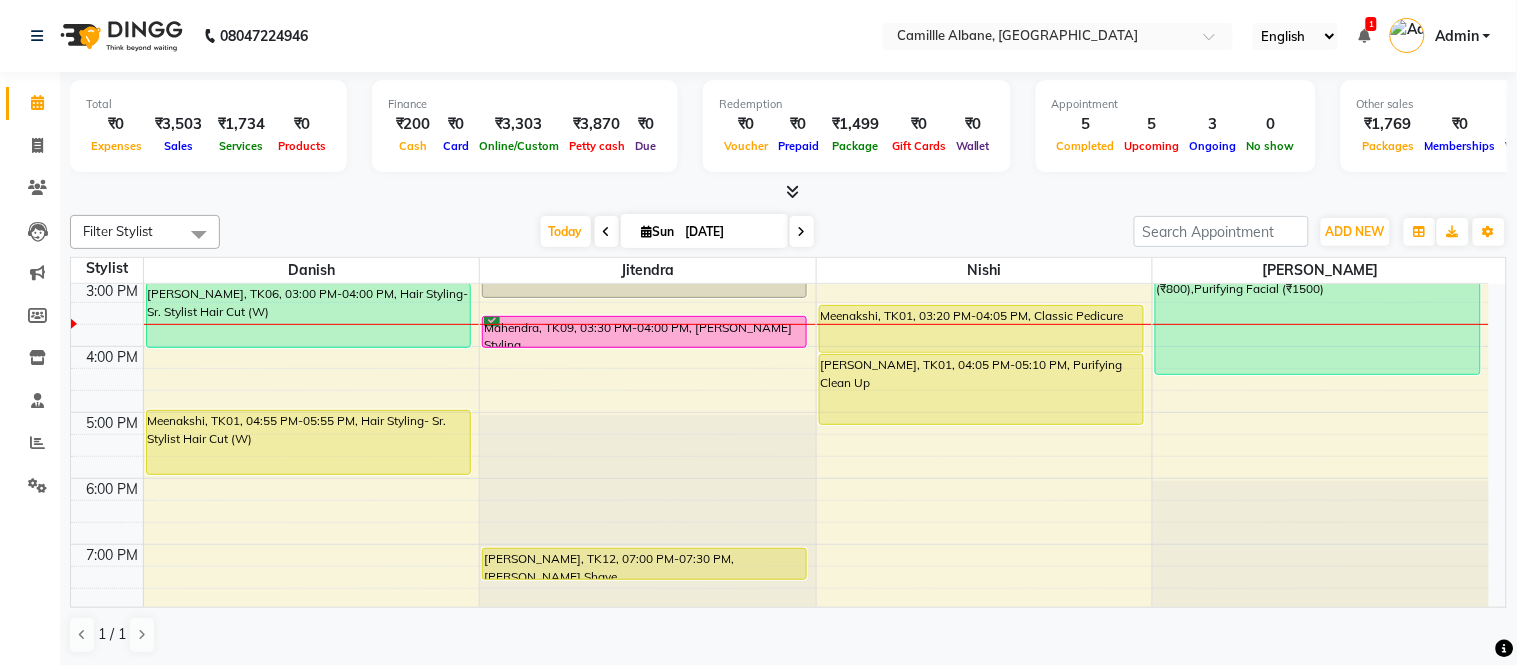 scroll, scrollTop: 280, scrollLeft: 0, axis: vertical 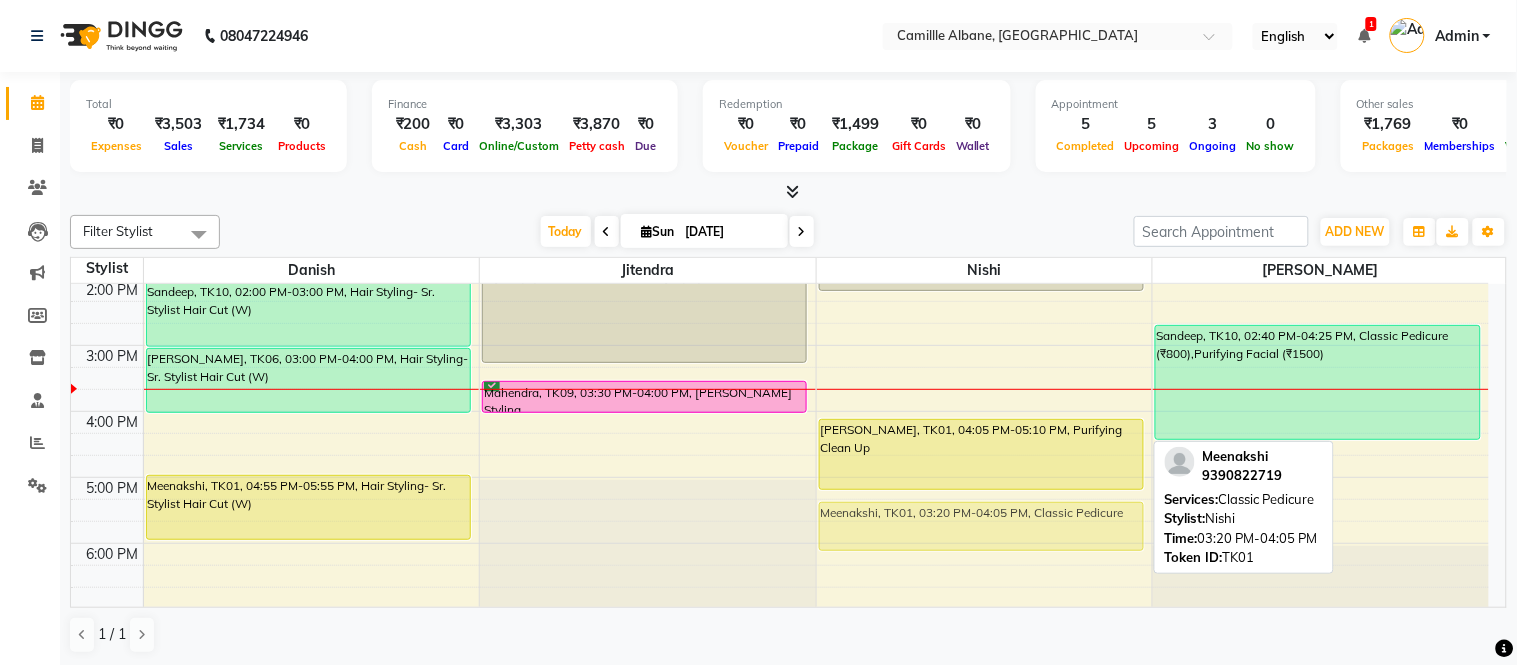 drag, startPoint x: 931, startPoint y: 510, endPoint x: 956, endPoint y: 544, distance: 42.201897 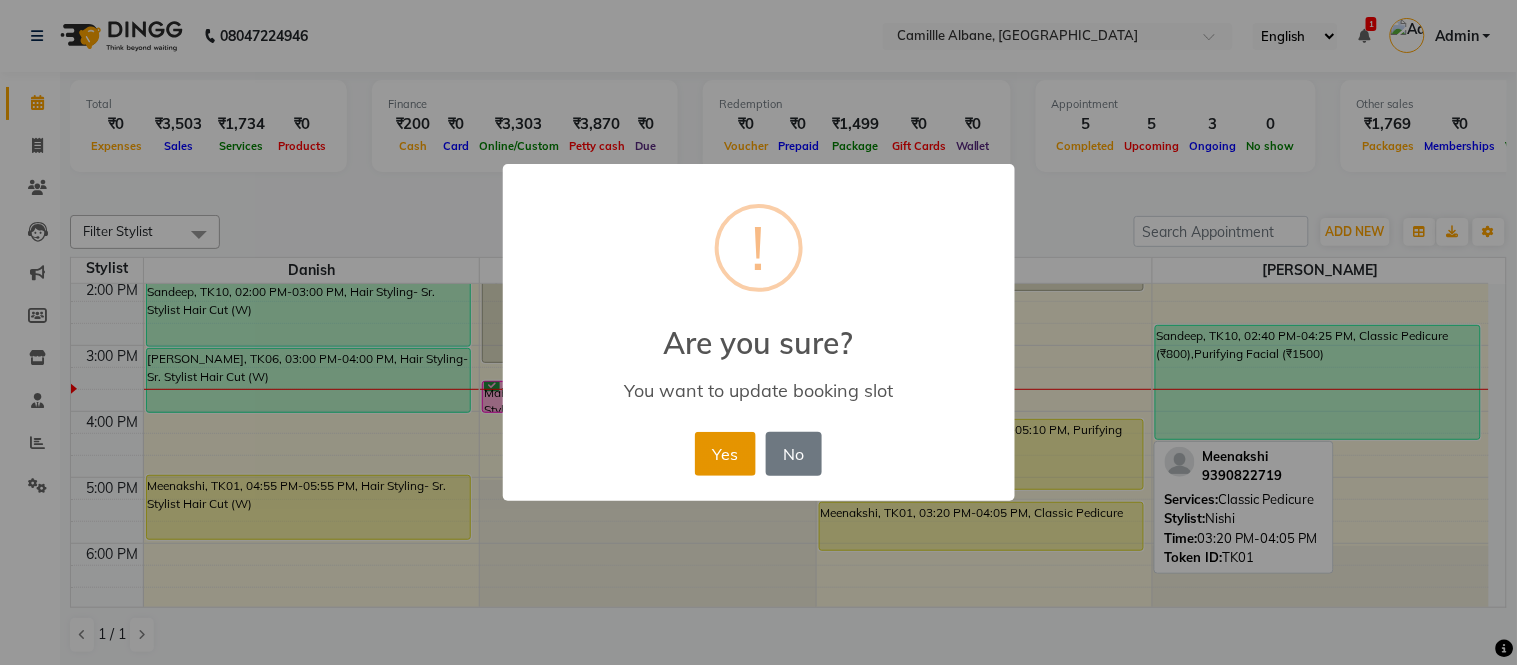 click on "Yes" at bounding box center (725, 454) 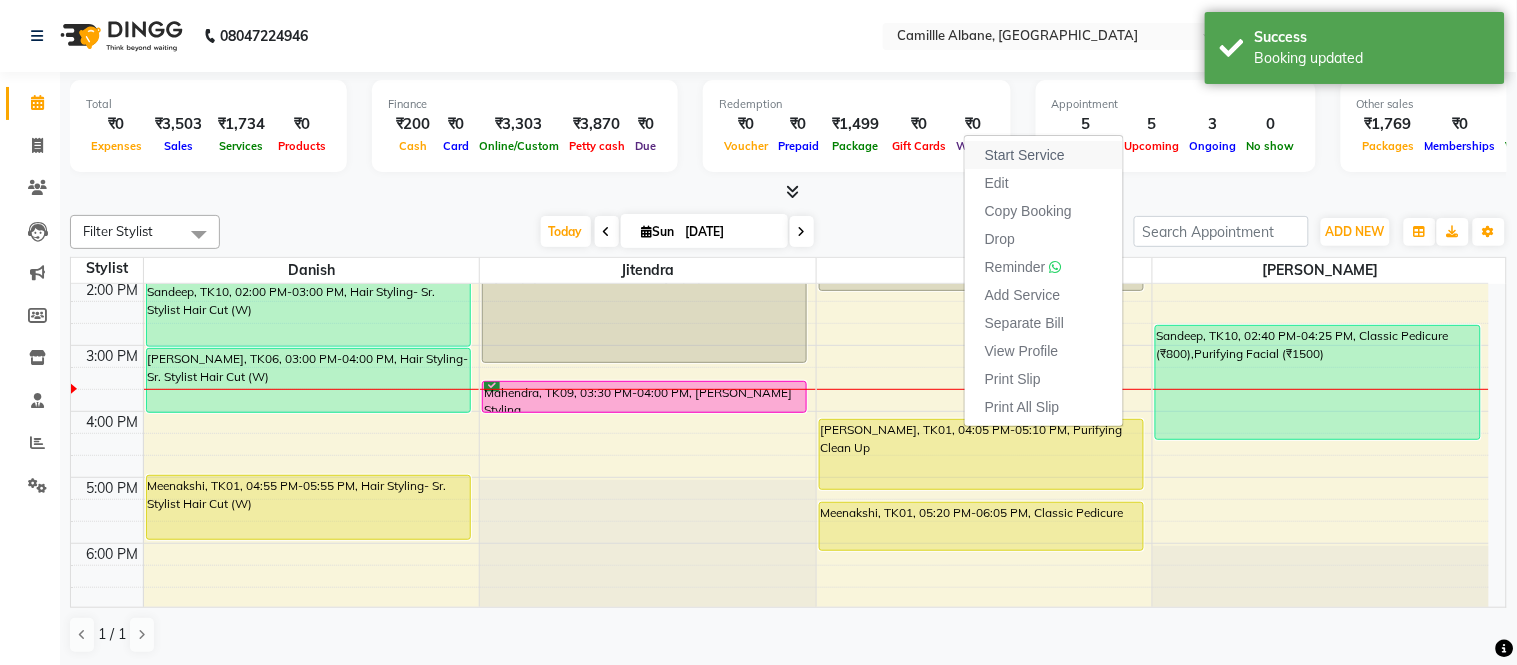 click on "Start Service" at bounding box center [1025, 155] 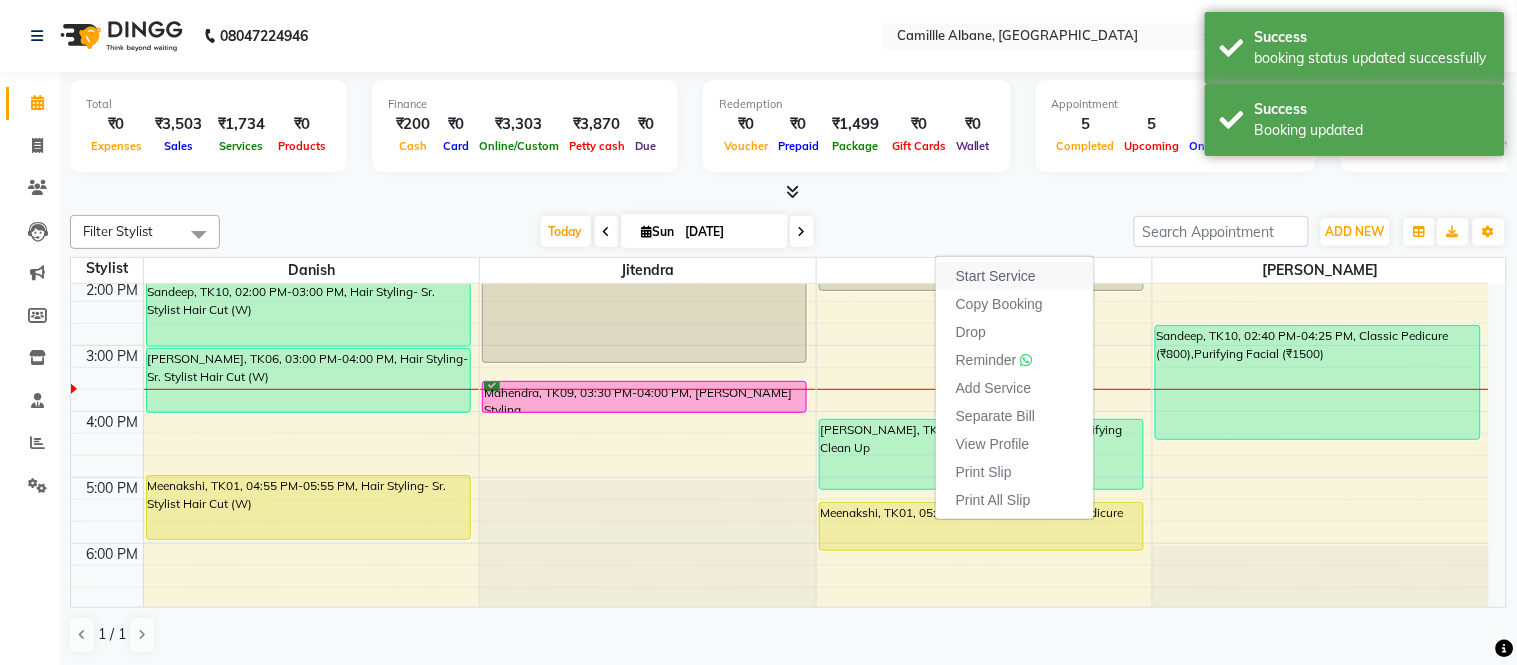 click on "Start Service" at bounding box center (996, 276) 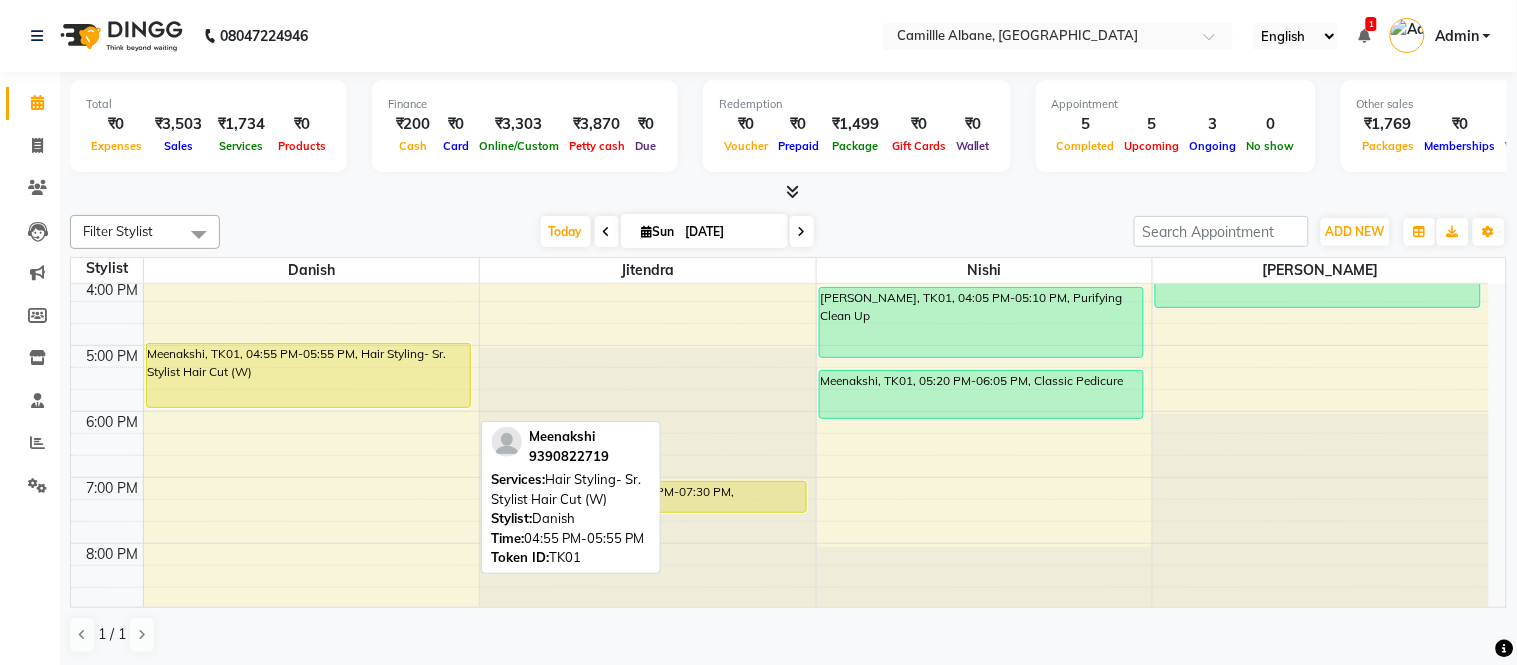 scroll, scrollTop: 585, scrollLeft: 0, axis: vertical 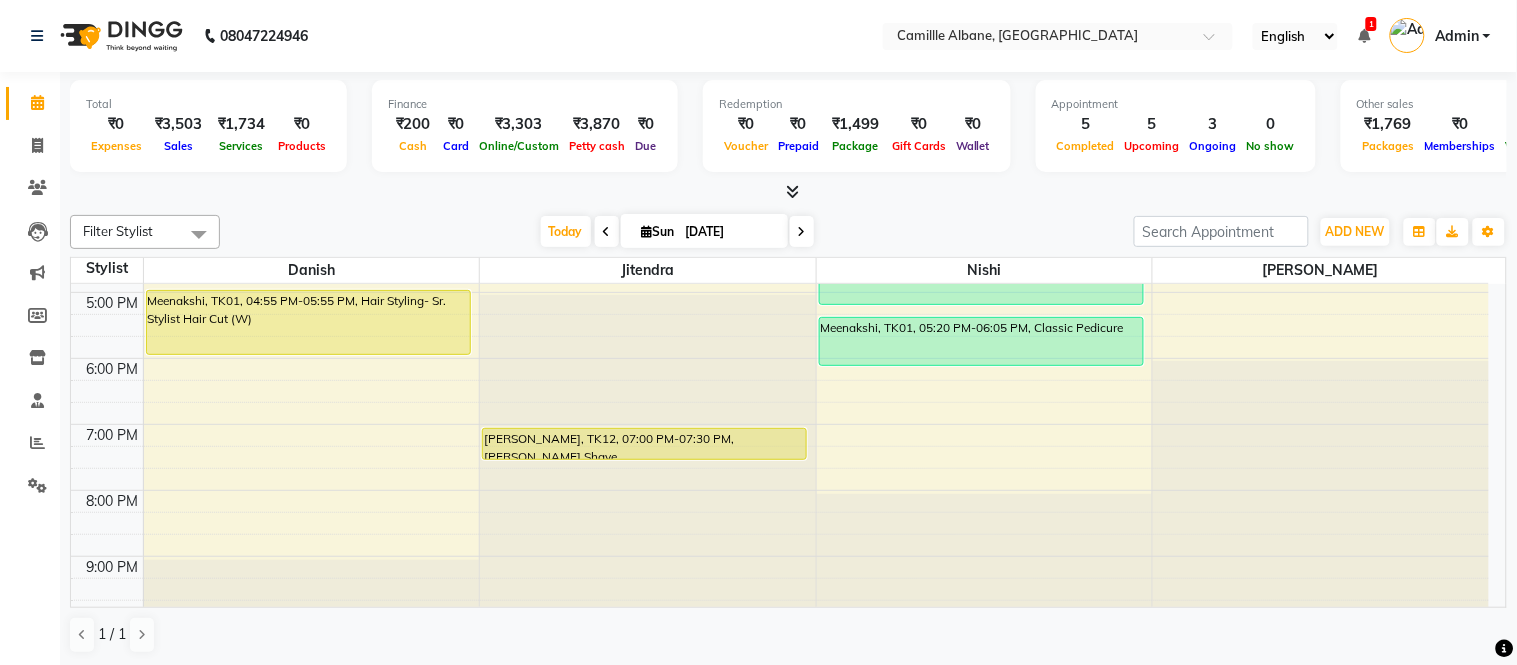 click on "8:00 AM 9:00 AM 10:00 AM 11:00 AM 12:00 PM 1:00 PM 2:00 PM 3:00 PM 4:00 PM 5:00 PM 6:00 PM 7:00 PM 8:00 PM 9:00 PM    Divya, TK11, 01:10 PM-01:55 PM, Threading-Eyebrow,Threading-Forehead,Threading-Upperlip    Sandeep, TK10, 02:00 PM-03:00 PM, Hair Styling- Sr. Stylist Hair Cut (W)    Pravallika, TK06, 03:00 PM-04:00 PM, Hair Styling- Sr. Stylist Hair Cut (W)    Meenakshi, TK01, 04:55 PM-05:55 PM, Hair Styling- Sr. Stylist Hair Cut (W)    Harikrishna, TK08, 11:55 AM-01:25 PM, Head Massage (M),Head Massage (M)    Ravi, TK07, 12:10 PM-01:25 PM, Hair Cut-Sr. Stylist (M),Beard-Beard Styling    ROHINI KUMAR, TK03, 01:30 PM-03:15 PM, Hair Cut-Sr. Stylist (M),Hair Cut -Kids Below 8yrs(W)     Mahendra, TK09, 03:30 PM-04:00 PM, Beard-Beard Styling    Pritesh, TK12, 07:00 PM-07:30 PM, Beard Shave    Harikrishna, TK08, 01:25 PM-02:10 PM, Purifying Clean Up    Meenakshi, TK01, 04:05 PM-05:10 PM, Purifying Clean Up    Meenakshi, TK01, 05:20 PM-06:05 PM, Classic Pedicure" at bounding box center [780, 160] 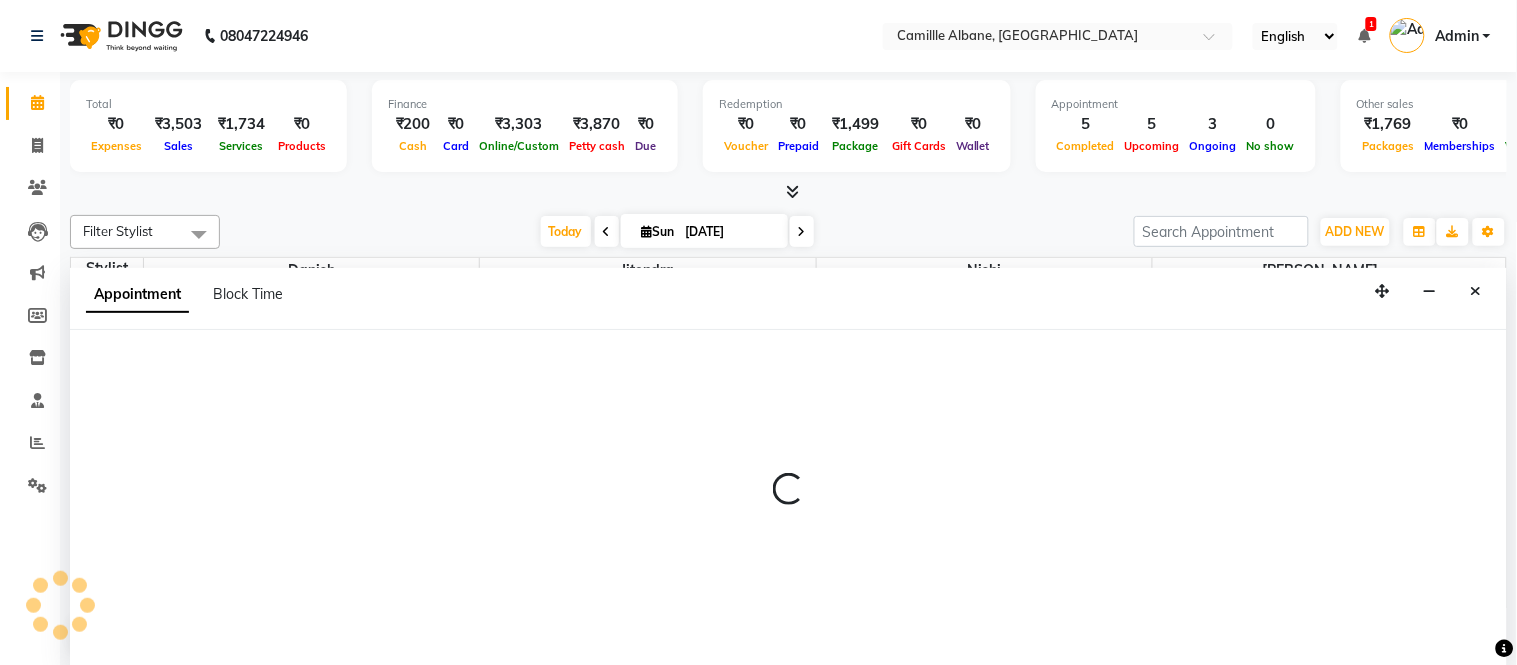 select on "57806" 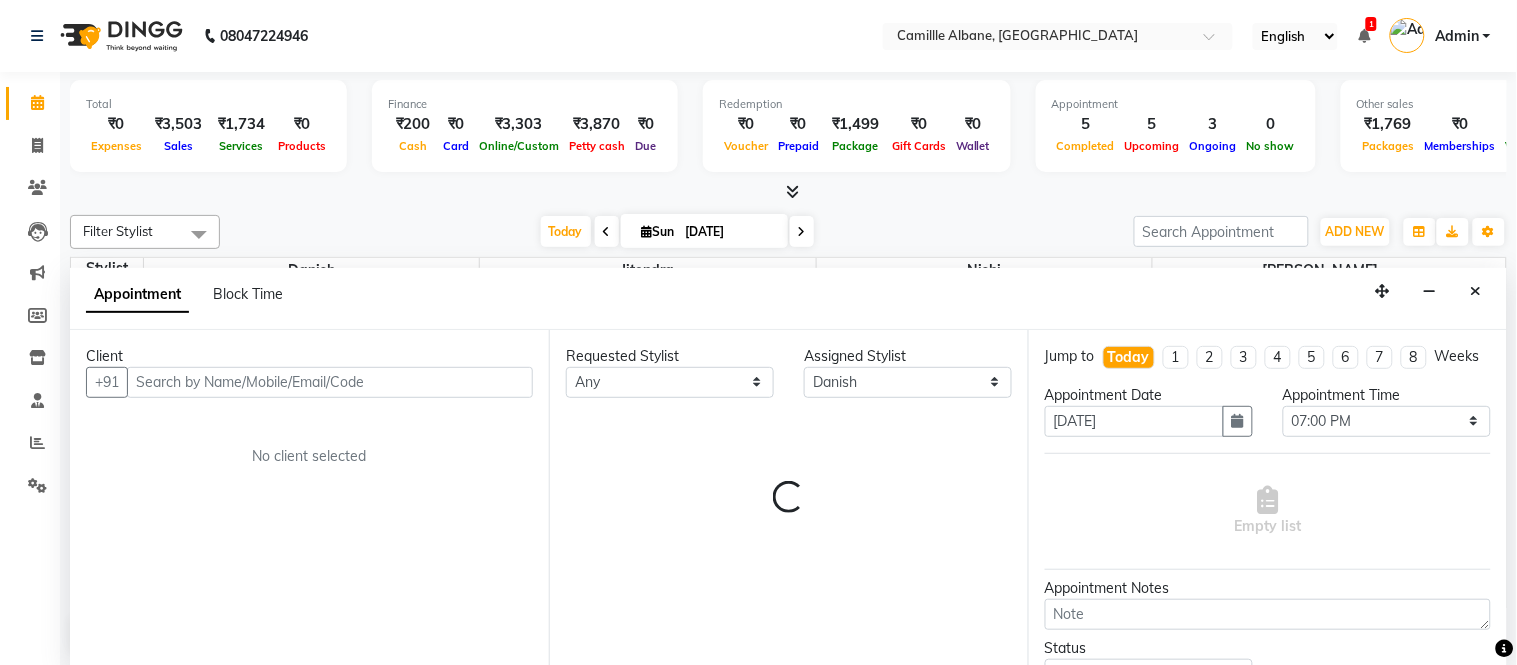 click at bounding box center (330, 382) 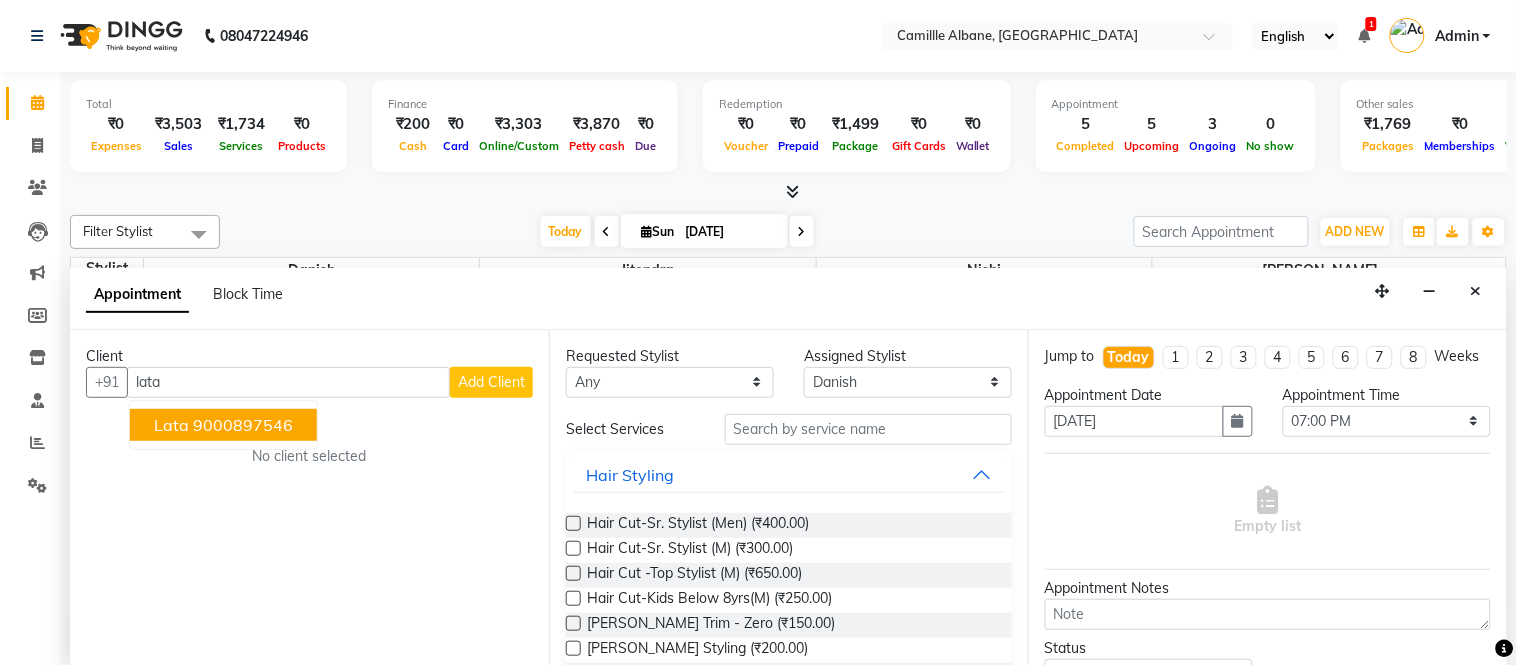 click on "9000897546" at bounding box center (243, 425) 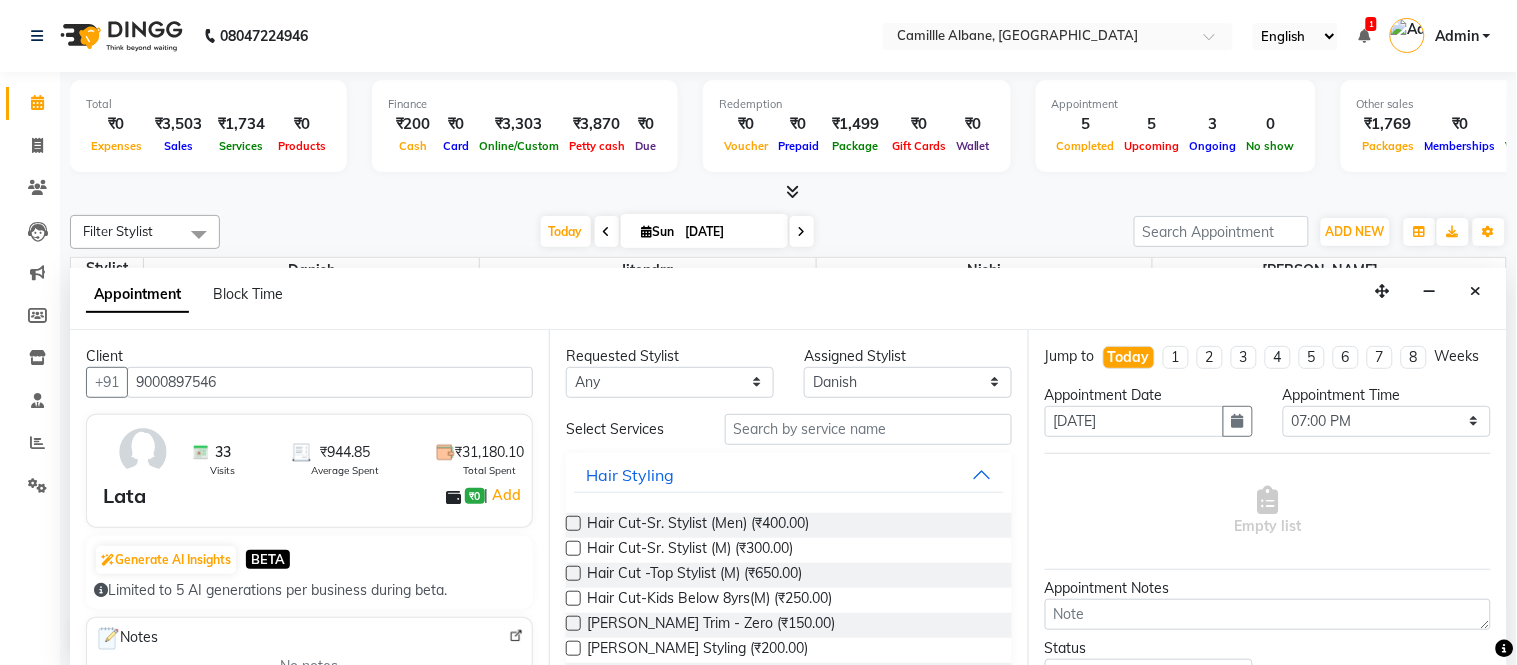 type on "9000897546" 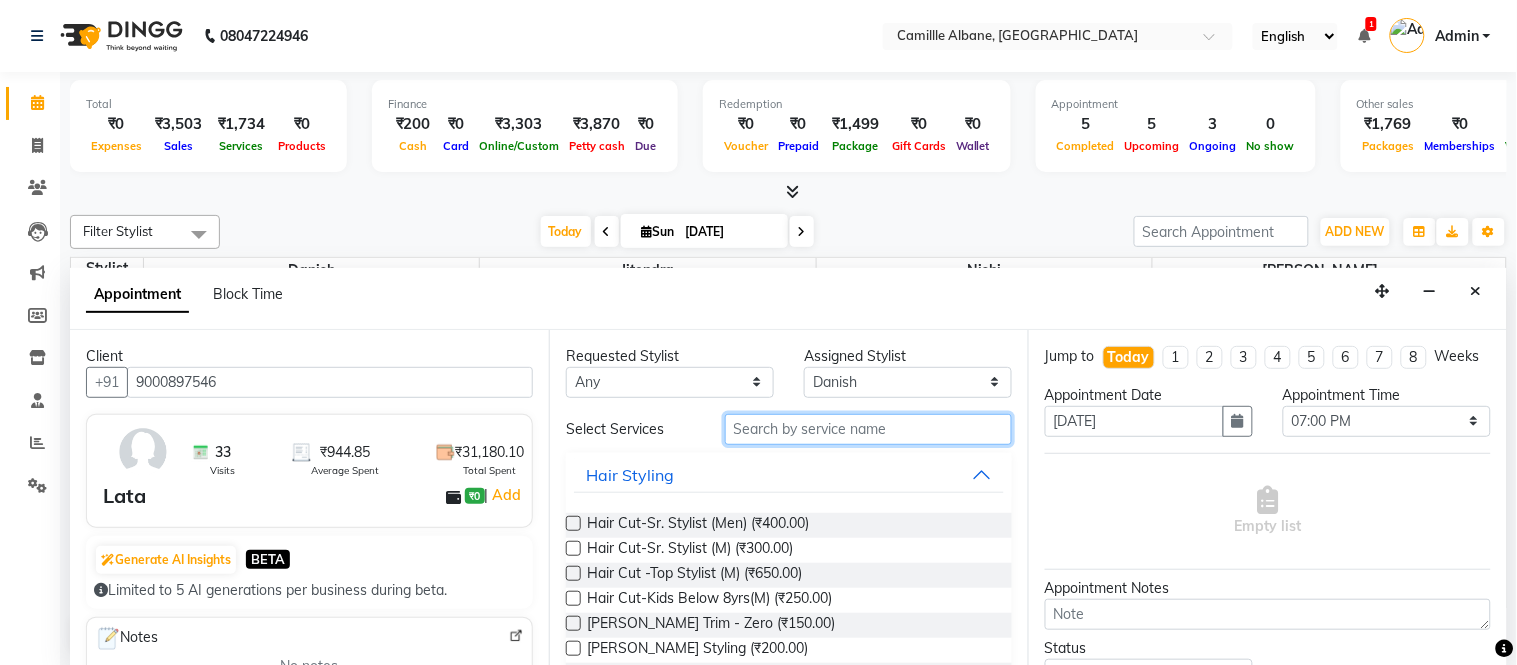 click at bounding box center (868, 429) 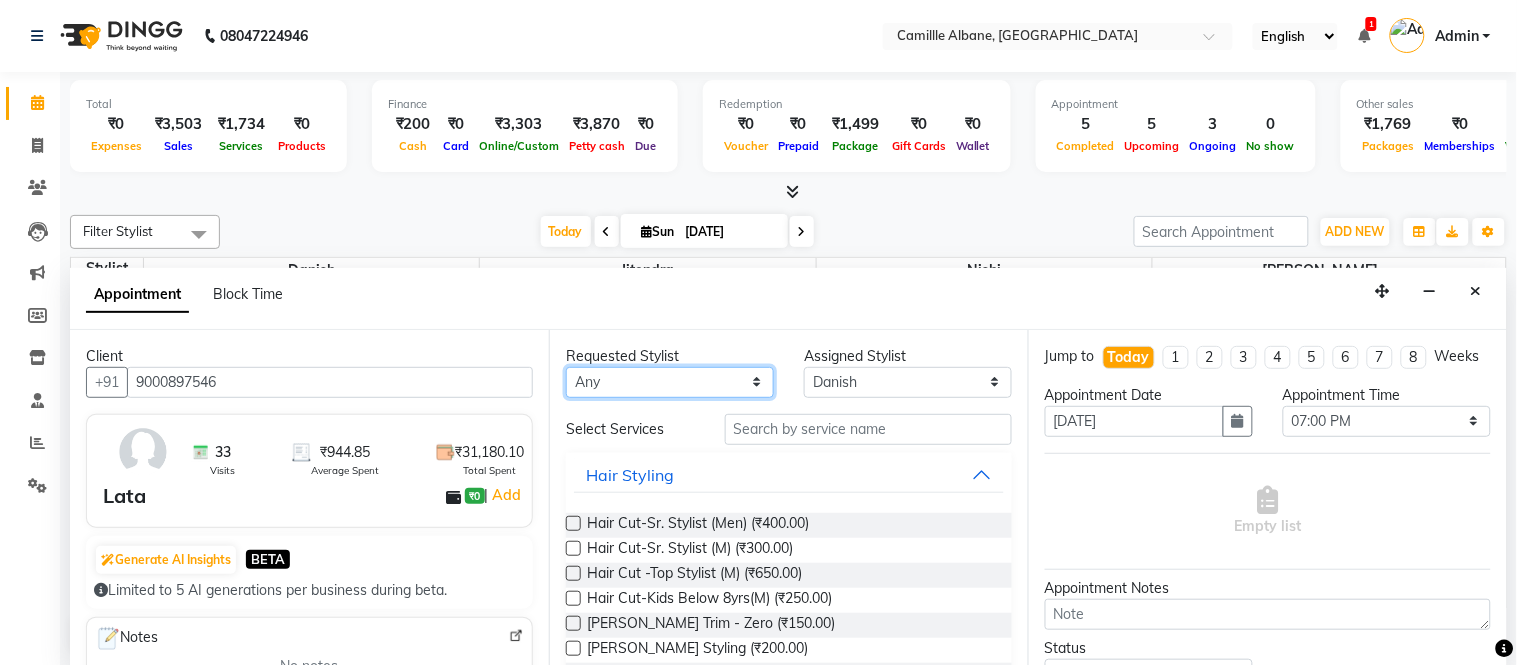 click on "Any Danish Jitendra Lalitha Nishi" at bounding box center [670, 382] 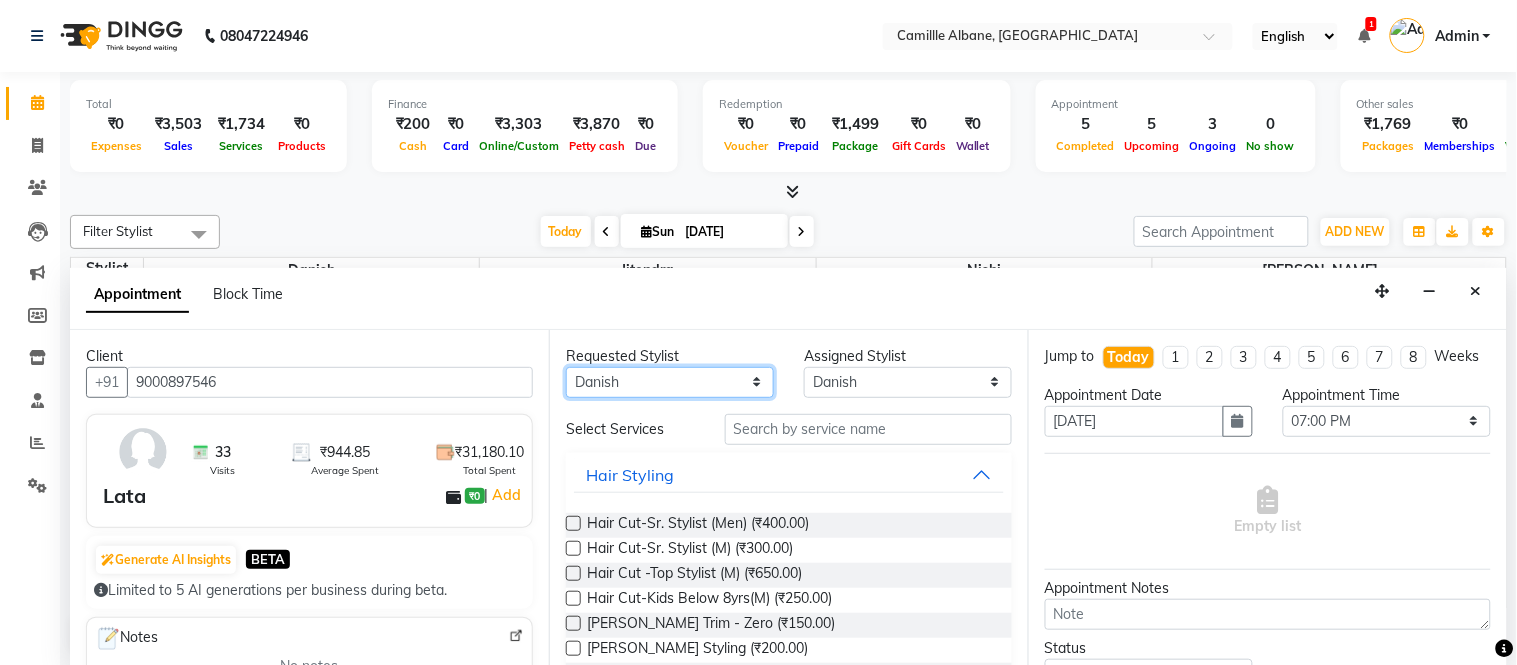 click on "Any Danish Jitendra Lalitha Nishi" at bounding box center [670, 382] 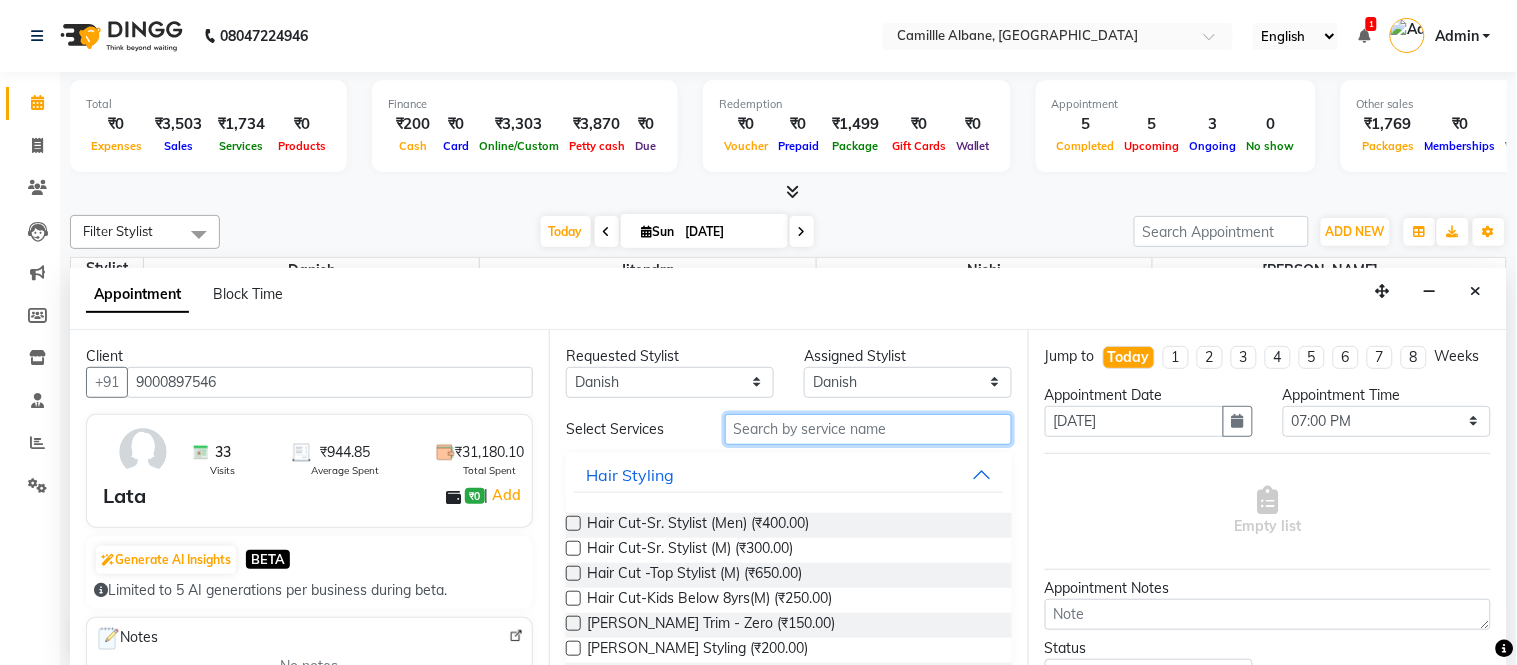 click at bounding box center (868, 429) 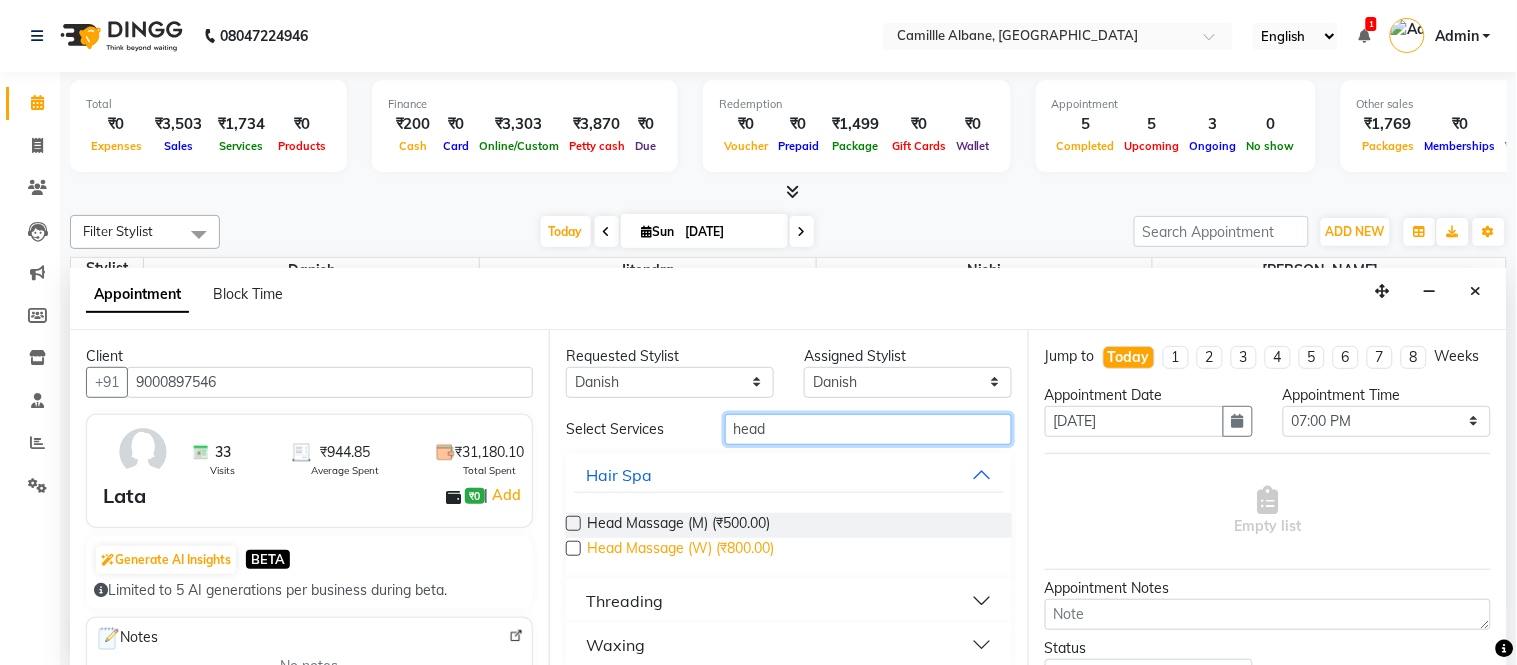 type on "head" 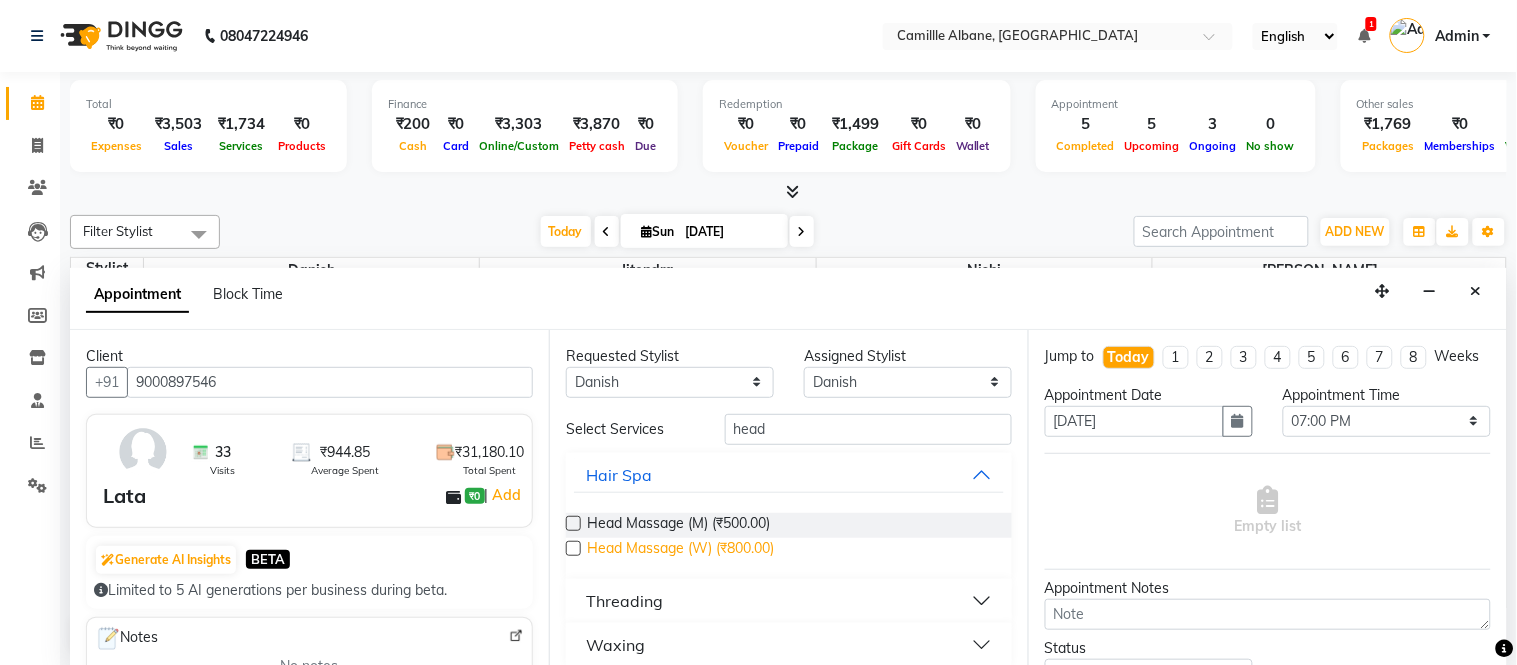 click on "Head Massage (W) (₹800.00)" at bounding box center (680, 550) 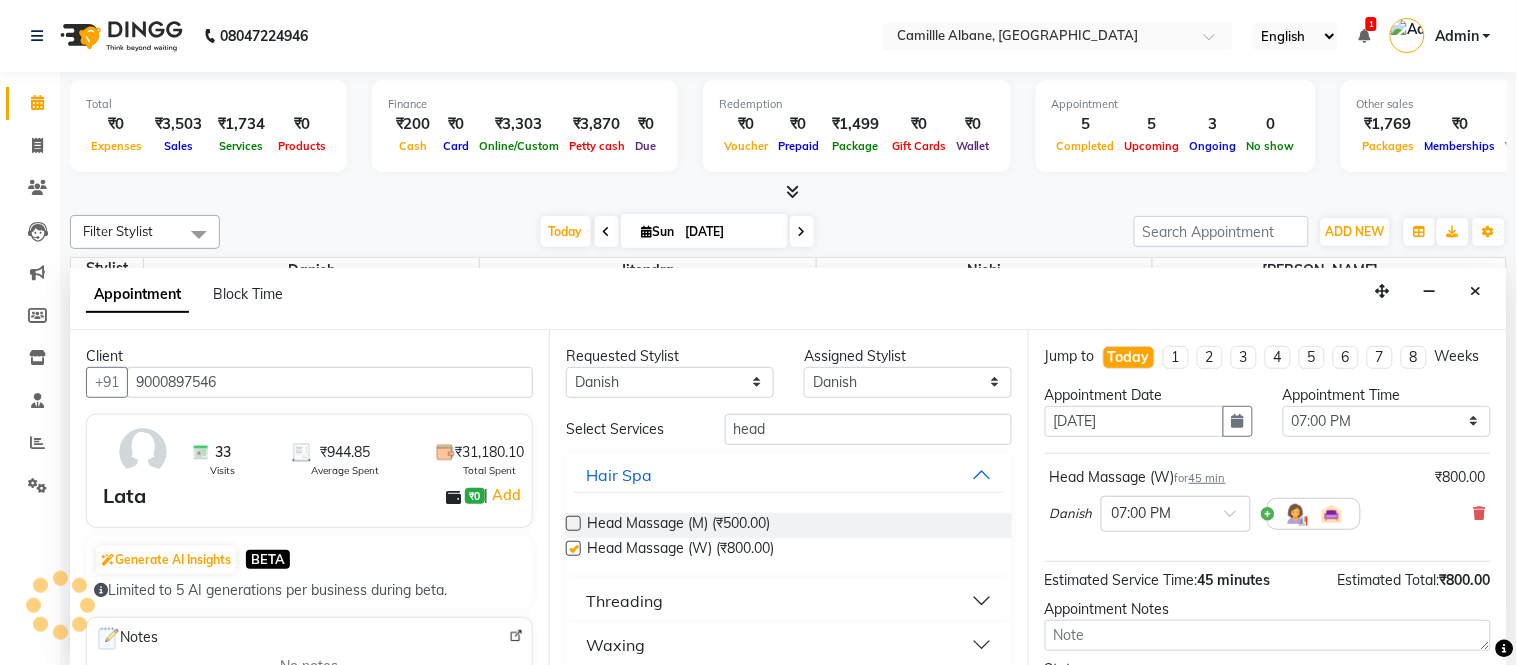 checkbox on "false" 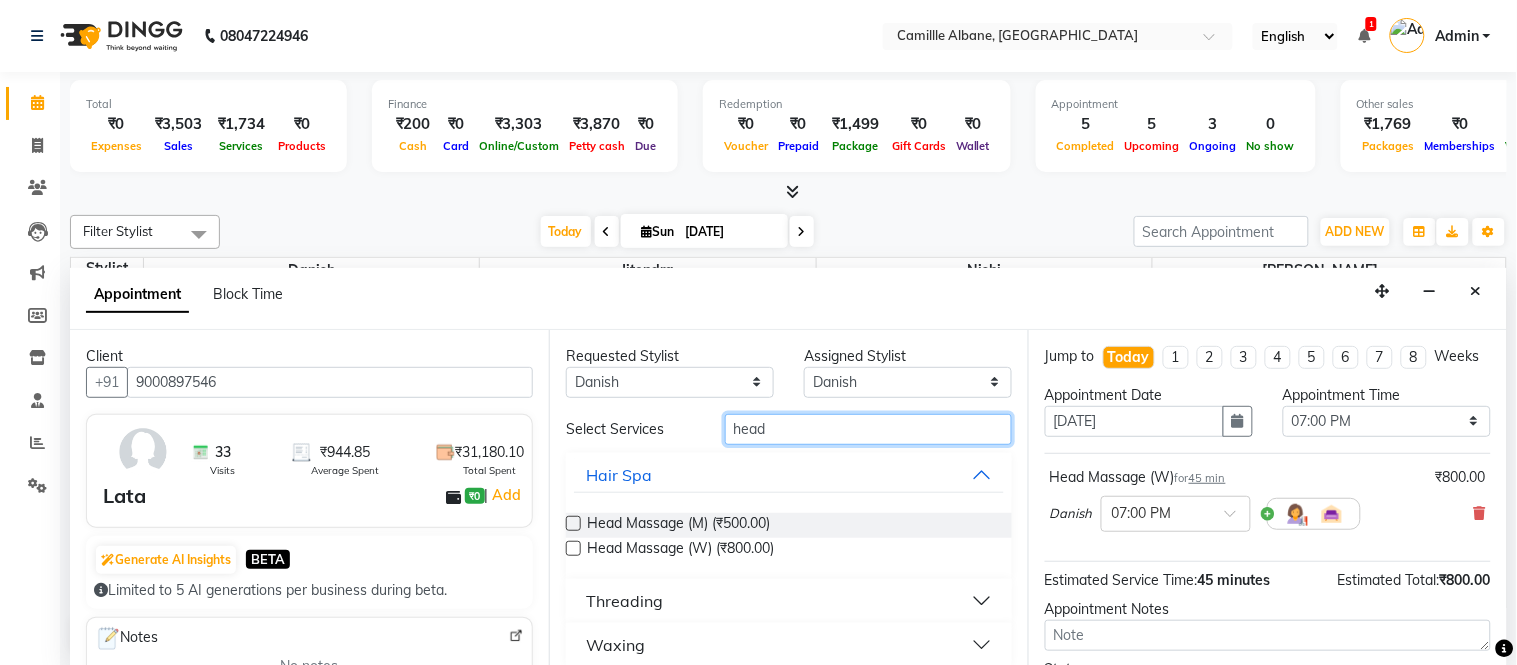 click on "head" at bounding box center (868, 429) 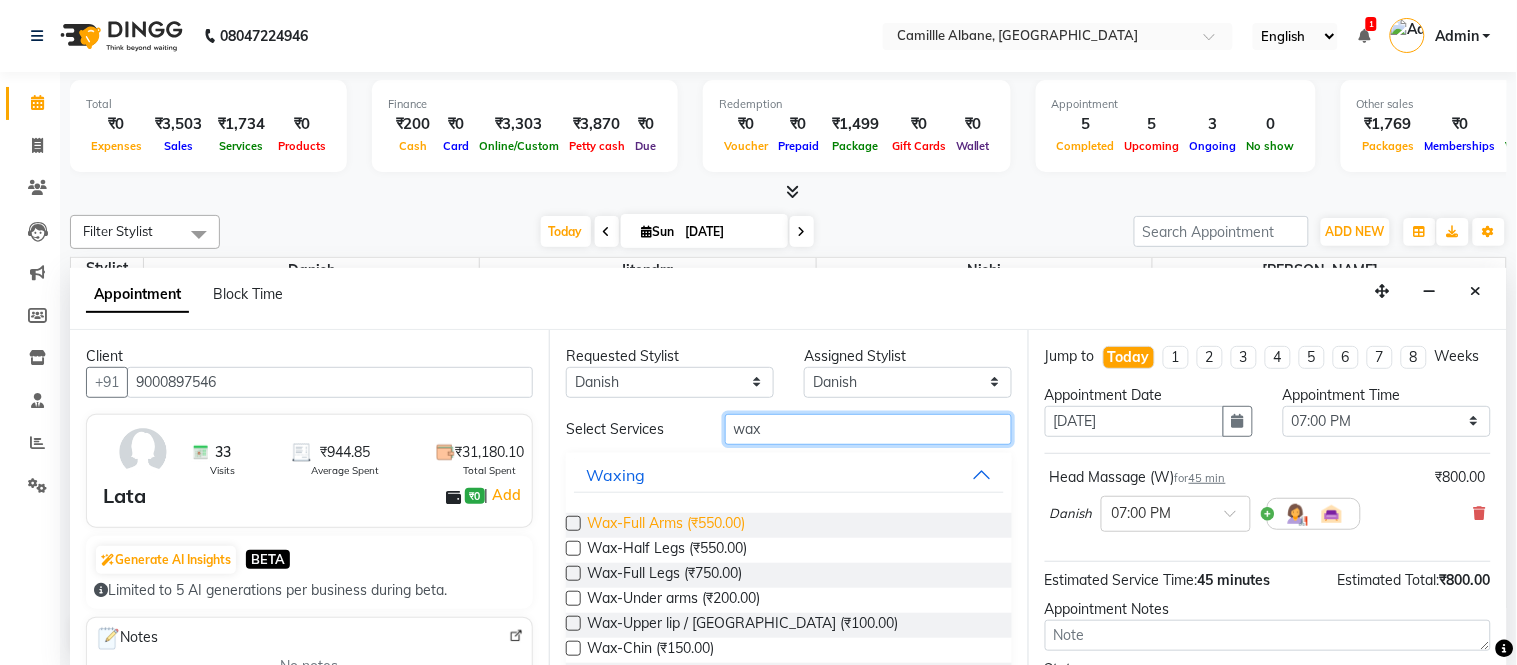 type on "wax" 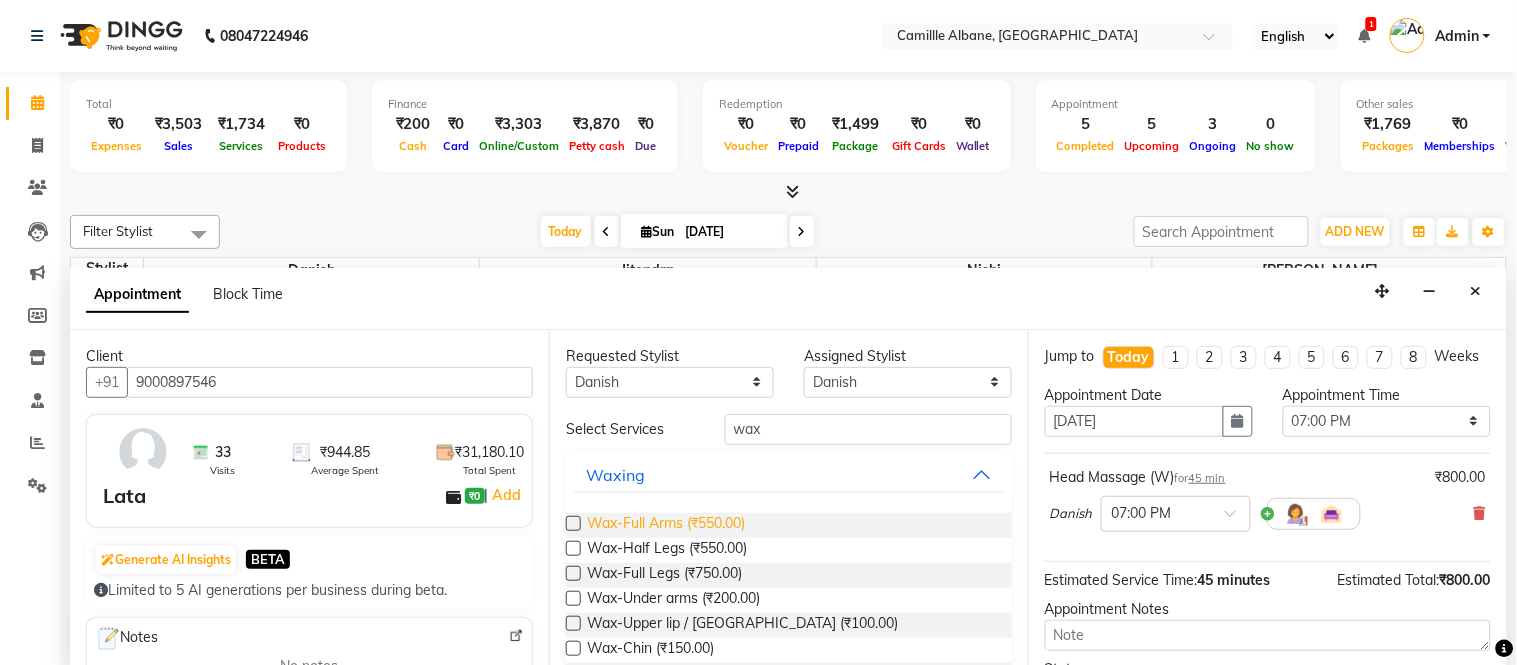 click on "Wax-Full Arms (₹550.00)" at bounding box center [666, 525] 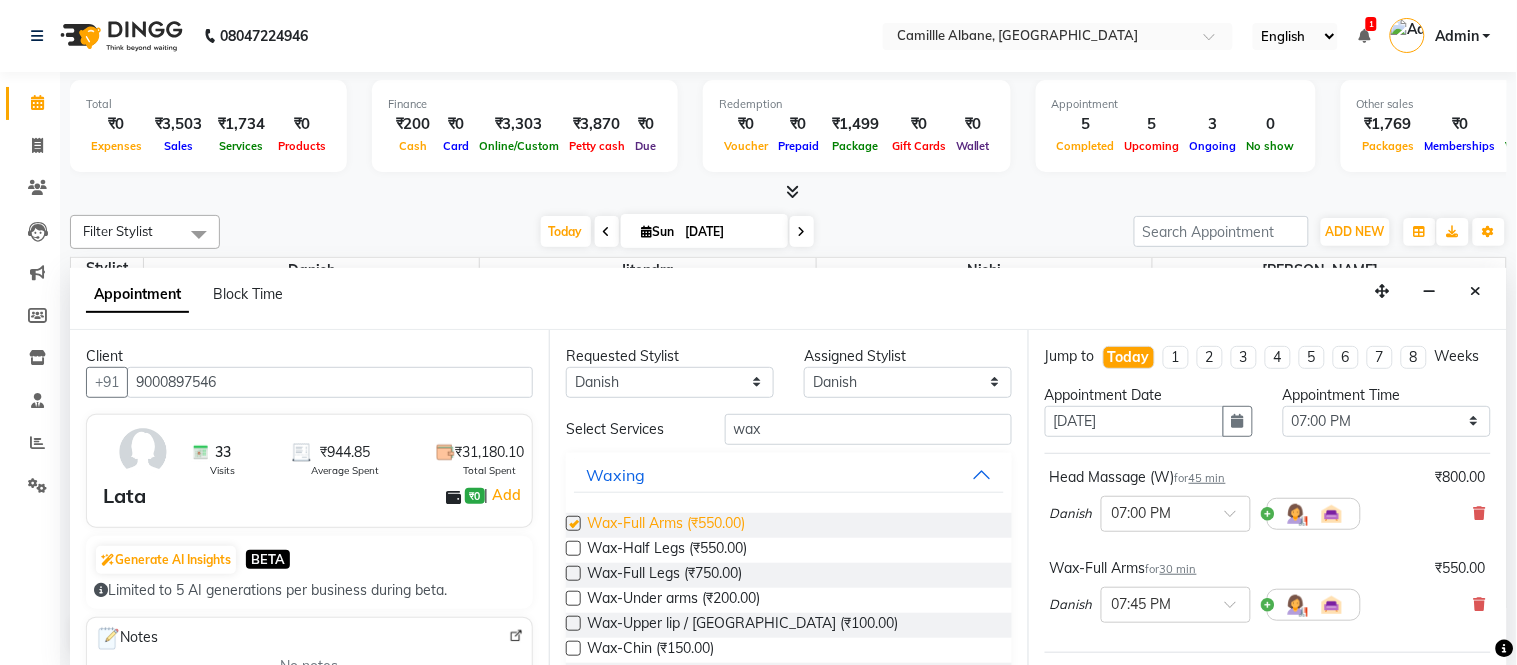 checkbox on "false" 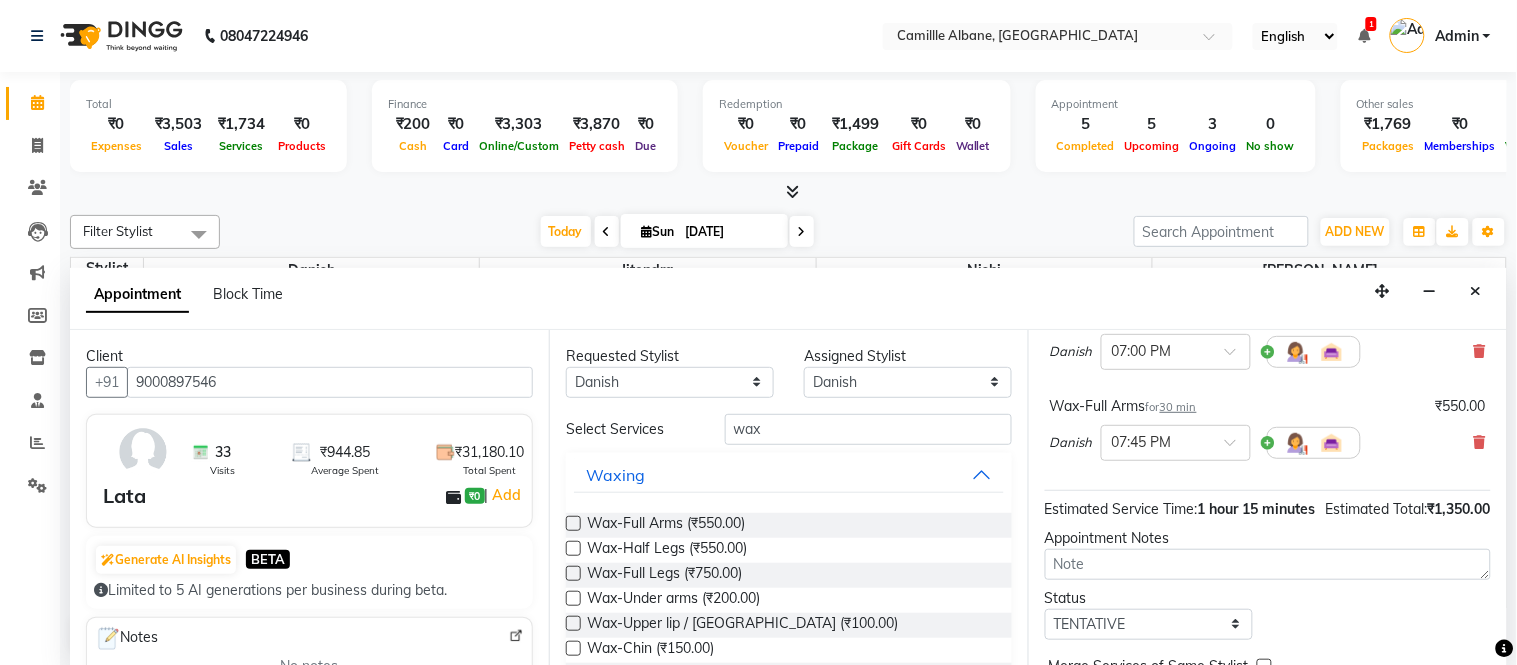 scroll, scrollTop: 300, scrollLeft: 0, axis: vertical 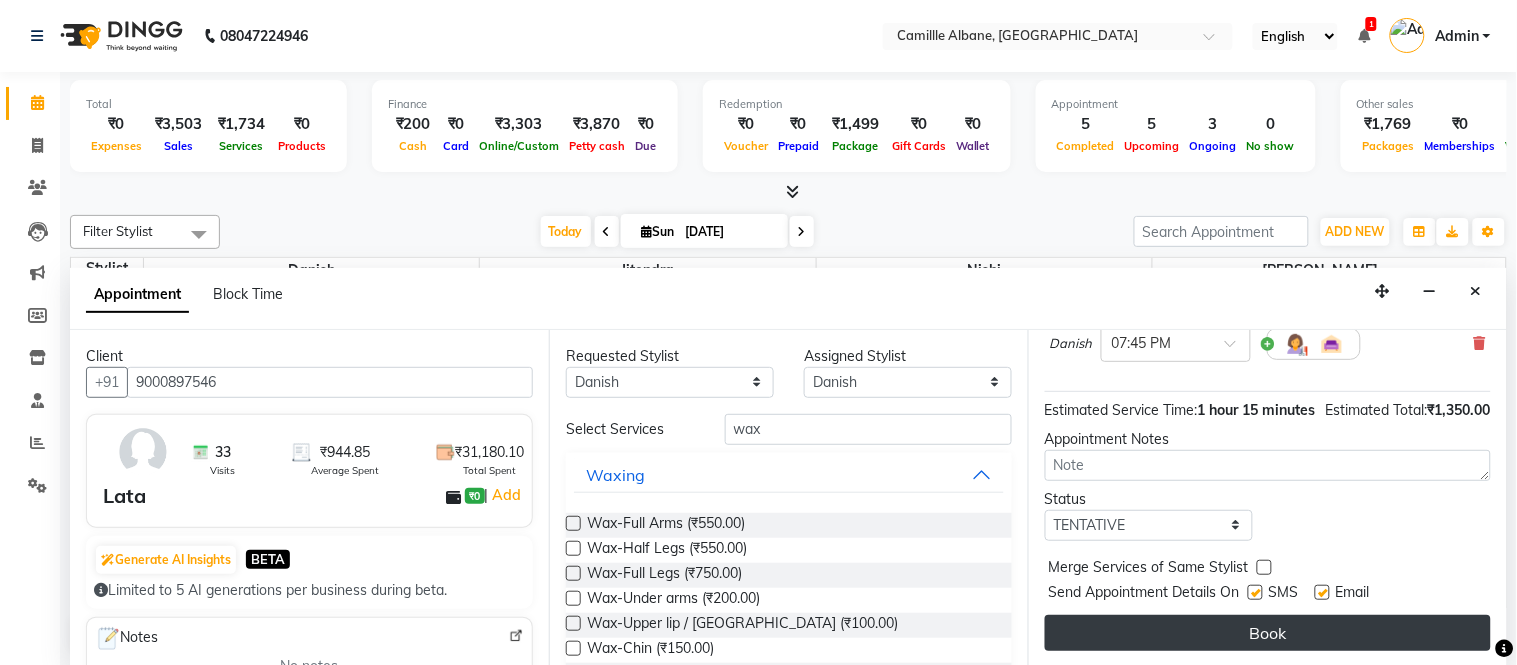 click on "Book" at bounding box center (1268, 633) 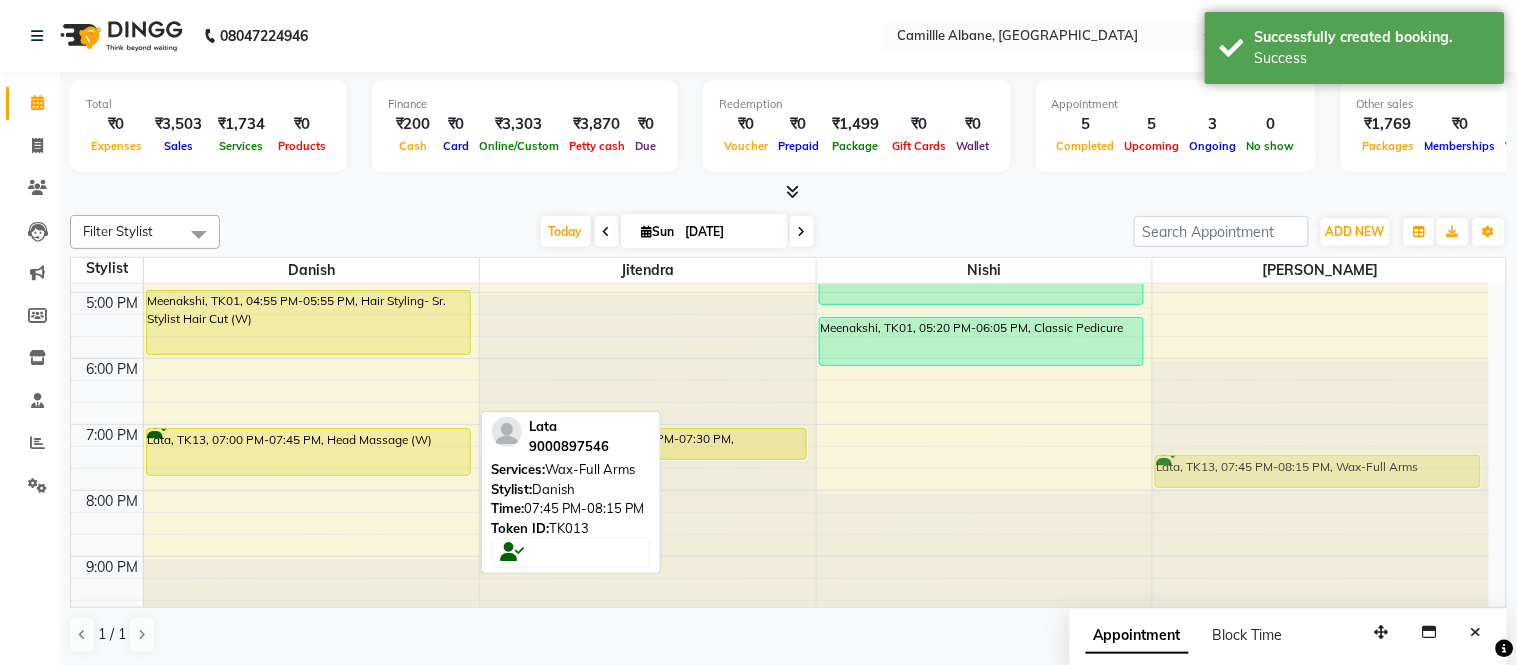 drag, startPoint x: 404, startPoint y: 488, endPoint x: 1326, endPoint y: 464, distance: 922.3123 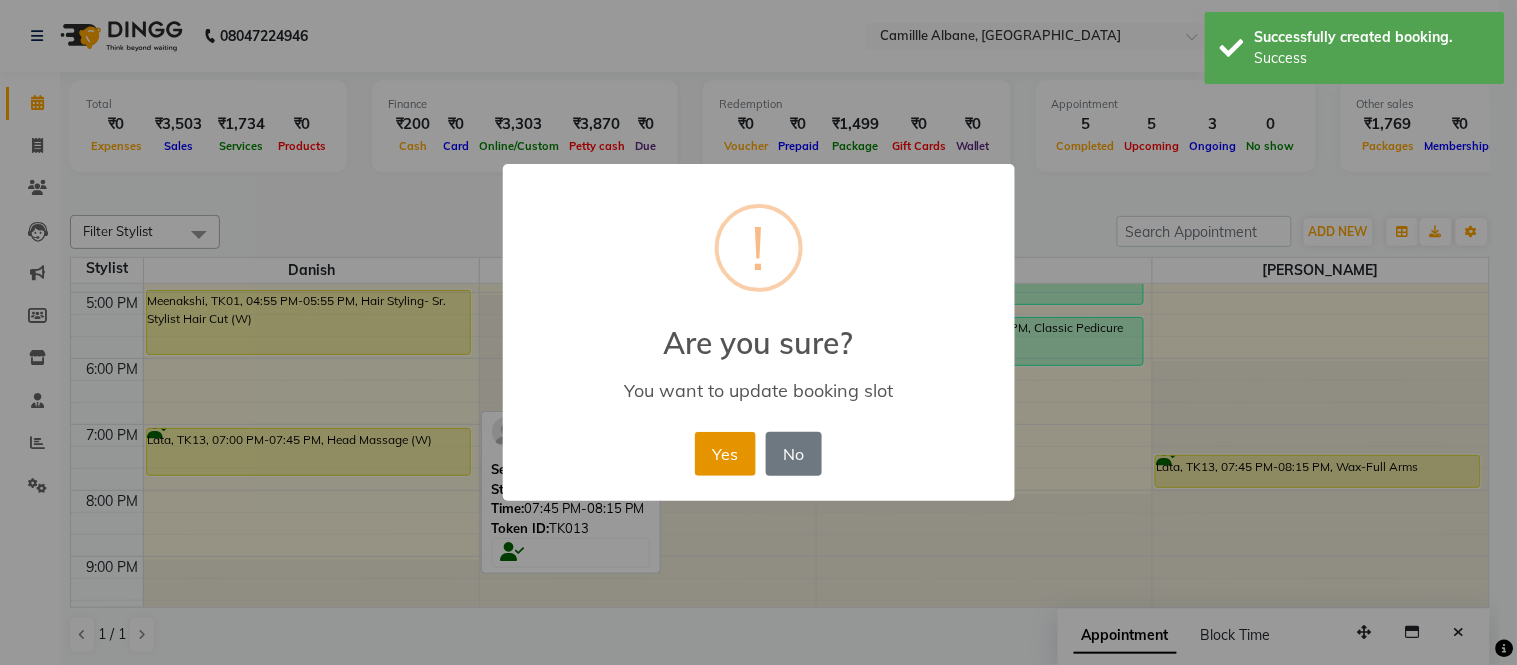 click on "Yes" at bounding box center [725, 454] 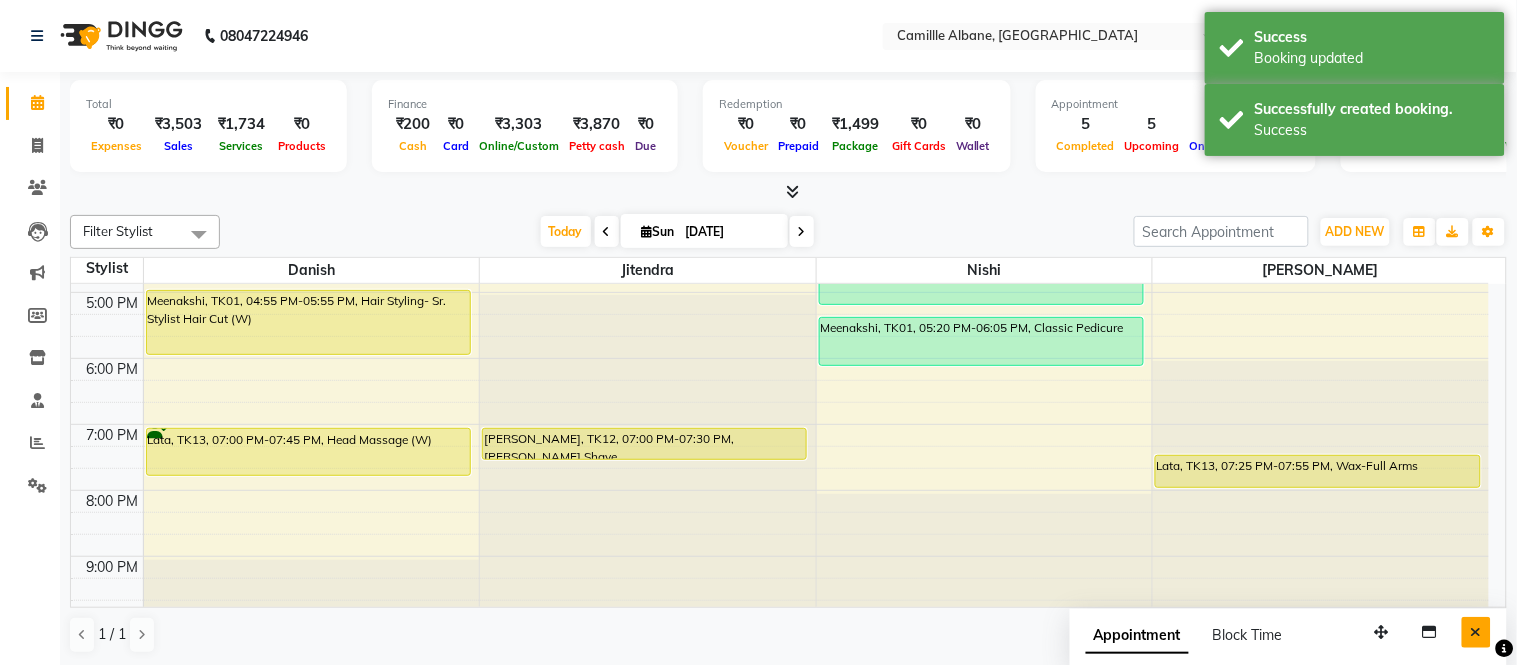 click at bounding box center [1476, 632] 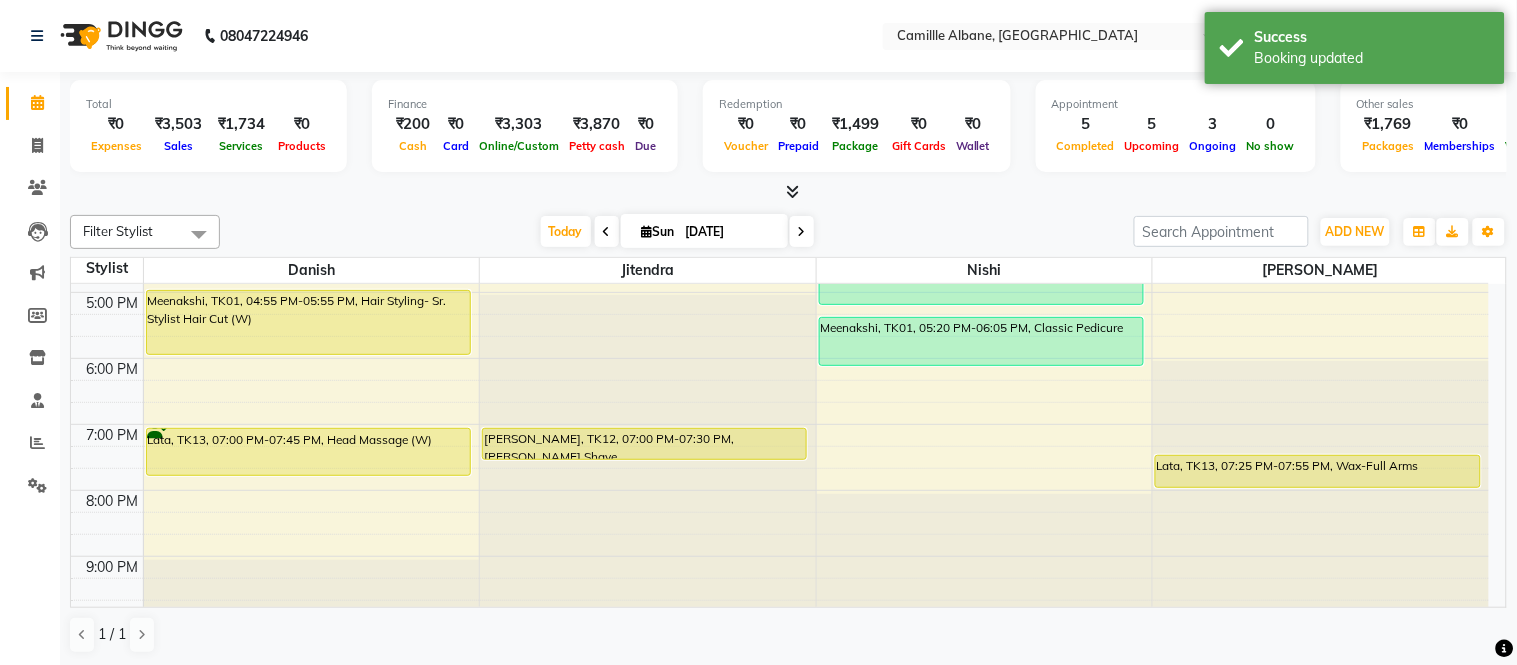 scroll, scrollTop: 400, scrollLeft: 0, axis: vertical 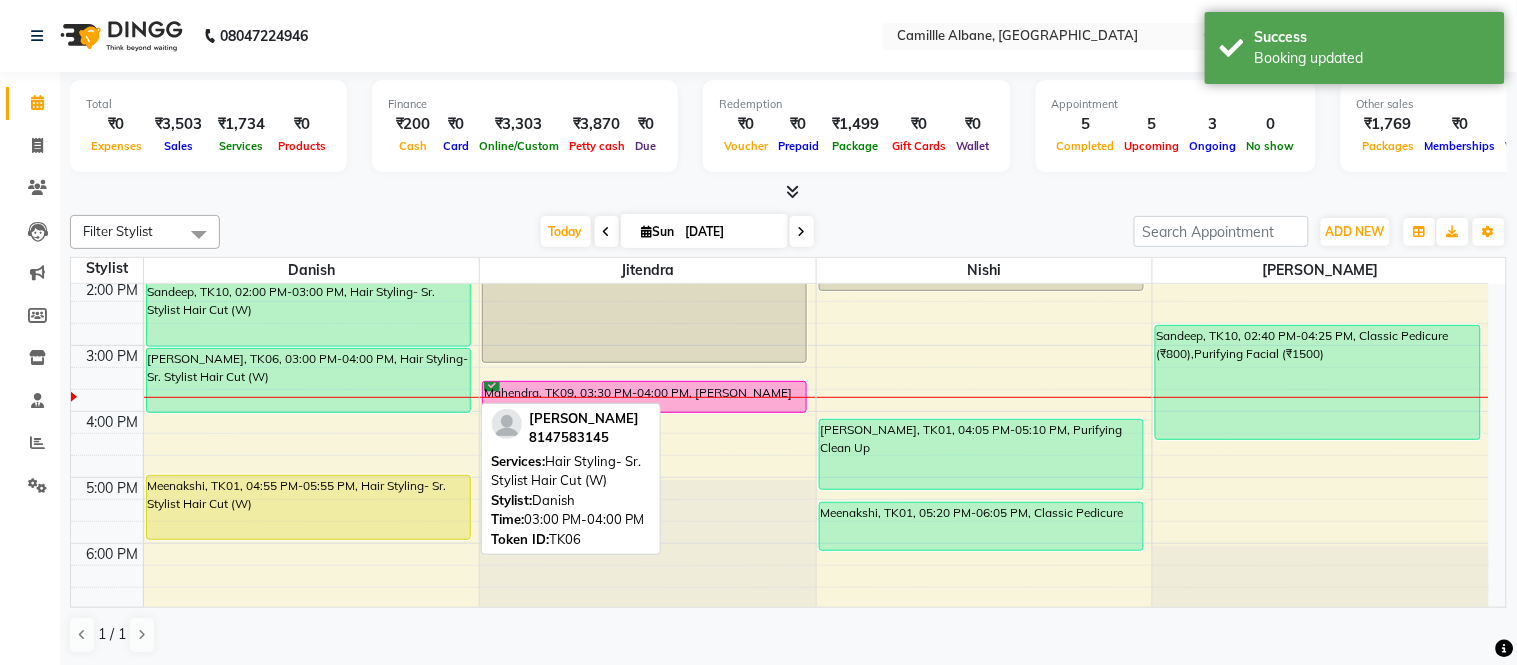 click on "Pravallika, TK06, 03:00 PM-04:00 PM, Hair Styling- Sr. Stylist Hair Cut (W)" at bounding box center [308, 380] 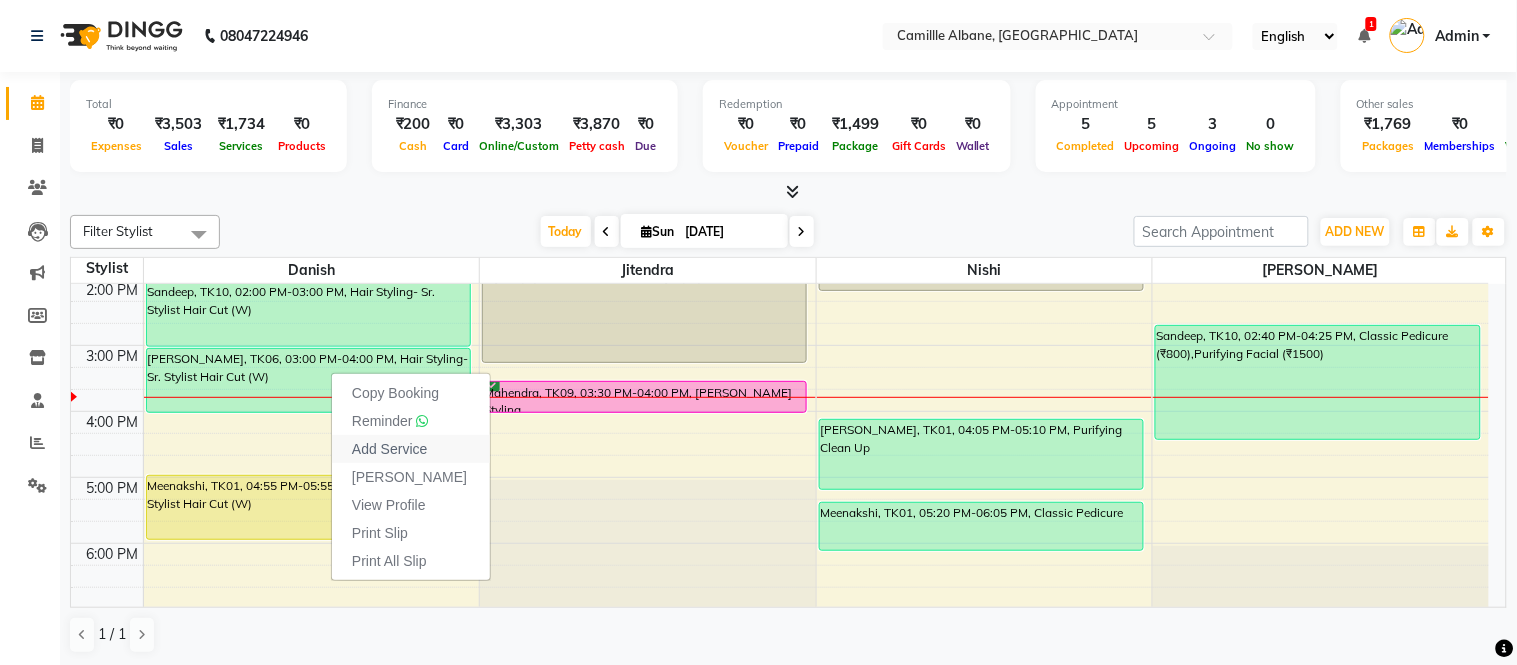 click on "Add Service" at bounding box center [389, 449] 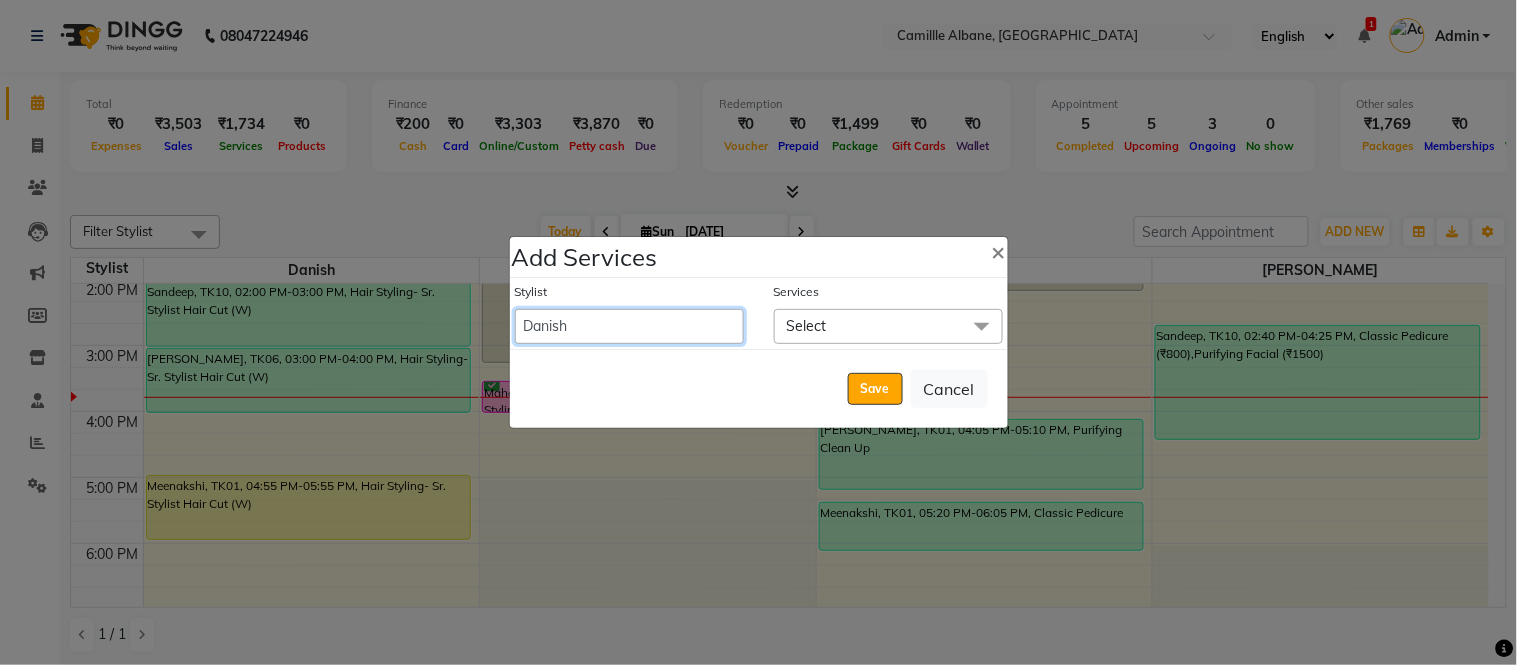 click on "Admin   Amit   Danish   Dr, Rajani   Jitendra   K T Ramarao   Lalitha   Lokesh   Madhu   Nishi   Satish   Srinivas" at bounding box center (629, 326) 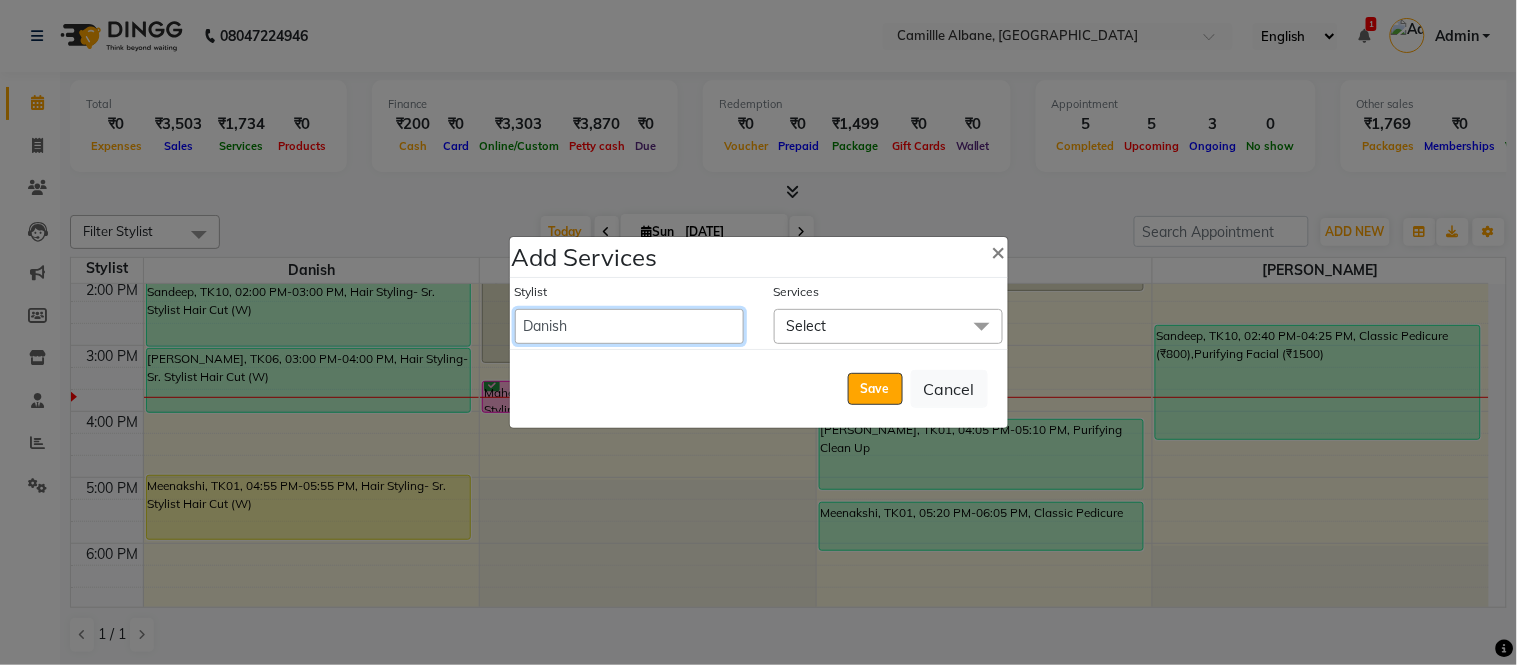 select on "57811" 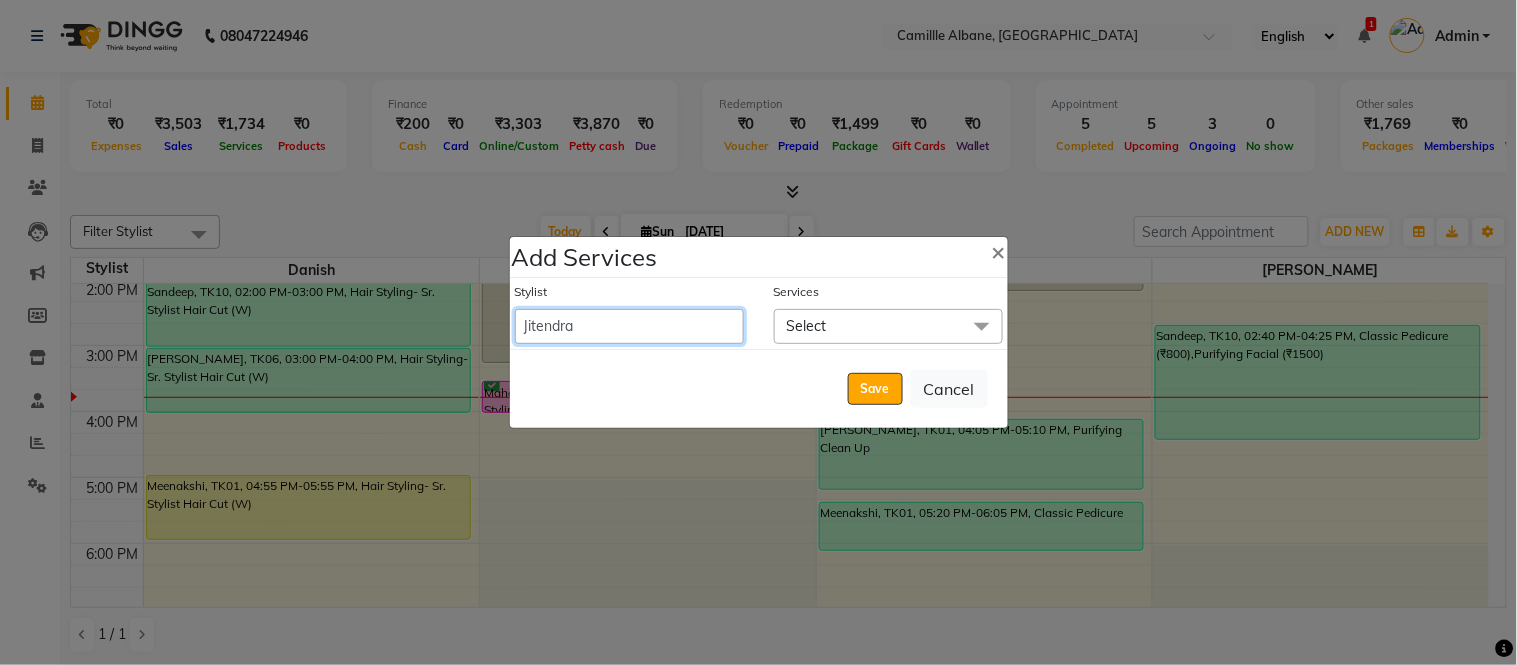 click on "Admin   Amit   Danish   Dr, Rajani   Jitendra   K T Ramarao   Lalitha   Lokesh   Madhu   Nishi   Satish   Srinivas" at bounding box center [629, 326] 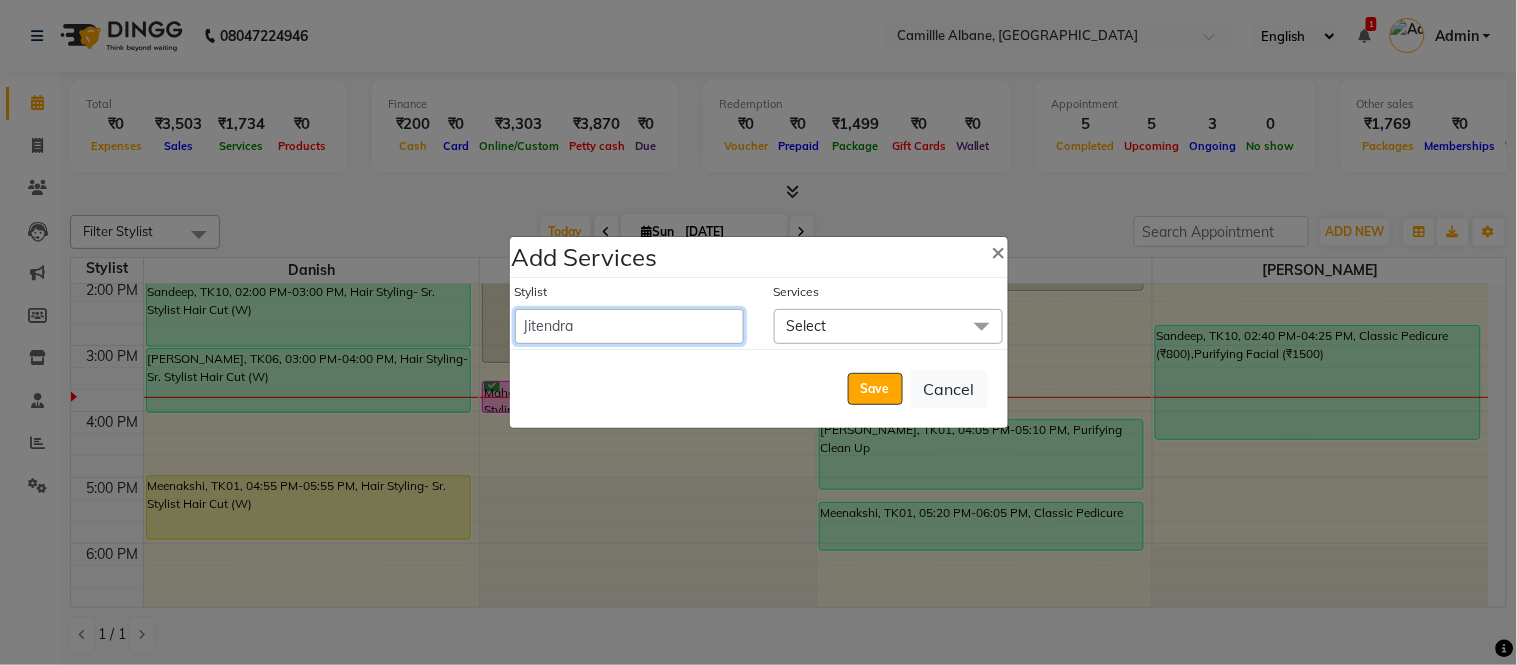 select on "960" 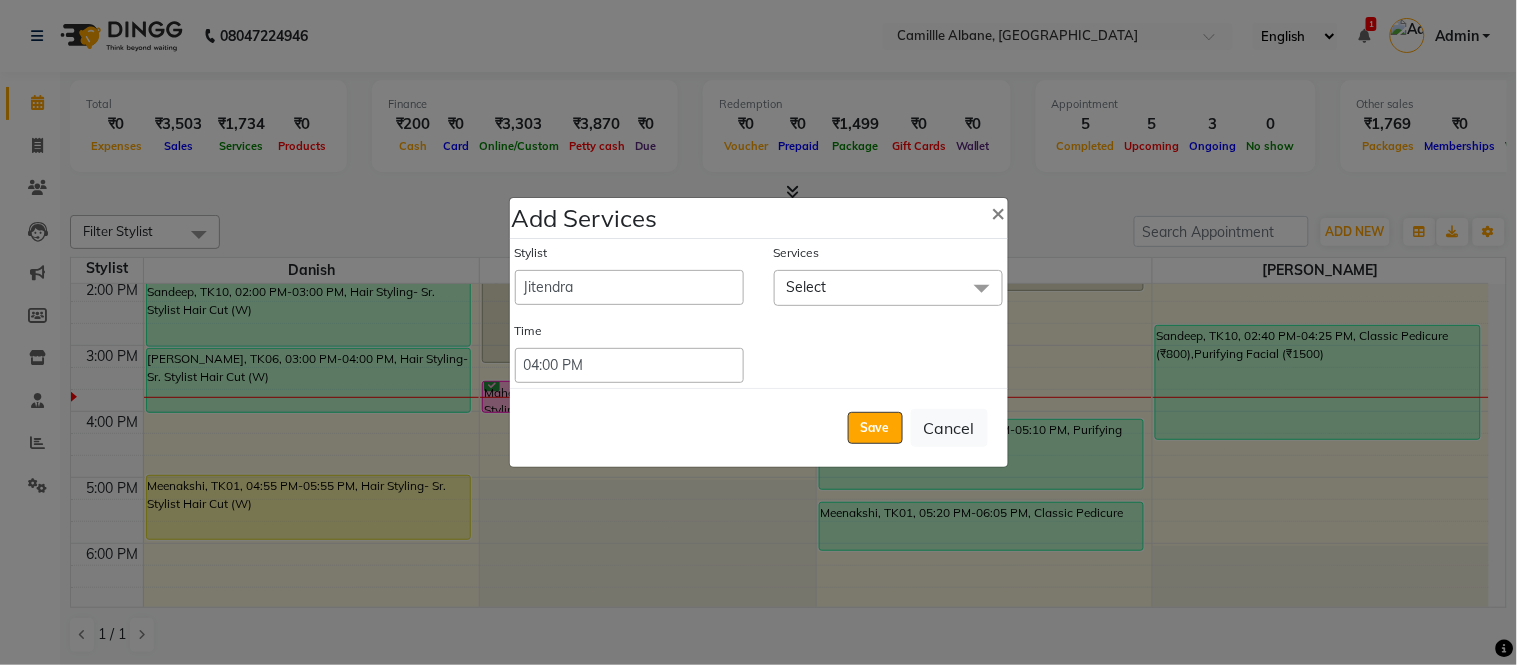 click on "Select" 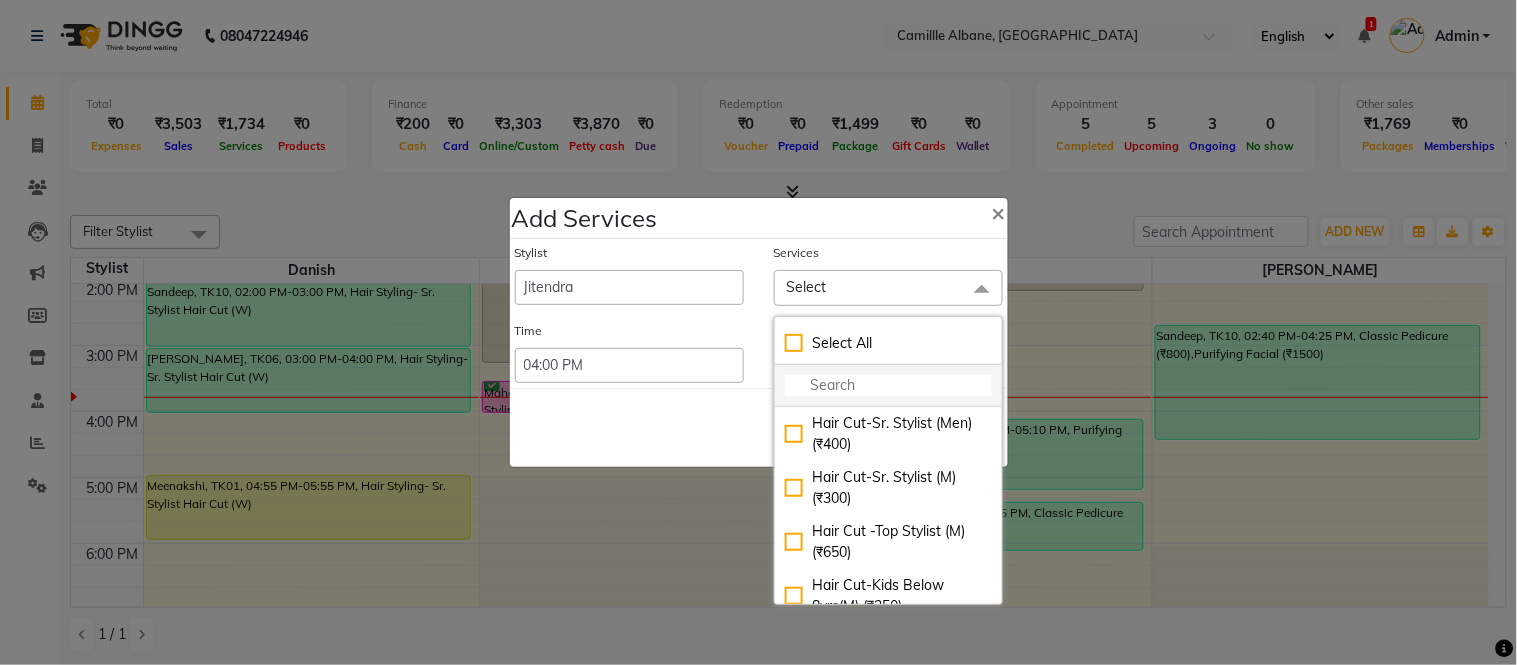 click 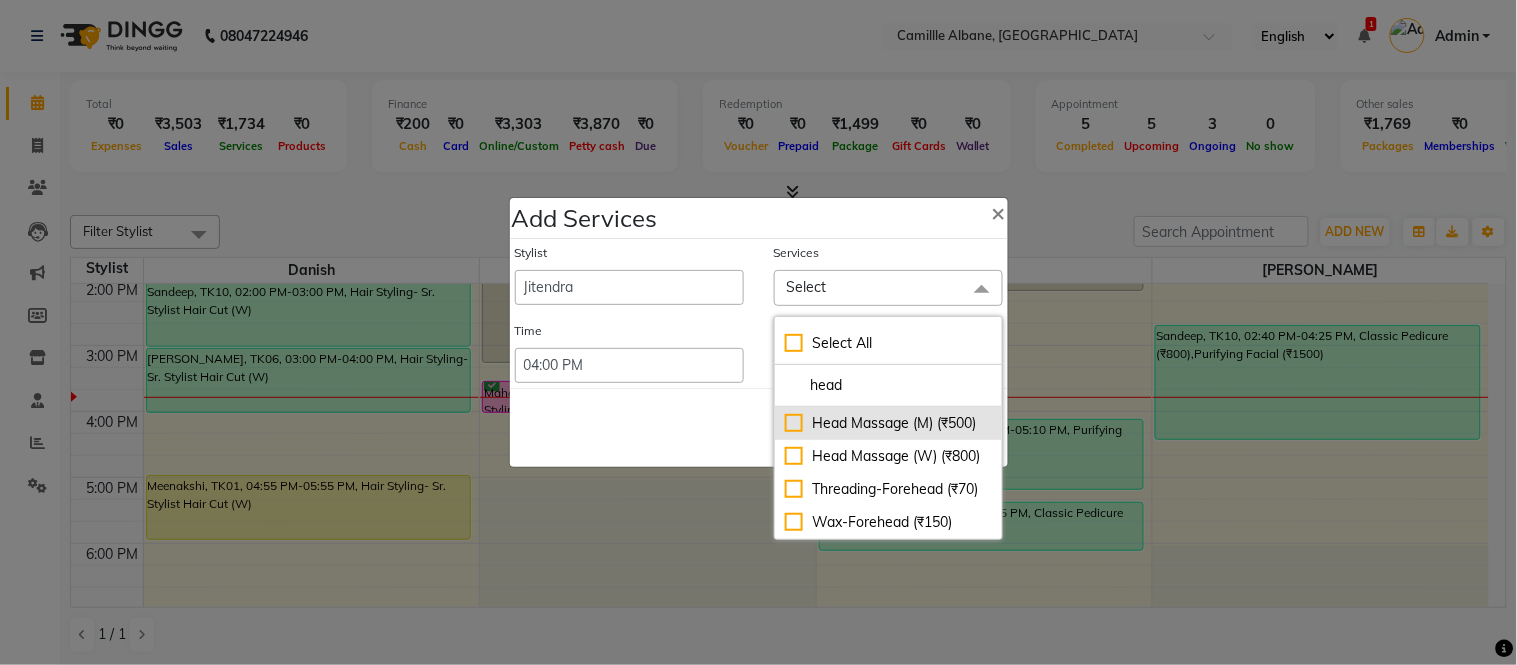 type on "head" 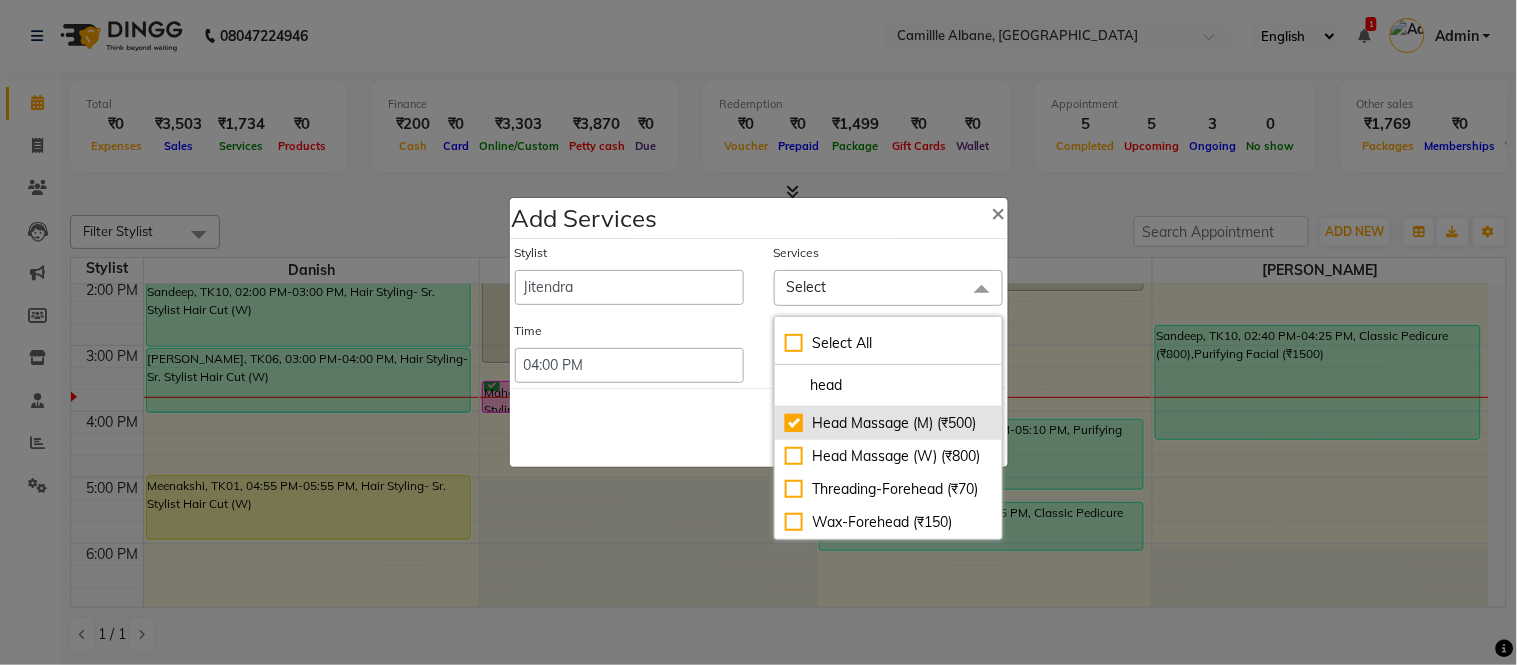 checkbox on "true" 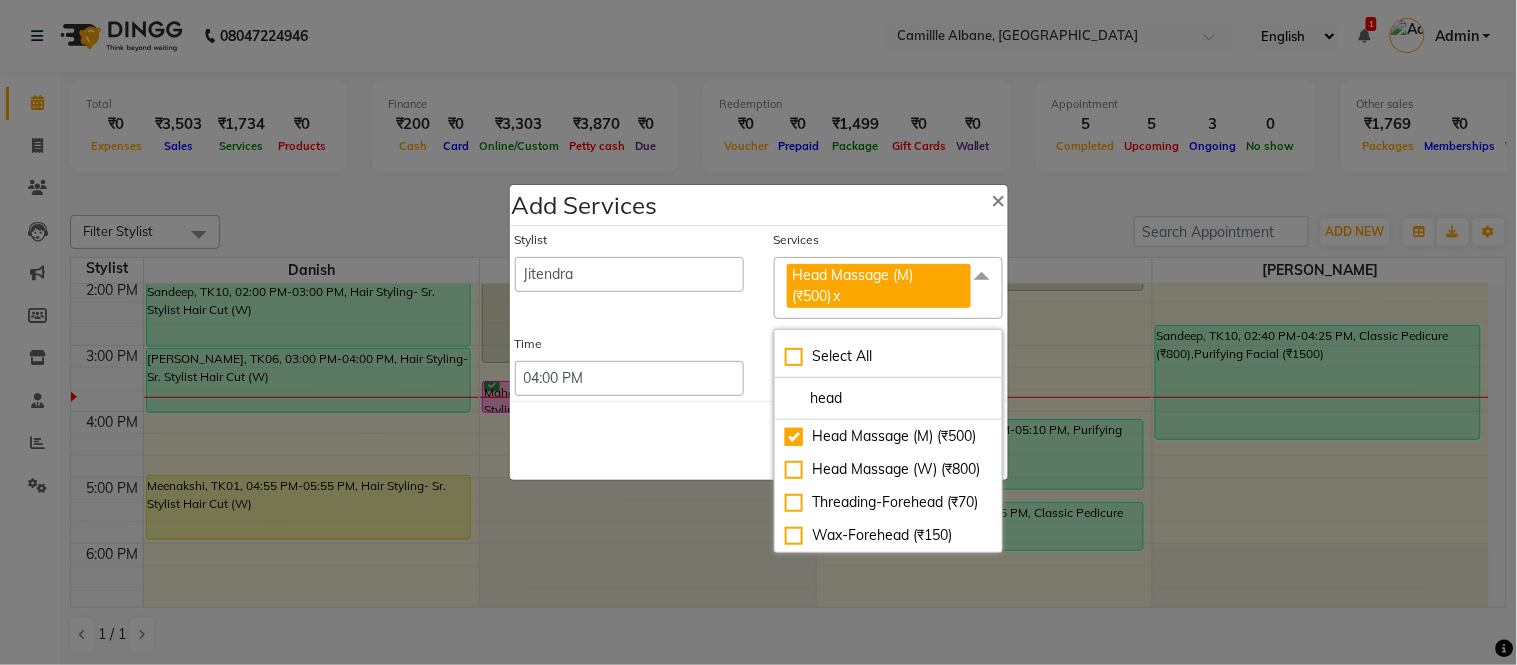 click on "Save   Cancel" 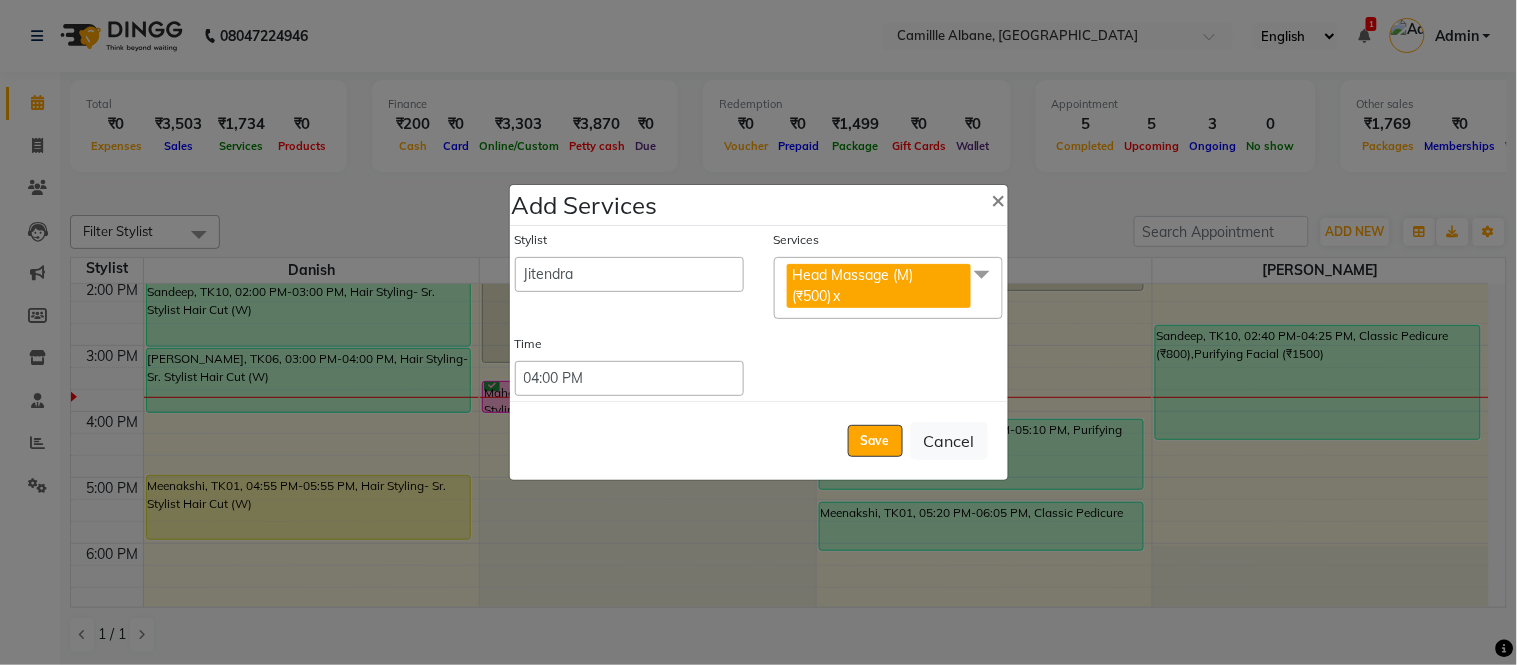 click on "Time Select 09:00 AM  09:15 AM  09:30 AM  09:45 AM  10:00 AM  10:15 AM  10:30 AM  10:45 AM  11:00 AM  11:15 AM  11:30 AM  11:45 AM  12:00 PM  12:15 PM  12:30 PM  12:45 PM  01:00 PM  01:15 PM  01:30 PM  01:45 PM  02:00 PM  02:15 PM  02:30 PM  02:45 PM  03:00 PM  03:15 PM  03:30 PM  03:45 PM  04:00 PM  04:15 PM  04:30 PM  04:45 PM  05:00 PM  05:15 PM  05:30 PM  05:45 PM  06:00 PM  06:15 PM  06:30 PM  06:45 PM  07:00 PM  07:15 PM  07:30 PM  07:45 PM  08:00 PM  08:15 PM  08:30 PM  08:45 PM  09:00 PM  09:15 PM  09:30 PM  09:45 PM  10:00 PM  10:15 PM  10:30 PM  10:45 PM  11:00 PM  11:15 PM  11:30 PM  11:45 PM  12:00 PM  12:15 PM  12:30 PM  12:45 PM" 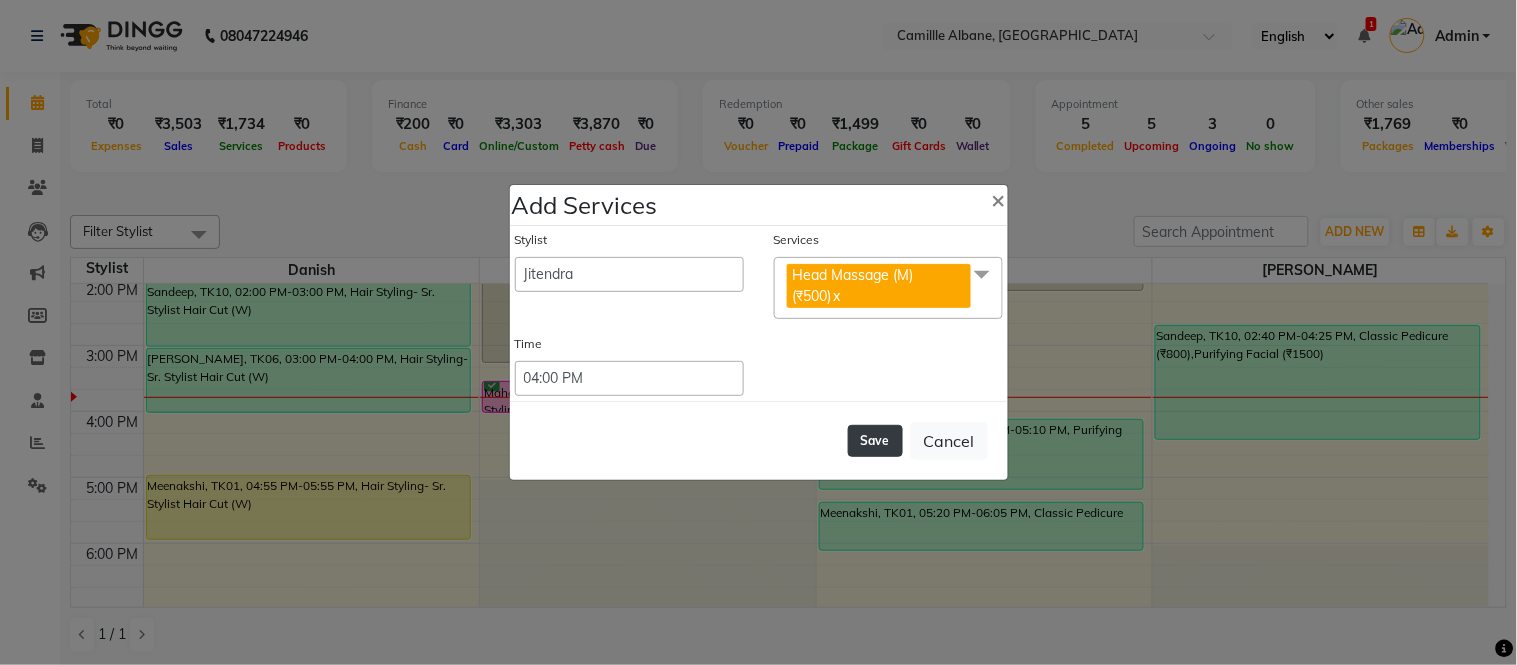 click on "Save" 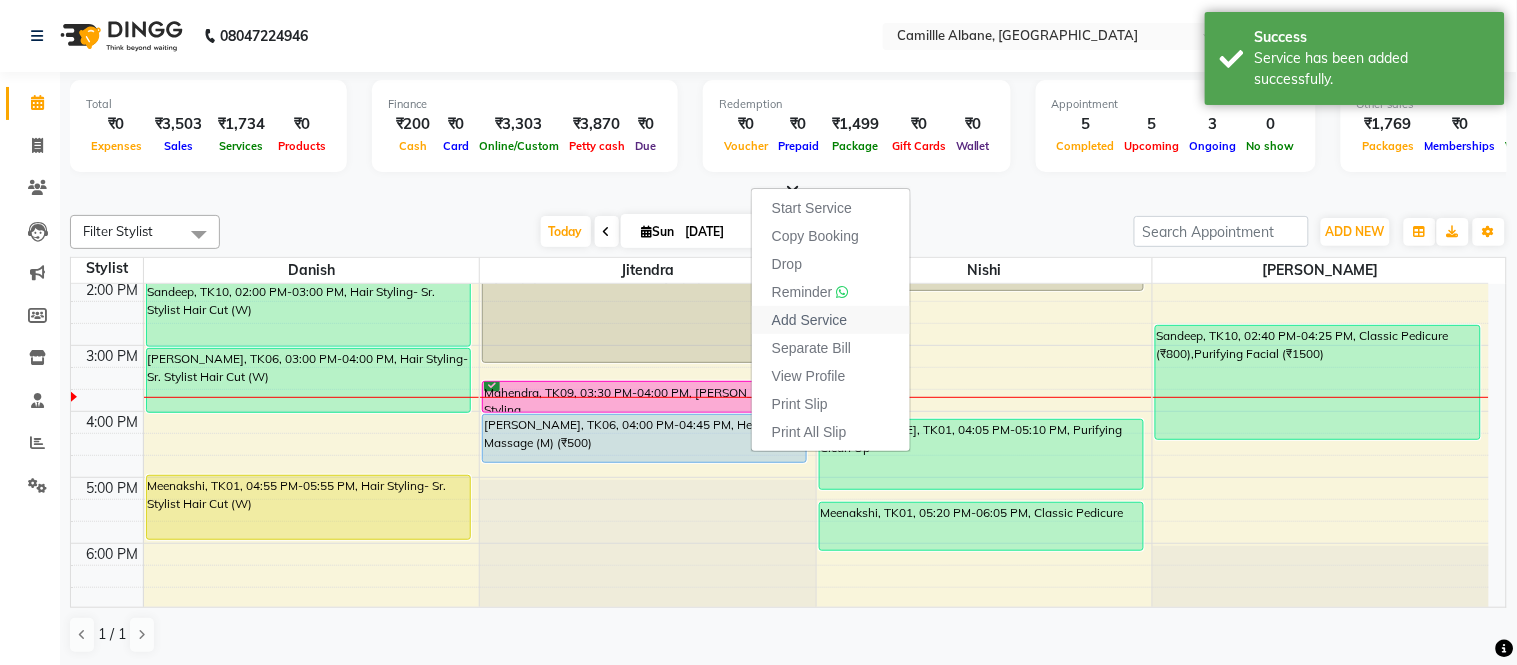 click on "Add Service" at bounding box center [809, 320] 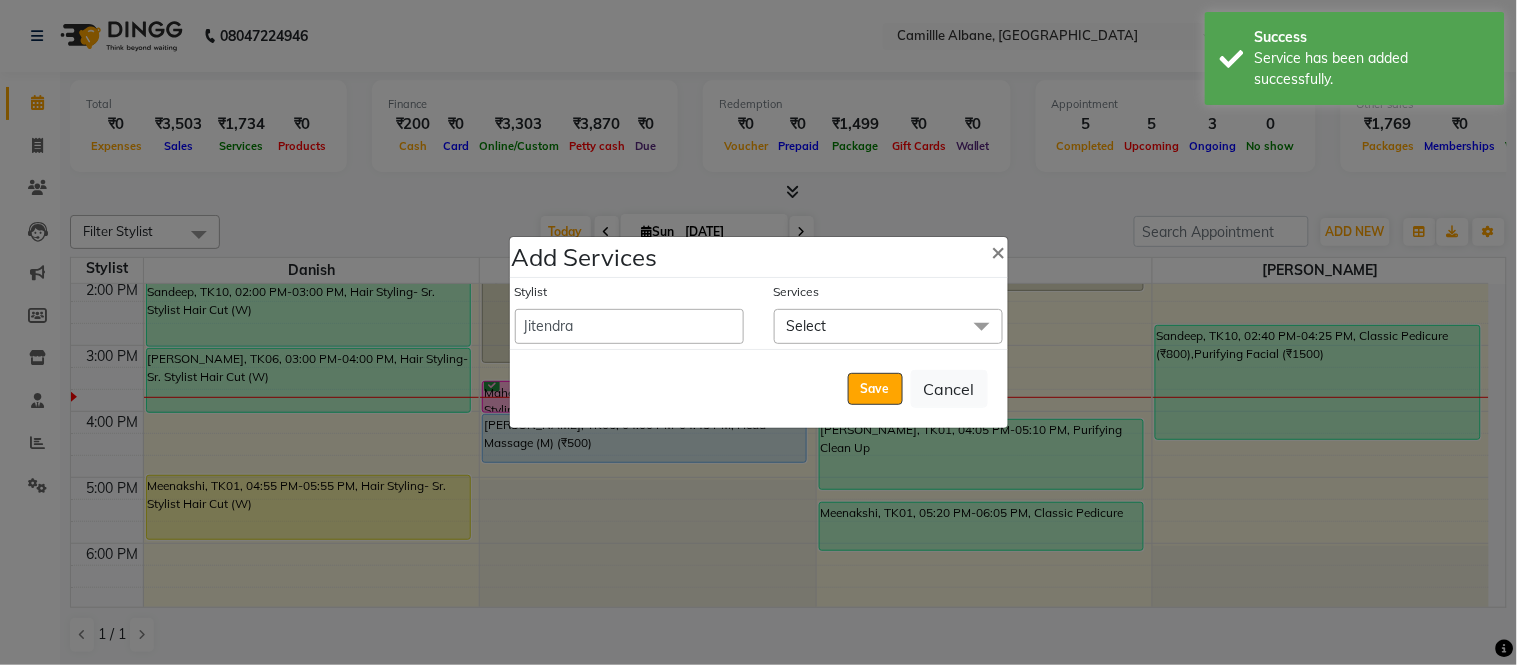 click on "Select" 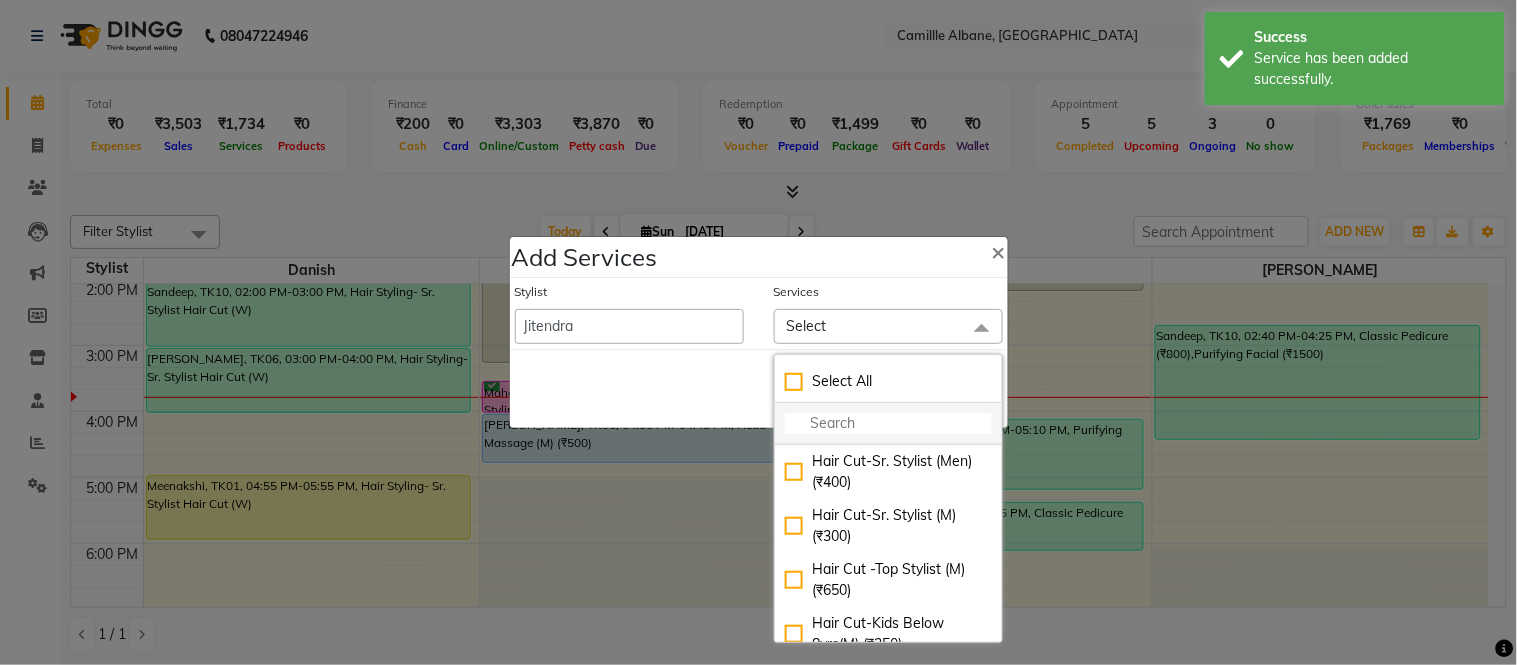 click 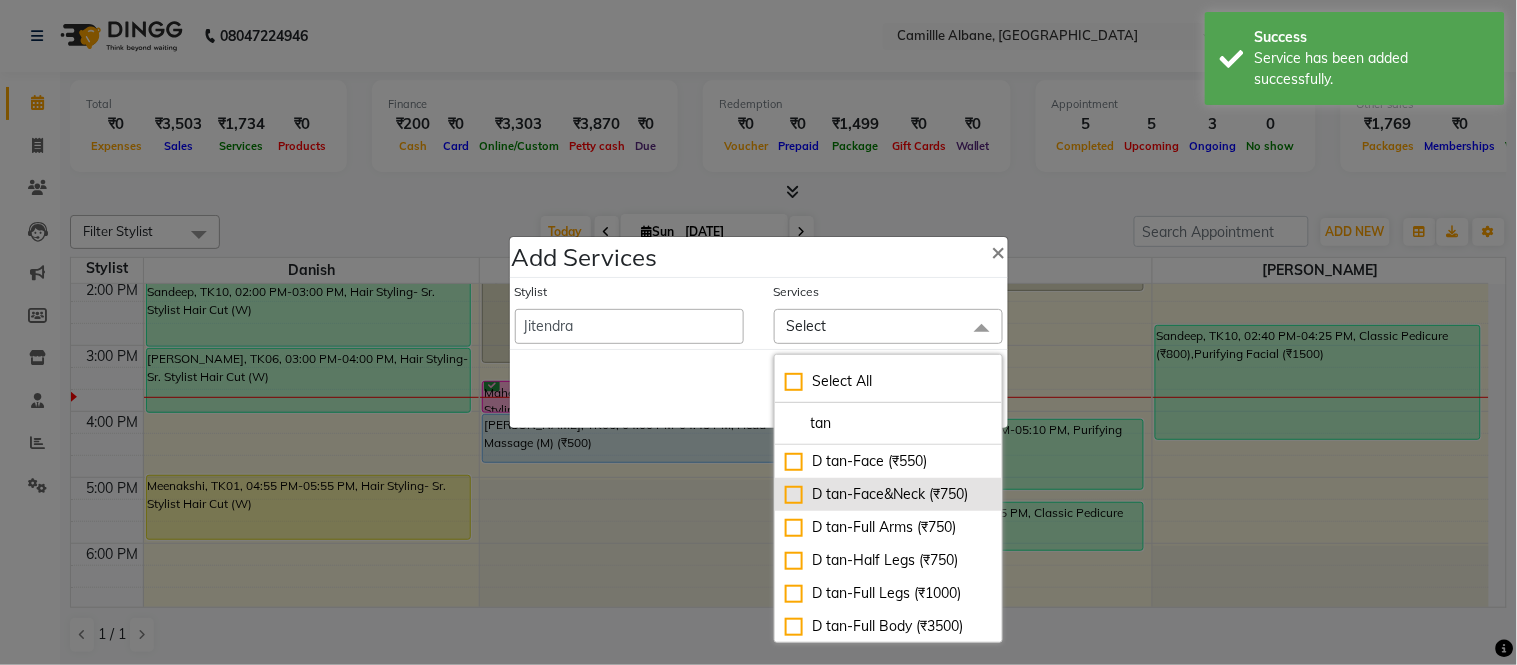 type on "tan" 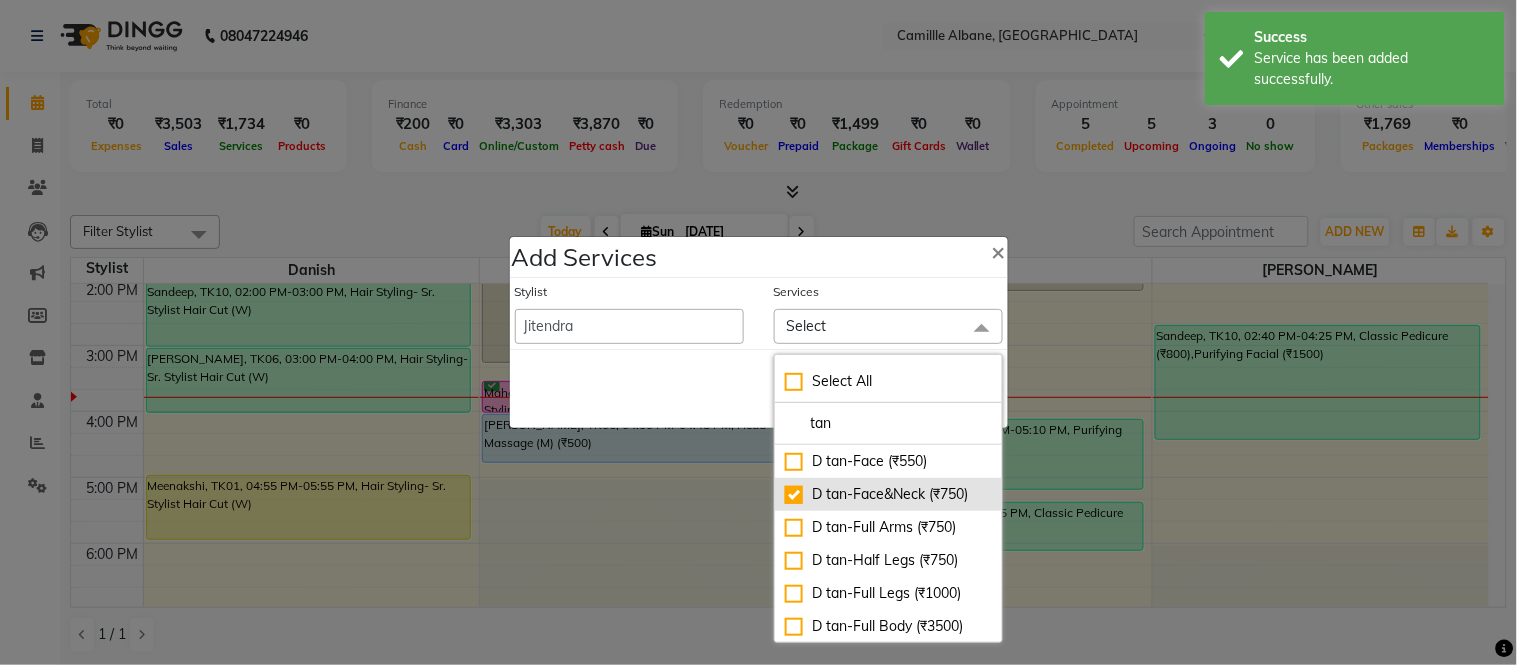 checkbox on "true" 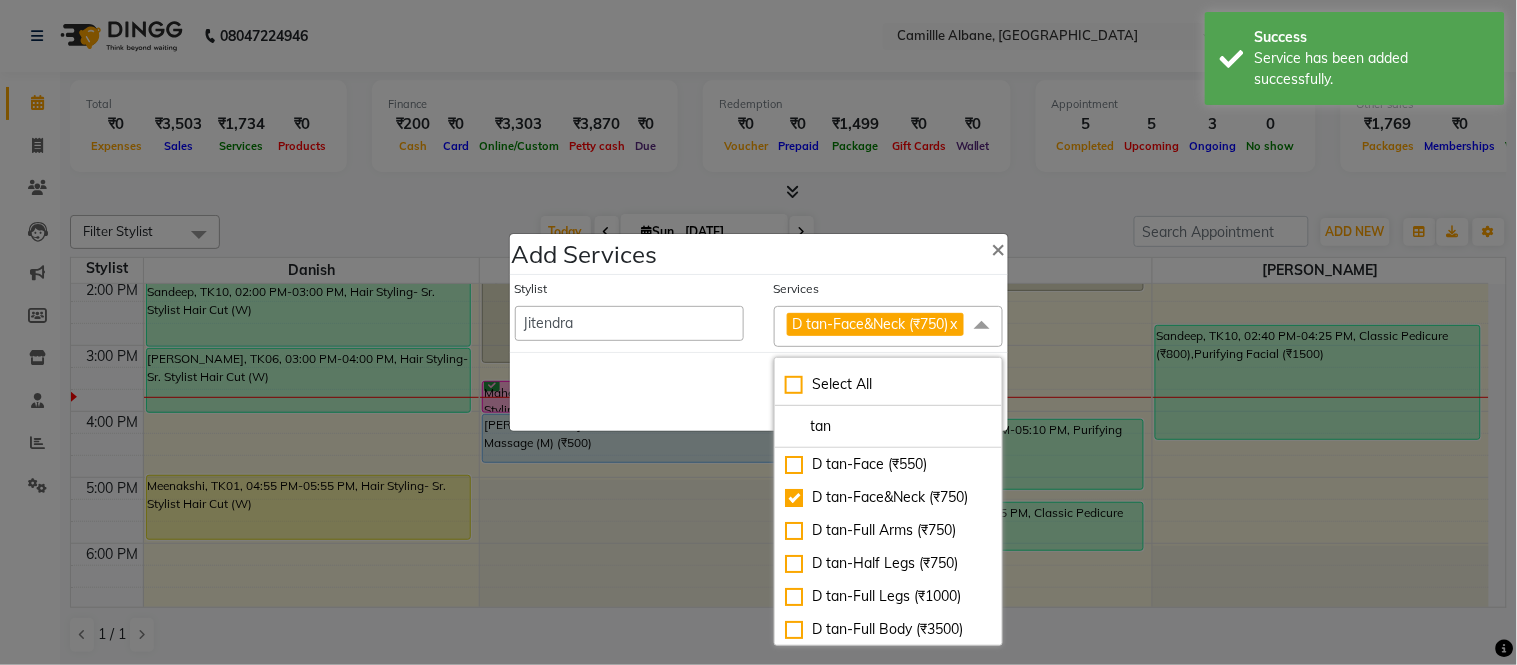 click on "Save   Cancel" 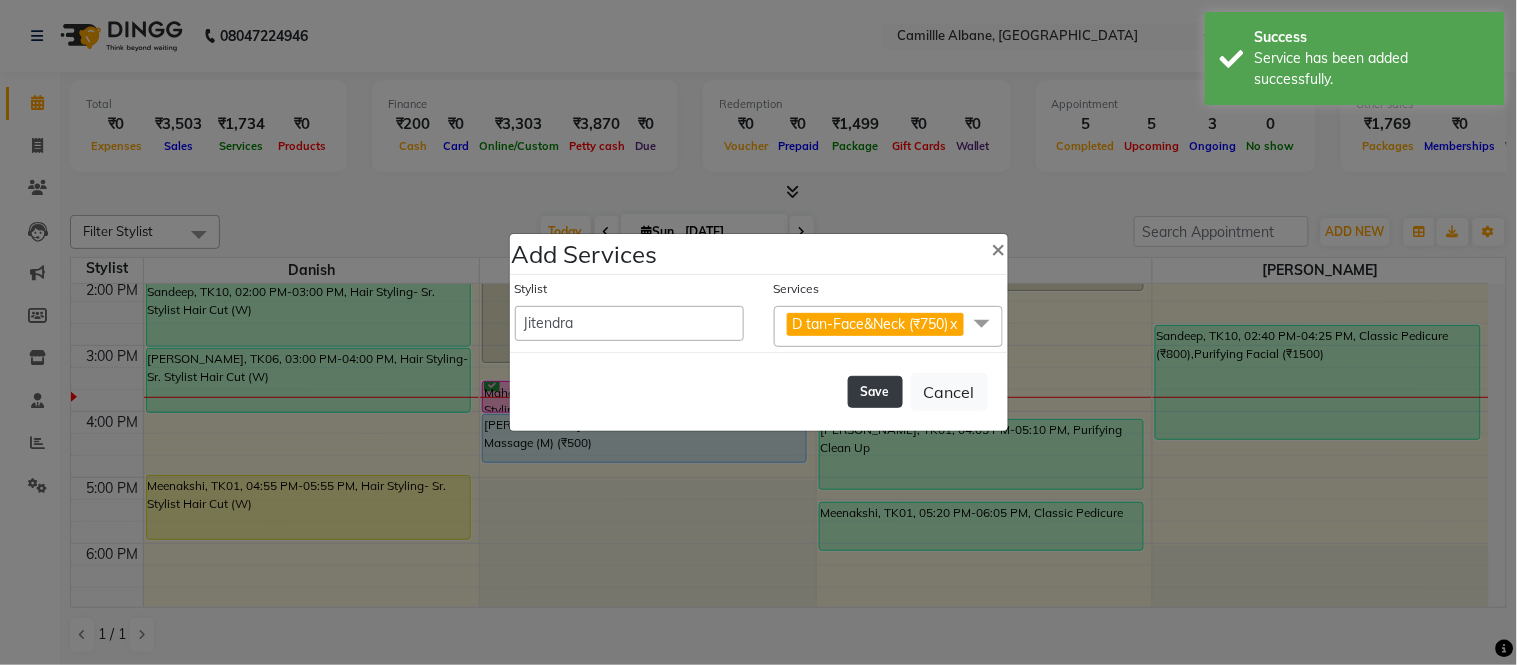 click on "Save" 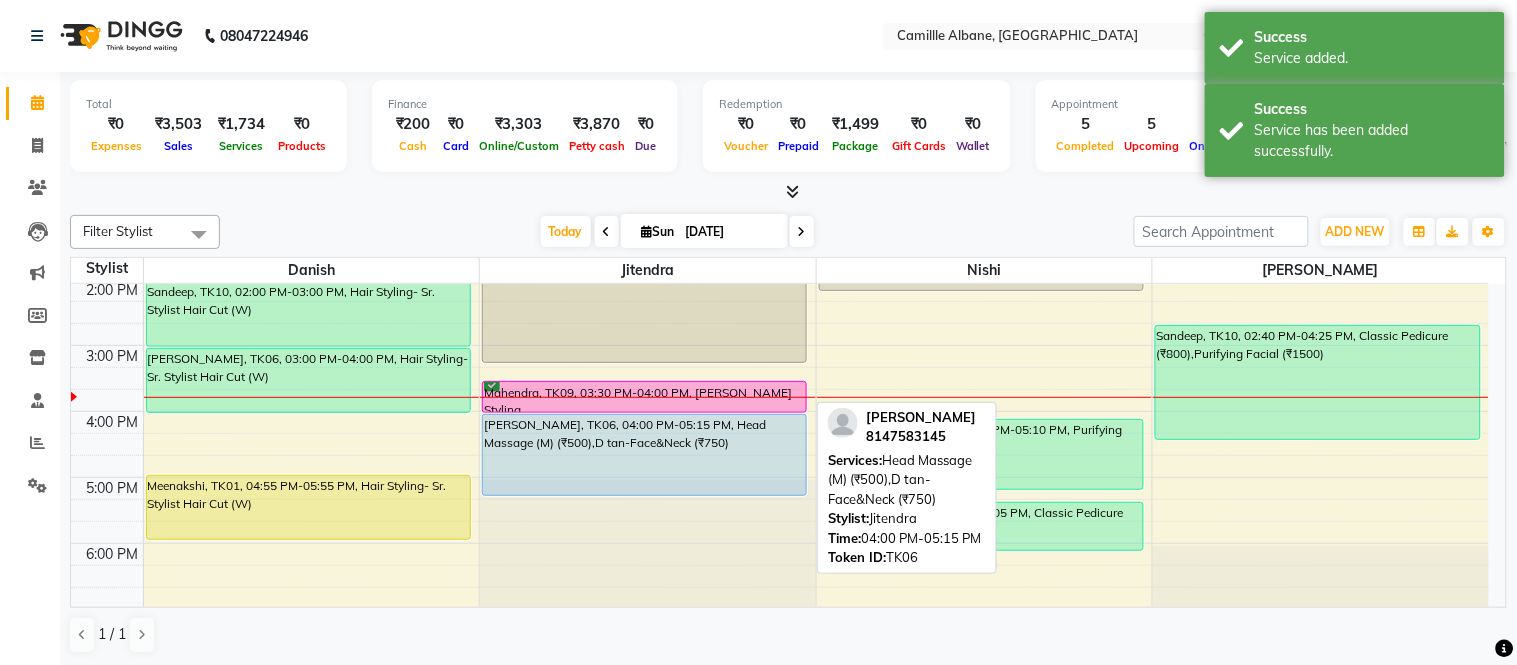 click on "Pravallika, TK06, 04:00 PM-05:15 PM, Head Massage (M) (₹500),D tan-Face&Neck  (₹750)" at bounding box center [644, 455] 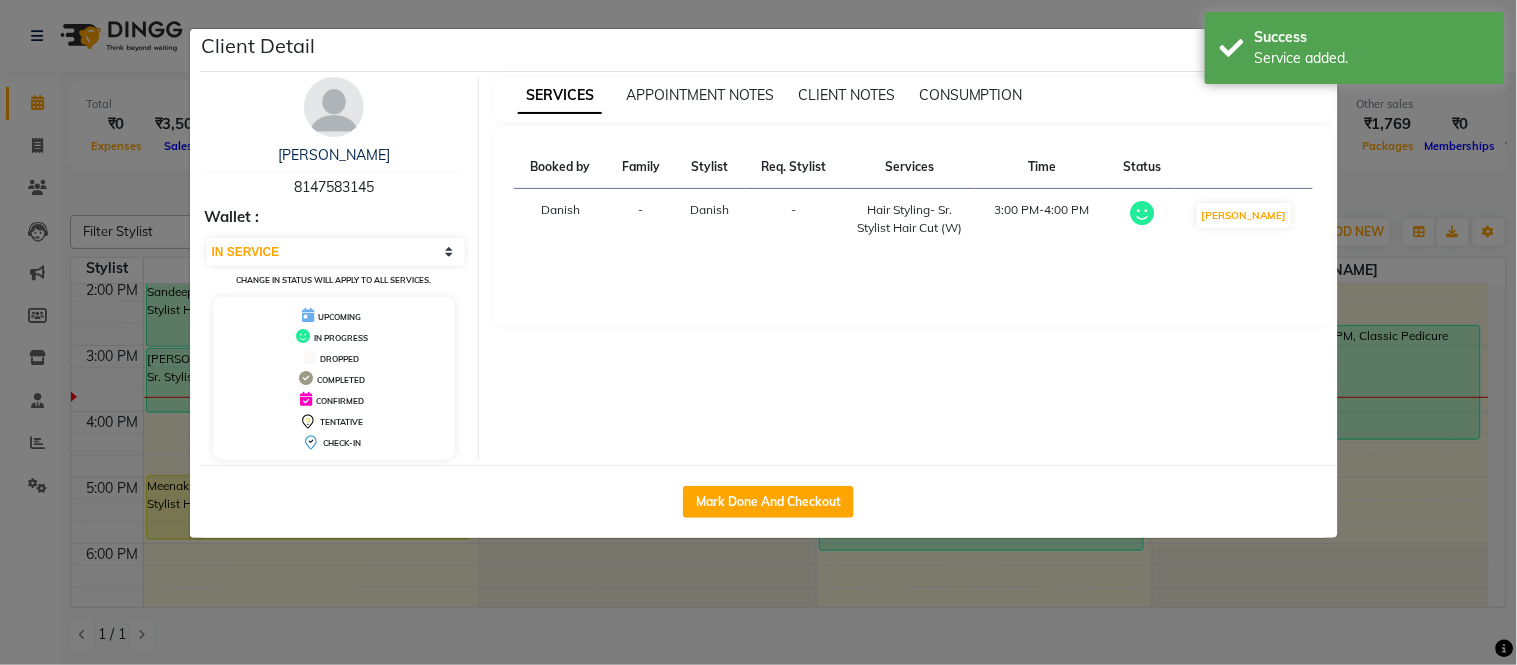 select on "select" 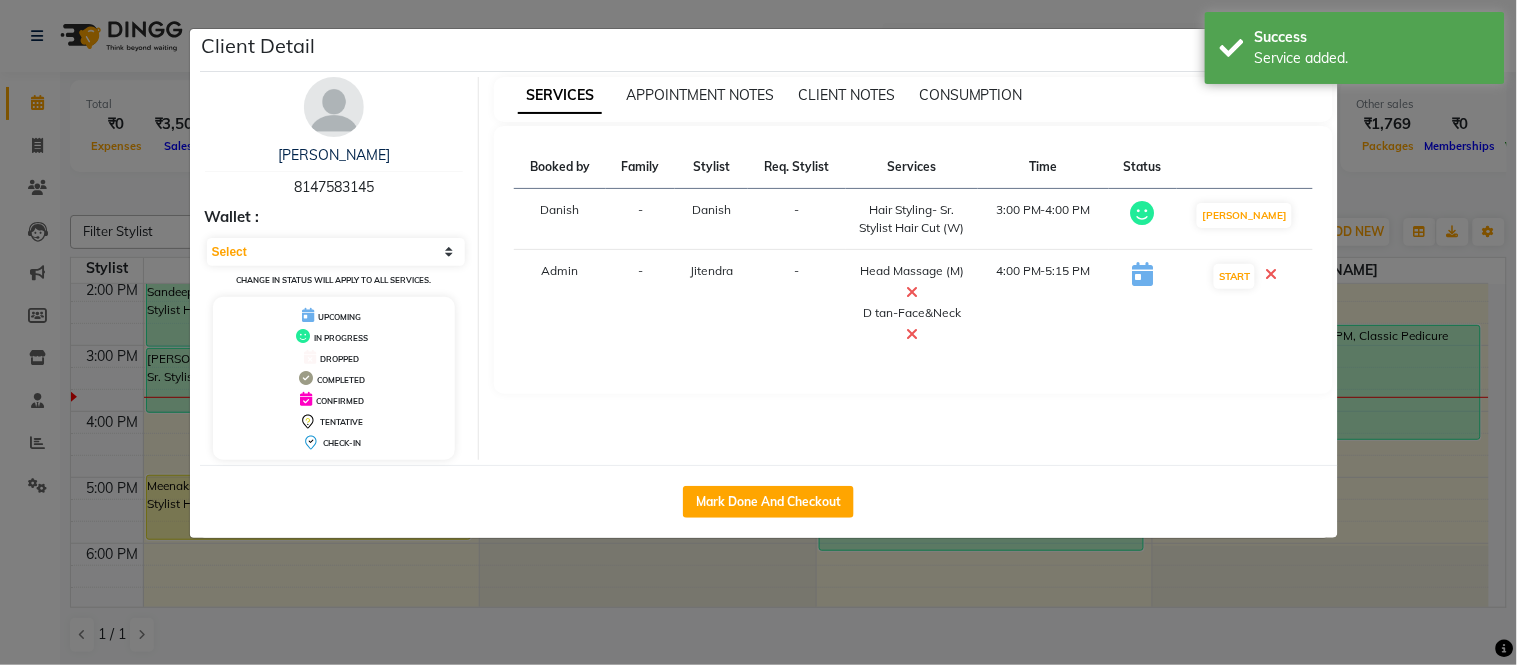 click on "Client Detail  Pravallika    8147583145 Wallet : Select IN SERVICE CONFIRMED TENTATIVE CHECK IN MARK DONE DROPPED UPCOMING Change in status will apply to all services. UPCOMING IN PROGRESS DROPPED COMPLETED CONFIRMED TENTATIVE CHECK-IN SERVICES APPOINTMENT NOTES CLIENT NOTES CONSUMPTION Booked by Family Stylist Req. Stylist Services Time Status  Danish  - Danish -  Hair Styling- Sr. Stylist Hair Cut (W)   3:00 PM-4:00 PM   MARK DONE   Admin  - Jitendra -  Head Massage (M)   D tan-Face&Neck    4:00 PM-5:15 PM   START   Mark Done And Checkout" 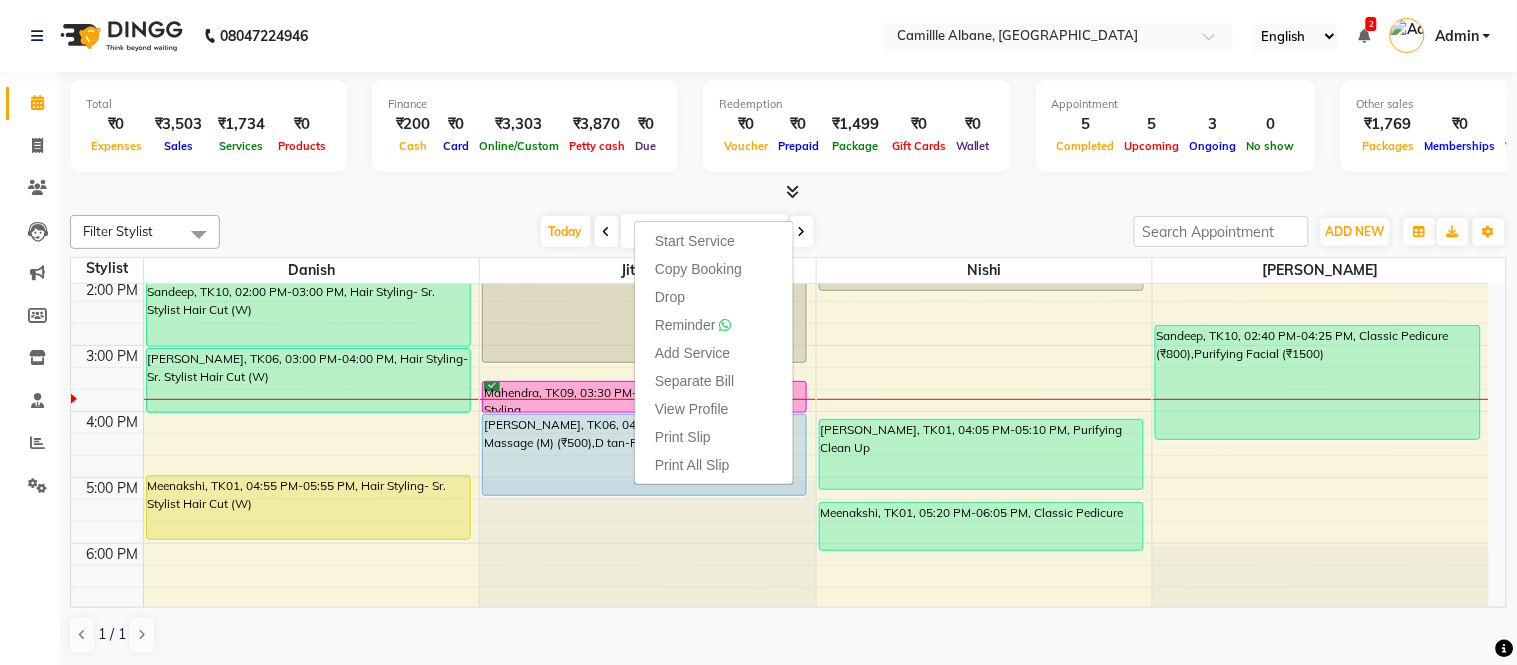 click on "1 / 1" at bounding box center [788, 635] 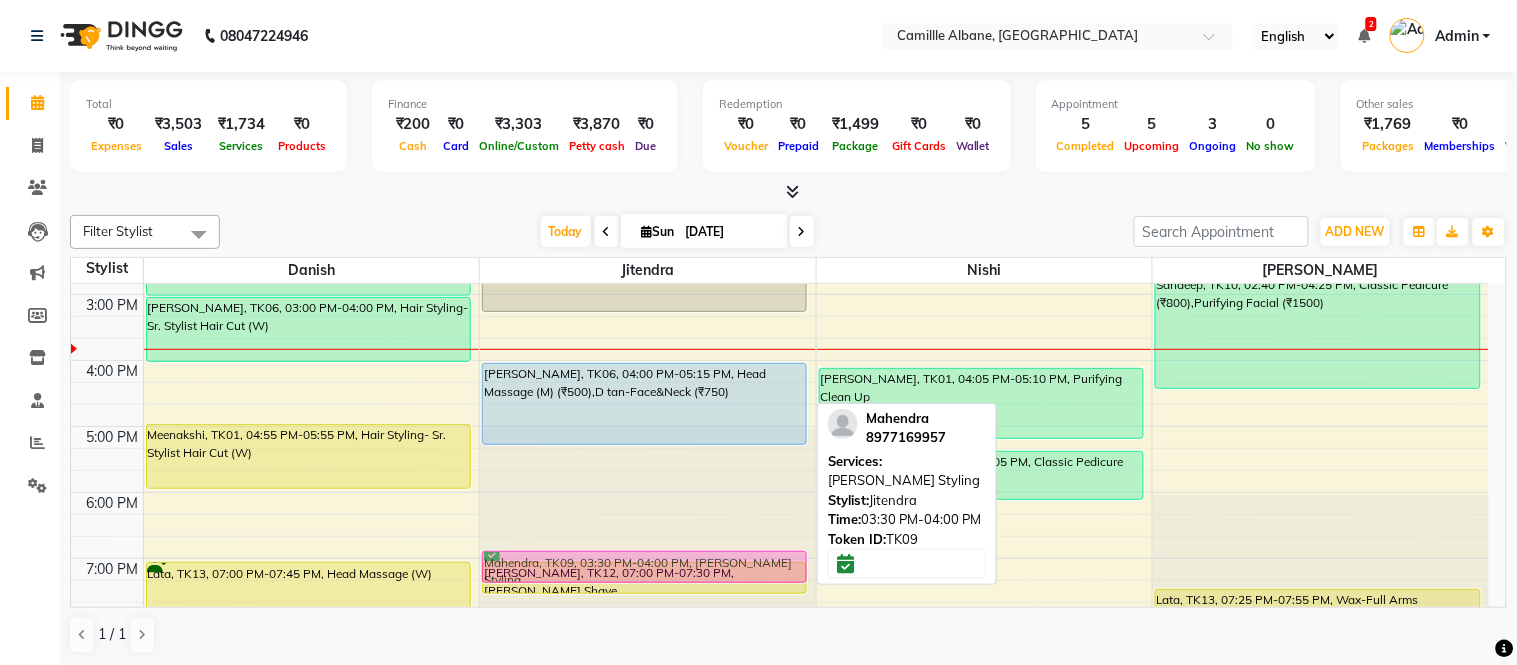 scroll, scrollTop: 452, scrollLeft: 0, axis: vertical 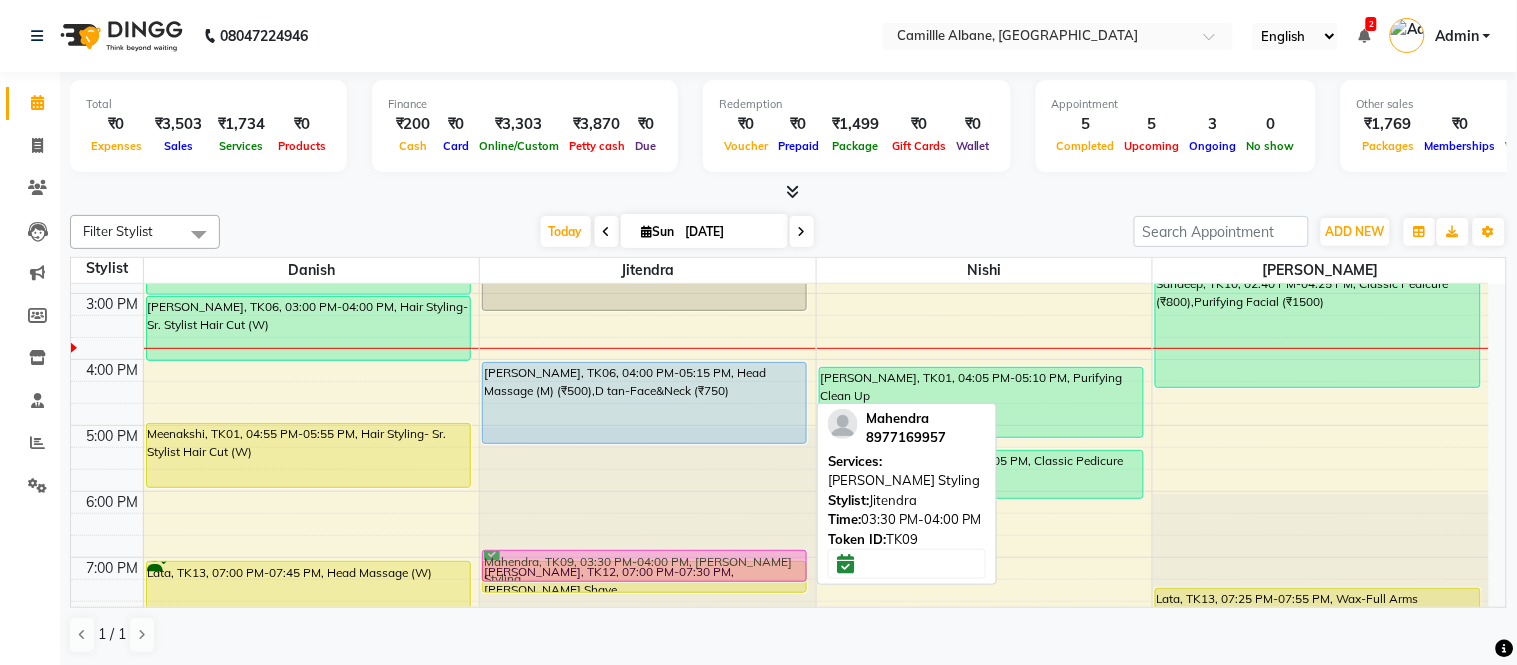 drag, startPoint x: 644, startPoint y: 391, endPoint x: 725, endPoint y: 550, distance: 178.44327 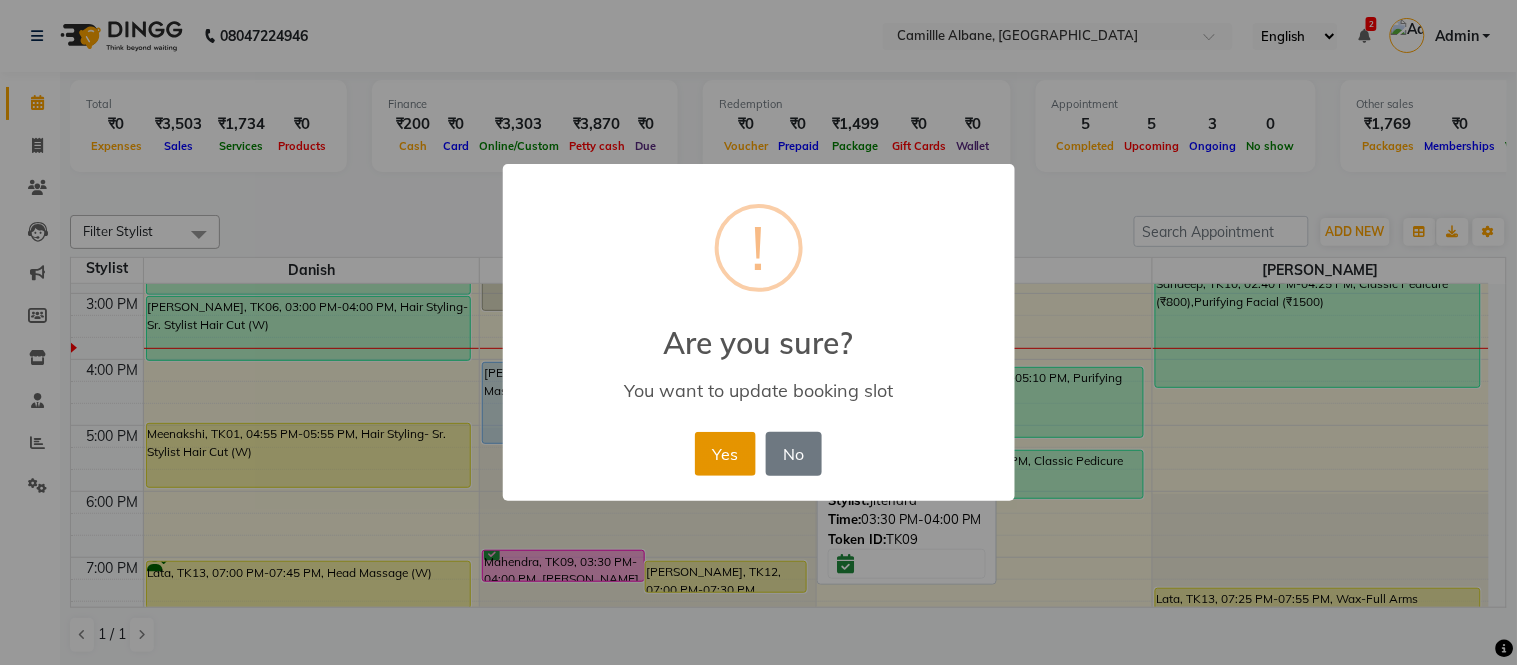 click on "Yes" at bounding box center [725, 454] 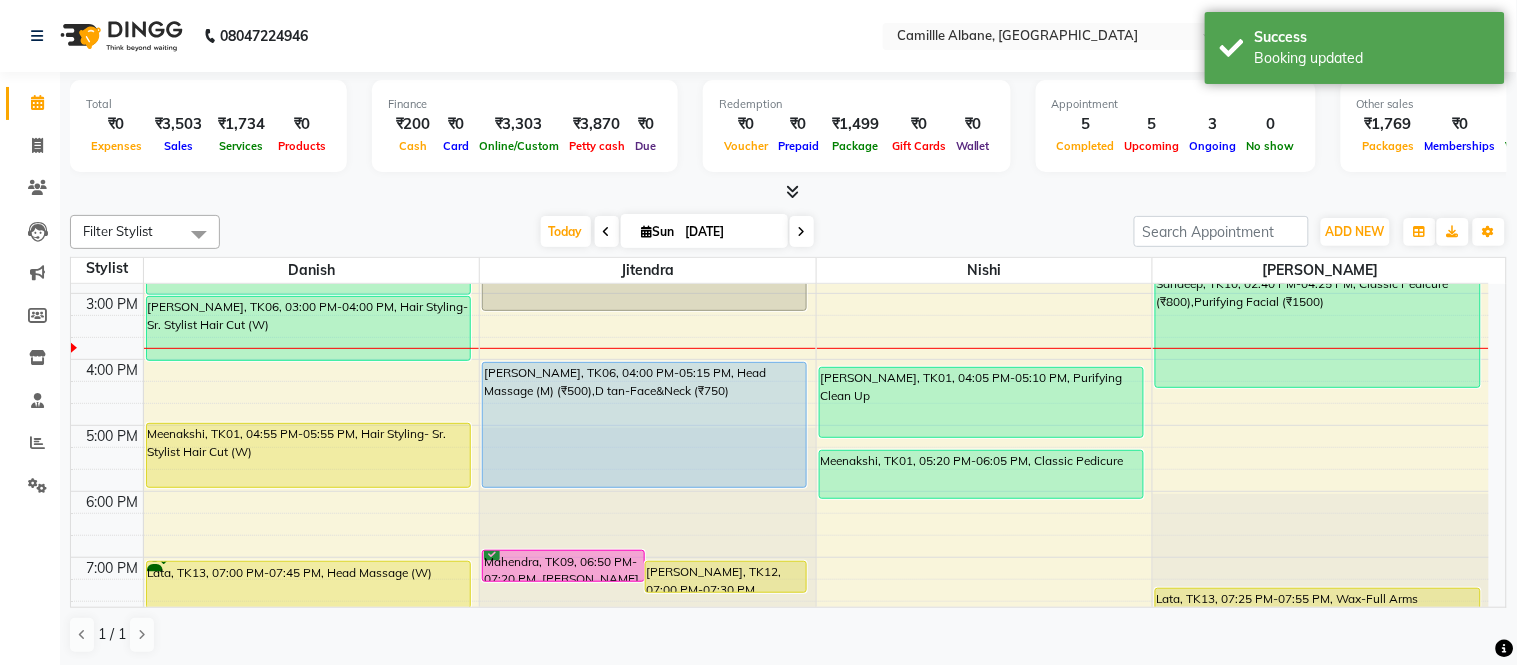 drag, startPoint x: 666, startPoint y: 443, endPoint x: 666, endPoint y: 478, distance: 35 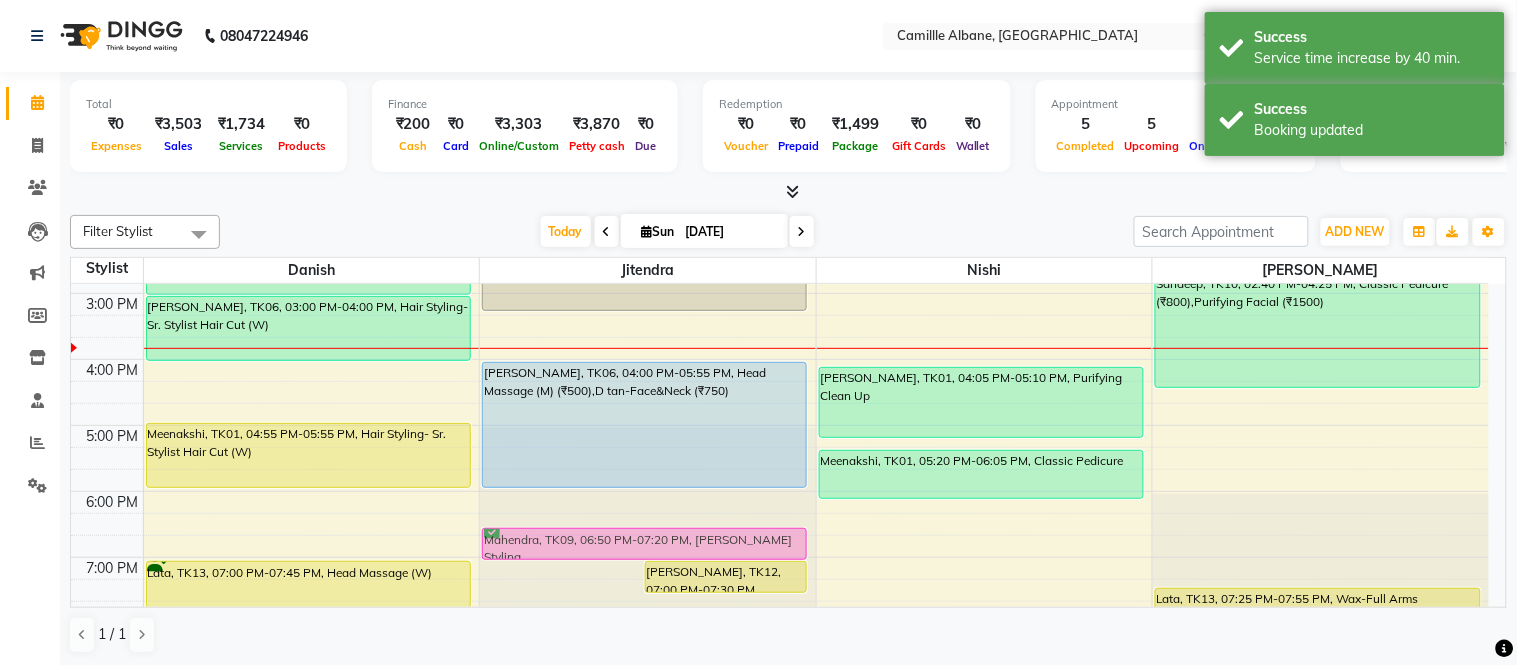drag, startPoint x: 598, startPoint y: 557, endPoint x: 610, endPoint y: 527, distance: 32.31099 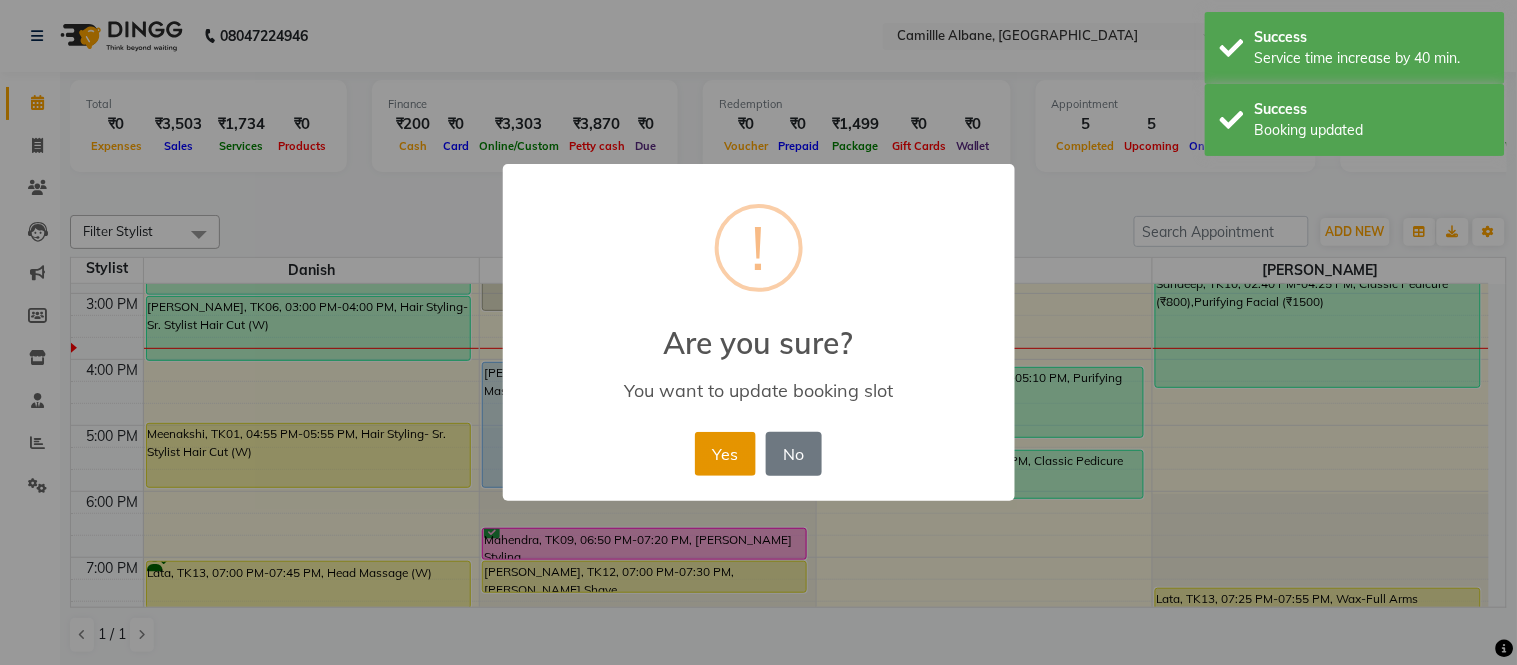 click on "Yes" at bounding box center (725, 454) 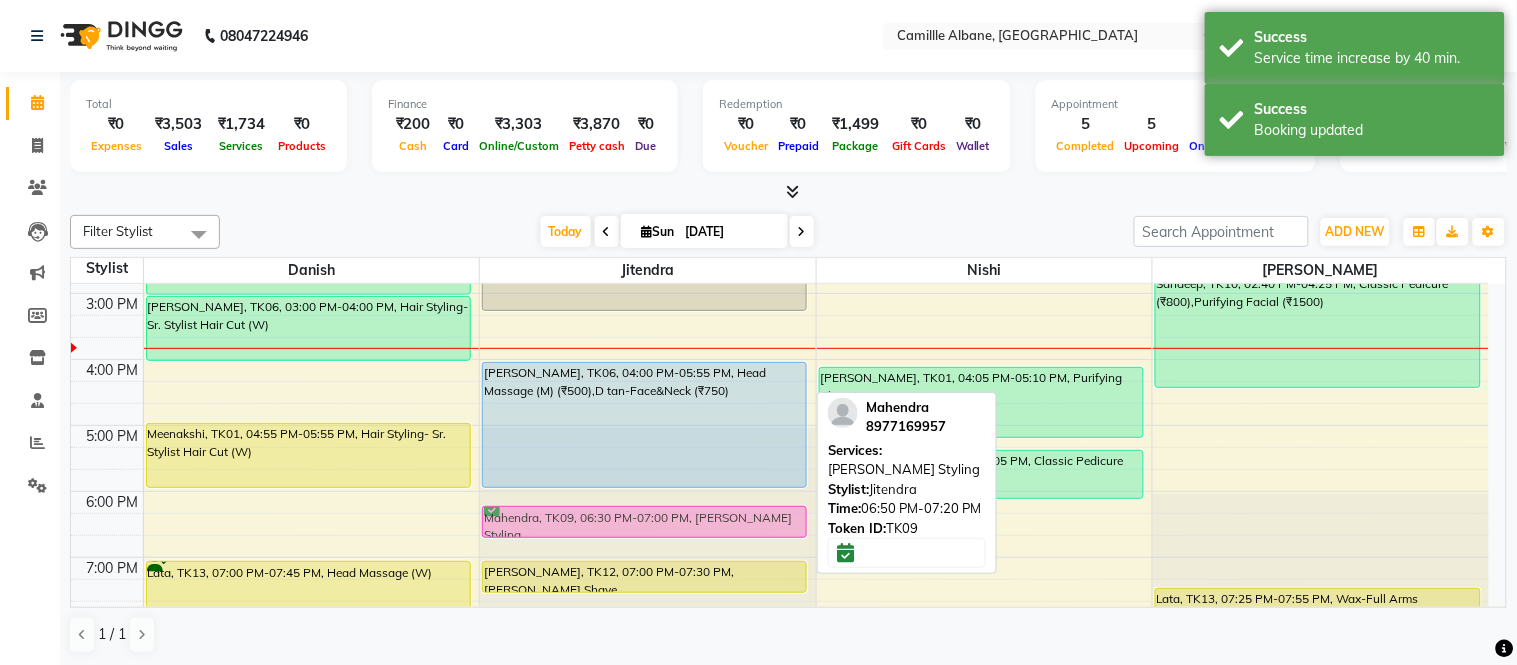 drag, startPoint x: 632, startPoint y: 538, endPoint x: 645, endPoint y: 503, distance: 37.336308 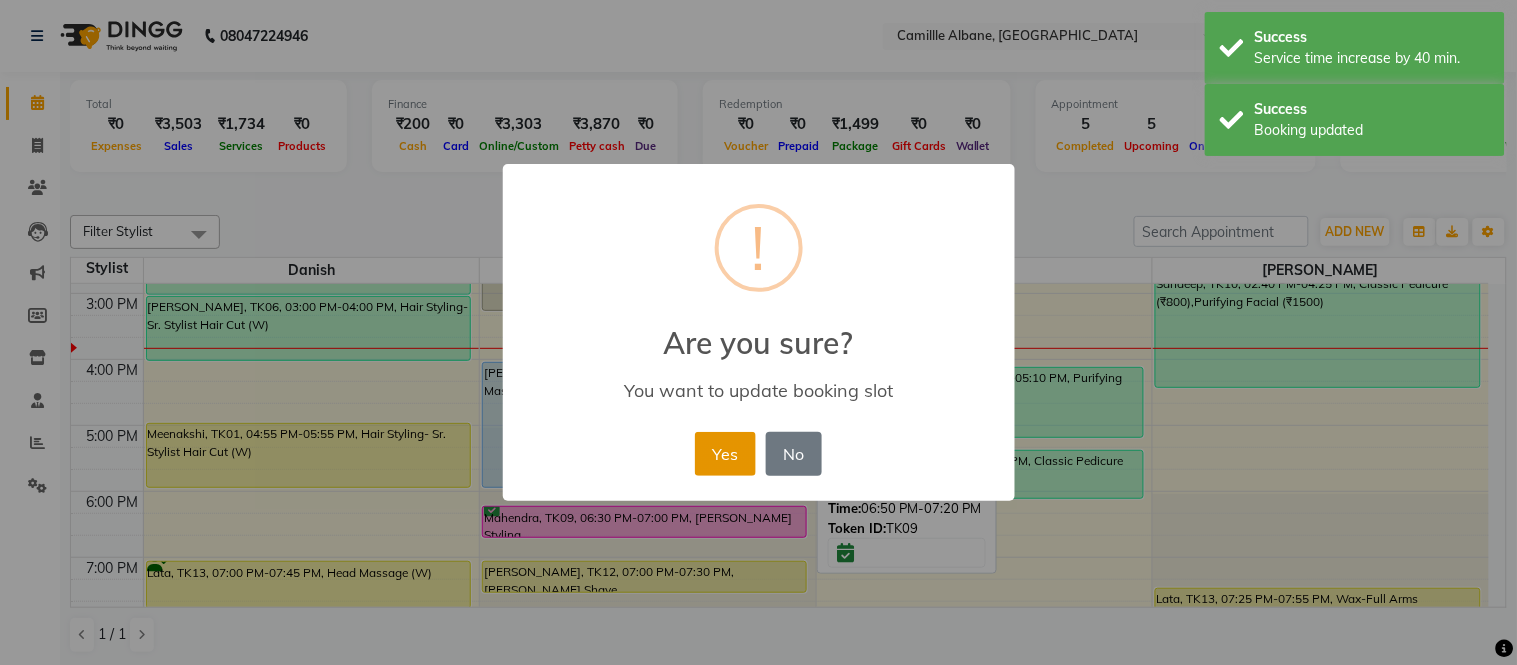 click on "Yes" at bounding box center (725, 454) 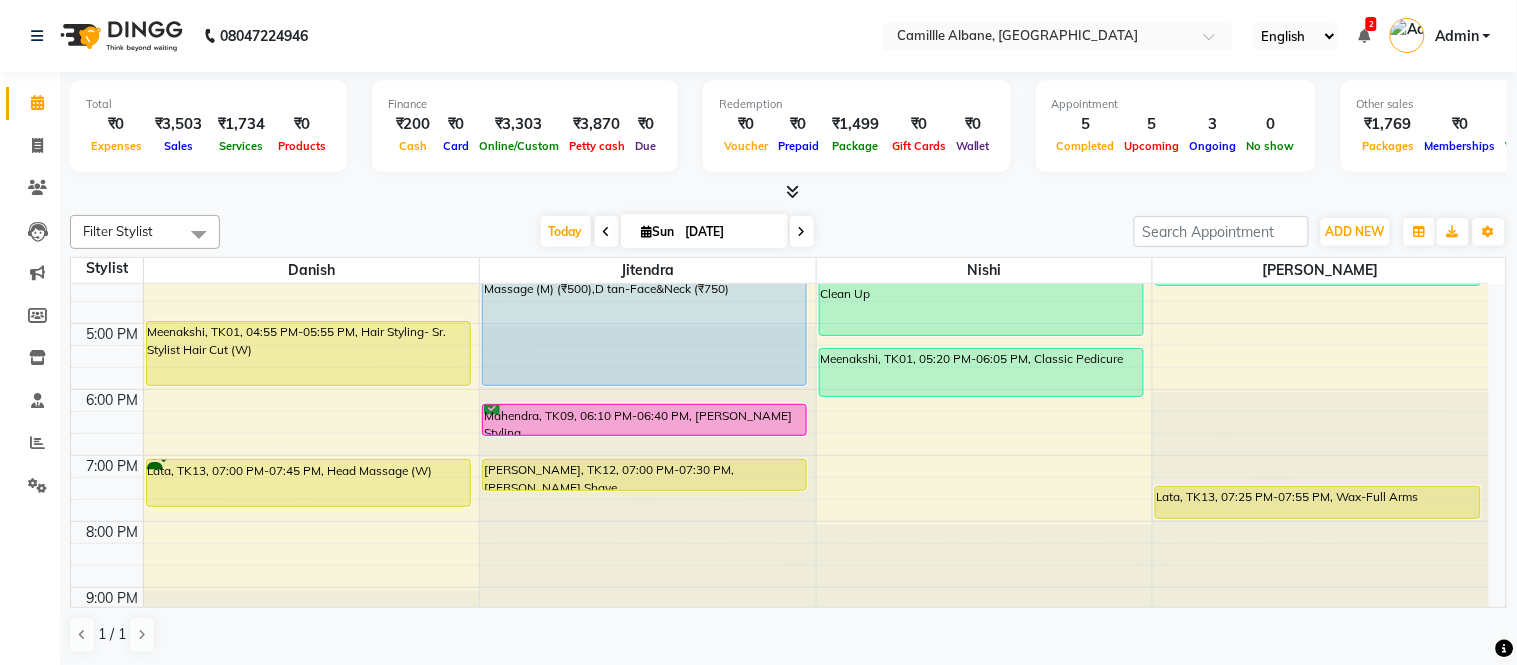 scroll, scrollTop: 604, scrollLeft: 0, axis: vertical 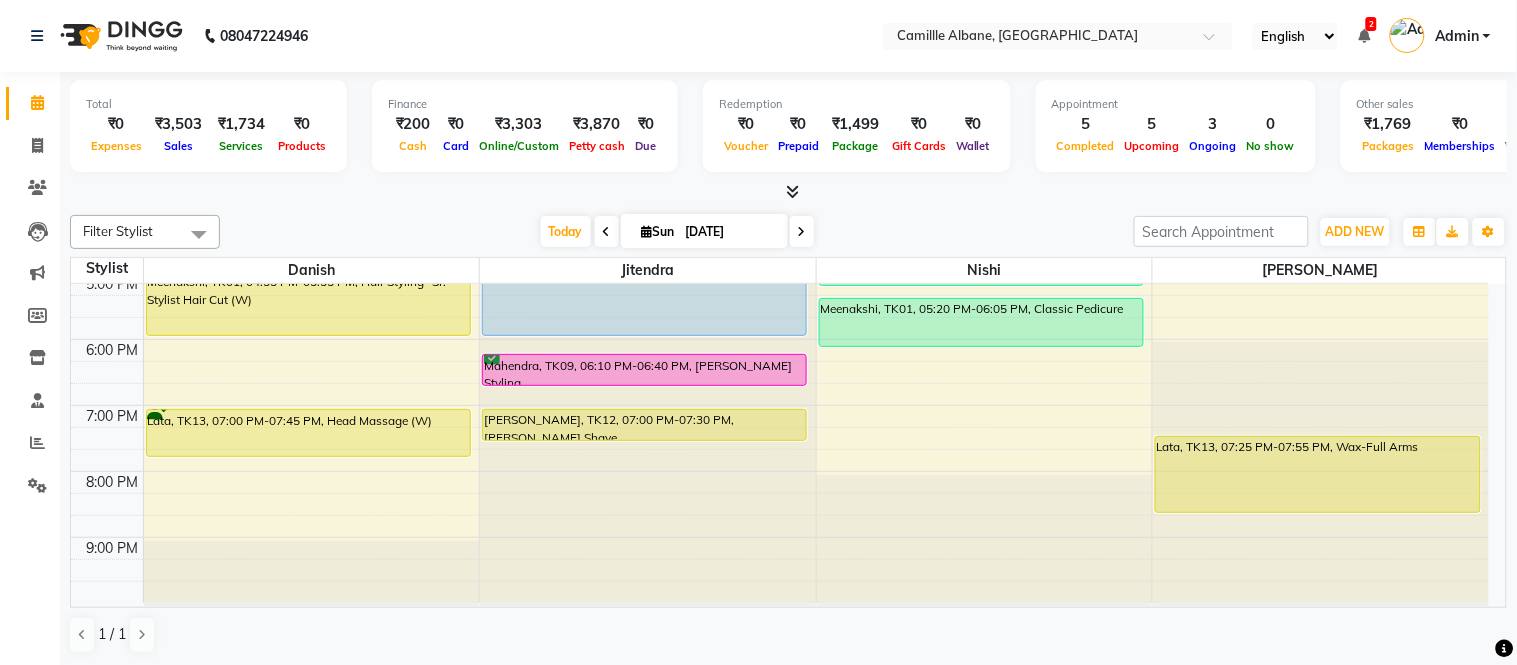 drag, startPoint x: 1256, startPoint y: 466, endPoint x: 1253, endPoint y: 510, distance: 44.102154 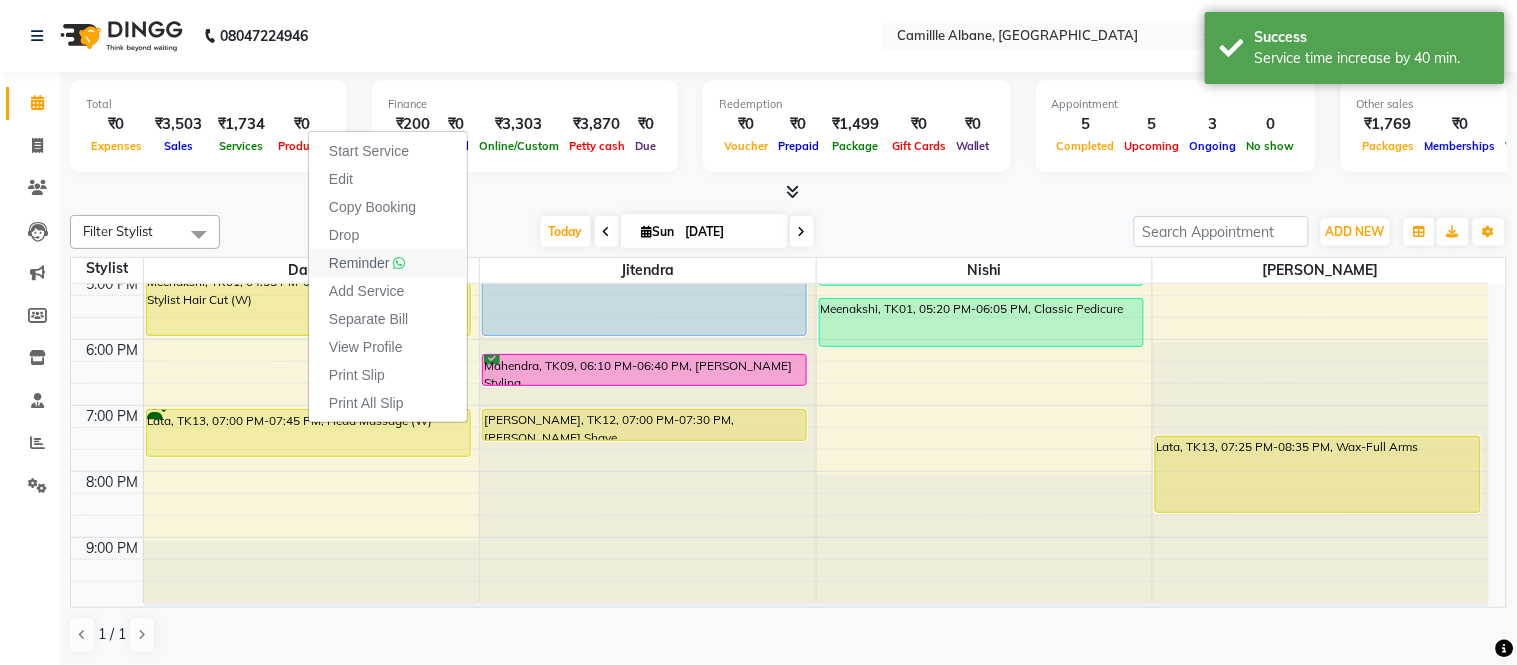 click on "Reminder" at bounding box center [359, 263] 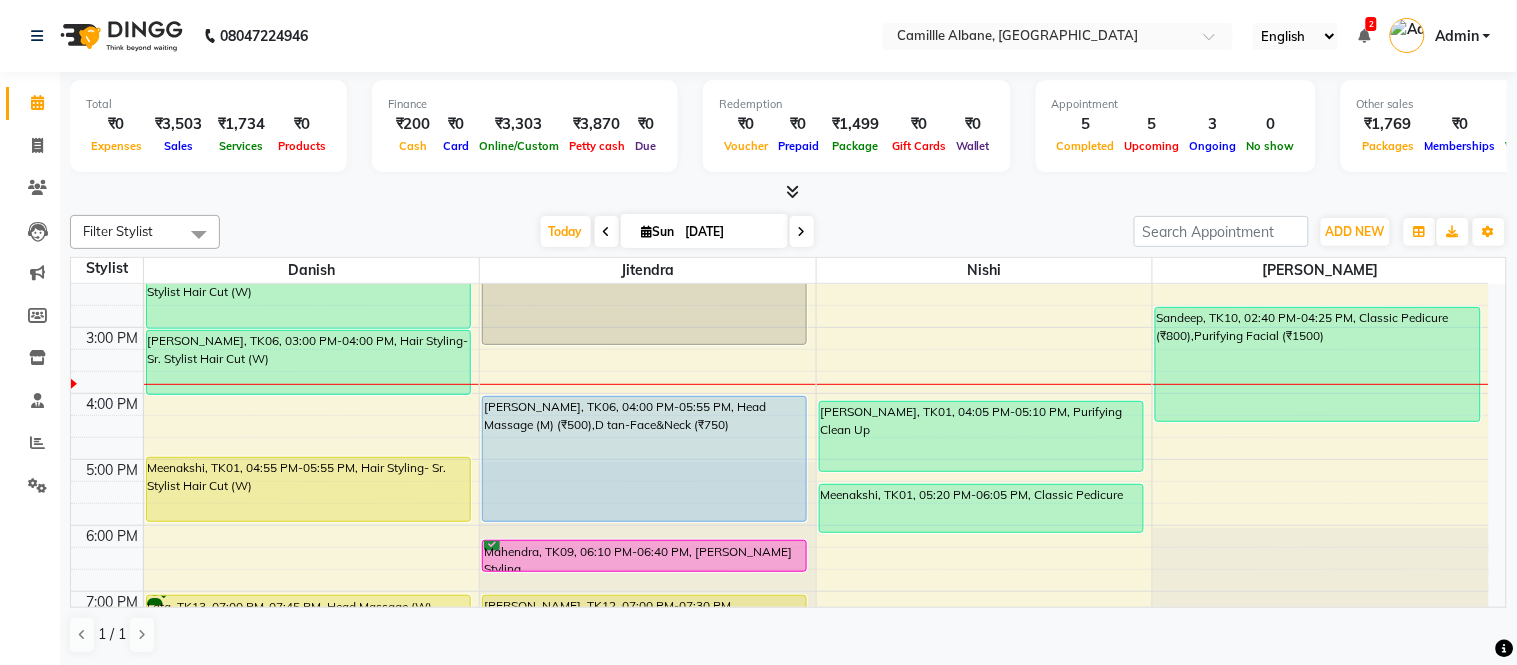 scroll, scrollTop: 604, scrollLeft: 0, axis: vertical 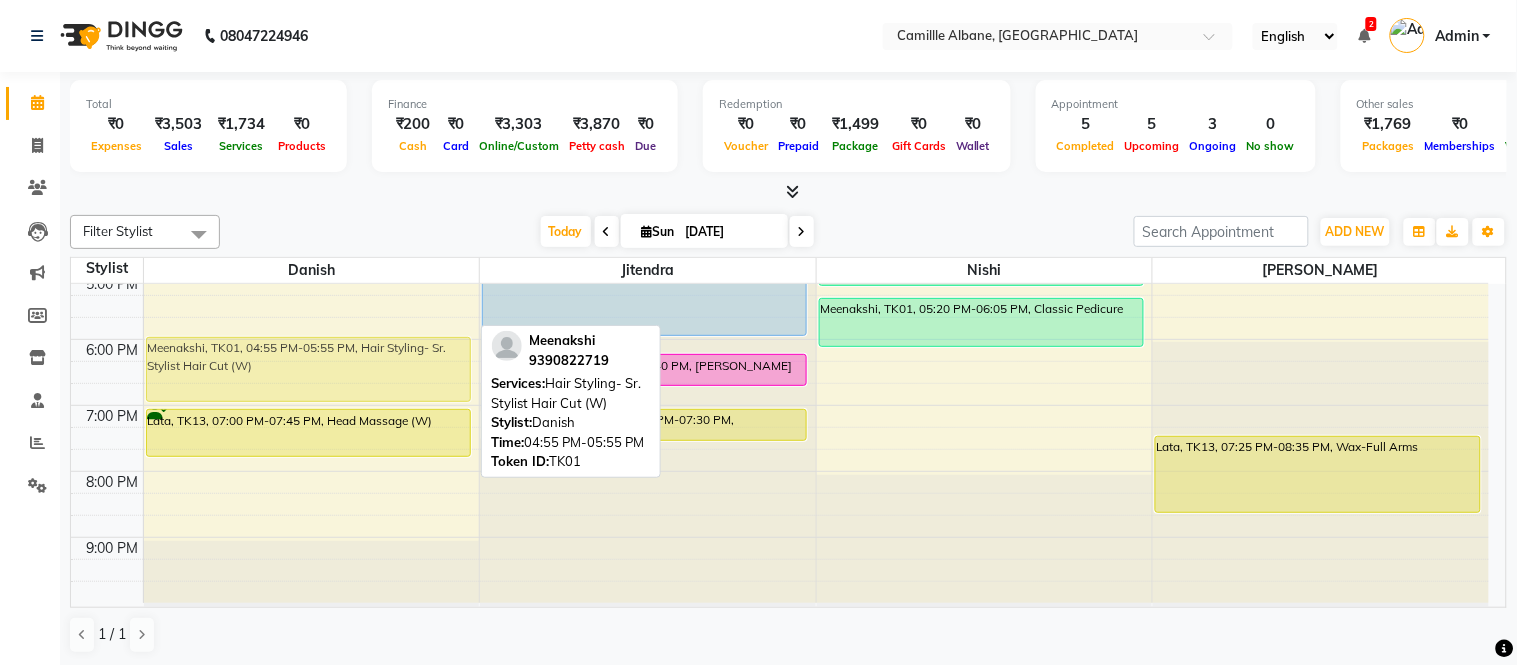 drag, startPoint x: 334, startPoint y: 301, endPoint x: 327, endPoint y: 365, distance: 64.381676 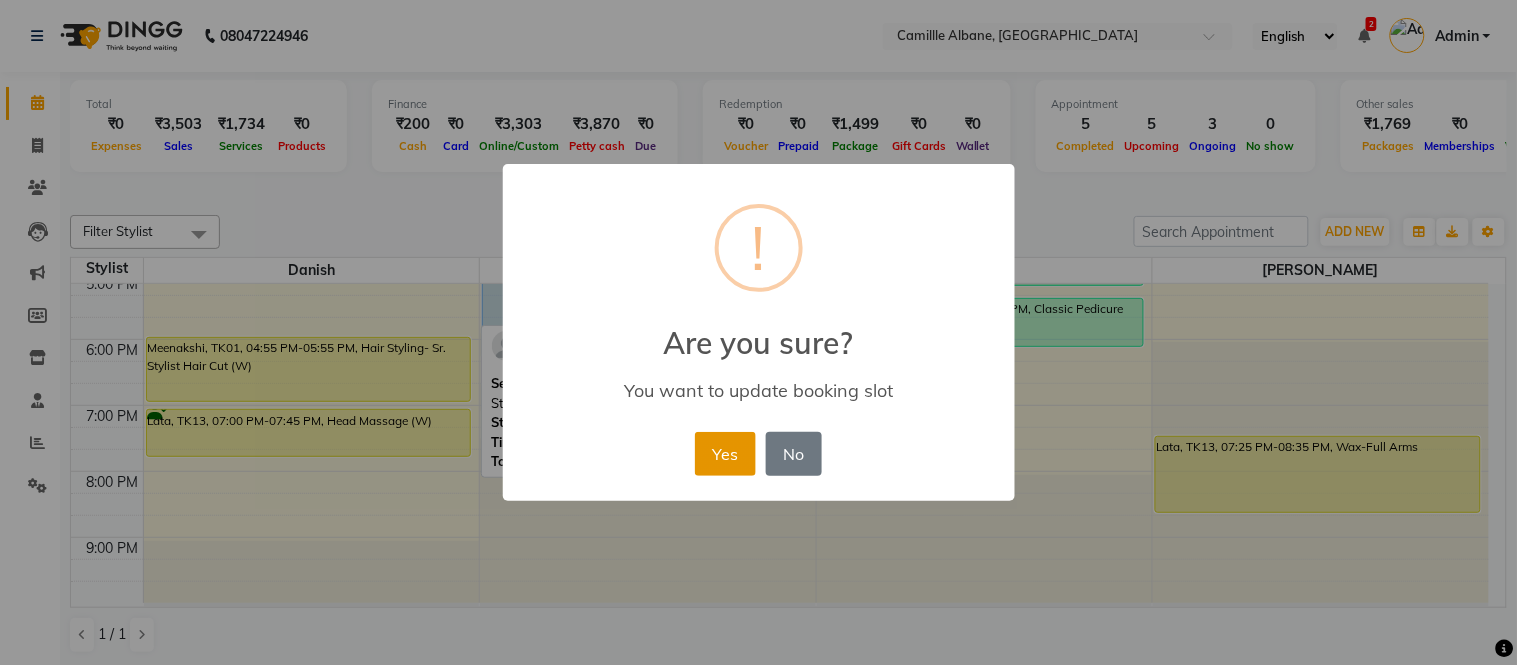 click on "Yes" at bounding box center (725, 454) 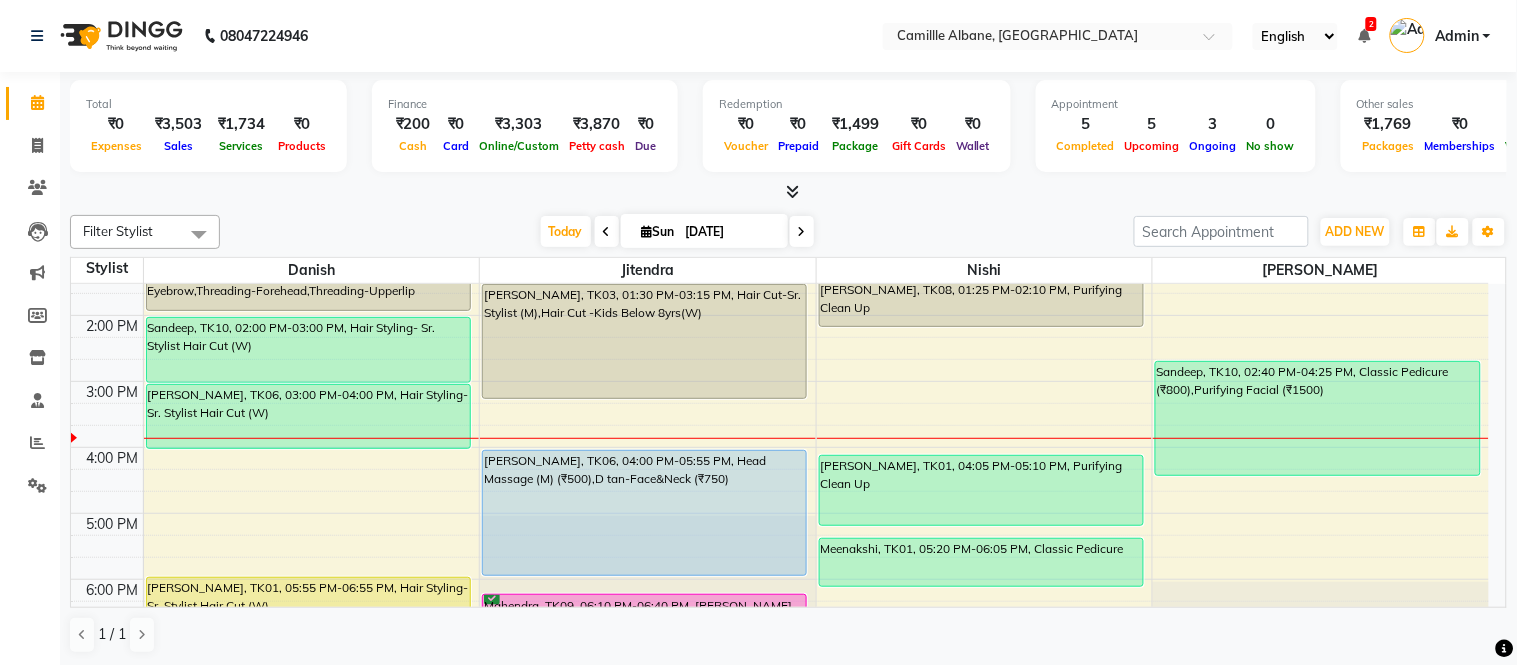 scroll, scrollTop: 418, scrollLeft: 0, axis: vertical 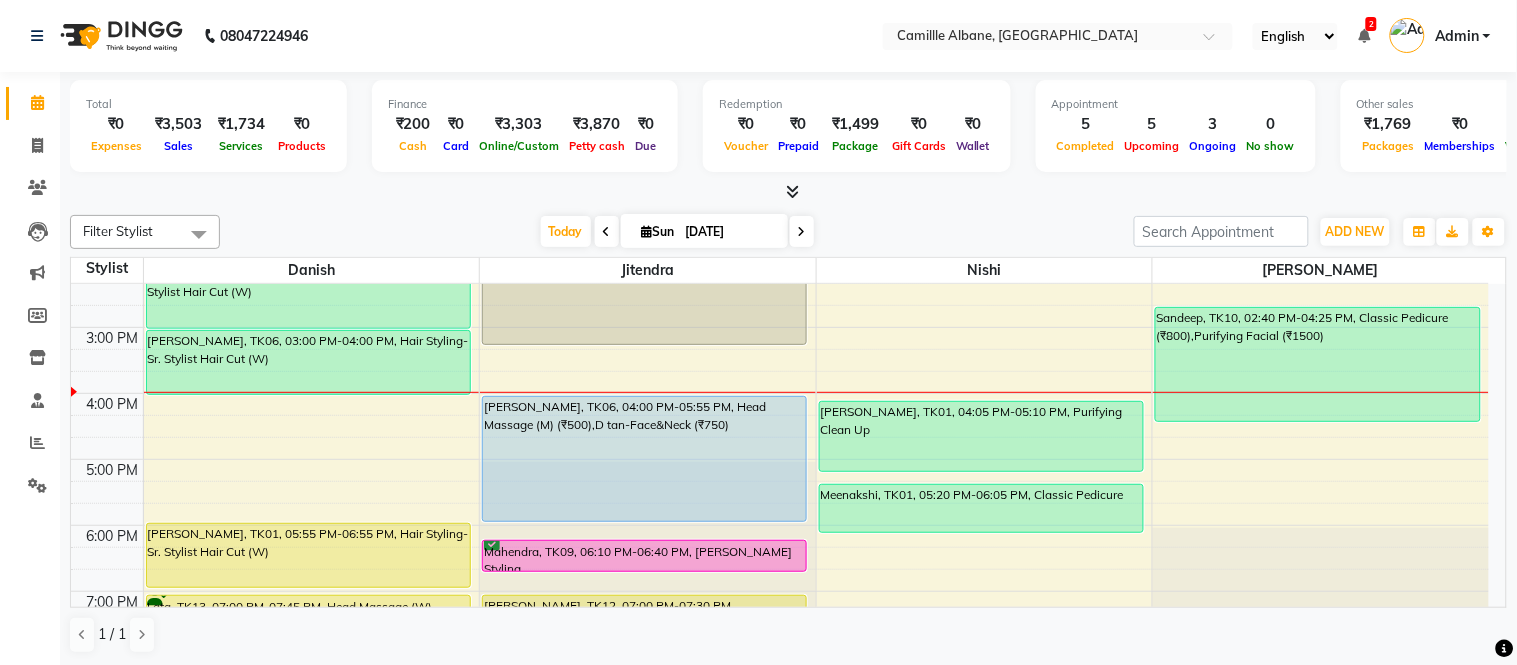 click on "Total  ₹0  Expenses ₹3,503  Sales ₹1,734  Services ₹0  Products Finance  ₹200  Cash ₹0  Card ₹3,303  Online/Custom ₹3,870 Petty cash ₹0 Due  Redemption  ₹0 Voucher ₹0 Prepaid ₹1,499 Package ₹0  Gift Cards ₹0  Wallet  Appointment  5 Completed 5 Upcoming 3 Ongoing 0 No show  Other sales  ₹1,769  Packages ₹0  Memberships ₹0  Vouchers ₹0  Prepaids ₹0  Gift Cards" at bounding box center [788, 137] 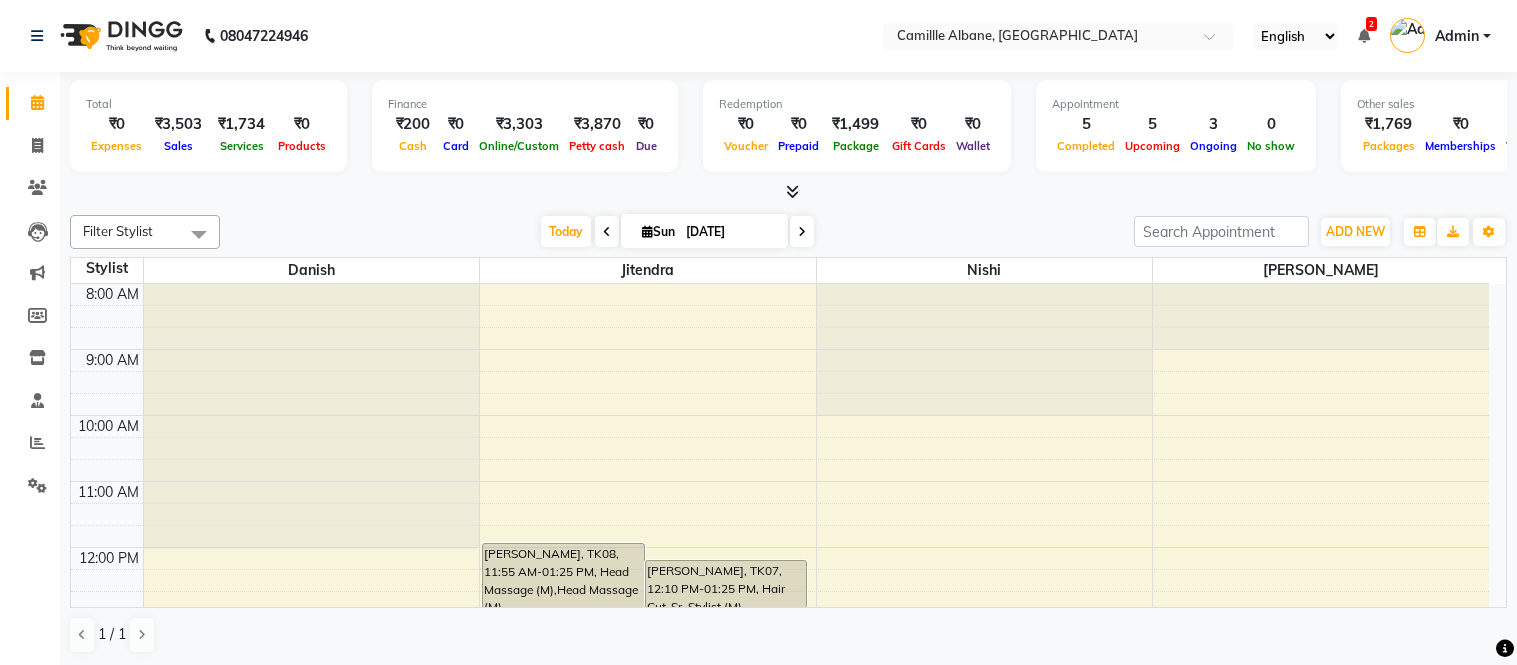 scroll, scrollTop: 0, scrollLeft: 0, axis: both 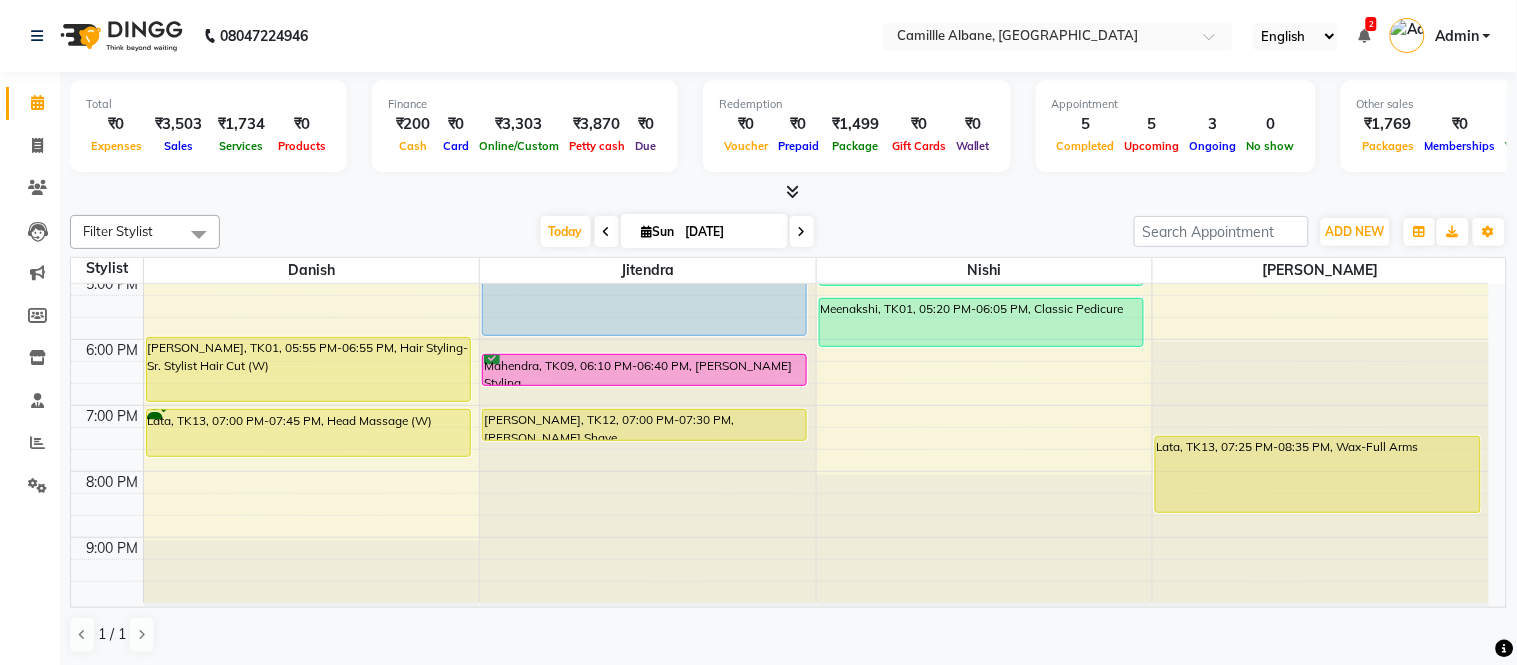 click at bounding box center (648, -320) 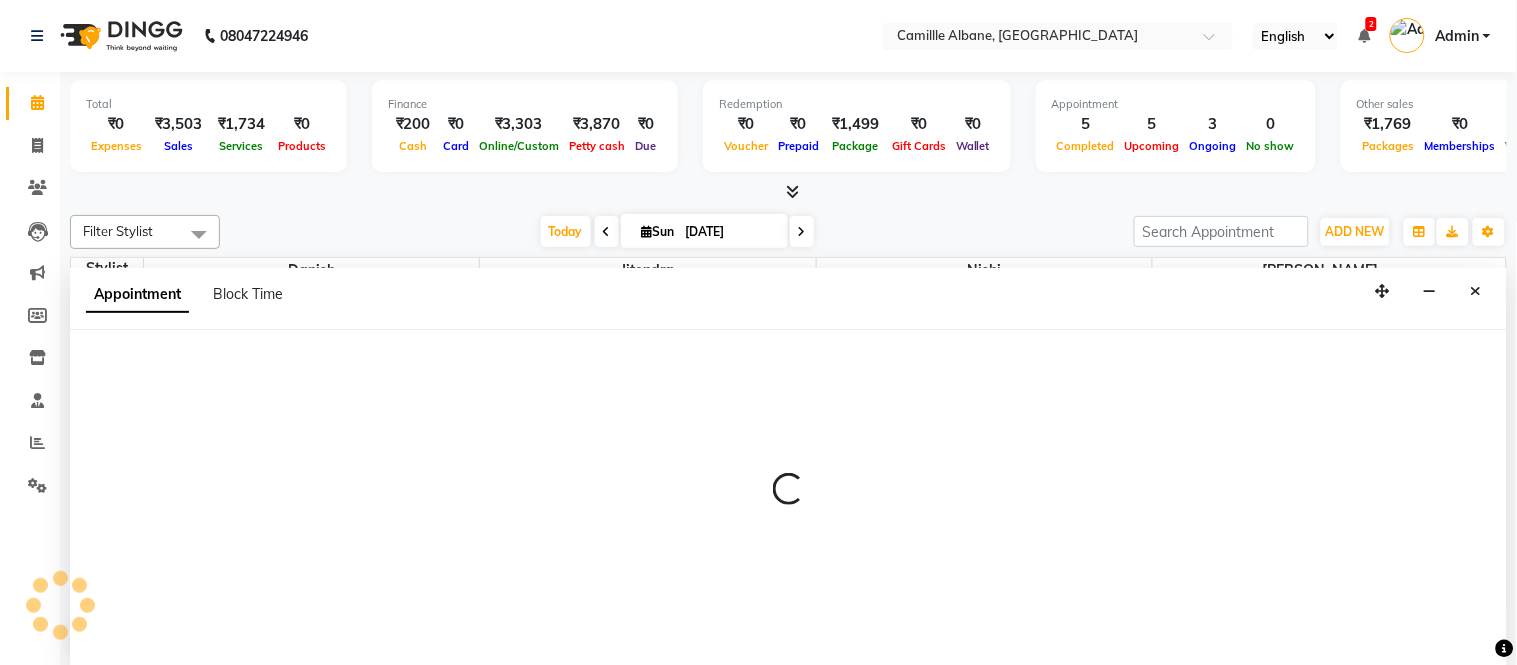select on "57811" 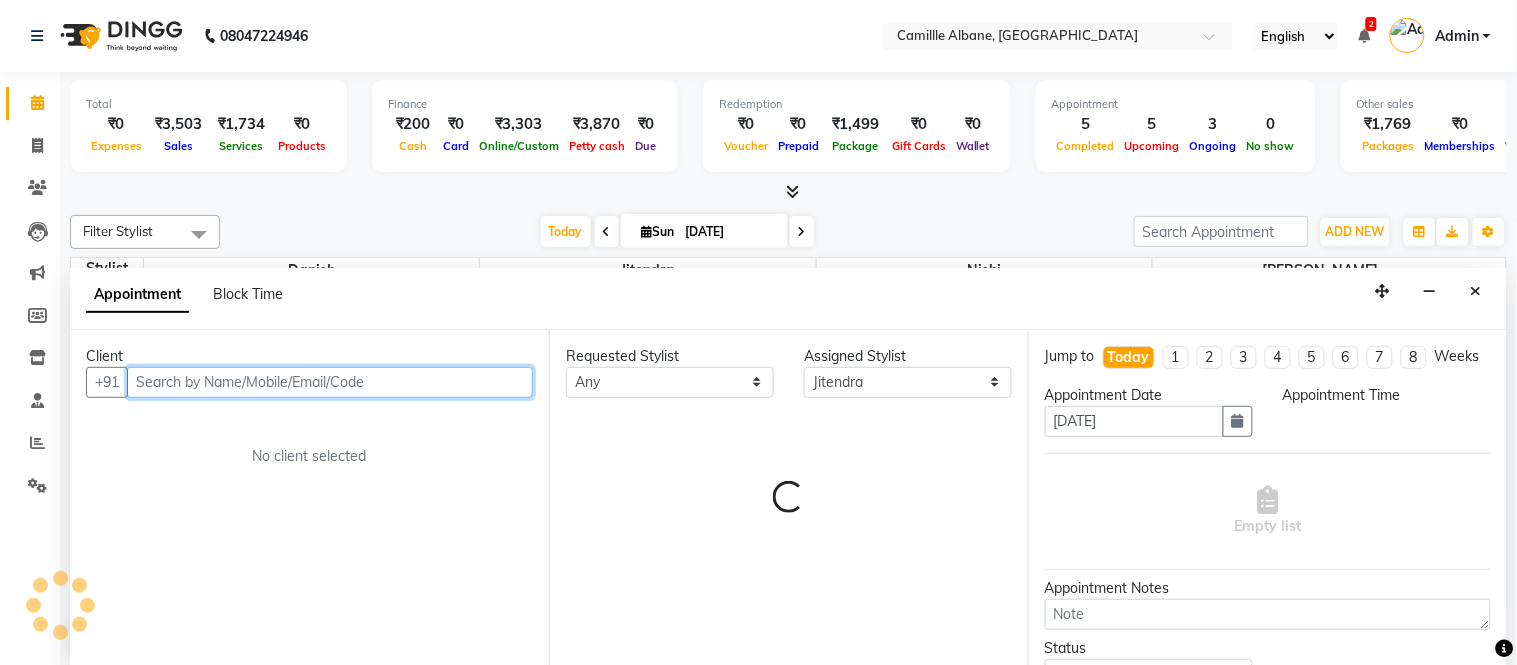 select on "1185" 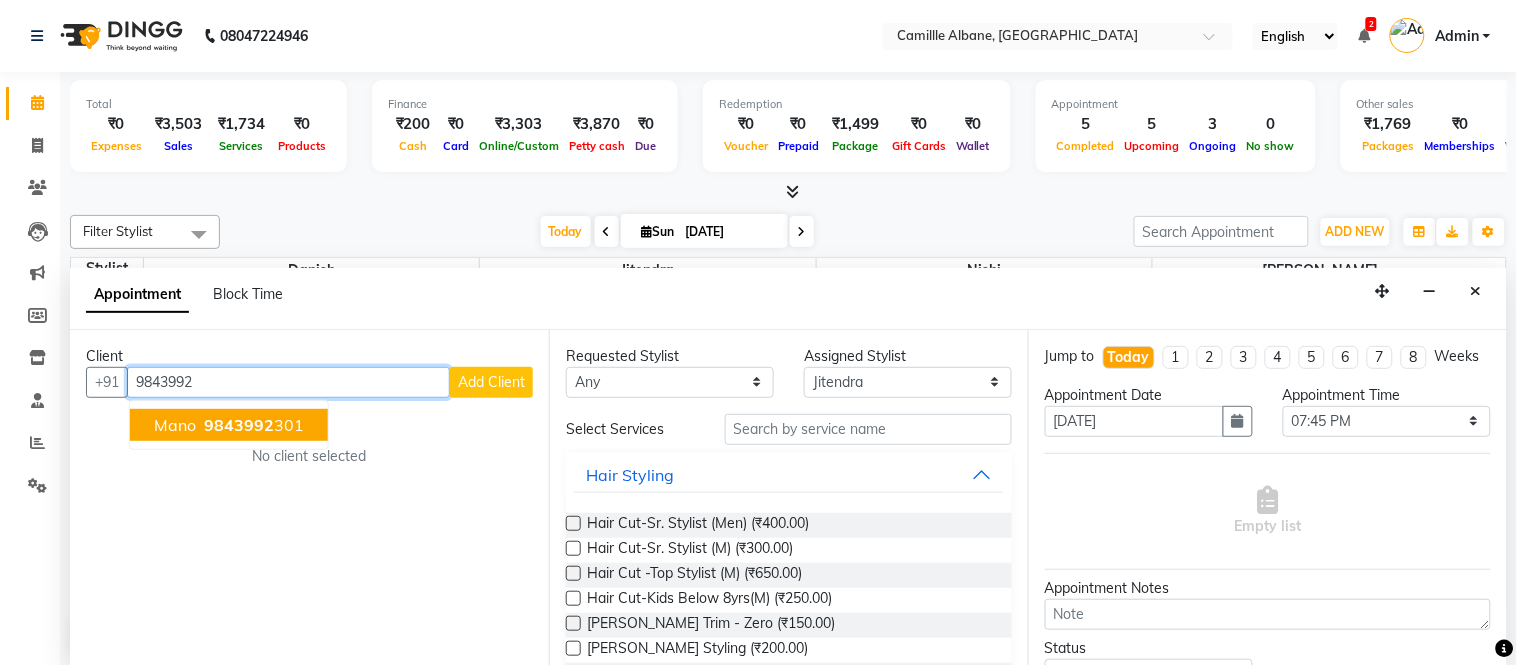 click on "9843992" at bounding box center (239, 425) 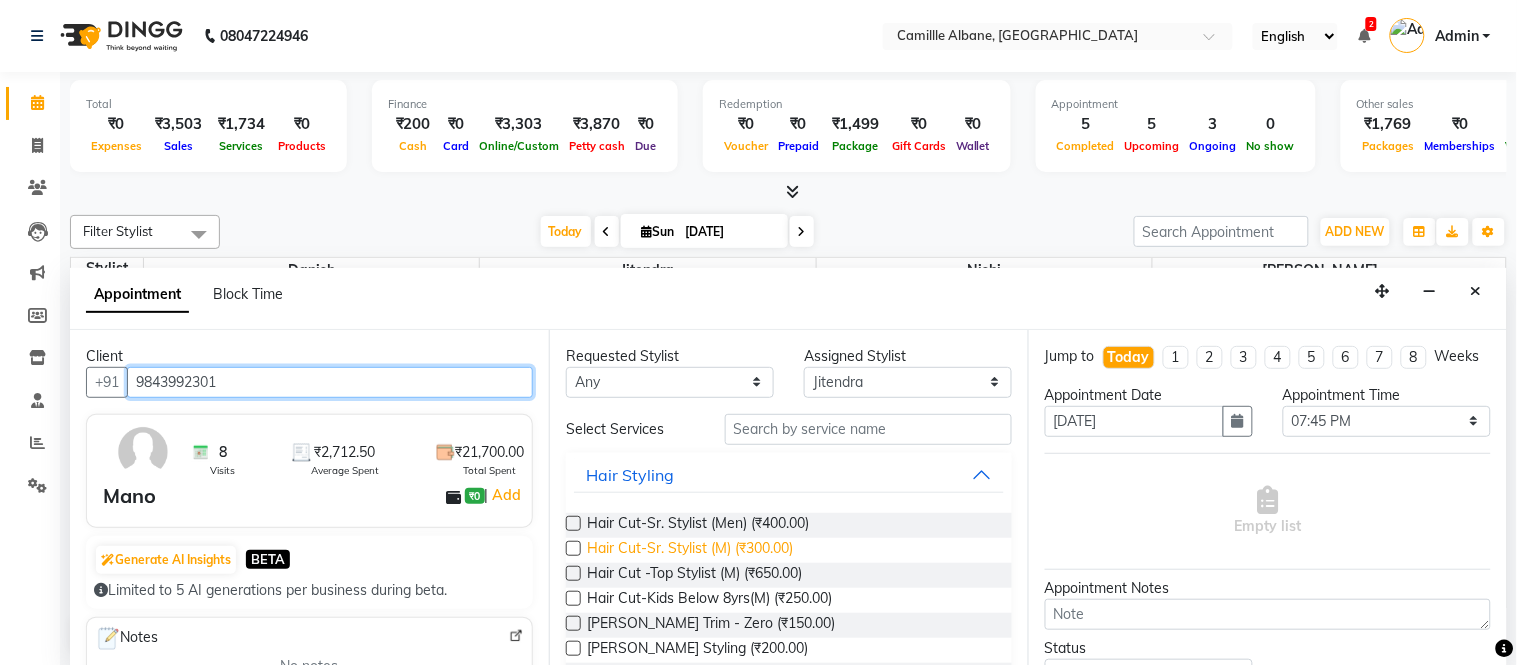 type on "9843992301" 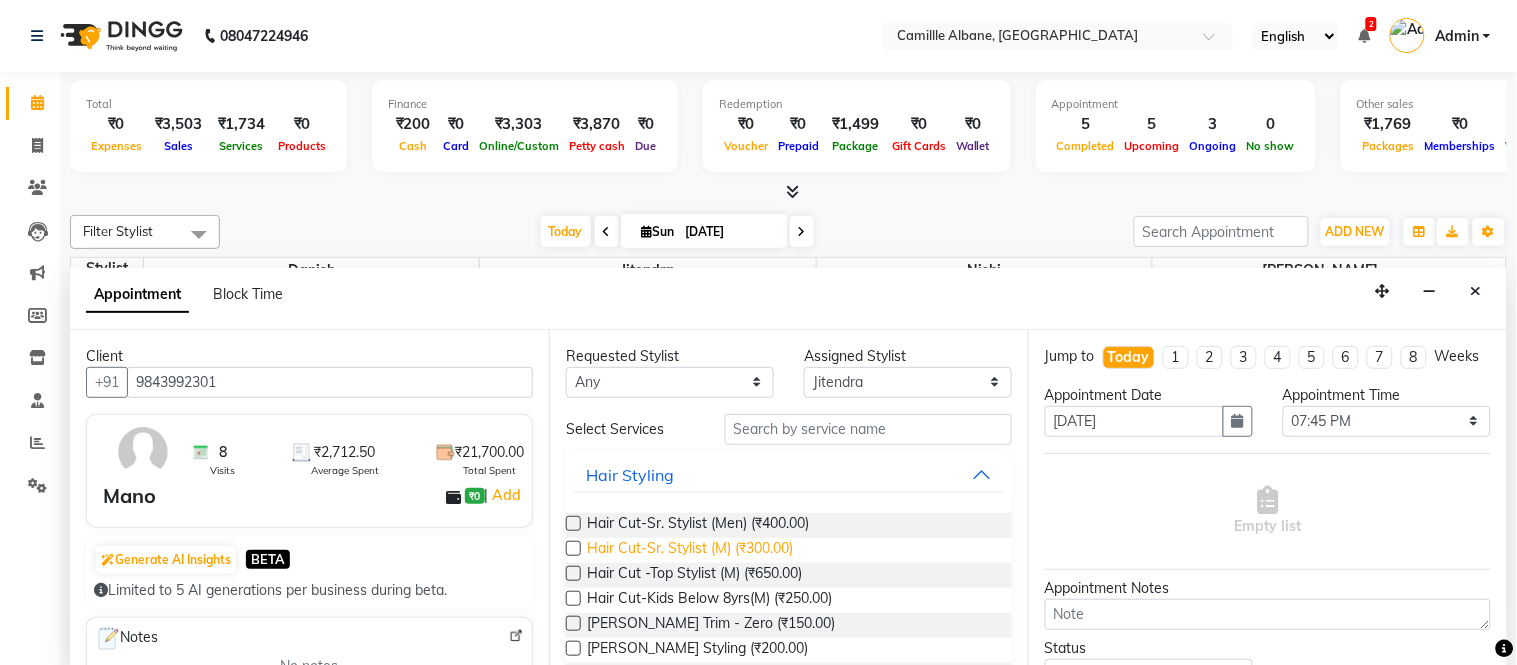 click on "Hair Cut-Sr. Stylist (M) (₹300.00)" at bounding box center [690, 550] 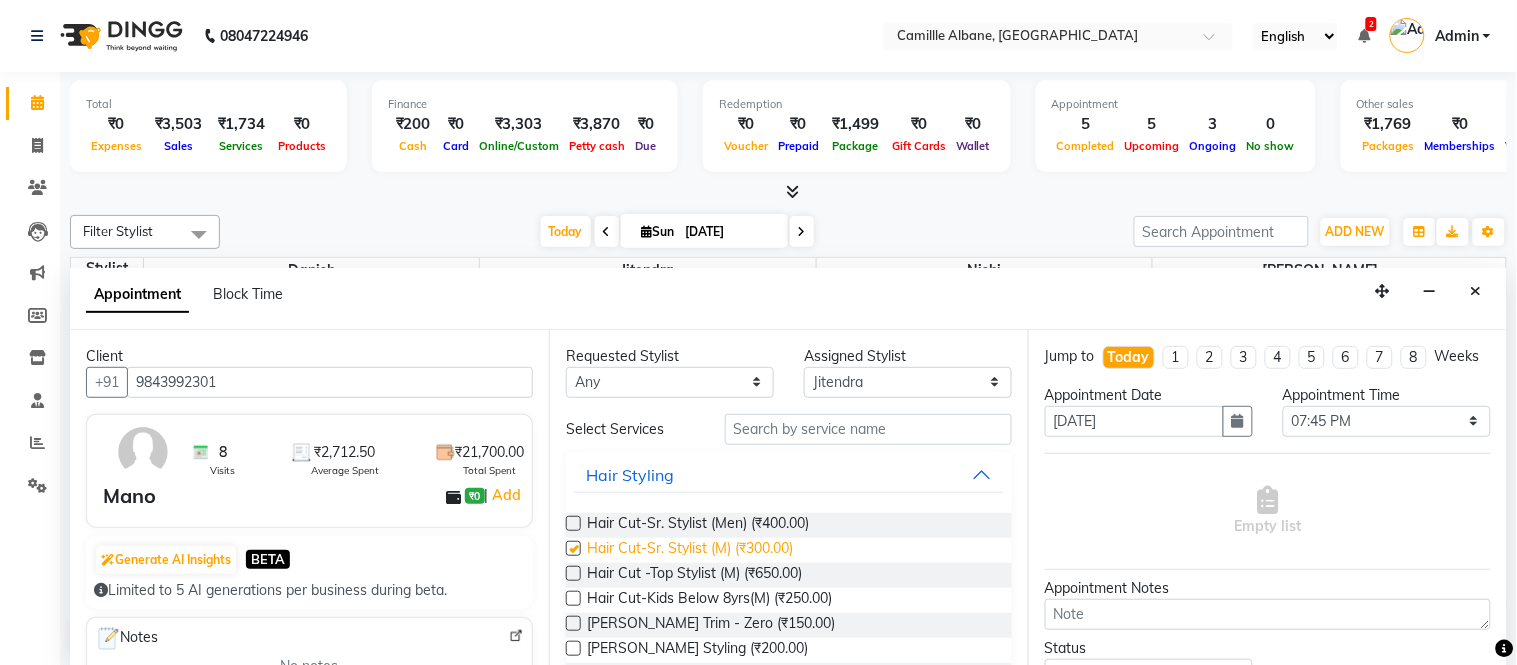 checkbox on "false" 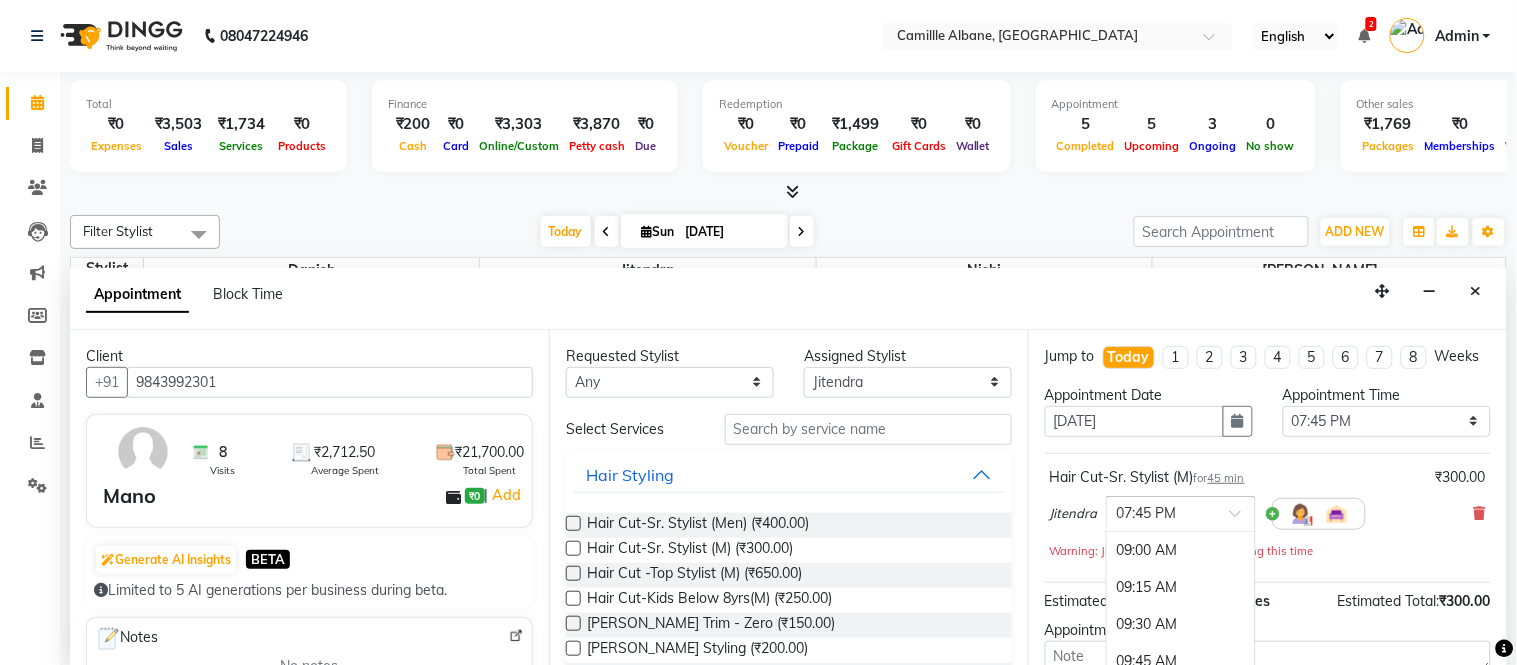 click at bounding box center [1161, 512] 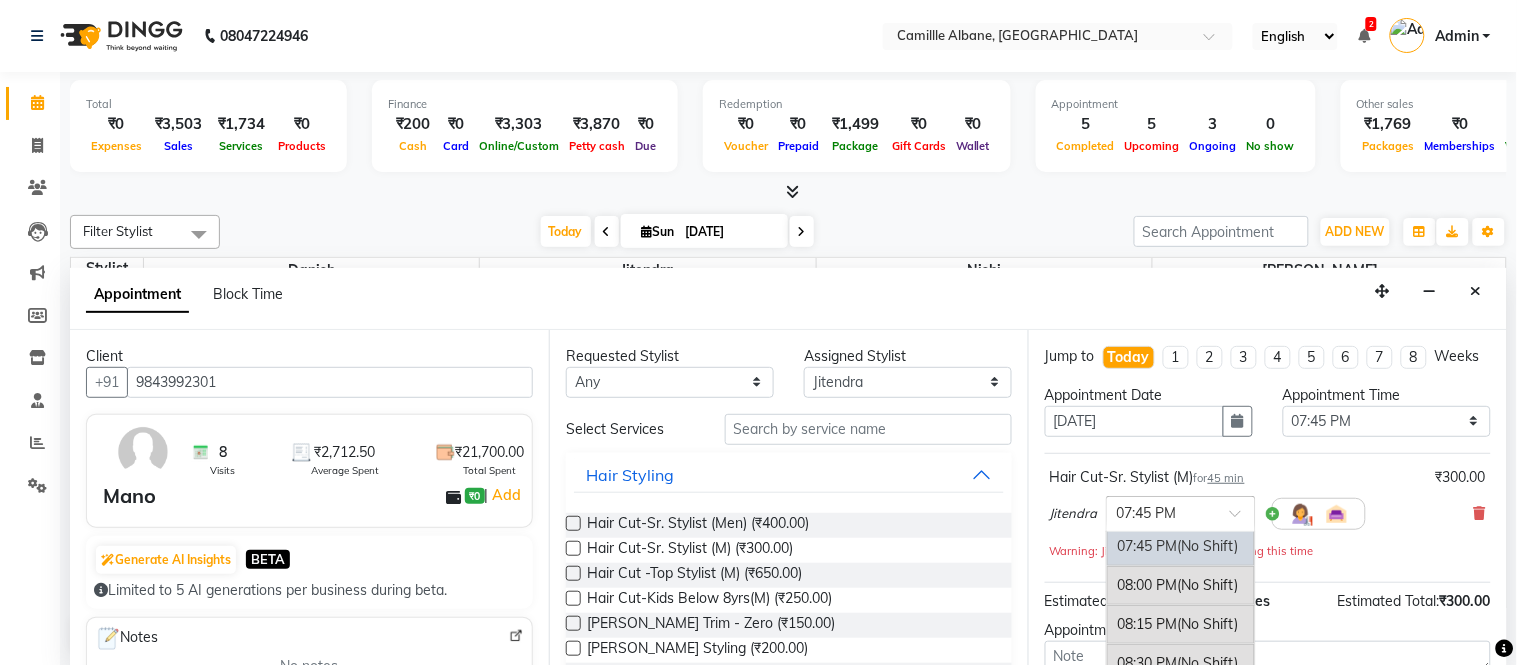 scroll, scrollTop: 185, scrollLeft: 0, axis: vertical 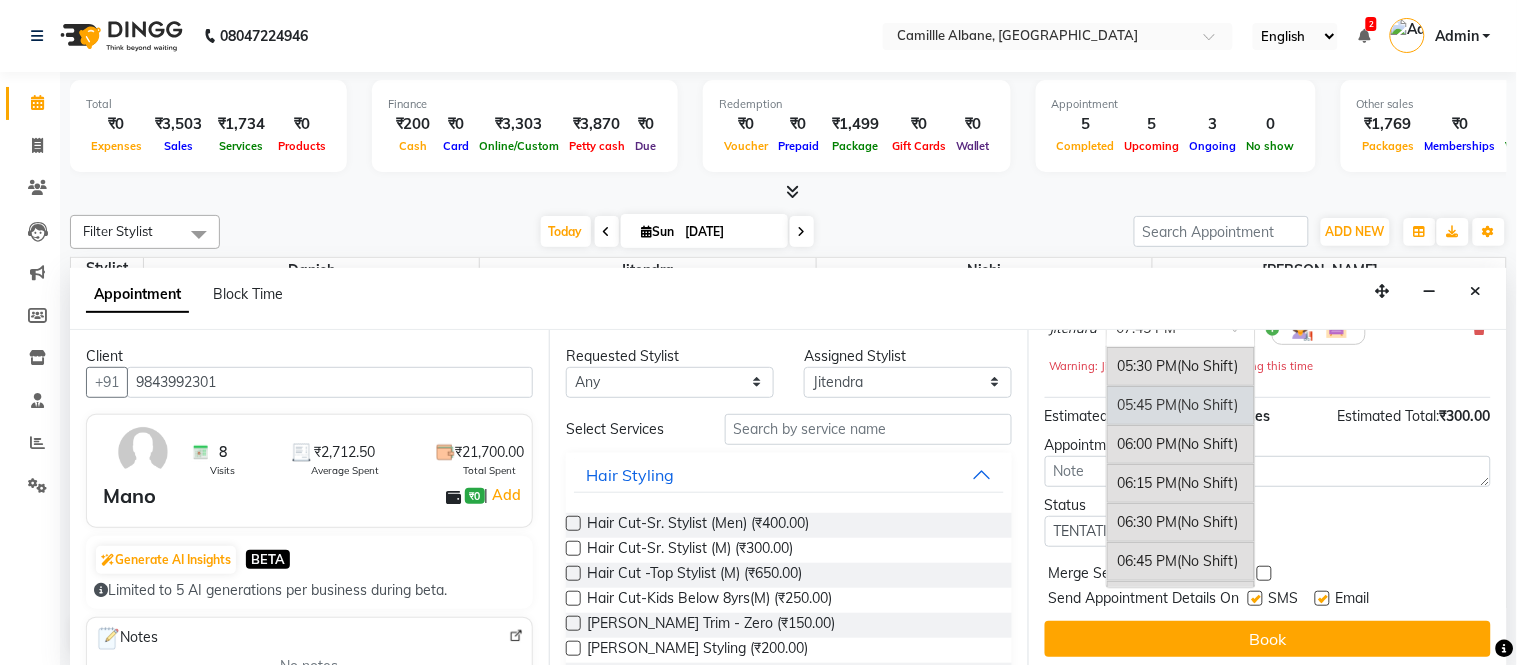 click on "05:45 PM   (No Shift)" at bounding box center (1181, 405) 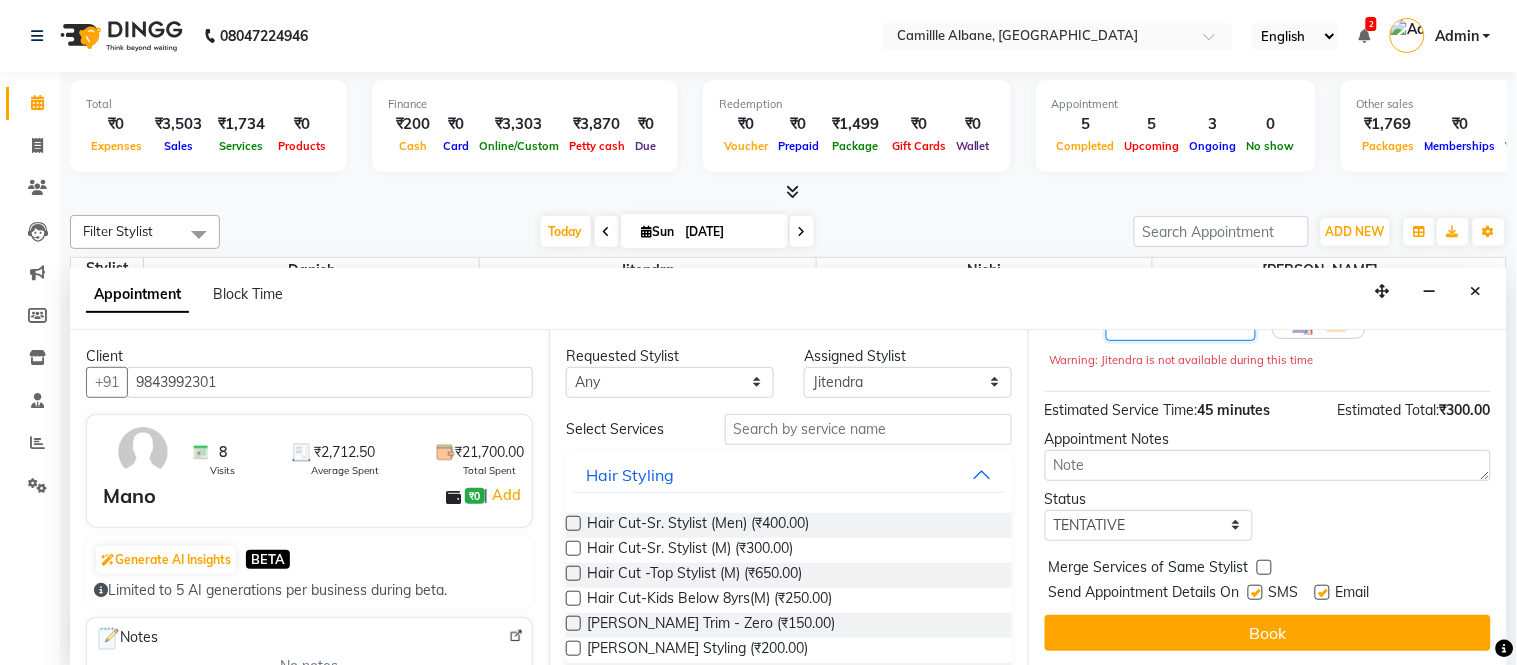 scroll, scrollTop: 210, scrollLeft: 0, axis: vertical 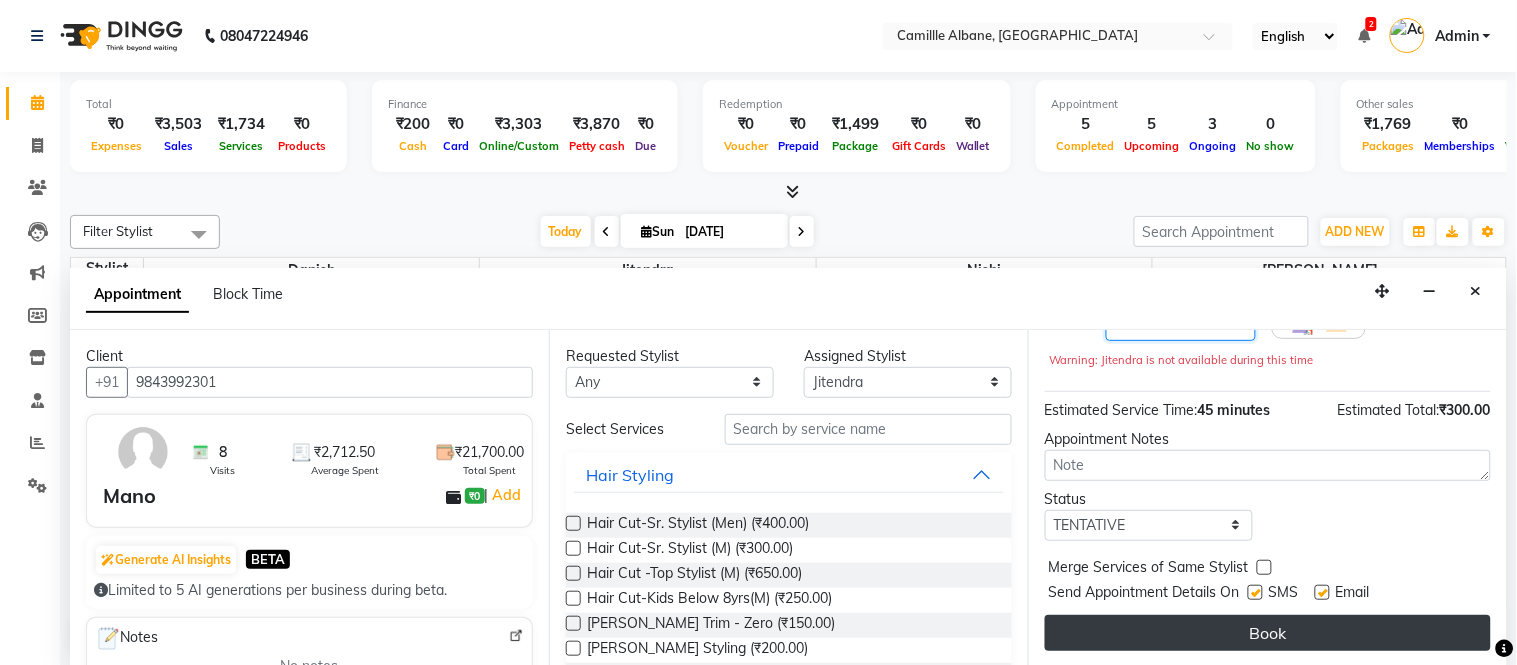 click on "Book" at bounding box center [1268, 633] 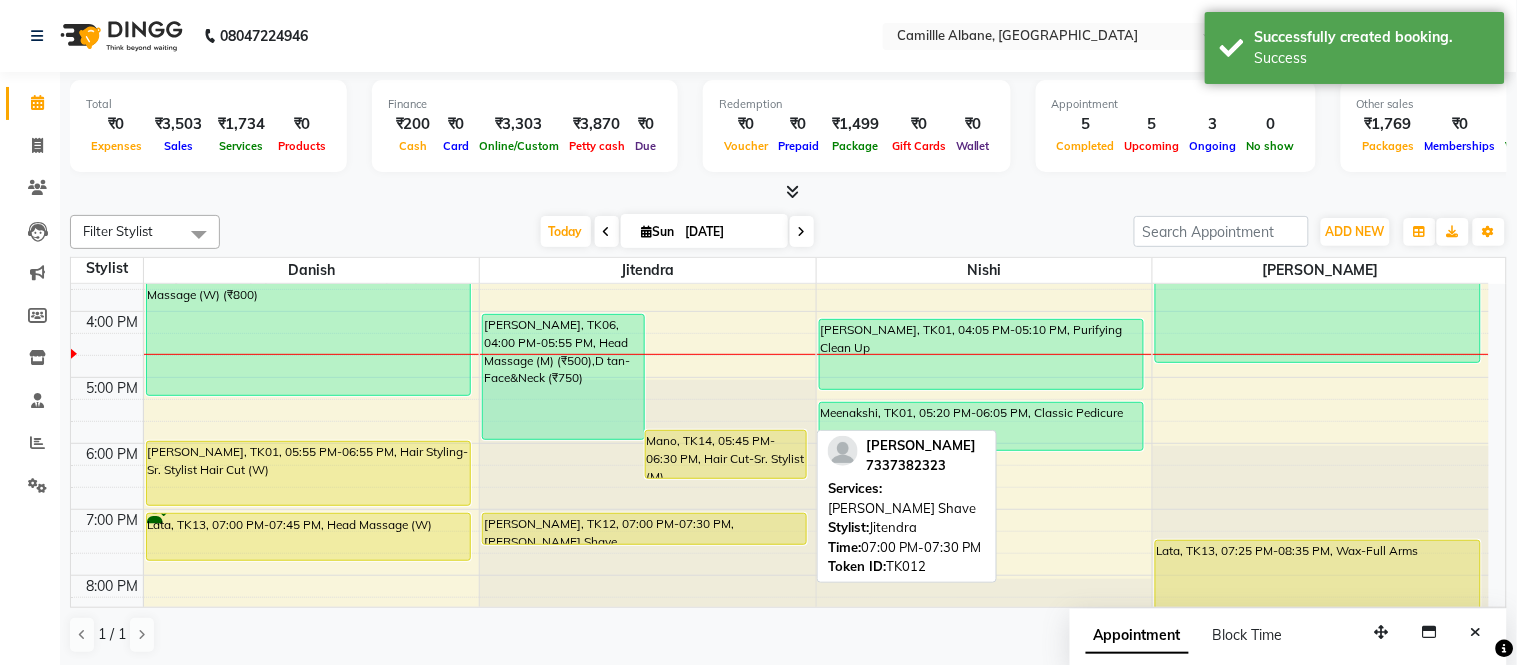 scroll, scrollTop: 418, scrollLeft: 0, axis: vertical 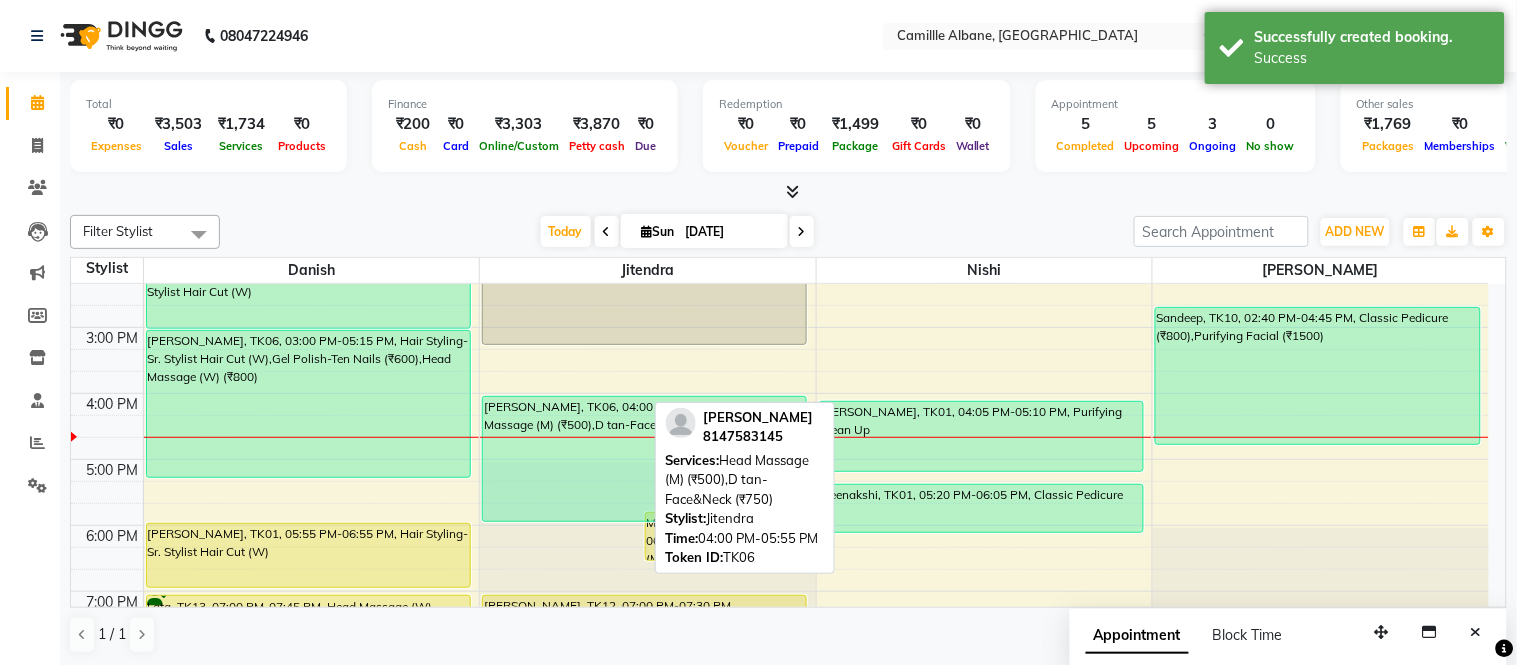 drag, startPoint x: 571, startPoint y: 518, endPoint x: 580, endPoint y: 506, distance: 15 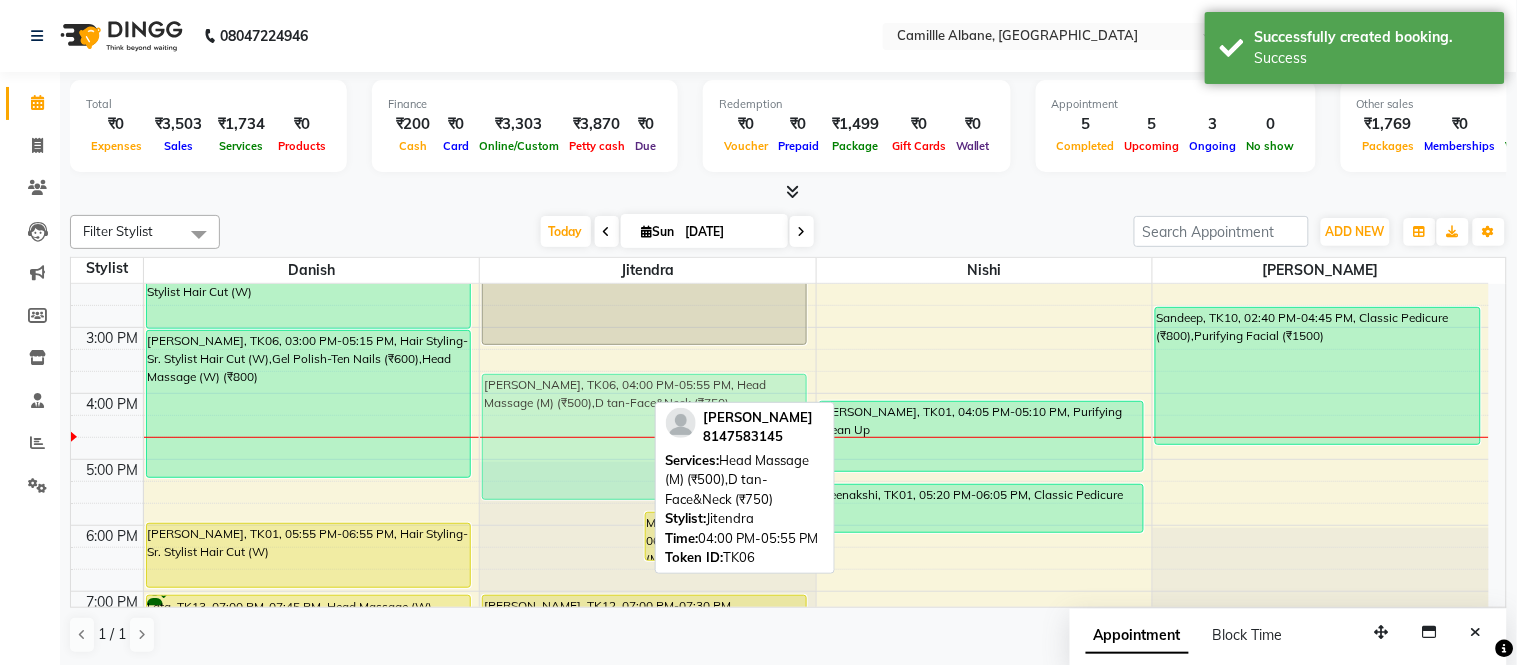 click on "Harikrishna, TK08, 11:55 AM-01:25 PM, Head Massage (M),Head Massage (M)    Ravi, TK07, 12:10 PM-01:25 PM, Hair Cut-Sr. Stylist (M),Beard-Beard Styling    Pravallika, TK06, 04:00 PM-05:55 PM, Head Massage (M) (₹500),D tan-Face&Neck  (₹750)    Mano, TK14, 05:45 PM-06:30 PM, Hair Cut-Sr. Stylist (M)    ROHINI KUMAR, TK03, 01:30 PM-03:15 PM, Hair Cut-Sr. Stylist (M),Hair Cut -Kids Below 8yrs(W)    Pritesh, TK12, 07:00 PM-07:30 PM, Beard Shave    Pravallika, TK06, 04:00 PM-05:55 PM, Head Massage (M) (₹500),D tan-Face&Neck  (₹750)" at bounding box center [648, 327] 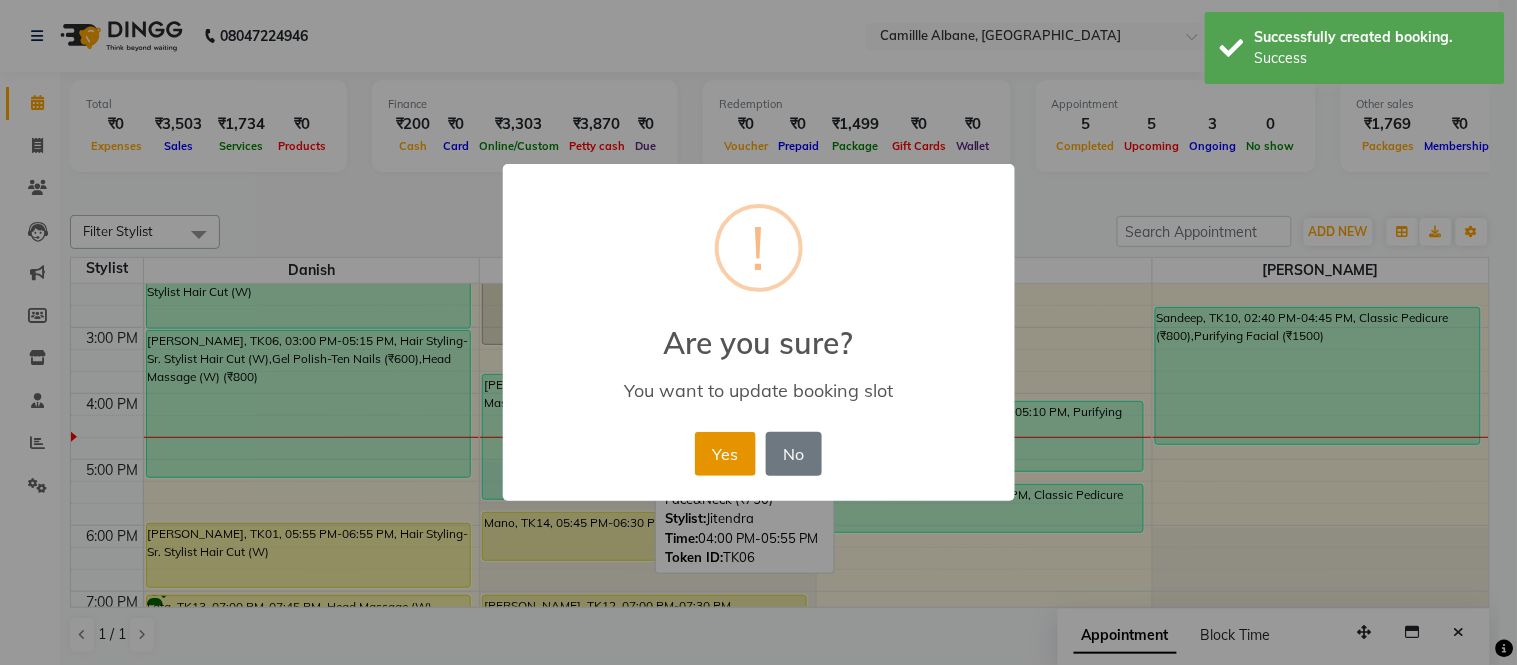 click on "Yes" at bounding box center (725, 454) 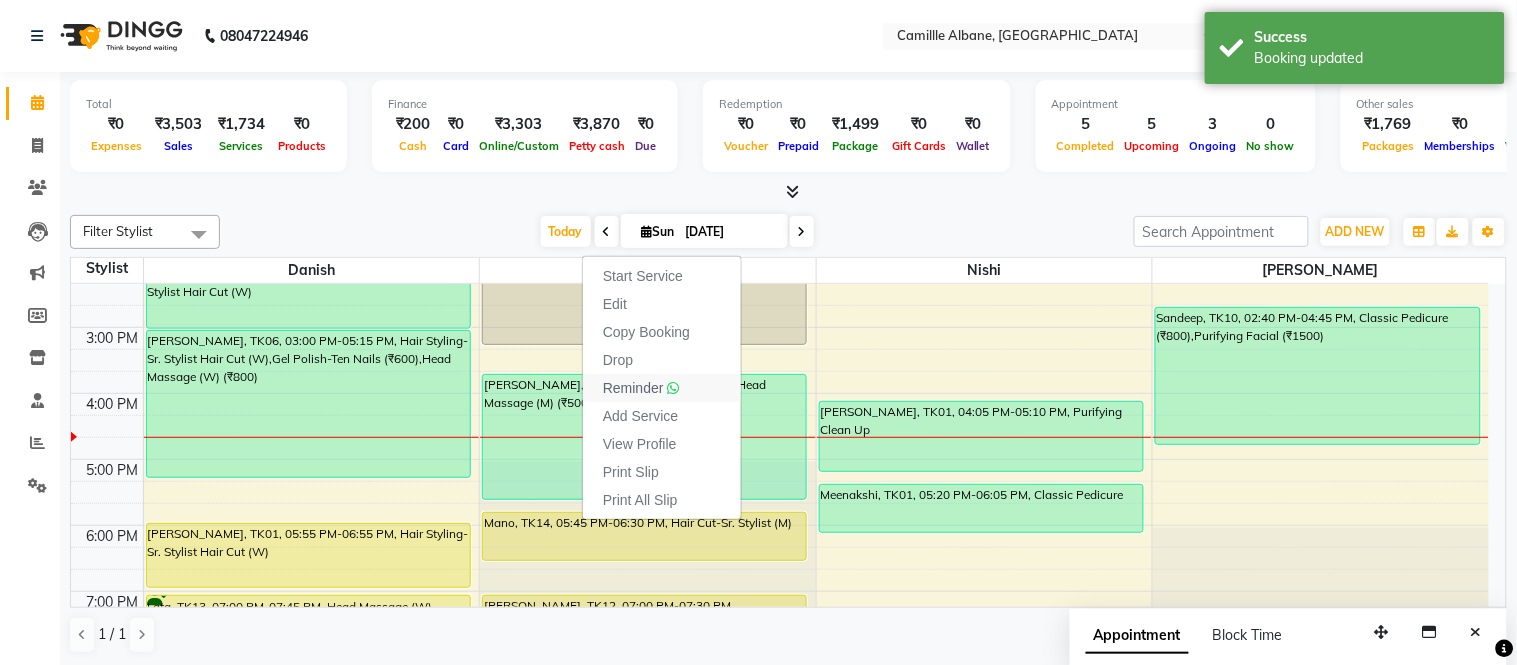 click on "Reminder" at bounding box center (633, 388) 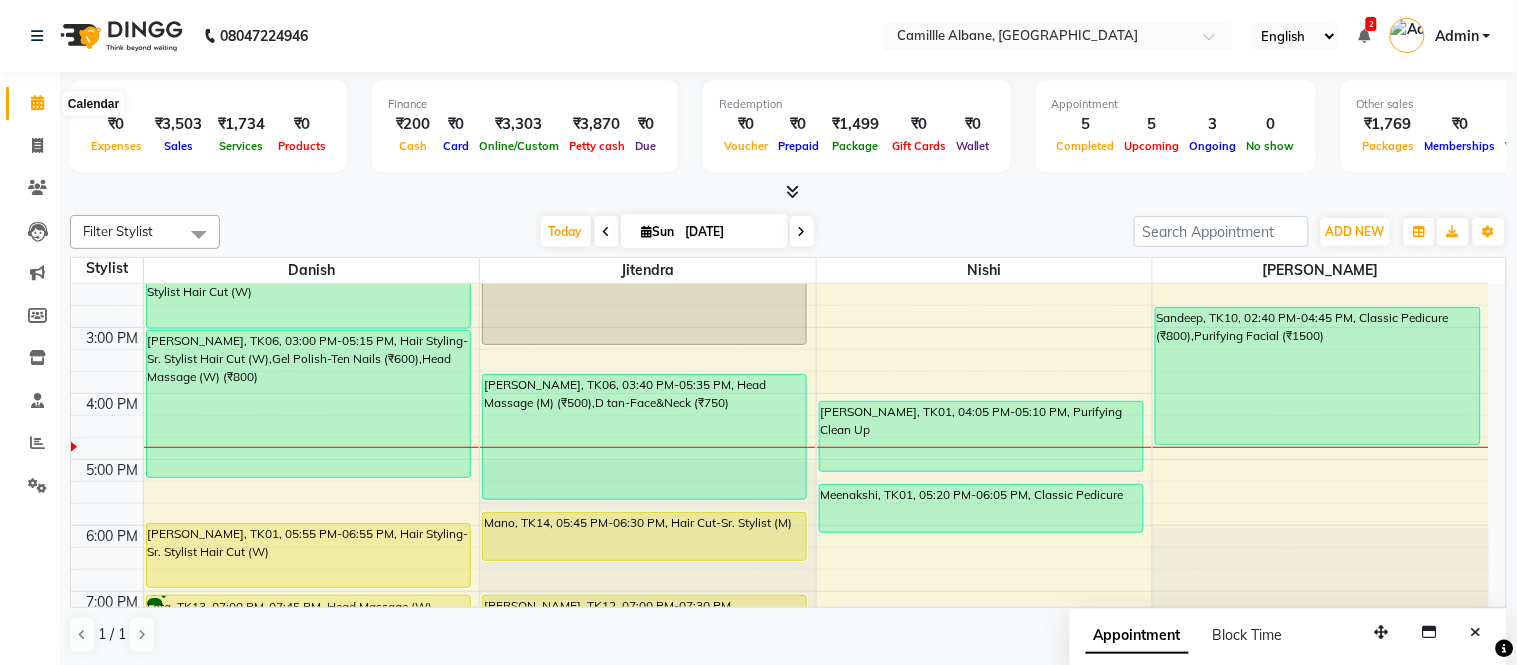 click 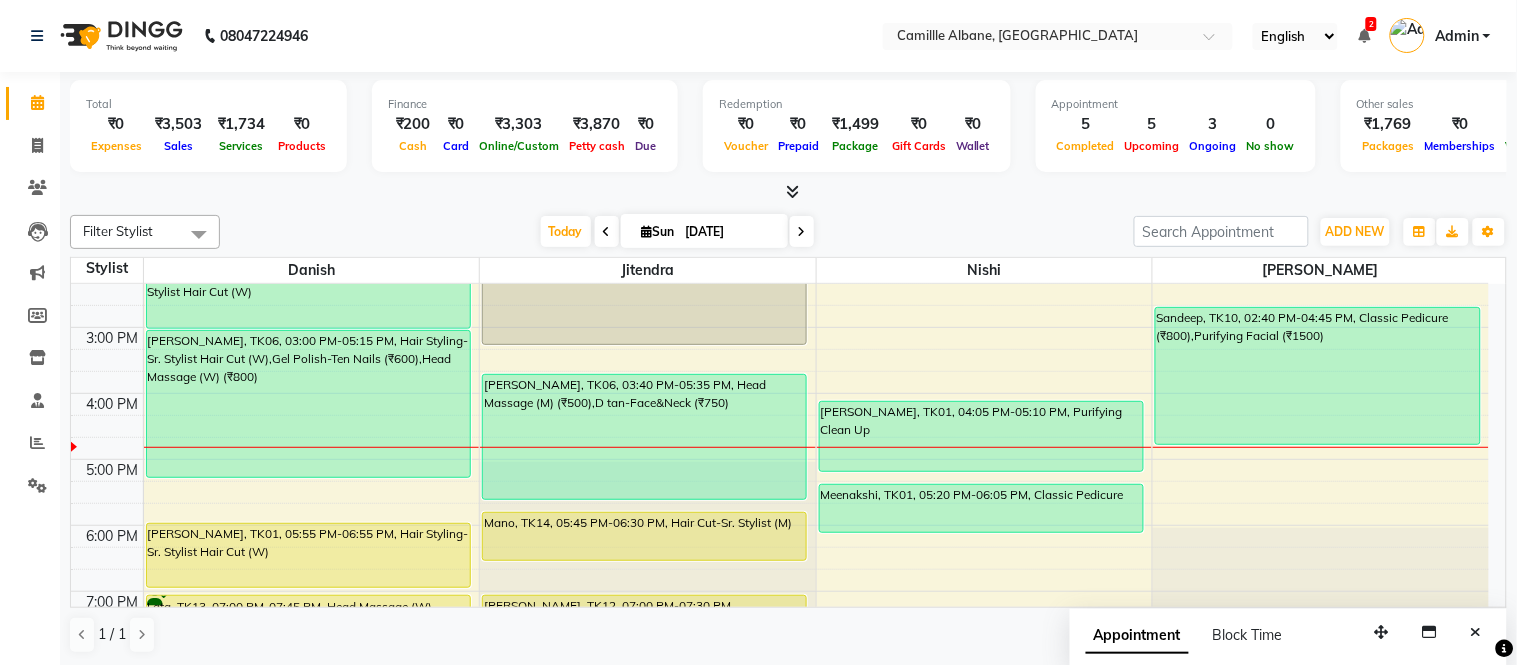 click 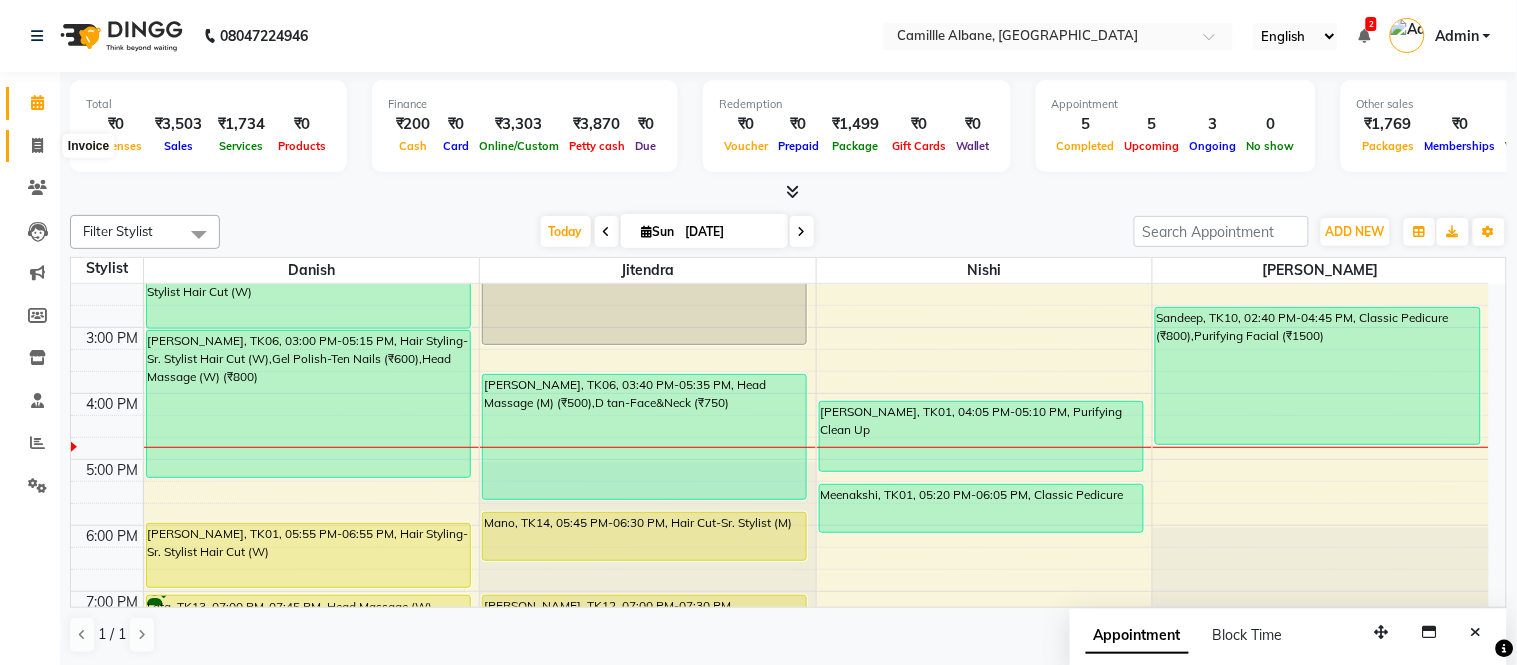 click 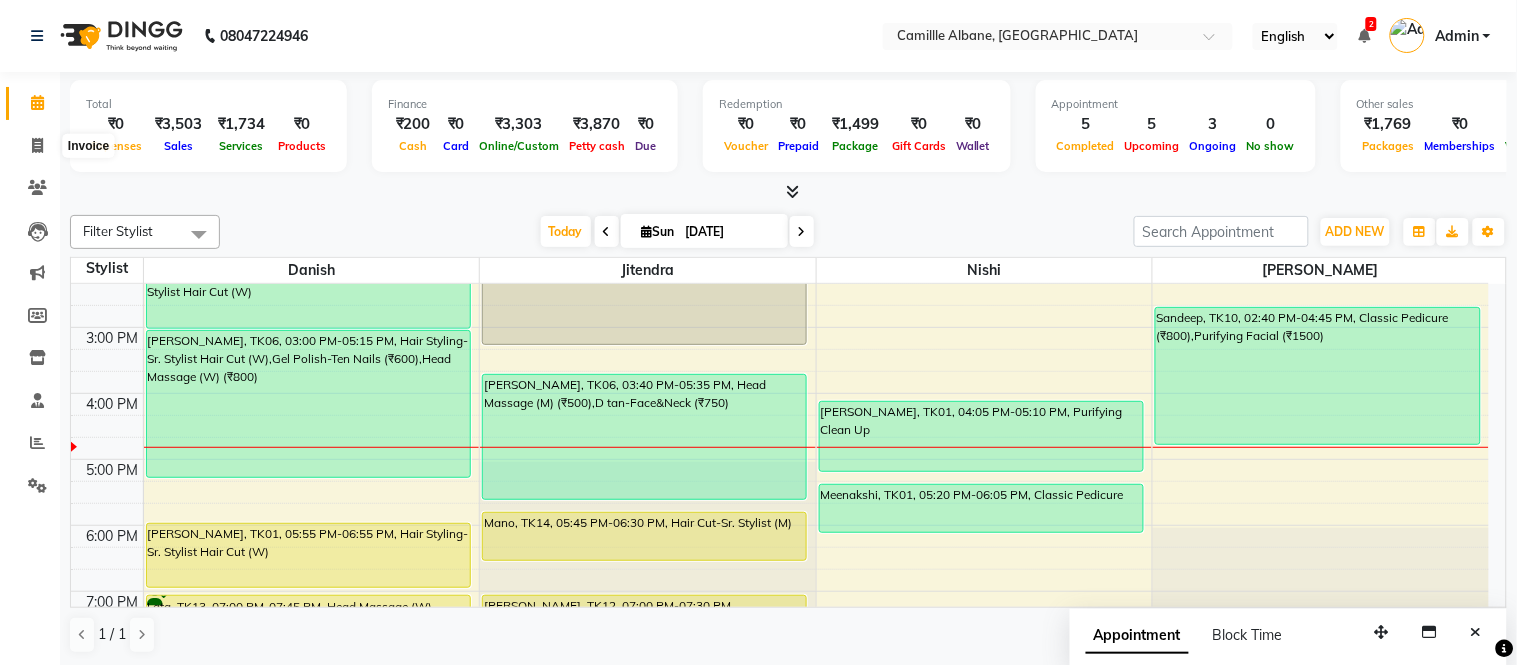 select on "service" 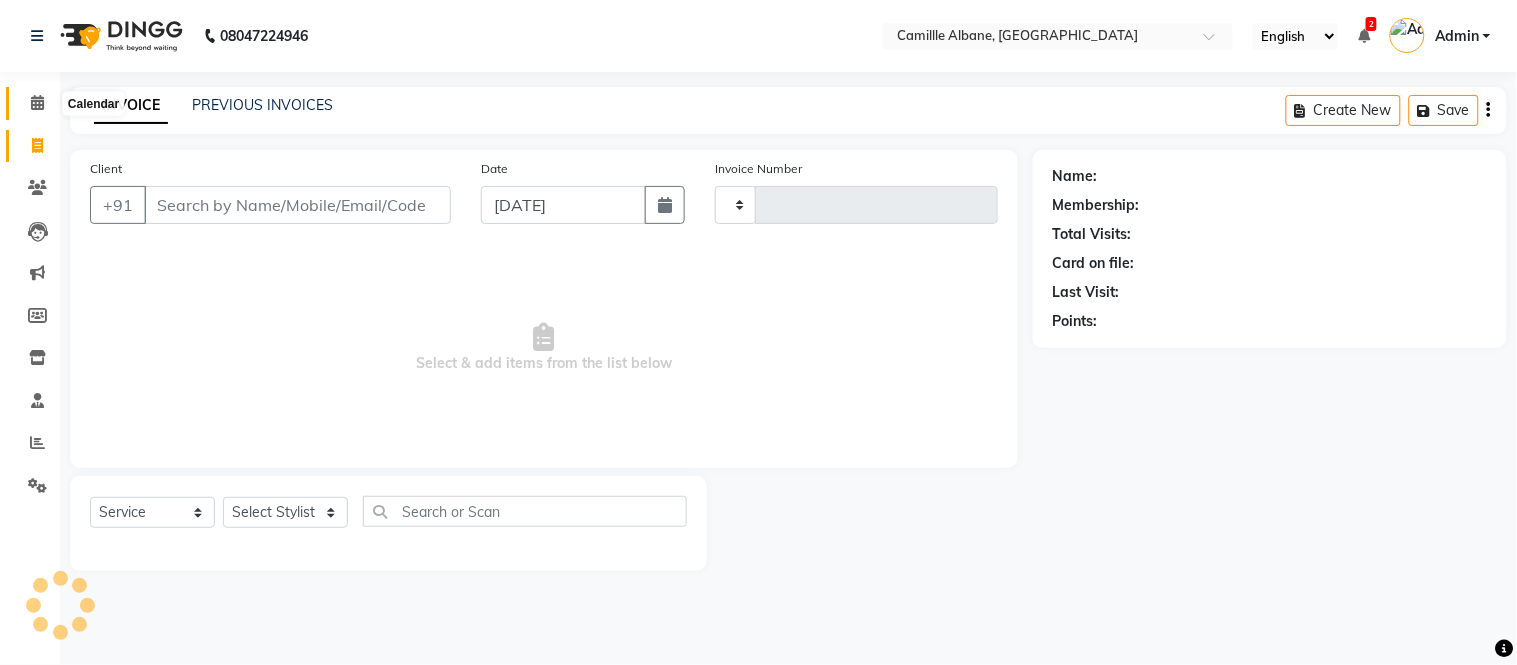 click 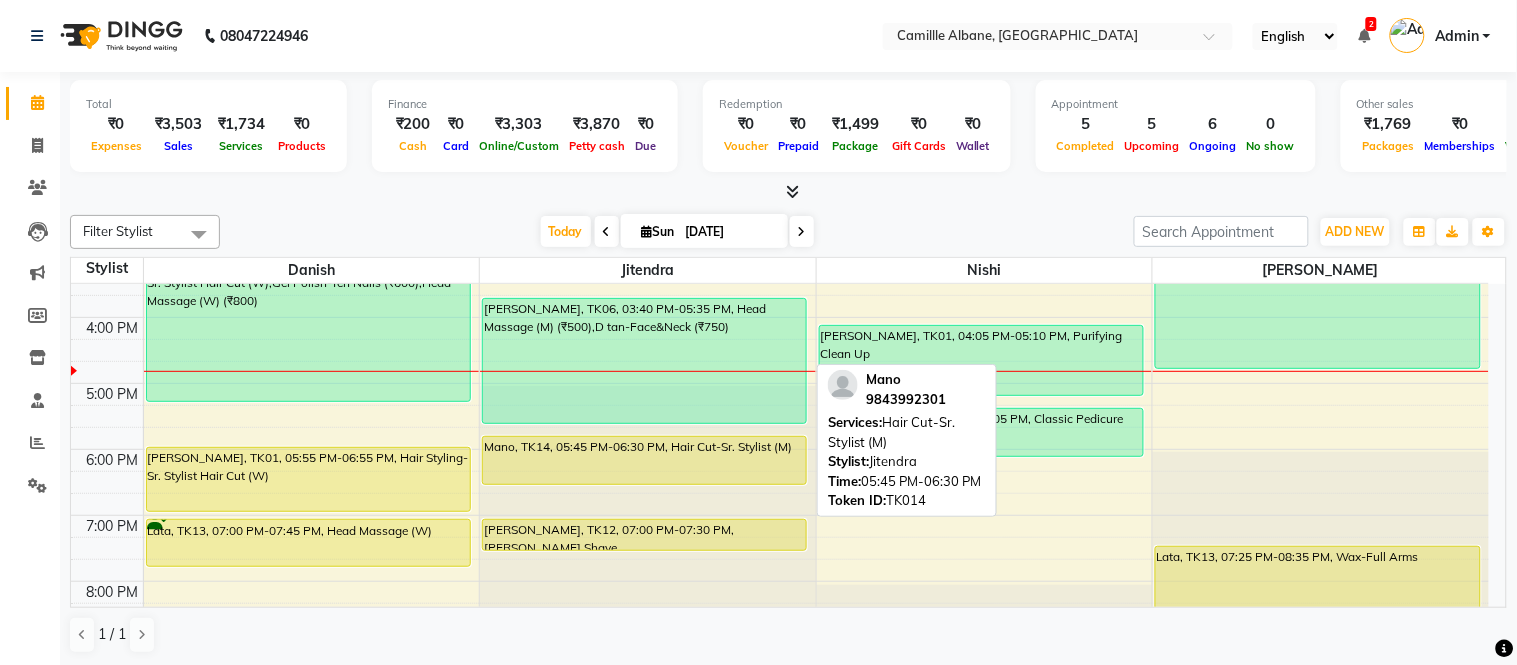 scroll, scrollTop: 418, scrollLeft: 0, axis: vertical 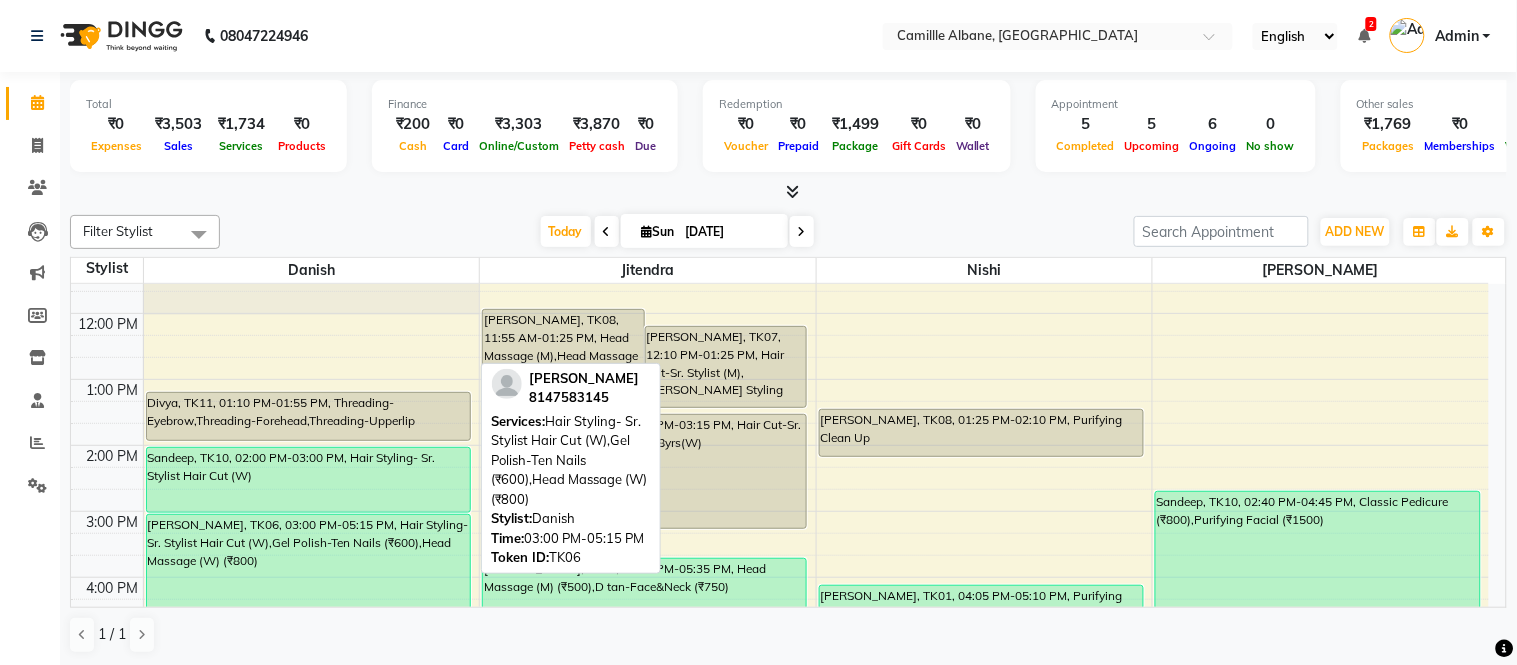 click on "[PERSON_NAME], TK06, 03:00 PM-05:15 PM, Hair Styling- Sr. Stylist Hair Cut (W),Gel Polish-Ten Nails (₹600),Head Massage (W) (₹800)" at bounding box center (308, 588) 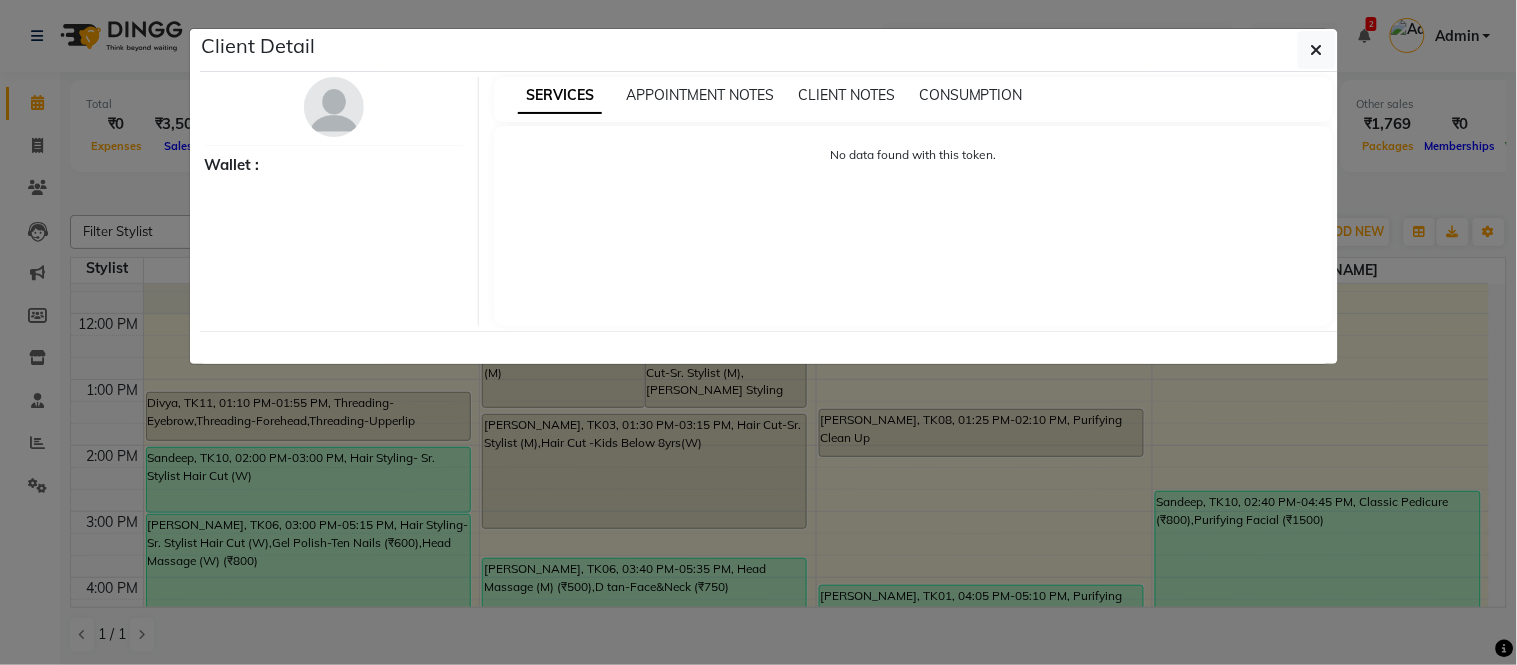 select on "1" 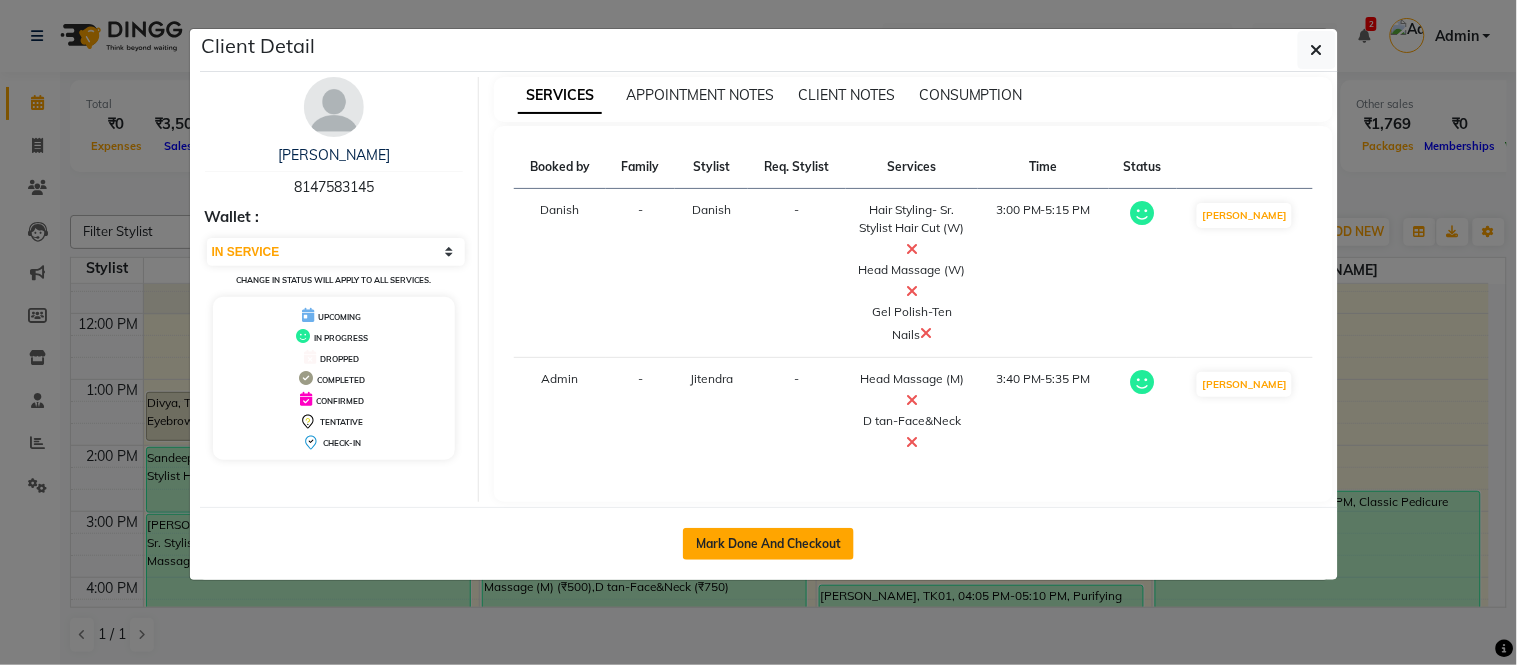 click on "Mark Done And Checkout" 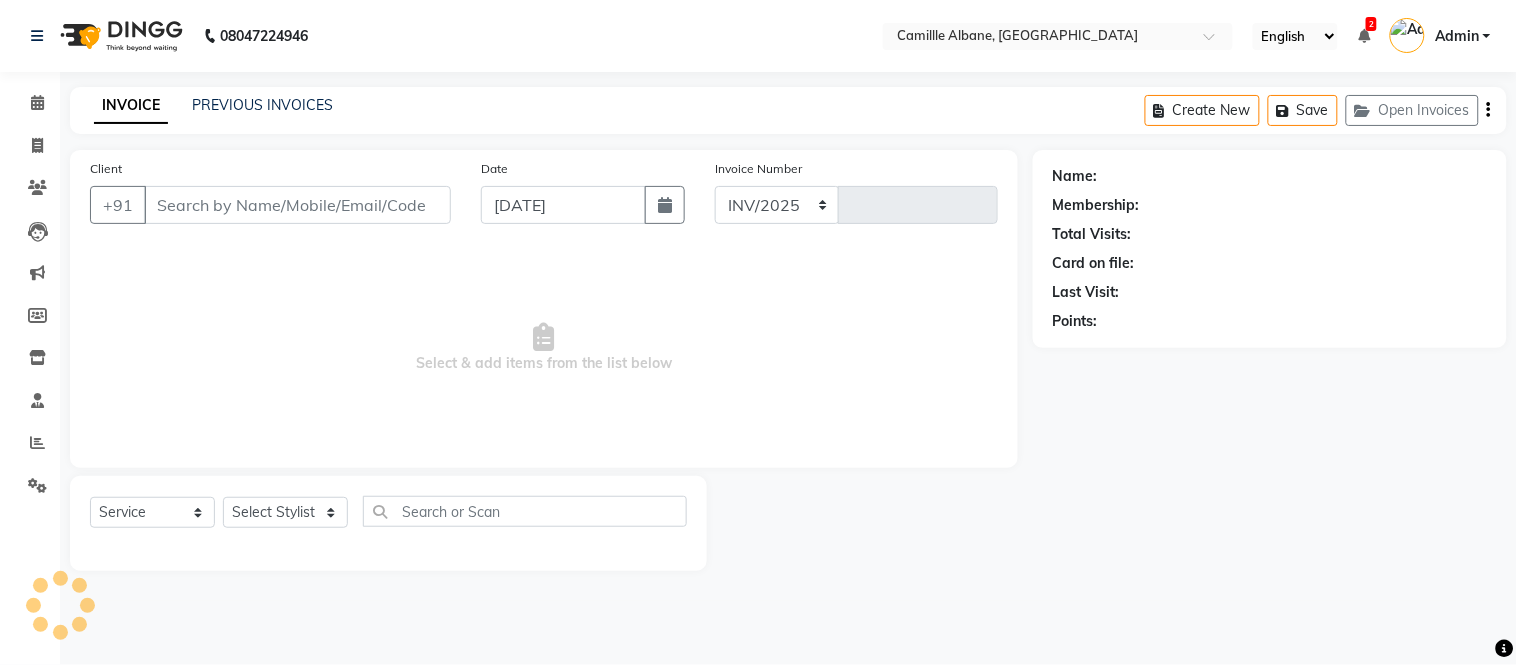 select on "7025" 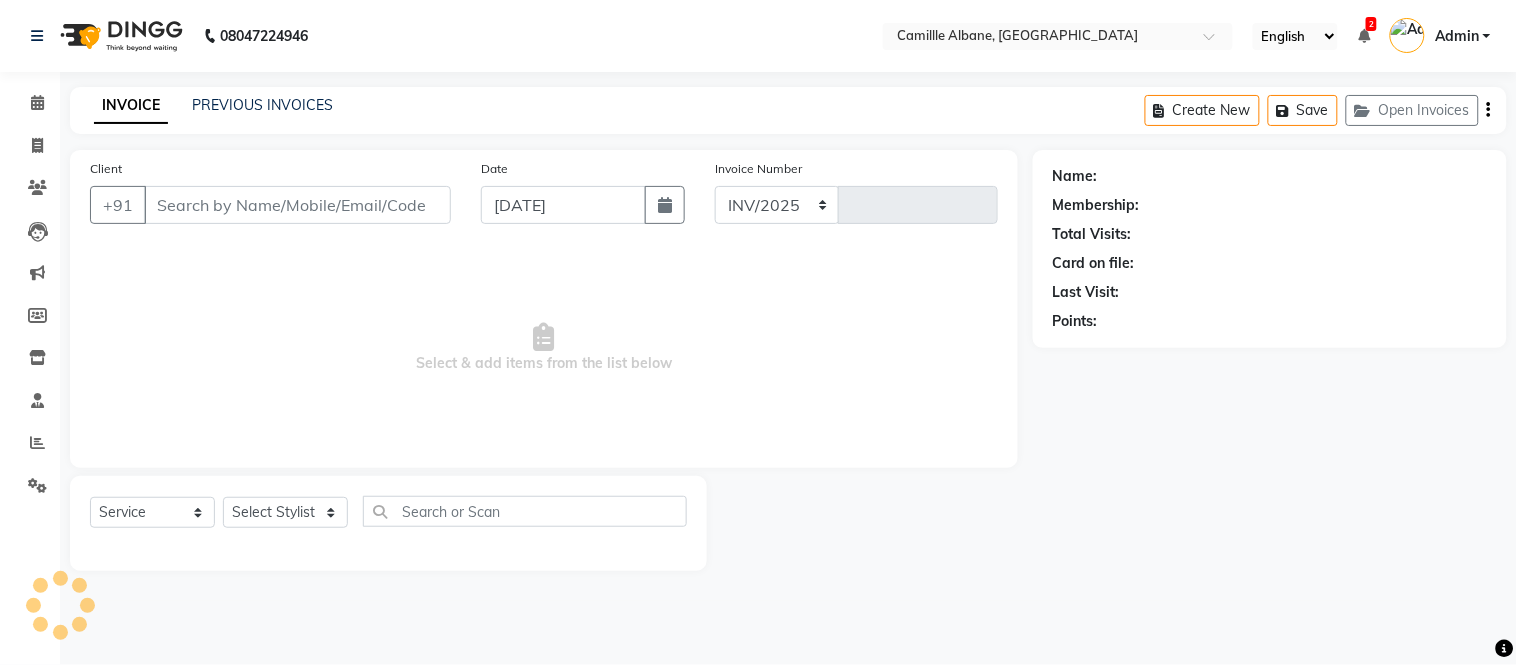 type on "0746" 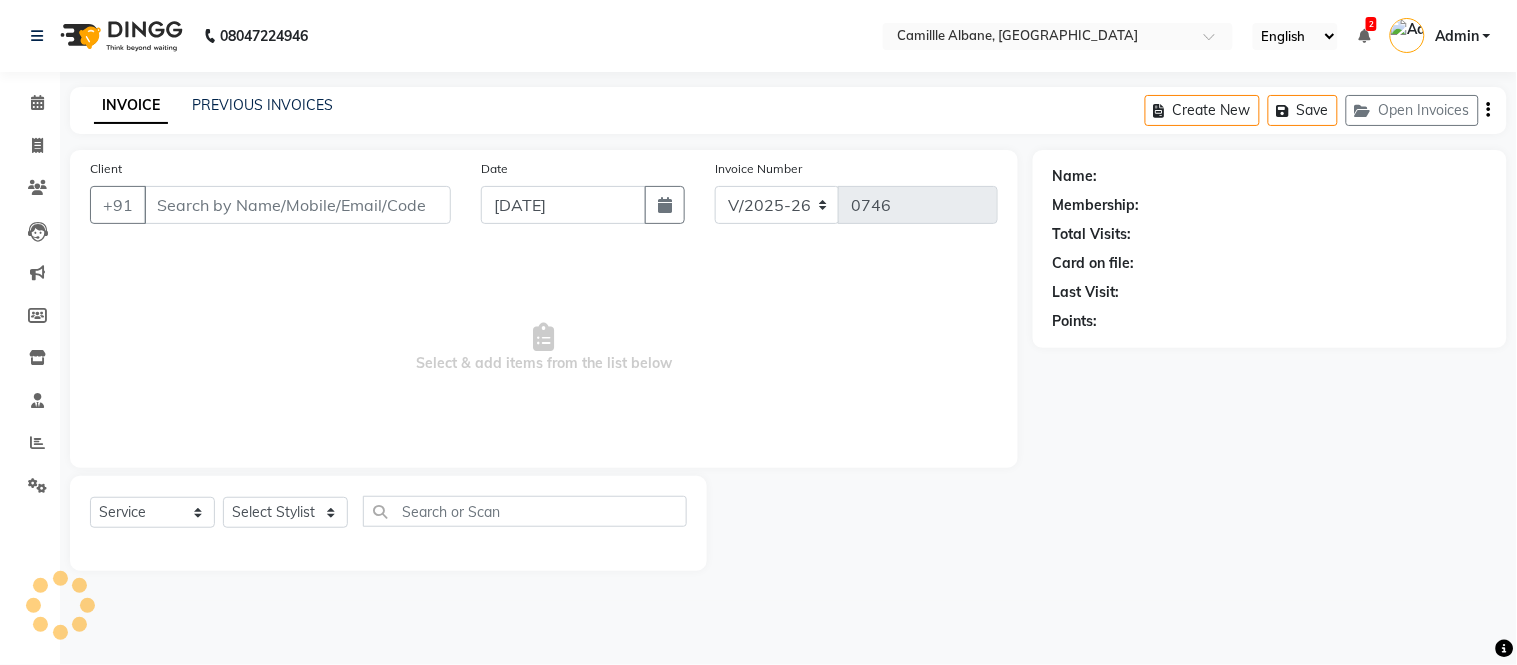 type on "8147583145" 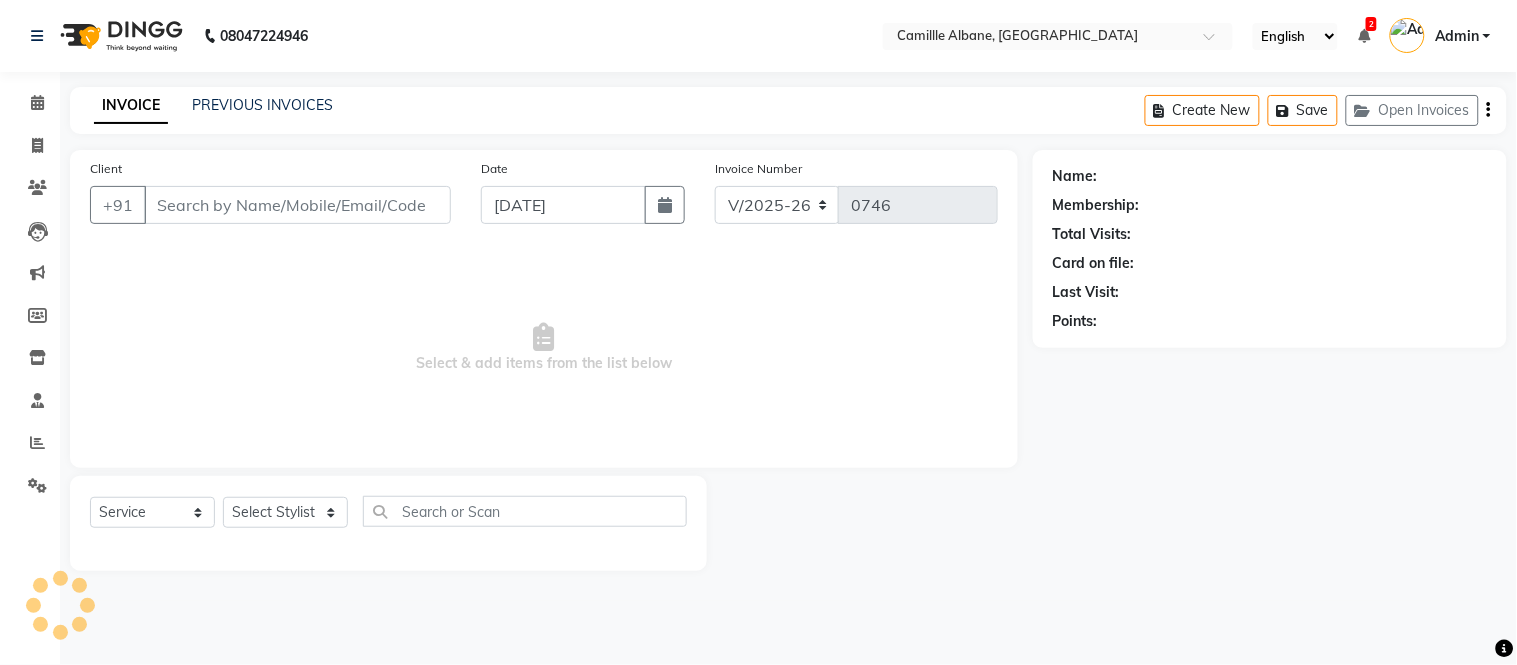 select on "57811" 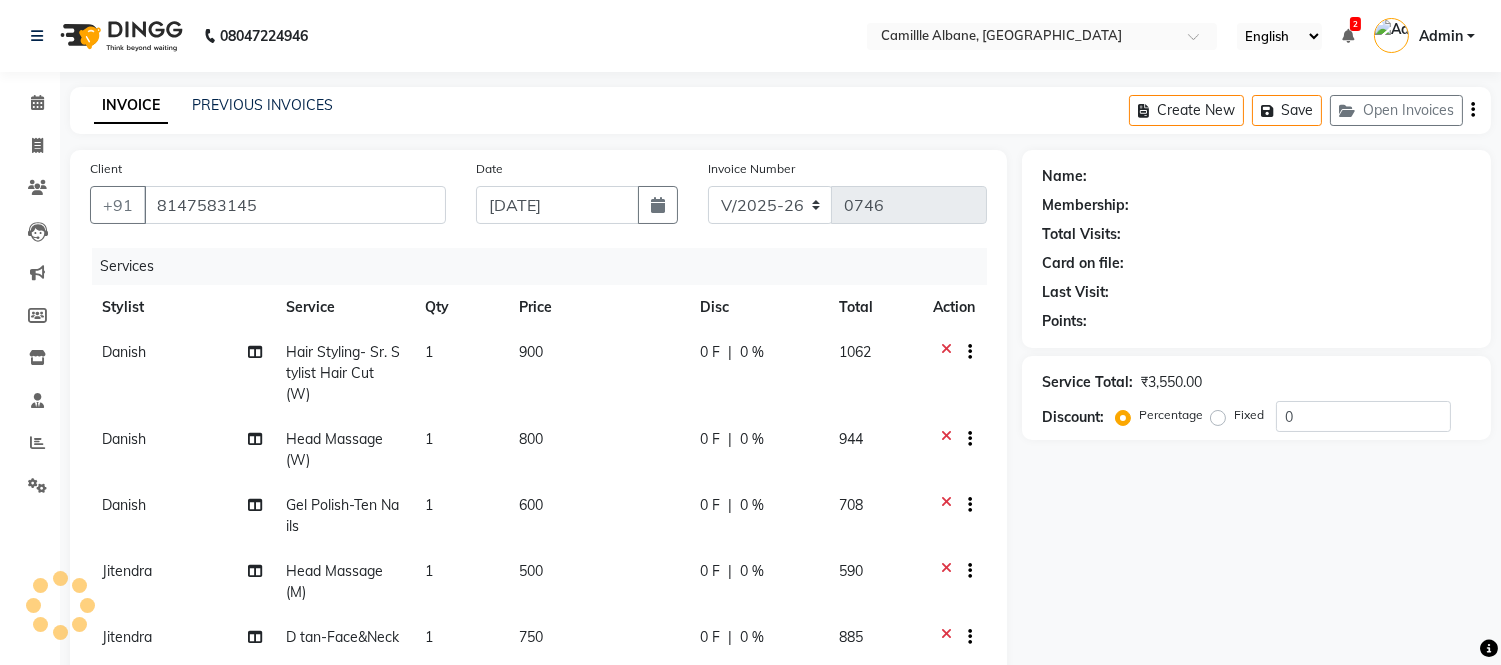 select on "1: Object" 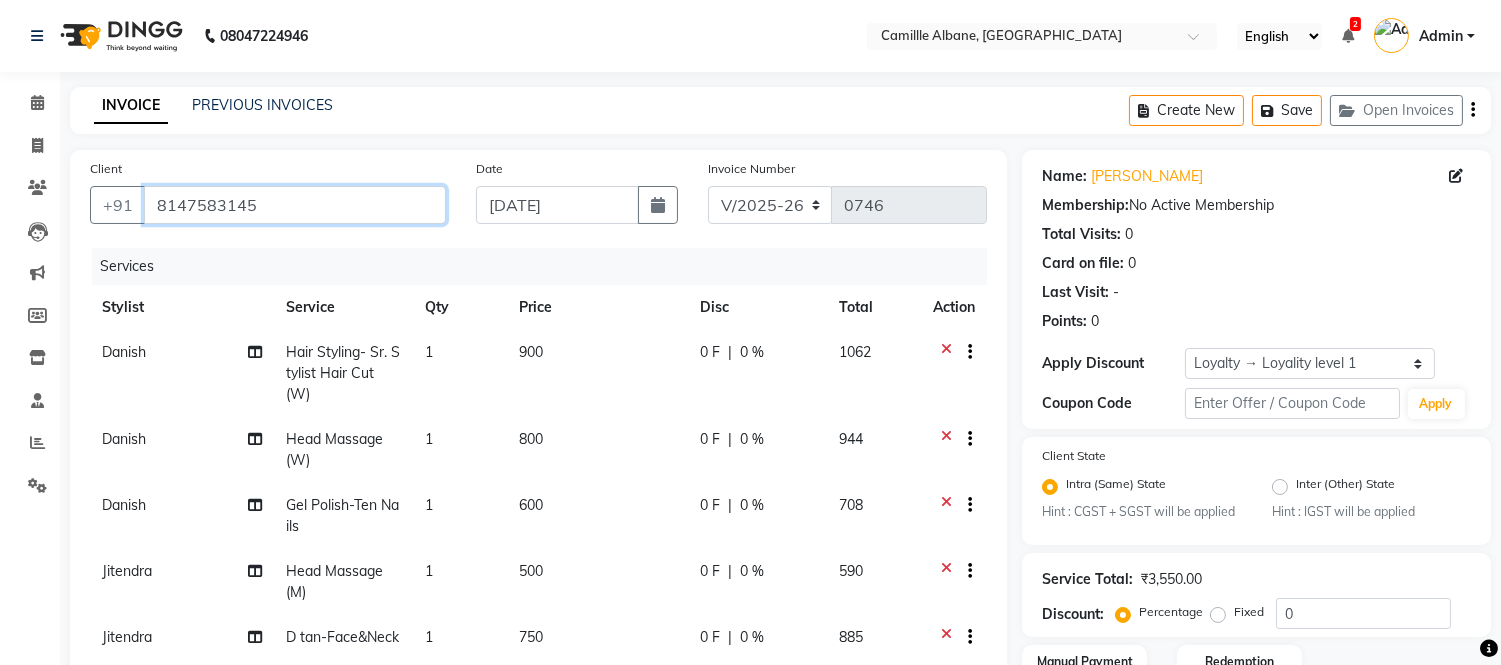 click on "8147583145" at bounding box center (295, 205) 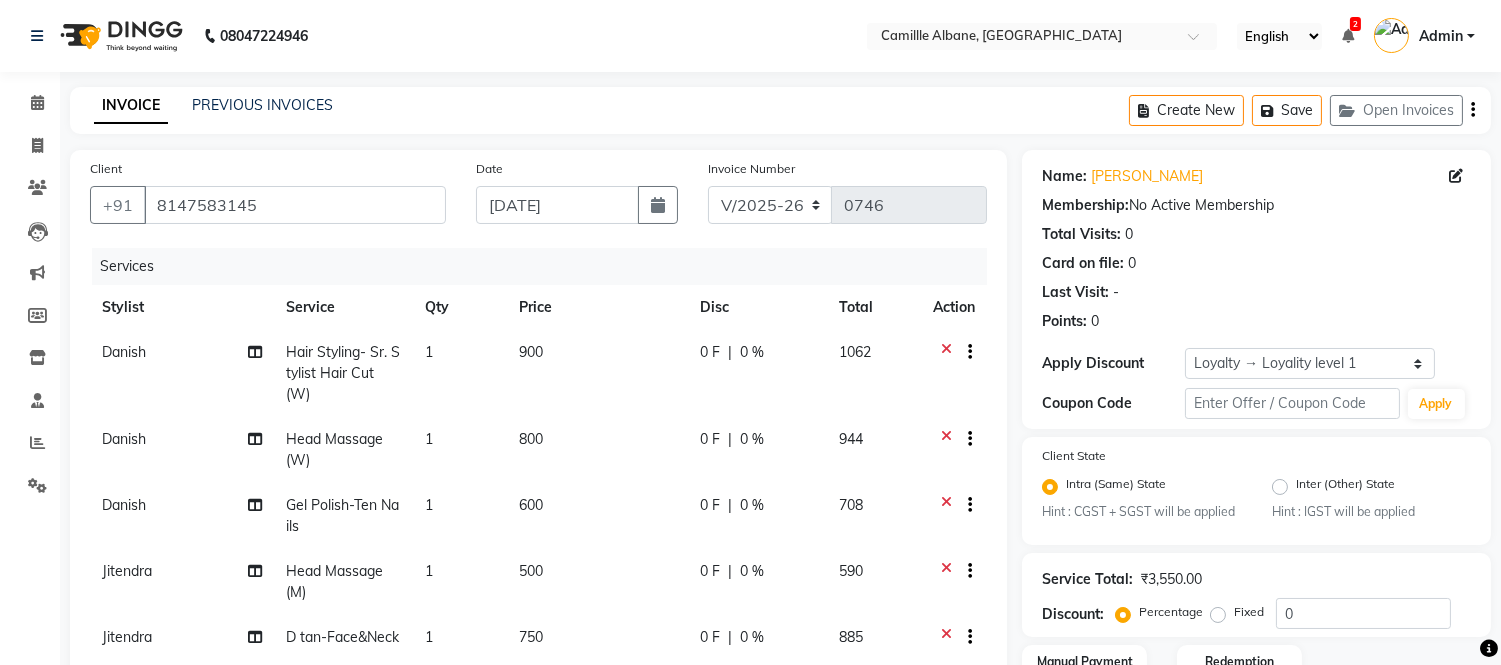 click 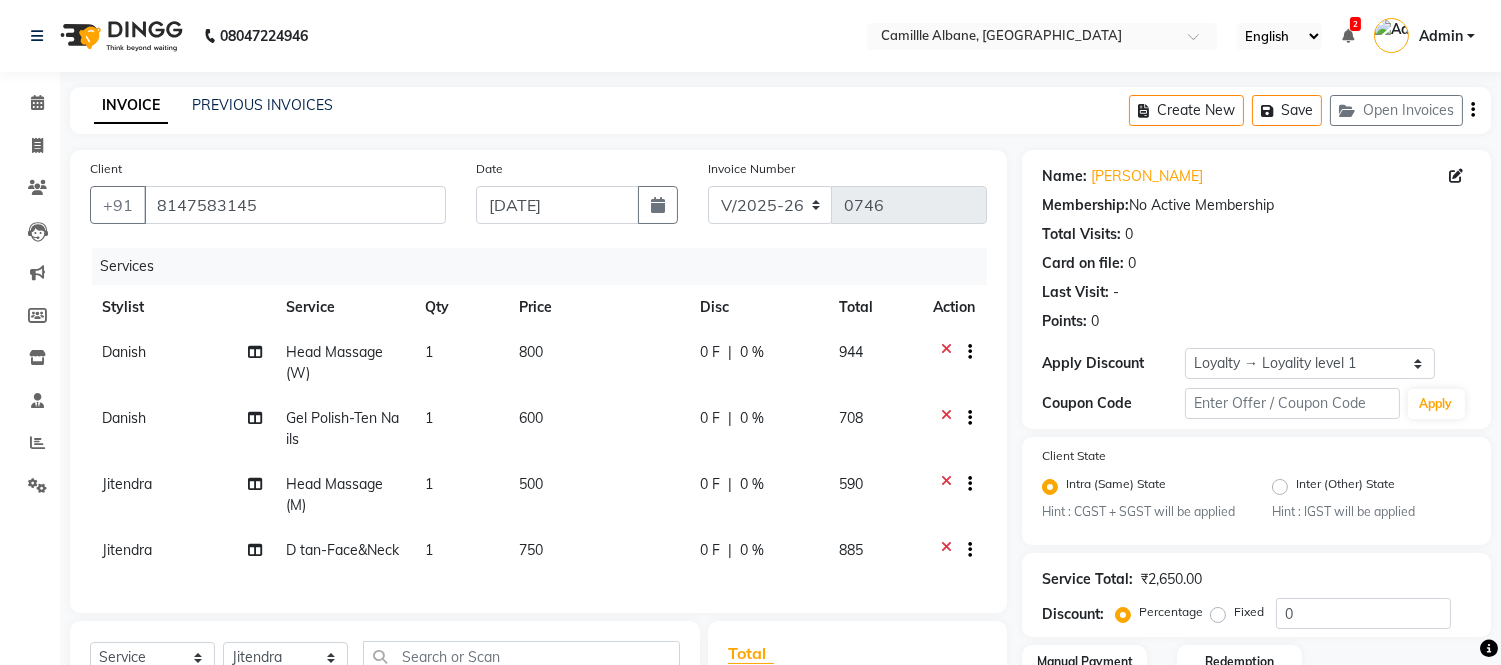 click 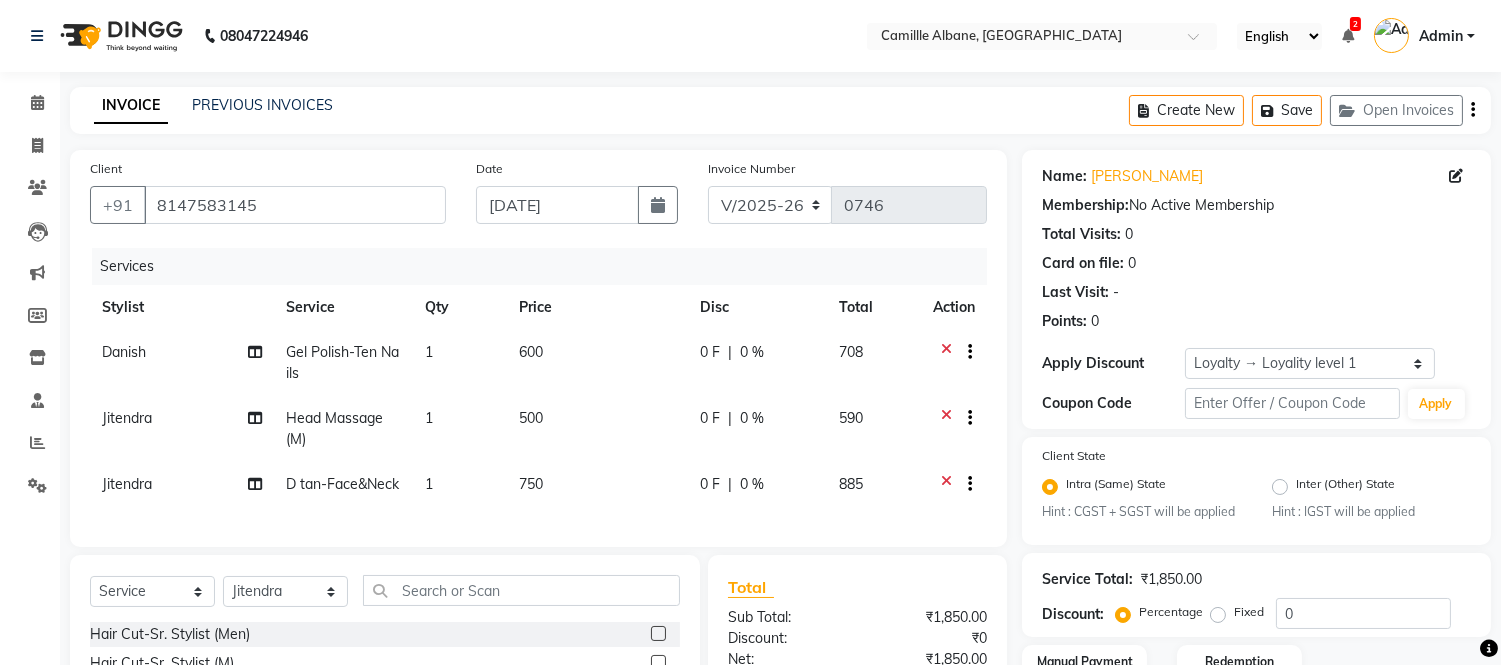 click 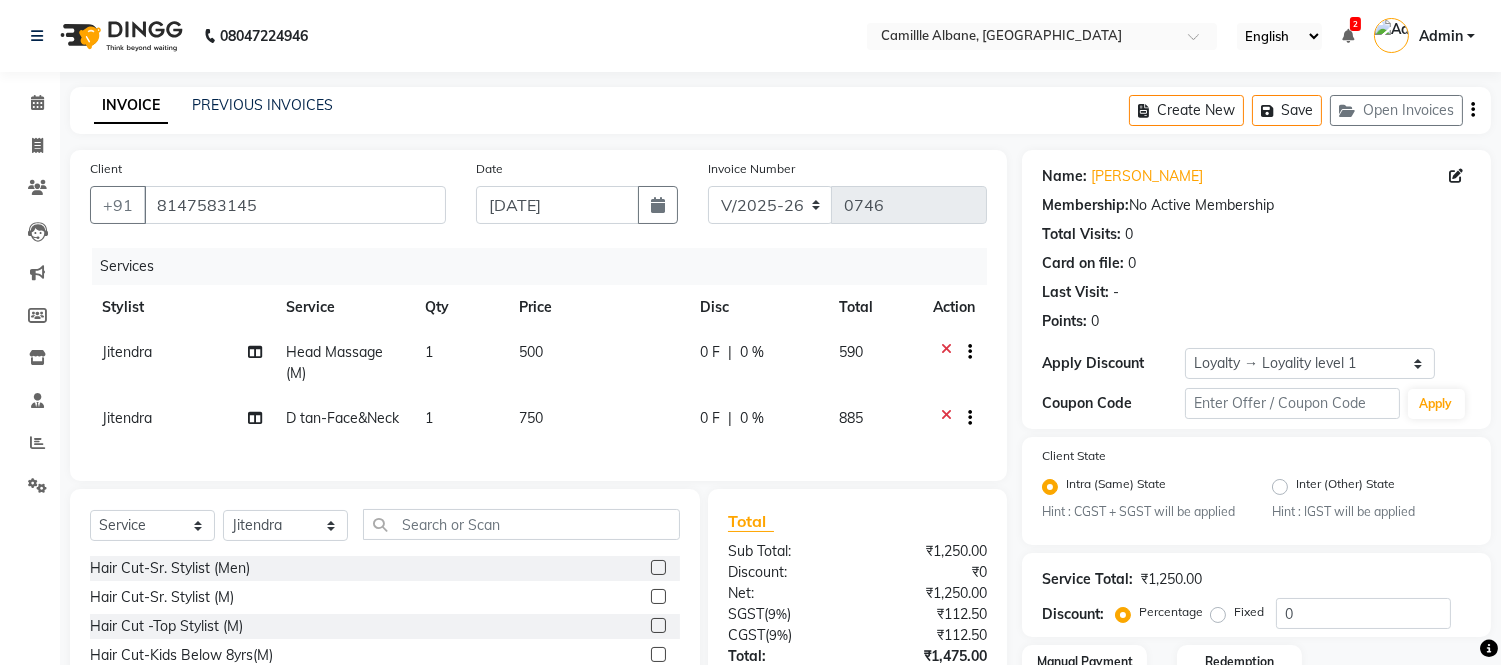 click 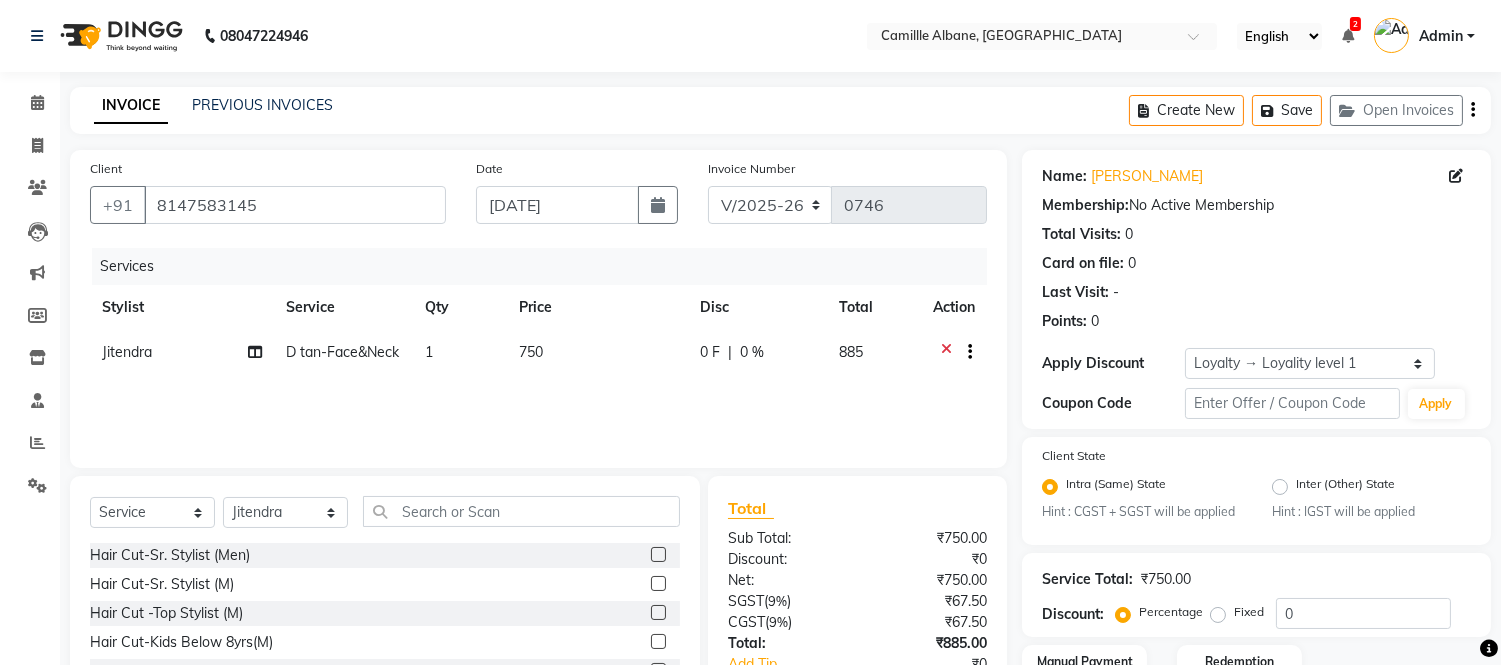 click 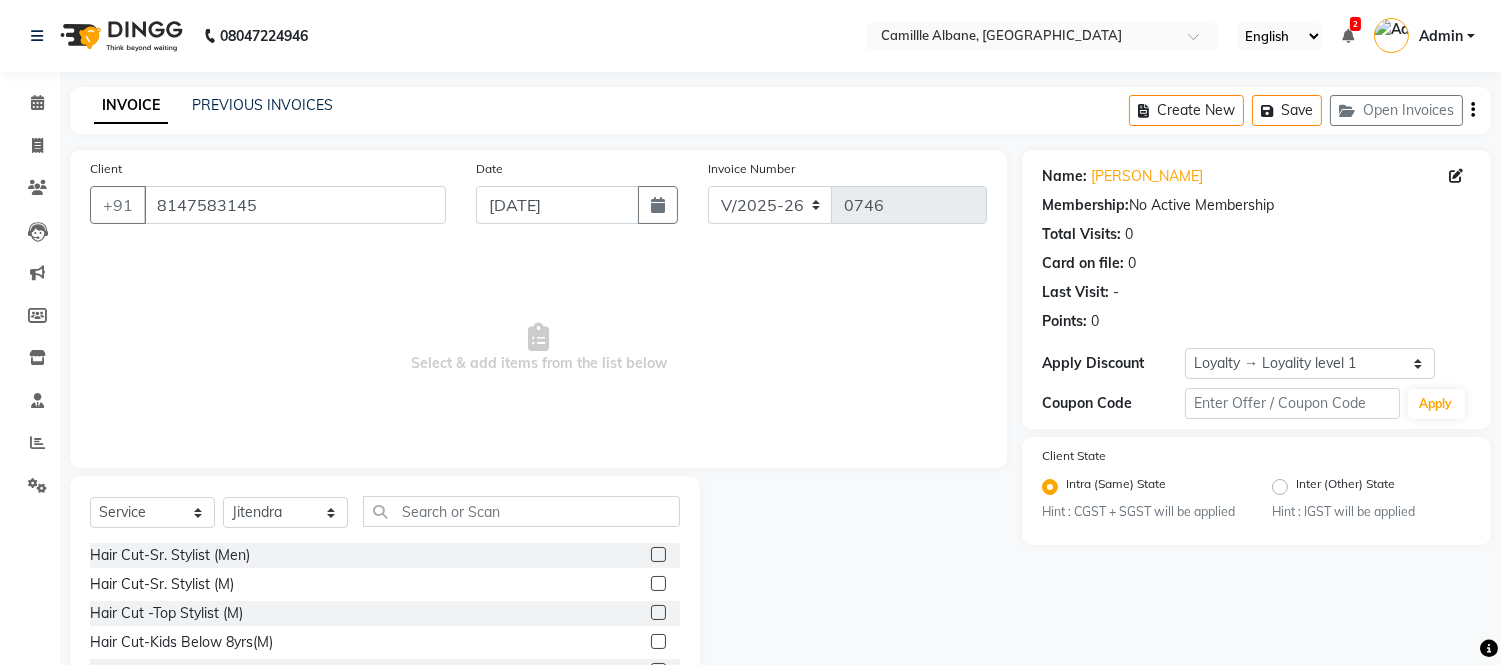 scroll, scrollTop: 135, scrollLeft: 0, axis: vertical 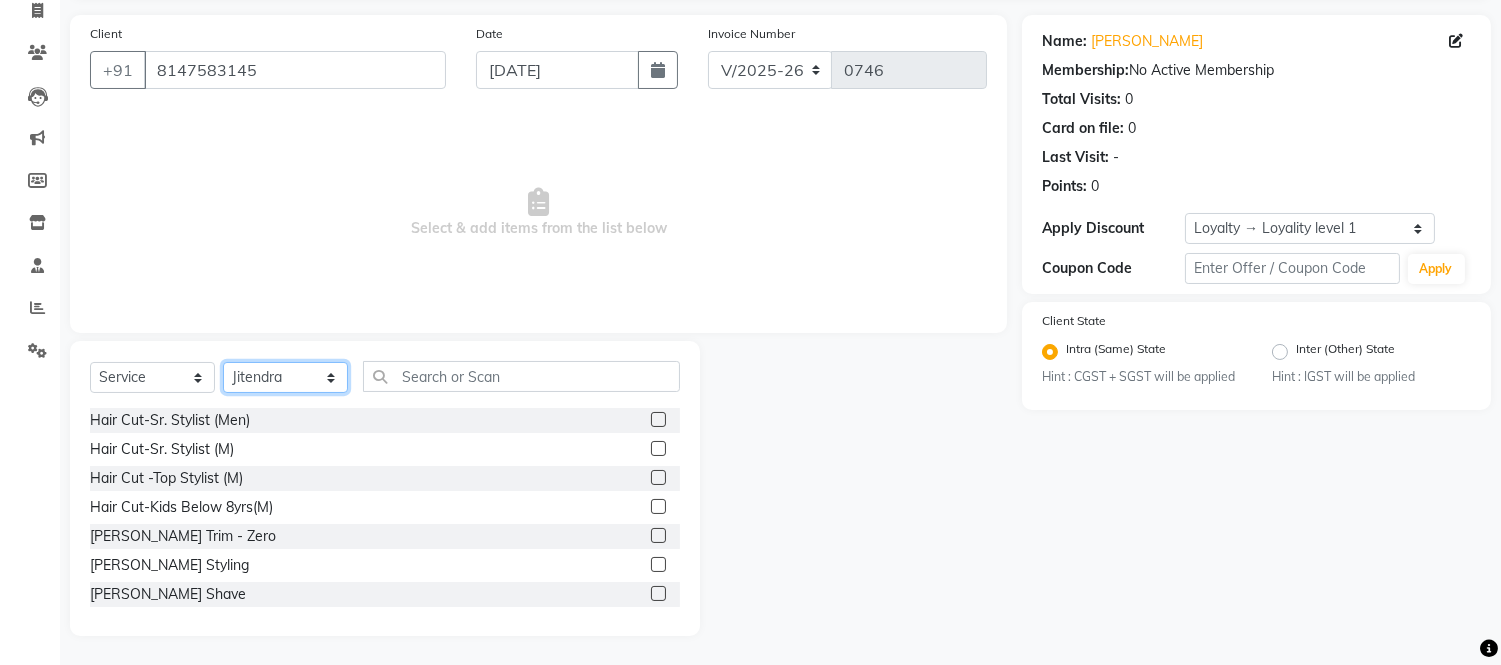 click on "Select Stylist Admin Amit Danish Dr, [PERSON_NAME] [PERSON_NAME] [PERSON_NAME] [PERSON_NAME] [PERSON_NAME]" 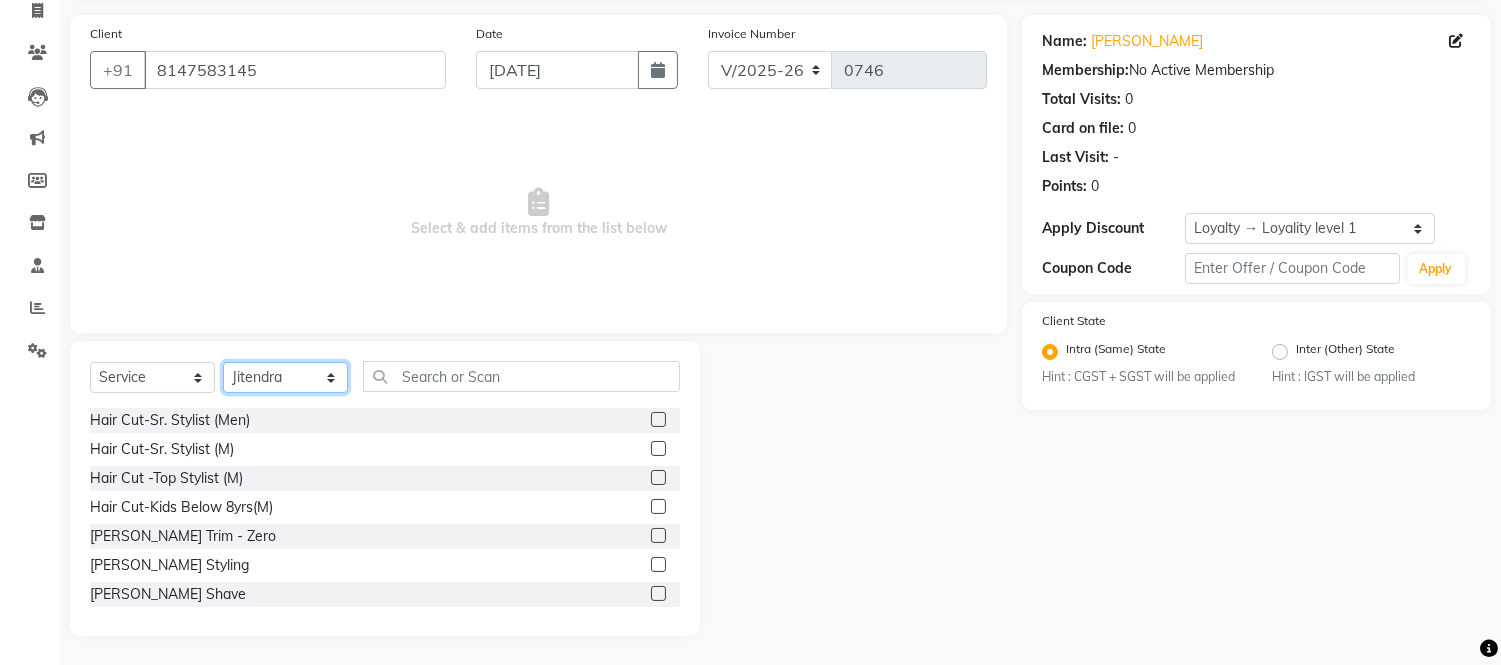 select on "59305" 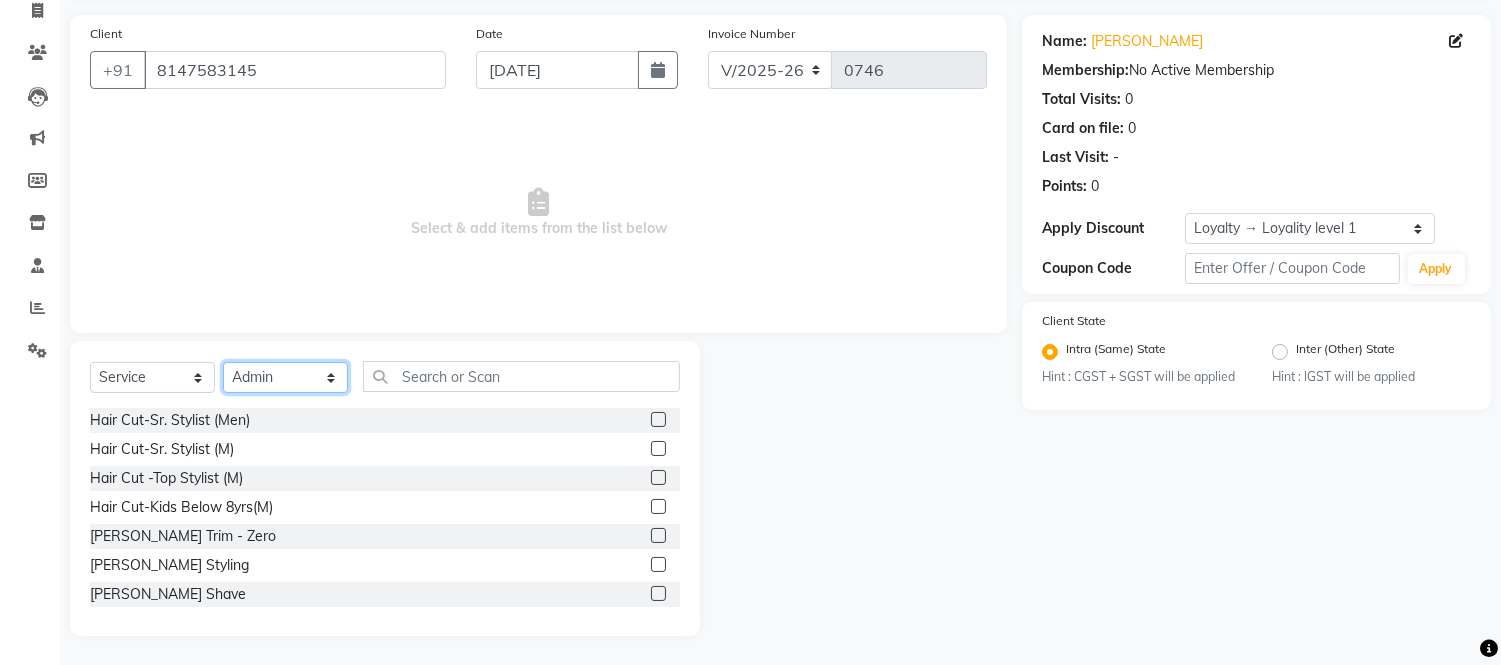 click on "Select Stylist Admin Amit Danish Dr, [PERSON_NAME] [PERSON_NAME] [PERSON_NAME] [PERSON_NAME] [PERSON_NAME]" 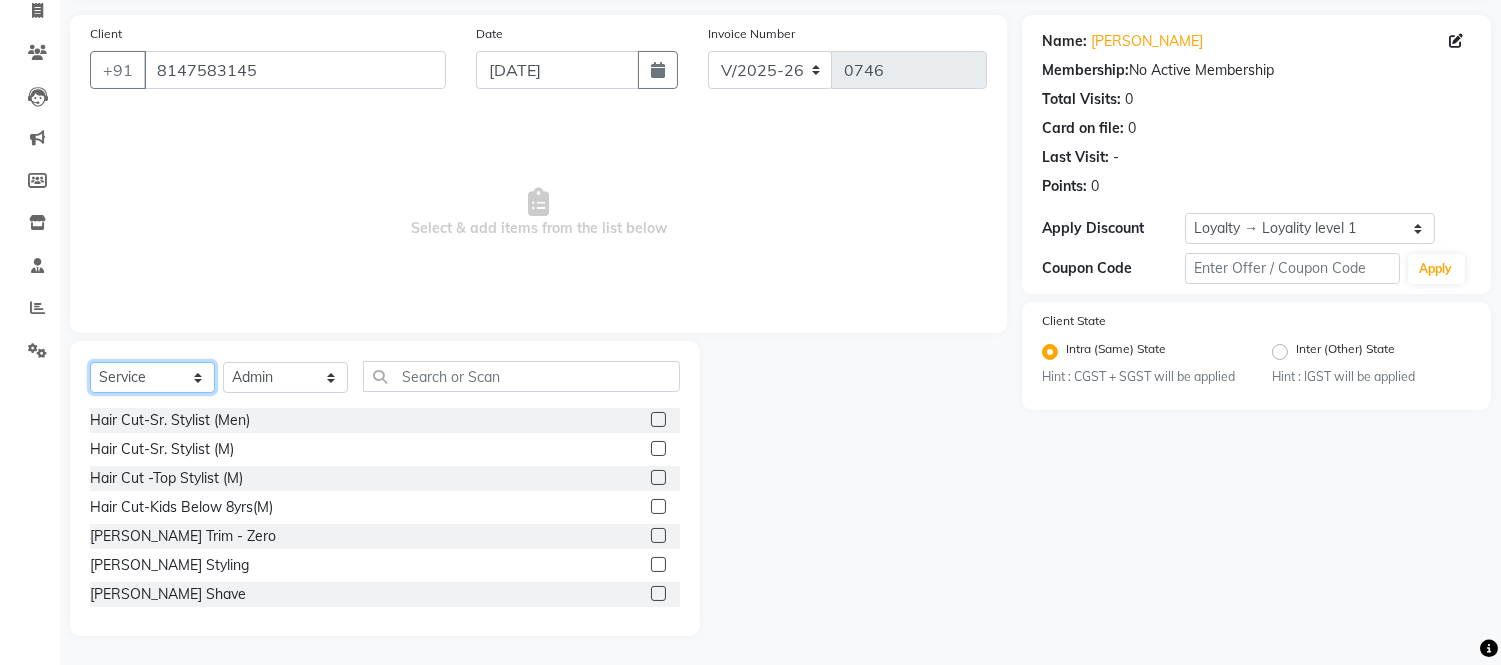click on "Select  Service  Product  Membership  Package Voucher Prepaid Gift Card" 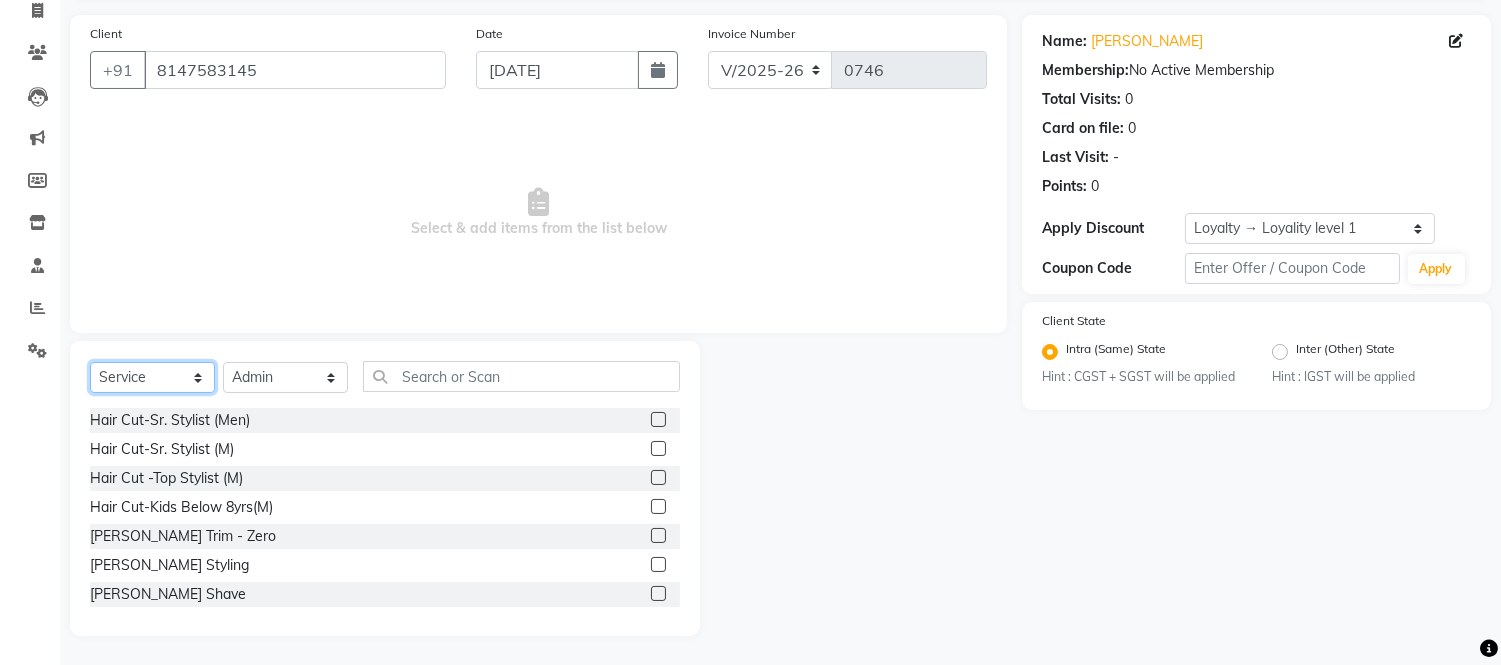 click on "Select  Service  Product  Membership  Package Voucher Prepaid Gift Card" 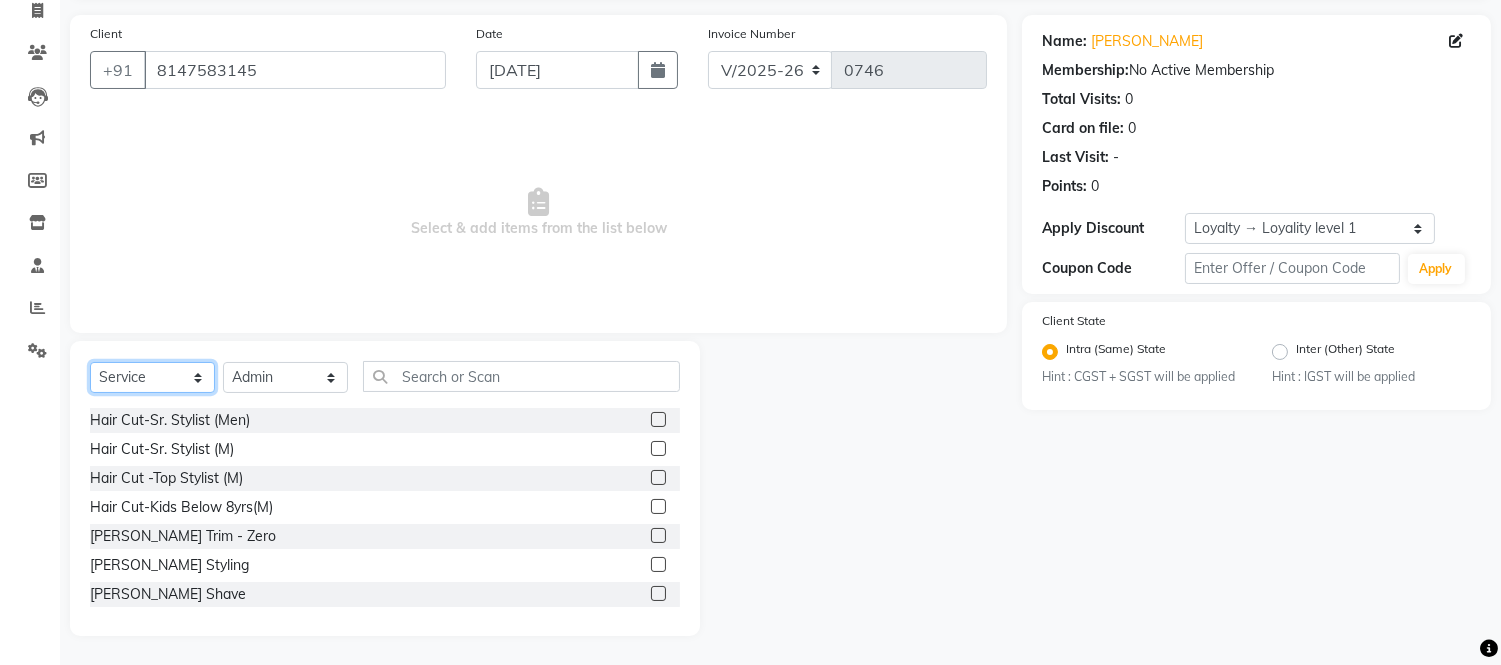 select on "package" 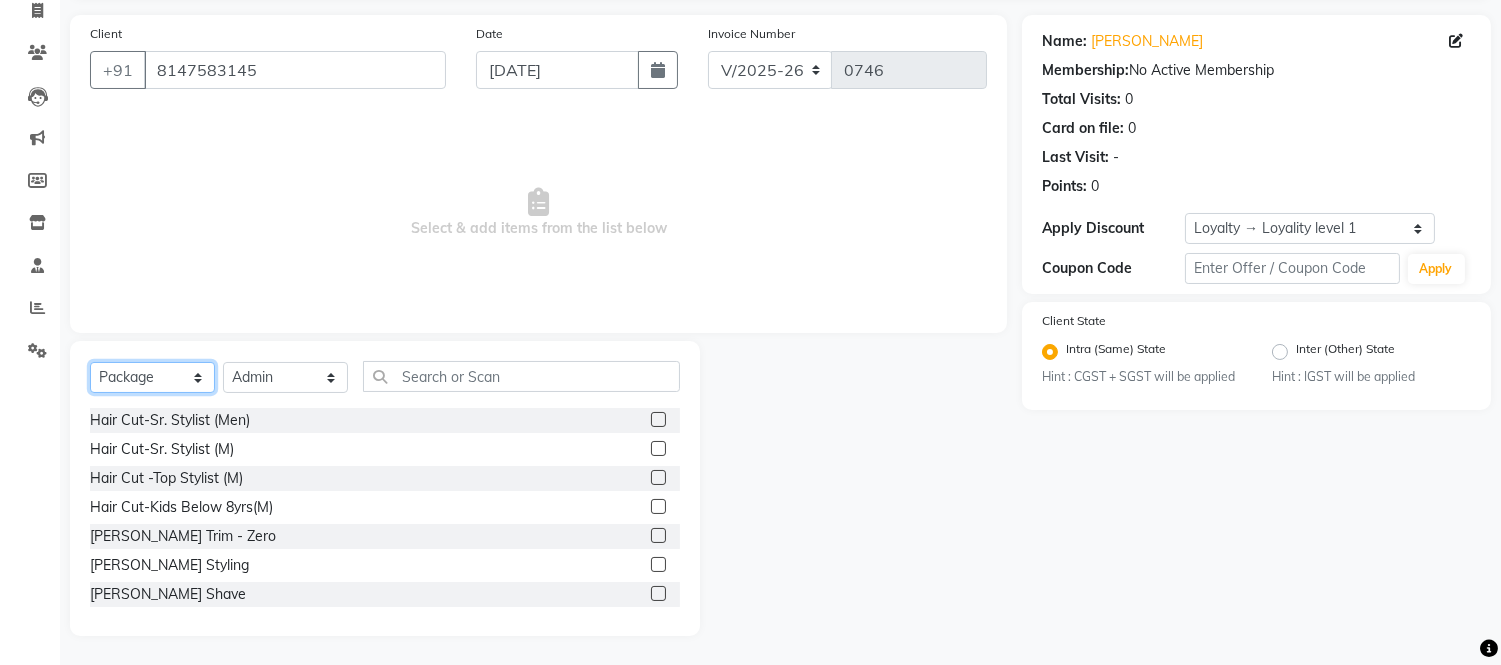 click on "Select  Service  Product  Membership  Package Voucher Prepaid Gift Card" 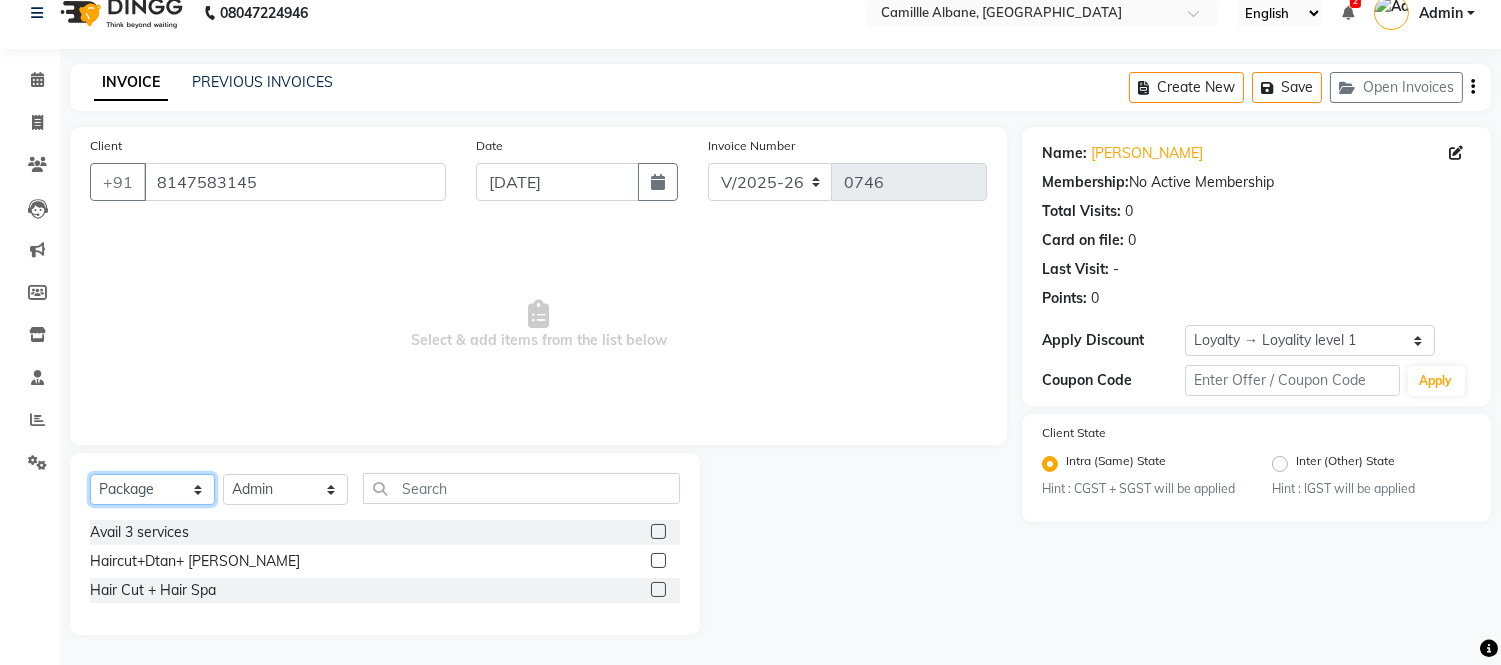 scroll, scrollTop: 22, scrollLeft: 0, axis: vertical 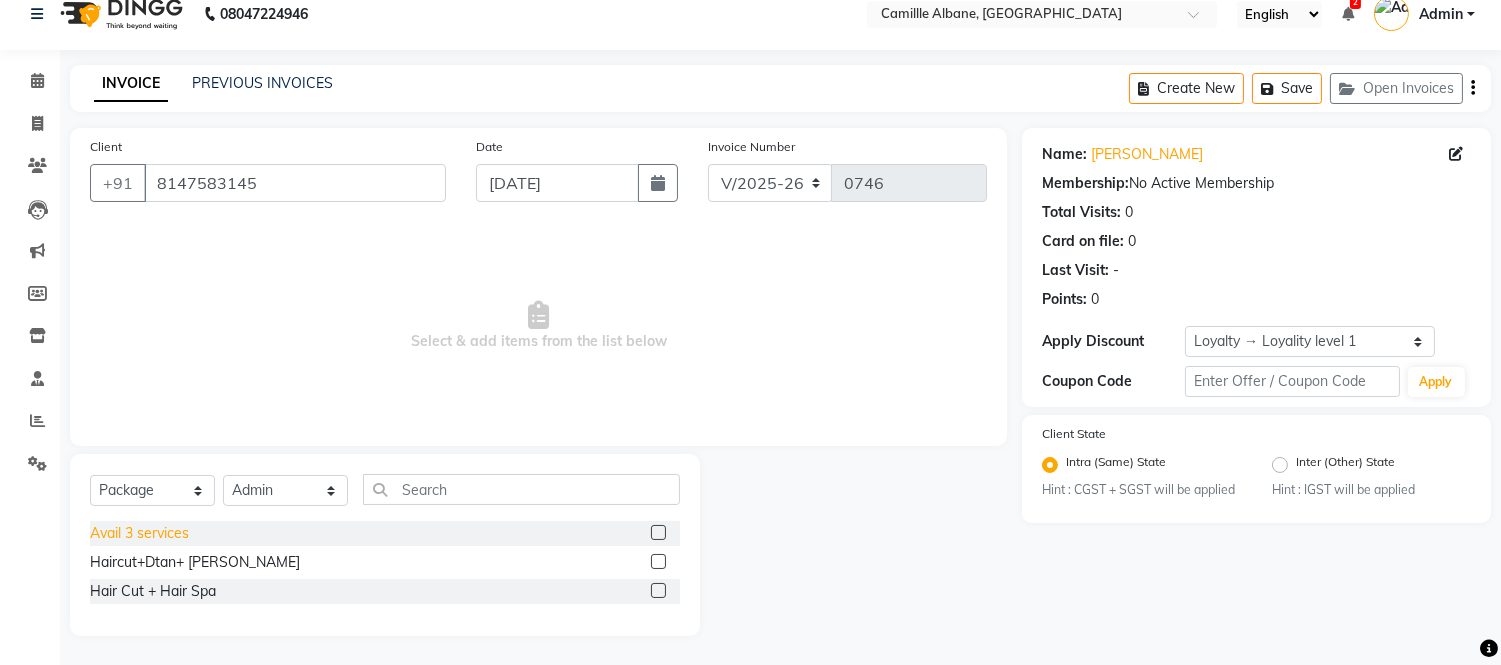 click on "Avail 3 services" 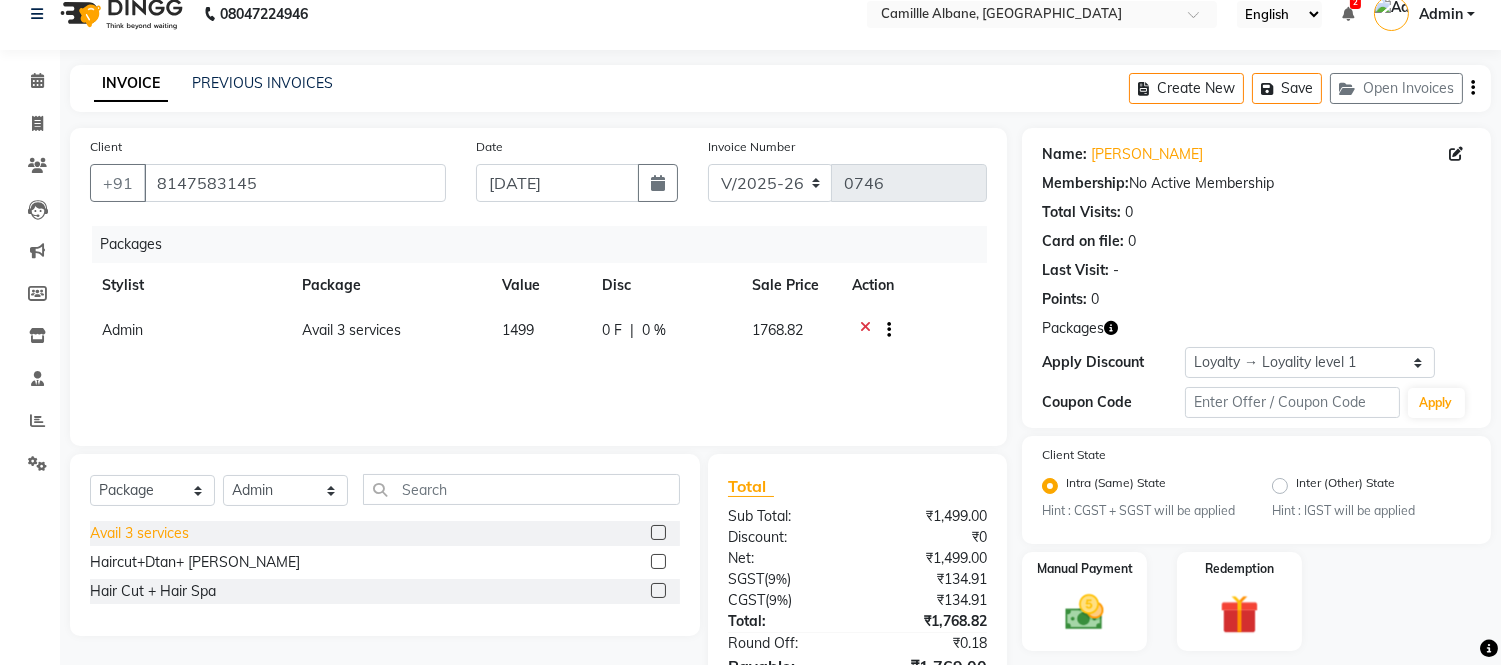 click on "Avail 3 services" 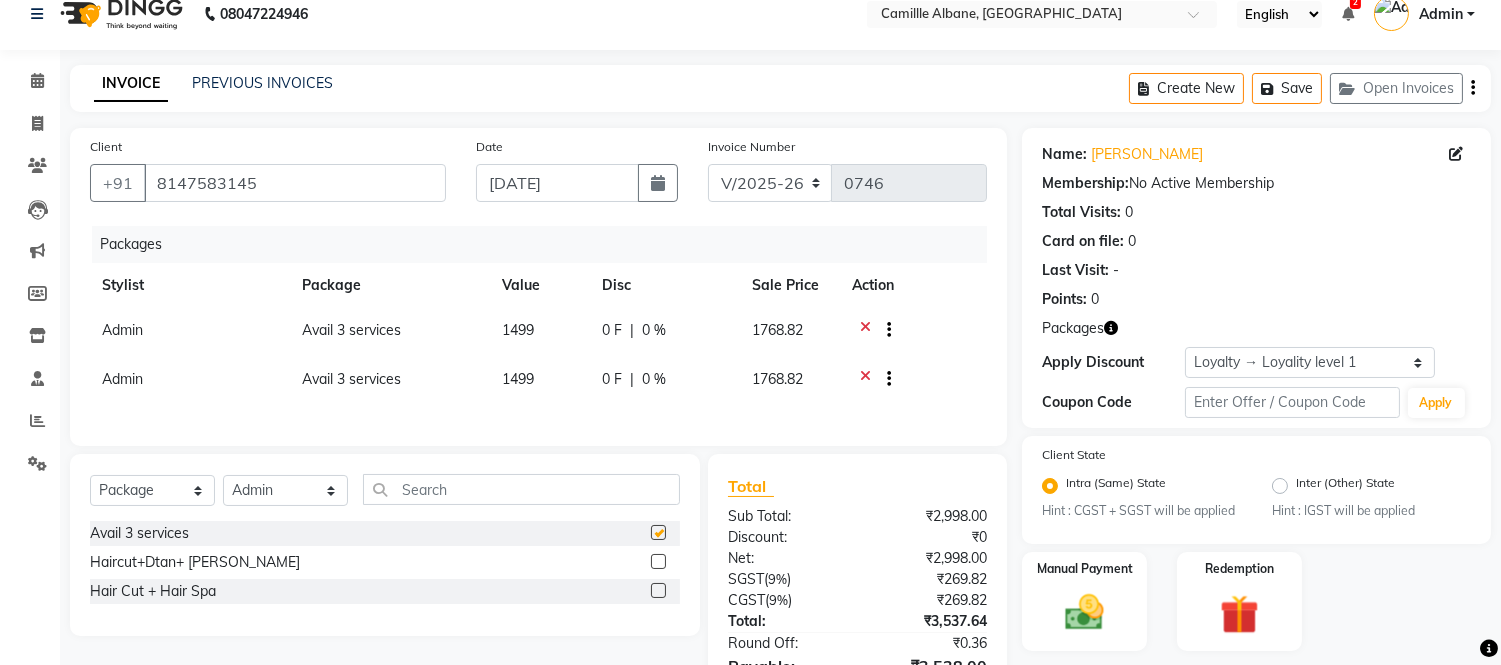 checkbox on "false" 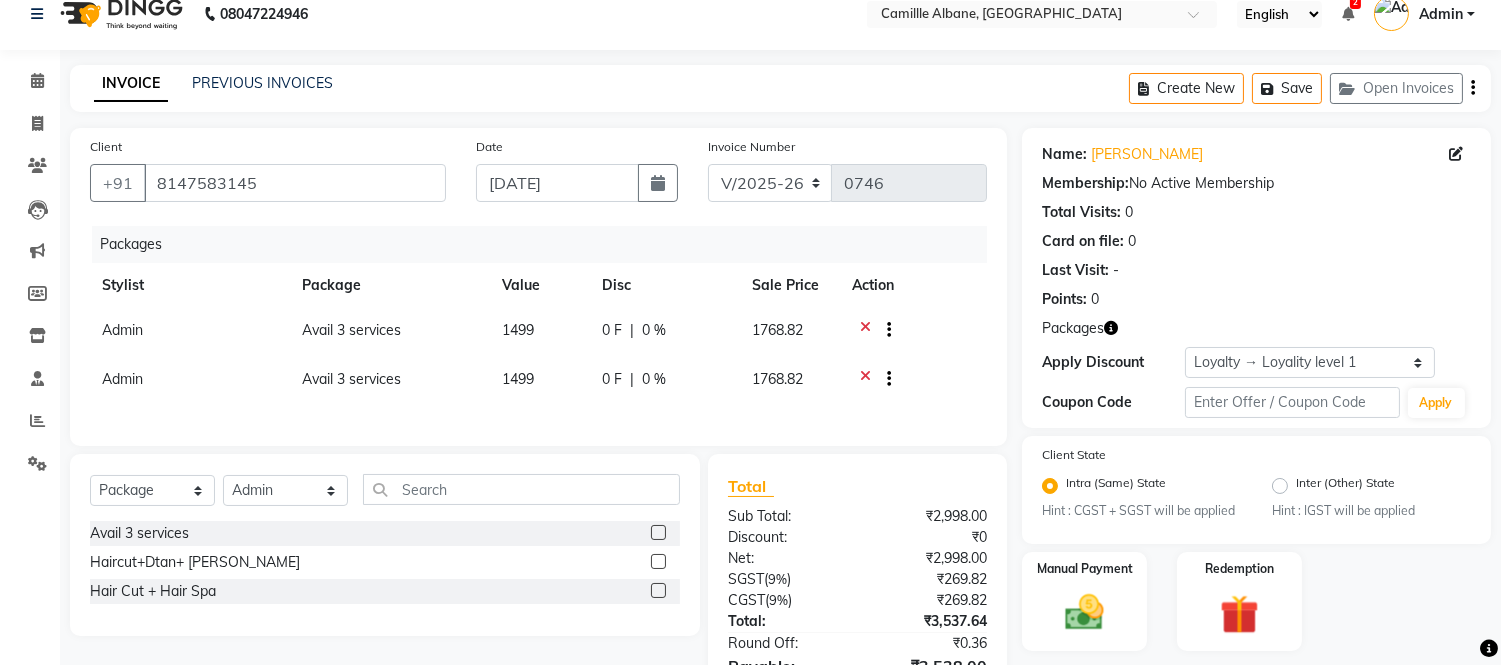 scroll, scrollTop: 147, scrollLeft: 0, axis: vertical 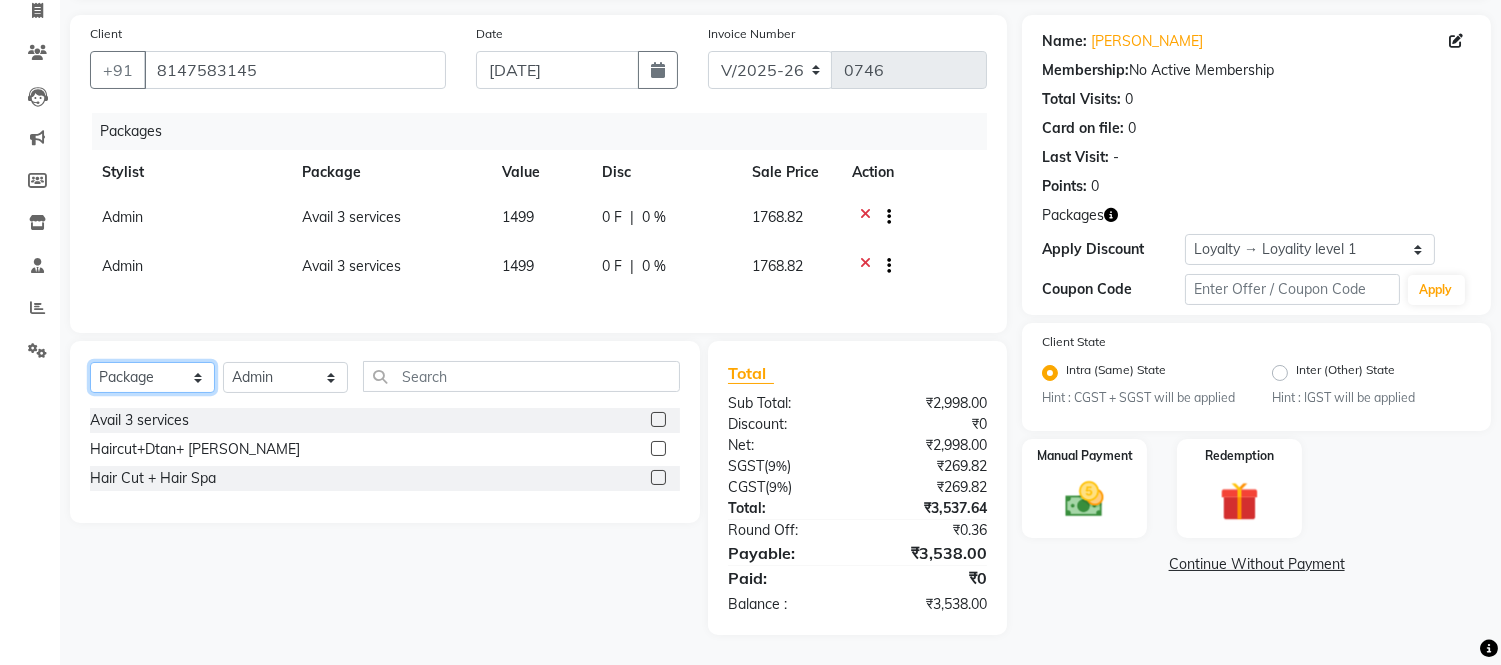 click on "Select  Service  Product  Membership  Package Voucher Prepaid Gift Card" 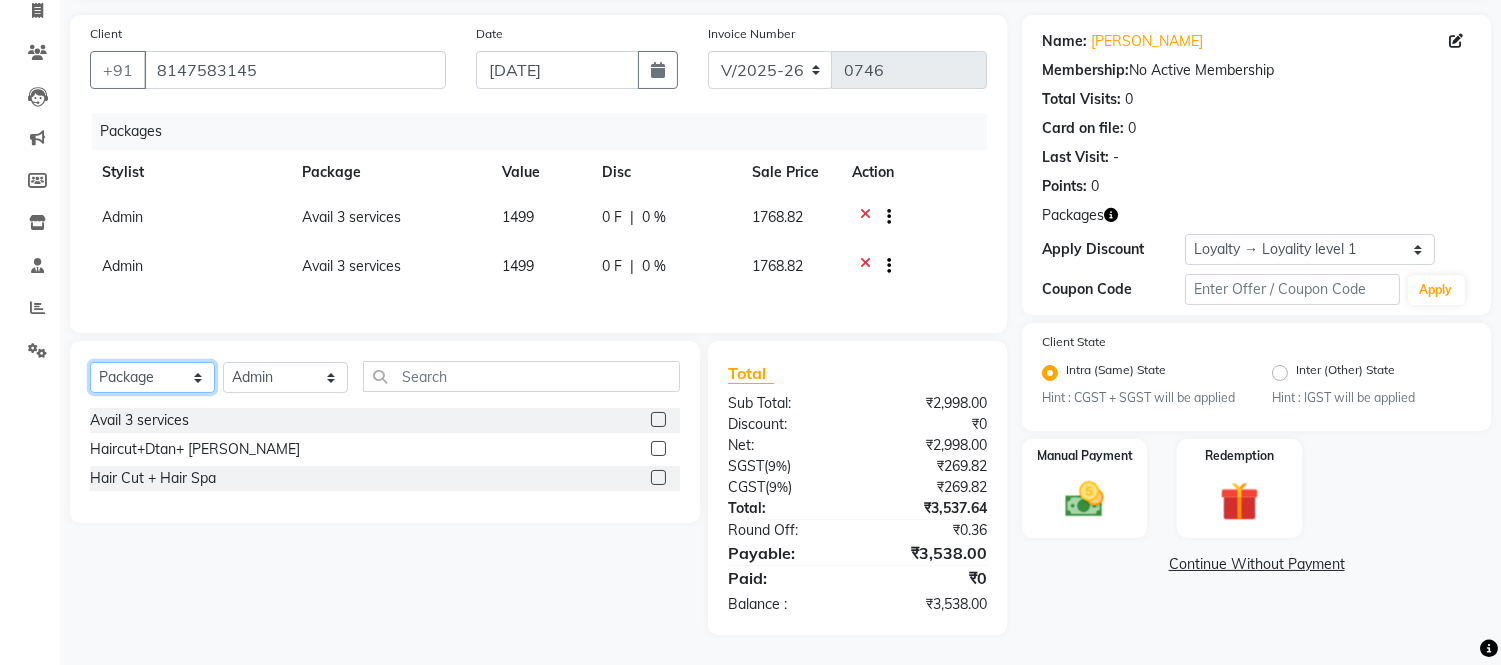 select on "service" 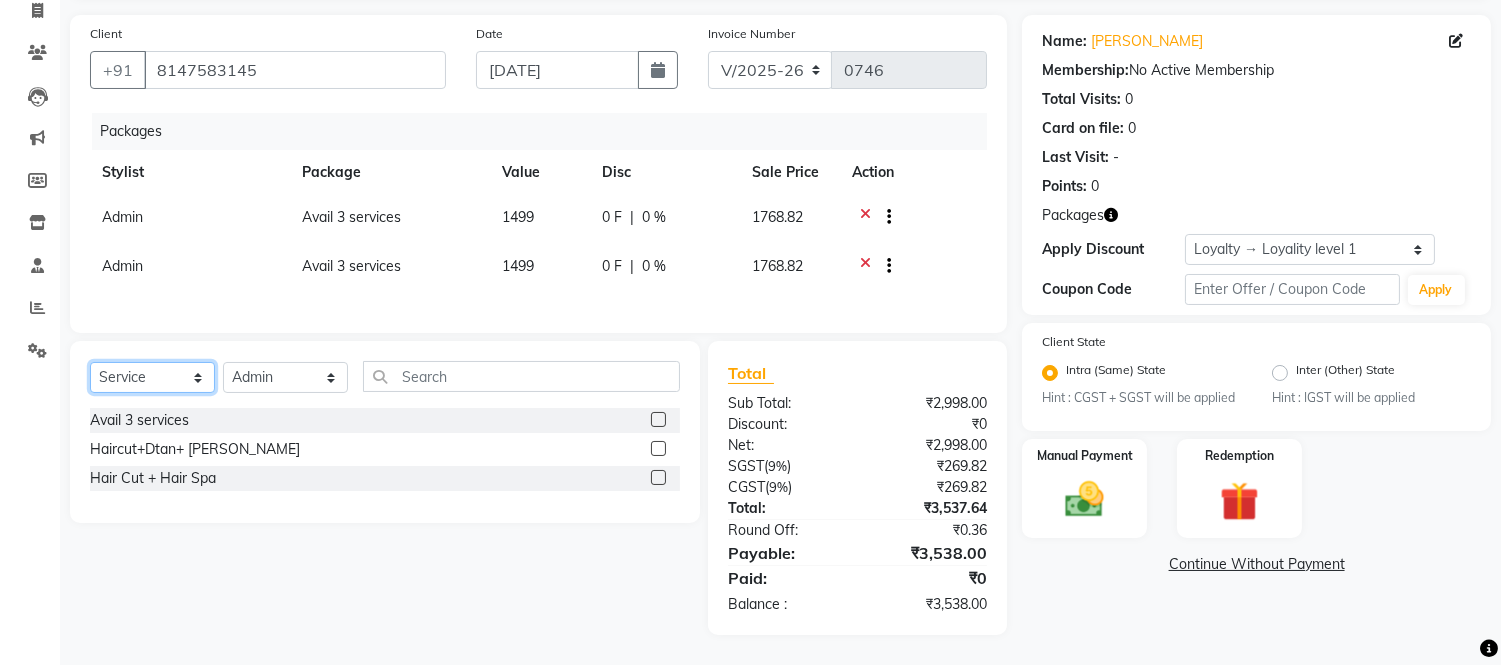 click on "Select  Service  Product  Membership  Package Voucher Prepaid Gift Card" 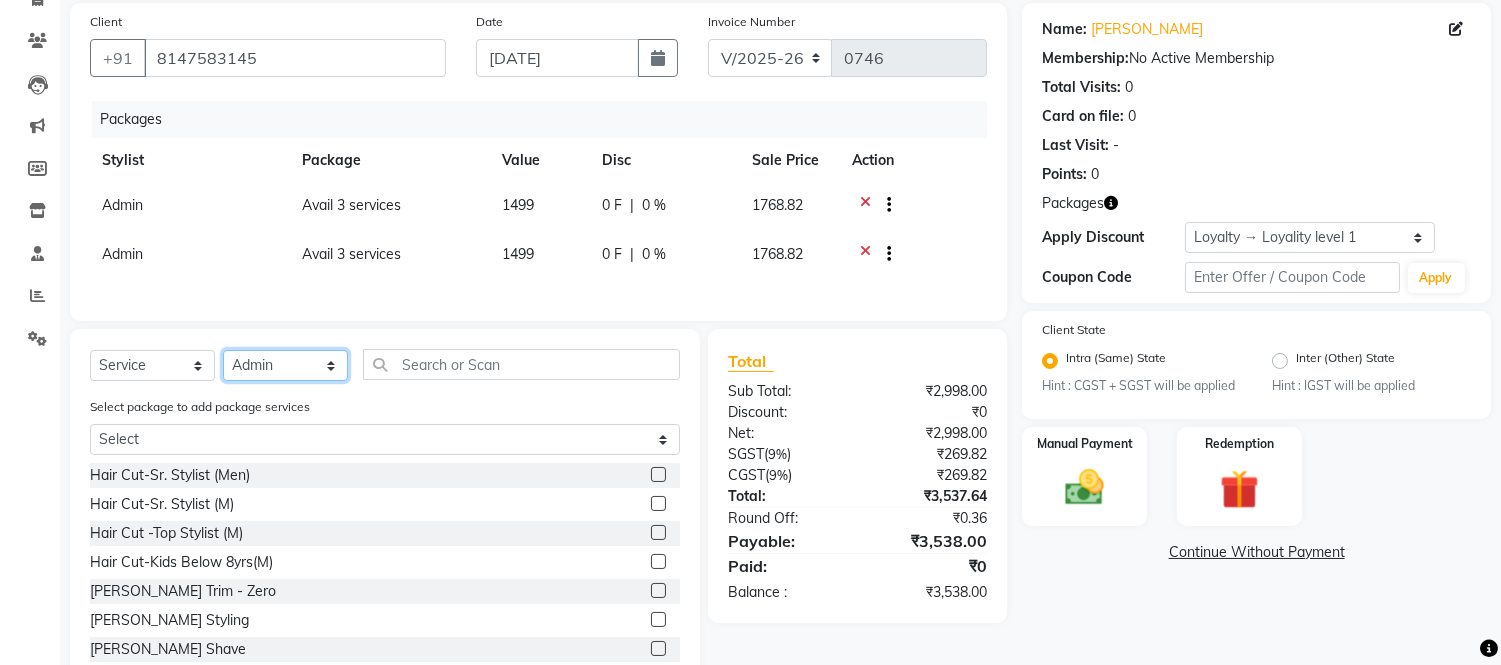click on "Select Stylist Admin Amit Danish Dr, [PERSON_NAME] [PERSON_NAME] [PERSON_NAME] [PERSON_NAME] [PERSON_NAME]" 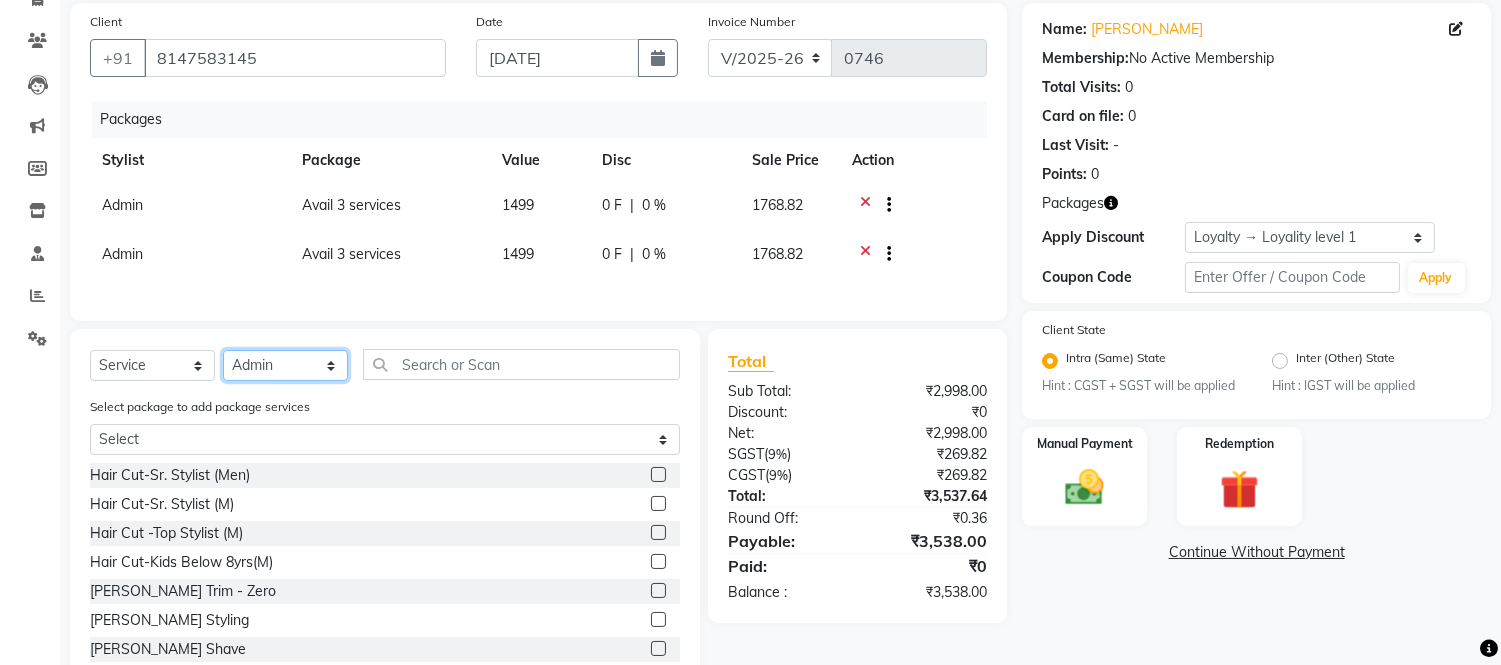 select on "57806" 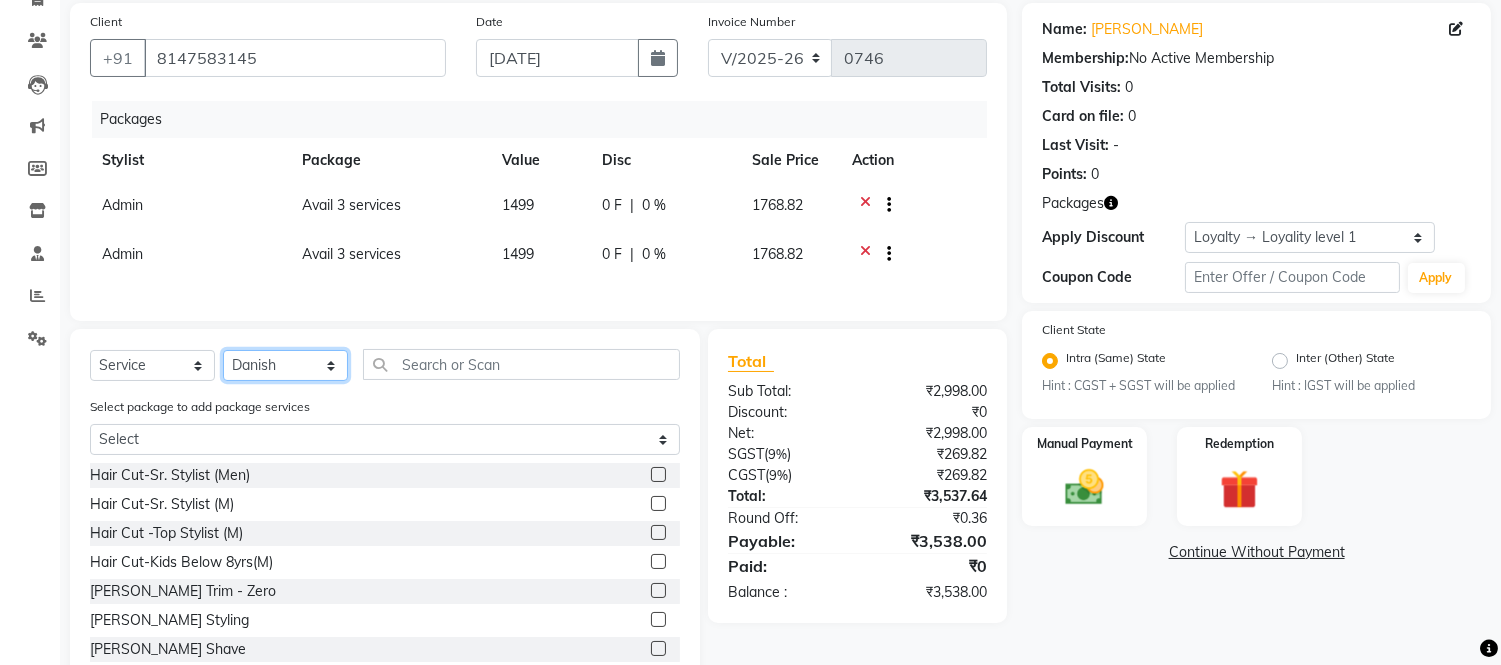 click on "Select Stylist Admin Amit Danish Dr, [PERSON_NAME] [PERSON_NAME] [PERSON_NAME] [PERSON_NAME] [PERSON_NAME]" 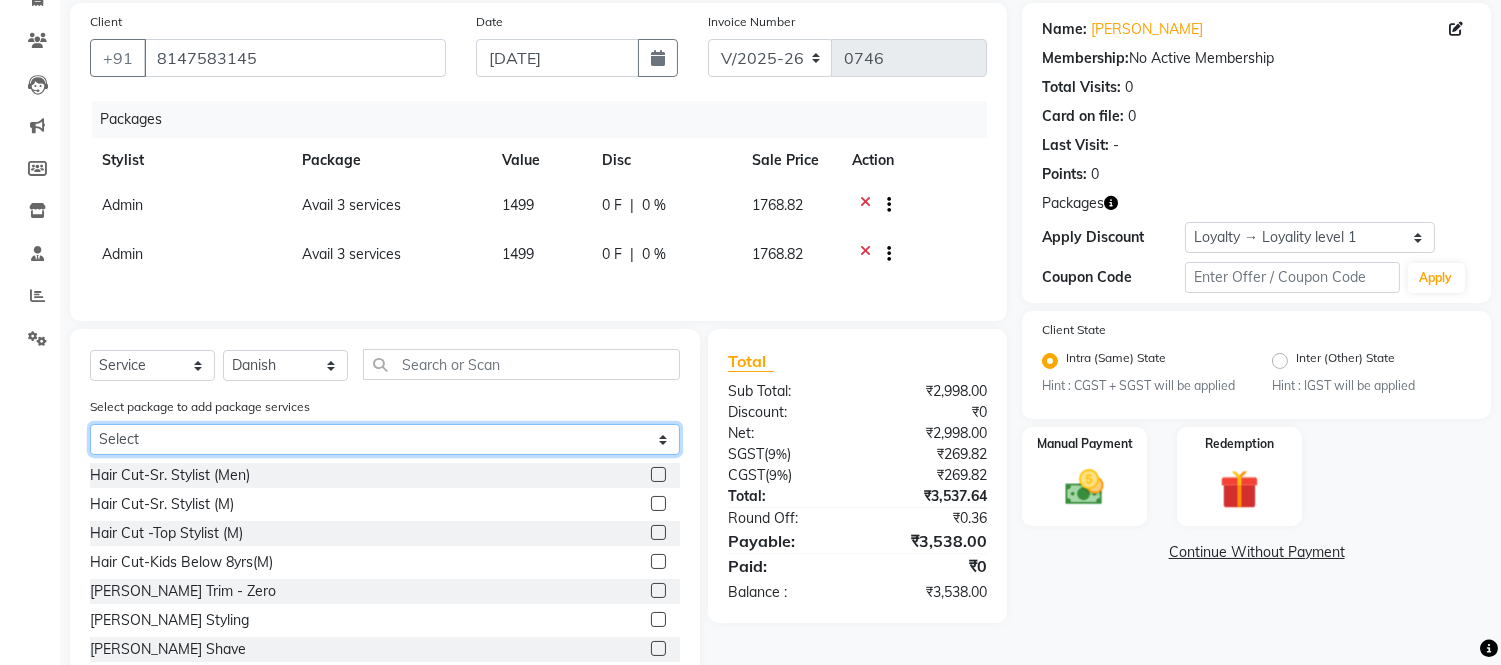 click on "Select Avail 3 services Avail 3 services" 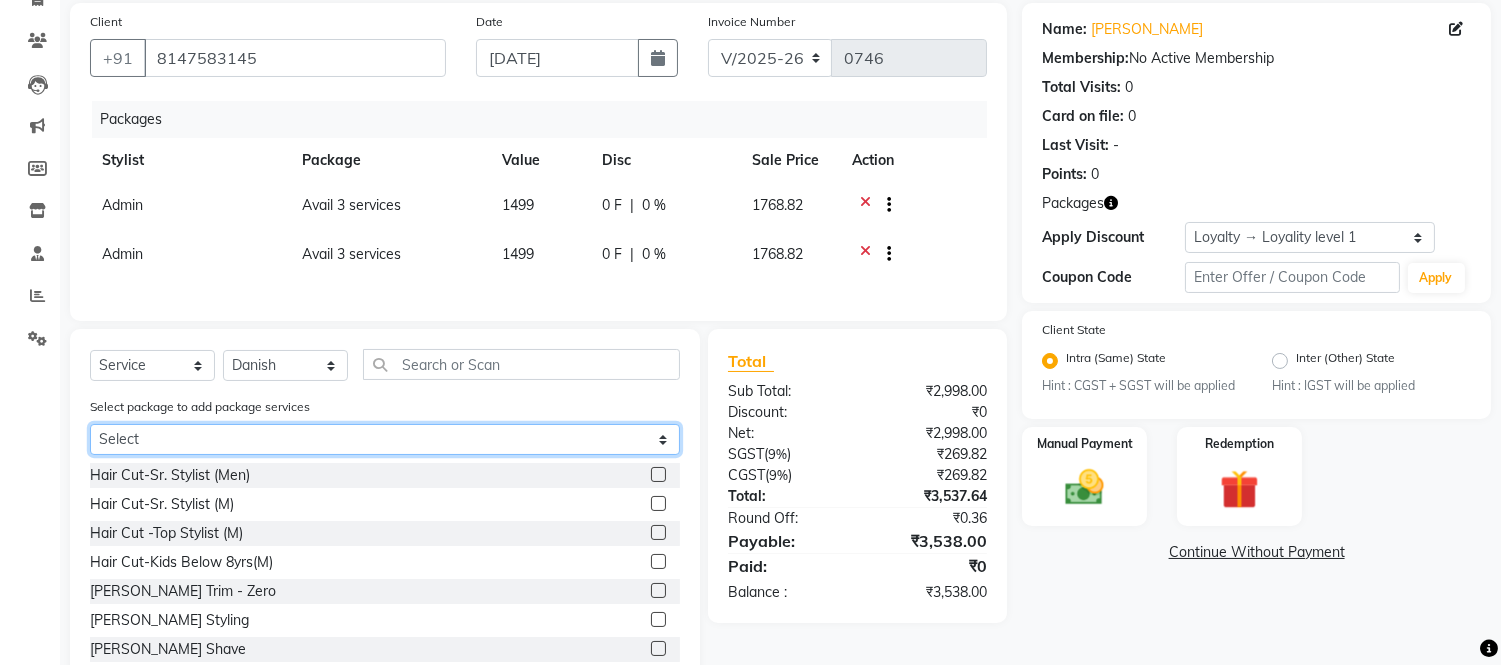 select on "1: Object" 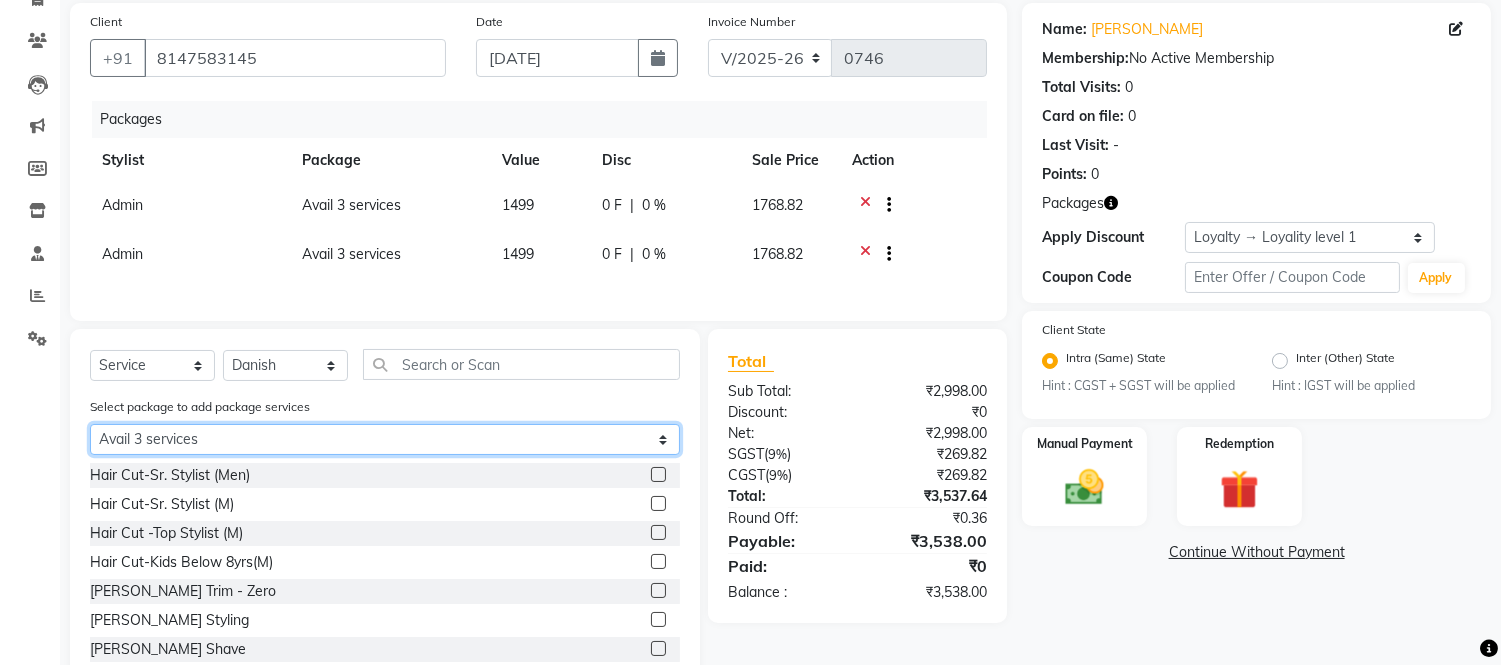 click on "Select Avail 3 services Avail 3 services" 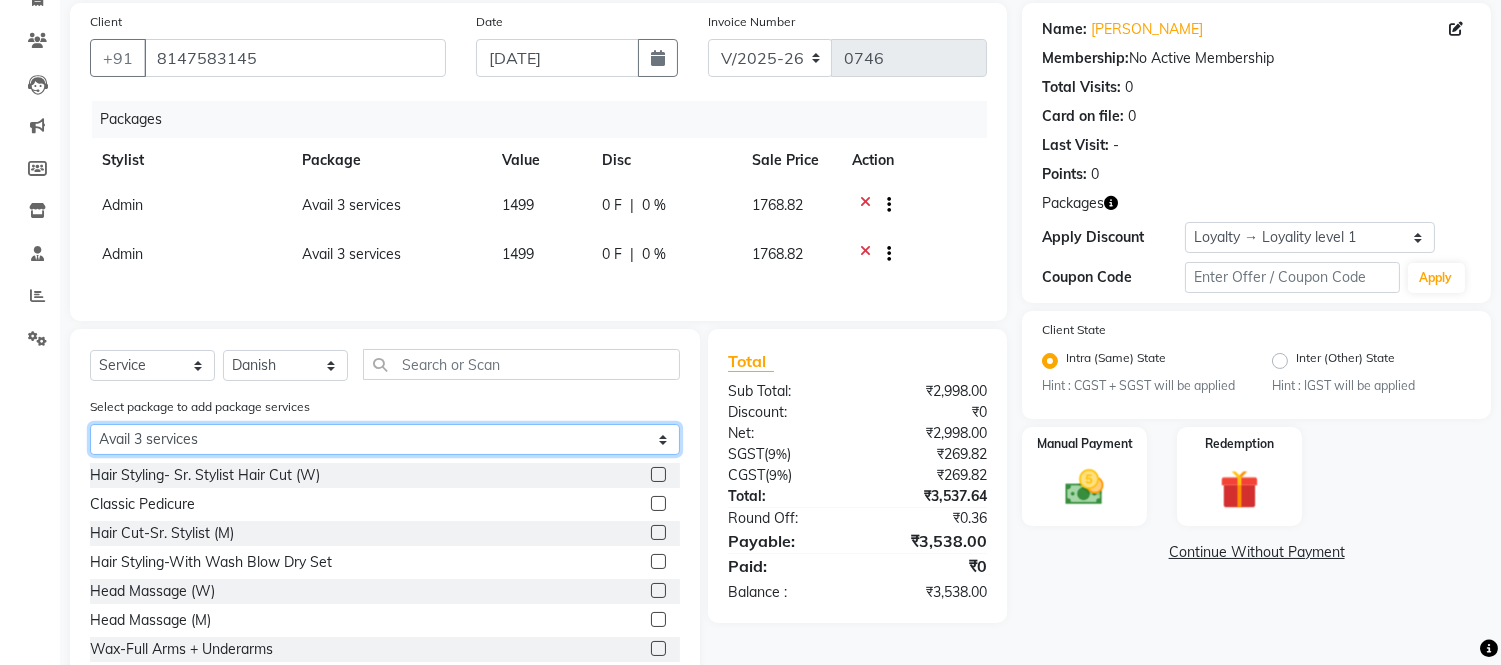 scroll, scrollTop: 215, scrollLeft: 0, axis: vertical 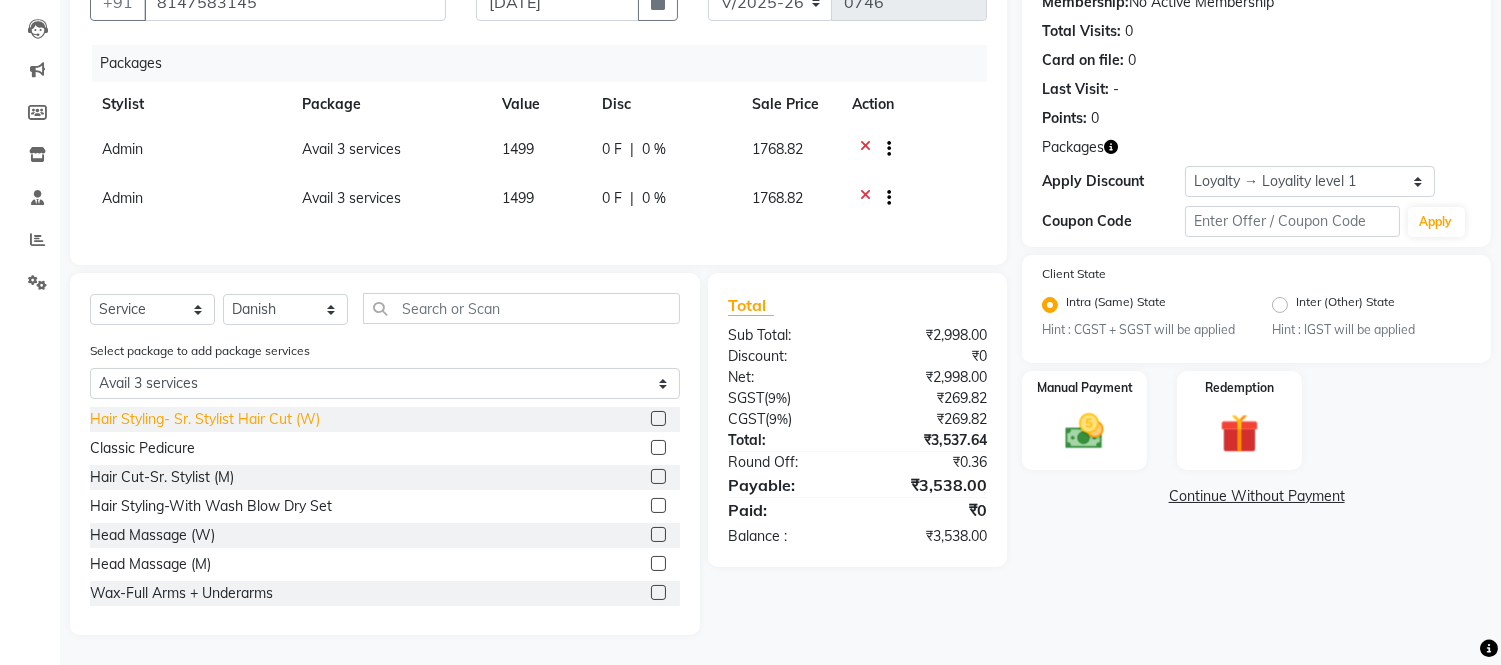 click on "Hair Styling- Sr. Stylist Hair Cut (W)" 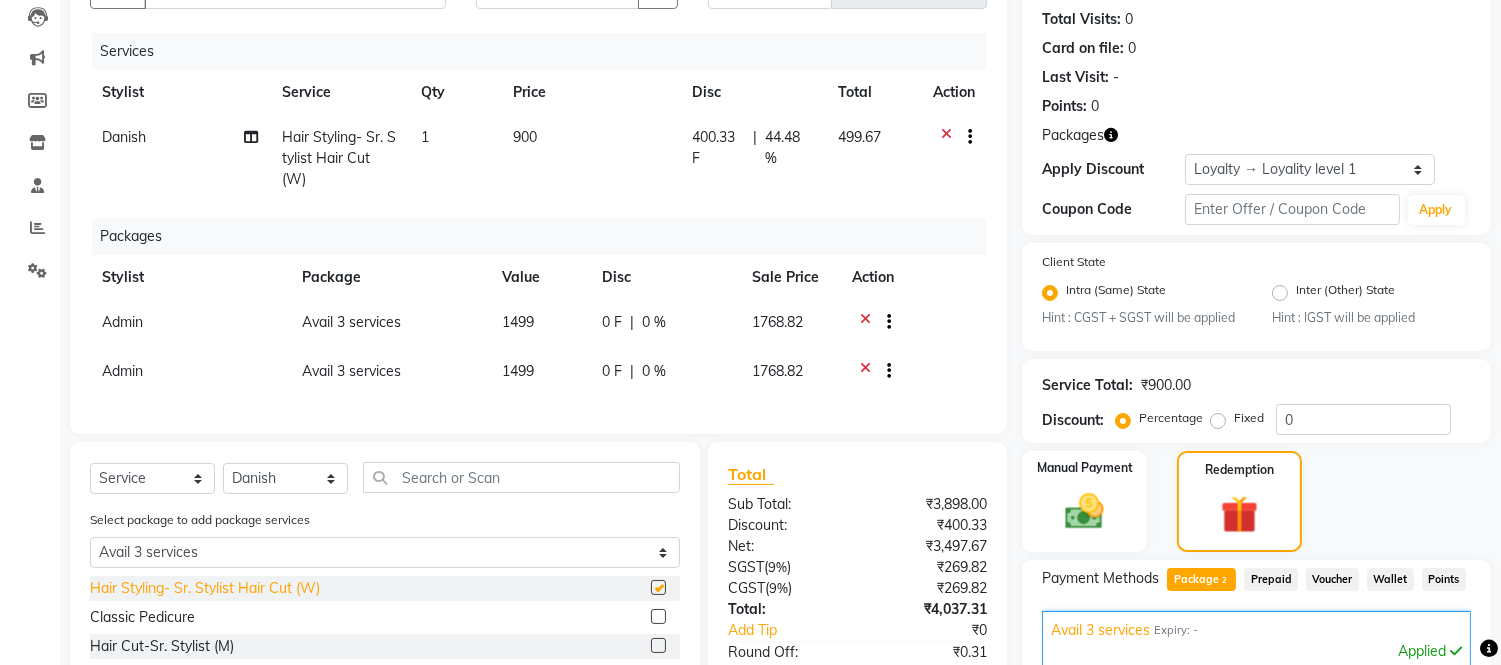 checkbox on "false" 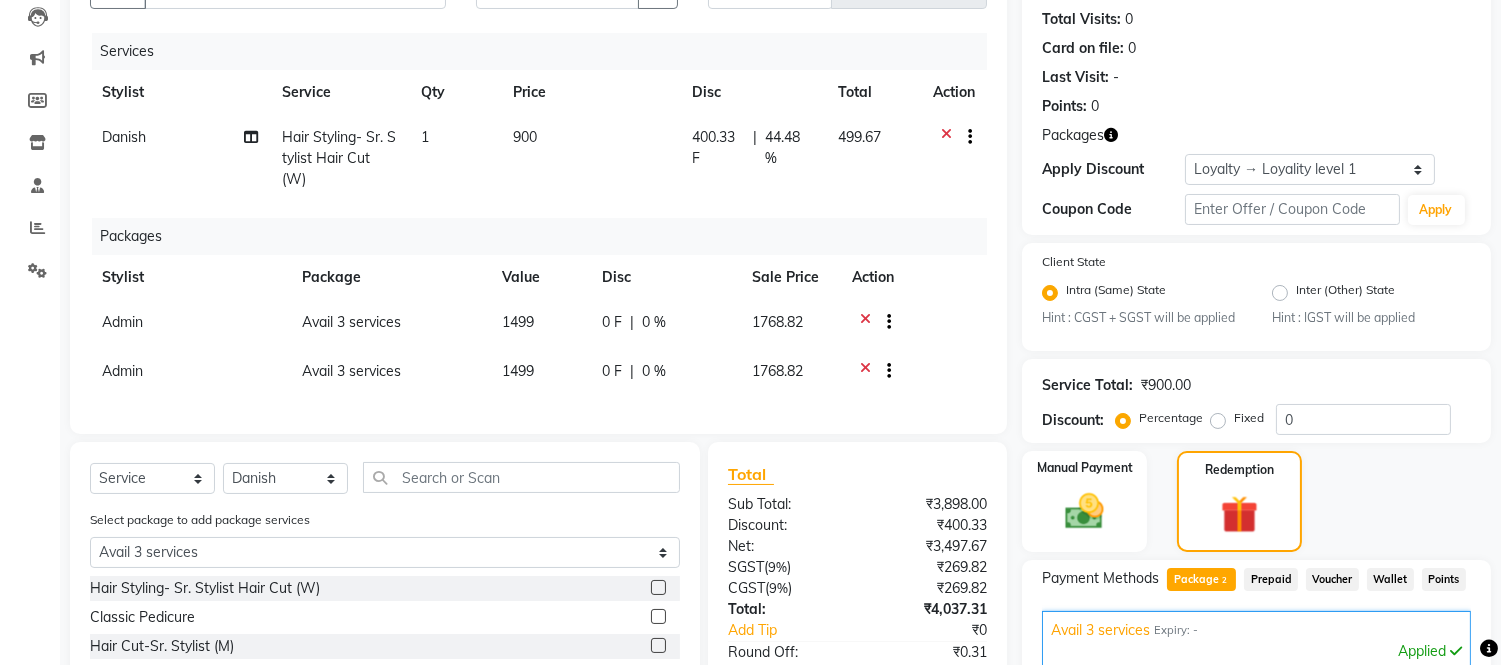 scroll, scrollTop: 573, scrollLeft: 0, axis: vertical 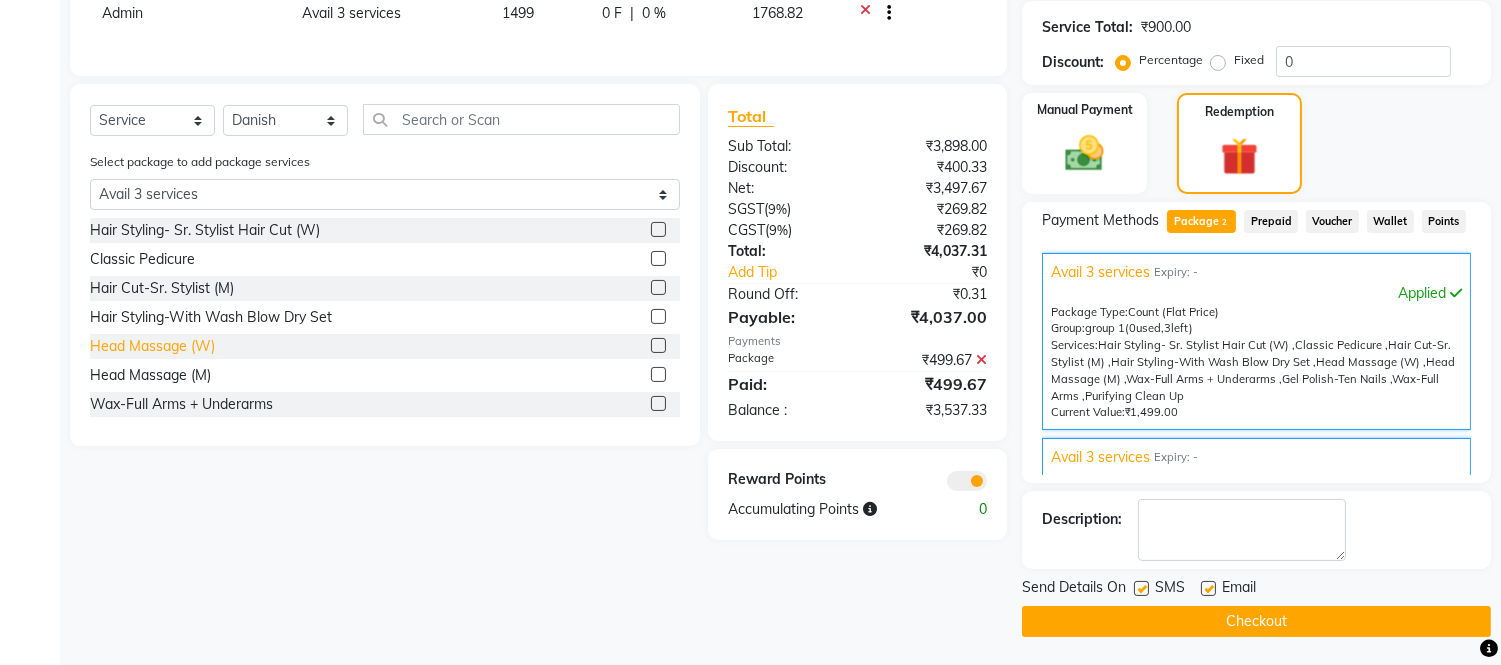 click on "Head Massage (W)" 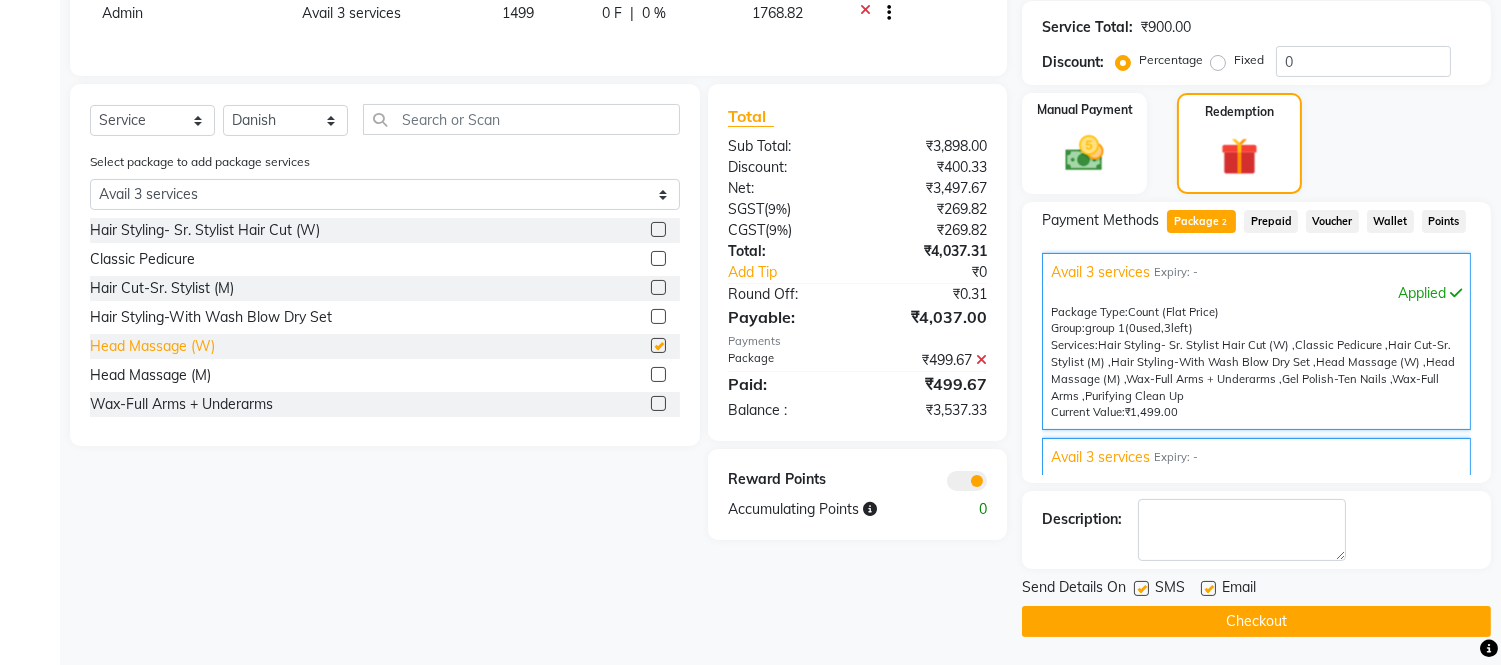 checkbox on "false" 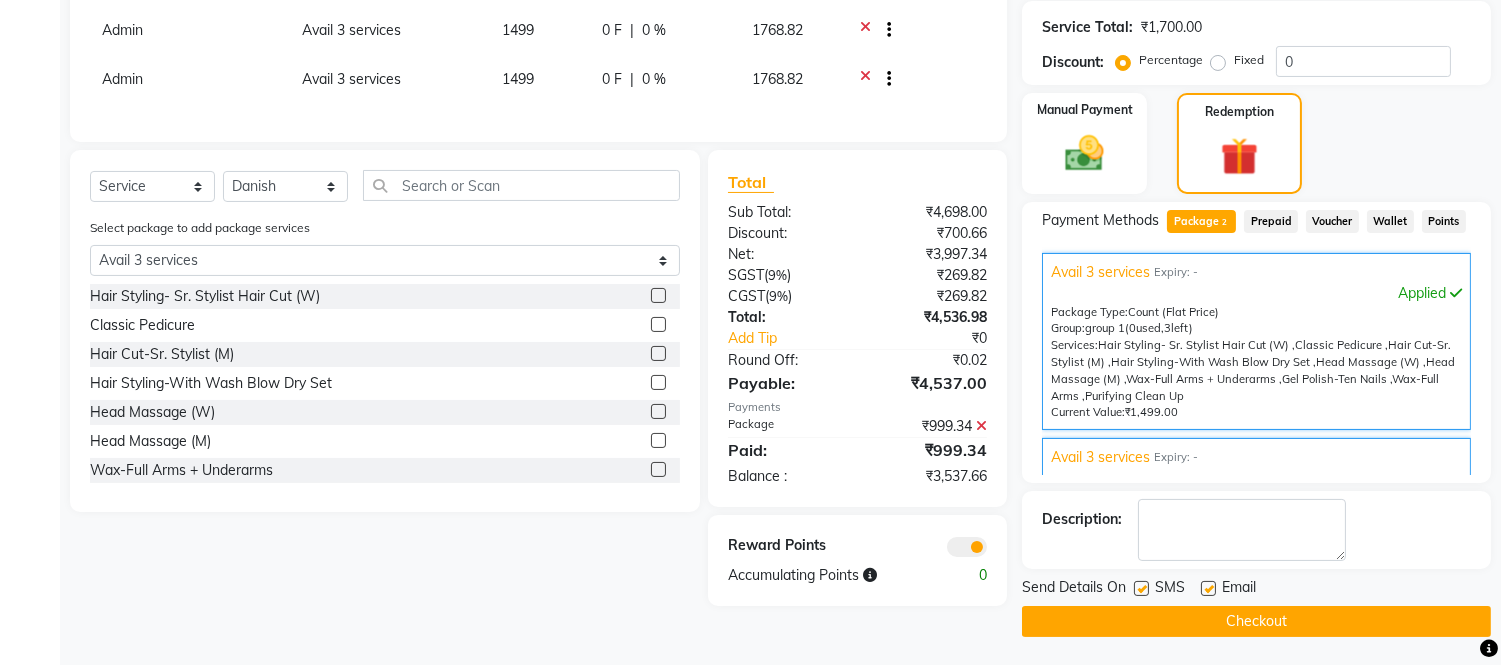 scroll, scrollTop: 90, scrollLeft: 0, axis: vertical 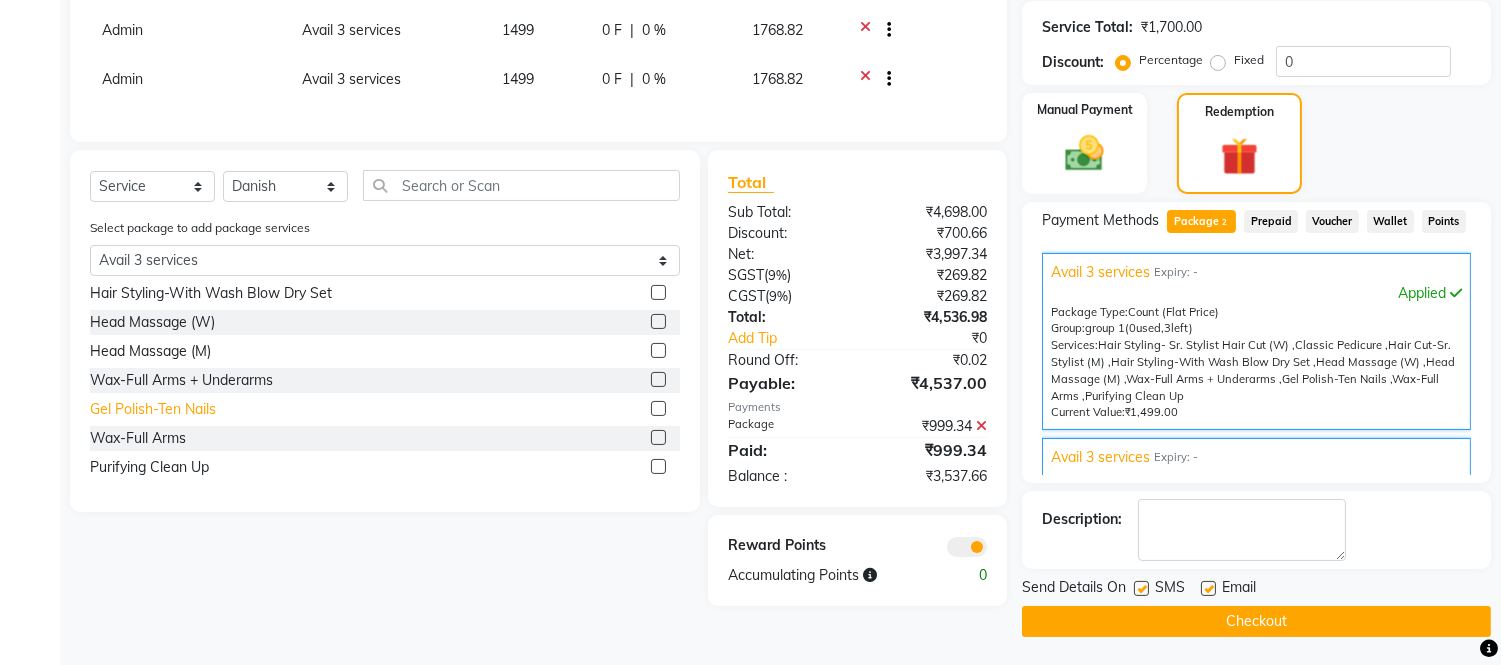 click on "Gel Polish-Ten Nails" 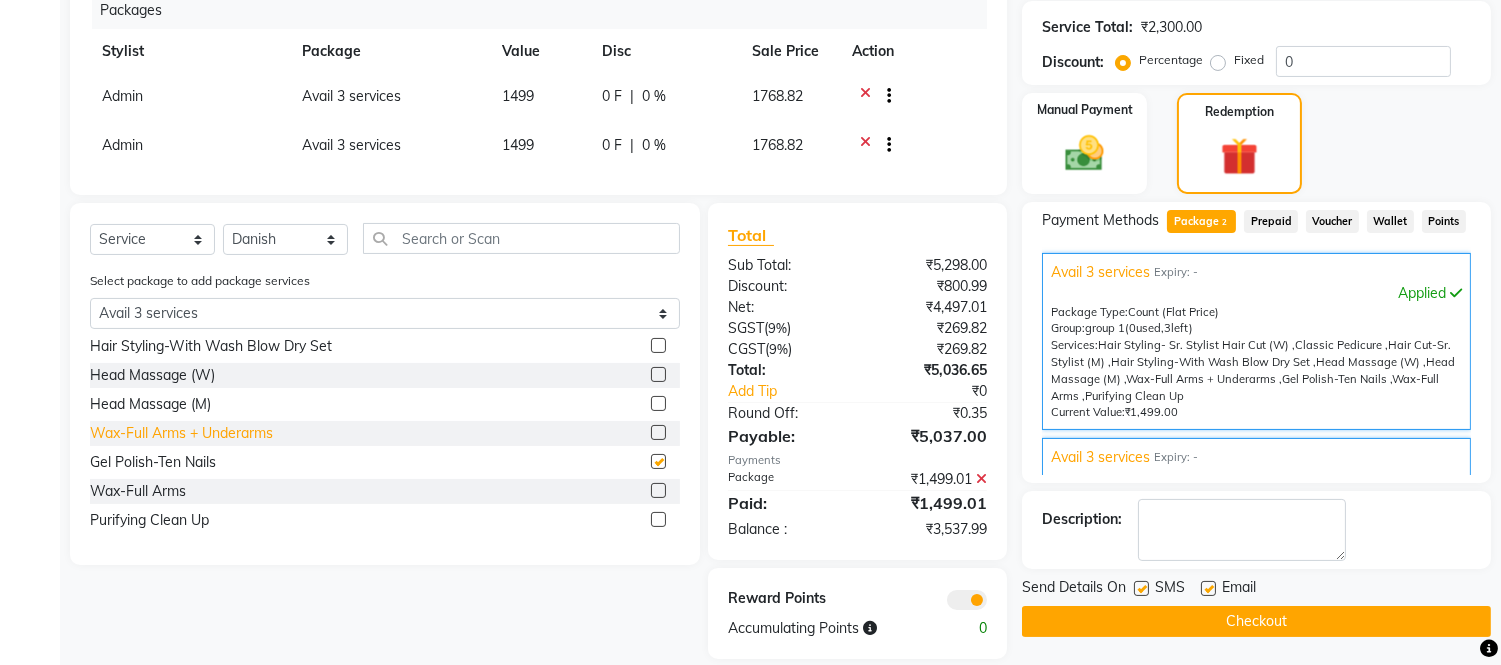 checkbox on "false" 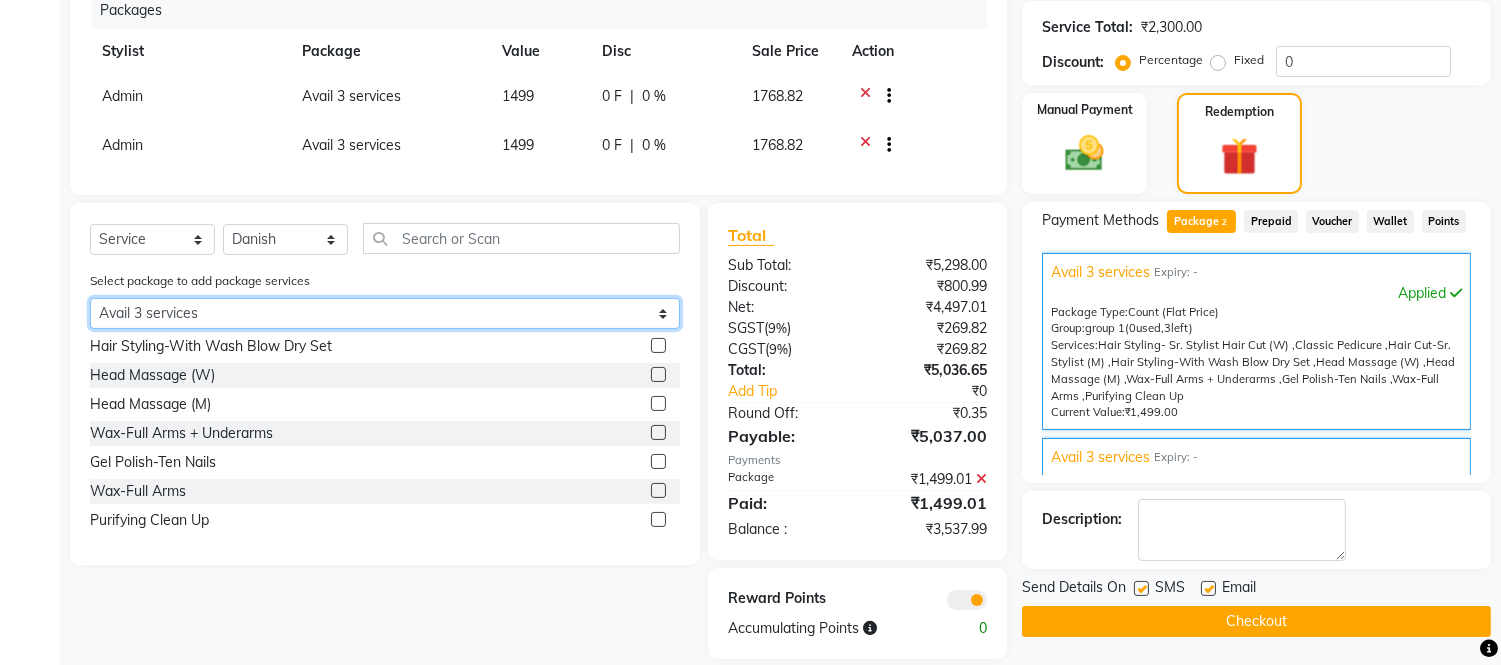 click on "Select Avail 3 services Avail 3 services" 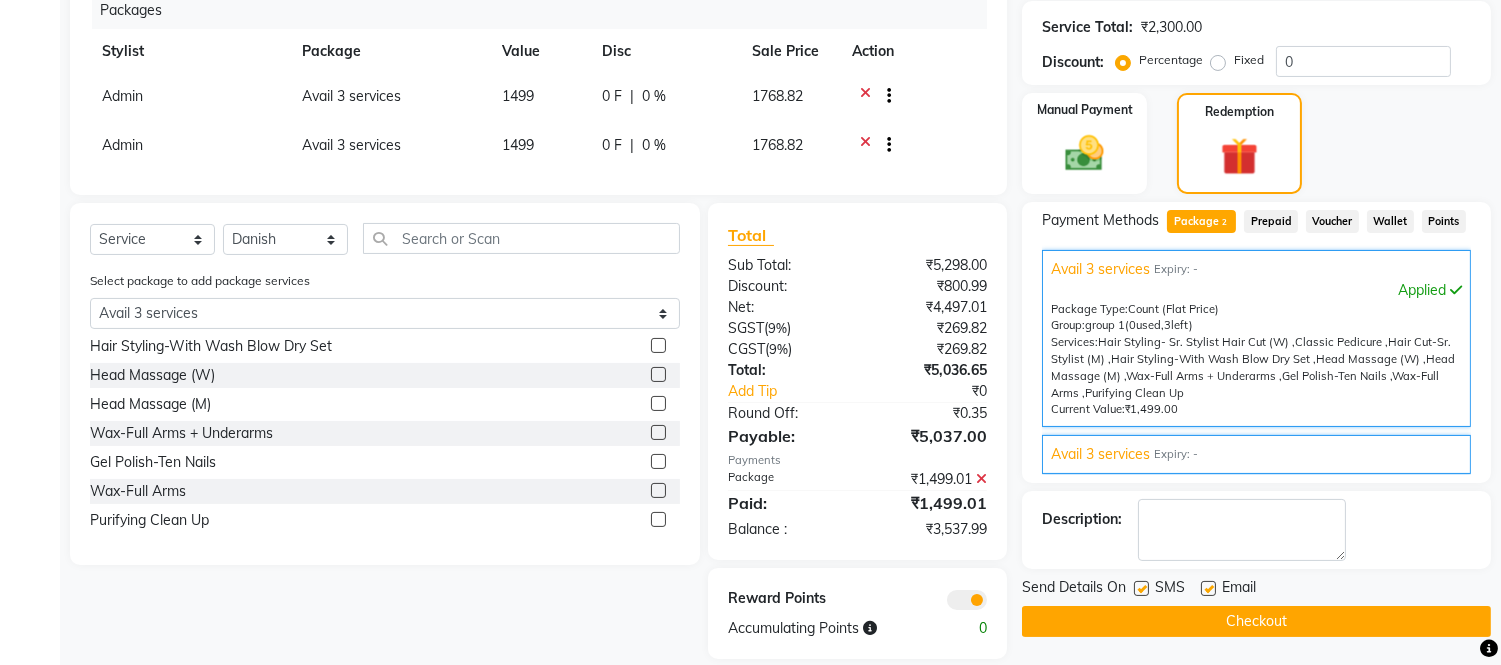 click on "Avail 3 services" at bounding box center (1100, 454) 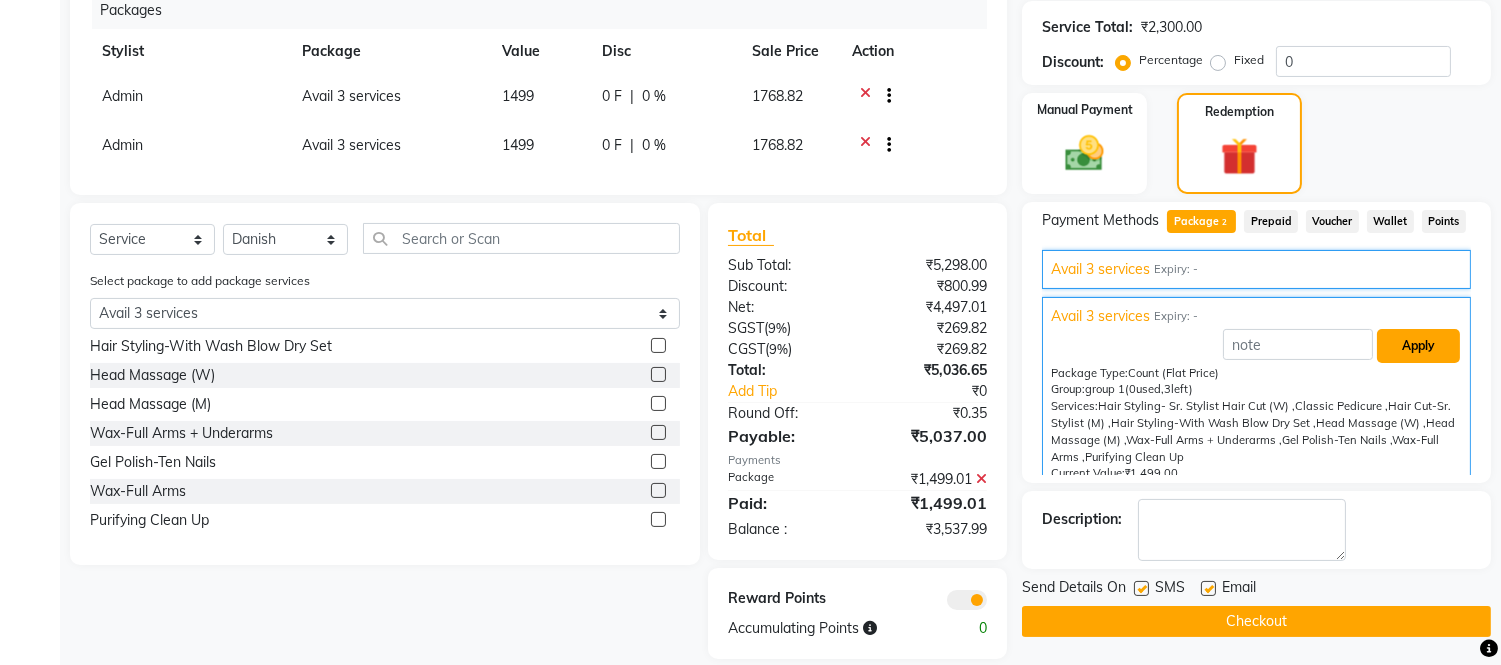 click on "Apply" at bounding box center (1418, 346) 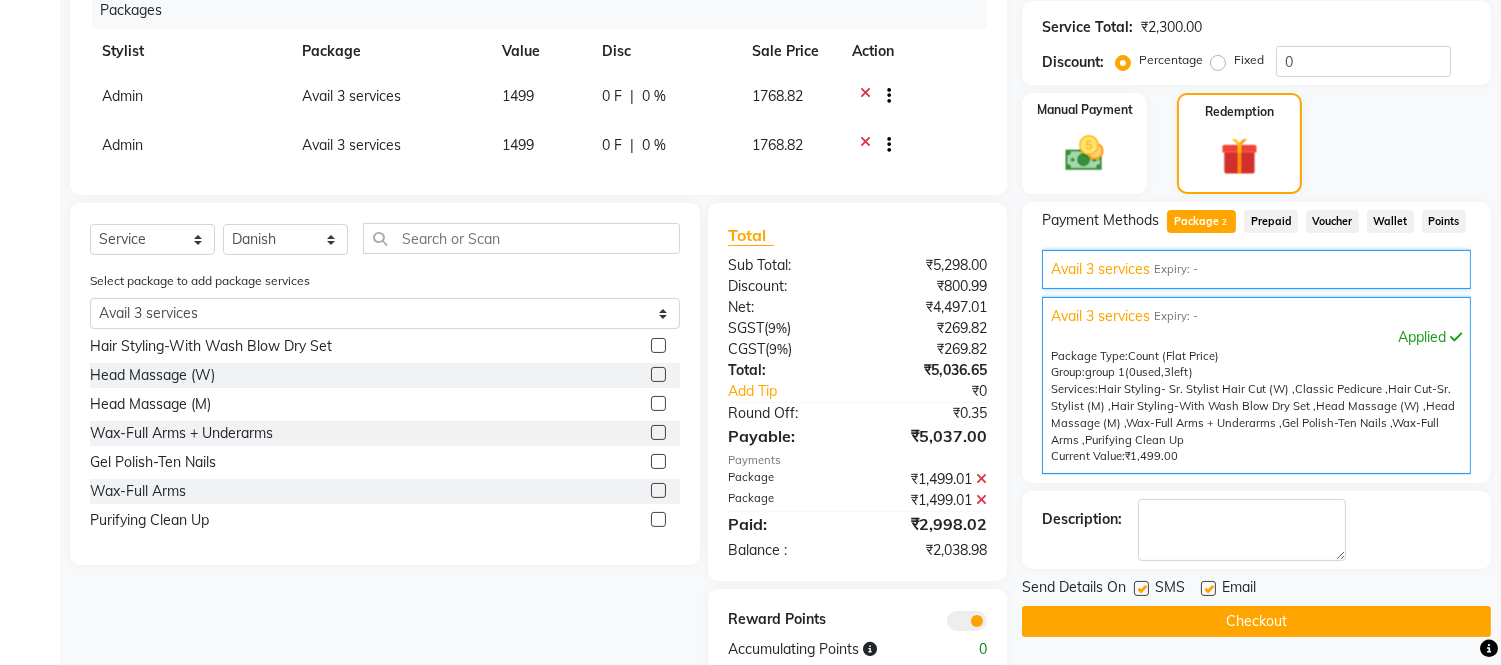 scroll, scrollTop: 203, scrollLeft: 0, axis: vertical 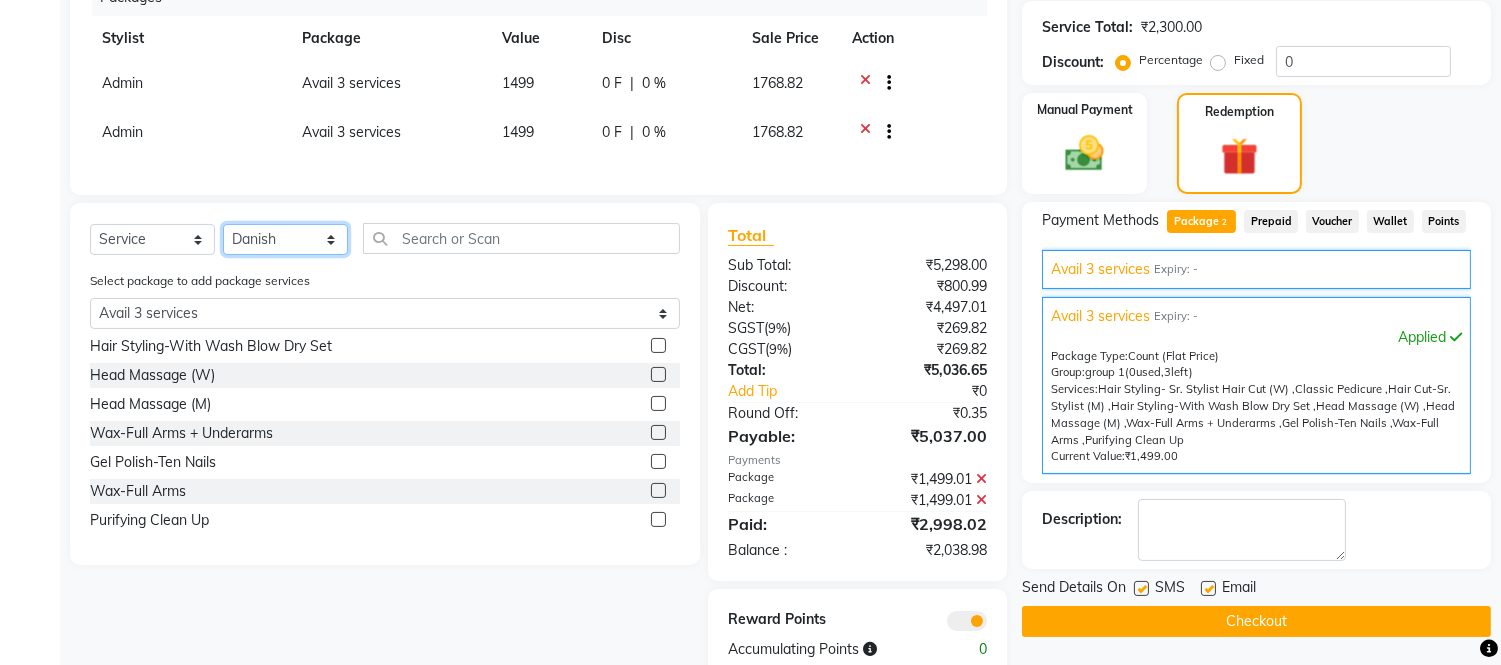 click on "Select Stylist Admin Amit Danish Dr, [PERSON_NAME] [PERSON_NAME] [PERSON_NAME] [PERSON_NAME] [PERSON_NAME]" 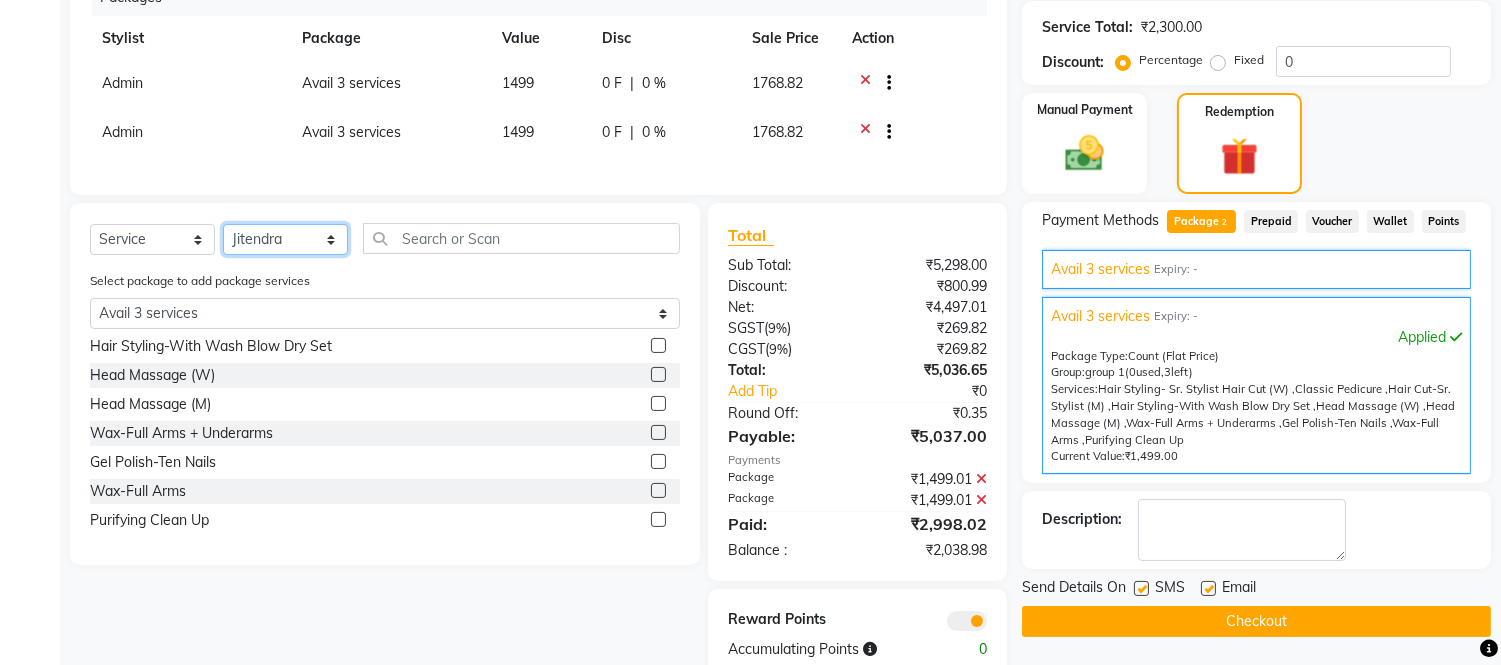 click on "Select Stylist Admin Amit Danish Dr, [PERSON_NAME] [PERSON_NAME] [PERSON_NAME] [PERSON_NAME] [PERSON_NAME]" 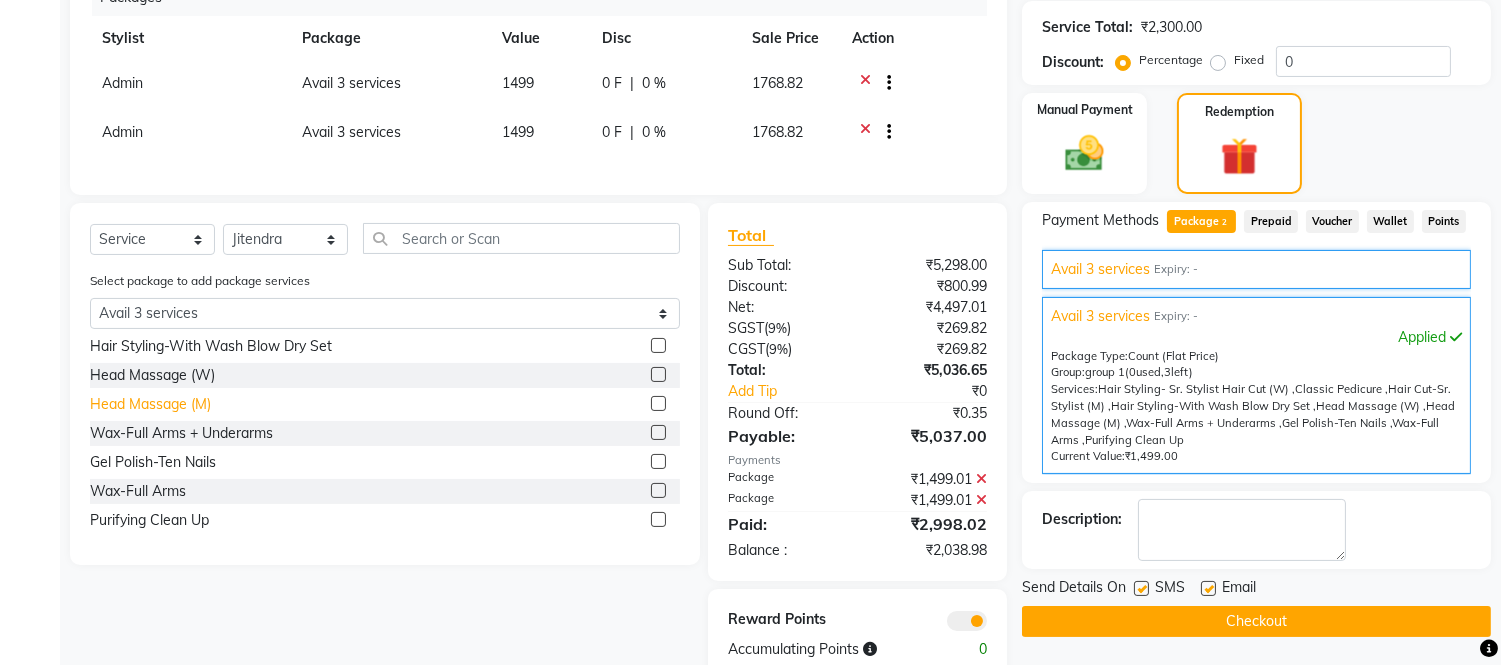 click on "Head Massage (M)" 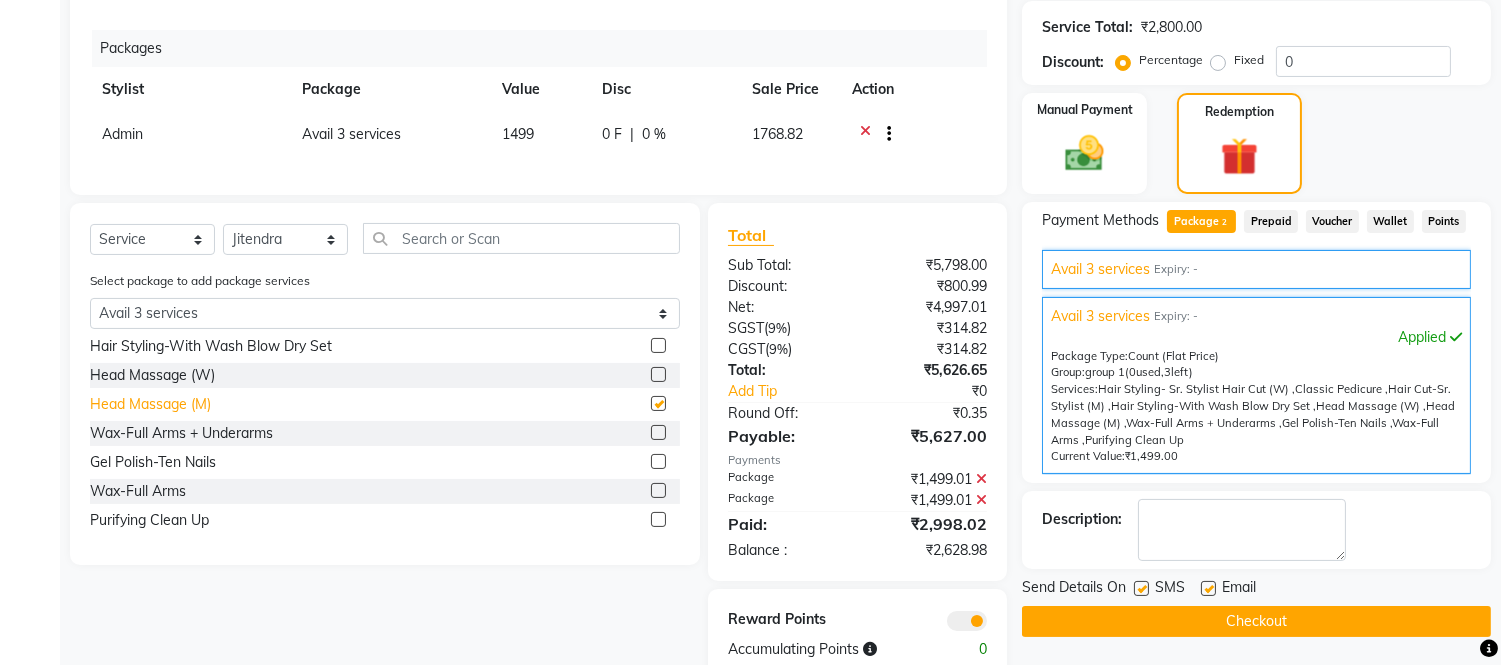 checkbox on "false" 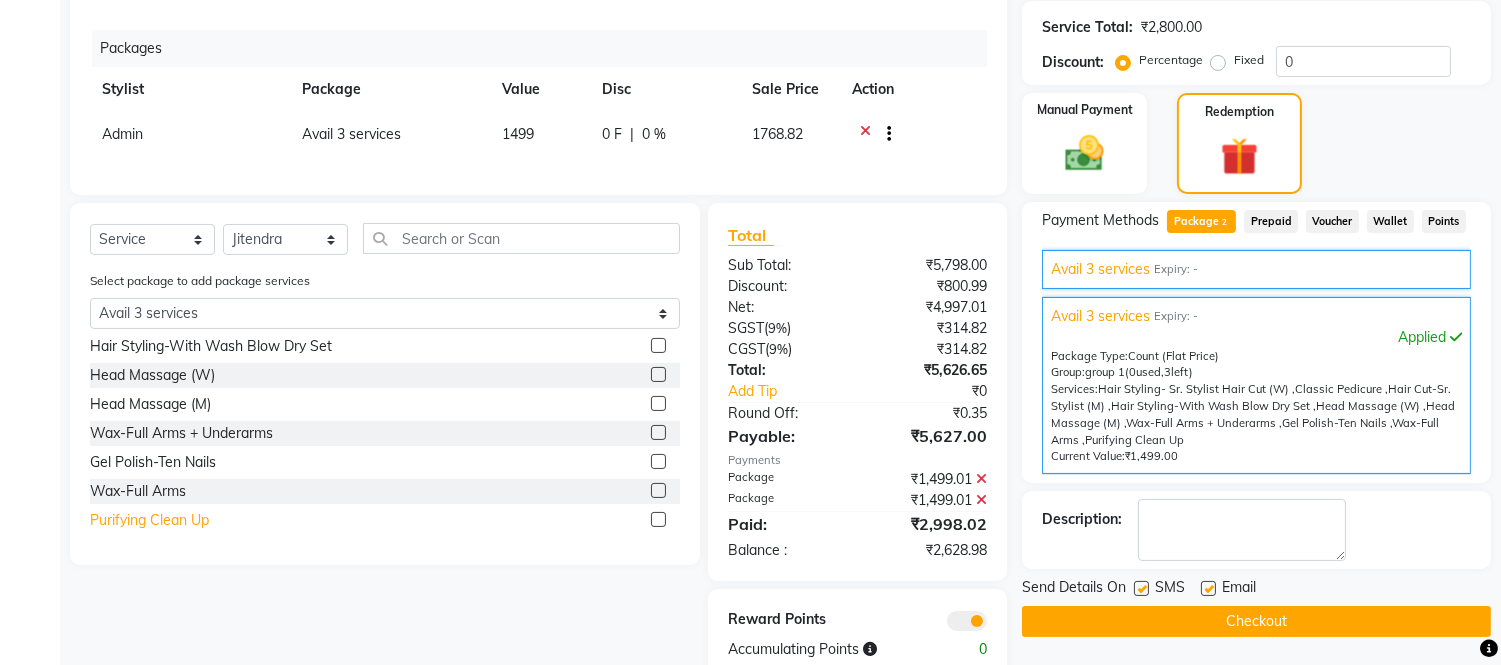 click on "Purifying Clean Up" 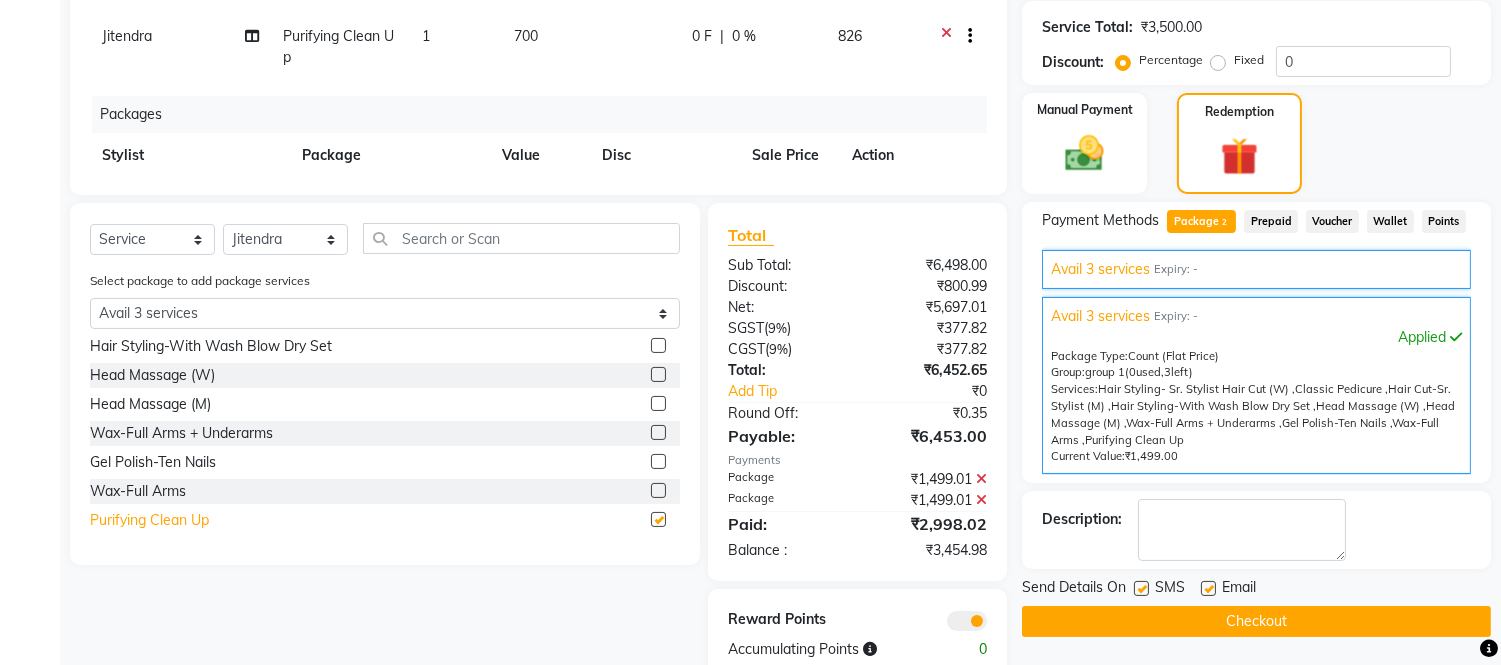 checkbox on "false" 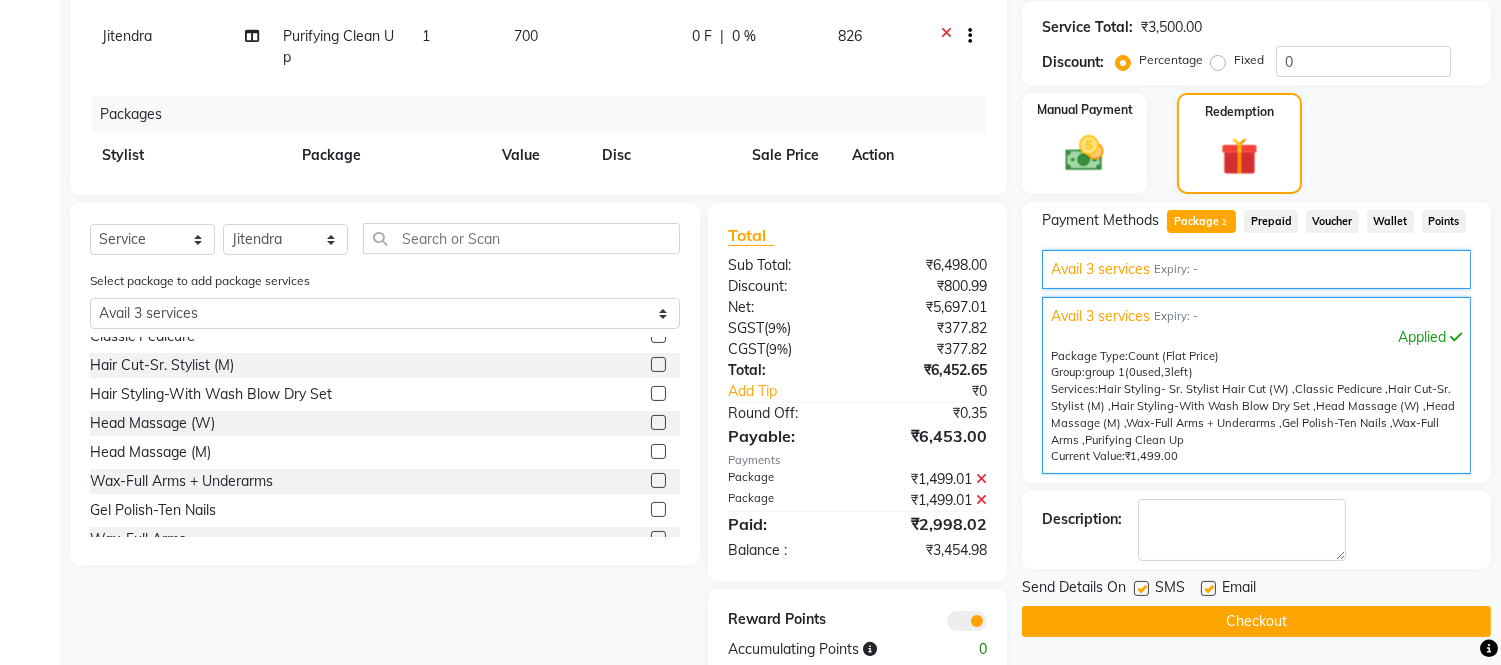 scroll, scrollTop: 0, scrollLeft: 0, axis: both 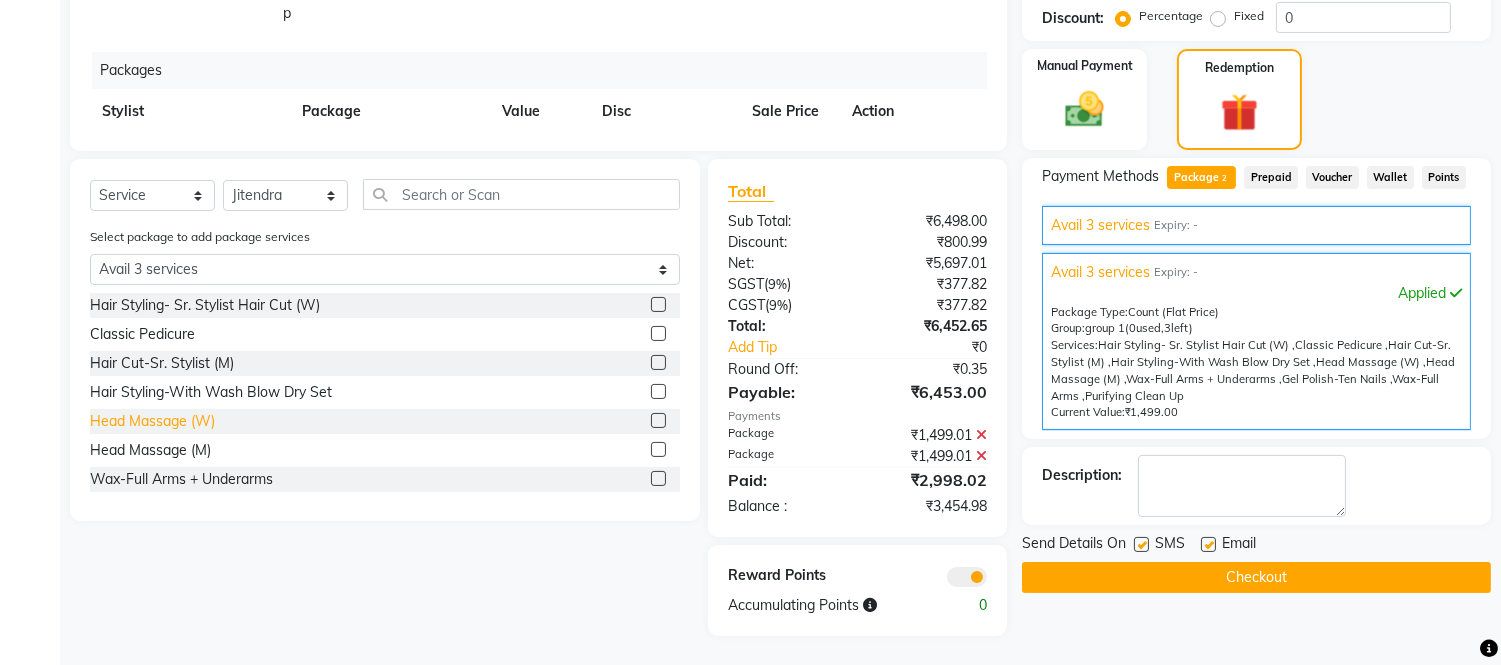 click on "Head Massage (W)" 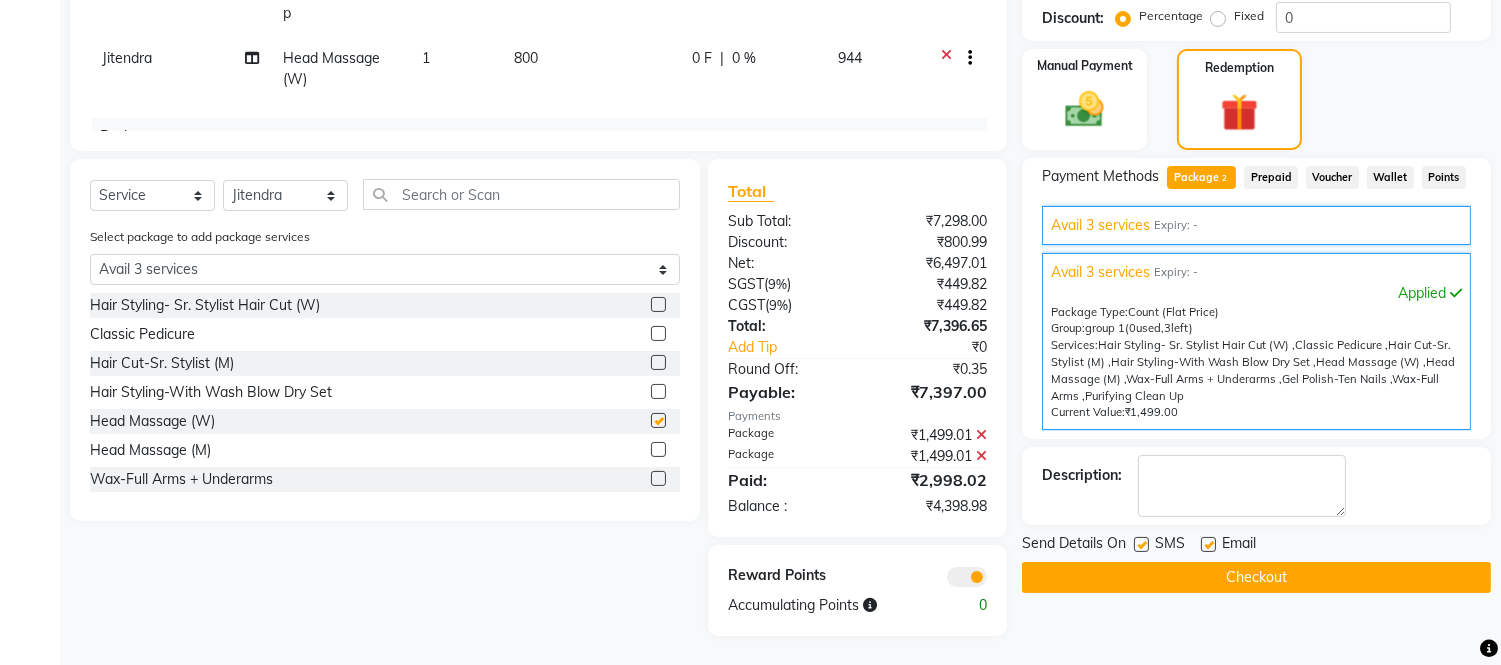 checkbox on "false" 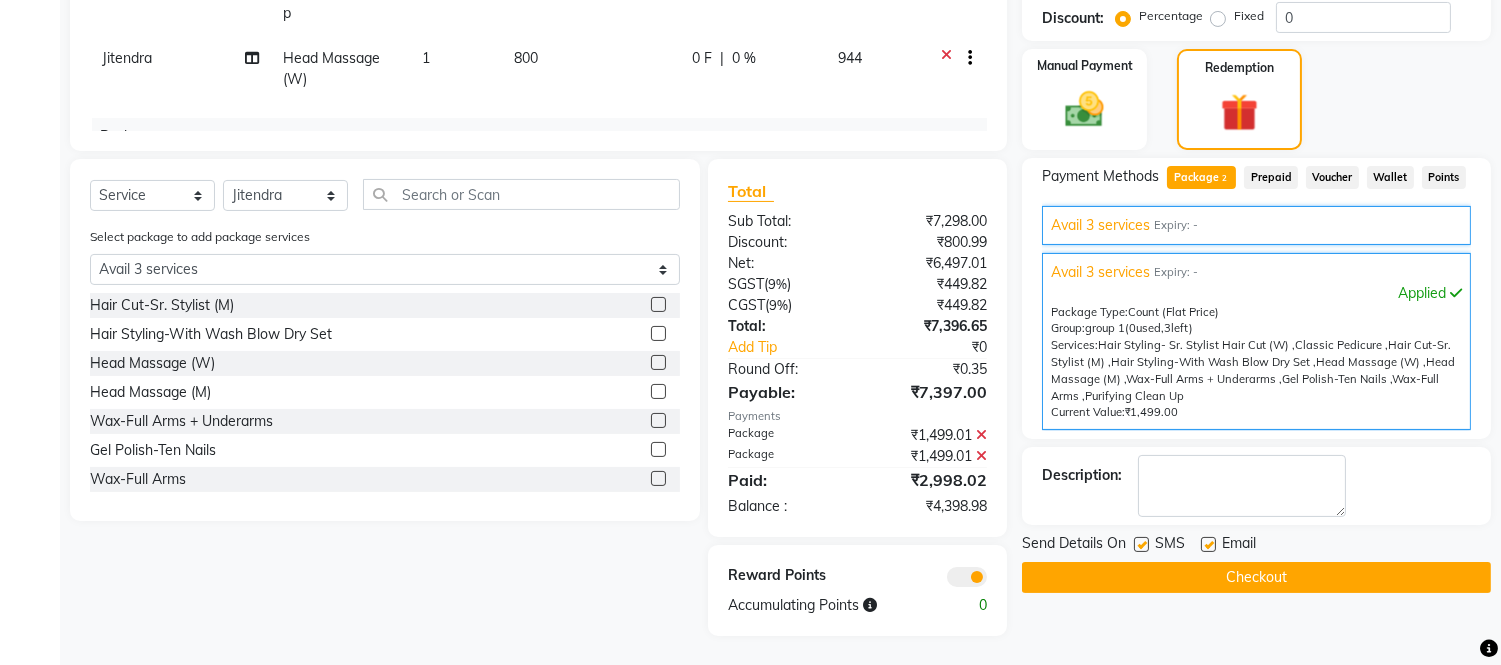 scroll, scrollTop: 90, scrollLeft: 0, axis: vertical 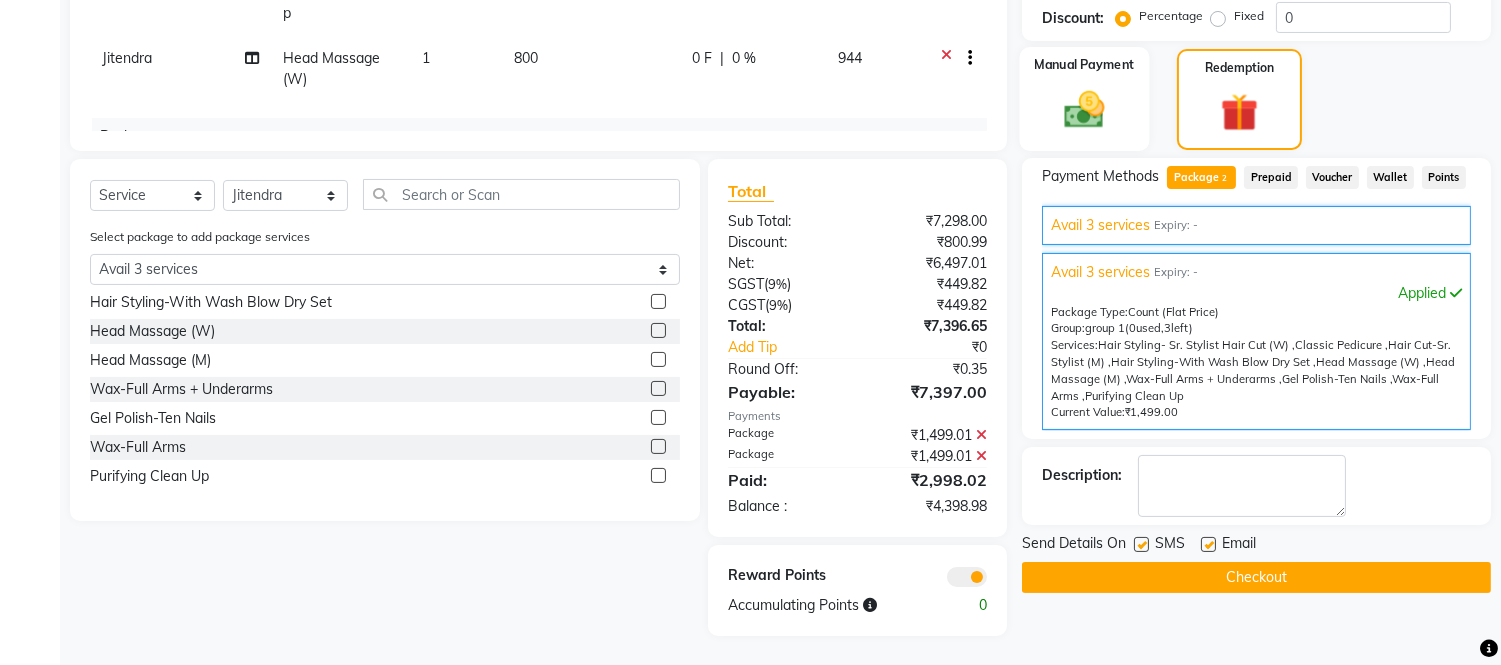 click 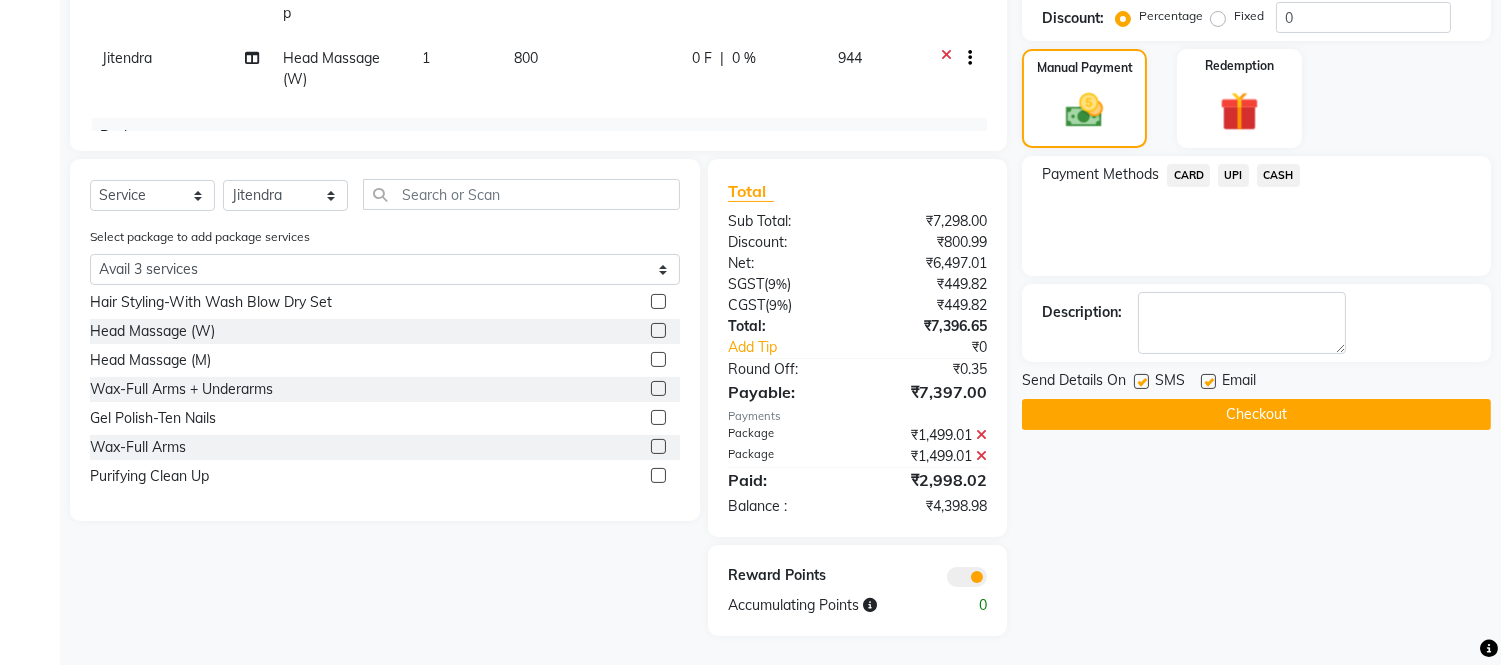 click on "UPI" 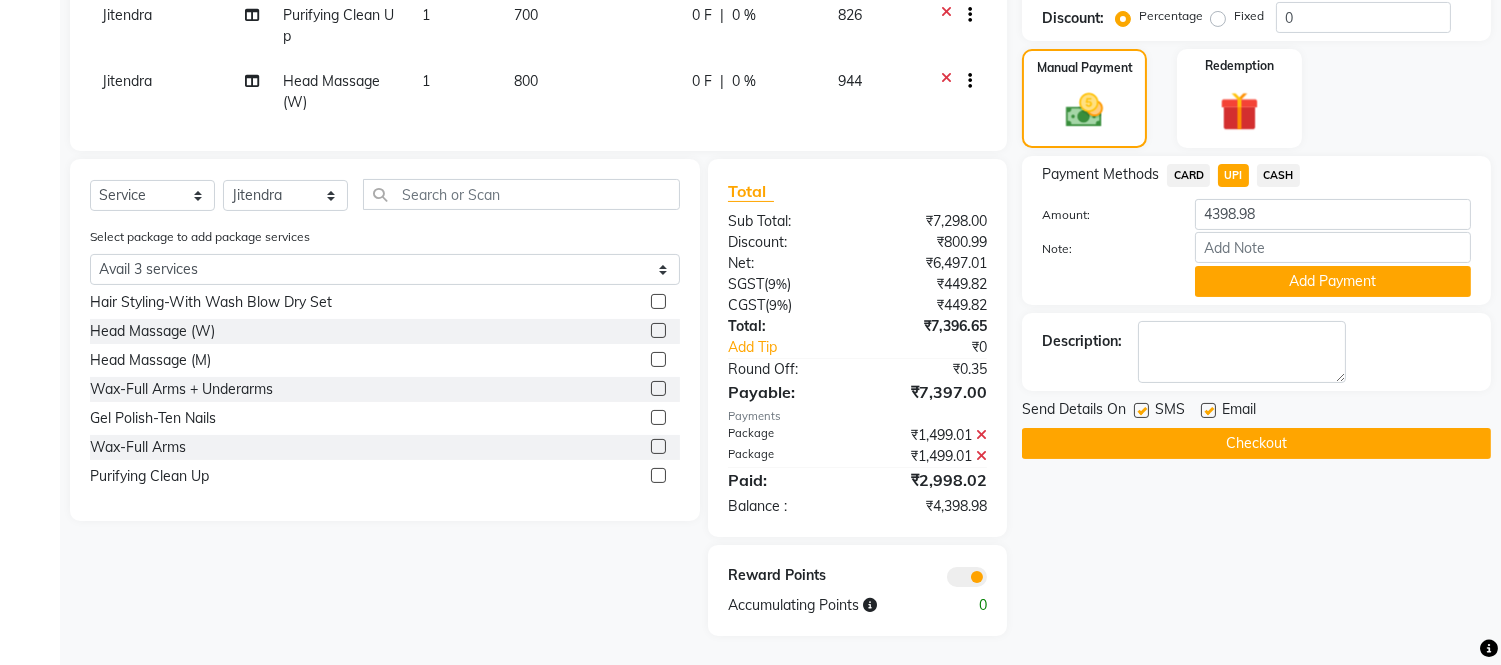 scroll, scrollTop: 0, scrollLeft: 0, axis: both 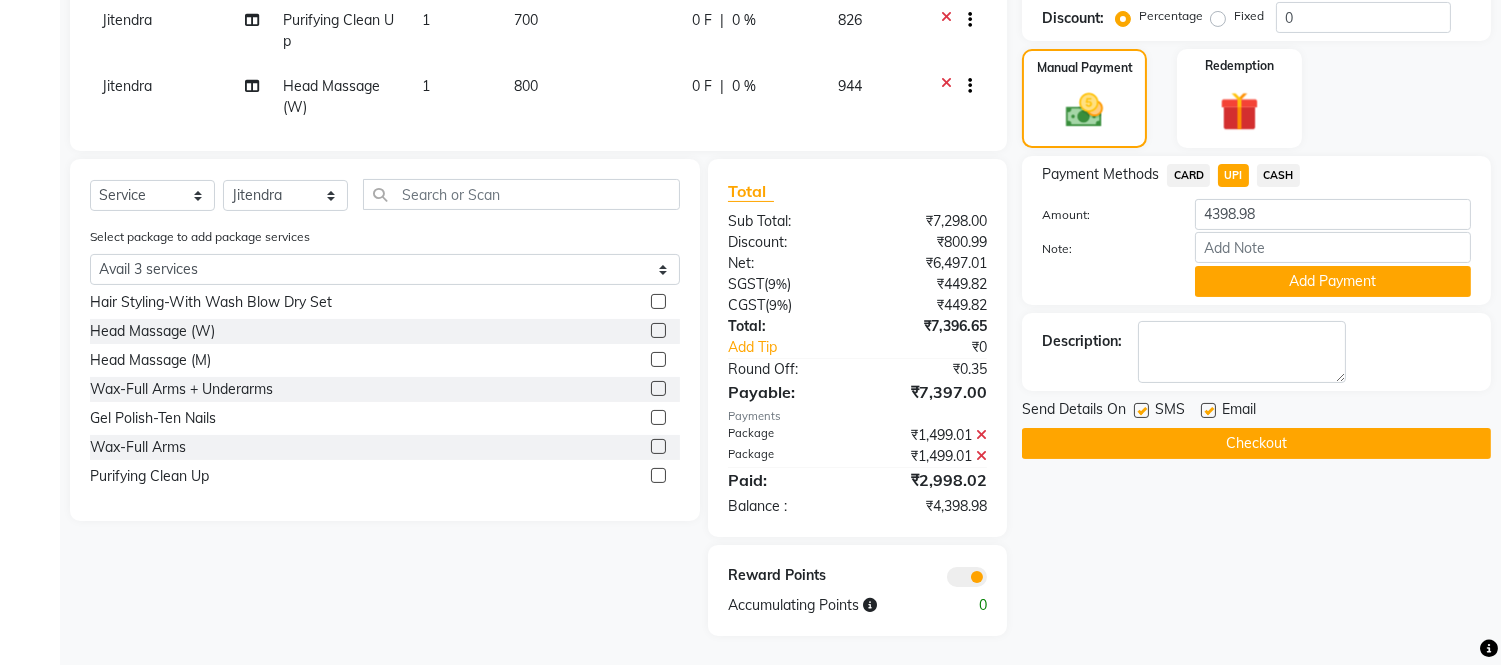 click 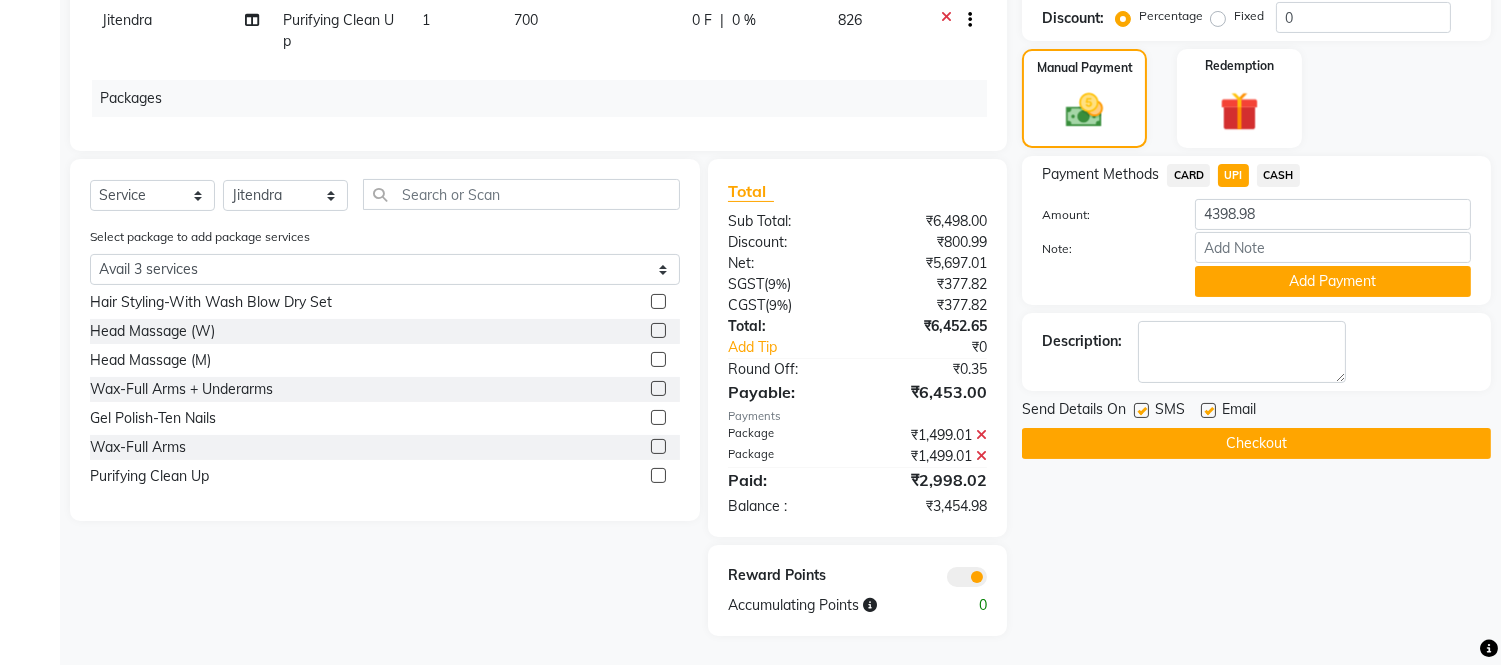 click on "CARD" 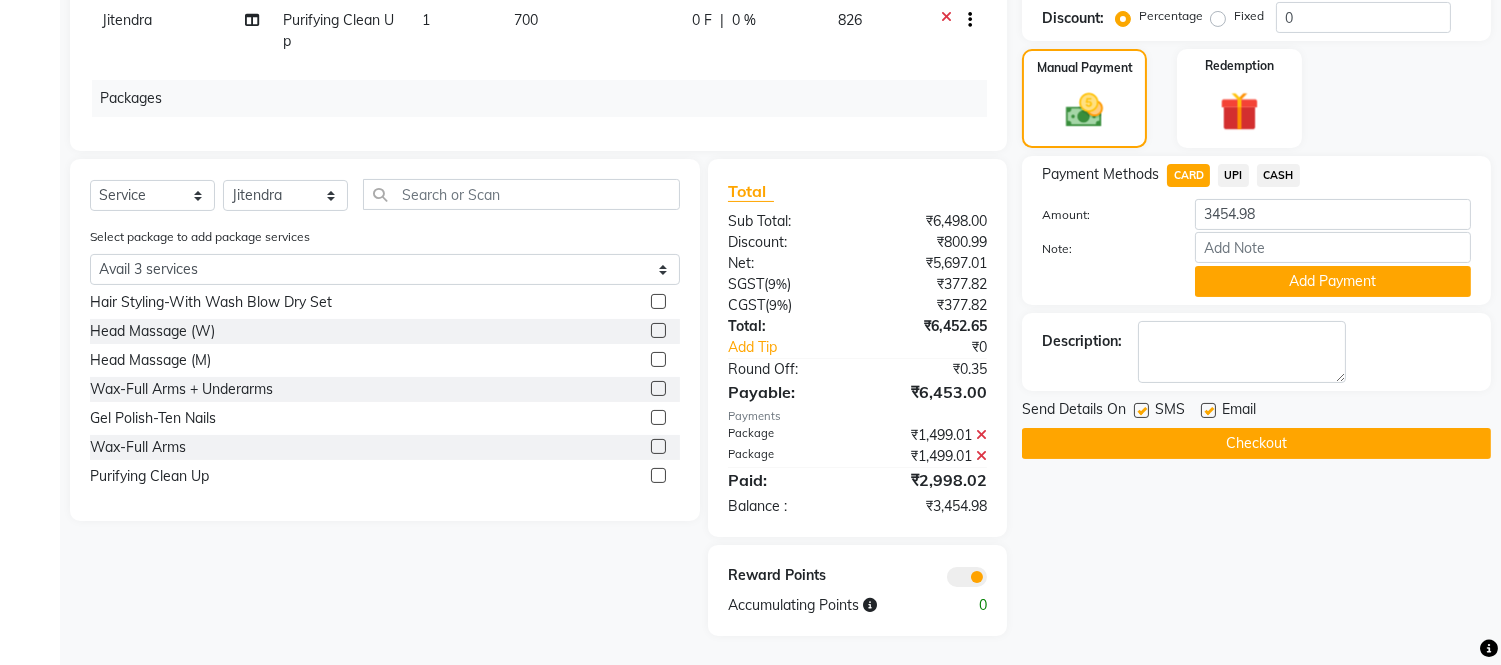 click on "UPI" 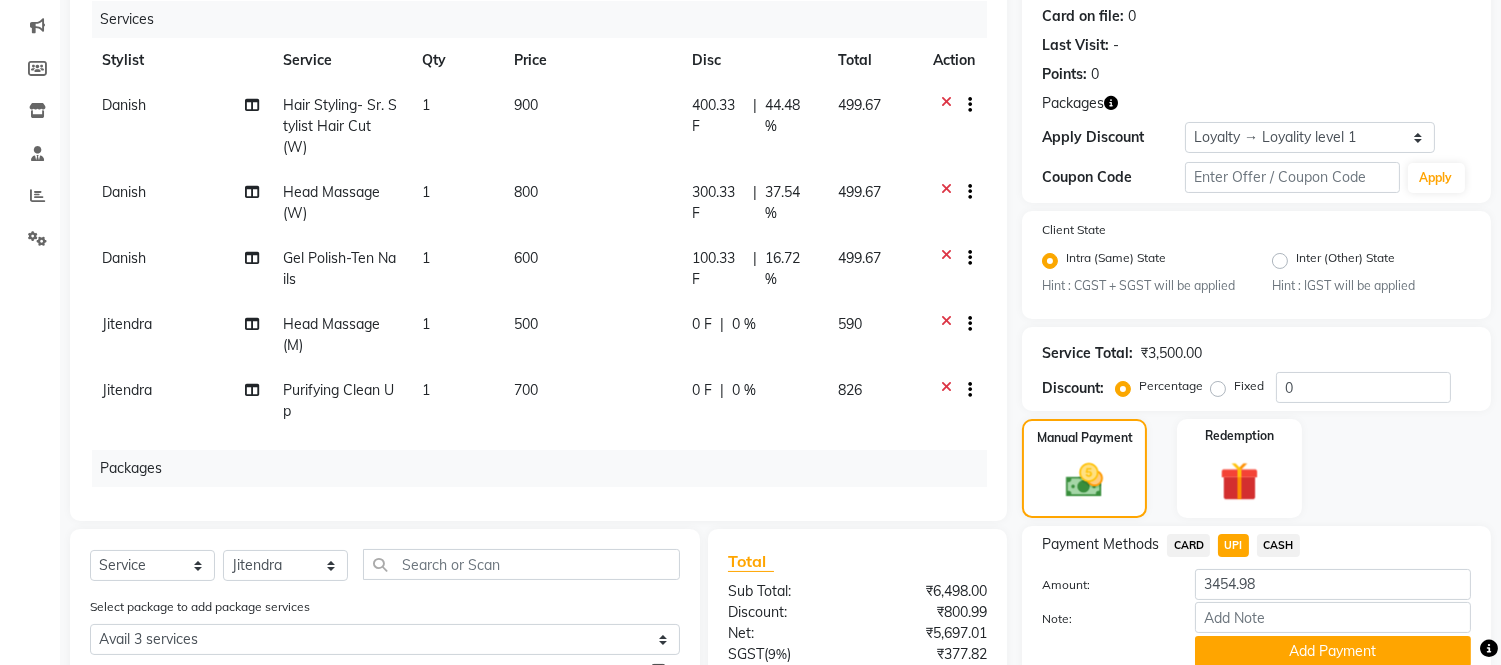 scroll, scrollTop: 62, scrollLeft: 0, axis: vertical 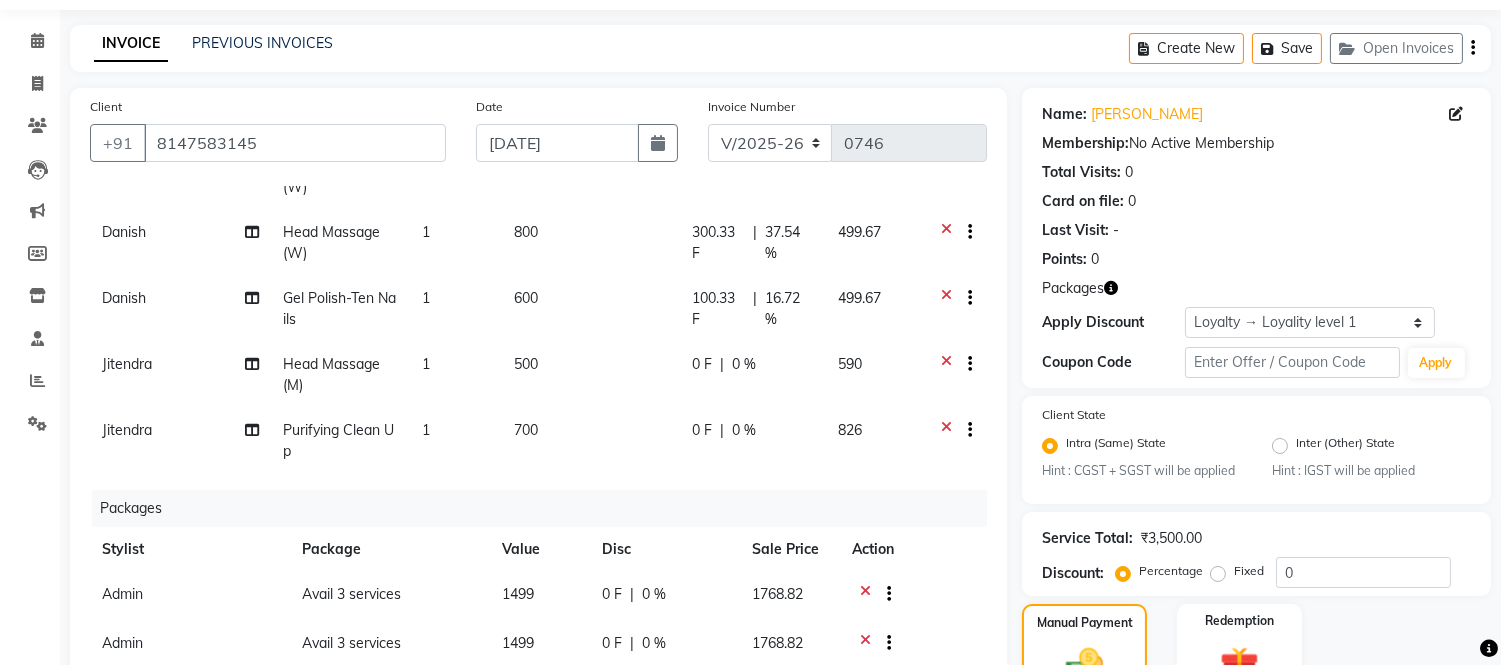 click 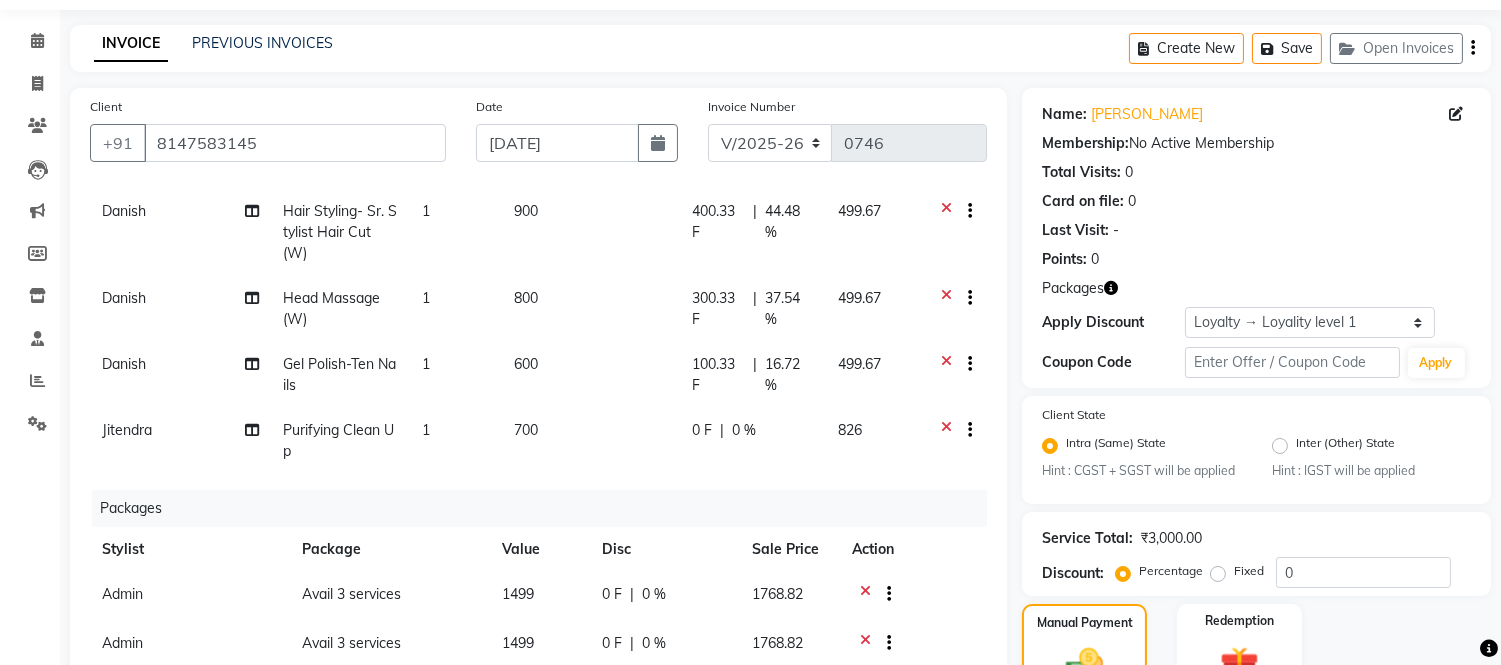 click 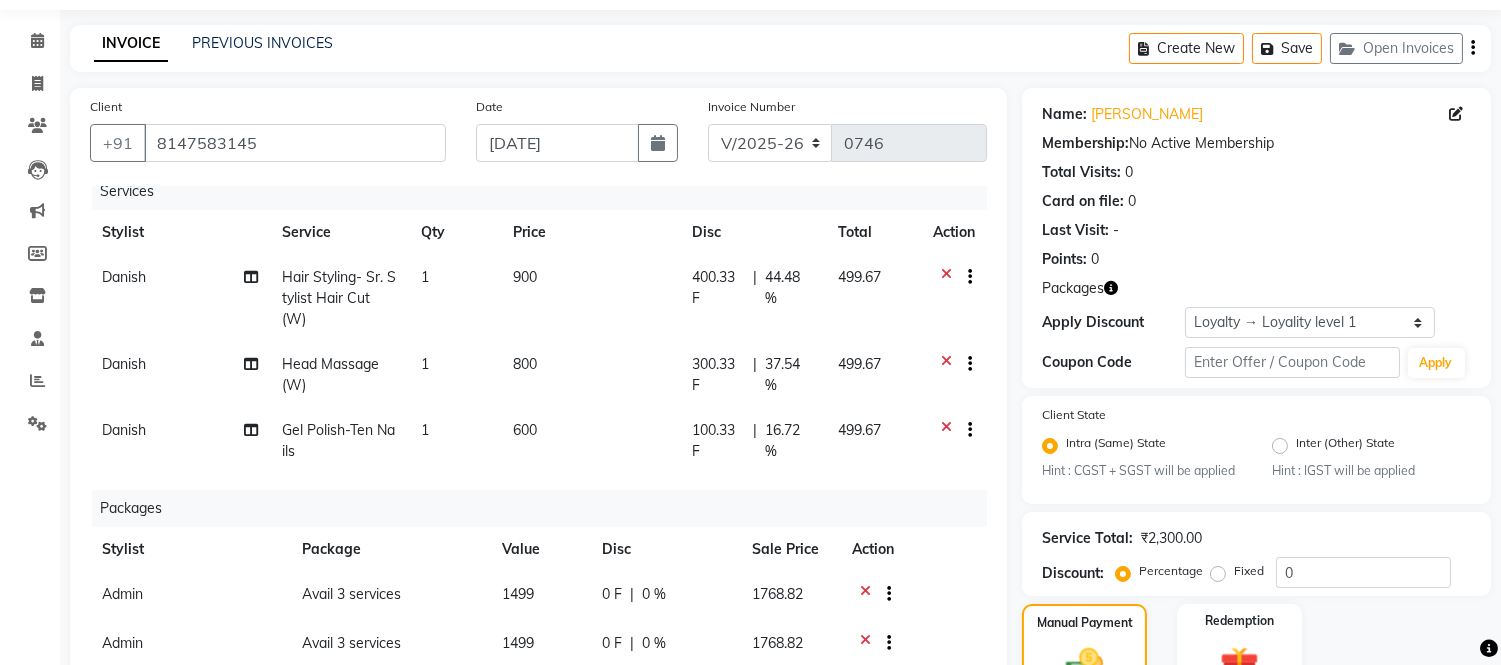 scroll, scrollTop: 28, scrollLeft: 0, axis: vertical 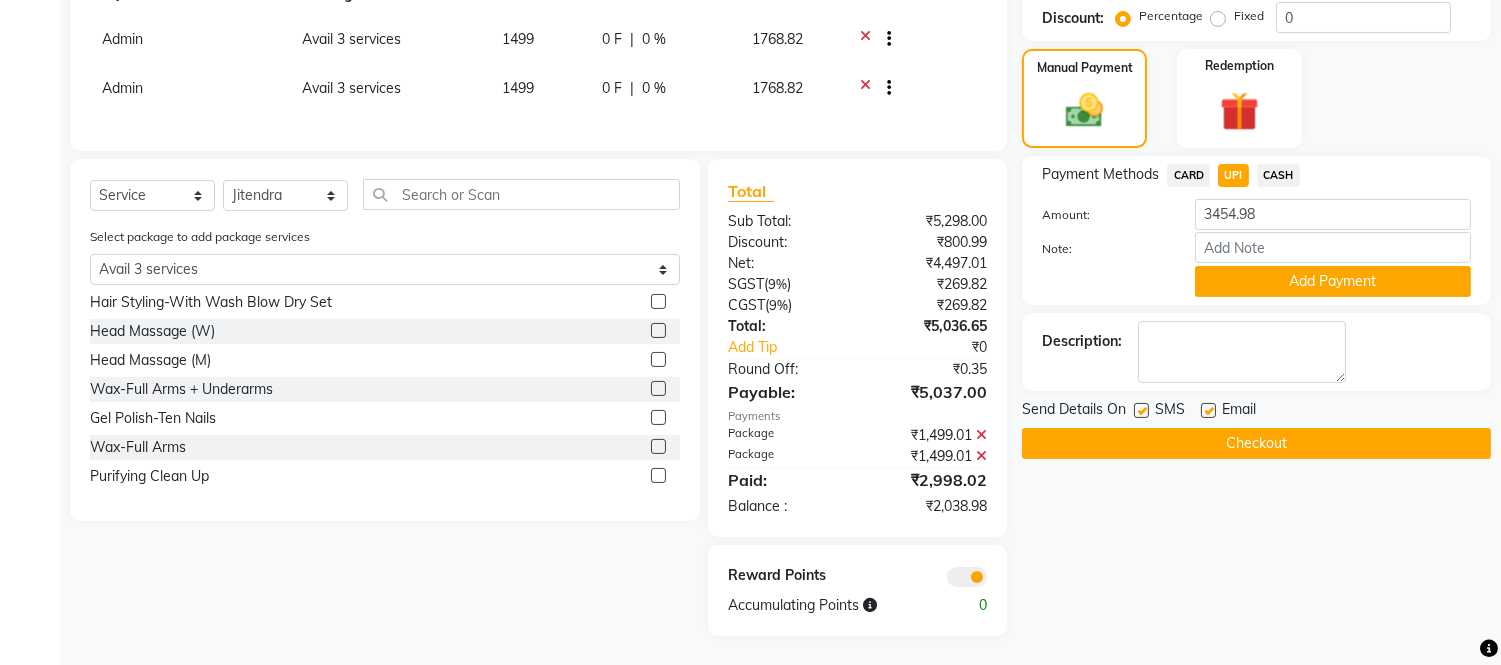 click on "CARD" 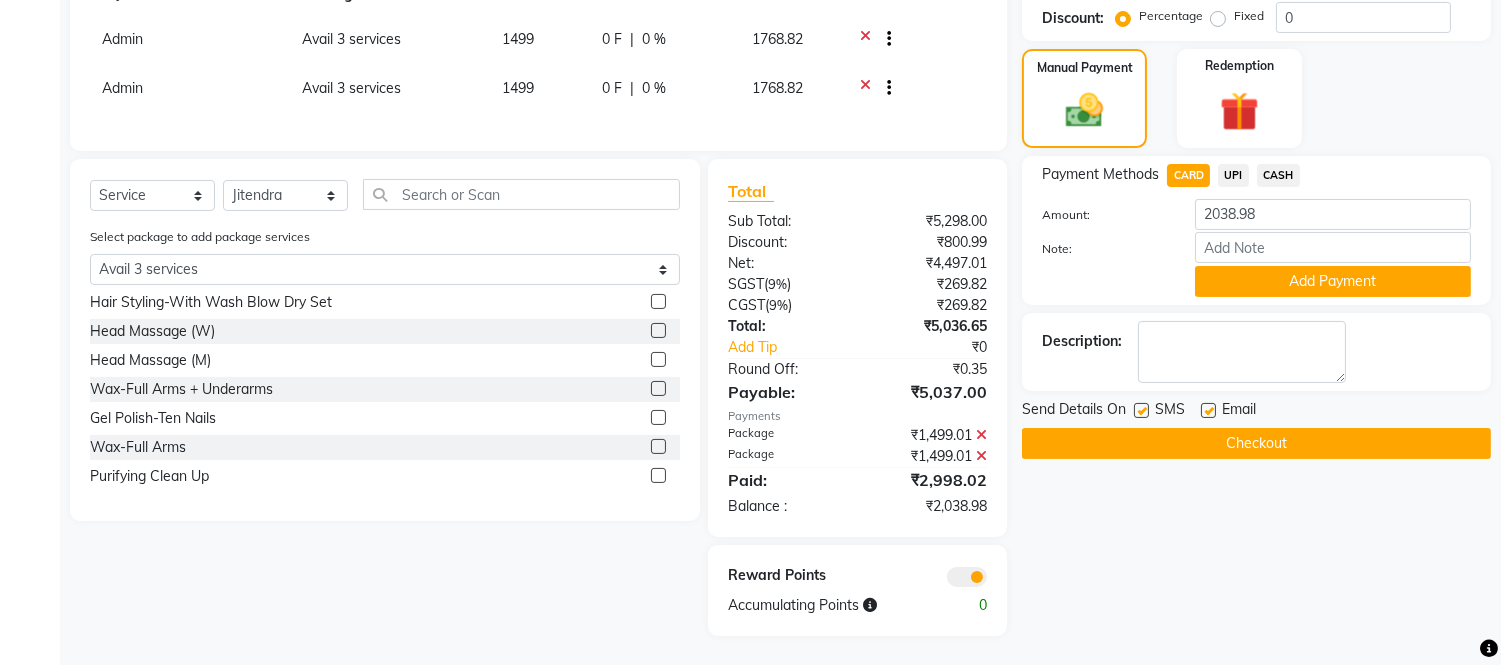 click on "UPI" 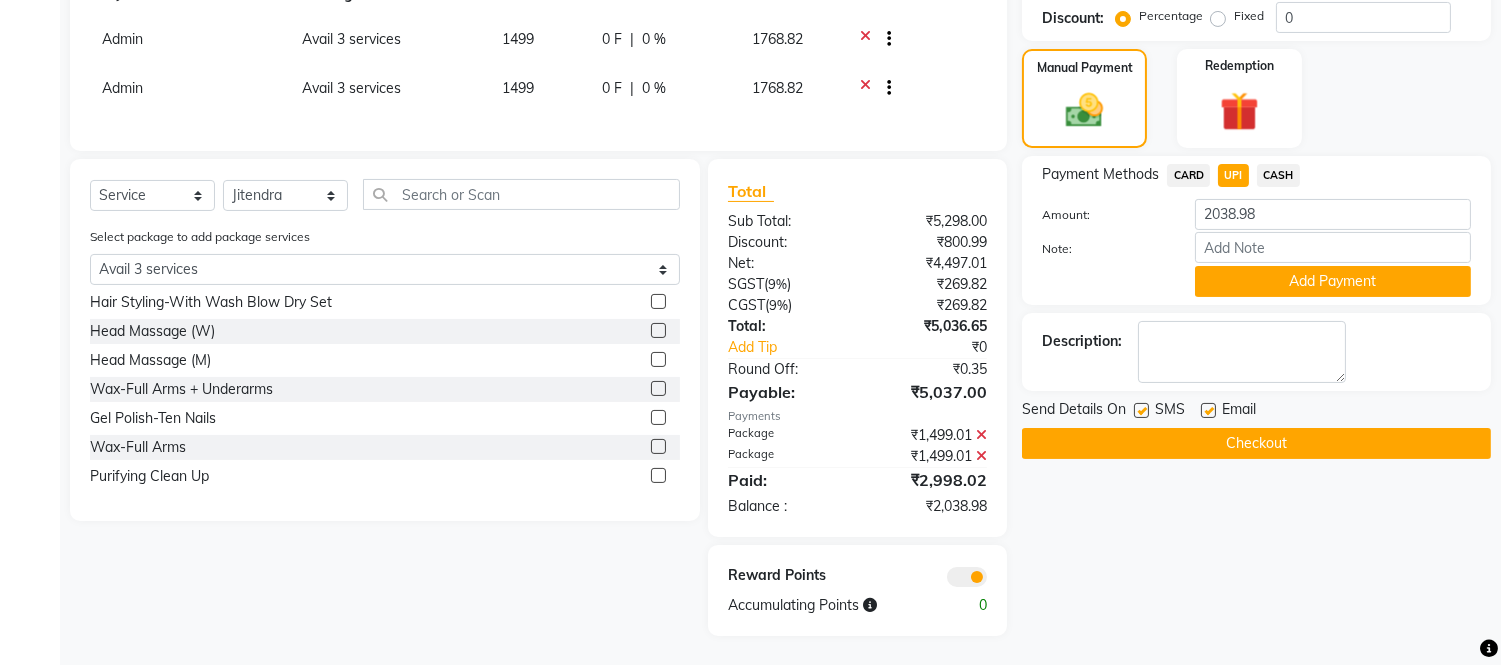 click 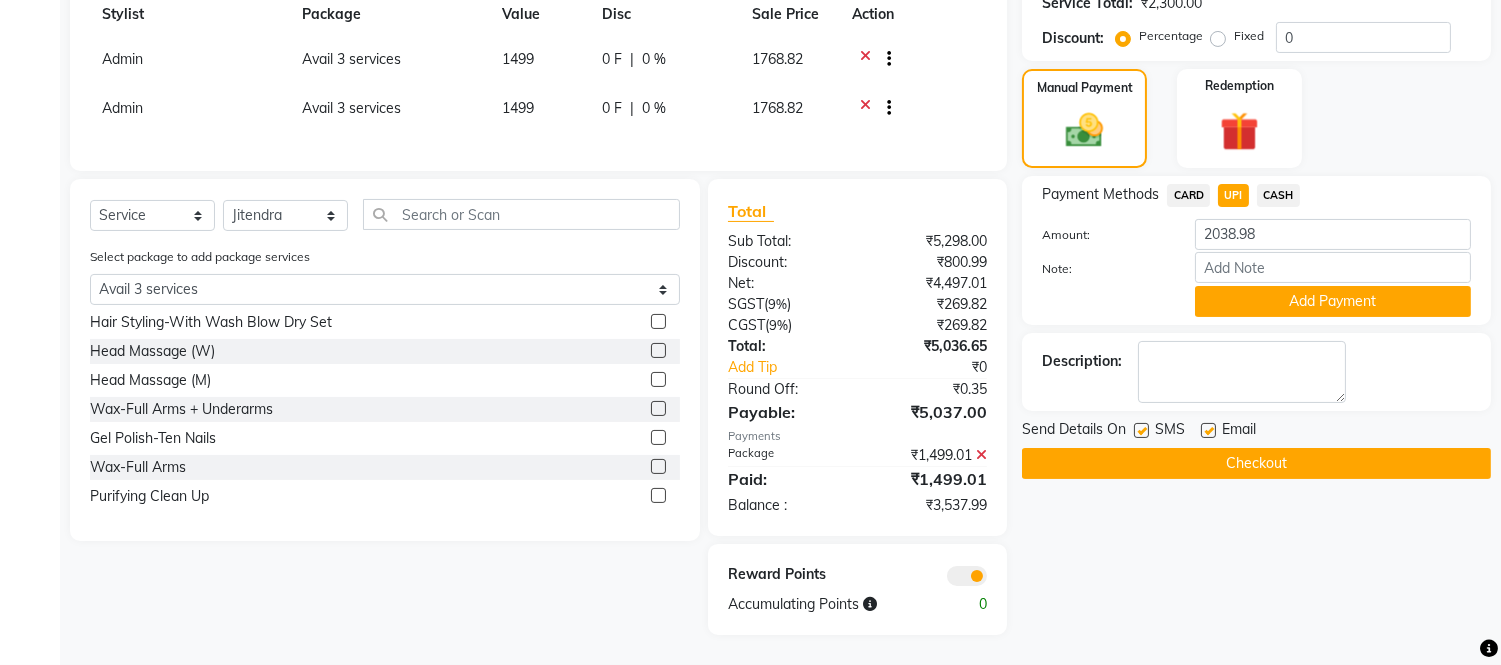 scroll, scrollTop: 596, scrollLeft: 0, axis: vertical 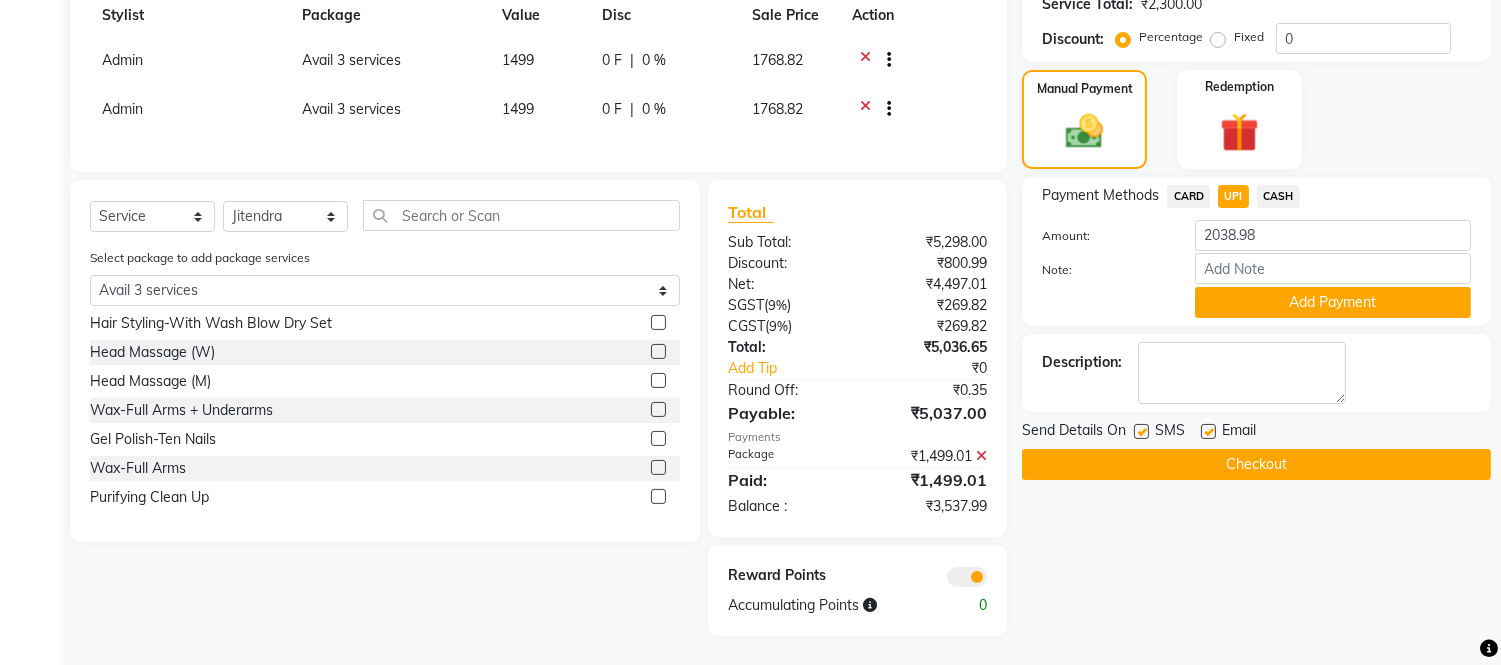 drag, startPoint x: 1191, startPoint y: 194, endPoint x: 1202, endPoint y: 192, distance: 11.18034 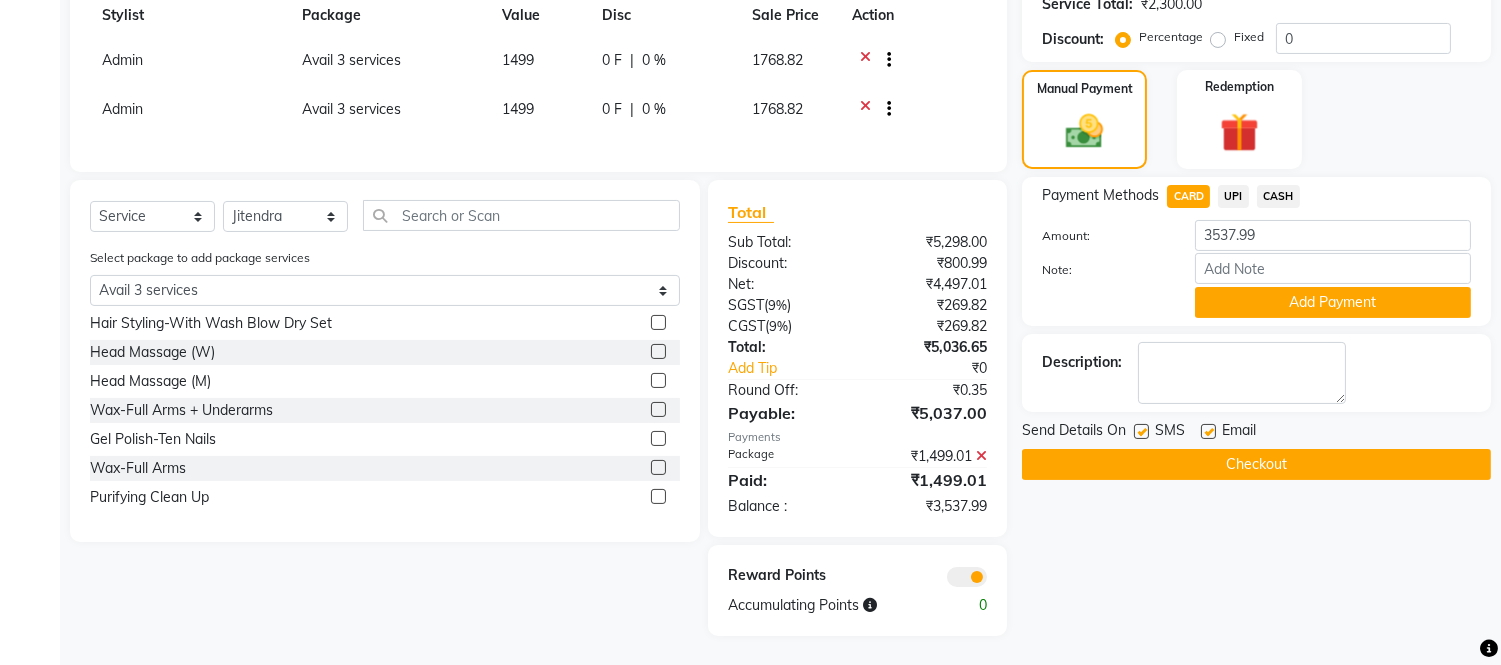 click on "UPI" 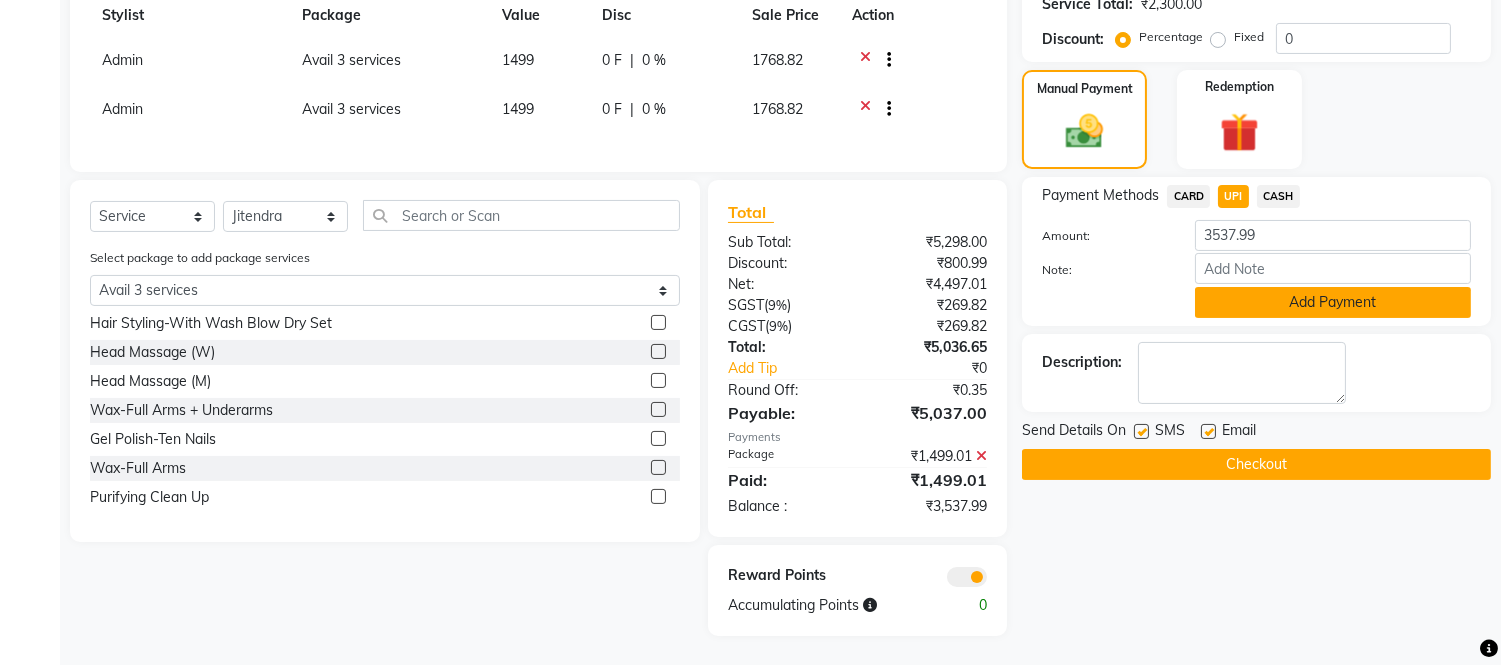 click on "Add Payment" 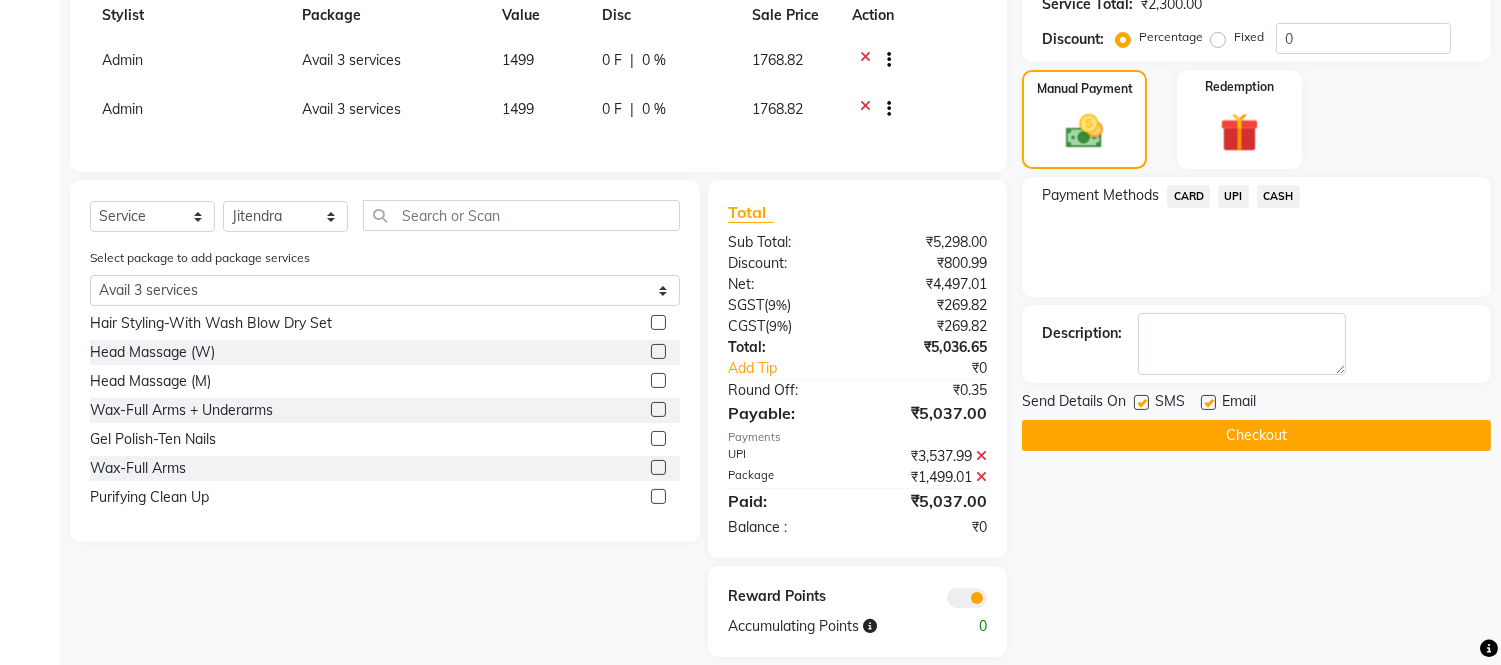 click on "Checkout" 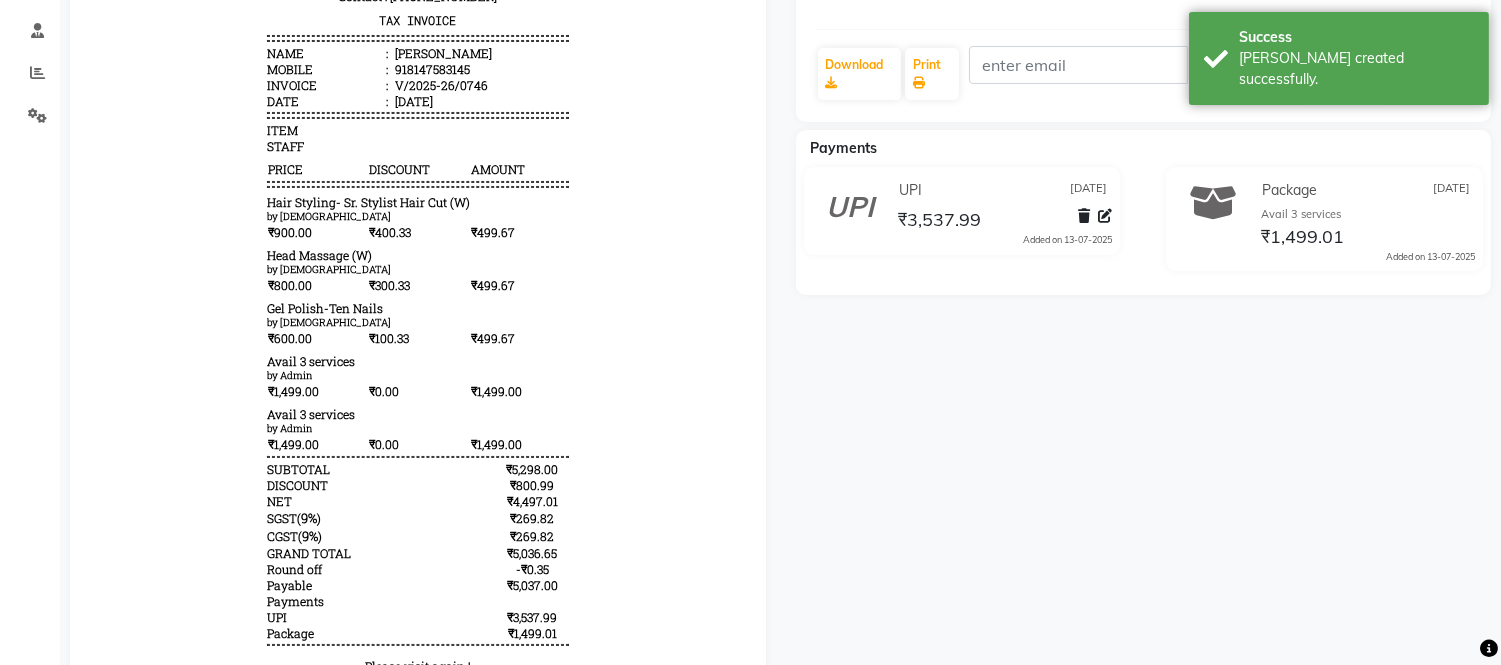 scroll, scrollTop: 0, scrollLeft: 0, axis: both 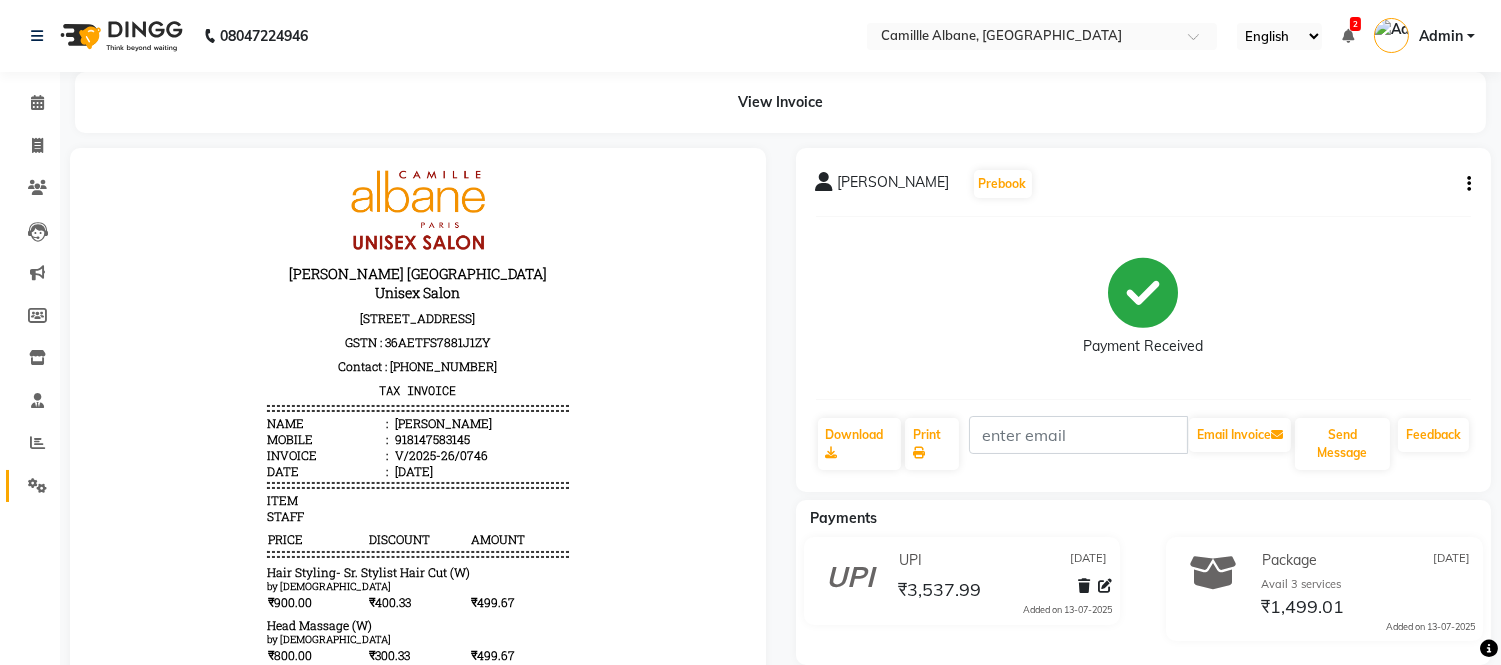 click on "Settings" 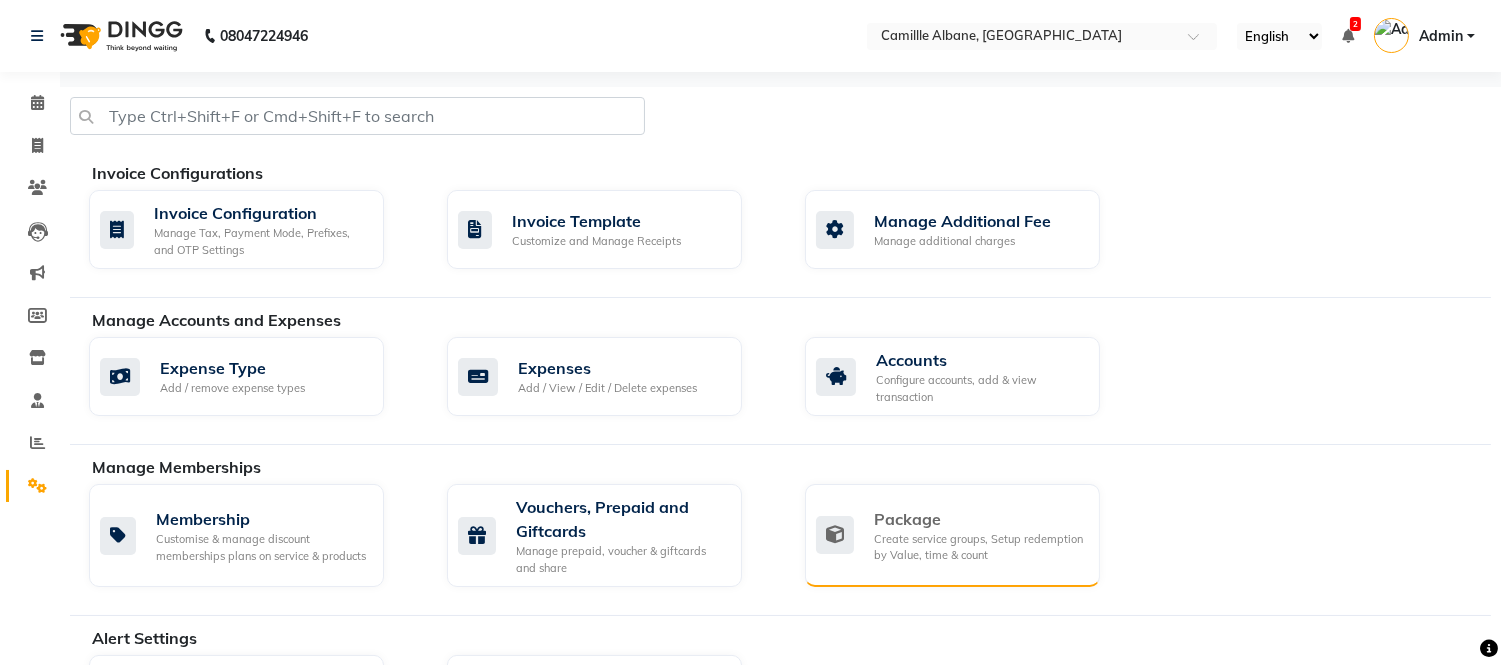 click on "Package" 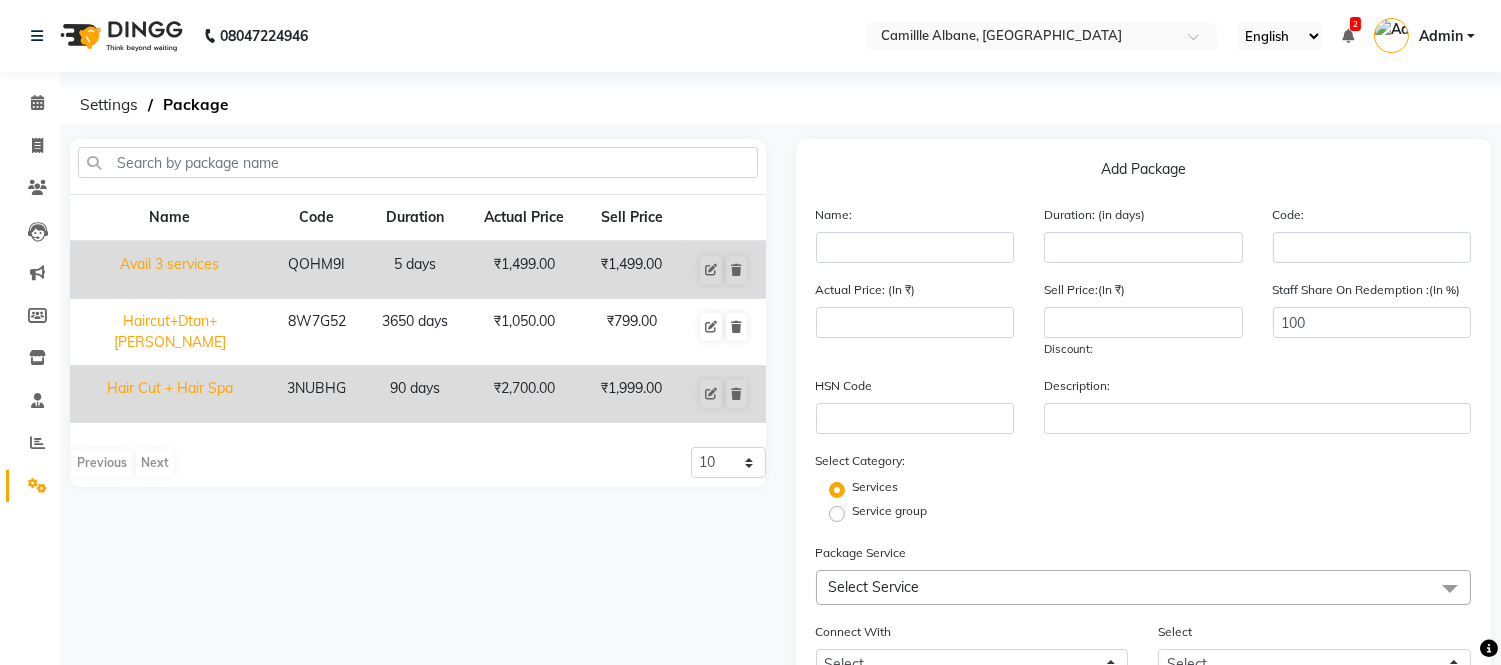 scroll, scrollTop: 181, scrollLeft: 0, axis: vertical 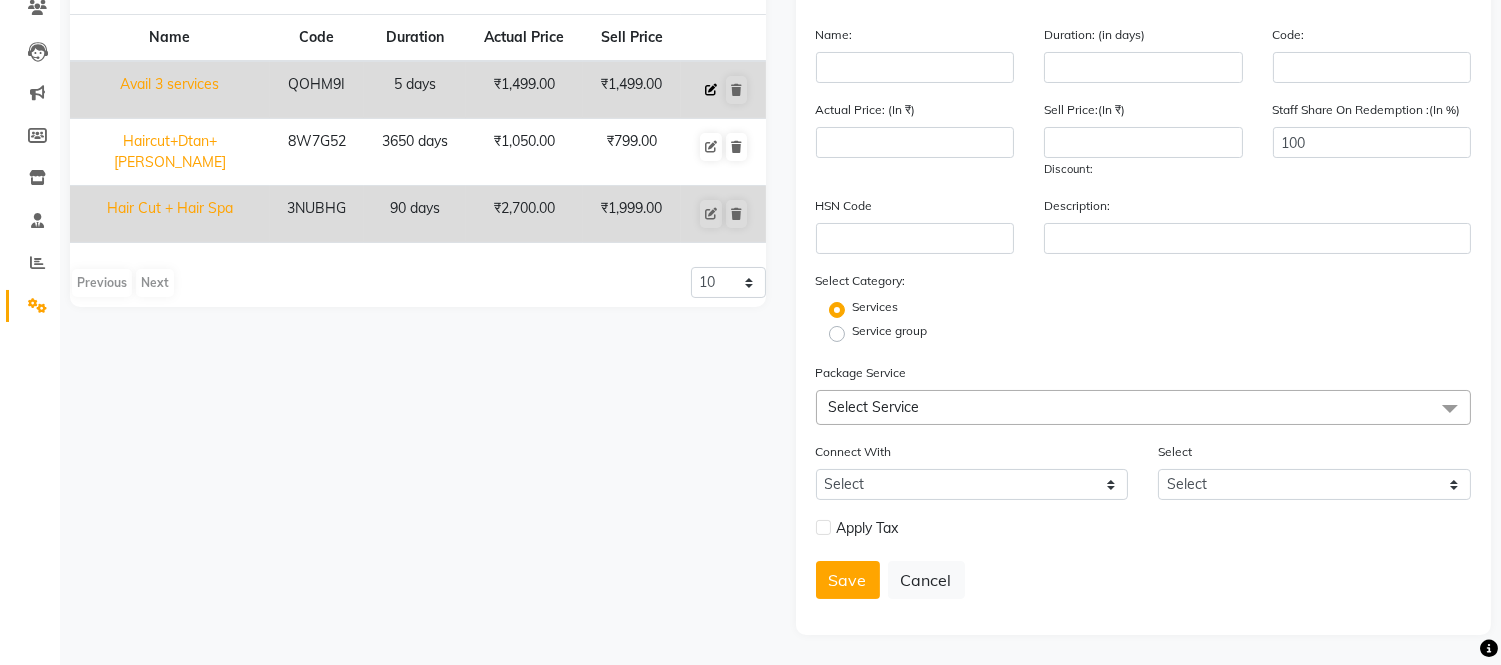 click 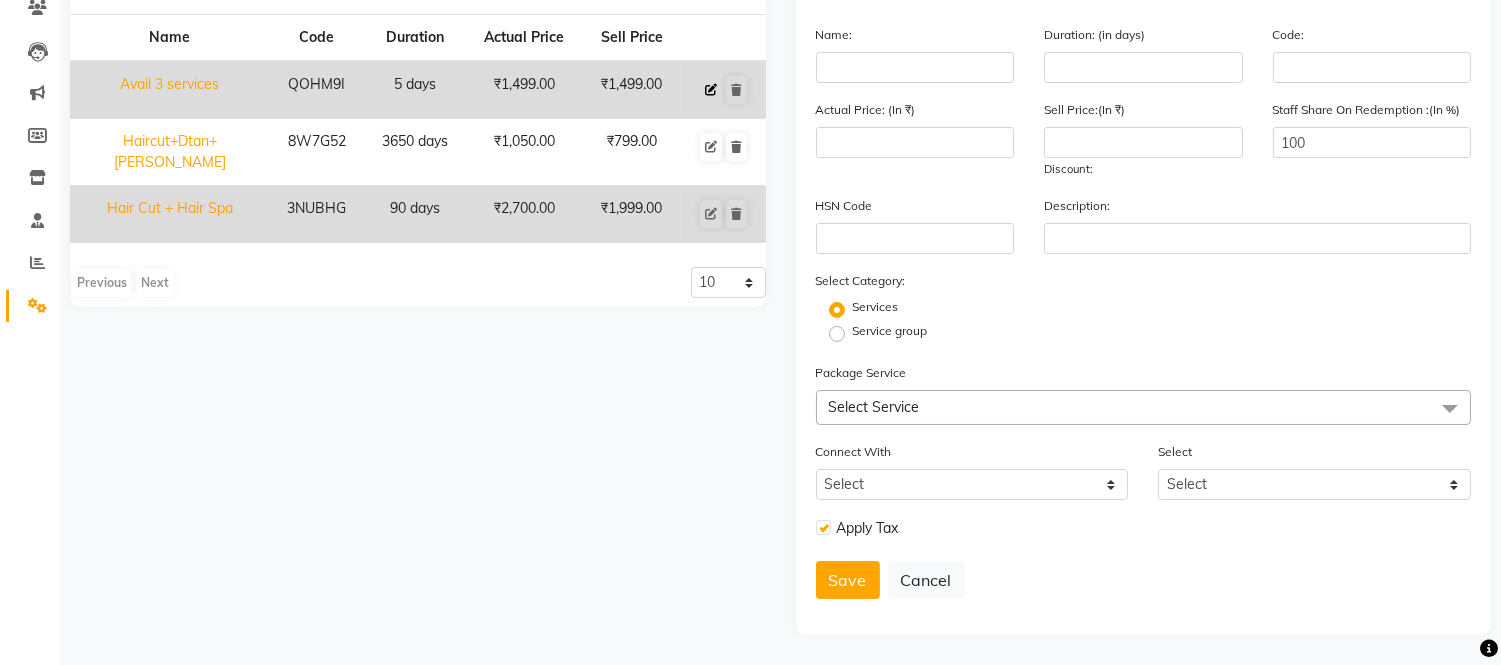 type on "Avail 3 services" 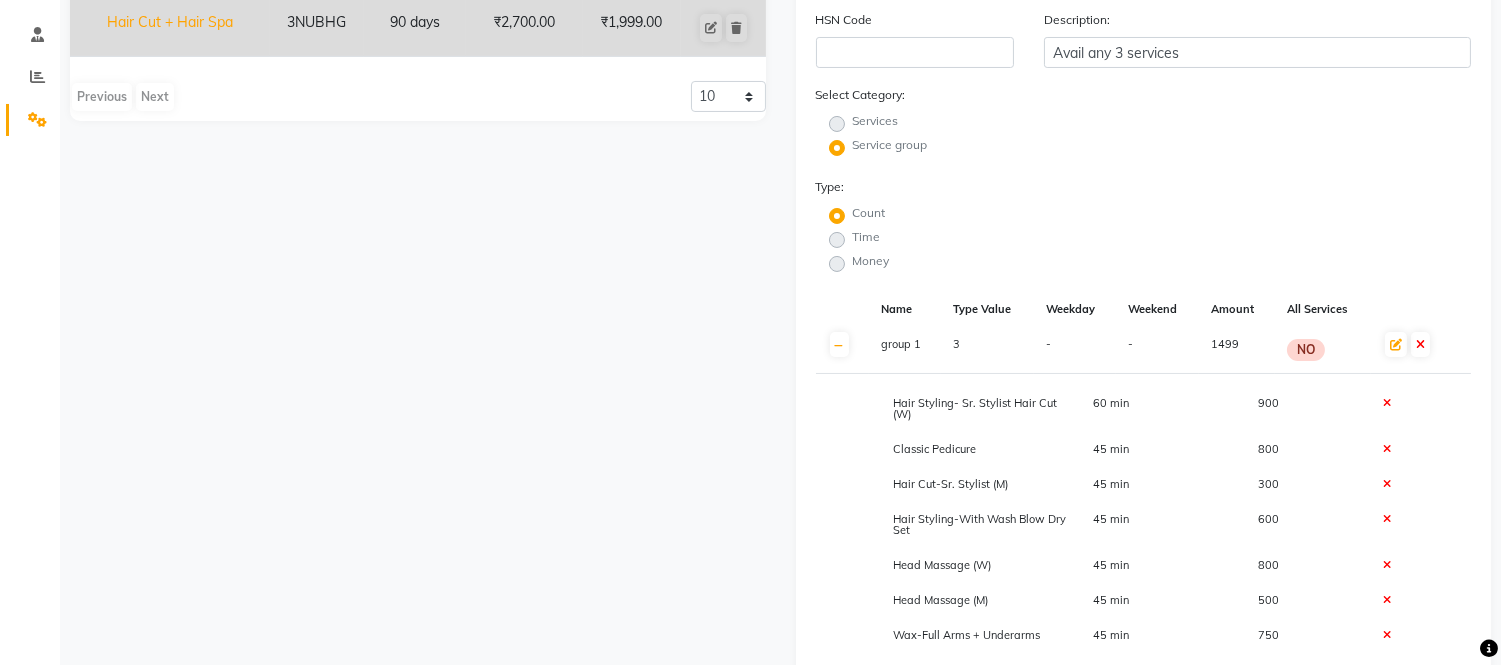 scroll, scrollTop: 181, scrollLeft: 0, axis: vertical 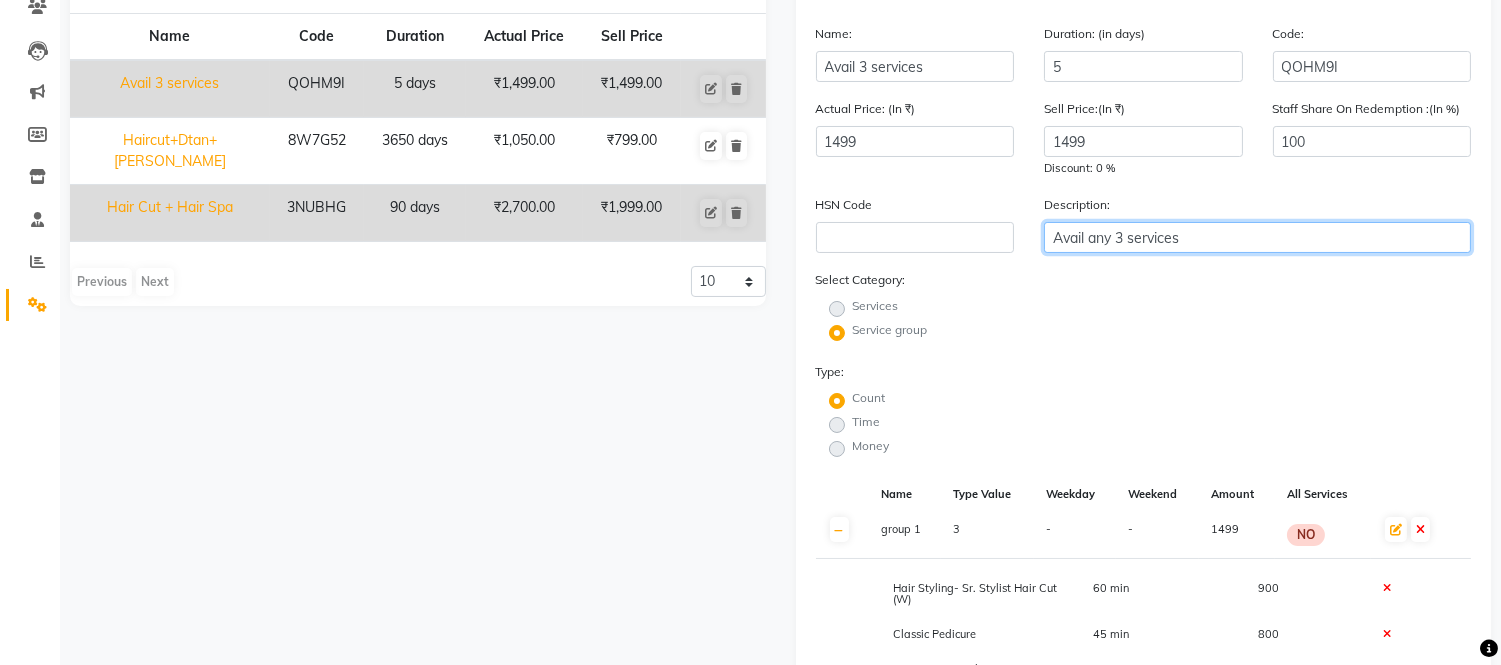 click on "Avail any 3 services" 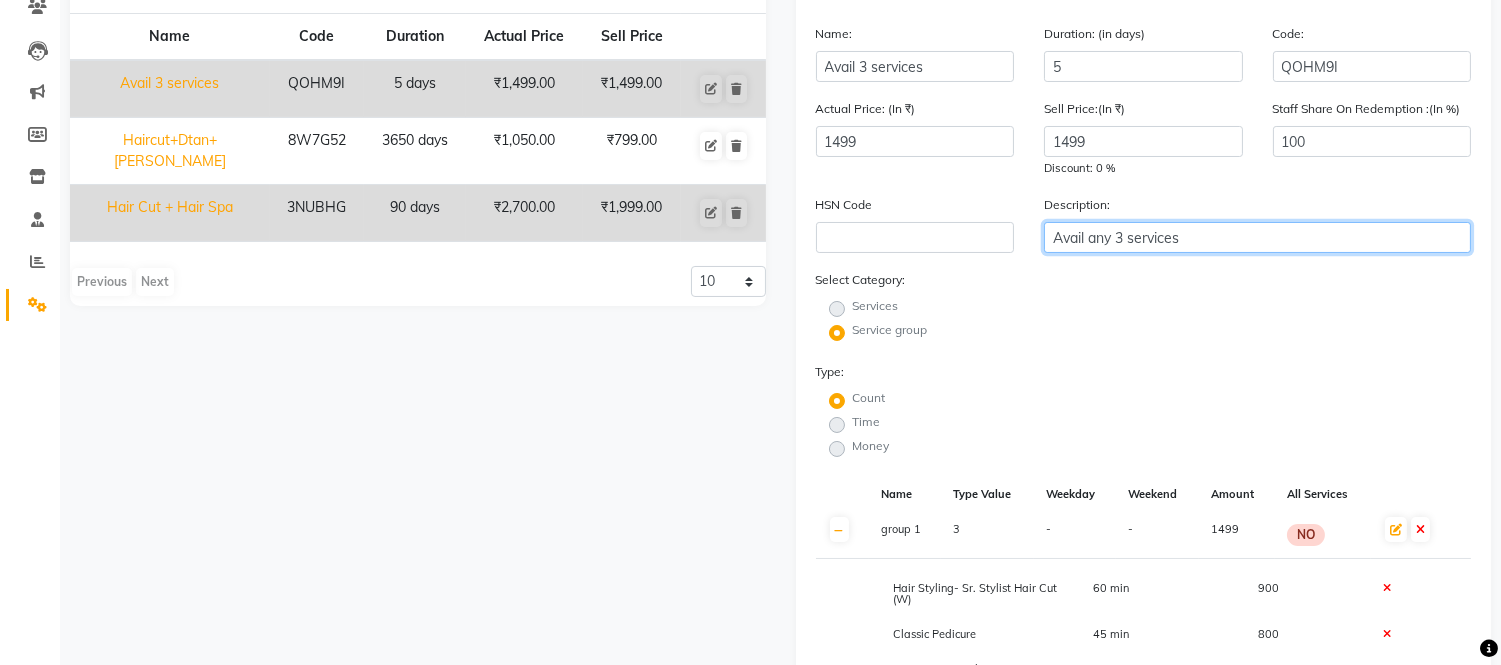 scroll, scrollTop: 366, scrollLeft: 0, axis: vertical 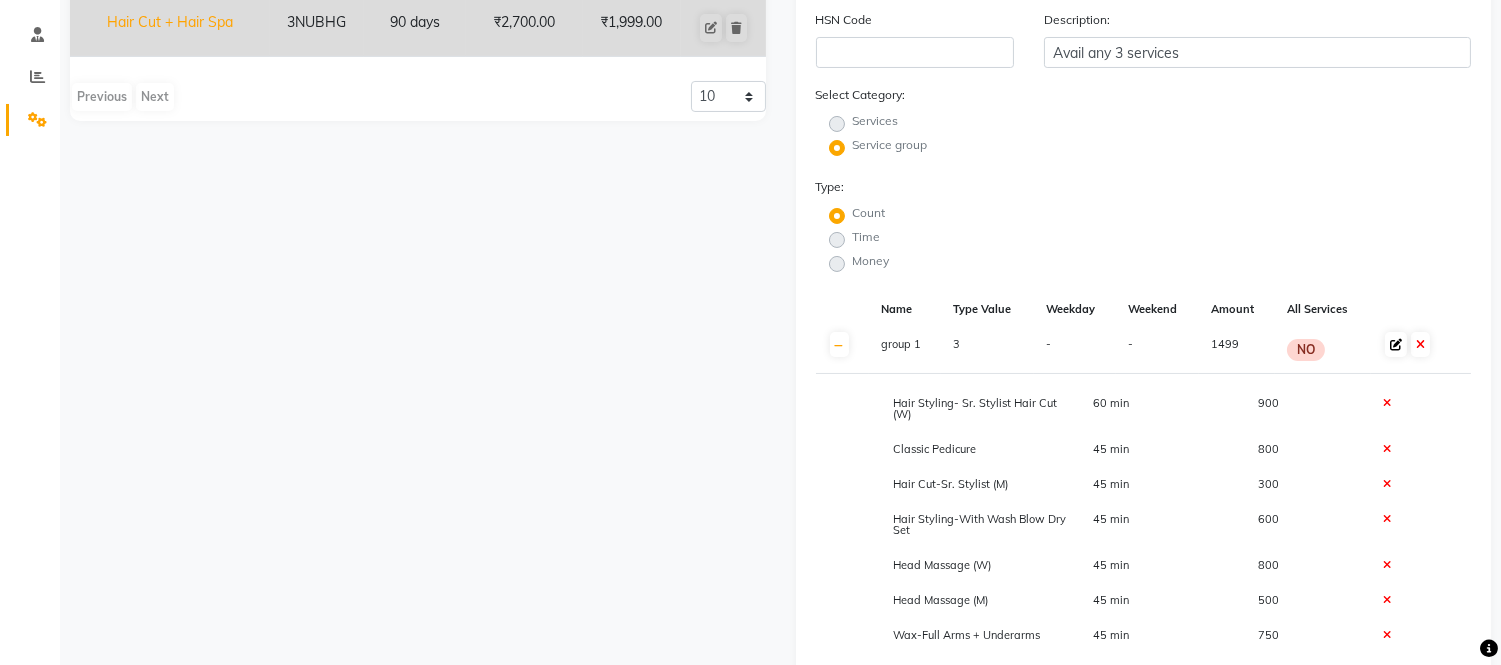 click 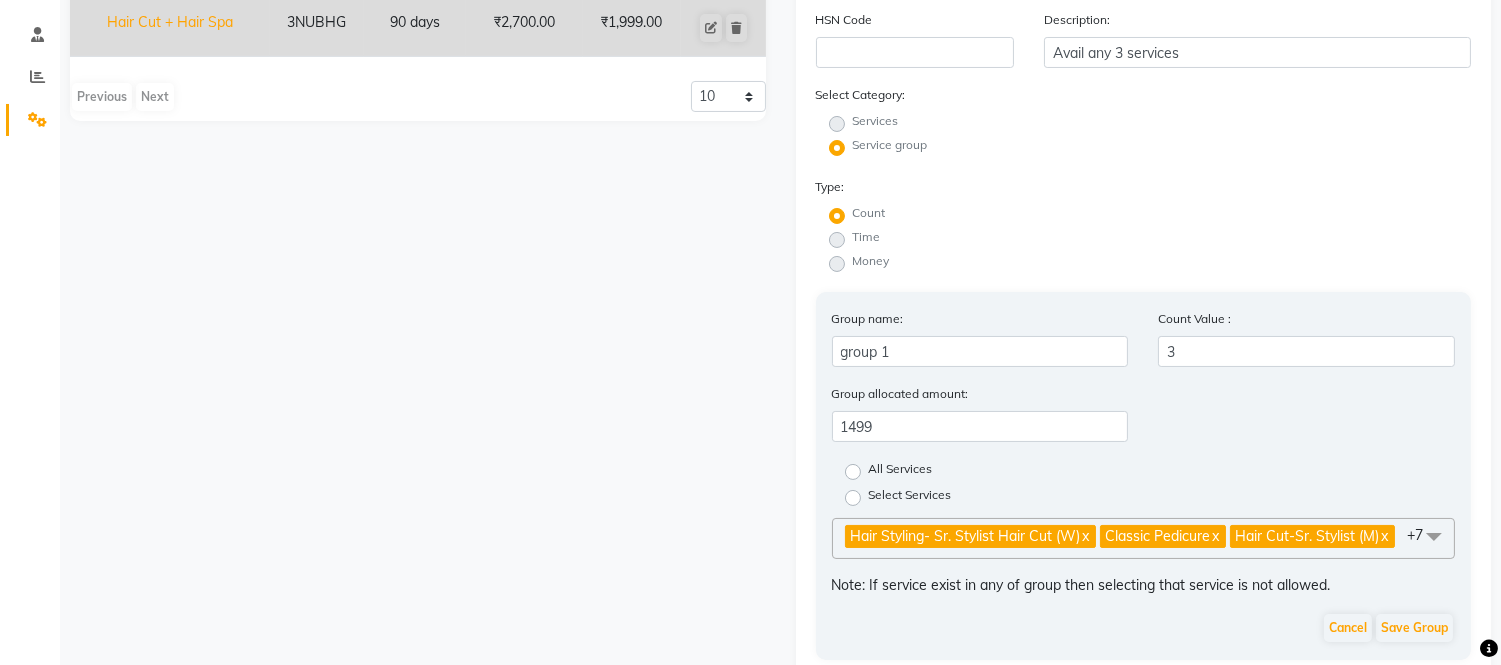 scroll, scrollTop: 736, scrollLeft: 0, axis: vertical 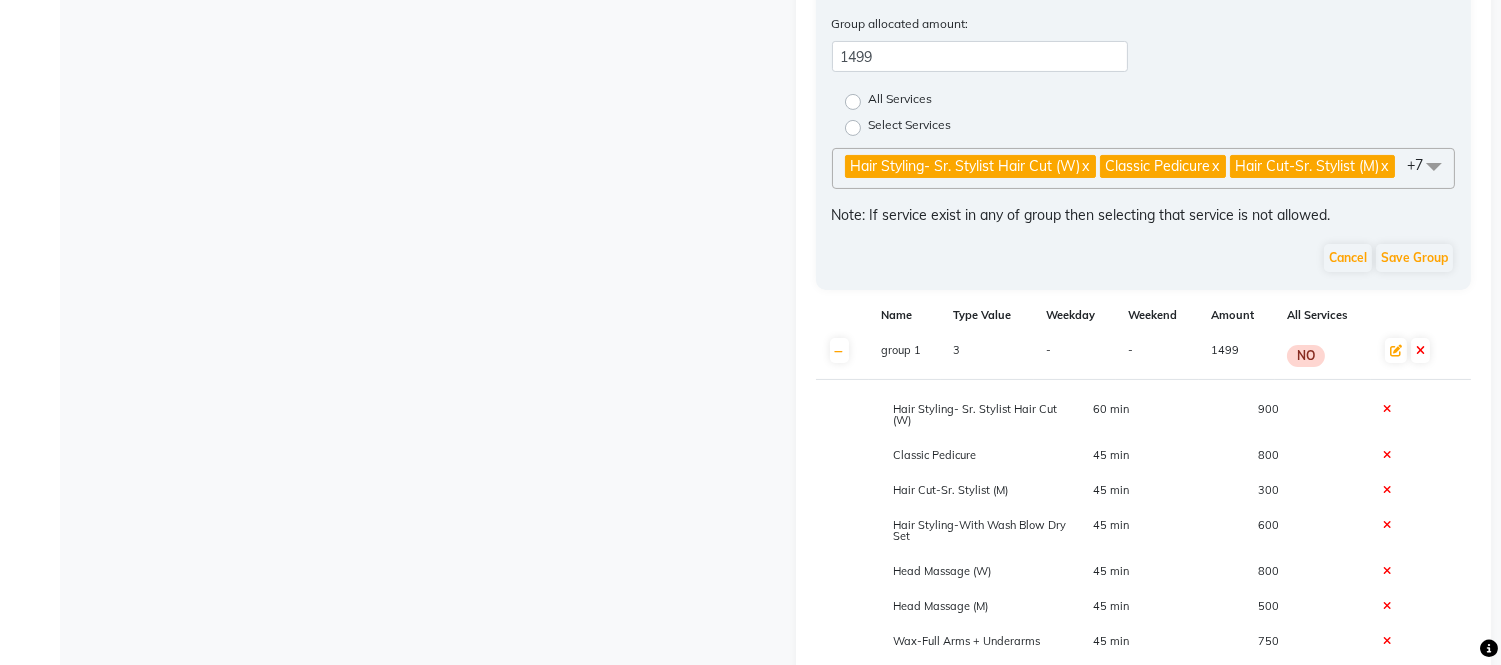 click on "Hair Styling- Sr. Stylist Hair Cut (W)  x Classic Pedicure  x Hair Cut-Sr. Stylist (M)  x Hair Styling-With Wash Blow Dry Set  x Head Massage (W)  x Head Massage (M)  x Wax-Full Arms + Underarms  x Gel Polish-Ten Nails  x Wax-Full Arms  x Purifying Clean Up  x +7" 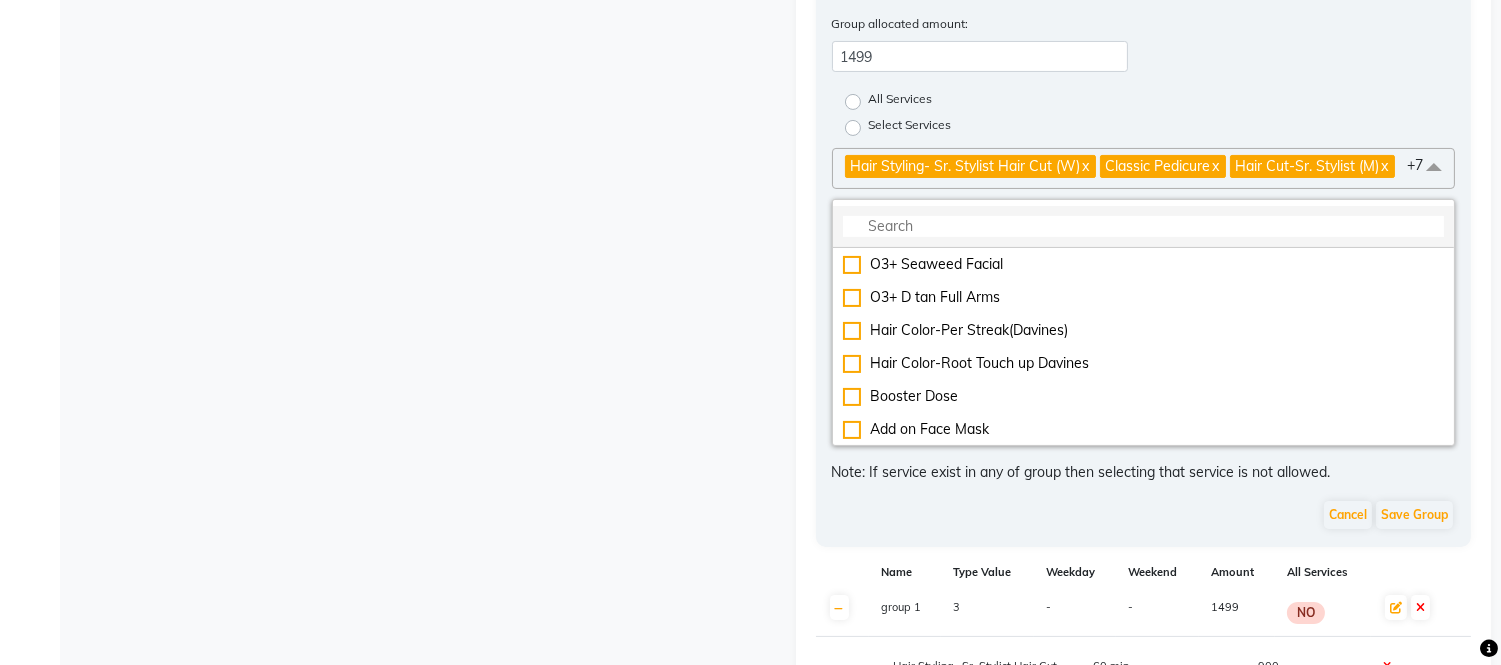 click 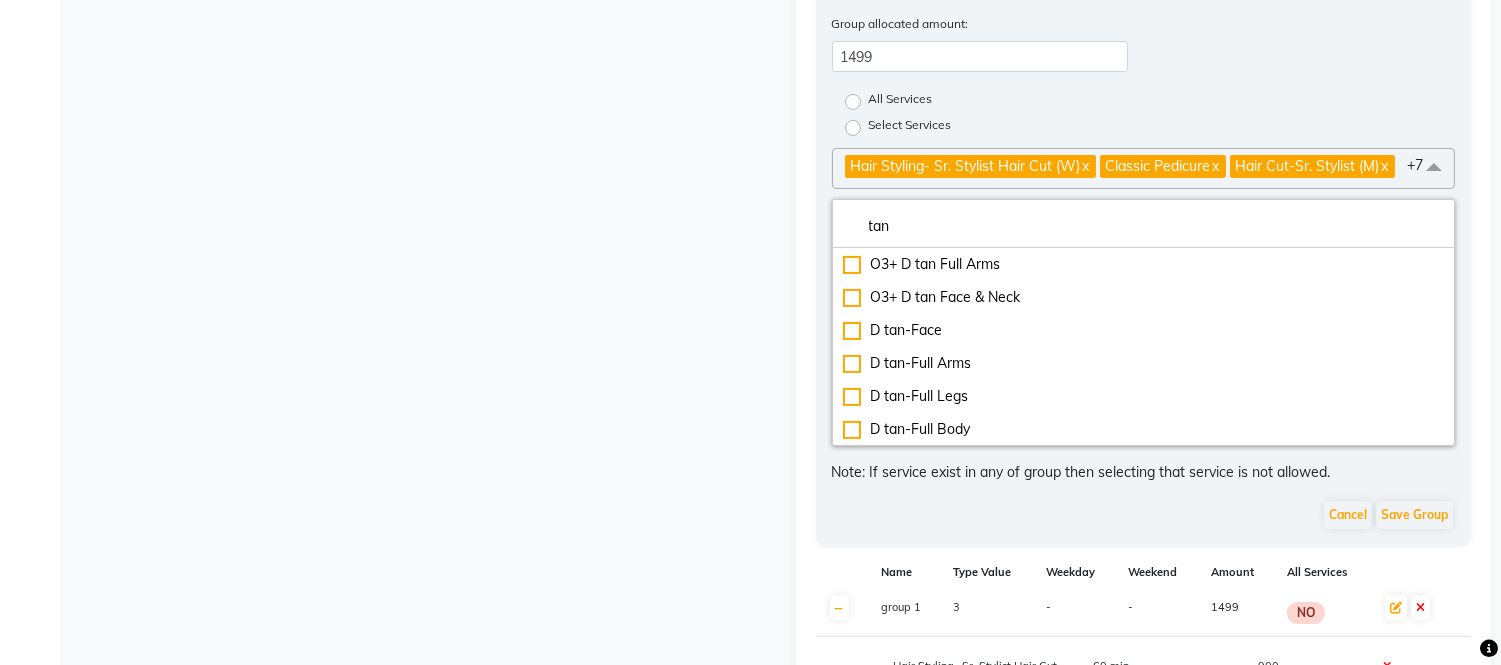 type on "tan" 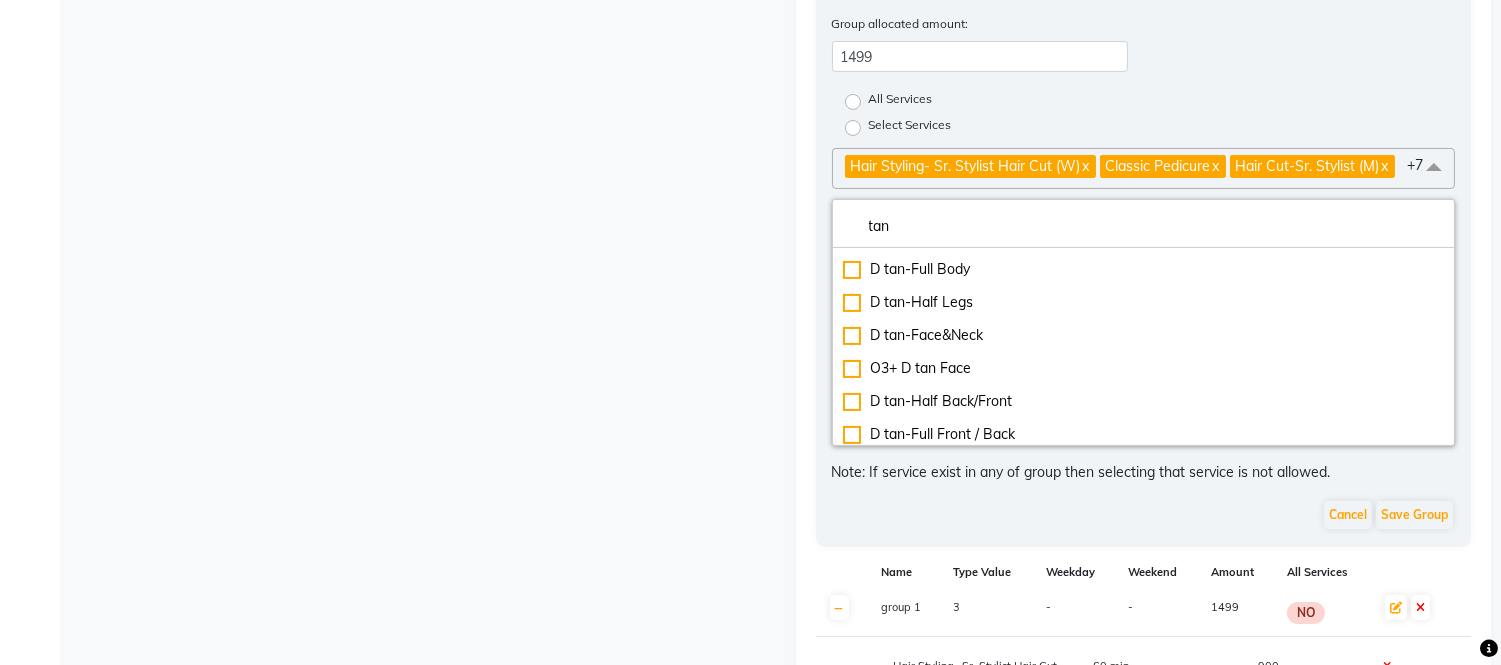 scroll, scrollTop: 120, scrollLeft: 0, axis: vertical 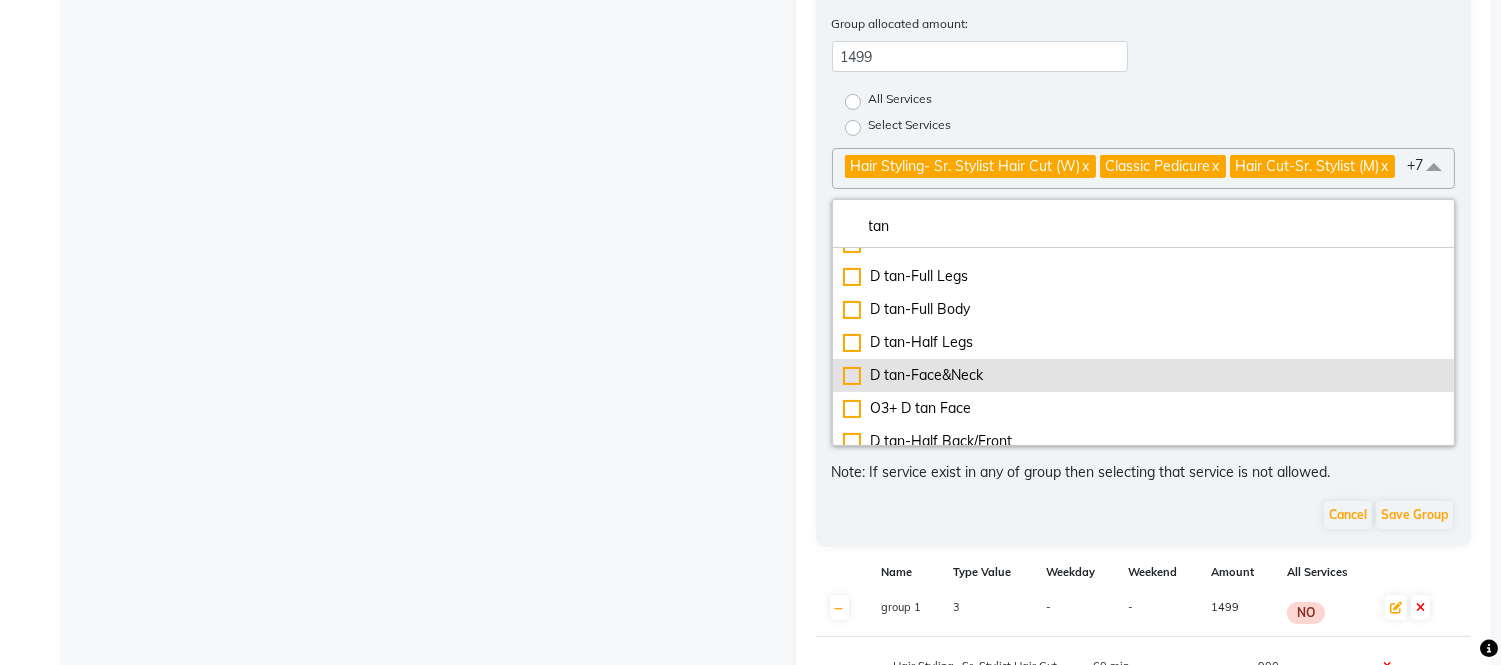 click on "D tan-Face&Neck" 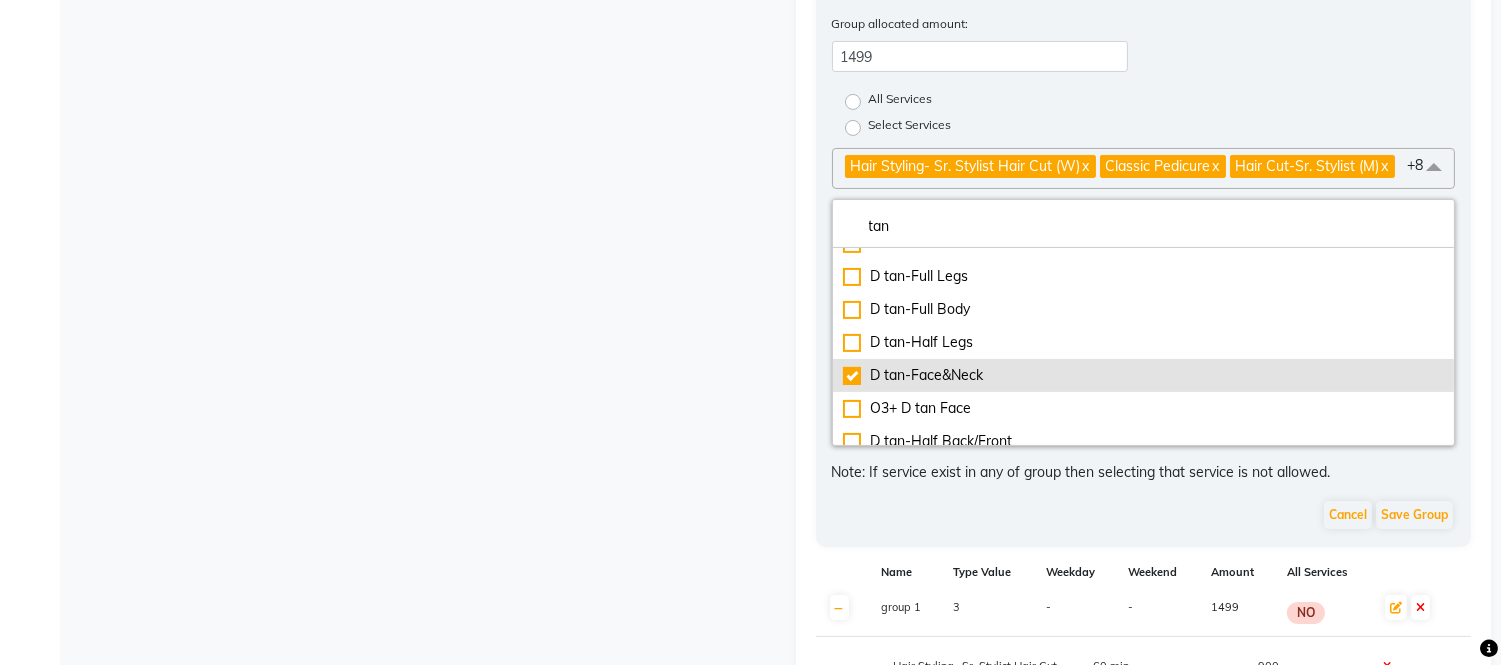 checkbox on "true" 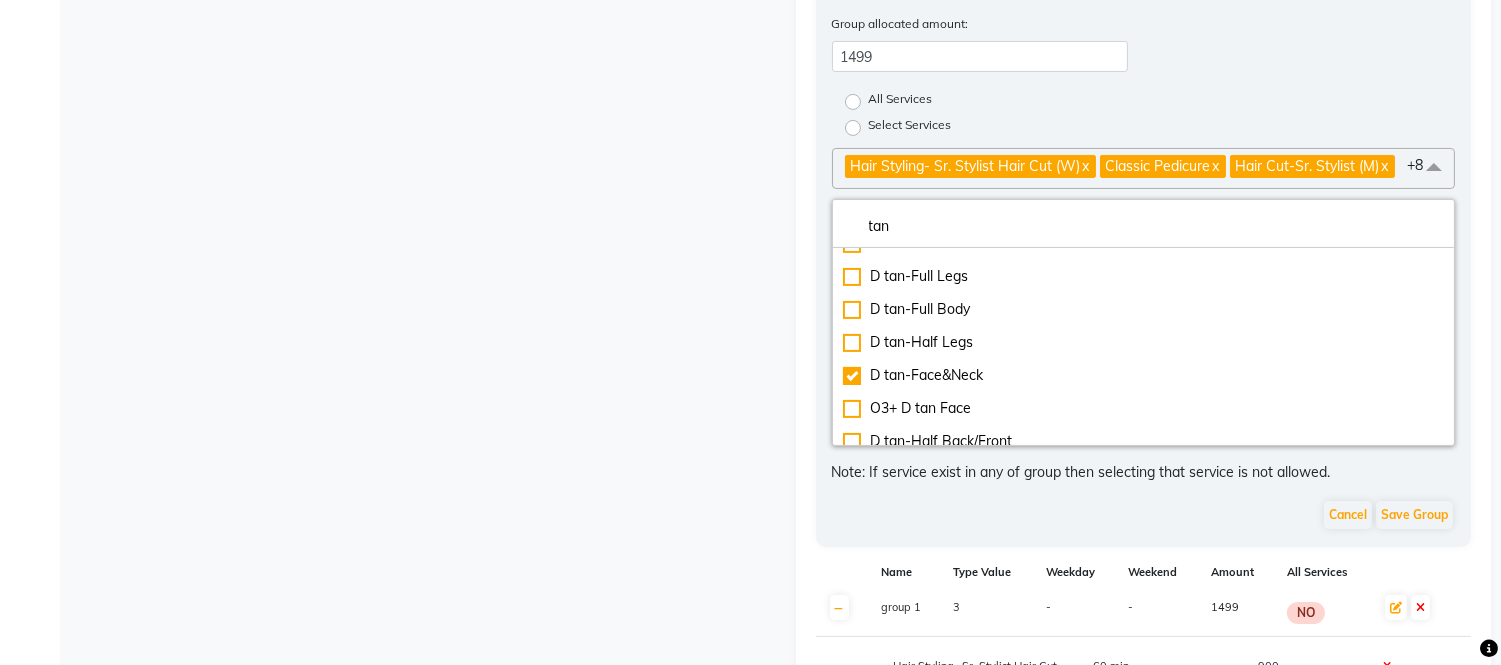 click on "Update Package  Name: Avail 3 services Duration: (in days) 5 Code: QOHM9I Actual Price: (In ₹) 1499 Sell Price:(In ₹) 1499 Discount: 0 % Staff Share On Redemption :(In %) 100 HSN Code Description: Avail any 3 services Select Category: Services Service group Type: Count Time Money Group name: group 1 Count Value :  3 Group allocated amount:  1499 All Services Select Services Hair Styling- Sr. Stylist Hair Cut (W)  x Classic Pedicure  x Hair Cut-Sr. Stylist (M)  x Hair Styling-With Wash Blow Dry Set  x Head Massage (W)  x Head Massage (M)  x Wax-Full Arms + Underarms  x Gel Polish-Ten Nails  x Wax-Full Arms  x Purifying Clean Up  x D tan-Face&Neck   x +8 tan O3+ D tan Full Arms O3+ D tan Face & Neck  D tan-Face D tan-Full Arms D tan-Full Legs D tan-Full Body D tan-Half Legs D tan-Face&Neck  O3+ D tan Face D tan-Half Back/Front D tan-Full Front / Back D tan- Under Arms D tan- Neck D tan- Half Arms D tan-Face&Neck+Half Back Cancel Save Group Name Type Value Weekday Weekend Amount All Services 3  -" 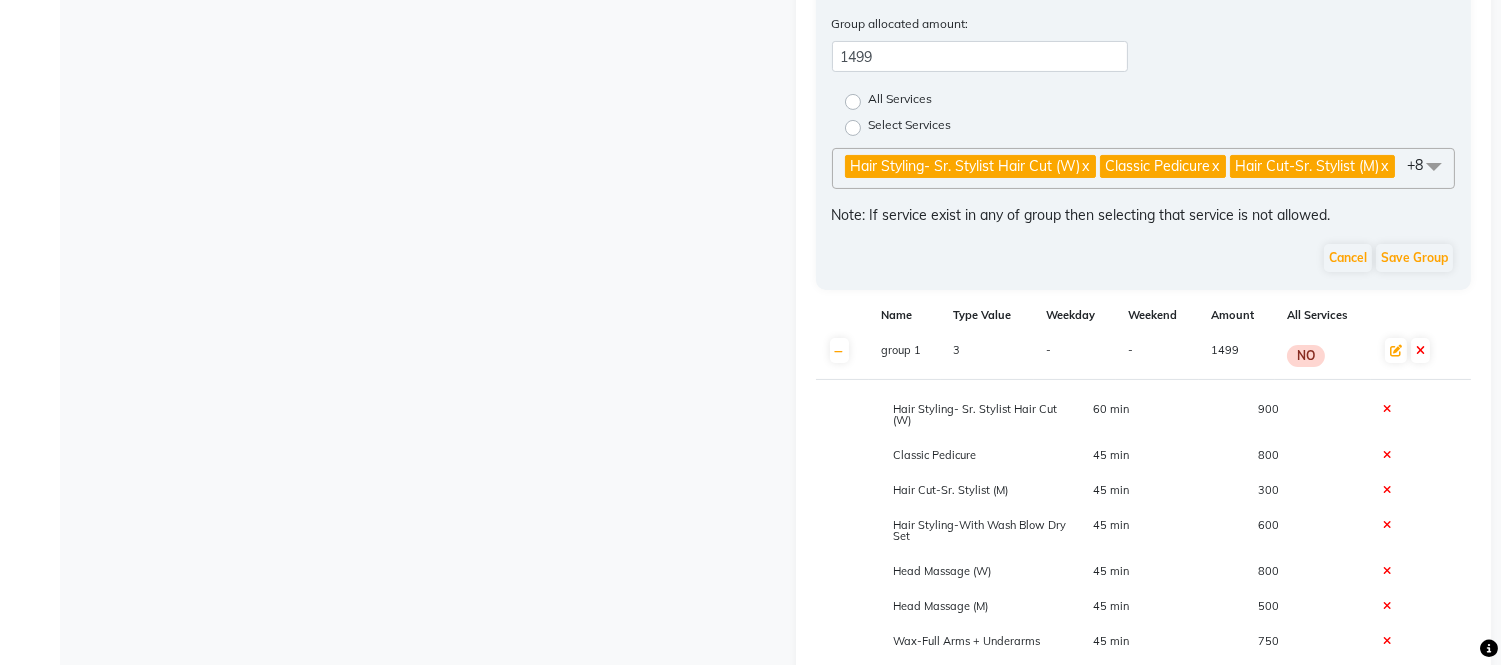 click on "Hair Styling- Sr. Stylist Hair Cut (W)  x Classic Pedicure  x Hair Cut-Sr. Stylist (M)  x Hair Styling-With Wash Blow Dry Set  x Head Massage (W)  x Head Massage (M)  x Wax-Full Arms + Underarms  x Gel Polish-Ten Nails  x Wax-Full Arms  x Purifying Clean Up  x D tan-Face&Neck   x +8" 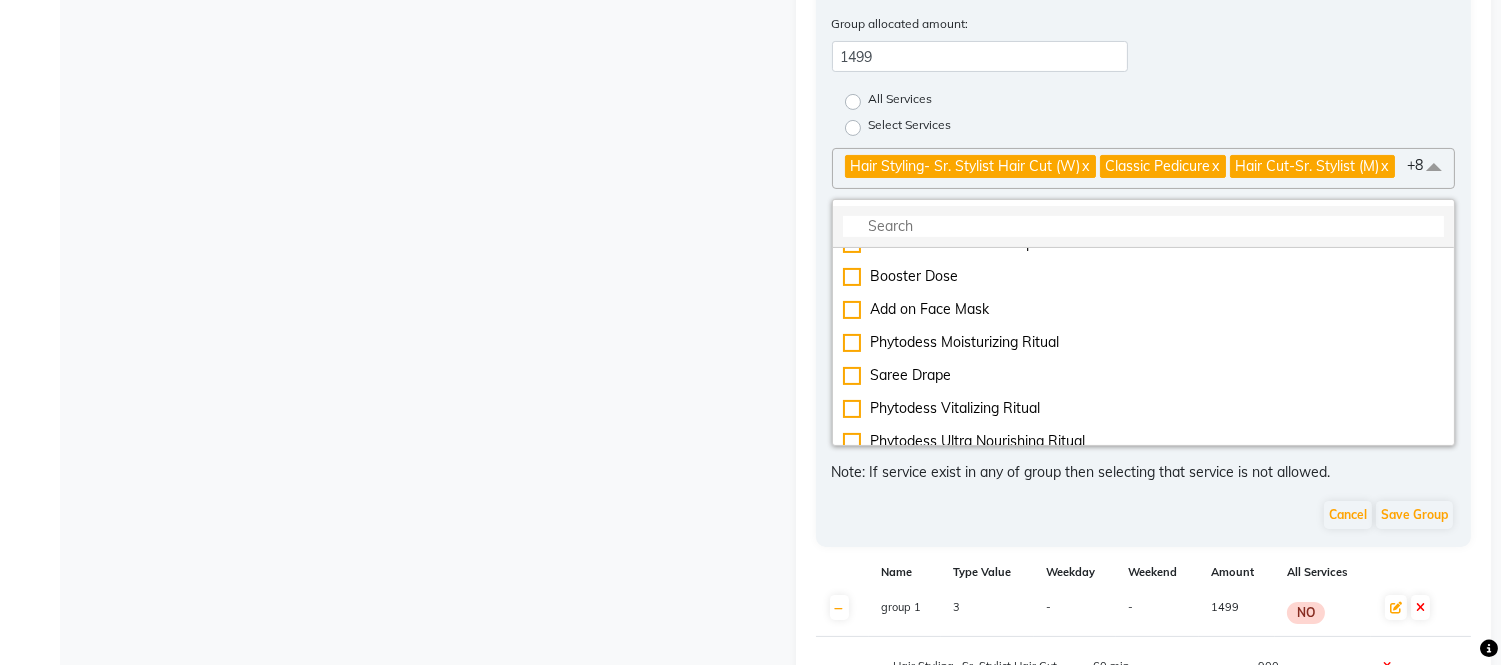 click 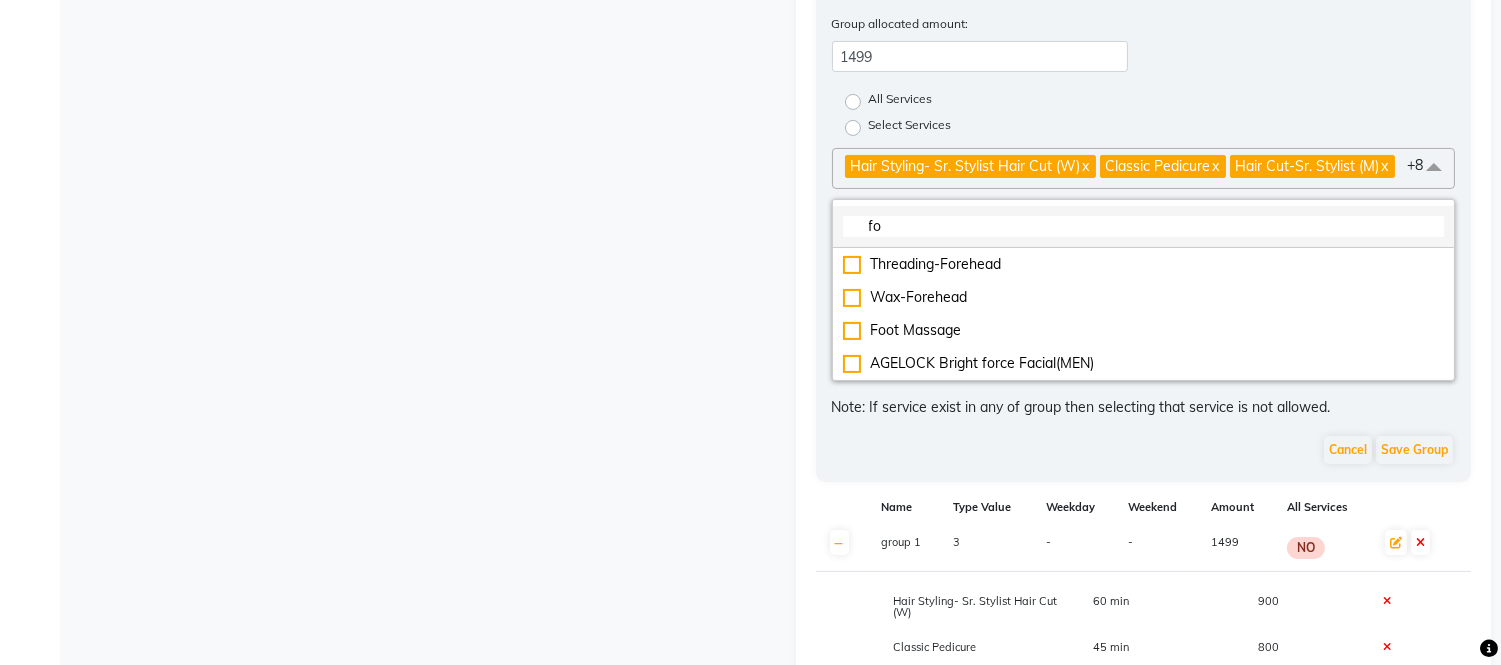 scroll, scrollTop: 0, scrollLeft: 0, axis: both 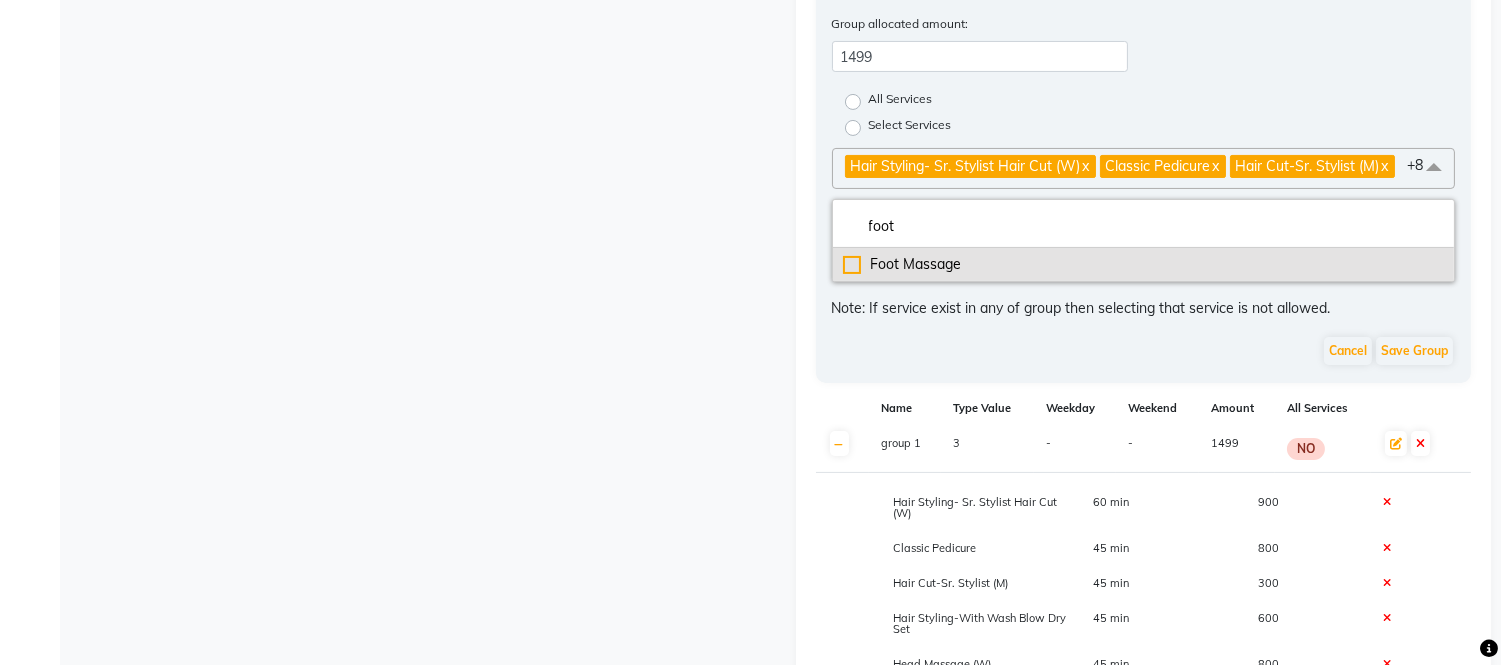 type on "foot" 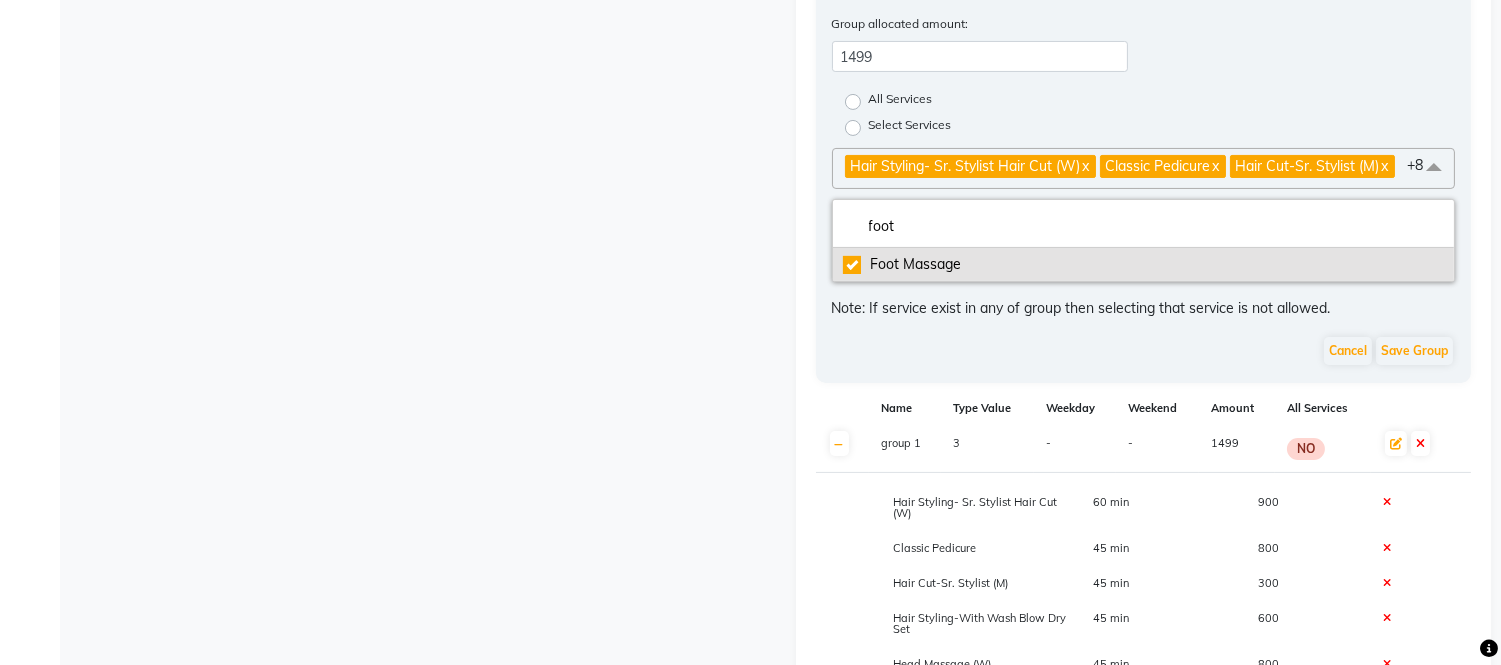 checkbox on "true" 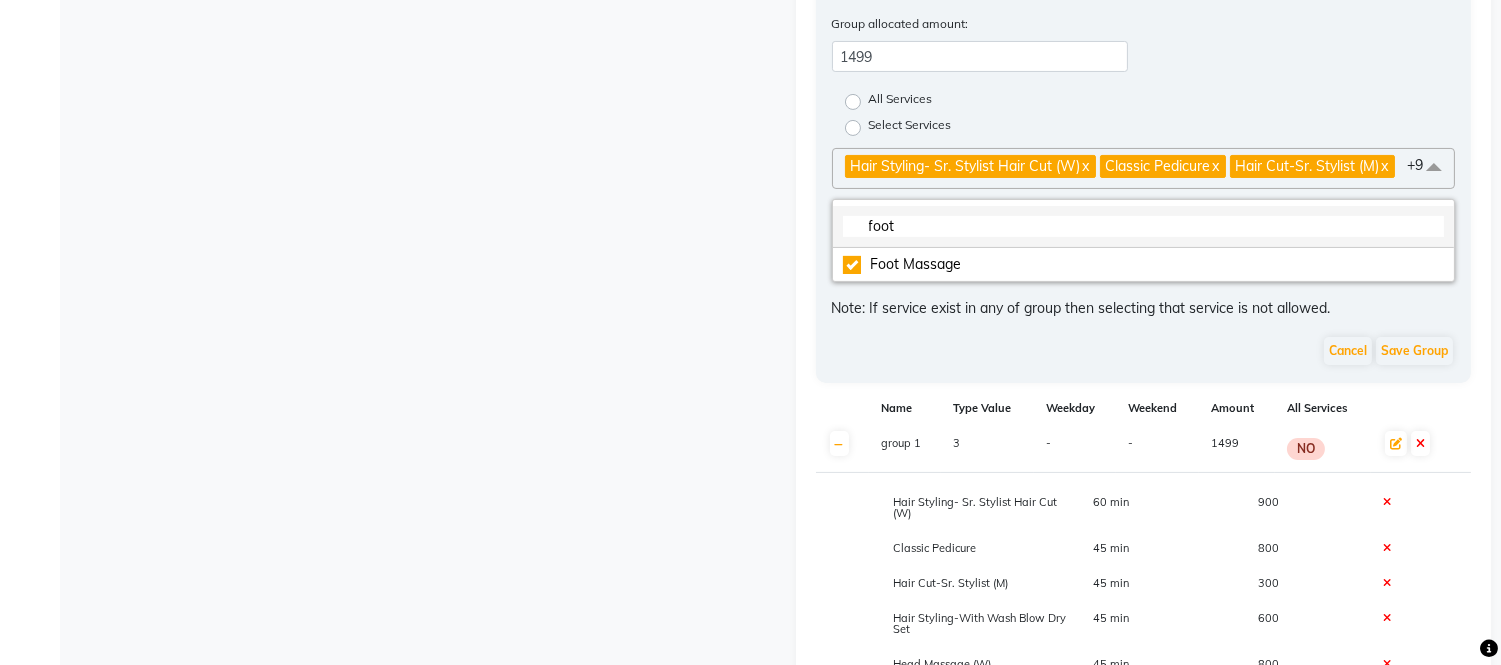 click on "foot" 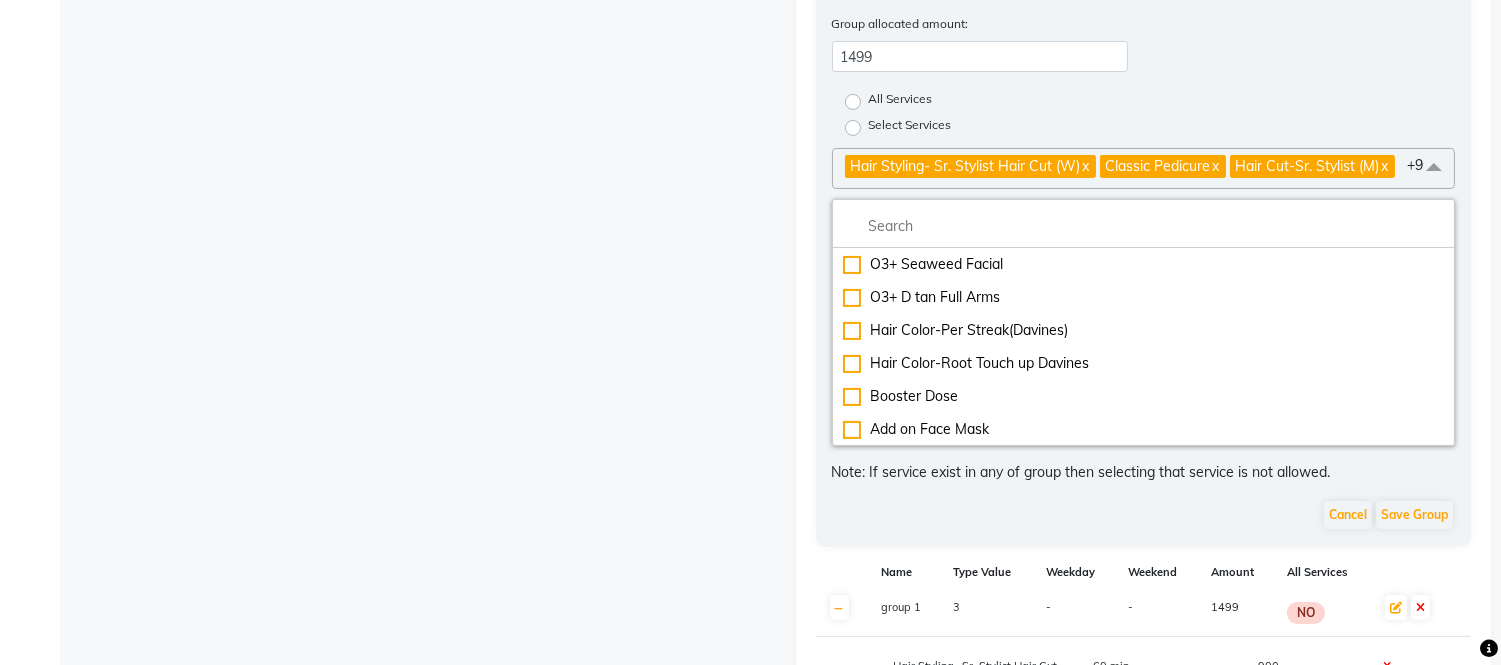 type 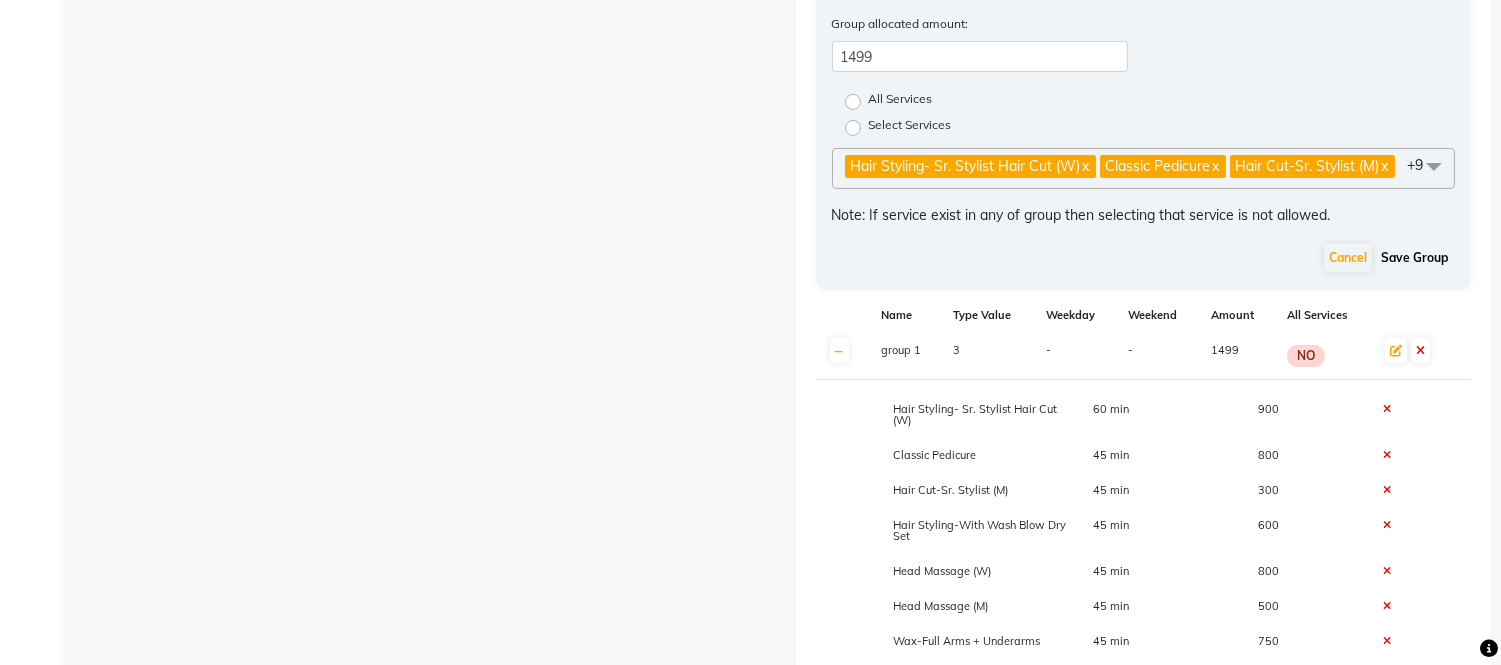 click on "Save Group" 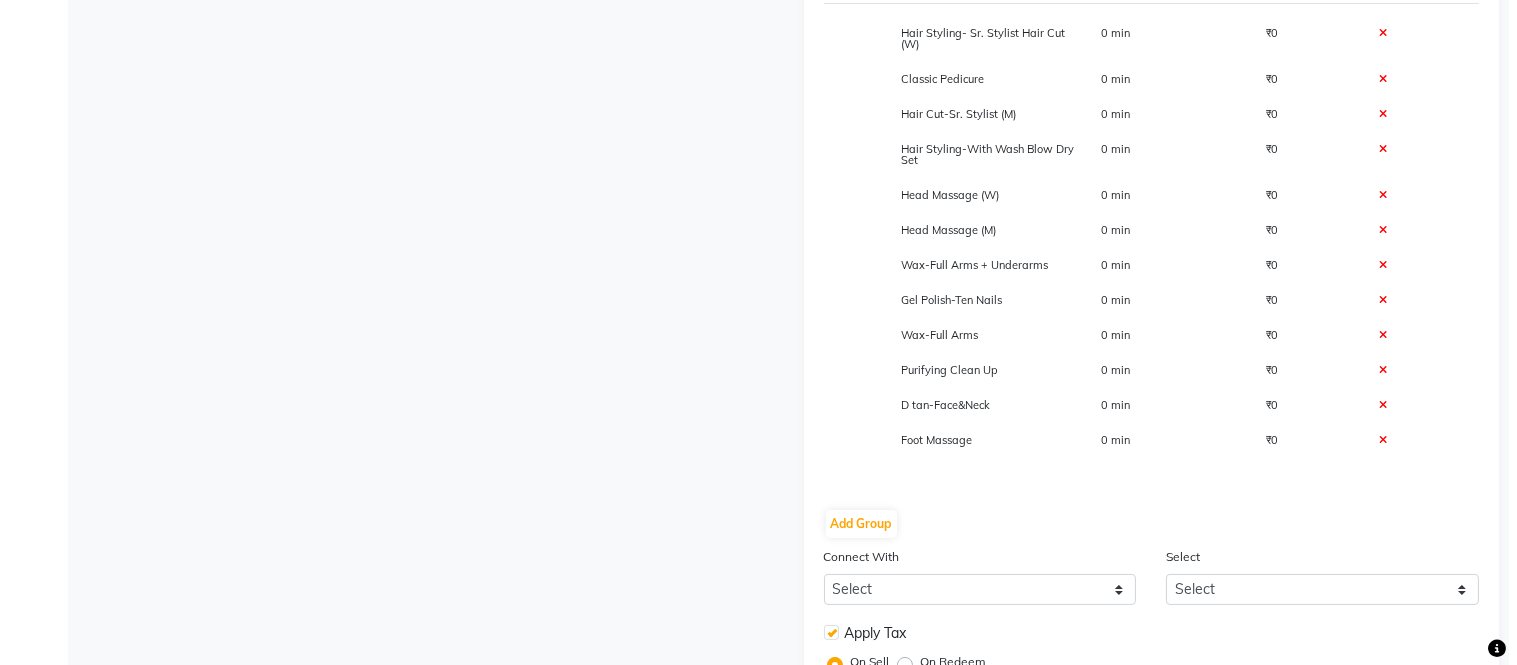 scroll, scrollTop: 893, scrollLeft: 0, axis: vertical 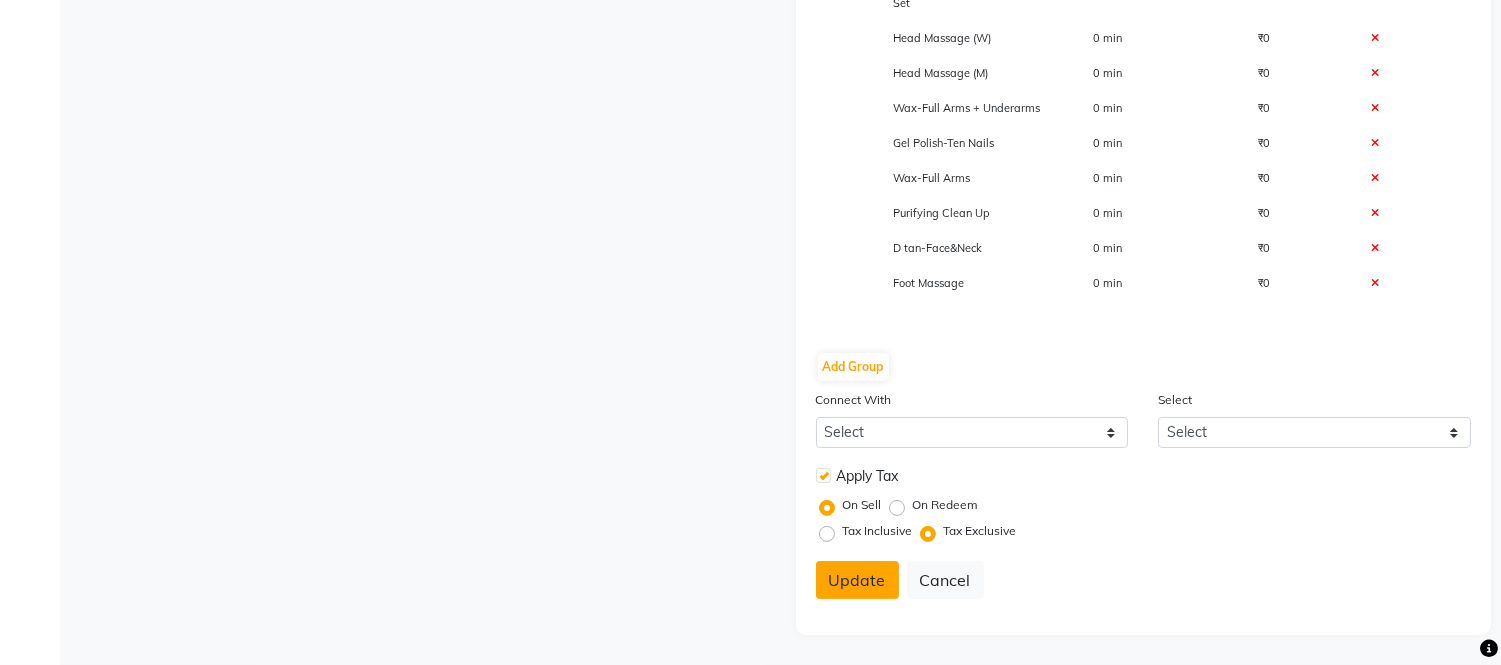 click on "Update" 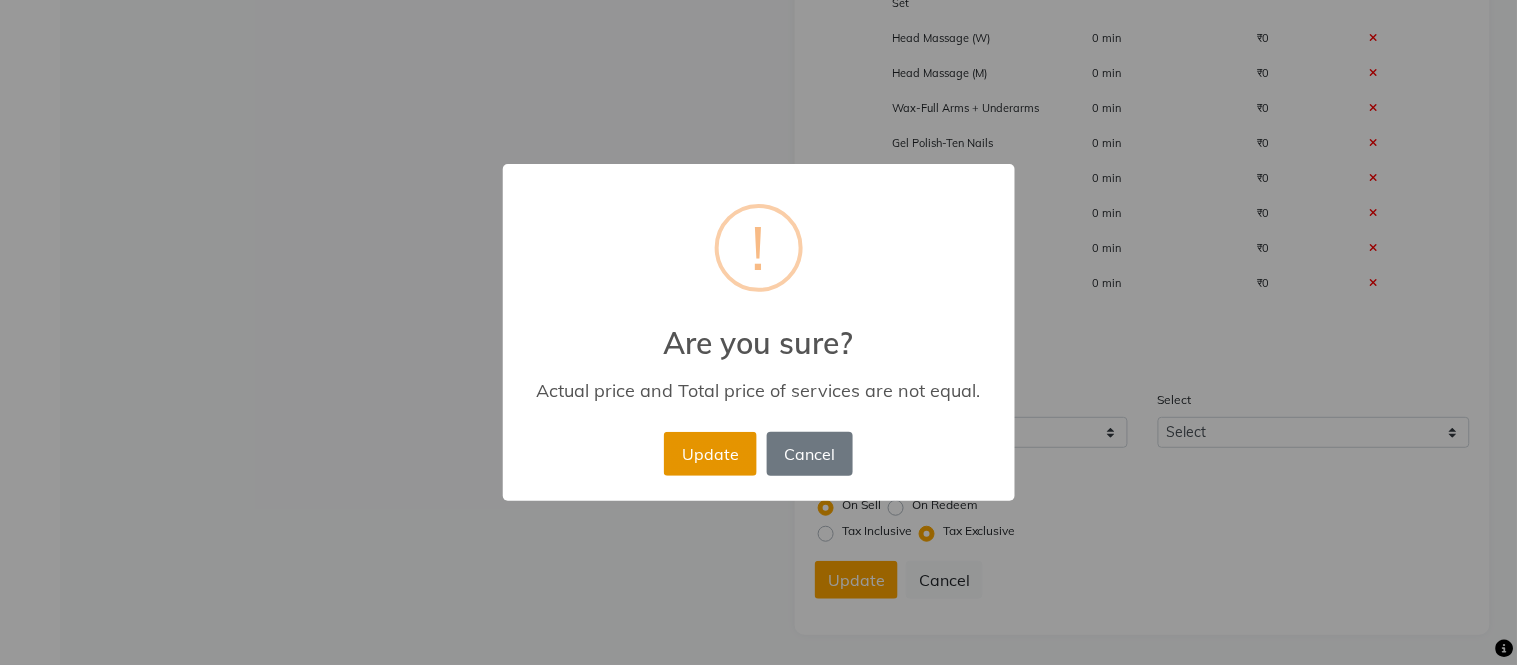 click on "Update" at bounding box center [710, 454] 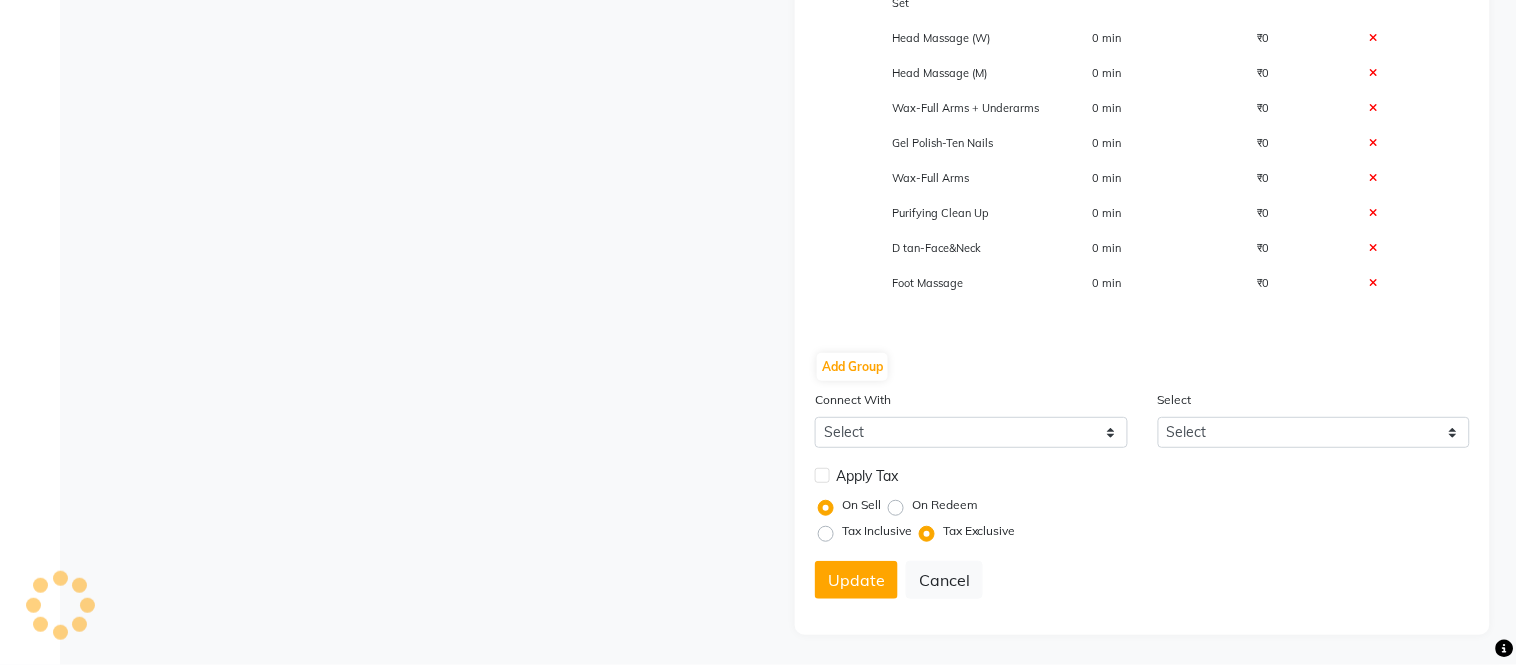 type 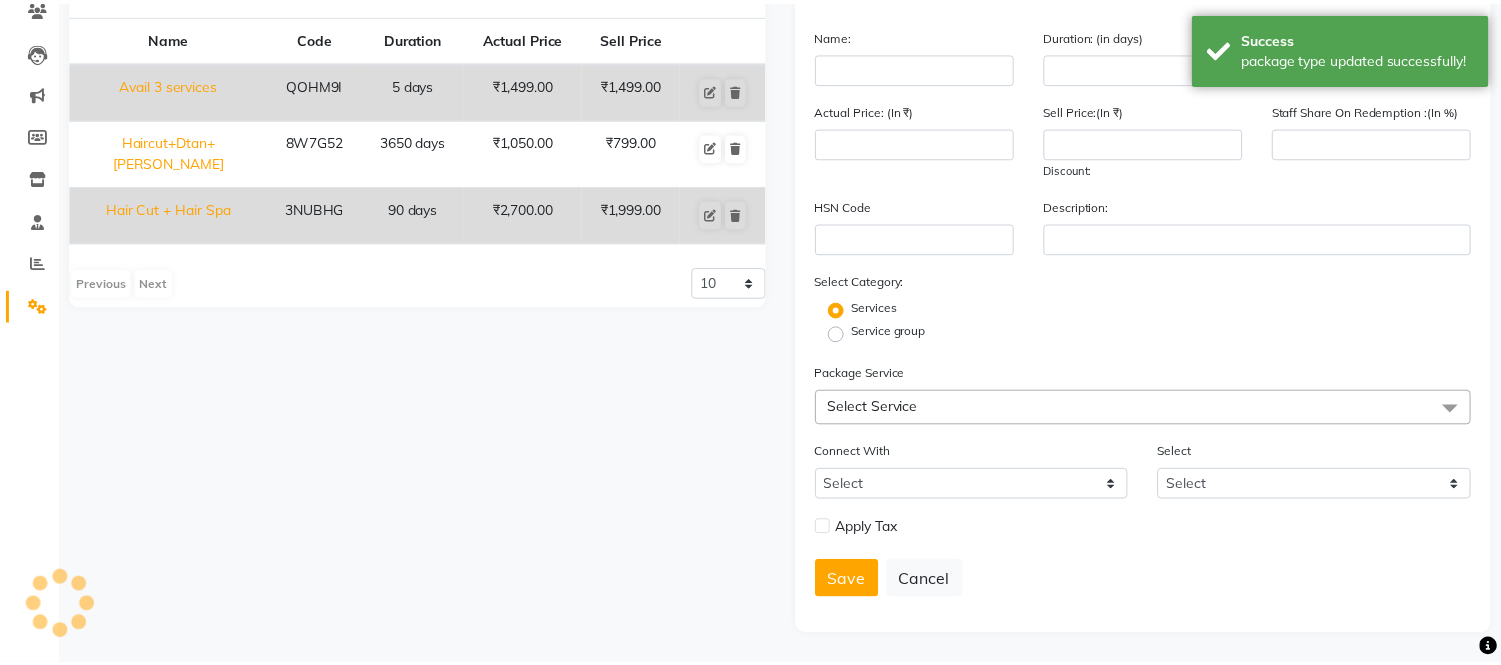 scroll, scrollTop: 181, scrollLeft: 0, axis: vertical 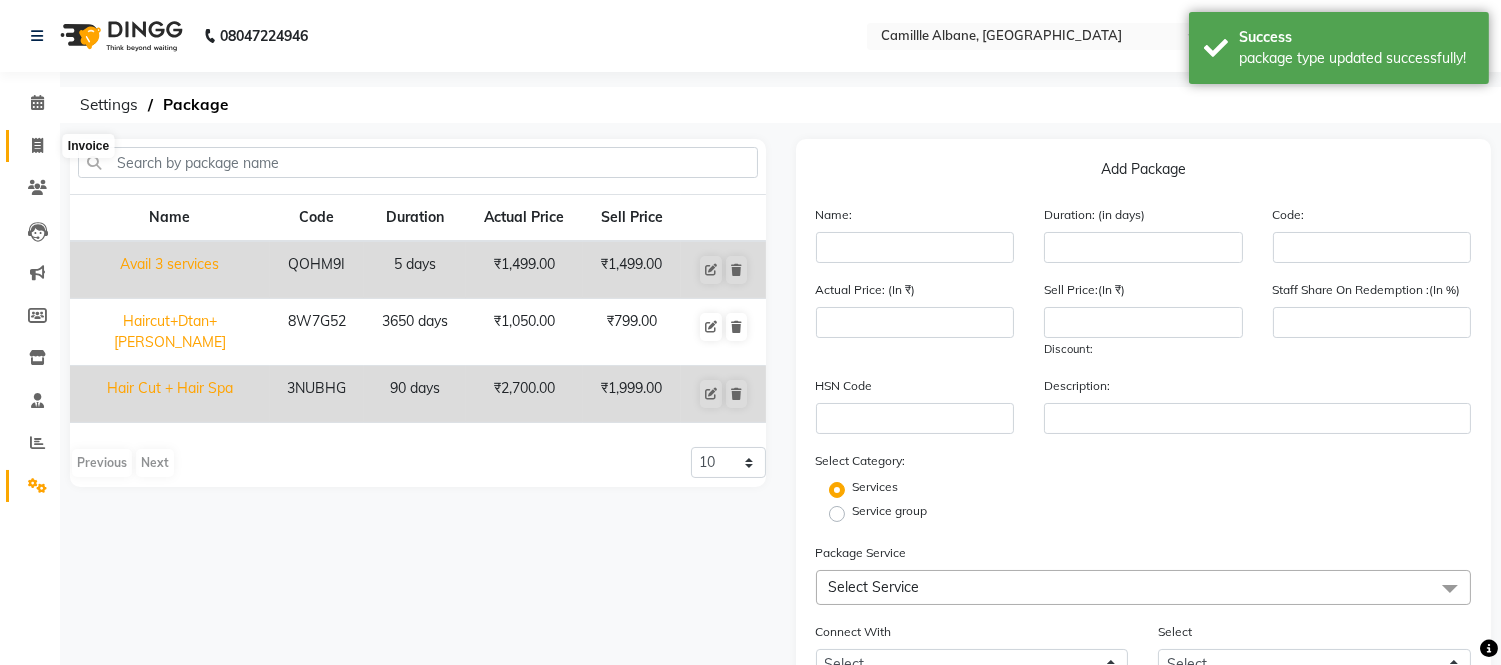 click 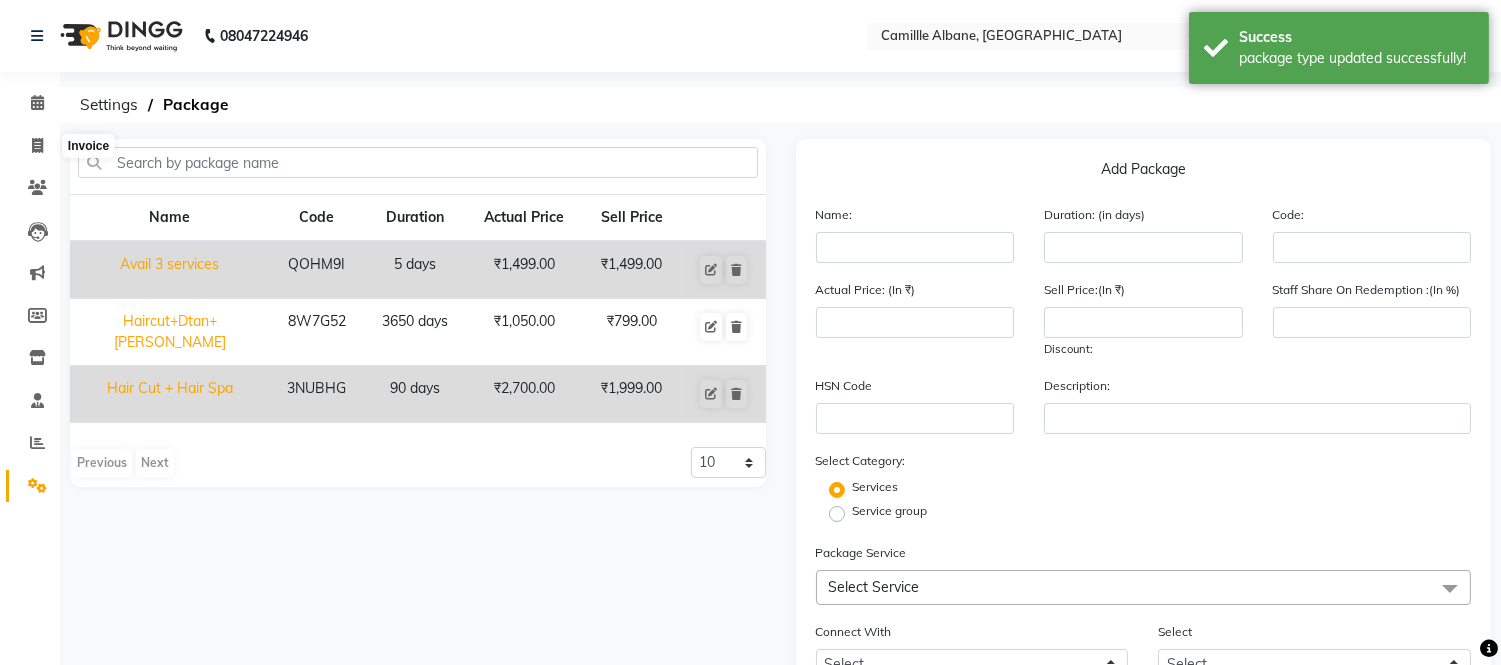 select on "service" 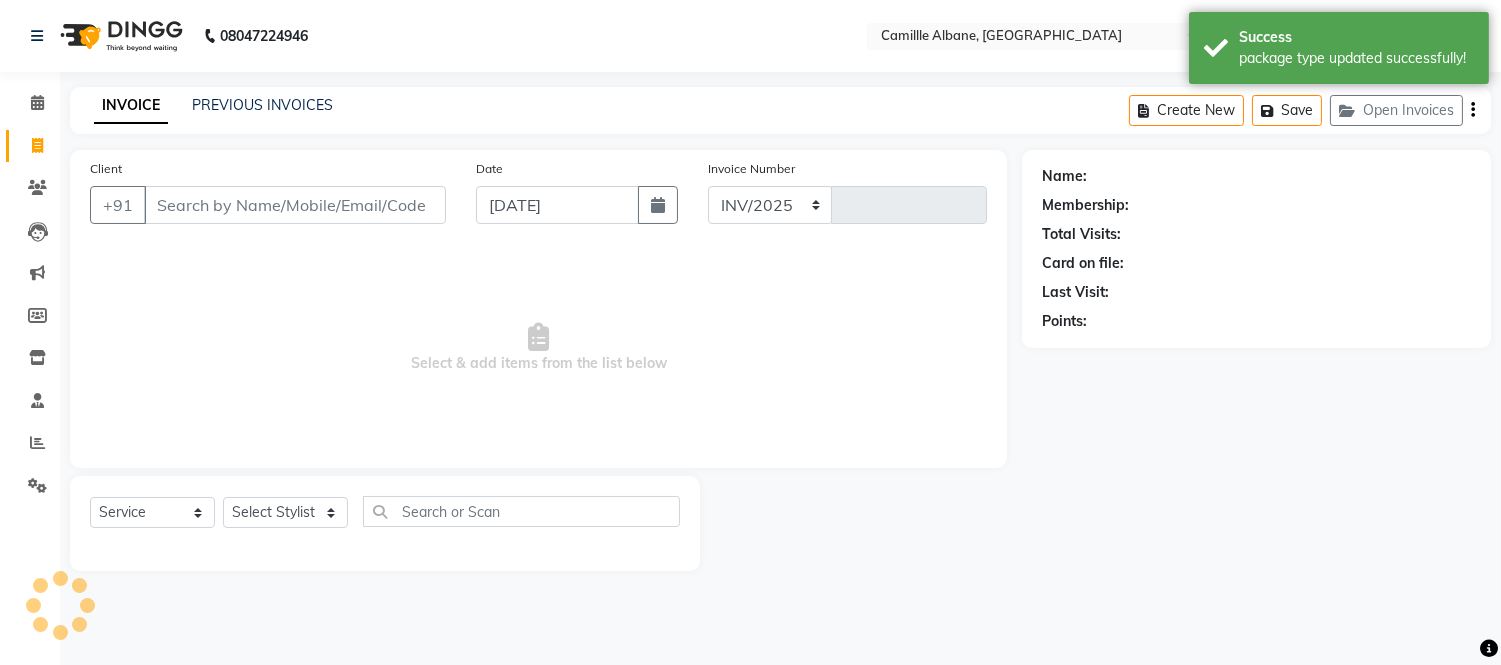 select on "7025" 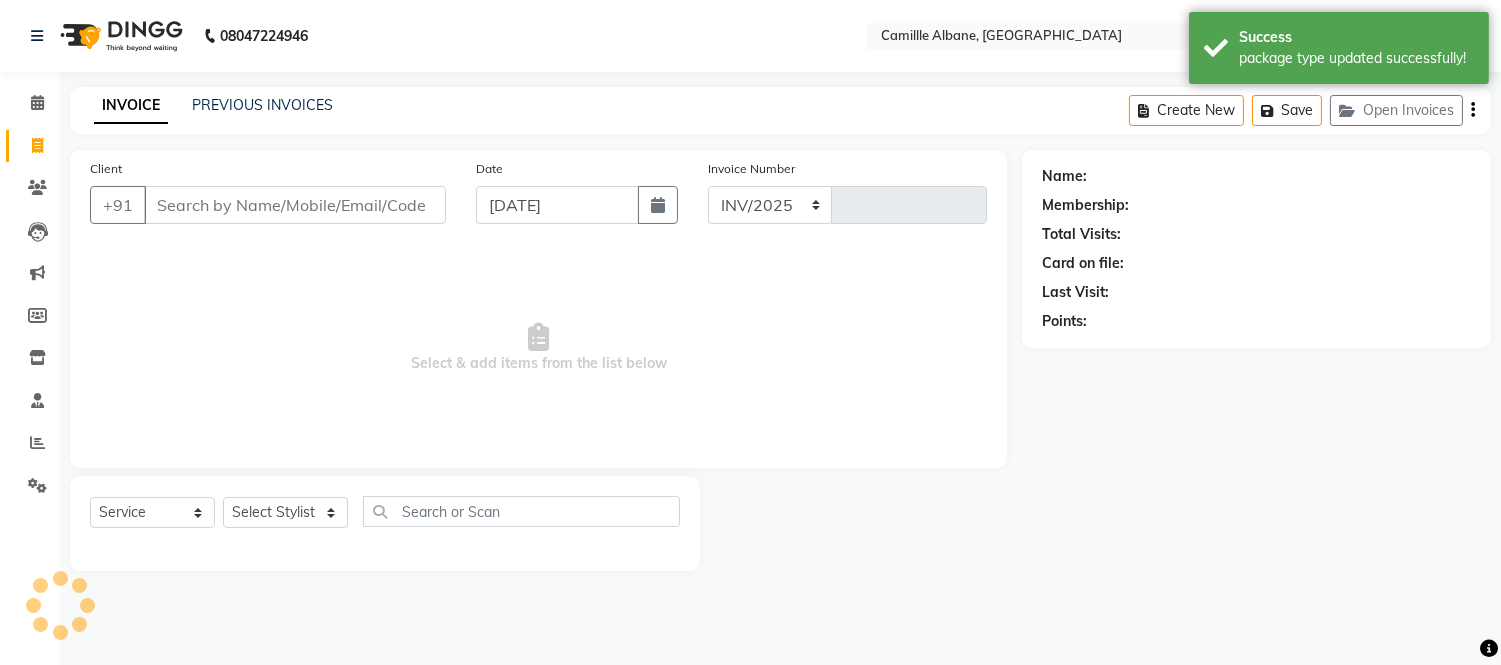 type on "0747" 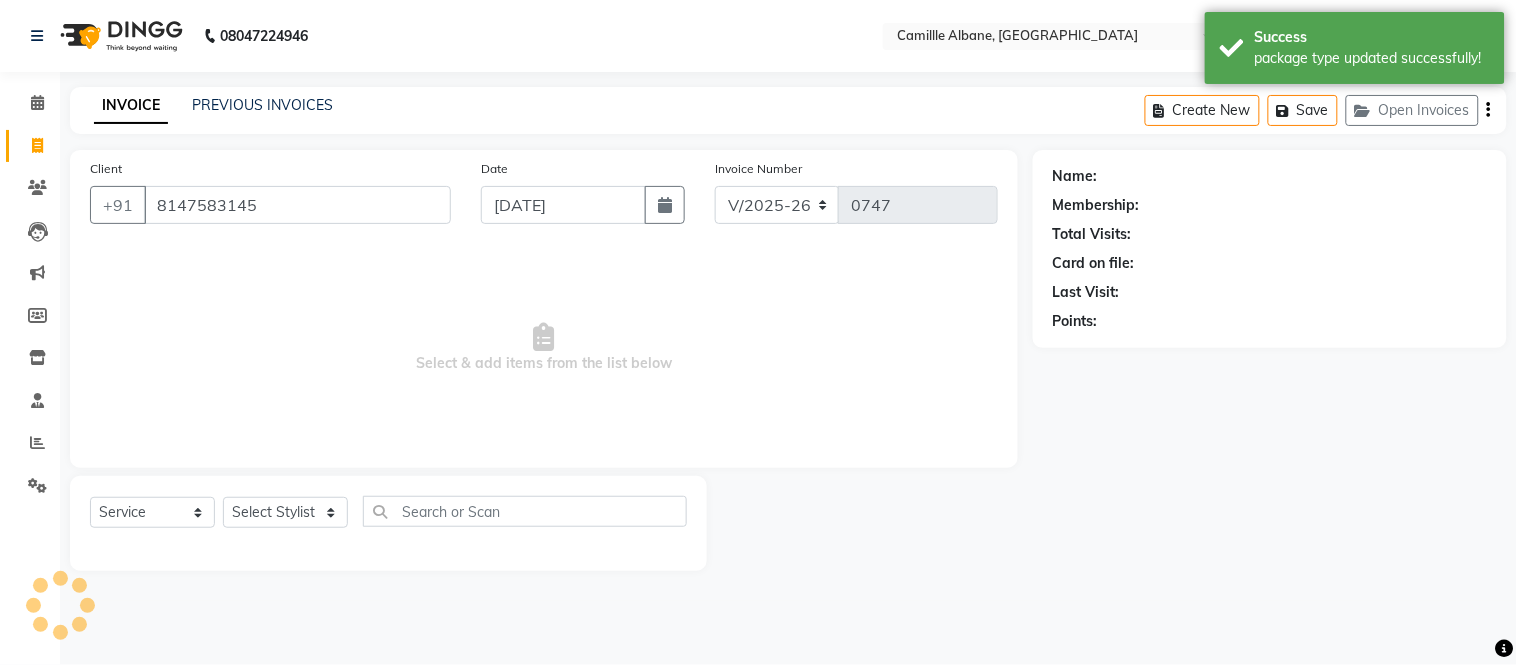 type on "8147583145" 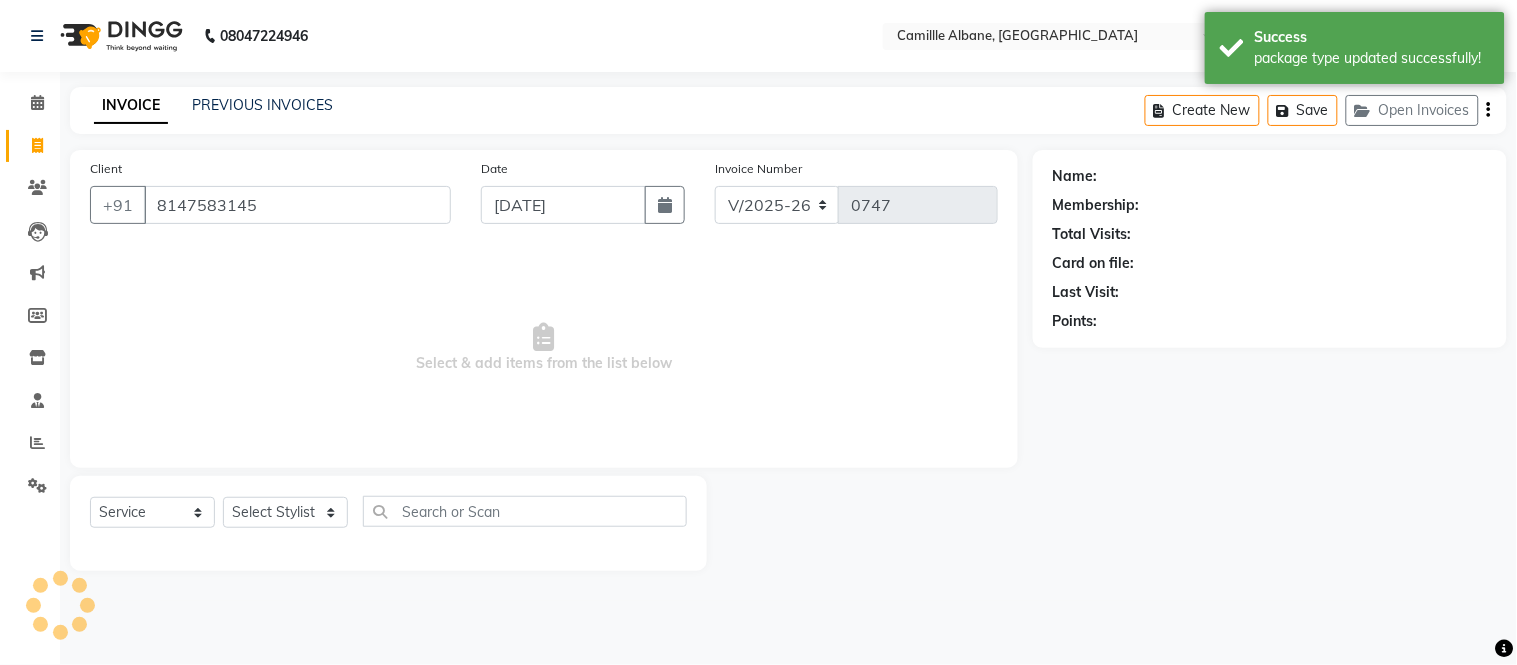 select on "1: Object" 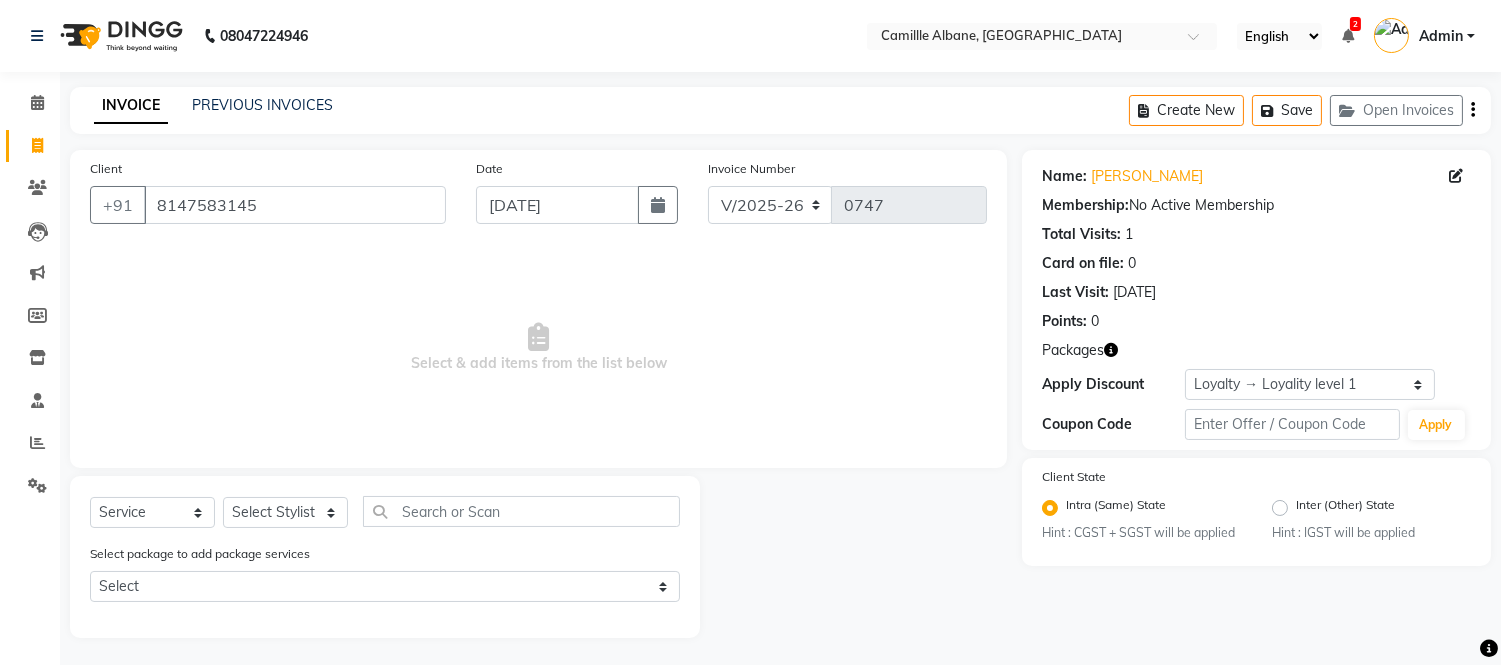 click 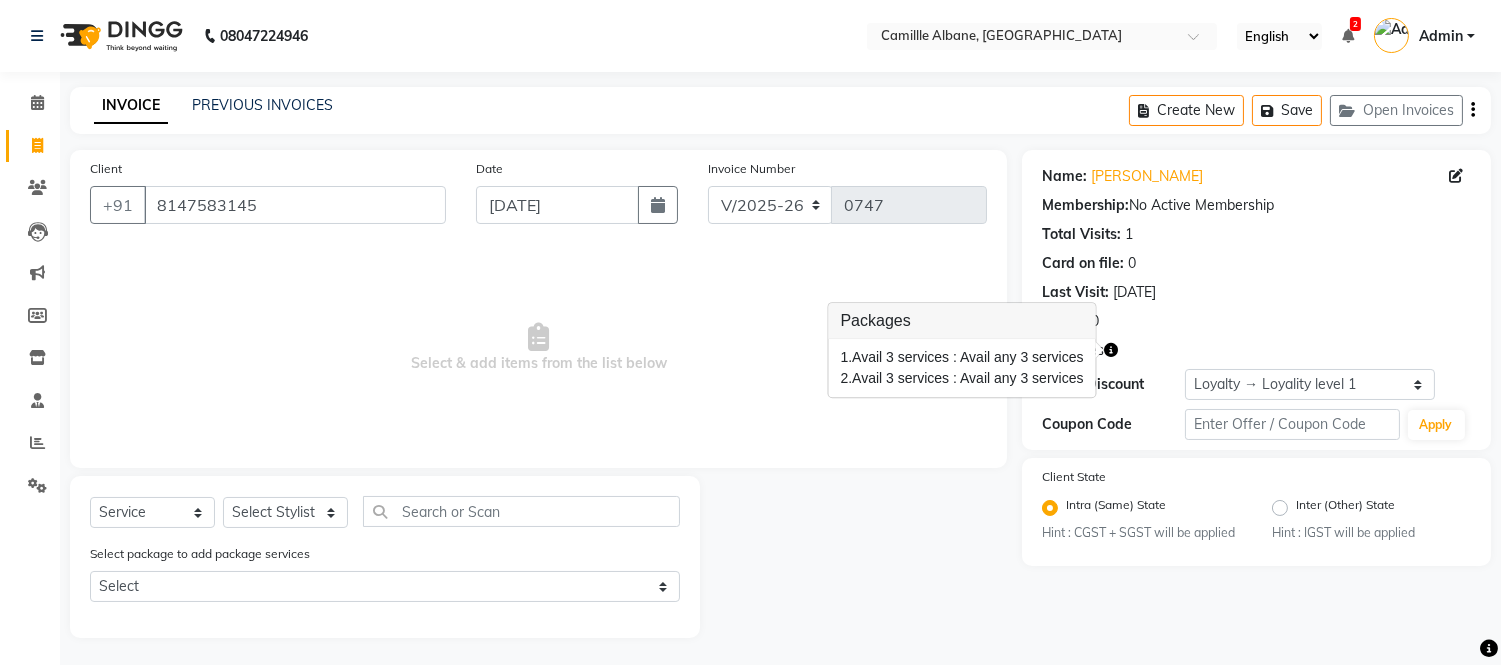 click on "Name: [PERSON_NAME]  Membership:  No Active Membership  Total Visits:  1 Card on file:  0 Last Visit:   [DATE] Points:   0" 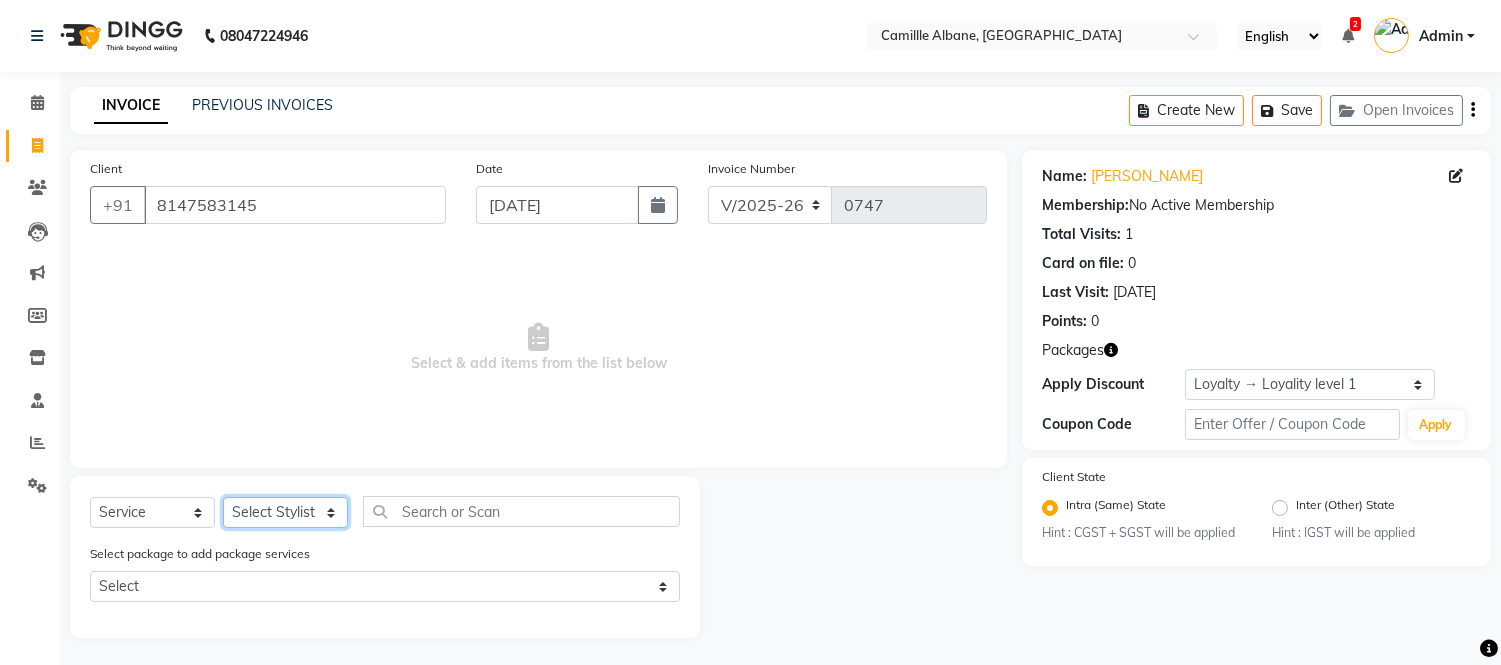 click on "Select Stylist Admin Amit Danish Dr, [PERSON_NAME] [PERSON_NAME] [PERSON_NAME] [PERSON_NAME] [PERSON_NAME]" 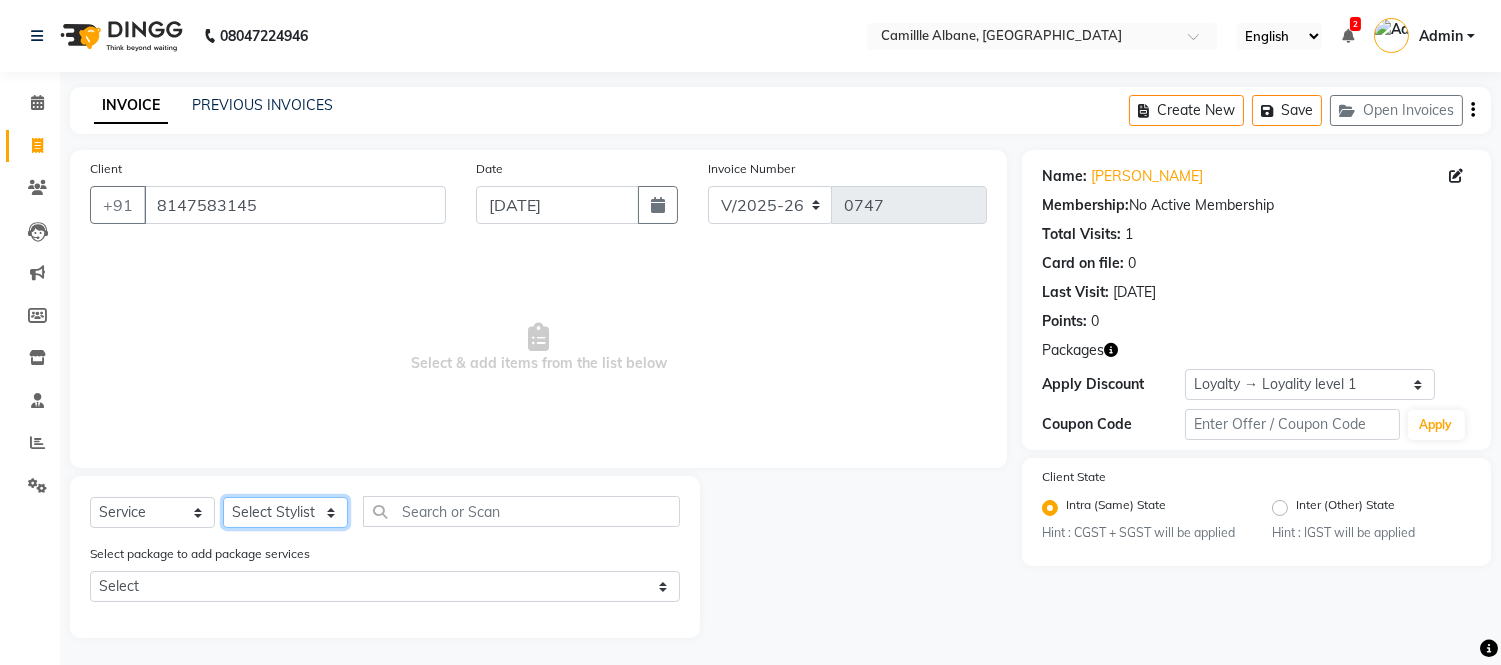 select on "57811" 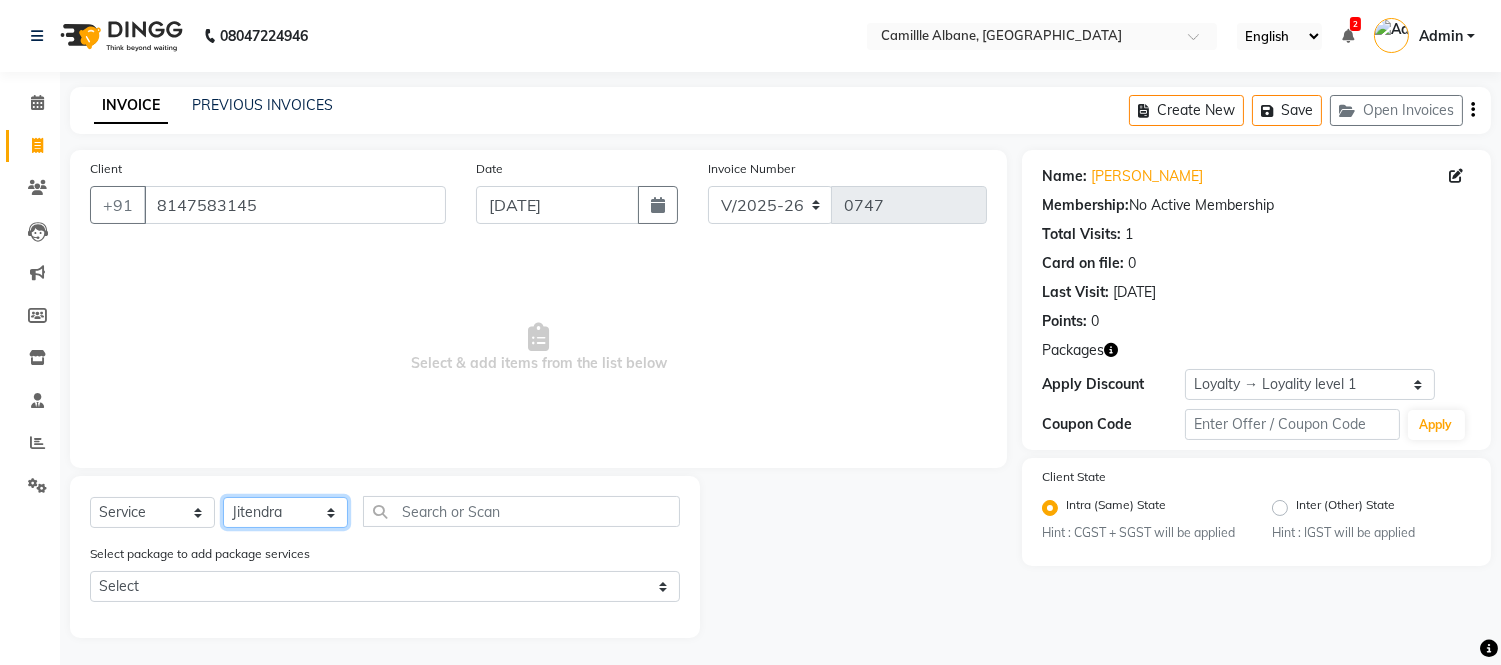 click on "Select Stylist Admin Amit Danish Dr, [PERSON_NAME] [PERSON_NAME] [PERSON_NAME] [PERSON_NAME] [PERSON_NAME]" 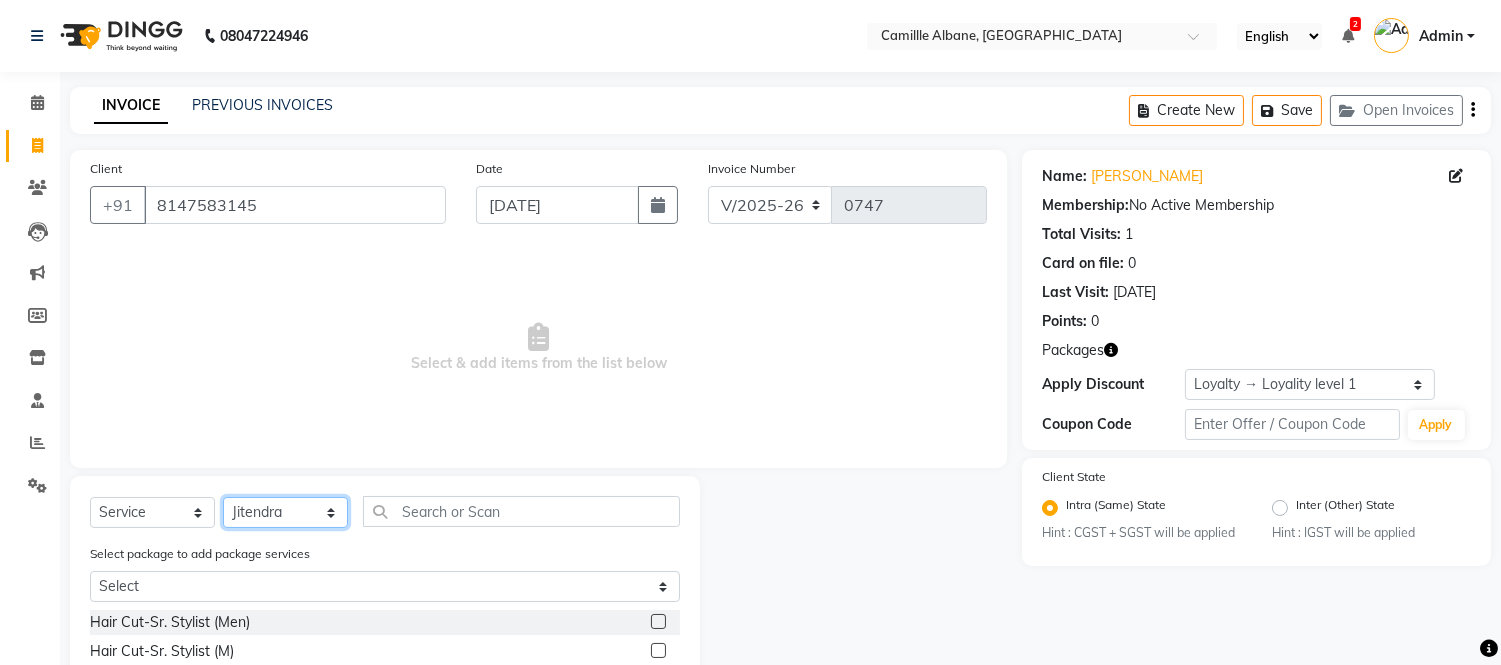 scroll, scrollTop: 203, scrollLeft: 0, axis: vertical 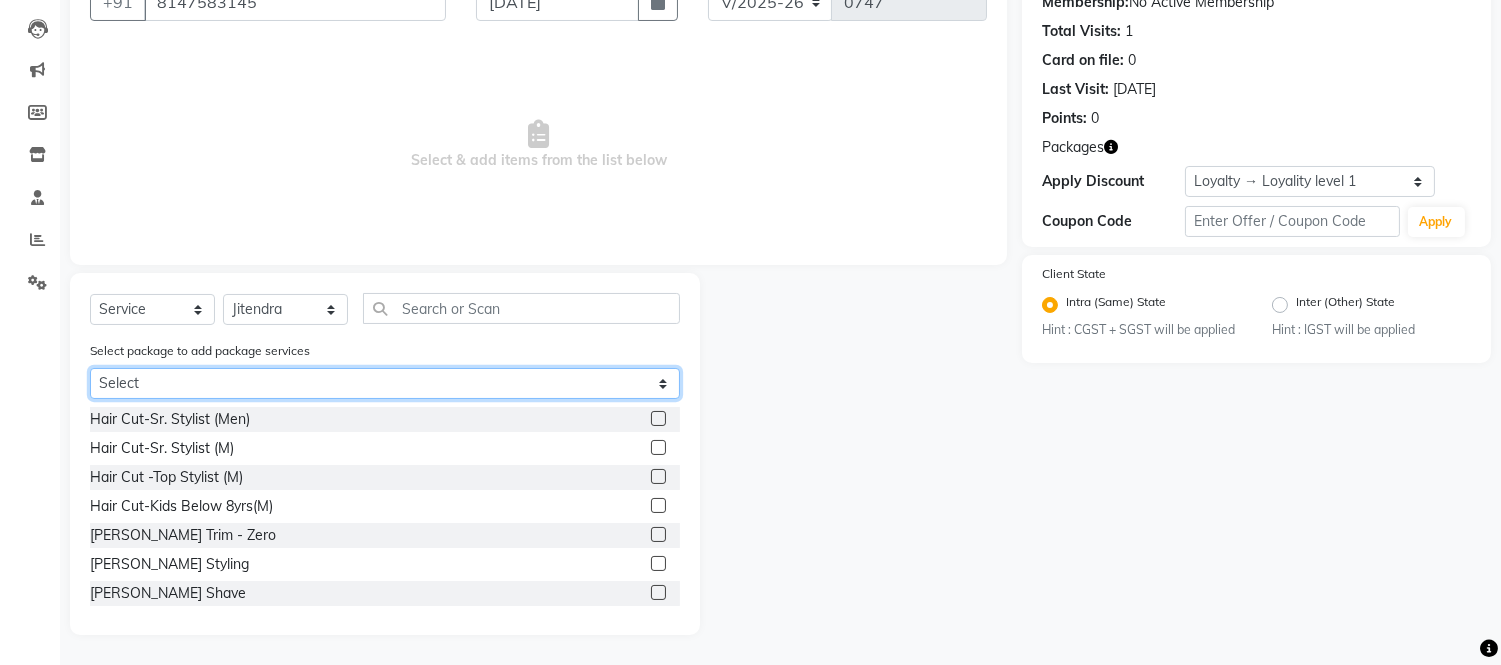 click on "Select Avail 3 services Avail 3 services" 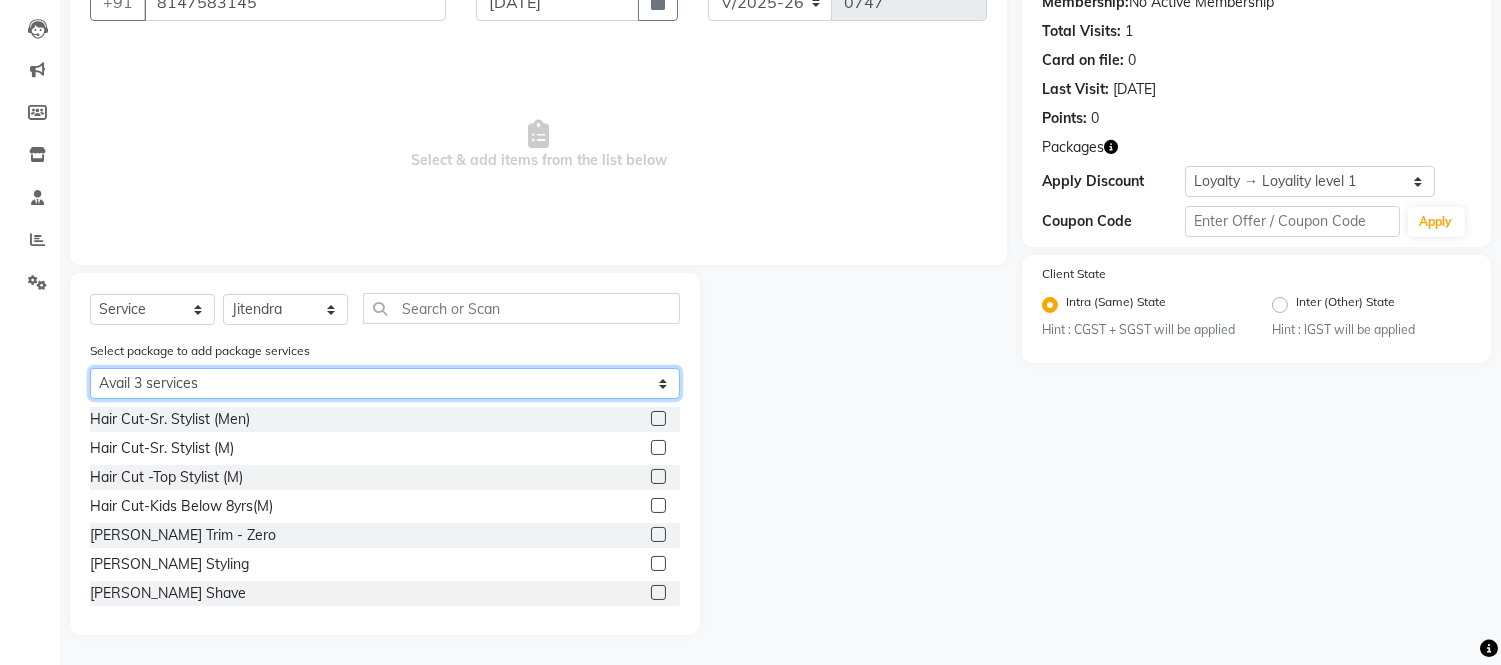 click on "Select Avail 3 services Avail 3 services" 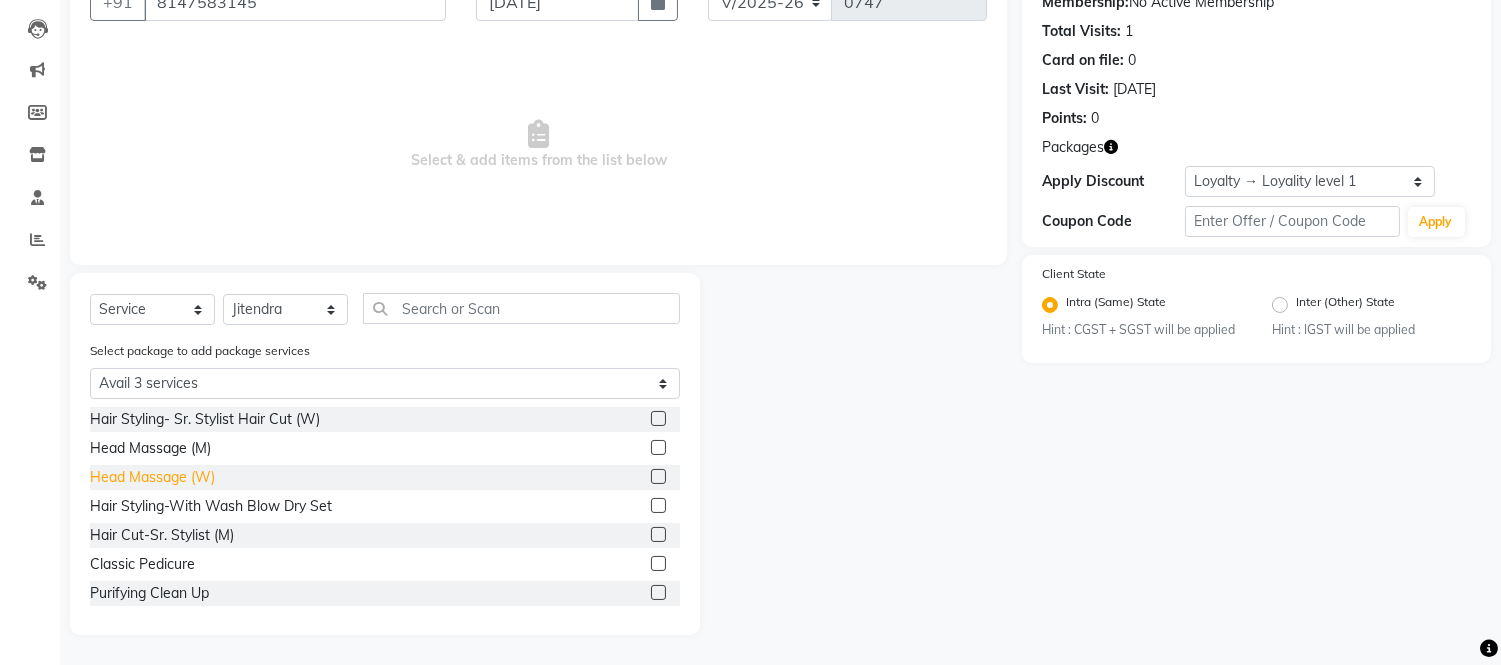 click on "Head Massage (W)" 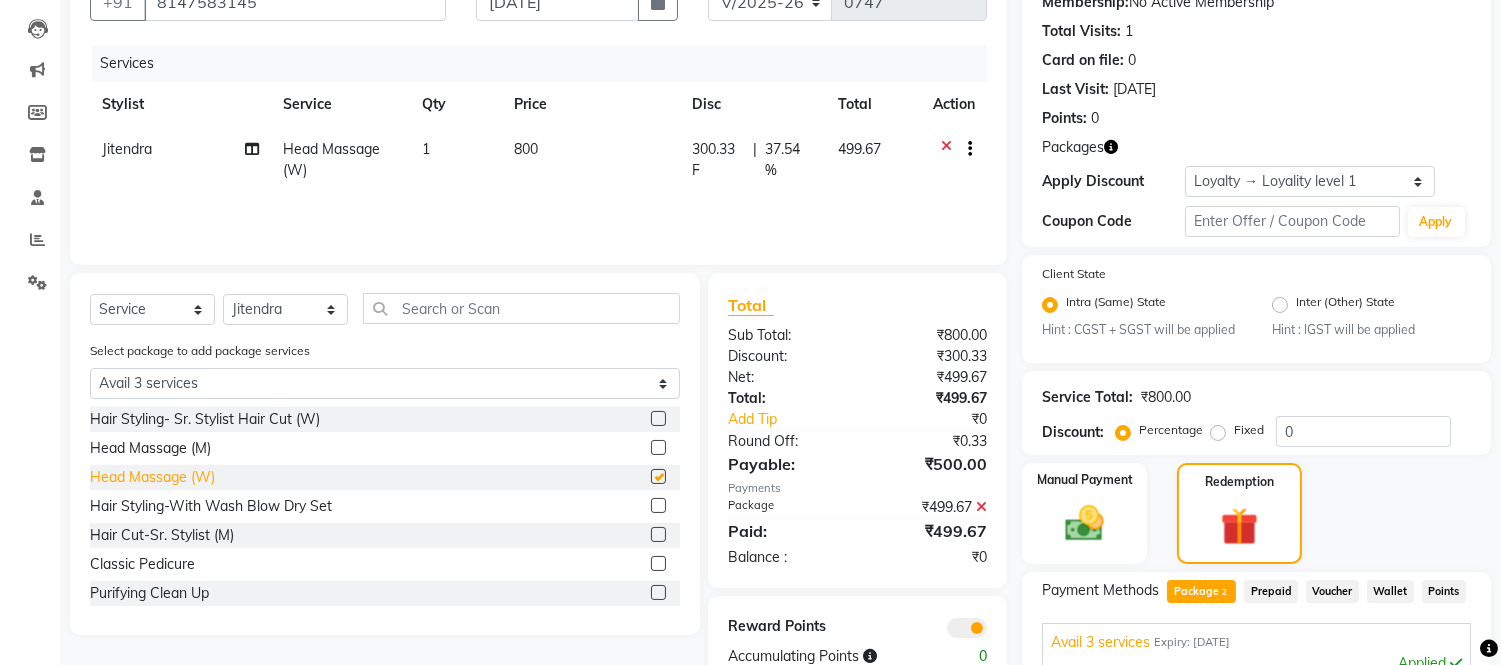 checkbox on "false" 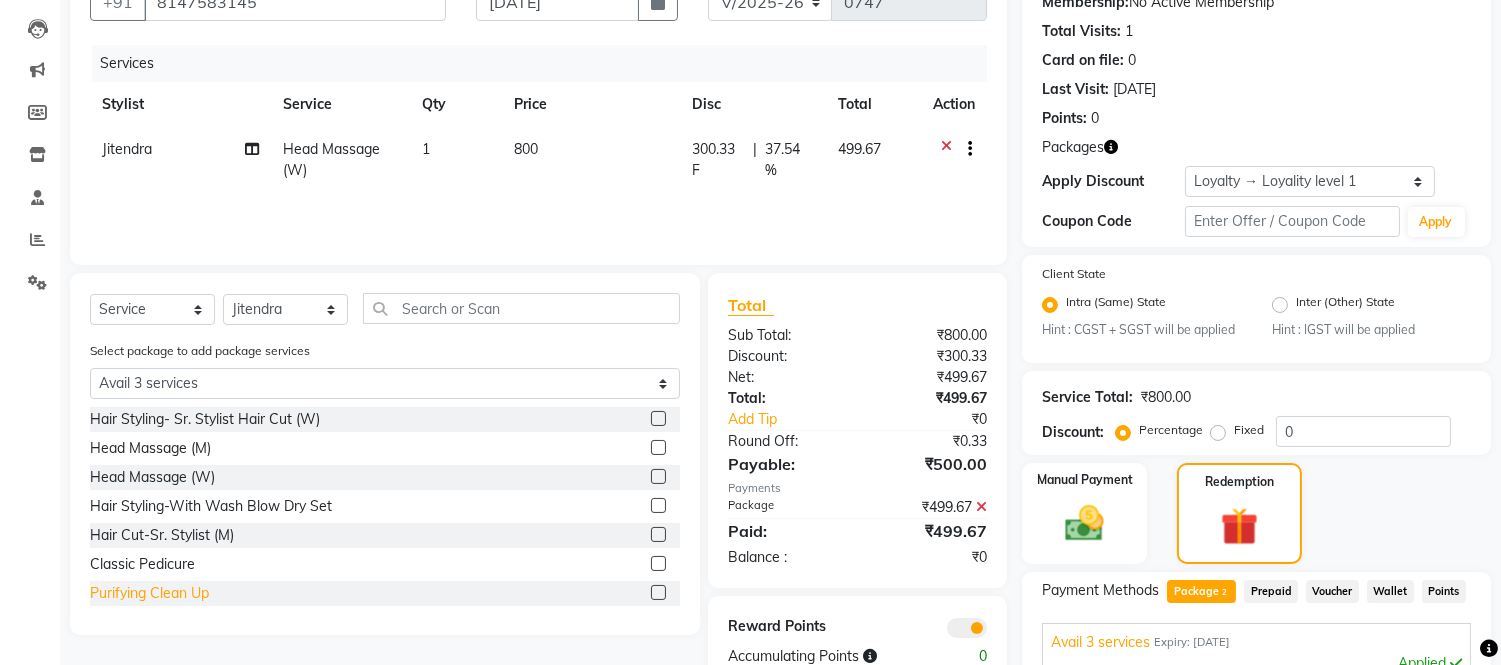 click on "Purifying Clean Up" 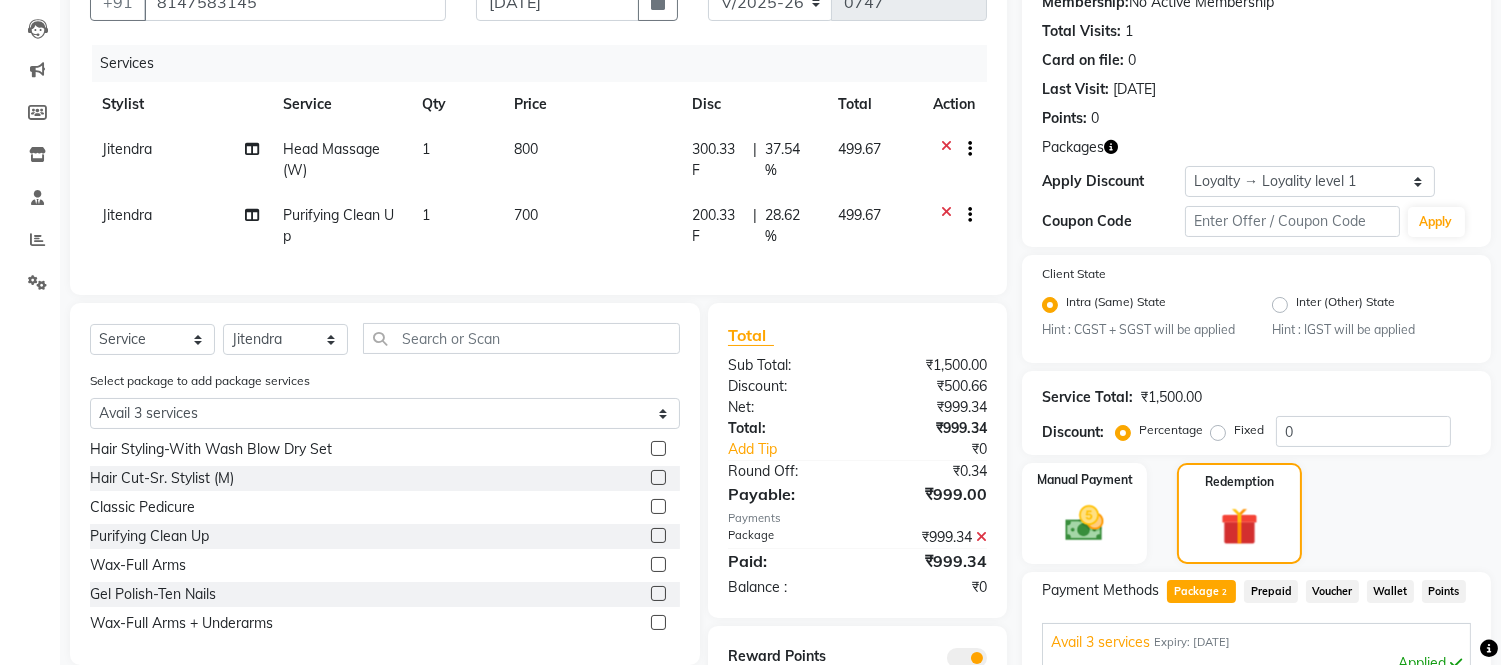 scroll, scrollTop: 90, scrollLeft: 0, axis: vertical 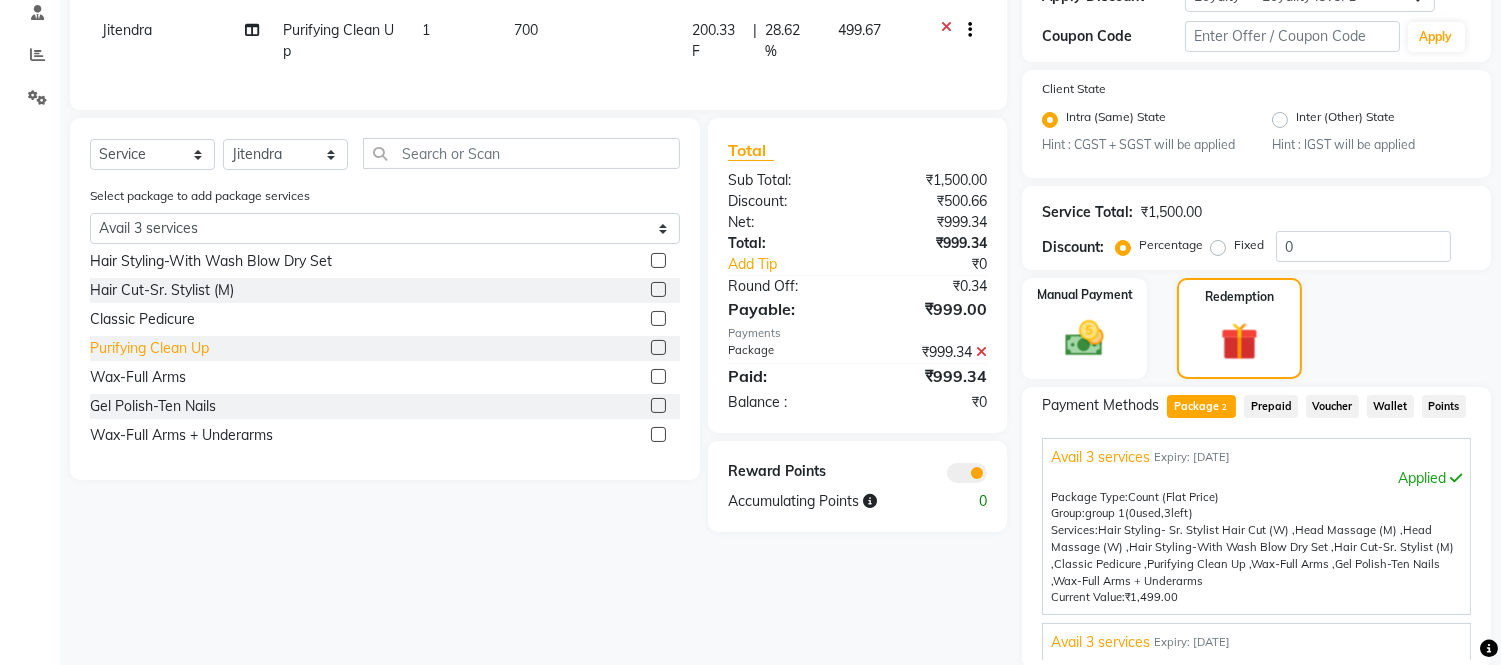 click on "Purifying Clean Up" 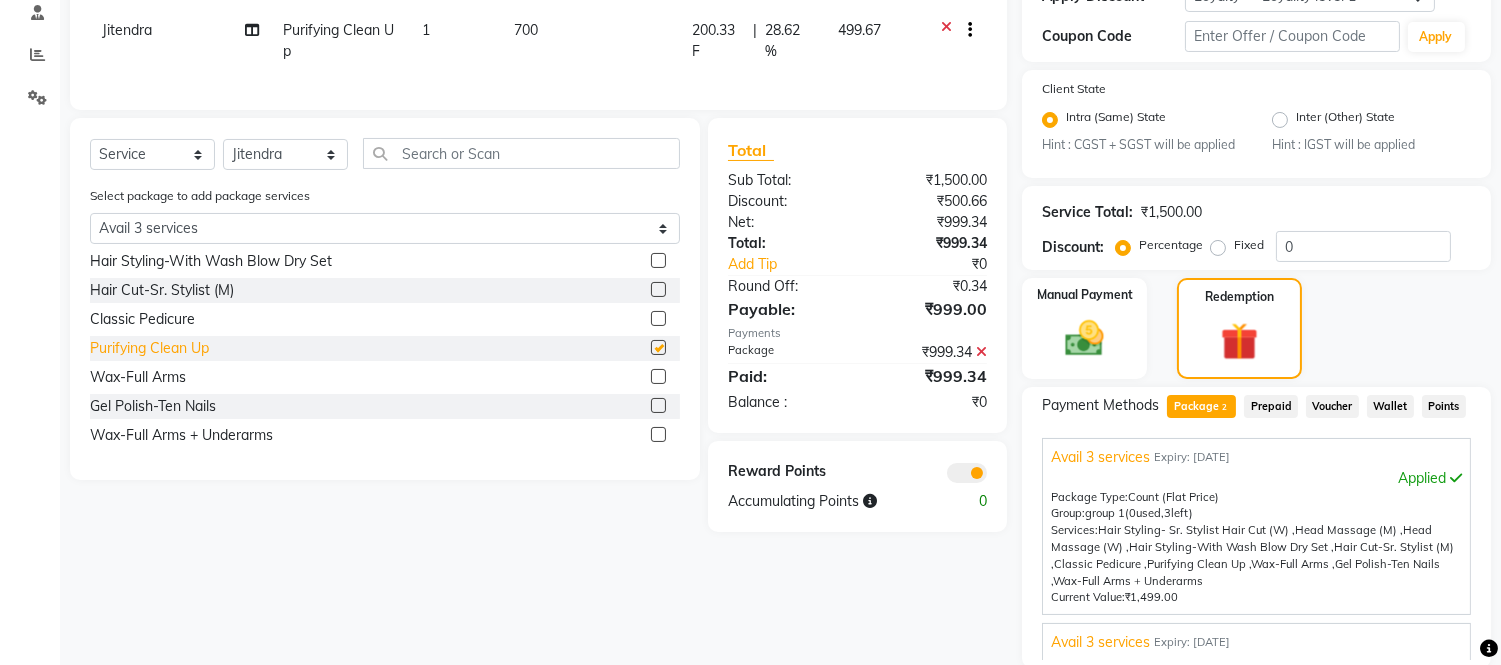 checkbox on "false" 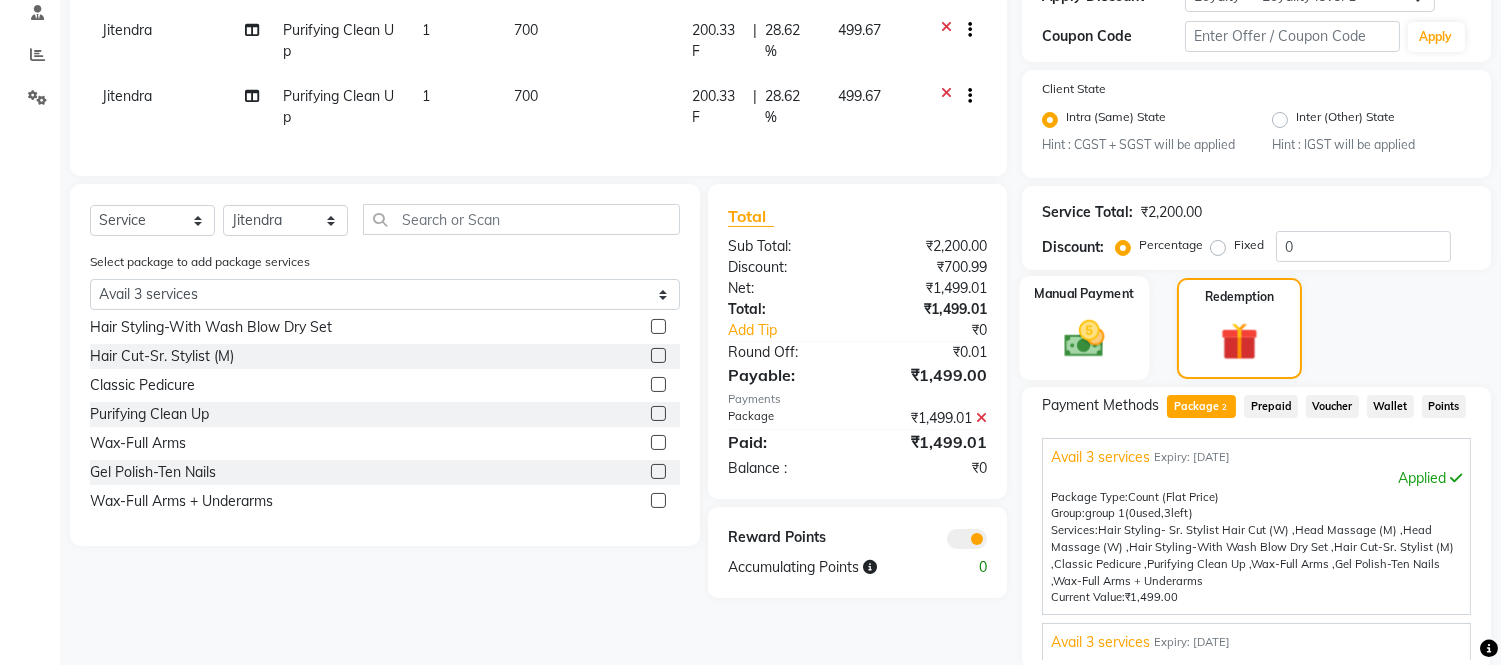 click 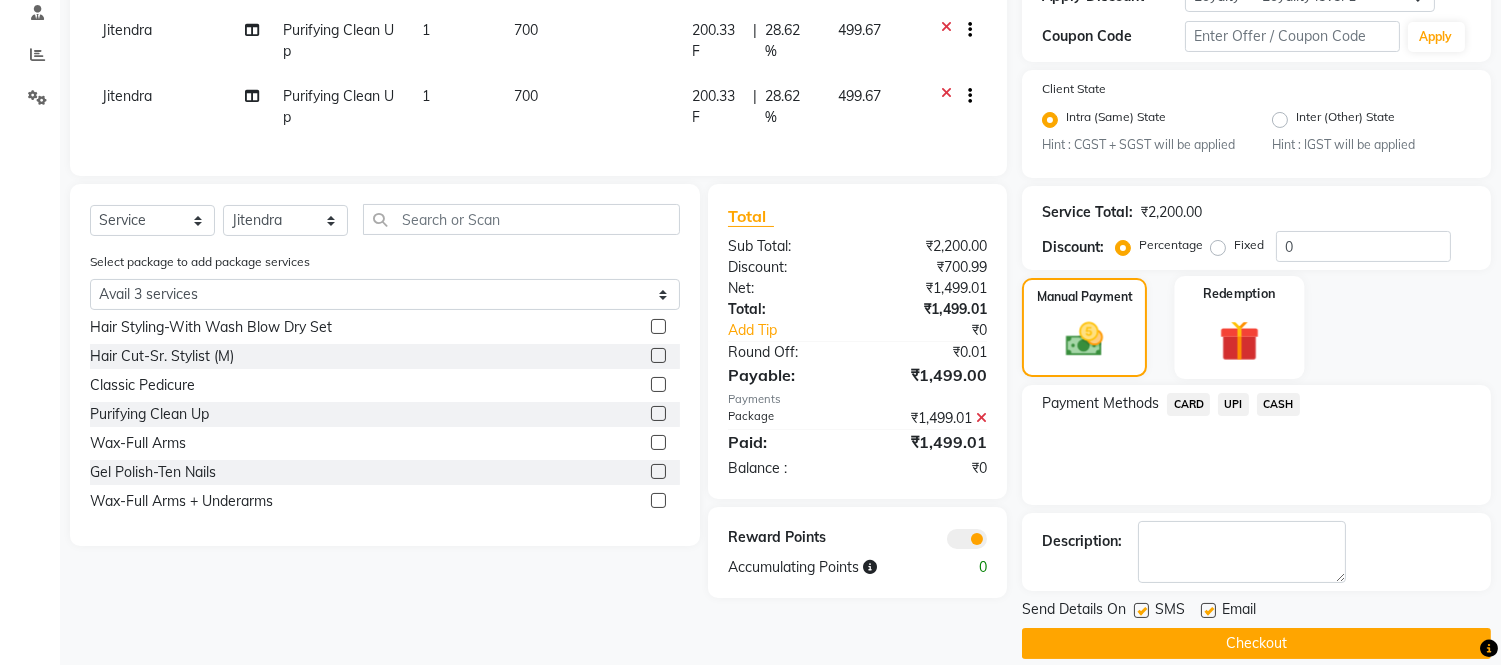 click 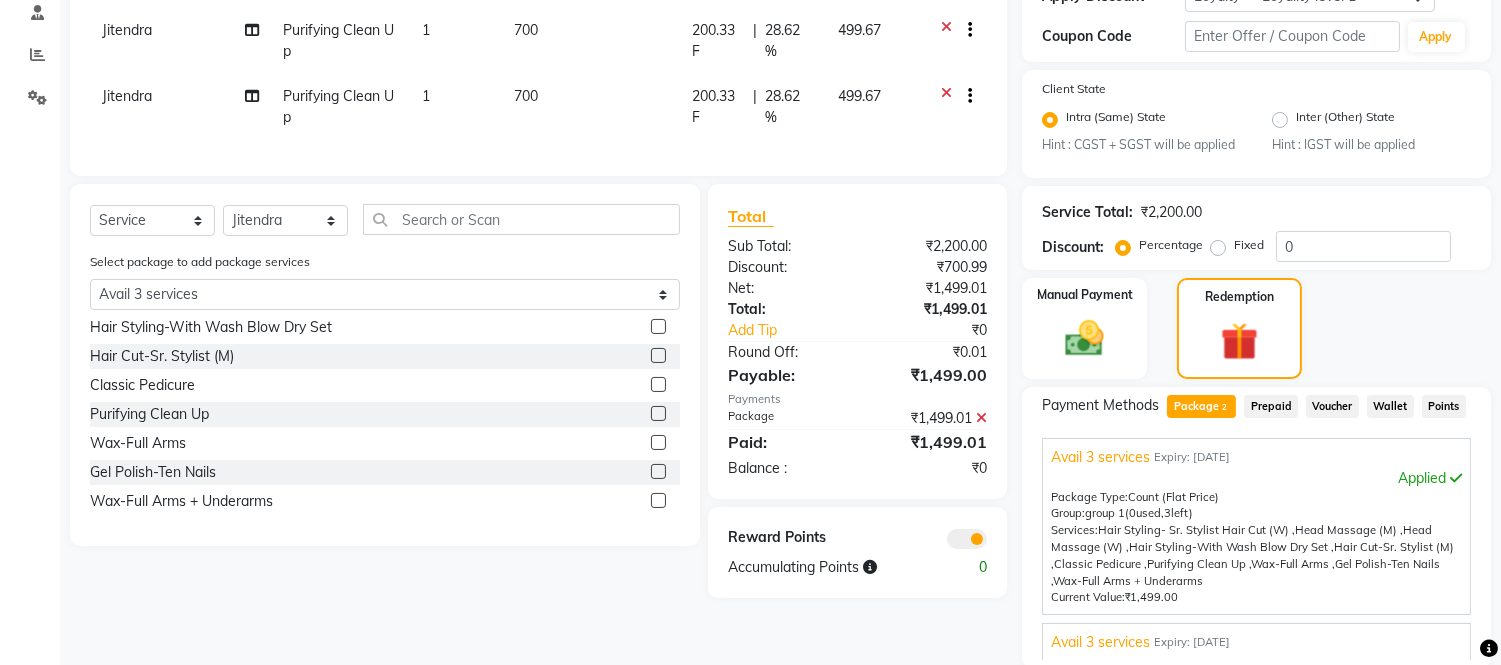 scroll, scrollTop: 3, scrollLeft: 0, axis: vertical 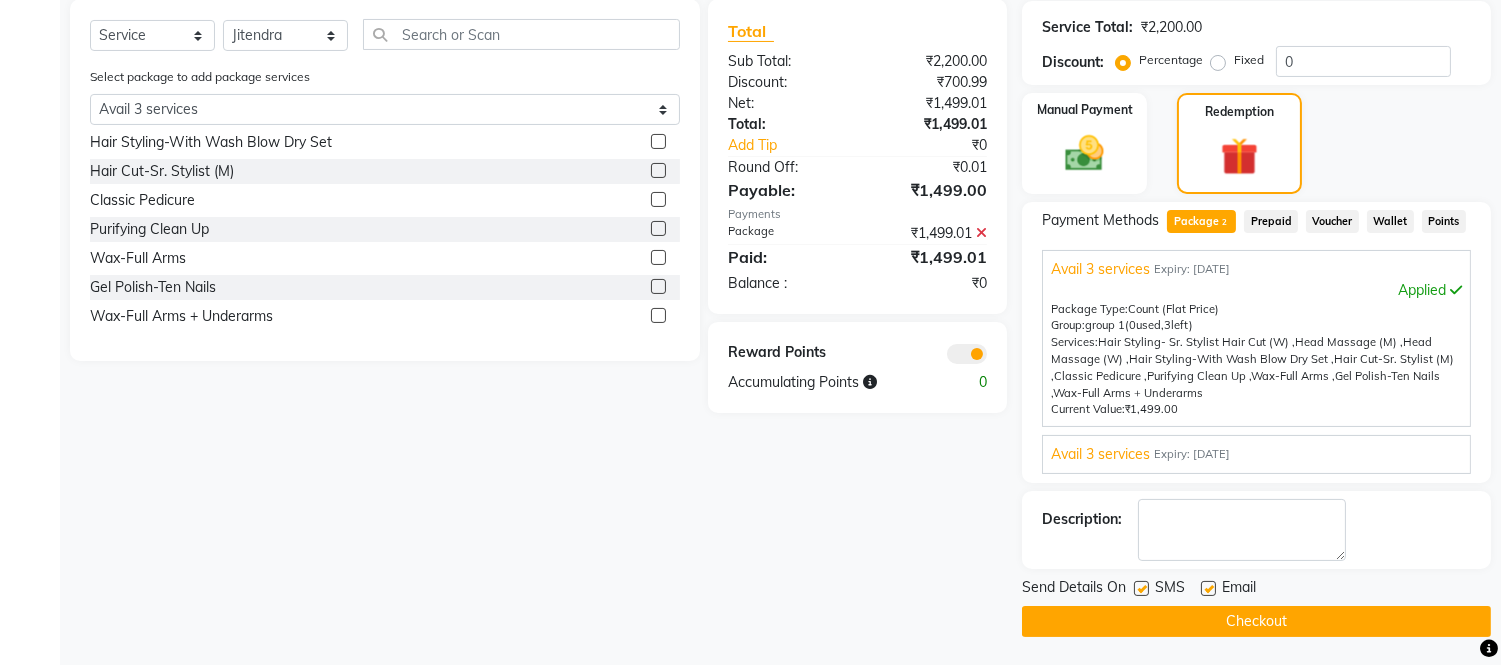 click on "Expiry: [DATE]" at bounding box center [1192, 454] 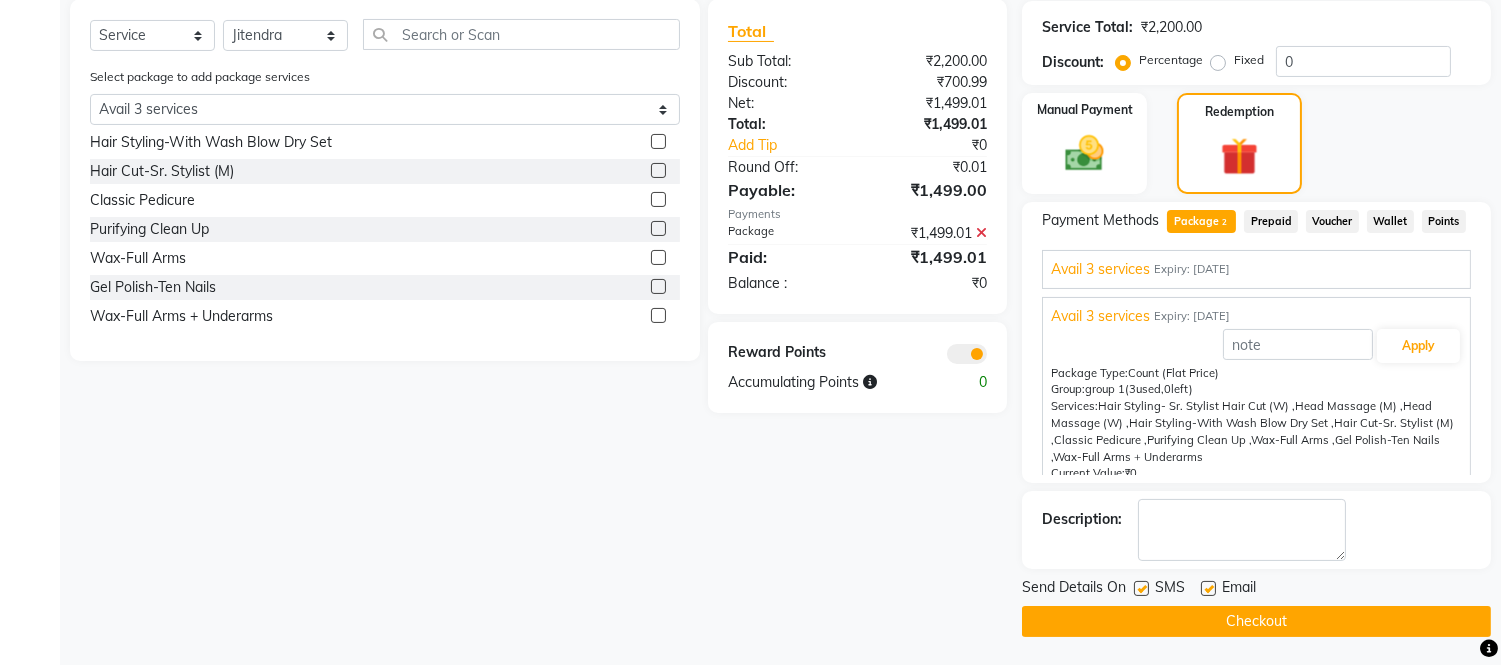 click on "Checkout" 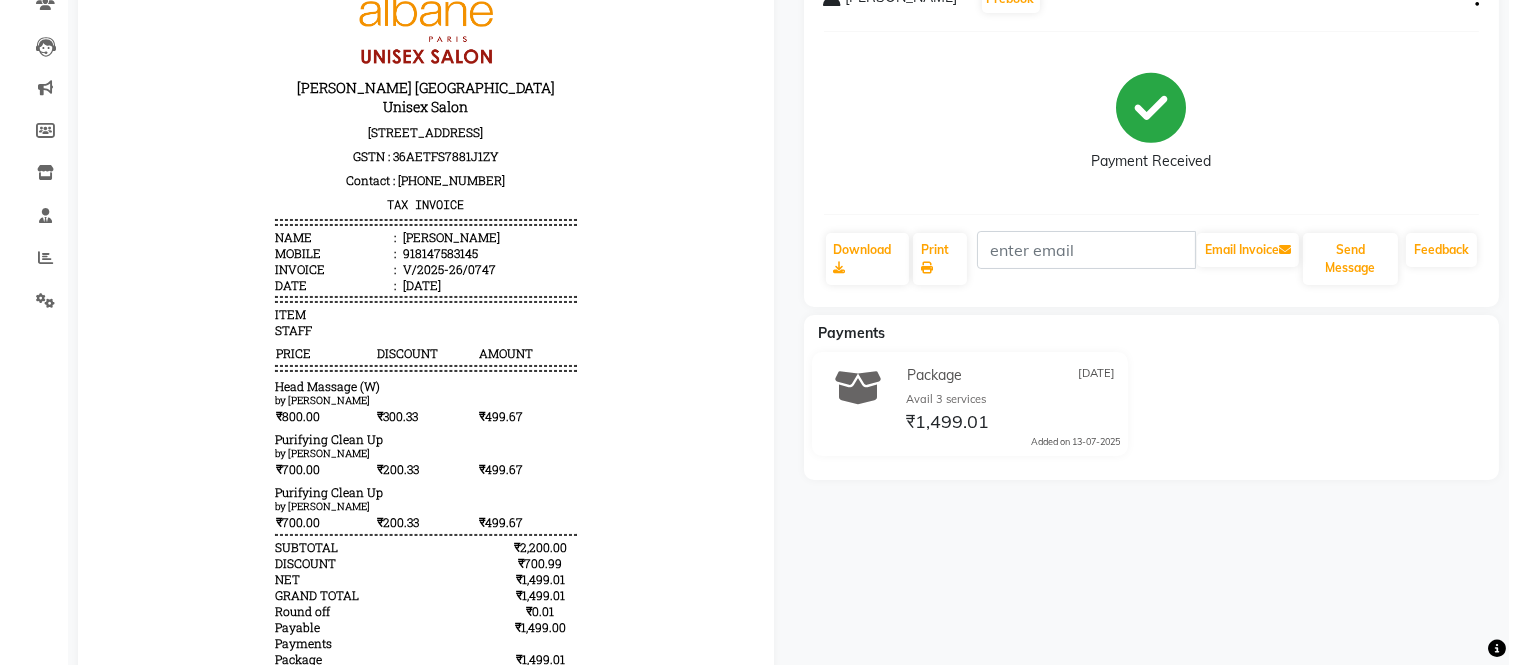 scroll, scrollTop: 0, scrollLeft: 0, axis: both 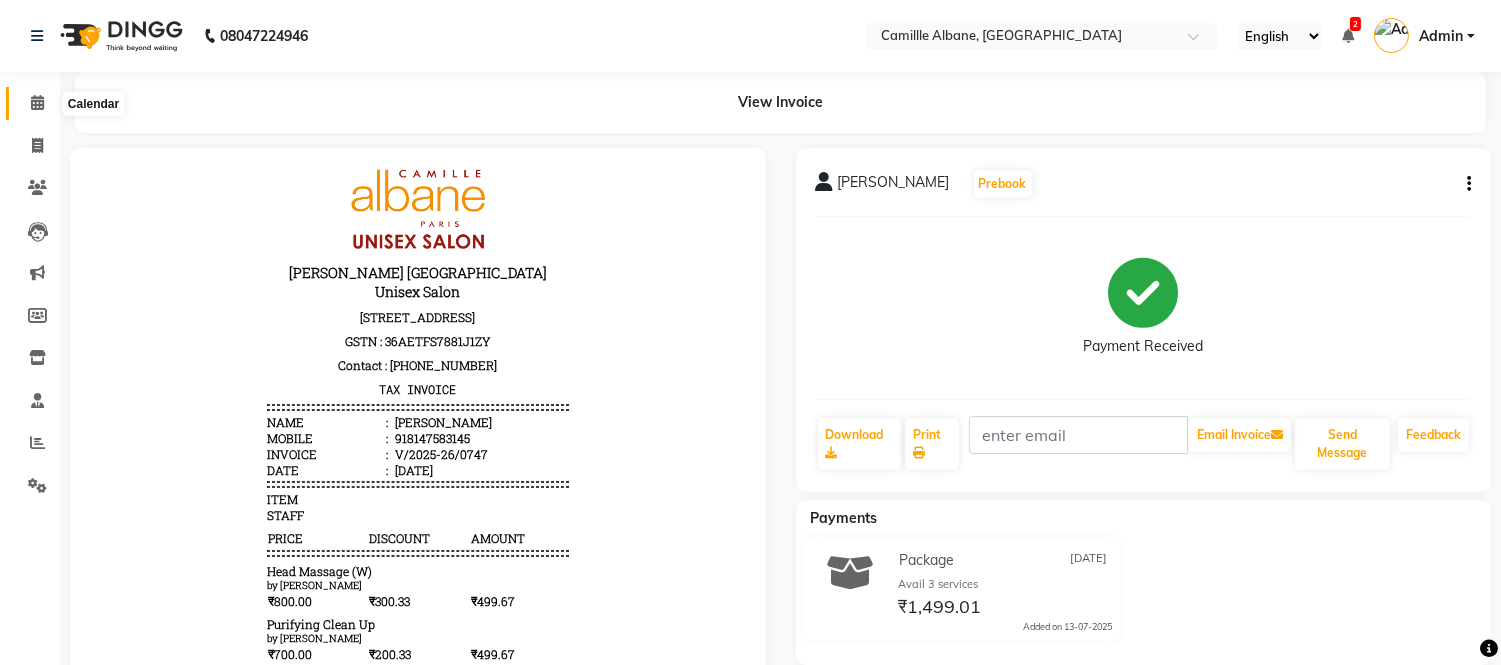 click 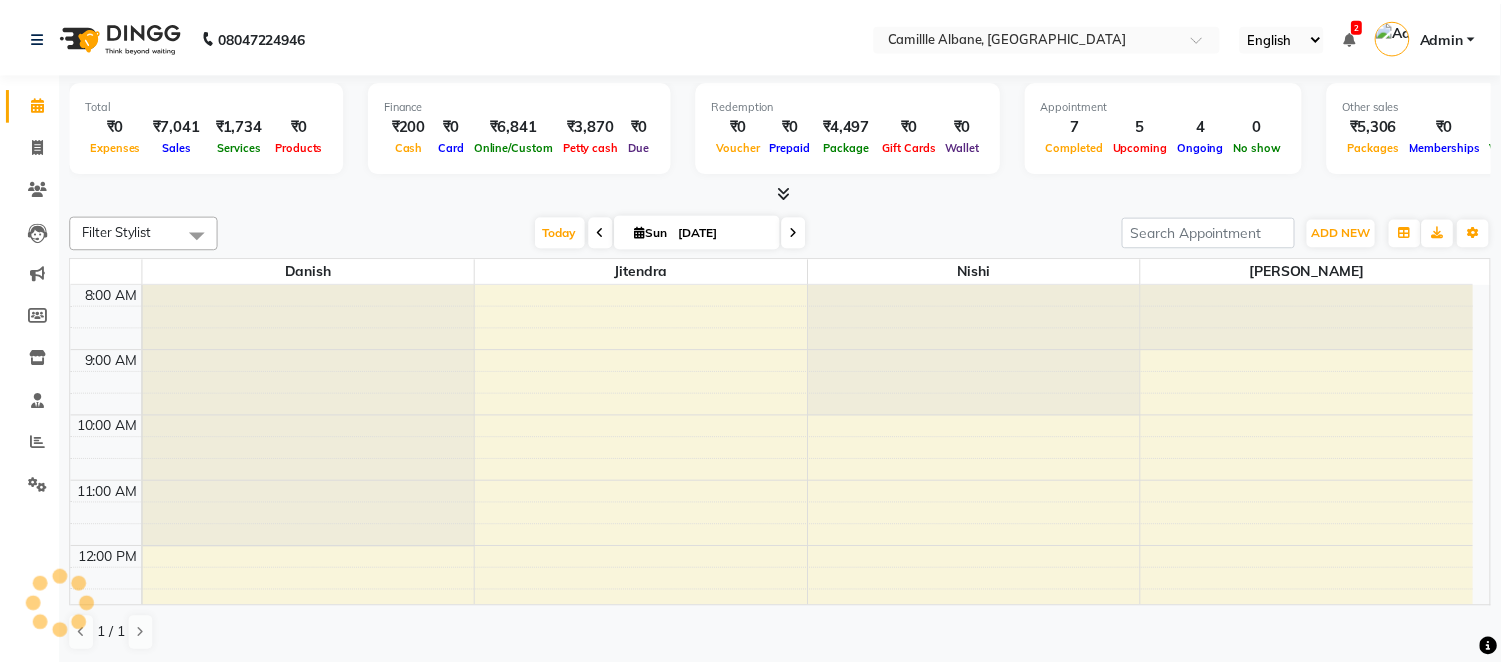 scroll, scrollTop: 0, scrollLeft: 0, axis: both 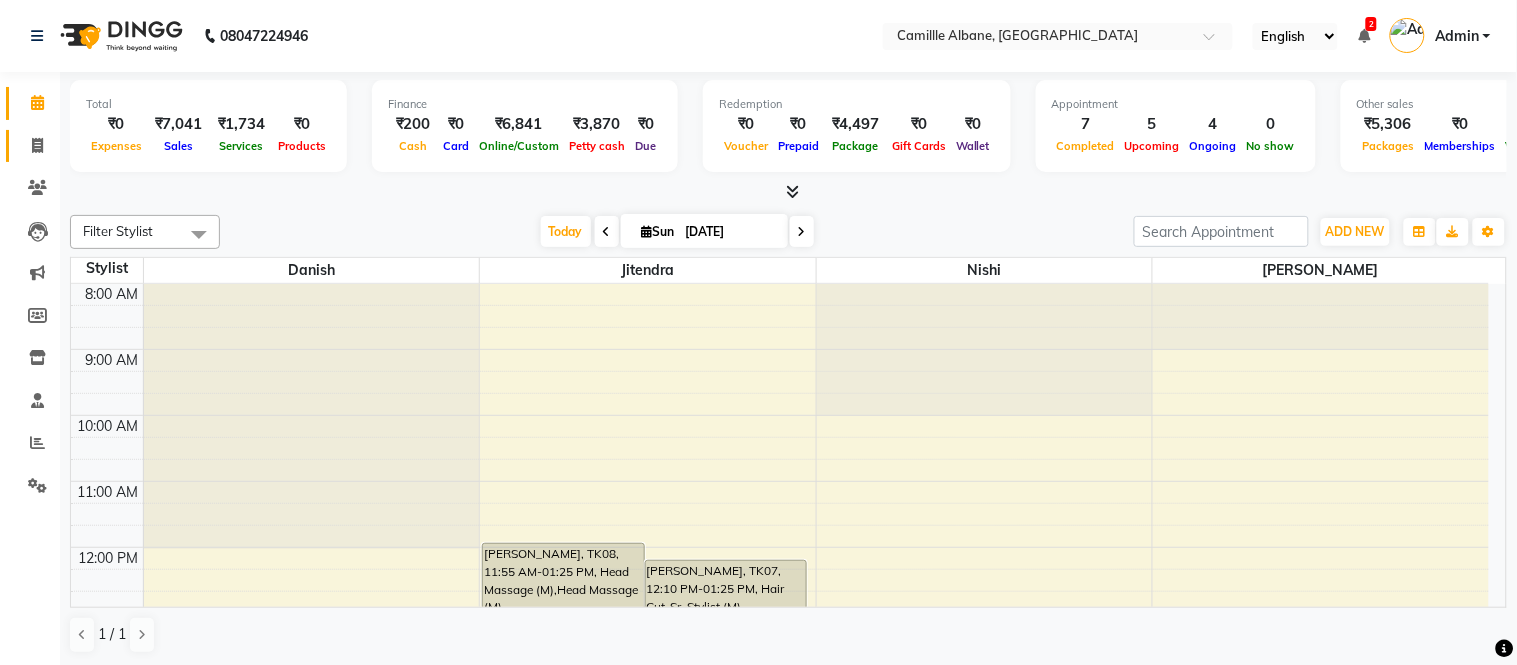 click 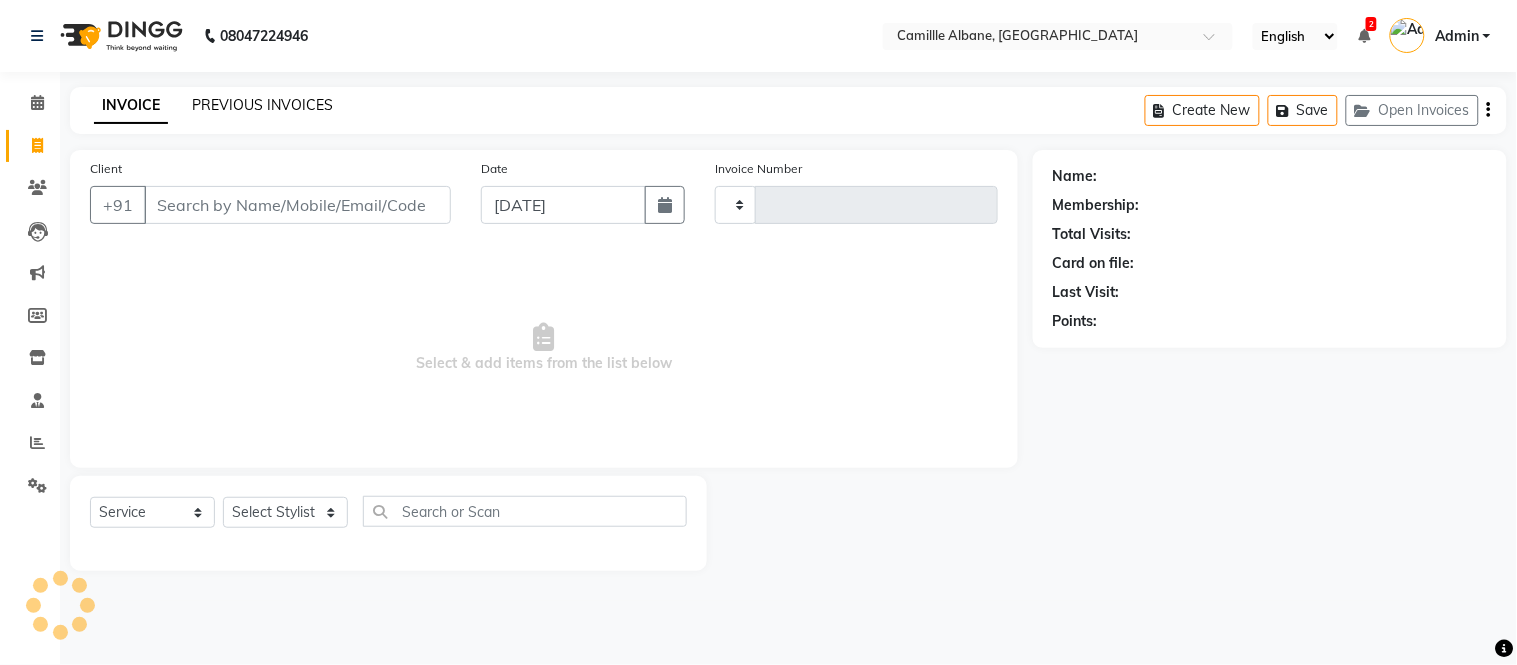 type on "0748" 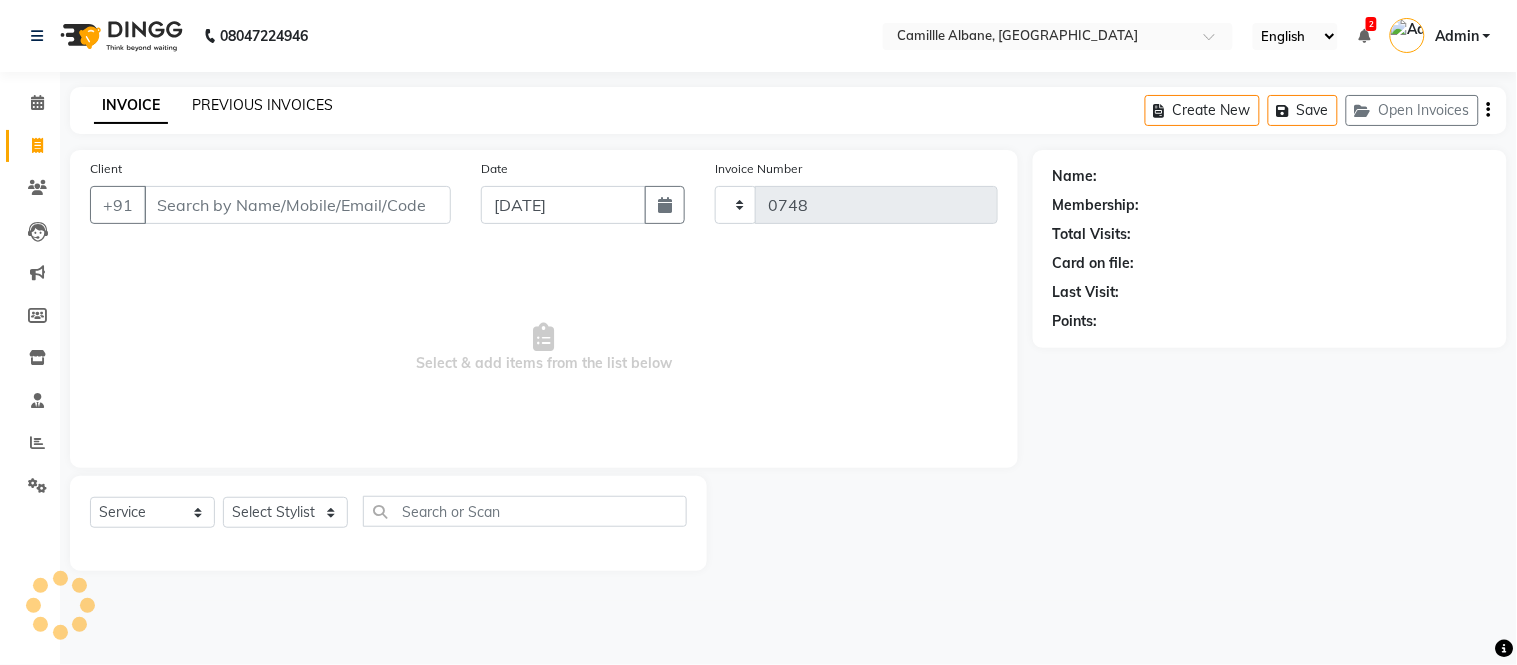 select on "7025" 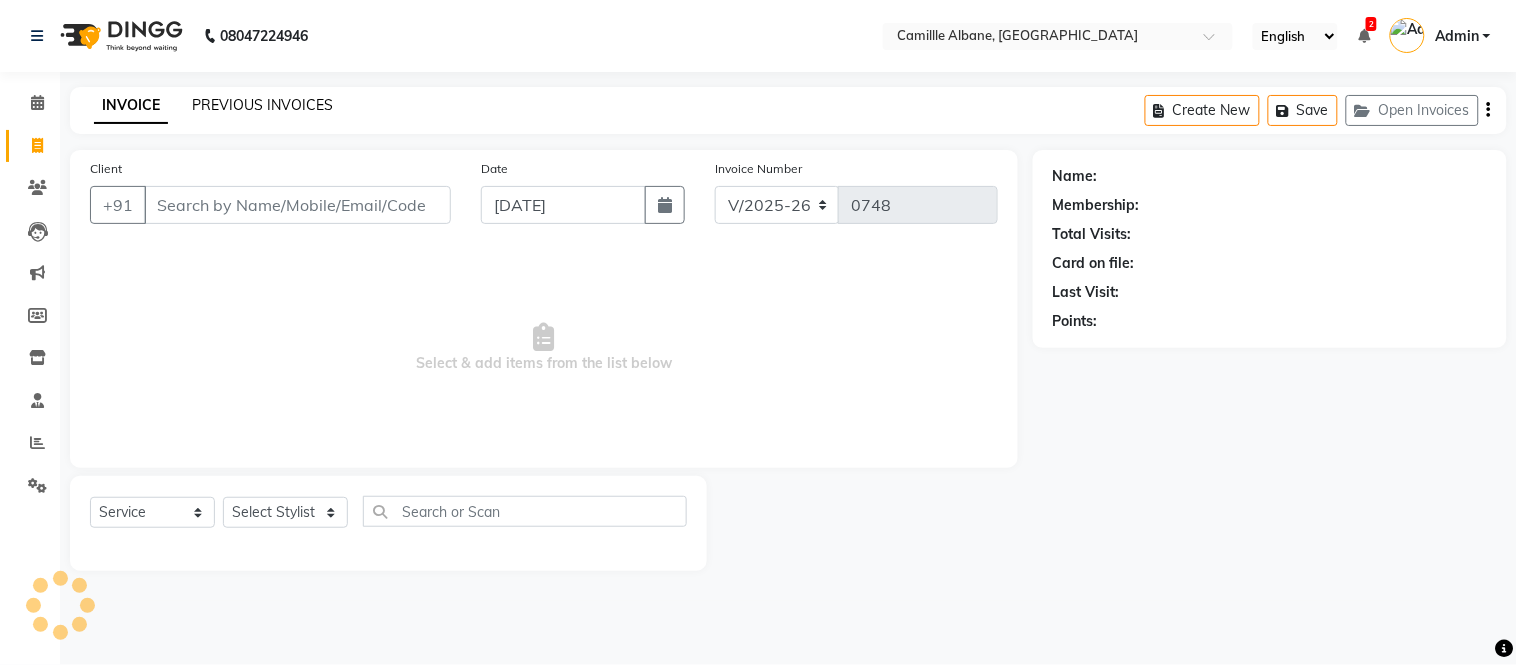 click on "PREVIOUS INVOICES" 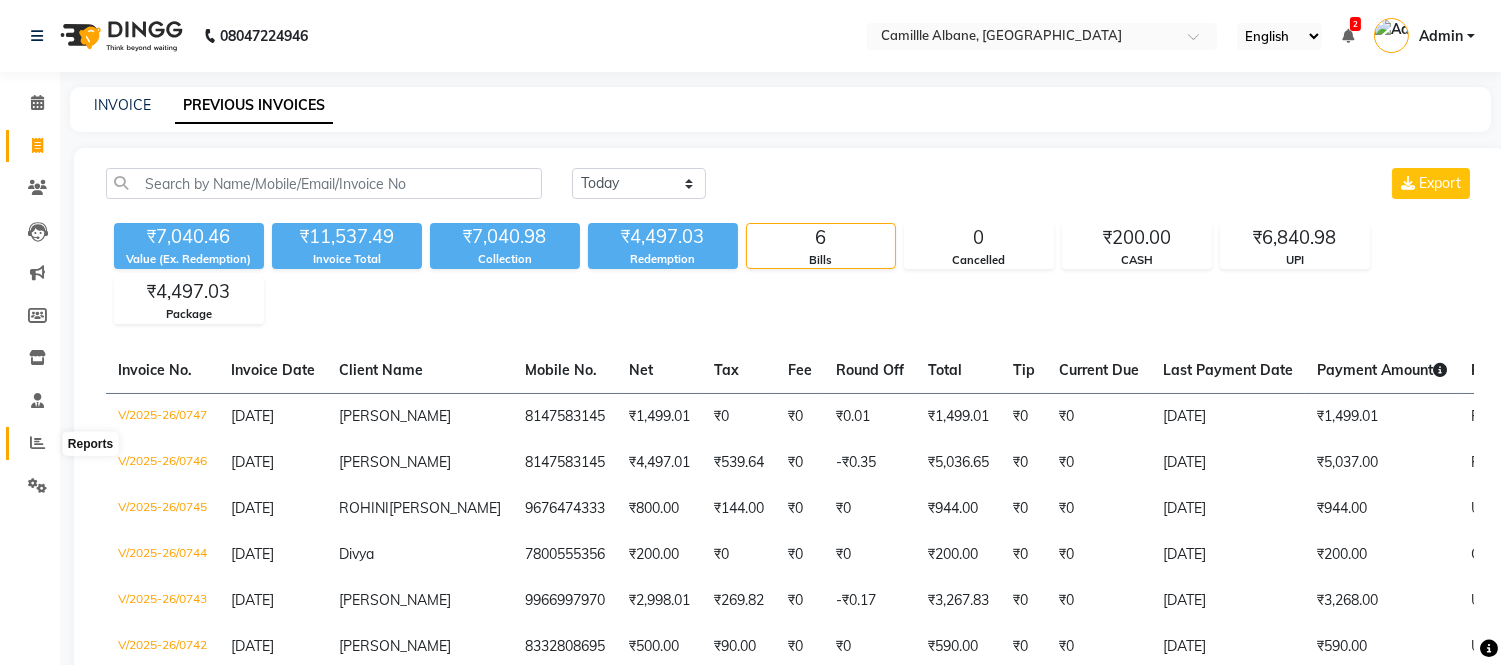 click 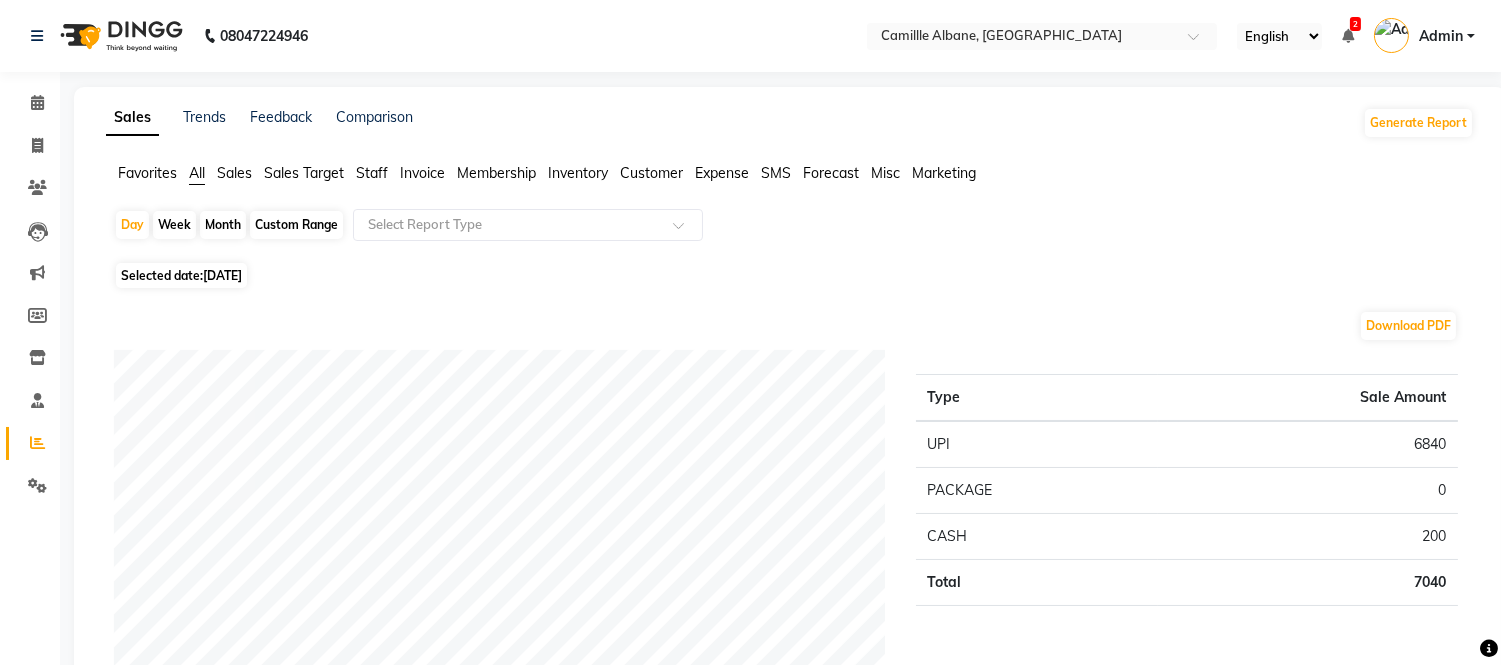 click on "Staff" 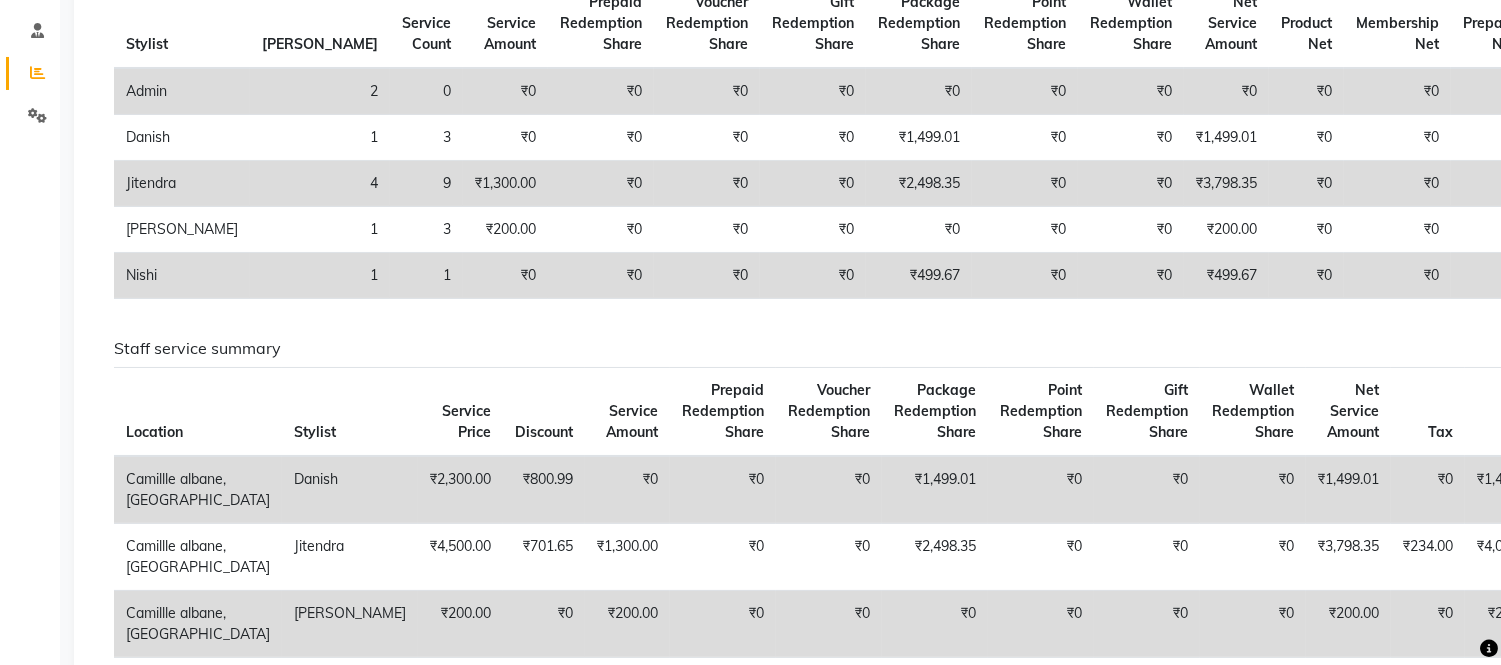 scroll, scrollTop: 185, scrollLeft: 0, axis: vertical 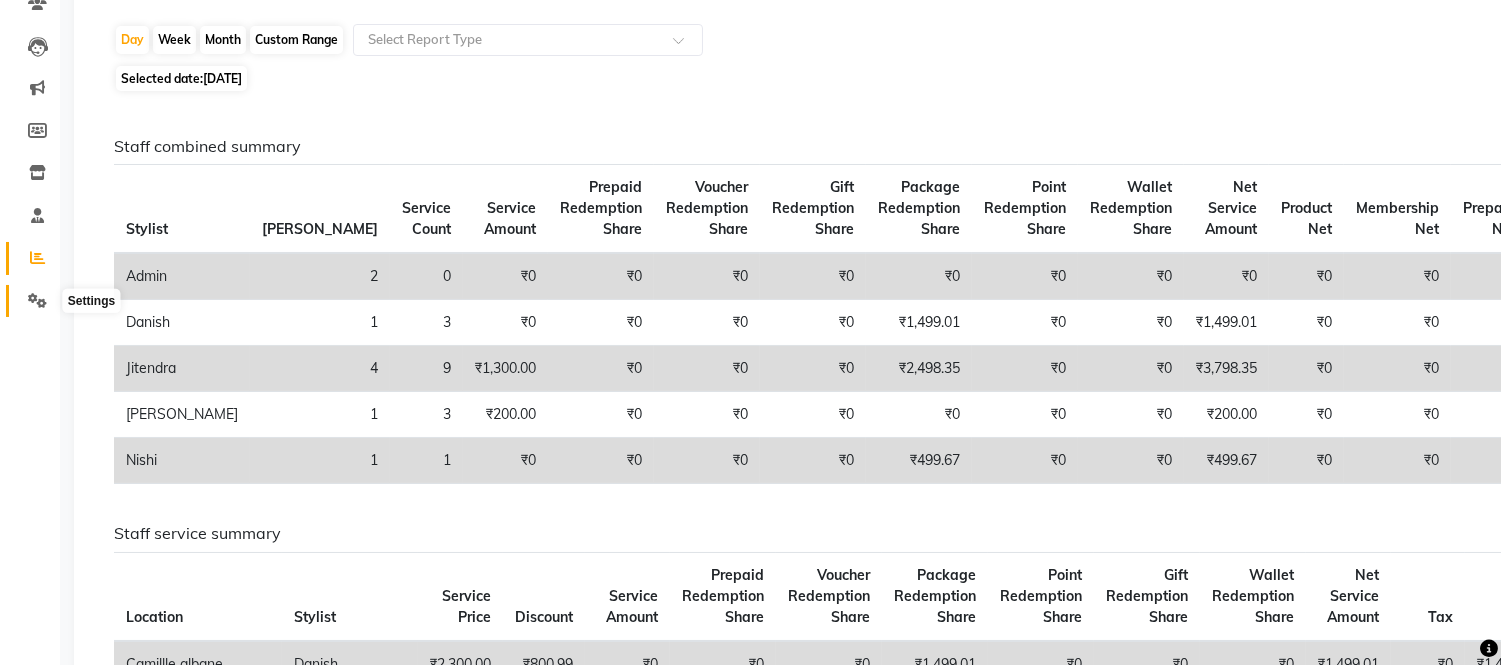 click 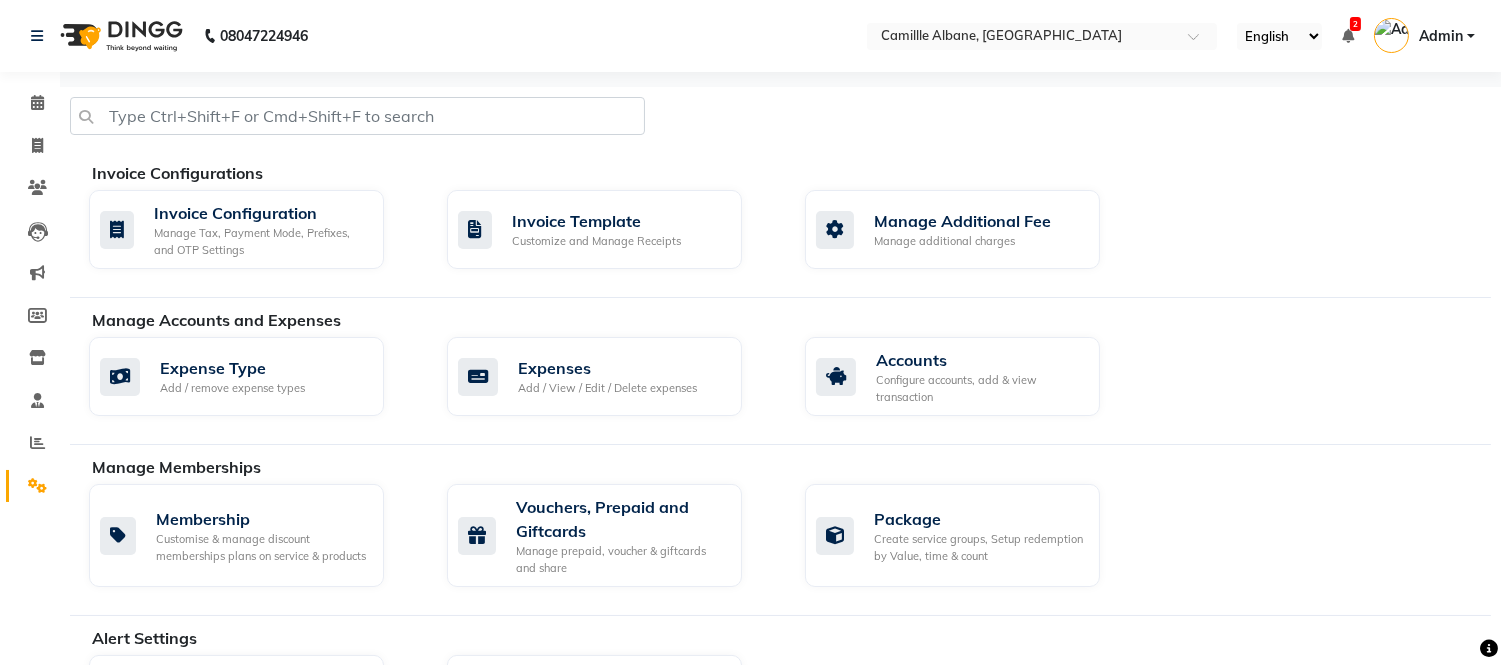 scroll, scrollTop: 555, scrollLeft: 0, axis: vertical 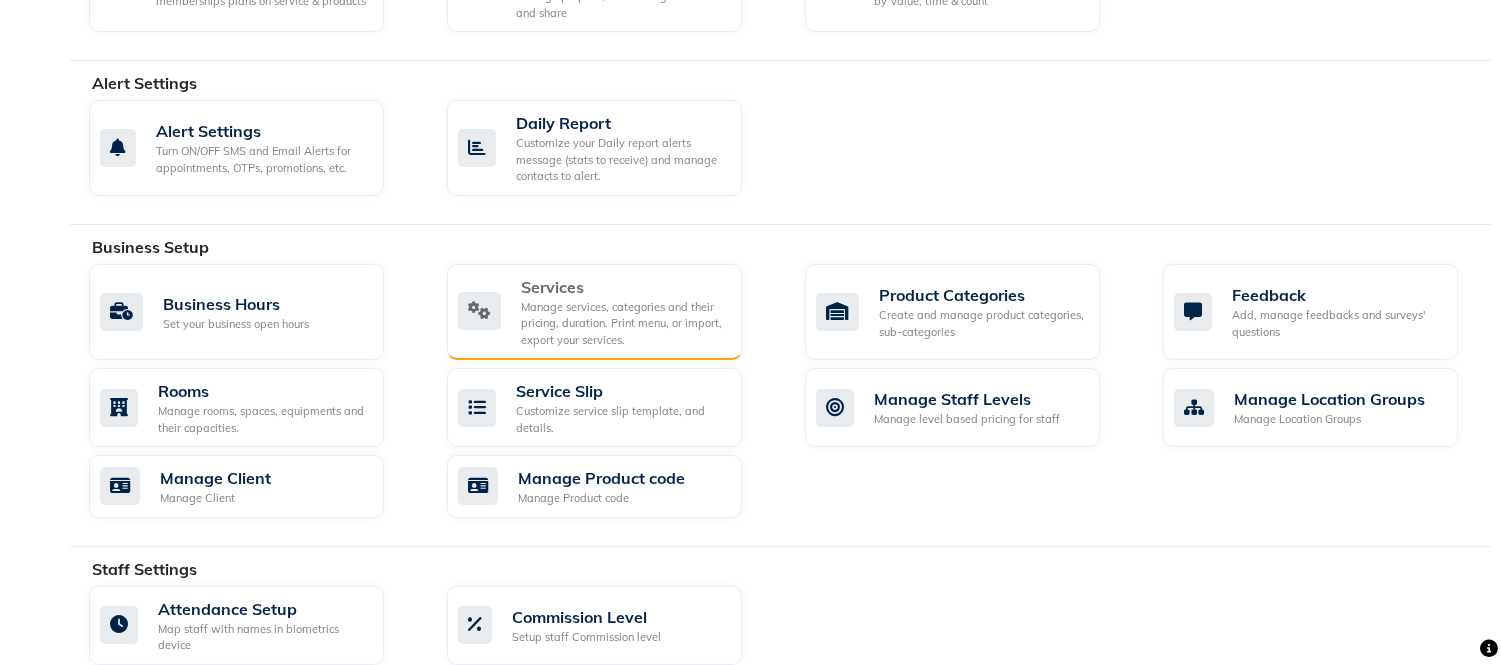 click on "Manage services, categories and their pricing, duration. Print menu, or import, export your services." 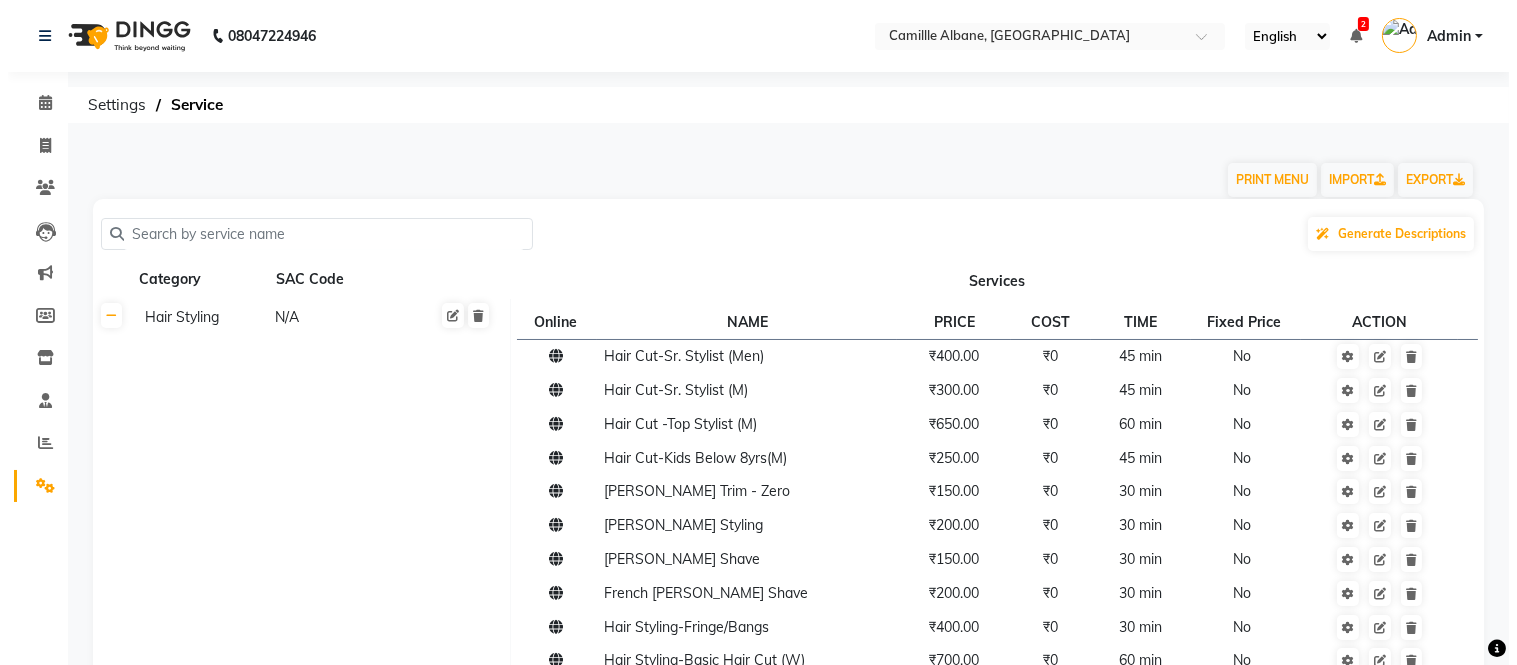 scroll, scrollTop: 925, scrollLeft: 0, axis: vertical 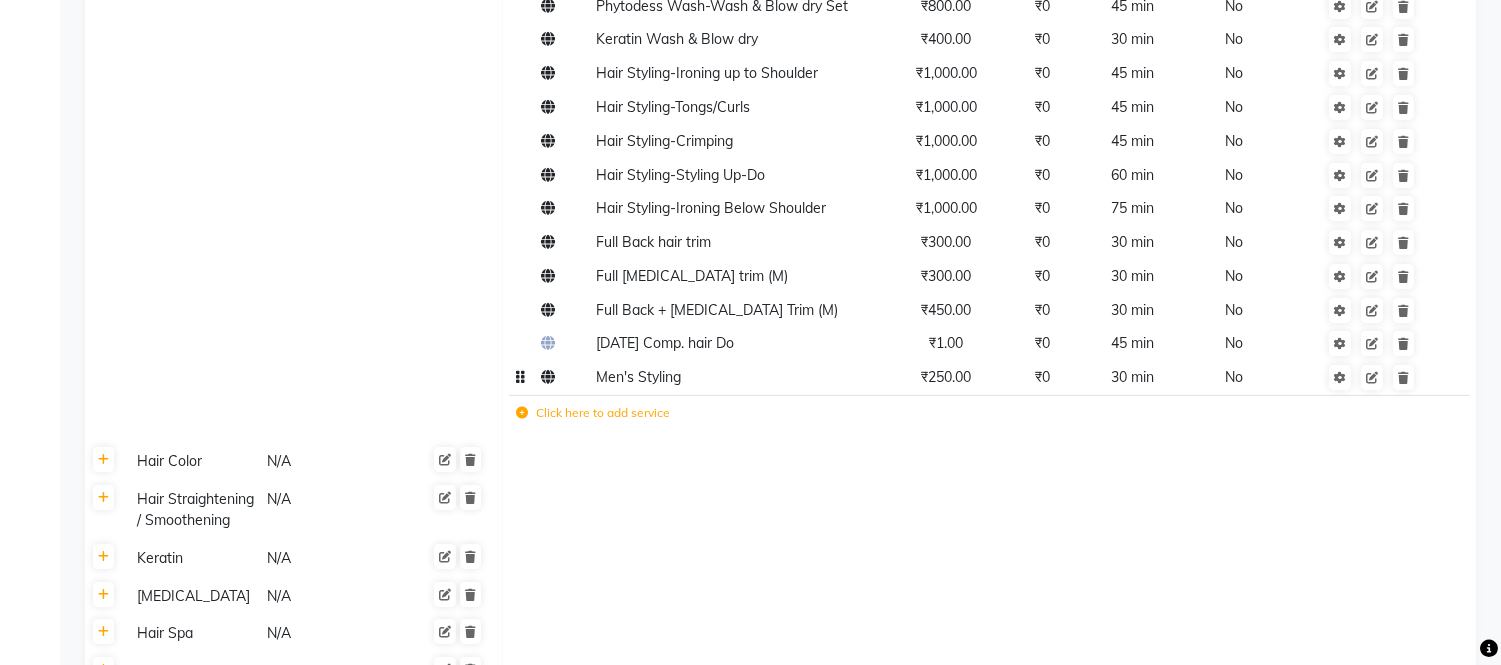 click 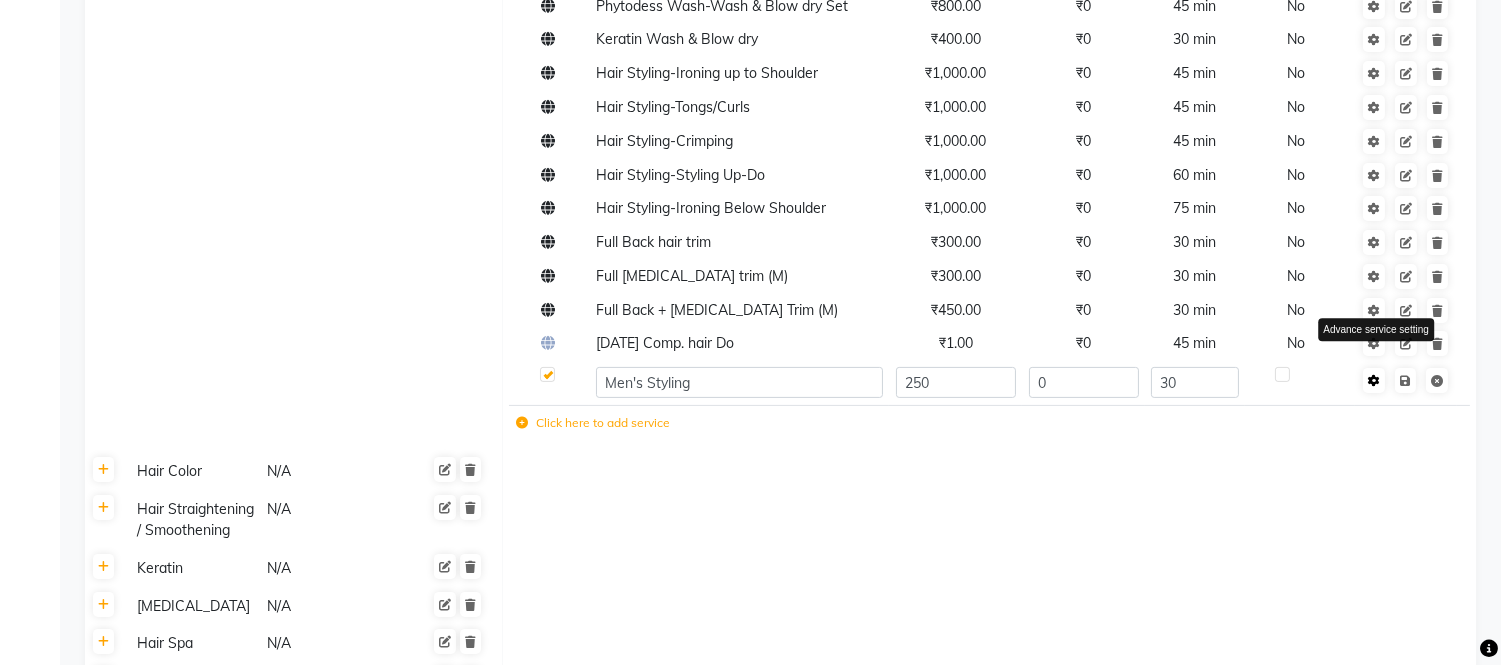 click 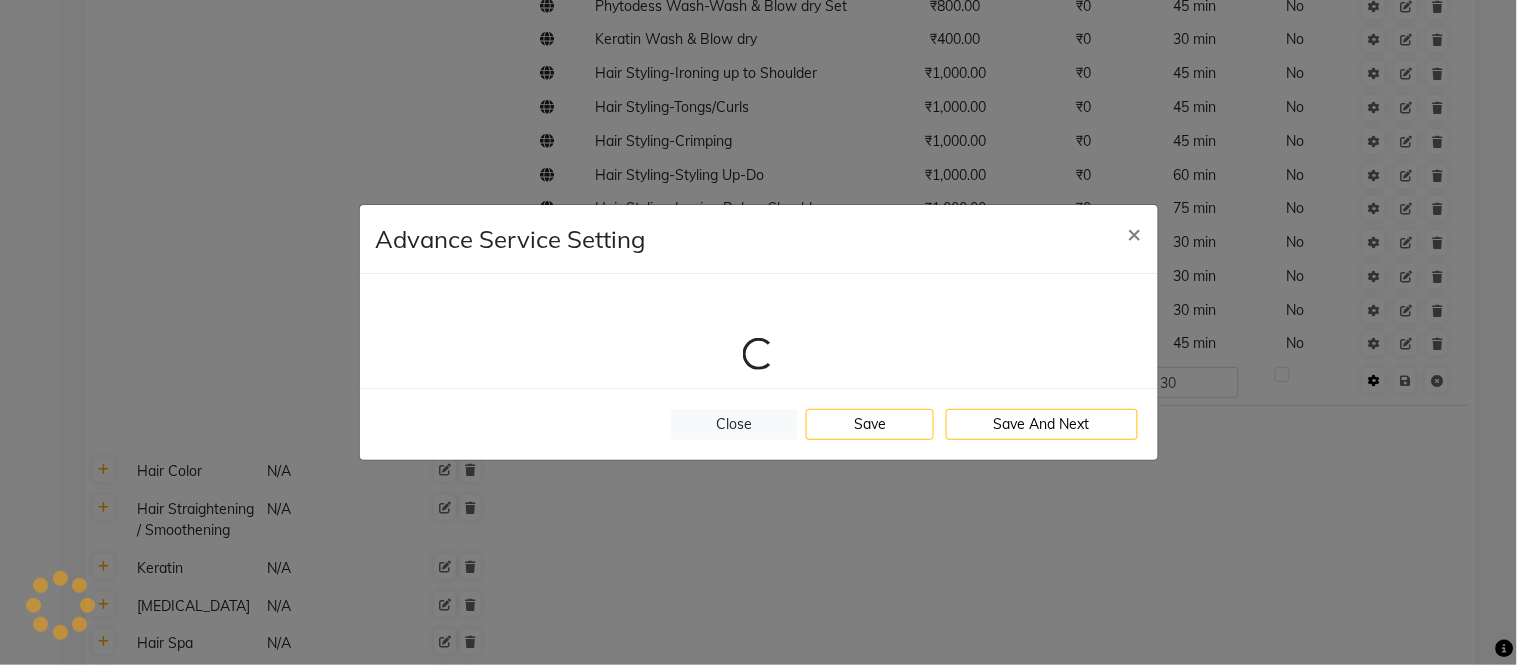 select on "1: 95878" 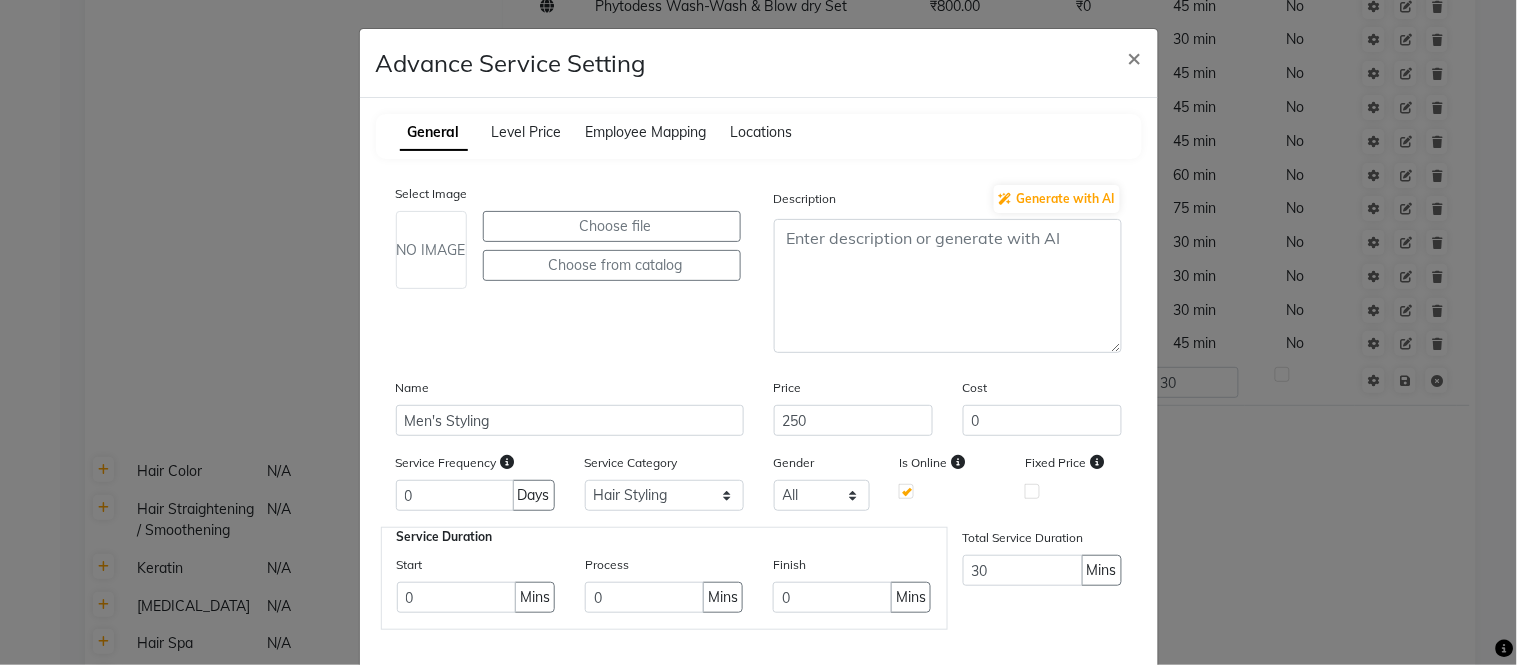 scroll, scrollTop: 103, scrollLeft: 0, axis: vertical 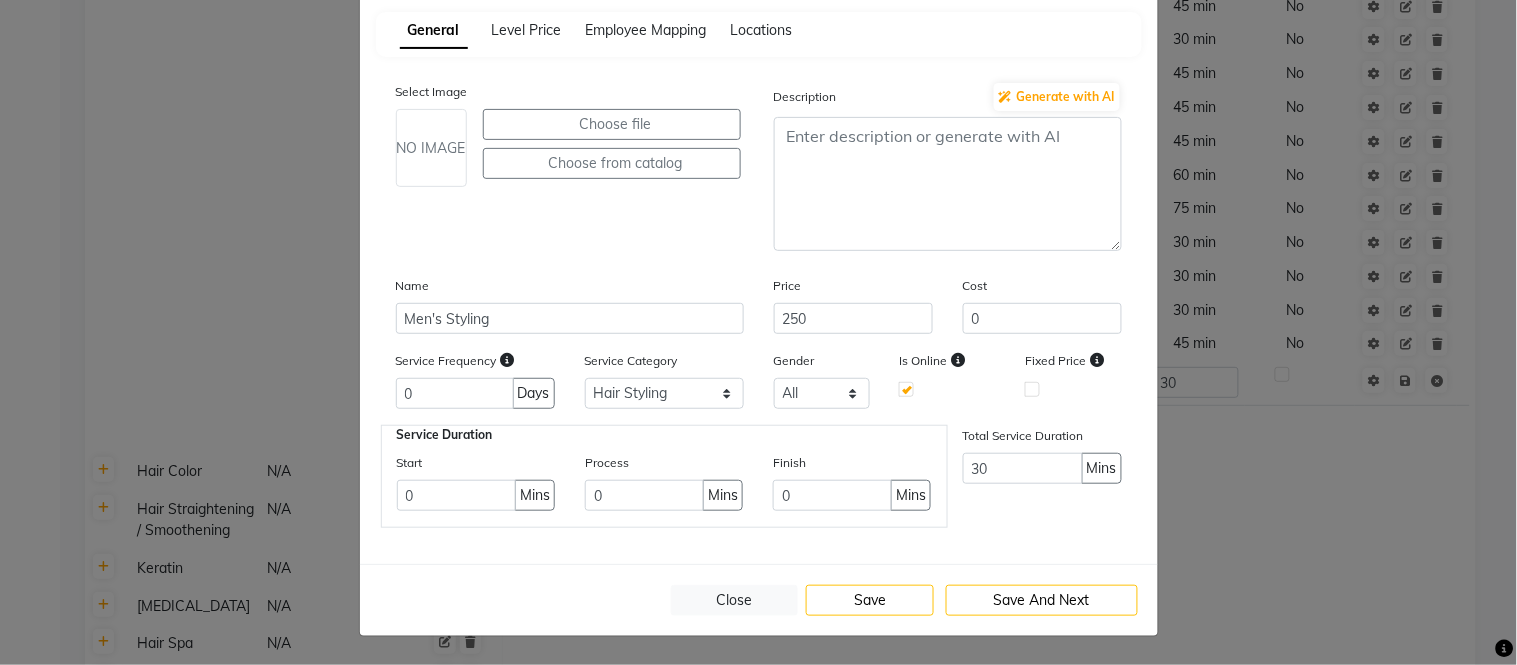 click 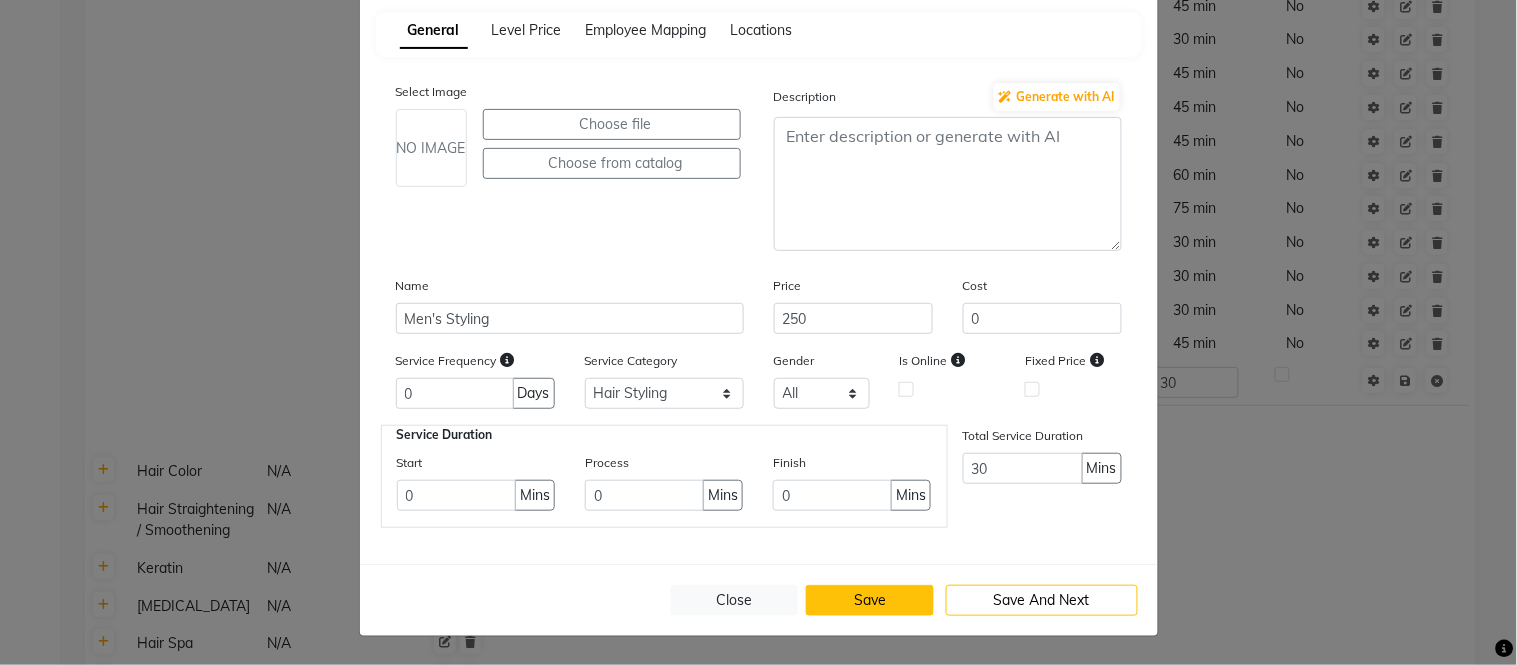 click on "Save" 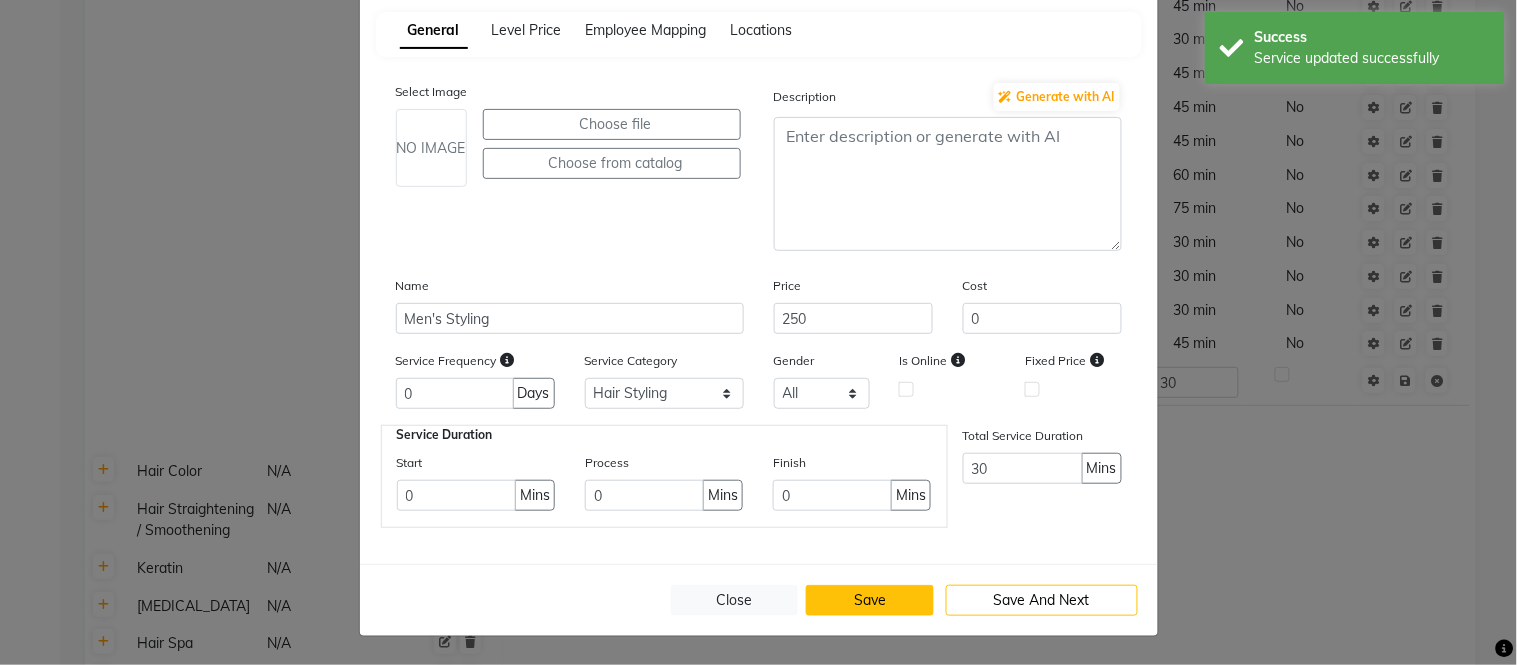 click on "Save" 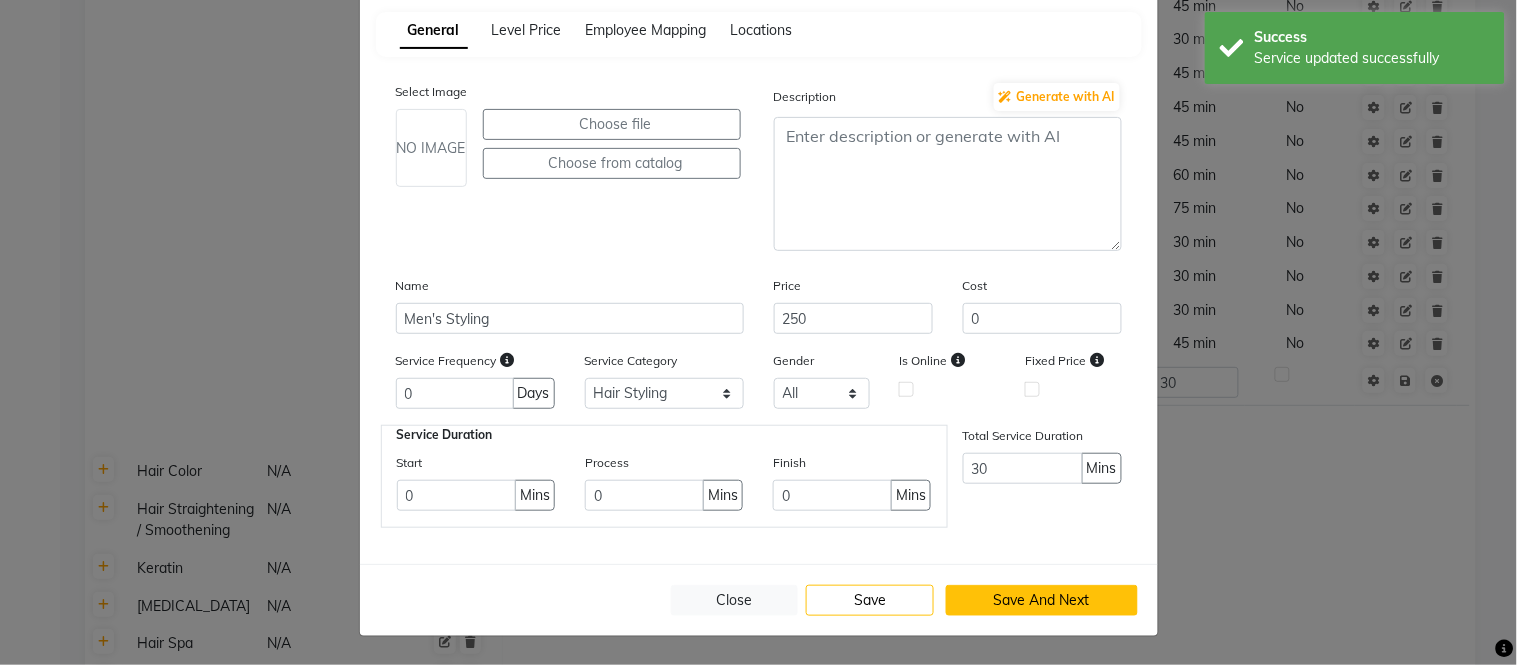 click on "Save And Next" 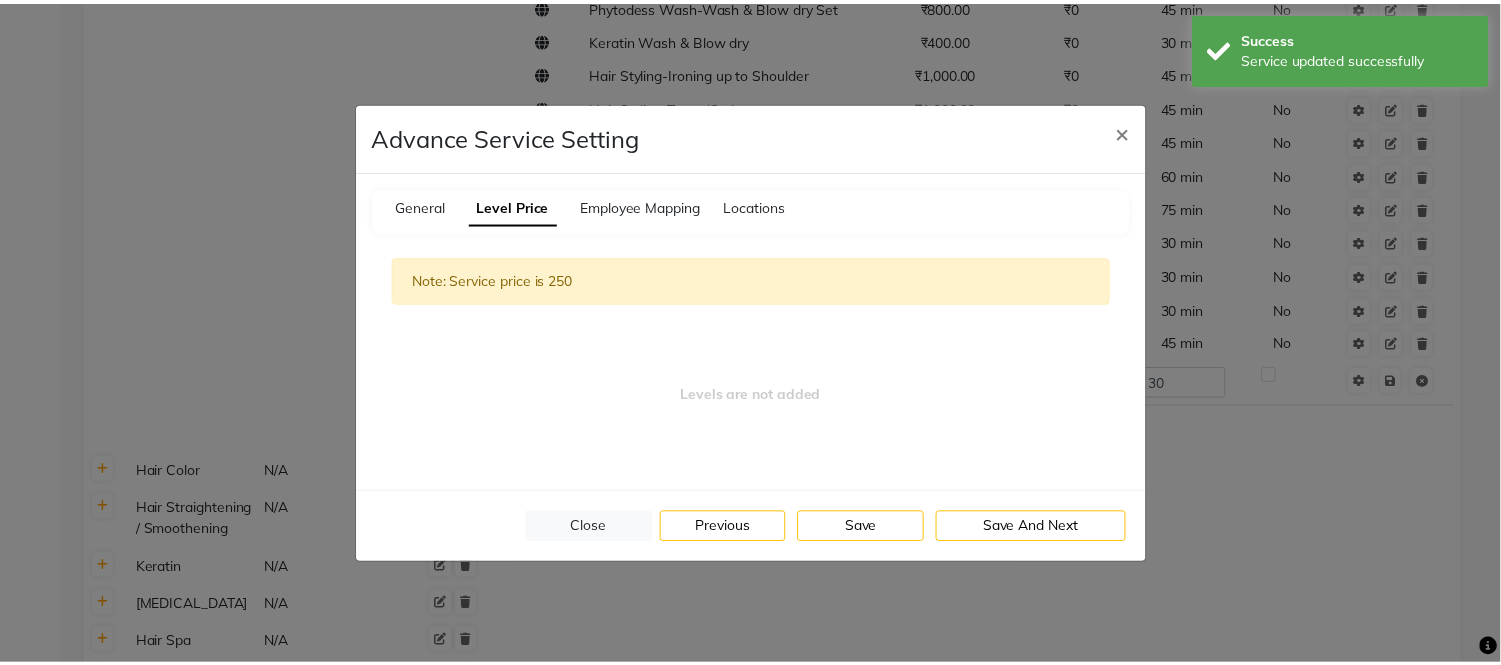 scroll, scrollTop: 0, scrollLeft: 0, axis: both 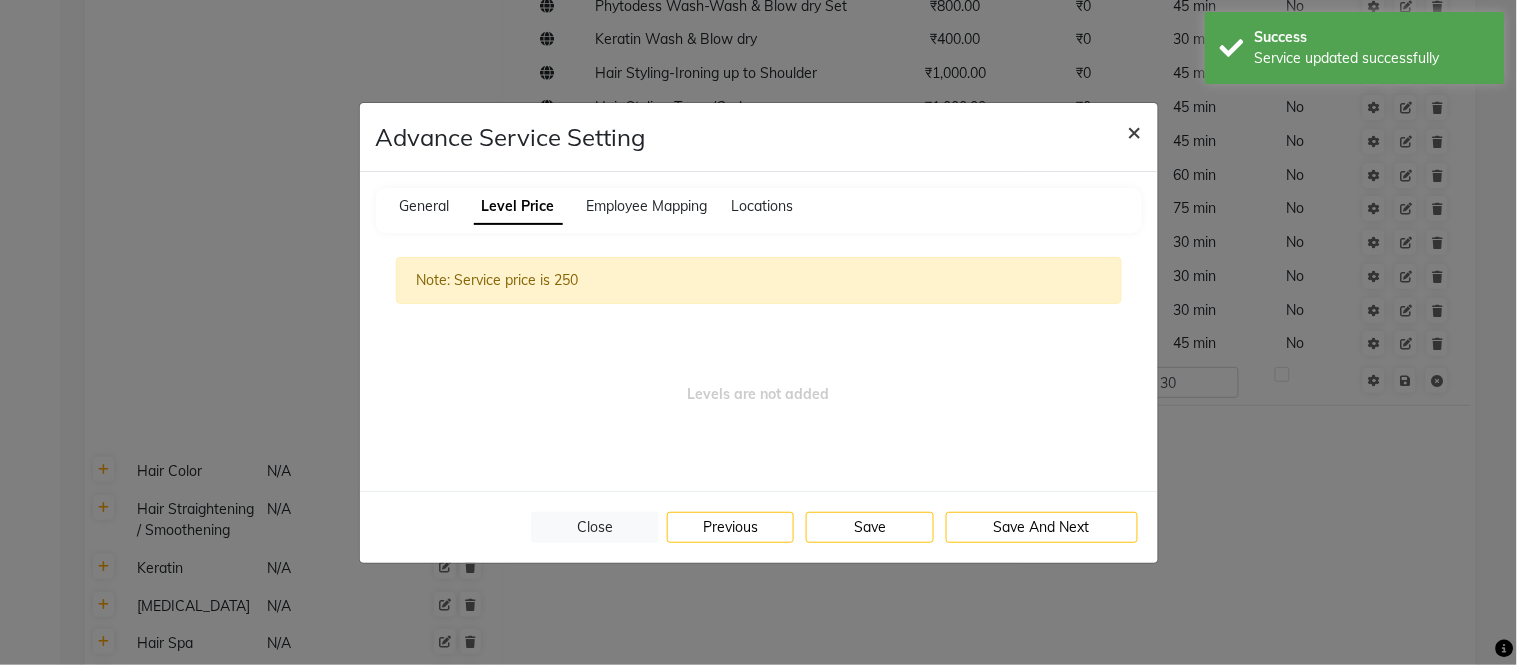 click on "×" 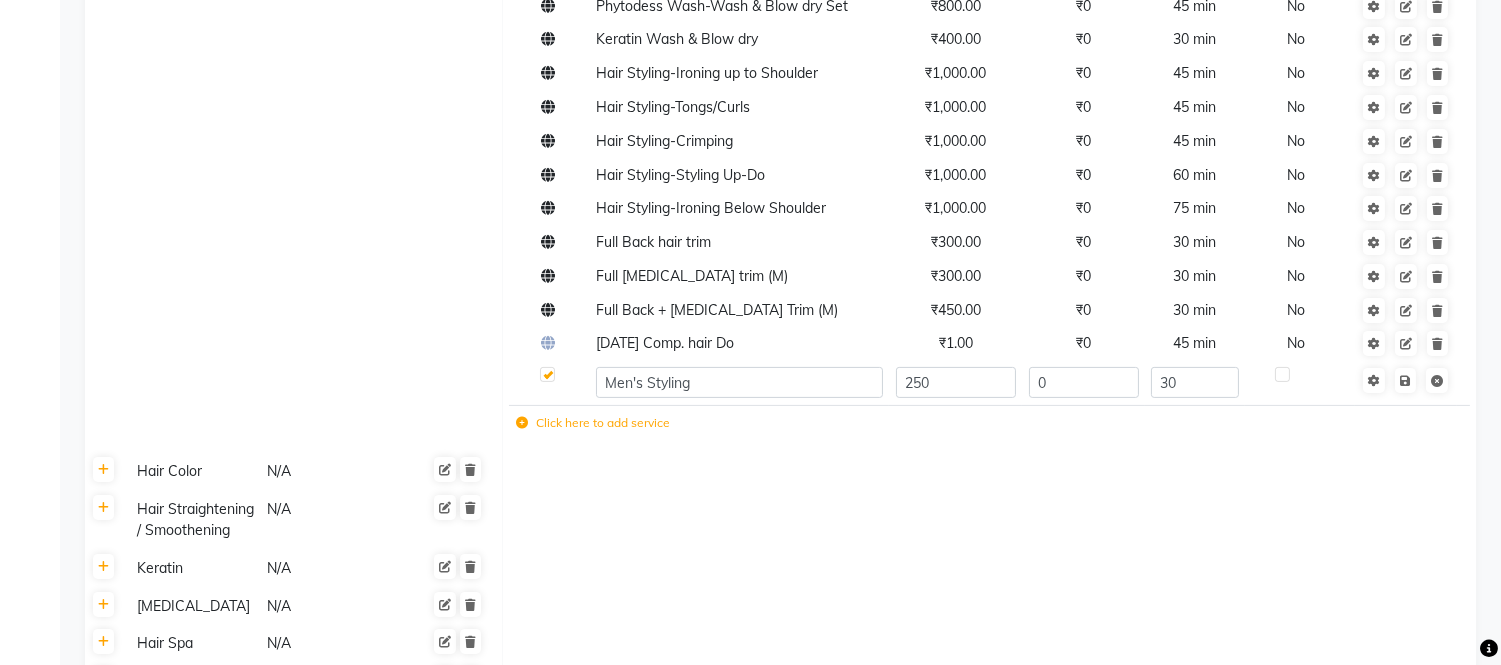click 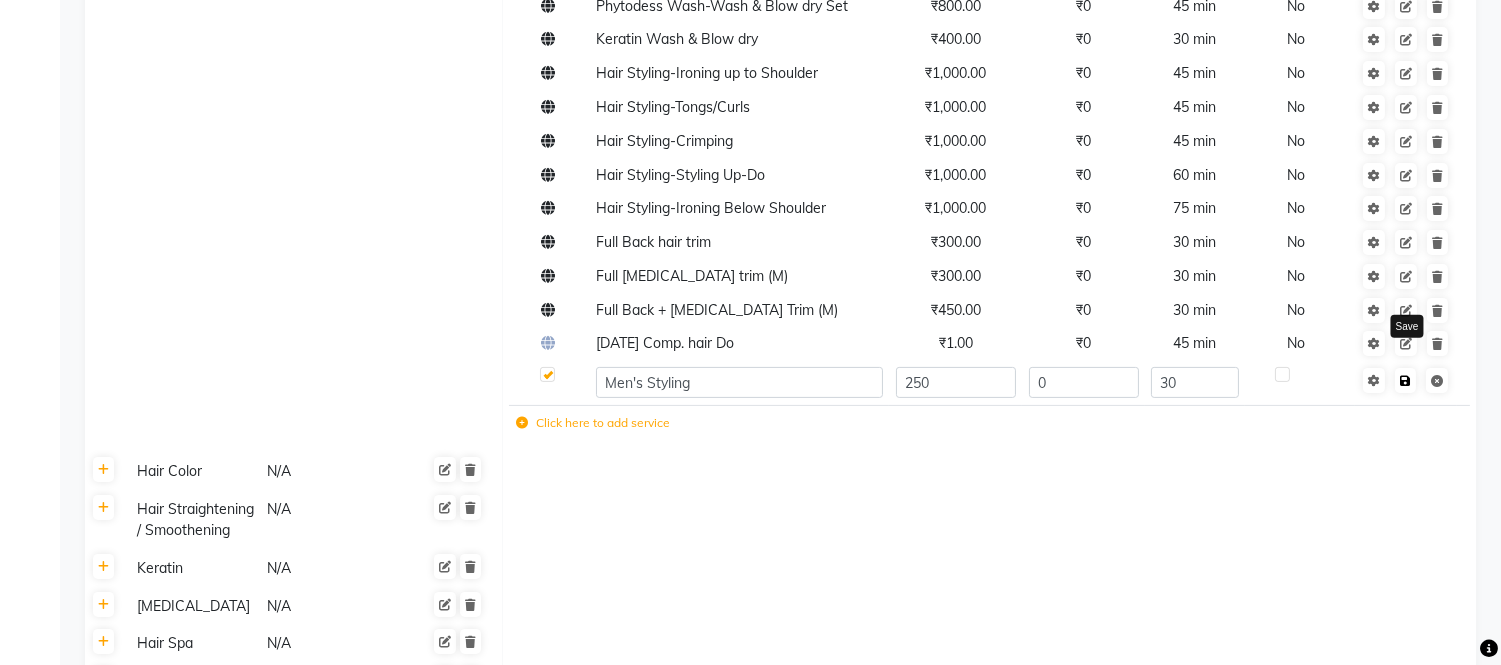 click 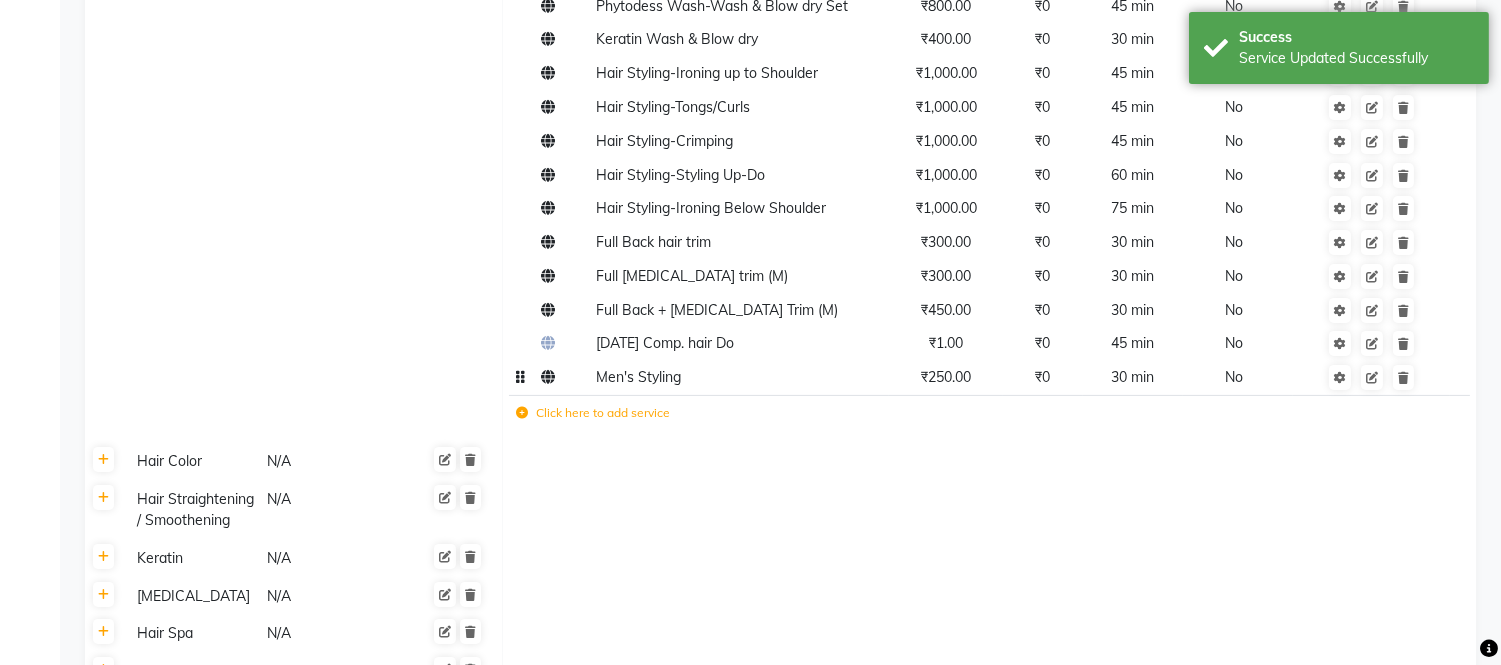 click 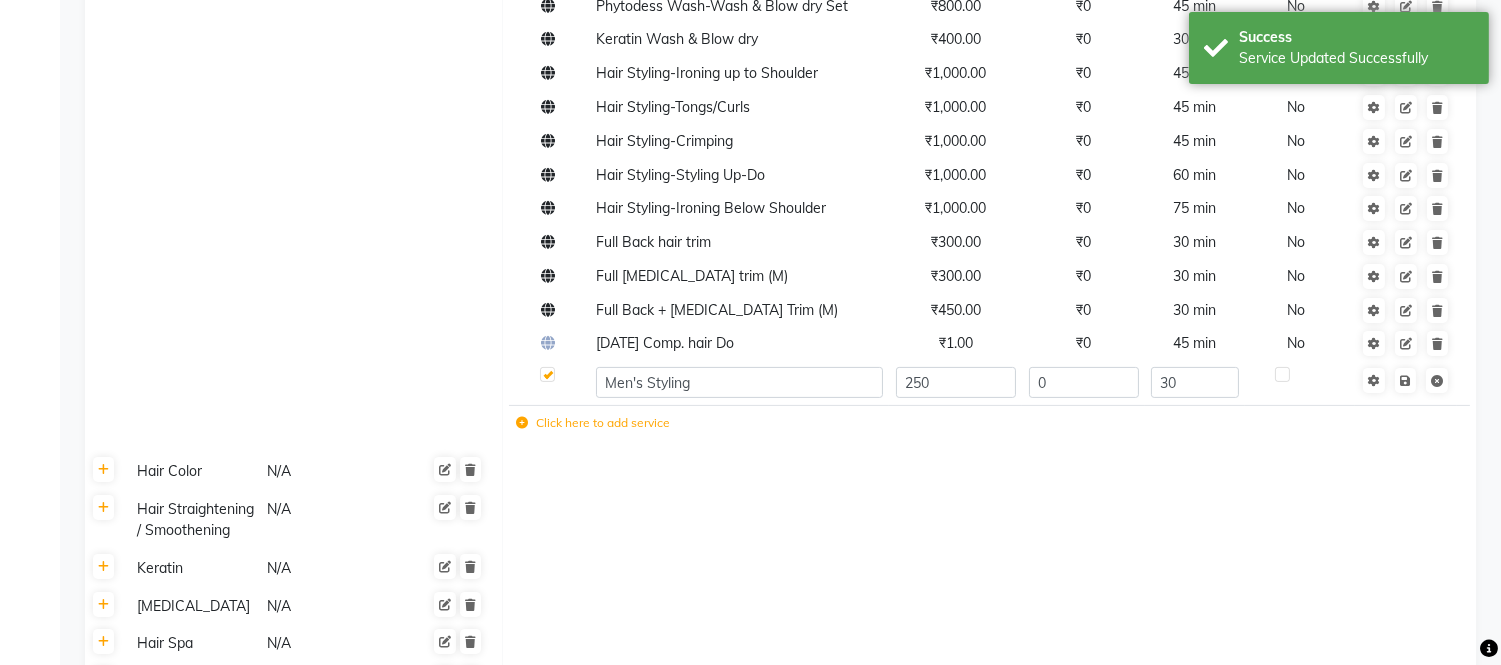 click 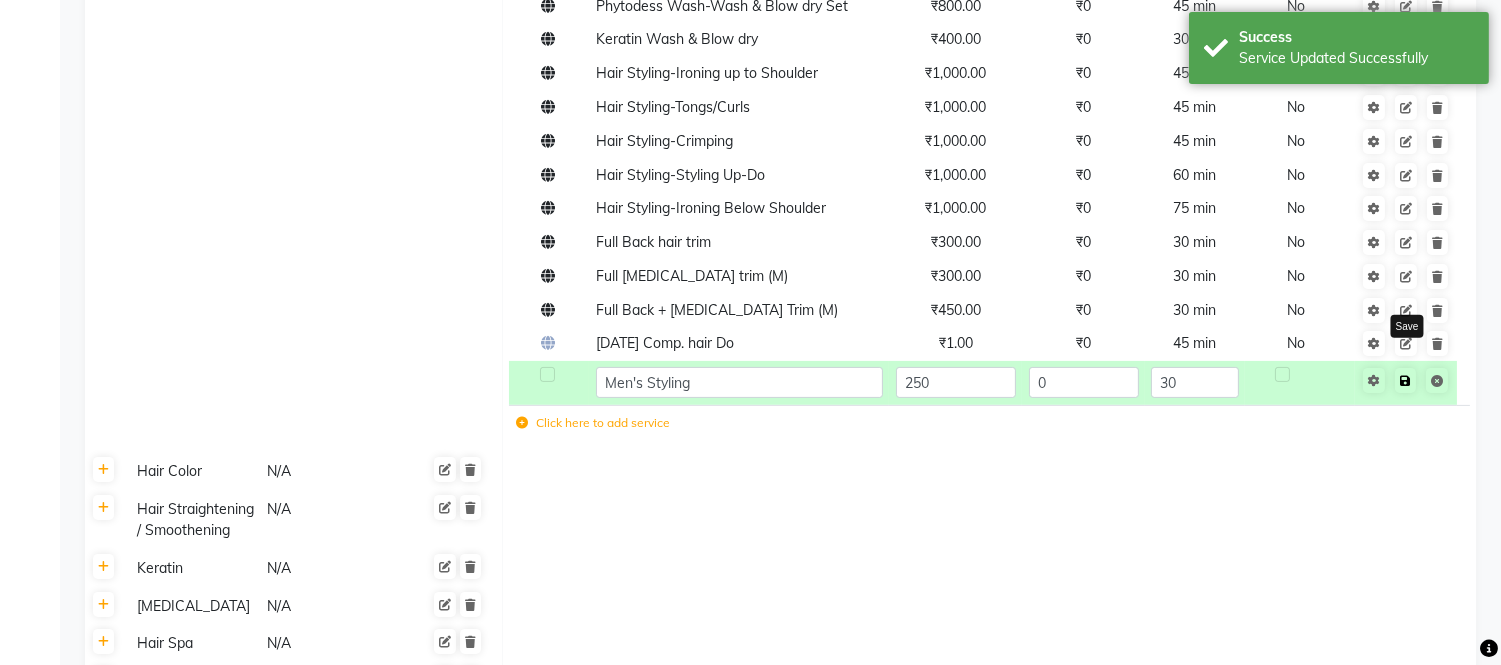 click 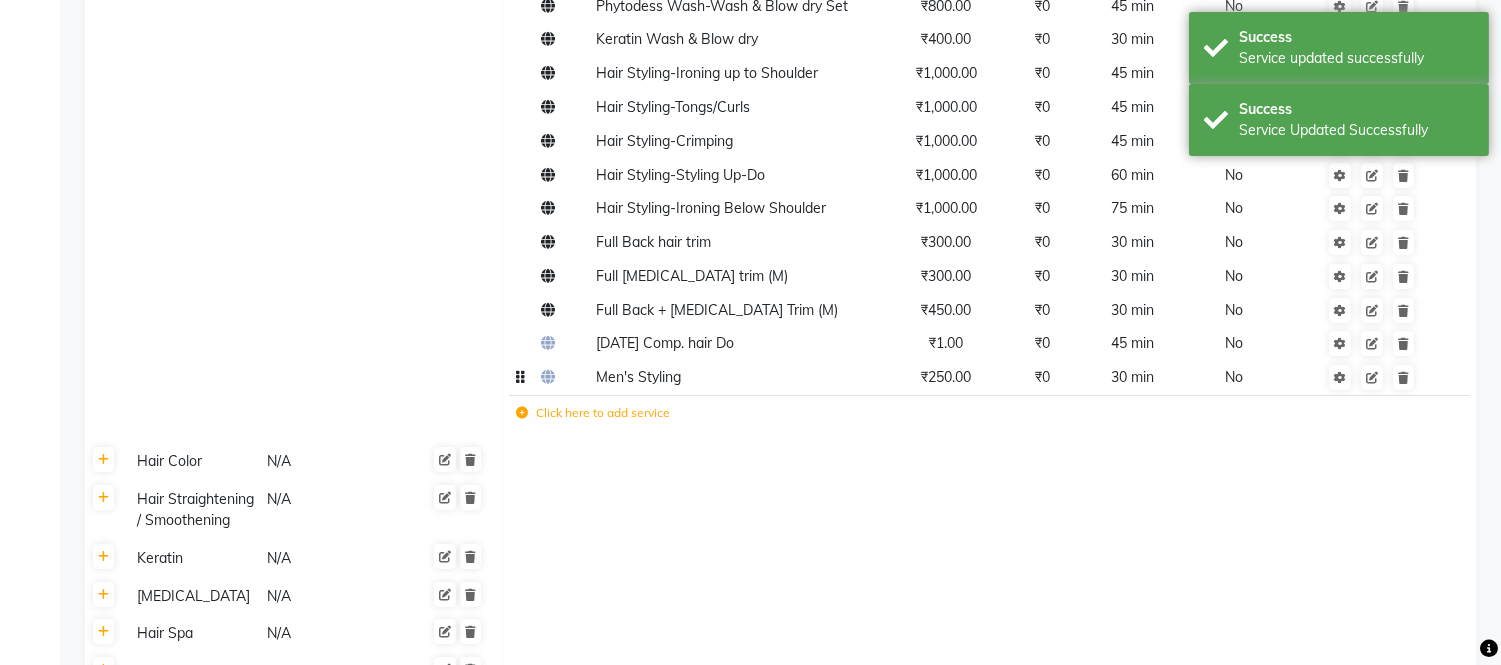 click 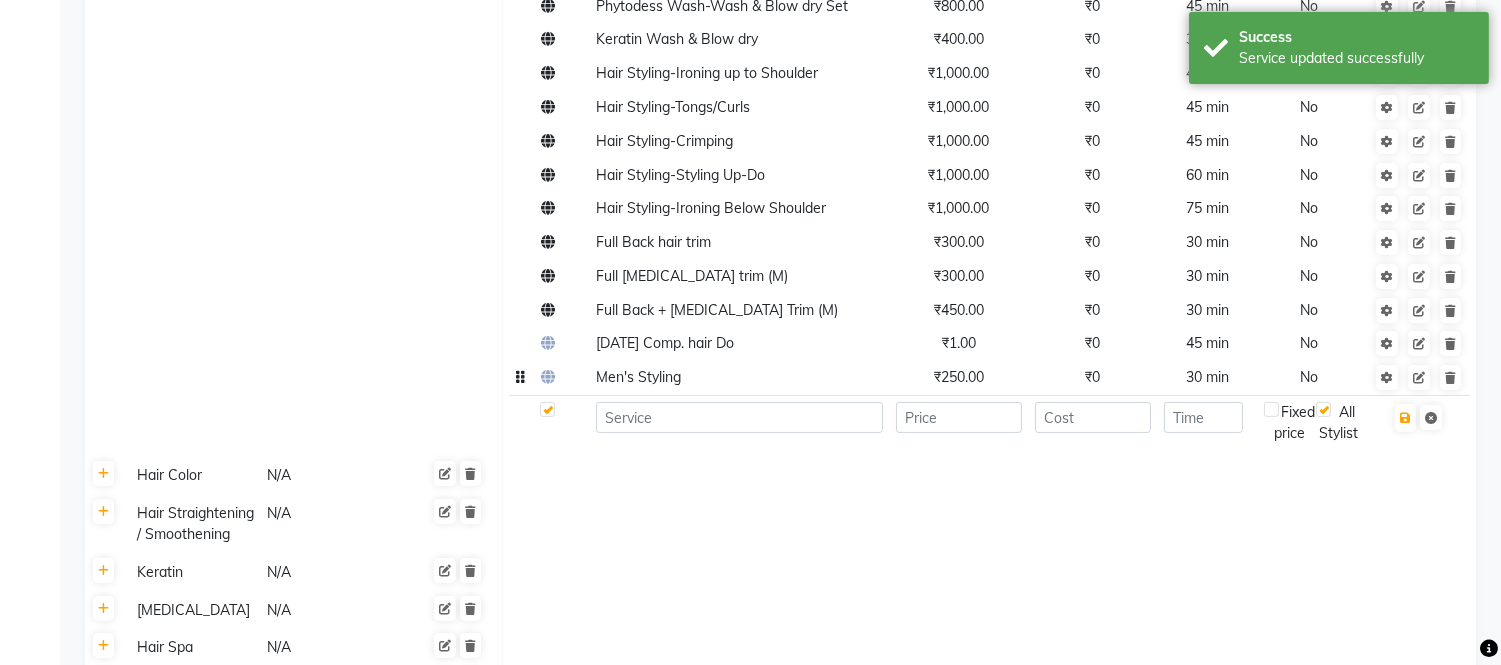 scroll, scrollTop: 185, scrollLeft: 0, axis: vertical 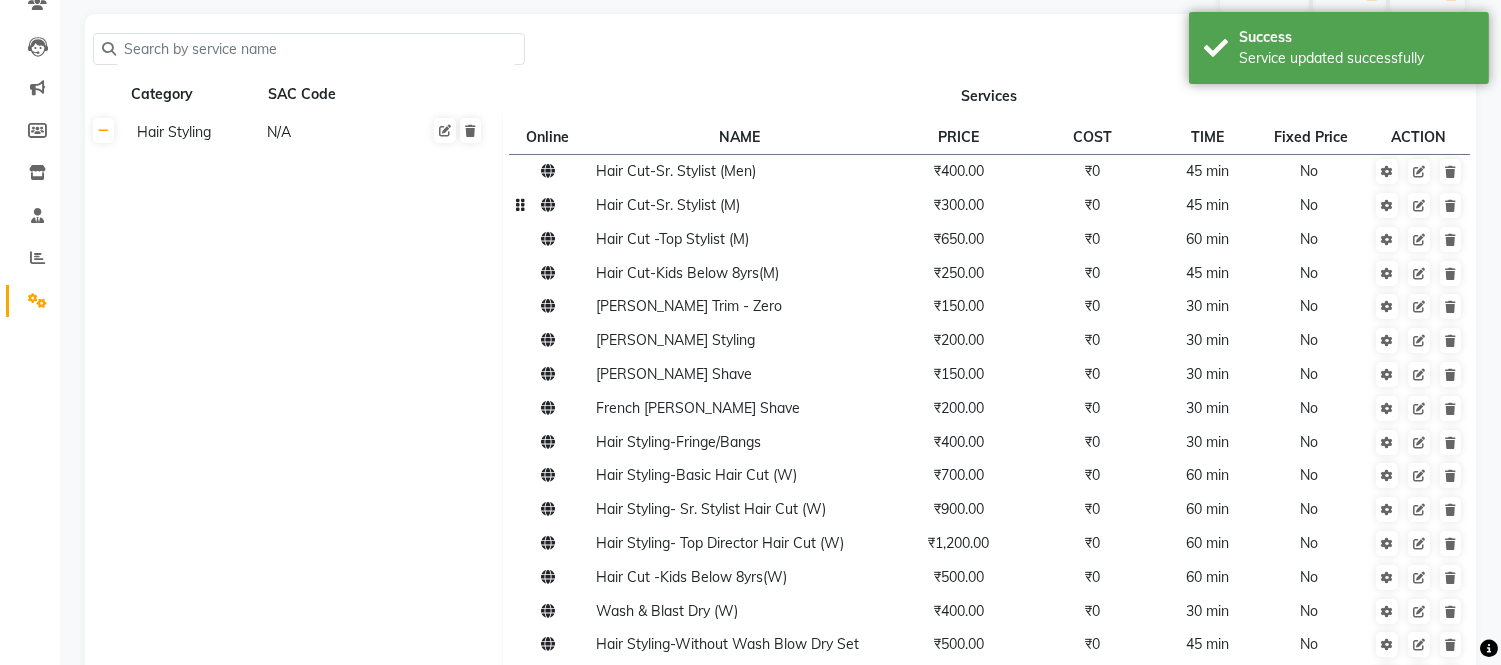 click on "Hair Cut-Sr. Stylist (M)" 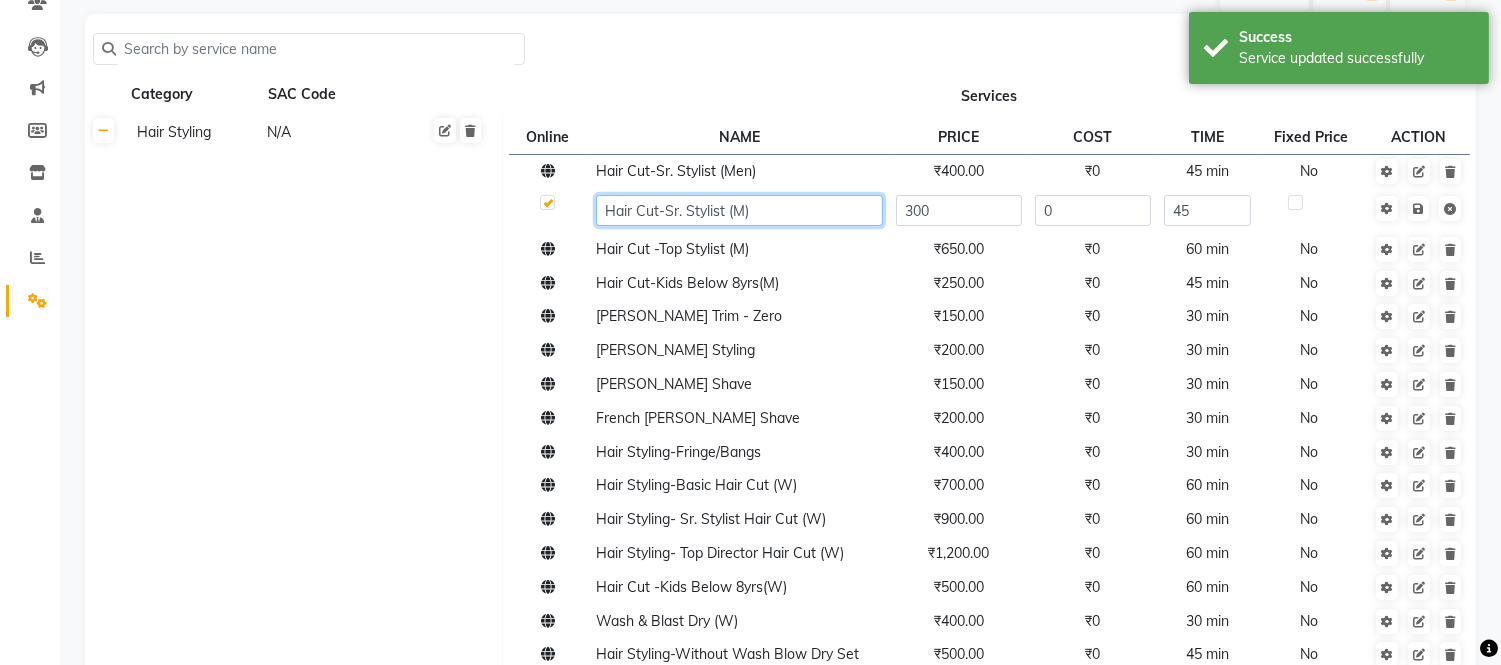 click on "Hair Cut-Sr. Stylist (M)" 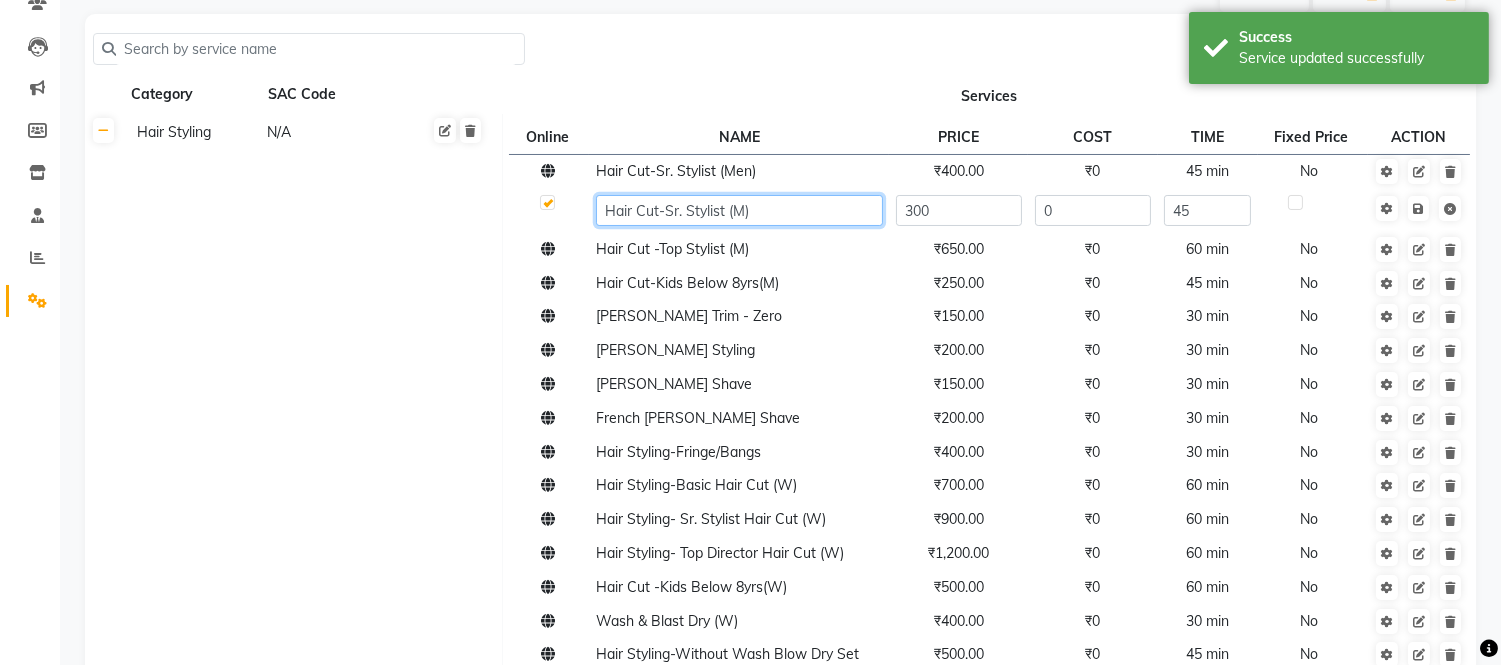 click on "Hair Cut-Sr. Stylist (M)" 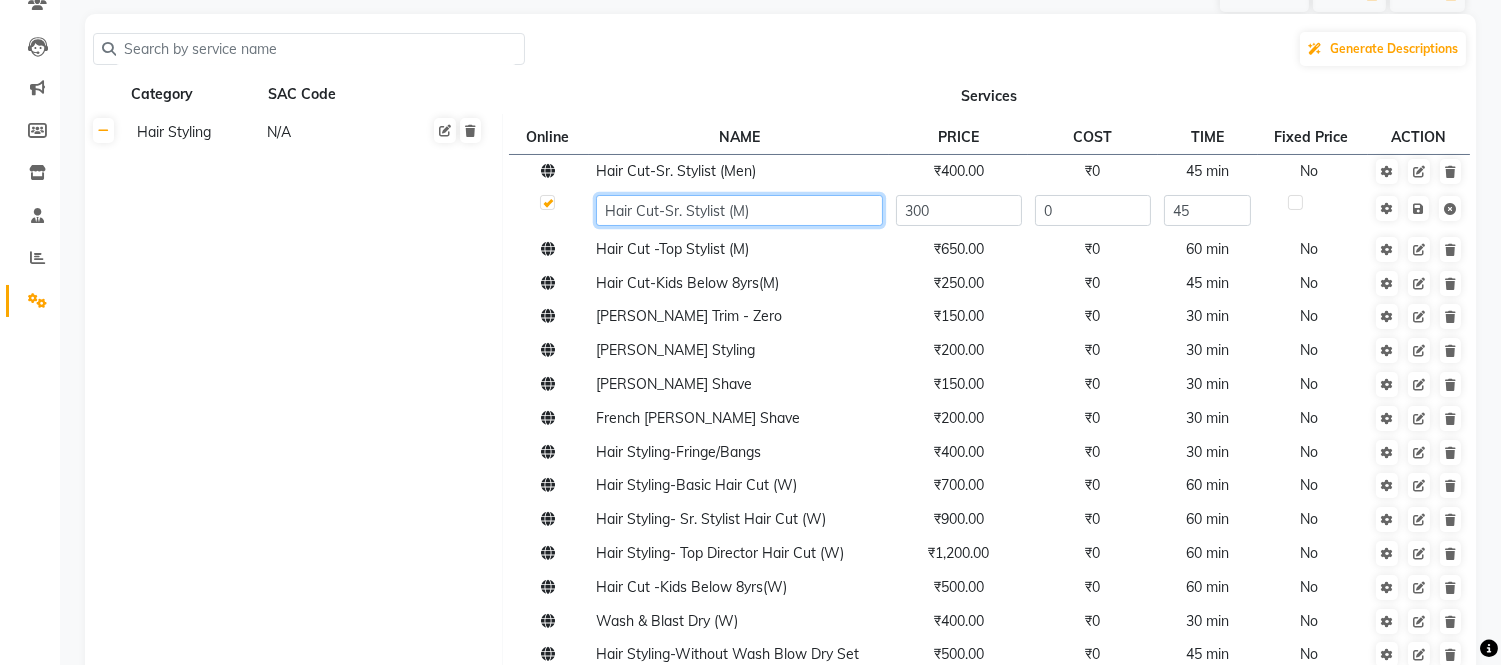 click on "Hair Cut-Sr. Stylist (M)" 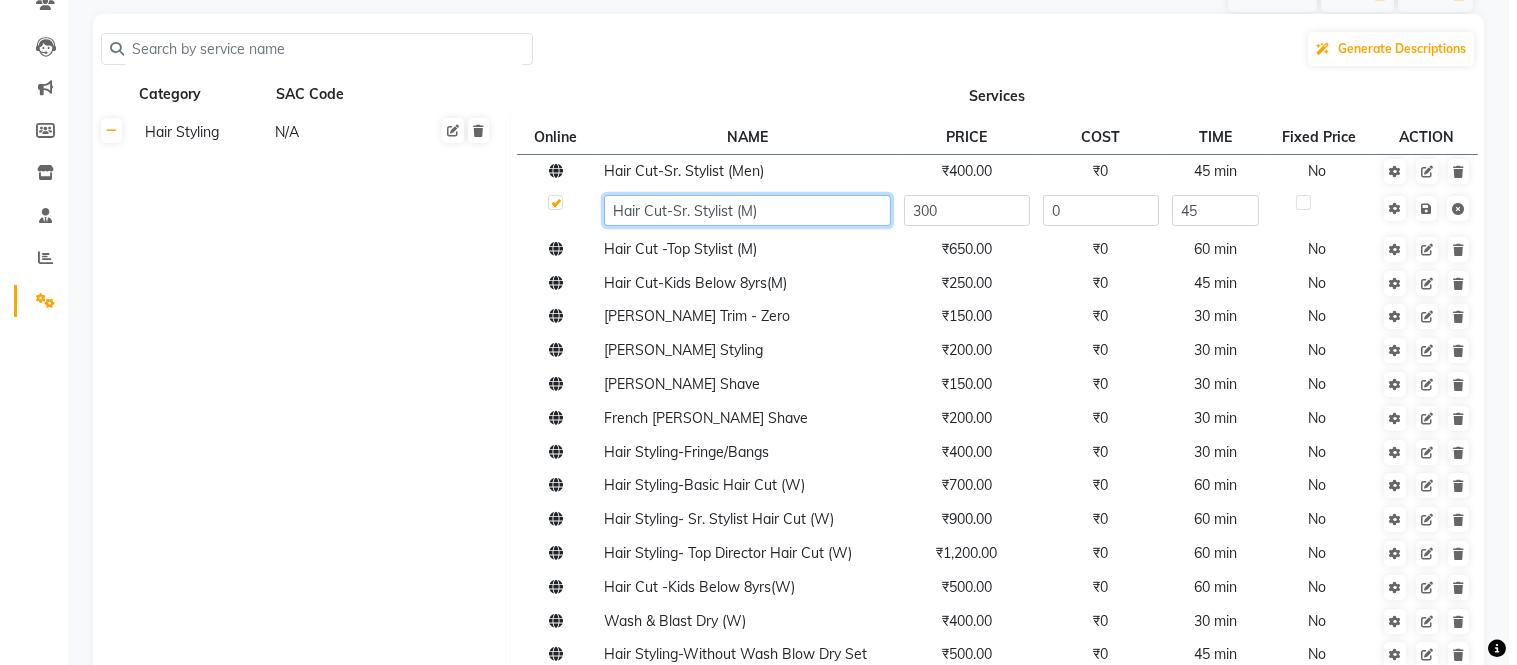 scroll, scrollTop: 1111, scrollLeft: 0, axis: vertical 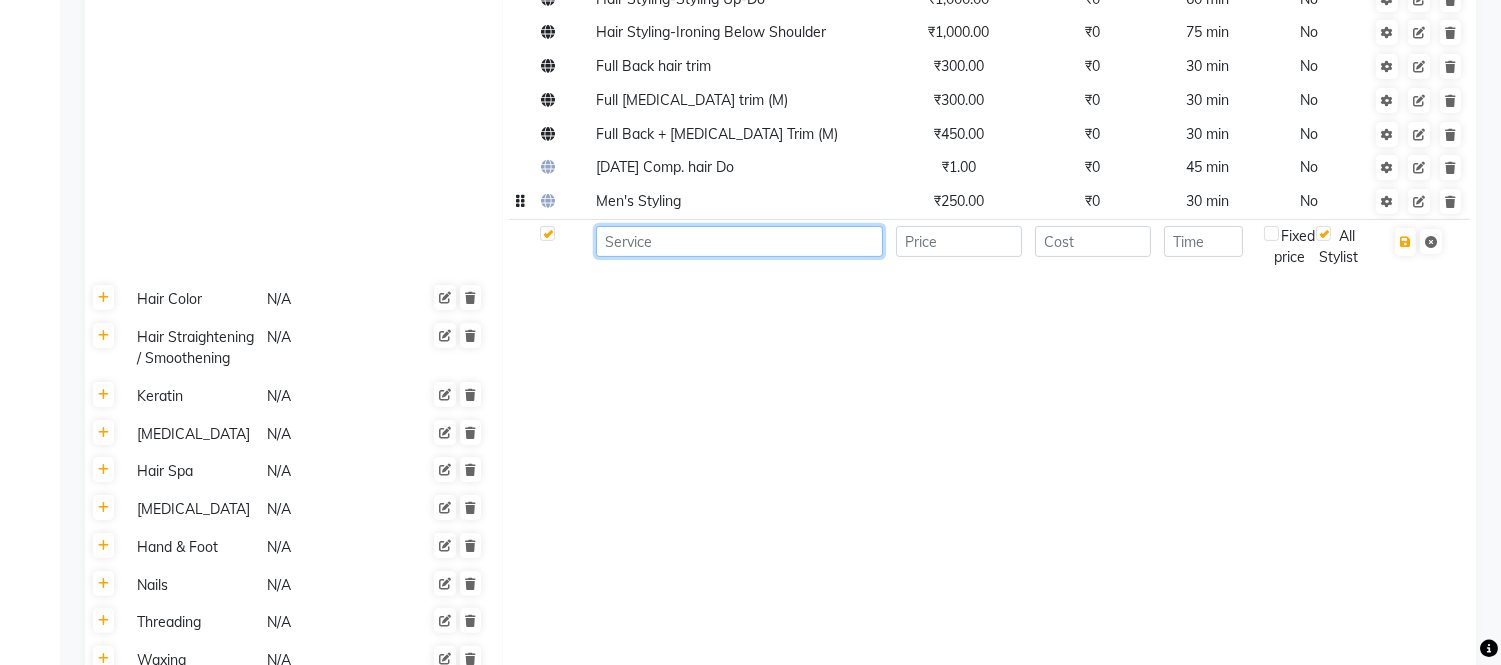 click 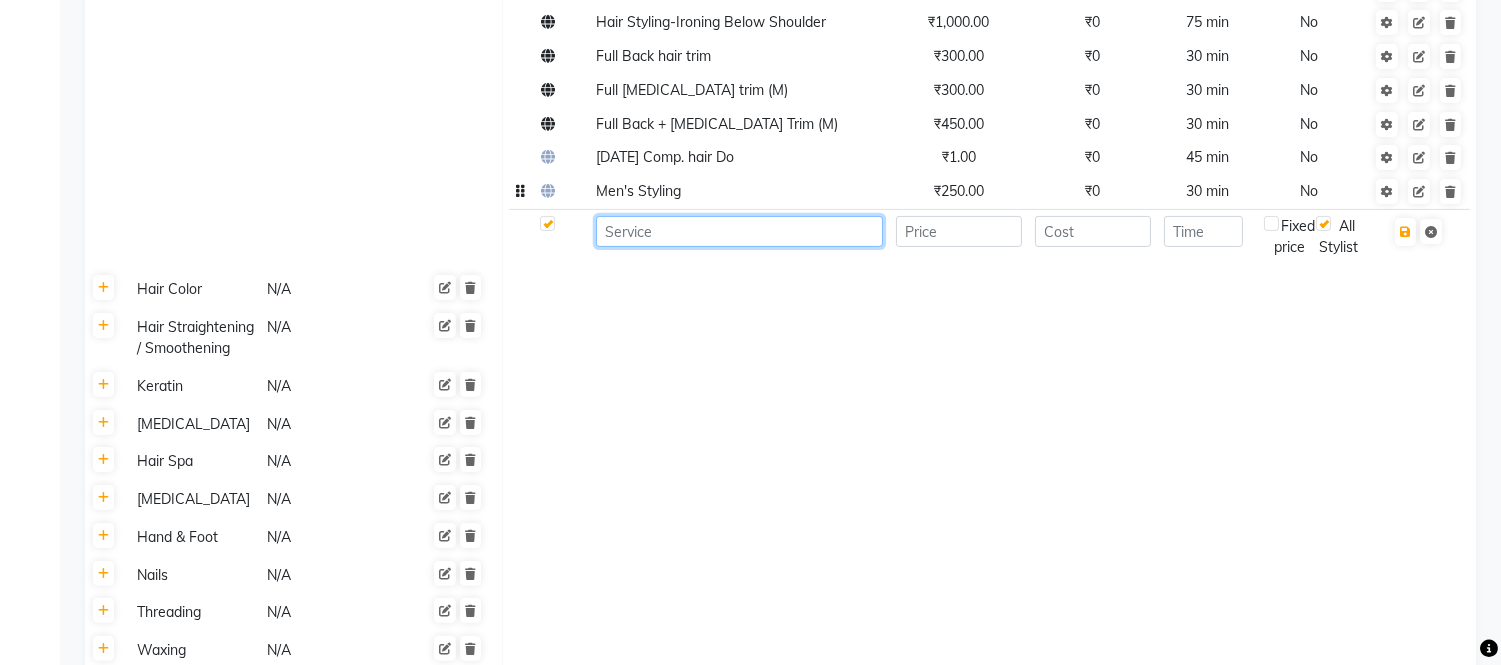 paste on "Hair Cut-Sr. Stylist (M)" 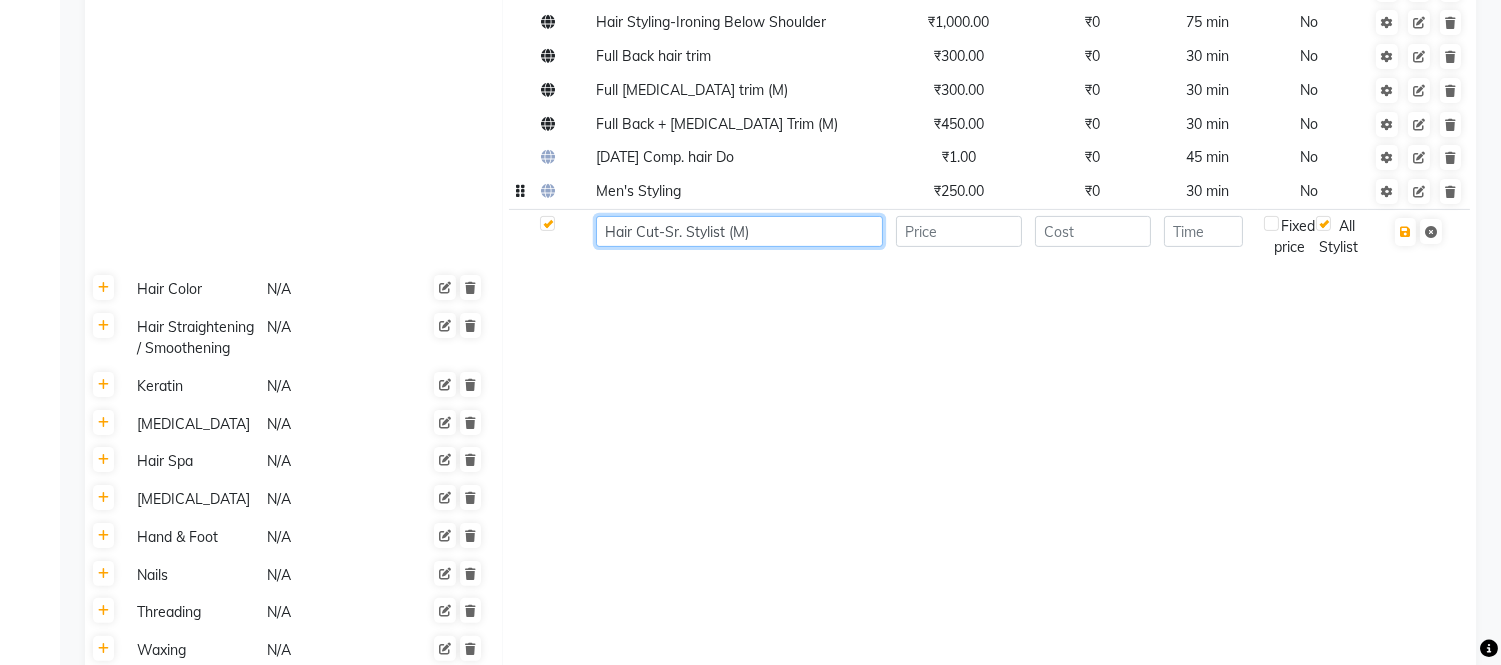 click on "Hair Cut-Sr. Stylist (M)" 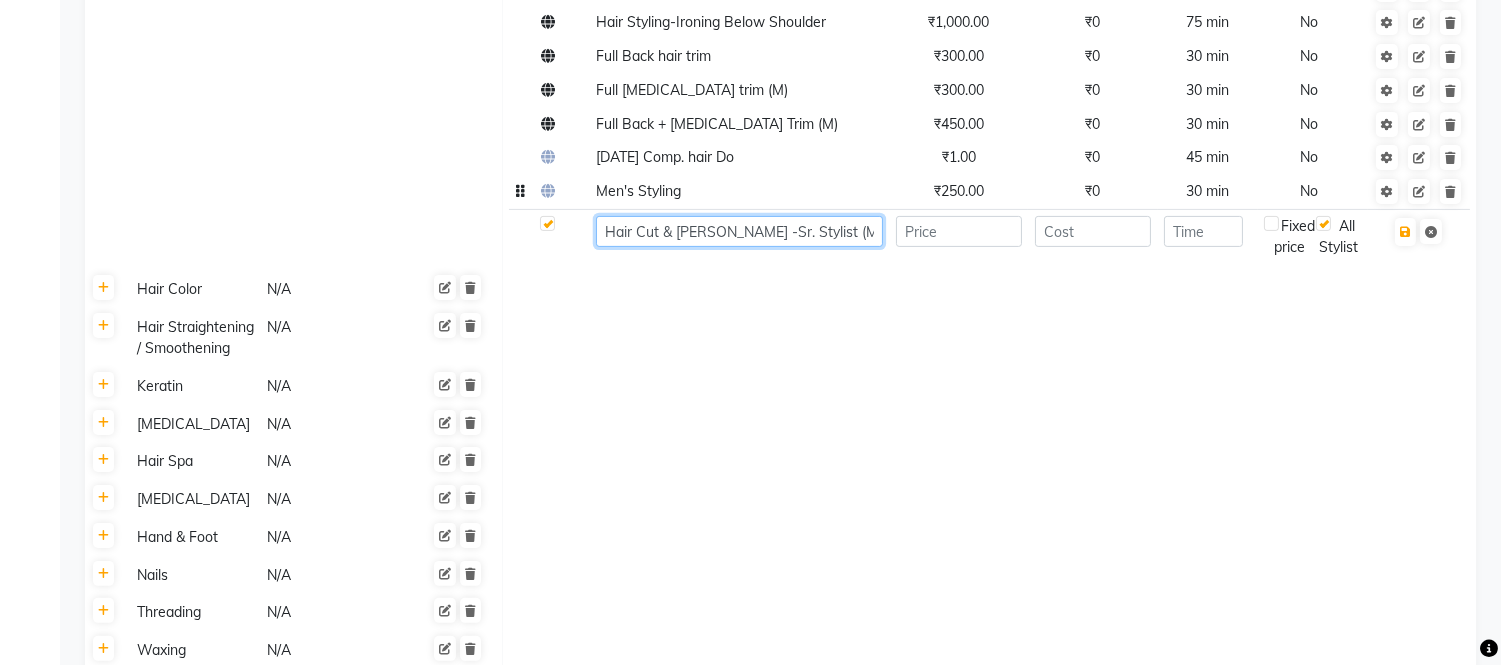 type on "Hair Cut & [PERSON_NAME] -Sr. Stylist (M)" 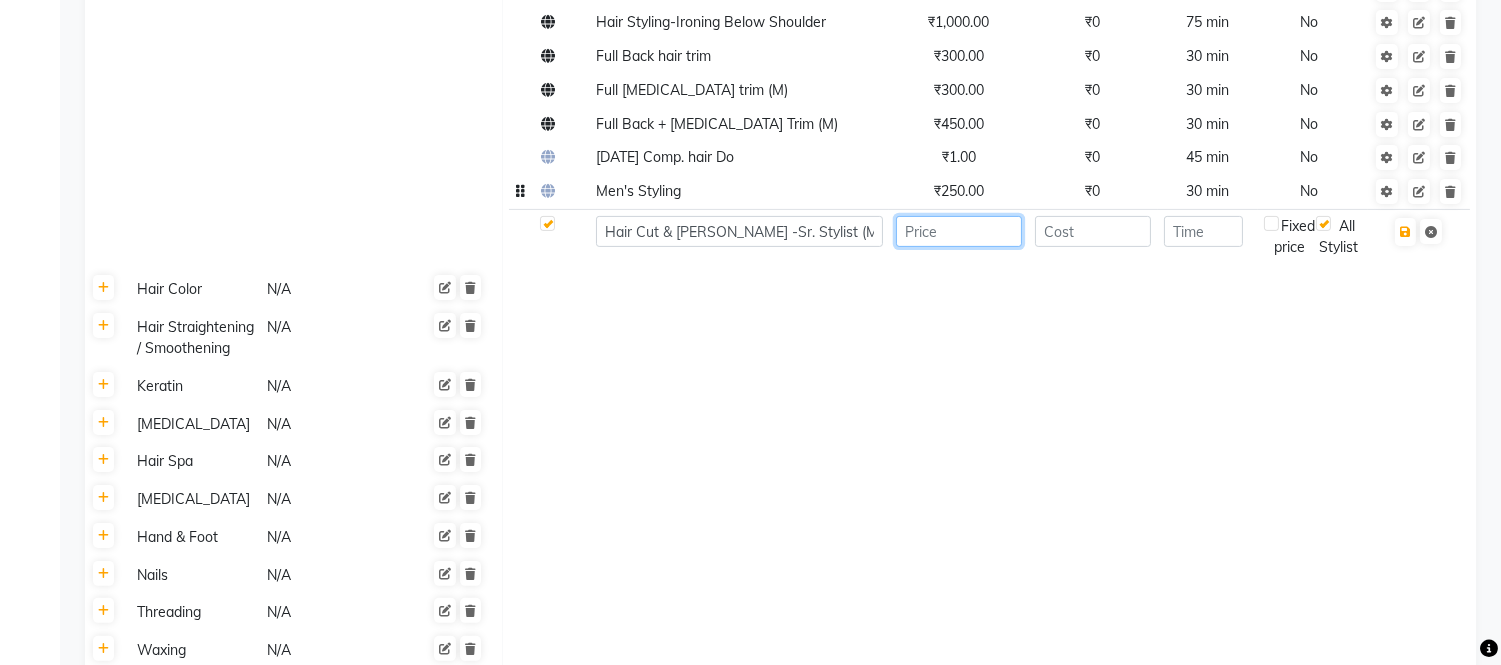 click 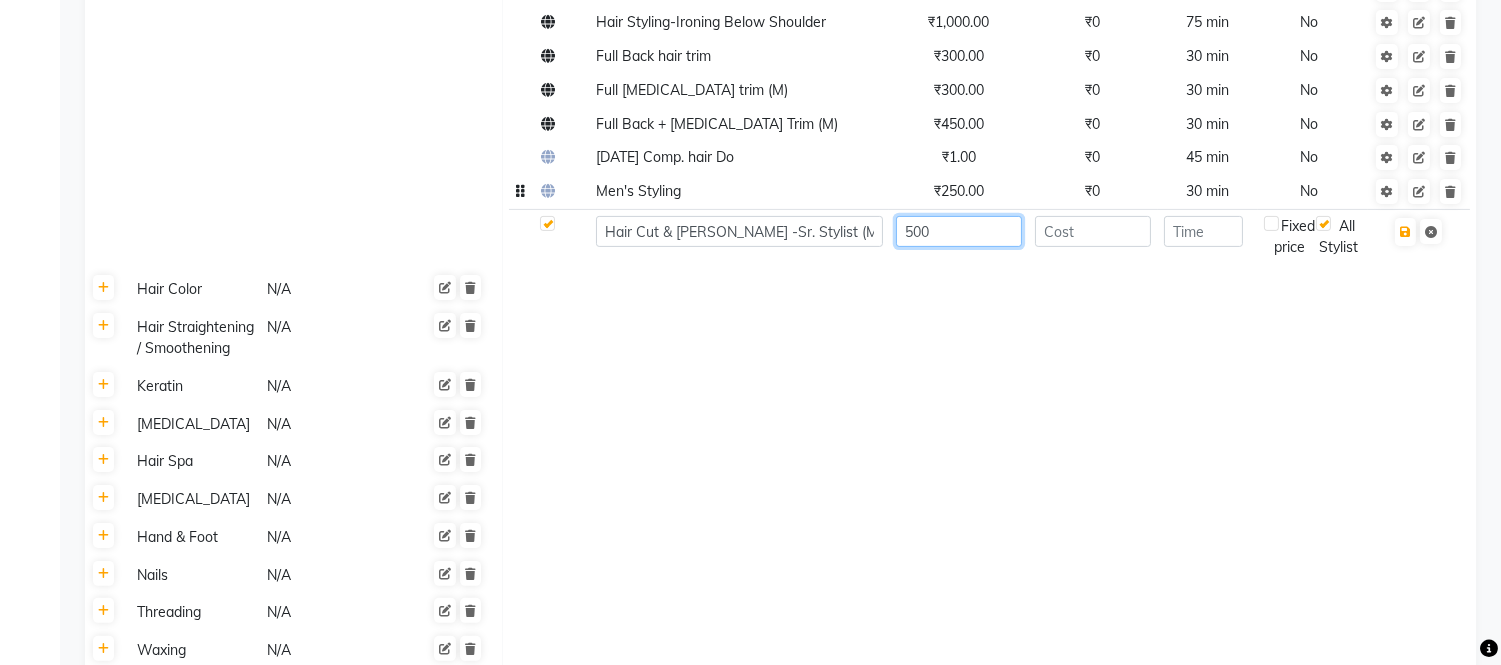 type on "500" 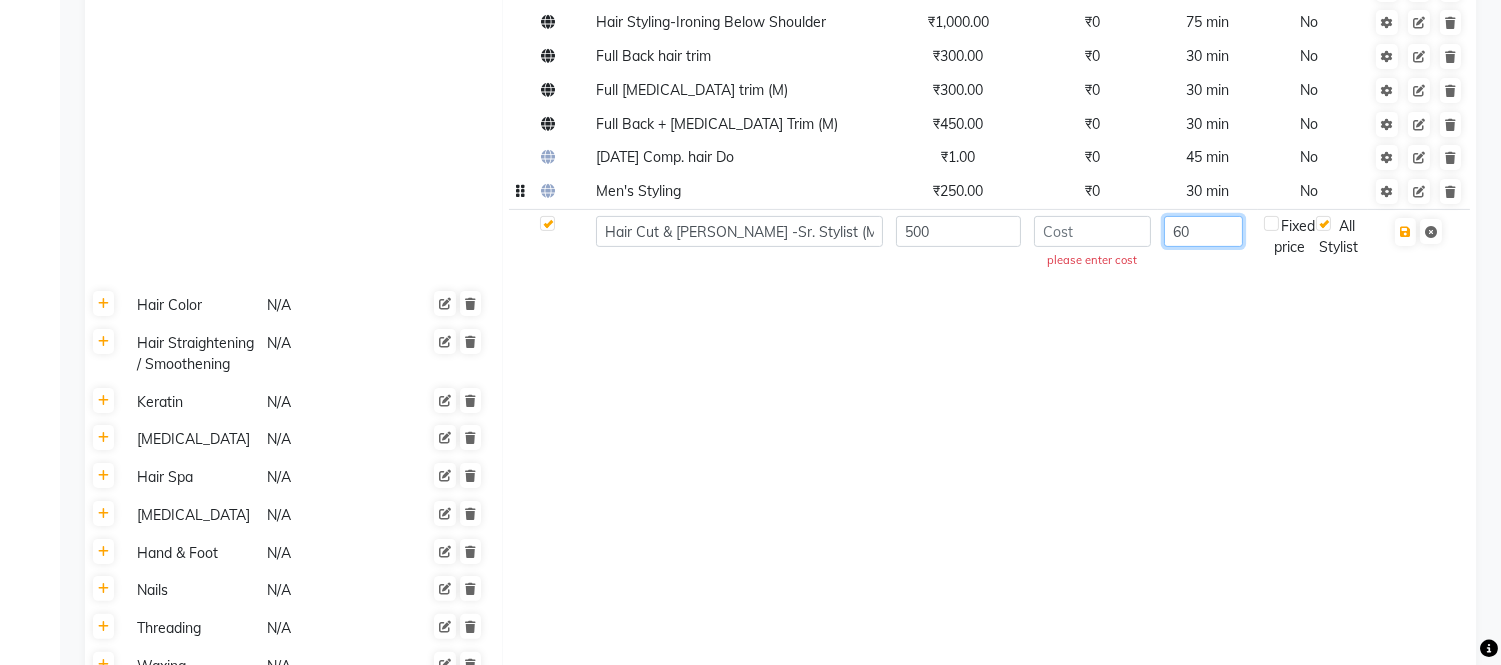 type on "60" 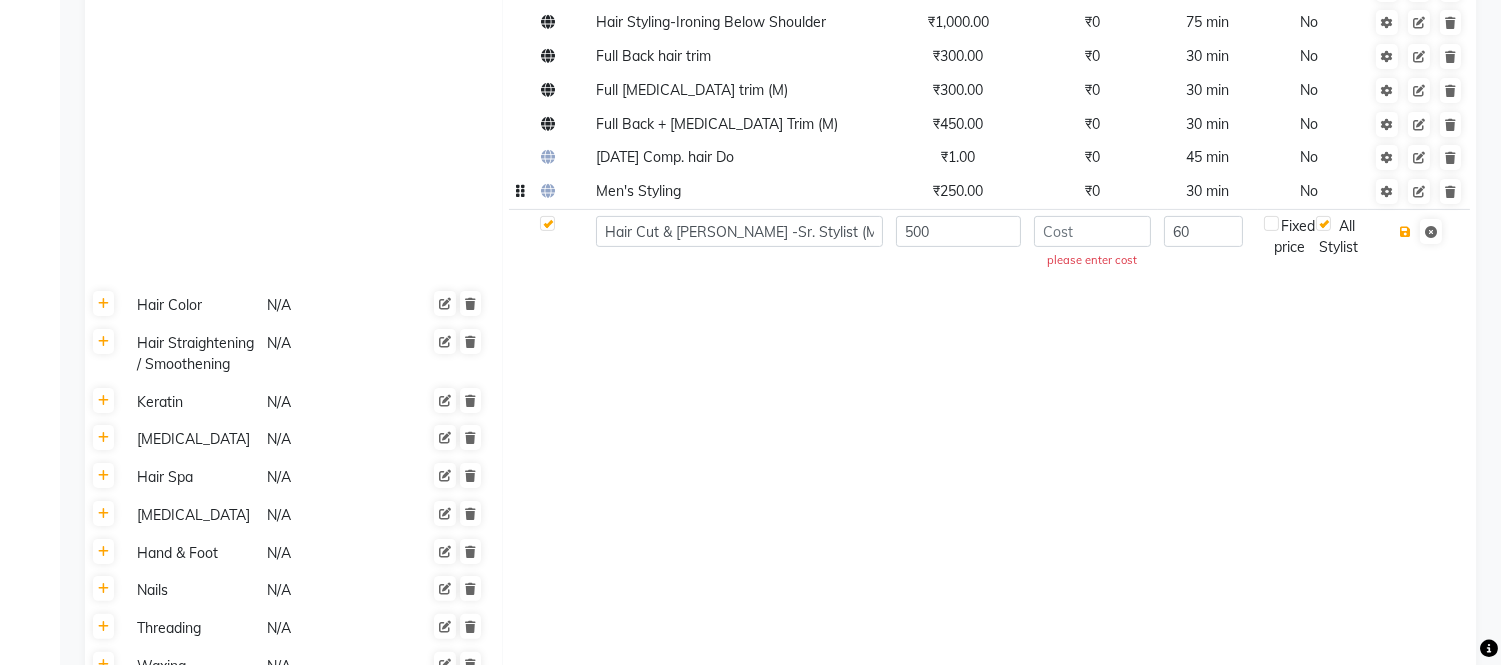 type 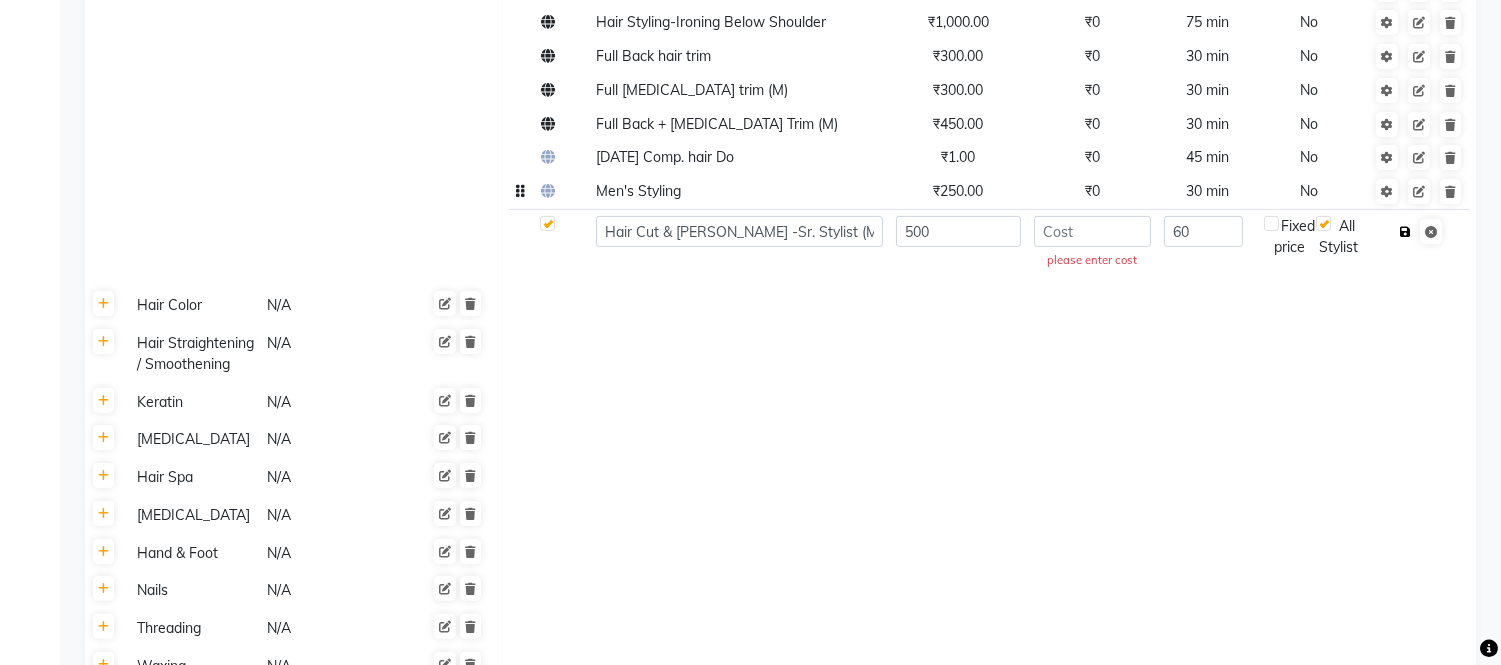 click at bounding box center (1405, 232) 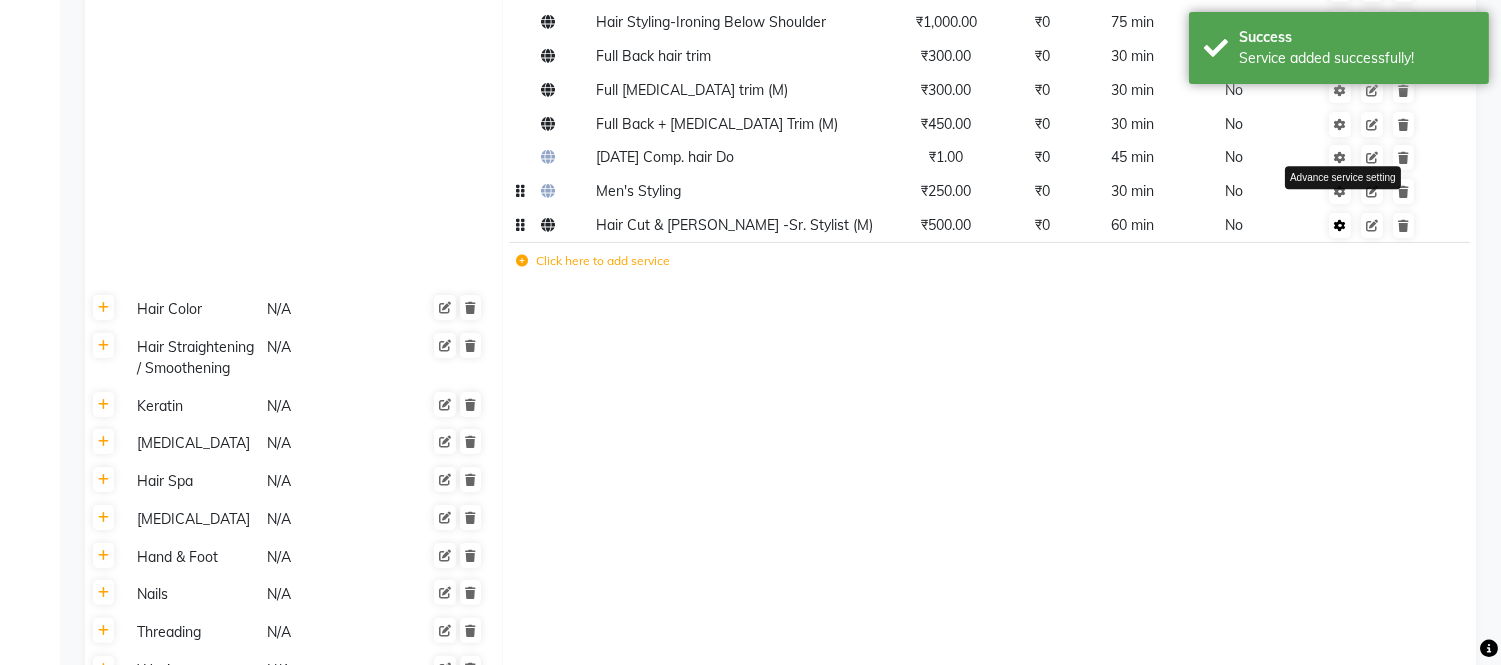 click 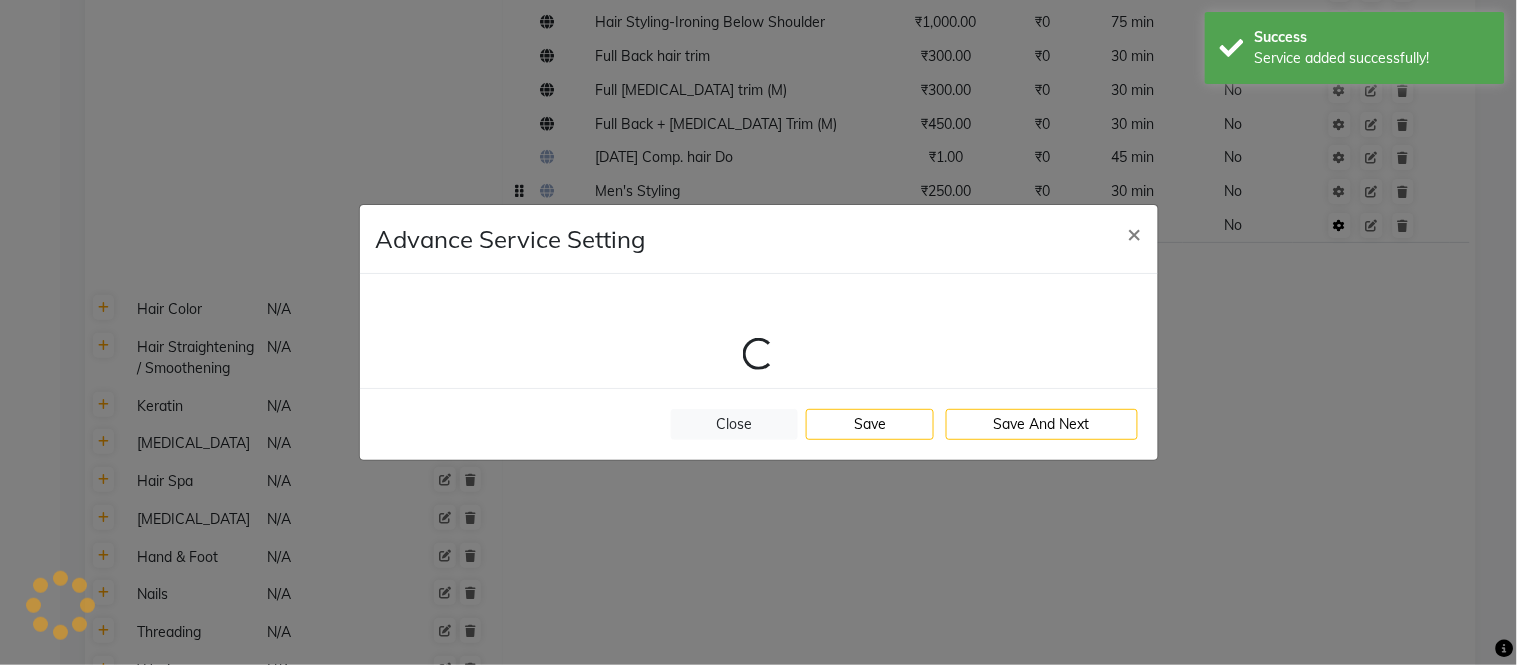 select on "1: 95878" 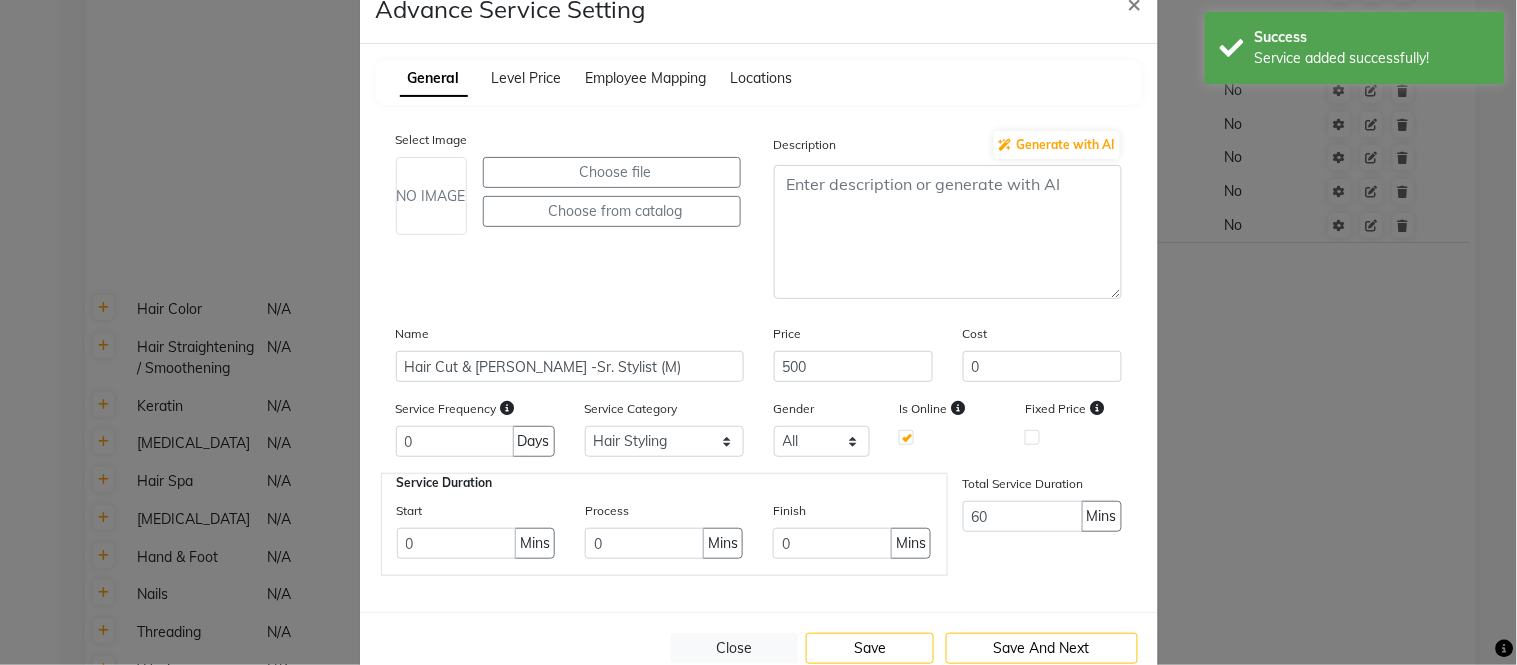 scroll, scrollTop: 103, scrollLeft: 0, axis: vertical 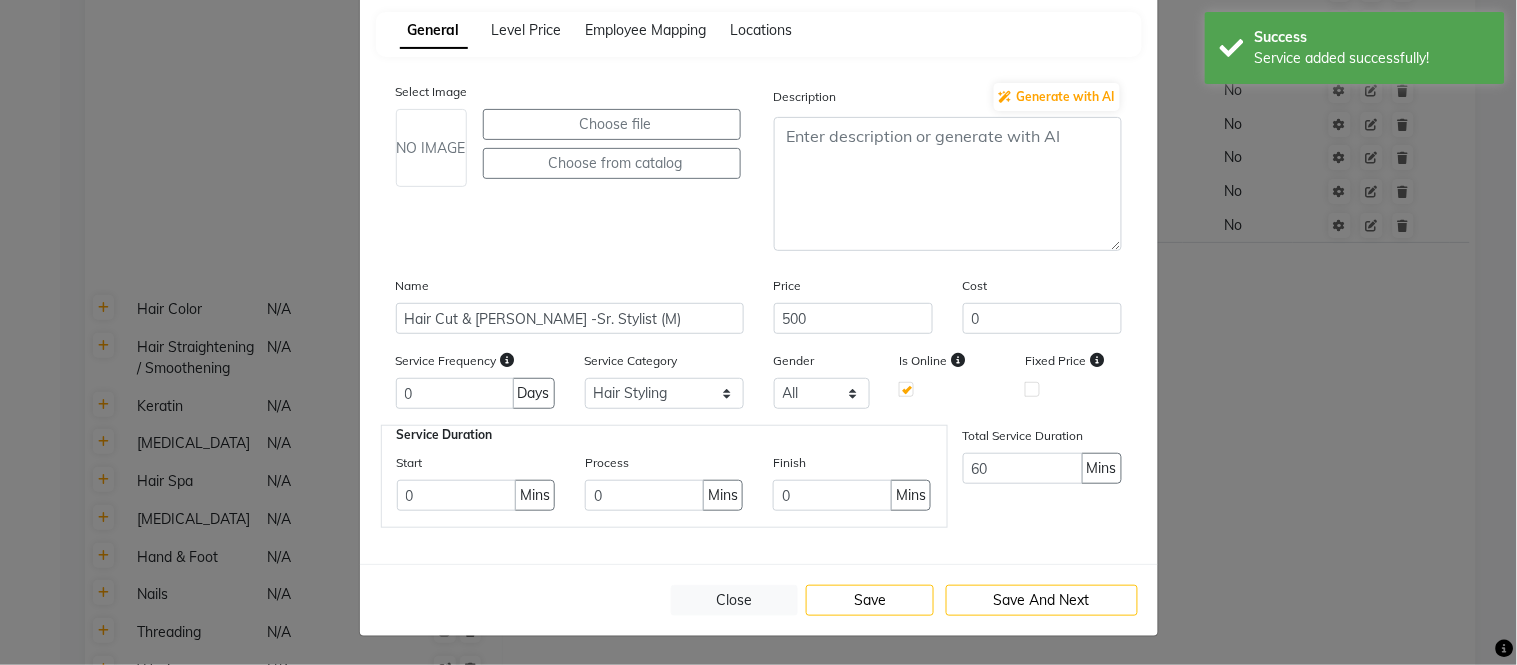 click 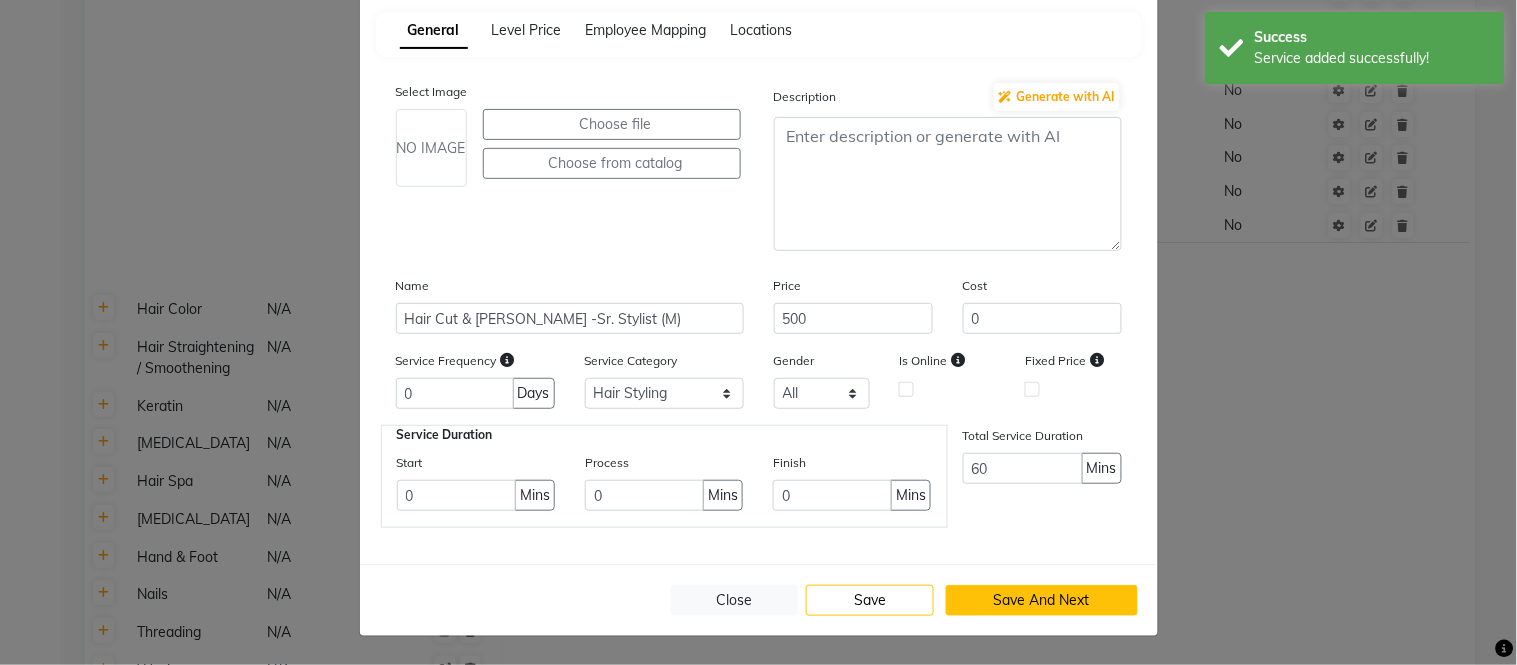 click on "Save And Next" 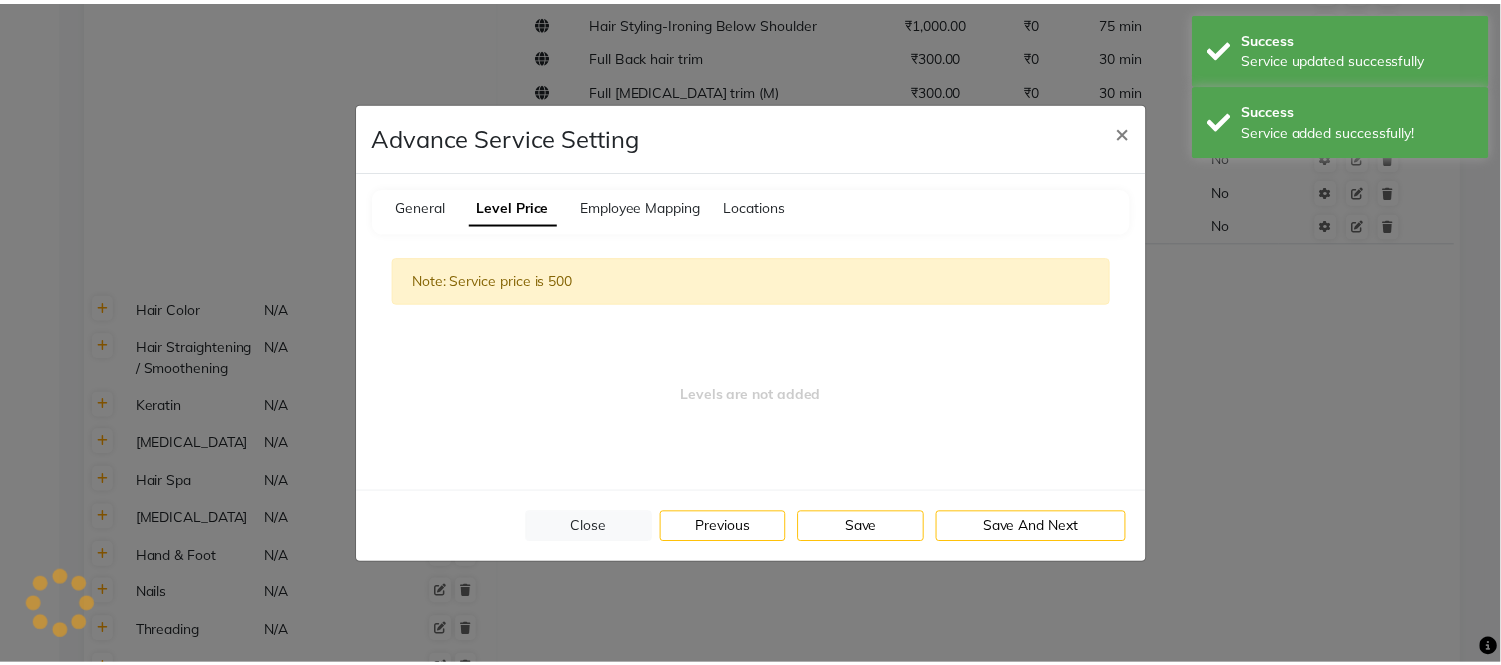 scroll, scrollTop: 0, scrollLeft: 0, axis: both 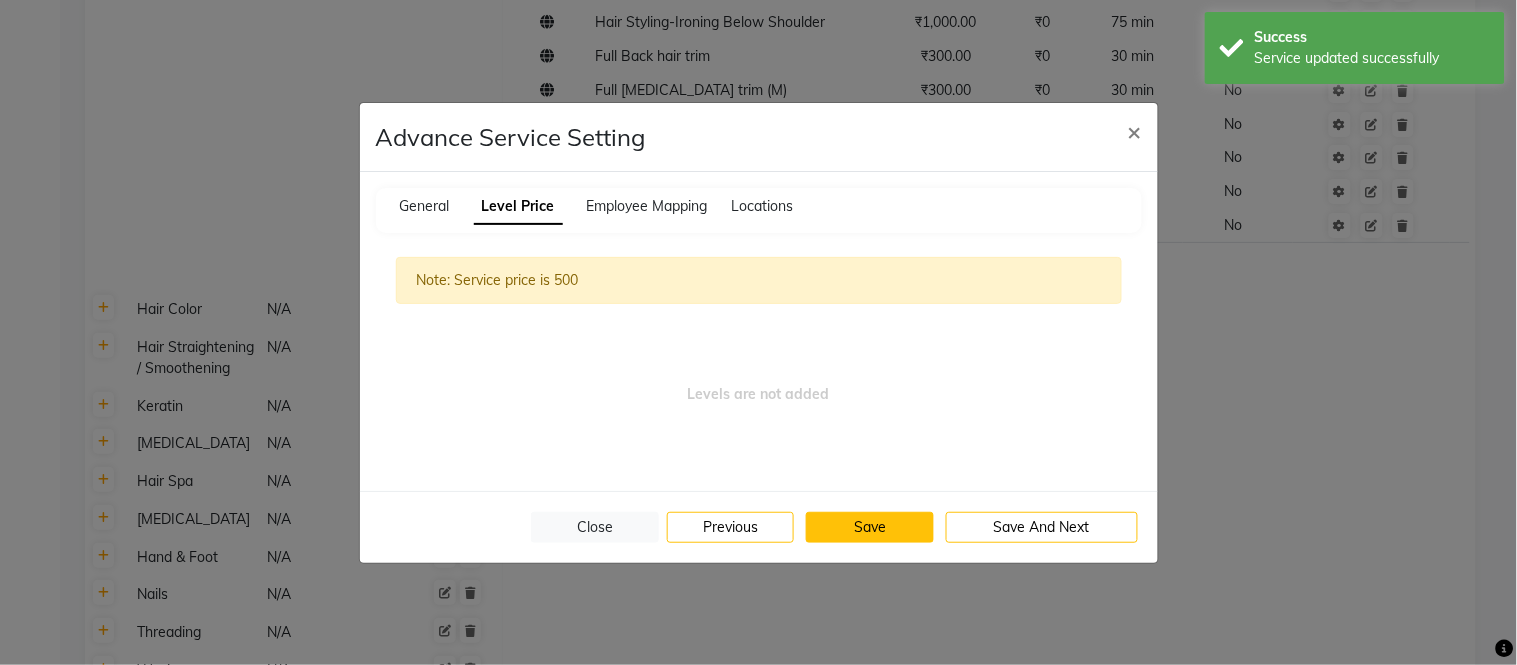 click on "Save" 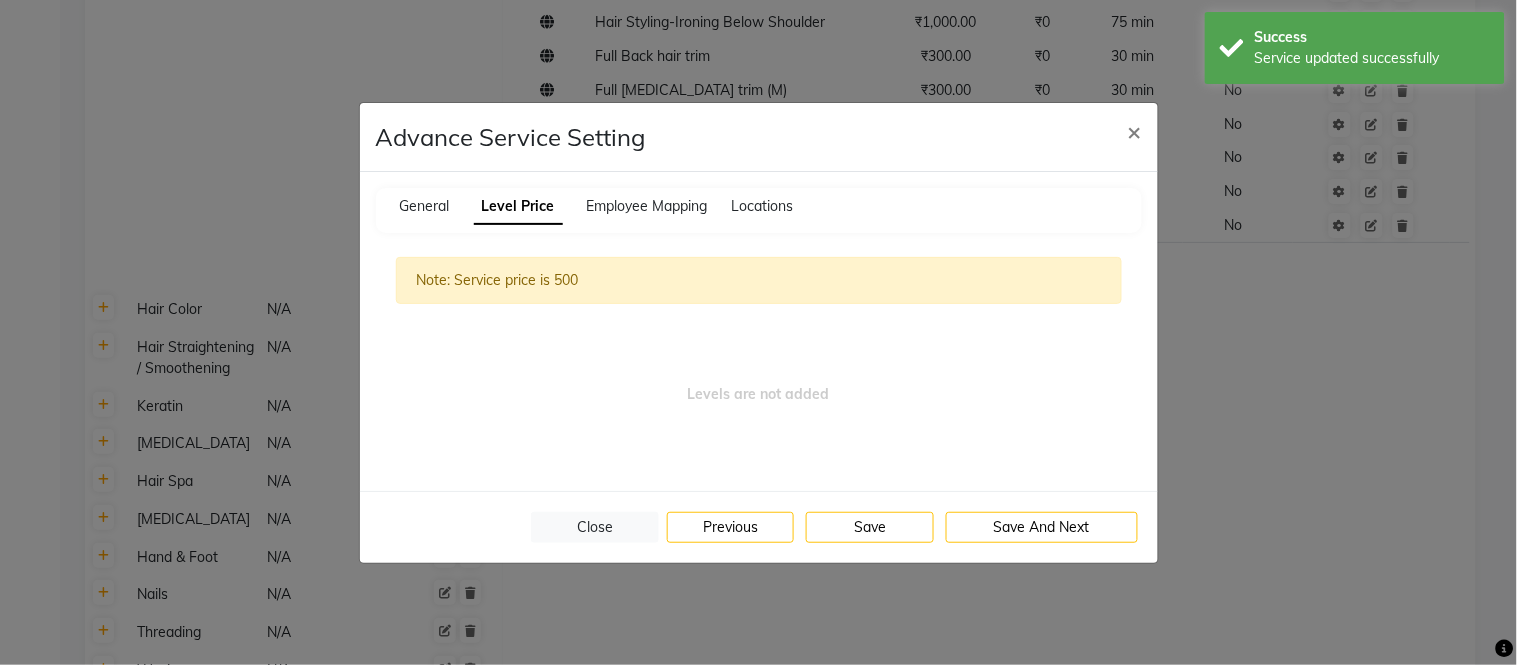 click on "General Level Price Employee Mapping Locations  Note: Service price is 500  Levels are not added" 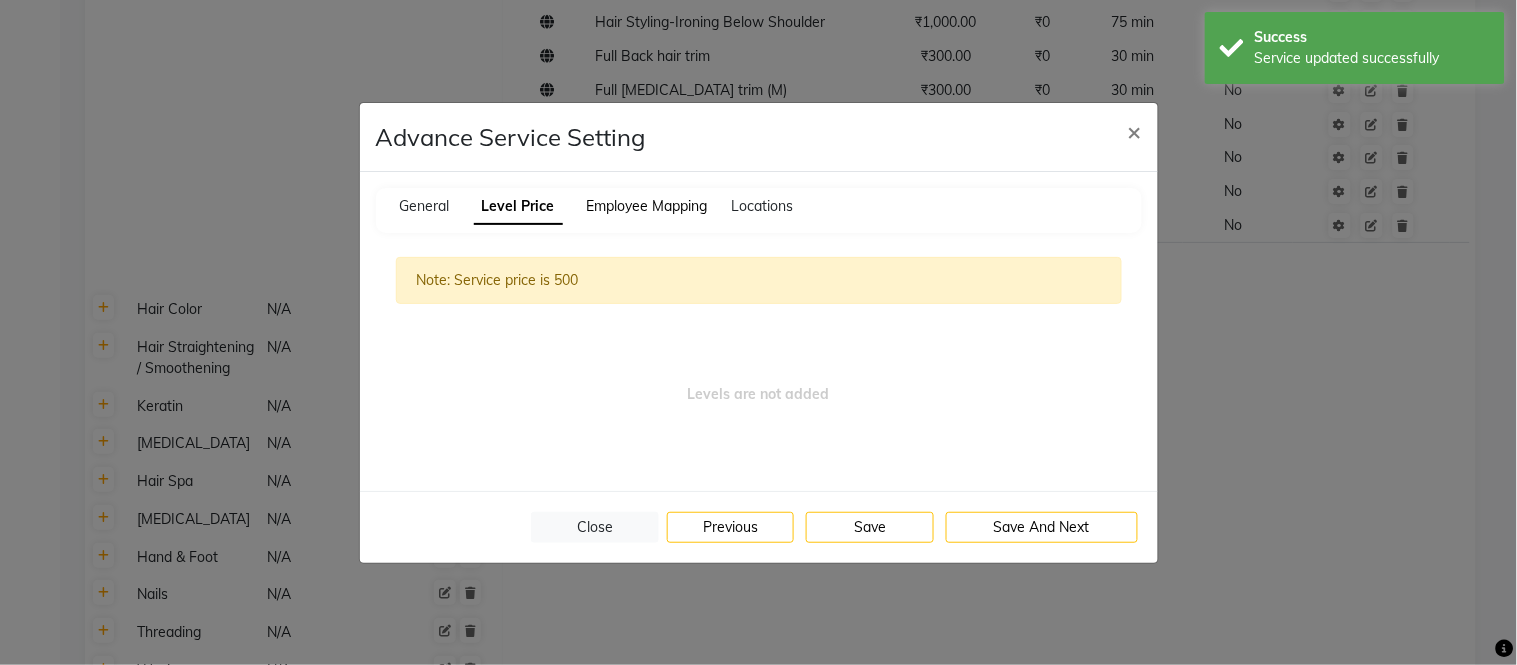 click on "Employee Mapping" 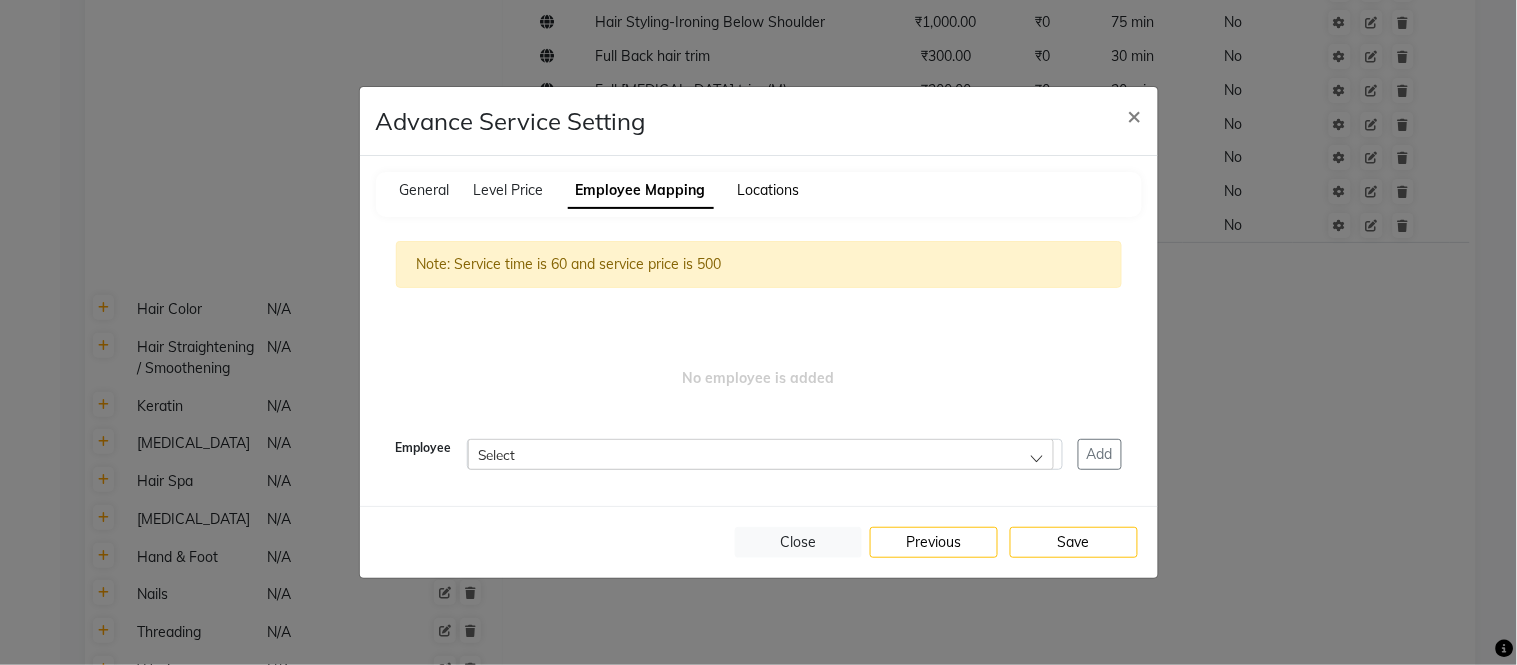 click on "Locations" 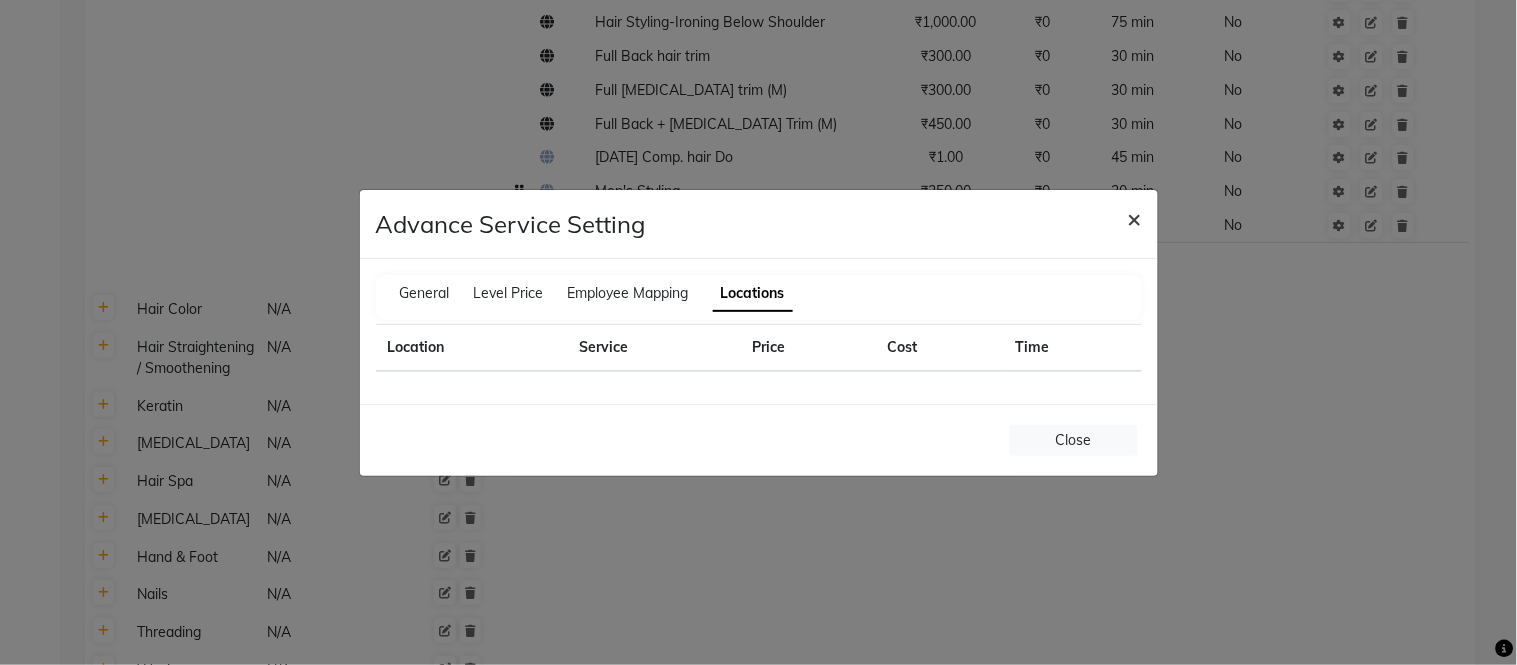click on "×" 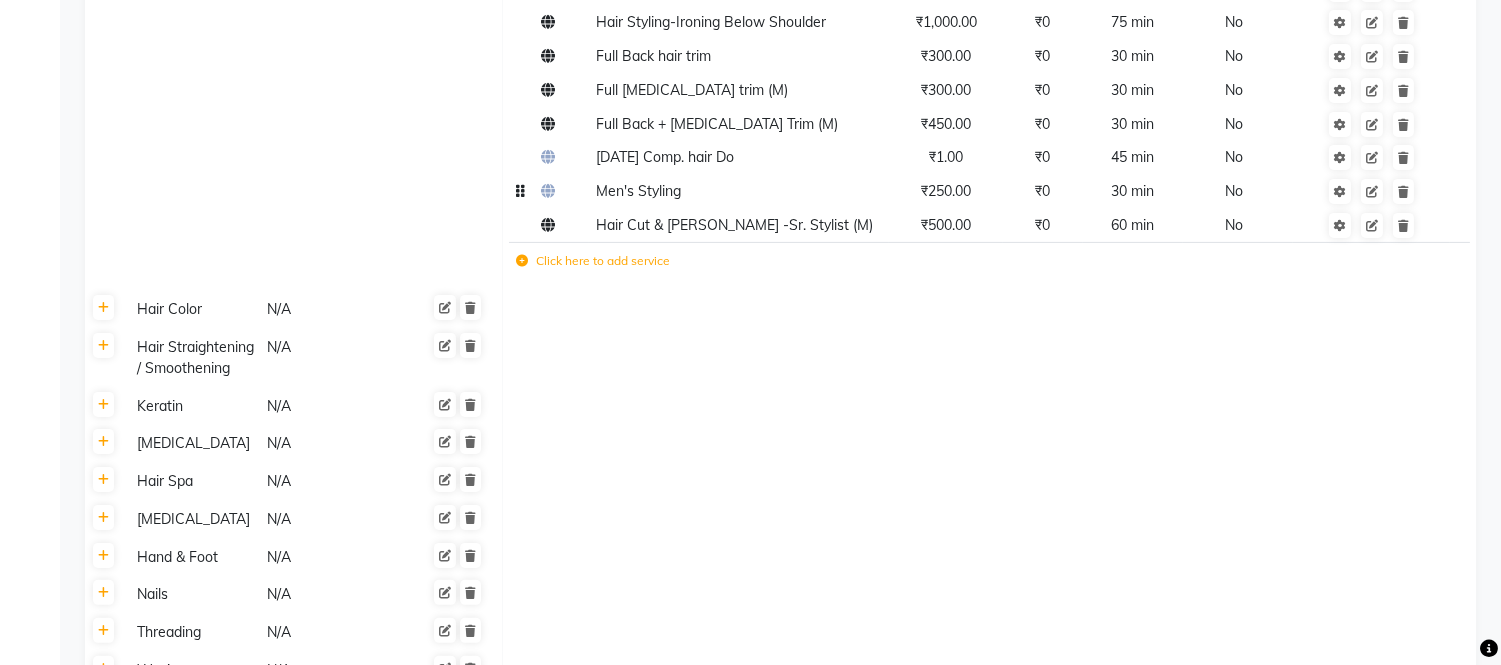 click 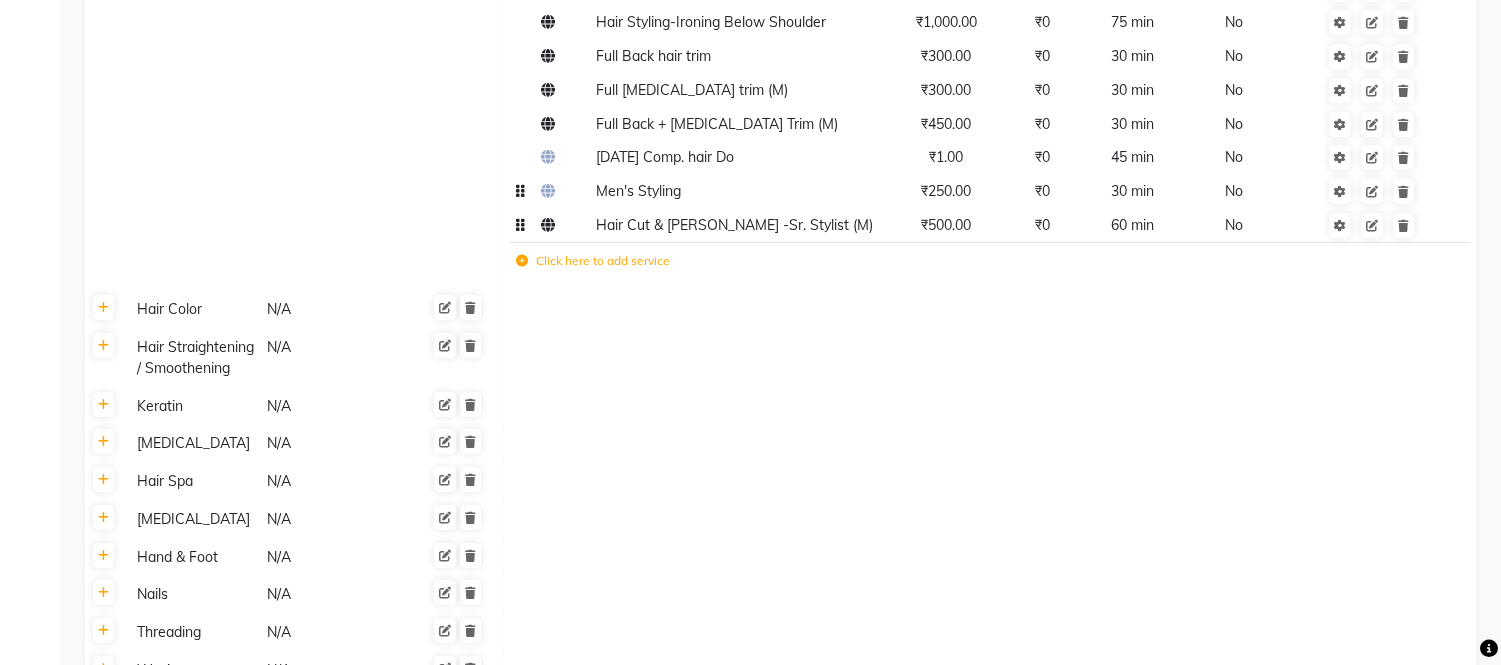 click 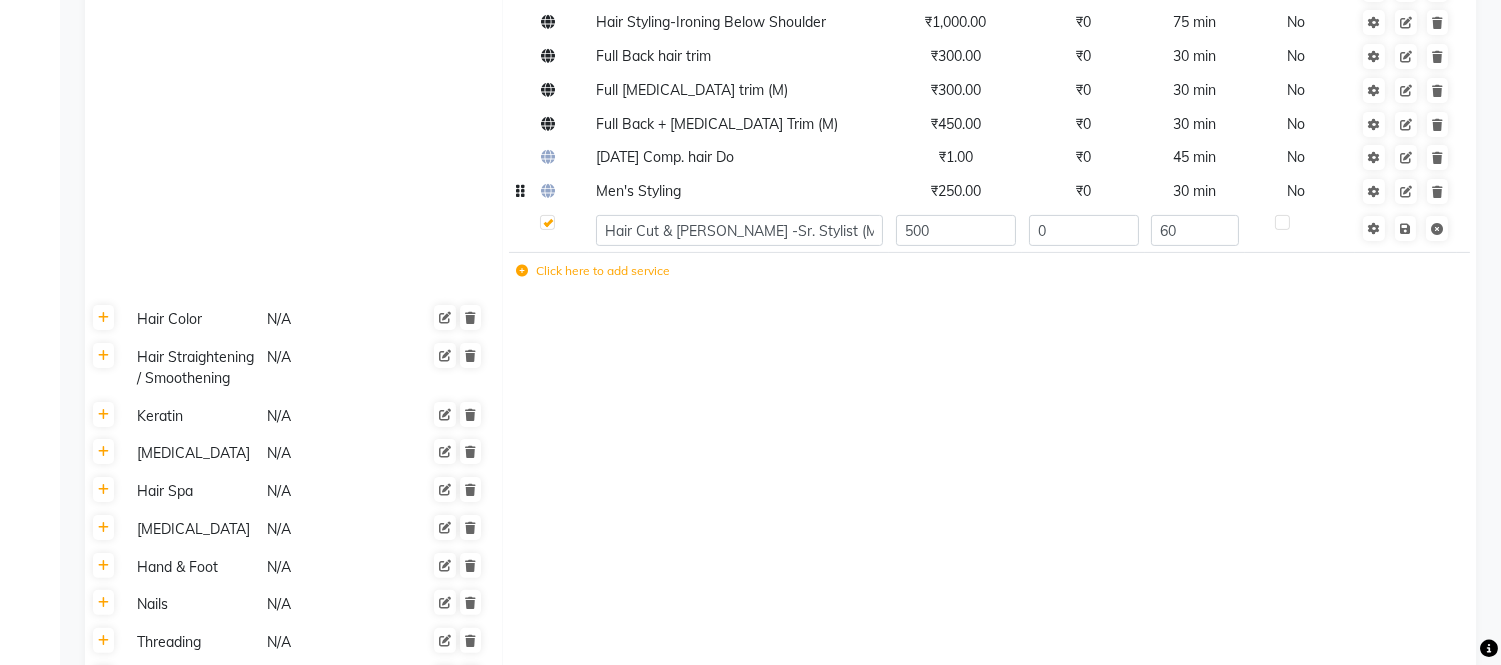 click 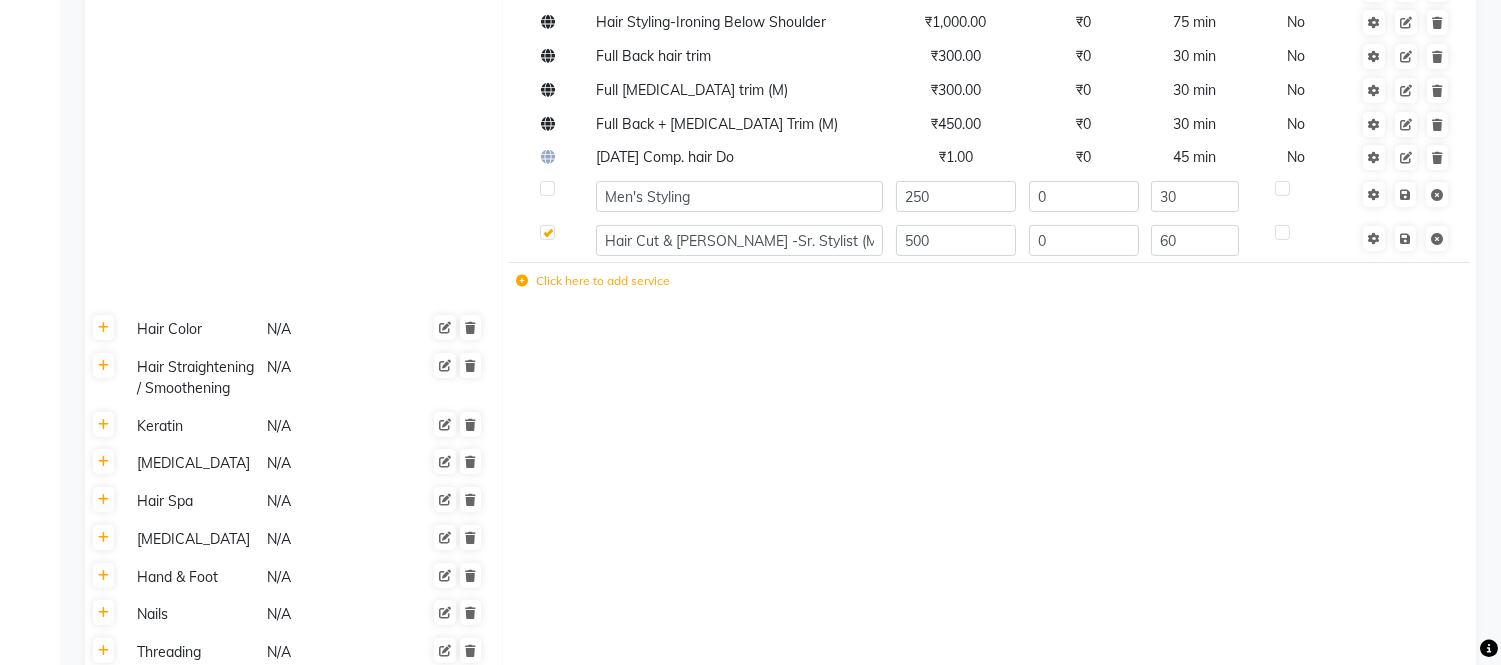 click 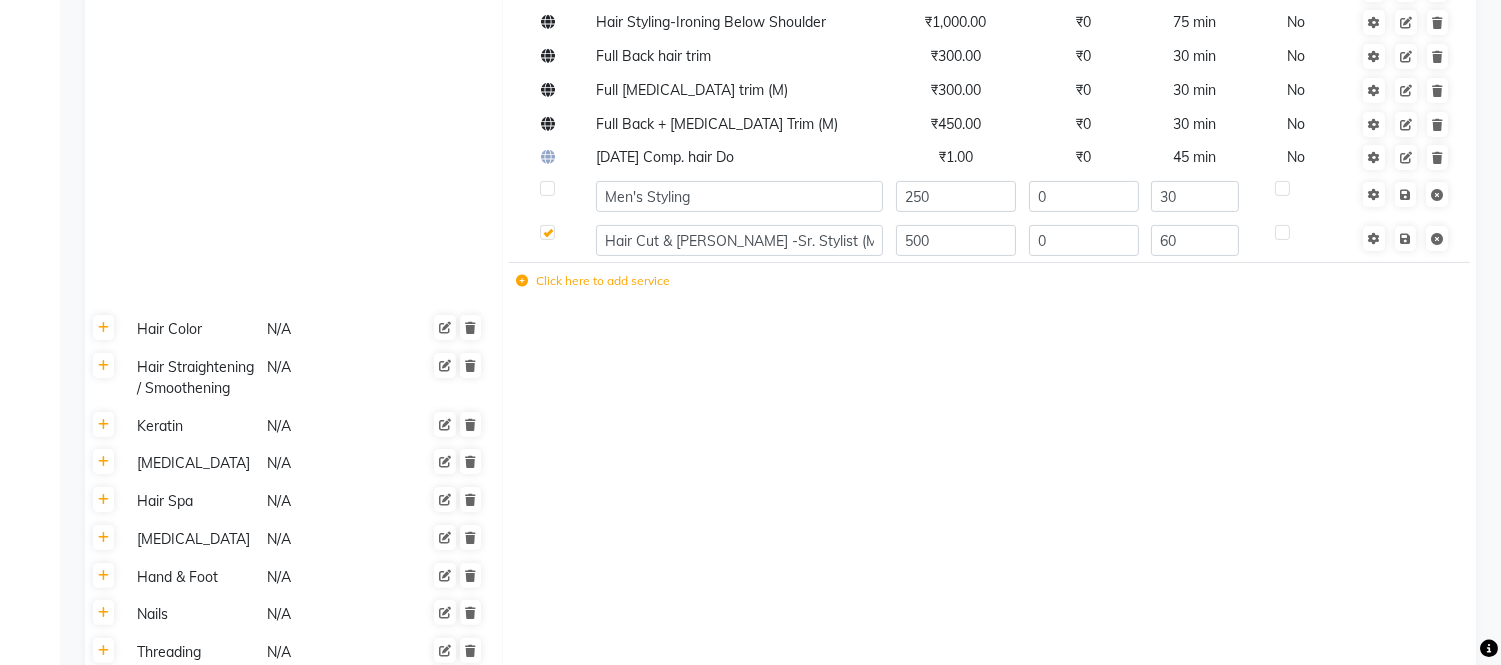 click at bounding box center (546, 189) 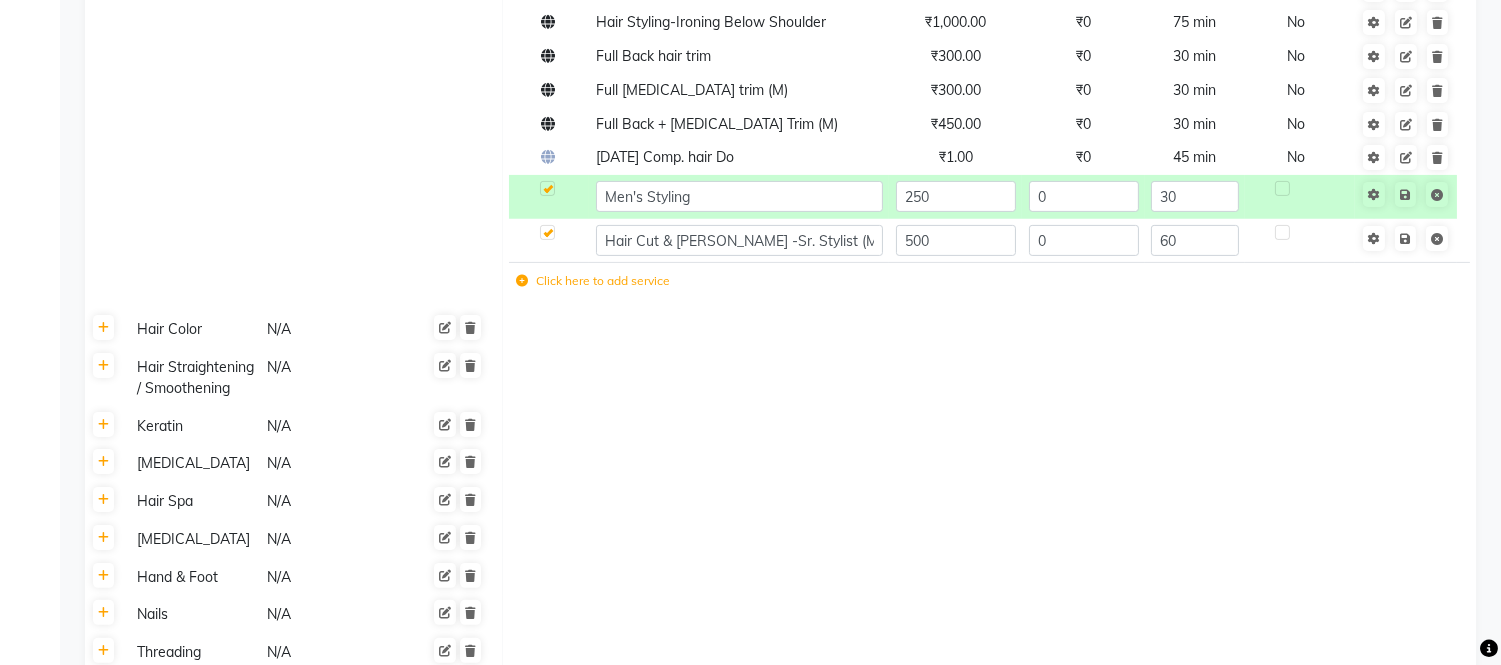 click 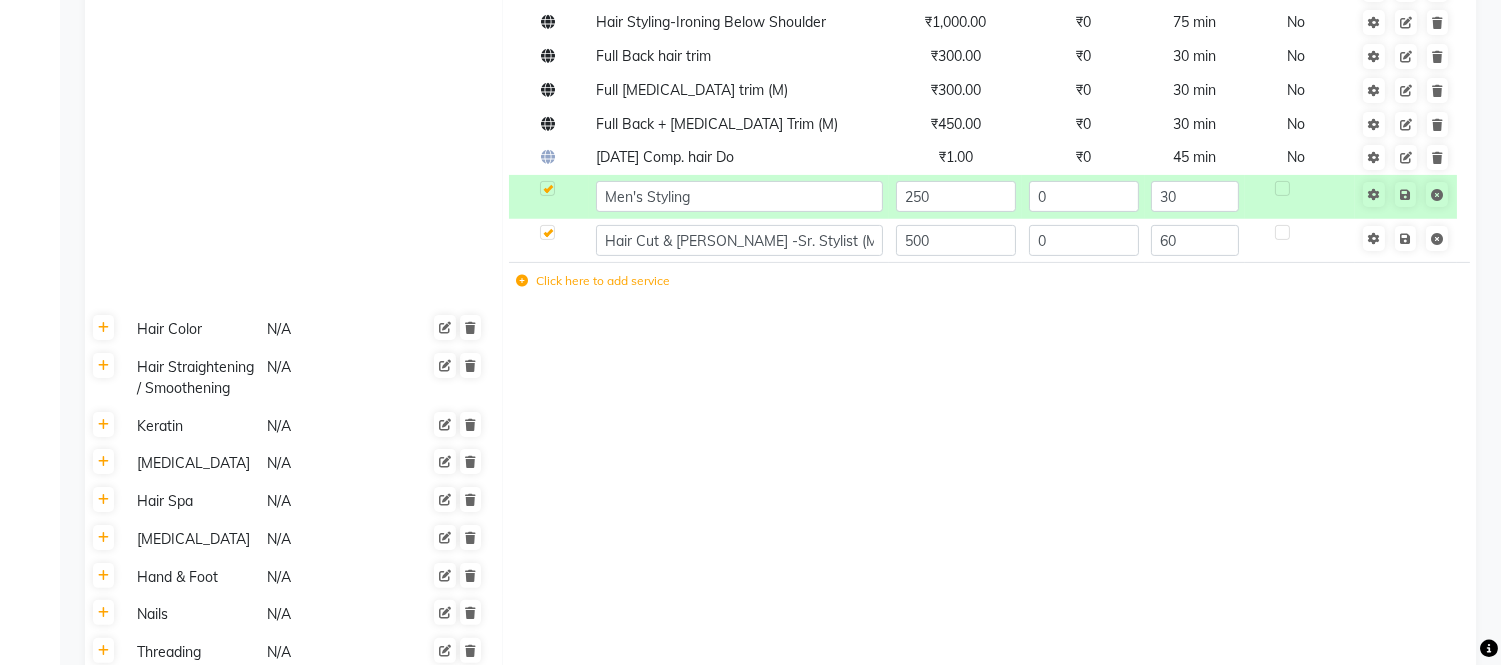 click 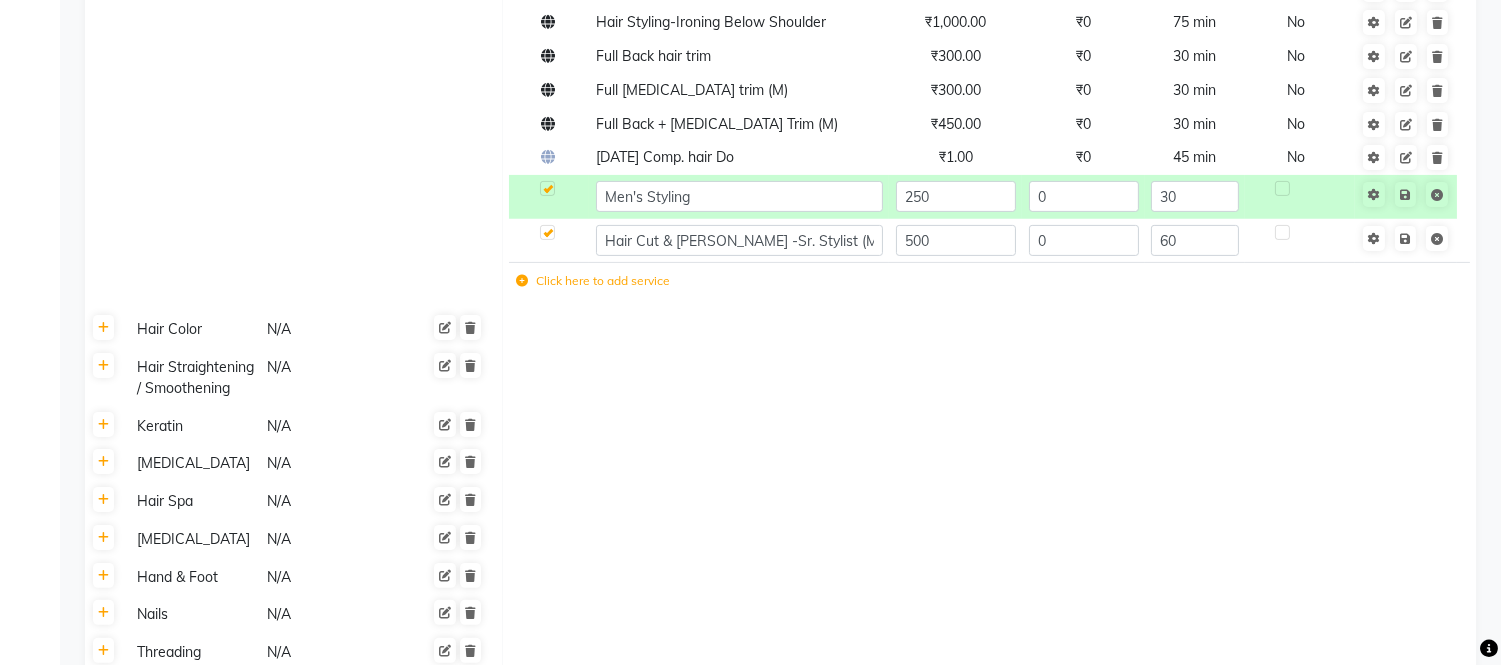 click on "Hair Styling N/A" 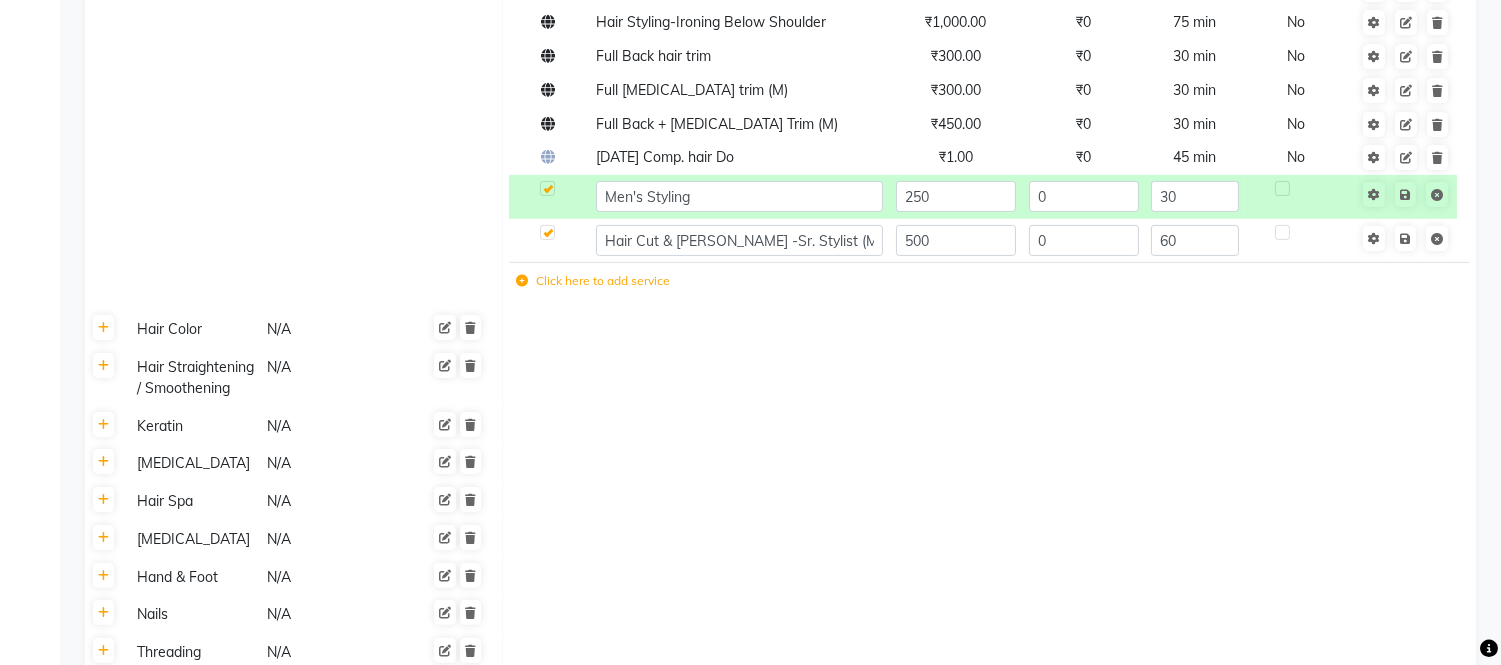 click on "Hair Styling N/A" 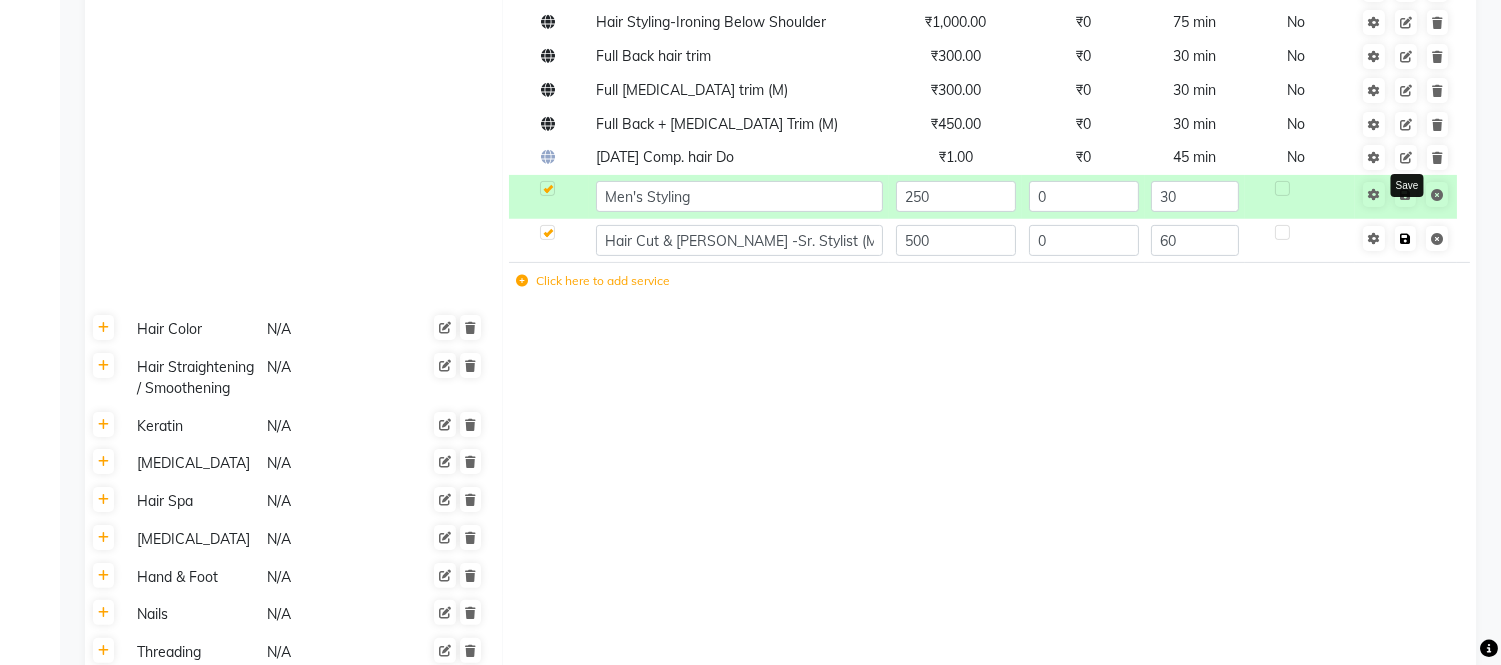 click 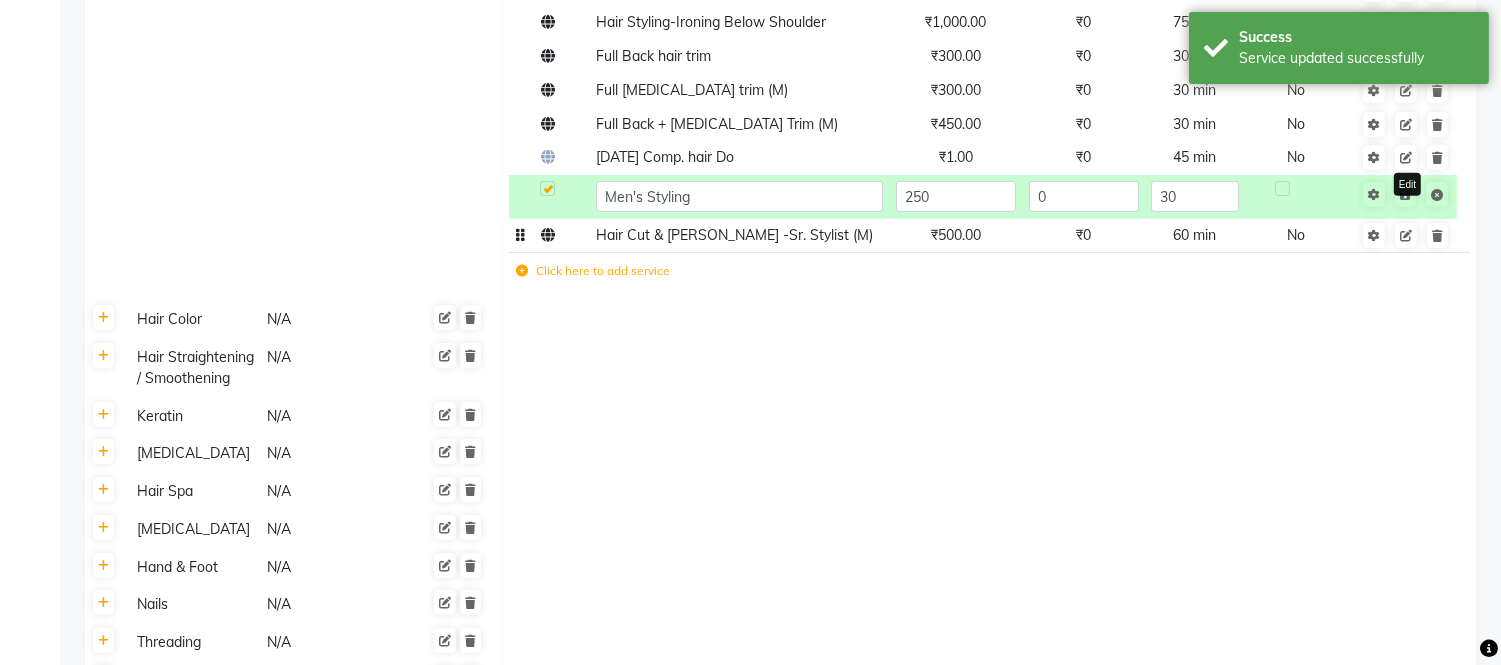 click 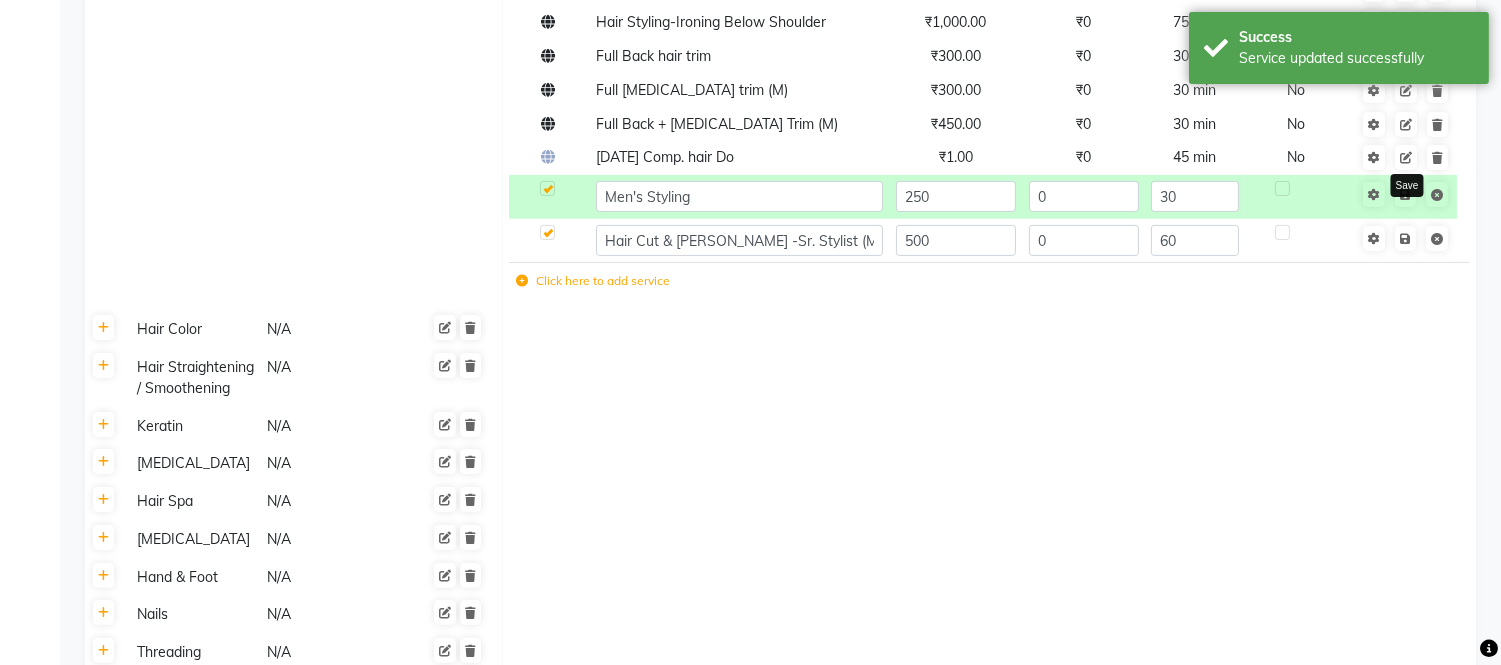 click 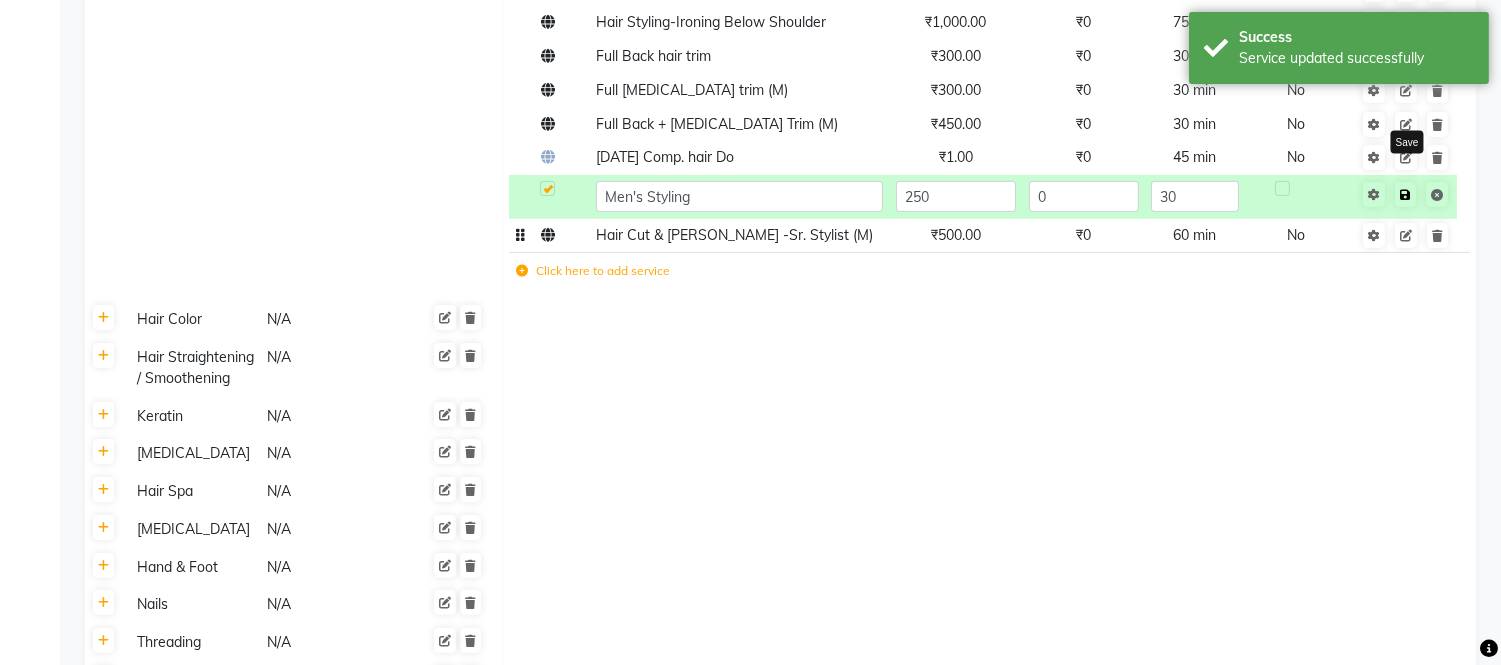 click 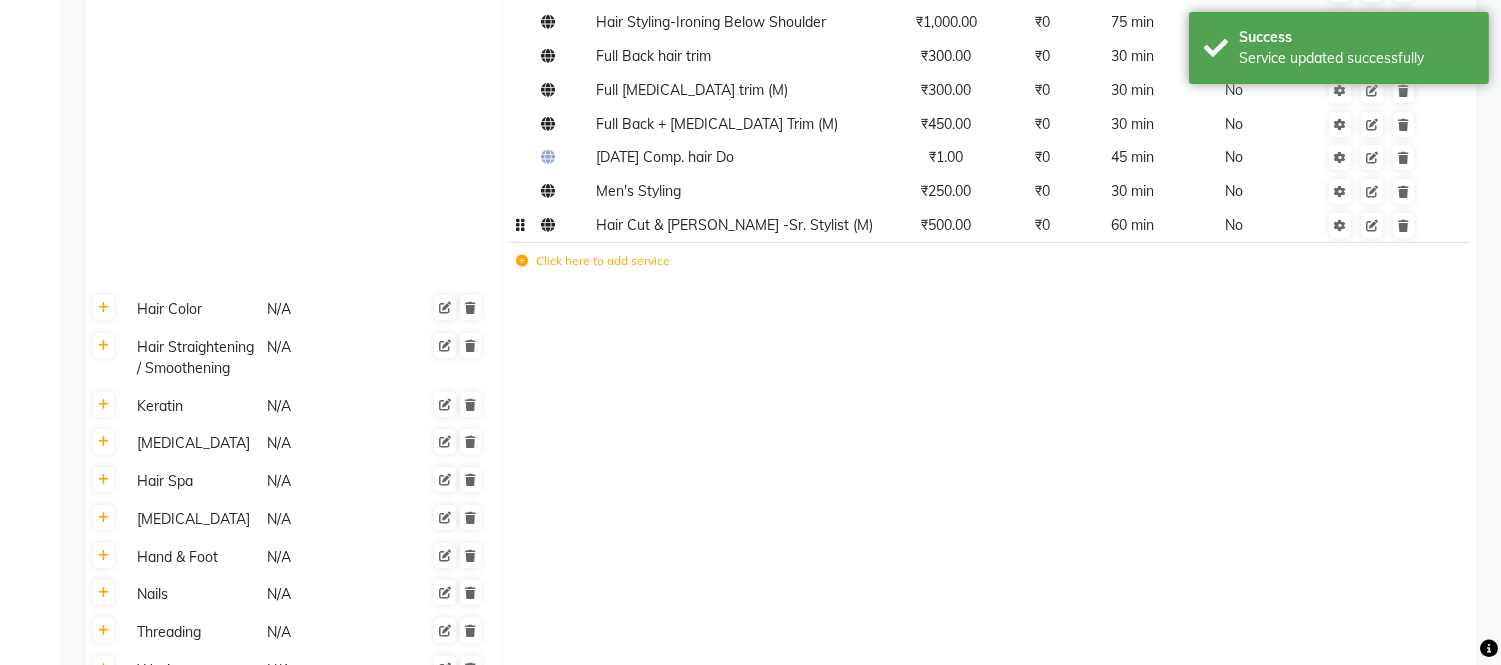 click 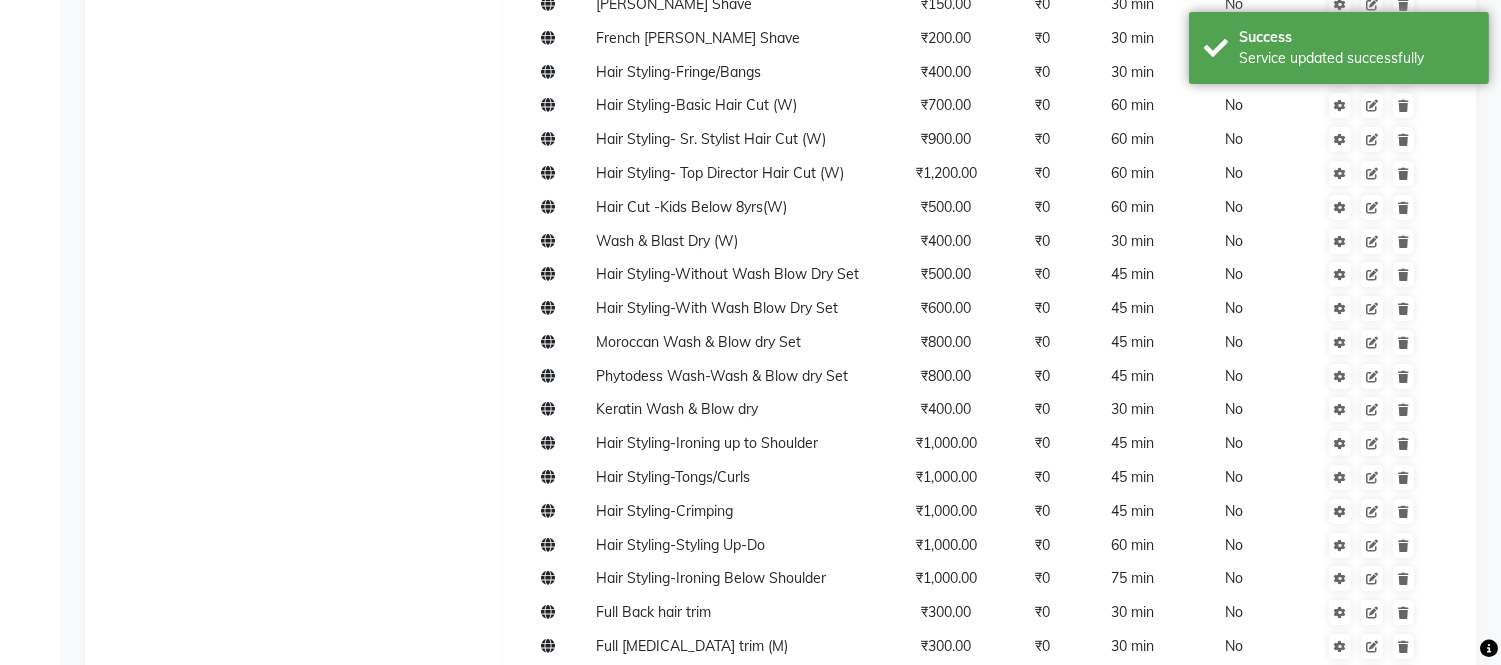 scroll, scrollTop: 0, scrollLeft: 0, axis: both 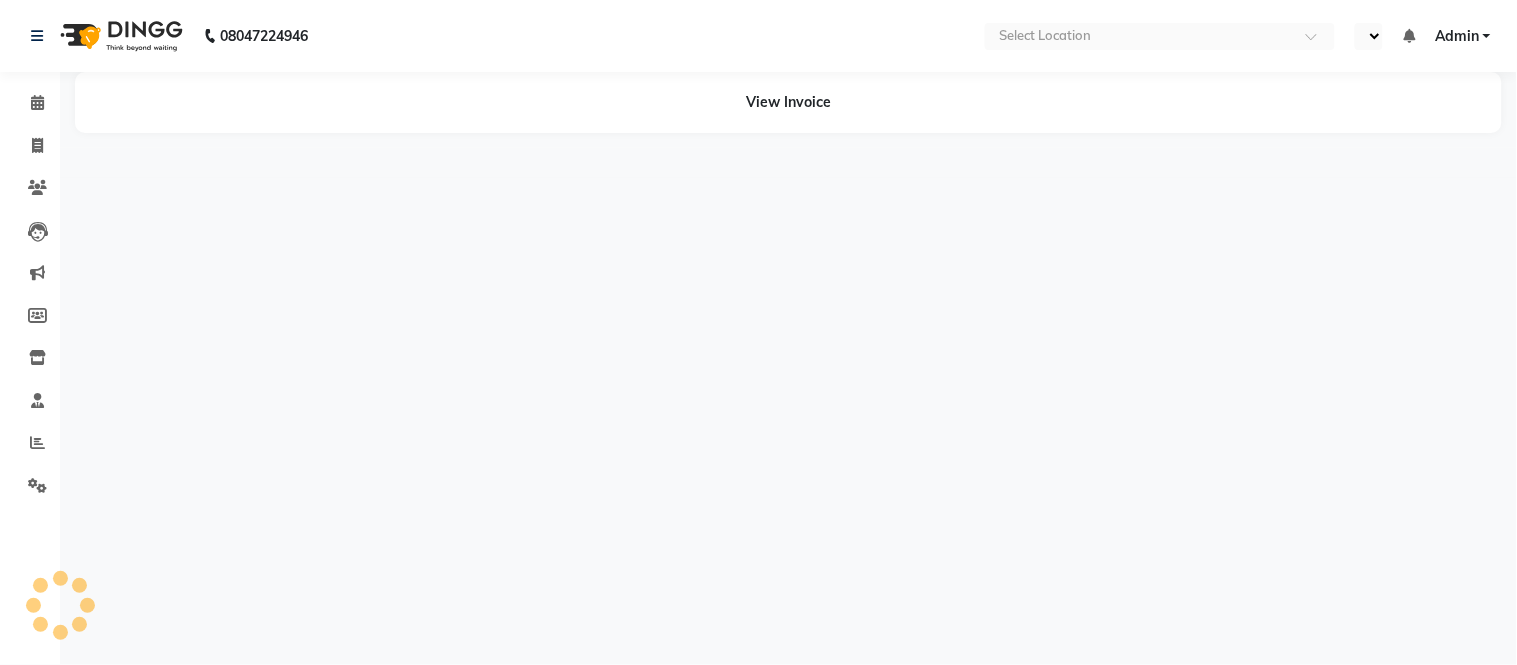 select on "en" 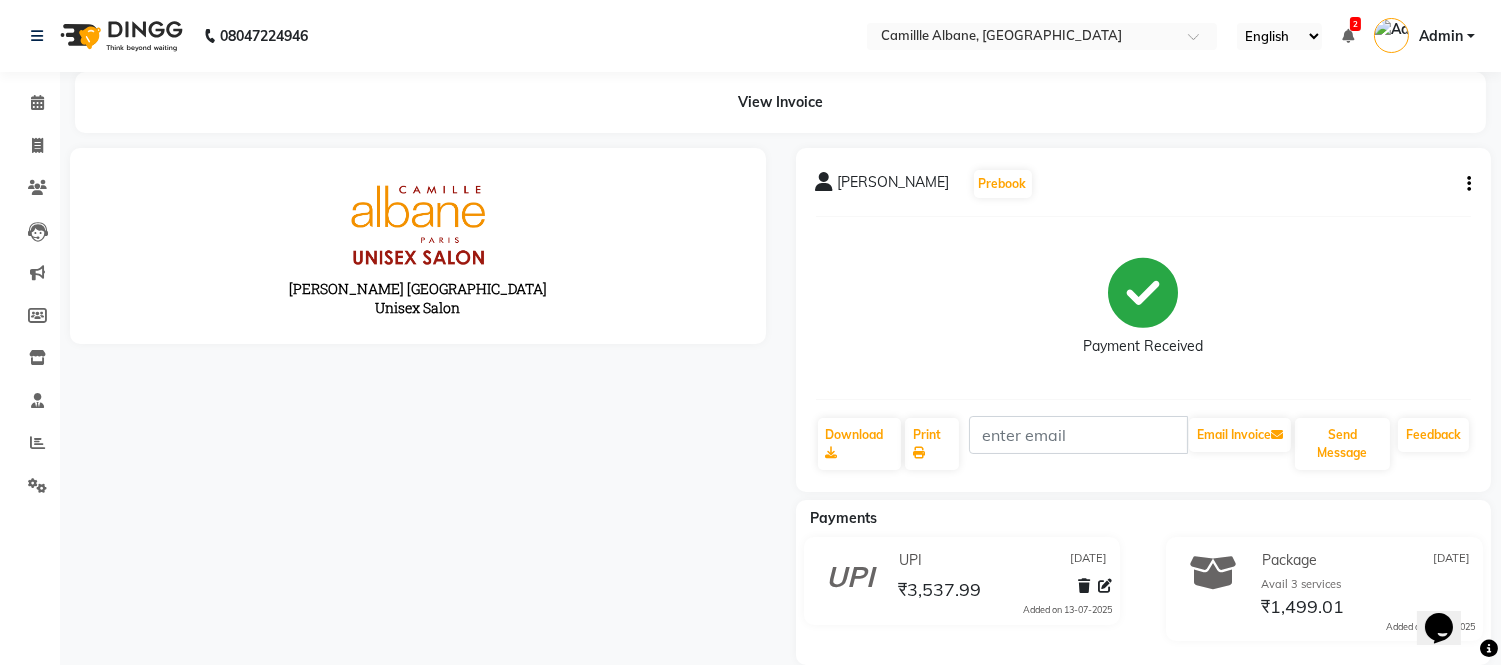 scroll, scrollTop: 0, scrollLeft: 0, axis: both 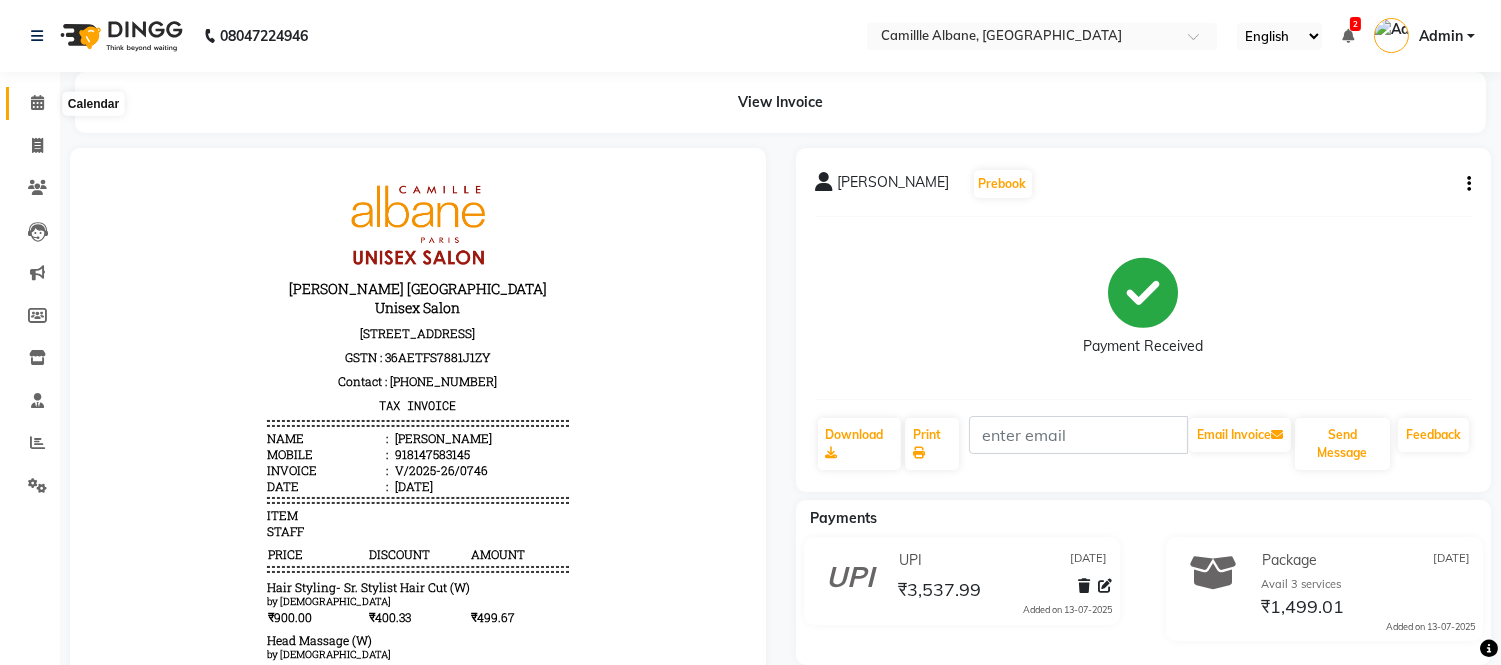 click 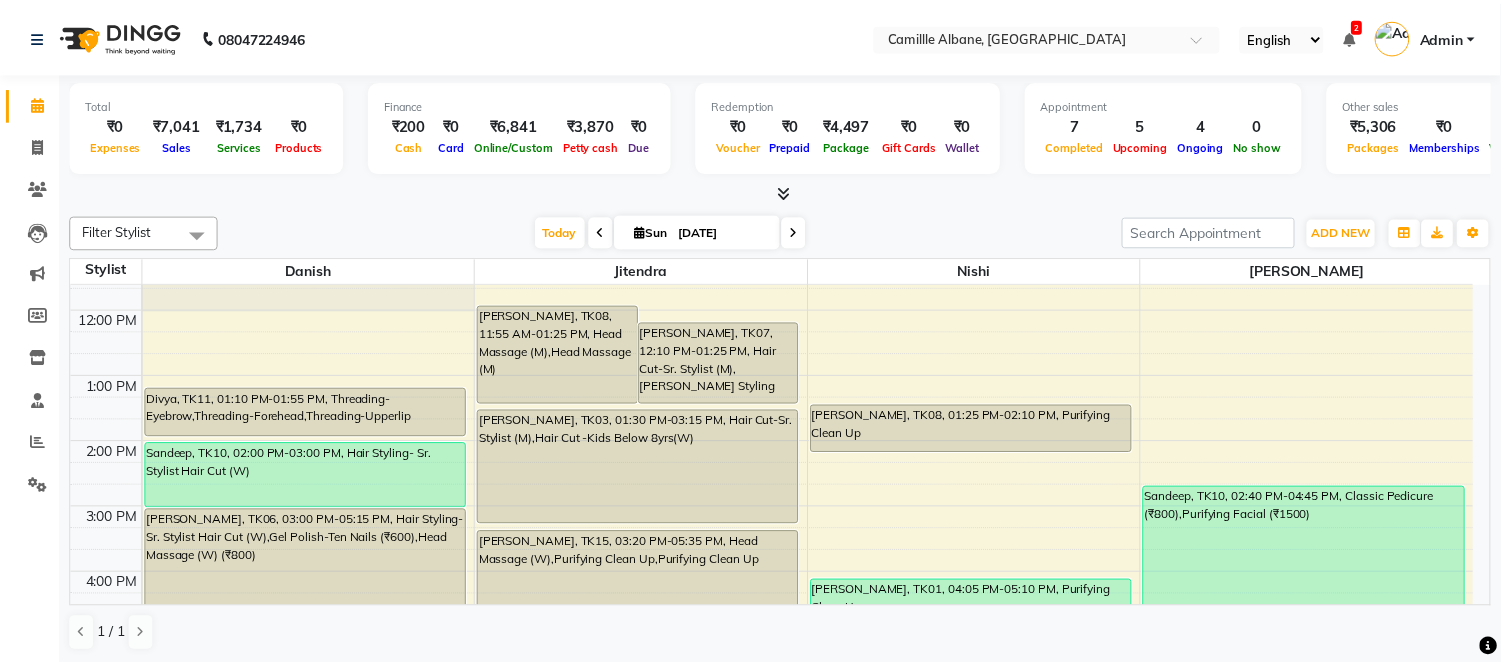 scroll, scrollTop: 185, scrollLeft: 0, axis: vertical 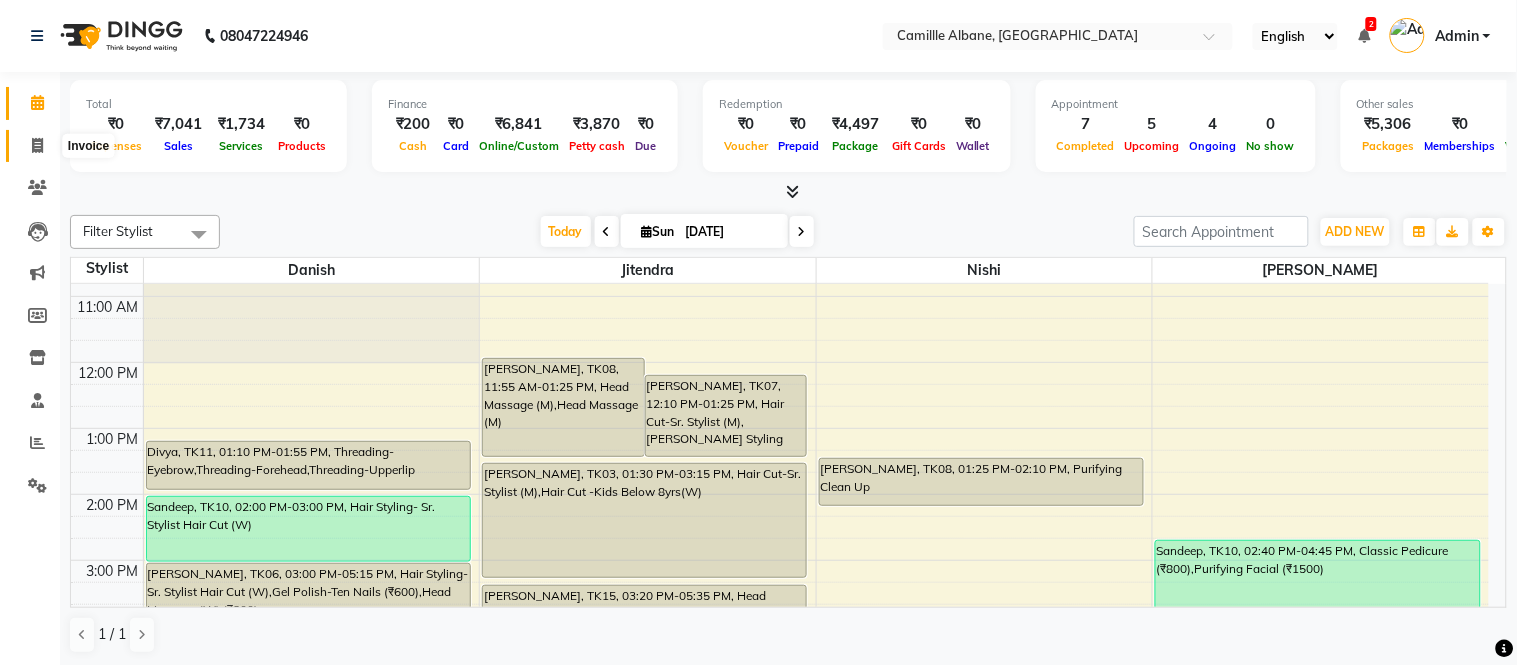 click 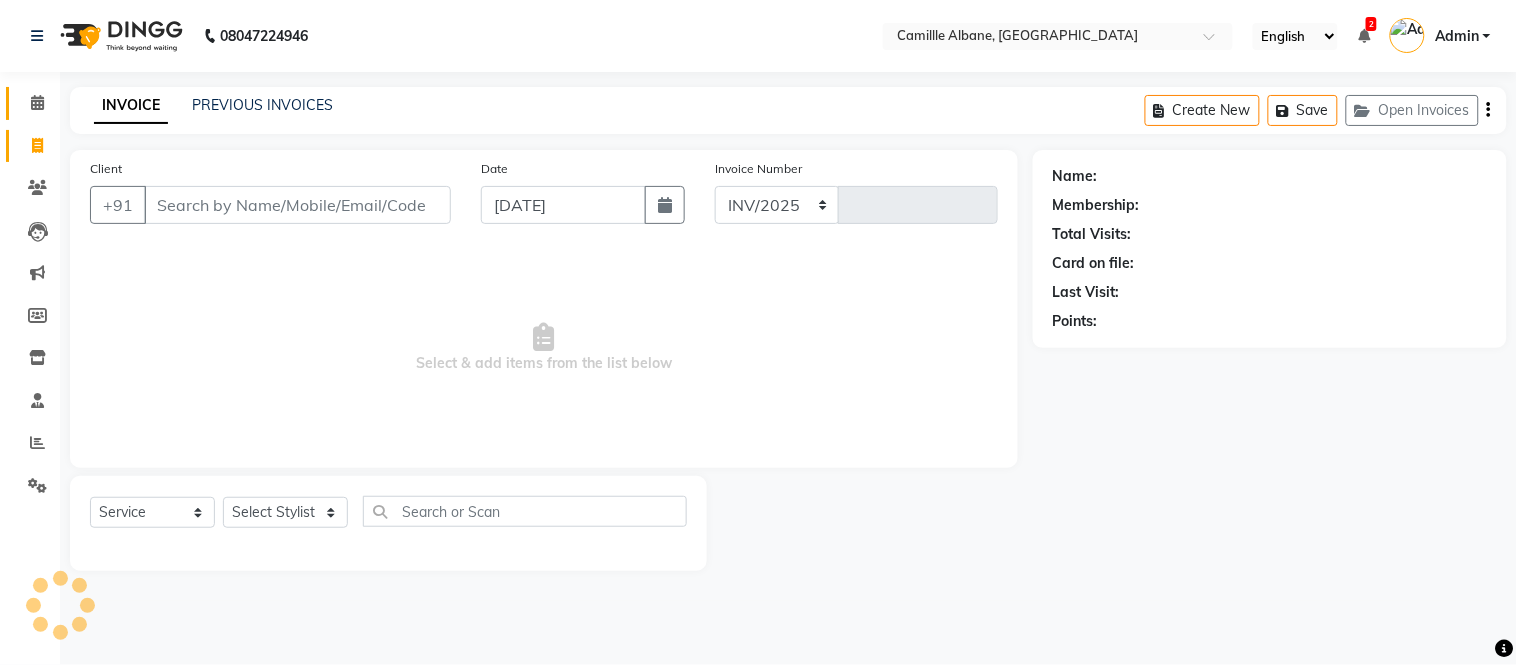 select on "7025" 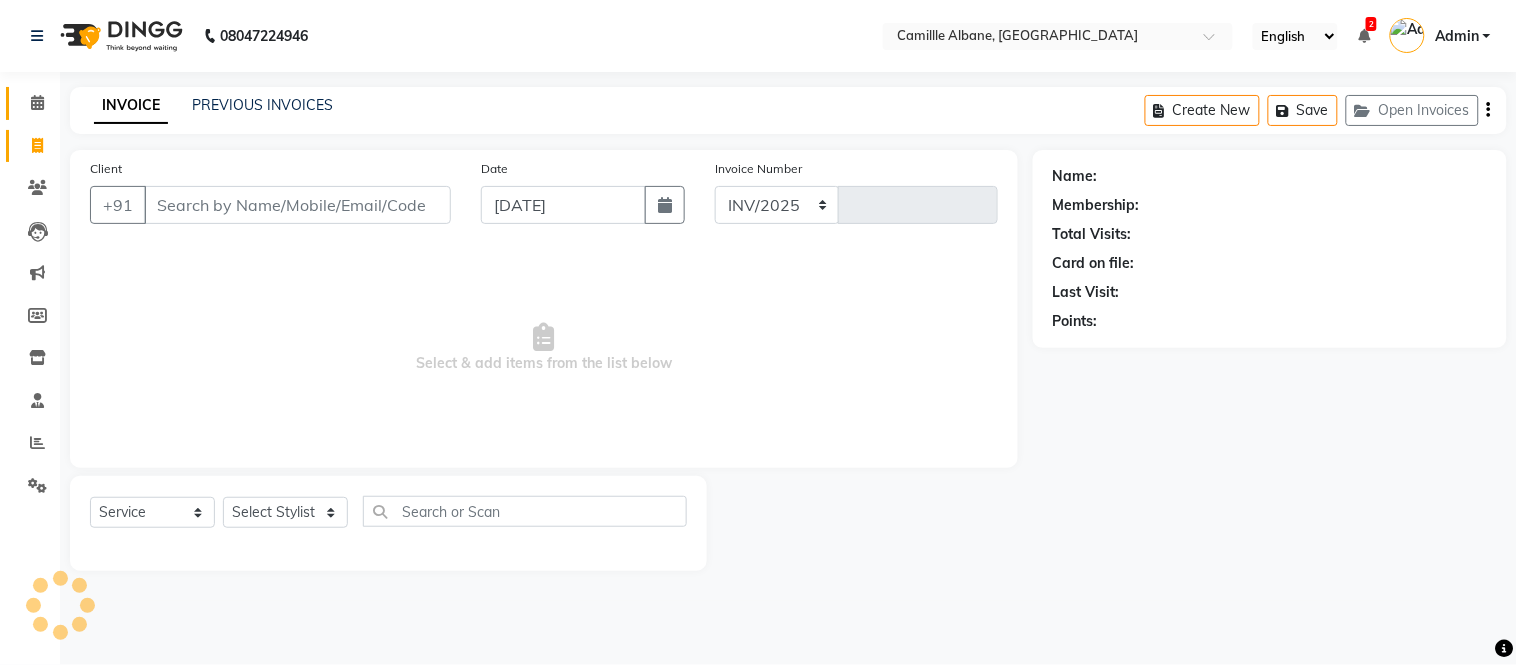 type on "0748" 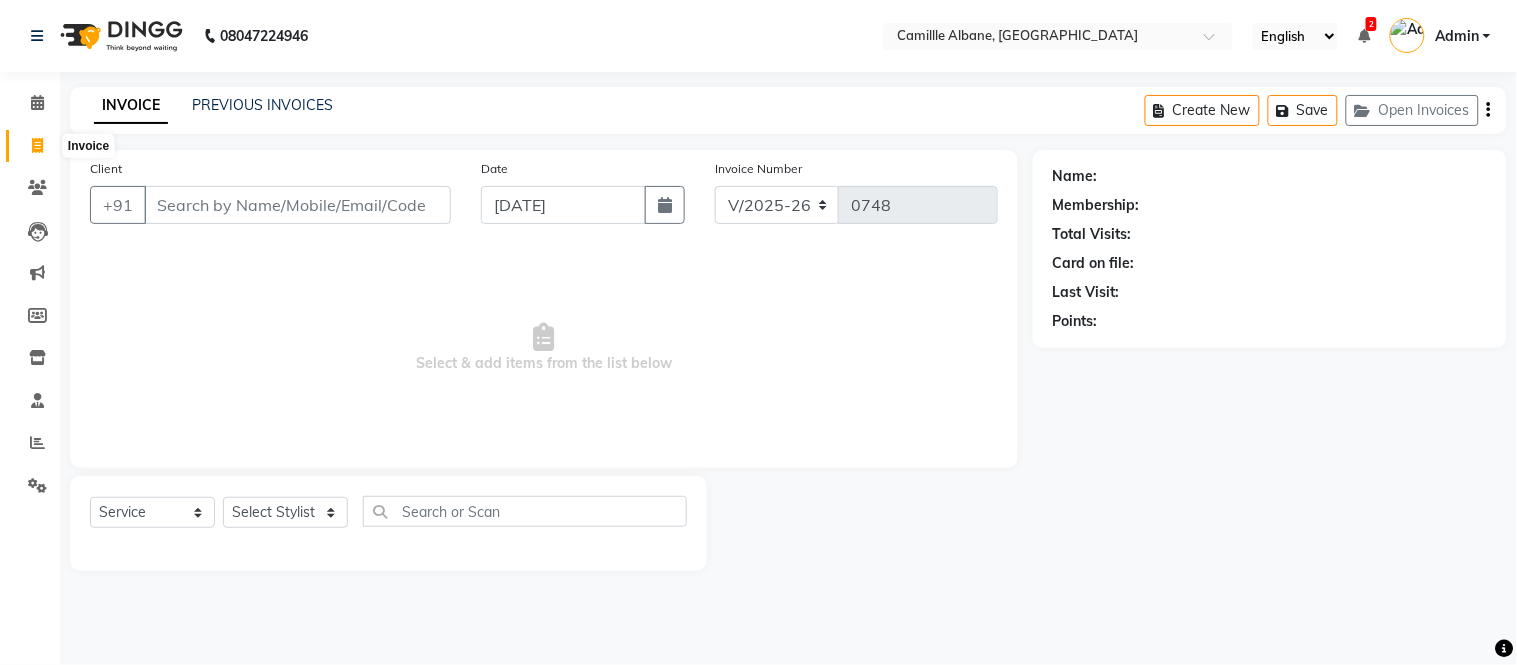 click 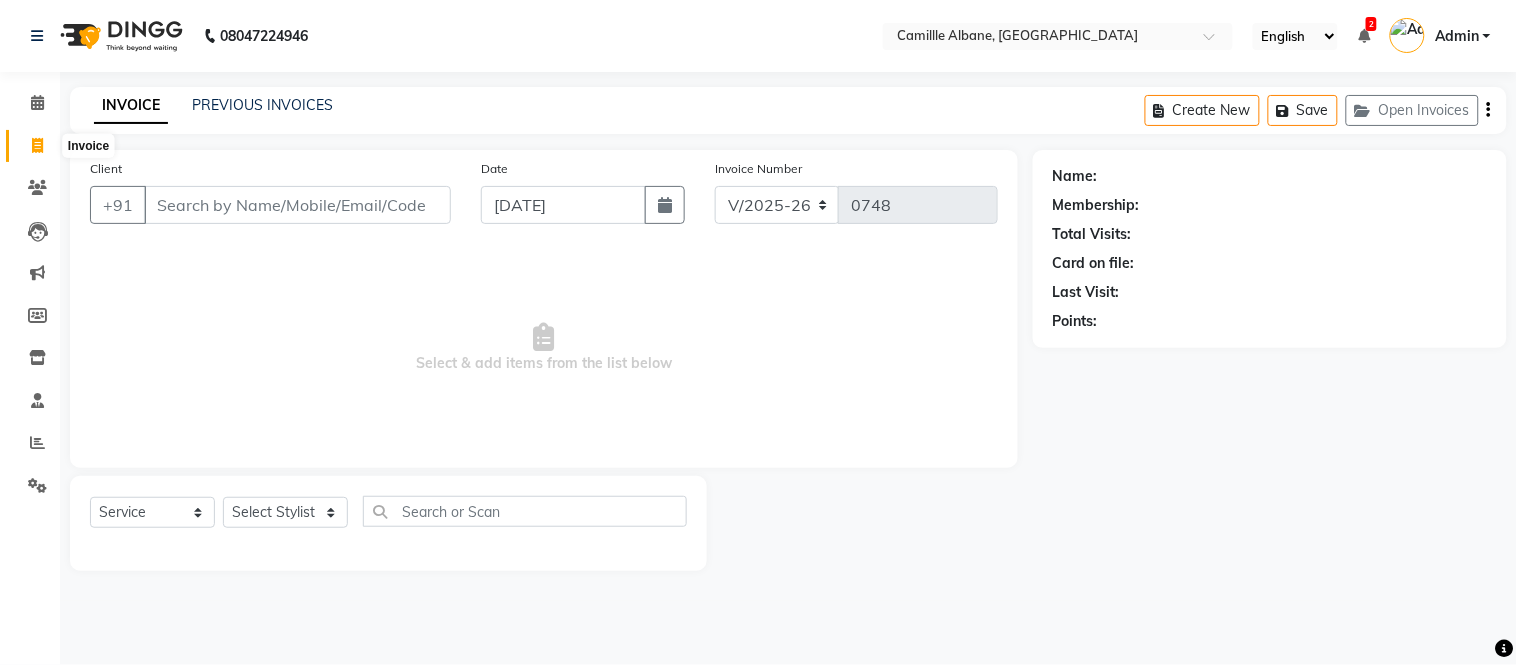select on "service" 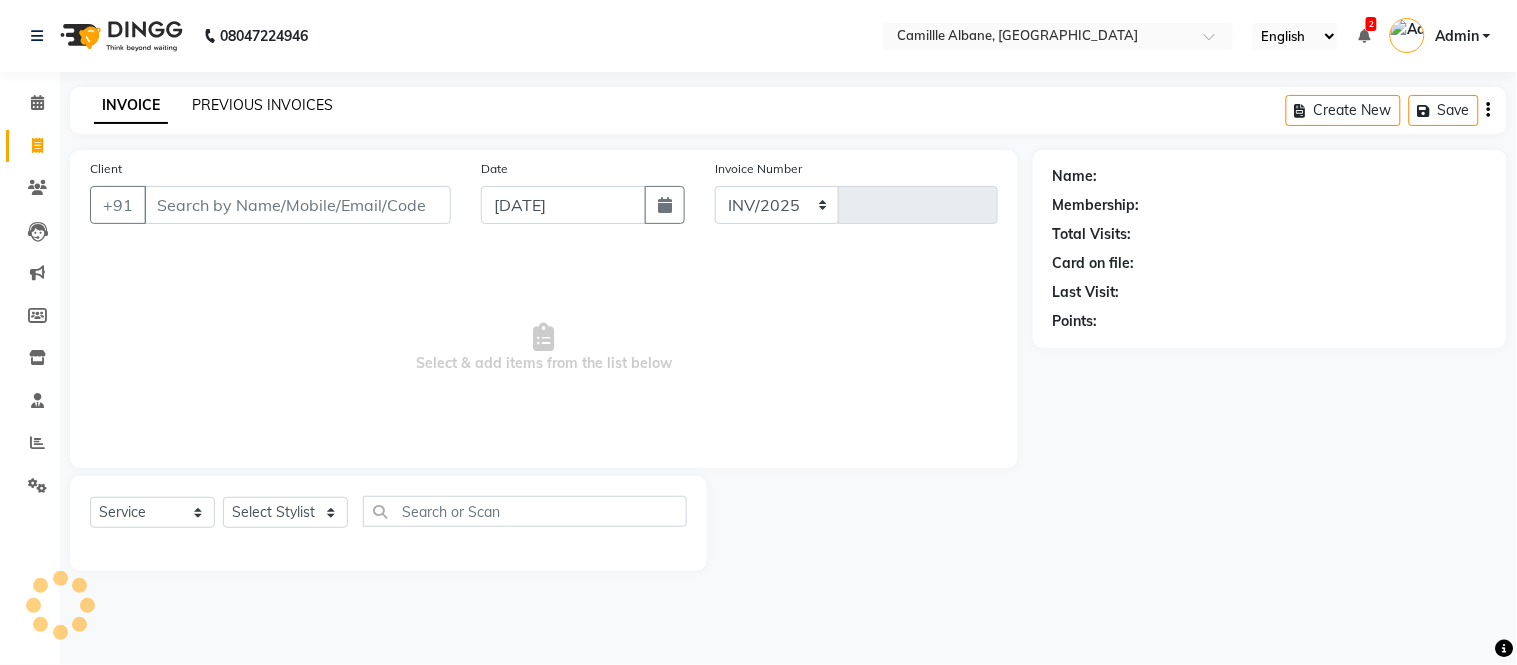 select on "7025" 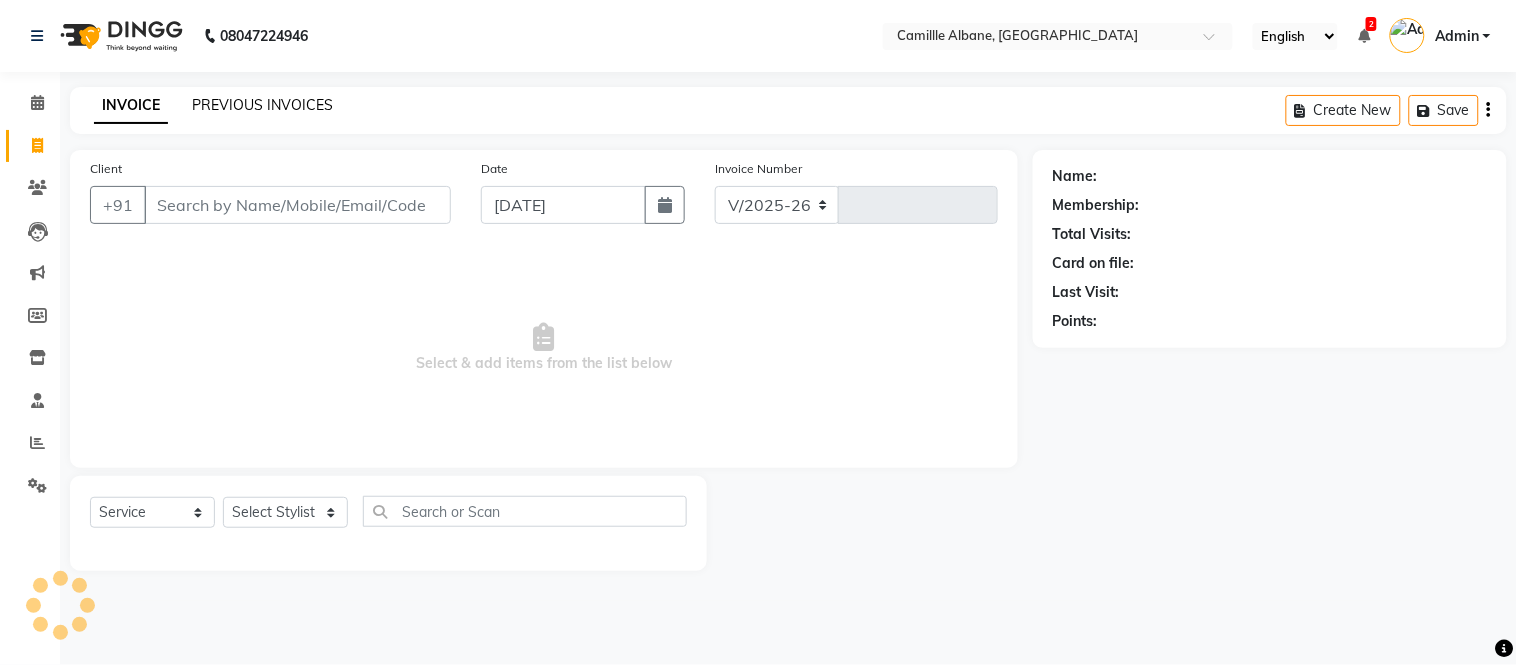 type on "0748" 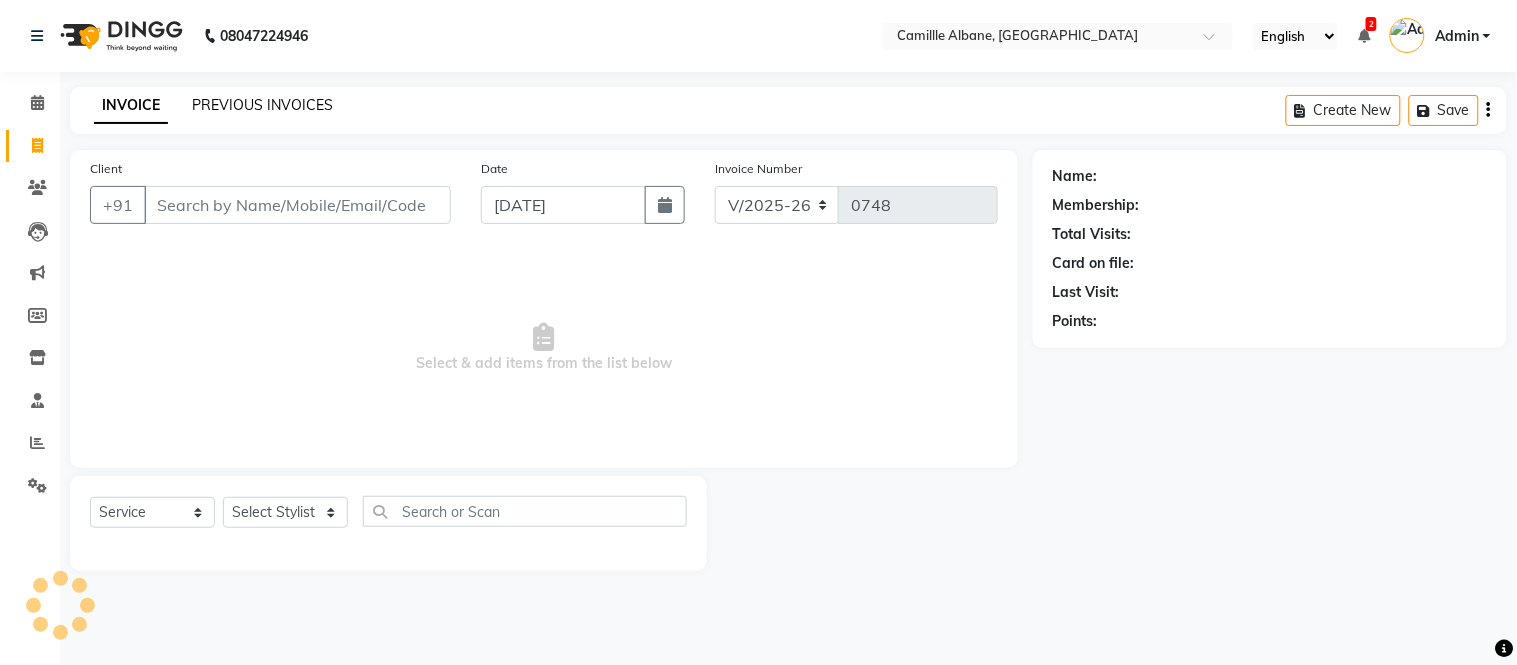 click on "PREVIOUS INVOICES" 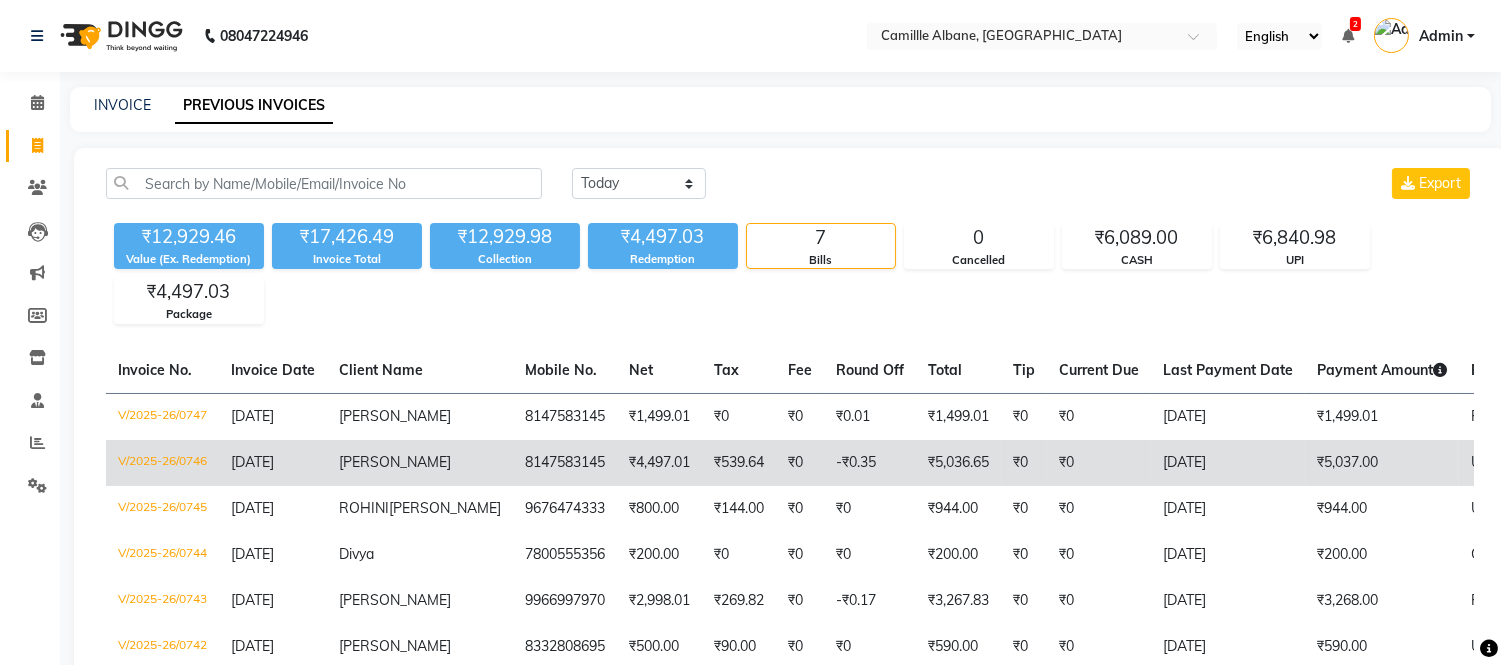 scroll, scrollTop: 194, scrollLeft: 0, axis: vertical 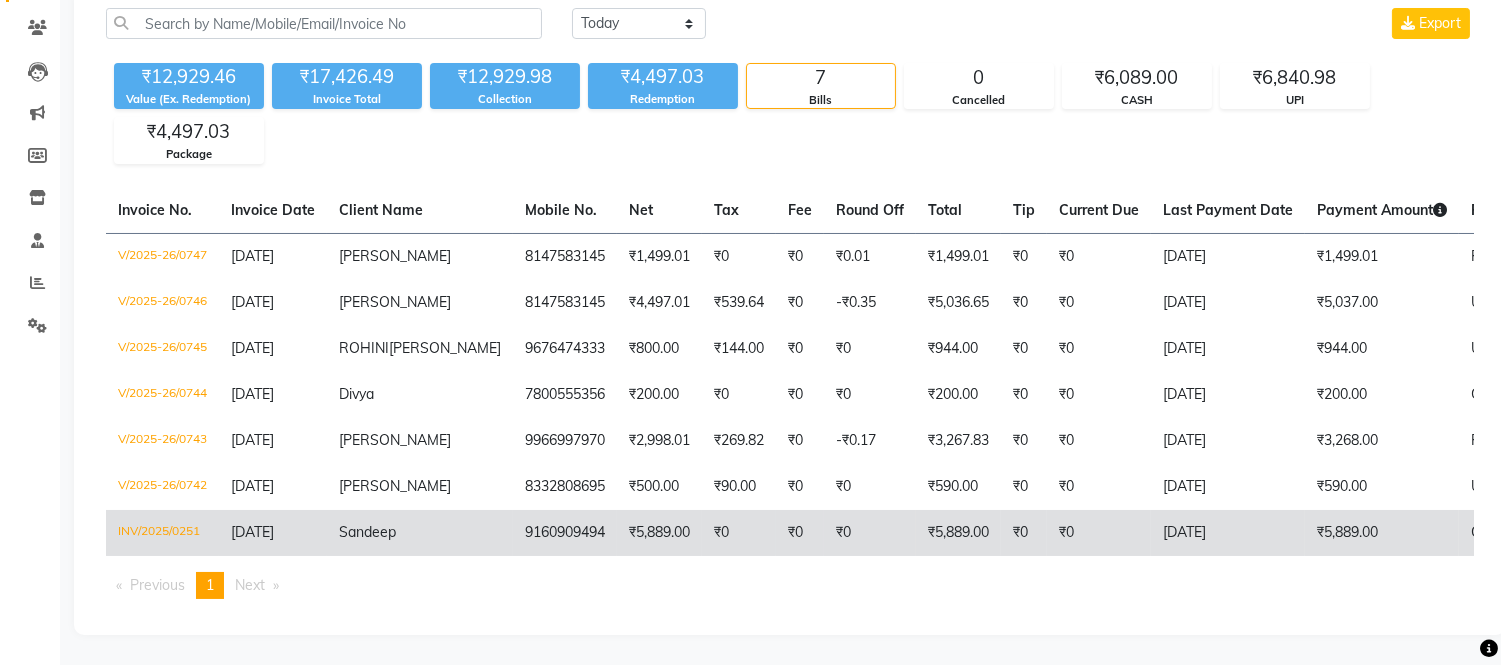 click on "9160909494" 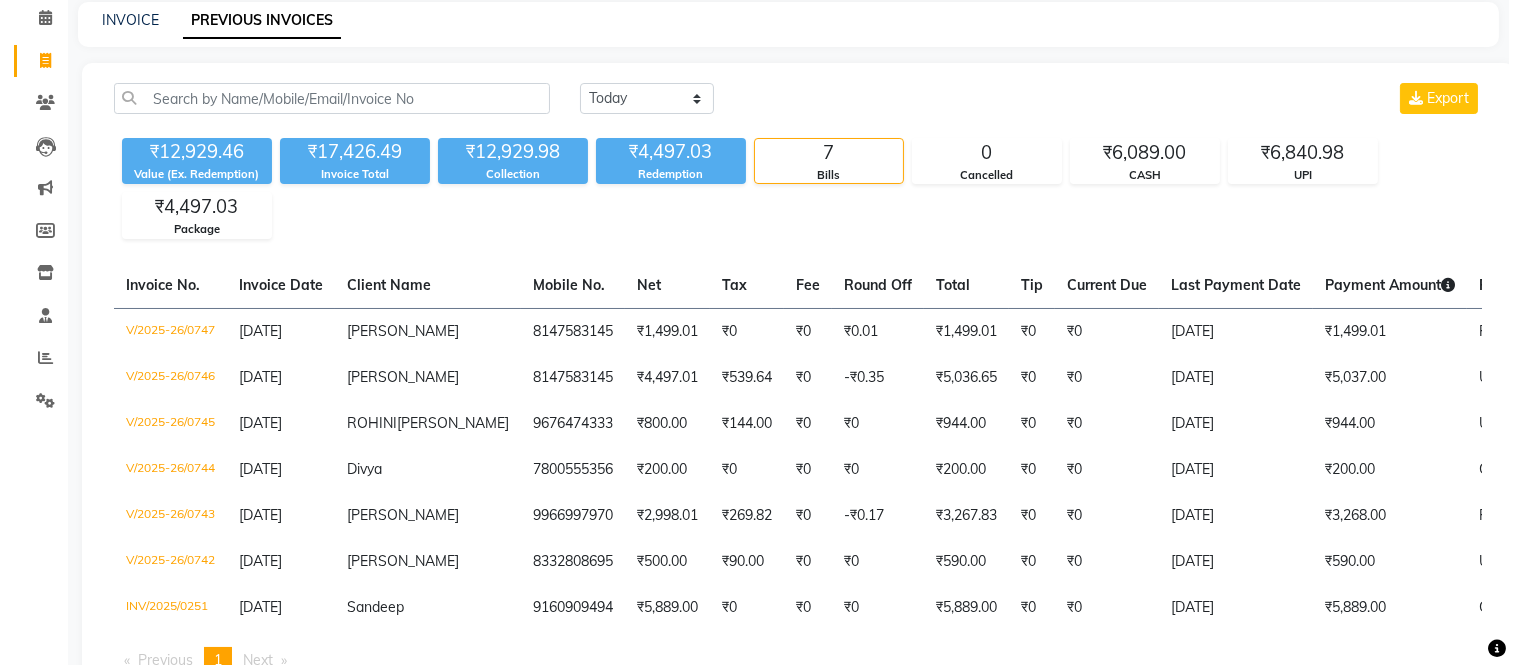 scroll, scrollTop: 0, scrollLeft: 0, axis: both 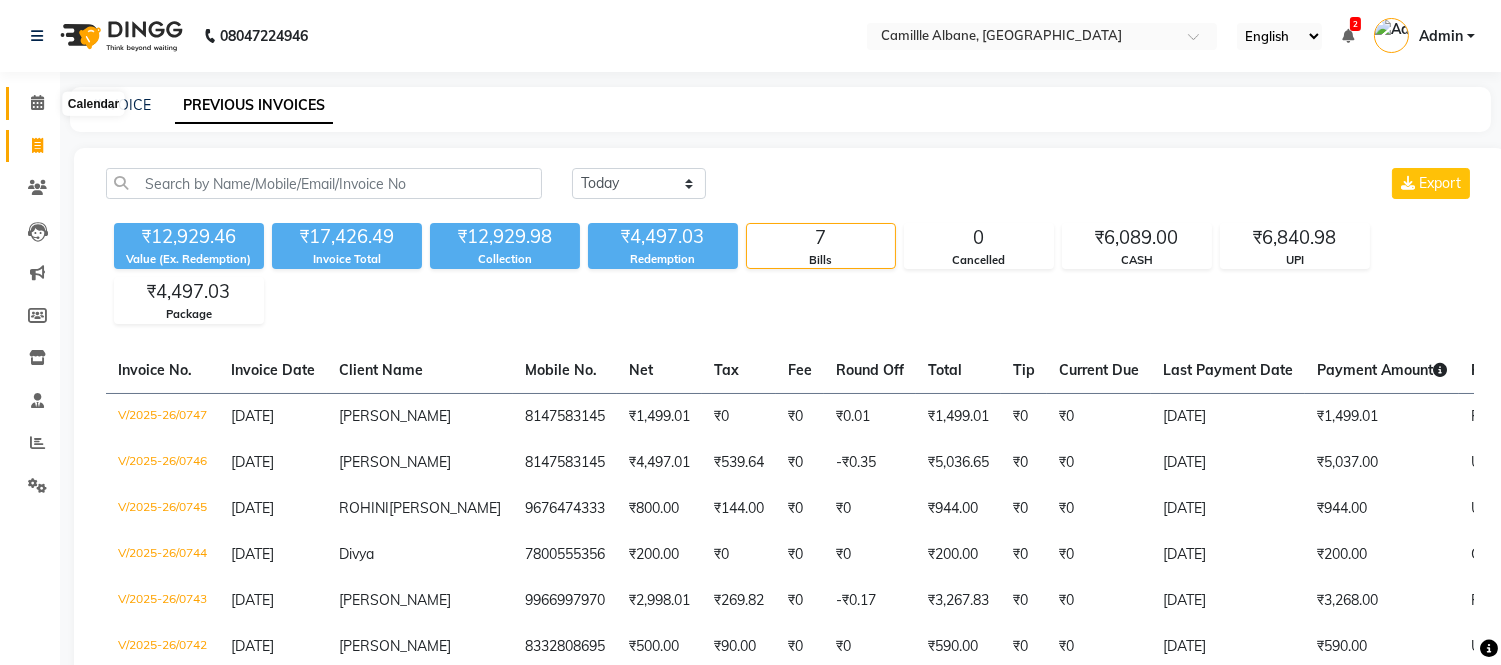 click 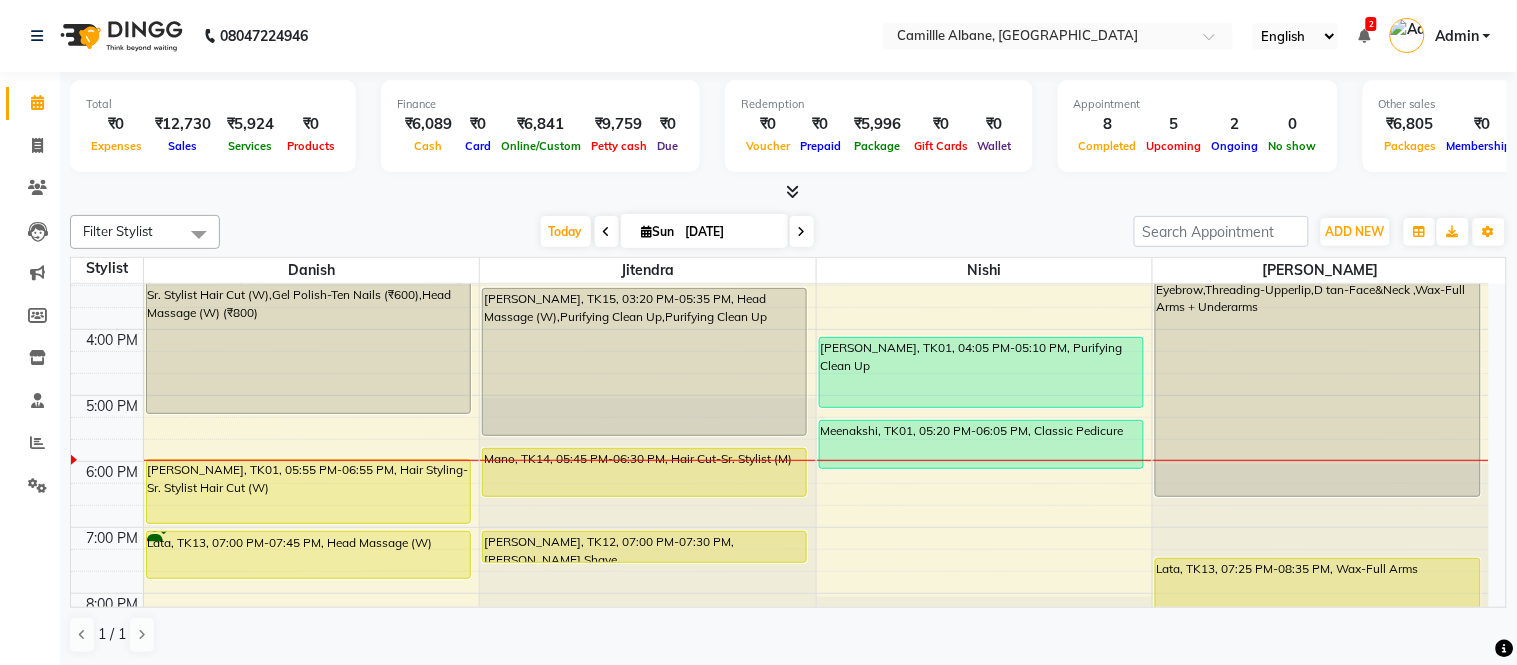 scroll, scrollTop: 555, scrollLeft: 0, axis: vertical 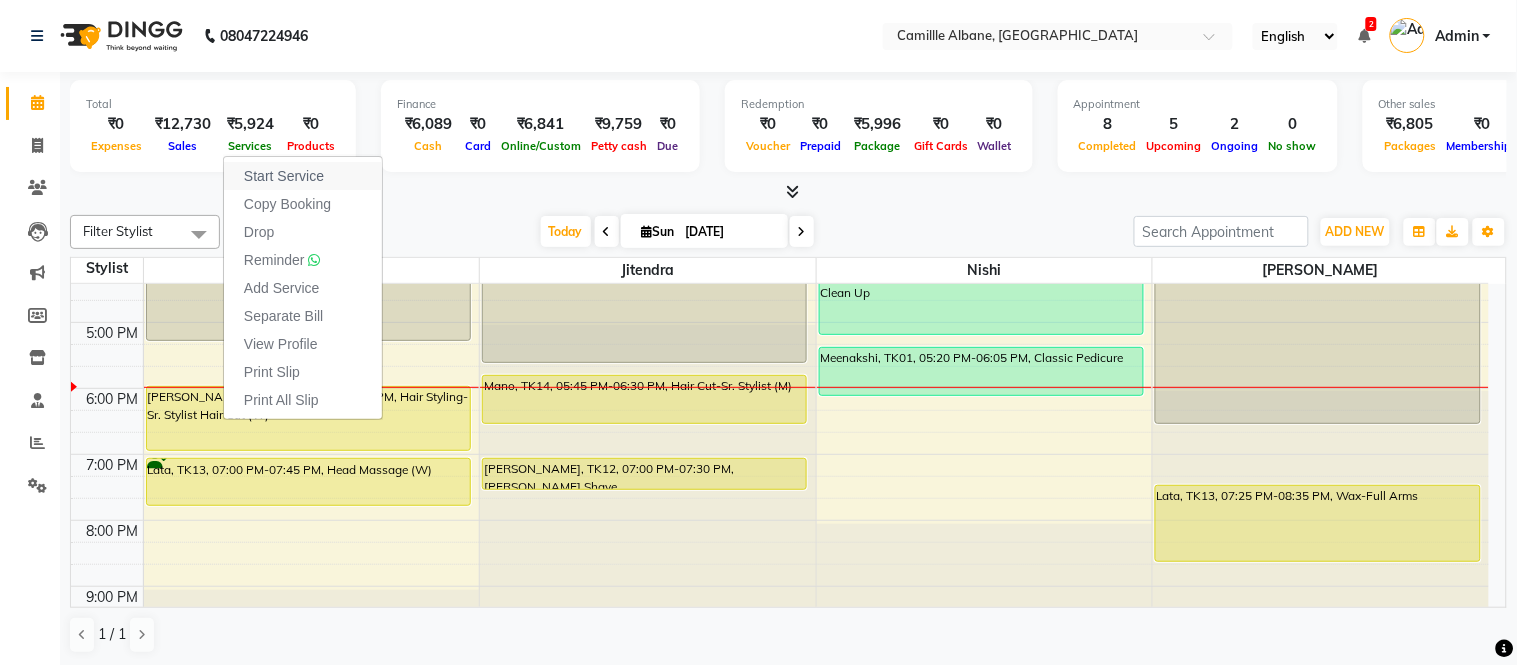 click on "Start Service" at bounding box center [284, 176] 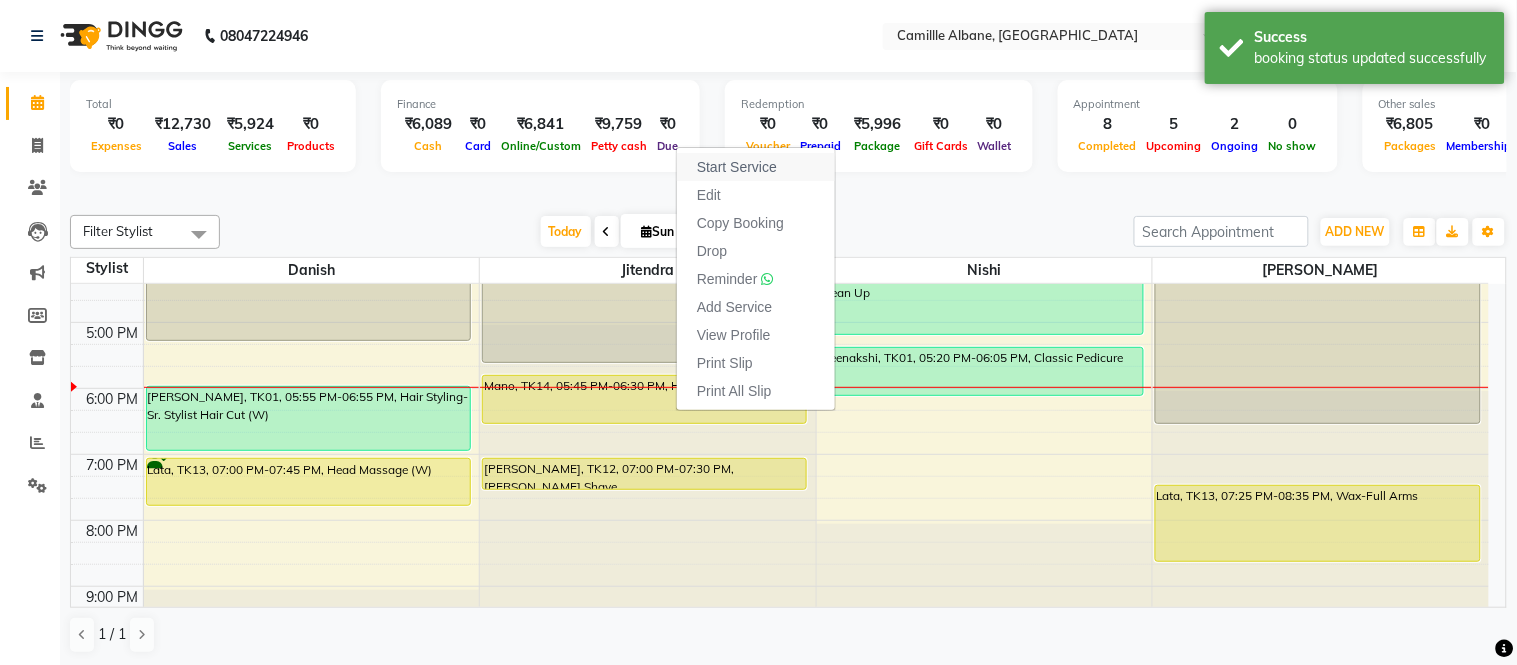 click on "Start Service" at bounding box center (737, 167) 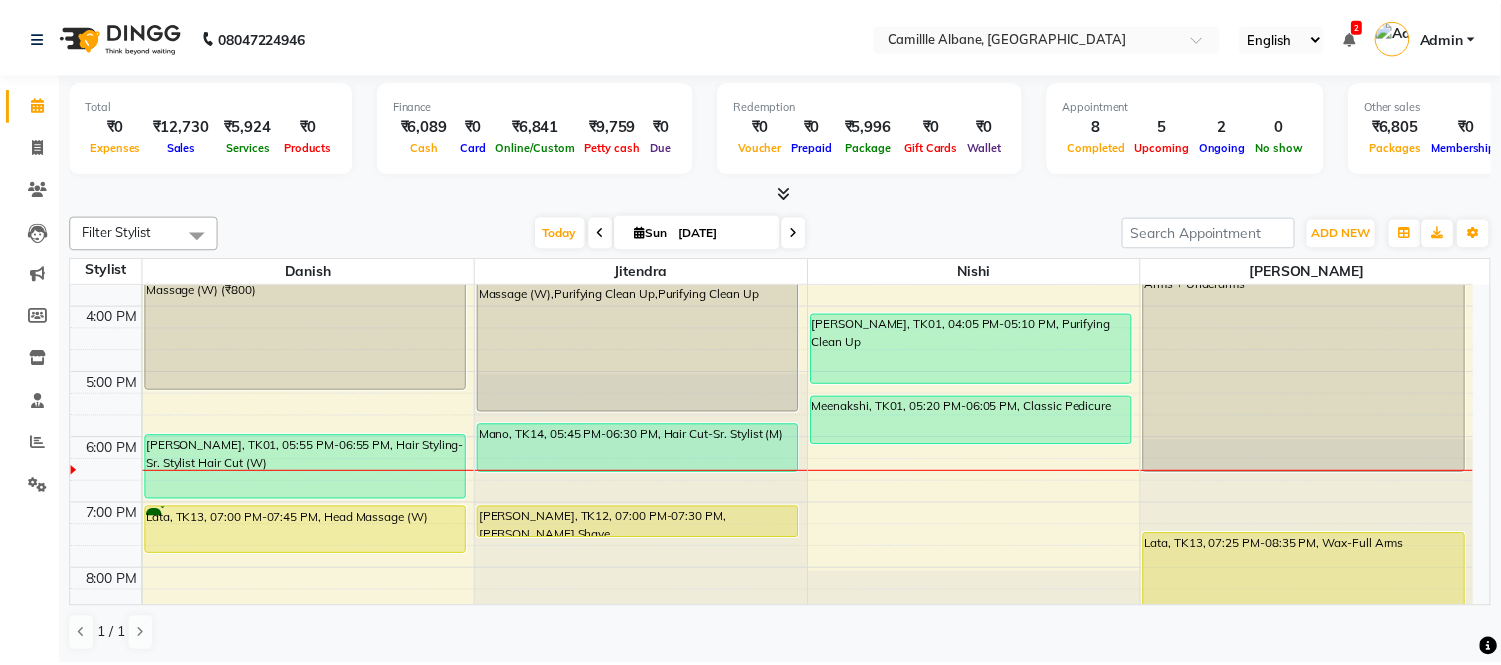 scroll, scrollTop: 604, scrollLeft: 0, axis: vertical 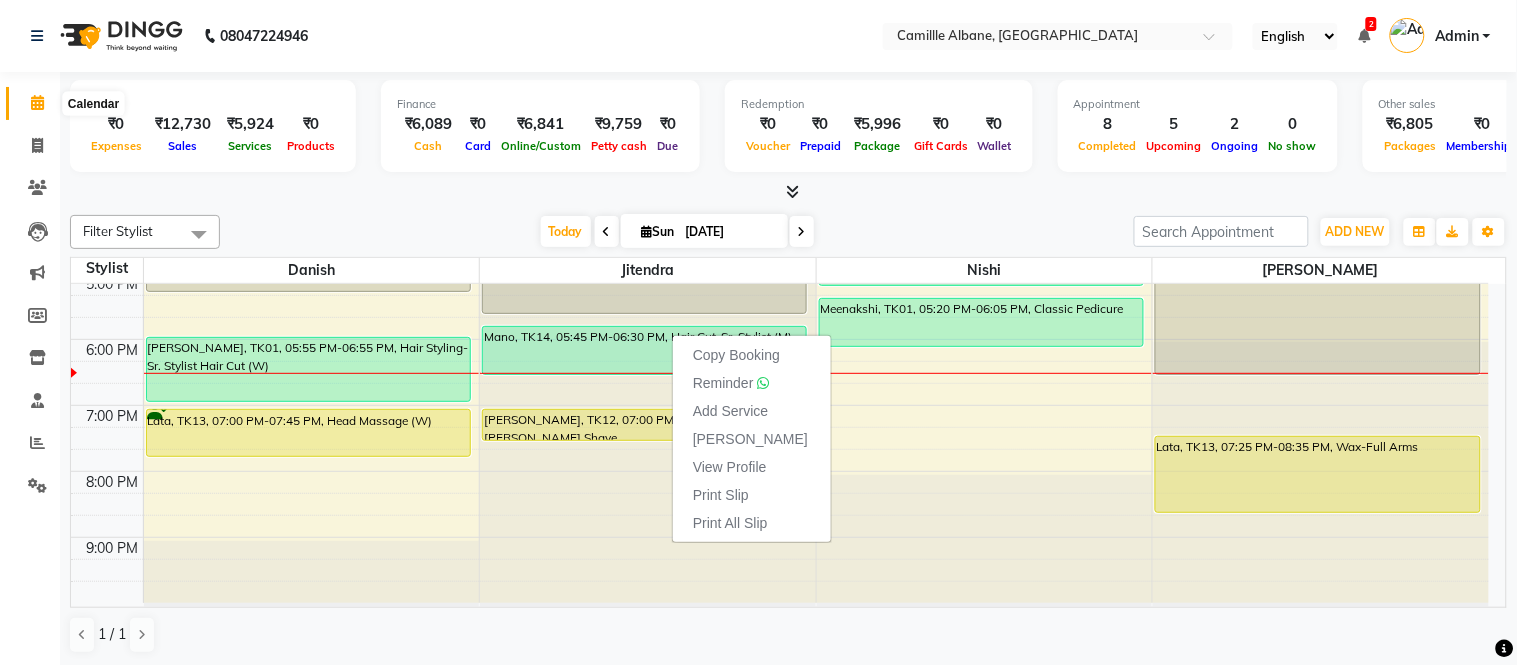 click 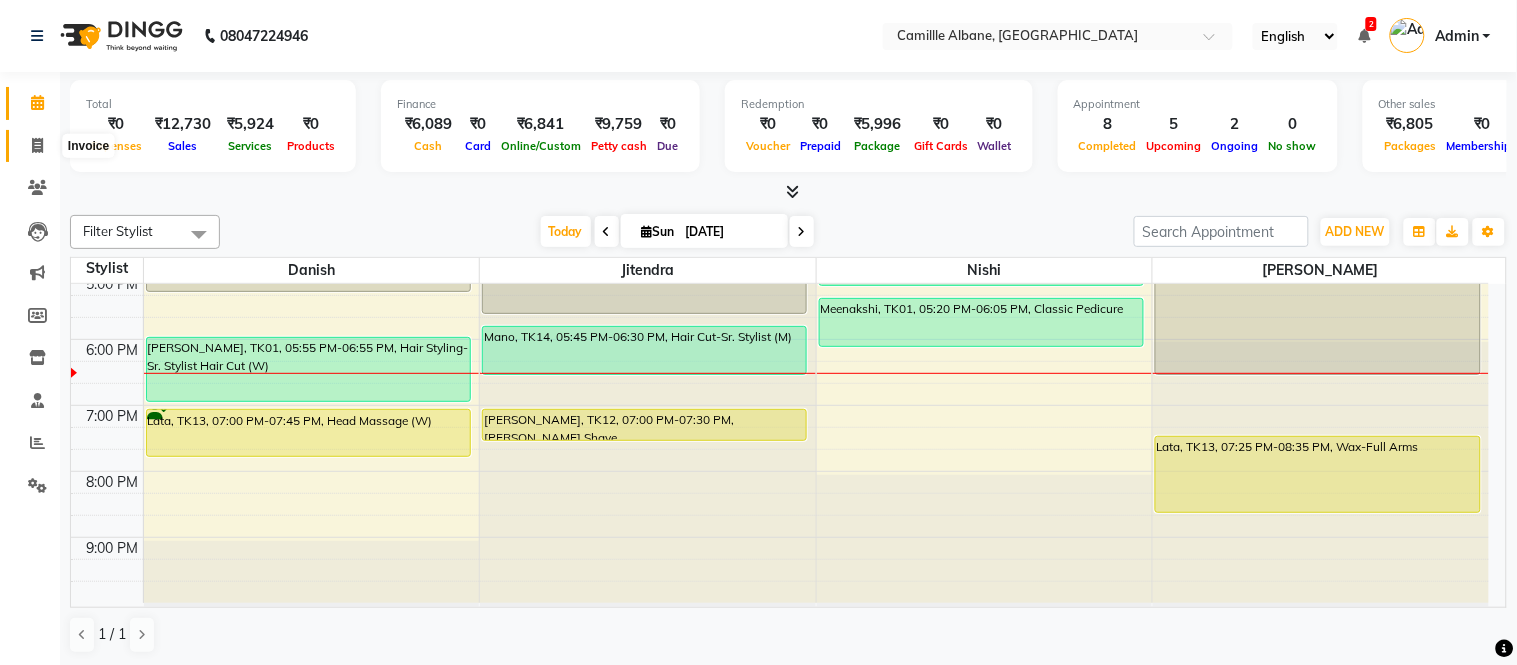 click 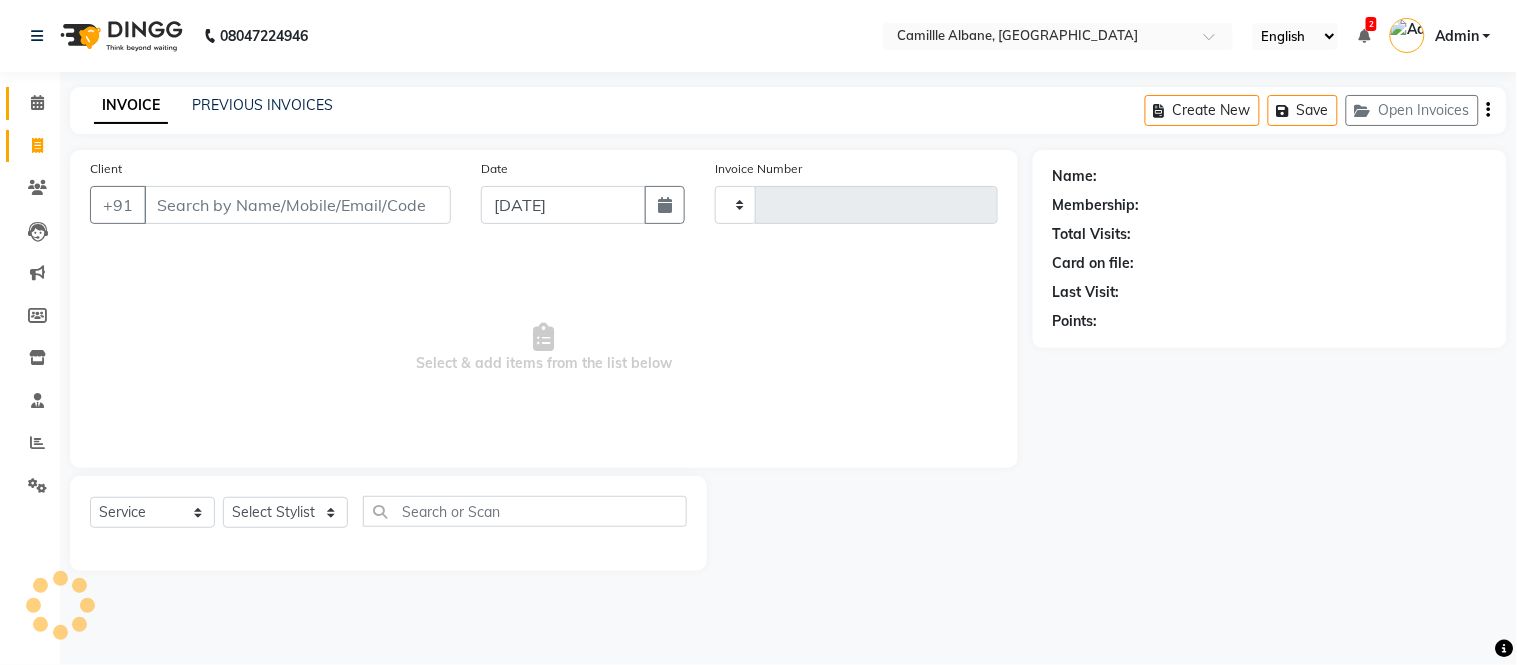 type on "0749" 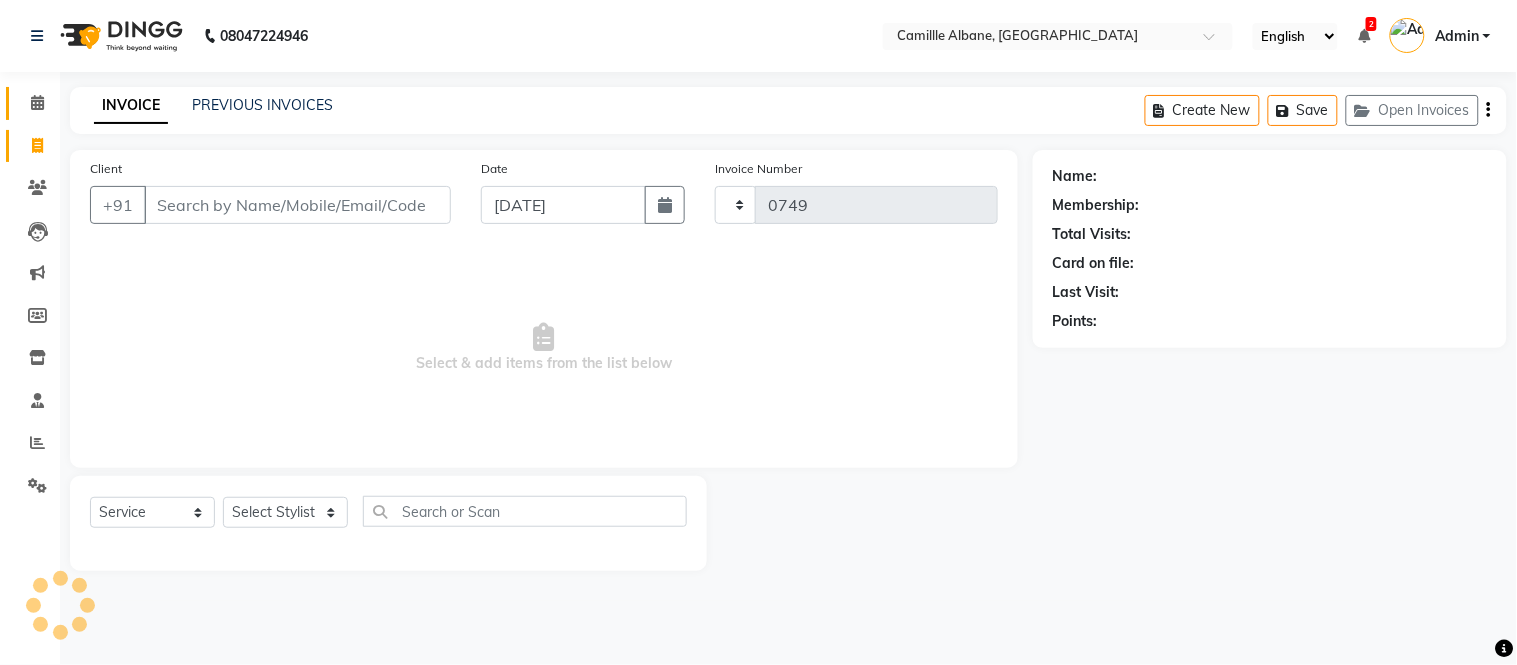 select on "7025" 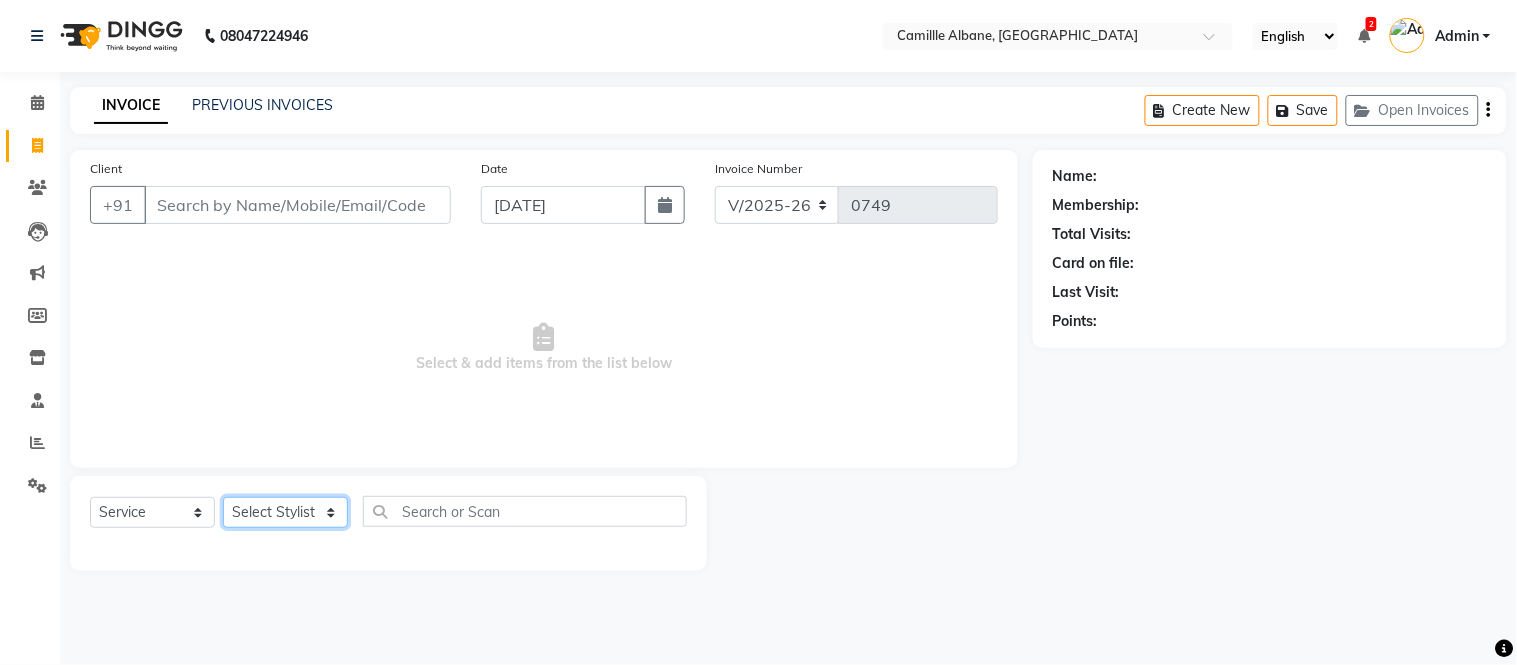 click on "Select Stylist Admin Amit Danish Dr, [PERSON_NAME] [PERSON_NAME] [PERSON_NAME] [PERSON_NAME] [PERSON_NAME]" 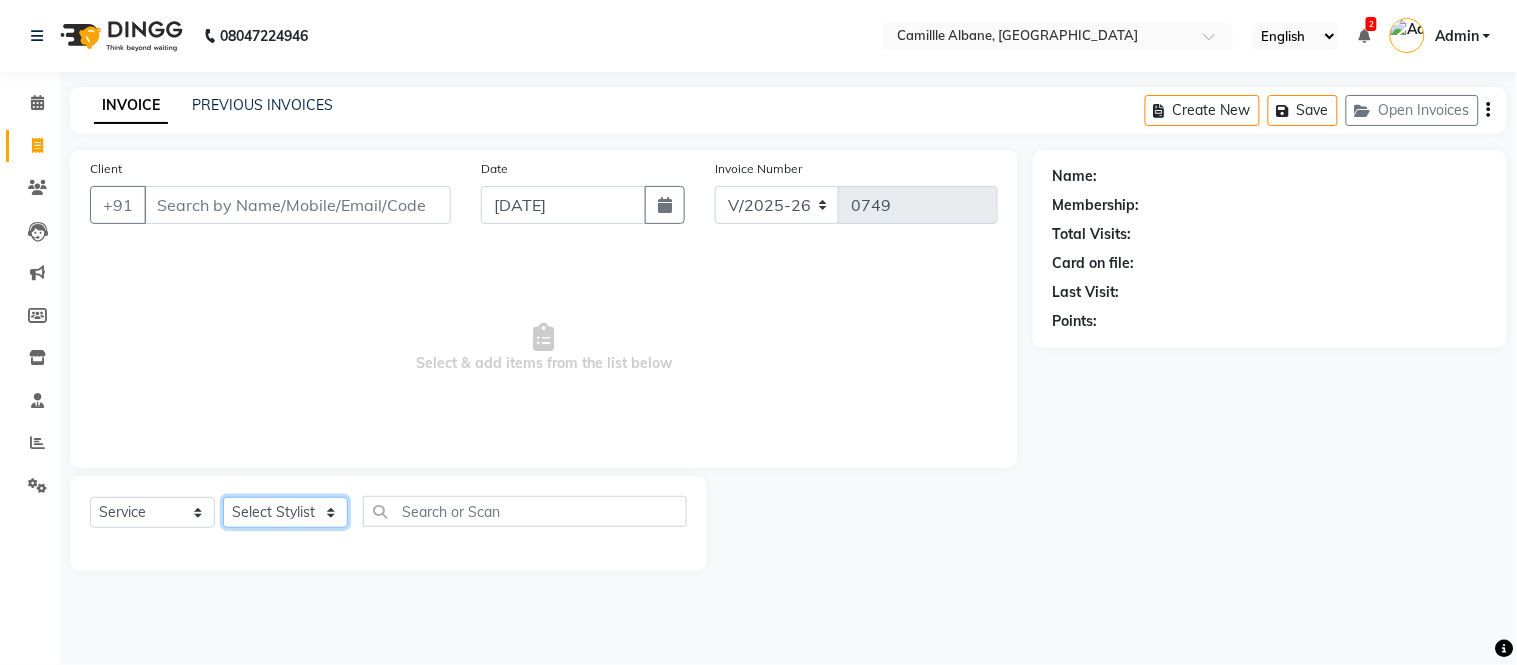 click on "Select Stylist Admin Amit Danish Dr, [PERSON_NAME] [PERSON_NAME] [PERSON_NAME] [PERSON_NAME] [PERSON_NAME]" 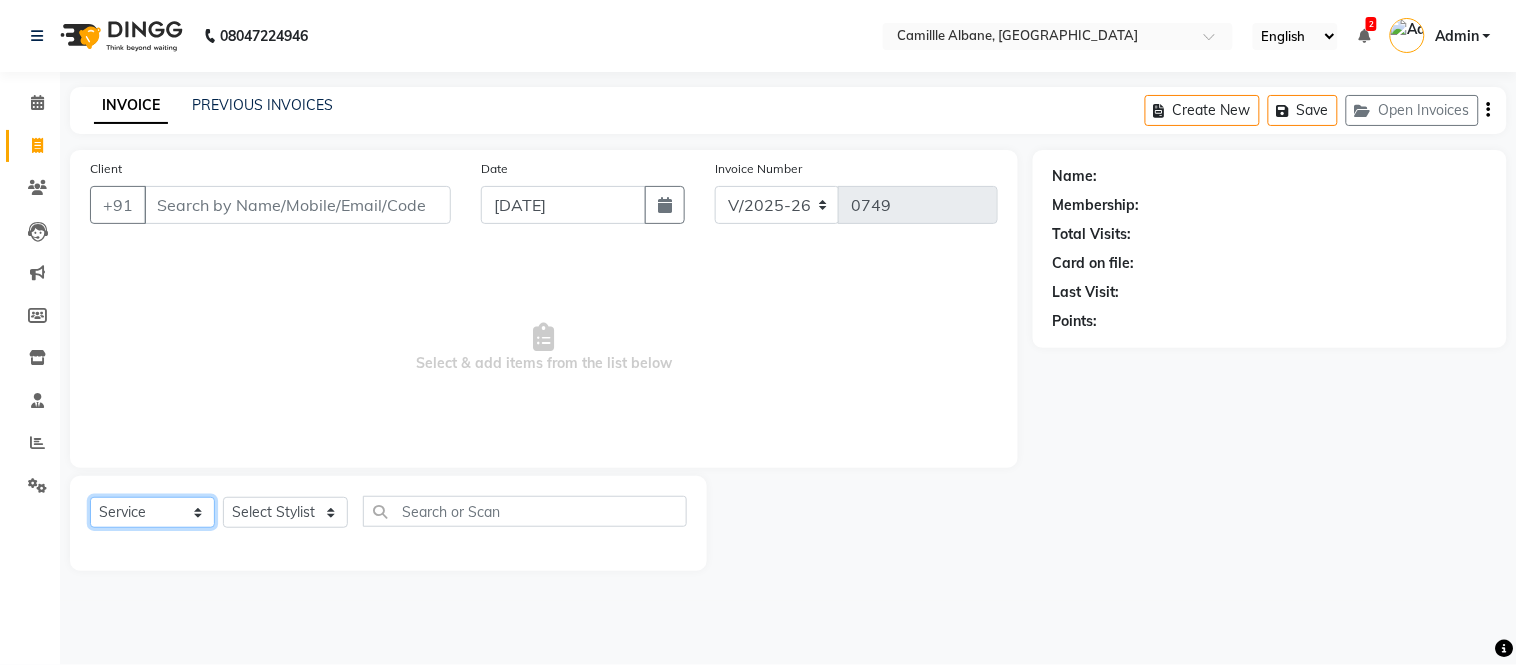 click on "Select  Service  Product  Membership  Package Voucher Prepaid Gift Card" 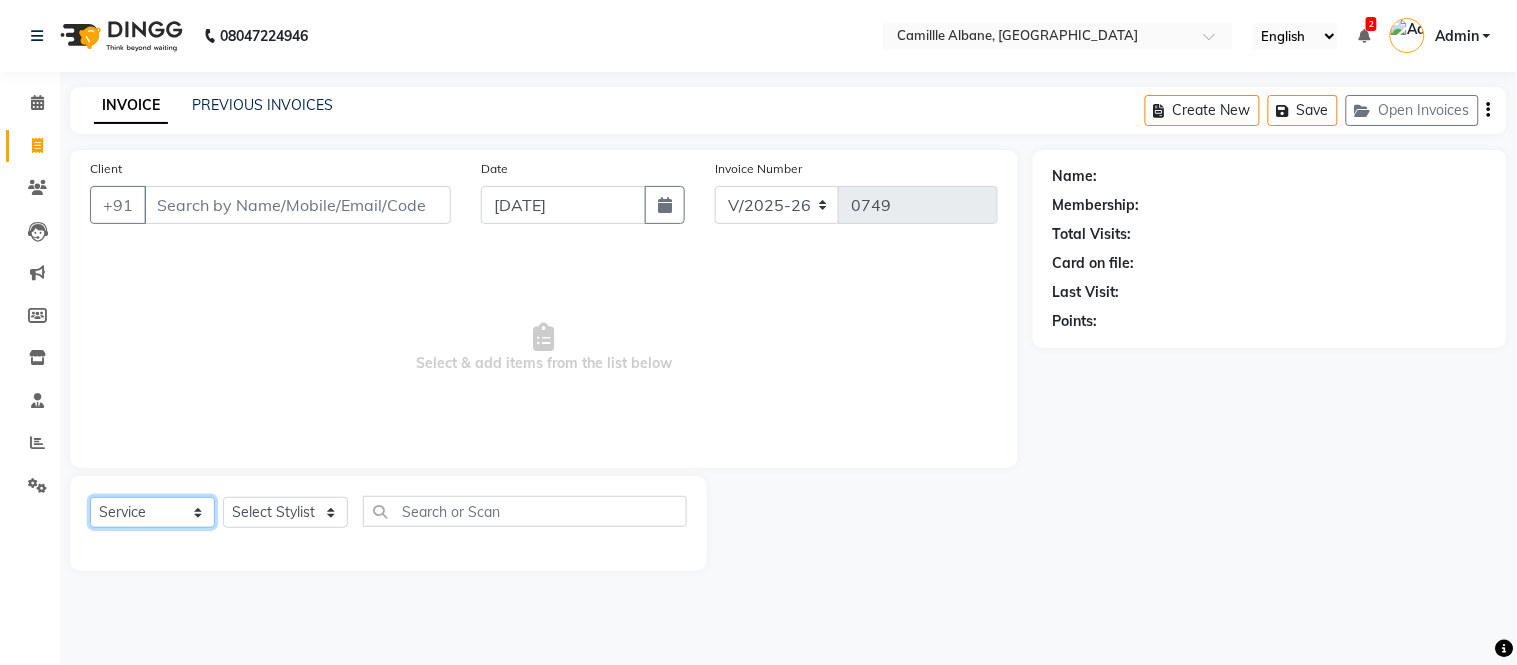 select on "package" 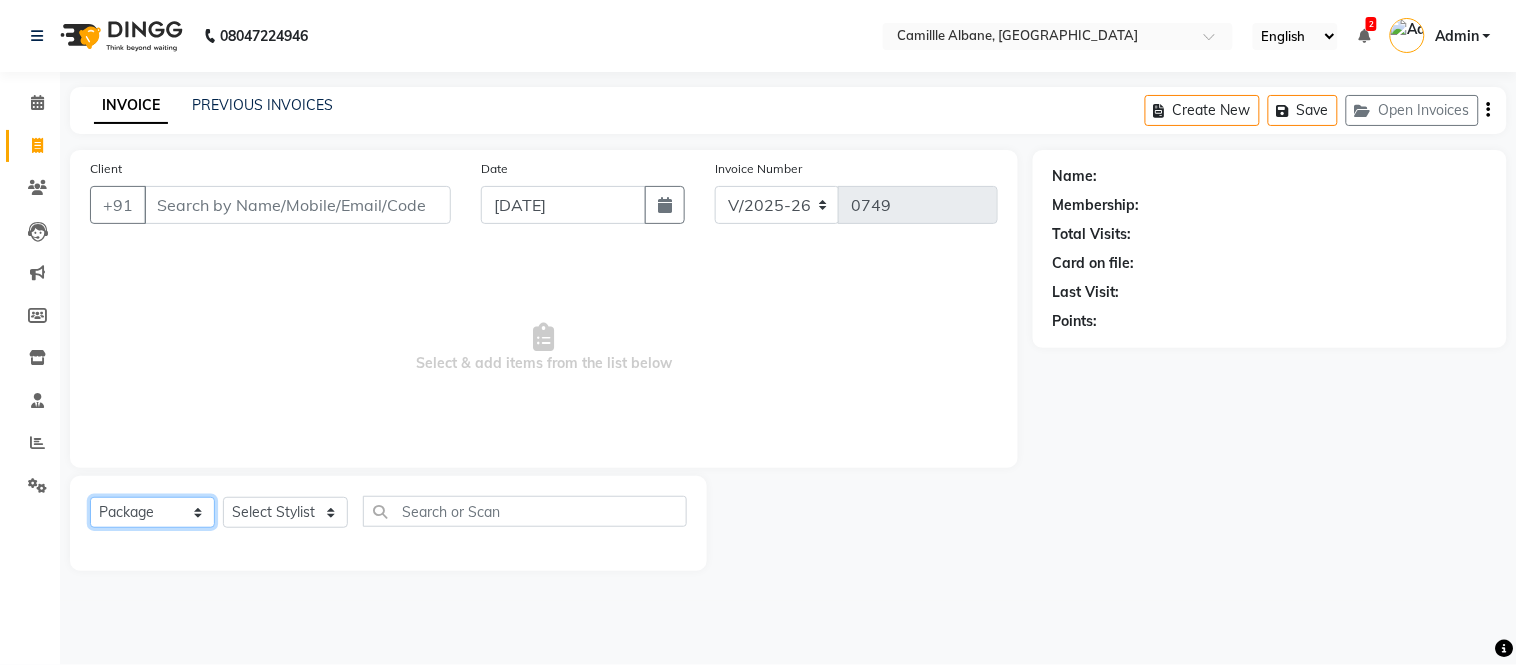 click on "Select  Service  Product  Membership  Package Voucher Prepaid Gift Card" 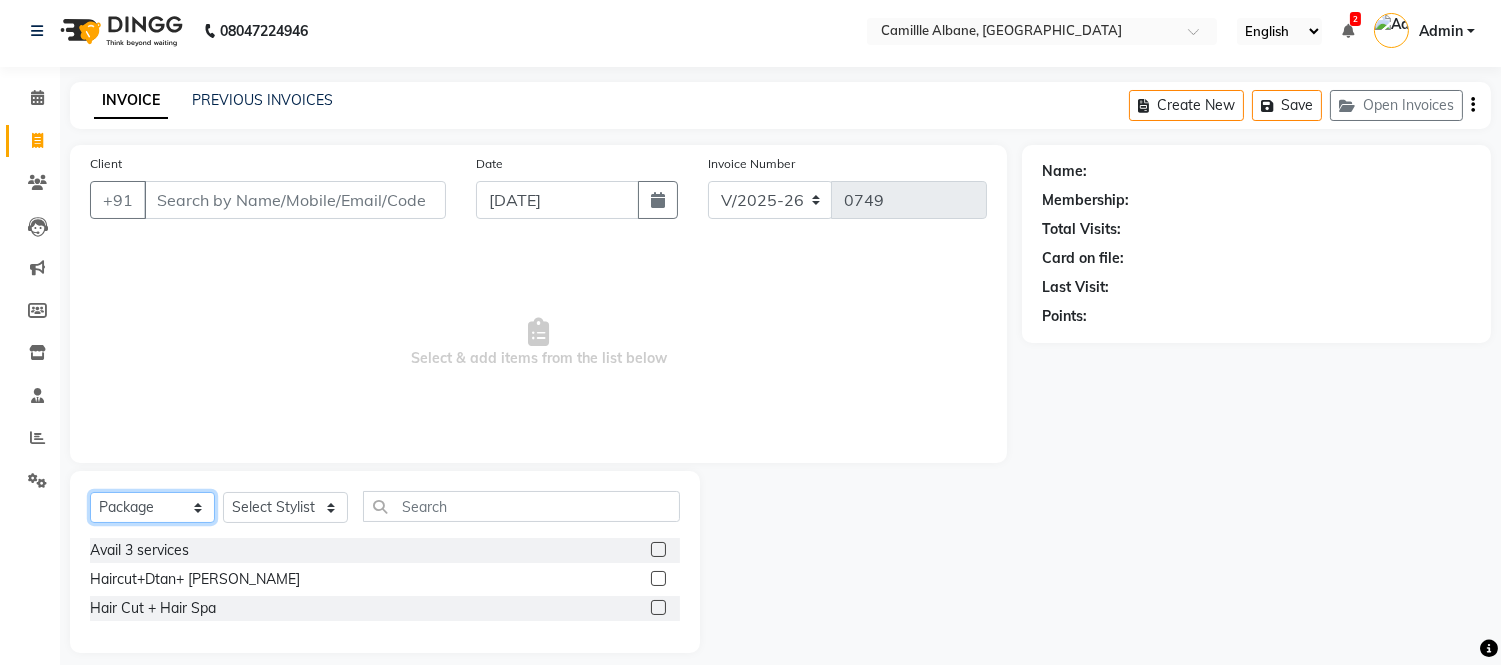 scroll, scrollTop: 22, scrollLeft: 0, axis: vertical 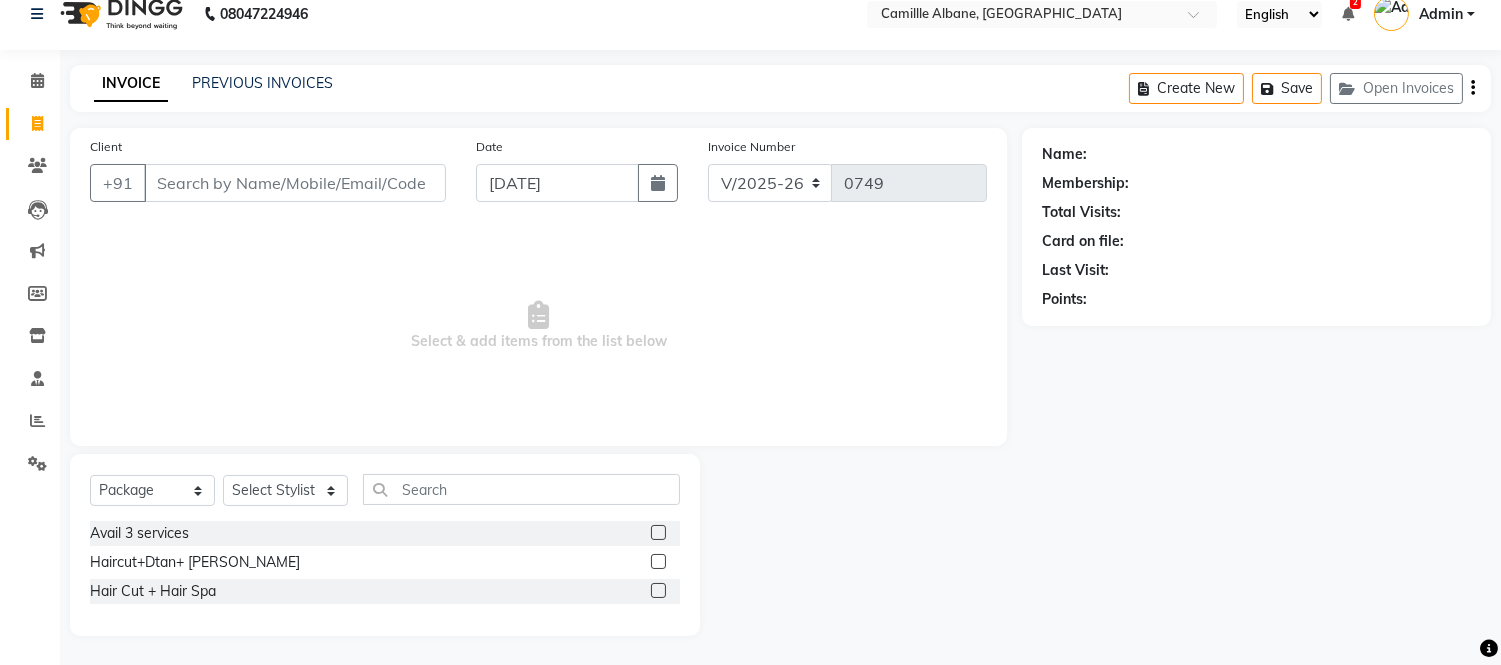 click on "Avail 3 services" 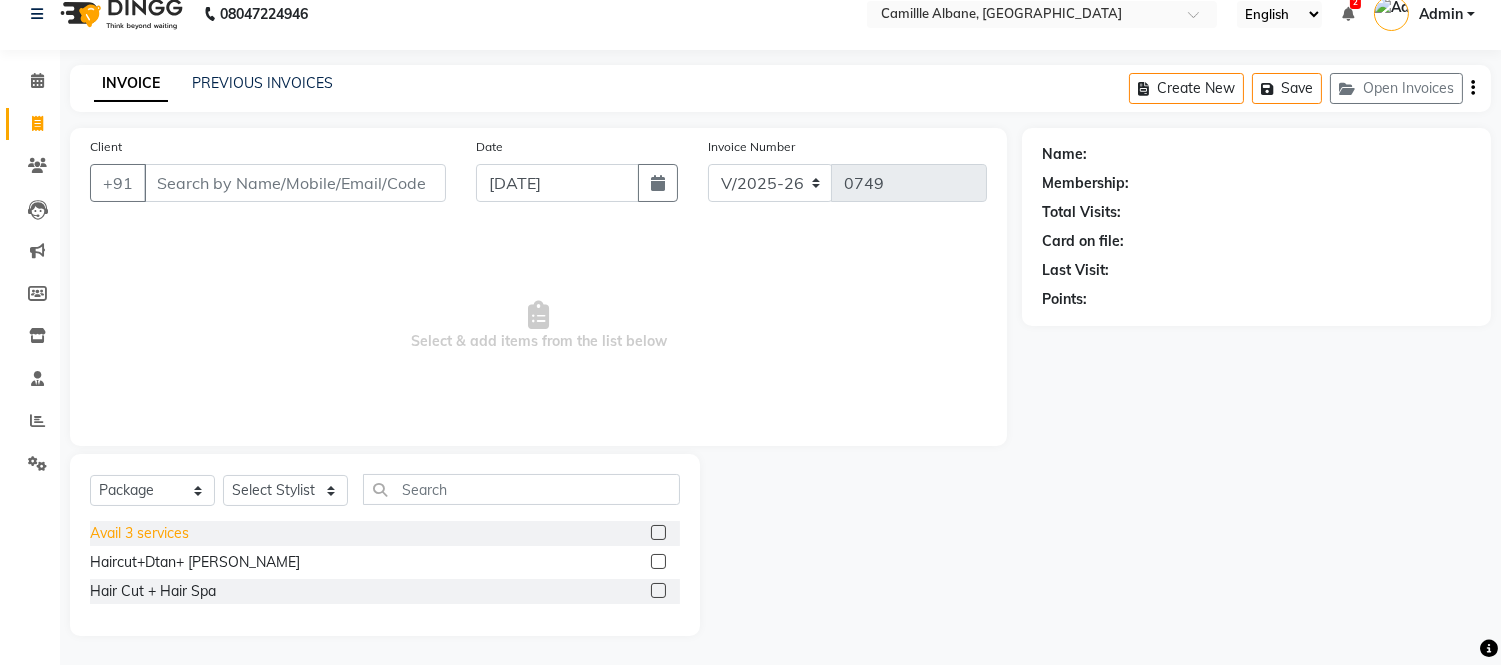 click on "Avail 3 services" 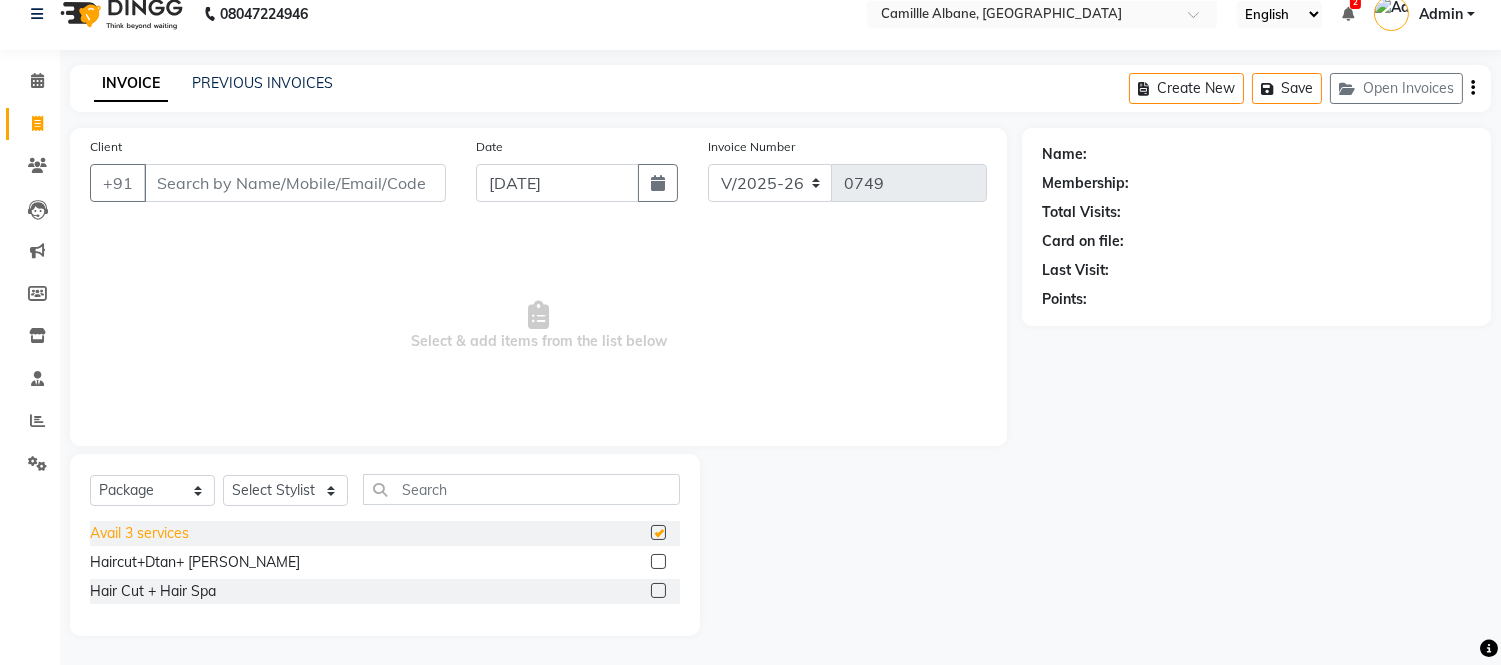 checkbox on "false" 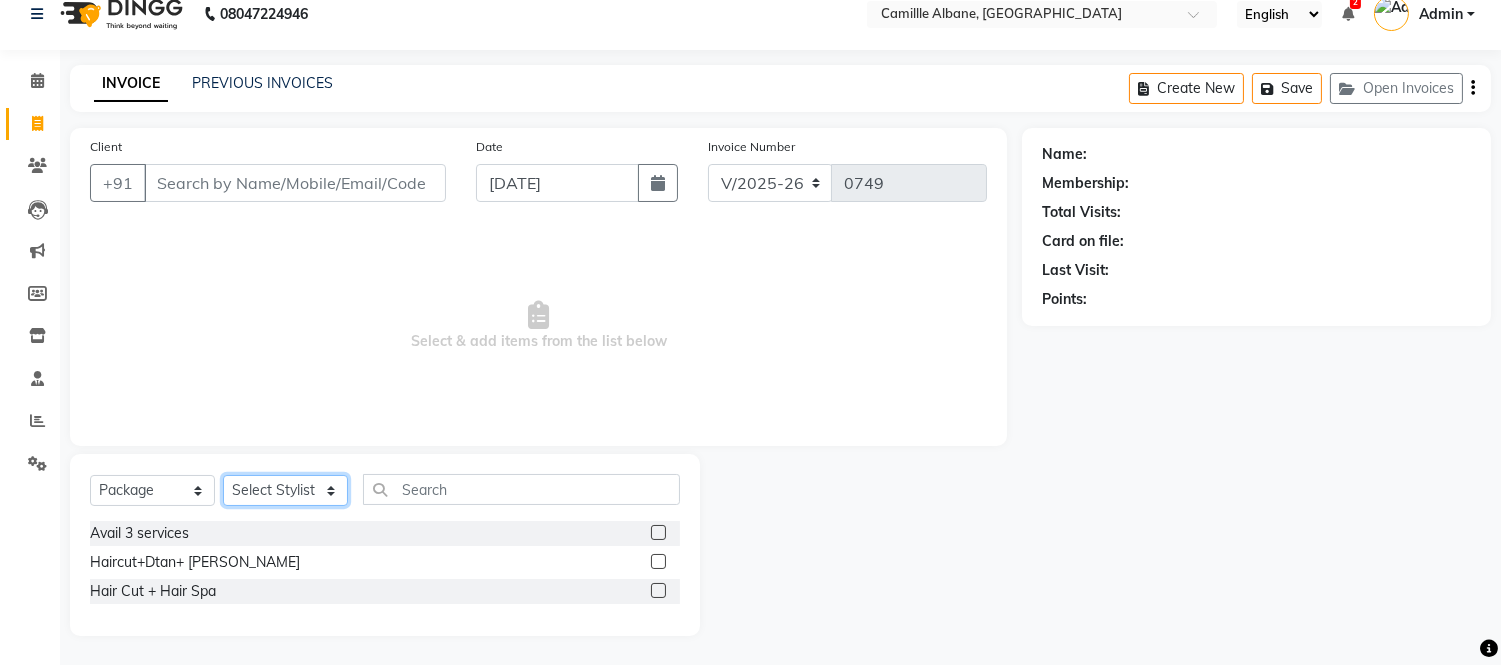 click on "Select Stylist Admin Amit Danish Dr, [PERSON_NAME] [PERSON_NAME] [PERSON_NAME] [PERSON_NAME] [PERSON_NAME]" 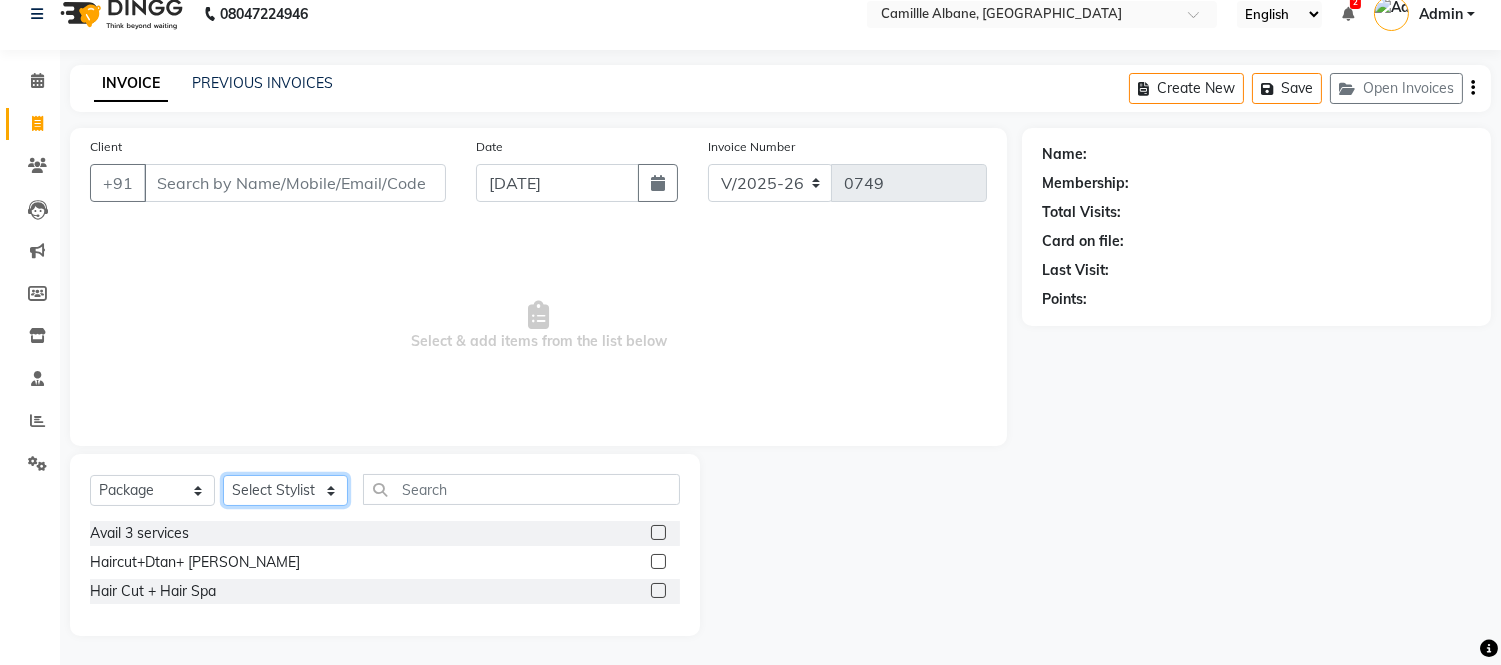 select on "57806" 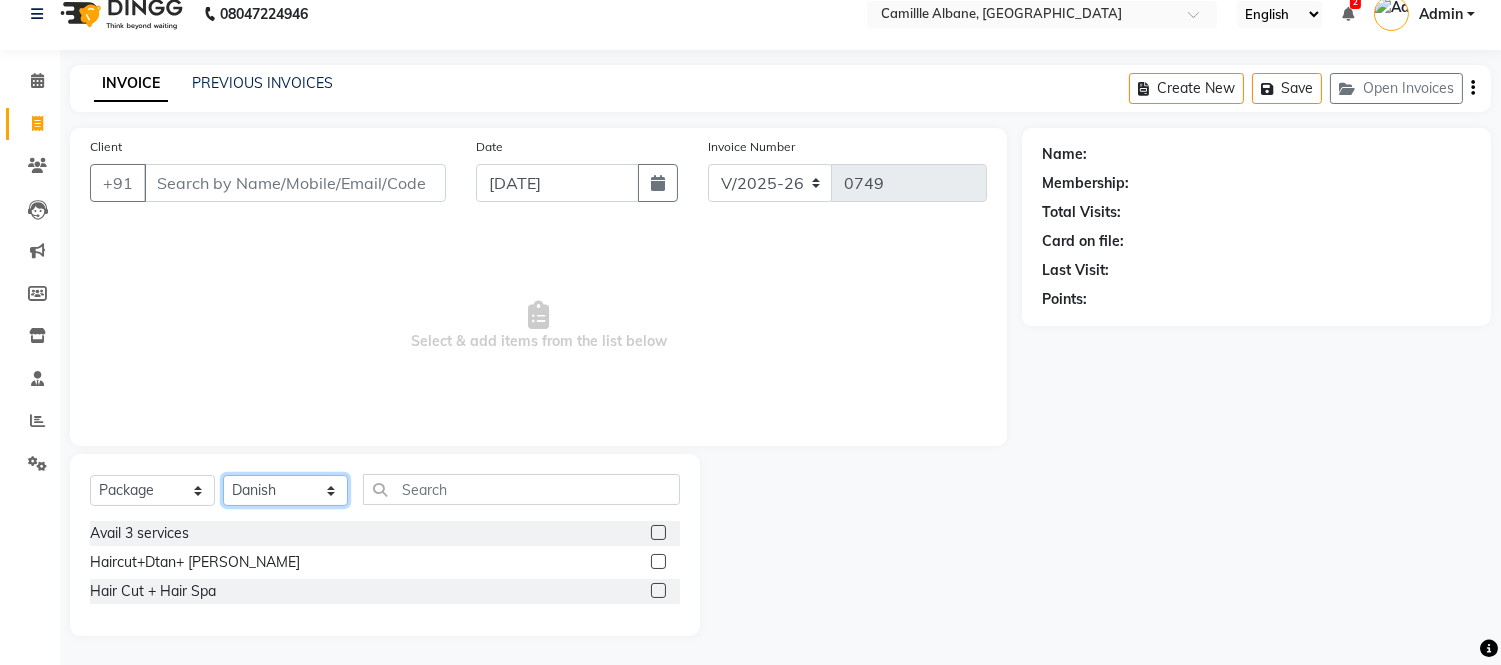click on "Select Stylist Admin Amit Danish Dr, [PERSON_NAME] [PERSON_NAME] [PERSON_NAME] [PERSON_NAME] [PERSON_NAME]" 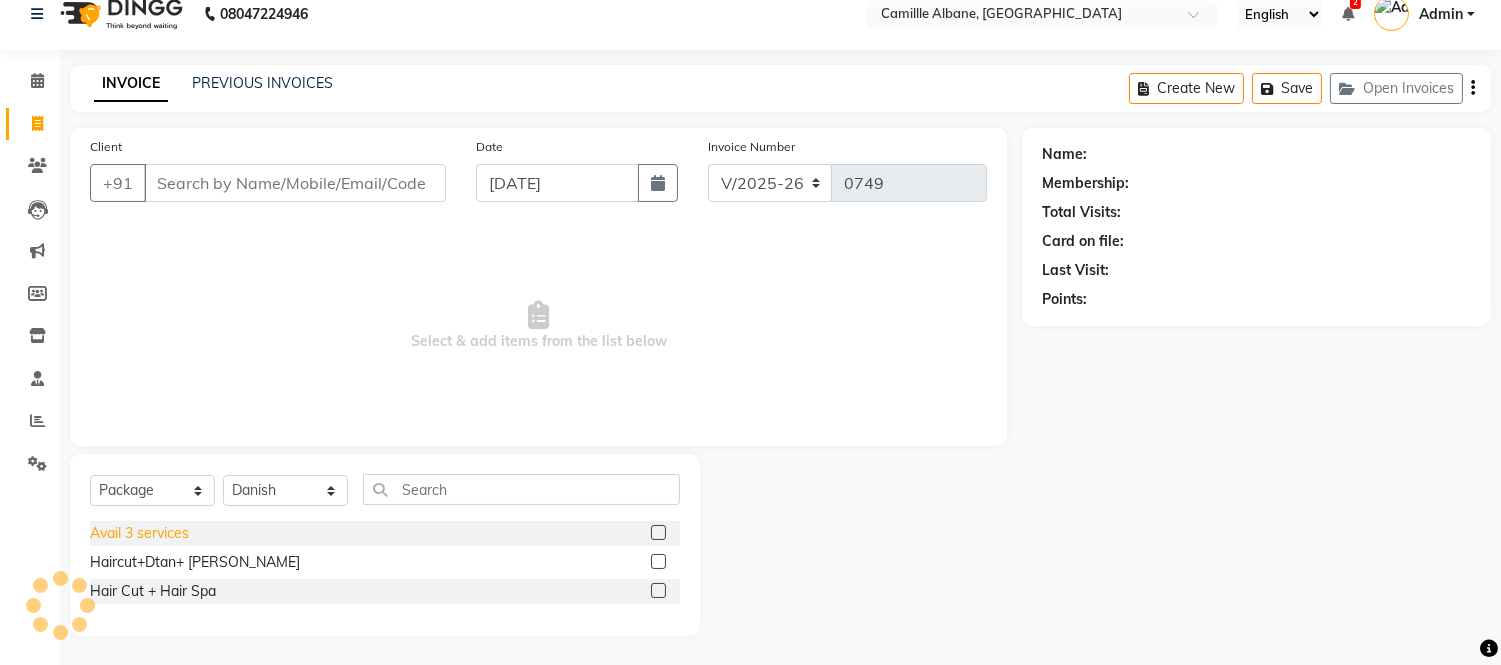 click on "Avail 3 services" 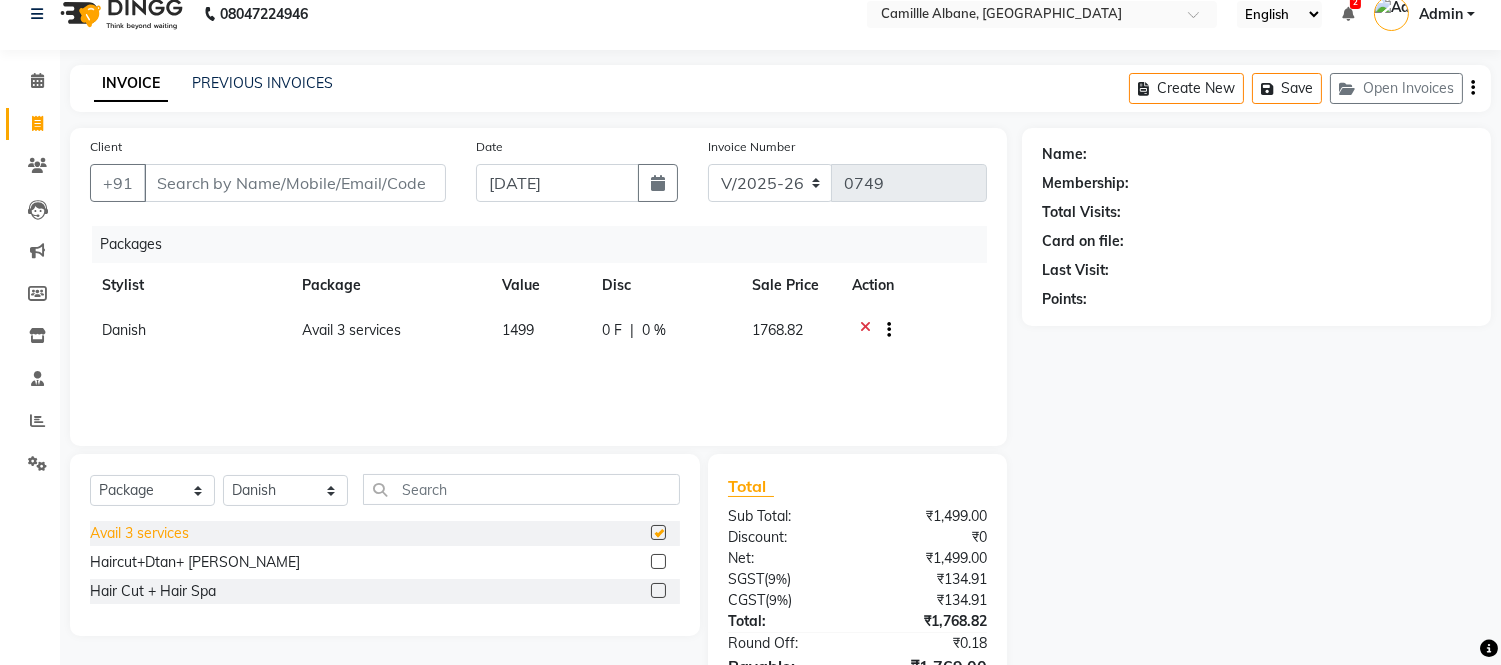 checkbox on "false" 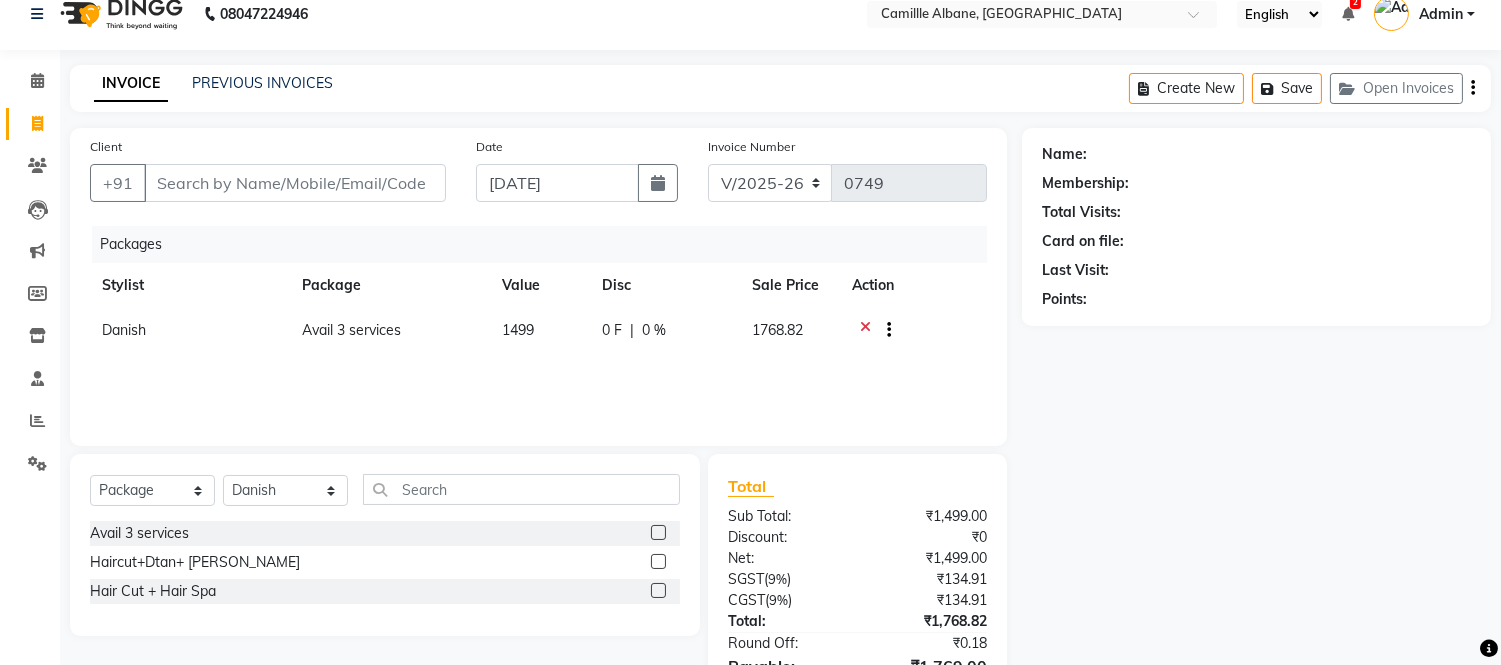 click on "Avail 3 services" 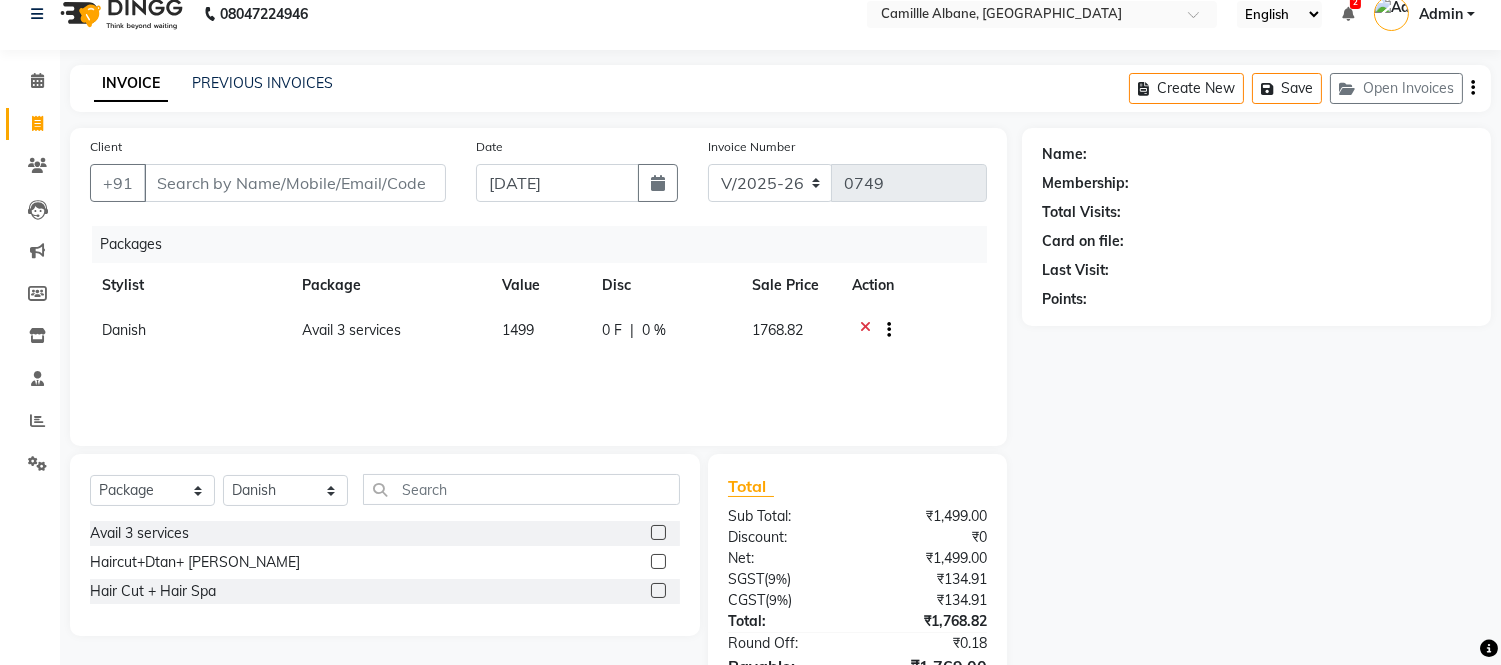 select on "57806" 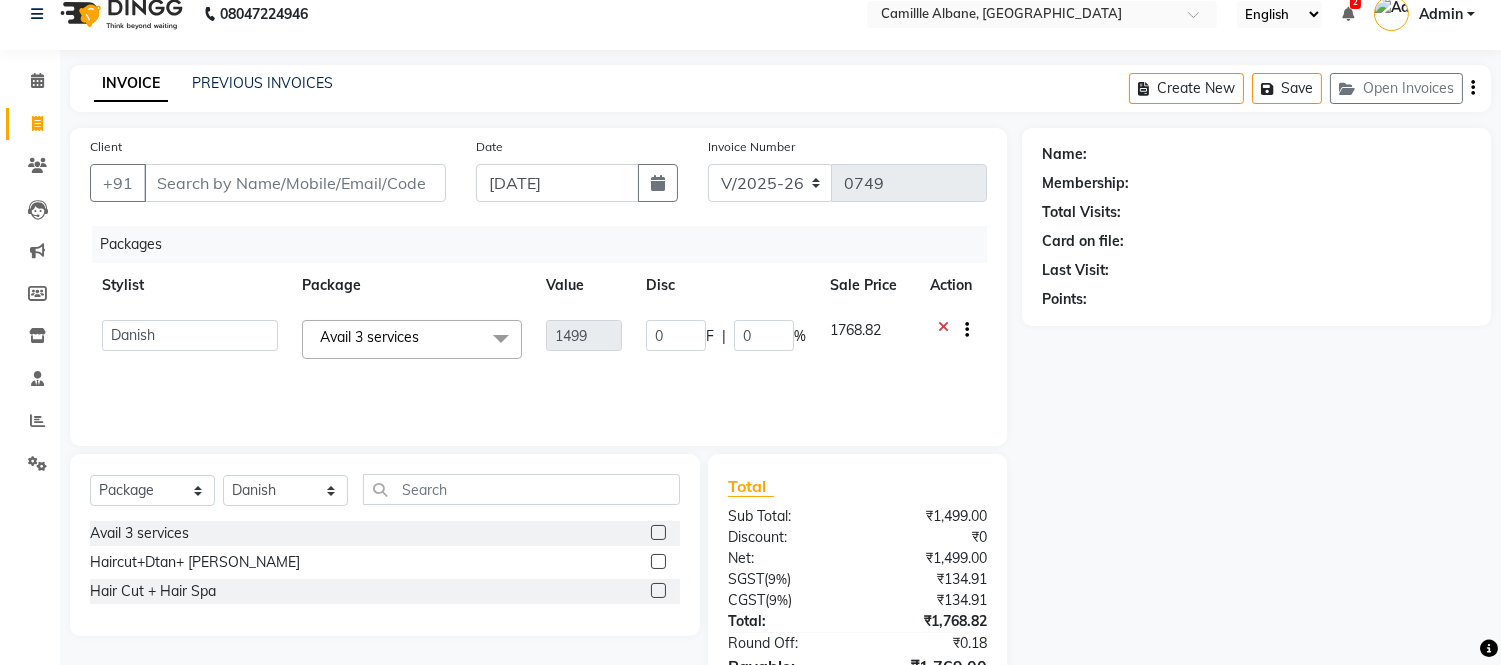 click on "Avail 3 services" 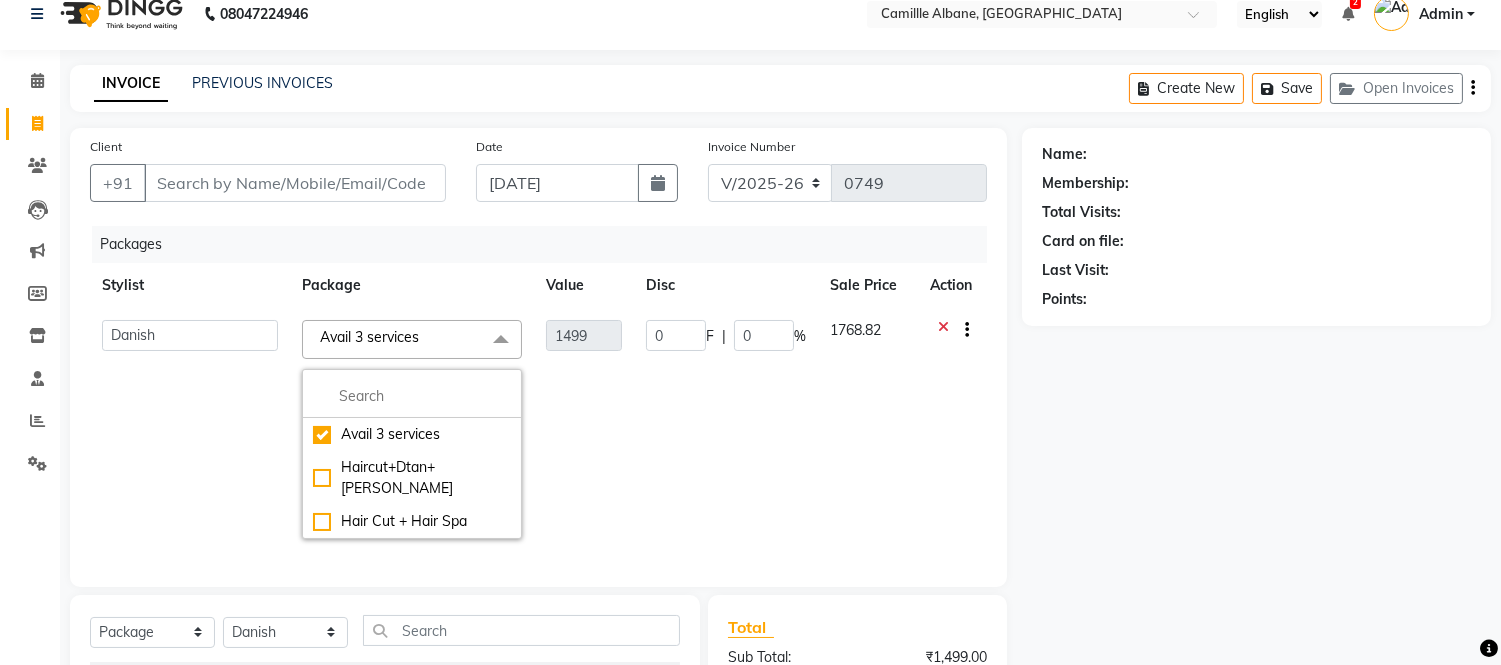 click on "Admin   Amit   Danish   Dr, Rajani   Jitendra   K T Ramarao   Lalitha   Lokesh   Madhu   Nishi   Satish   Srinivas" 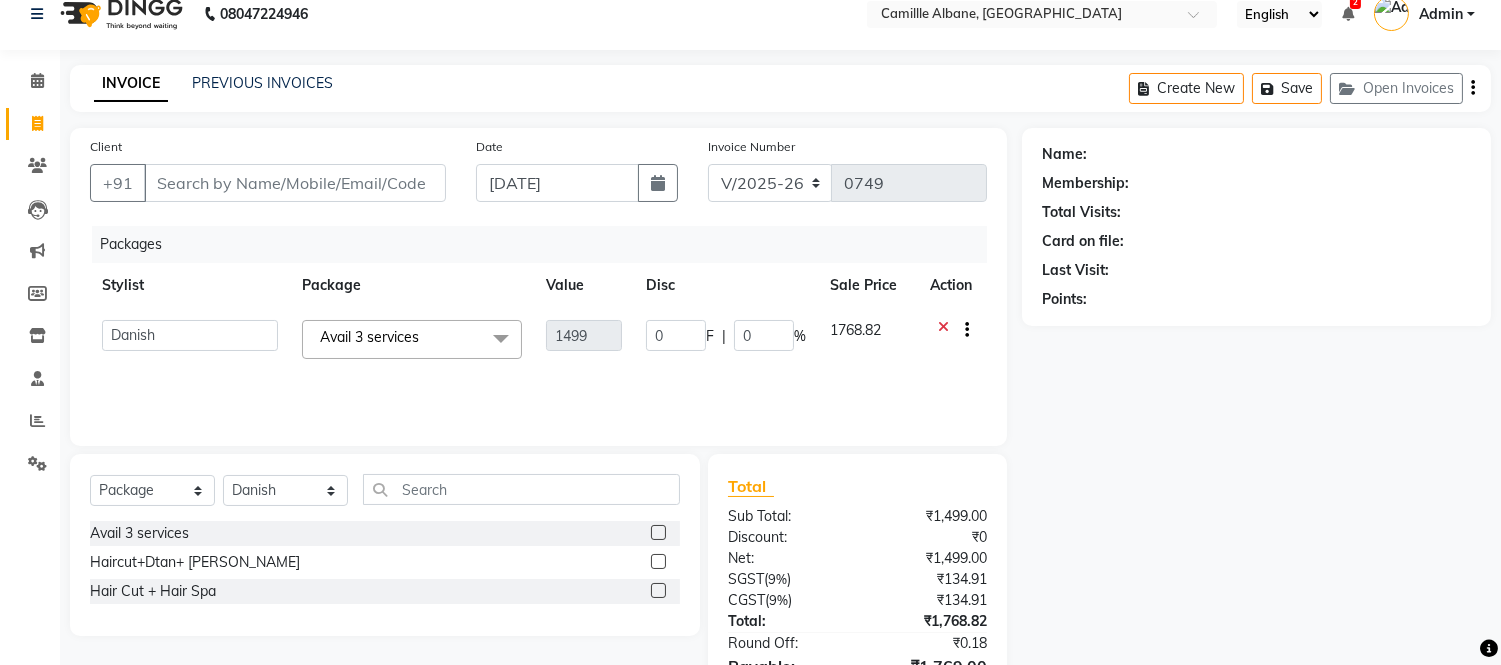 scroll, scrollTop: 134, scrollLeft: 0, axis: vertical 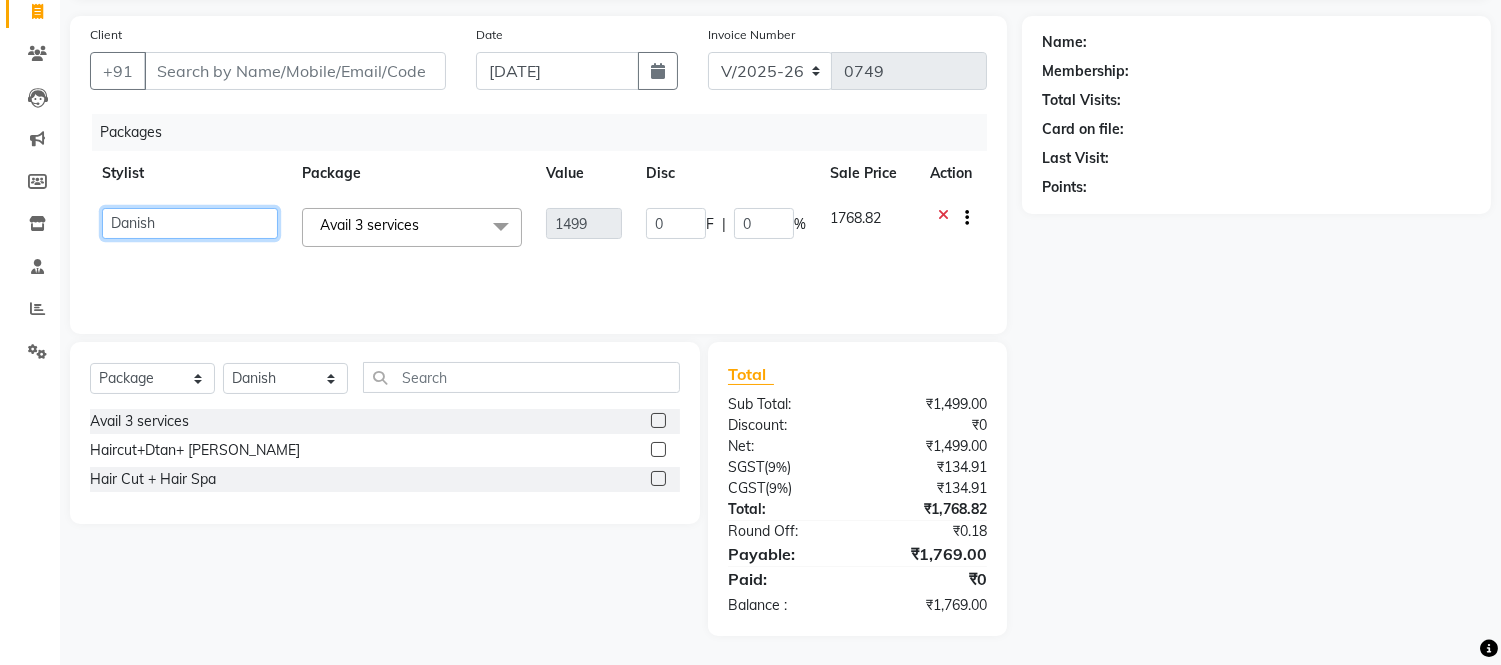 click on "Admin   Amit   Danish   Dr, Rajani   Jitendra   K T Ramarao   Lalitha   Lokesh   Madhu   Nishi   Satish   Srinivas" 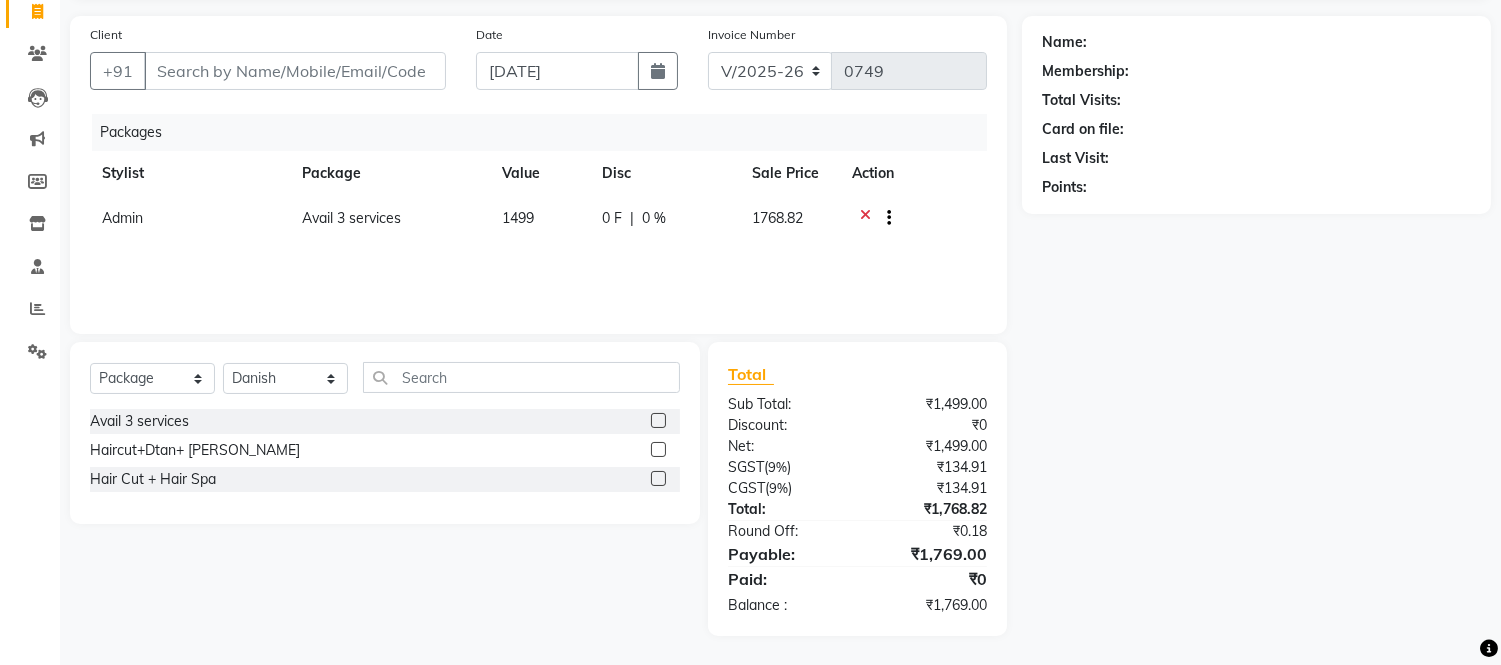 click on "Packages Stylist Package Value Disc Sale Price Action Admin Avail 3 services 1499 0 F | 0 % 1768.82" 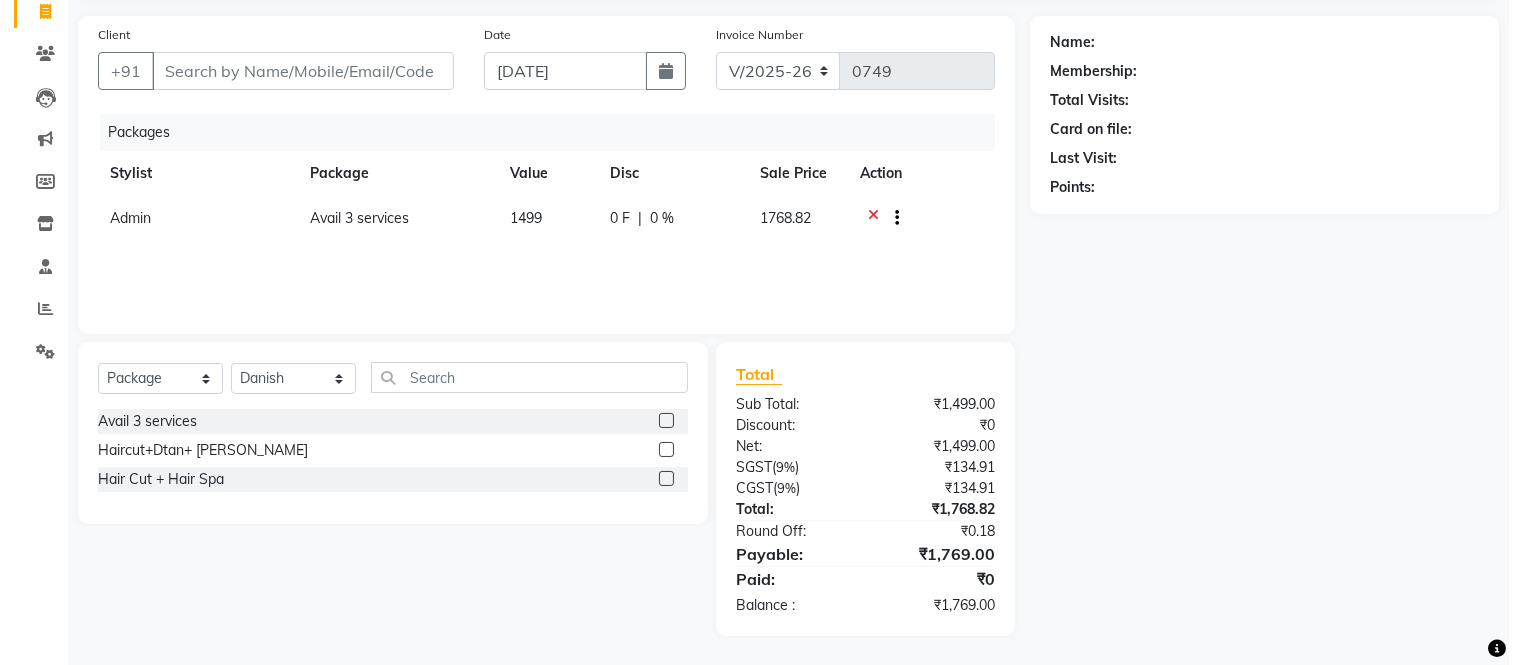 scroll, scrollTop: 0, scrollLeft: 0, axis: both 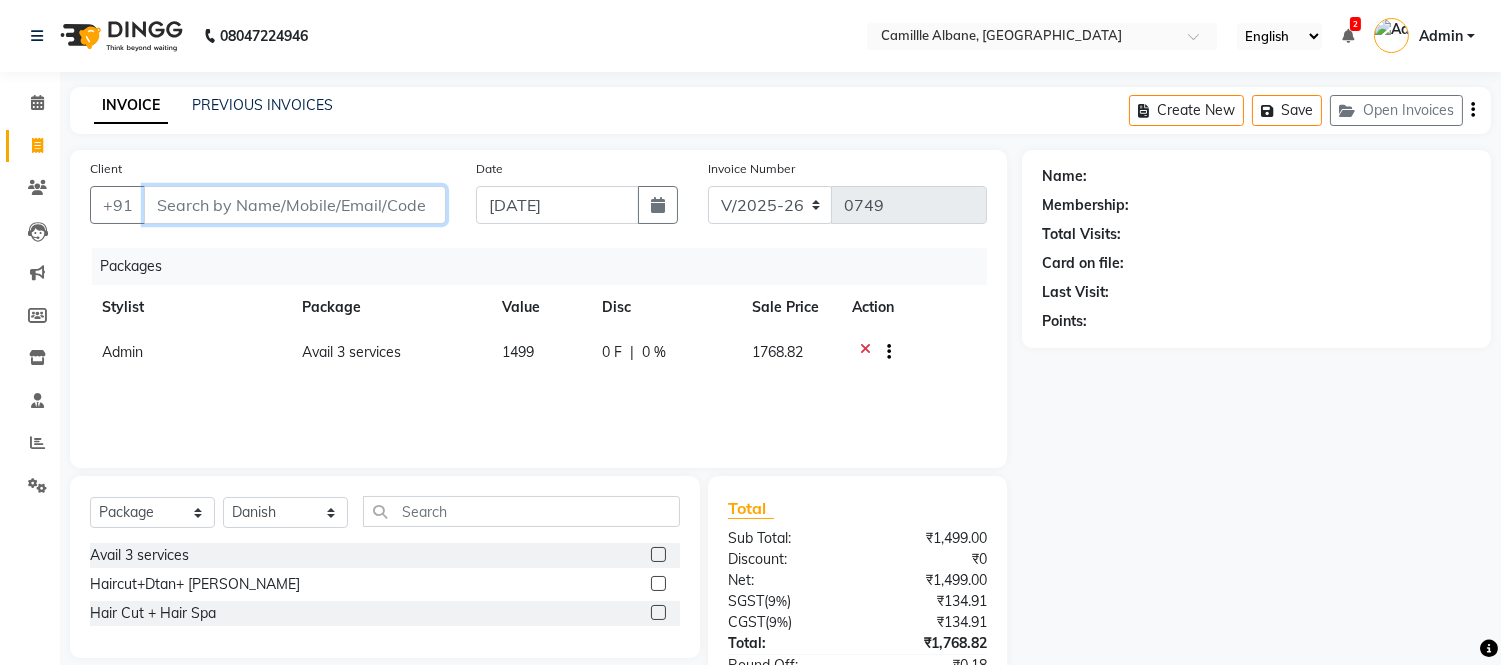 click on "Client" at bounding box center [295, 205] 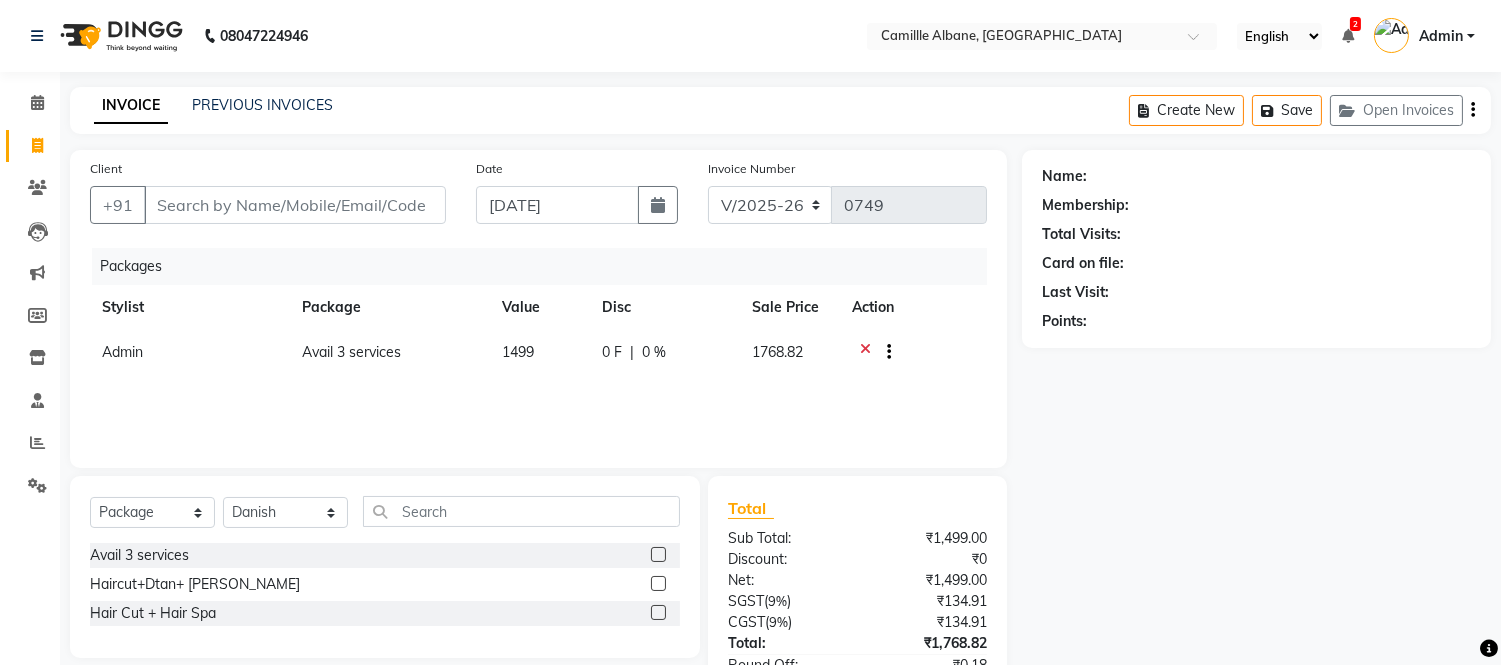click 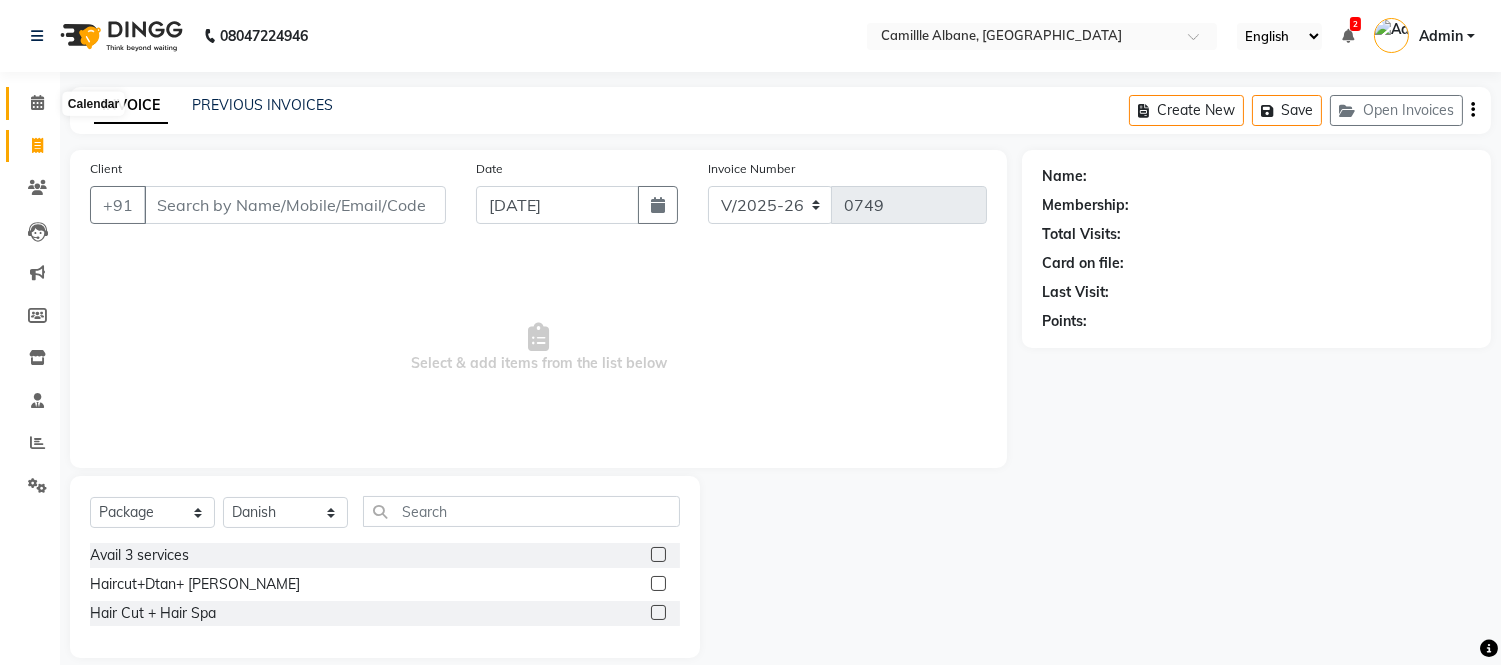 click 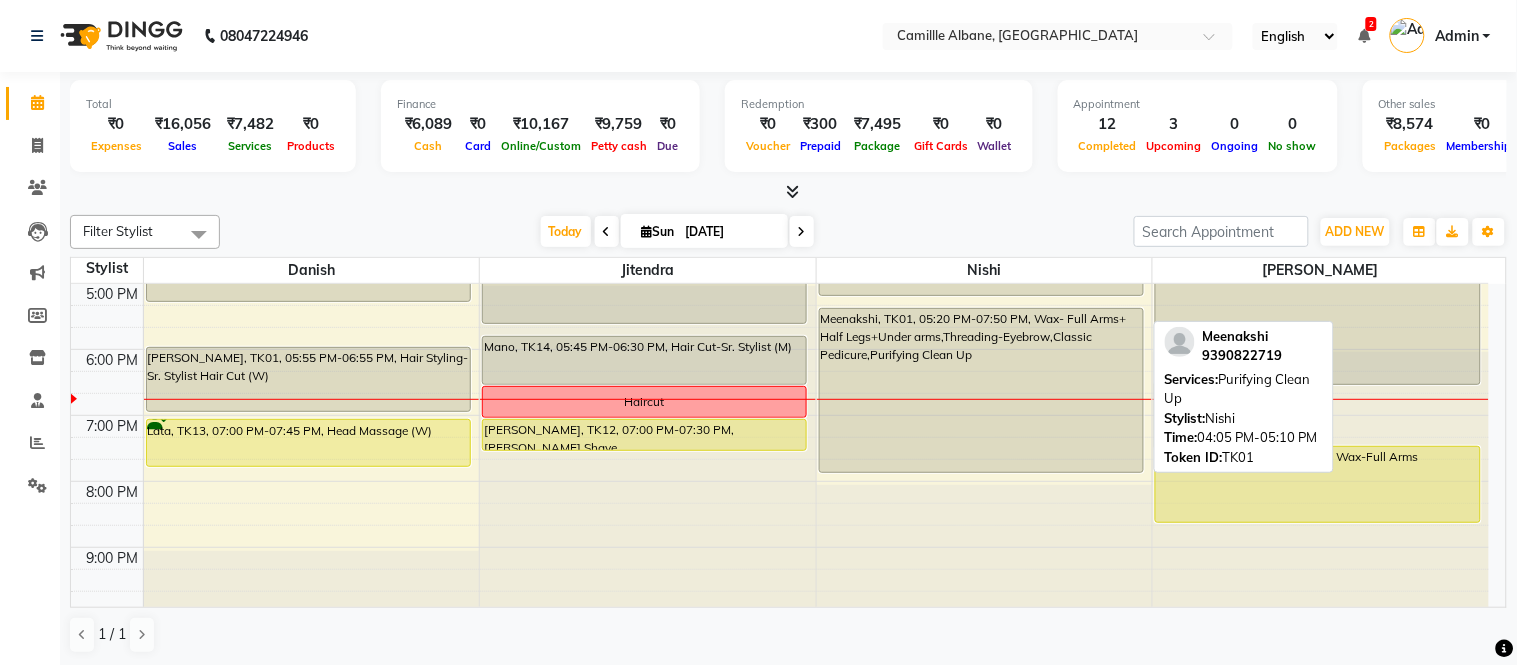 scroll, scrollTop: 604, scrollLeft: 0, axis: vertical 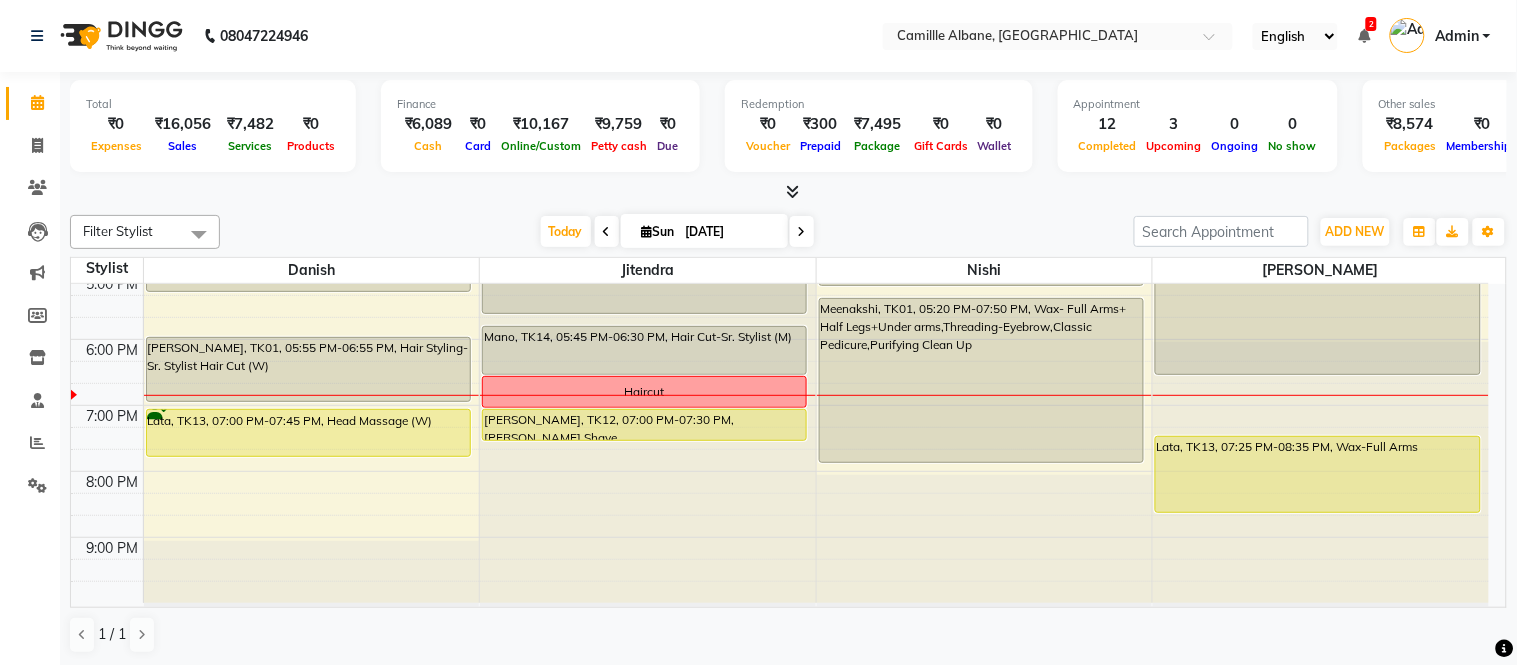 click at bounding box center (788, 192) 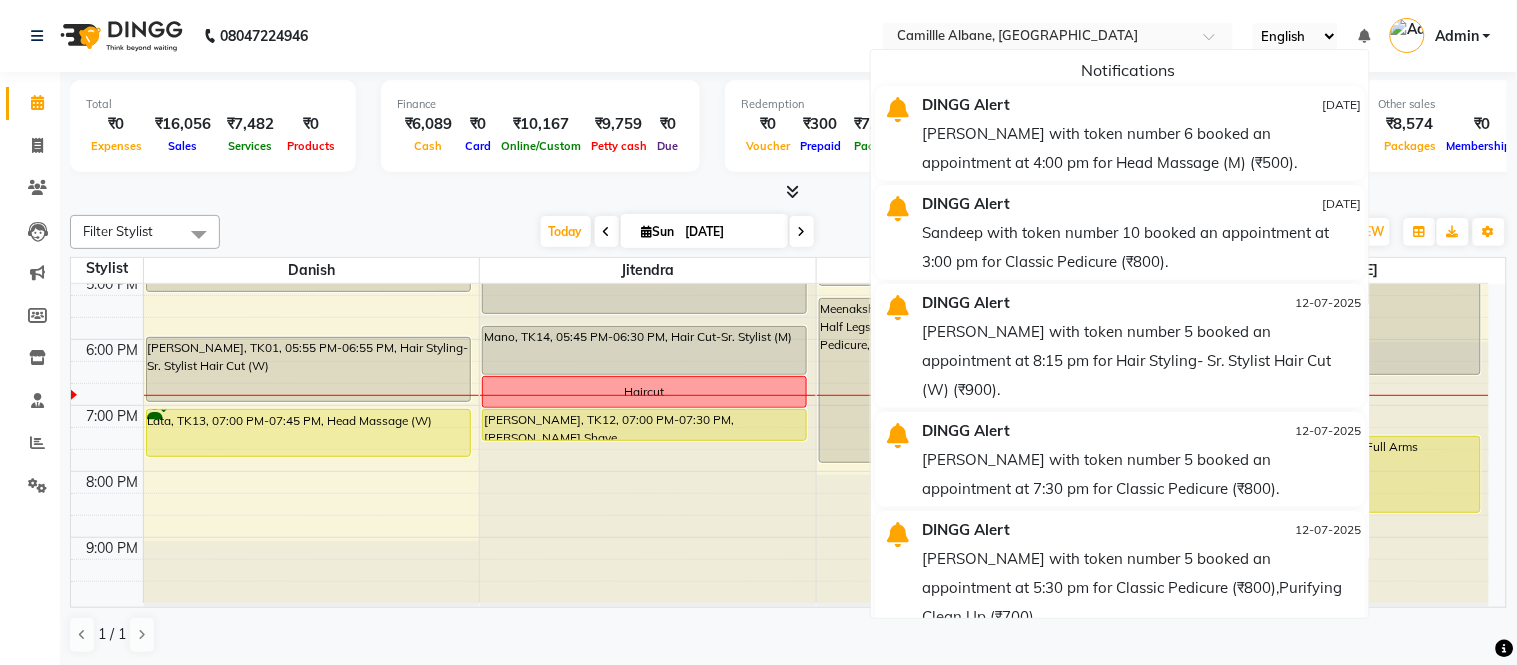 click on "08047224946 Select Location × Camillle Albane, Nallagandla English ENGLISH Español العربية मराठी हिंदी ગુજરાતી தமிழ் 中文 Notifications  DINGG Alert   13-07-2025   Pravallika with token number 6 booked an appointment at 4:00 pm for Head Massage (M) (₹500).   DINGG Alert   13-07-2025   Sandeep with token number 10 booked an appointment at 3:00 pm for Classic Pedicure (₹800).   DINGG Alert   12-07-2025   Jyotsna with token number 5 booked an appointment at 8:15 pm for Hair Styling- Sr. Stylist Hair Cut (W) (₹900).   DINGG Alert   12-07-2025   Jyotsna with token number 5 booked an appointment at 7:30 pm for Classic Pedicure (₹800).   DINGG Alert   12-07-2025   Jyotsna with token number 5 booked an appointment at 5:30 pm for Classic Pedicure (₹800),Purifying Clean Up (₹700).   DINGG Alert   12-07-2025   Nishitha with token number 4 booked an appointment at 2:00 pm for Hair Styling-With Wash Blow Dry Set (₹600).   DINGG Alert   11-07-2025  Admin" 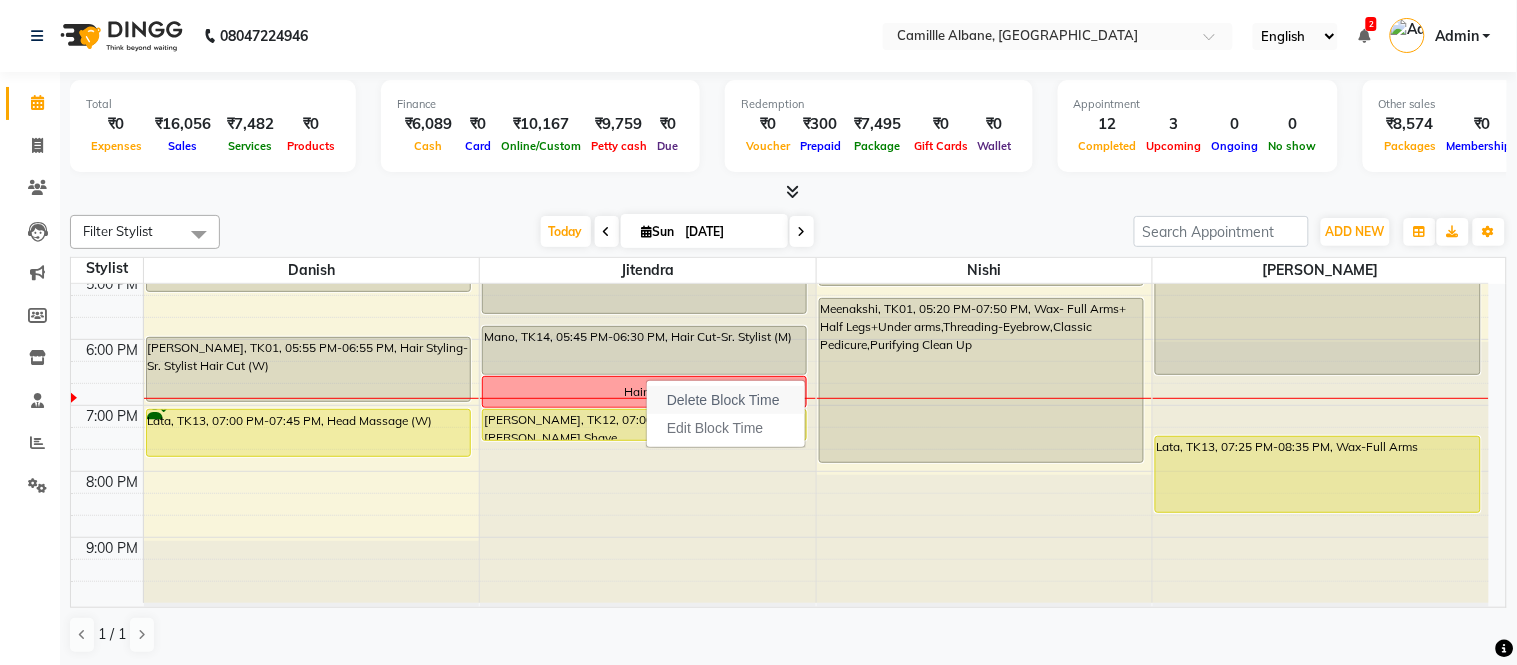 click on "Delete Block Time" at bounding box center [723, 400] 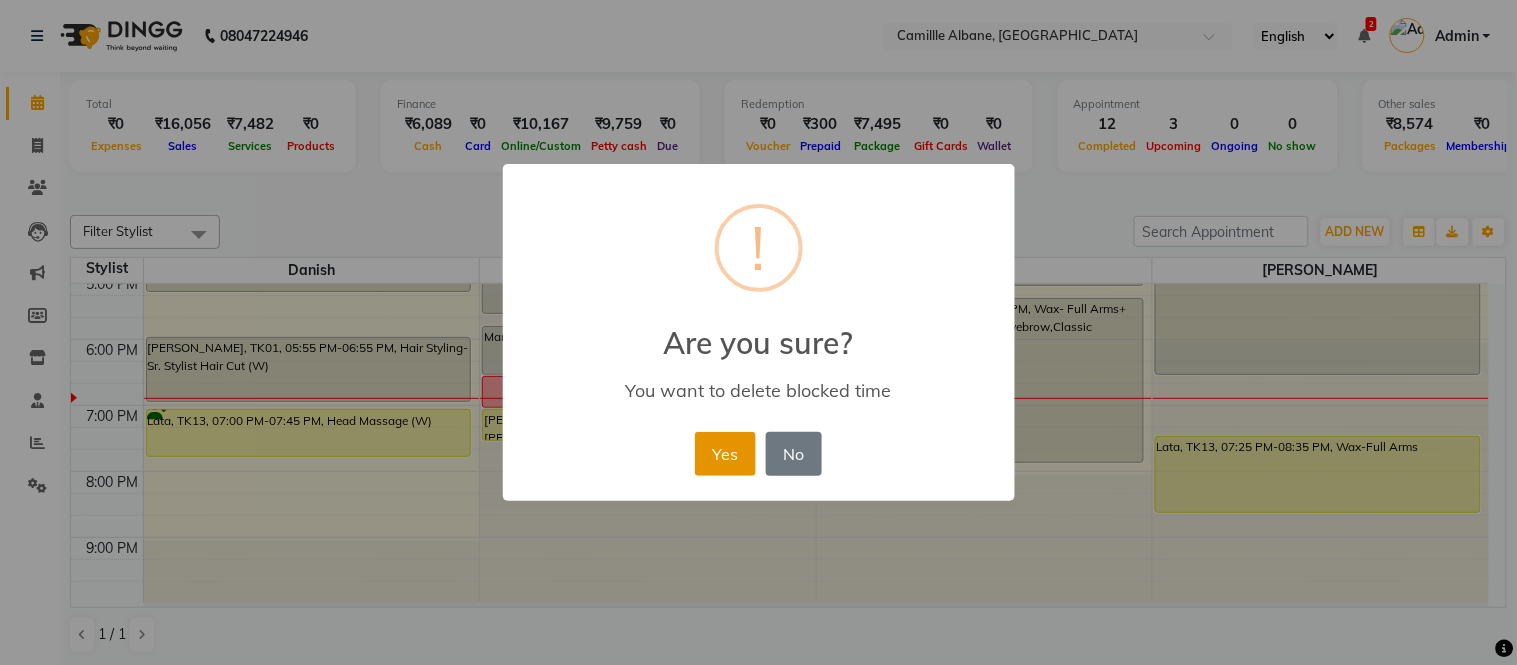 click on "Yes" at bounding box center (725, 454) 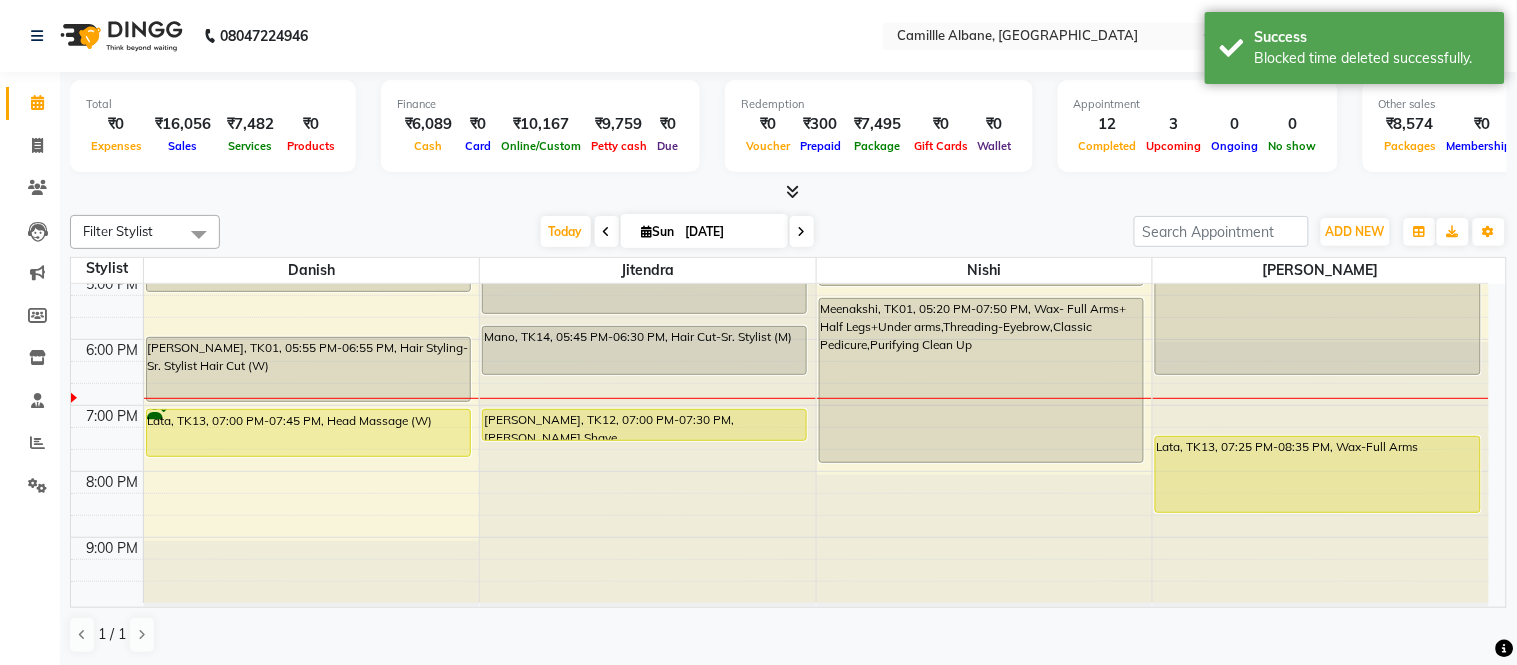 click at bounding box center (648, -320) 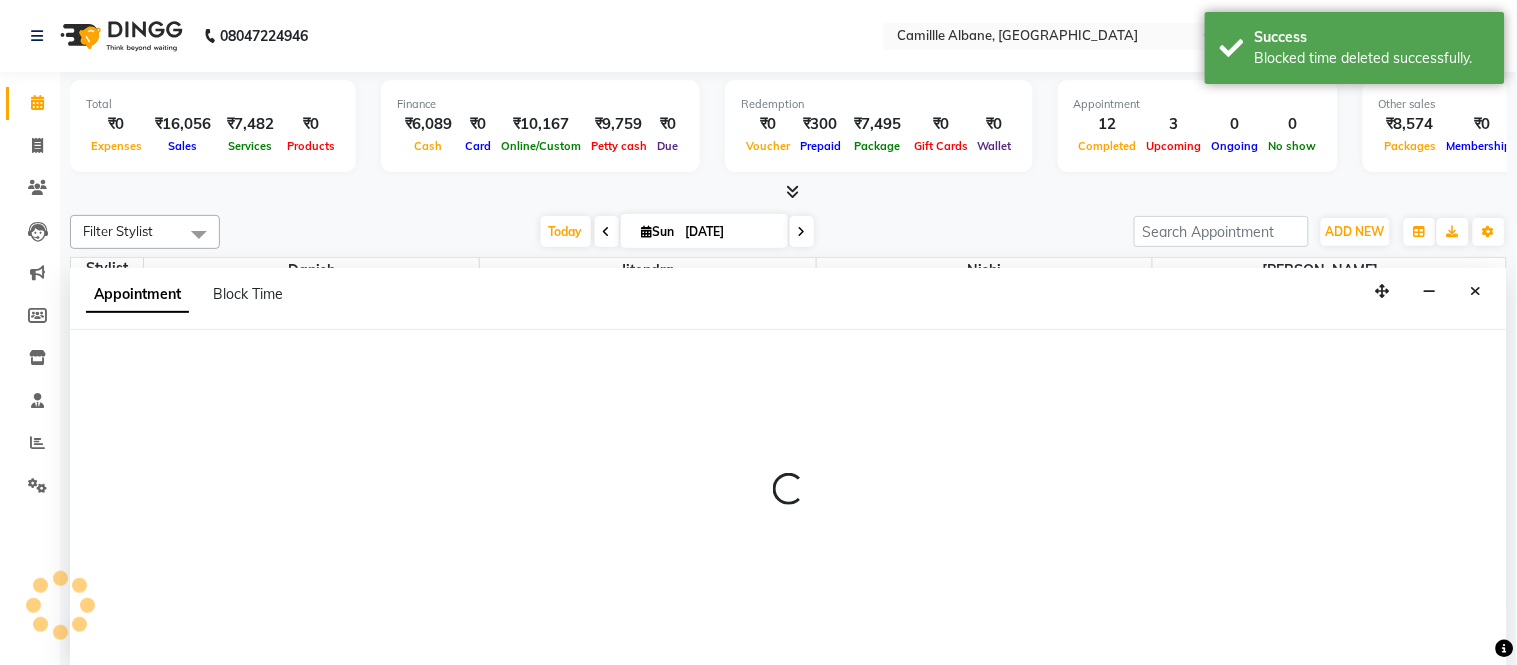 select on "57811" 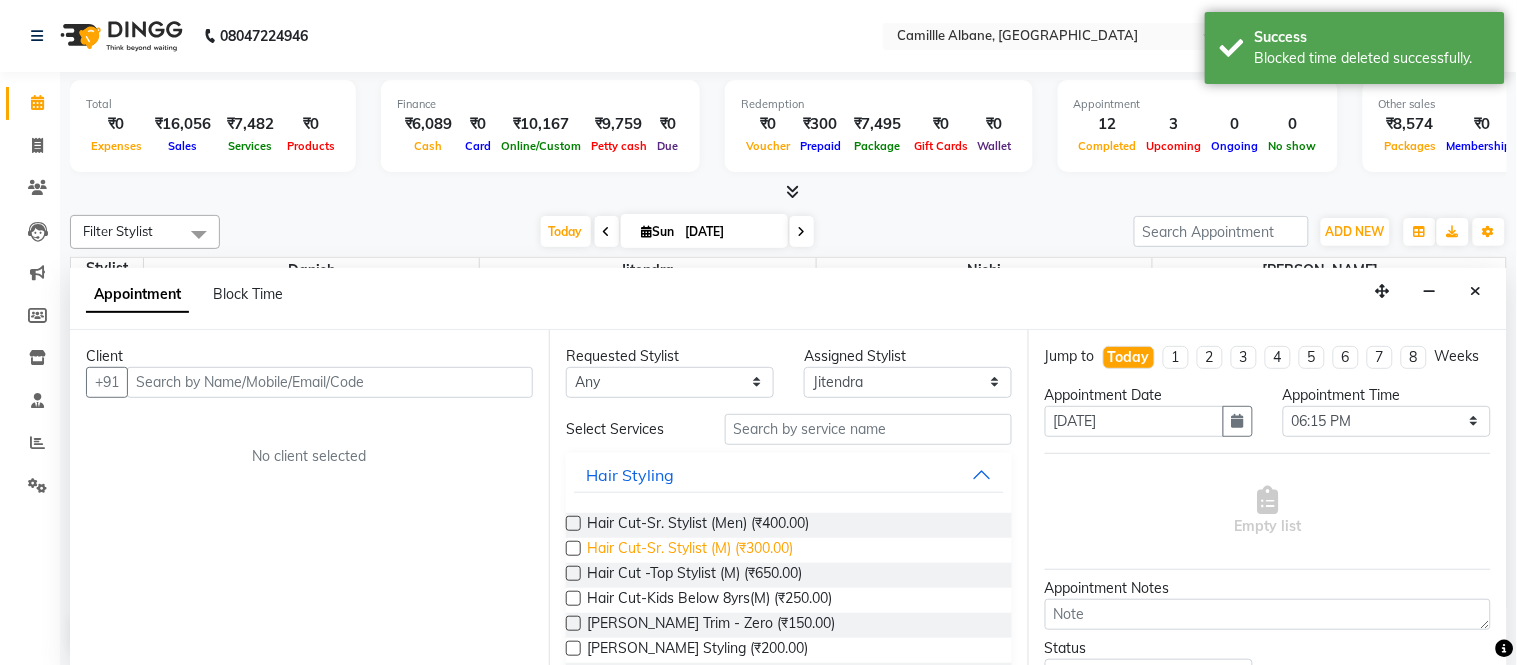 click on "Hair Cut-Sr. Stylist (M) (₹300.00)" at bounding box center (690, 550) 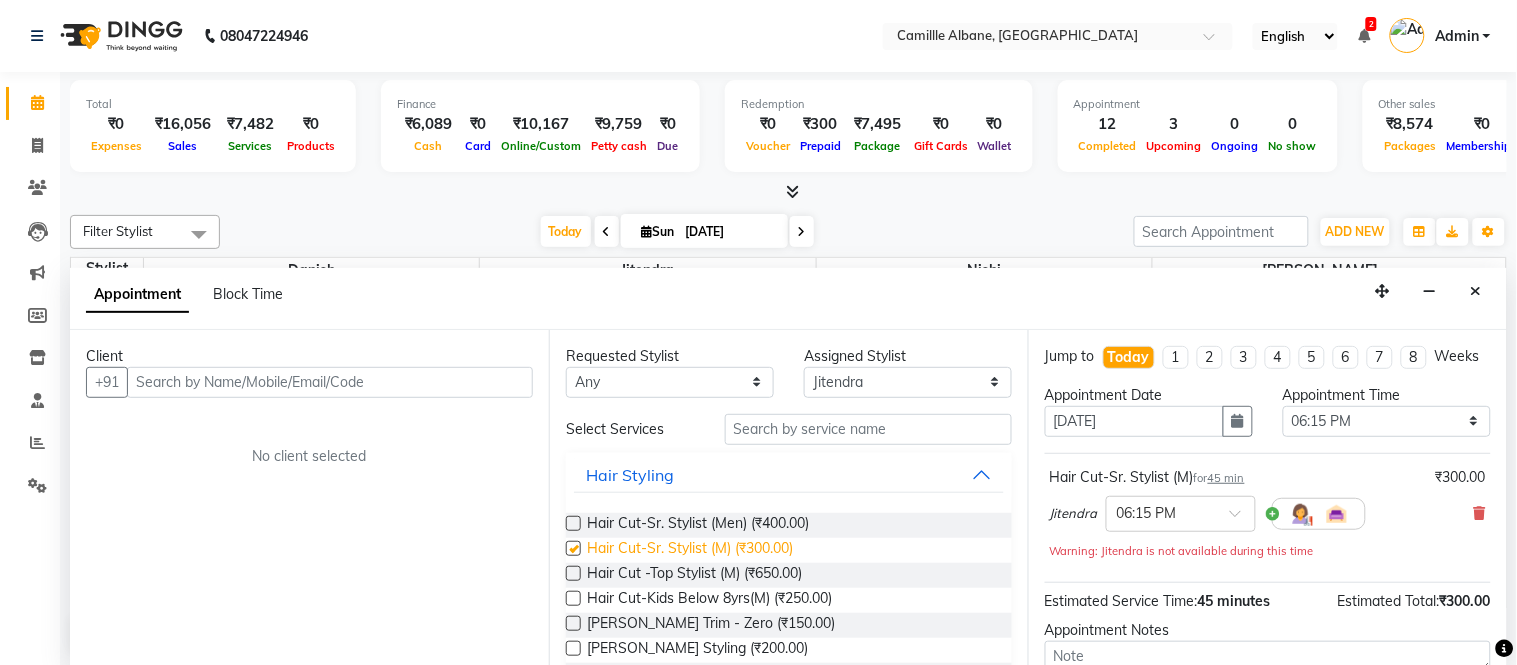 checkbox on "false" 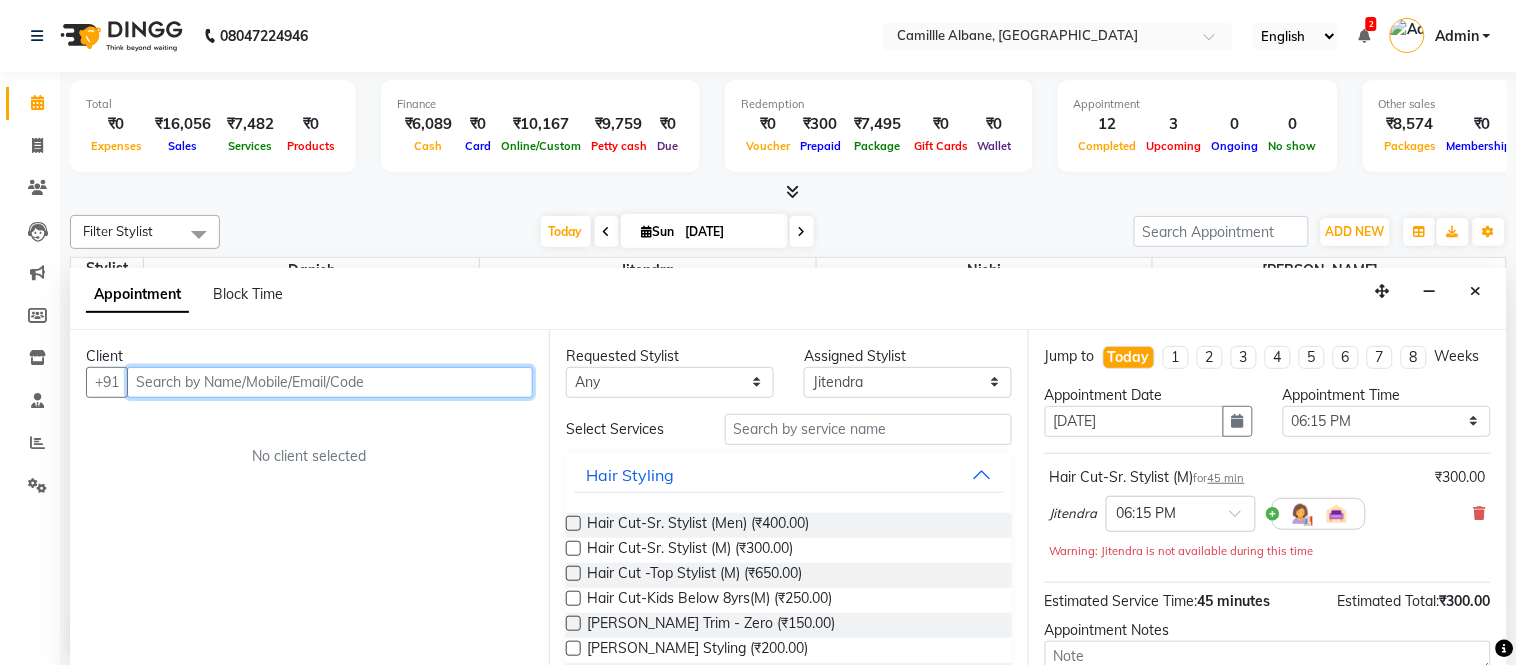 click at bounding box center [330, 382] 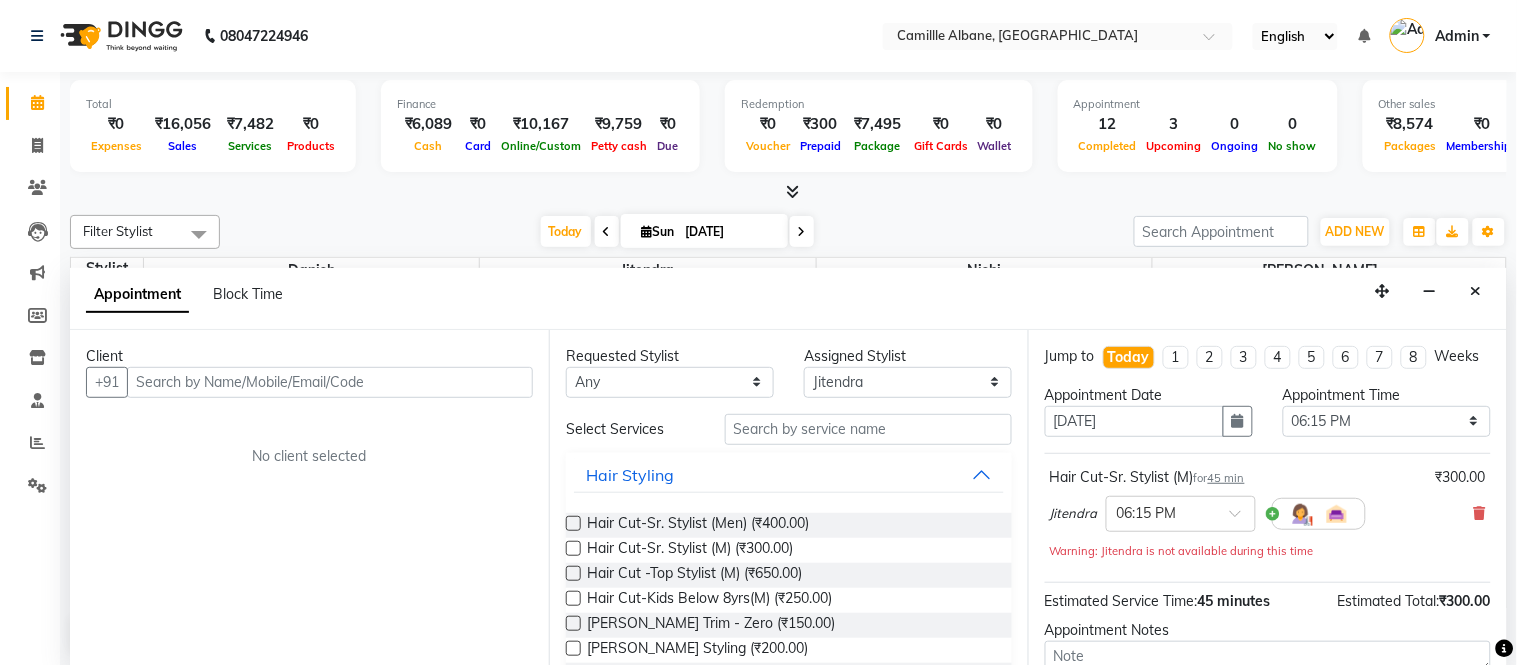 click at bounding box center (788, 192) 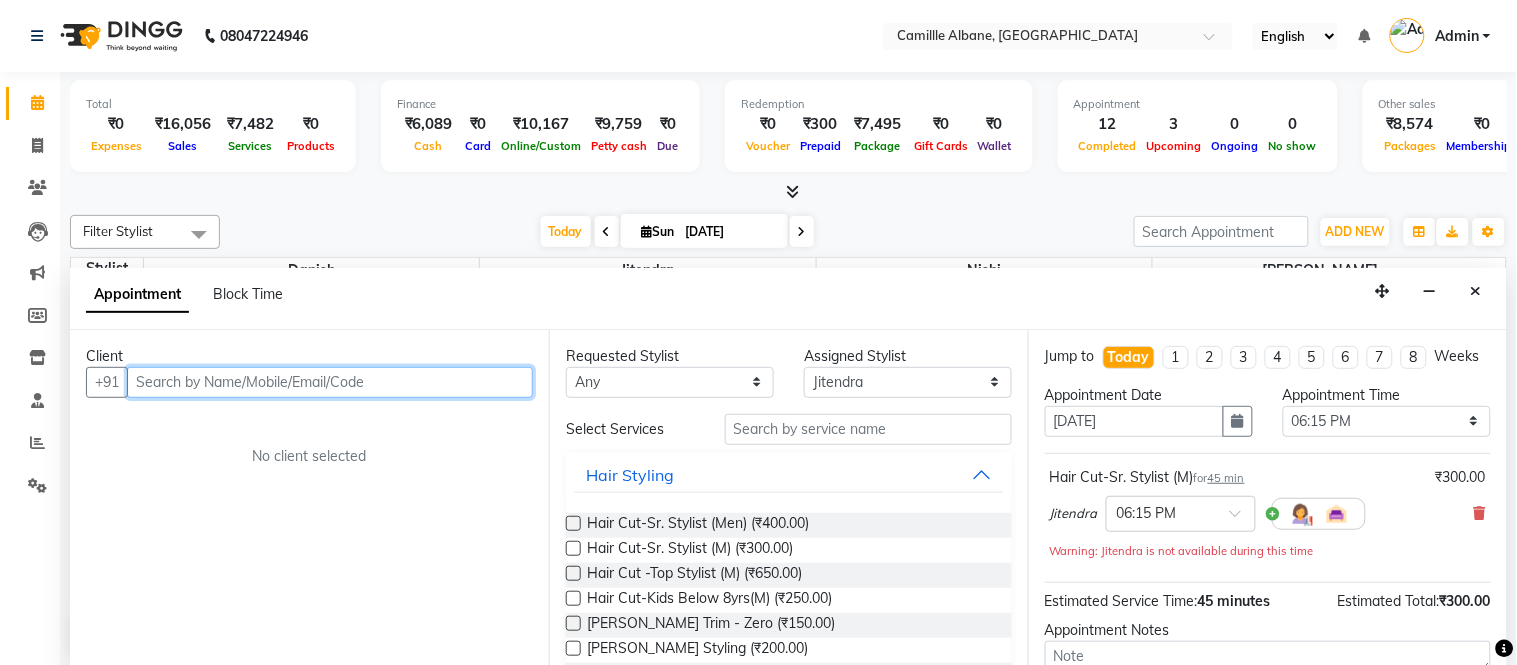 click at bounding box center [330, 382] 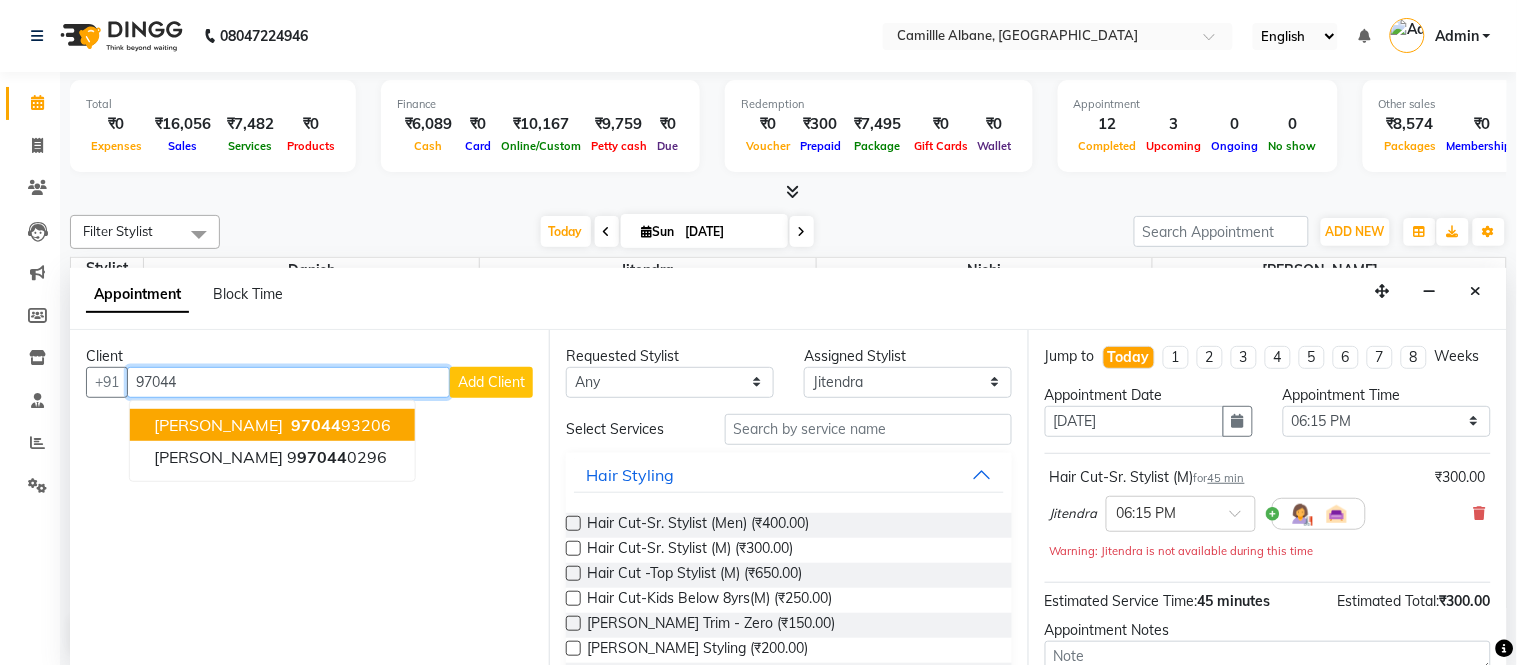 click on "97044 93206" at bounding box center [339, 425] 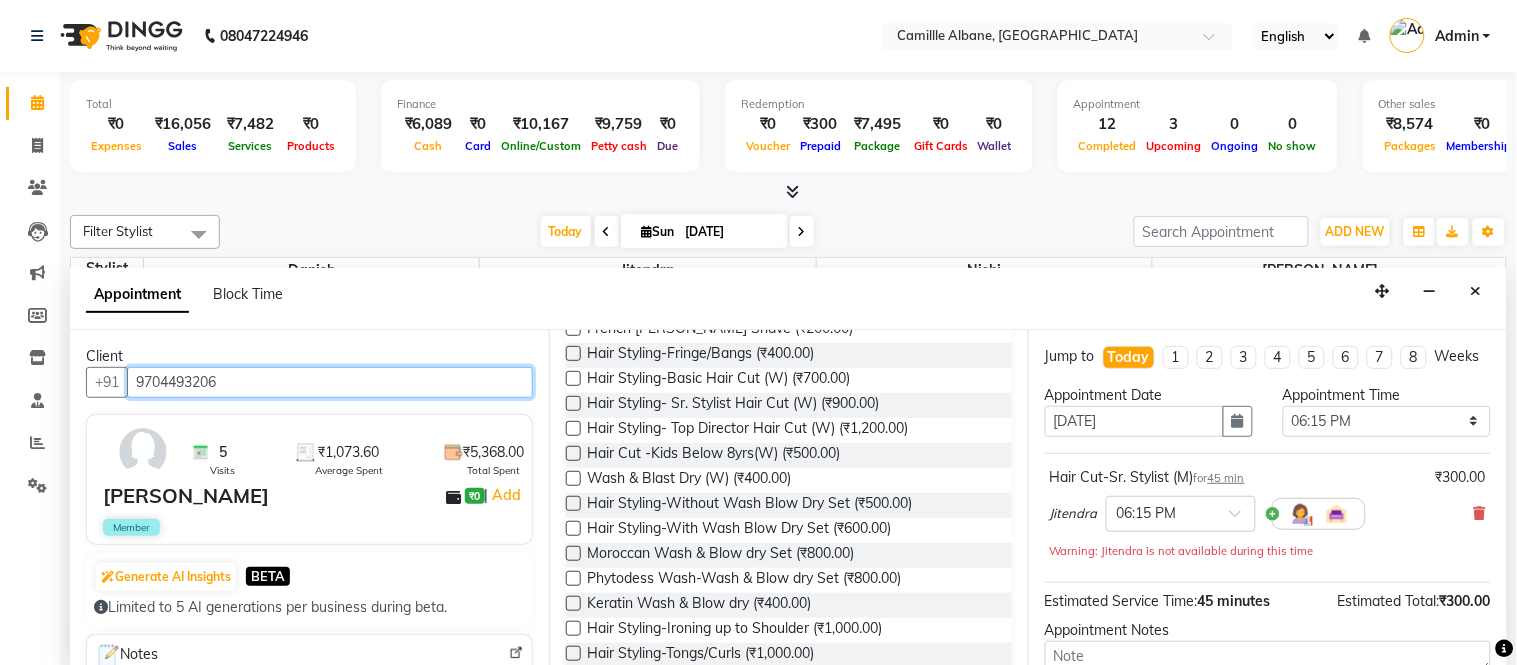 scroll, scrollTop: 185, scrollLeft: 0, axis: vertical 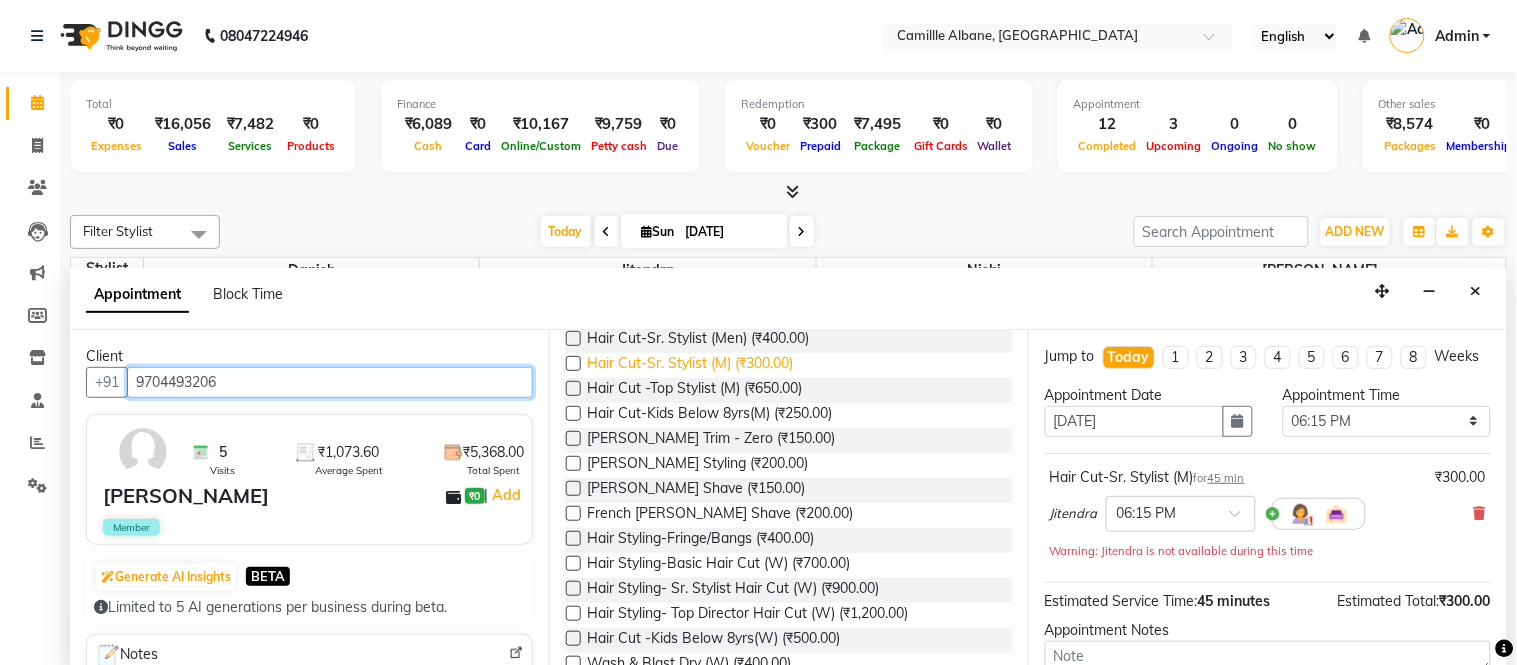 type on "9704493206" 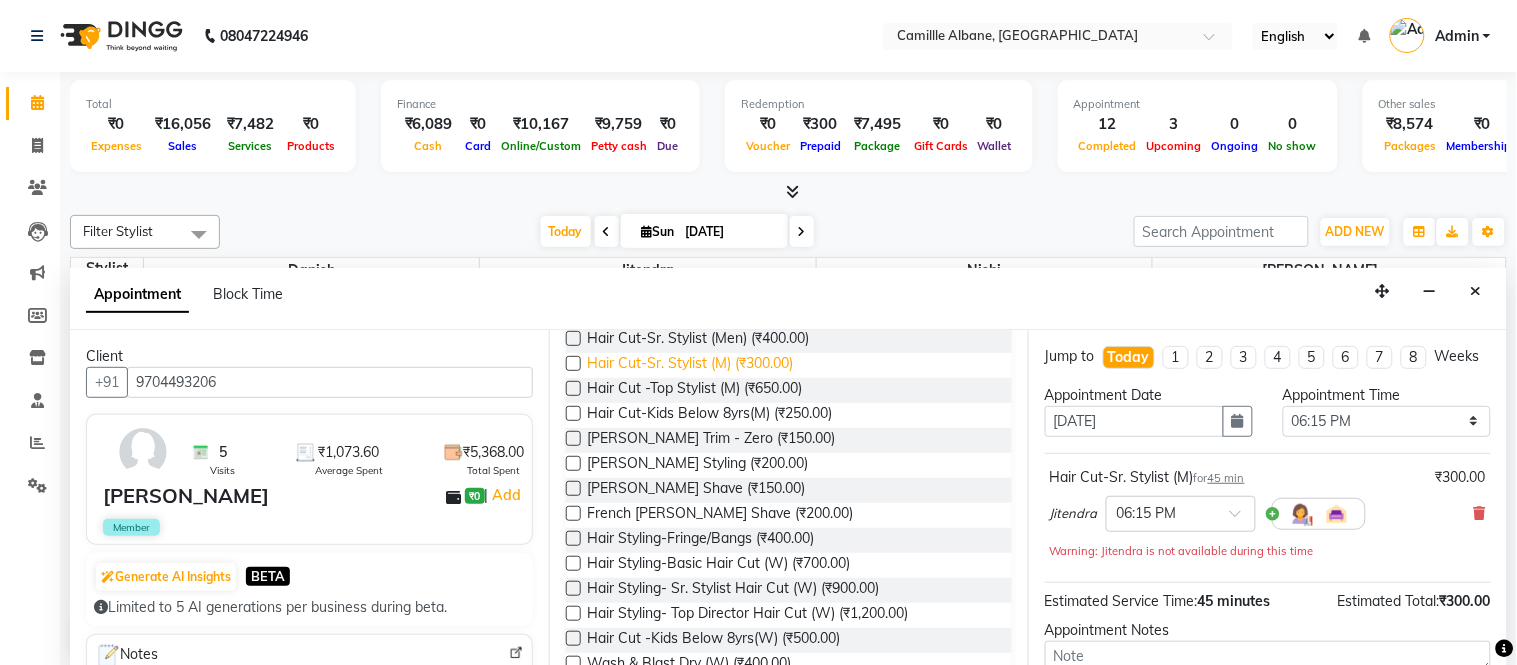 click on "Hair Cut-Sr. Stylist (M) (₹300.00)" at bounding box center [690, 365] 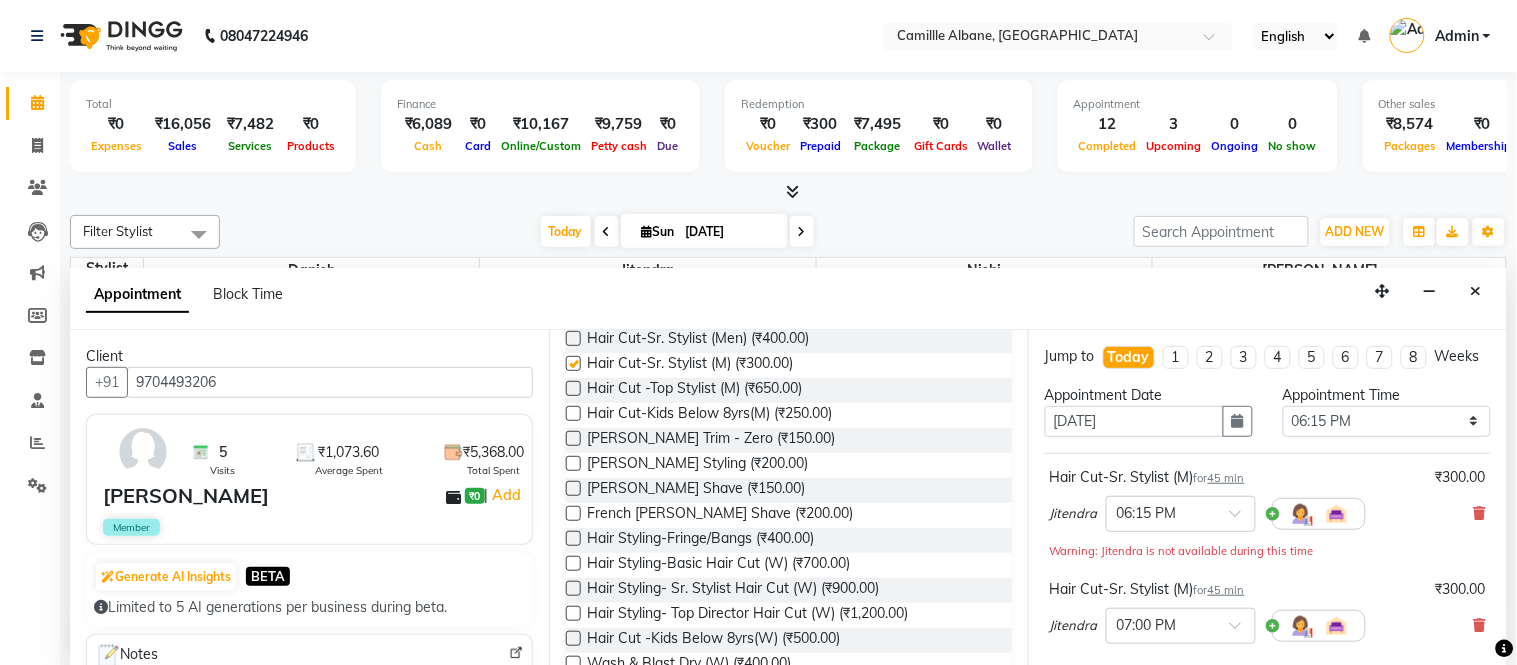 checkbox on "false" 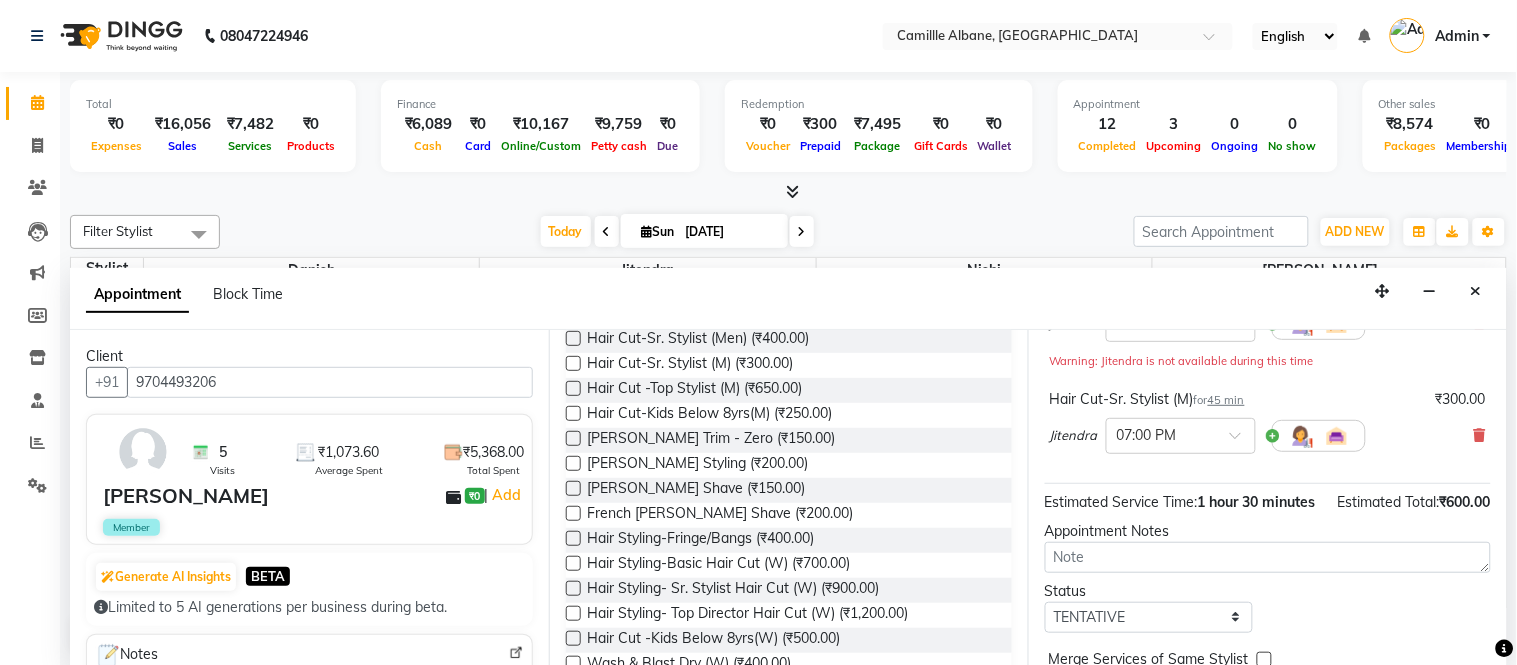 scroll, scrollTop: 135, scrollLeft: 0, axis: vertical 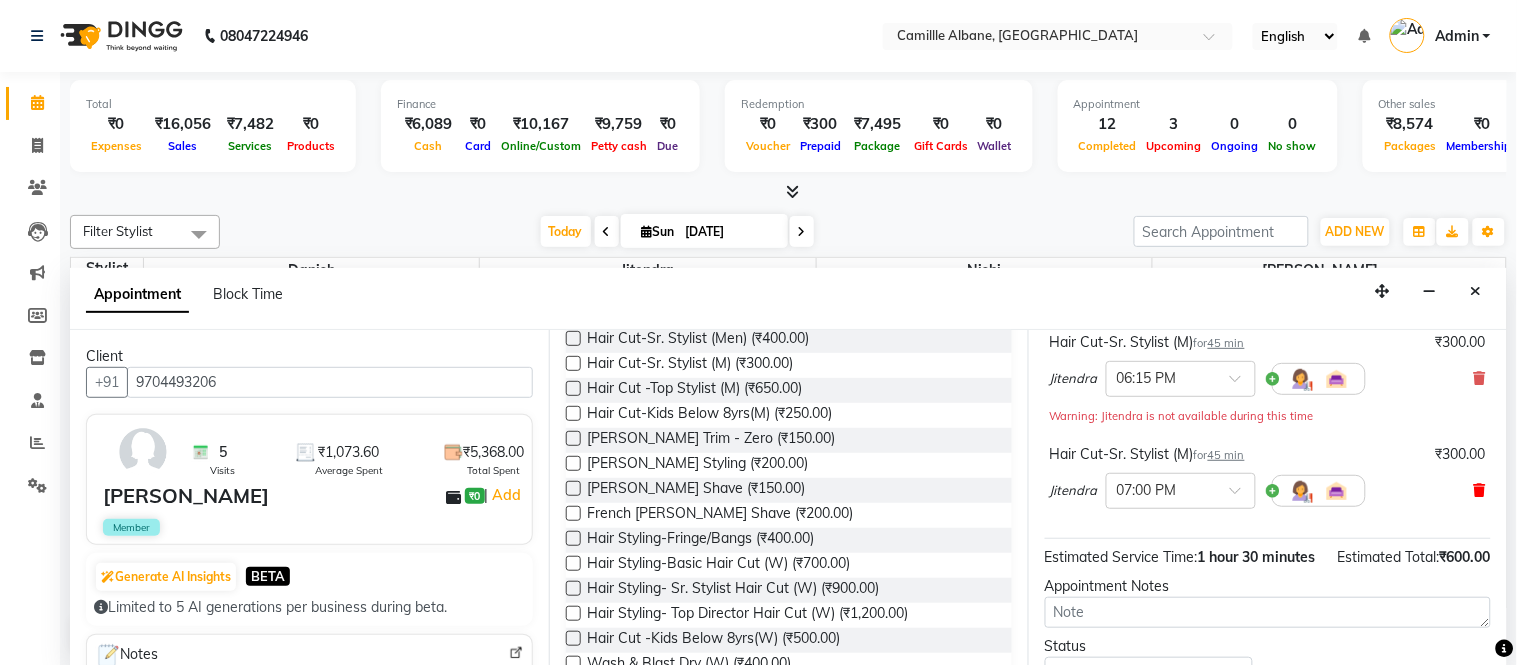 click at bounding box center (1480, 490) 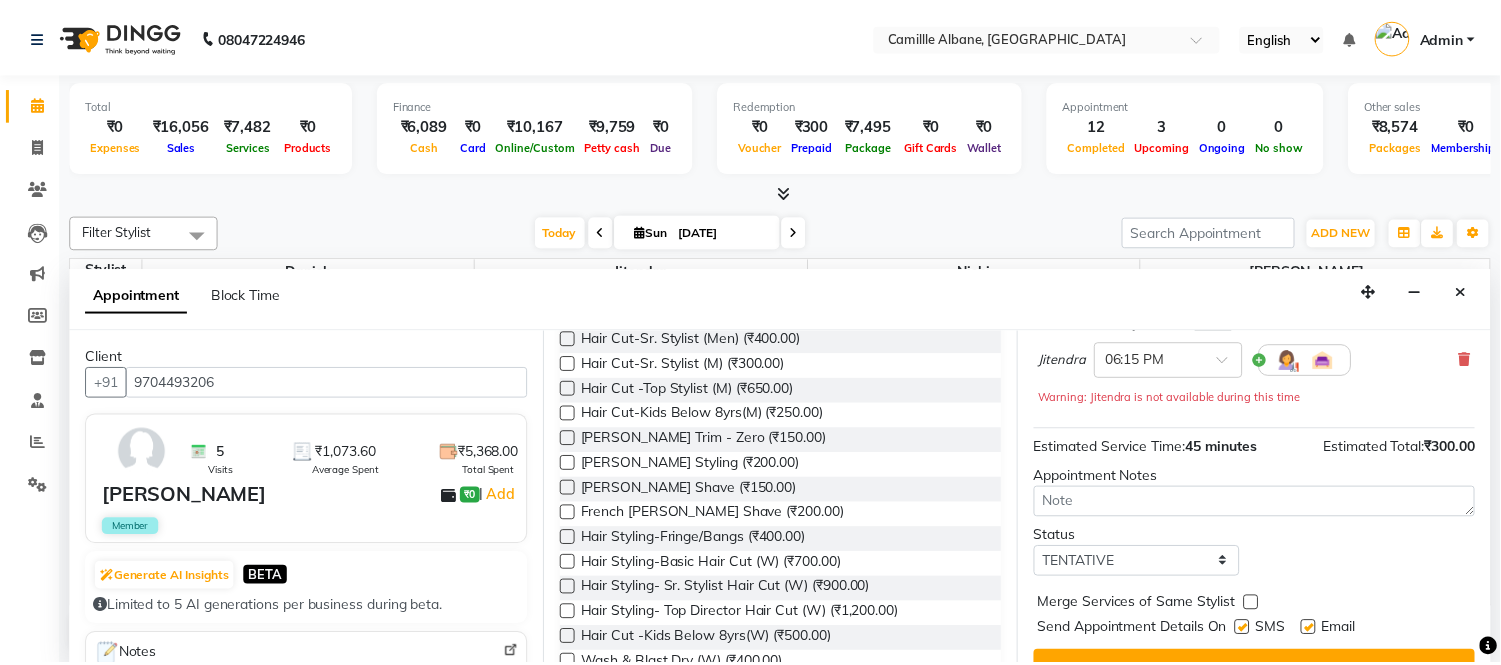 scroll, scrollTop: 210, scrollLeft: 0, axis: vertical 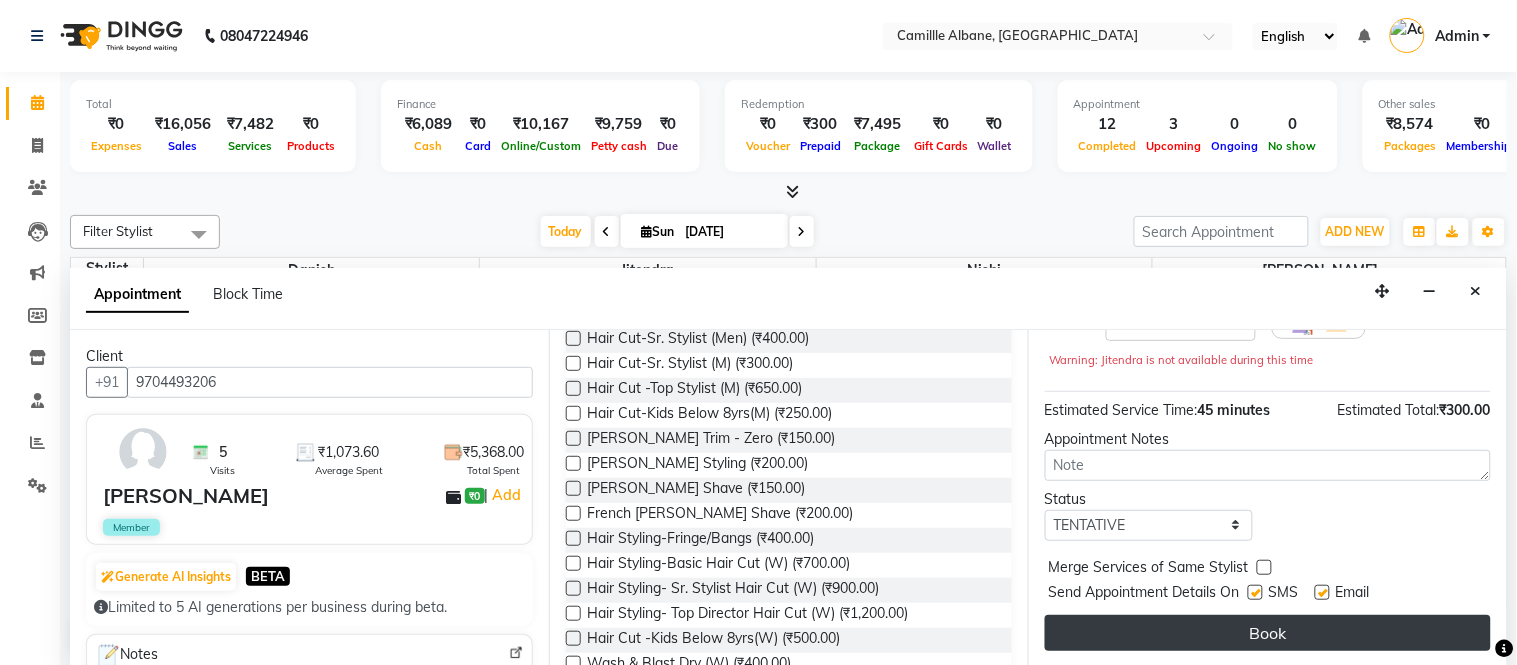click on "Book" at bounding box center (1268, 633) 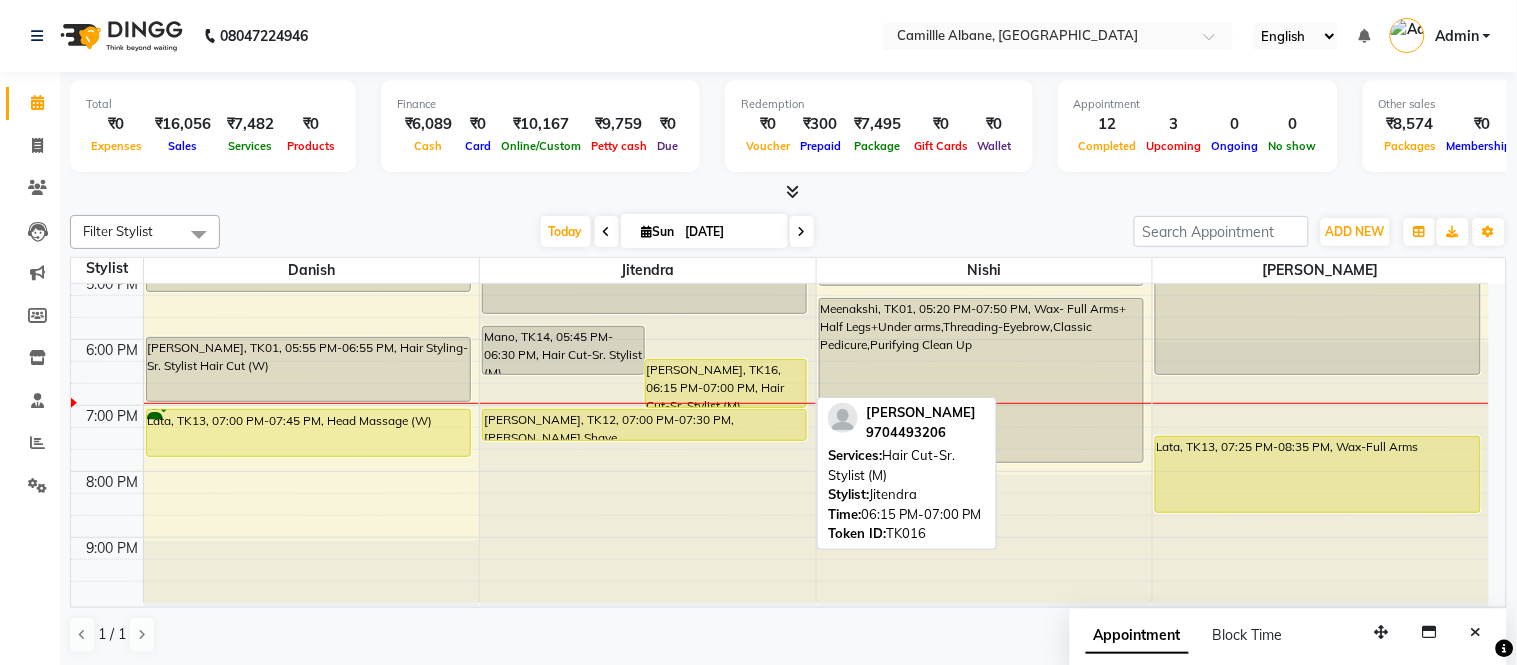 click on "Parvin, TK16, 06:15 PM-07:00 PM, Hair Cut-Sr. Stylist (M)" at bounding box center [726, 383] 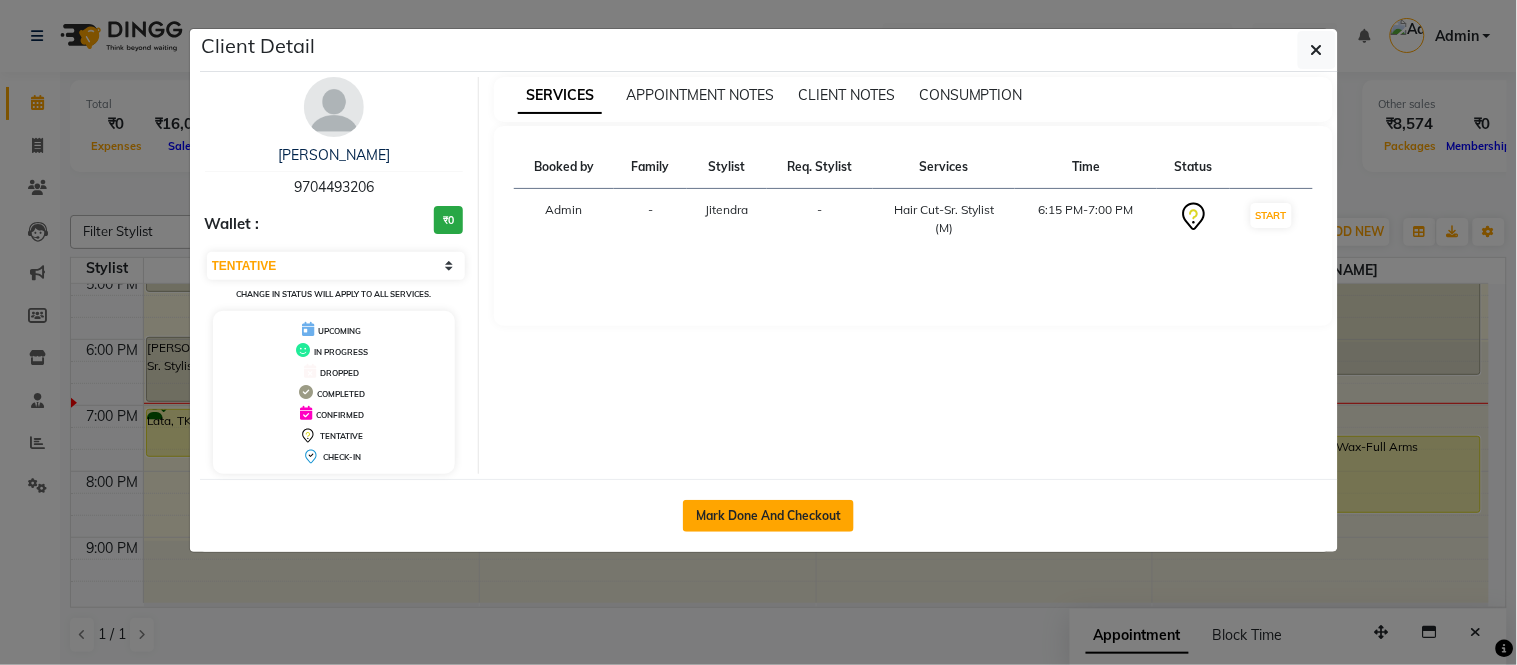 click on "Mark Done And Checkout" 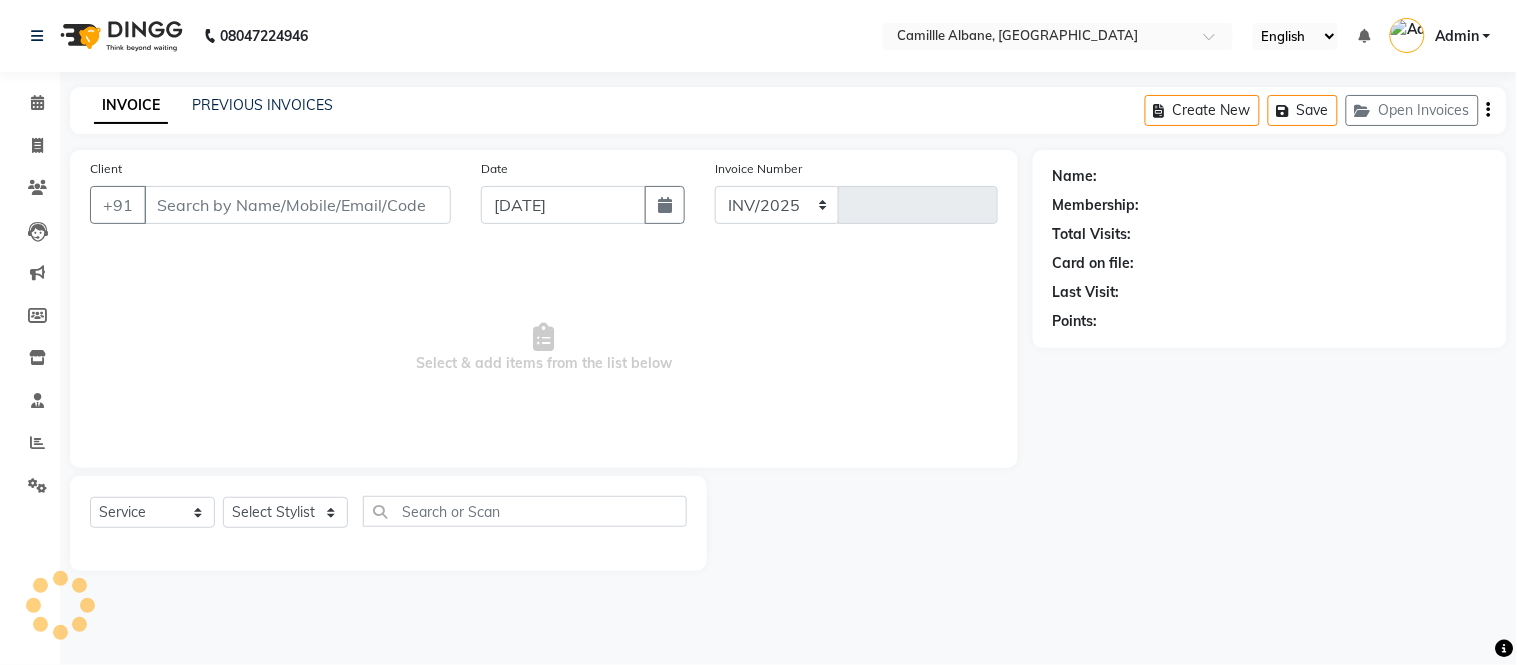 select on "7025" 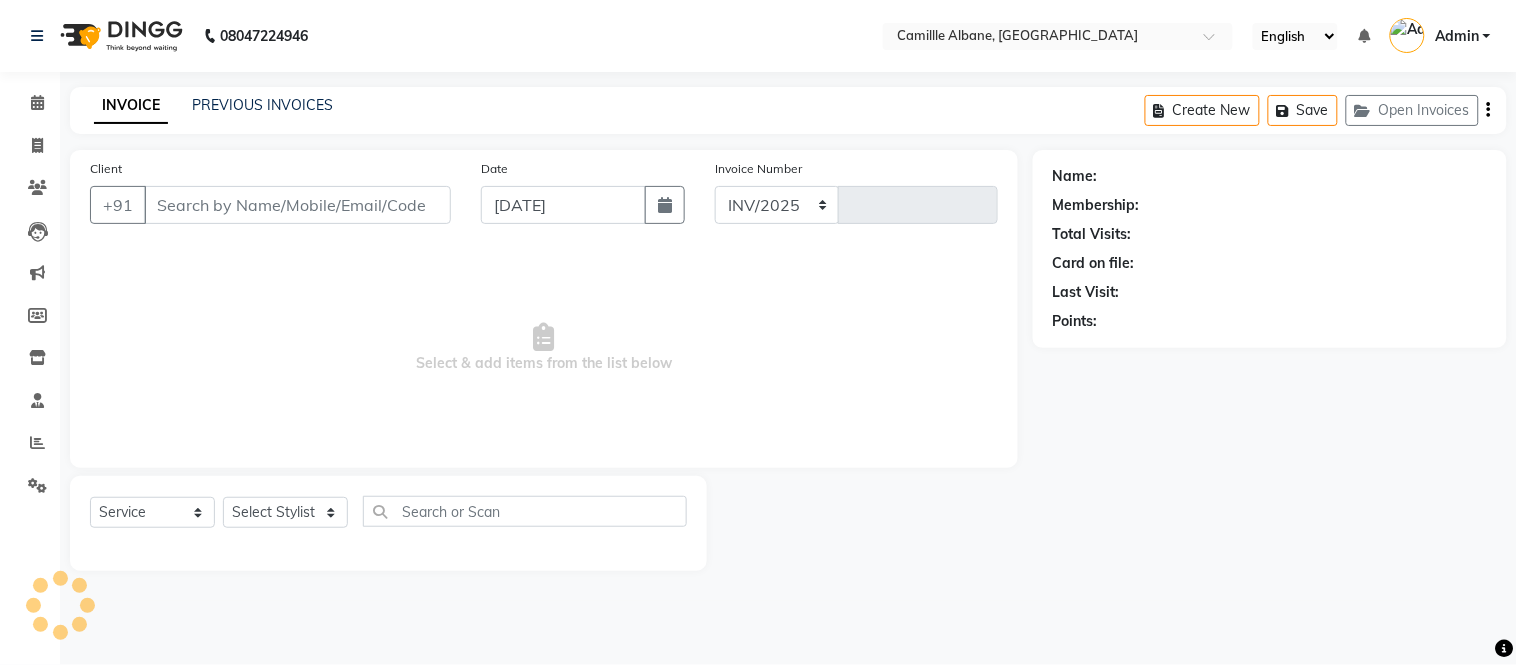 type on "0750" 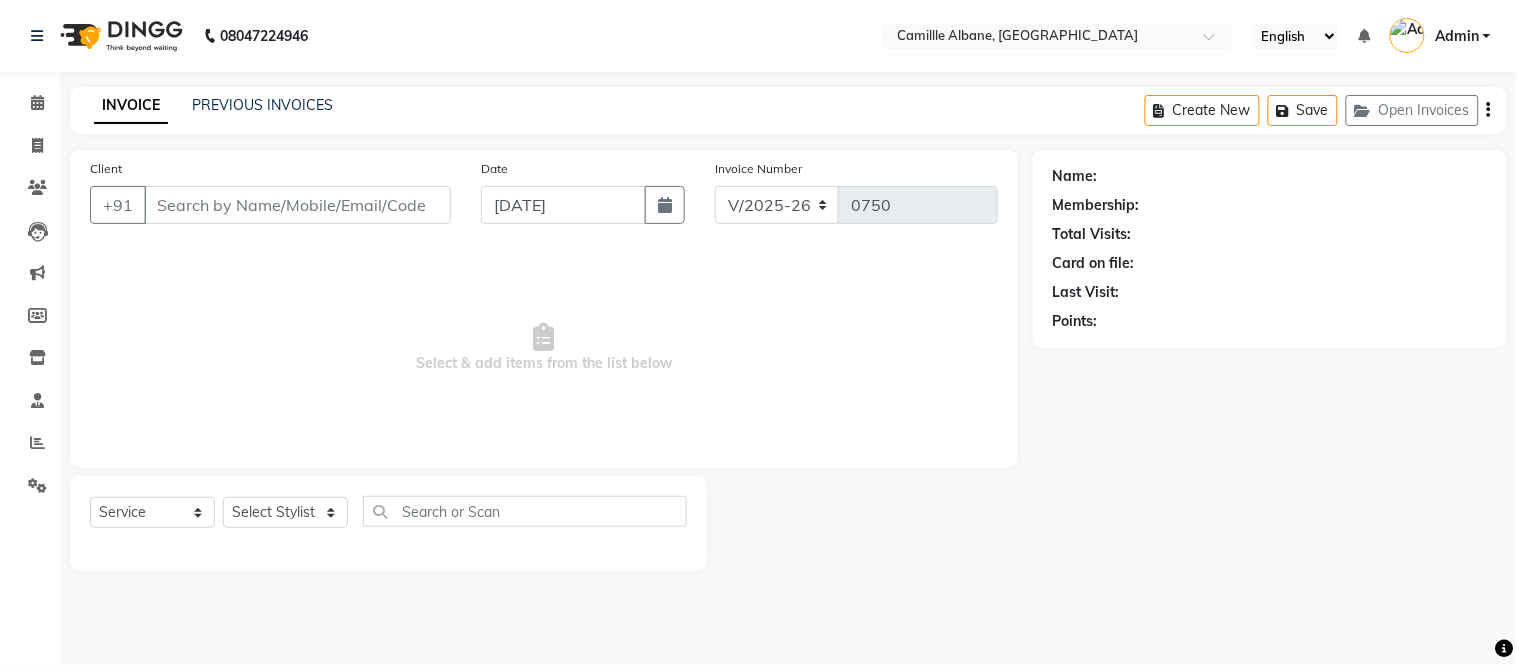 type on "9704493206" 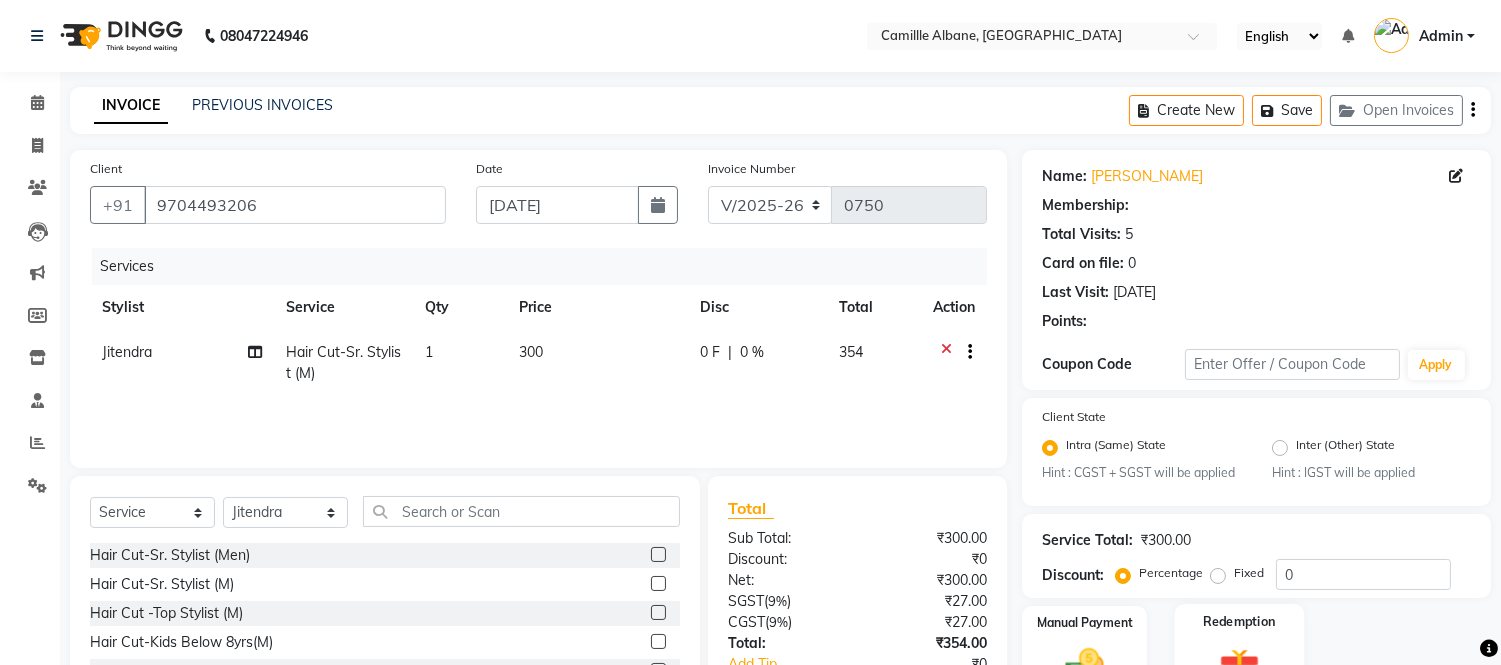 select on "2: Object" 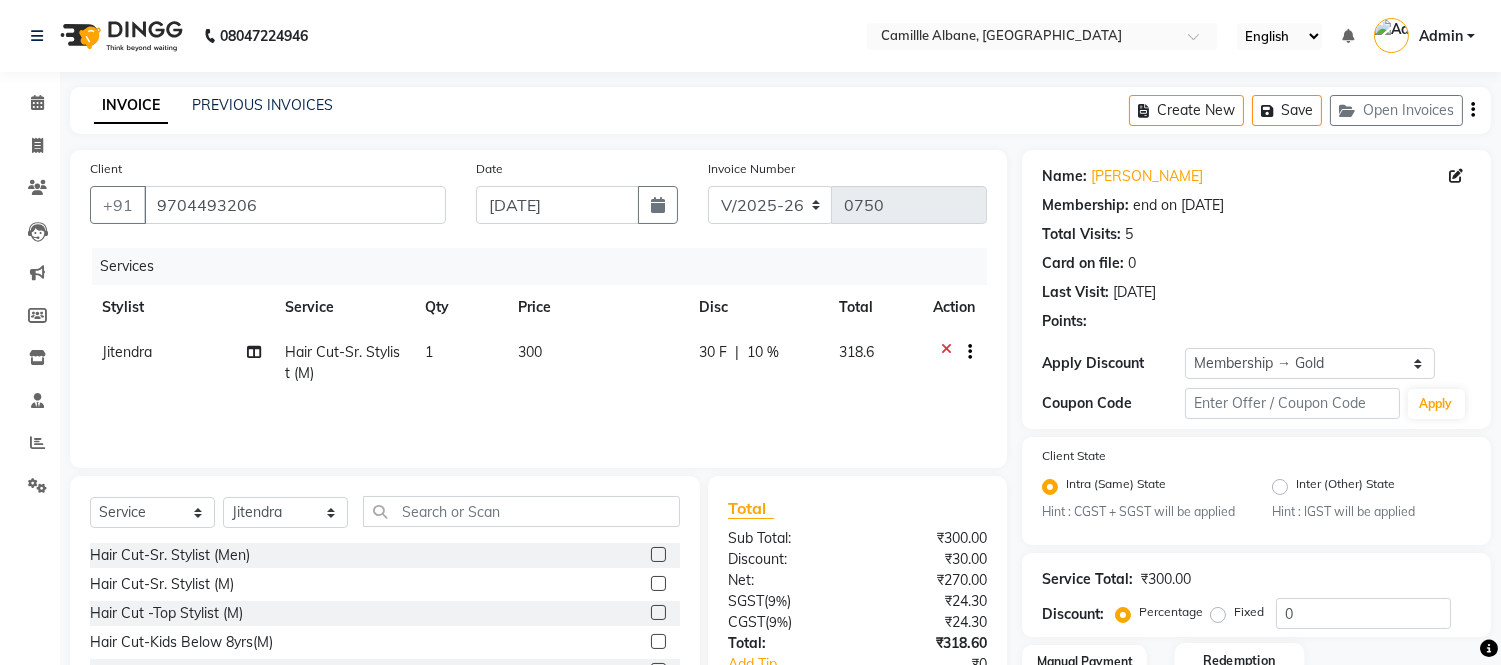scroll, scrollTop: 135, scrollLeft: 0, axis: vertical 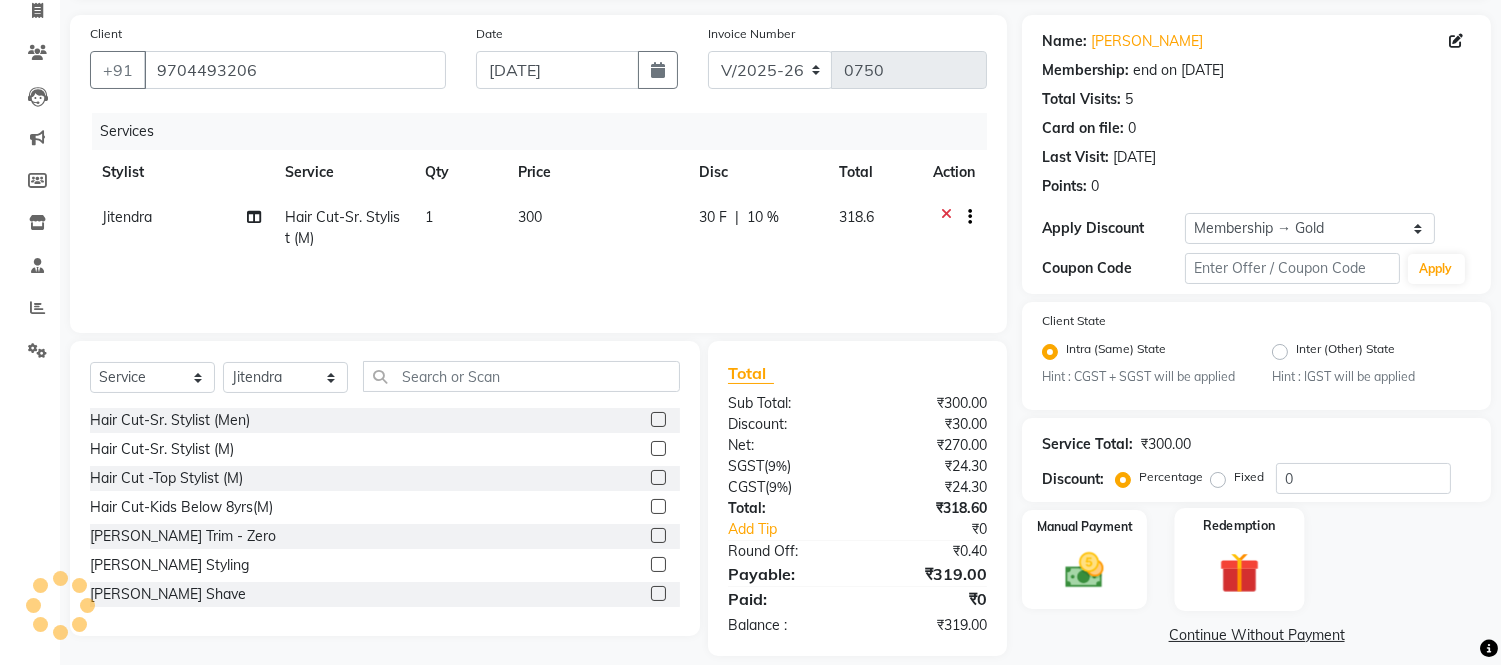 type on "10" 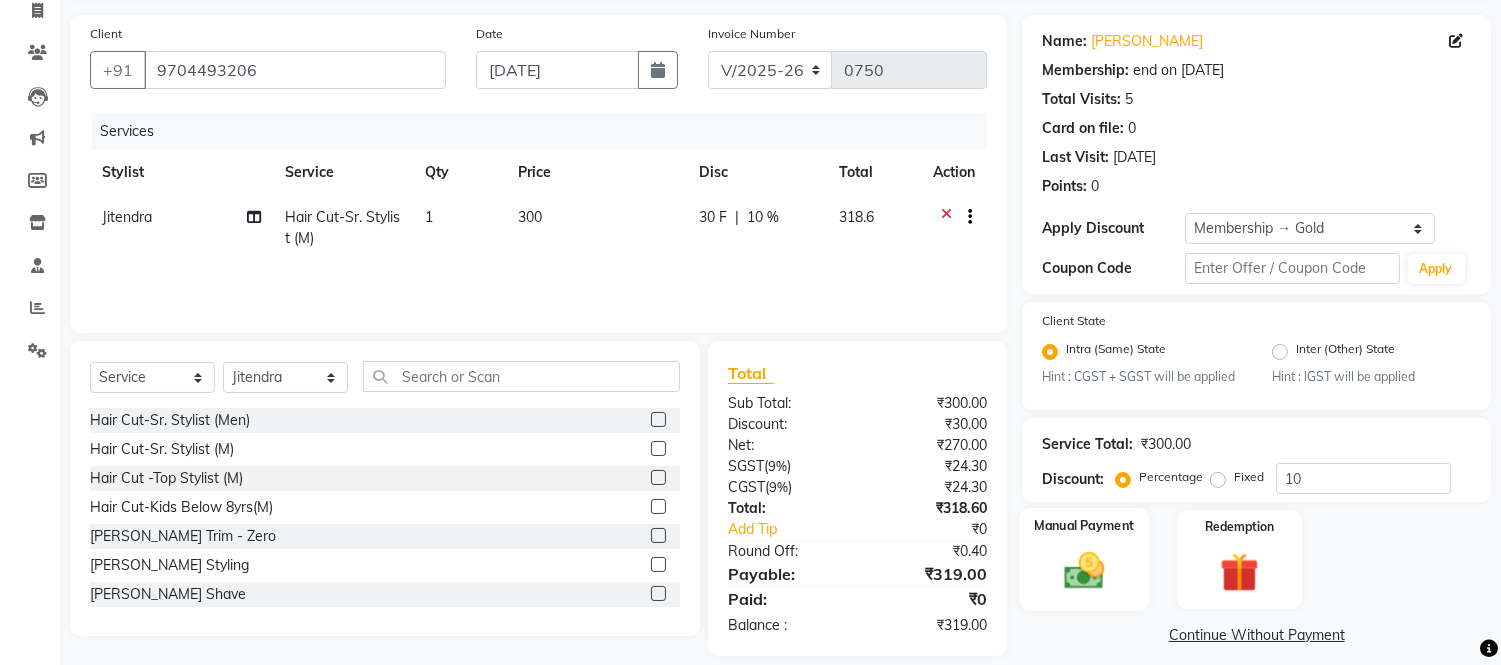click 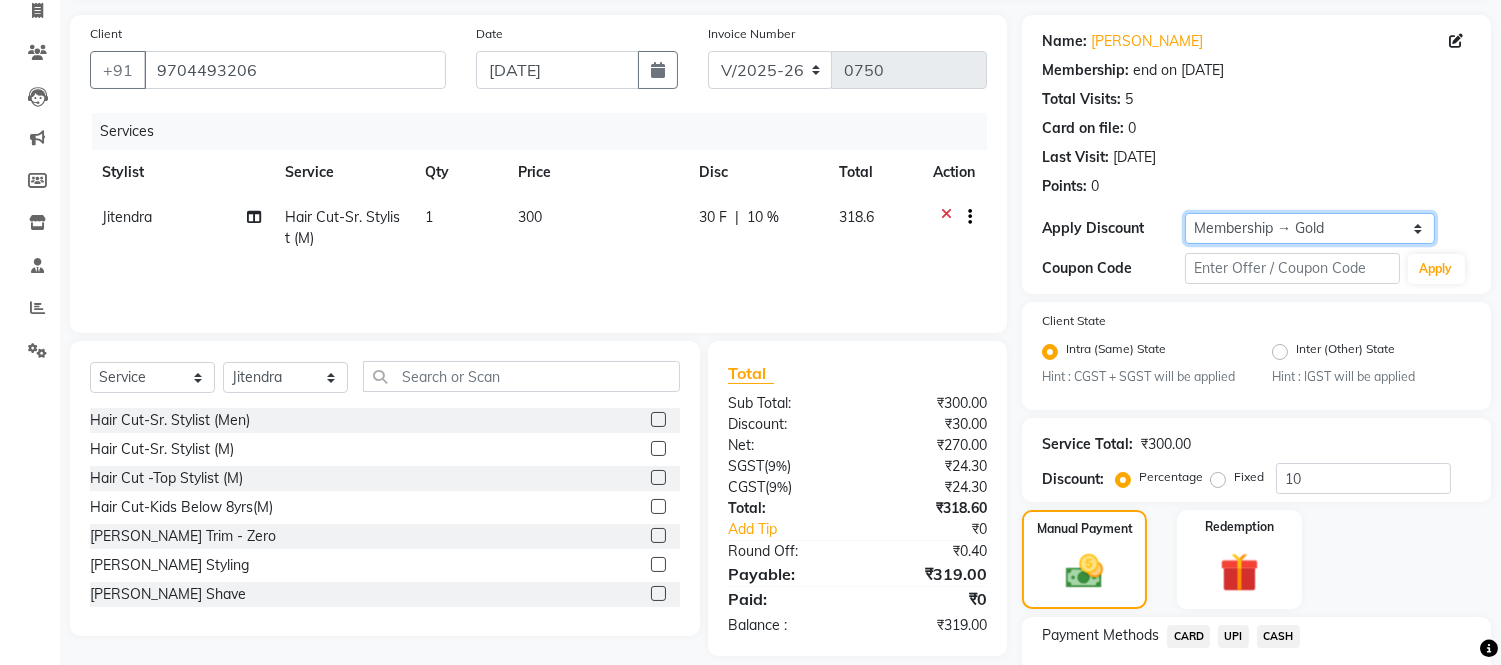 click on "Select Membership → Gold  Loyalty → Loyality level 1" 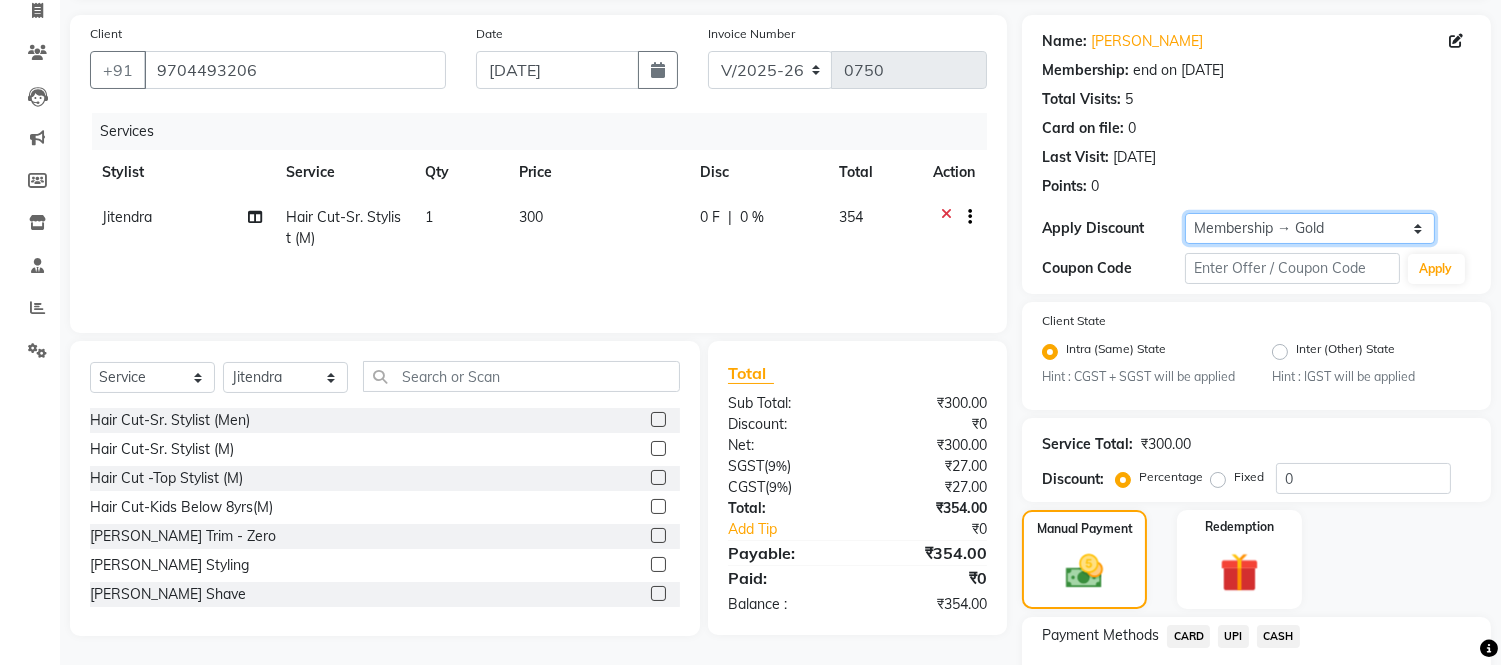 scroll, scrollTop: 277, scrollLeft: 0, axis: vertical 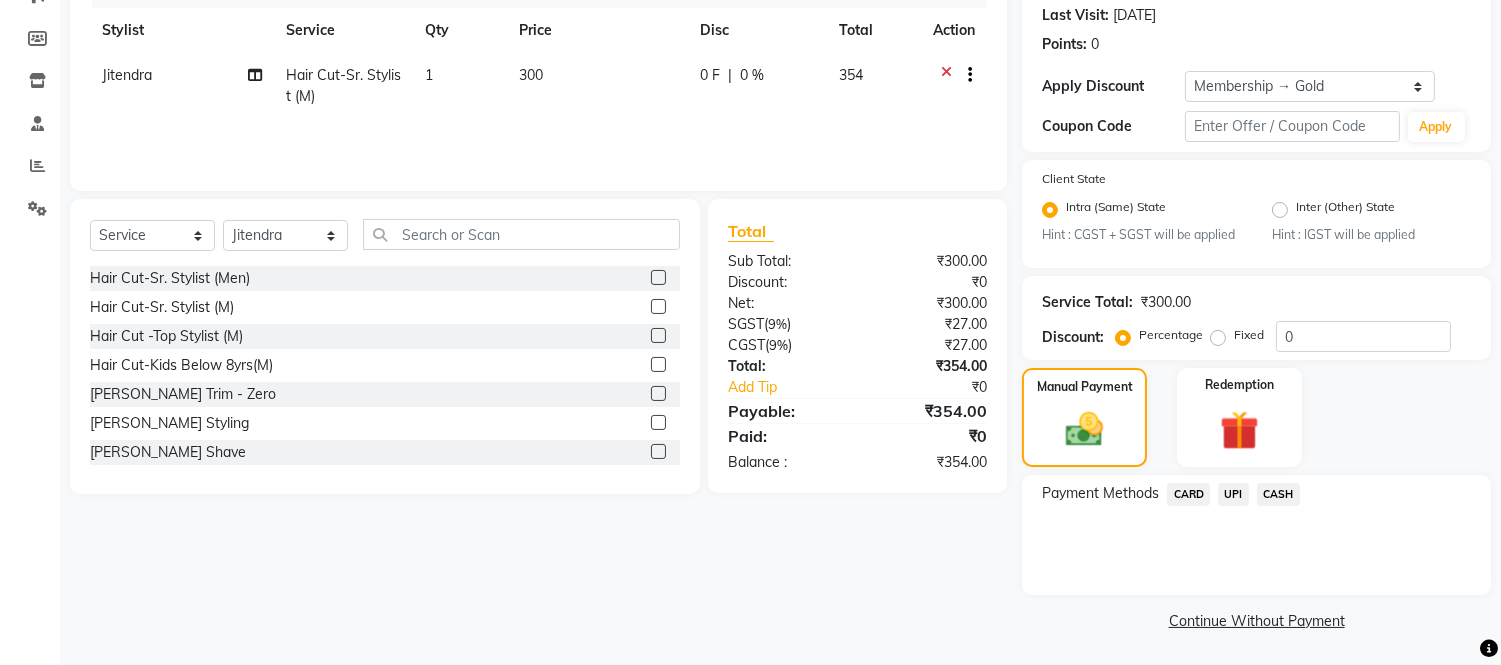 click on "UPI" 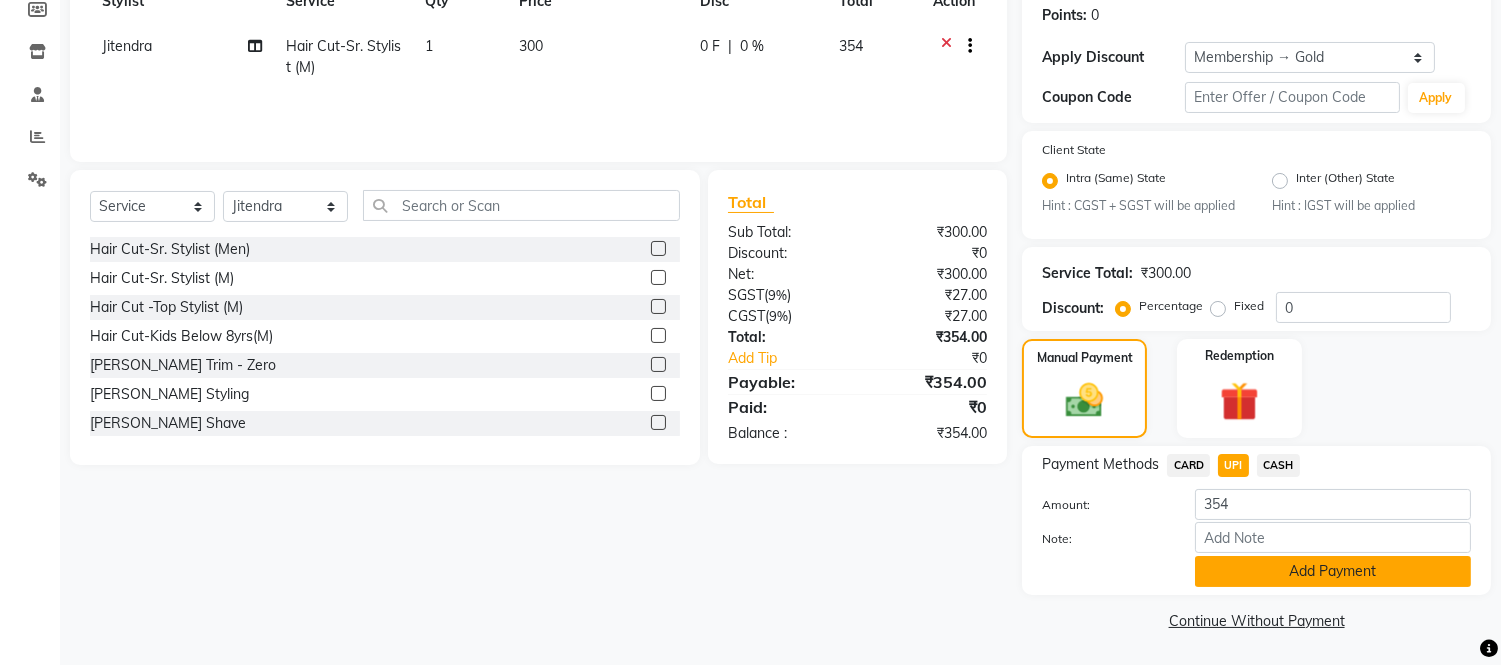 click on "Add Payment" 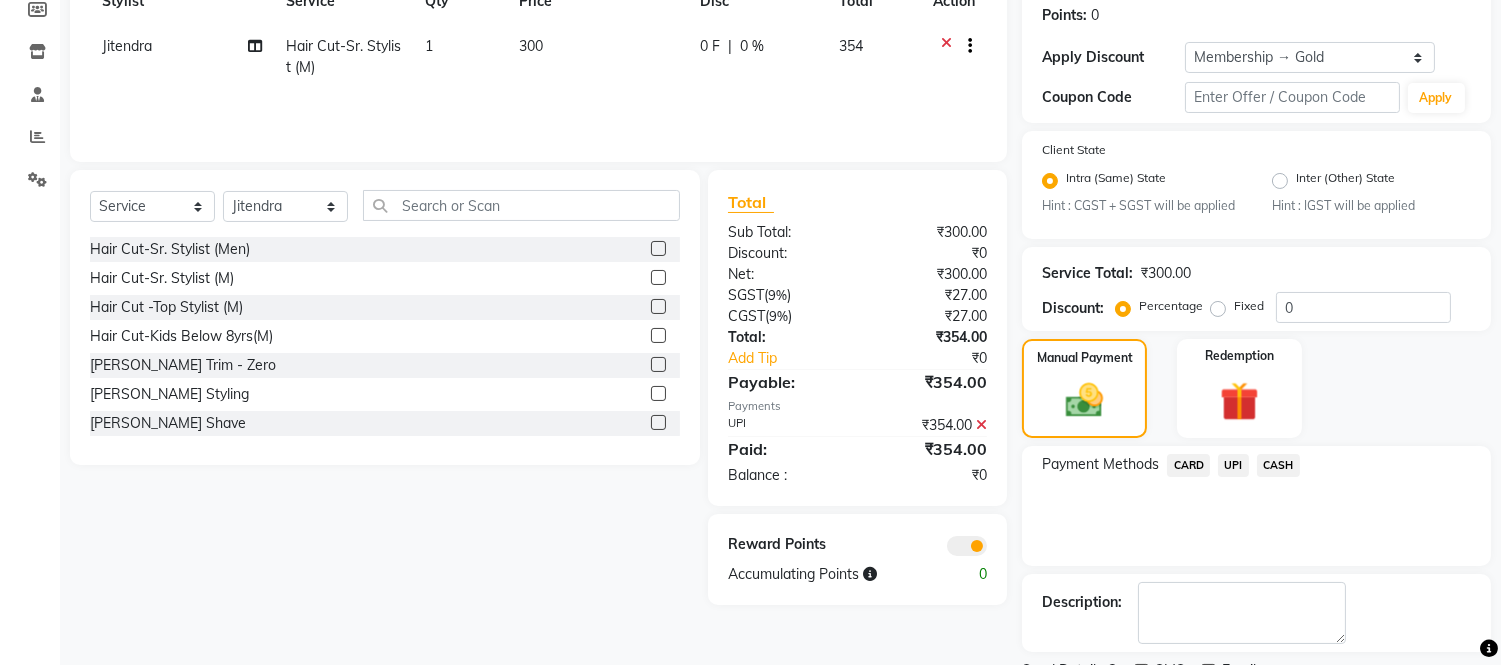 scroll, scrollTop: 391, scrollLeft: 0, axis: vertical 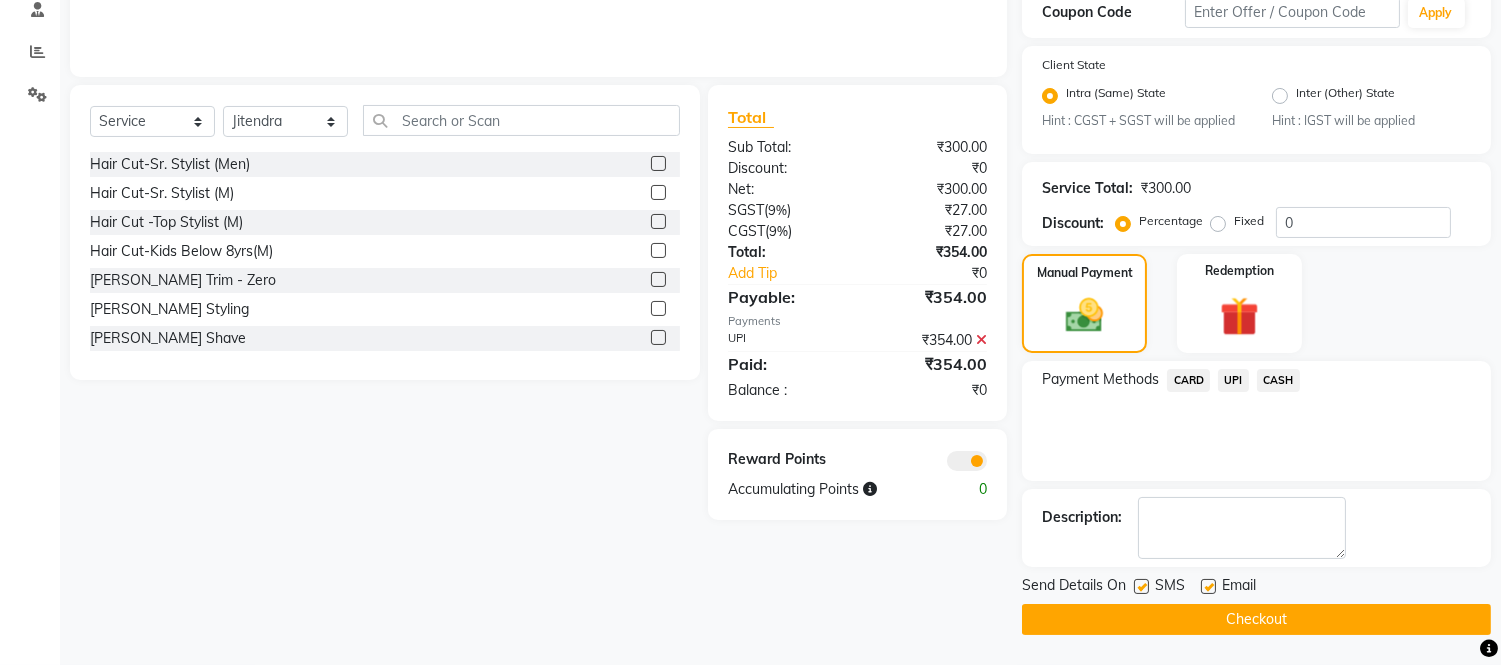 click on "Checkout" 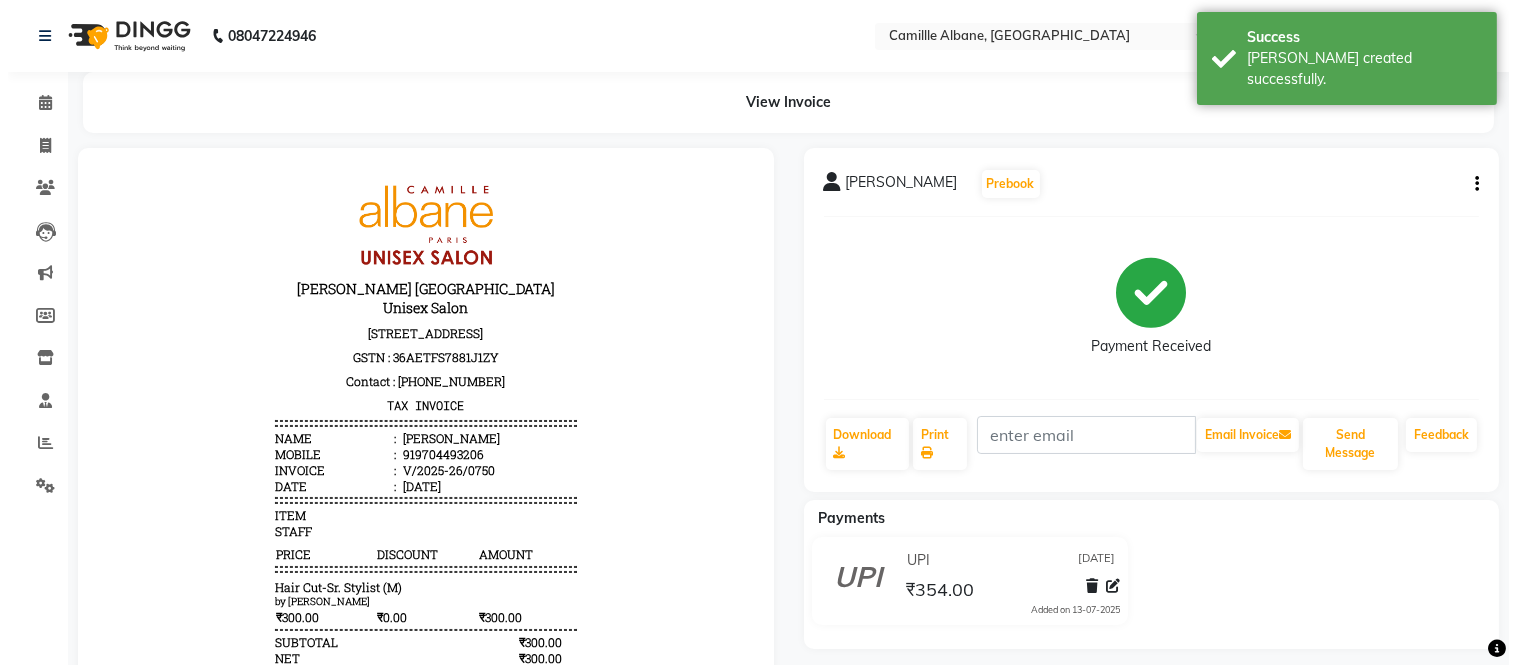 scroll, scrollTop: 0, scrollLeft: 0, axis: both 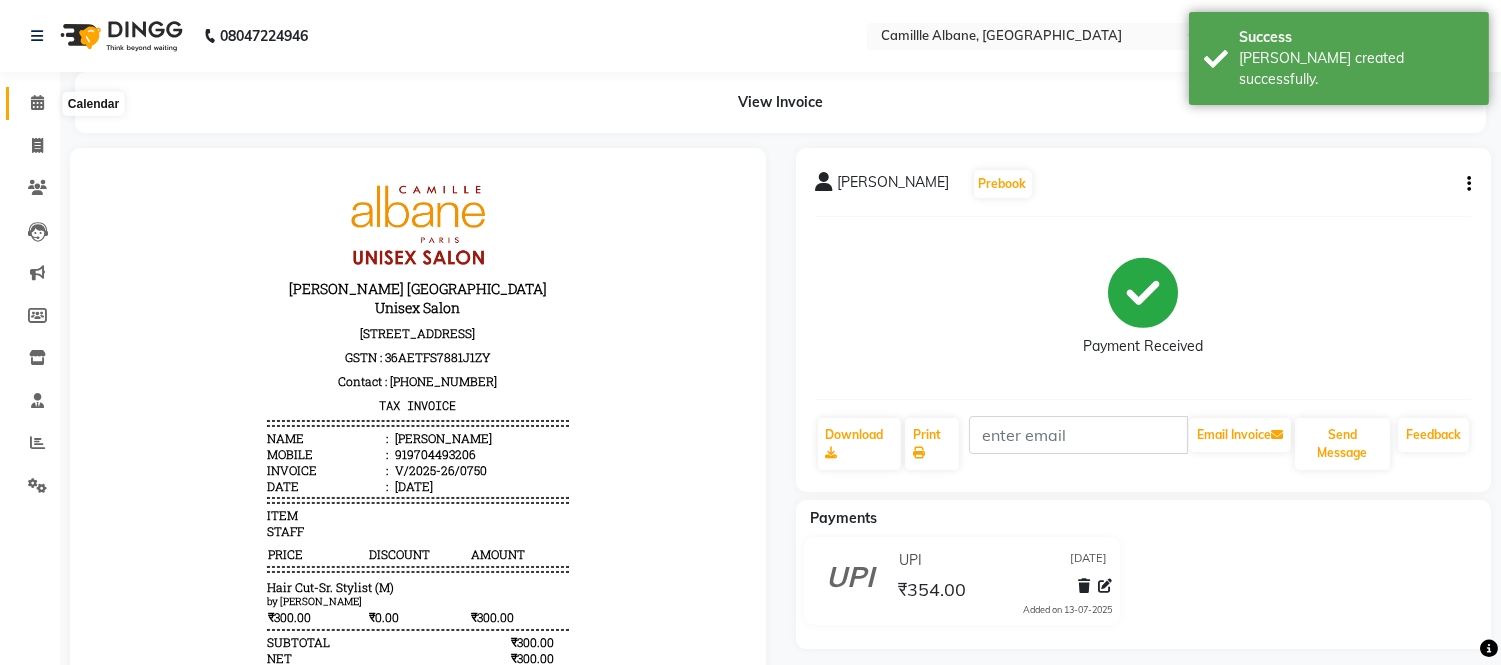click 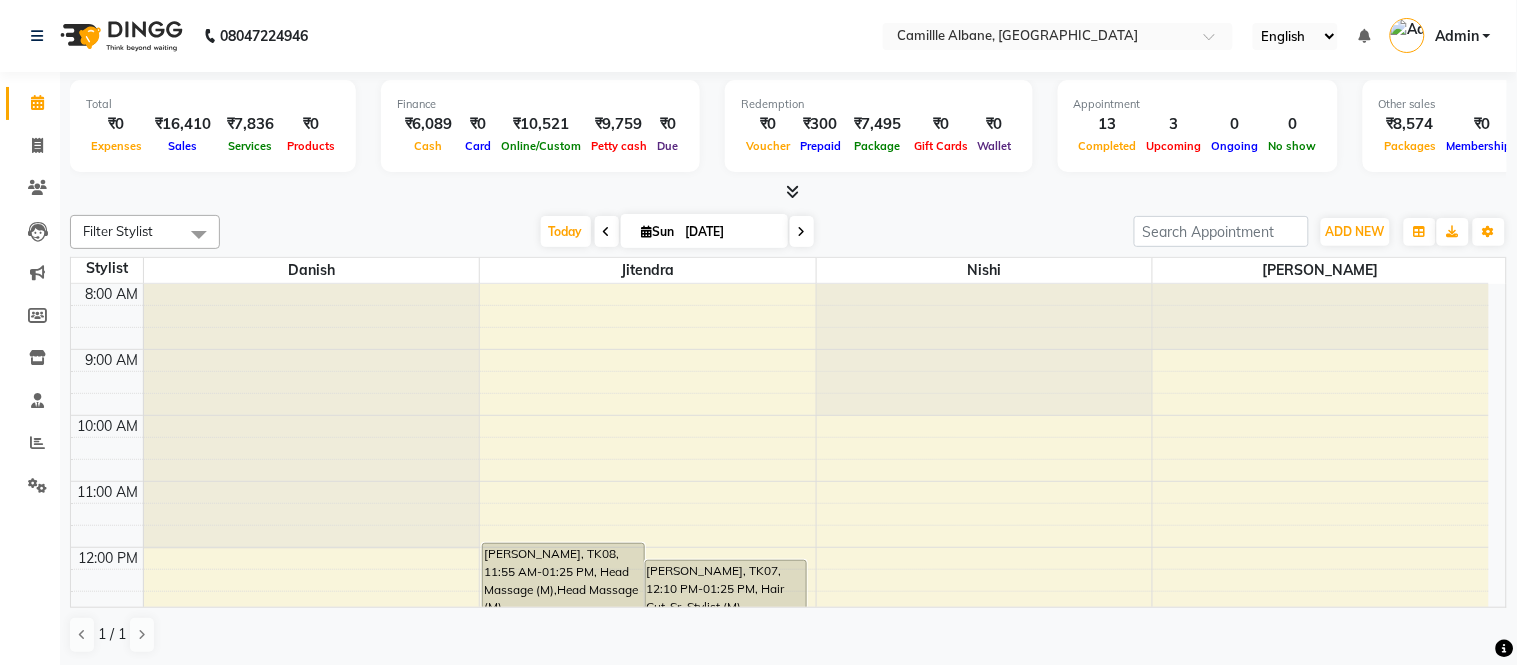 scroll, scrollTop: 0, scrollLeft: 0, axis: both 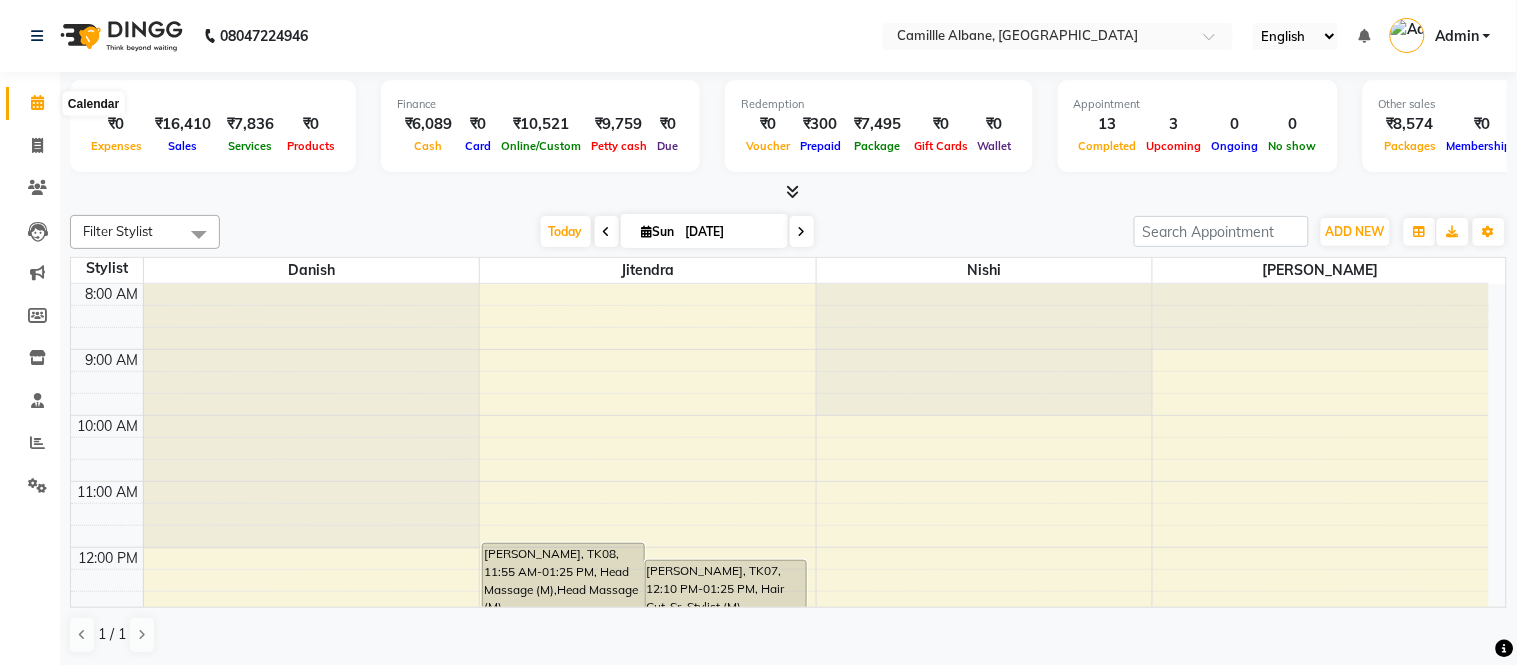 click 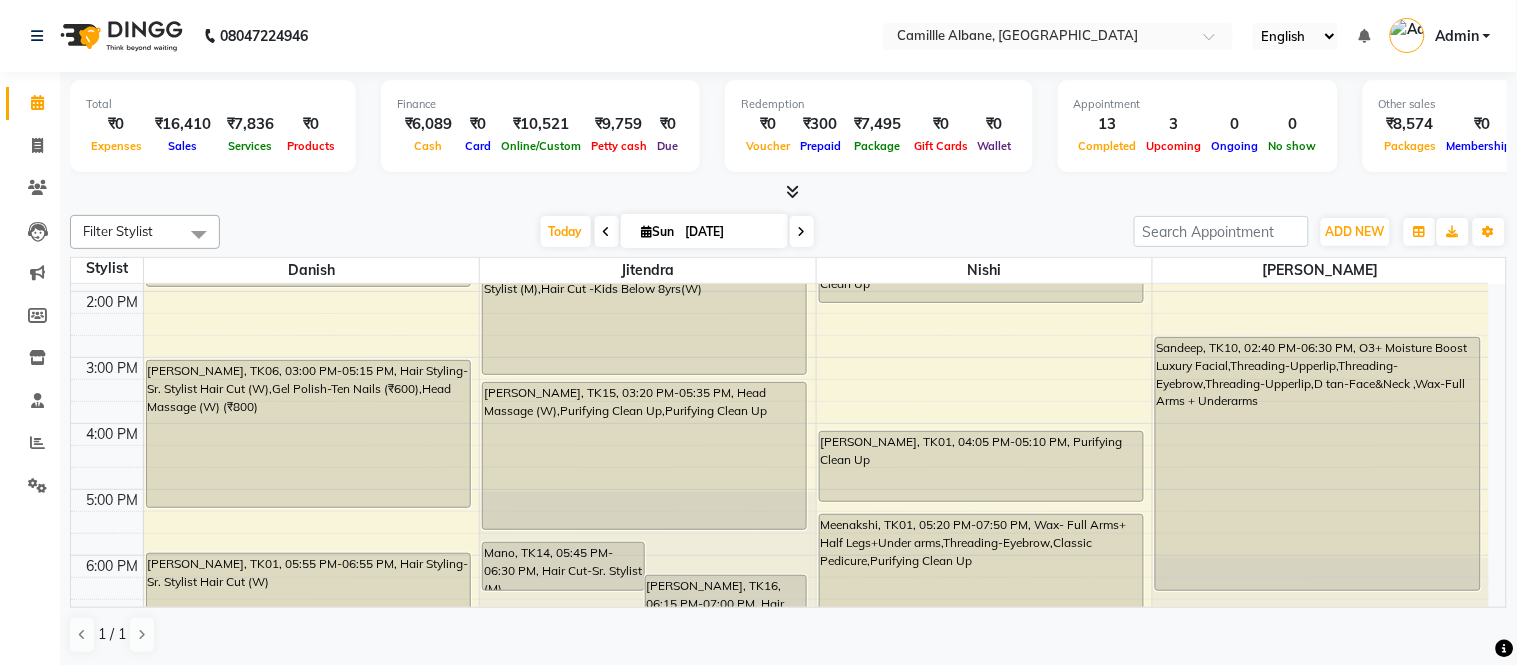 scroll, scrollTop: 555, scrollLeft: 0, axis: vertical 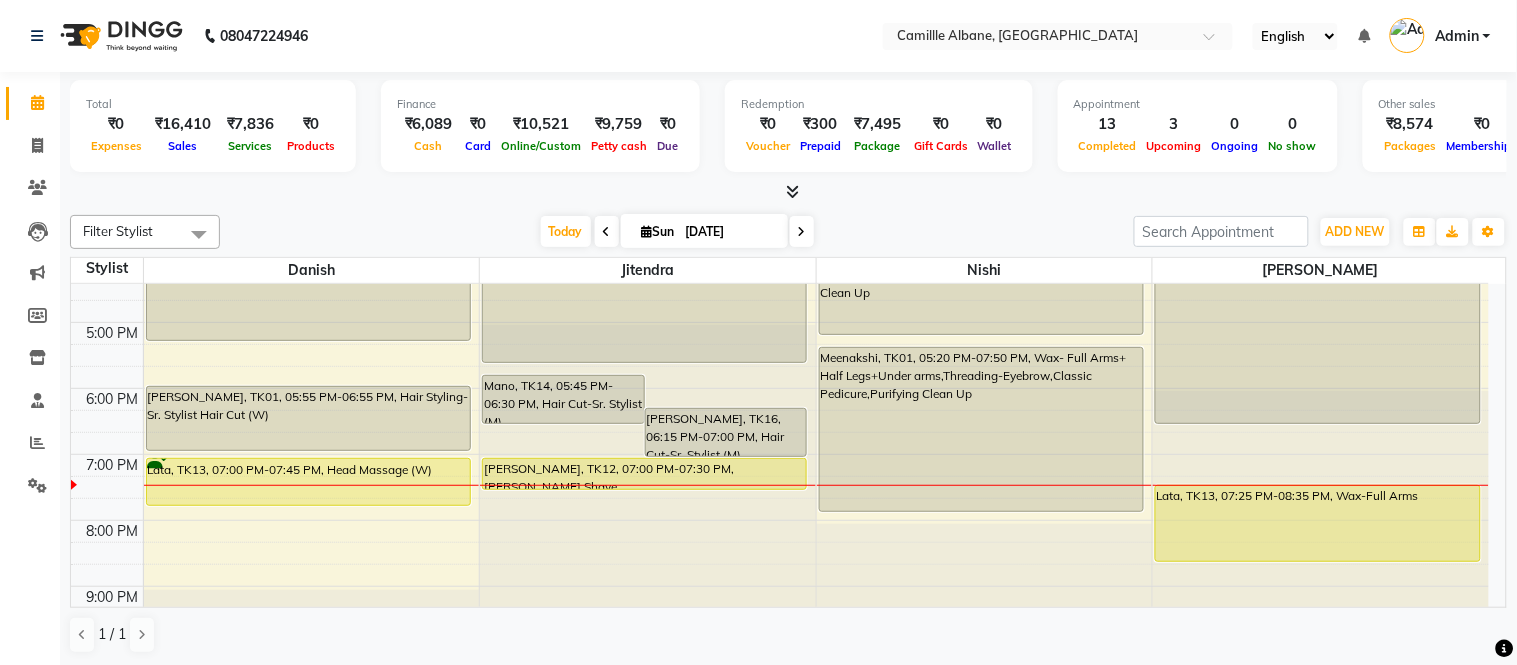 click at bounding box center (788, 192) 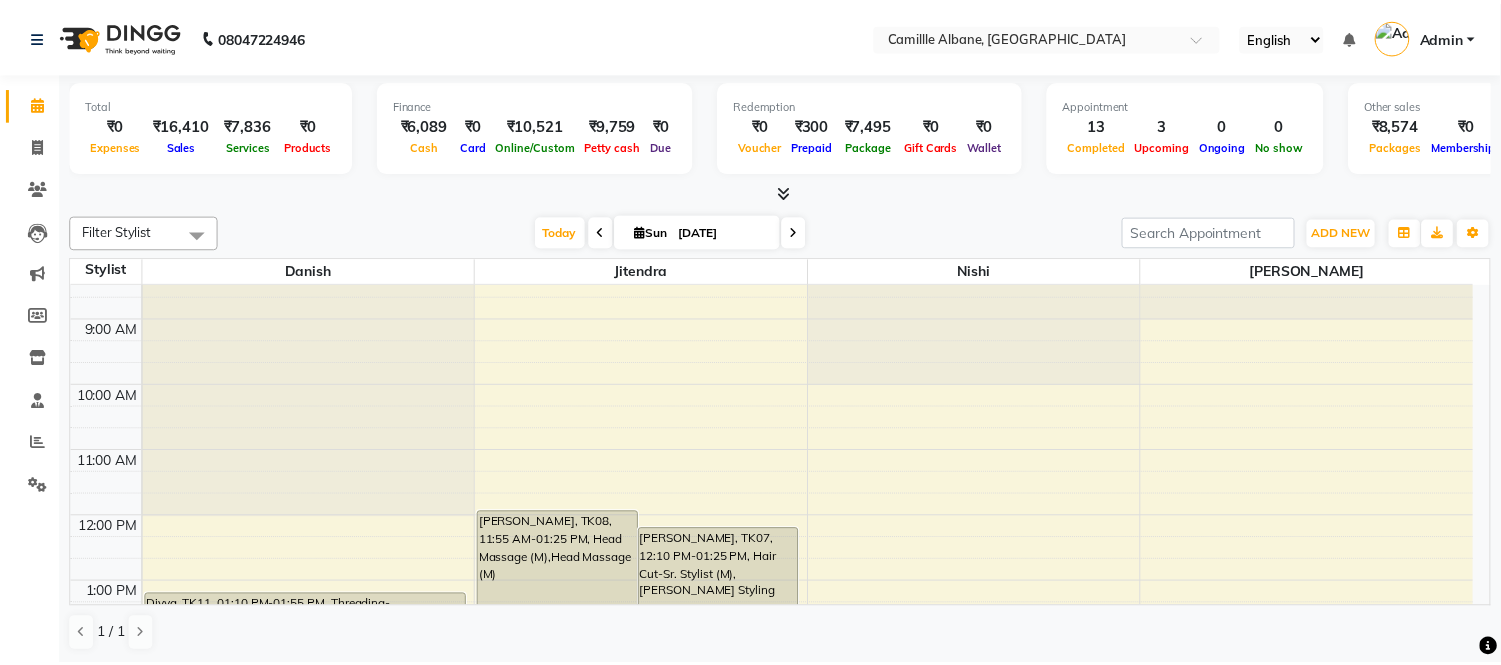 scroll, scrollTop: 0, scrollLeft: 0, axis: both 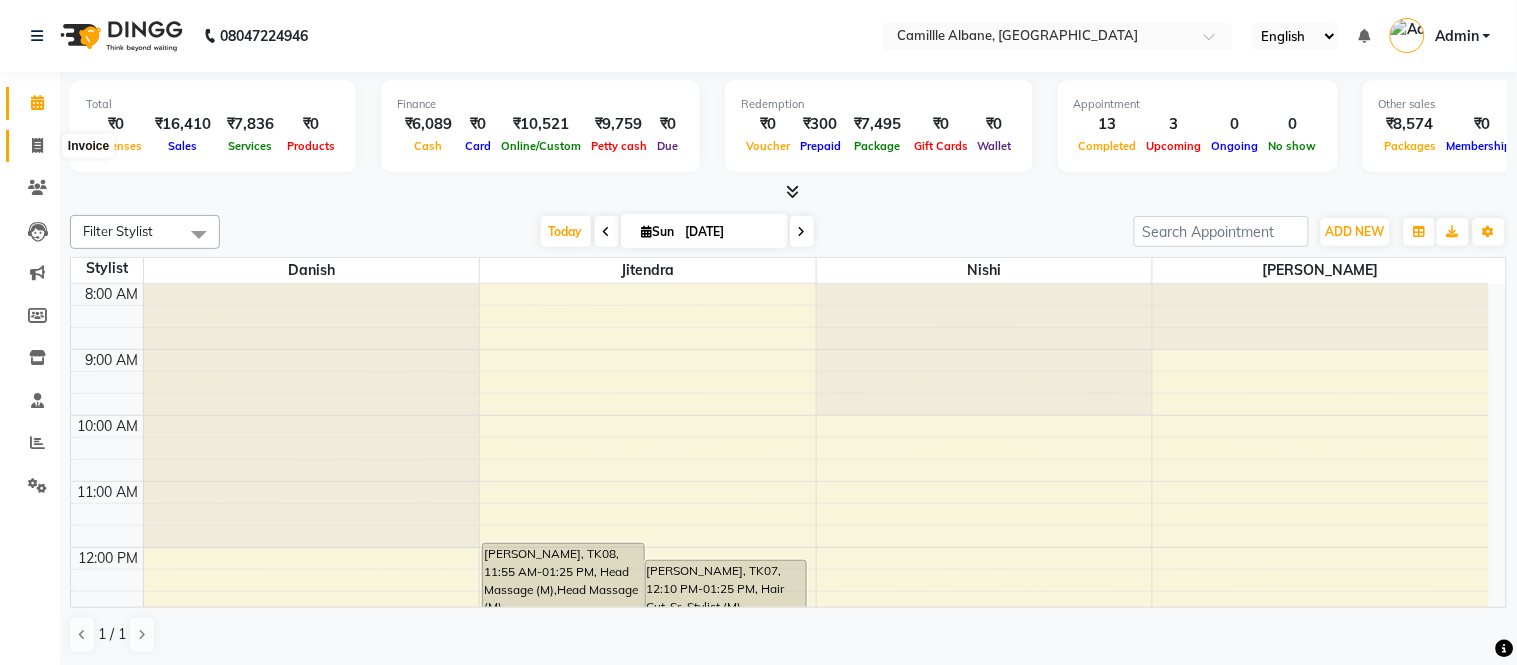 click 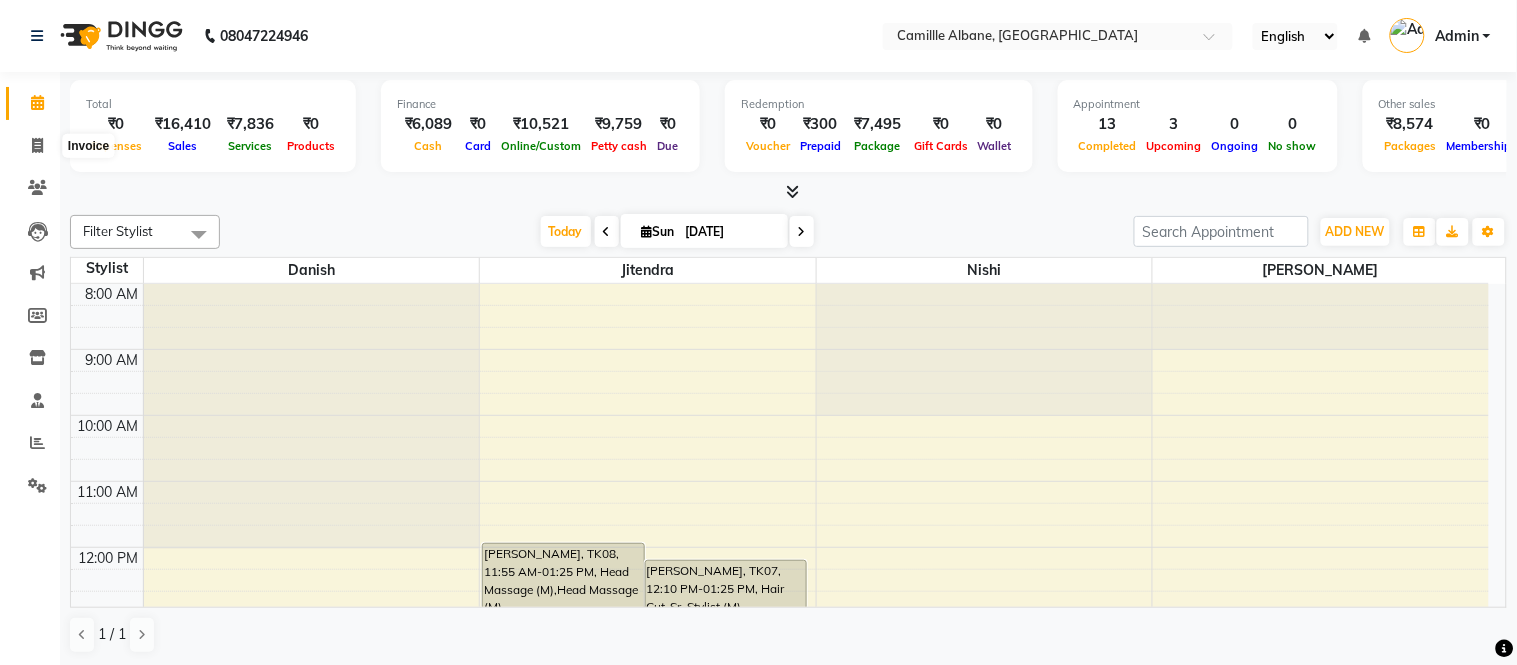 select on "service" 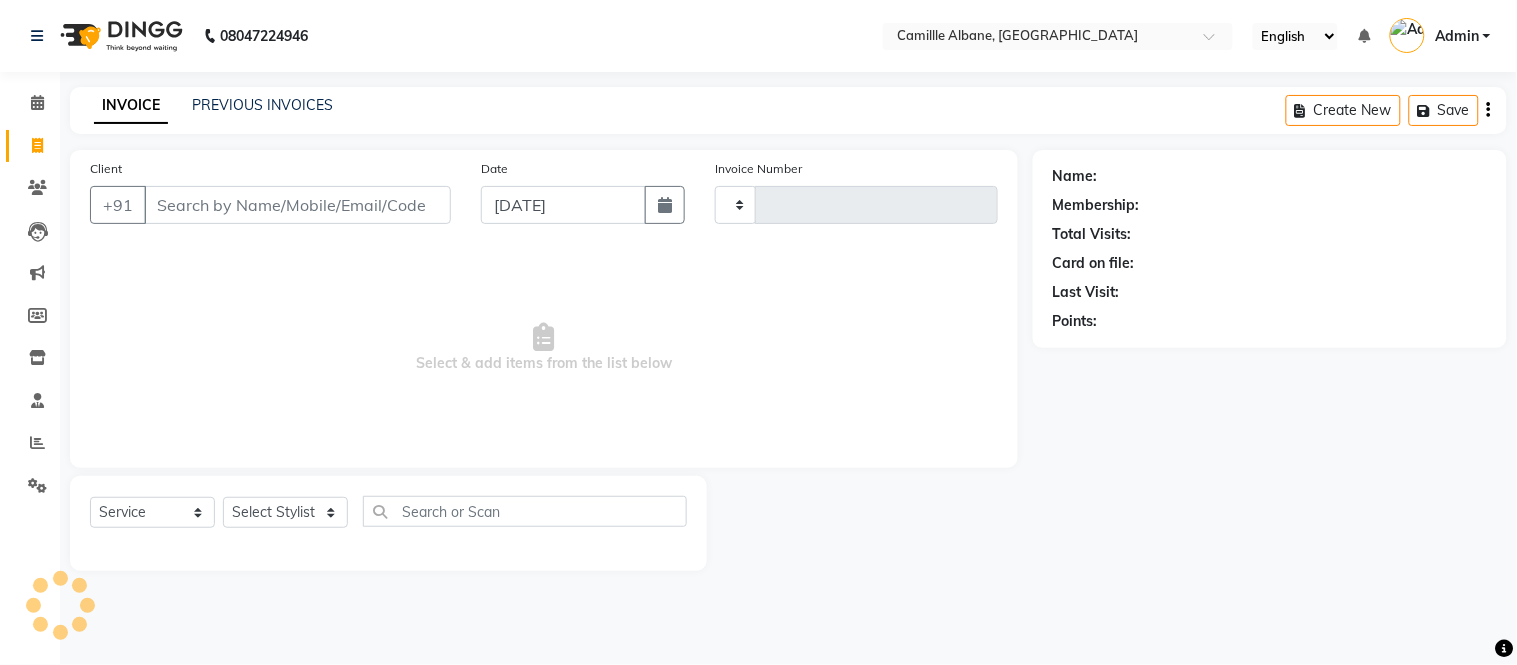 type on "0751" 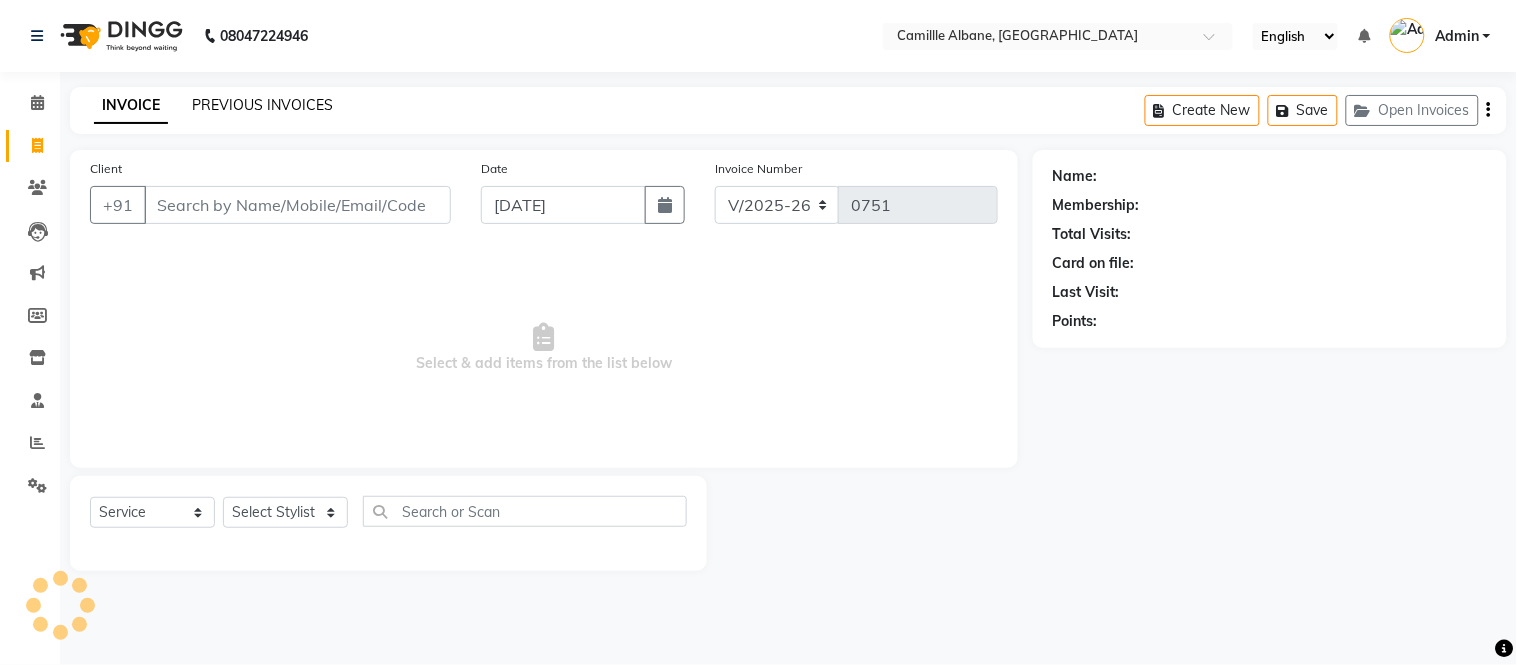 click on "PREVIOUS INVOICES" 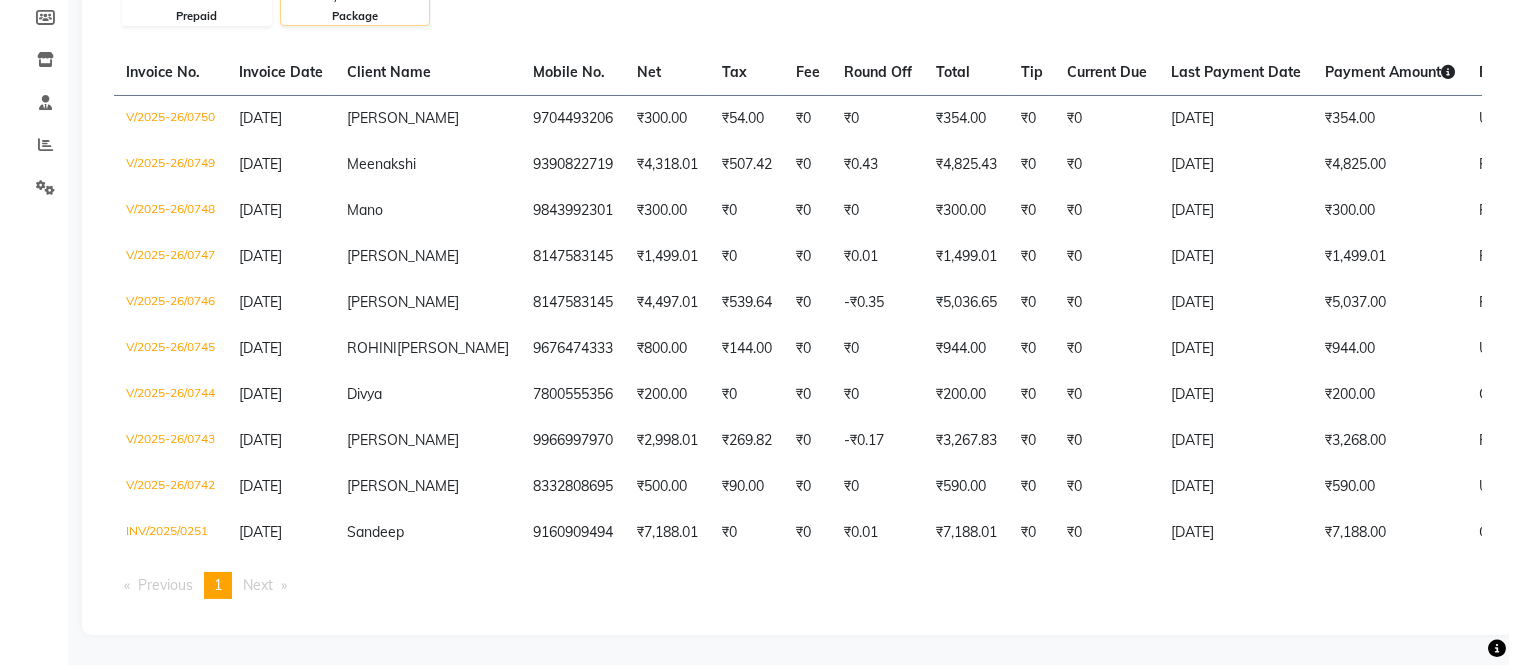scroll, scrollTop: 0, scrollLeft: 0, axis: both 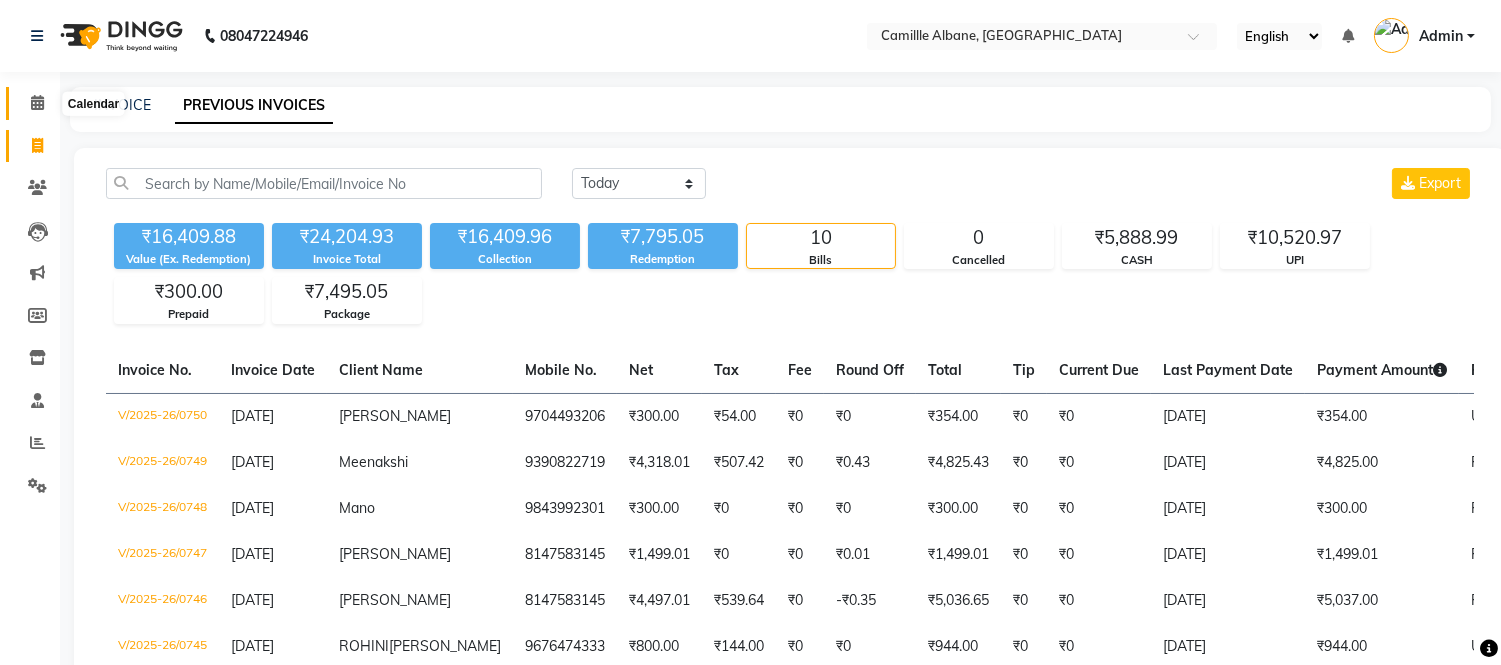 click 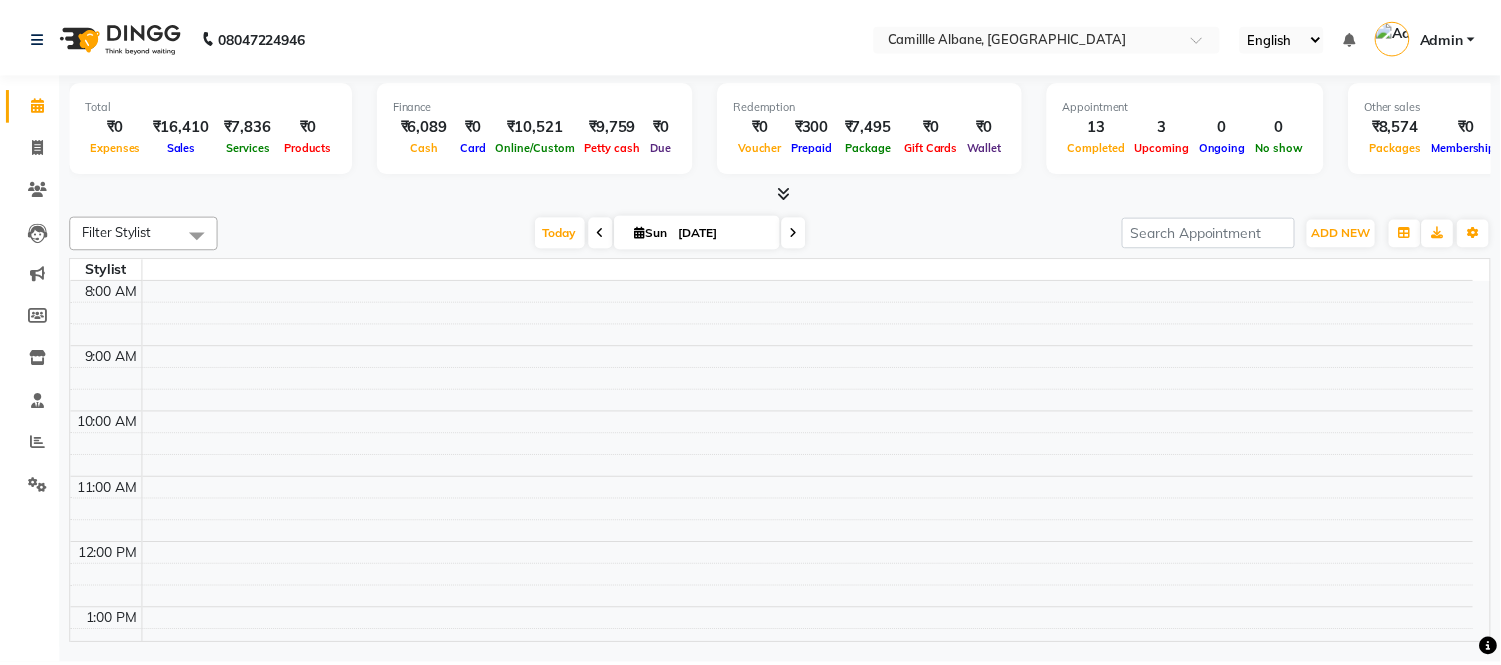 scroll, scrollTop: 566, scrollLeft: 0, axis: vertical 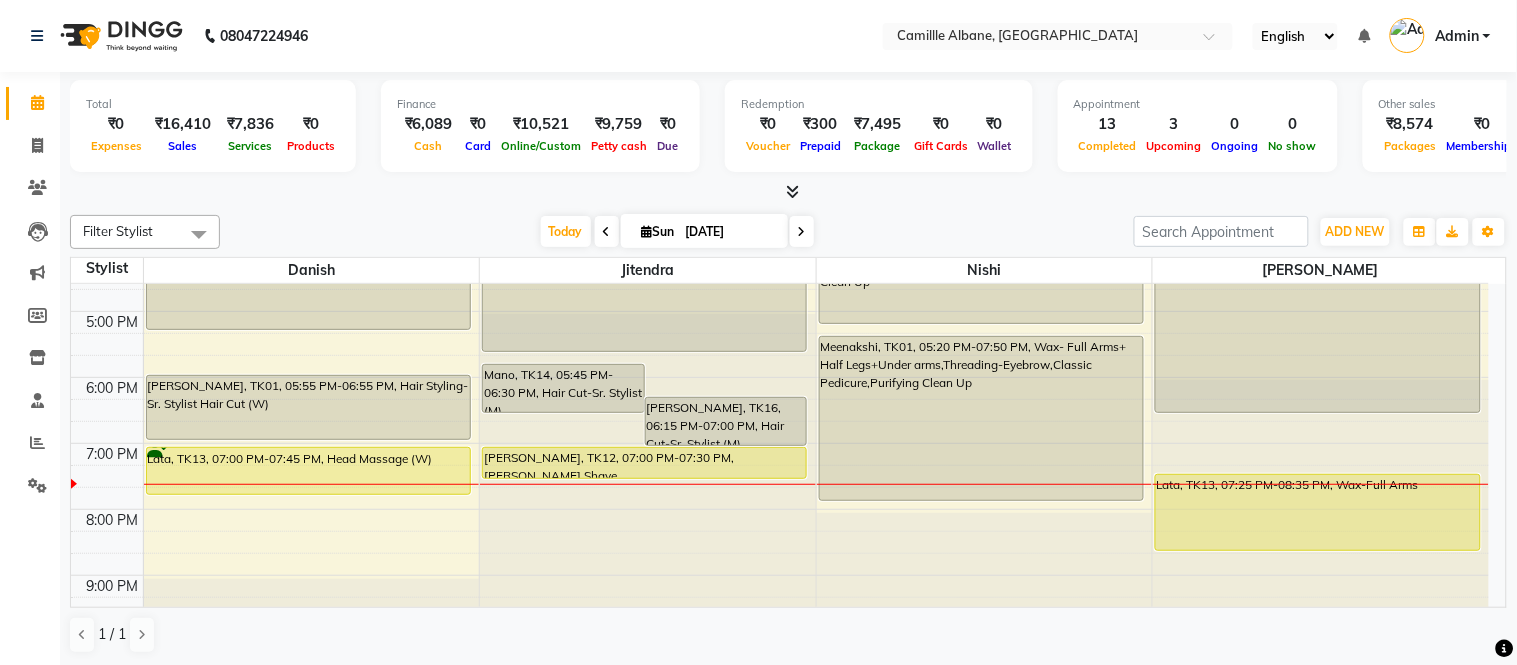click at bounding box center [985, -282] 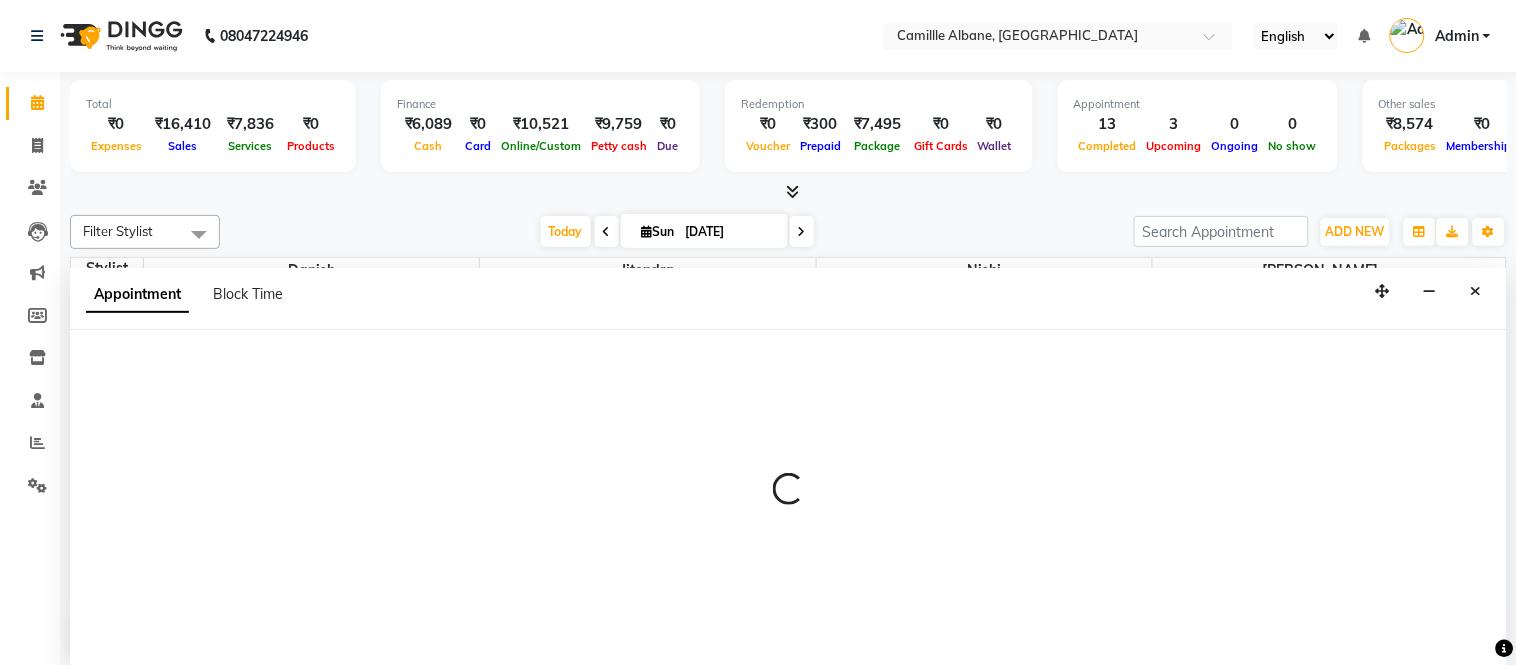 select on "57813" 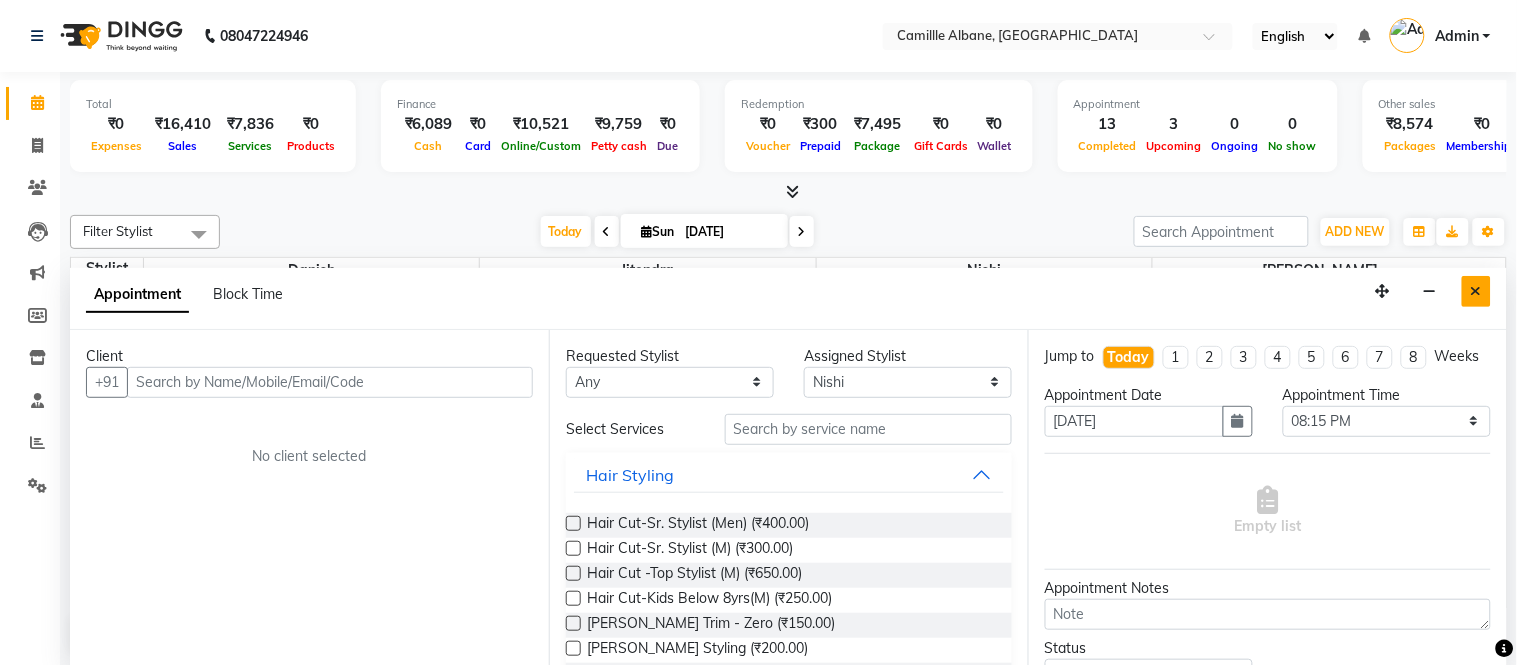 click at bounding box center (1476, 291) 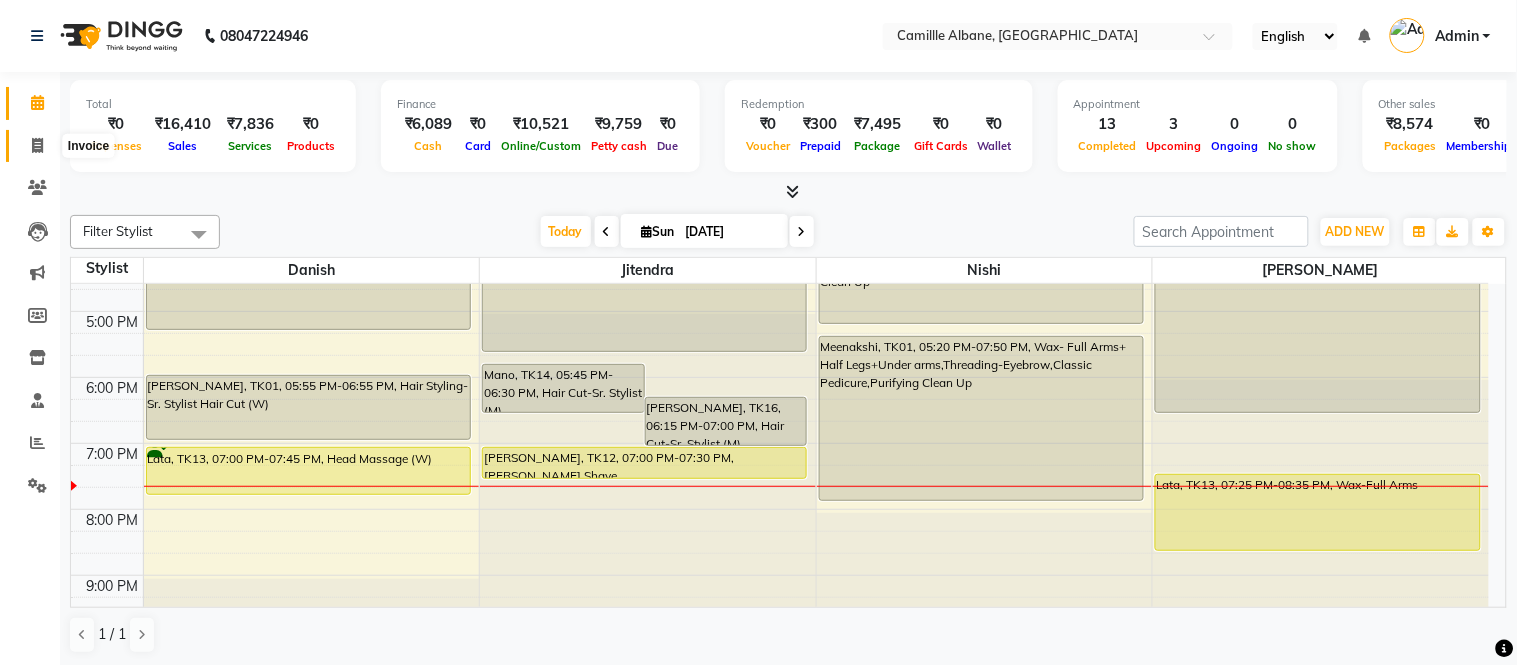 click 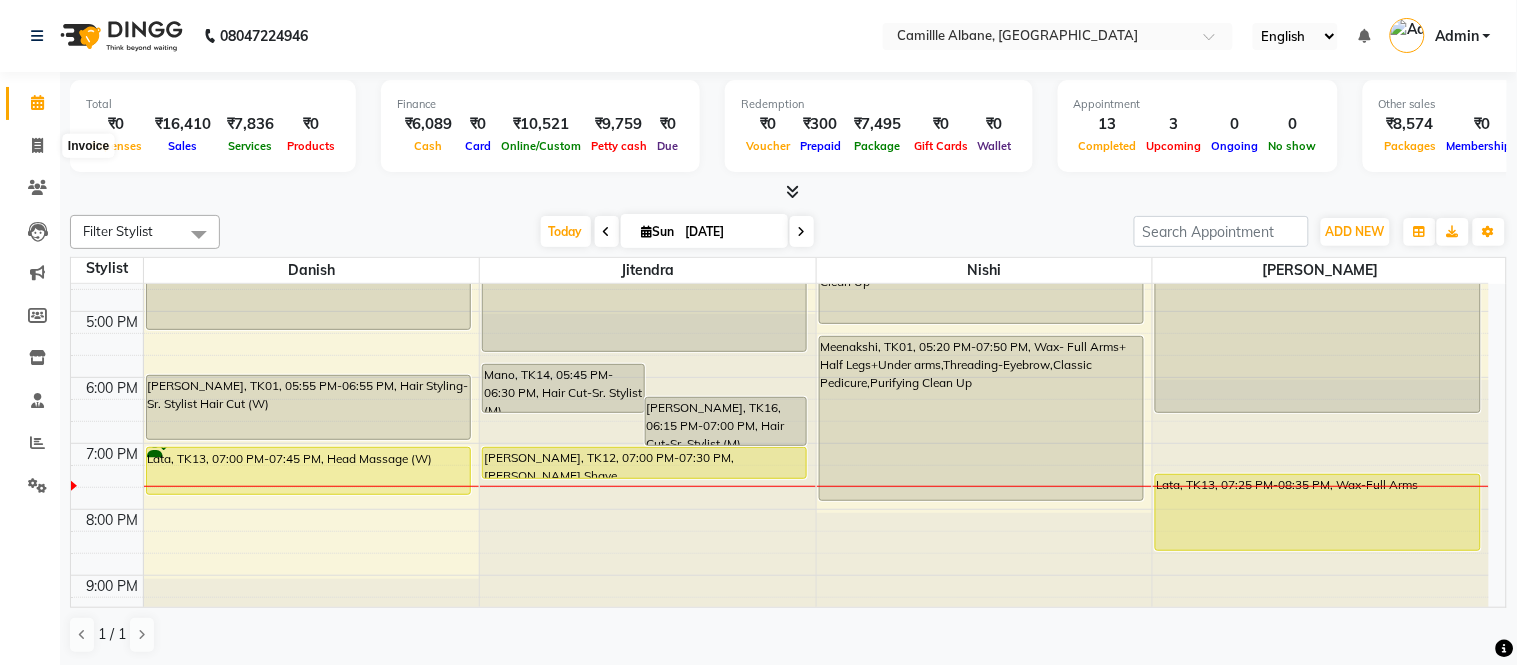 select on "service" 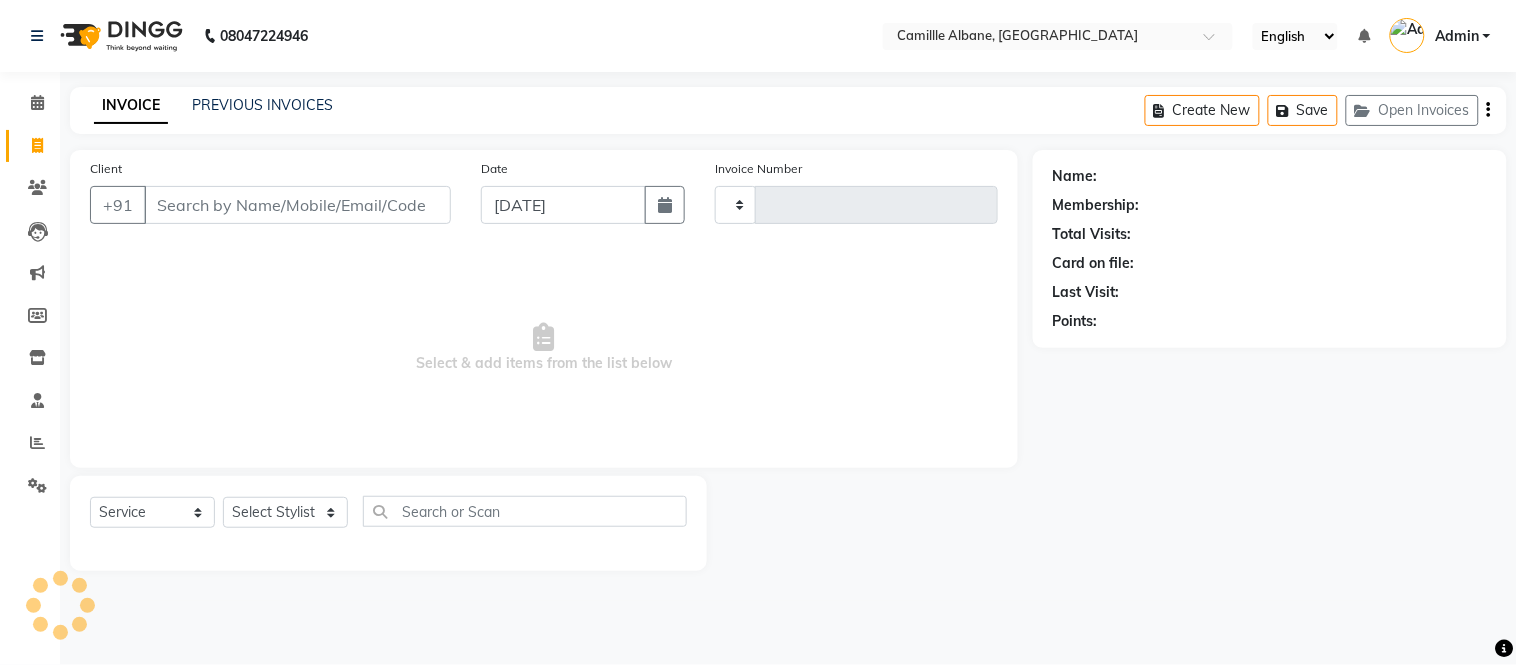 type on "0751" 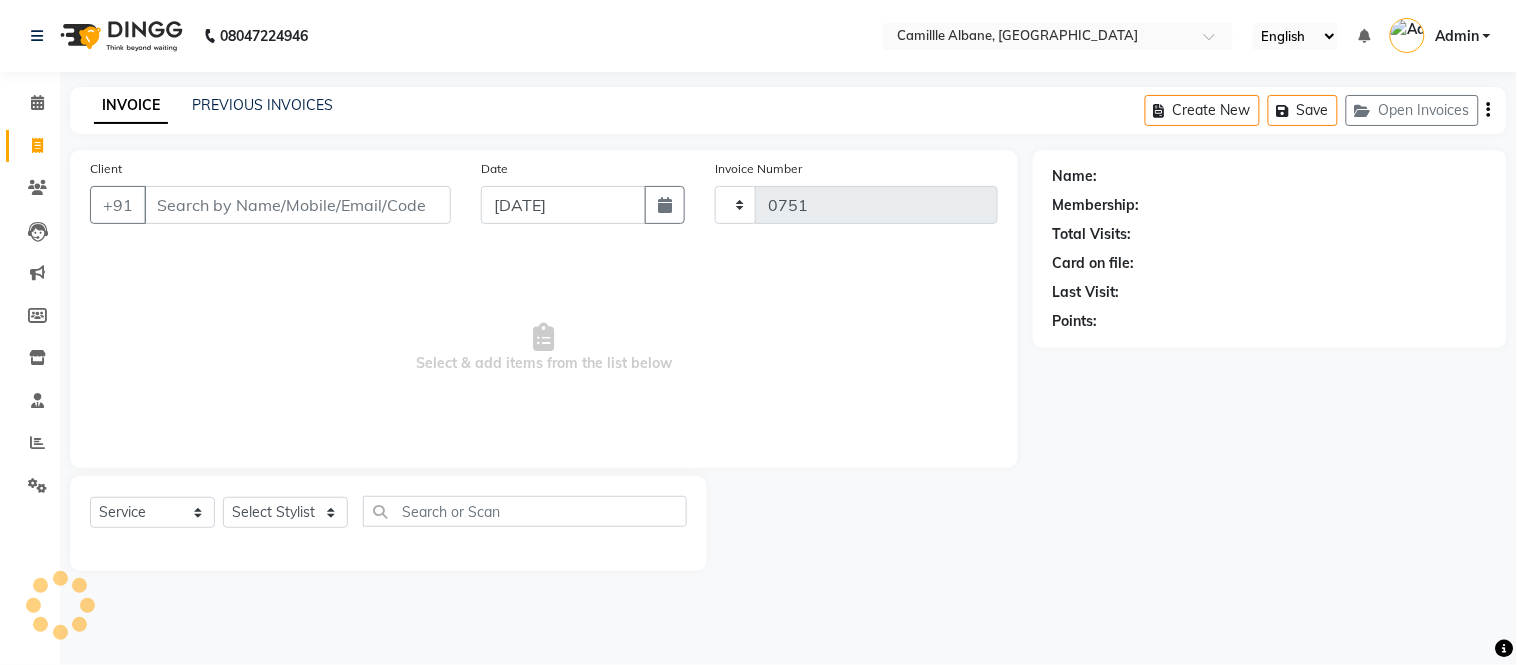 select on "7025" 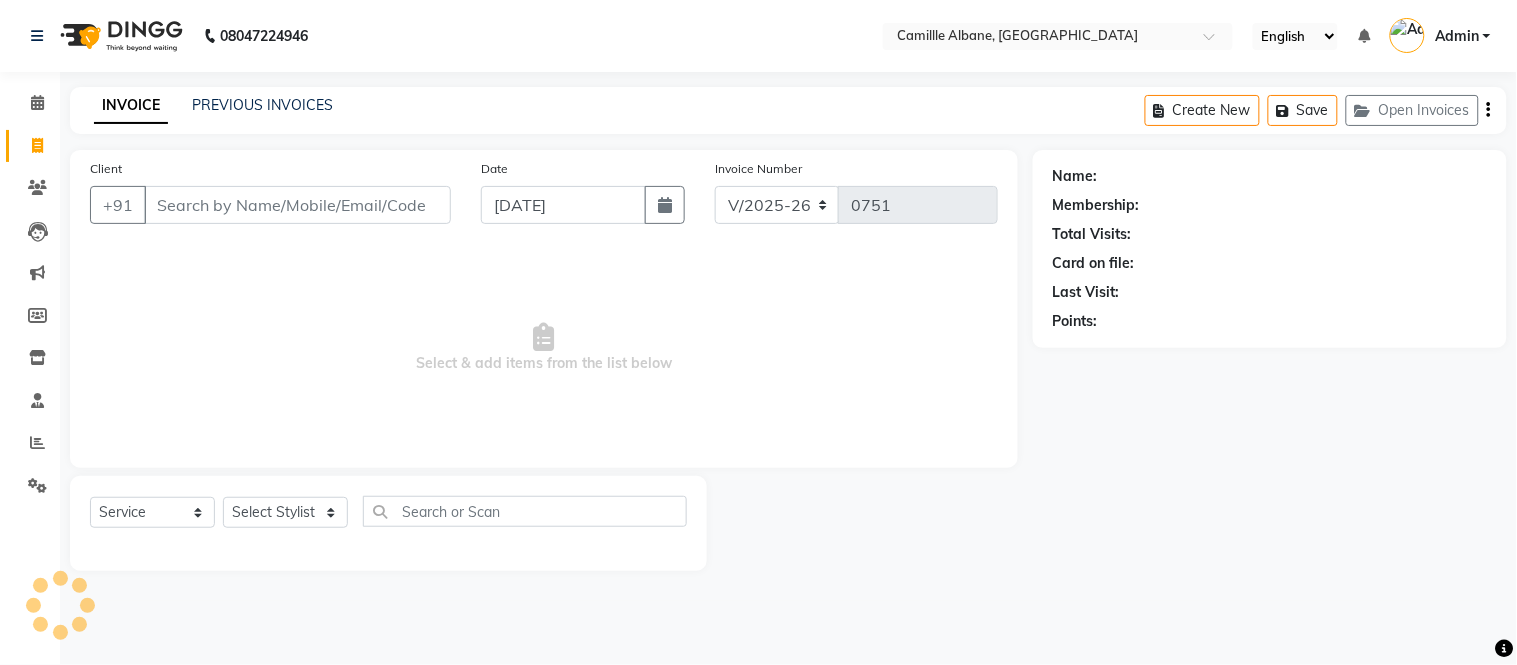 click on "Client" at bounding box center [297, 205] 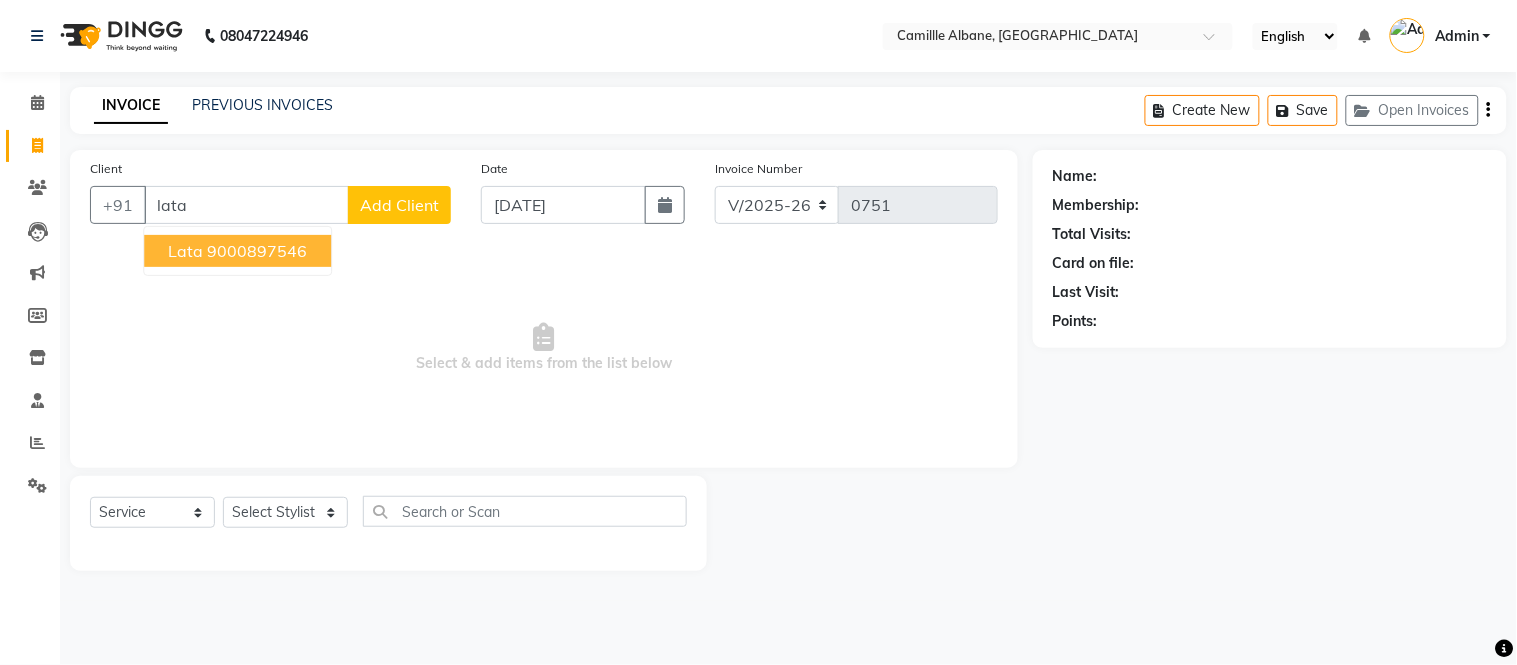 click on "9000897546" at bounding box center (257, 251) 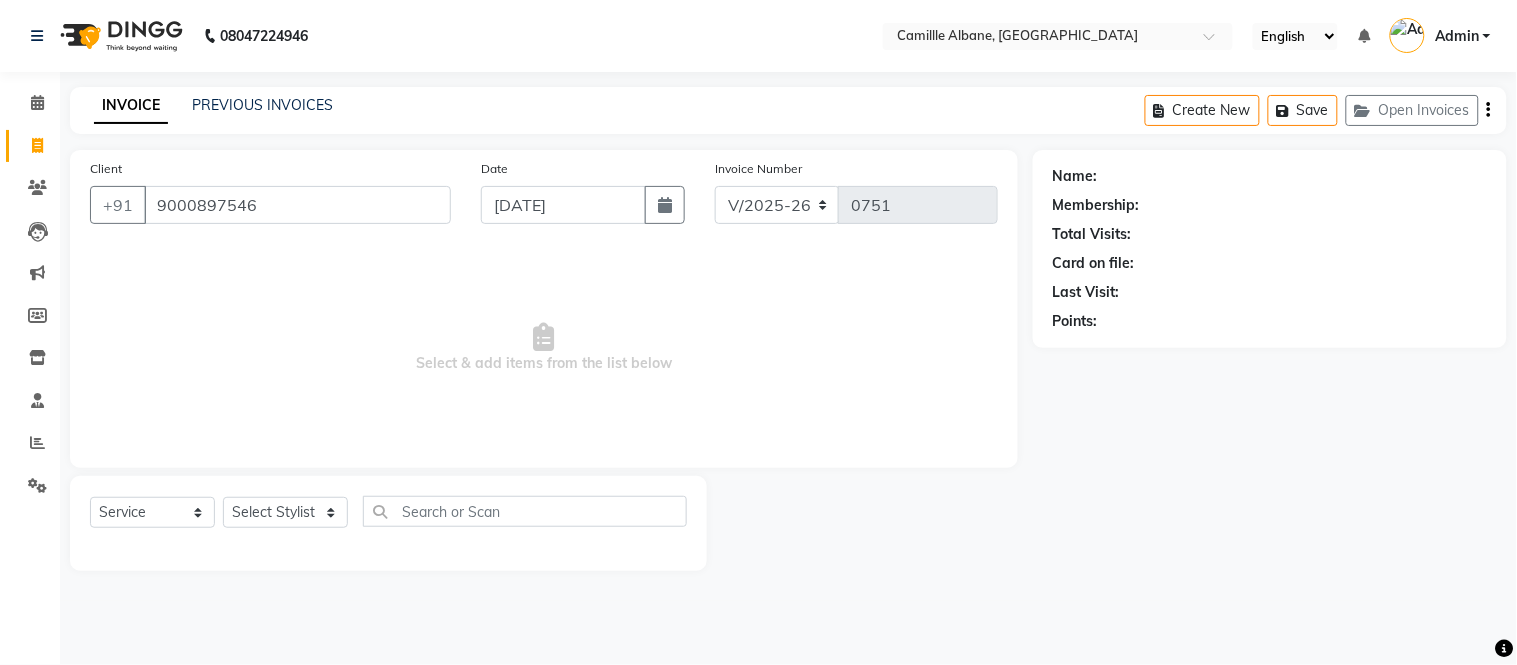 type on "9000897546" 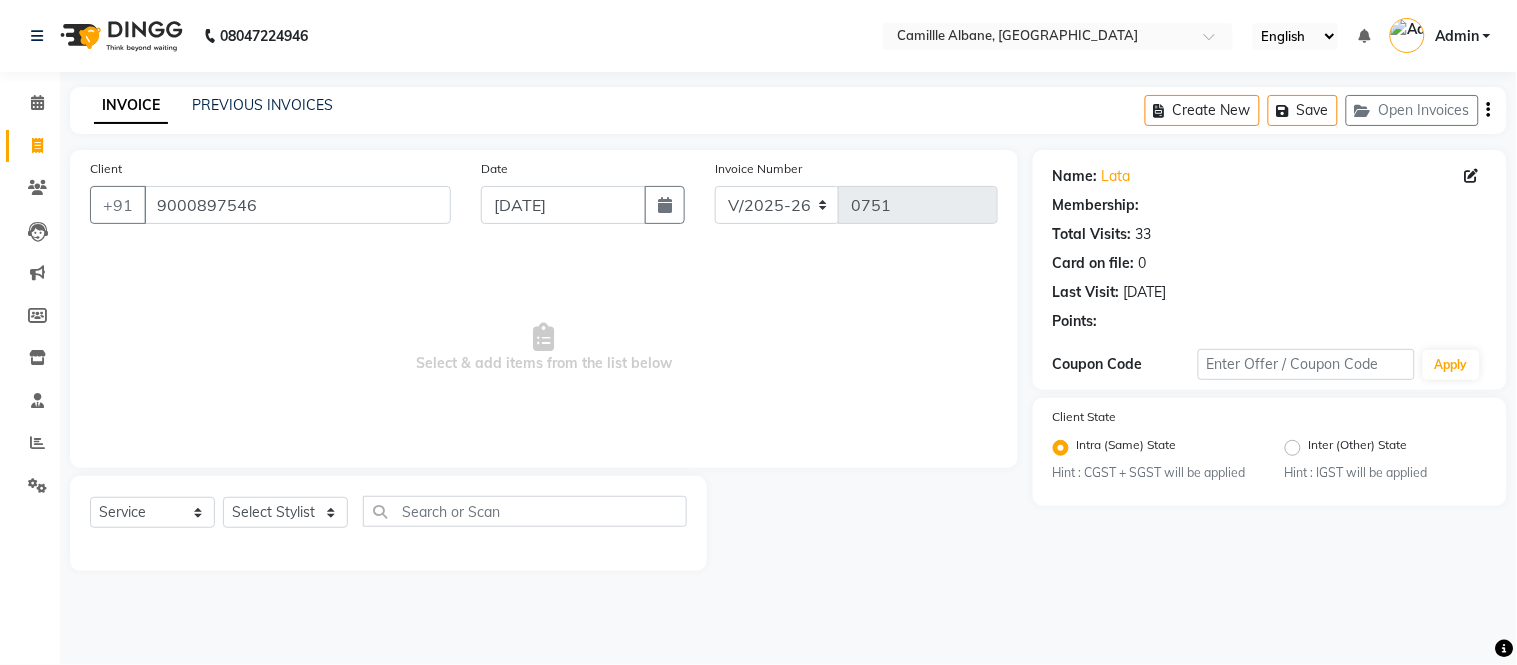 select on "1: Object" 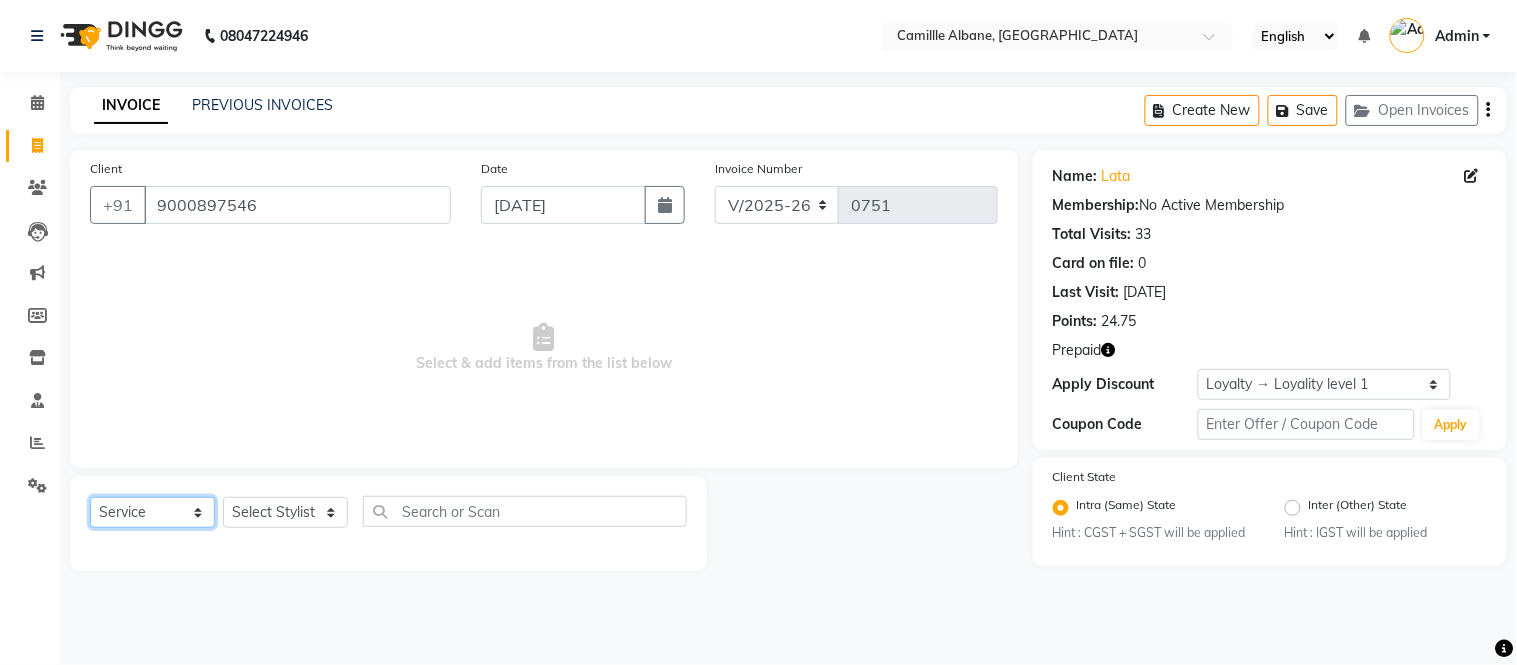 click on "Select  Service  Product  Membership  Package Voucher Prepaid Gift Card" 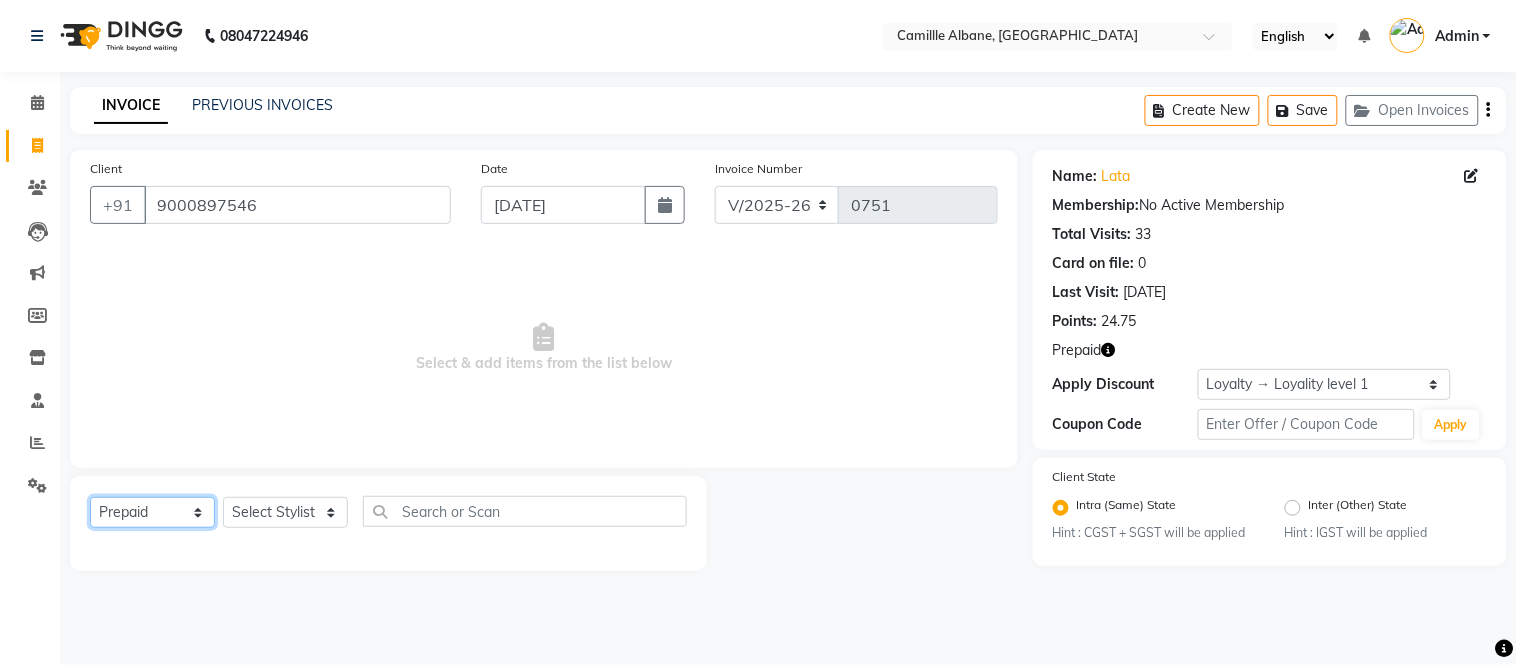 click on "Select  Service  Product  Membership  Package Voucher Prepaid Gift Card" 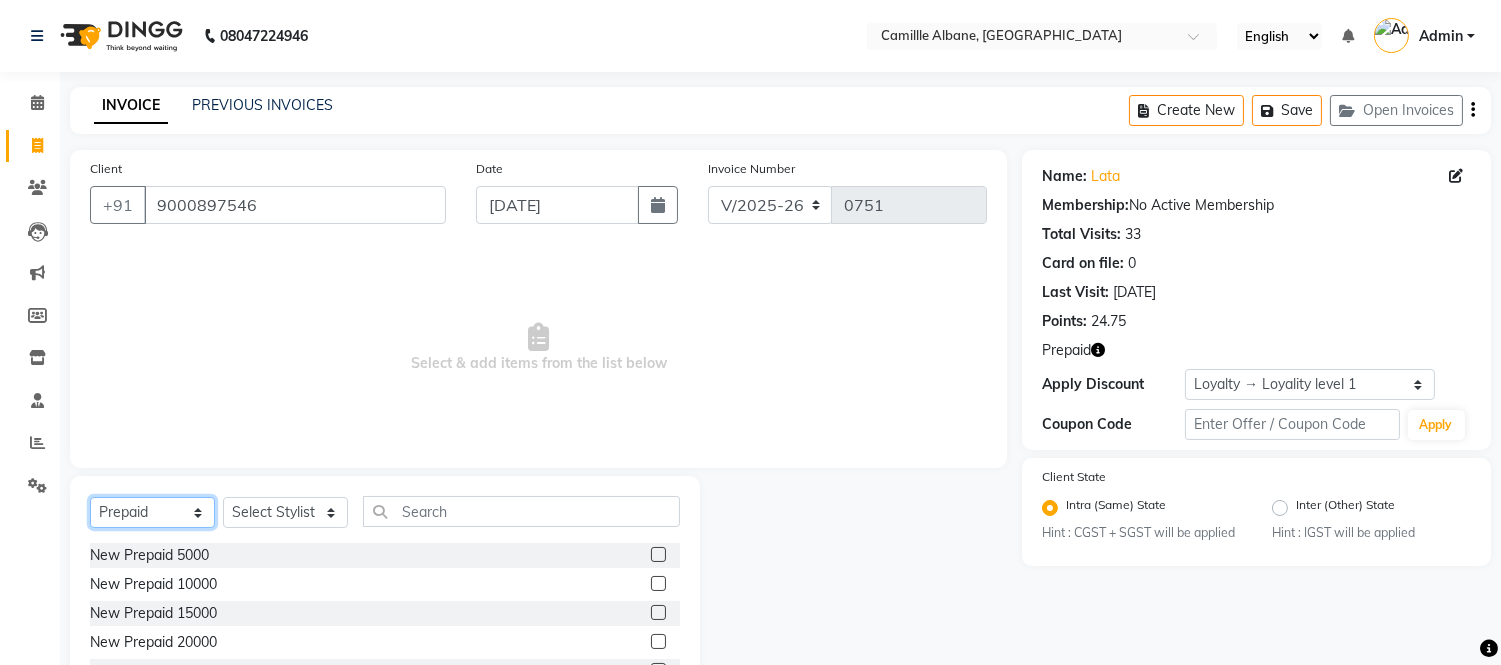scroll, scrollTop: 135, scrollLeft: 0, axis: vertical 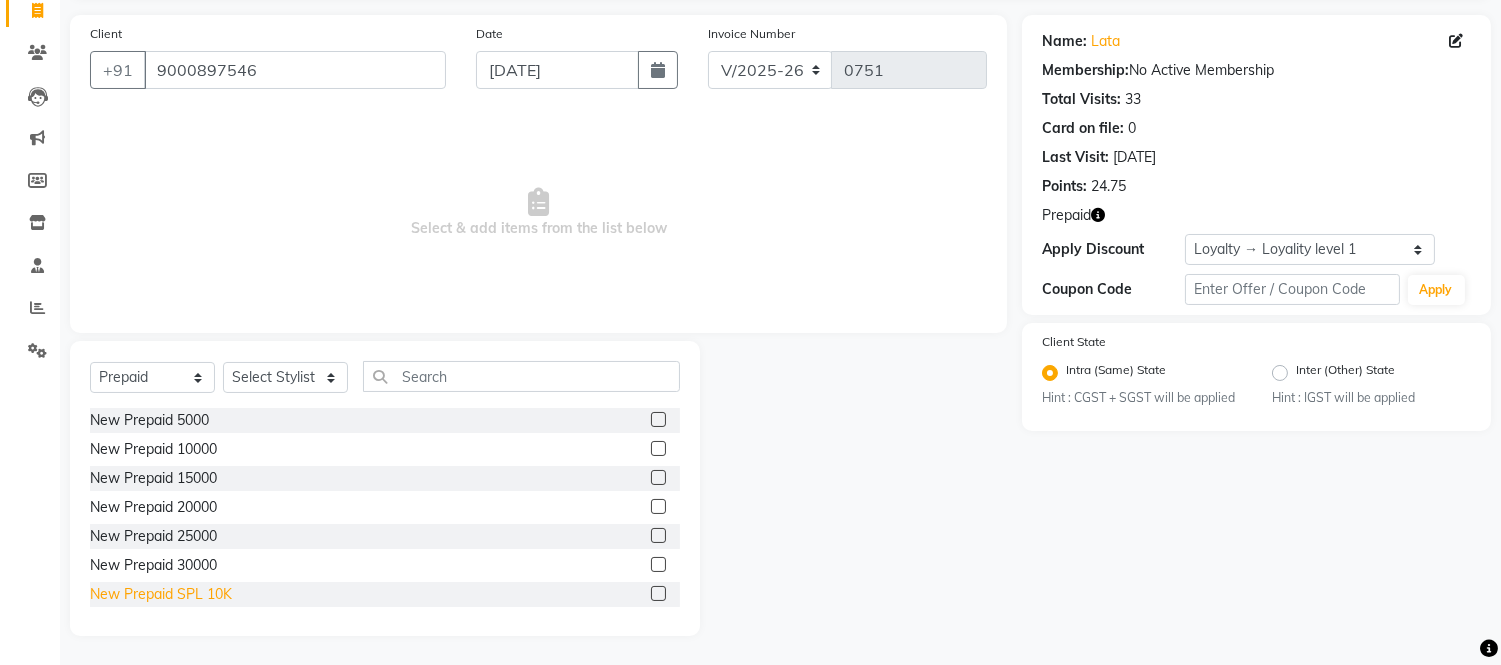 click on "New Prepaid SPL 10K" 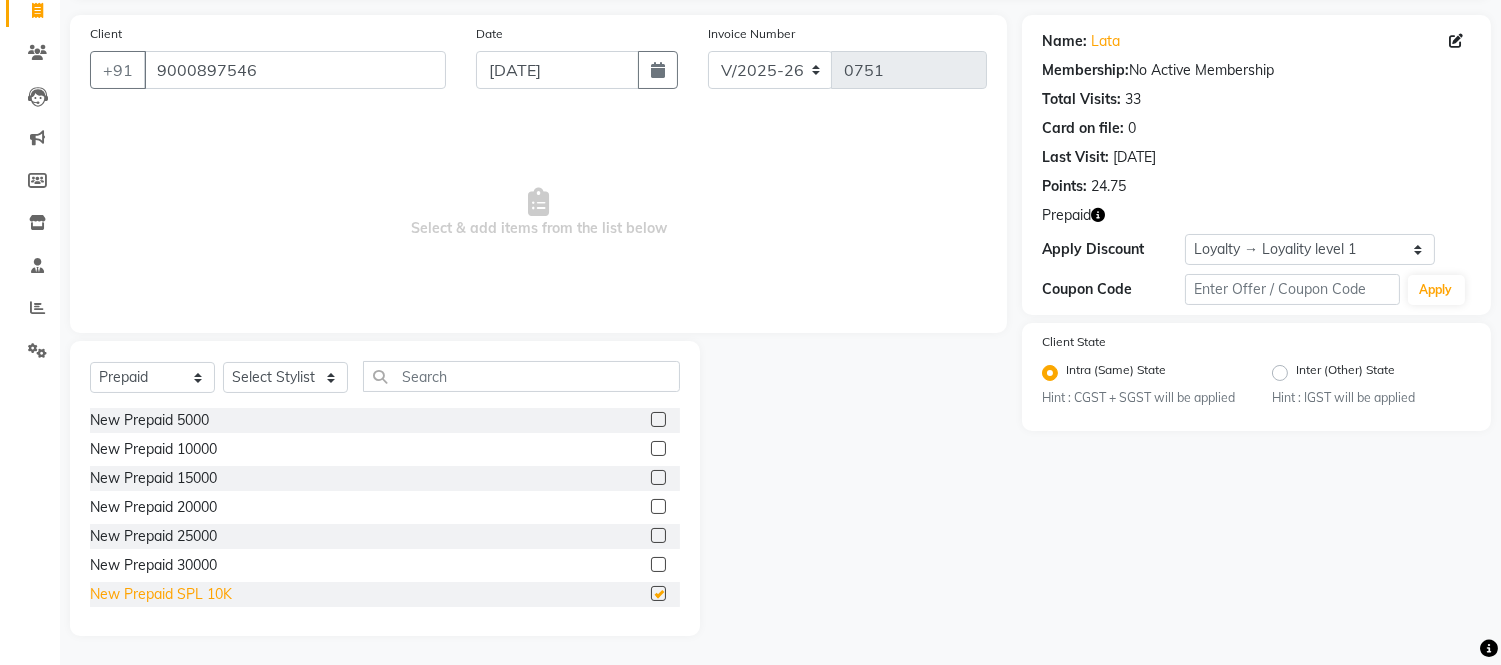 checkbox on "false" 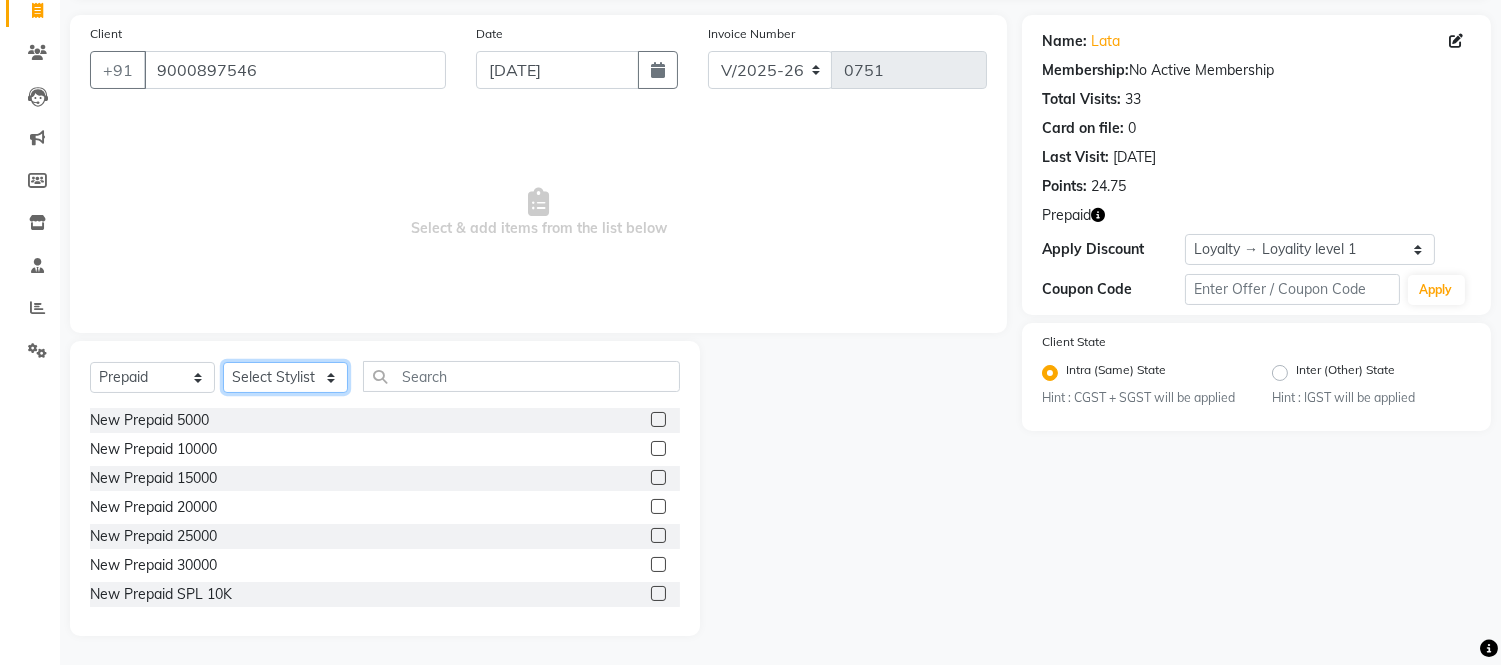 click on "Select Stylist Admin Amit Danish Dr, [PERSON_NAME] [PERSON_NAME] [PERSON_NAME] [PERSON_NAME] [PERSON_NAME]" 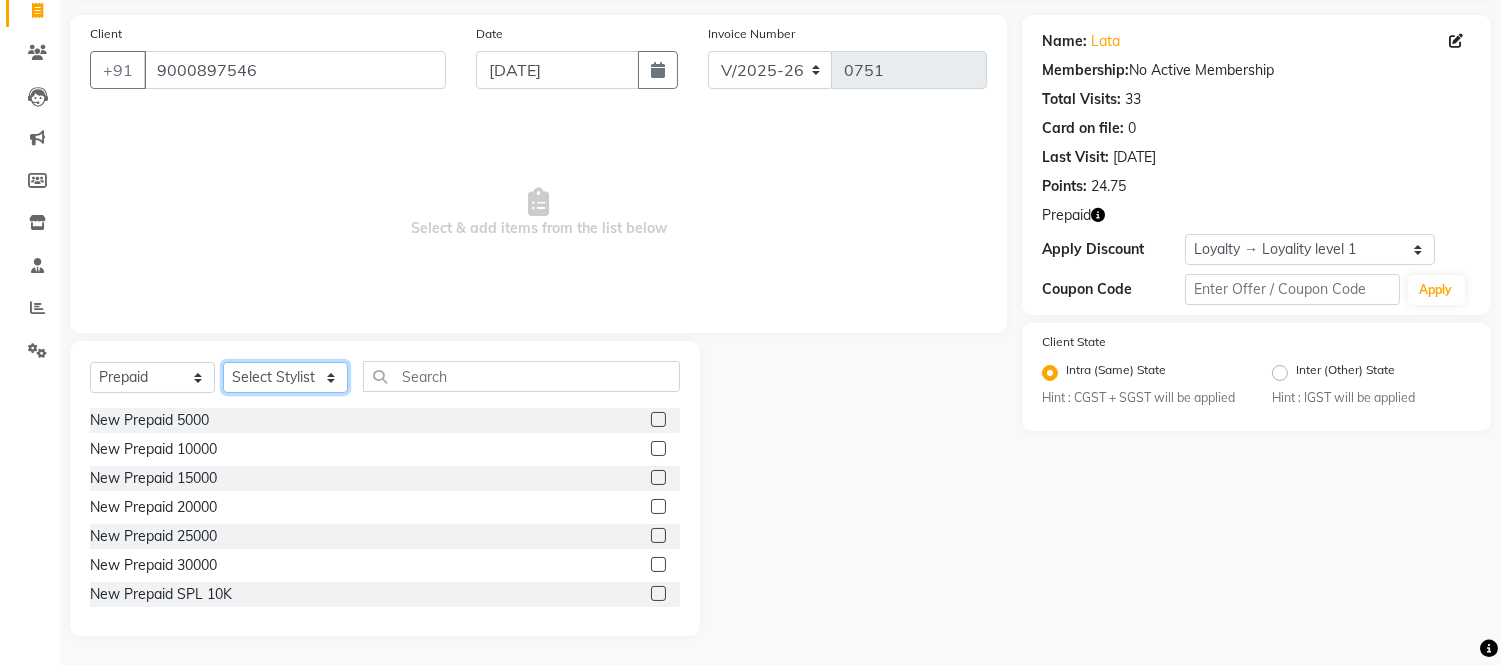 select on "57806" 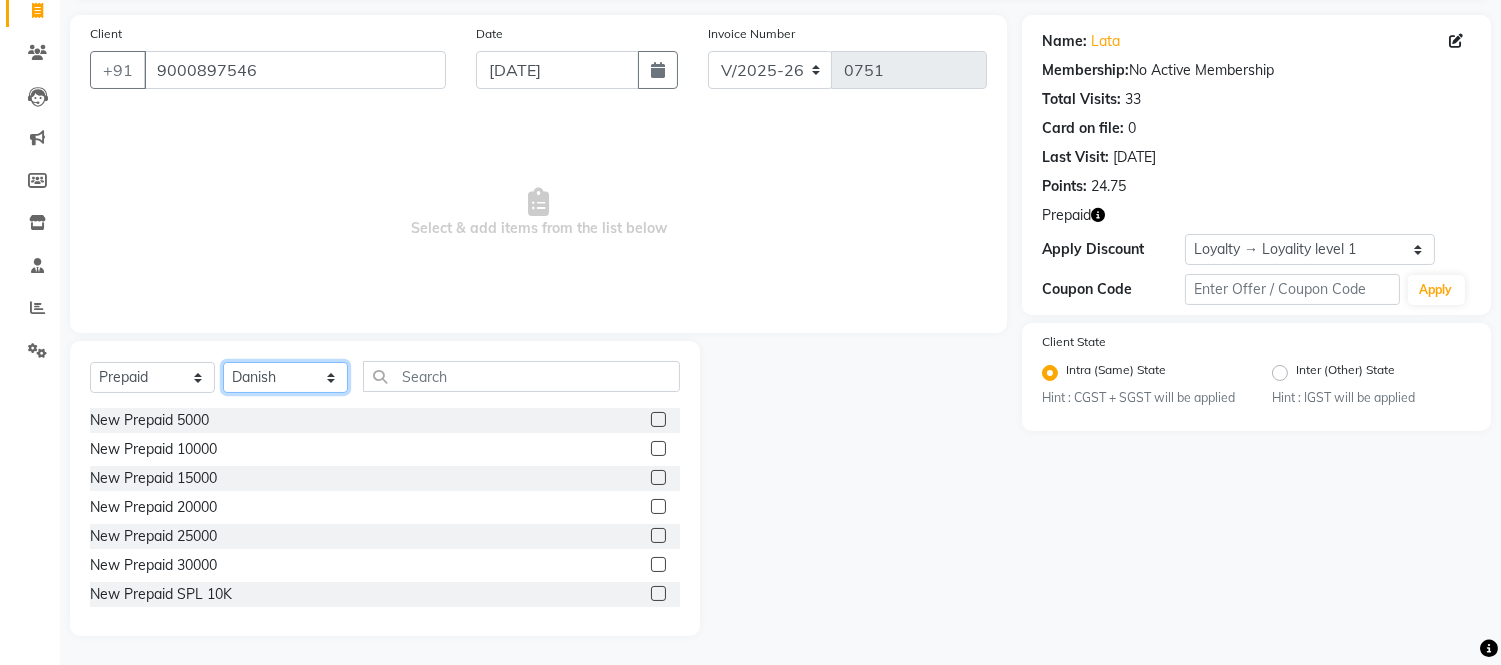 click on "Select Stylist Admin Amit Danish Dr, [PERSON_NAME] [PERSON_NAME] [PERSON_NAME] [PERSON_NAME] [PERSON_NAME]" 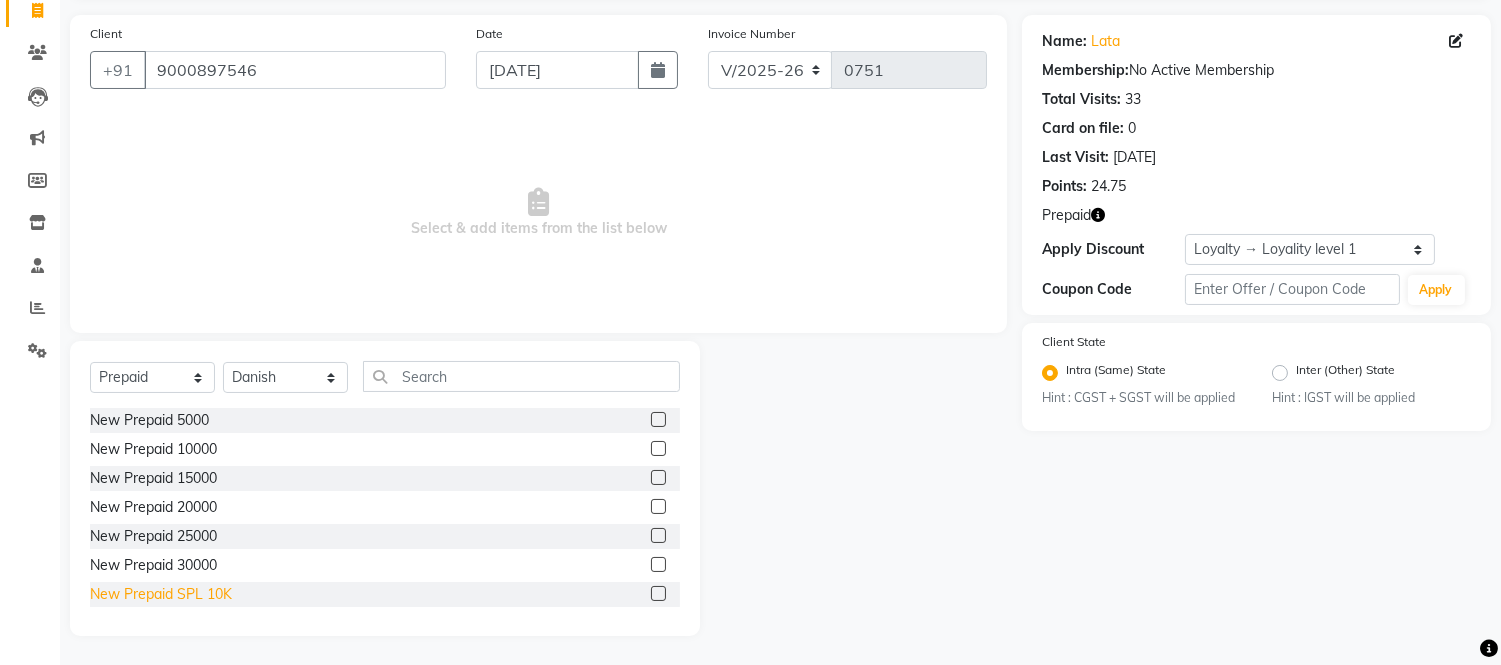 click on "New Prepaid SPL 10K" 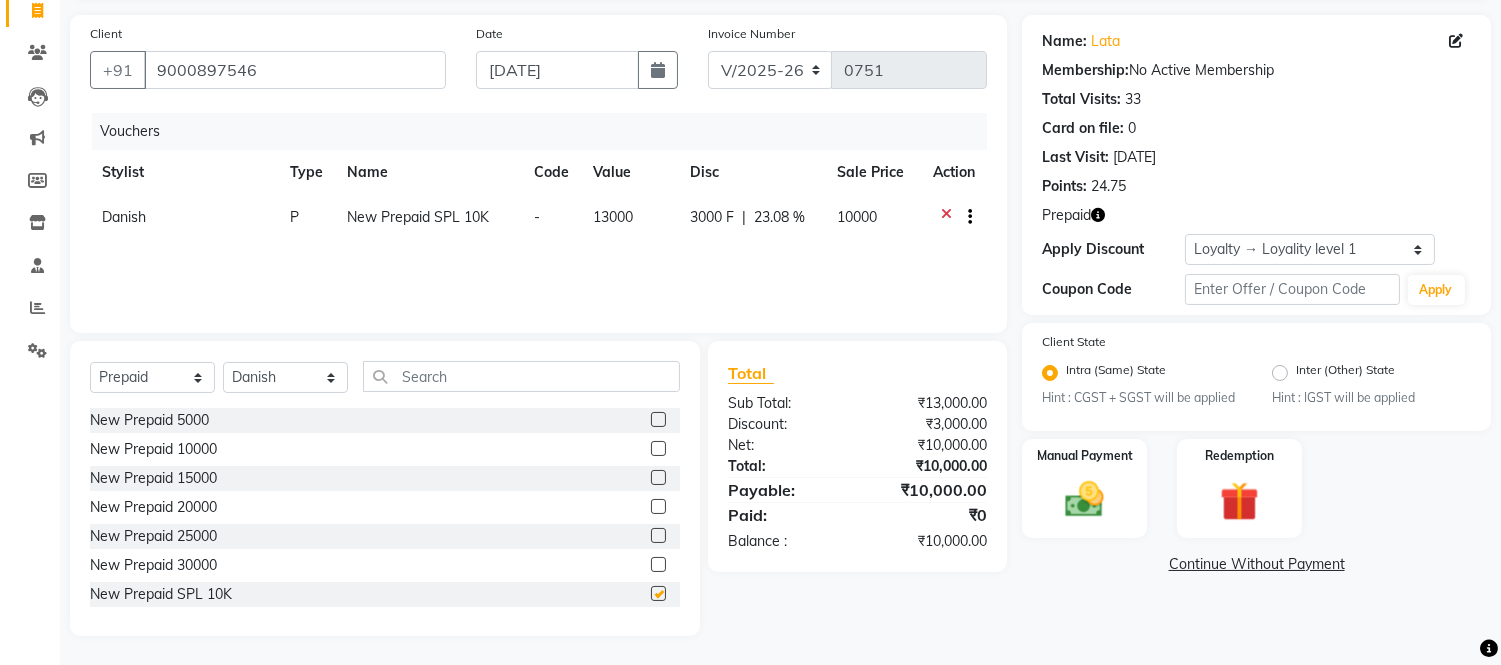 checkbox on "false" 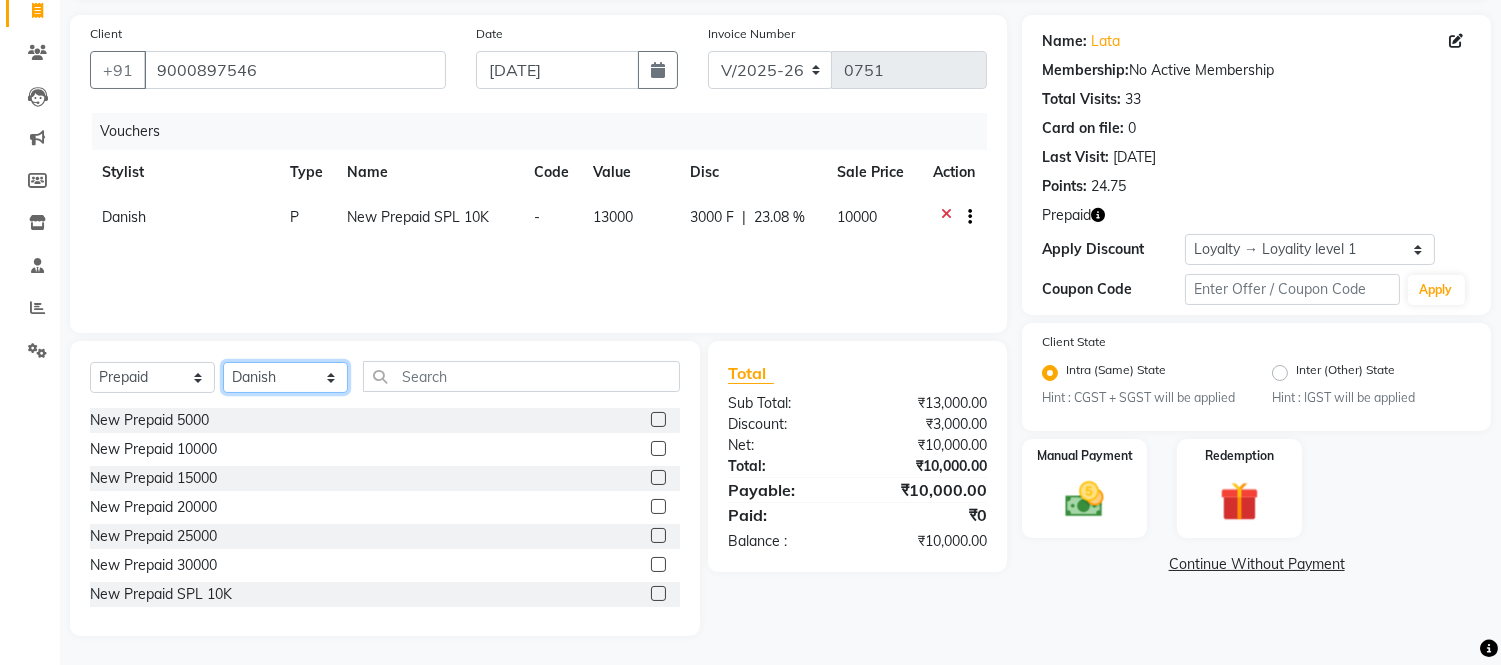 click on "Select Stylist Admin Amit Danish Dr, [PERSON_NAME] [PERSON_NAME] [PERSON_NAME] [PERSON_NAME] [PERSON_NAME]" 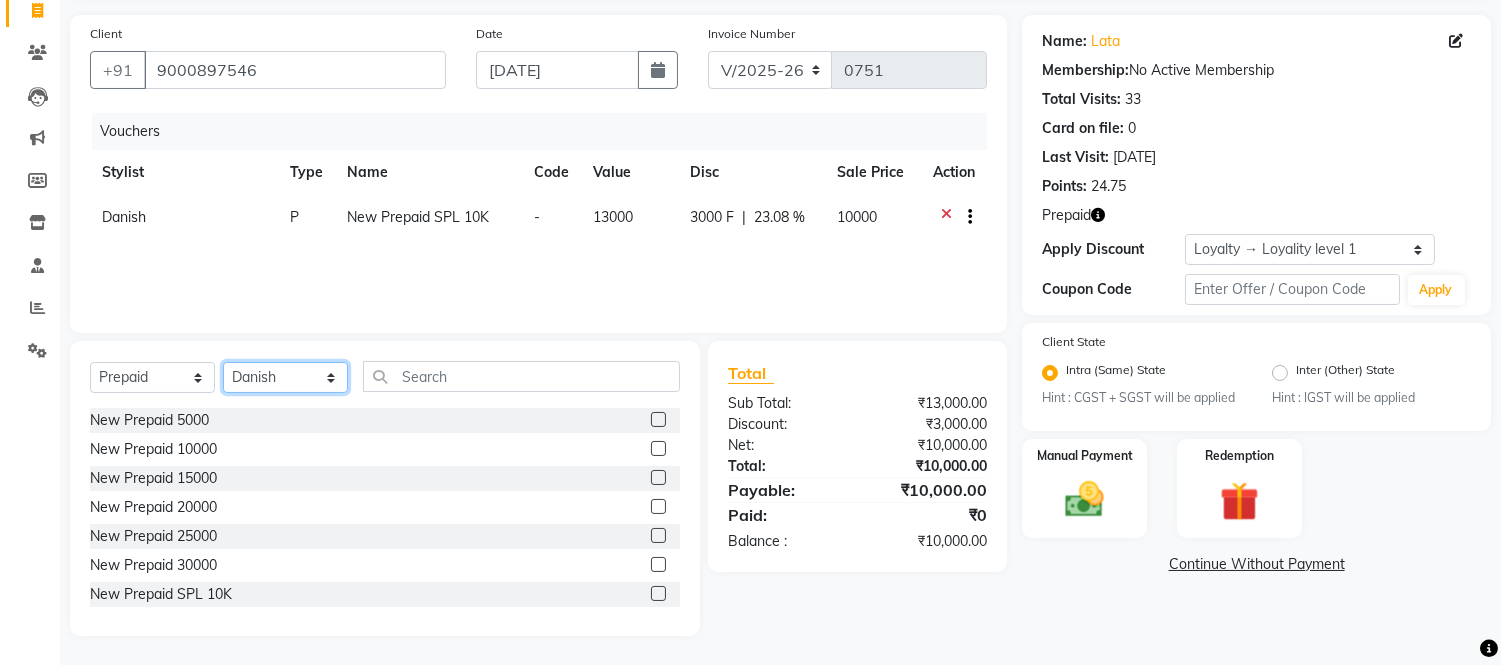 select on "59305" 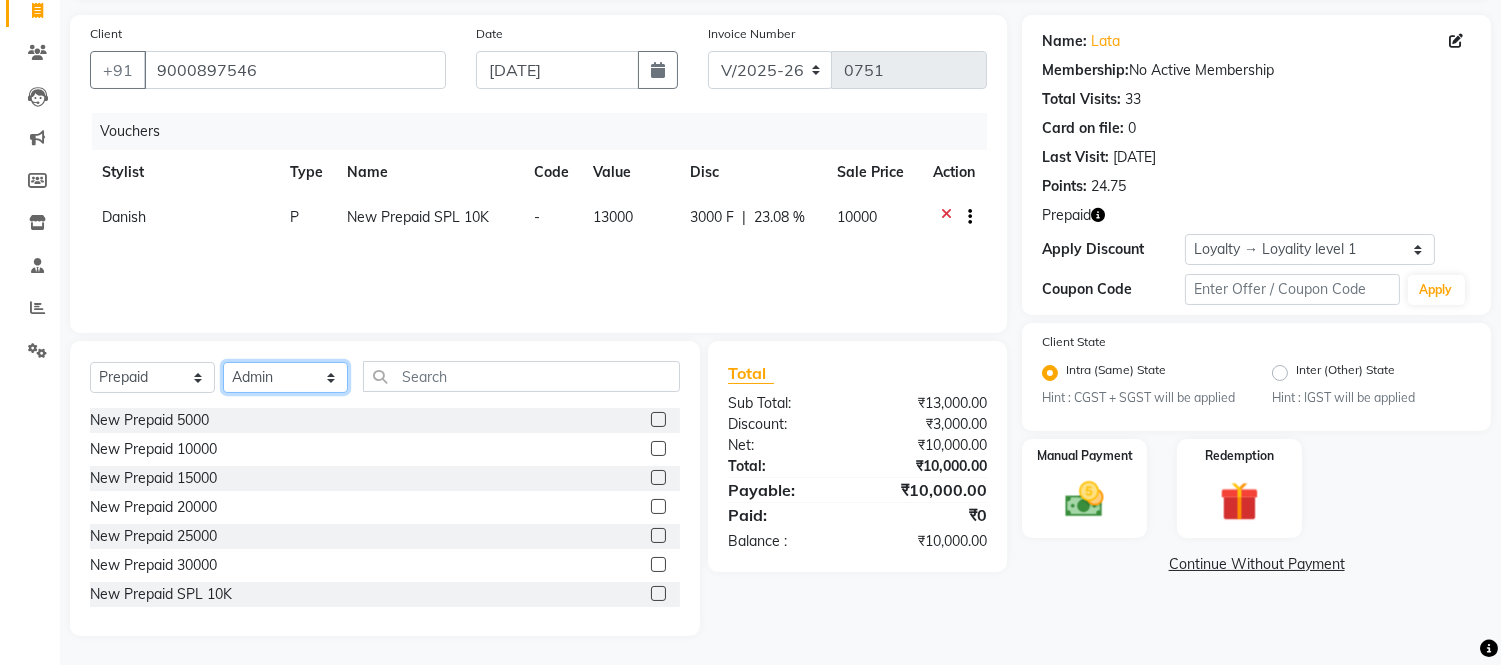 click on "Select Stylist Admin Amit Danish Dr, [PERSON_NAME] [PERSON_NAME] [PERSON_NAME] [PERSON_NAME] [PERSON_NAME]" 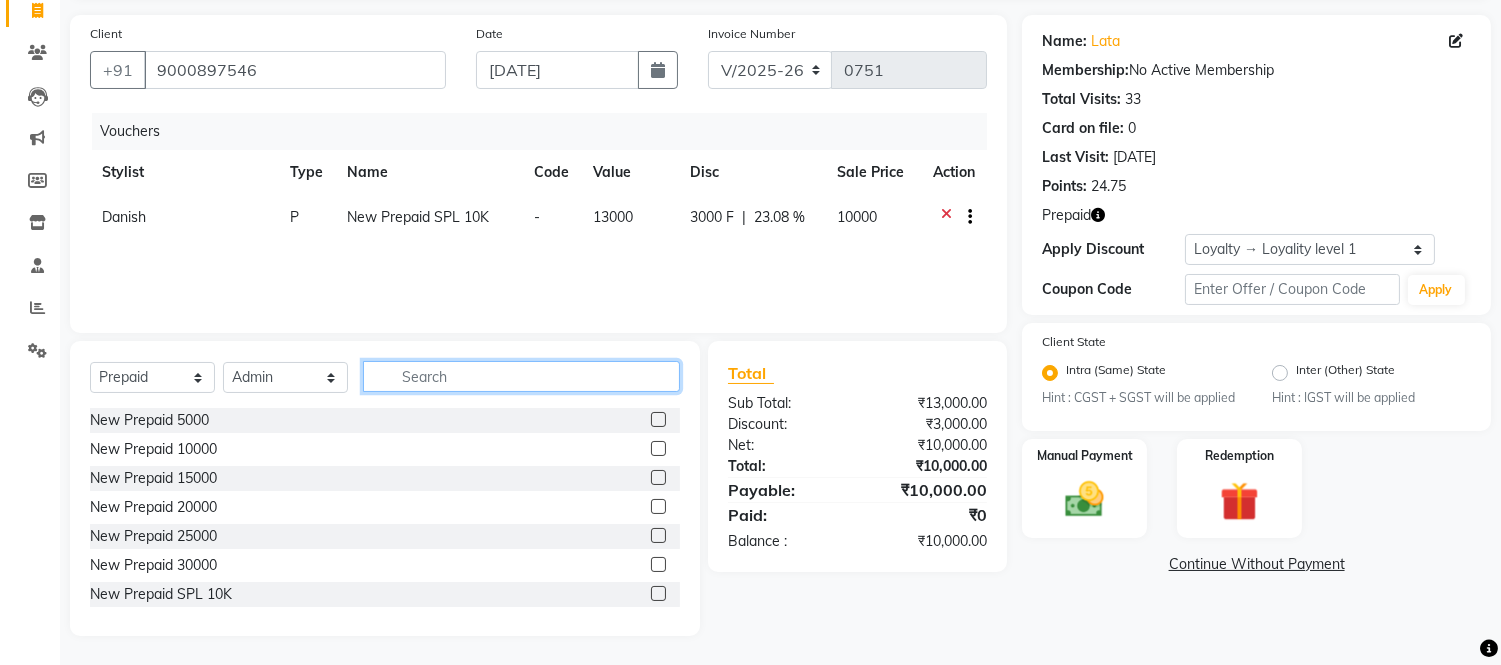 click 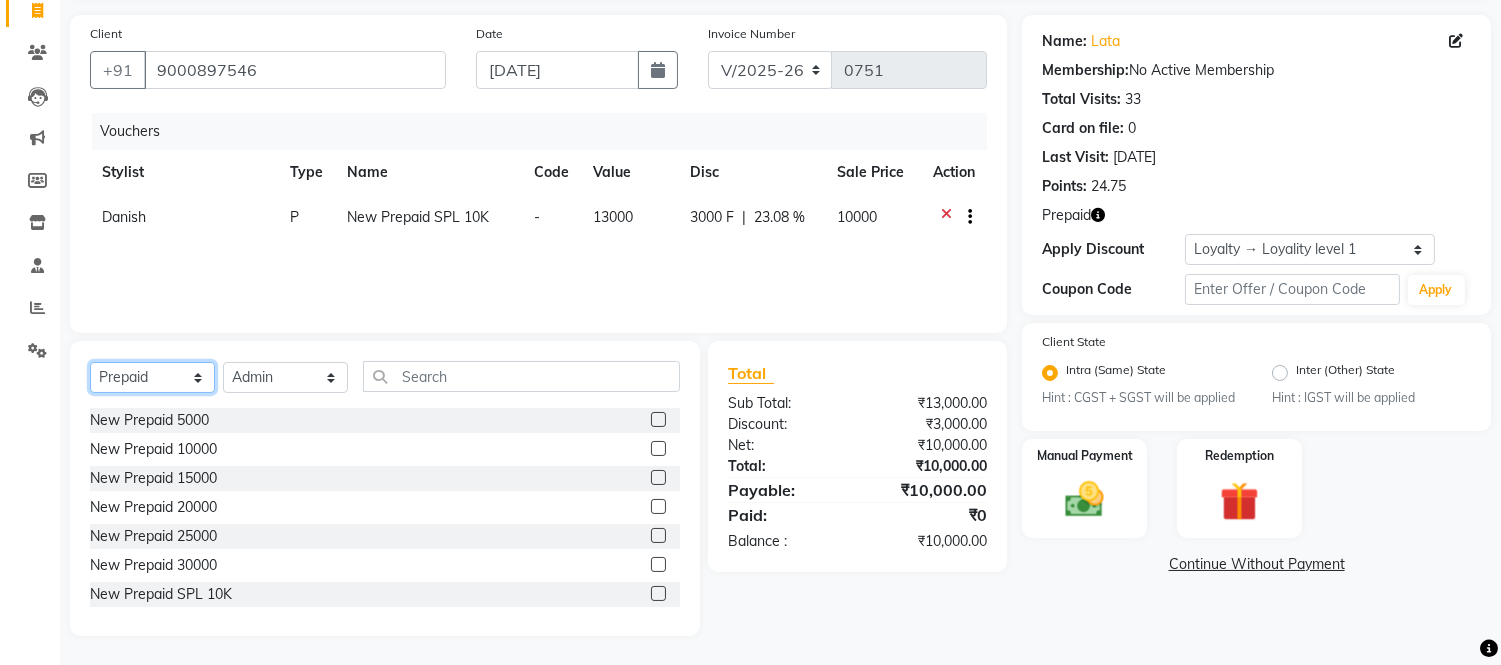 click on "Select  Service  Product  Membership  Package Voucher Prepaid Gift Card" 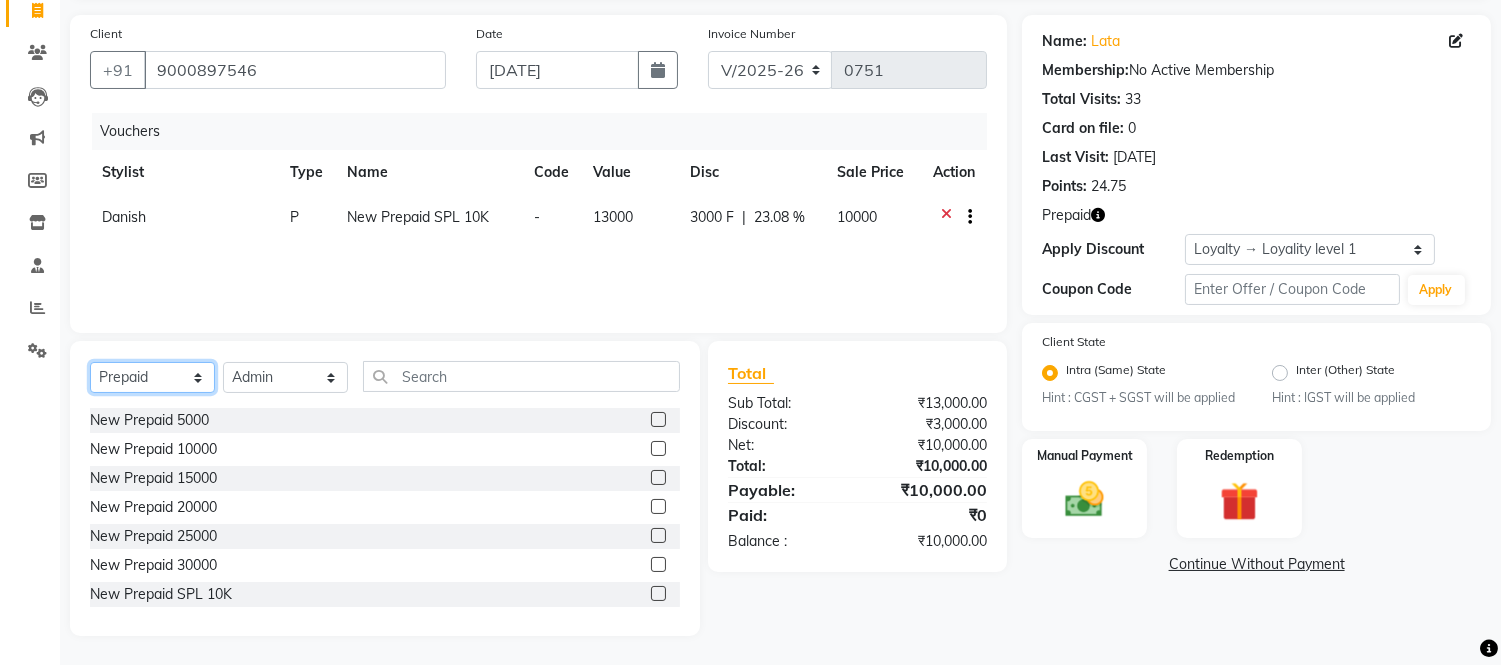 select on "package" 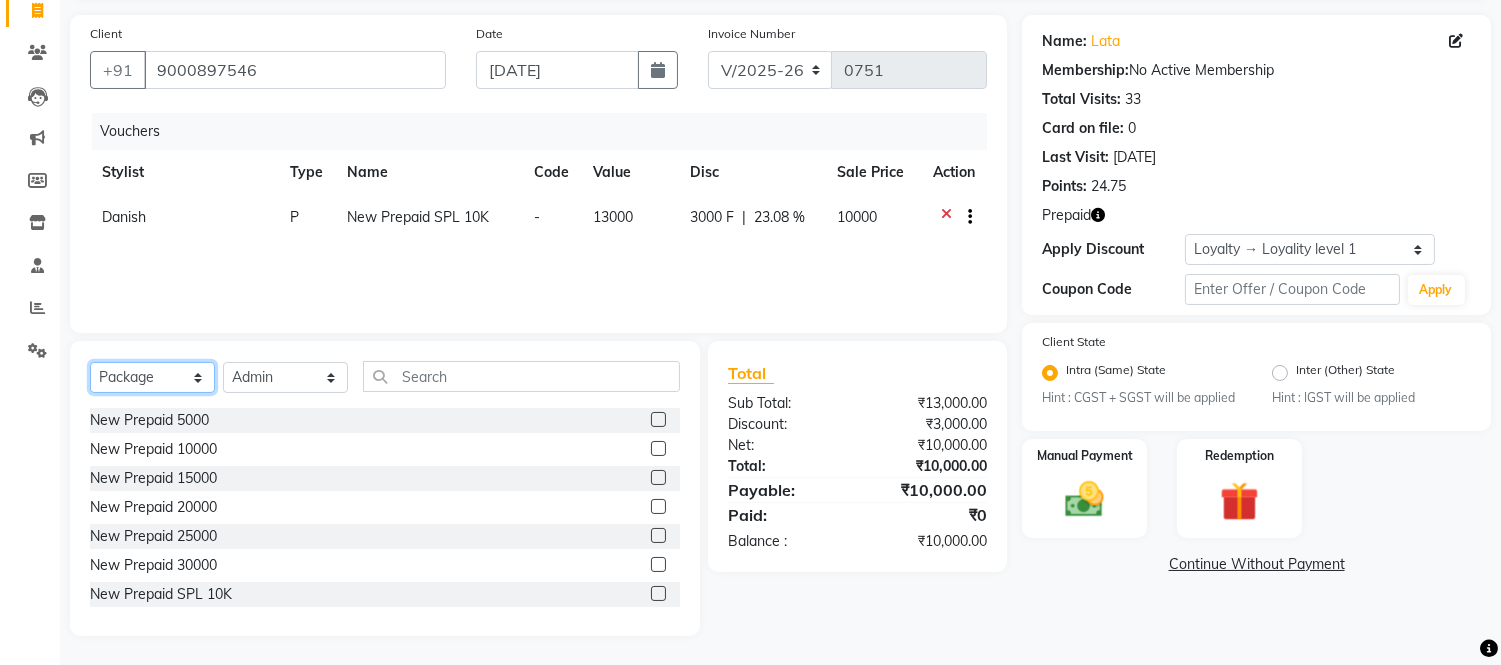 click on "Select  Service  Product  Membership  Package Voucher Prepaid Gift Card" 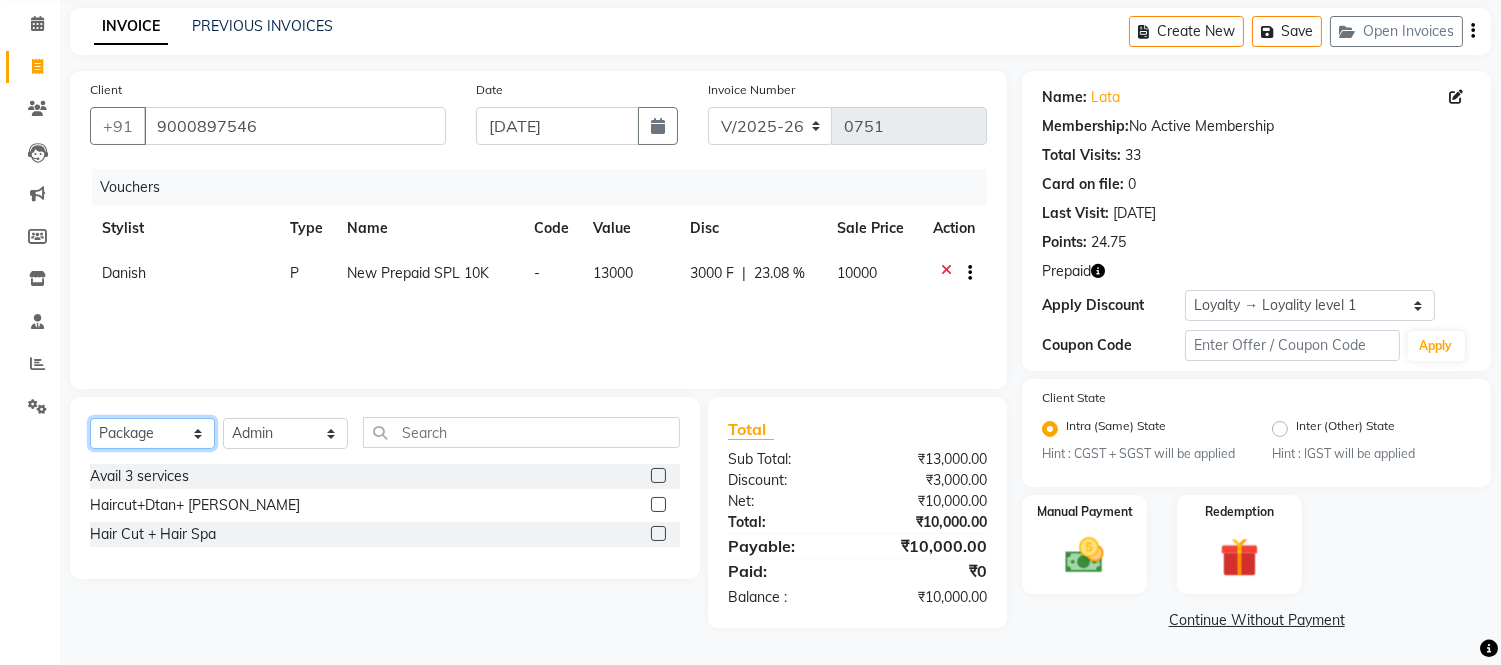 scroll, scrollTop: 78, scrollLeft: 0, axis: vertical 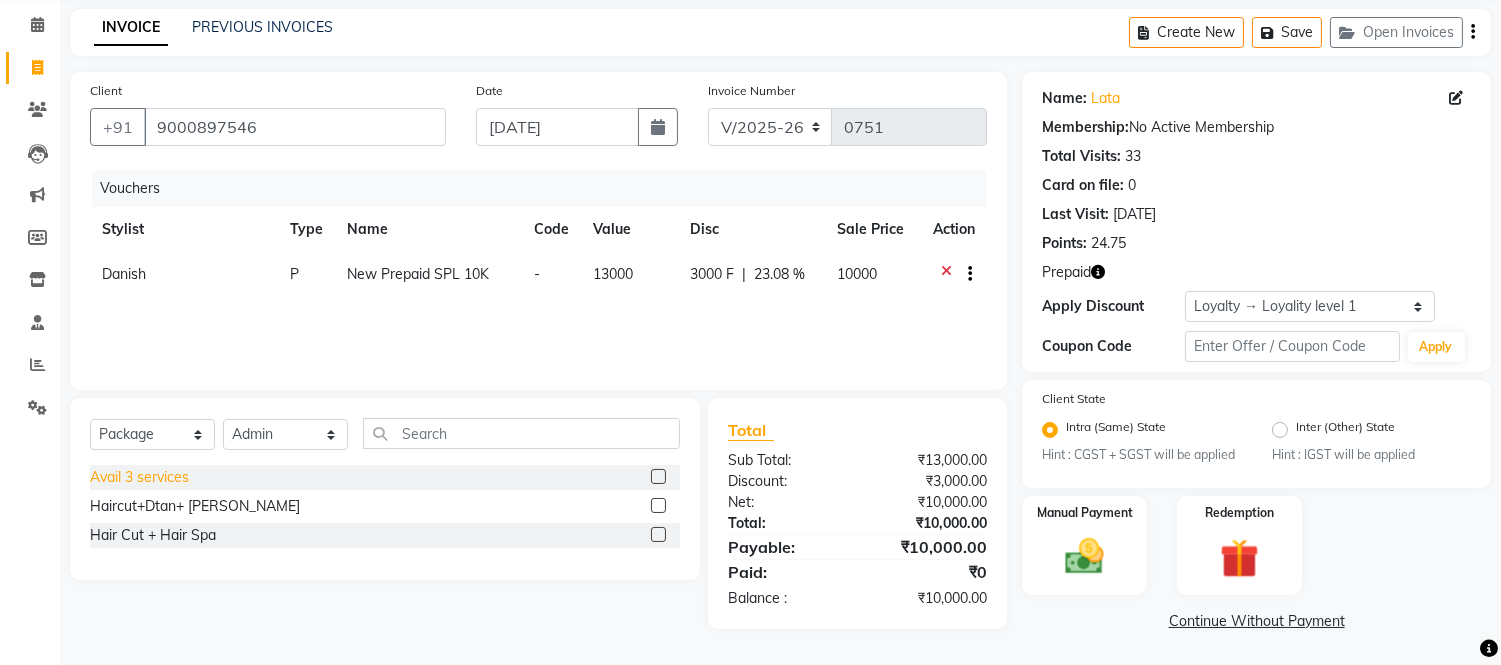 click on "Avail 3 services" 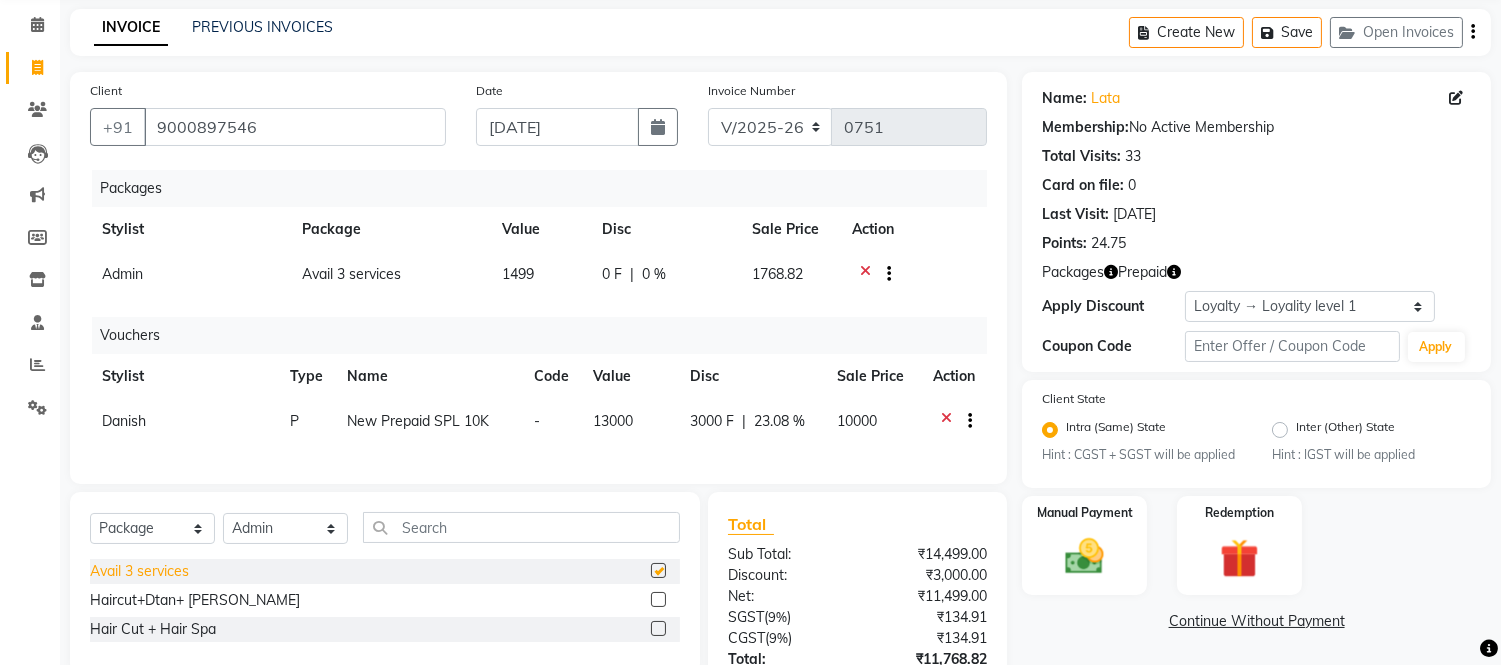 checkbox on "false" 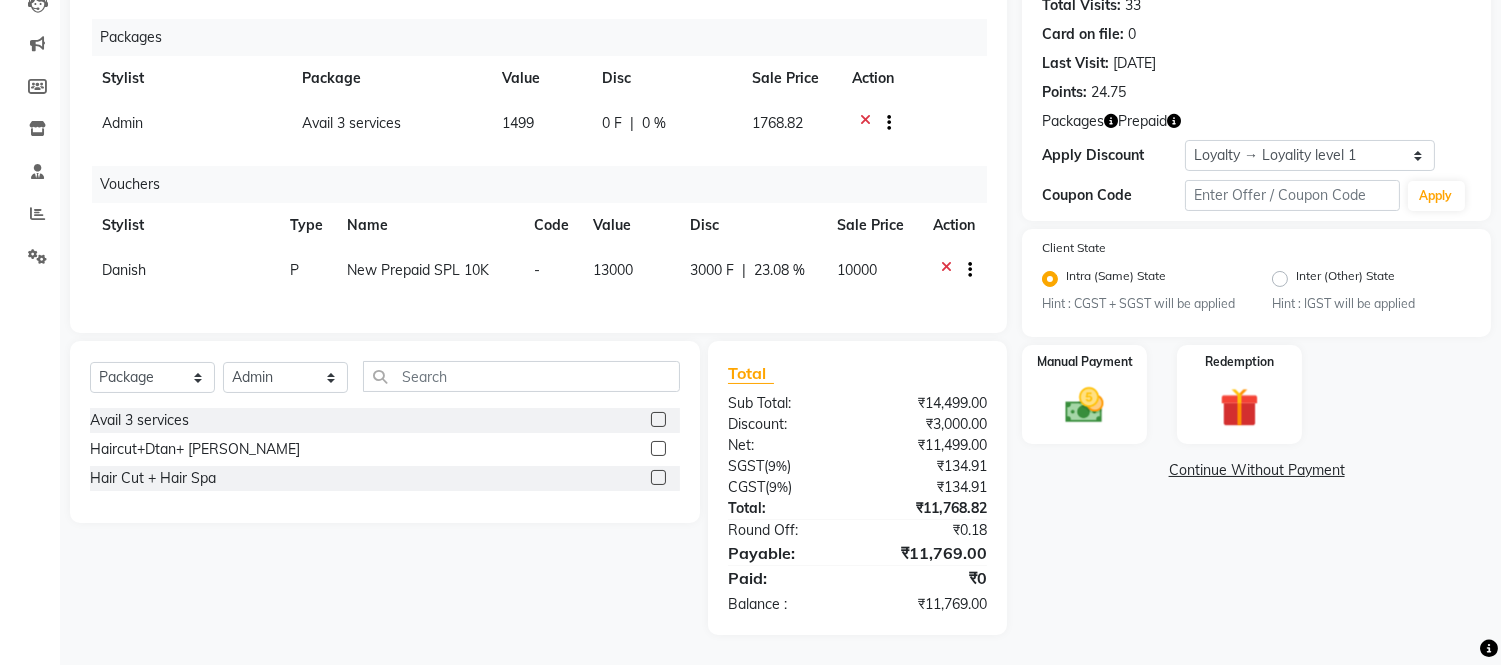scroll, scrollTop: 0, scrollLeft: 0, axis: both 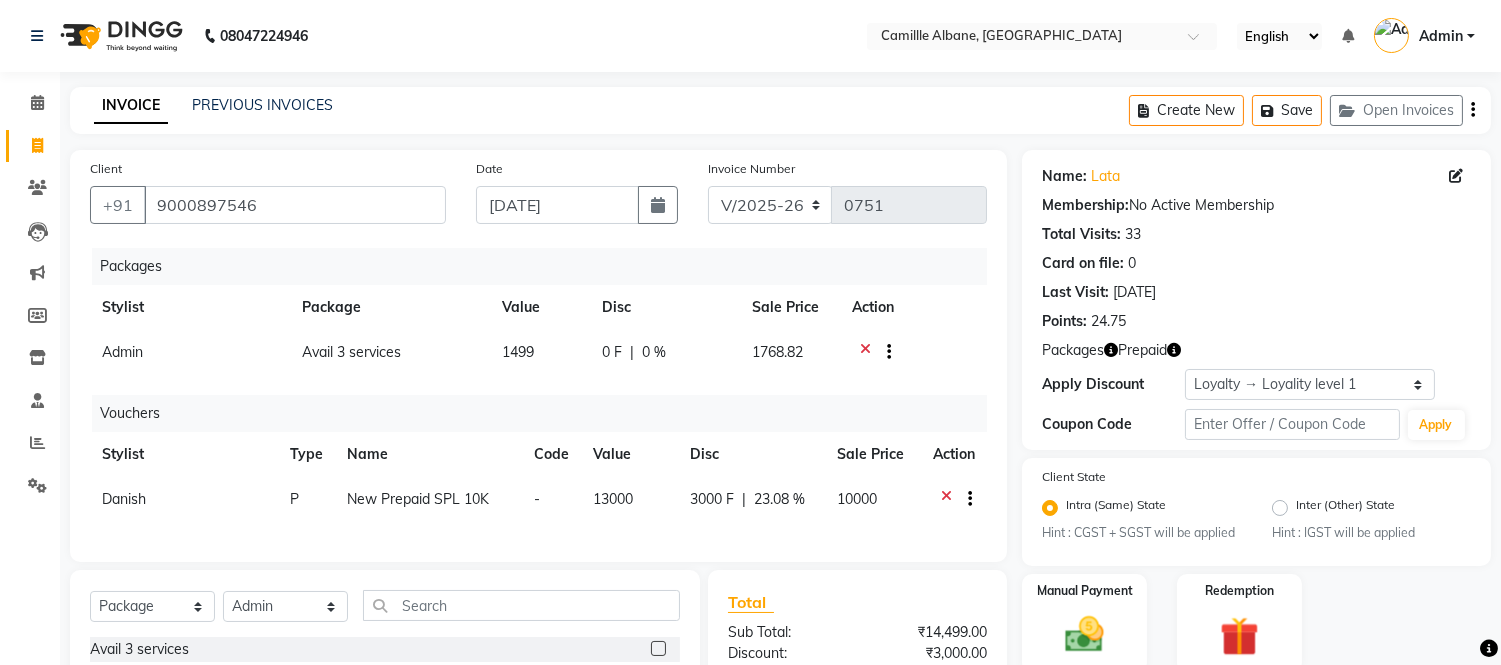click 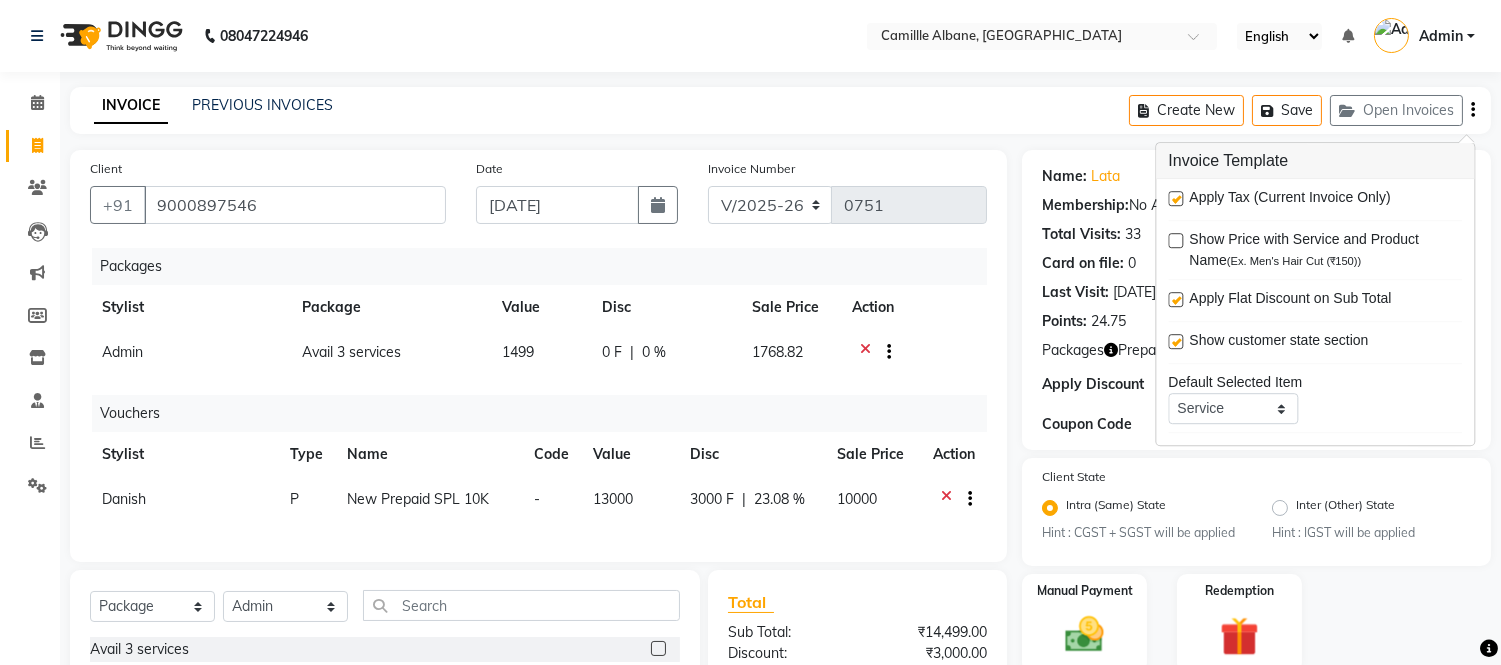 click at bounding box center (1175, 198) 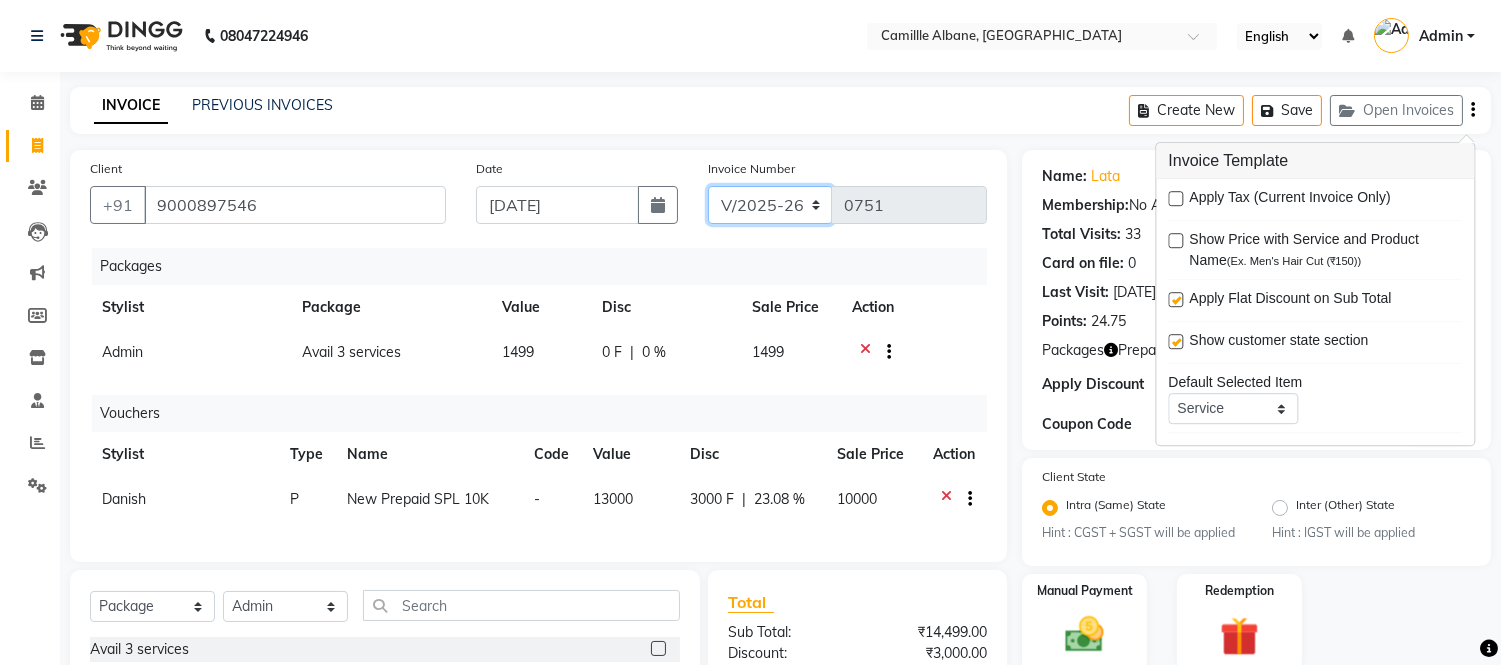 click on "INV/2025 V/2025-26" 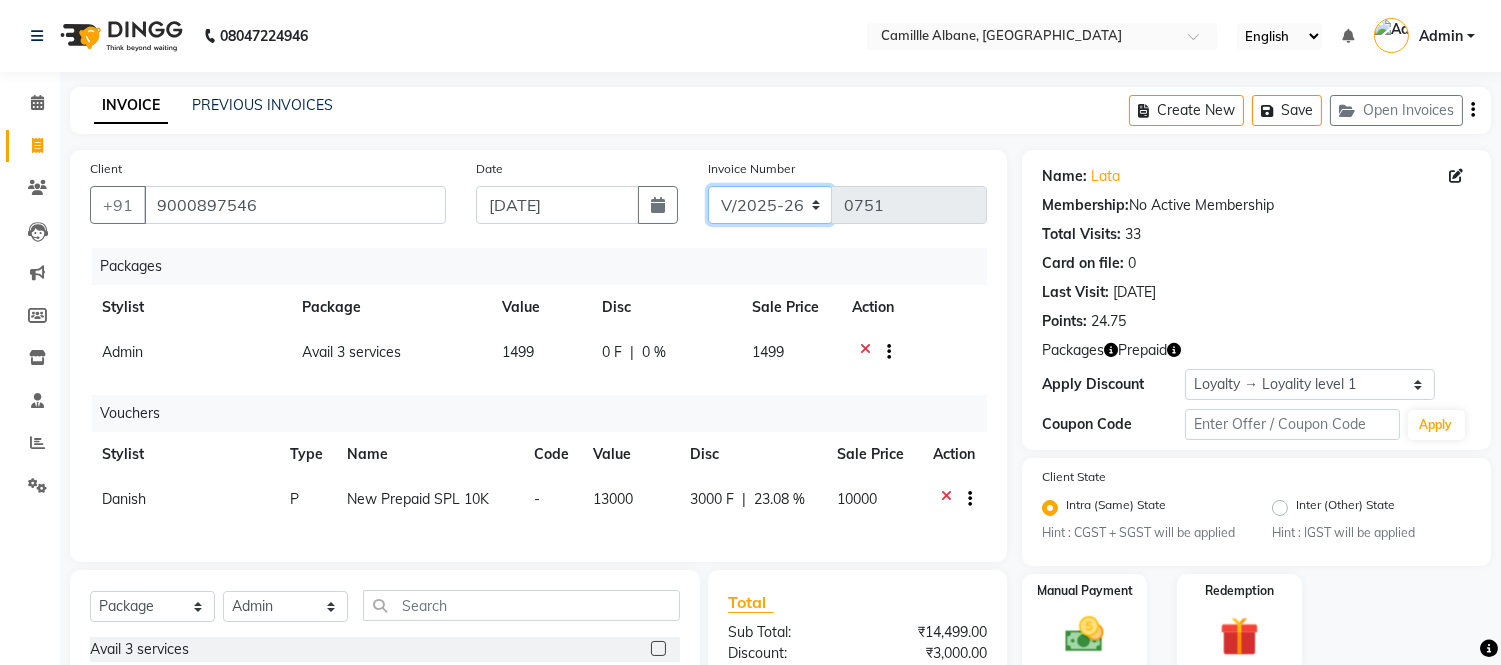 select on "7061" 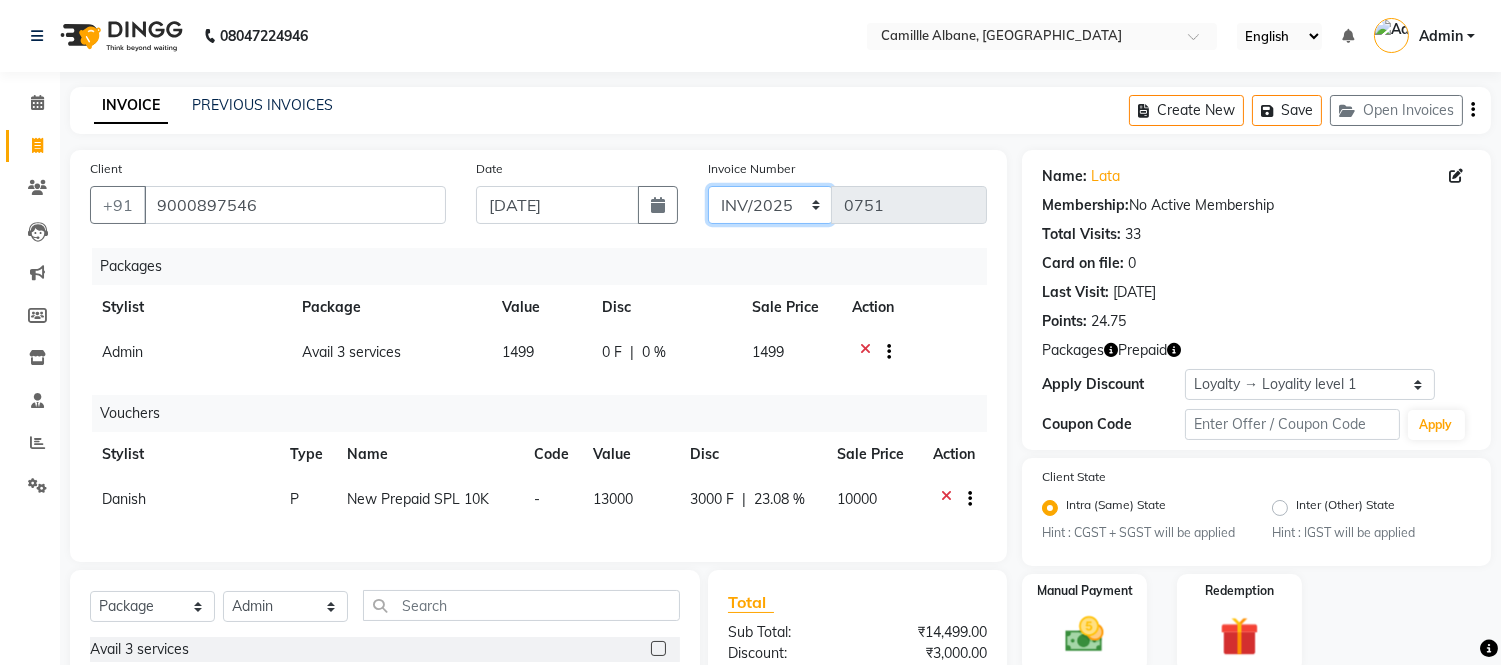 click on "INV/2025 V/2025-26" 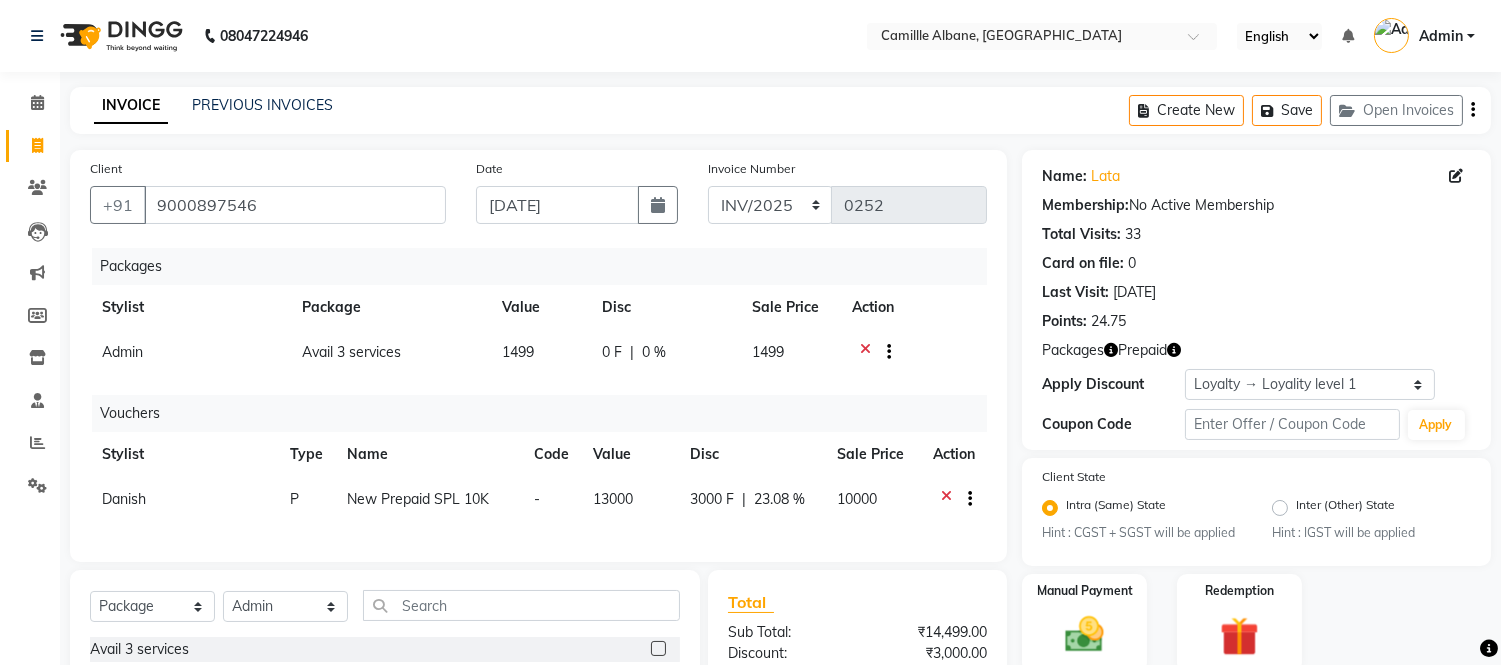 click on "Packages" 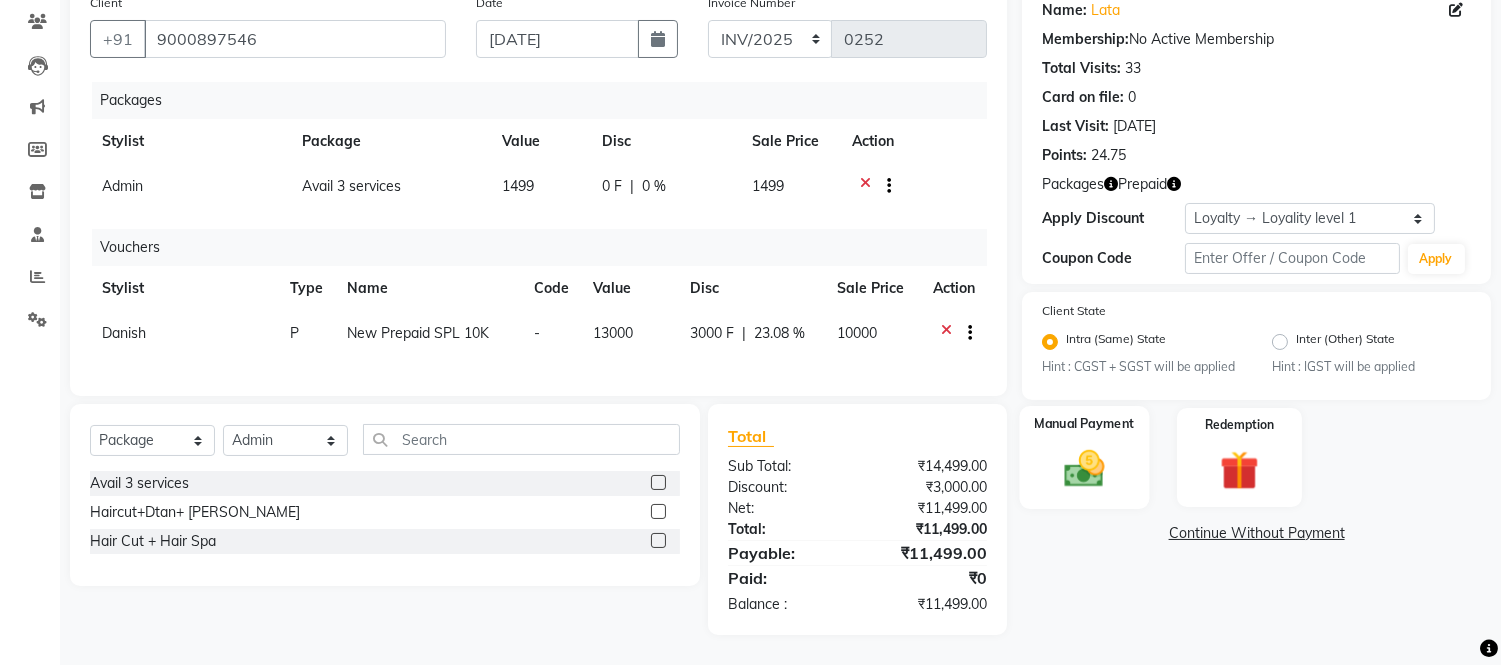 click 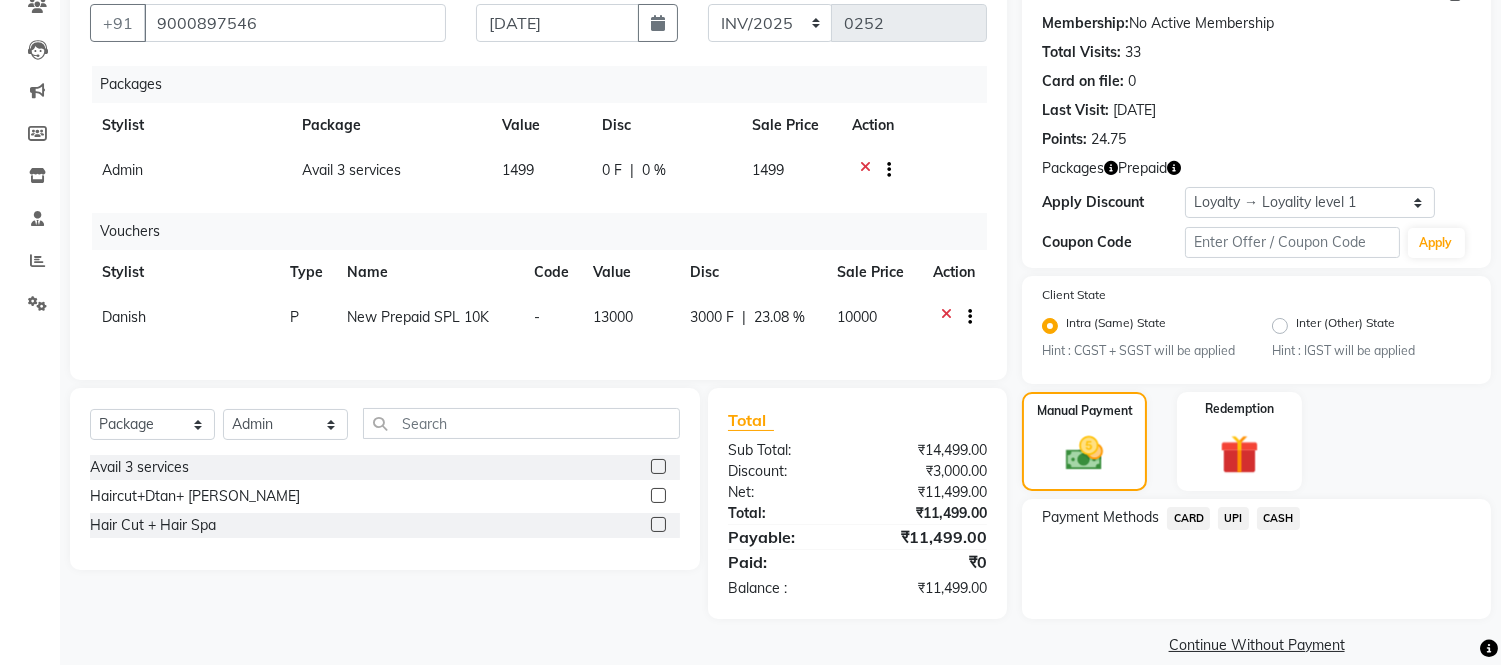 click on "CASH" 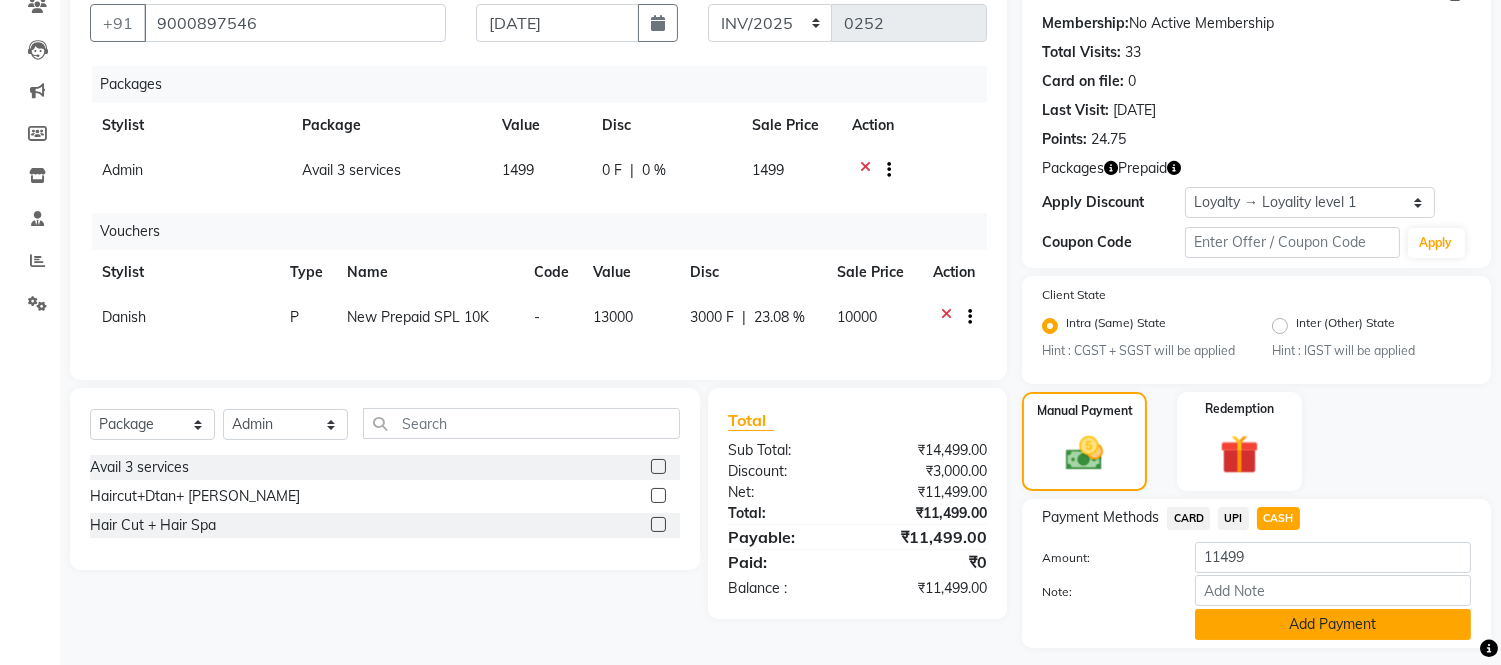 scroll, scrollTop: 236, scrollLeft: 0, axis: vertical 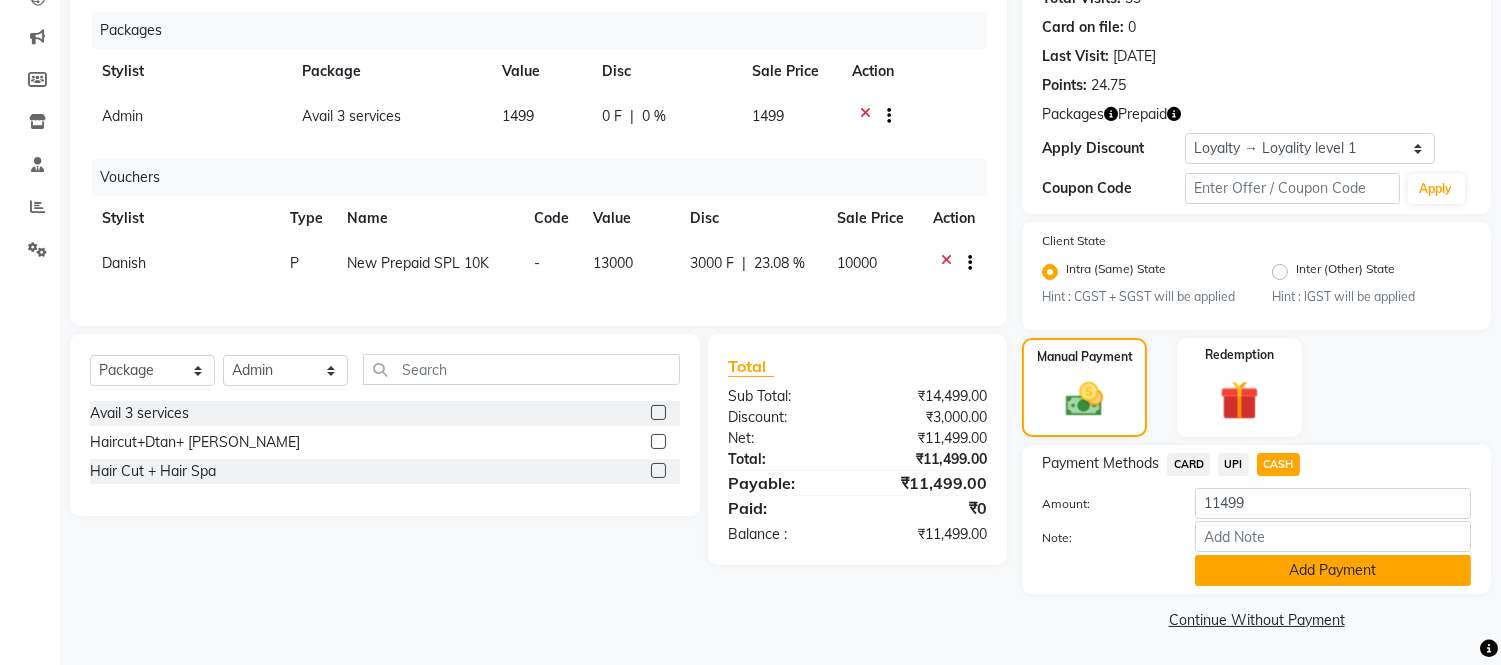 click on "Add Payment" 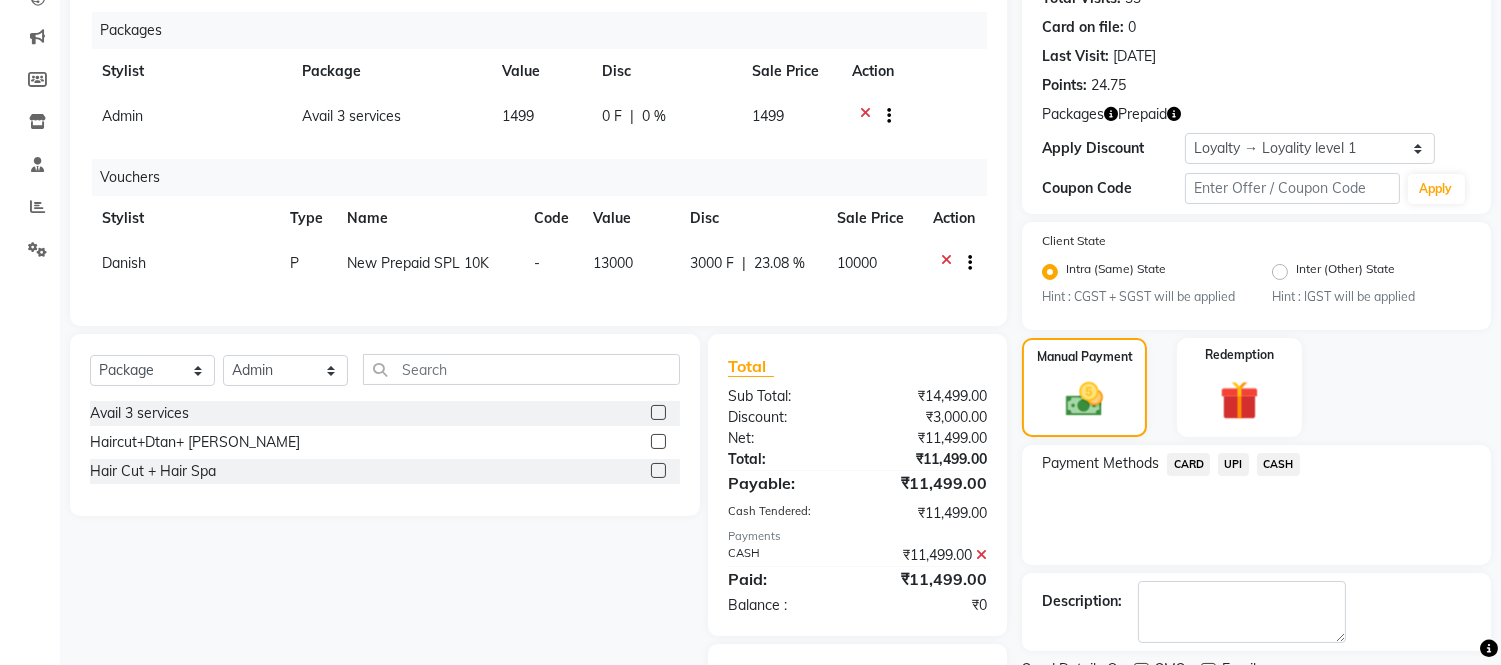 click on "Manual Payment Redemption" 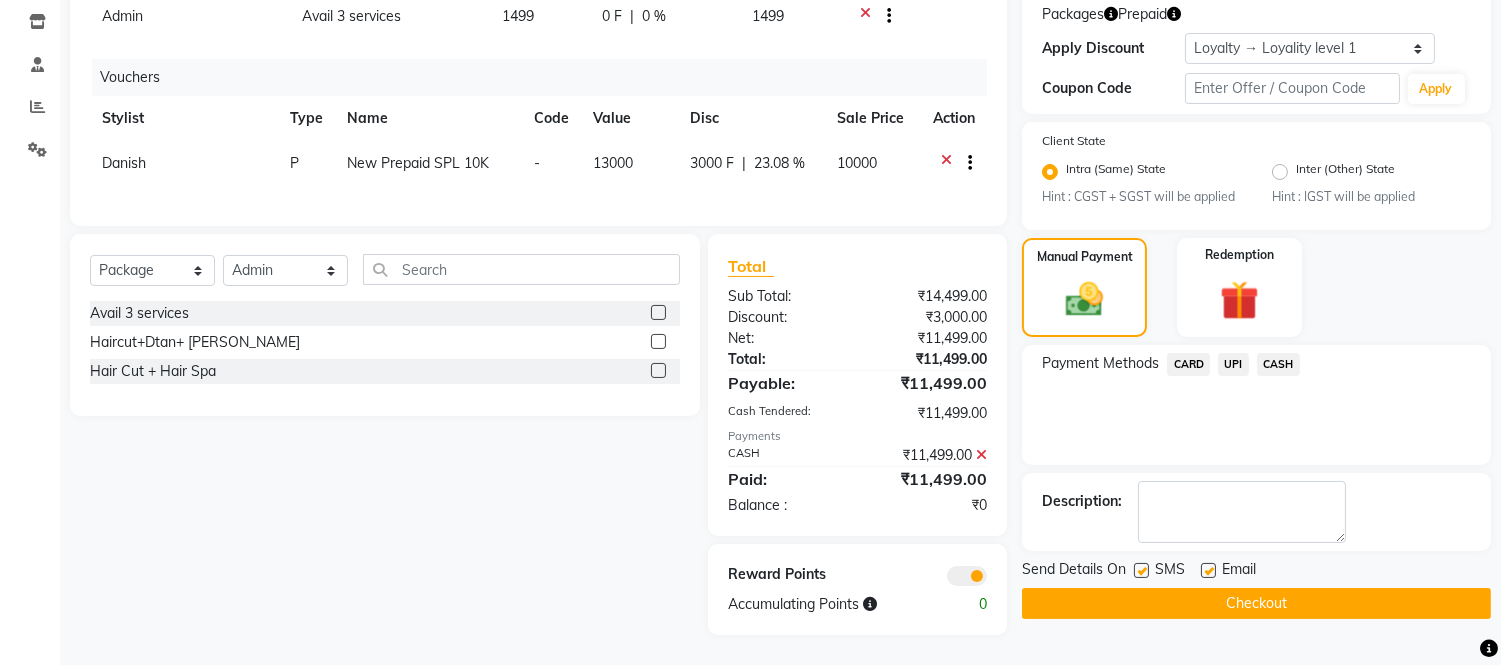 click on "Checkout" 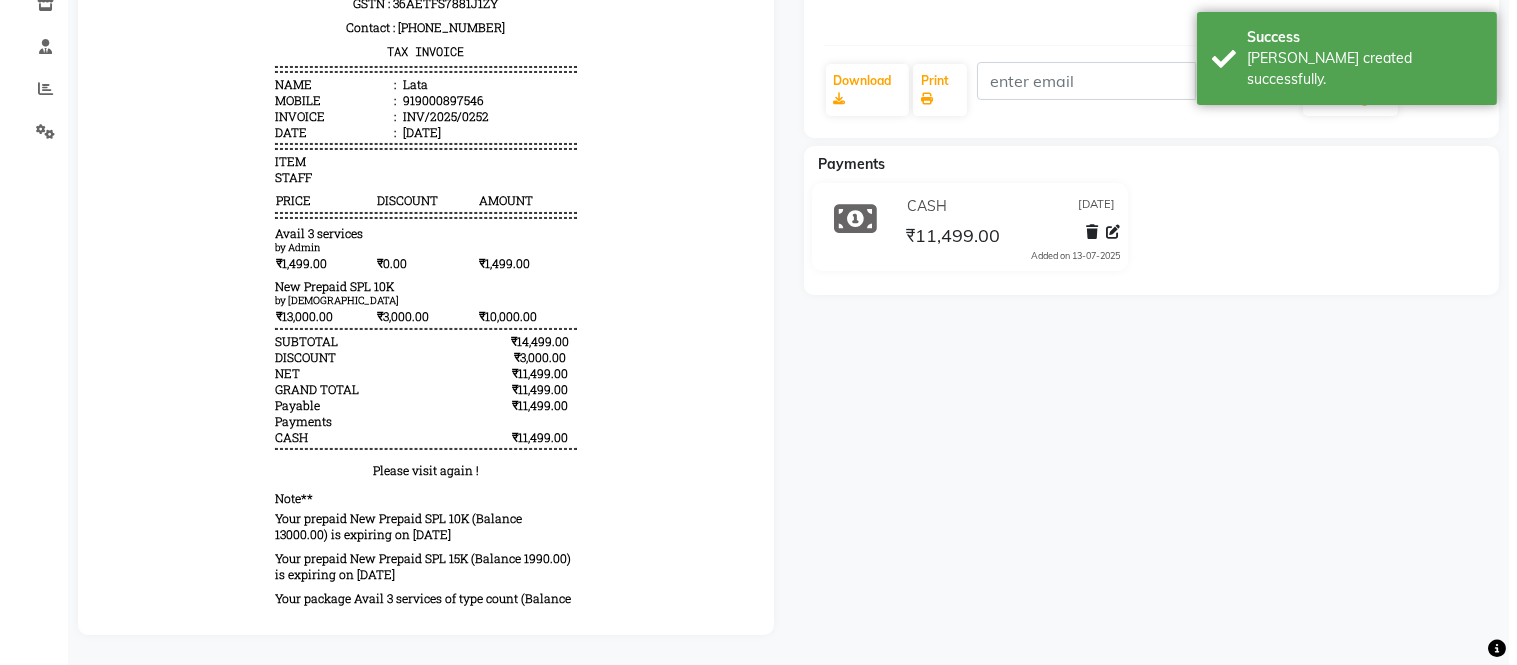 scroll, scrollTop: 0, scrollLeft: 0, axis: both 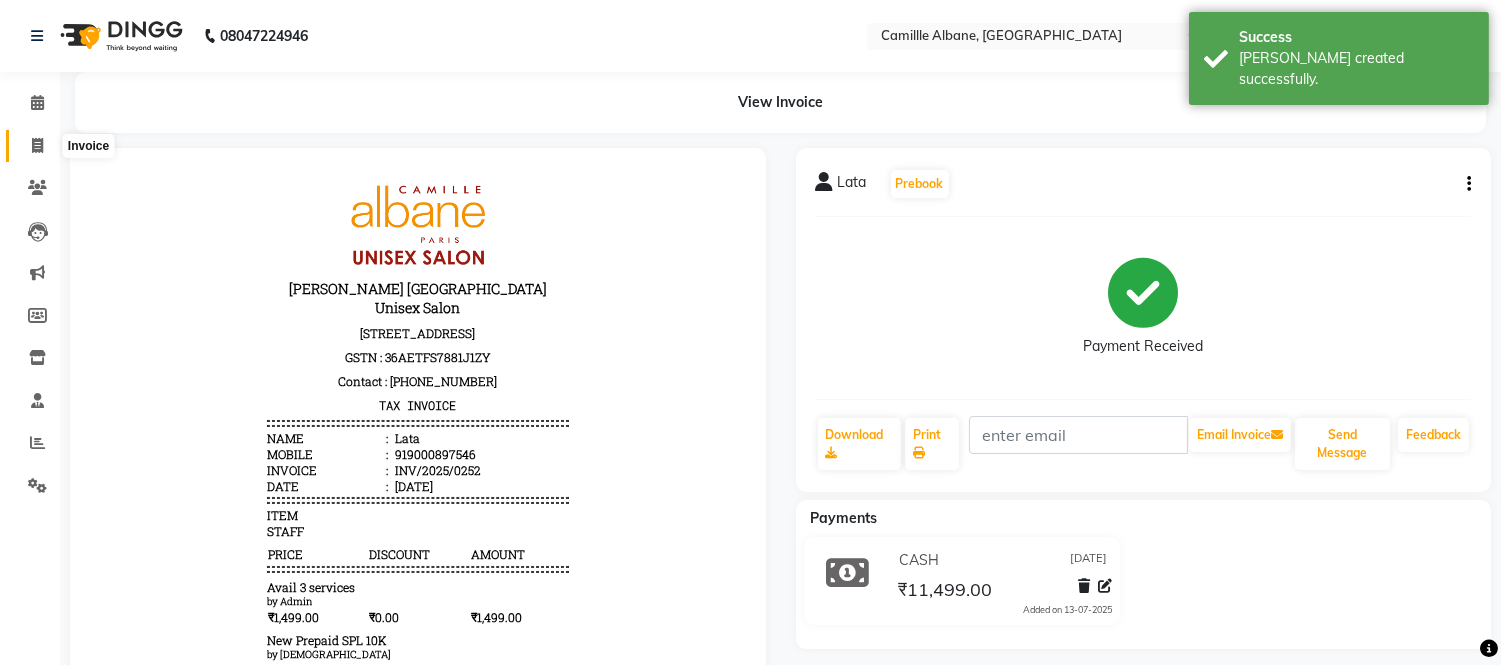 click 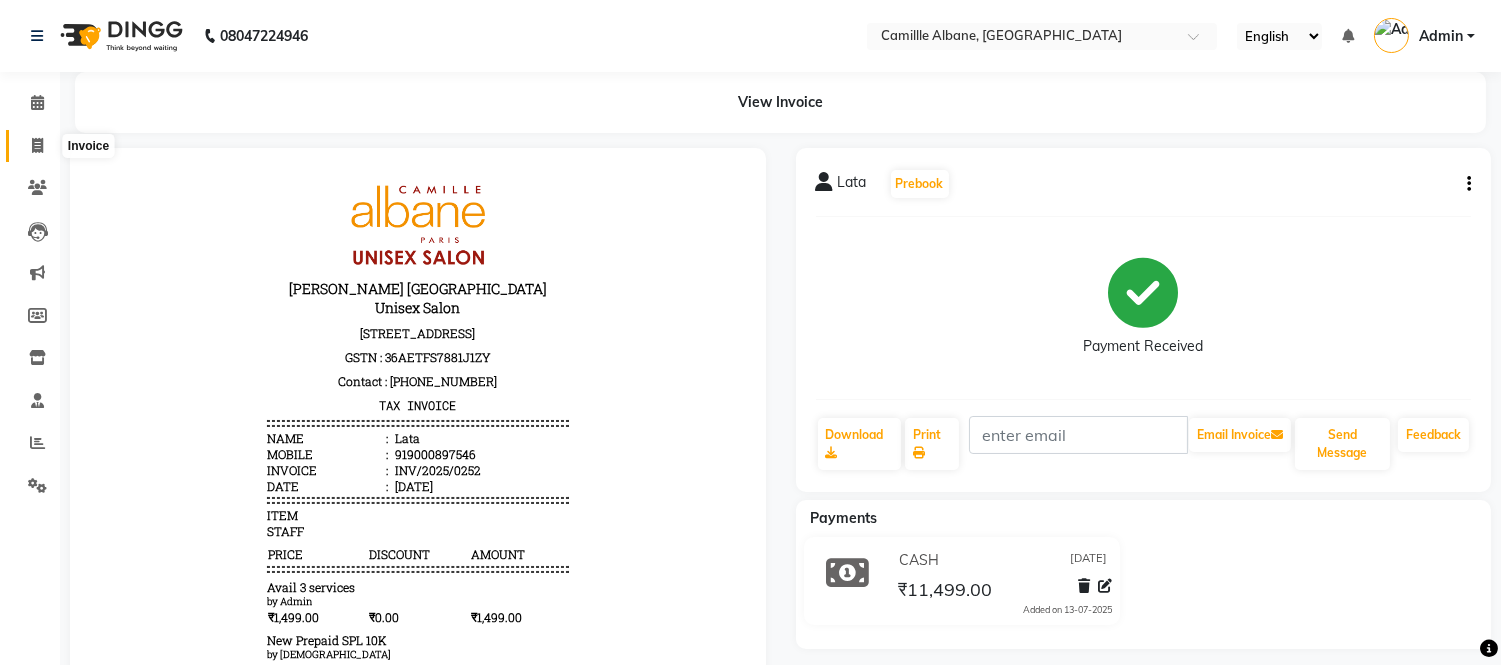 select on "service" 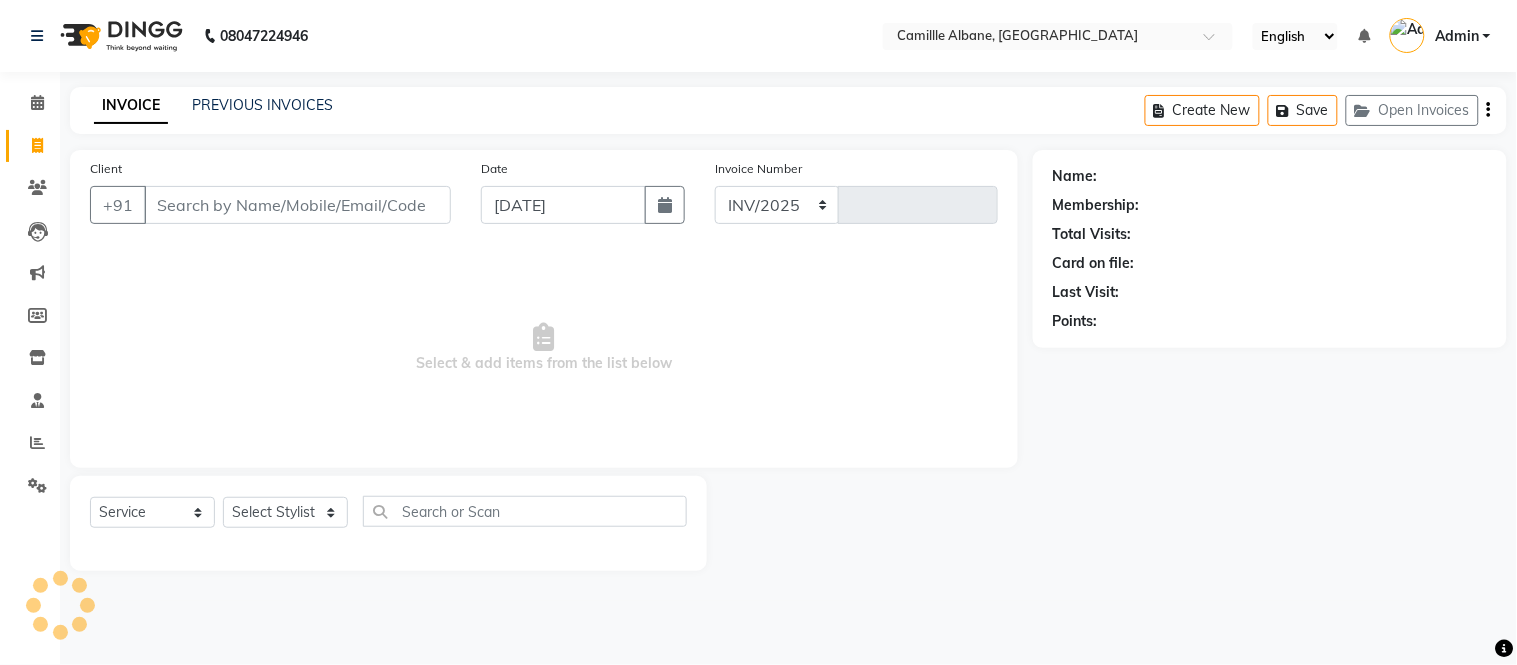 select on "7025" 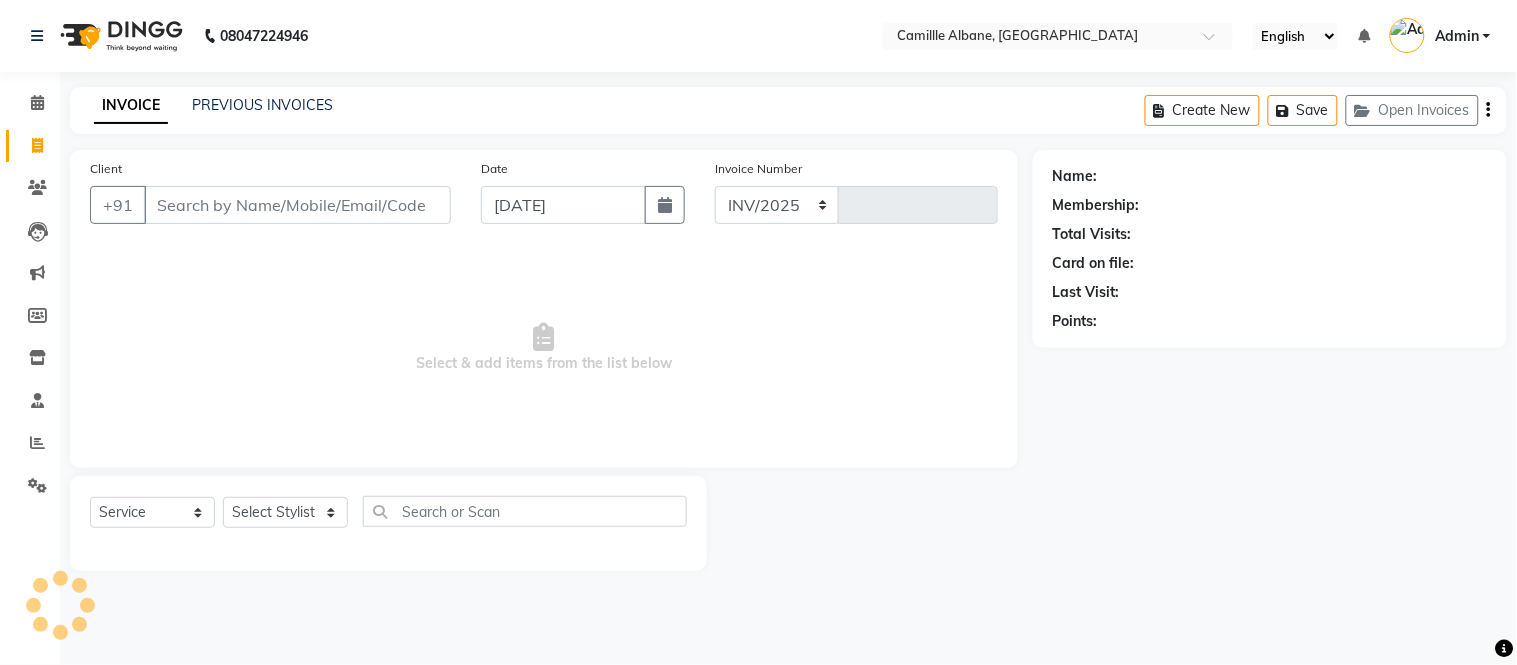 type on "0751" 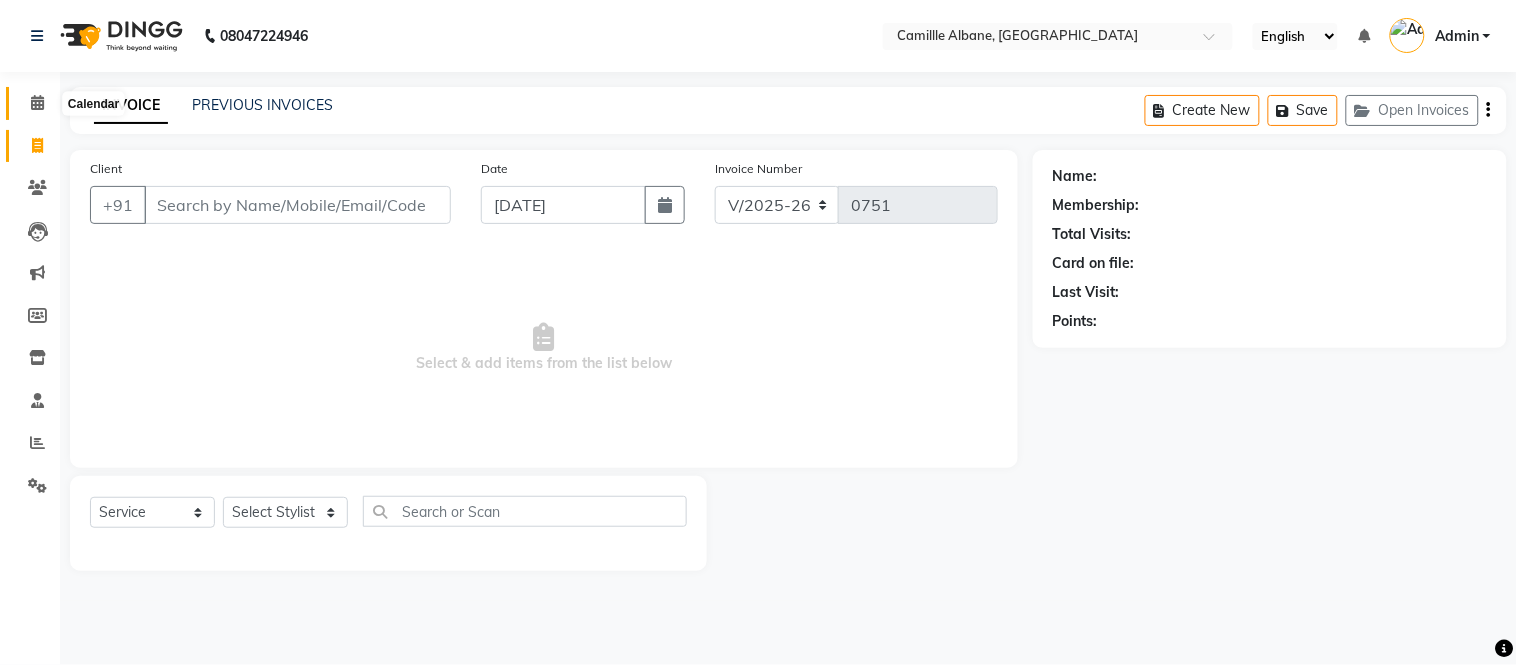 click 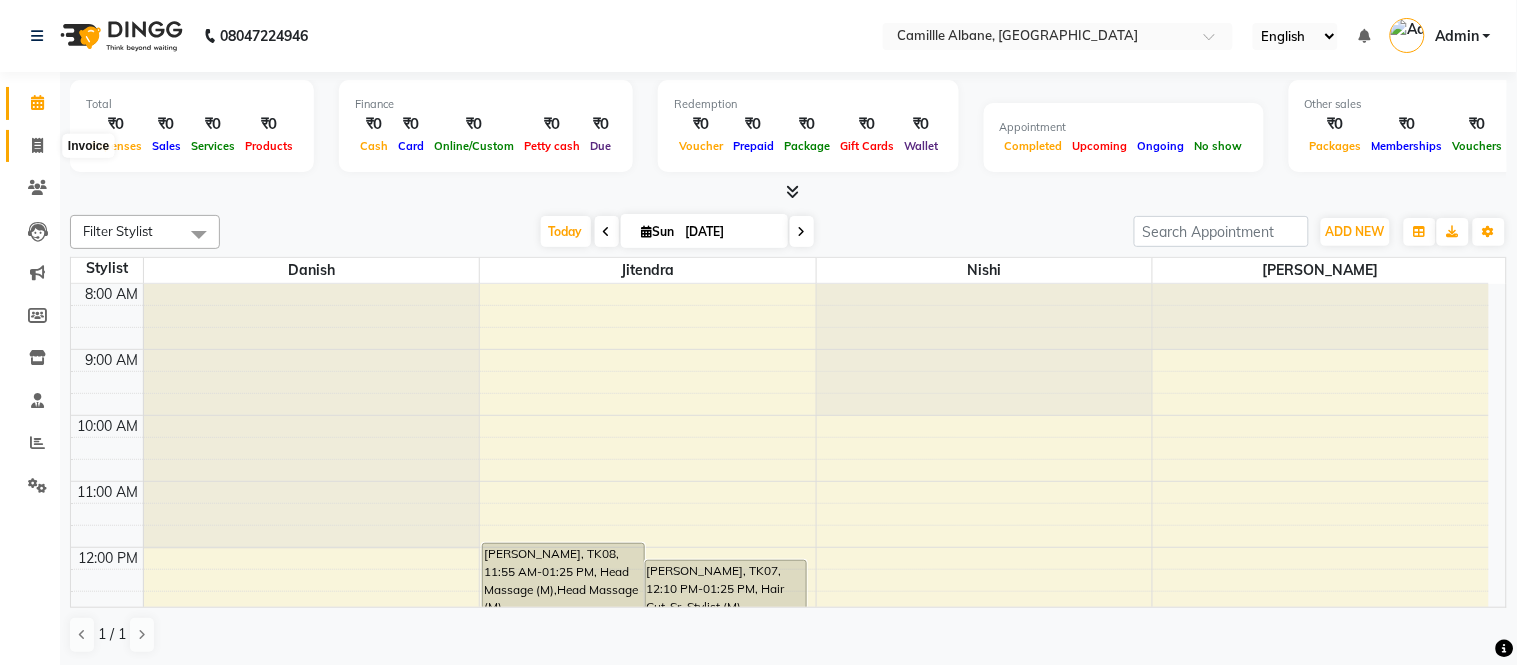 click 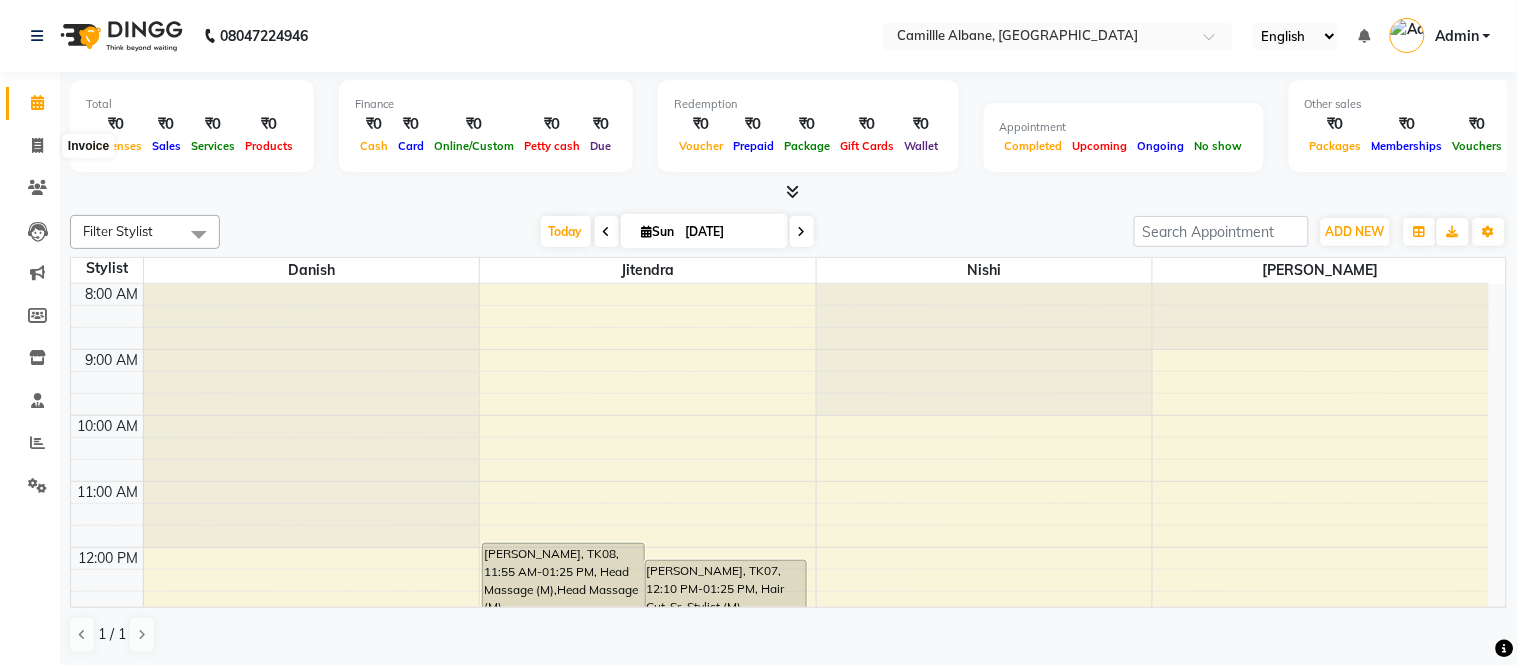 select on "service" 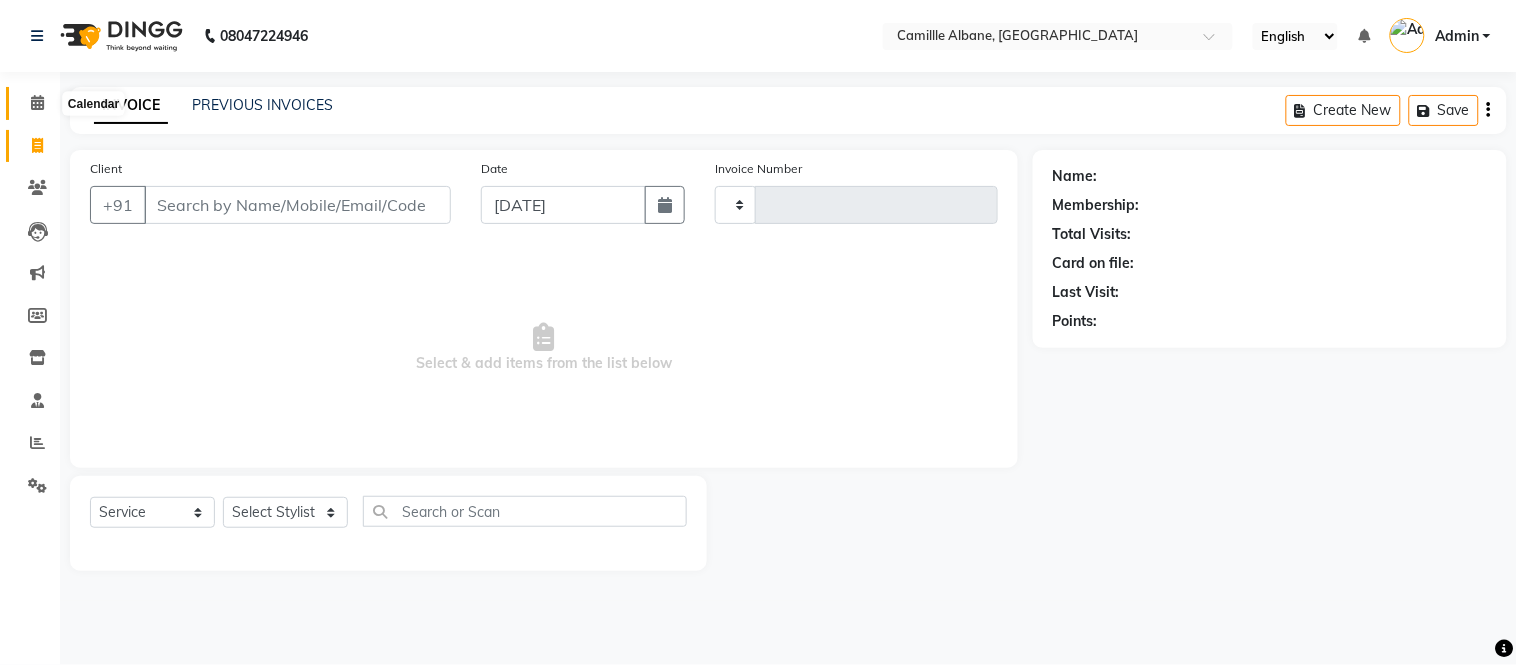 click 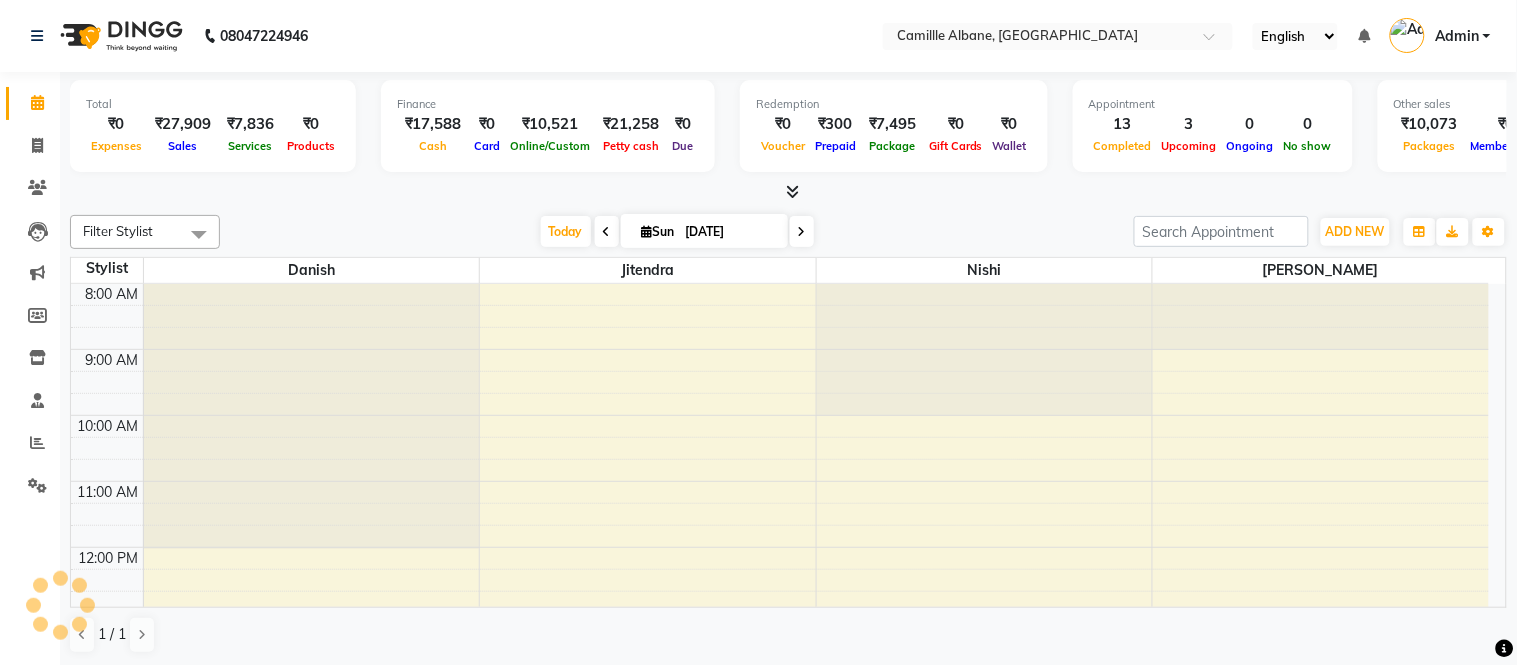 click 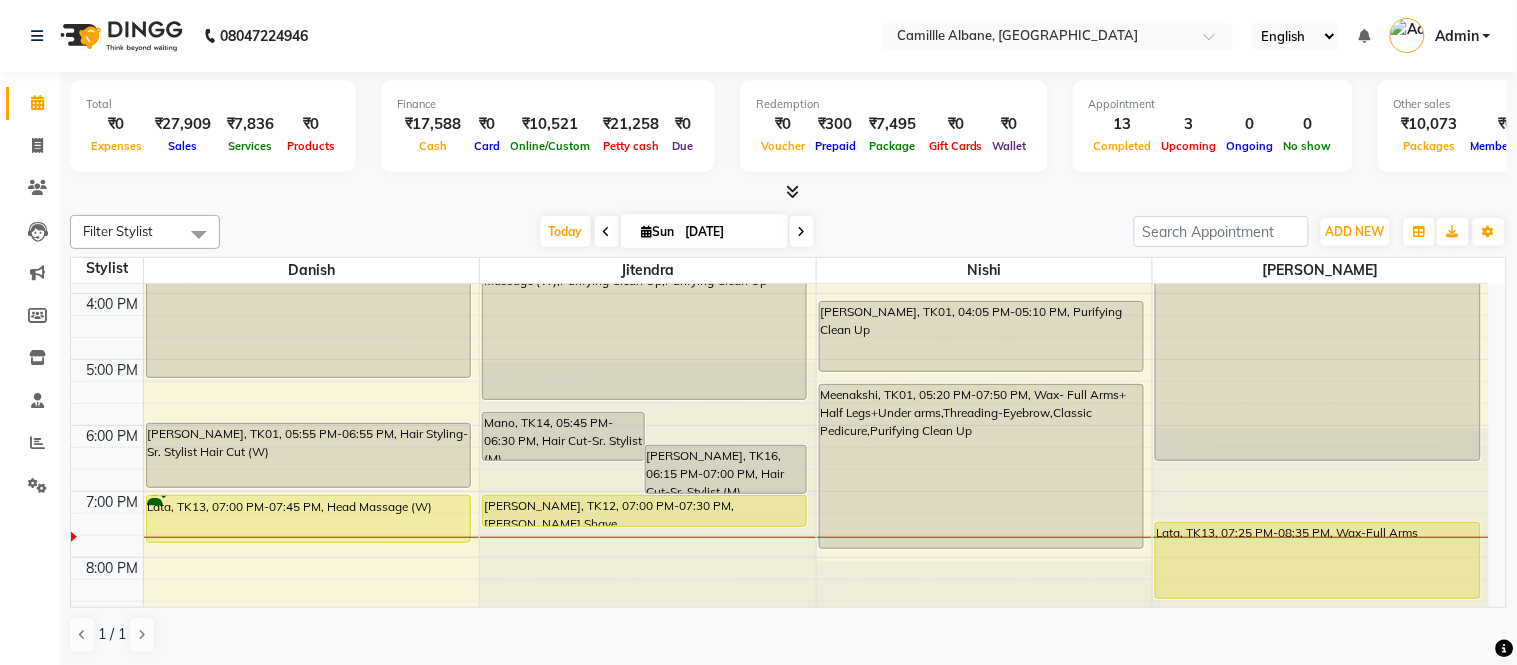 scroll, scrollTop: 604, scrollLeft: 0, axis: vertical 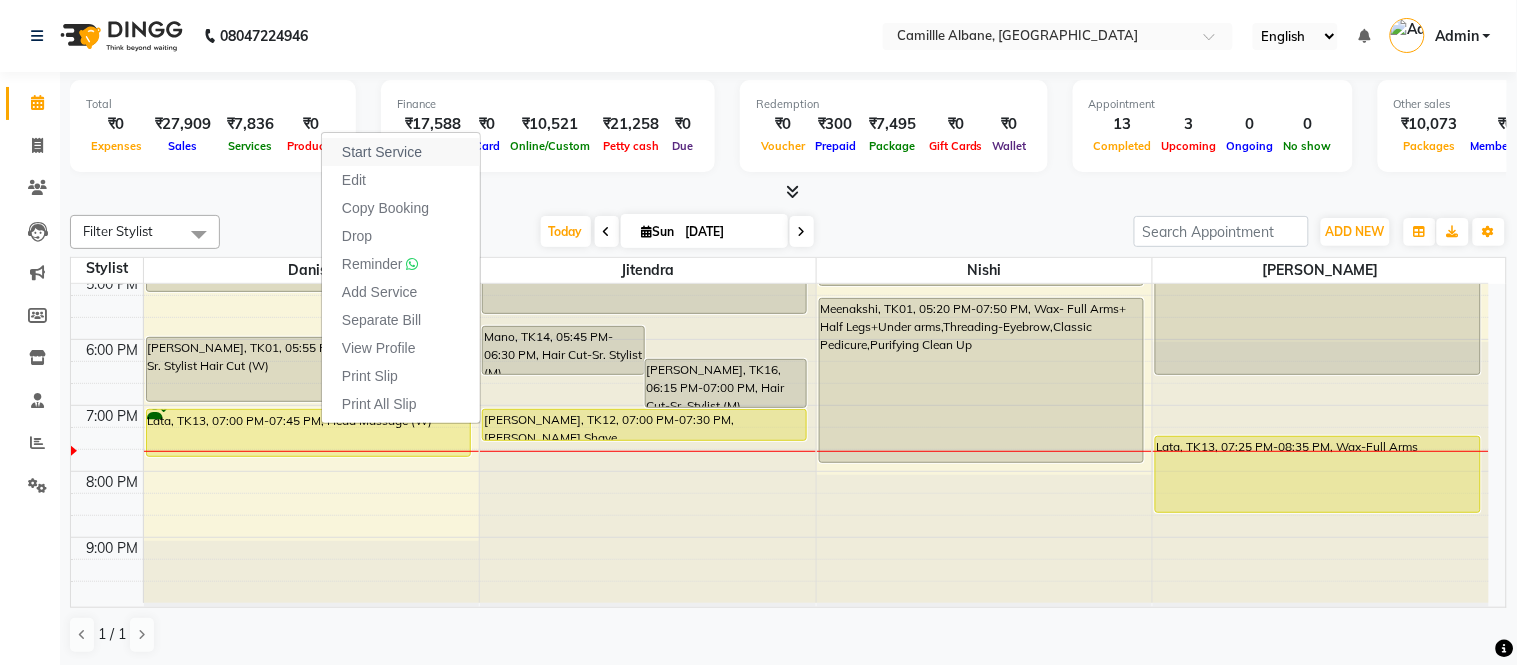 click on "Start Service" at bounding box center (382, 152) 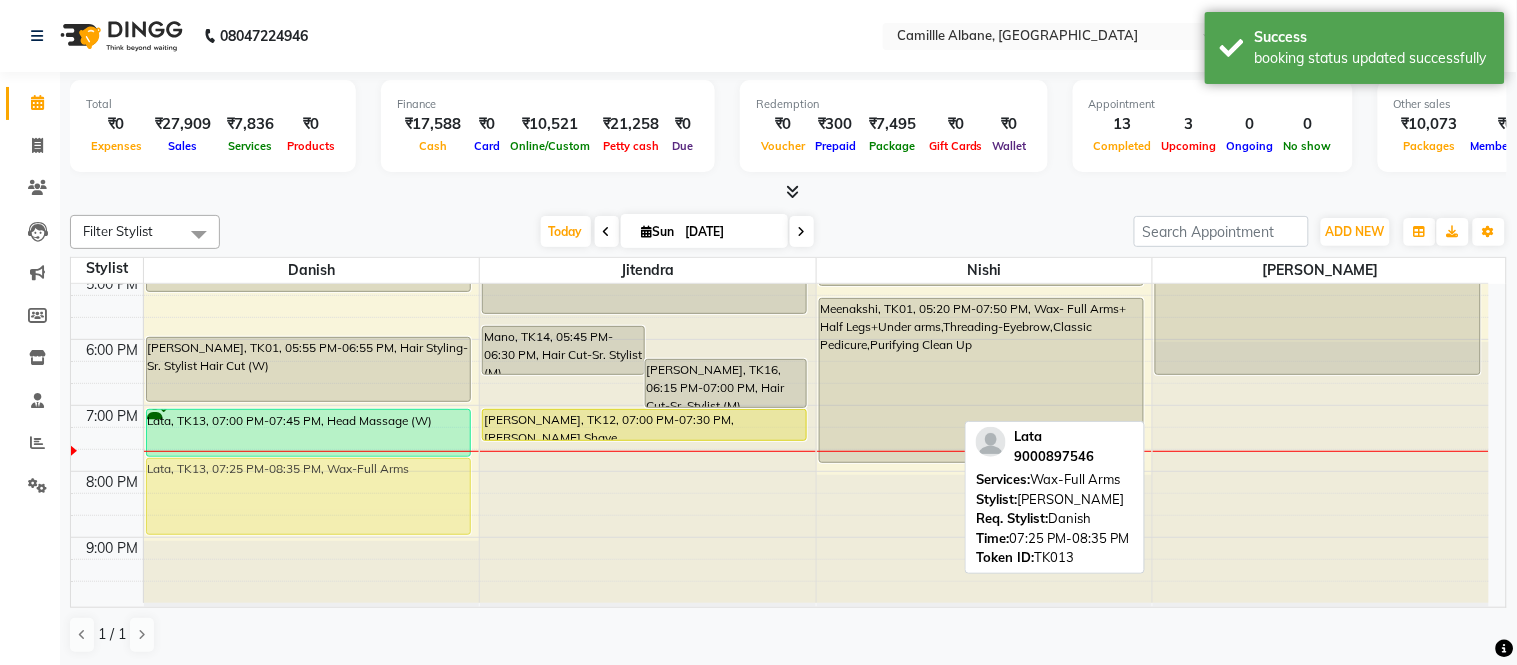 drag, startPoint x: 1264, startPoint y: 465, endPoint x: 377, endPoint y: 494, distance: 887.47394 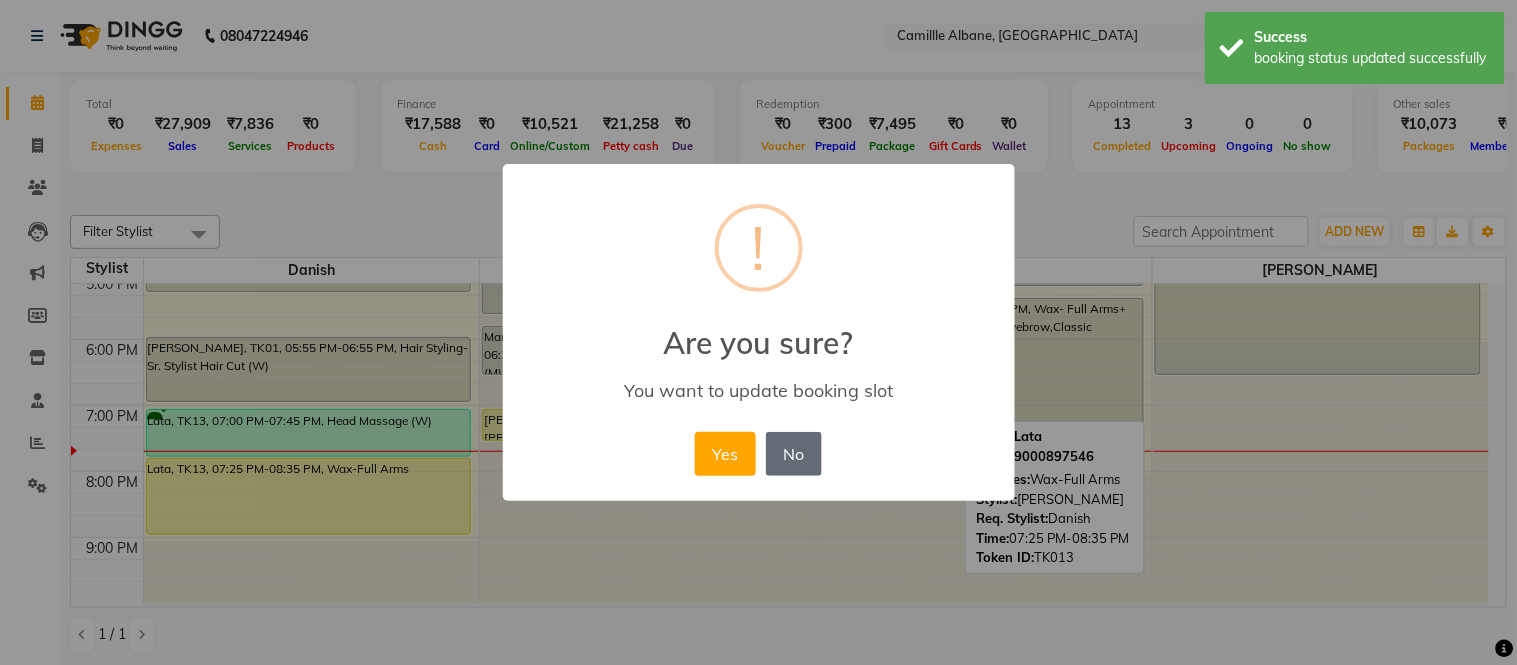 click on "No" at bounding box center (794, 454) 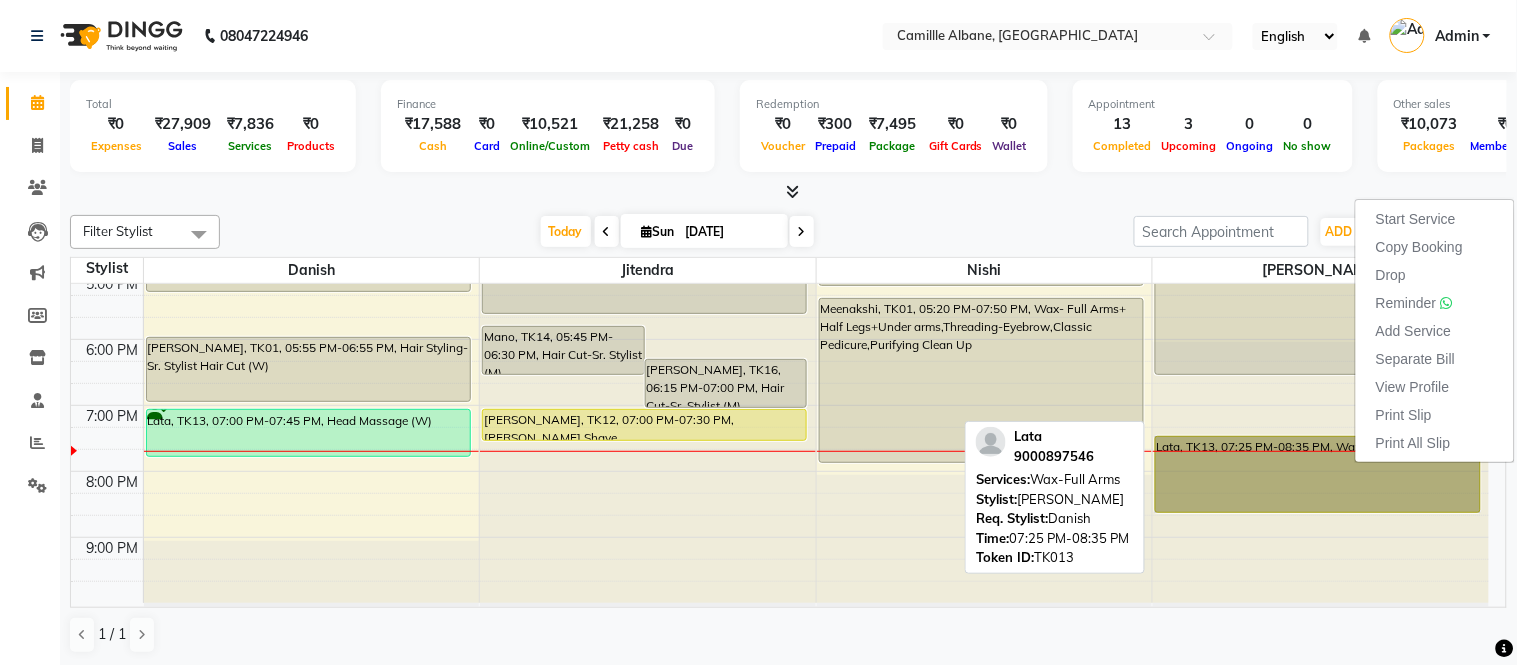 click on "Lata, TK13, 07:25 PM-08:35 PM, Wax-Full Arms" at bounding box center (1318, 474) 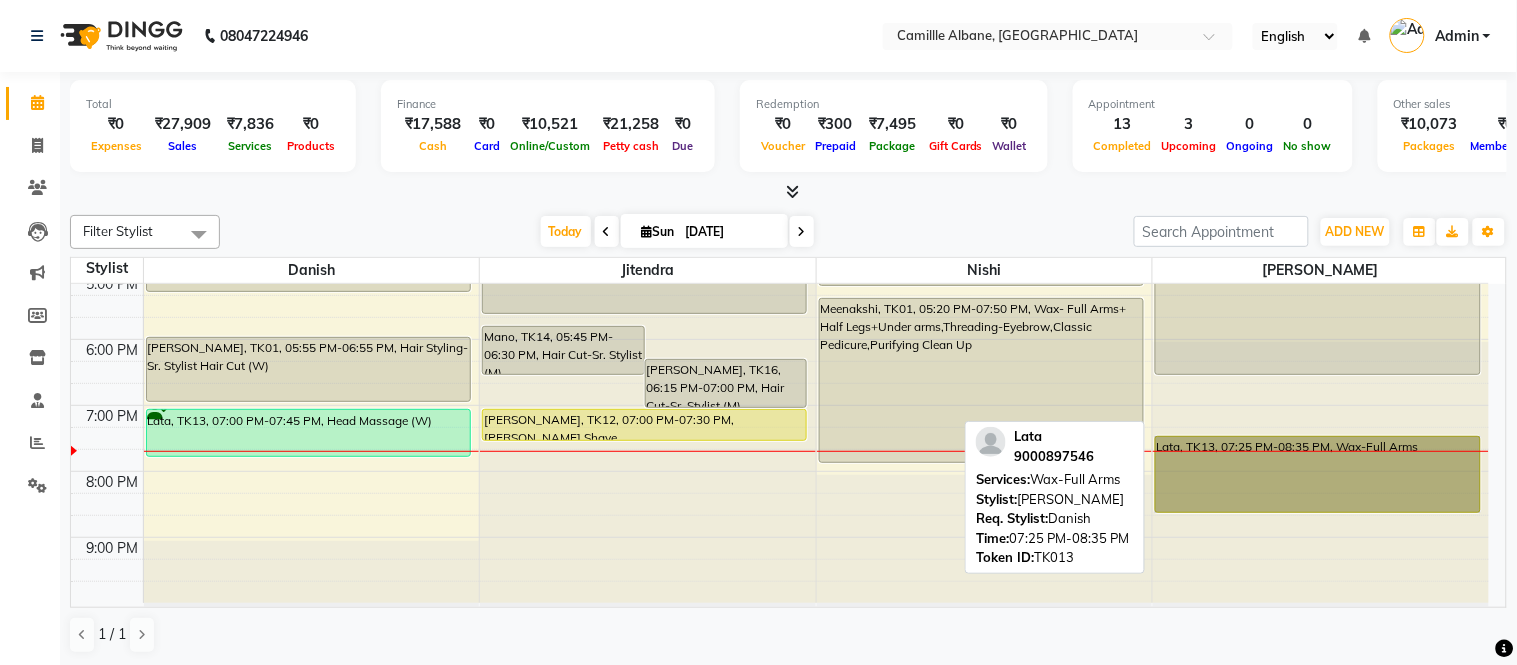 click on "Lata, TK13, 07:25 PM-08:35 PM, Wax-Full Arms" at bounding box center [1318, 474] 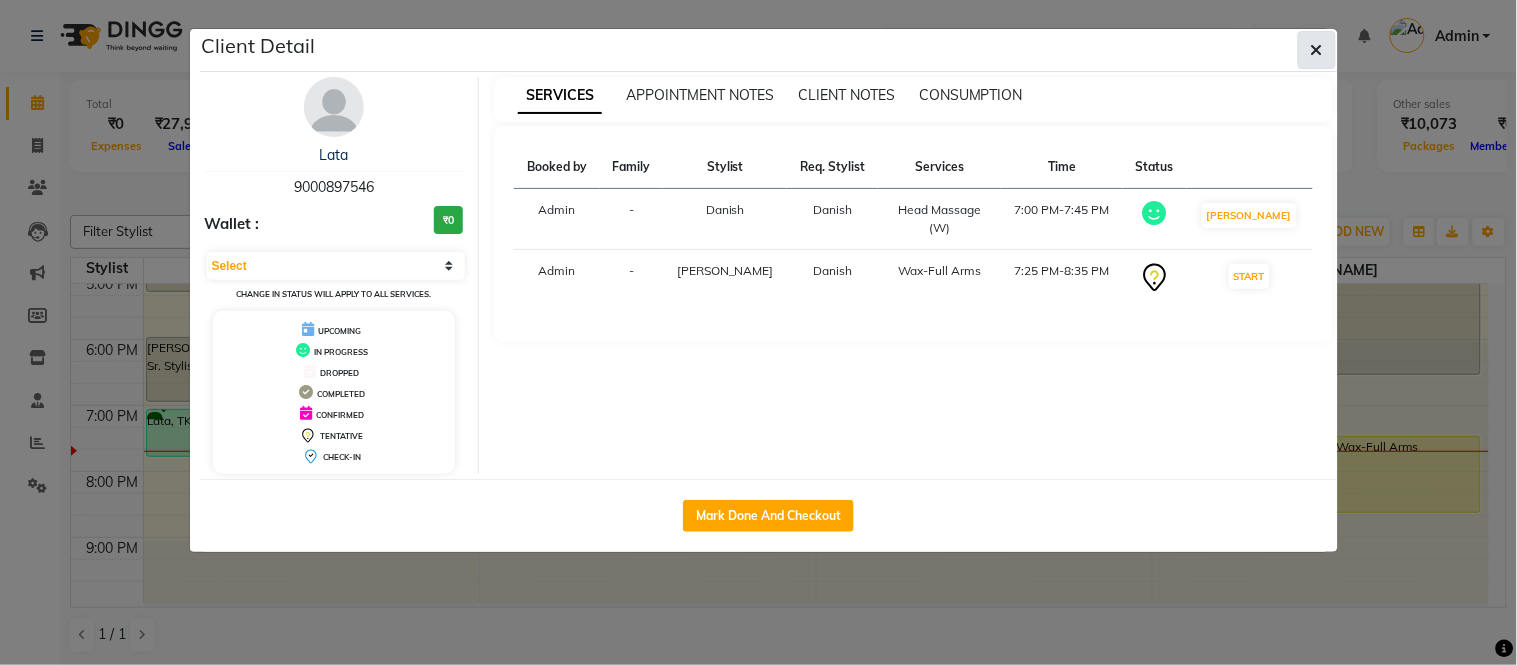 click 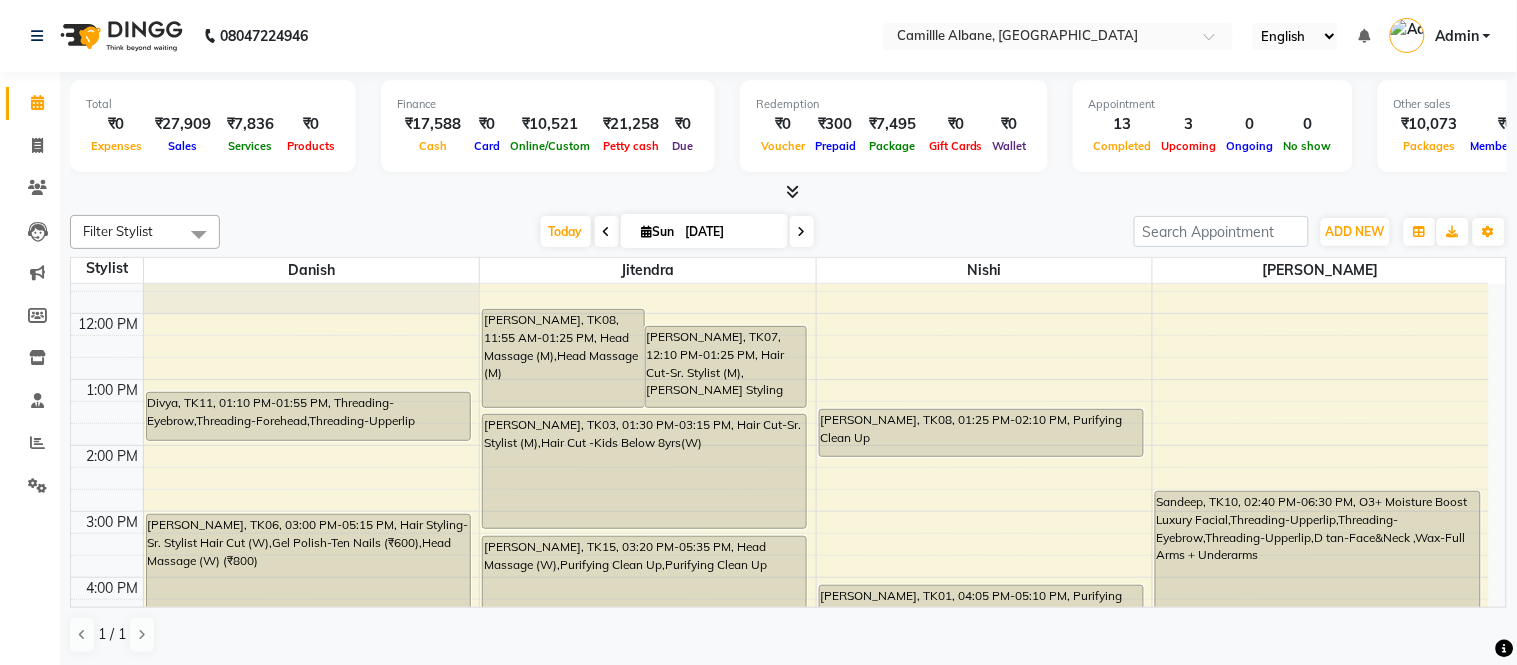 scroll, scrollTop: 604, scrollLeft: 0, axis: vertical 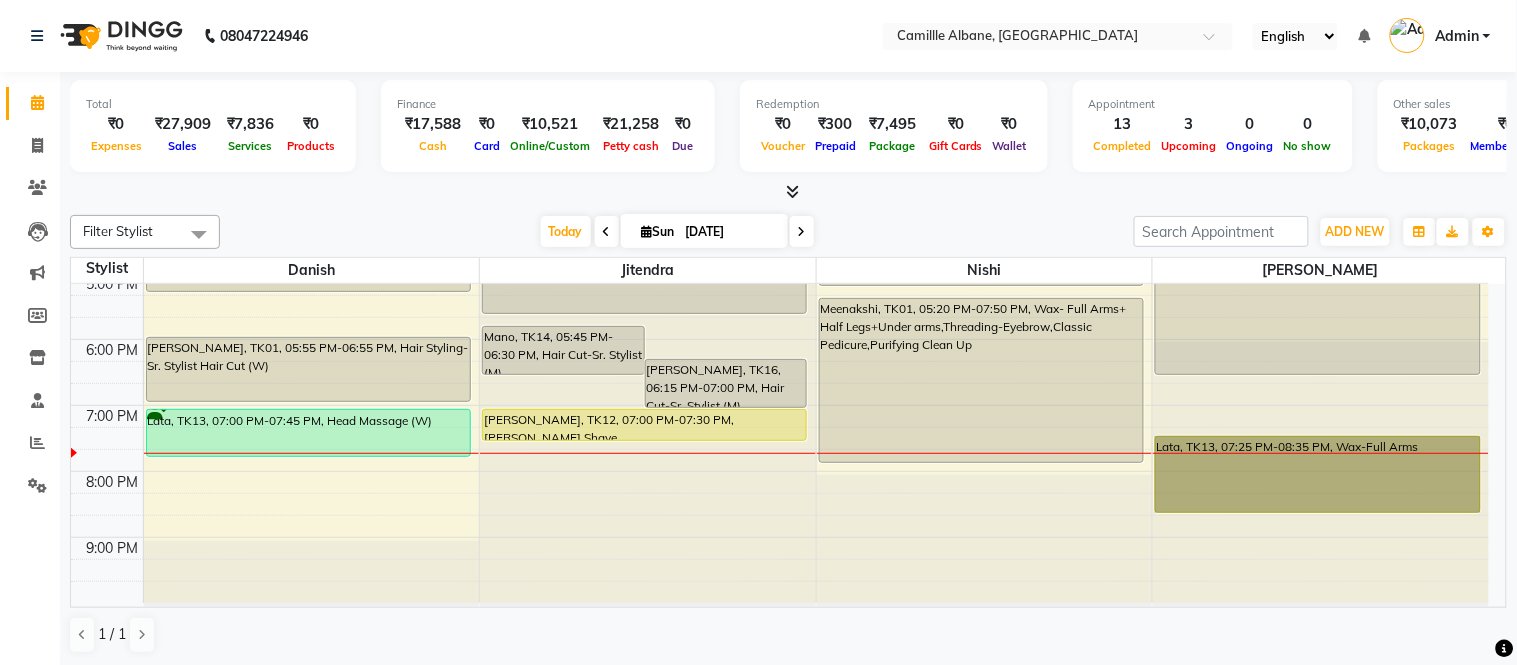 click at bounding box center (648, -320) 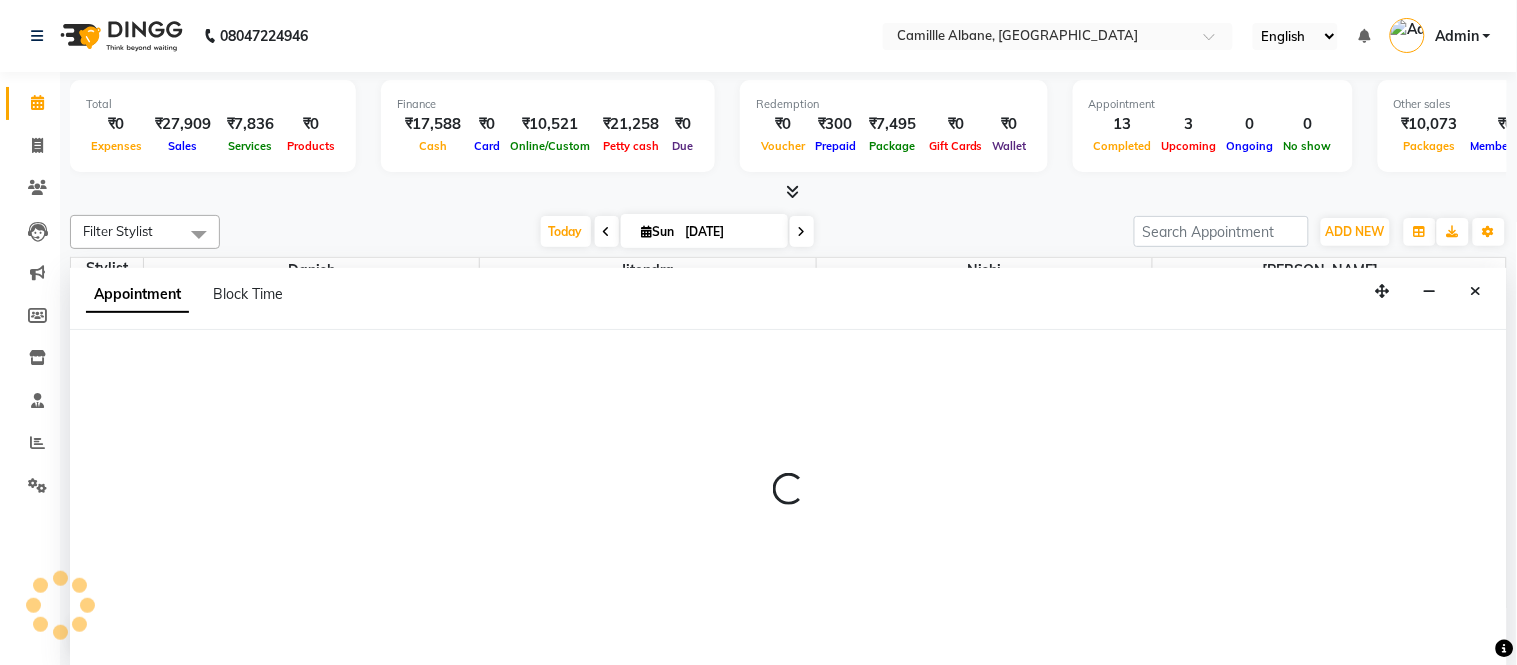 select on "57811" 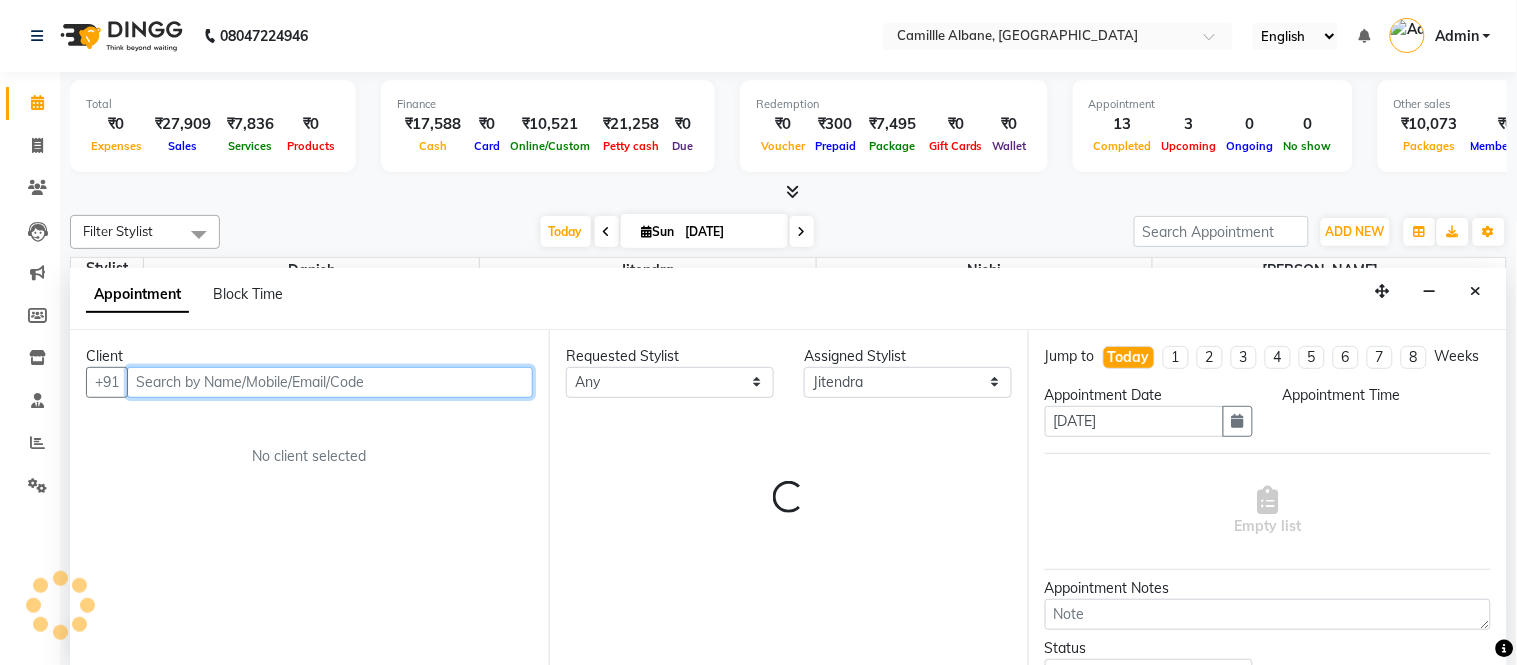 select on "1185" 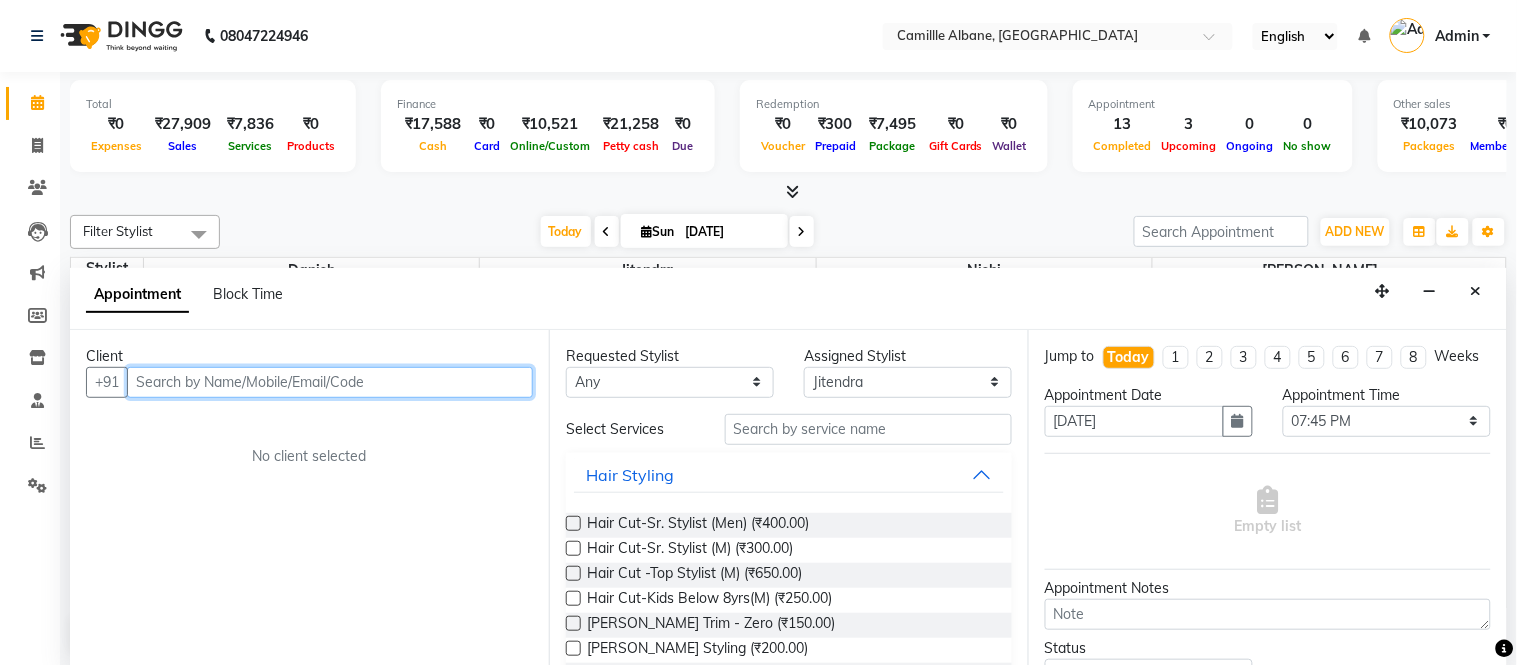 click at bounding box center [330, 382] 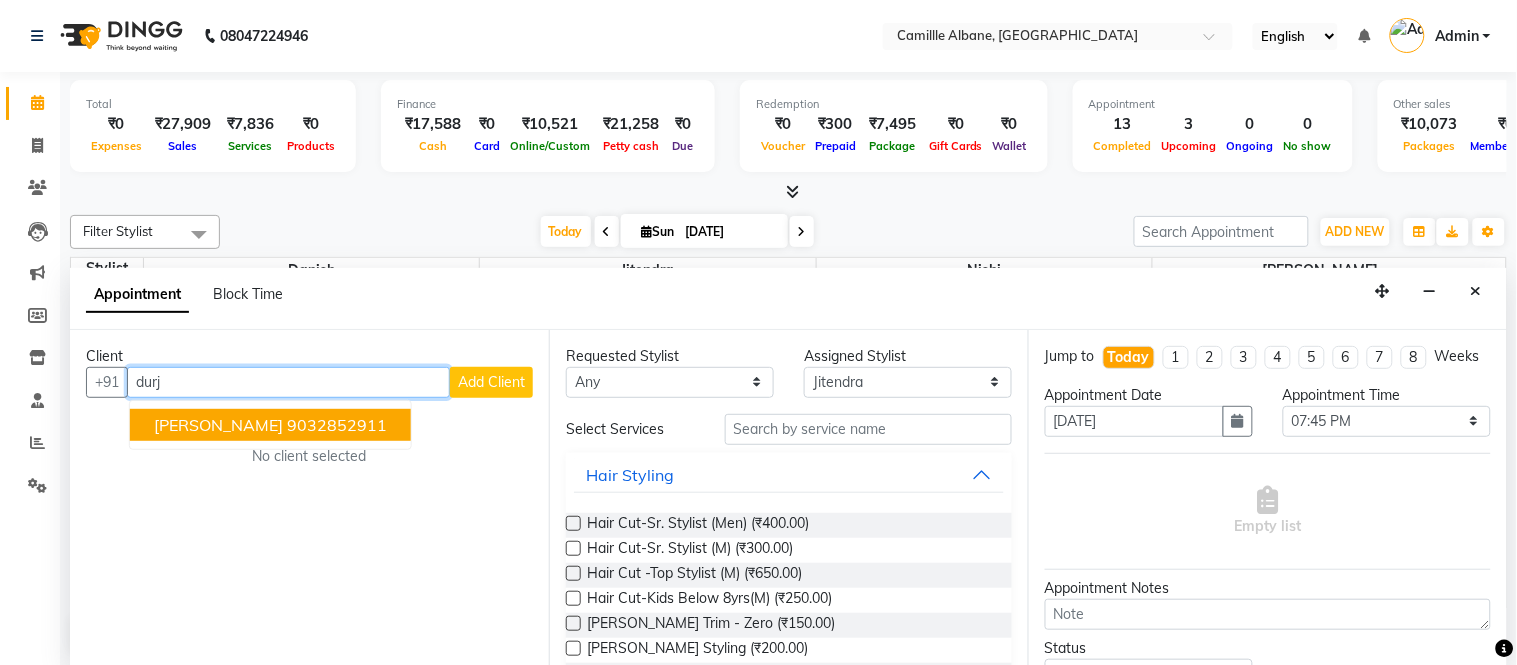 click on "9032852911" at bounding box center [337, 425] 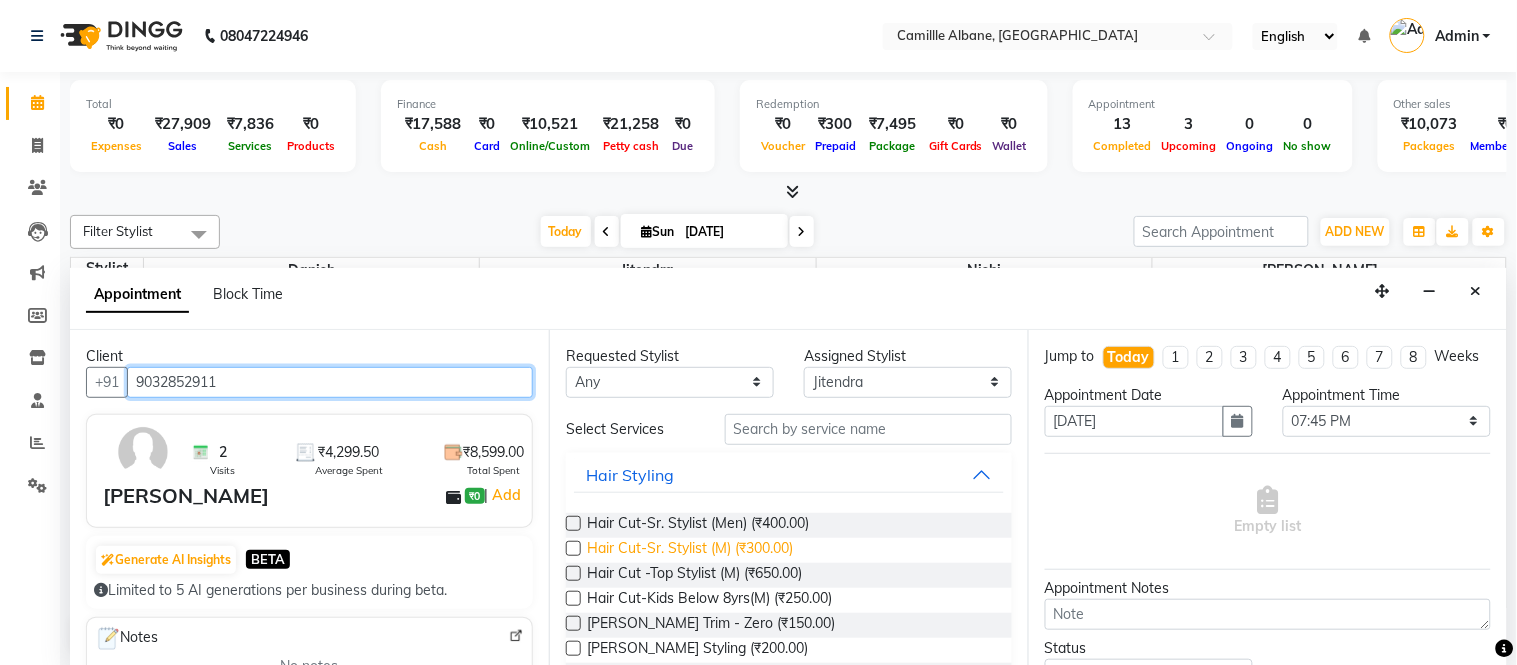 type on "9032852911" 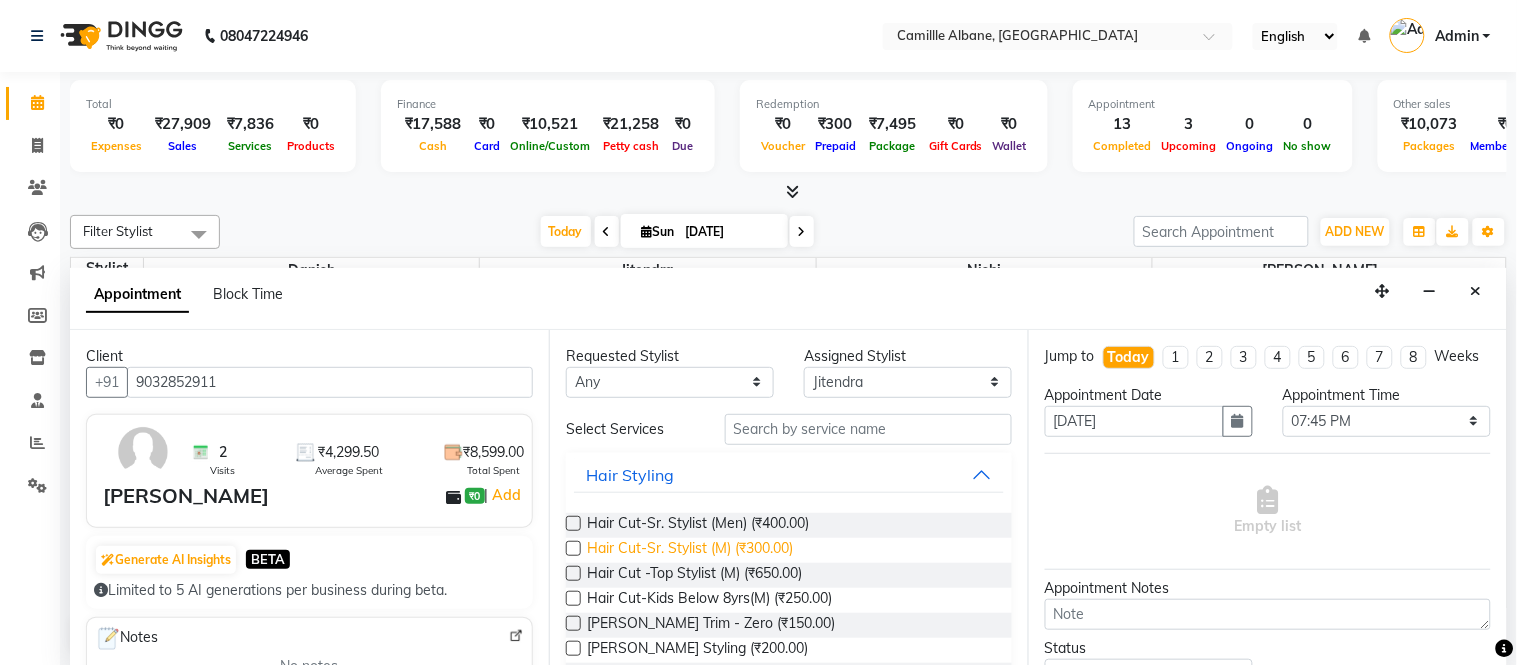 click on "Hair Cut-Sr. Stylist (M) (₹300.00)" at bounding box center (690, 550) 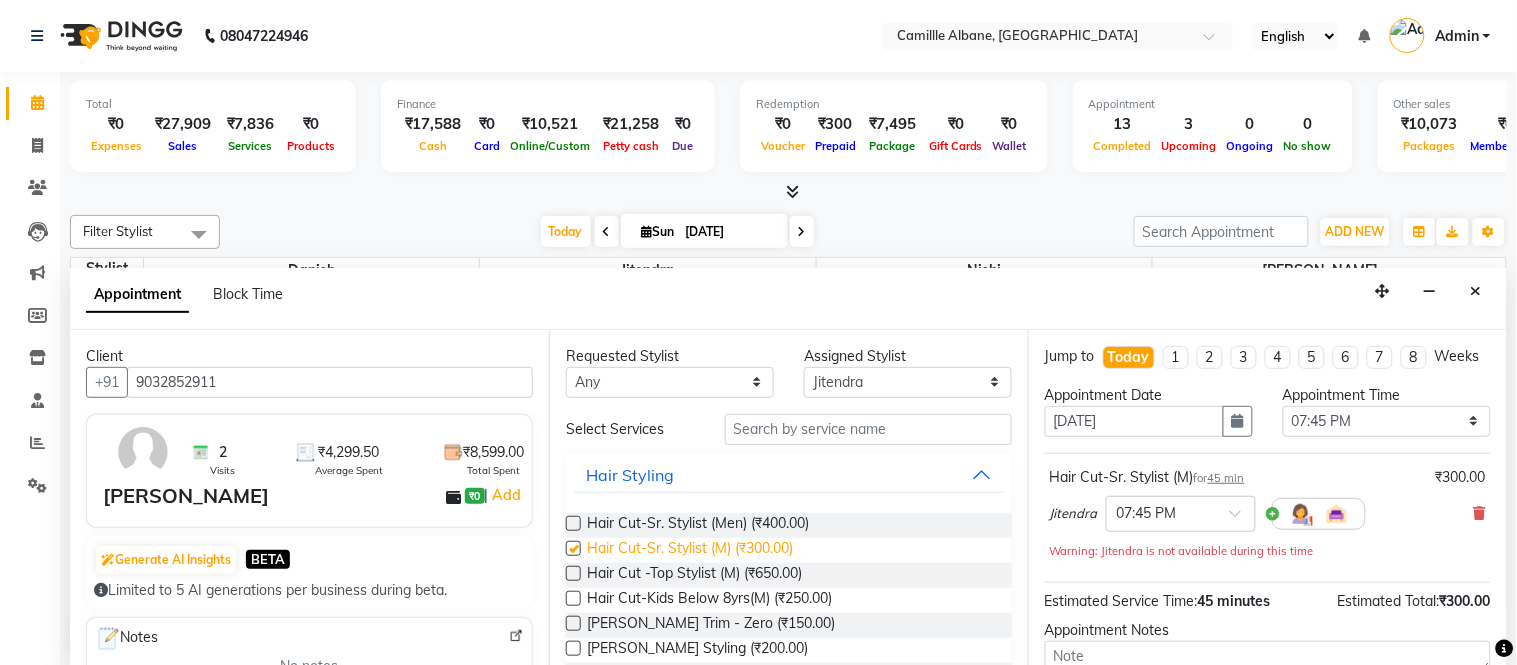 checkbox on "false" 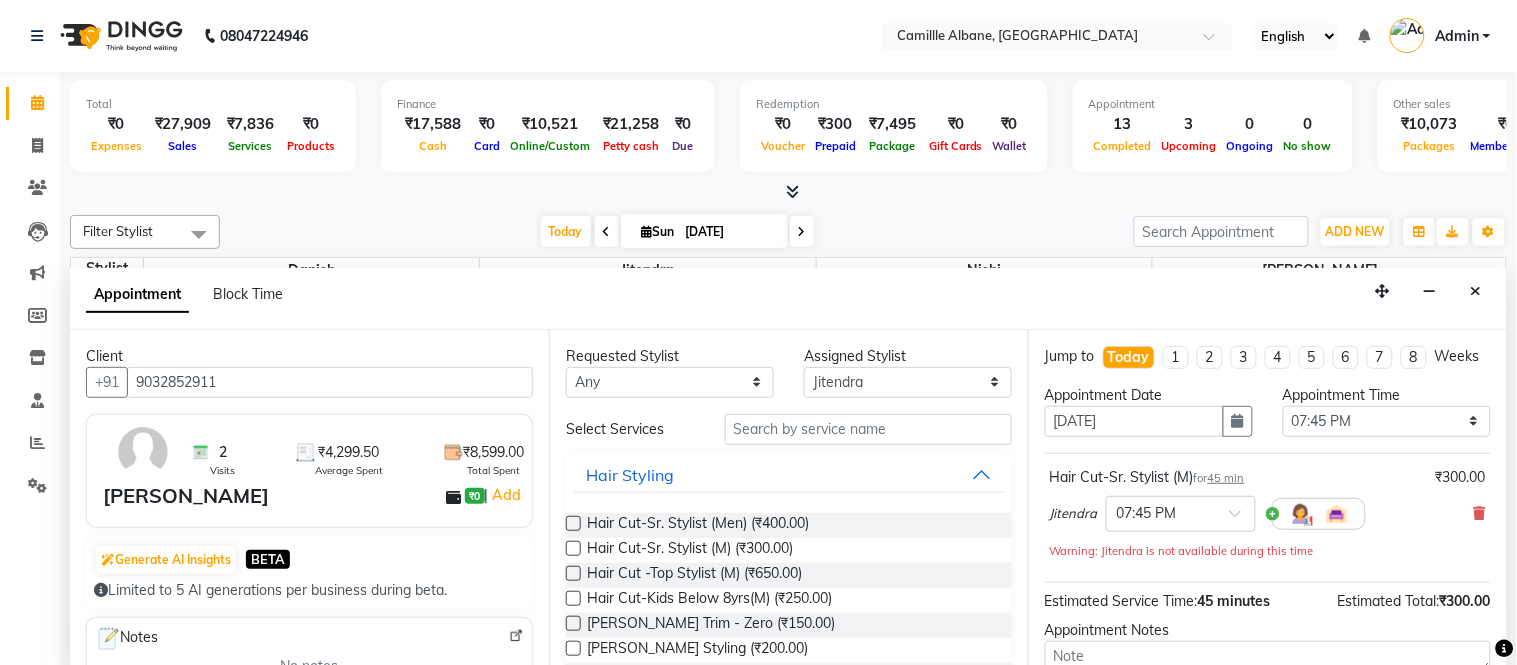 scroll, scrollTop: 185, scrollLeft: 0, axis: vertical 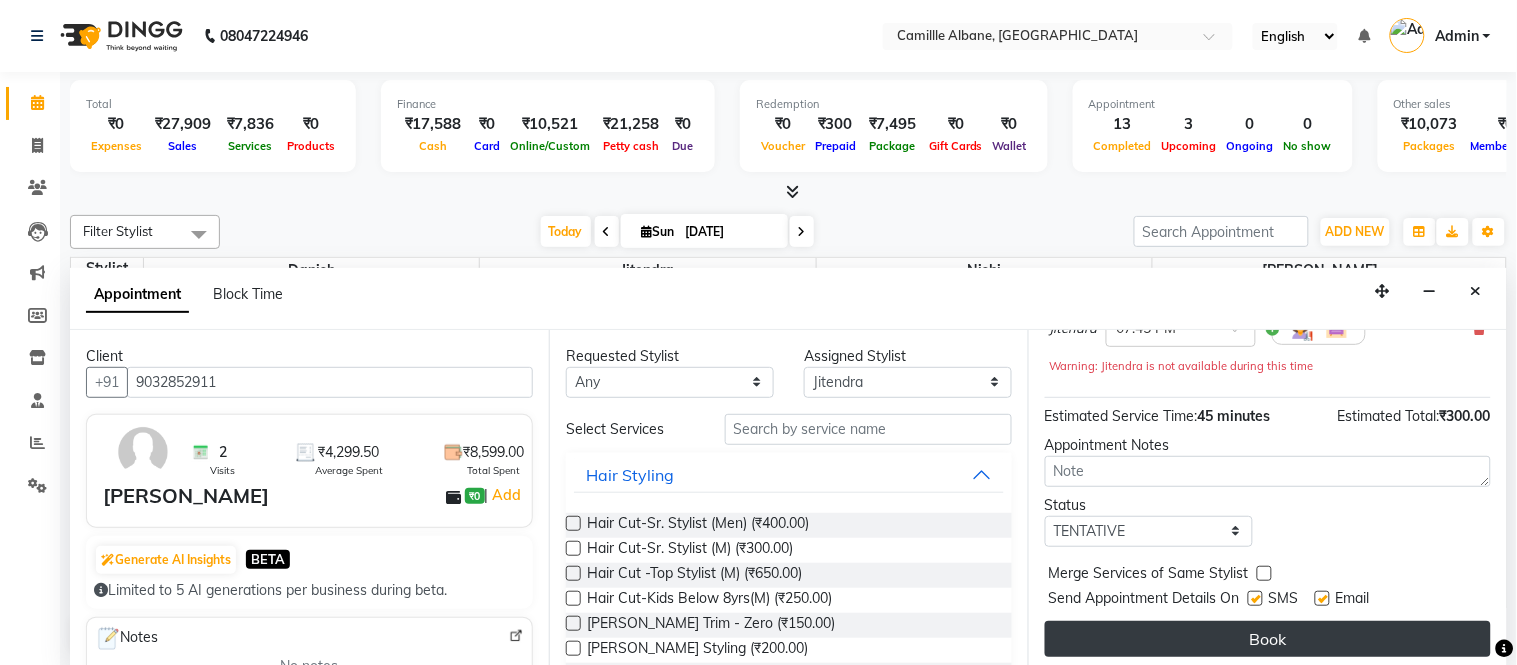 click on "Book" at bounding box center (1268, 639) 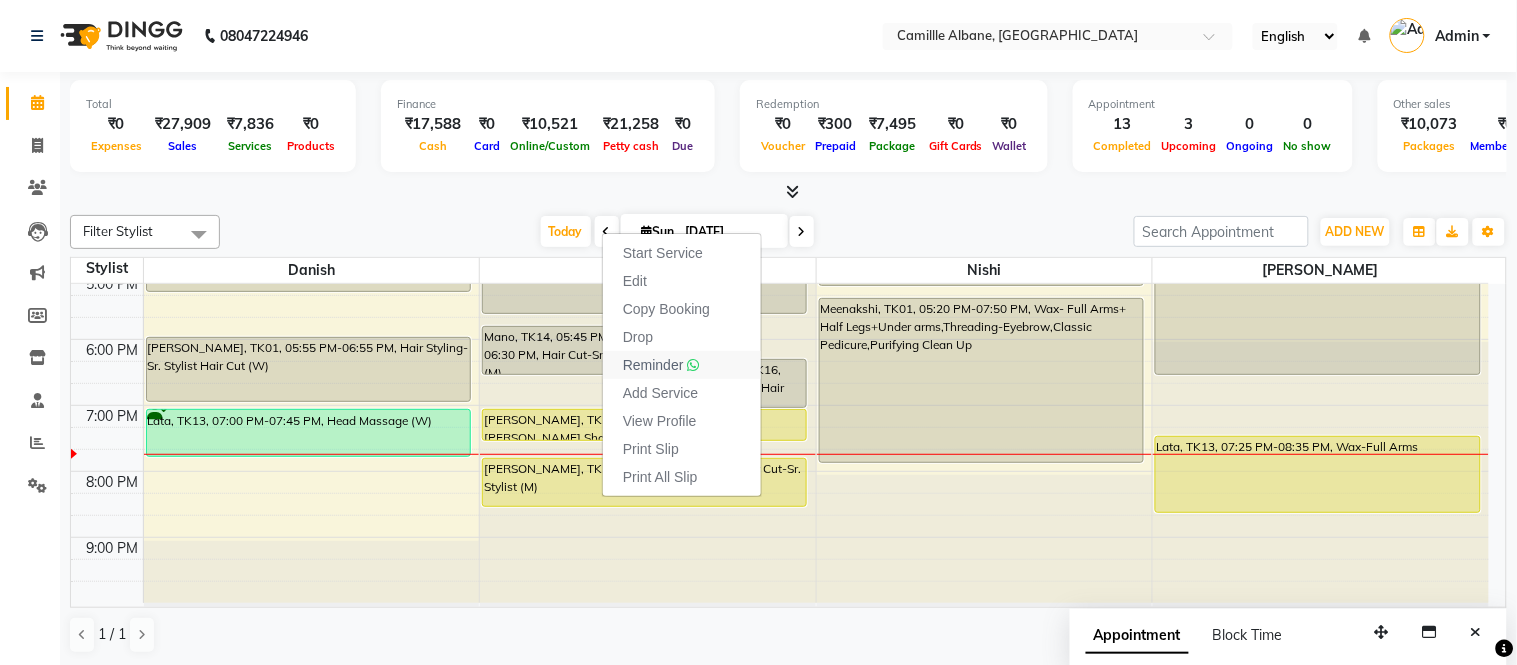 click on "Reminder" at bounding box center (653, 365) 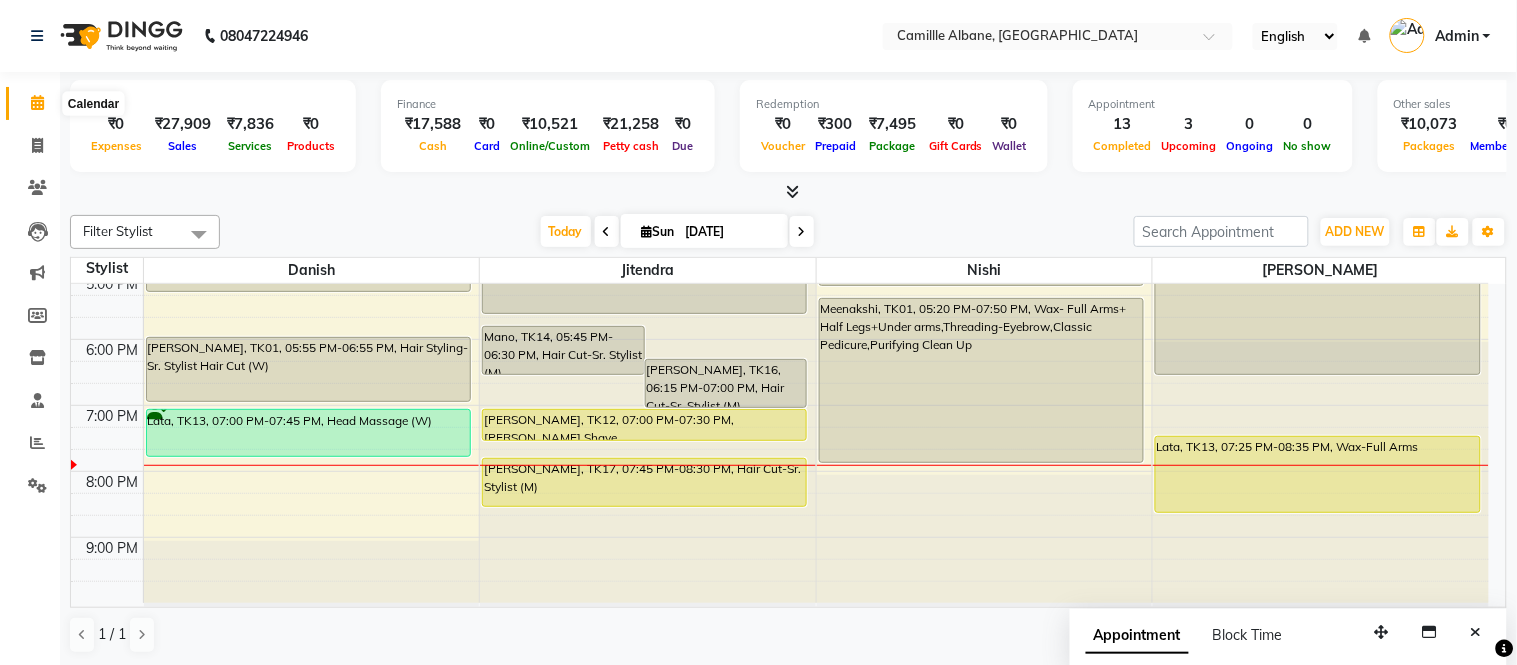 click 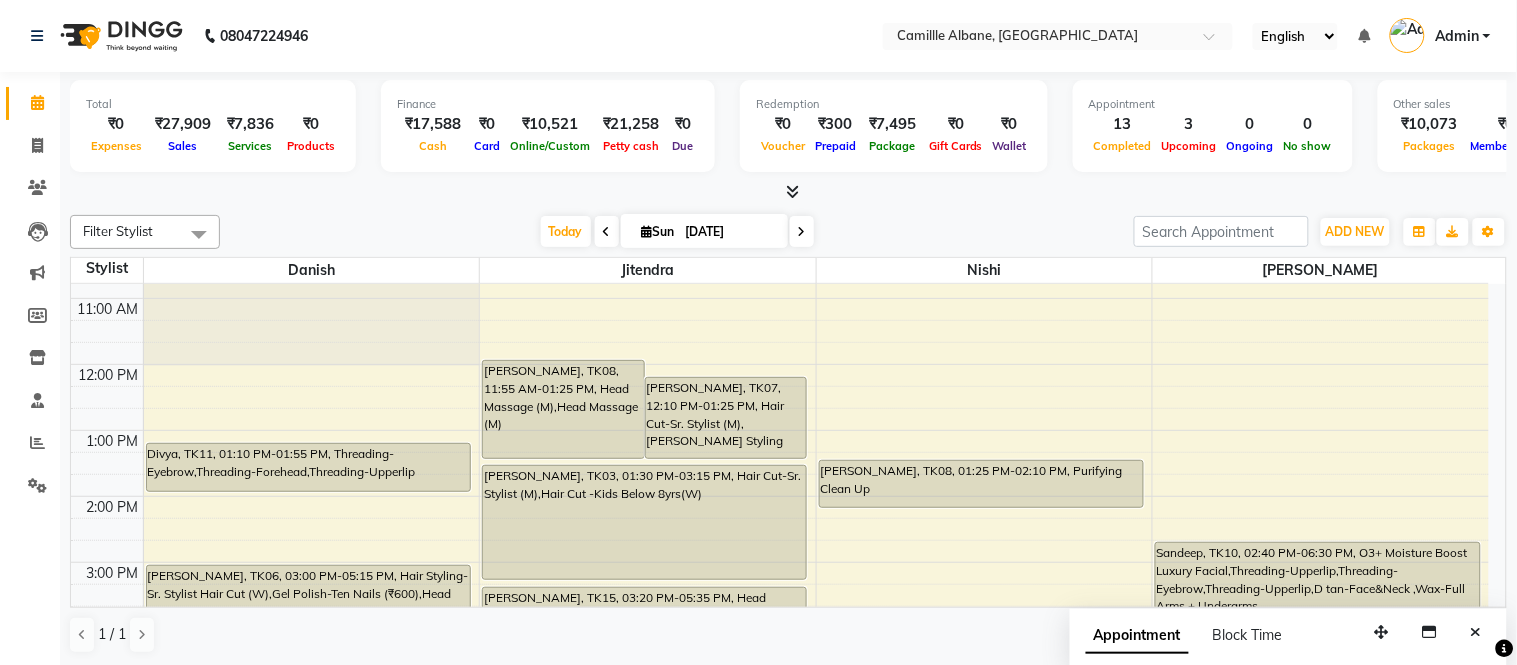 scroll, scrollTop: 0, scrollLeft: 0, axis: both 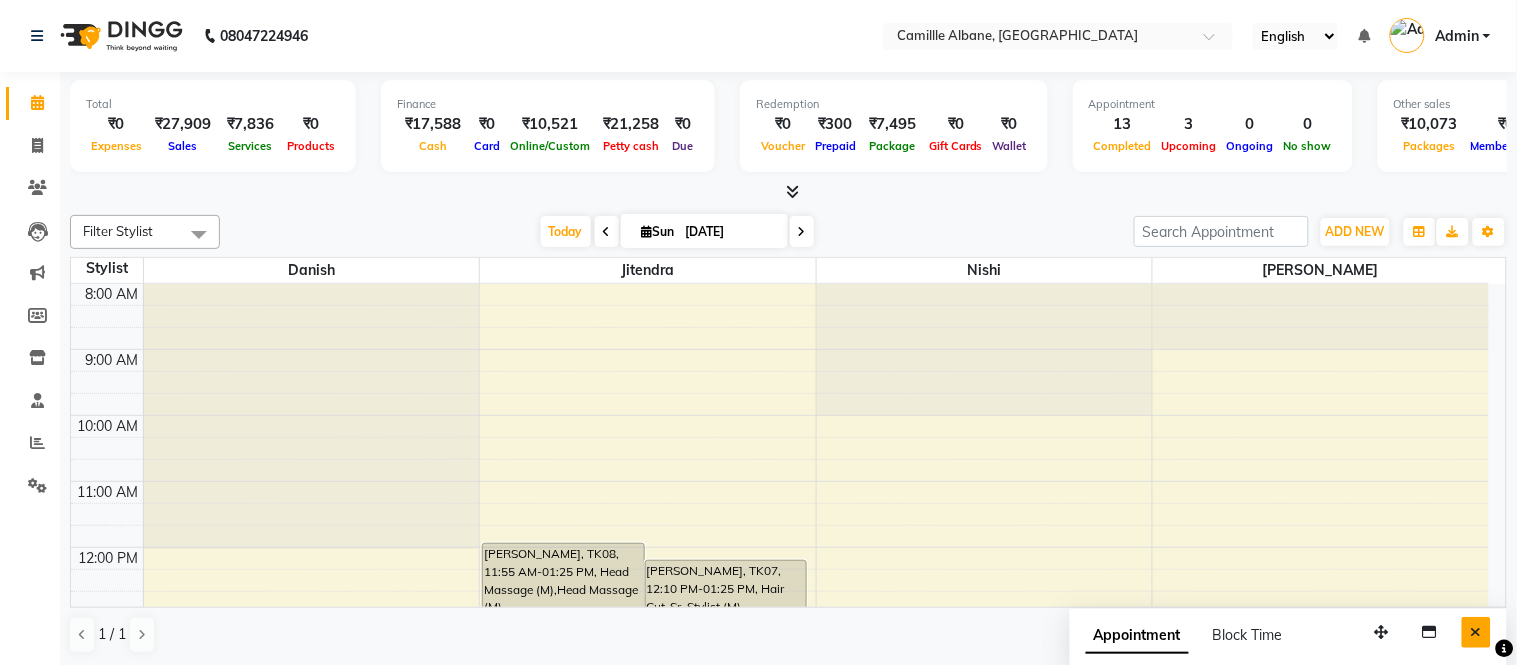 click at bounding box center [1476, 632] 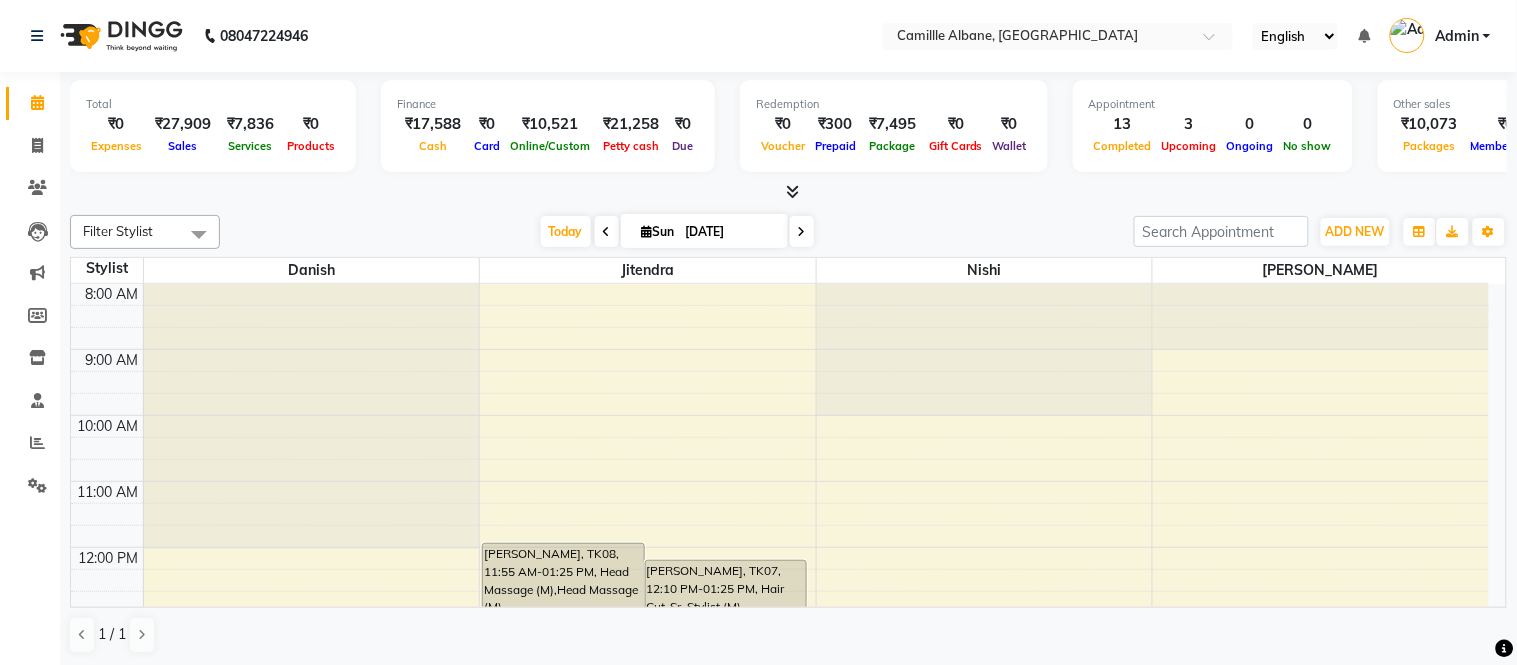 click on "Today  Sun 13-07-2025" at bounding box center [677, 232] 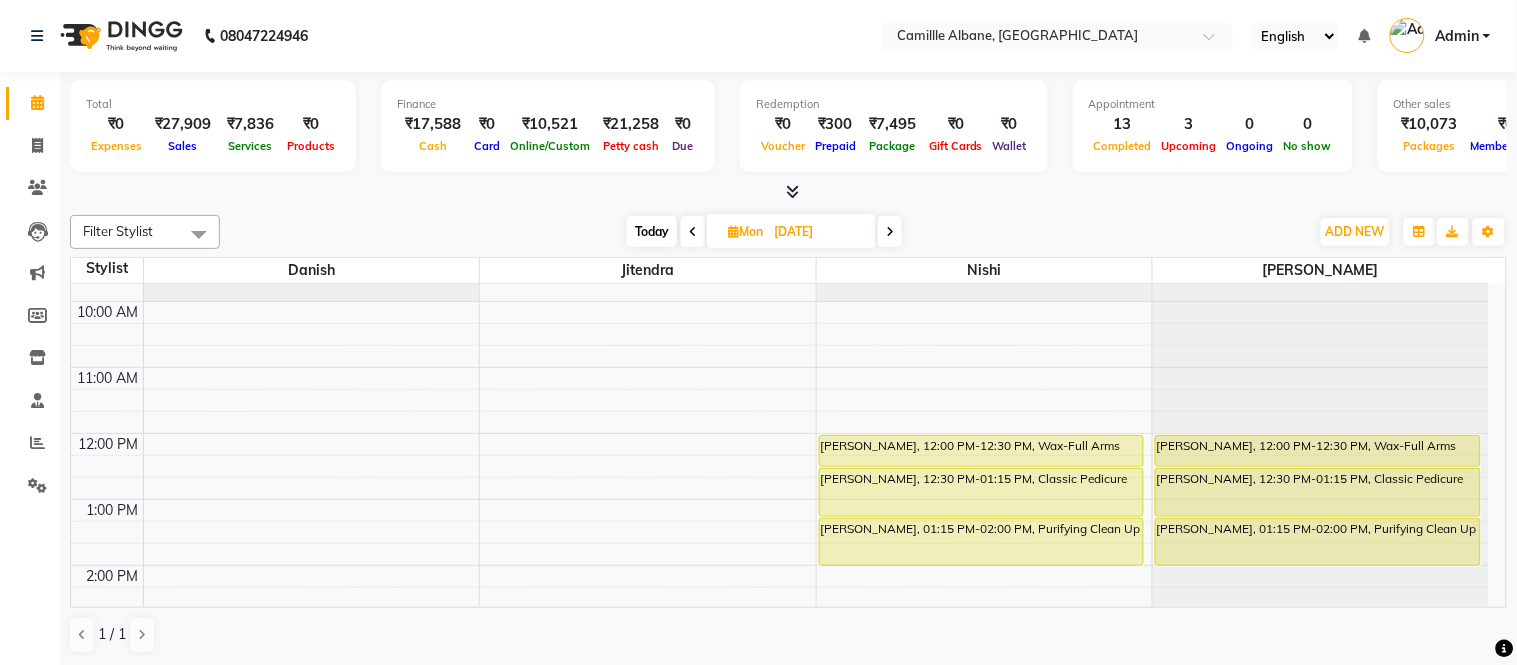 scroll, scrollTop: 185, scrollLeft: 0, axis: vertical 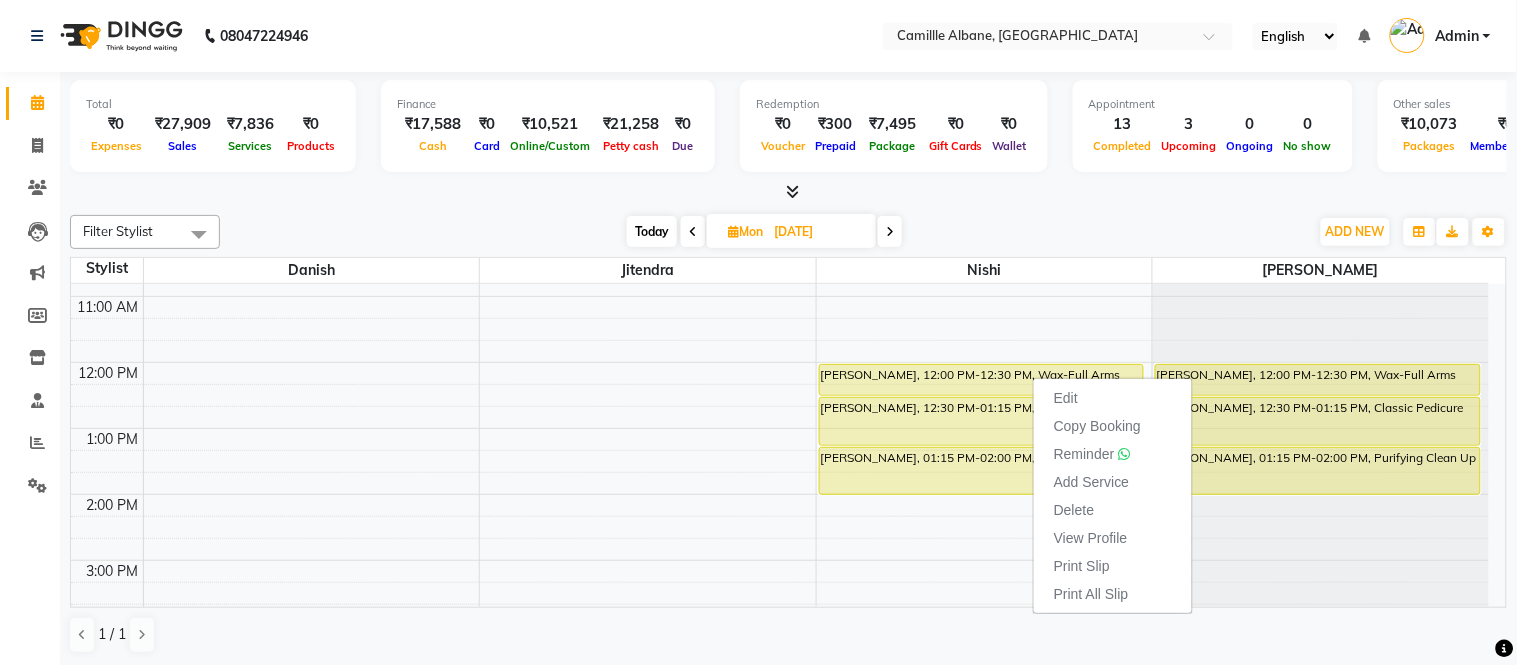 click on "1 / 1" at bounding box center [788, 635] 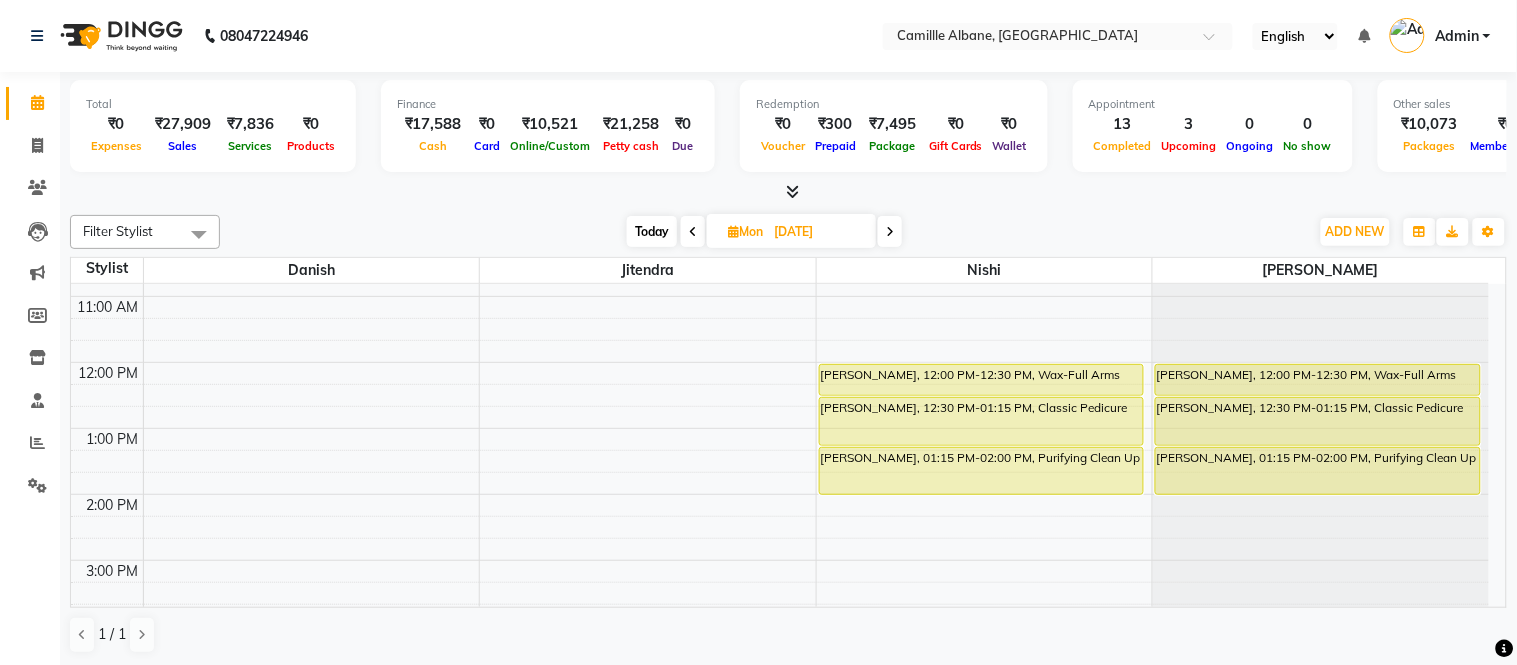 click on "8:00 AM 9:00 AM 10:00 AM 11:00 AM 12:00 PM 1:00 PM 2:00 PM 3:00 PM 4:00 PM 5:00 PM 6:00 PM 7:00 PM 8:00 PM 9:00 PM    Payal, 12:00 PM-12:30 PM, Wax-Full Arms    Payal, 12:30 PM-01:15 PM, Classic Pedicure    Payal, 01:15 PM-02:00 PM, Purifying Clean Up    Payal, 12:00 PM-12:30 PM, Wax-Full Arms    Payal, 12:30 PM-01:15 PM, Classic Pedicure    Payal, 01:15 PM-02:00 PM, Purifying Clean Up" at bounding box center (780, 560) 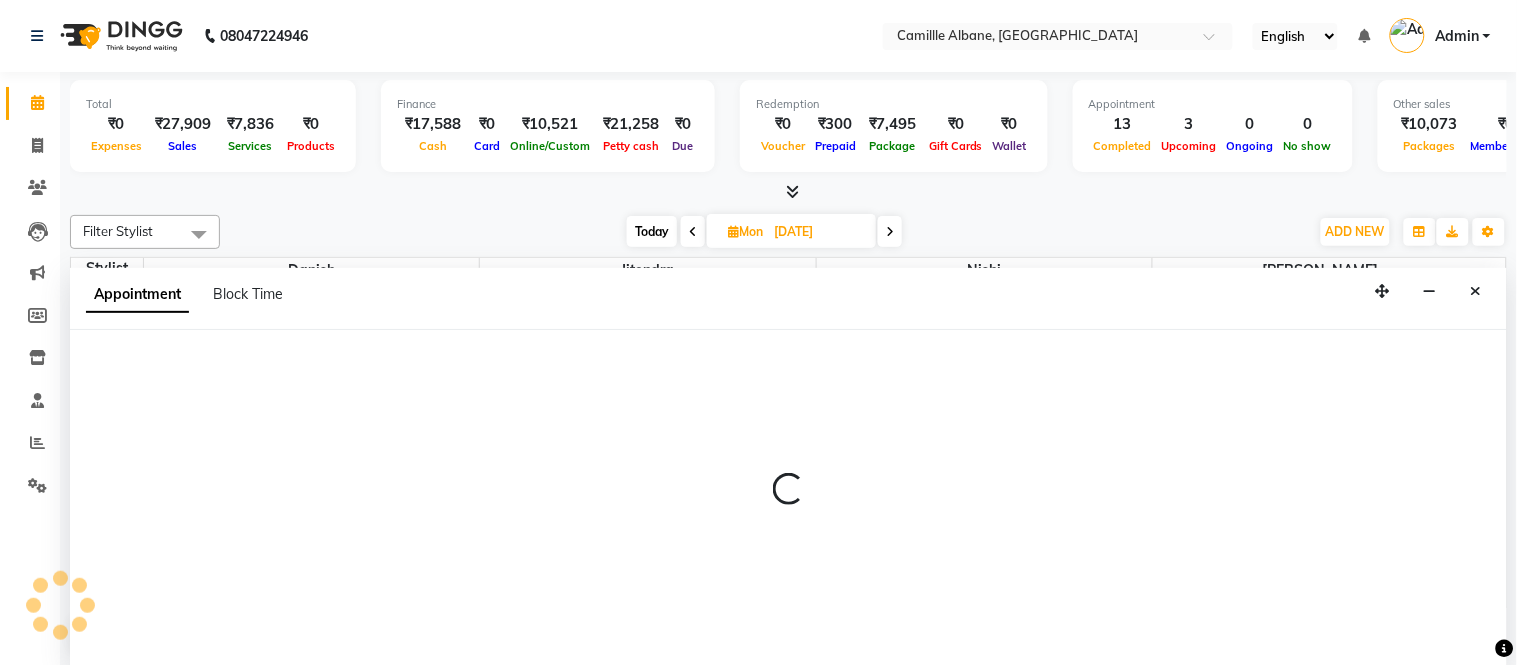 select on "57811" 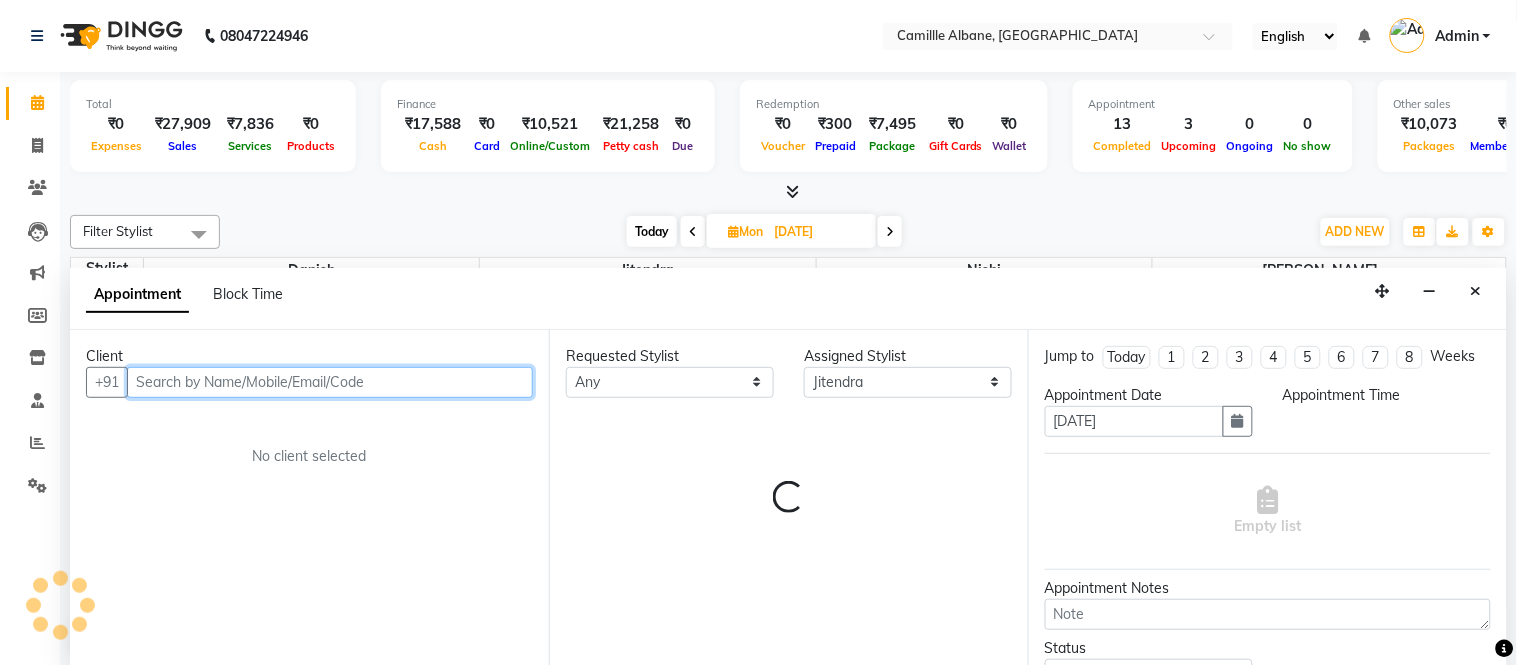 select on "765" 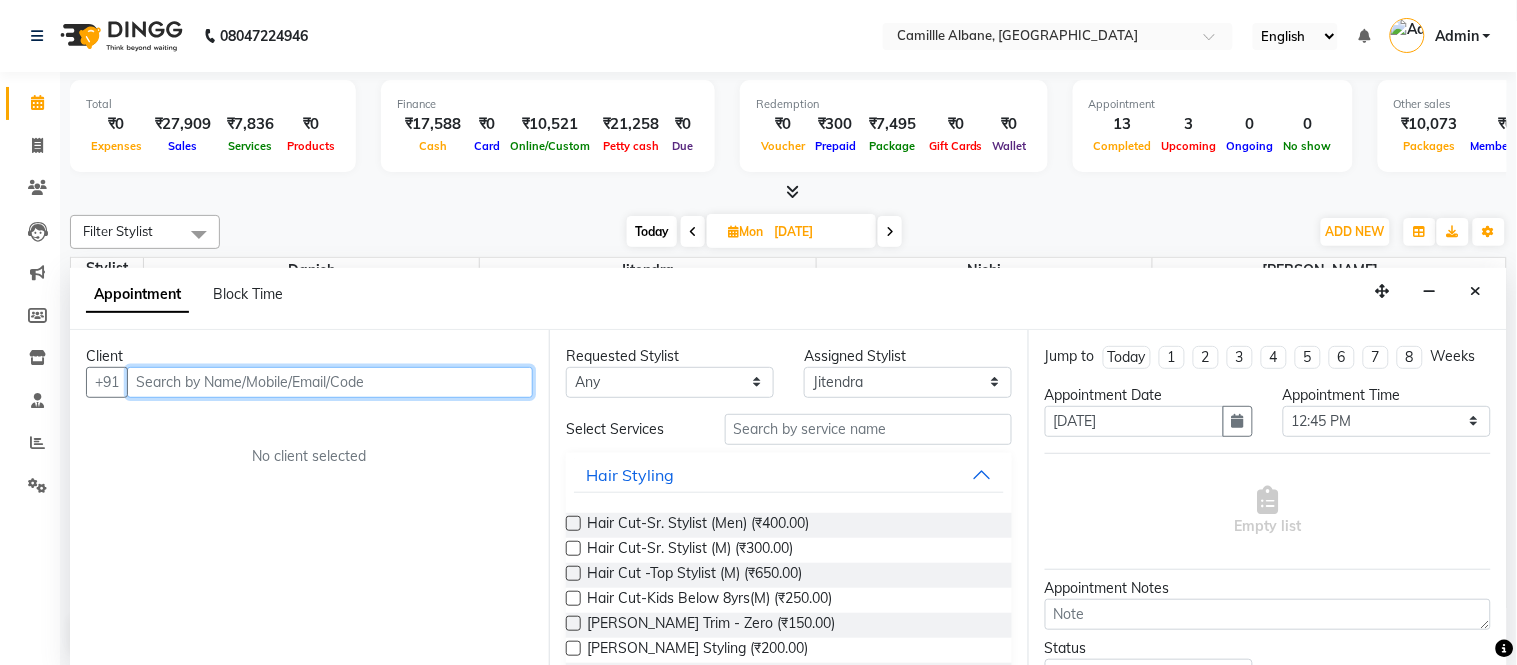 click at bounding box center (330, 382) 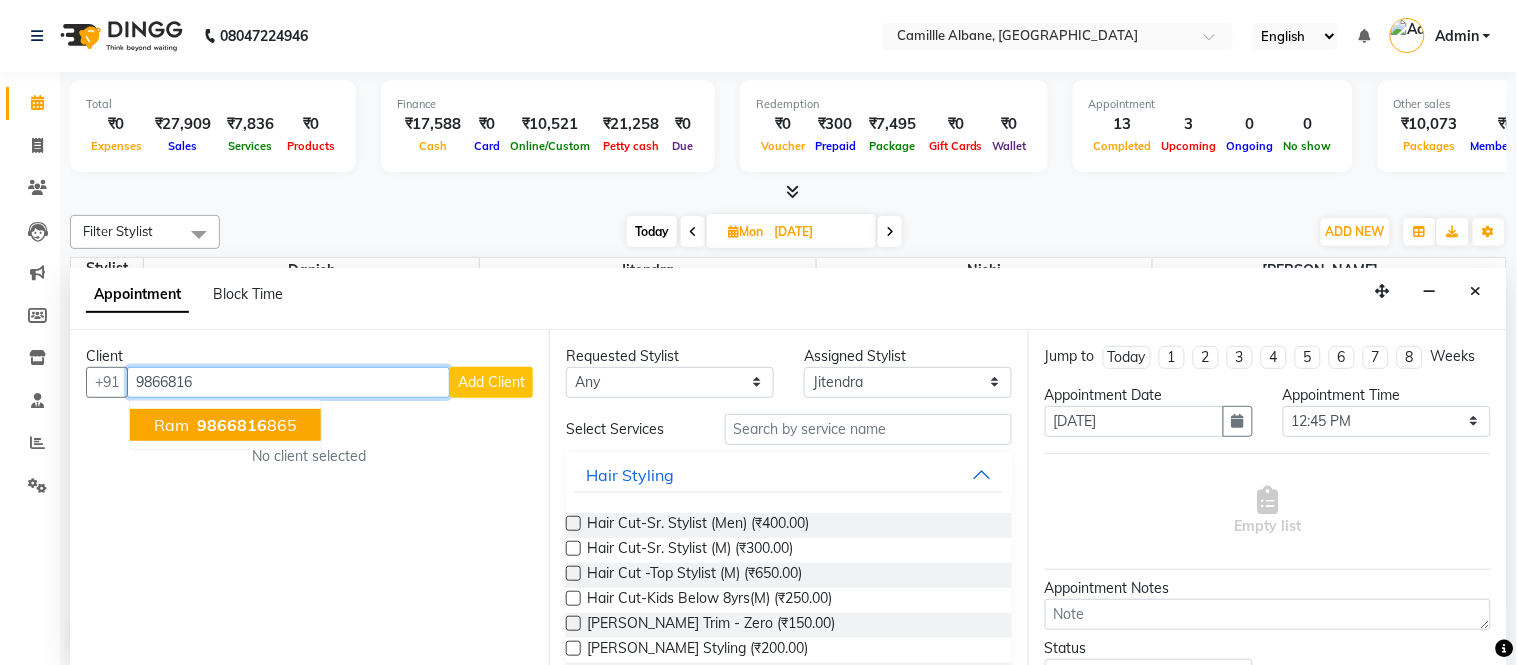 click on "Ram   9866816 865" at bounding box center (225, 425) 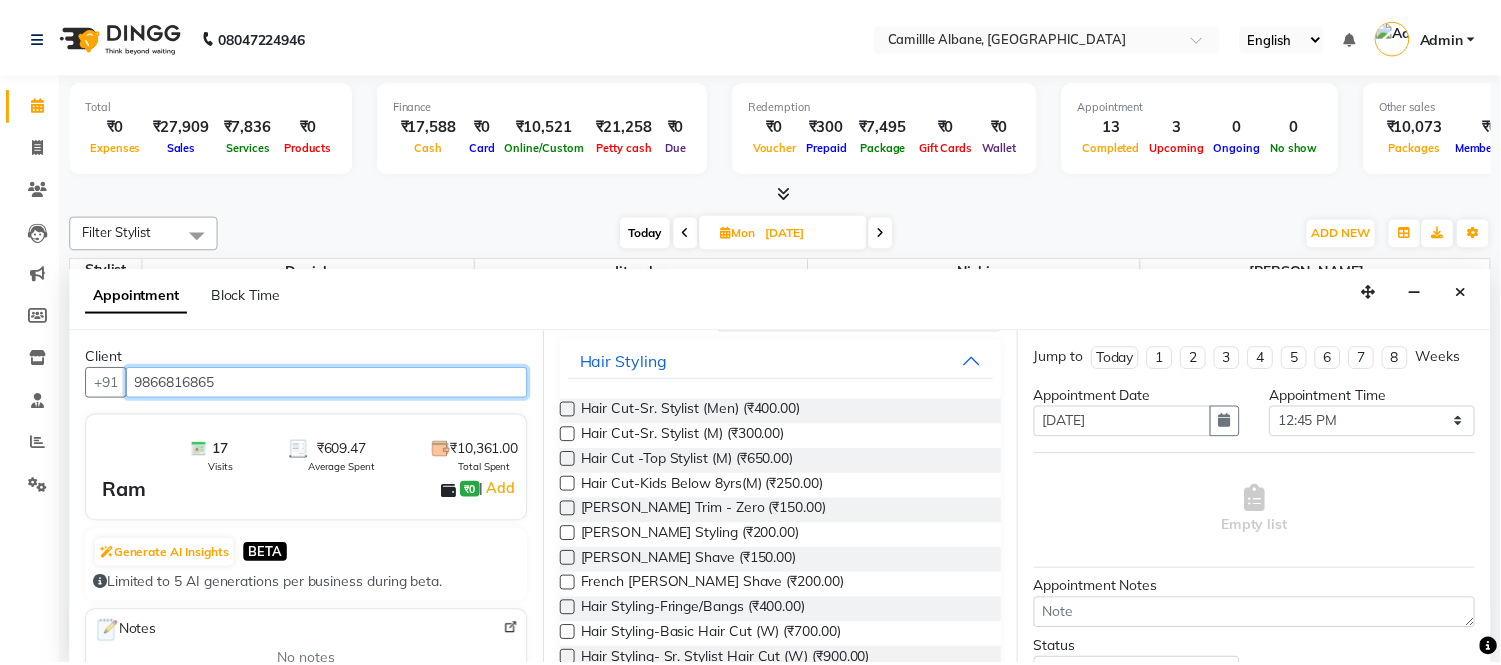 scroll, scrollTop: 0, scrollLeft: 0, axis: both 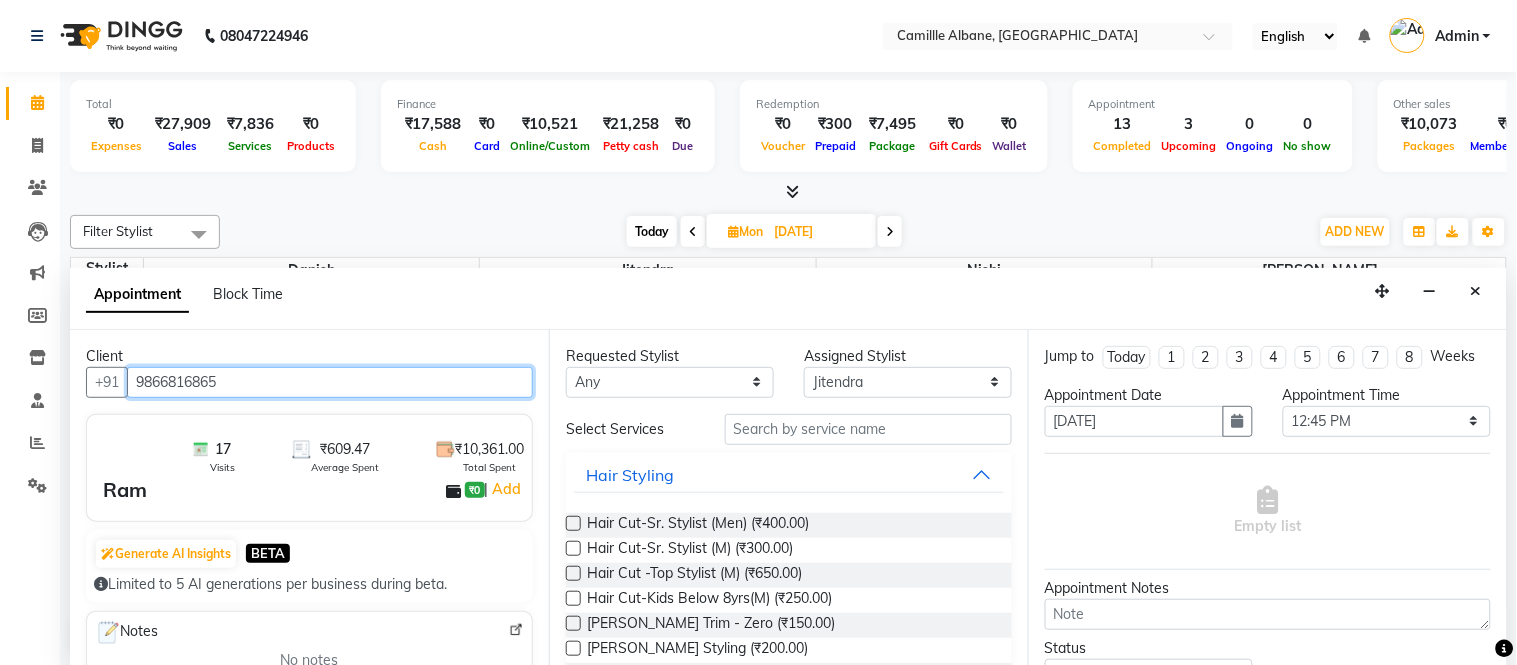 type on "9866816865" 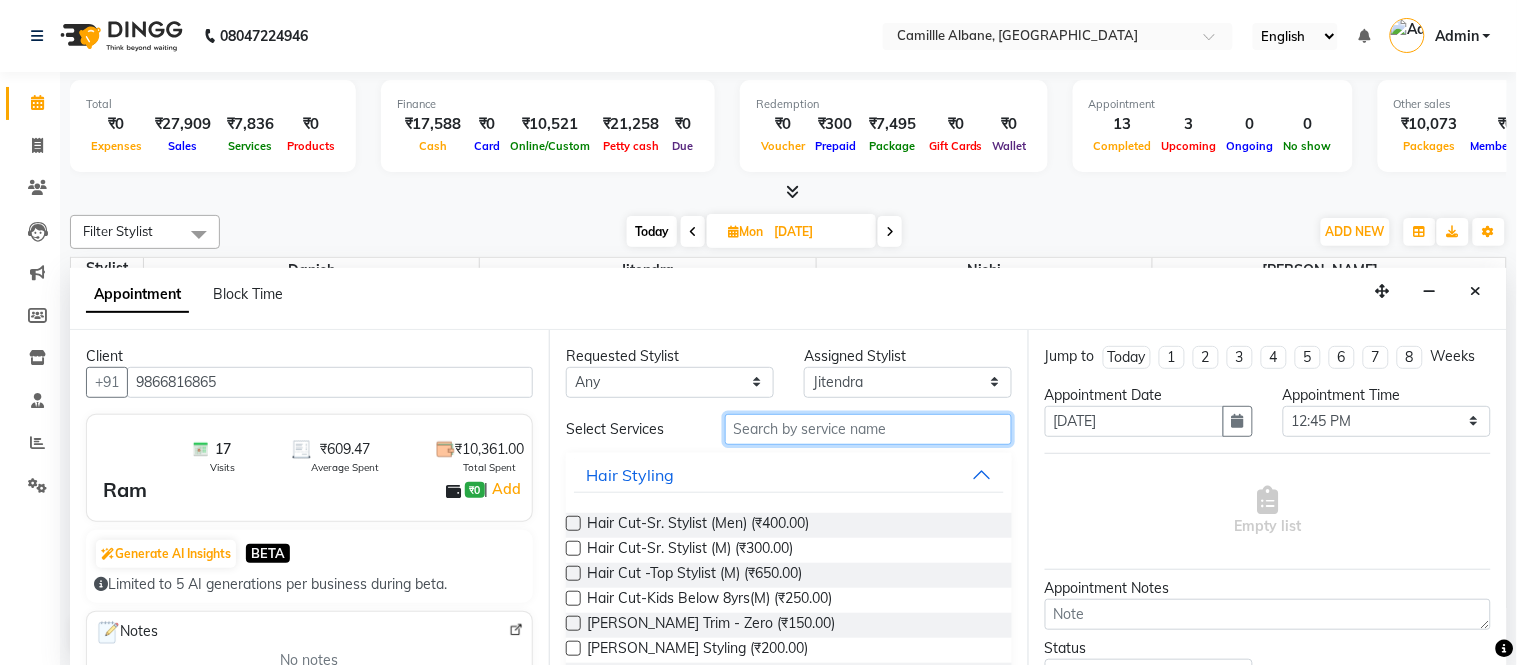 click at bounding box center (868, 429) 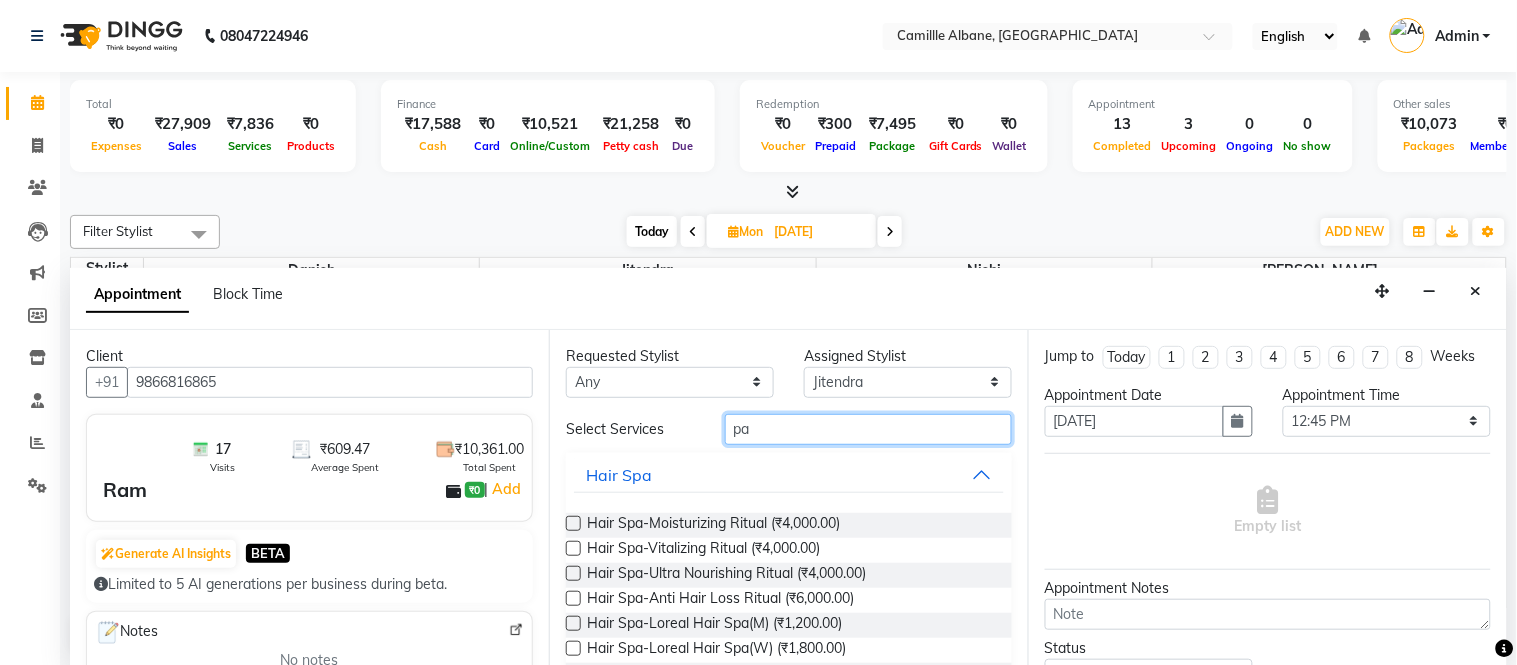 type on "p" 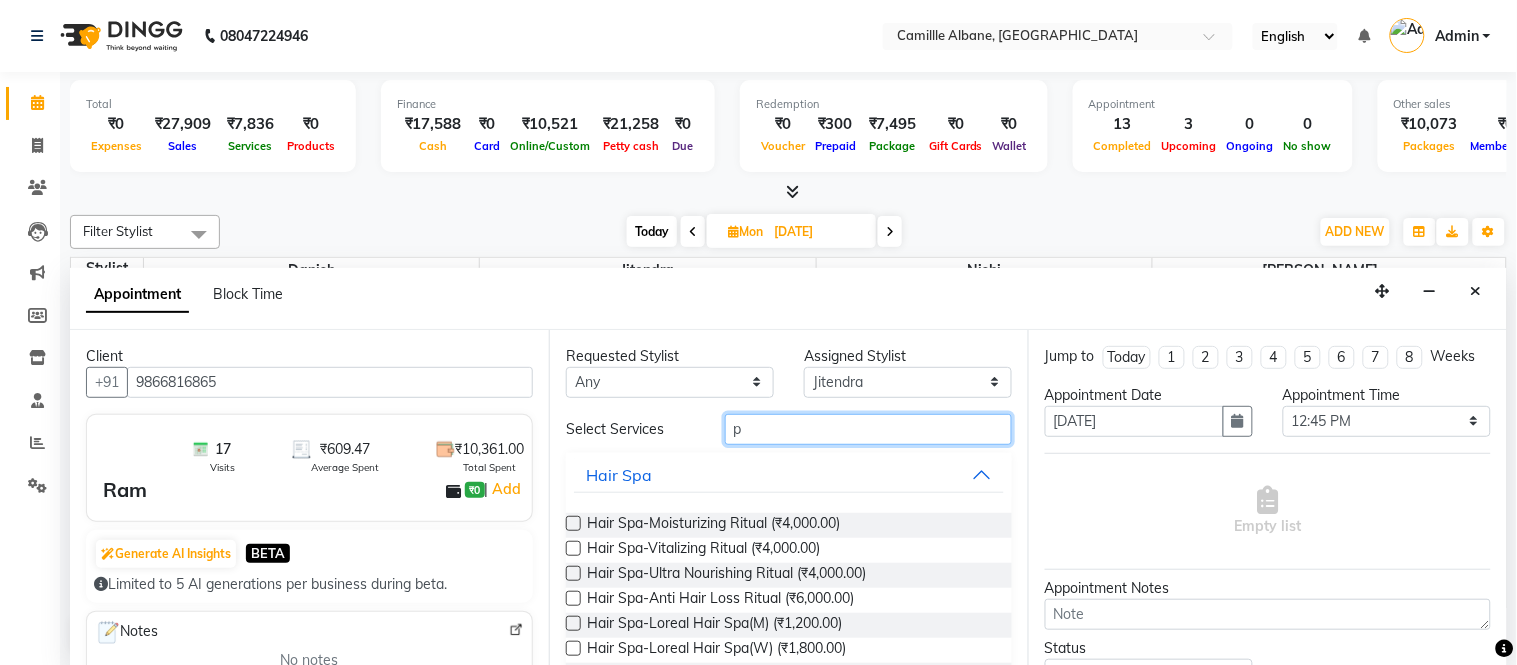 type 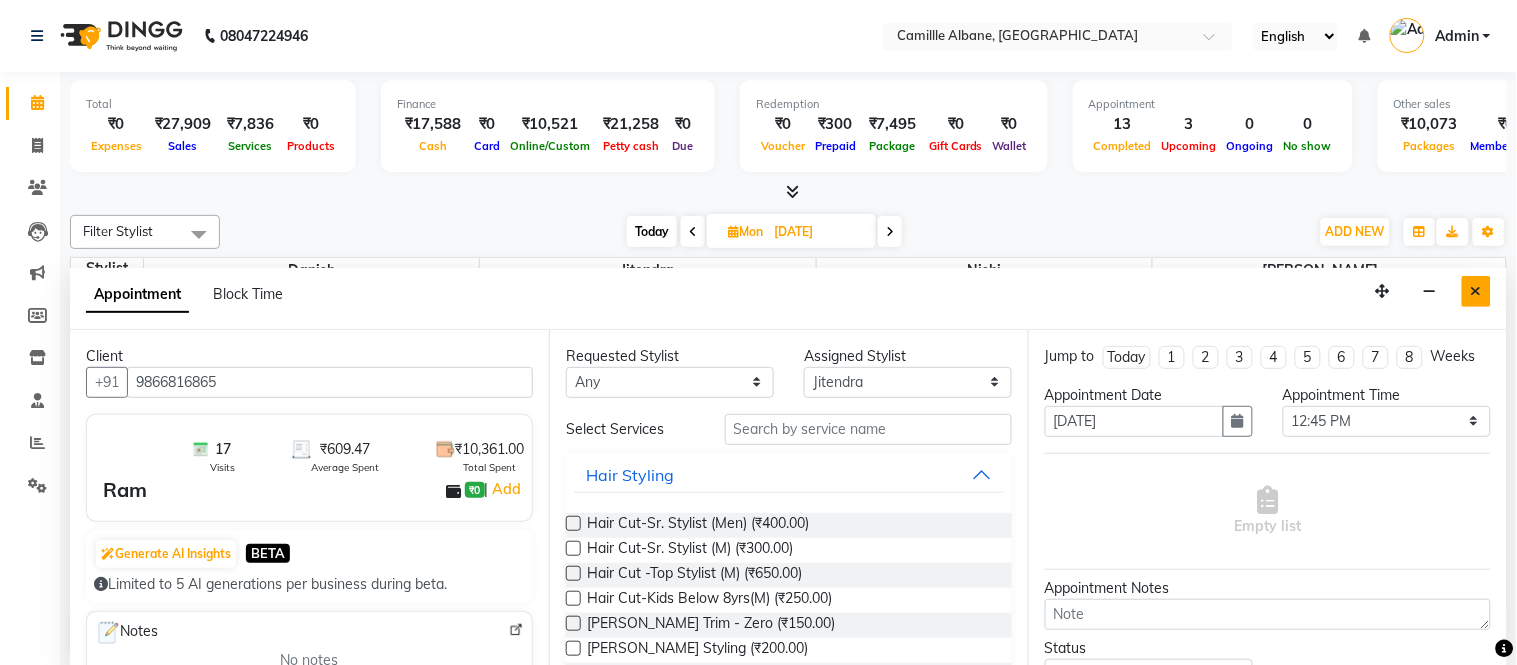 click at bounding box center (1476, 291) 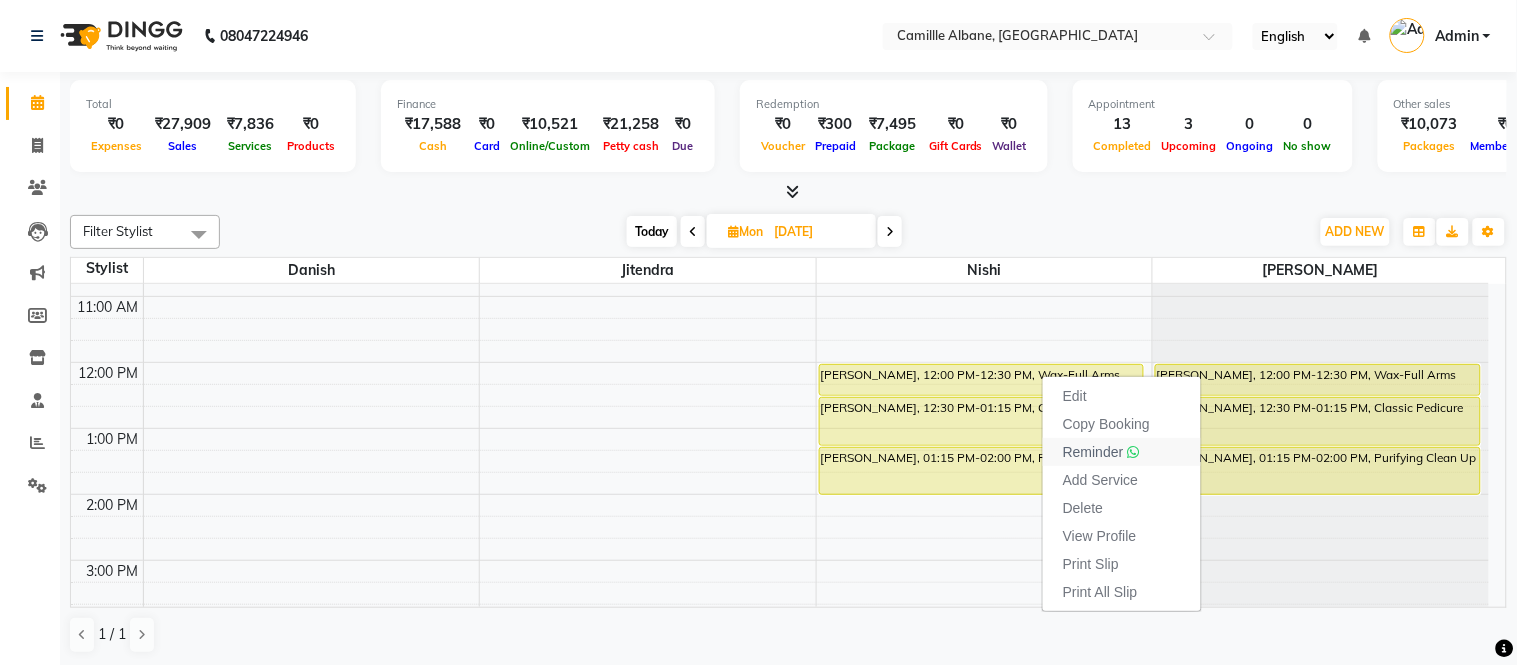 click at bounding box center [1134, 452] 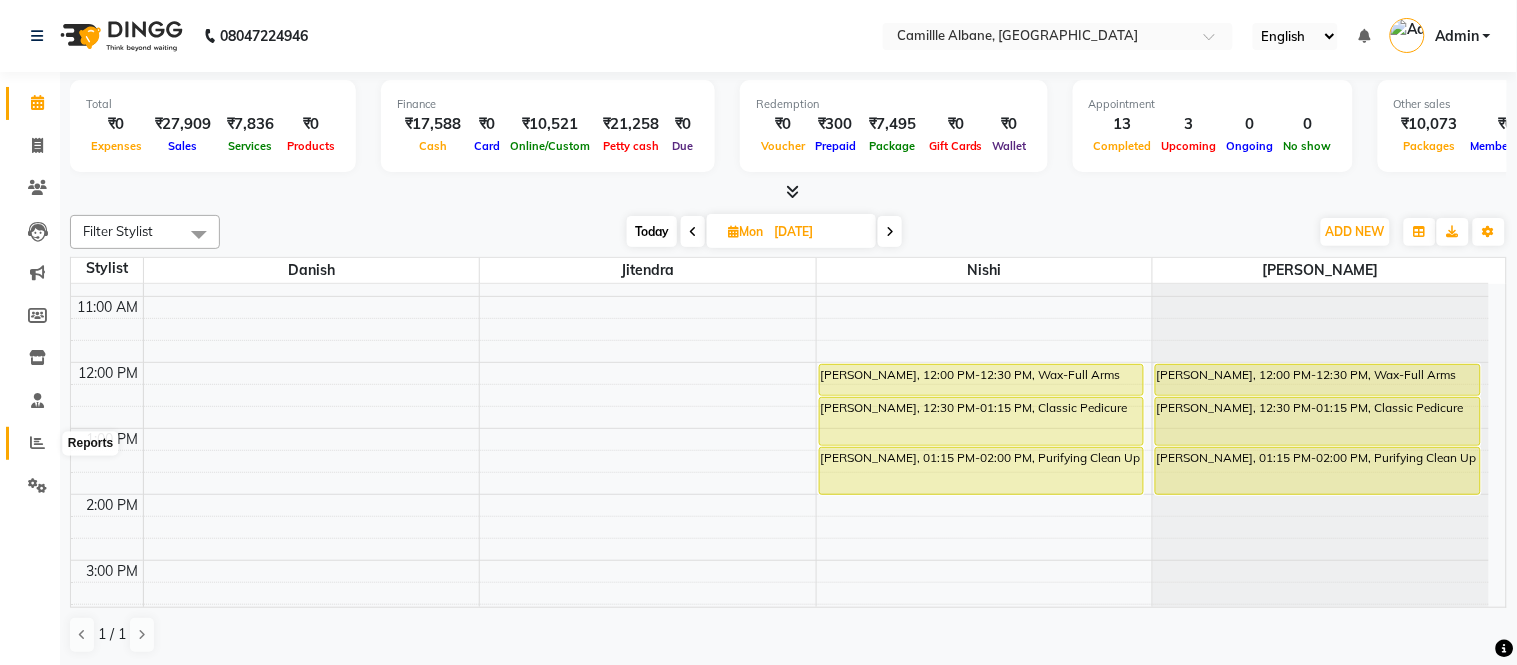 click 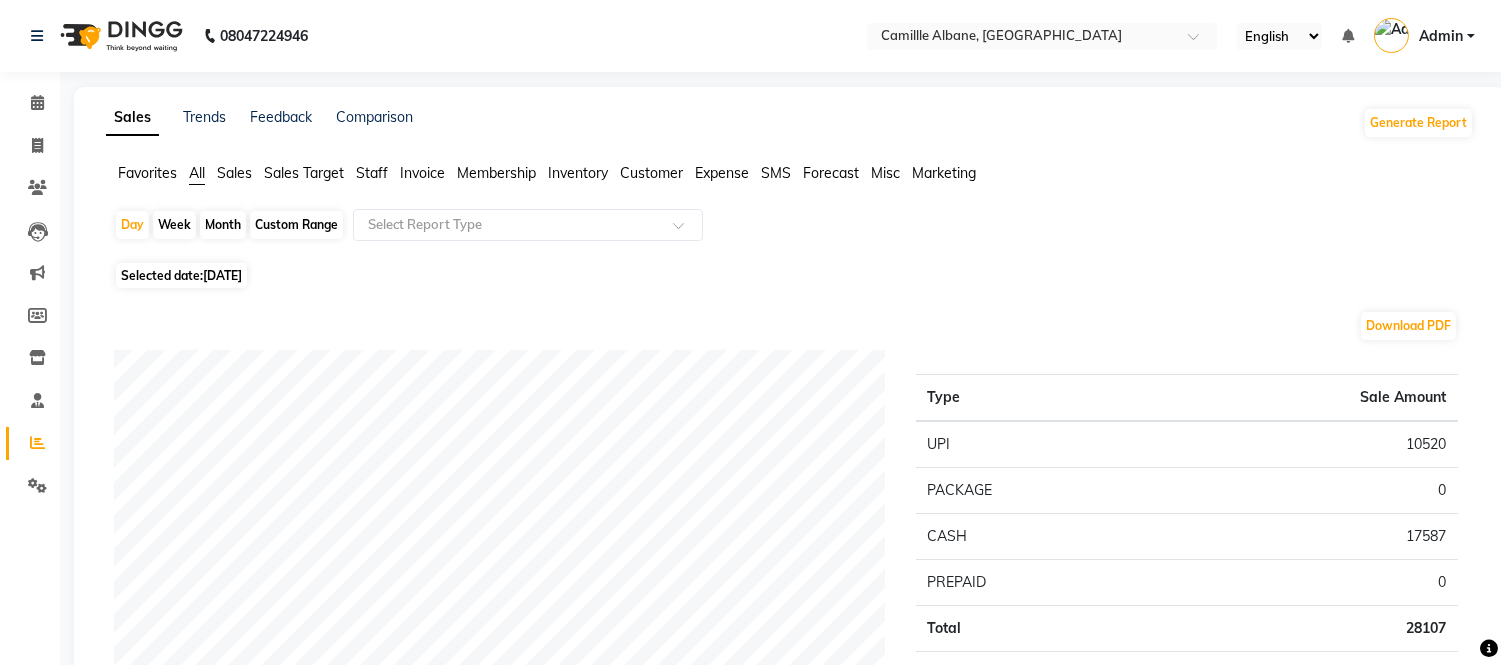 click on "Staff" 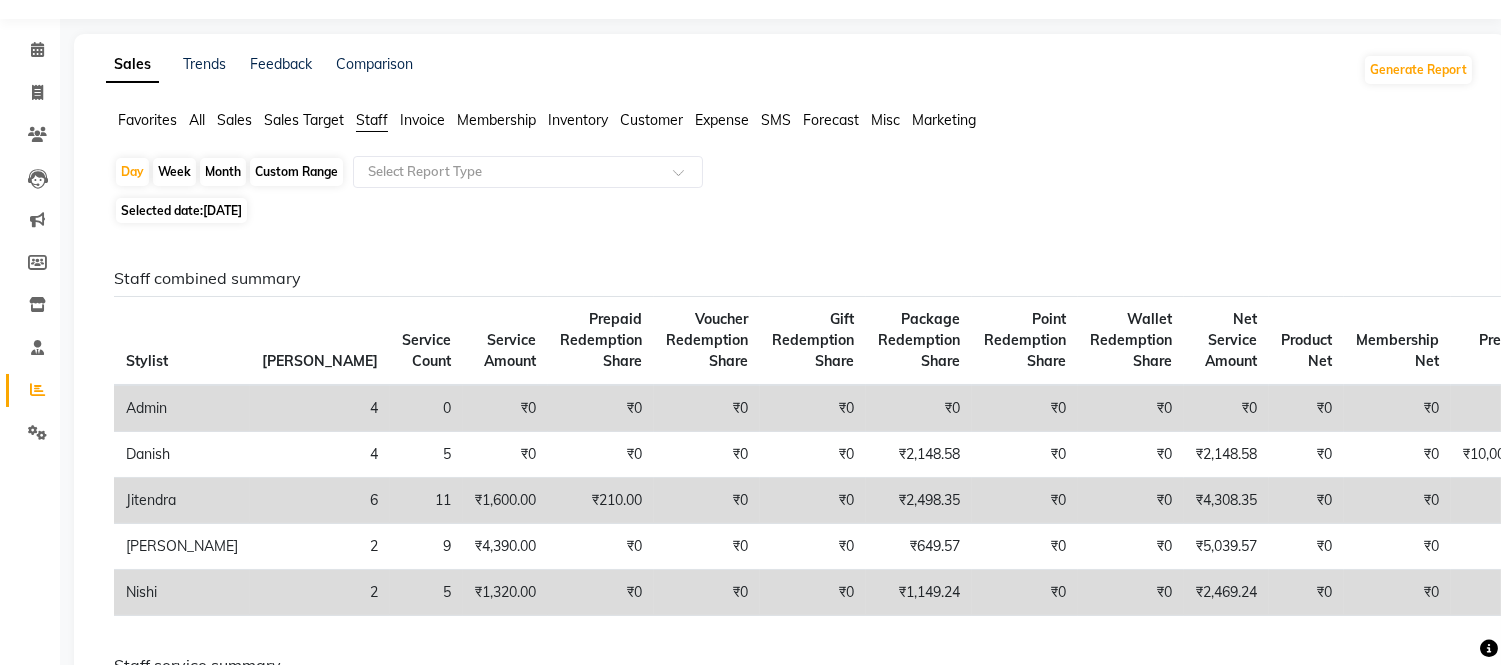 scroll, scrollTop: 0, scrollLeft: 0, axis: both 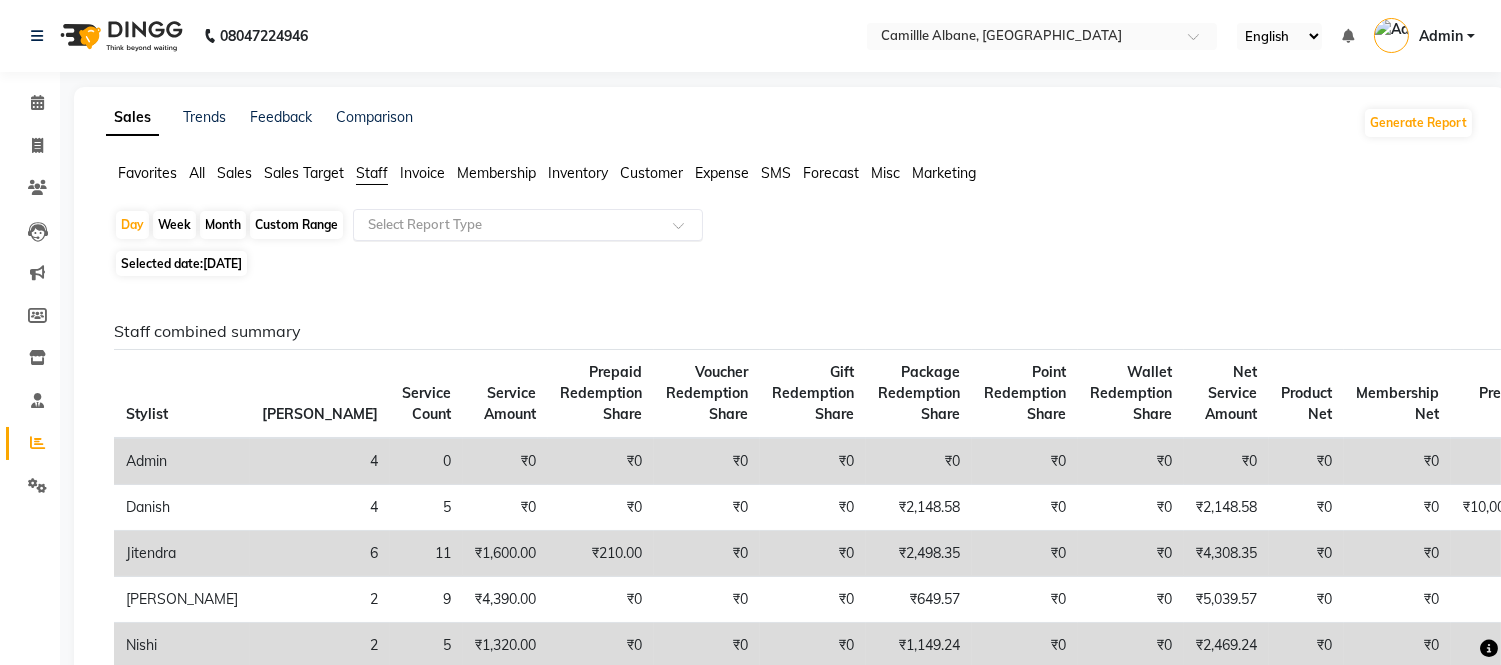 click 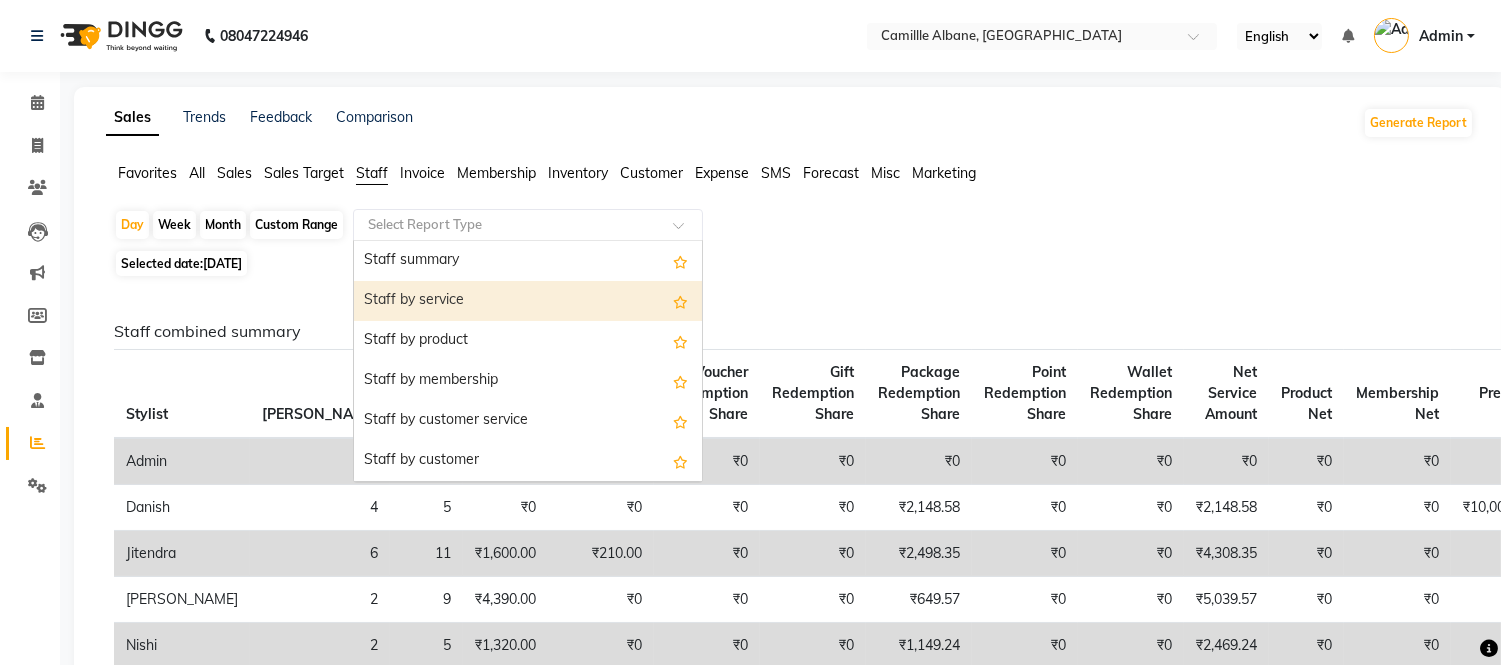 click on "Staff by service" at bounding box center (528, 301) 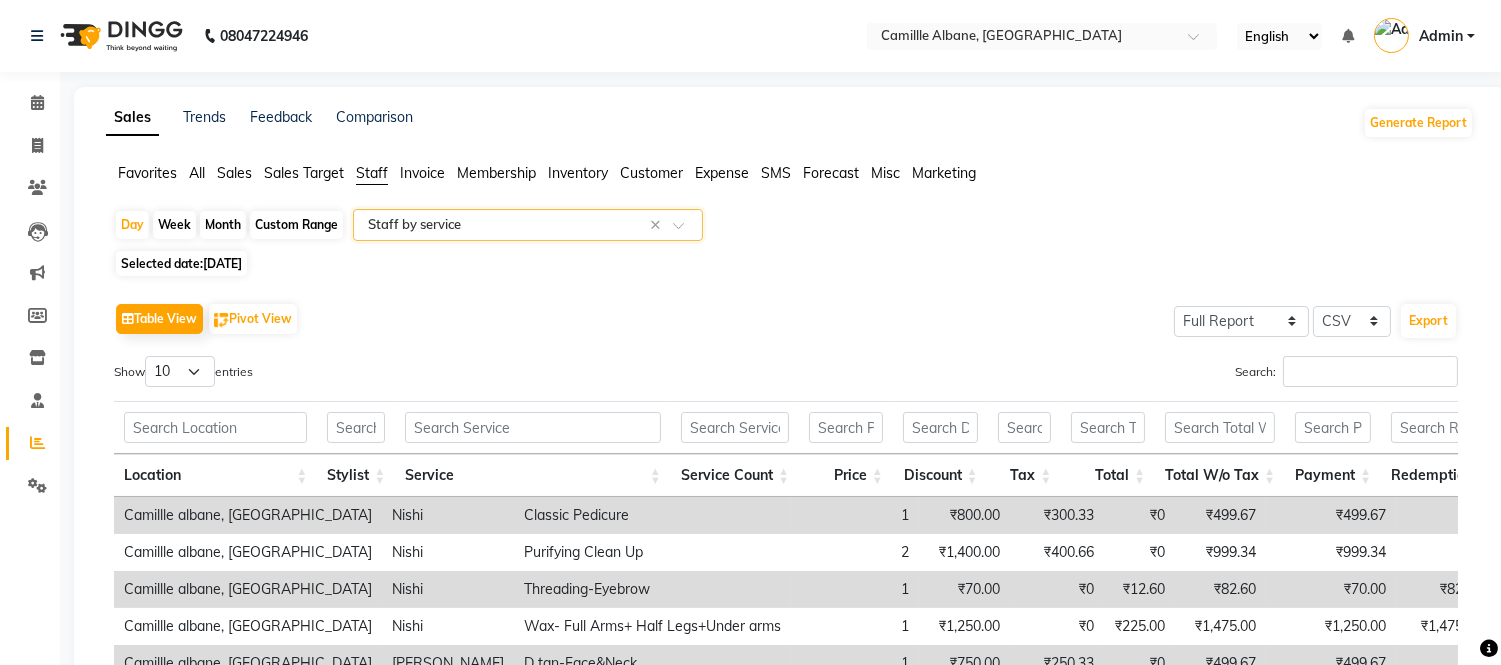 scroll, scrollTop: 370, scrollLeft: 0, axis: vertical 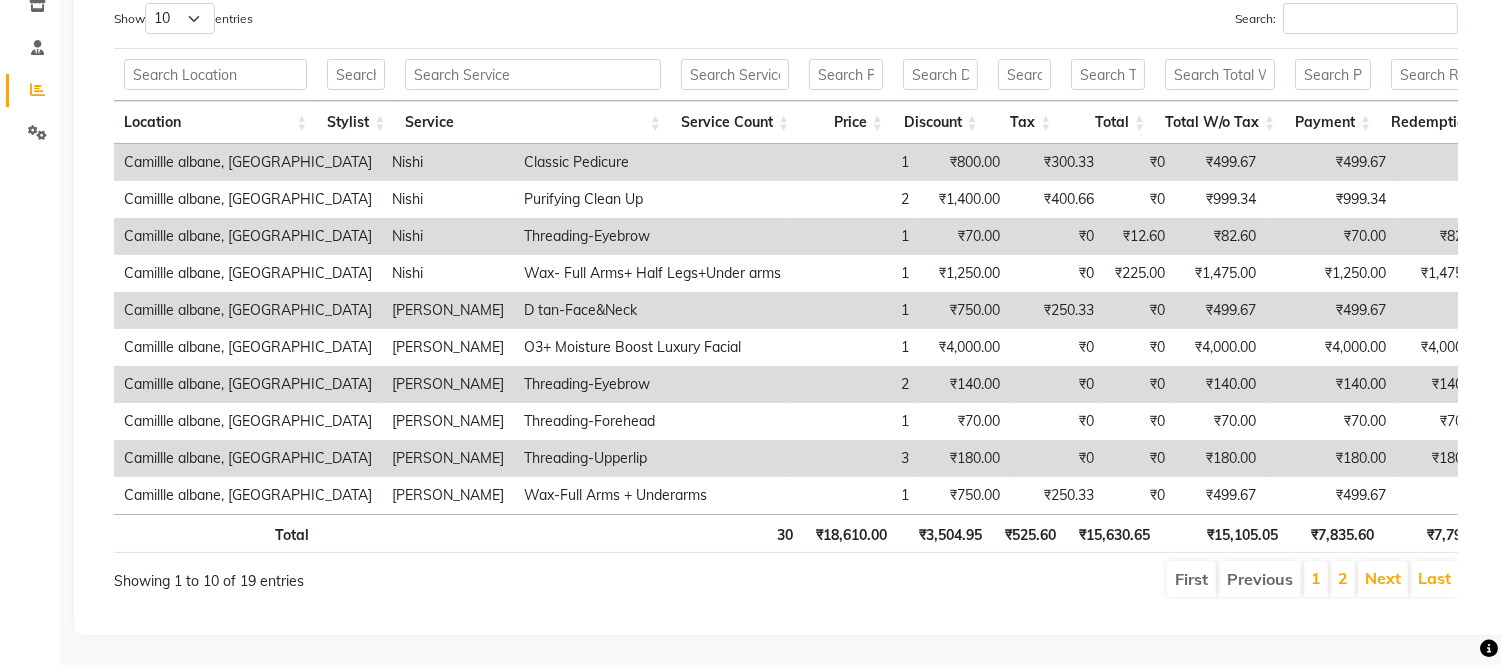 click on "Stylist" at bounding box center (356, 122) 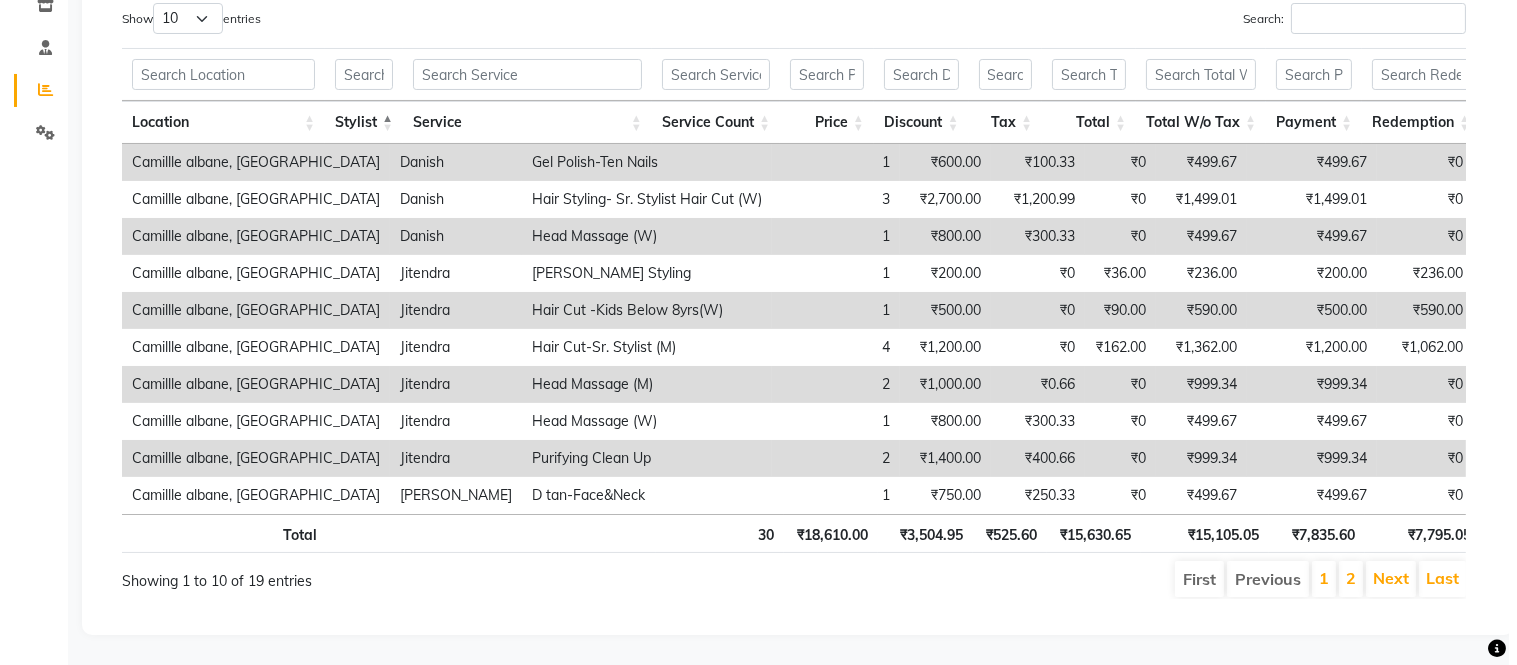 scroll, scrollTop: 0, scrollLeft: 0, axis: both 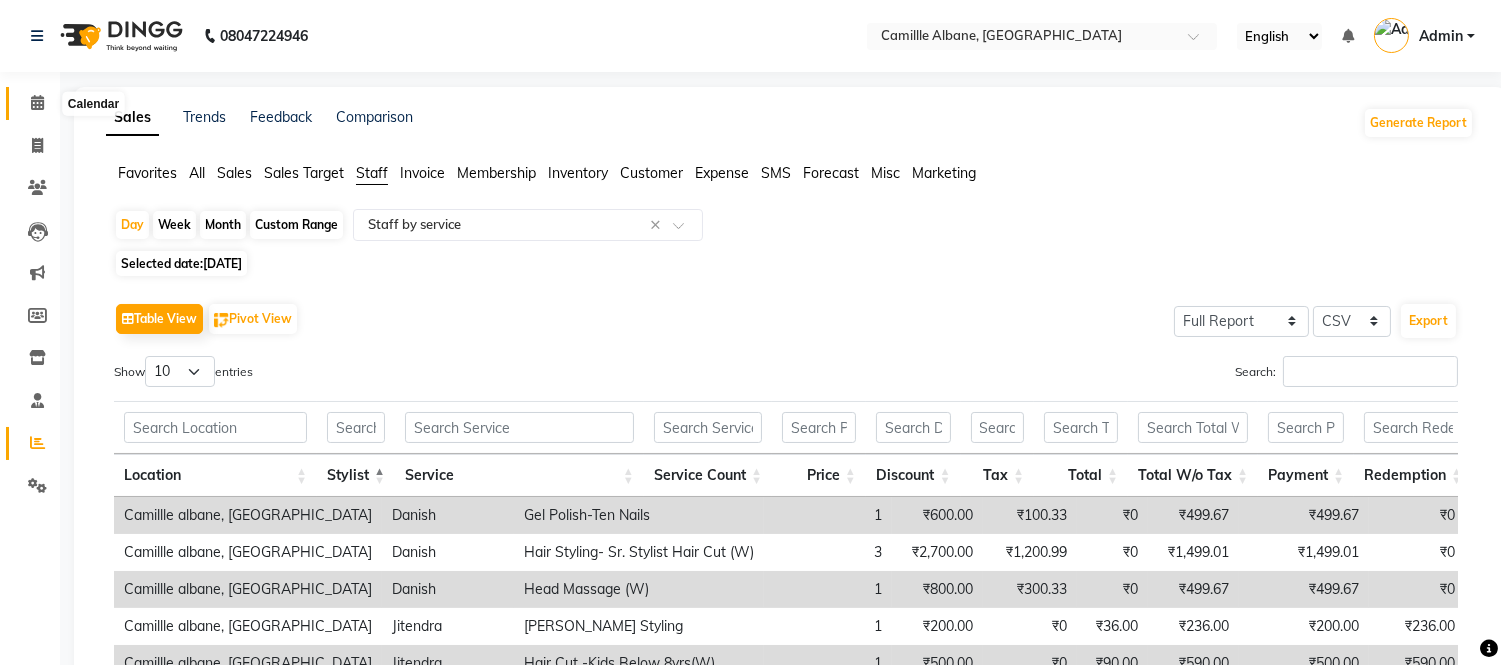 click 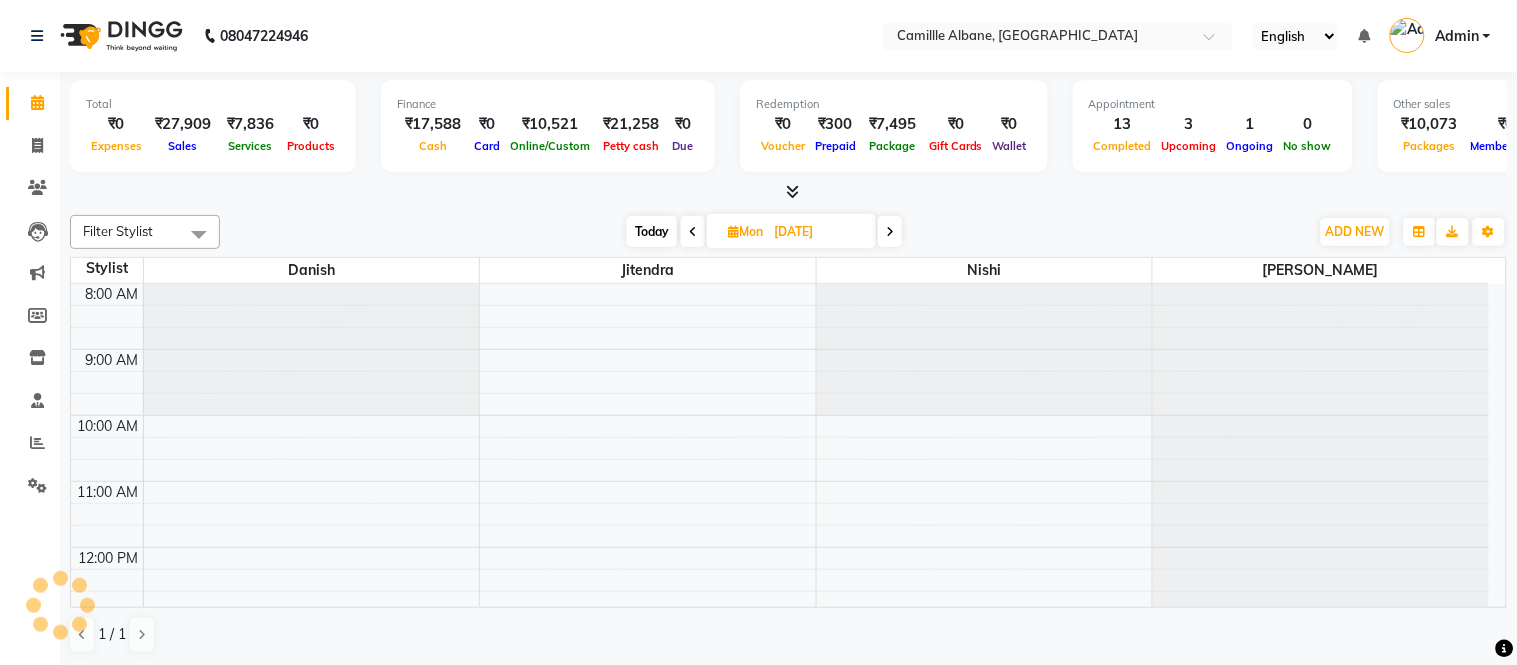 scroll, scrollTop: 0, scrollLeft: 0, axis: both 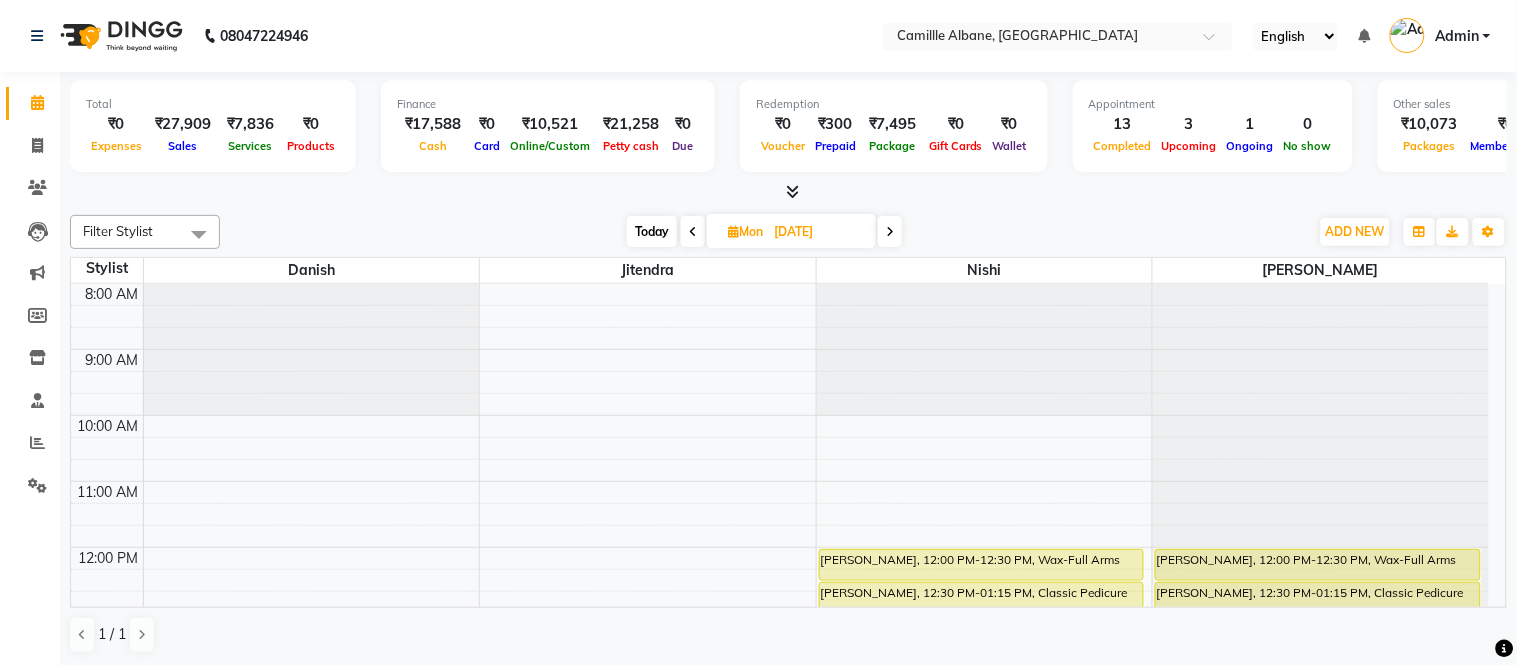 click on "Today" at bounding box center (652, 231) 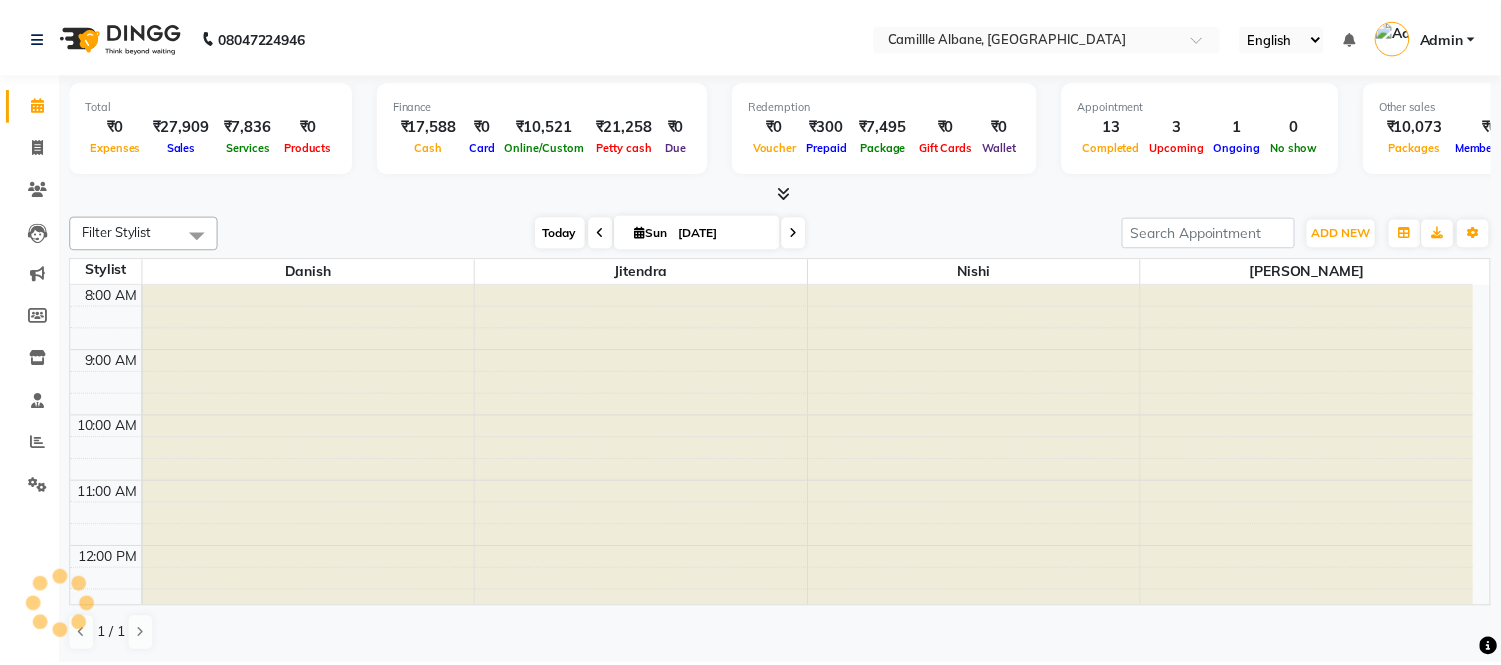 scroll, scrollTop: 604, scrollLeft: 0, axis: vertical 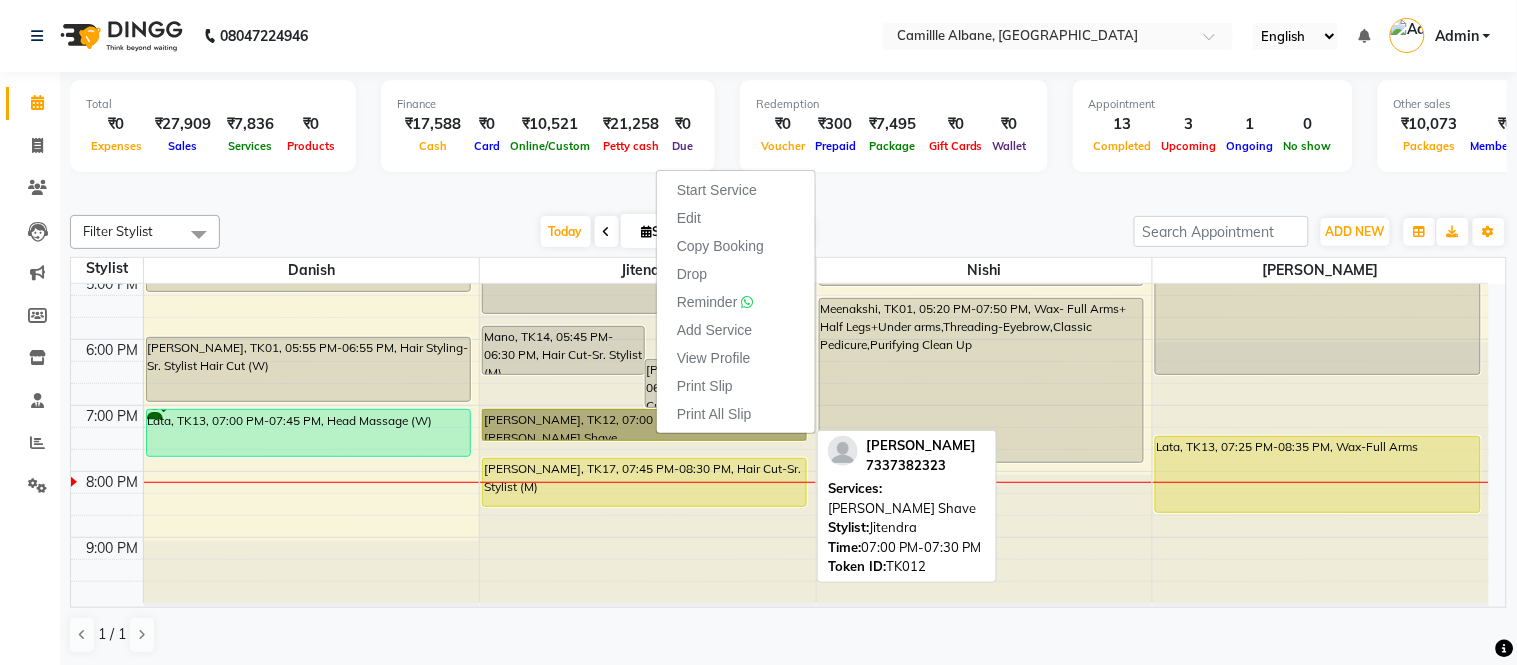 click on "Pritesh, TK12, 07:00 PM-07:30 PM, Beard Shave" at bounding box center (644, 425) 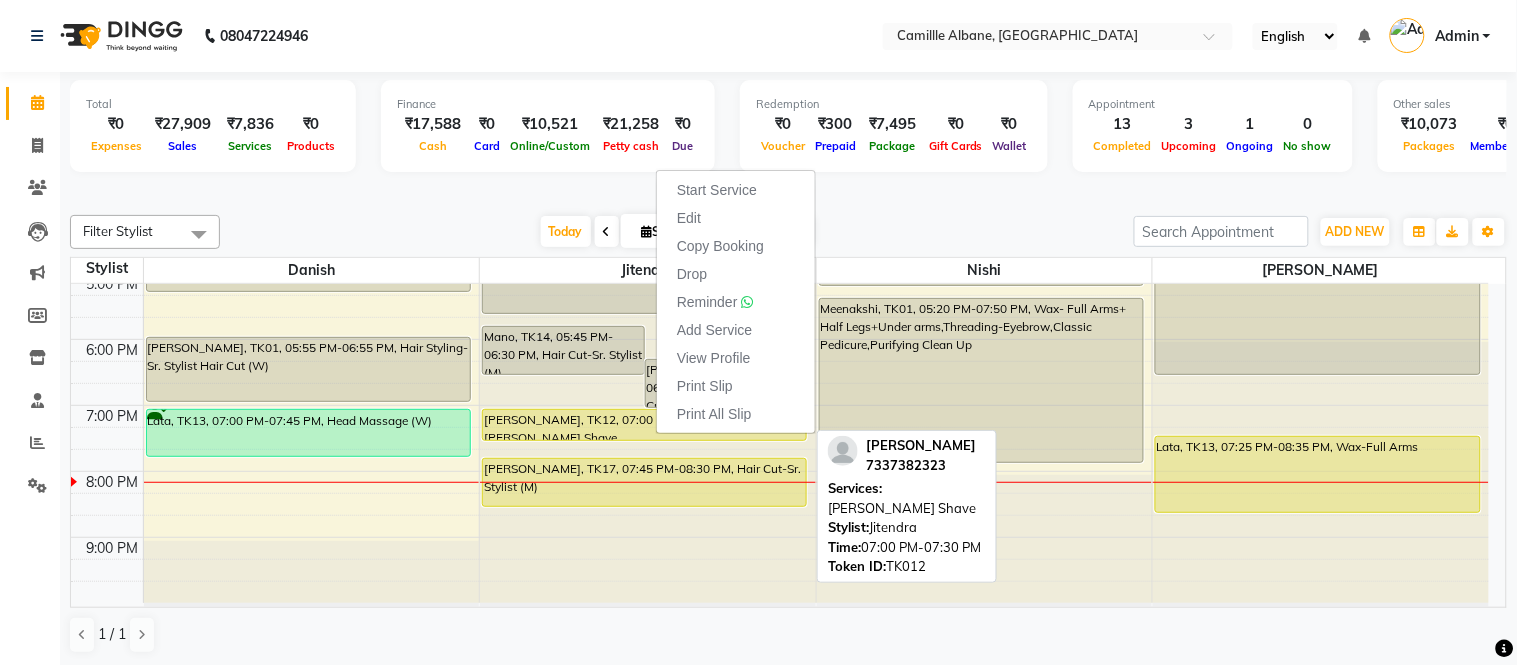 select on "7" 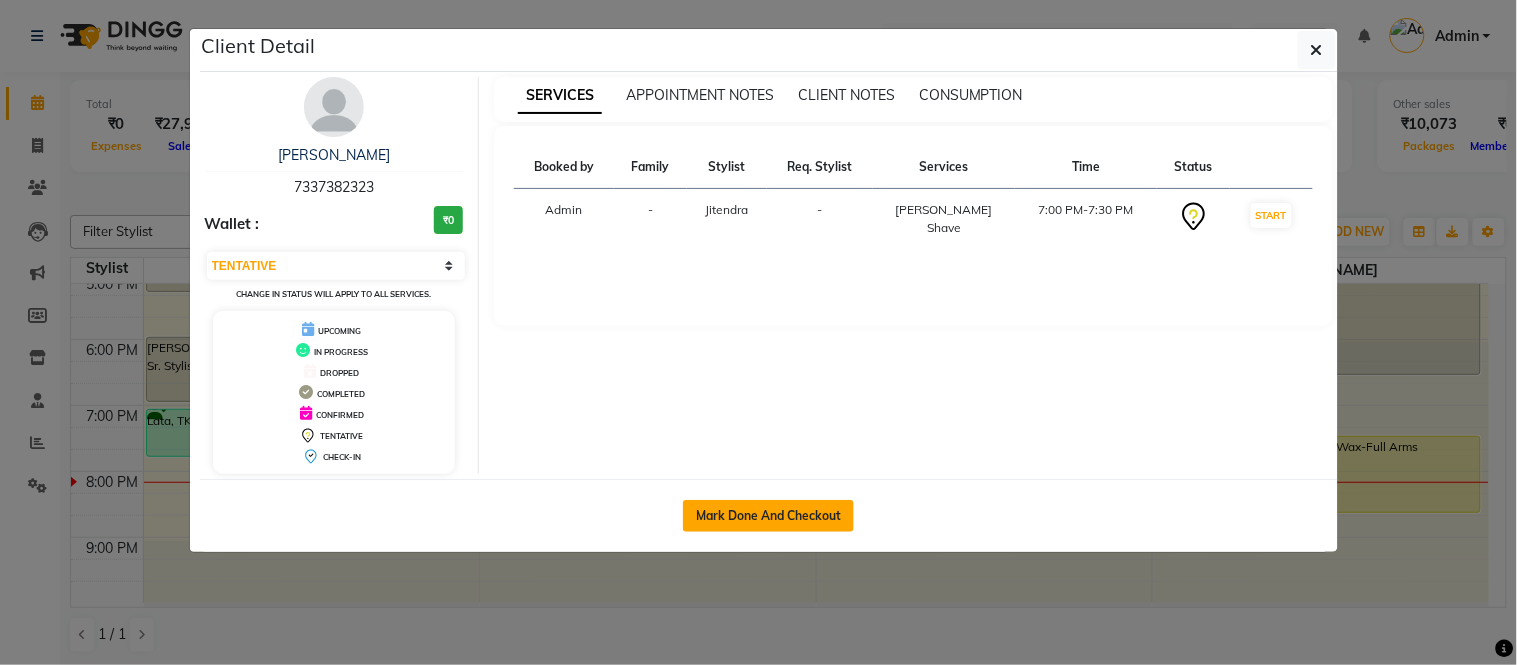 click on "Mark Done And Checkout" 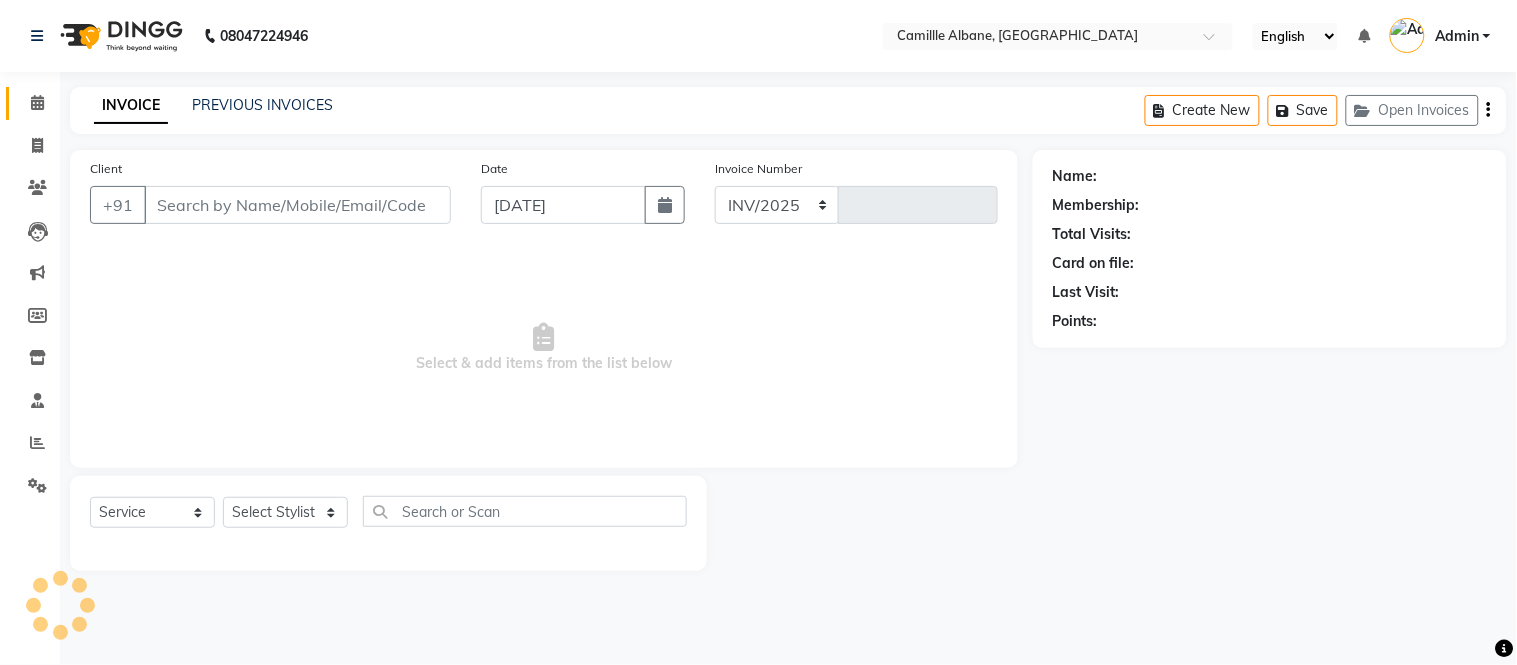 select on "7025" 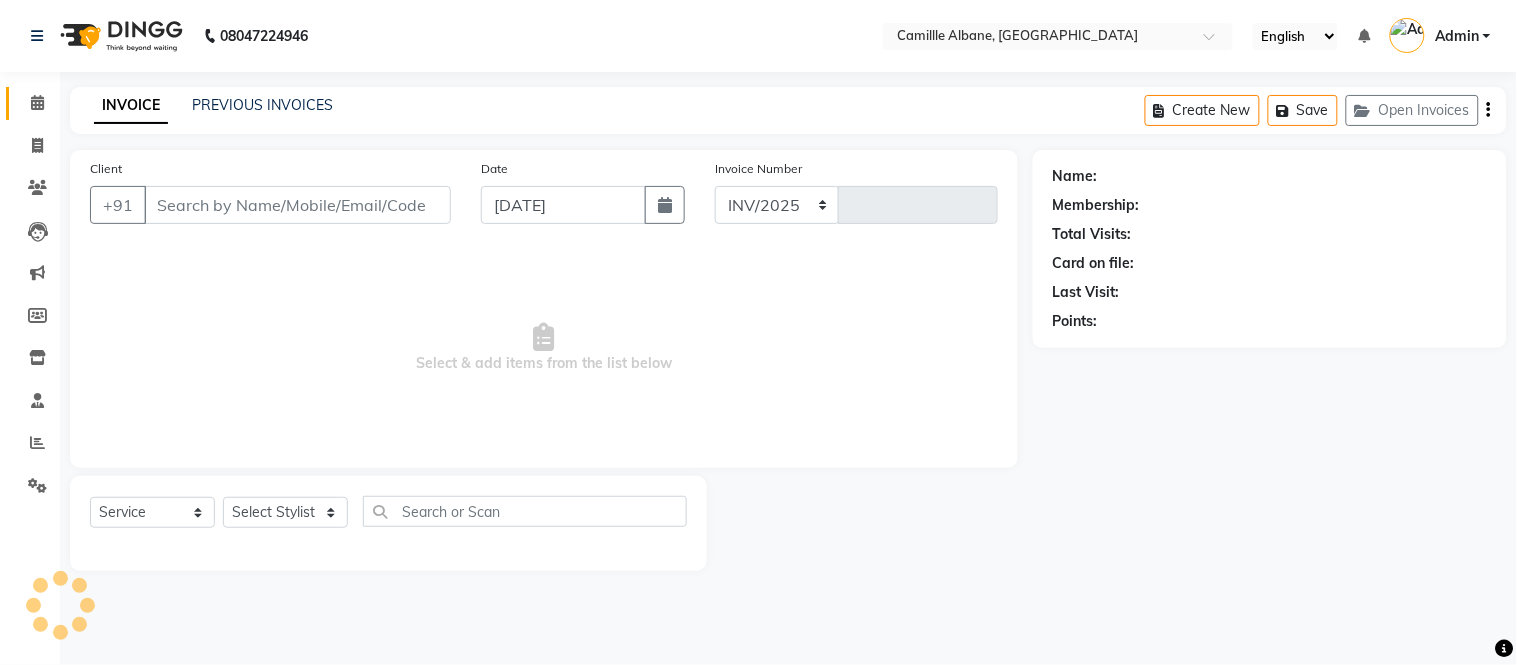 type on "0751" 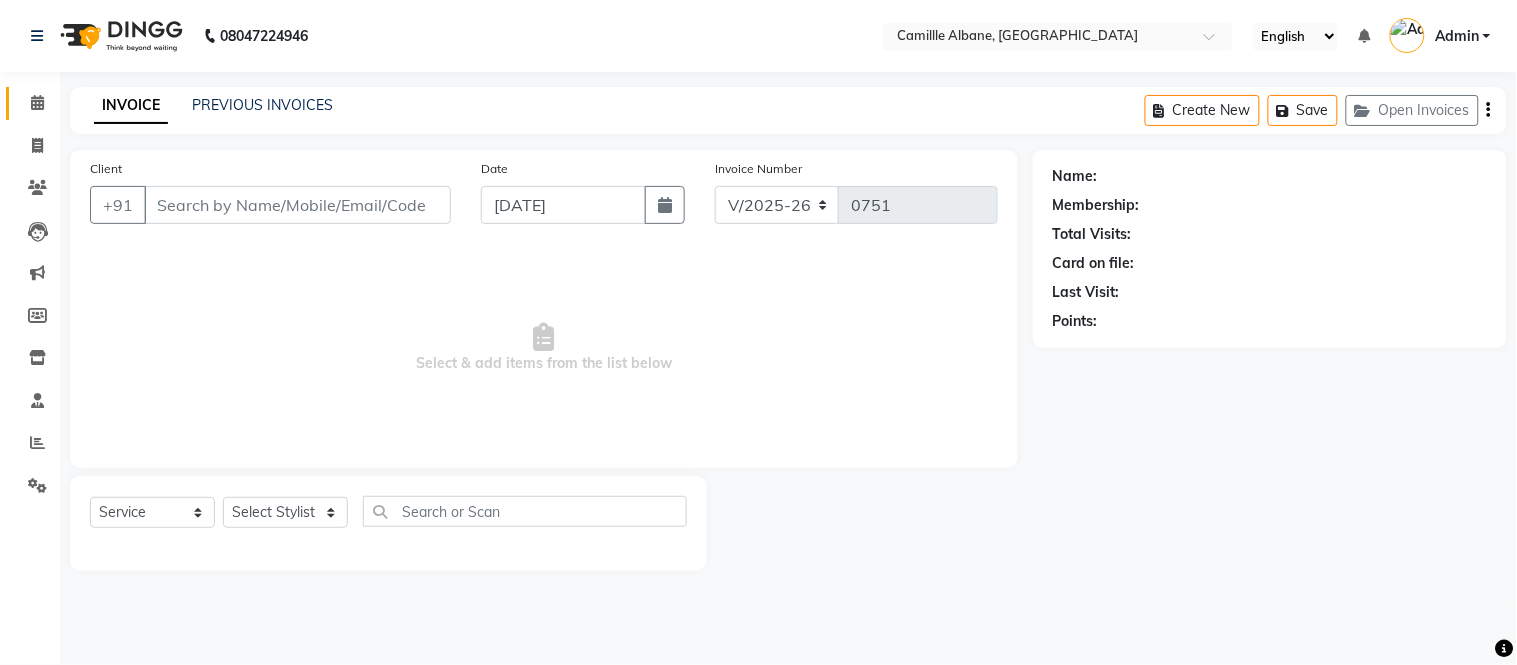 type on "7337382323" 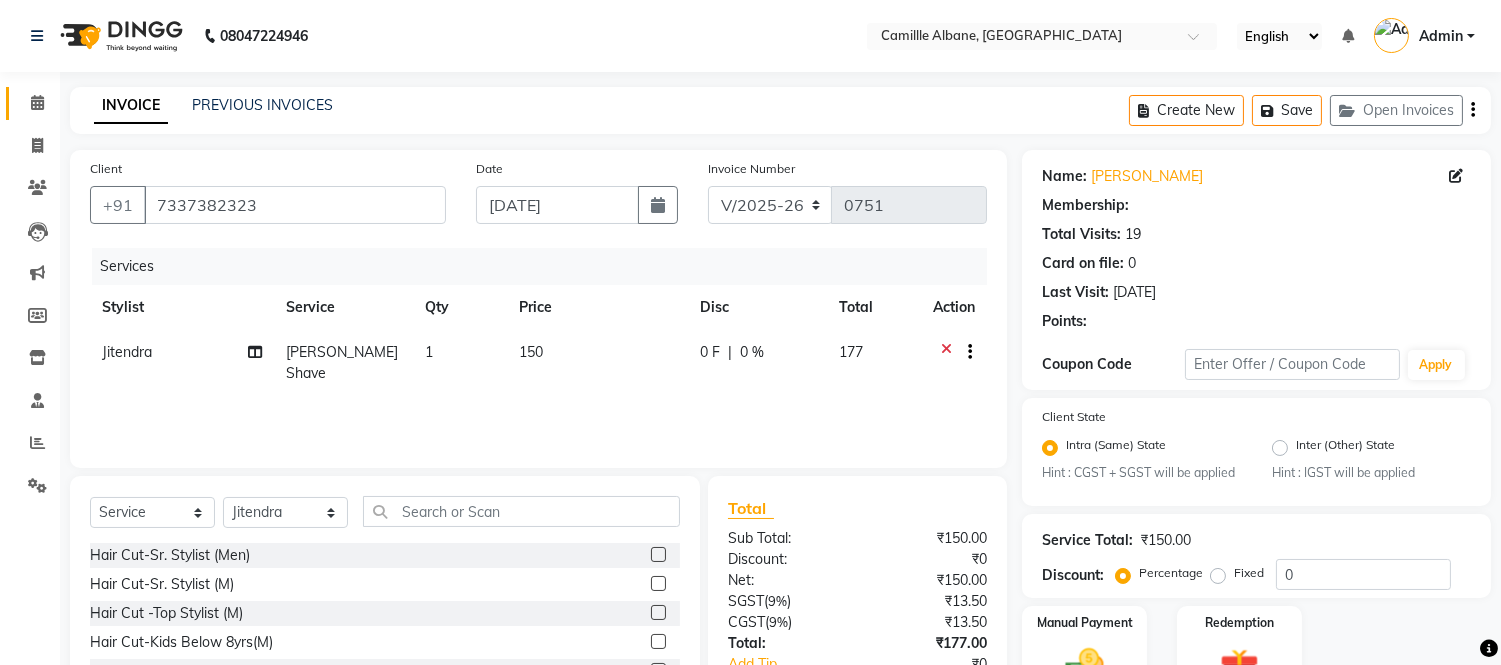 select on "1: Object" 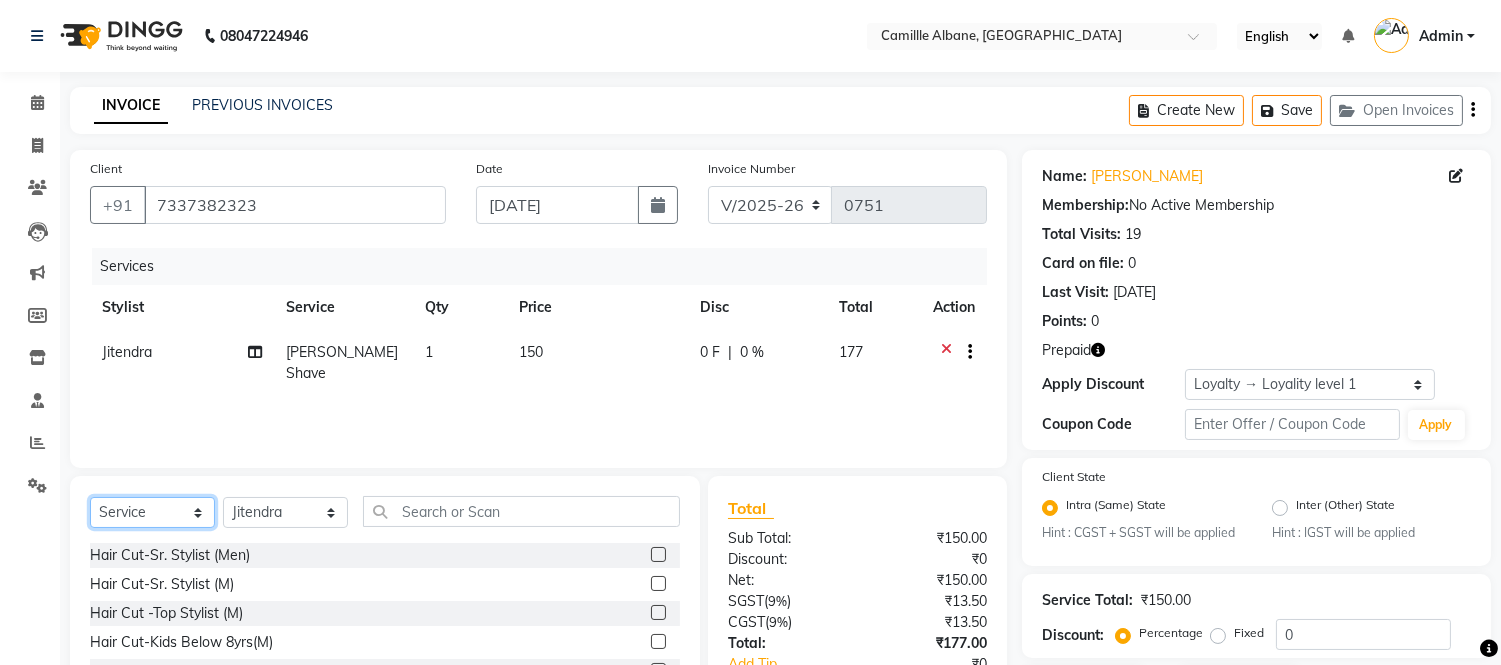 click on "Select  Service  Product  Membership  Package Voucher Prepaid Gift Card" 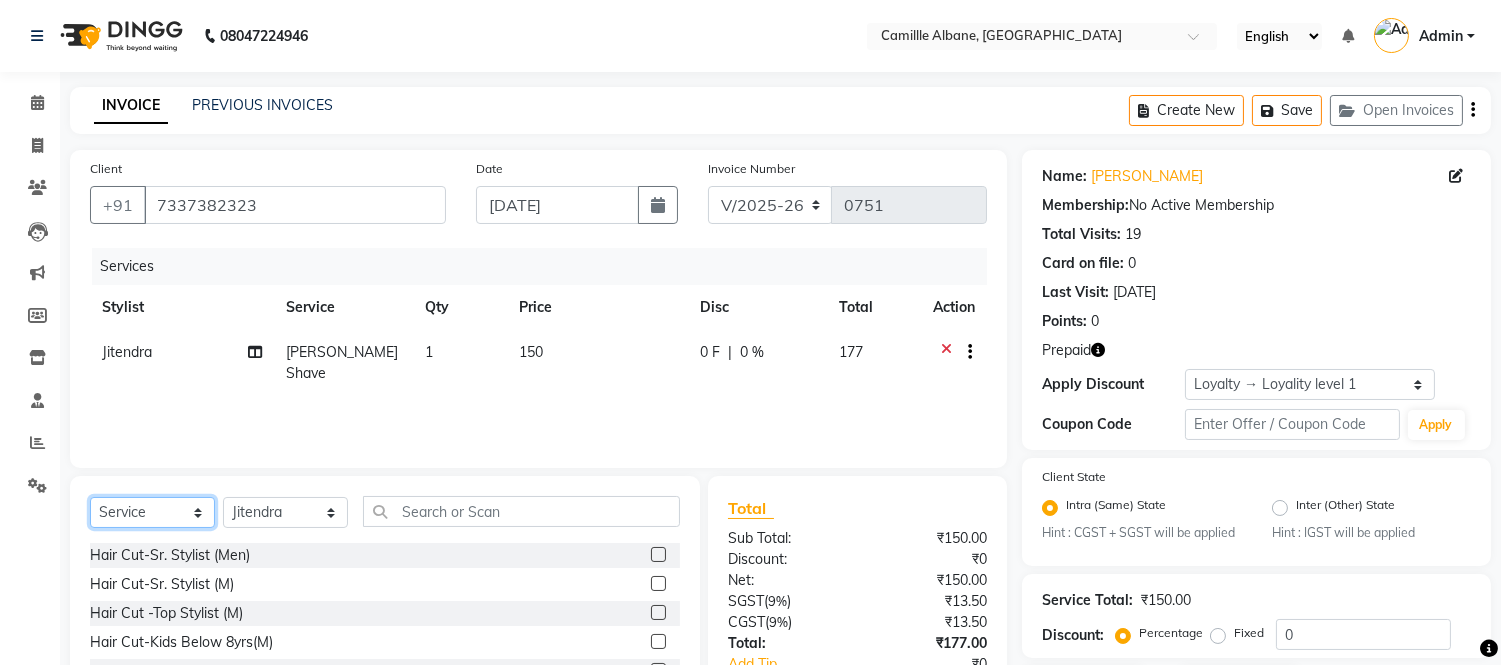 select on "package" 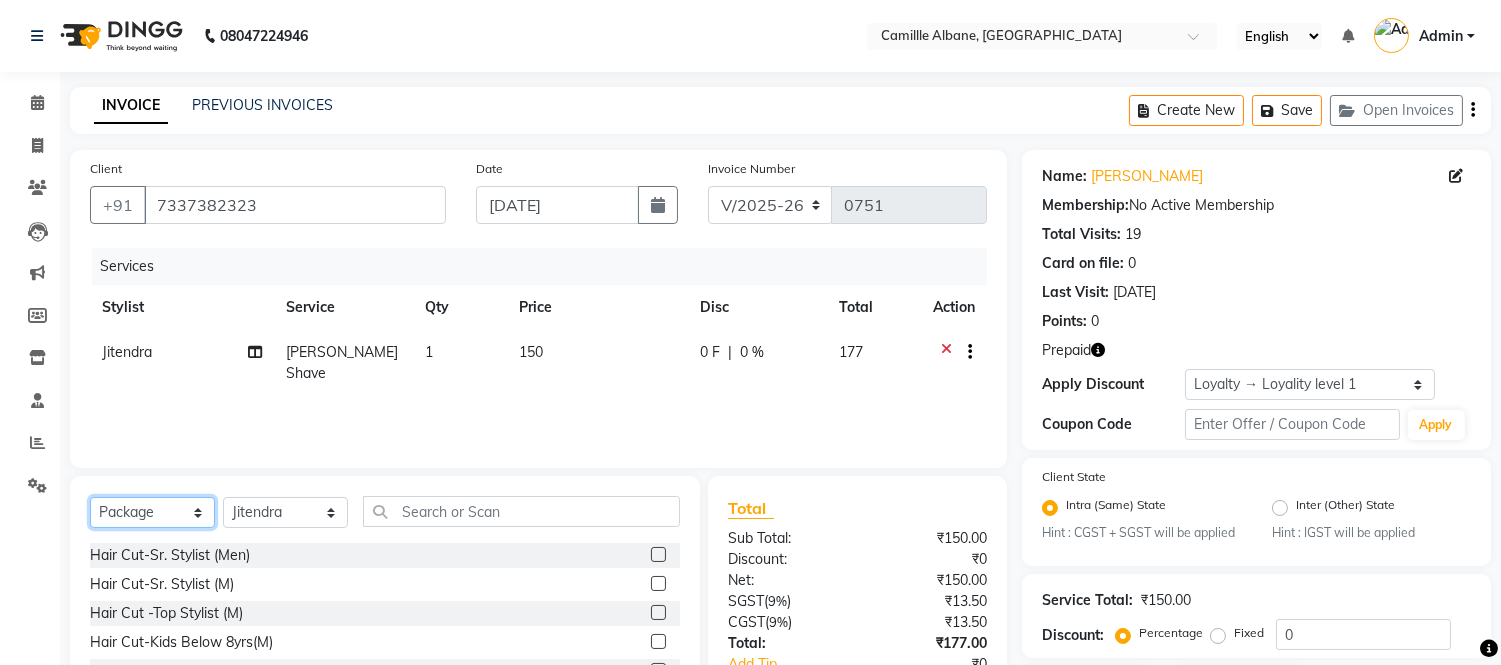 click on "Select  Service  Product  Membership  Package Voucher Prepaid Gift Card" 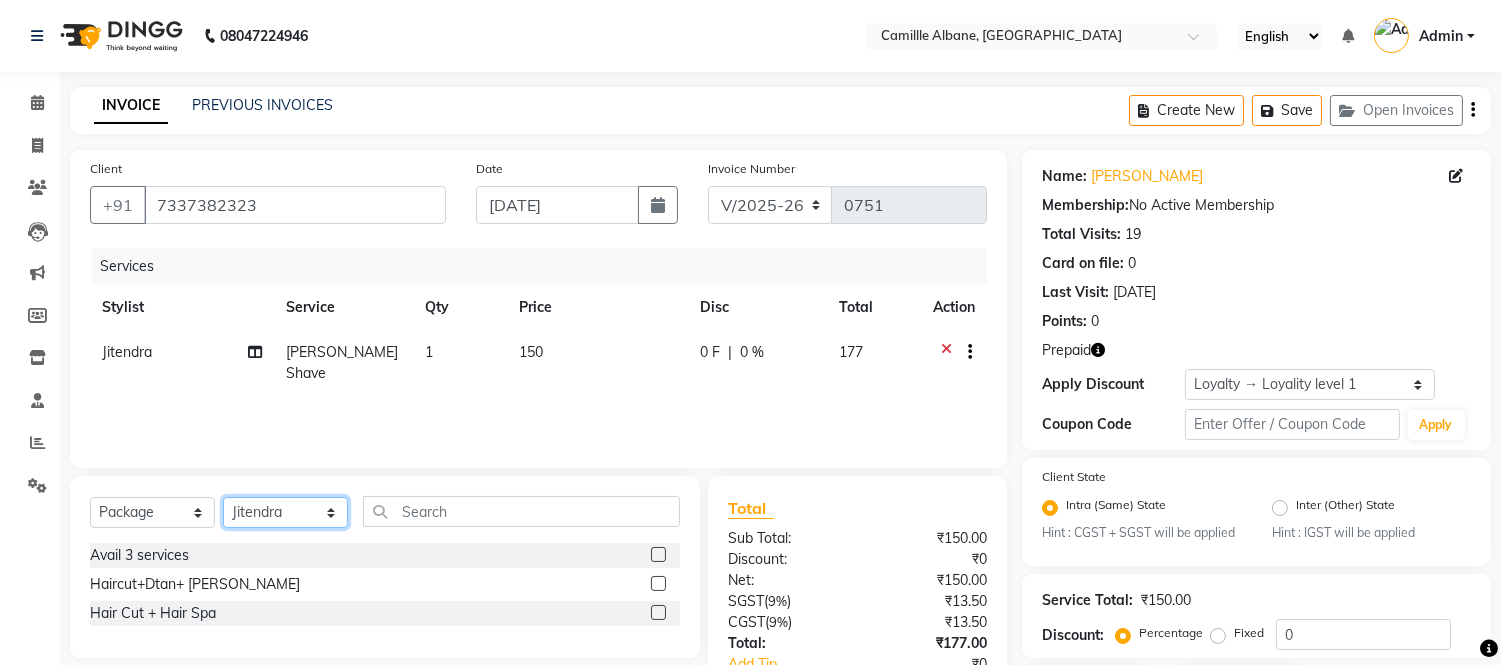 click on "Select Stylist Admin Amit Danish Dr, Rajani Jitendra K T Ramarao Lalitha Lokesh Madhu Nishi Satish Srinivas" 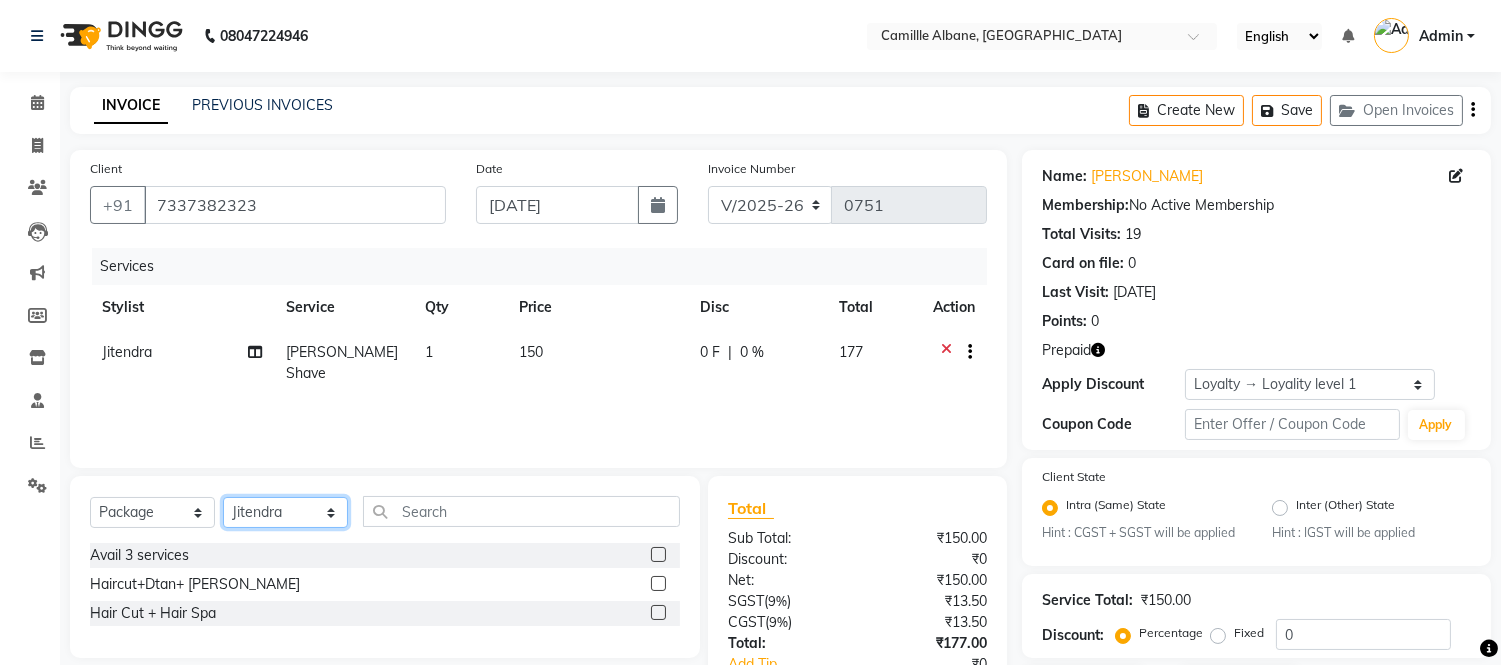 select on "59305" 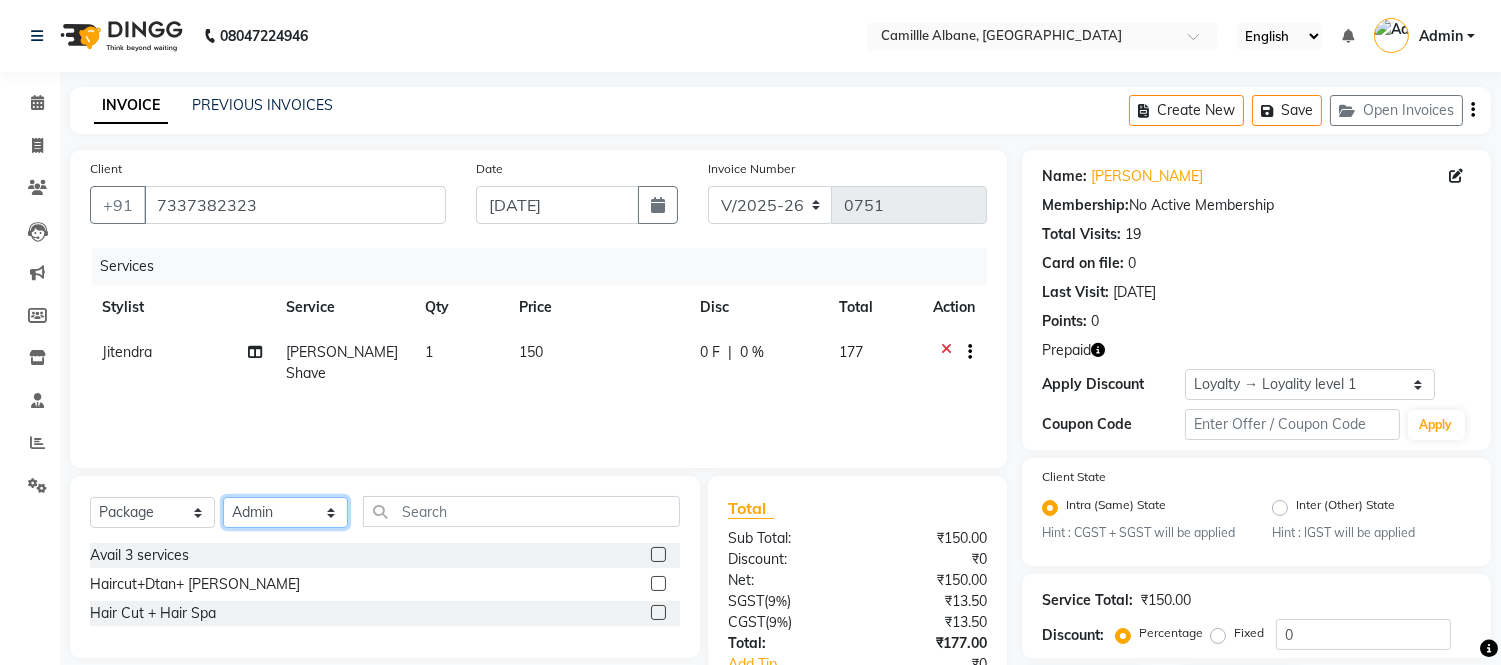 click on "Select Stylist Admin Amit Danish Dr, Rajani Jitendra K T Ramarao Lalitha Lokesh Madhu Nishi Satish Srinivas" 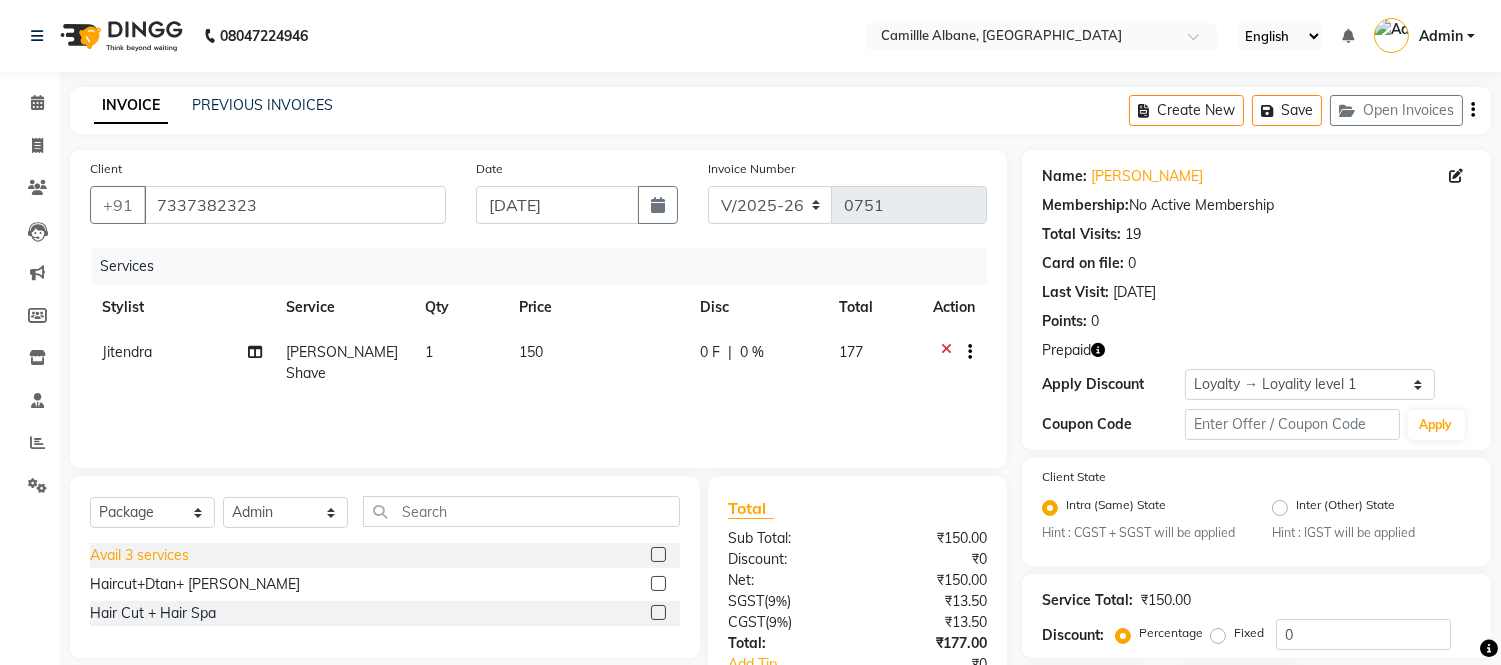 click on "Avail 3 services" 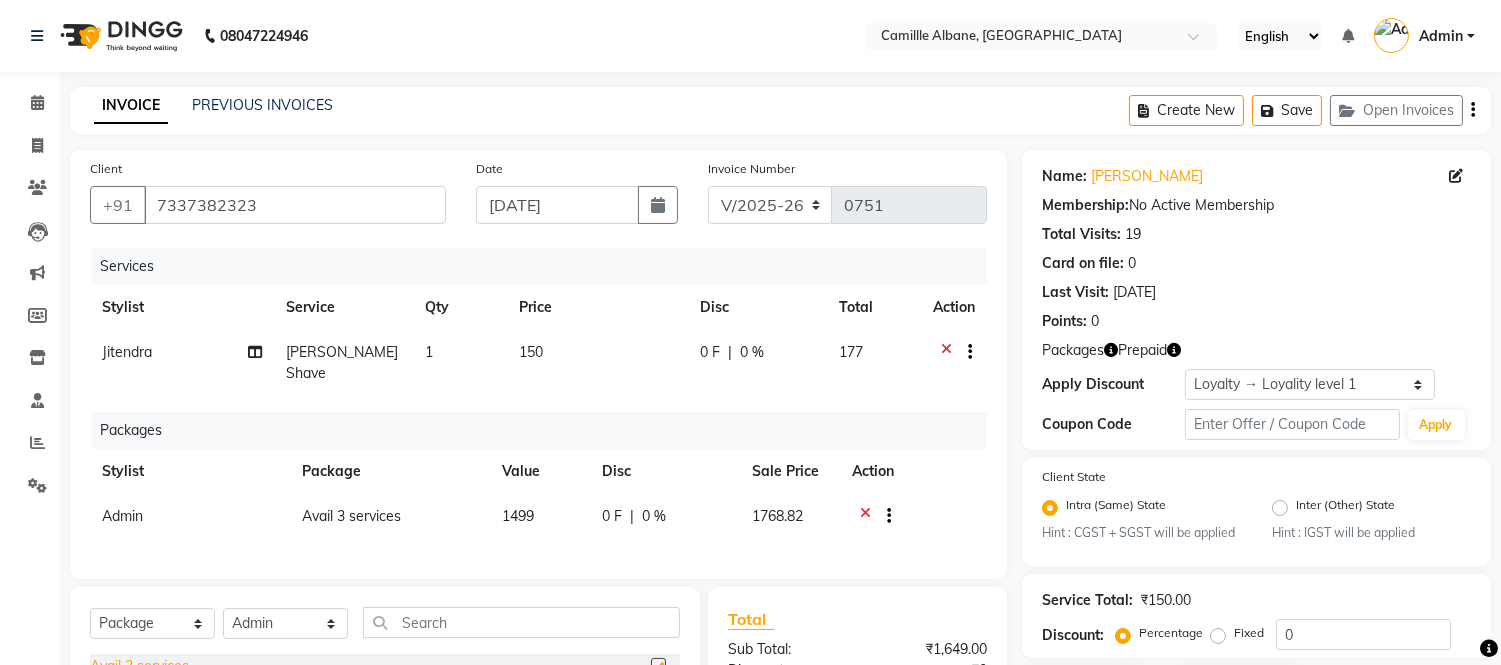 checkbox on "false" 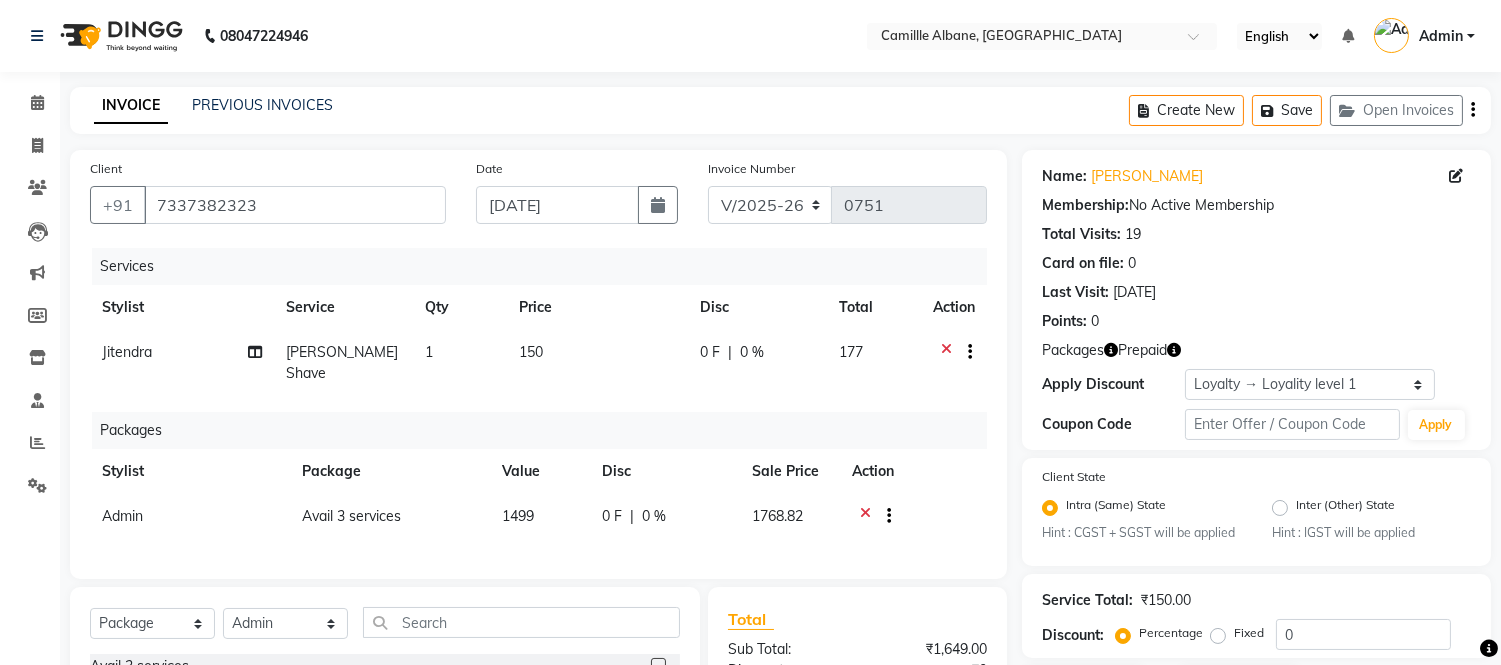 scroll, scrollTop: 185, scrollLeft: 0, axis: vertical 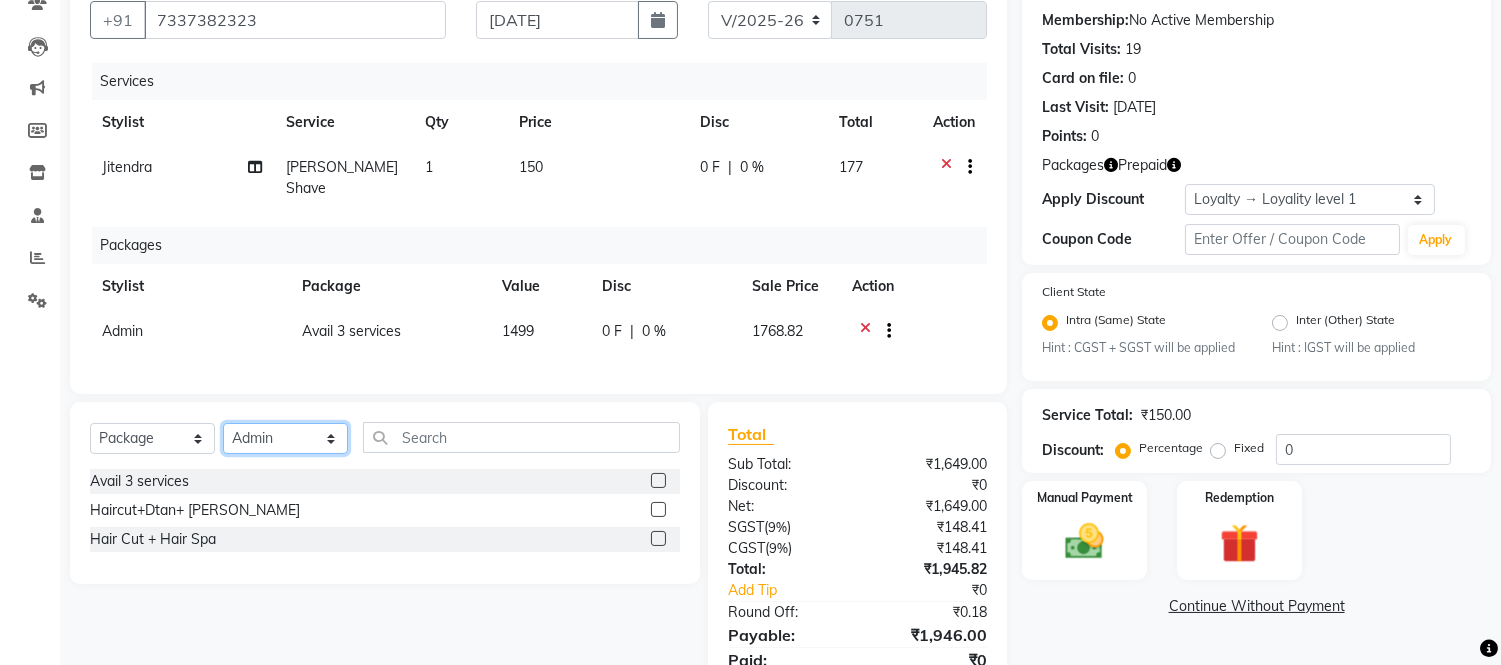 click on "Select Stylist Admin Amit Danish Dr, Rajani Jitendra K T Ramarao Lalitha Lokesh Madhu Nishi Satish Srinivas" 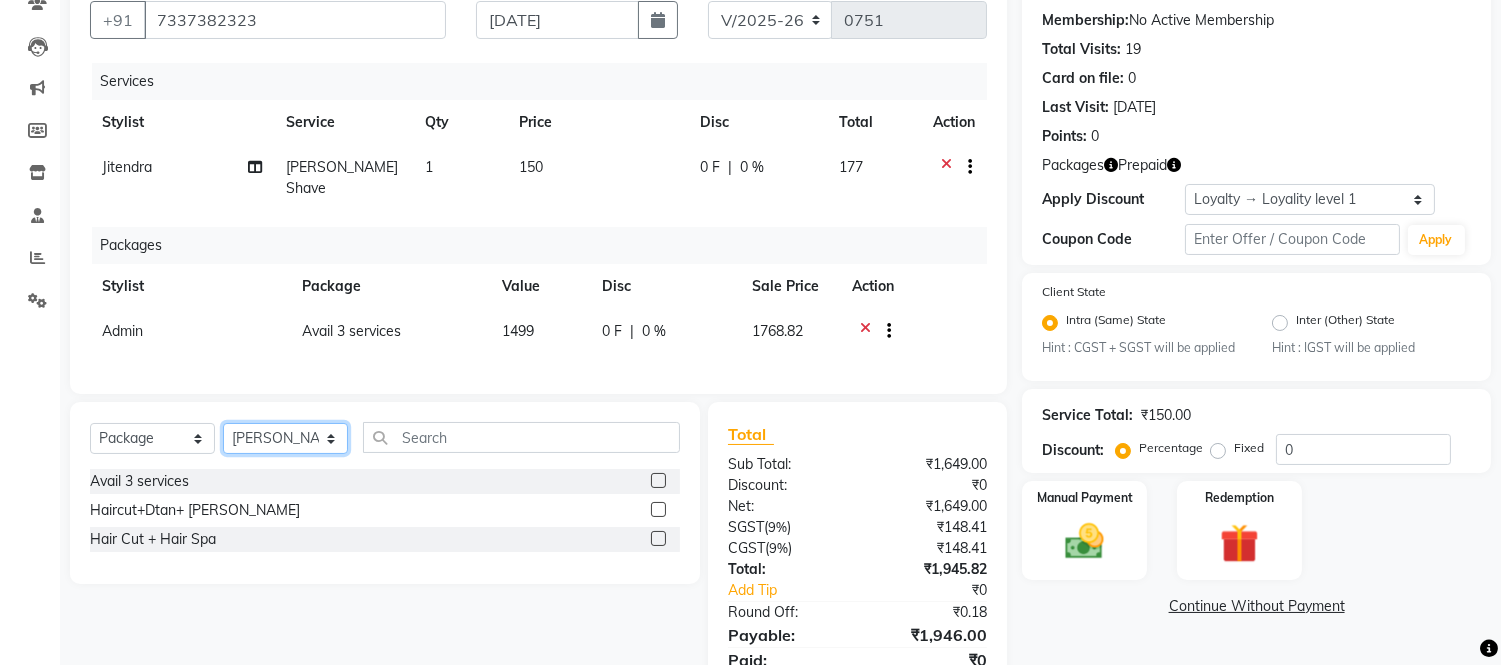 click on "Select Stylist Admin Amit Danish Dr, Rajani Jitendra K T Ramarao Lalitha Lokesh Madhu Nishi Satish Srinivas" 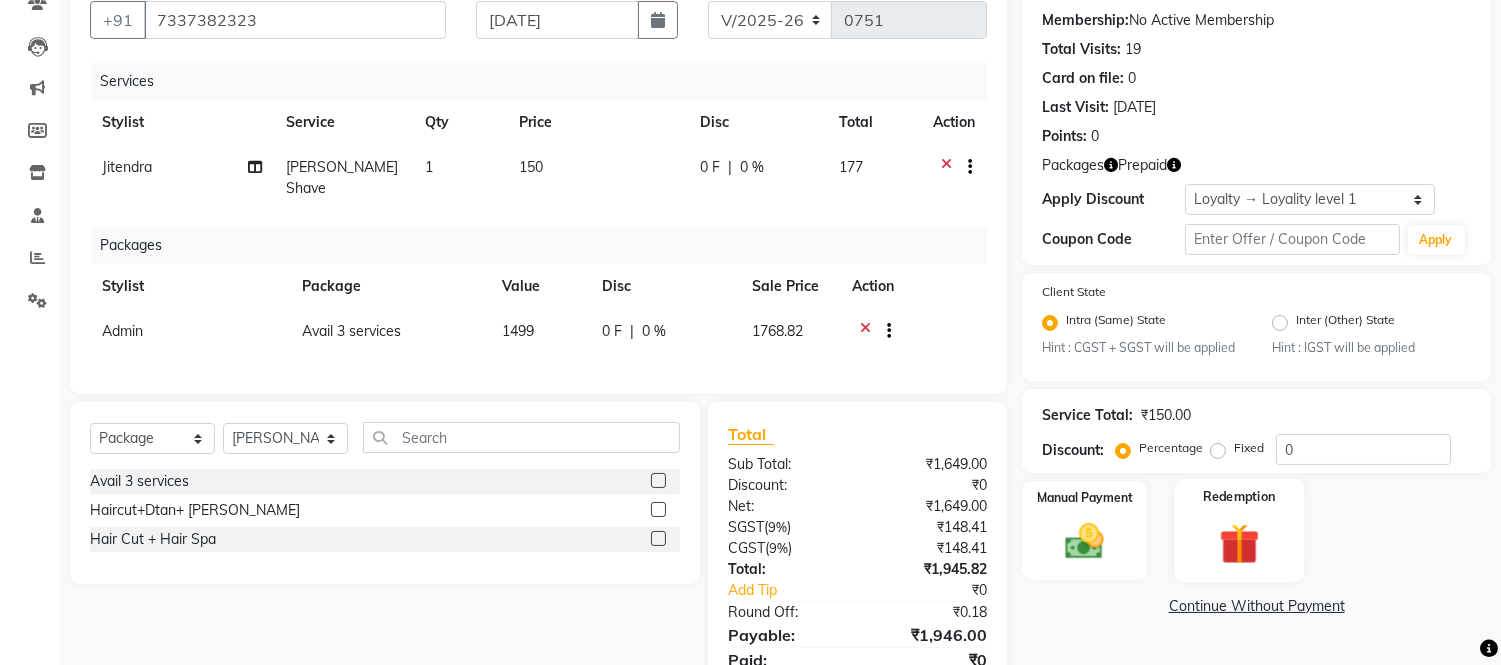 click 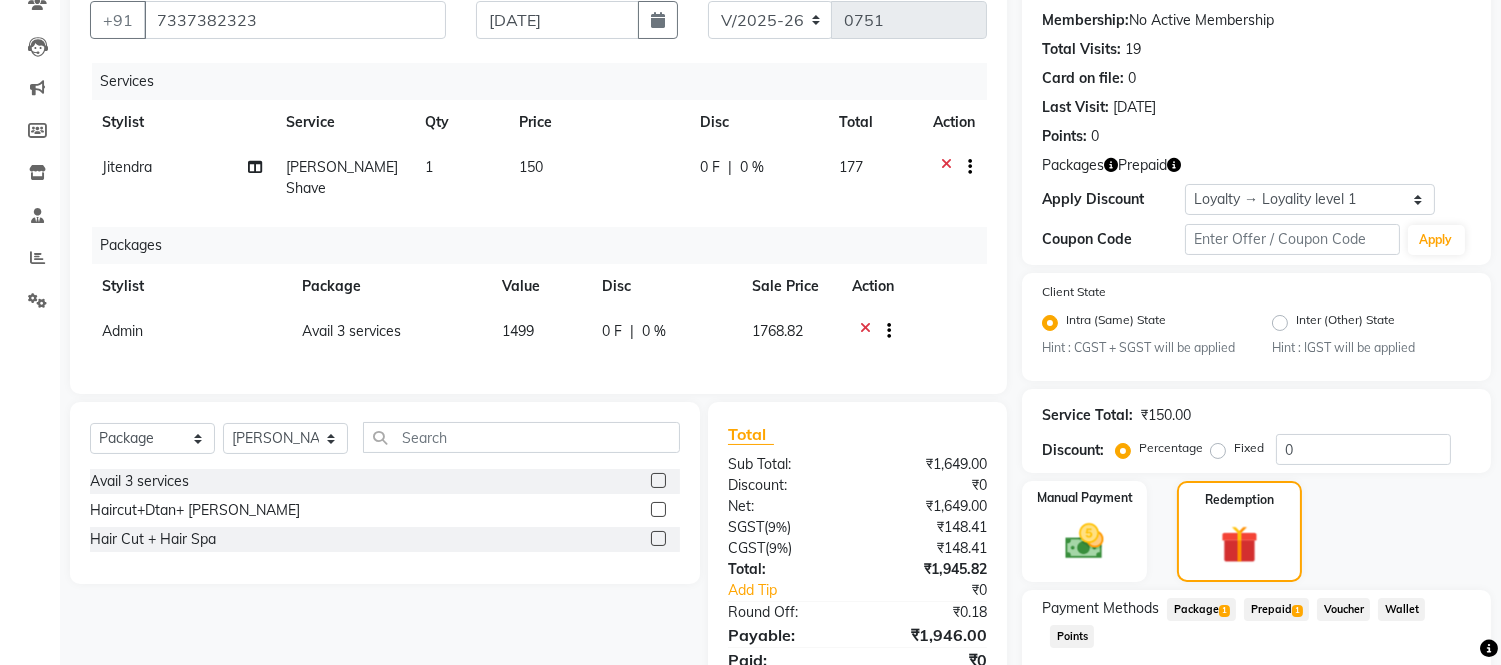 click on "Prepaid  1" 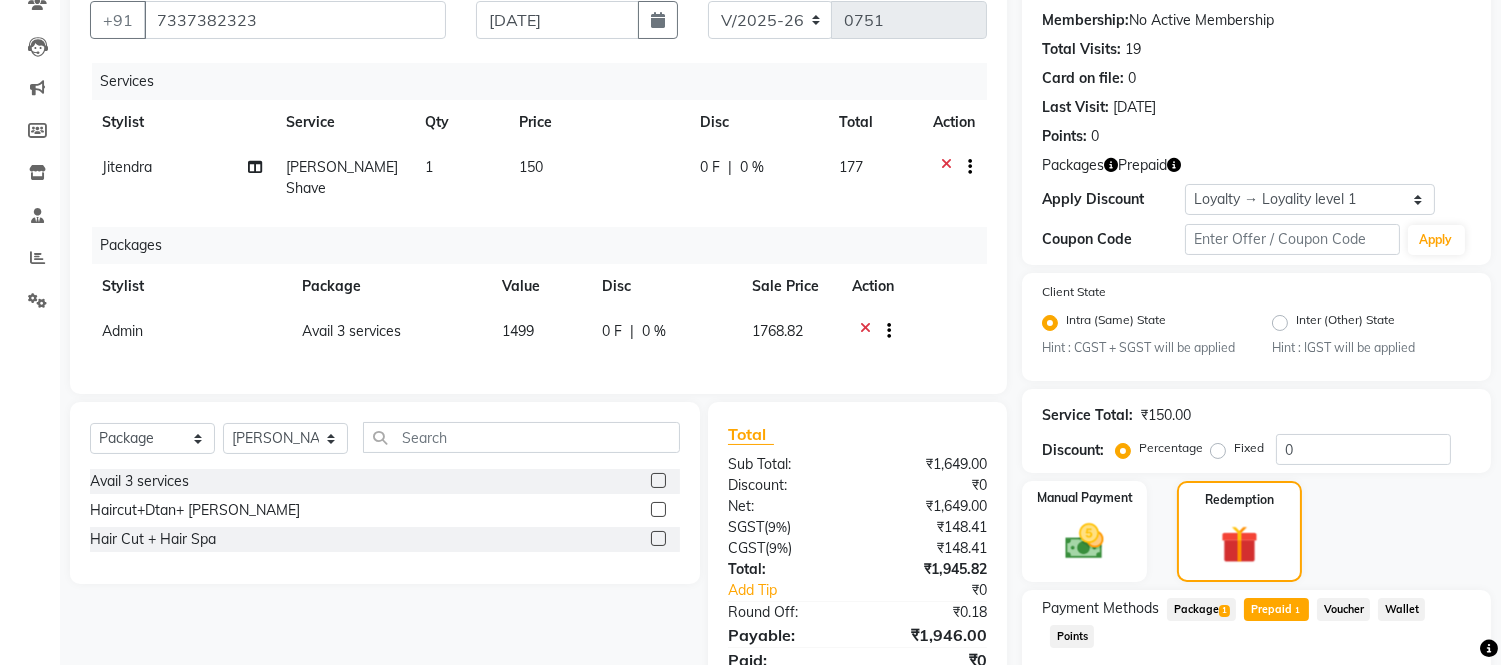 scroll, scrollTop: 343, scrollLeft: 0, axis: vertical 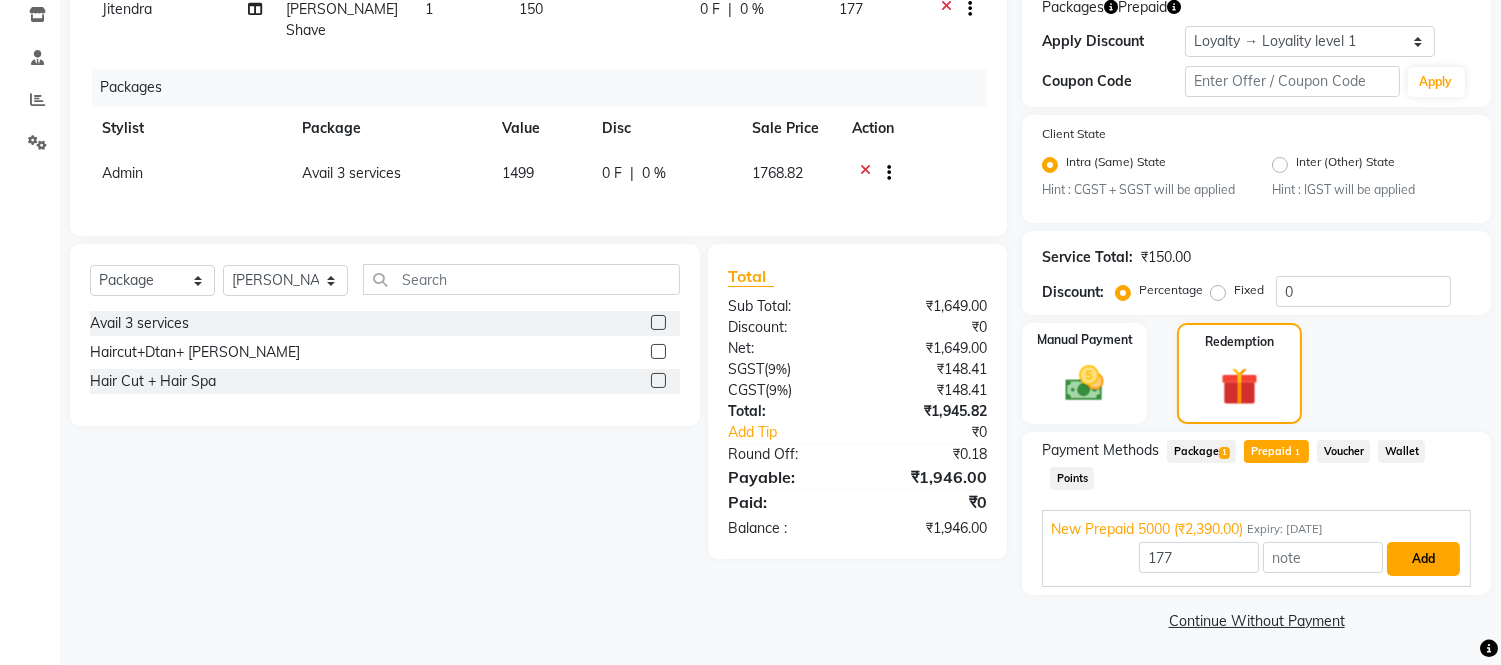 click on "Add" at bounding box center [1423, 559] 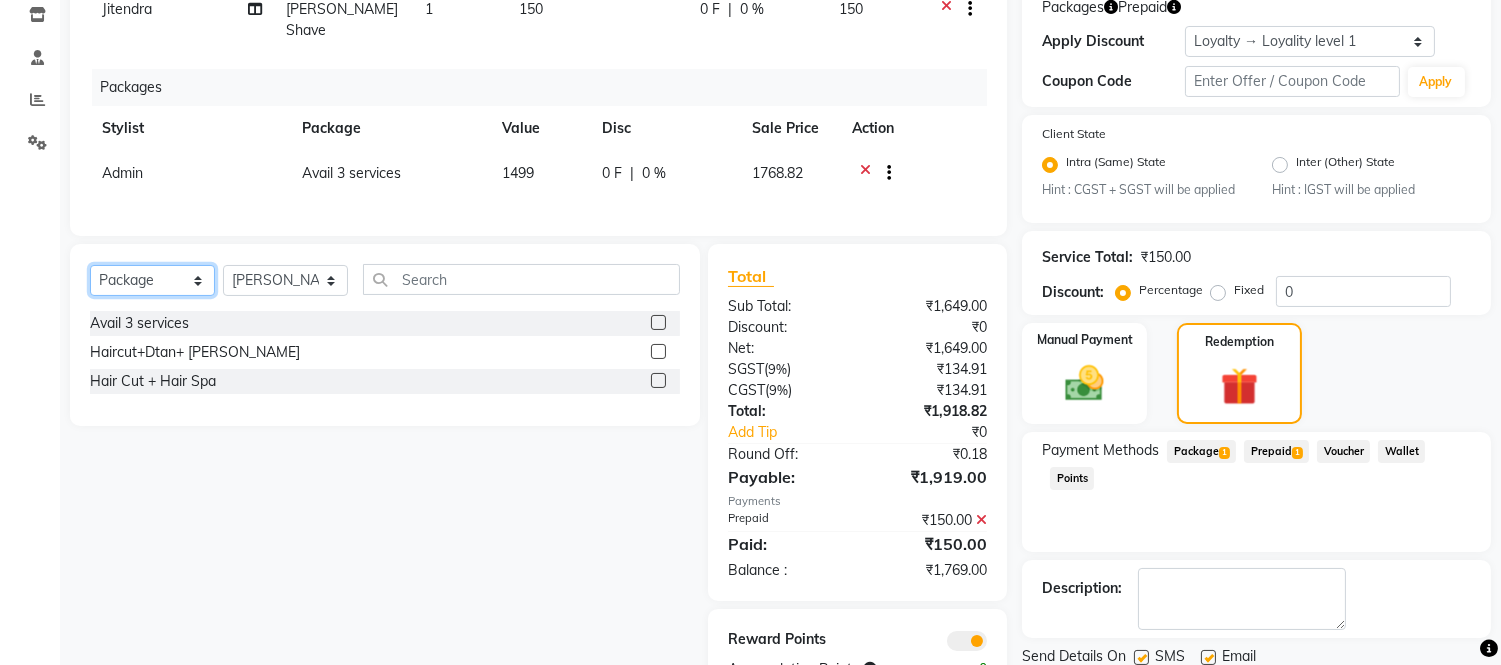 click on "Select  Service  Product  Membership  Package Voucher Prepaid Gift Card" 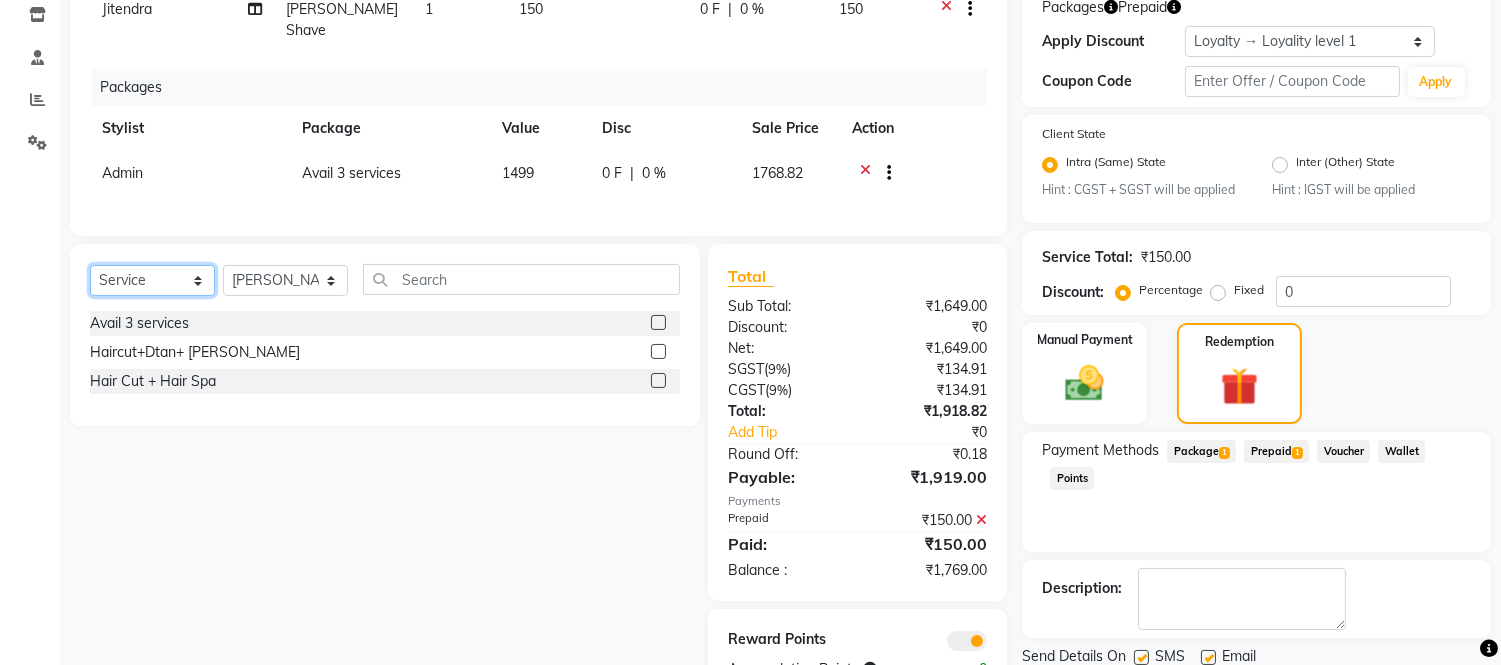 click on "Select  Service  Product  Membership  Package Voucher Prepaid Gift Card" 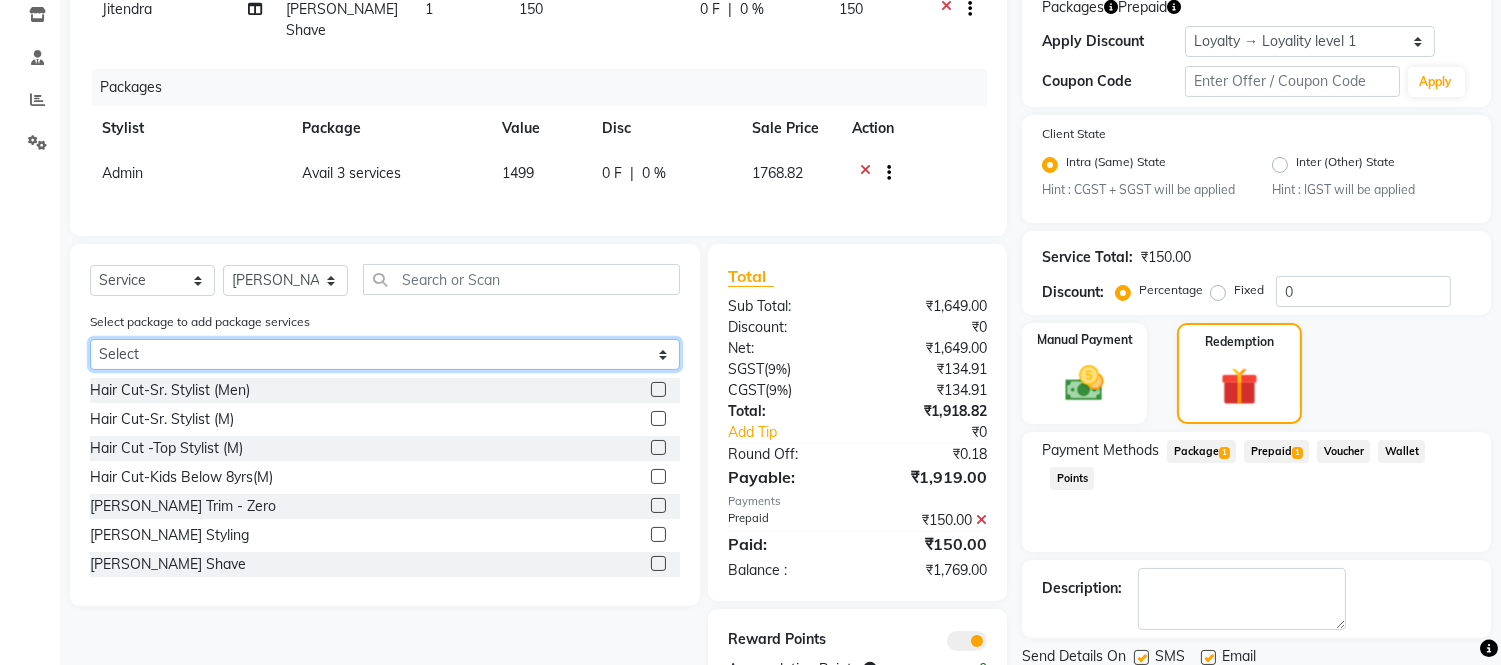 click on "Select Avail 3 services" 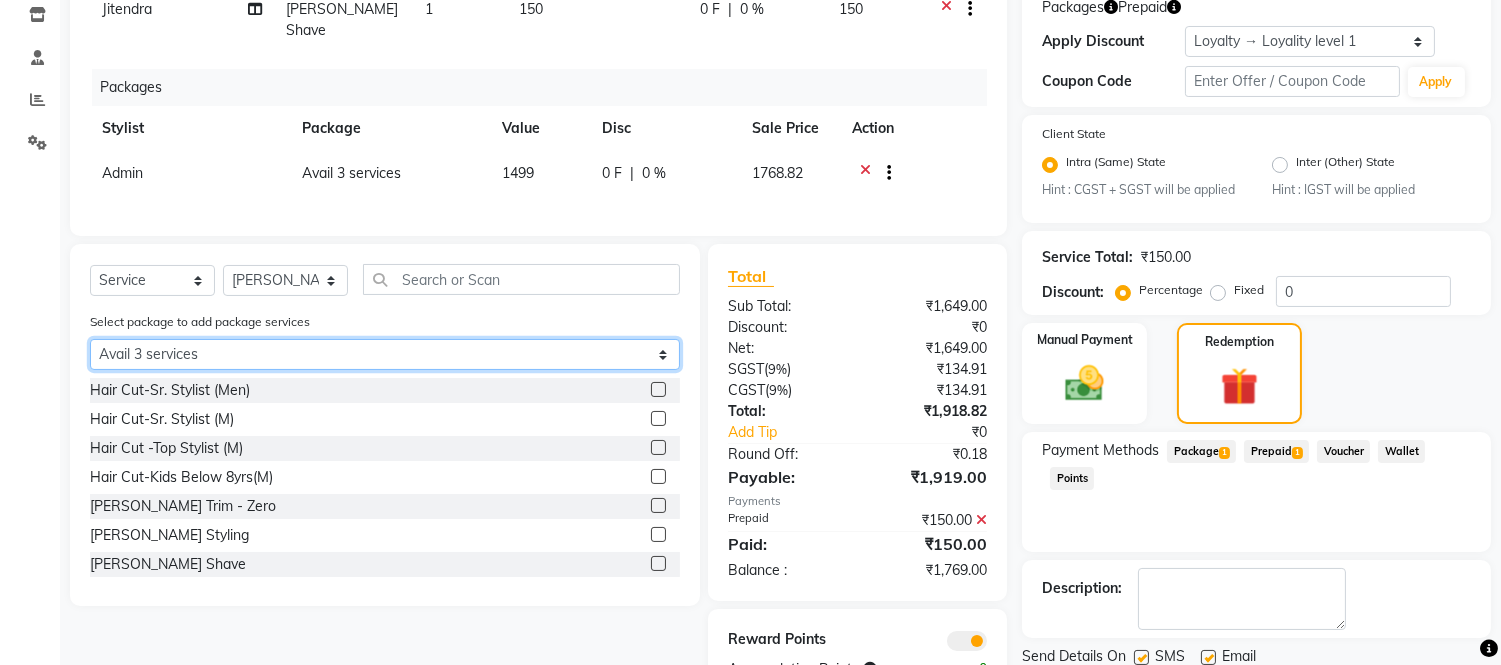 click on "Select Avail 3 services" 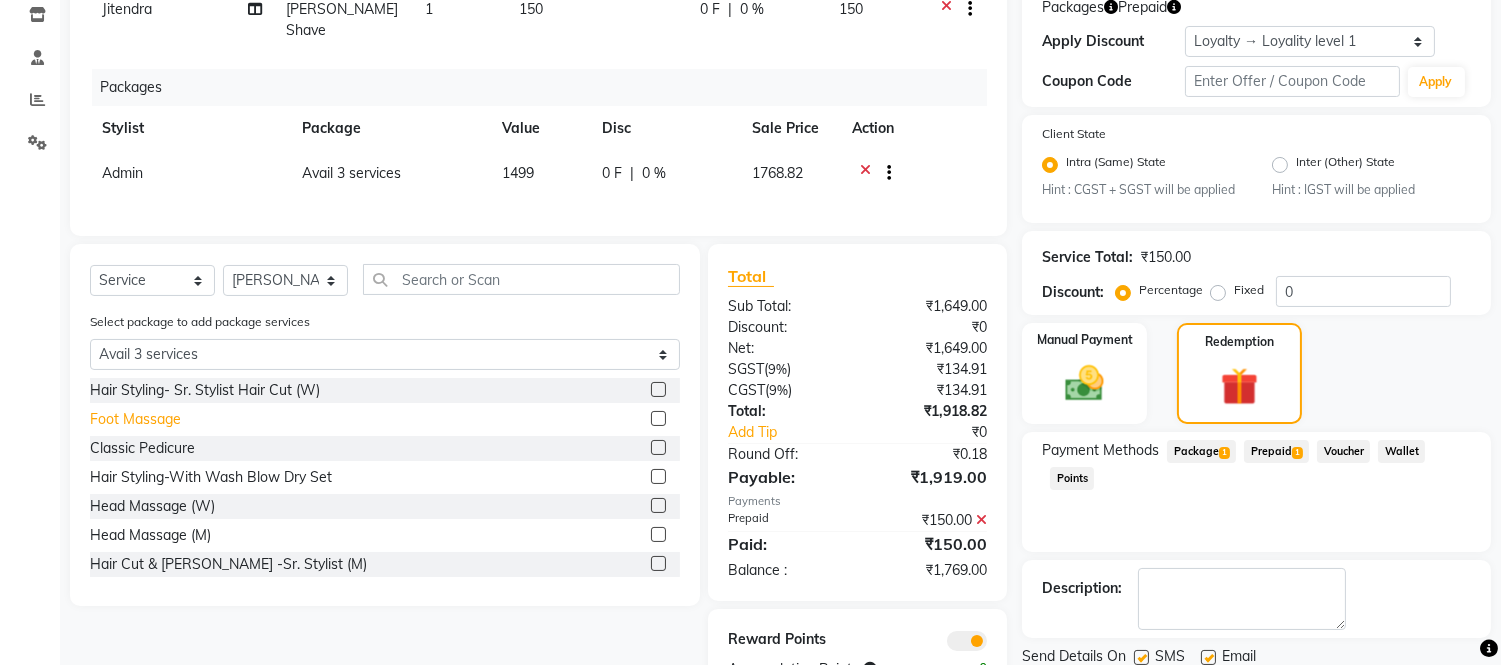 click on "Foot Massage" 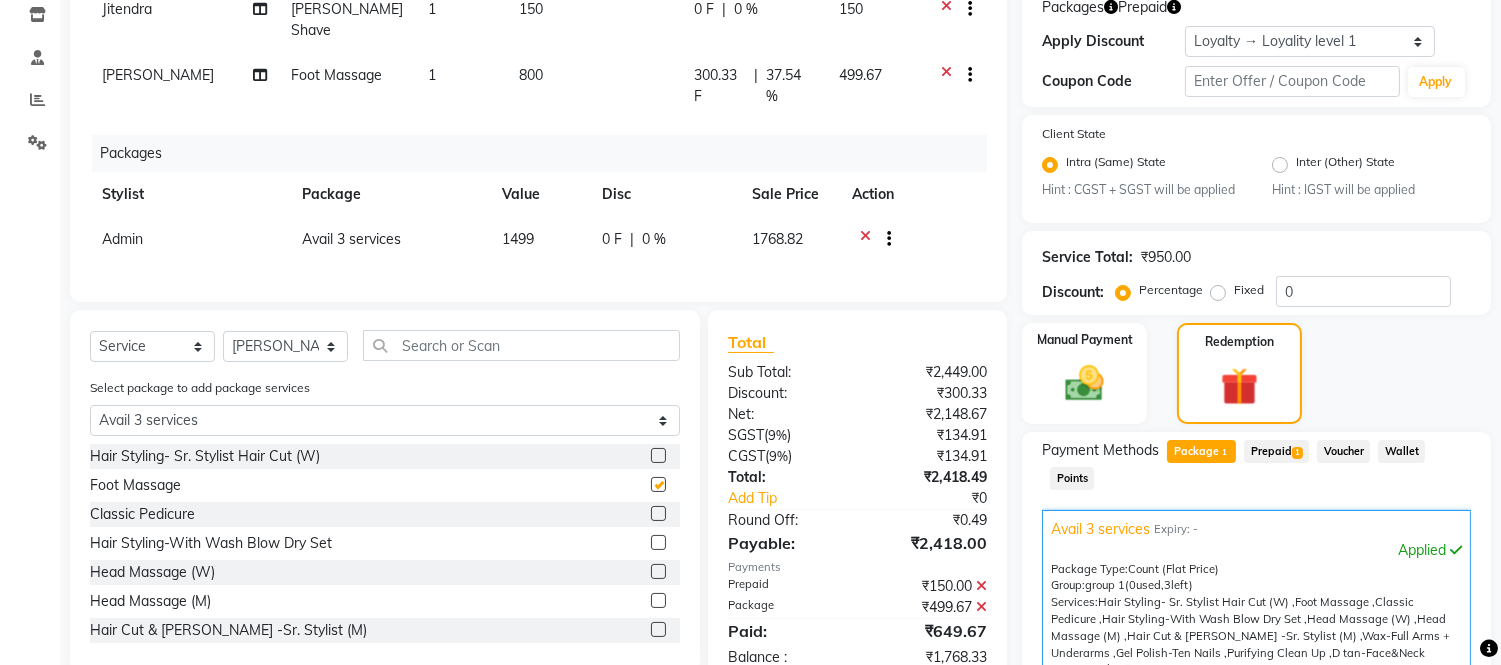 checkbox on "false" 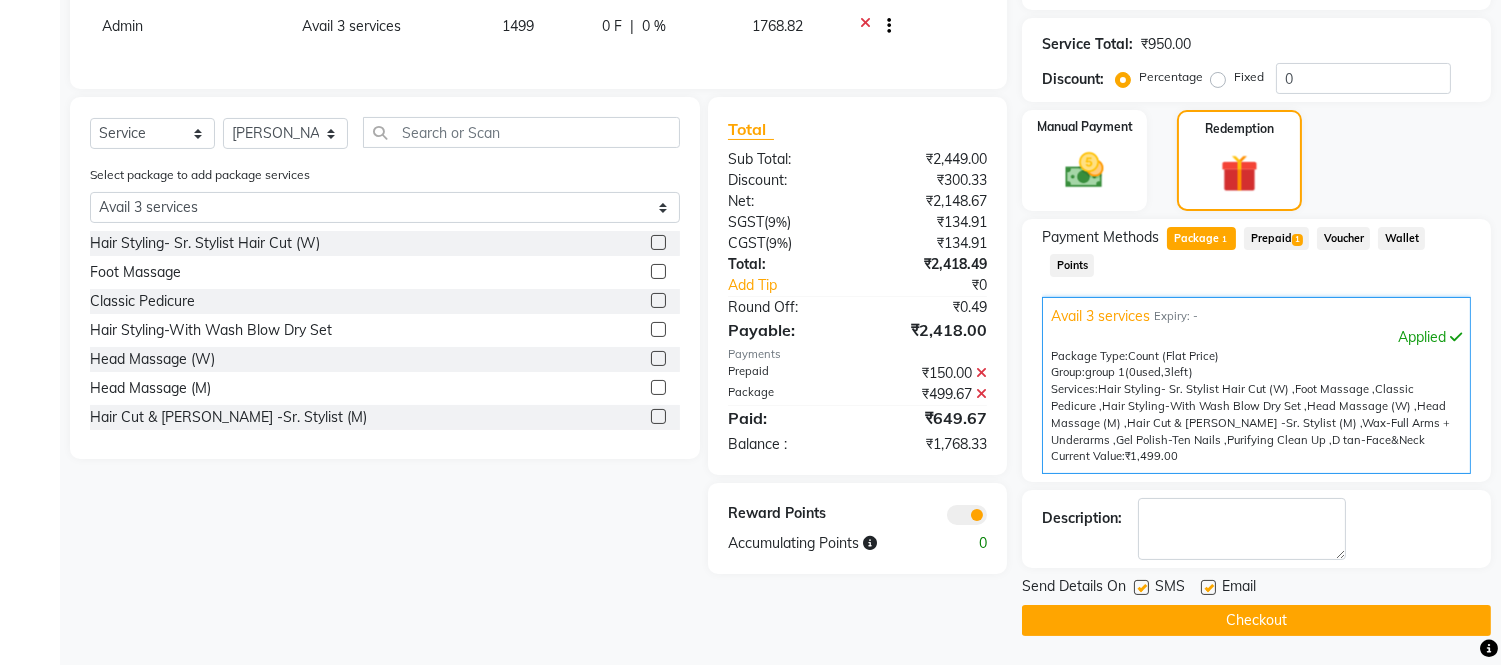 scroll, scrollTop: 0, scrollLeft: 0, axis: both 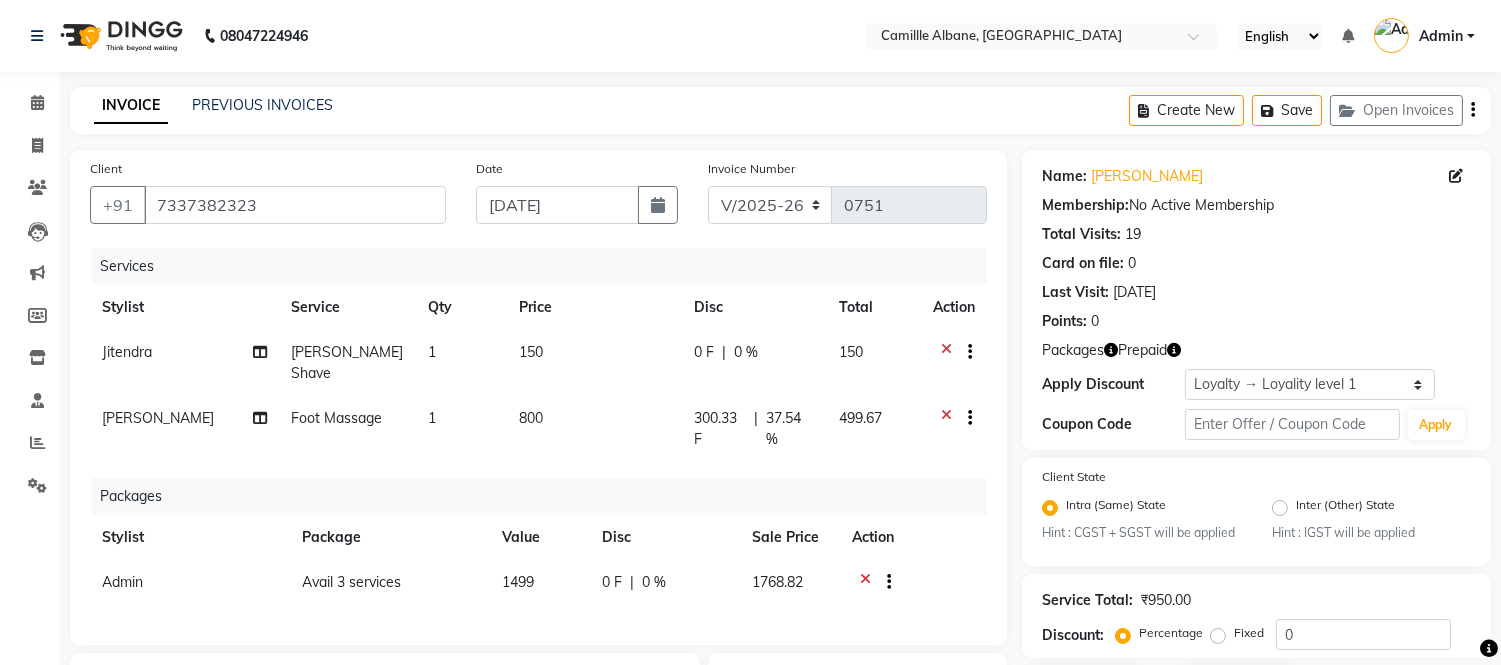 click 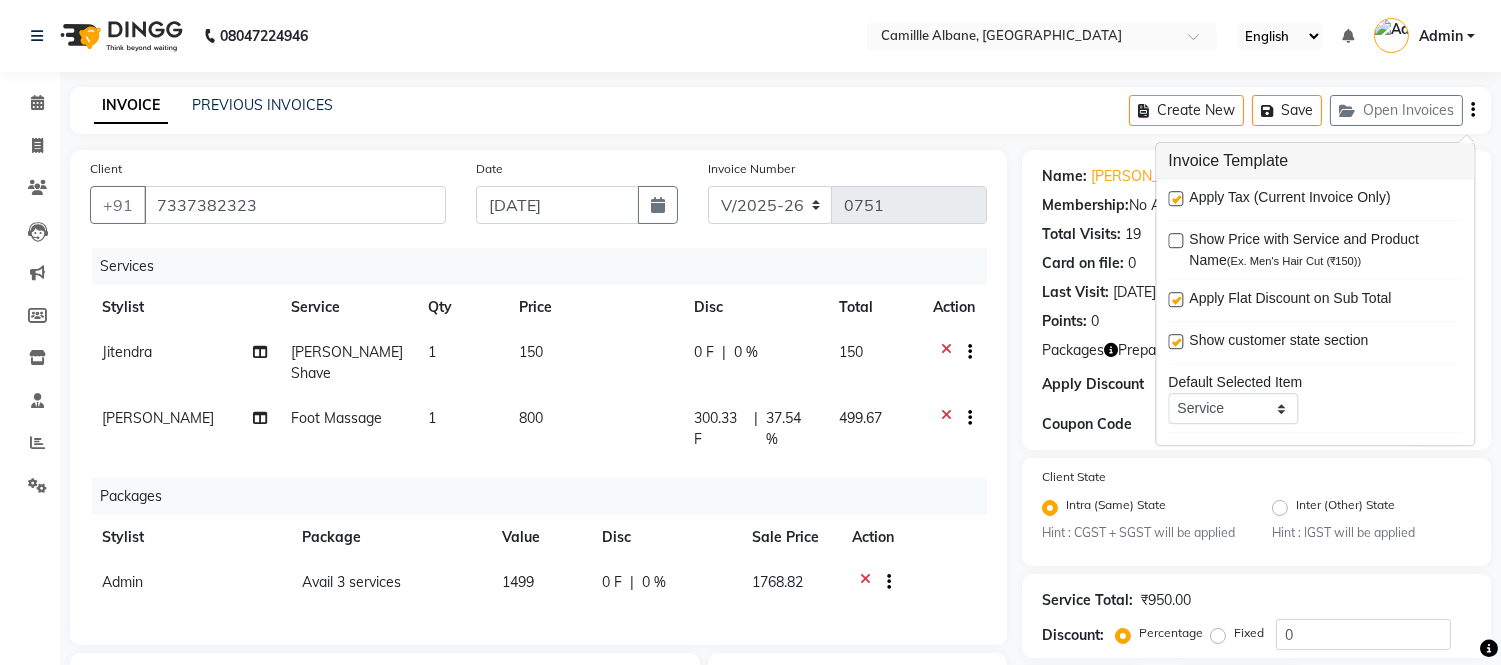 click at bounding box center [1175, 198] 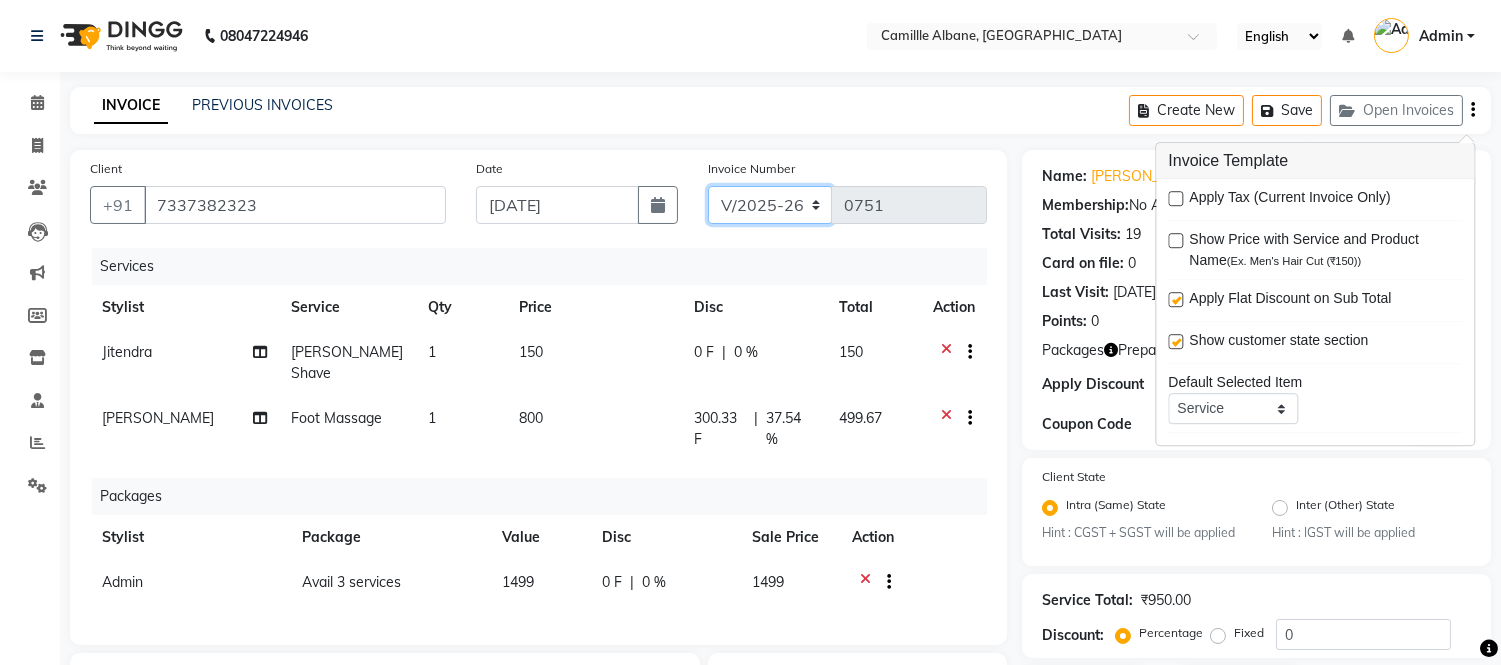 click on "INV/2025 V/2025-26" 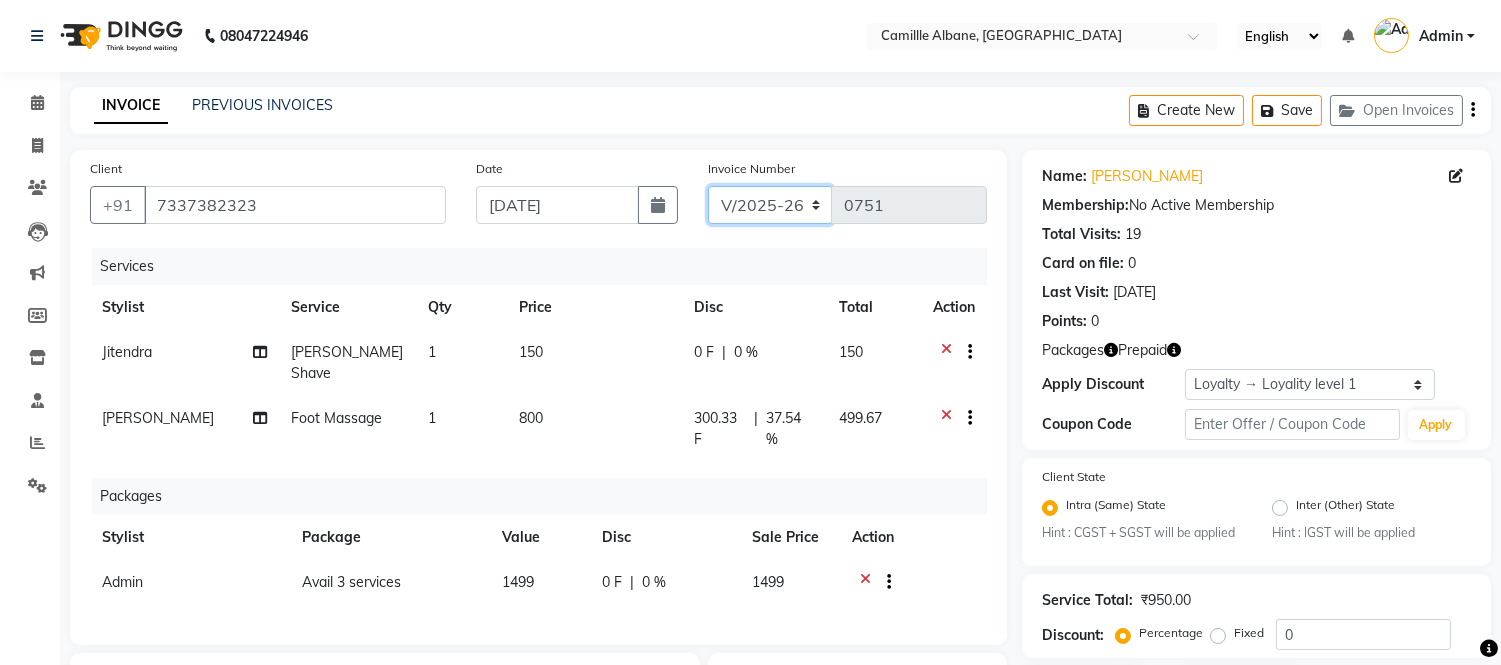 select on "7061" 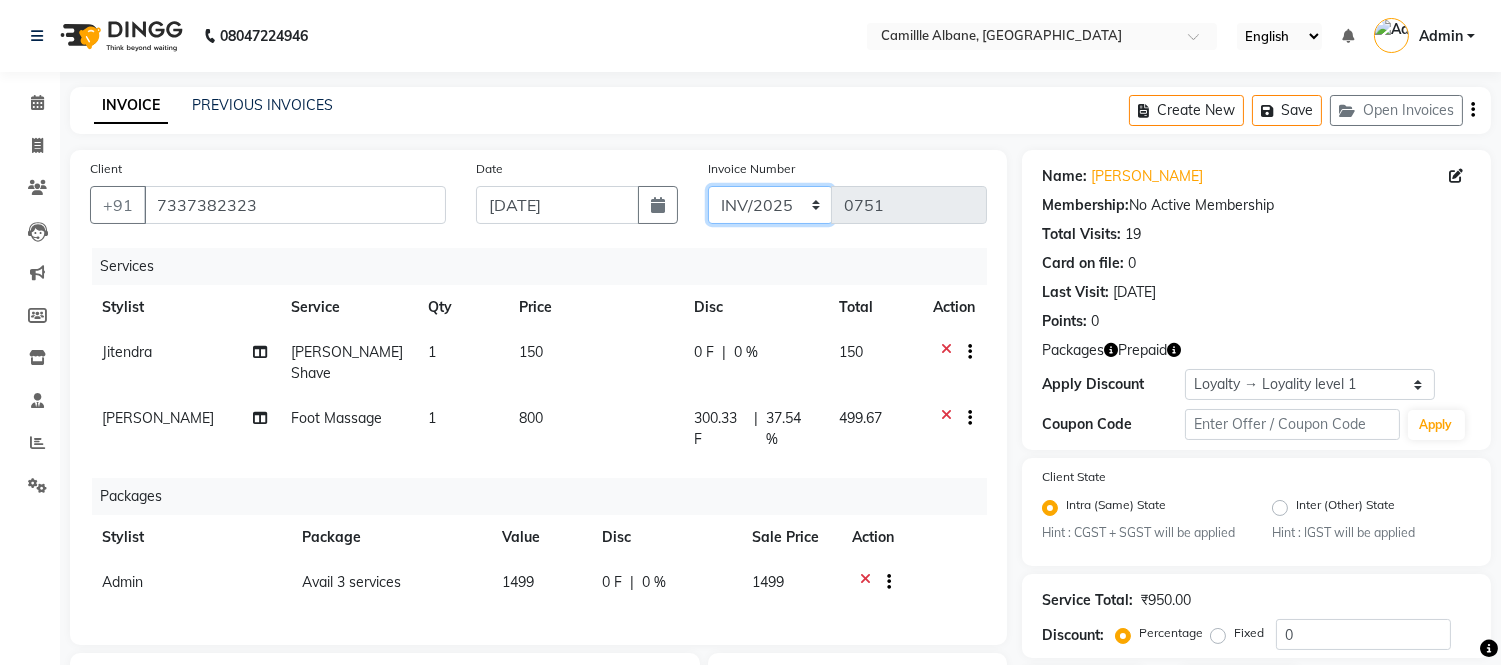 click on "INV/2025 V/2025-26" 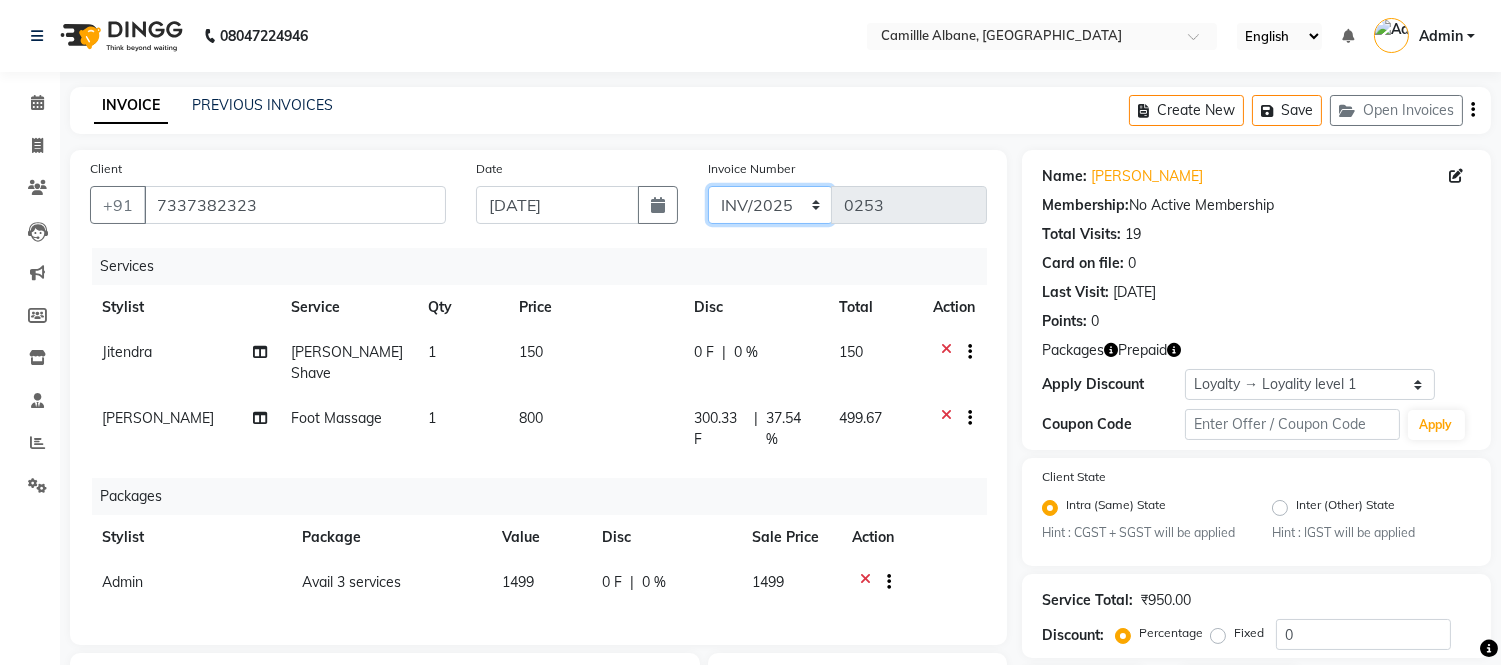 scroll, scrollTop: 556, scrollLeft: 0, axis: vertical 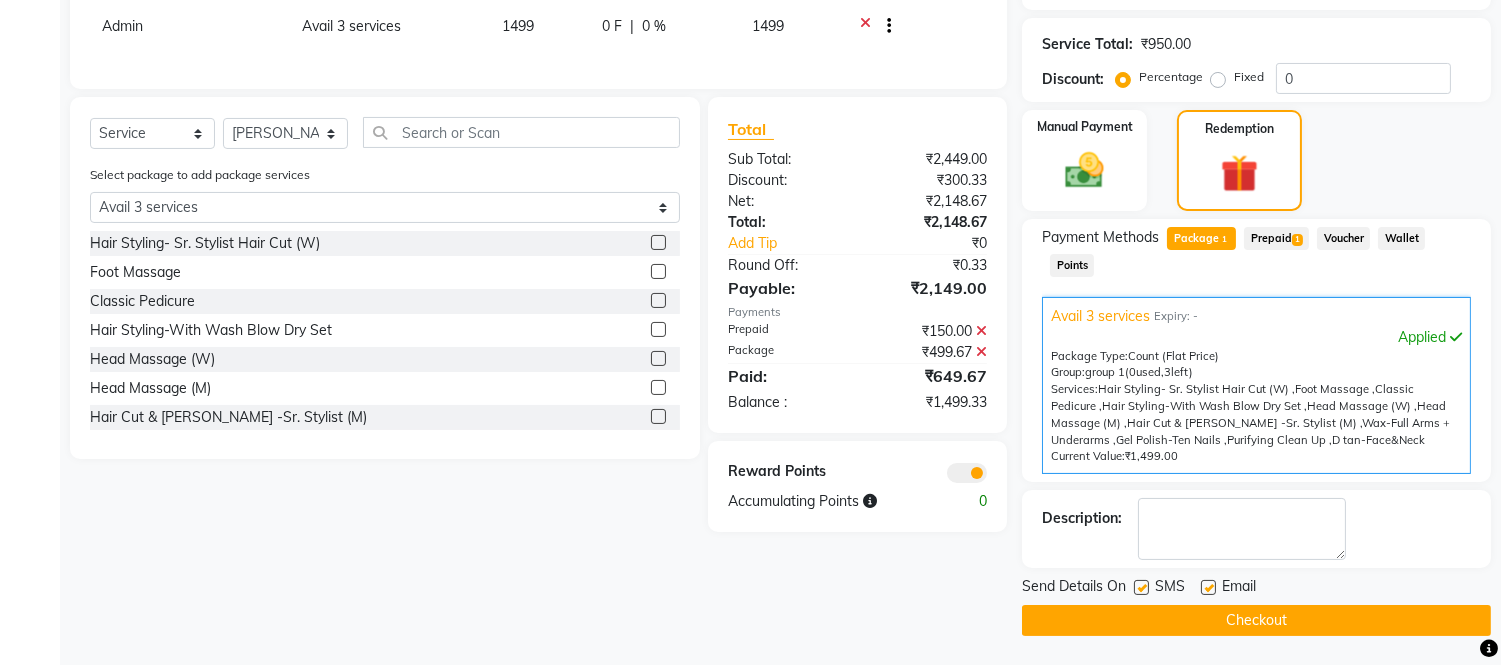 click on "Checkout" 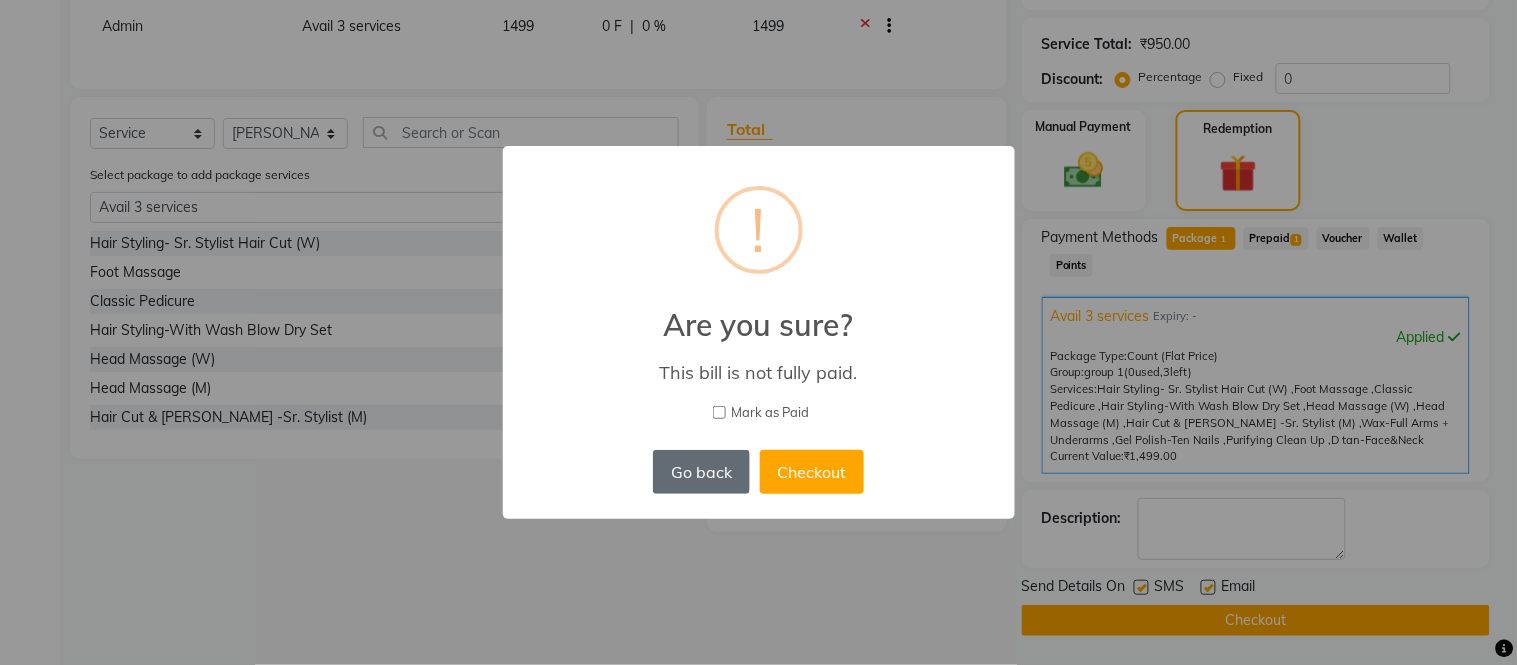 click on "Go back" at bounding box center [701, 472] 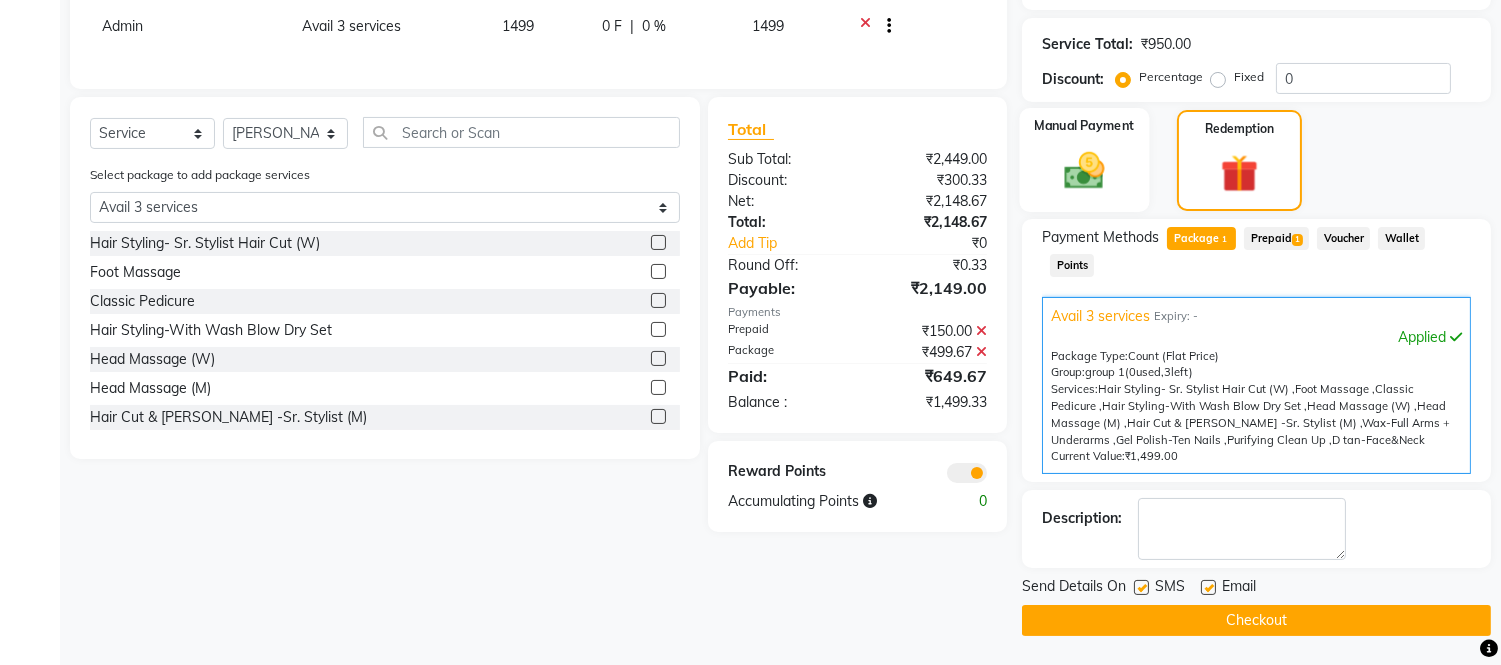 click 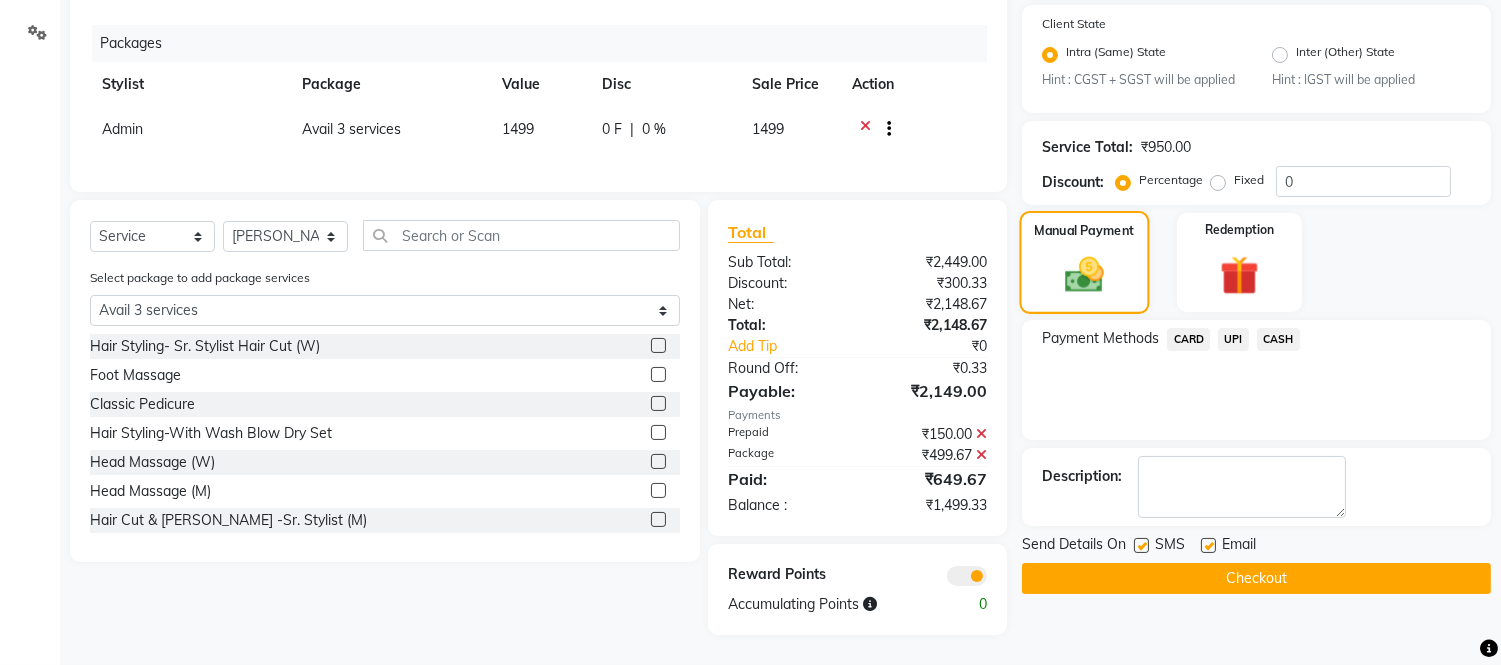 scroll, scrollTop: 452, scrollLeft: 0, axis: vertical 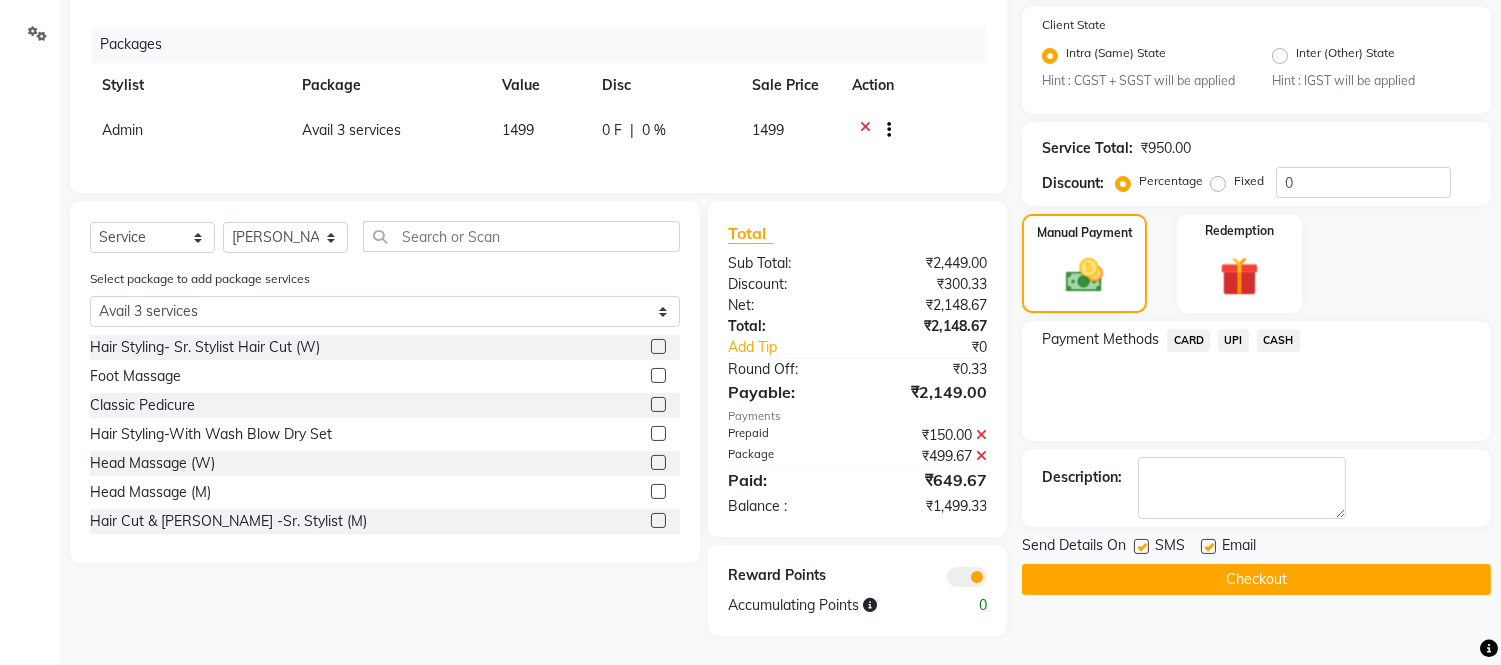 click on "CASH" 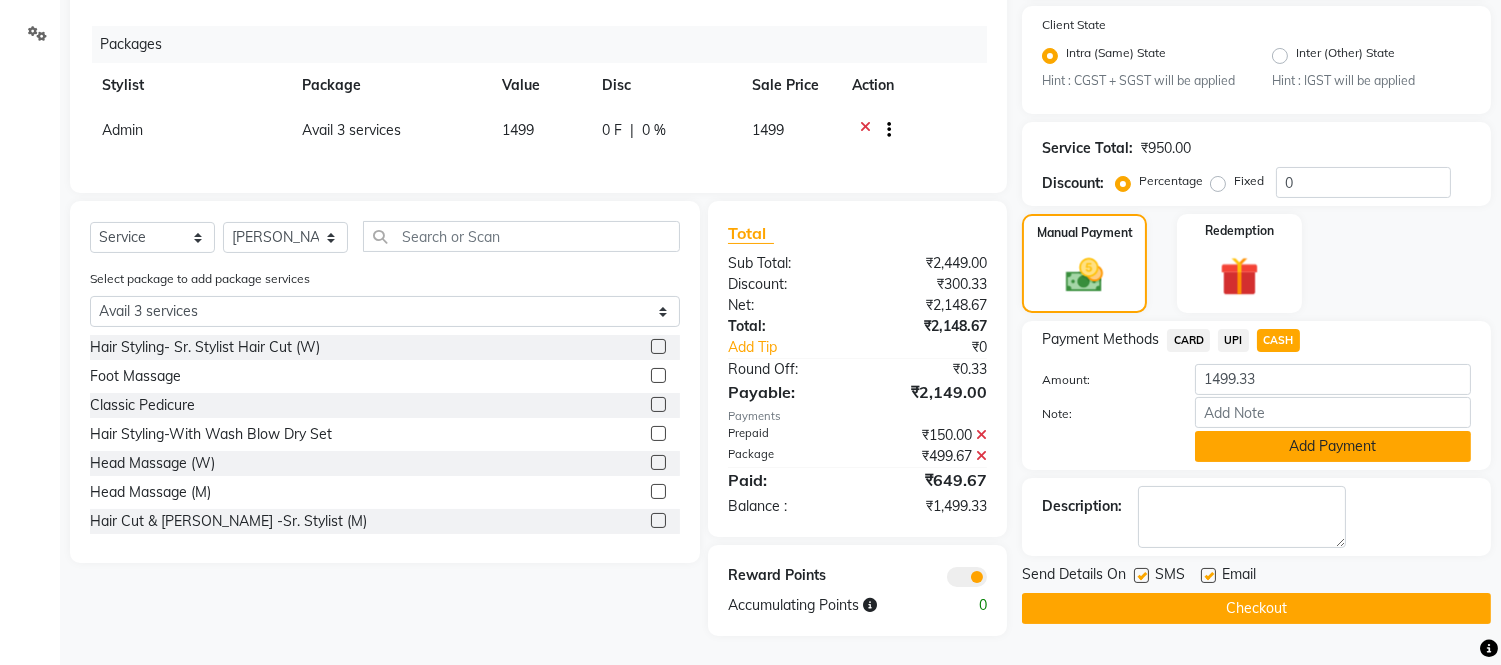 click on "Add Payment" 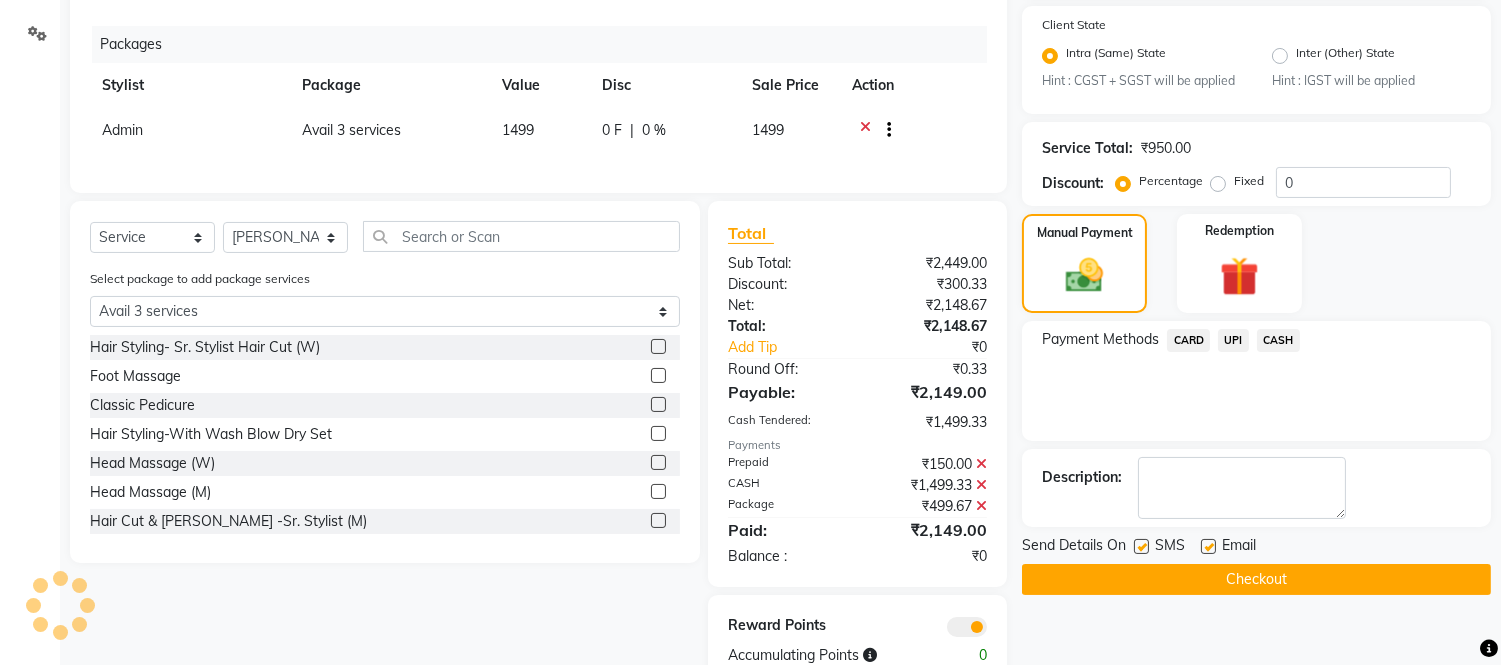 scroll, scrollTop: 502, scrollLeft: 0, axis: vertical 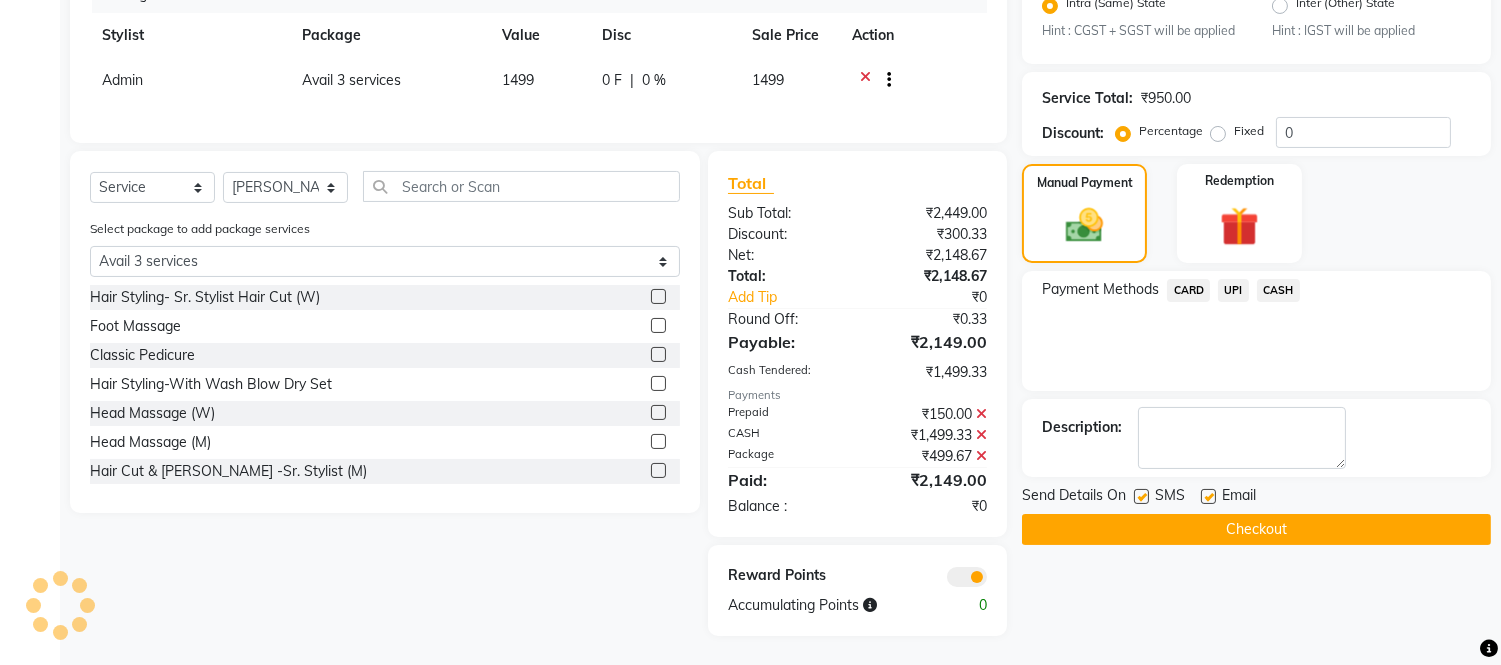 click on "Checkout" 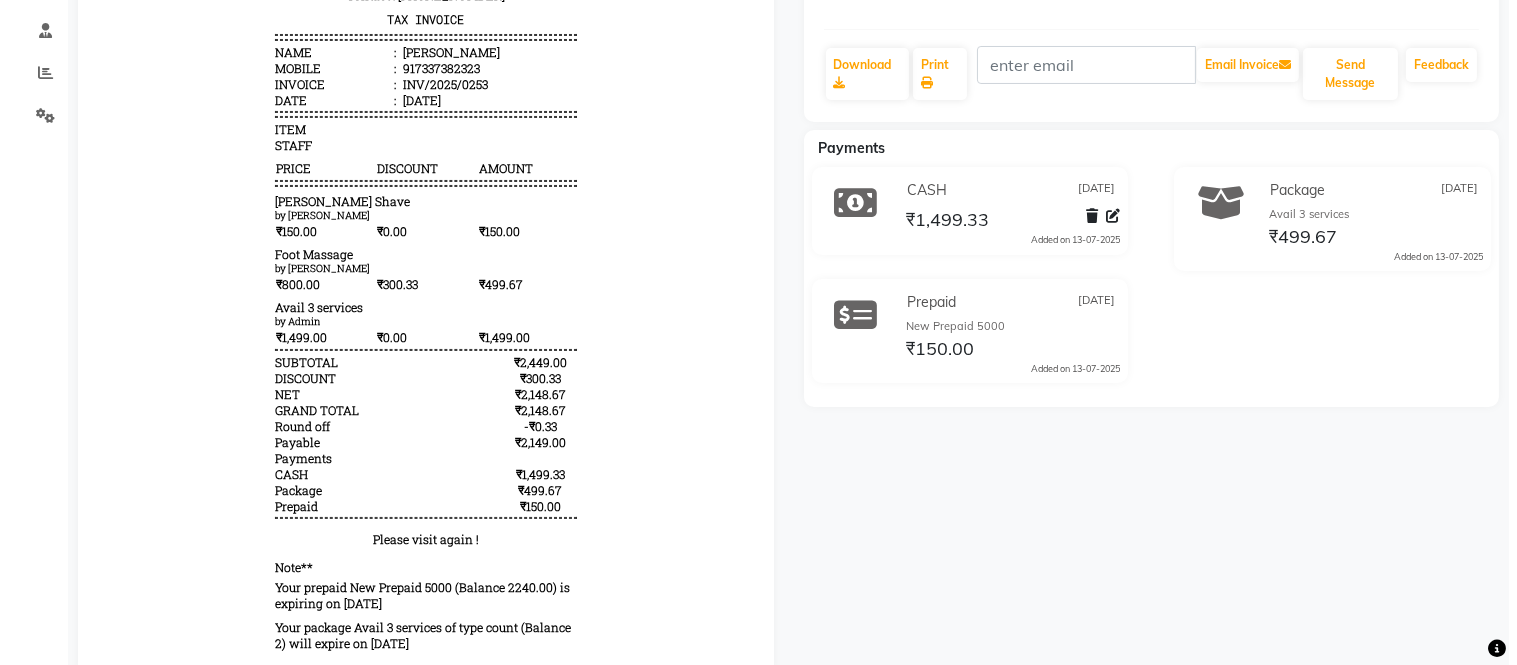 scroll, scrollTop: 0, scrollLeft: 0, axis: both 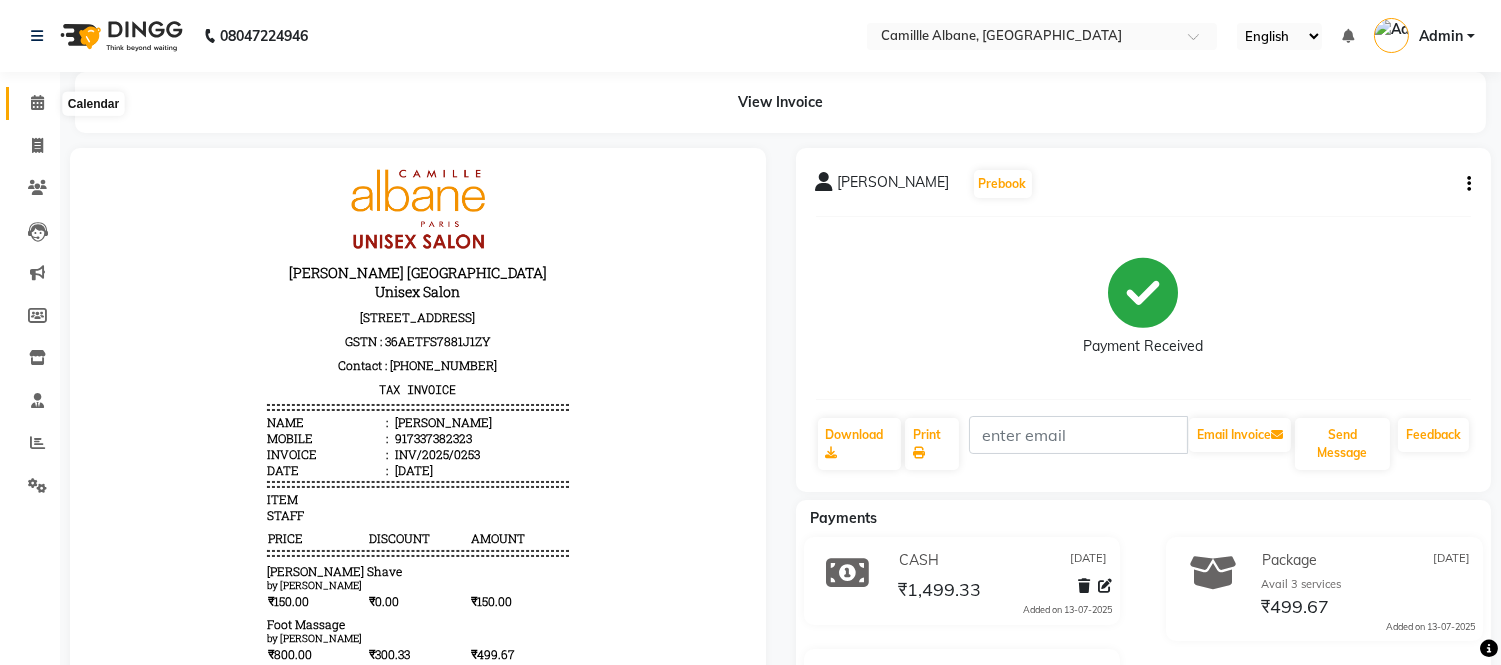 click 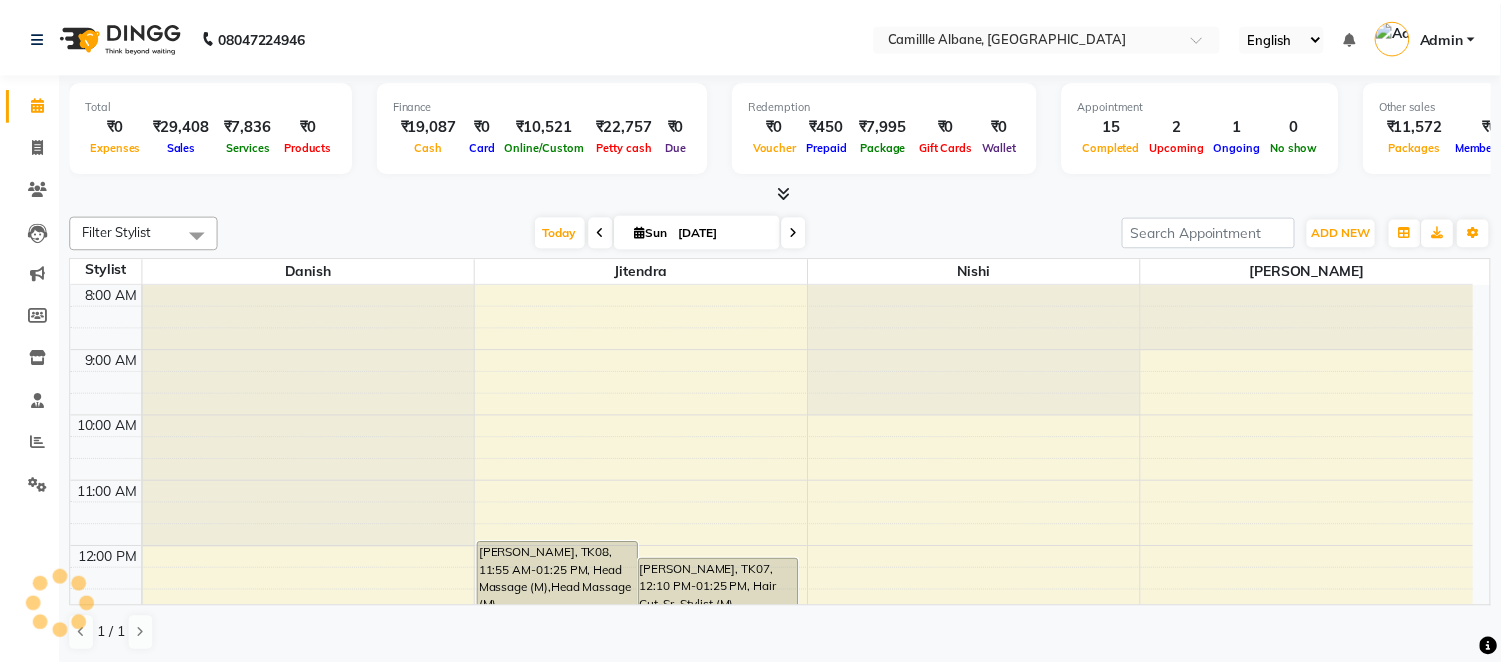 scroll, scrollTop: 0, scrollLeft: 0, axis: both 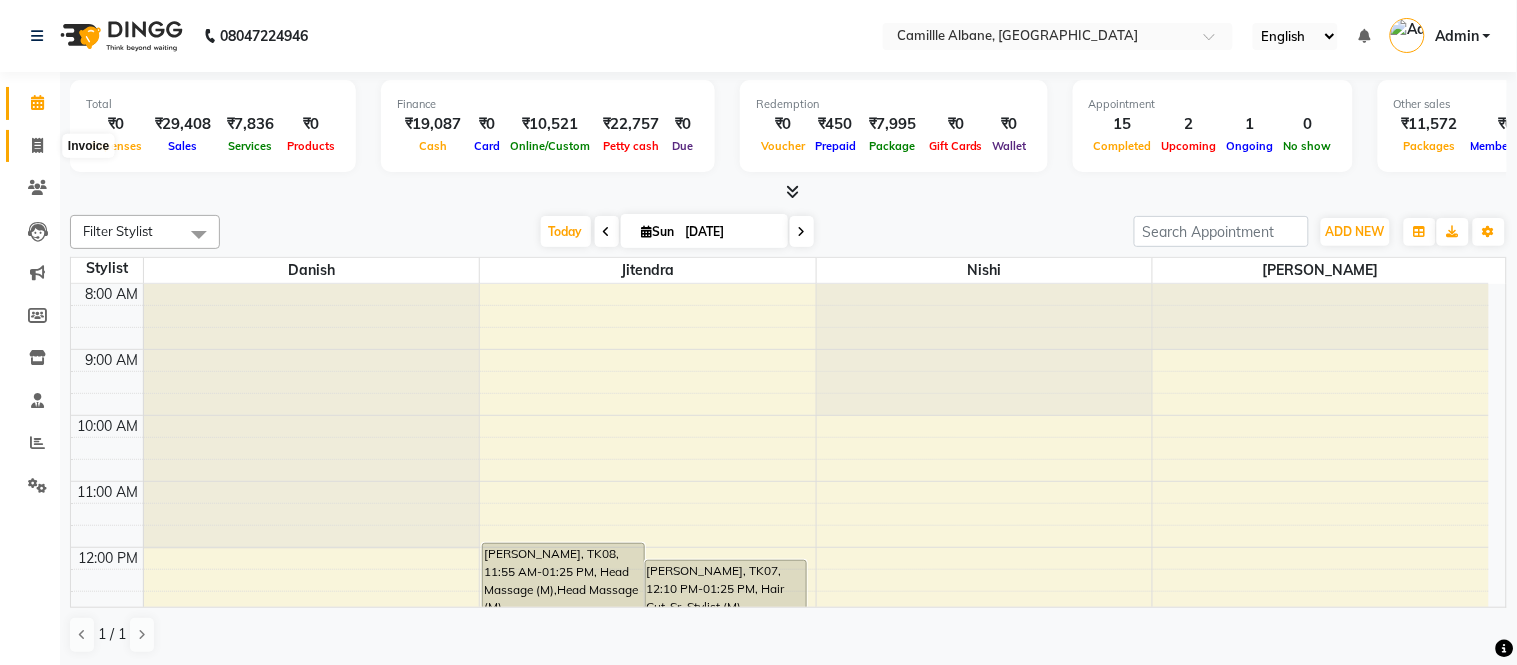 click 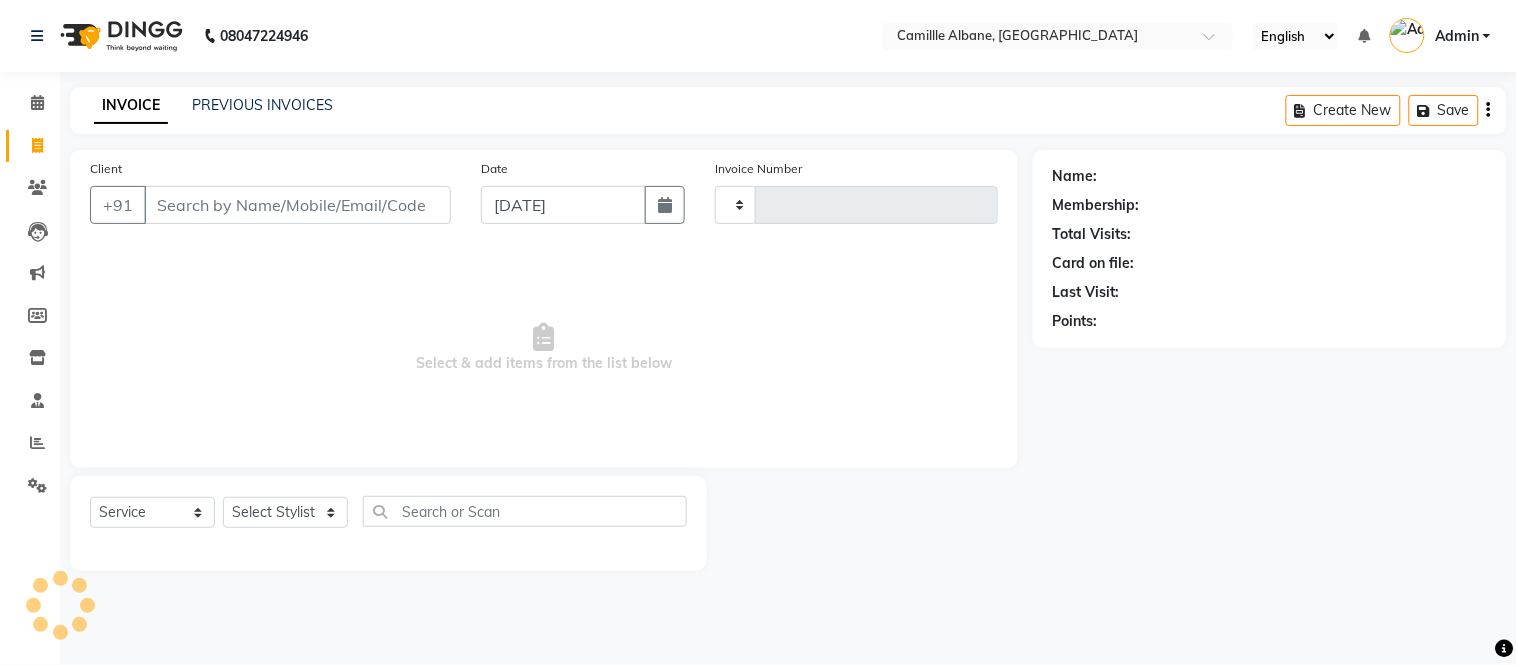 type on "0752" 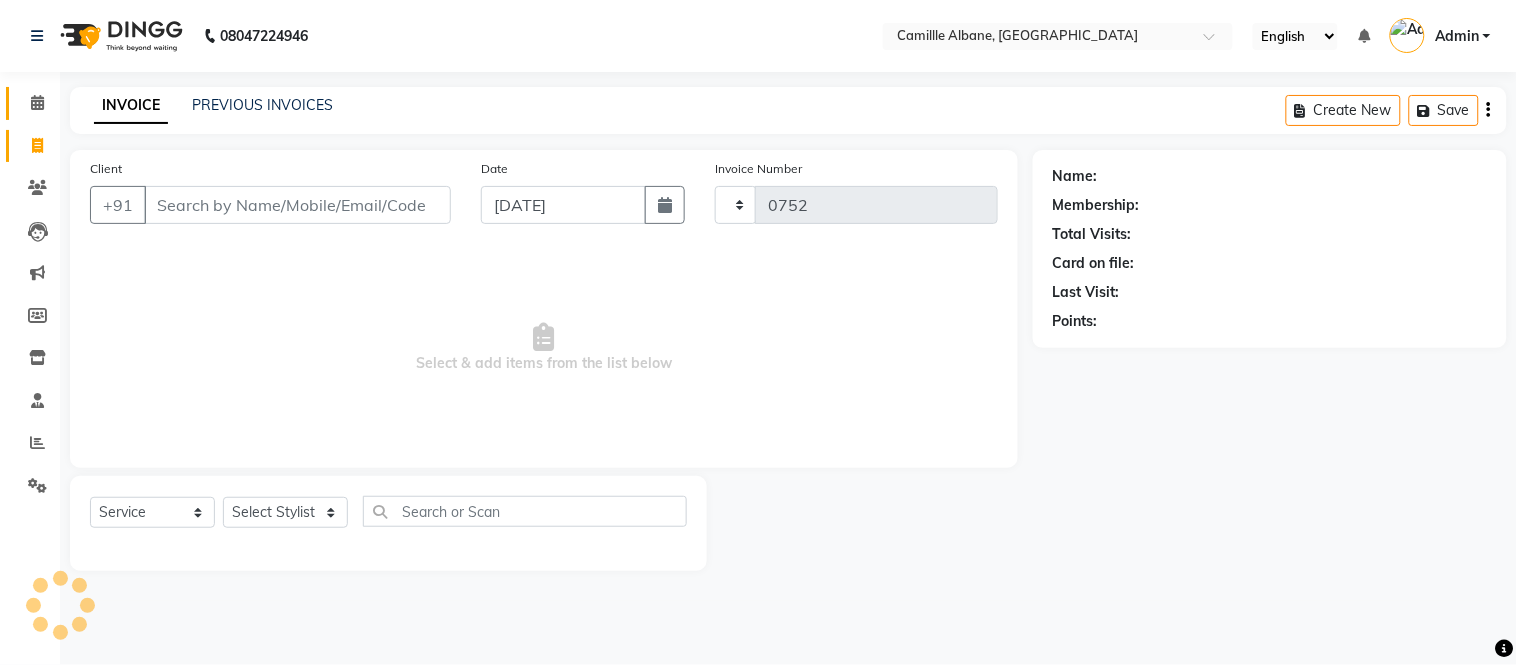 select on "7025" 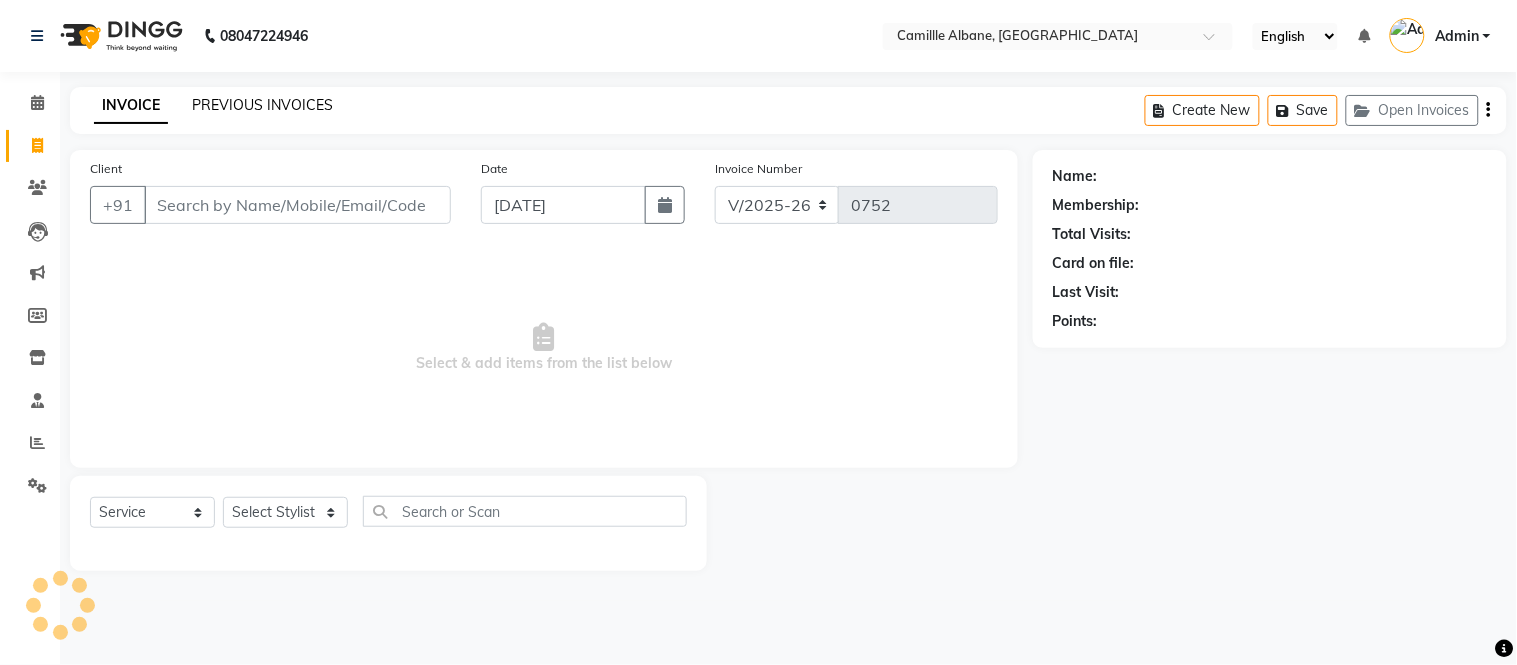 click on "PREVIOUS INVOICES" 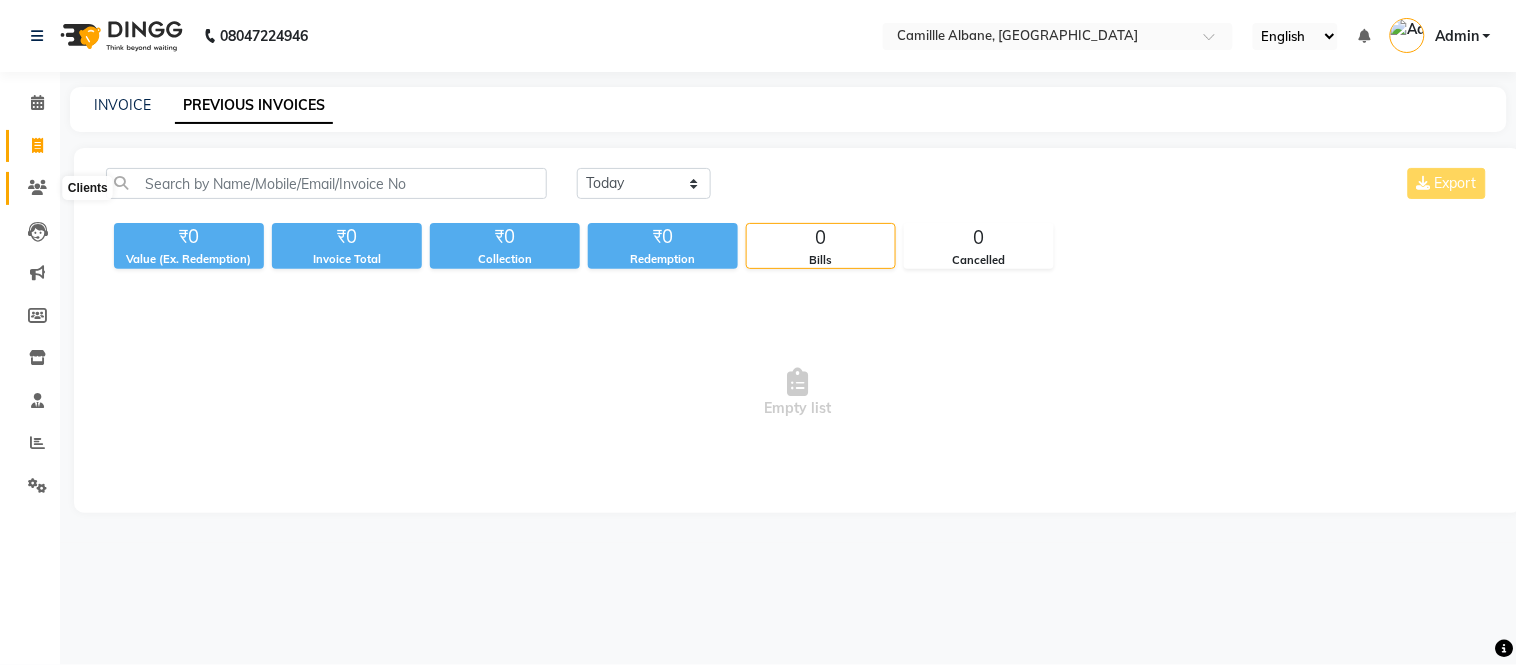 click 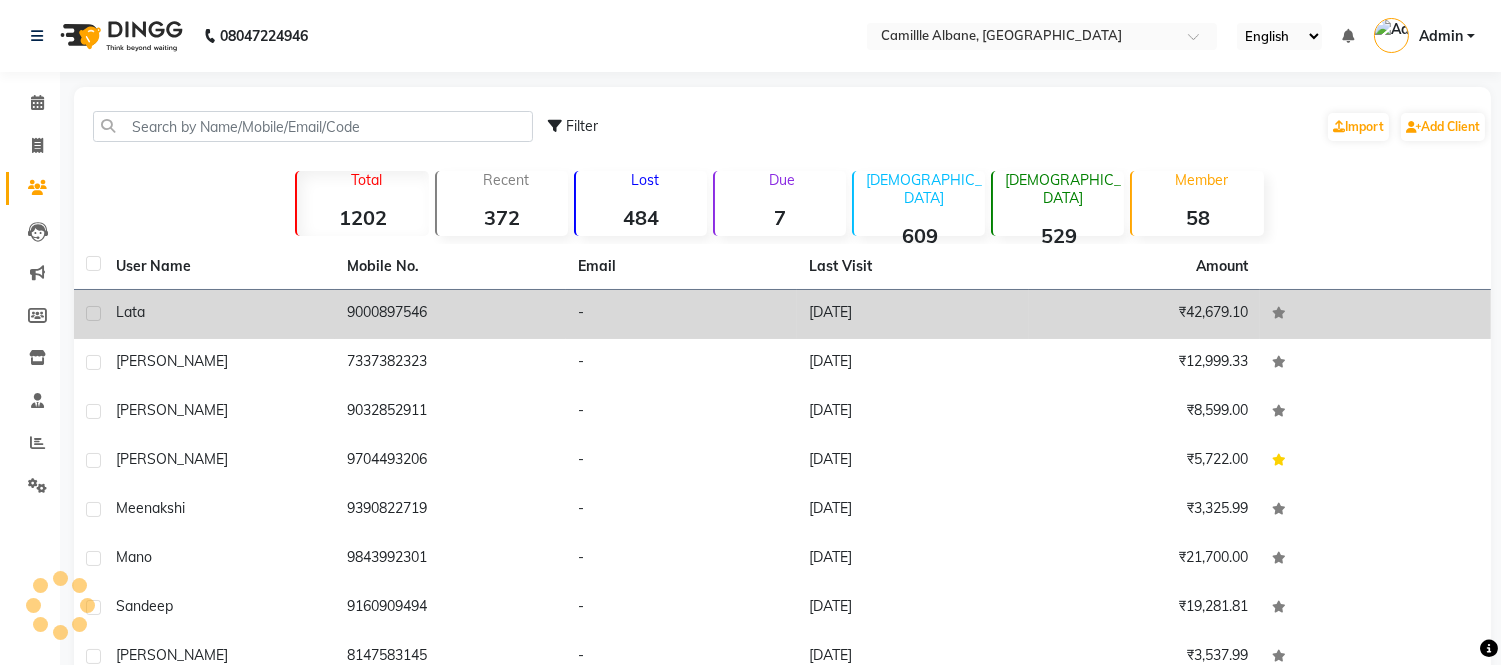 click on "Lata" 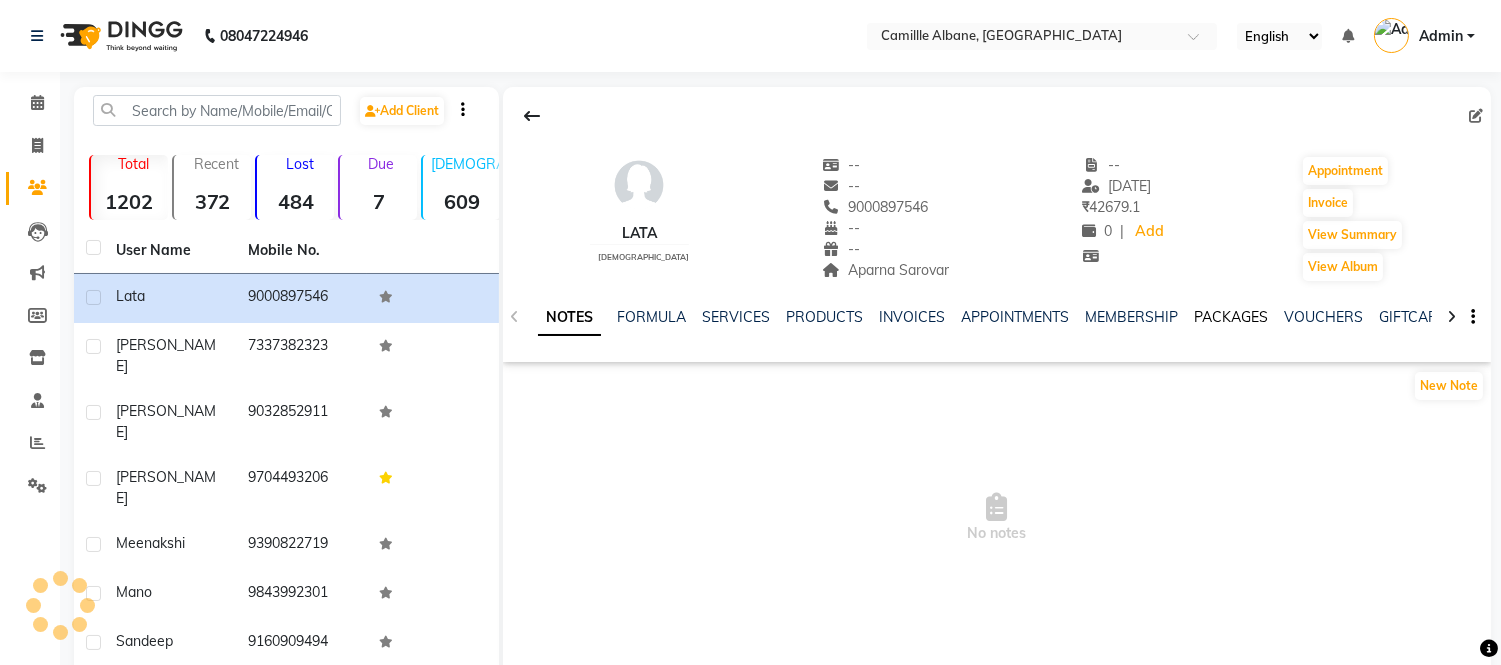 click on "PACKAGES" 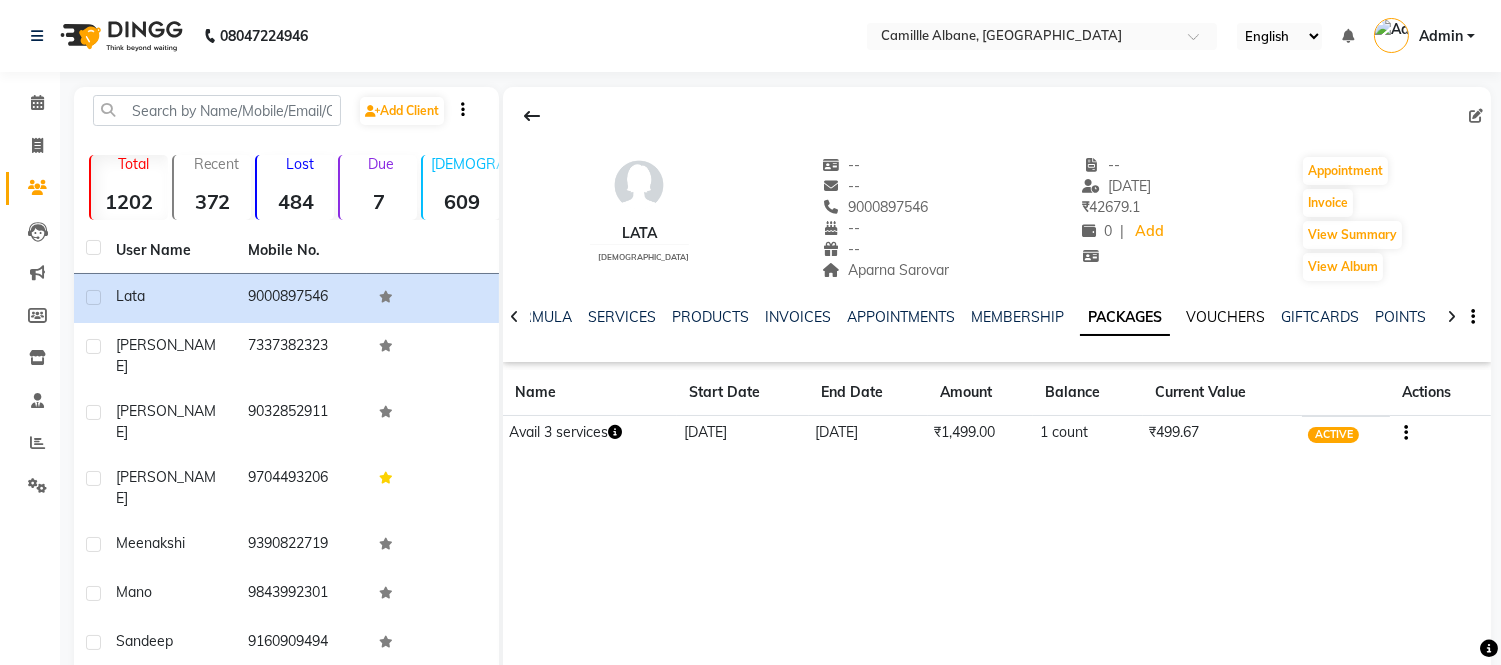click on "VOUCHERS" 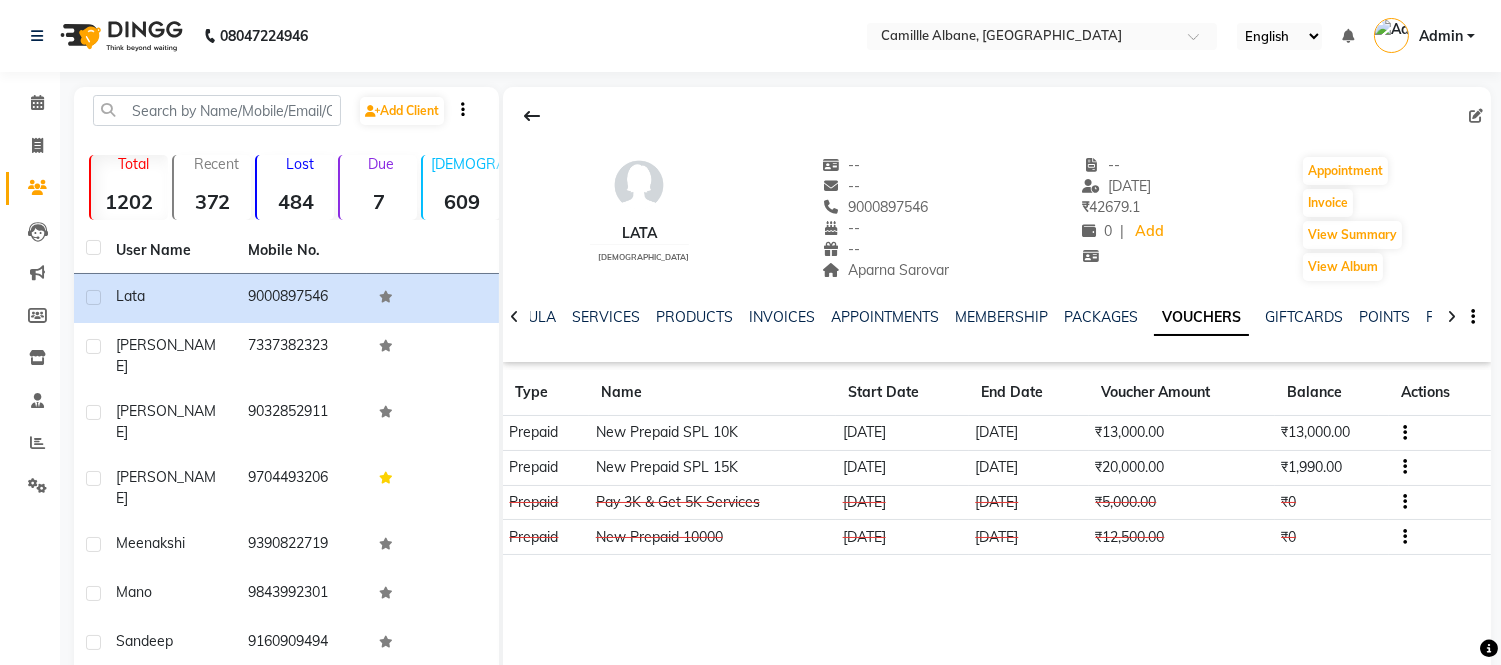 click on "Prepaid" 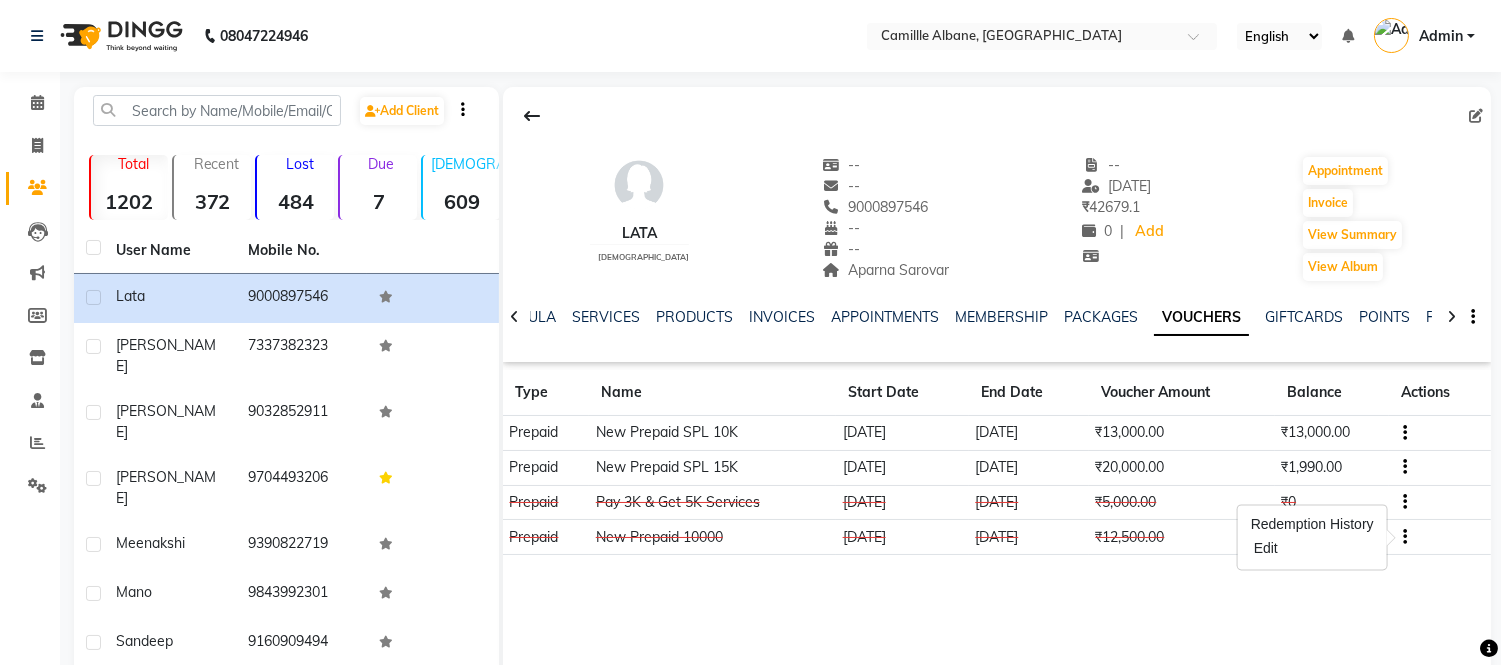 click on "Lata    female  --   --   9000897546  --  --  Aparna Sarovar  -- 13-07-2025 ₹    42679.1 0 |  Add   Appointment   Invoice  View Summary  View Album  NOTES FORMULA SERVICES PRODUCTS INVOICES APPOINTMENTS MEMBERSHIP PACKAGES VOUCHERS GIFTCARDS POINTS FORMS FAMILY CARDS WALLET Type Name Start Date End Date Voucher Amount Balance Actions Prepaid New Prepaid SPL 10K 13-07-2025 07-04-2028 ₹13,000.00 ₹13,000.00 Prepaid New Prepaid SPL 15K 23-02-2025 19-11-2027 ₹20,000.00 ₹1,990.00 Prepaid Pay 3K & Get 5K Services 26-12-2024 25-01-2025 ₹5,000.00 ₹0 Prepaid New Prepaid 10000 29-10-2024 25-07-2027 ₹12,500.00 ₹0" 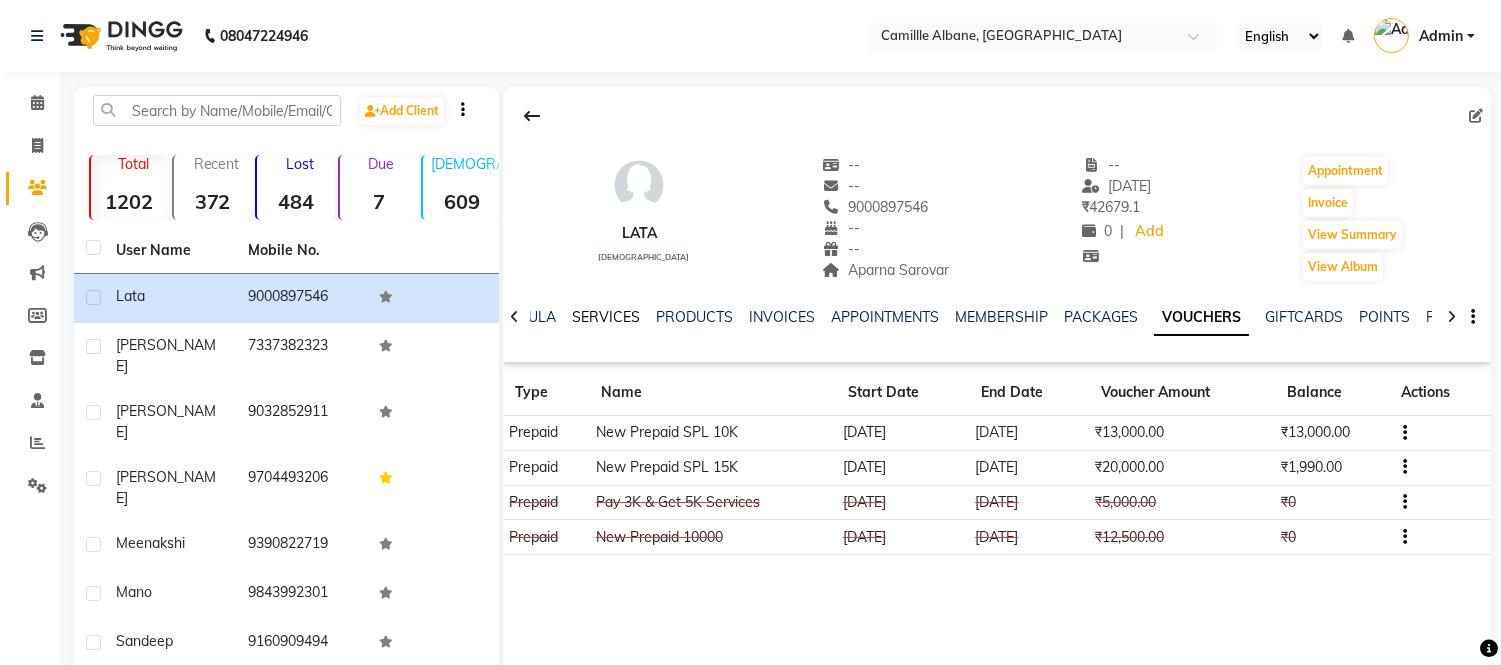 click on "SERVICES" 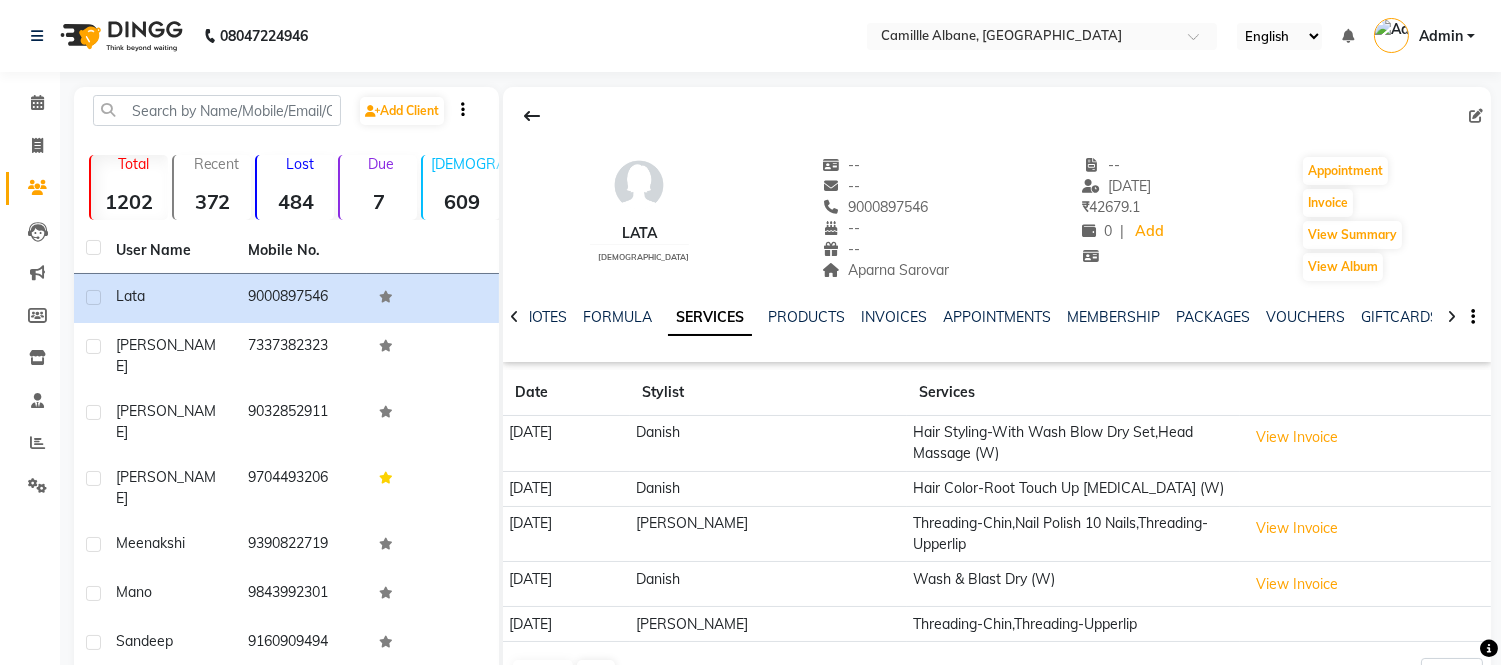 click on "NOTES FORMULA SERVICES PRODUCTS INVOICES APPOINTMENTS MEMBERSHIP PACKAGES VOUCHERS GIFTCARDS POINTS FORMS FAMILY CARDS WALLET" 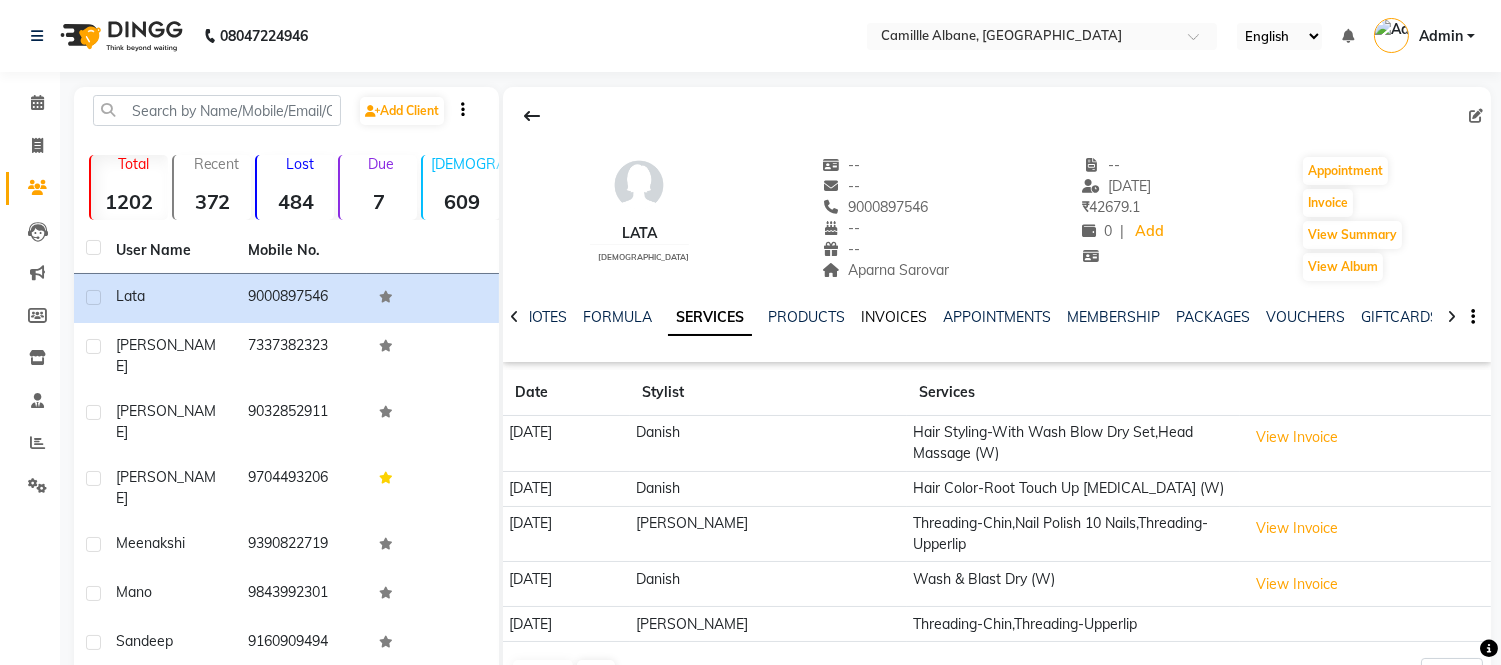 click on "INVOICES" 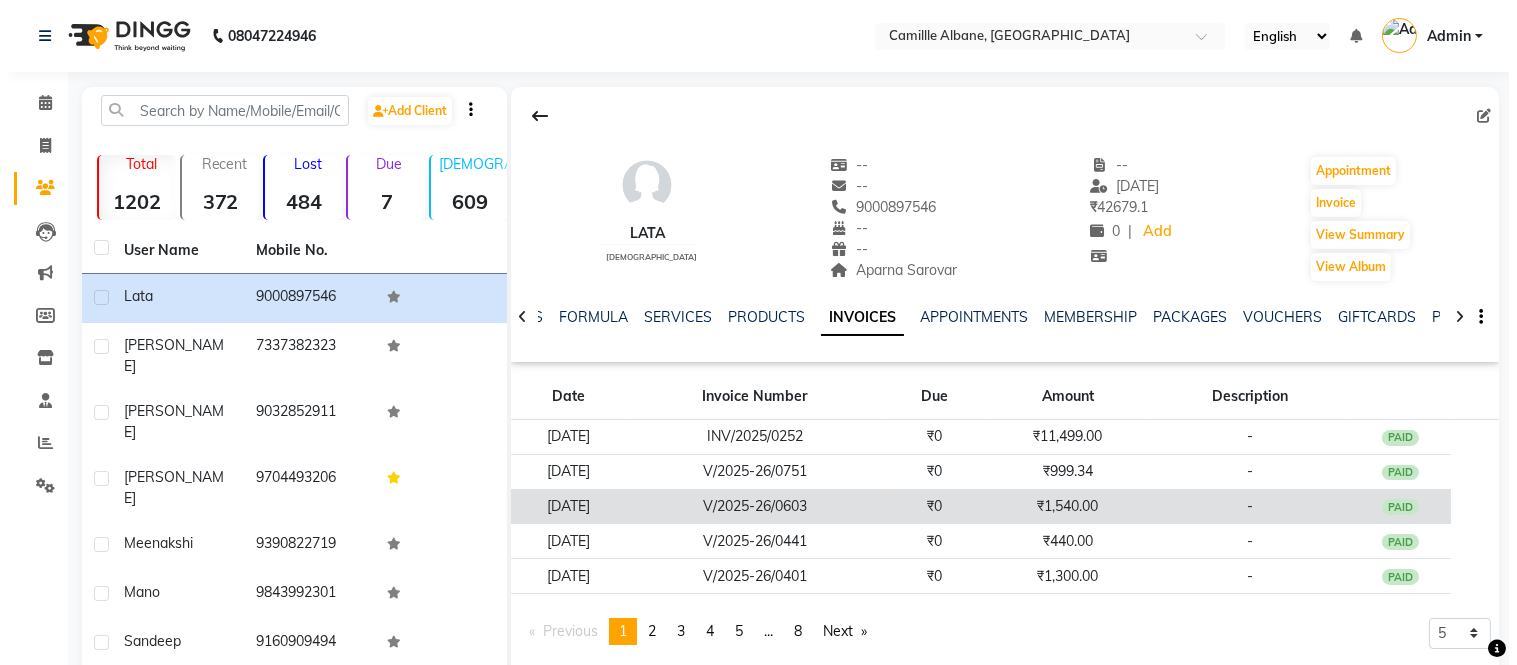scroll, scrollTop: 184, scrollLeft: 0, axis: vertical 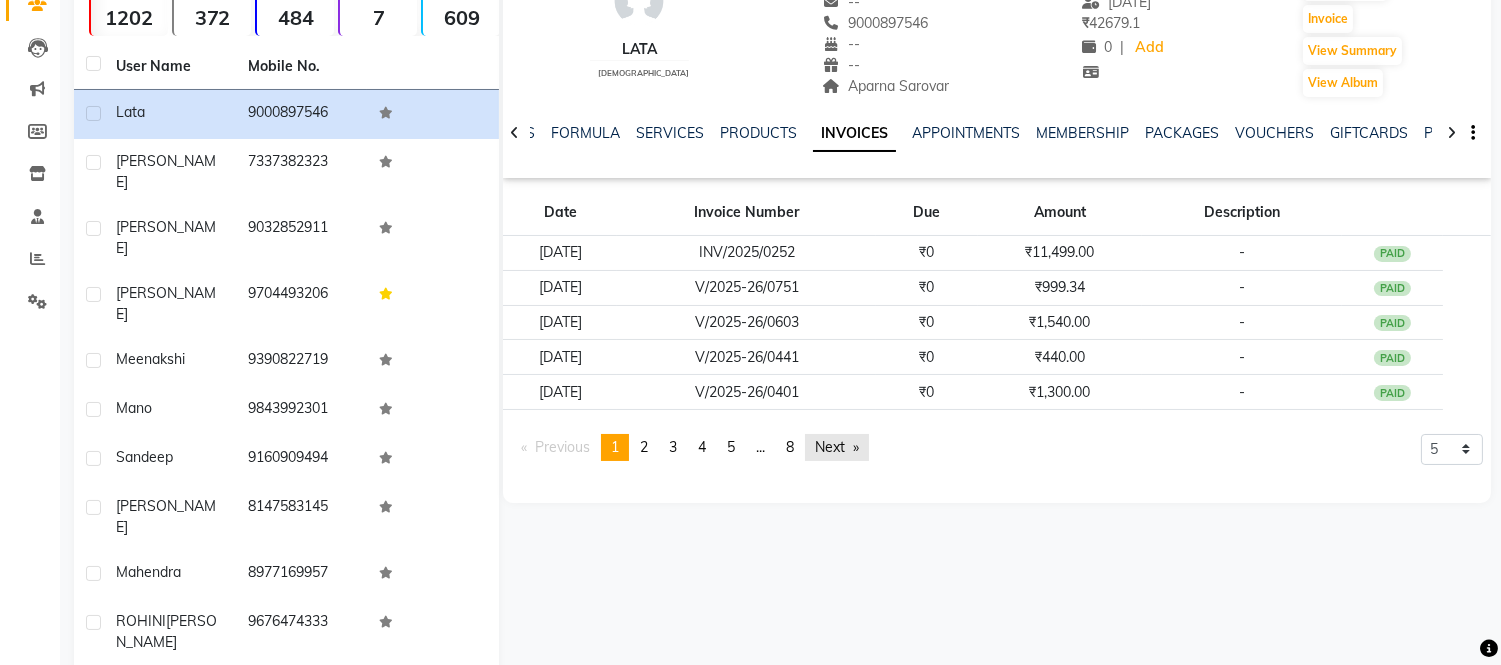 click on "Next  page" 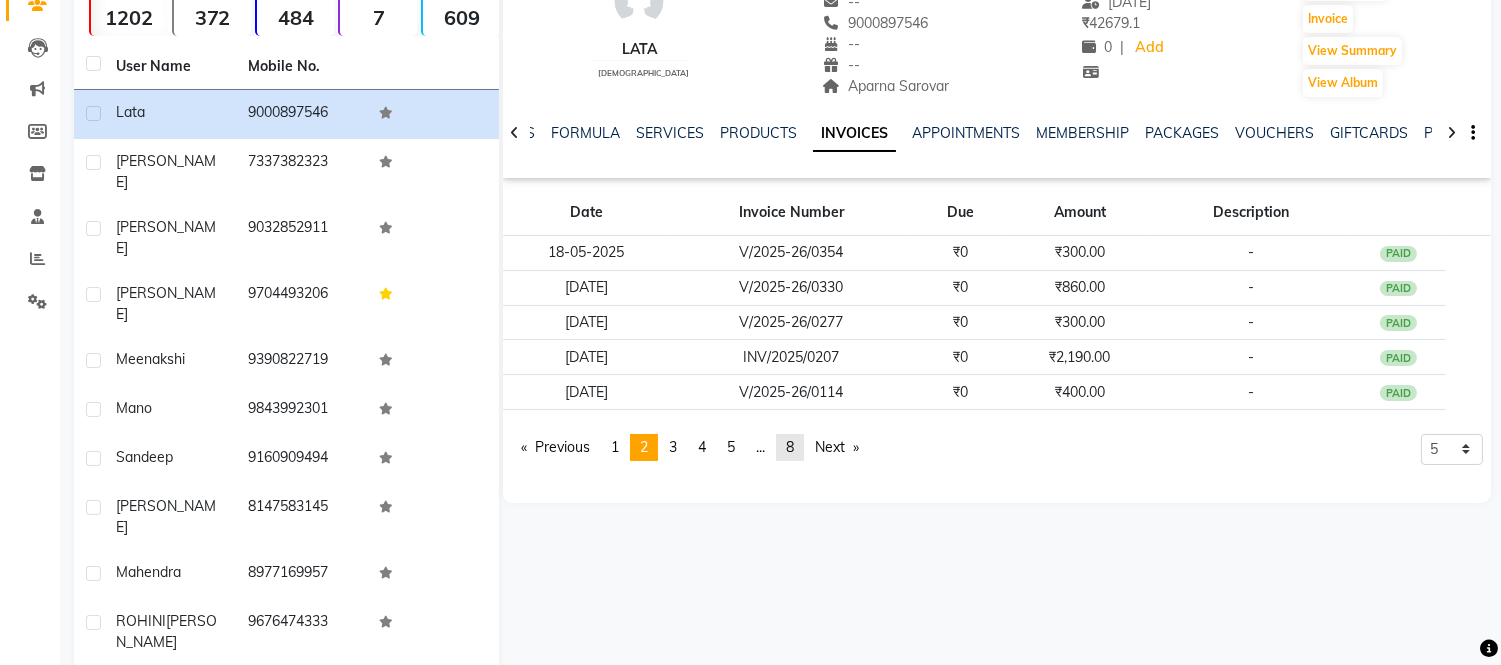 click on "8" 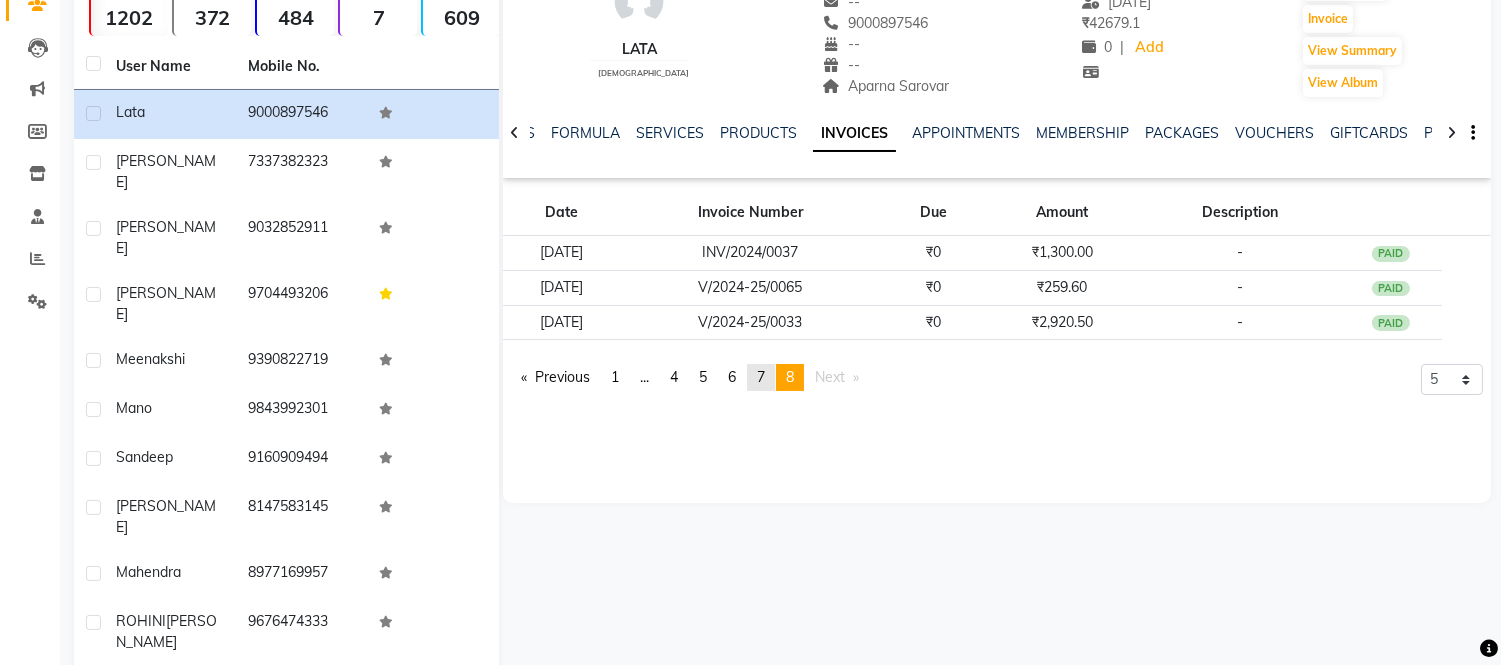 click on "7" 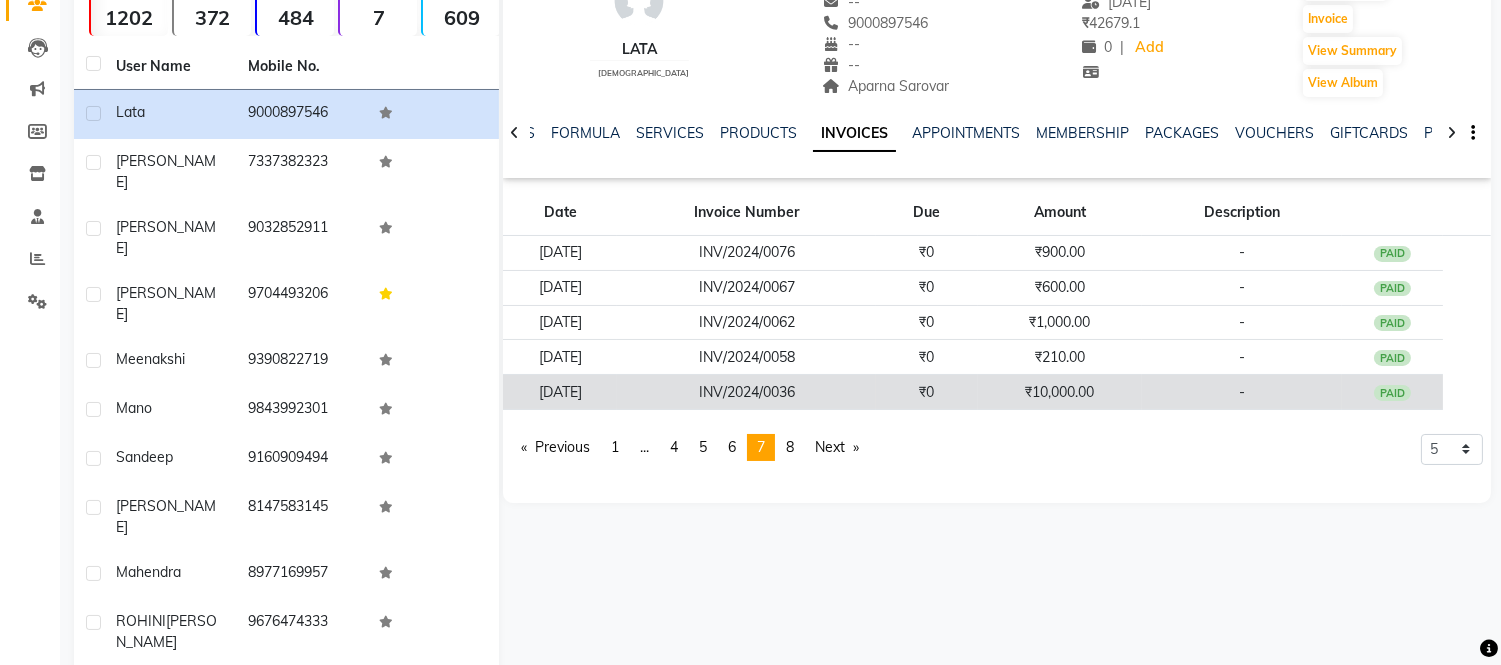 click on "INV/2024/0036" 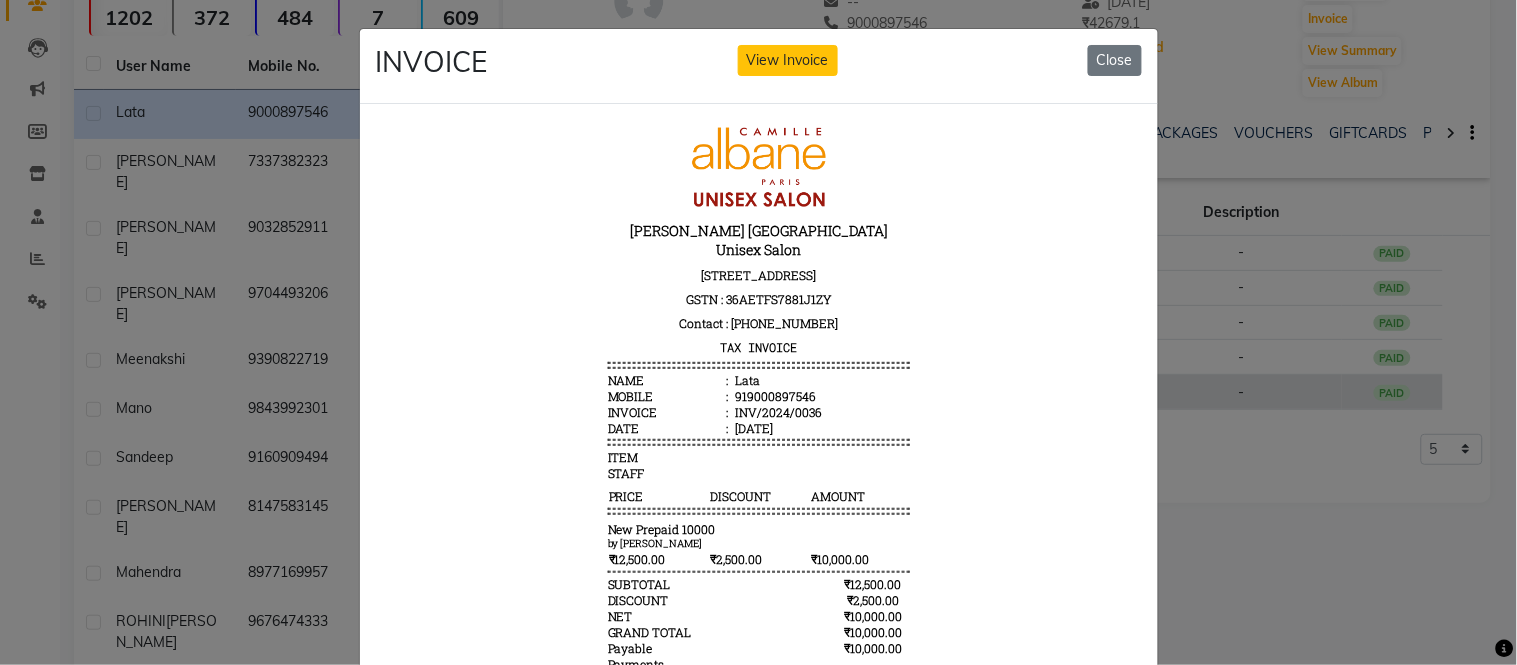 scroll, scrollTop: 15, scrollLeft: 0, axis: vertical 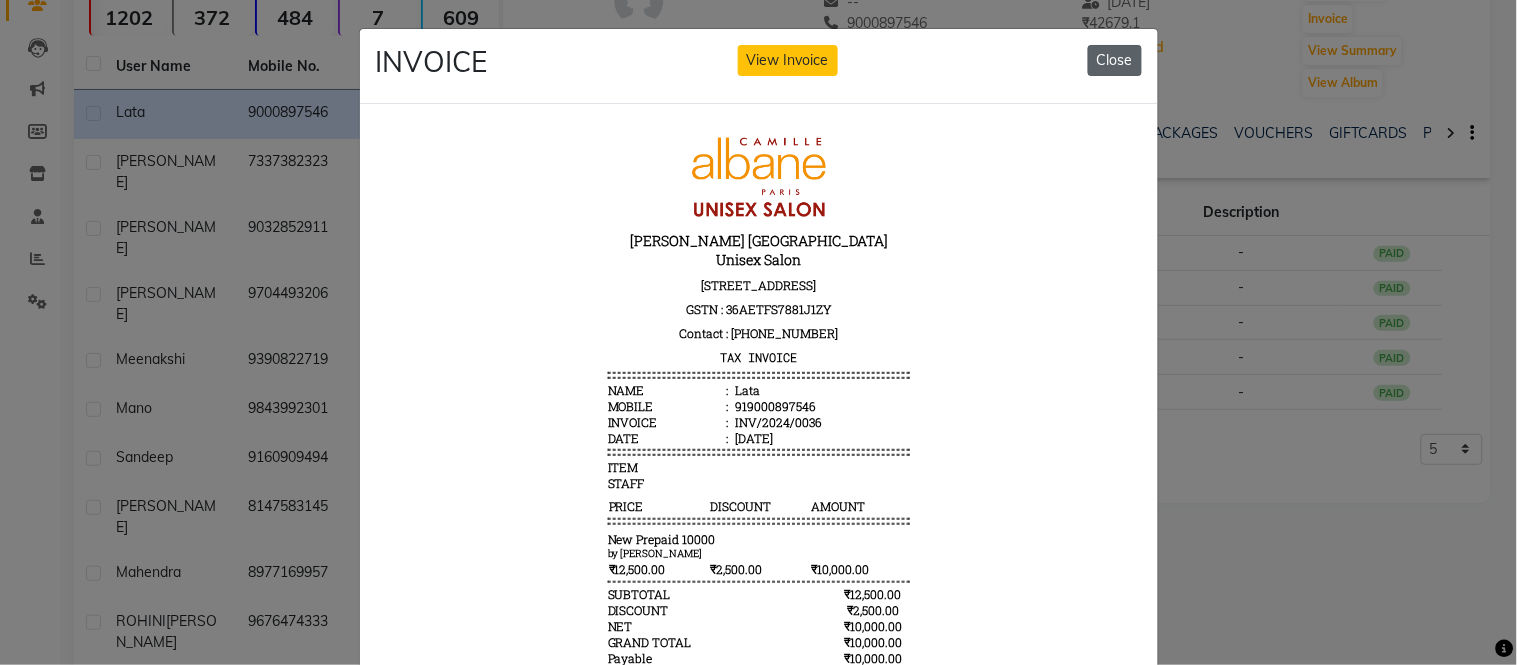 click on "Close" 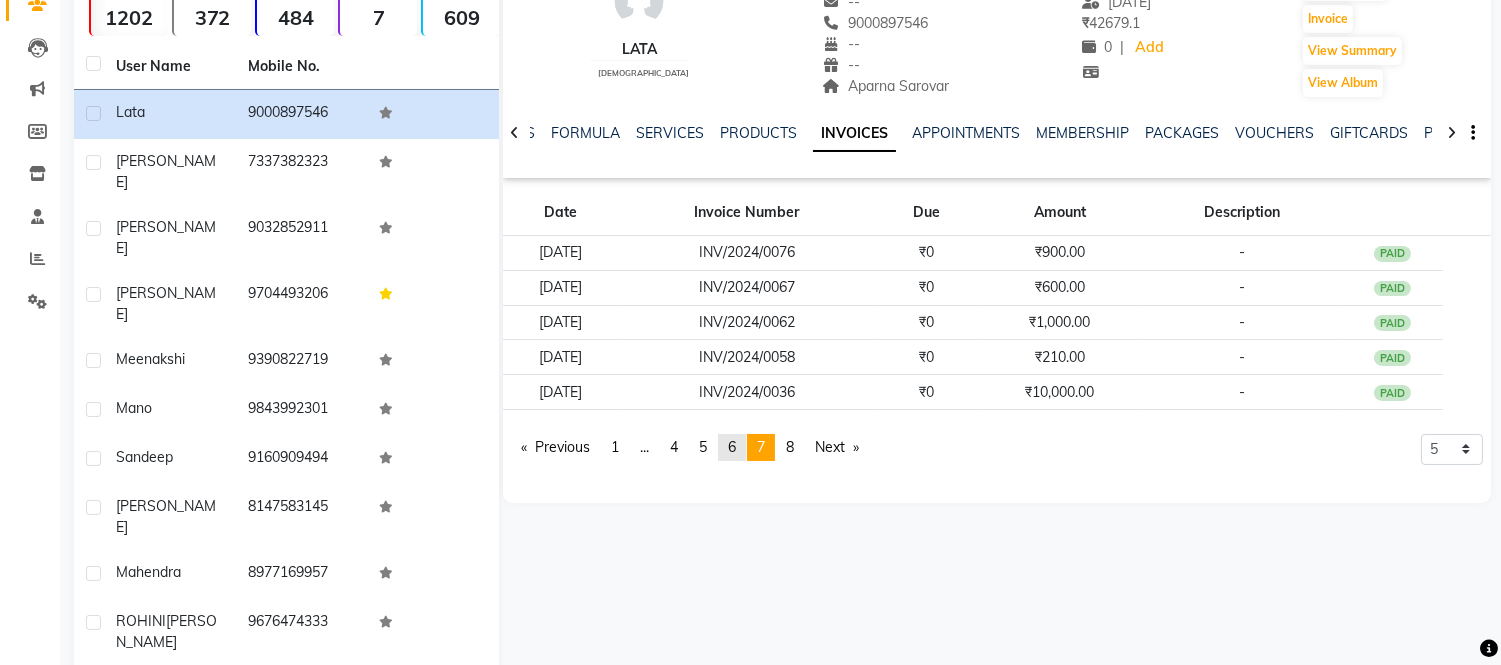 click on "6" 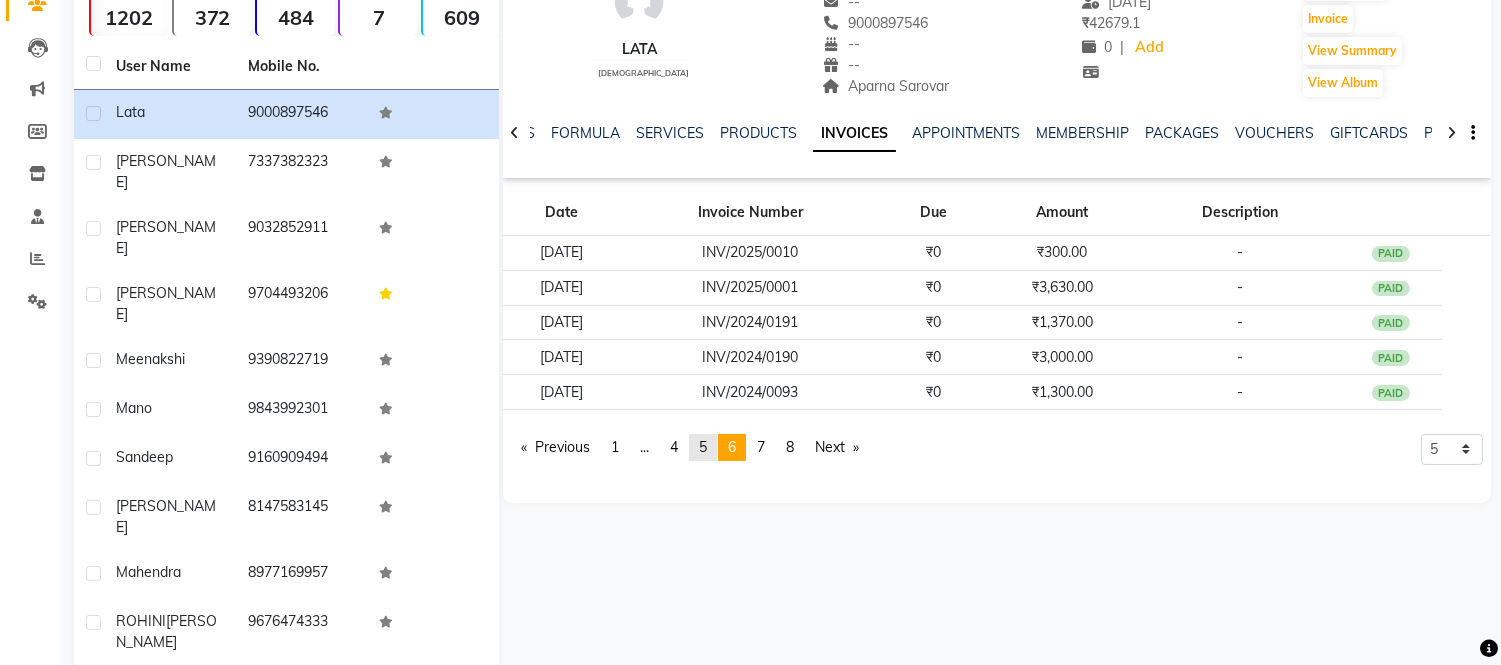 click on "5" 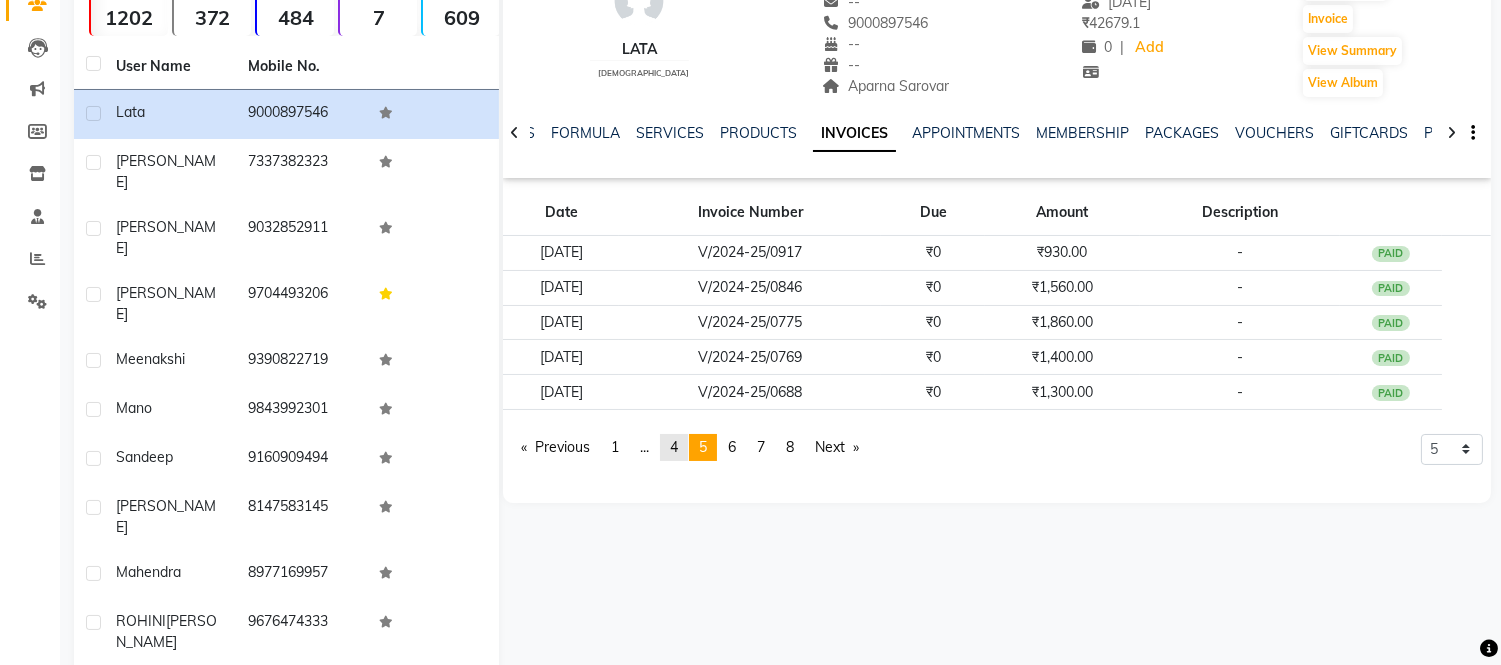 click on "4" 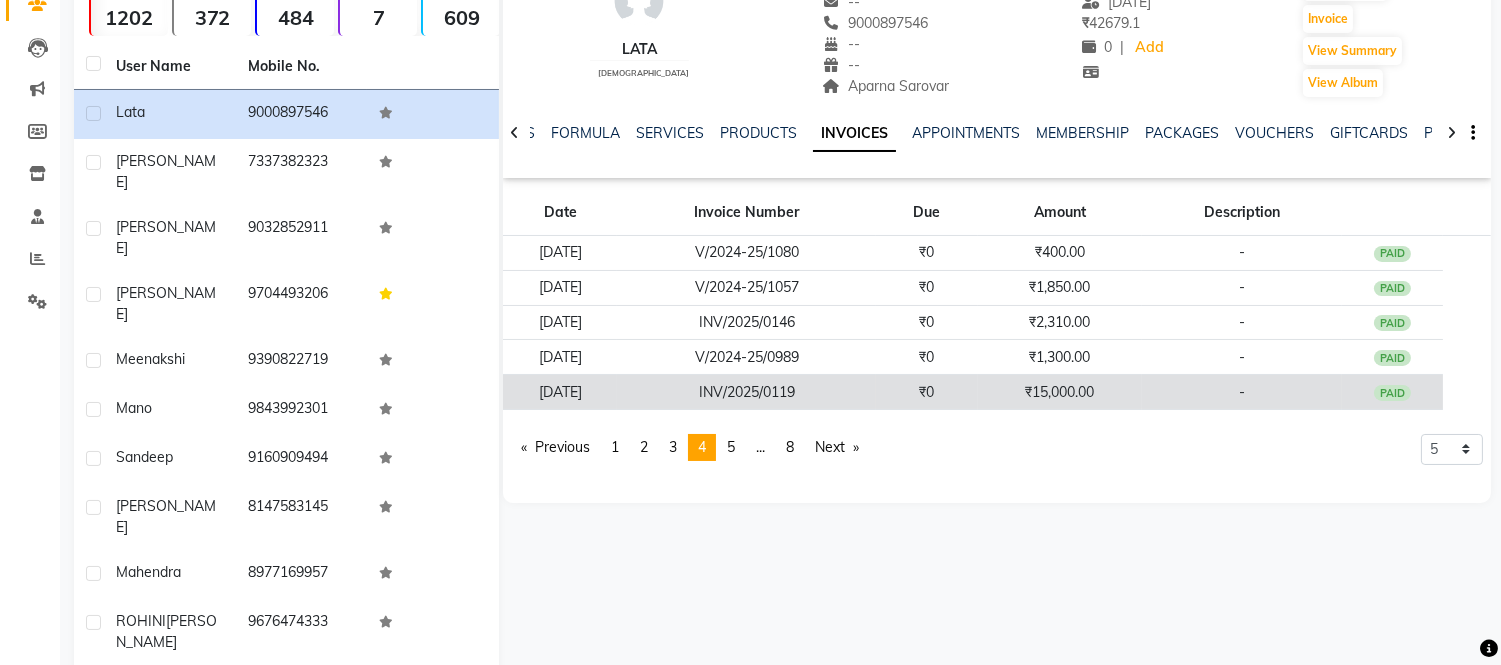 click on "INV/2025/0119" 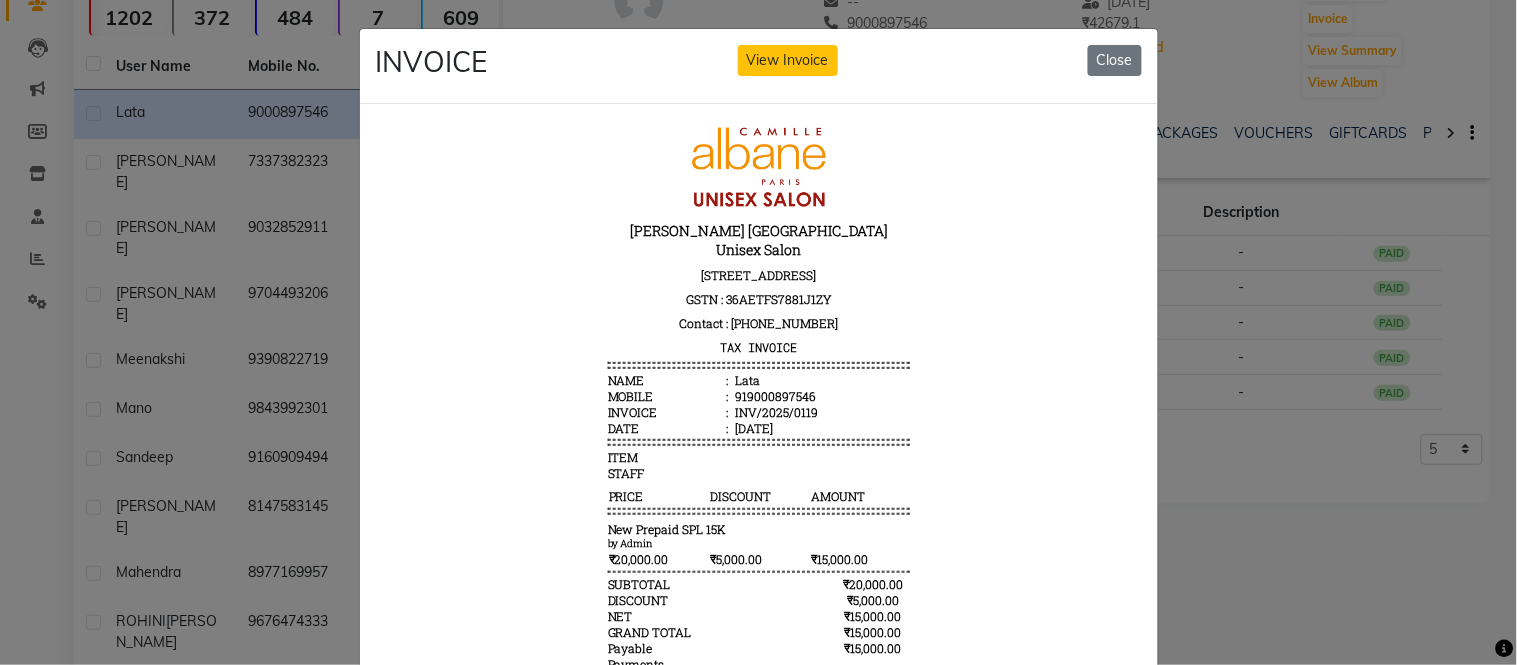 scroll, scrollTop: 15, scrollLeft: 0, axis: vertical 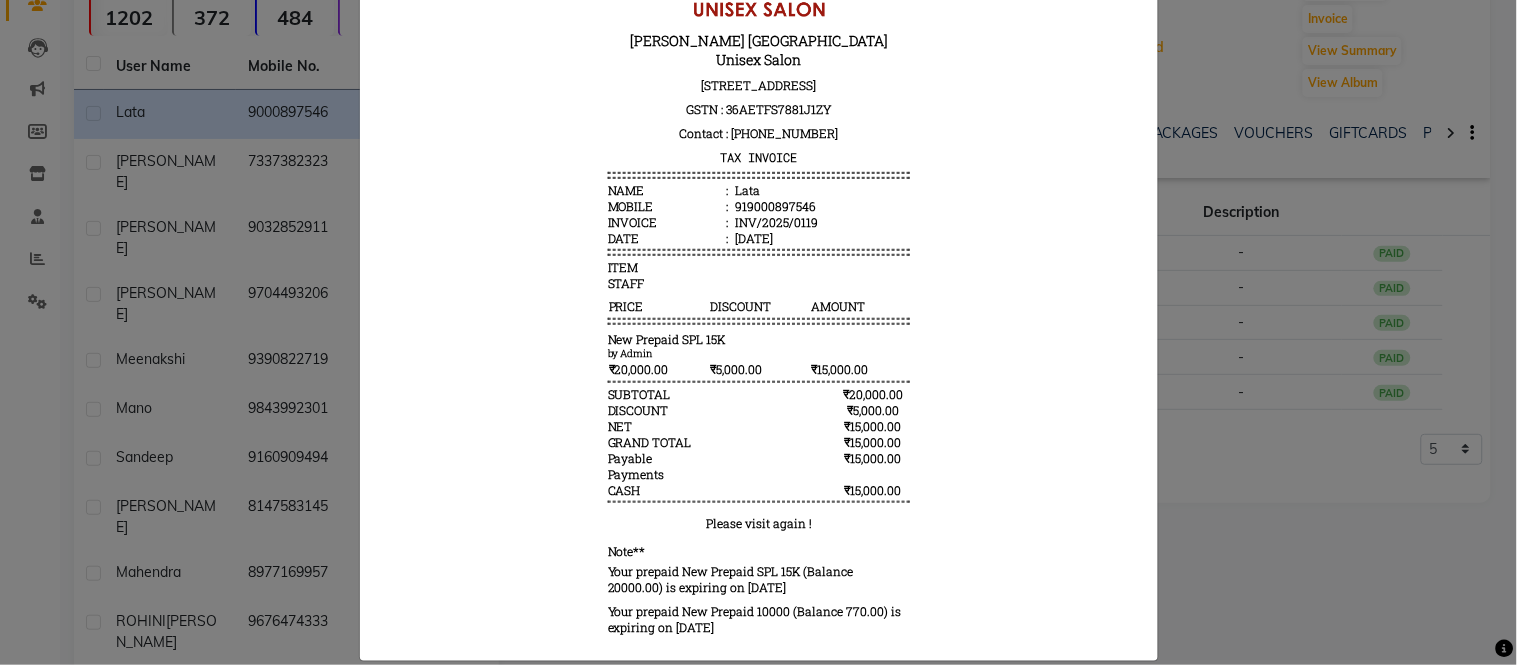 click on "INVOICE View Invoice Close" 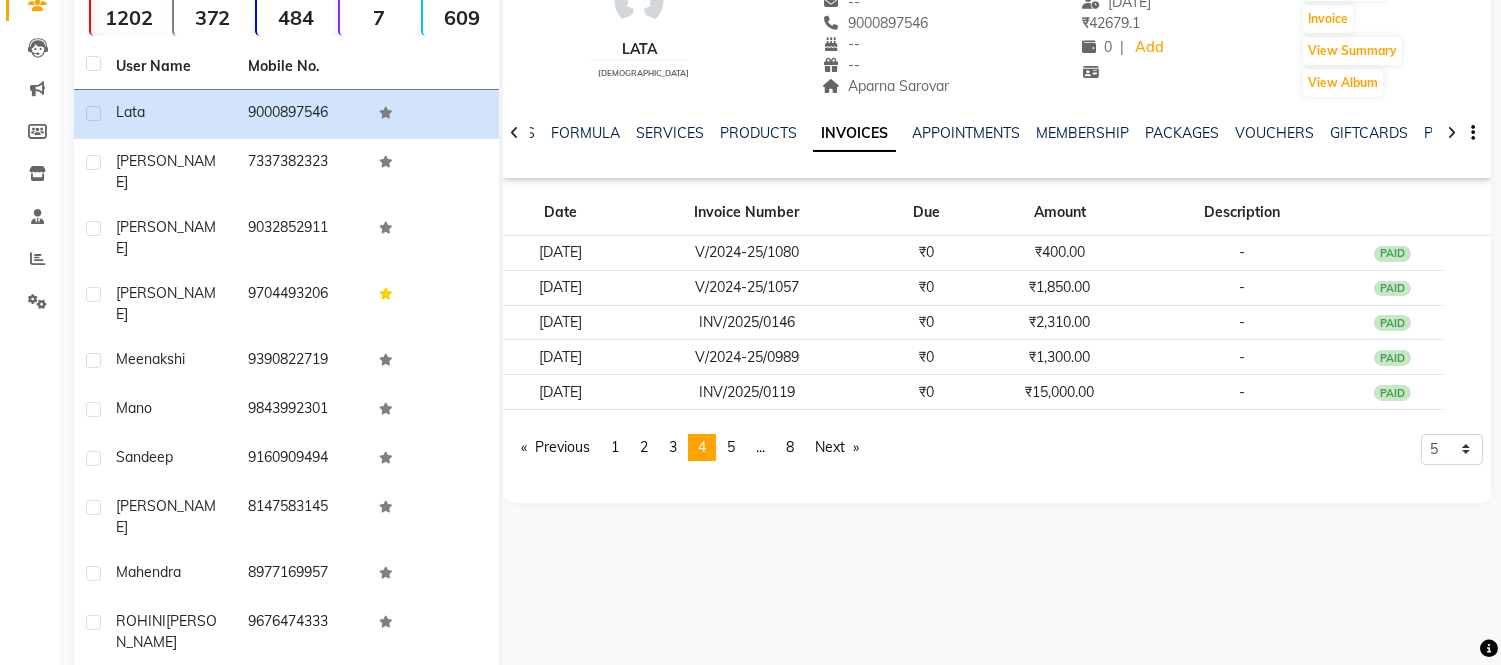 click on "Lata    female  --   --   9000897546  --  --  Aparna Sarovar  -- 13-07-2025 ₹    42679.1 0 |  Add   Appointment   Invoice  View Summary  View Album  NOTES FORMULA SERVICES PRODUCTS INVOICES APPOINTMENTS MEMBERSHIP PACKAGES VOUCHERS GIFTCARDS POINTS FORMS FAMILY CARDS WALLET Date Invoice Number Due Amount Description 19-03-2025 V/2024-25/1080 ₹0 ₹400.00 -  PAID 16-03-2025 V/2024-25/1057 ₹0 ₹1,850.00 -  PAID 11-03-2025 INV/2025/0146 ₹0 ₹2,310.00 -  PAID 06-03-2025 V/2024-25/0989 ₹0 ₹1,300.00 -  PAID 23-02-2025 INV/2025/0119 ₹0 ₹15,000.00 -  PAID  Previous  page  4 / 8  page  1 page  2 page  3 You're on page  4 page  5 page  ... page  8  Next  page 5 10 50 100 500" 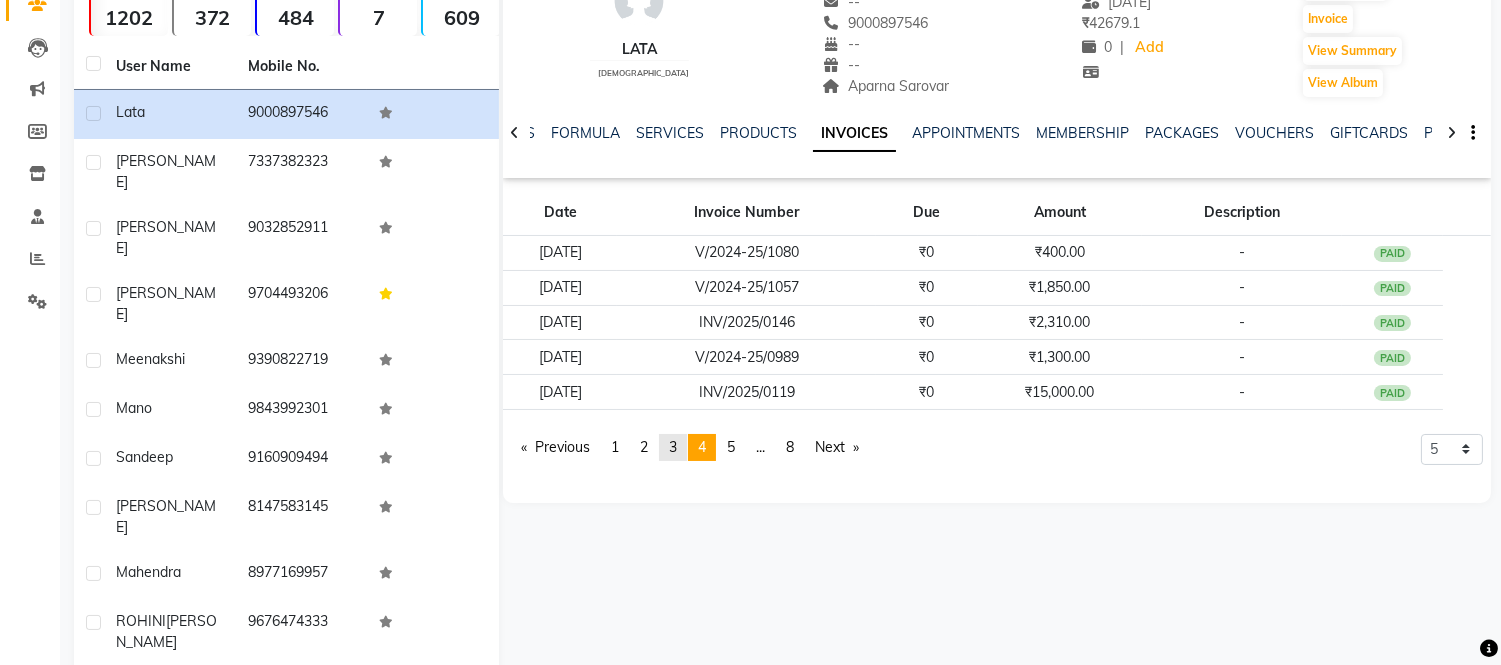 click on "3" 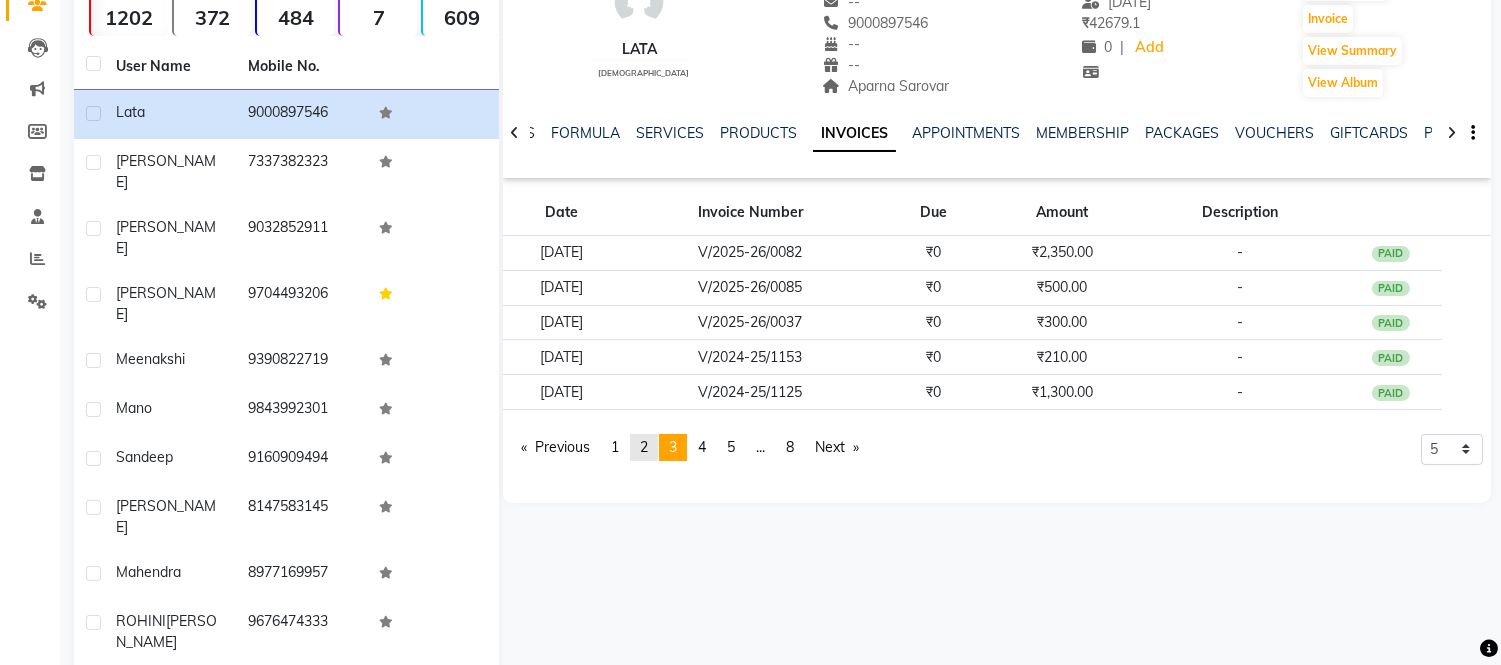click on "page  2" 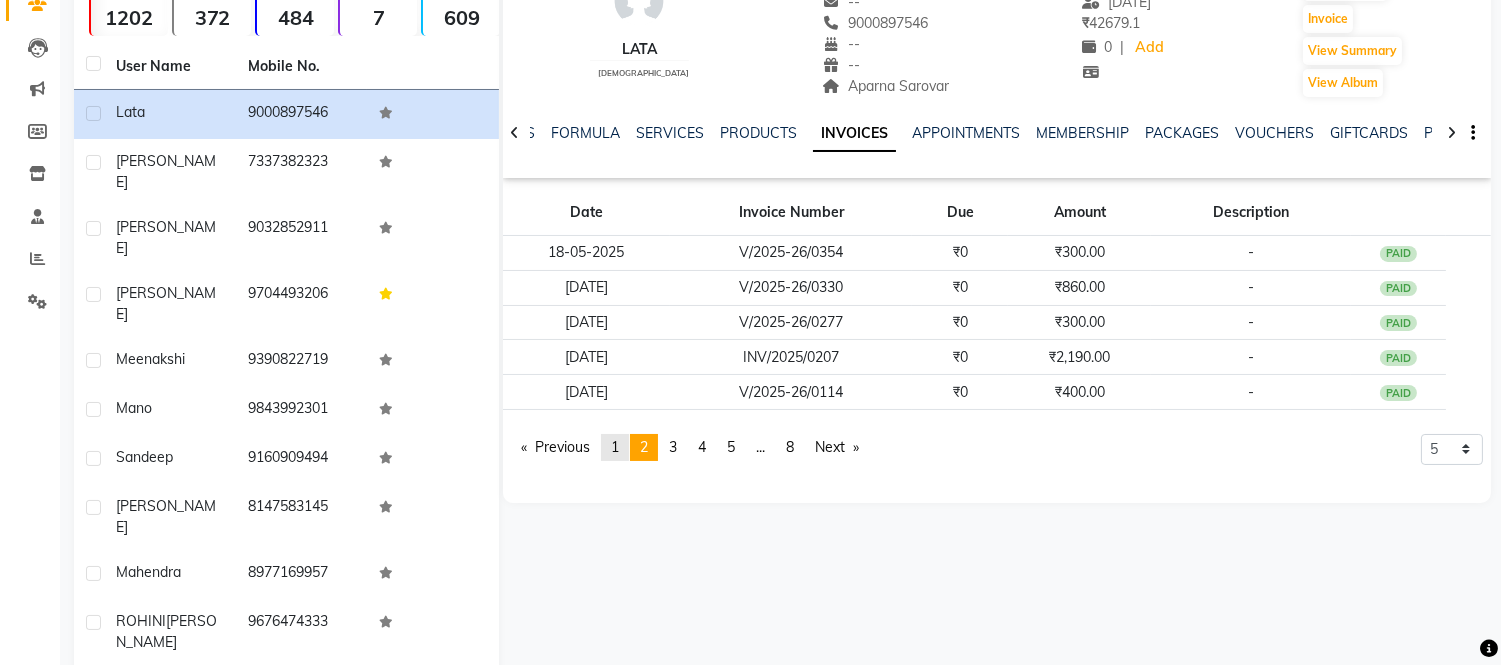 click on "page  1" 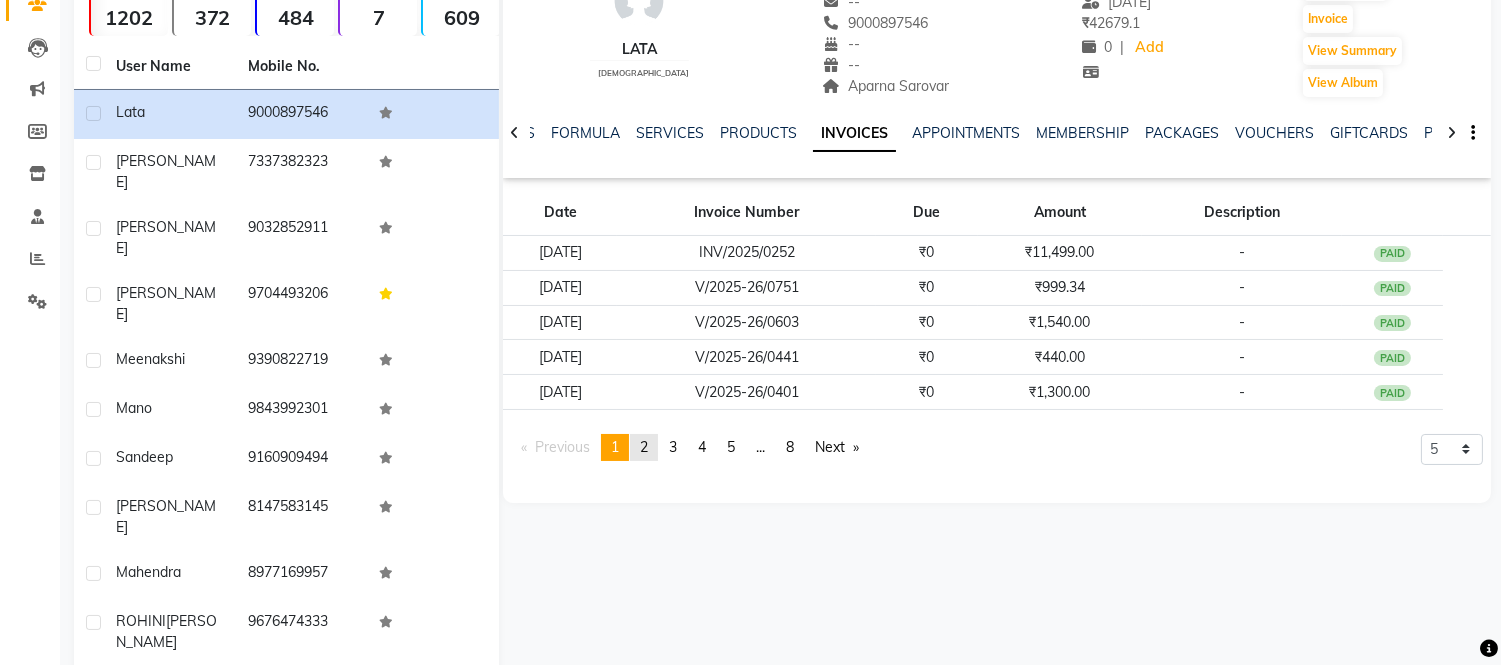 click on "2" 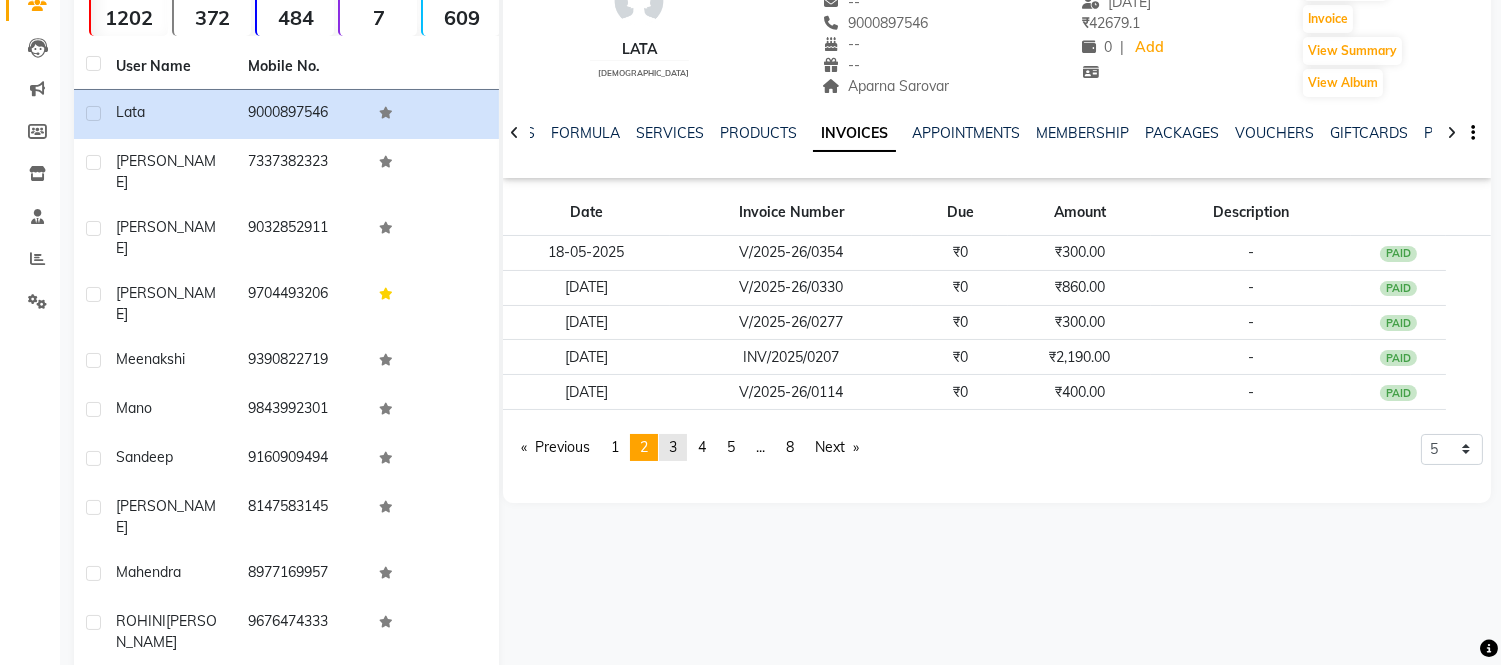 click on "3" 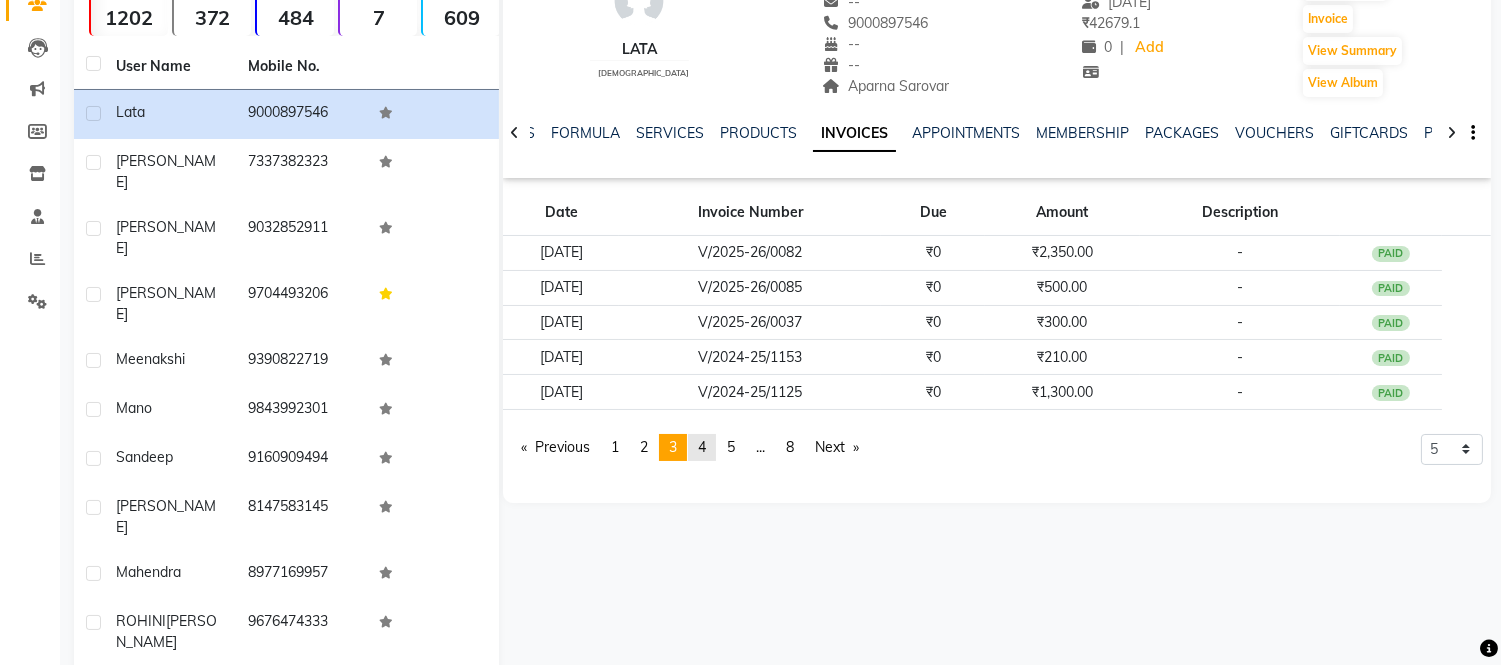 click on "4" 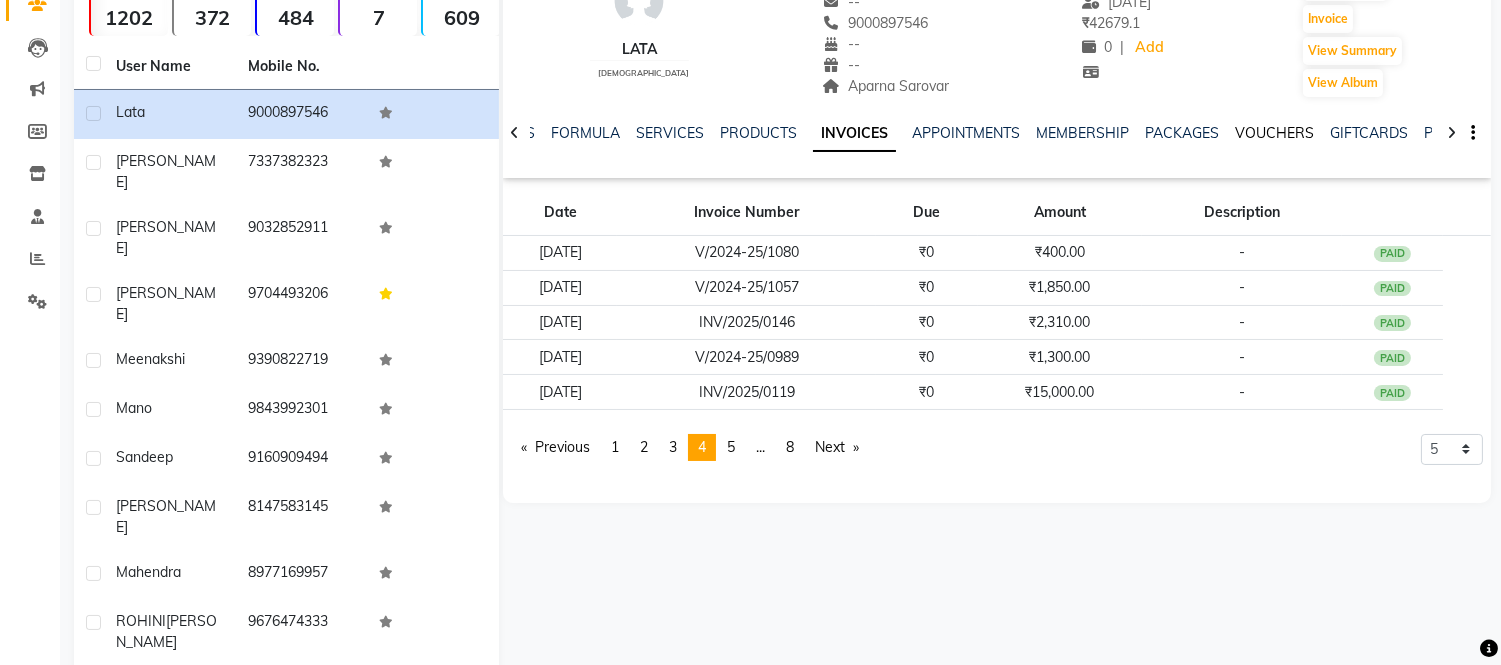 click on "VOUCHERS" 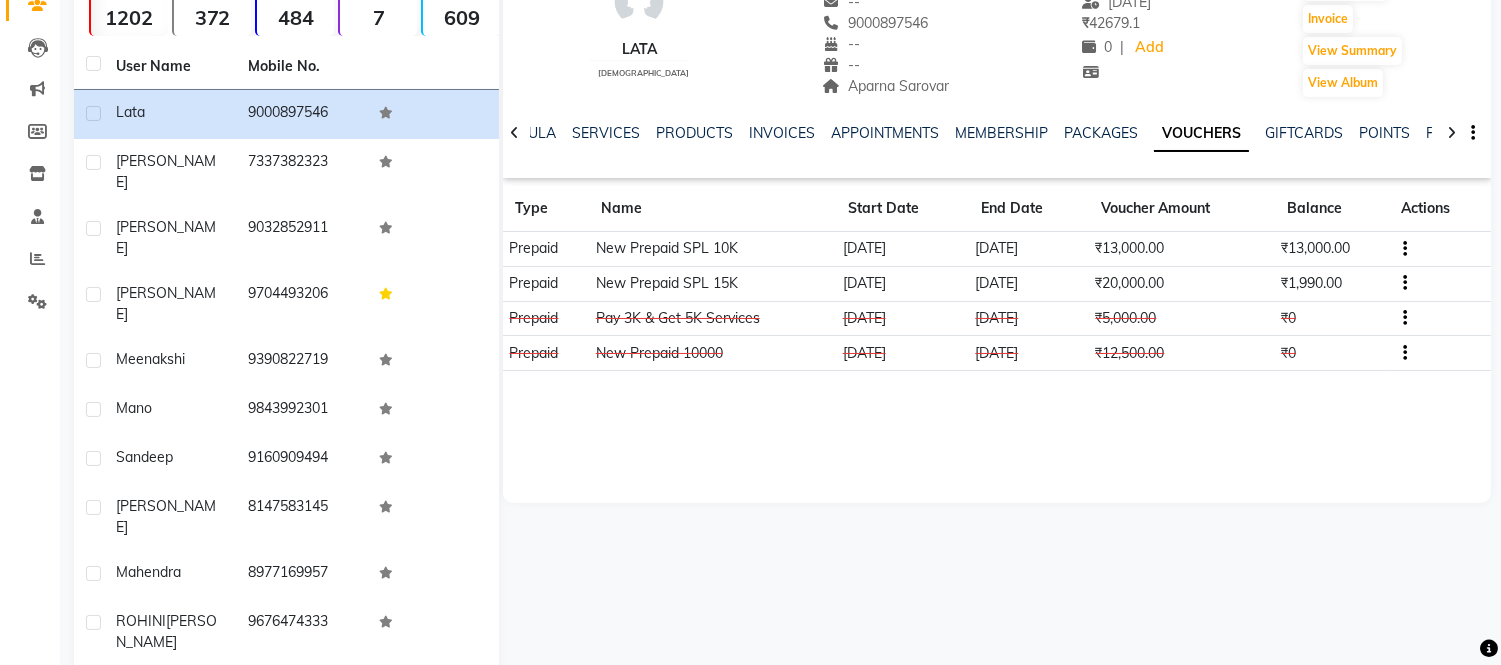 click on "Lata    female  --   --   9000897546  --  --  Aparna Sarovar  -- 13-07-2025 ₹    42679.1 0 |  Add   Appointment   Invoice  View Summary  View Album  NOTES FORMULA SERVICES PRODUCTS INVOICES APPOINTMENTS MEMBERSHIP PACKAGES VOUCHERS GIFTCARDS POINTS FORMS FAMILY CARDS WALLET Type Name Start Date End Date Voucher Amount Balance Actions Prepaid New Prepaid SPL 10K 13-07-2025 07-04-2028 ₹13,000.00 ₹13,000.00 Prepaid New Prepaid SPL 15K 23-02-2025 19-11-2027 ₹20,000.00 ₹1,990.00 Prepaid Pay 3K & Get 5K Services 26-12-2024 25-01-2025 ₹5,000.00 ₹0 Prepaid New Prepaid 10000 29-10-2024 25-07-2027 ₹12,500.00 ₹0" 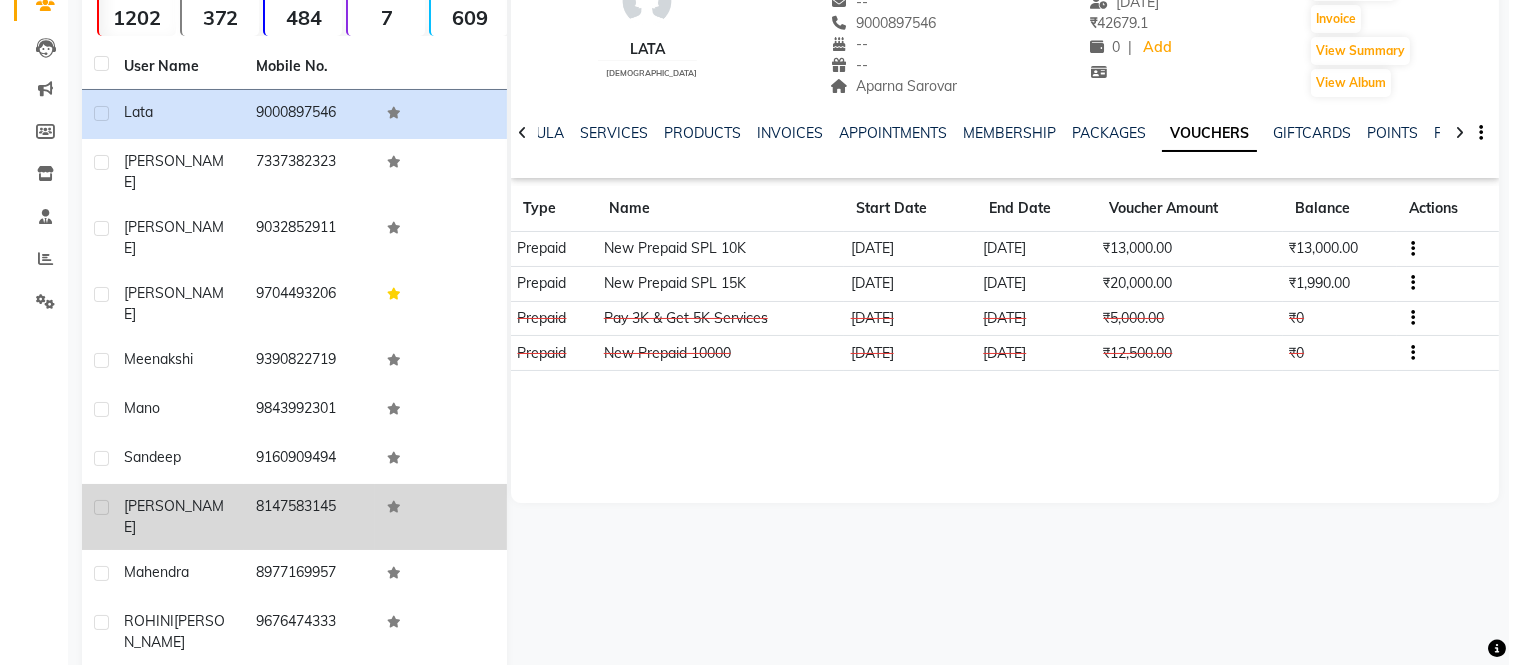 scroll, scrollTop: 0, scrollLeft: 0, axis: both 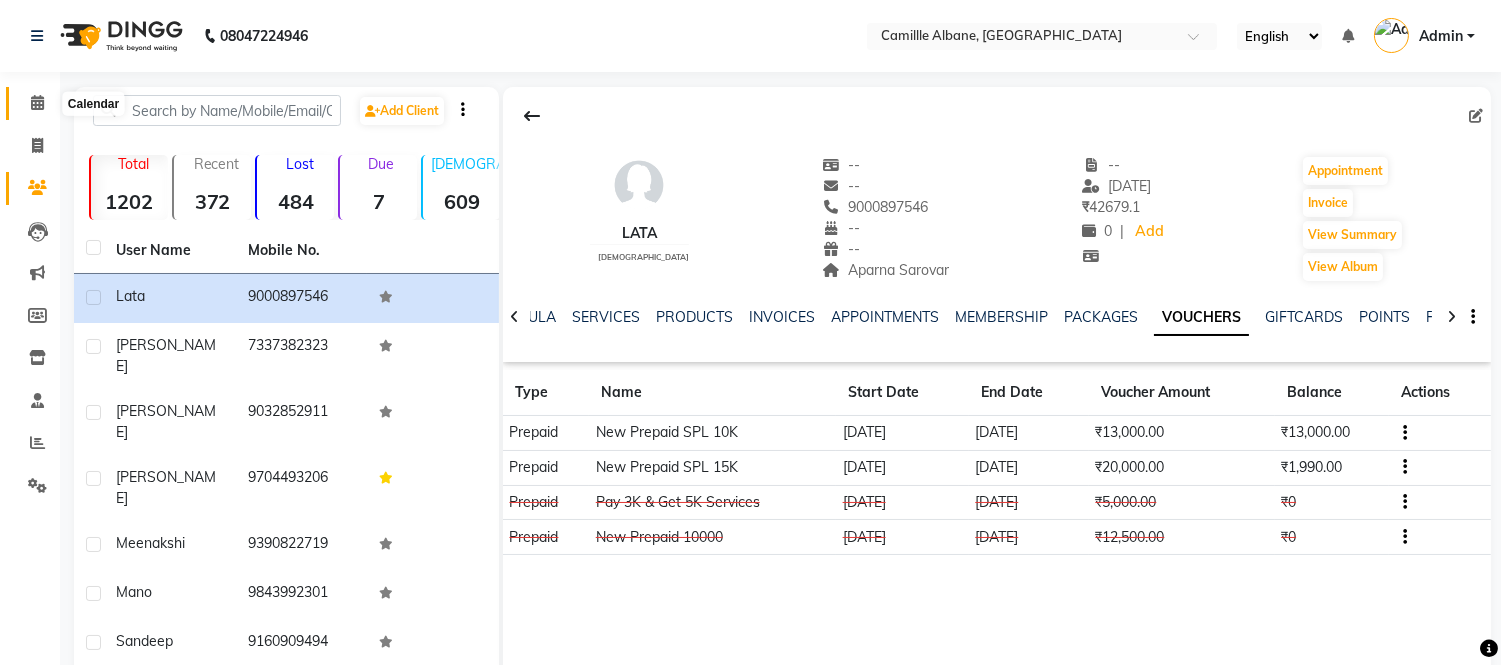 click 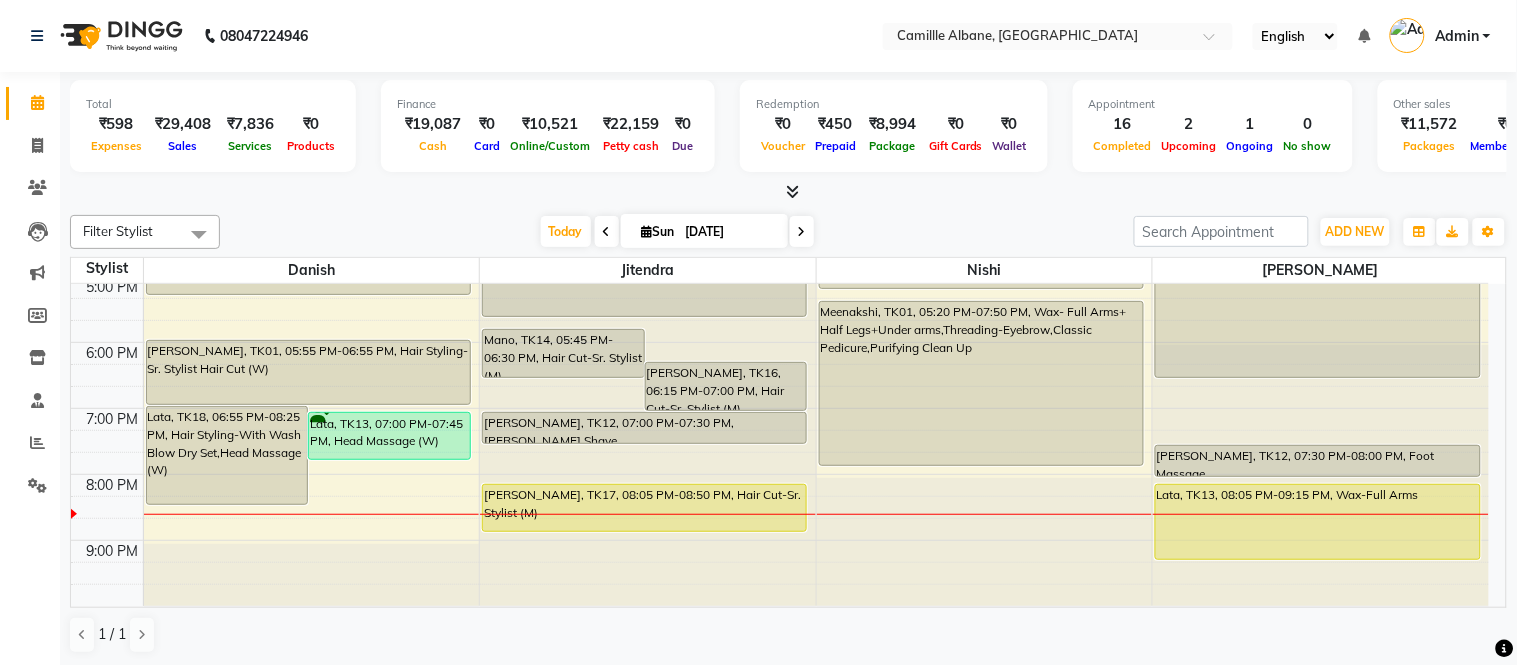 scroll, scrollTop: 604, scrollLeft: 0, axis: vertical 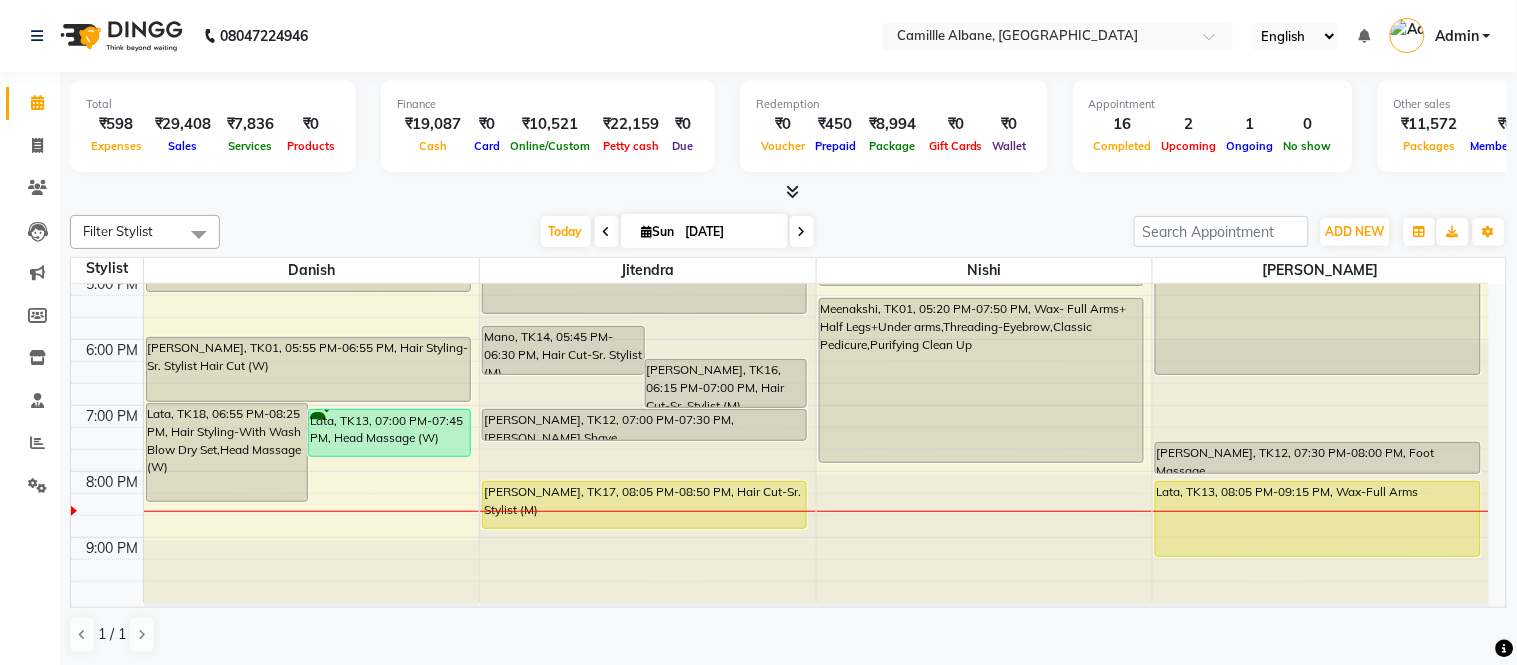 click on "1 / 1" at bounding box center [788, 635] 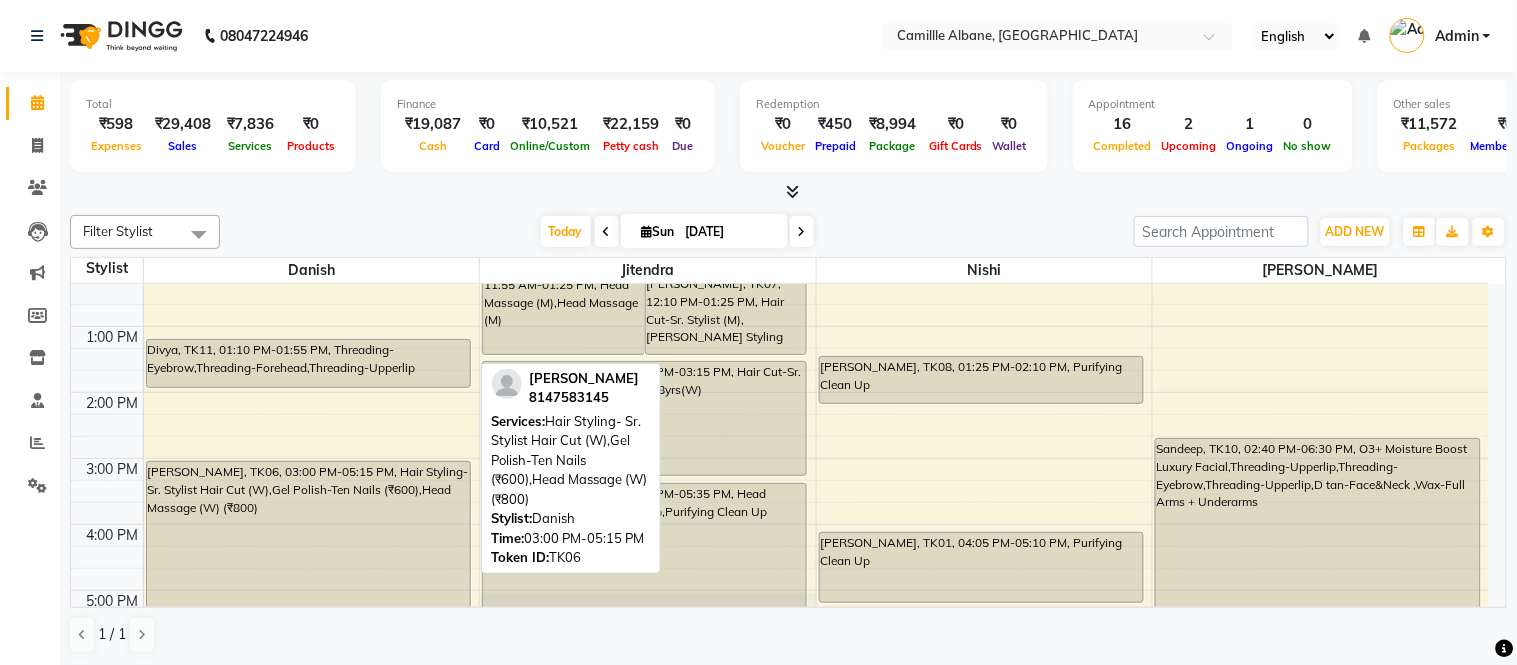 scroll, scrollTop: 234, scrollLeft: 0, axis: vertical 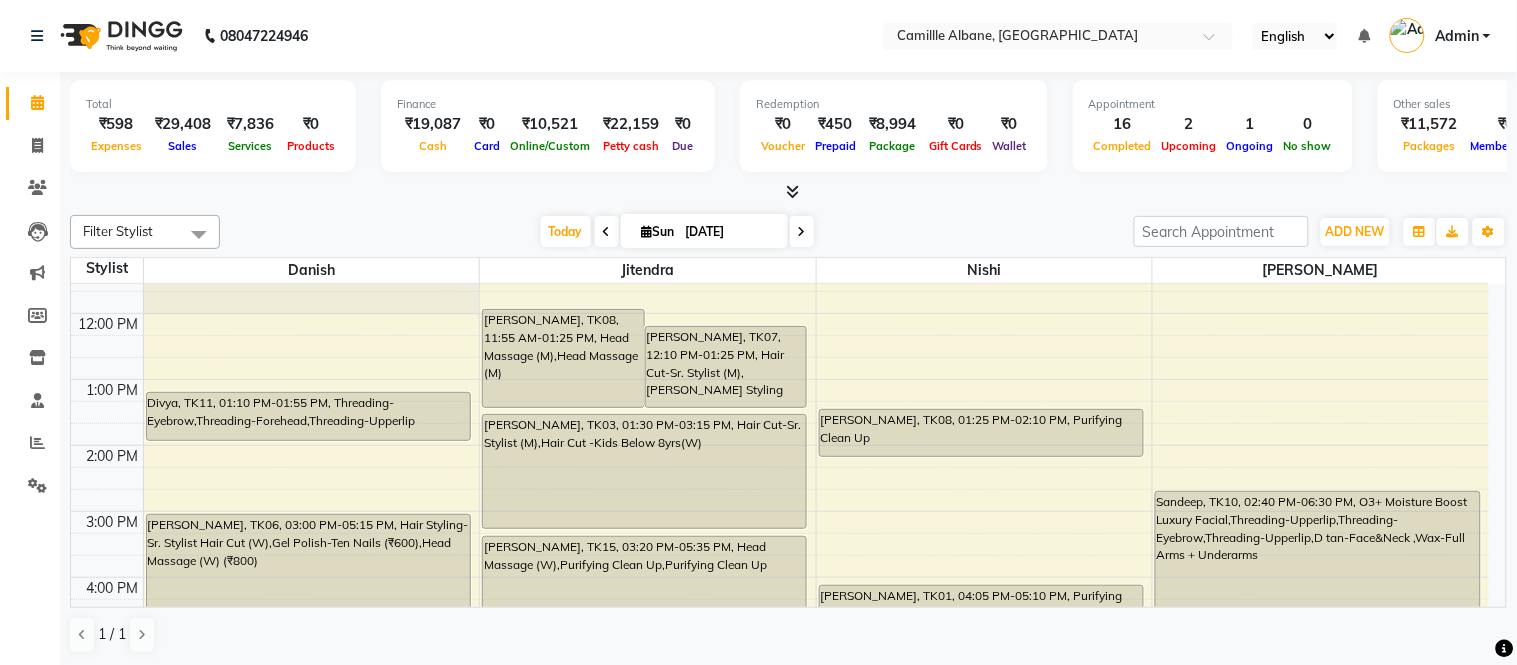 click at bounding box center (788, 192) 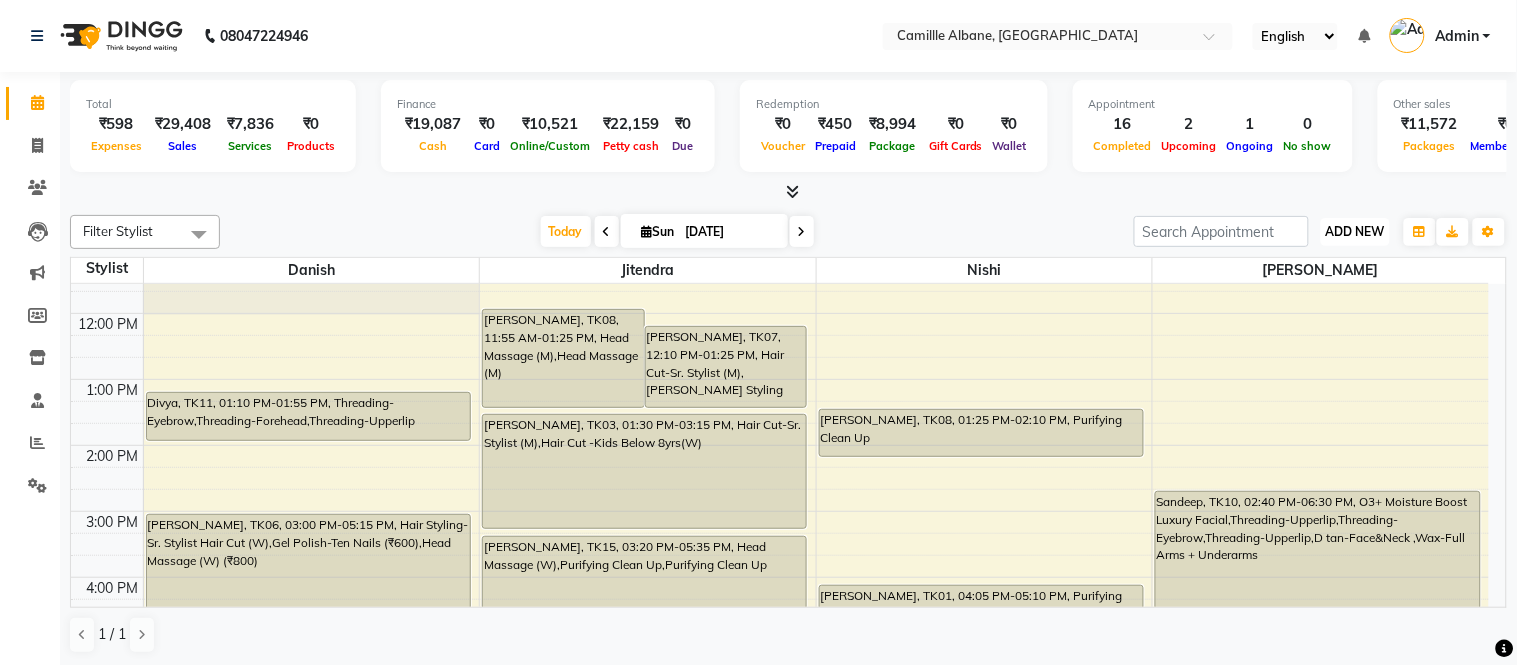 click on "ADD NEW Toggle Dropdown" at bounding box center [1355, 232] 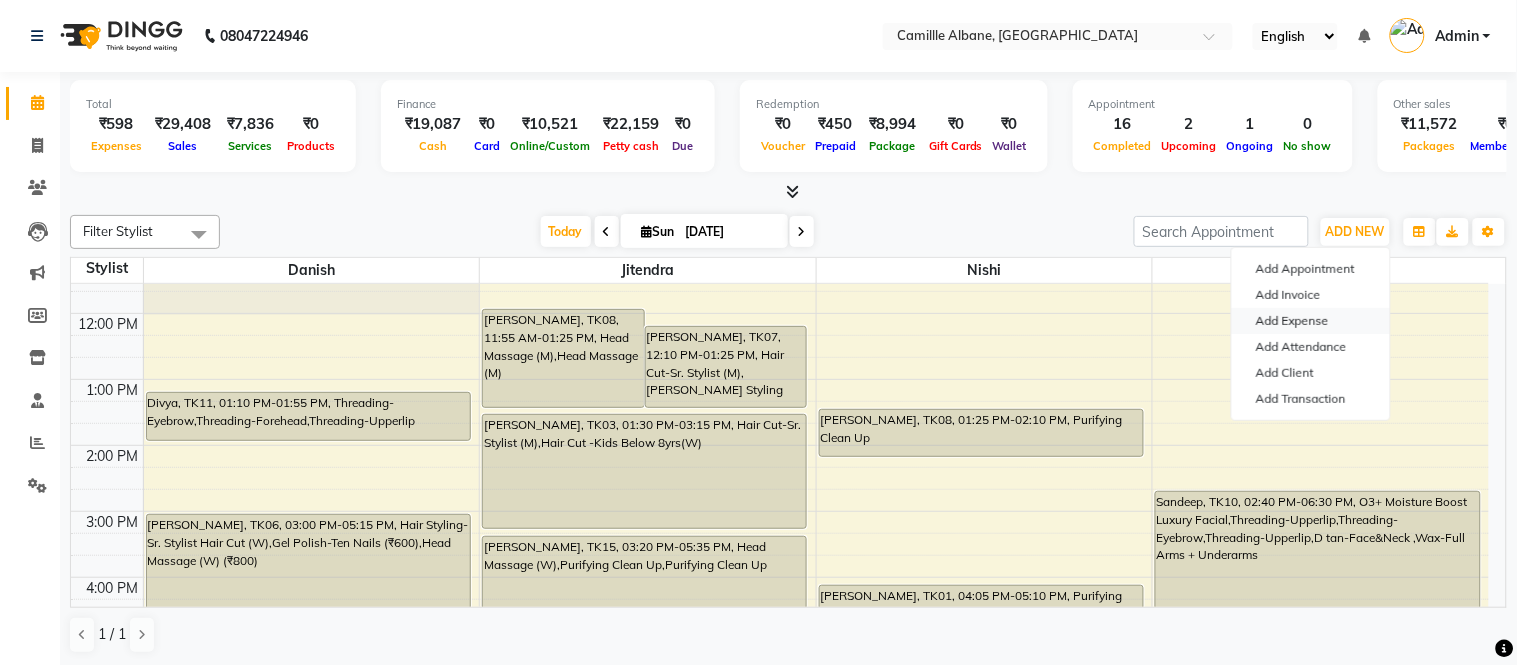 click on "Add Expense" at bounding box center [1311, 321] 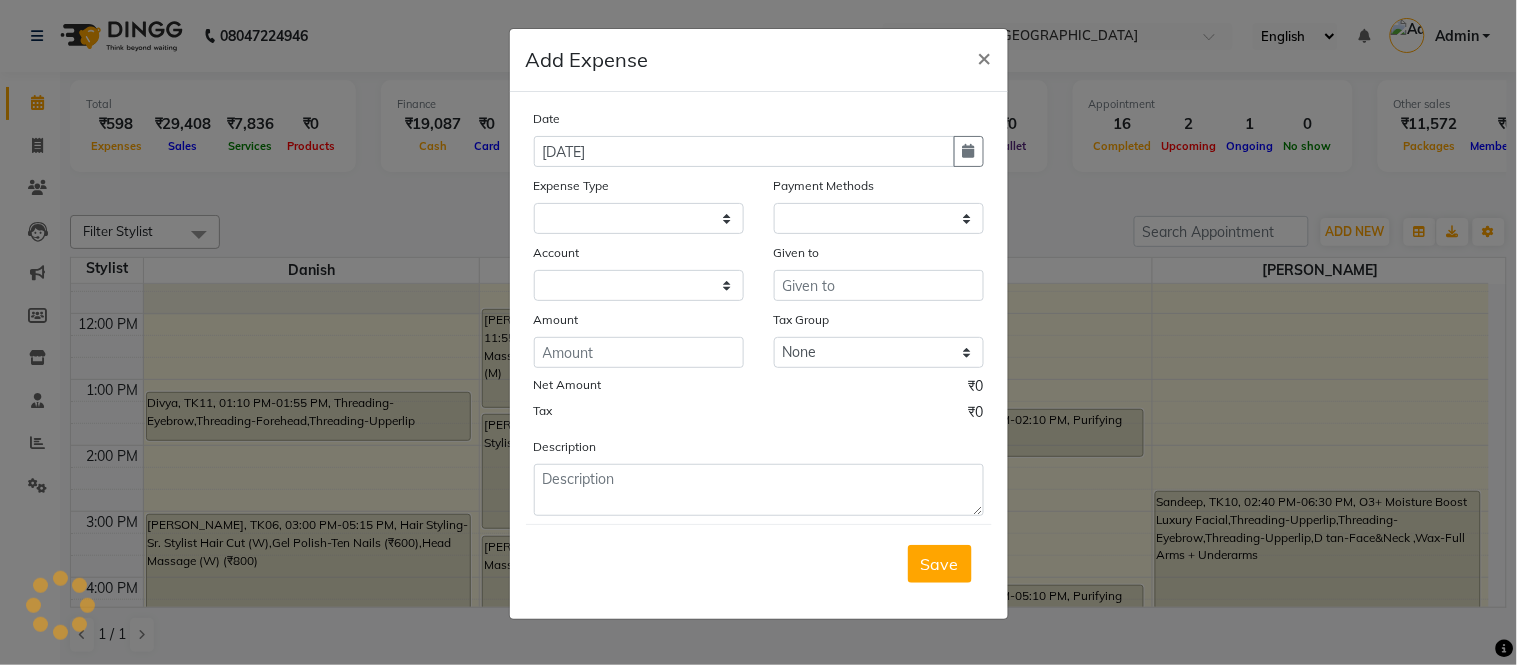 select on "1" 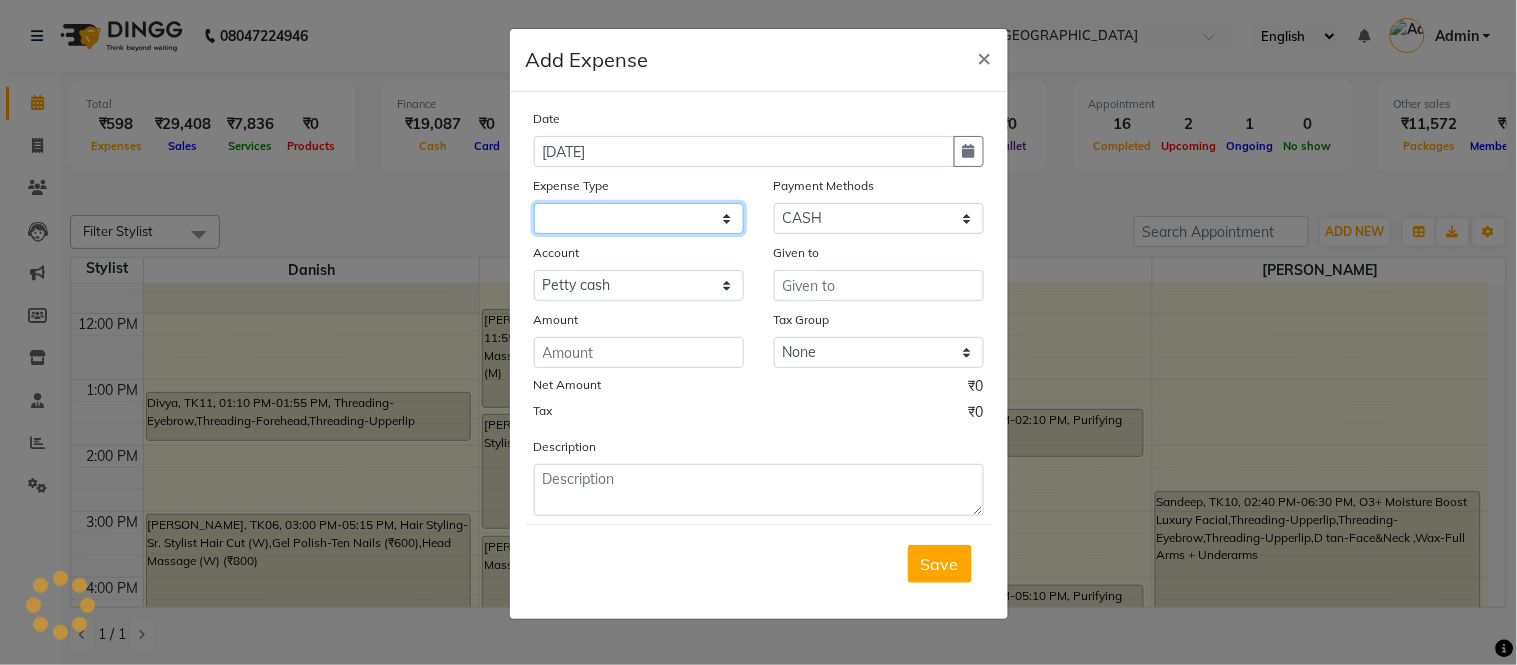 click 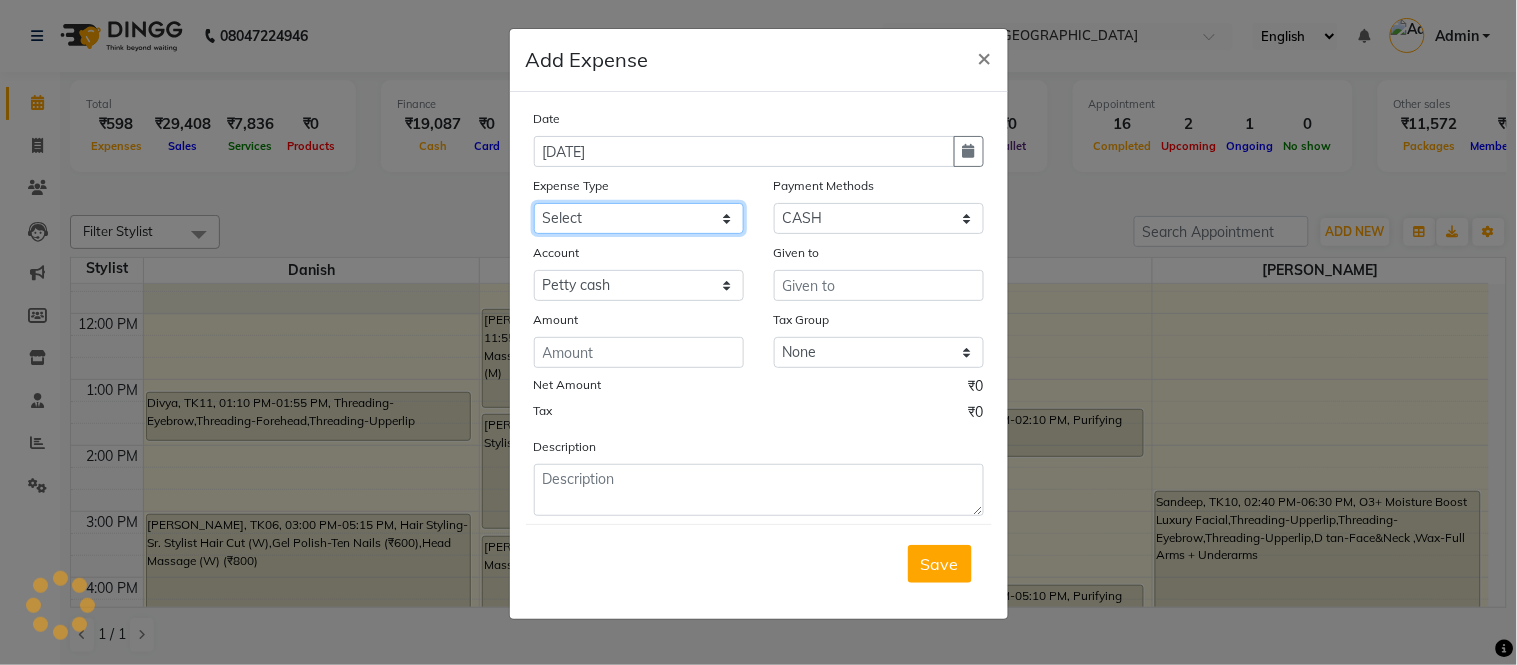 select on "17595" 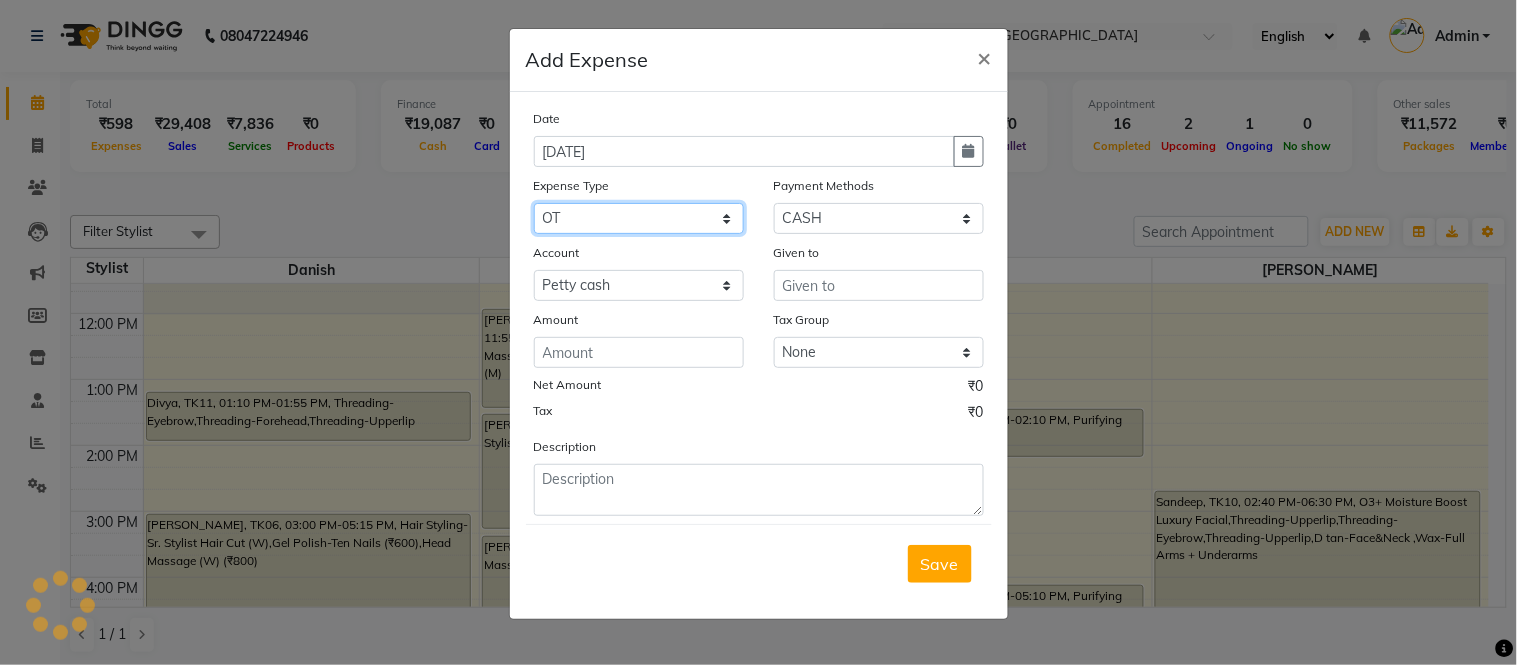 click on "Select Advance Salary Cash Adjustment as per DSR Client Snacks Equipment Fuel House Keeping Incentive Marketing Miscellaneous Monthly Bills OT Package Incentive Pantry Product Rent Review Salary Staff Welfare Suspense amount Tea & Refreshment TIP Utilities" 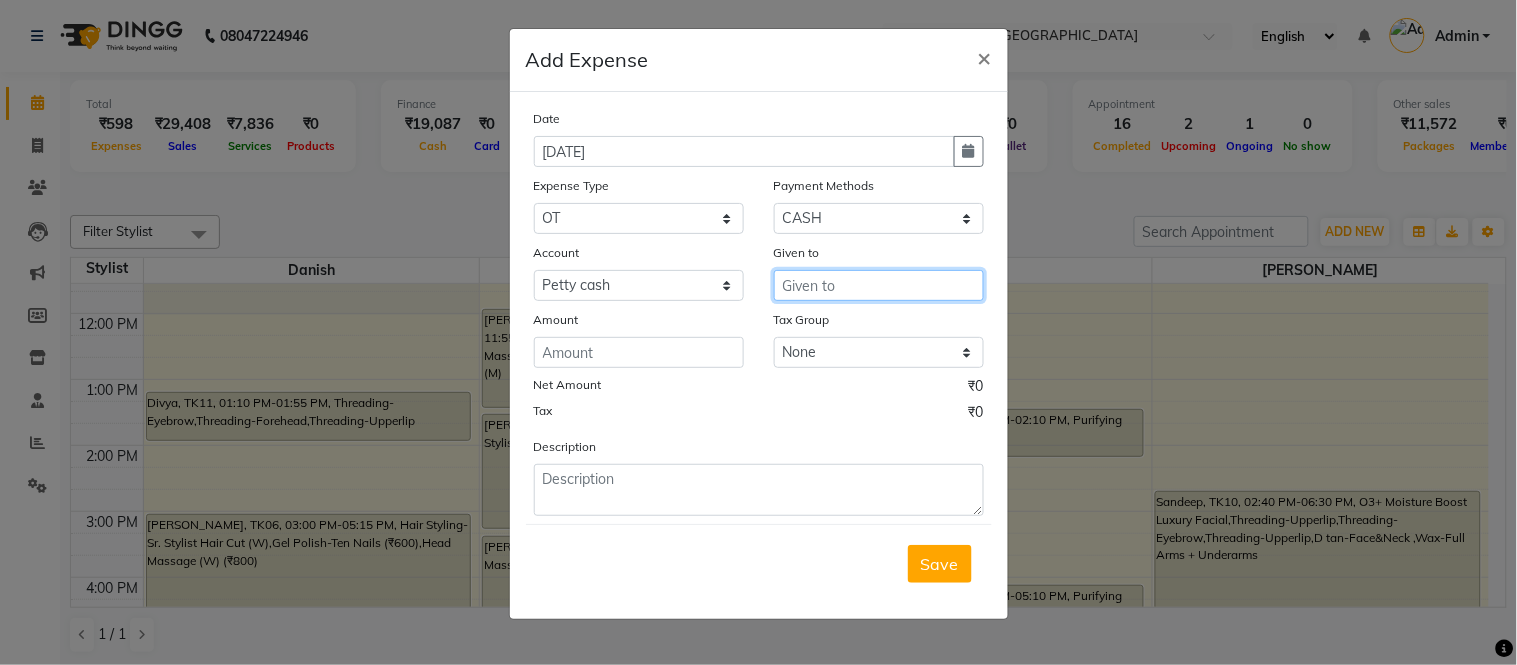 click at bounding box center [879, 285] 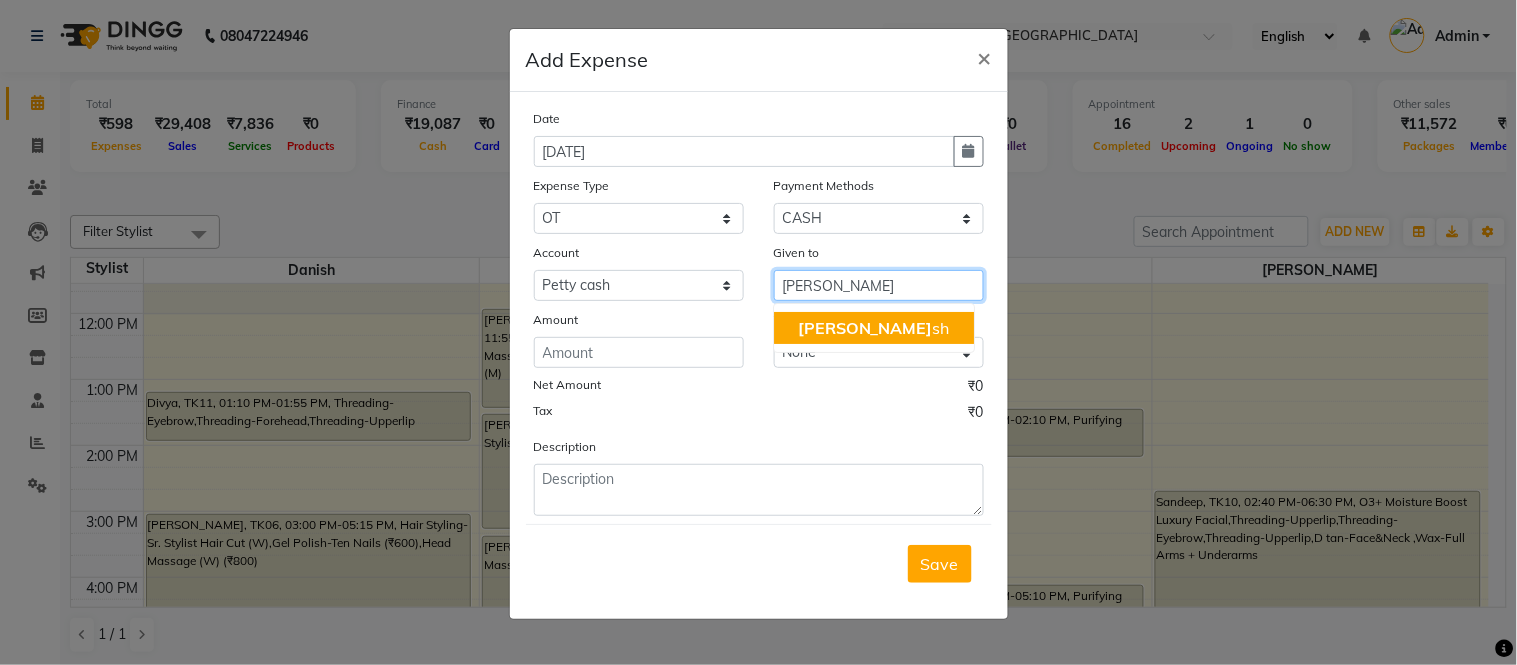 click on "Dani sh" at bounding box center [874, 328] 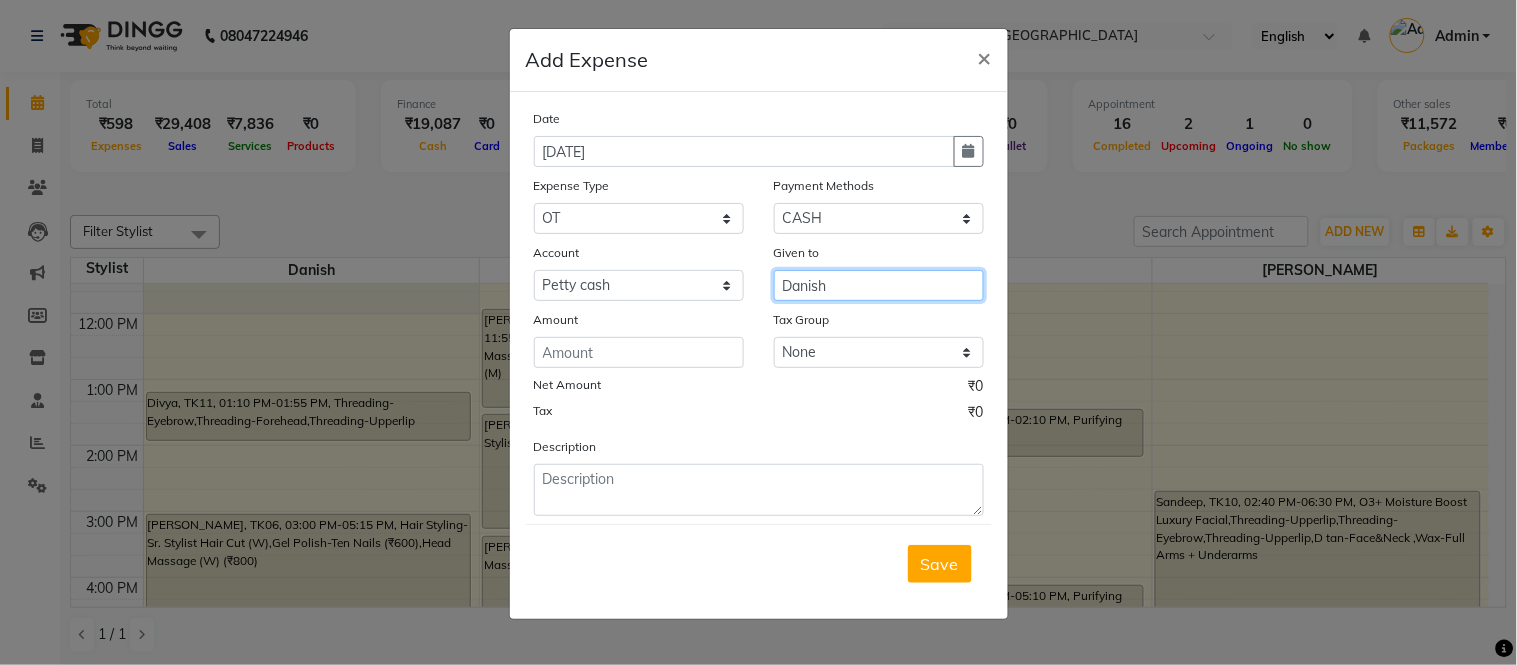 type on "Danish" 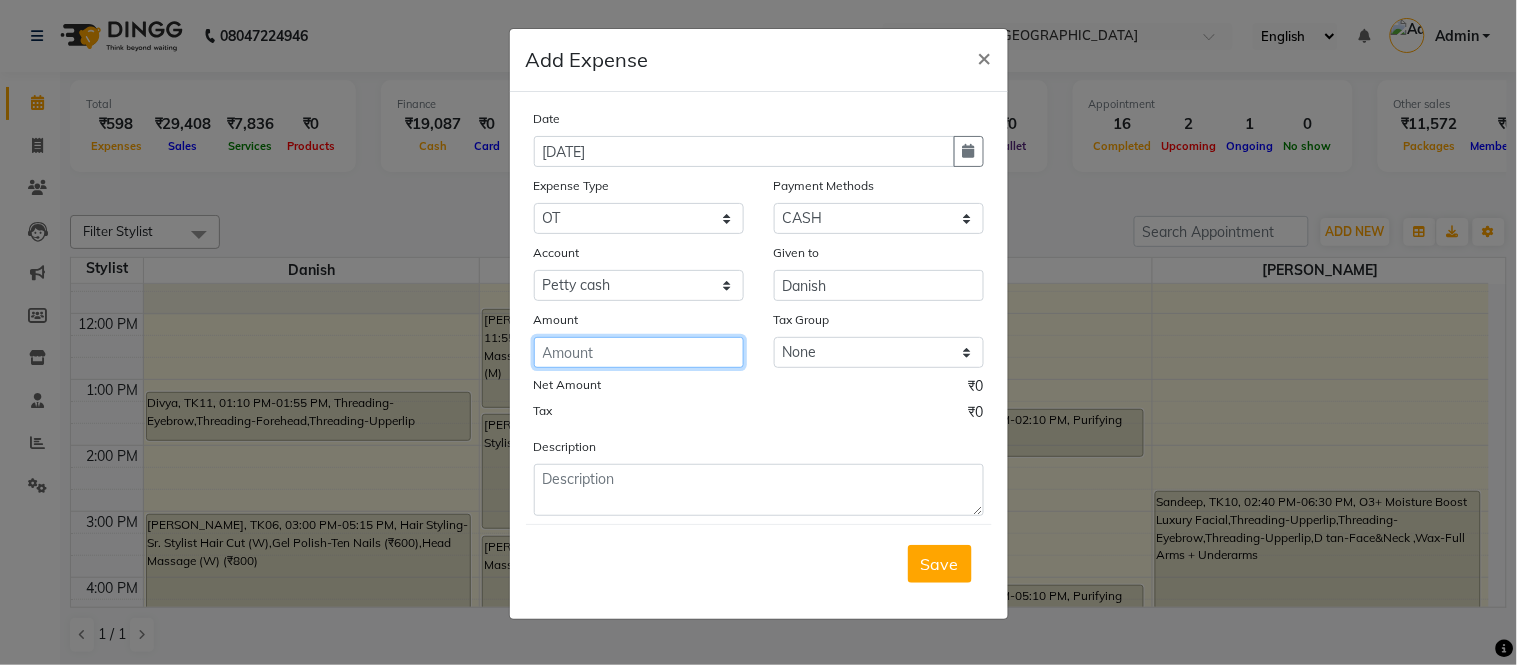 click 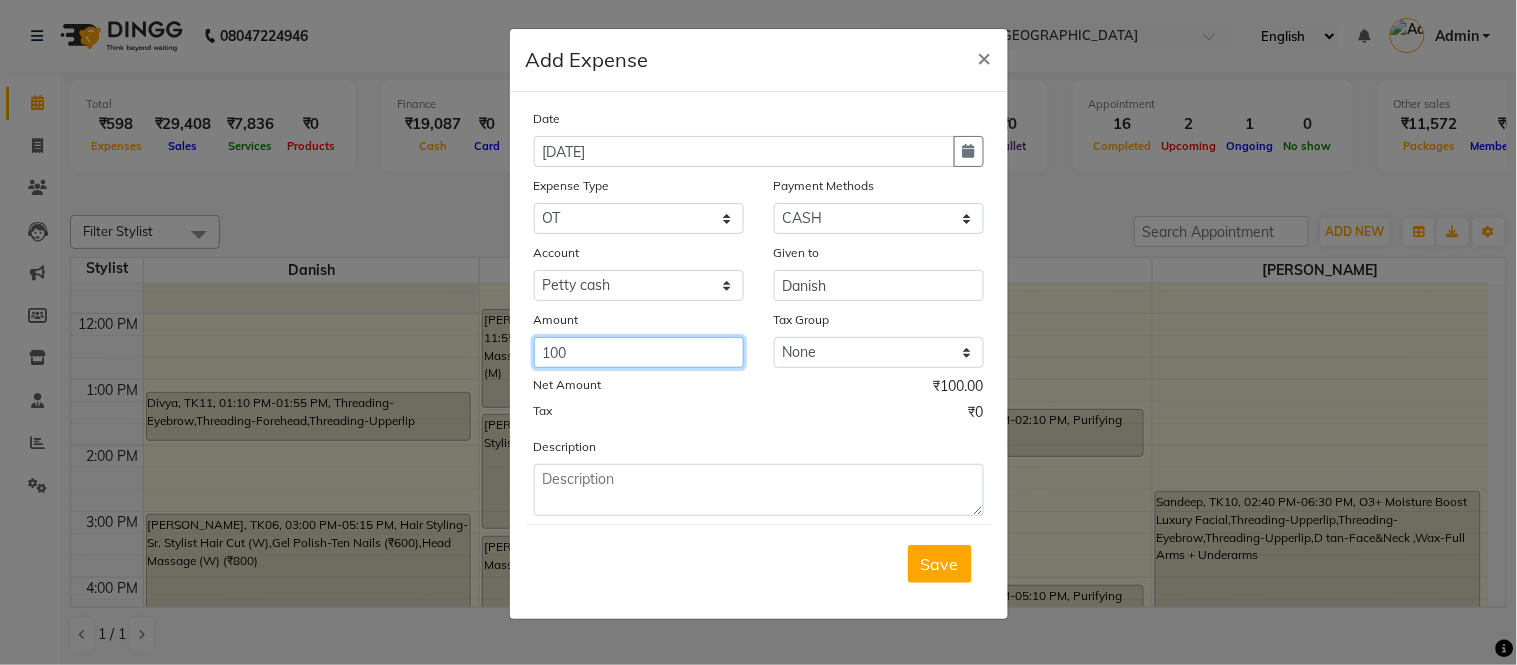 type on "100" 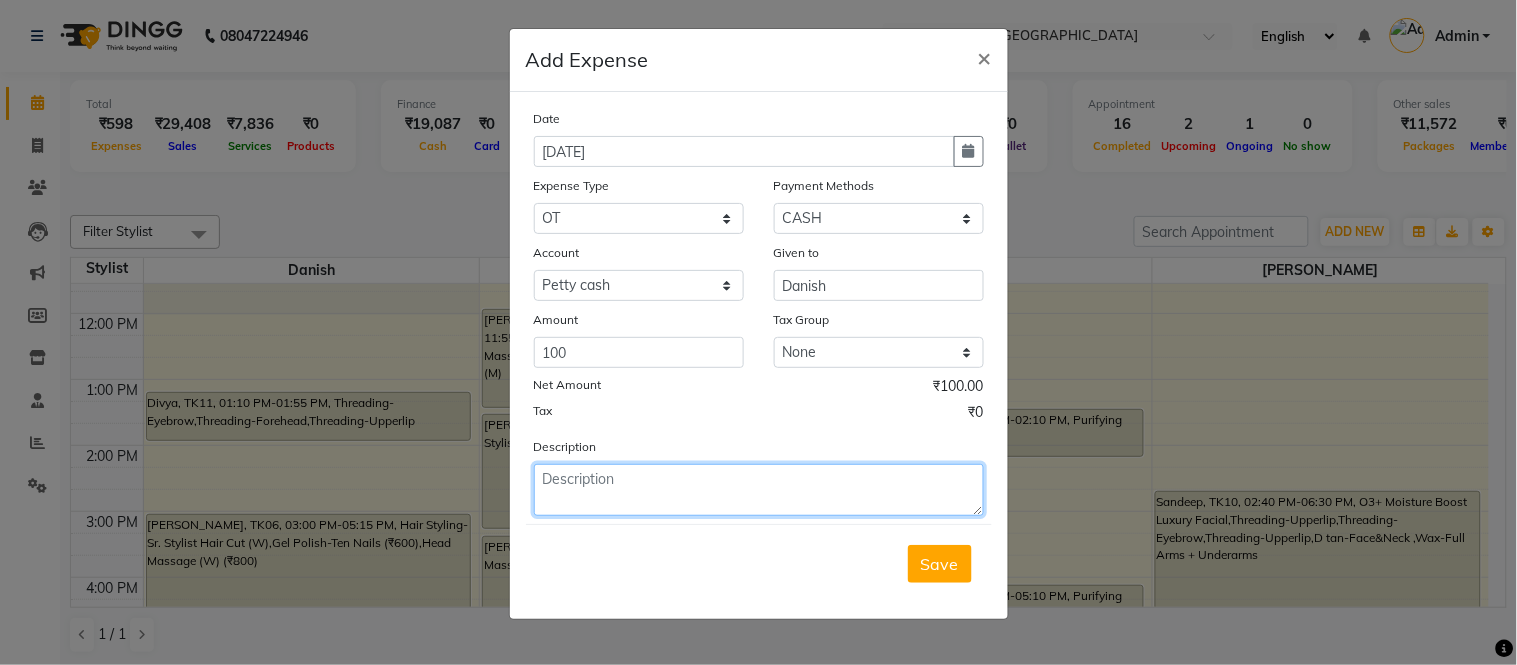click 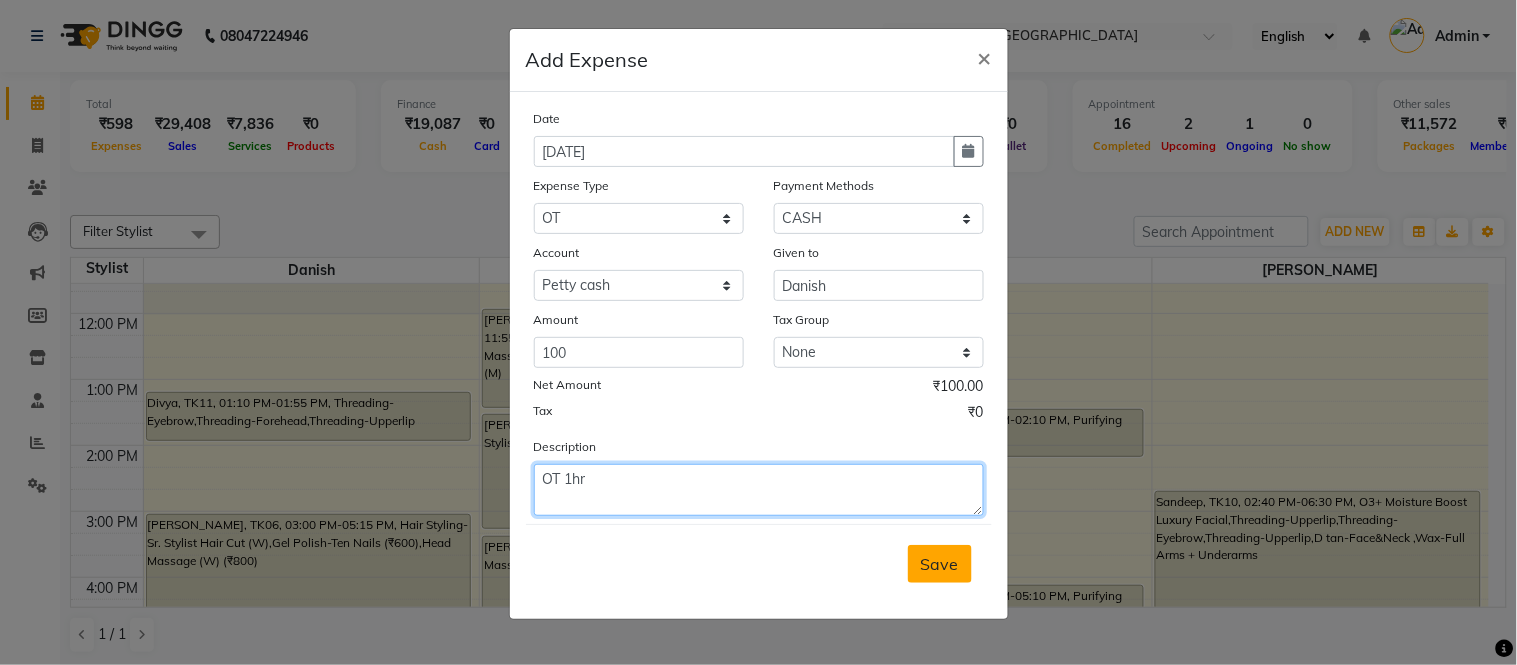 type on "OT 1hr" 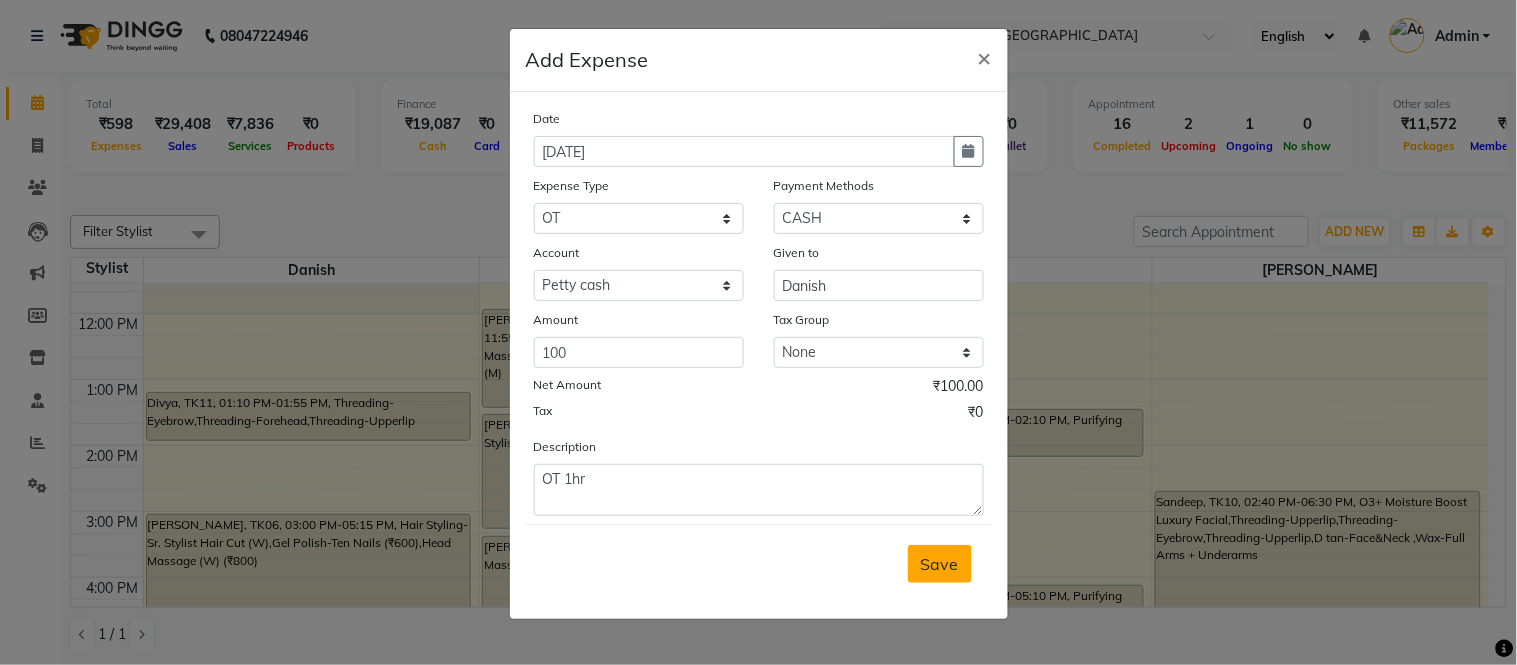click on "Save" at bounding box center (940, 564) 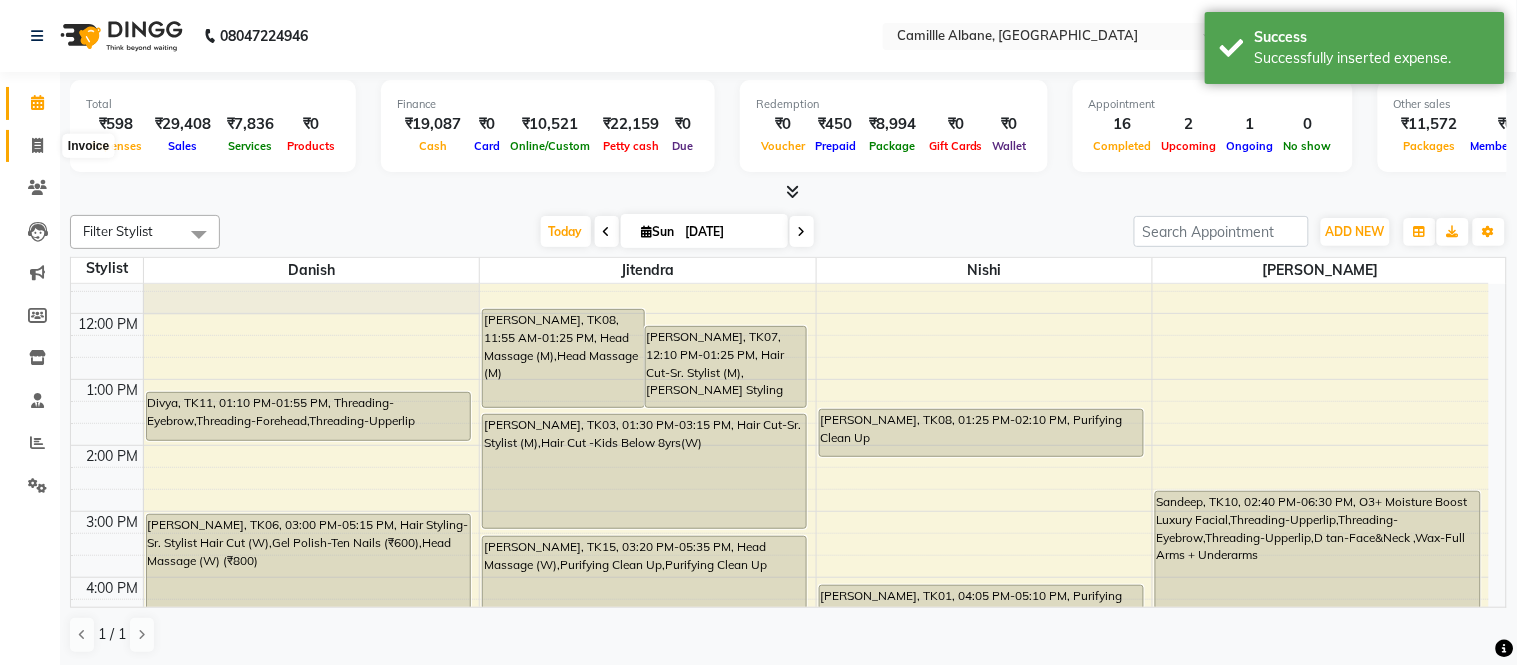 click 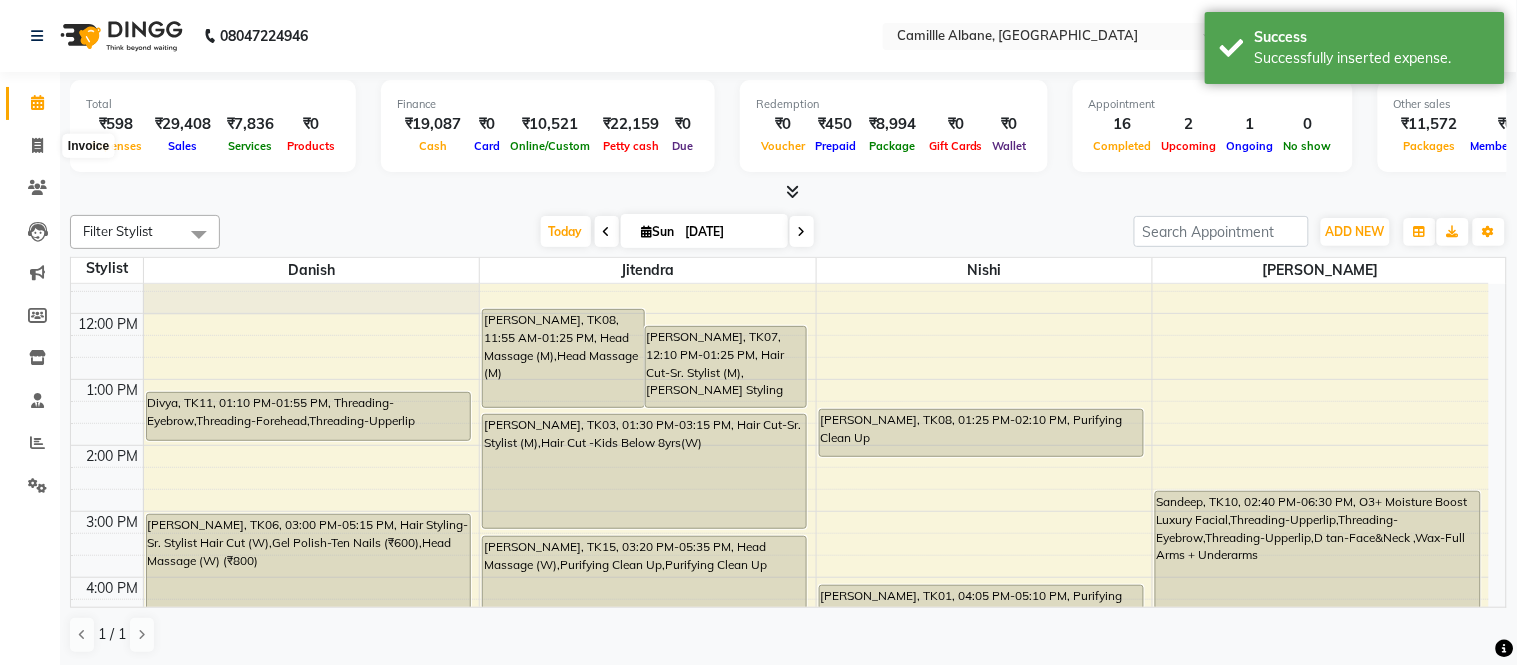 select on "service" 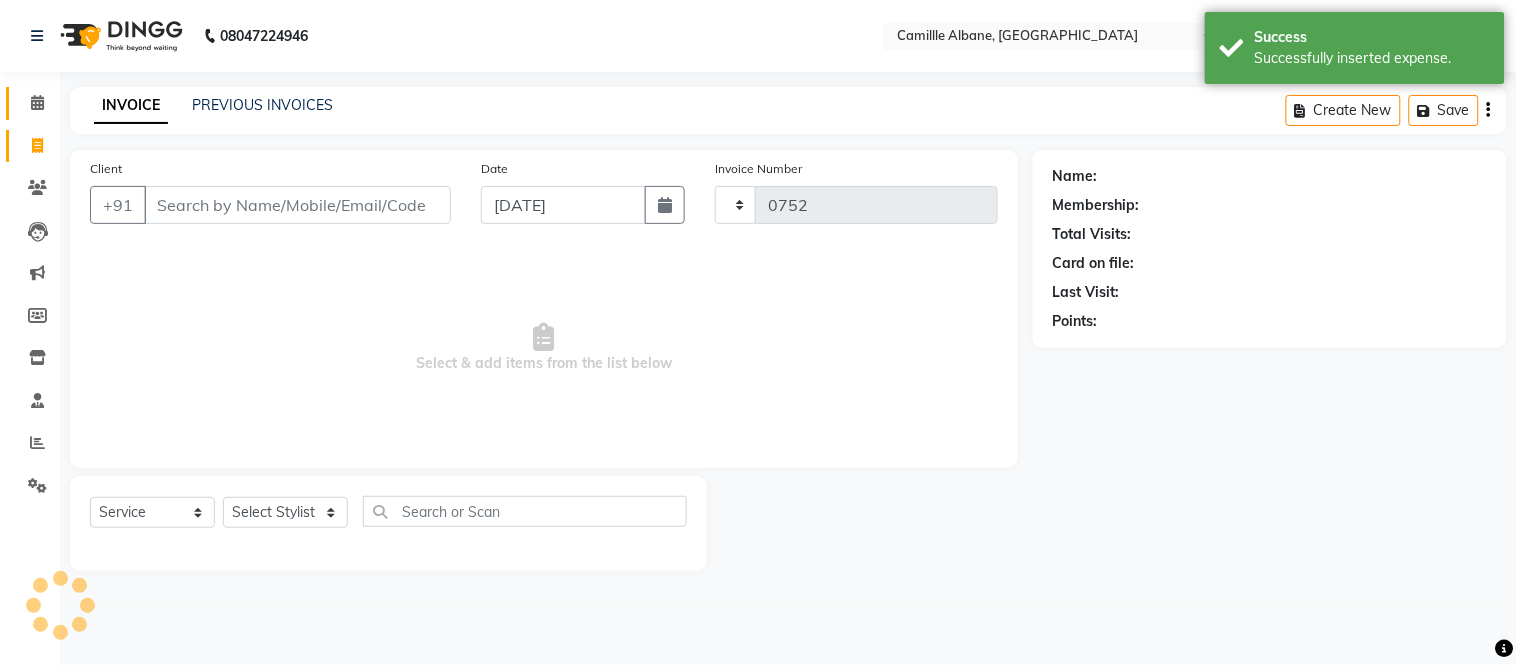 click 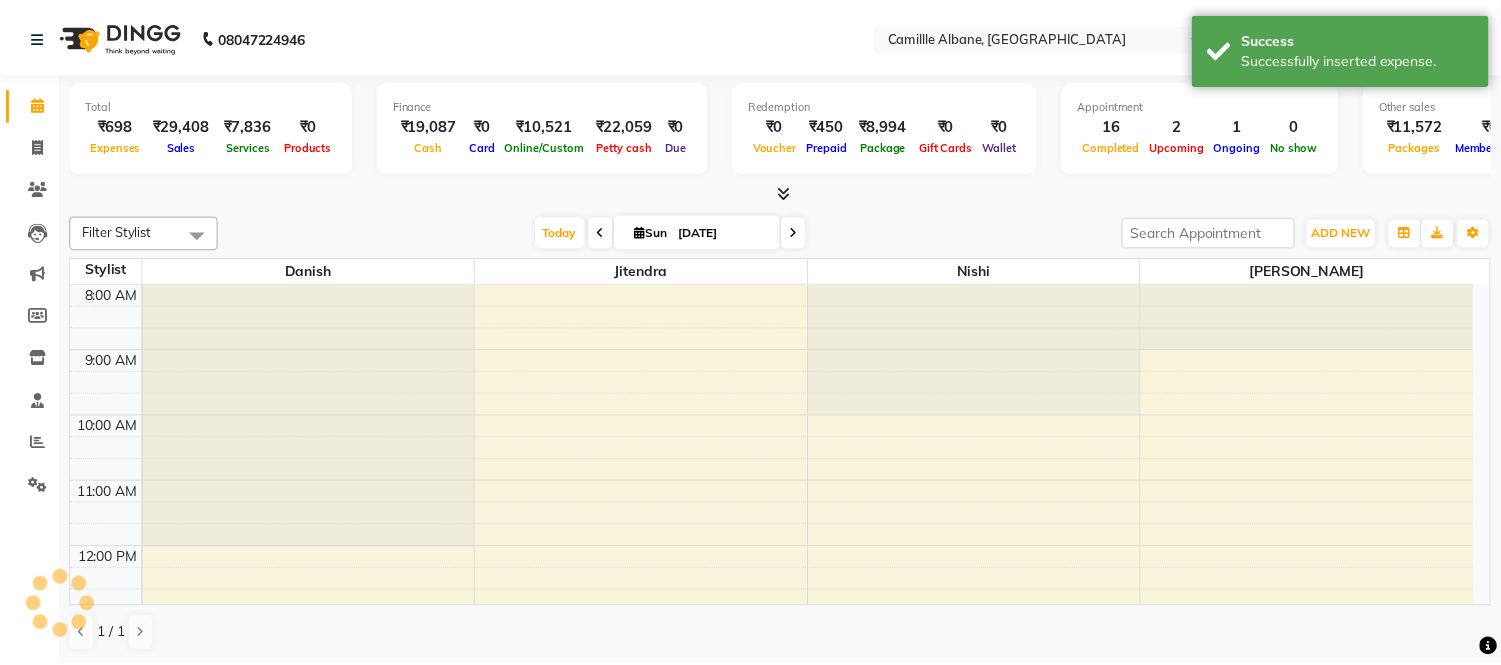 scroll, scrollTop: 0, scrollLeft: 0, axis: both 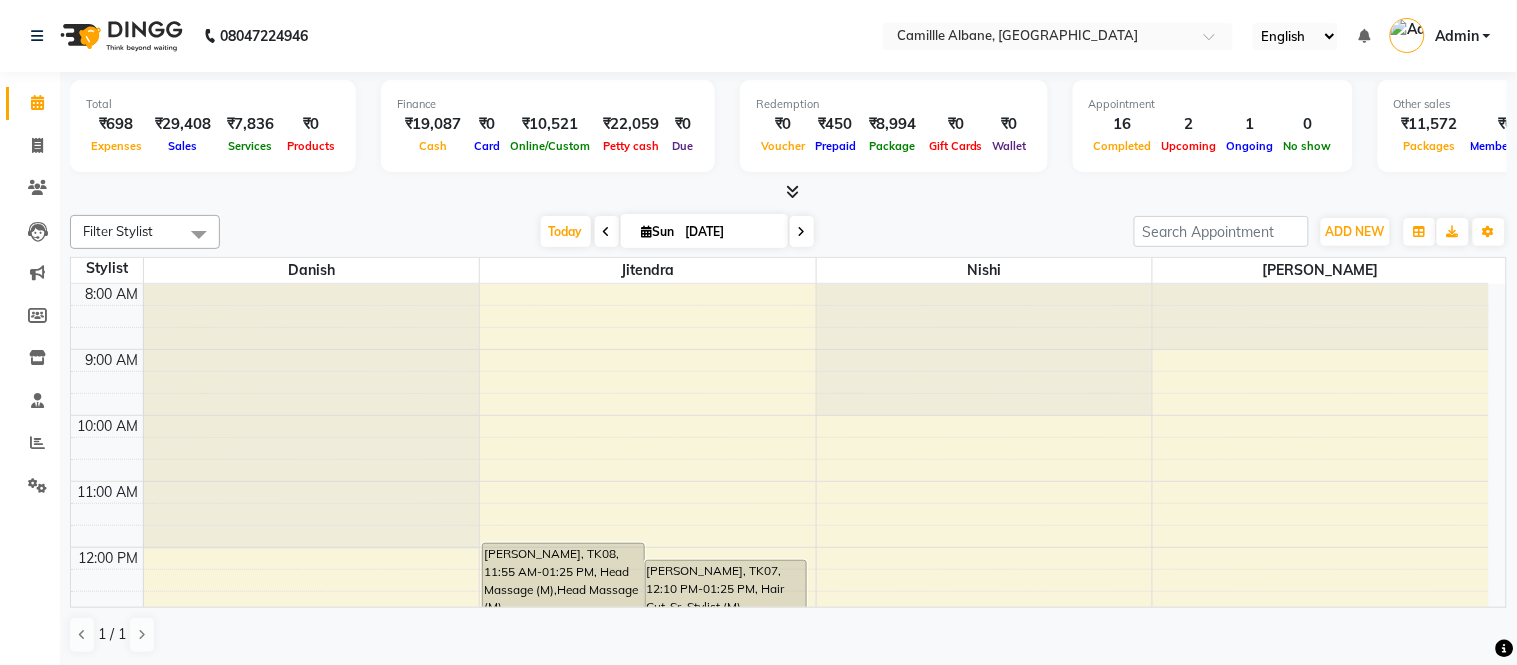 click on "Invoice" 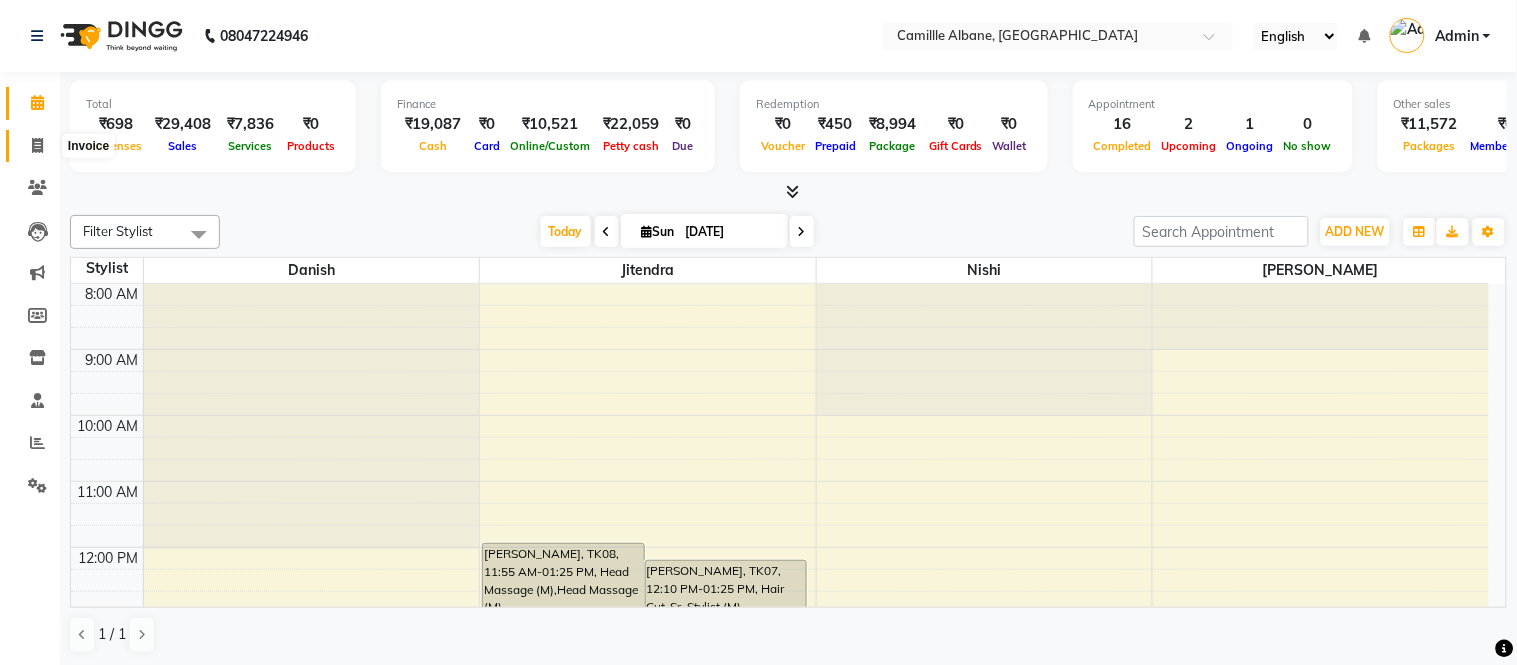 click 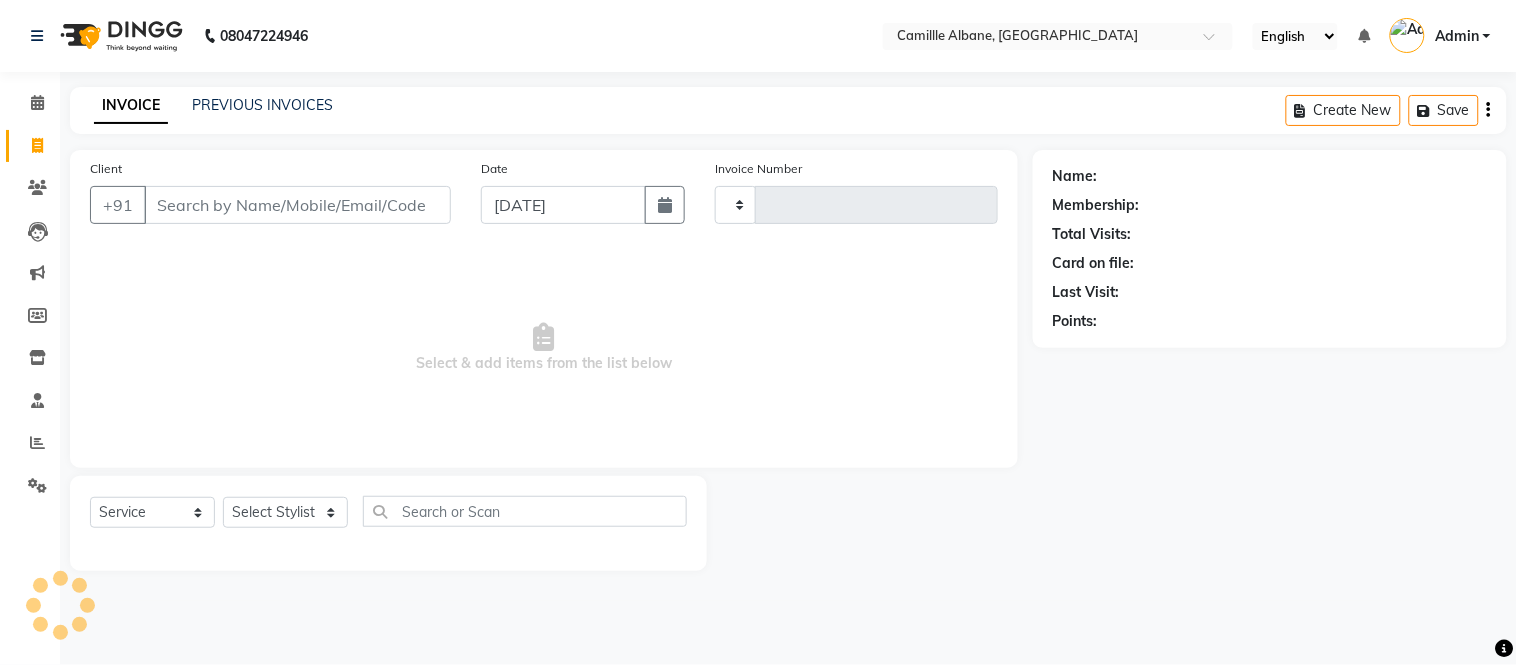 type on "0752" 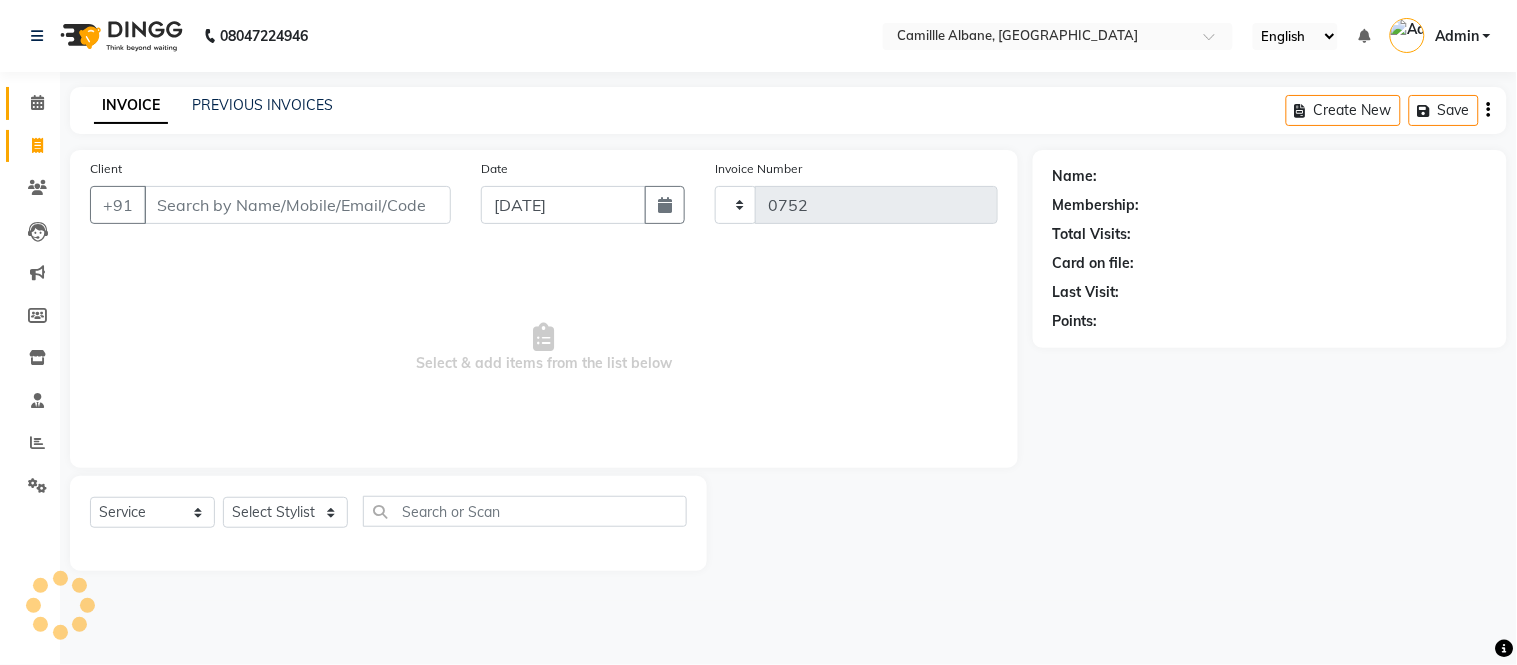 select on "7025" 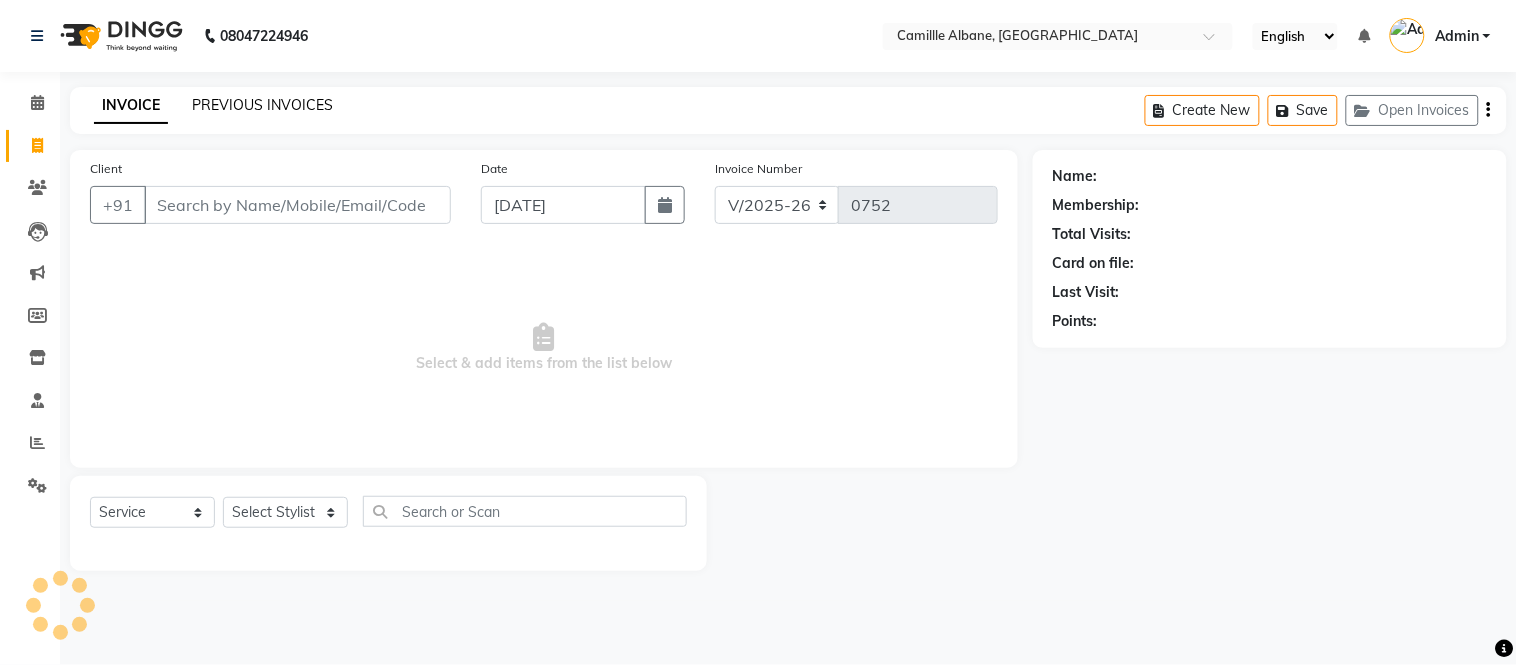 click on "PREVIOUS INVOICES" 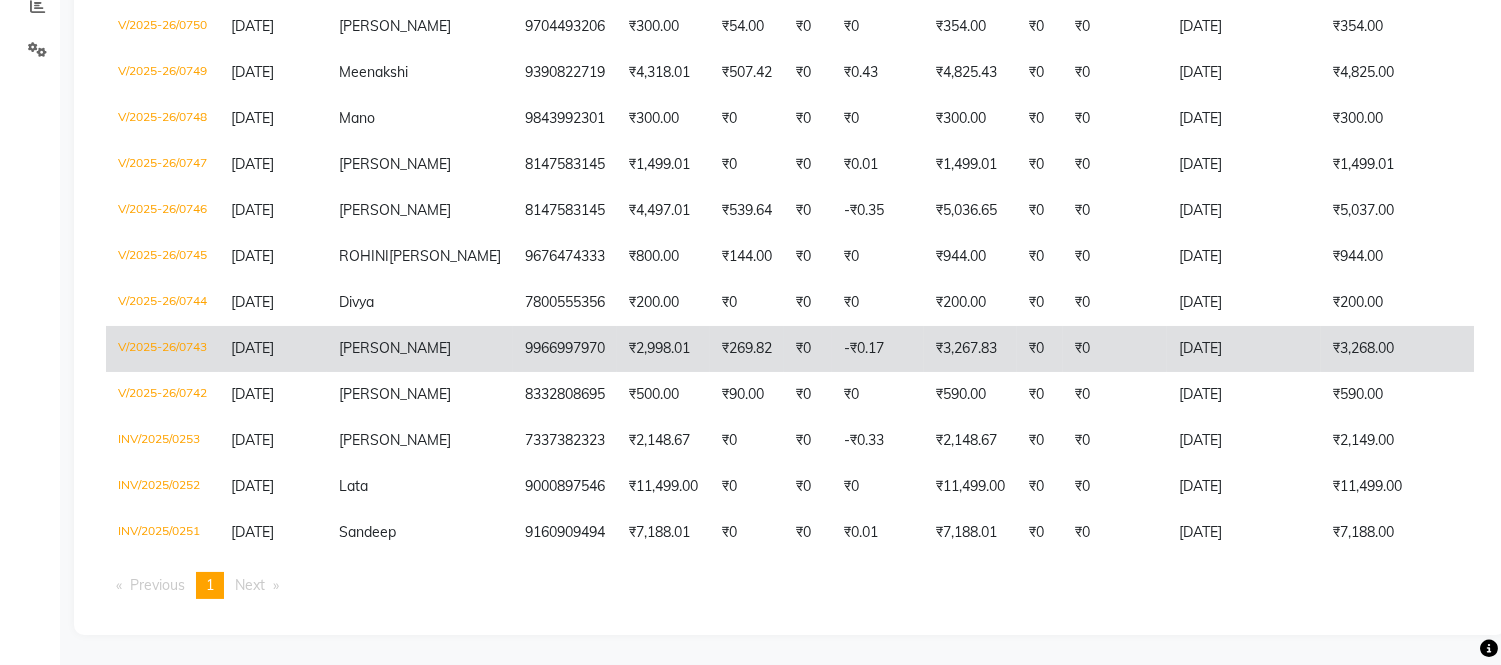 scroll, scrollTop: 0, scrollLeft: 0, axis: both 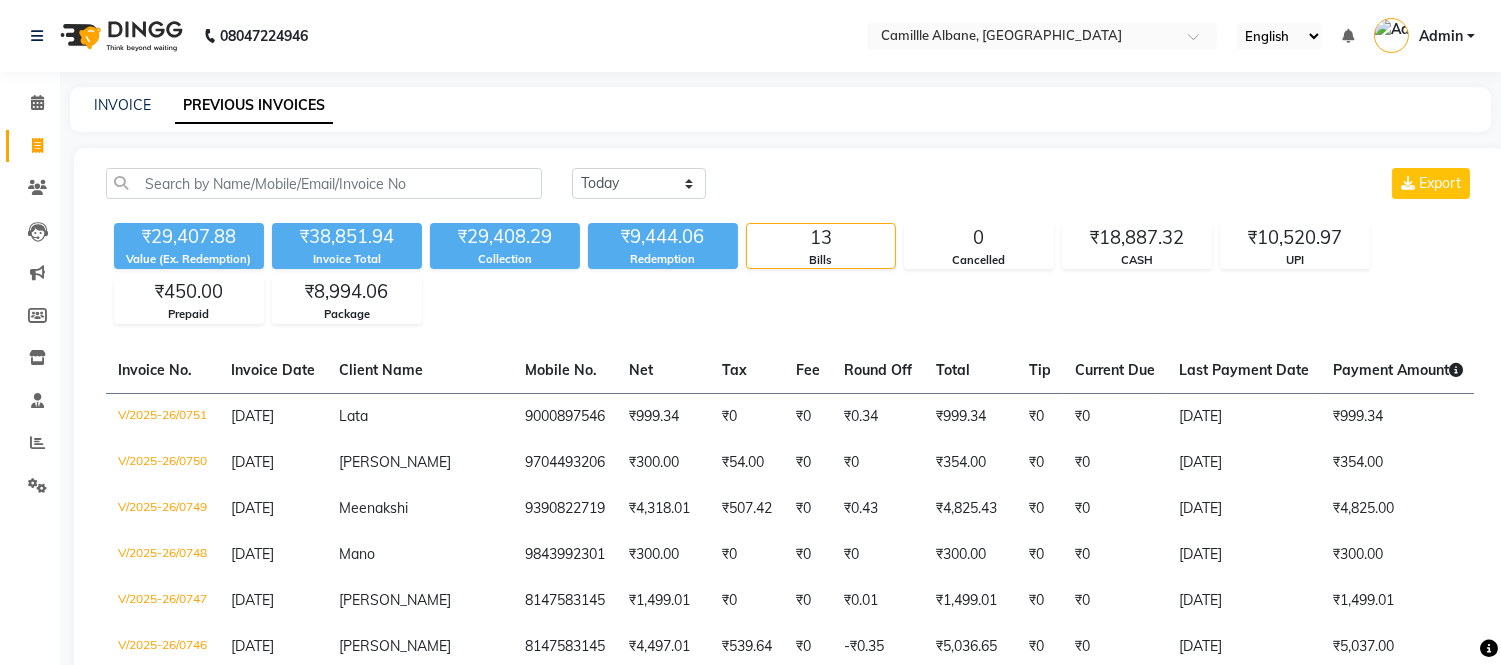click on "₹29,407.88 Value (Ex. Redemption) ₹38,851.94 Invoice Total  ₹29,408.29 Collection ₹9,444.06 Redemption 13 Bills 0 Cancelled ₹18,887.32 CASH ₹10,520.97 UPI ₹450.00 Prepaid ₹8,994.06 Package" 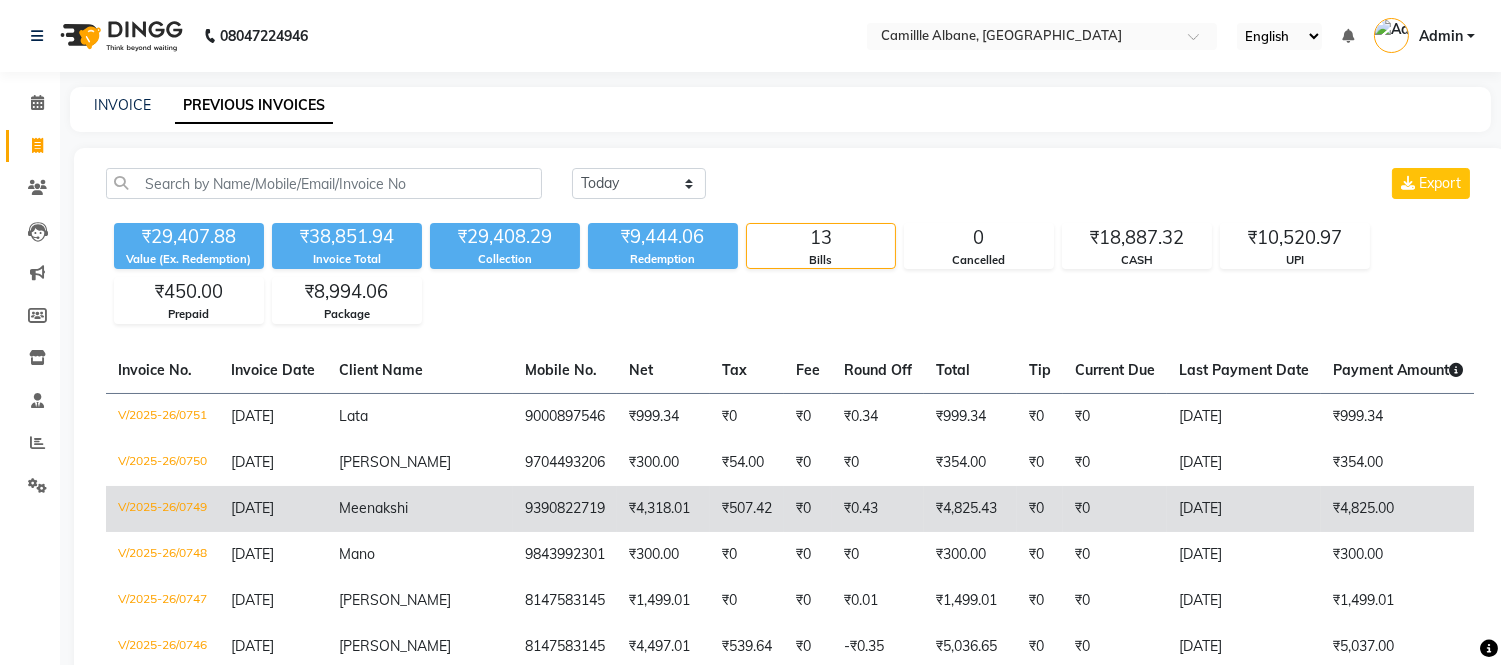 scroll, scrollTop: 488, scrollLeft: 0, axis: vertical 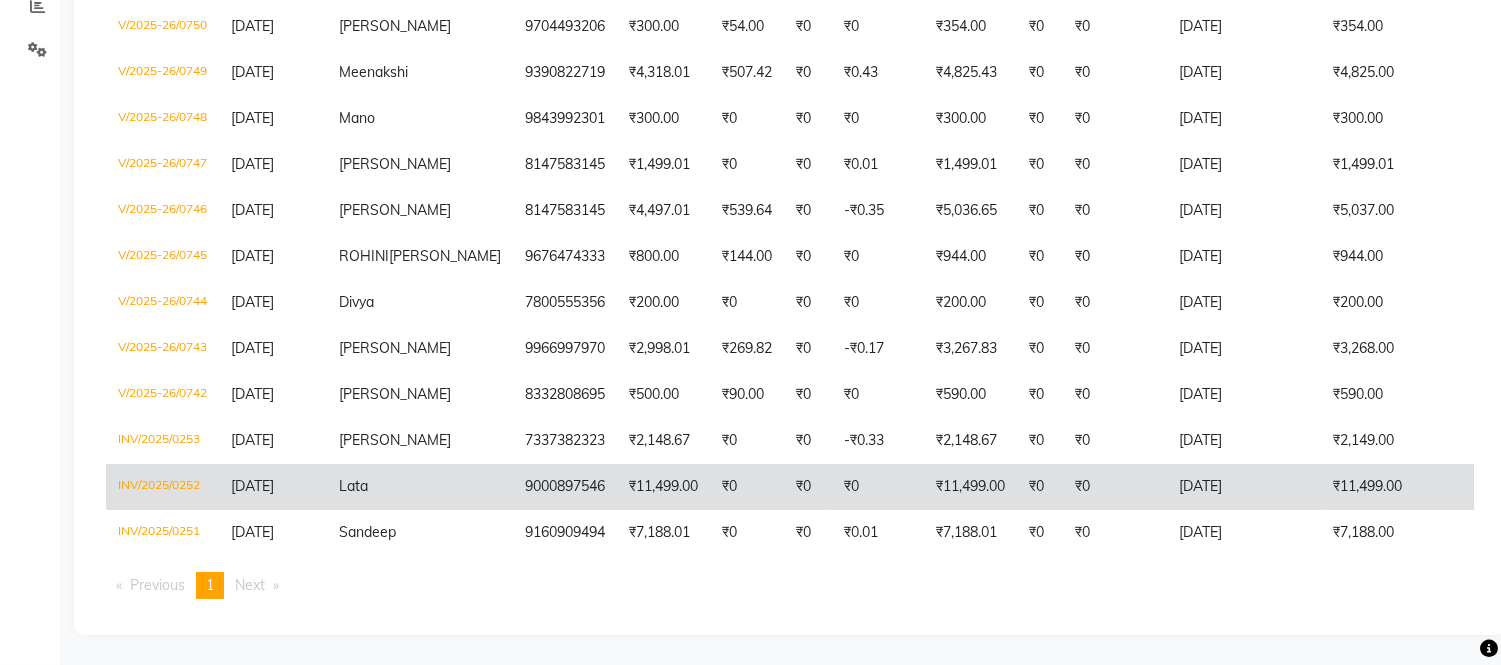 click on "₹11,499.00" 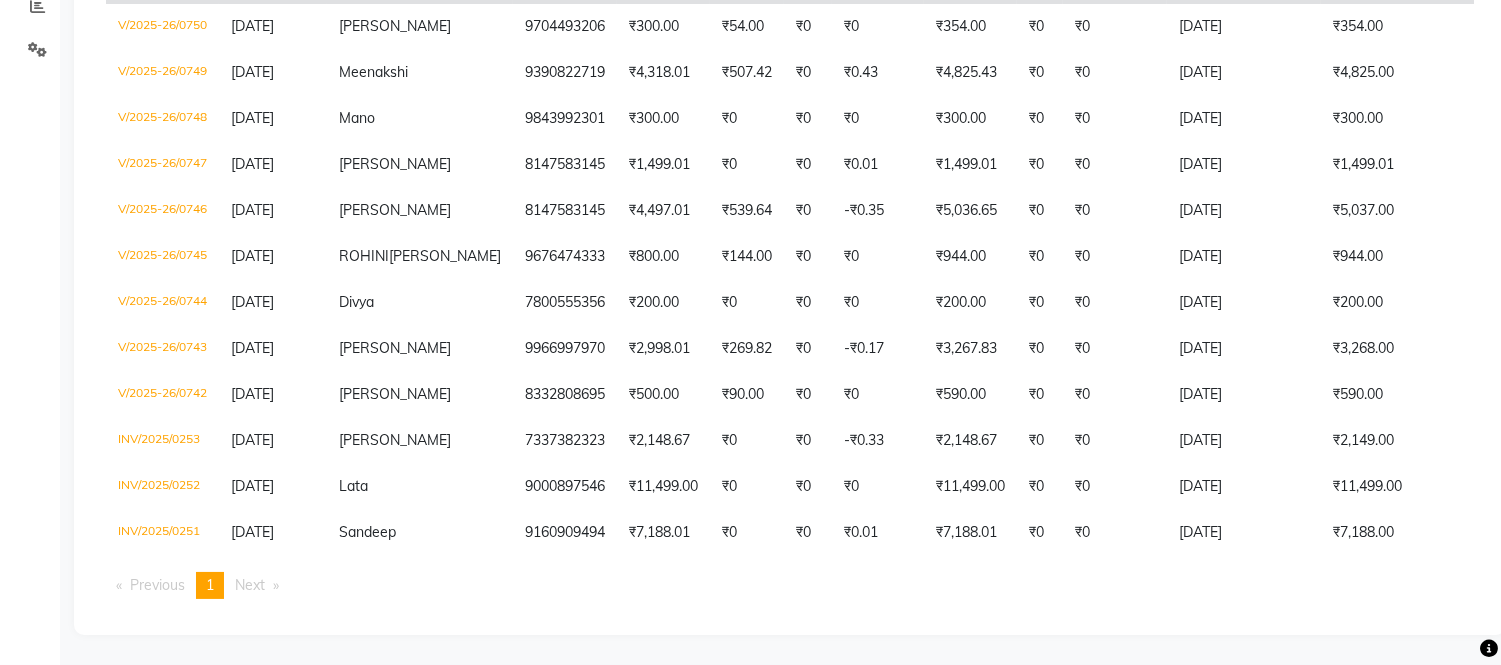 scroll, scrollTop: 0, scrollLeft: 0, axis: both 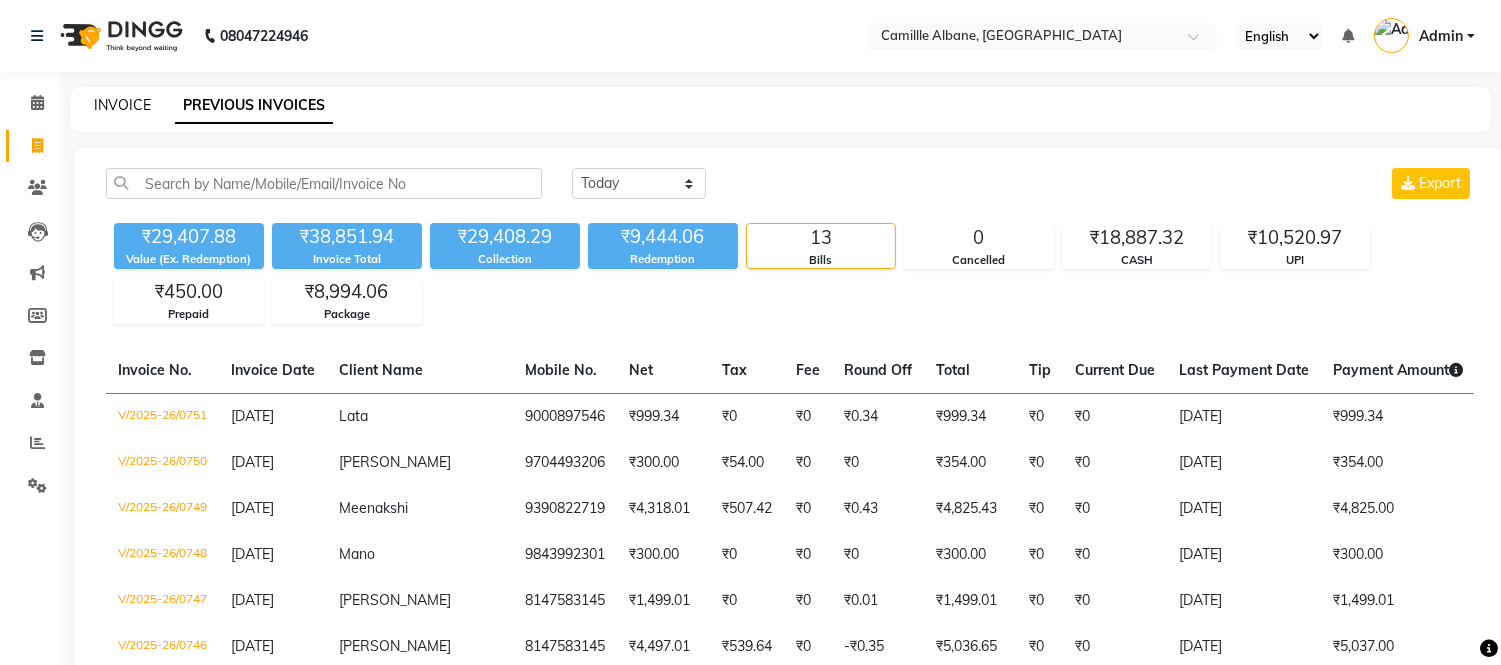 click on "INVOICE" 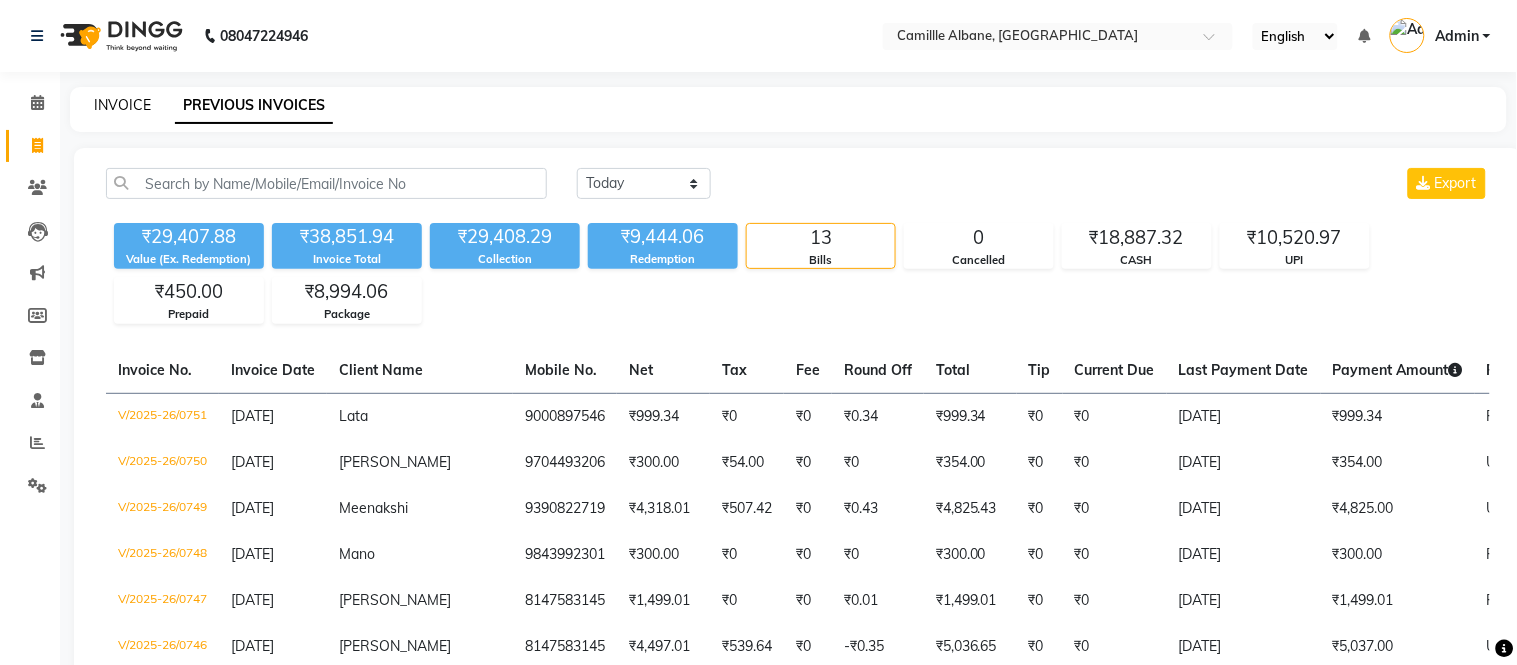 select on "7025" 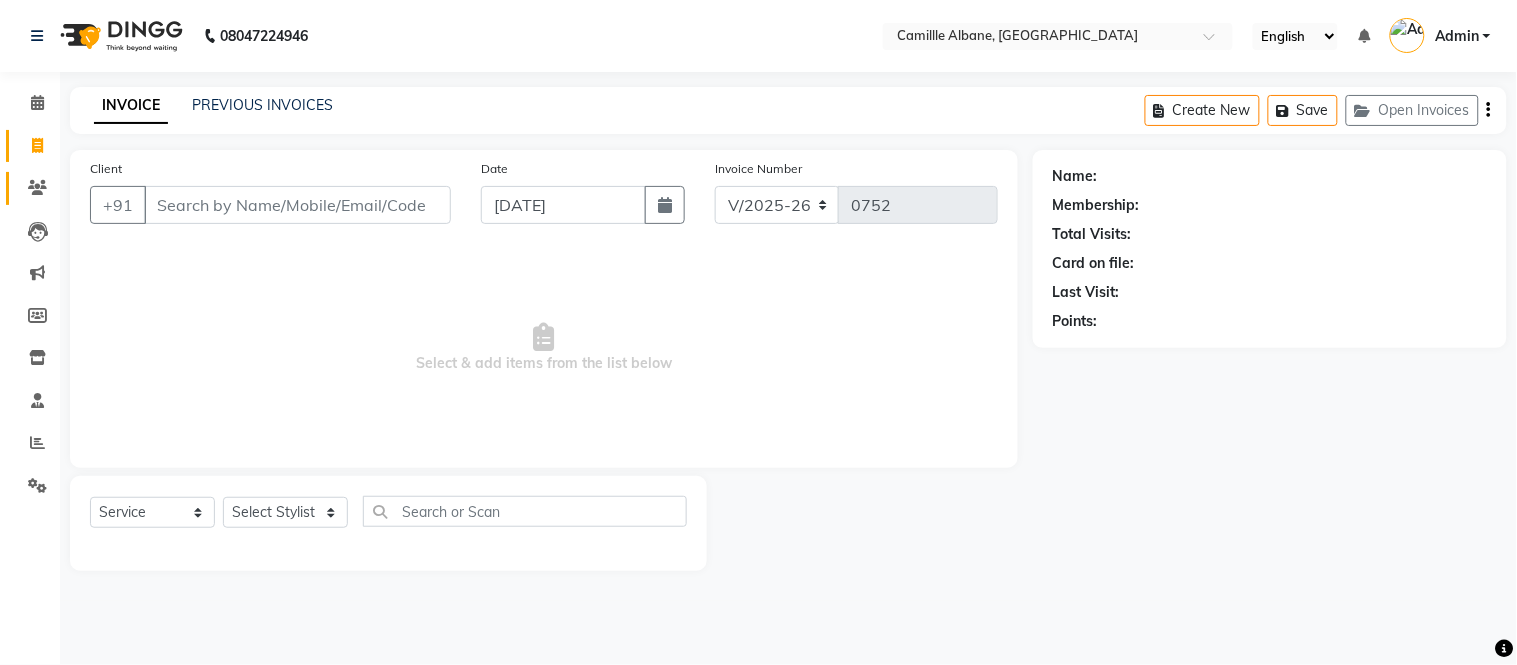 click 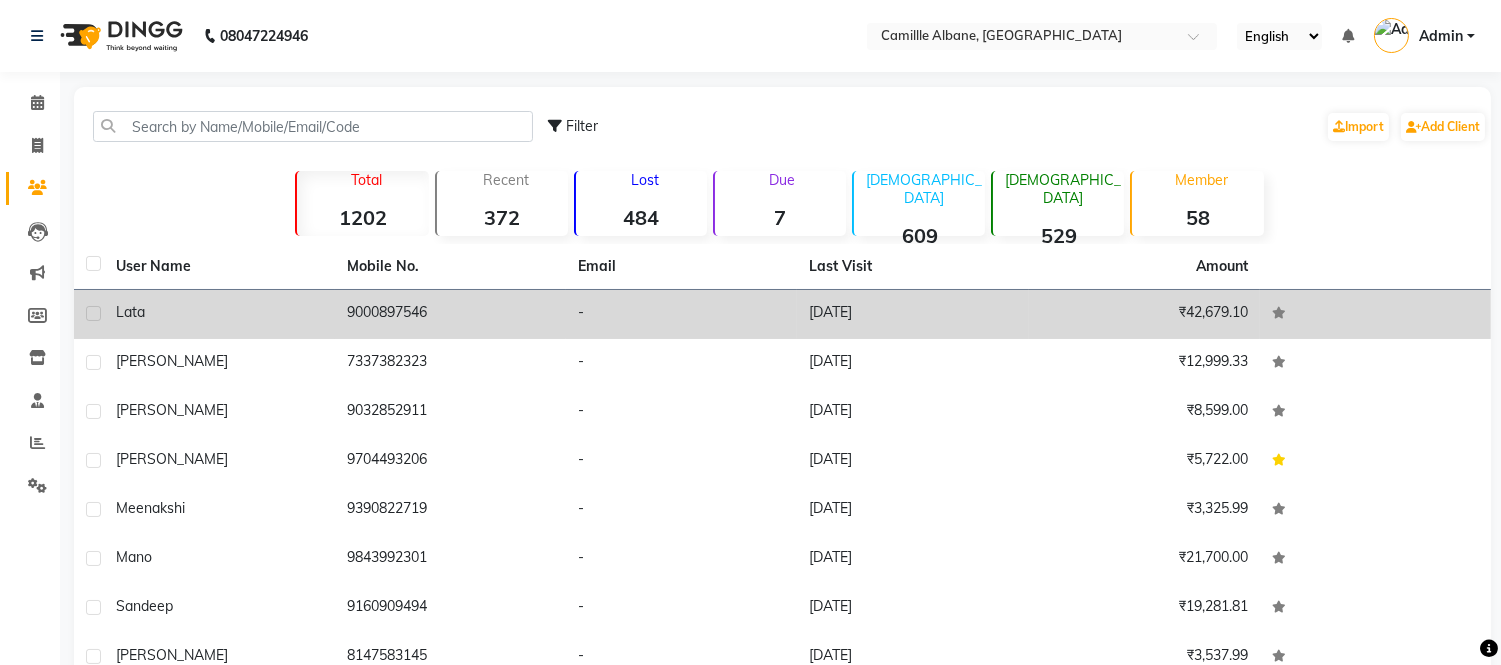 click on "Lata" 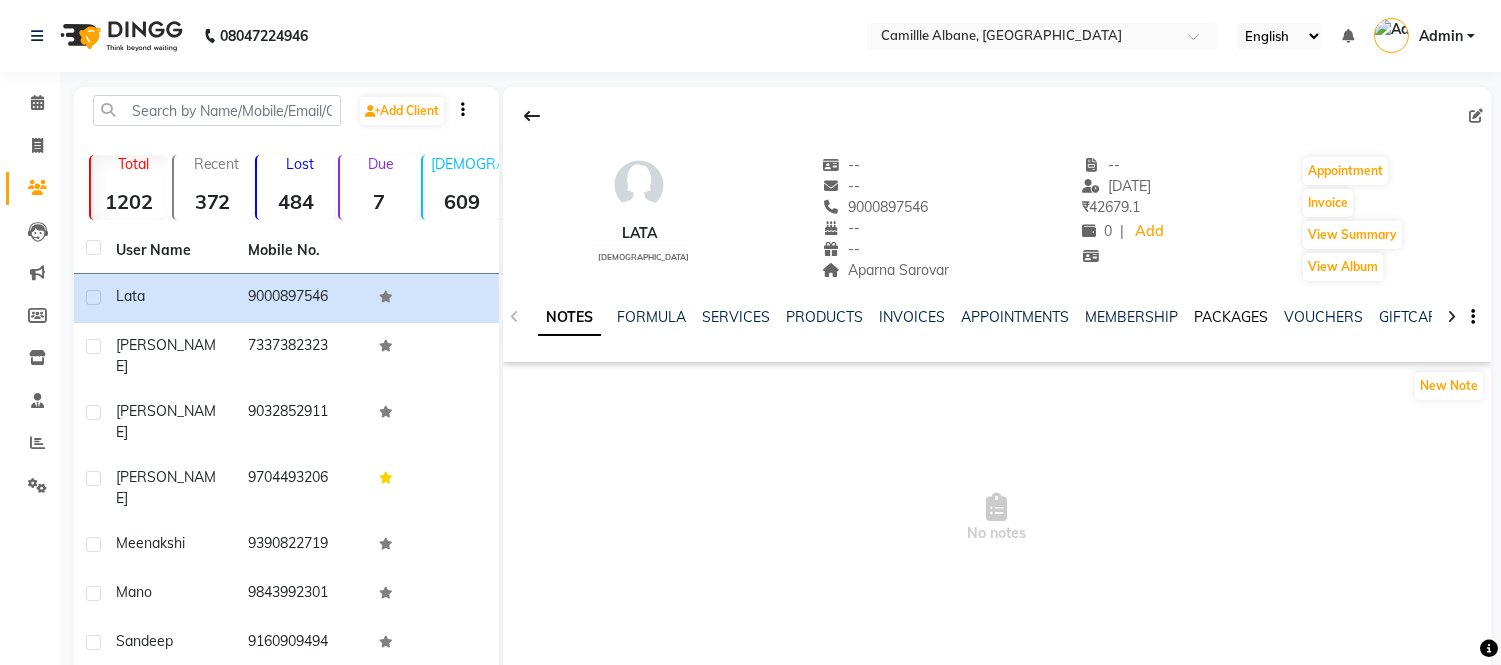 click on "PACKAGES" 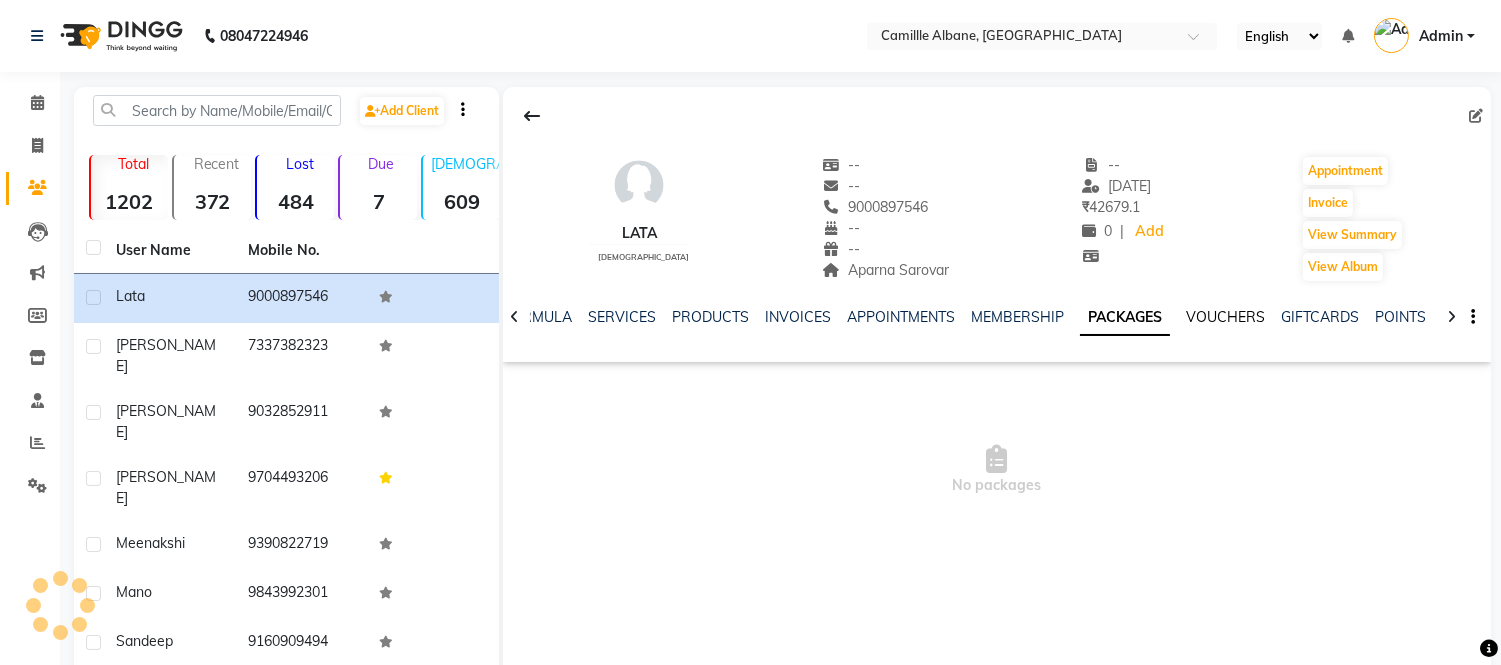click on "VOUCHERS" 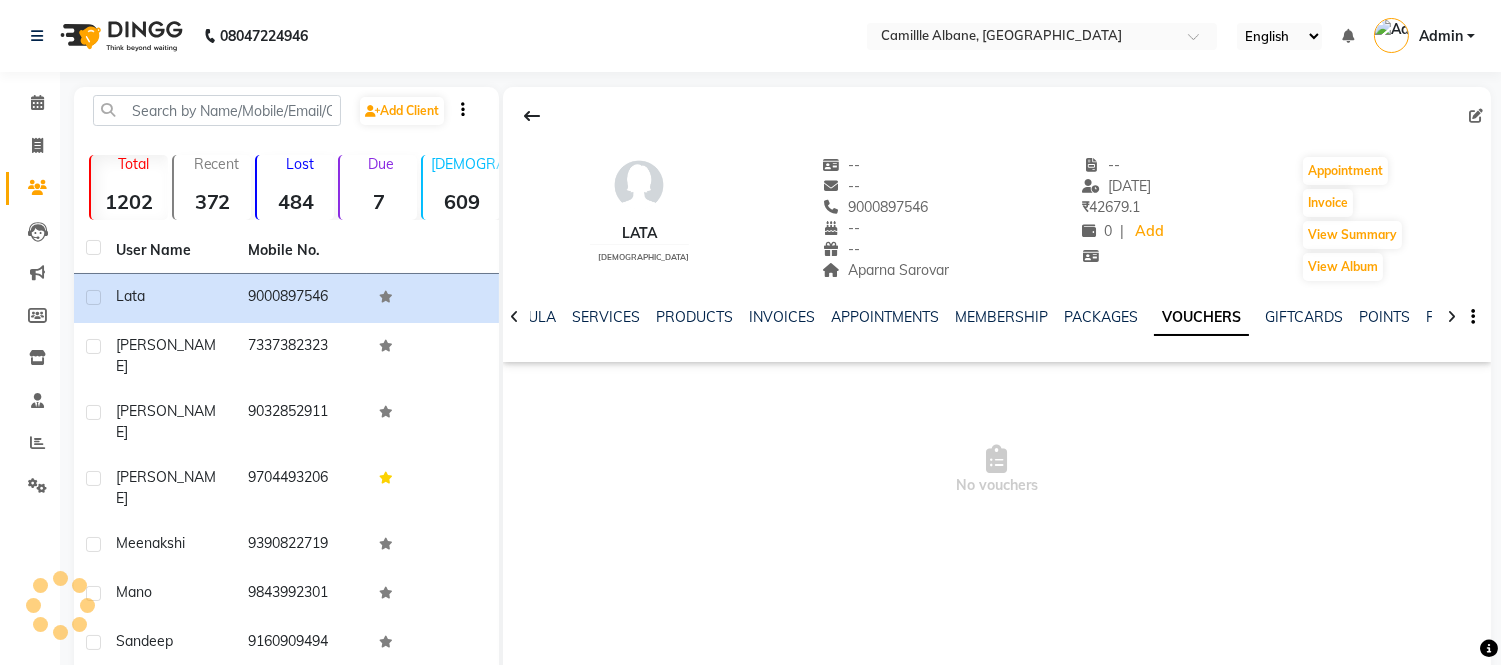 click on "VOUCHERS" 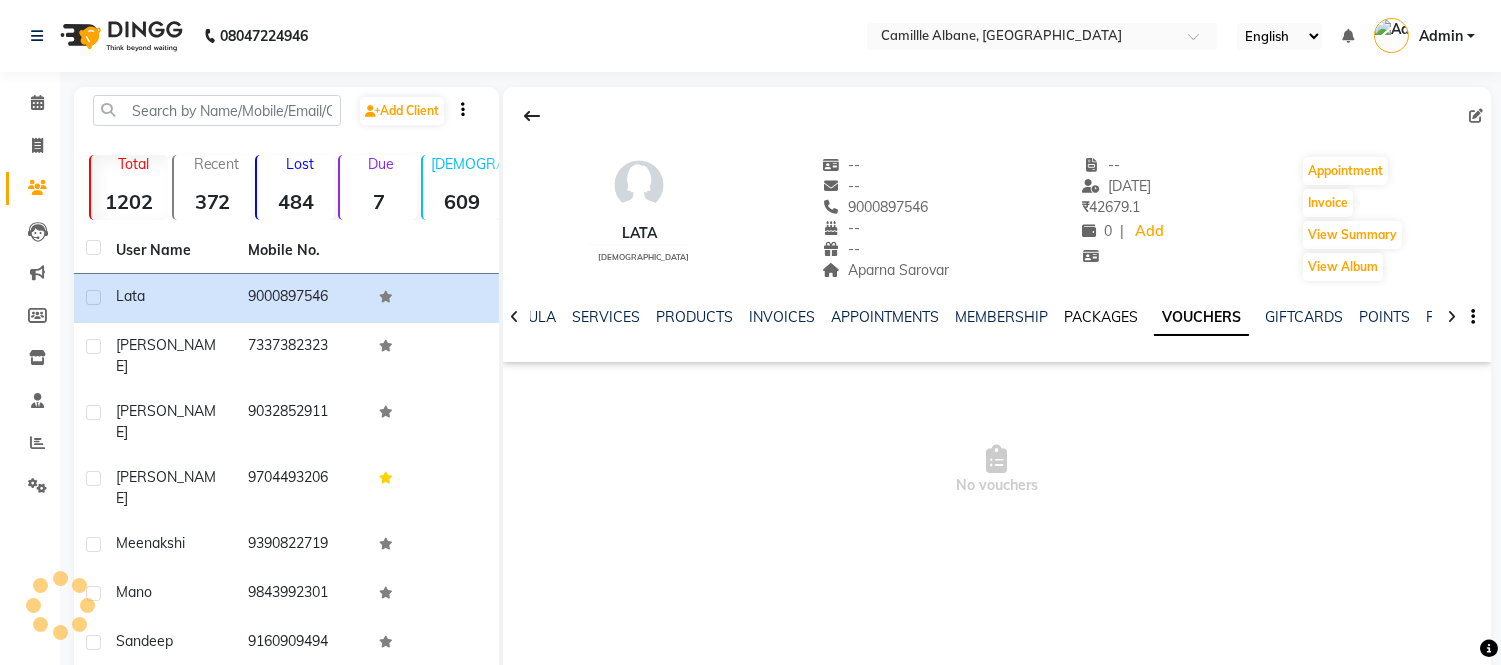 click on "PACKAGES" 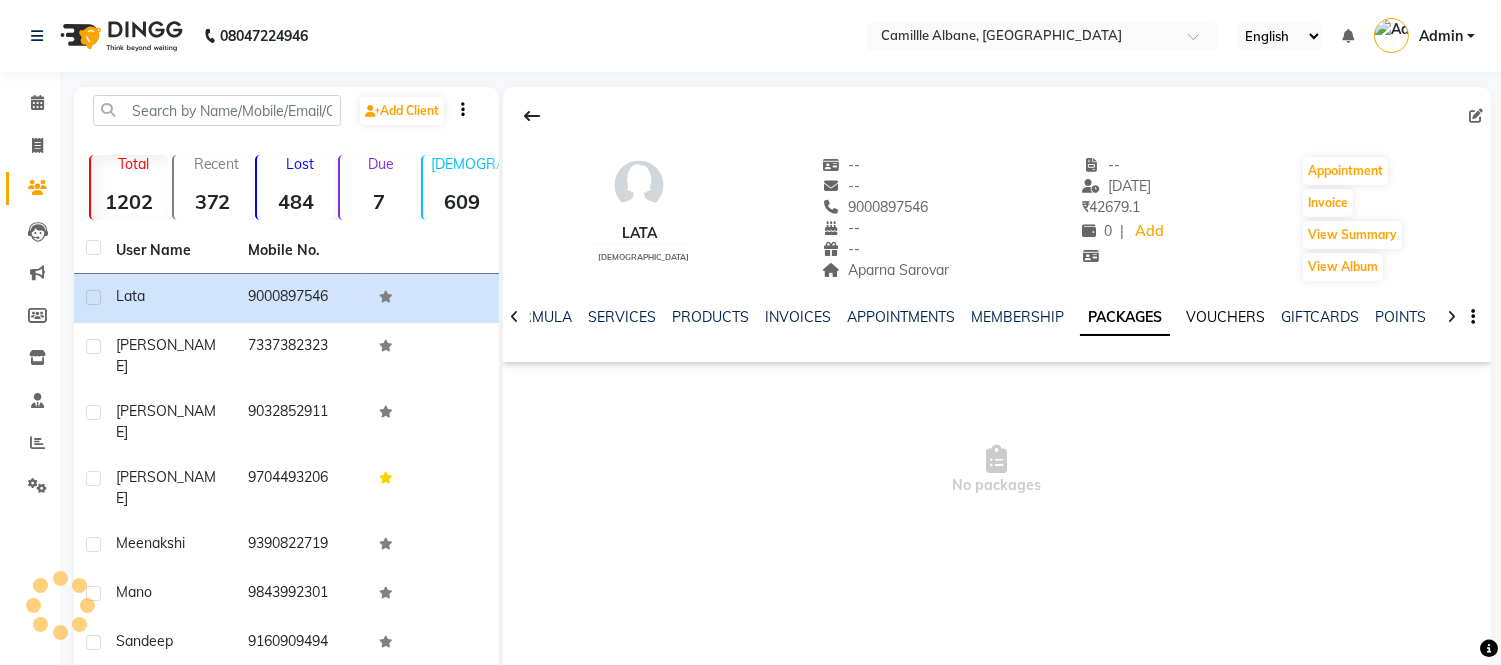 click on "VOUCHERS" 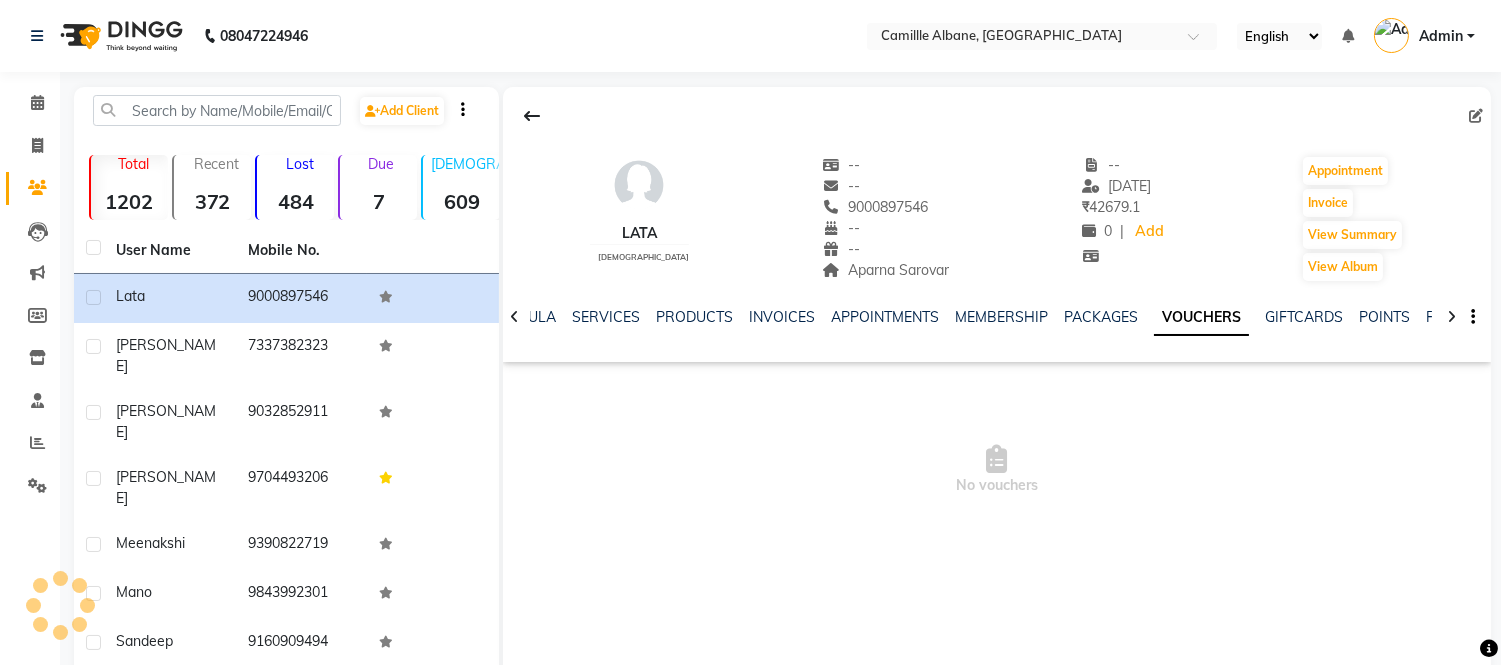 scroll, scrollTop: 184, scrollLeft: 0, axis: vertical 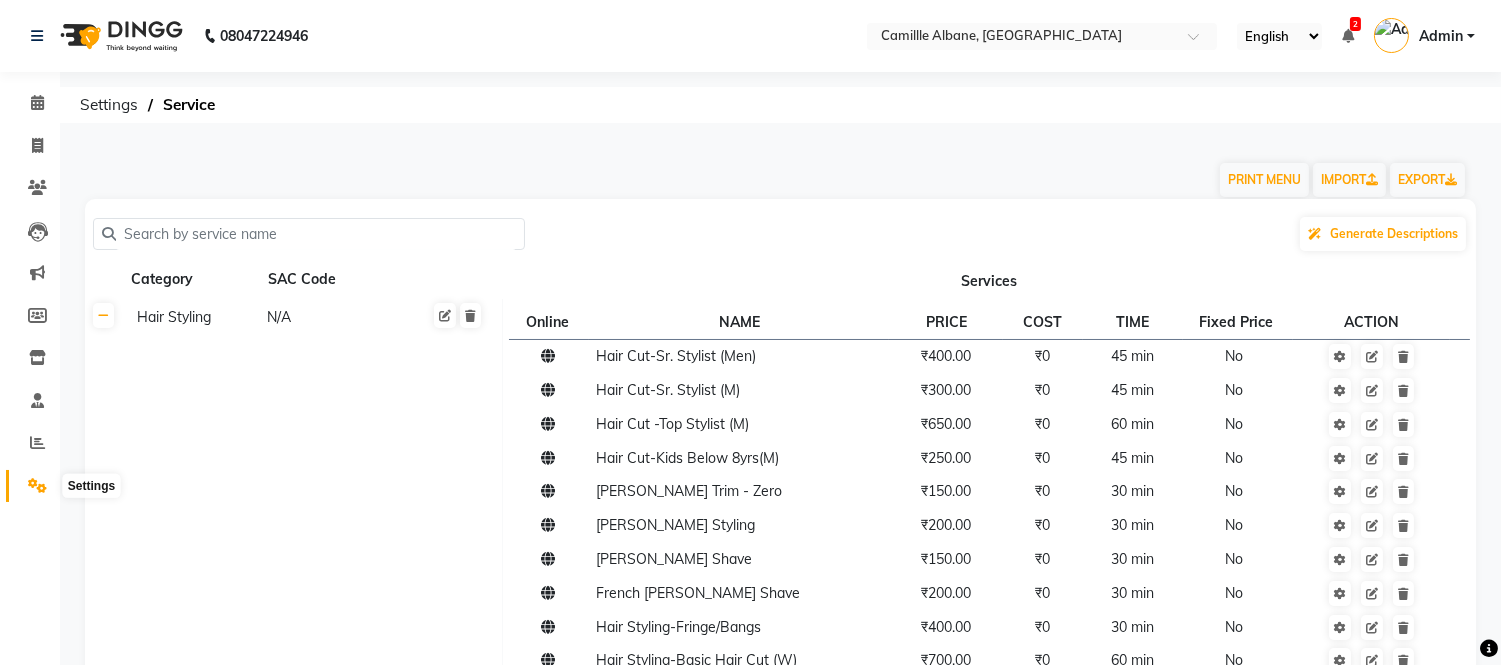 click 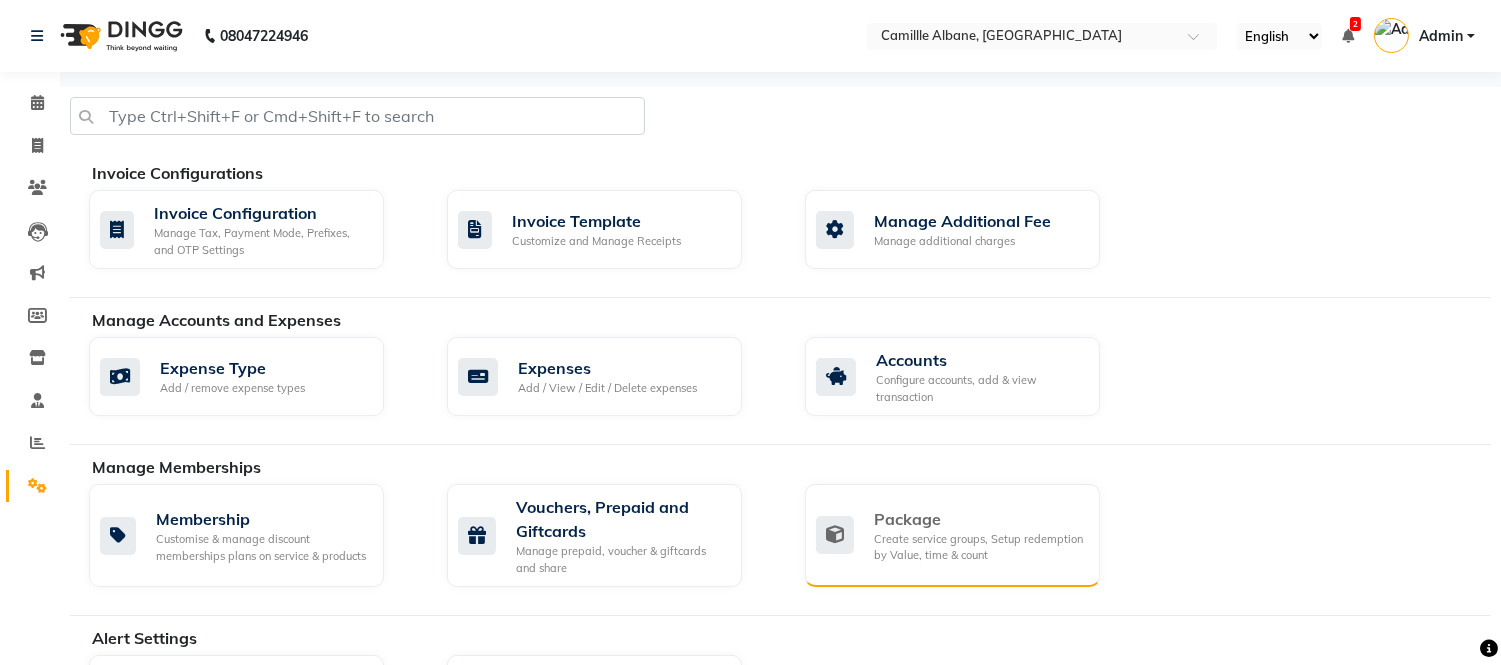 click on "Create service groups, Setup redemption by Value, time & count" 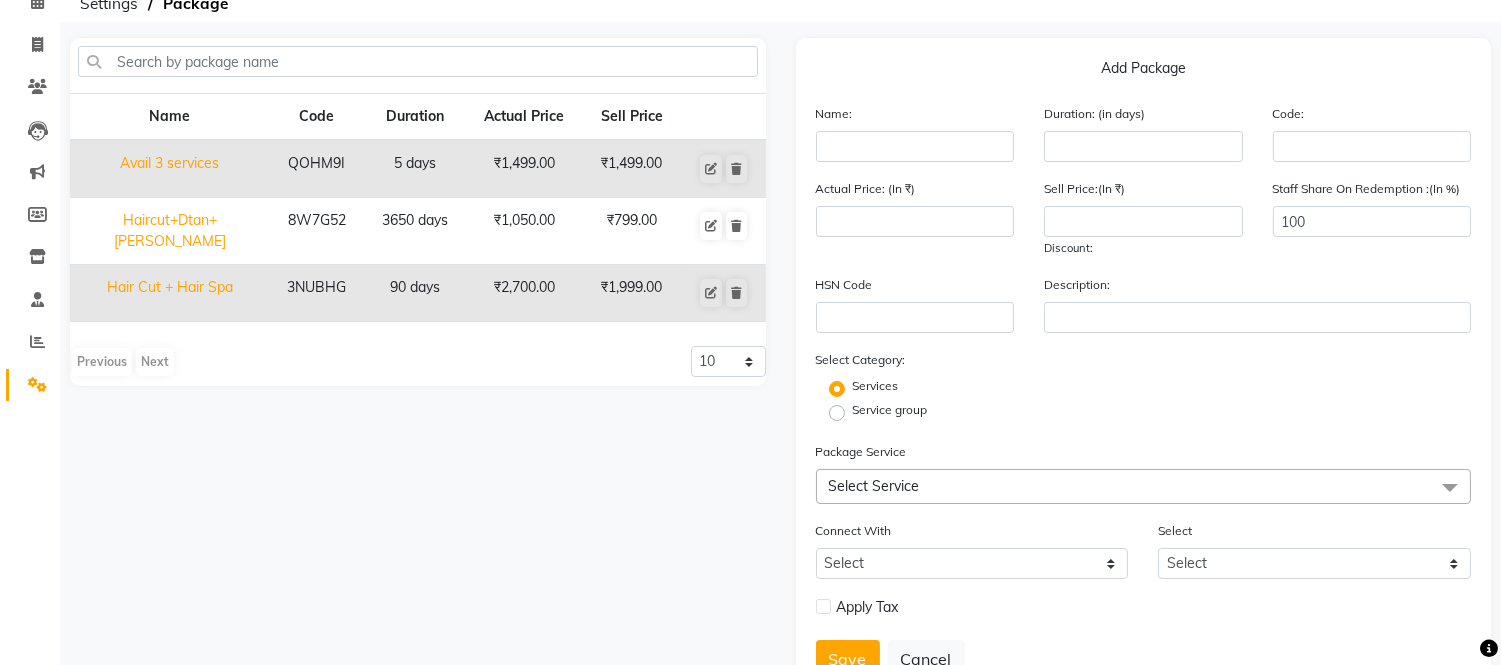 scroll, scrollTop: 181, scrollLeft: 0, axis: vertical 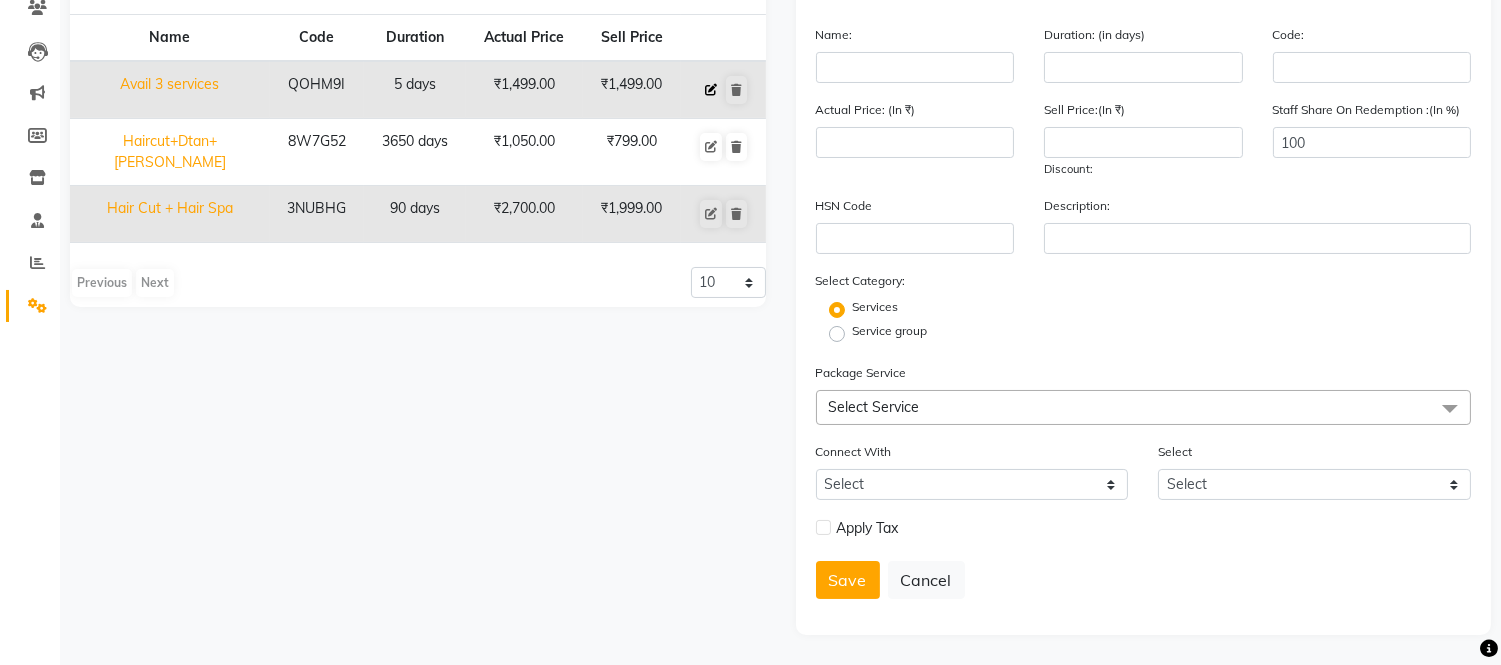click 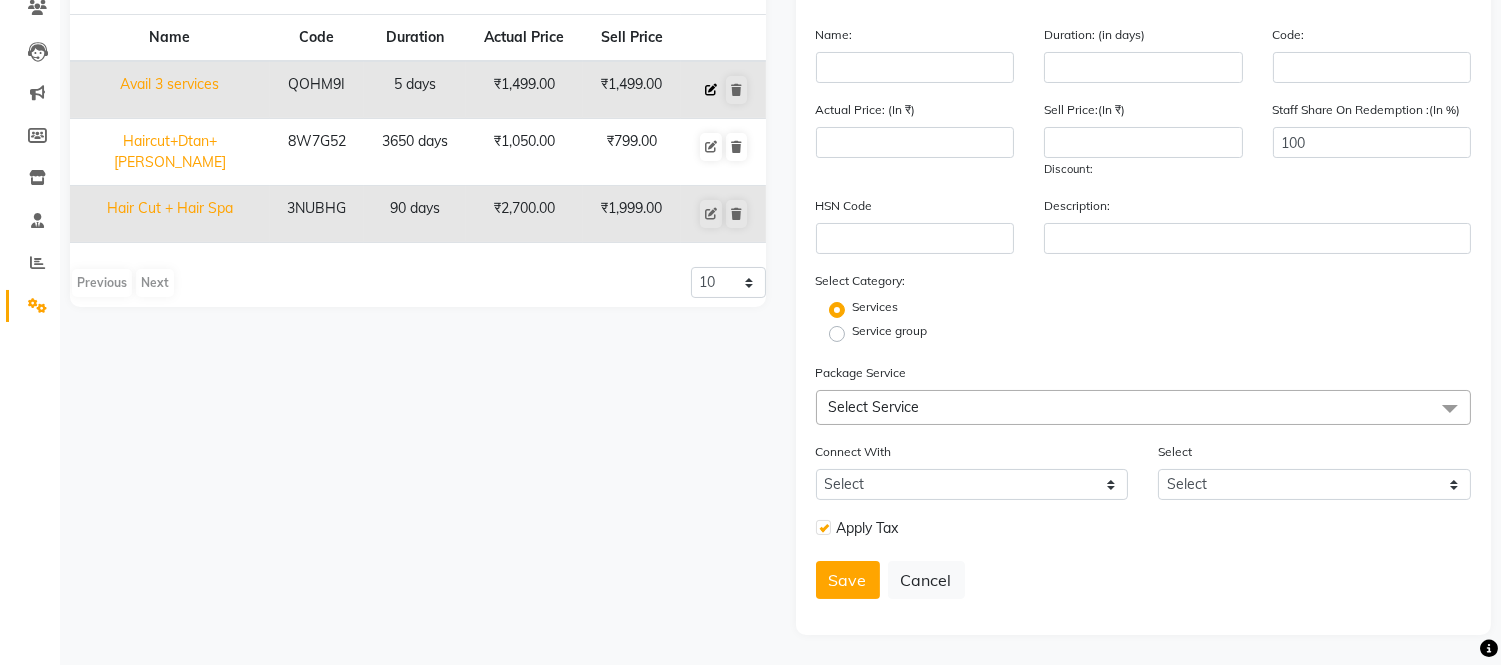 type on "Avail 3 services" 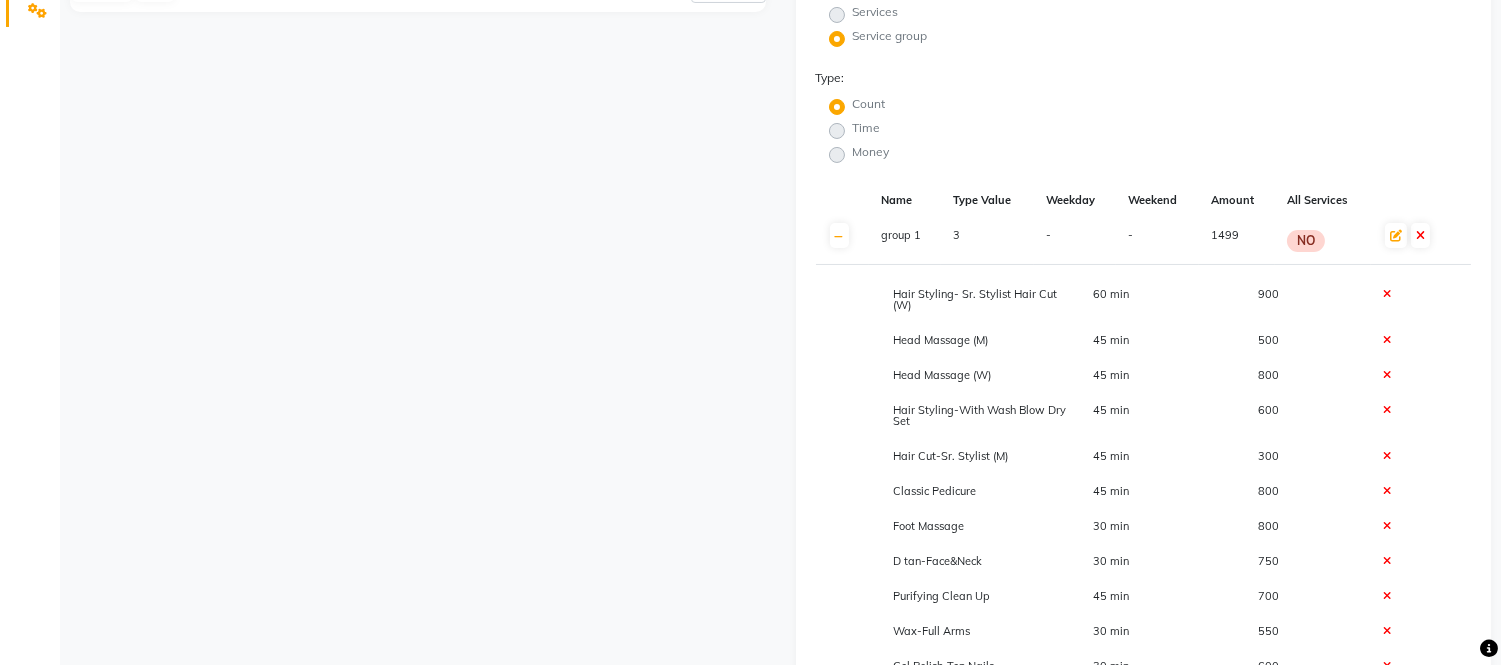 scroll, scrollTop: 551, scrollLeft: 0, axis: vertical 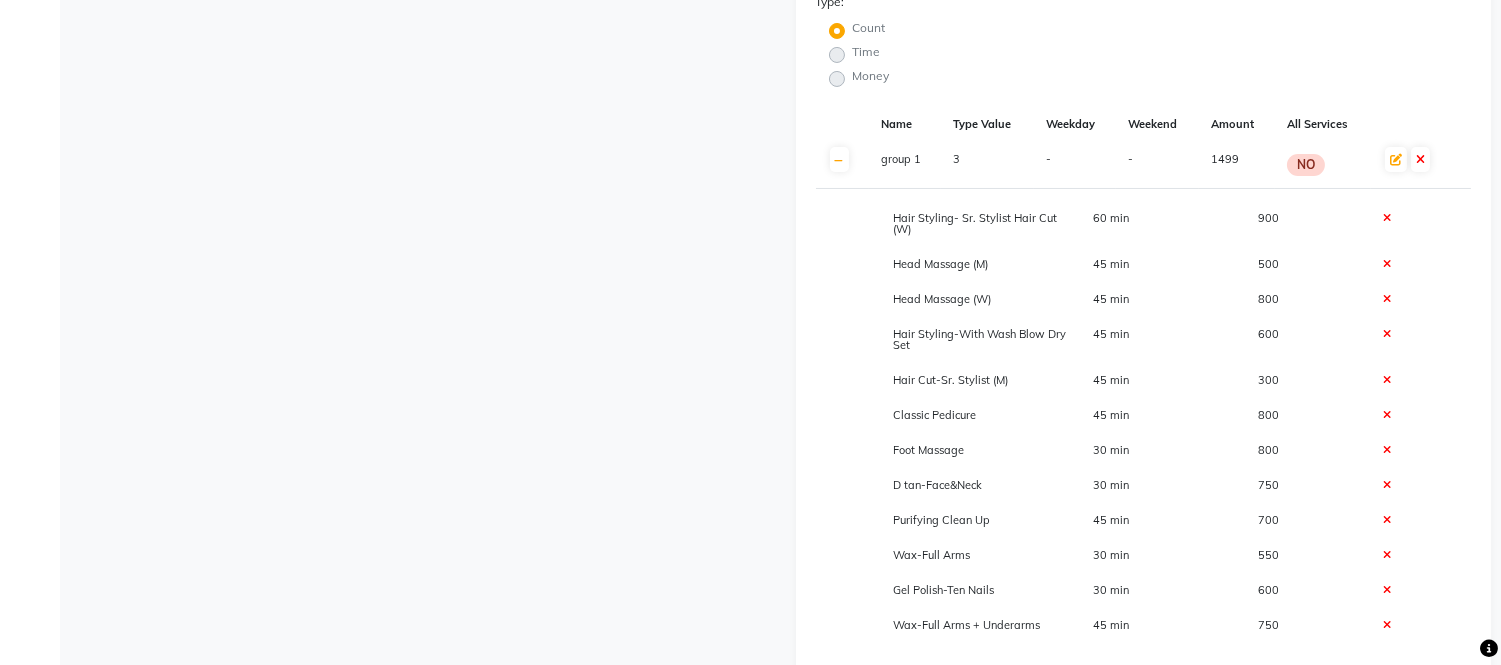 click 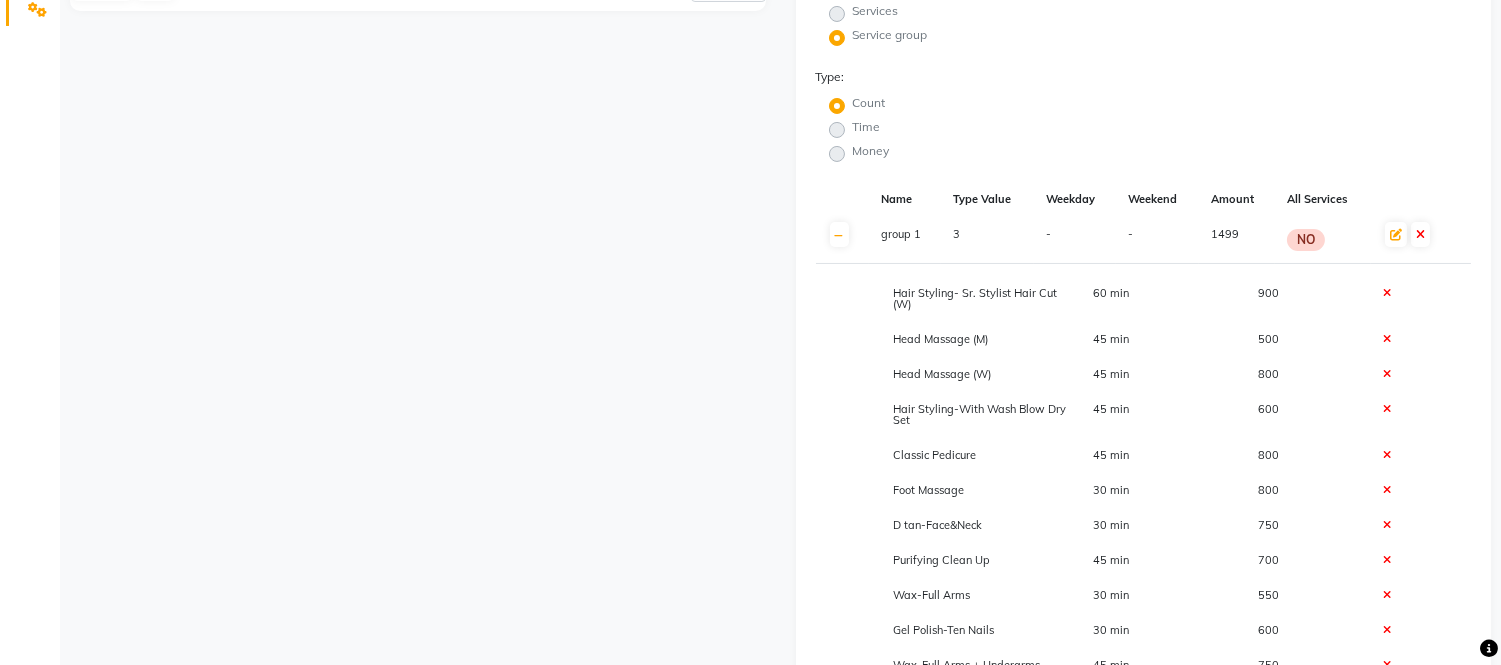 scroll, scrollTop: 736, scrollLeft: 0, axis: vertical 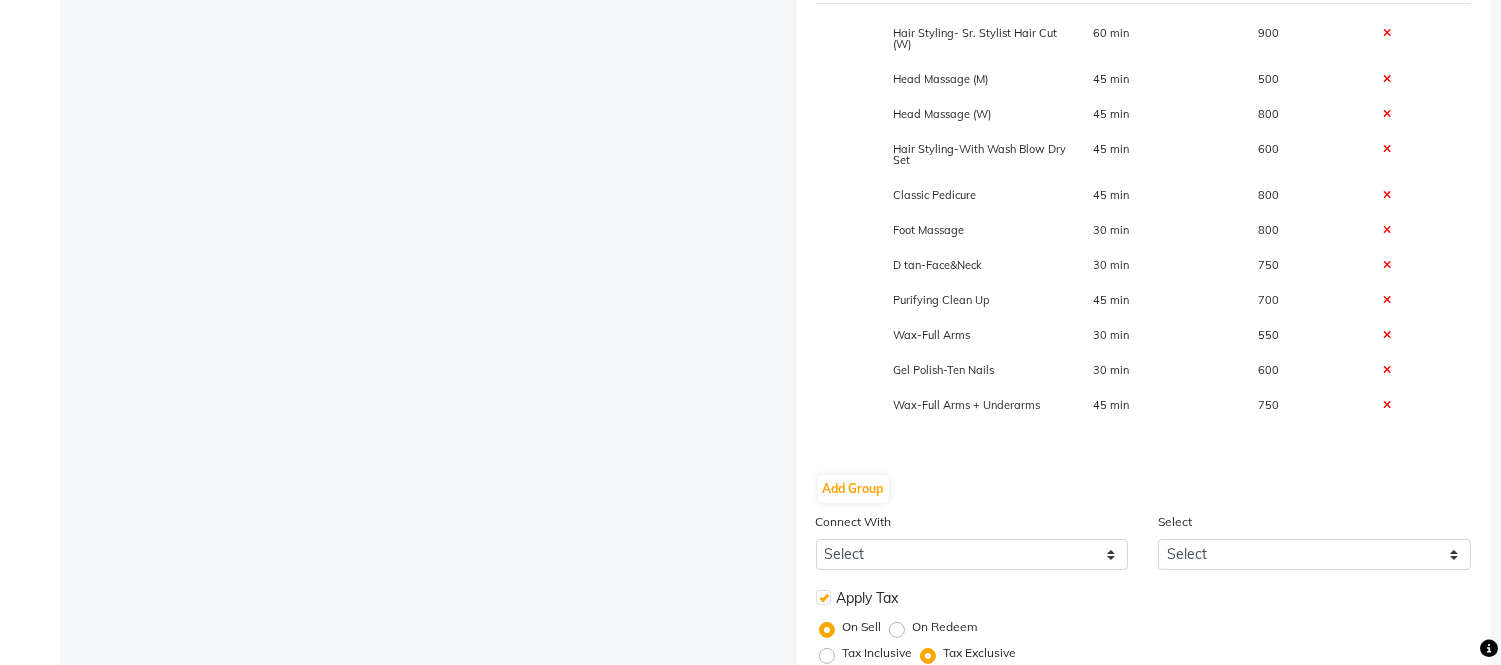 click 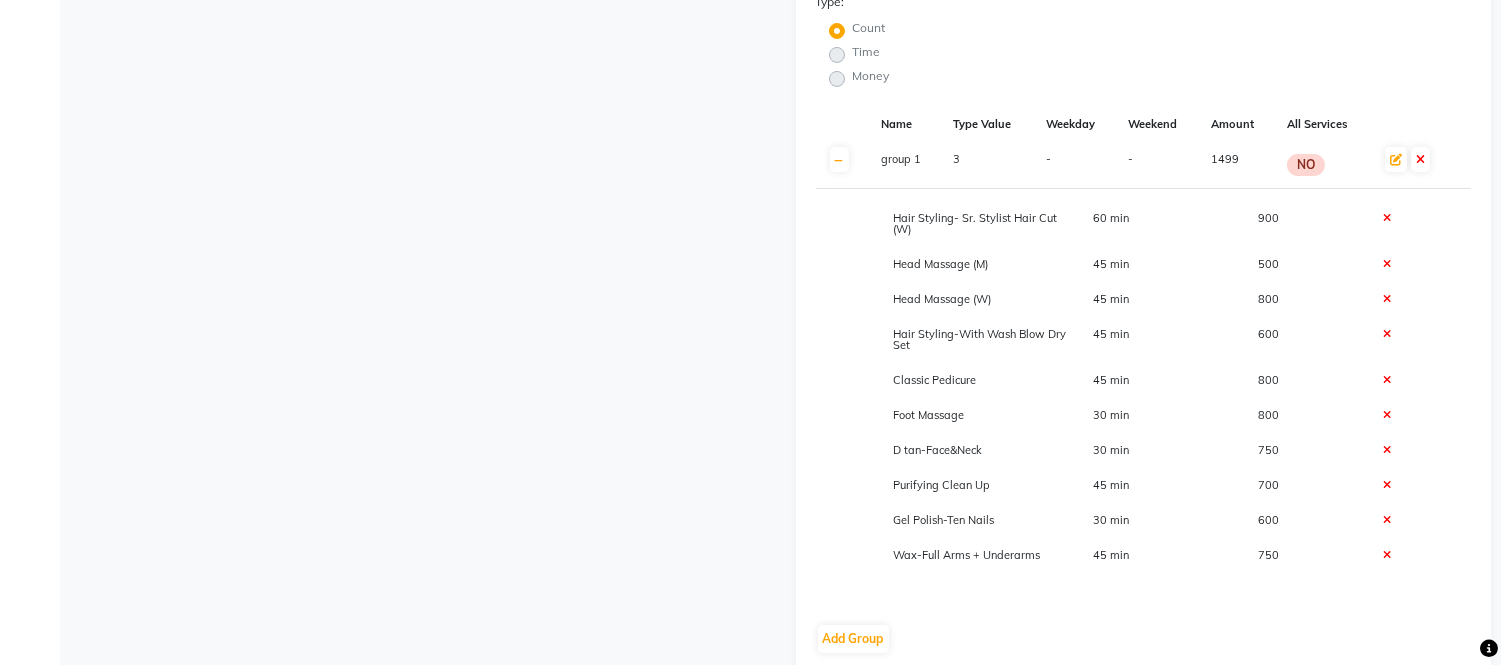 scroll, scrollTop: 366, scrollLeft: 0, axis: vertical 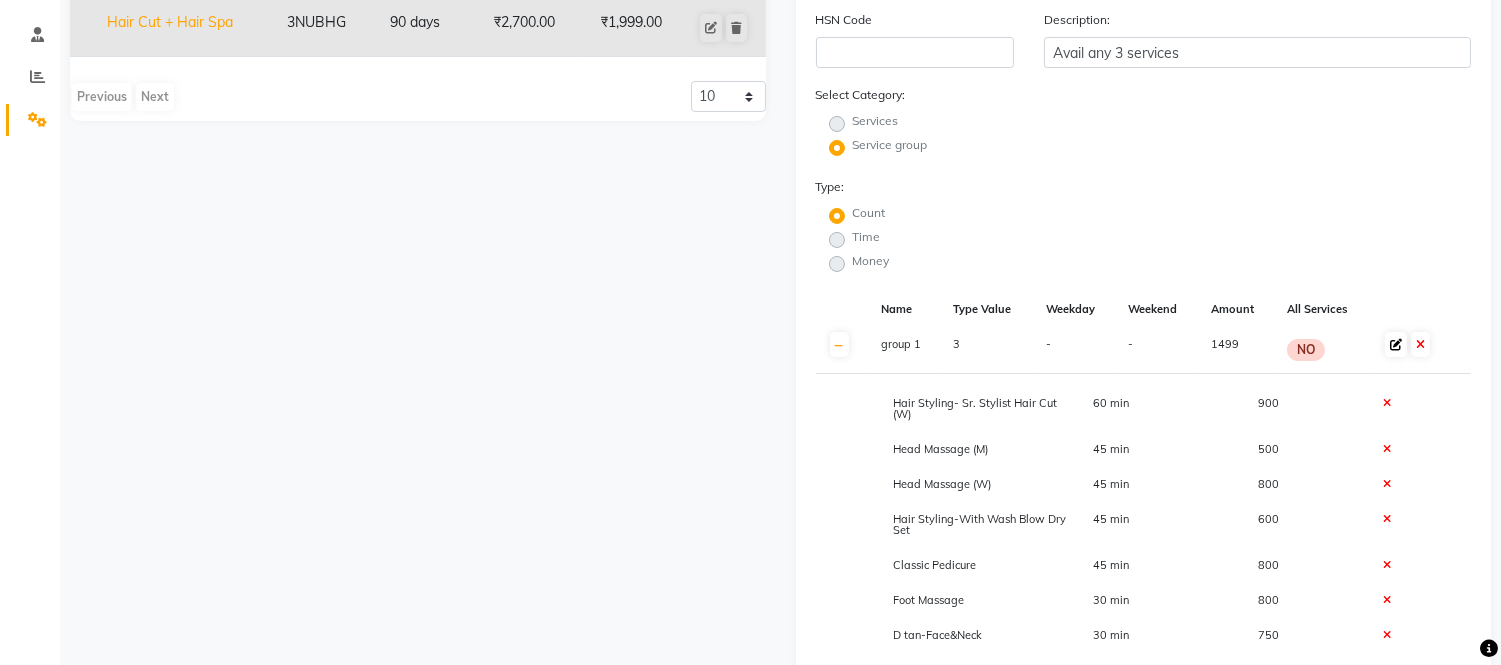 click 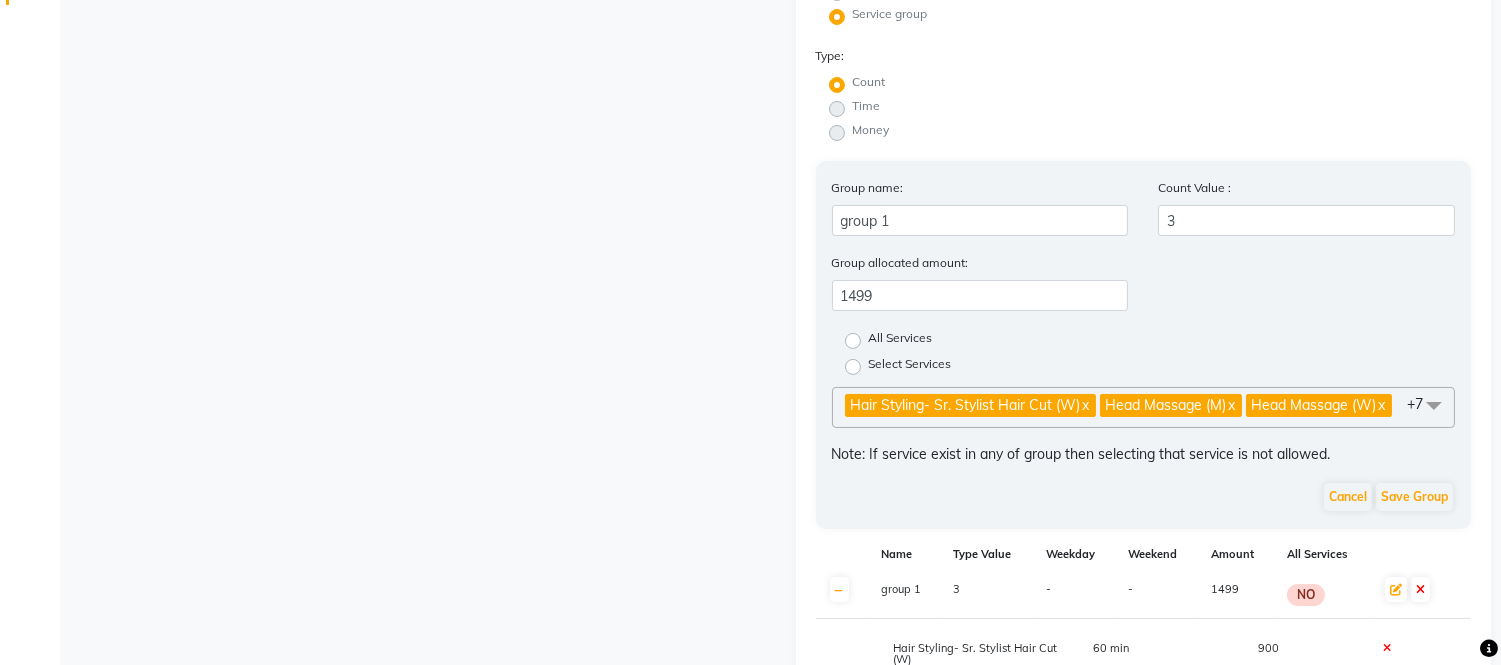 scroll, scrollTop: 551, scrollLeft: 0, axis: vertical 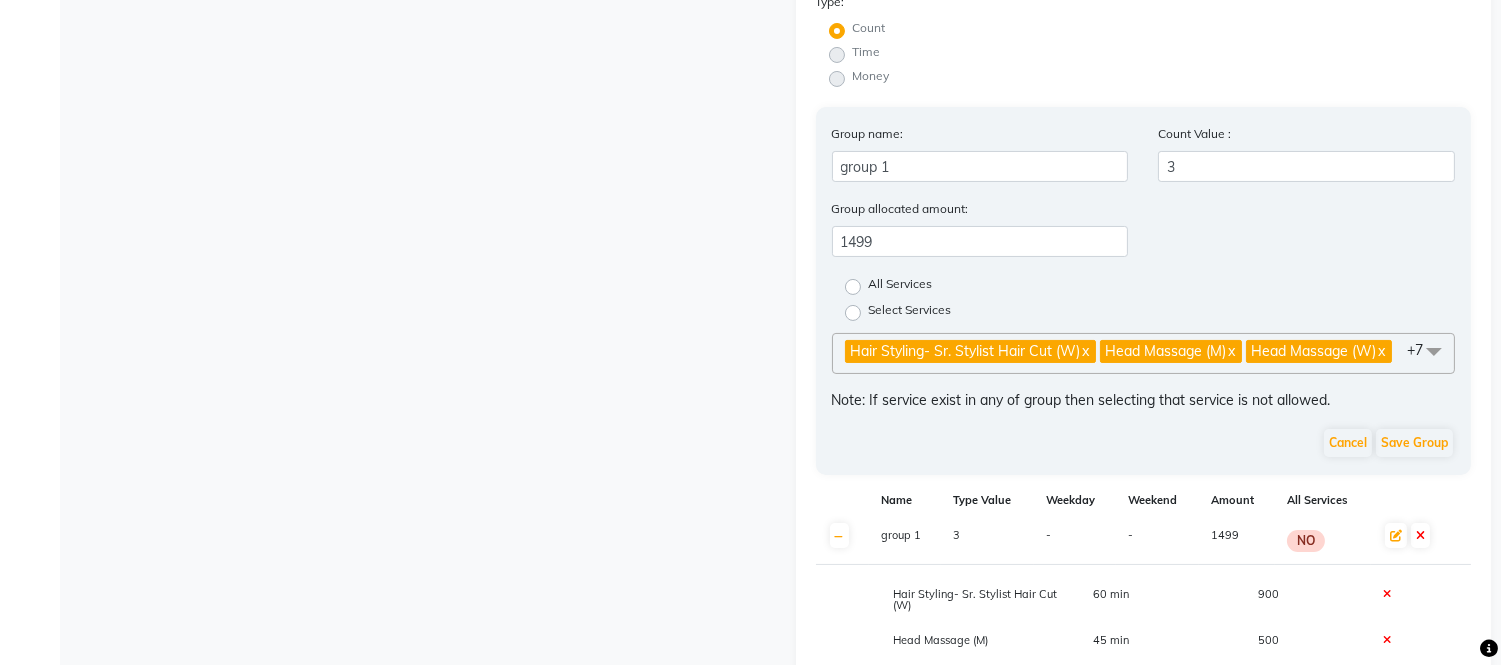 click on "Hair Styling- Sr. Stylist Hair Cut (W)  x Head Massage (M)  x Head Massage (W)  x Hair Styling-With Wash Blow Dry Set  x Classic Pedicure  x Foot Massage  x D tan-Face&Neck   x Purifying Clean Up  x Gel Polish-Ten Nails  x Wax-Full Arms + Underarms  x +7" 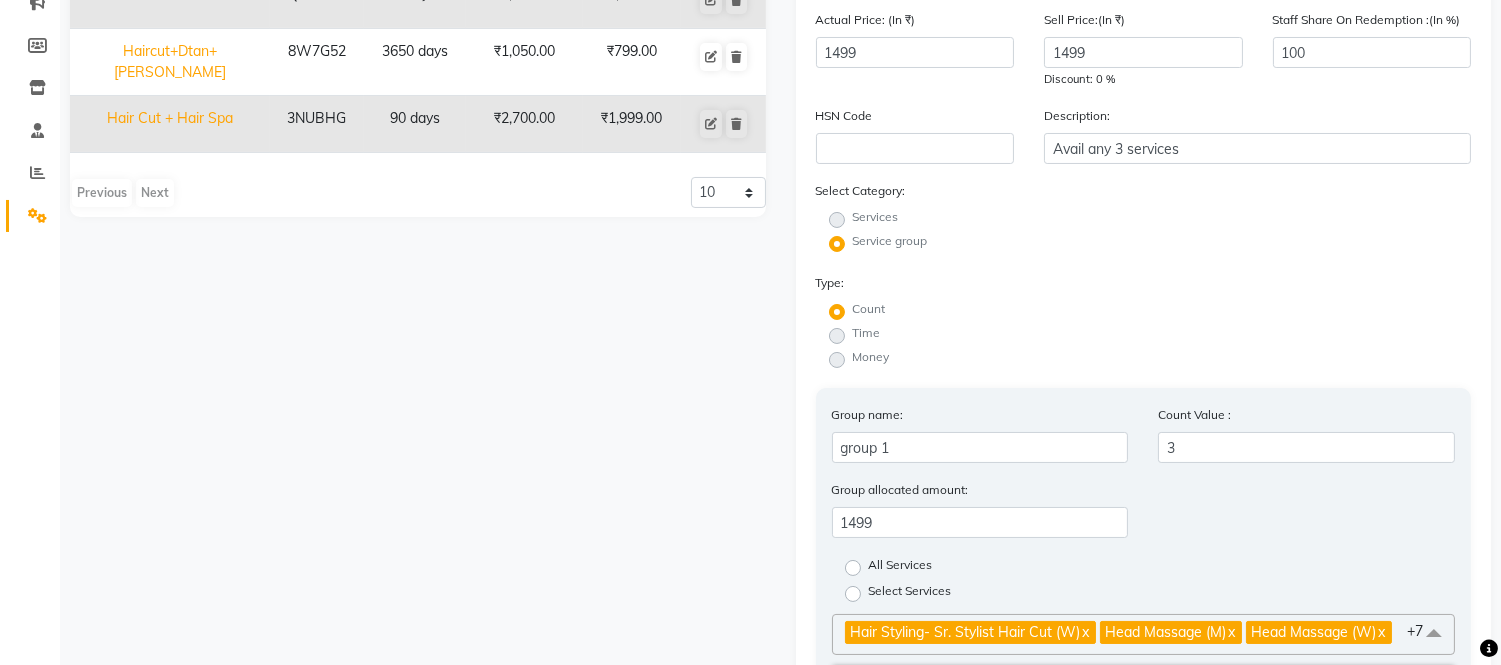 scroll, scrollTop: 555, scrollLeft: 0, axis: vertical 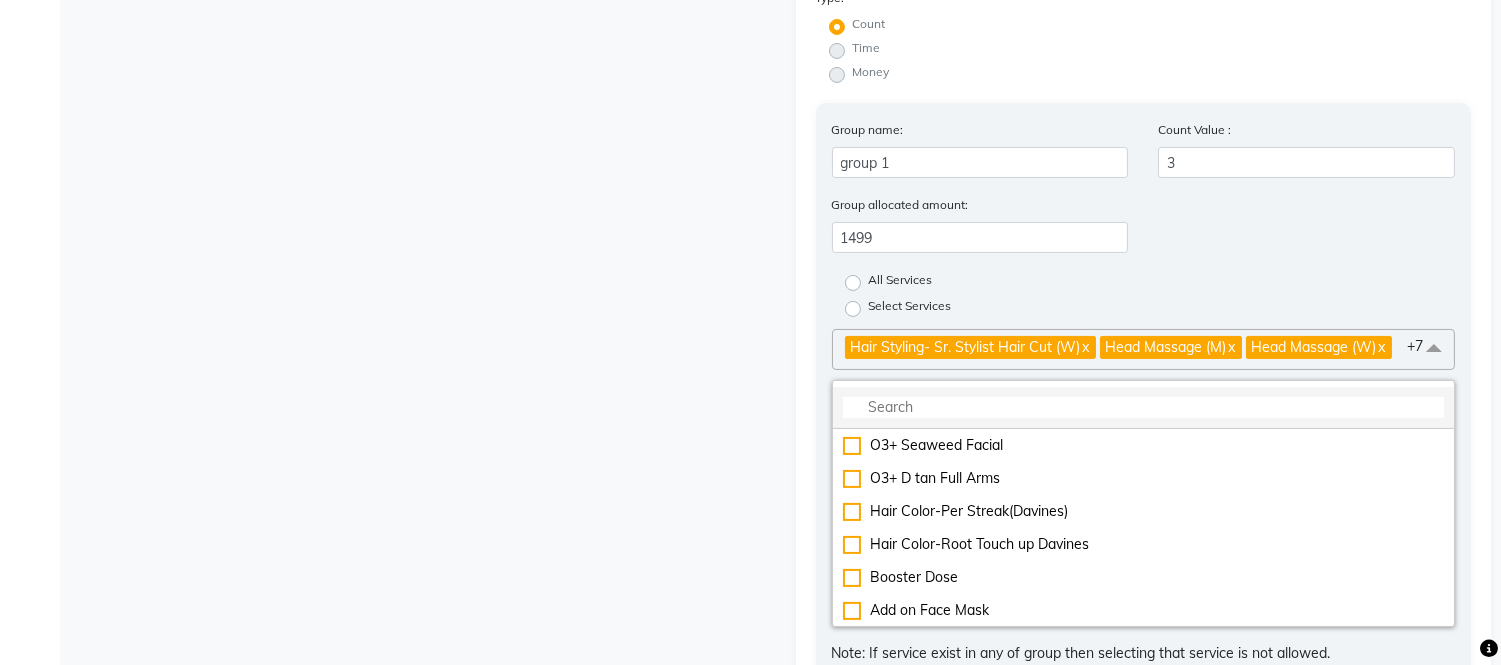 click 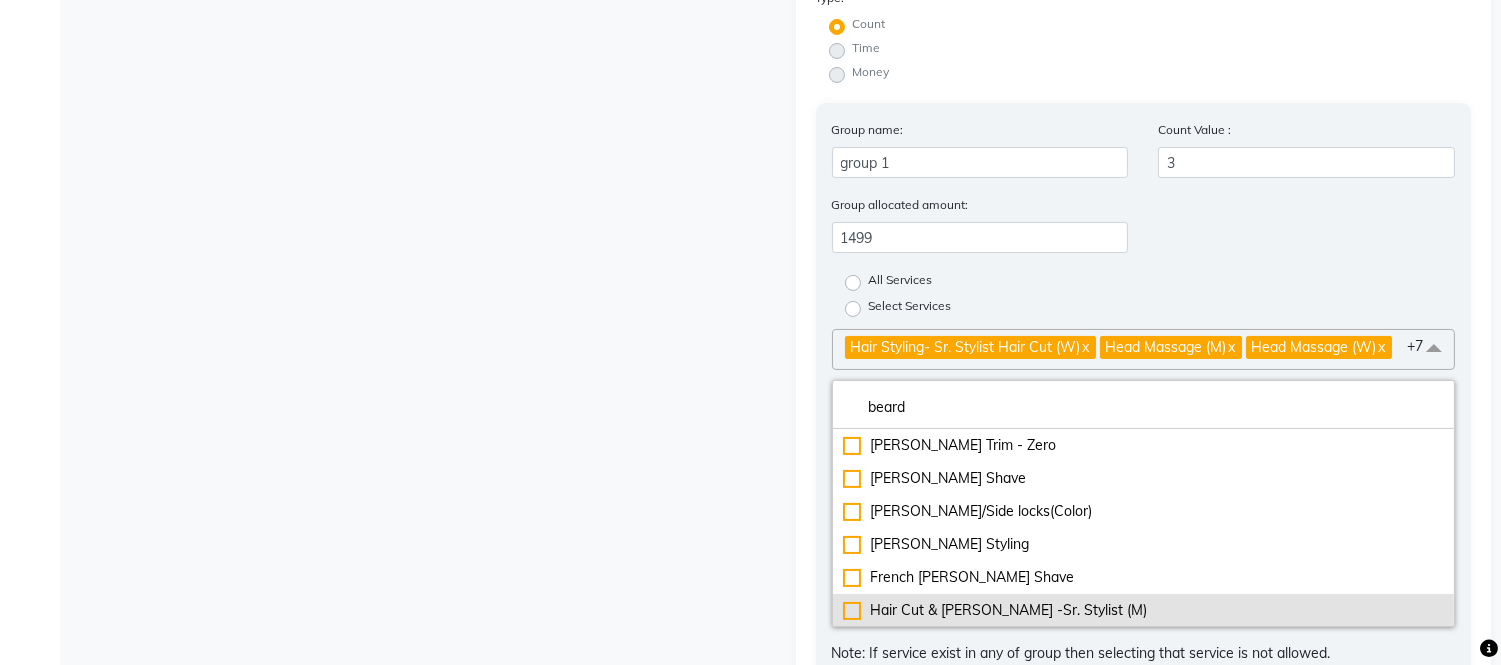 type on "beard" 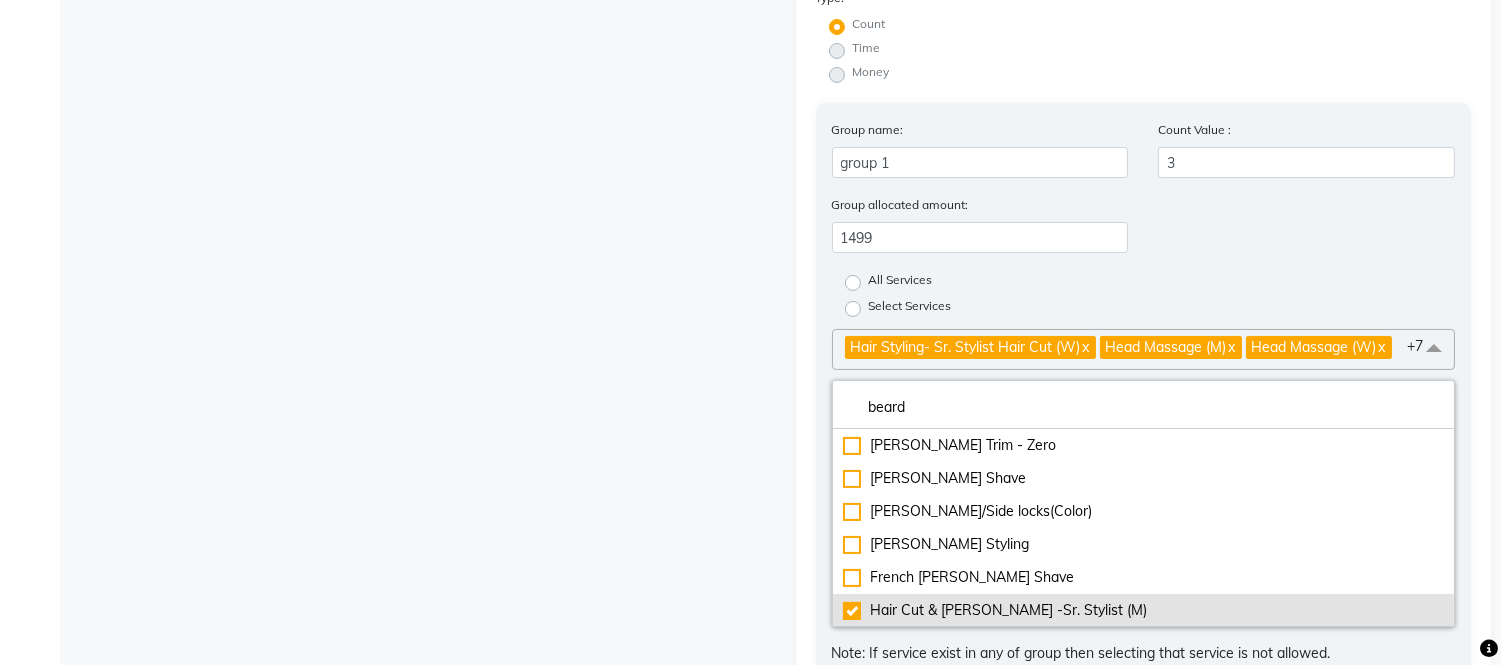 checkbox on "true" 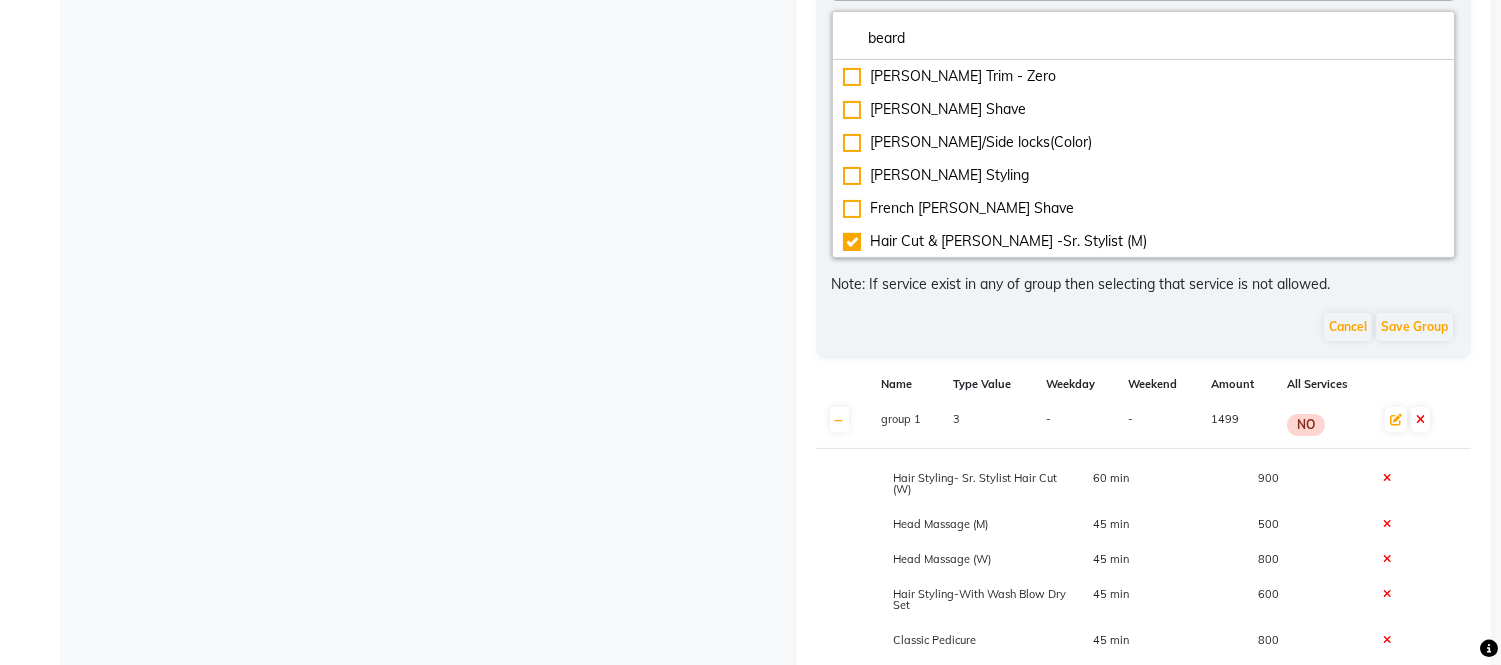 scroll, scrollTop: 925, scrollLeft: 0, axis: vertical 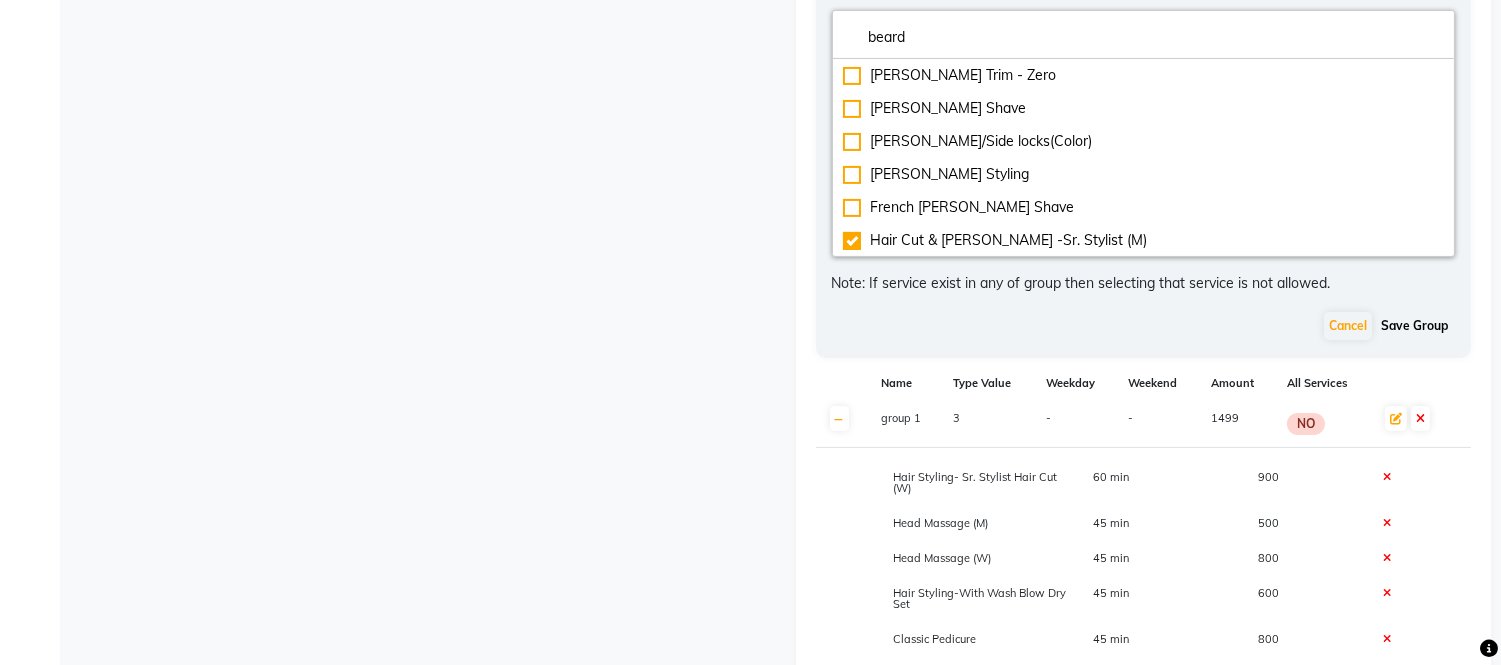 click on "Save Group" 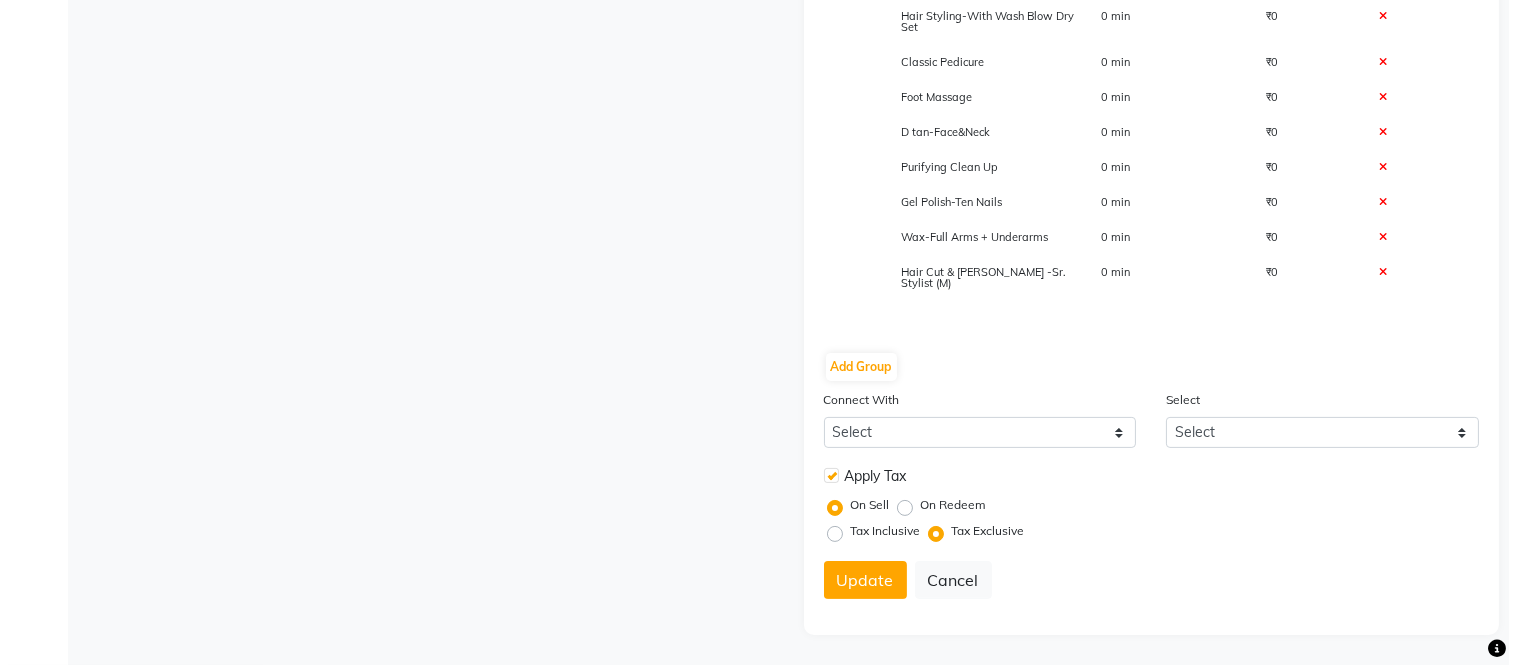 scroll, scrollTop: 858, scrollLeft: 0, axis: vertical 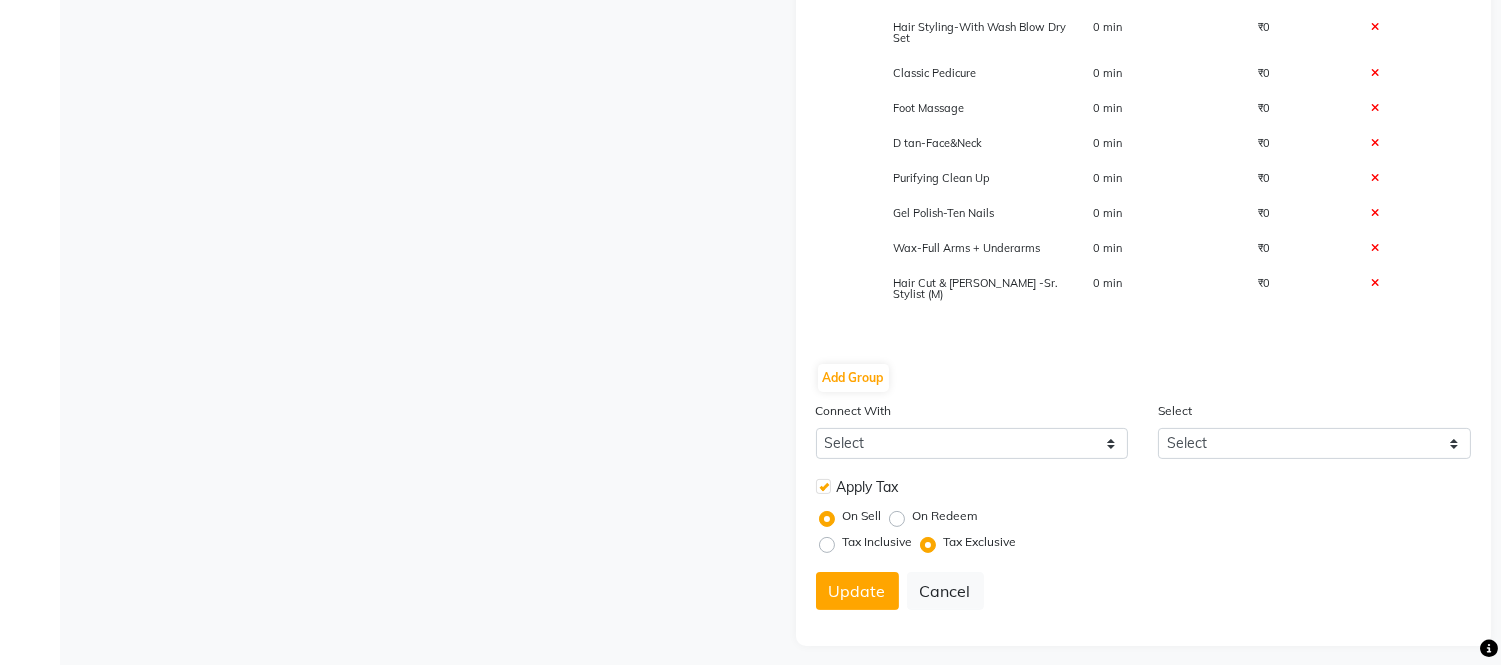 click on "Type: Count Time Money Name Type Value Weekday Weekend Amount All Services  group 1 3  - - 1499 NO Hair Styling- Sr. Stylist Hair Cut (W) 0 min ₹0 Head Massage (M) 0 min ₹0 Head Massage (W) 0 min ₹0 Hair Styling-With Wash Blow Dry Set 0 min ₹0 Classic Pedicure 0 min ₹0 Foot Massage 0 min ₹0 D tan-Face&Neck  0 min ₹0 Purifying Clean Up 0 min ₹0 Gel Polish-Ten Nails 0 min ₹0 Wax-Full Arms + Underarms 0 min ₹0 Hair Cut & [PERSON_NAME] -Sr. Stylist (M) 0 min ₹0 Add Group" 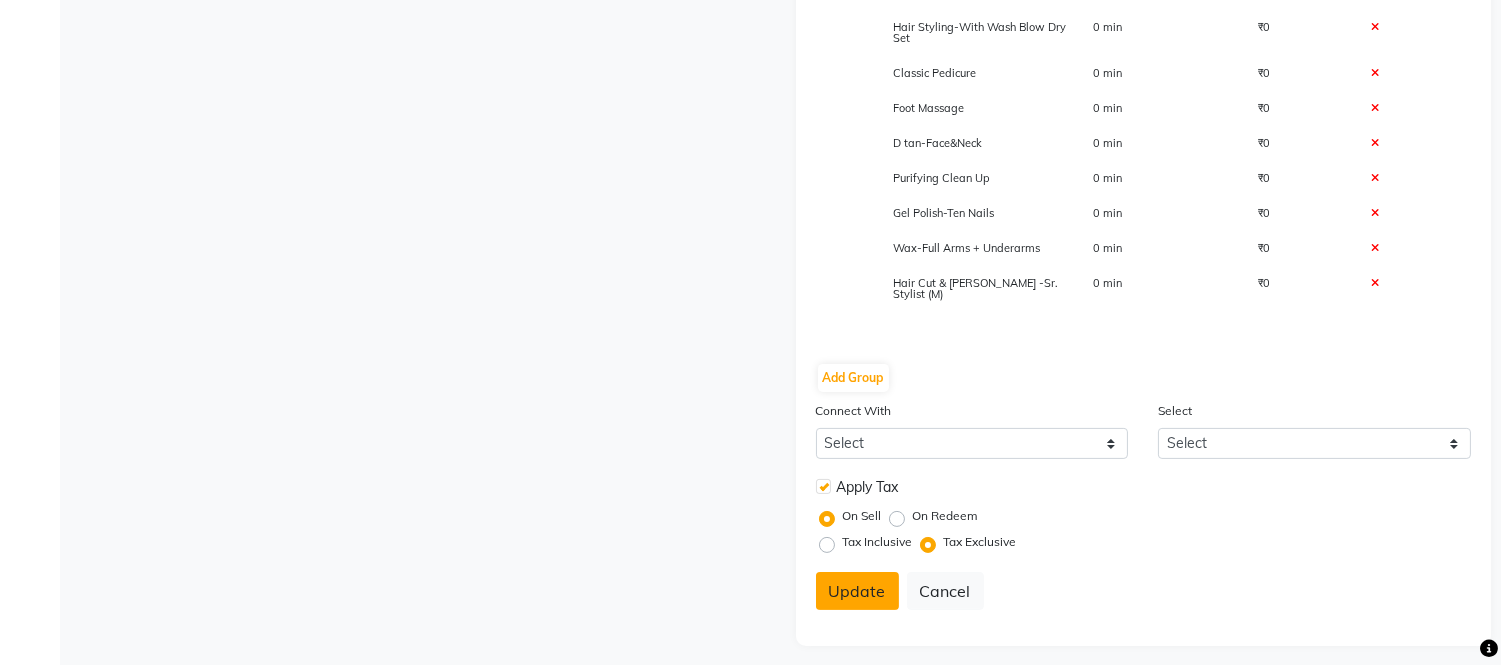 click on "Update" 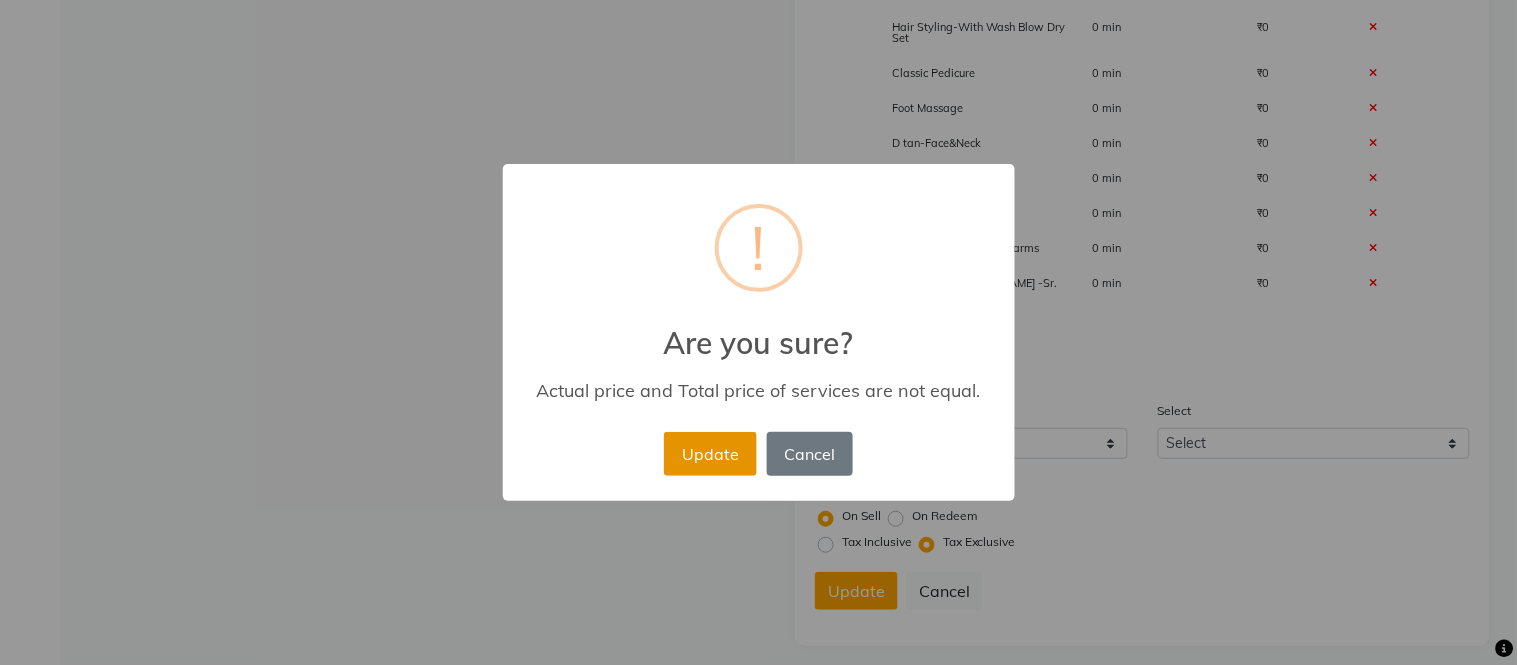 click on "Update" at bounding box center [710, 454] 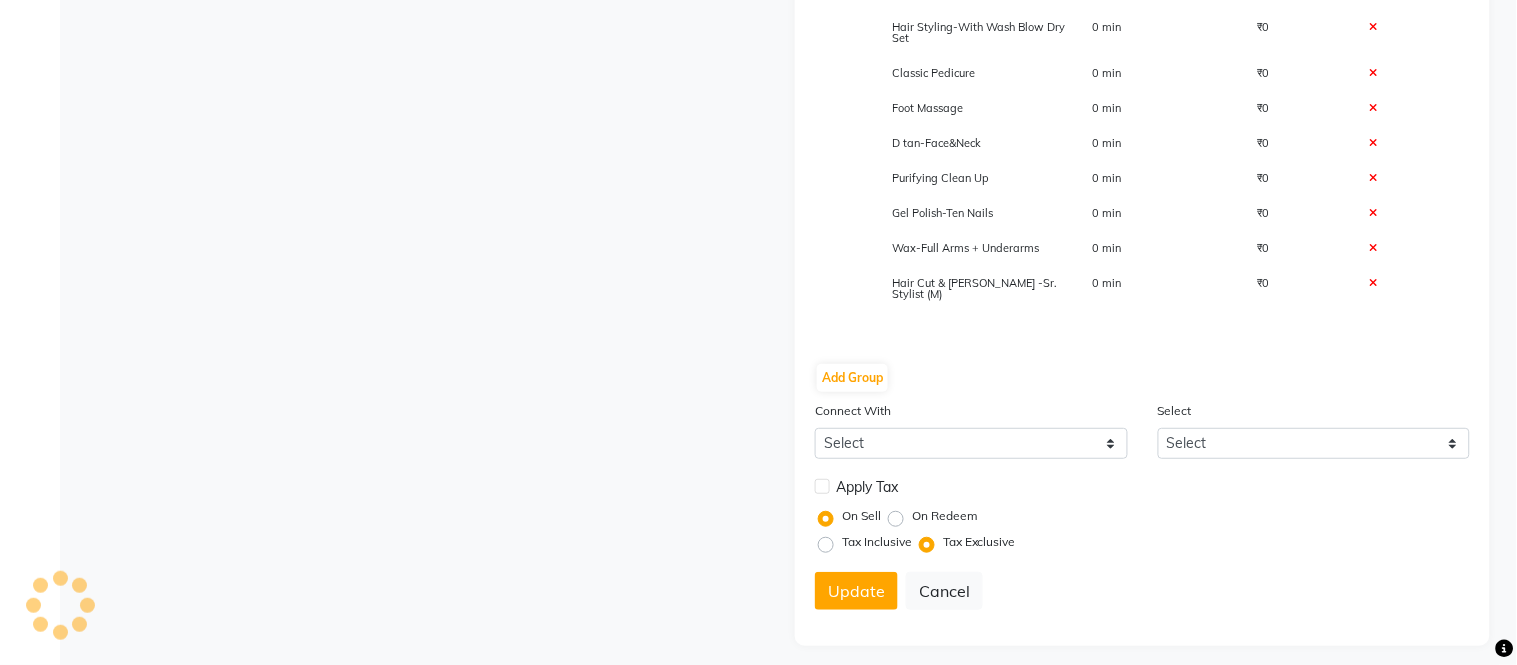type 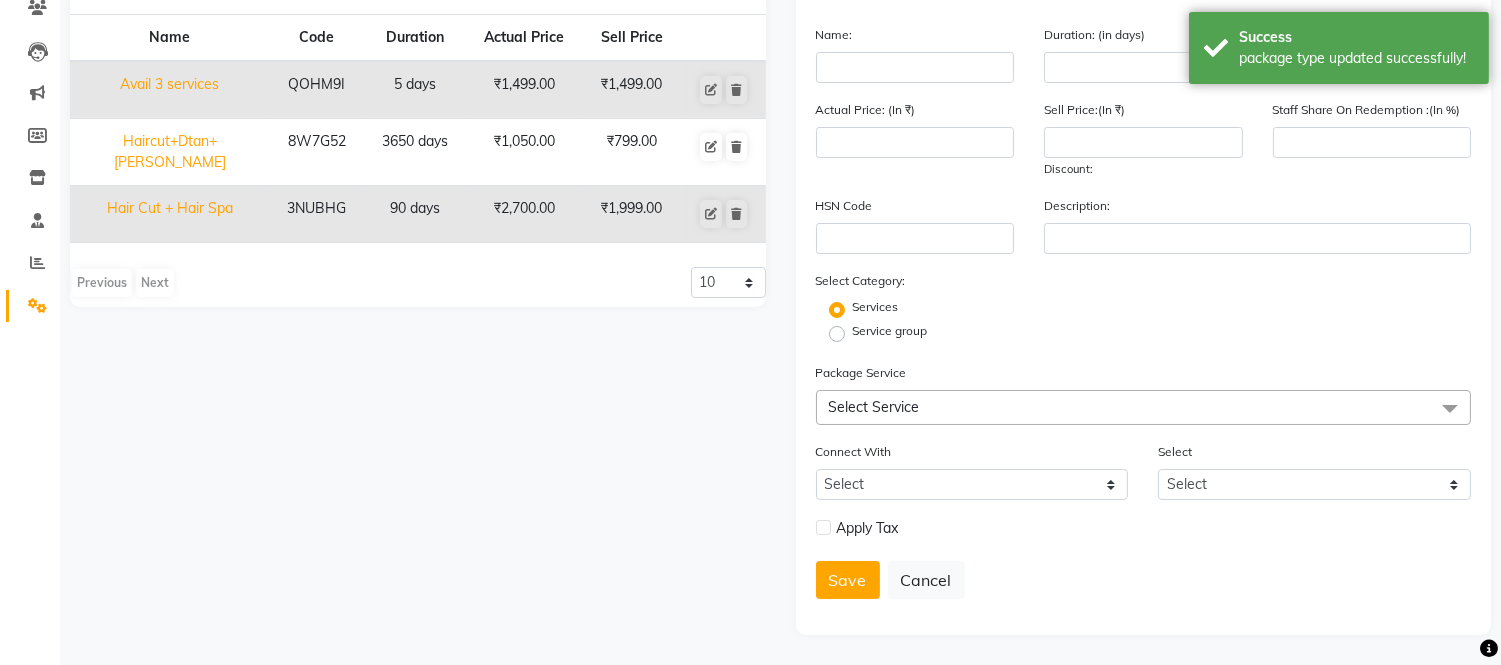 scroll, scrollTop: 0, scrollLeft: 0, axis: both 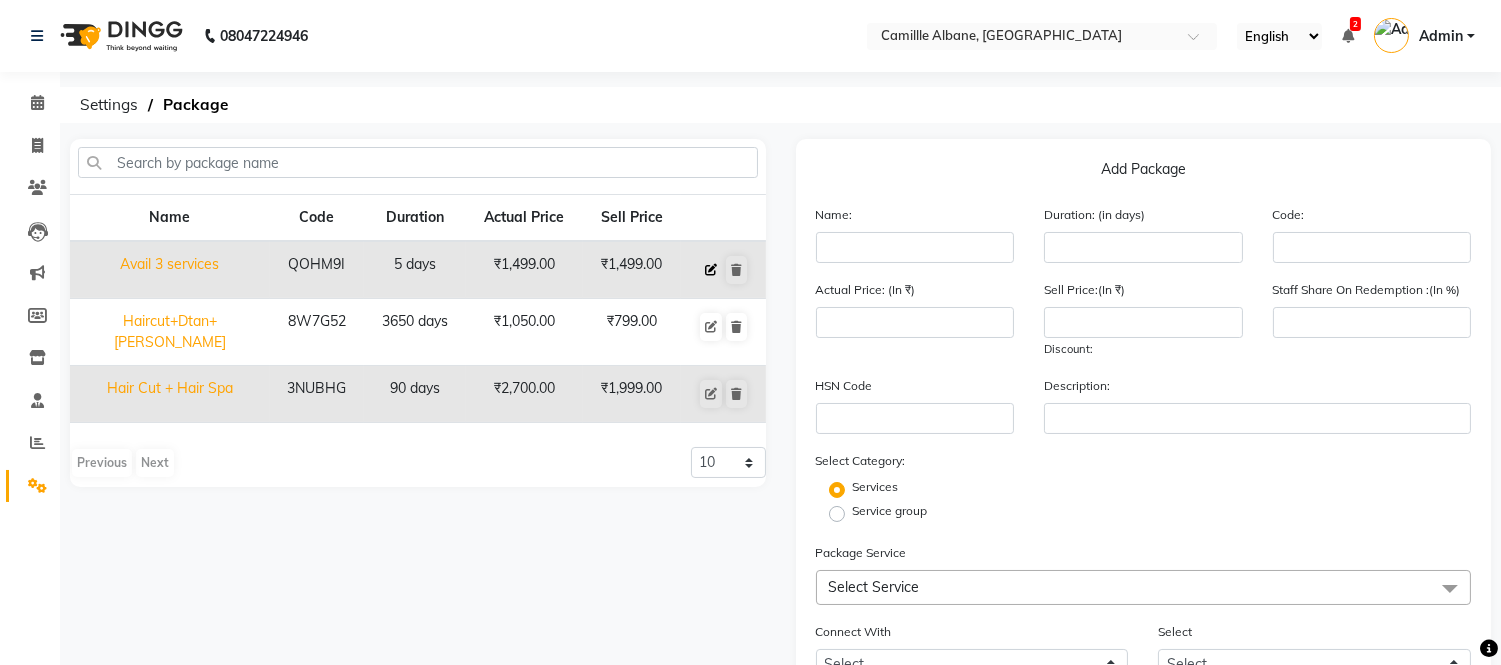 click 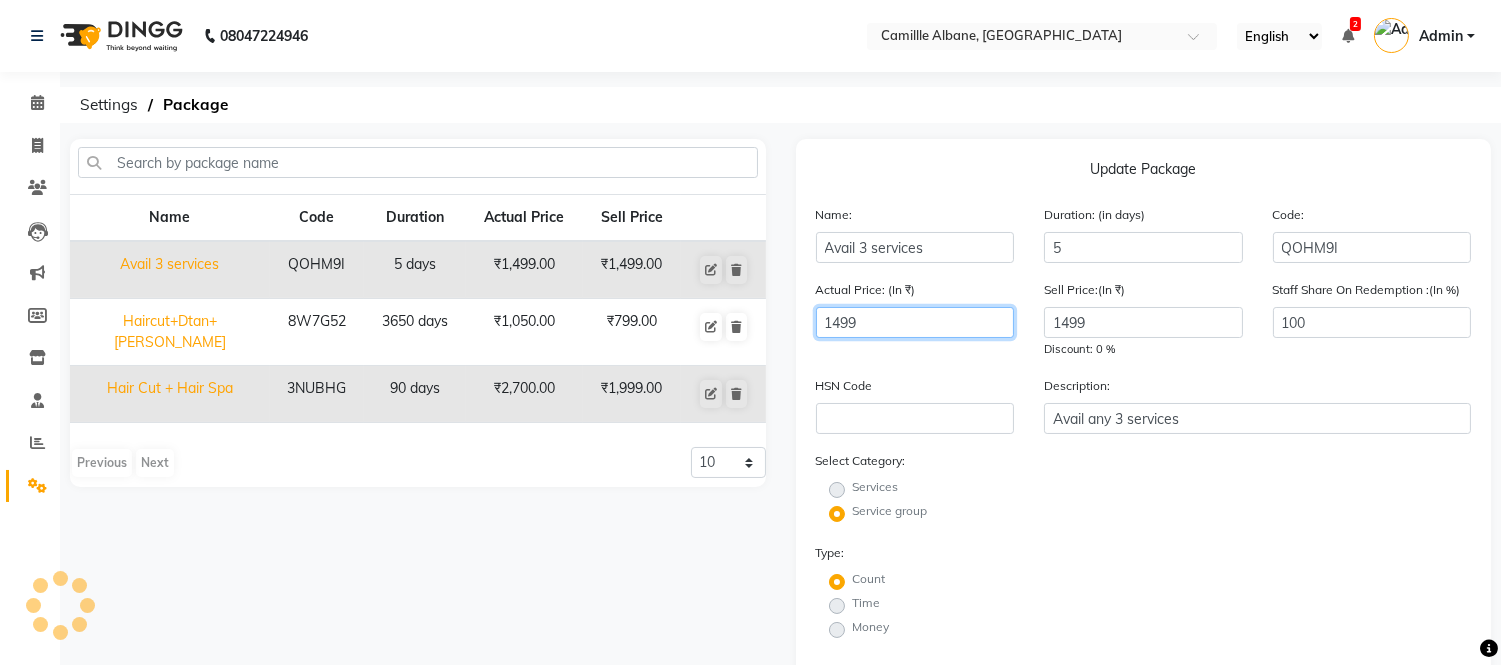 click on "1499" 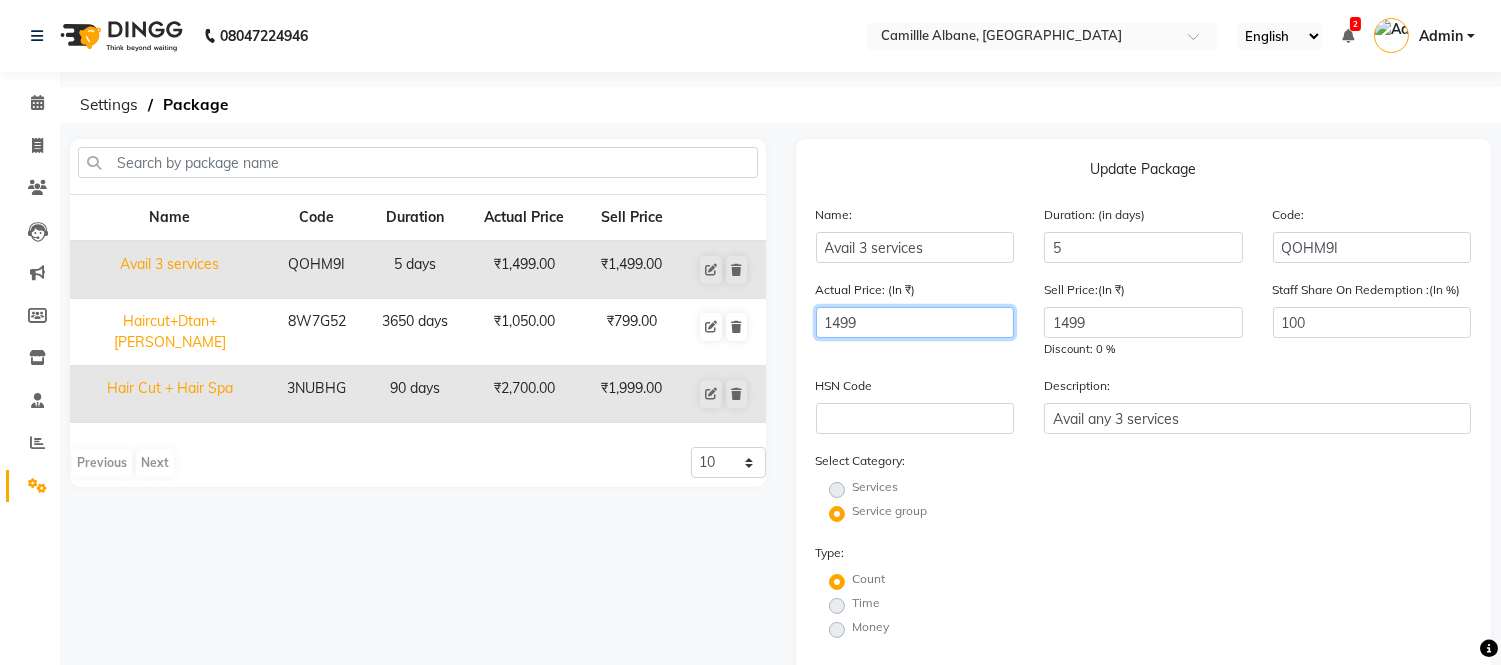 click on "1499" 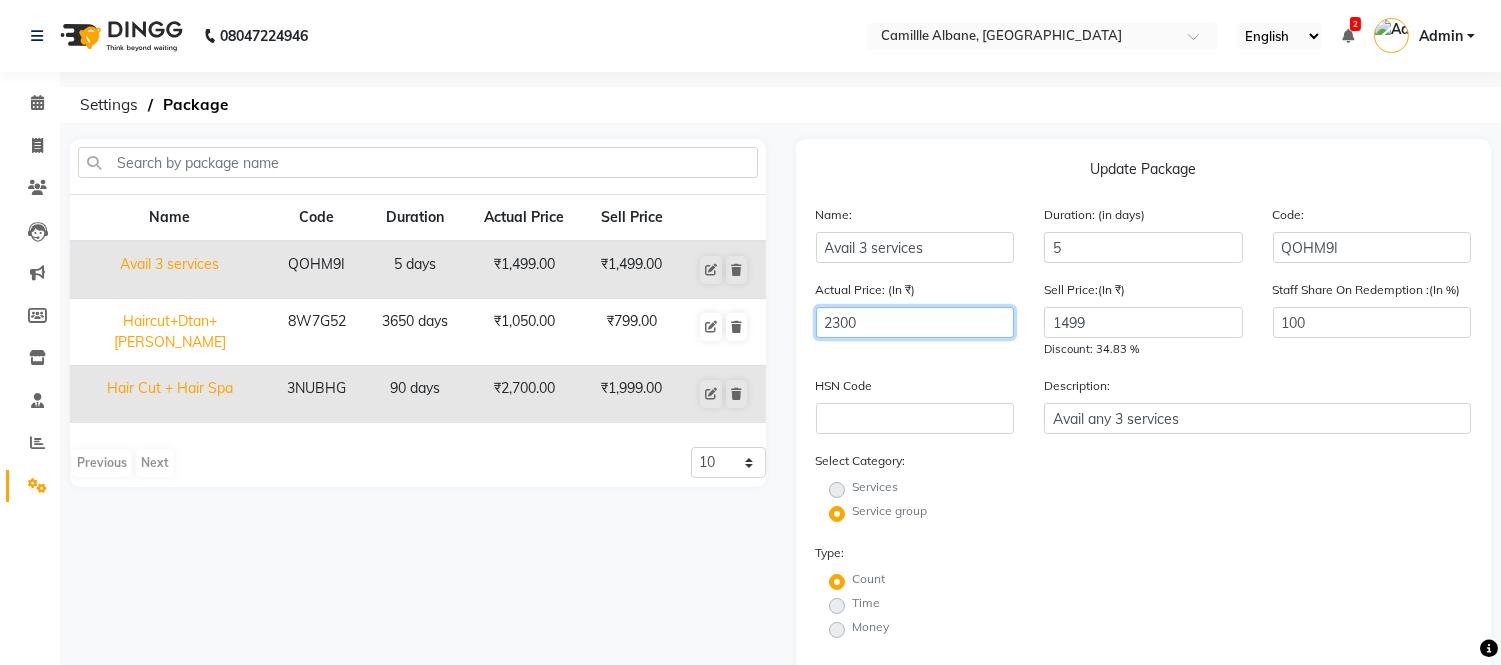 type on "2300" 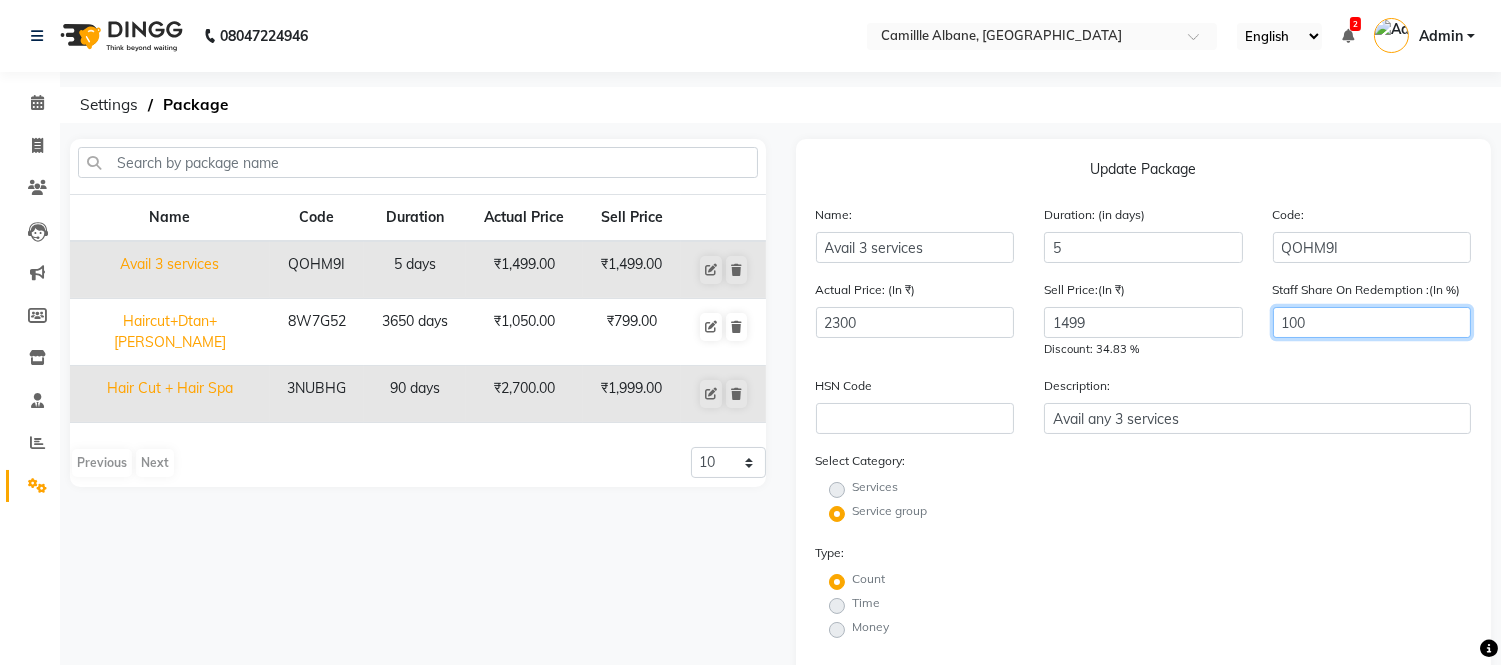 click on "100" 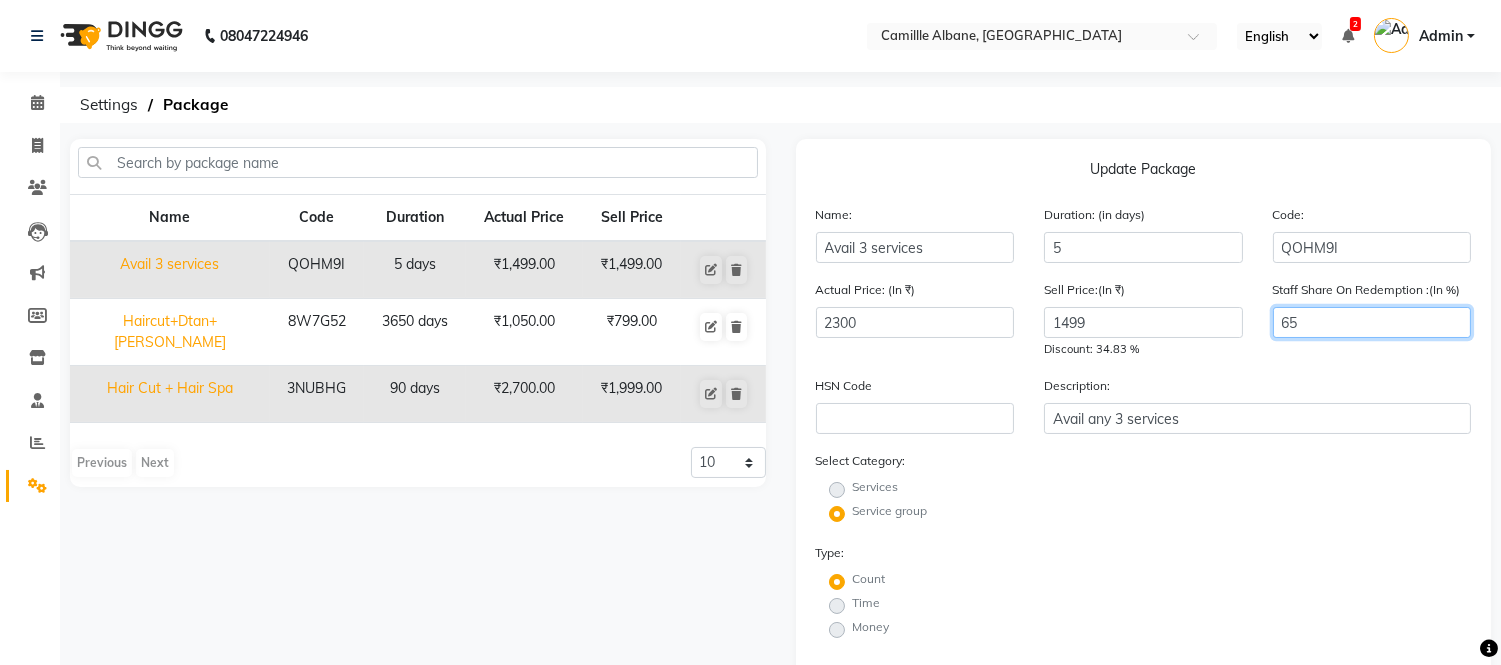 type on "65" 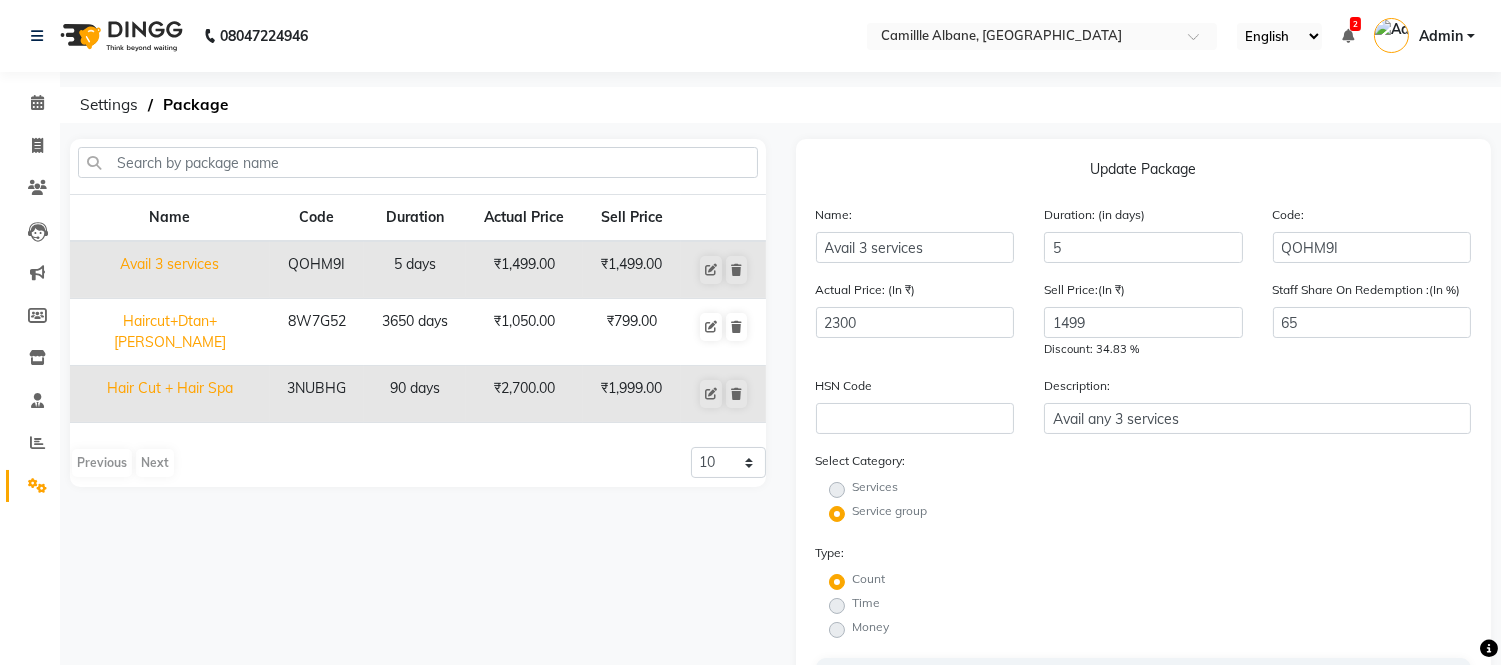 click on "Actual Price: (In ₹) 2300 Sell Price:(In ₹) 1499 Discount: 34.83 % Staff Share On Redemption :(In %) 65" 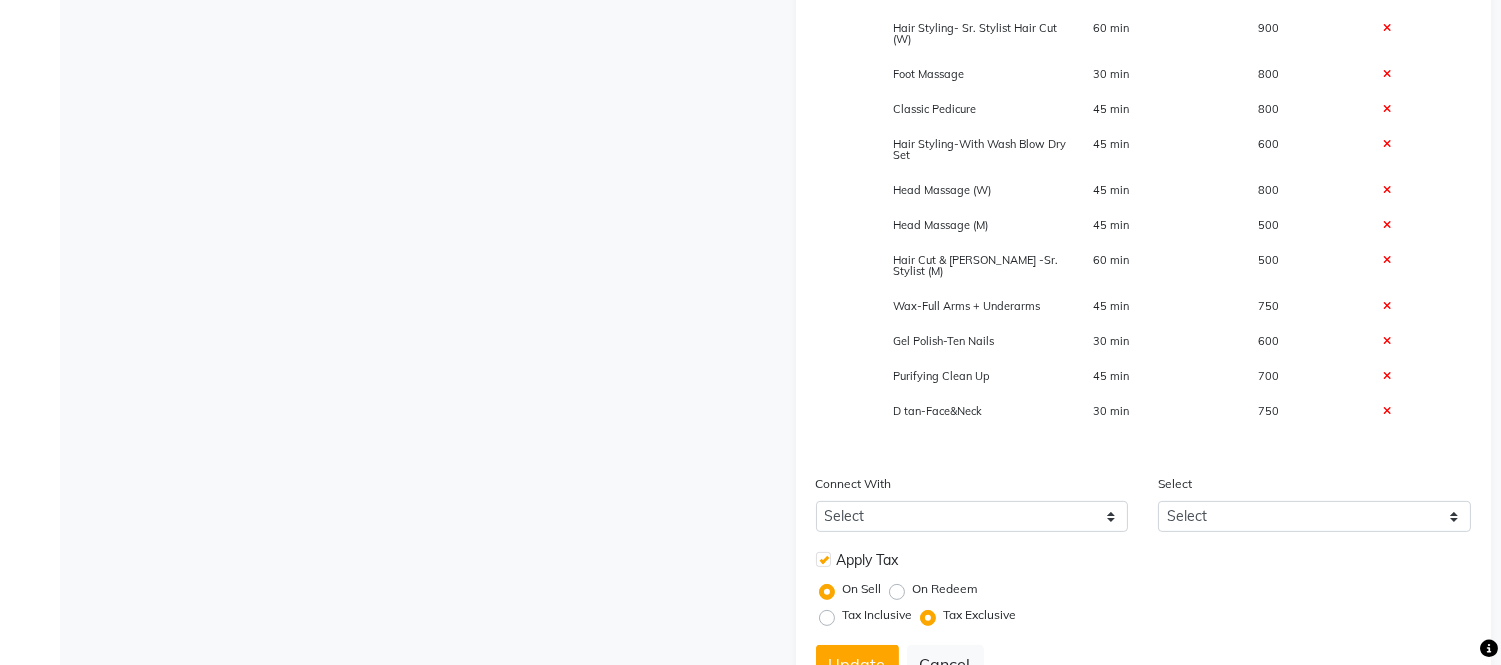 scroll, scrollTop: 1185, scrollLeft: 0, axis: vertical 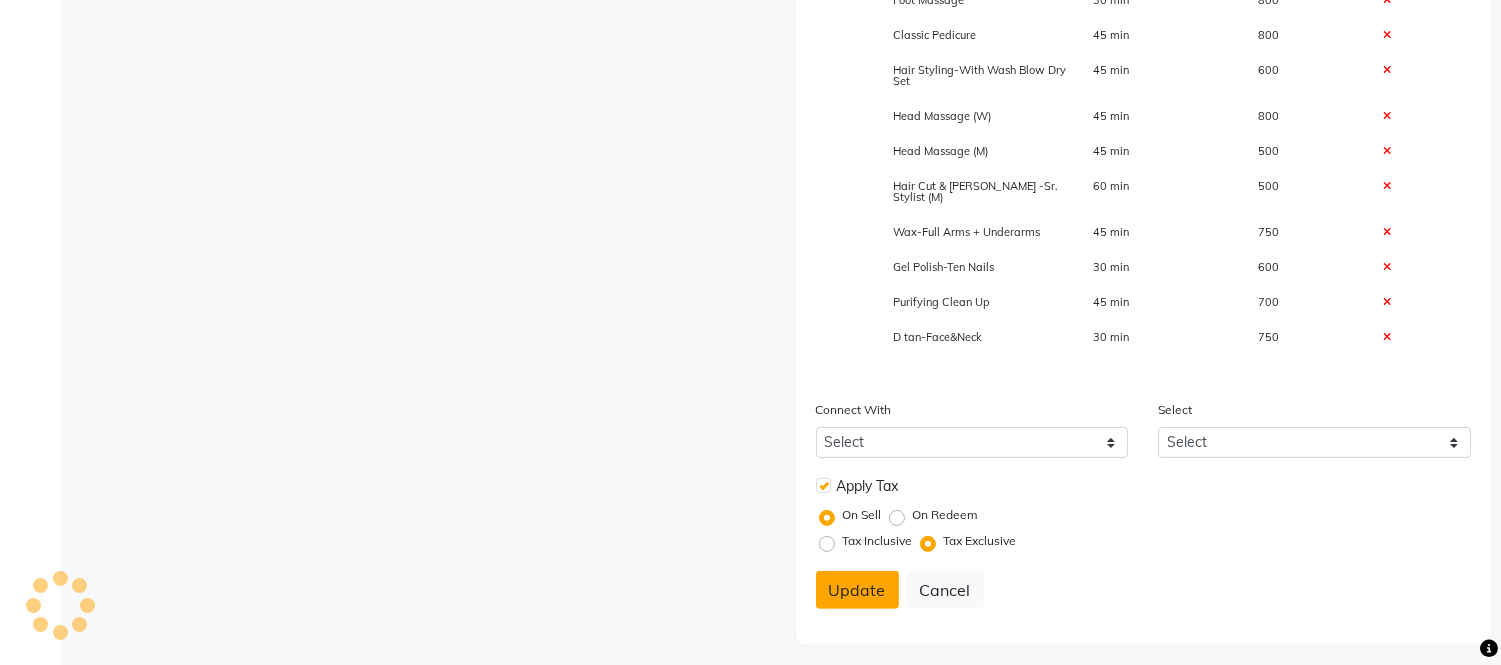 click on "Update" 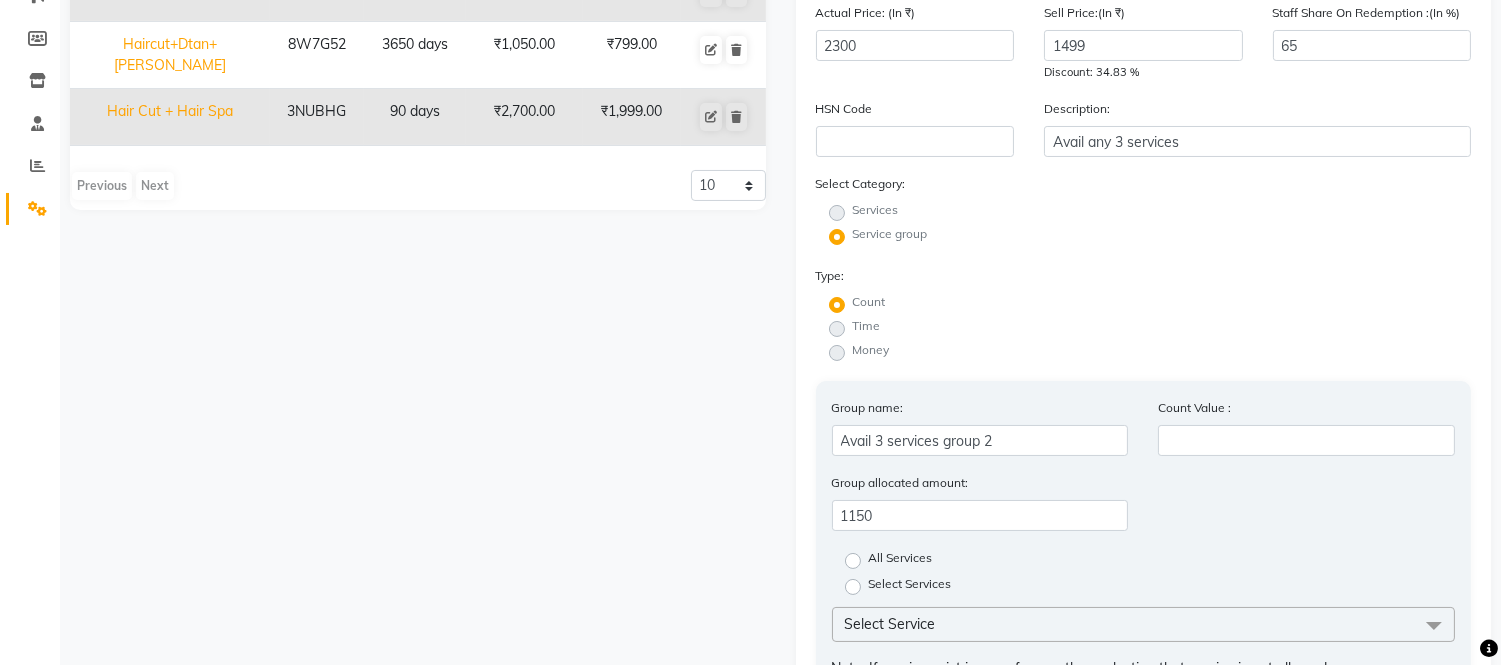 scroll, scrollTop: 74, scrollLeft: 0, axis: vertical 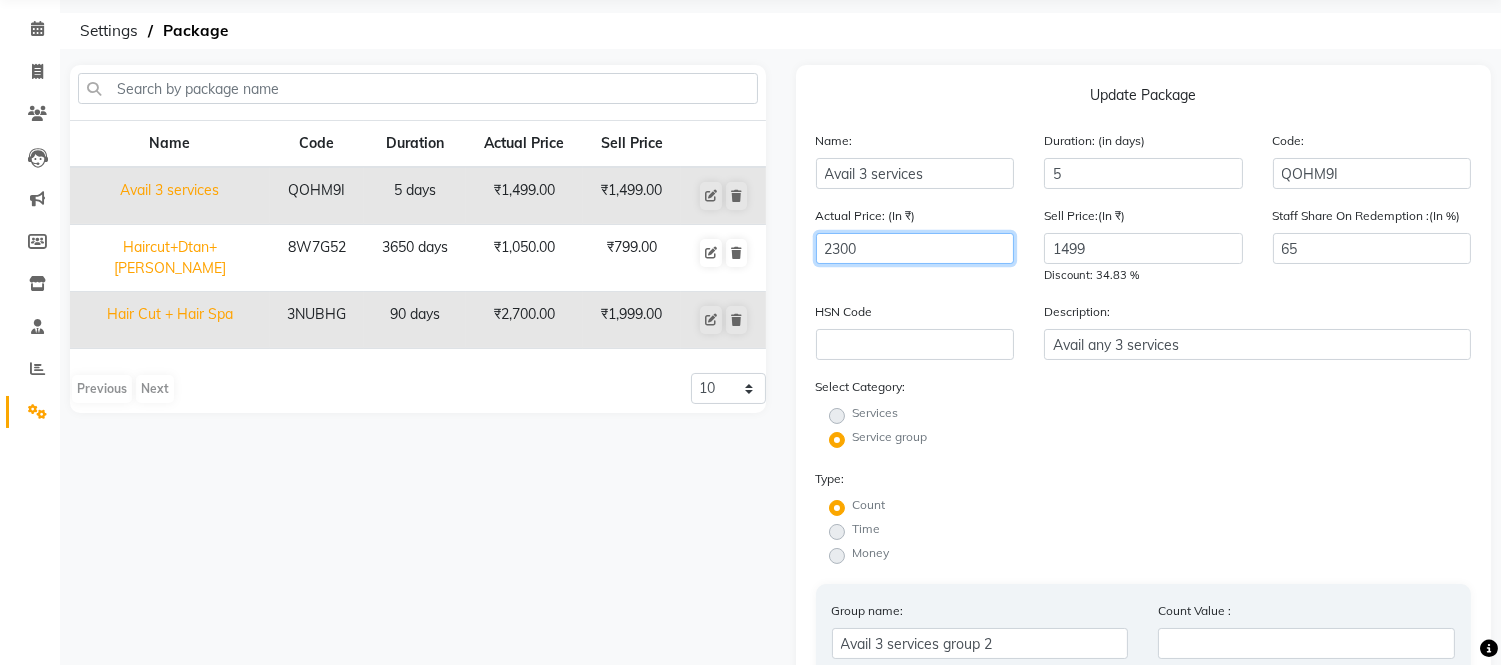 click on "2300" 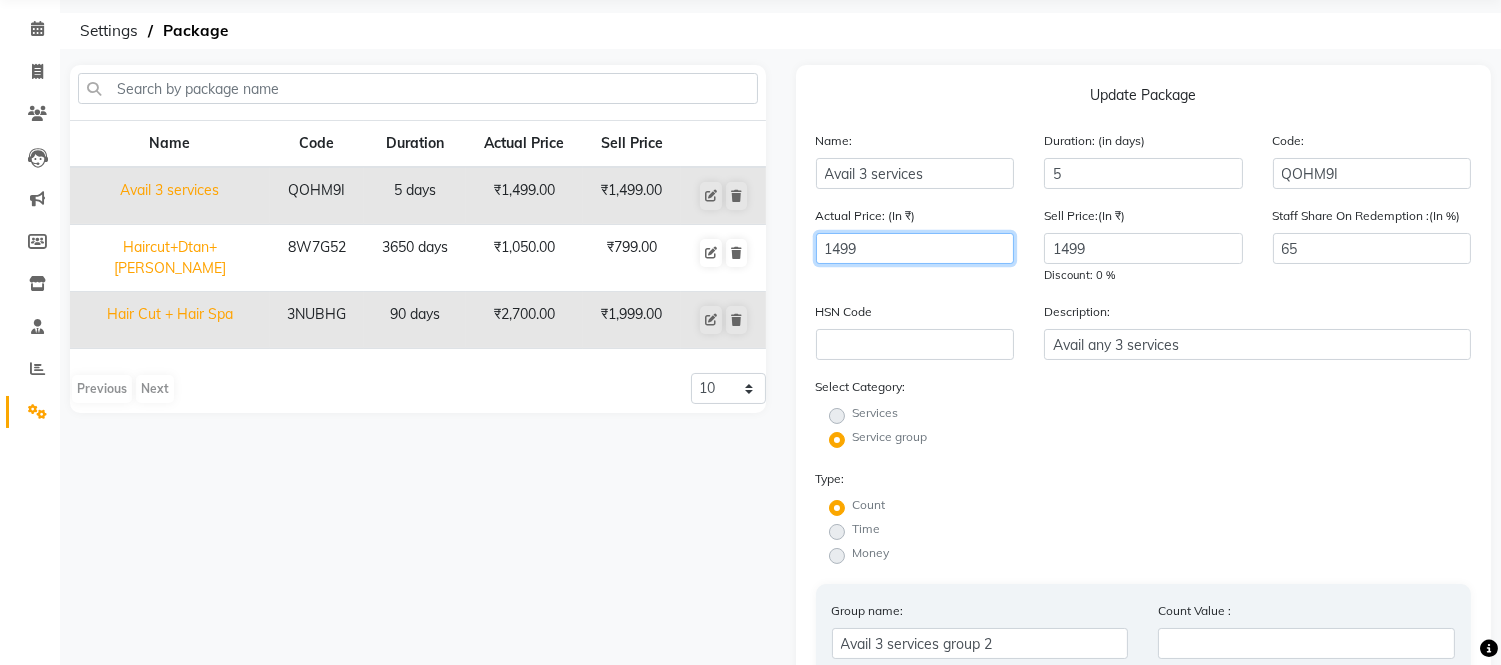 type on "1499" 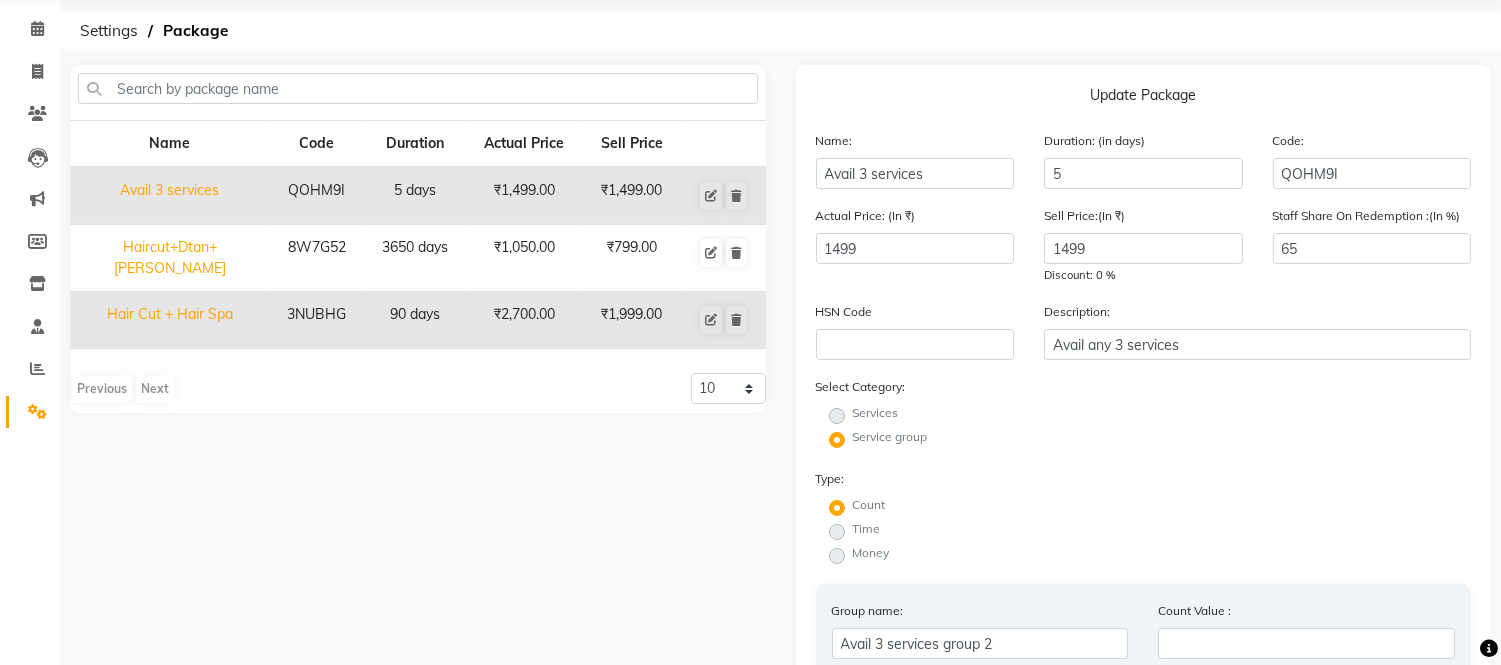 click on "Service group" 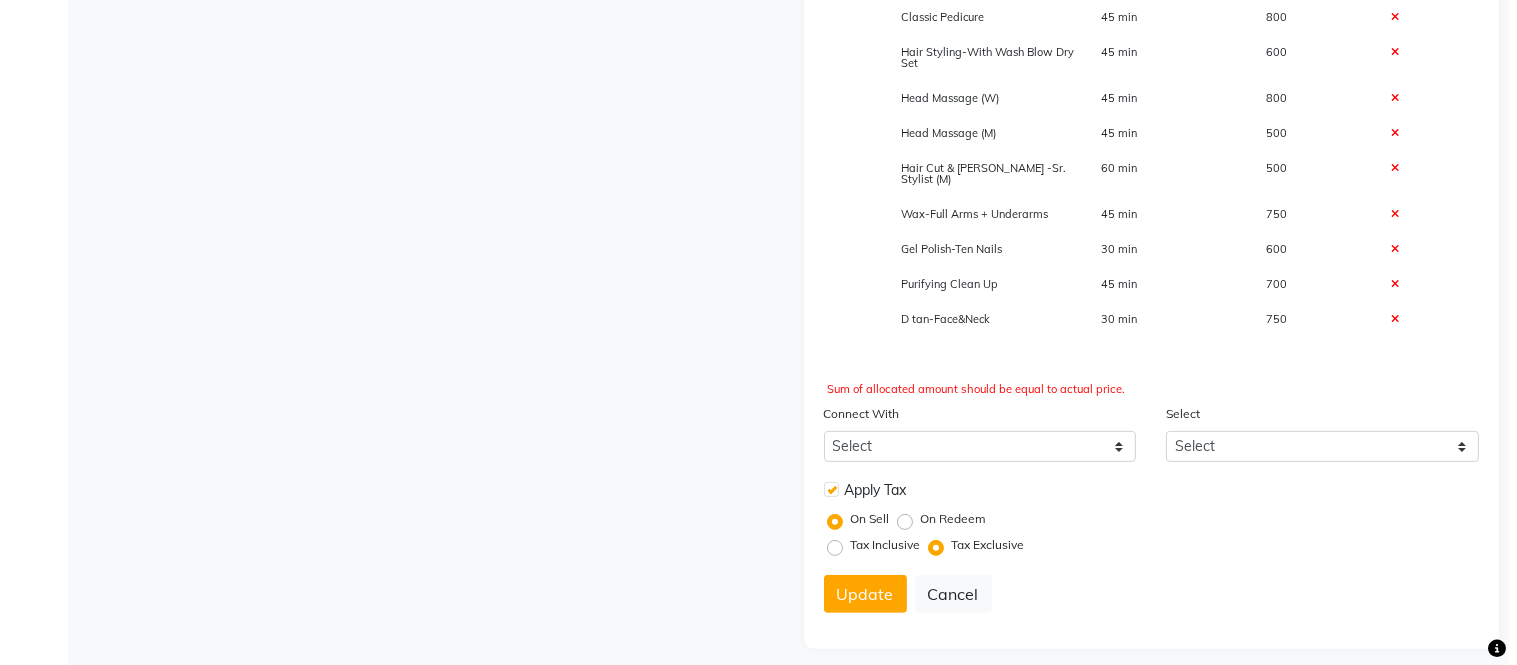 scroll, scrollTop: 1207, scrollLeft: 0, axis: vertical 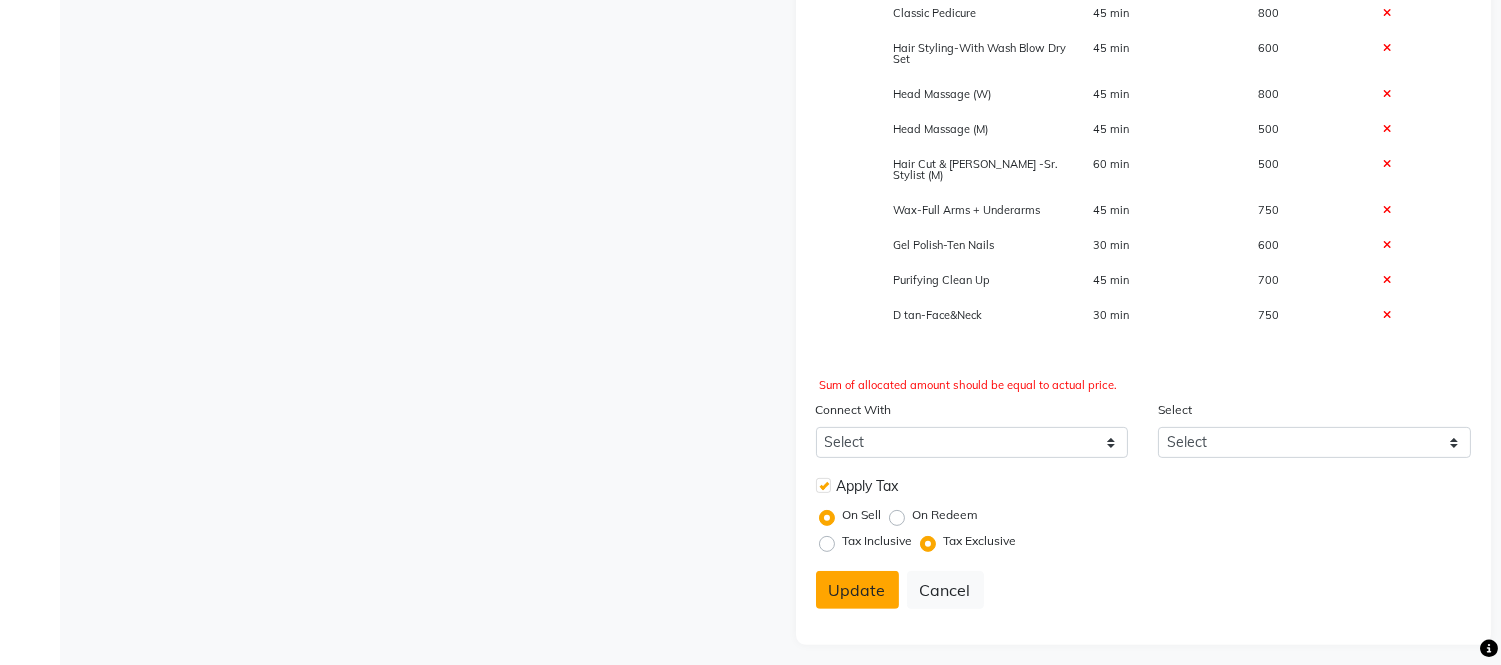 click on "Update" 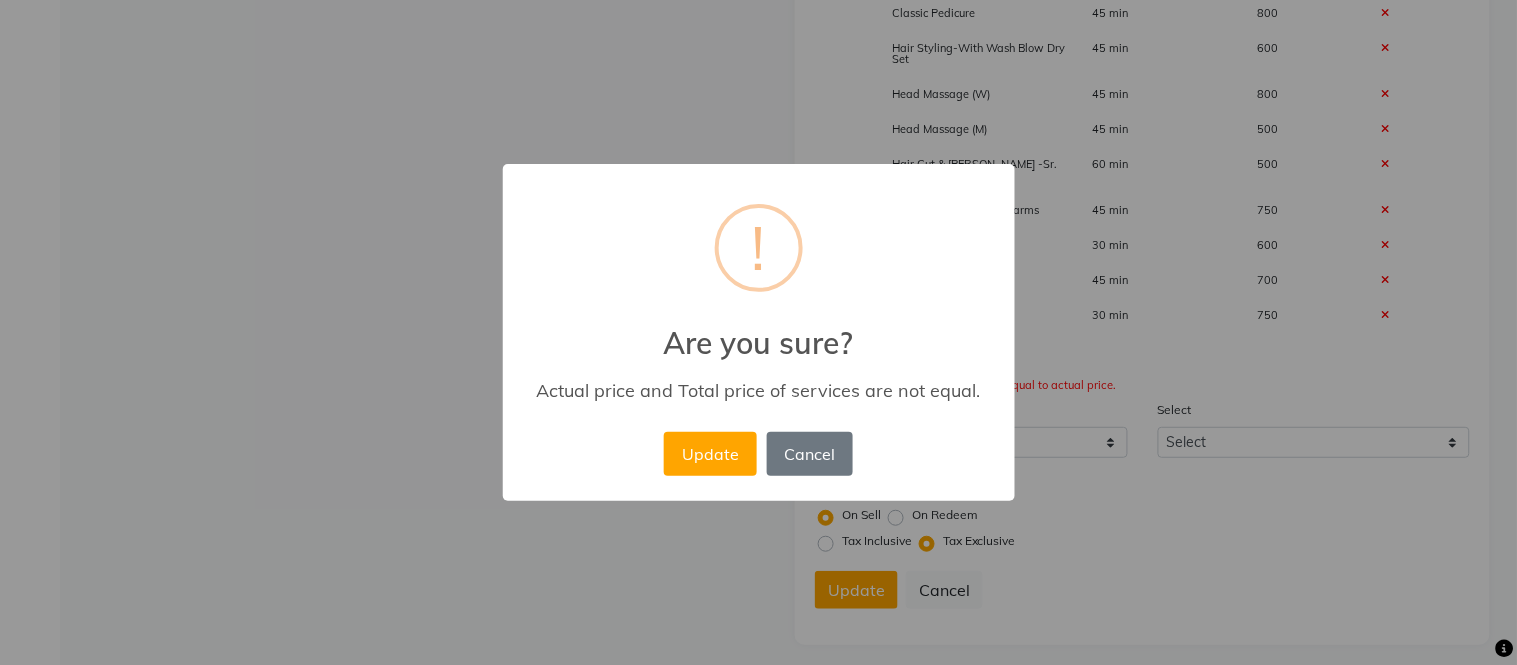 click on "× ! Are you sure? Actual price and Total price of services are not equal. Update No Cancel" at bounding box center [759, 333] 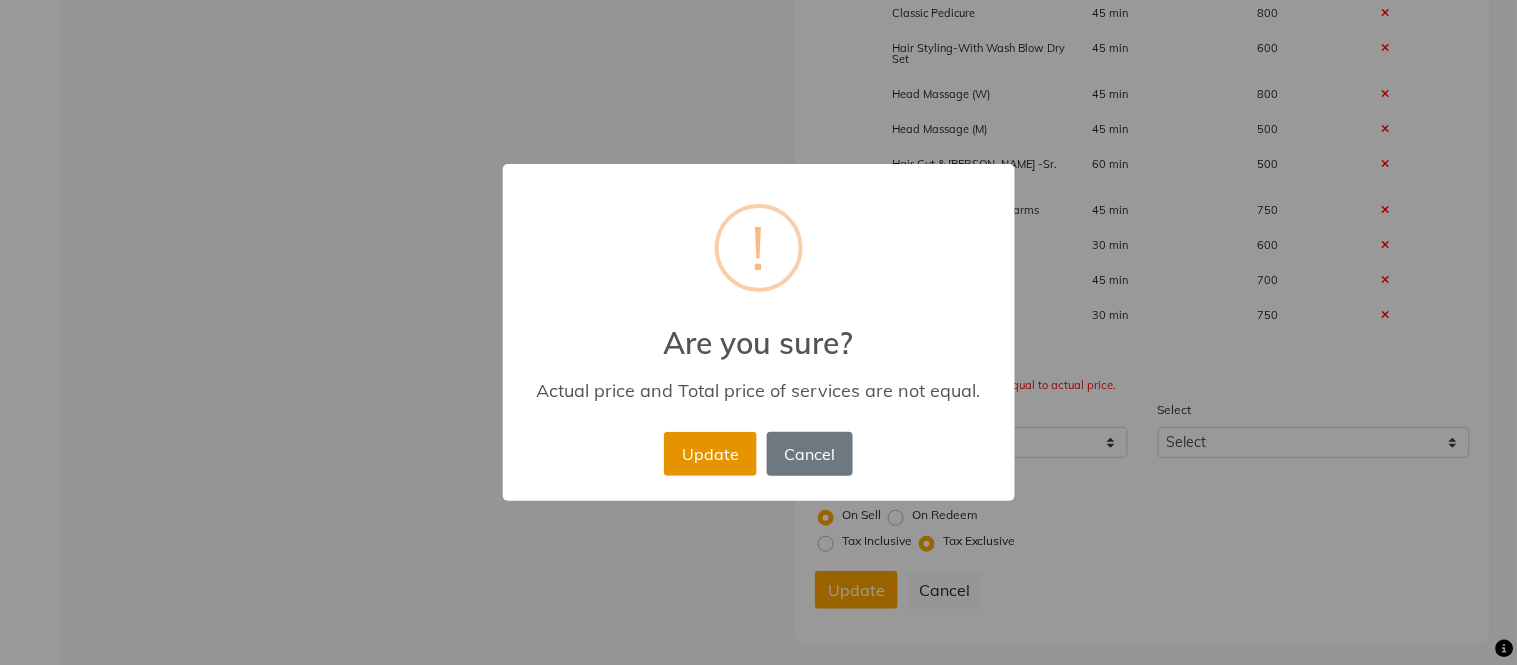 click on "Update" at bounding box center [710, 454] 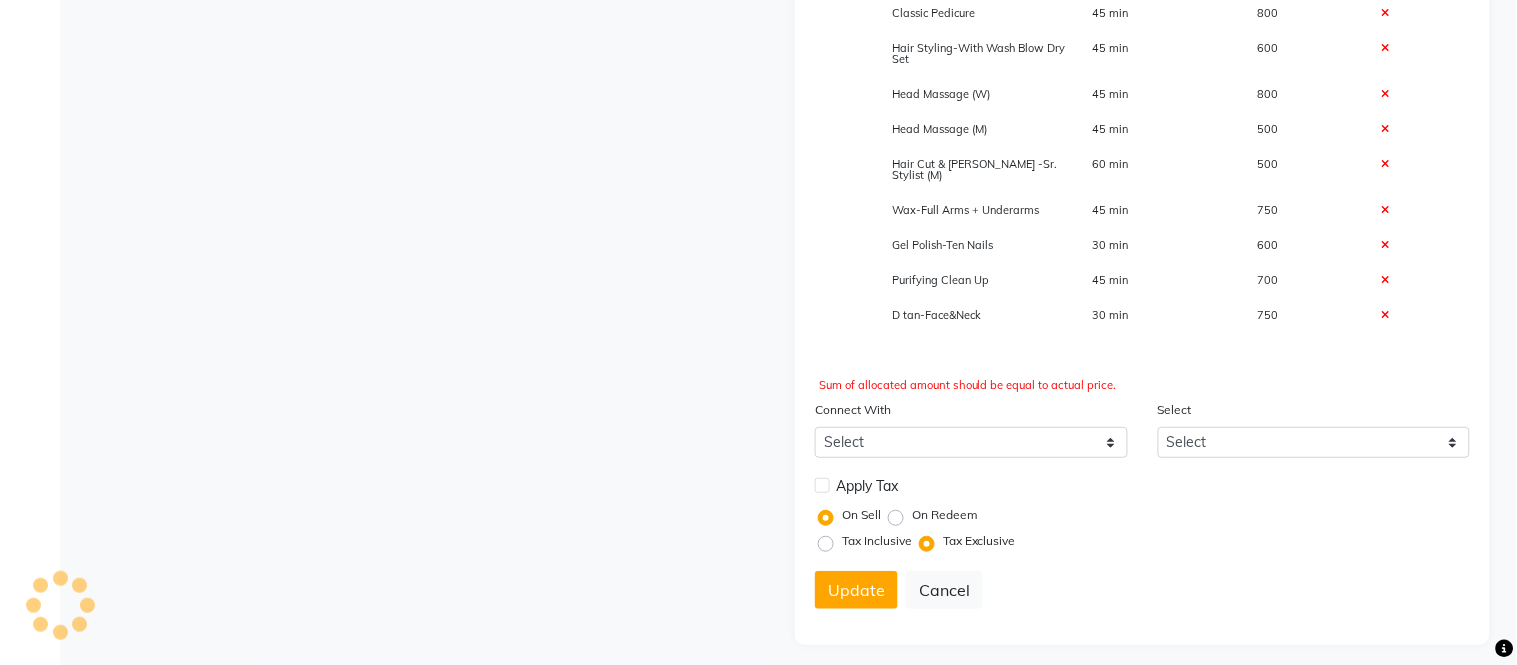 type 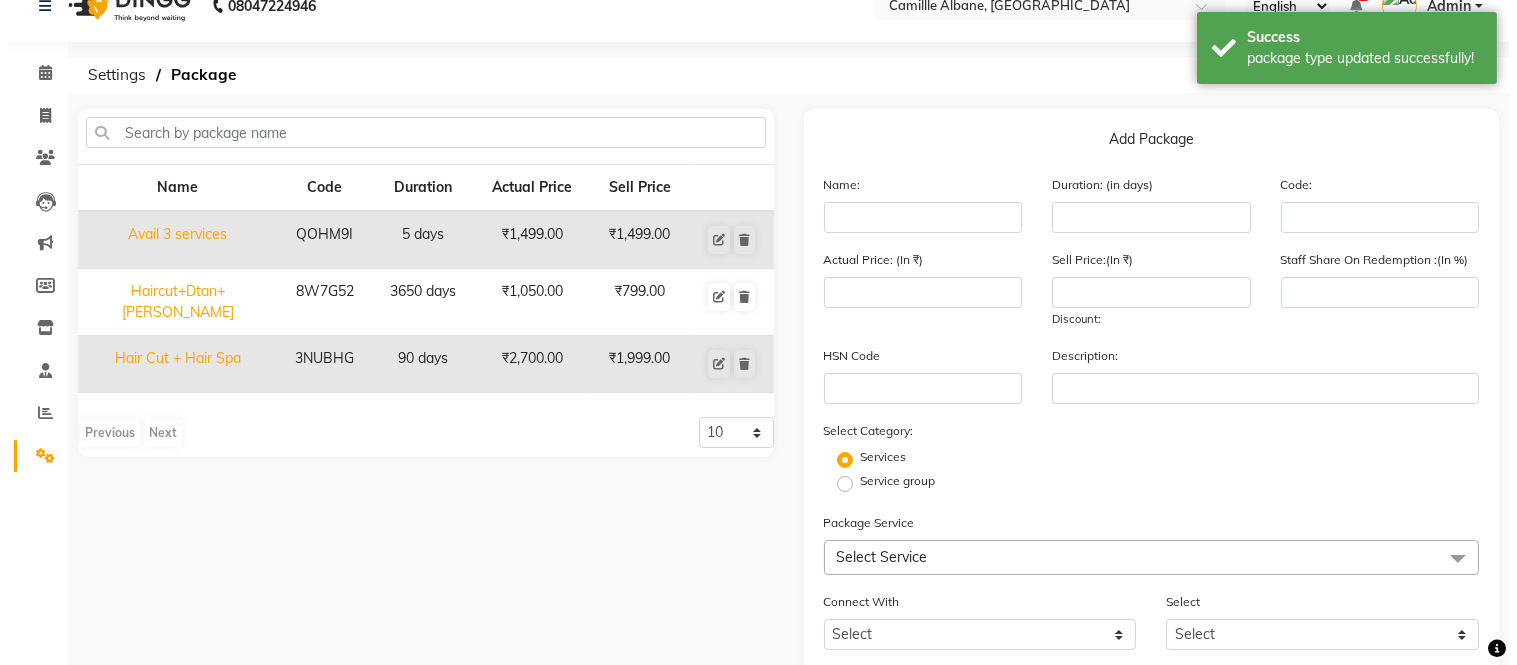 scroll, scrollTop: 0, scrollLeft: 0, axis: both 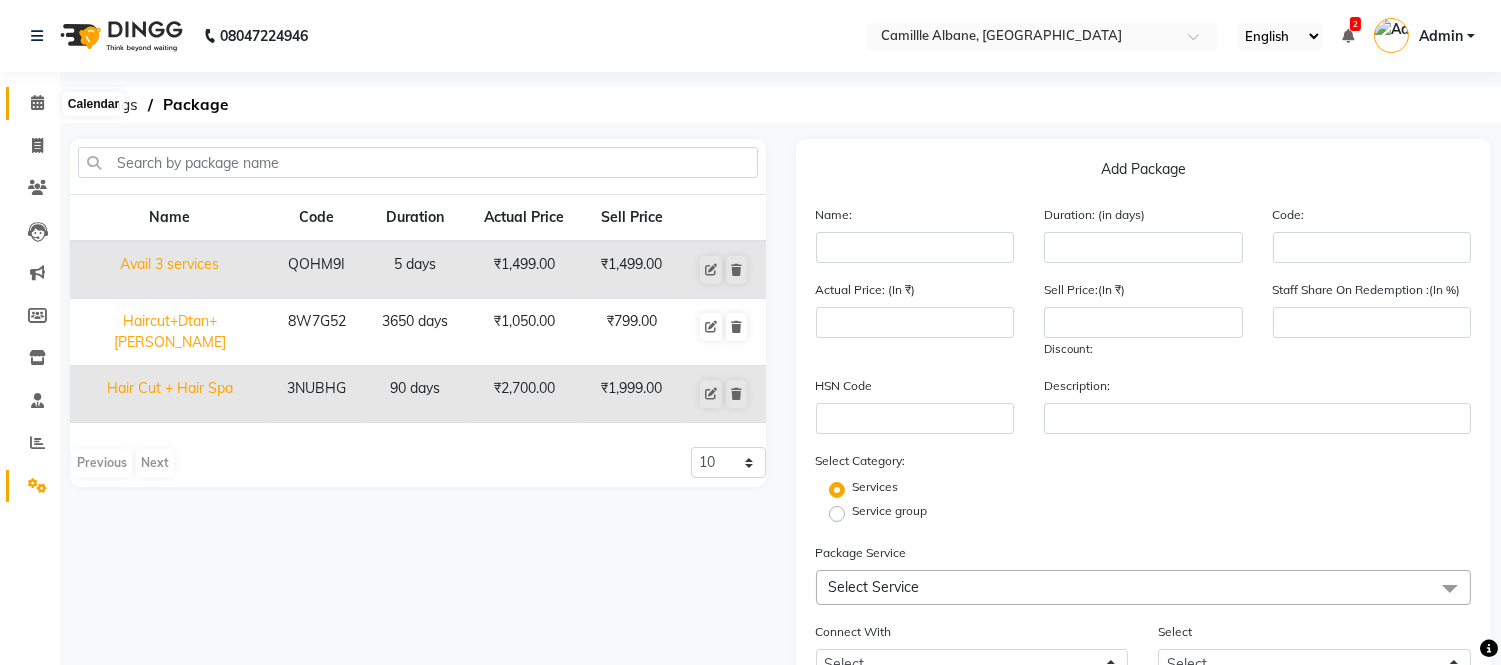 click 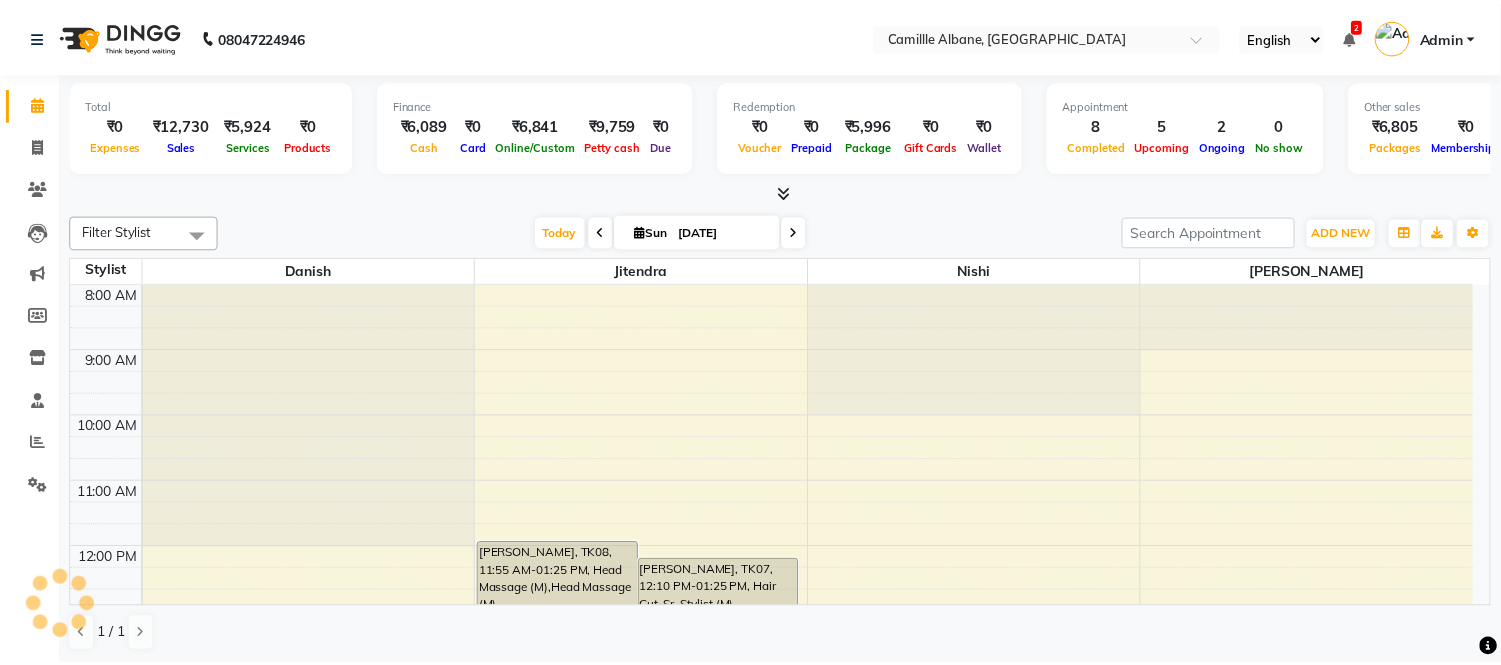 scroll, scrollTop: 0, scrollLeft: 0, axis: both 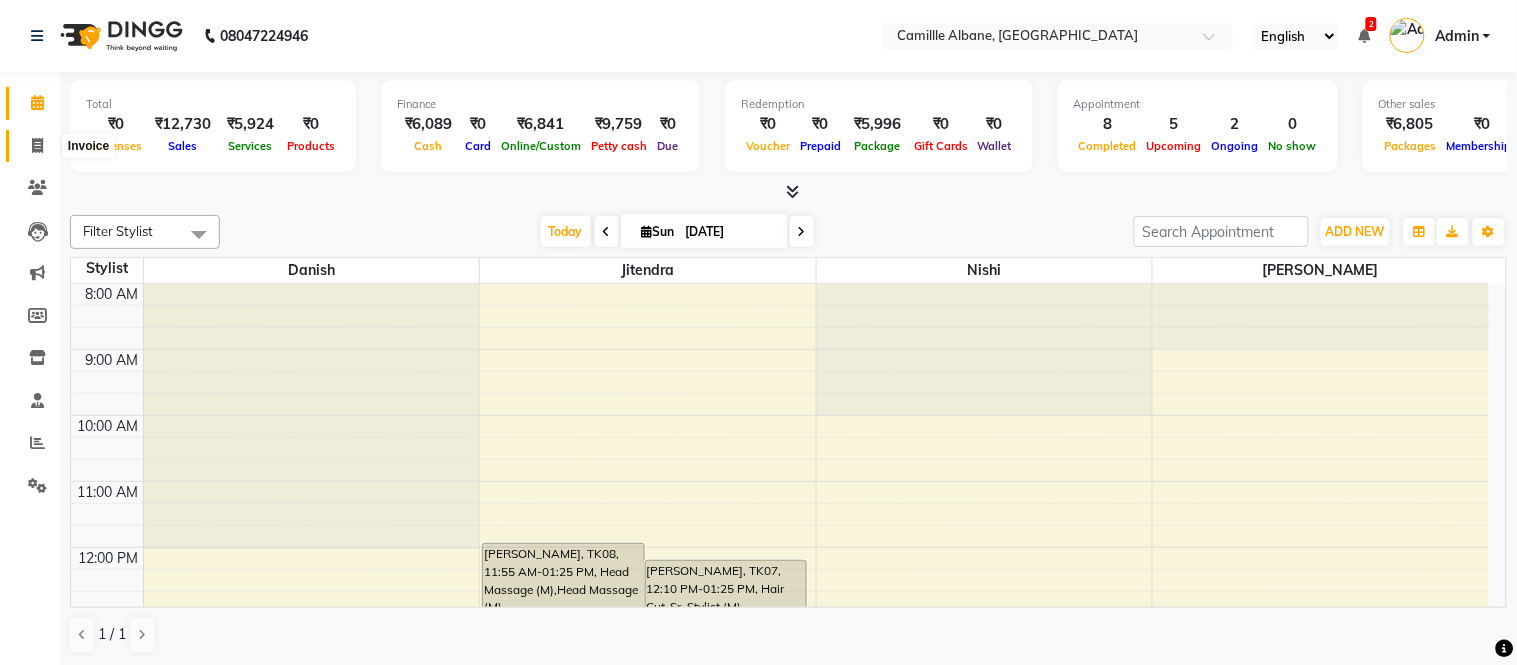 click 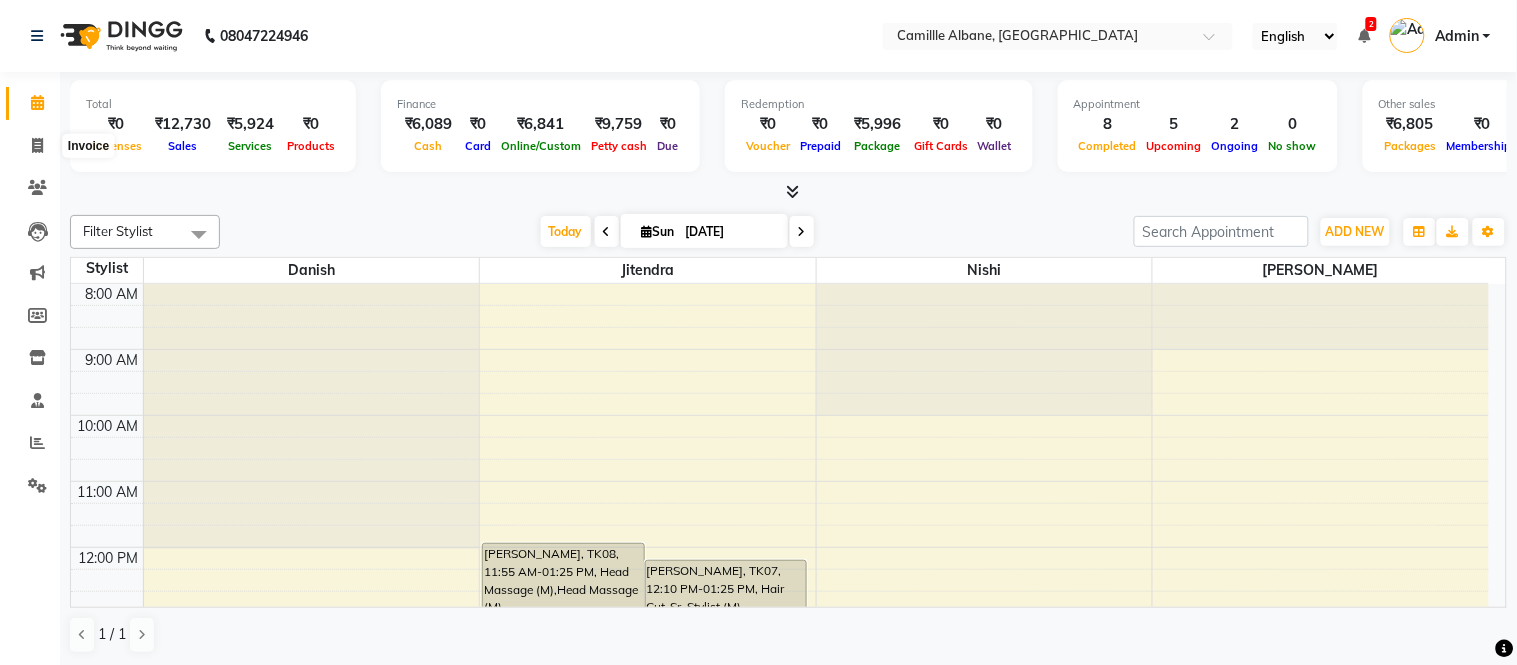select on "service" 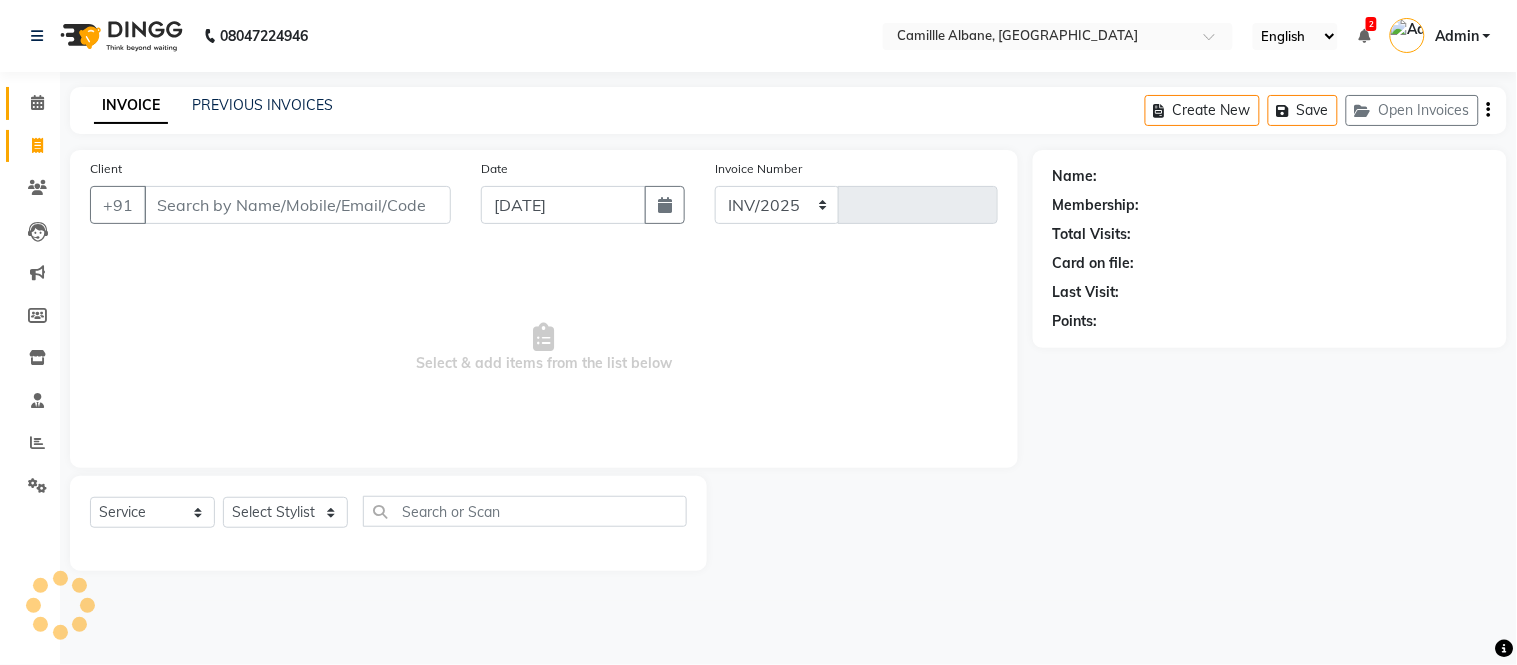 select on "7025" 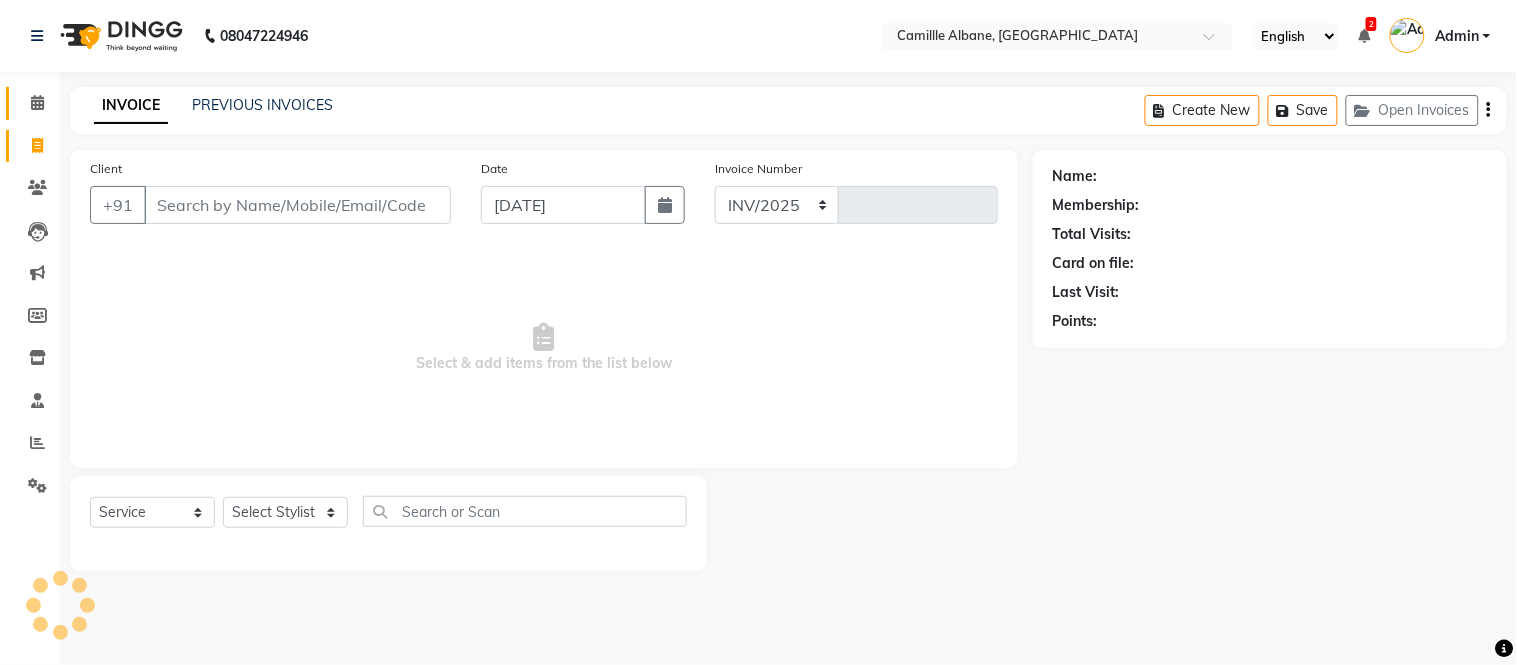 type on "0748" 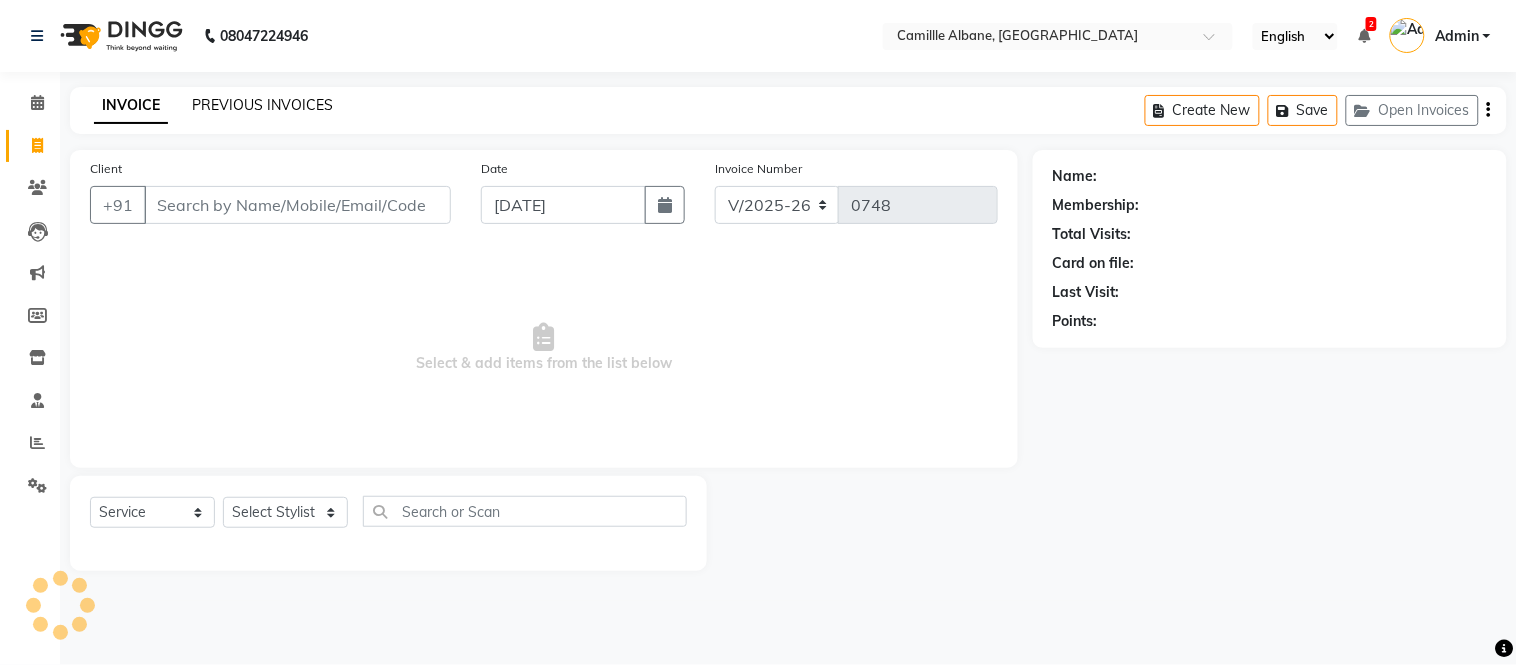 click on "PREVIOUS INVOICES" 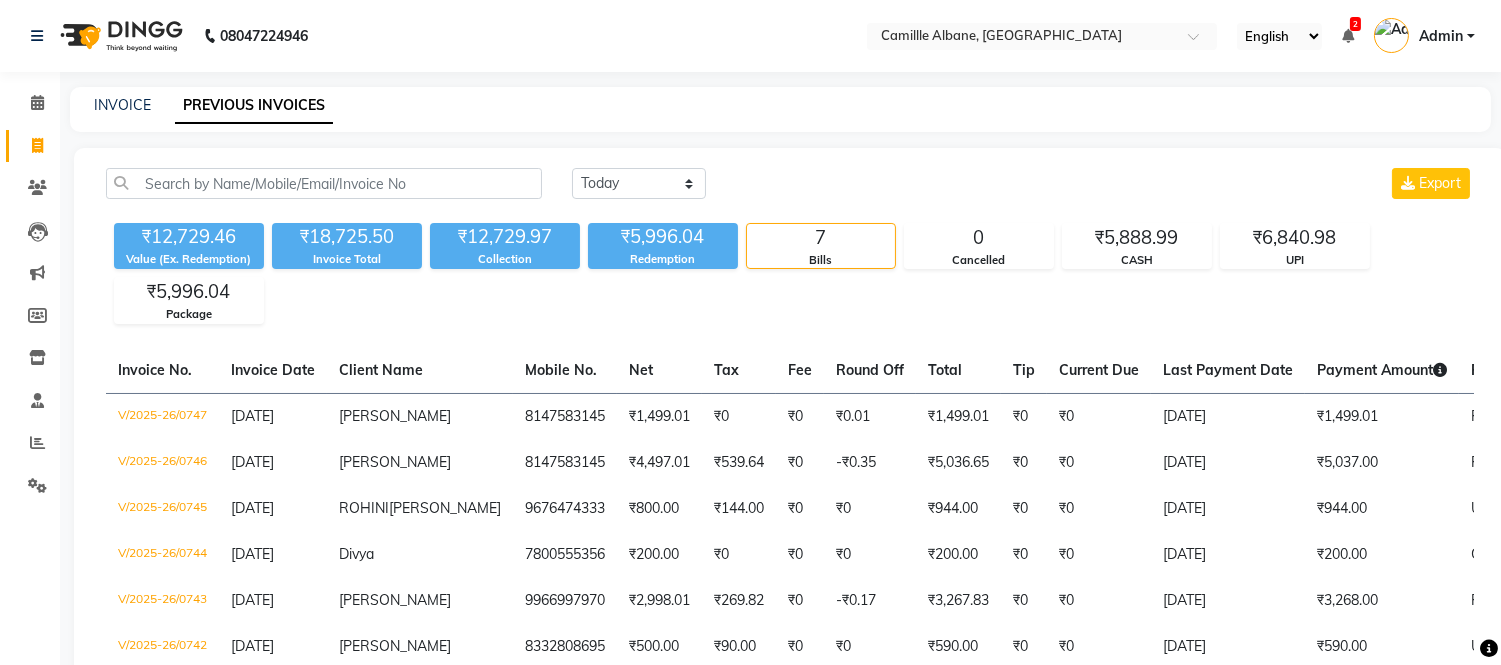 scroll, scrollTop: 194, scrollLeft: 0, axis: vertical 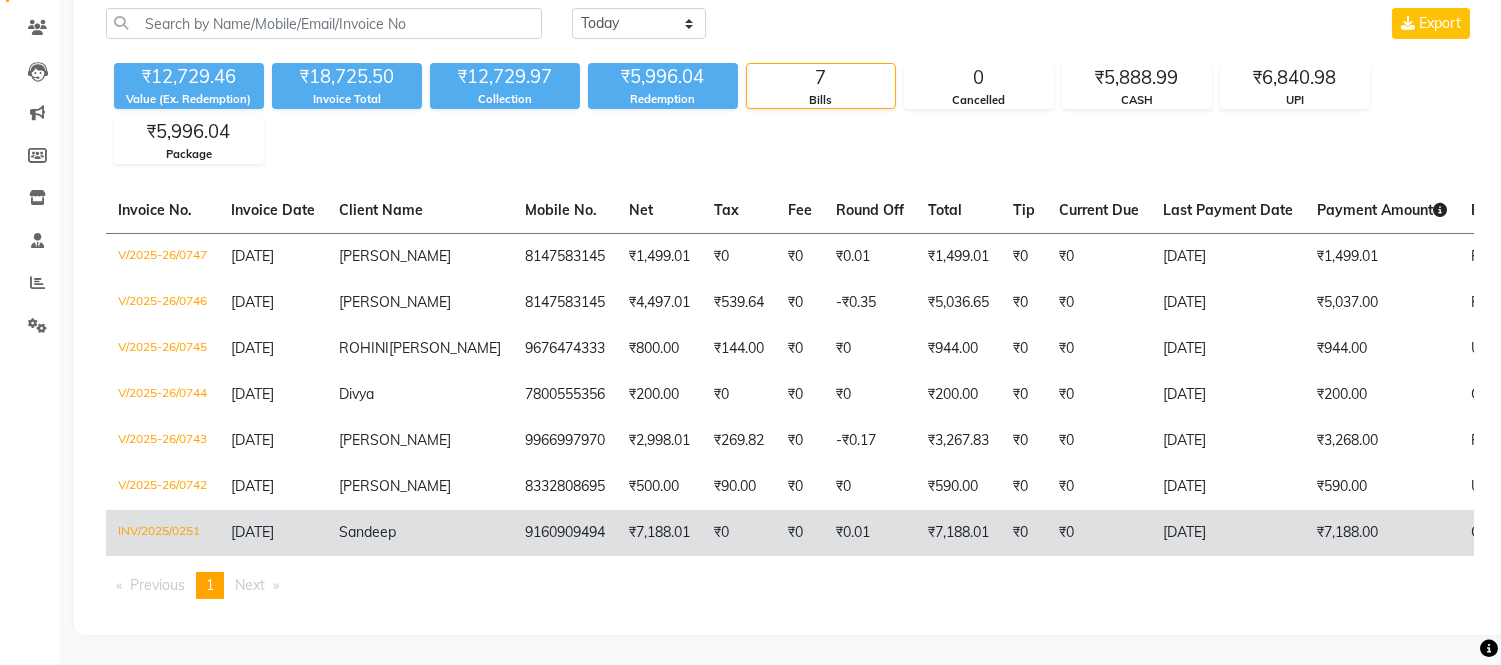 click on "₹7,188.00" 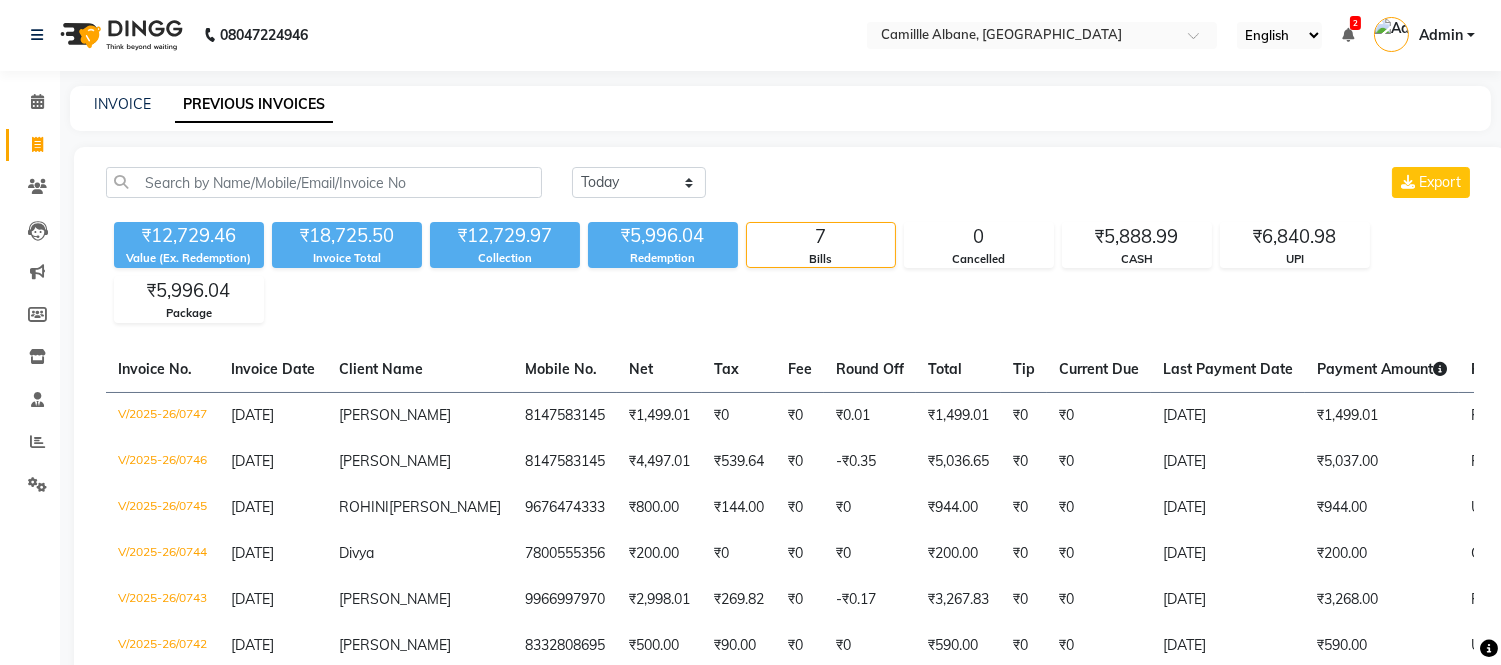 scroll, scrollTop: 0, scrollLeft: 0, axis: both 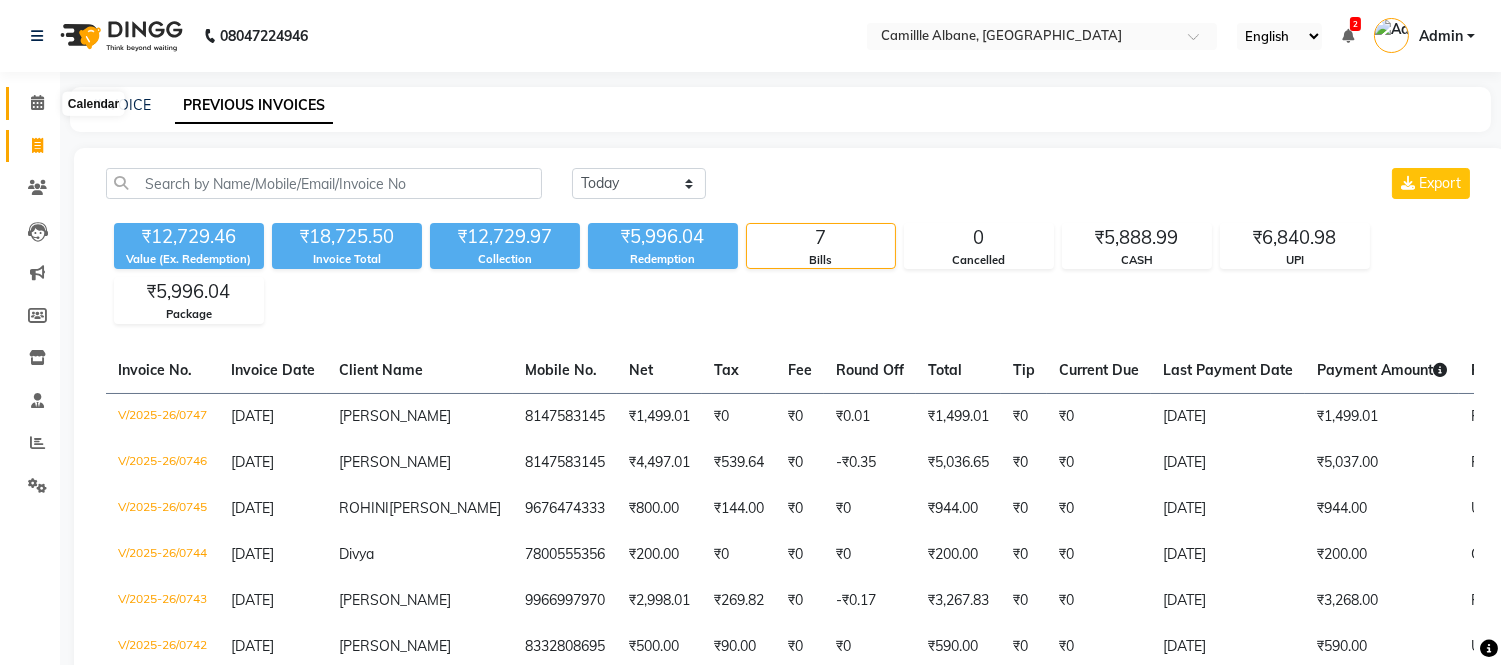 click 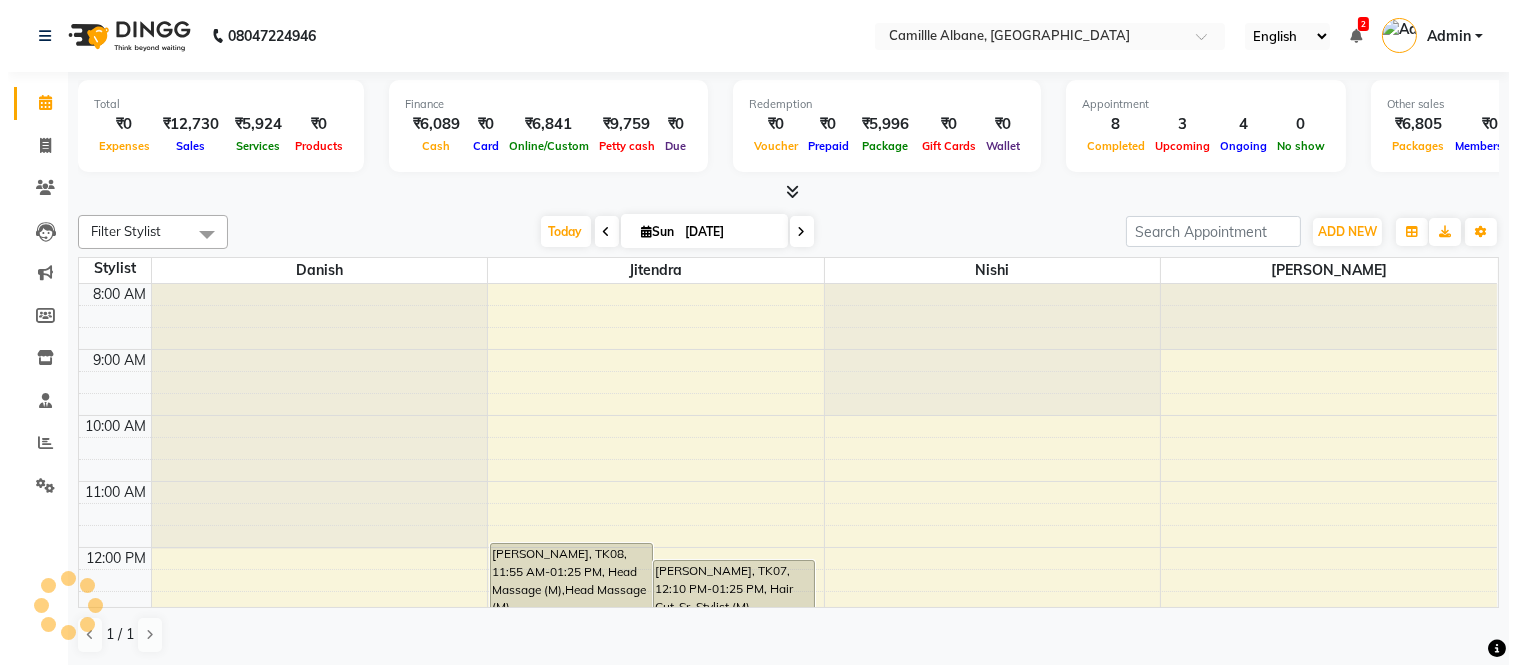 scroll, scrollTop: 566, scrollLeft: 0, axis: vertical 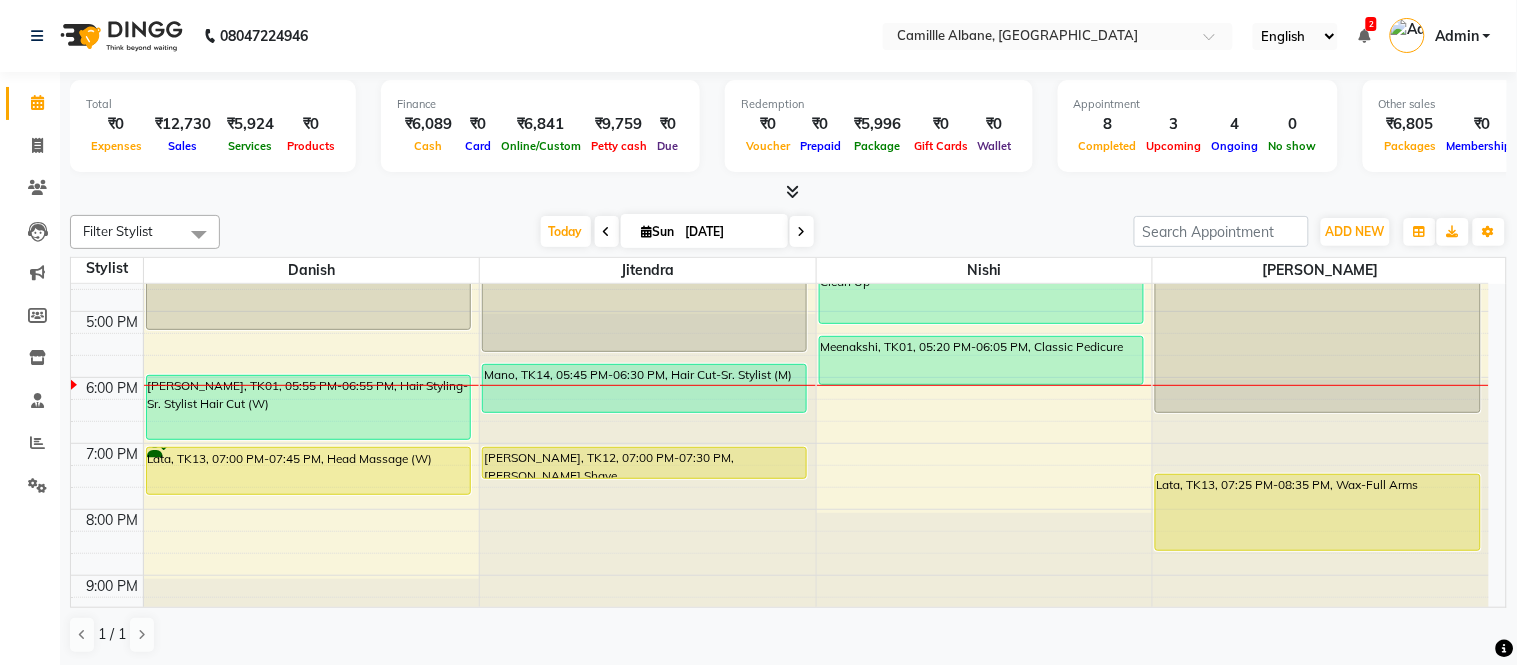 click at bounding box center (648, -282) 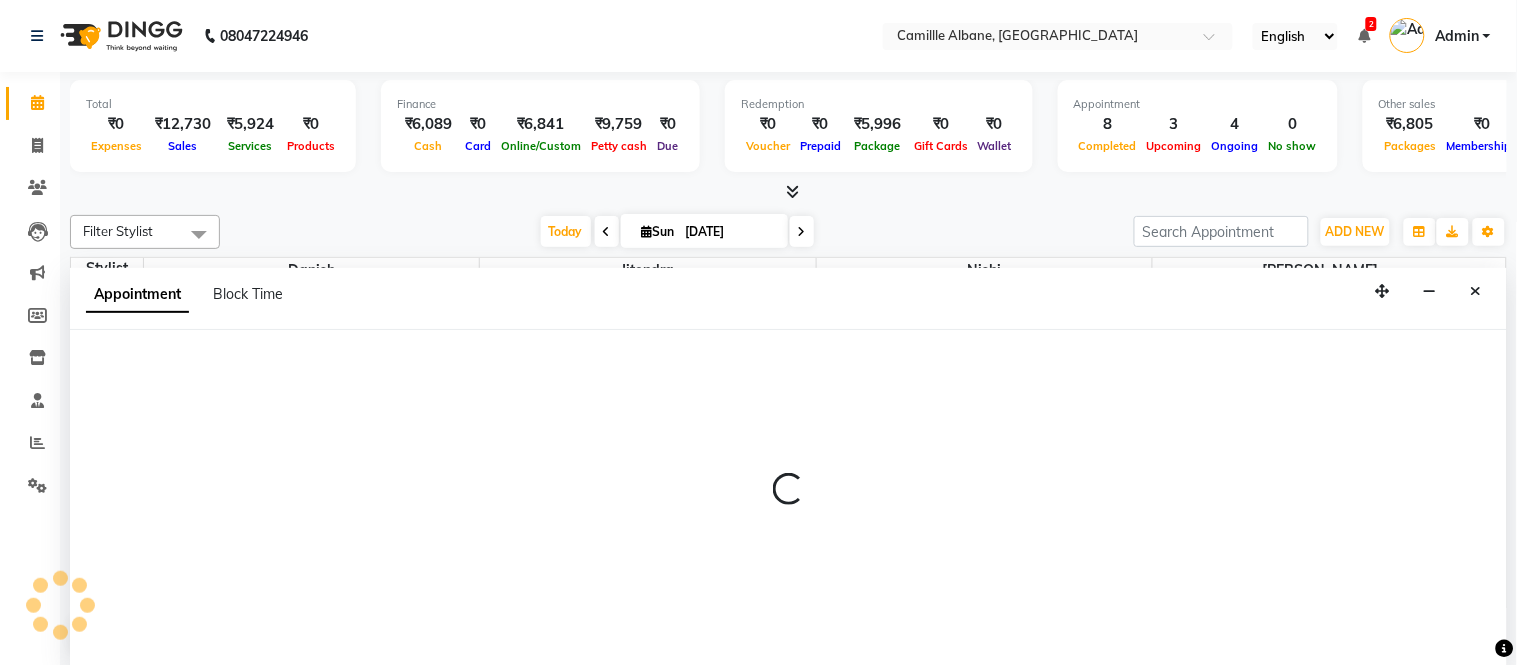 select on "57811" 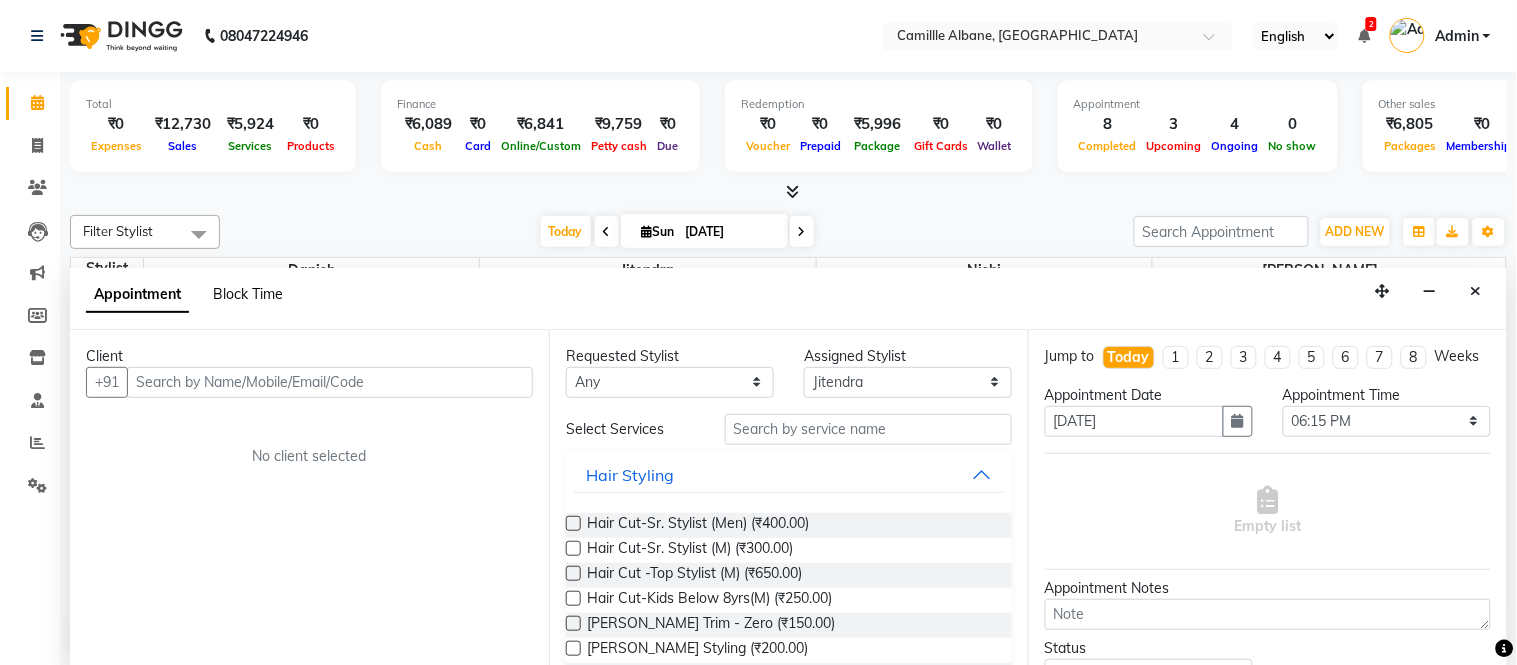 click on "Block Time" at bounding box center [248, 294] 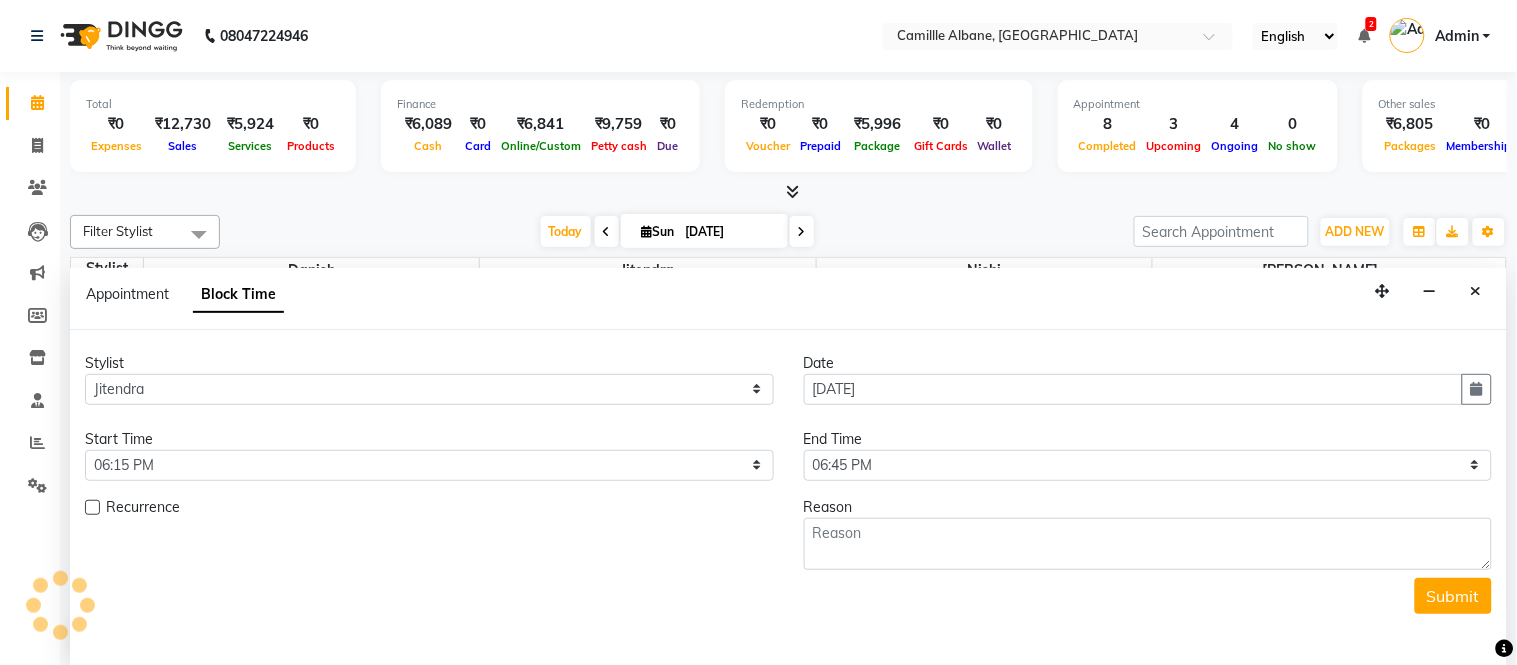 scroll, scrollTop: 604, scrollLeft: 0, axis: vertical 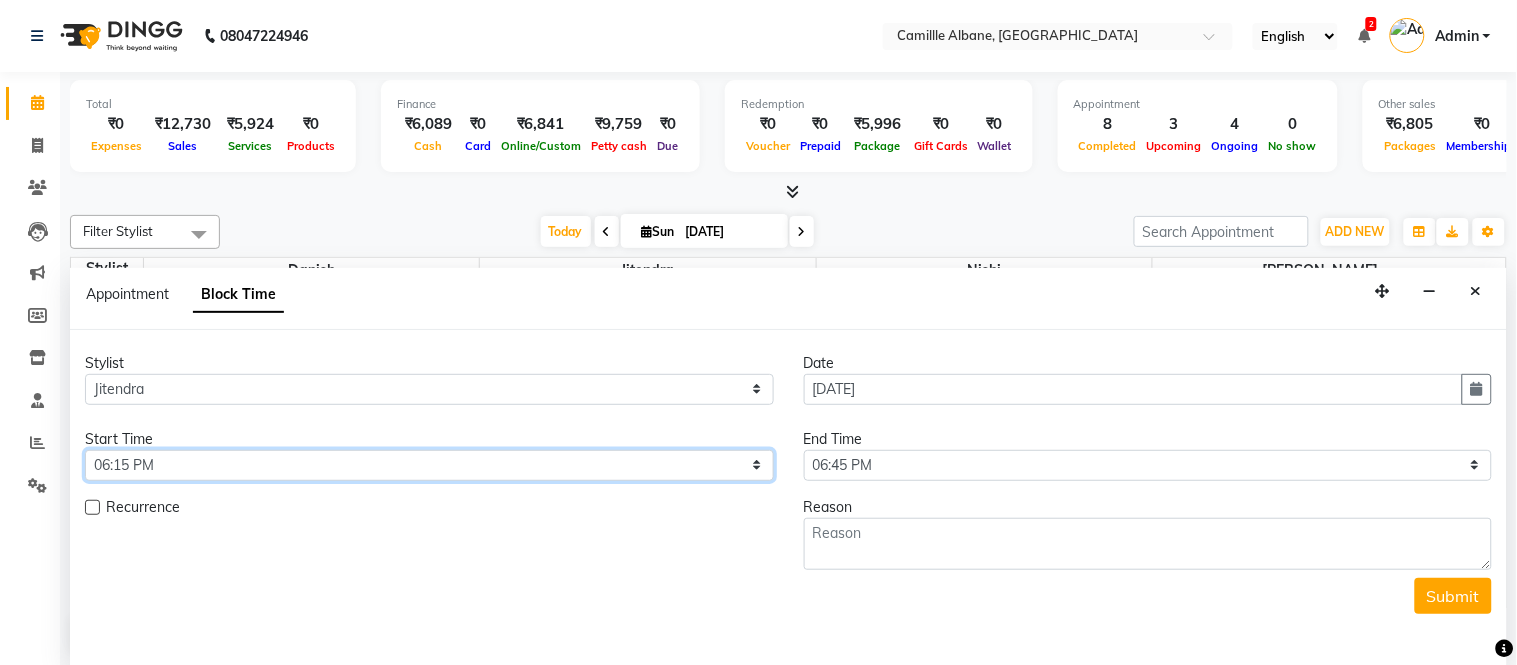 click on "Select 09:00 AM 09:15 AM 09:30 AM 09:45 AM 10:00 AM 10:15 AM 10:30 AM 10:45 AM 11:00 AM 11:15 AM 11:30 AM 11:45 AM 12:00 PM 12:15 PM 12:30 PM 12:45 PM 01:00 PM 01:15 PM 01:30 PM 01:45 PM 02:00 PM 02:15 PM 02:30 PM 02:45 PM 03:00 PM 03:15 PM 03:30 PM 03:45 PM 04:00 PM 04:15 PM 04:30 PM 04:45 PM 05:00 PM 05:15 PM 05:30 PM 05:45 PM 06:00 PM 06:15 PM 06:30 PM 06:45 PM 07:00 PM 07:15 PM 07:30 PM 07:45 PM 08:00 PM 08:15 PM 08:30 PM 08:45 PM 09:00 PM 09:15 PM 09:30 PM" at bounding box center [429, 465] 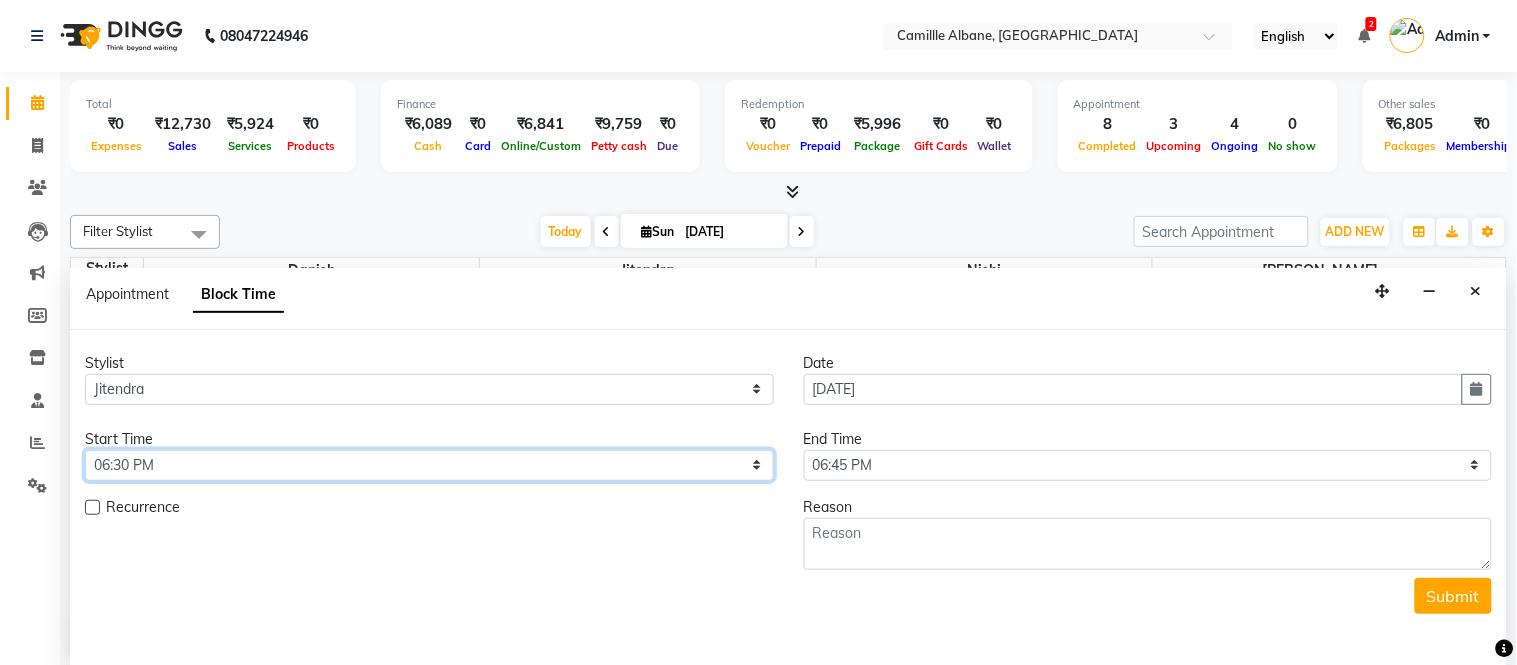 click on "Select 09:00 AM 09:15 AM 09:30 AM 09:45 AM 10:00 AM 10:15 AM 10:30 AM 10:45 AM 11:00 AM 11:15 AM 11:30 AM 11:45 AM 12:00 PM 12:15 PM 12:30 PM 12:45 PM 01:00 PM 01:15 PM 01:30 PM 01:45 PM 02:00 PM 02:15 PM 02:30 PM 02:45 PM 03:00 PM 03:15 PM 03:30 PM 03:45 PM 04:00 PM 04:15 PM 04:30 PM 04:45 PM 05:00 PM 05:15 PM 05:30 PM 05:45 PM 06:00 PM 06:15 PM 06:30 PM 06:45 PM 07:00 PM 07:15 PM 07:30 PM 07:45 PM 08:00 PM 08:15 PM 08:30 PM 08:45 PM 09:00 PM 09:15 PM 09:30 PM" at bounding box center [429, 465] 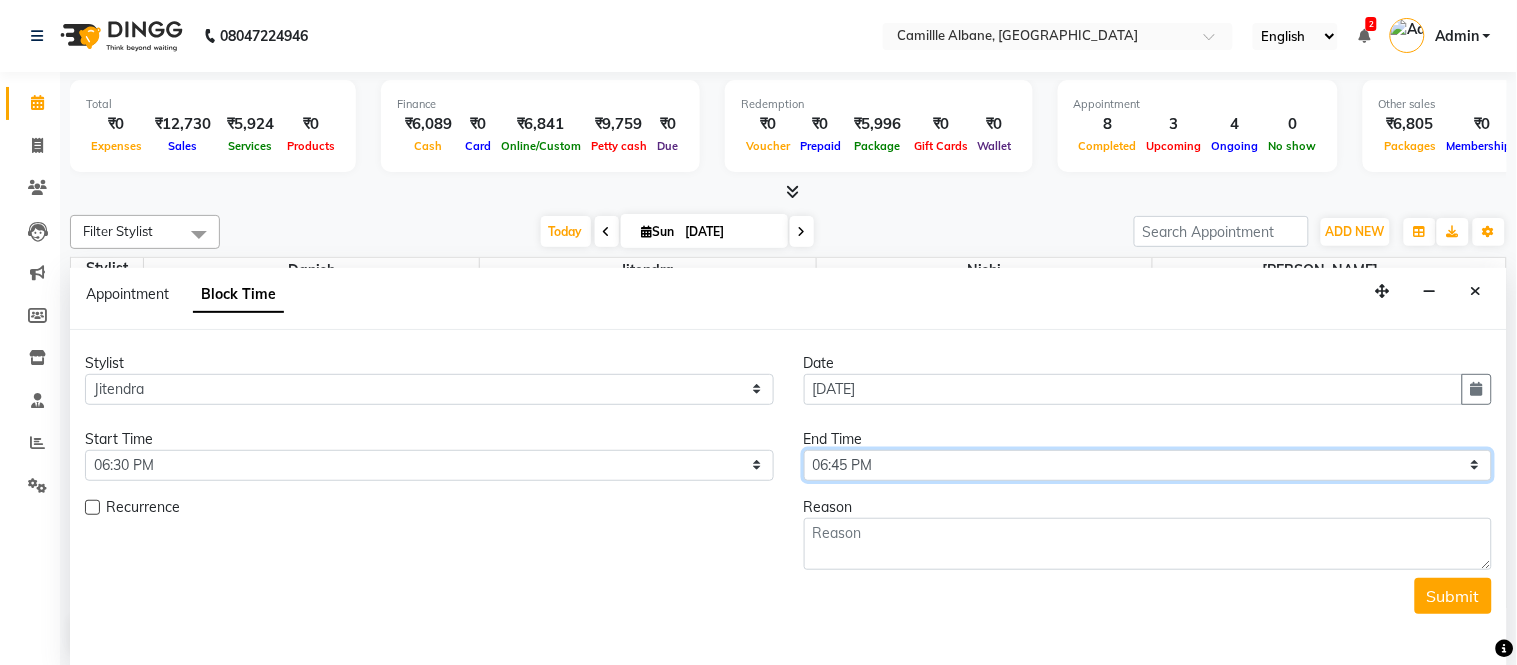 click on "Select 09:00 AM 09:15 AM 09:30 AM 09:45 AM 10:00 AM 10:15 AM 10:30 AM 10:45 AM 11:00 AM 11:15 AM 11:30 AM 11:45 AM 12:00 PM 12:15 PM 12:30 PM 12:45 PM 01:00 PM 01:15 PM 01:30 PM 01:45 PM 02:00 PM 02:15 PM 02:30 PM 02:45 PM 03:00 PM 03:15 PM 03:30 PM 03:45 PM 04:00 PM 04:15 PM 04:30 PM 04:45 PM 05:00 PM 05:15 PM 05:30 PM 05:45 PM 06:00 PM 06:15 PM 06:30 PM 06:45 PM 07:00 PM 07:15 PM 07:30 PM 07:45 PM 08:00 PM 08:15 PM 08:30 PM 08:45 PM 09:00 PM 09:15 PM 09:30 PM" at bounding box center (1148, 465) 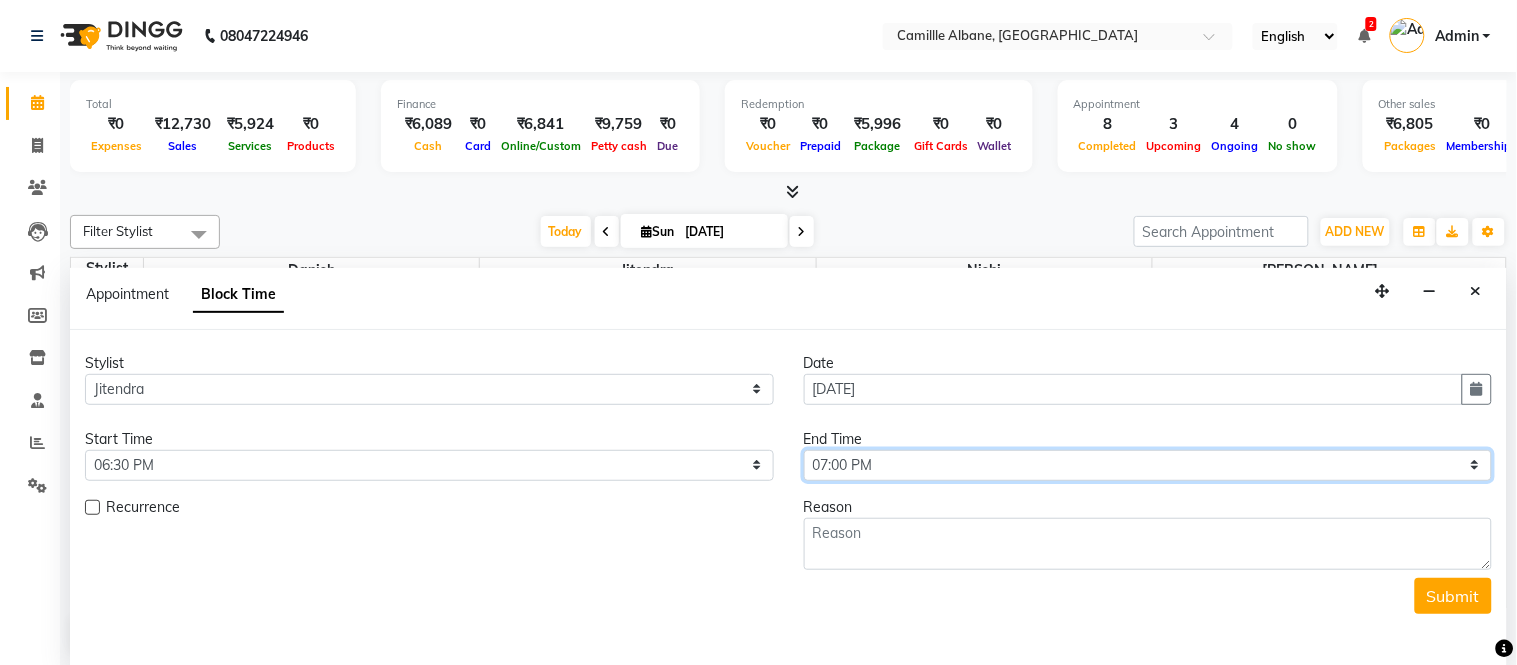 click on "Select 09:00 AM 09:15 AM 09:30 AM 09:45 AM 10:00 AM 10:15 AM 10:30 AM 10:45 AM 11:00 AM 11:15 AM 11:30 AM 11:45 AM 12:00 PM 12:15 PM 12:30 PM 12:45 PM 01:00 PM 01:15 PM 01:30 PM 01:45 PM 02:00 PM 02:15 PM 02:30 PM 02:45 PM 03:00 PM 03:15 PM 03:30 PM 03:45 PM 04:00 PM 04:15 PM 04:30 PM 04:45 PM 05:00 PM 05:15 PM 05:30 PM 05:45 PM 06:00 PM 06:15 PM 06:30 PM 06:45 PM 07:00 PM 07:15 PM 07:30 PM 07:45 PM 08:00 PM 08:15 PM 08:30 PM 08:45 PM 09:00 PM 09:15 PM 09:30 PM" at bounding box center (1148, 465) 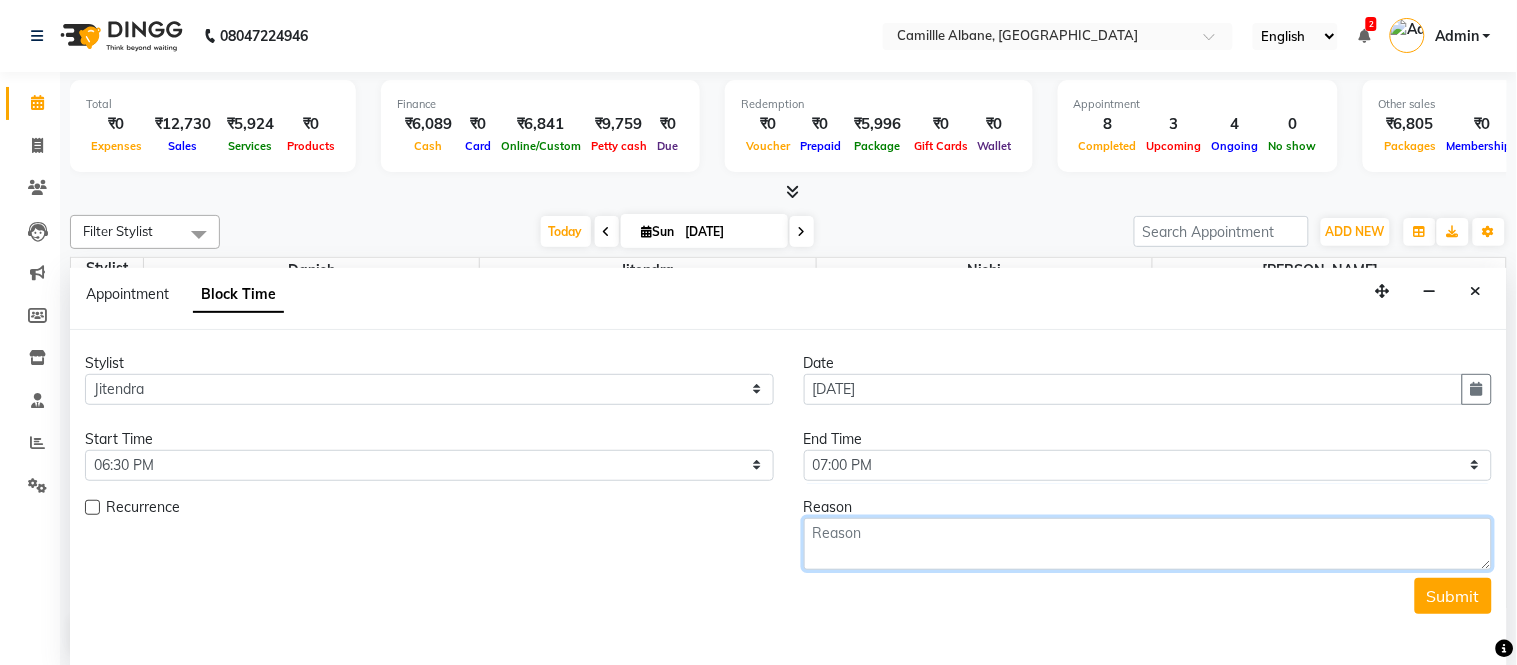 click at bounding box center [1148, 544] 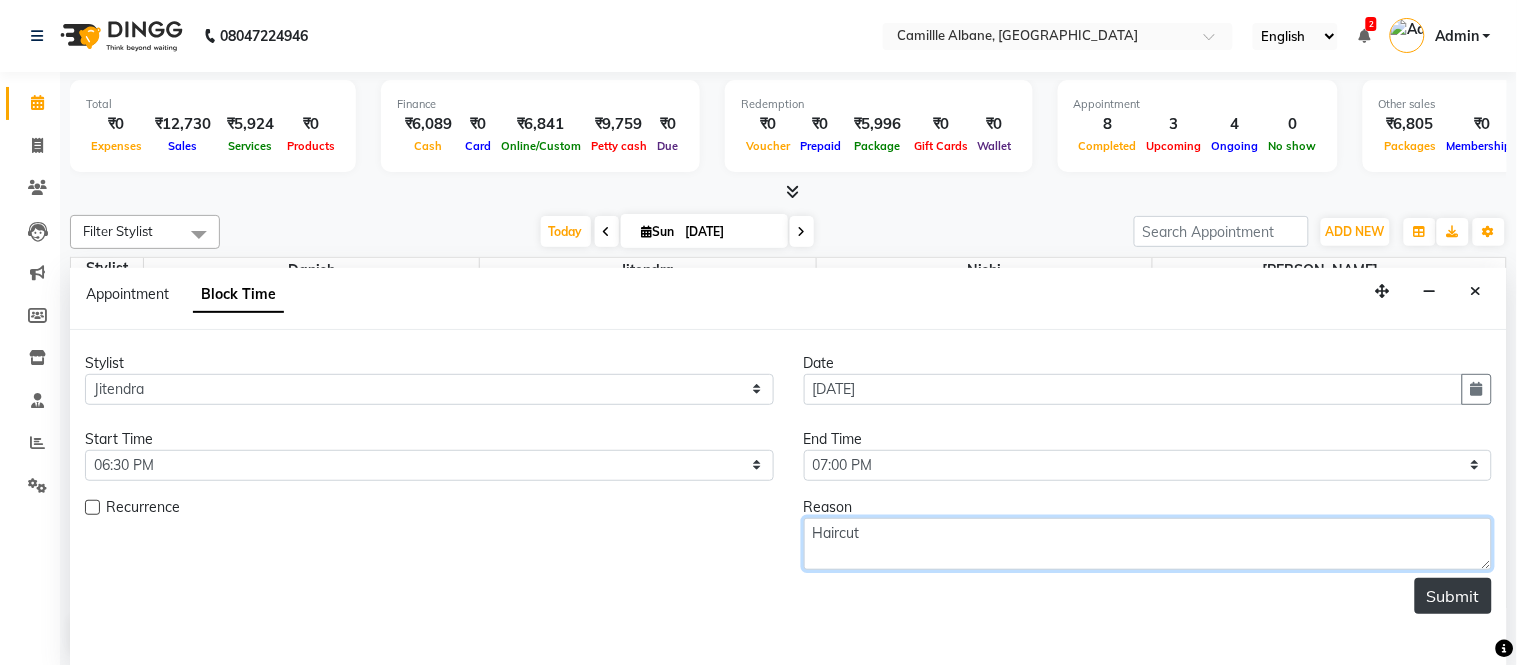 type on "Haircut" 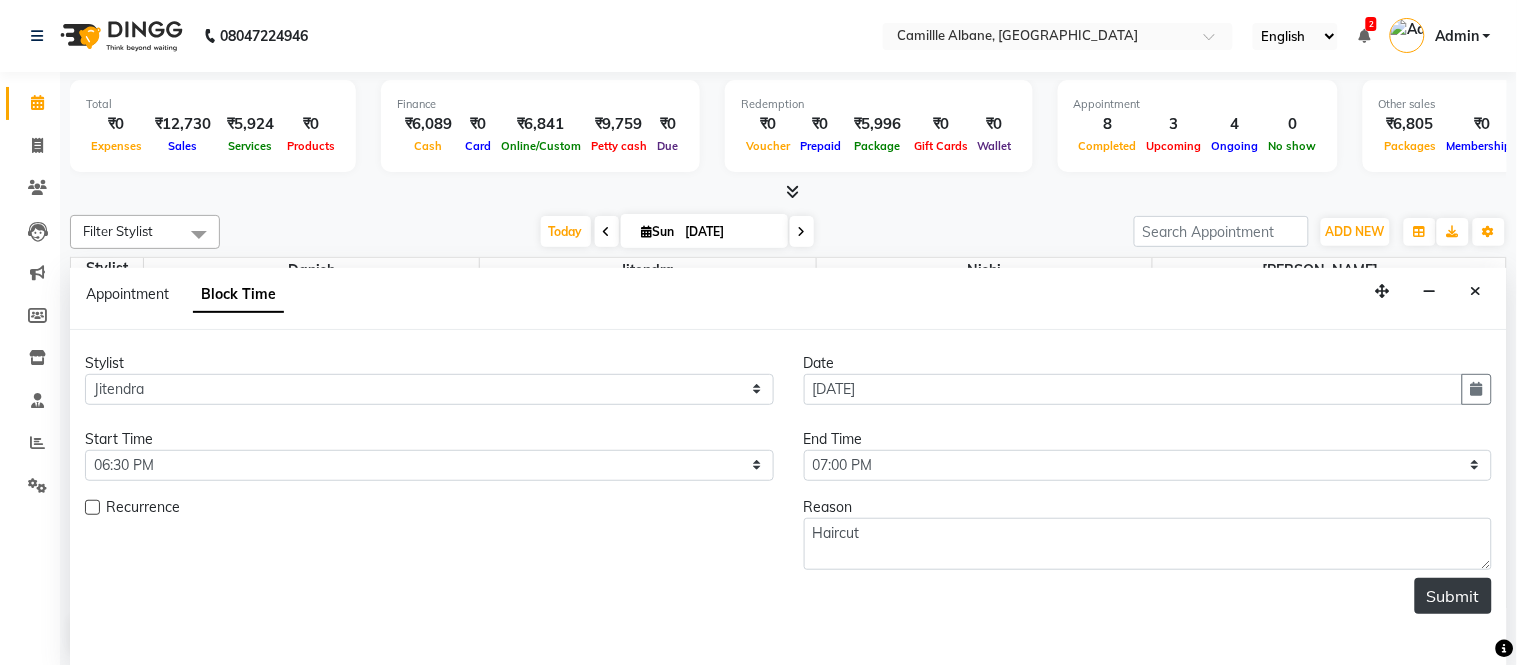 click on "Submit" at bounding box center (1453, 596) 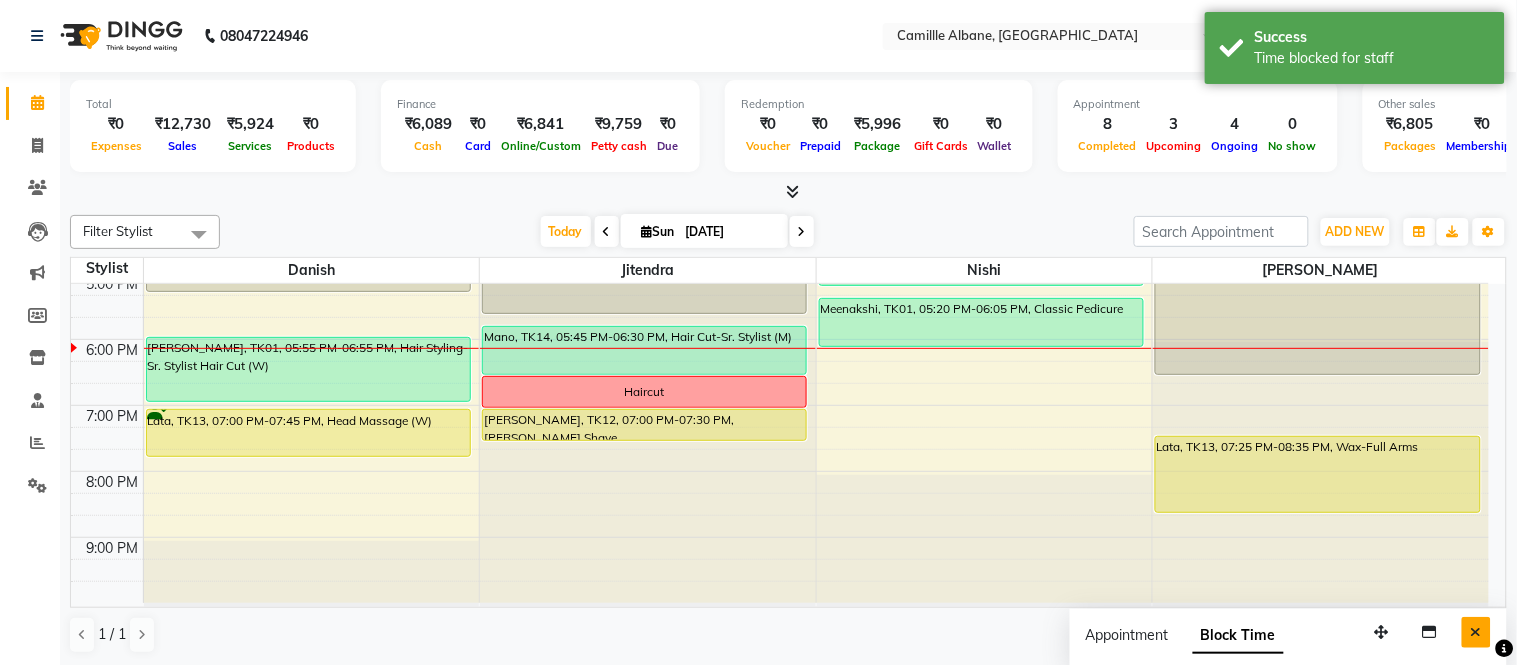 click at bounding box center (1476, 632) 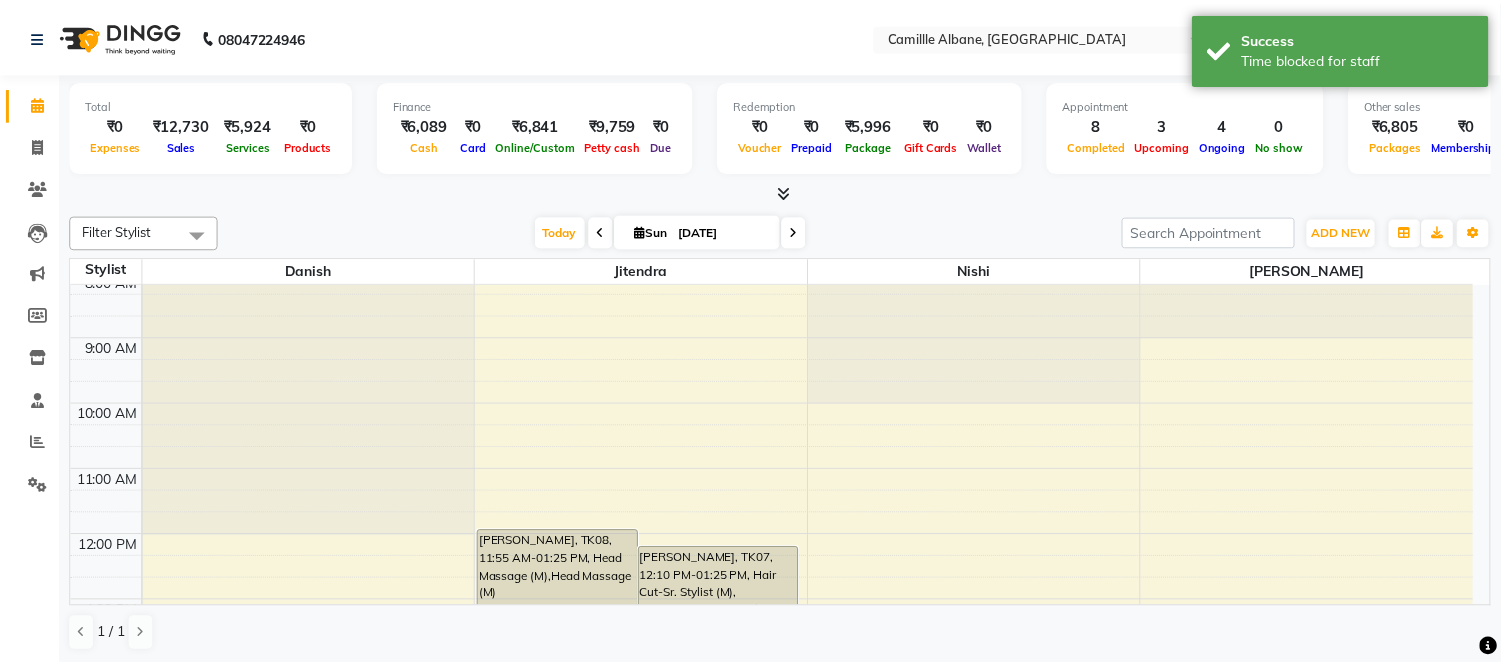 scroll, scrollTop: 0, scrollLeft: 0, axis: both 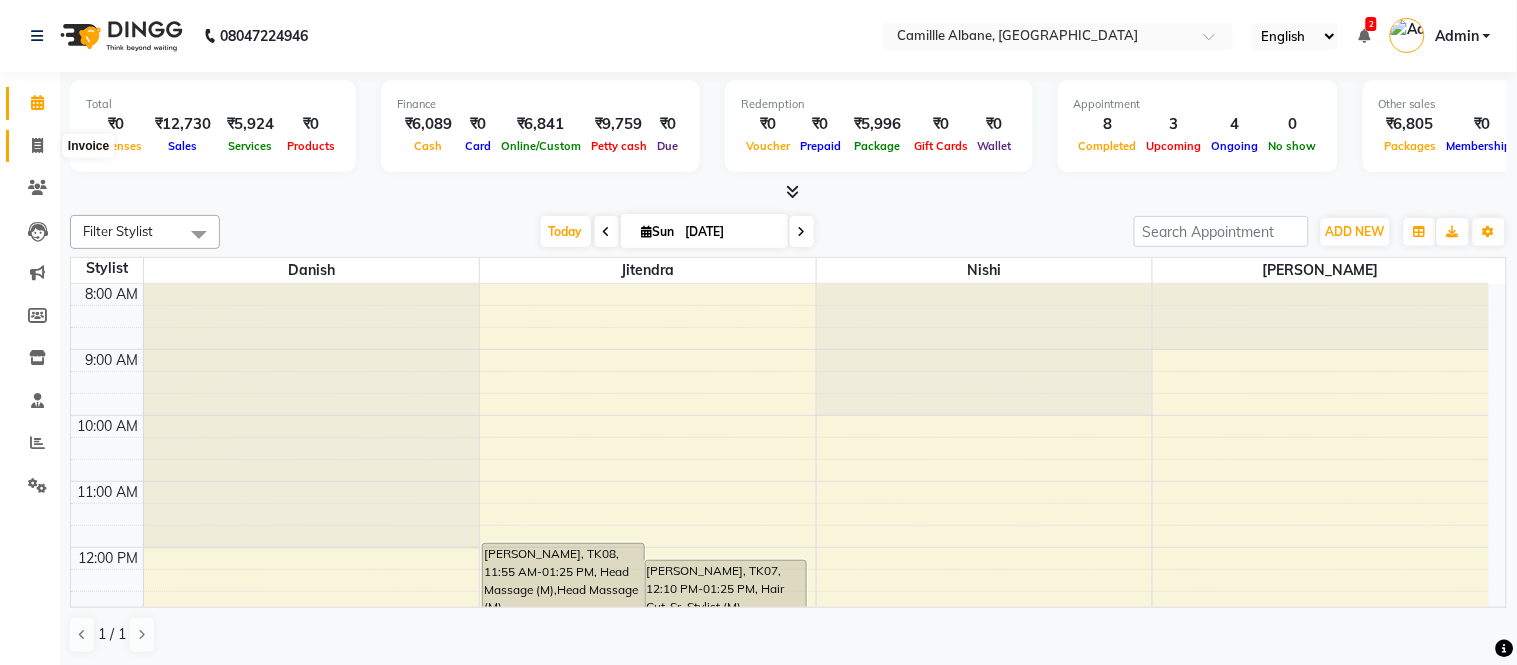 click 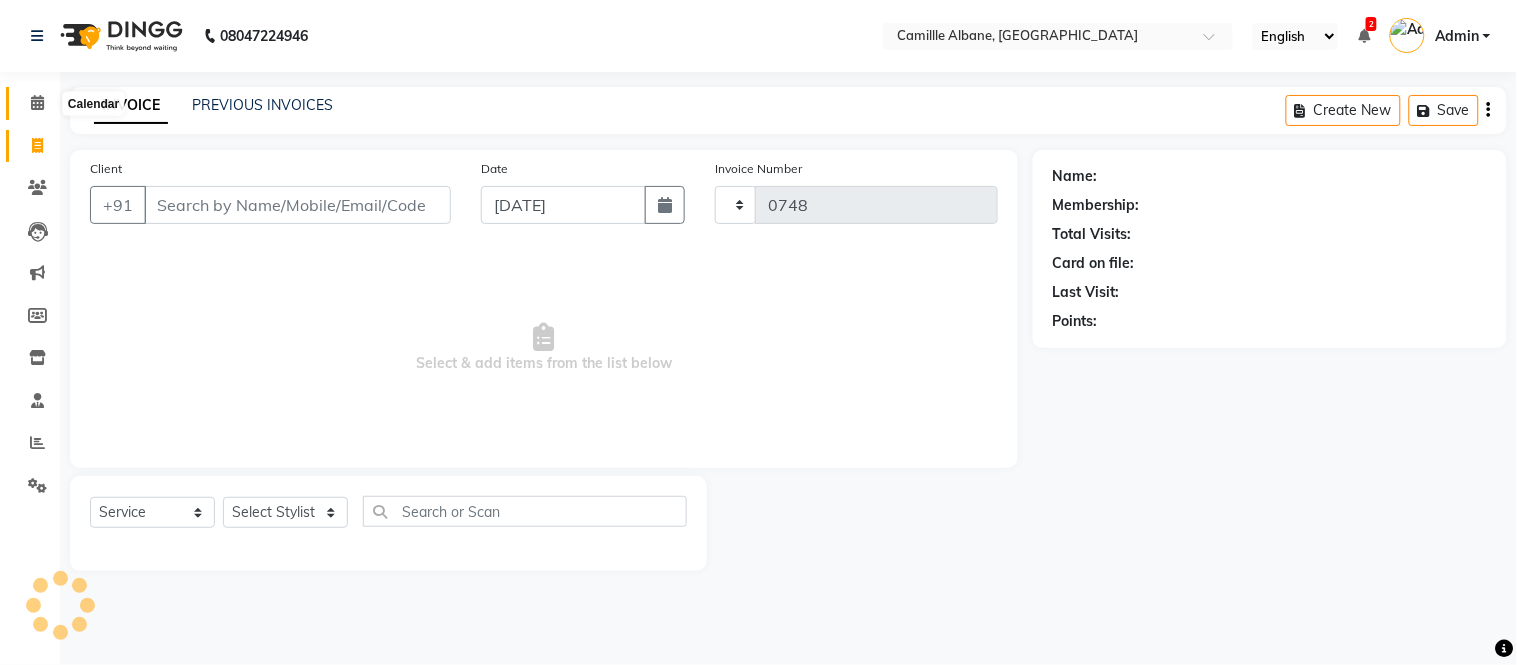 click 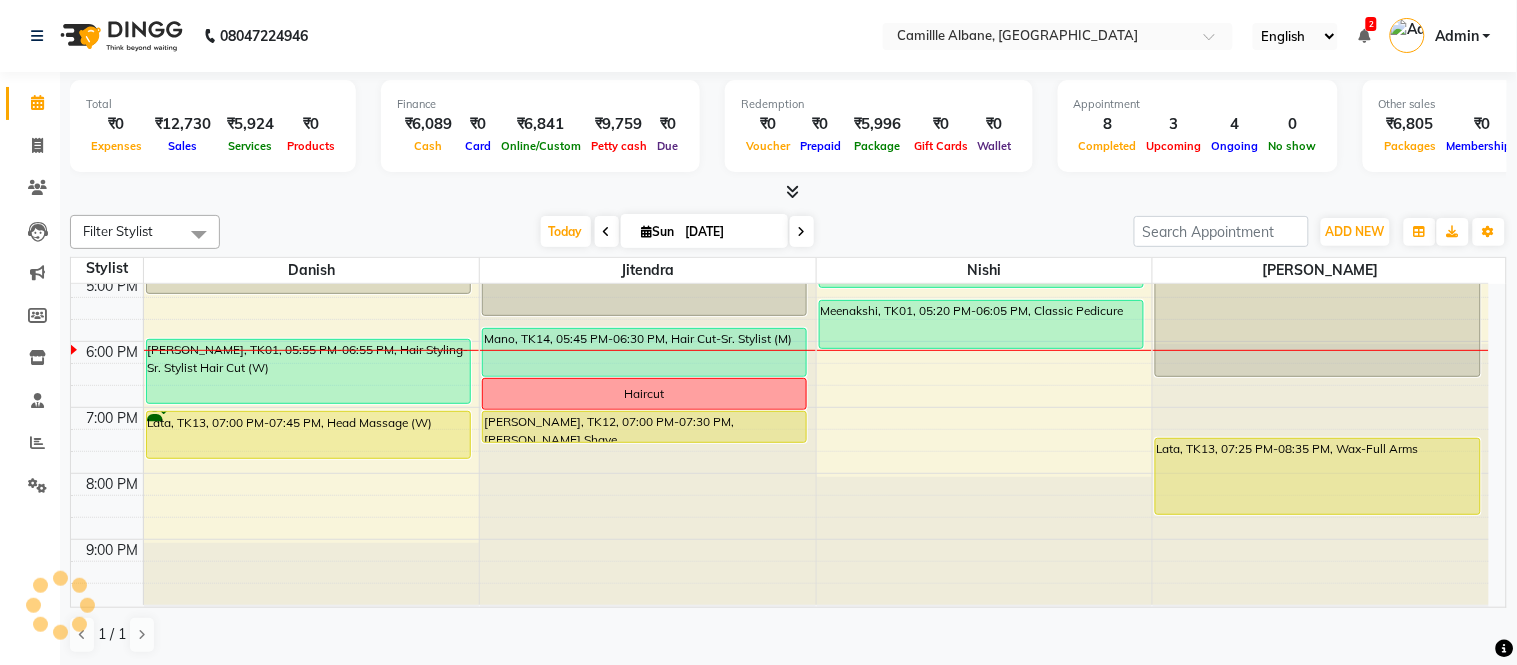 scroll, scrollTop: 604, scrollLeft: 0, axis: vertical 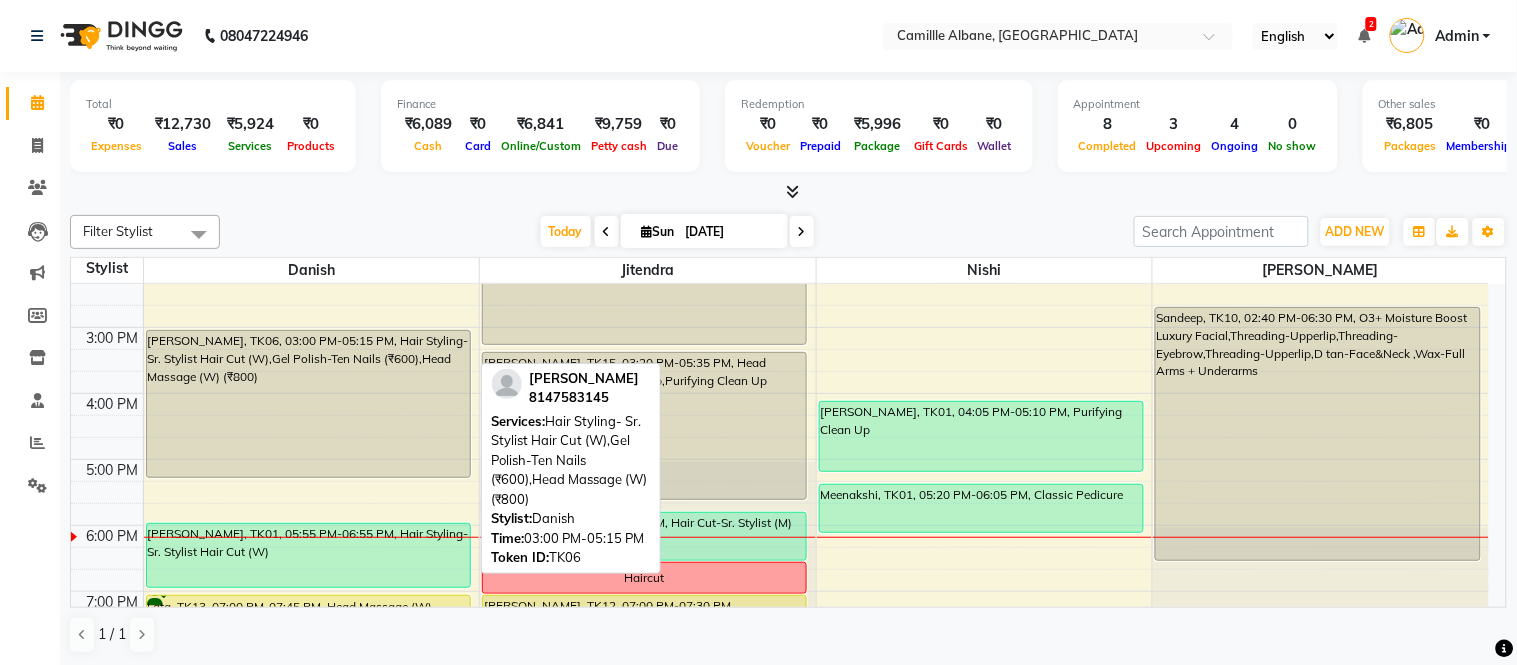 click on "Pravallika, TK06, 03:00 PM-05:15 PM, Hair Styling- Sr. Stylist Hair Cut (W),Gel Polish-Ten Nails (₹600),Head Massage (W) (₹800)" at bounding box center (308, 404) 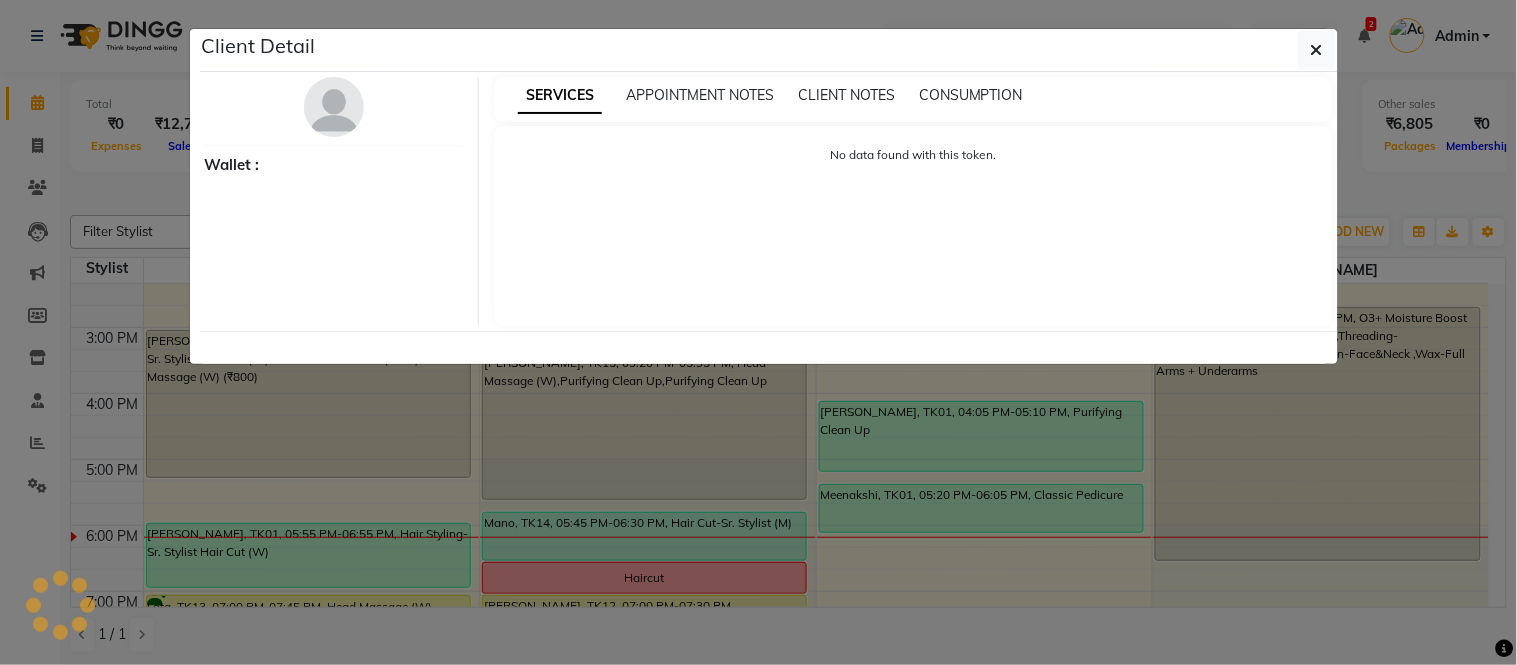 select on "3" 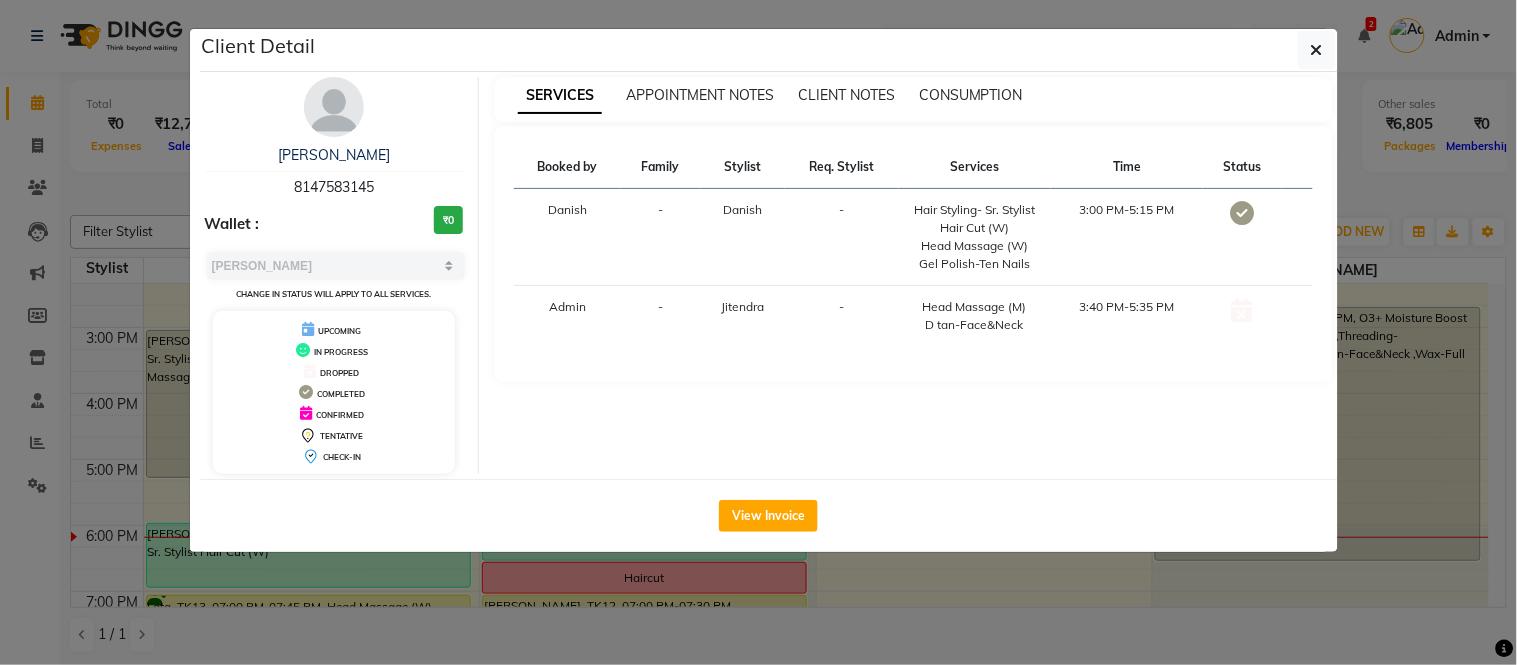 click on "Client Detail  Pravallika    8147583145 Wallet : ₹0 Select MARK DONE UPCOMING Change in status will apply to all services. UPCOMING IN PROGRESS DROPPED COMPLETED CONFIRMED TENTATIVE CHECK-IN SERVICES APPOINTMENT NOTES CLIENT NOTES CONSUMPTION Booked by Family Stylist Req. Stylist Services Time Status  Danish  - Danish -  Hair Styling- Sr. Stylist Hair Cut (W)   Head Massage (W)   Gel Polish-Ten Nails   3:00 PM-5:15 PM   Admin  - Jitendra -  Head Massage (M)   D tan-Face&Neck    3:40 PM-5:35 PM   View Invoice" 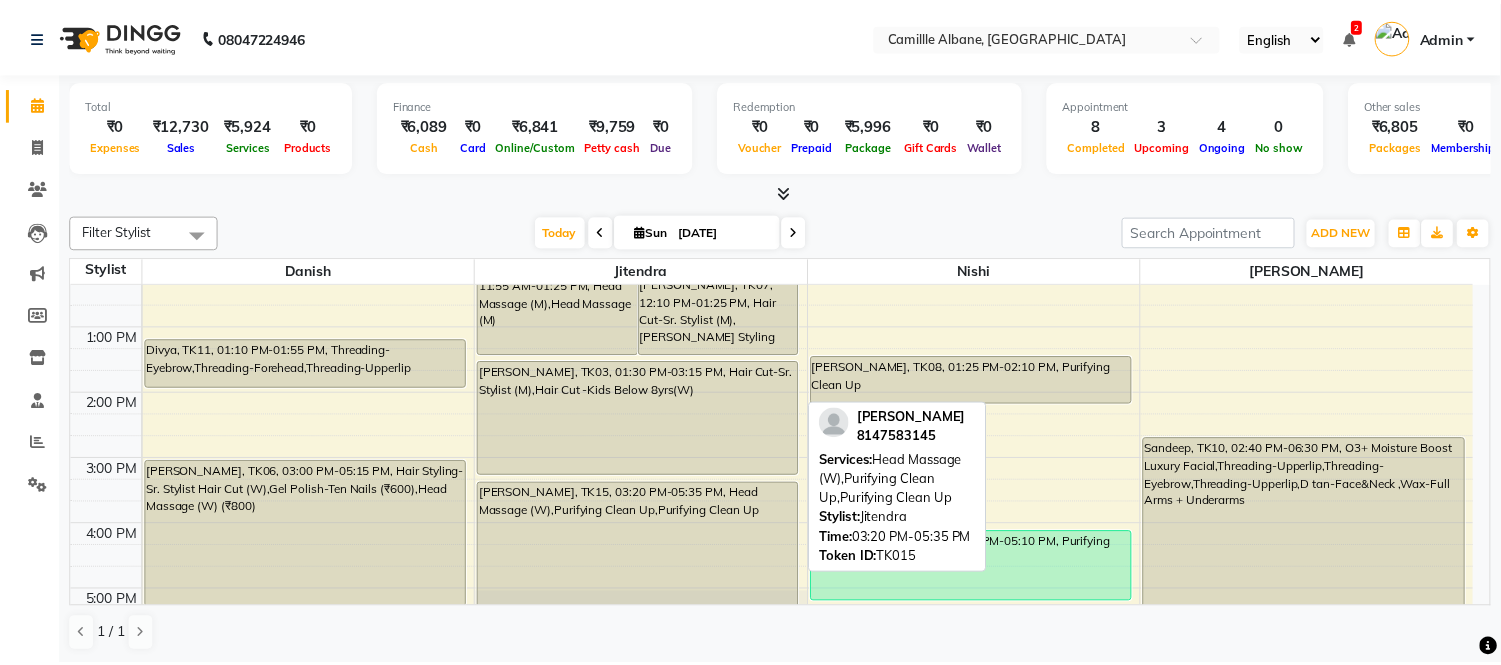 scroll, scrollTop: 234, scrollLeft: 0, axis: vertical 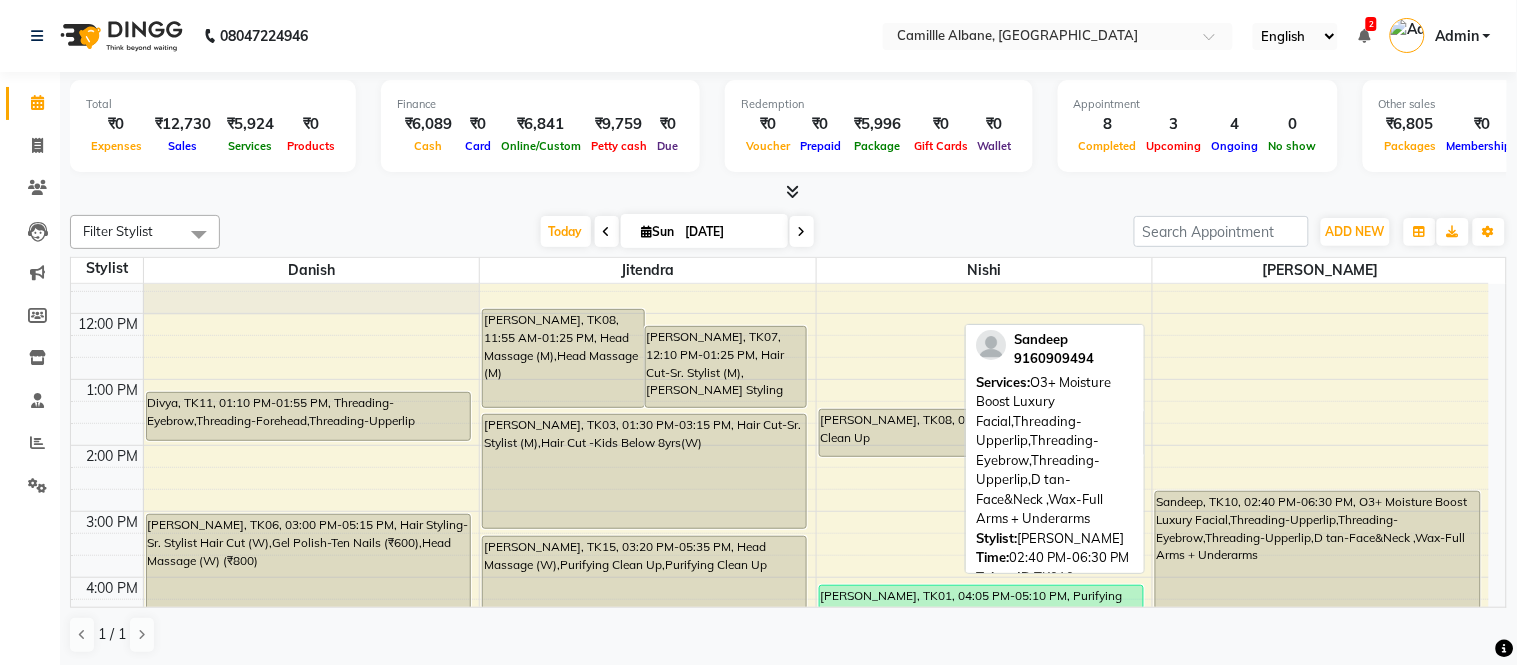 click on "Sandeep, TK10, 02:40 PM-06:30 PM, O3+ Moisture Boost Luxury Facial,Threading-Upperlip,Threading-Eyebrow,Threading-Upperlip,D tan-Face&Neck ,Wax-Full Arms + Underarms" at bounding box center (1318, 618) 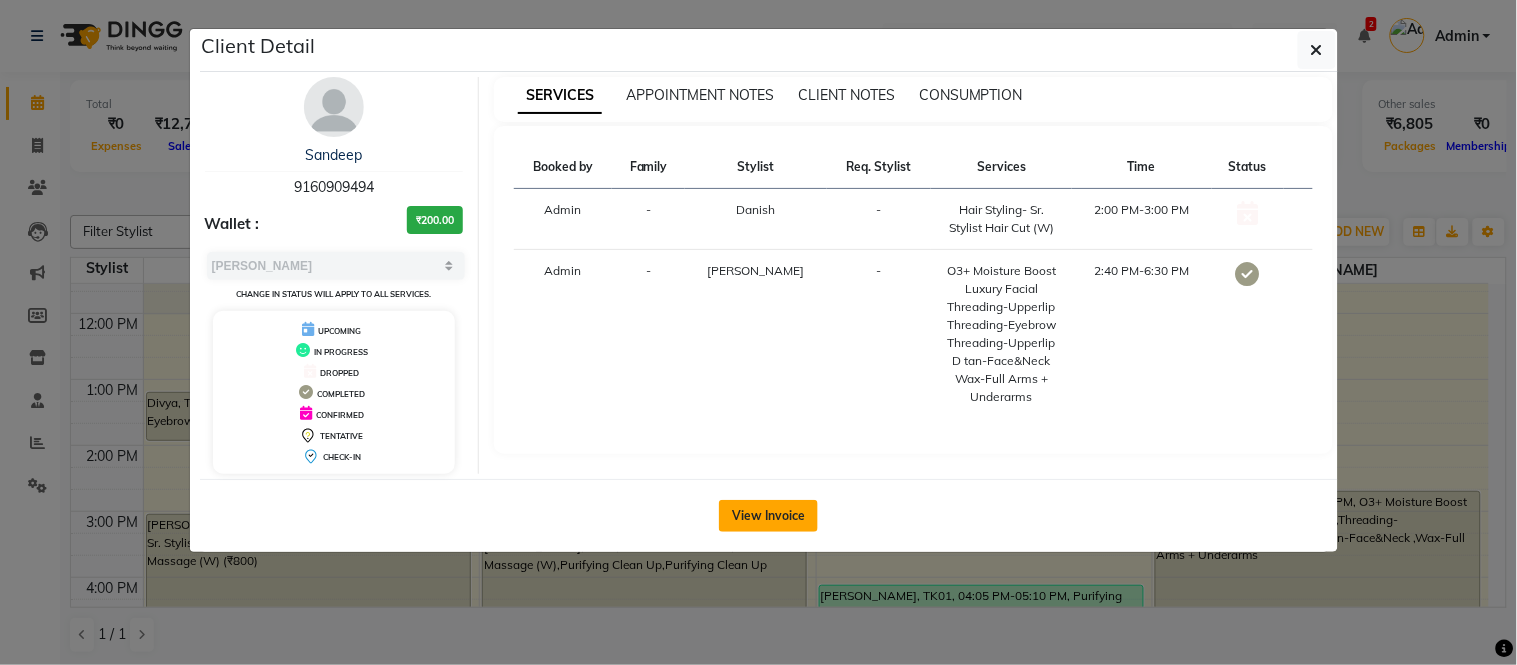 click on "View Invoice" 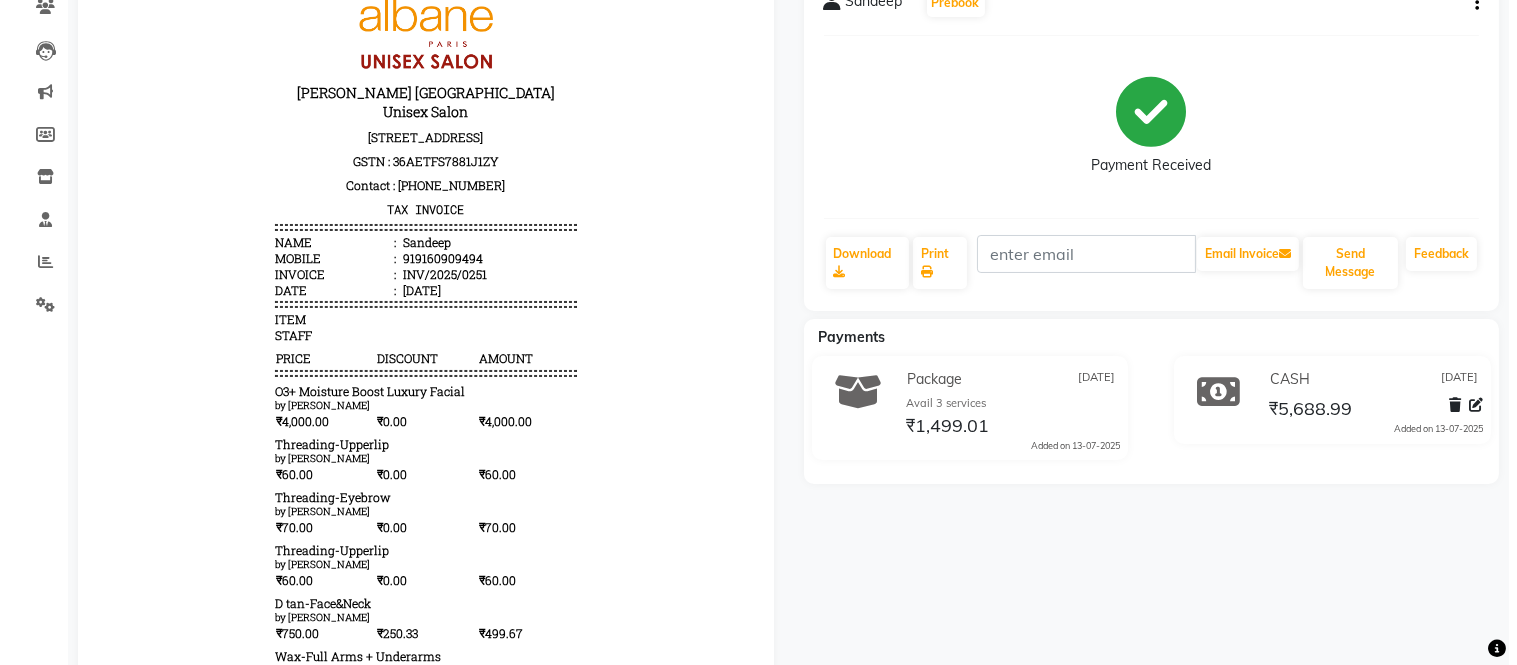 scroll, scrollTop: 0, scrollLeft: 0, axis: both 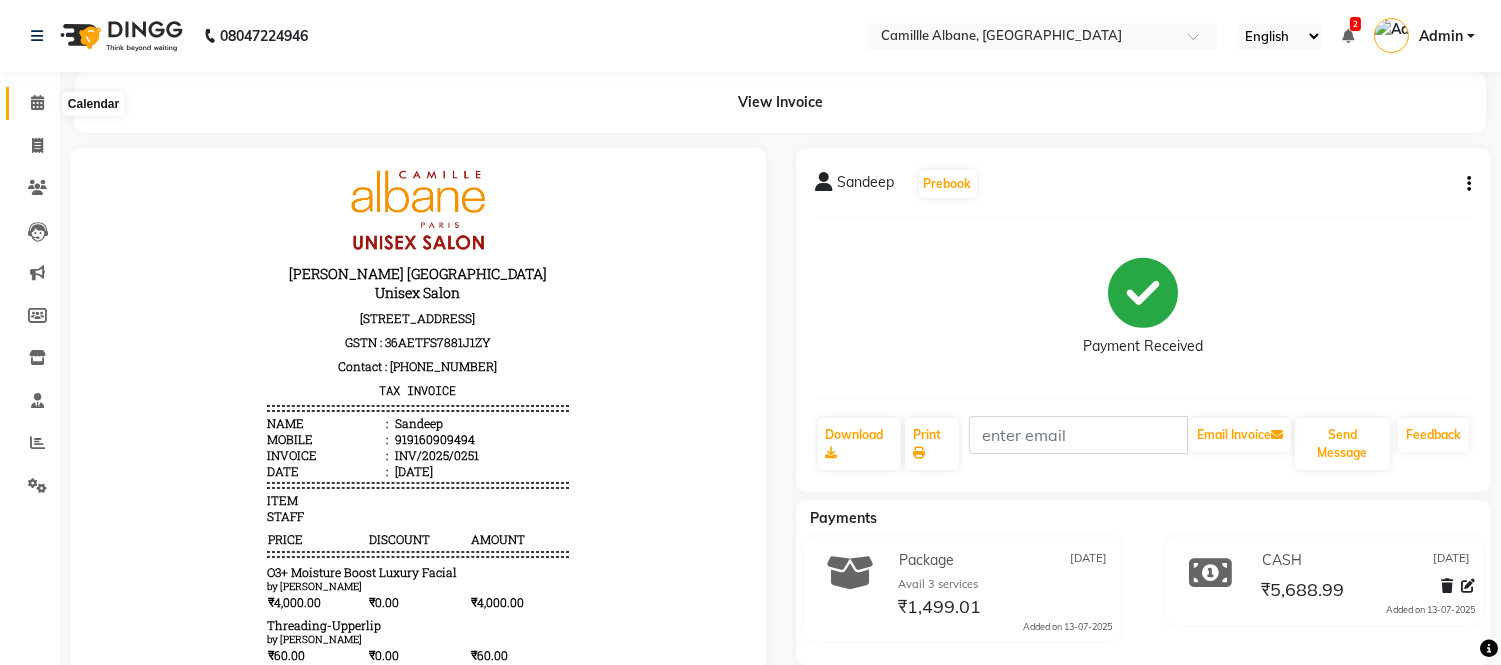 click 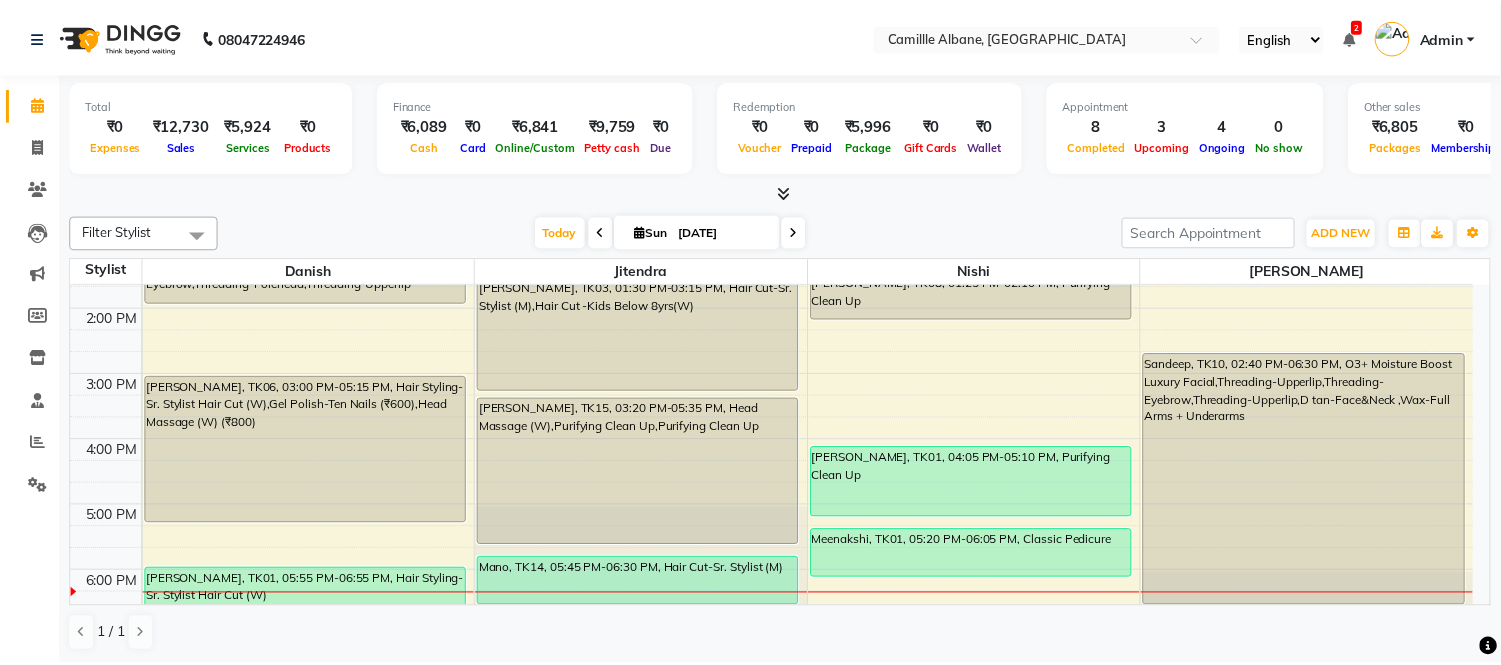 scroll, scrollTop: 555, scrollLeft: 0, axis: vertical 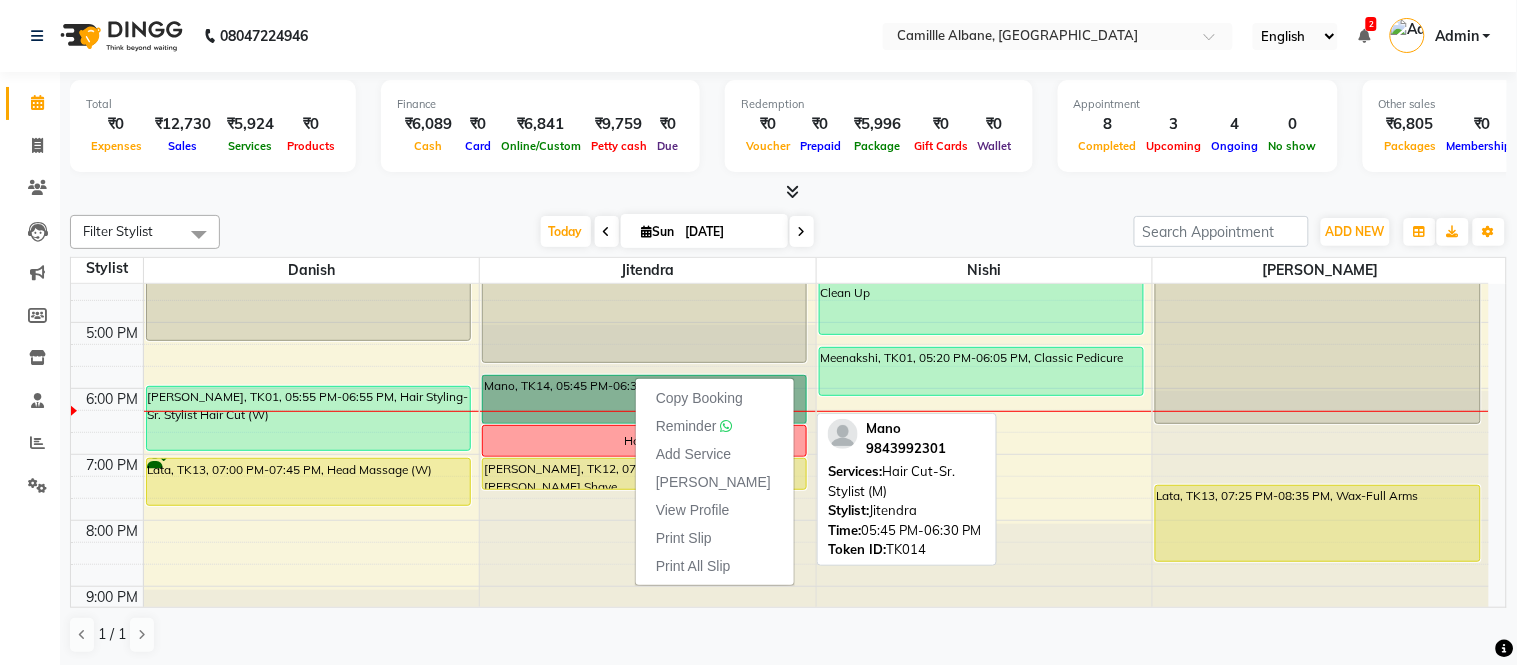 click on "Mano, TK14, 05:45 PM-06:30 PM, Hair Cut-Sr. Stylist (M)" at bounding box center (644, 399) 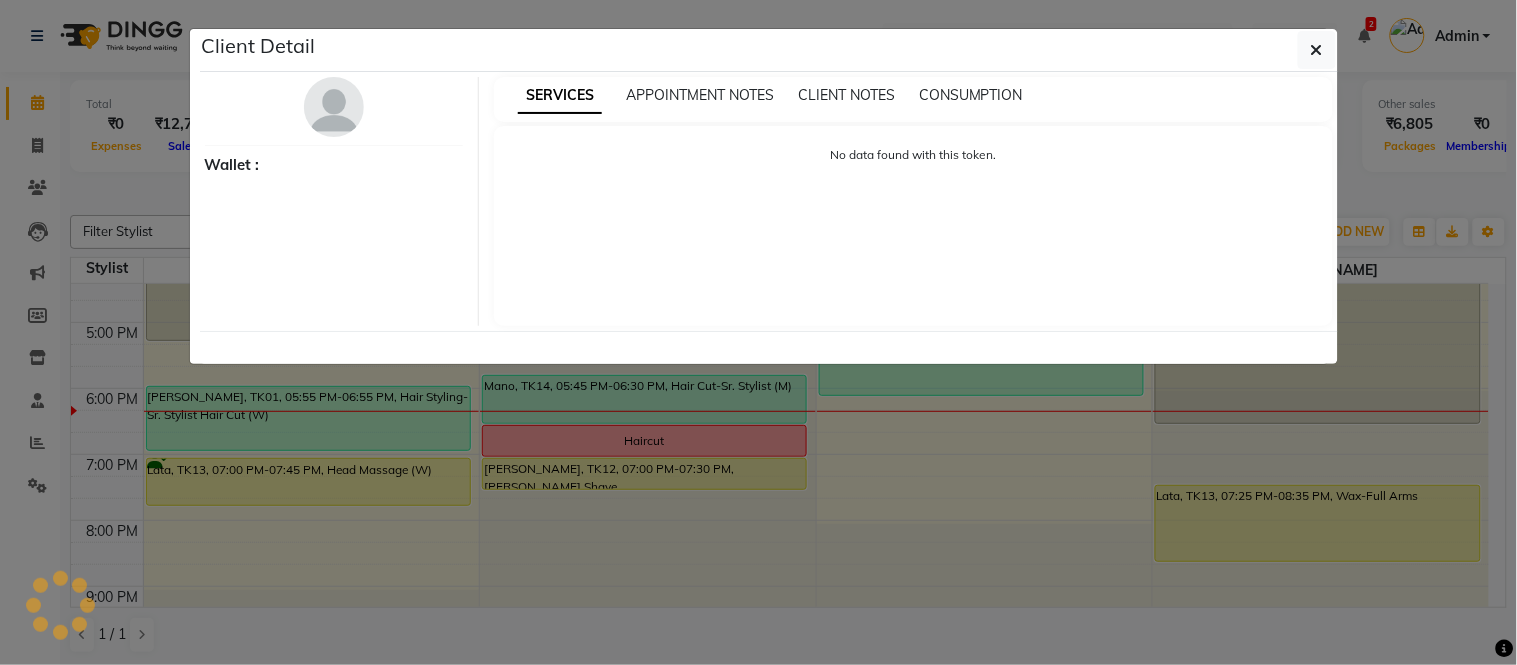 select on "1" 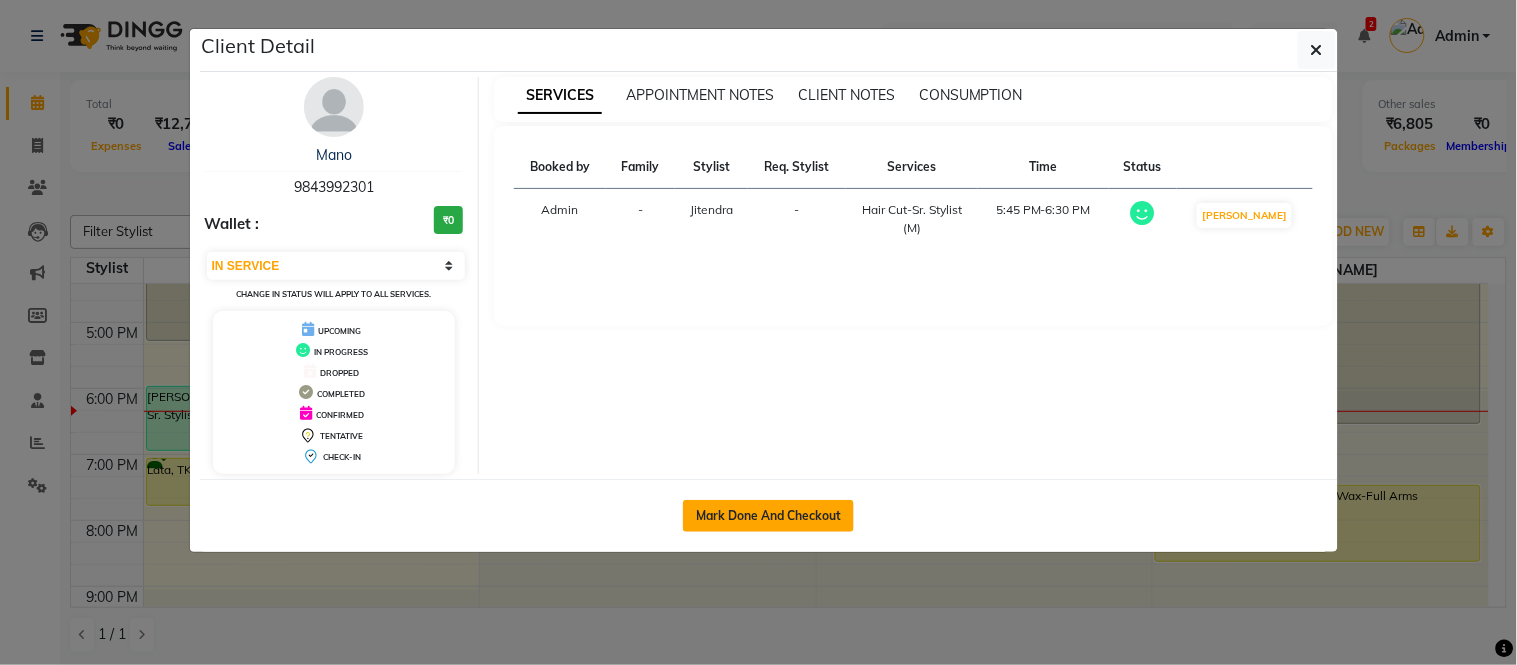 click on "Mark Done And Checkout" 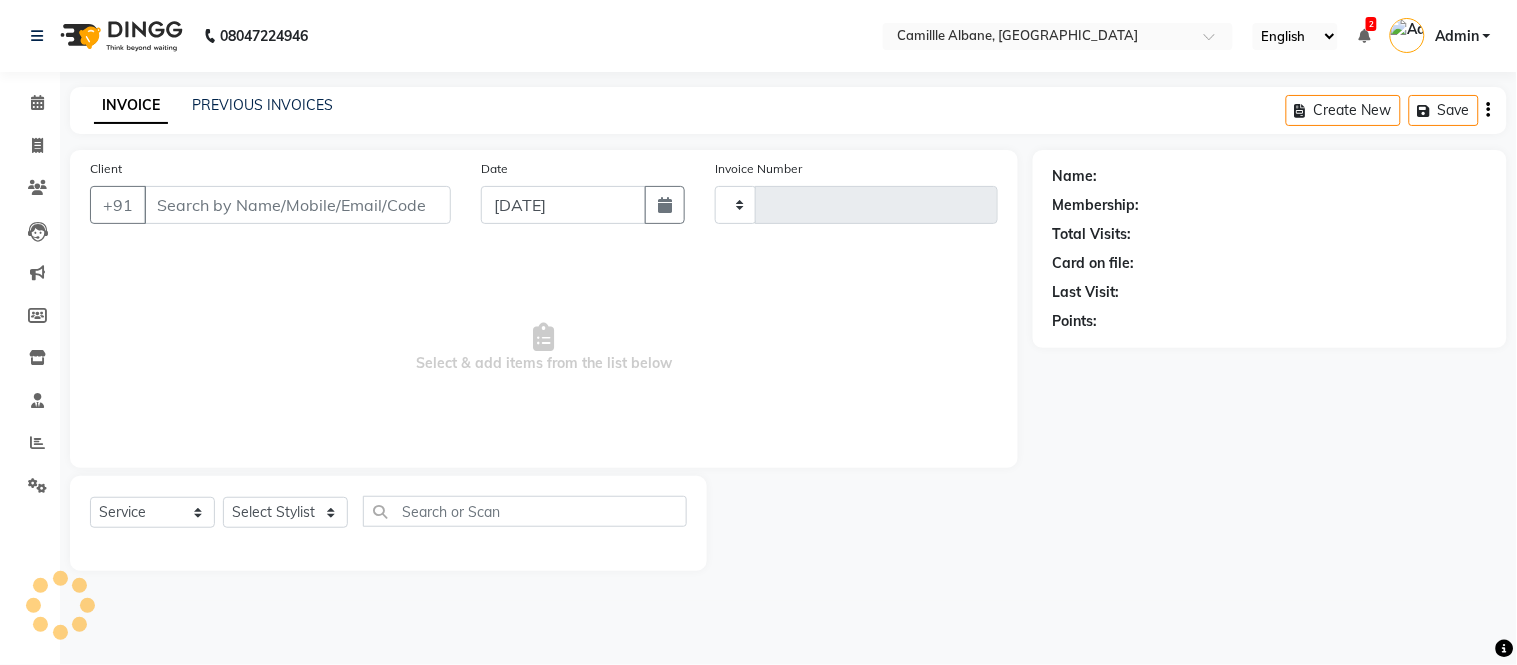 type on "0748" 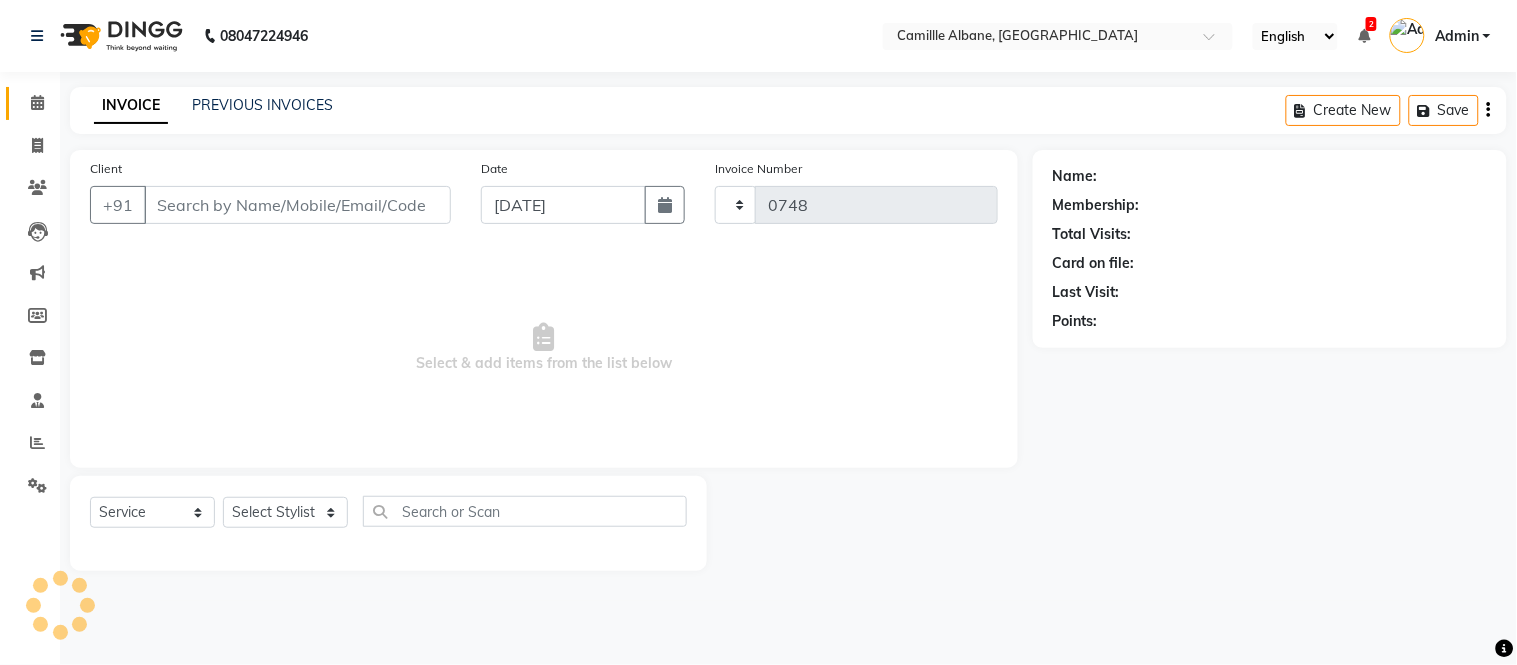 select on "7025" 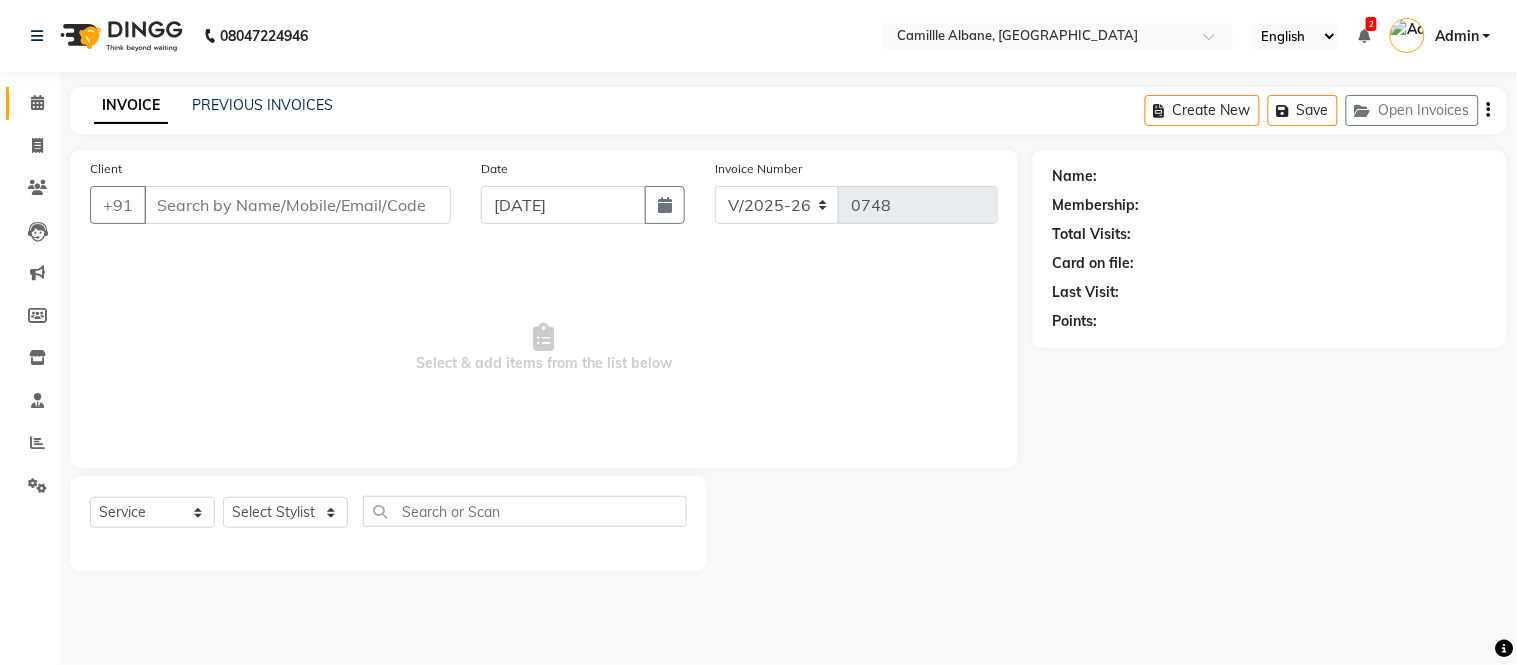 type on "9843992301" 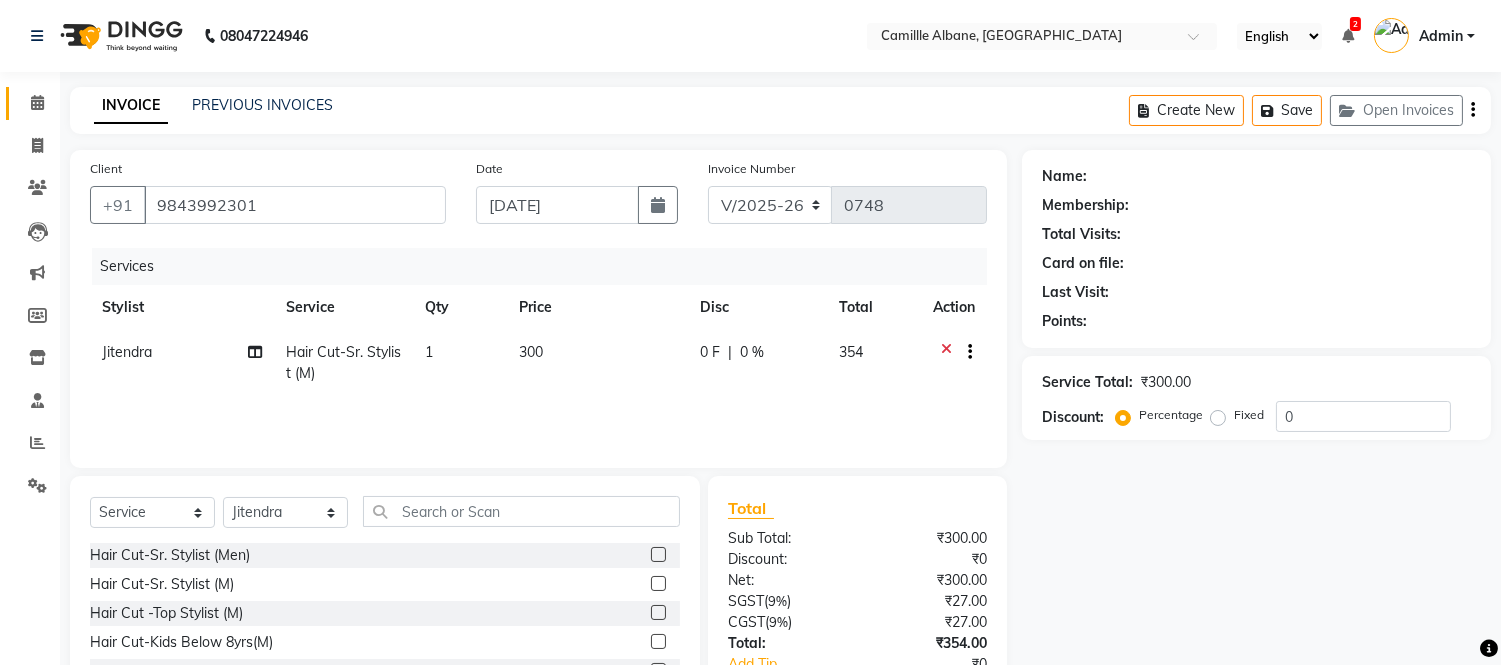 select on "1: Object" 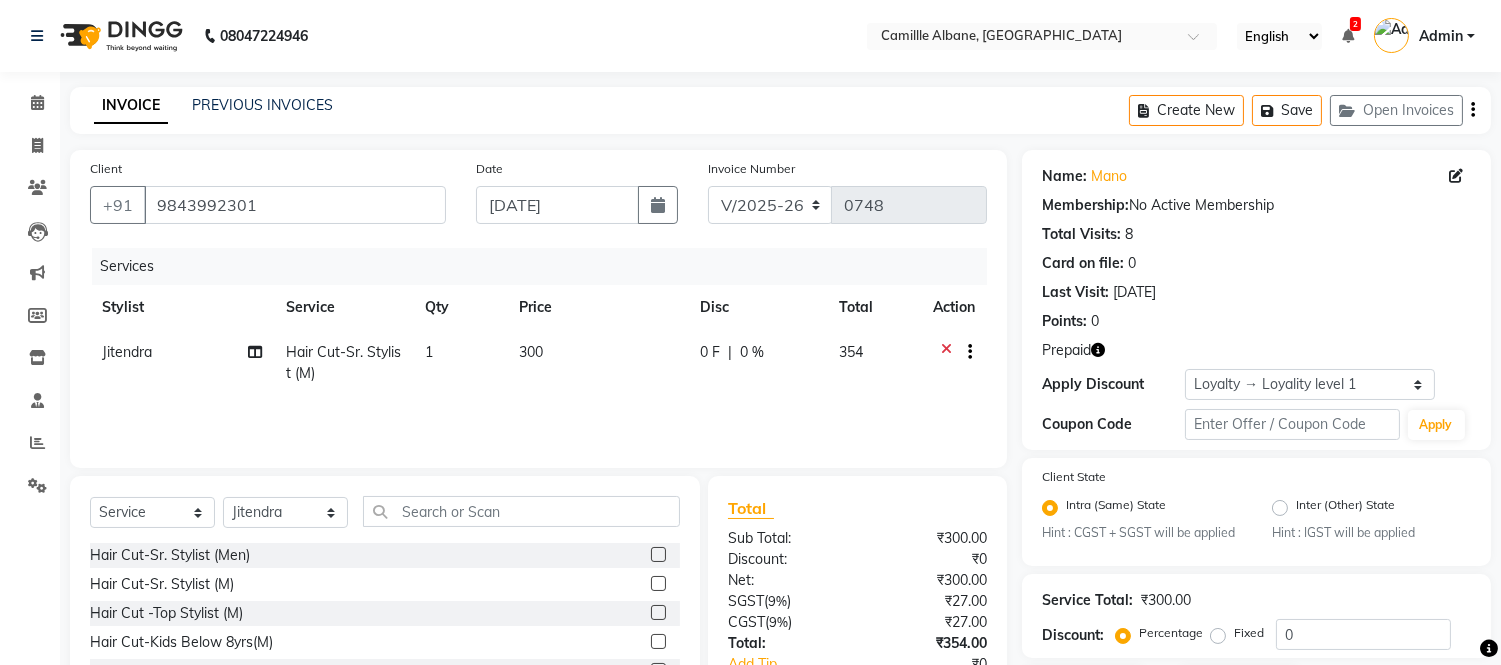 click 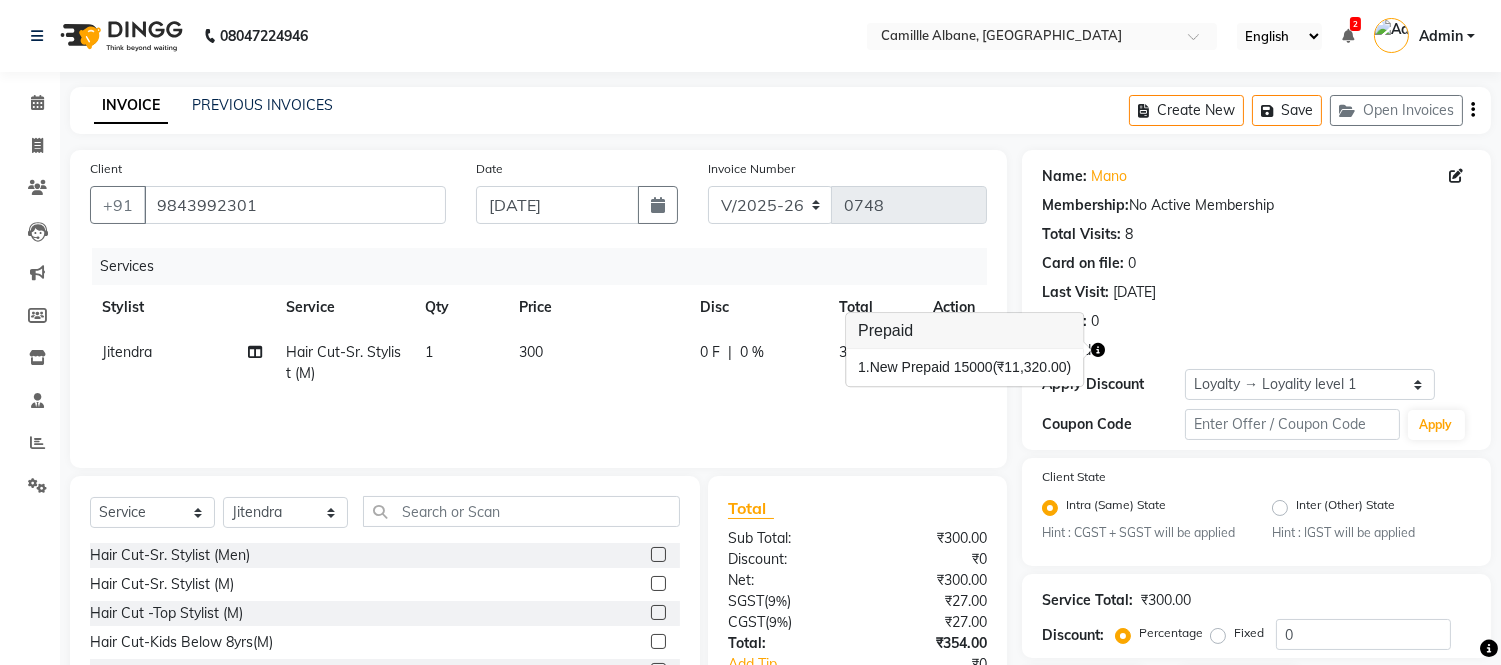 click on "Services Stylist Service Qty Price Disc Total Action Jitendra Hair Cut-Sr. Stylist (M) 1 300 0 F | 0 % 354" 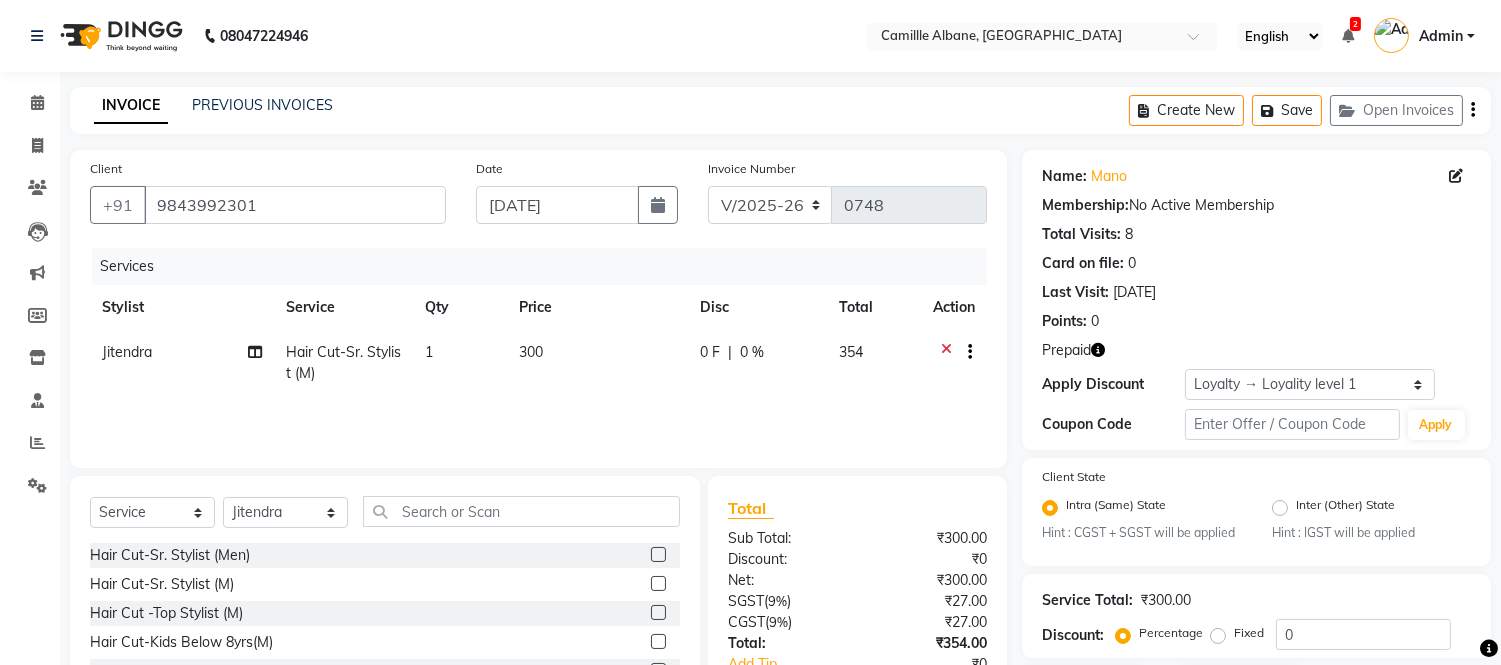 scroll, scrollTop: 170, scrollLeft: 0, axis: vertical 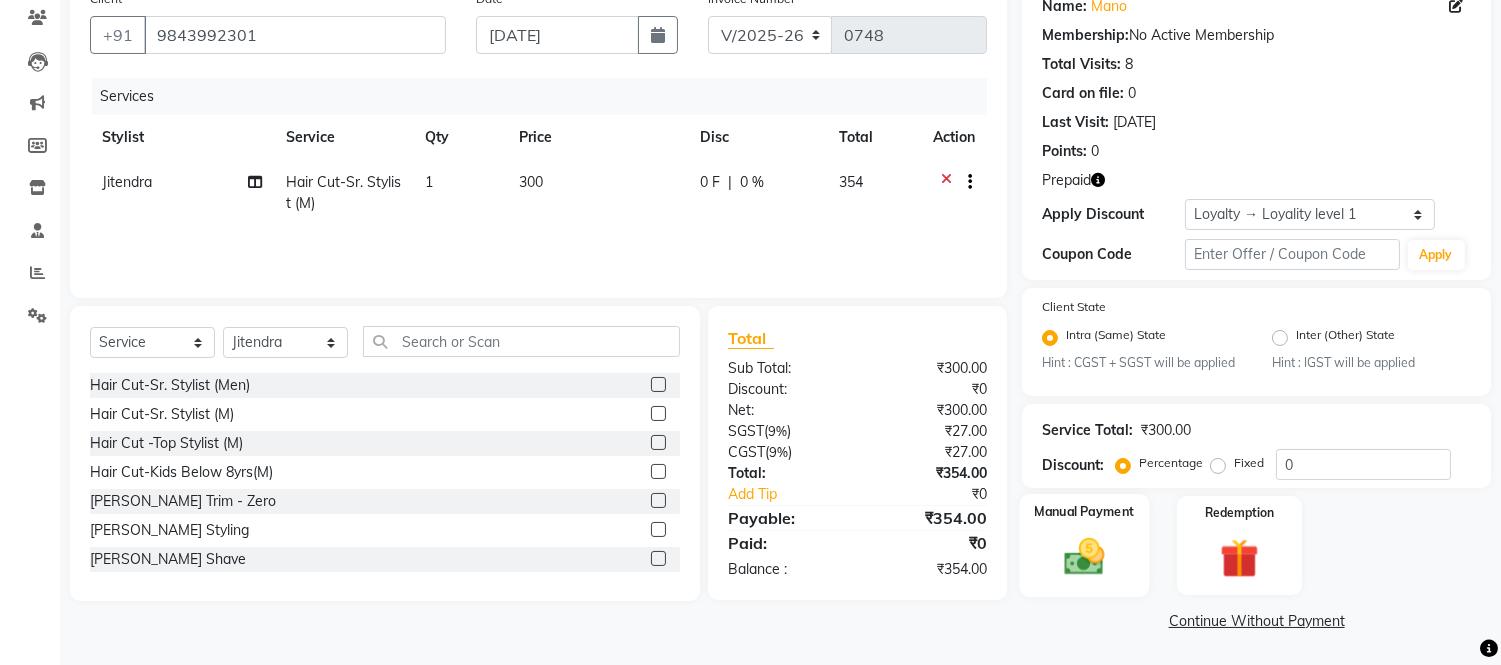 click 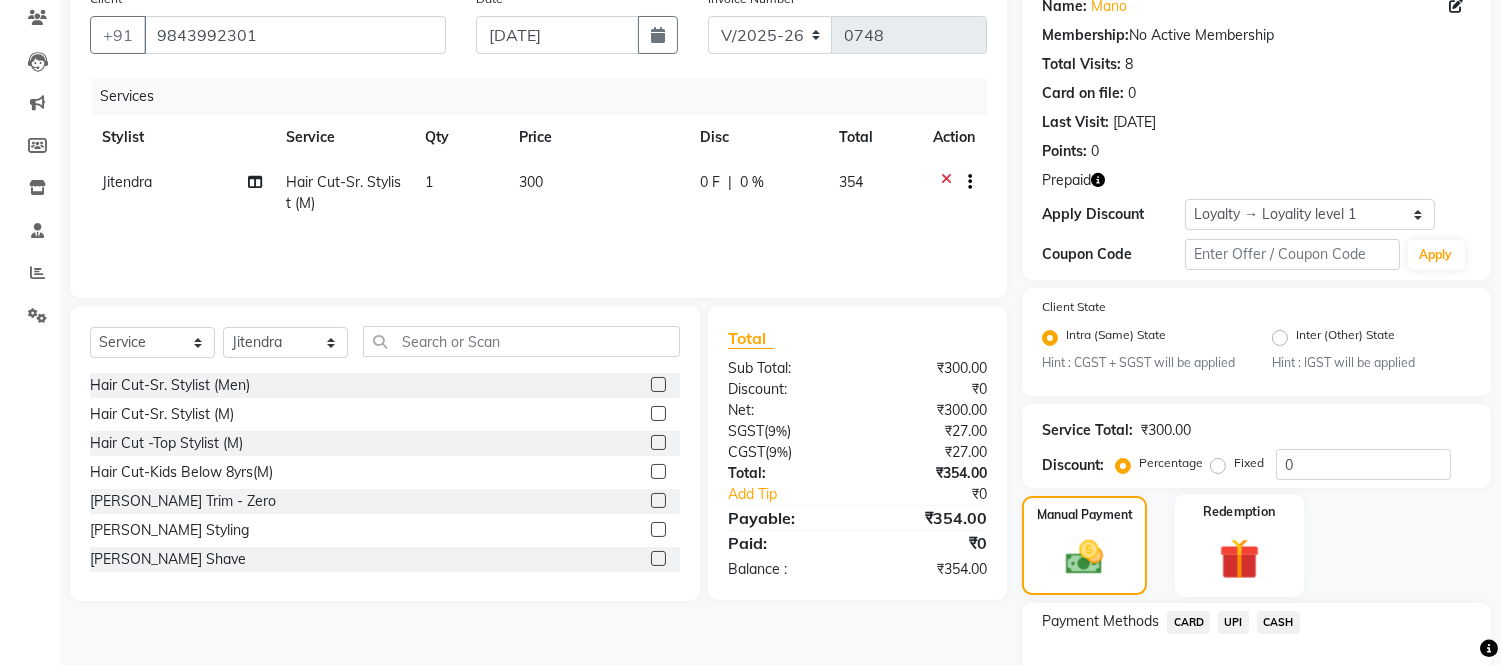 click 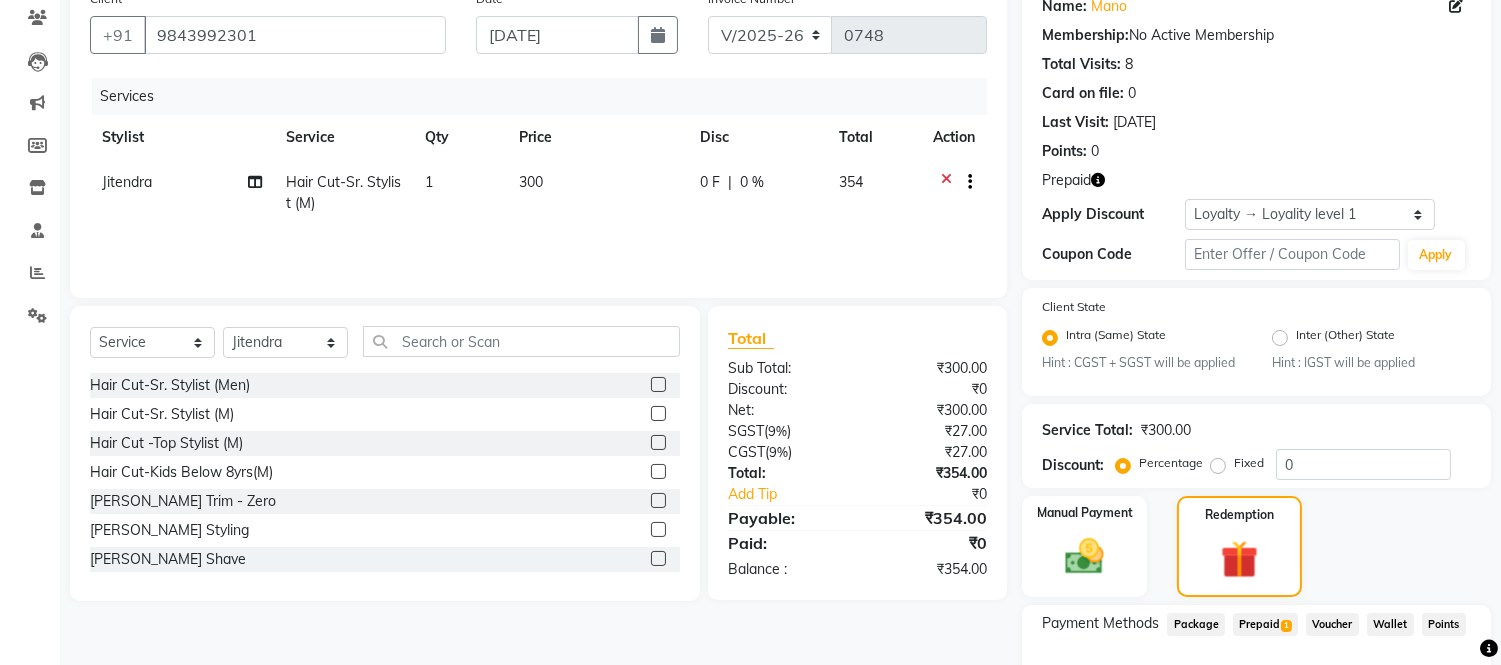 click on "1" 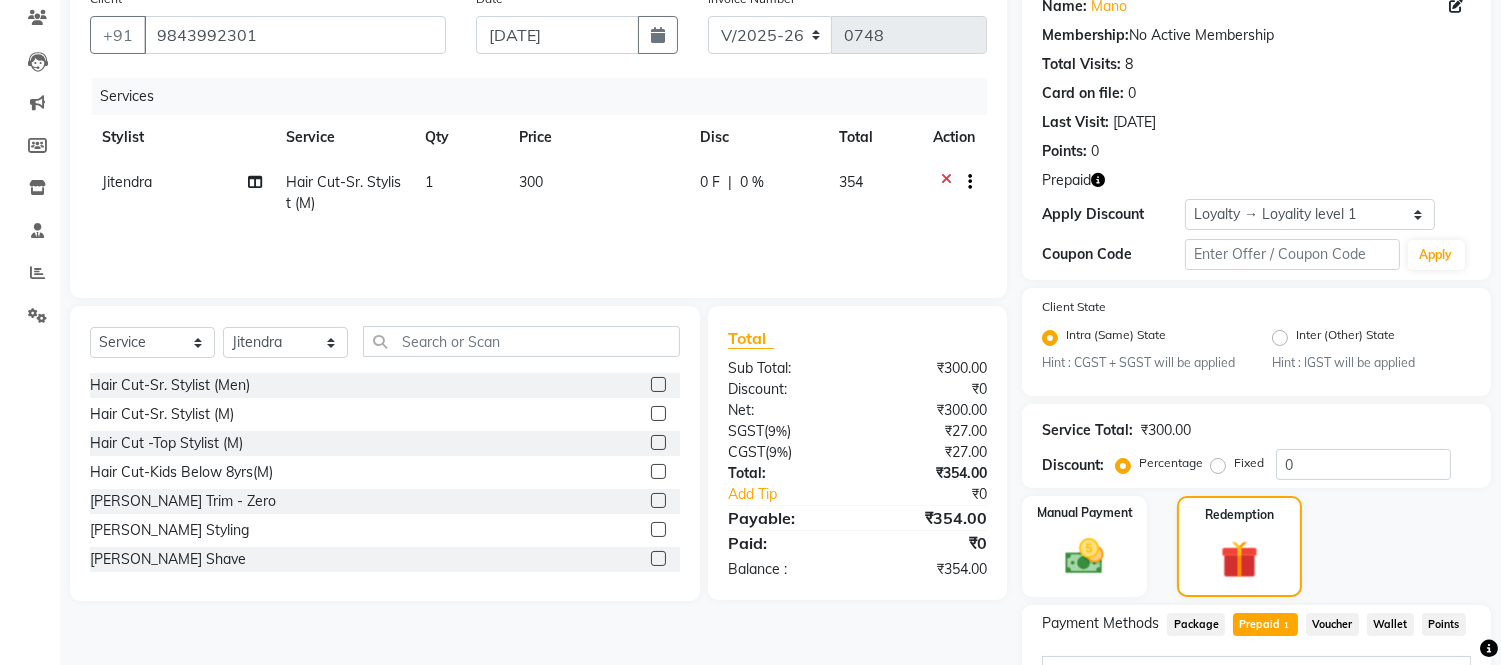 scroll, scrollTop: 315, scrollLeft: 0, axis: vertical 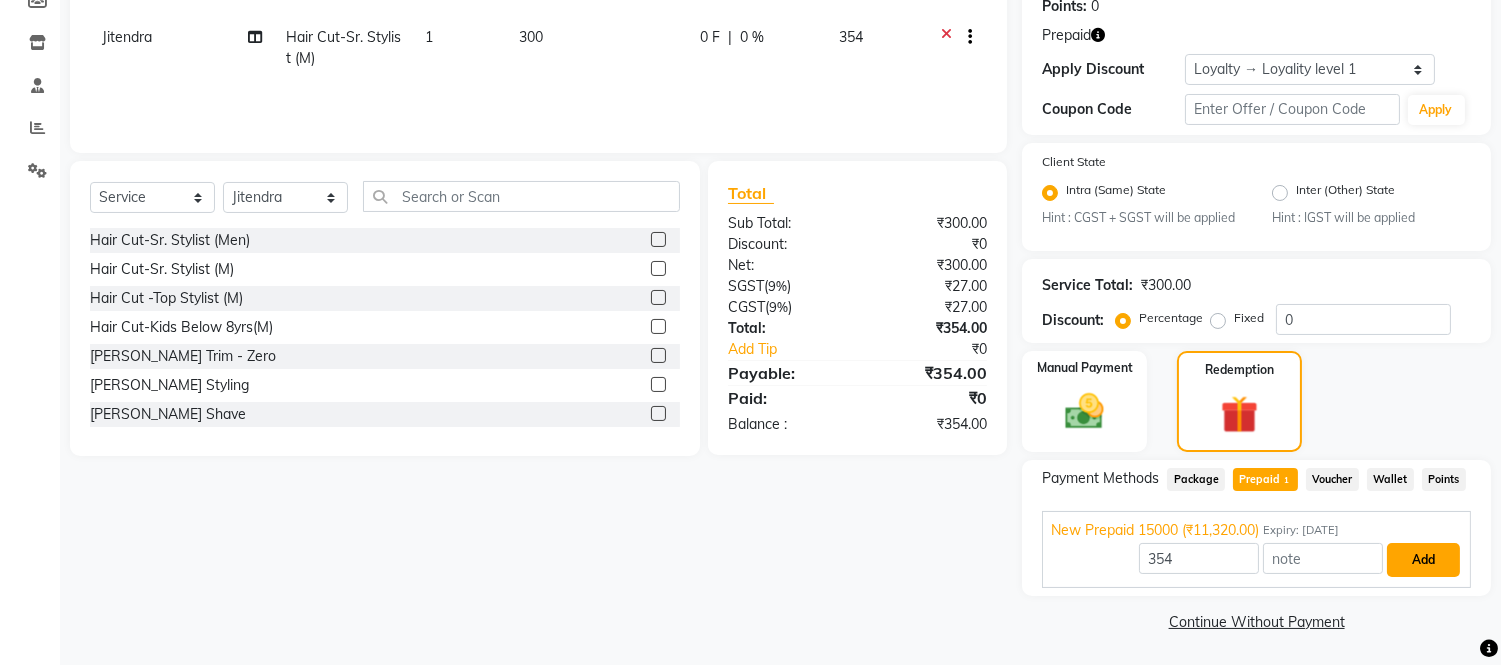 click on "Add" at bounding box center (1423, 560) 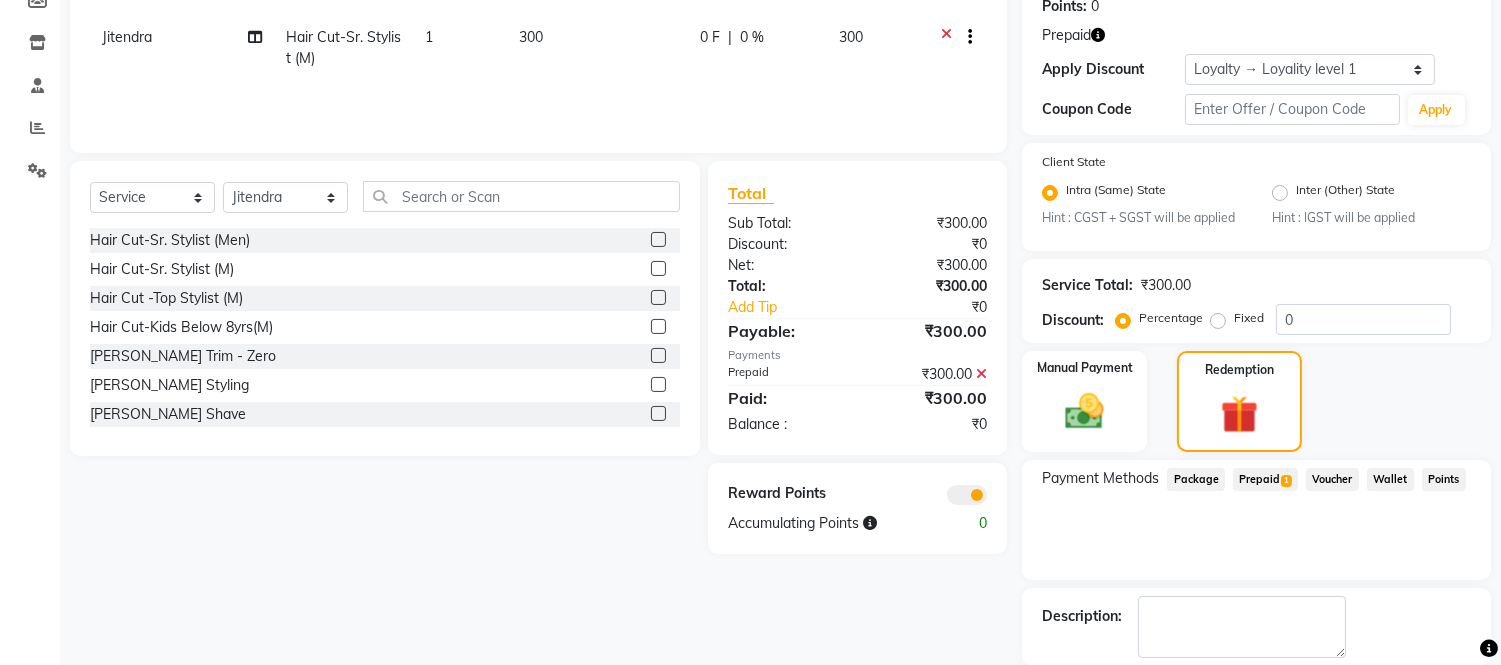 scroll, scrollTop: 412, scrollLeft: 0, axis: vertical 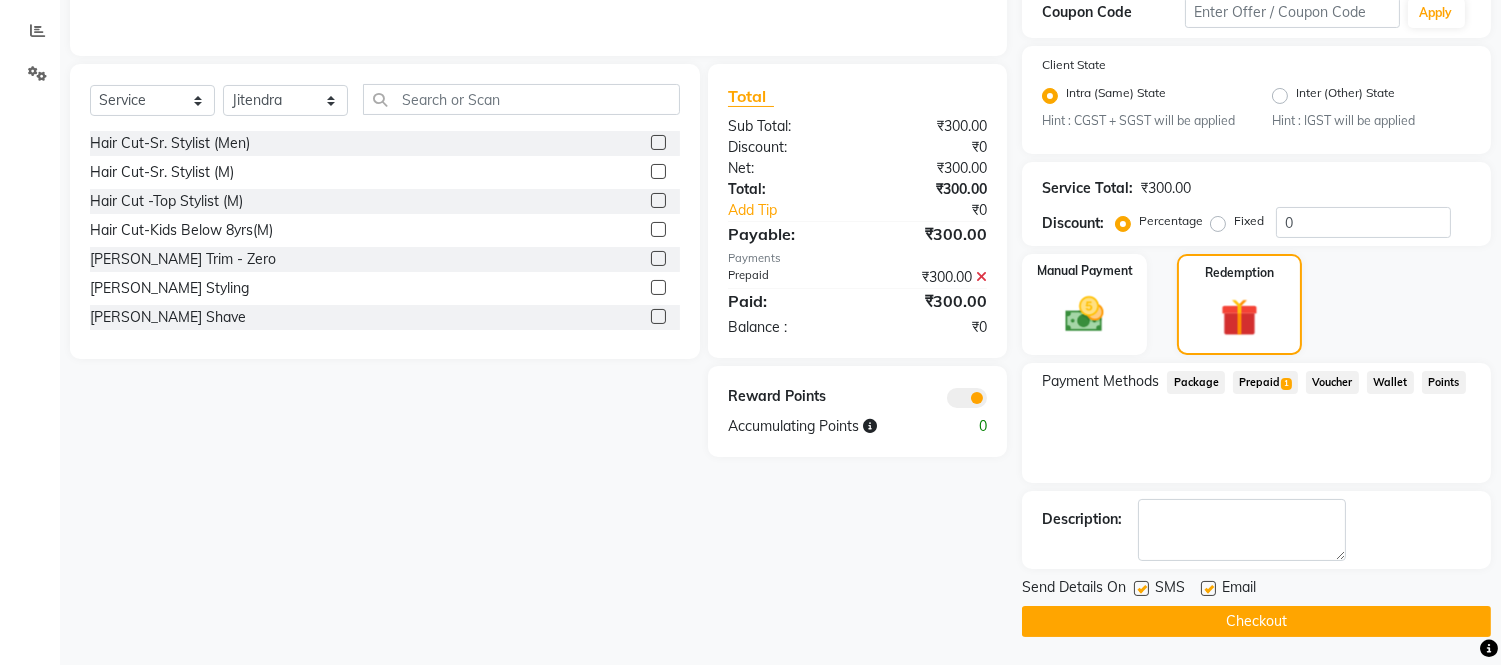 click on "Checkout" 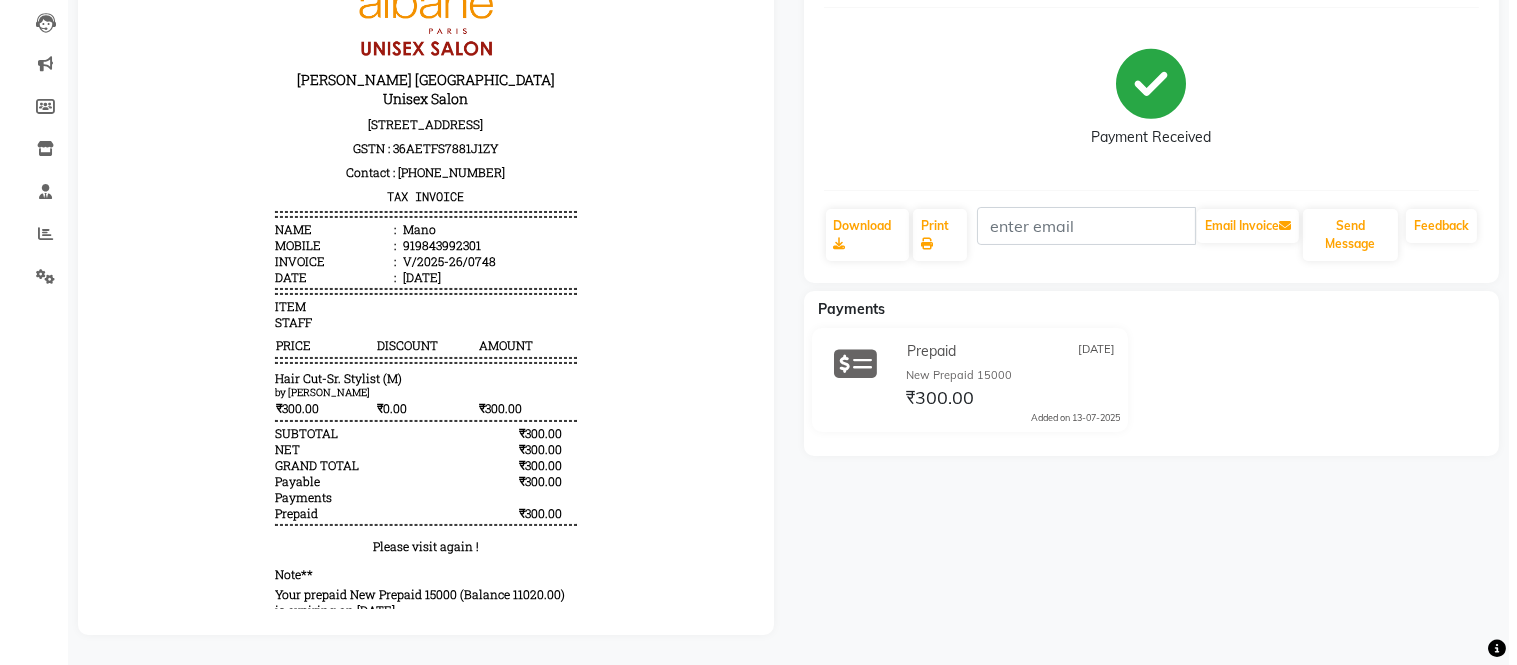 scroll, scrollTop: 0, scrollLeft: 0, axis: both 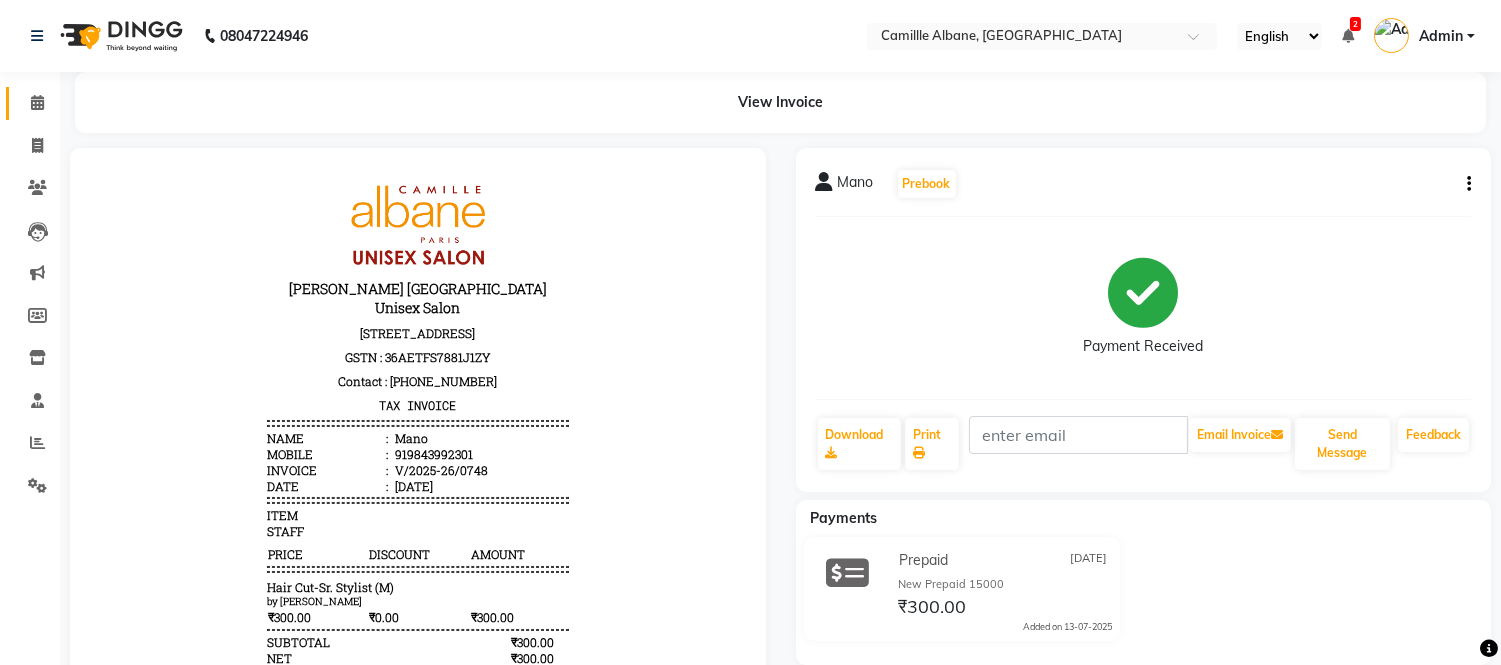click on "Calendar" 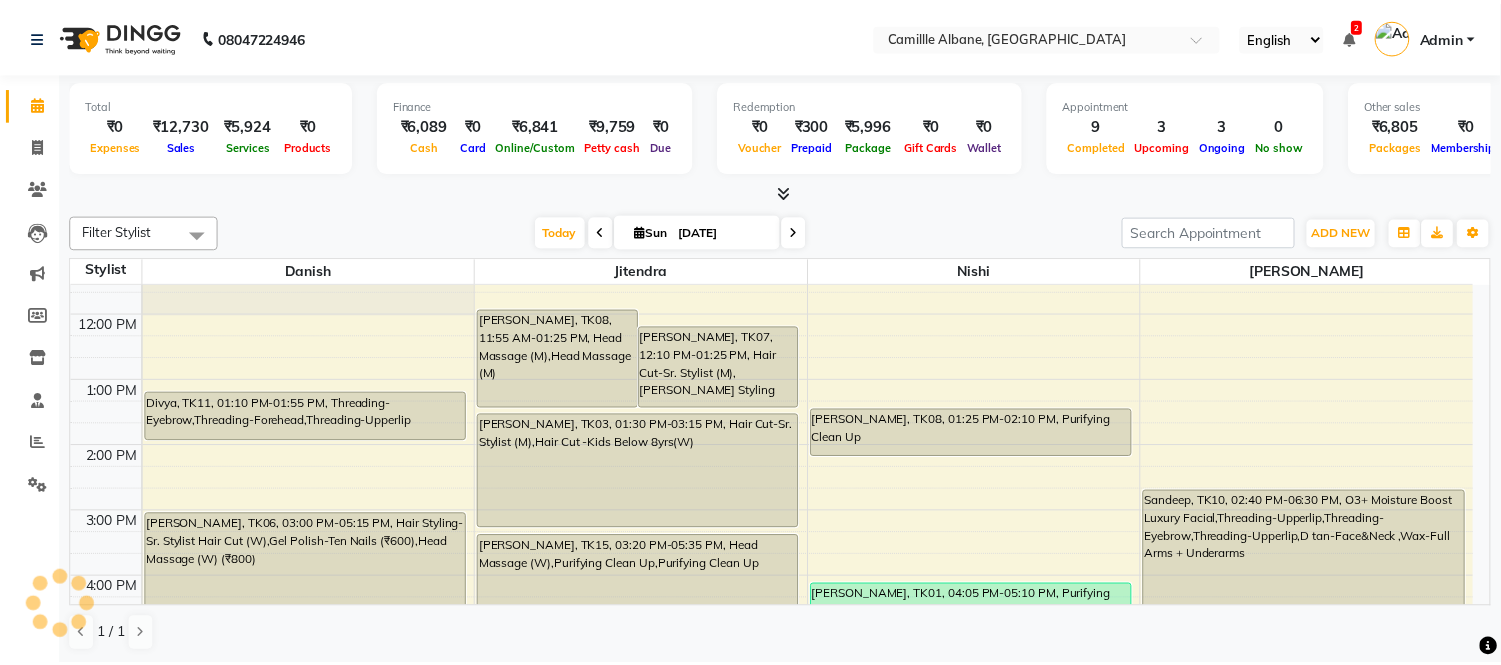 scroll, scrollTop: 418, scrollLeft: 0, axis: vertical 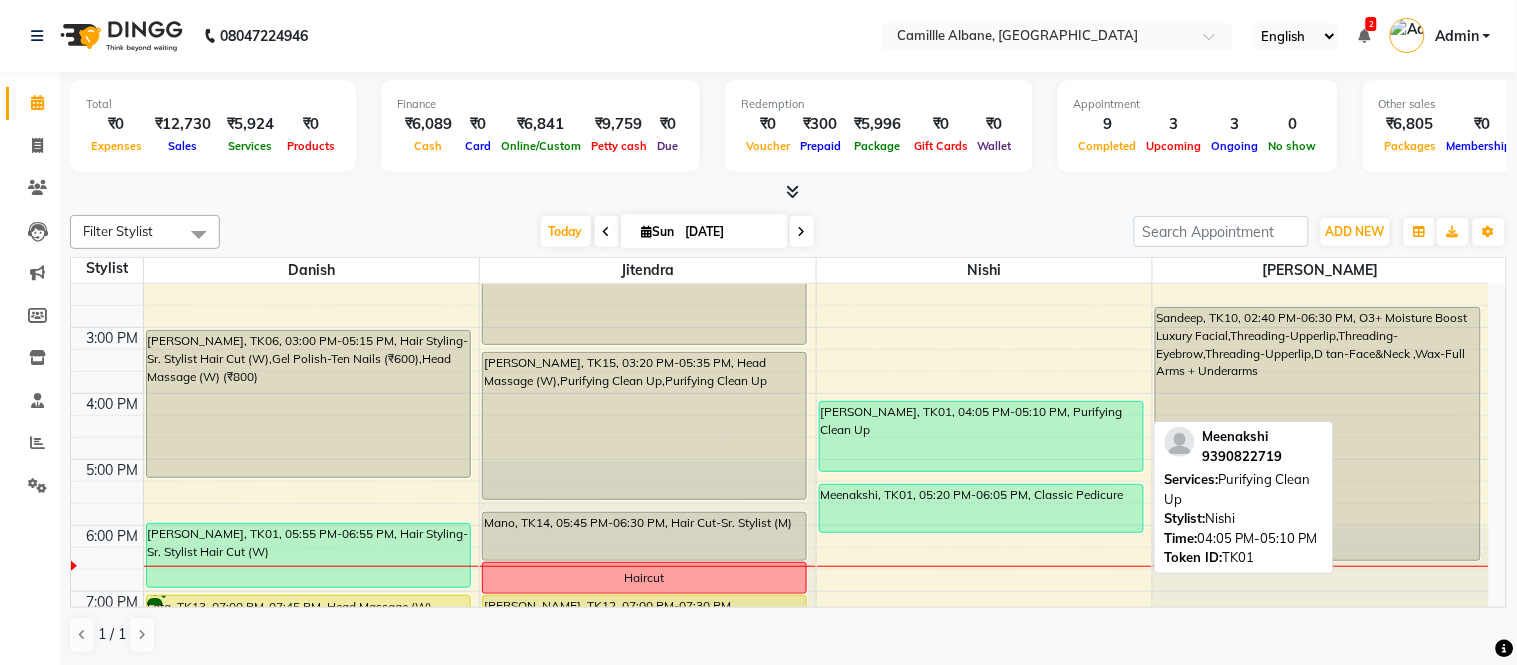 click on "Meenakshi, TK01, 04:05 PM-05:10 PM, Purifying Clean Up" at bounding box center [981, 436] 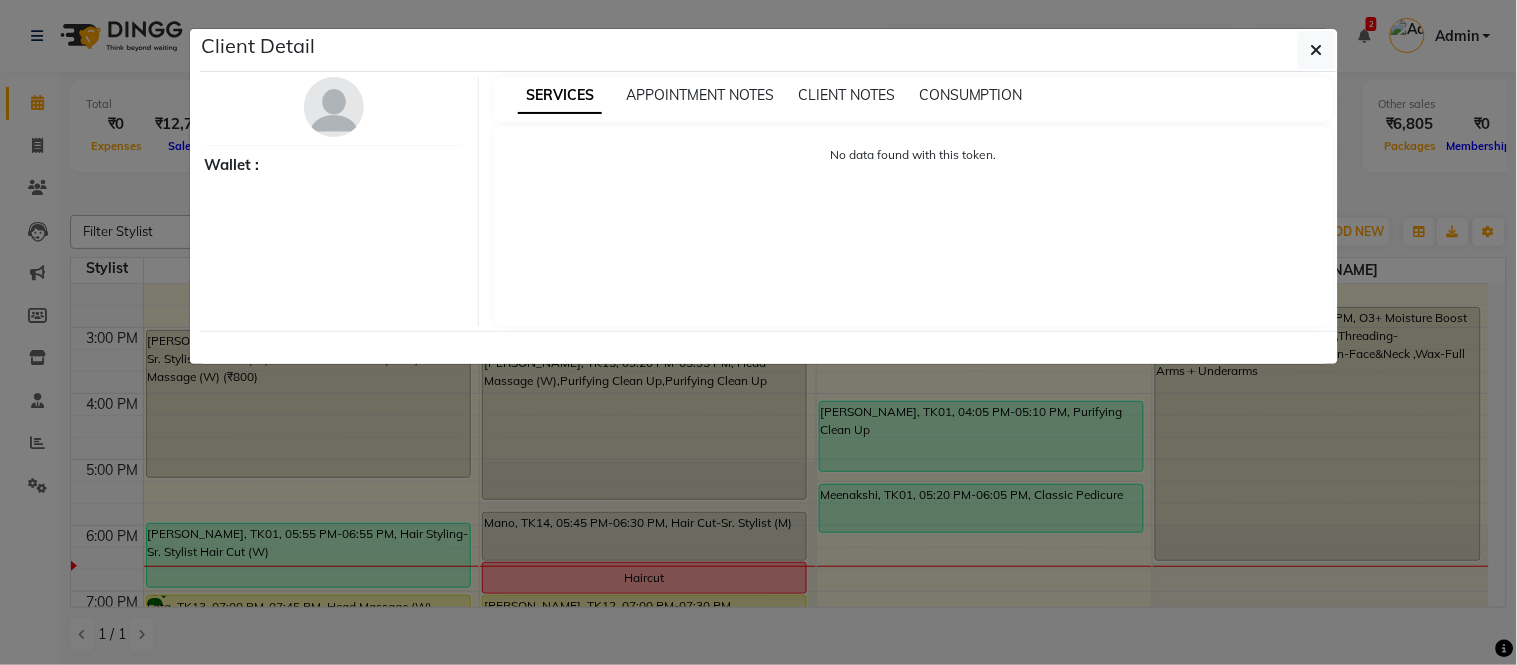 select on "1" 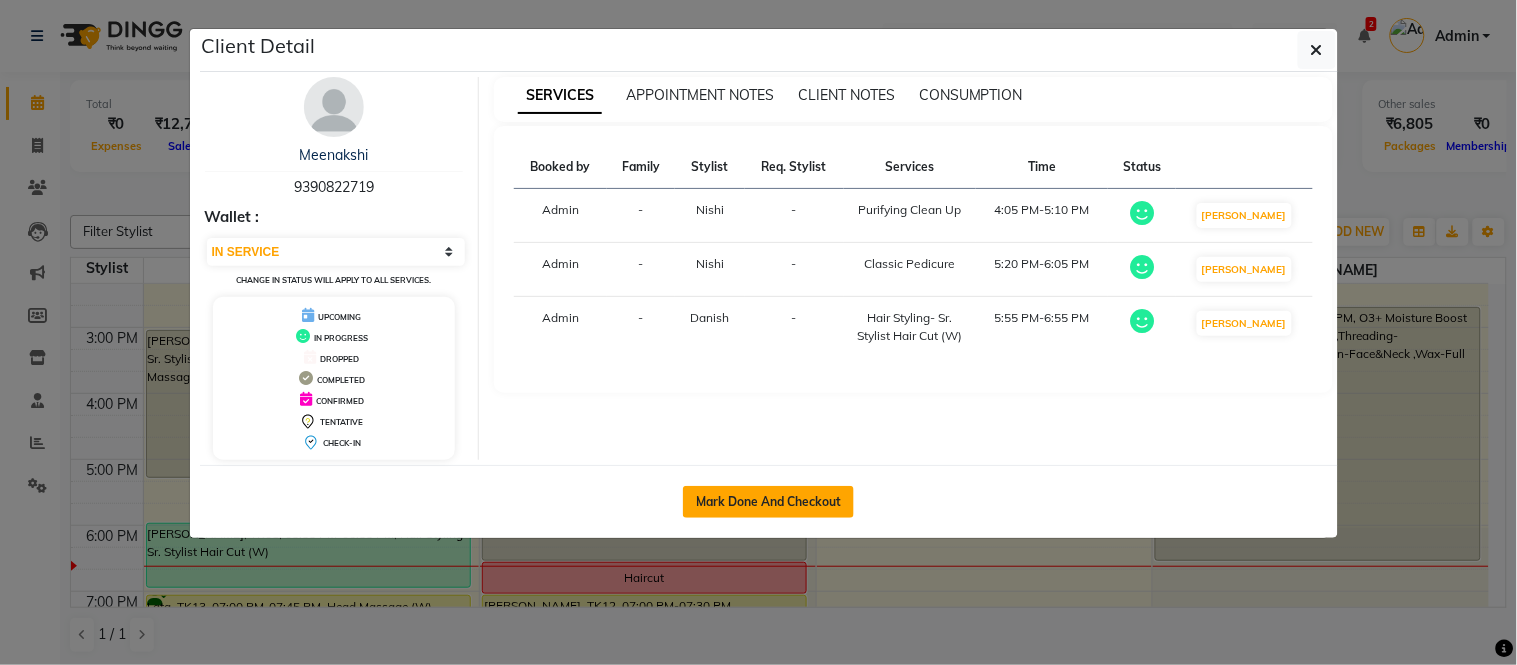 click on "Mark Done And Checkout" 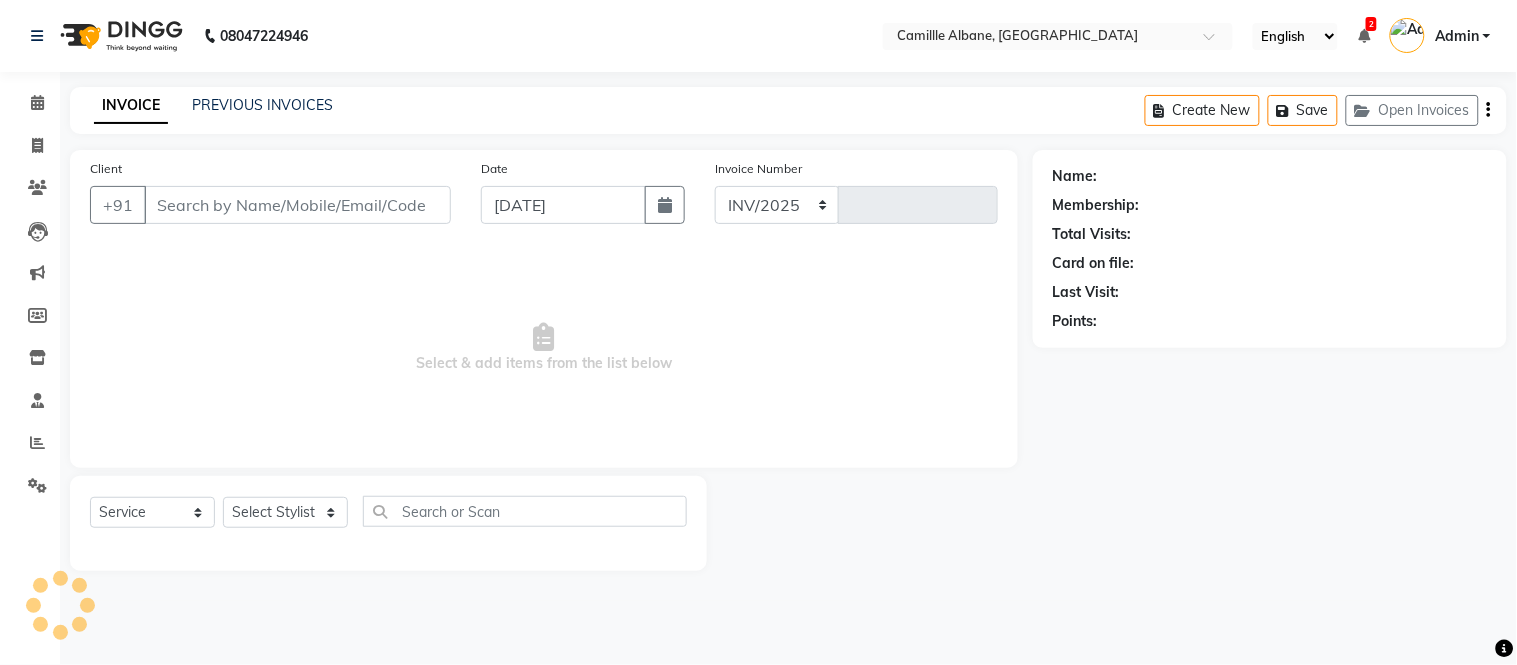select on "7025" 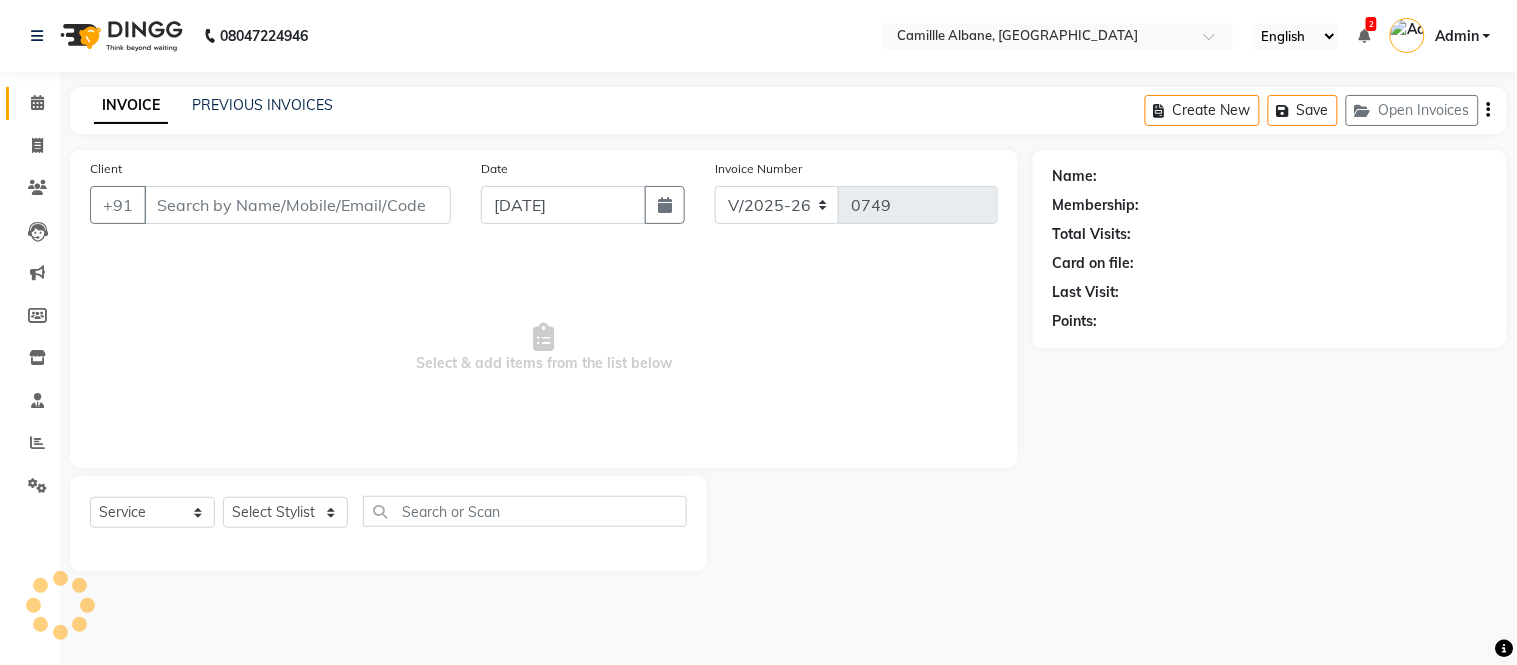 type on "9390822719" 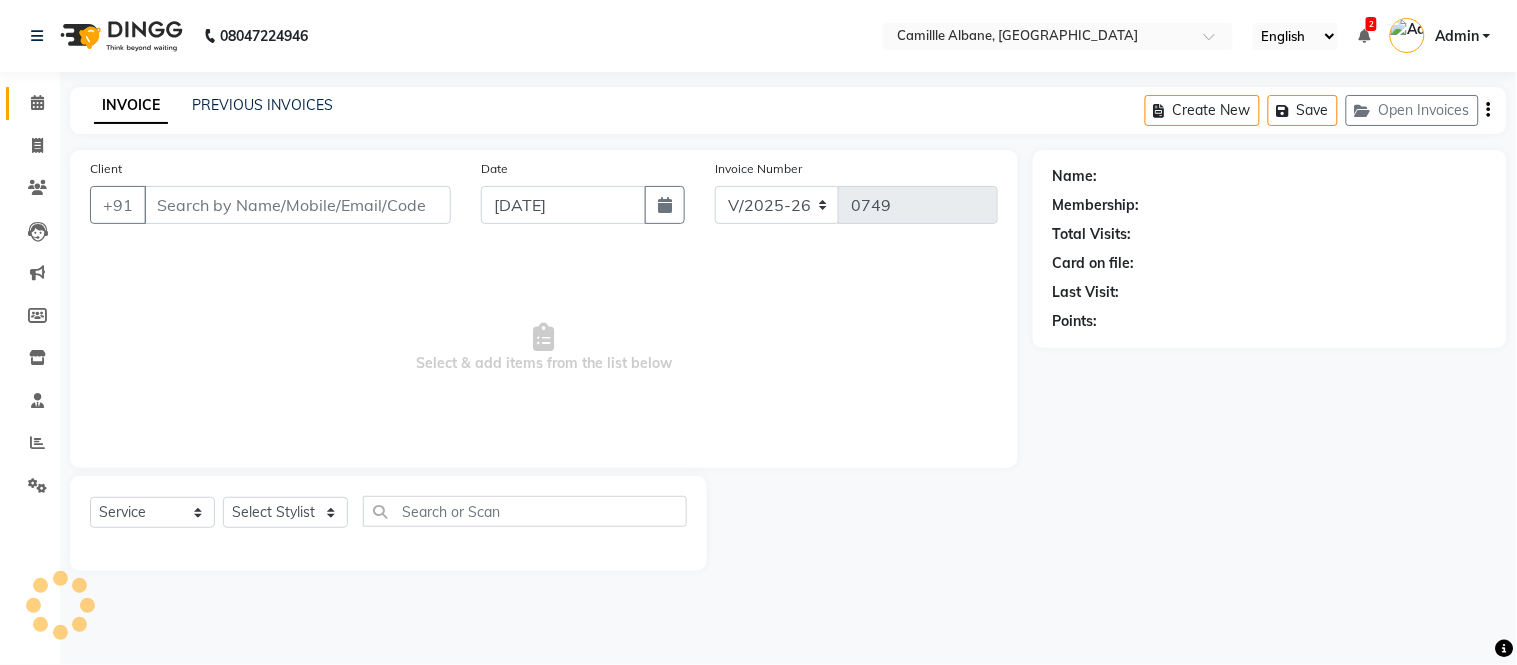 select on "57813" 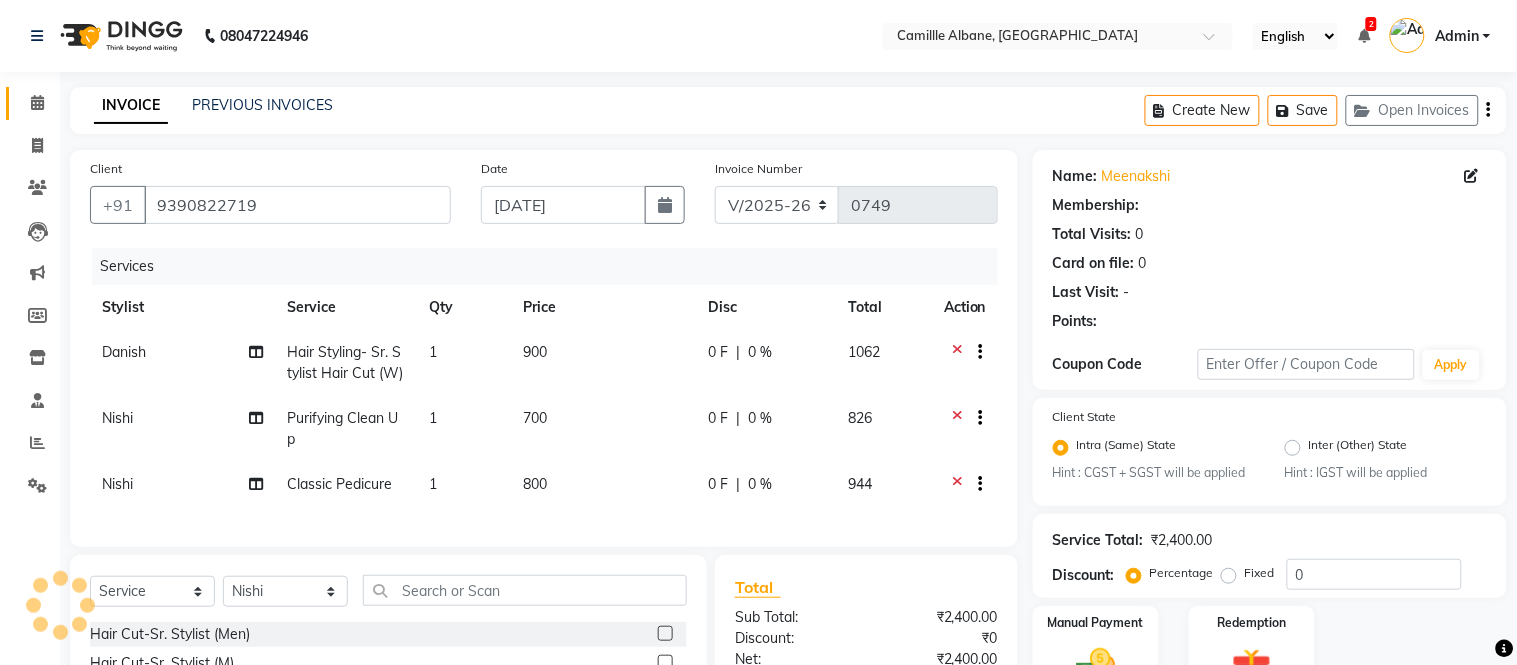 select on "1: Object" 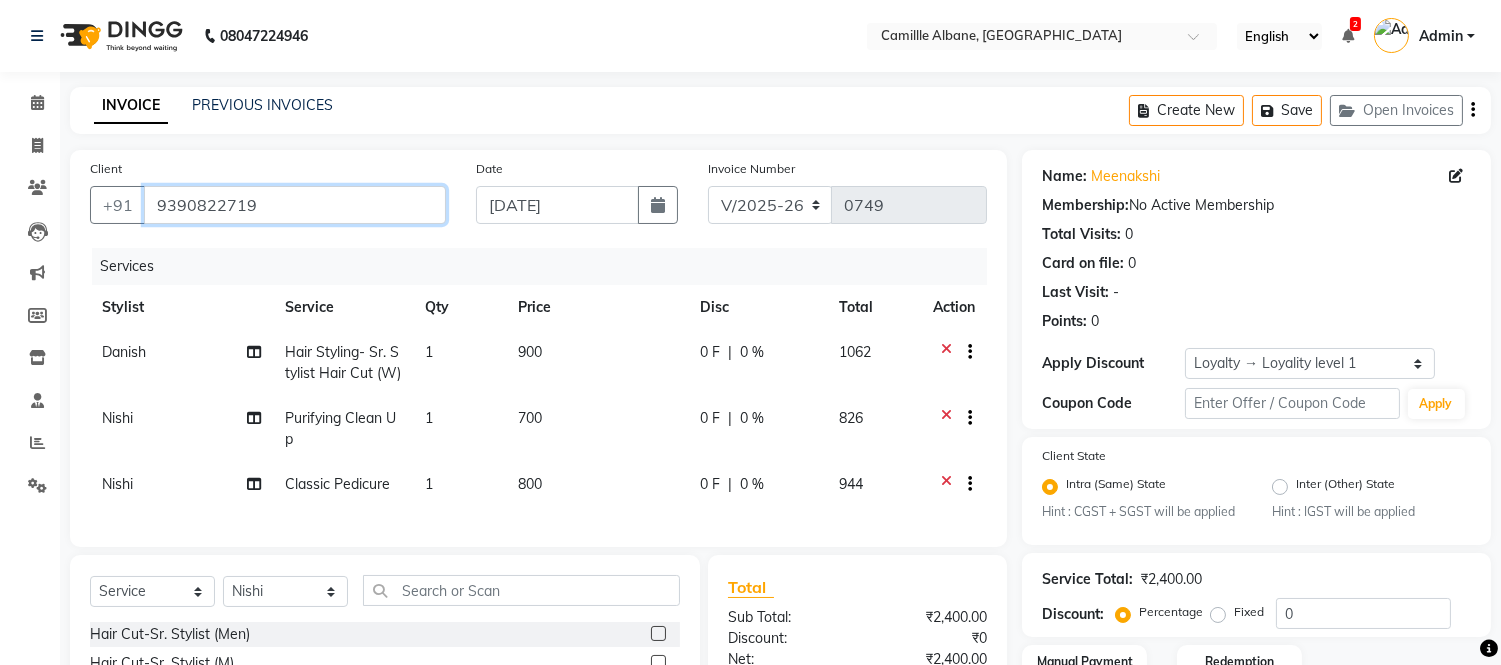 click on "9390822719" at bounding box center [295, 205] 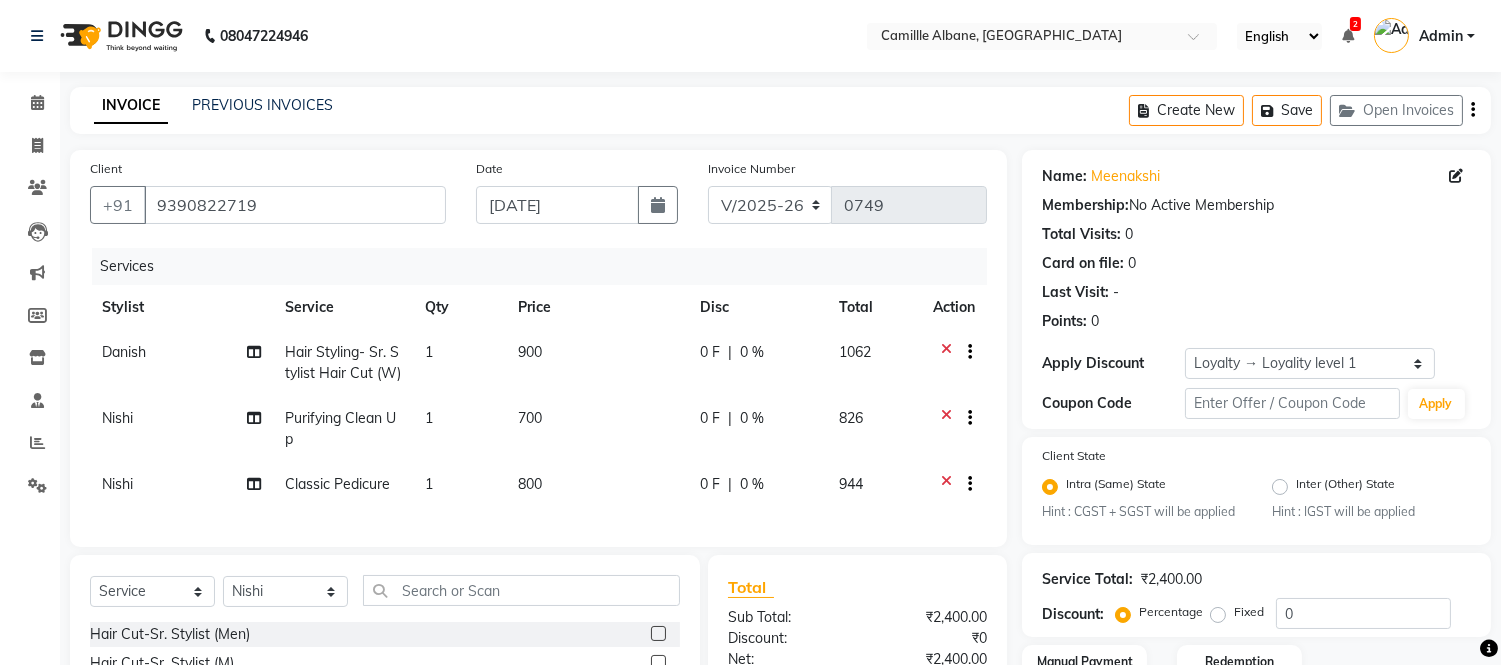 click 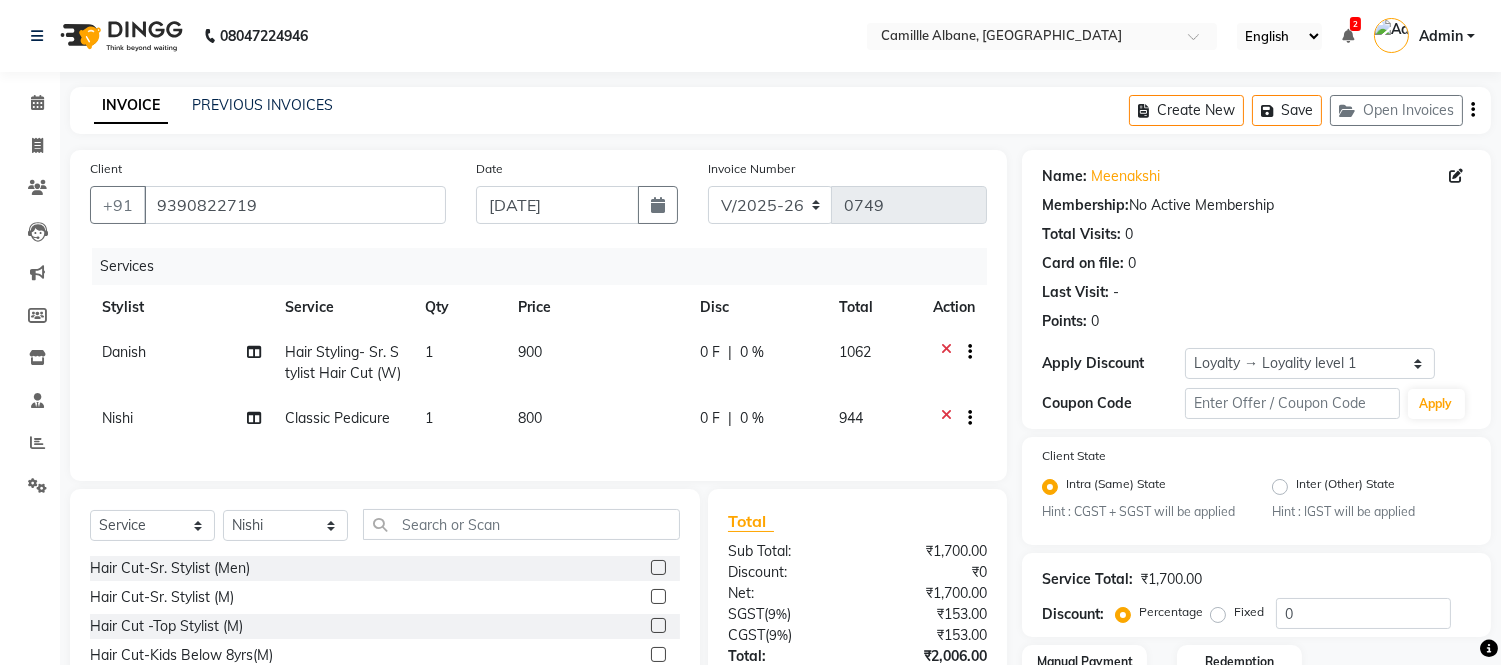 click 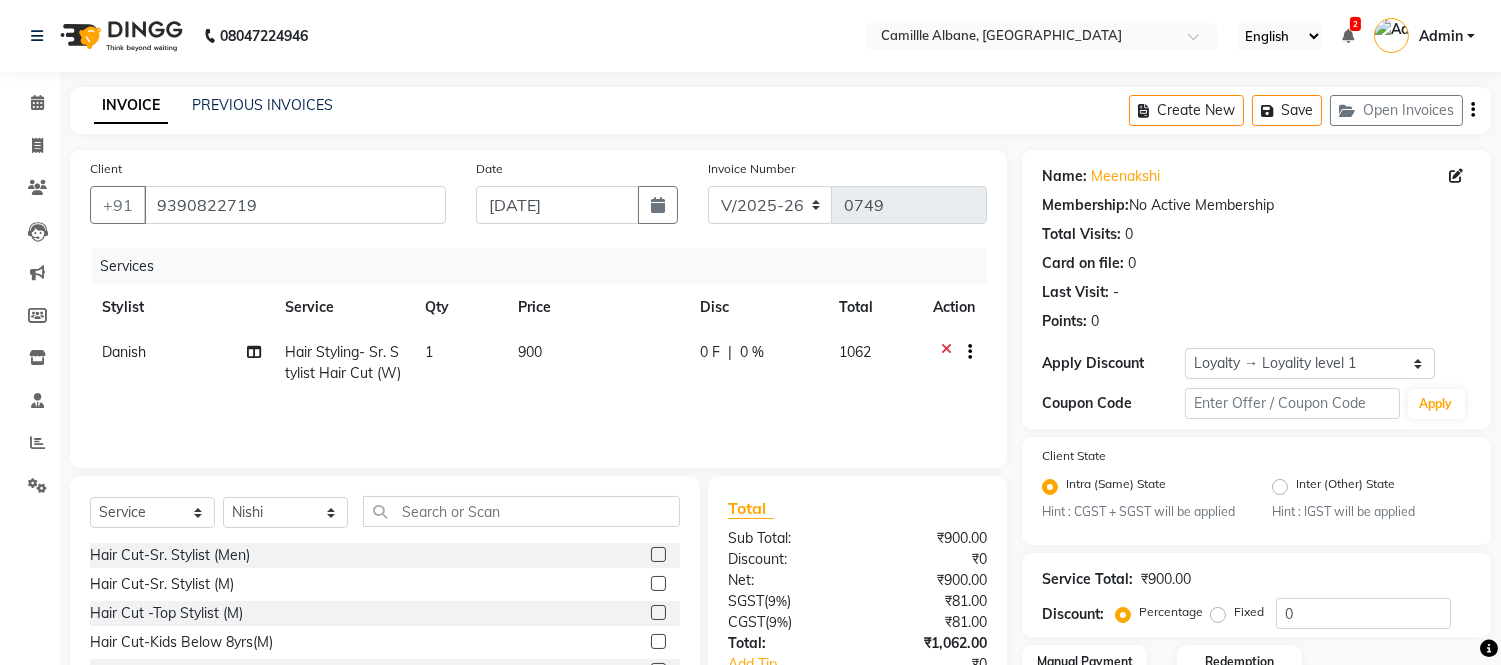 click 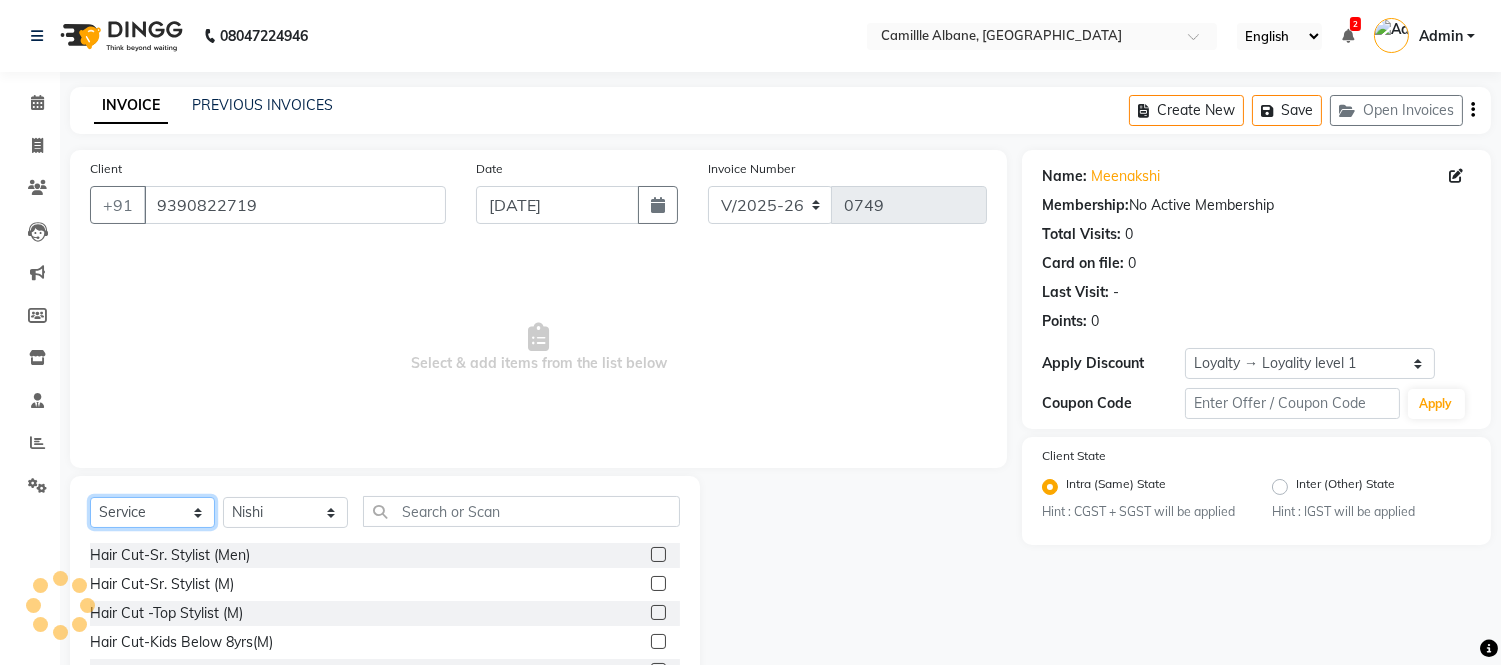 click on "Select  Service  Product  Membership  Package Voucher Prepaid Gift Card" 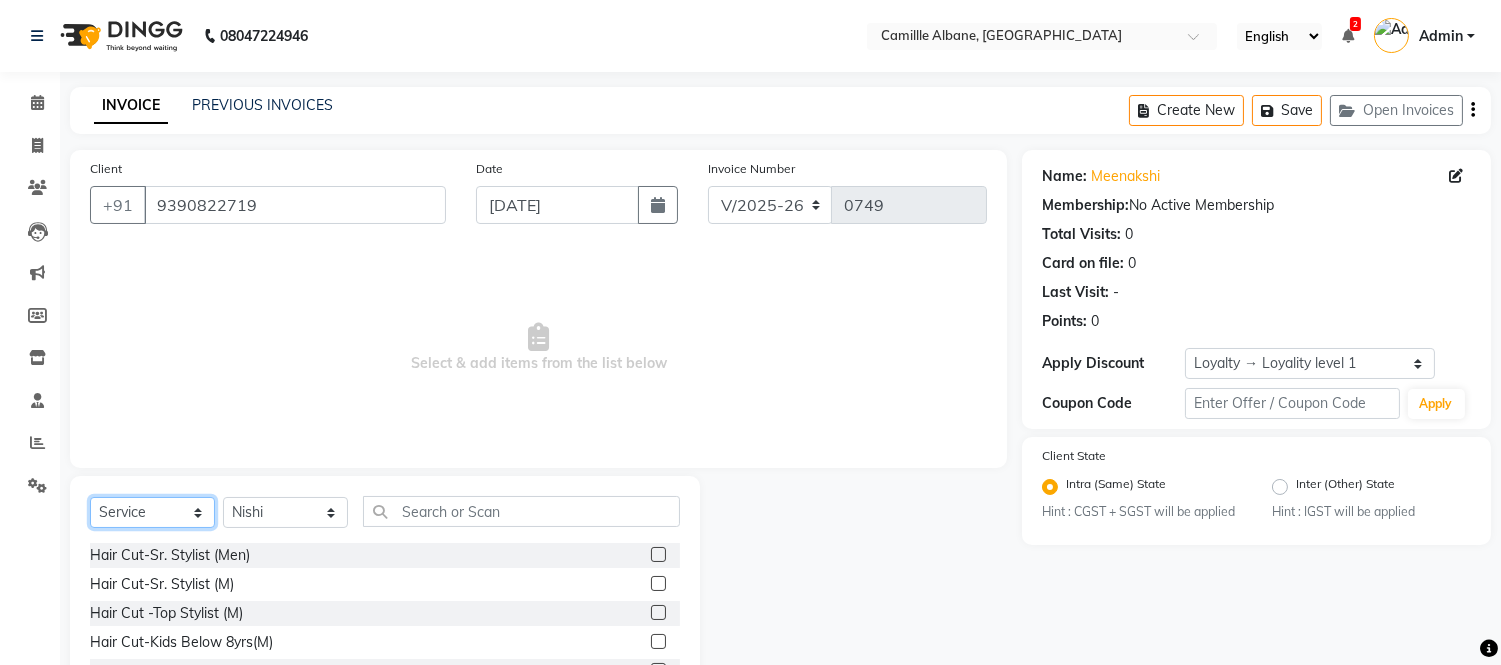 select on "package" 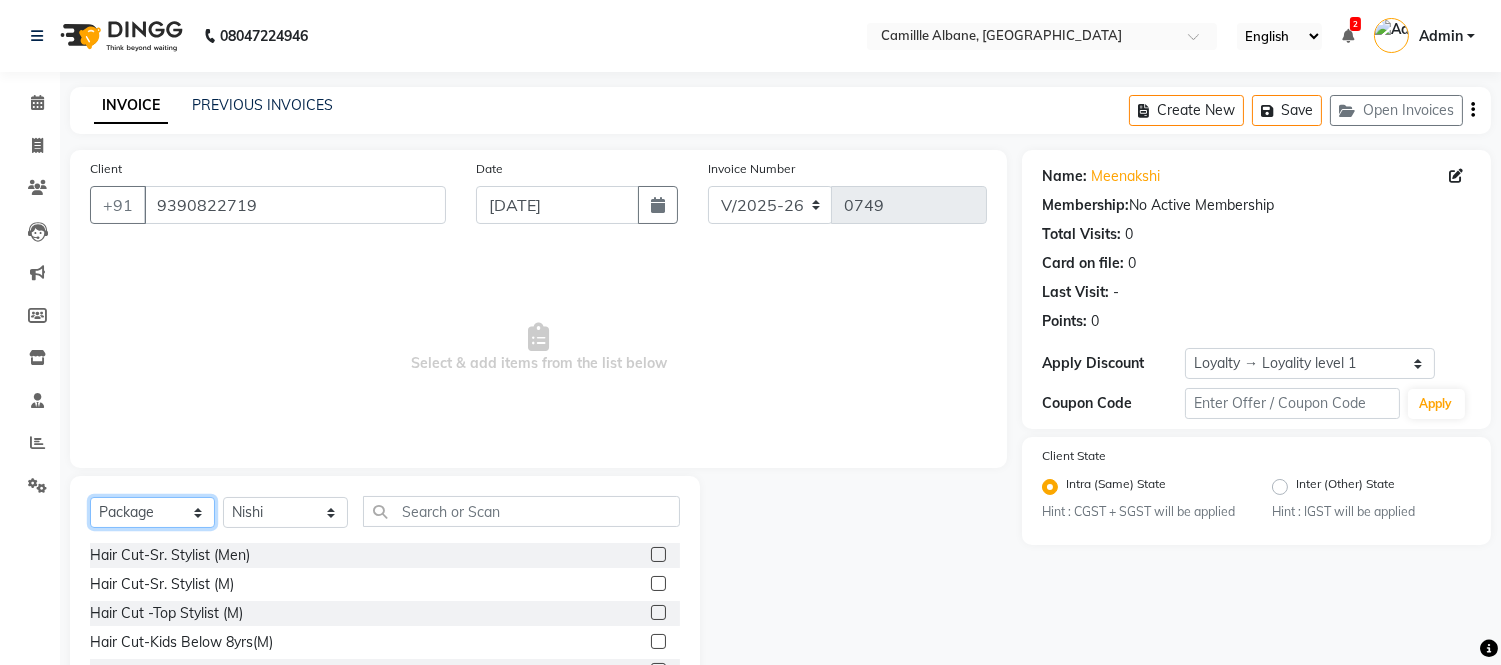 click on "Select  Service  Product  Membership  Package Voucher Prepaid Gift Card" 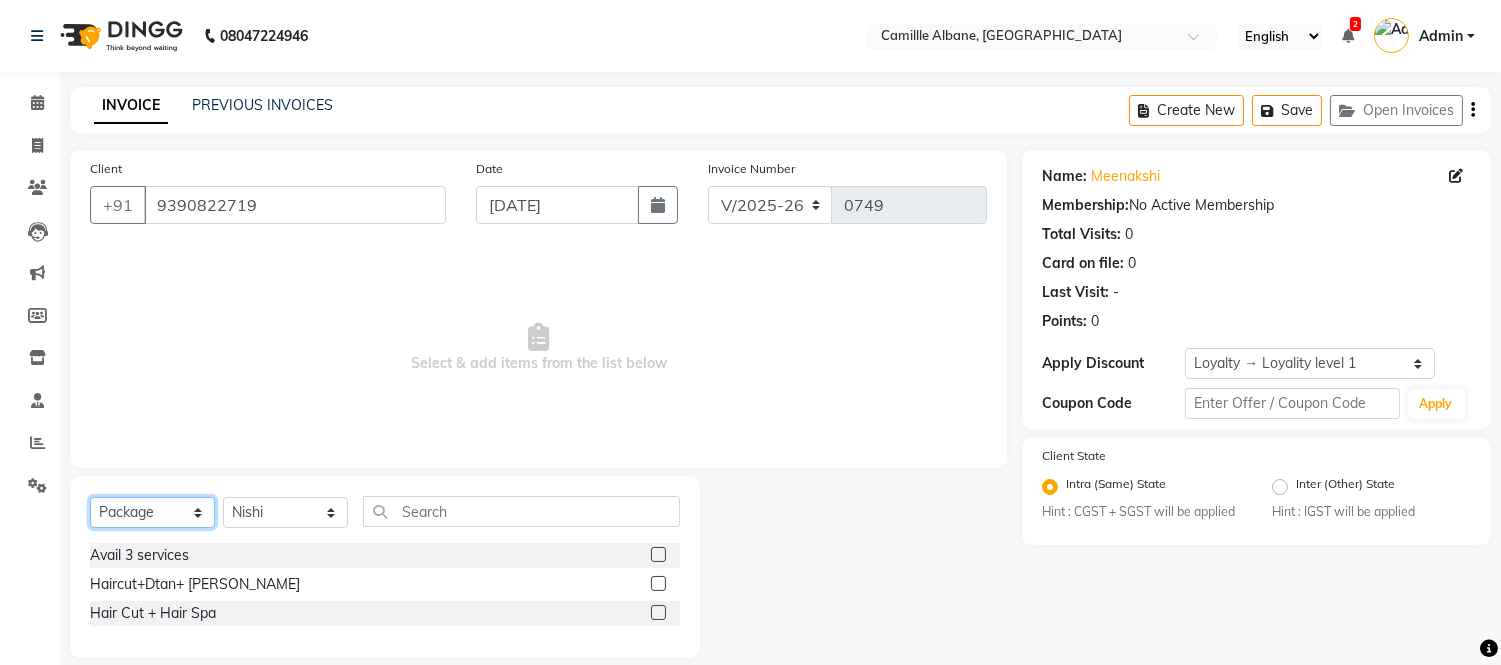 scroll, scrollTop: 22, scrollLeft: 0, axis: vertical 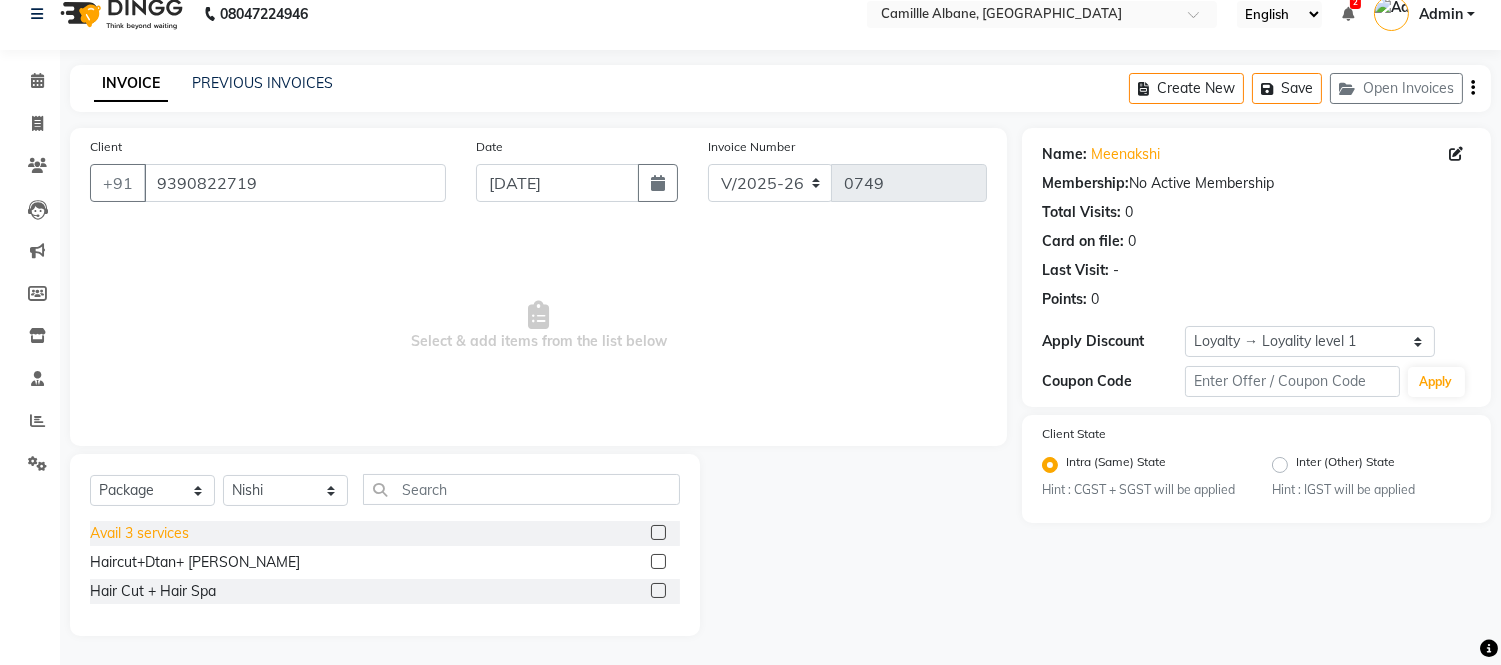 click on "Avail 3 services" 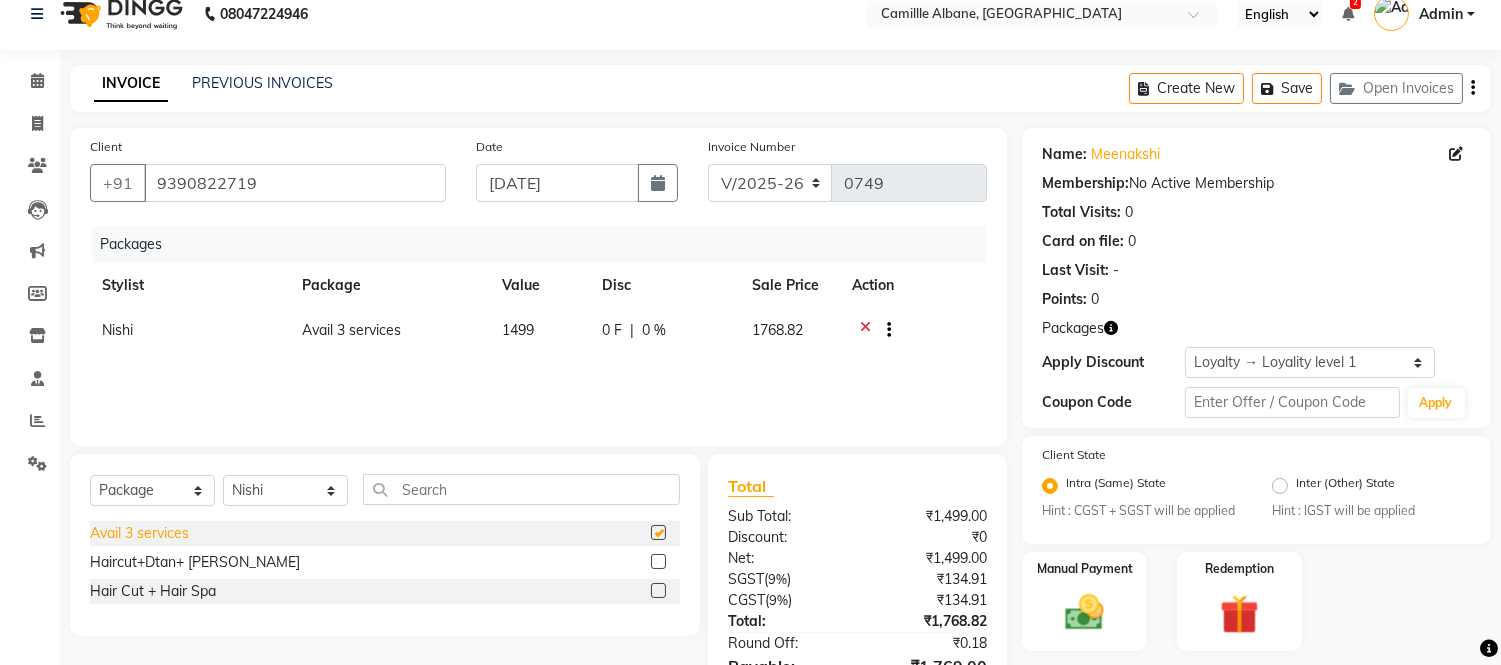 checkbox on "false" 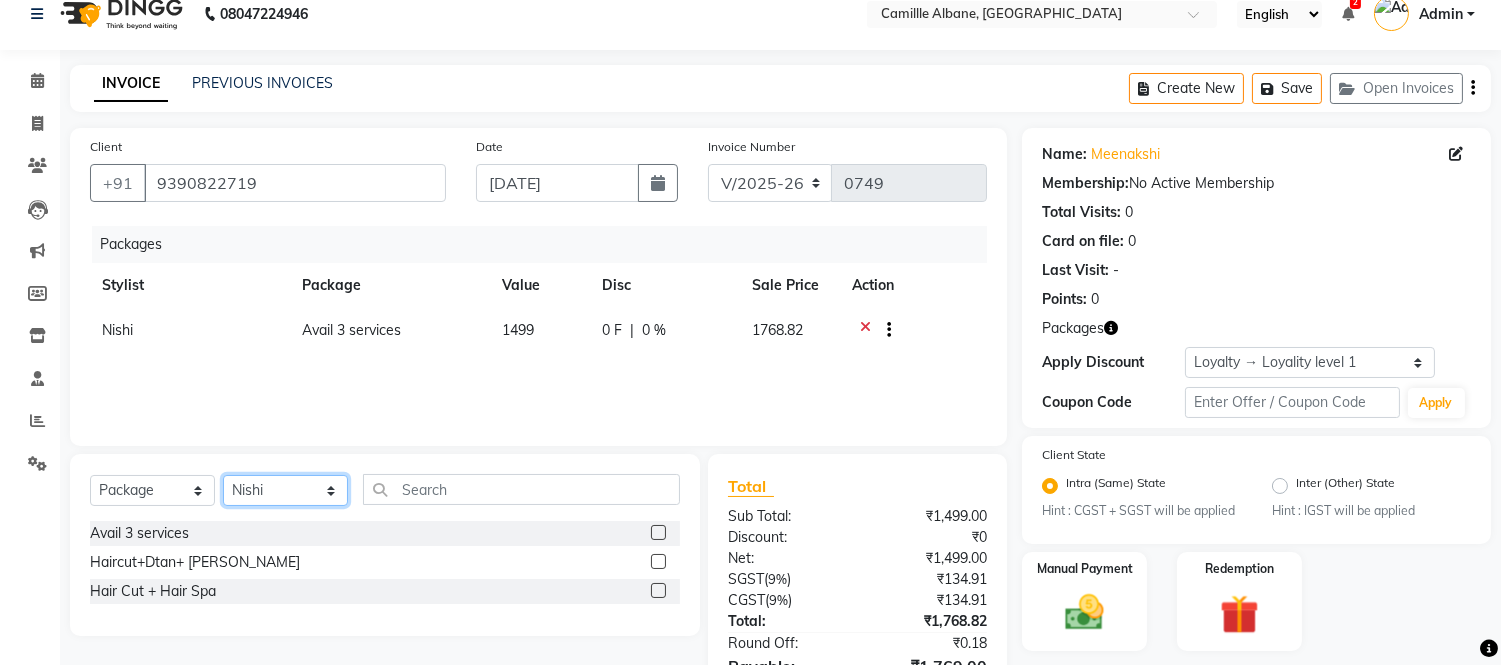 click on "Select Stylist Admin Amit Danish Dr, [PERSON_NAME] [PERSON_NAME] [PERSON_NAME] [PERSON_NAME] [PERSON_NAME]" 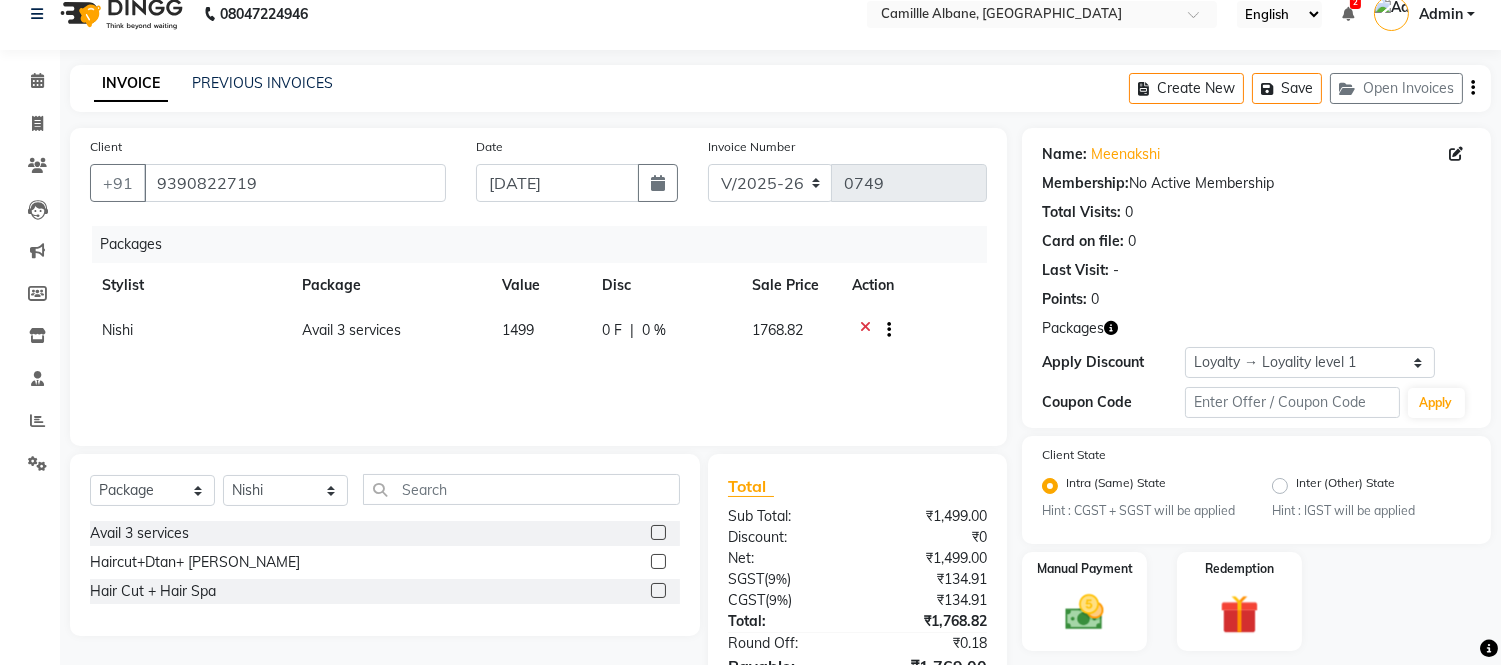 click on "Nishi" 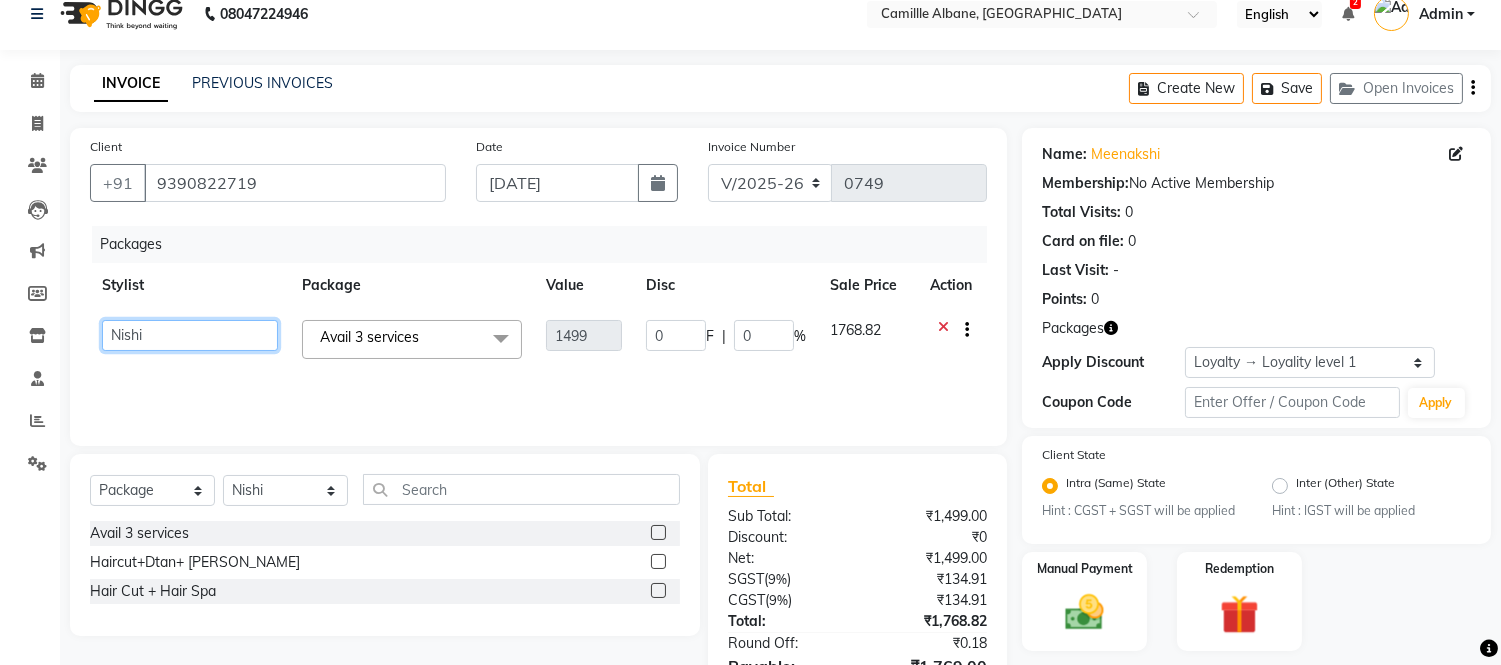 click on "Admin   Amit   Danish   Dr, Rajani   Jitendra   K T Ramarao   Lalitha   Lokesh   Madhu   Nishi   Satish   Srinivas" 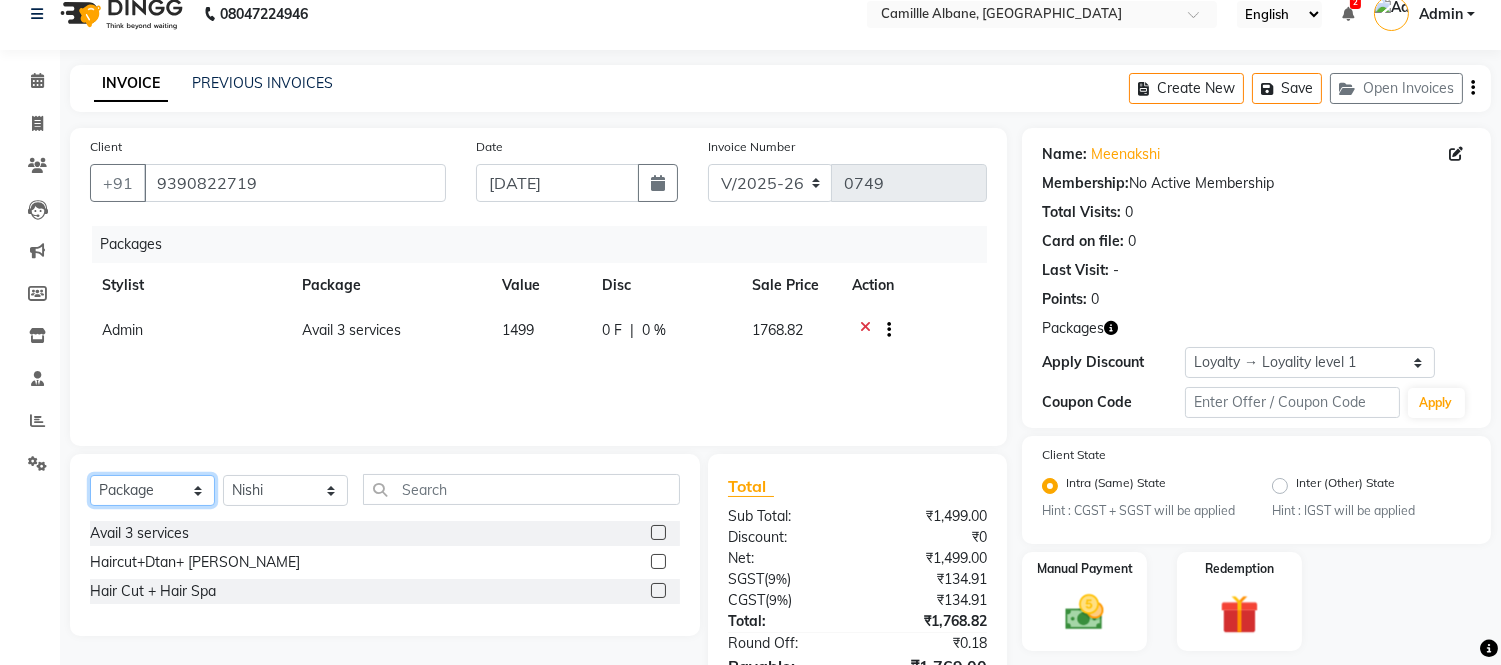 click on "Select  Service  Product  Membership  Package Voucher Prepaid Gift Card" 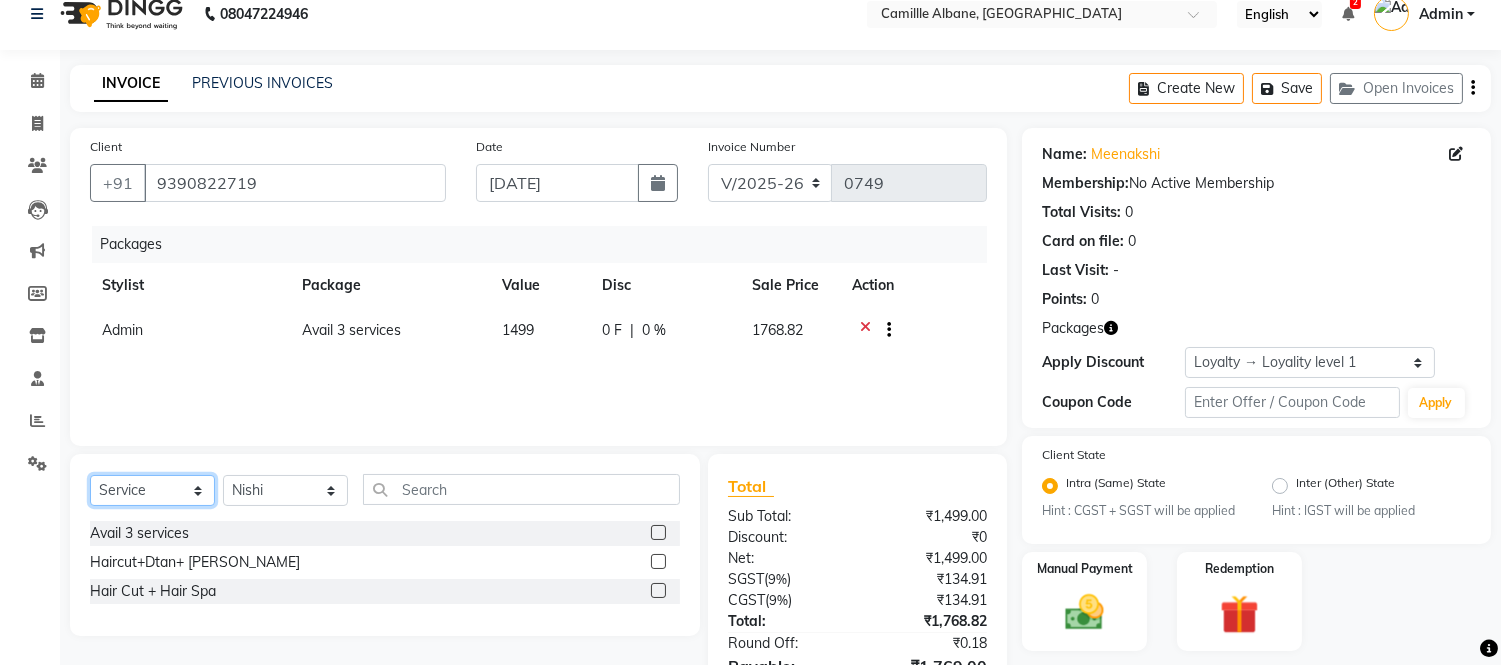 click on "Select  Service  Product  Membership  Package Voucher Prepaid Gift Card" 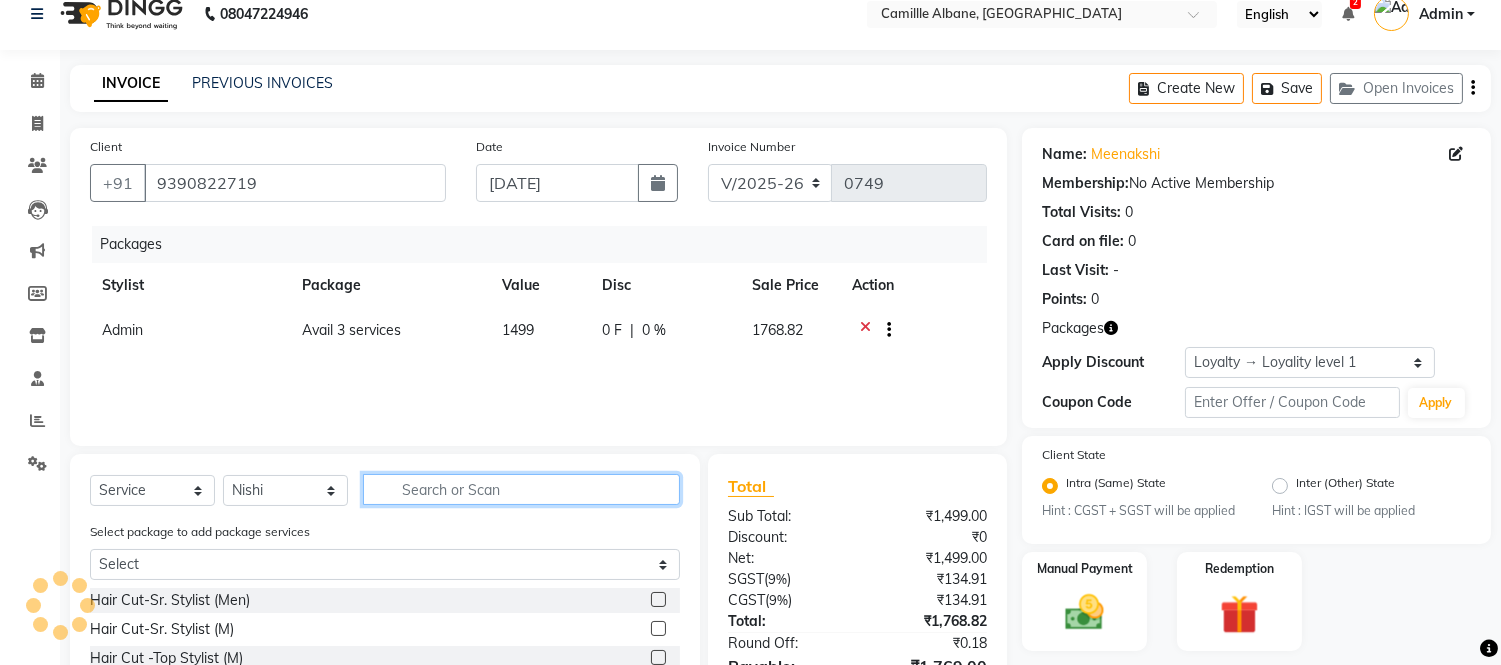 click 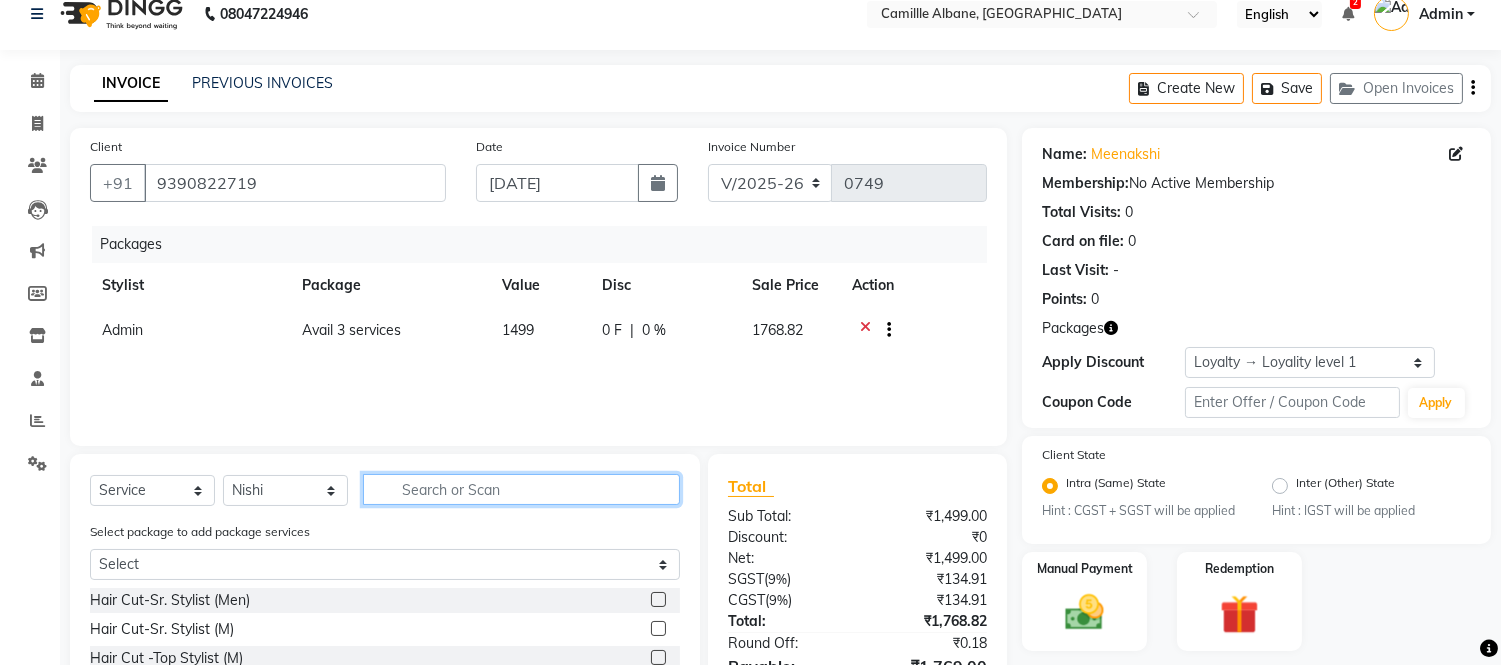scroll, scrollTop: 203, scrollLeft: 0, axis: vertical 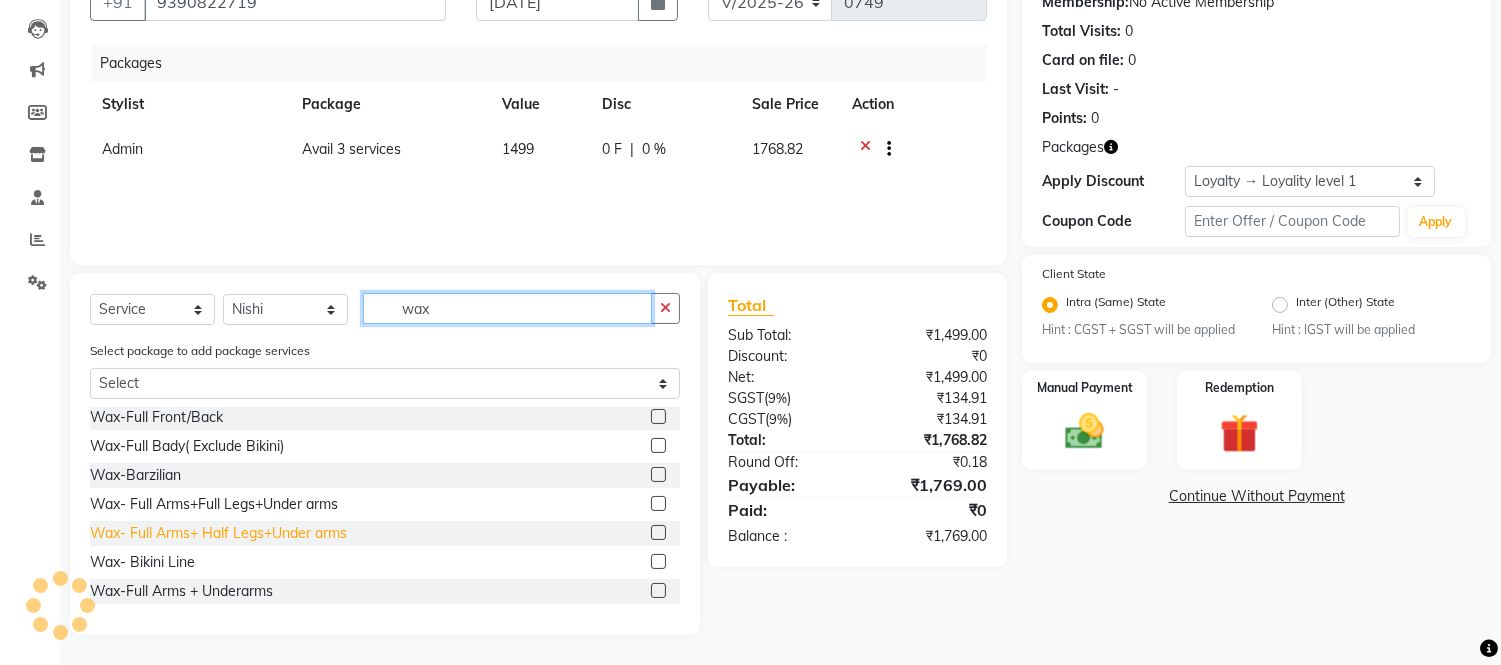type on "wax" 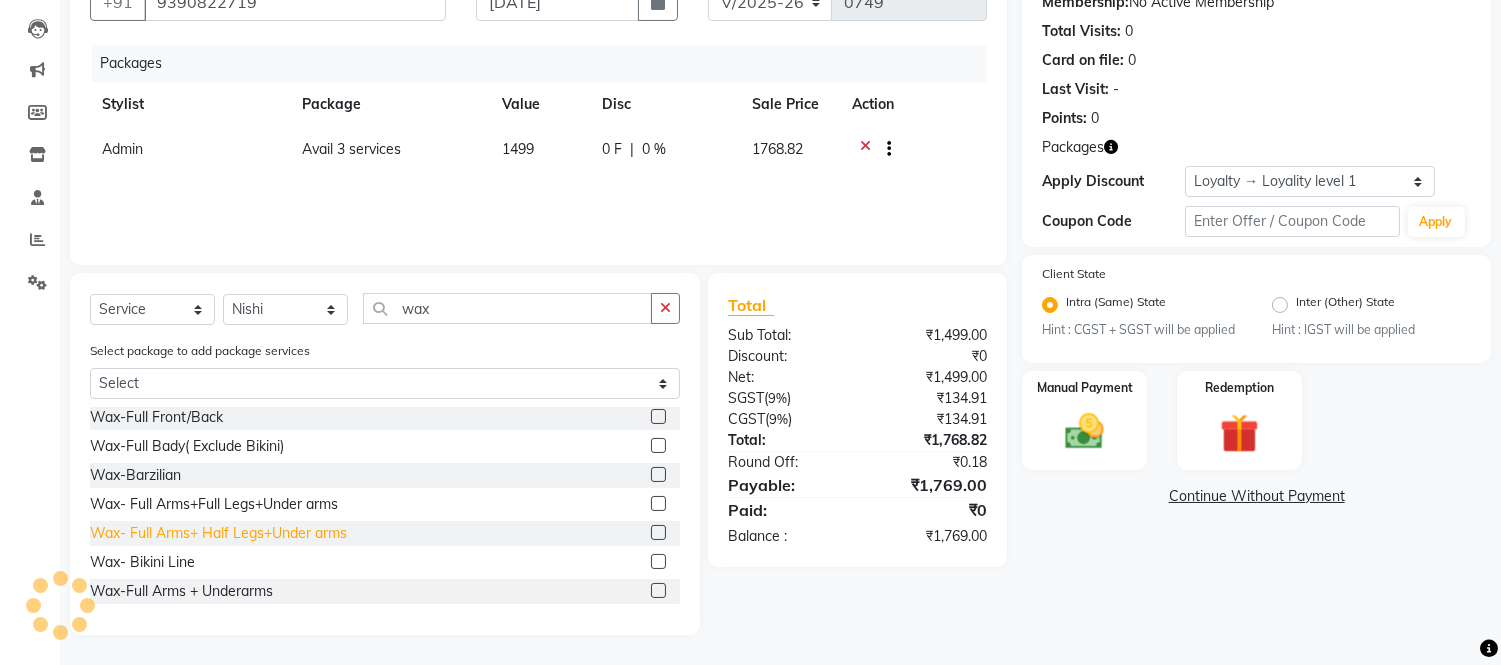click on "Wax- Full Arms+ Half Legs+Under arms" 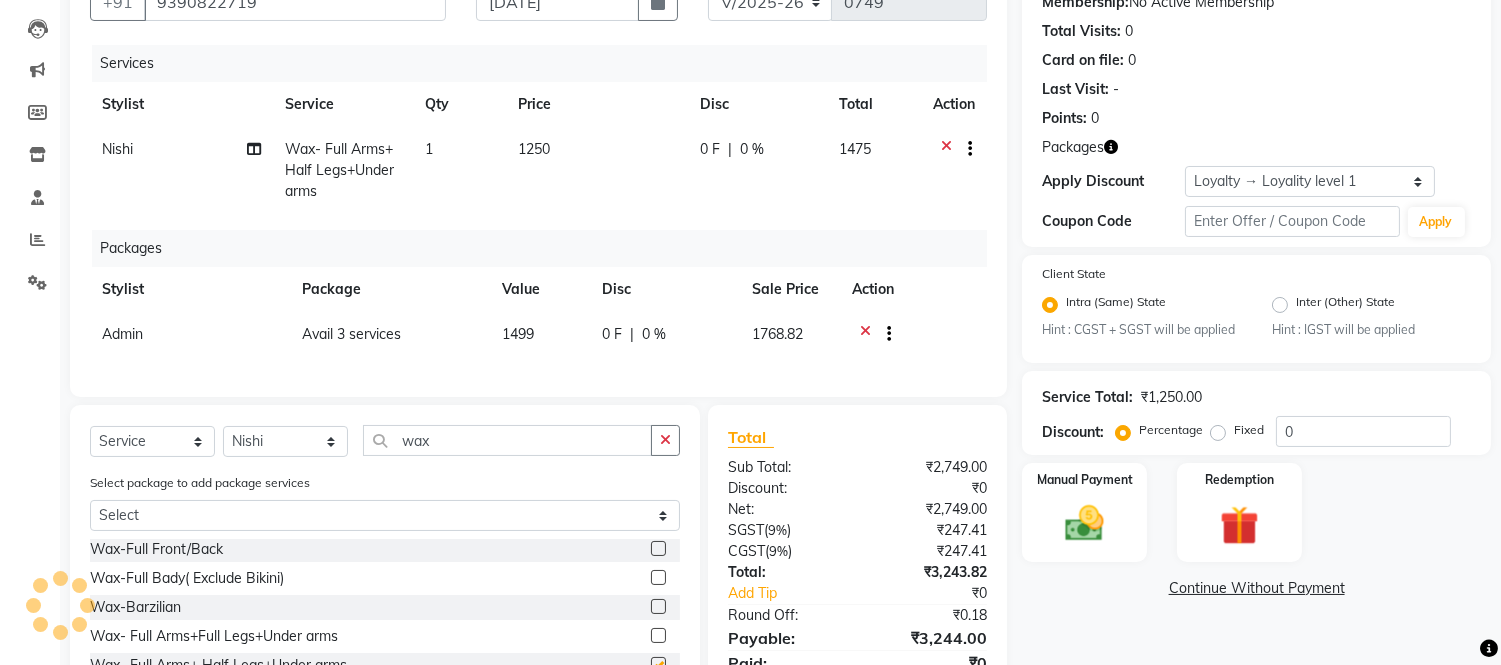 checkbox on "false" 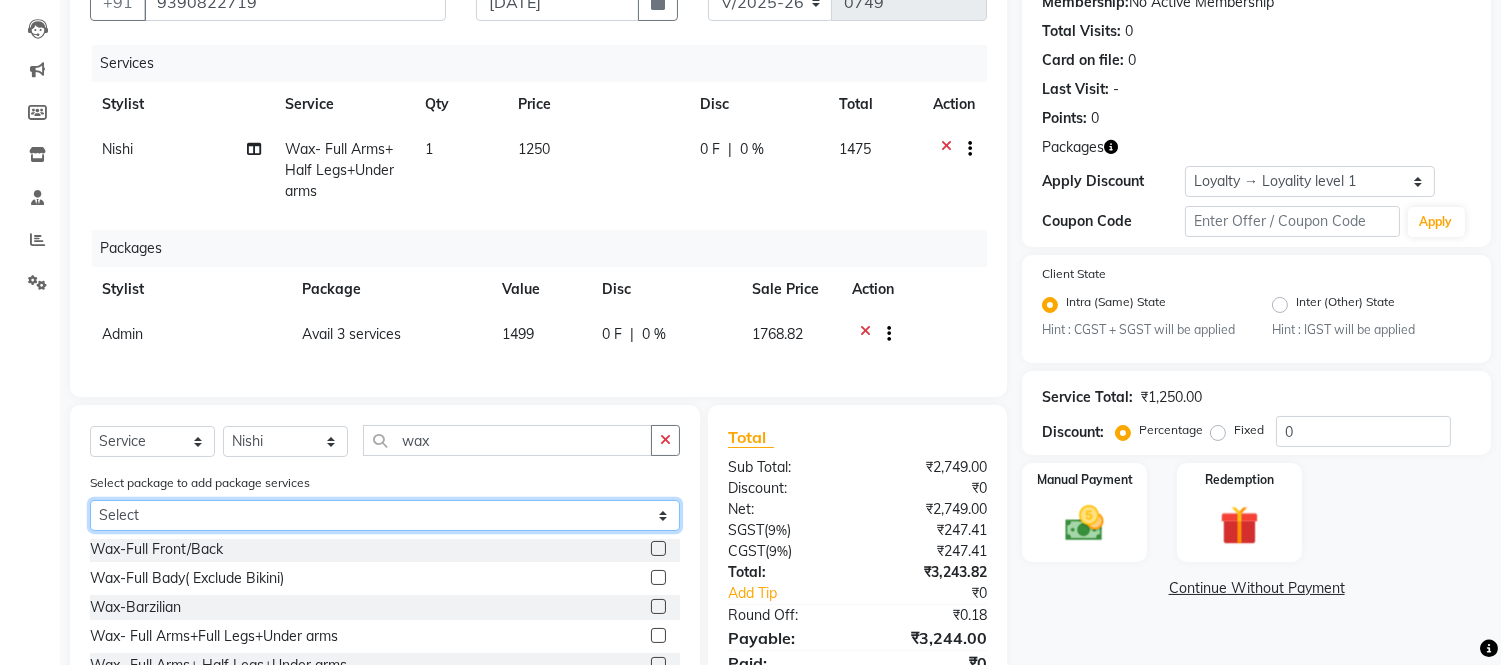 click on "Select Avail 3 services" 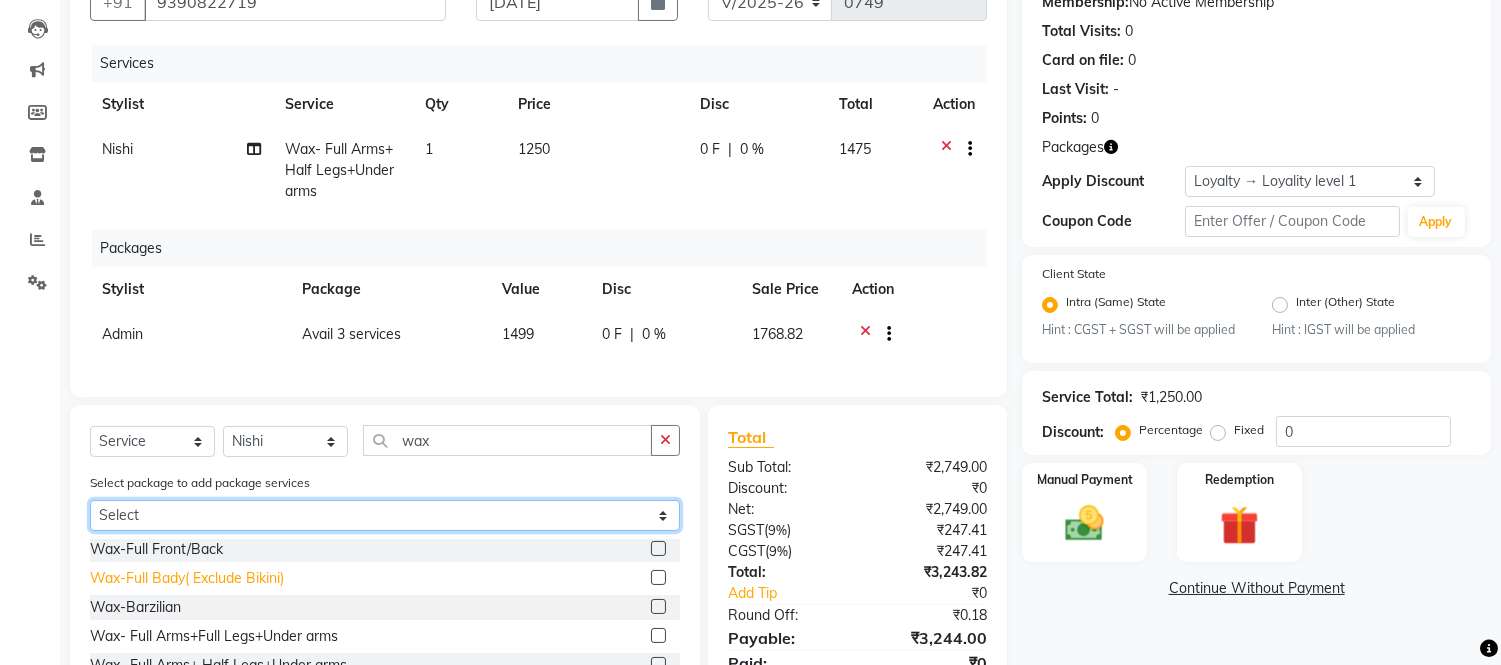 select on "1: Object" 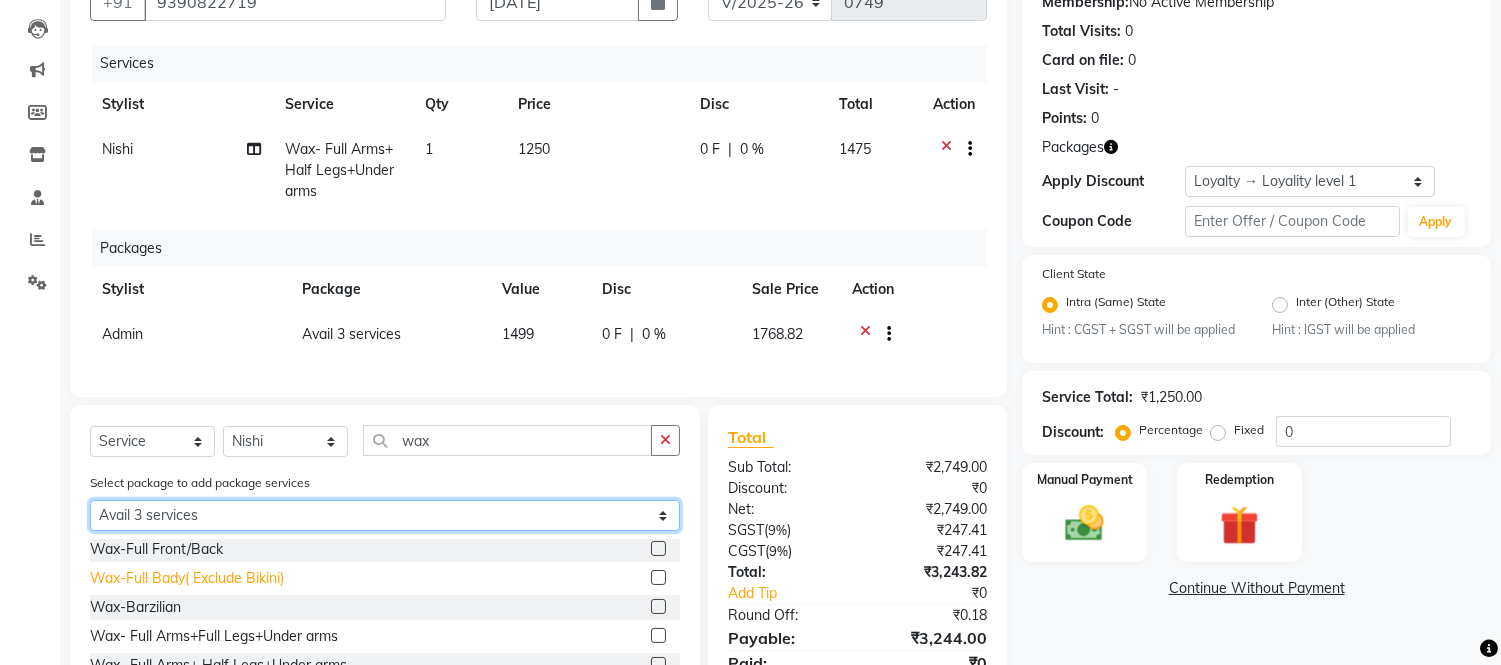 click on "Select Avail 3 services" 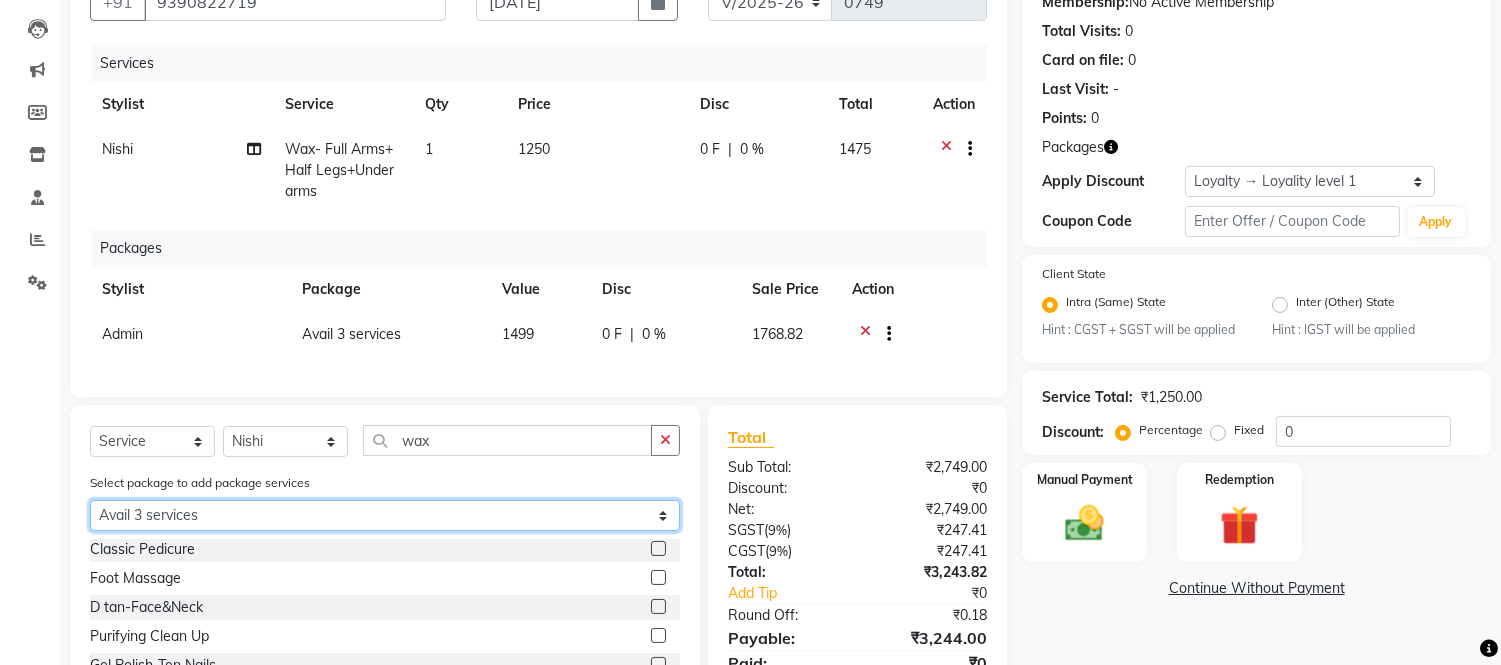scroll, scrollTop: 351, scrollLeft: 0, axis: vertical 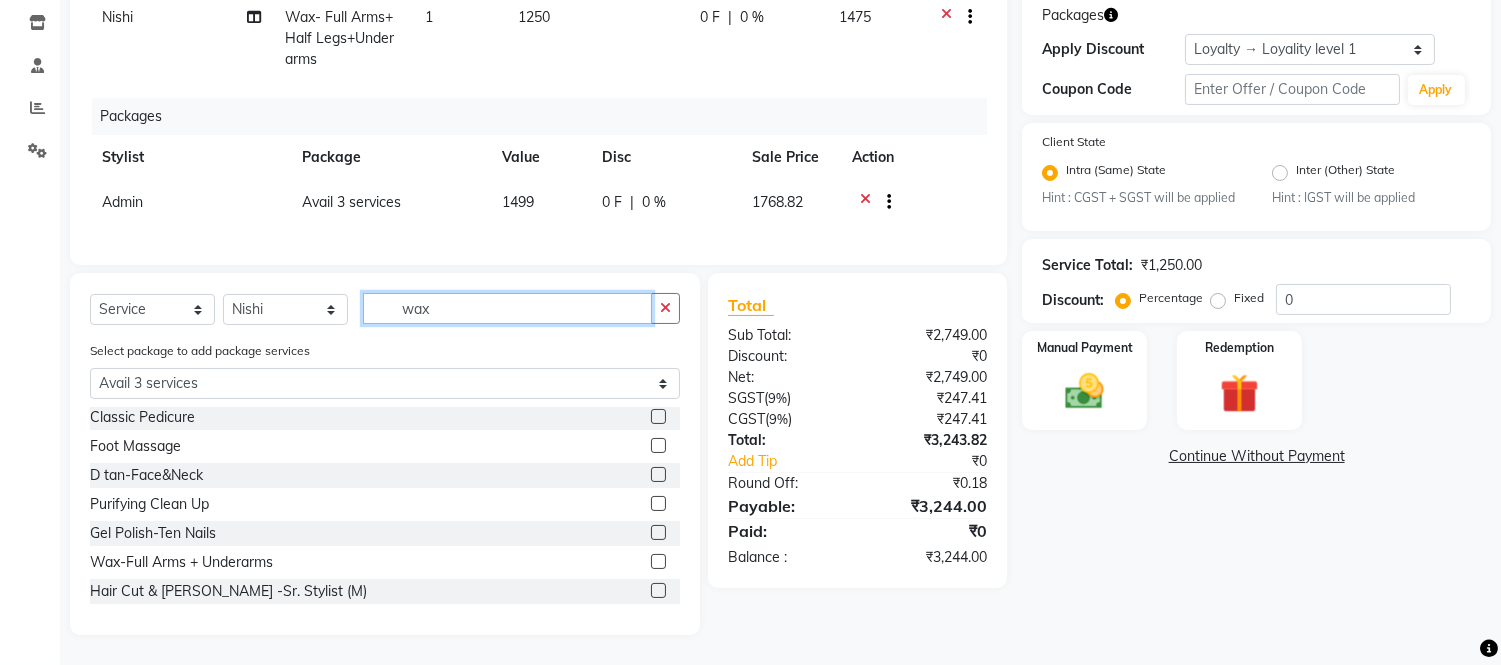 click on "wax" 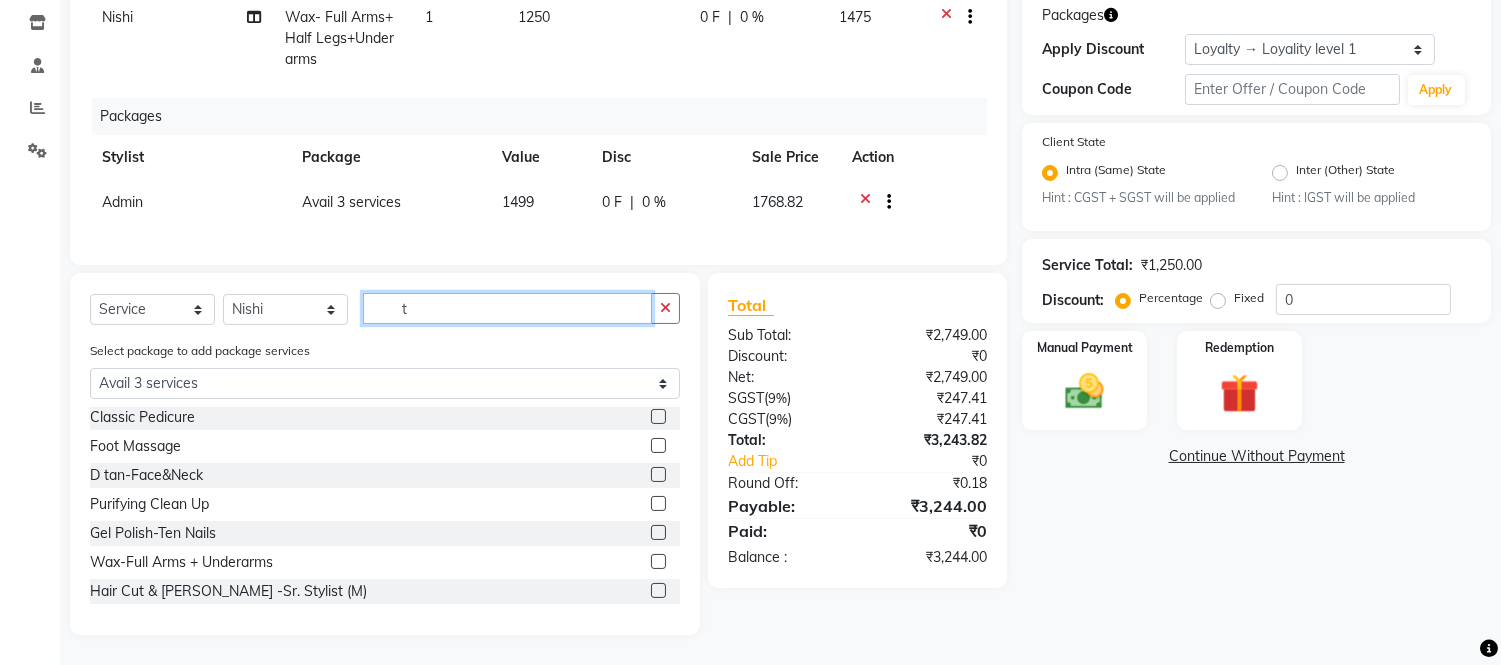 select on "0: undefined" 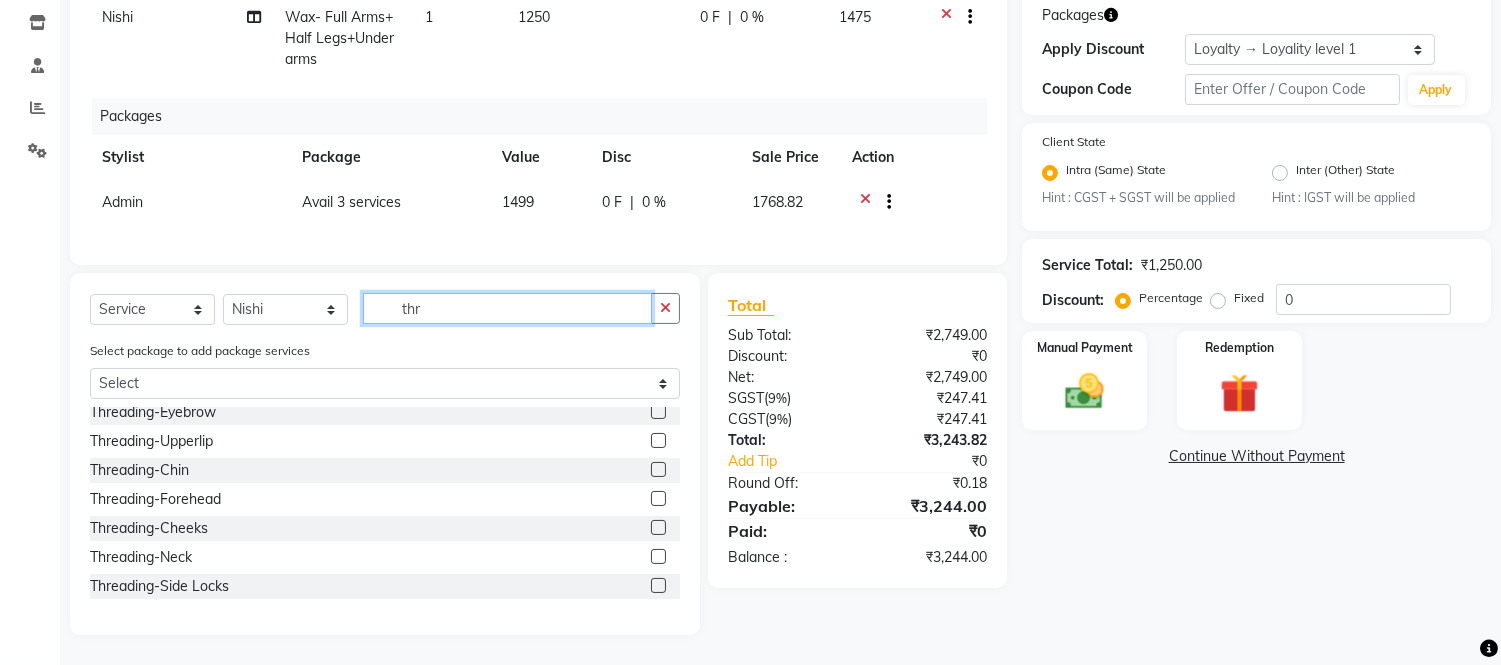 scroll, scrollTop: 0, scrollLeft: 0, axis: both 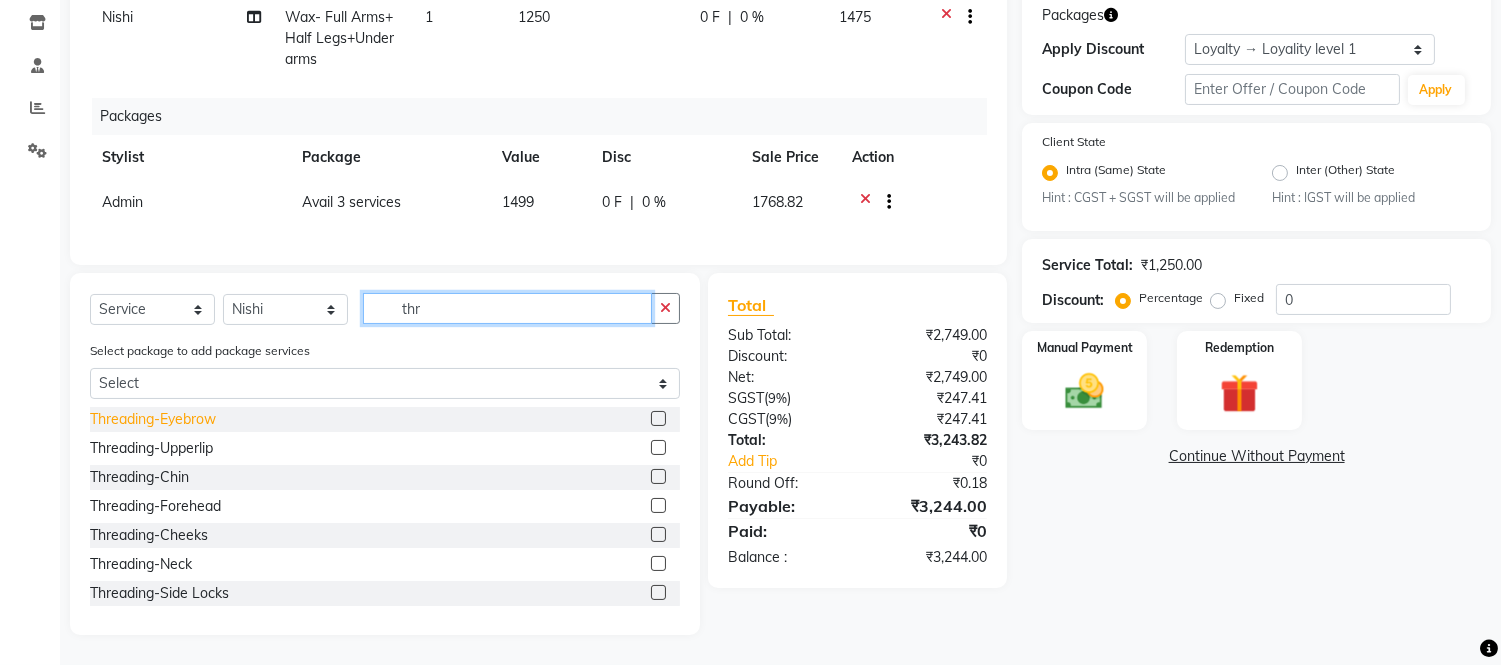 type on "thr" 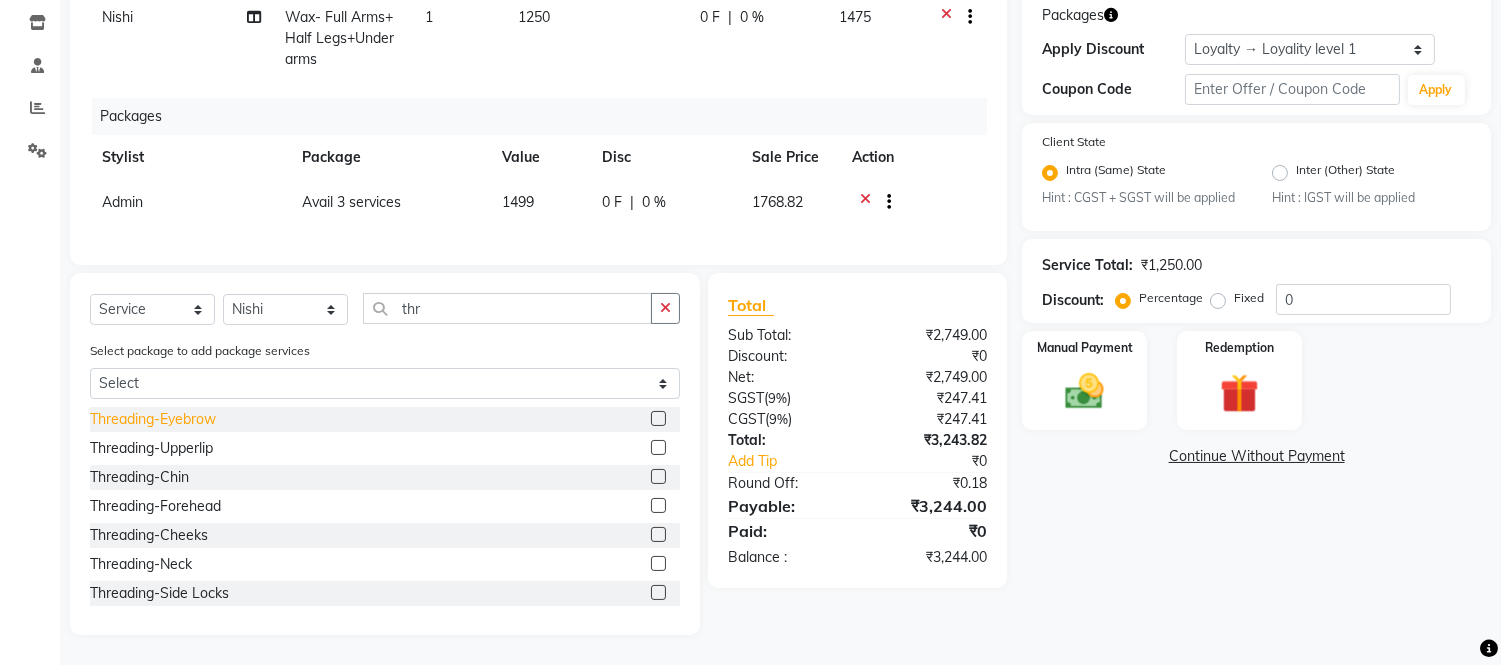 click on "Threading-Eyebrow" 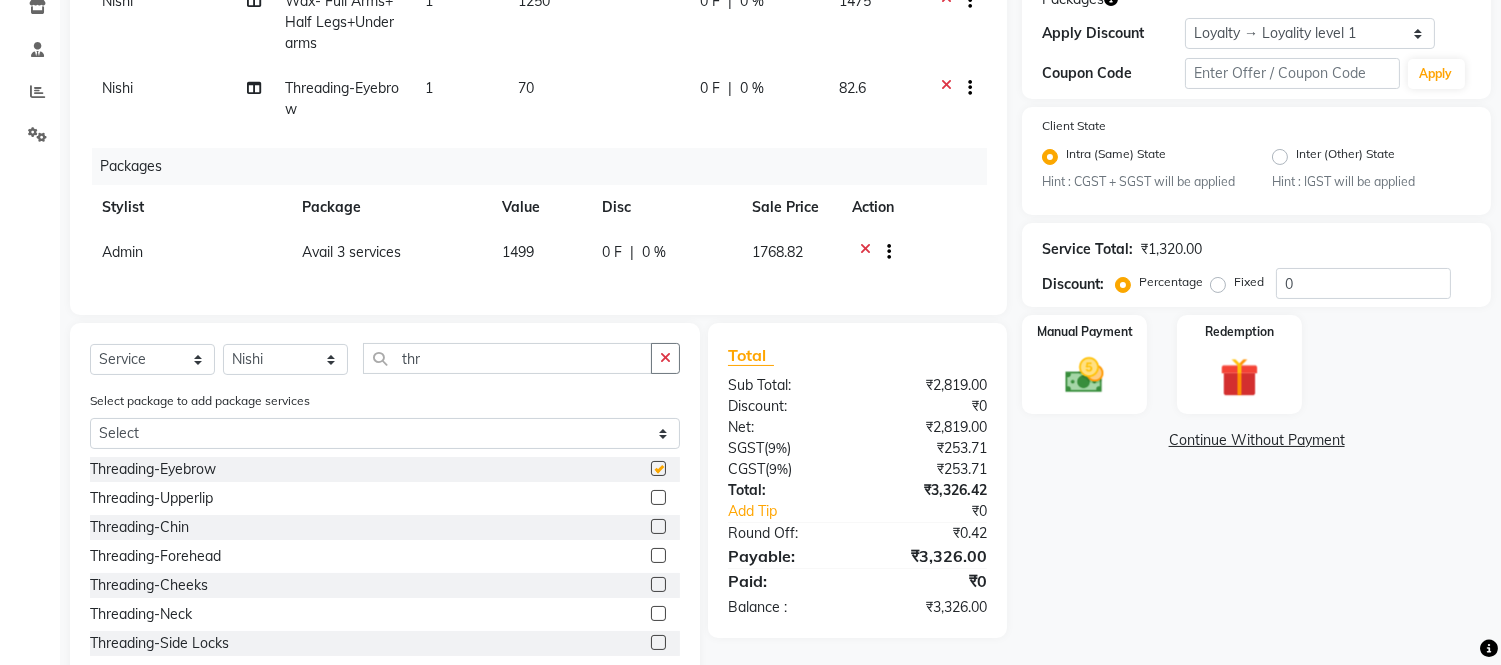 checkbox on "false" 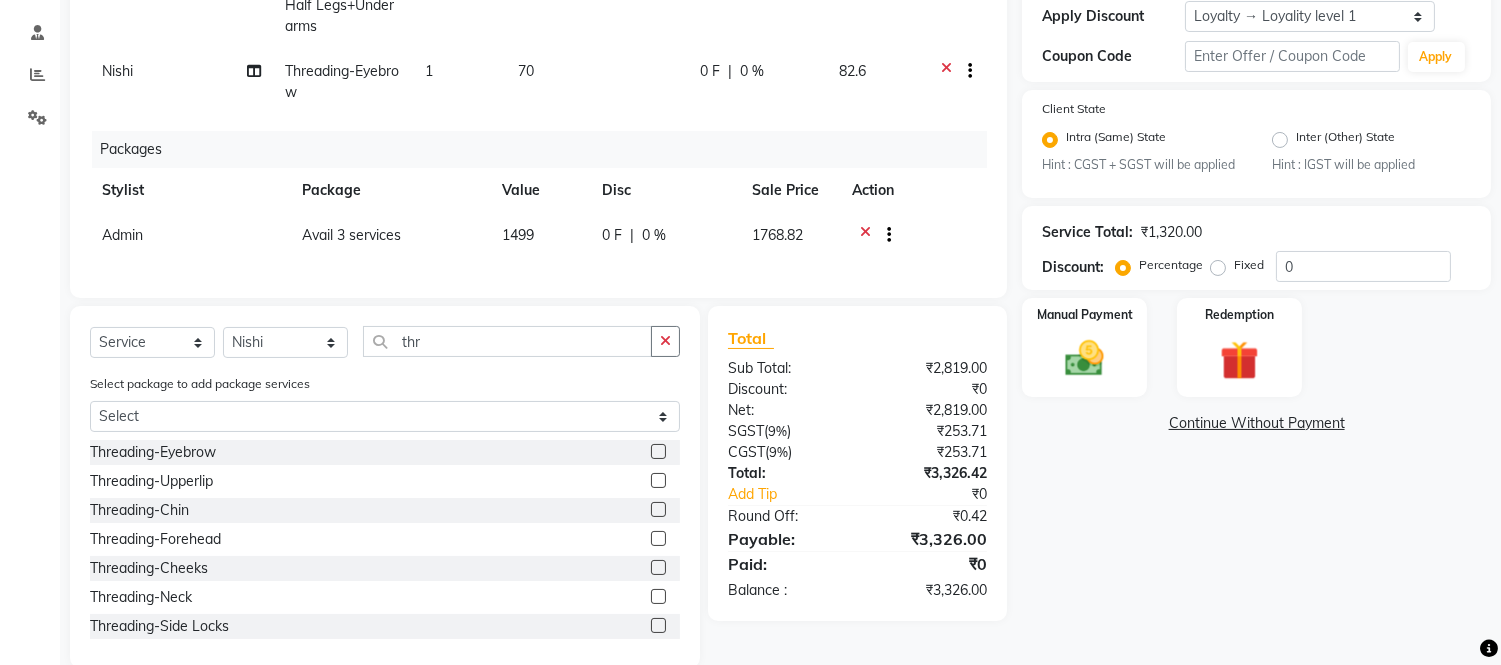scroll, scrollTop: 417, scrollLeft: 0, axis: vertical 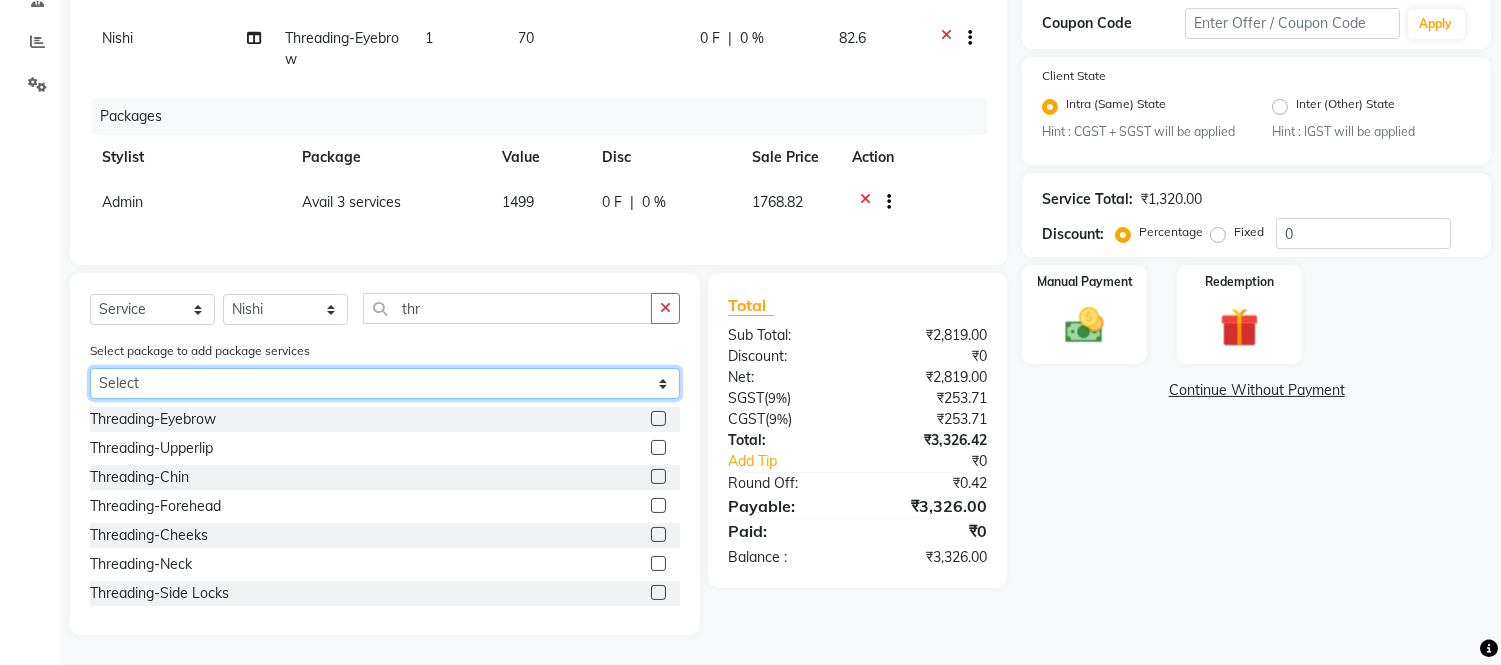 click on "Select Avail 3 services" 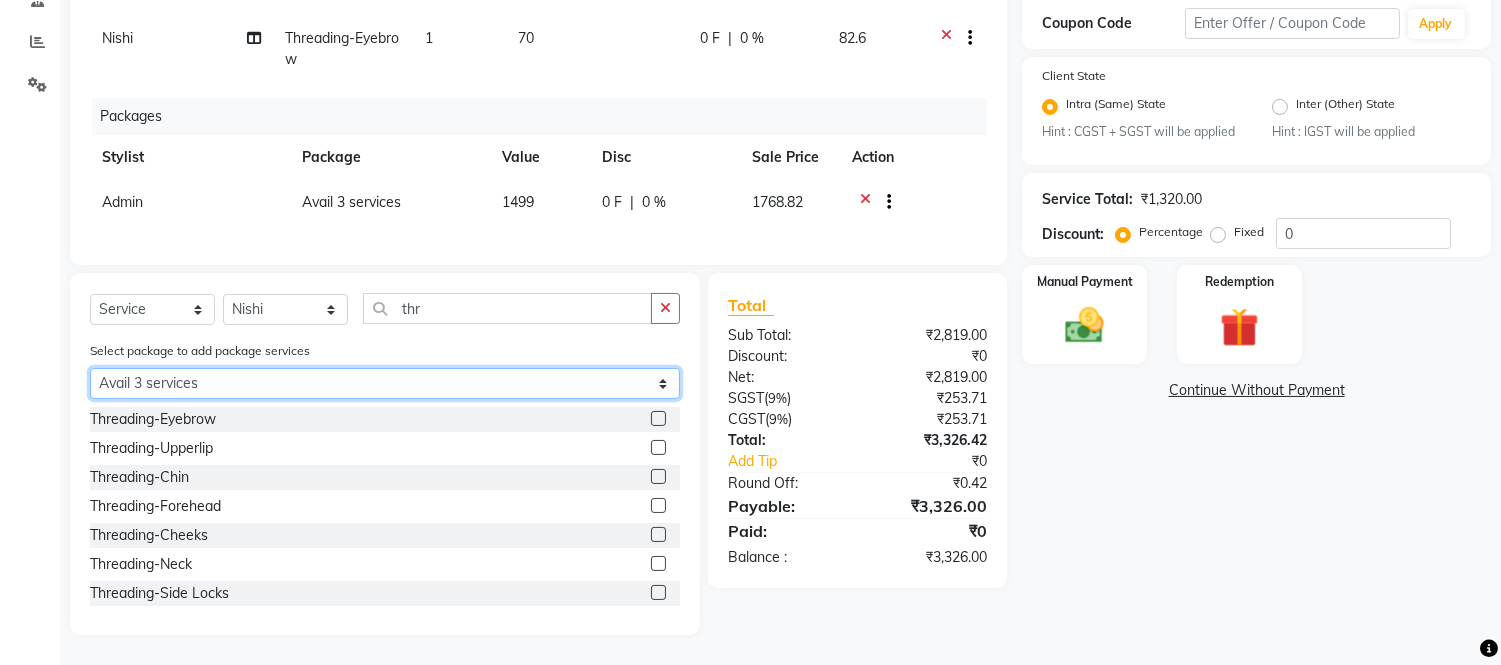 click on "Select Avail 3 services" 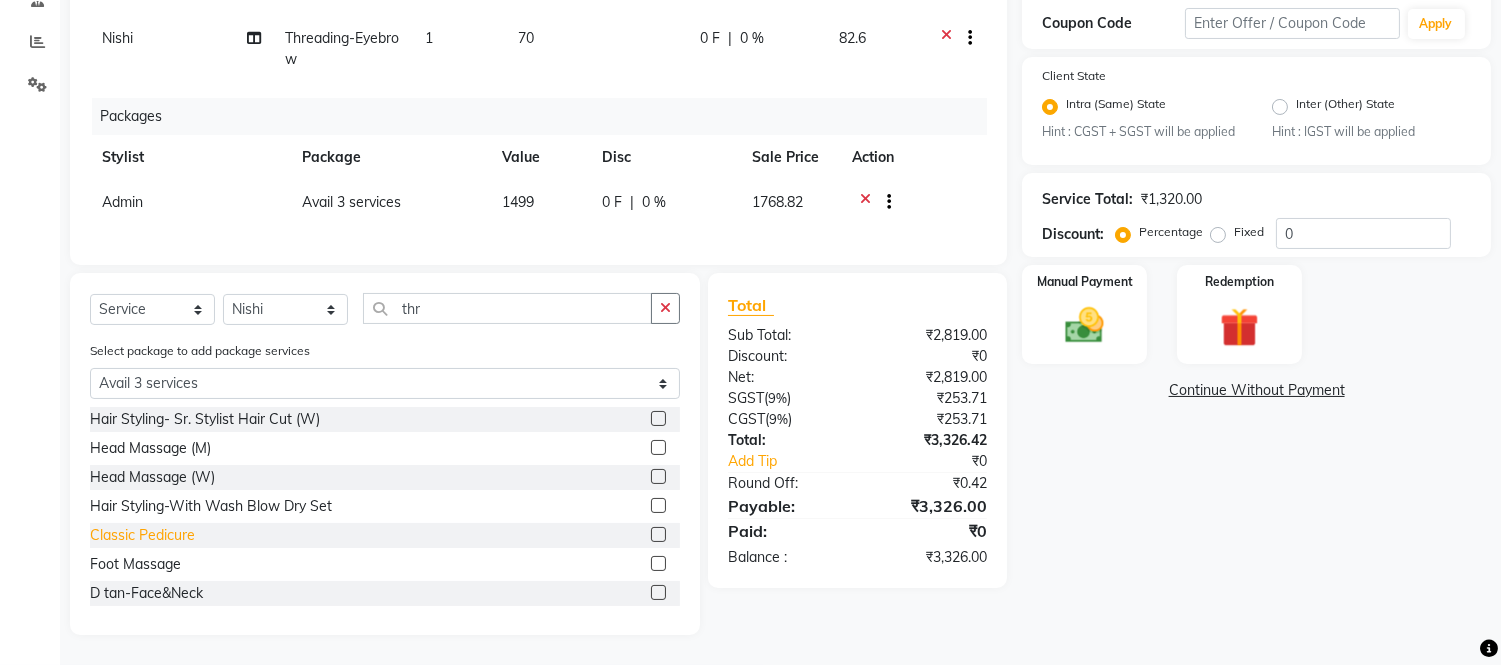 click on "Classic Pedicure" 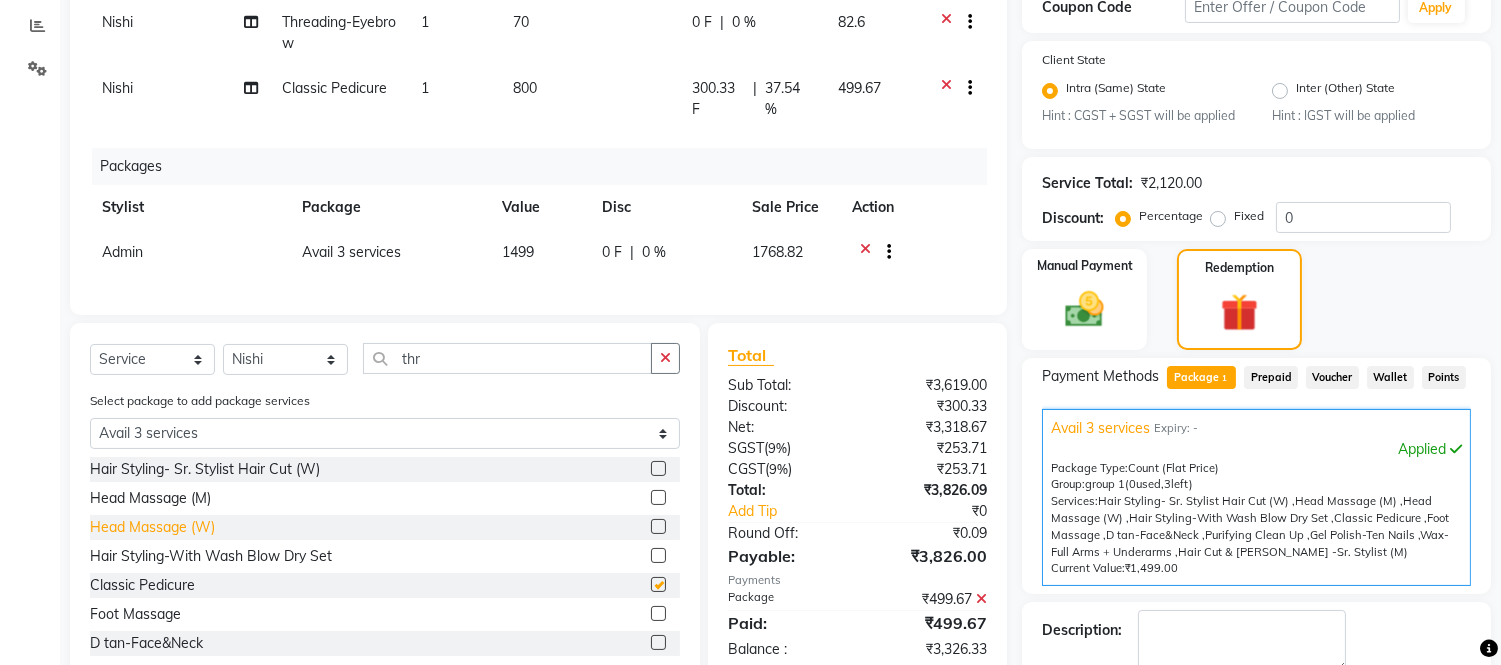 checkbox on "false" 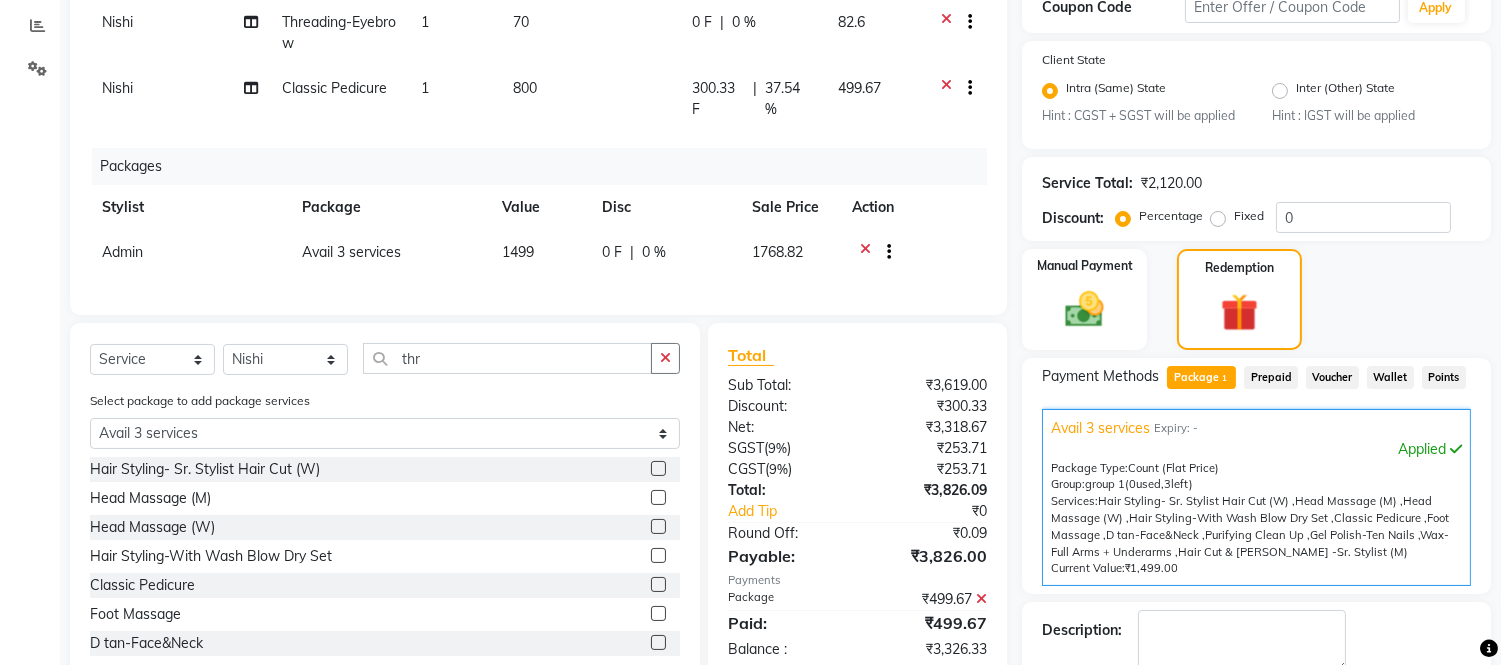 scroll, scrollTop: 118, scrollLeft: 0, axis: vertical 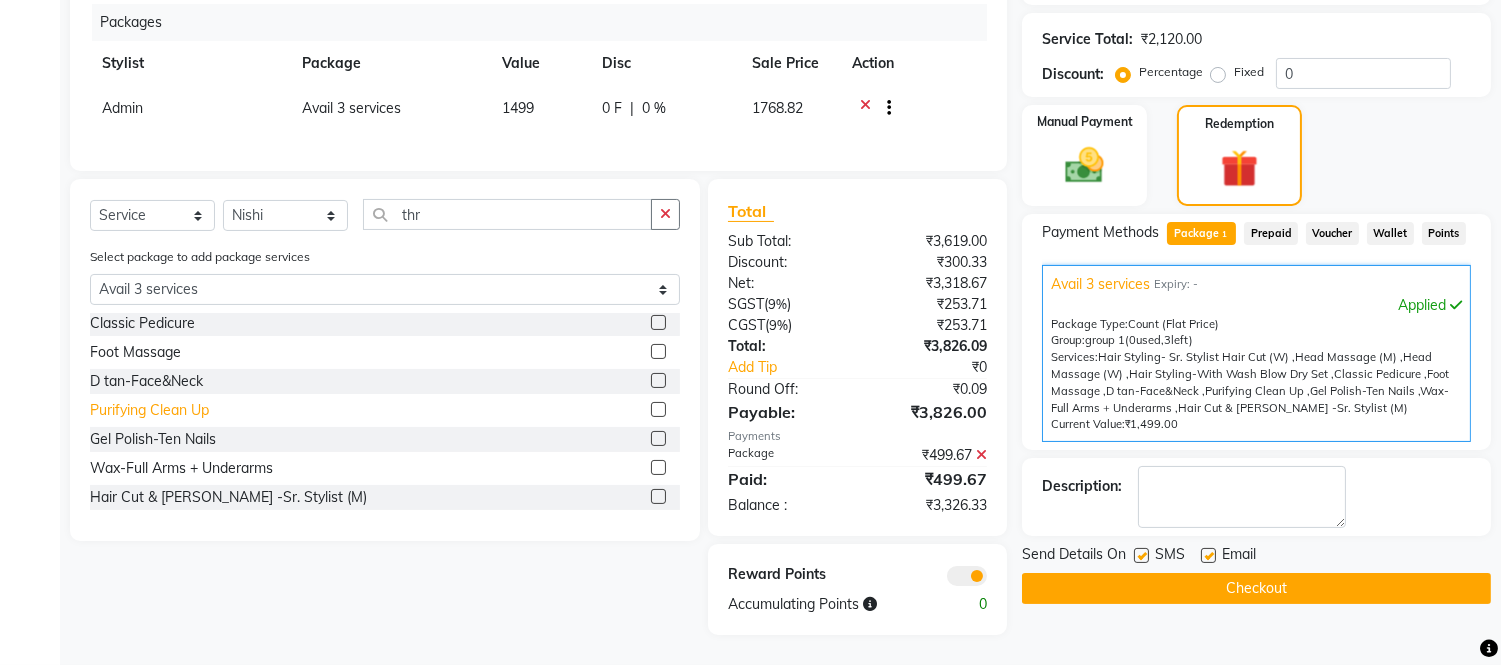 click on "Purifying Clean Up" 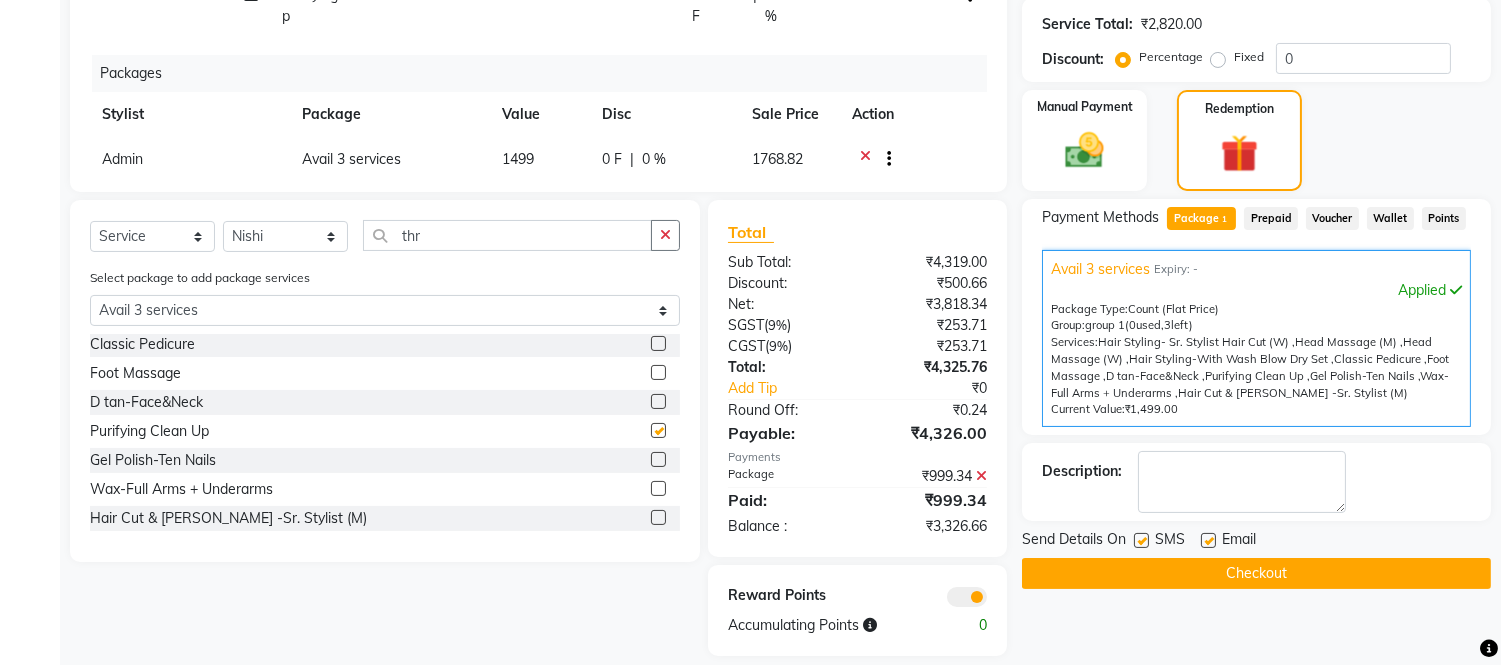 checkbox on "false" 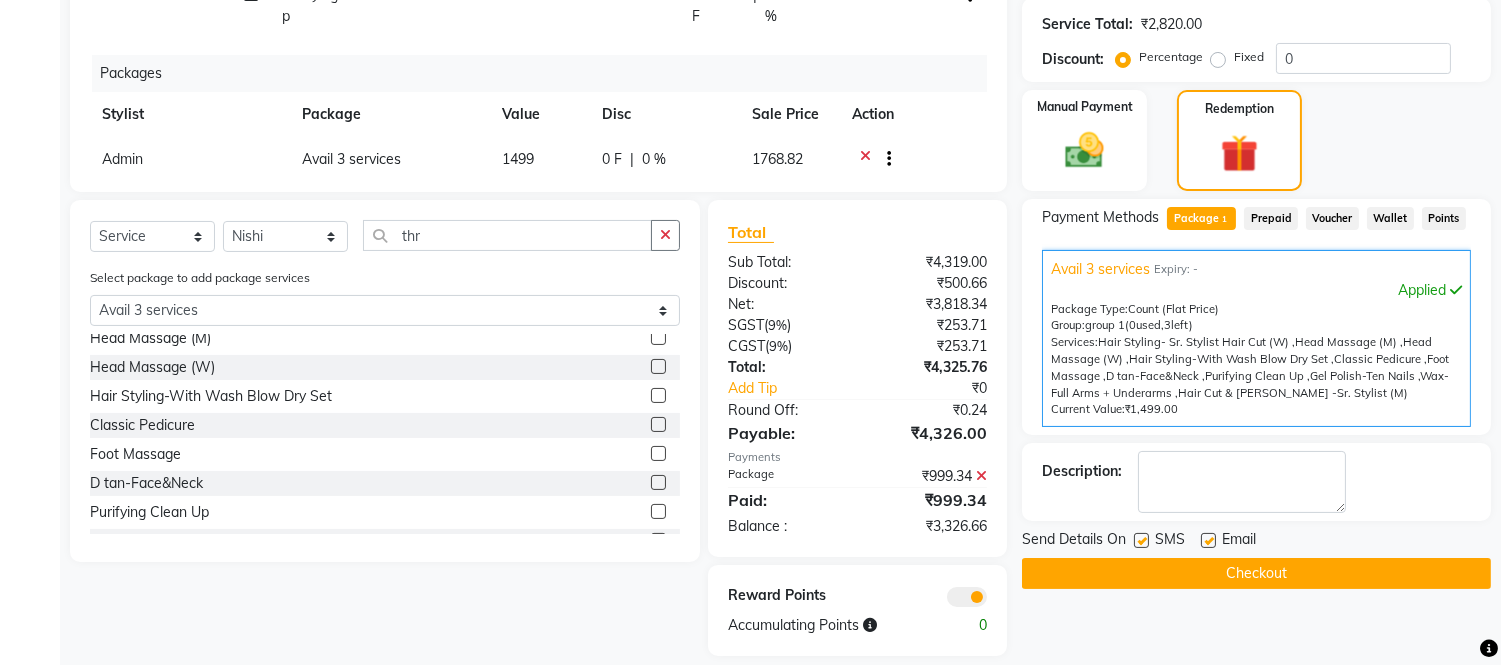 scroll, scrollTop: 0, scrollLeft: 0, axis: both 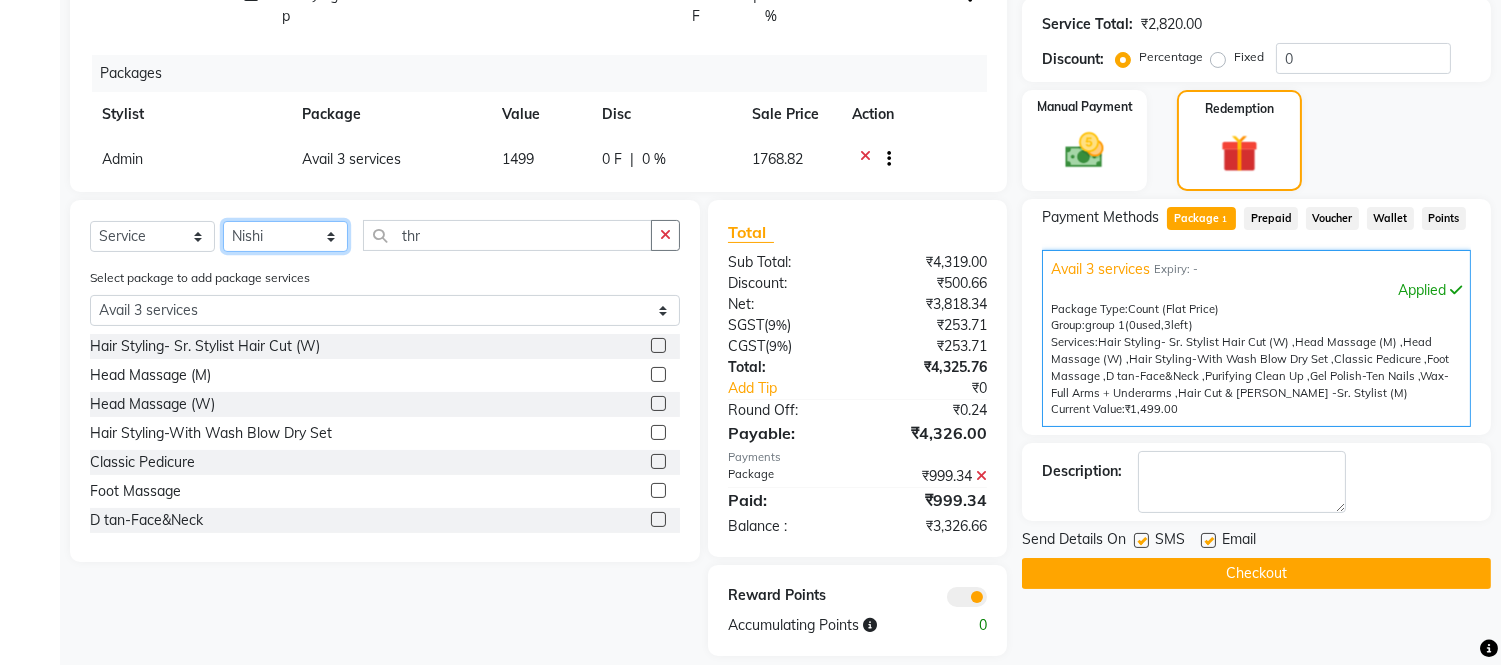 click on "Select Stylist Admin Amit Danish Dr, [PERSON_NAME] [PERSON_NAME] [PERSON_NAME] [PERSON_NAME] [PERSON_NAME]" 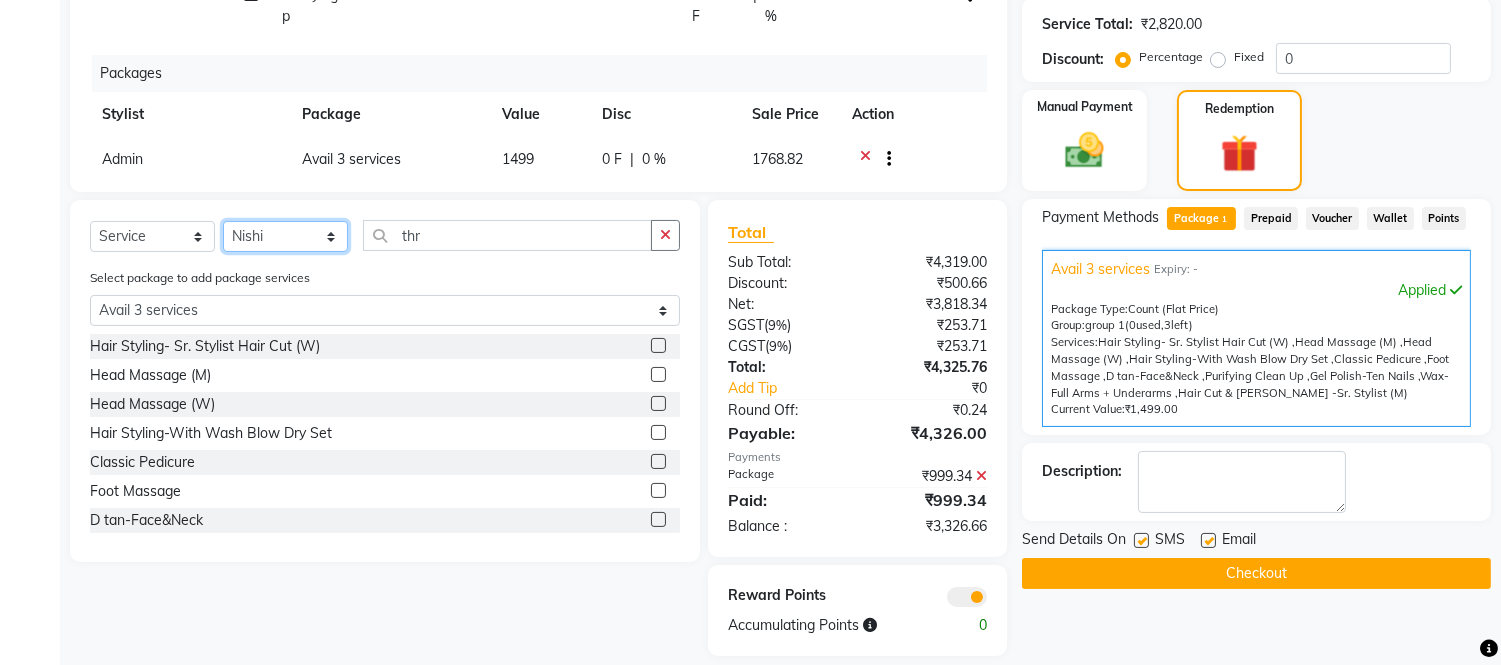 select on "57806" 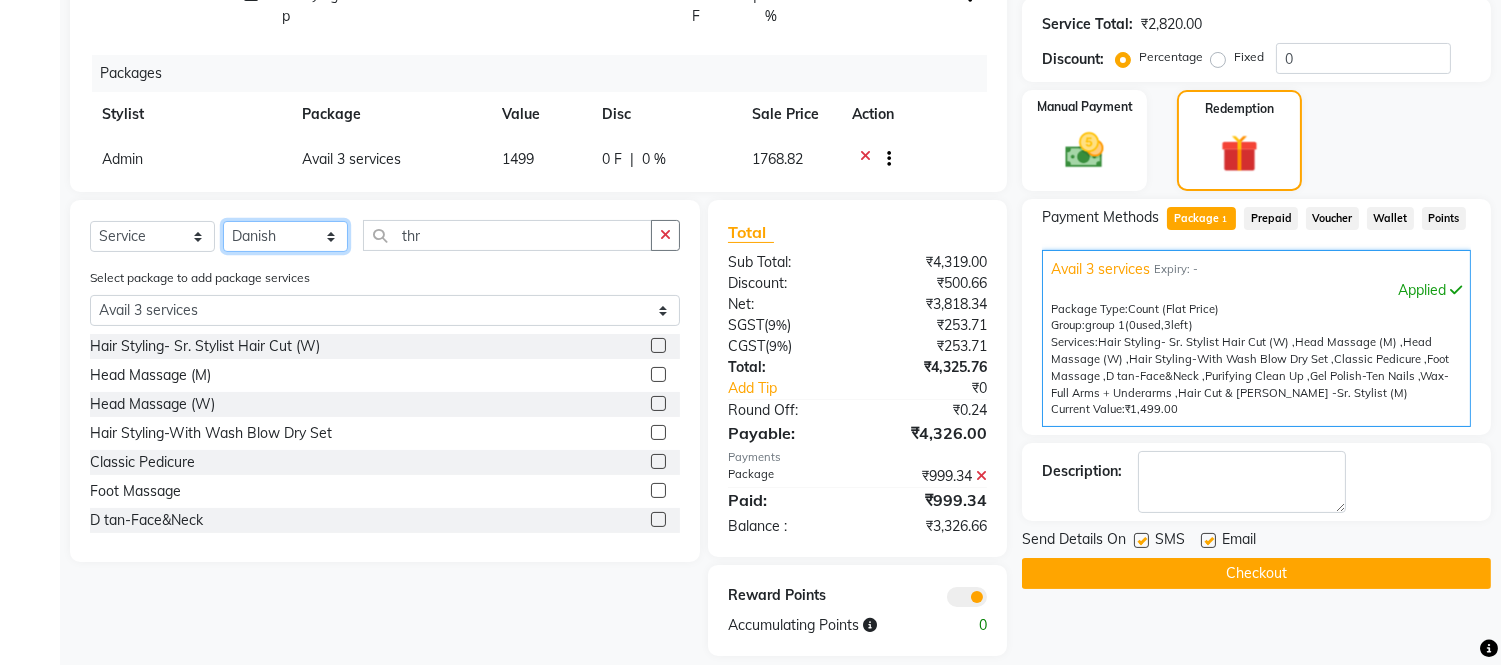click on "Select Stylist Admin Amit Danish Dr, [PERSON_NAME] [PERSON_NAME] [PERSON_NAME] [PERSON_NAME] [PERSON_NAME]" 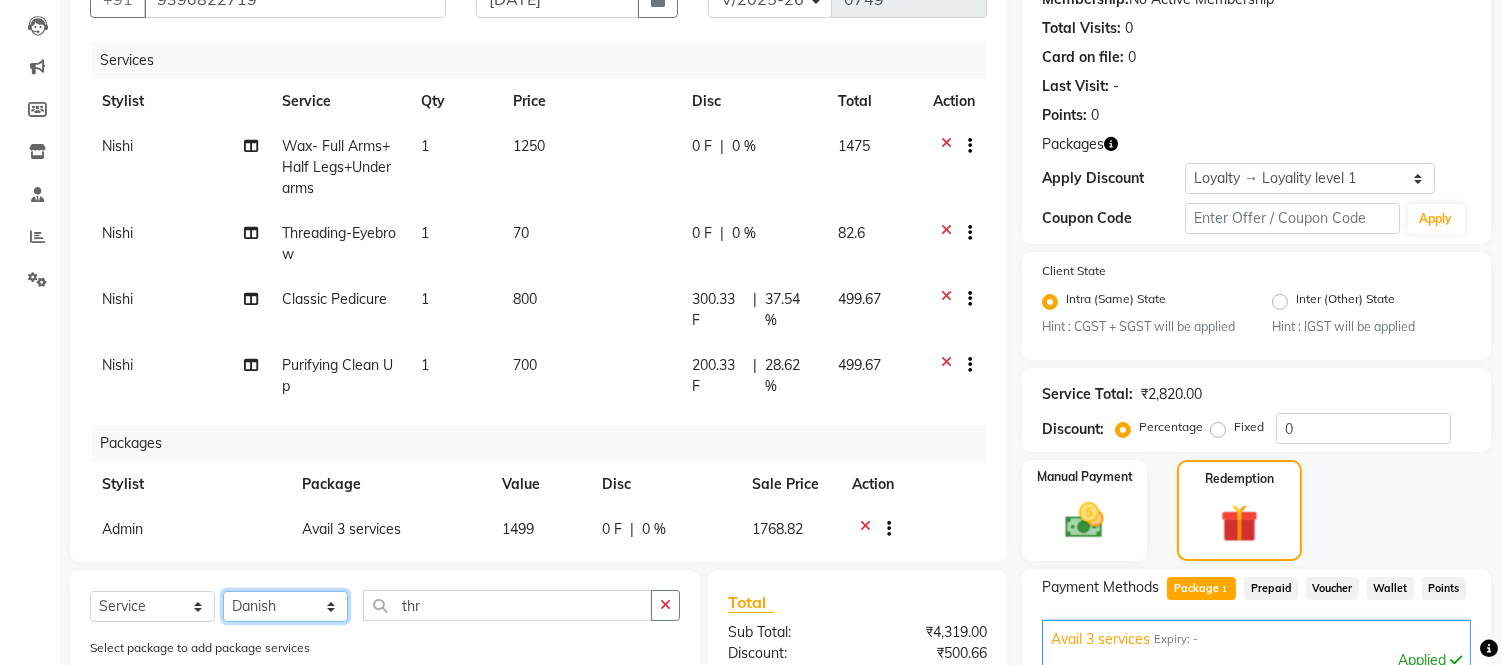 scroll, scrollTop: 46, scrollLeft: 0, axis: vertical 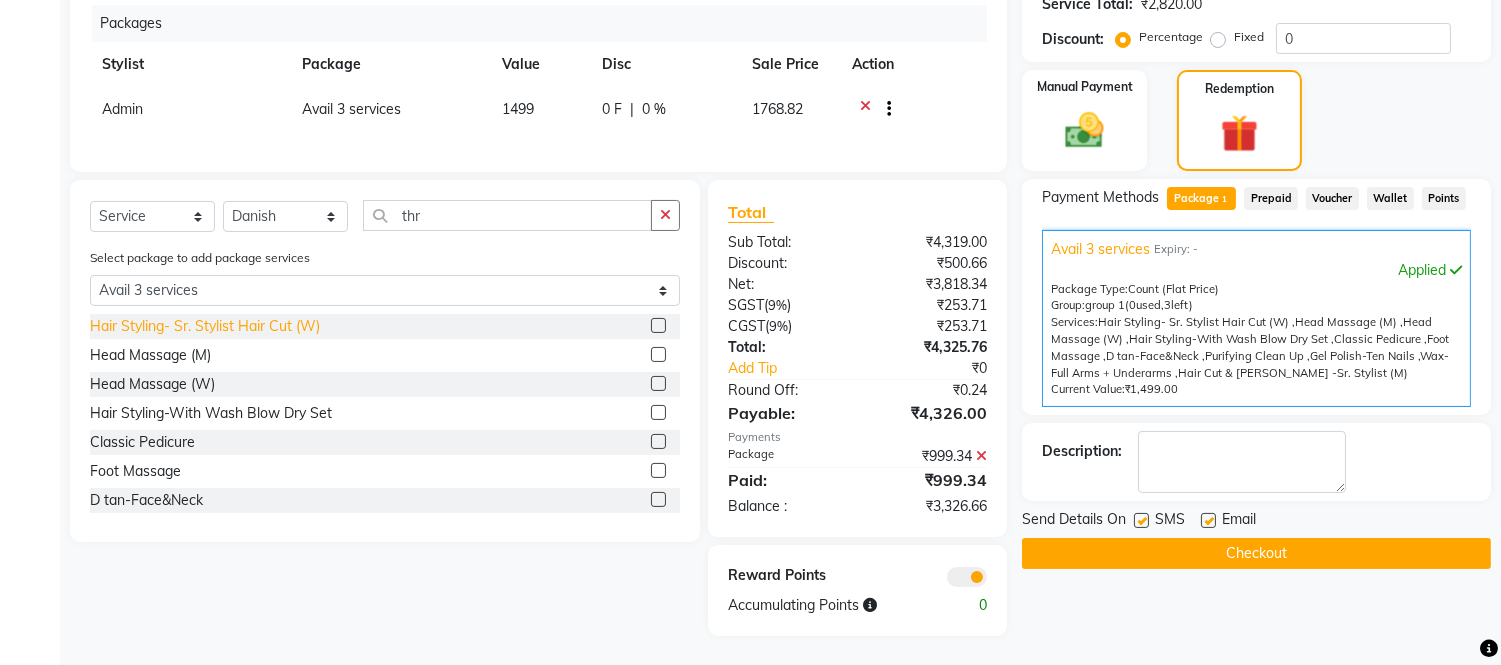 click on "Hair Styling- Sr. Stylist Hair Cut (W)" 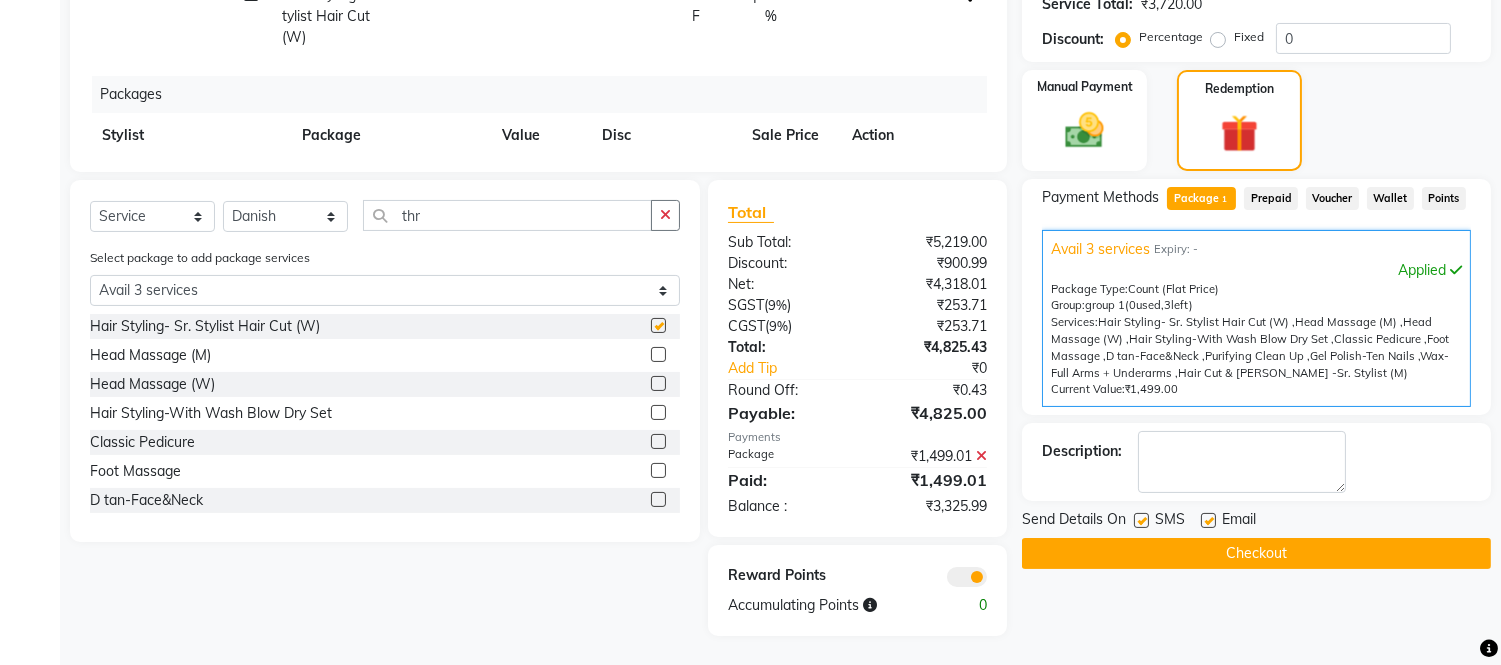 checkbox on "false" 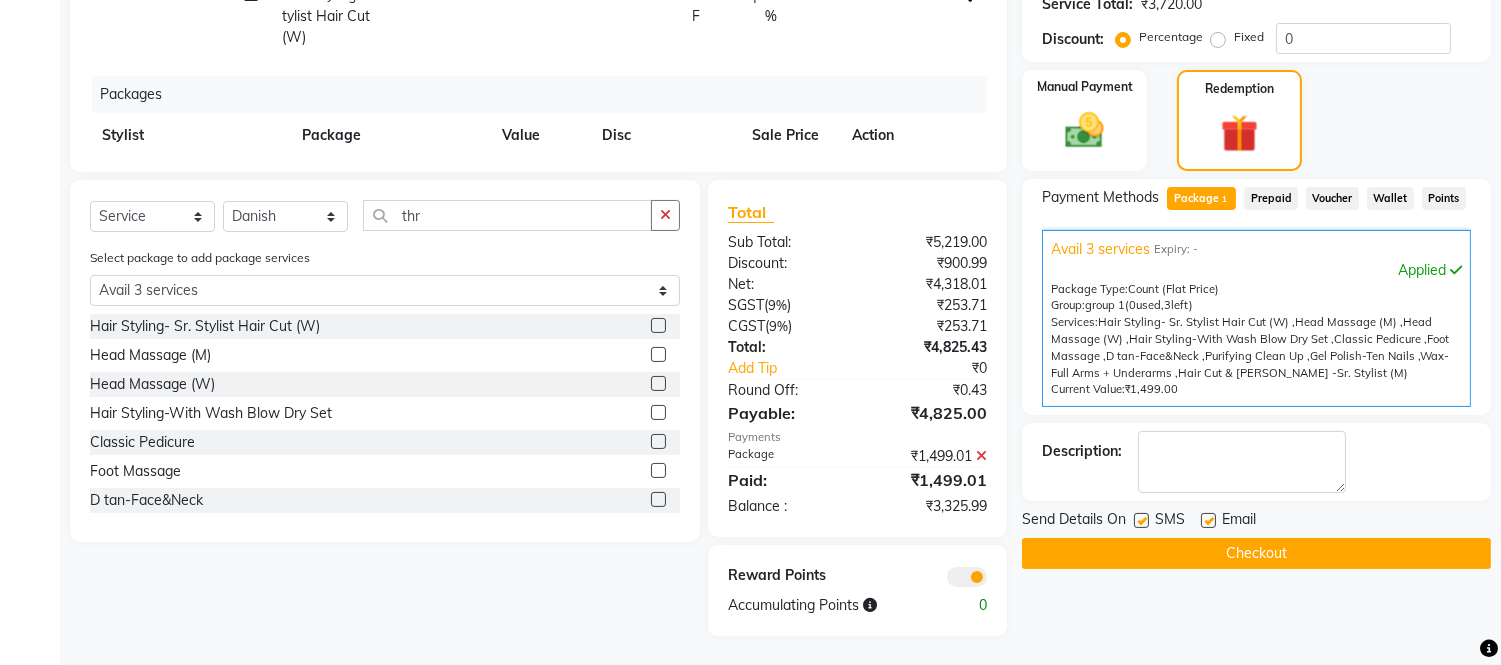 scroll, scrollTop: 226, scrollLeft: 0, axis: vertical 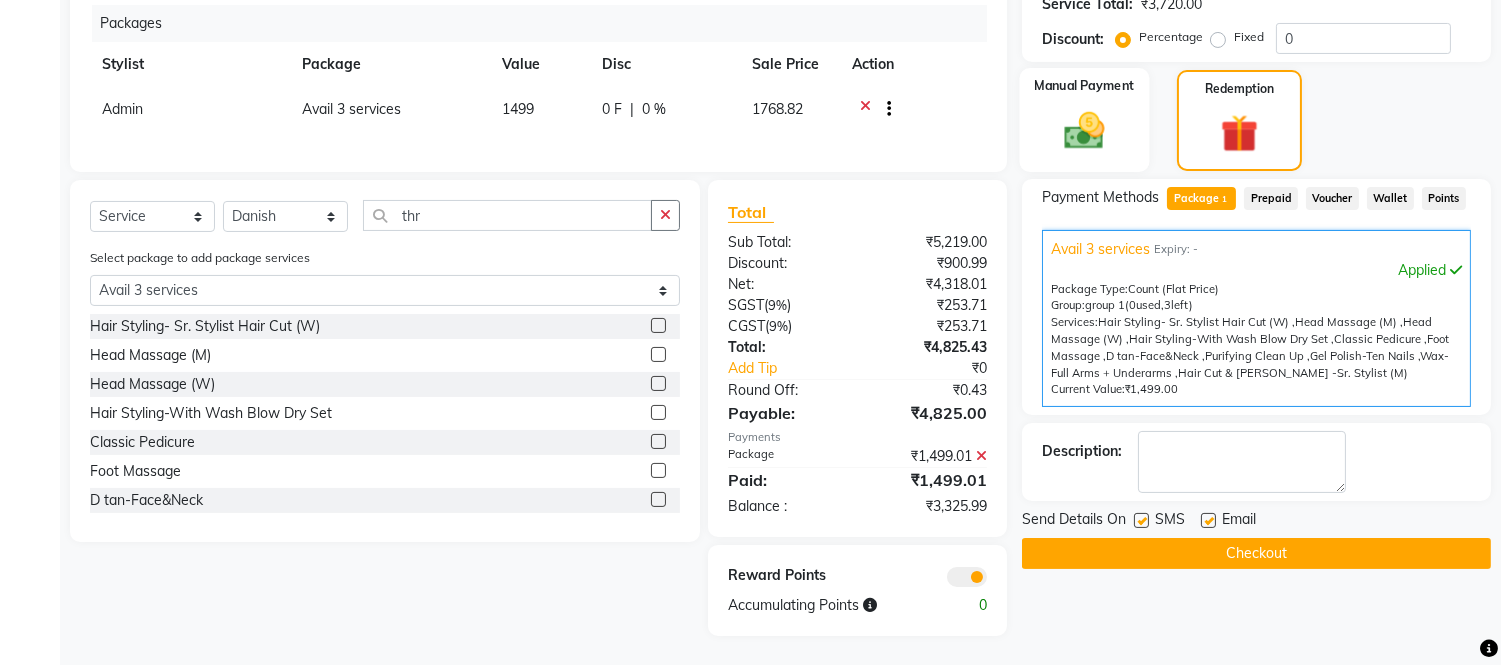 click 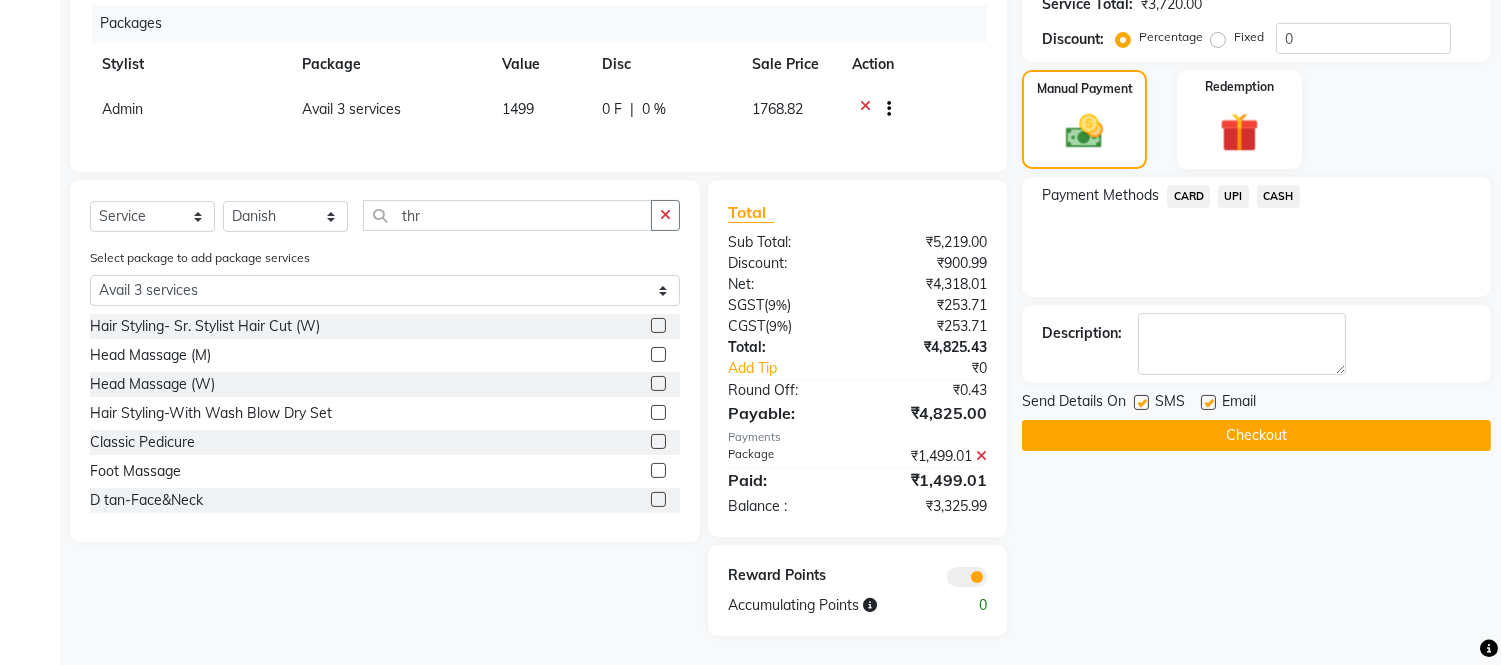 click on "UPI" 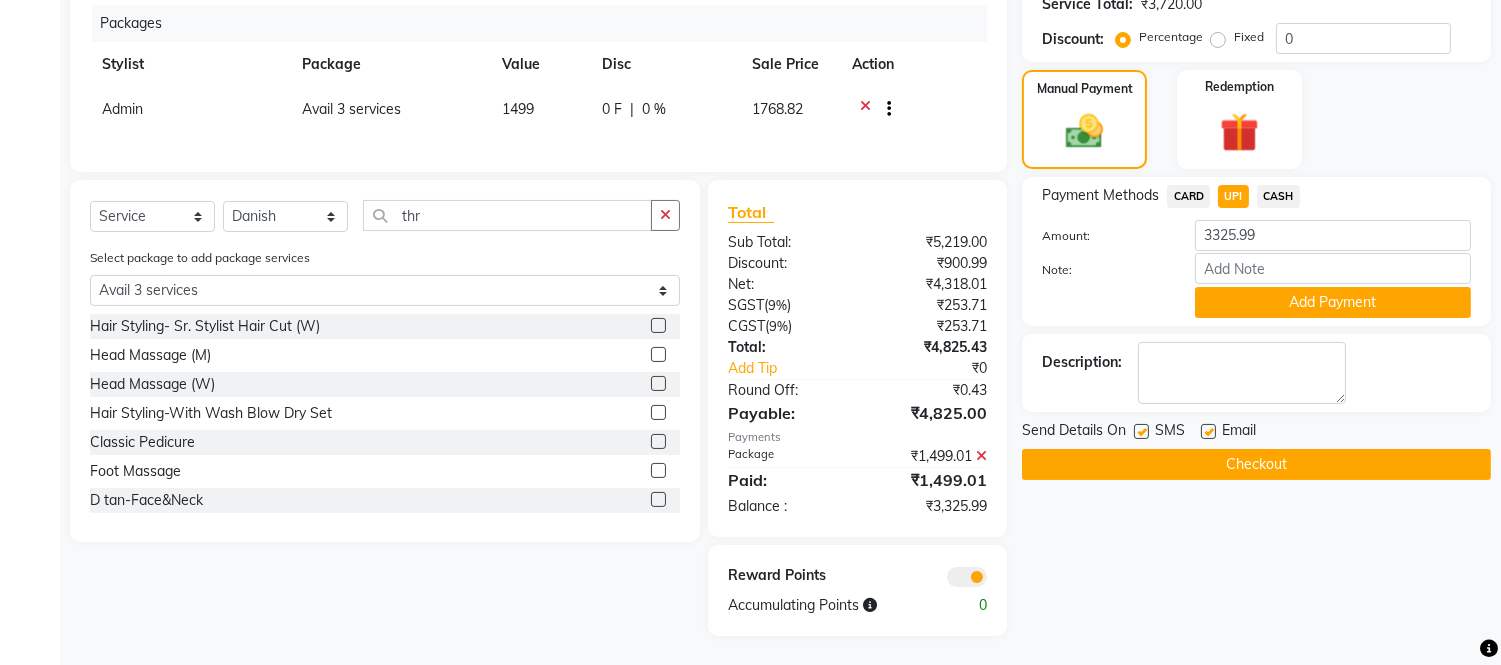 click on "CARD" 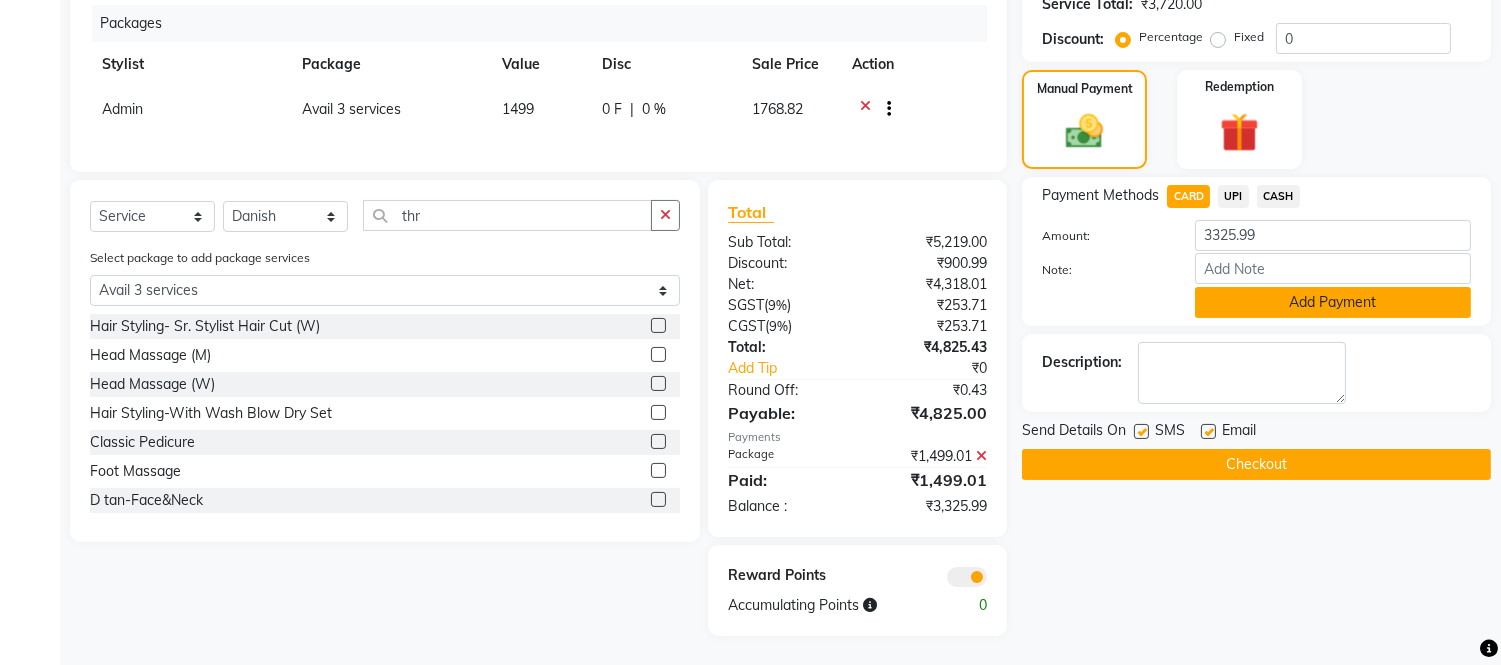 click on "Add Payment" 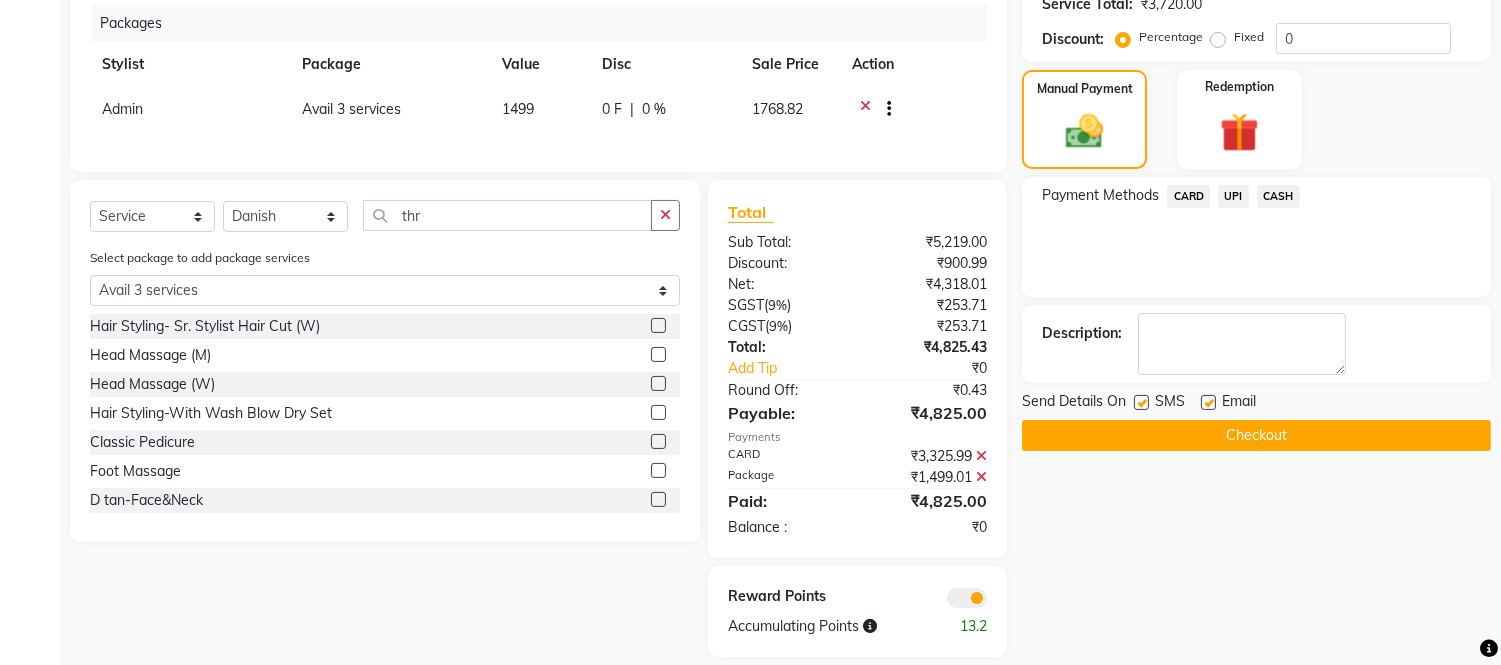 click on "Checkout" 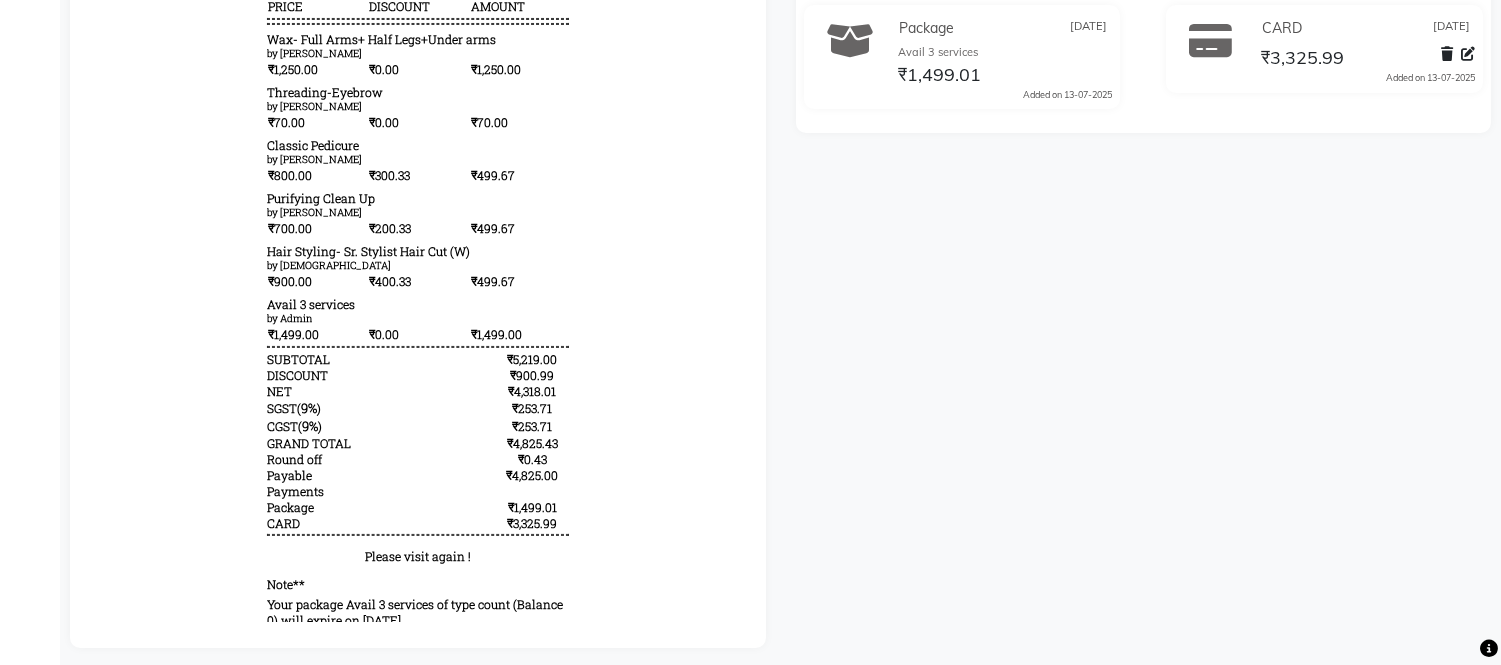 scroll, scrollTop: 374, scrollLeft: 0, axis: vertical 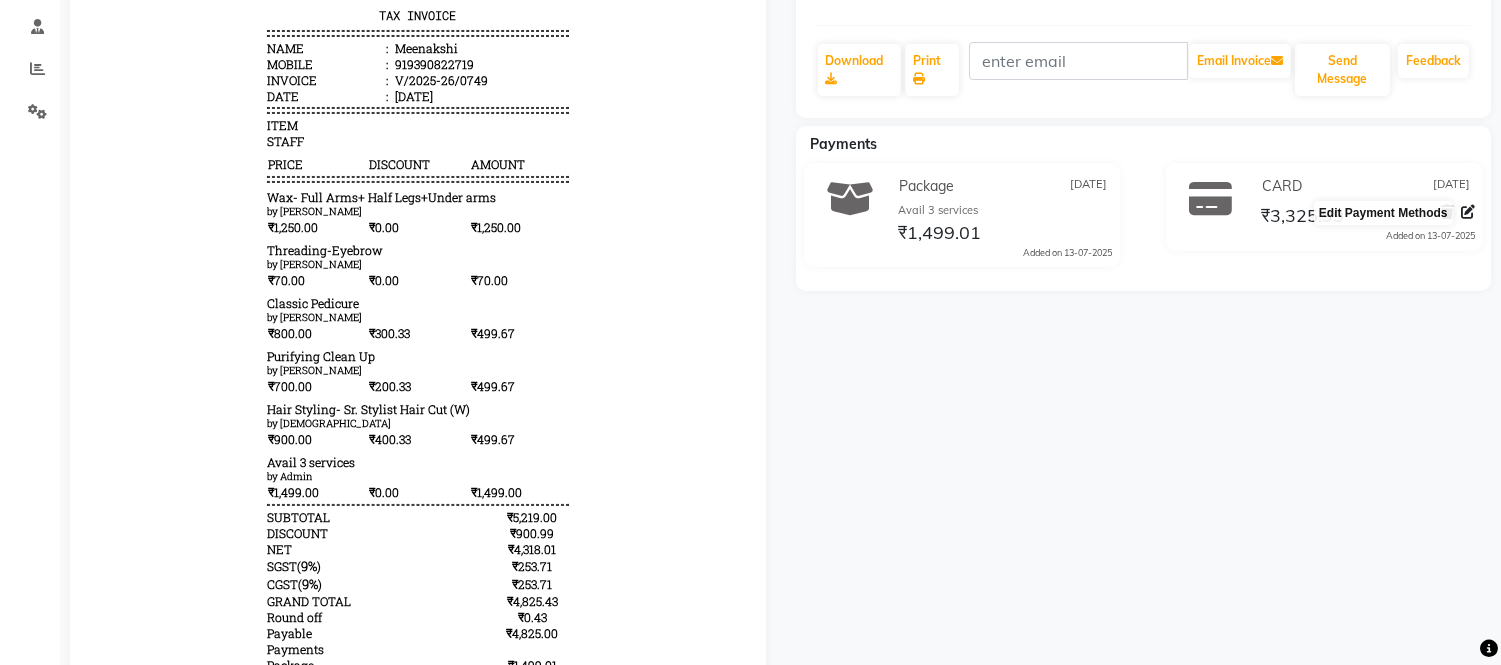 click 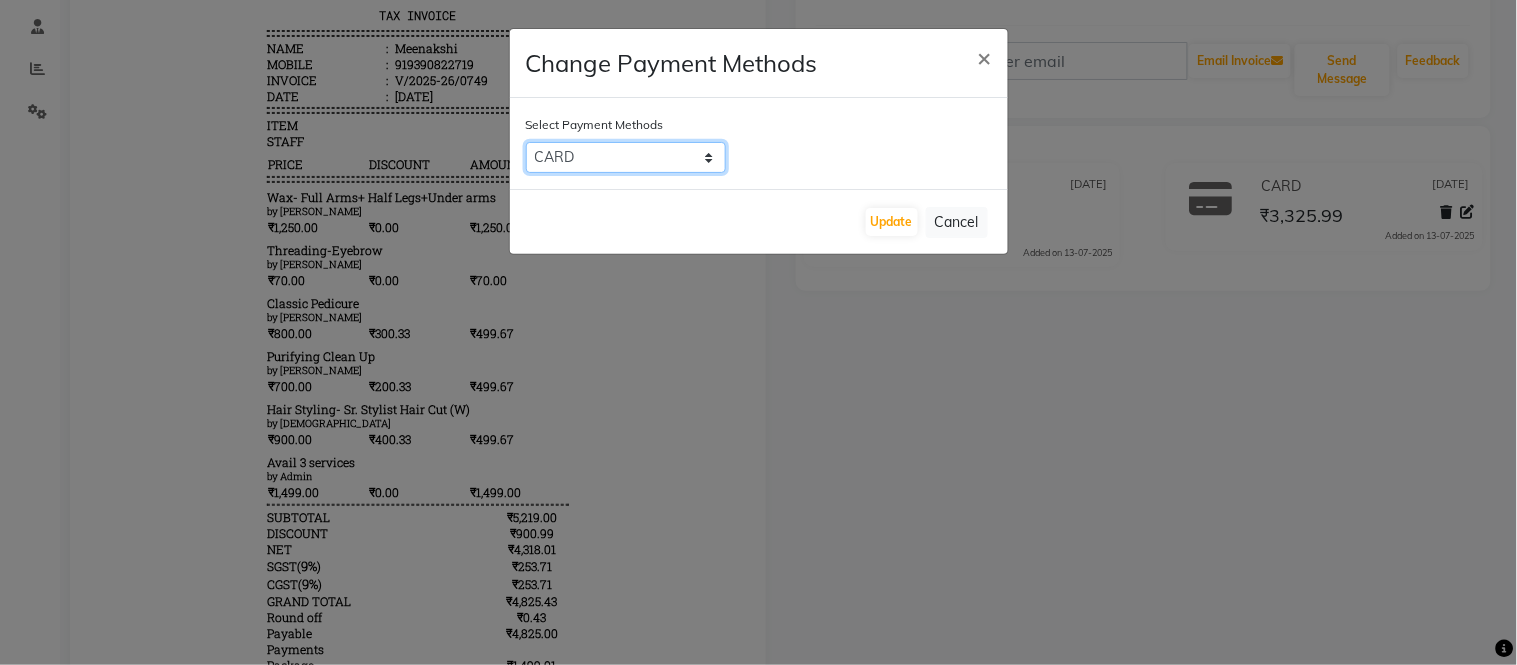 click on "CARD   UPI   CASH" 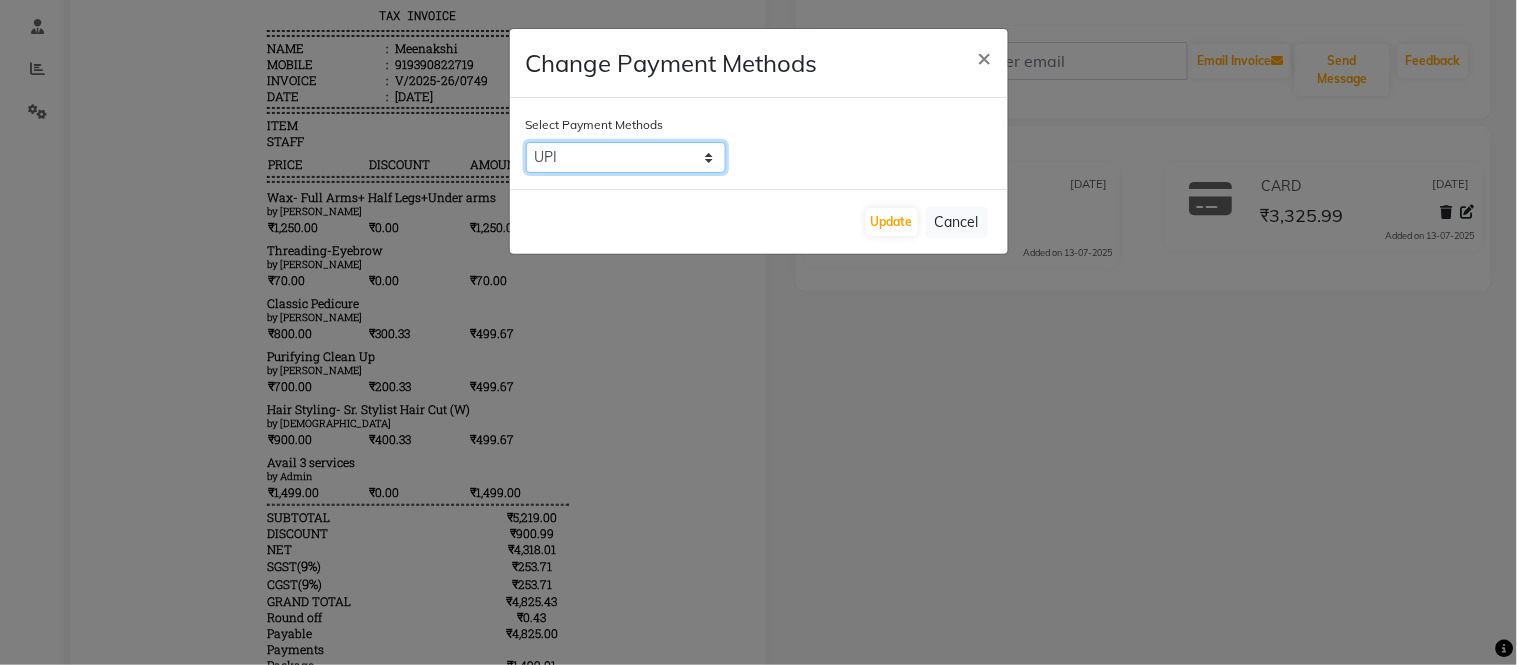 click on "CARD   UPI   CASH" 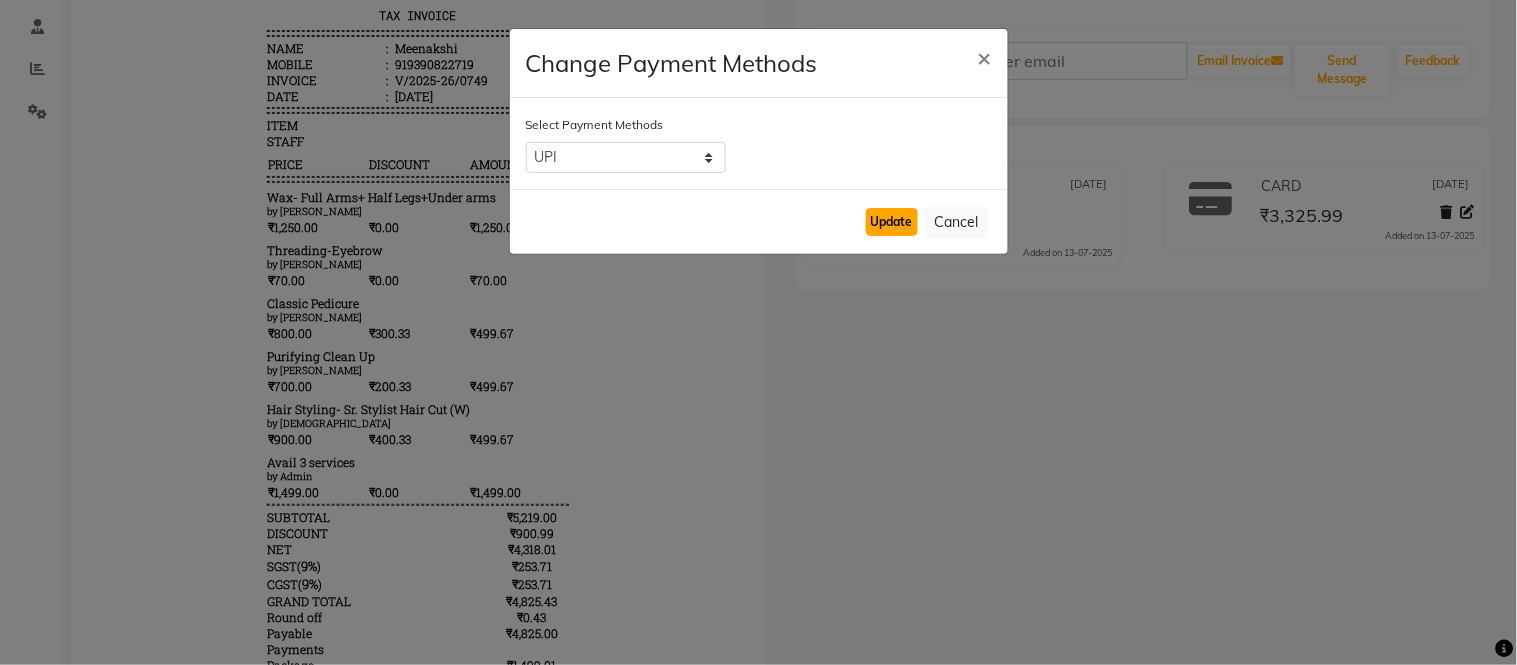 click on "Update" 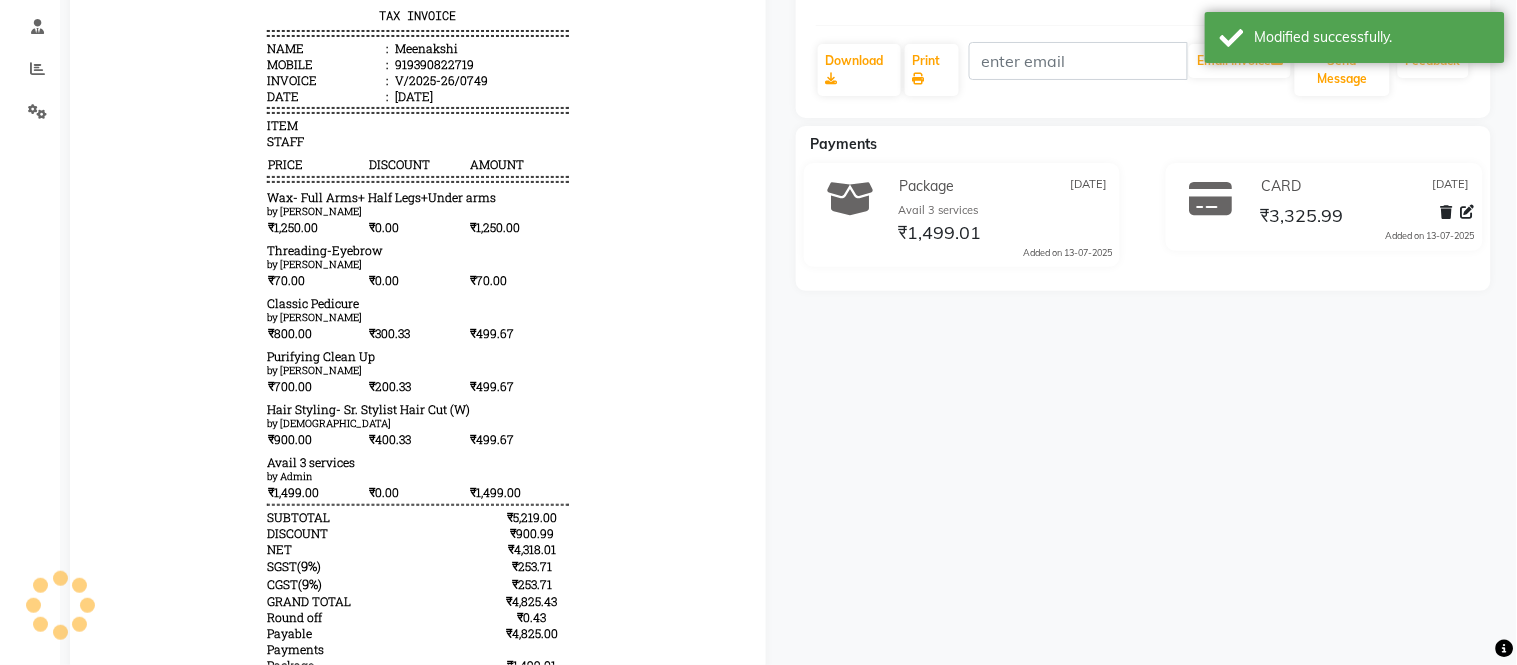 click on "Update   Cancel" 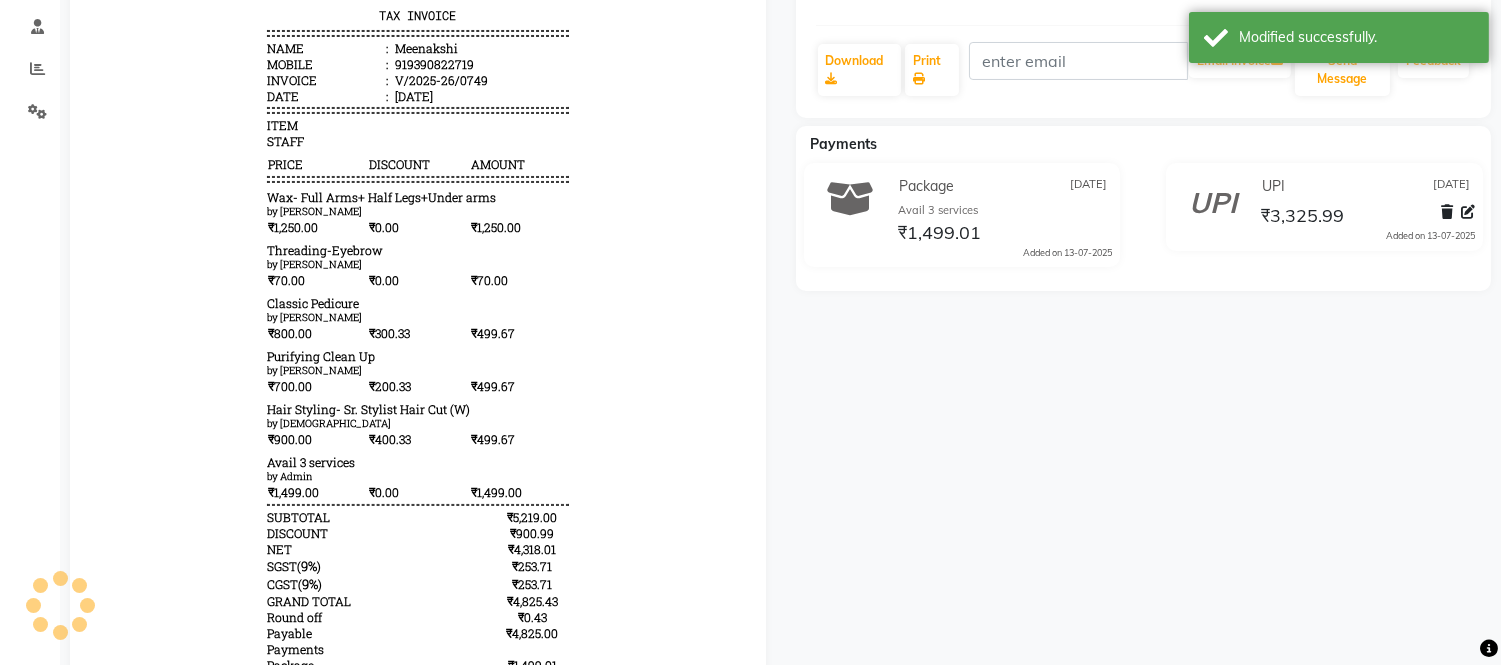 scroll, scrollTop: 16, scrollLeft: 0, axis: vertical 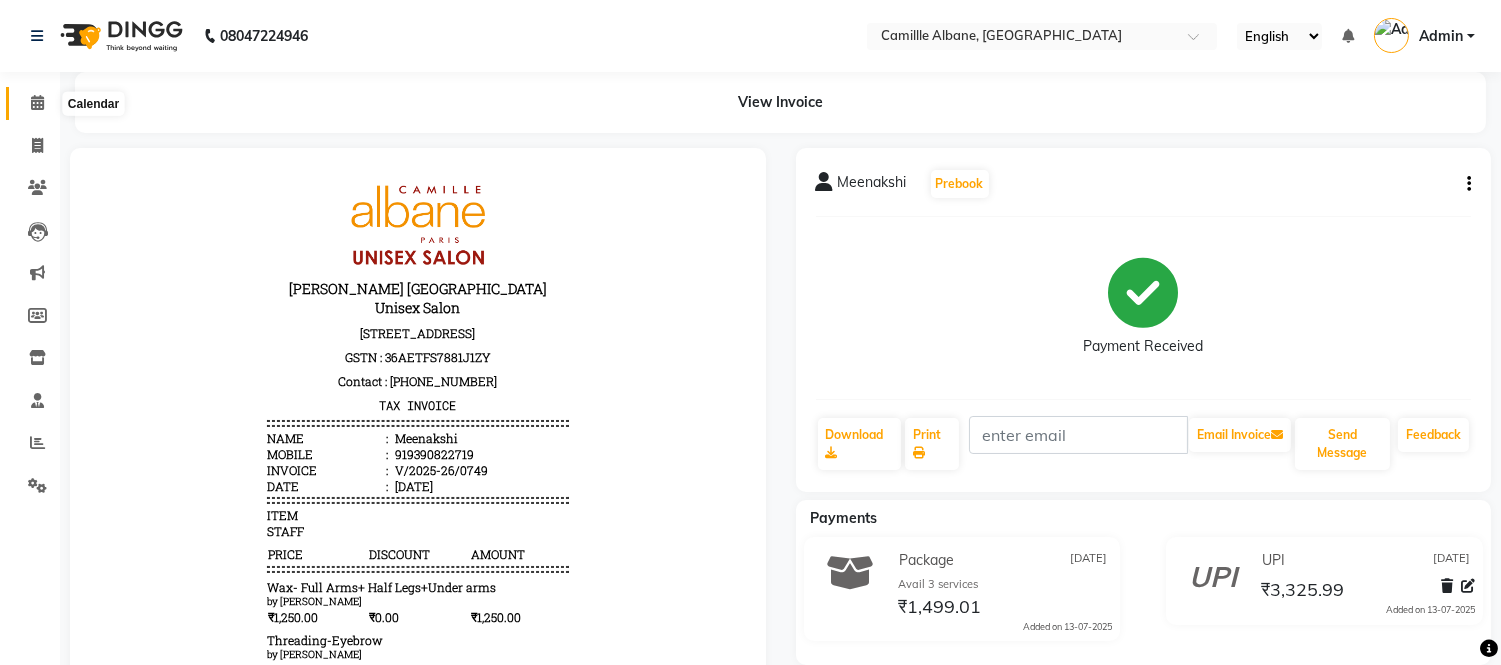 click 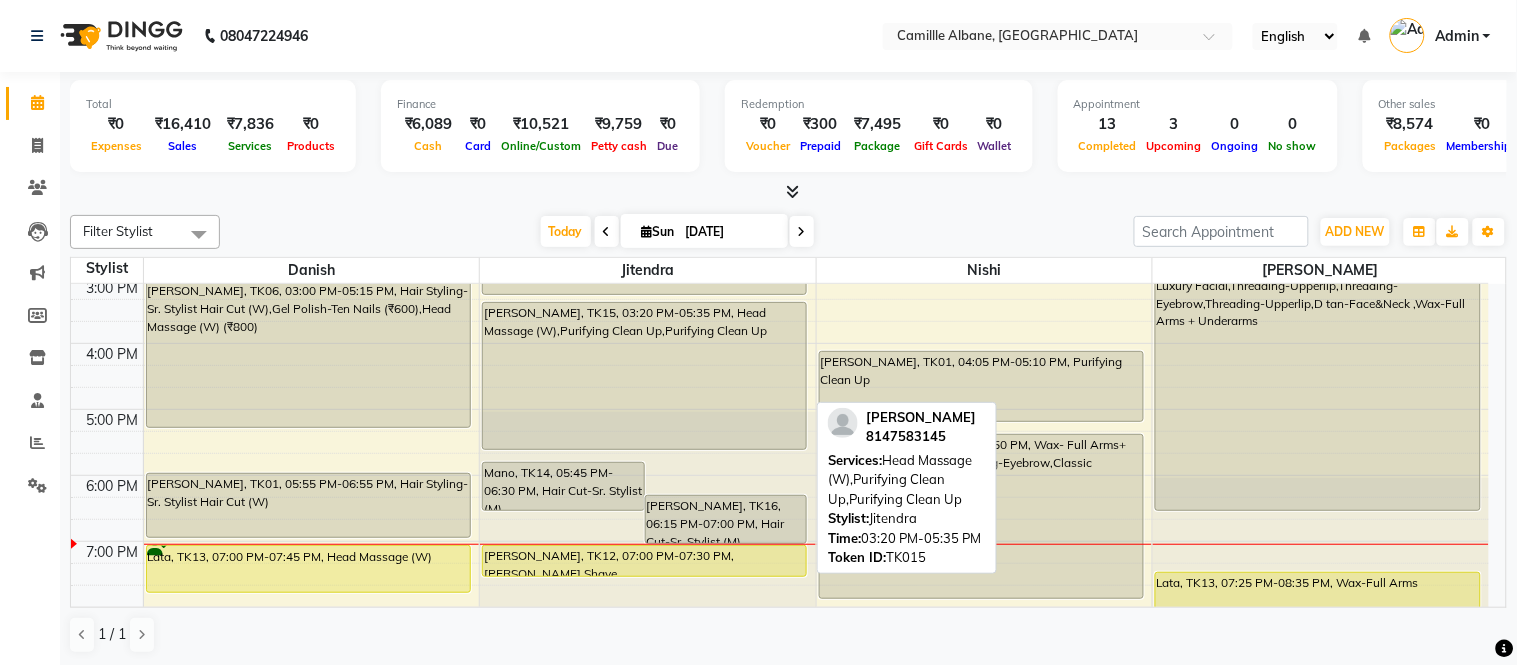 scroll, scrollTop: 604, scrollLeft: 0, axis: vertical 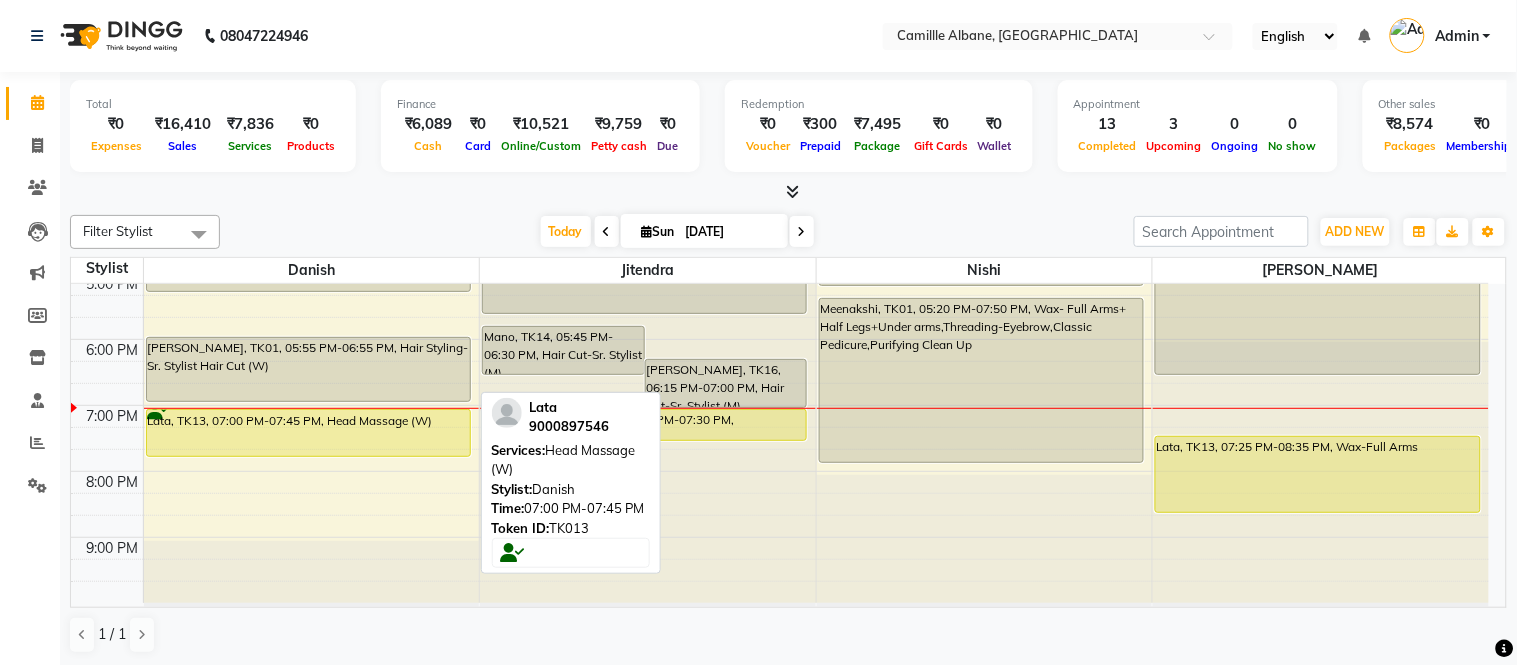 click on "Lata, TK13, 07:00 PM-07:45 PM, Head Massage (W)" at bounding box center [308, 433] 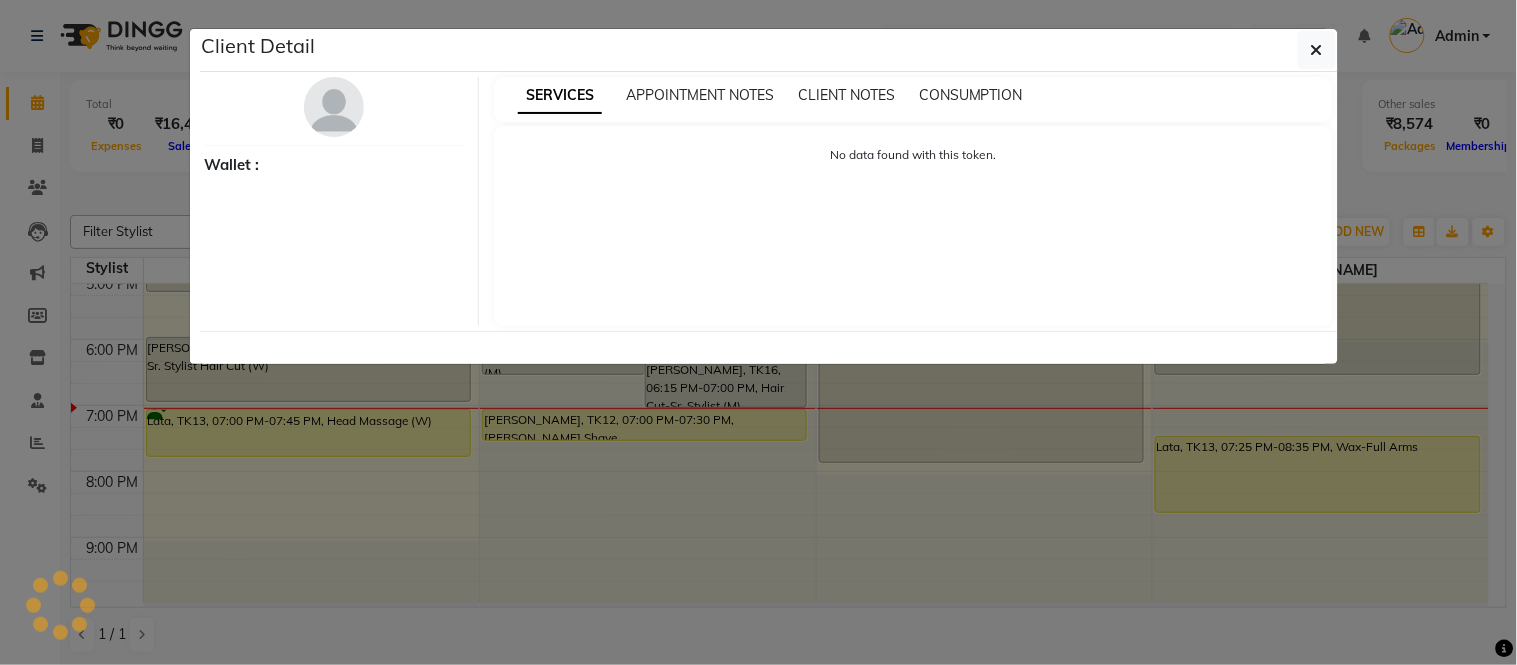 select on "7" 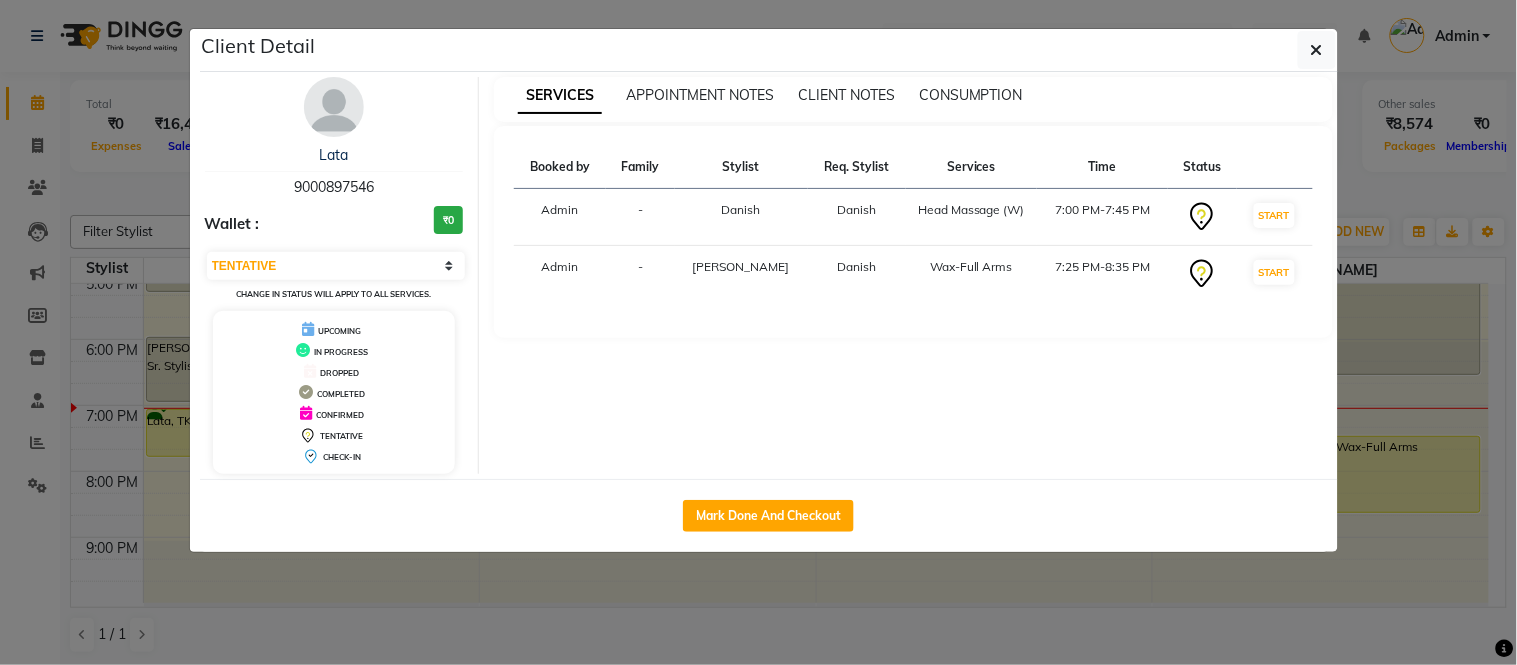 click at bounding box center (334, 107) 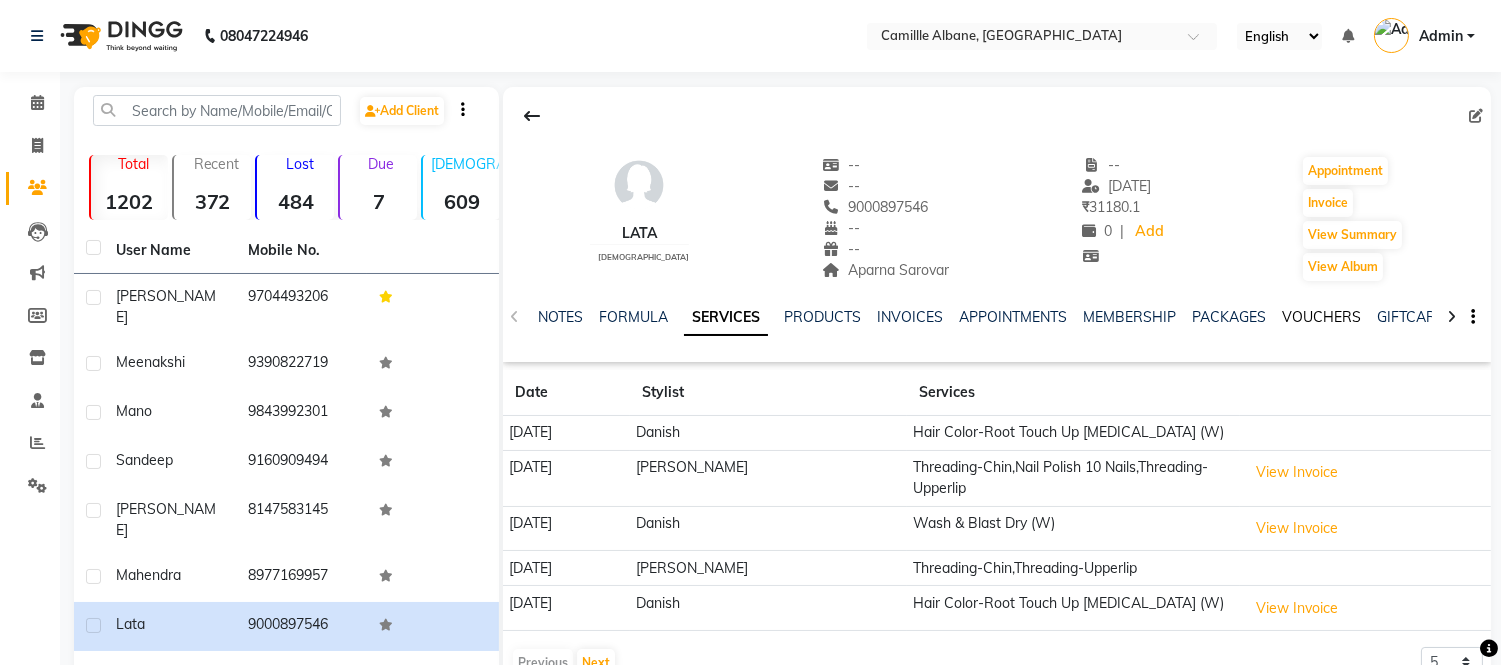 click on "VOUCHERS" 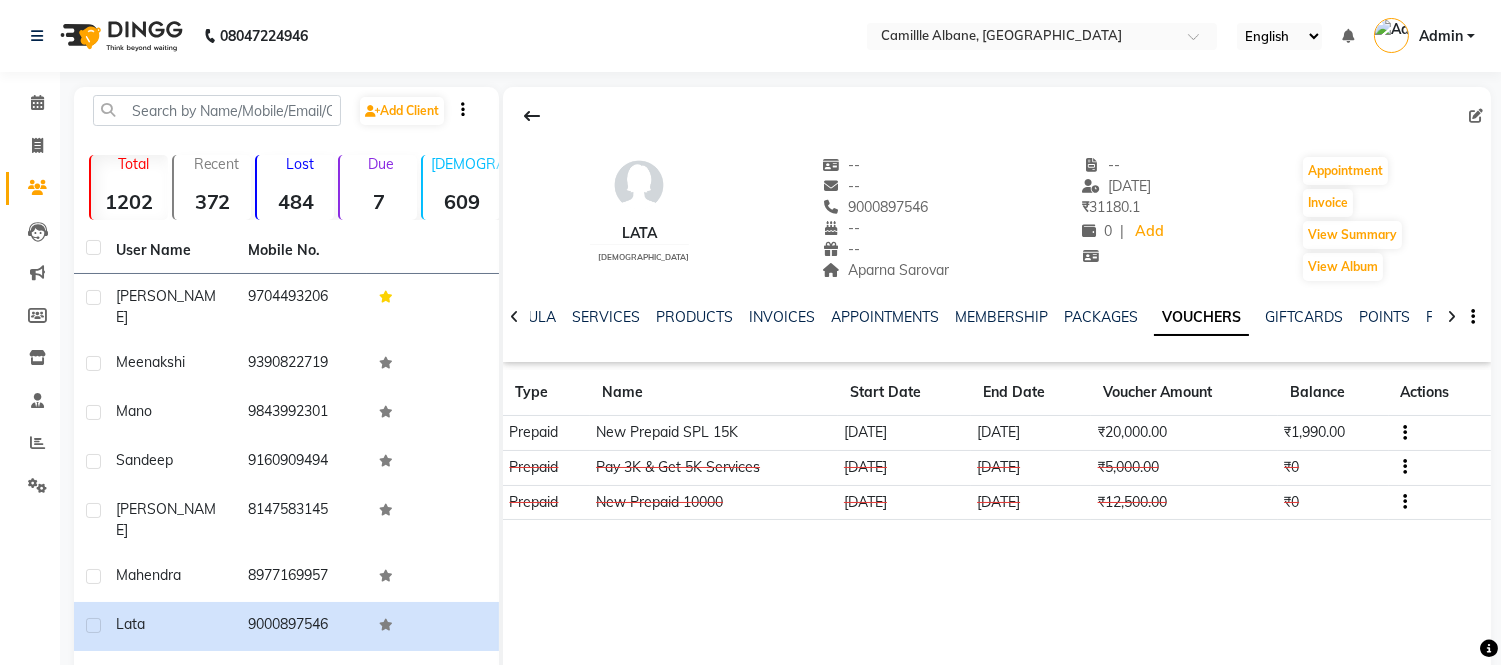 click on "Lata    female  --   --   9000897546  --  --  Aparna Sarovar  -- 22-06-2025 ₹    31180.1 0 |  Add   Appointment   Invoice  View Summary  View Album  NOTES FORMULA SERVICES PRODUCTS INVOICES APPOINTMENTS MEMBERSHIP PACKAGES VOUCHERS GIFTCARDS POINTS FORMS FAMILY CARDS WALLET" 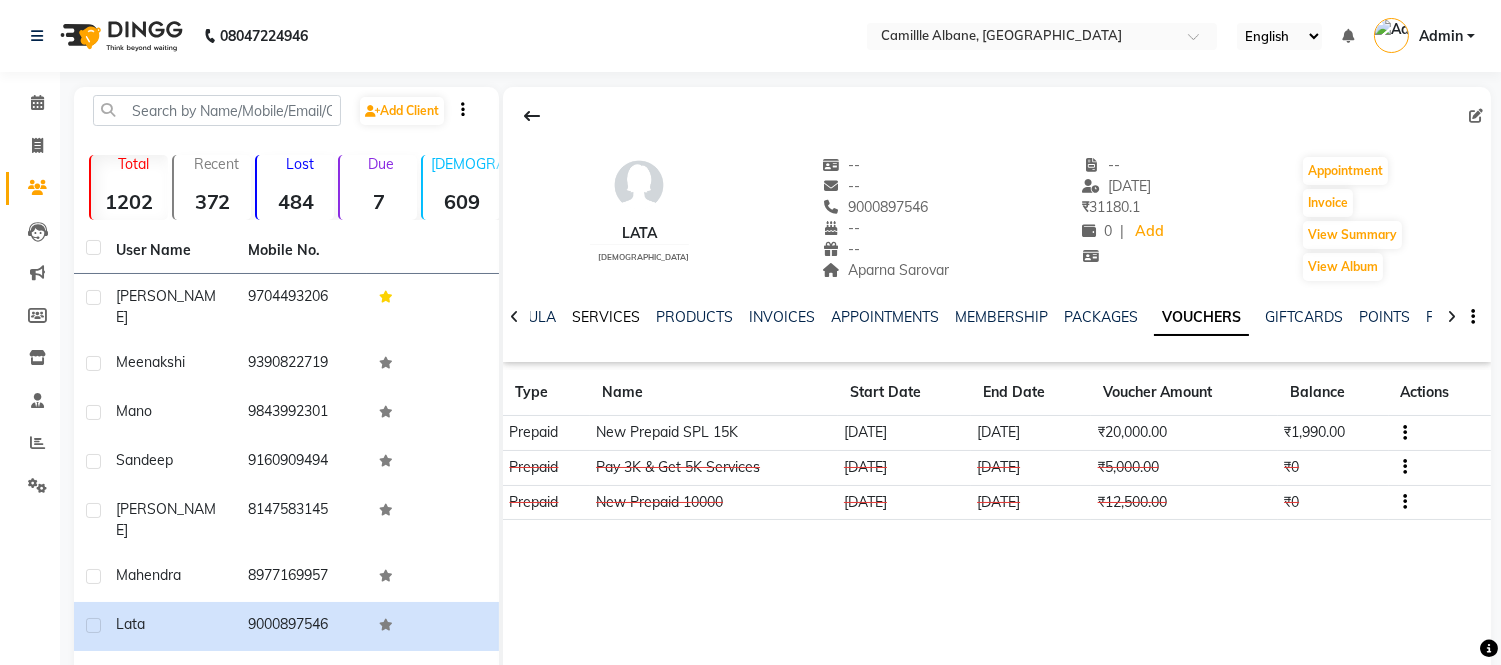 click on "SERVICES" 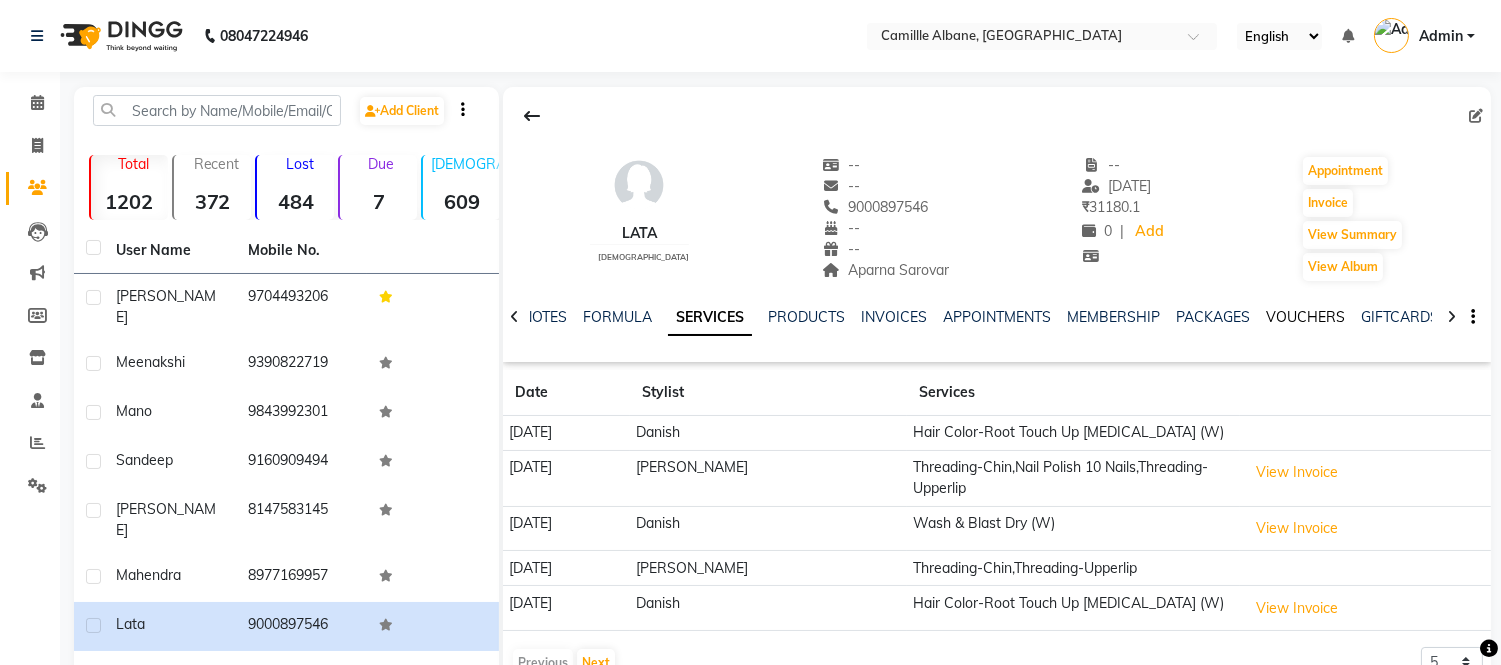 click on "VOUCHERS" 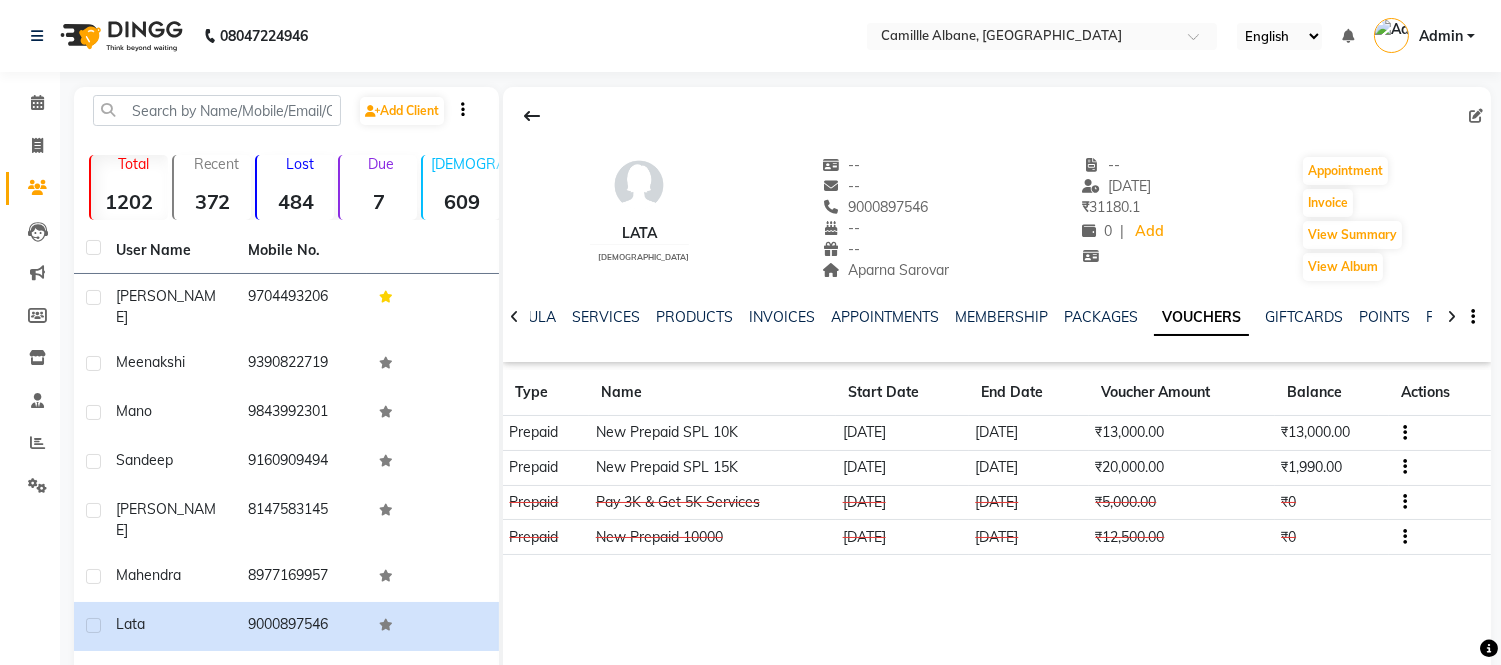 click on "Lata    female  --   --   9000897546  --  --  Aparna Sarovar  -- 22-06-2025 ₹    31180.1 0 |  Add   Appointment   Invoice  View Summary  View Album  NOTES FORMULA SERVICES PRODUCTS INVOICES APPOINTMENTS MEMBERSHIP PACKAGES VOUCHERS GIFTCARDS POINTS FORMS FAMILY CARDS WALLET Type Name Start Date End Date Voucher Amount Balance Actions Prepaid New Prepaid SPL 10K 13-07-2025 07-04-2028 ₹13,000.00 ₹13,000.00 Prepaid New Prepaid SPL 15K 23-02-2025 19-11-2027 ₹20,000.00 ₹1,990.00 Prepaid Pay 3K & Get 5K Services 26-12-2024 25-01-2025 ₹5,000.00 ₹0 Prepaid New Prepaid 10000 29-10-2024 25-07-2027 ₹12,500.00 ₹0" 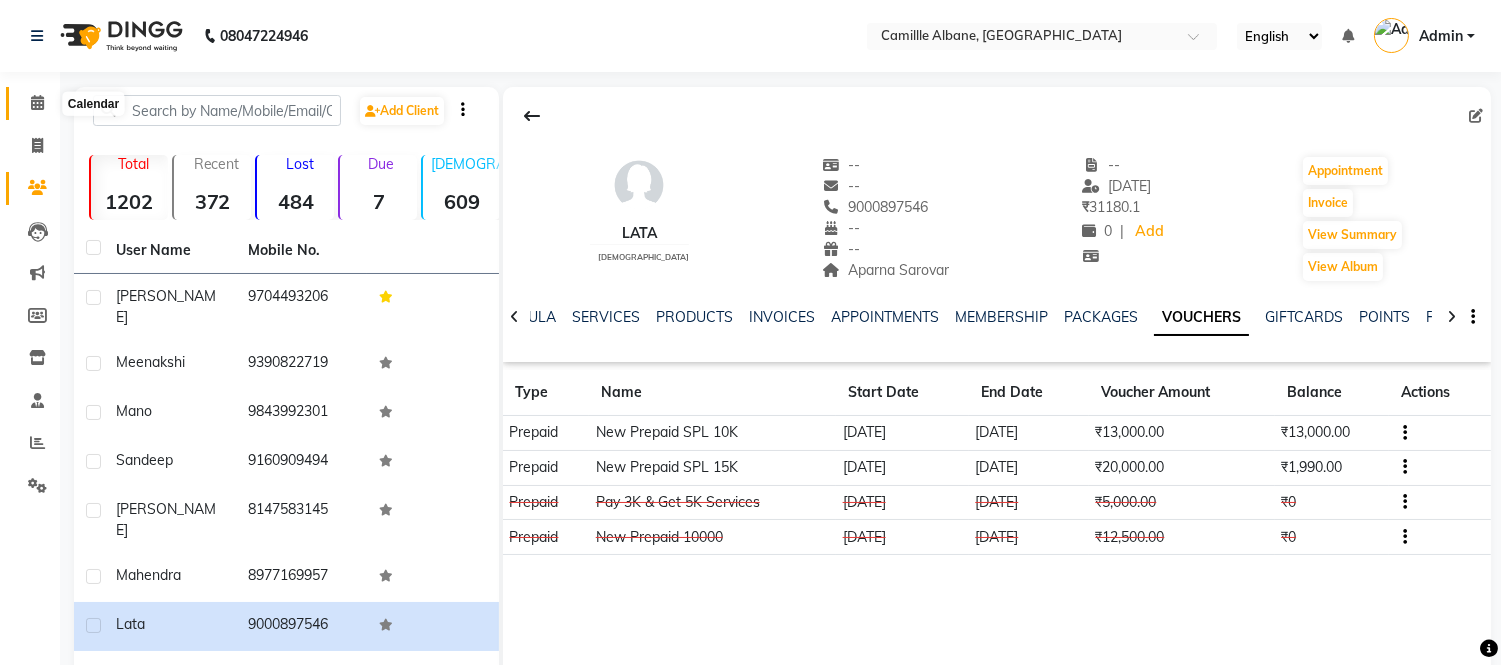 click 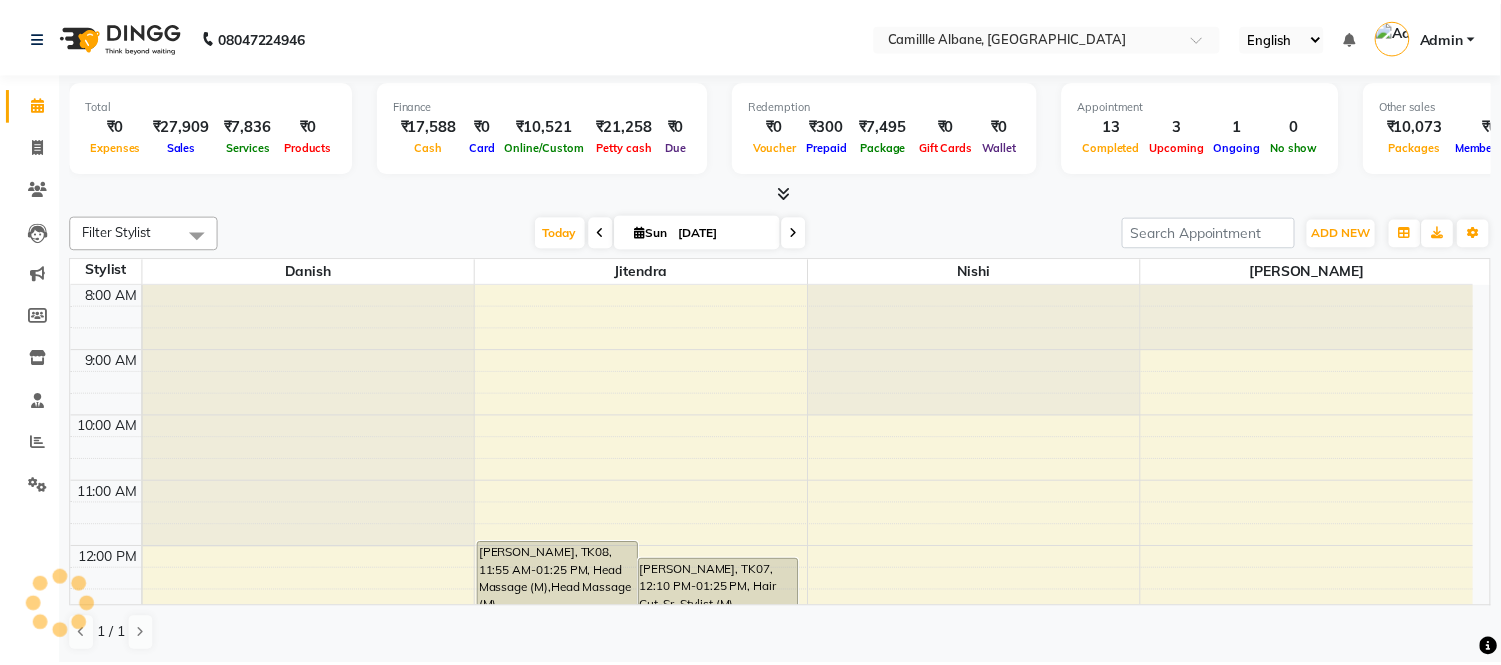 scroll, scrollTop: 0, scrollLeft: 0, axis: both 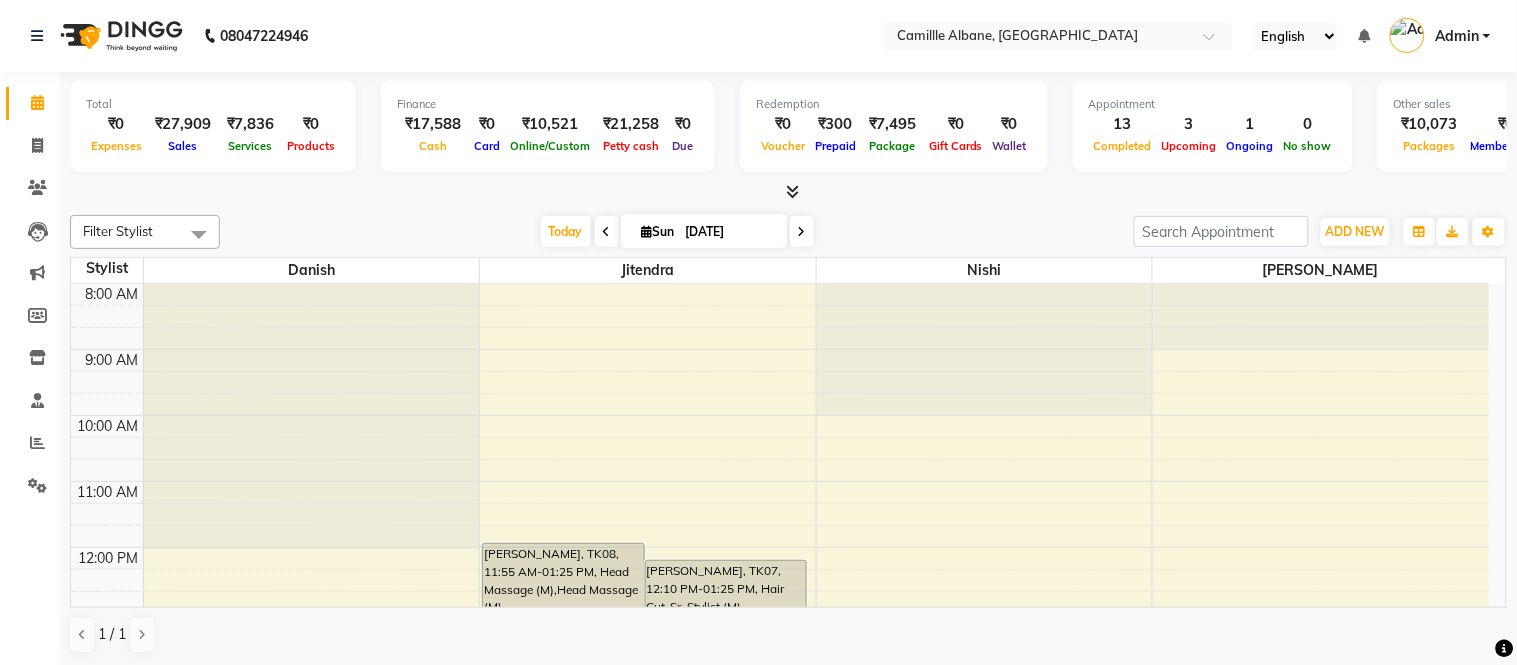 click on "Filter Stylist Select All Danish Jitendra Lalitha Nishi Today  Sun 13-07-2025 Toggle Dropdown Add Appointment Add Invoice Add Expense Add Attendance Add Client Add Transaction Toggle Dropdown Add Appointment Add Invoice Add Expense Add Attendance Add Client ADD NEW Toggle Dropdown Add Appointment Add Invoice Add Expense Add Attendance Add Client Add Transaction Filter Stylist Select All Danish Jitendra Lalitha Nishi Group By  Staff View   Room View  View as Vertical  Vertical - Week View  Horizontal  Horizontal - Week View  List  Toggle Dropdown Calendar Settings Manage Tags   Arrange Stylists   Reset Stylists  Full Screen Appointment Form Zoom 75% Staff/Room Display Count 4" at bounding box center (788, 232) 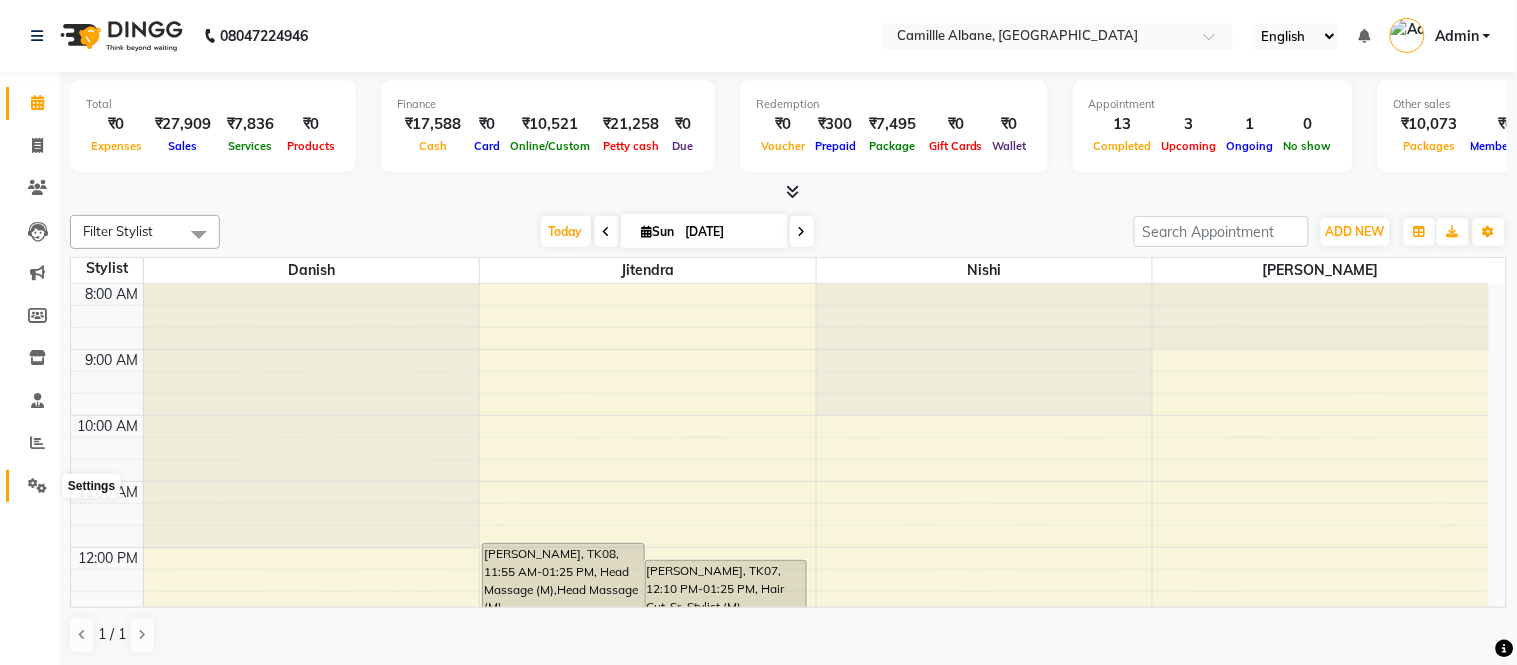 click 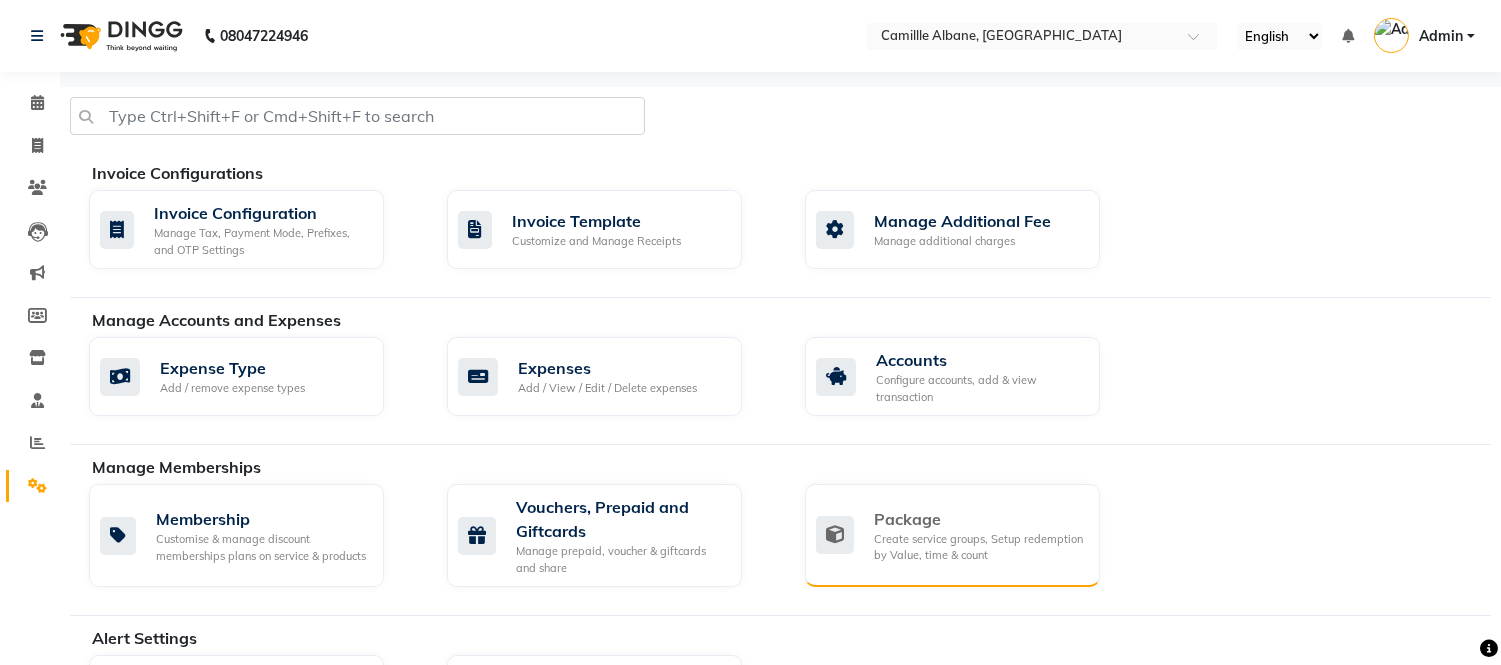 click on "Package" 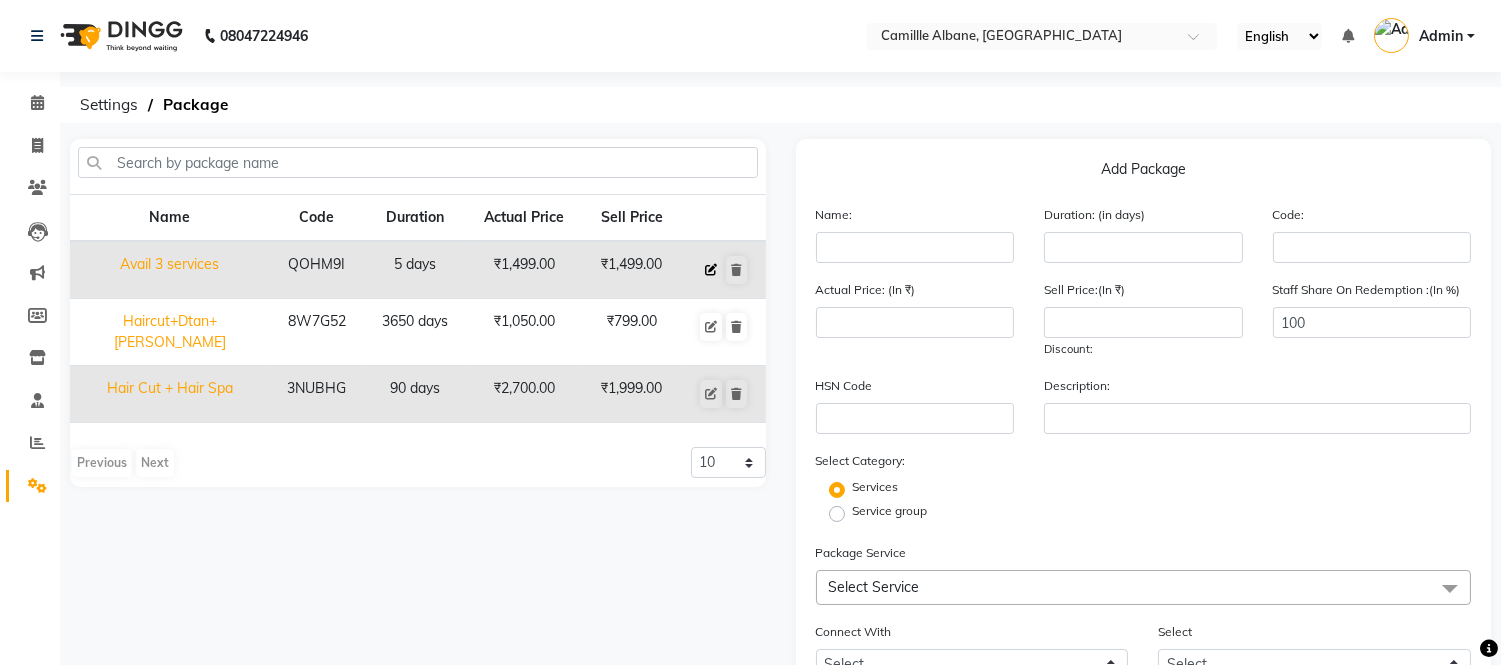 click 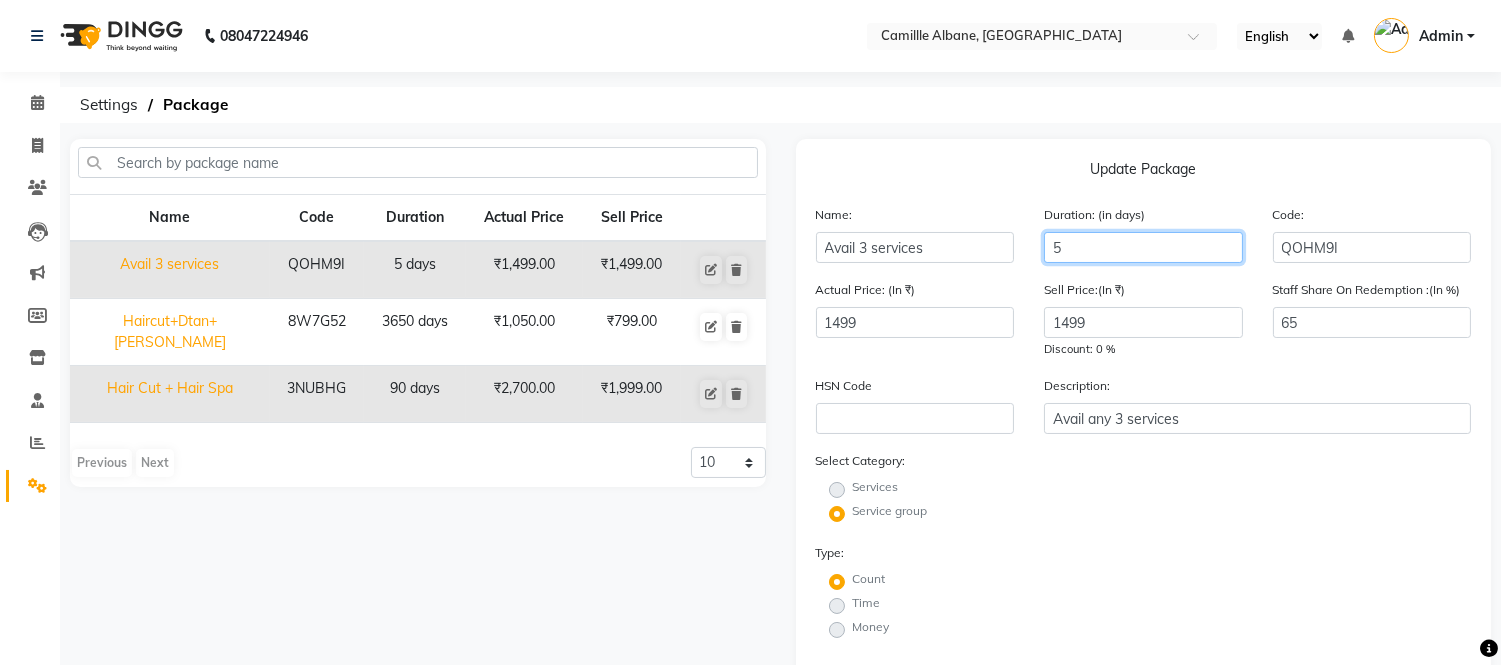 click on "5" 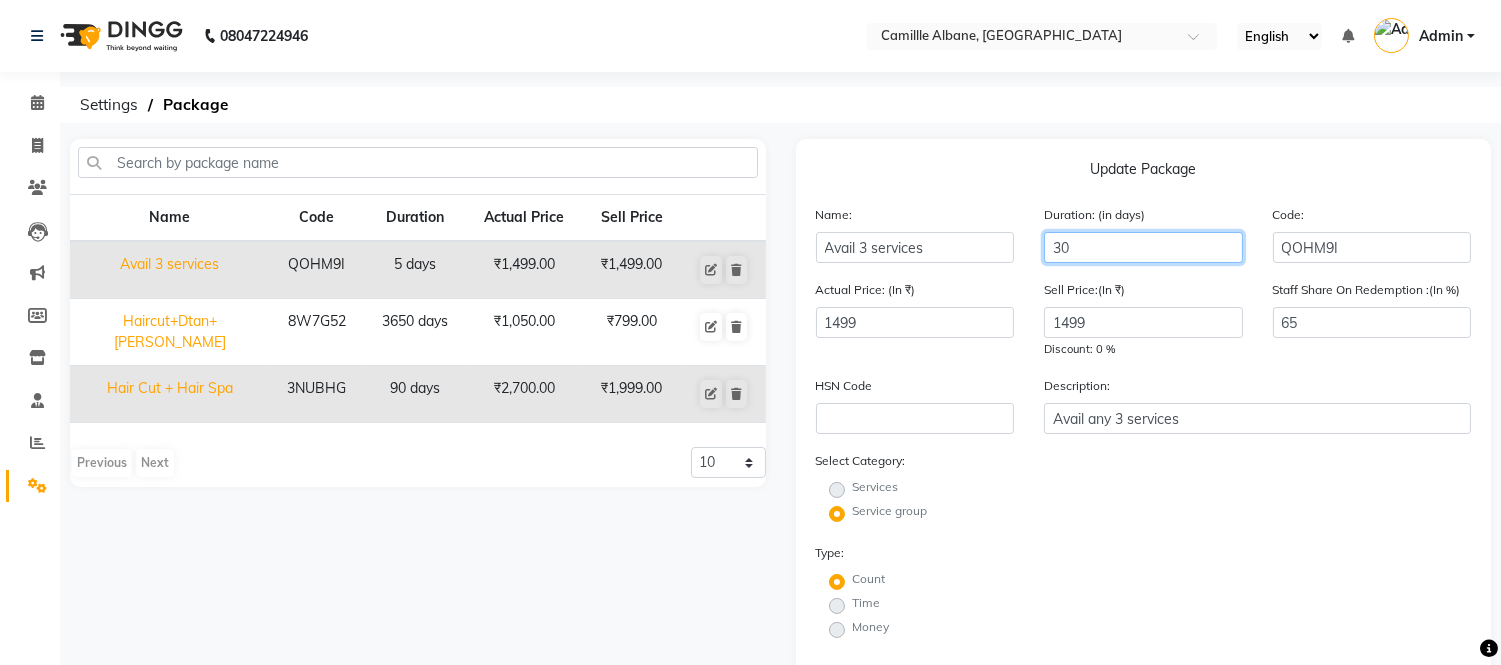 type on "30" 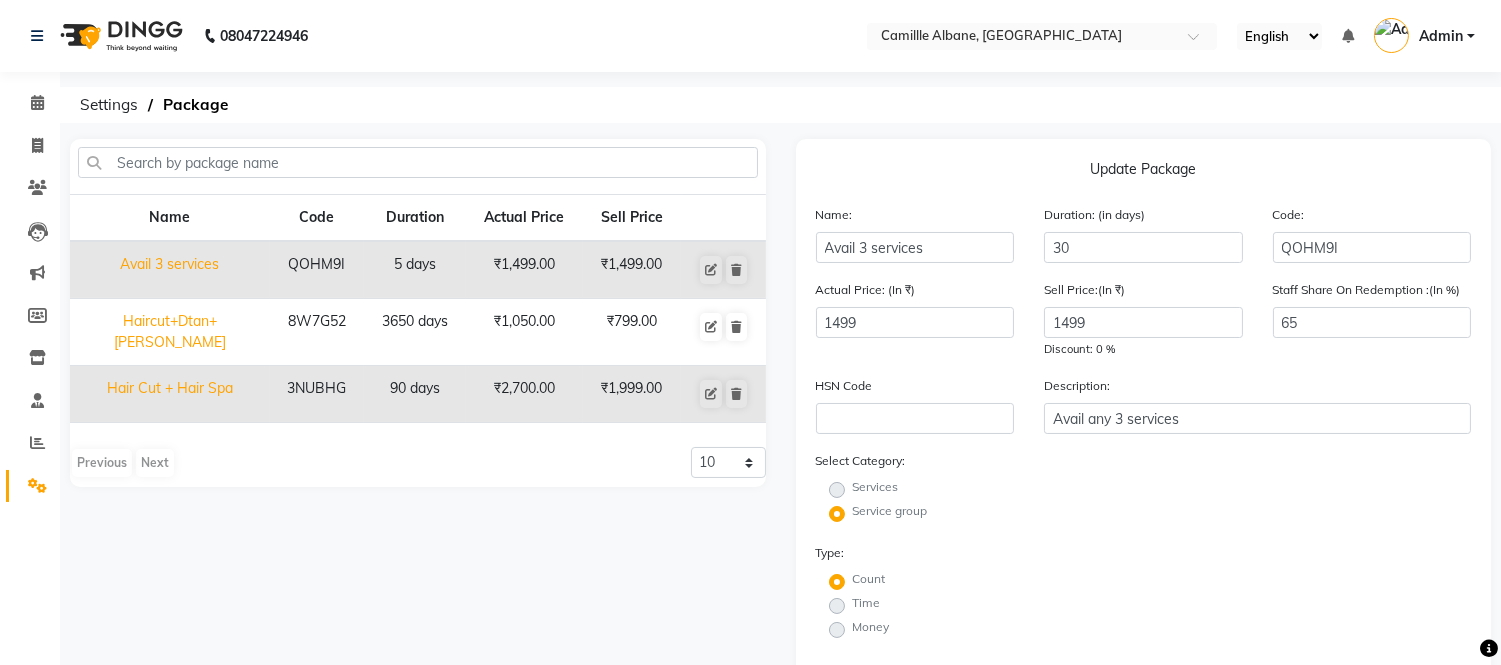 click on "Update Package" 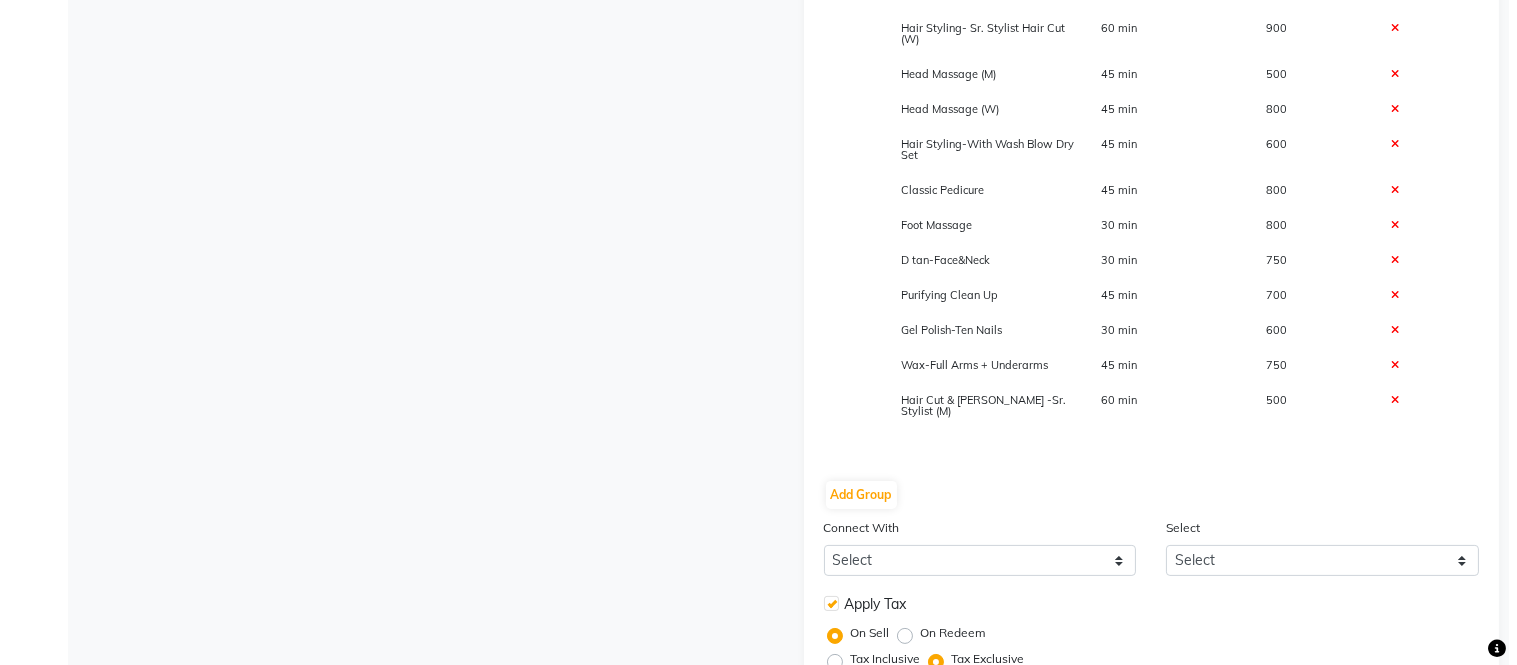 scroll, scrollTop: 858, scrollLeft: 0, axis: vertical 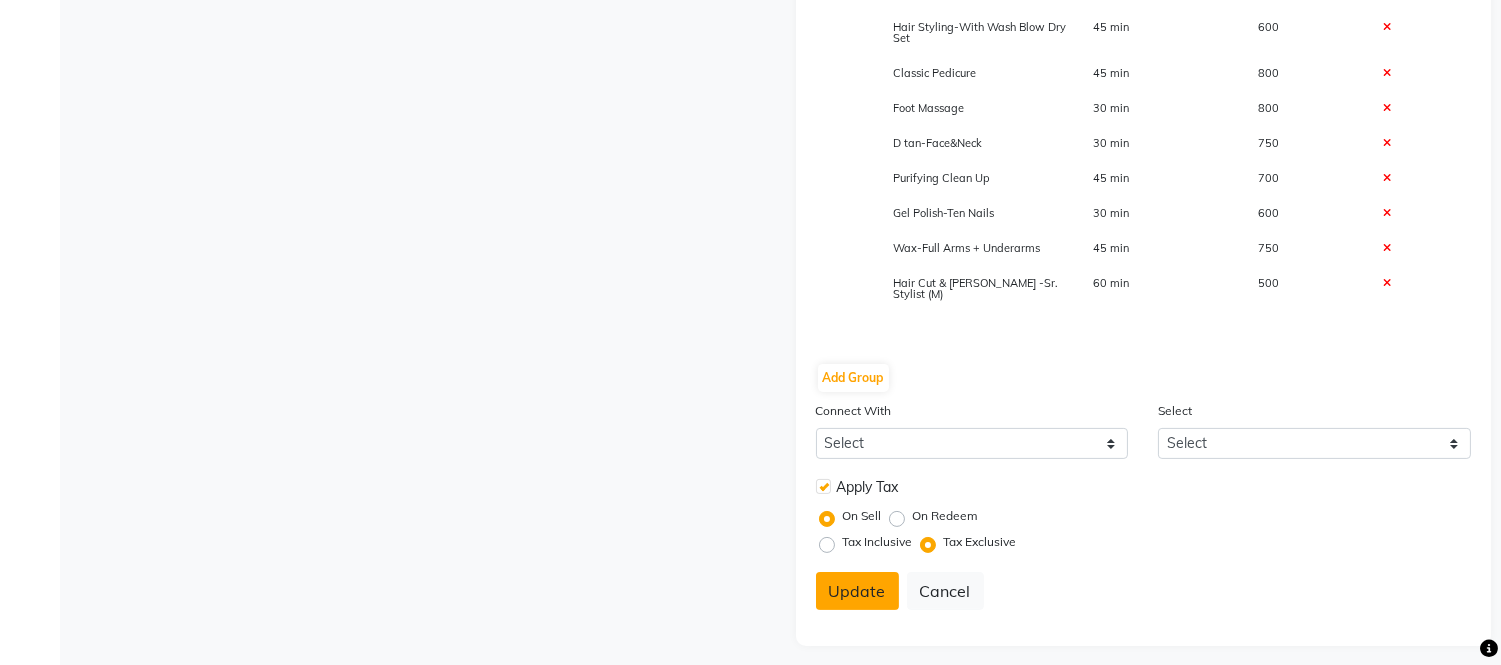 click on "Update" 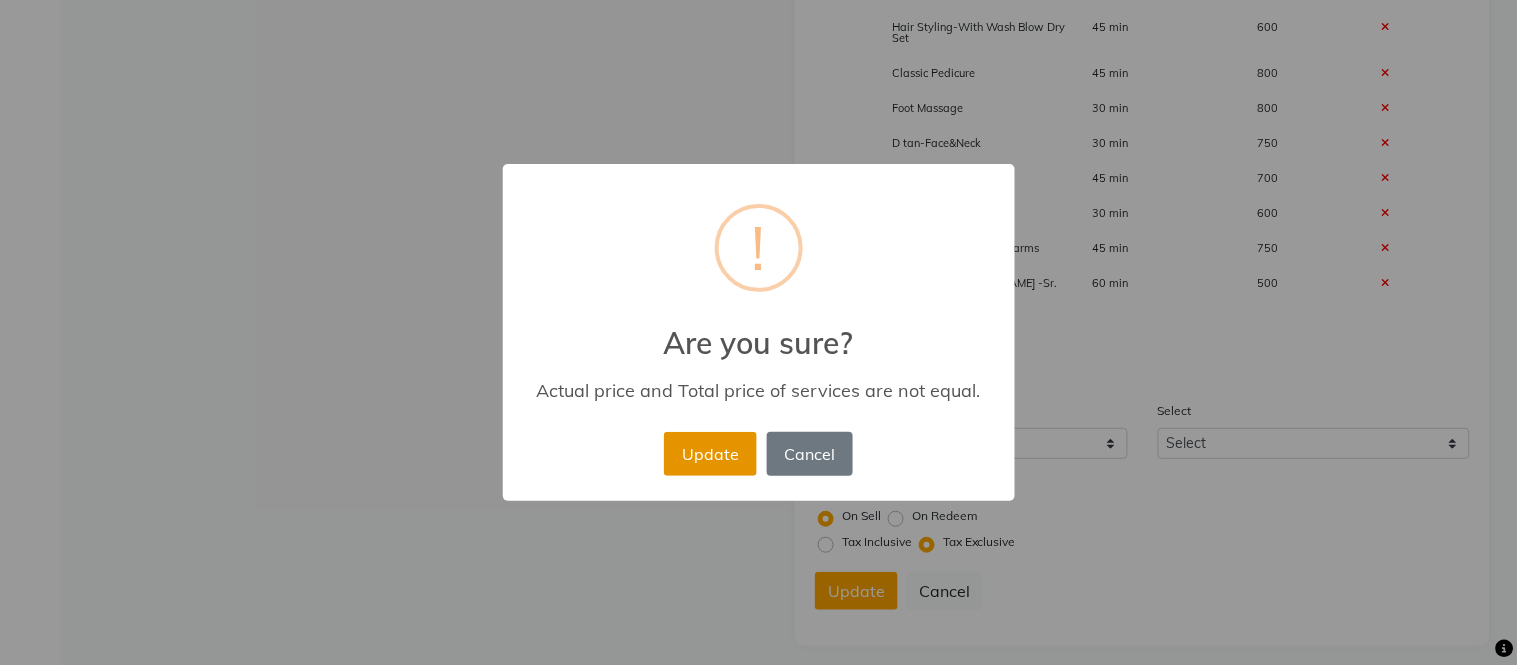 click on "Update" at bounding box center [710, 454] 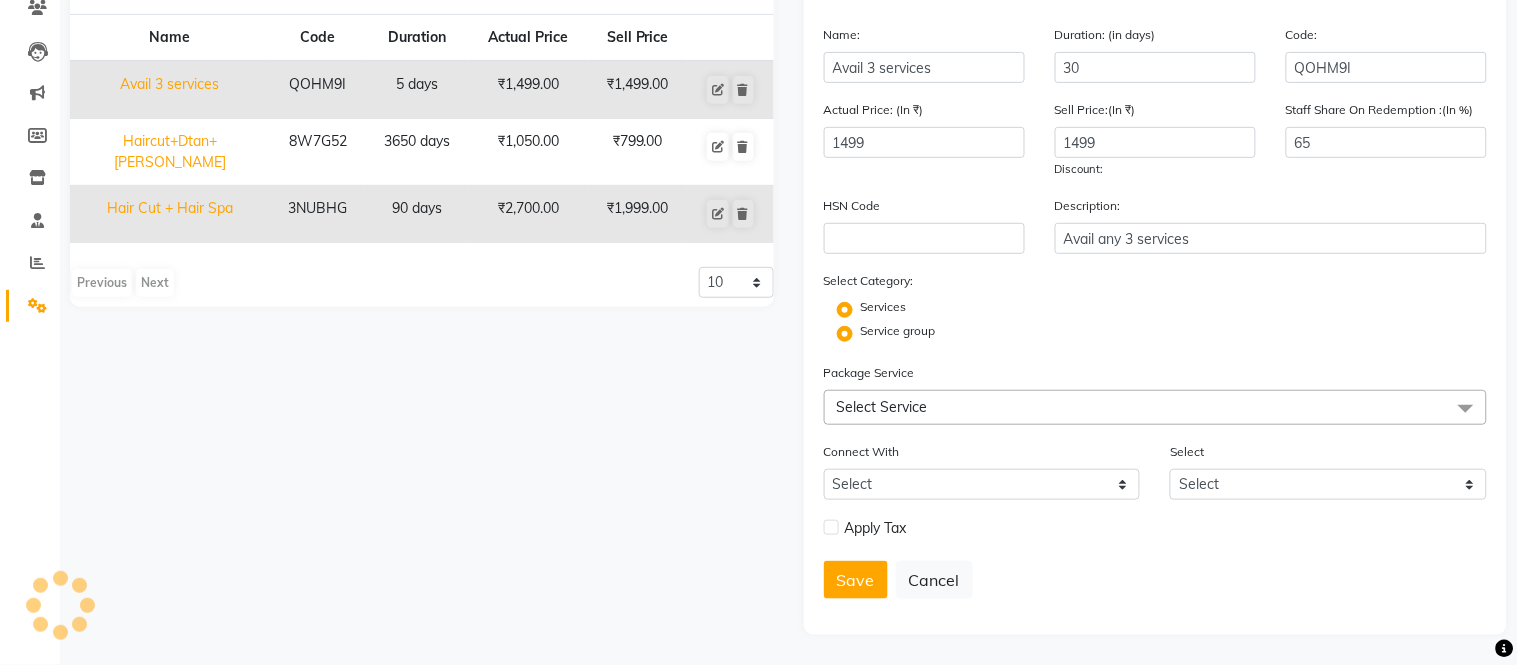 type 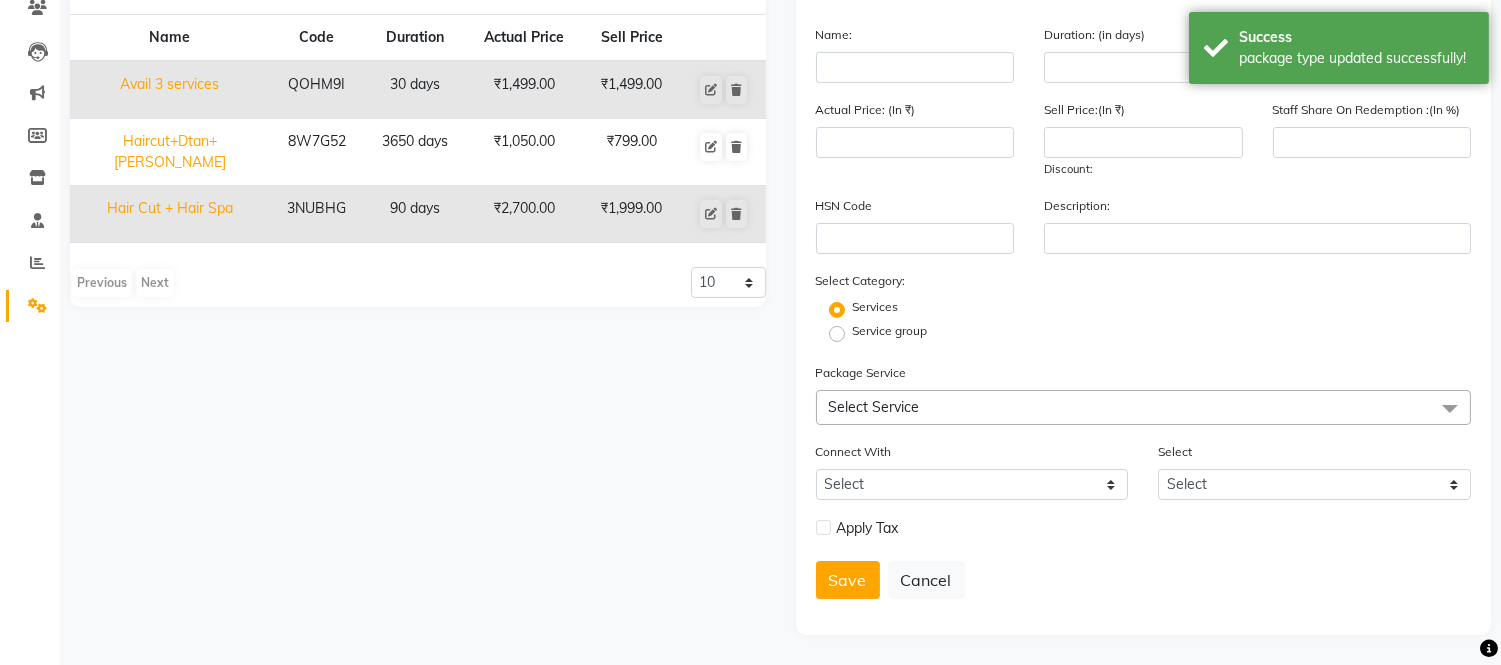 scroll, scrollTop: 0, scrollLeft: 0, axis: both 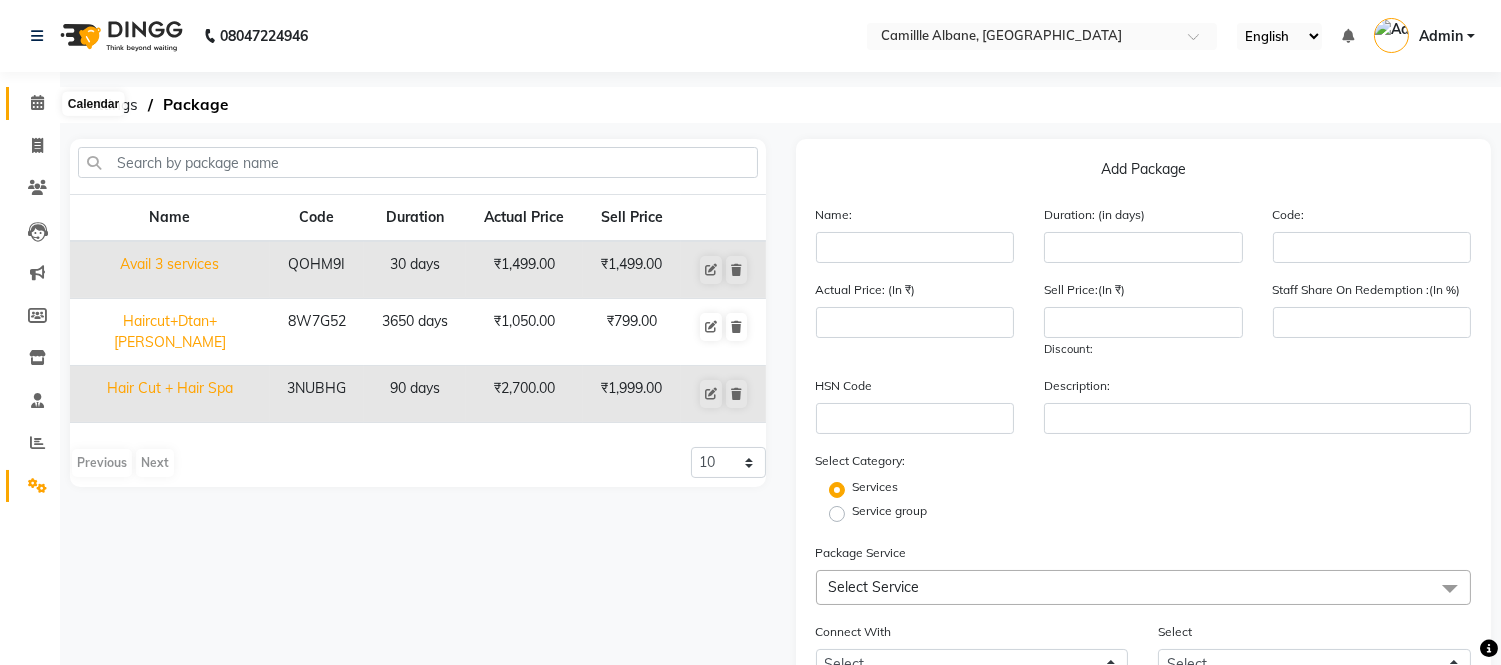 click 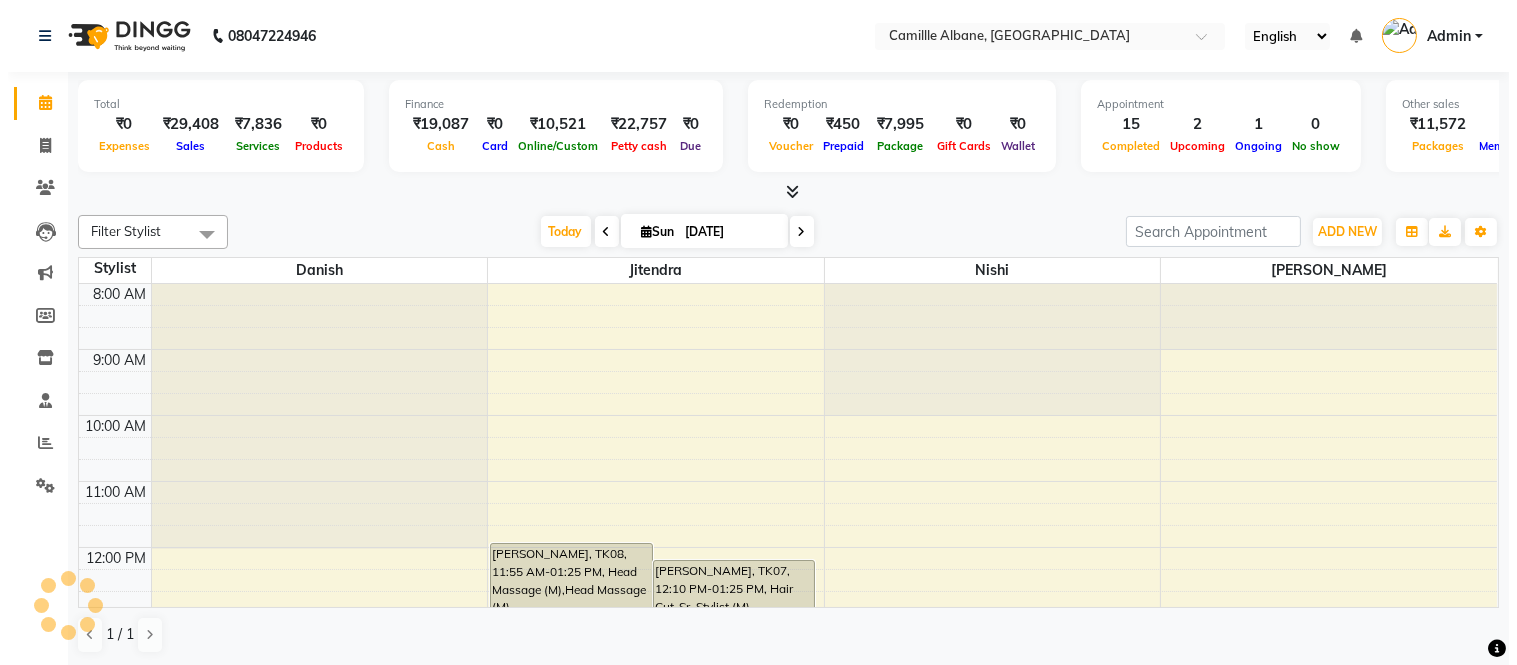 scroll, scrollTop: 0, scrollLeft: 0, axis: both 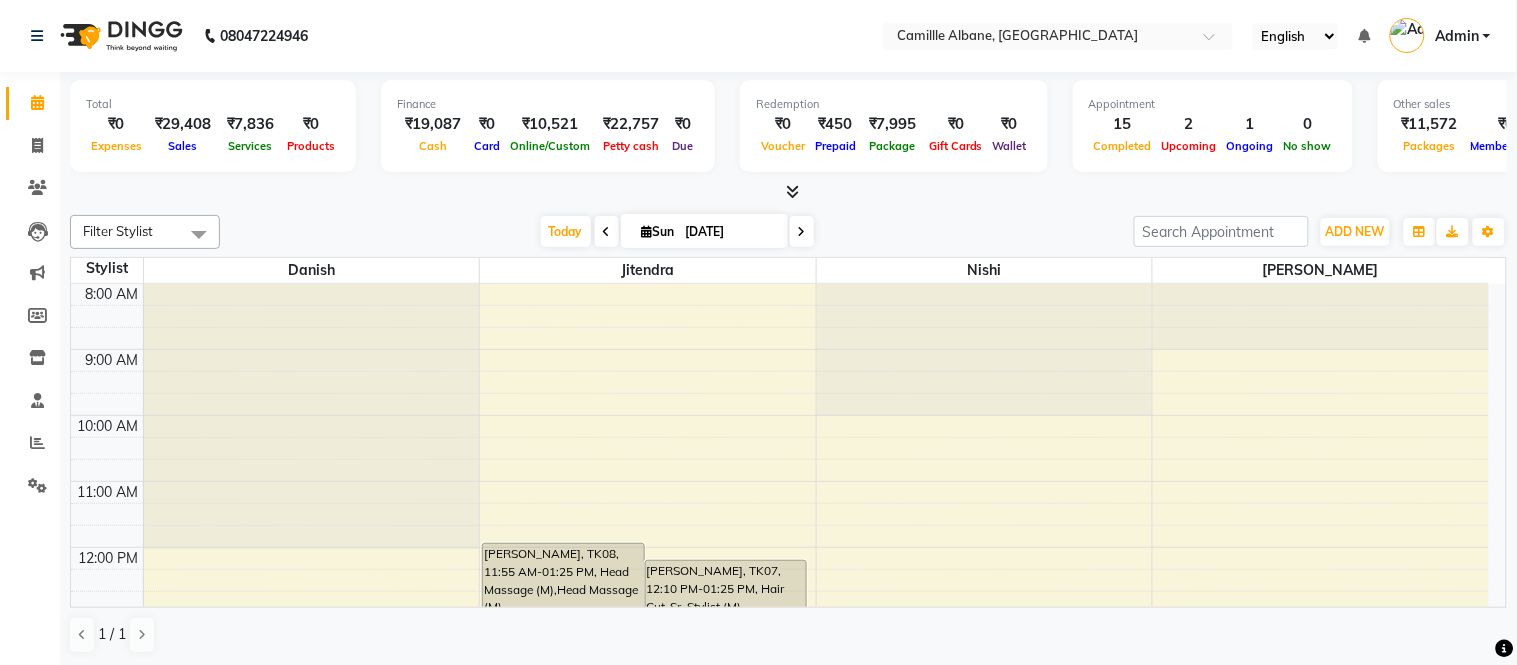 click at bounding box center [788, 192] 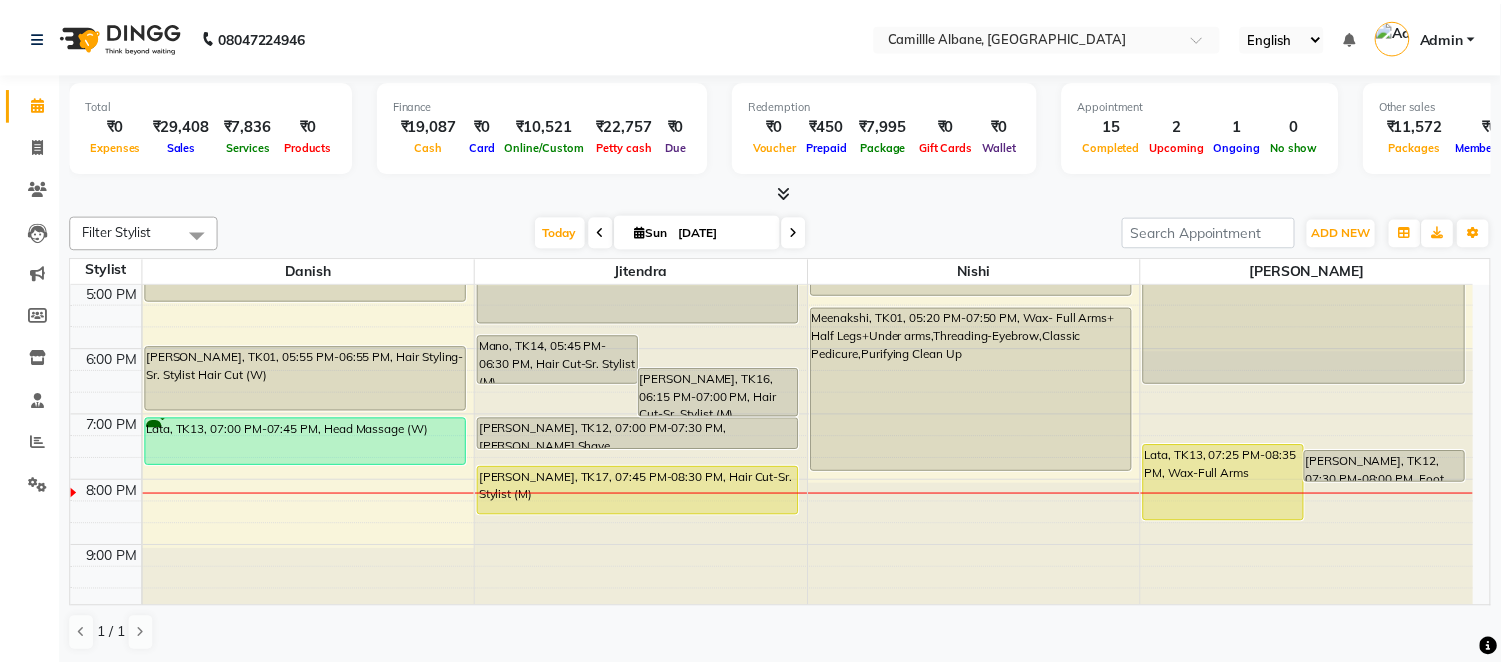 scroll, scrollTop: 604, scrollLeft: 0, axis: vertical 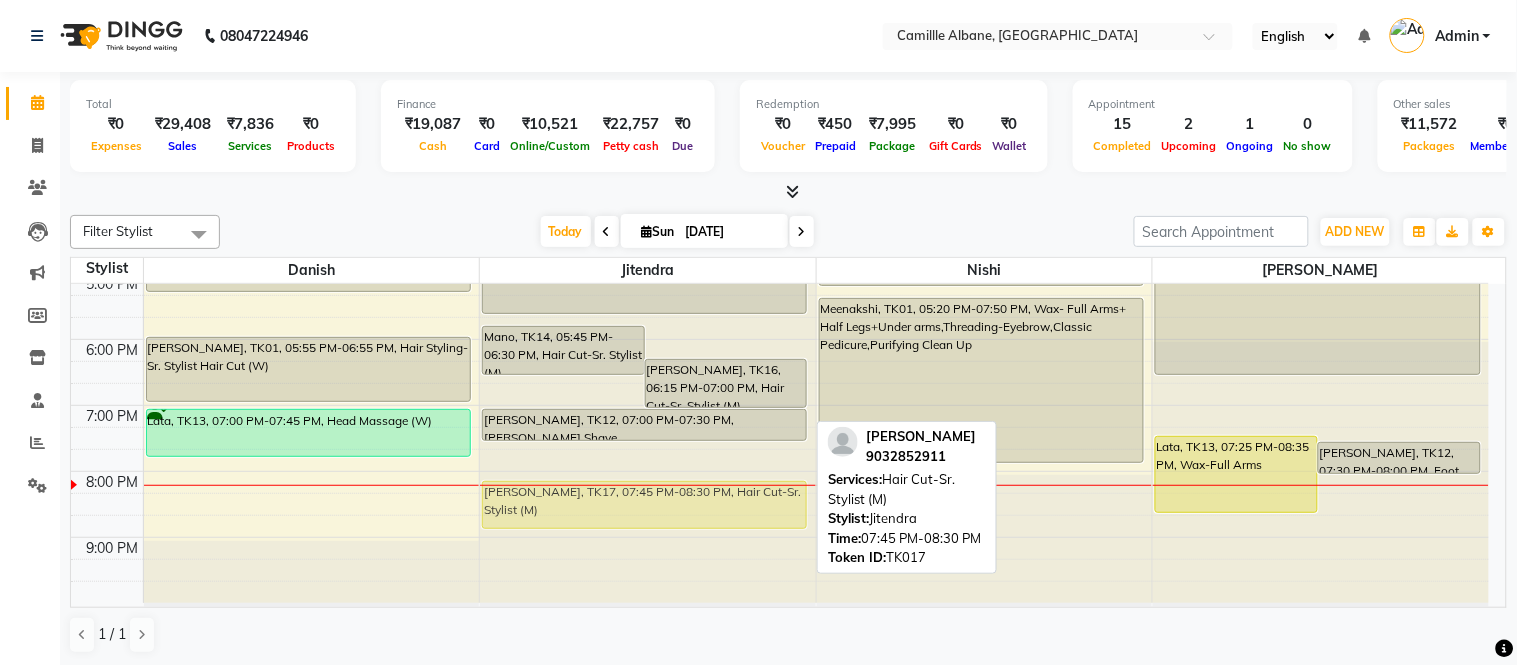 drag, startPoint x: 695, startPoint y: 495, endPoint x: 695, endPoint y: 516, distance: 21 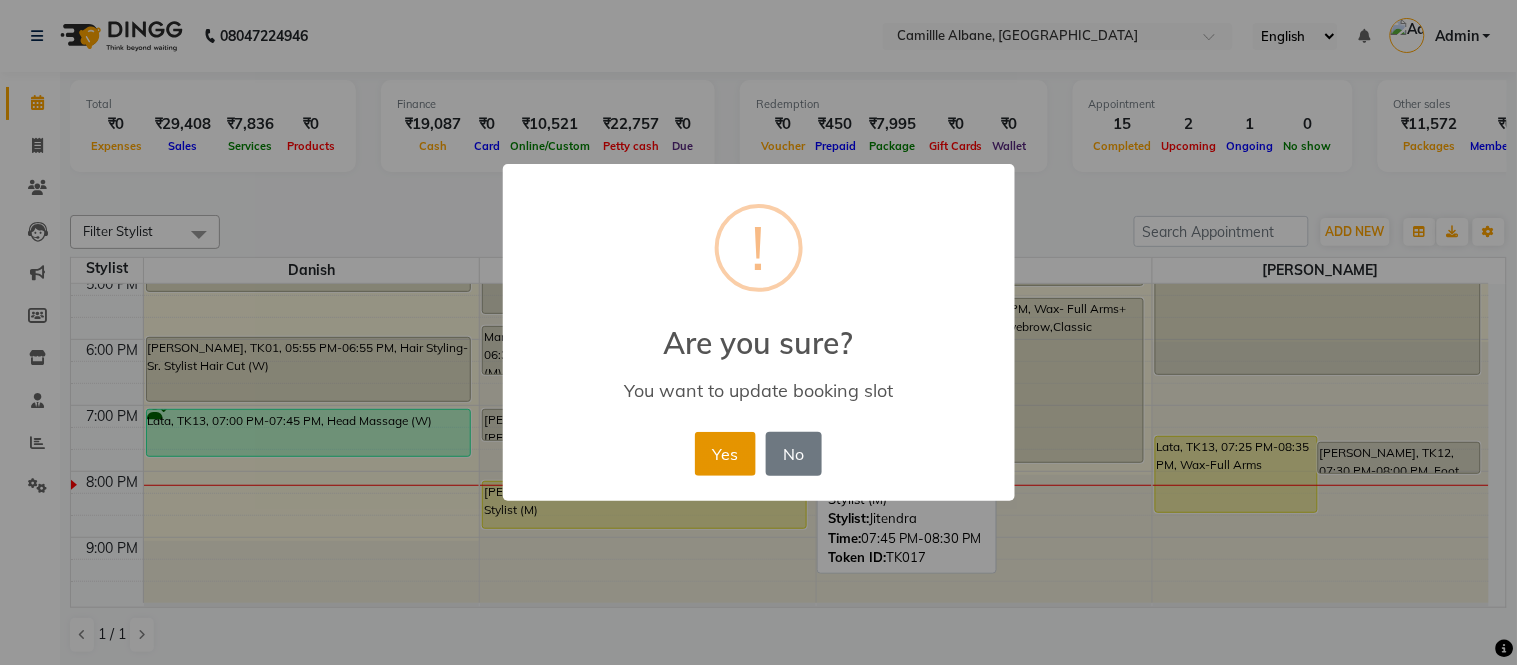 click on "Yes" at bounding box center (725, 454) 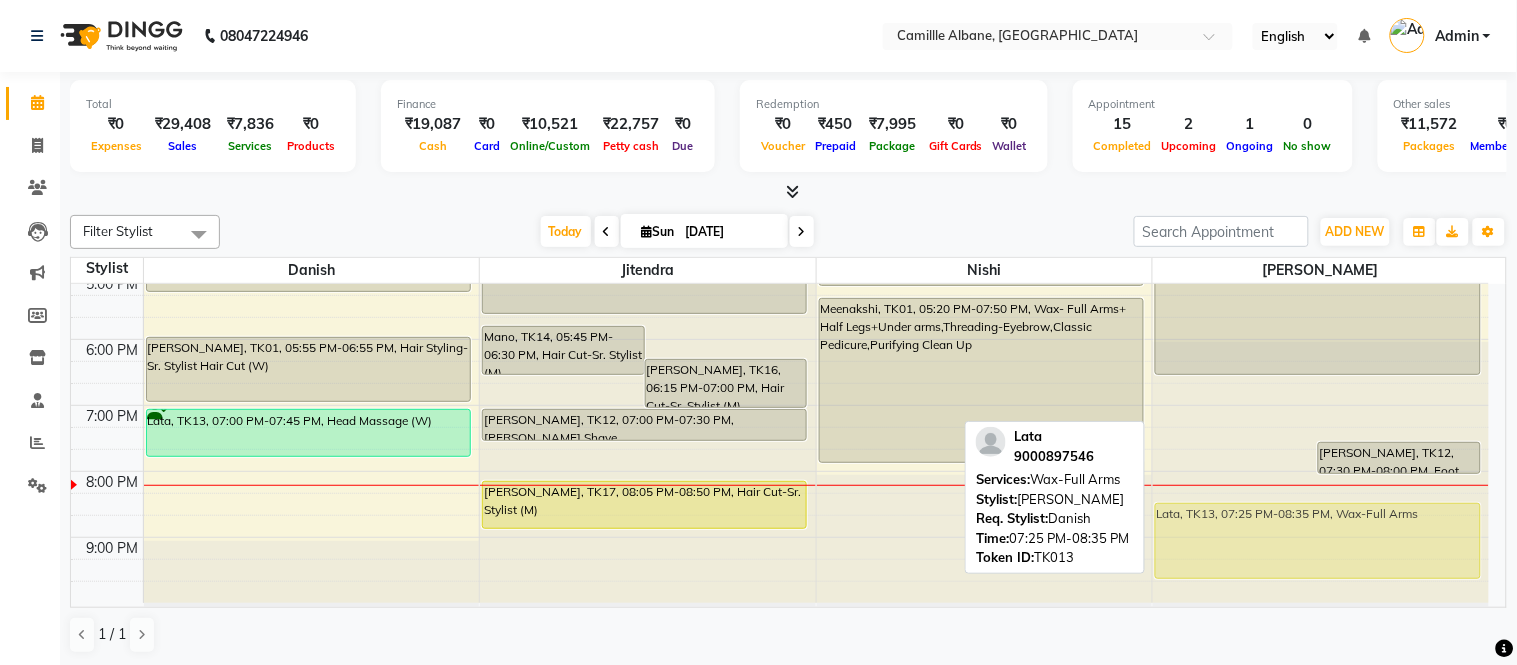 drag, startPoint x: 1266, startPoint y: 443, endPoint x: 1271, endPoint y: 500, distance: 57.21888 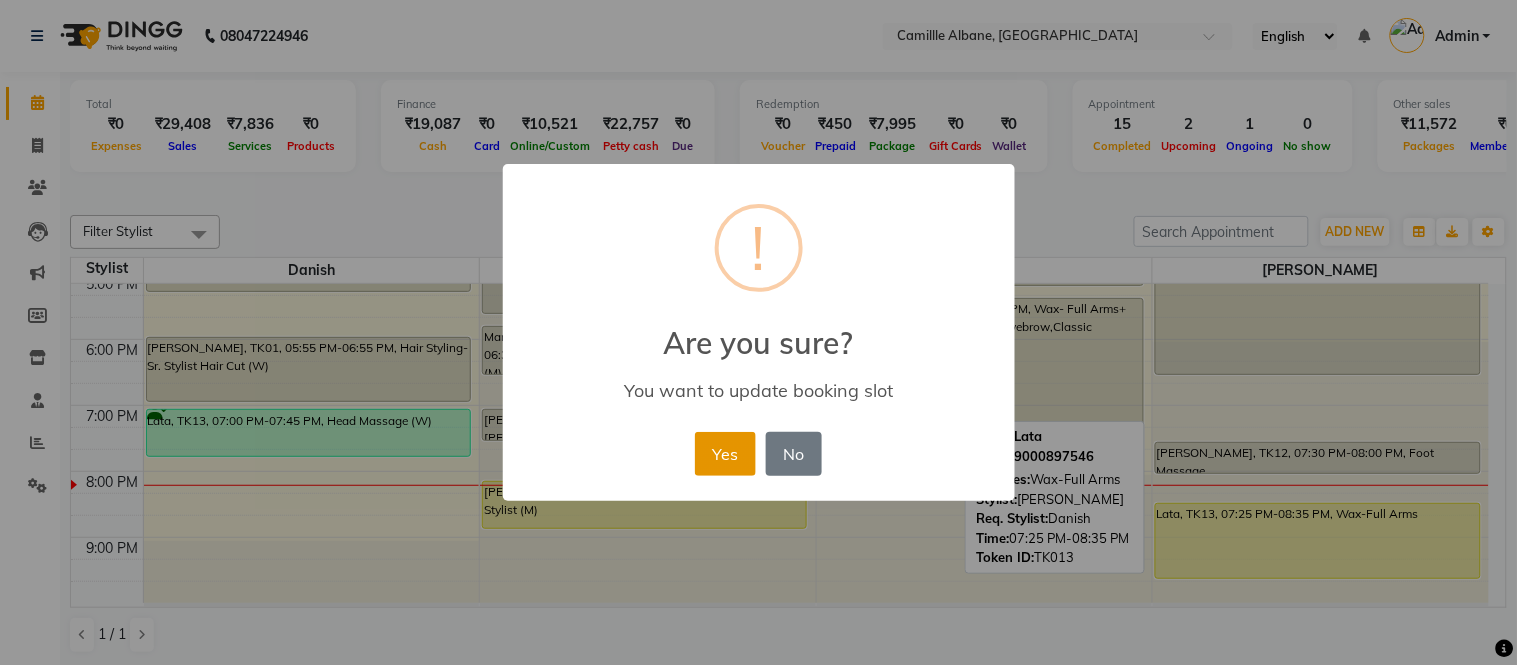 click on "Yes" at bounding box center [725, 454] 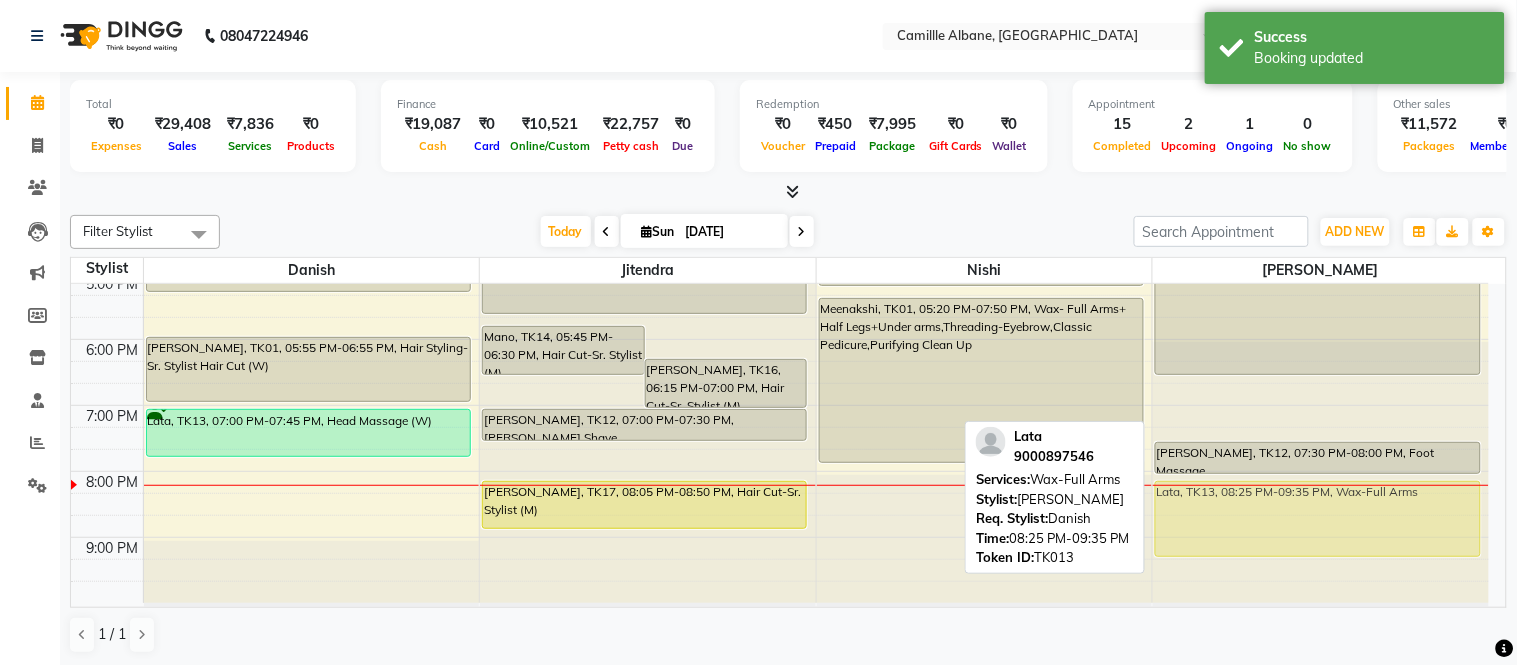 drag, startPoint x: 1288, startPoint y: 545, endPoint x: 1296, endPoint y: 523, distance: 23.409399 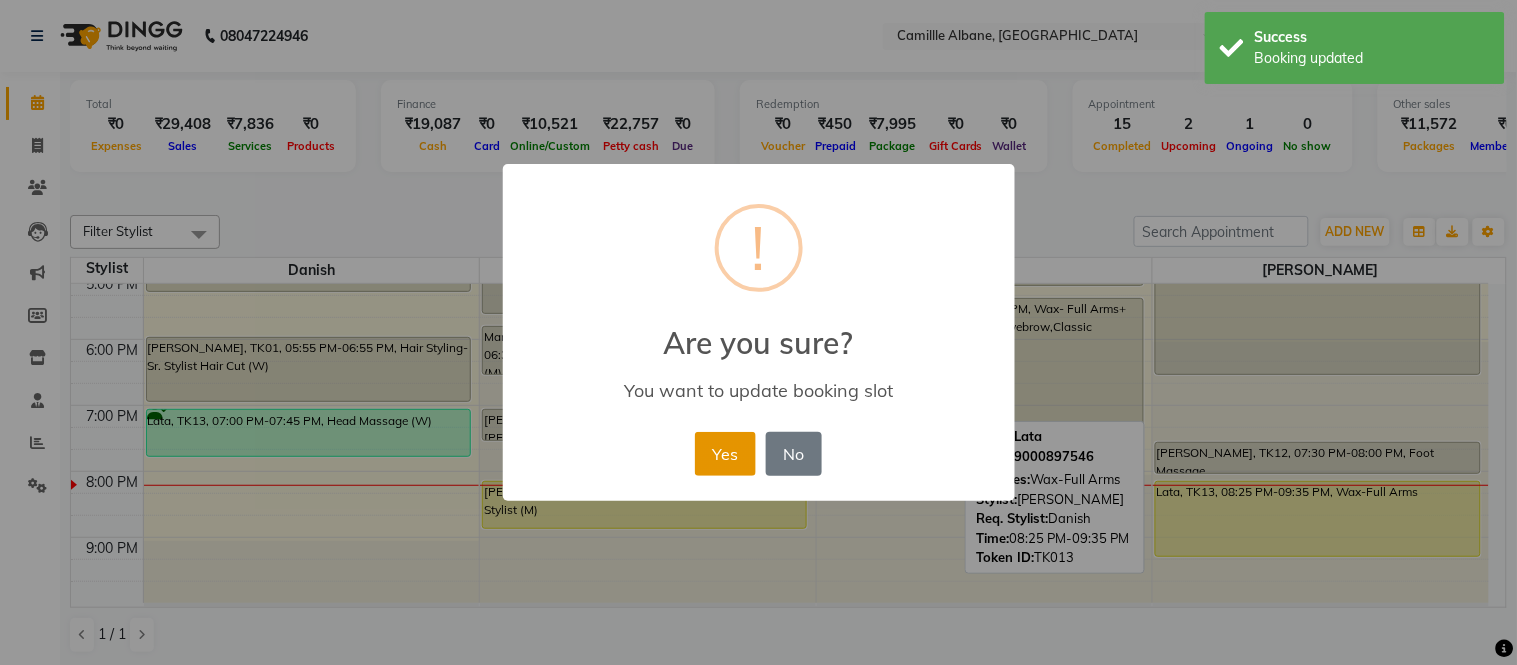 click on "Yes" at bounding box center [725, 454] 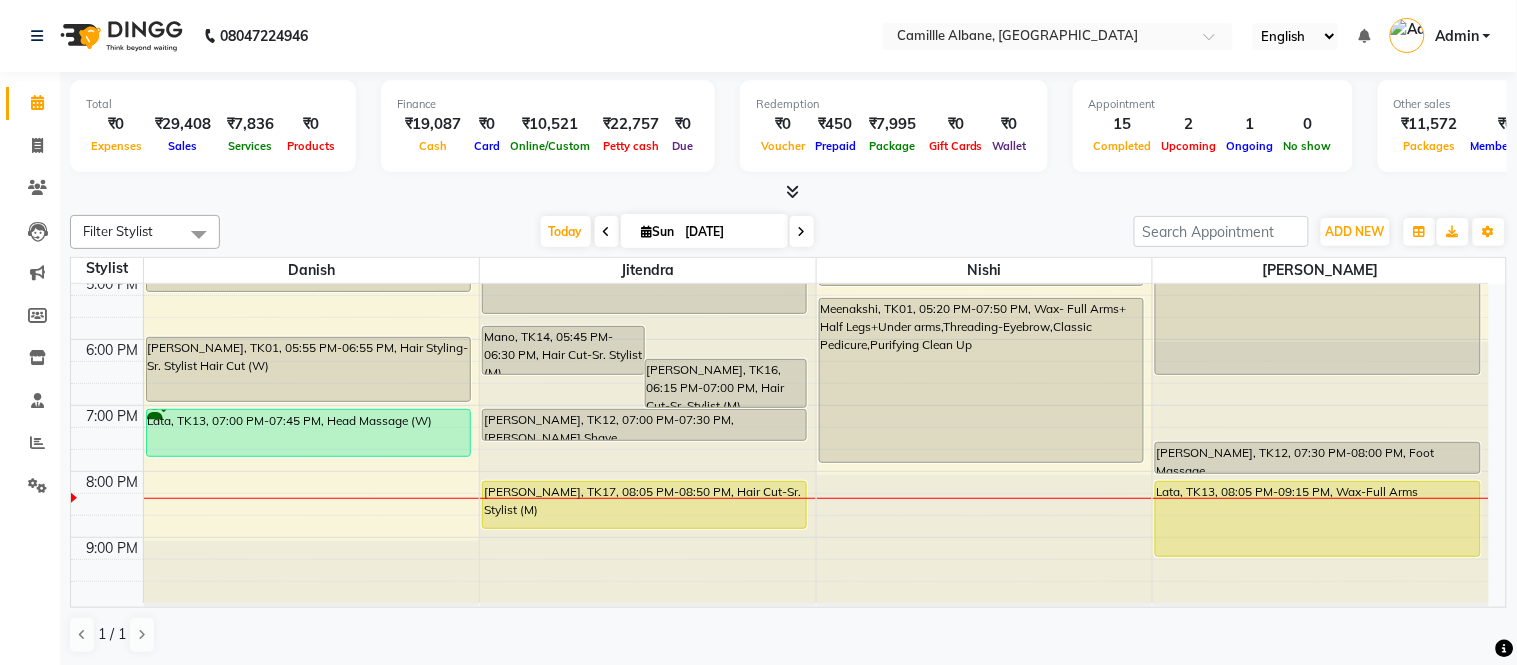 drag, startPoint x: 0, startPoint y: 270, endPoint x: 678, endPoint y: 40, distance: 715.9497 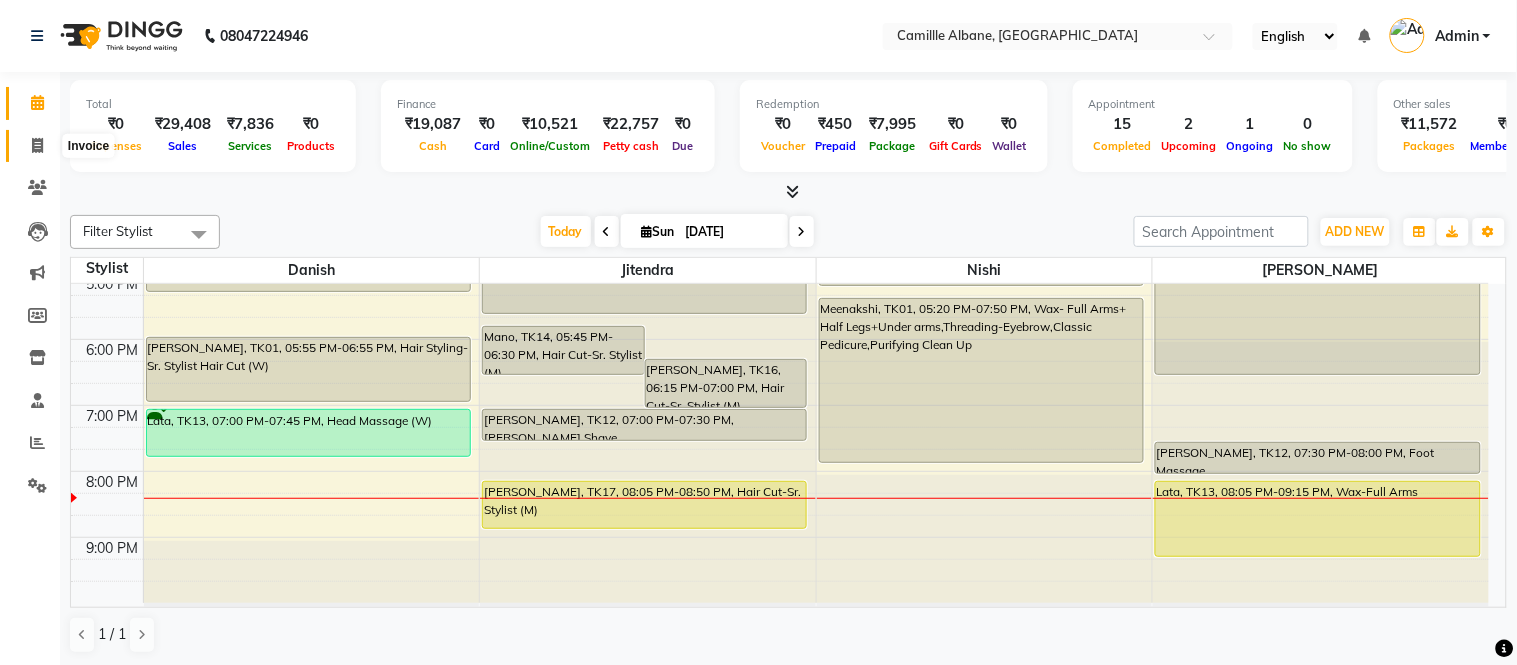 click 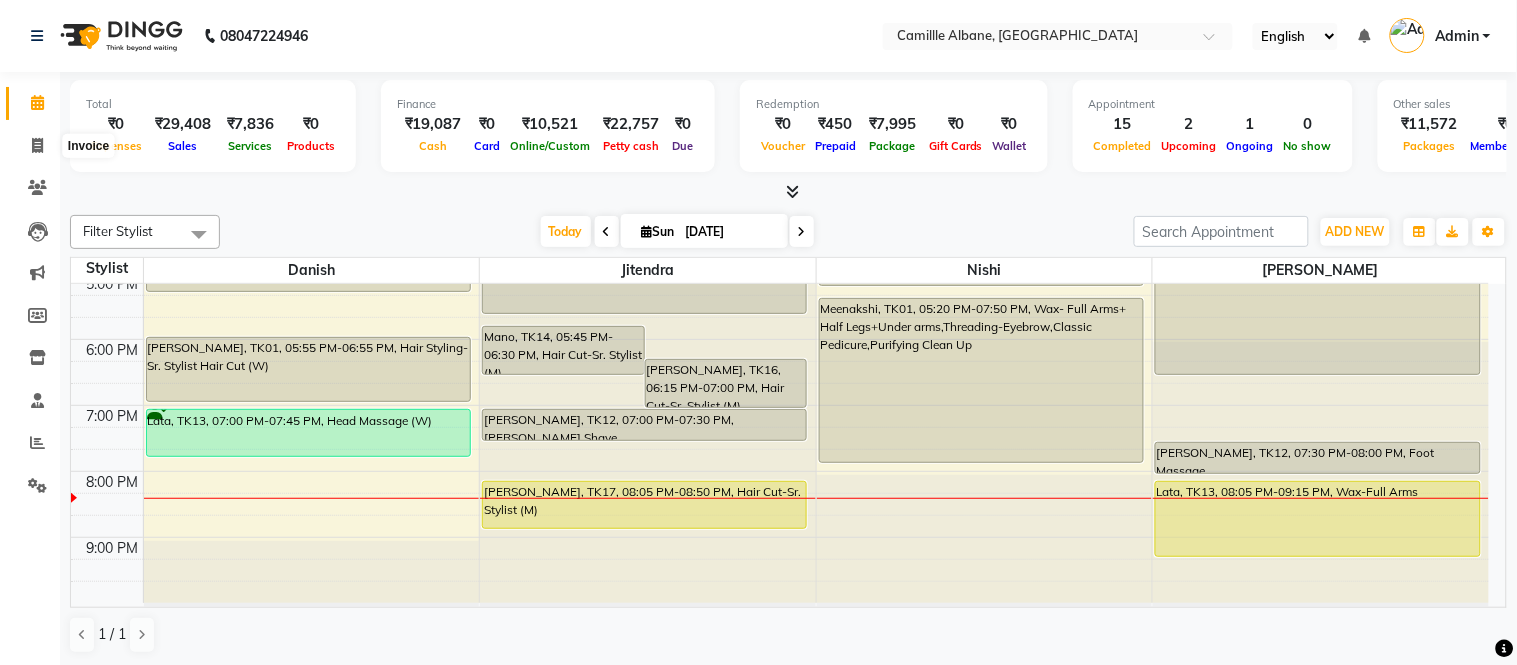 select on "service" 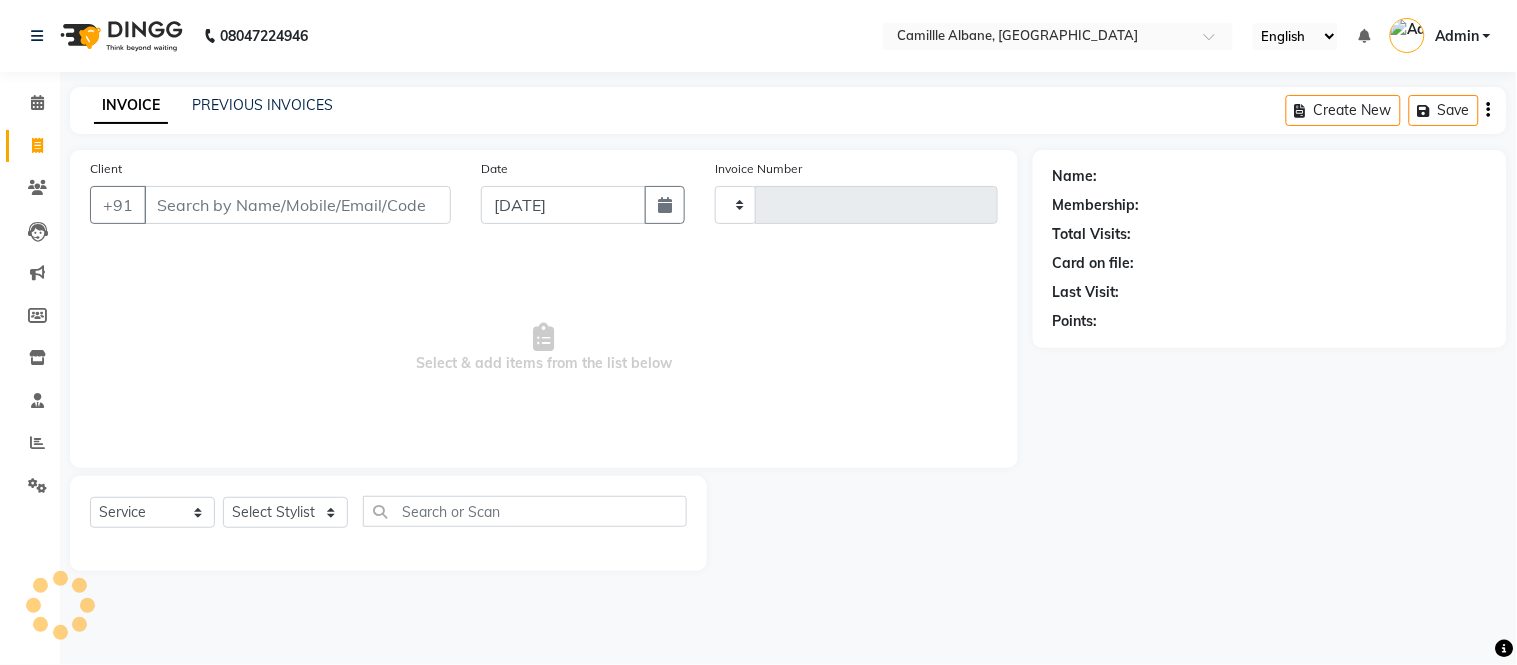 type on "0751" 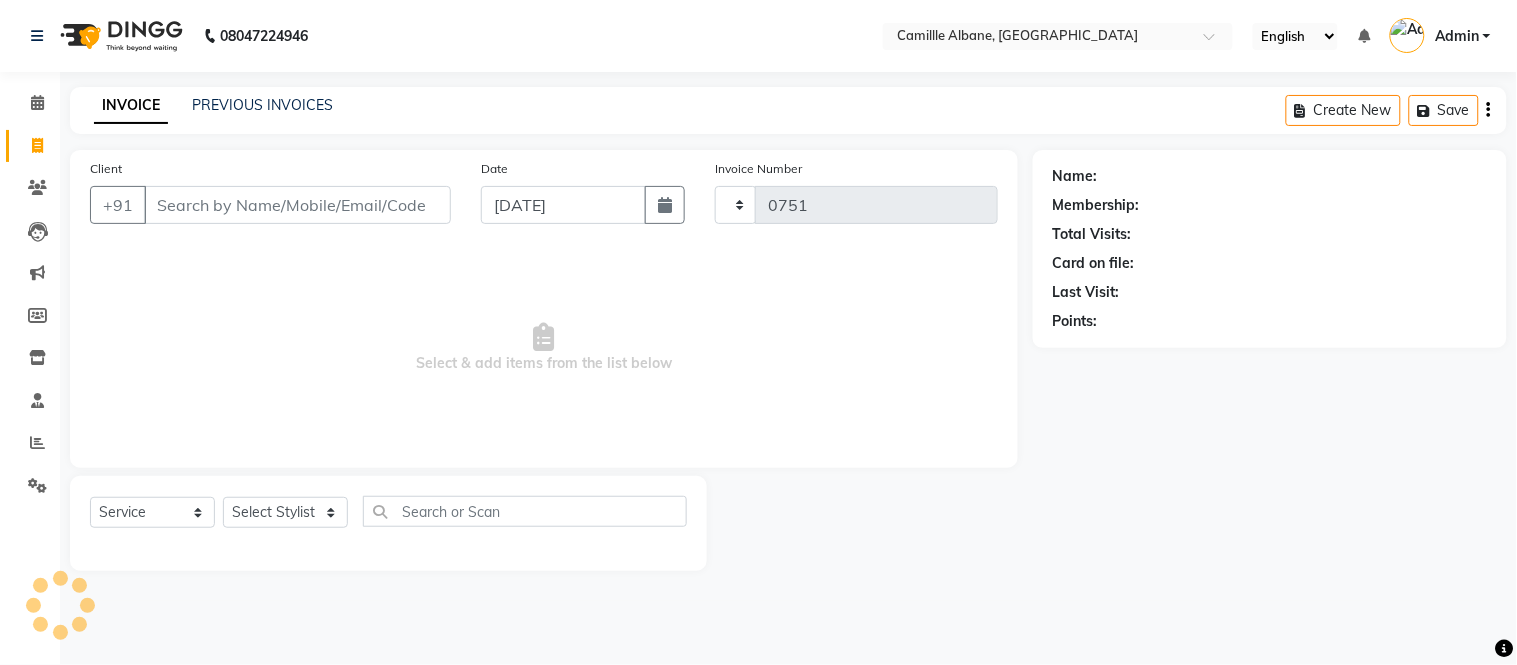 select on "7025" 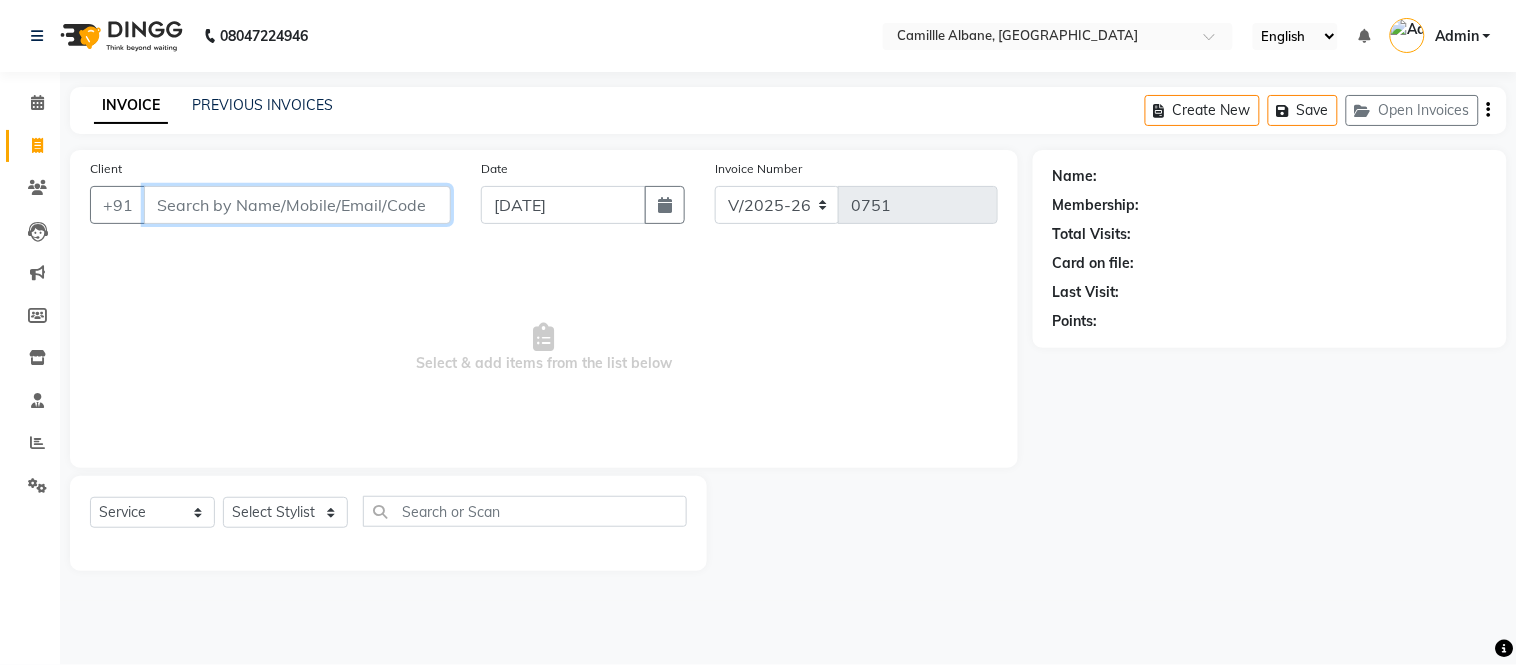 click on "Client" at bounding box center [297, 205] 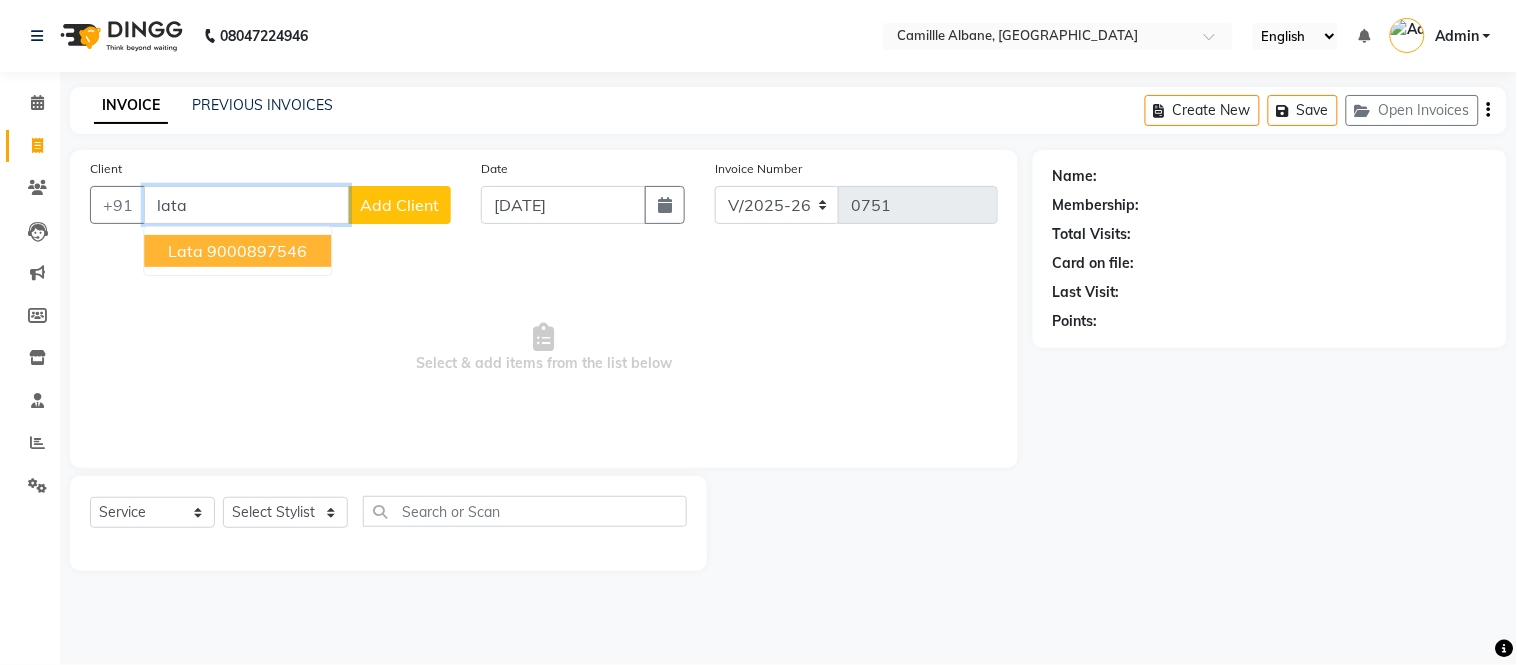 click on "9000897546" at bounding box center (257, 251) 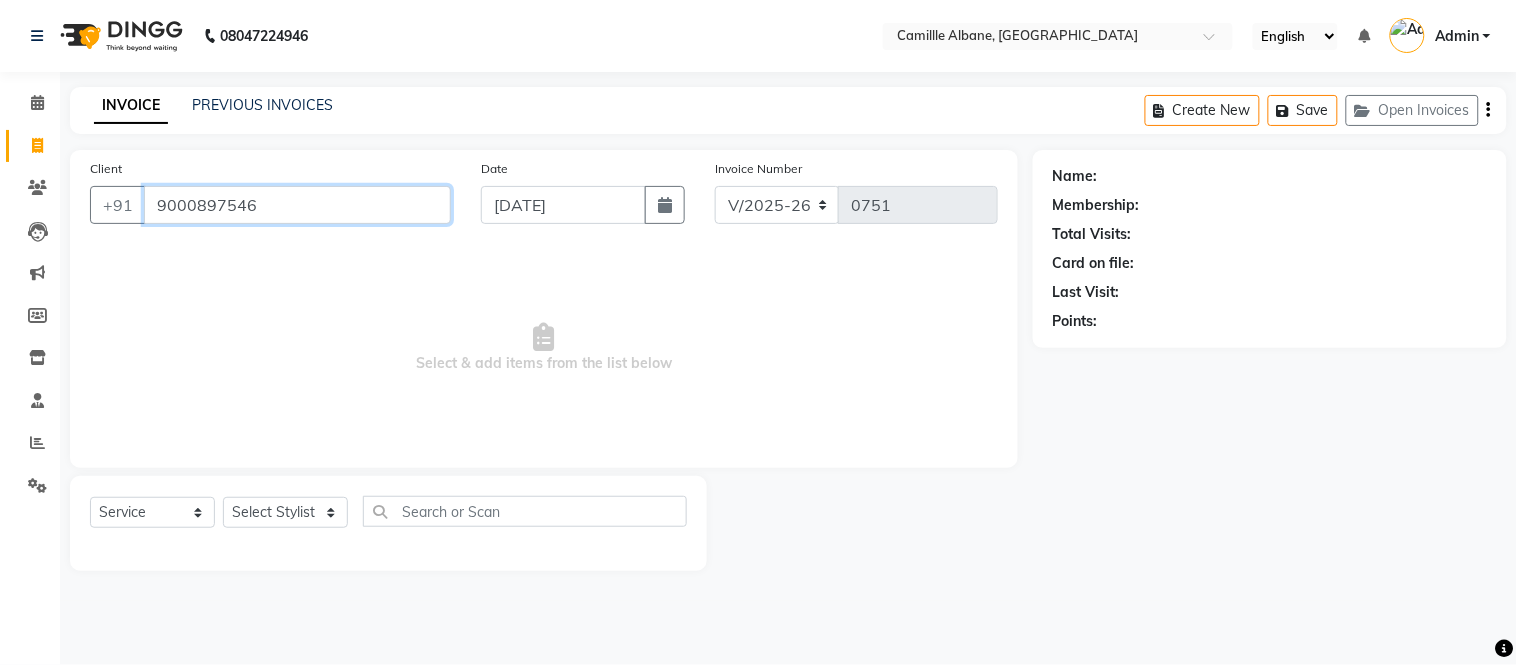 type on "9000897546" 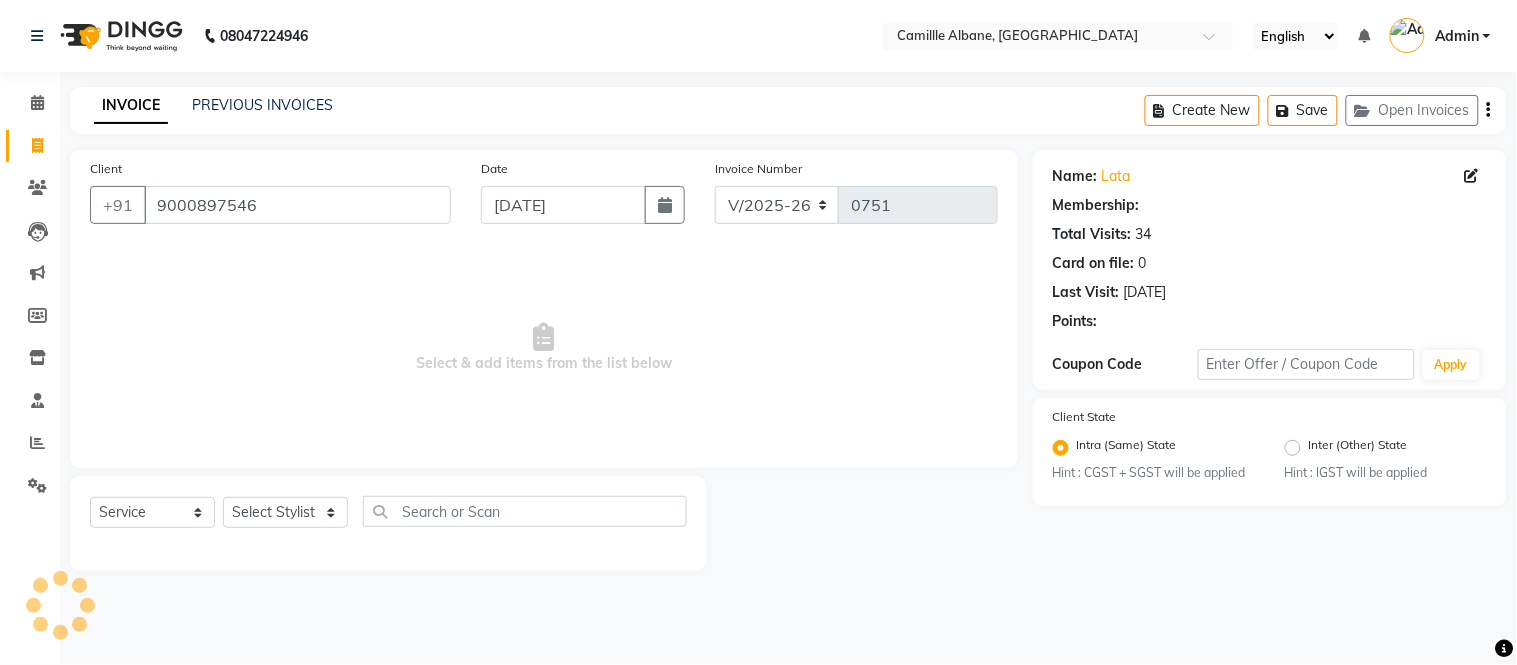 select on "1: Object" 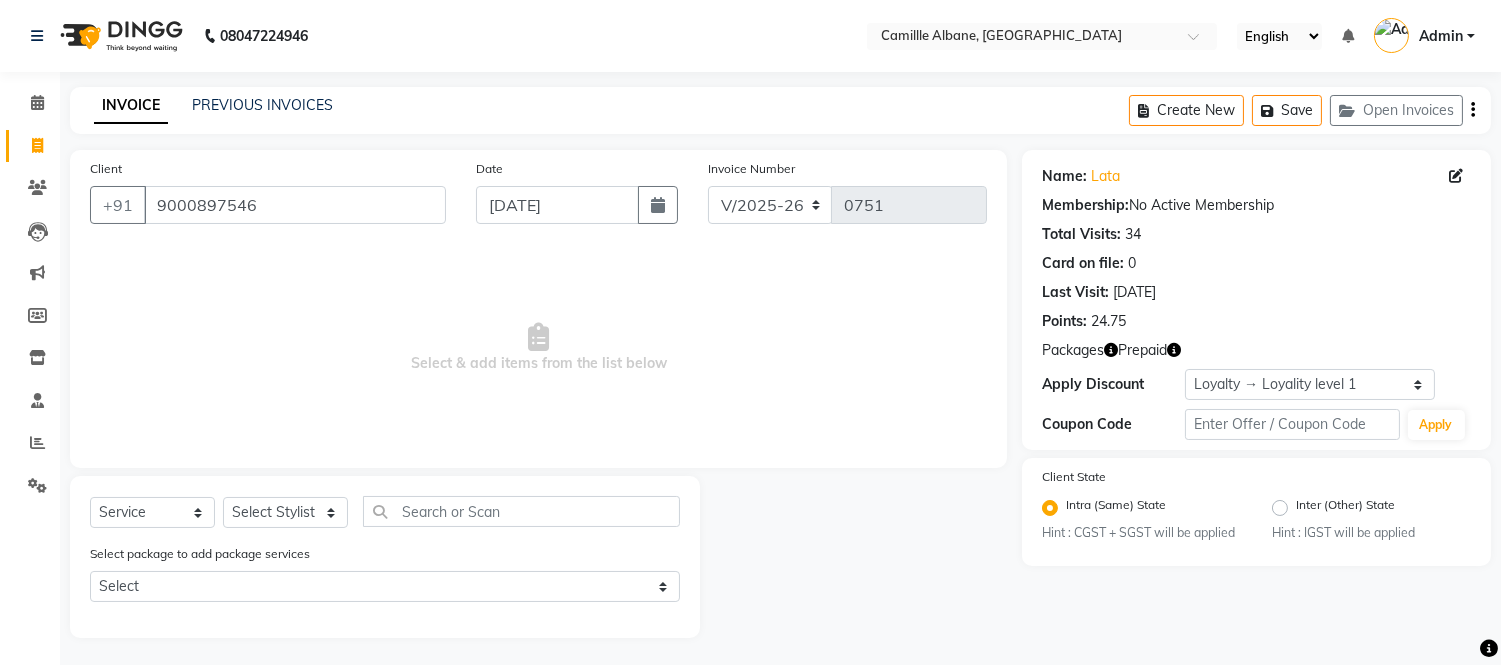 scroll, scrollTop: 3, scrollLeft: 0, axis: vertical 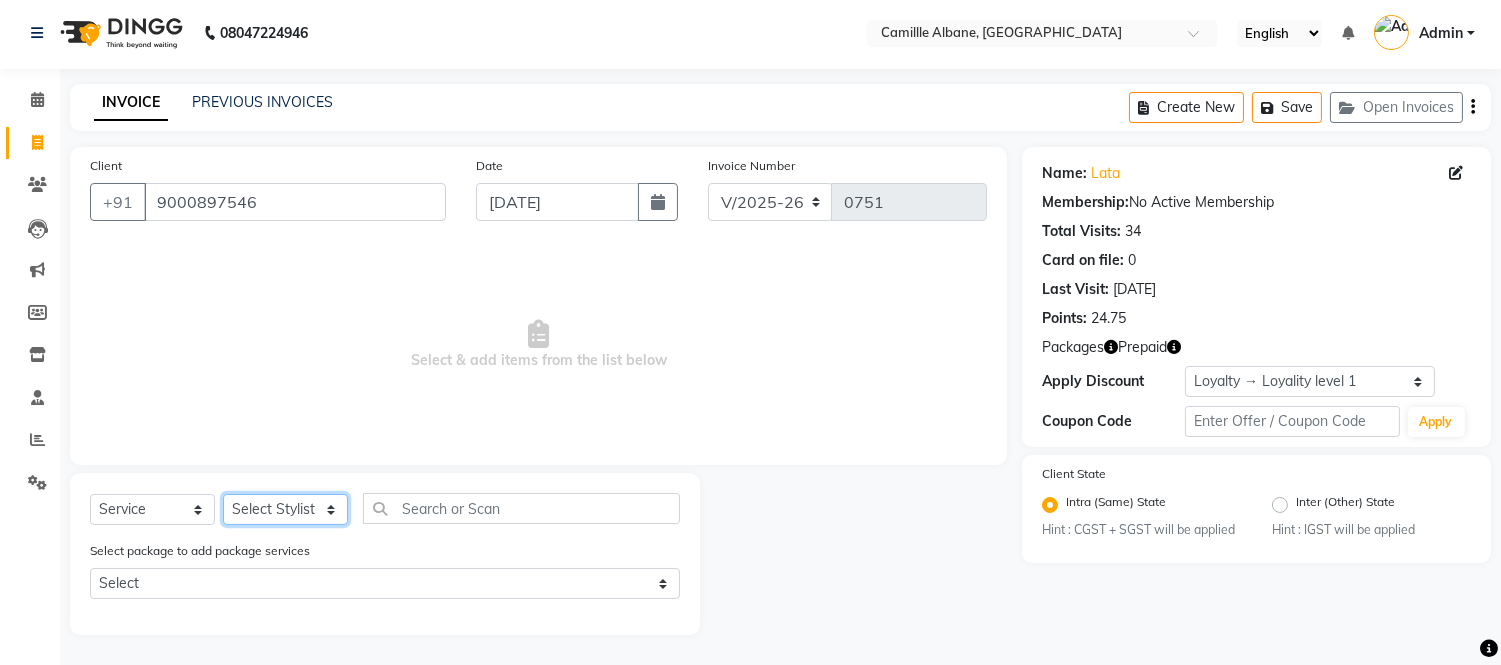 click on "Select Stylist Admin Amit Danish Dr, Rajani Jitendra K T Ramarao Lalitha Lokesh Madhu Nishi Satish Srinivas" 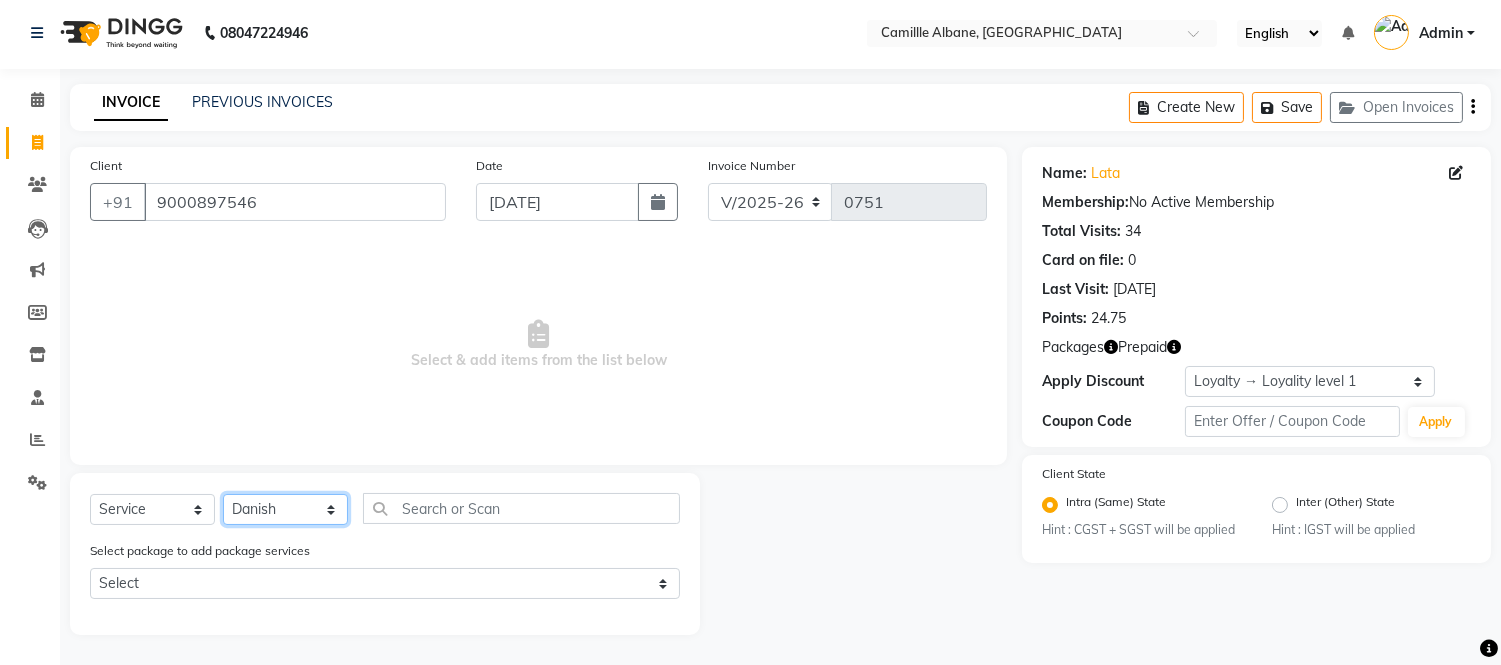 click on "Select Stylist Admin Amit Danish Dr, Rajani Jitendra K T Ramarao Lalitha Lokesh Madhu Nishi Satish Srinivas" 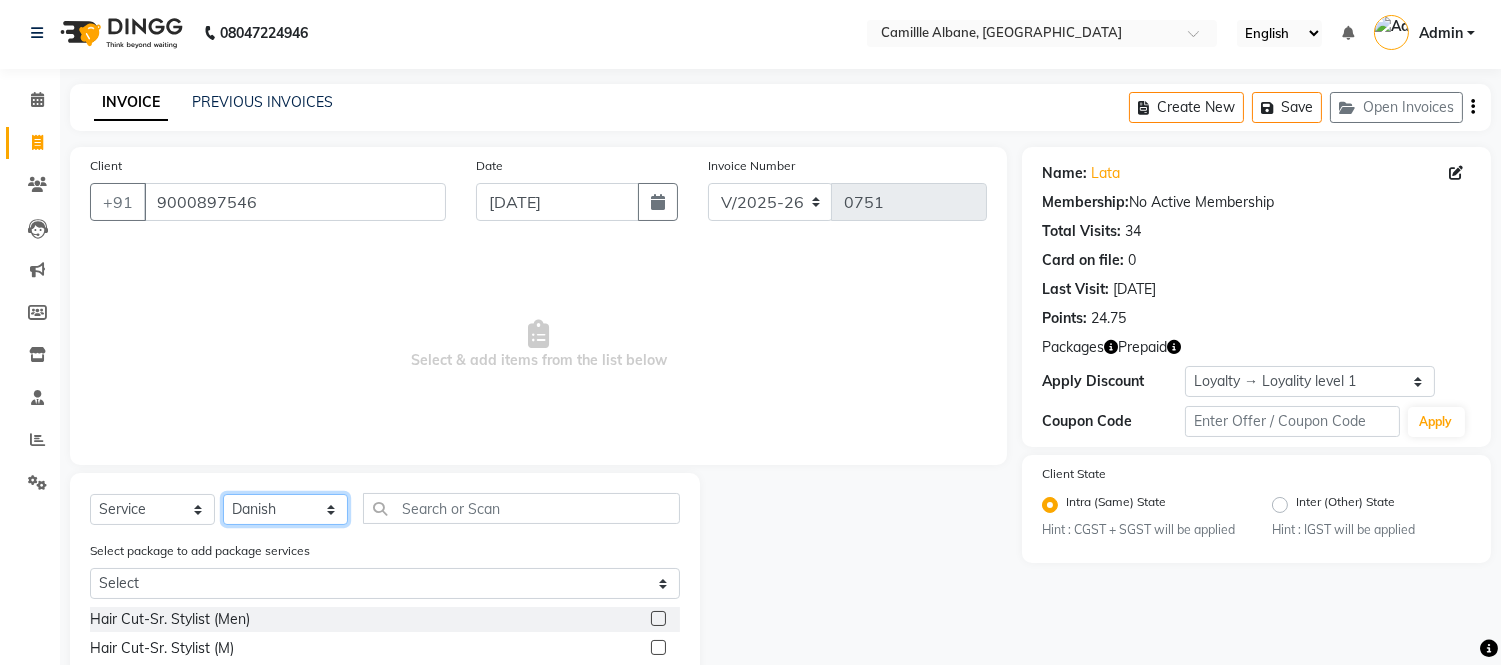 scroll, scrollTop: 203, scrollLeft: 0, axis: vertical 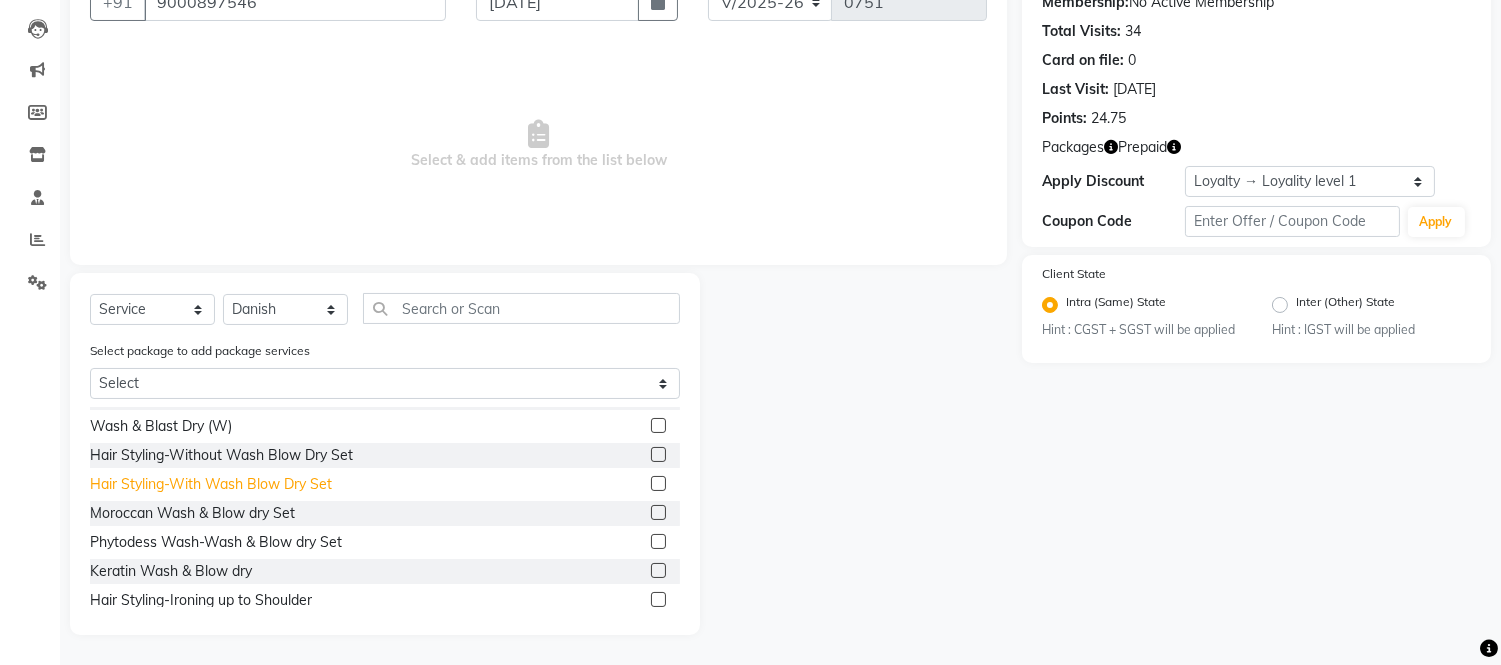 click on "Hair Styling-With Wash Blow Dry Set" 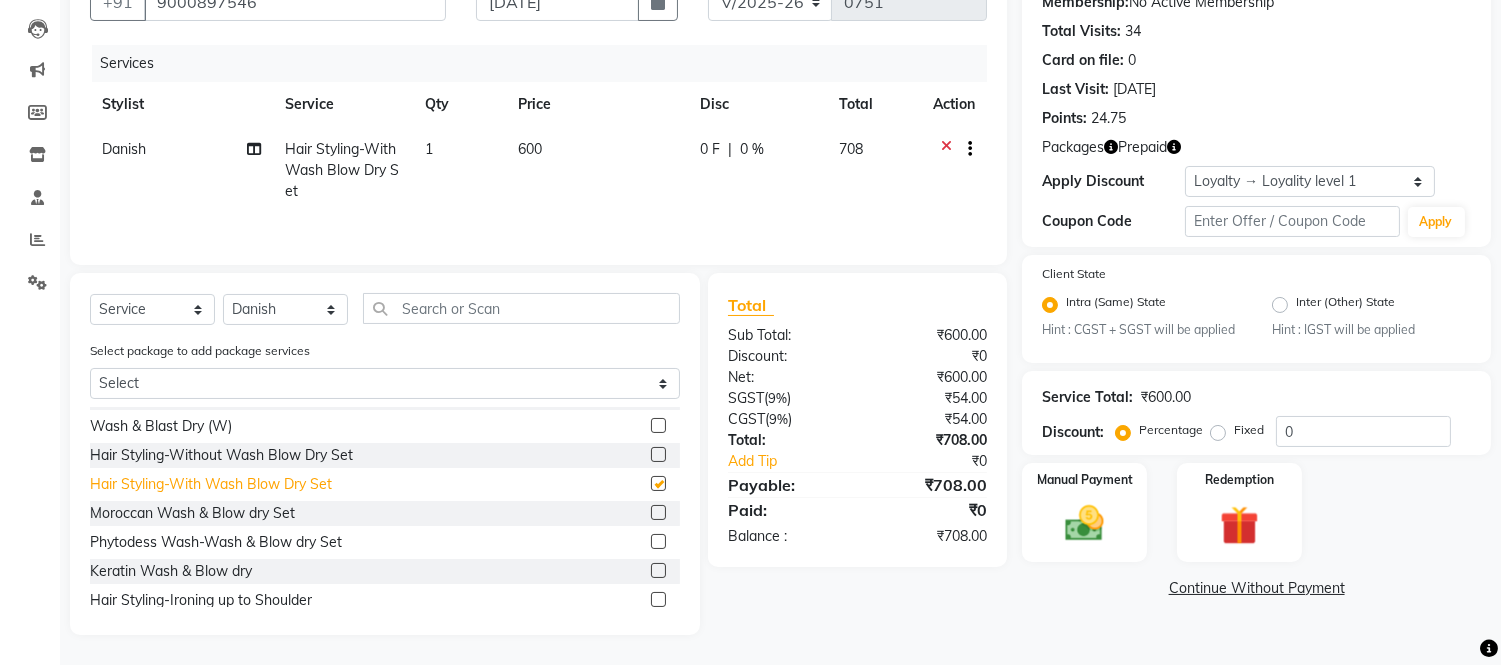 checkbox on "false" 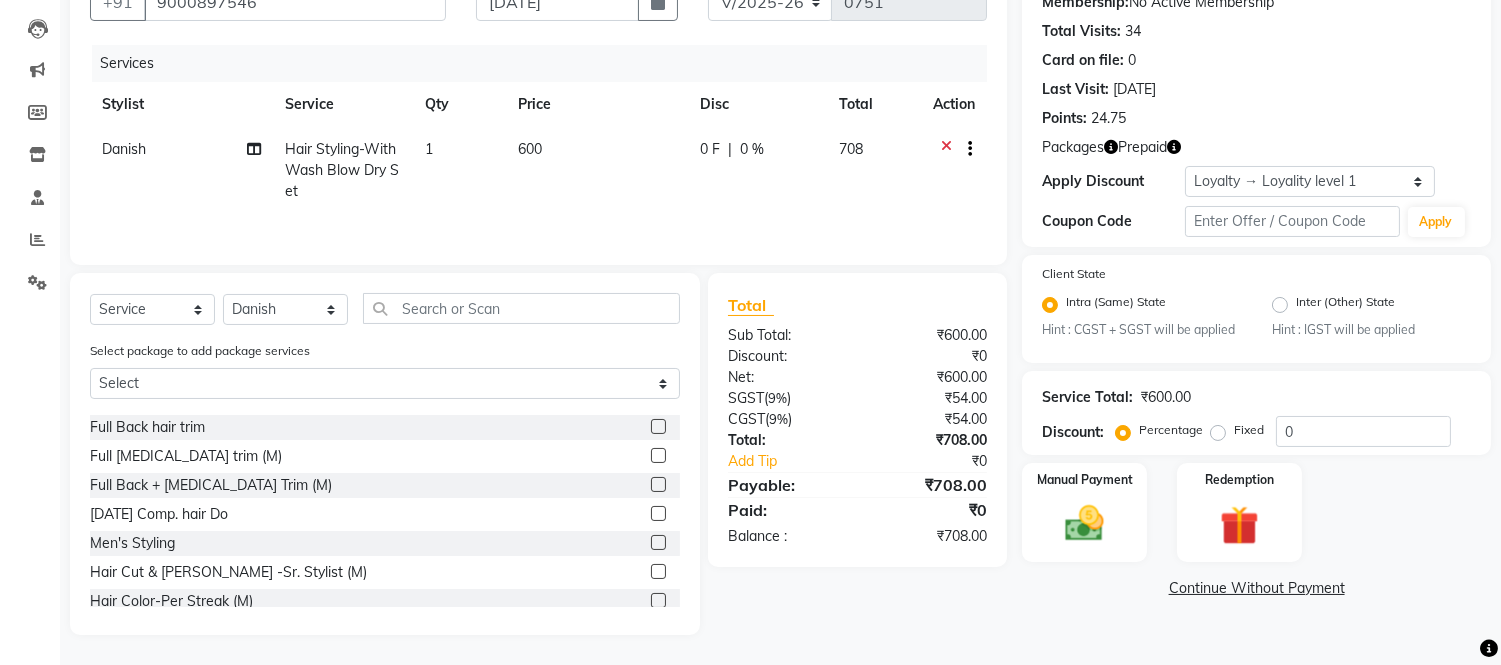 scroll, scrollTop: 741, scrollLeft: 0, axis: vertical 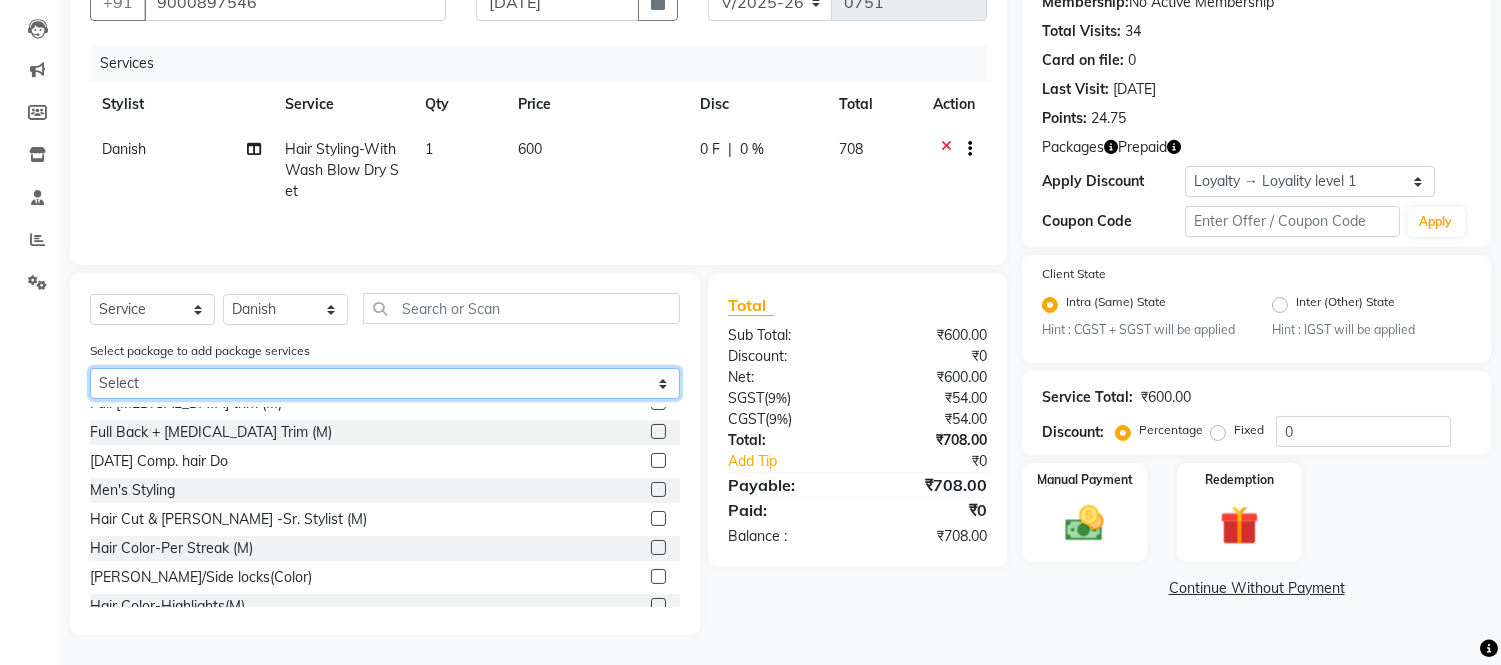 click on "Select Avail 3 services" 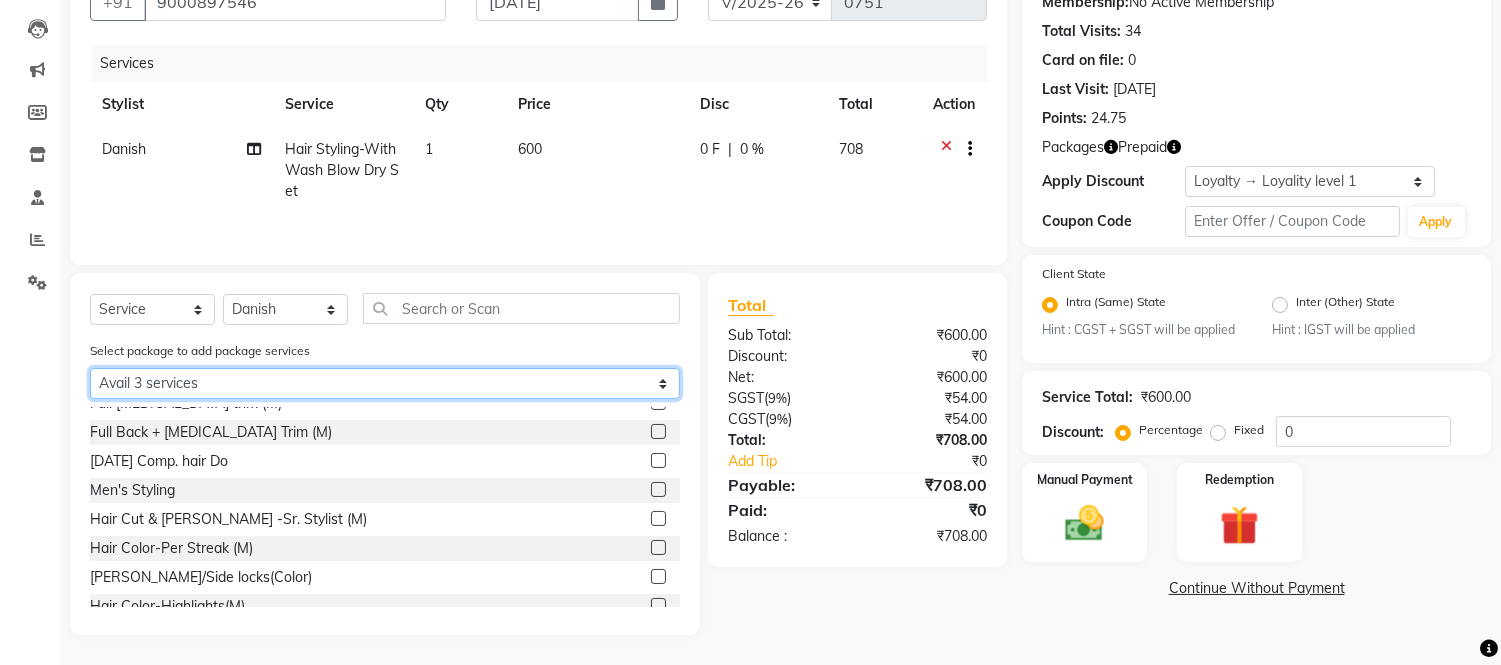 click on "Select Avail 3 services" 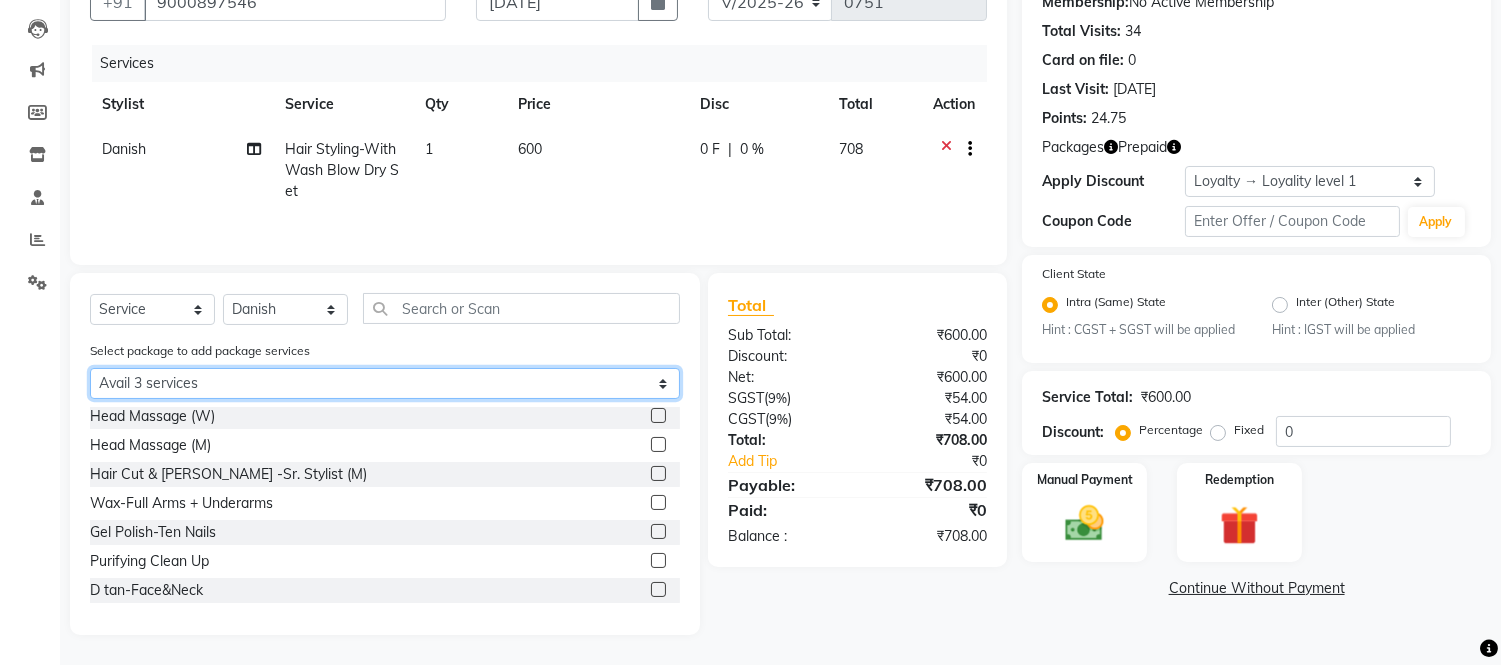 scroll, scrollTop: 118, scrollLeft: 0, axis: vertical 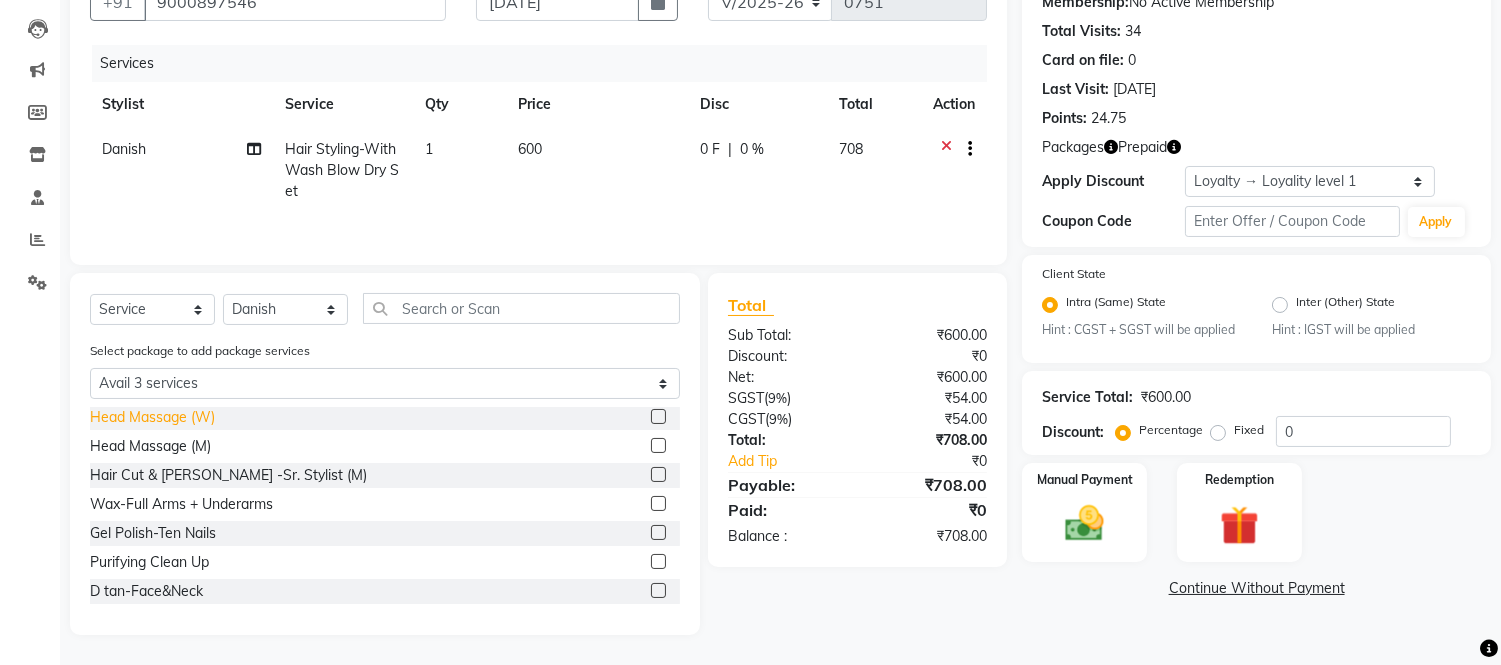 click on "Head Massage (W)" 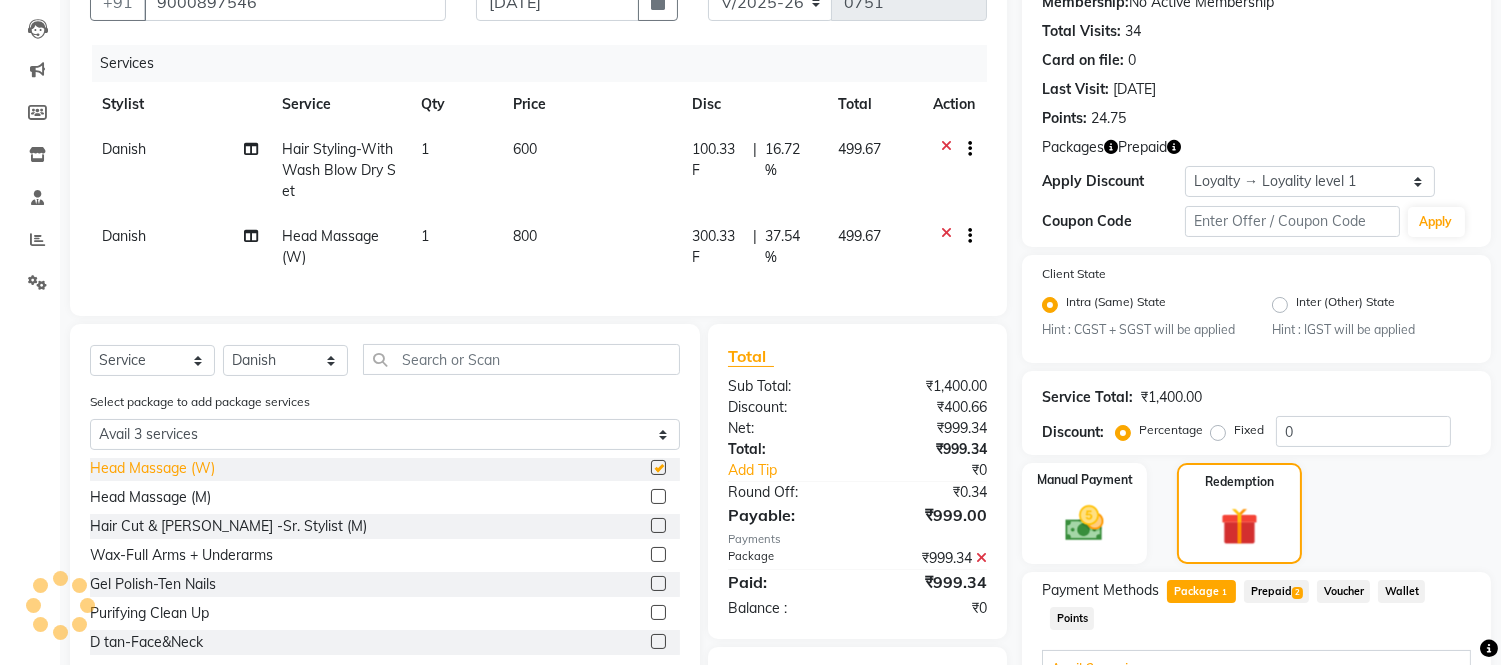 checkbox on "false" 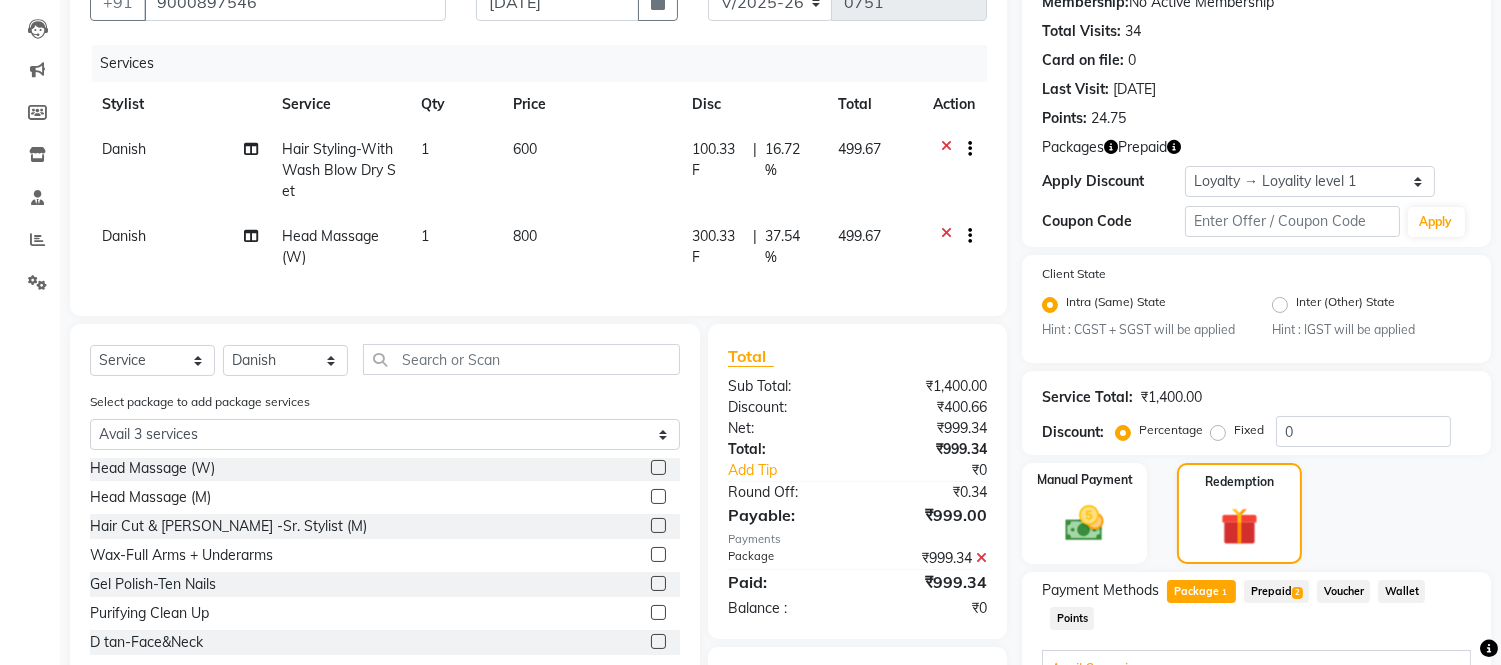 click on "Package  1" 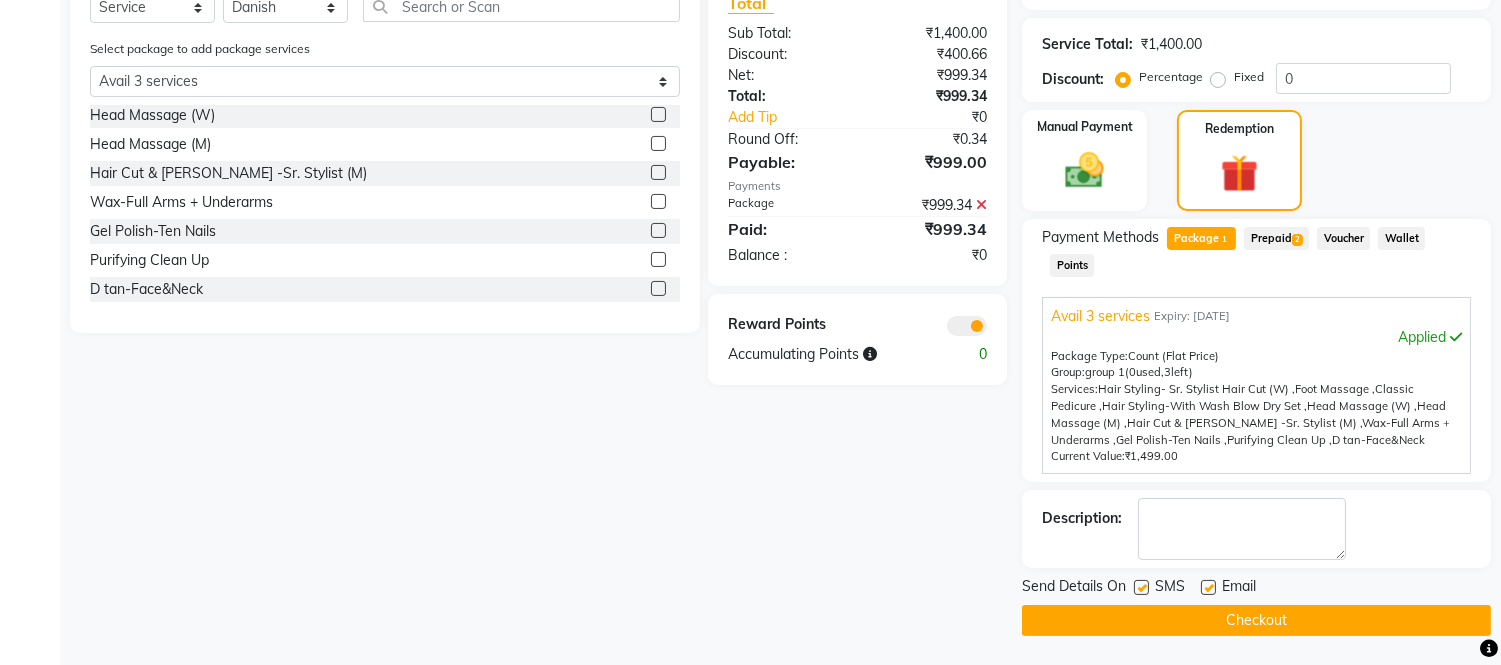 click on "Checkout" 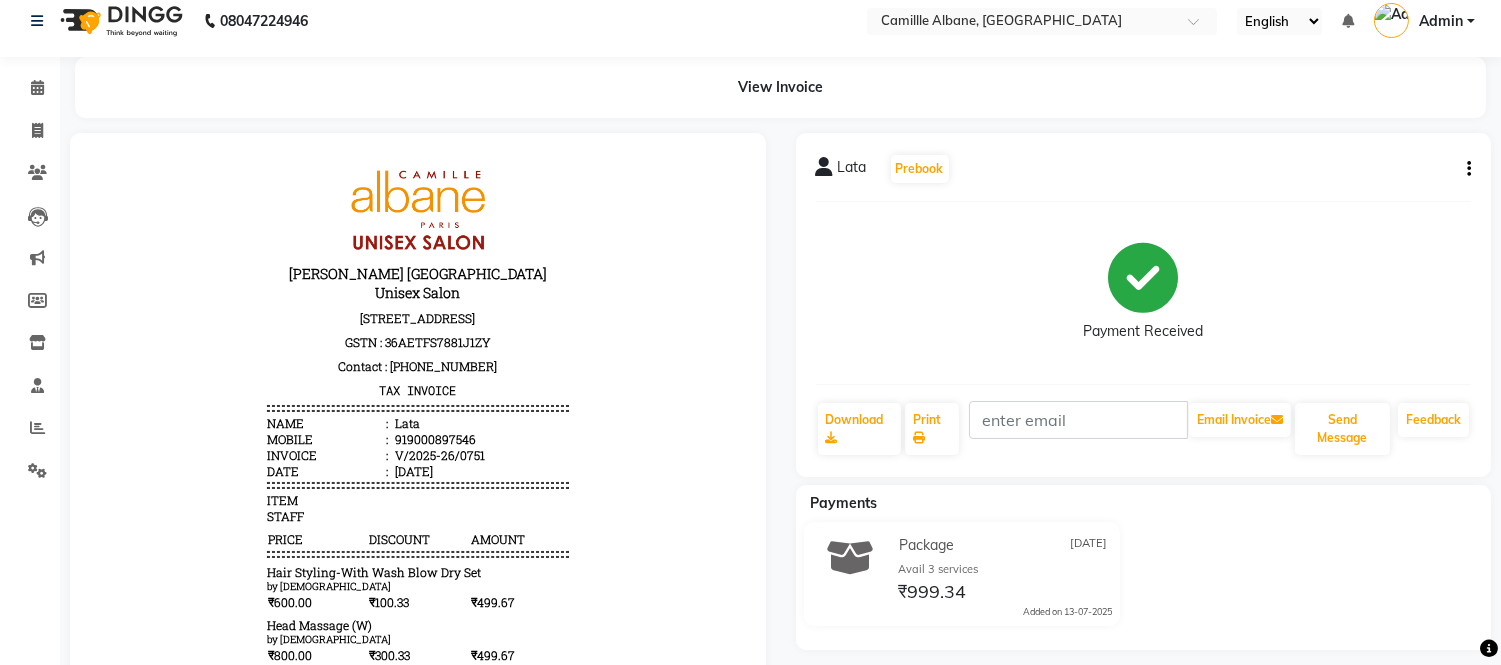 scroll, scrollTop: 0, scrollLeft: 0, axis: both 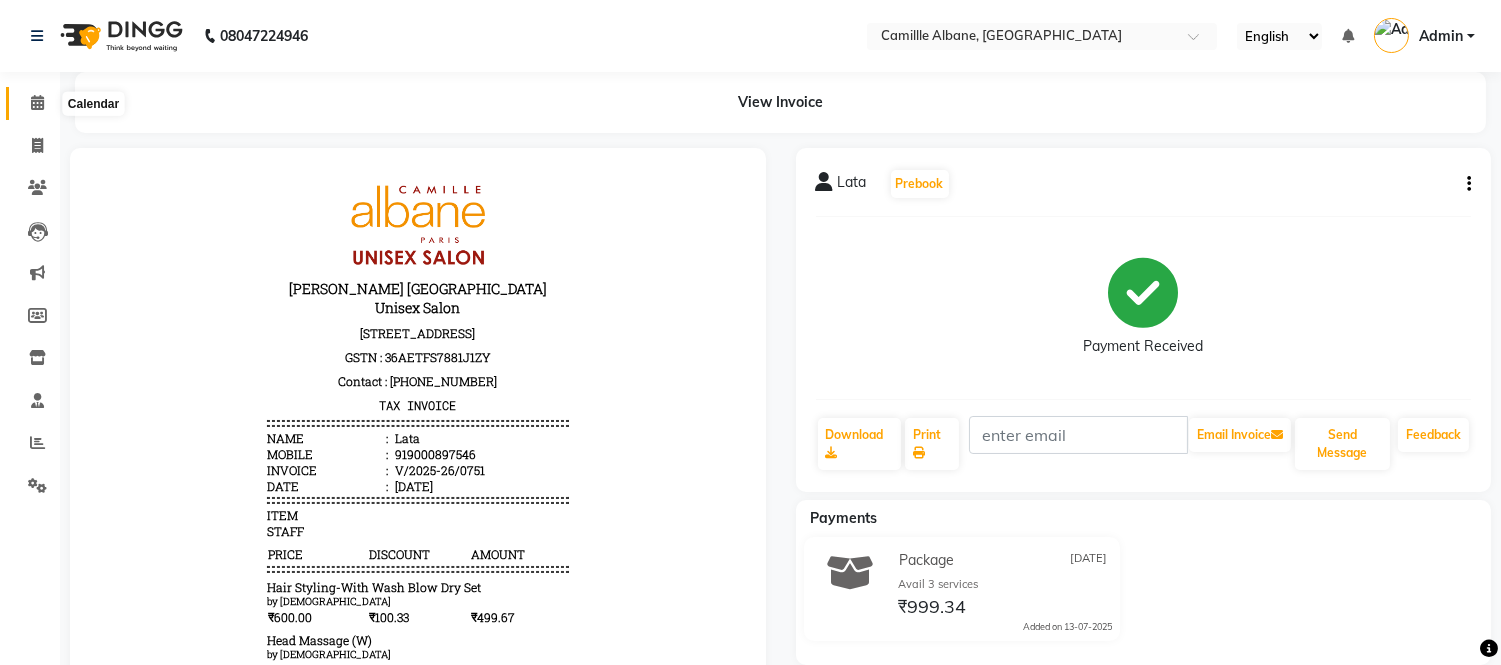 click 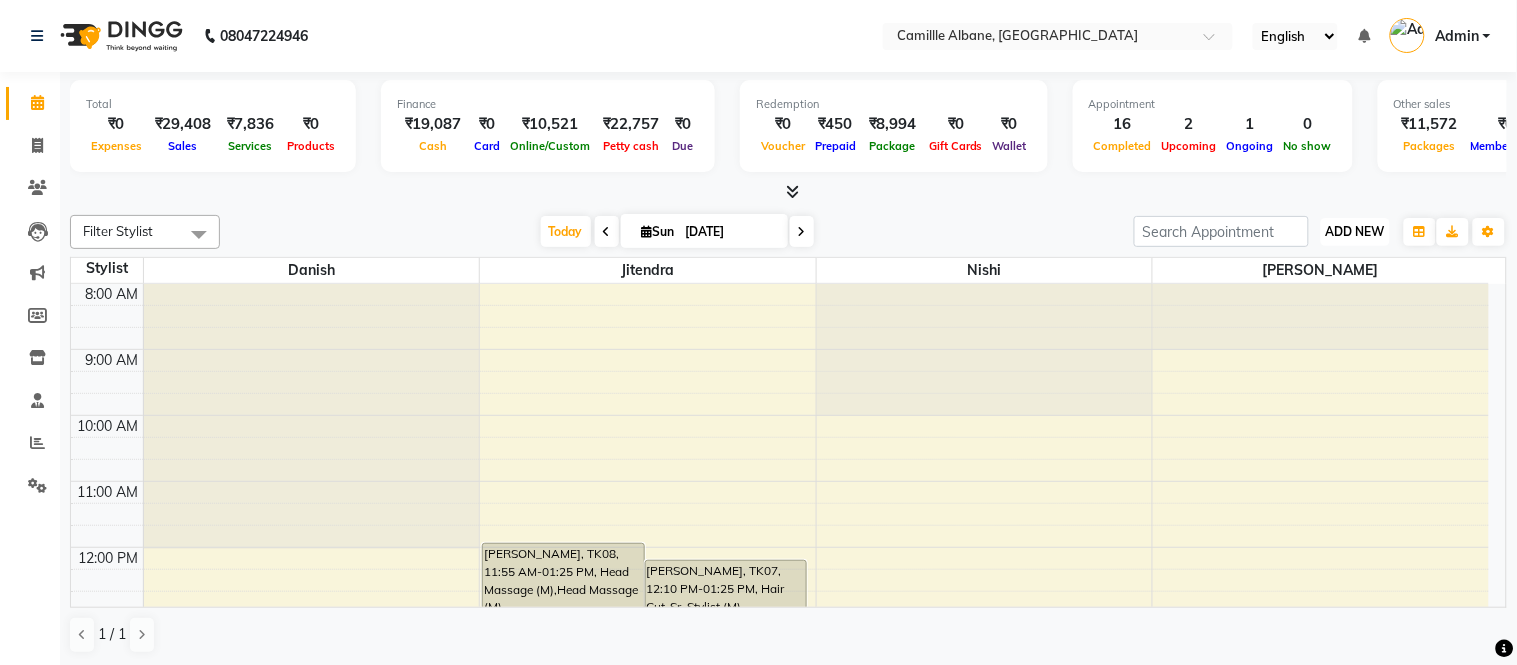 click on "ADD NEW" at bounding box center (1355, 231) 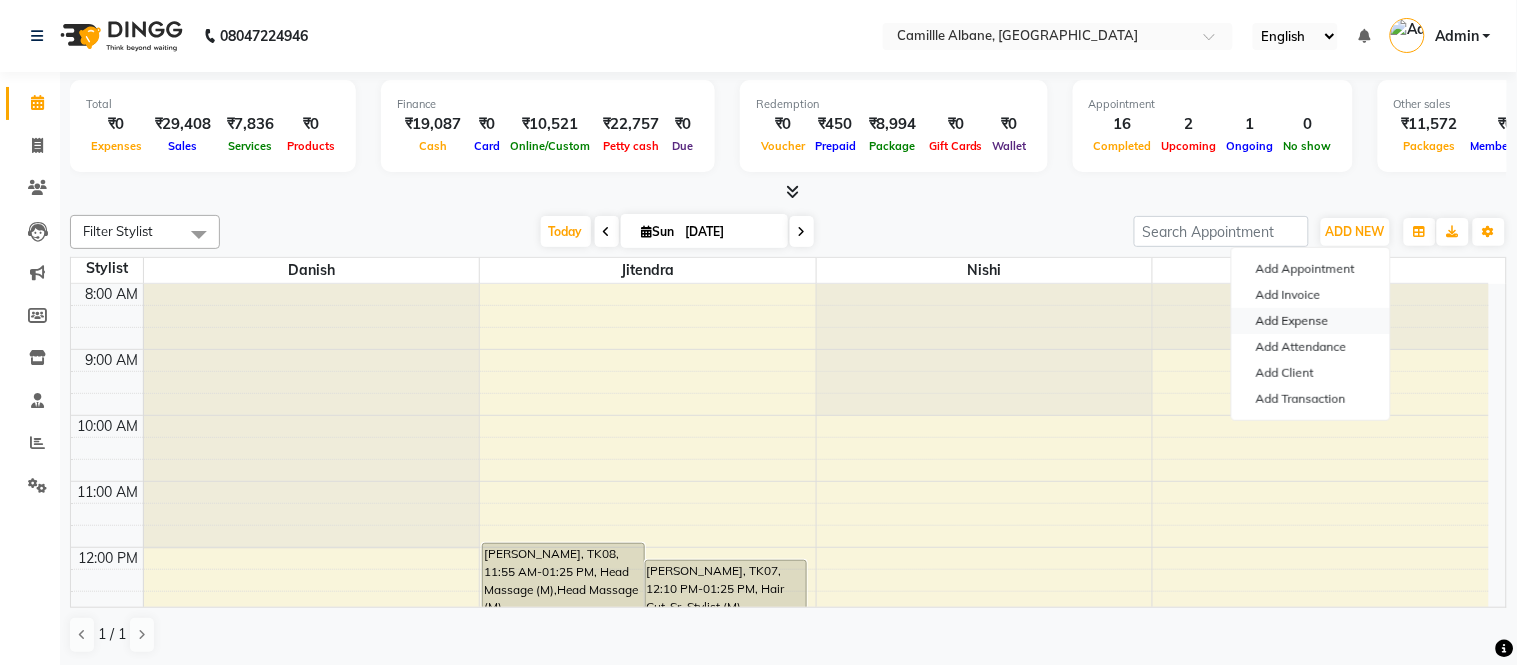 click on "Add Expense" at bounding box center [1311, 321] 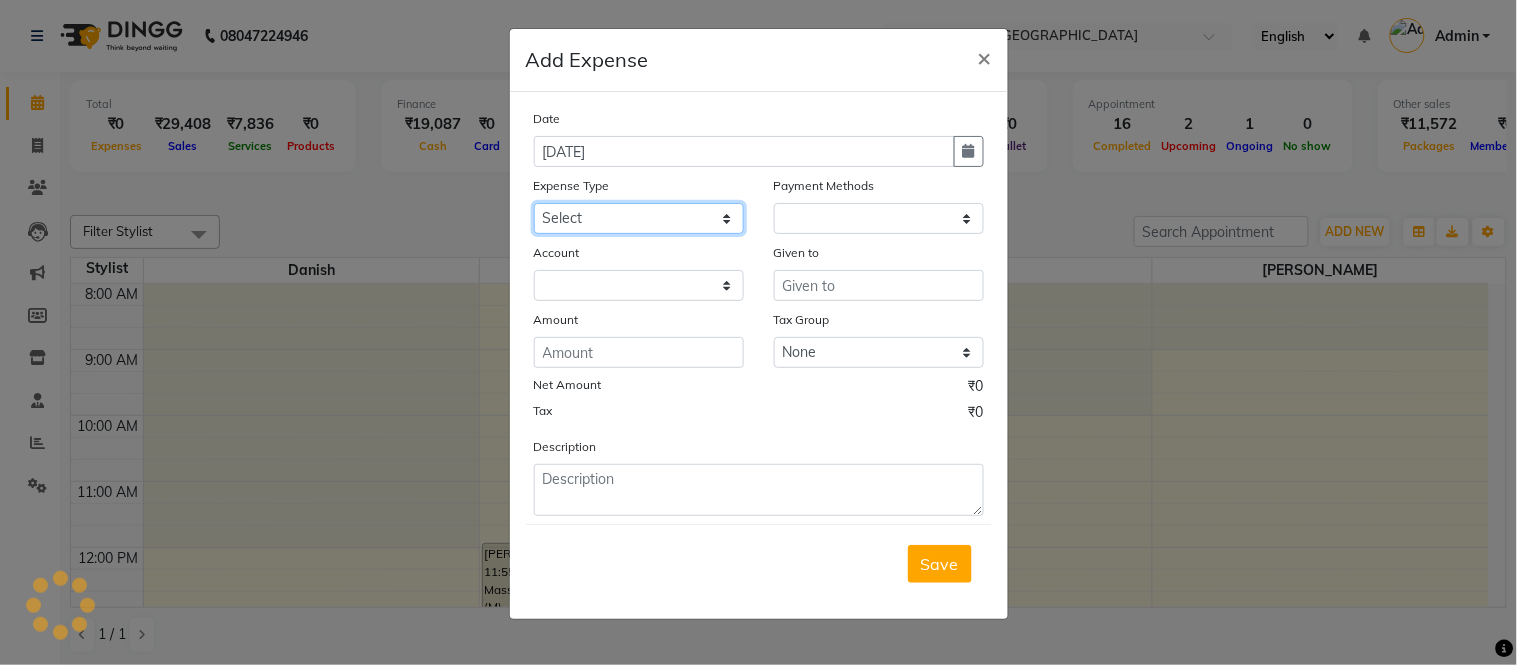 select on "1" 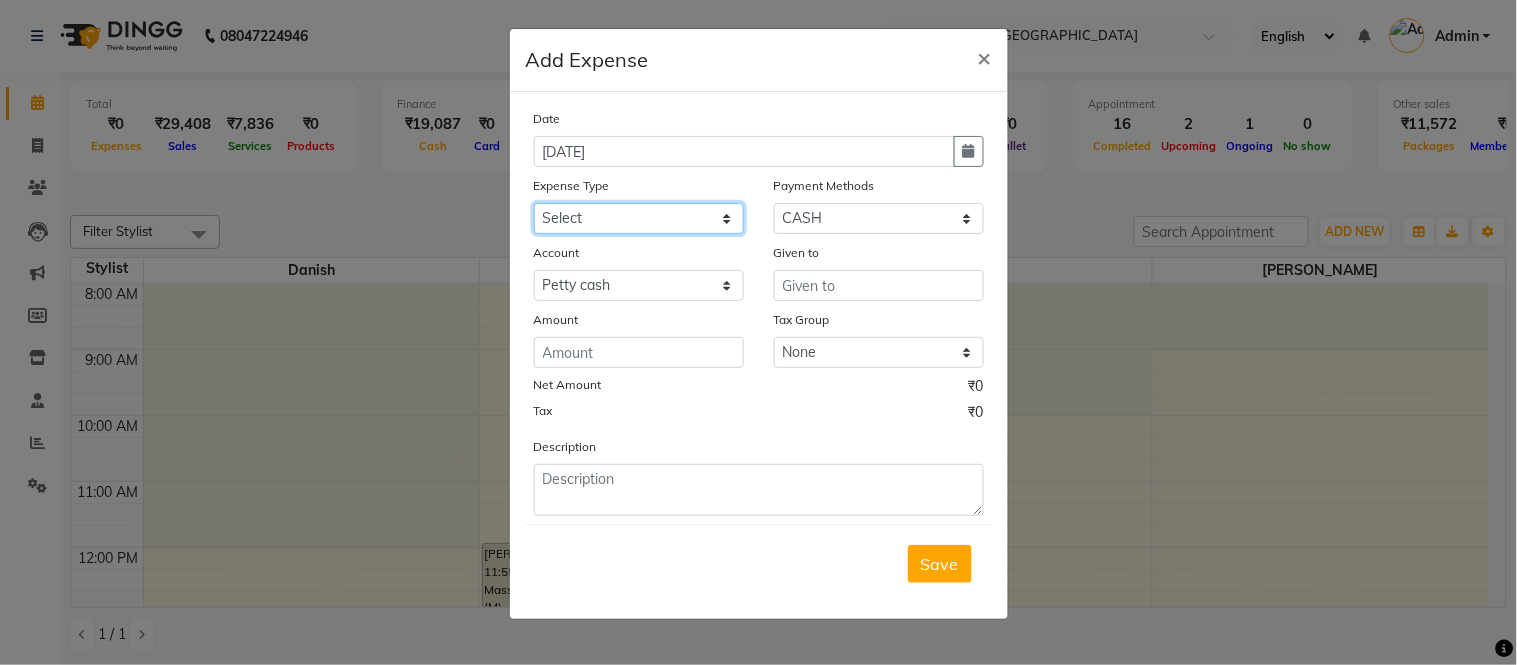 click on "Select Advance Salary Cash Adjustment as per DSR Client Snacks Equipment Fuel House Keeping Incentive Marketing Miscellaneous Monthly Bills OT Package Incentive Pantry Product Rent Review Salary Staff Welfare Suspense amount Tea & Refreshment TIP Utilities" 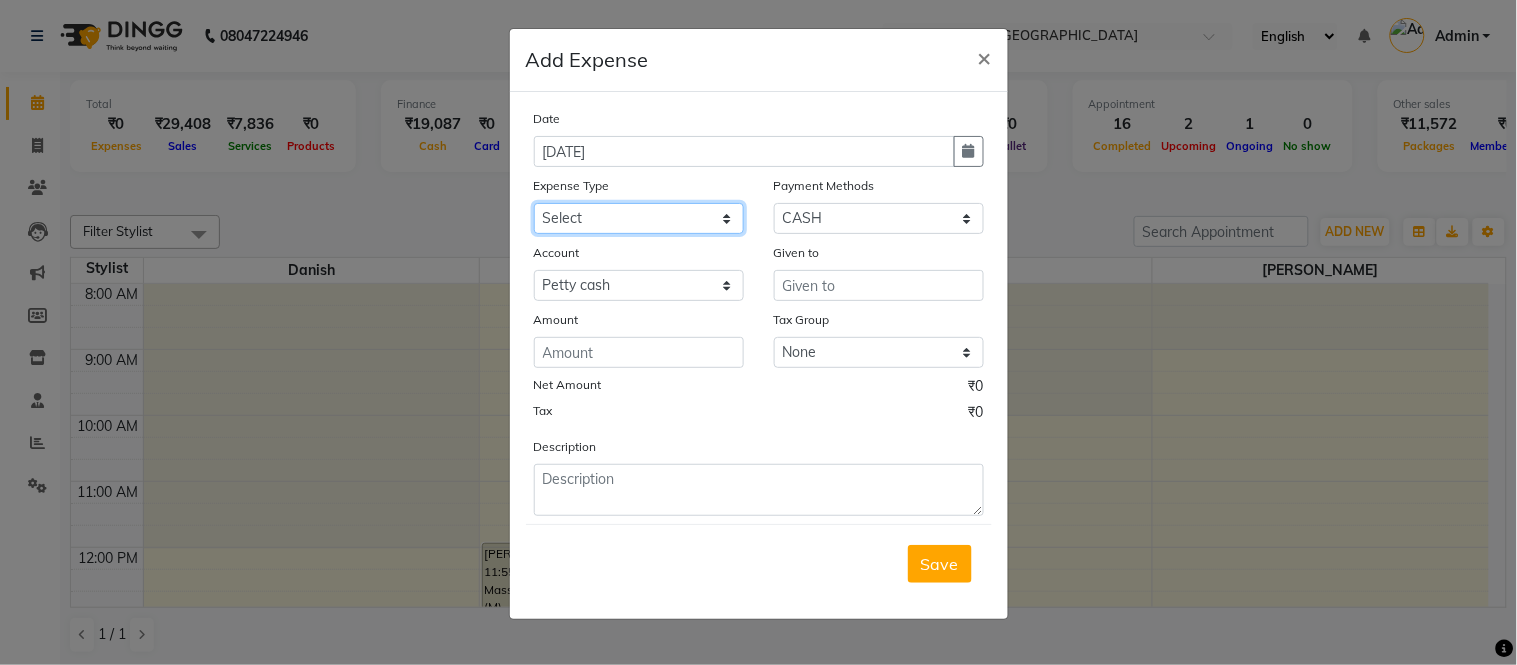 select on "17583" 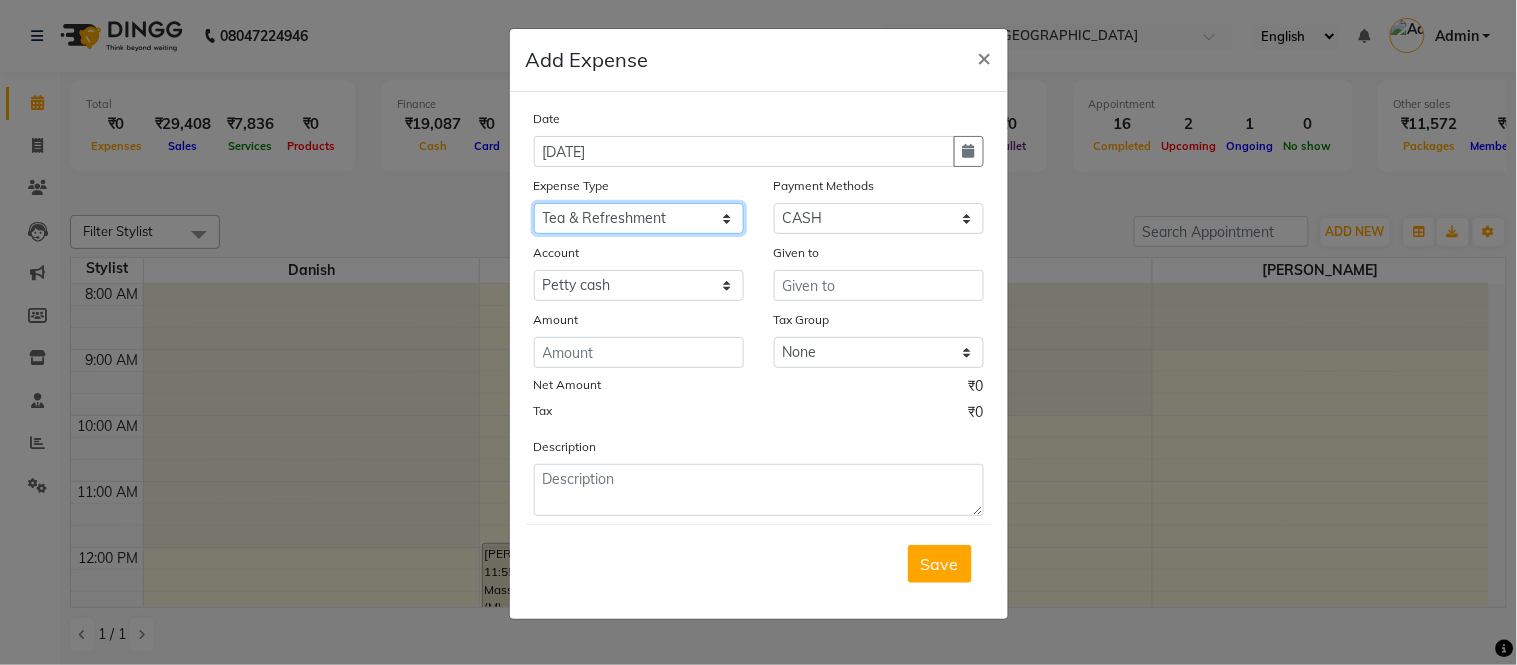 click on "Select Advance Salary Cash Adjustment as per DSR Client Snacks Equipment Fuel House Keeping Incentive Marketing Miscellaneous Monthly Bills OT Package Incentive Pantry Product Rent Review Salary Staff Welfare Suspense amount Tea & Refreshment TIP Utilities" 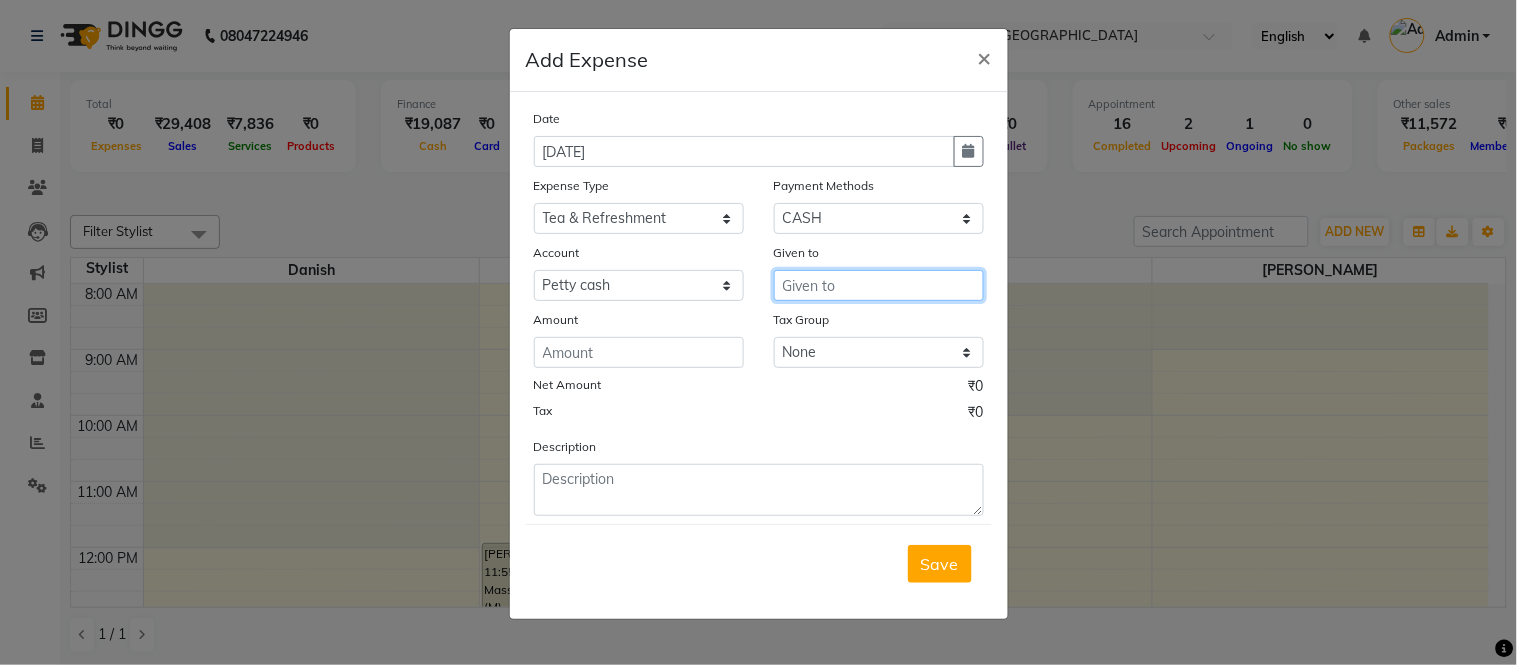 click at bounding box center [879, 285] 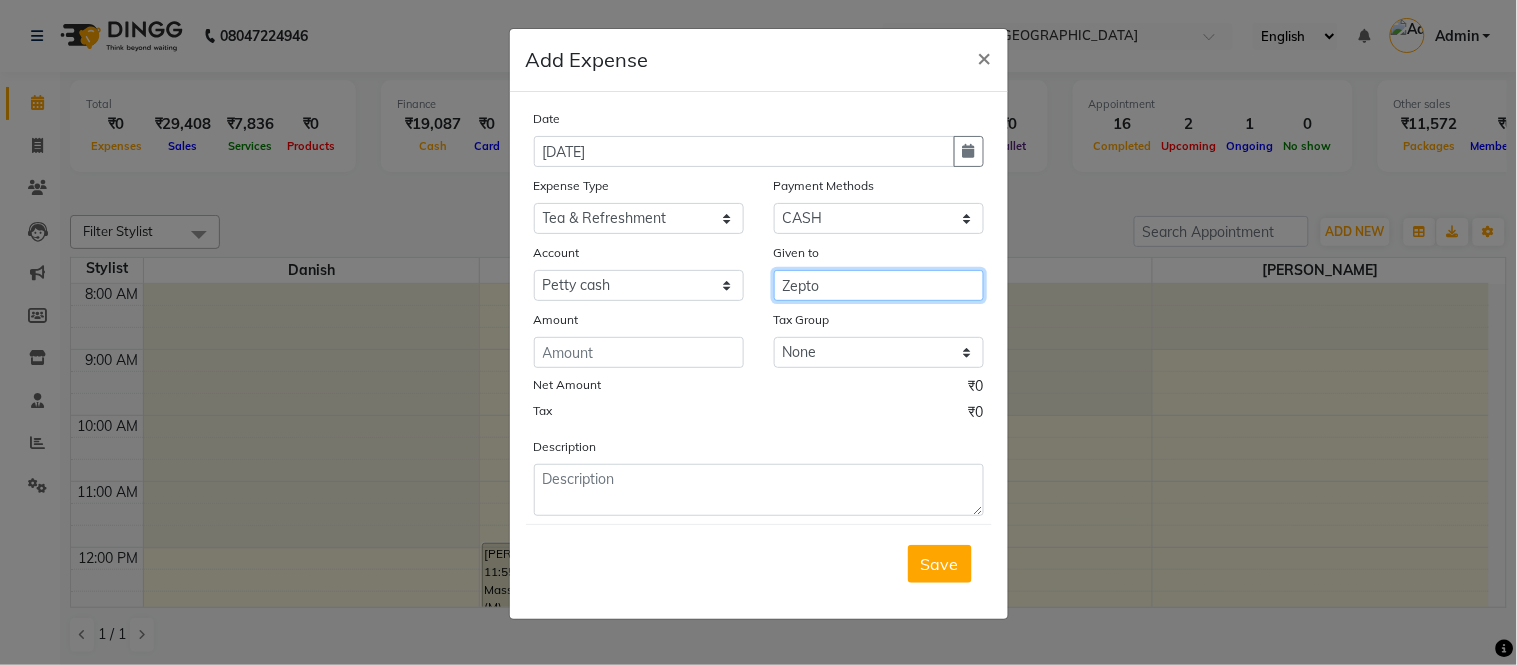type on "Zepto" 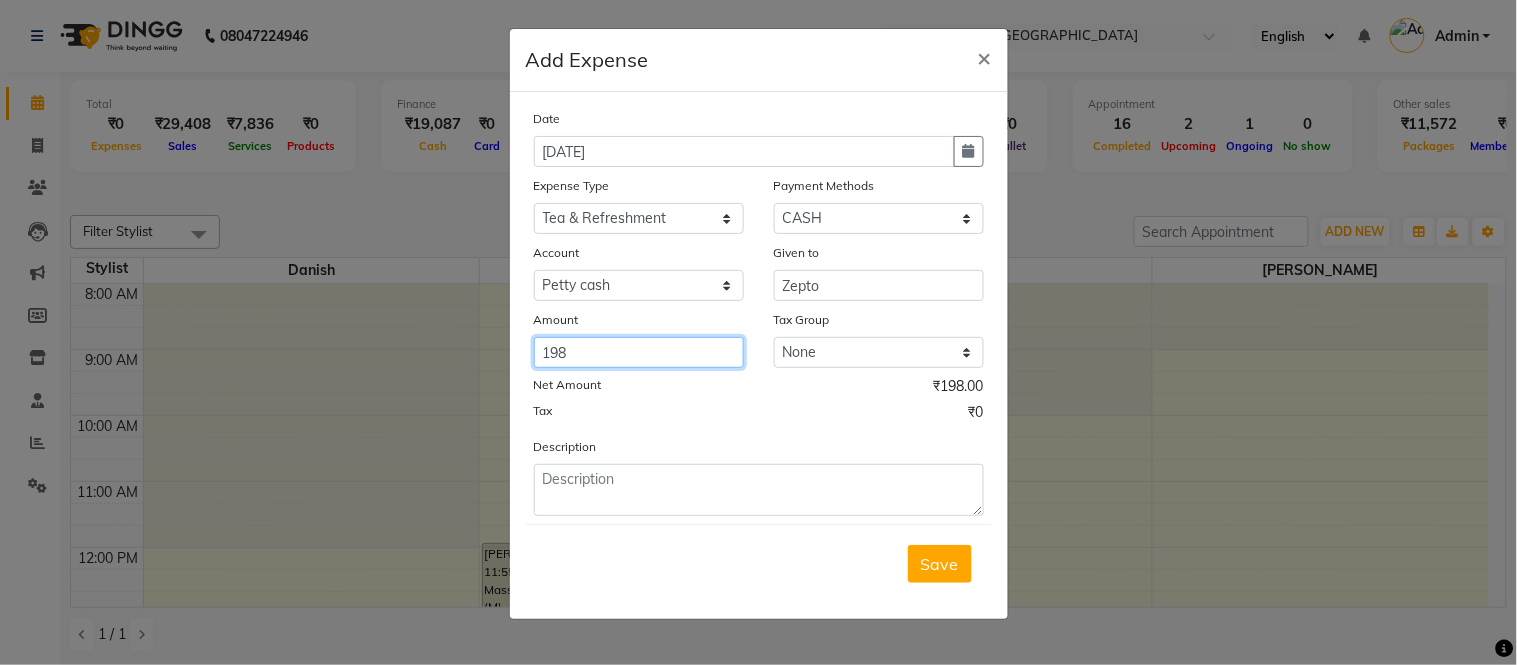 type on "198" 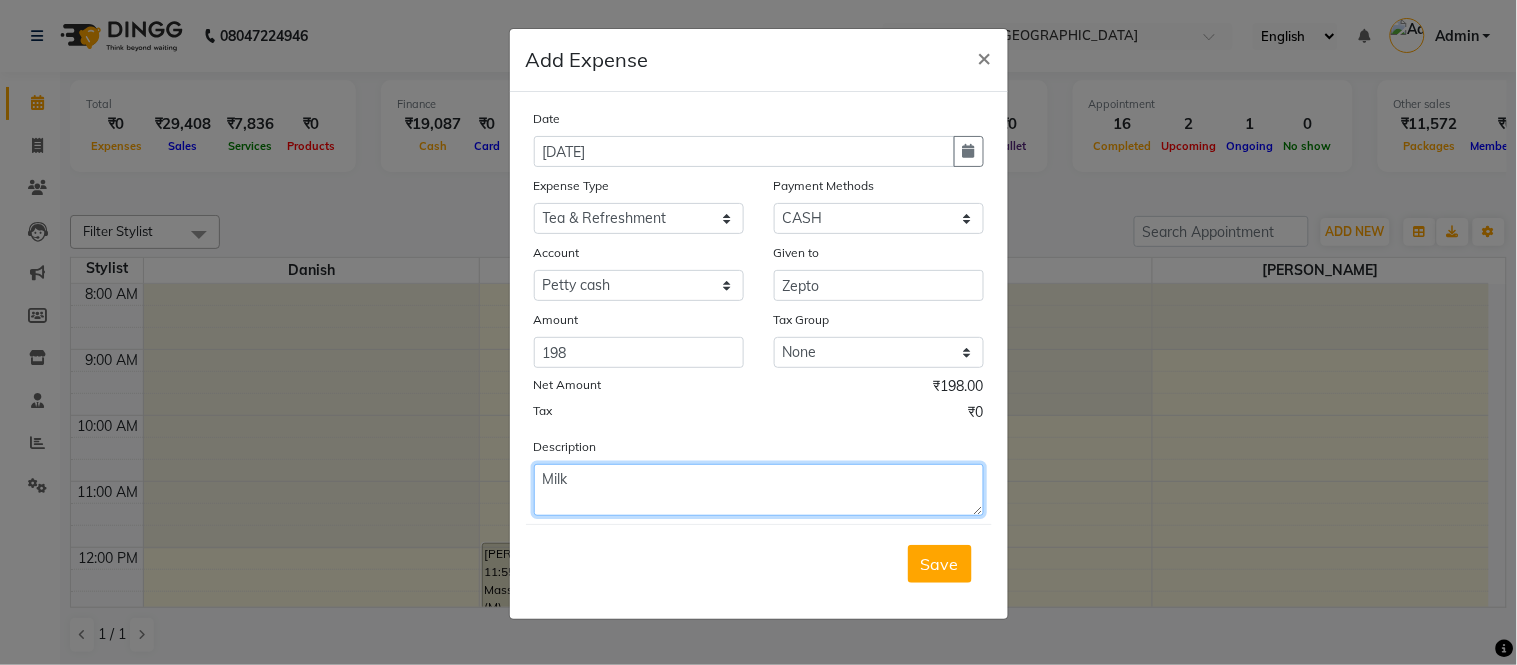 type on "Milk" 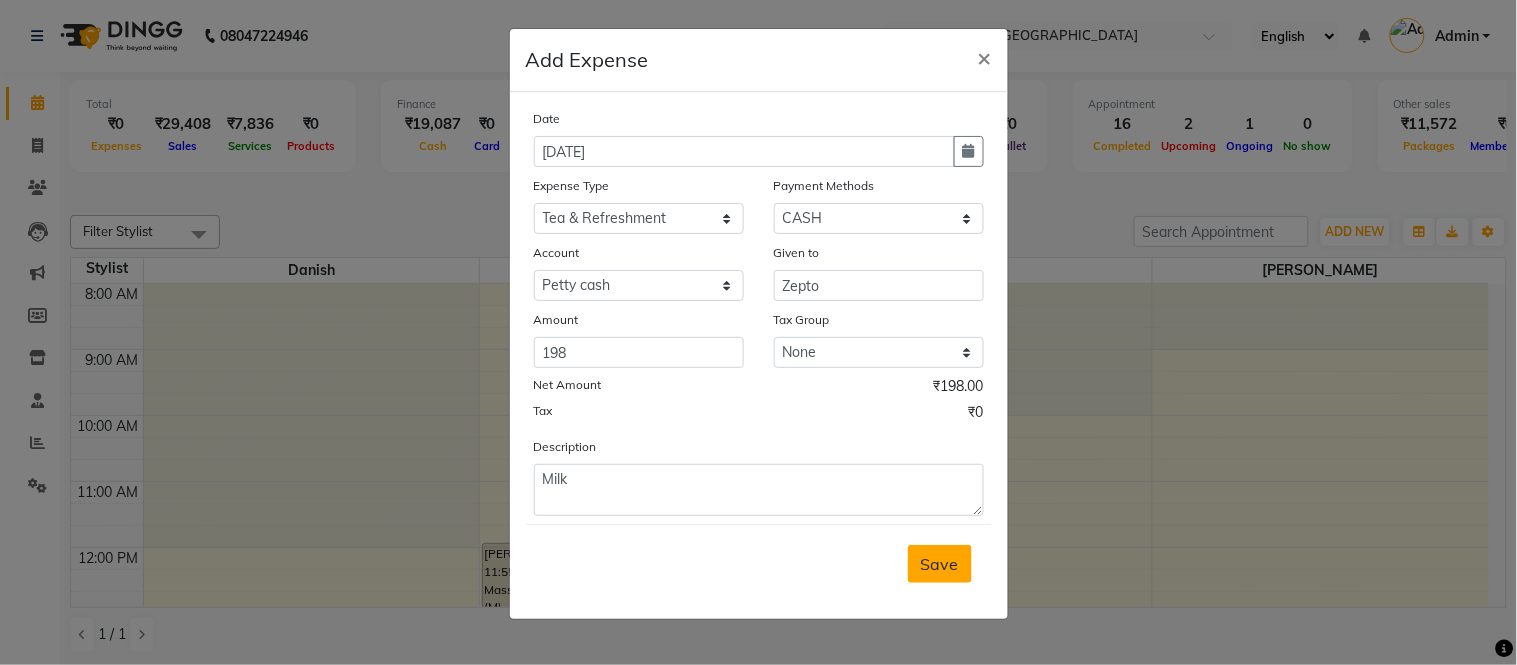 click on "Save" at bounding box center [940, 564] 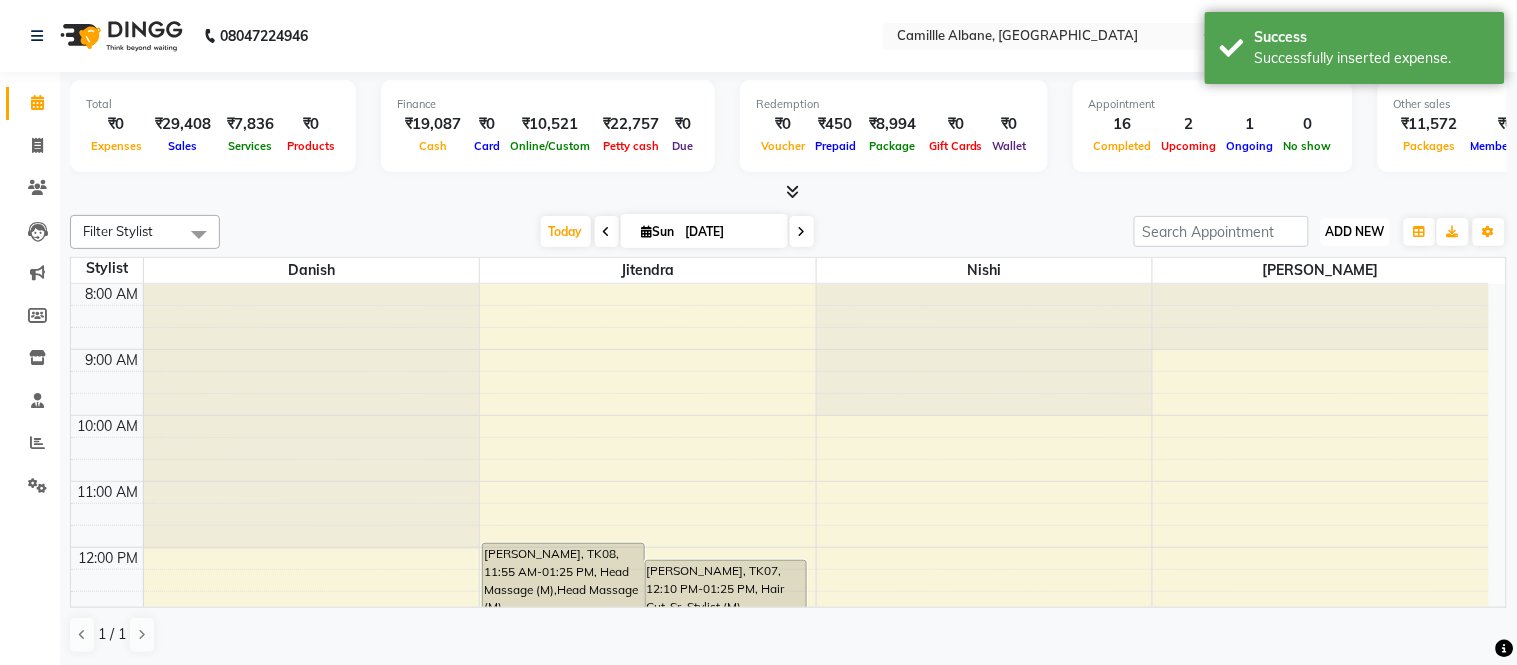 click on "ADD NEW" at bounding box center [1355, 231] 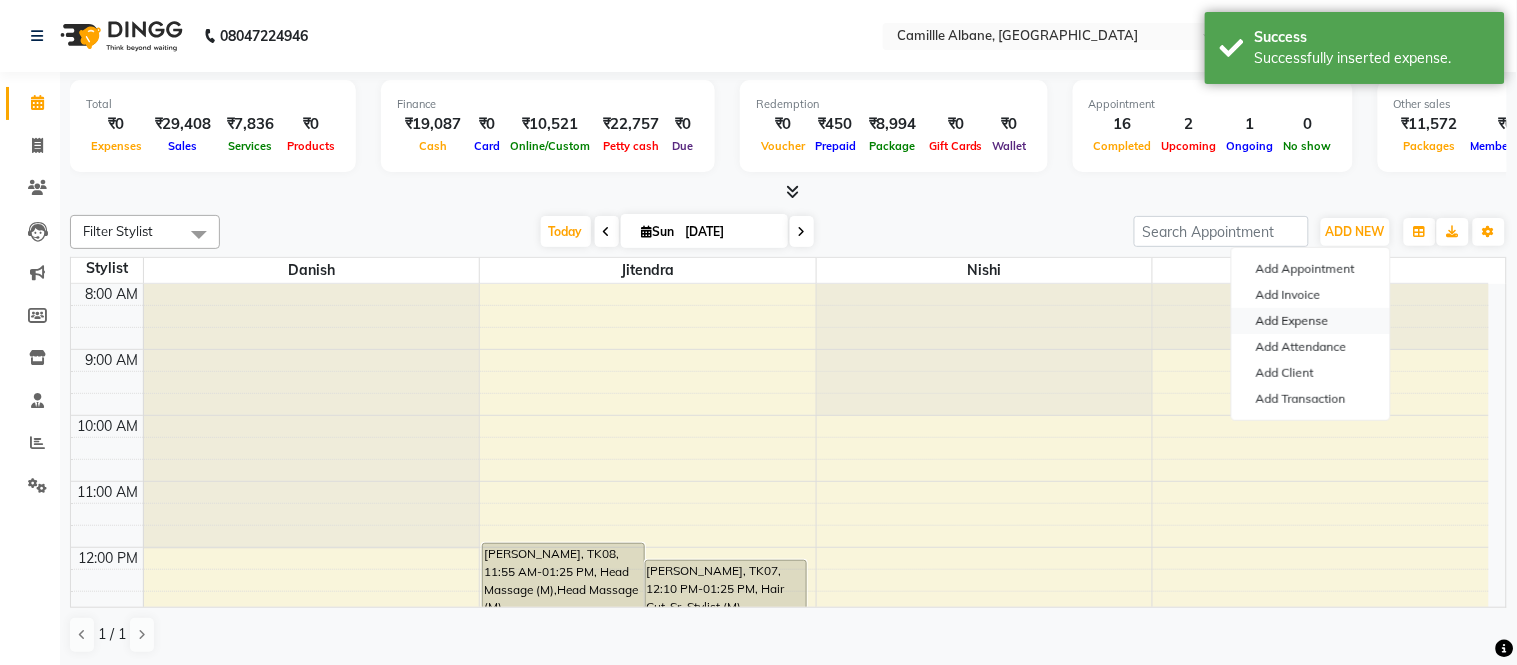 click on "Add Expense" at bounding box center (1311, 321) 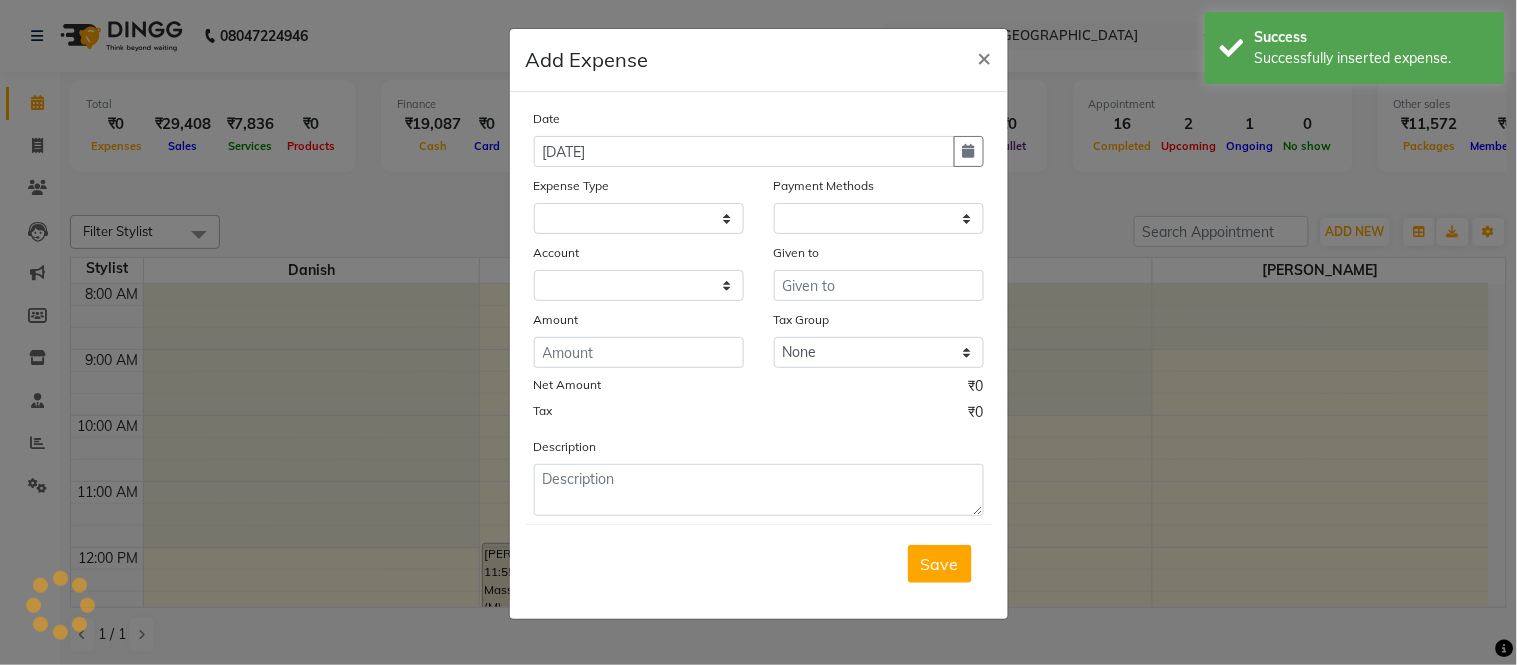 select 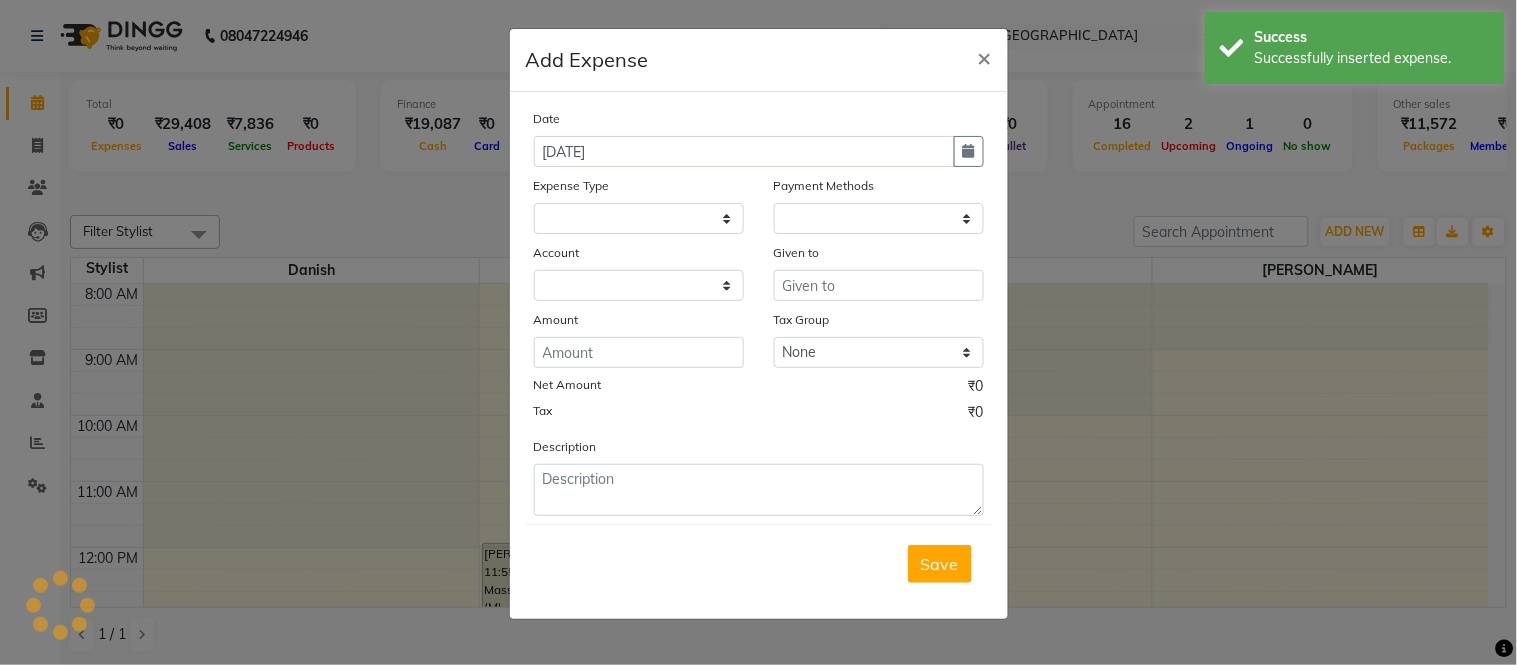 select on "1" 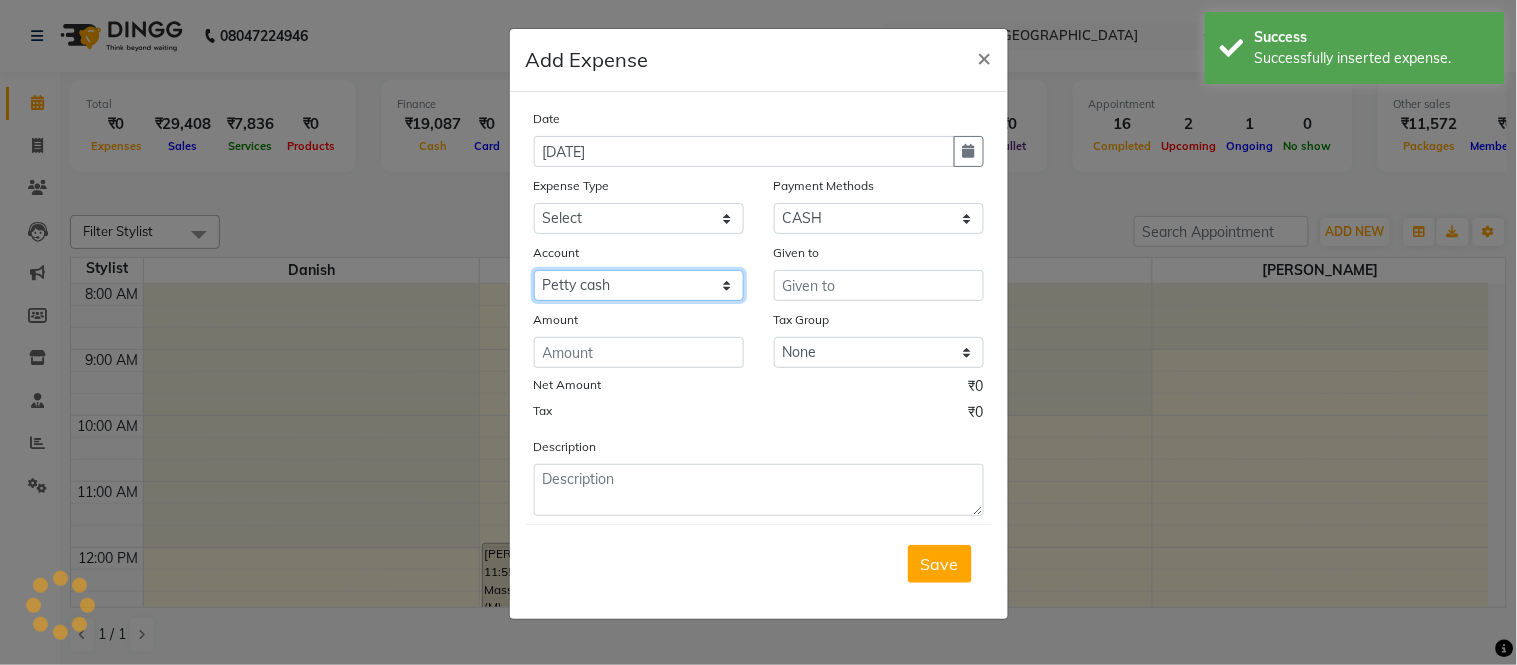 click on "Select Petty cash Default account" 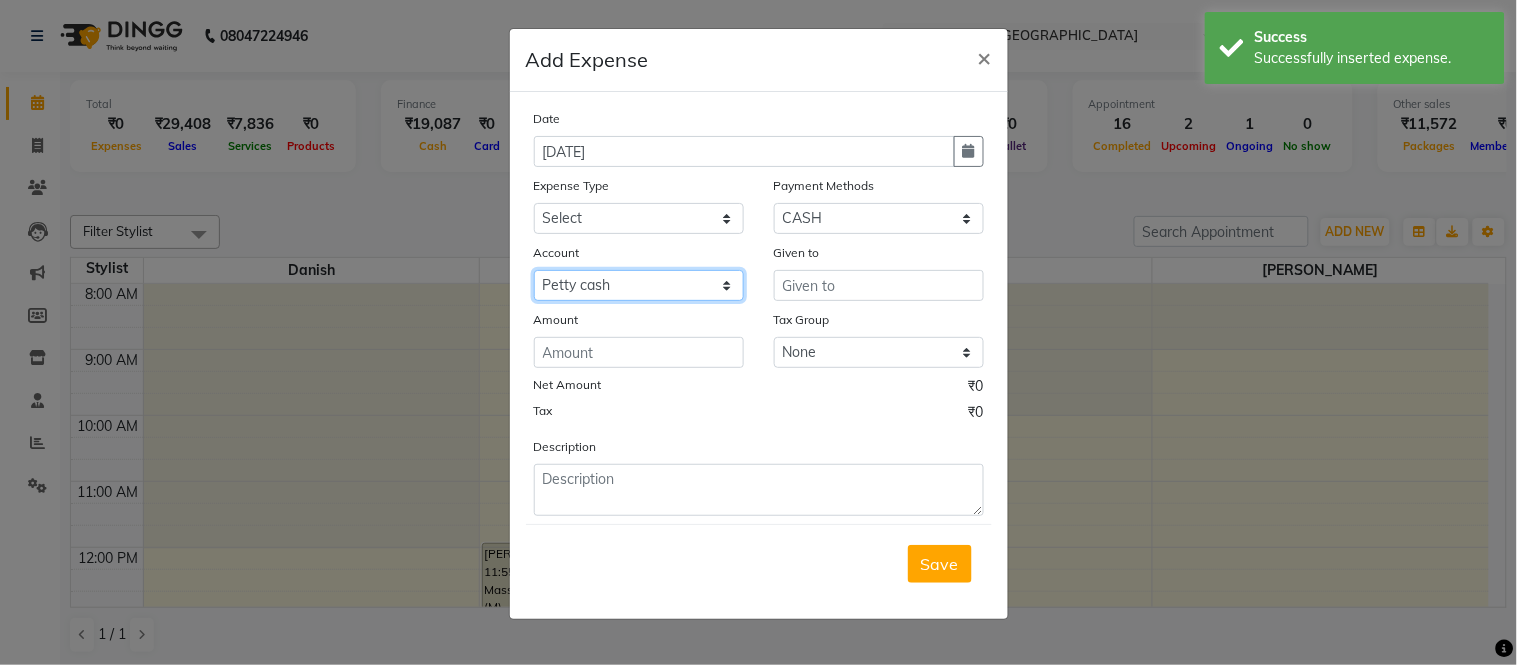 click on "Select Petty cash Default account" 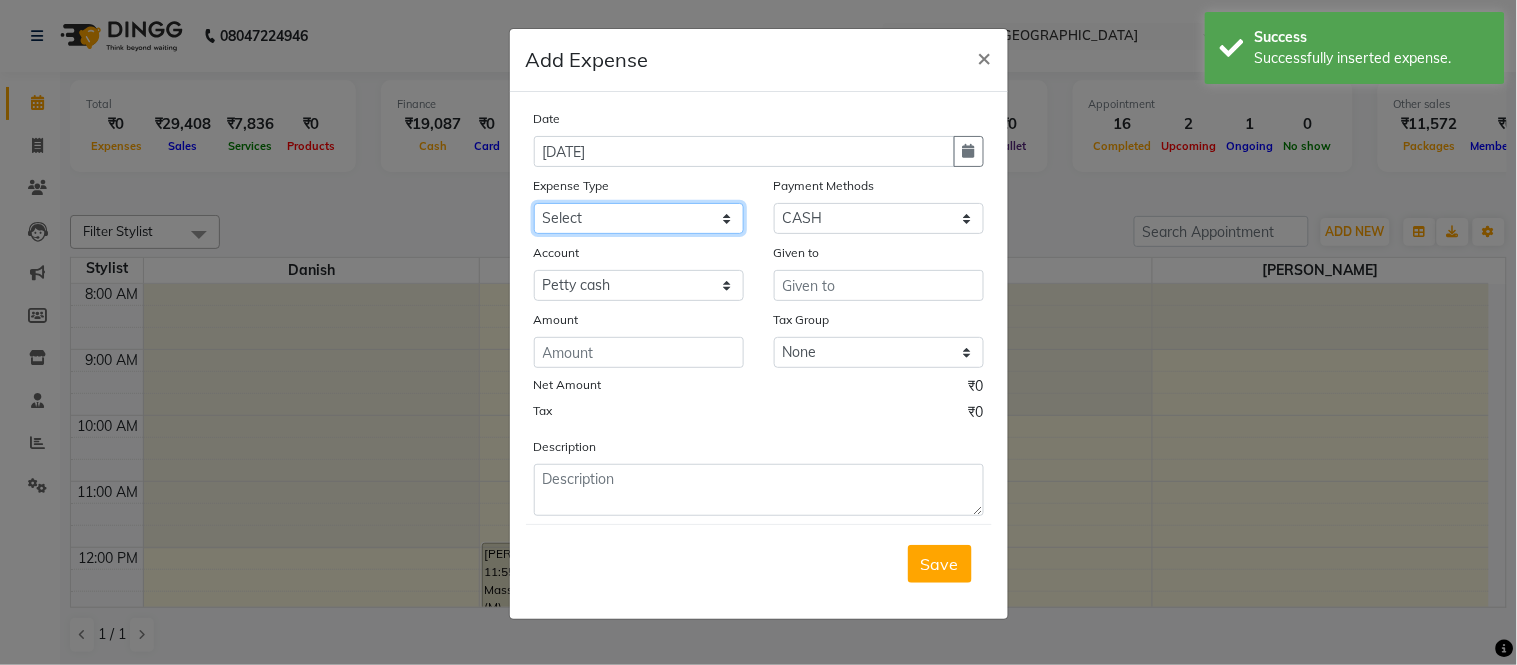 click on "Select Advance Salary Cash Adjustment as per DSR Client Snacks Equipment Fuel House Keeping Incentive Marketing Miscellaneous Monthly Bills OT Package Incentive Pantry Product Rent Review Salary Staff Welfare Suspense amount Tea & Refreshment TIP Utilities" 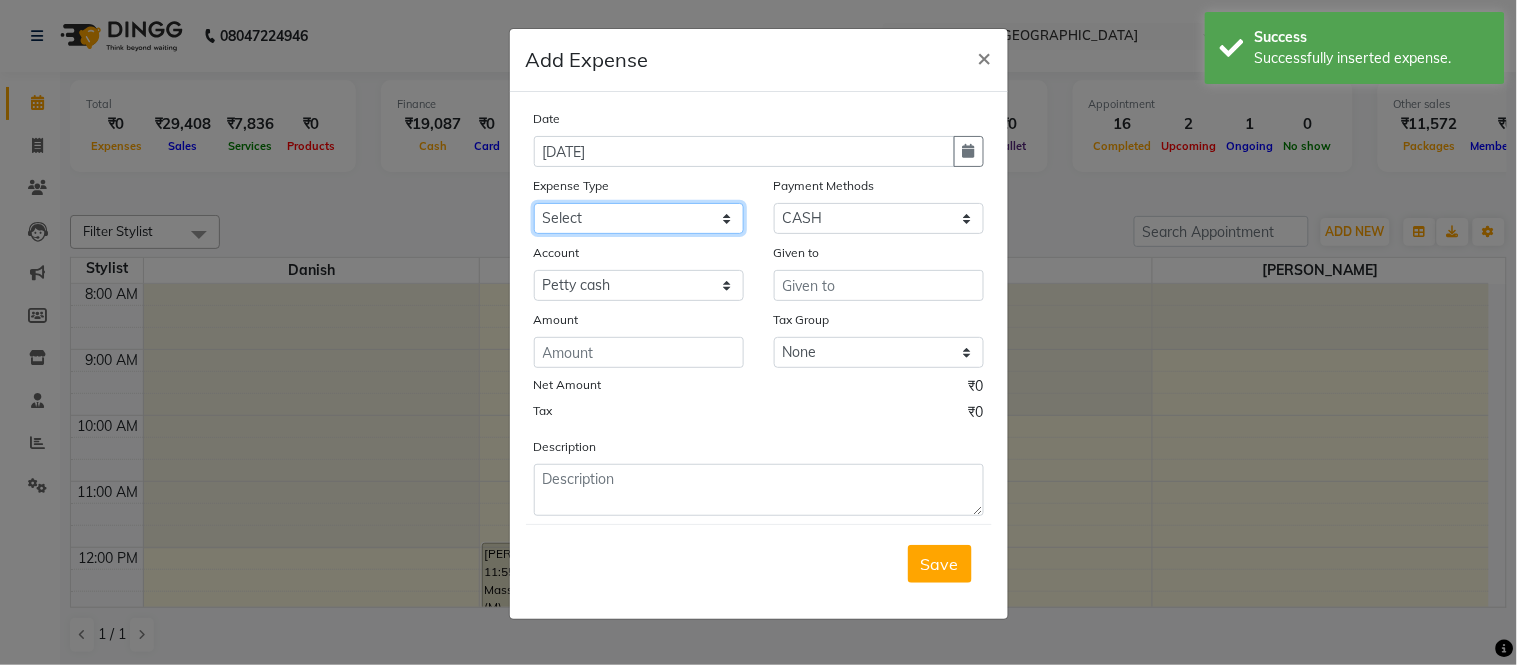 select on "17595" 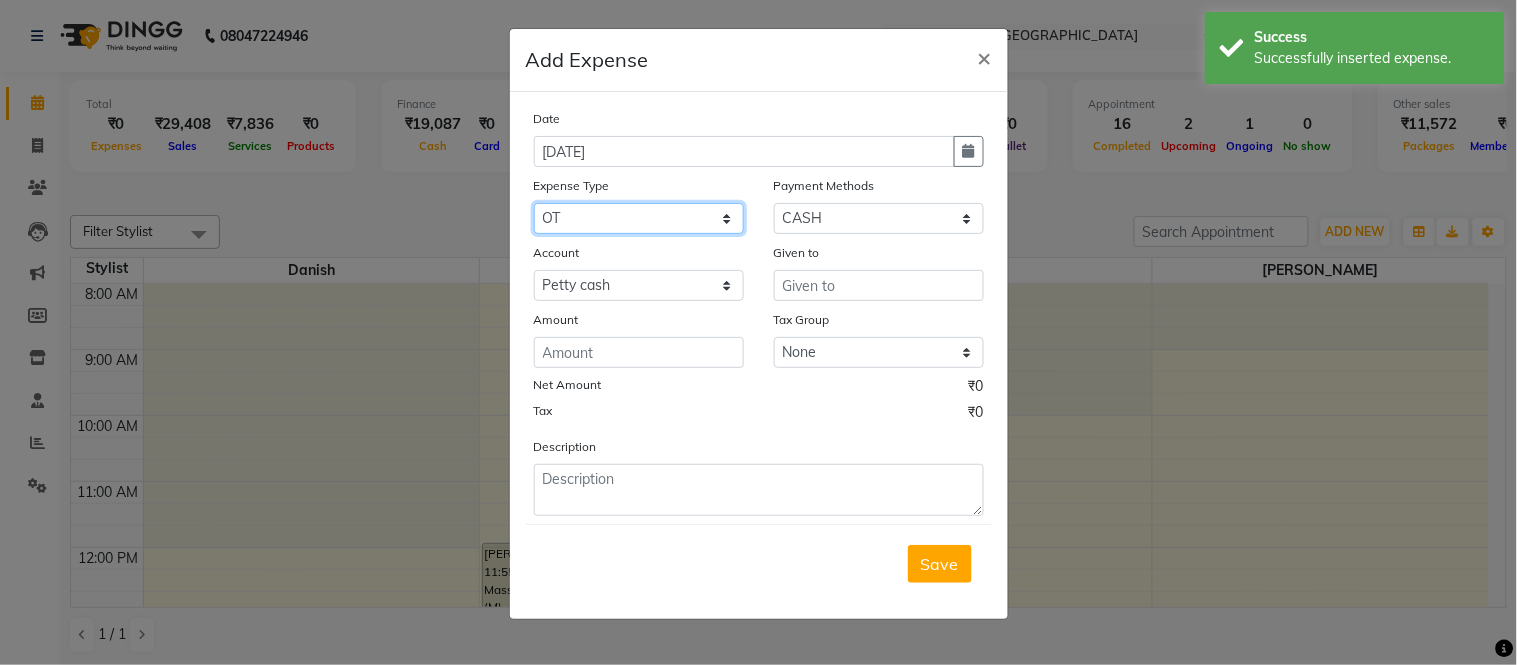 click on "Select Advance Salary Cash Adjustment as per DSR Client Snacks Equipment Fuel House Keeping Incentive Marketing Miscellaneous Monthly Bills OT Package Incentive Pantry Product Rent Review Salary Staff Welfare Suspense amount Tea & Refreshment TIP Utilities" 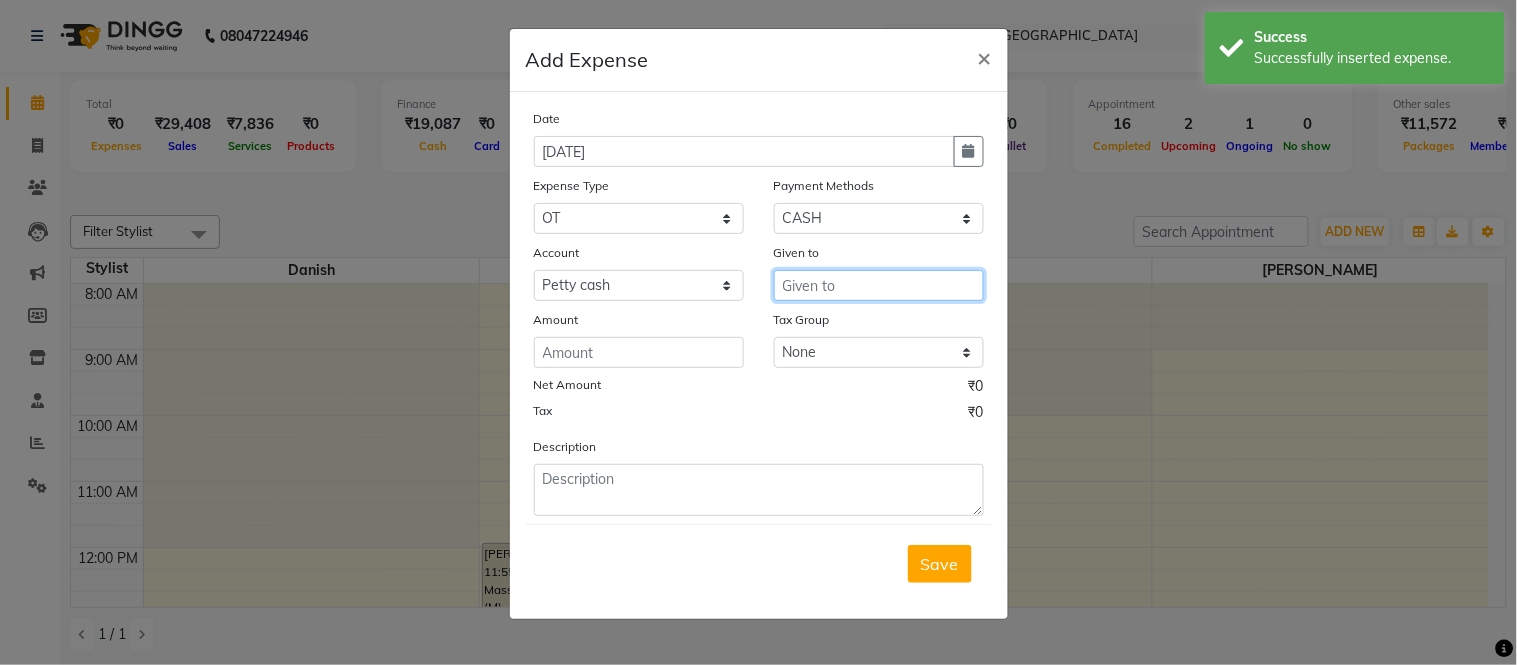 click at bounding box center [879, 285] 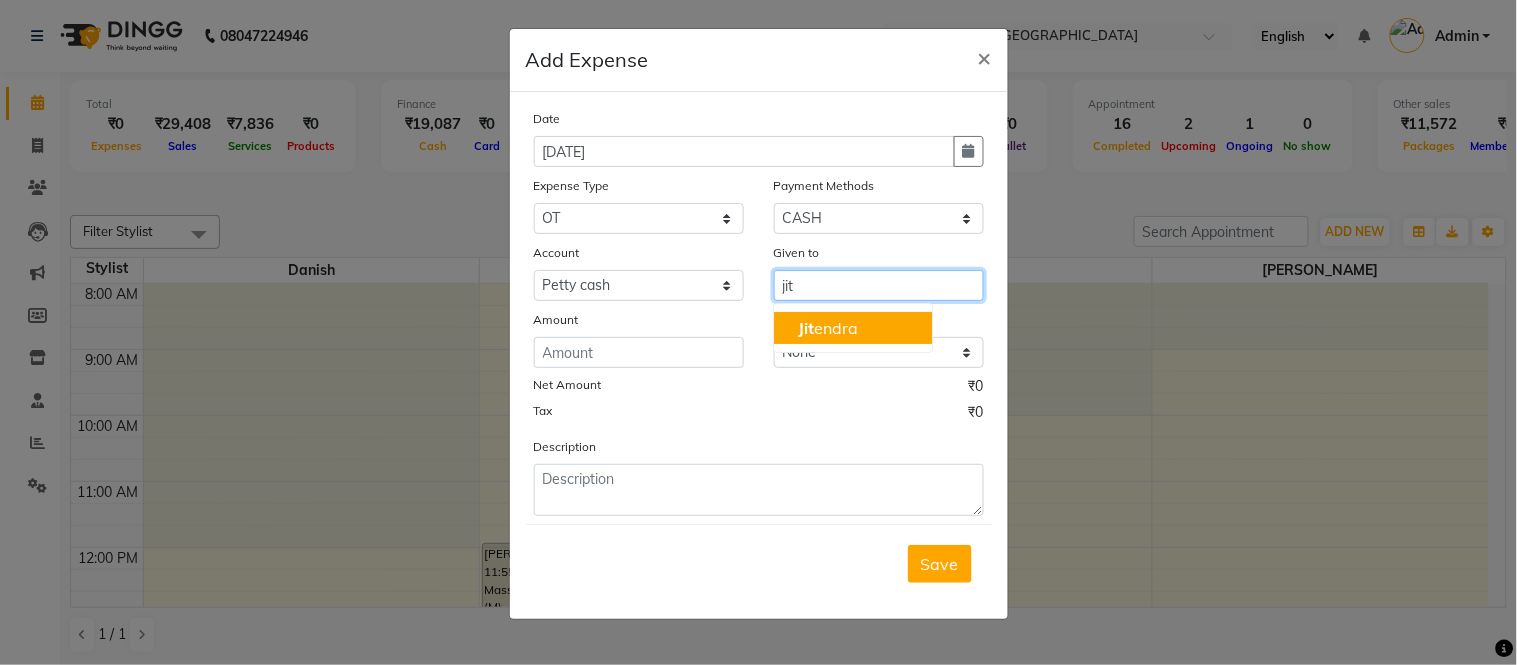 click on "Jit endra" at bounding box center (853, 328) 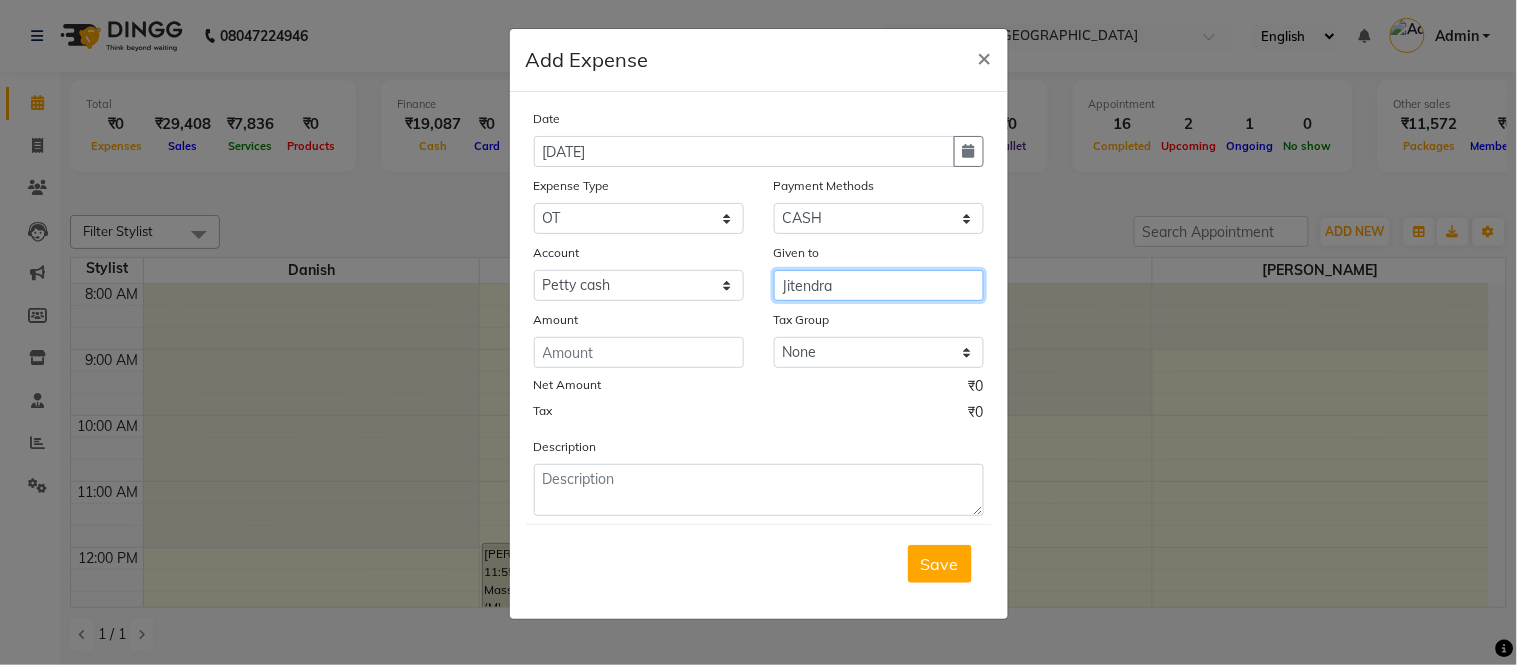 type on "Jitendra" 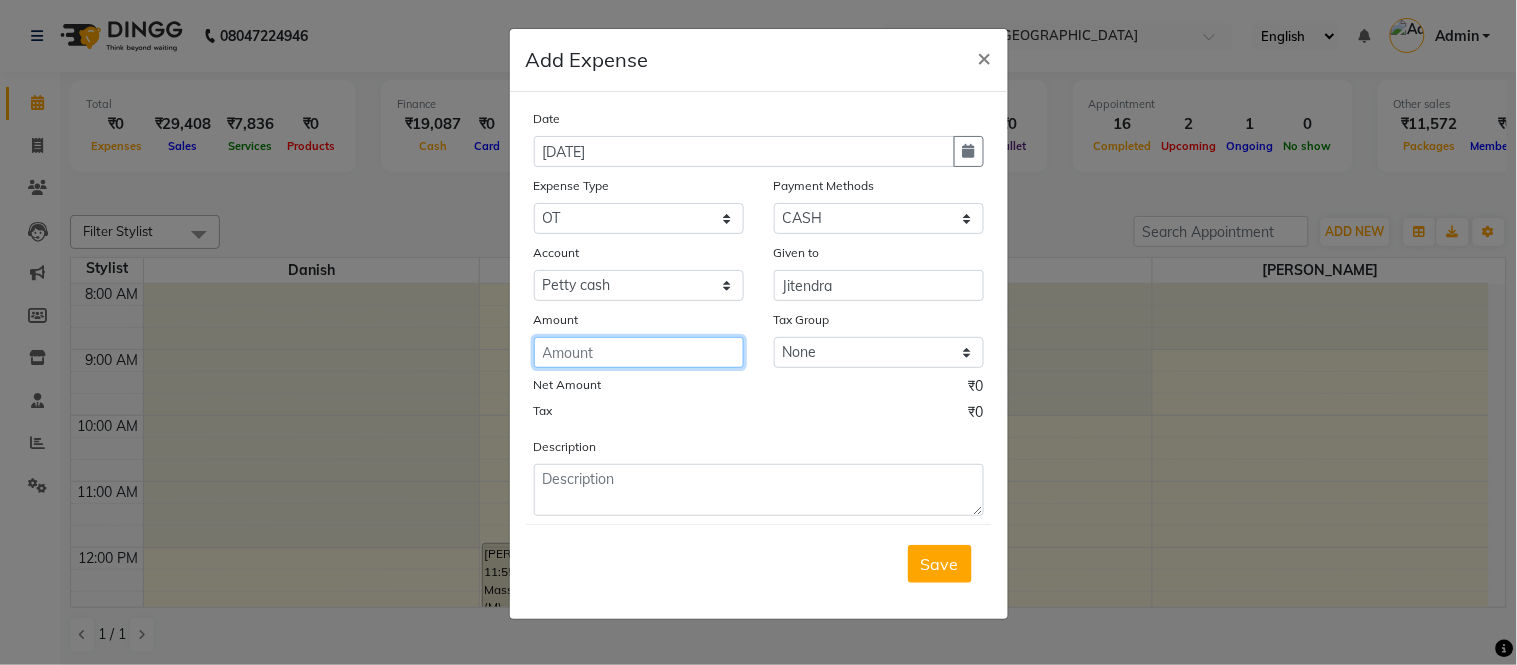 click 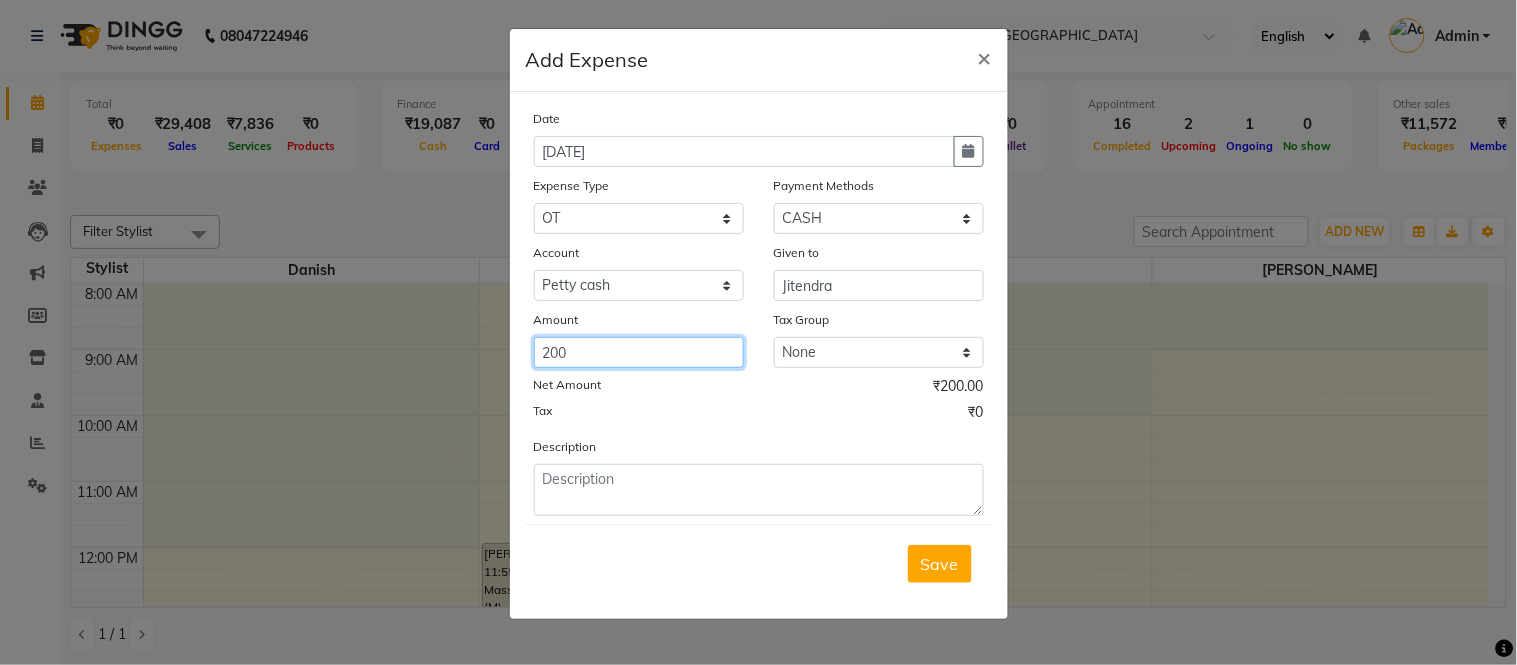 type on "200" 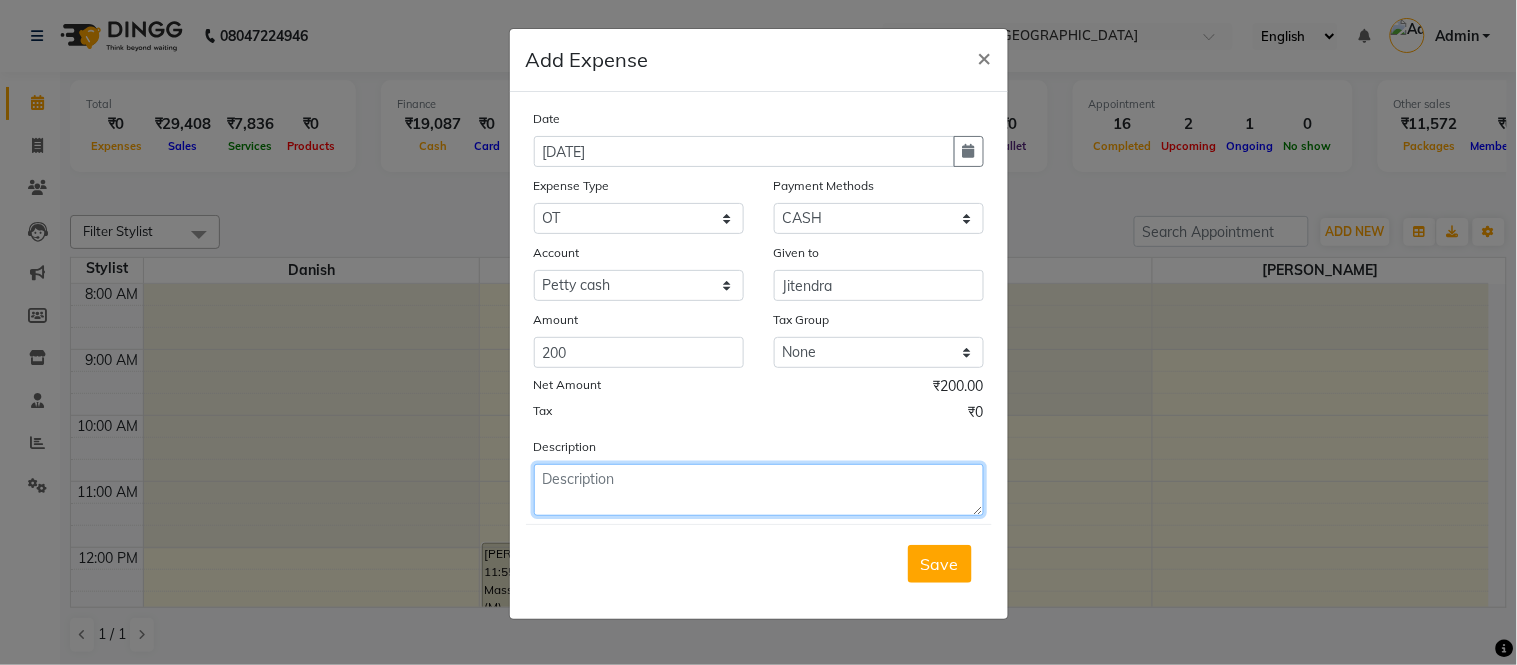 click 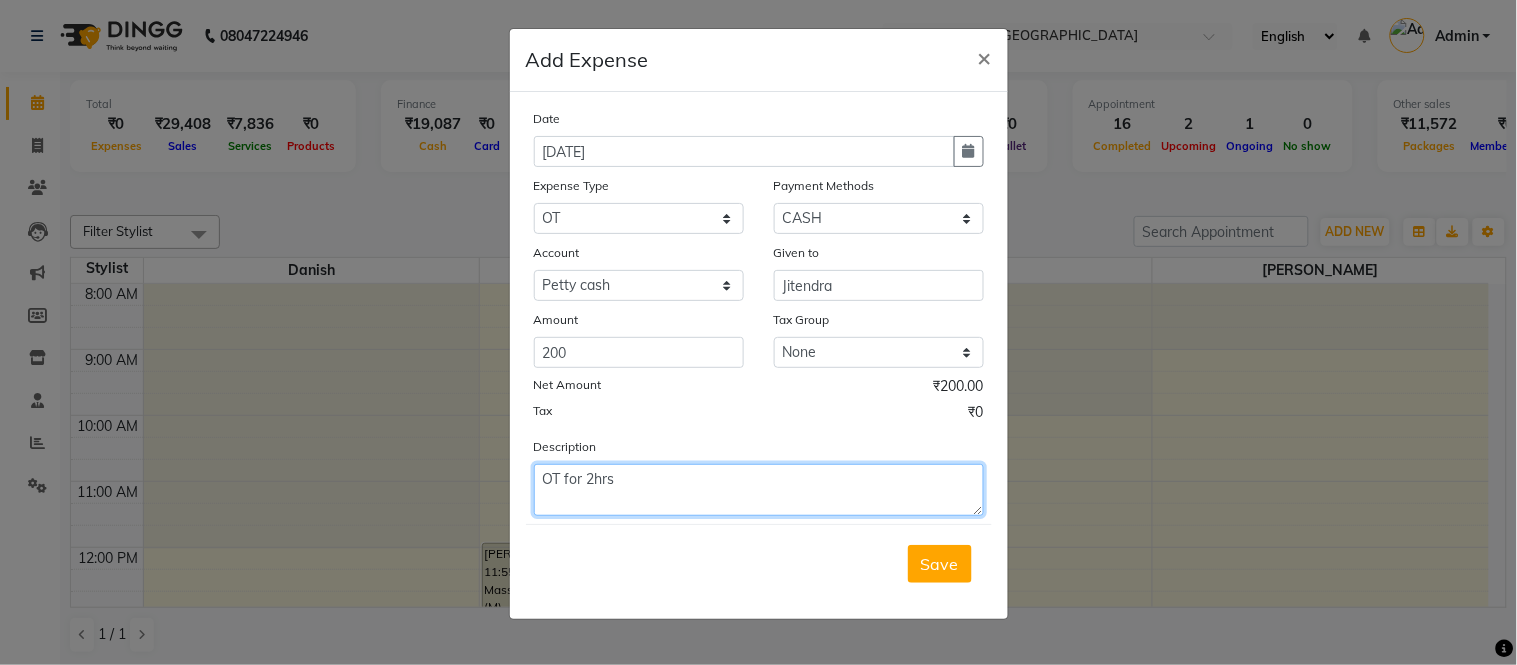 type on "OT for 2hrs" 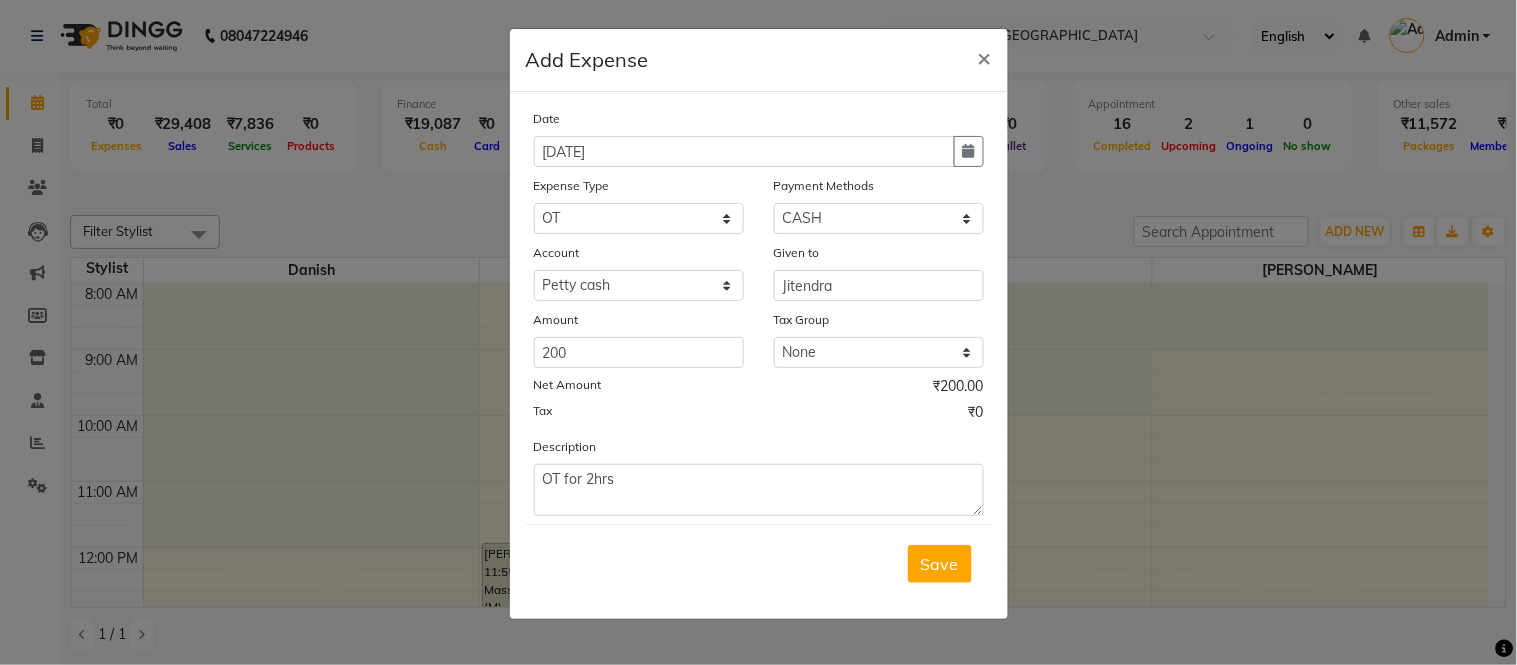 click on "Save" 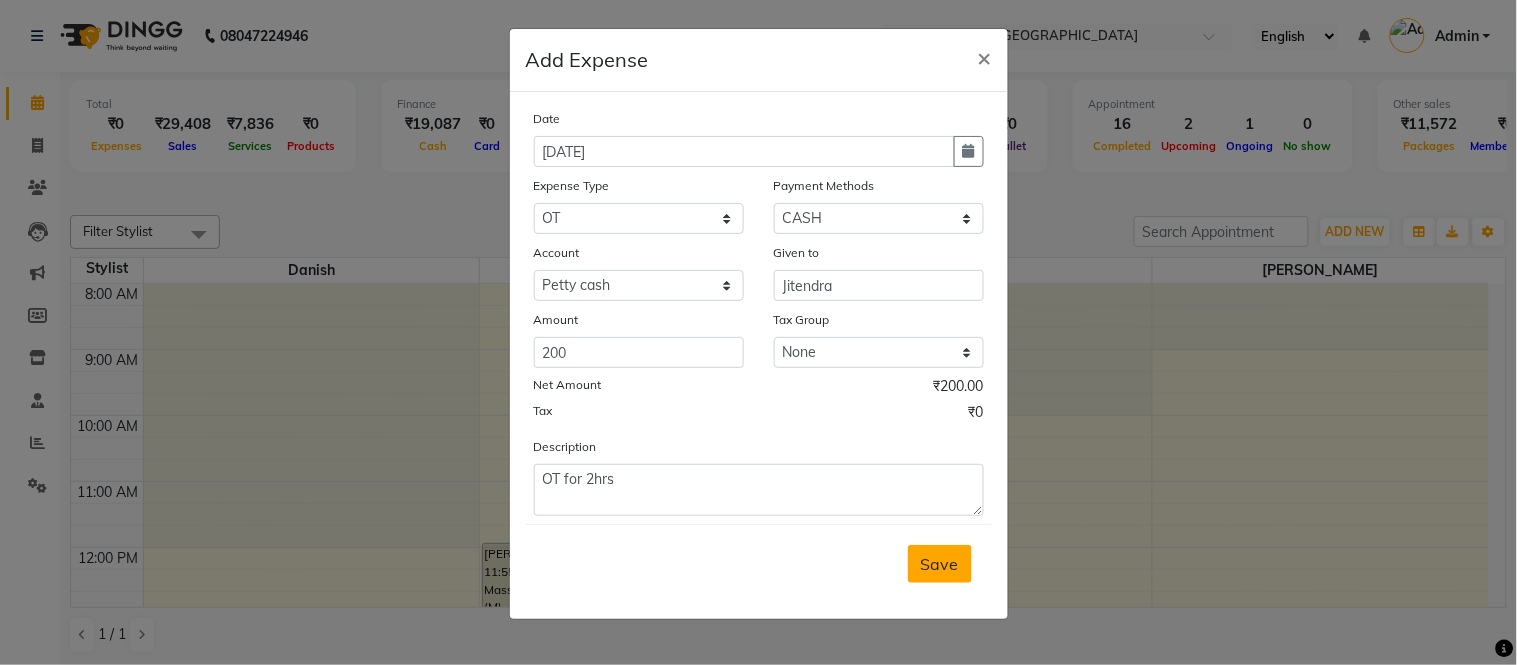 click on "Save" at bounding box center [940, 564] 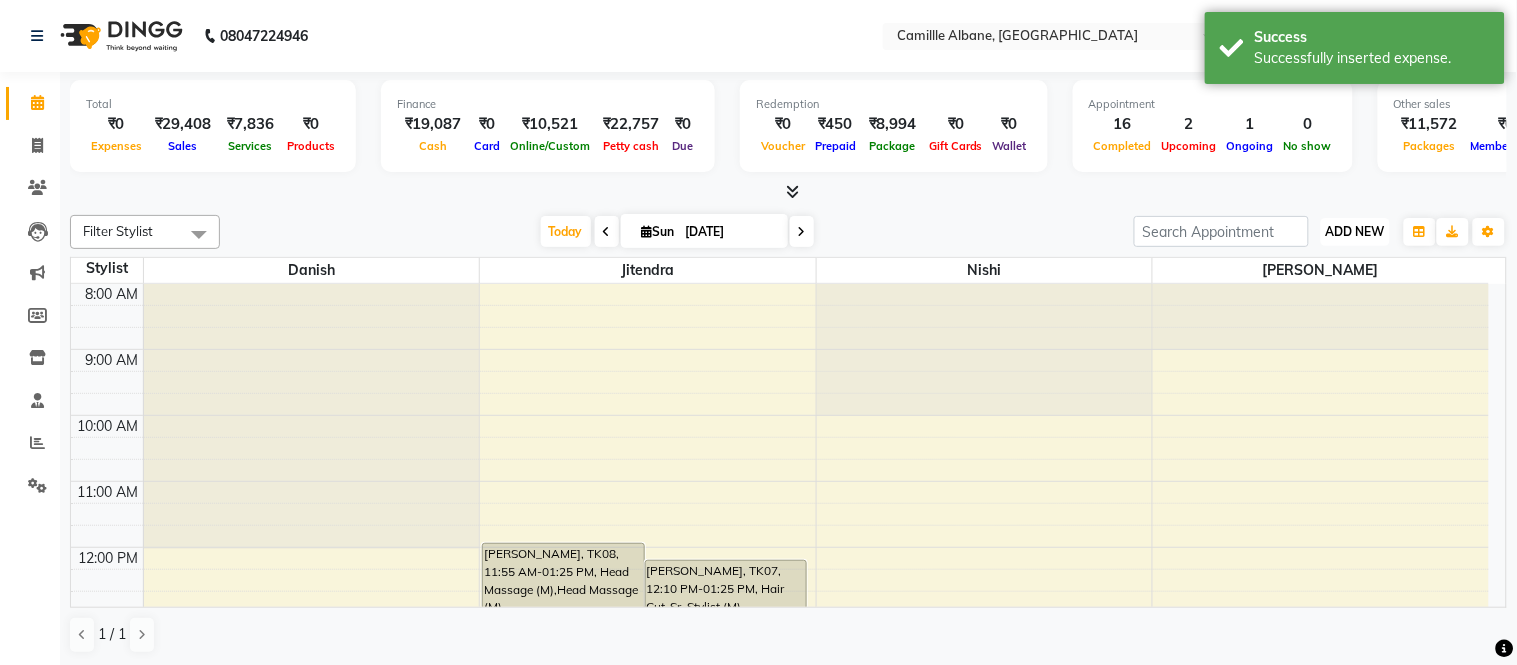 click on "ADD NEW" at bounding box center [1355, 231] 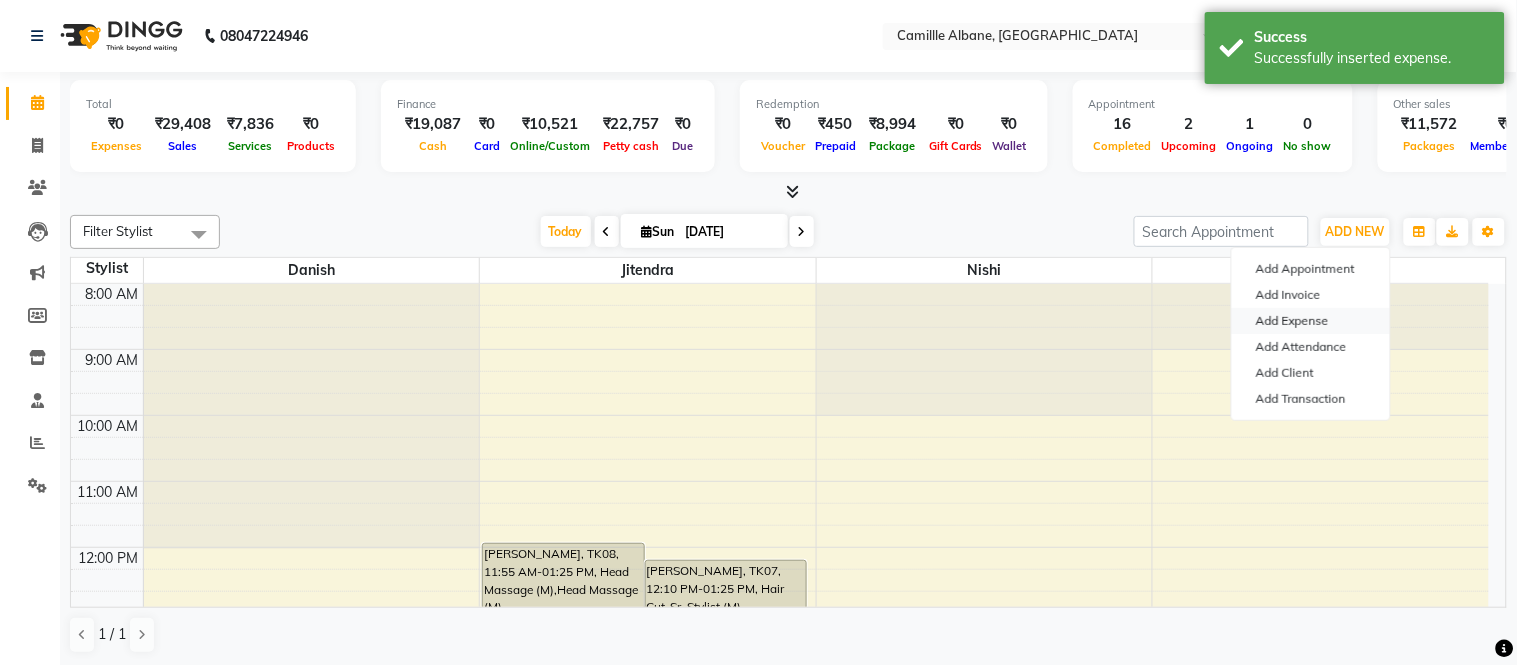 click on "Add Expense" at bounding box center (1311, 321) 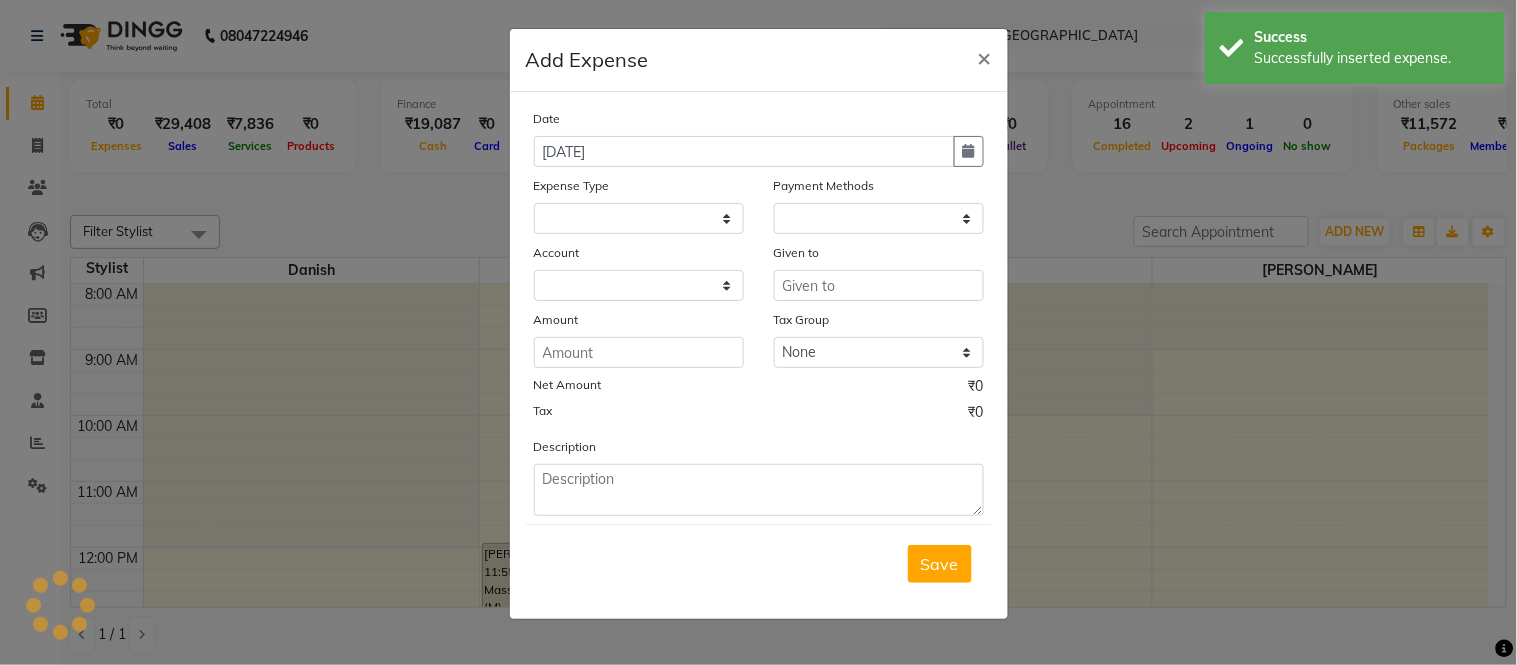 select on "6087" 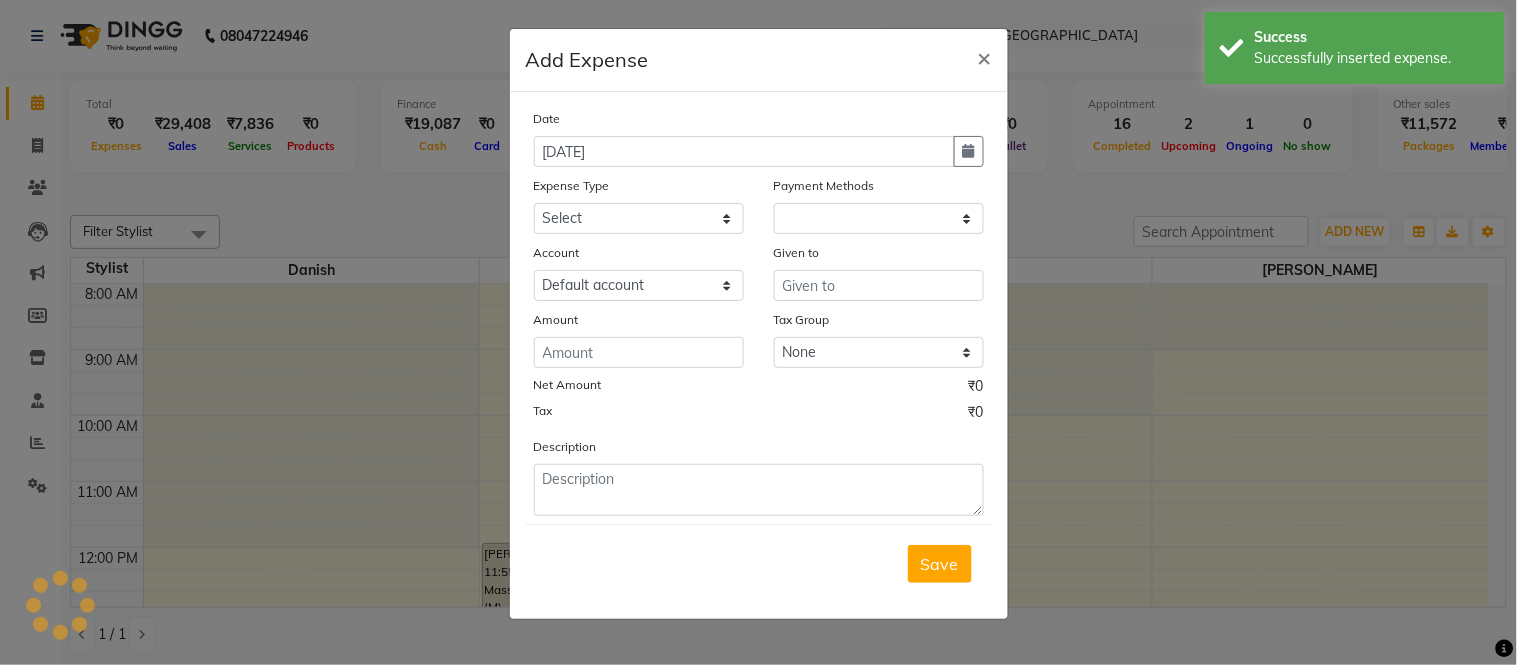 select on "1" 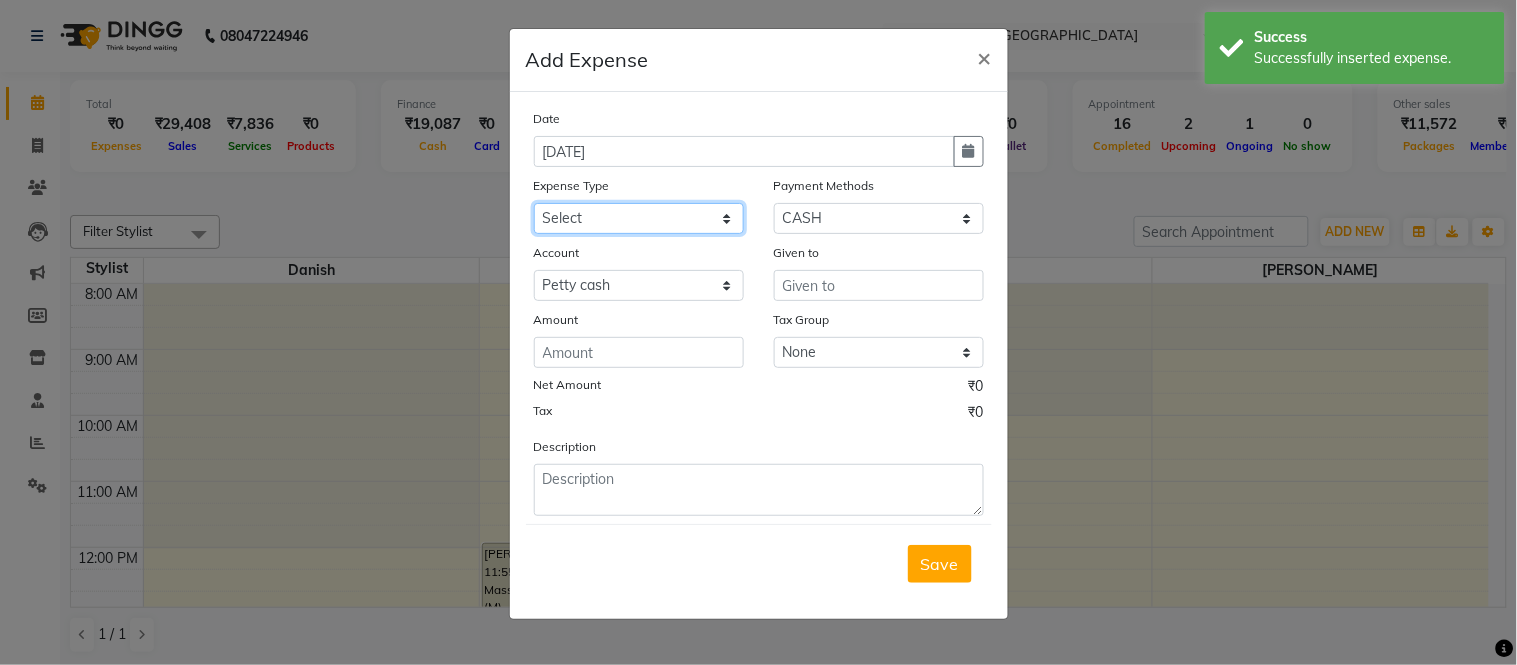 click on "Select Advance Salary Cash Adjustment as per DSR Client Snacks Equipment Fuel House Keeping Incentive Marketing Miscellaneous Monthly Bills OT Package Incentive Pantry Product Rent Review Salary Staff Welfare Suspense amount Tea & Refreshment TIP Utilities" 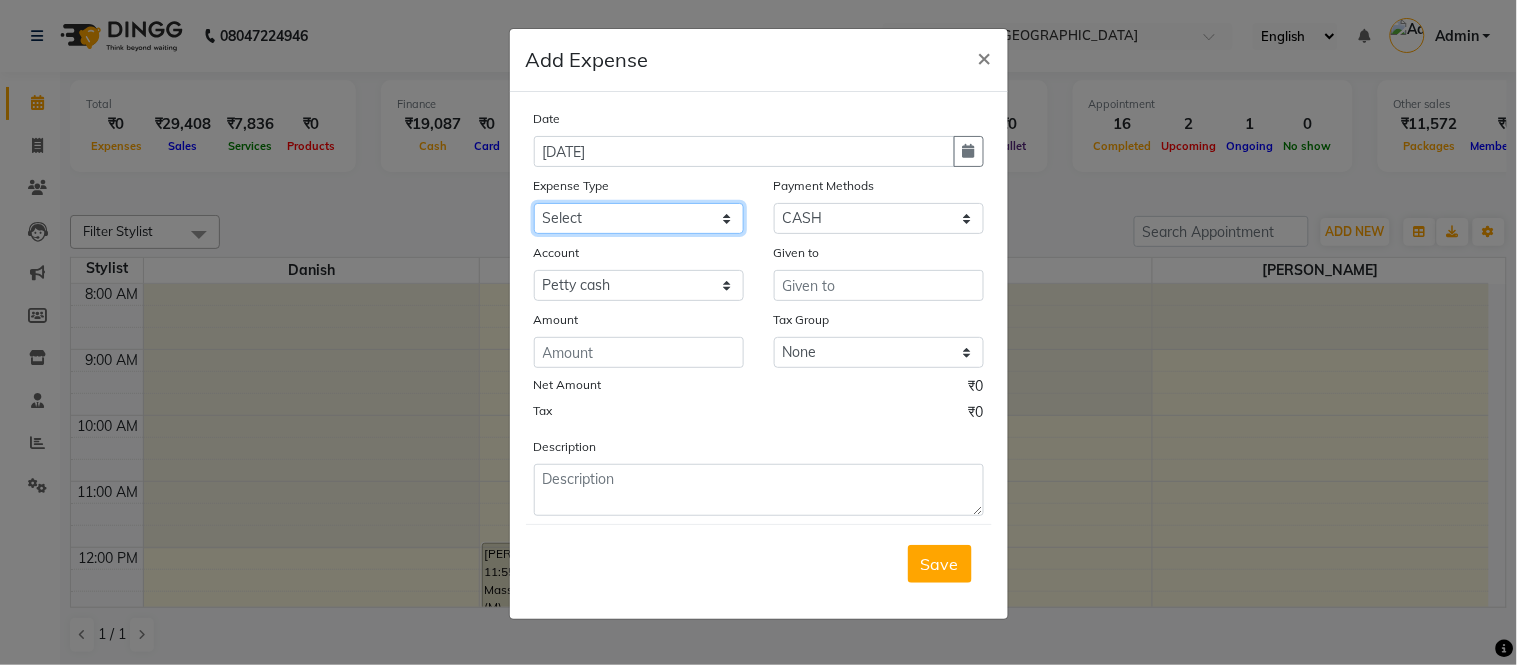 select on "17595" 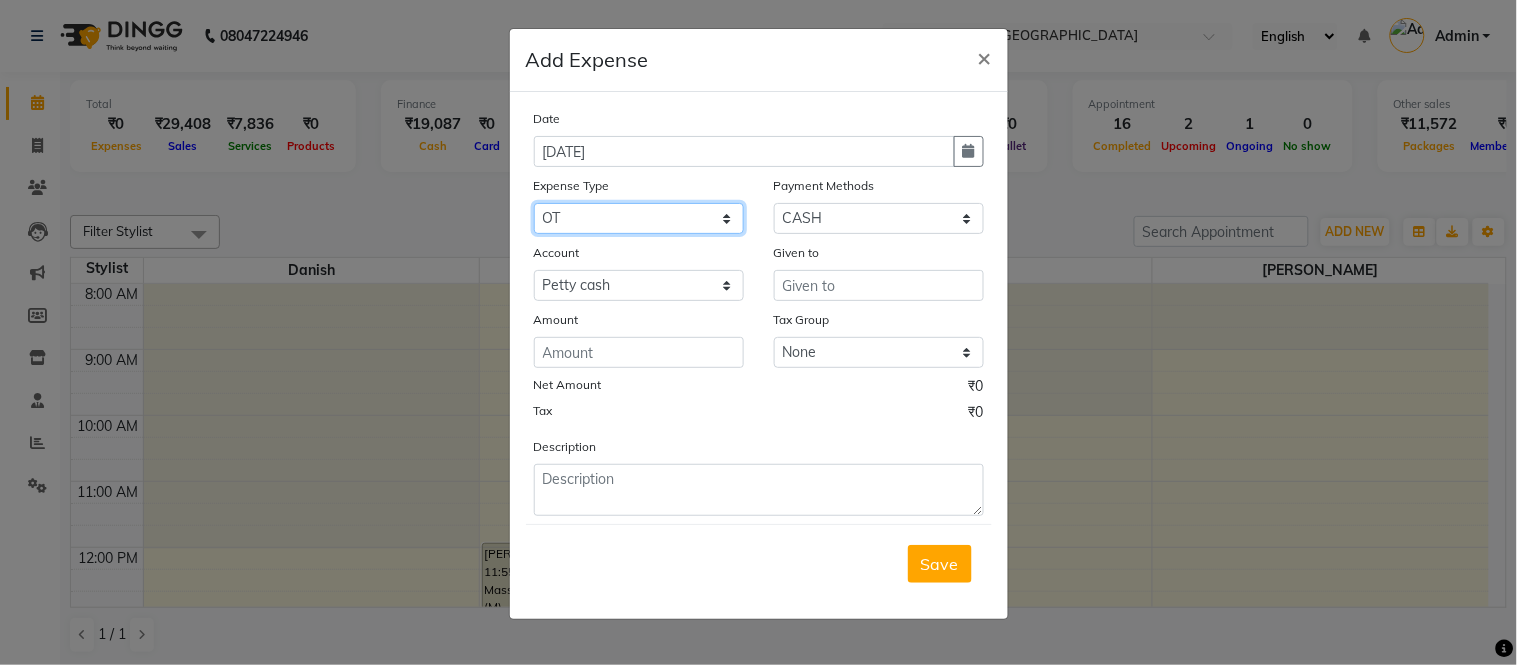 click on "Select Advance Salary Cash Adjustment as per DSR Client Snacks Equipment Fuel House Keeping Incentive Marketing Miscellaneous Monthly Bills OT Package Incentive Pantry Product Rent Review Salary Staff Welfare Suspense amount Tea & Refreshment TIP Utilities" 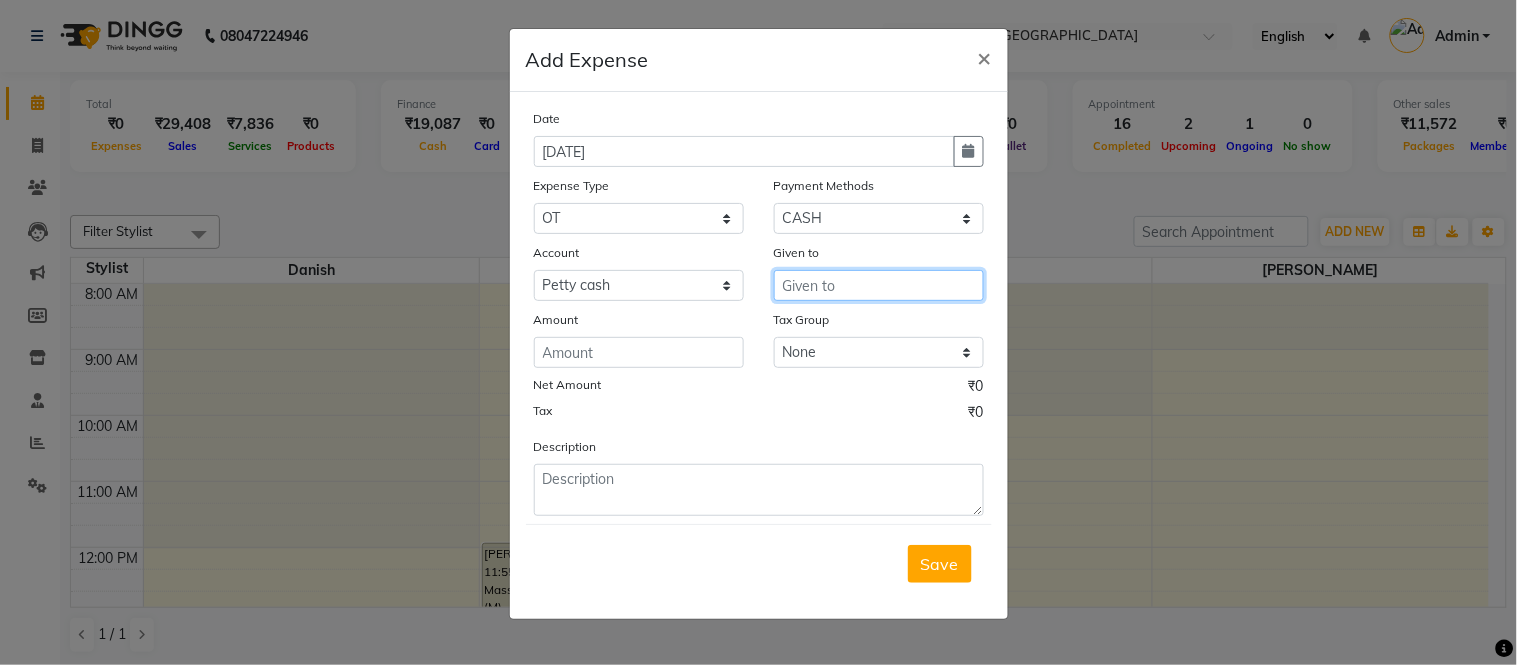 click at bounding box center [879, 285] 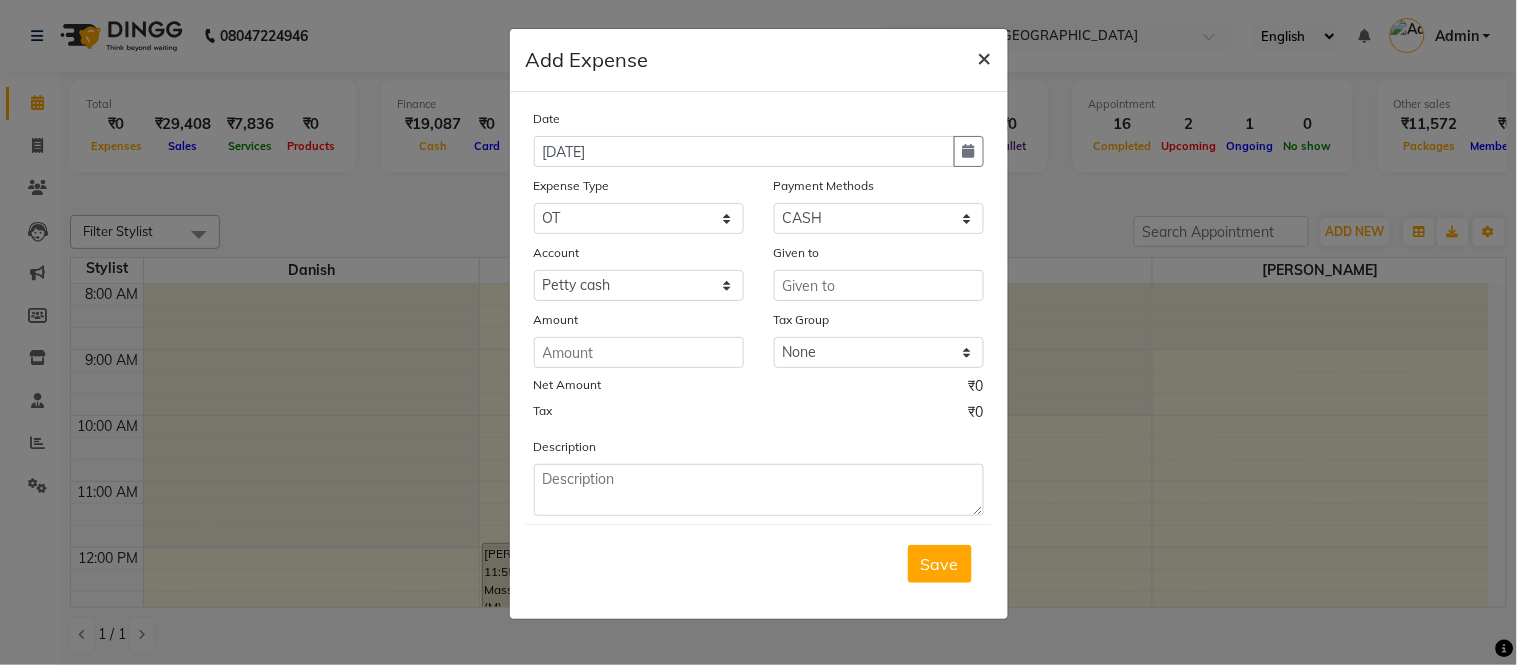 click on "×" 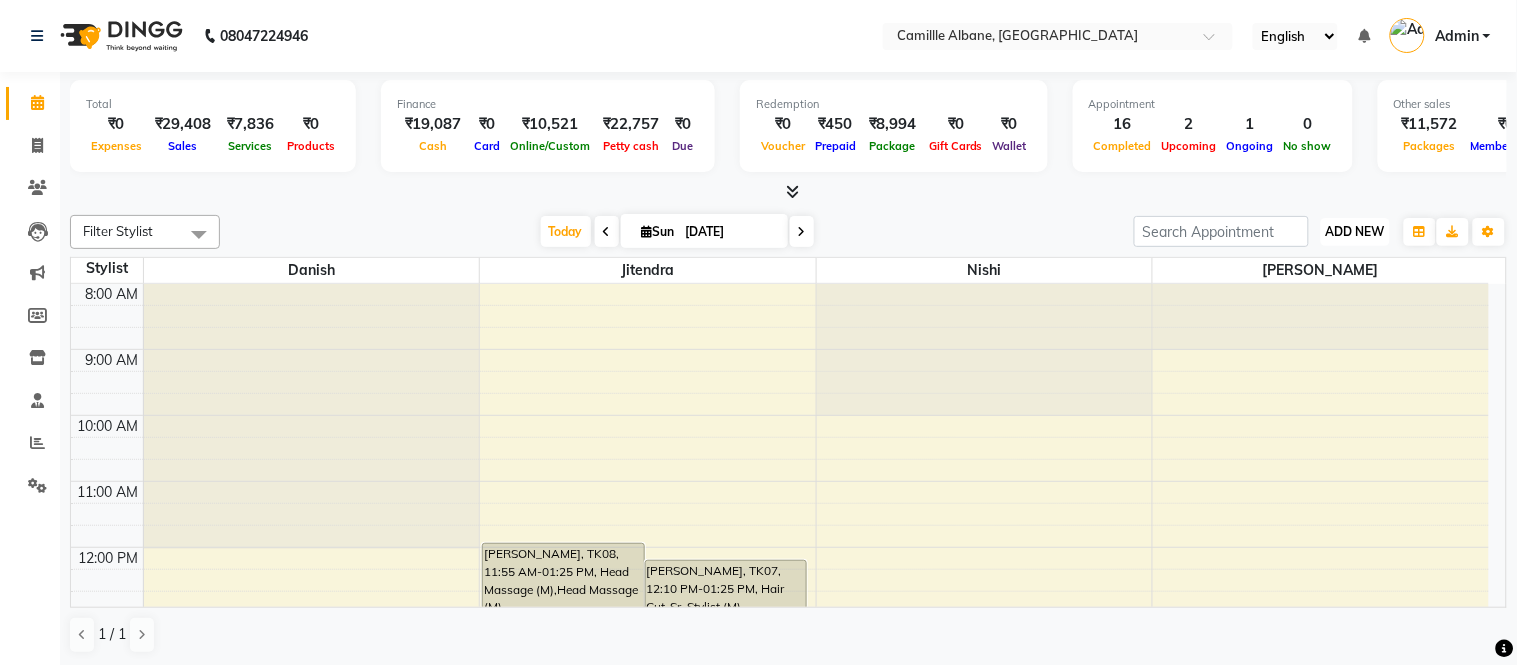 click on "ADD NEW Toggle Dropdown" at bounding box center [1355, 232] 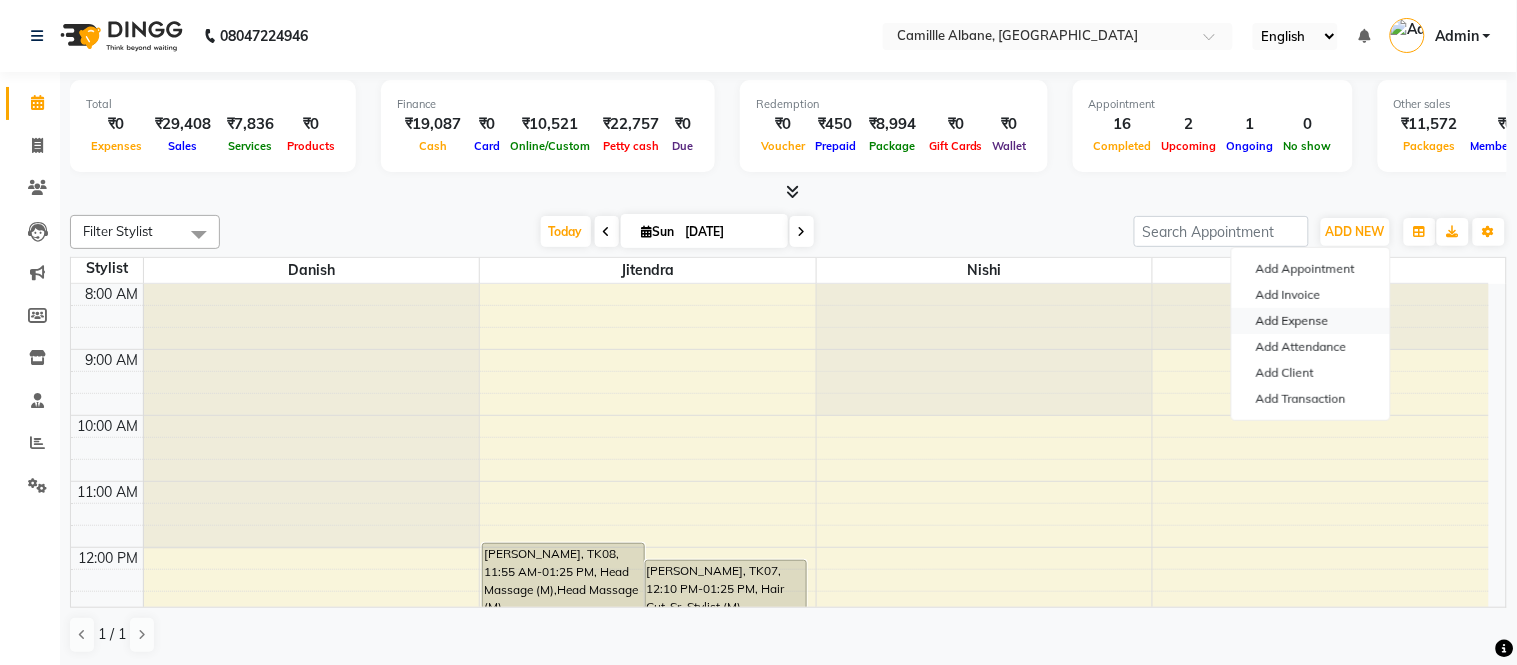 click on "Add Expense" at bounding box center (1311, 321) 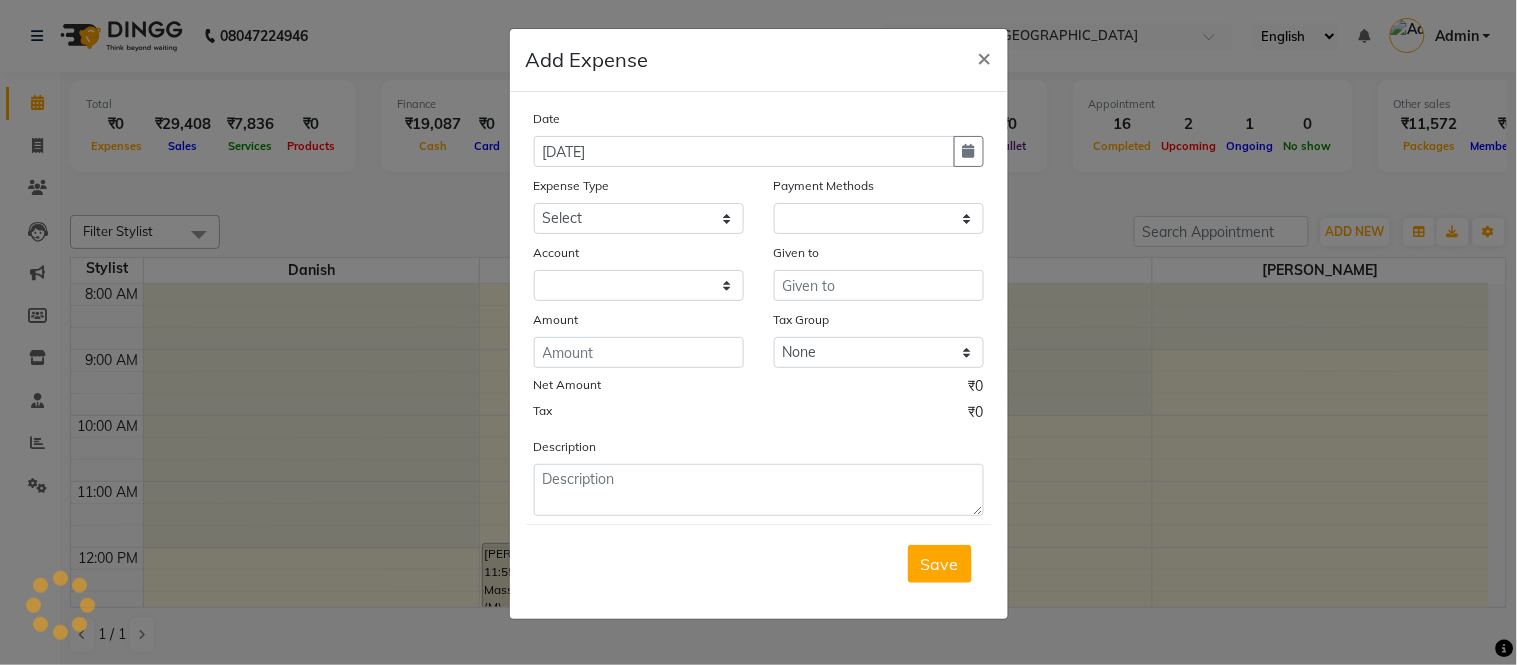 select on "1" 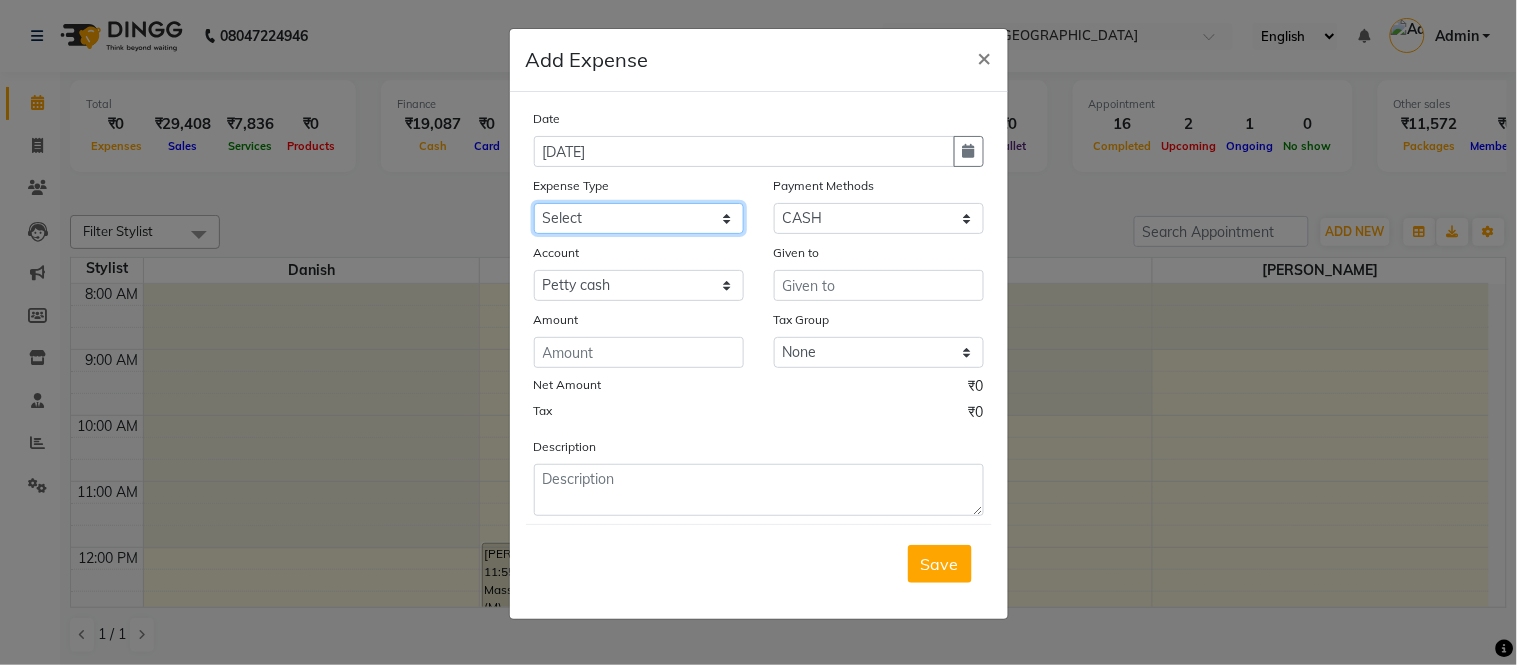 click on "Select Advance Salary Cash Adjustment as per DSR Client Snacks Equipment Fuel House Keeping Incentive Marketing Miscellaneous Monthly Bills OT Package Incentive Pantry Product Rent Review Salary Staff Welfare Suspense amount Tea & Refreshment TIP Utilities" 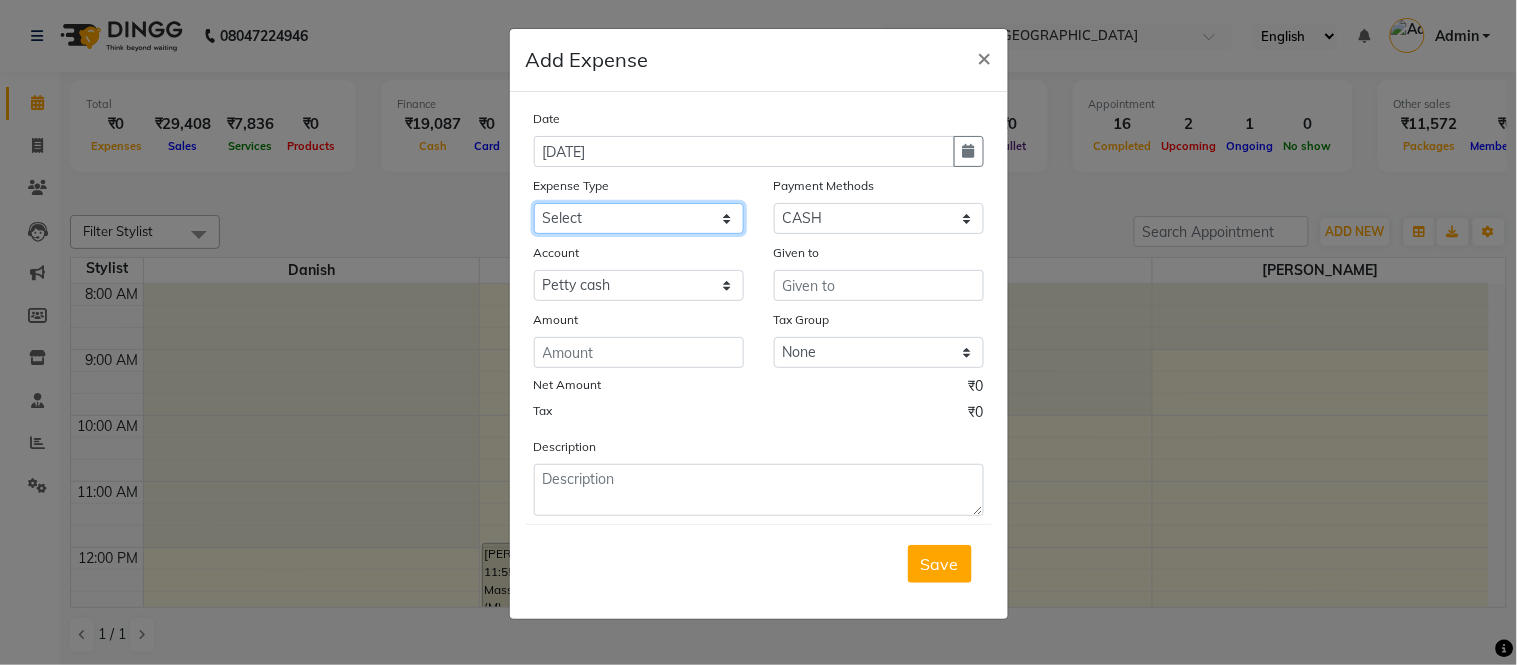select on "17596" 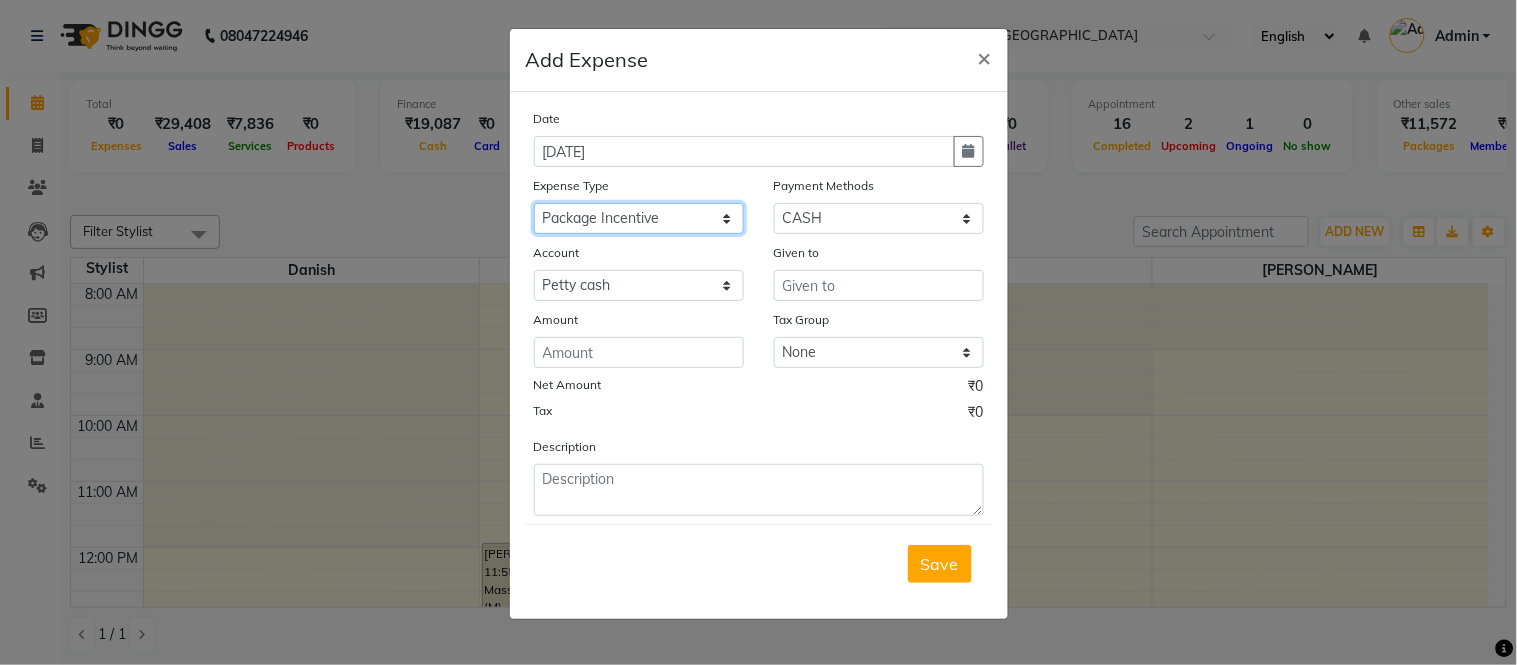 click on "Select Advance Salary Cash Adjustment as per DSR Client Snacks Equipment Fuel House Keeping Incentive Marketing Miscellaneous Monthly Bills OT Package Incentive Pantry Product Rent Review Salary Staff Welfare Suspense amount Tea & Refreshment TIP Utilities" 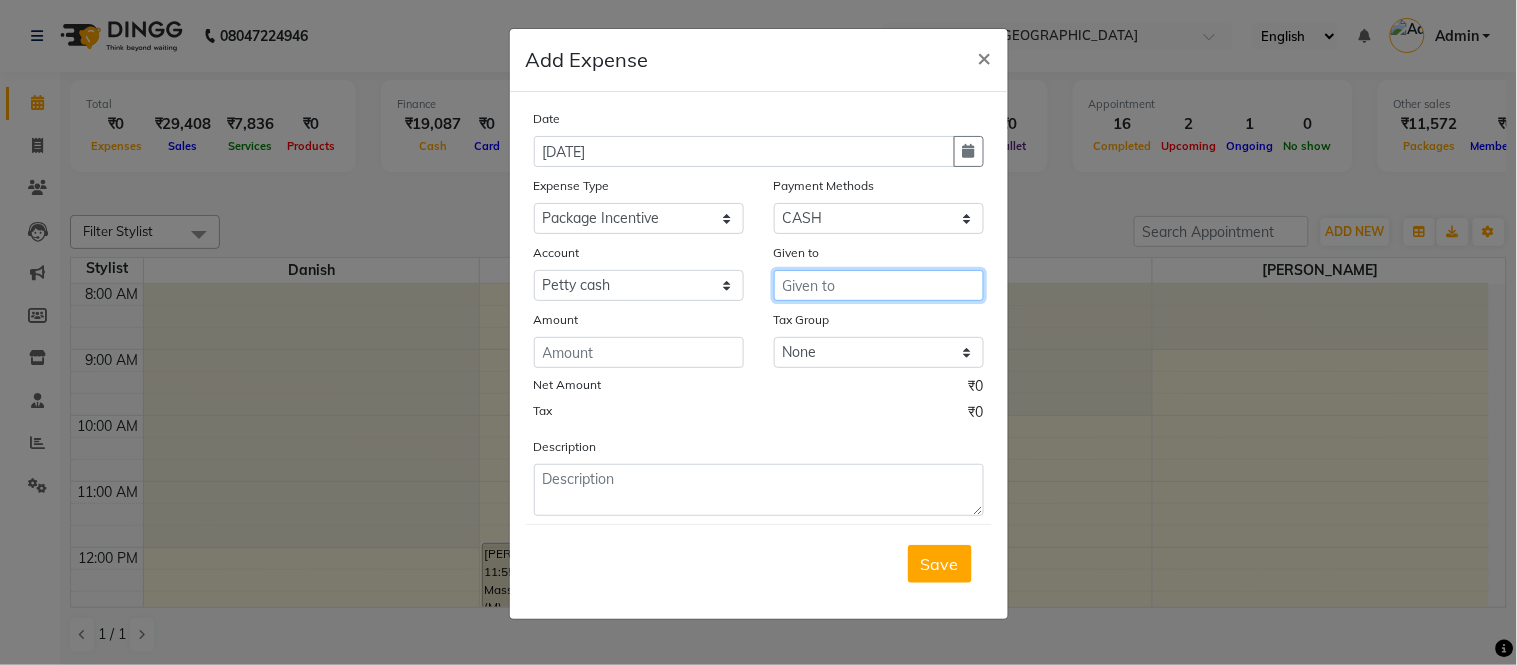 click at bounding box center [879, 285] 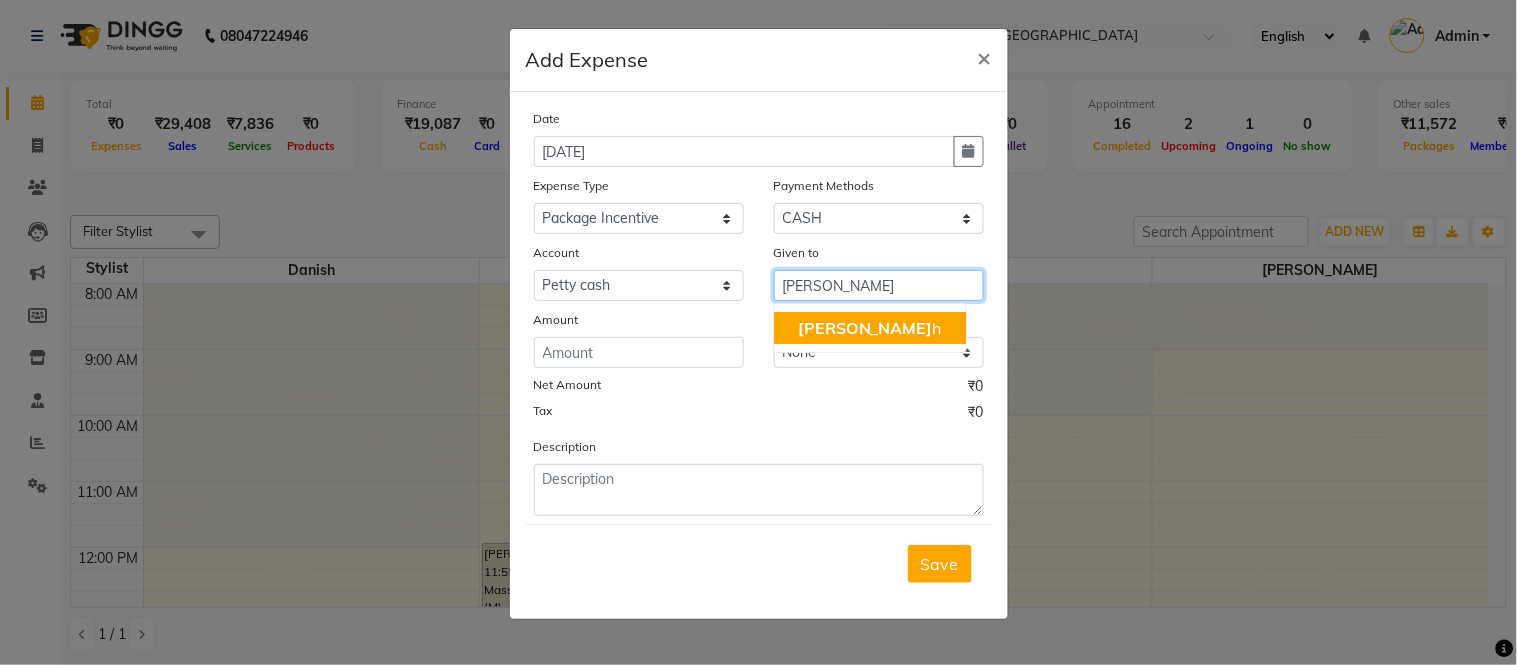 click on "Danis h" at bounding box center (870, 328) 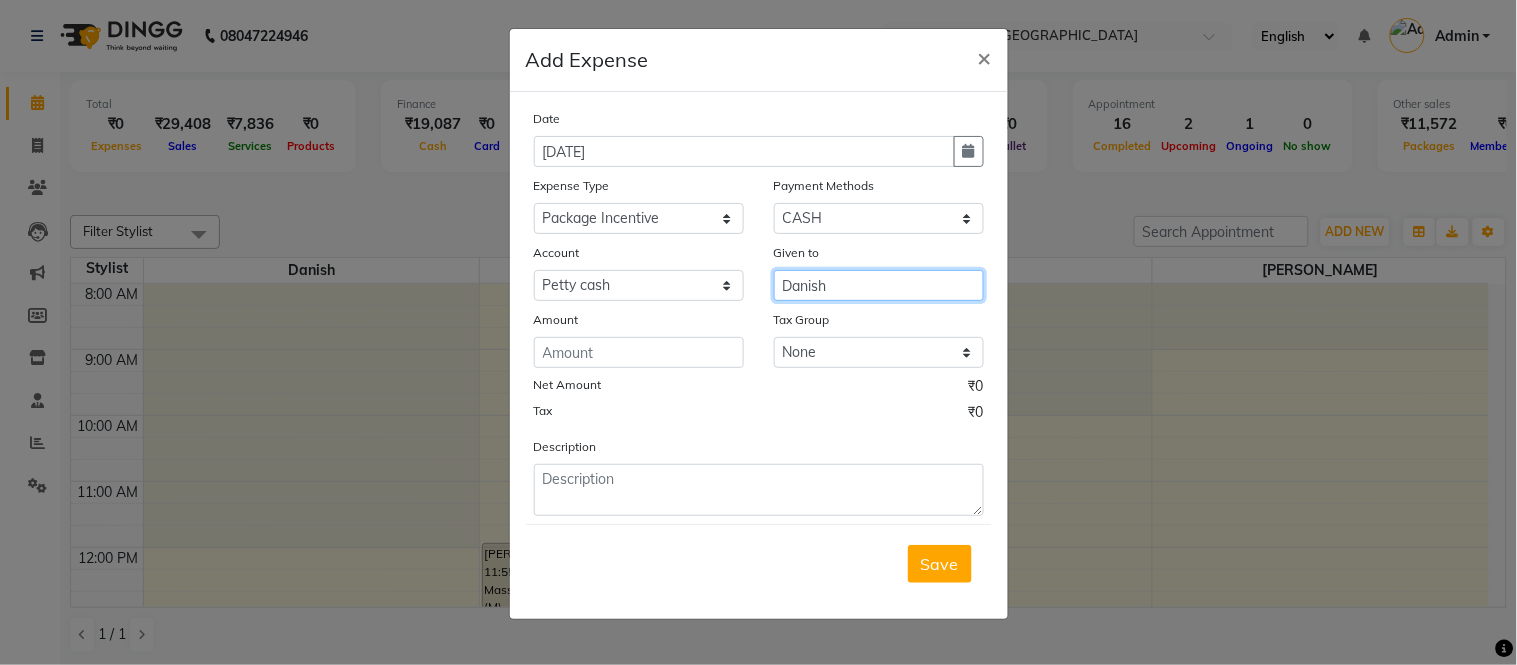 type on "Danish" 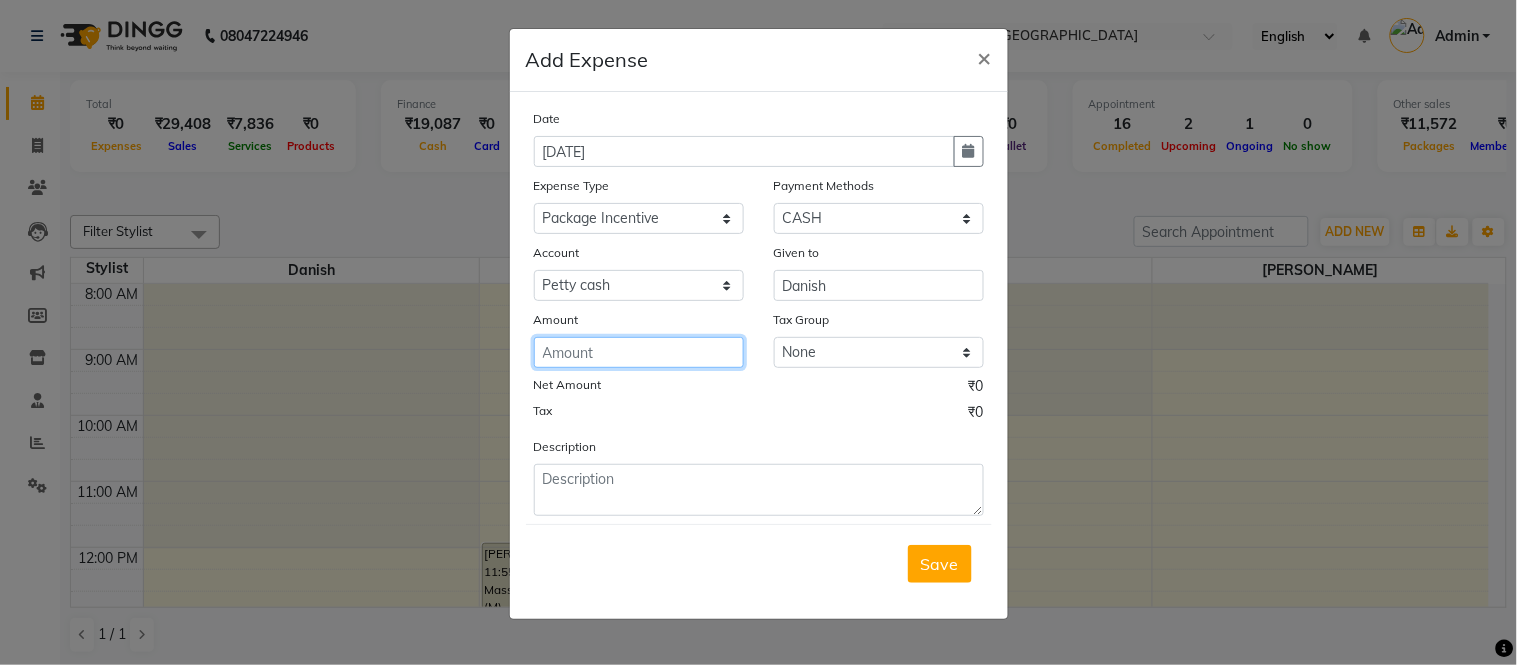 click 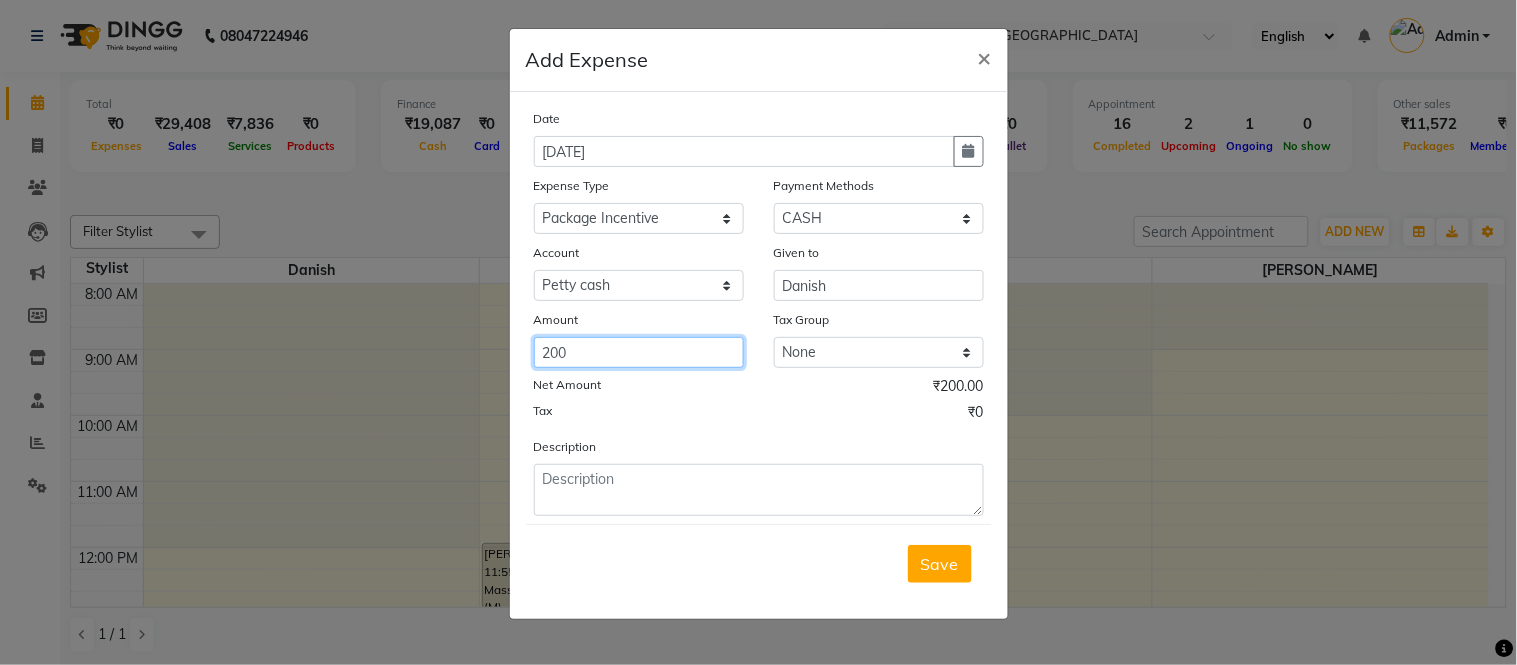 type on "200" 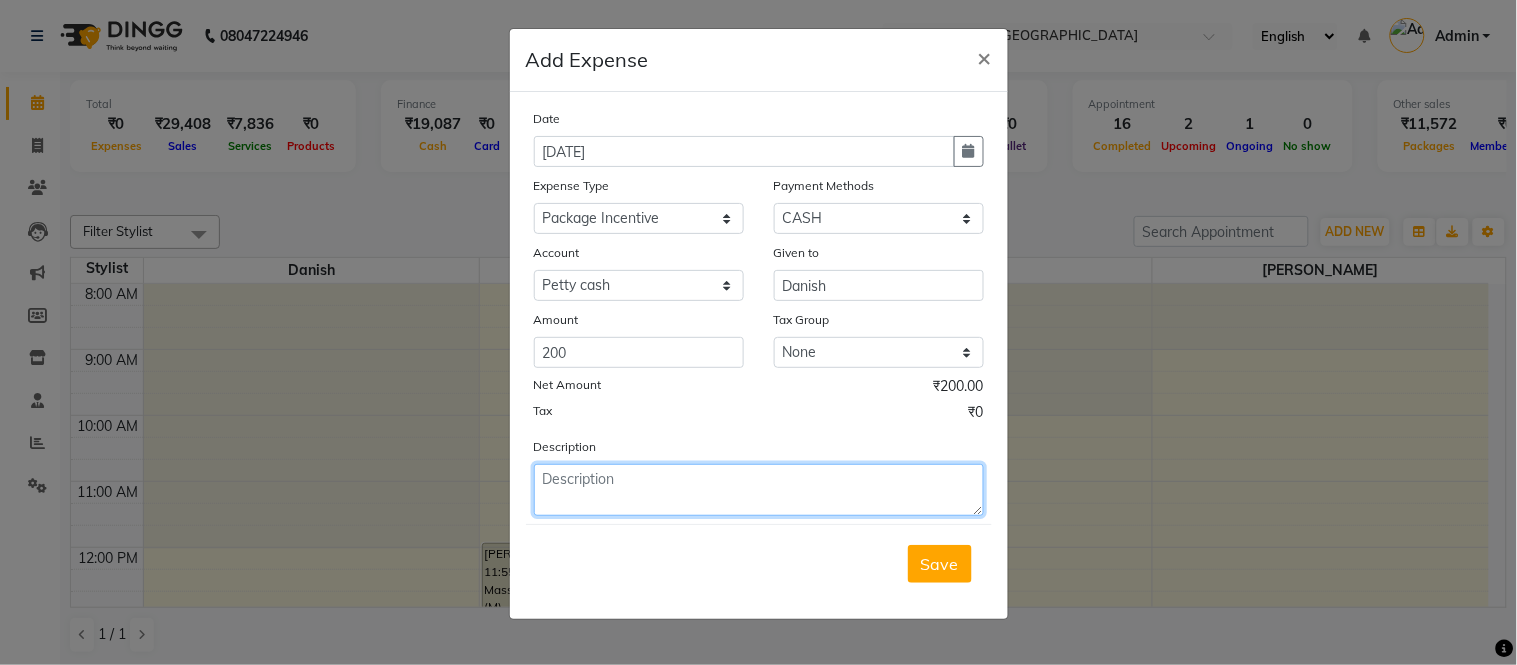 click 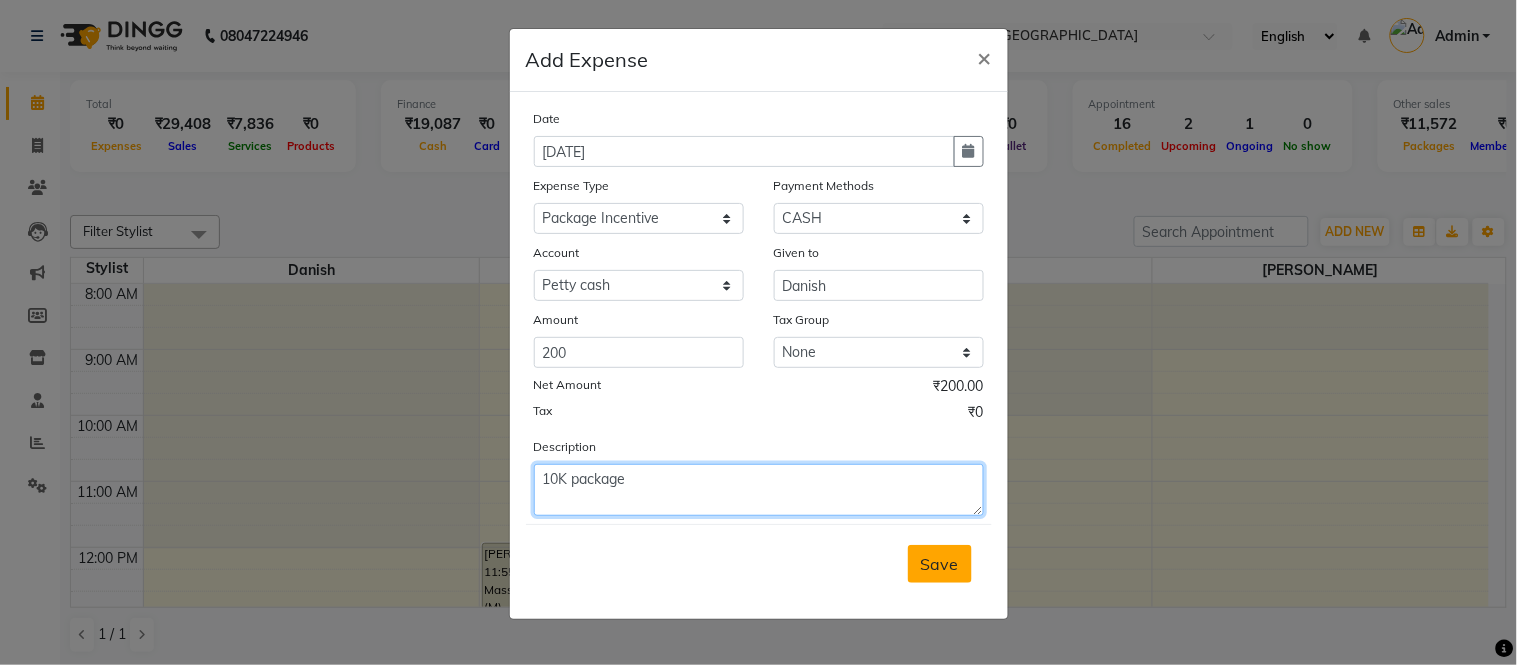 type on "10K package" 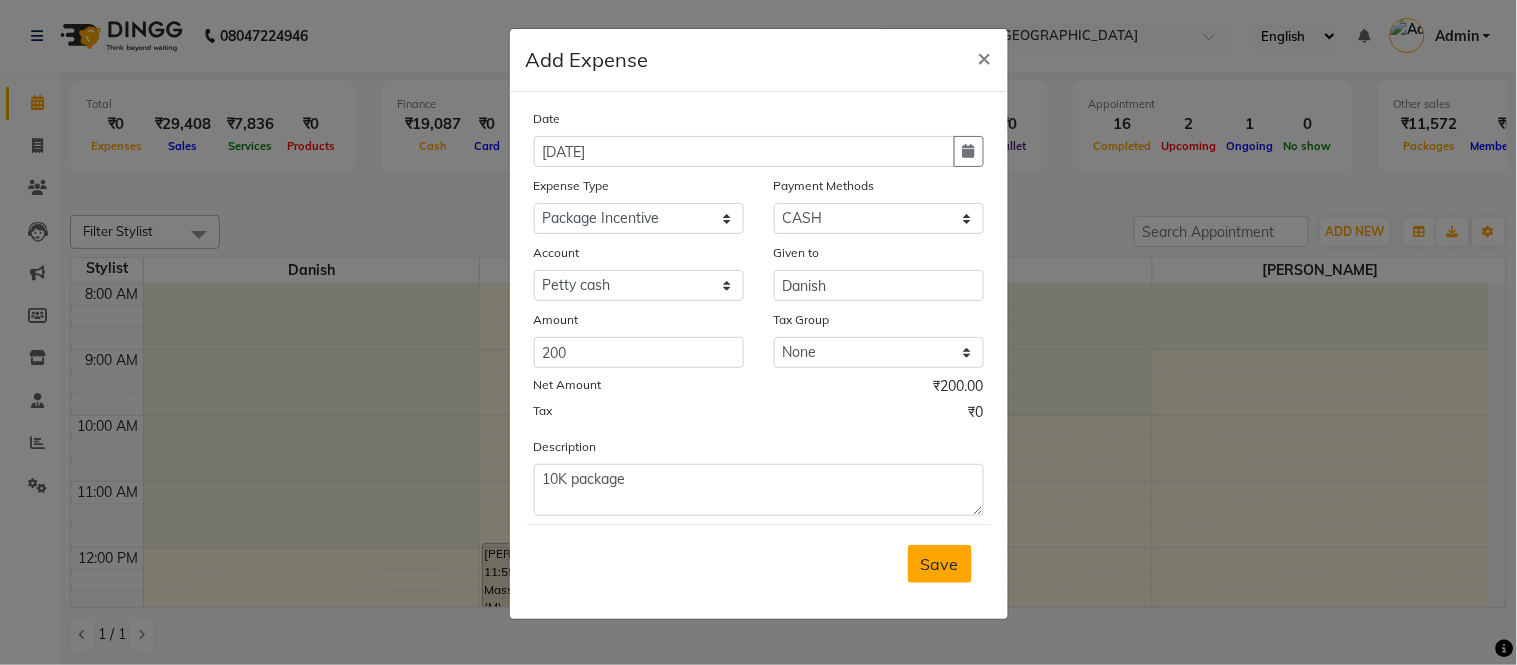 click on "Save" at bounding box center (940, 564) 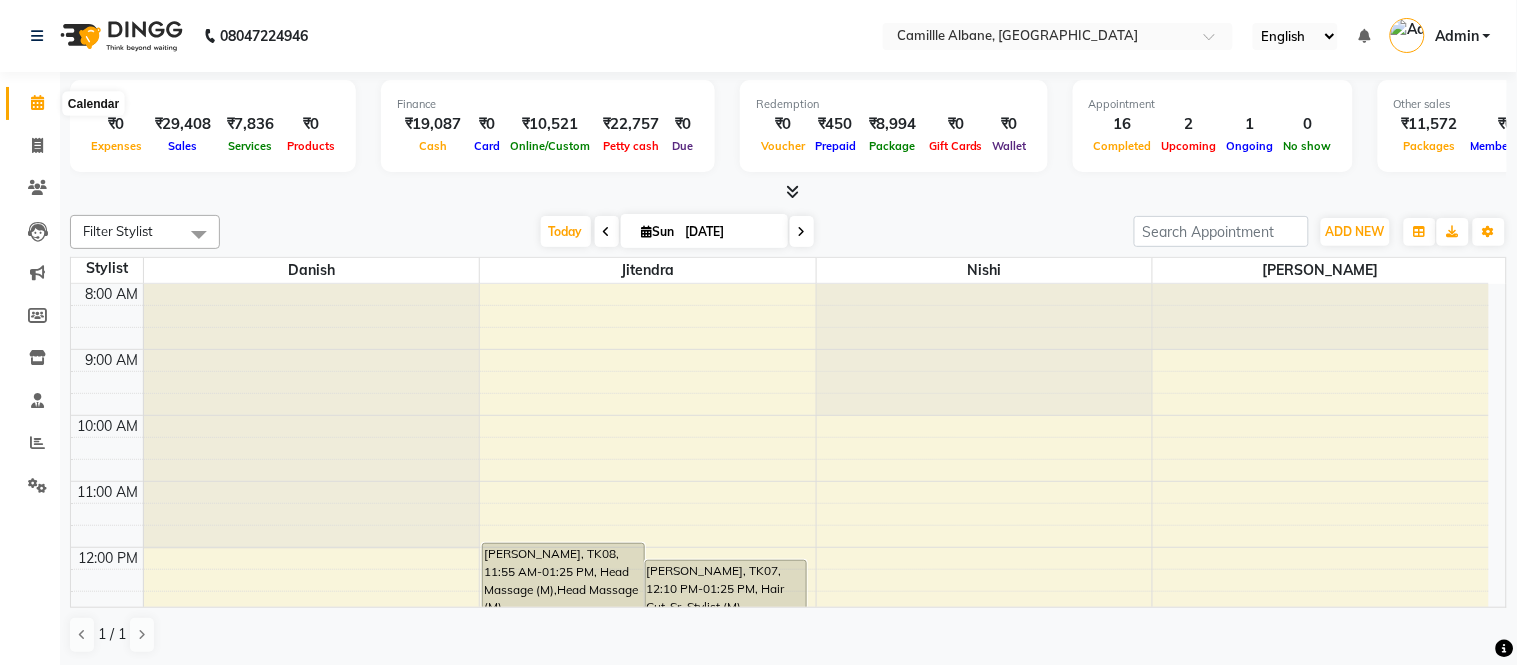 click 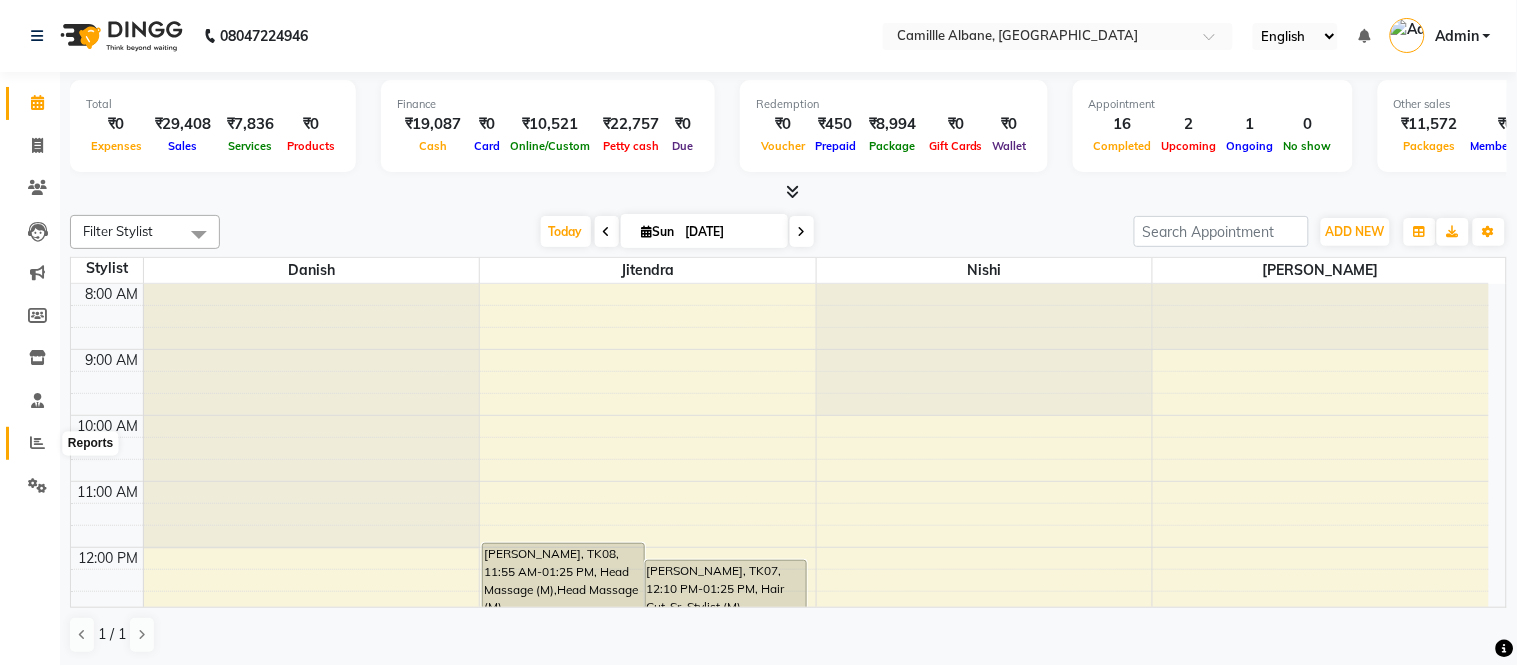 click 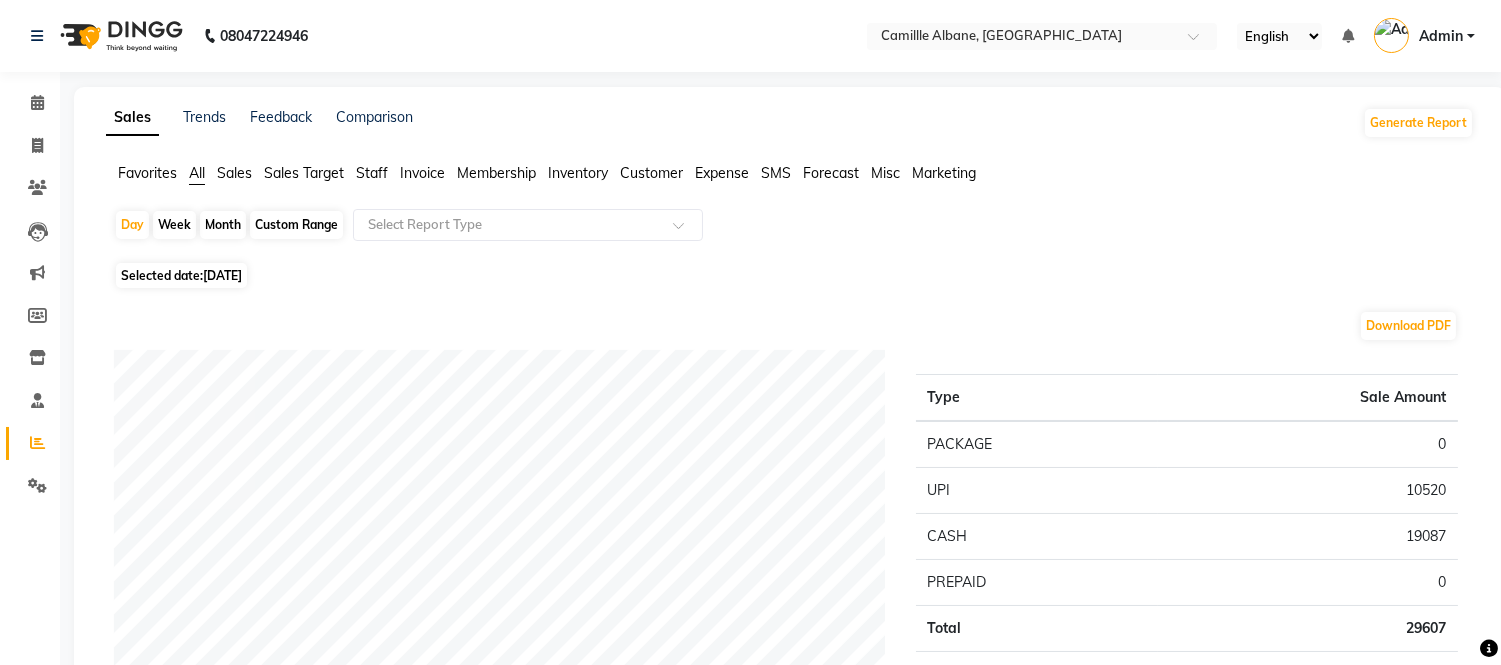 click on "Staff" 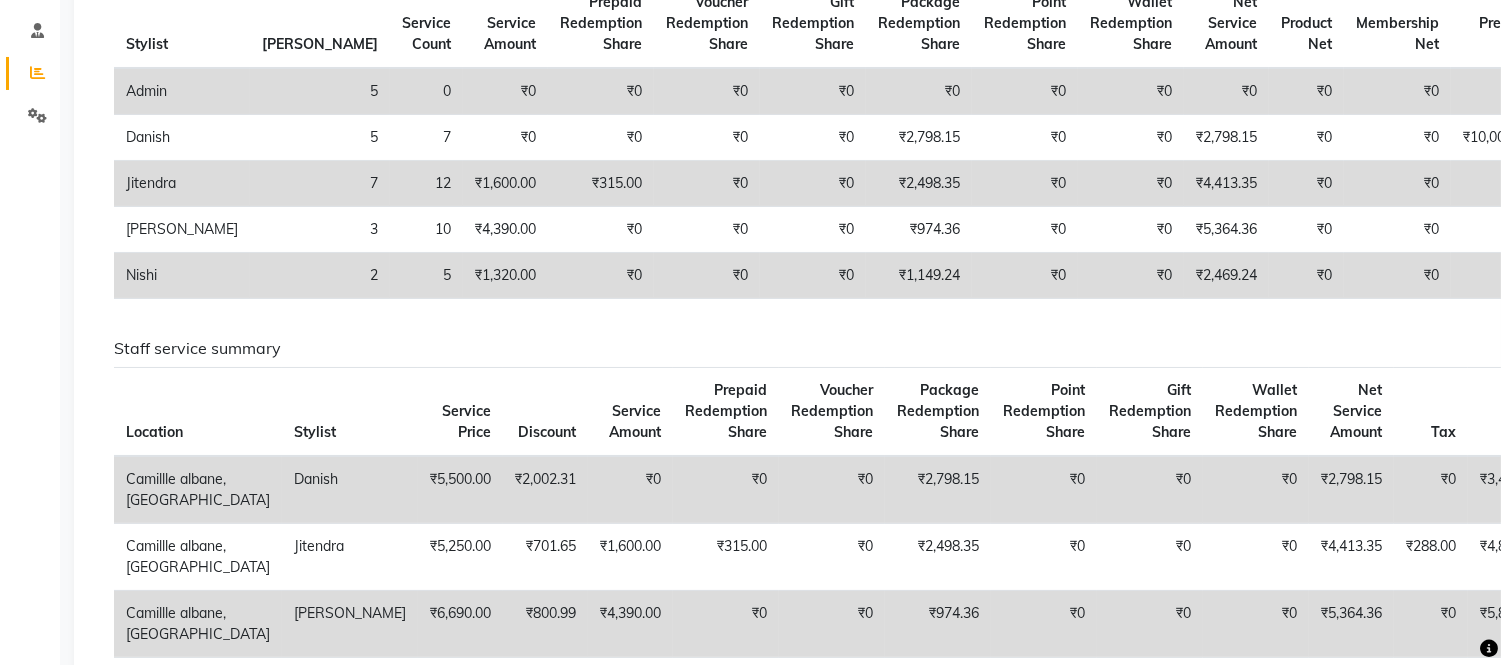 scroll, scrollTop: 185, scrollLeft: 0, axis: vertical 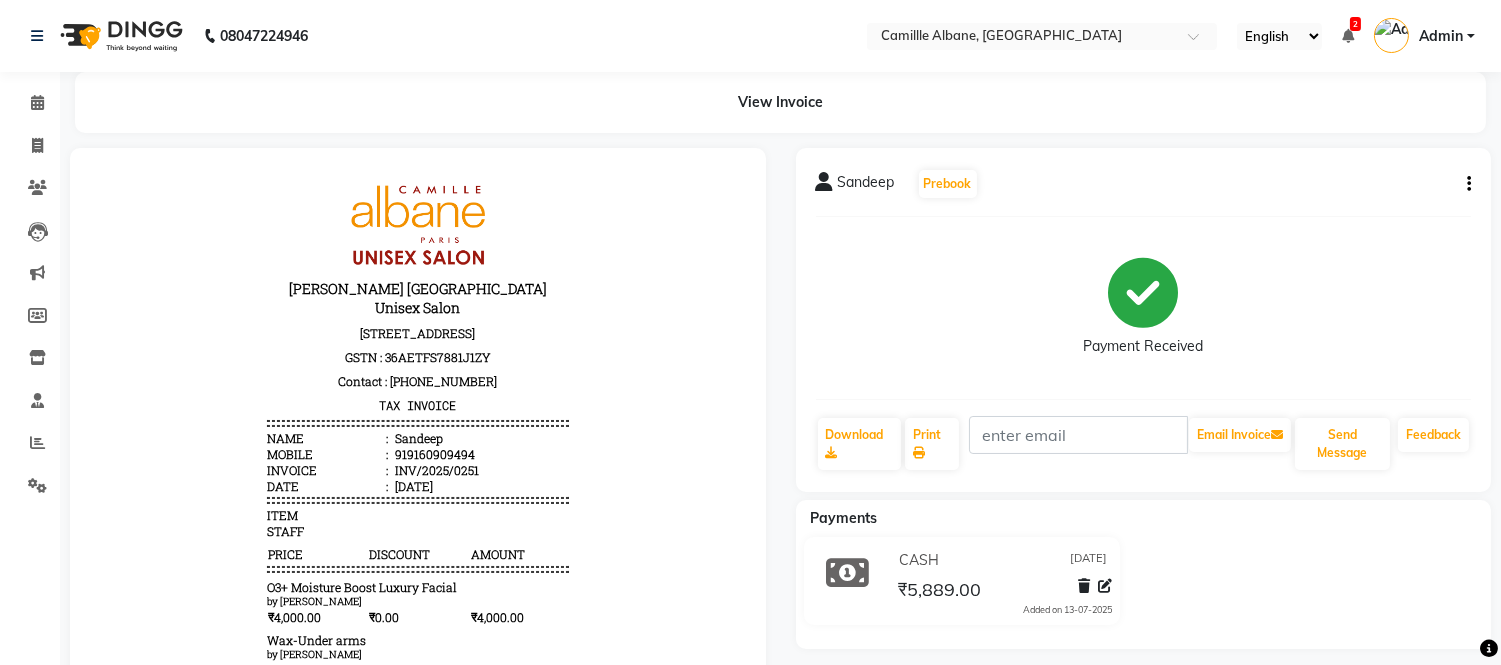click 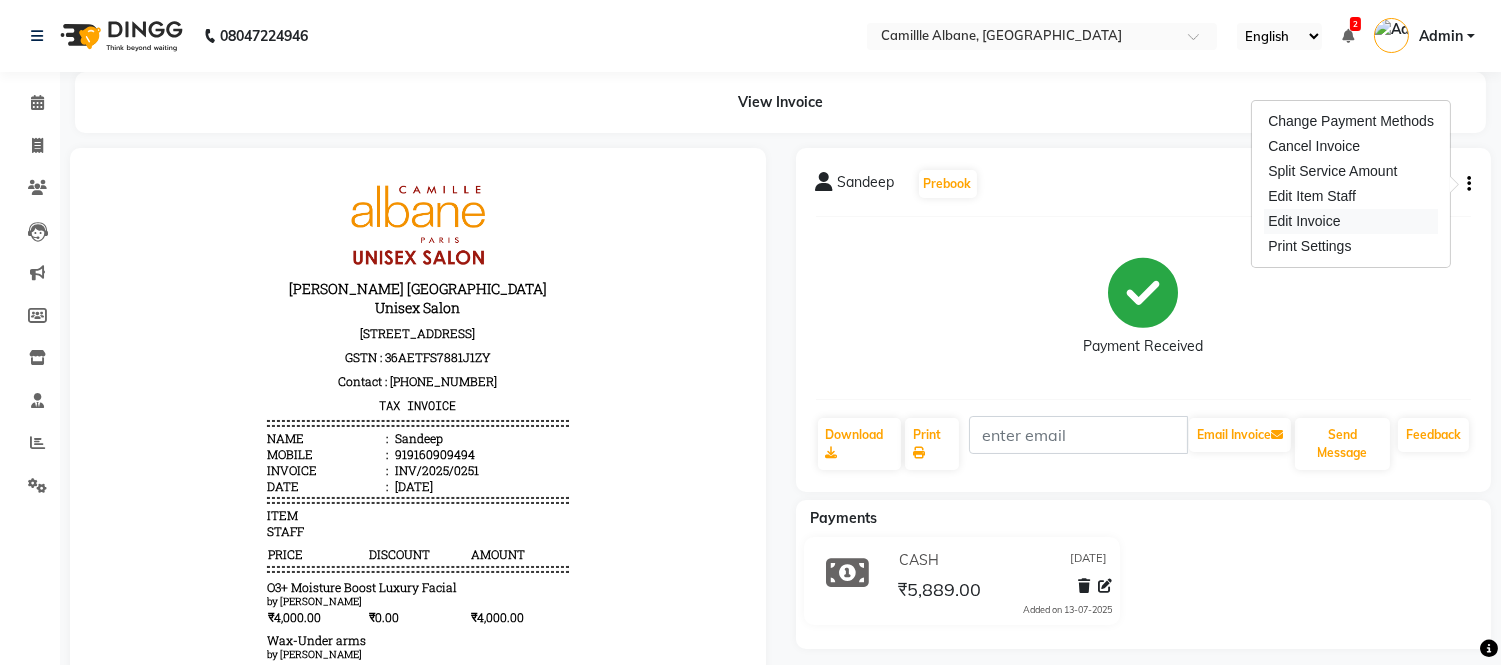 click on "Edit Invoice" at bounding box center (1351, 221) 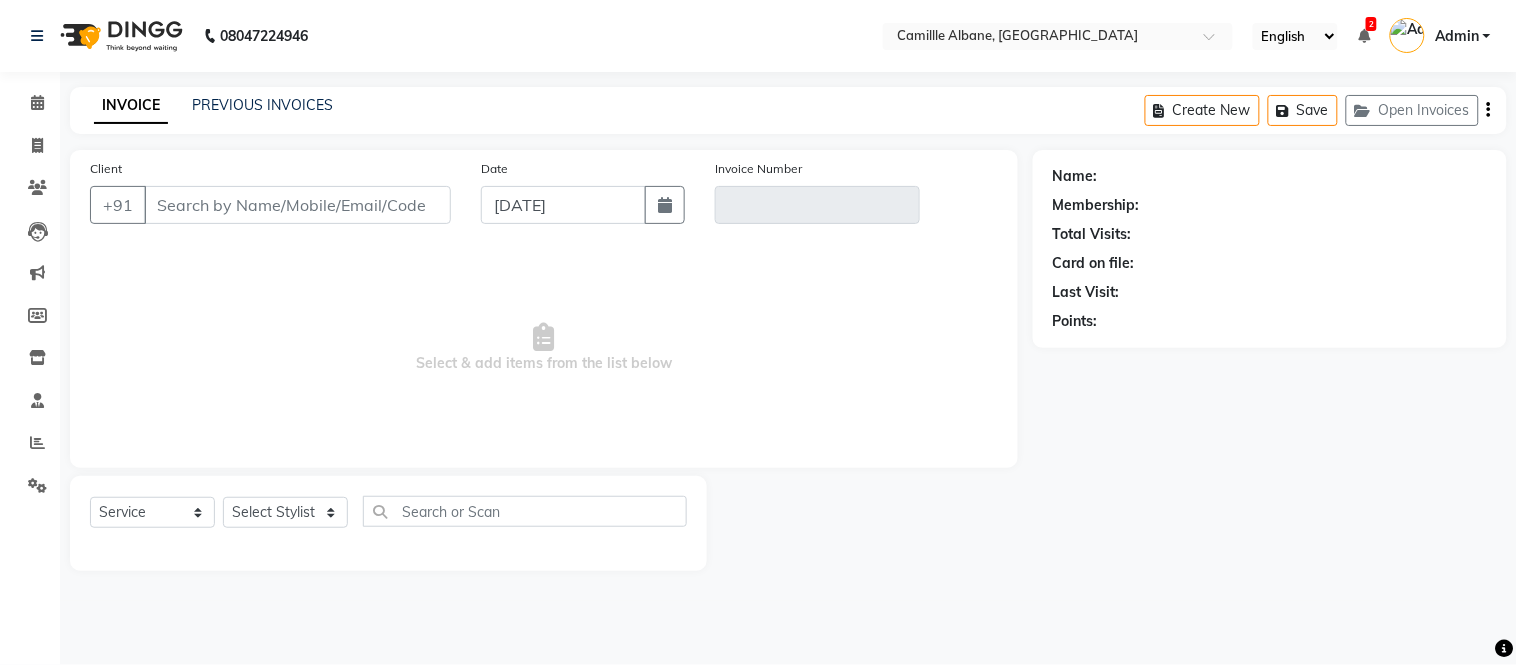 type on "9160909494" 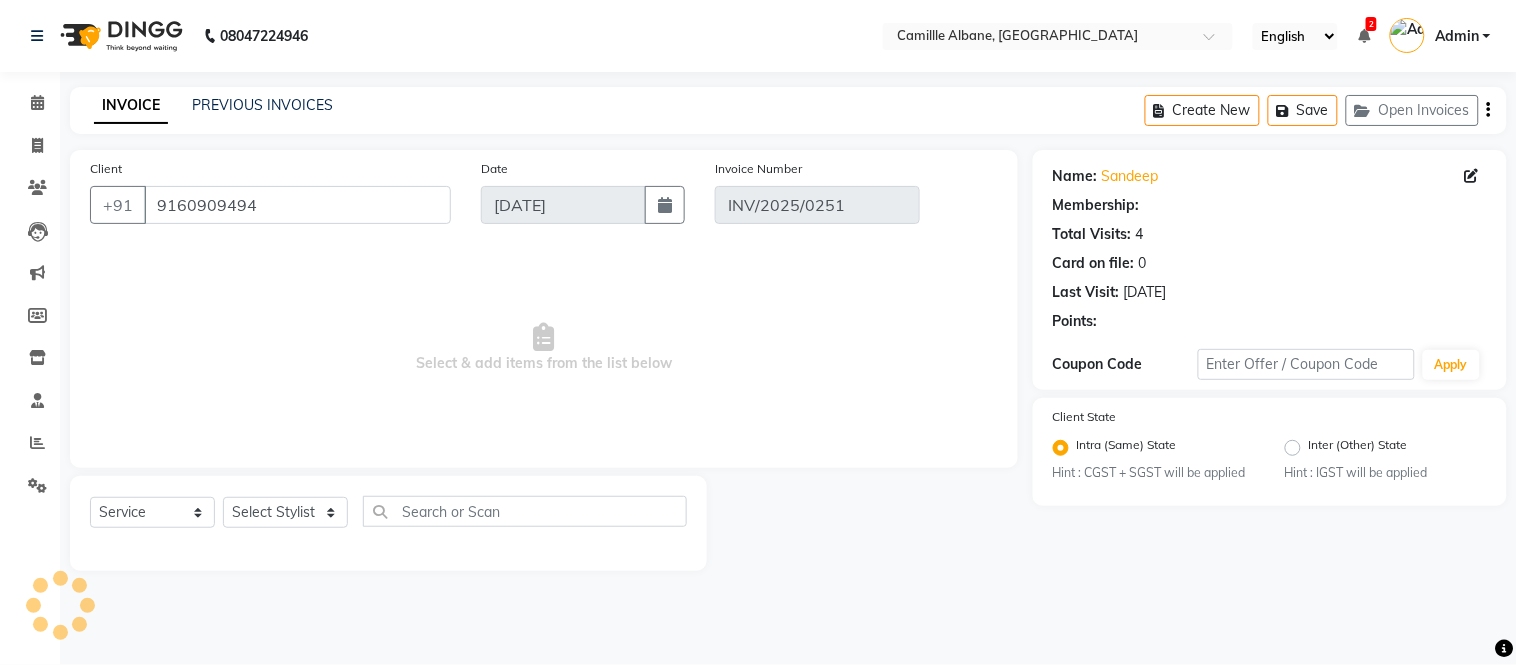 select on "1: Object" 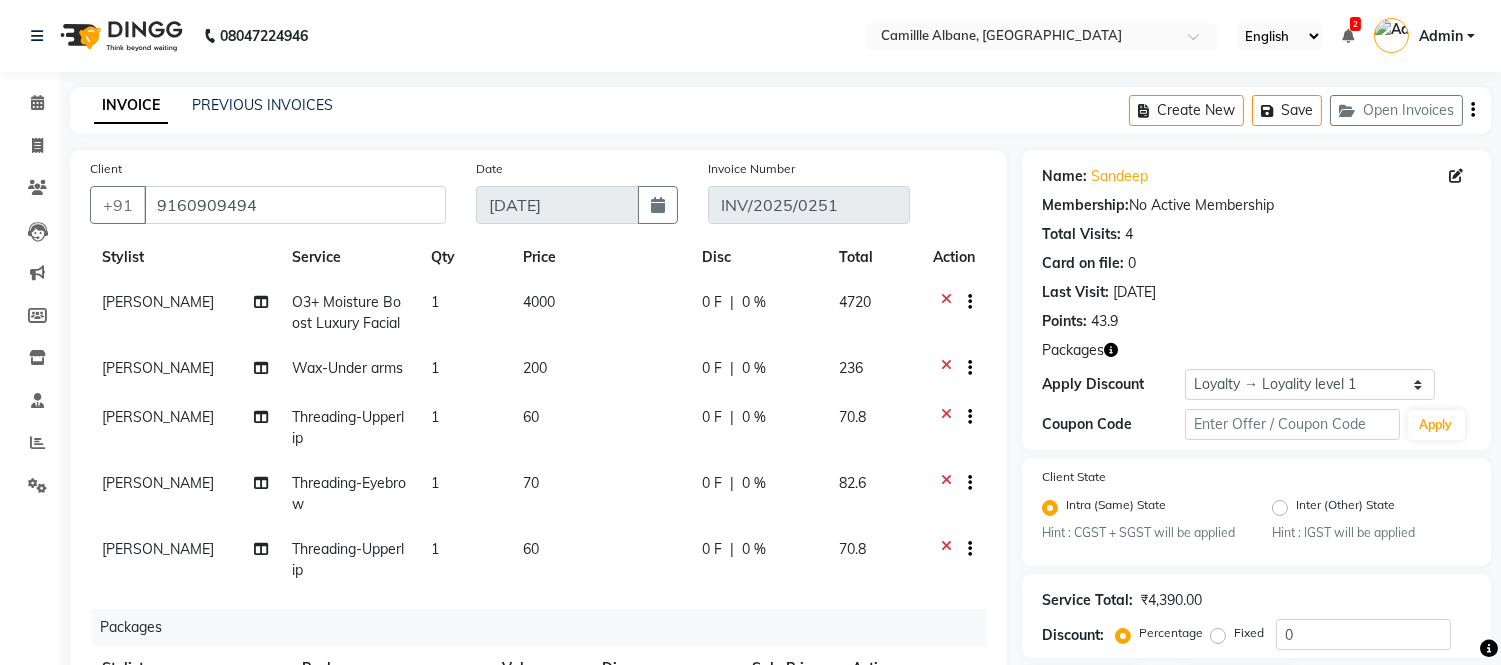 scroll, scrollTop: 74, scrollLeft: 0, axis: vertical 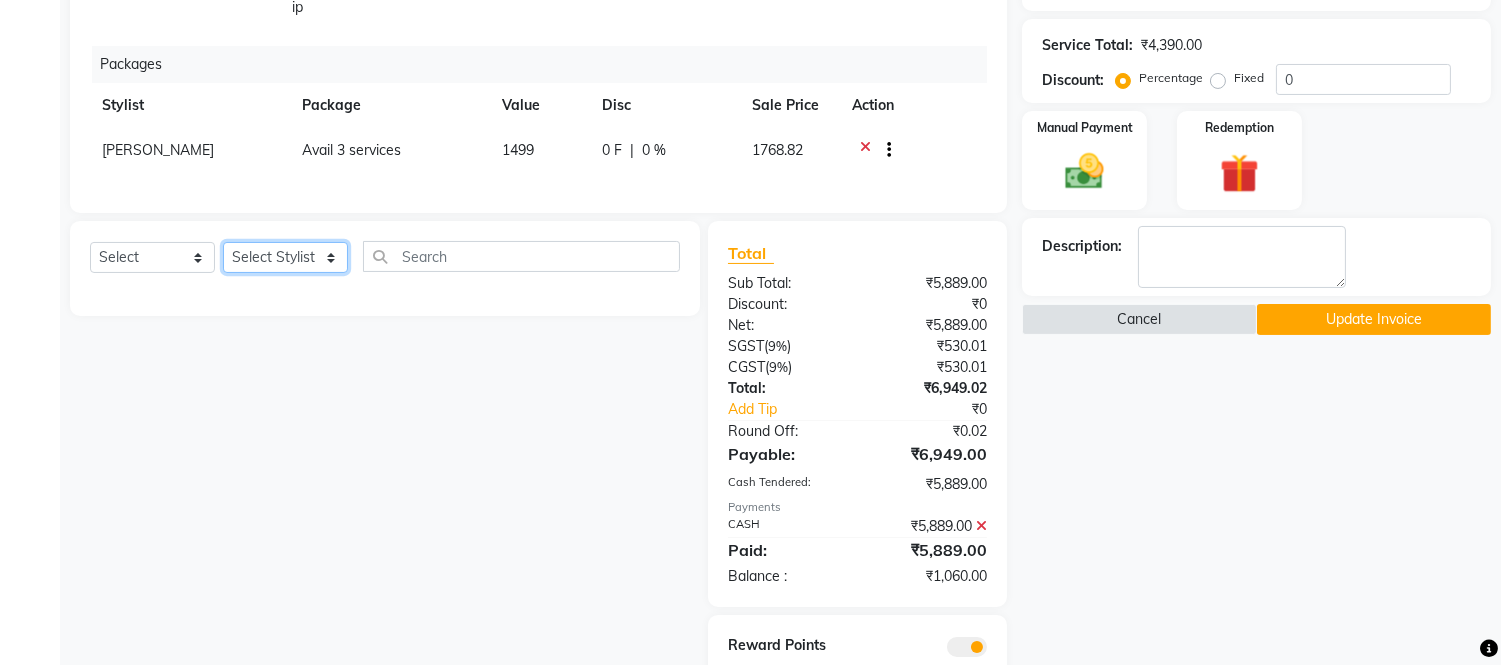 click on "Select Stylist Admin Amit Danish Dr, [PERSON_NAME] [PERSON_NAME] [PERSON_NAME] [PERSON_NAME] [PERSON_NAME]" 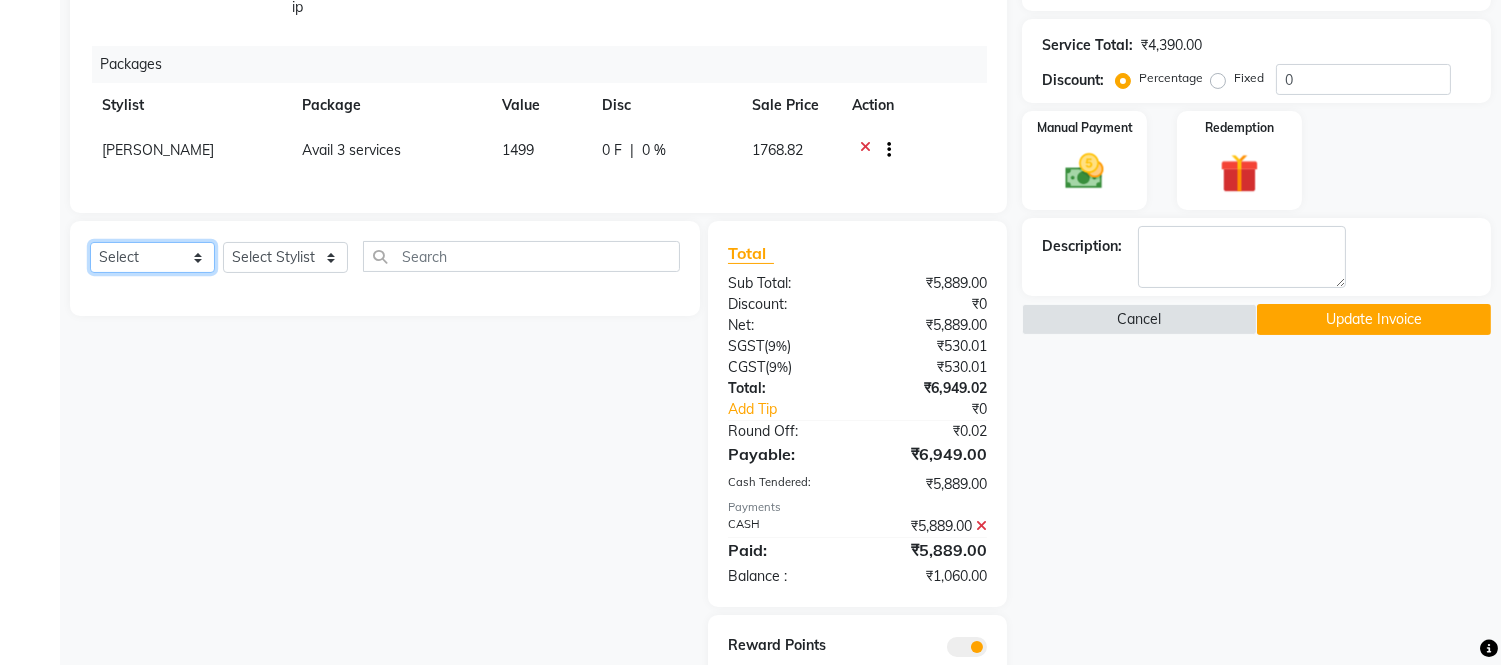 click on "Select  Service  Product  Membership  Package Voucher Prepaid Gift Card" 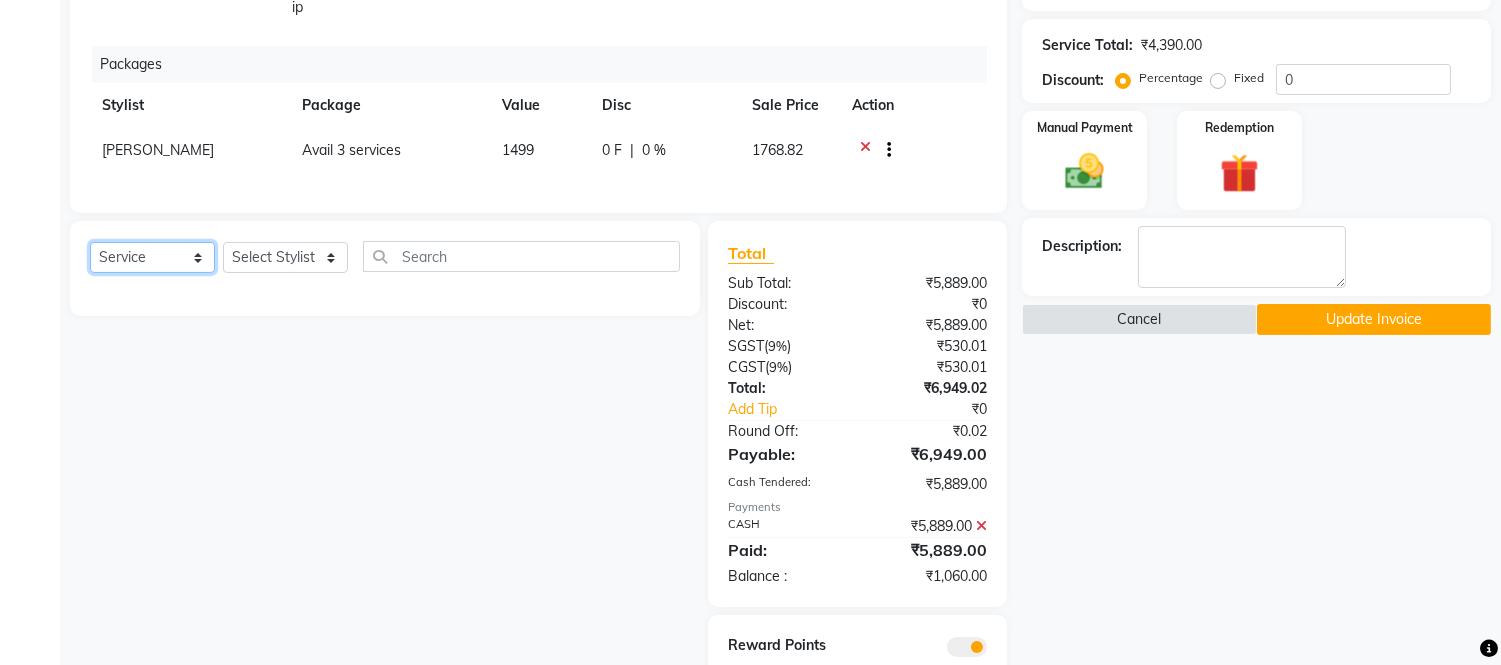 click on "Select  Service  Product  Membership  Package Voucher Prepaid Gift Card" 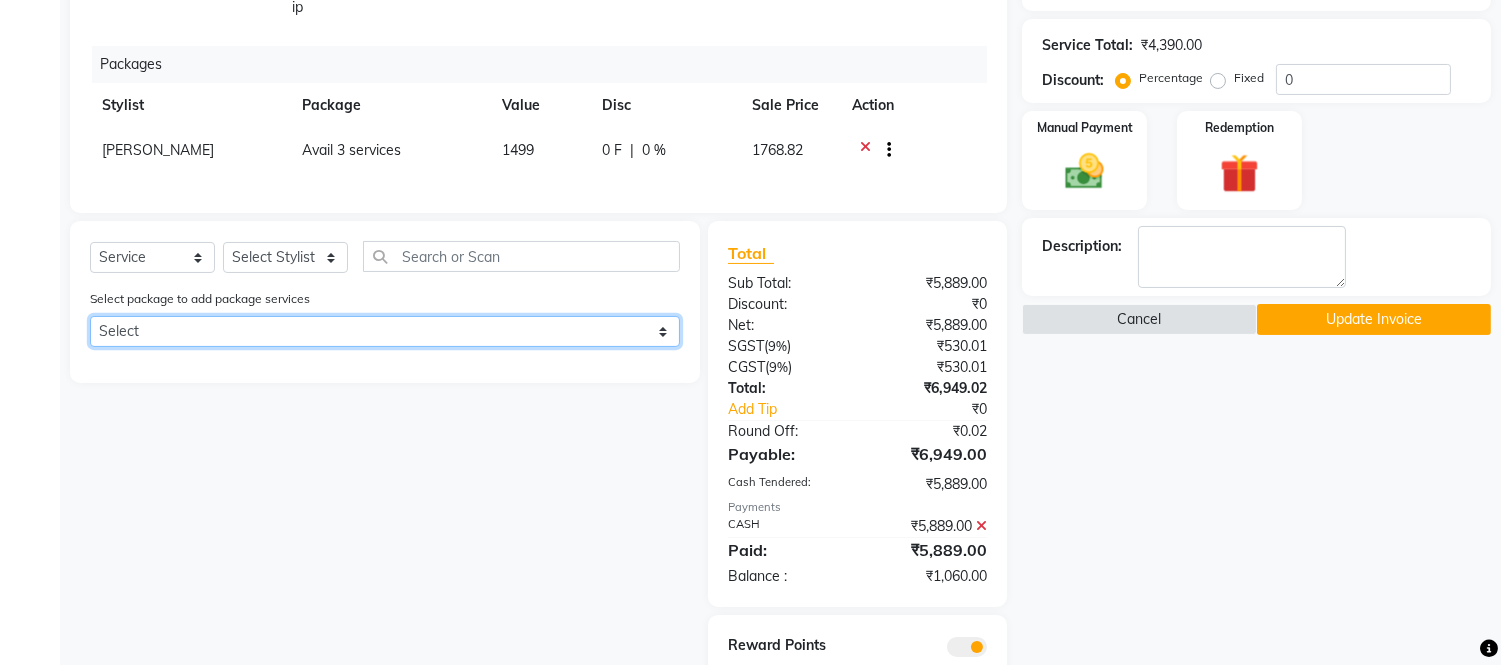 click on "Select Avail 3 services Avail 3 services" 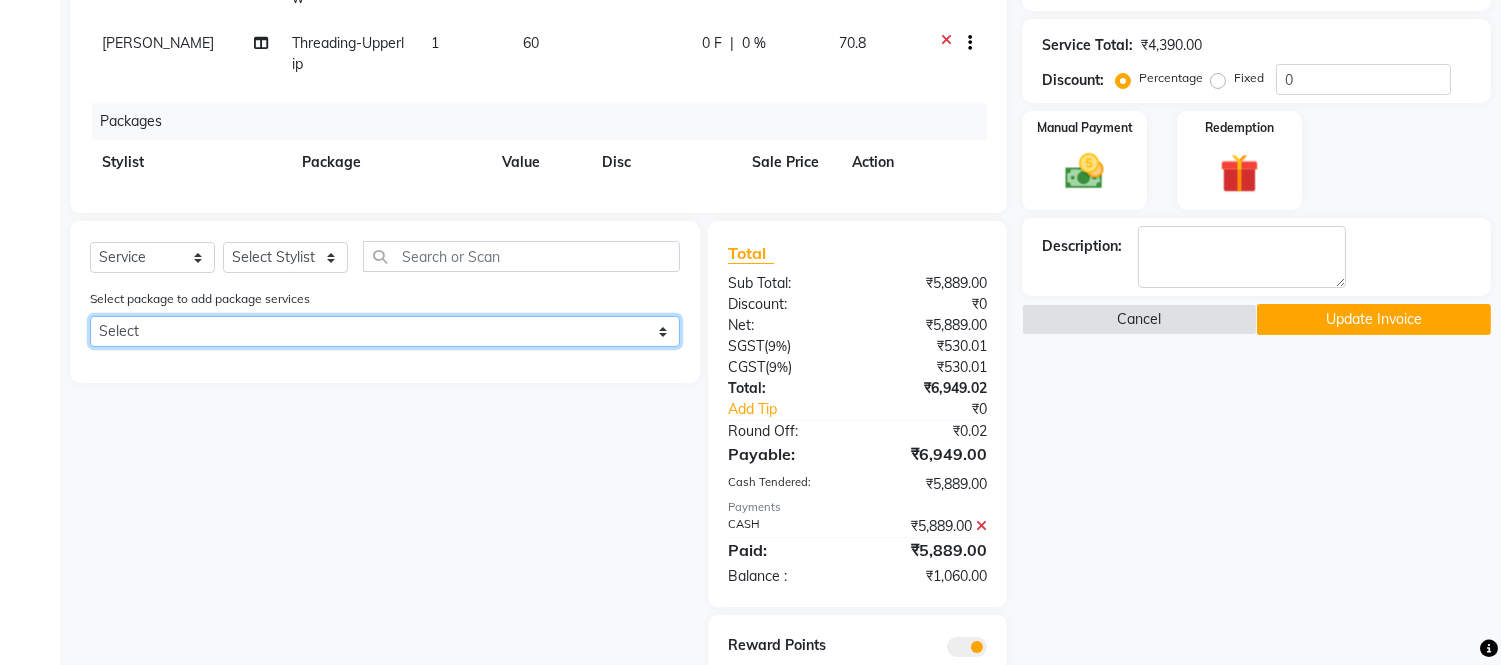 scroll, scrollTop: 0, scrollLeft: 0, axis: both 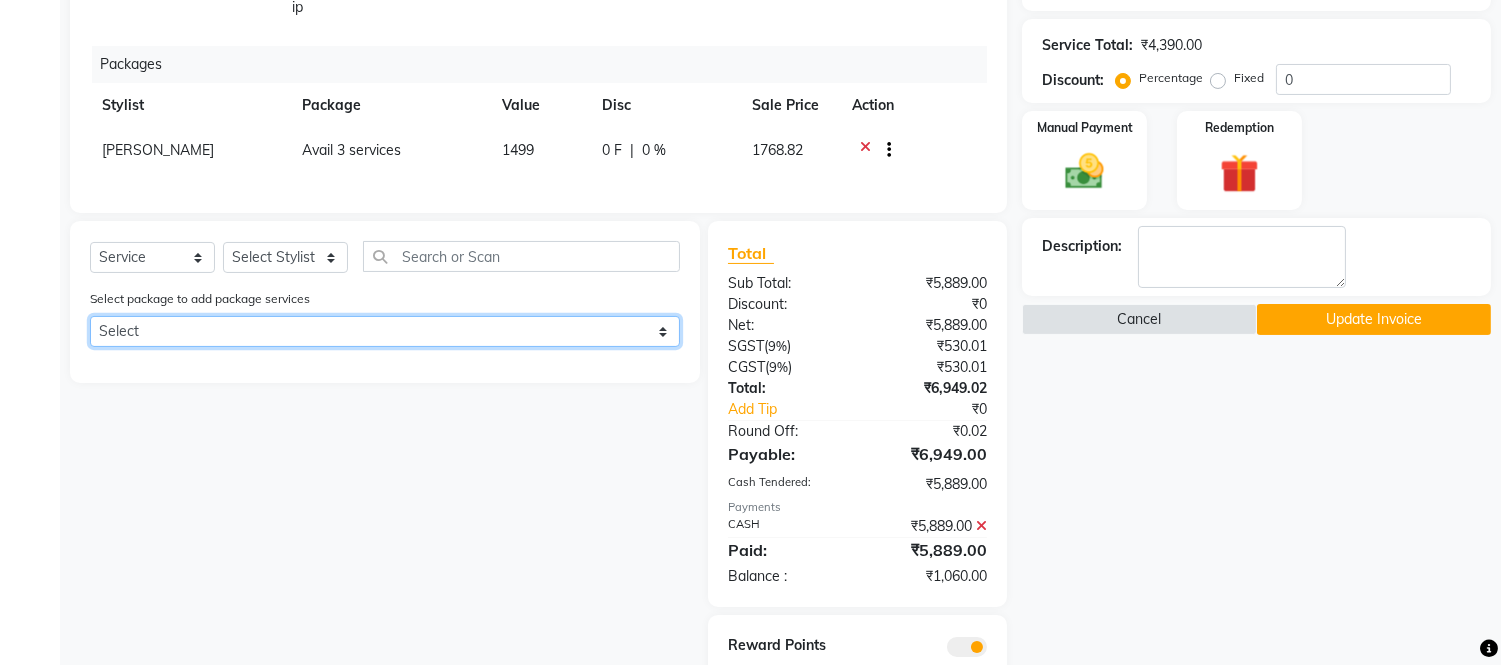 click on "Select Avail 3 services Avail 3 services" 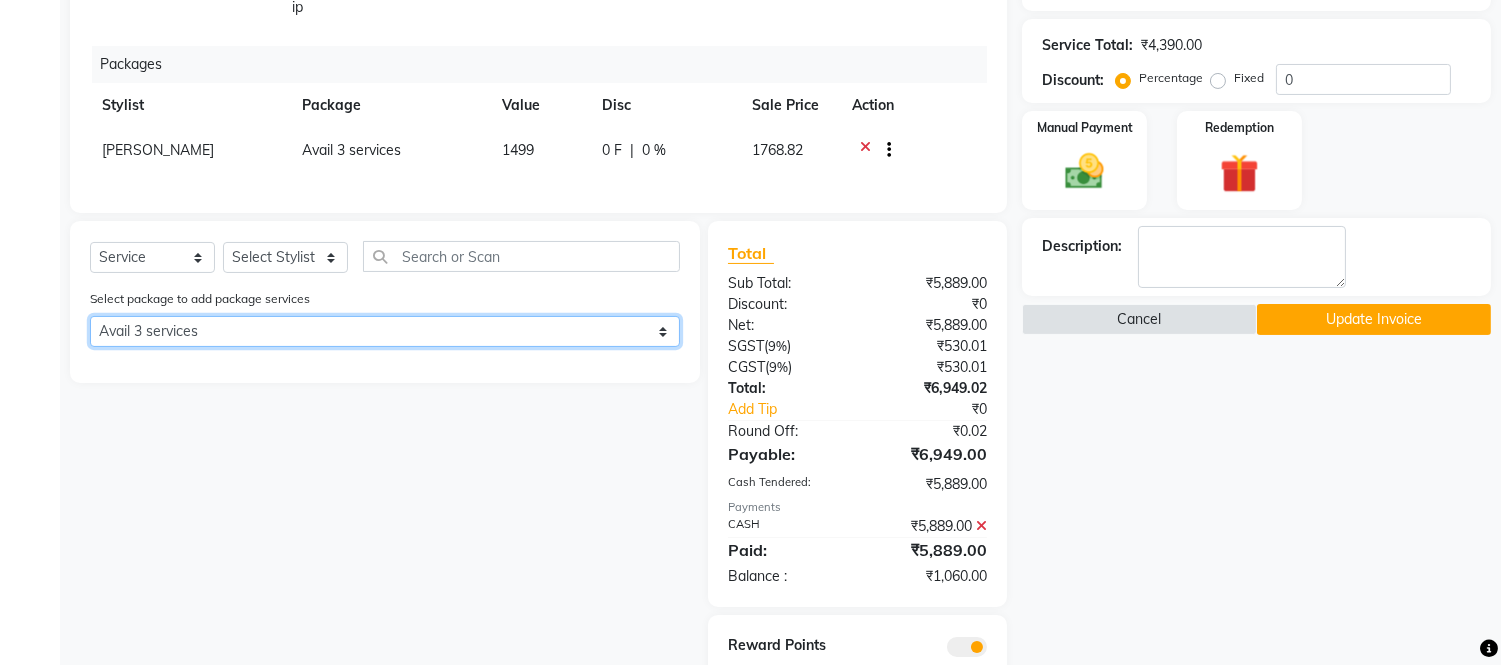 click on "Select Avail 3 services Avail 3 services" 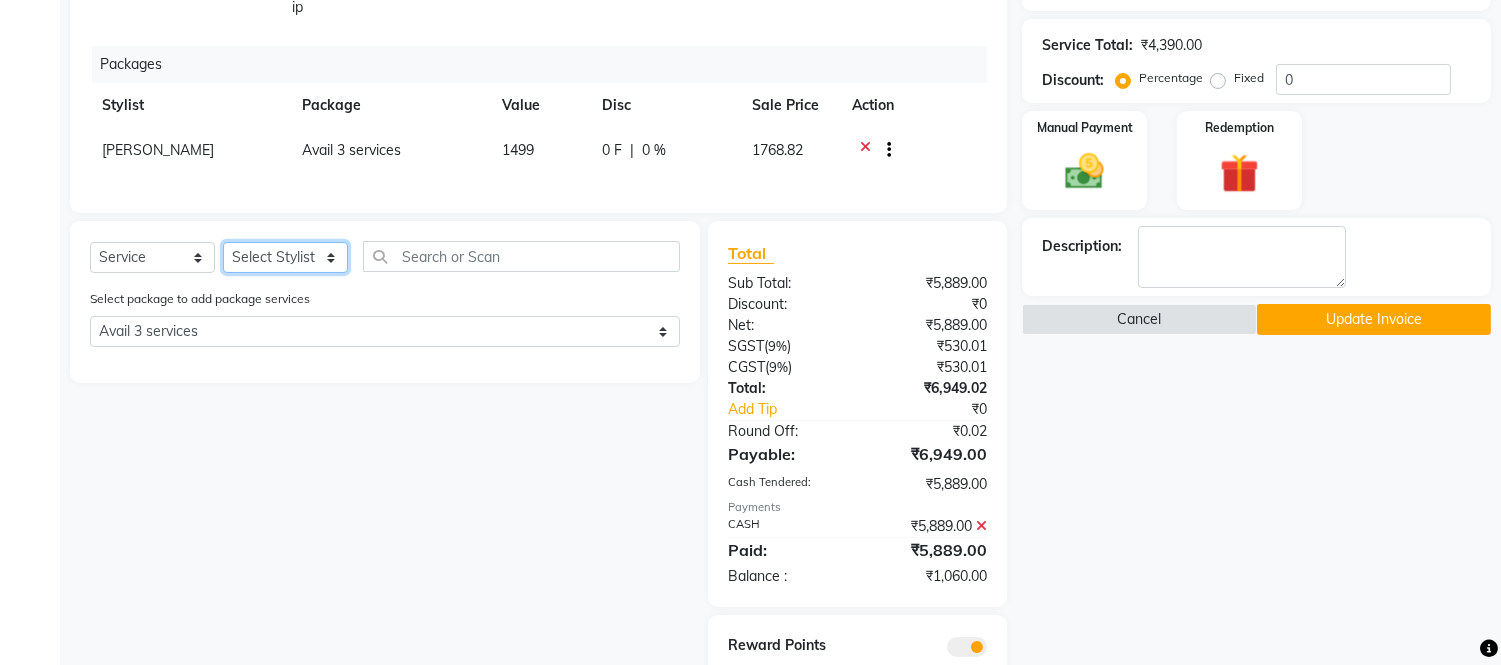 click on "Select Stylist Admin Amit Danish Dr, [PERSON_NAME] [PERSON_NAME] [PERSON_NAME] [PERSON_NAME] [PERSON_NAME]" 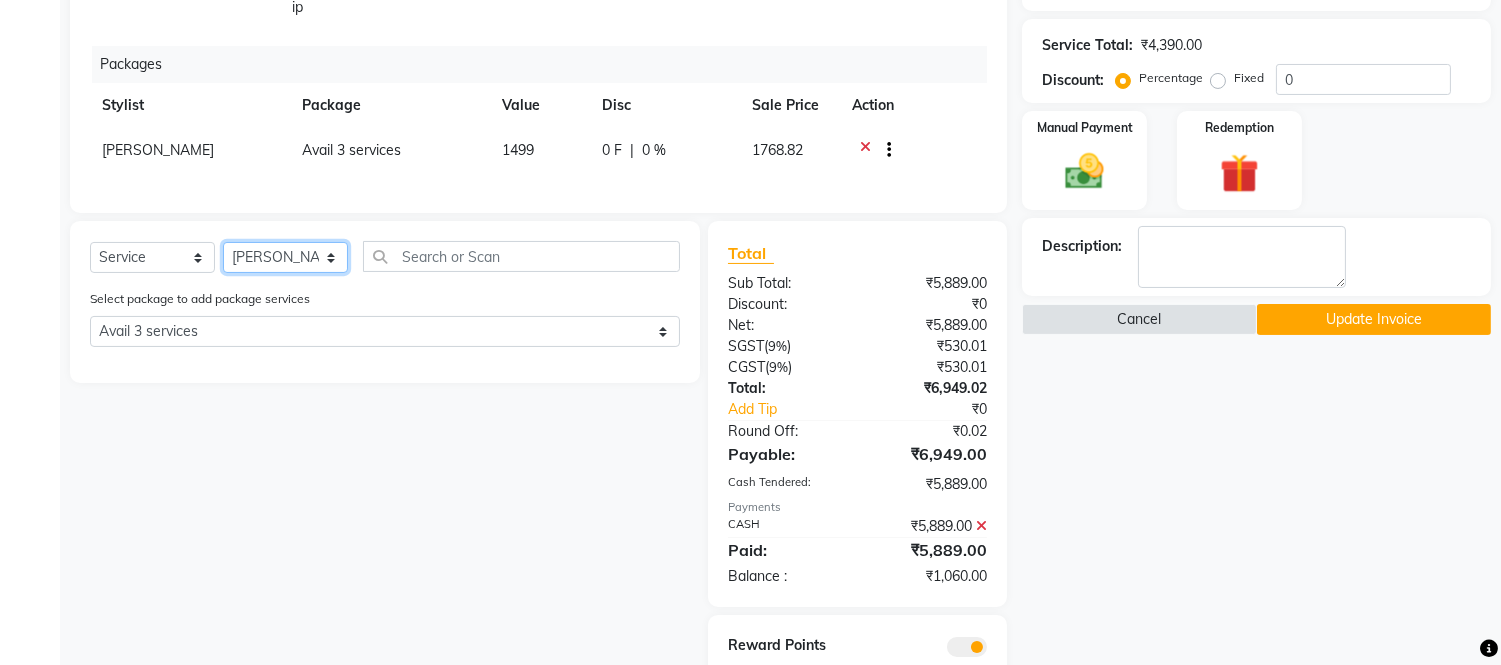 click on "Select Stylist Admin Amit Danish Dr, [PERSON_NAME] [PERSON_NAME] [PERSON_NAME] [PERSON_NAME] [PERSON_NAME]" 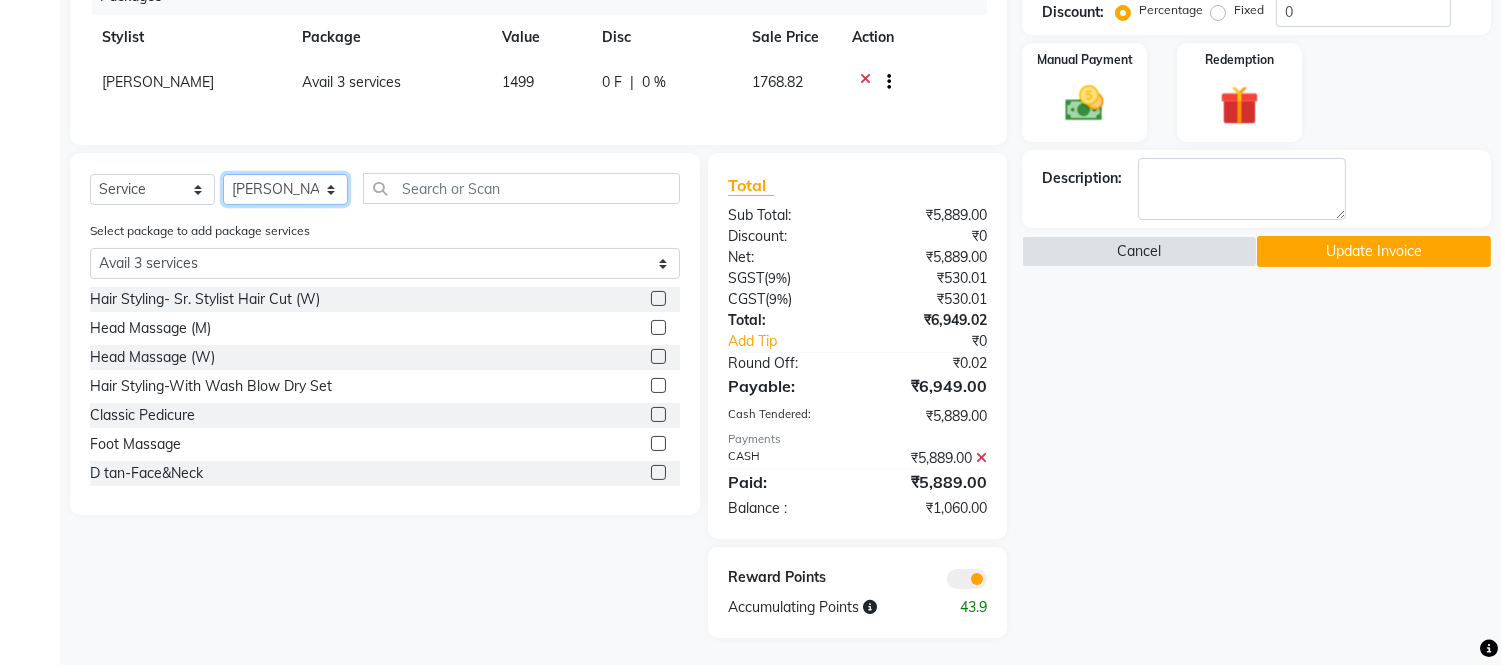 scroll, scrollTop: 625, scrollLeft: 0, axis: vertical 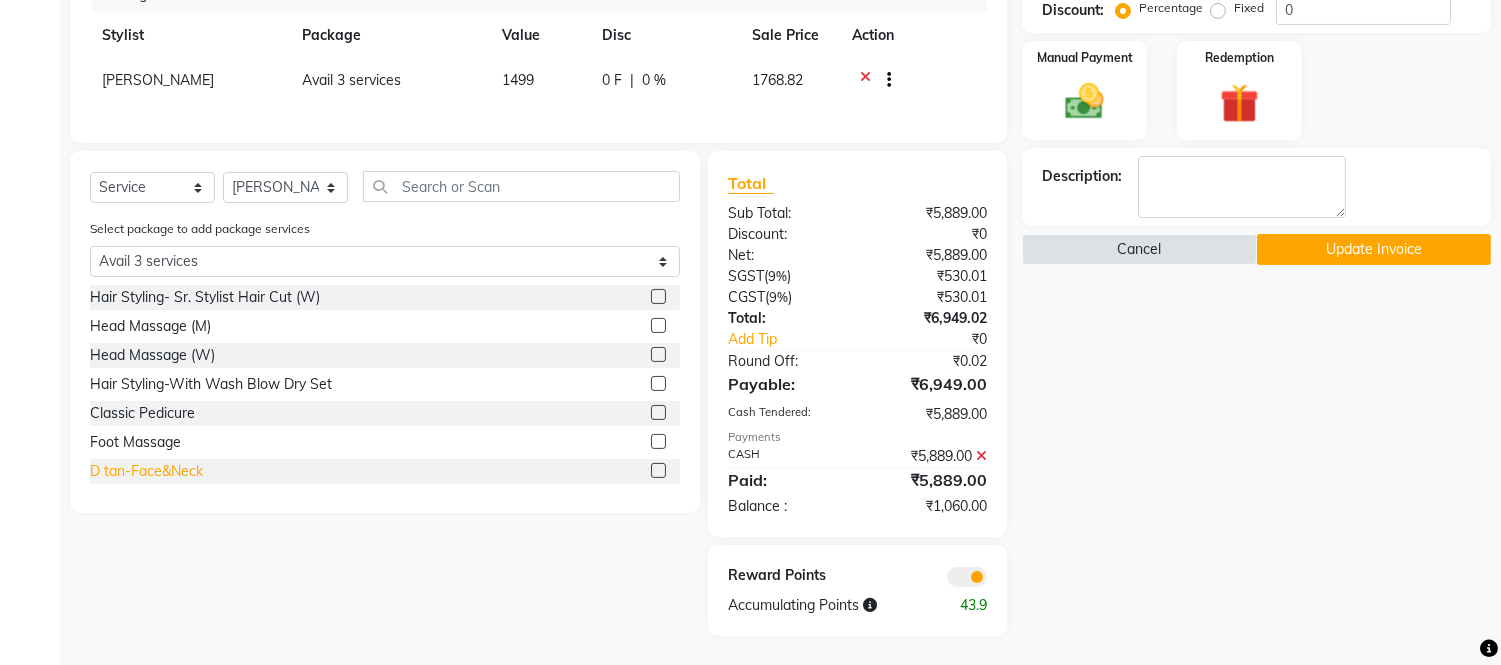 click on "D tan-Face&Neck" 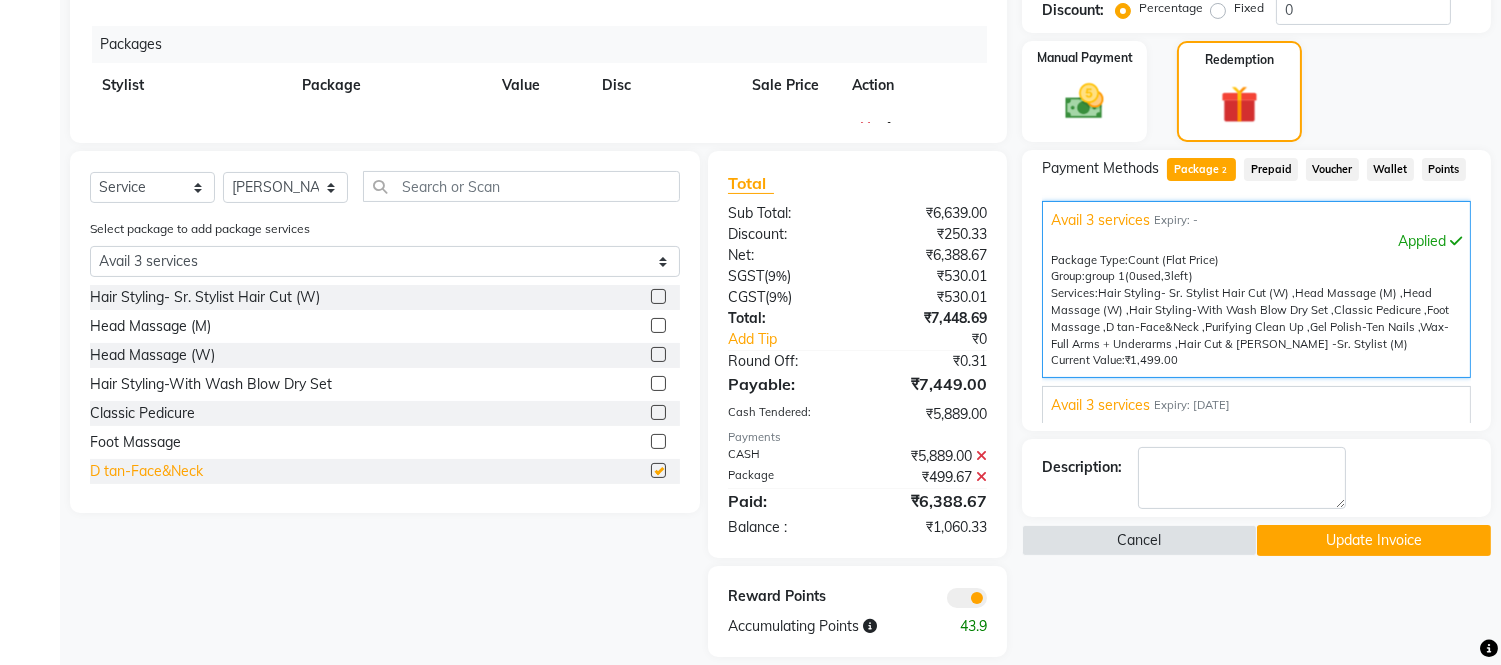checkbox on "false" 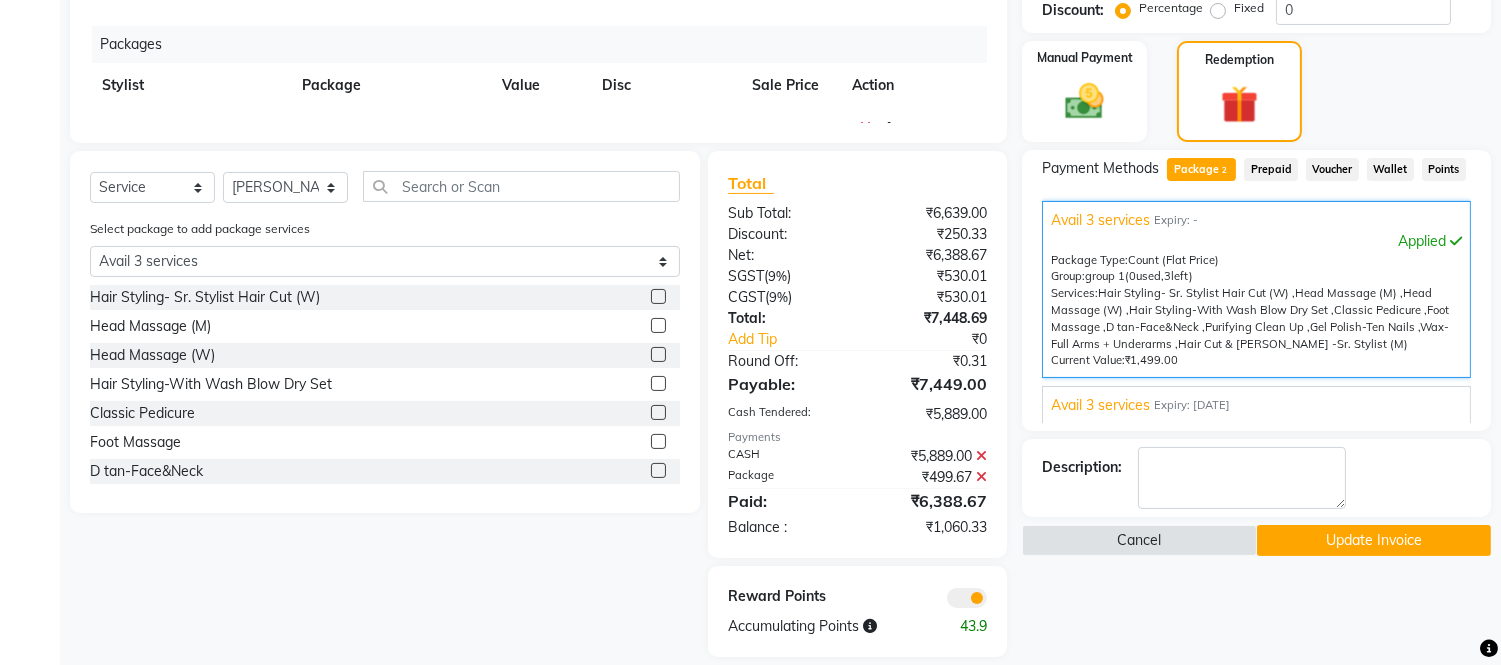 scroll, scrollTop: 118, scrollLeft: 0, axis: vertical 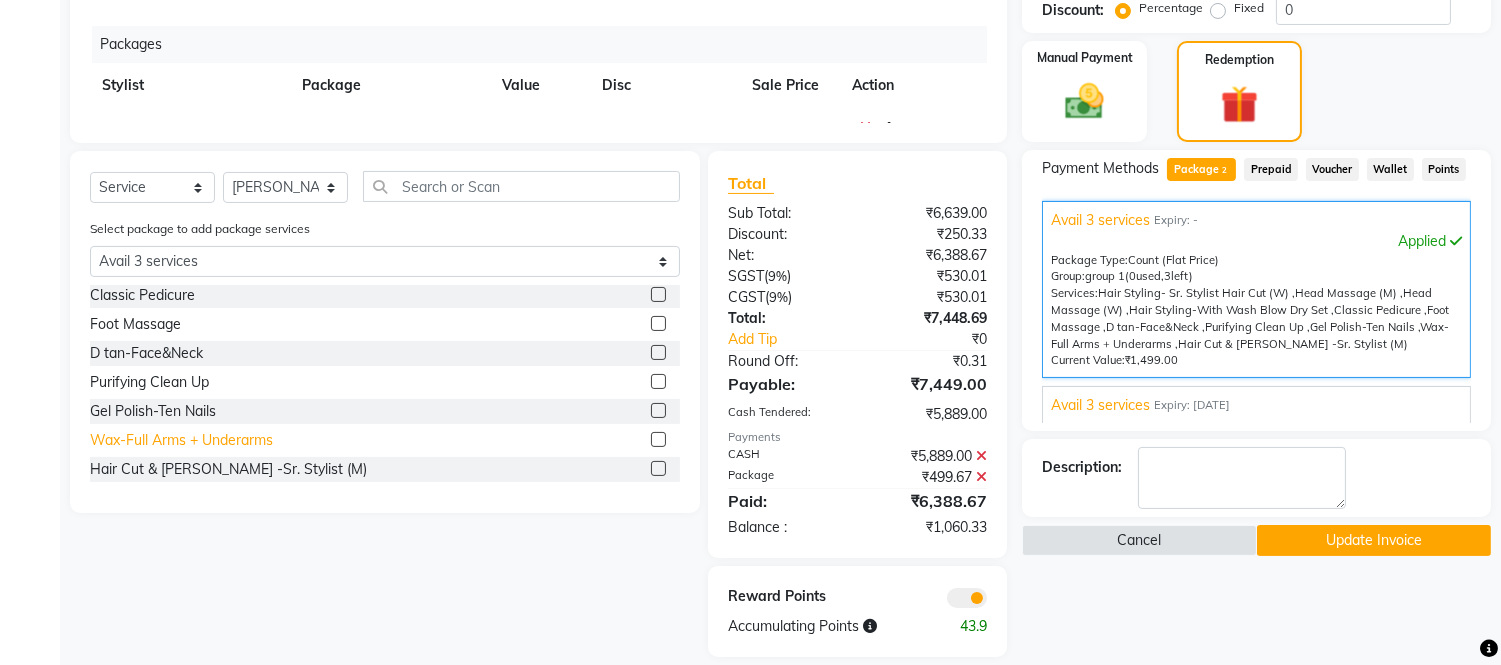 click on "Wax-Full Arms + Underarms" 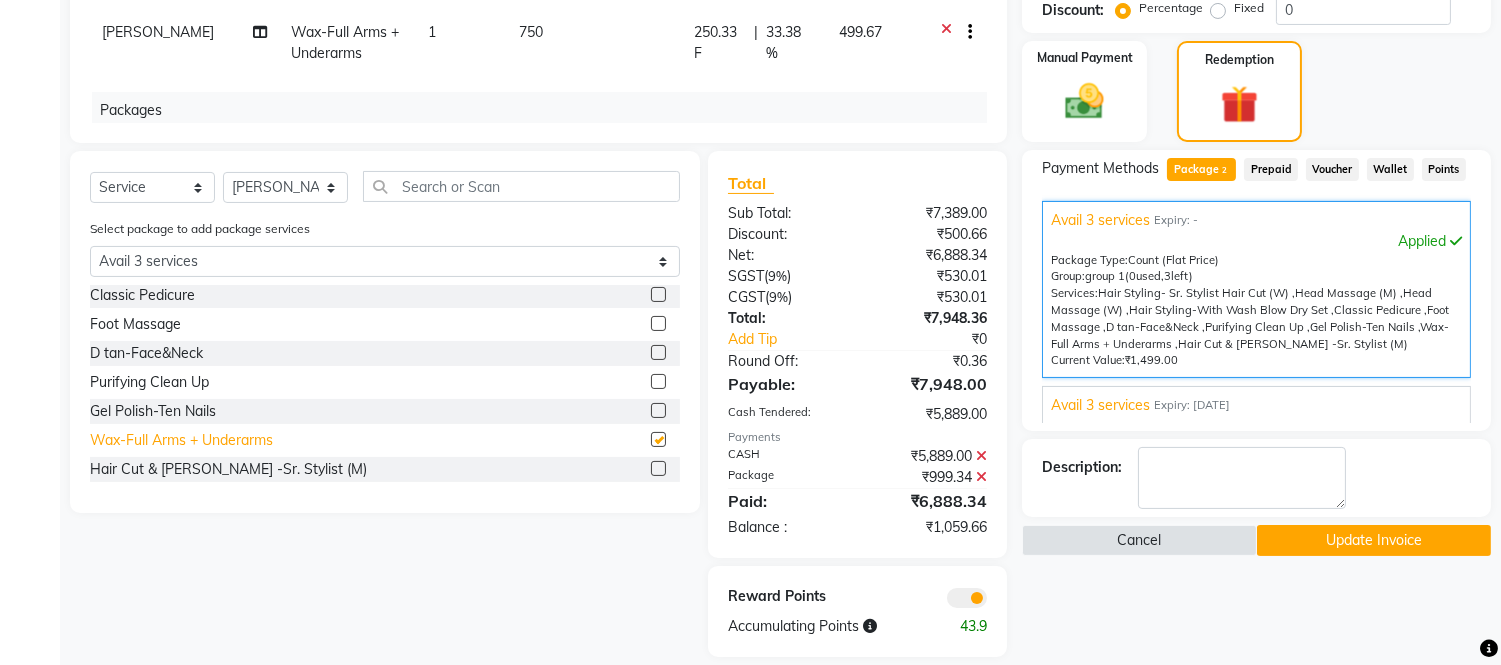 checkbox on "false" 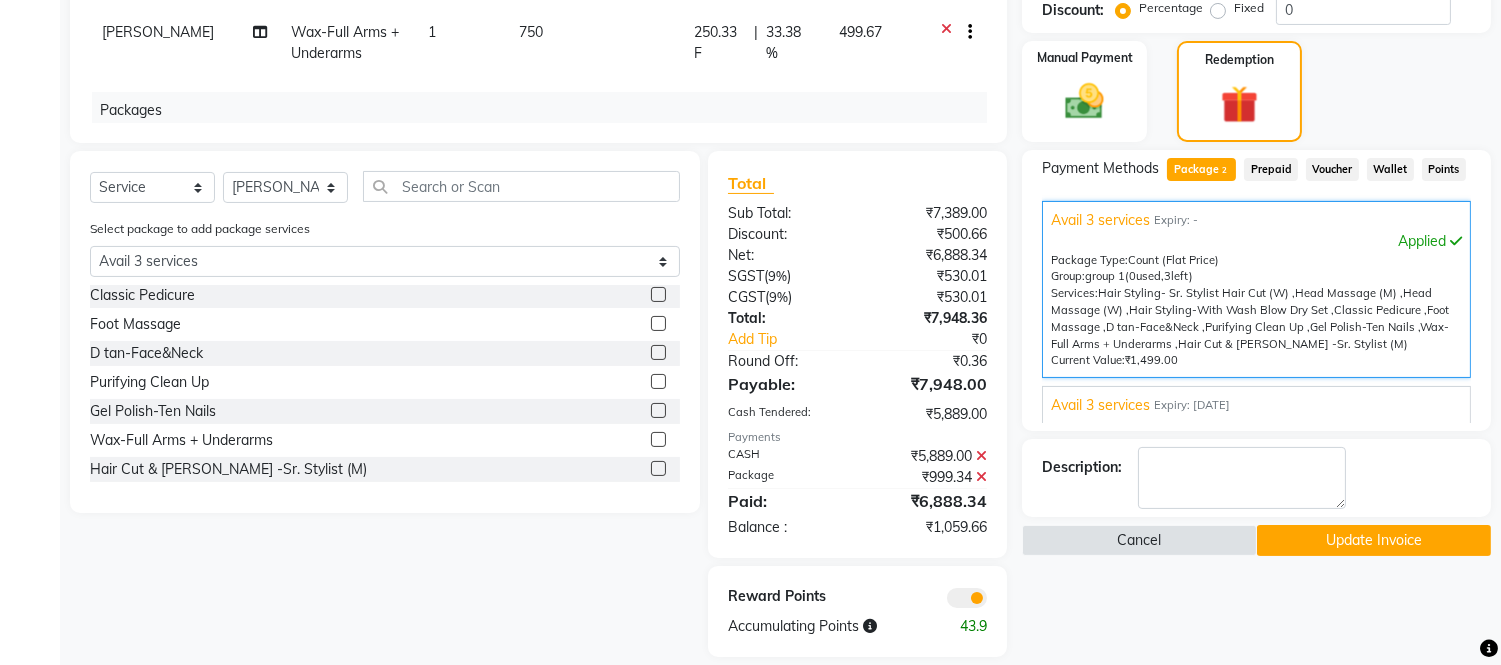 scroll, scrollTop: 0, scrollLeft: 0, axis: both 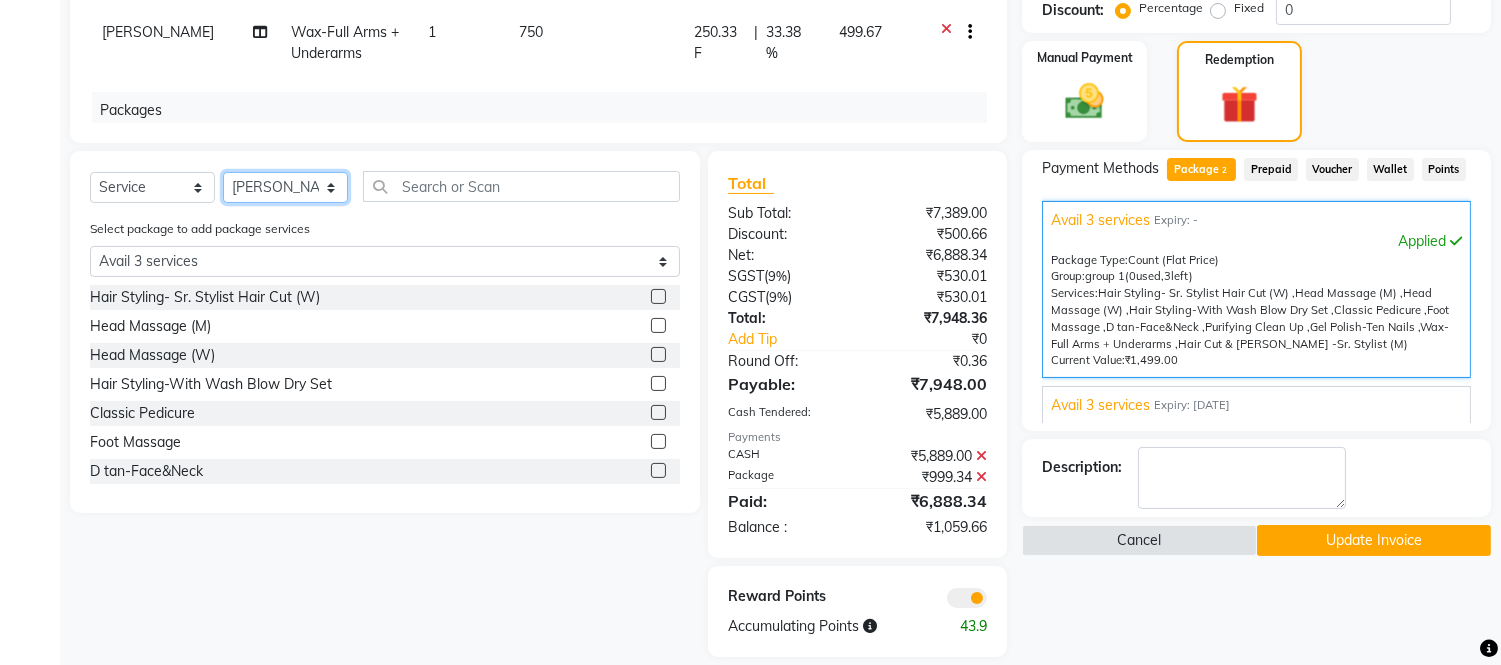 click on "Select Stylist Admin Amit Danish Dr, [PERSON_NAME] [PERSON_NAME] [PERSON_NAME] [PERSON_NAME] [PERSON_NAME]" 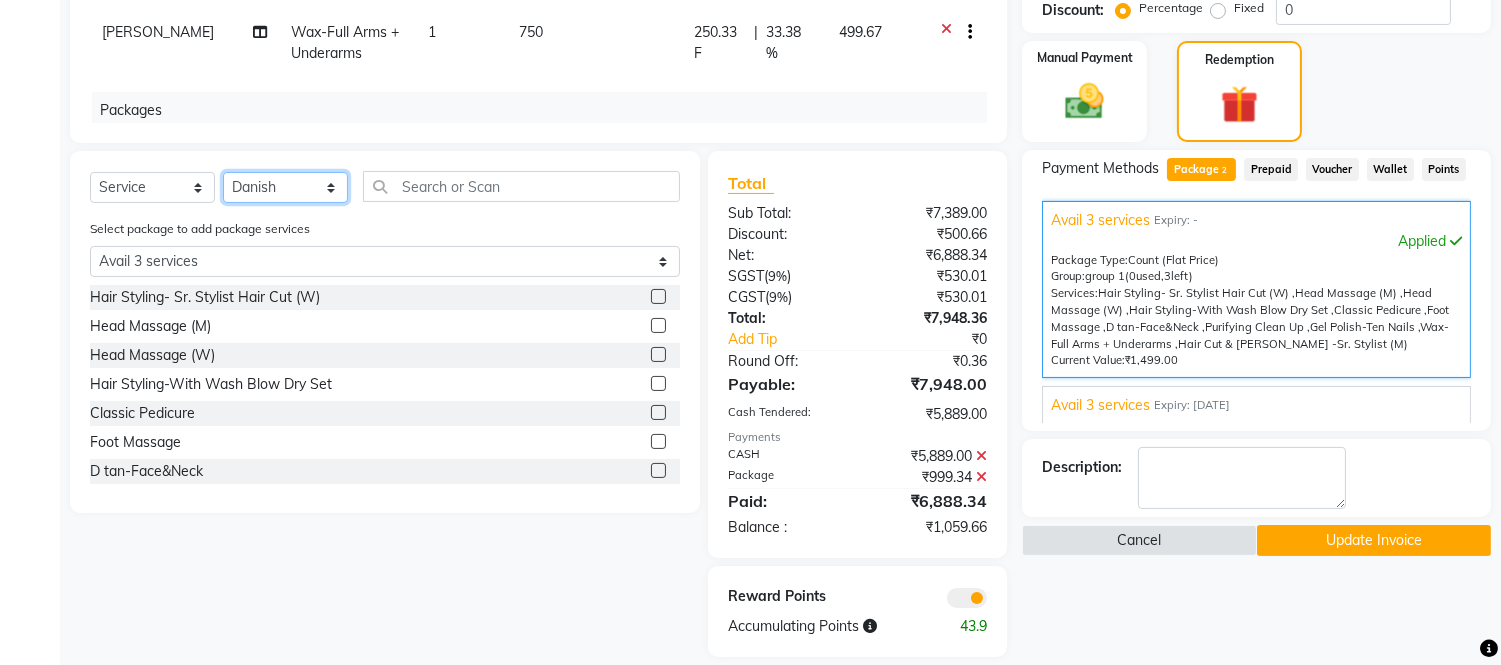 click on "Select Stylist Admin Amit Danish Dr, [PERSON_NAME] [PERSON_NAME] [PERSON_NAME] [PERSON_NAME] [PERSON_NAME]" 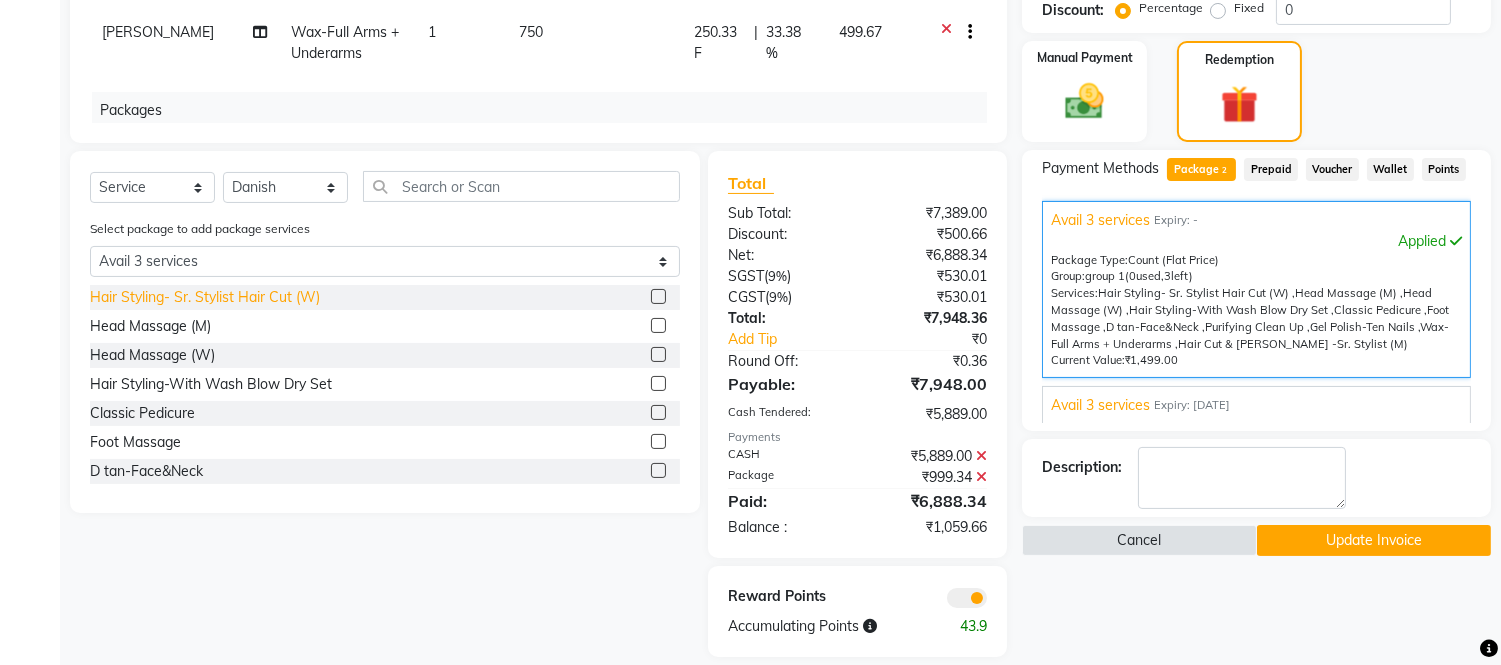 click on "Hair Styling- Sr. Stylist Hair Cut (W)" 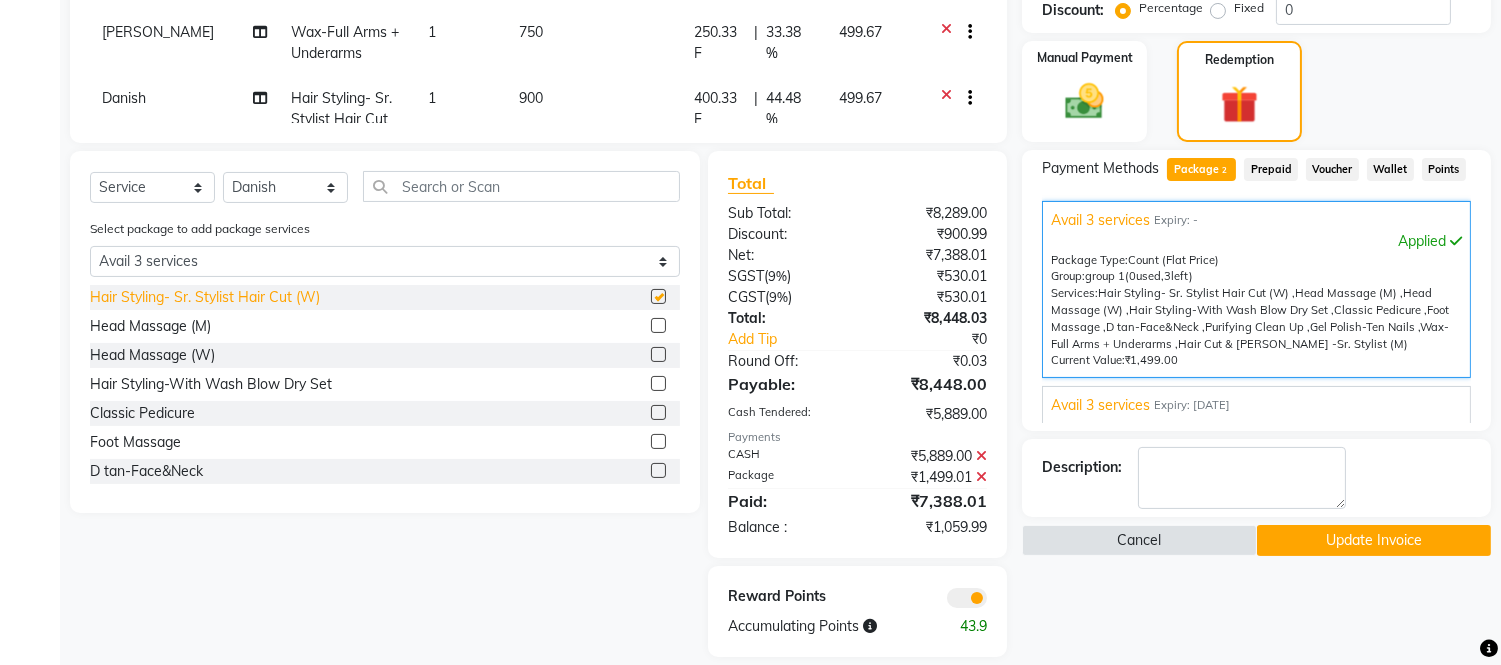 checkbox on "false" 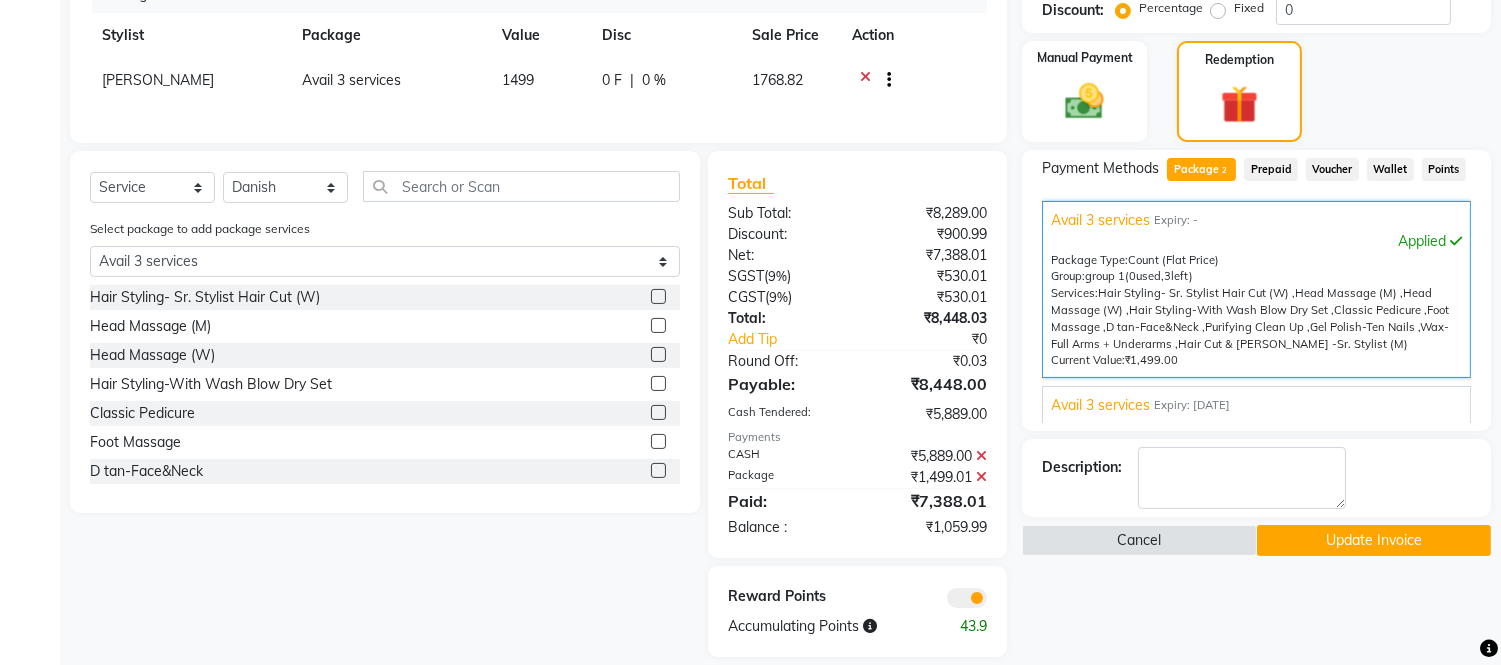 scroll, scrollTop: 310, scrollLeft: 0, axis: vertical 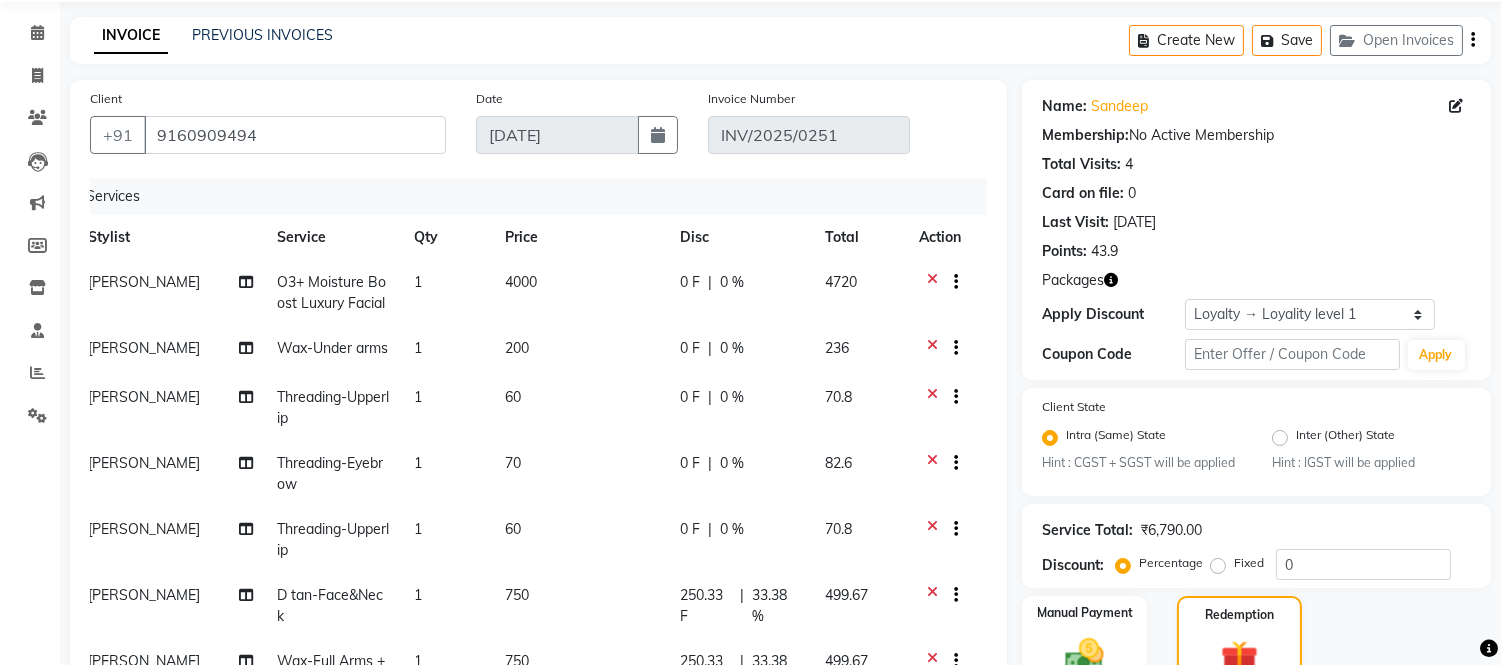 click 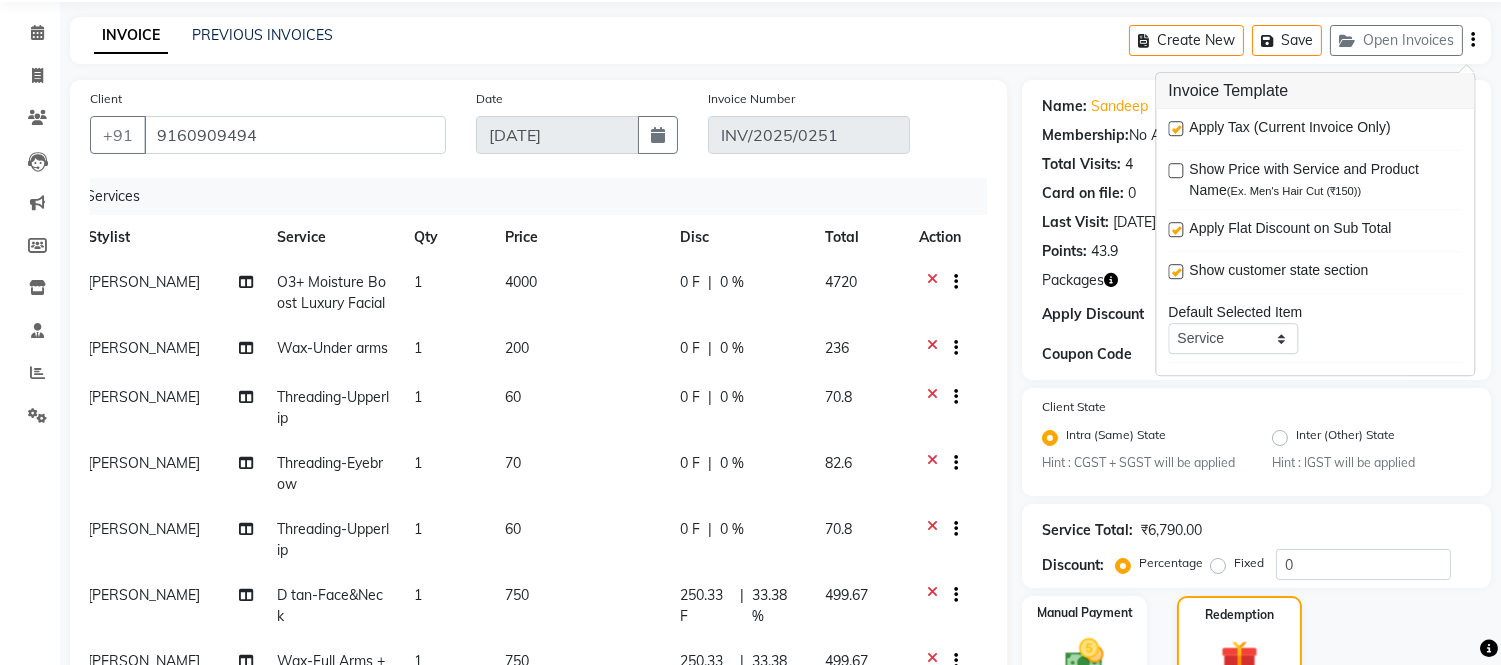 click at bounding box center (1175, 128) 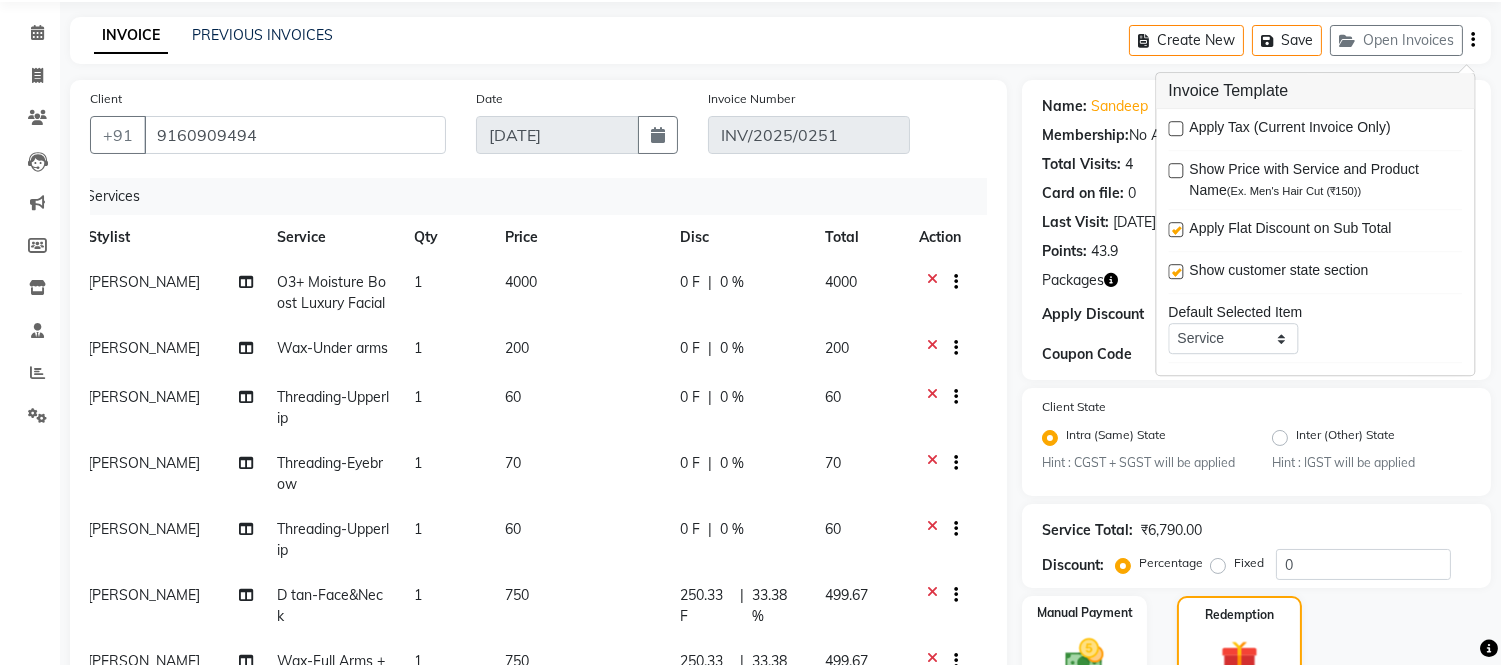 click on "INVOICE PREVIOUS INVOICES Create New   Save   Open Invoices" 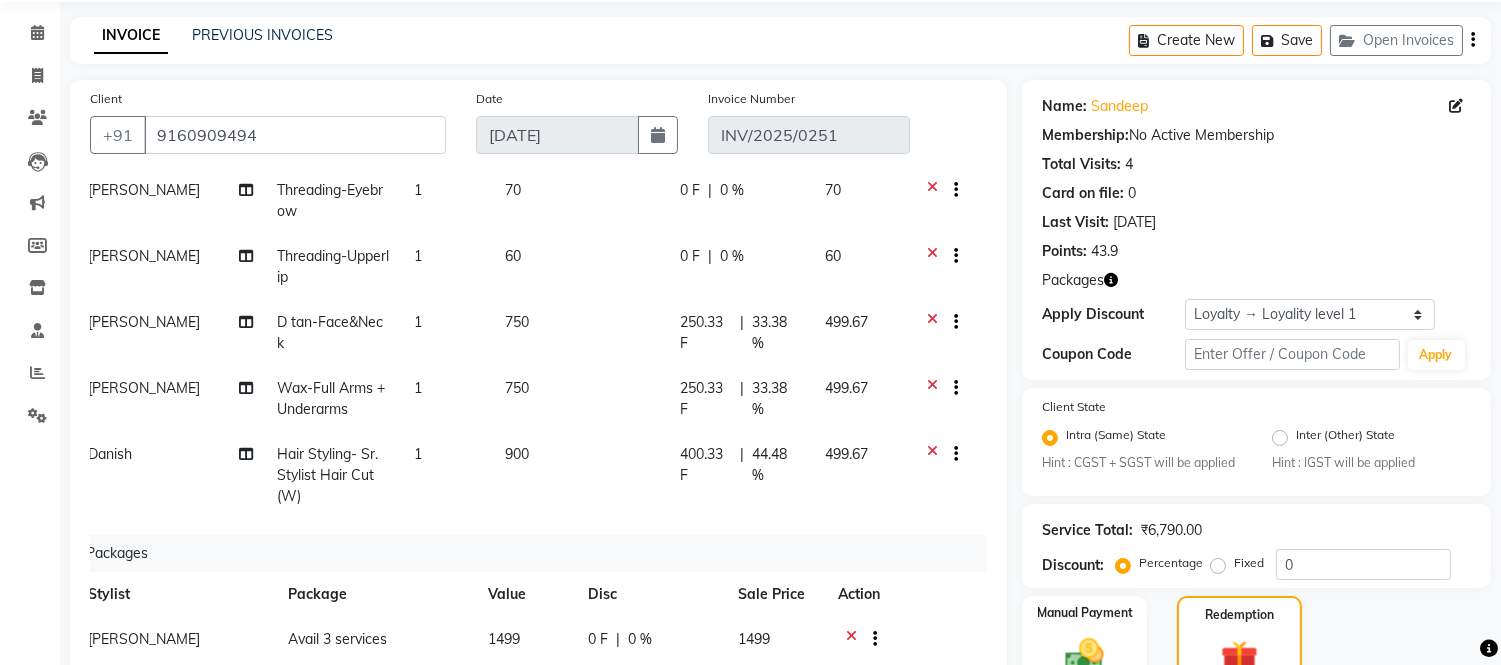 scroll, scrollTop: 310, scrollLeft: 14, axis: both 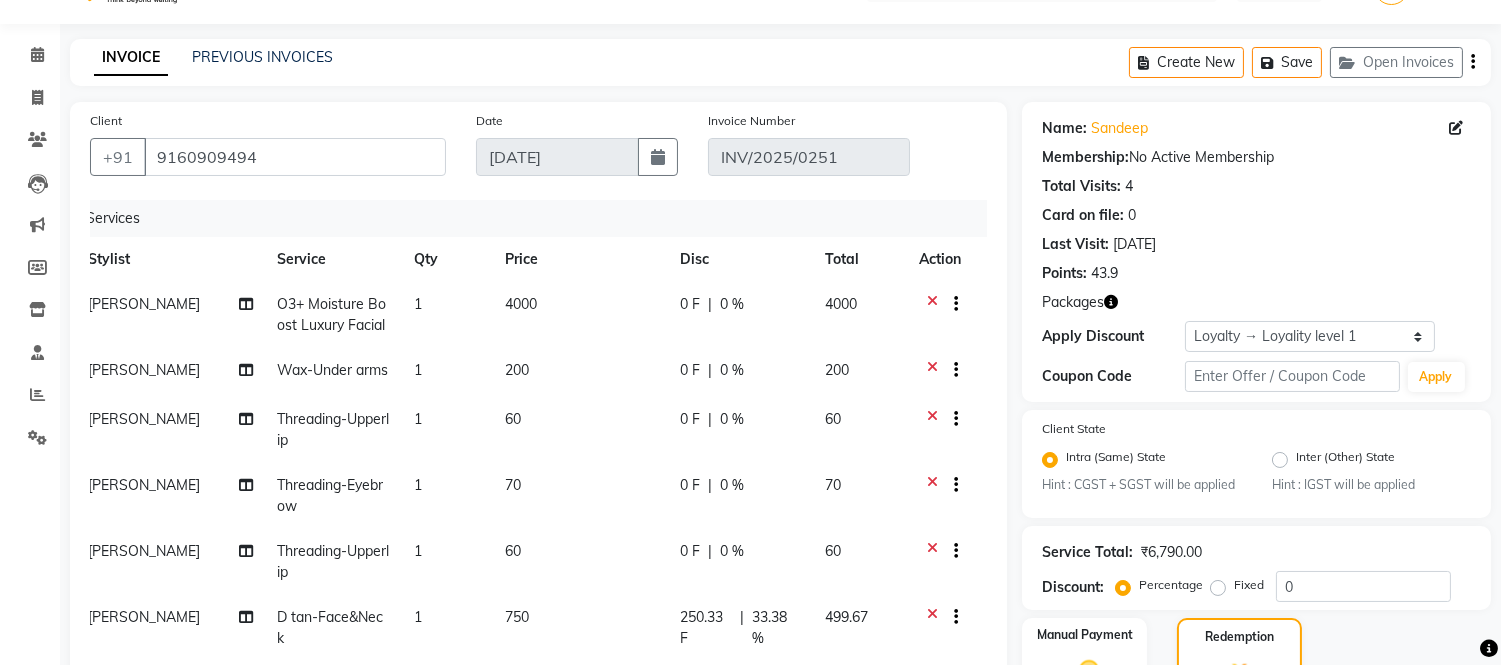 click 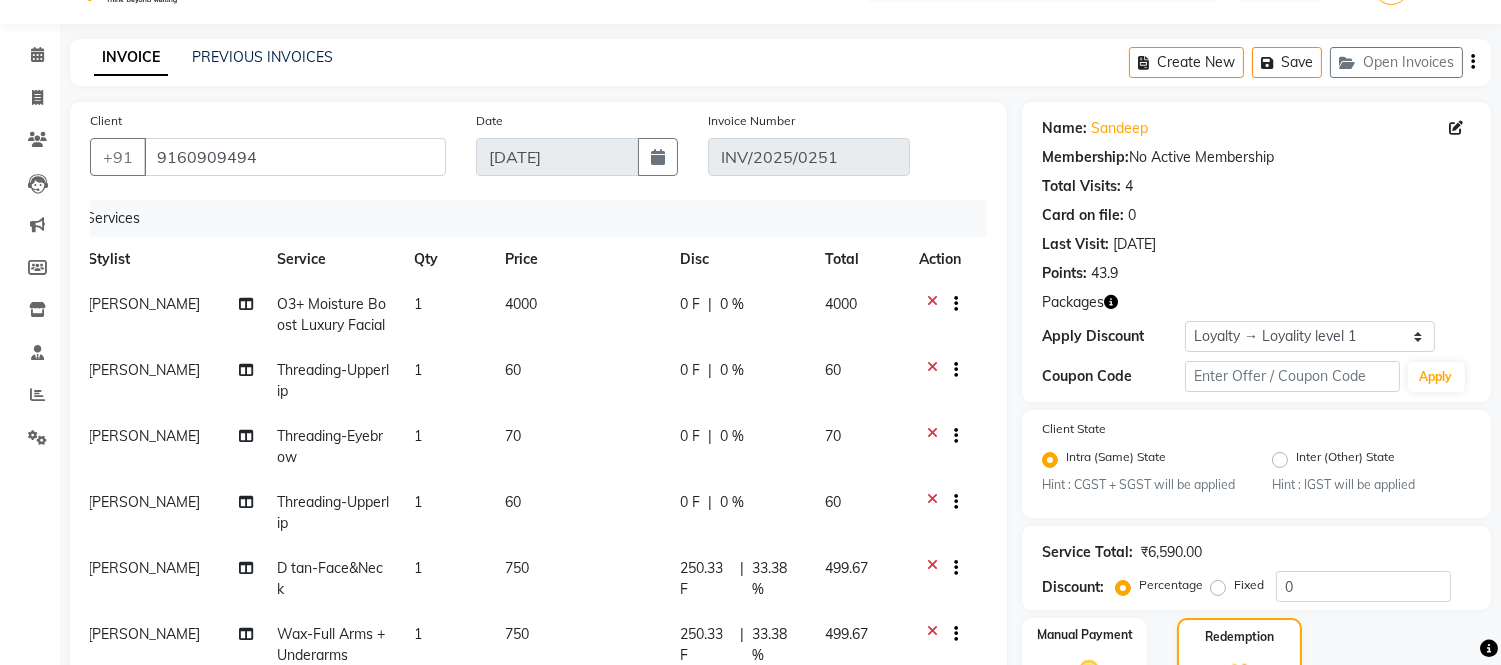 scroll, scrollTop: 244, scrollLeft: 14, axis: both 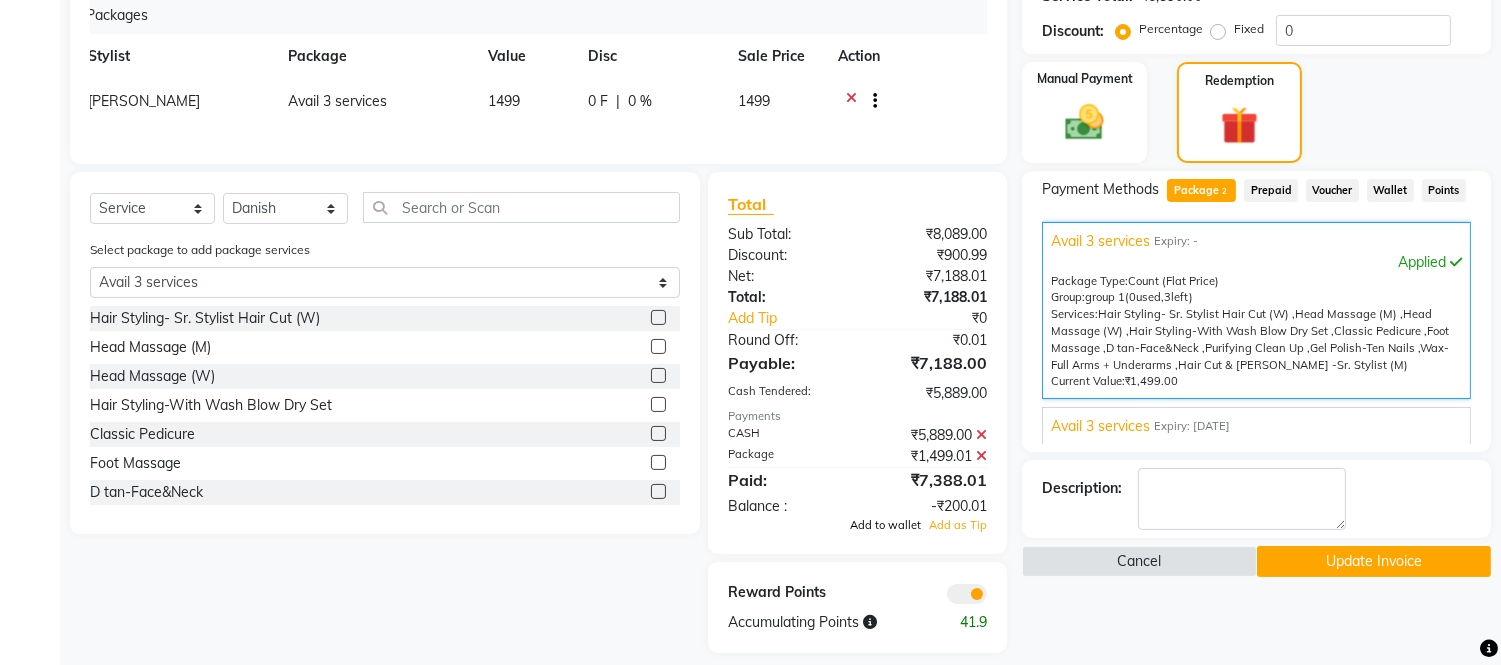 click on "Add to wallet" 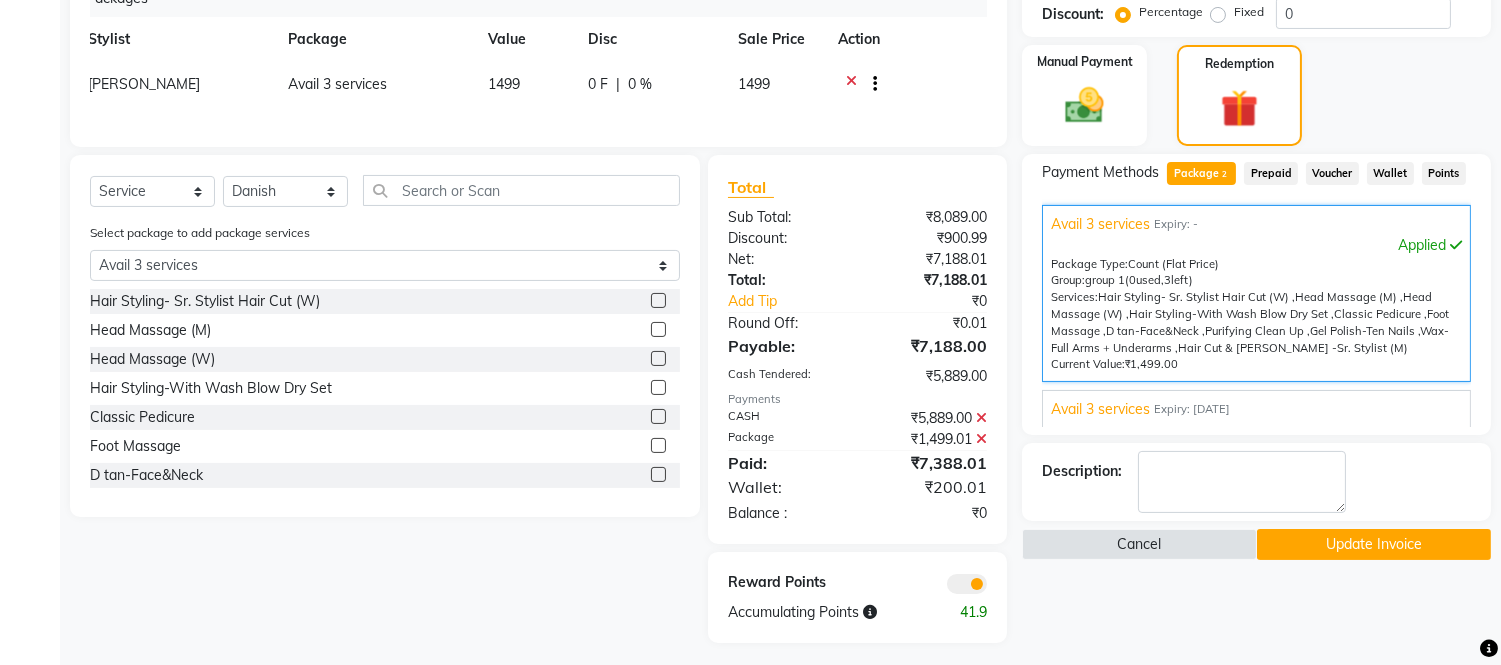 scroll, scrollTop: 628, scrollLeft: 0, axis: vertical 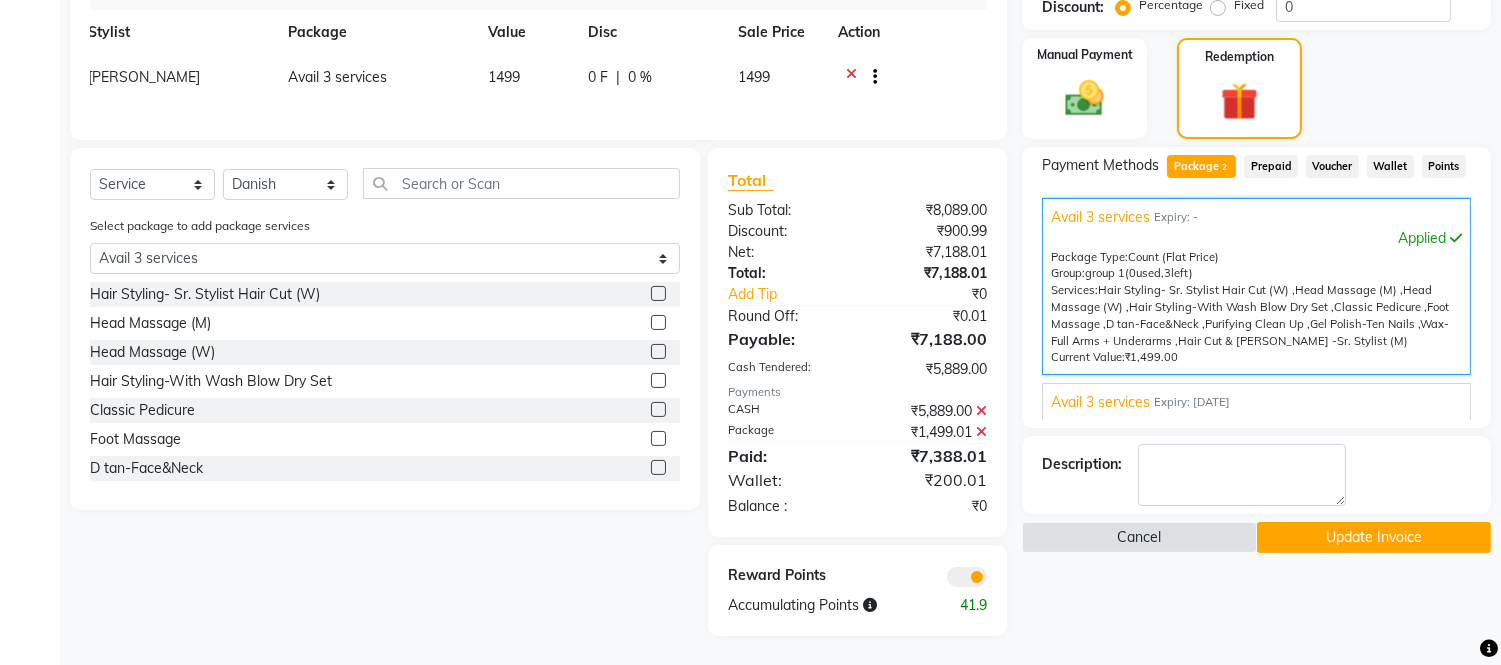 click on "Update Invoice" 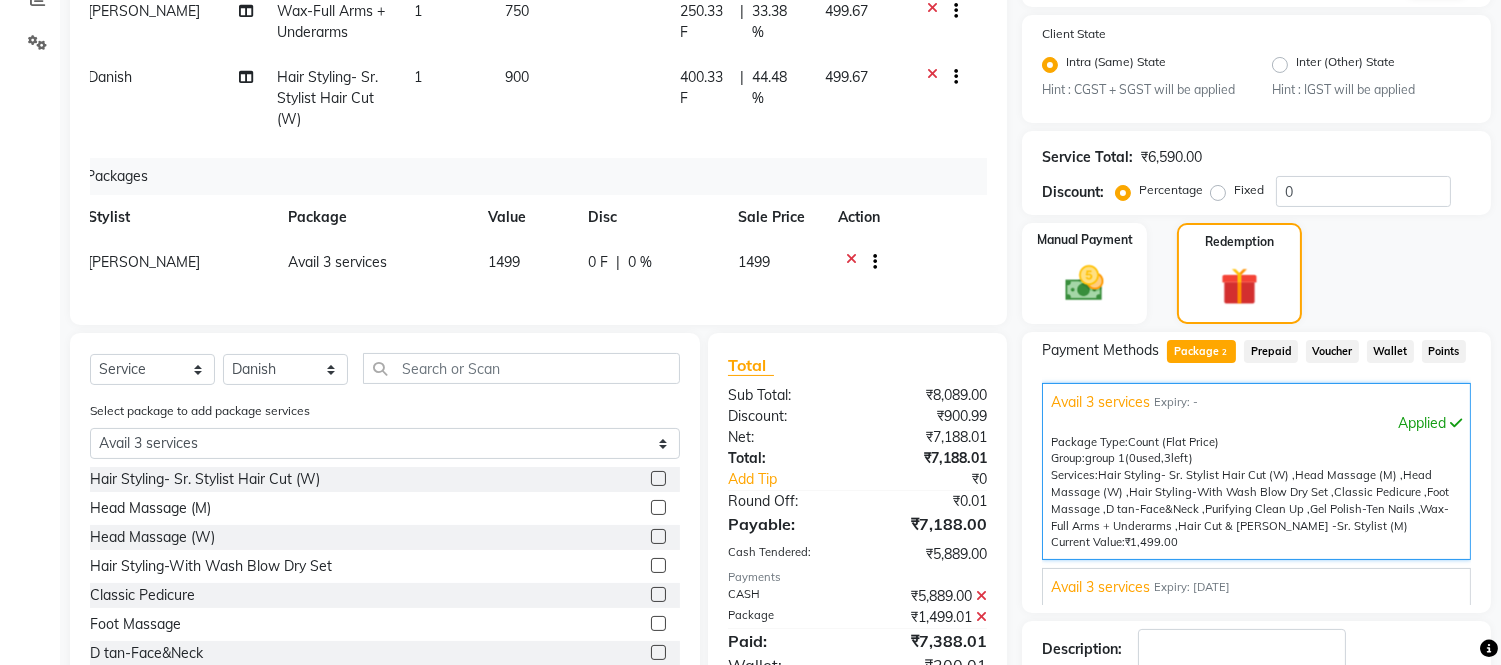 click on "Wallet" 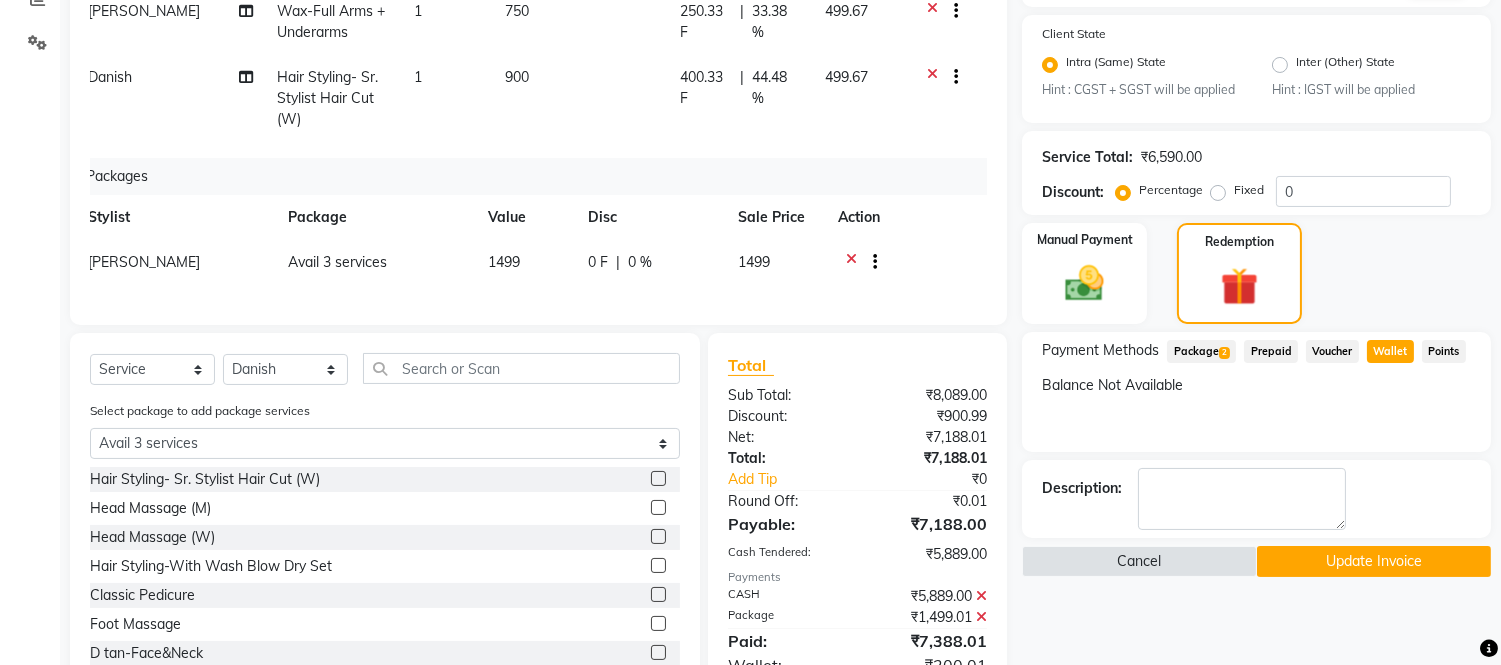 click on "Package  2" 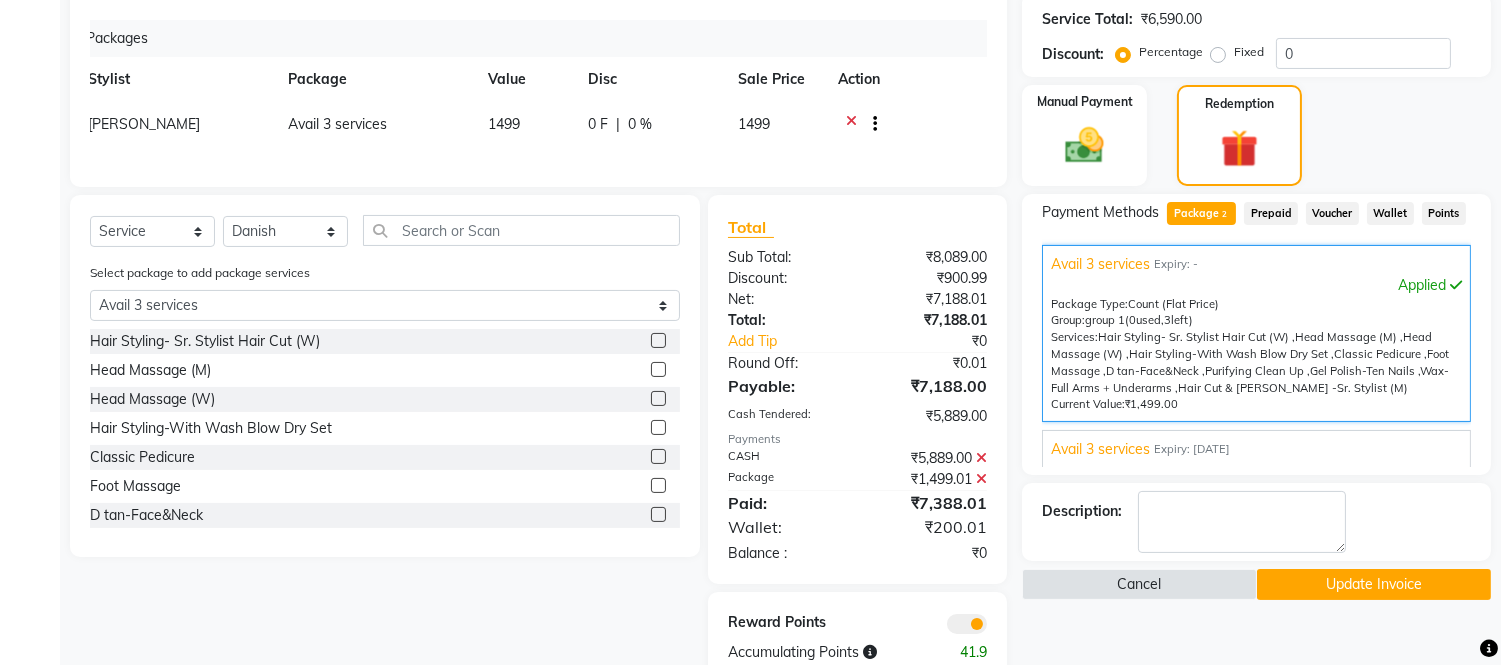 scroll, scrollTop: 628, scrollLeft: 0, axis: vertical 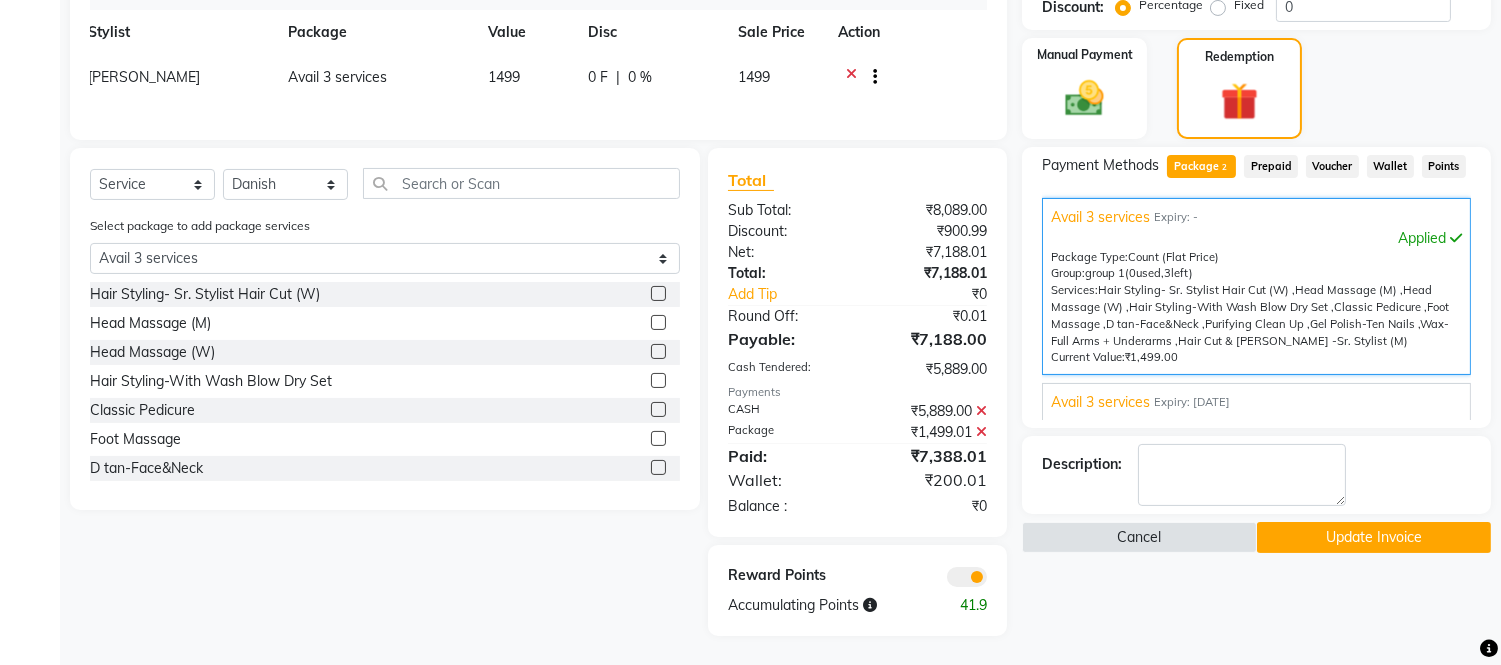 click 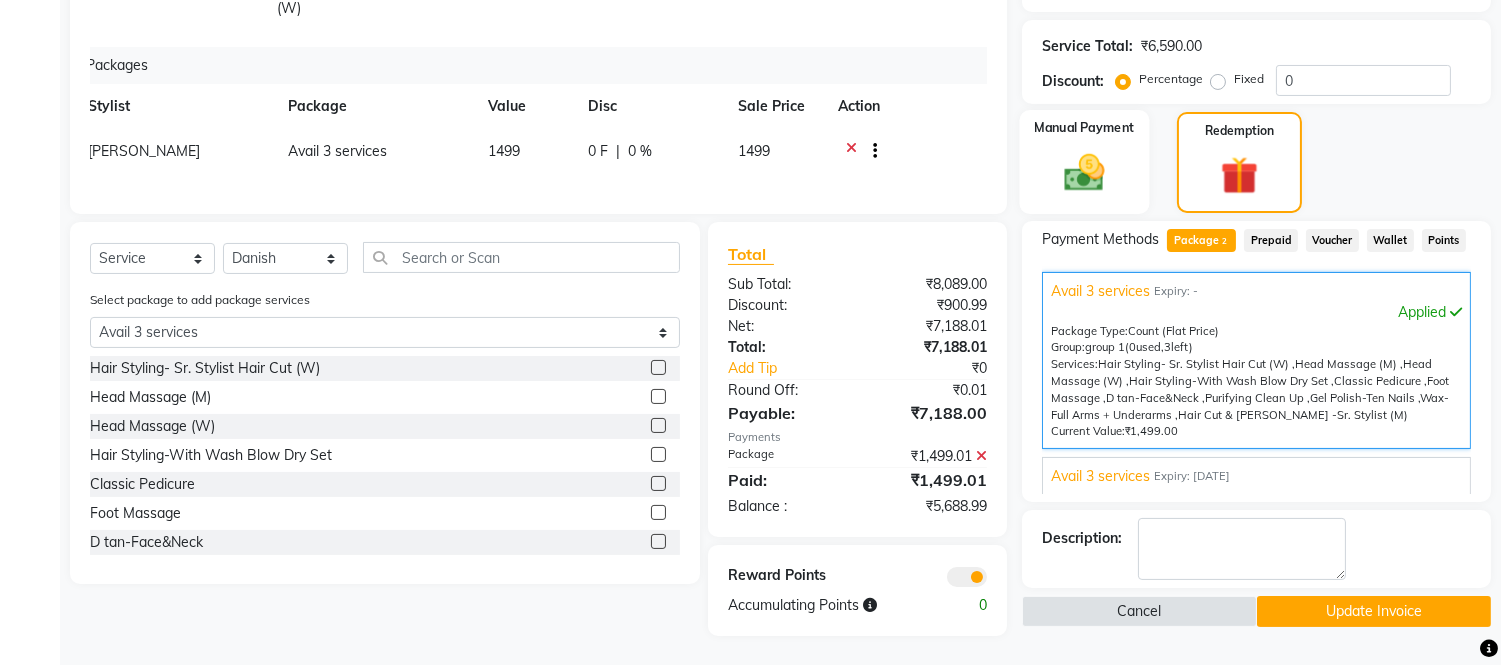 click 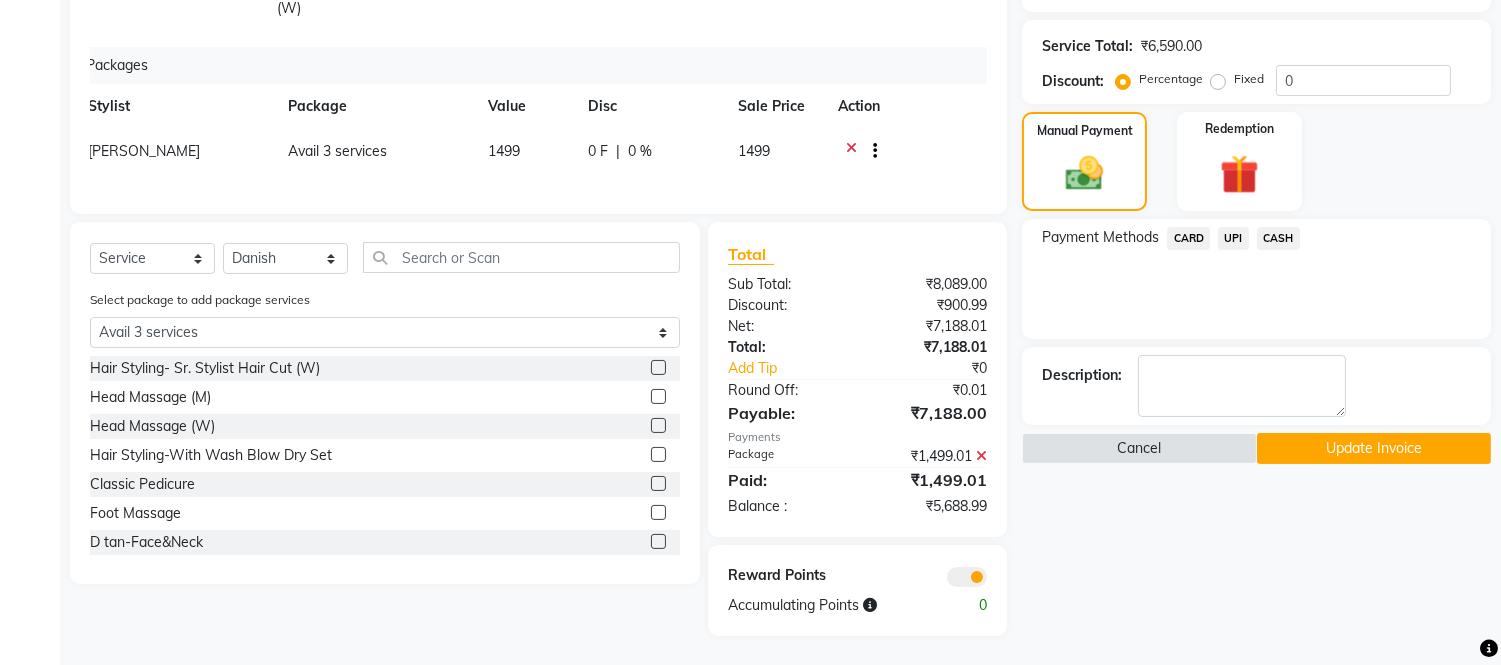 click on "CASH" 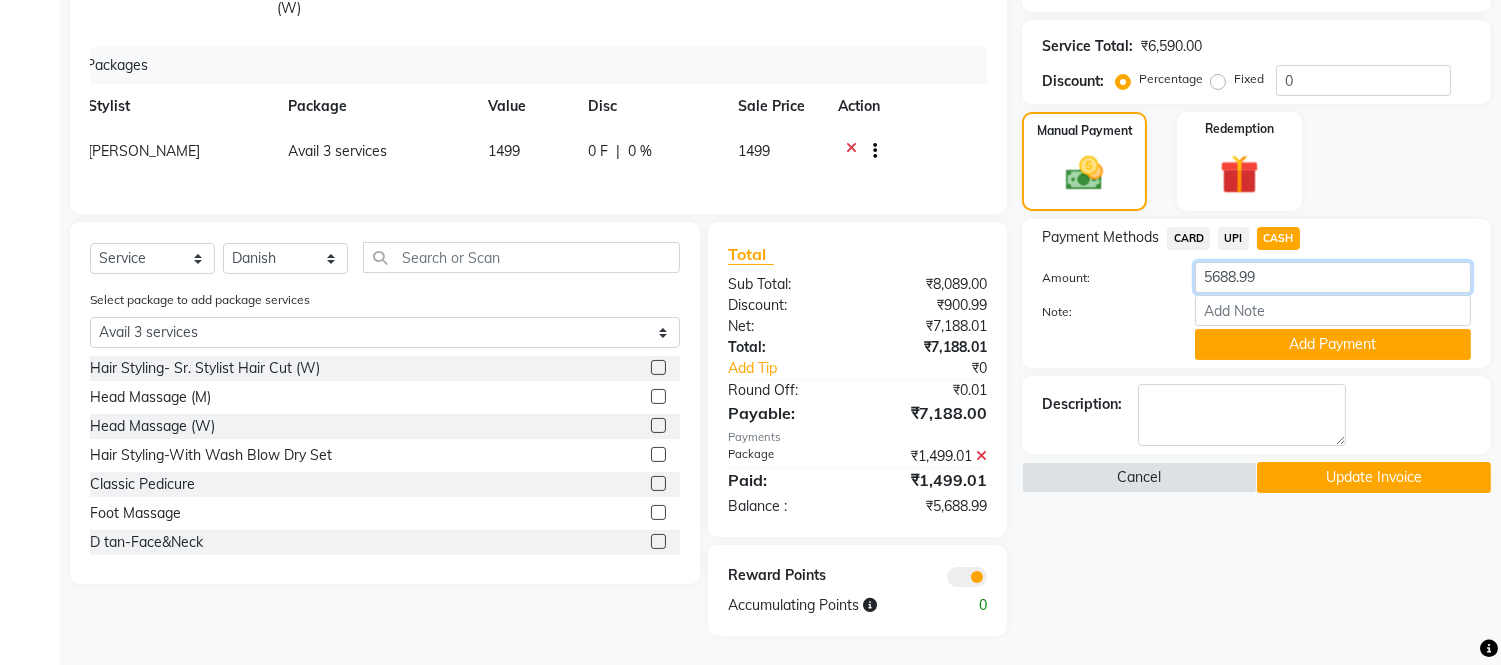 click on "5688.99" 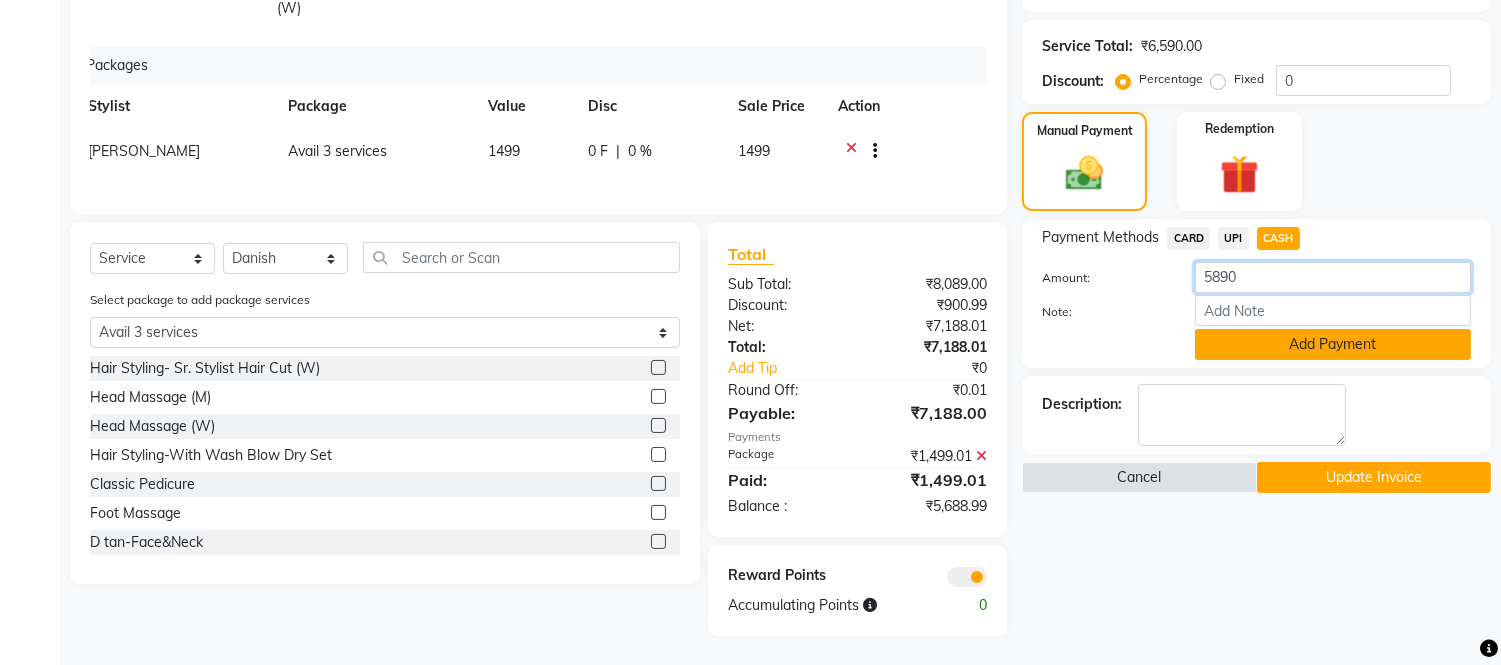 type on "5890" 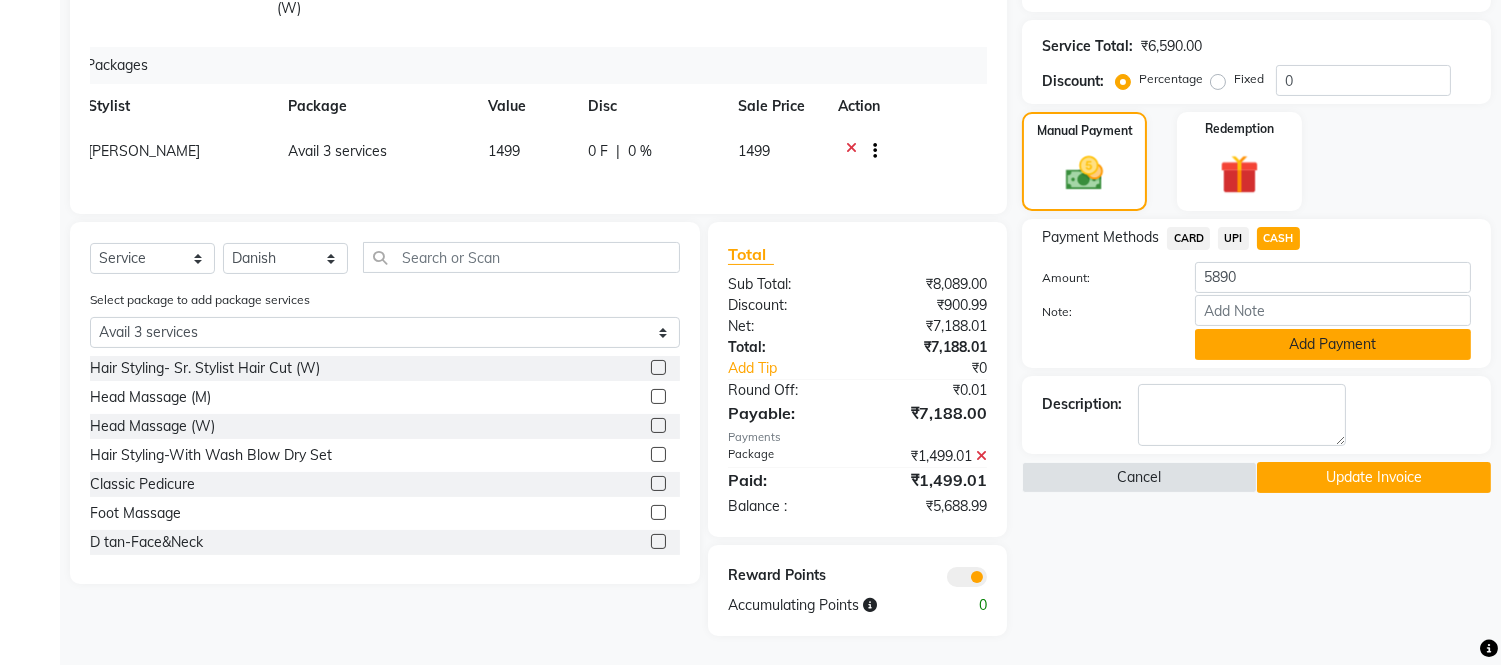 click on "Add Payment" 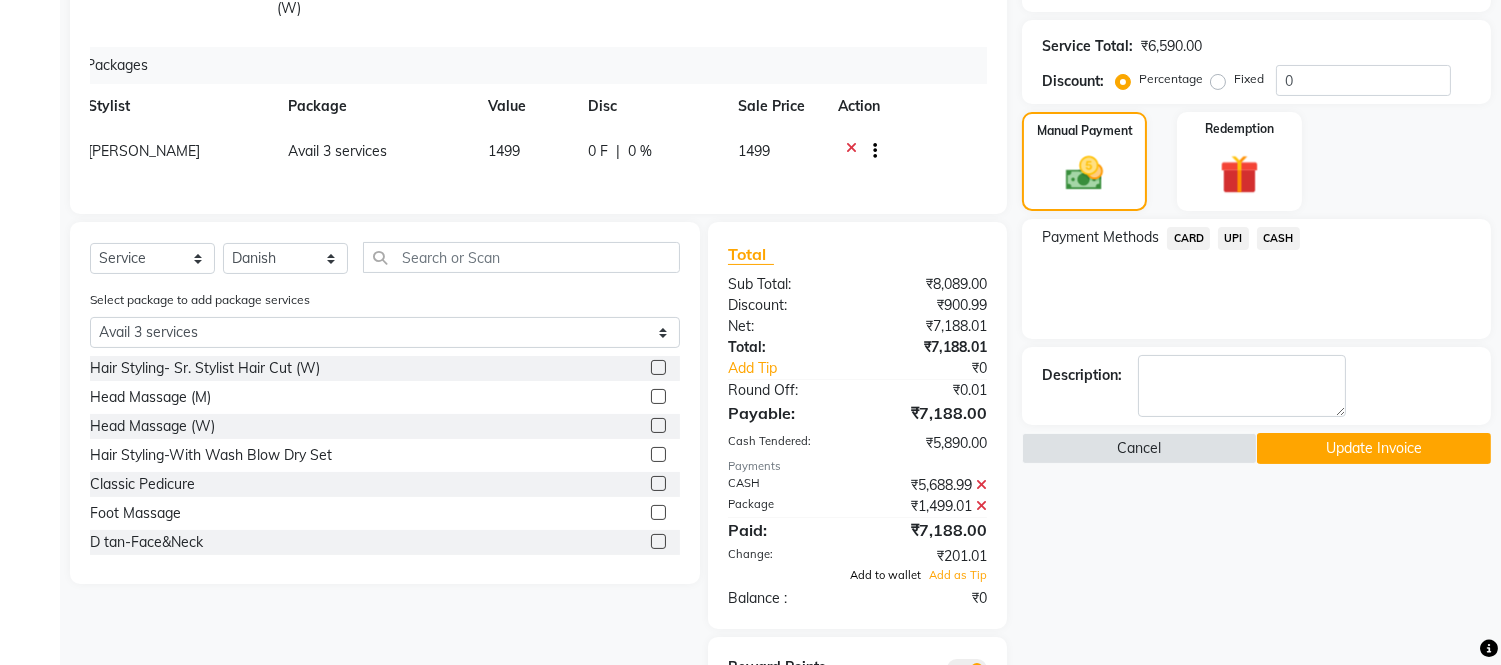 click on "Add to wallet" 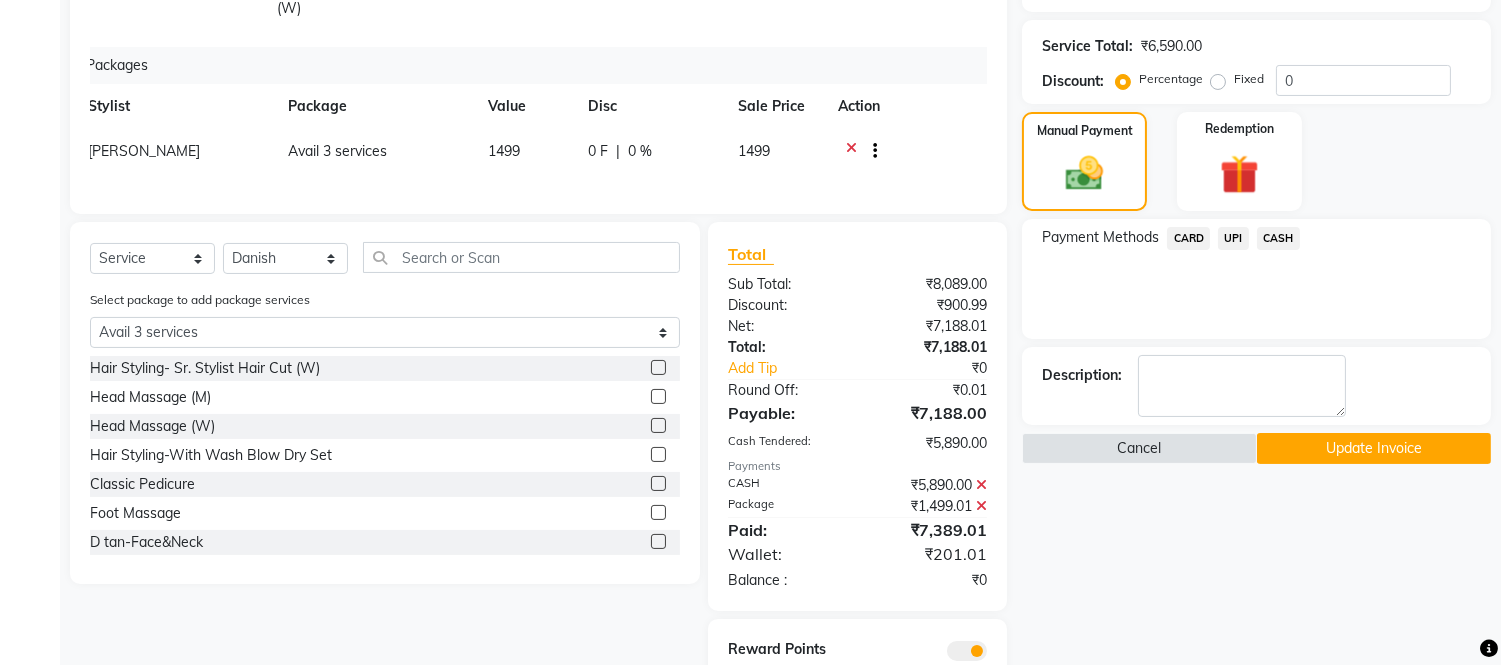 click on "Update Invoice" 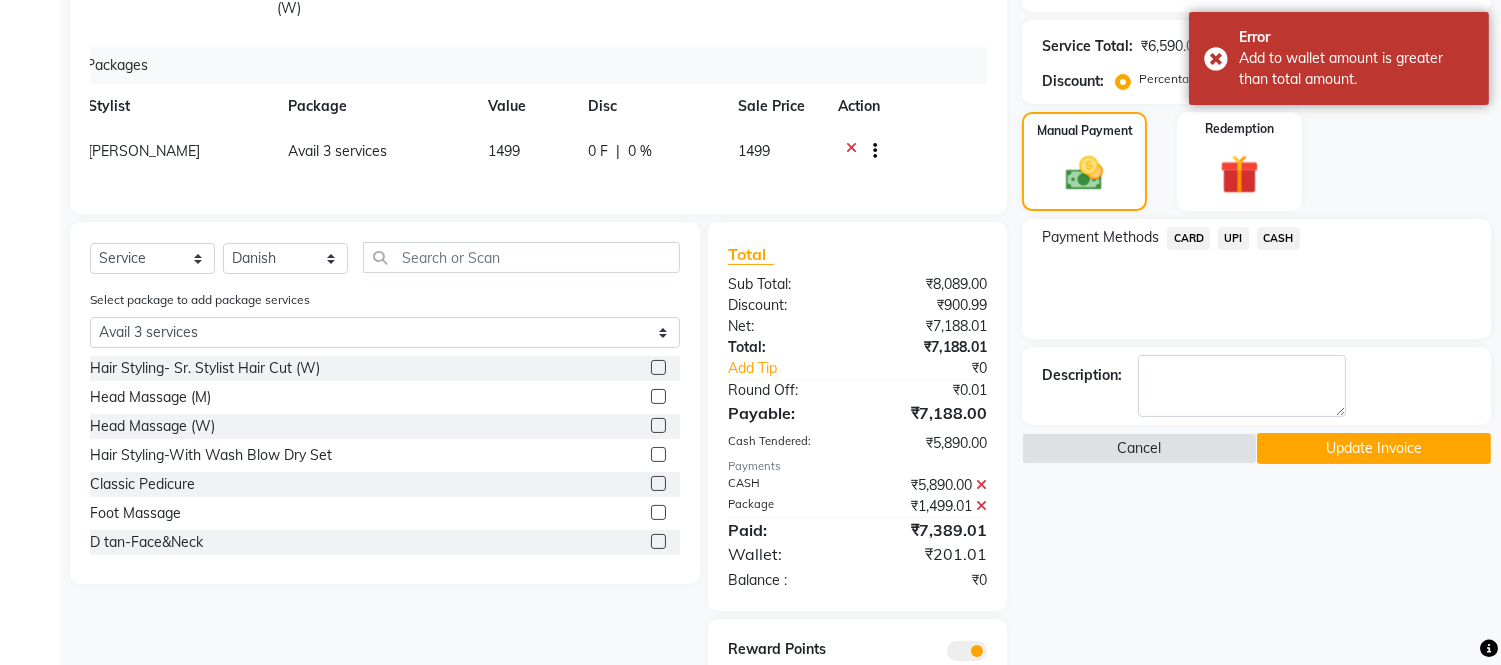 click 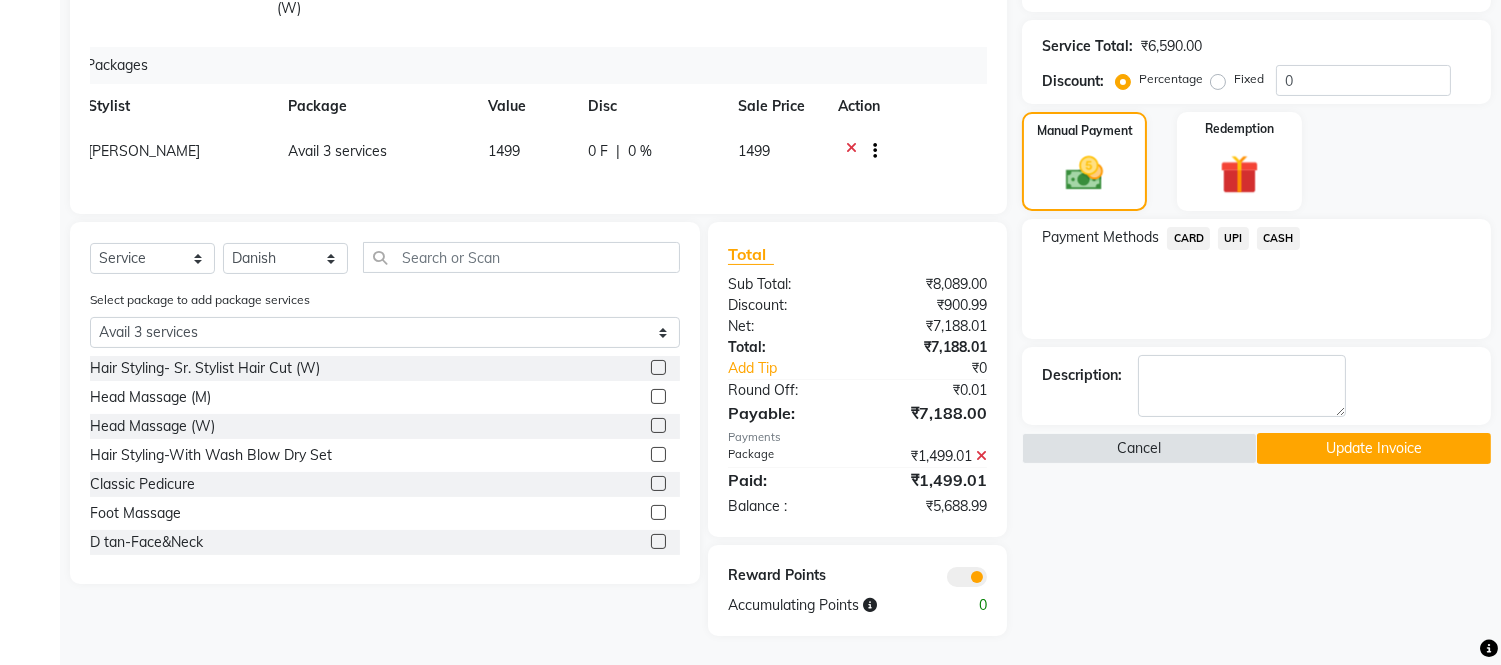 click on "CASH" 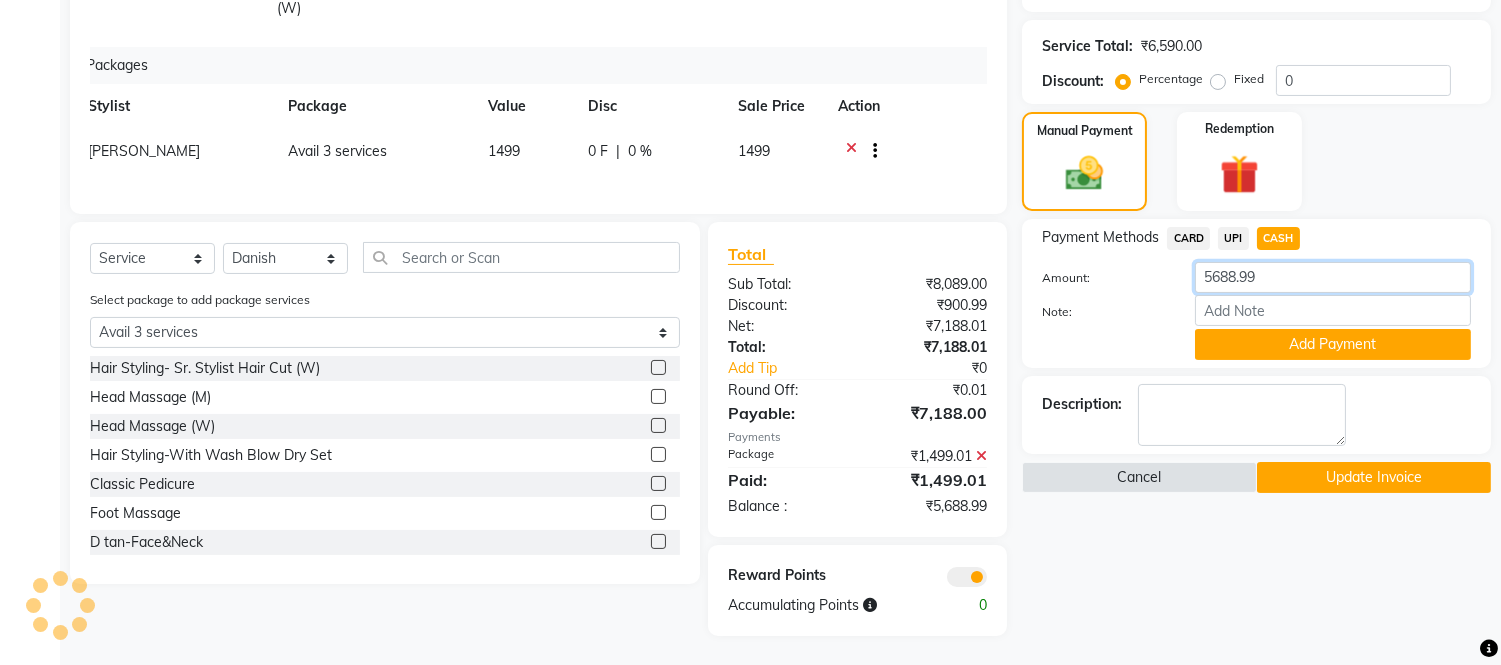 click on "5688.99" 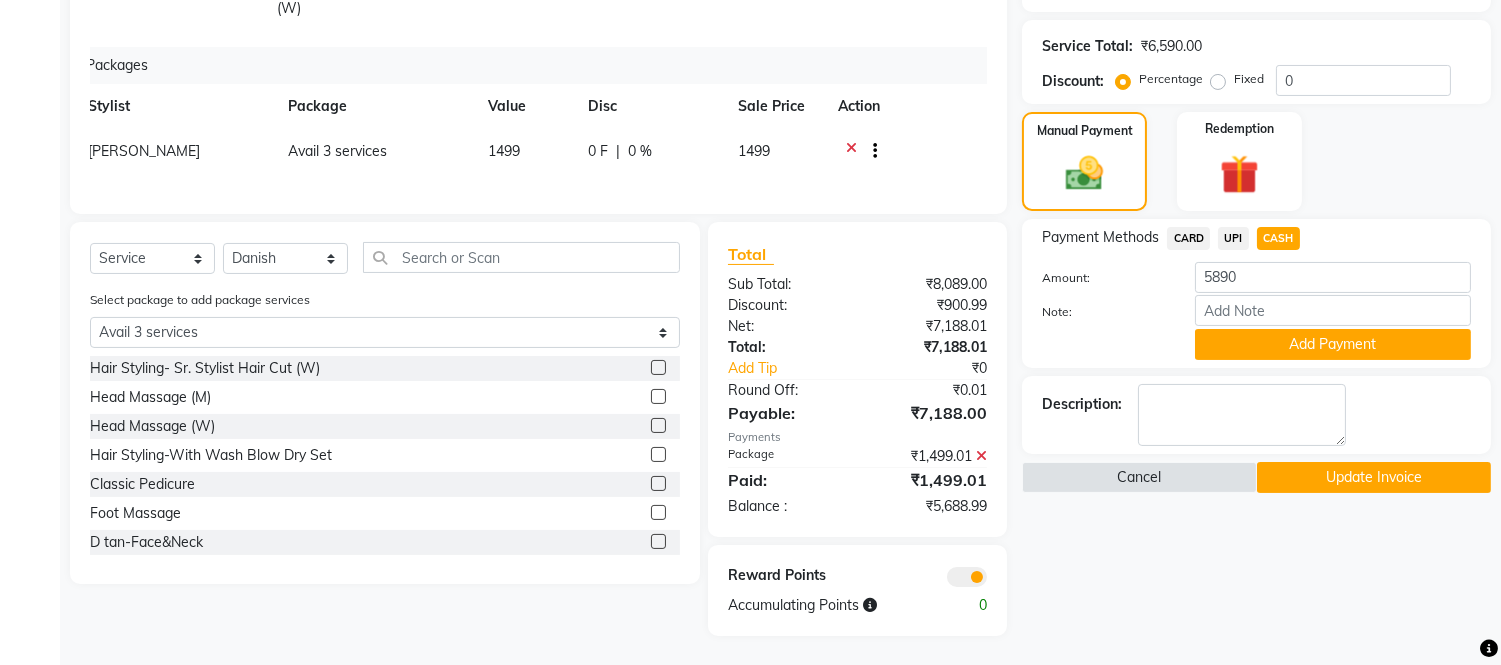 click on "Payment Methods  CARD   UPI   CASH  Amount: 5890 Note: Add Payment" 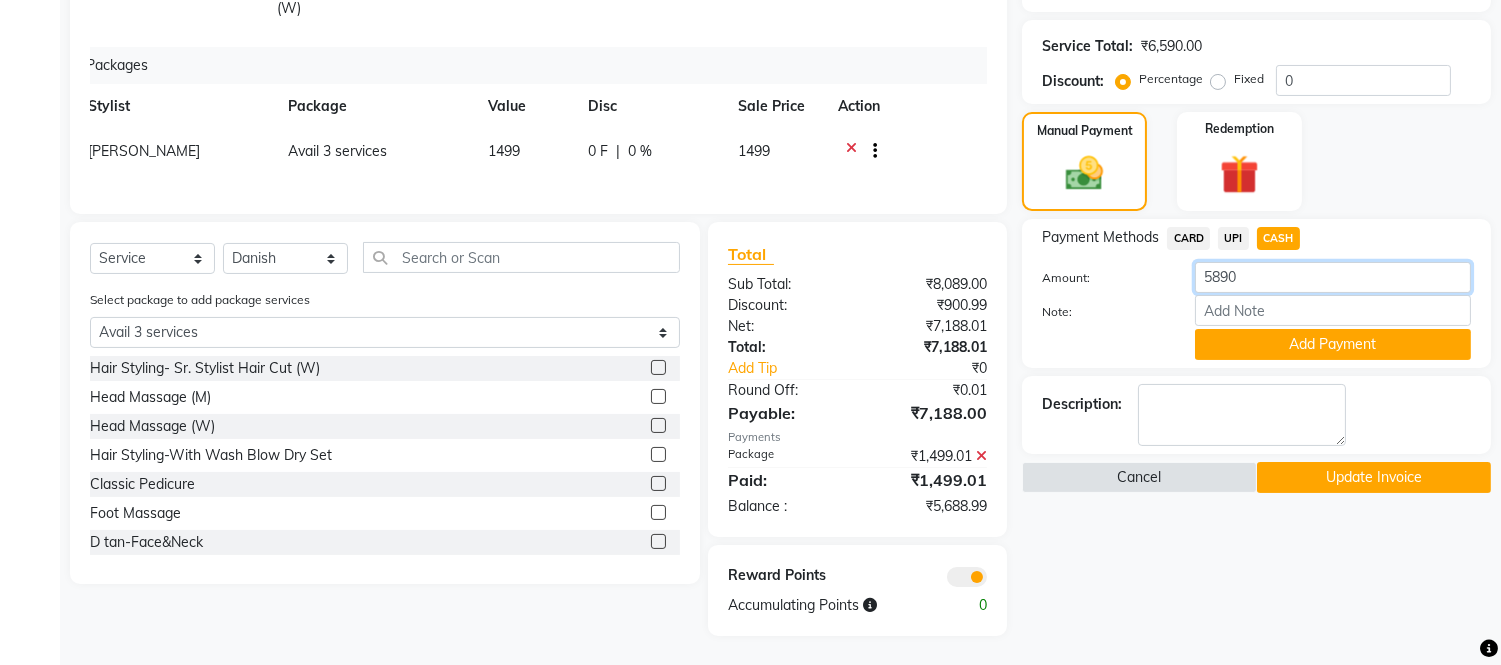 click on "5890" 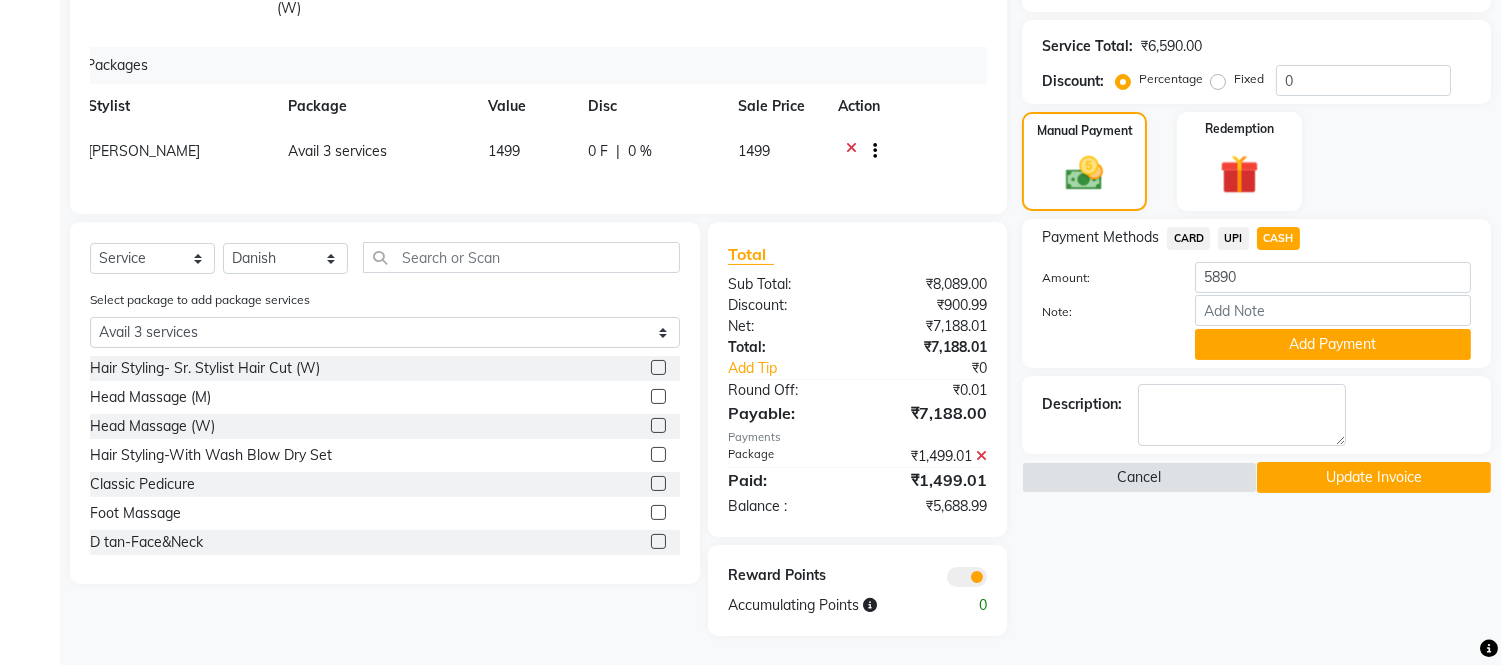 click on "Name: Sandeep  Membership:  No Active Membership  Total Visits:  4 Card on file:  0 Last Visit:   [DATE] Points:   43.9  Packages Apply Discount Select  Loyalty → Loyality level 1  Coupon Code Apply Client State Intra (Same) State Hint : CGST + SGST will be applied Inter (Other) State Hint : IGST will be applied Service Total:  ₹6,590.00  Discount:  Percentage   Fixed  0 Manual Payment Redemption Payment Methods  CARD   UPI   CASH  Amount: 5890 Note: Add Payment Description:                   Cancel   Update Invoice" 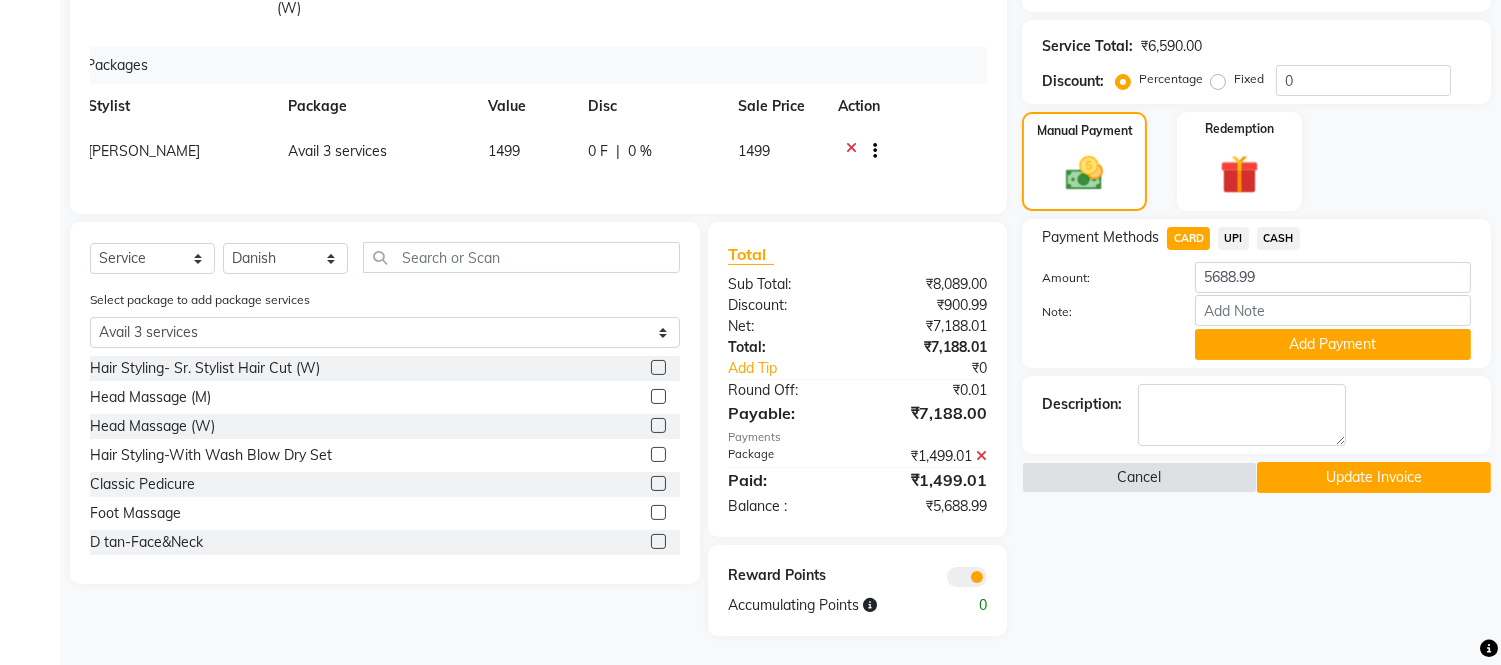 click on "CASH" 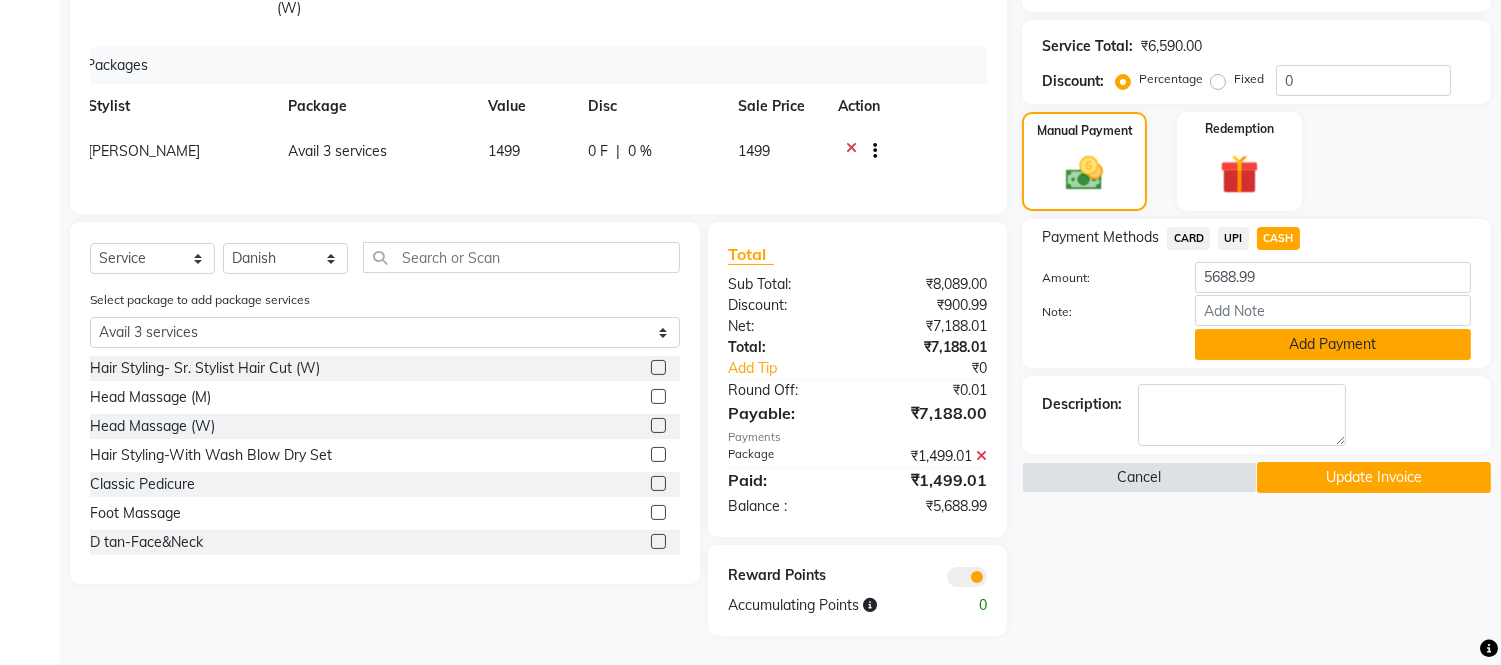 click on "Add Payment" 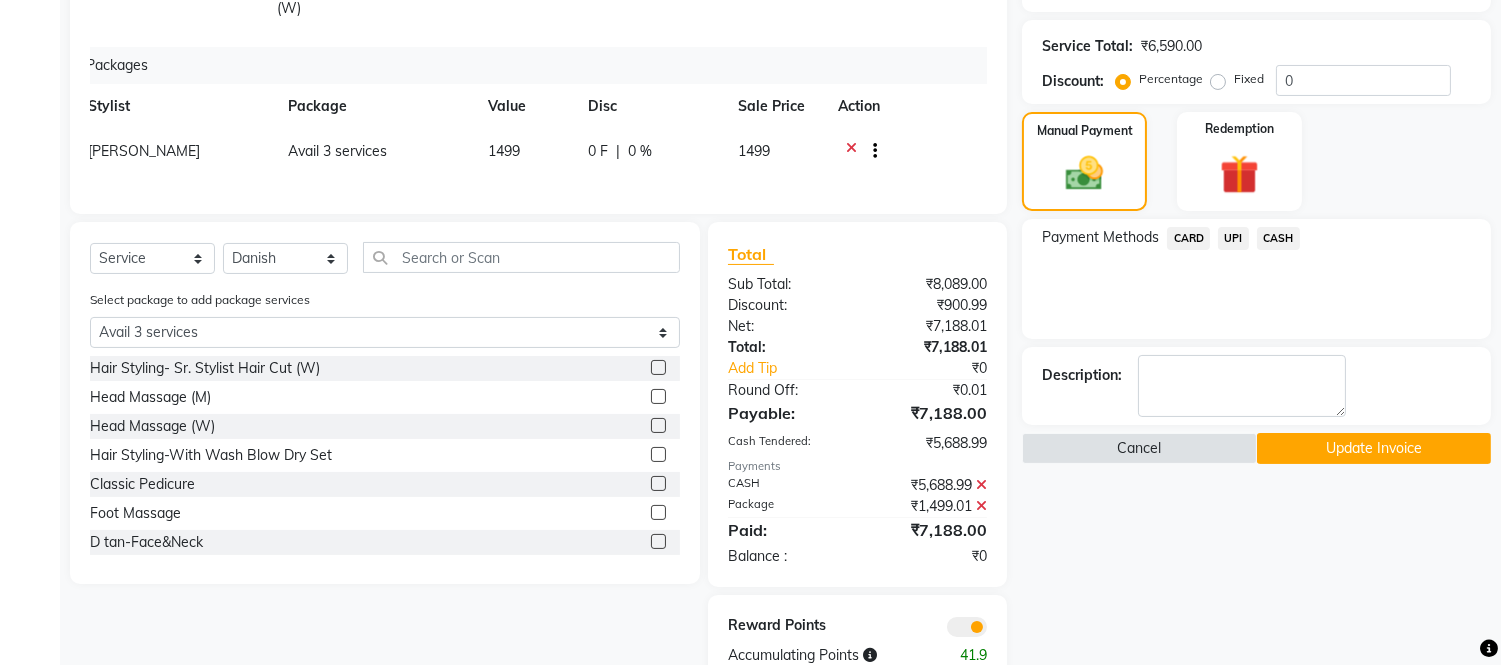 scroll, scrollTop: 604, scrollLeft: 0, axis: vertical 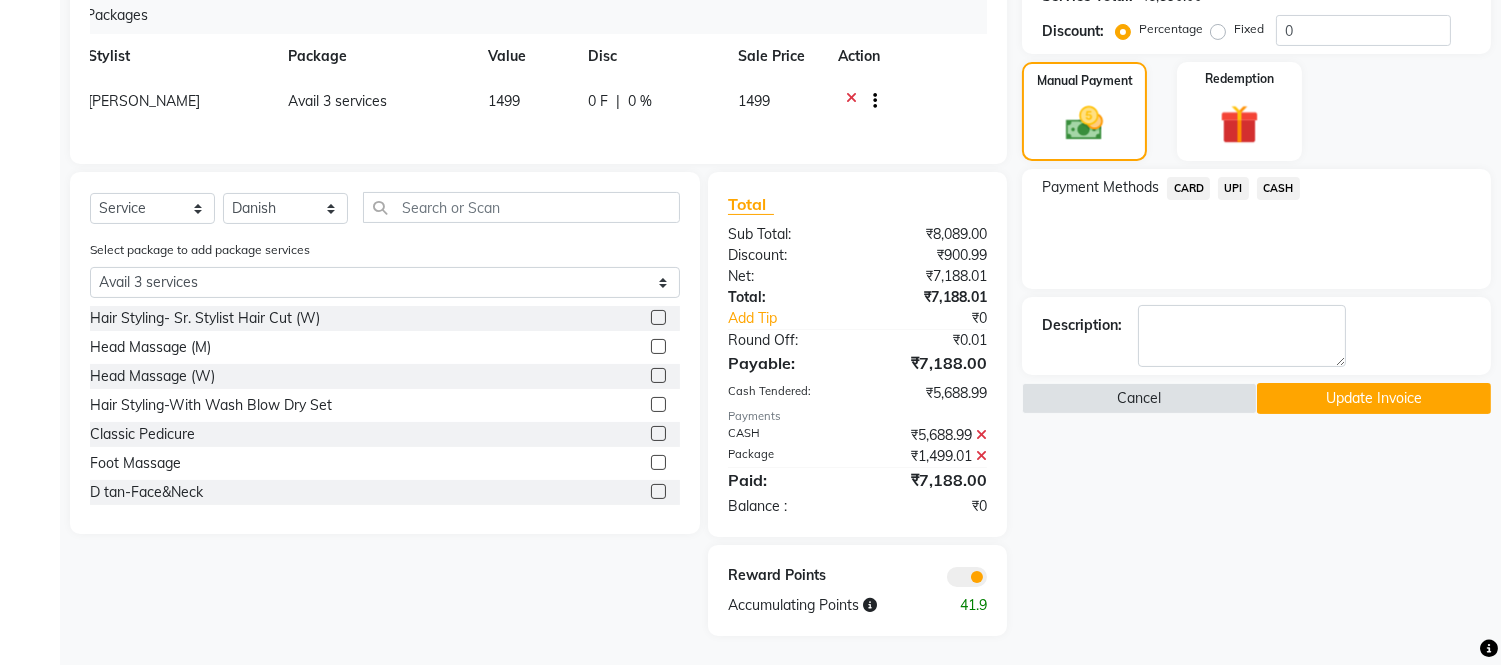 click on "Update Invoice" 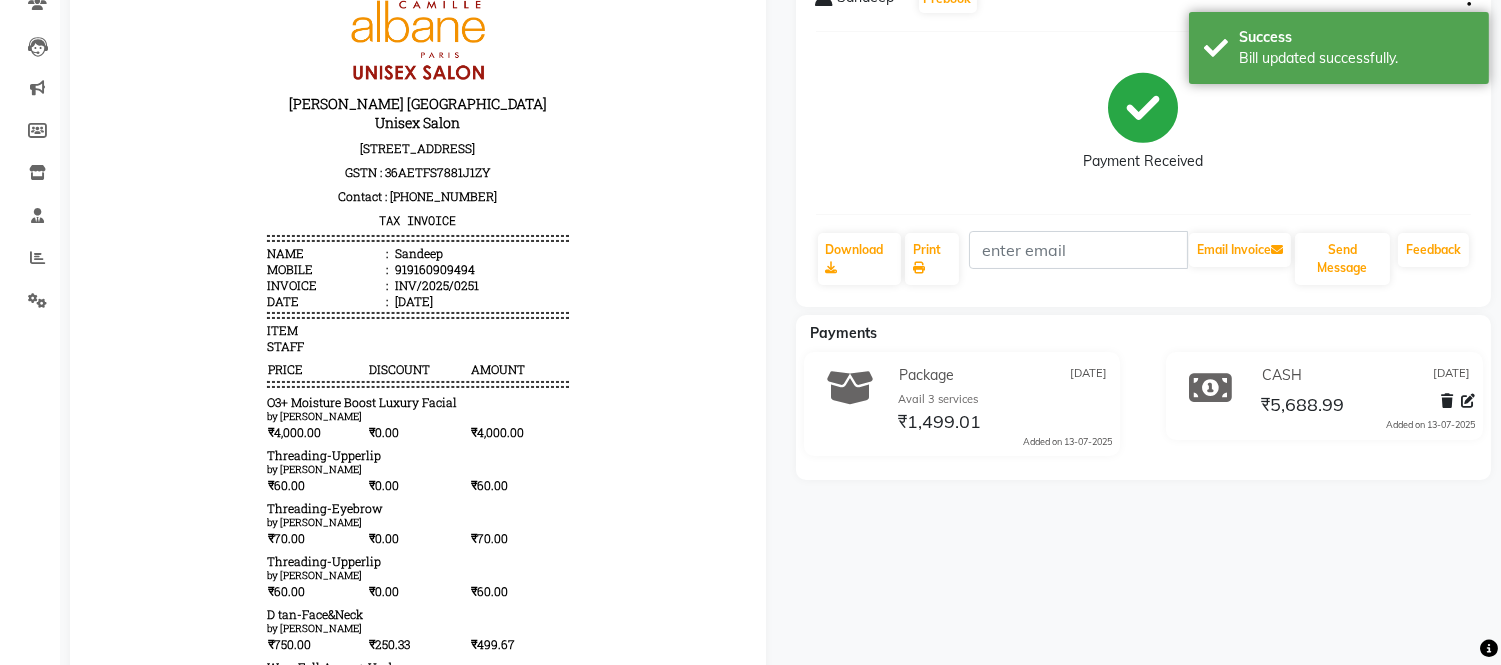 scroll, scrollTop: 0, scrollLeft: 0, axis: both 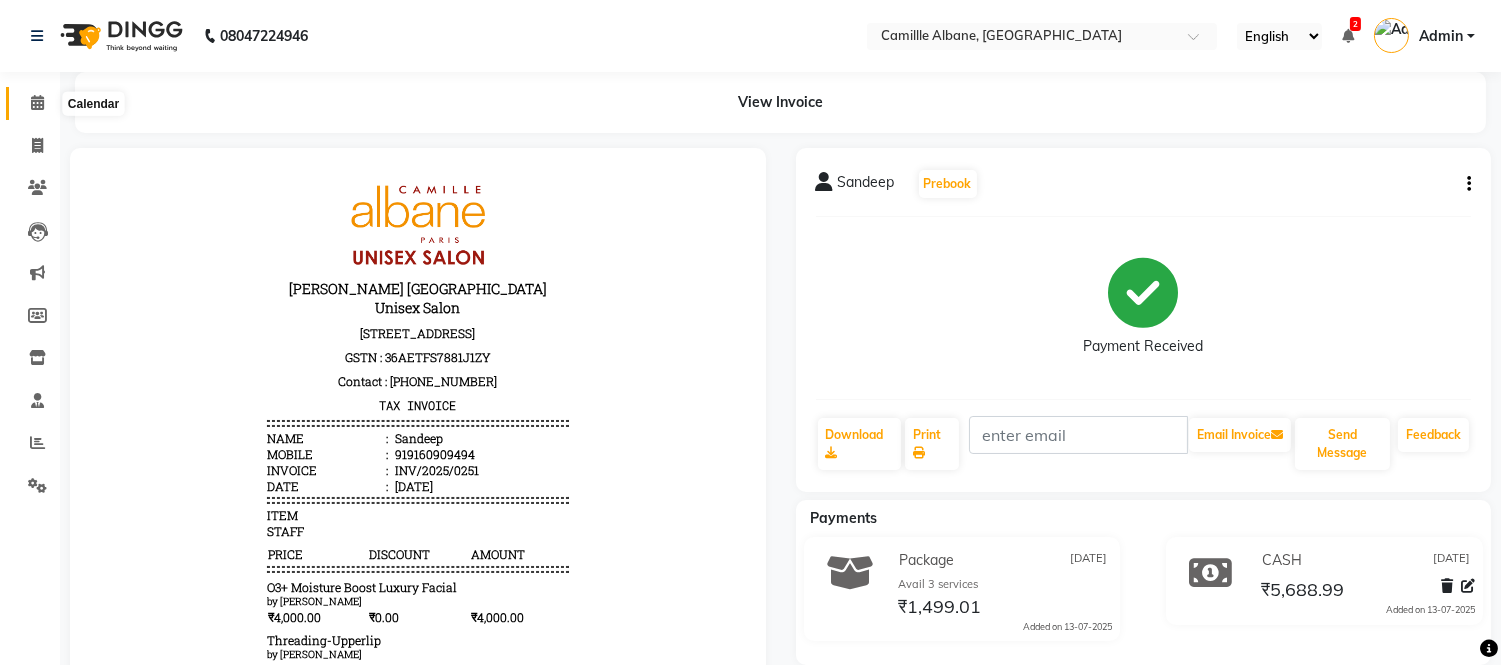 click 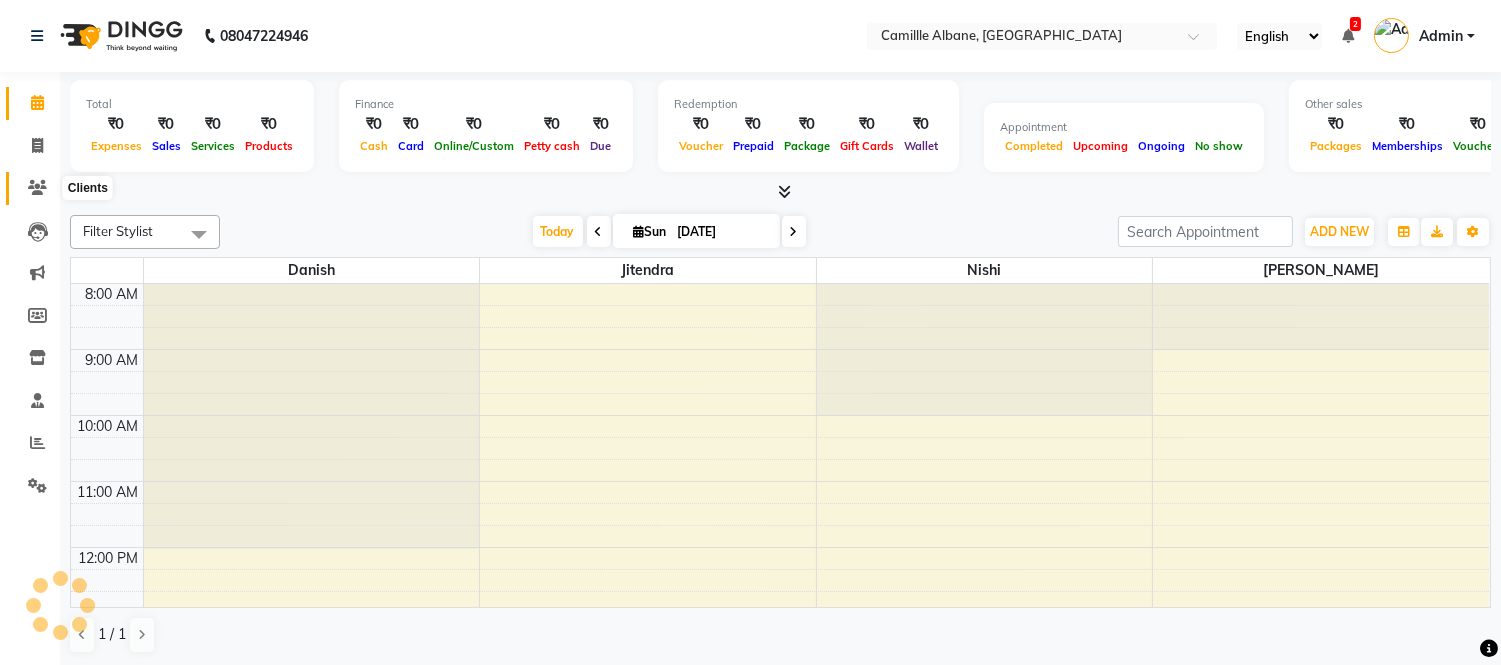 click 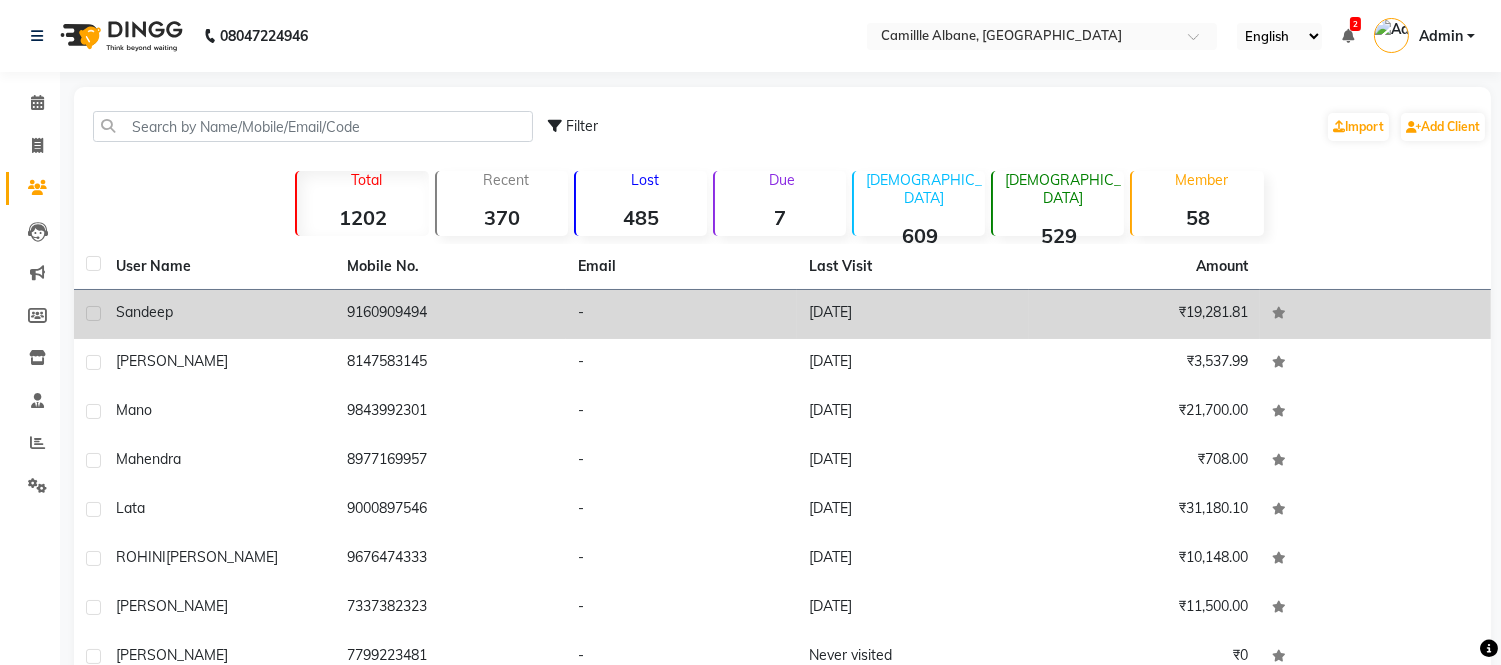 click on "9160909494" 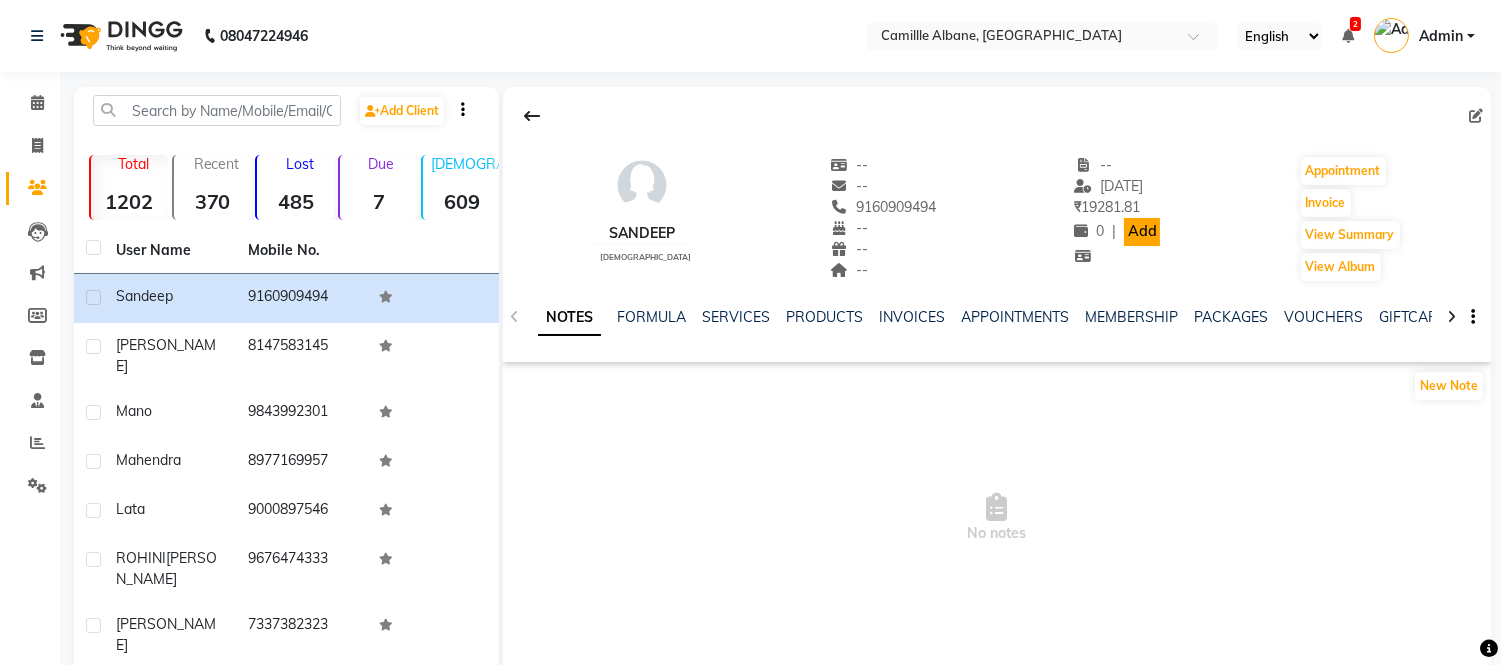 click on "Add" 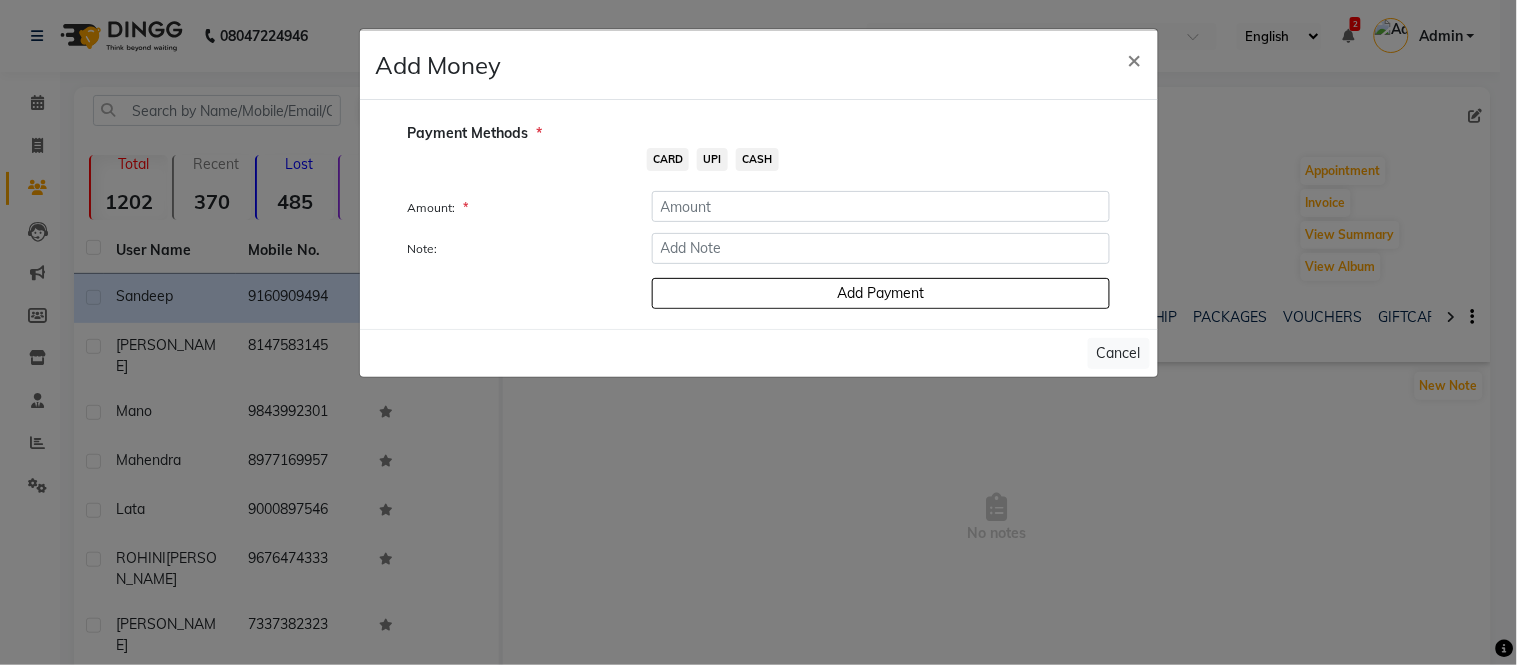 click on "CASH" 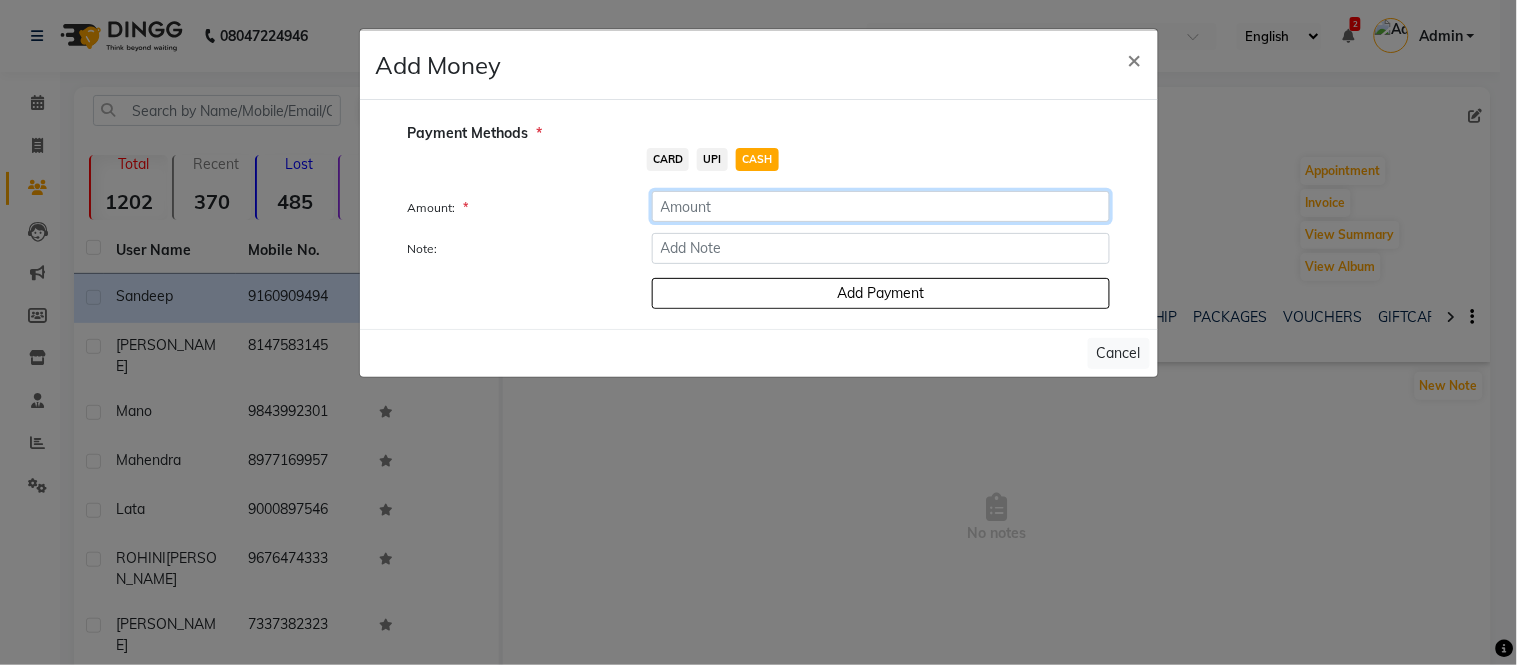 click 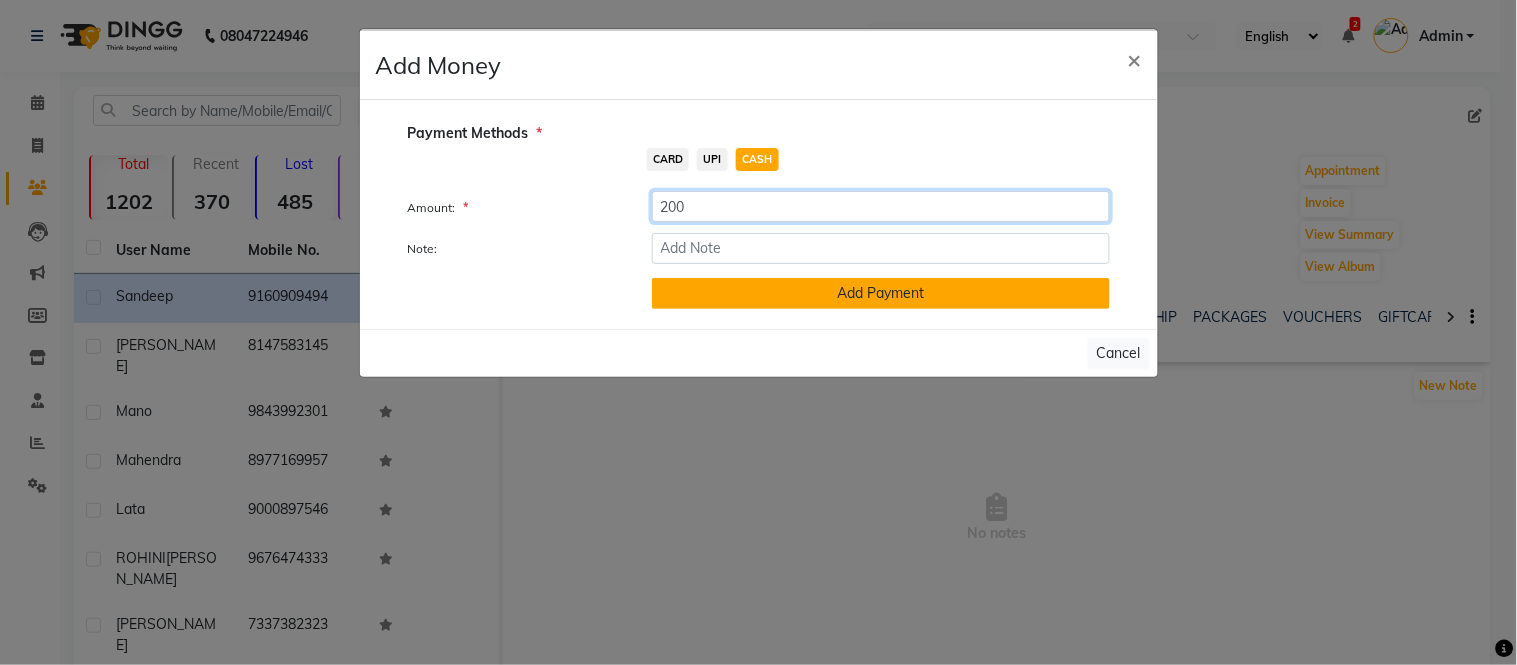 type on "200" 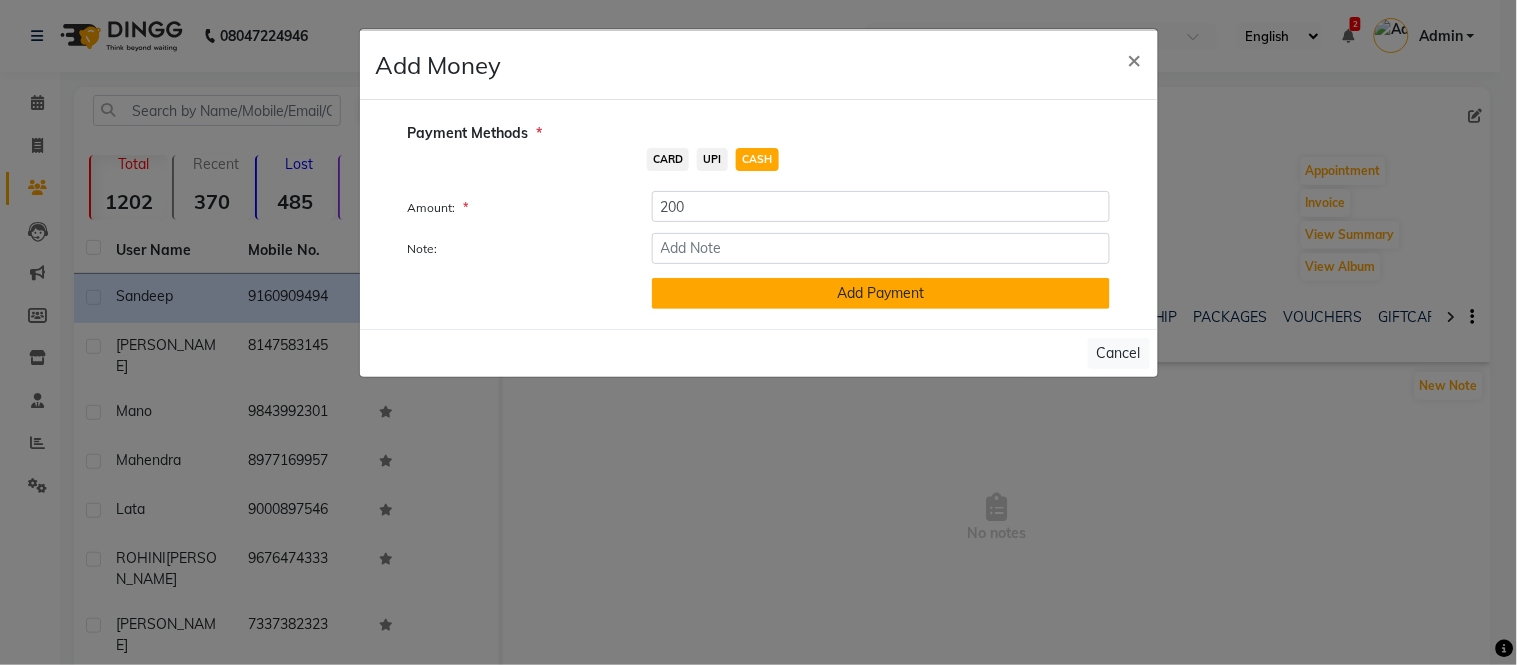click on "Add Payment" 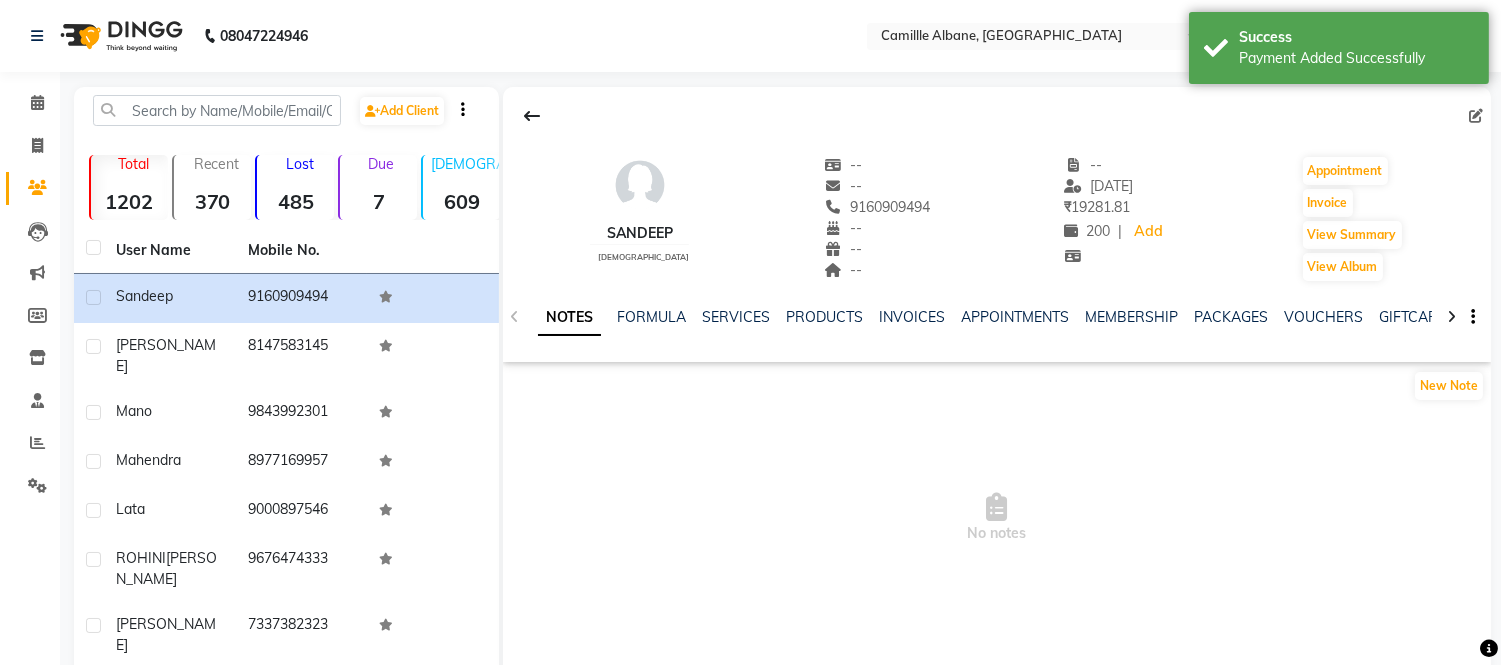 click 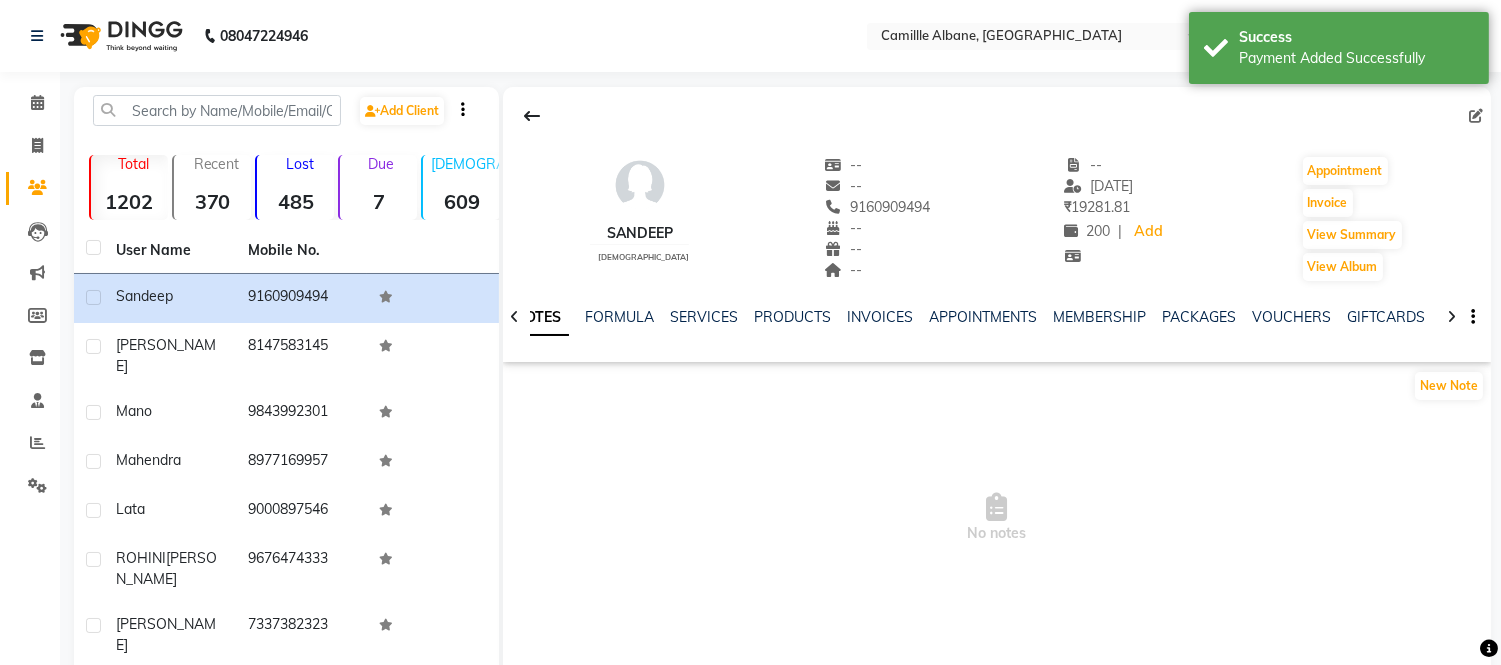 click 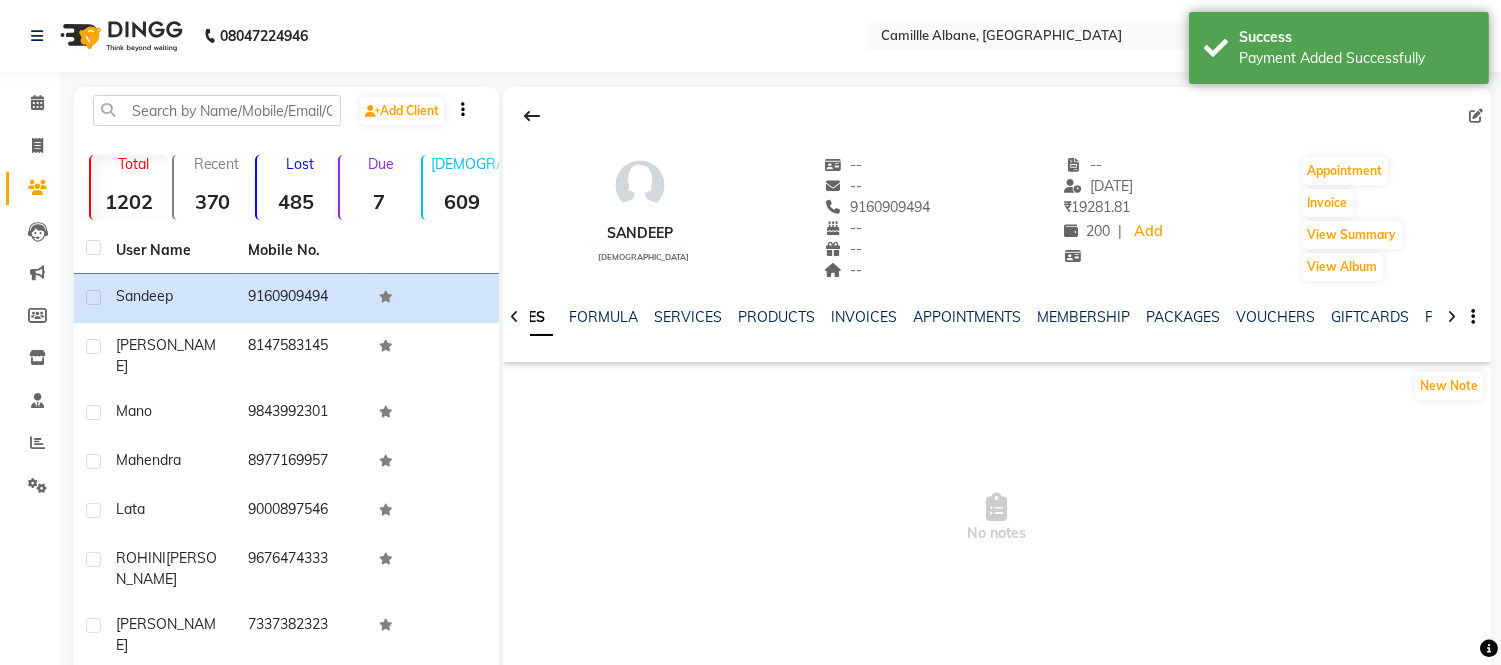 click 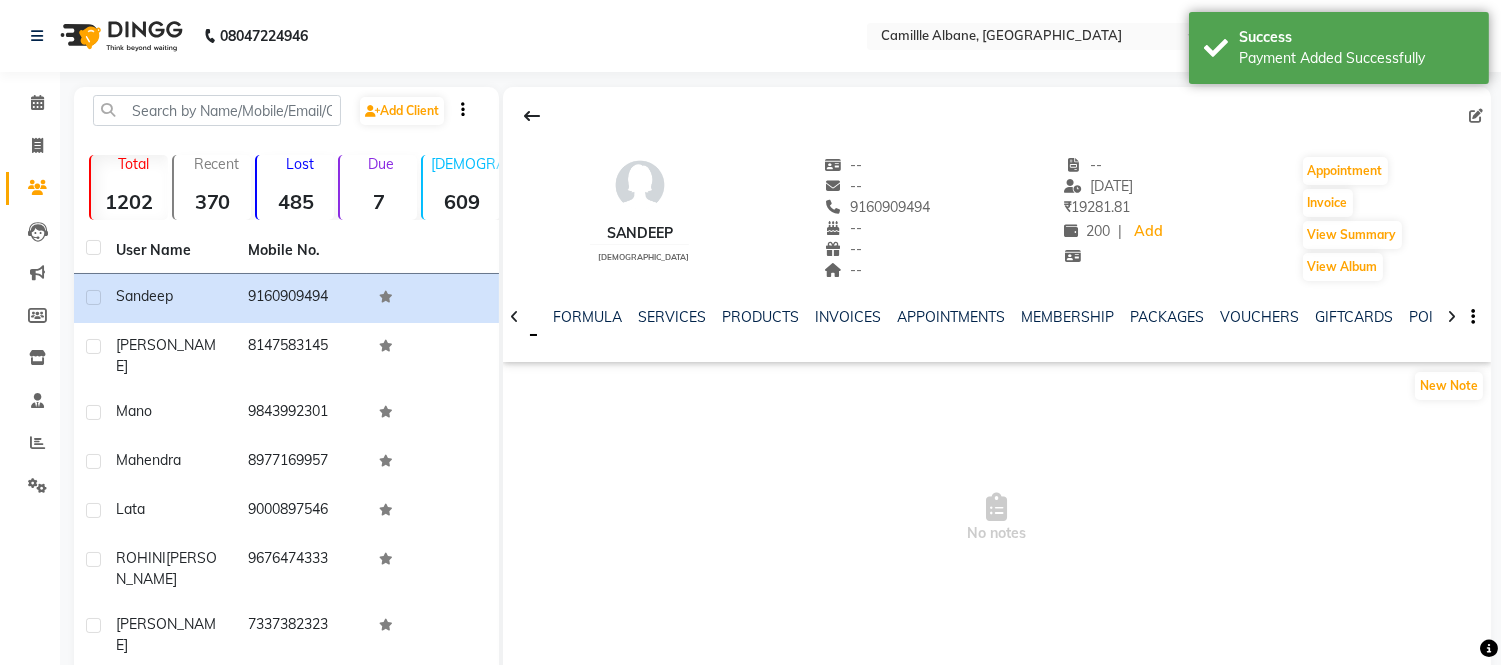 click 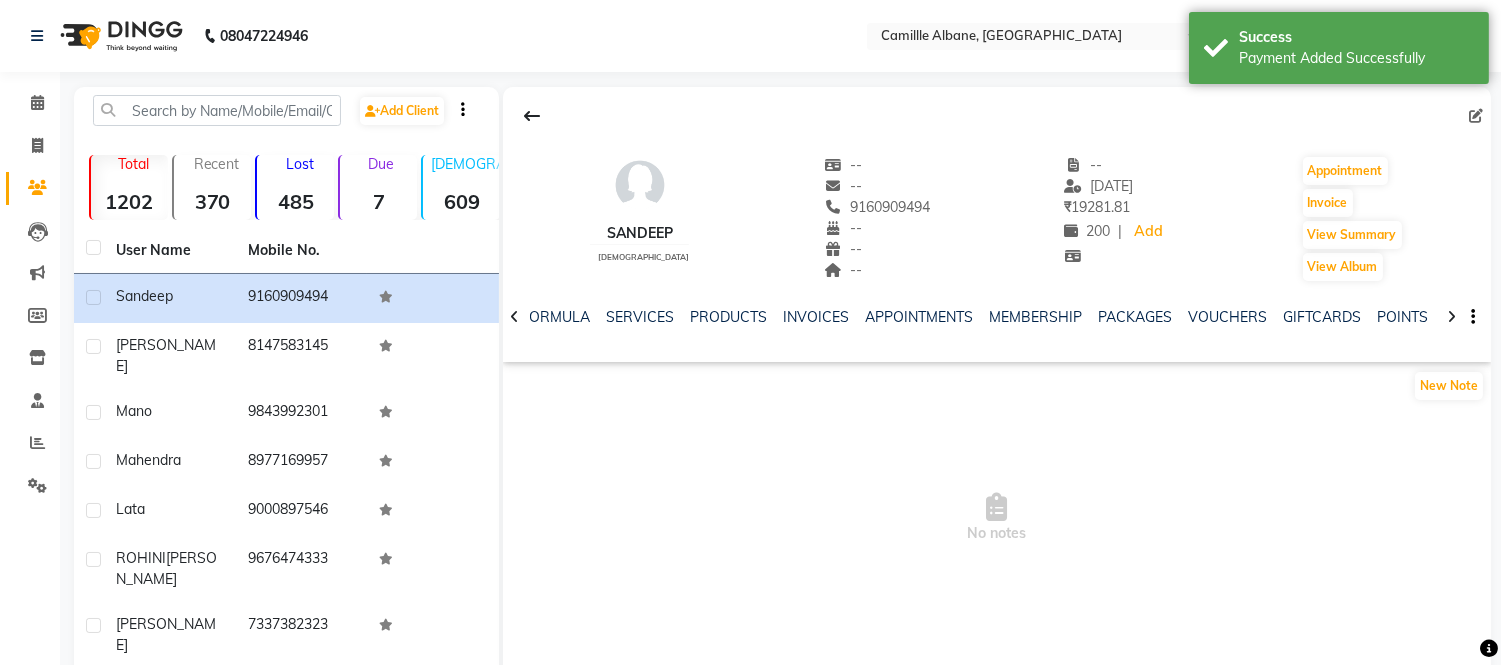 click 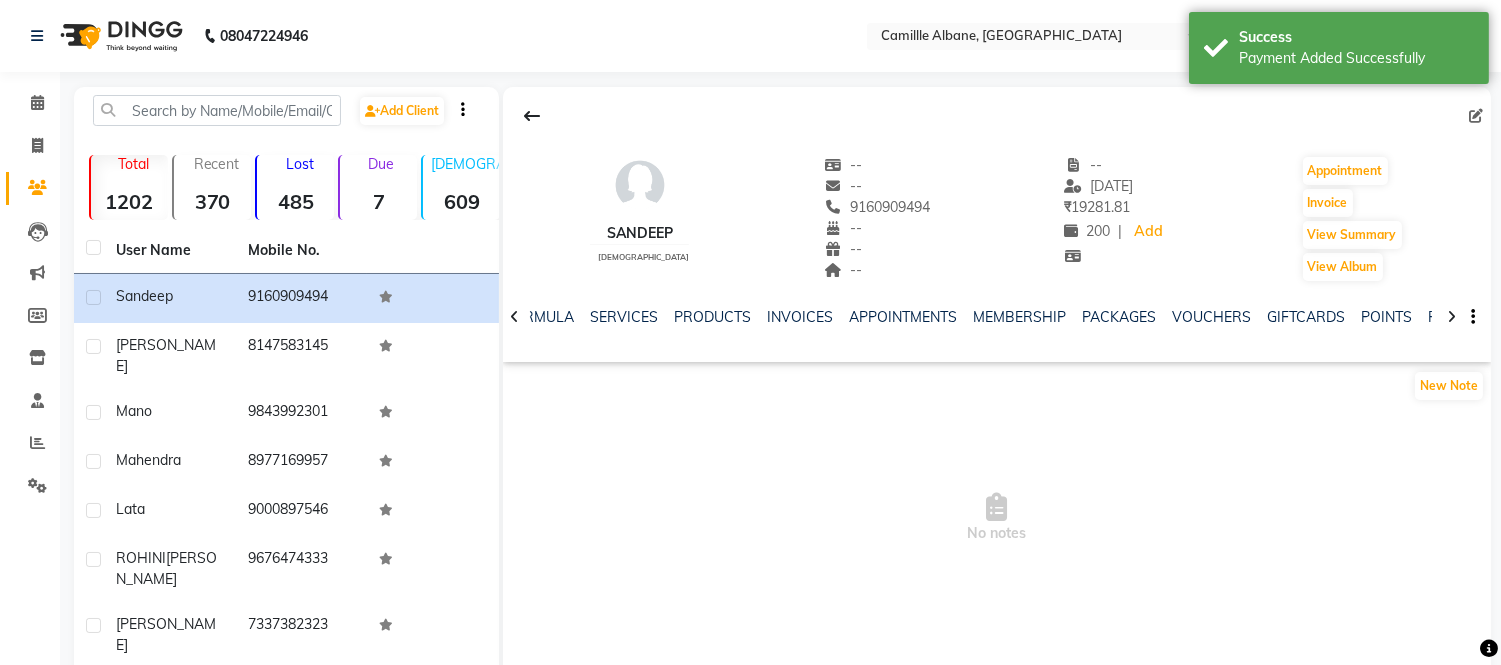 click 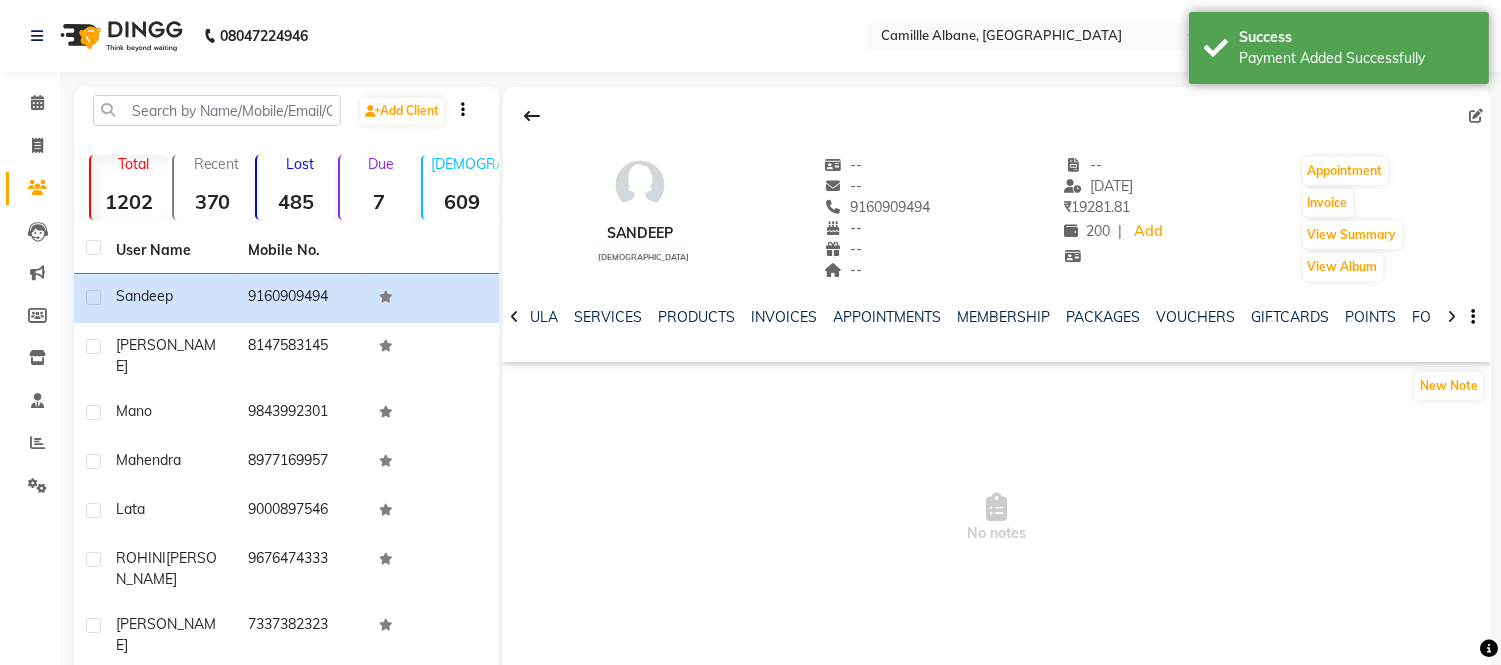 click 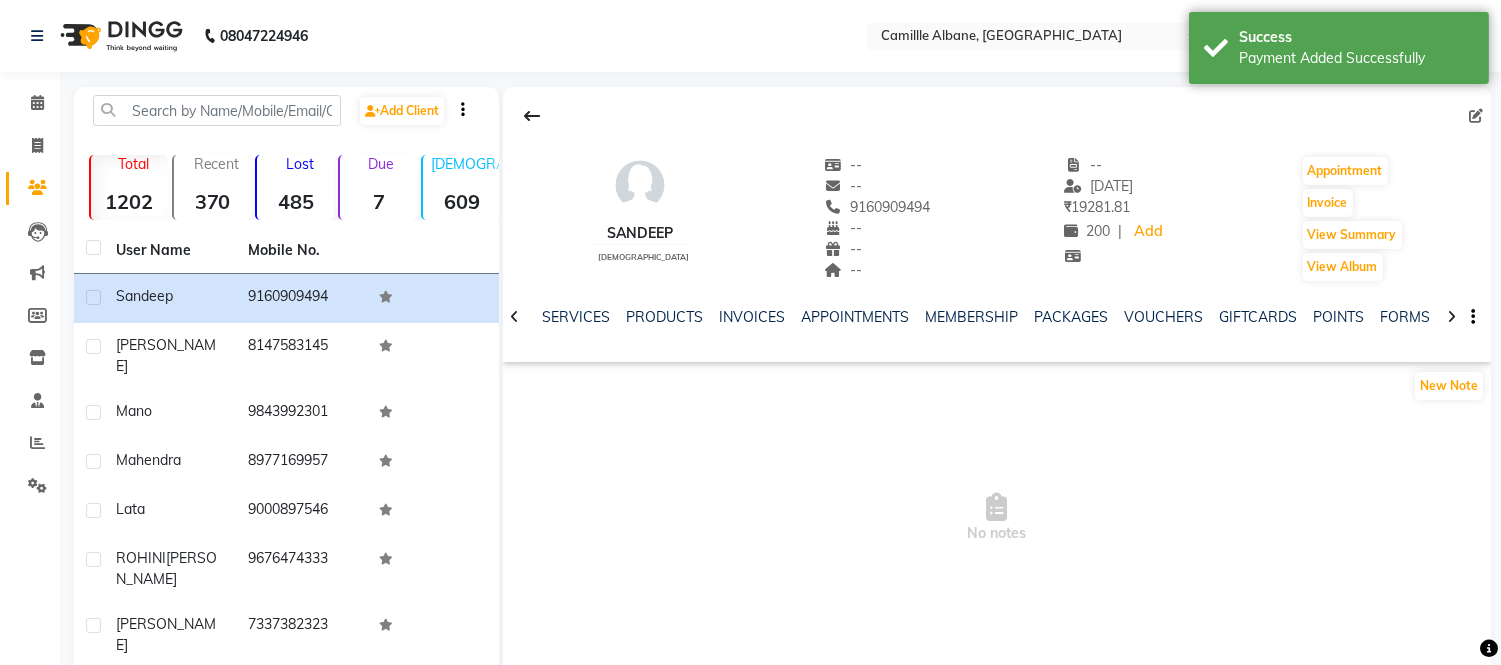 click 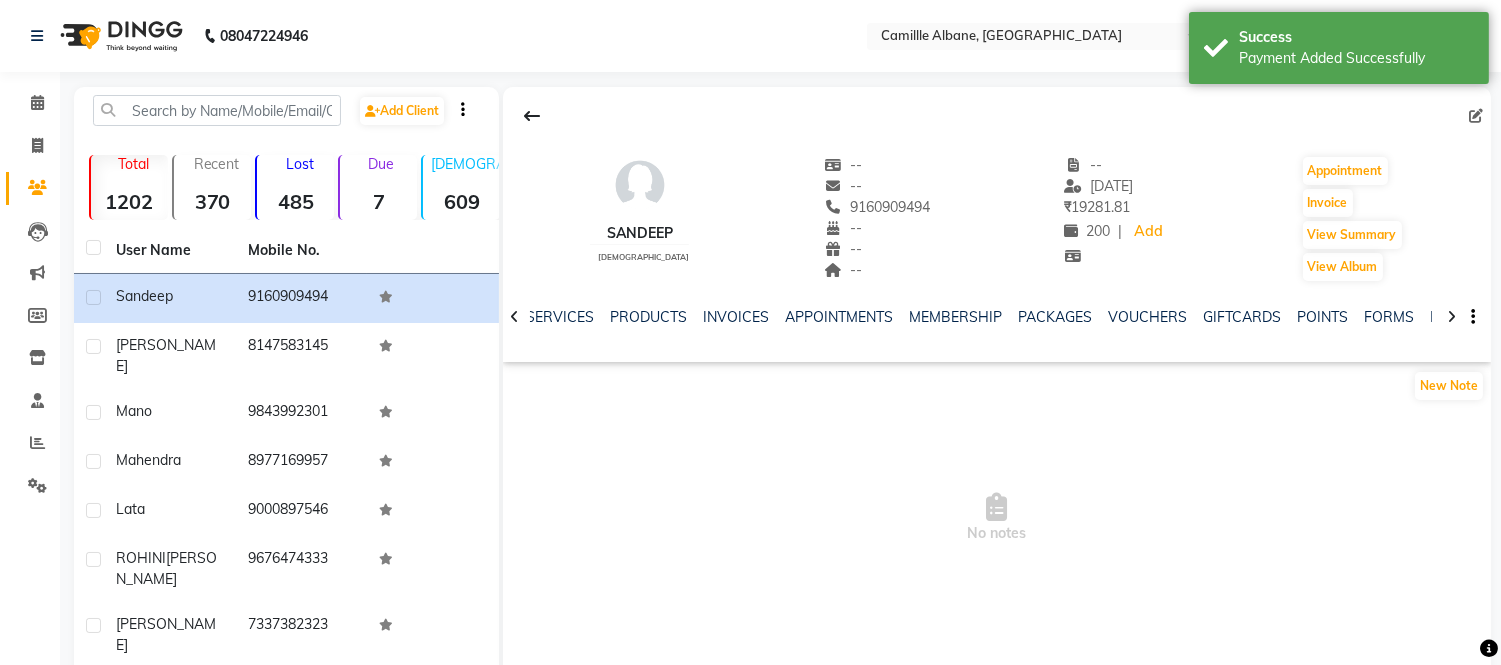click 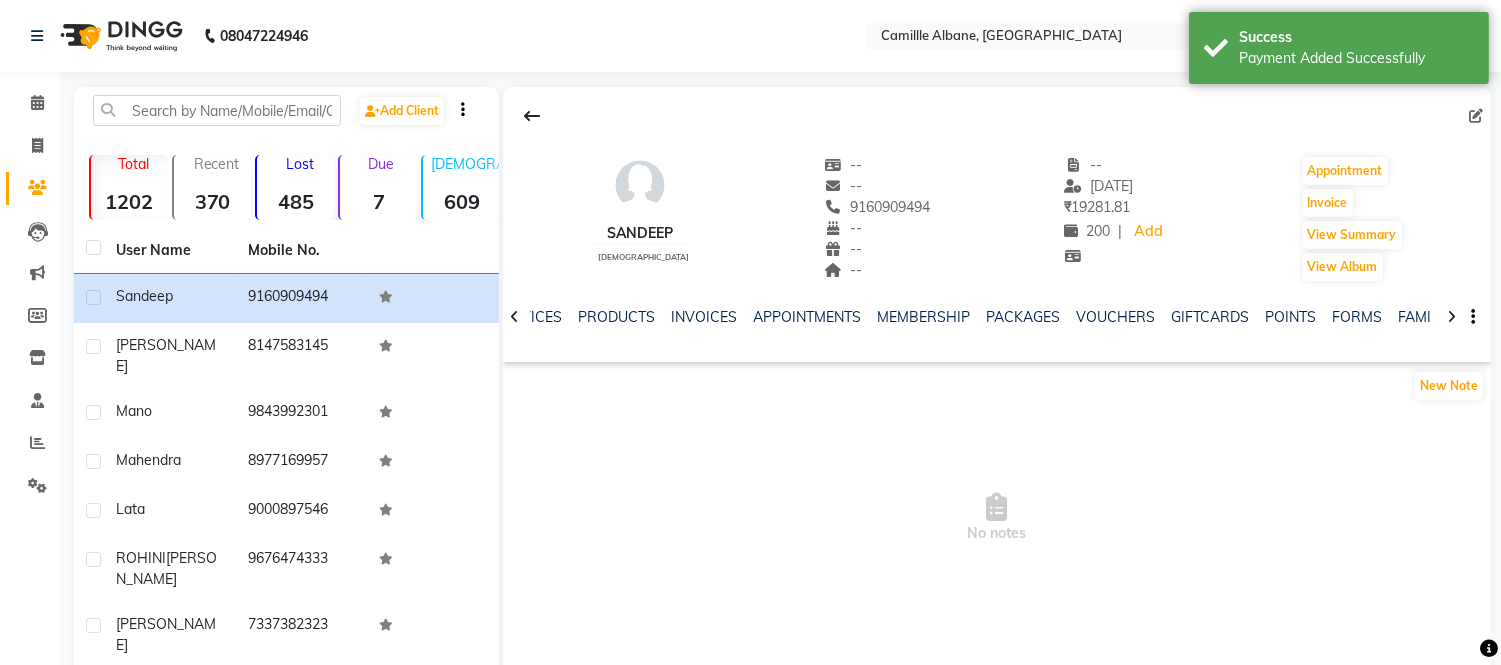 click 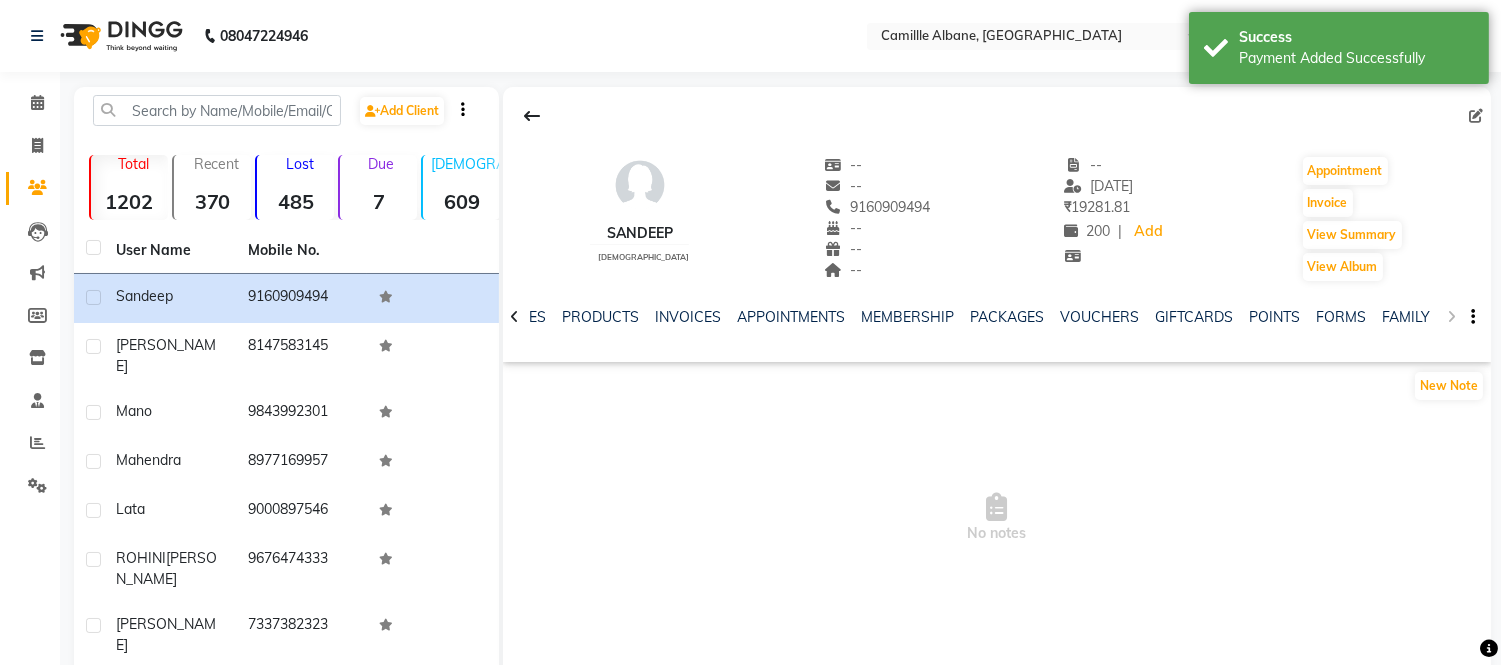 click on "NOTES FORMULA SERVICES PRODUCTS INVOICES APPOINTMENTS MEMBERSHIP PACKAGES VOUCHERS GIFTCARDS POINTS FORMS FAMILY CARDS WALLET" 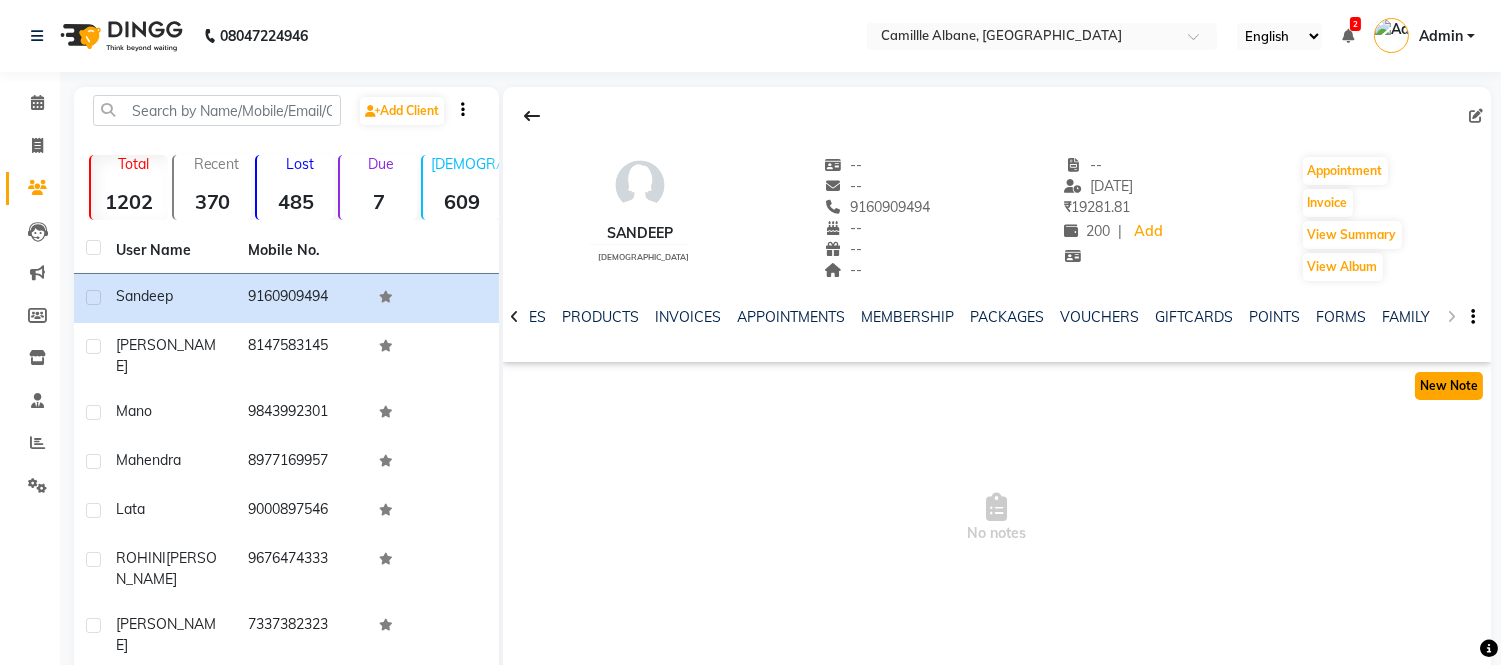 click on "New Note" 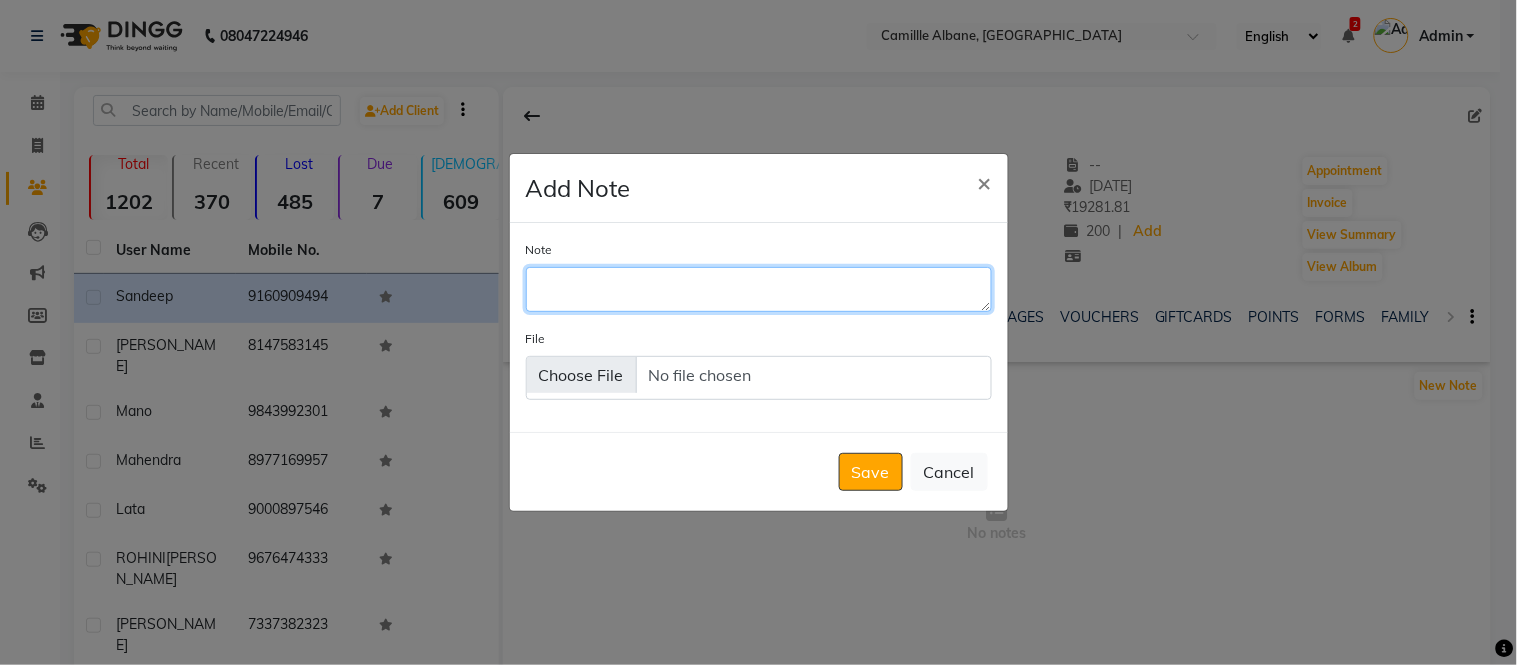 click on "Note" at bounding box center [759, 289] 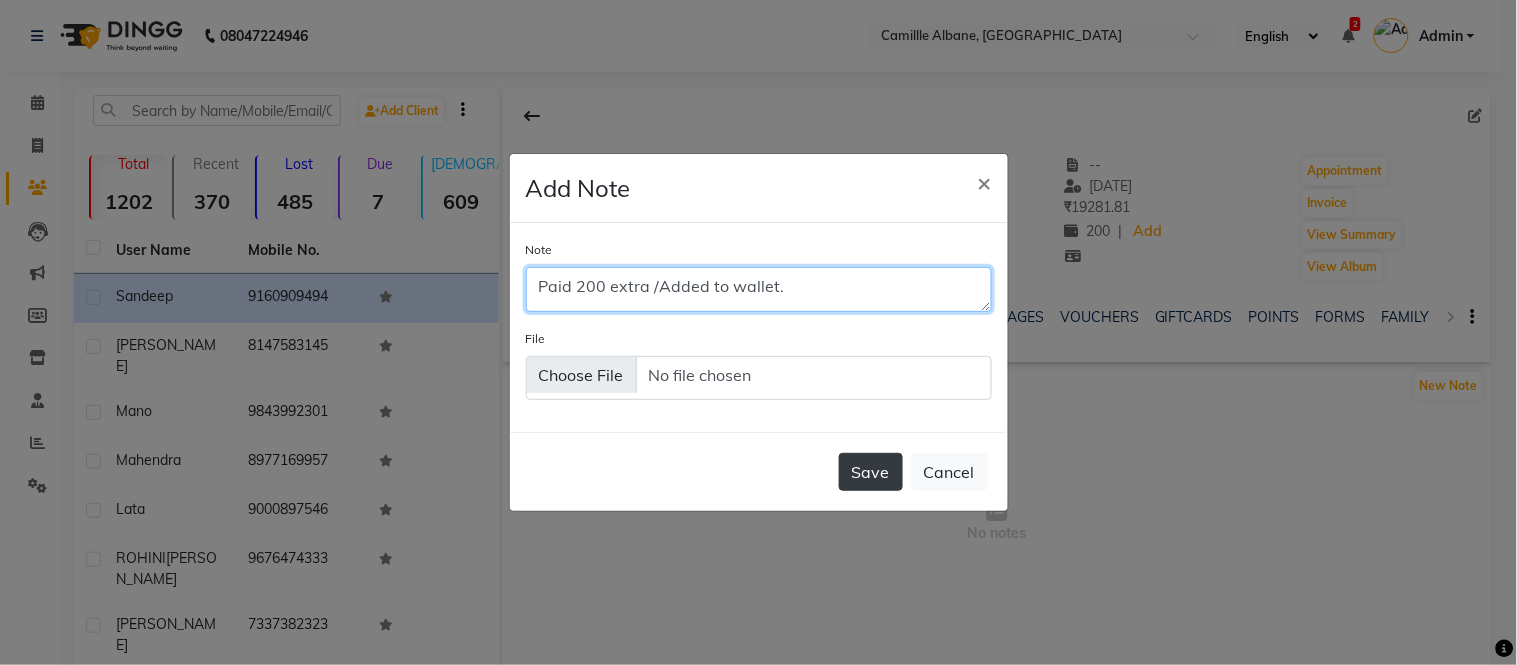 type on "Paid 200 extra /Added to wallet." 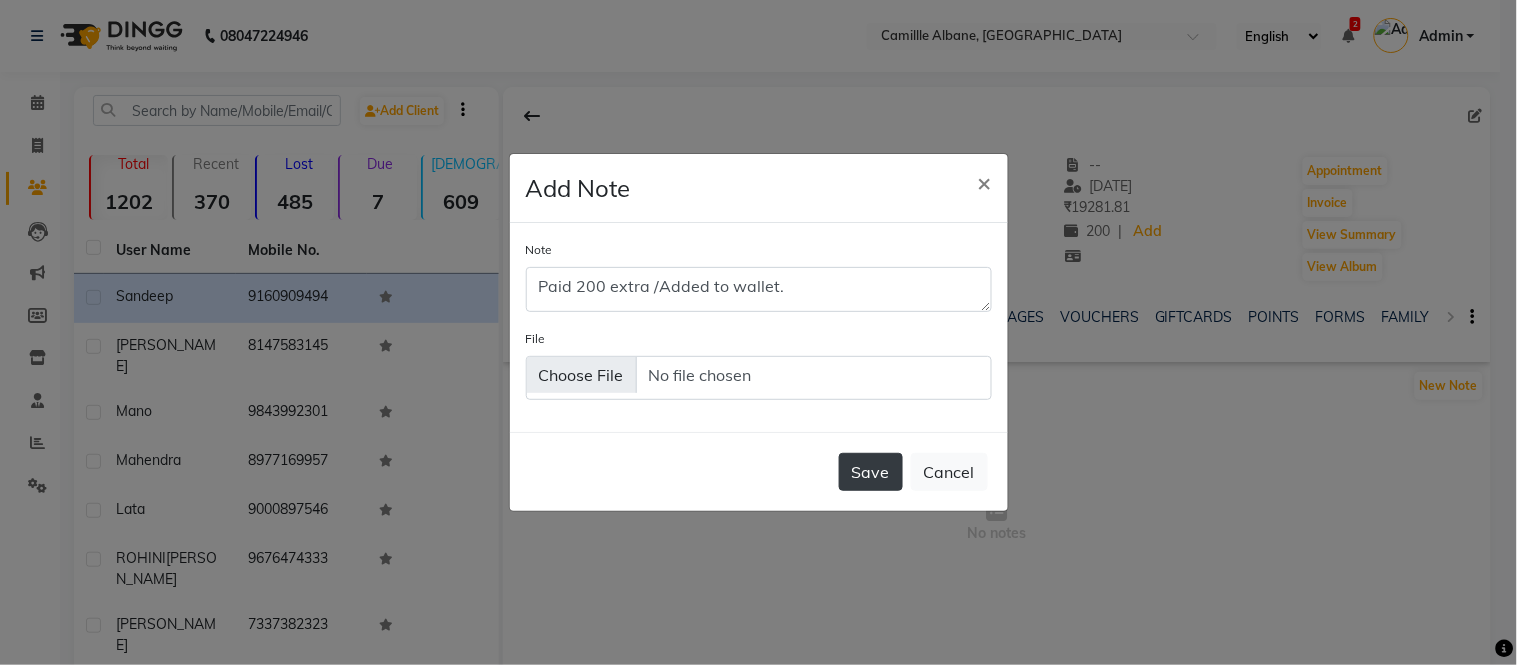 click on "Save" 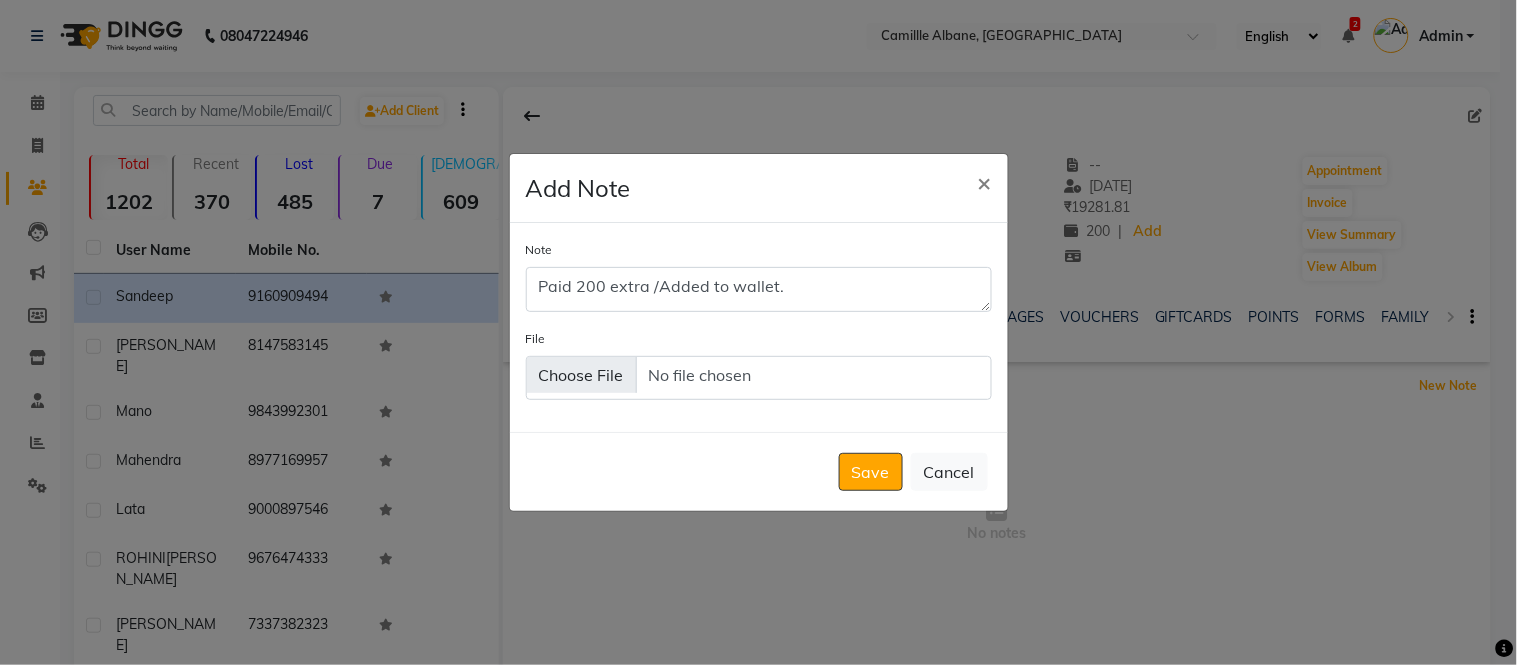 type 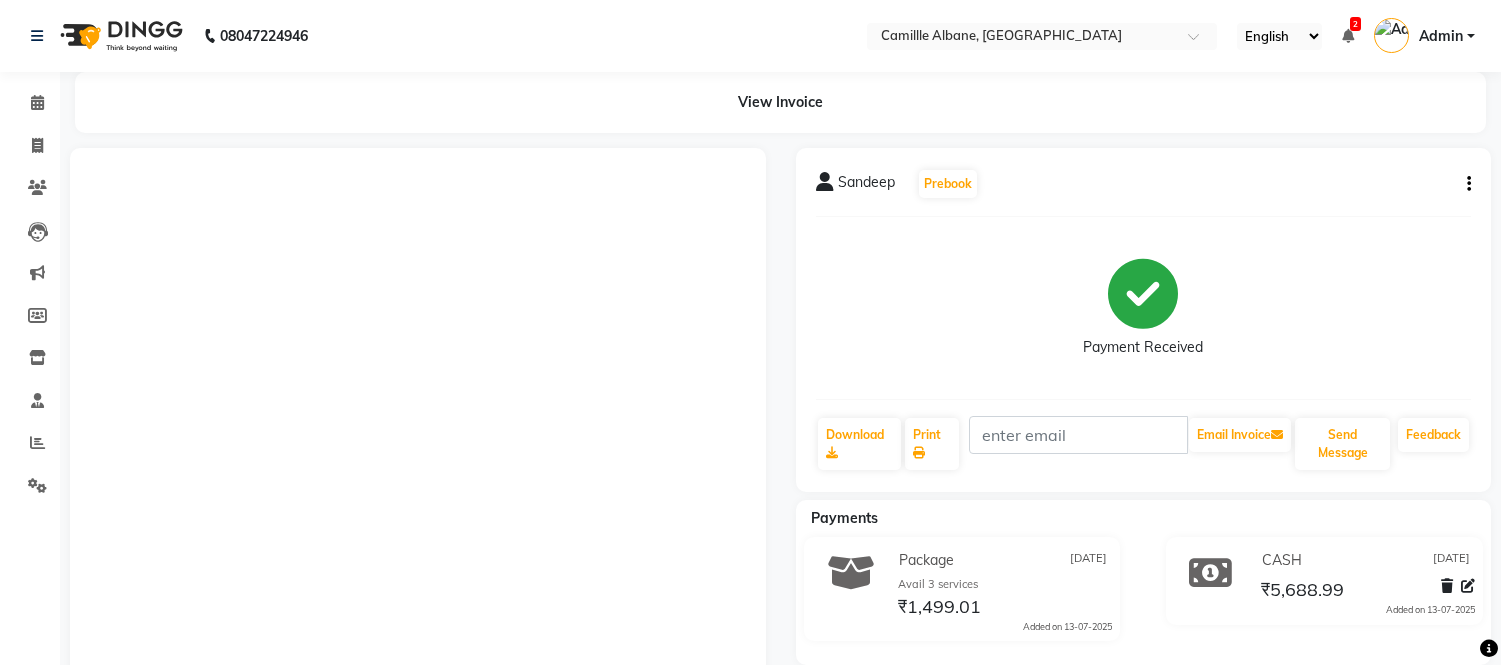 scroll, scrollTop: 0, scrollLeft: 0, axis: both 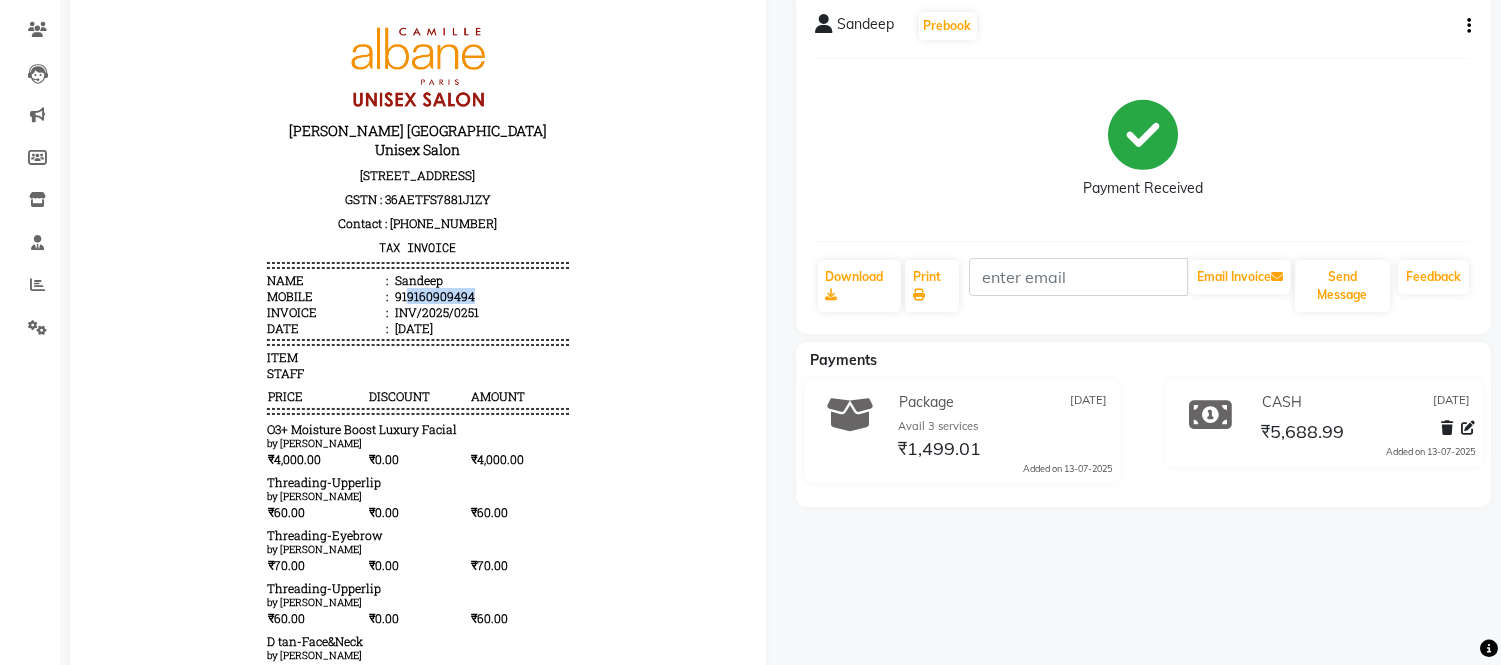 drag, startPoint x: 390, startPoint y: 293, endPoint x: 476, endPoint y: 292, distance: 86.00581 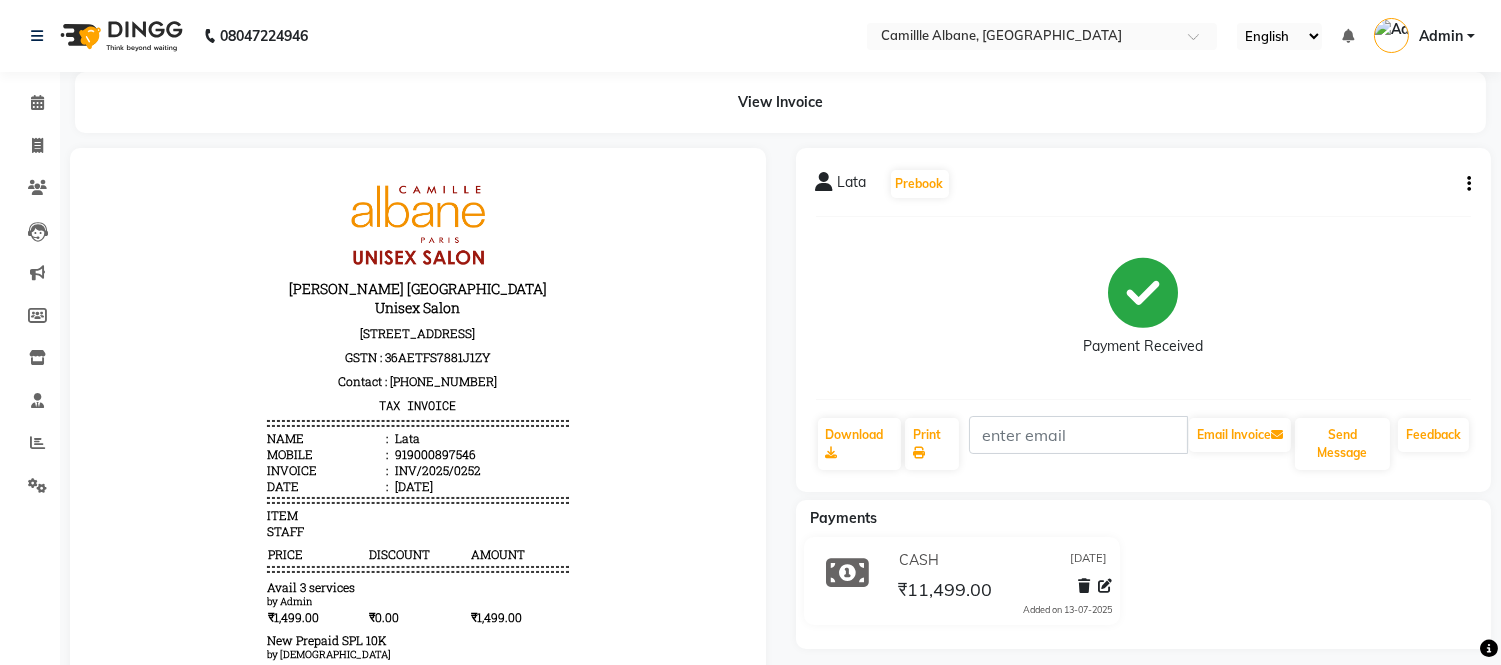 scroll, scrollTop: 0, scrollLeft: 0, axis: both 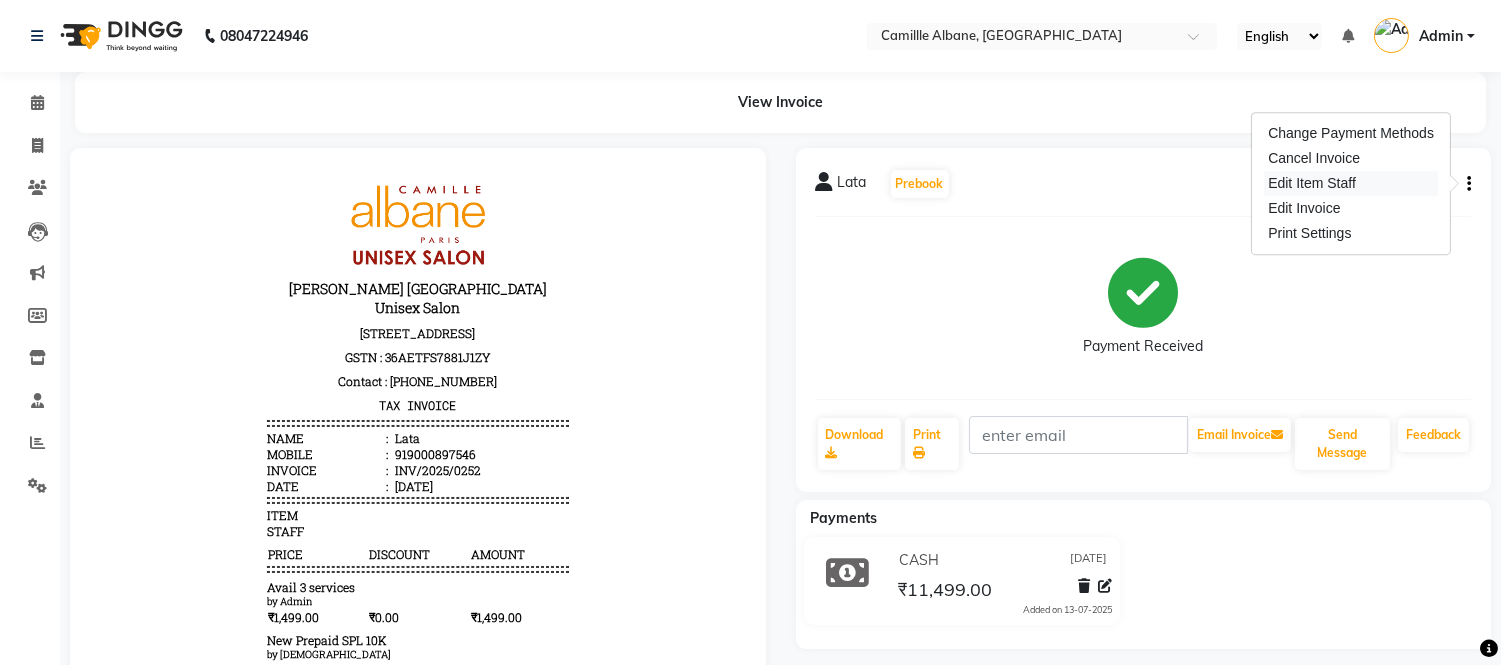 click on "Edit Item Staff" at bounding box center [1351, 183] 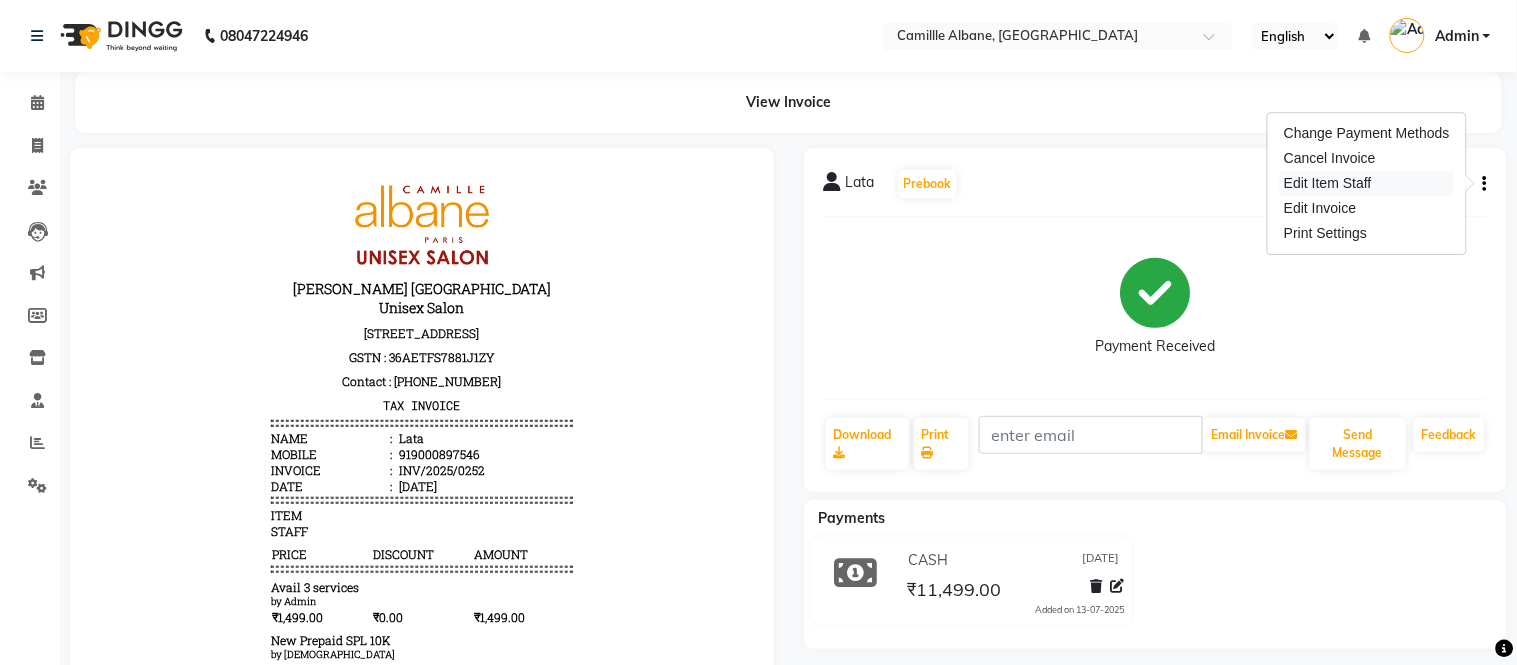 select 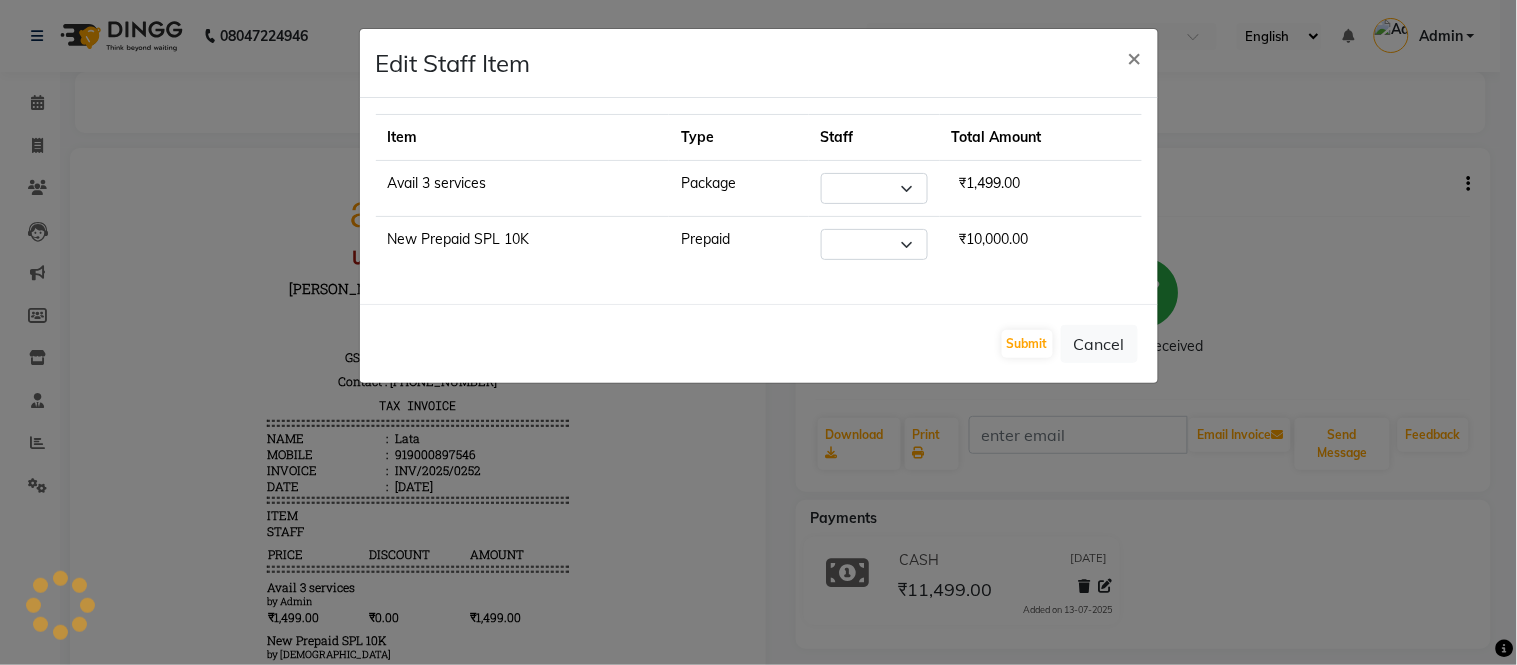 select on "59305" 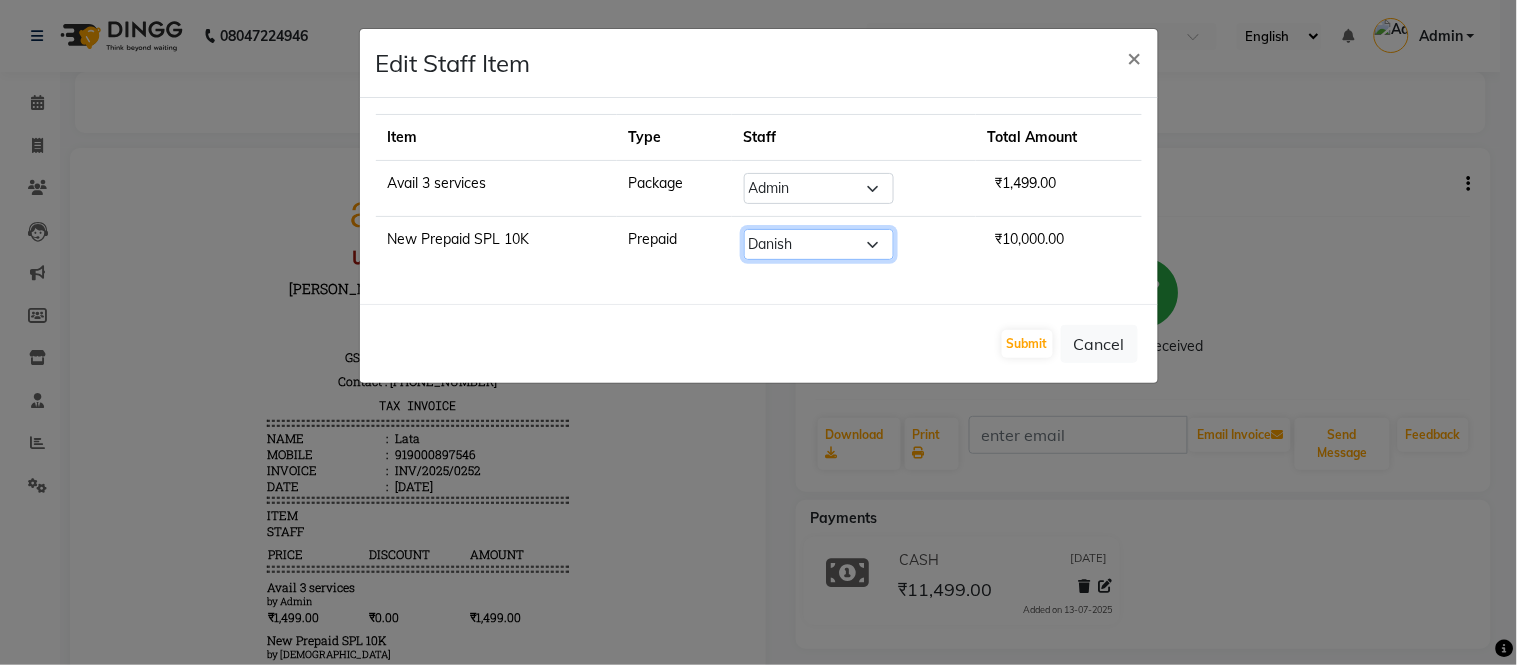click on "Select  Admin   Amit   Danish   Dr, [PERSON_NAME]   [PERSON_NAME]   [PERSON_NAME]   [PERSON_NAME]   [PERSON_NAME]" 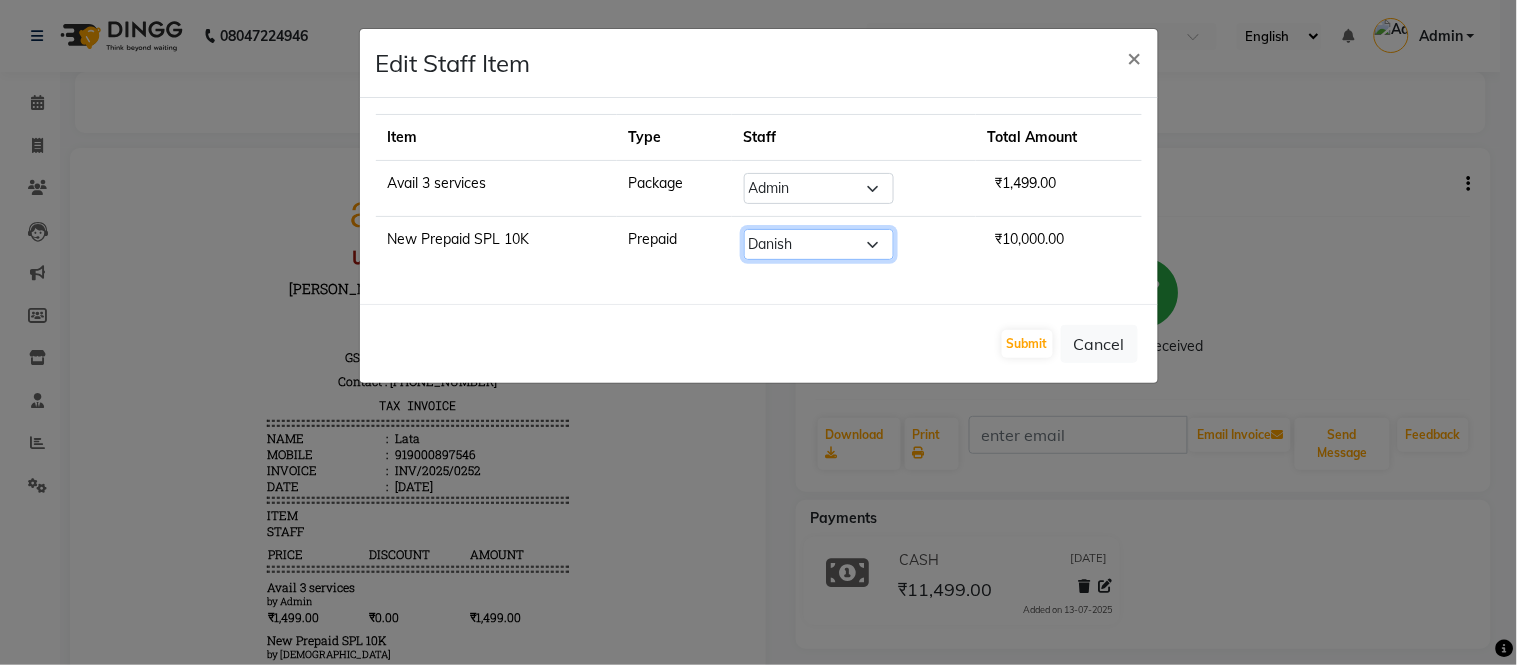 select on "59305" 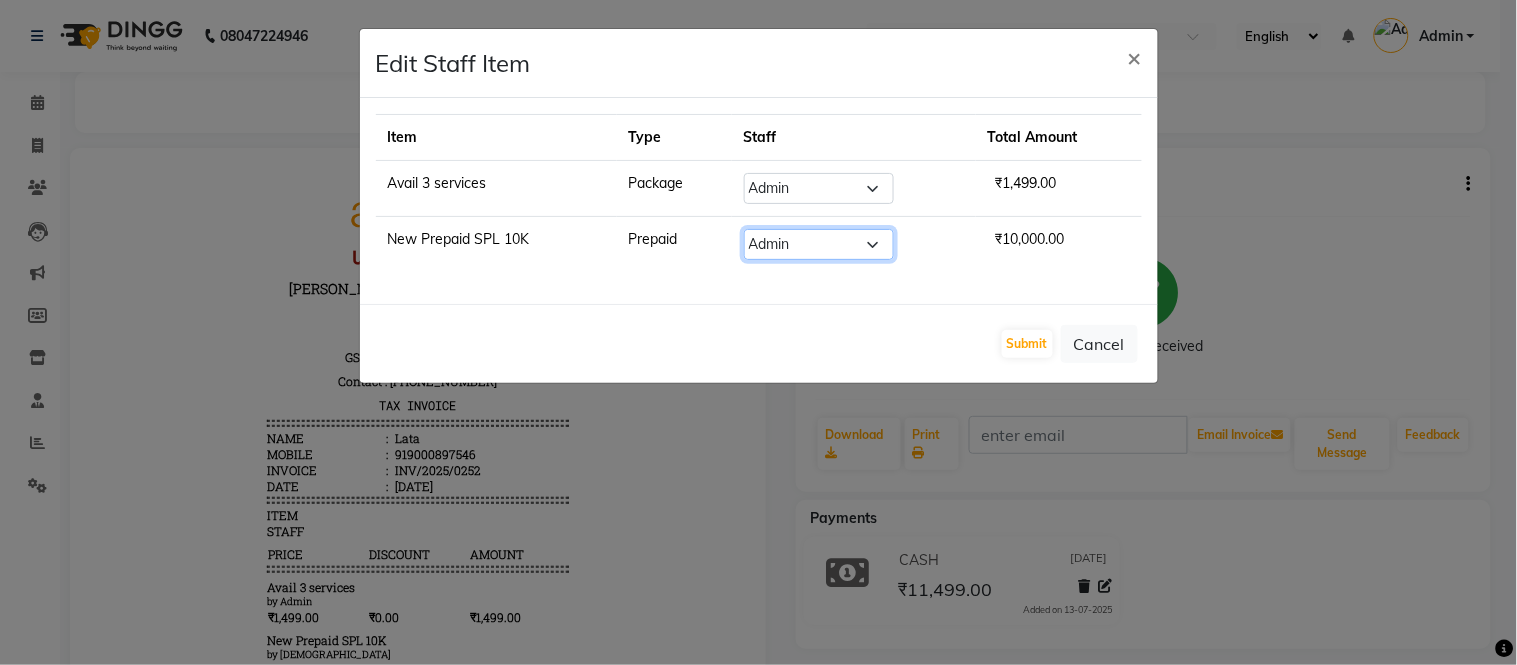 click on "Select  Admin   Amit   Danish   Dr, [PERSON_NAME]   [PERSON_NAME]   [PERSON_NAME]   [PERSON_NAME]   [PERSON_NAME]" 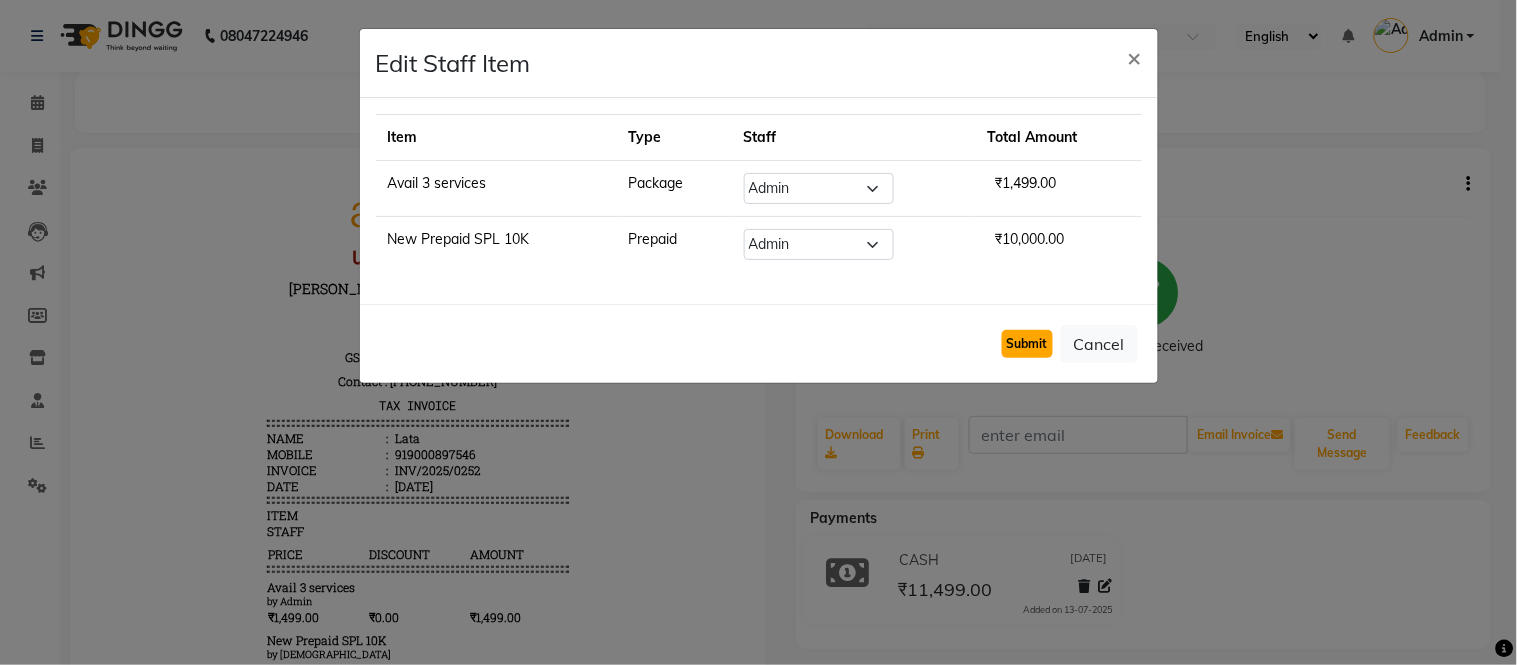 click on "Submit" 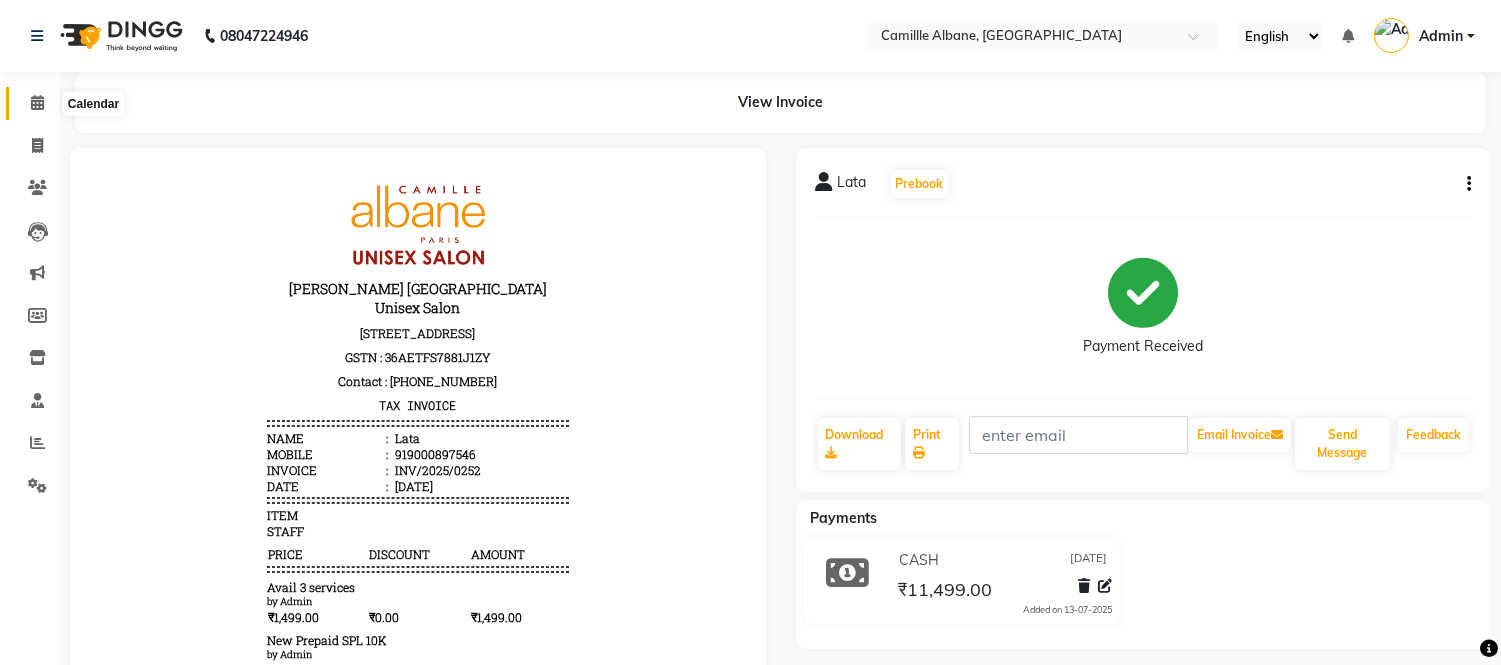 click 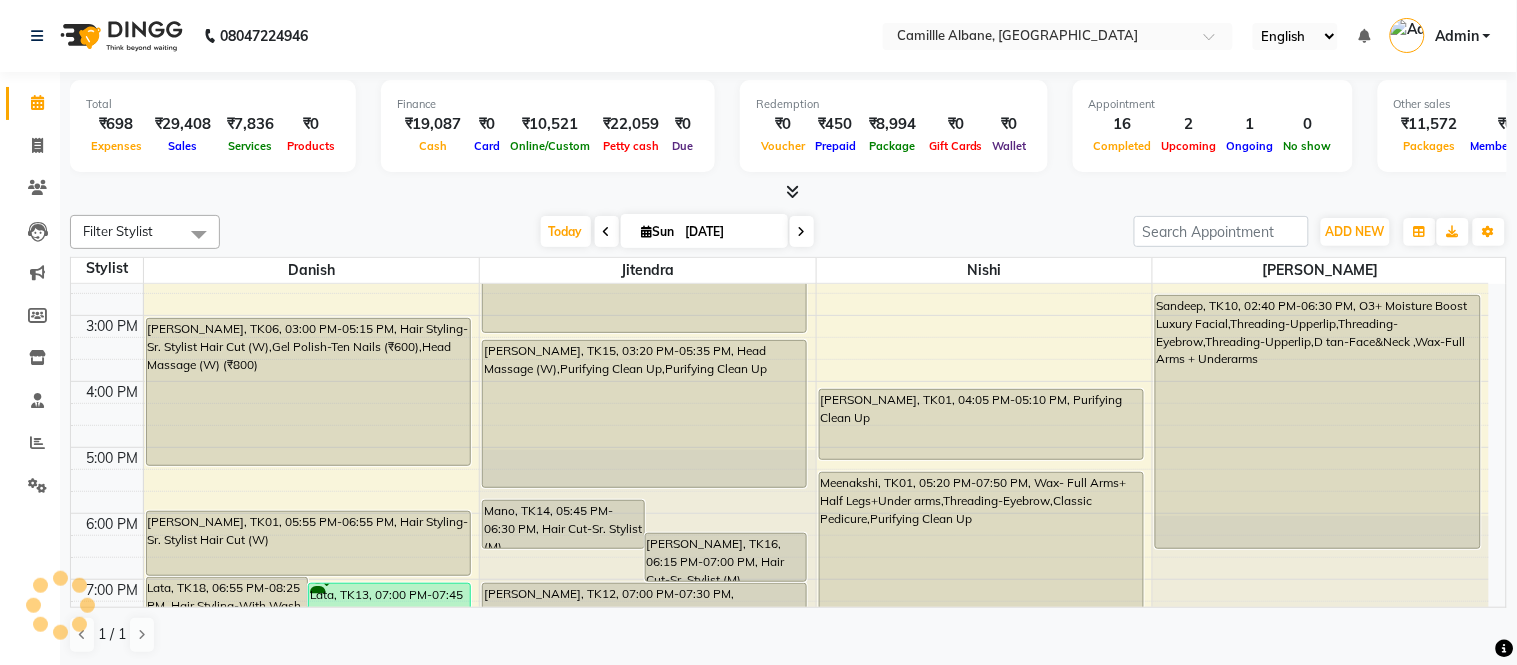 scroll, scrollTop: 337, scrollLeft: 0, axis: vertical 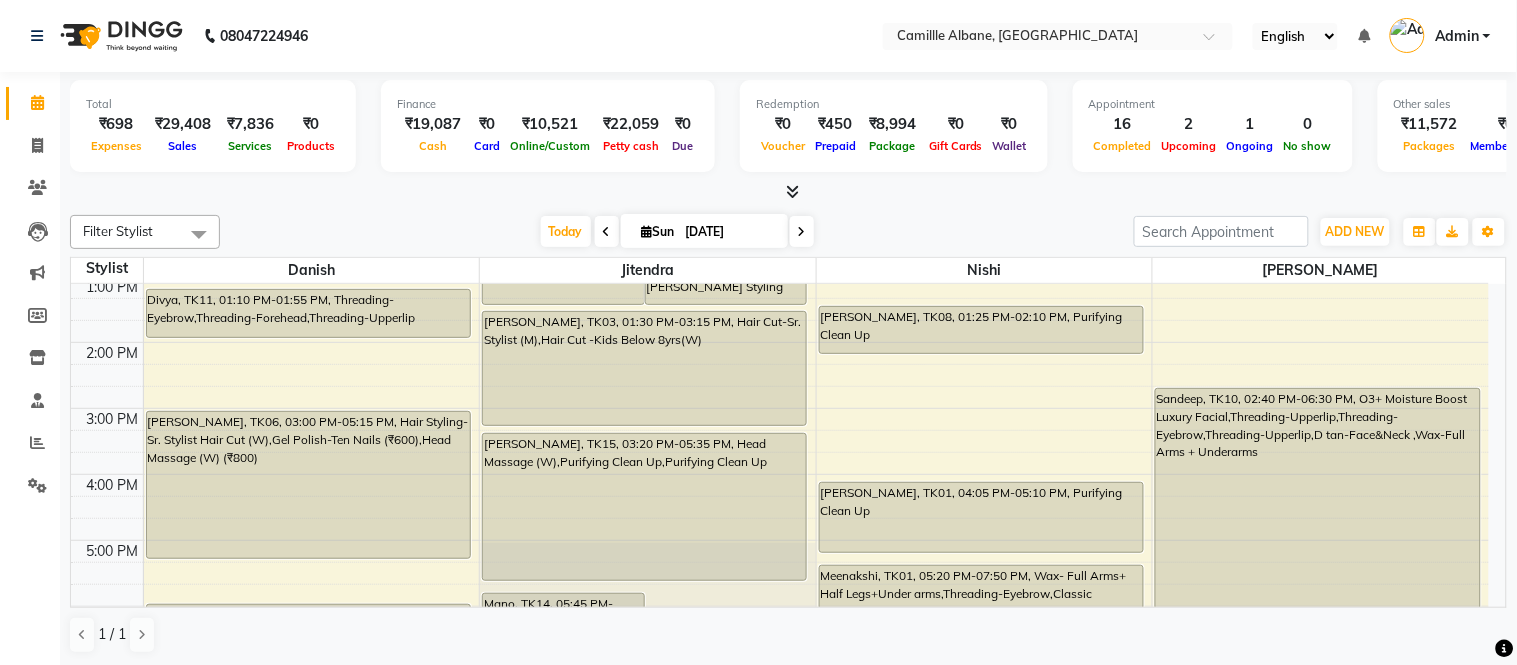 click at bounding box center [802, 231] 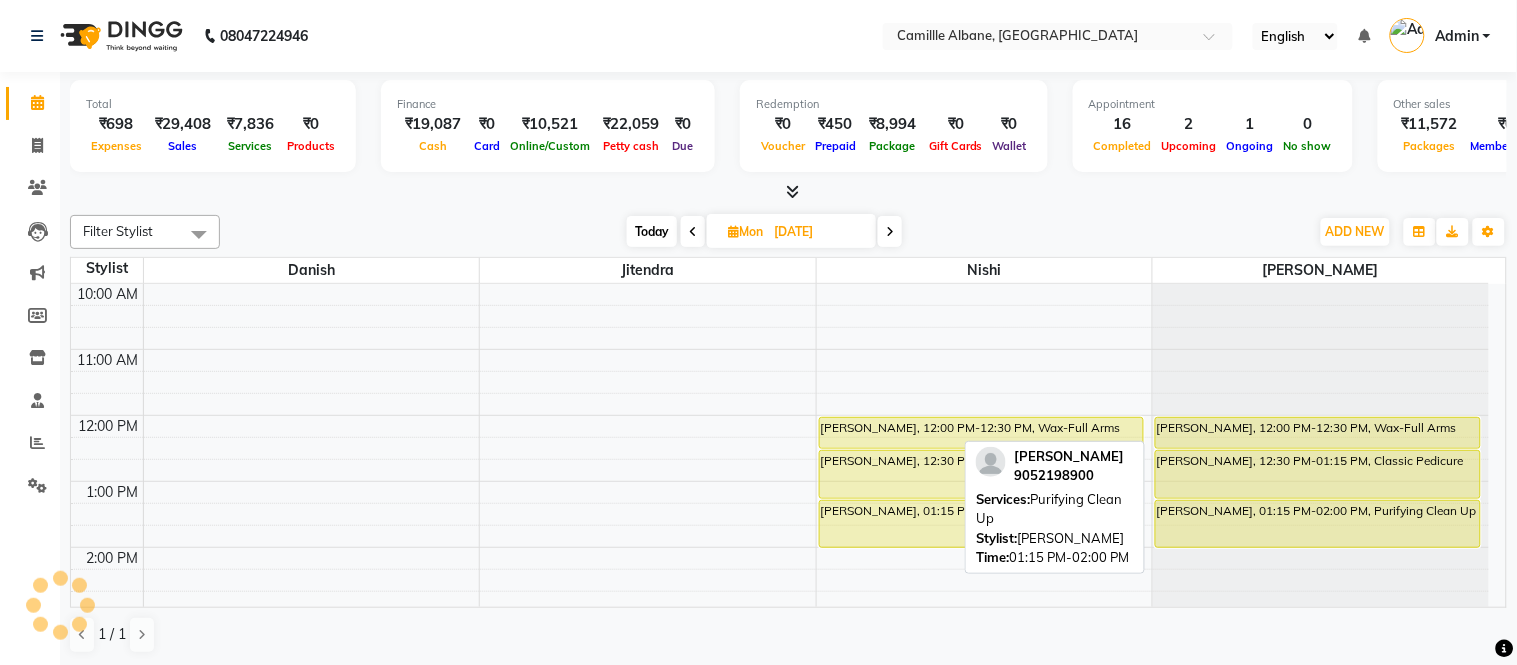 scroll, scrollTop: 185, scrollLeft: 0, axis: vertical 